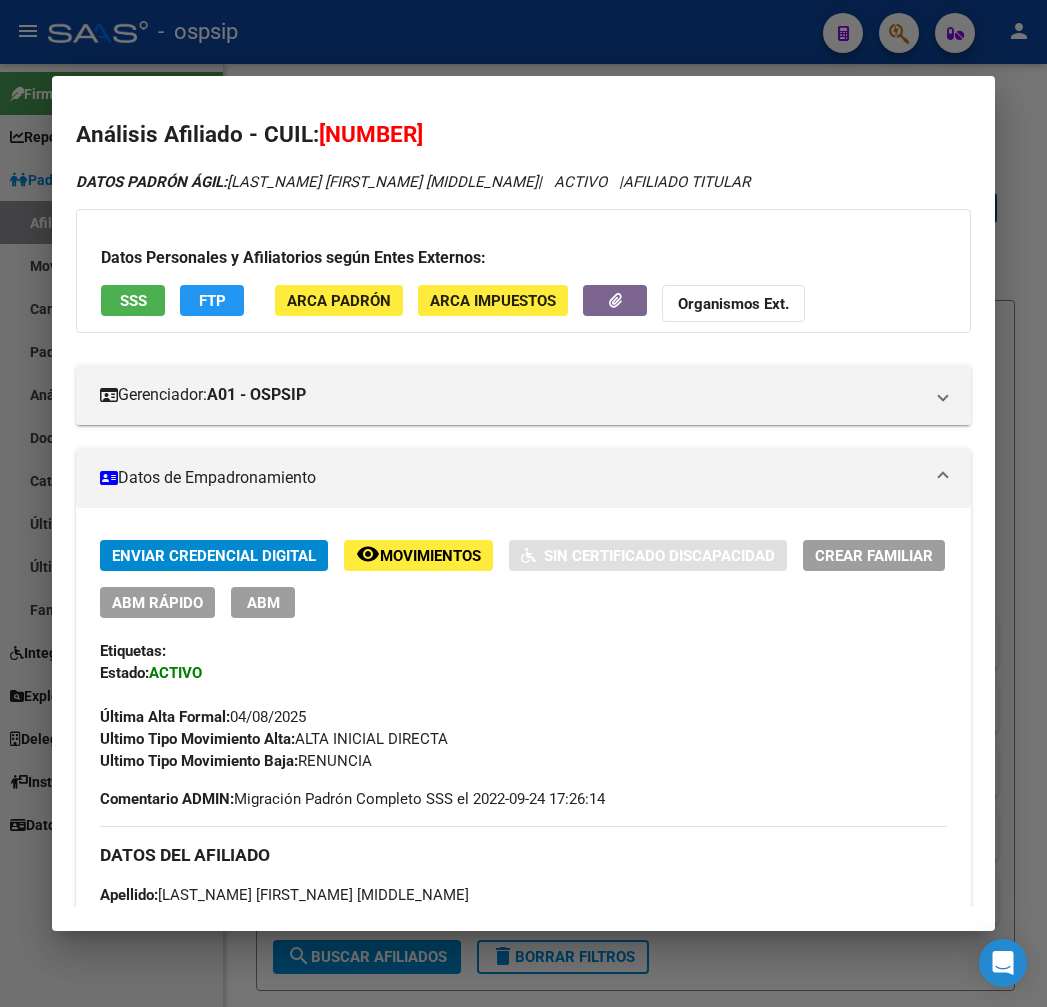 scroll, scrollTop: 0, scrollLeft: 0, axis: both 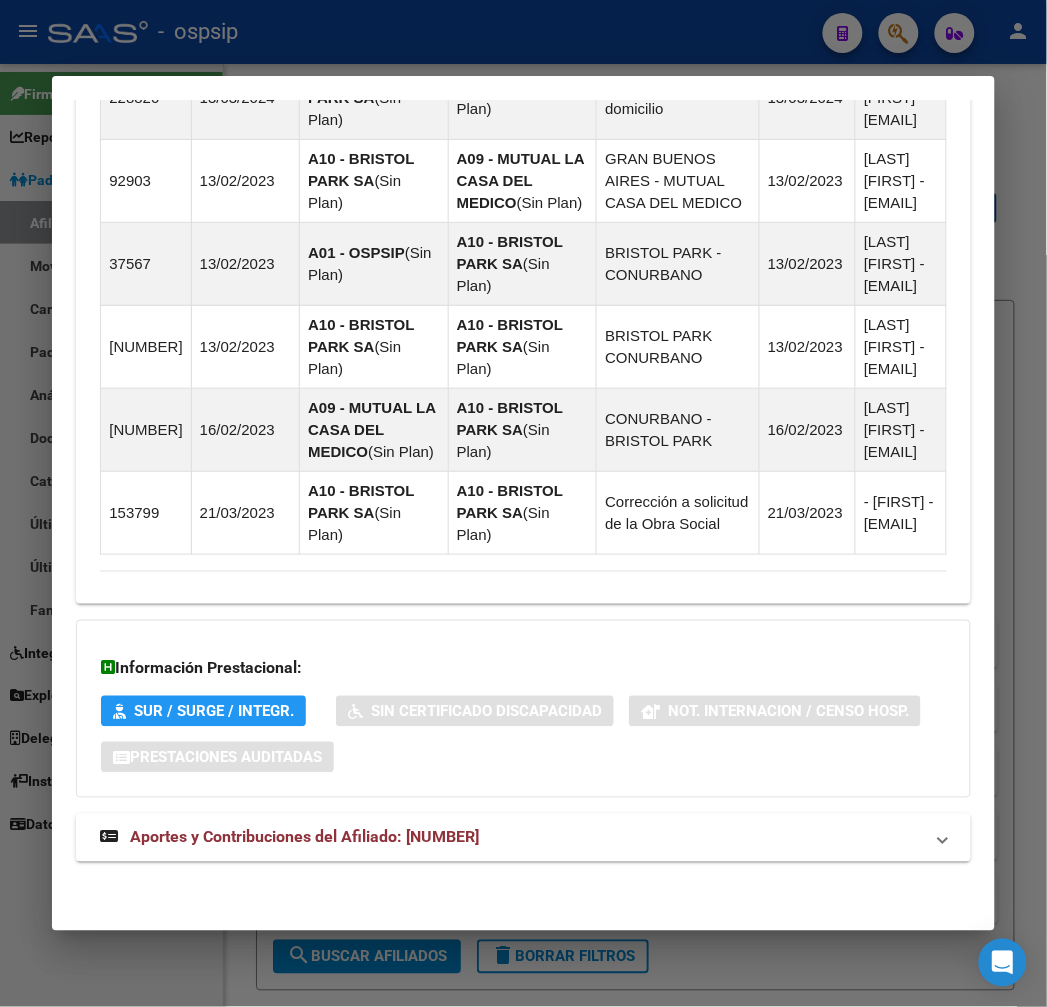 click on "Aportes y Contribuciones del Afiliado: 20143518125" at bounding box center (511, 838) 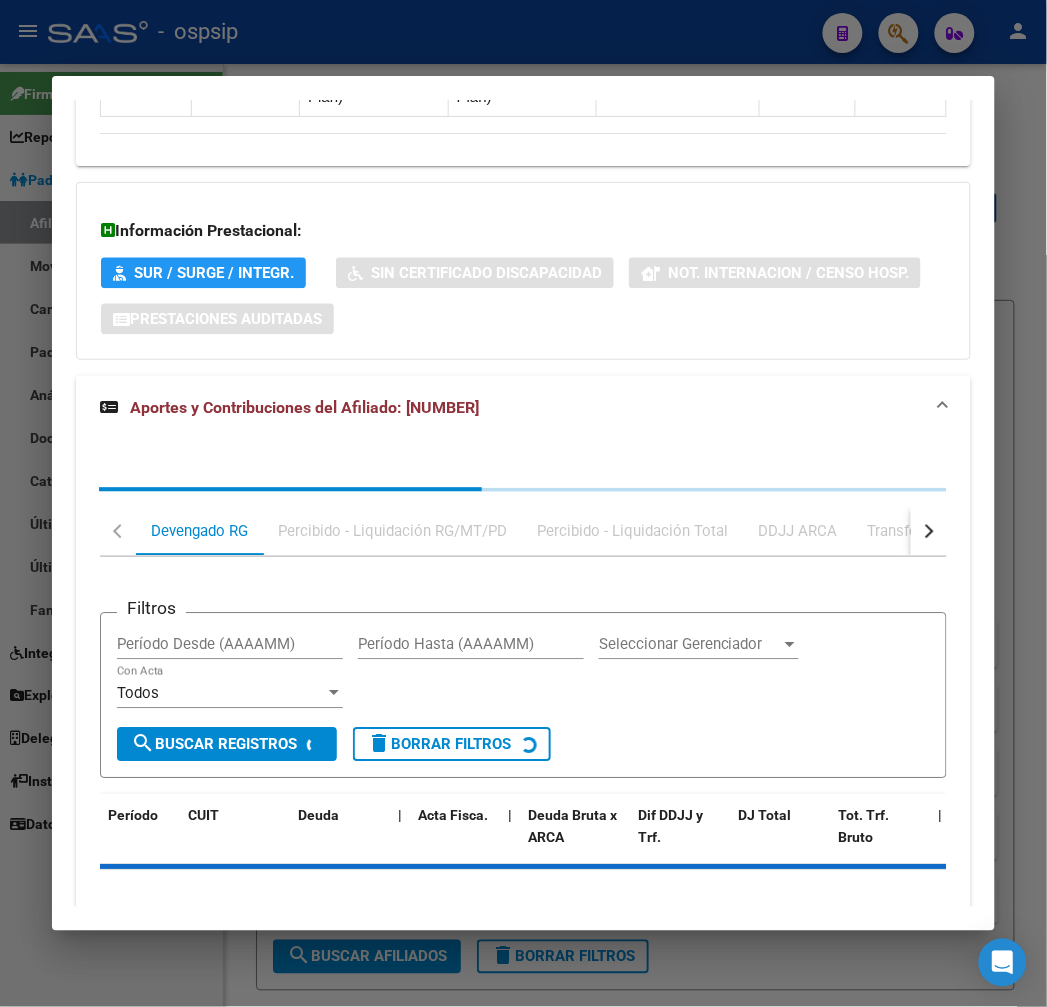 scroll, scrollTop: 2093, scrollLeft: 0, axis: vertical 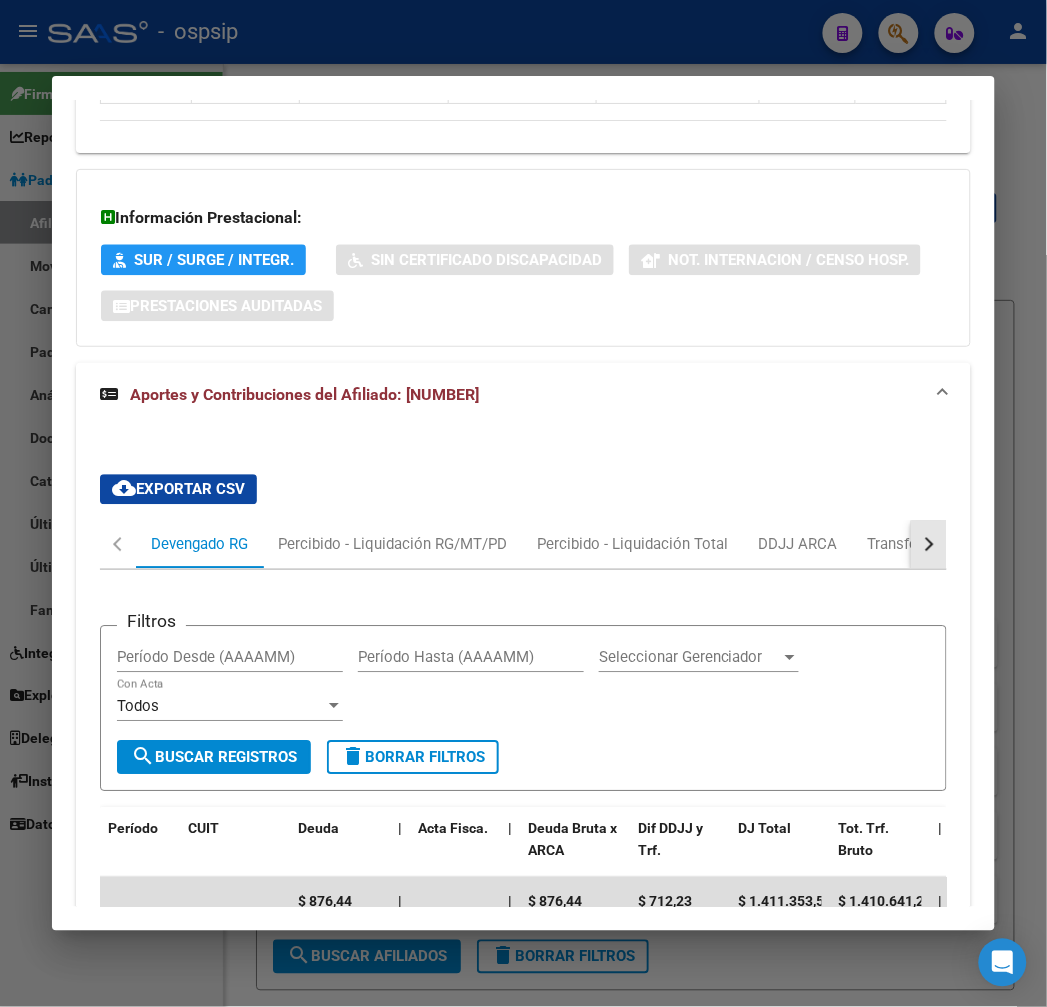 click at bounding box center [929, 545] 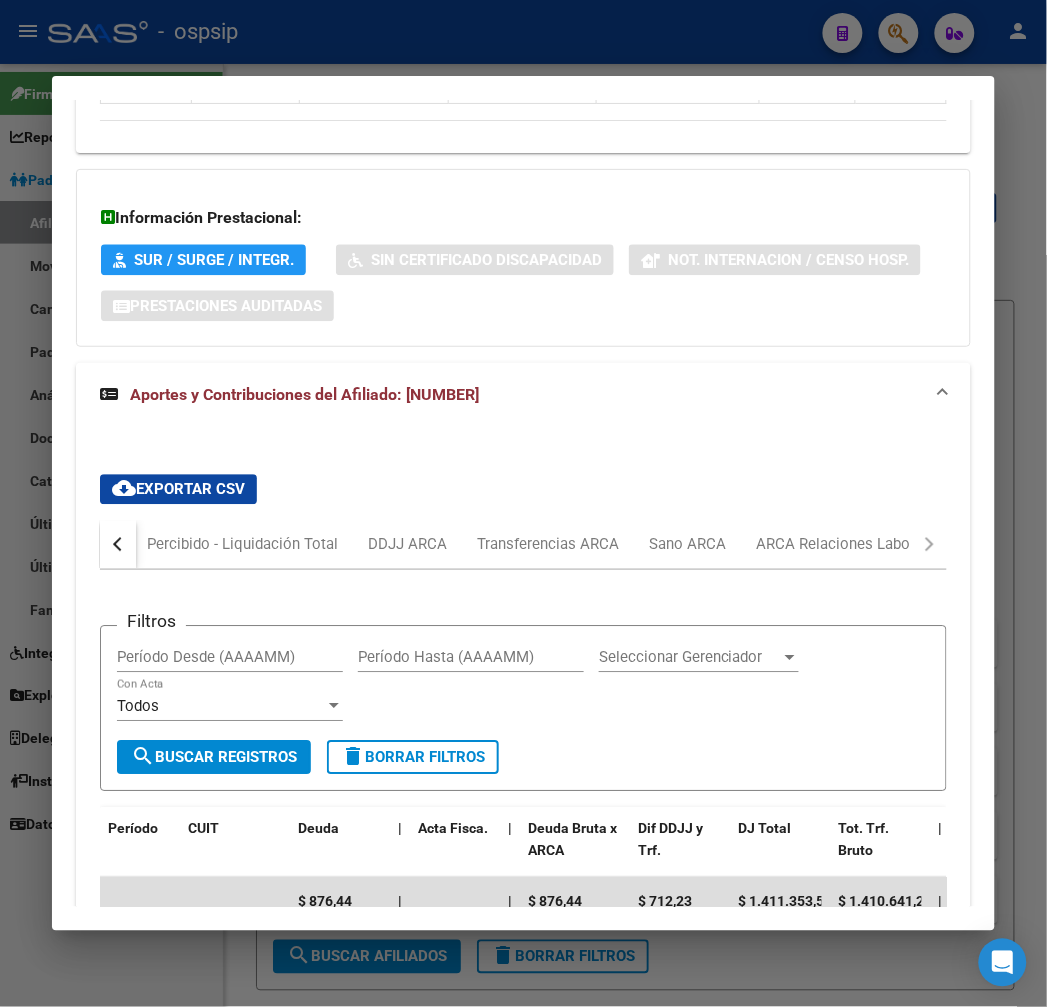 click on "Devengado RG Percibido - Liquidación RG/MT/PD Percibido - Liquidación Total DDJJ ARCA Transferencias ARCA Sano ARCA ARCA Relaciones Laborales" at bounding box center [523, 545] 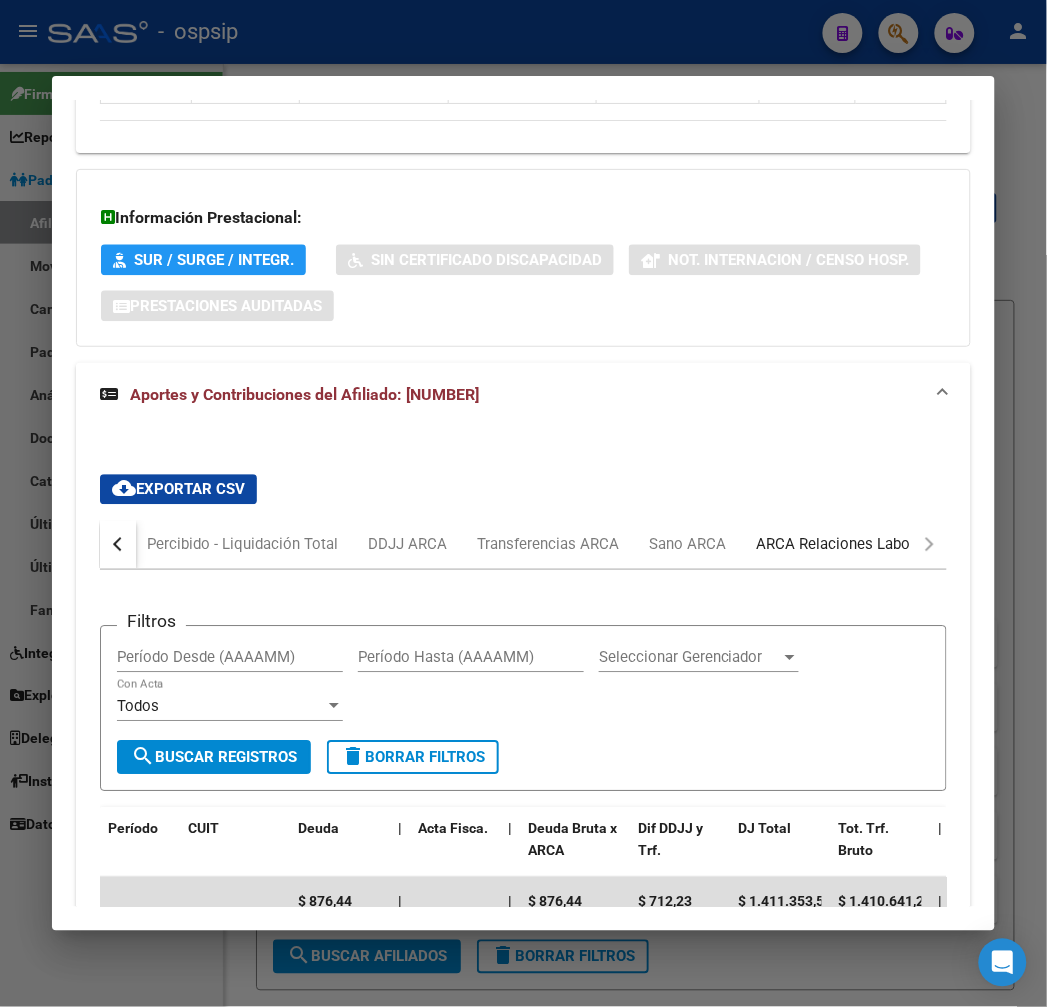 click on "ARCA Relaciones Laborales" at bounding box center [849, 545] 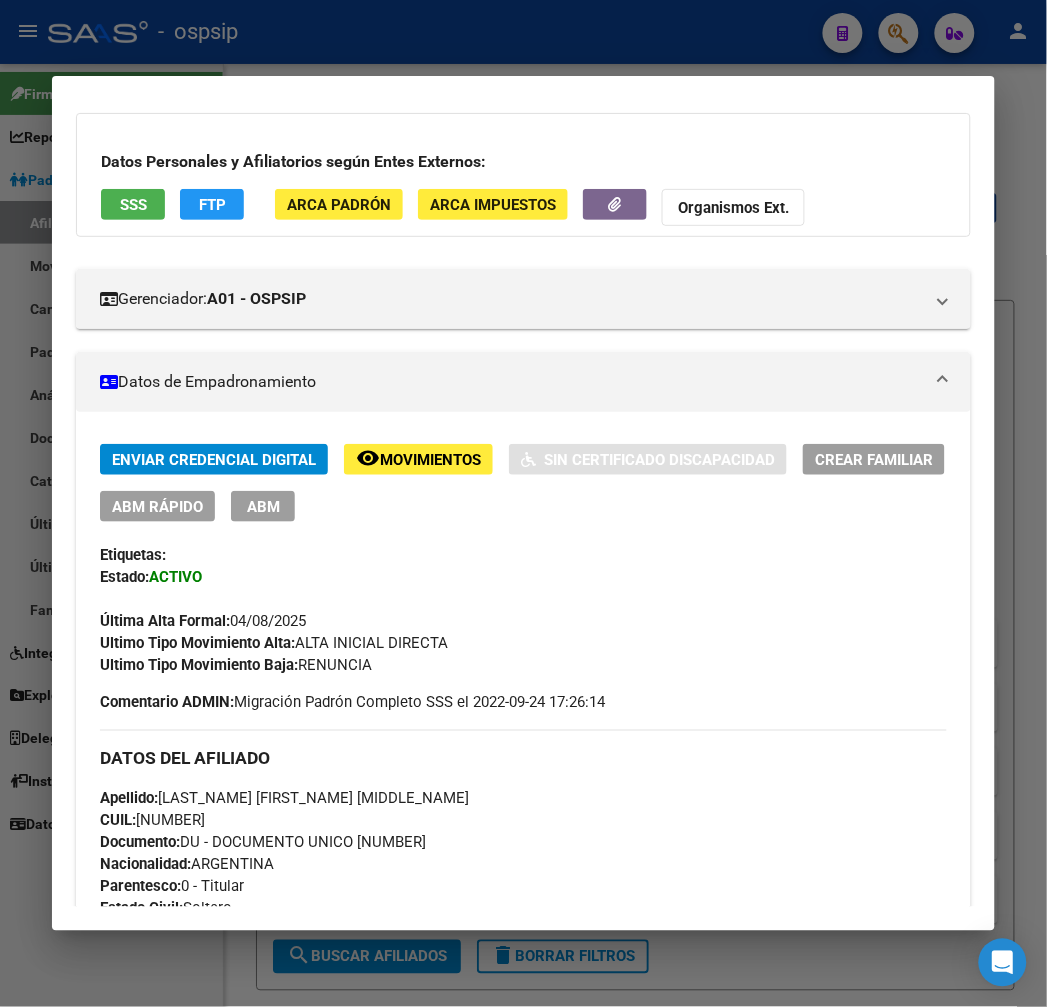 scroll, scrollTop: 0, scrollLeft: 0, axis: both 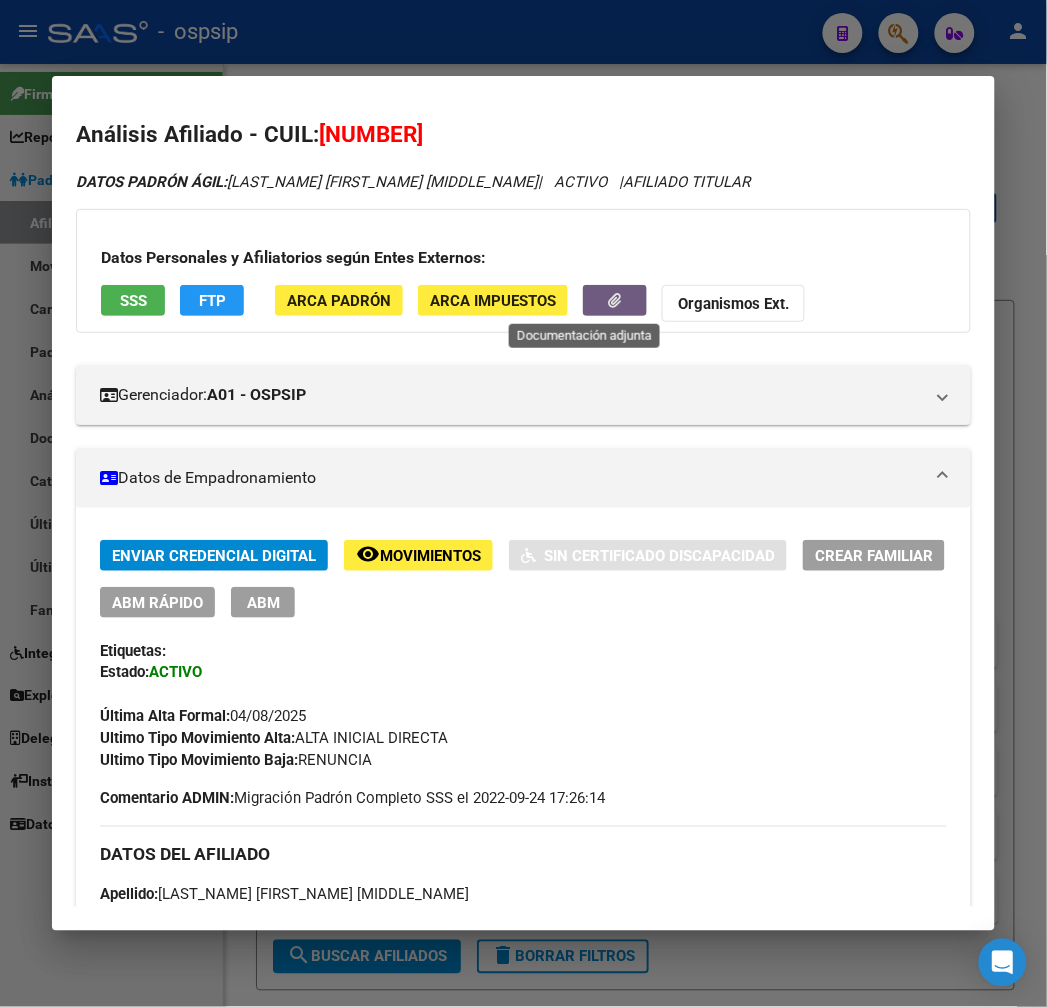 click 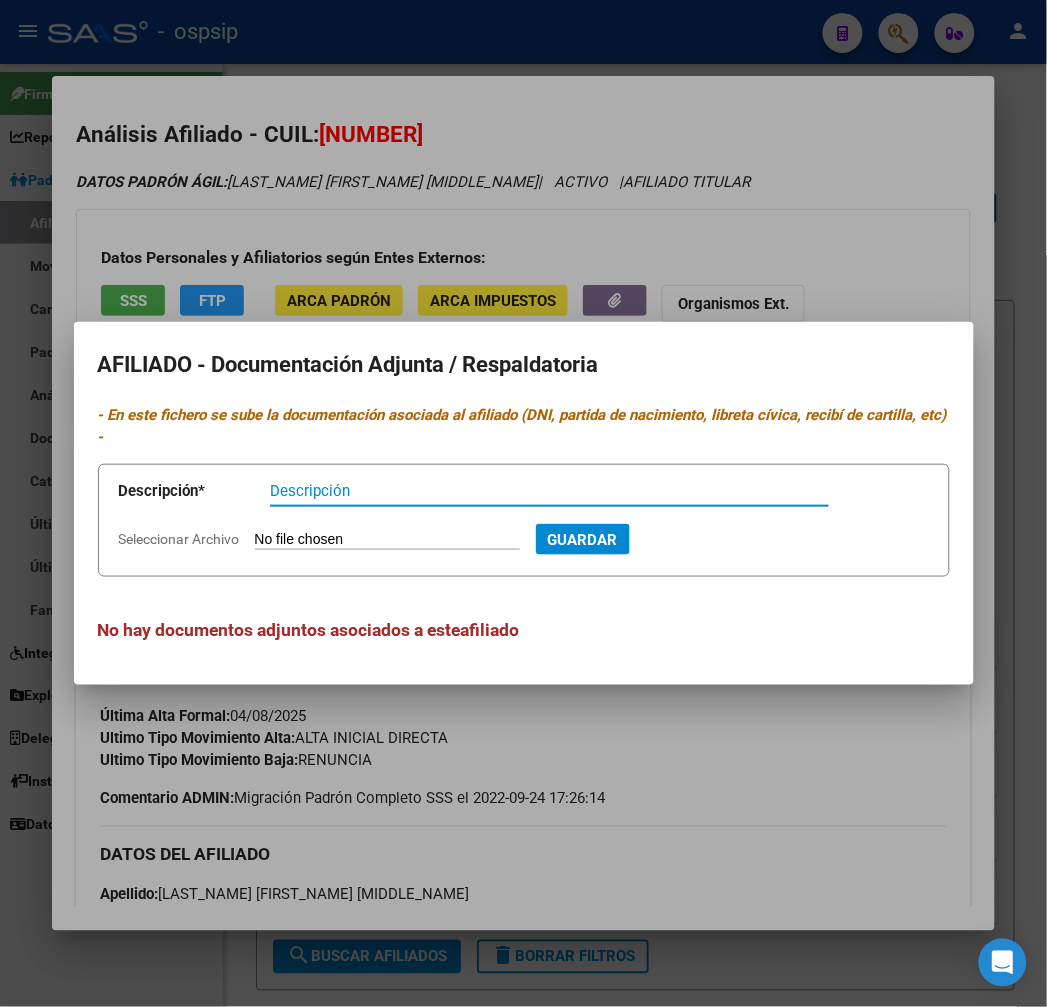 click at bounding box center (523, 503) 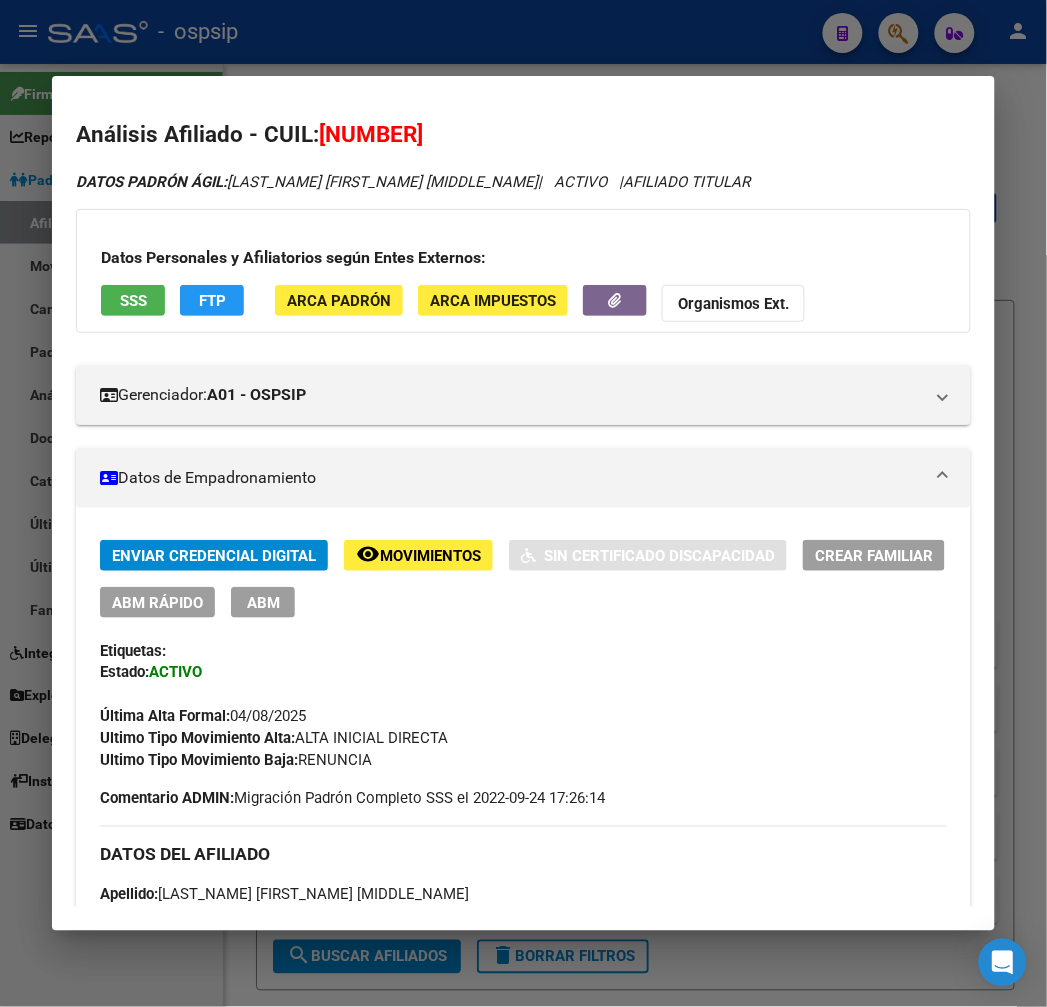 click at bounding box center [523, 503] 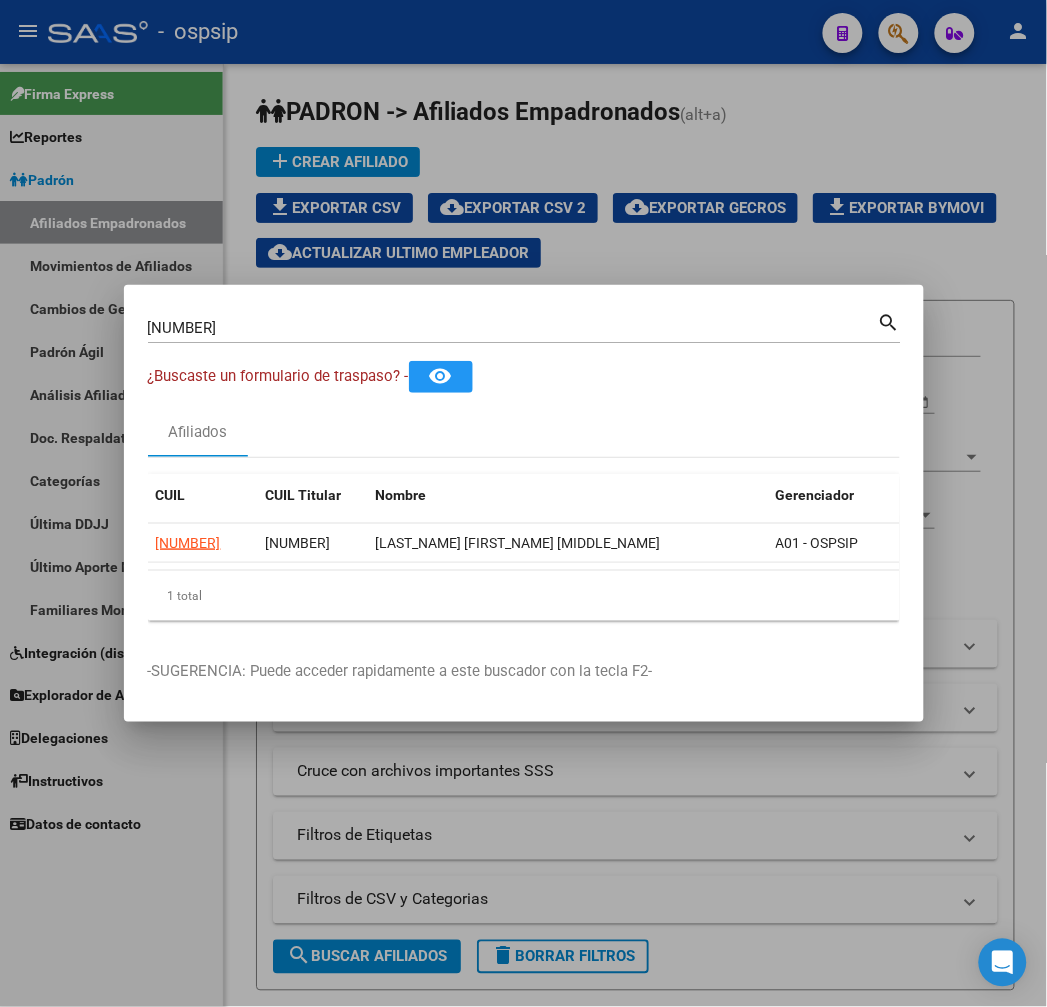 click at bounding box center (523, 503) 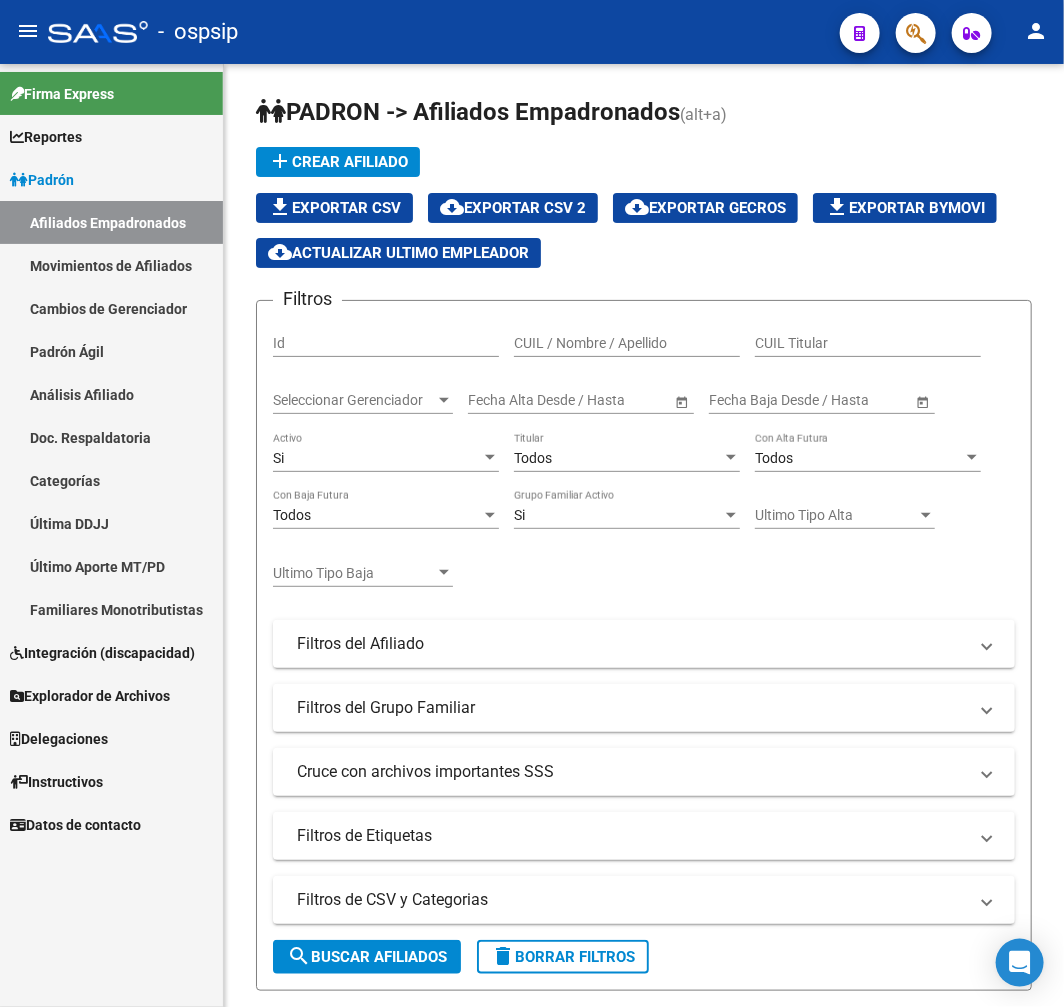 click on "menu -   ospsip  person" 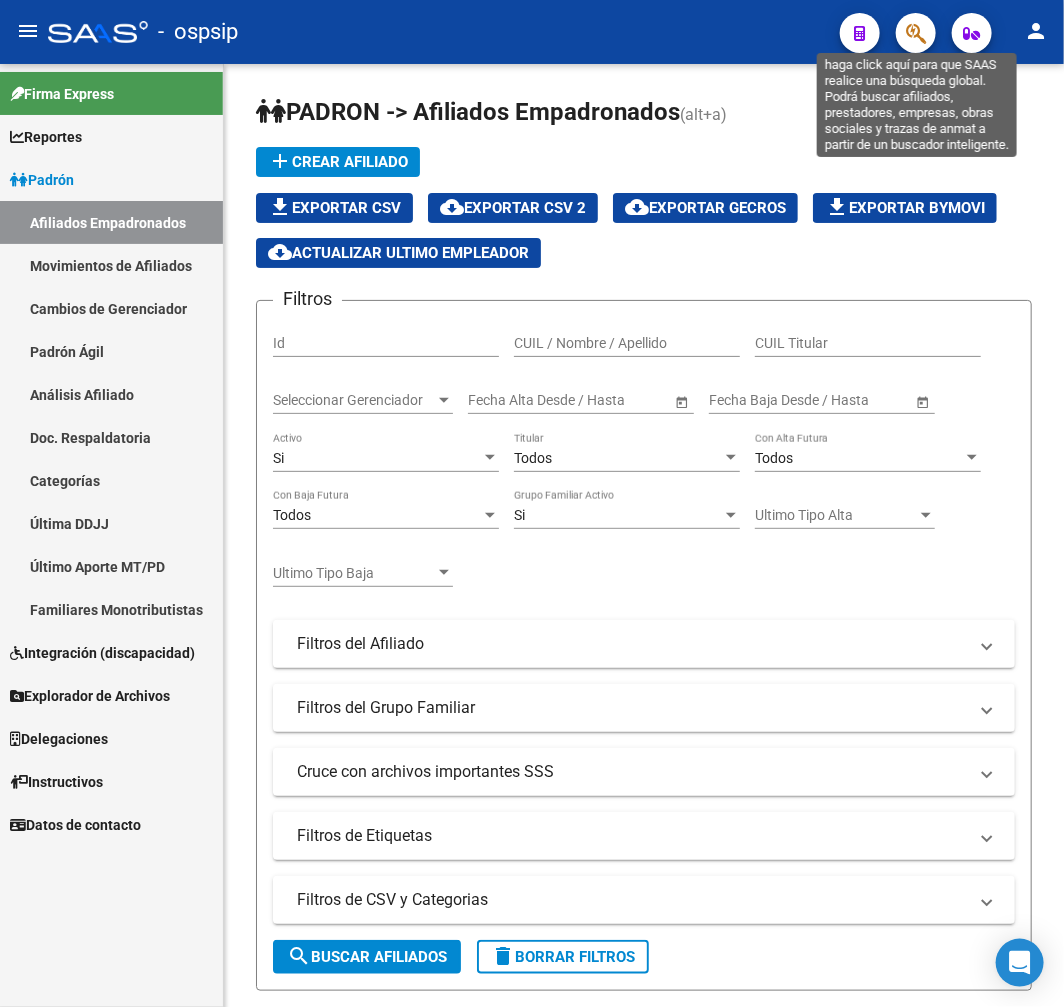 click 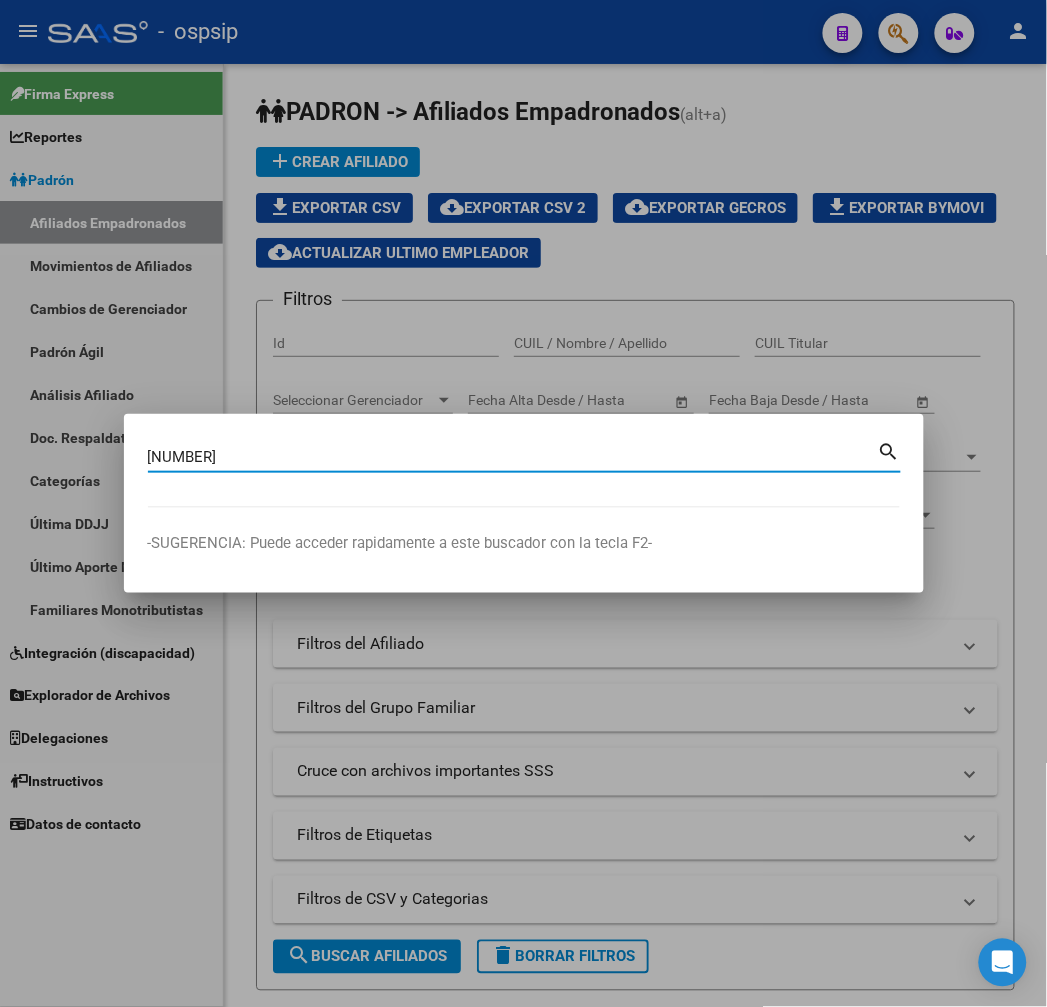 type on "14405073" 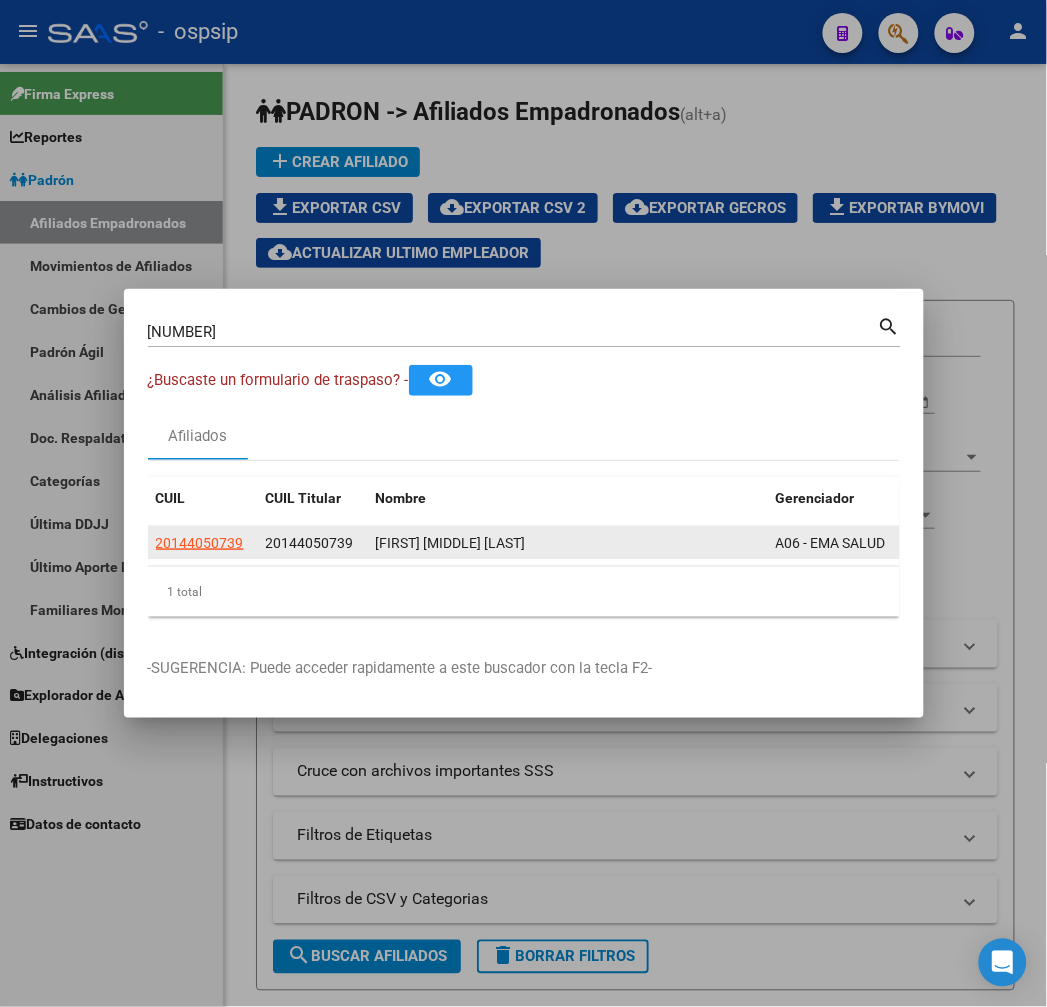 click on "20144050739" 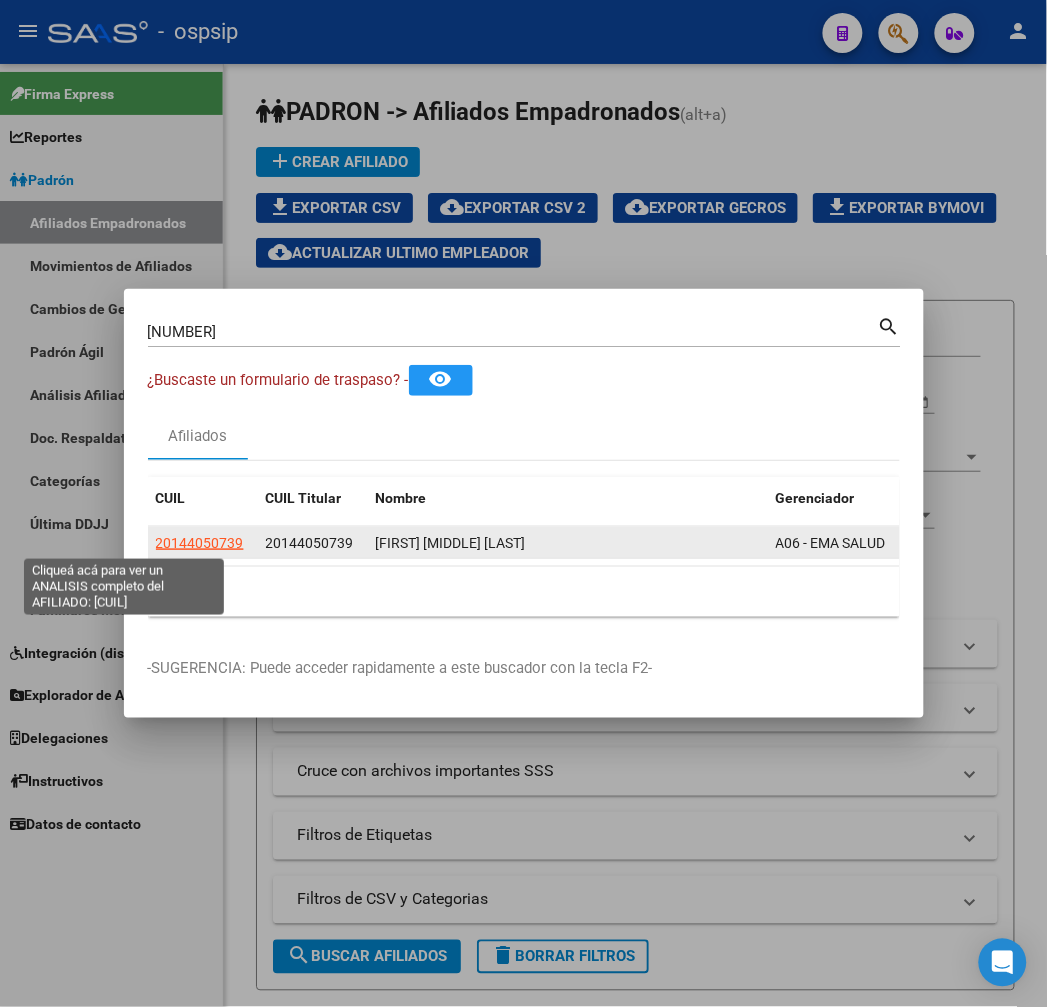 click on "20144050739" 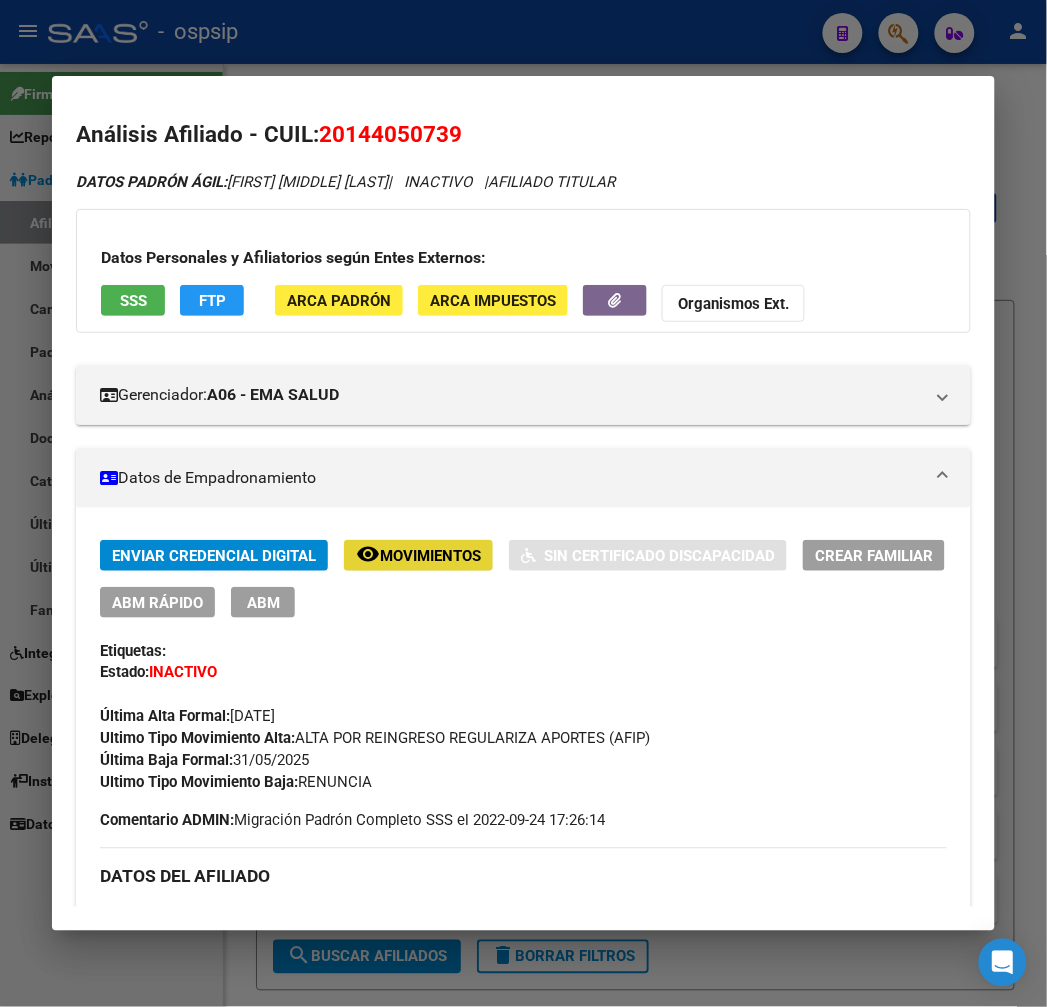 click on "Movimientos" 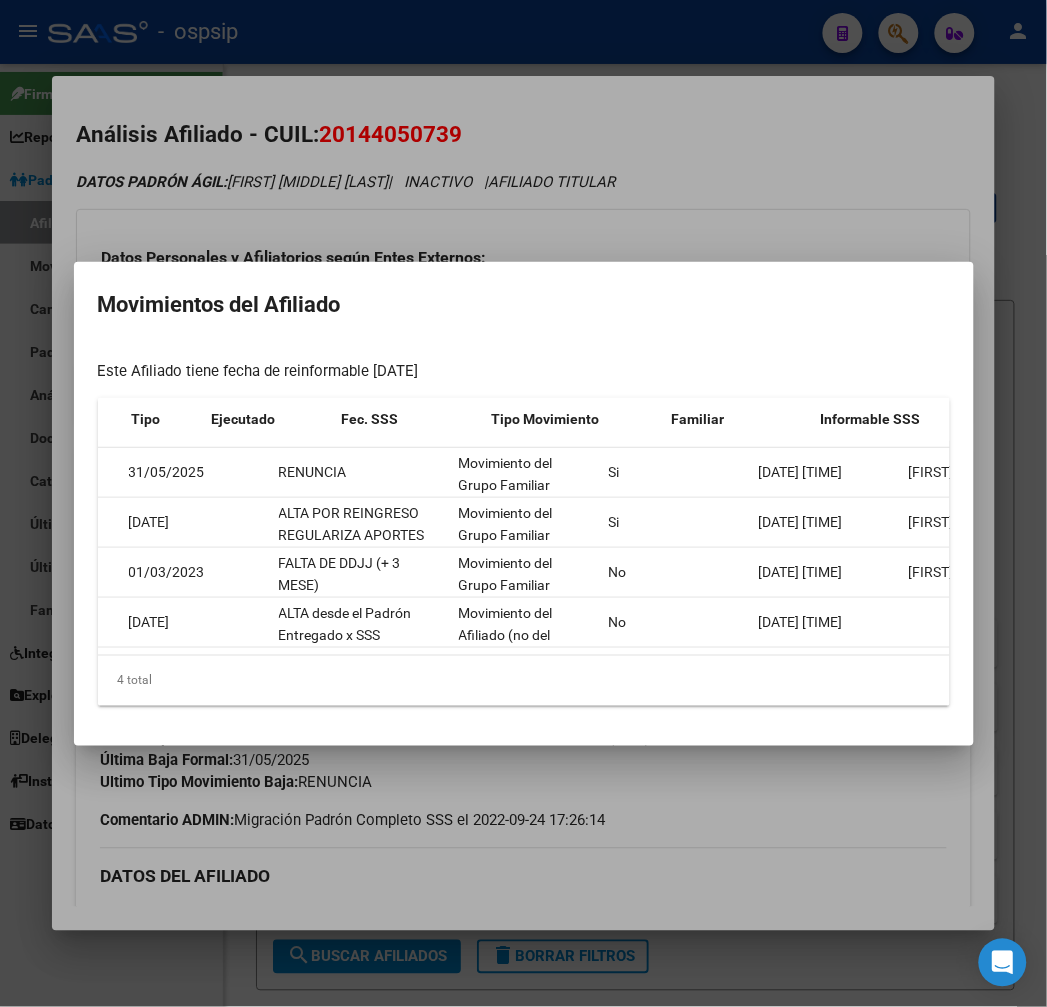 scroll, scrollTop: 0, scrollLeft: 114, axis: horizontal 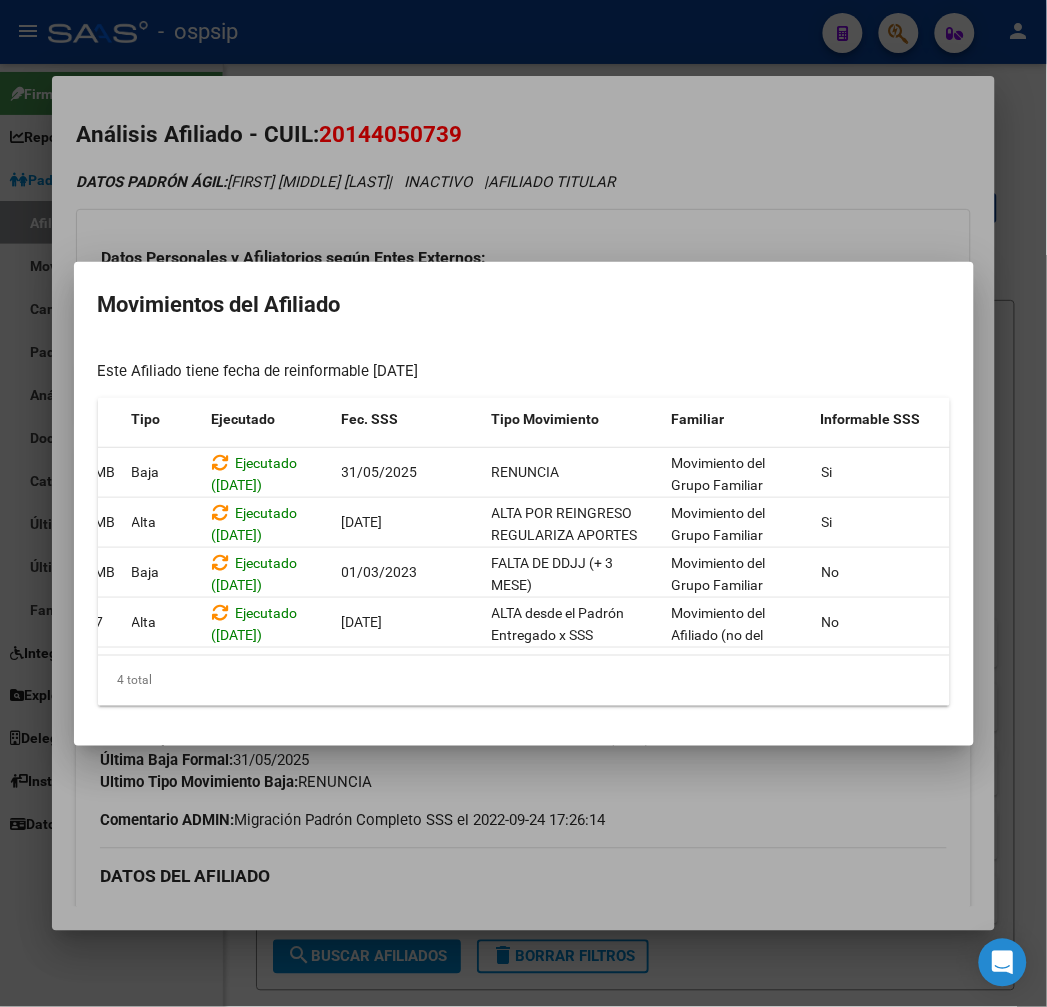 click at bounding box center (523, 503) 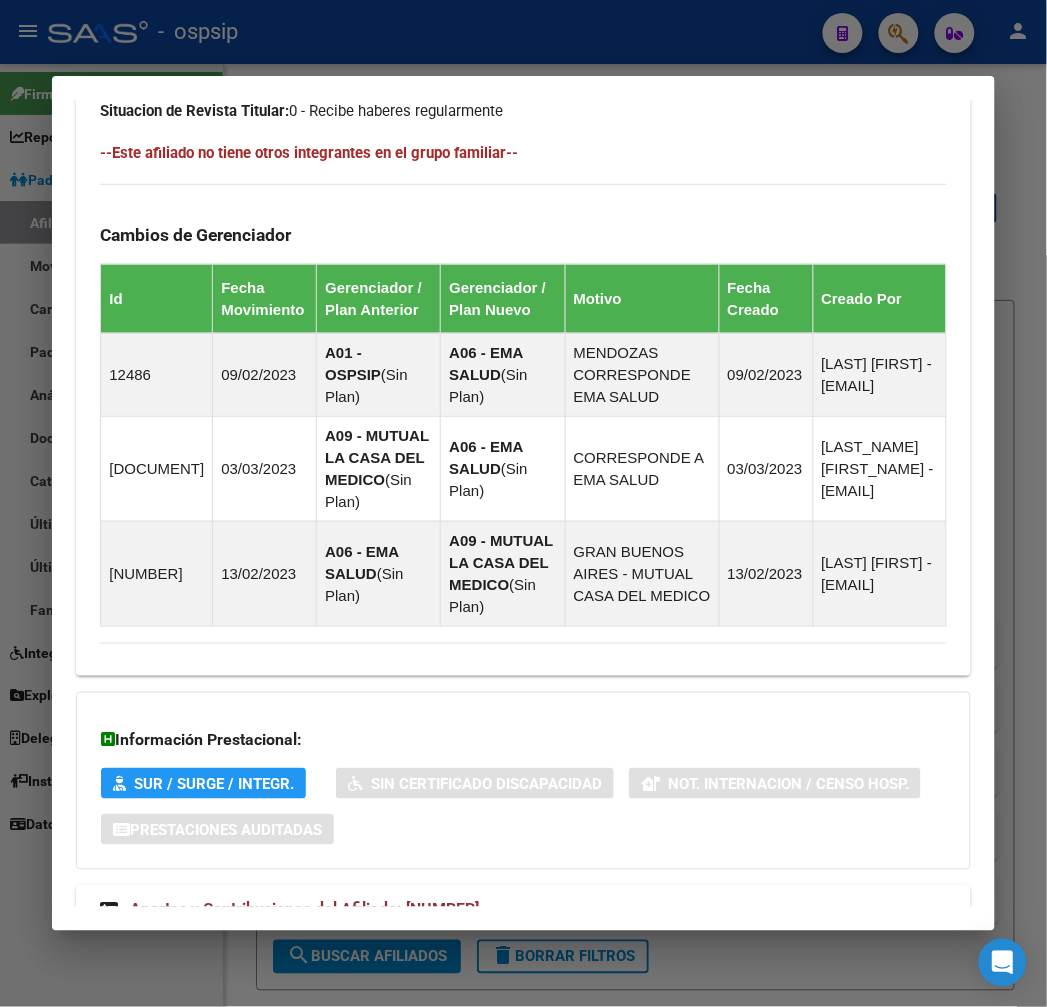 scroll, scrollTop: 1304, scrollLeft: 0, axis: vertical 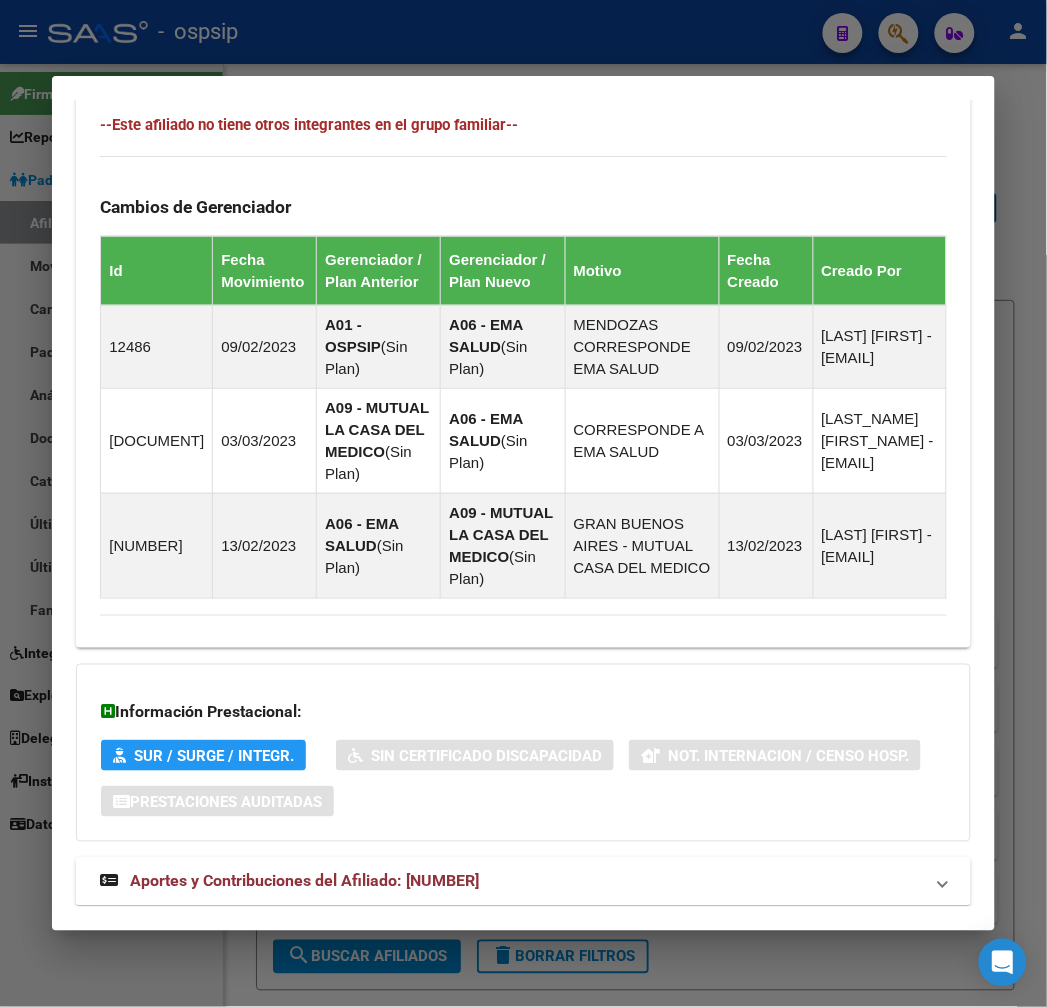 click on "Aportes y Contribuciones del Afiliado: 20144050739" at bounding box center [523, 882] 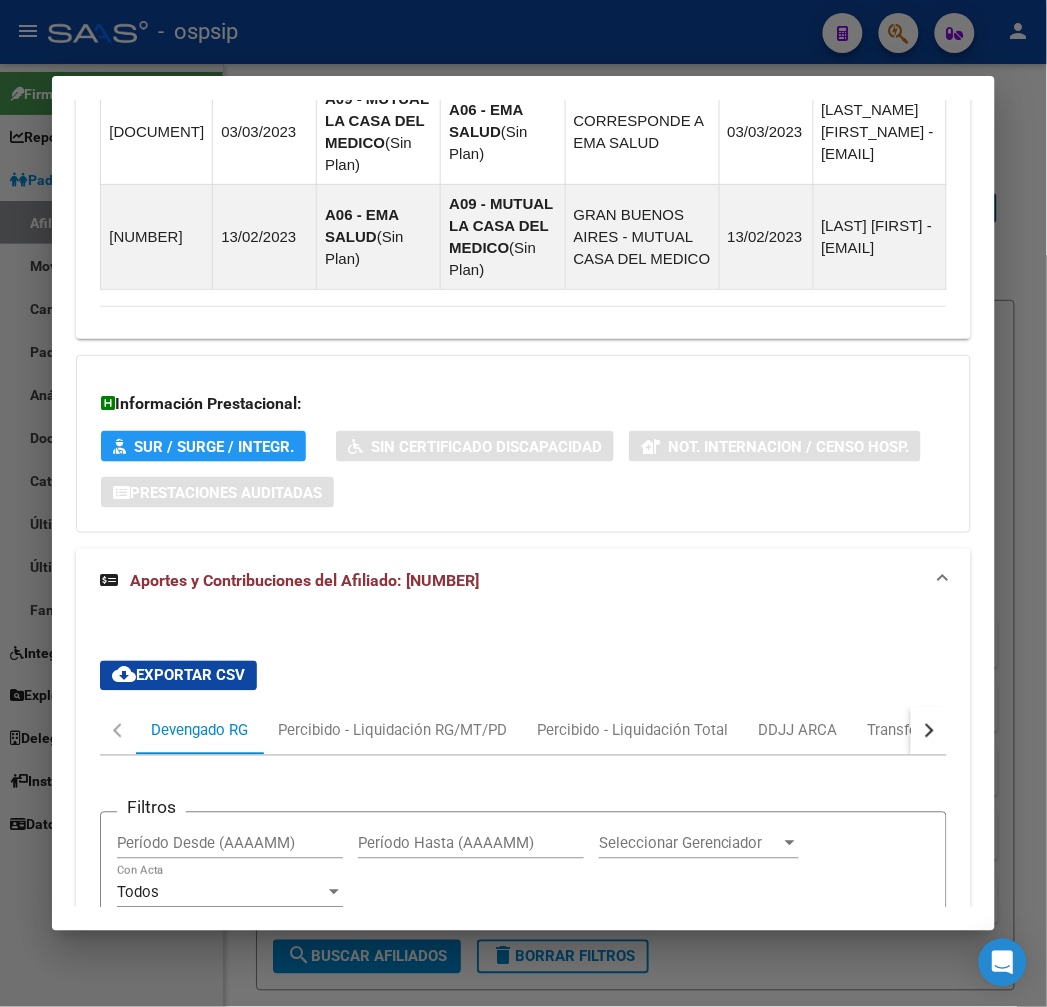 scroll, scrollTop: 1957, scrollLeft: 0, axis: vertical 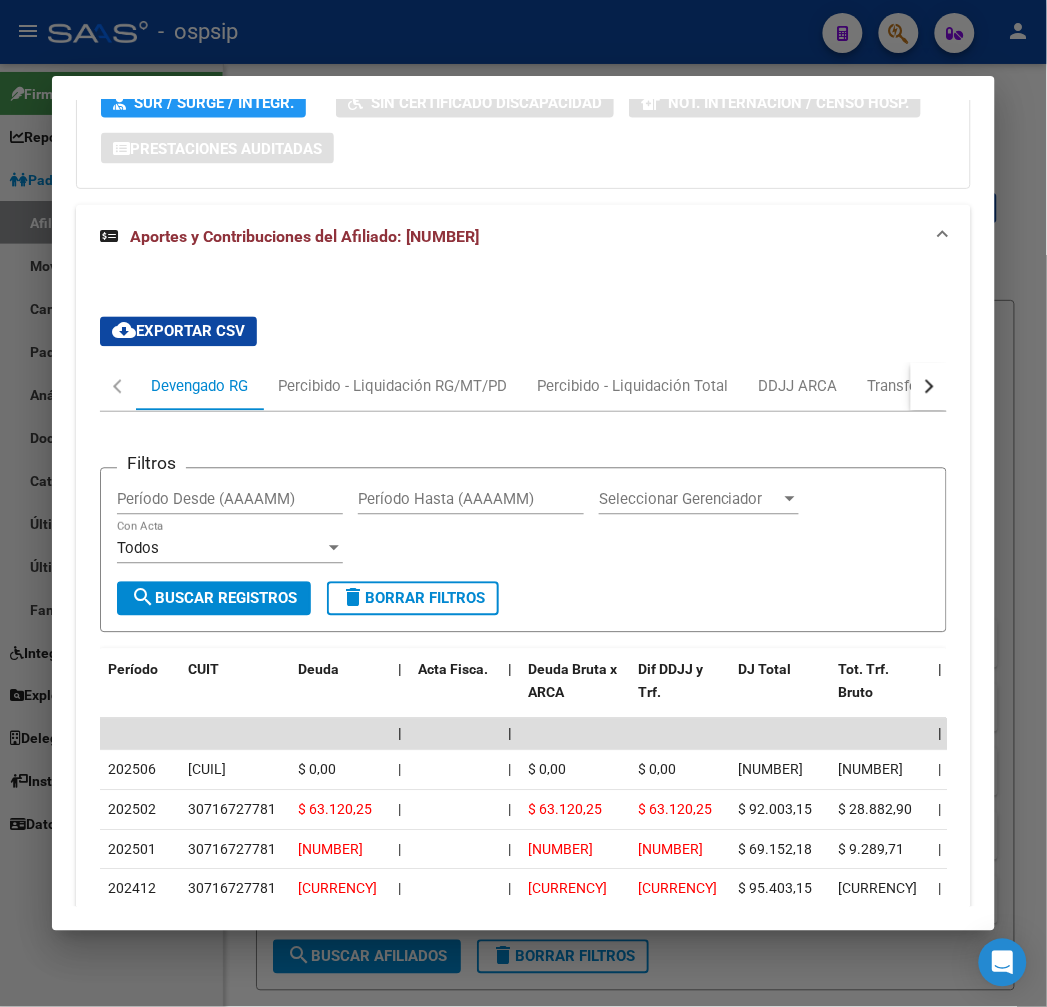 click at bounding box center (929, 387) 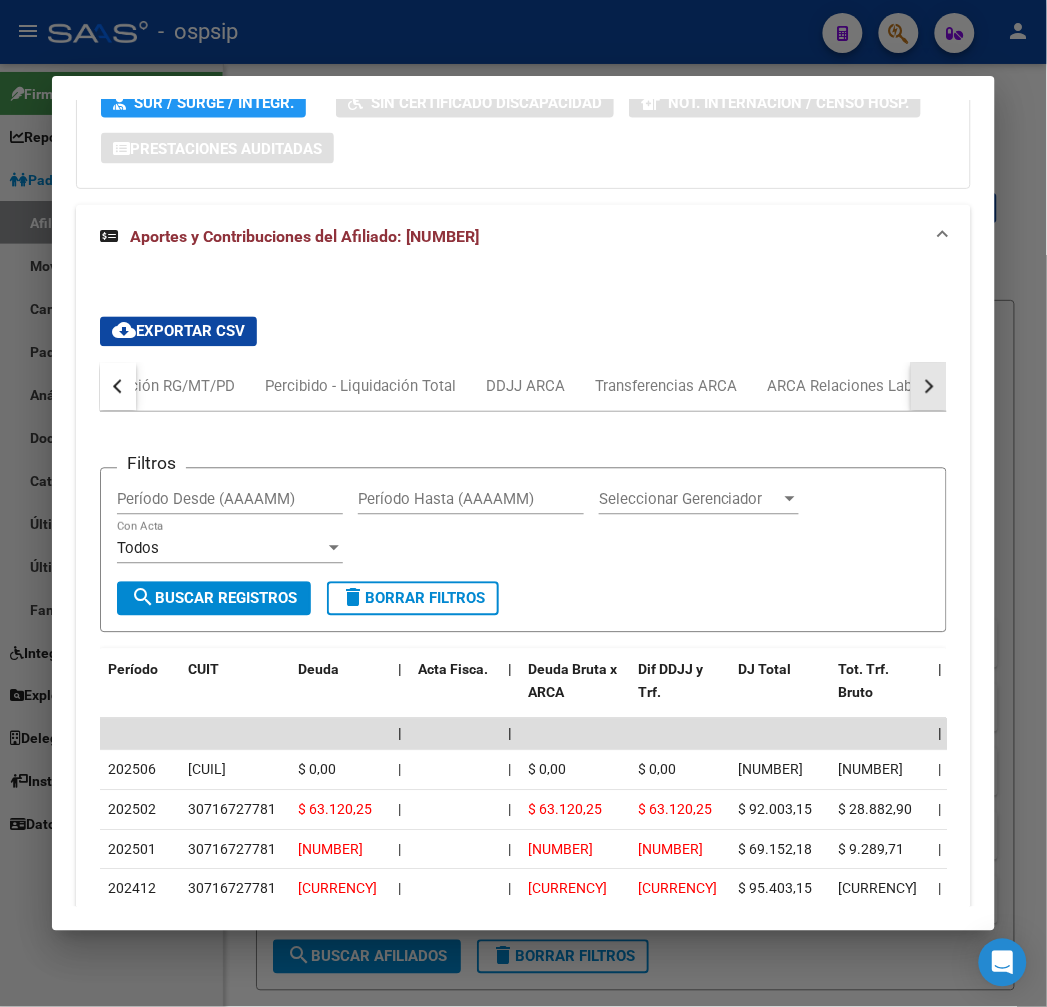 click at bounding box center [929, 387] 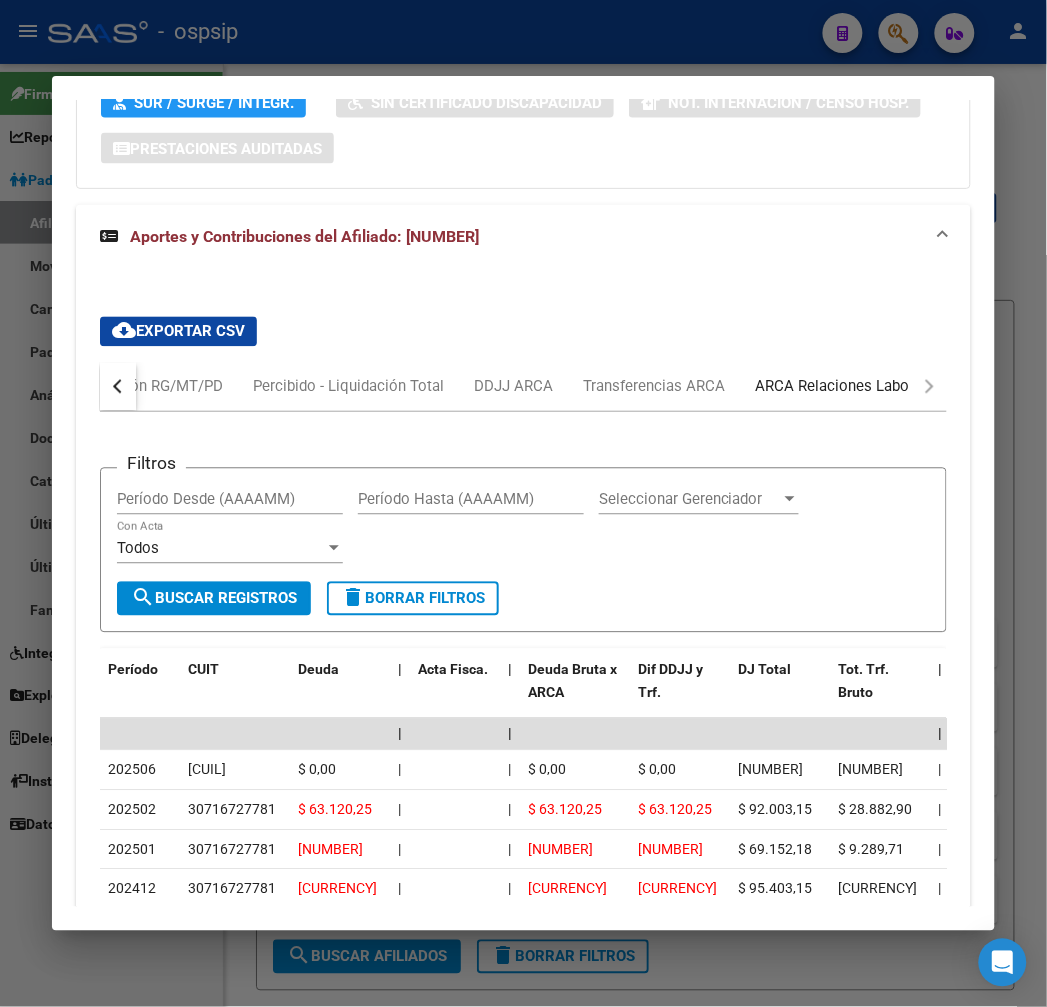 click on "ARCA Relaciones Laborales" at bounding box center (848, 387) 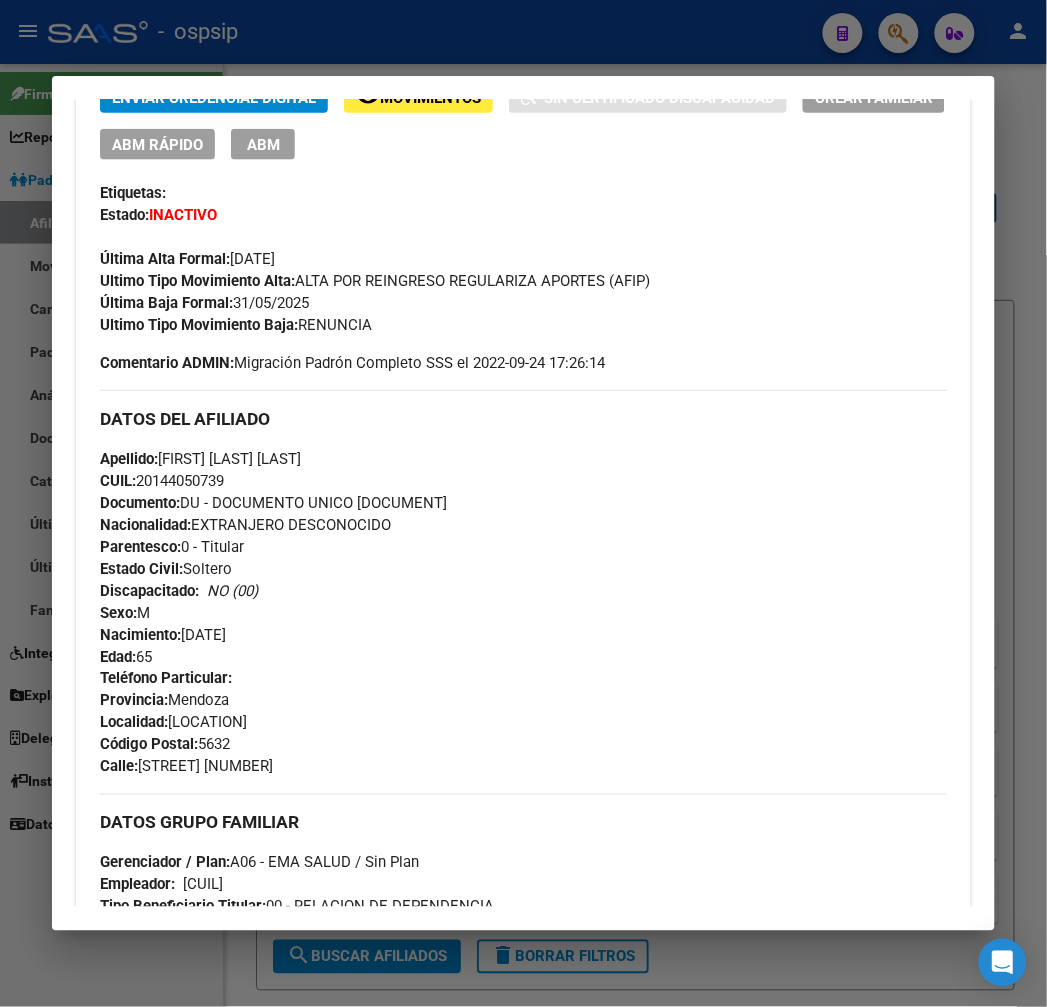 scroll, scrollTop: 432, scrollLeft: 0, axis: vertical 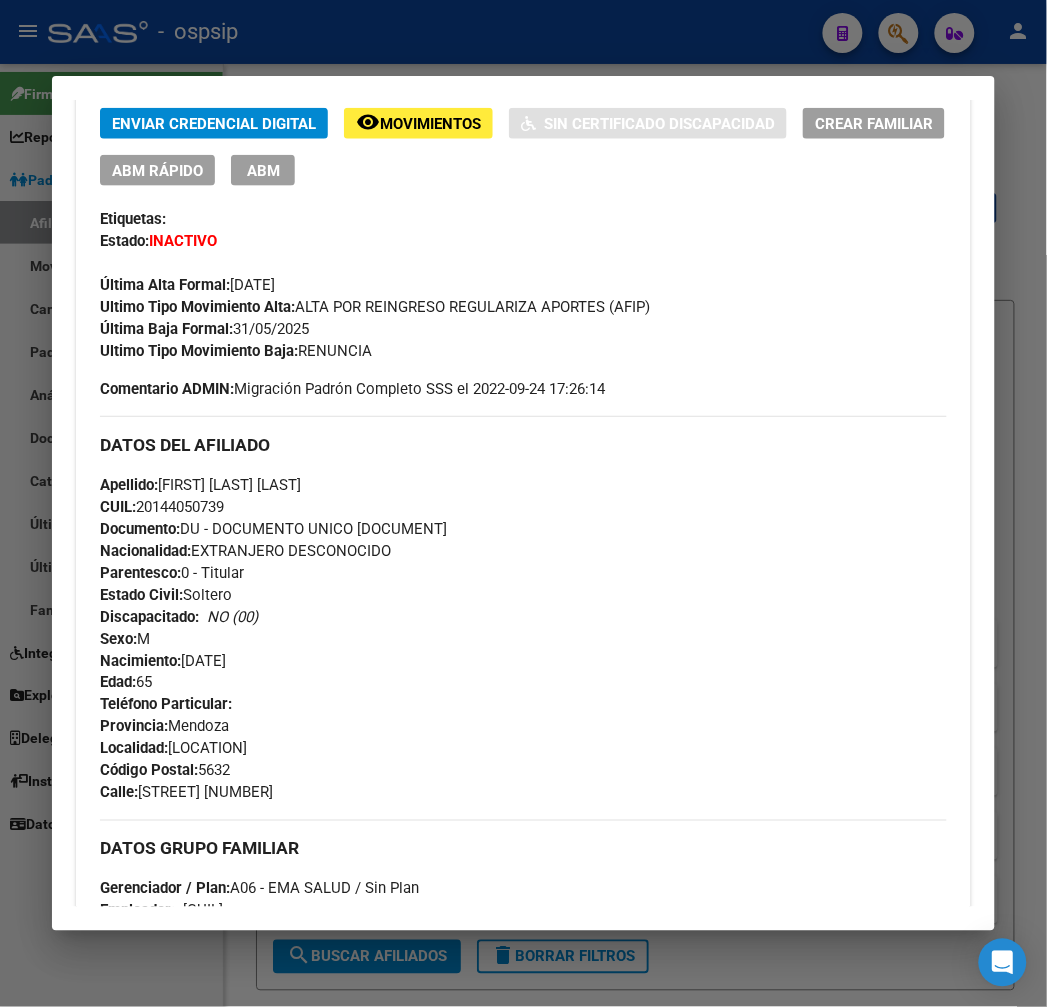 click at bounding box center [523, 503] 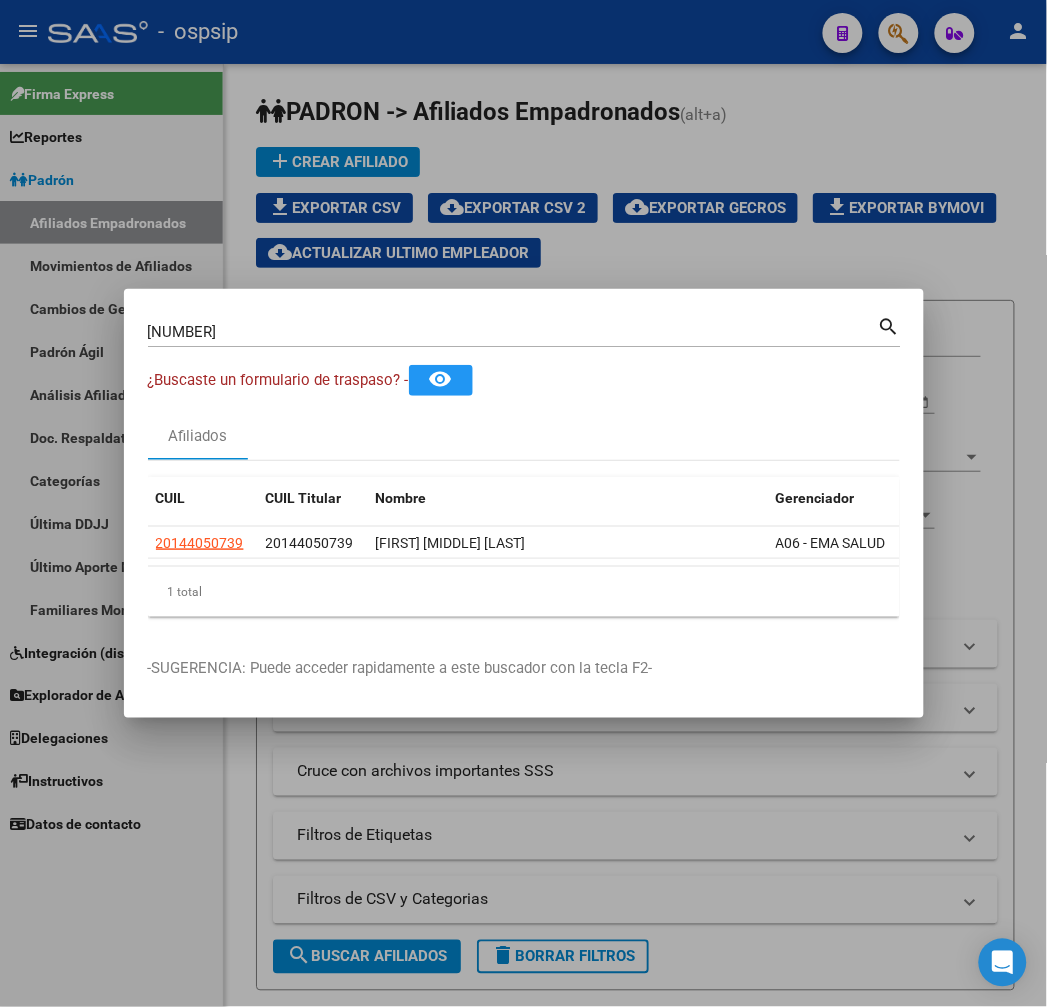 drag, startPoint x: 325, startPoint y: 24, endPoint x: 484, endPoint y: 88, distance: 171.3972 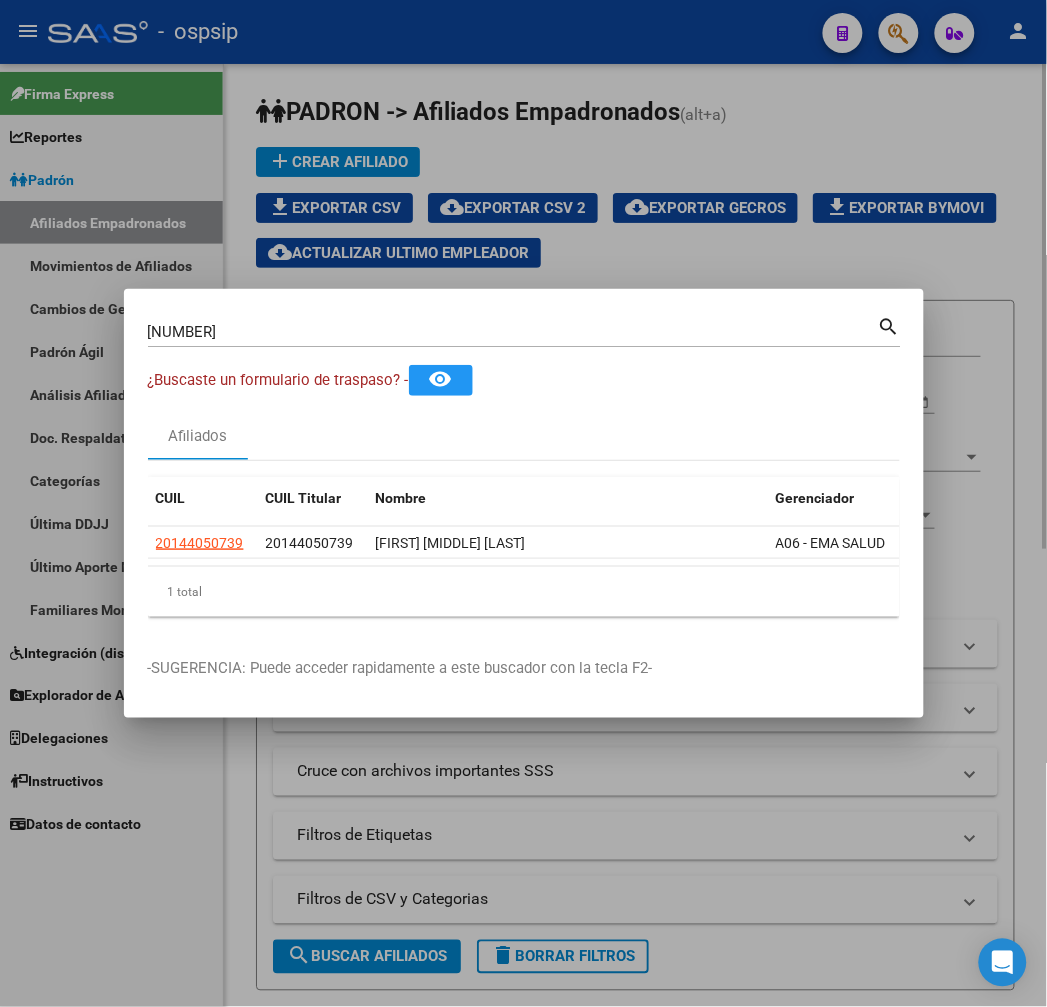 click at bounding box center [523, 503] 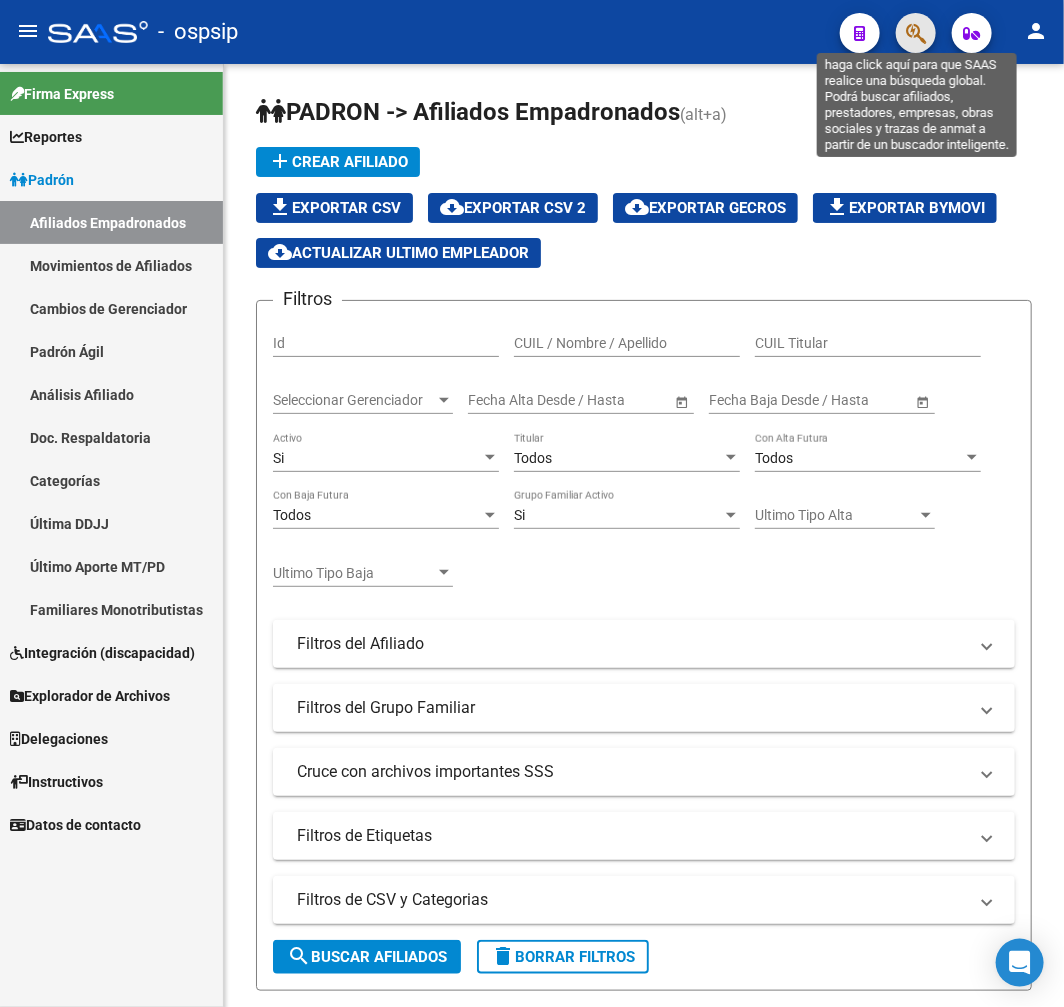 click 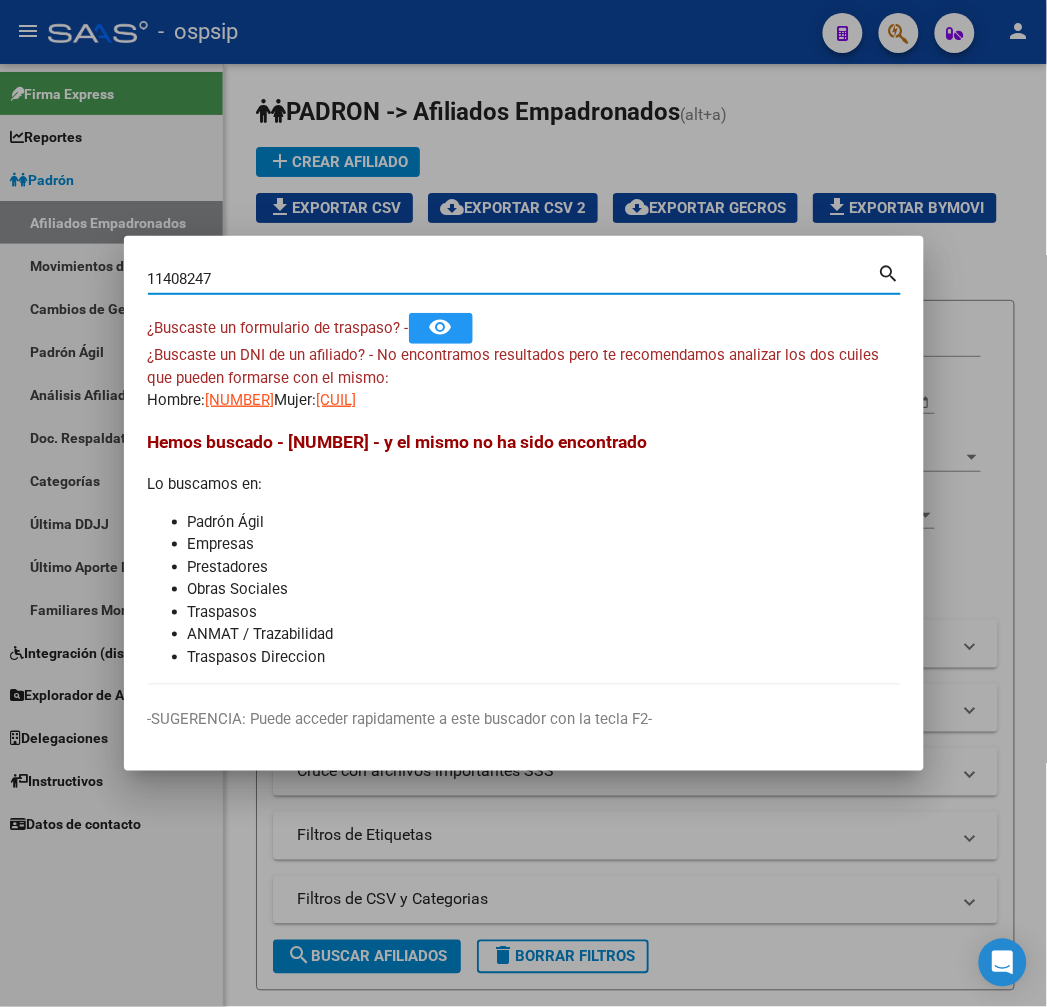 click on "11408247" at bounding box center (513, 279) 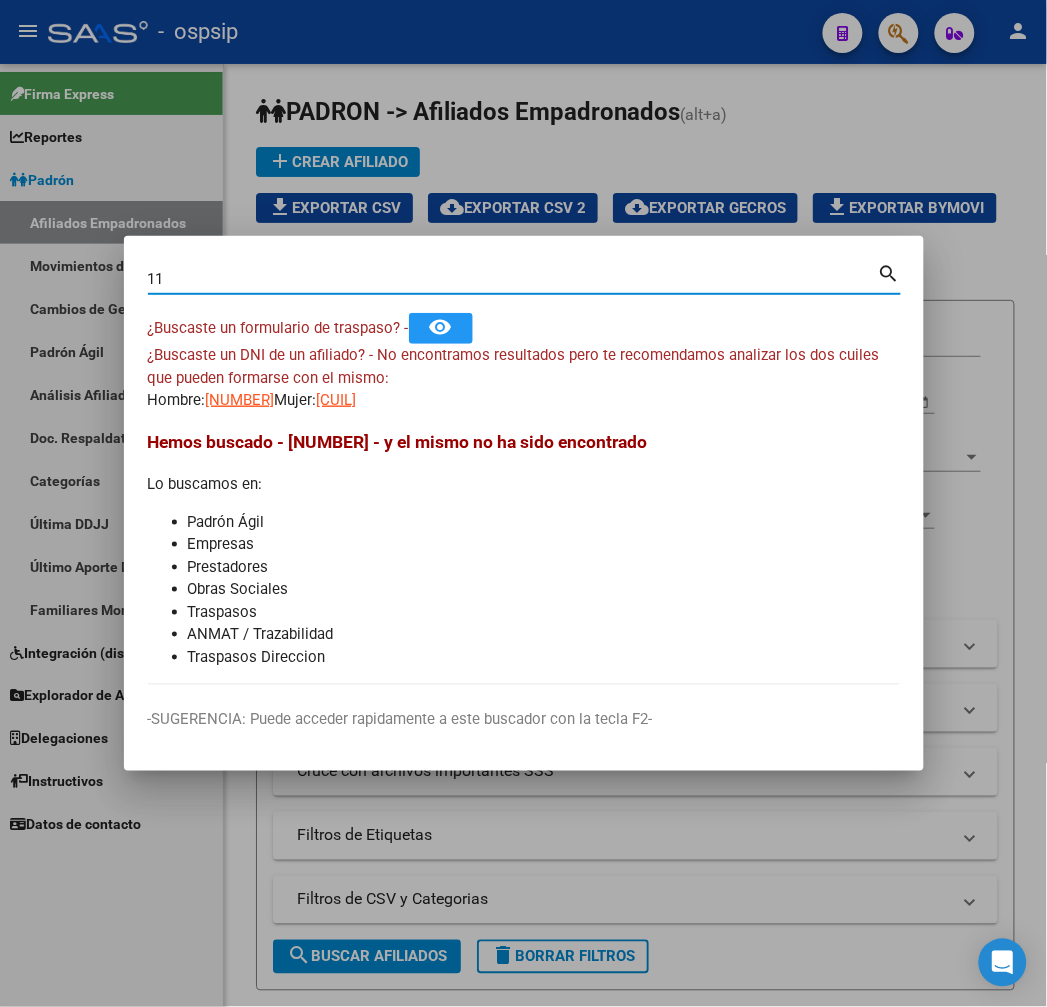 type on "1" 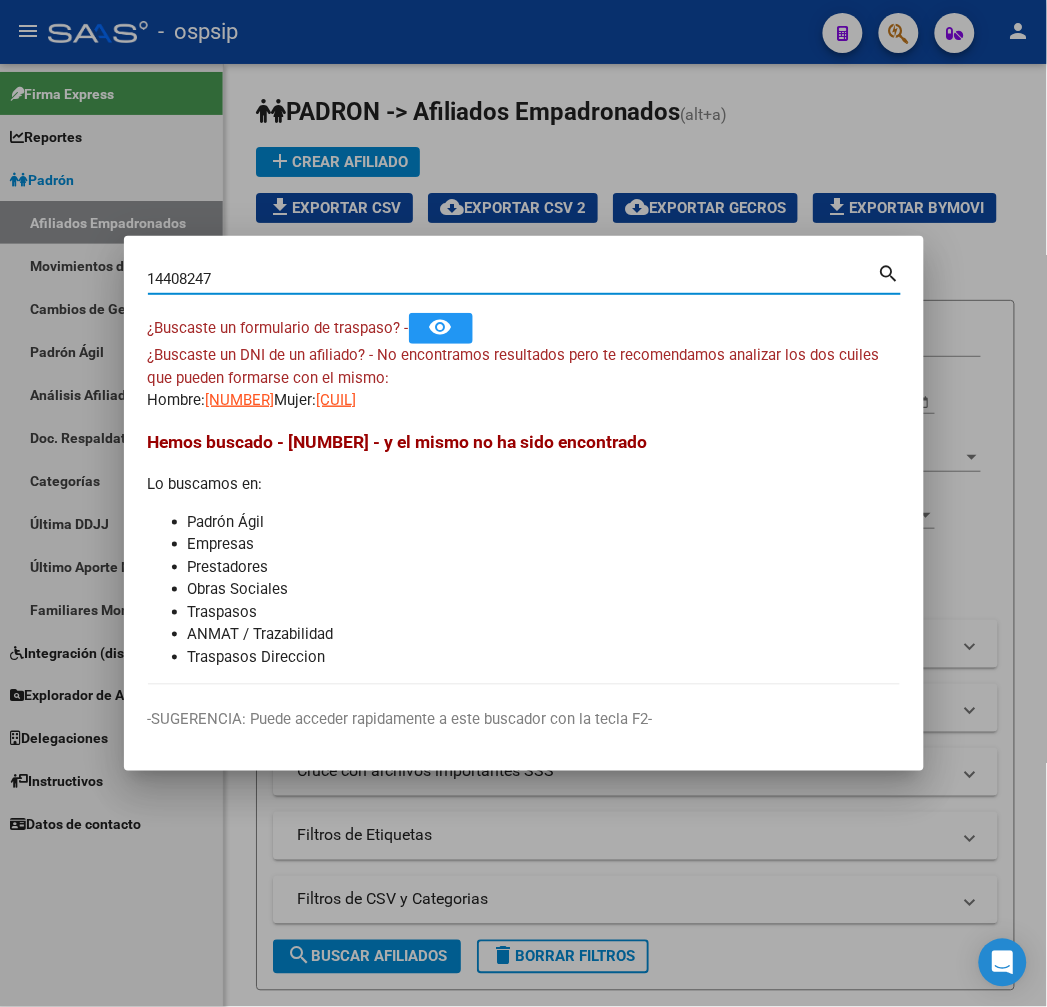 type on "14408247" 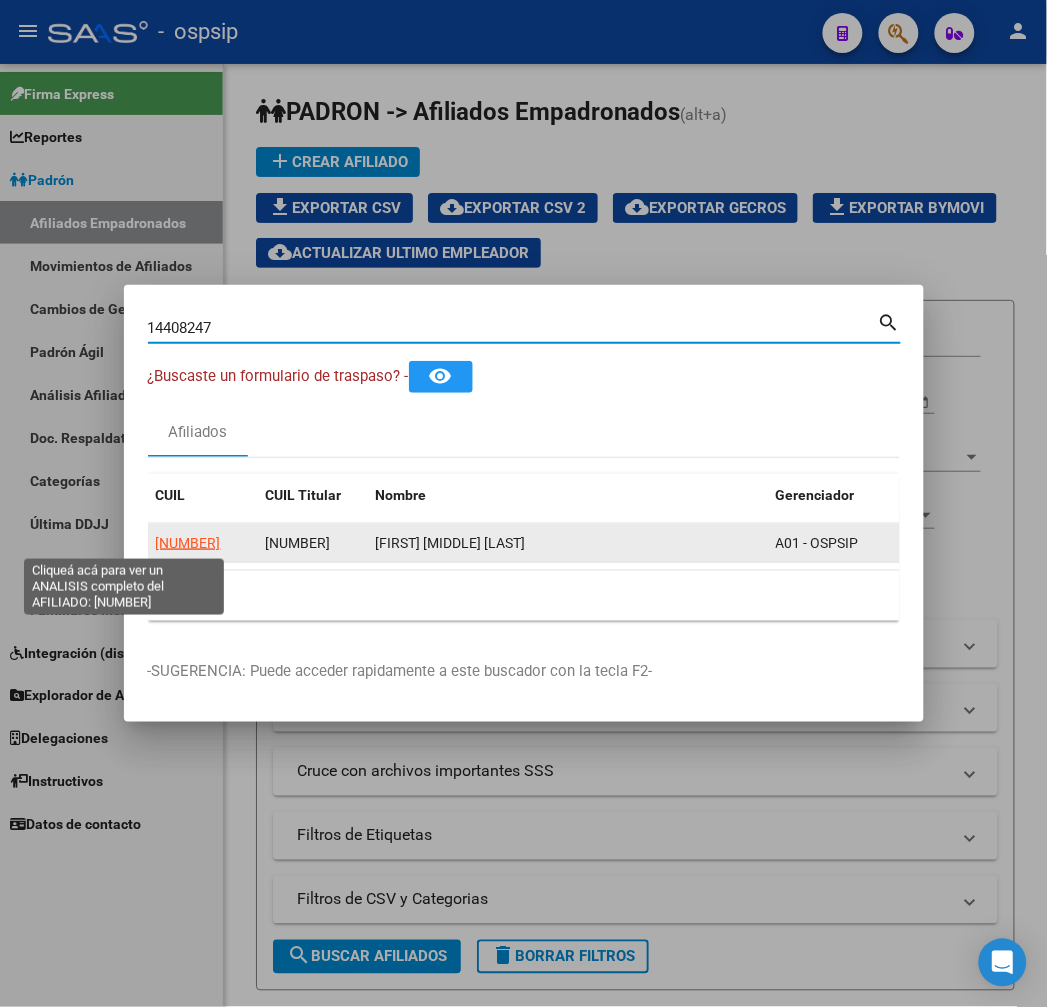 click on "20144082479" 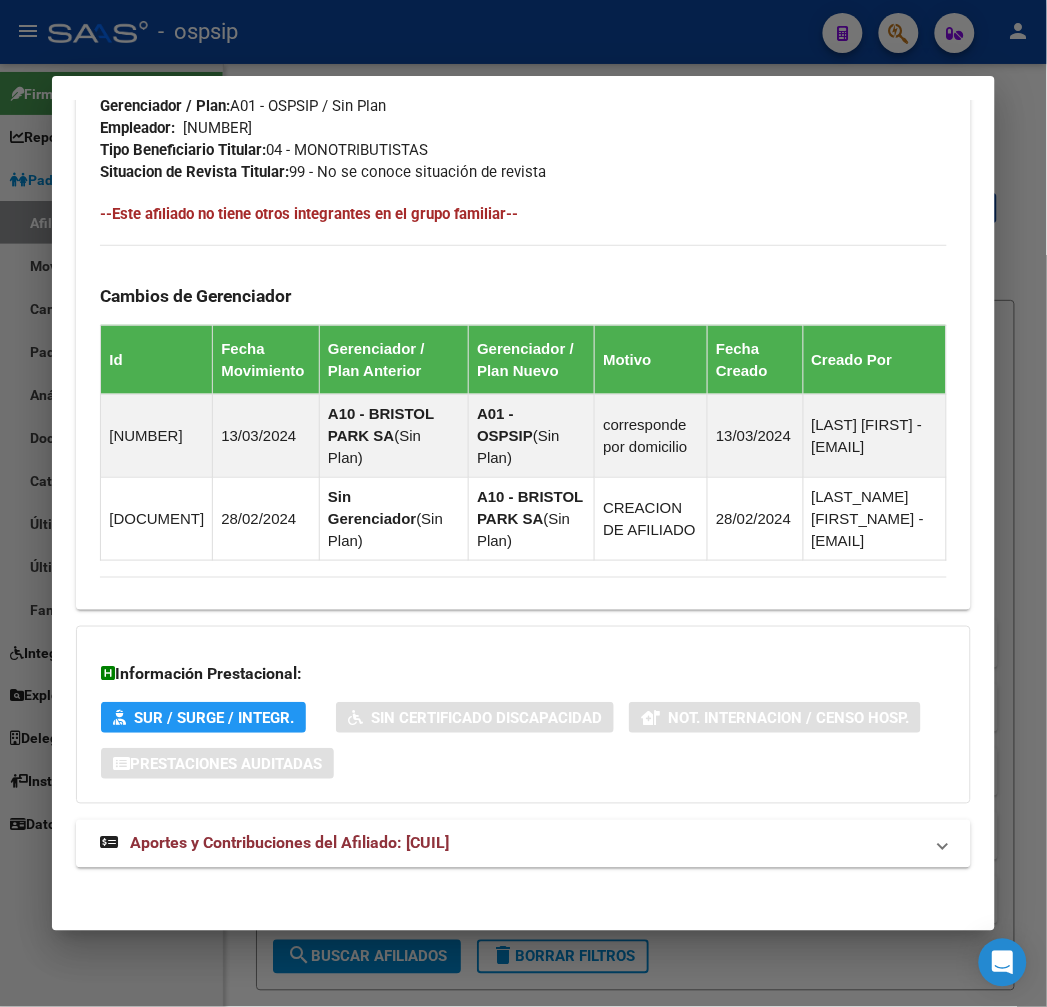 scroll, scrollTop: 1116, scrollLeft: 0, axis: vertical 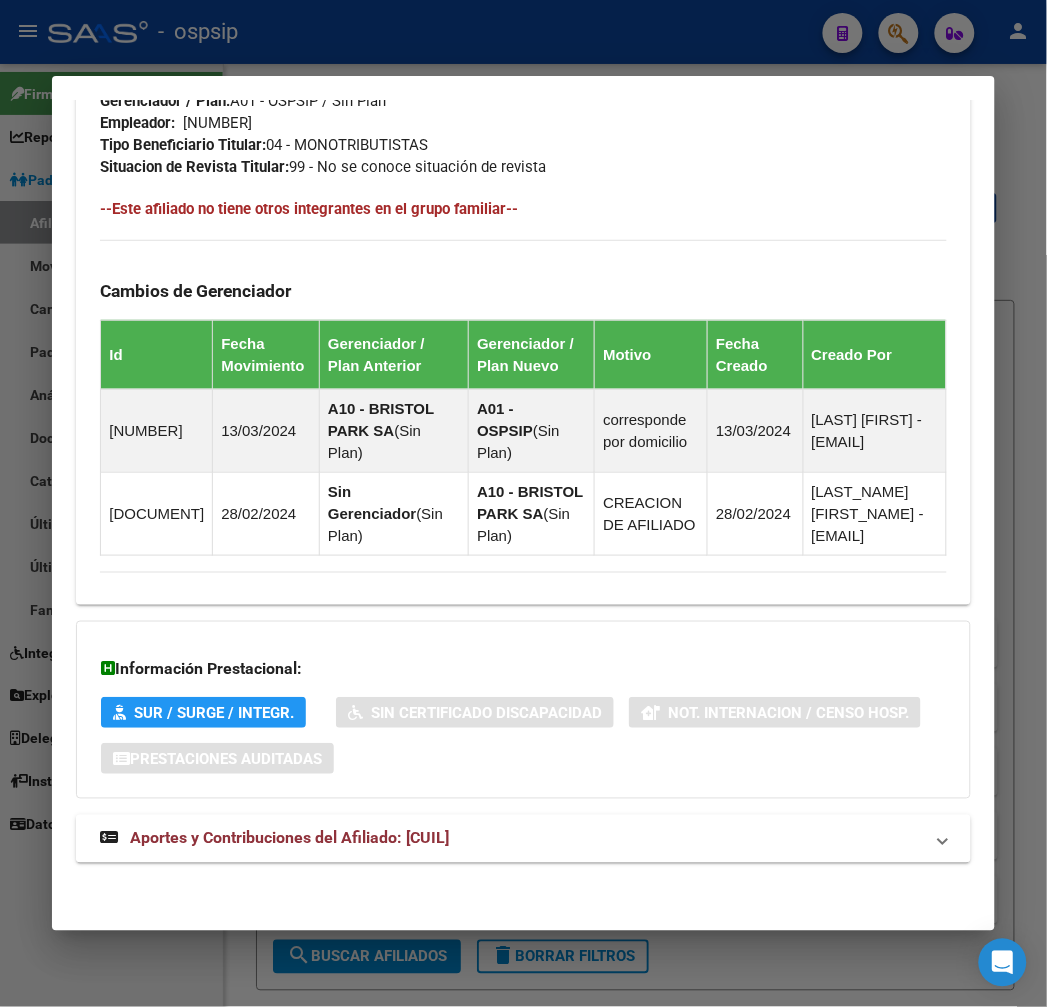 click on "Aportes y Contribuciones del Afiliado: 20144082479" at bounding box center (523, 839) 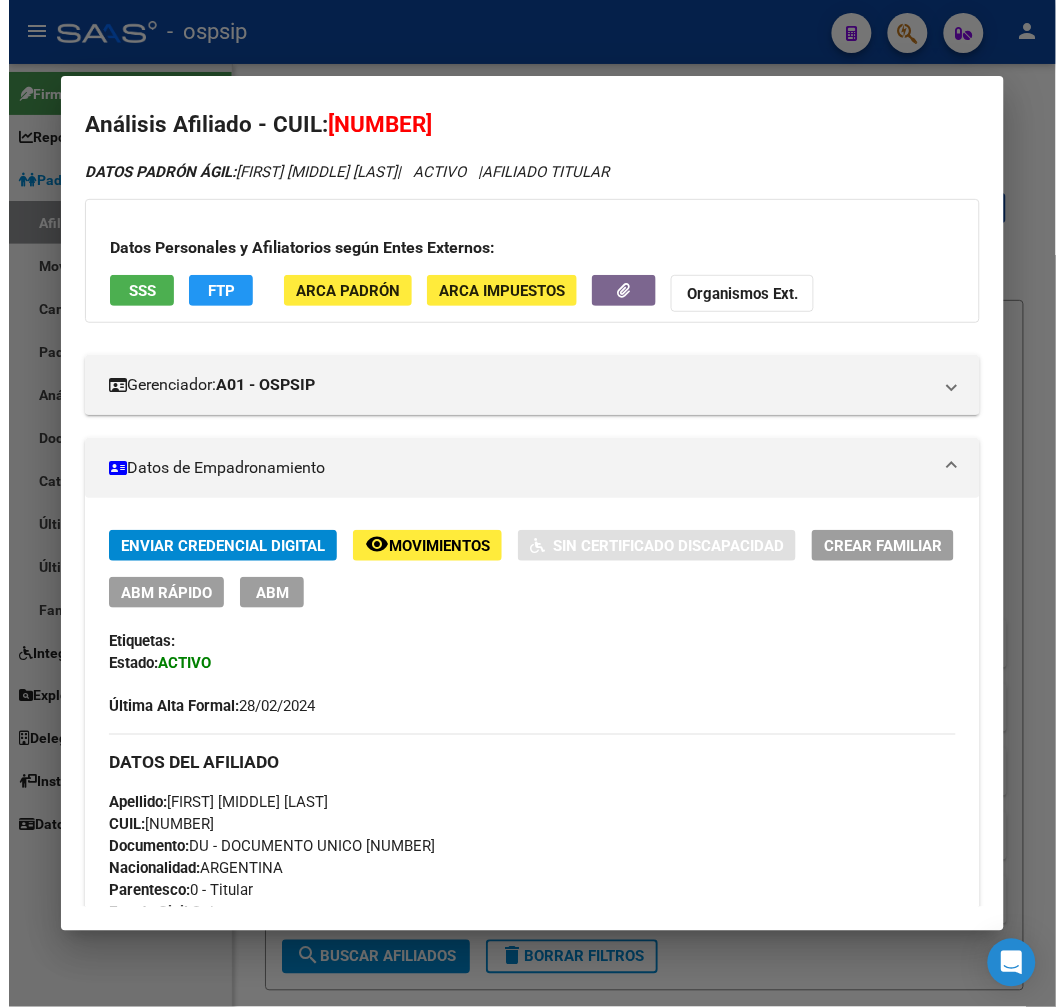 scroll, scrollTop: 0, scrollLeft: 0, axis: both 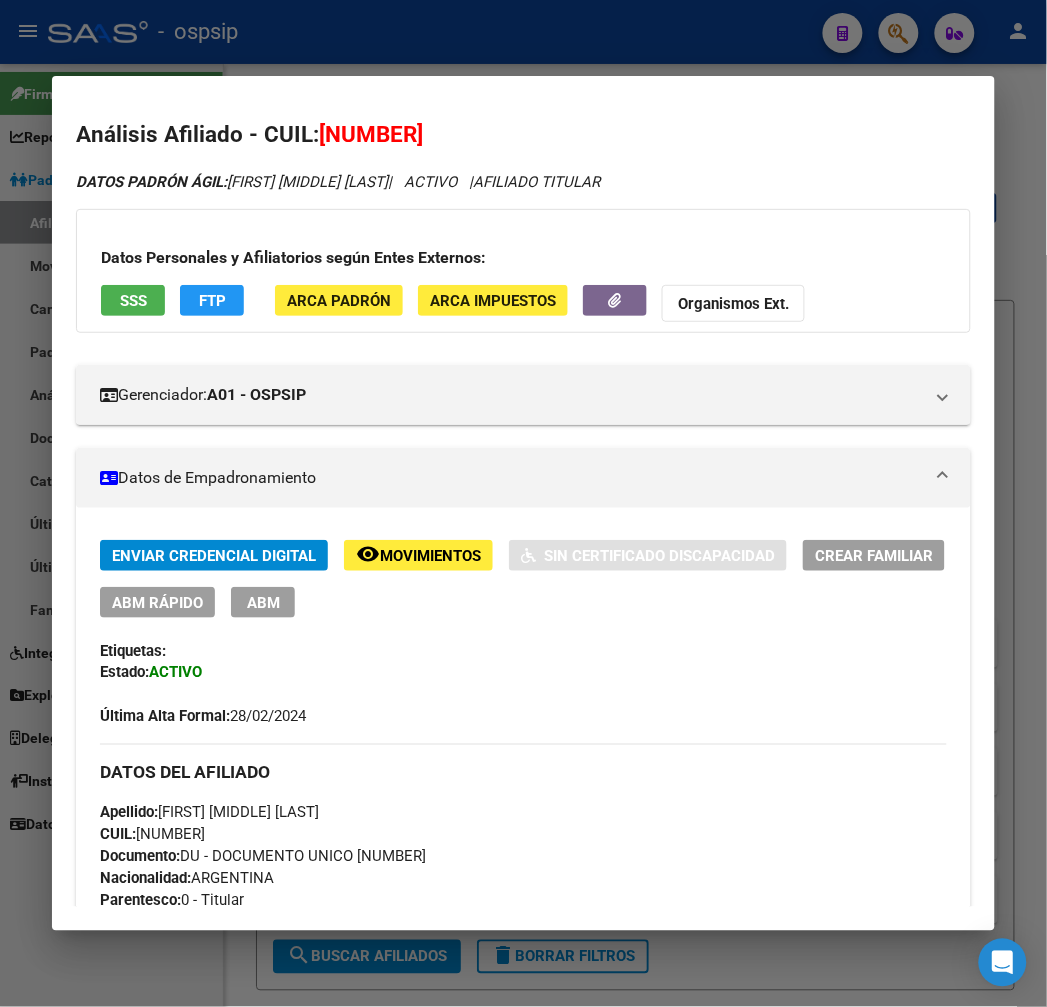 click on "ABM" at bounding box center (263, 603) 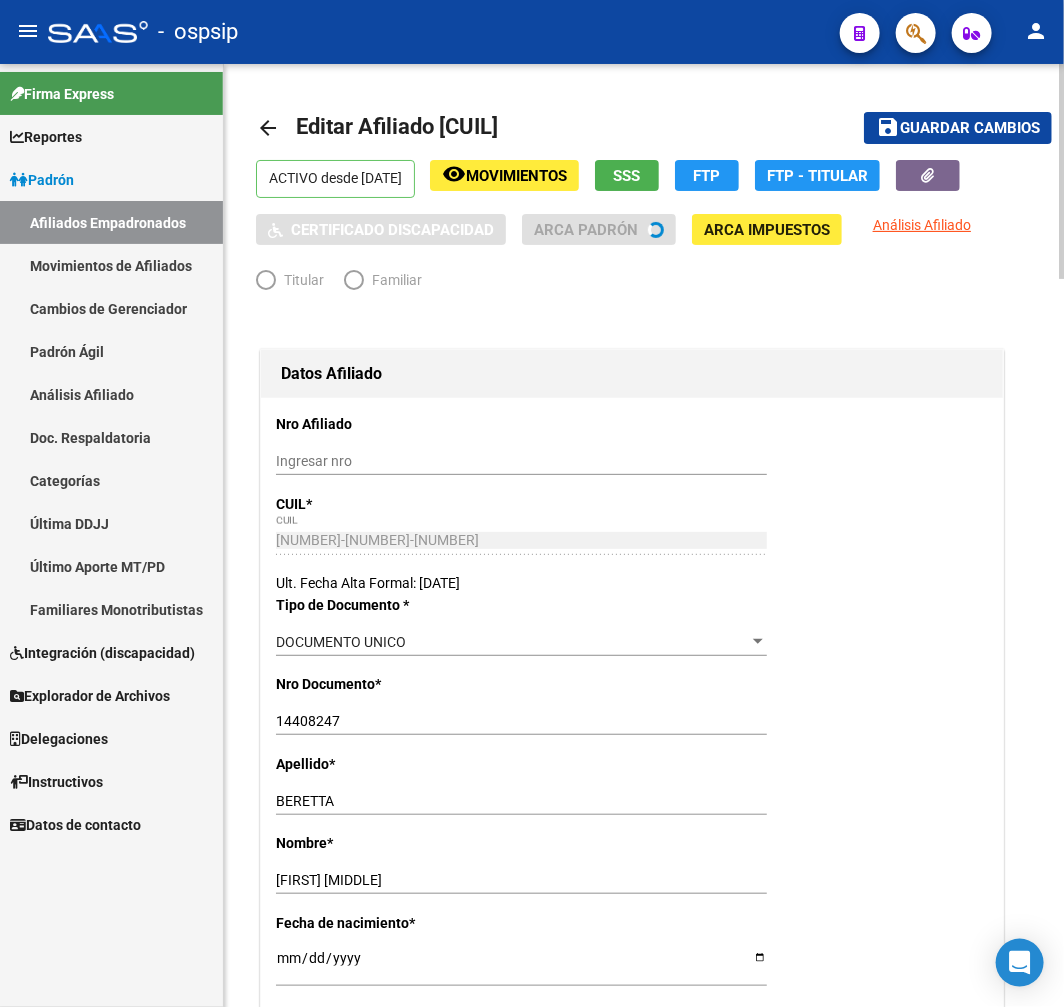 radio on "true" 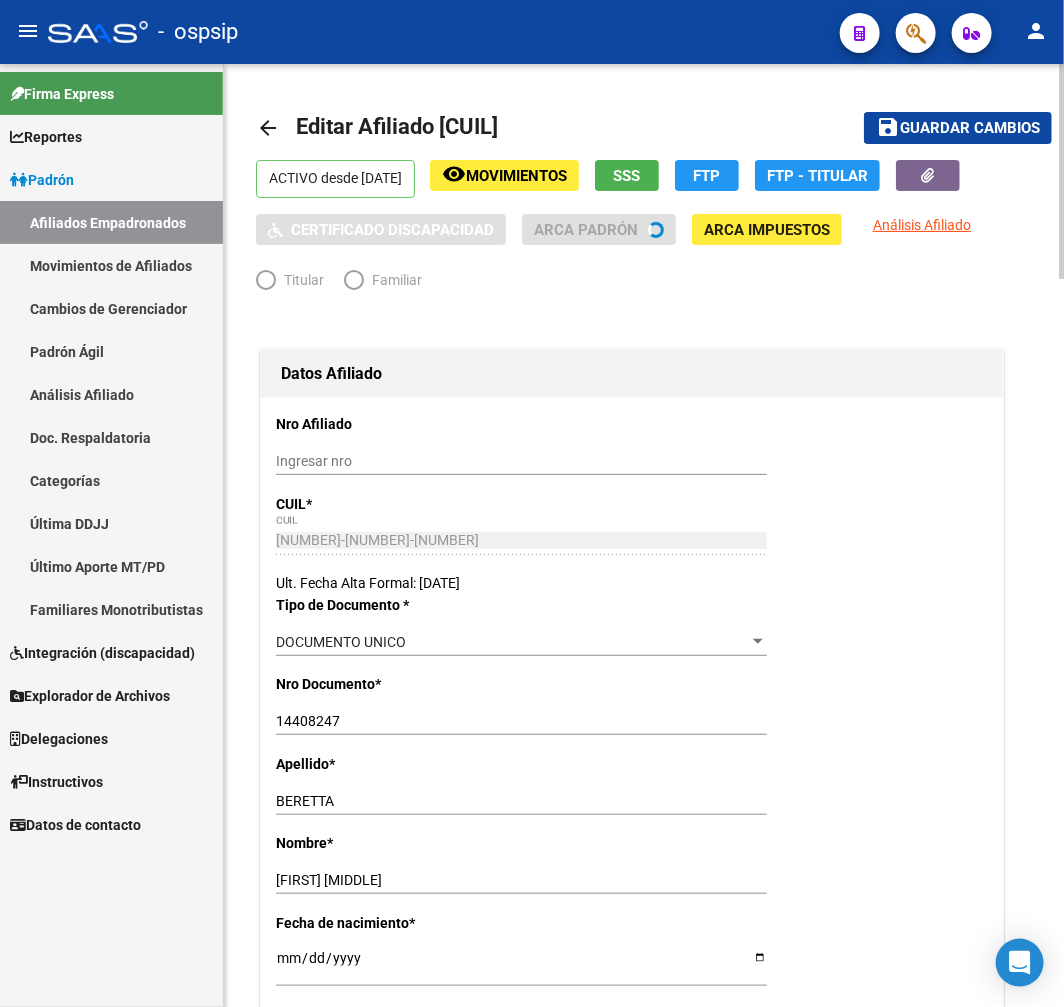 type on "20-14408247-9" 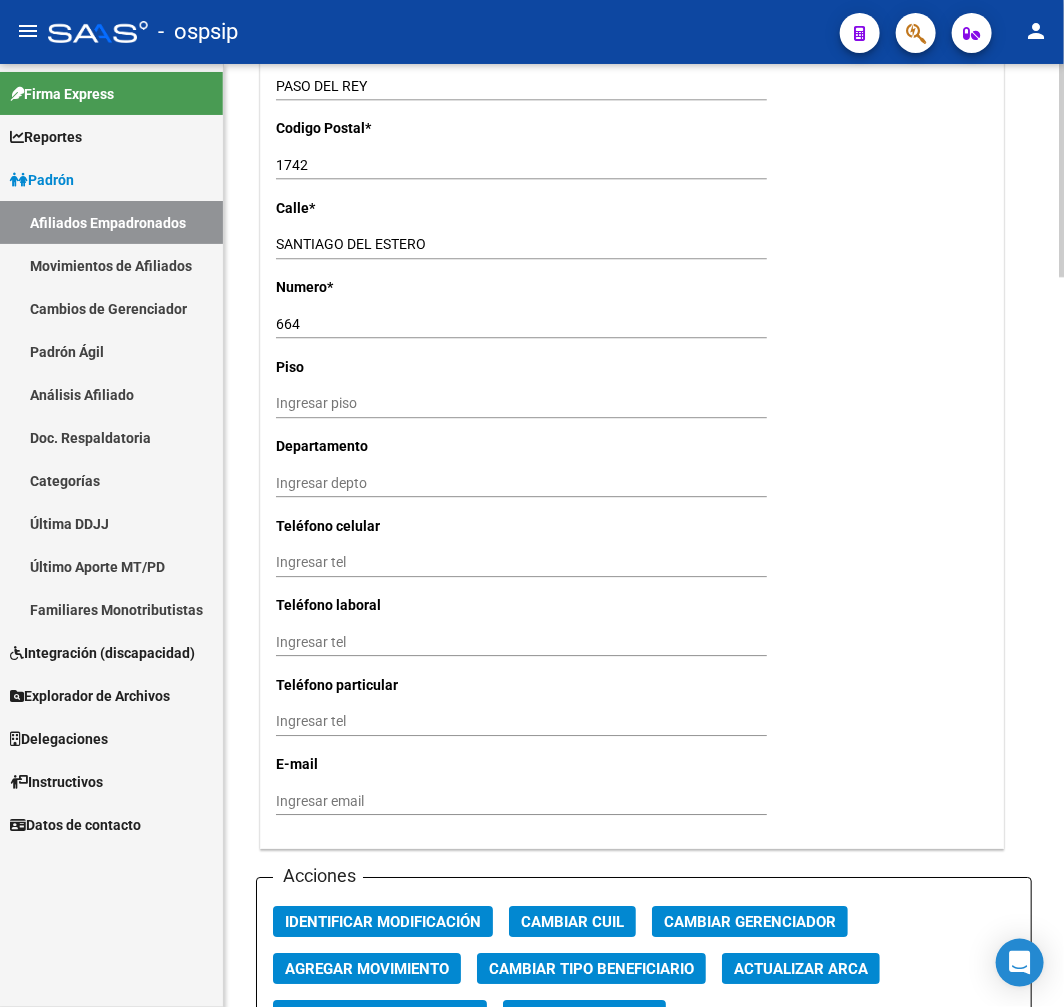 scroll, scrollTop: 2111, scrollLeft: 0, axis: vertical 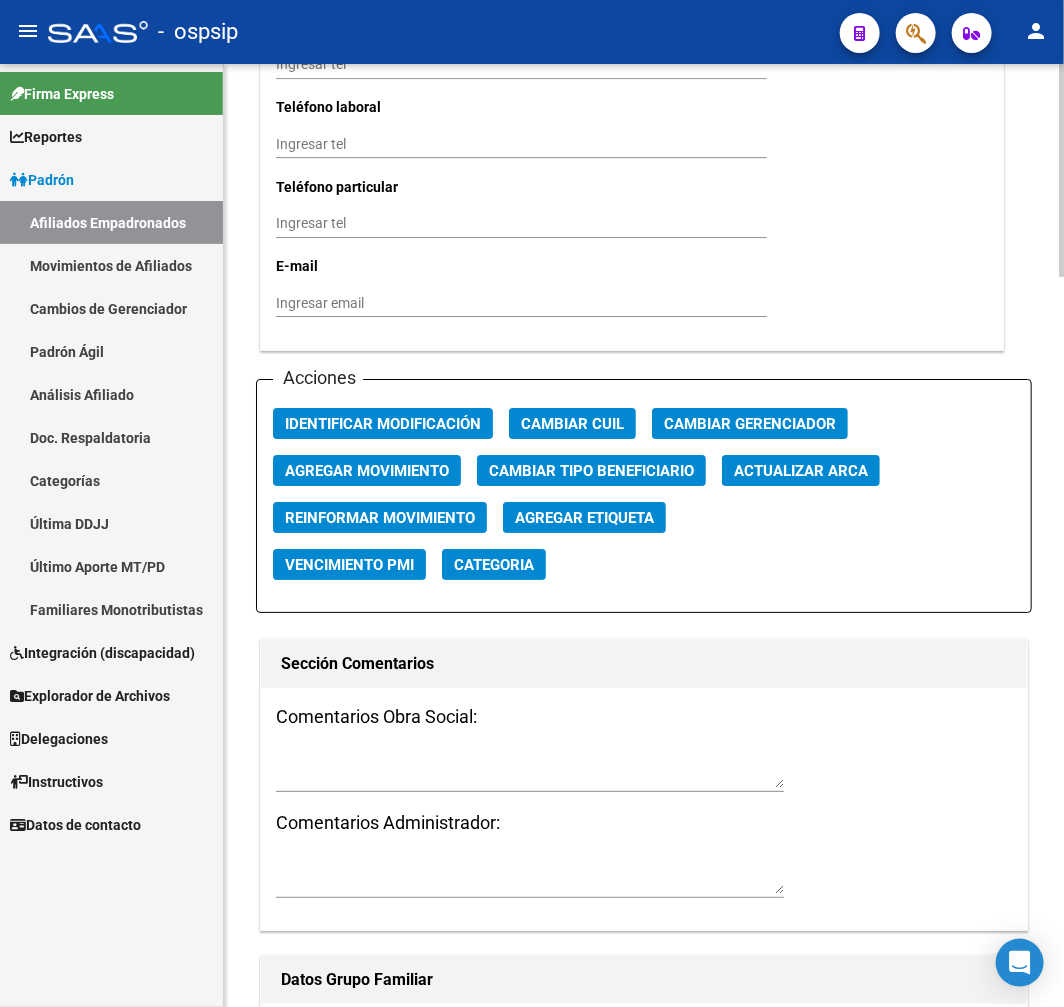 click on "Agregar Movimiento" 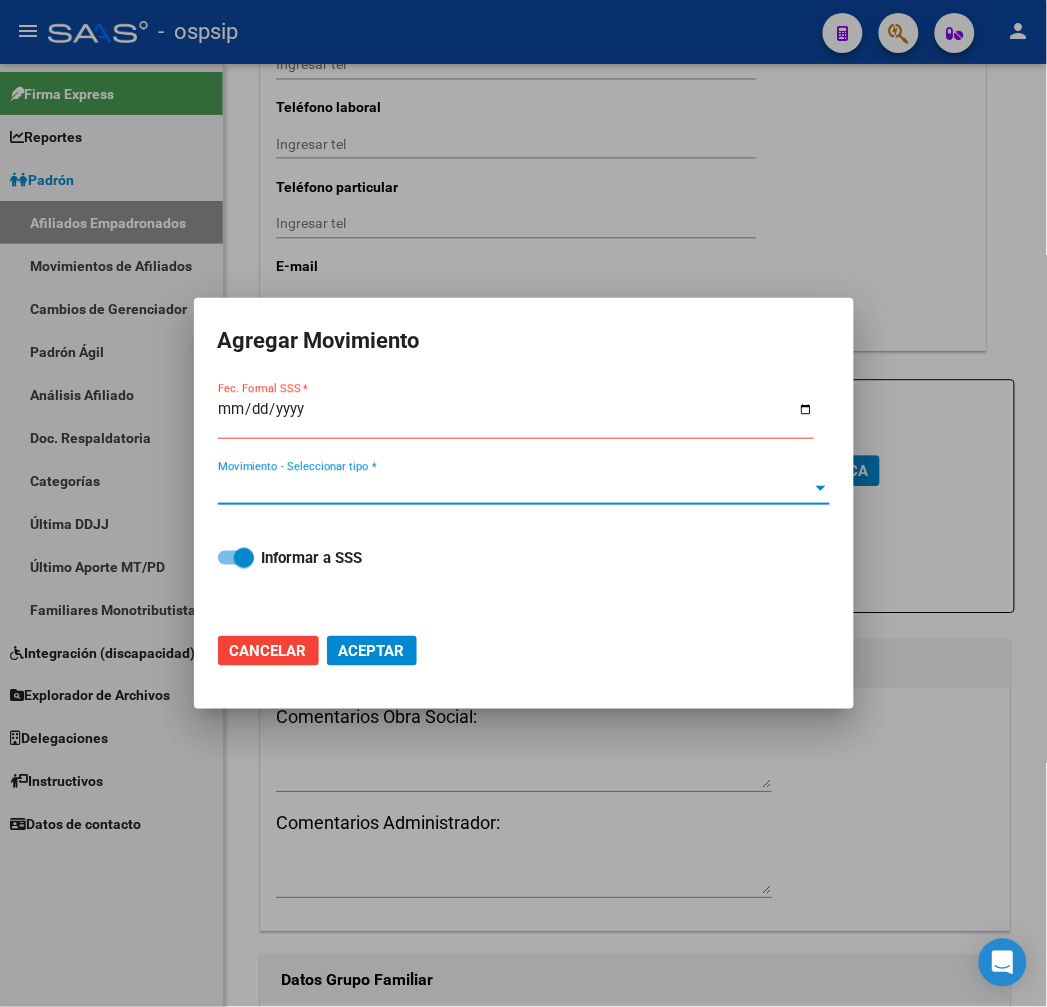 click on "Movimiento - Seleccionar tipo *" at bounding box center (515, 489) 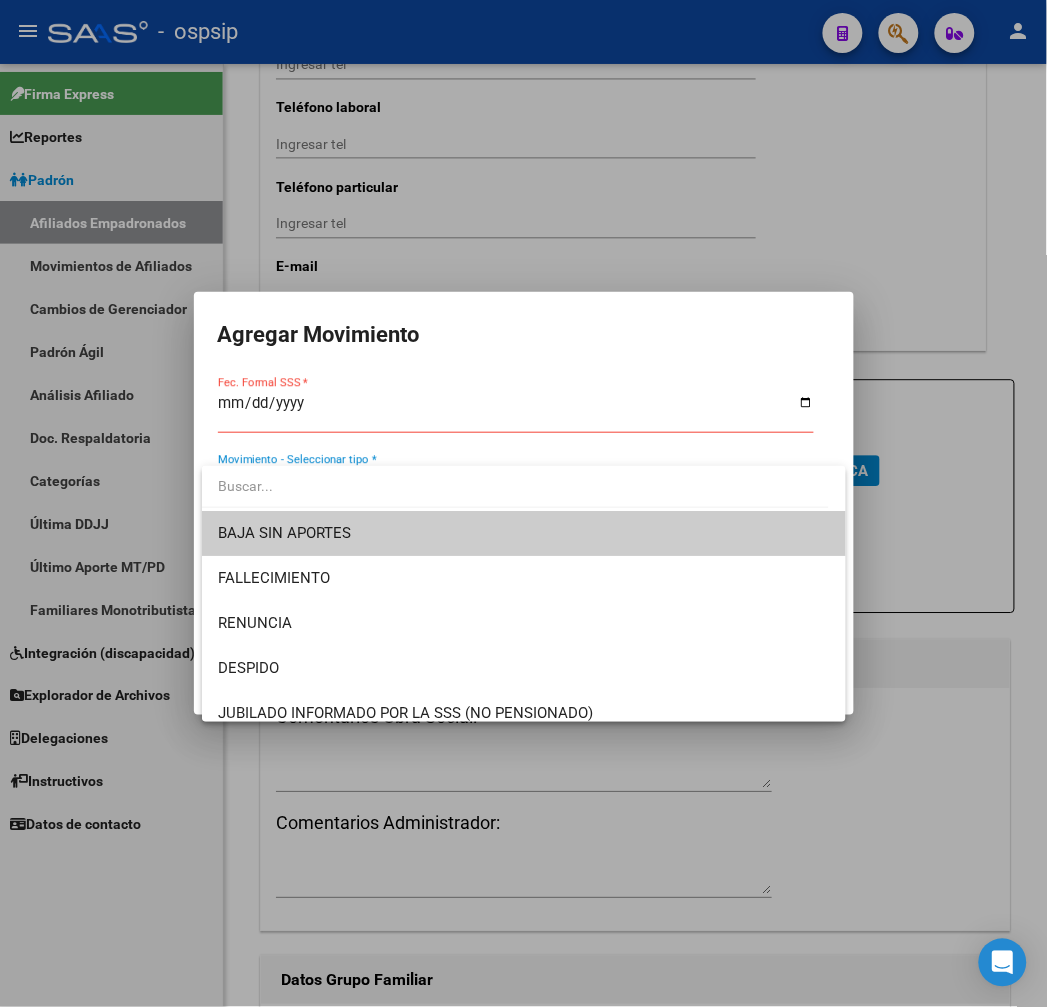 click at bounding box center [523, 503] 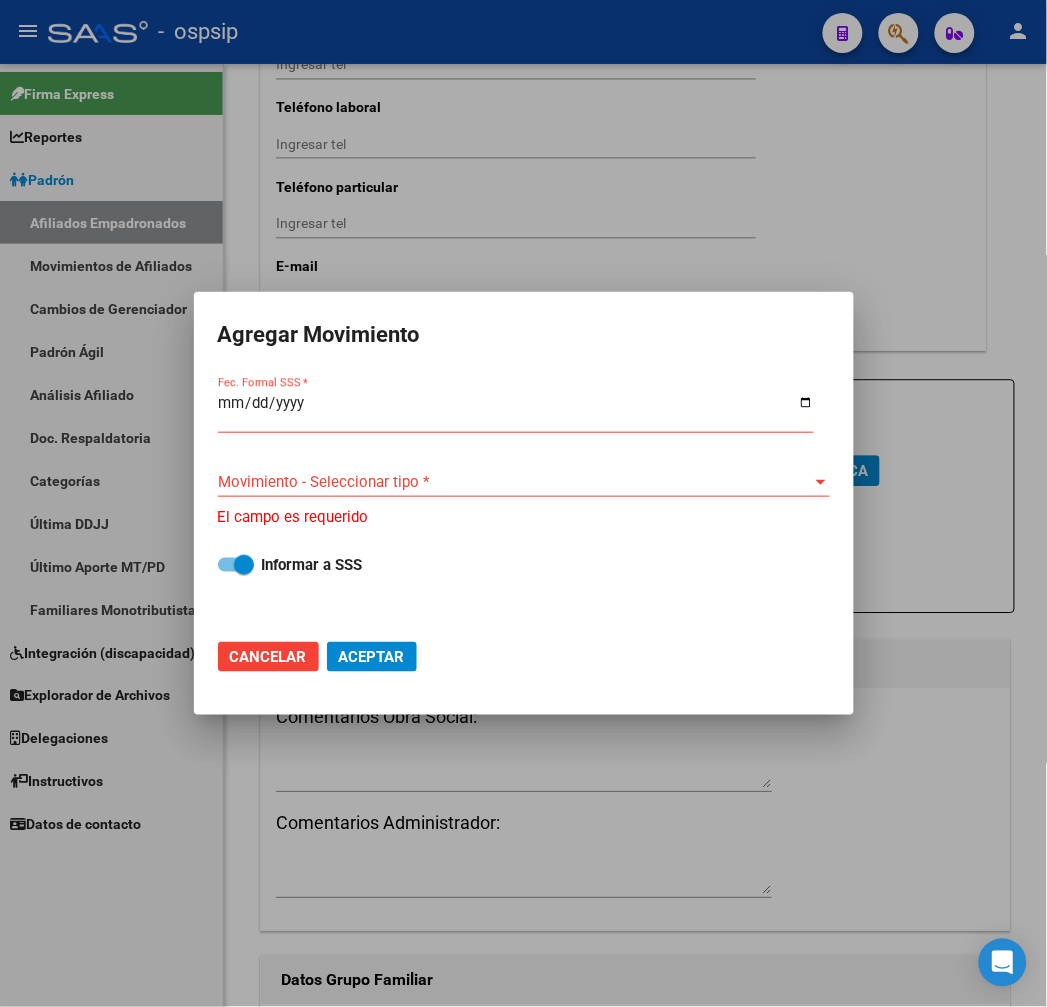 click on "Fec. Formal SSS *" at bounding box center (516, 411) 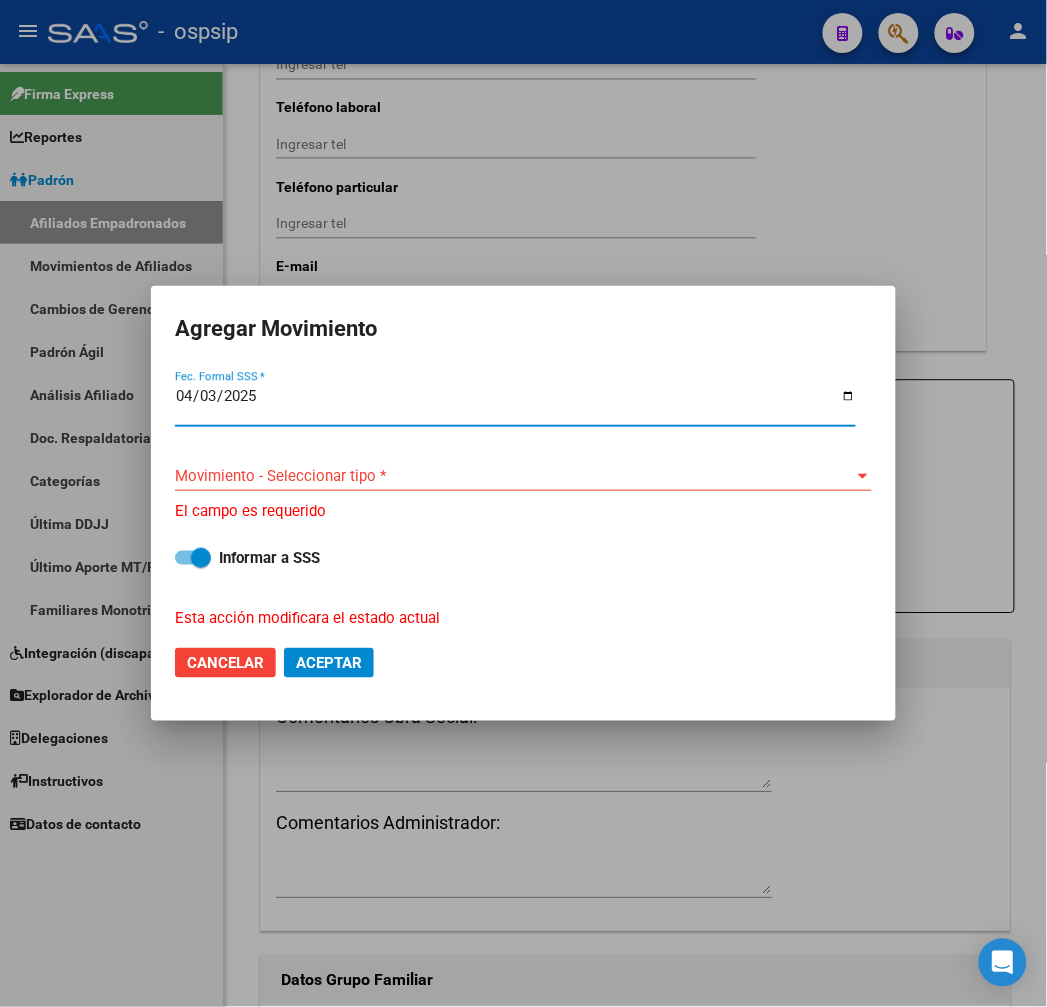 type on "2025-04-30" 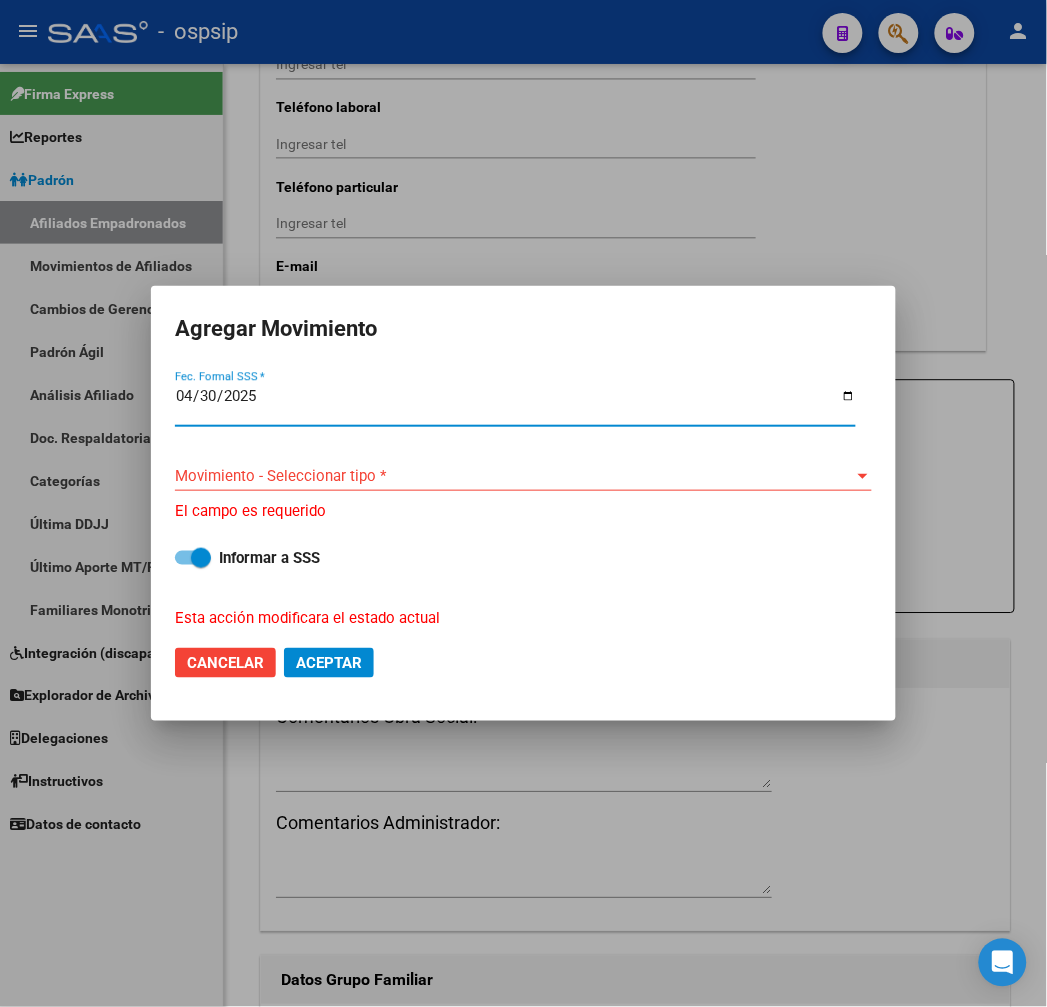 click on "Movimiento - Seleccionar tipo *" at bounding box center [514, 476] 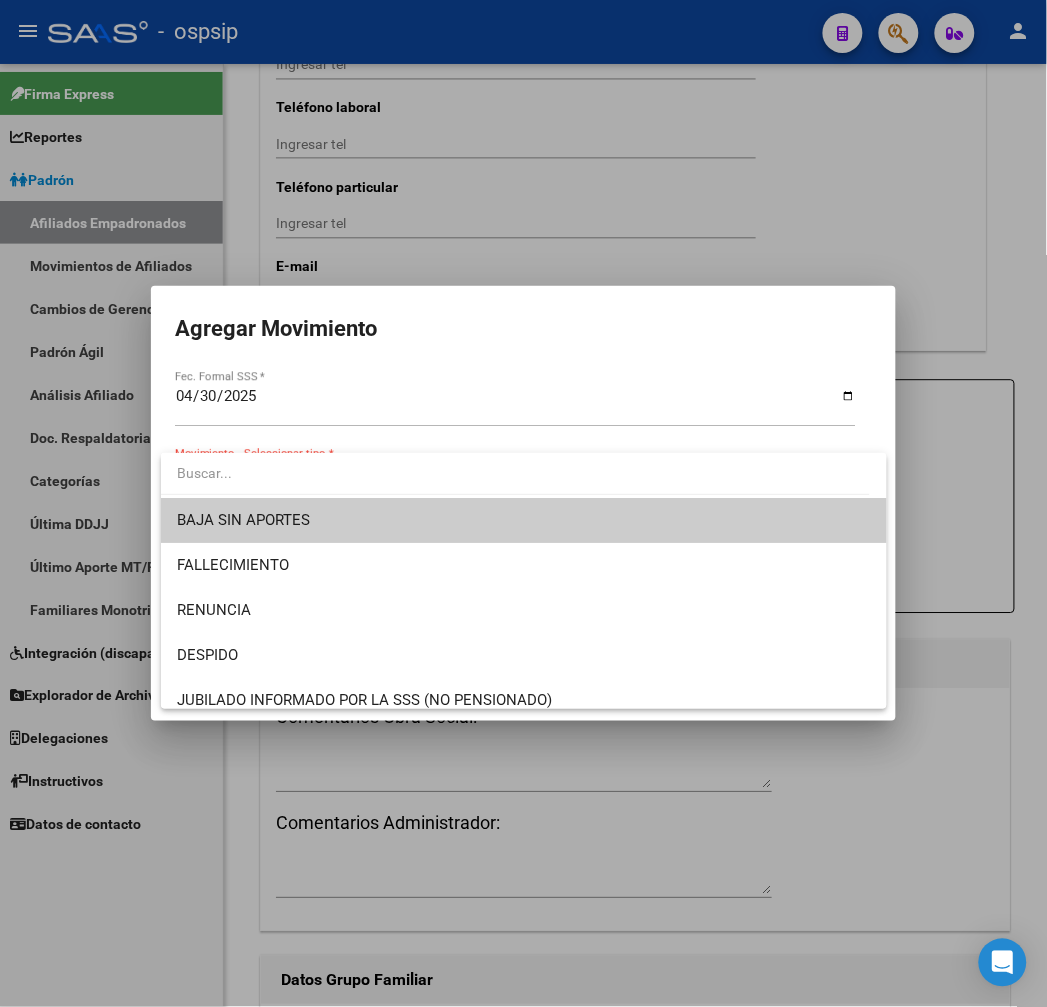 click on "BAJA SIN APORTES" at bounding box center (524, 520) 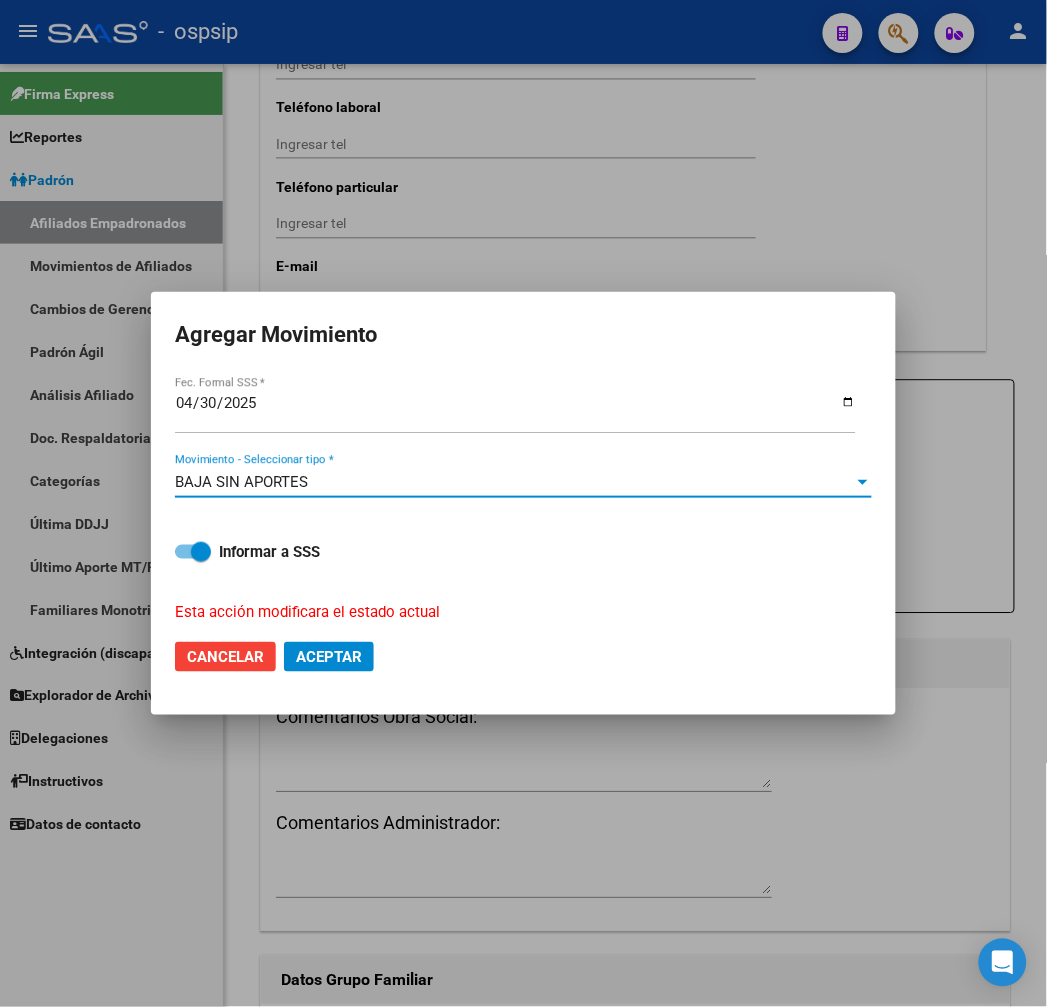 click on "Aceptar" 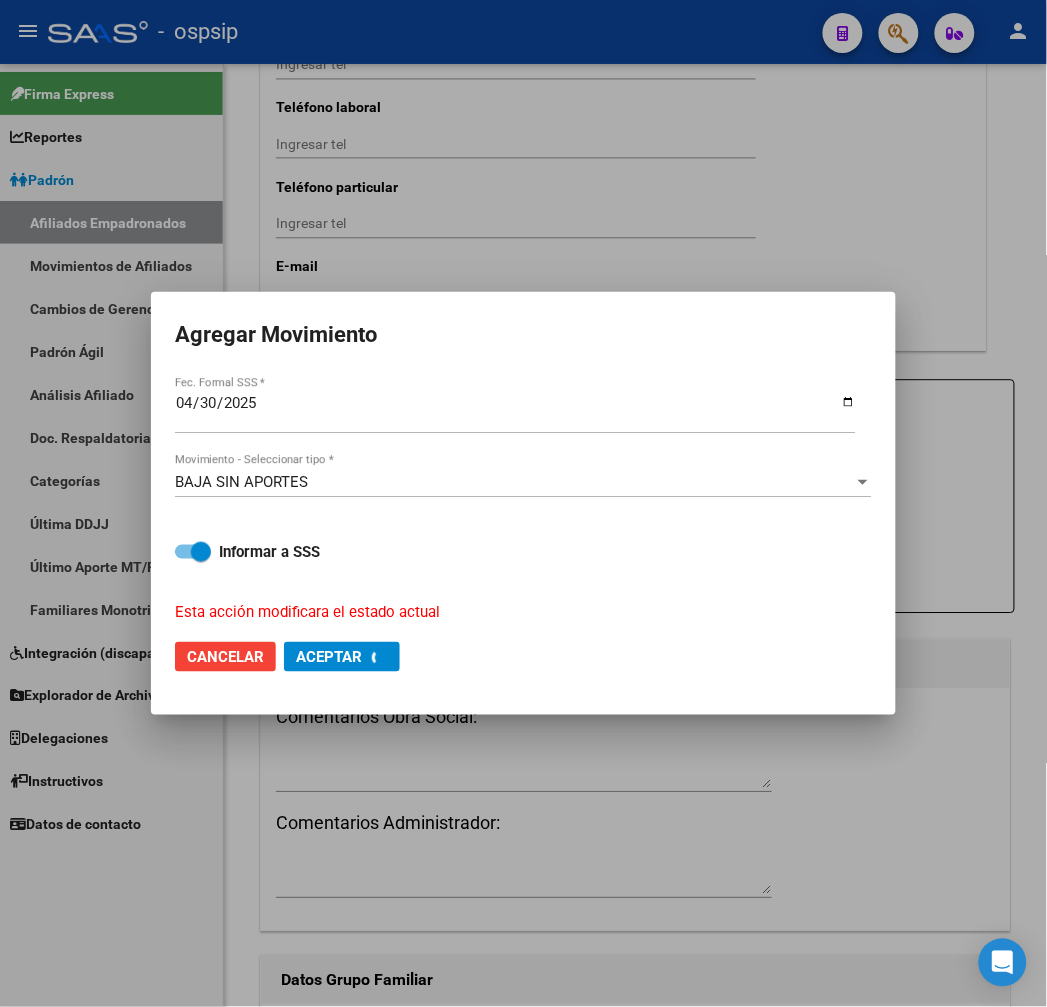 checkbox on "false" 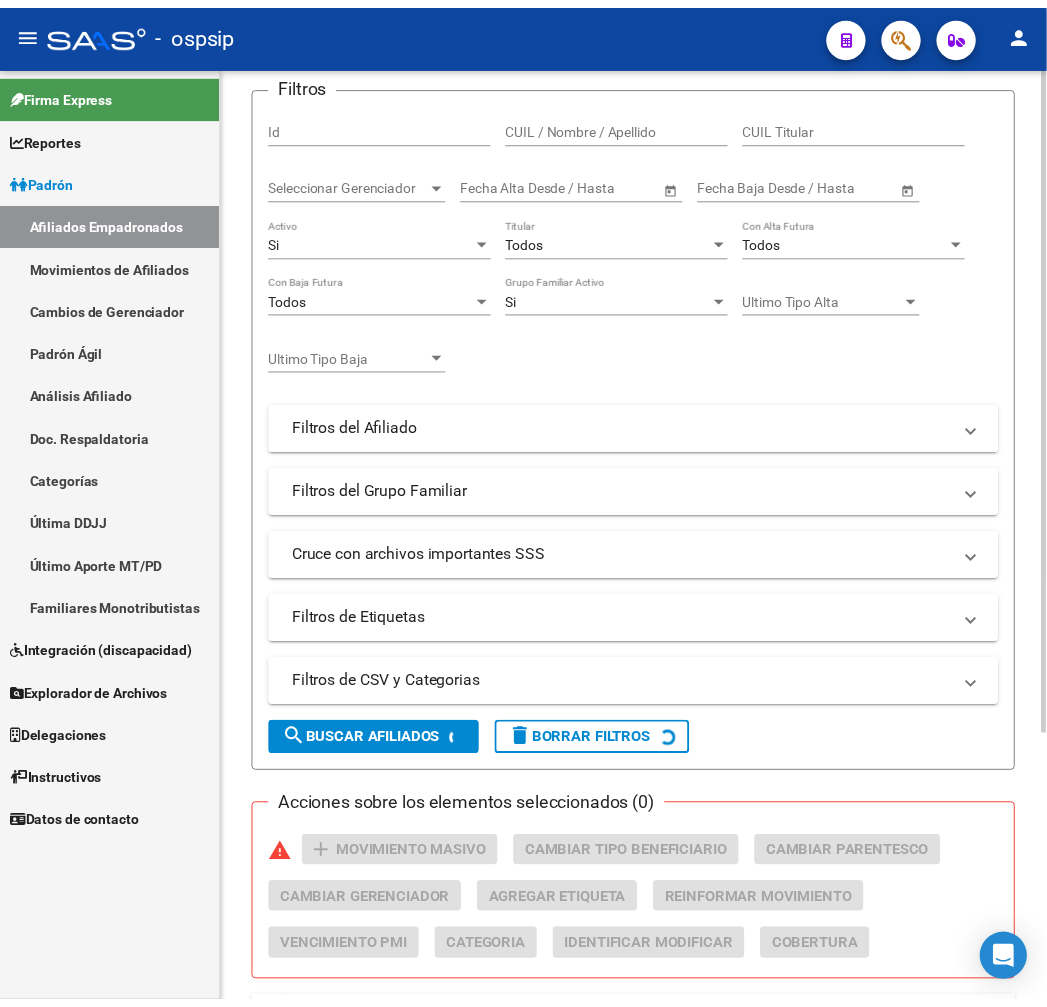scroll, scrollTop: 0, scrollLeft: 0, axis: both 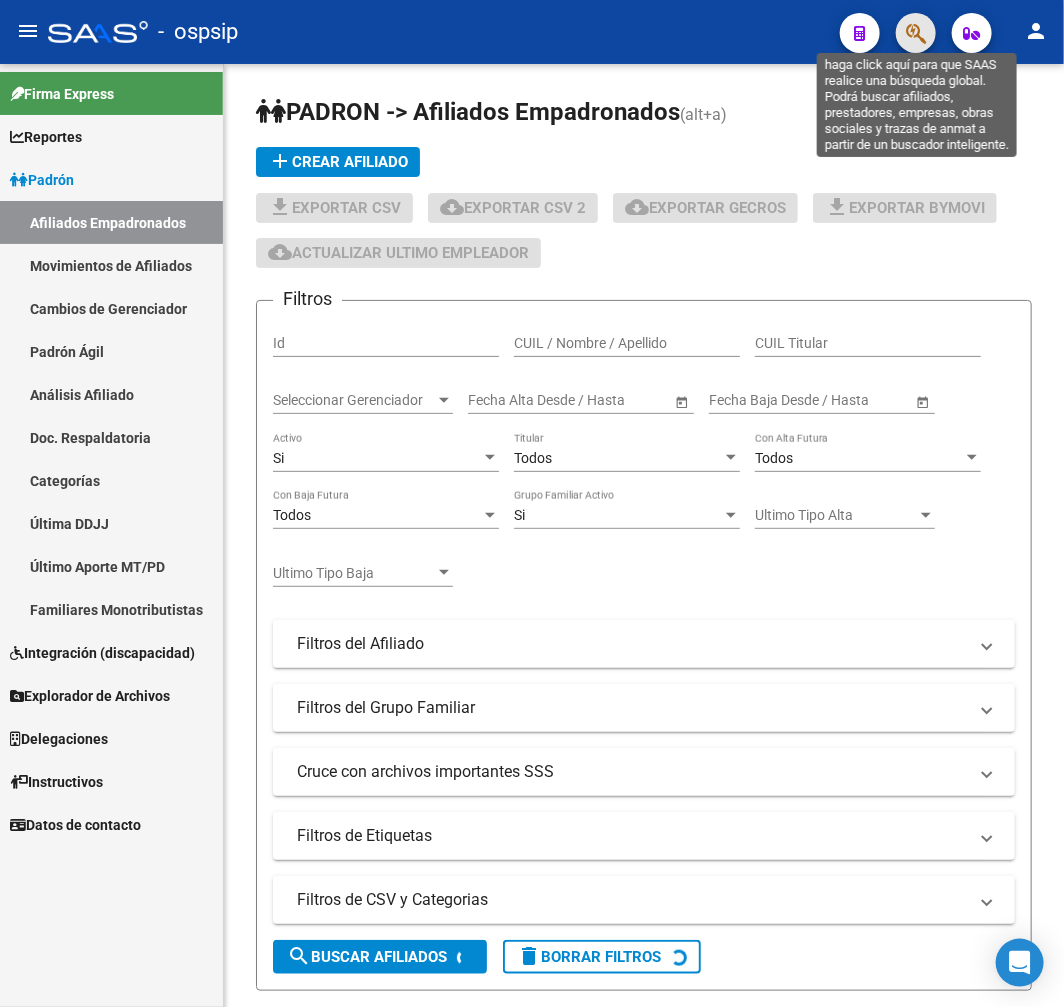 click 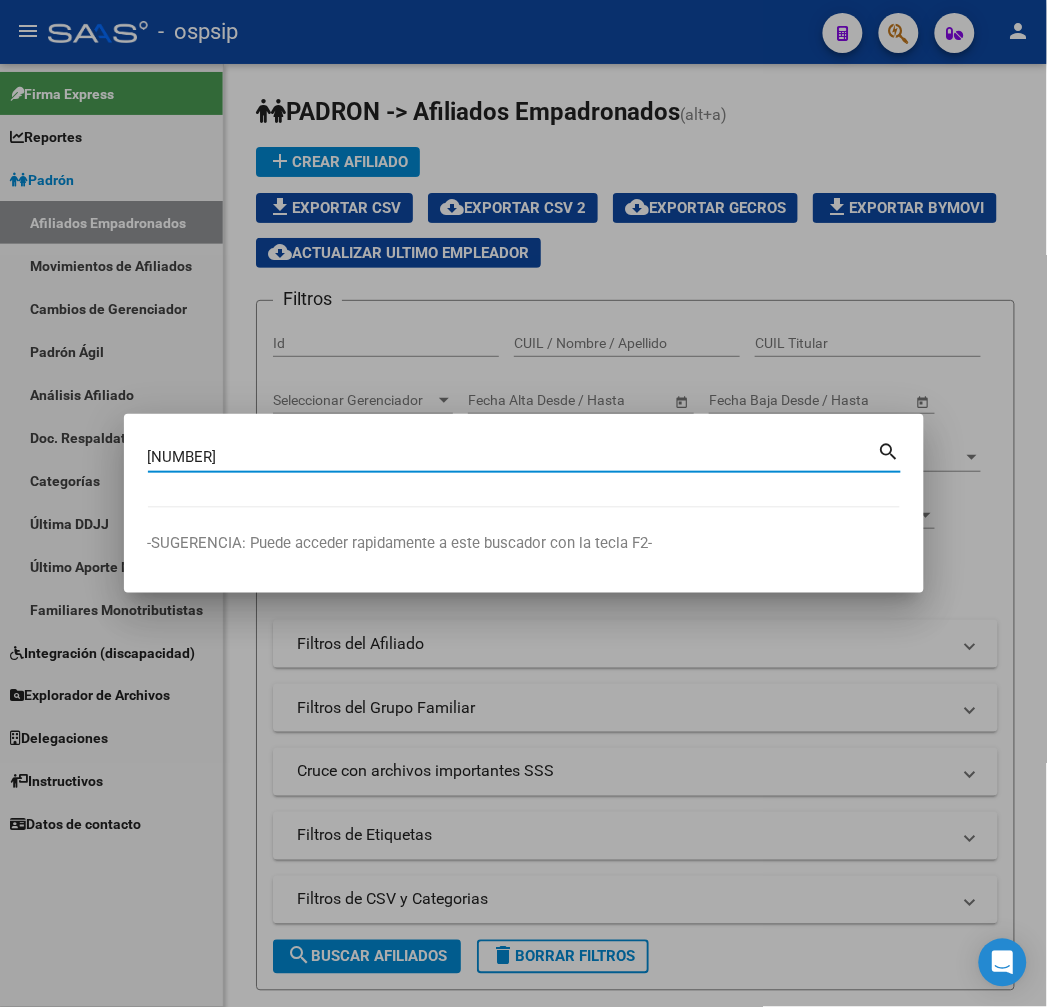 type on "14506367" 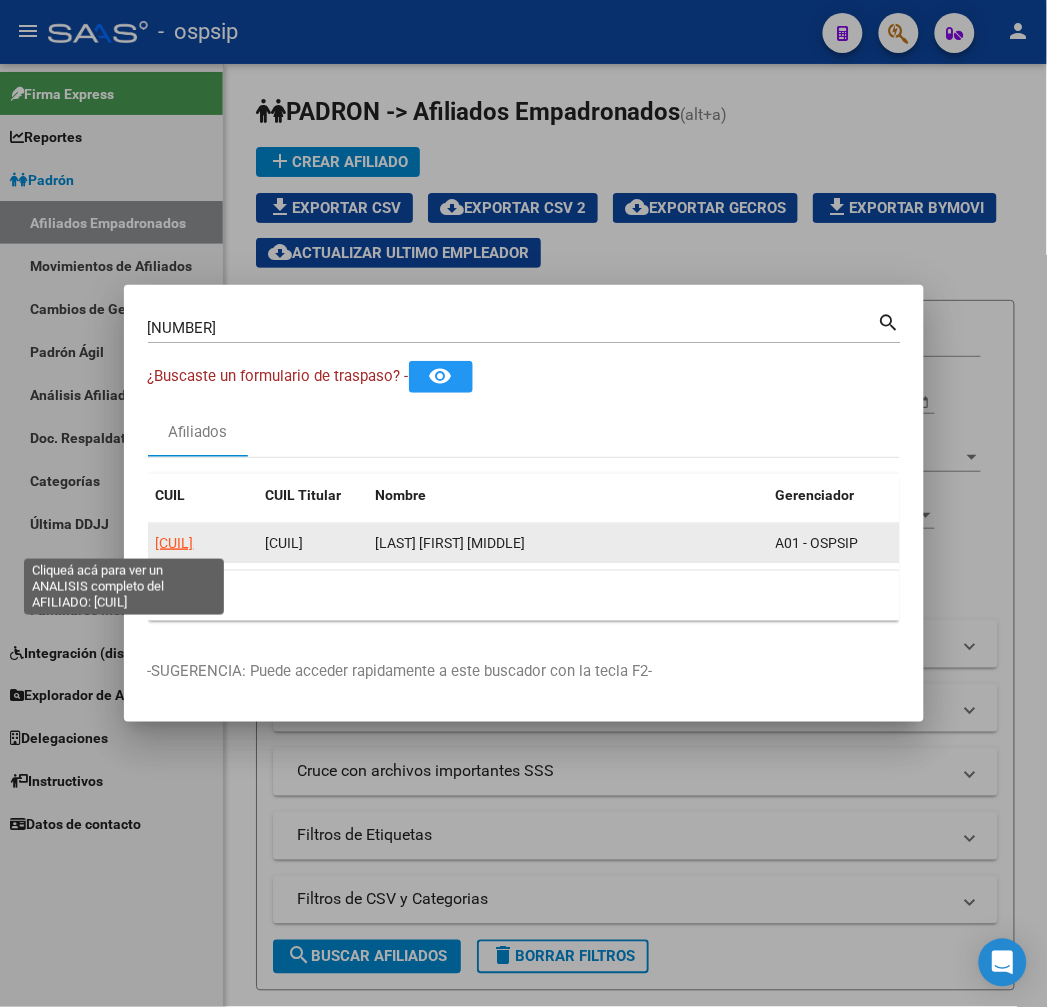click on "20145063672" 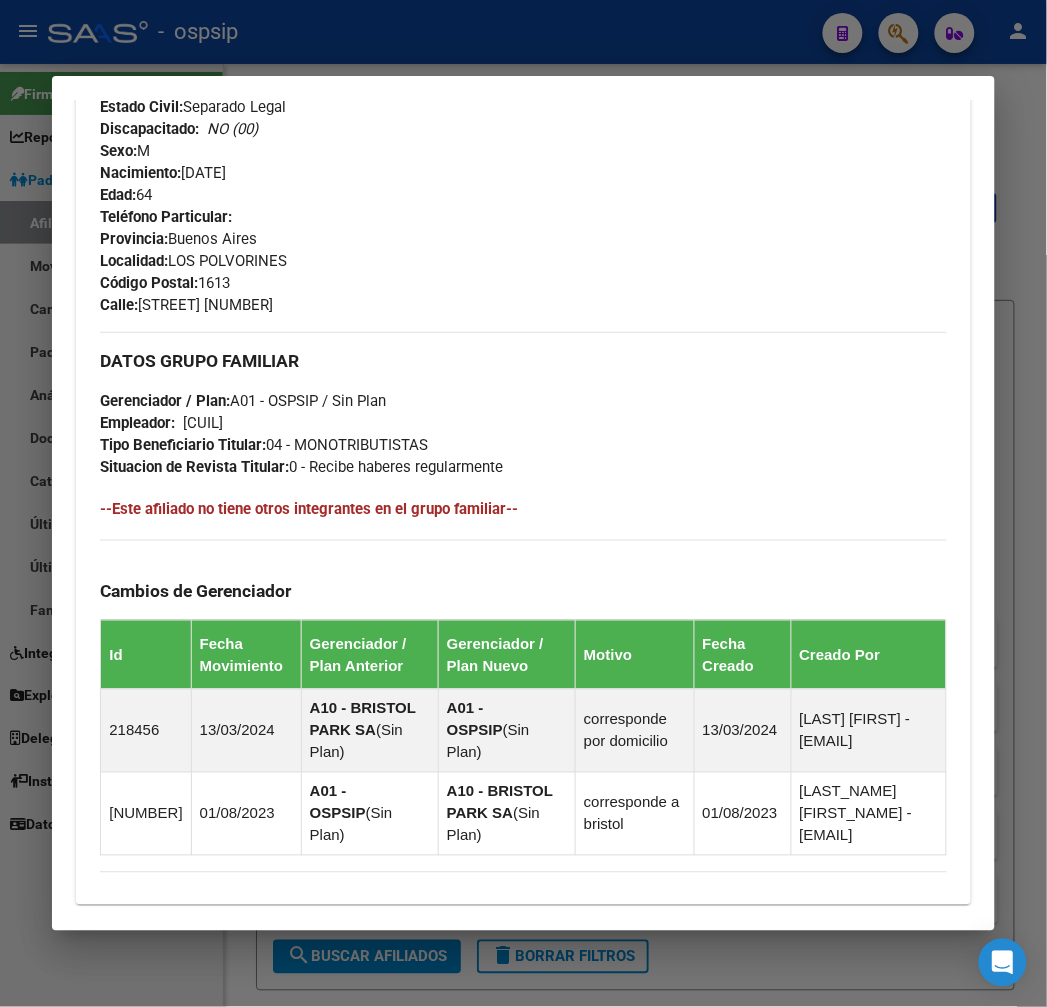 scroll, scrollTop: 1138, scrollLeft: 0, axis: vertical 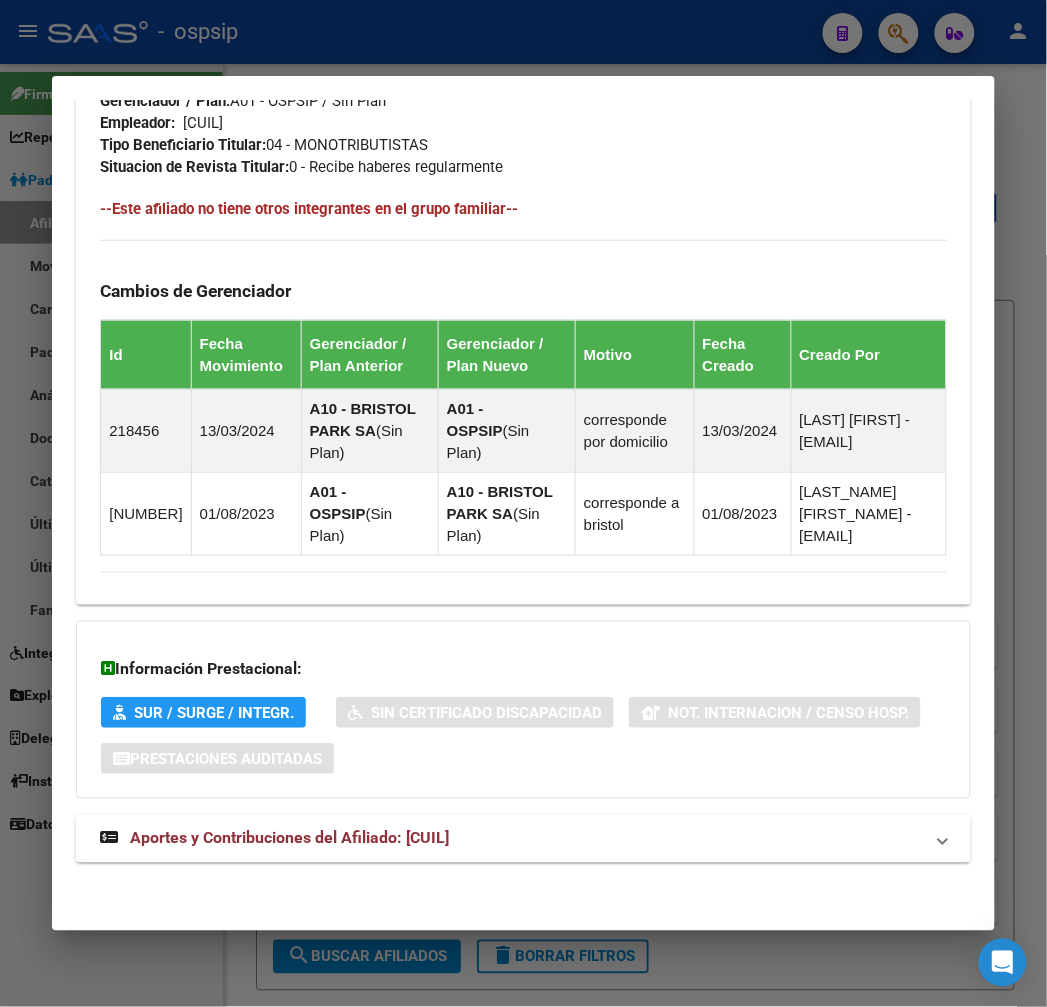 click on "Aportes y Contribuciones del Afiliado: 20145063672" at bounding box center [511, 839] 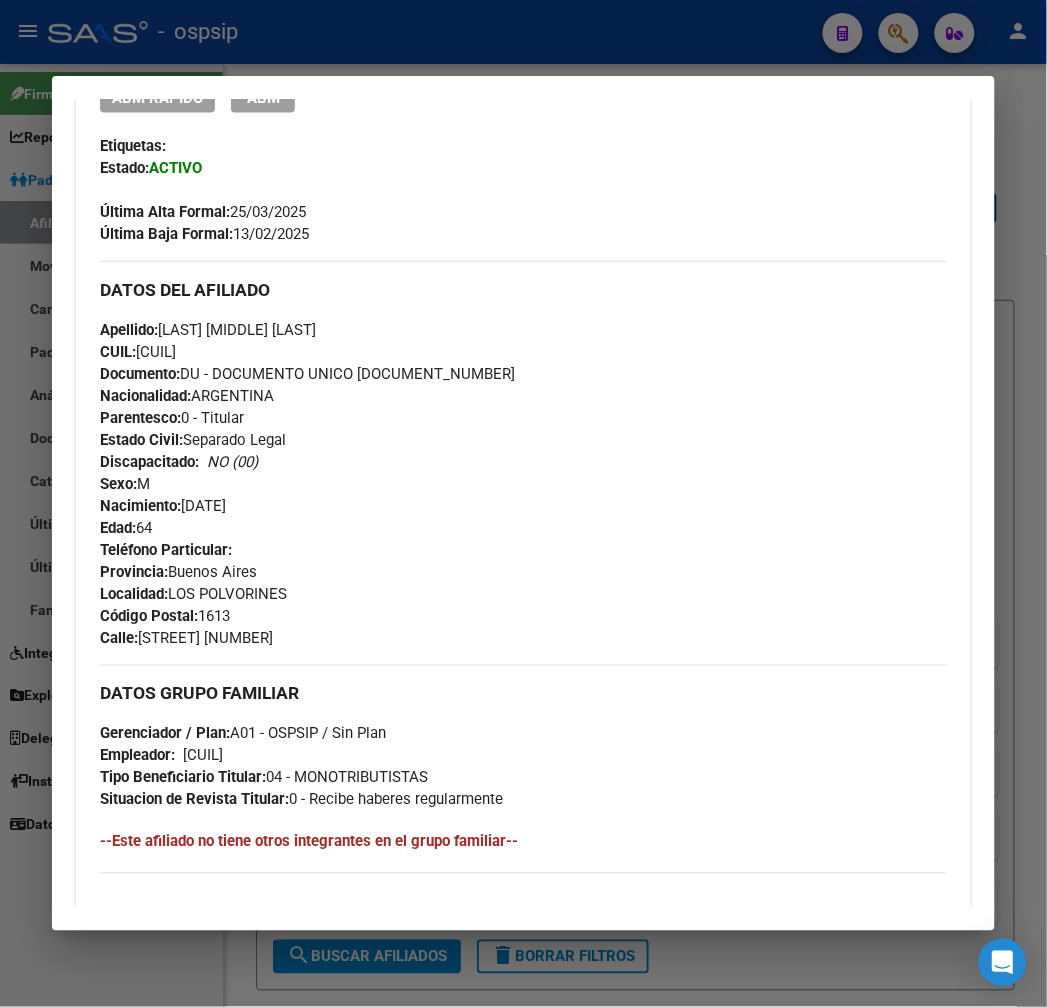 scroll, scrollTop: 424, scrollLeft: 0, axis: vertical 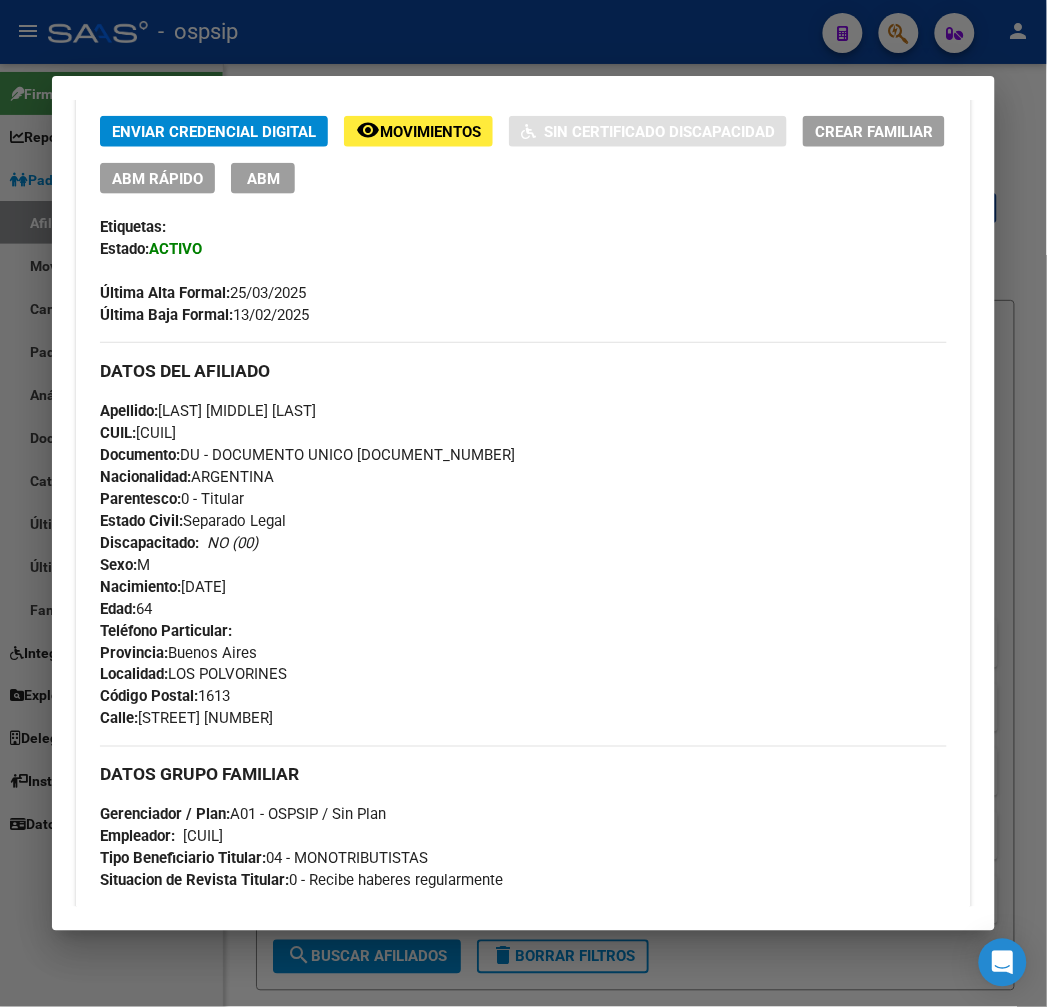 click at bounding box center (523, 503) 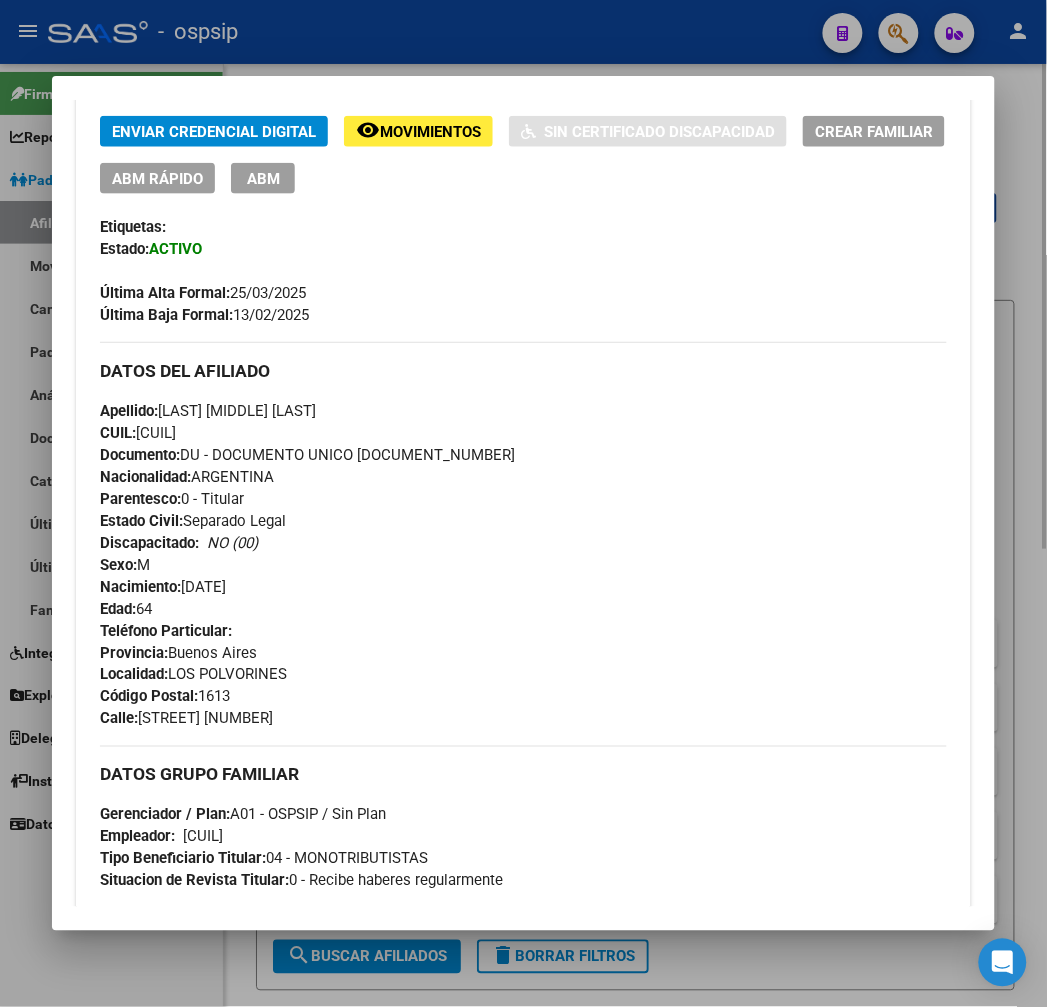 drag, startPoint x: 306, startPoint y: 30, endPoint x: 706, endPoint y: 96, distance: 405.40845 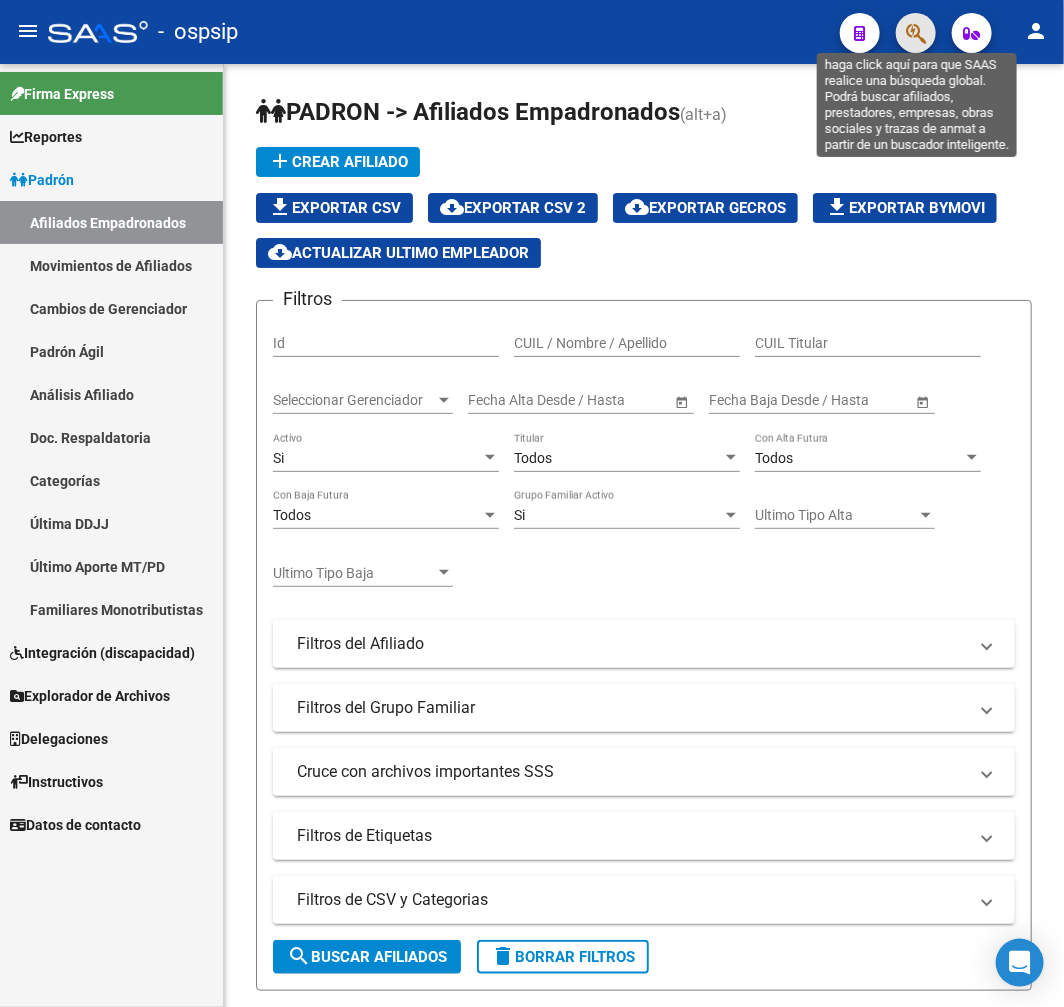click 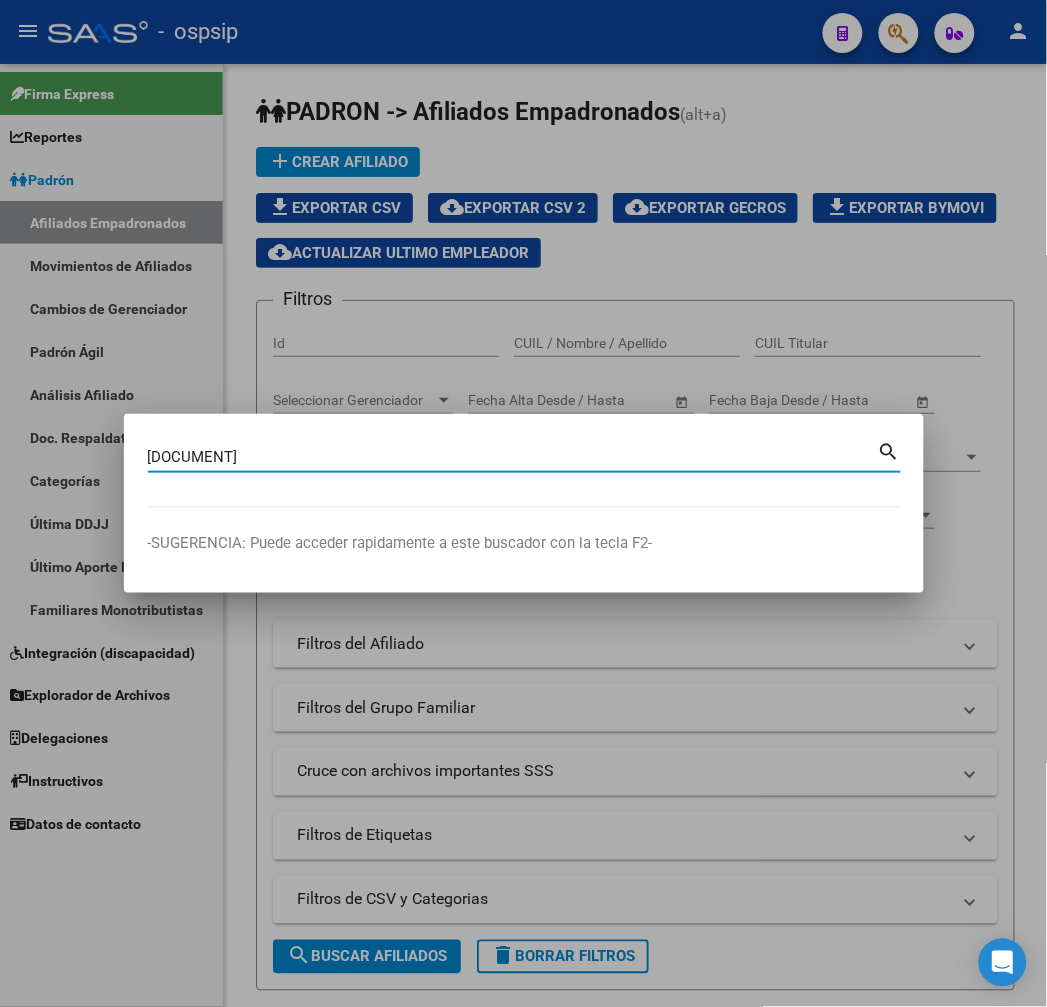 type on "14603915" 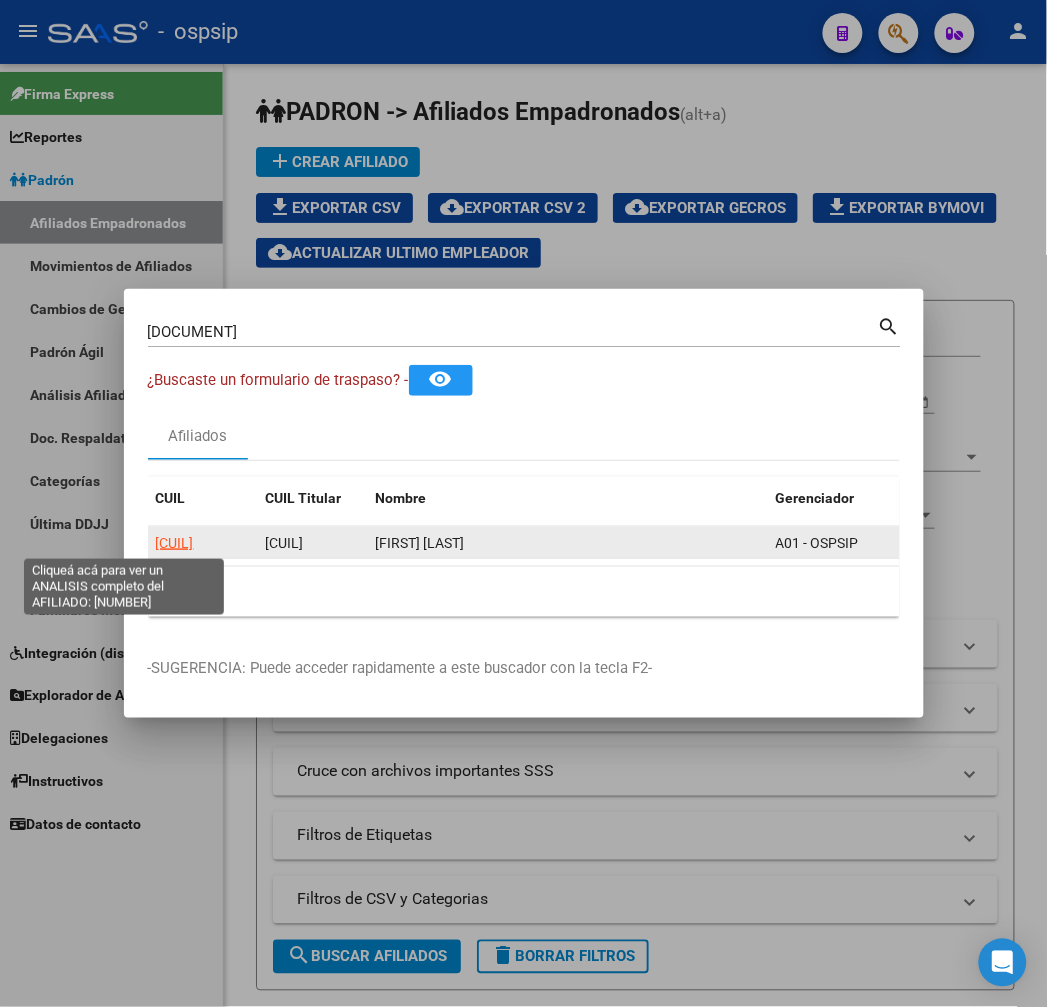 click on "20146039155" 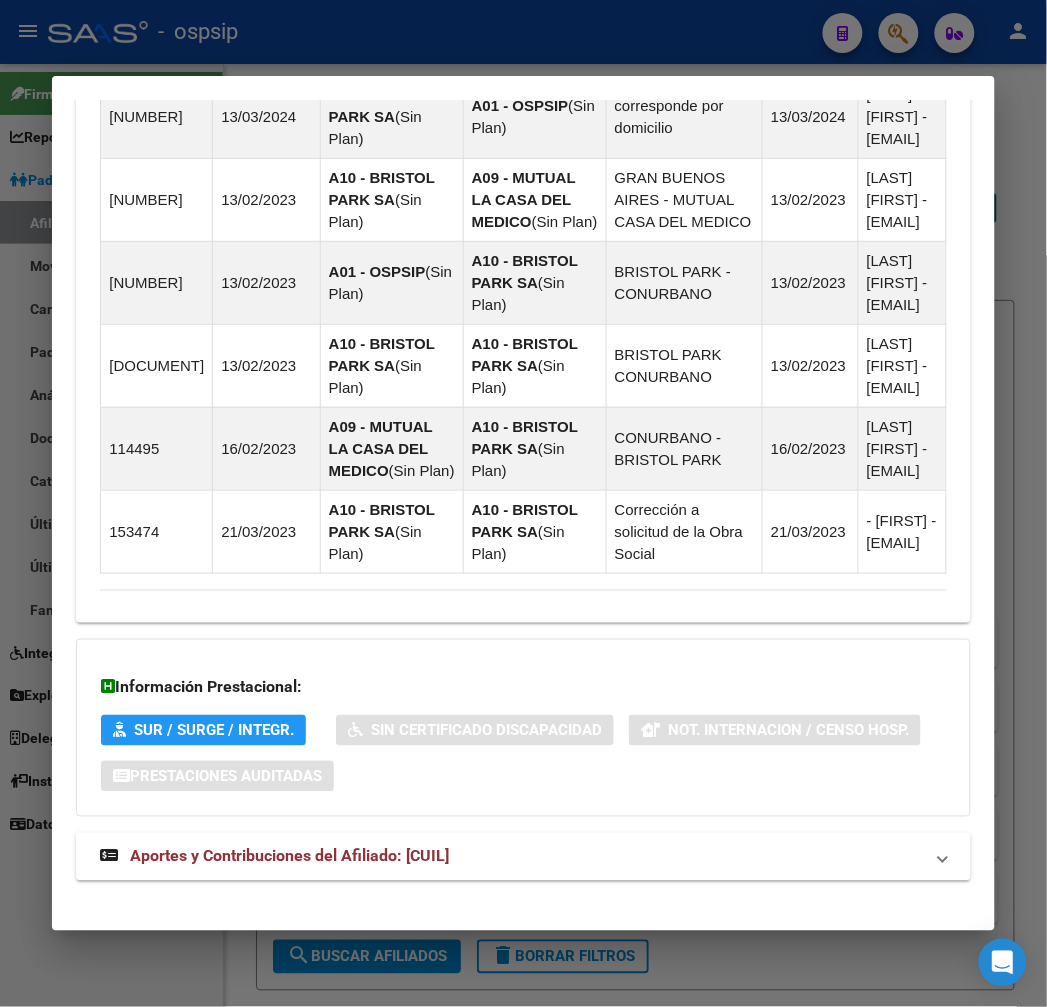 scroll, scrollTop: 1553, scrollLeft: 0, axis: vertical 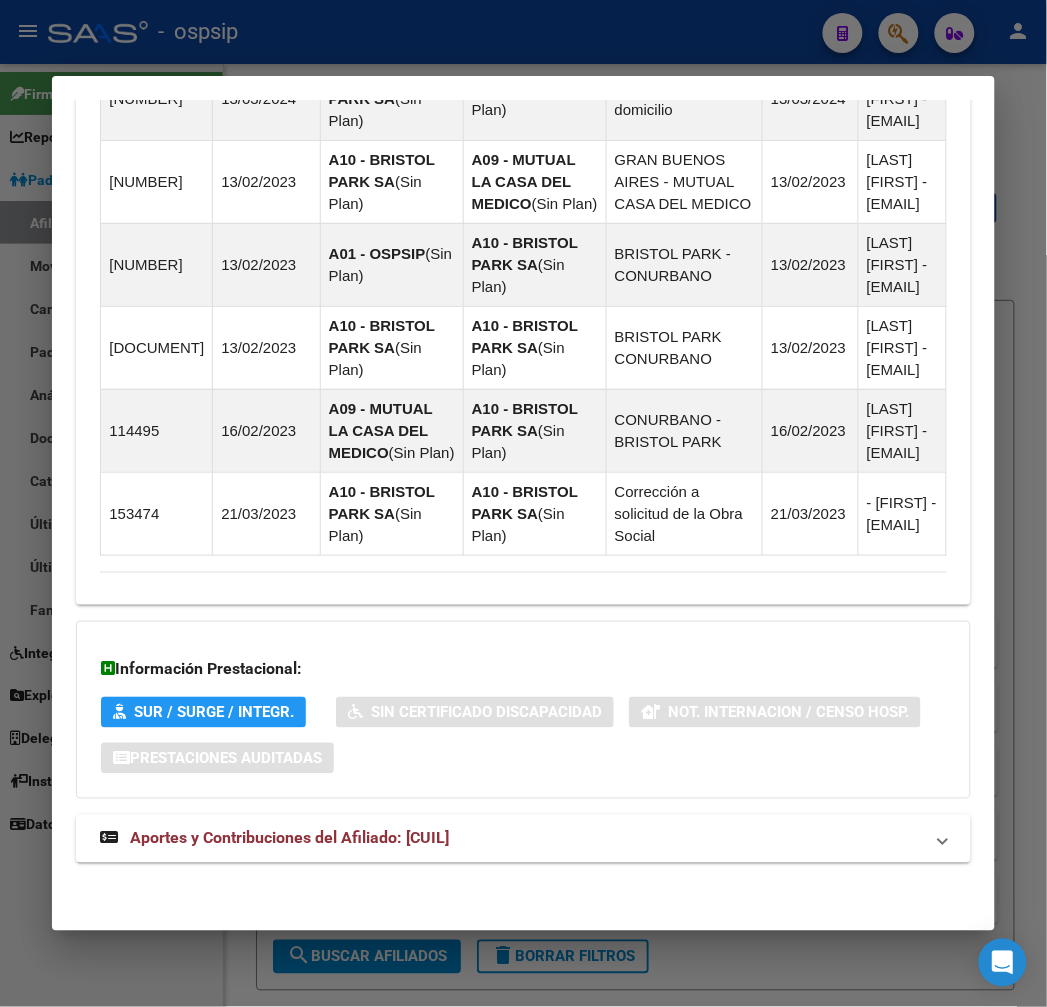 click on "Aportes y Contribuciones del Afiliado: 20146039155" at bounding box center [523, 839] 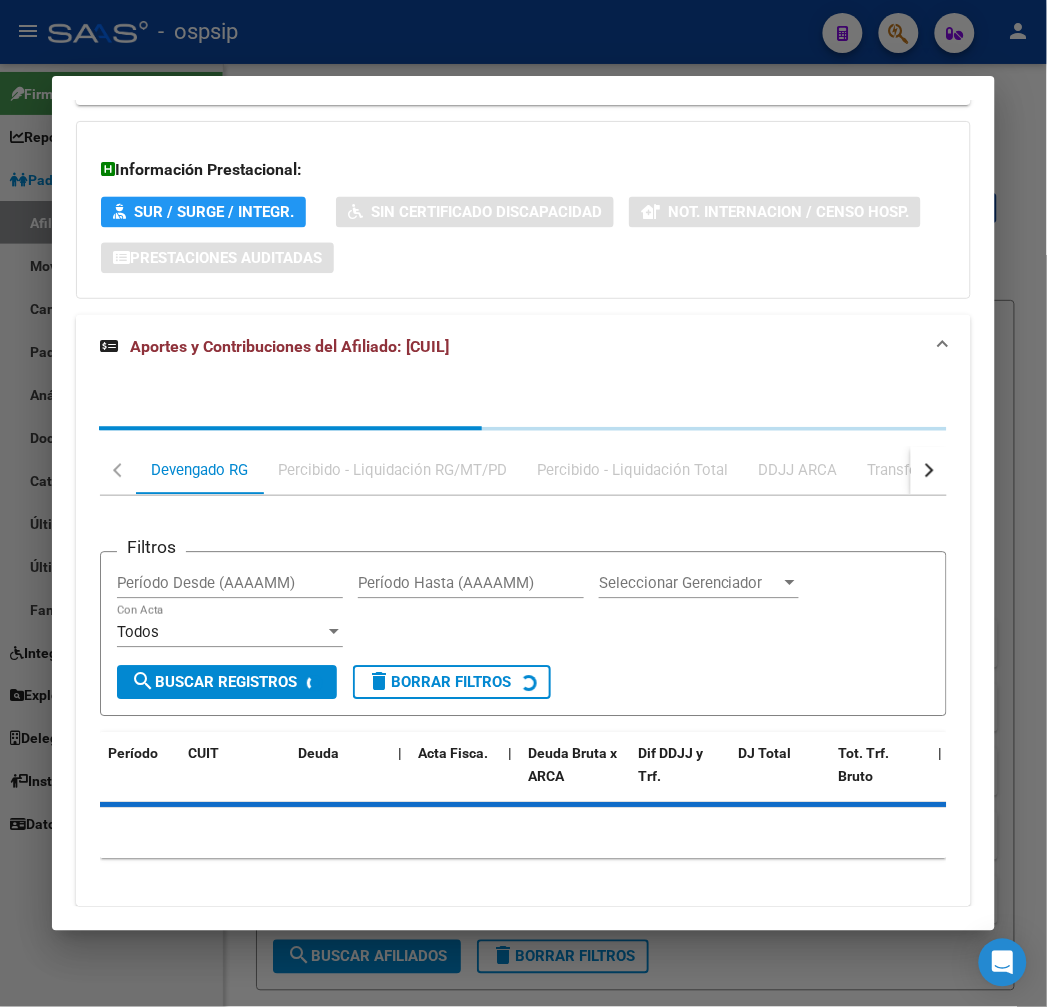 scroll, scrollTop: 2096, scrollLeft: 0, axis: vertical 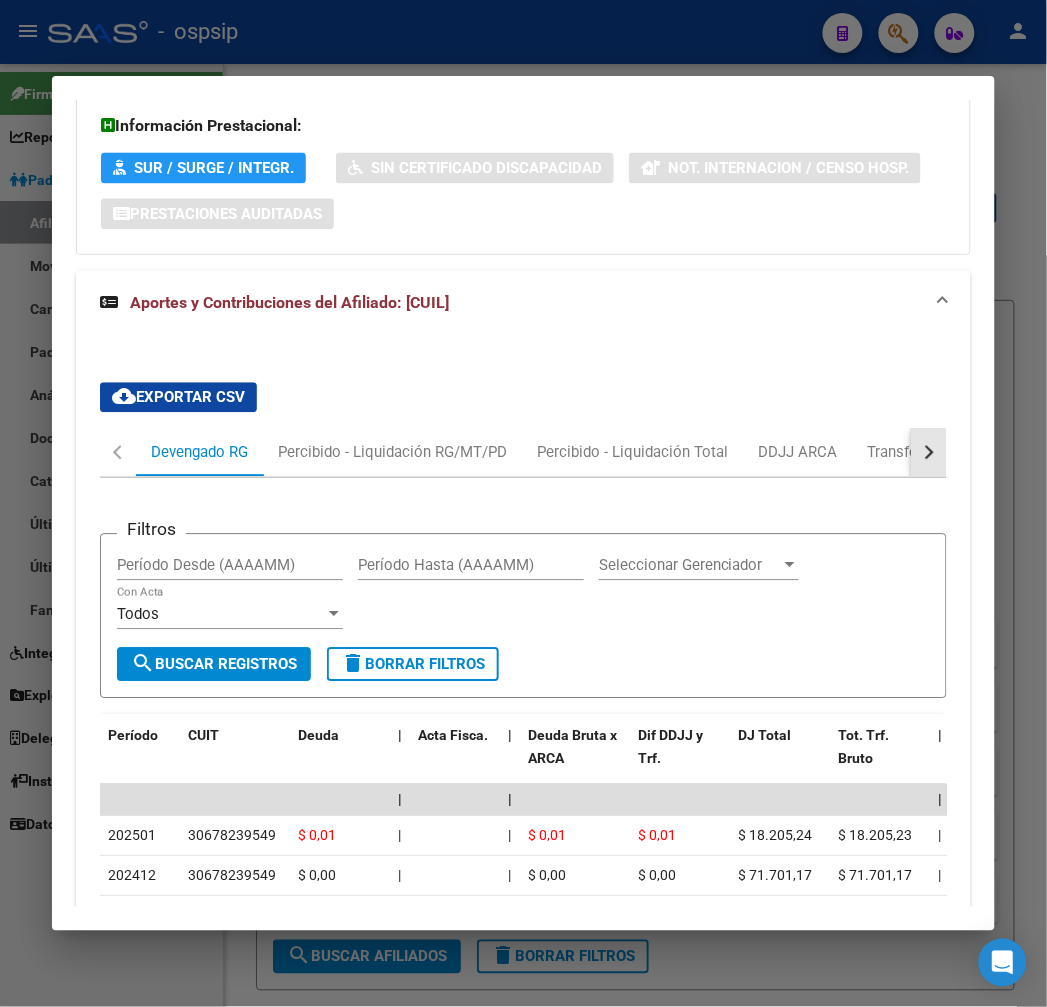 click at bounding box center [929, 453] 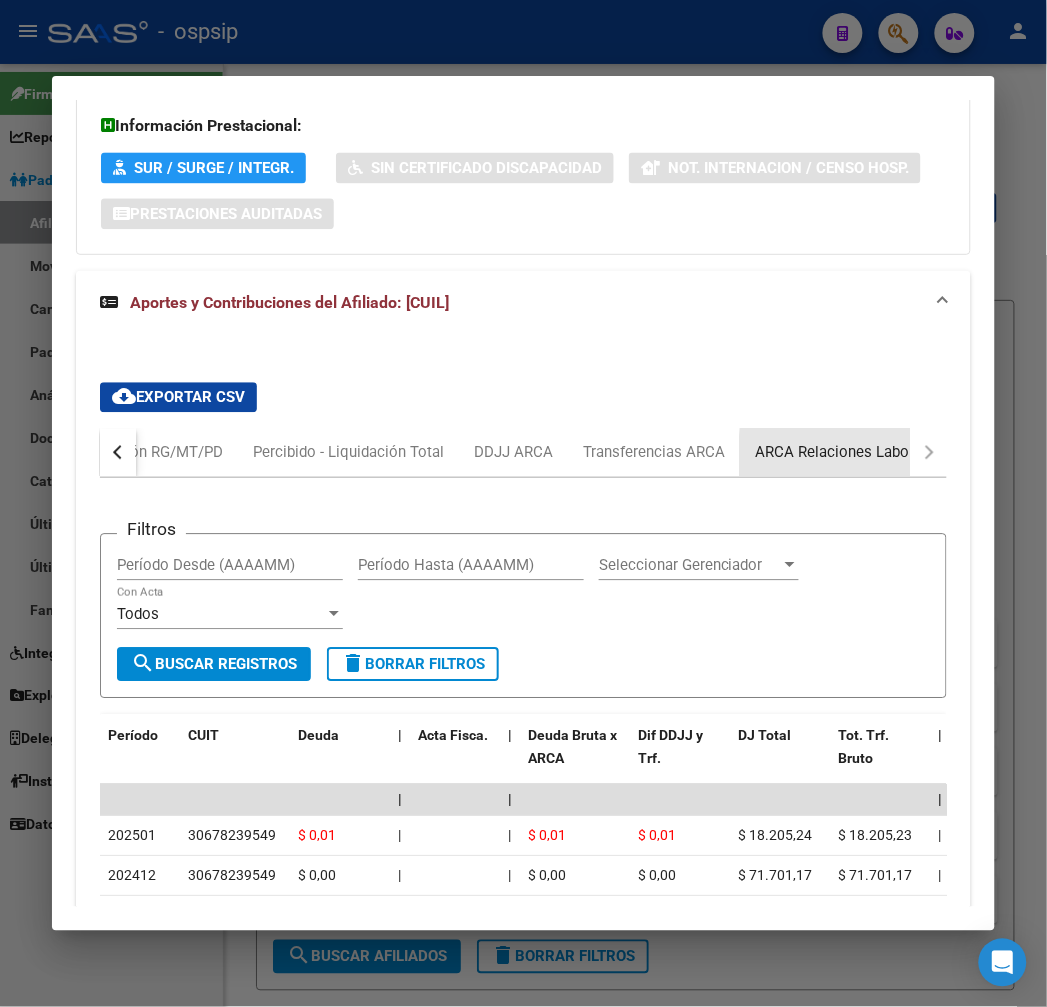 click on "ARCA Relaciones Laborales" at bounding box center [848, 453] 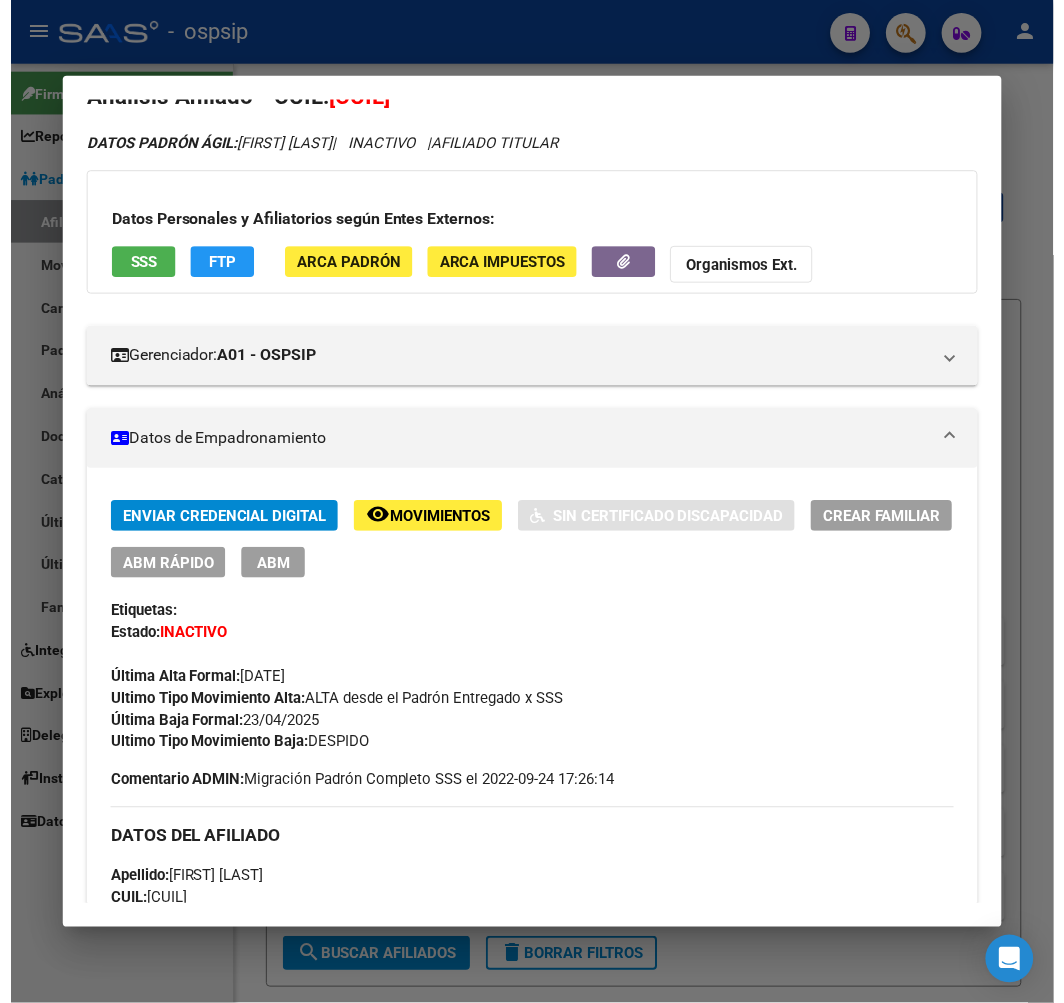 scroll, scrollTop: 0, scrollLeft: 0, axis: both 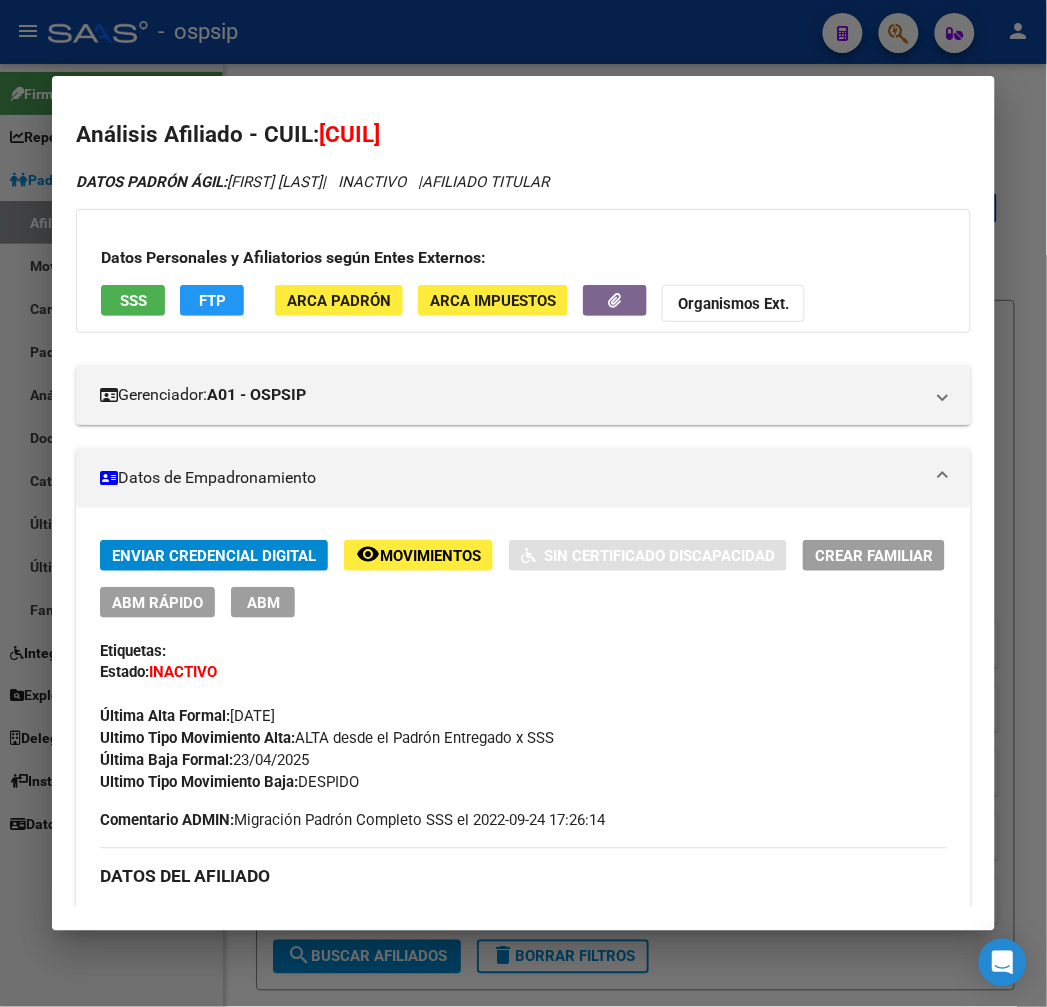 click at bounding box center [523, 503] 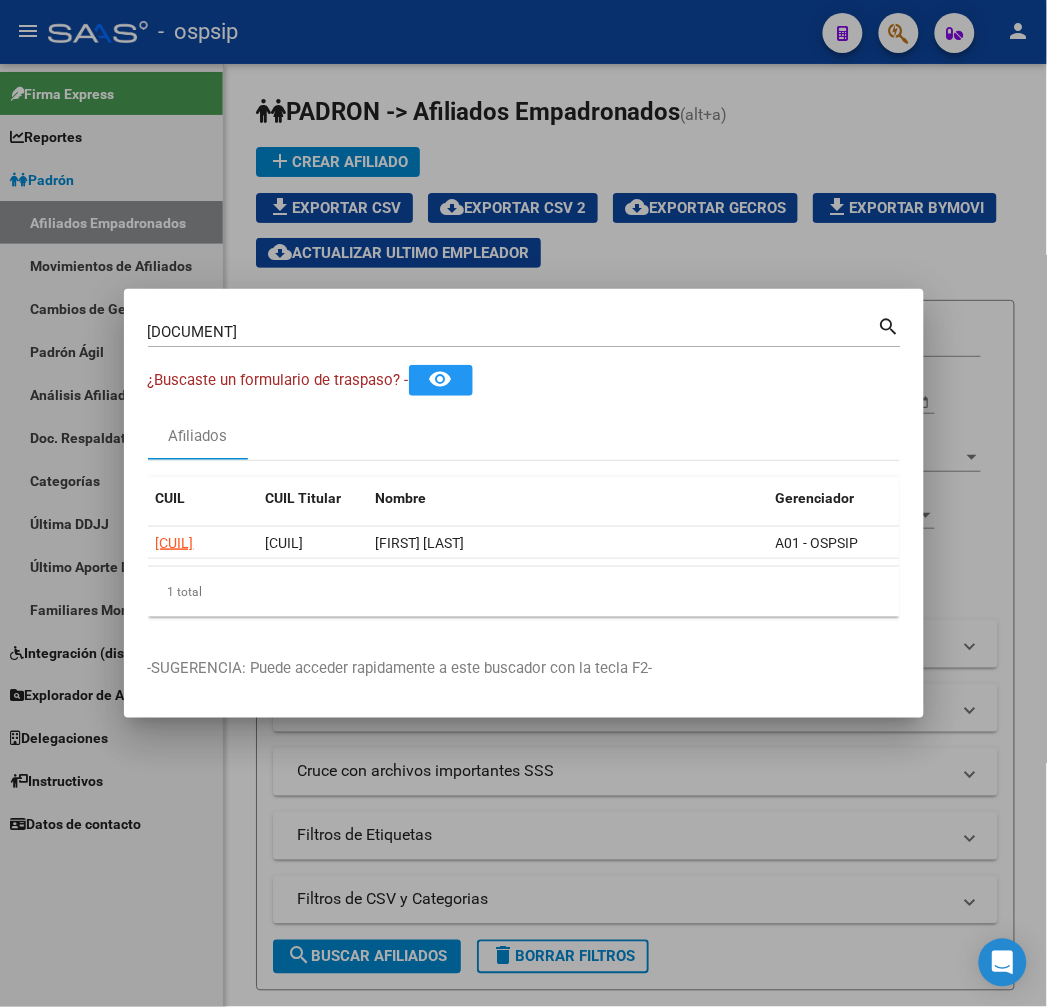 drag, startPoint x: 357, startPoint y: 42, endPoint x: 422, endPoint y: 0, distance: 77.388626 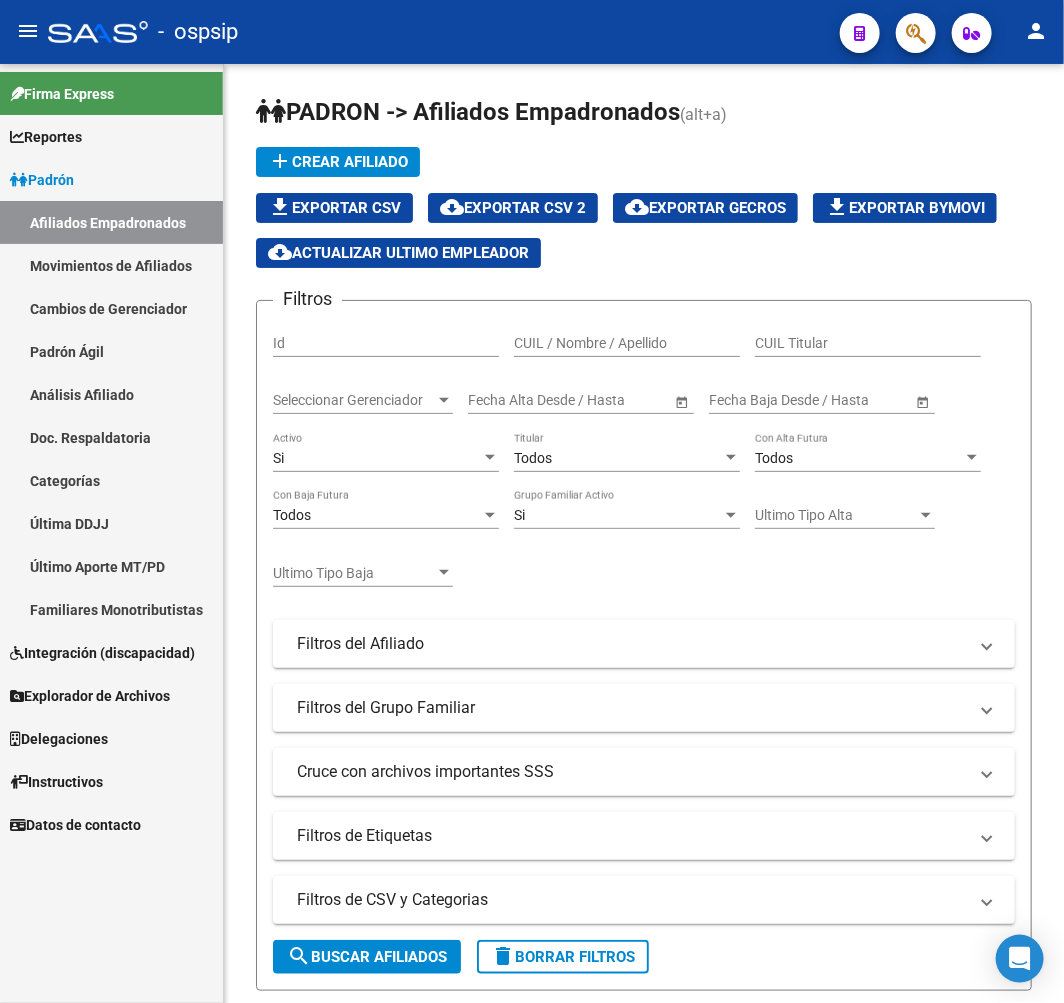 click on "menu -   ospsip  person" 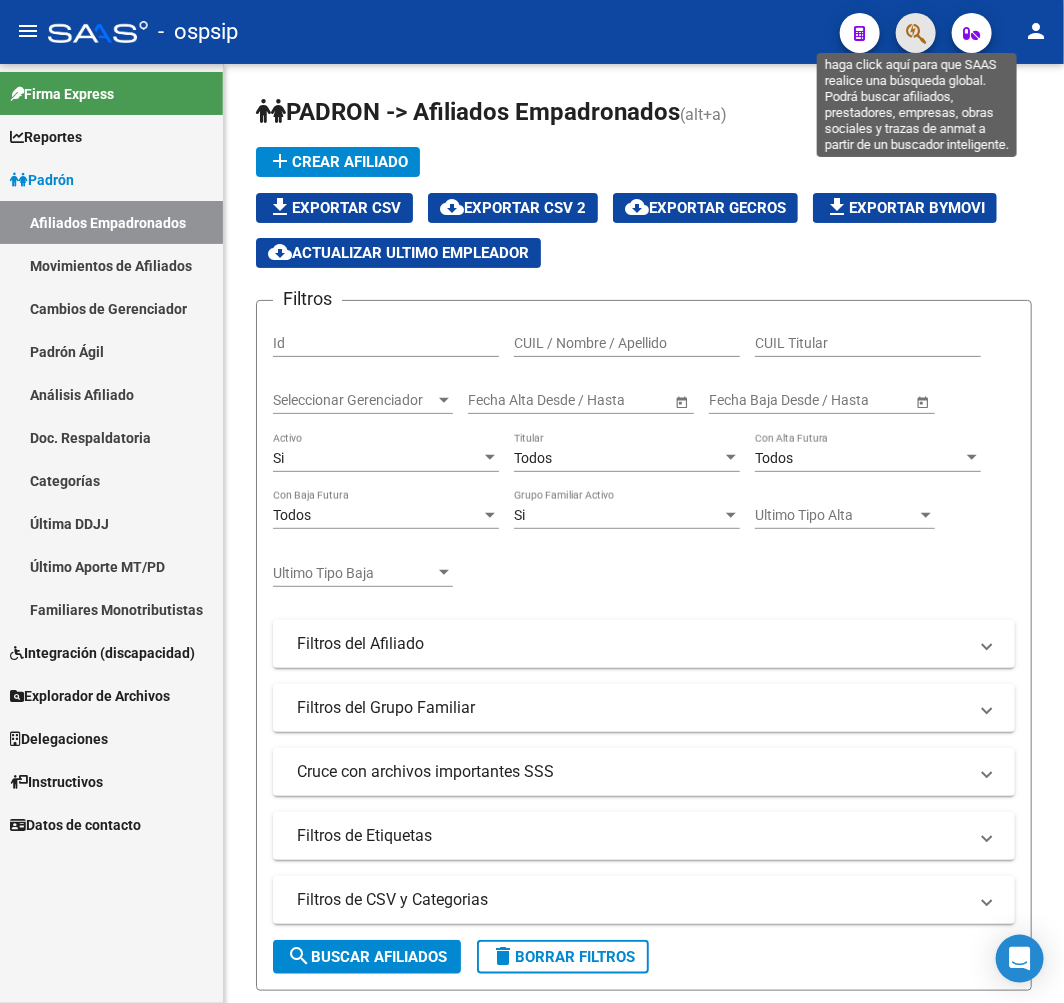 click 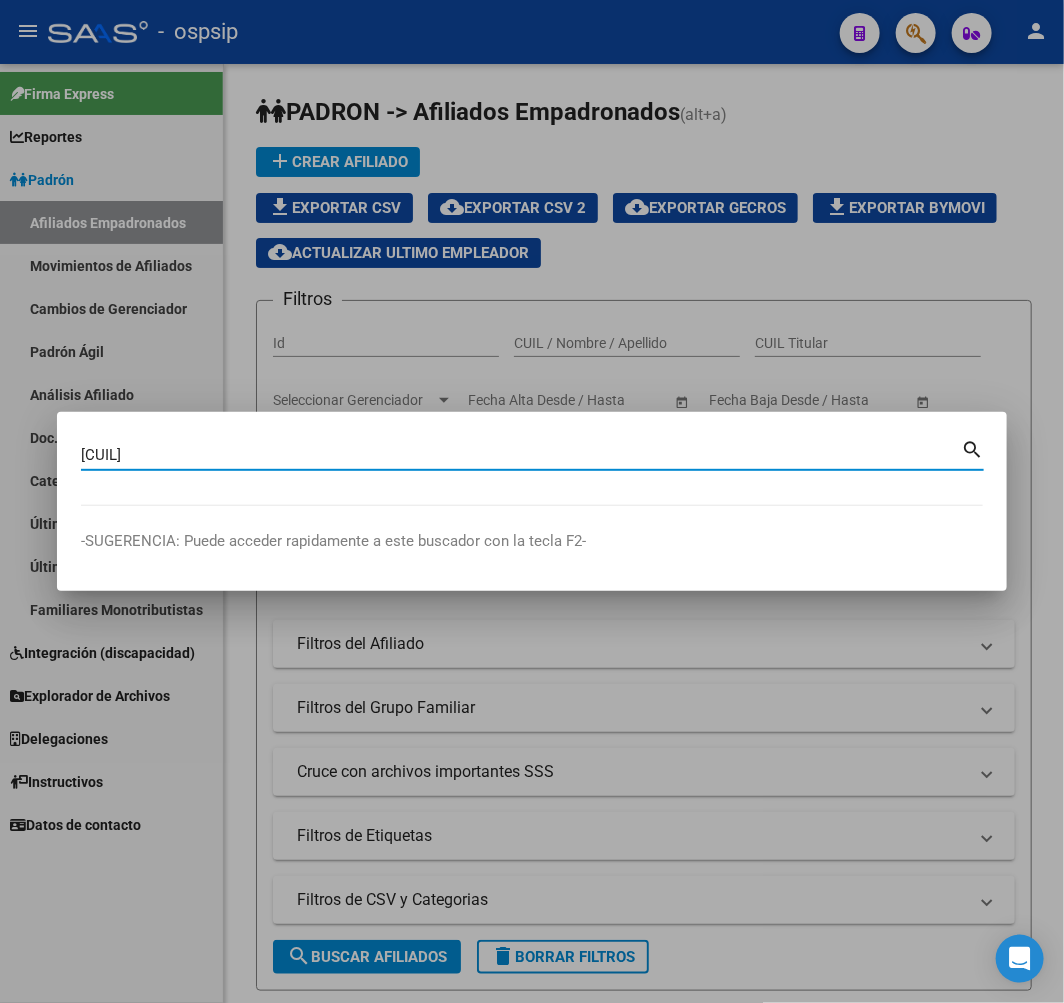 type on "14610140" 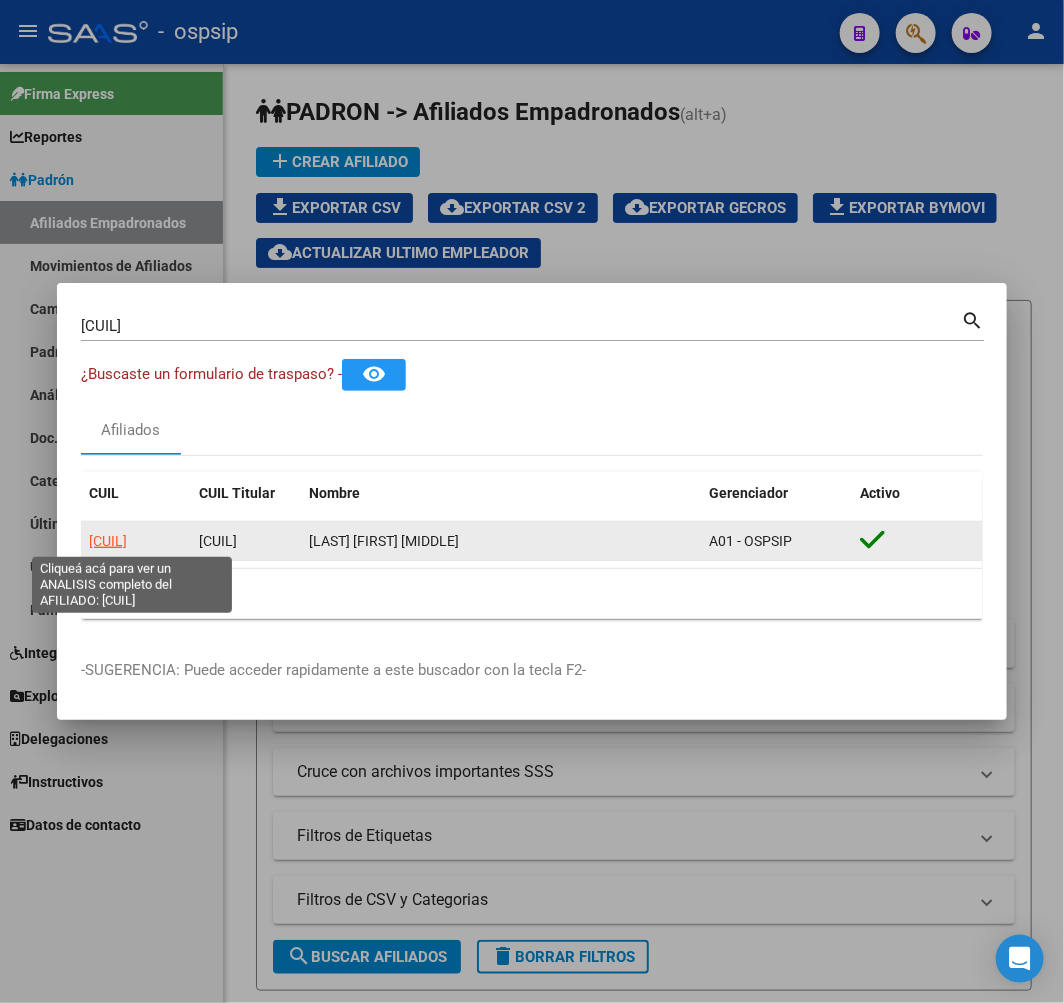 click on "20146101403" 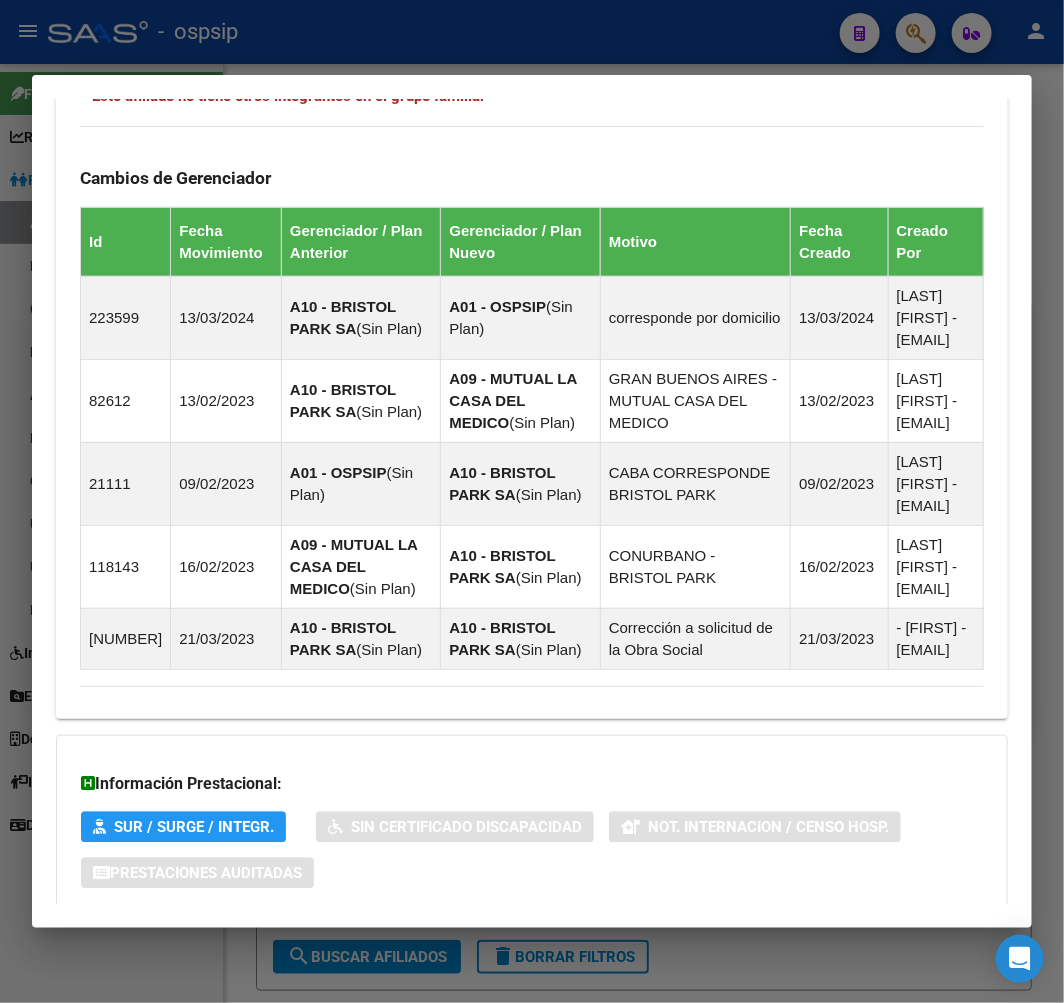 scroll, scrollTop: 1473, scrollLeft: 0, axis: vertical 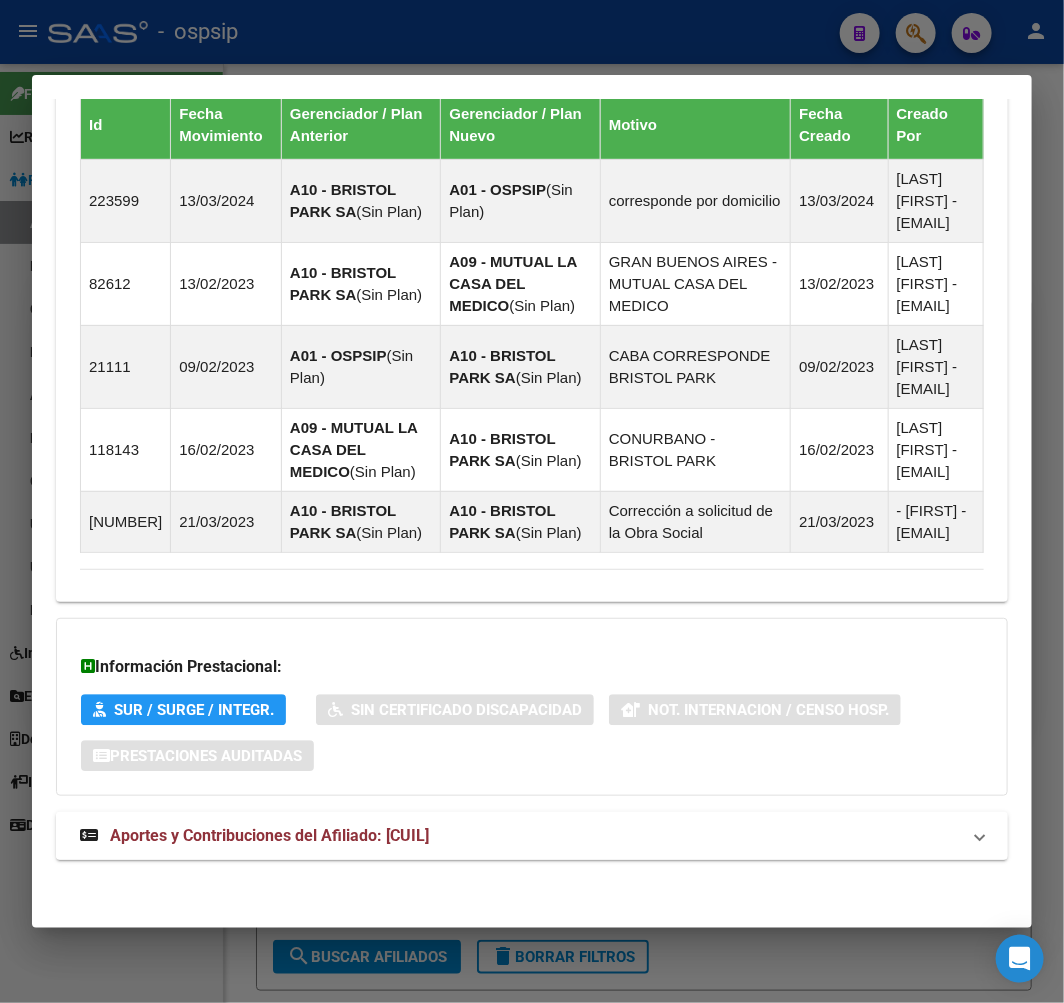 click on "Aportes y Contribuciones del Afiliado: 20146101403" at bounding box center [520, 836] 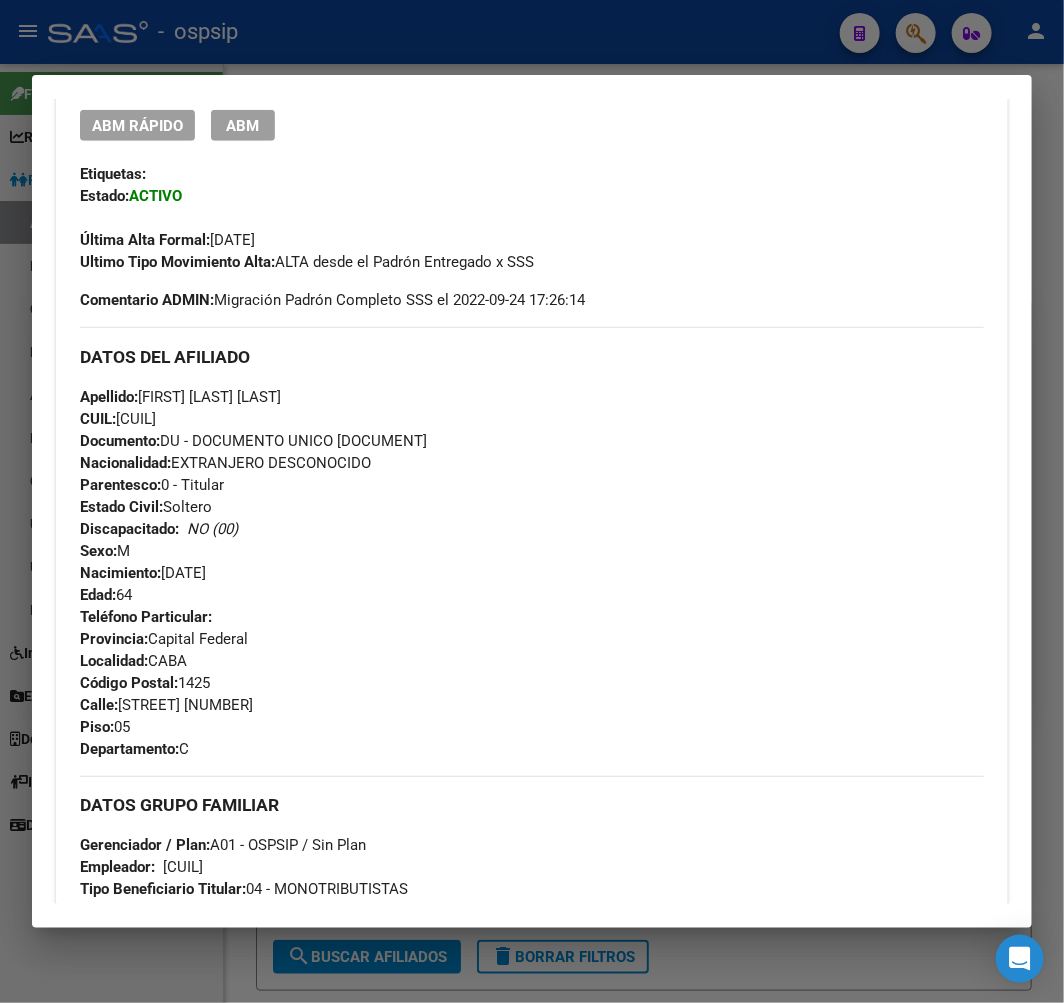 scroll, scrollTop: 315, scrollLeft: 0, axis: vertical 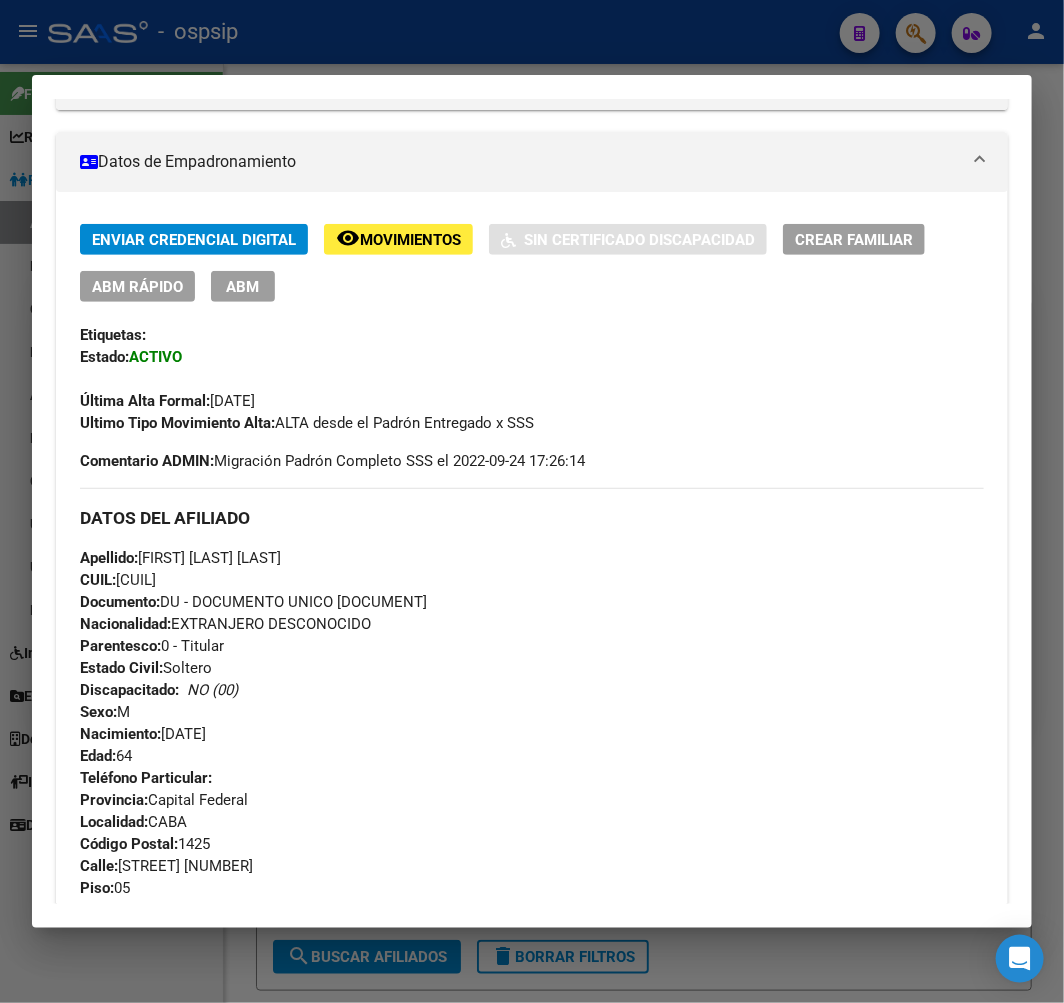 click at bounding box center [532, 501] 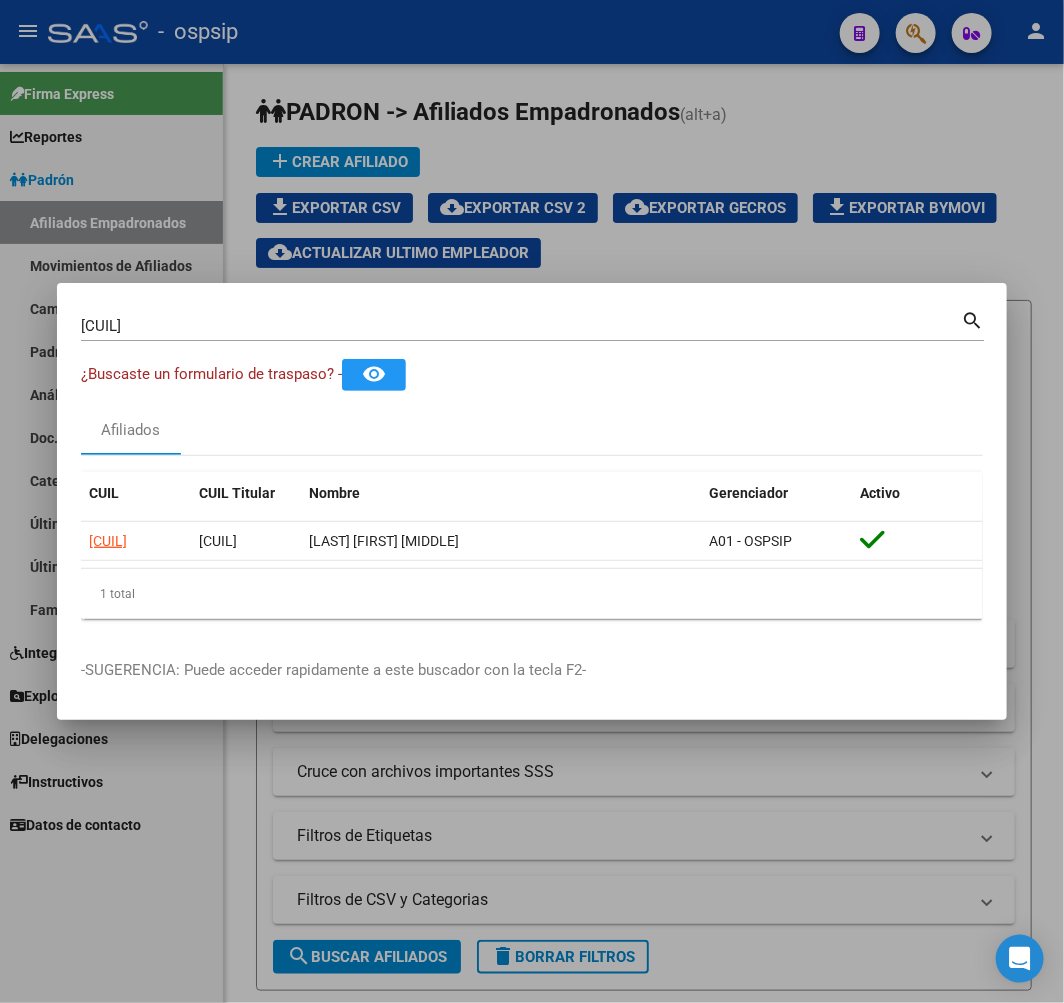 click at bounding box center (532, 501) 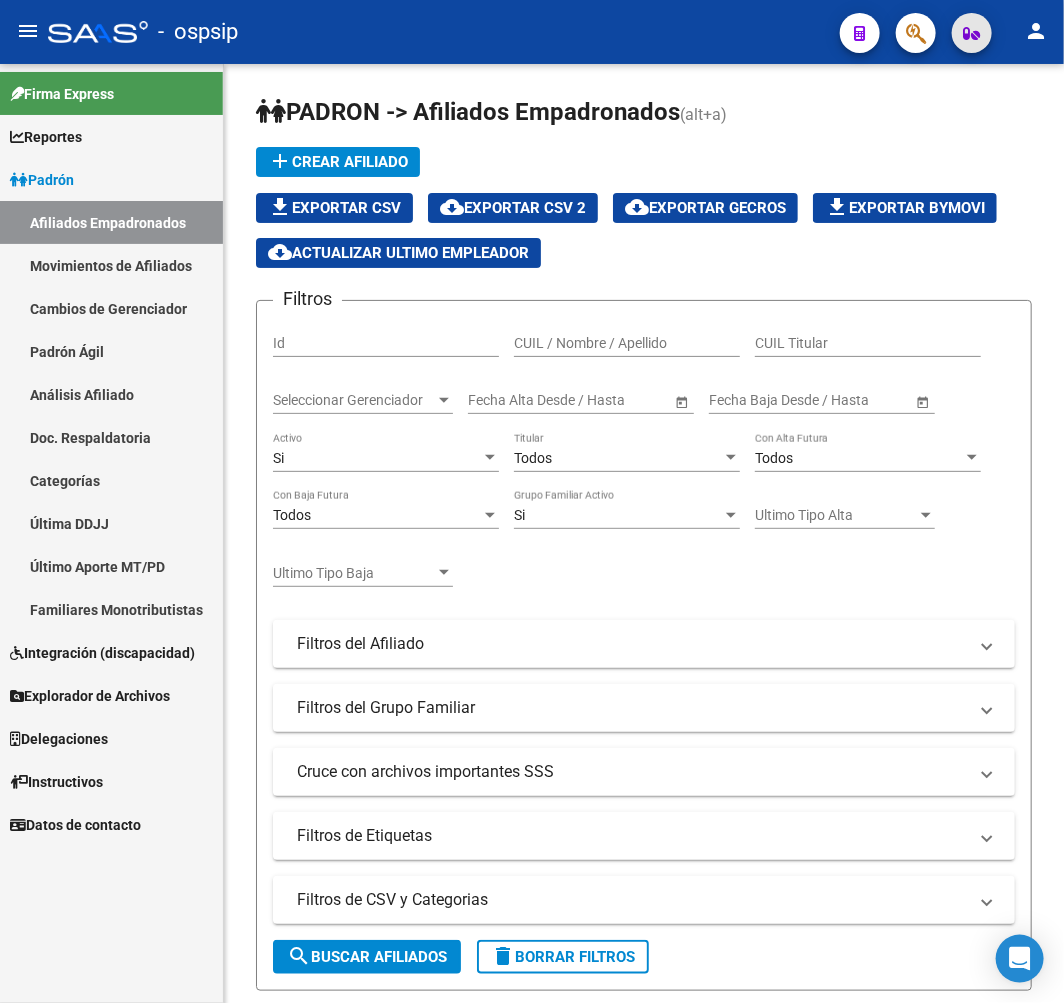 click 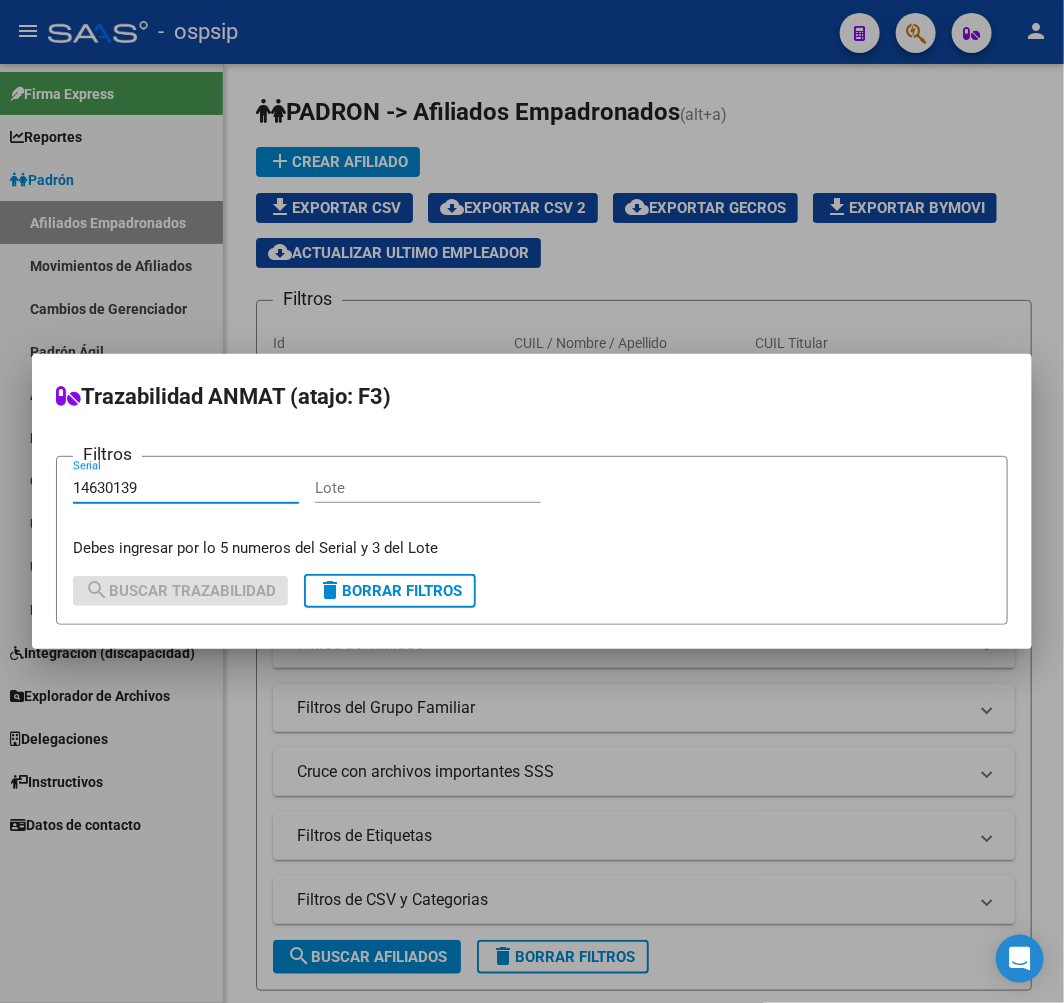 type on "14630139" 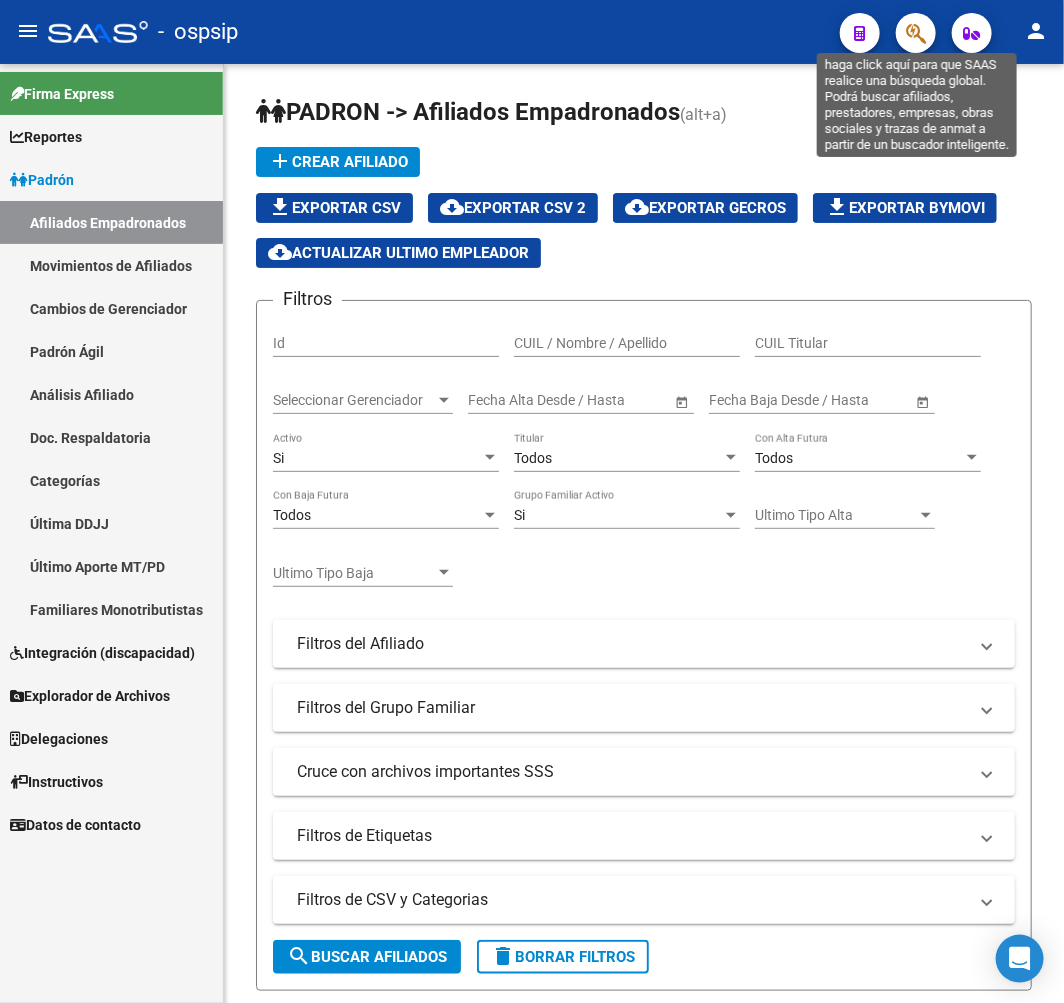 click 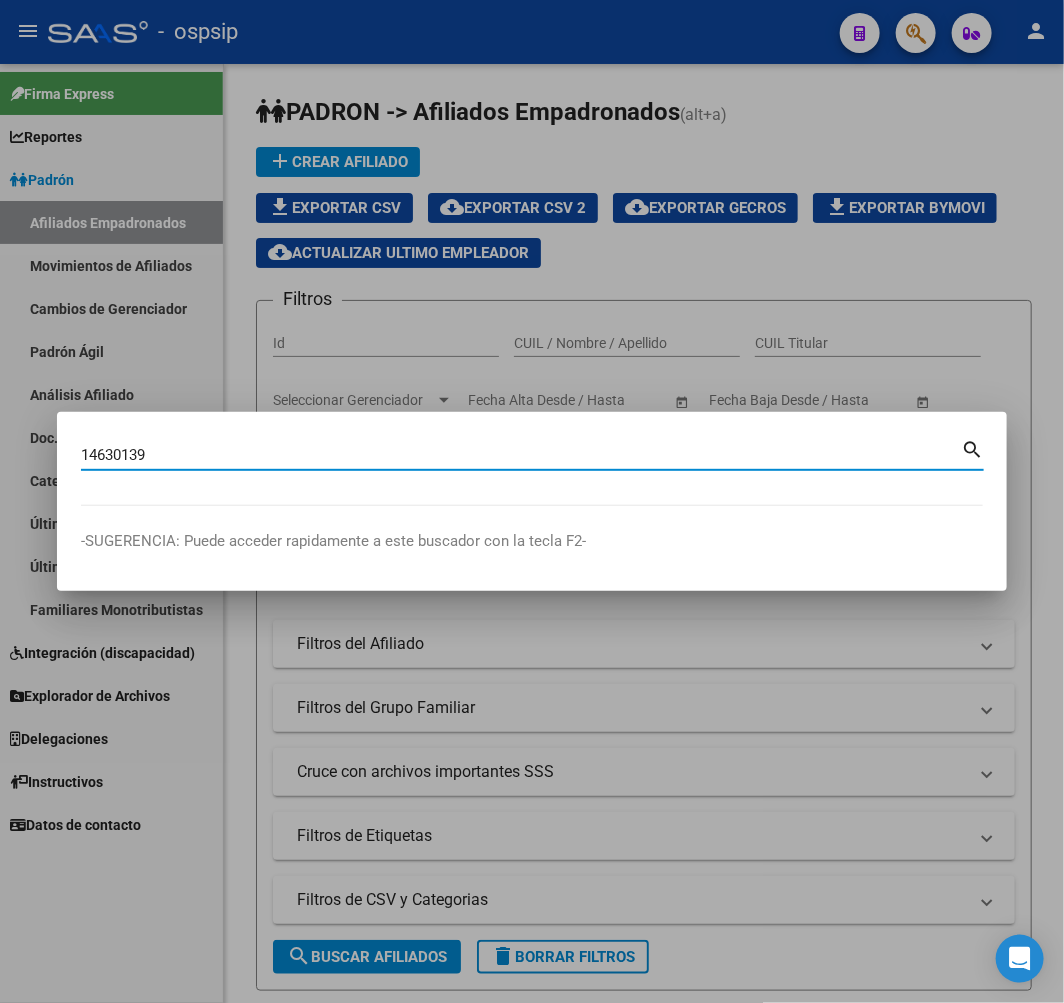 type on "14630139" 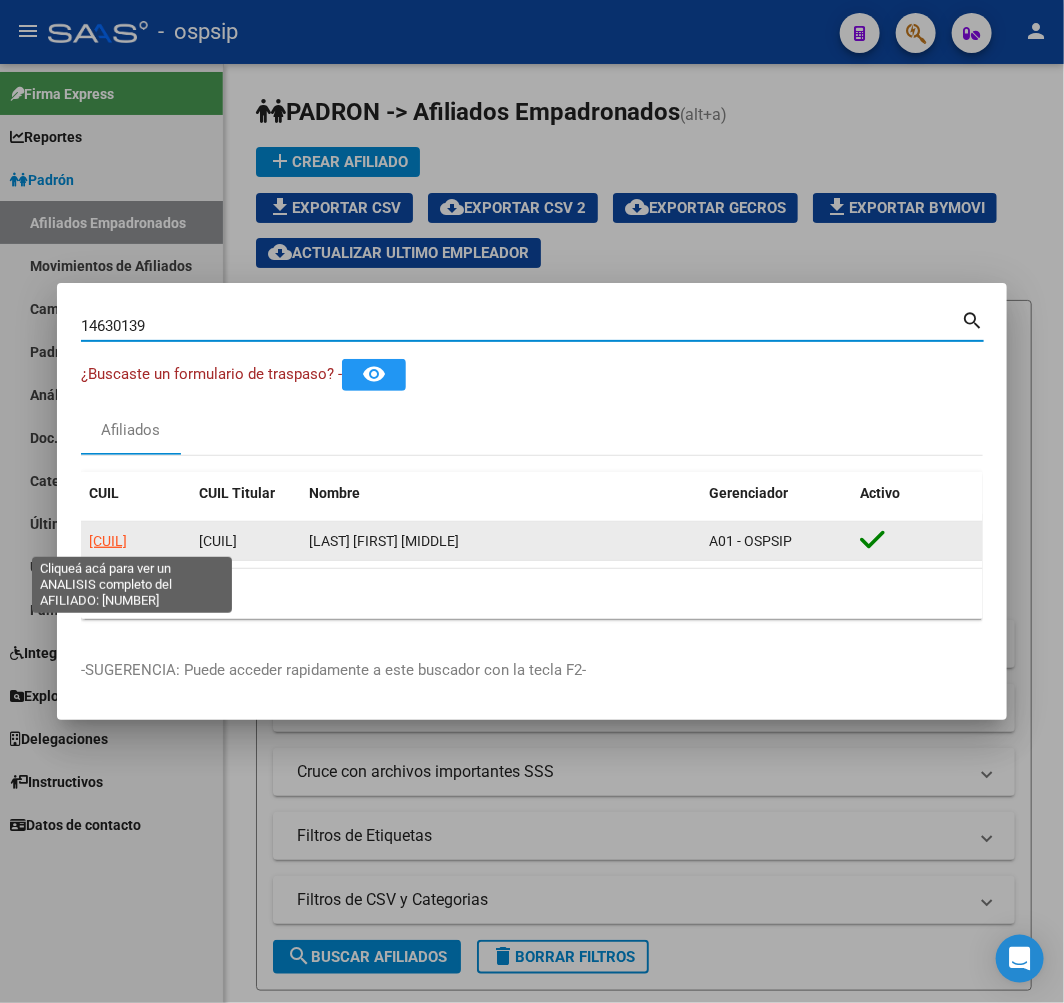 click on "20146301399" 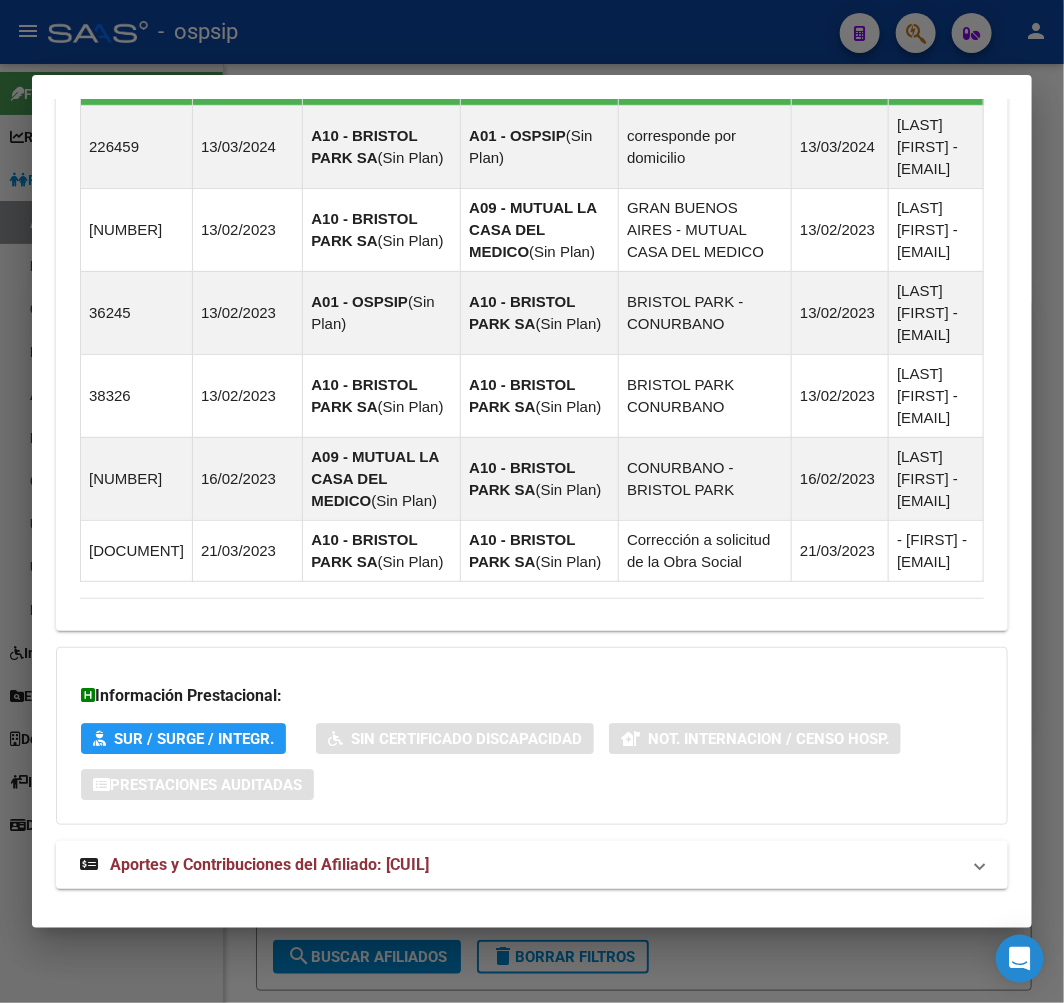 scroll, scrollTop: 1556, scrollLeft: 0, axis: vertical 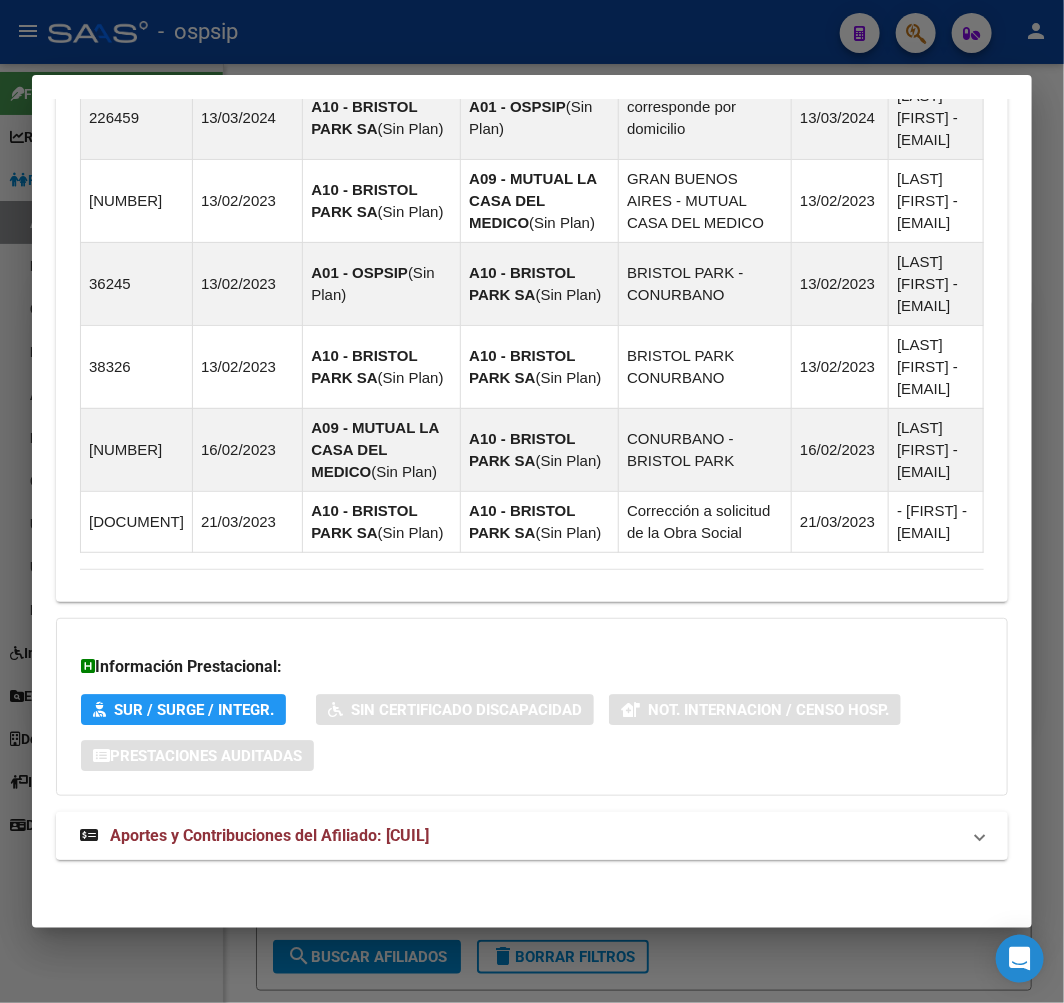 click on "Aportes y Contribuciones del Afiliado: 20146301399" at bounding box center [520, 836] 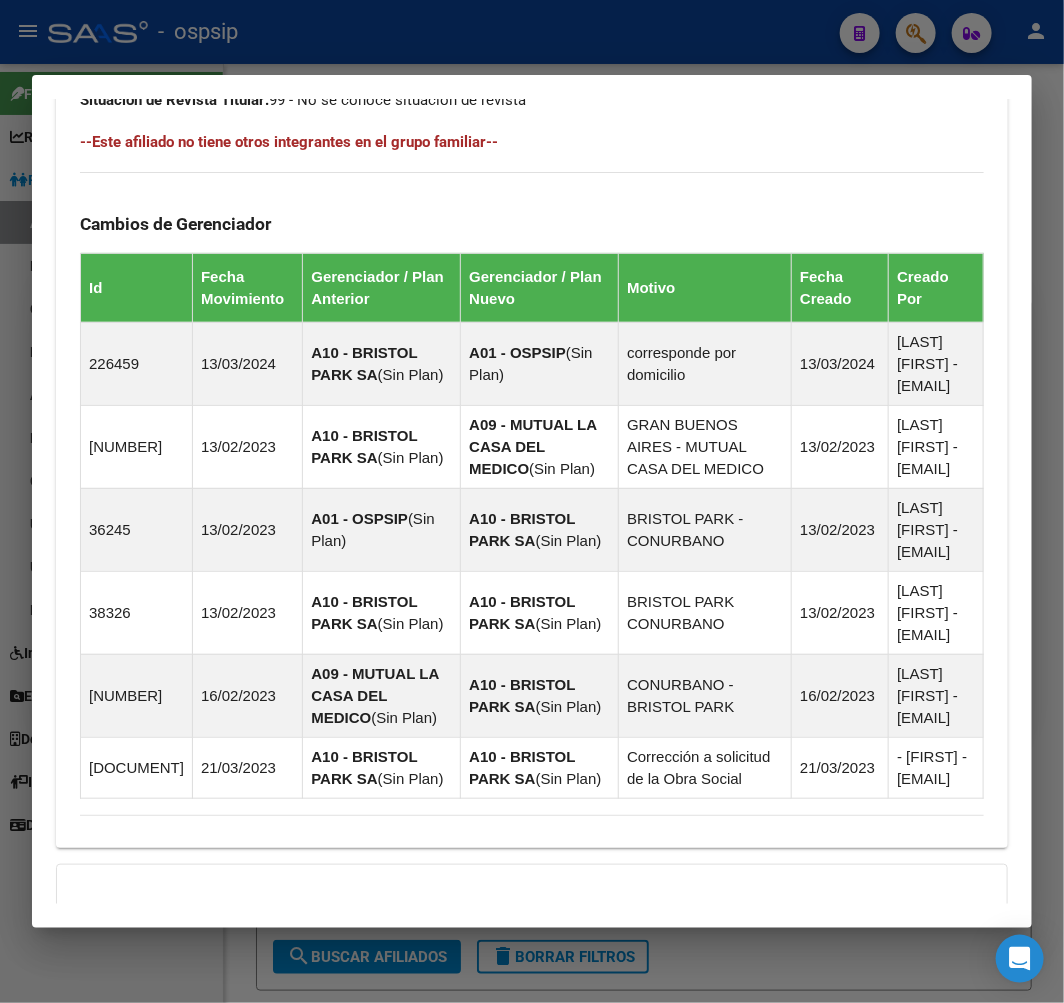 scroll, scrollTop: 510, scrollLeft: 0, axis: vertical 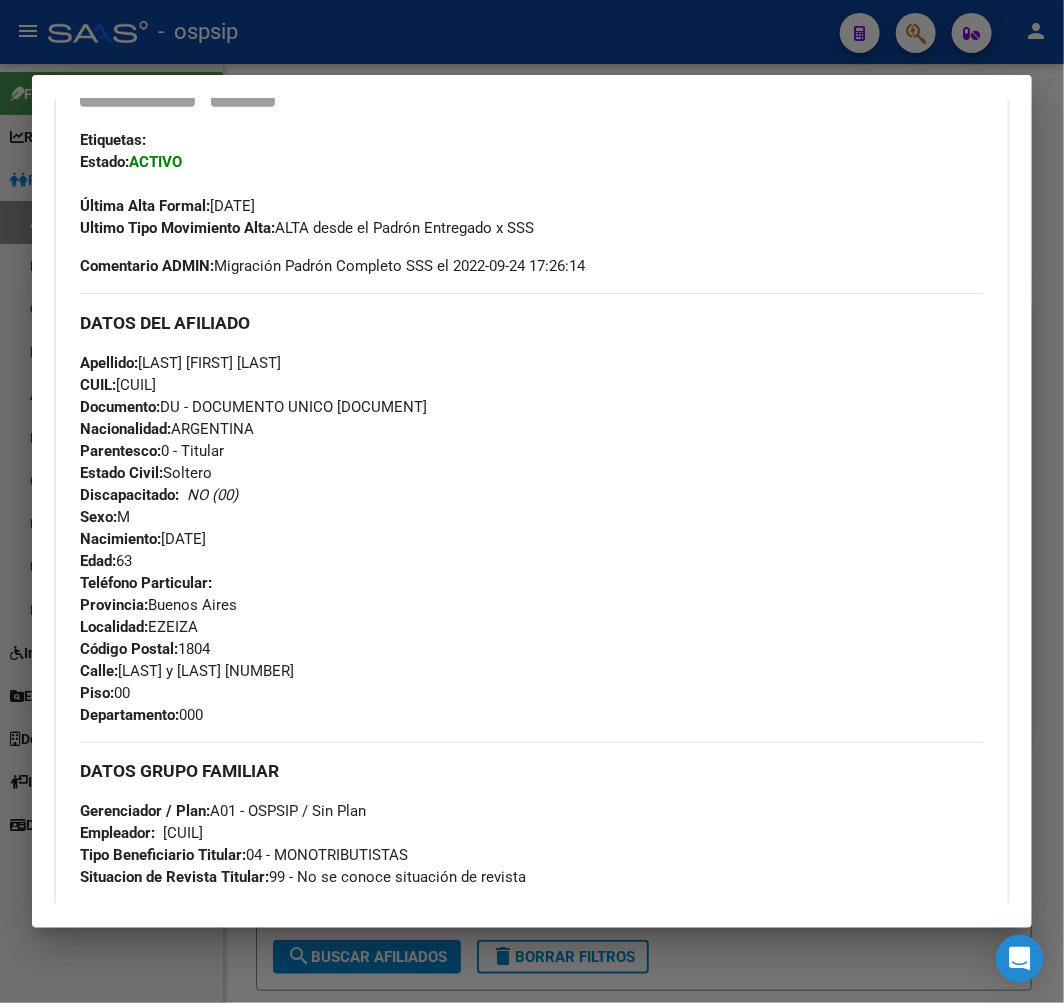 click at bounding box center [532, 501] 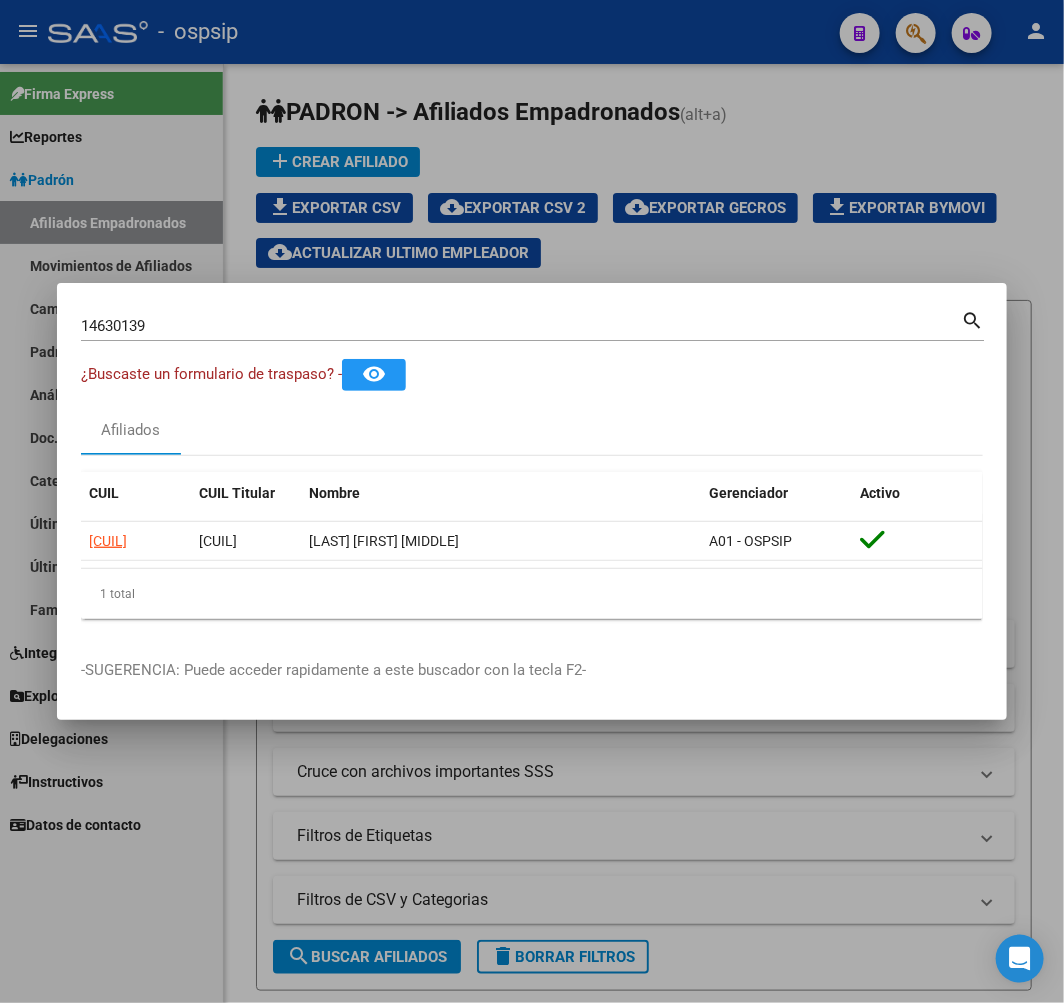 click at bounding box center [532, 501] 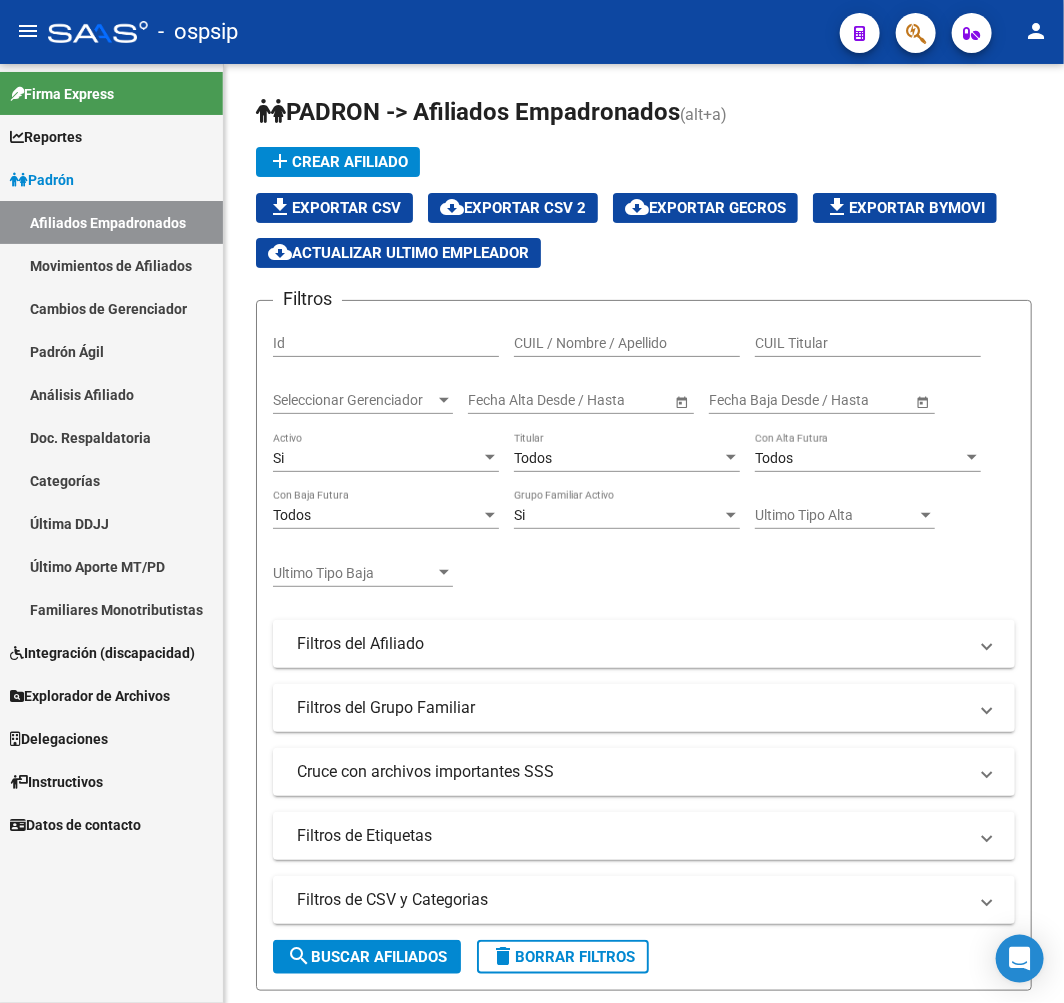click 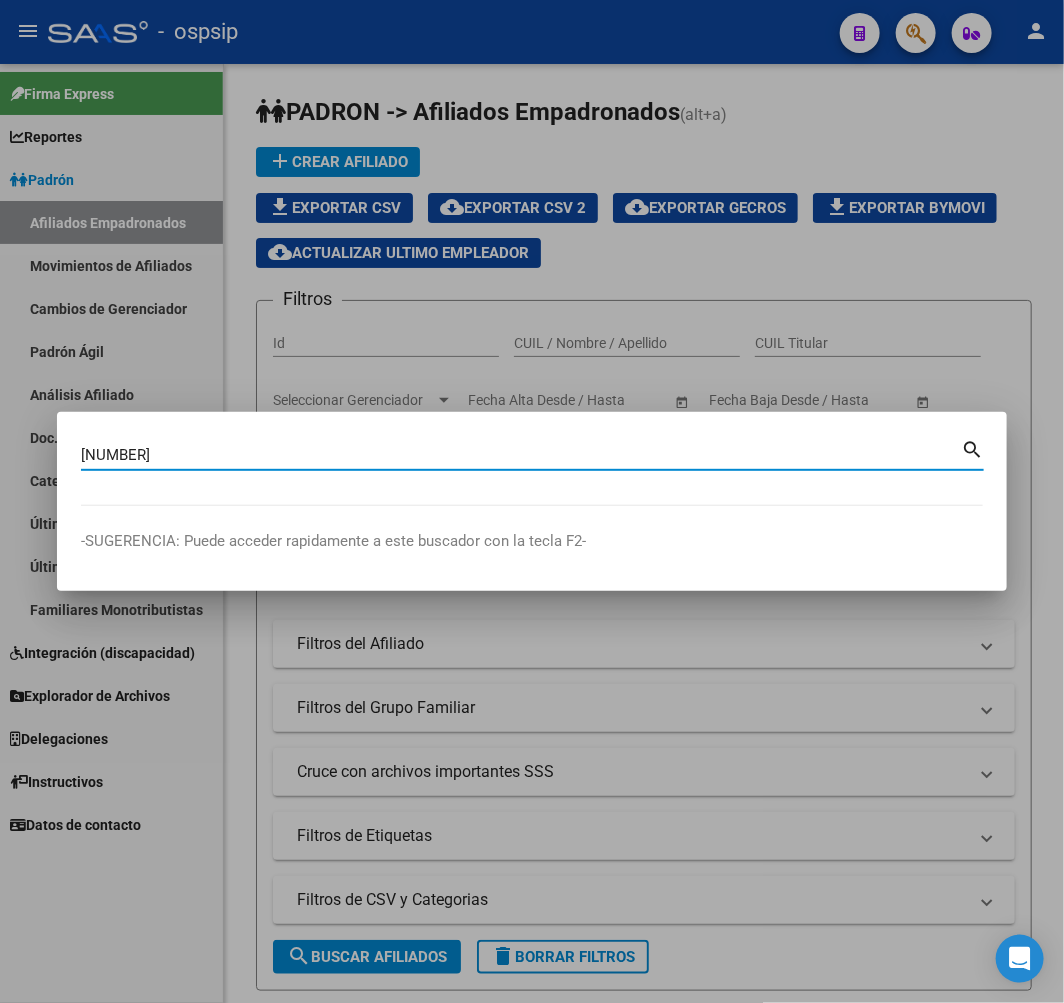 type on "14670511" 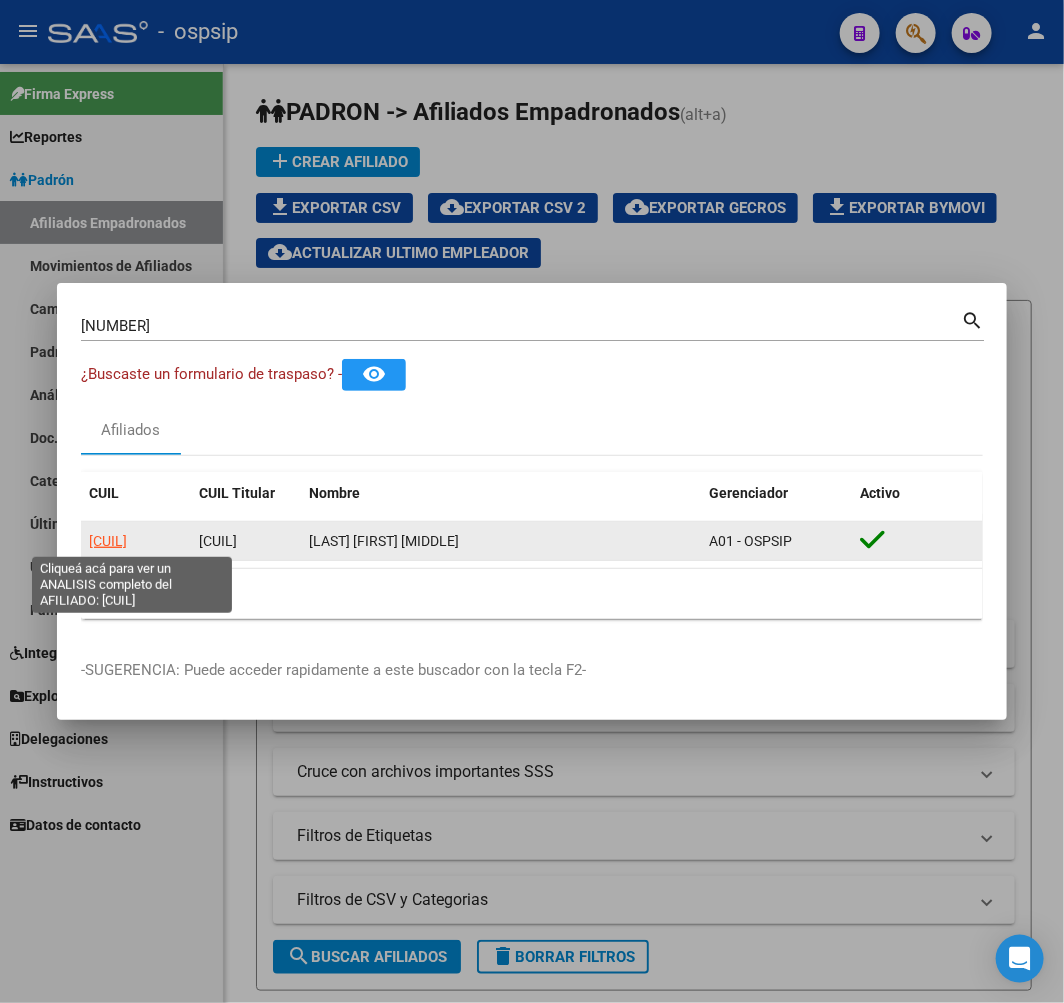 click on "20146705112" 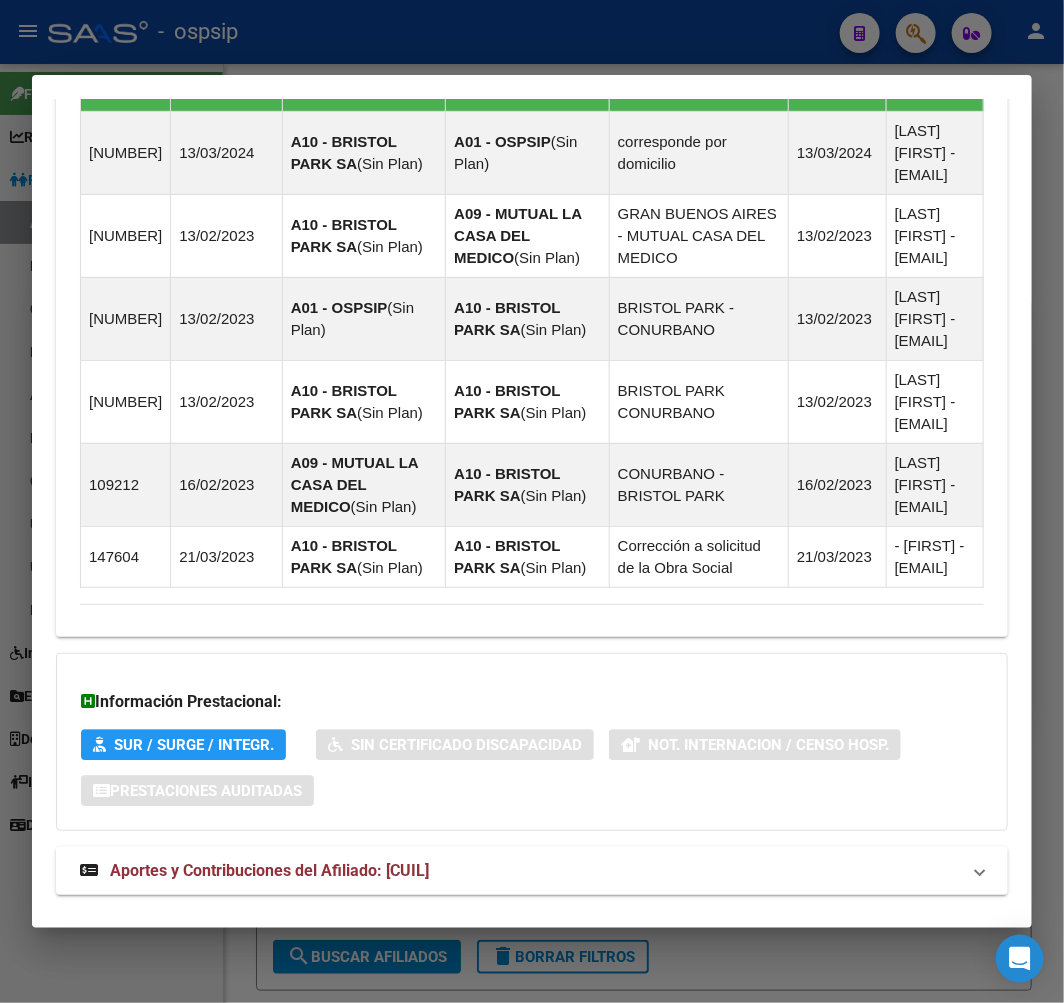 scroll, scrollTop: 1513, scrollLeft: 0, axis: vertical 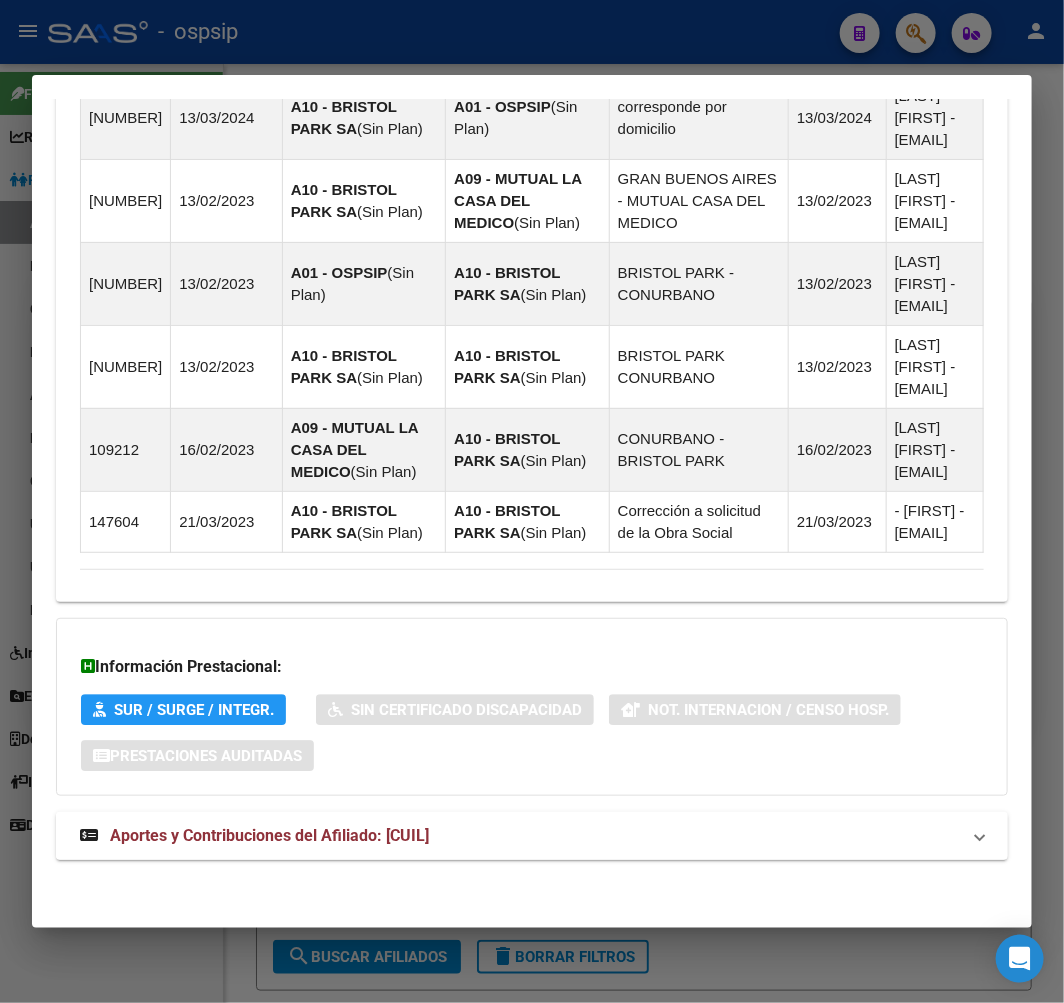 click on "Aportes y Contribuciones del Afiliado: 20146705112" at bounding box center (520, 836) 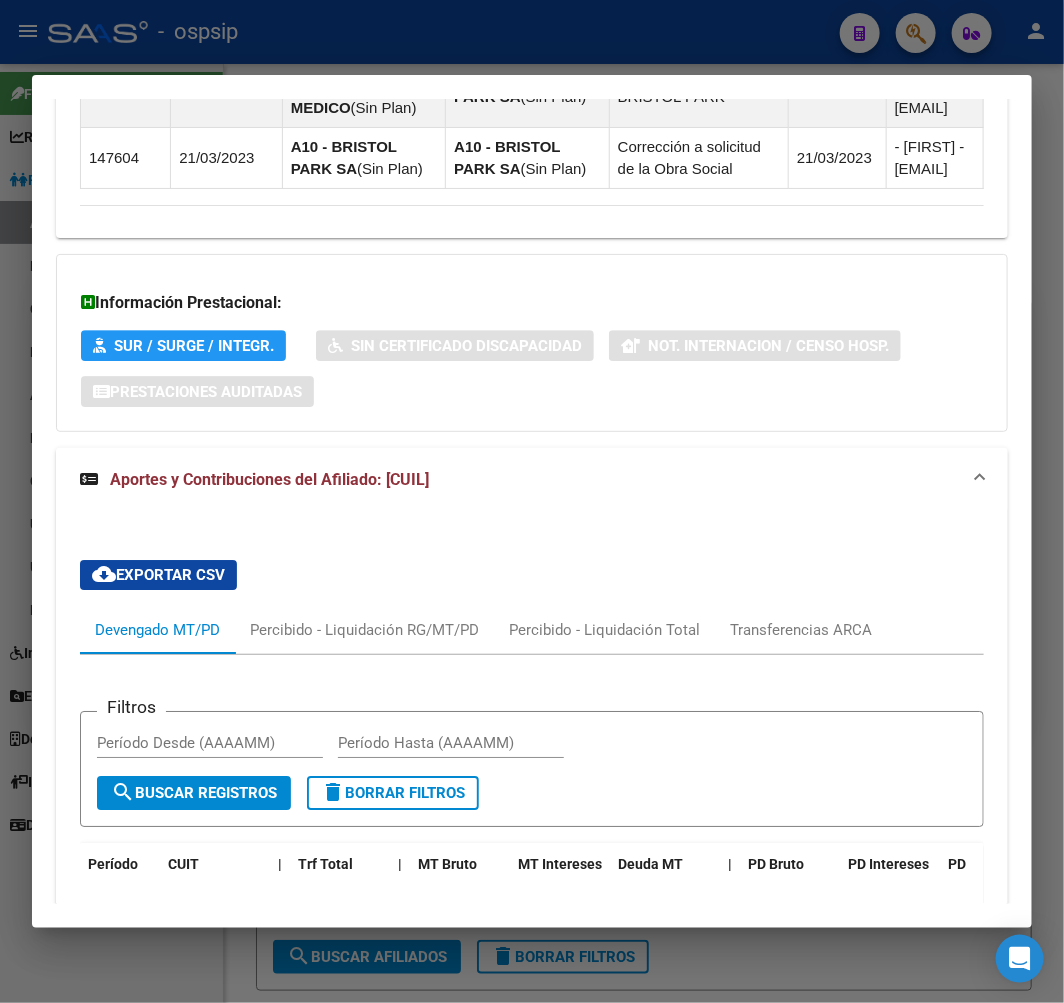 scroll, scrollTop: 1576, scrollLeft: 0, axis: vertical 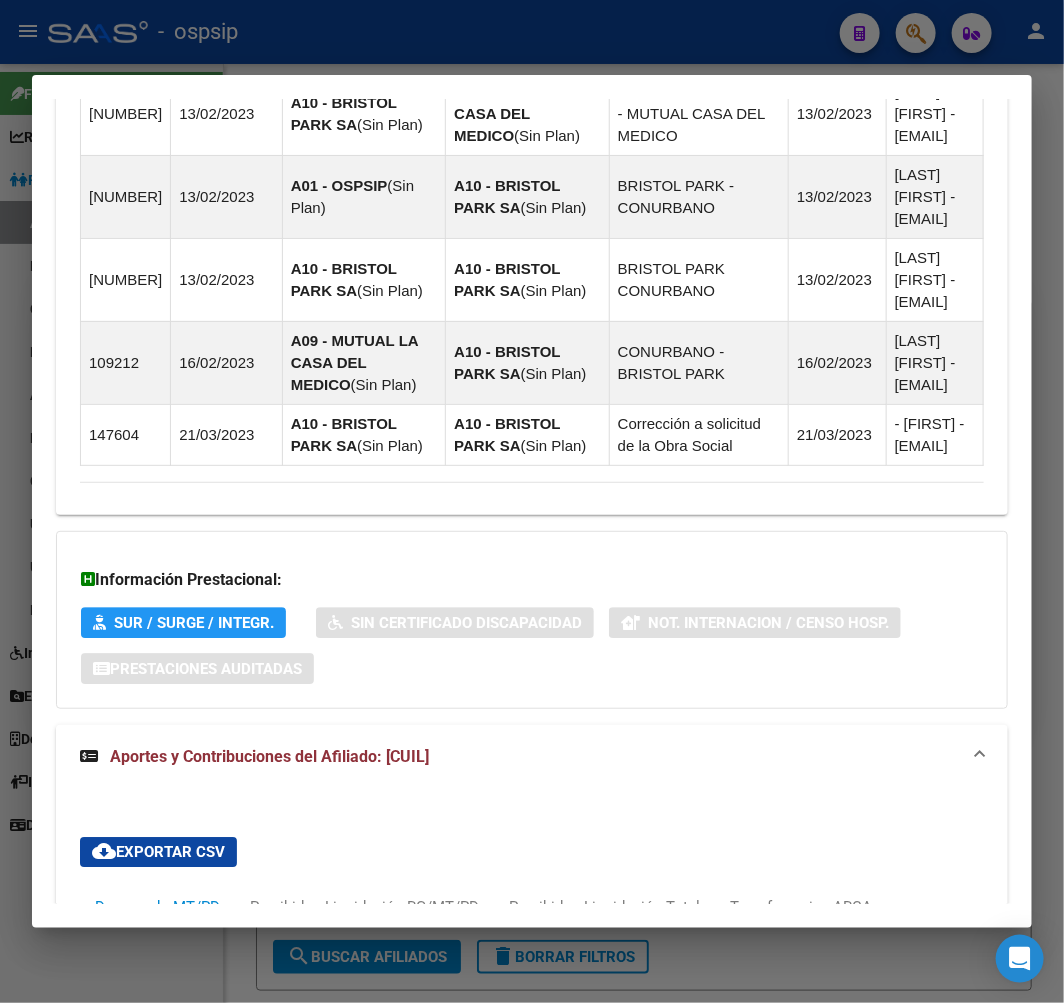 click at bounding box center [532, 501] 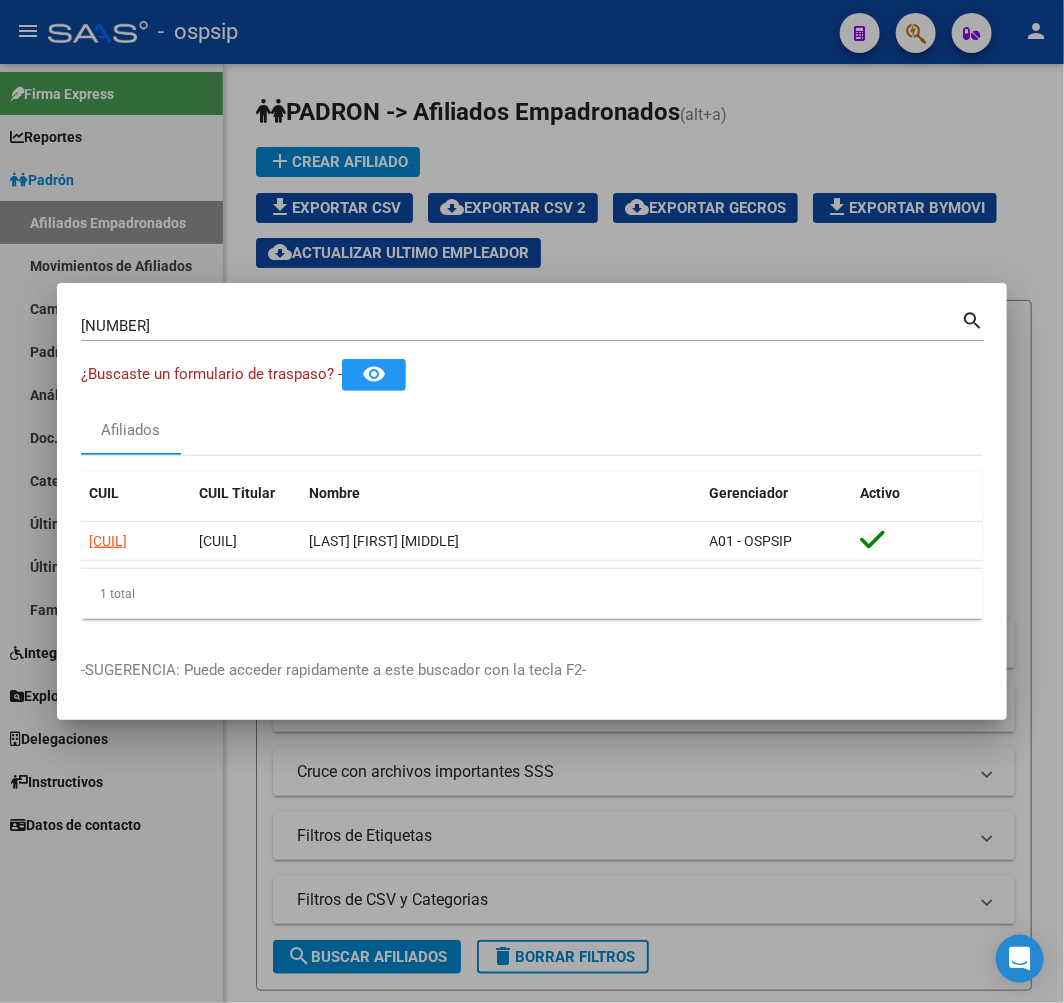 click at bounding box center (532, 501) 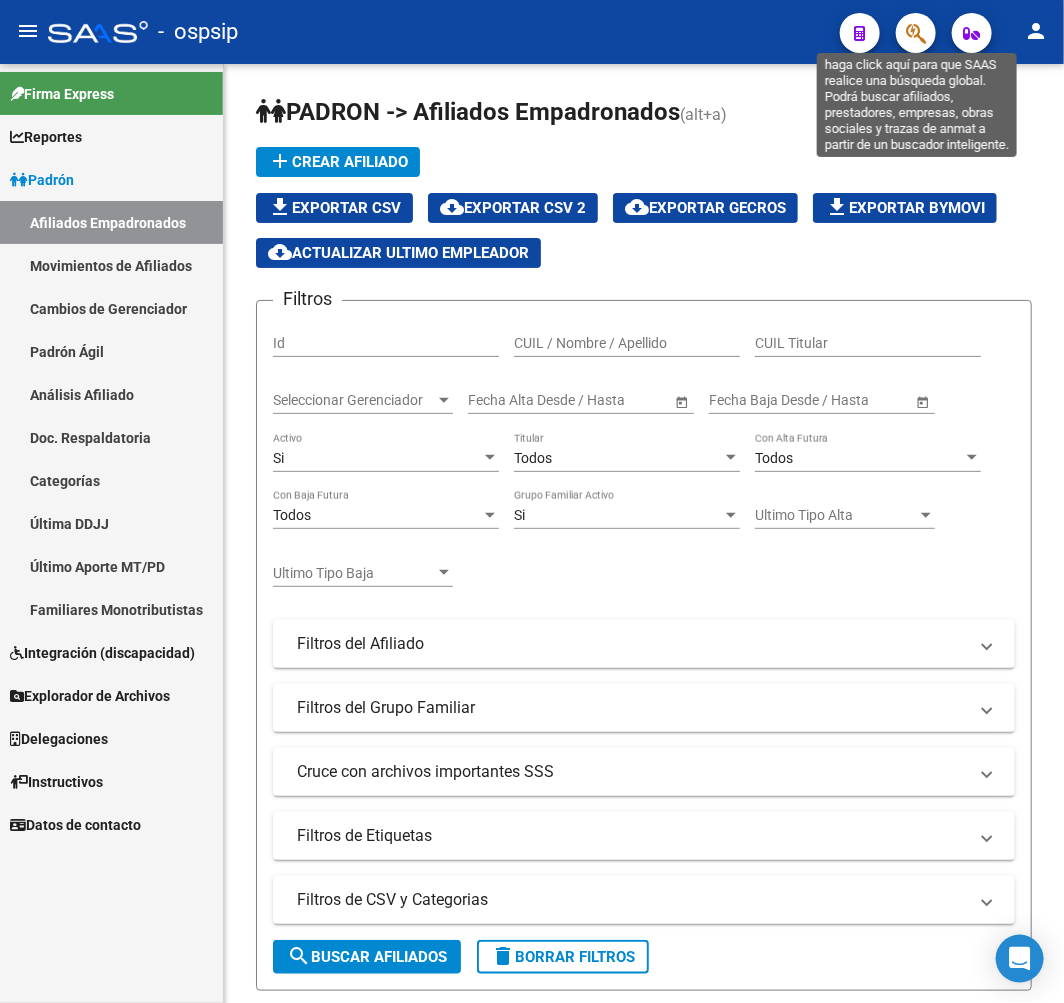 click 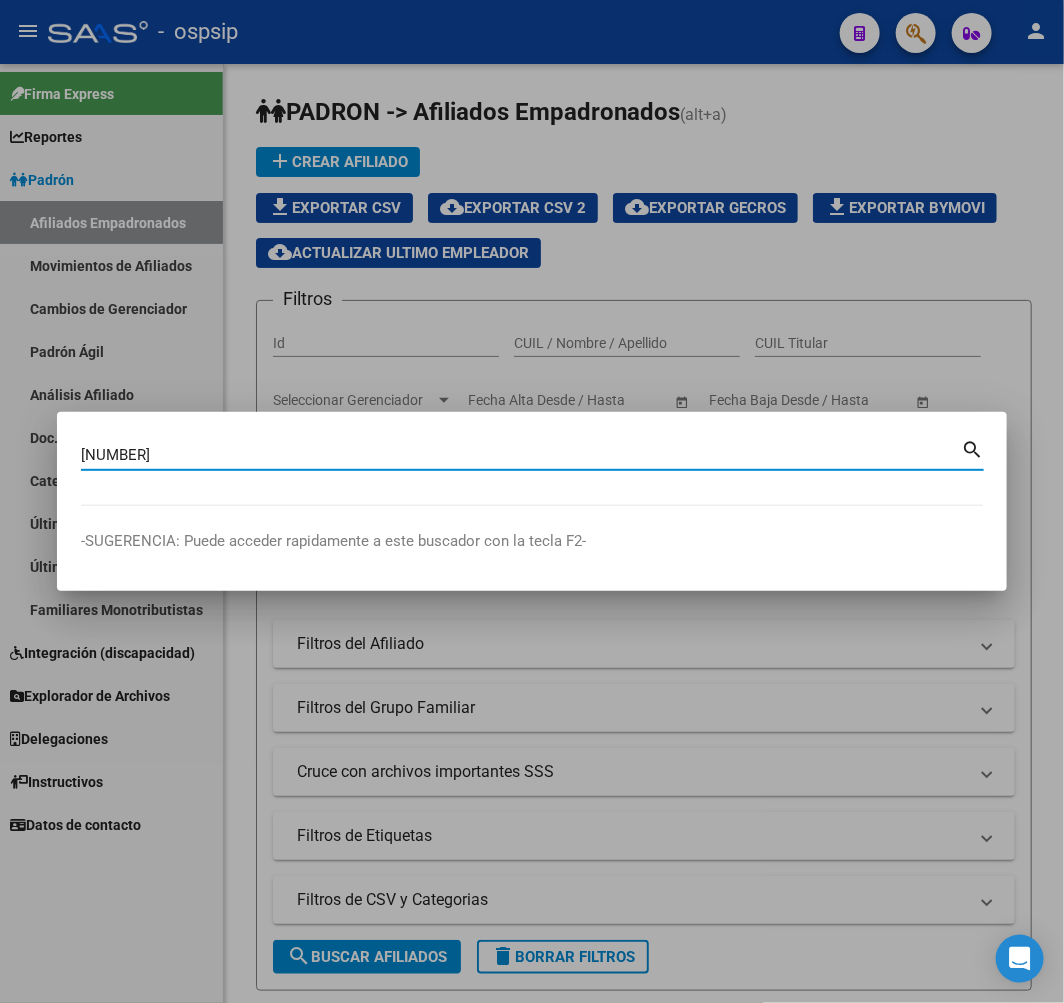 type on "14670511" 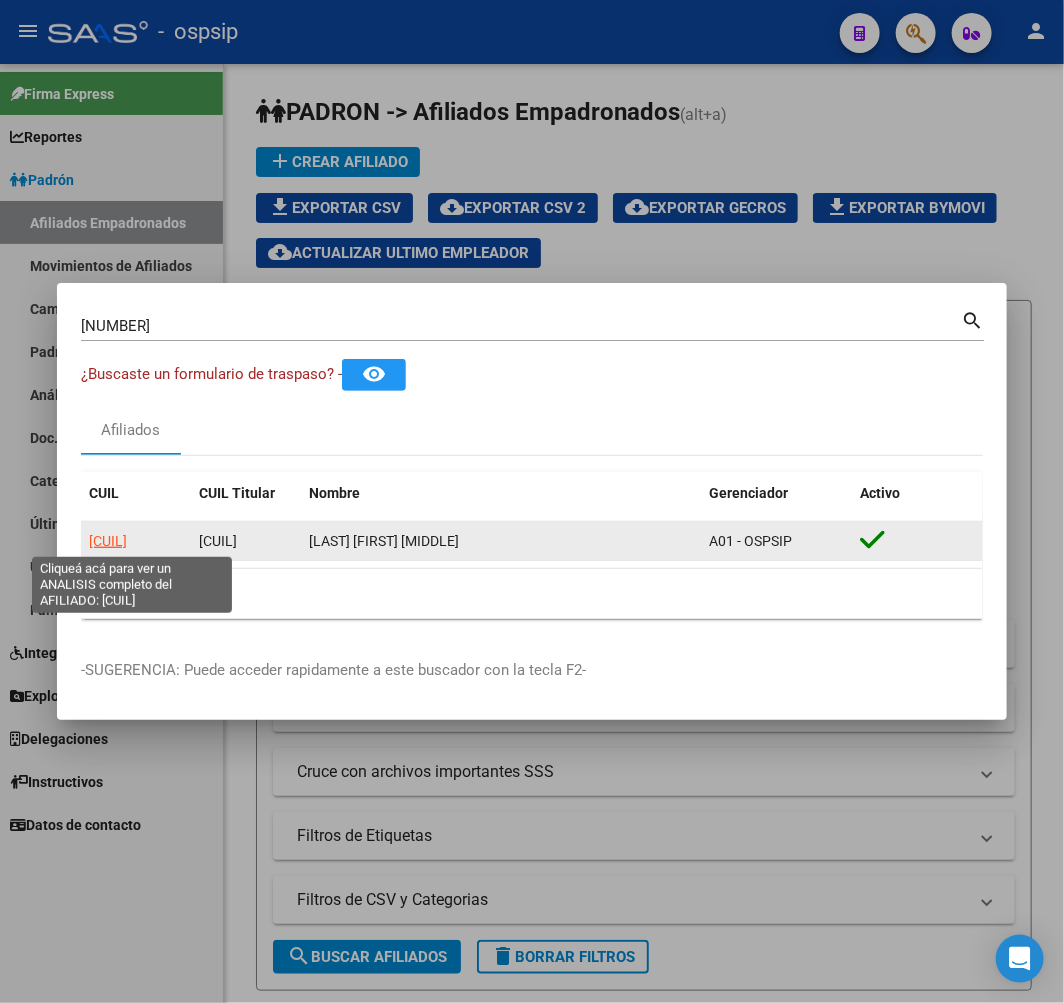 click on "20146705112" 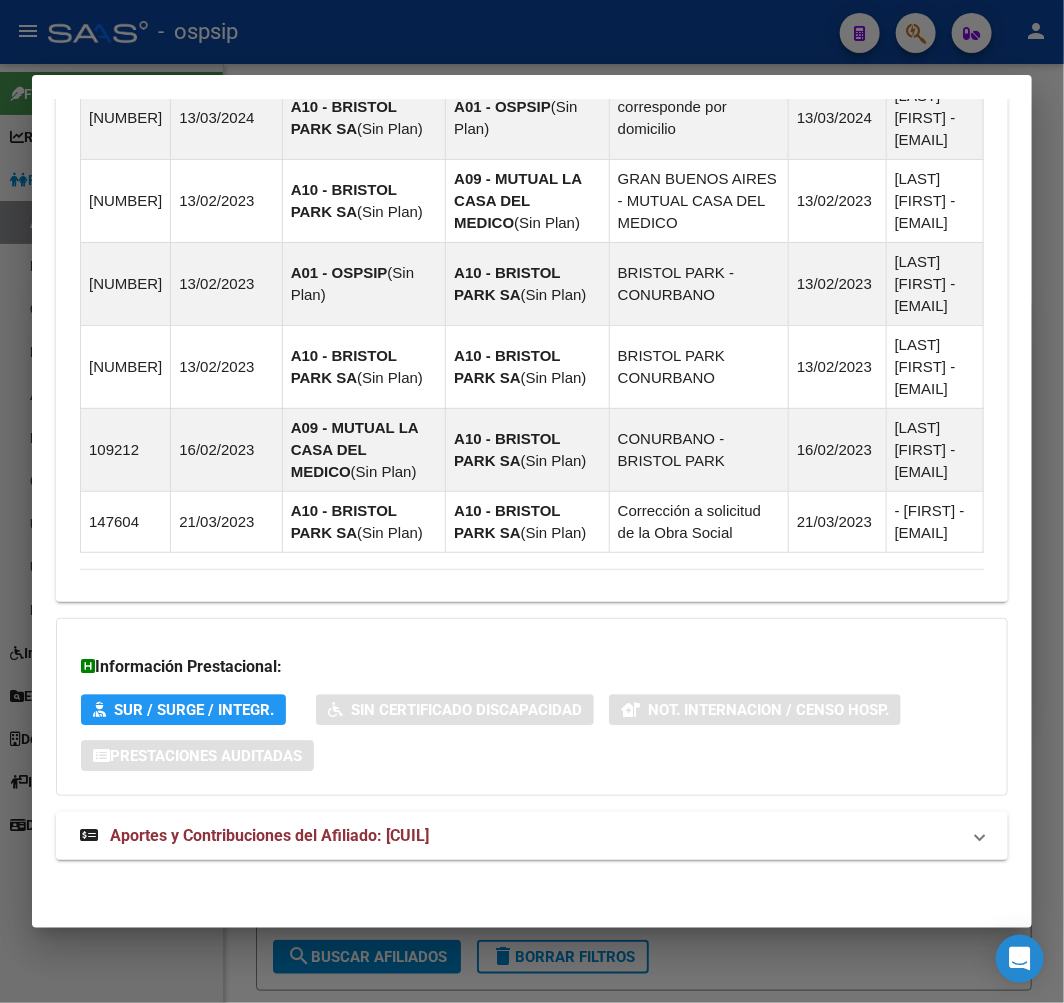 scroll, scrollTop: 1513, scrollLeft: 0, axis: vertical 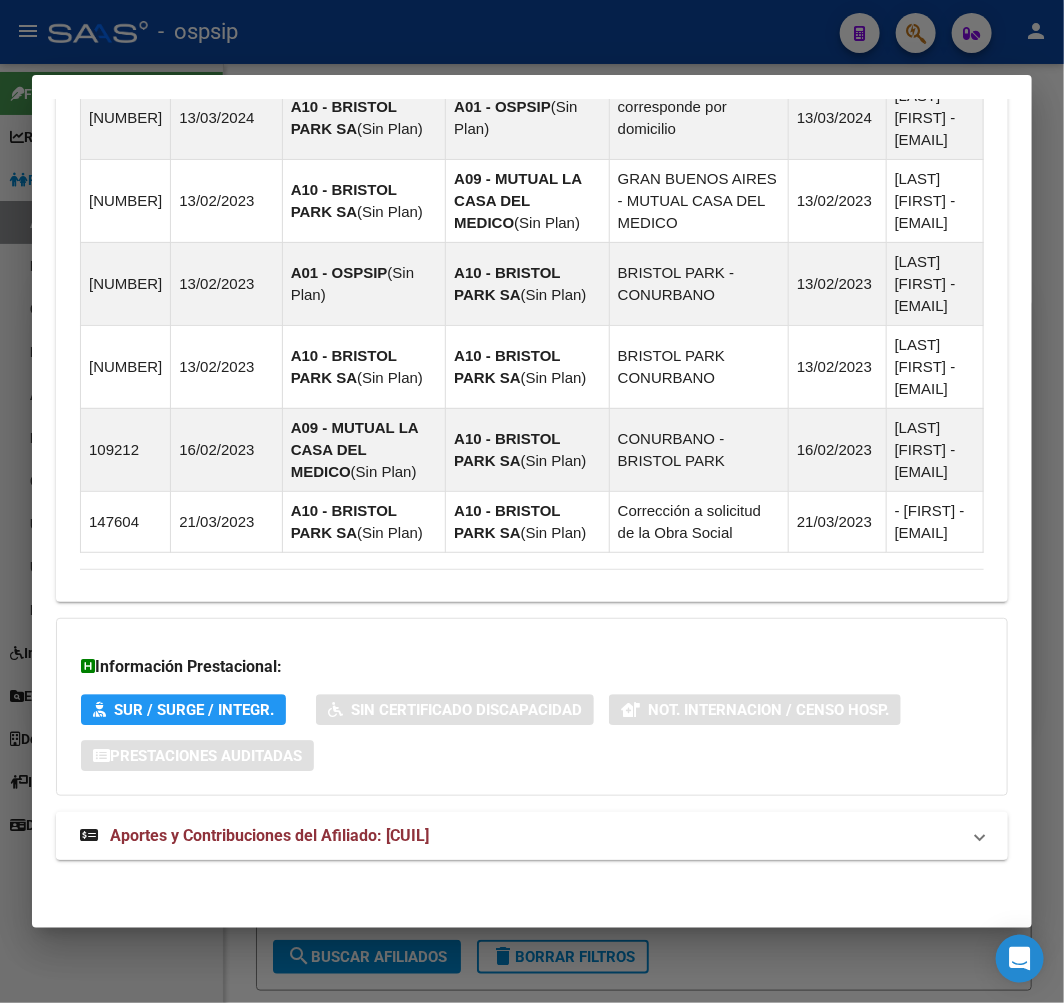 click on "Aportes y Contribuciones del Afiliado: 20146705112" at bounding box center [520, 836] 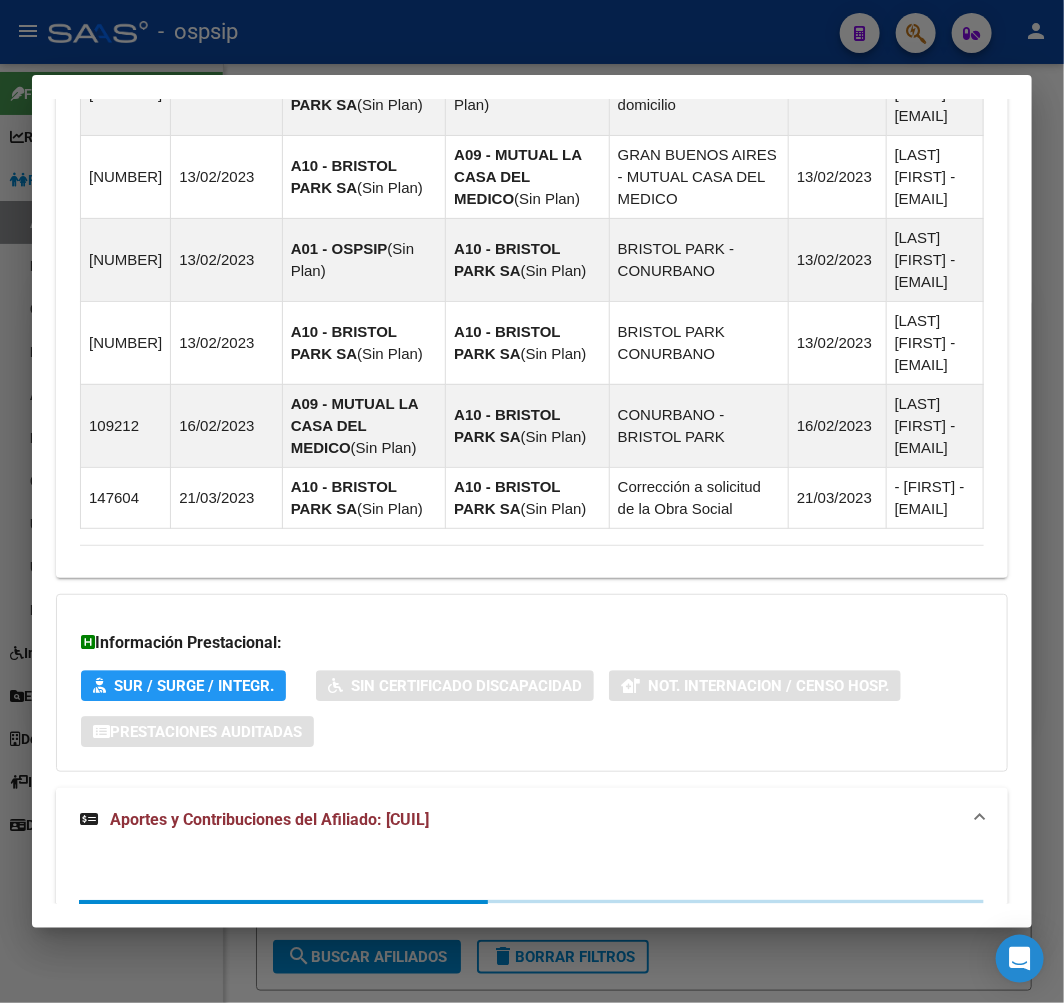 scroll, scrollTop: 2021, scrollLeft: 0, axis: vertical 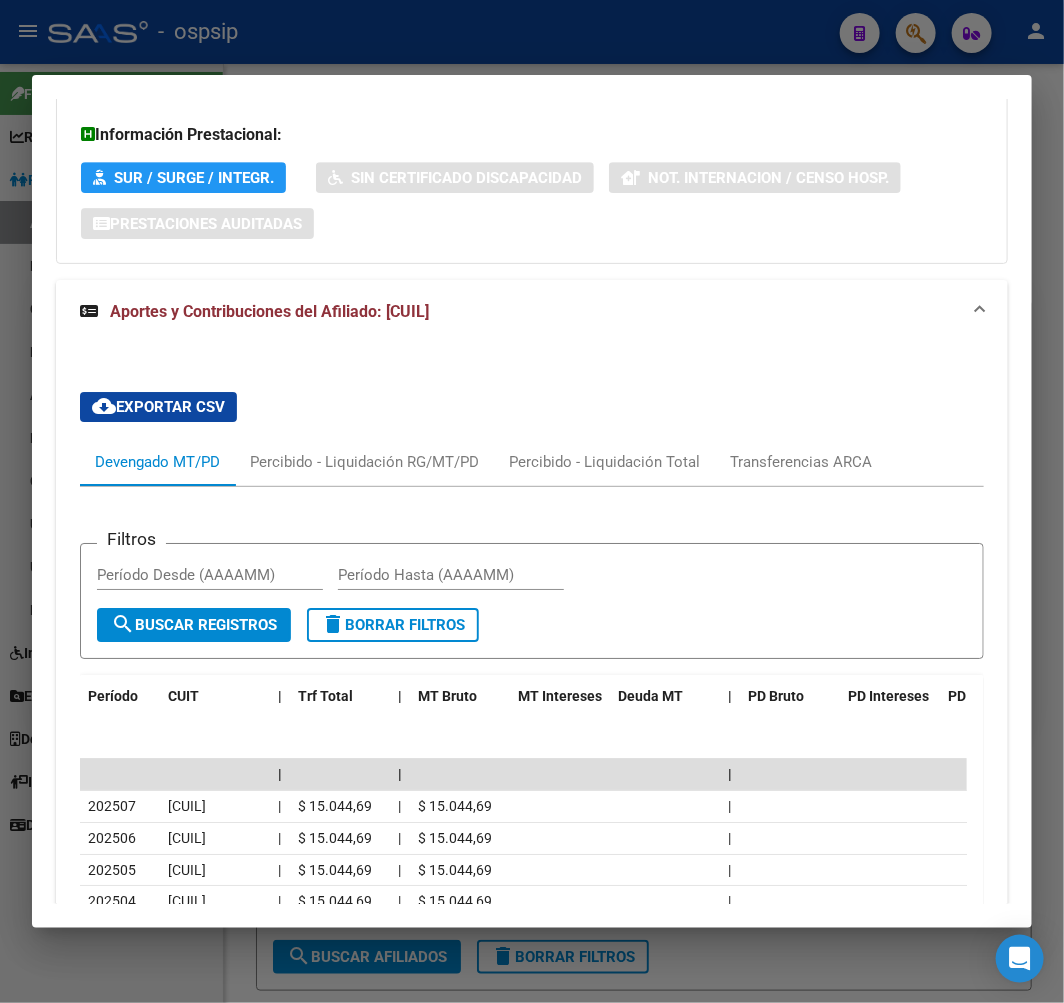 click at bounding box center (532, 501) 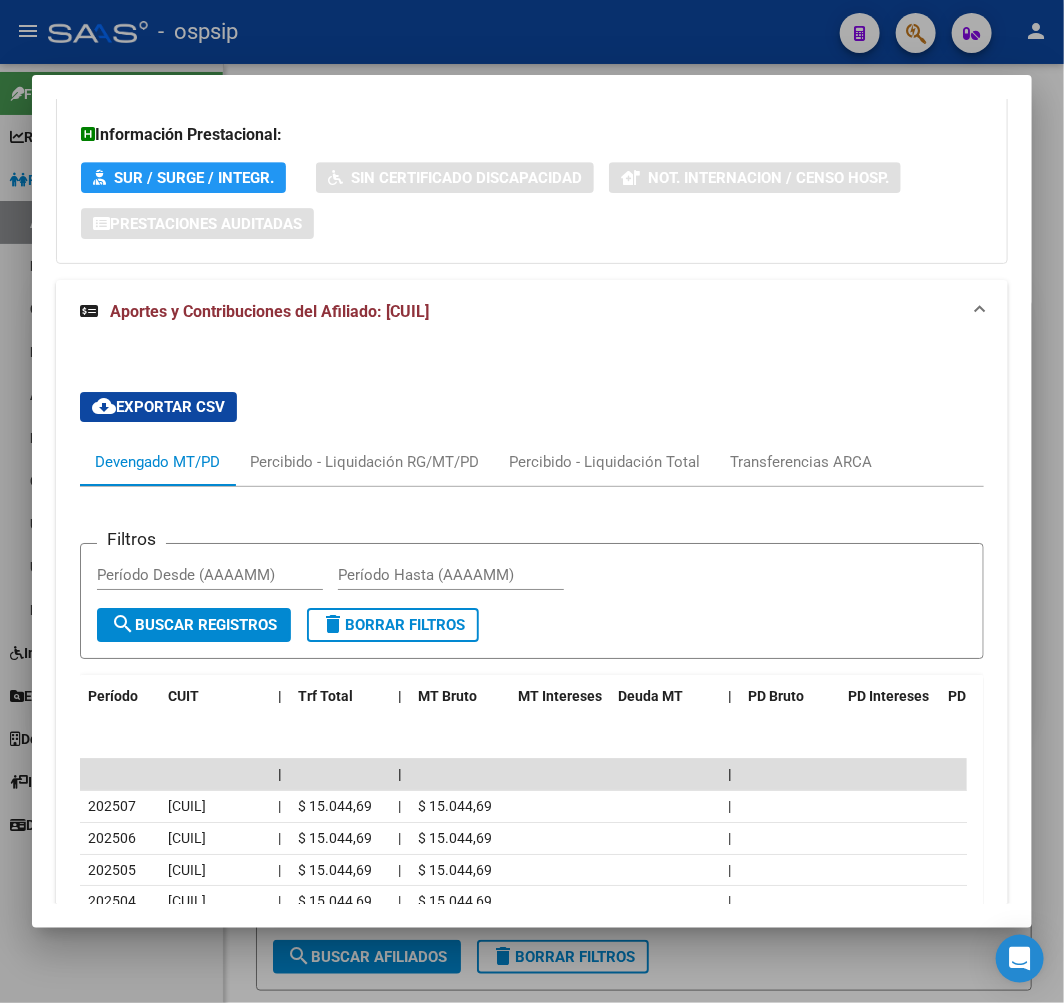 click at bounding box center [532, 501] 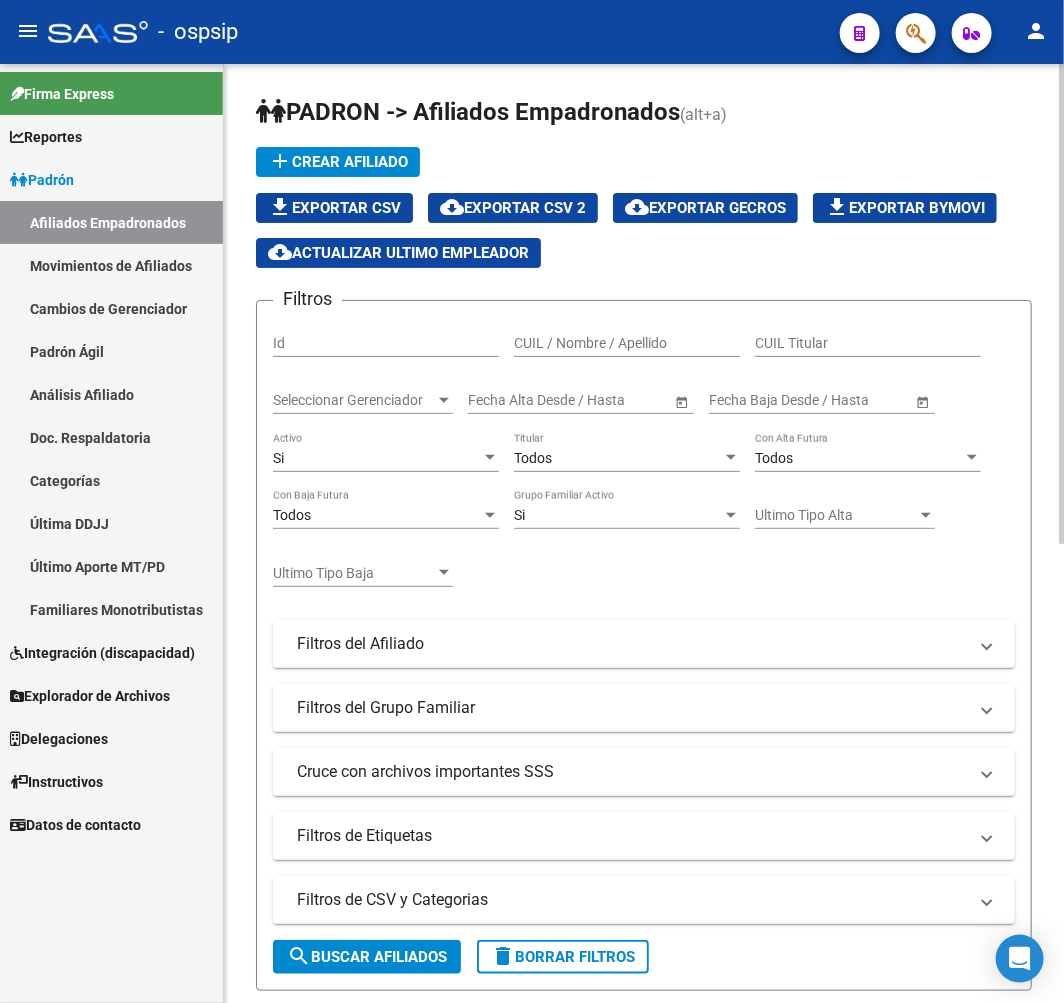 drag, startPoint x: 514, startPoint y: 86, endPoint x: 788, endPoint y: 90, distance: 274.0292 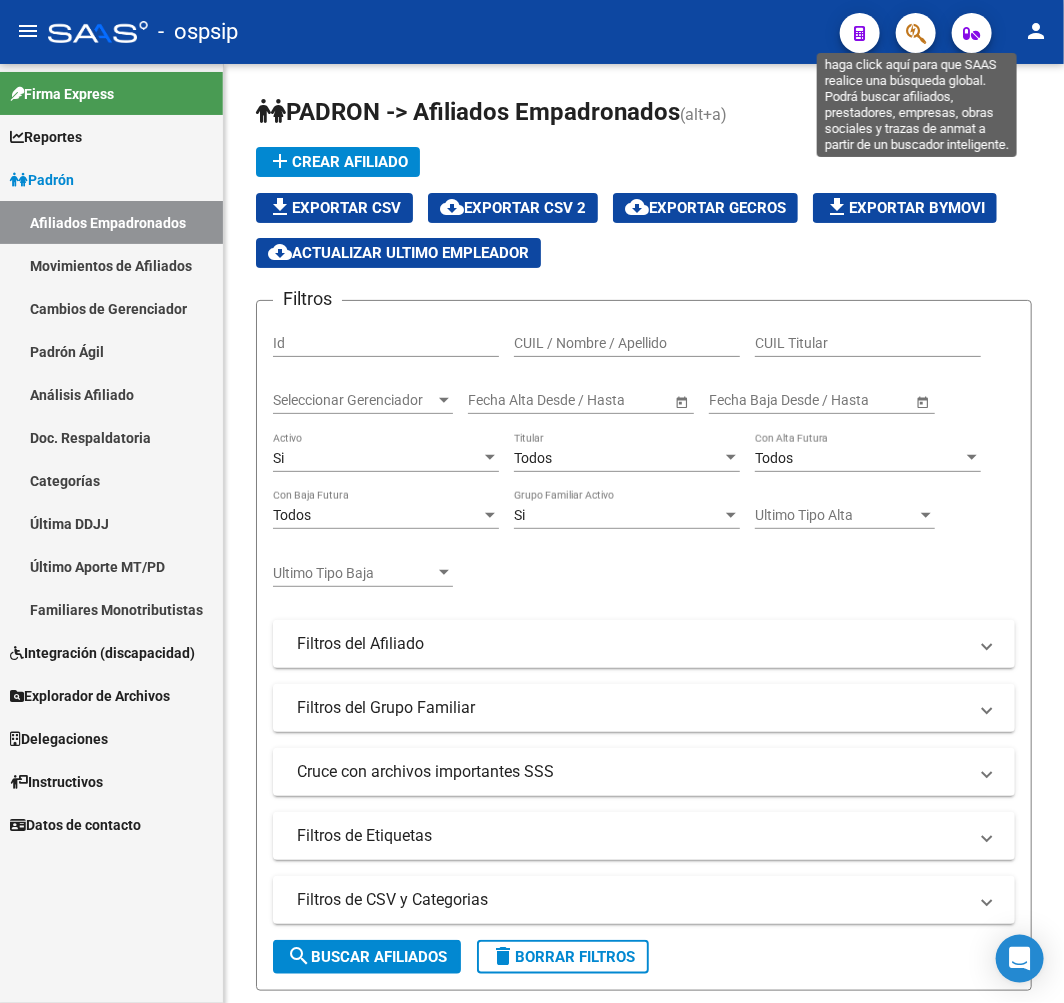 click 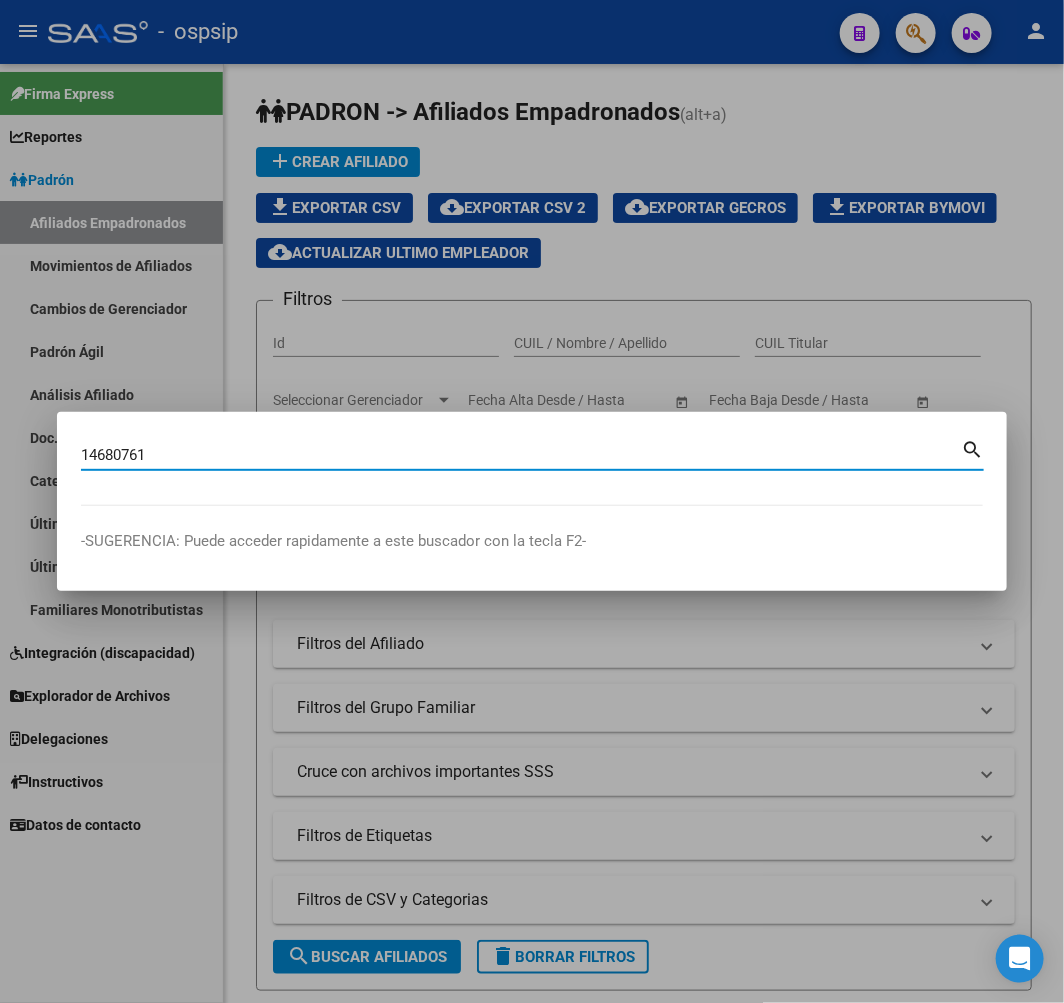 type on "14680761" 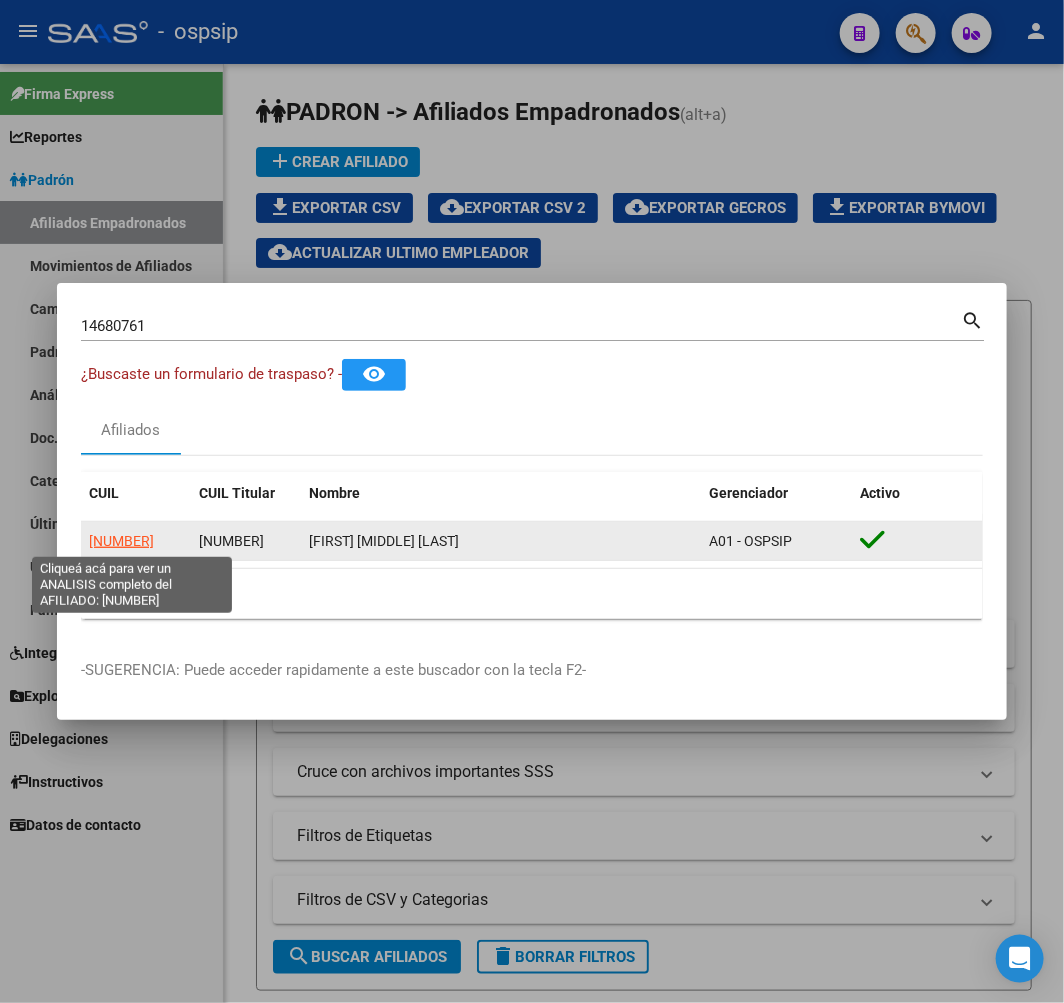 click on "20146807616" 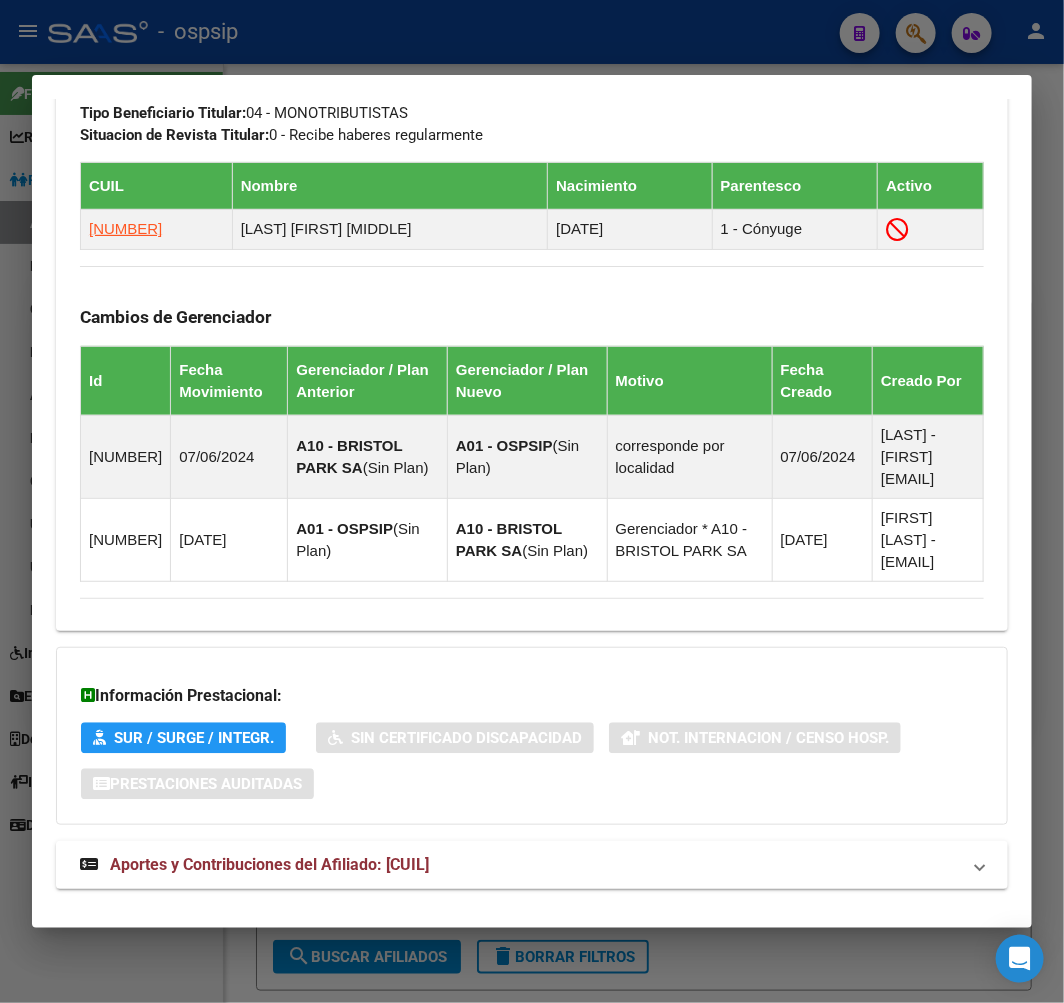 scroll, scrollTop: 1201, scrollLeft: 0, axis: vertical 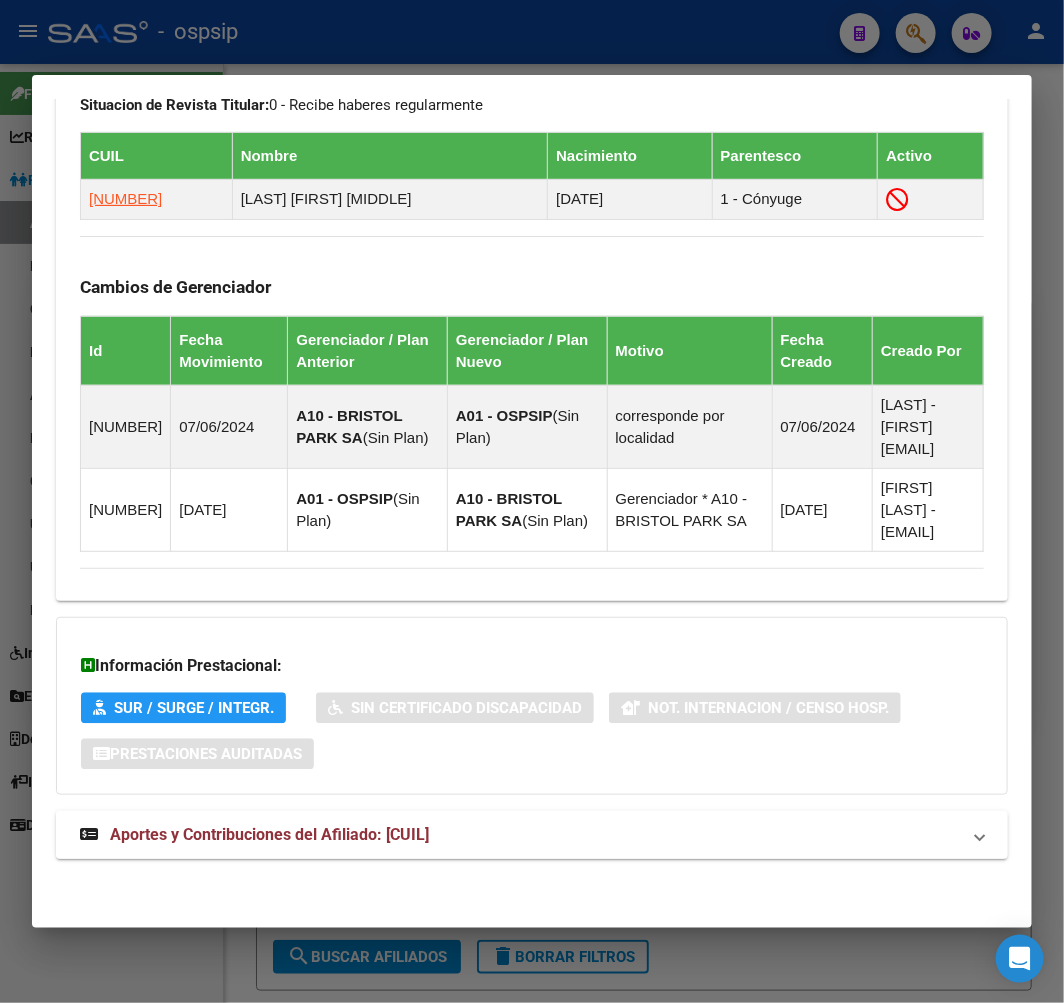 click on "Aportes y Contribuciones del Afiliado: 20146807616" at bounding box center [520, 835] 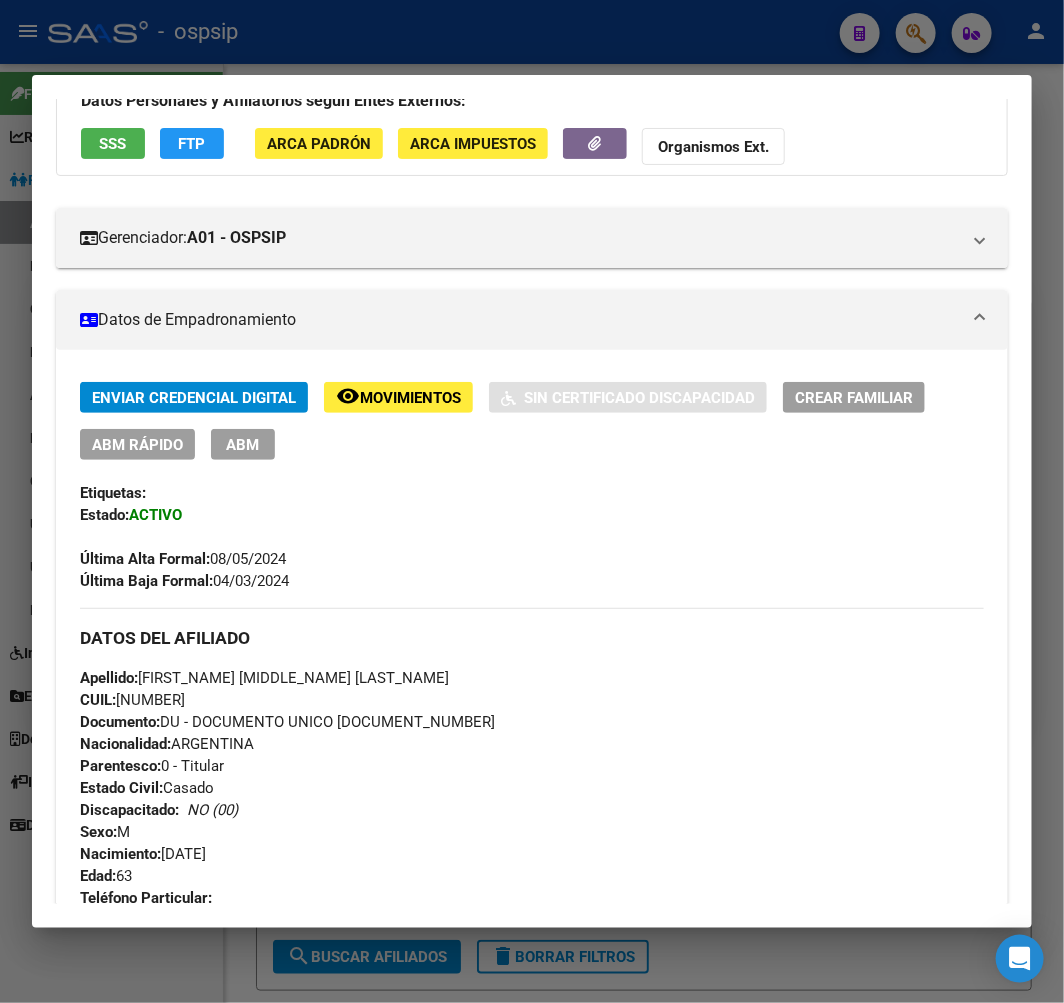scroll, scrollTop: 154, scrollLeft: 0, axis: vertical 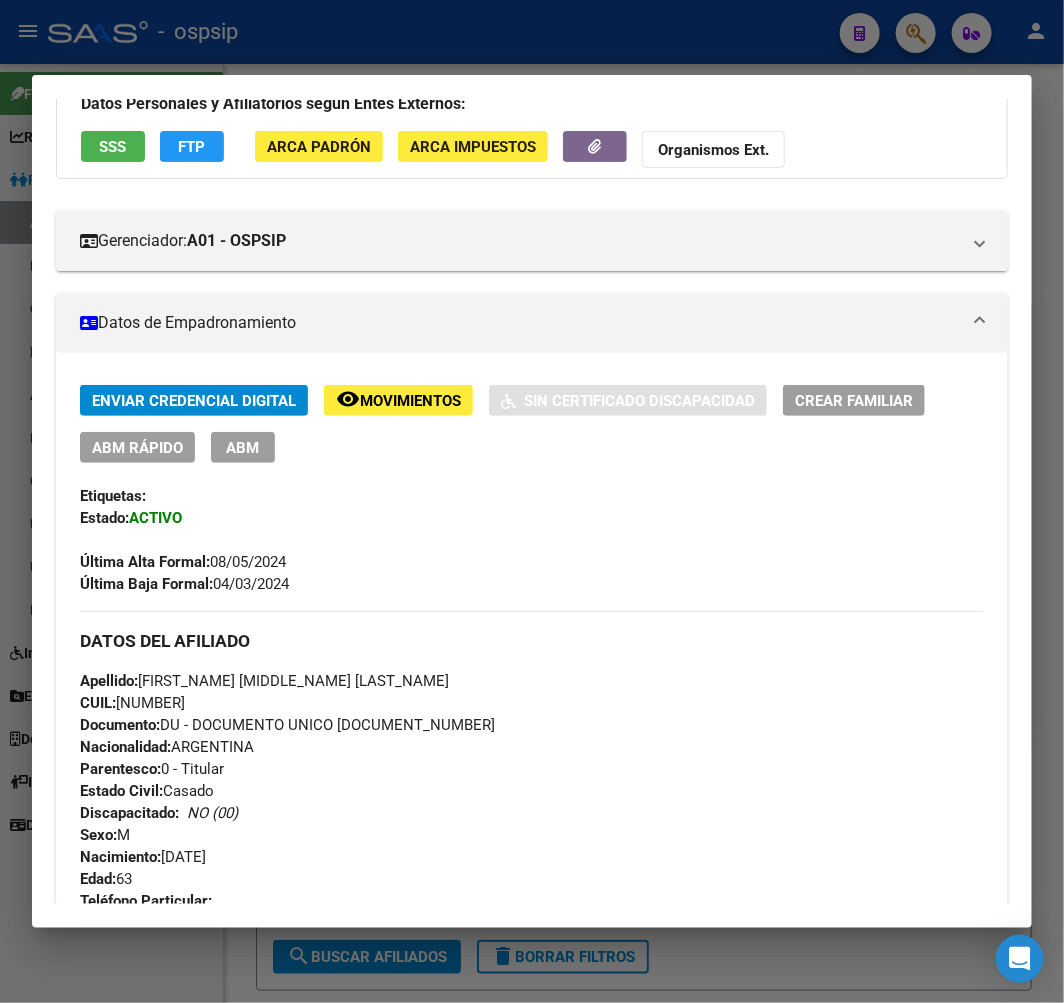 click at bounding box center (532, 501) 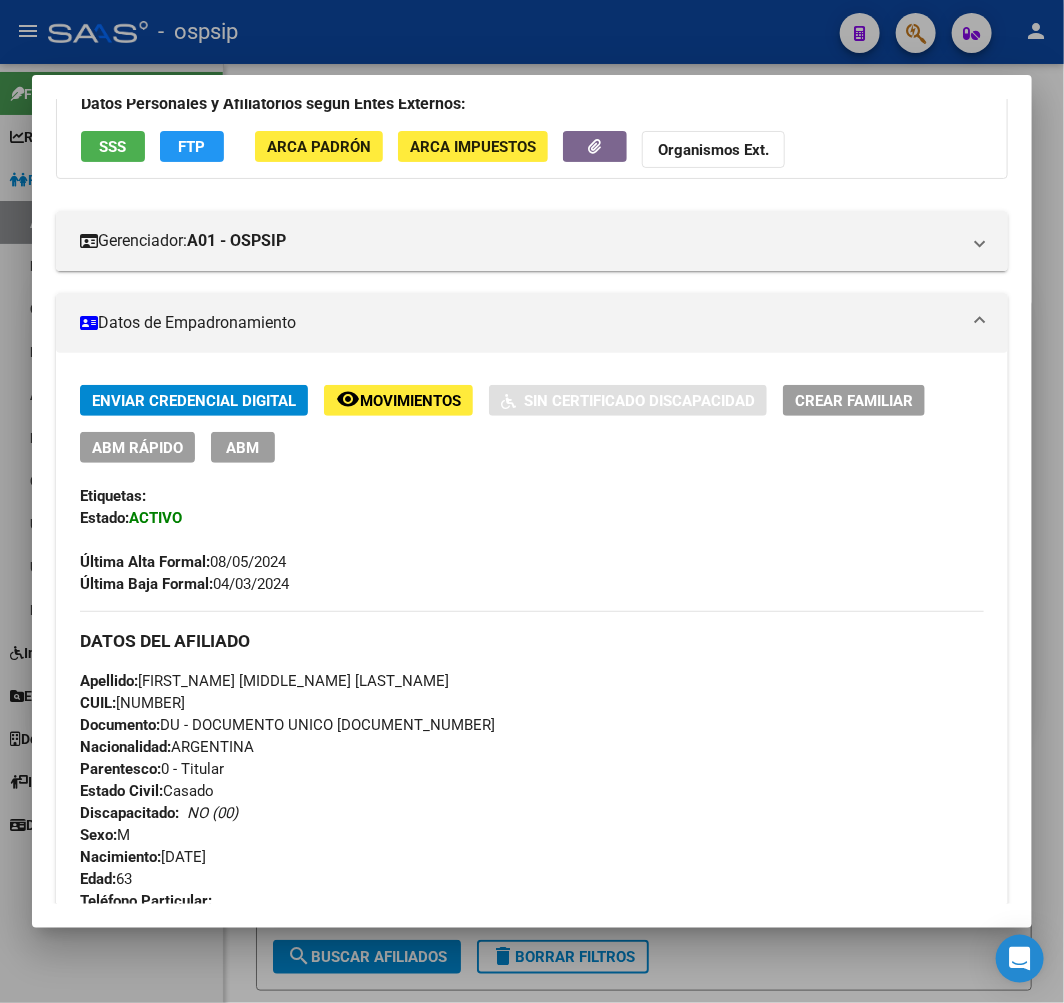 click at bounding box center (532, 501) 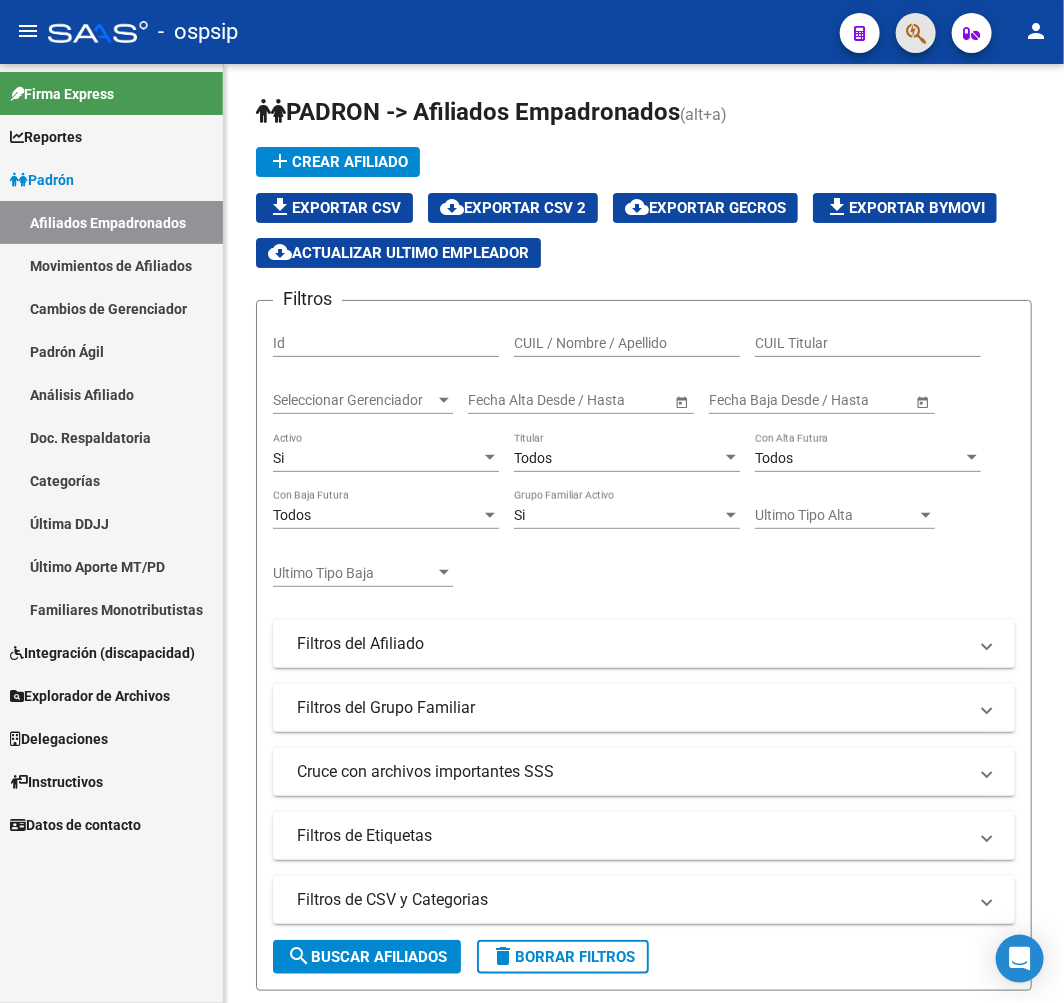 click 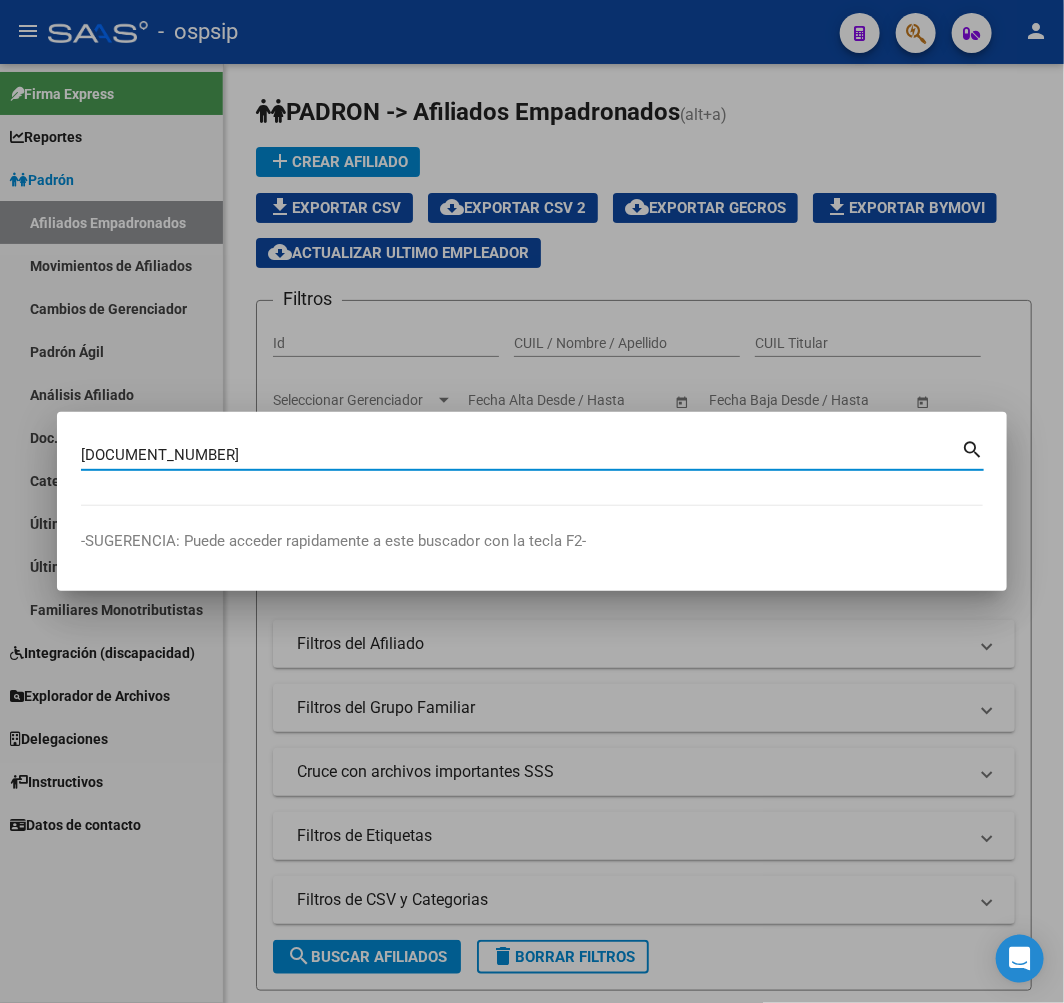 type on "14722351" 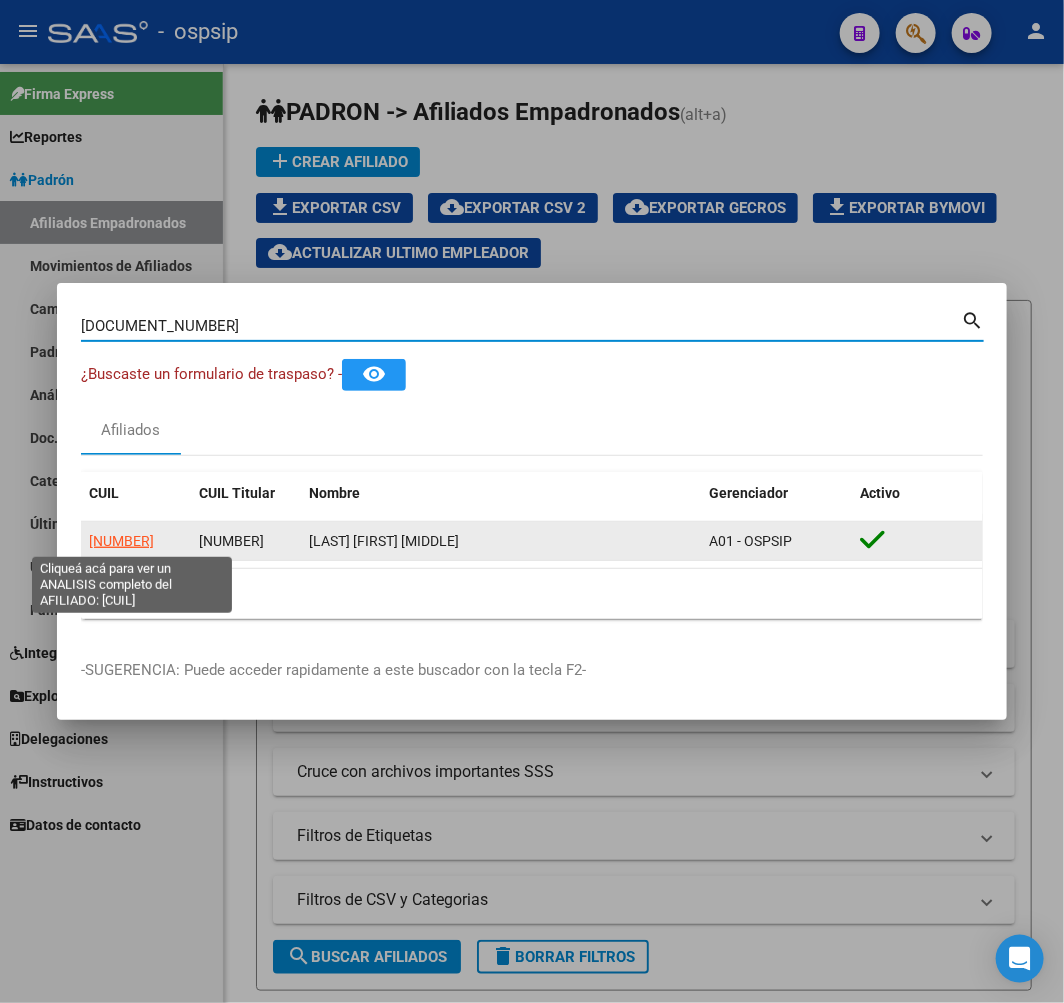 click on "20147223510" 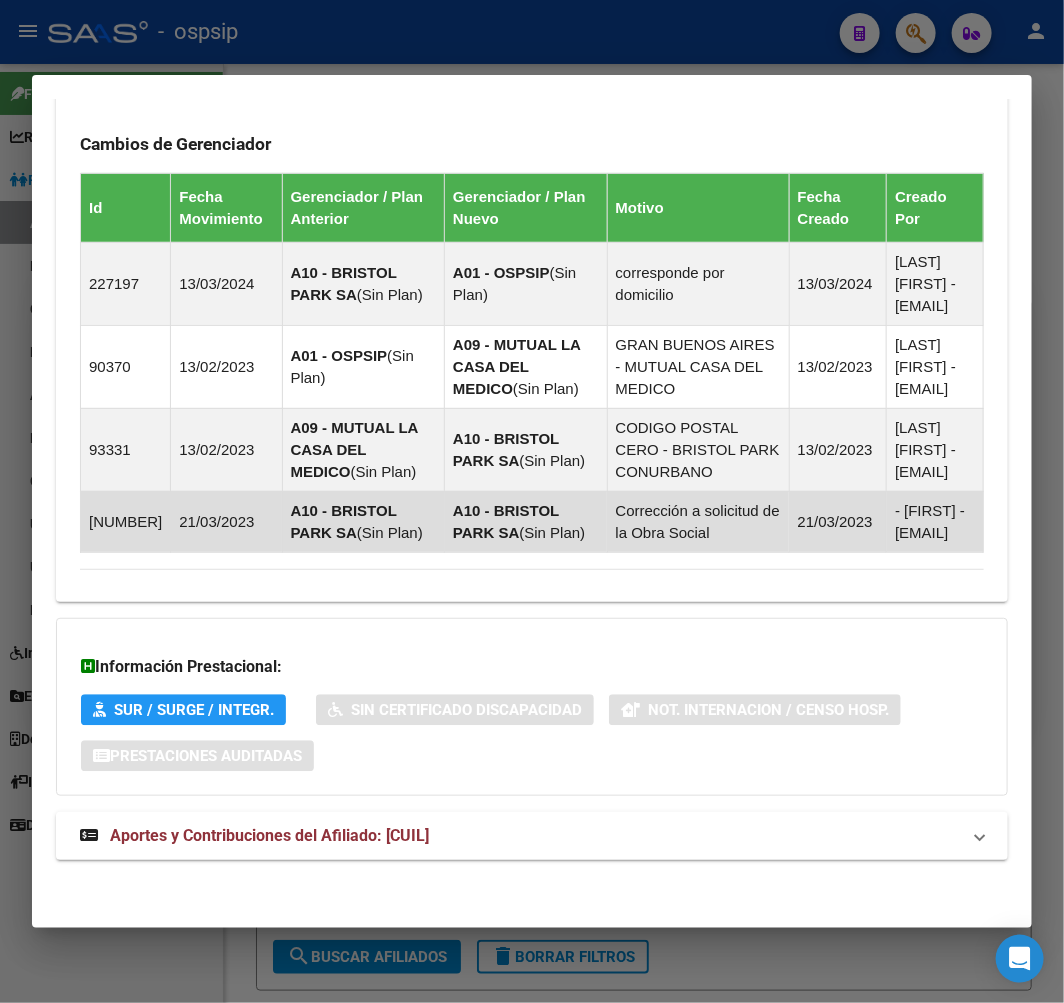 scroll, scrollTop: 1324, scrollLeft: 0, axis: vertical 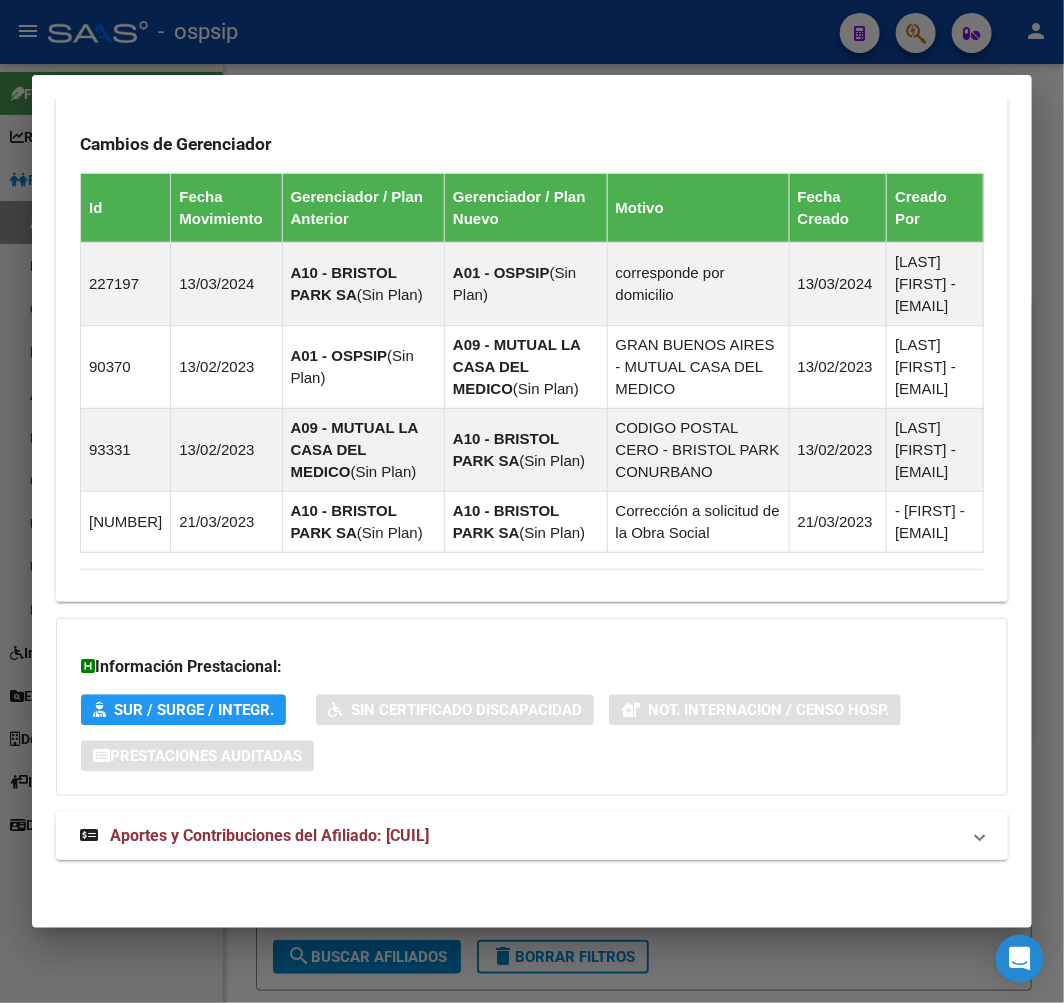 click on "Aportes y Contribuciones del Afiliado: 20147223510" at bounding box center [520, 836] 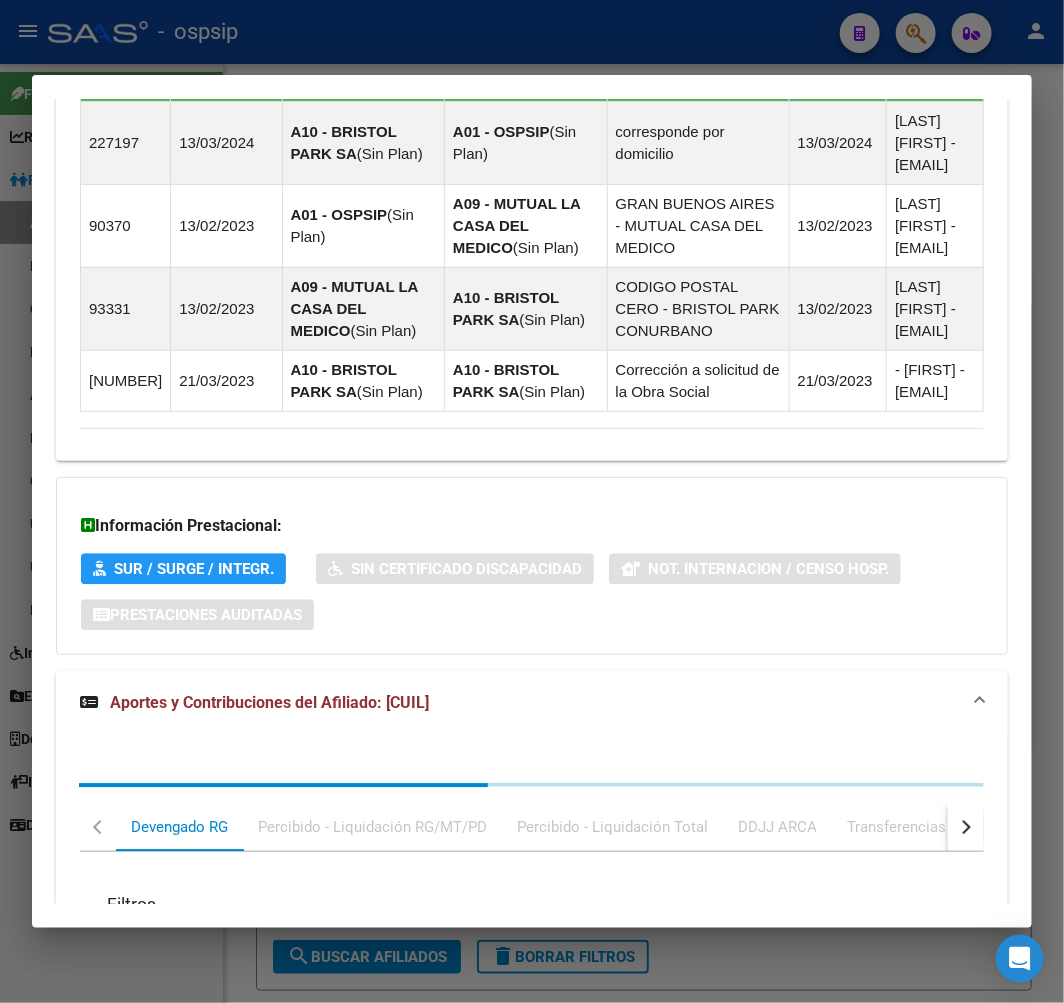 scroll, scrollTop: 1867, scrollLeft: 0, axis: vertical 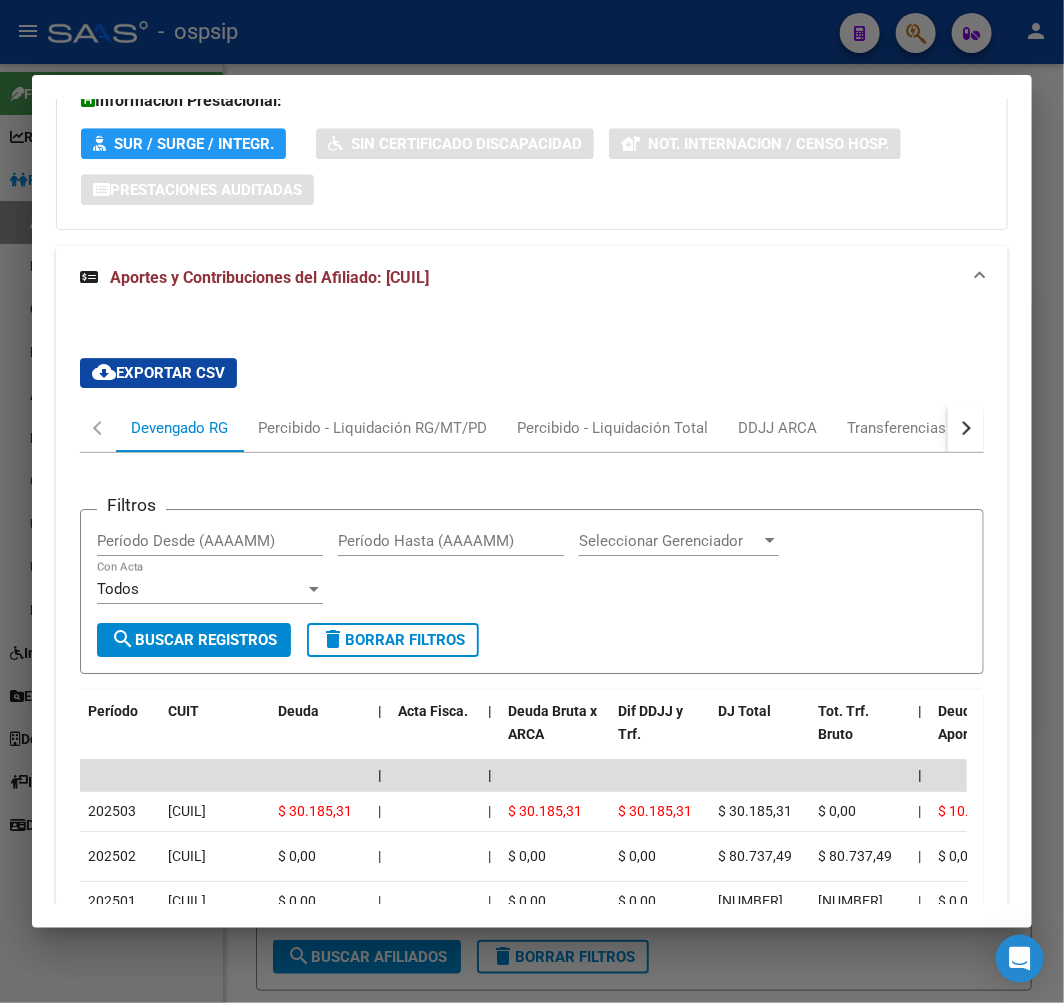 drag, startPoint x: 970, startPoint y: 470, endPoint x: 960, endPoint y: 460, distance: 14.142136 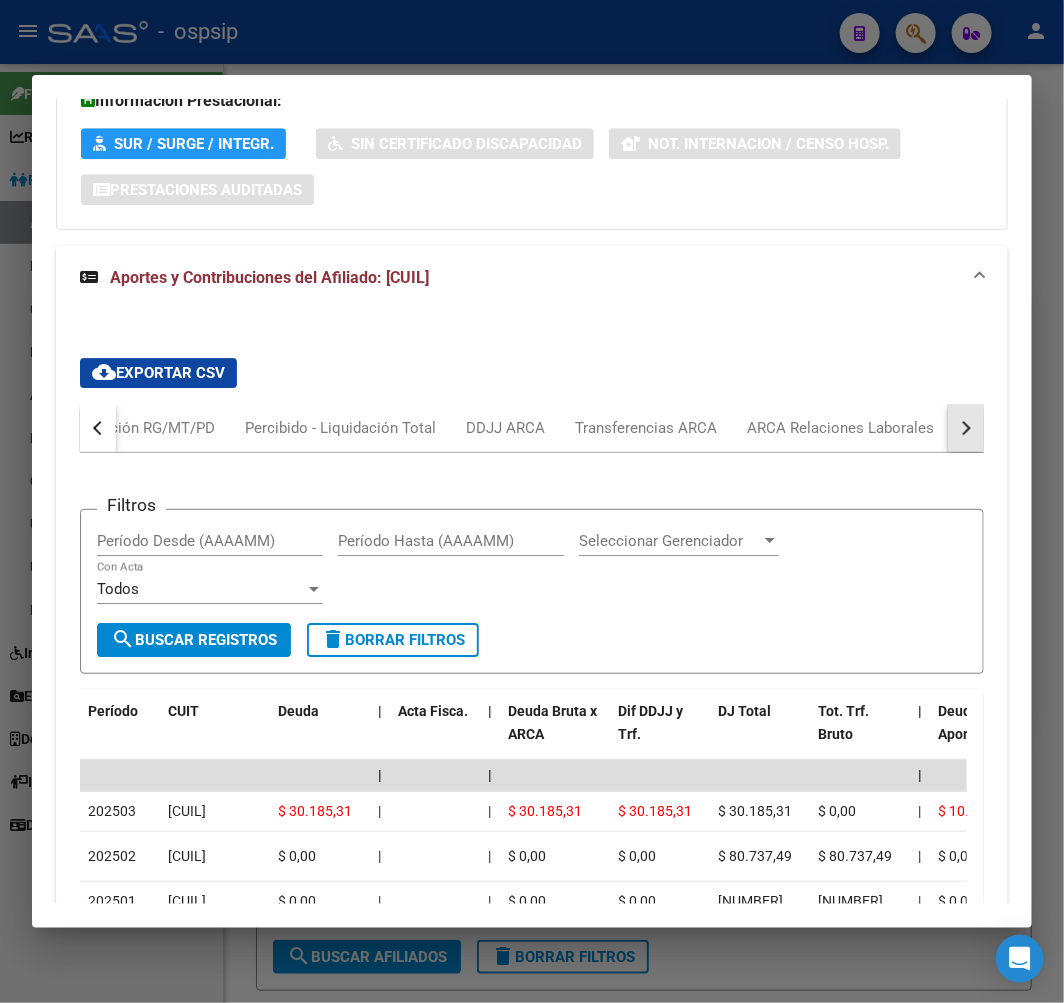 click at bounding box center [966, 428] 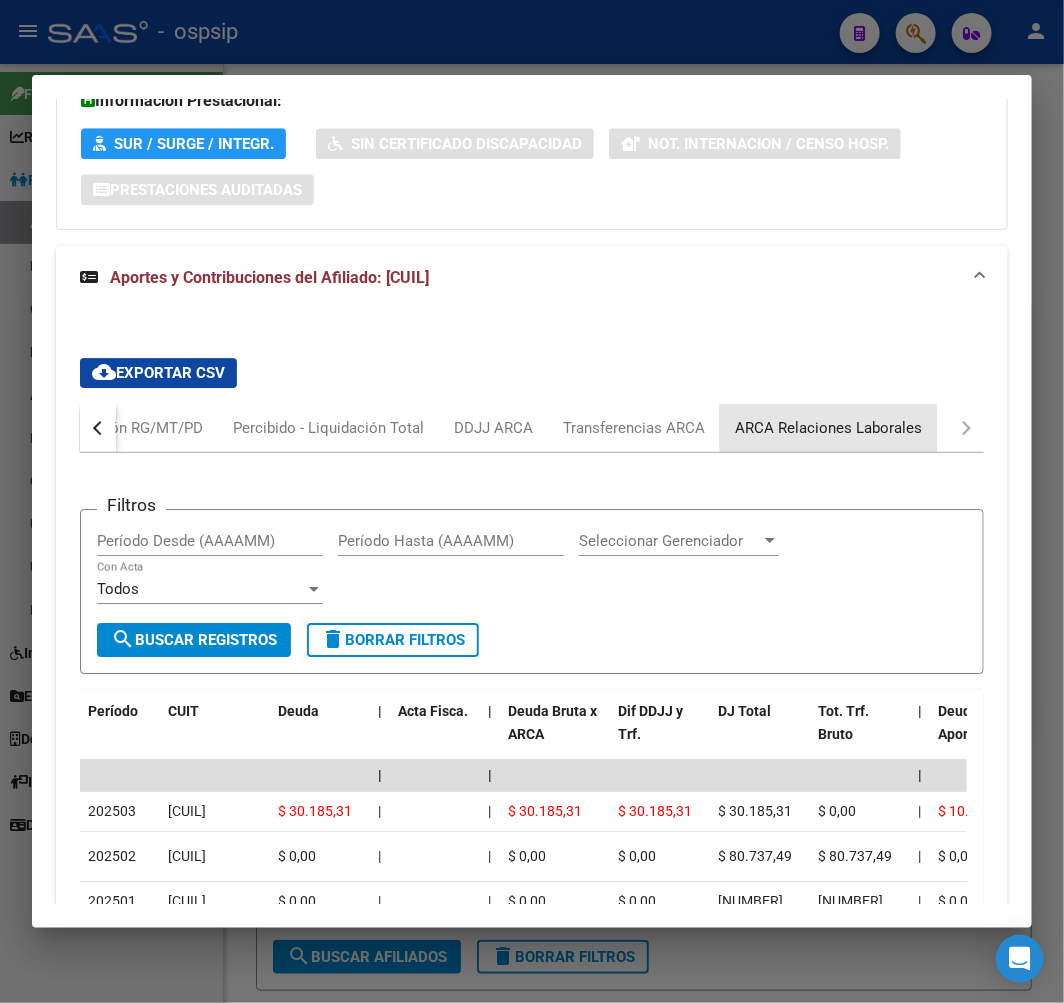 click on "ARCA Relaciones Laborales" at bounding box center (828, 428) 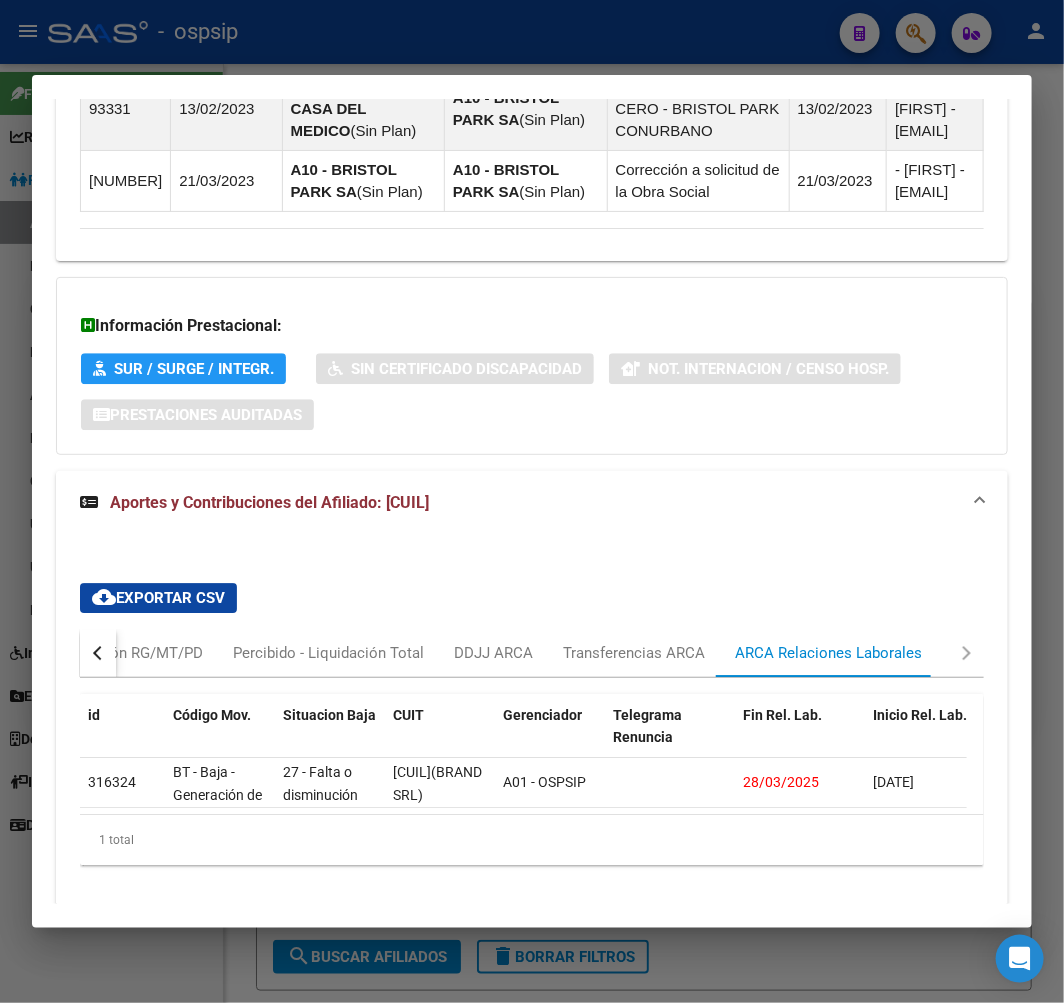 scroll, scrollTop: 1736, scrollLeft: 0, axis: vertical 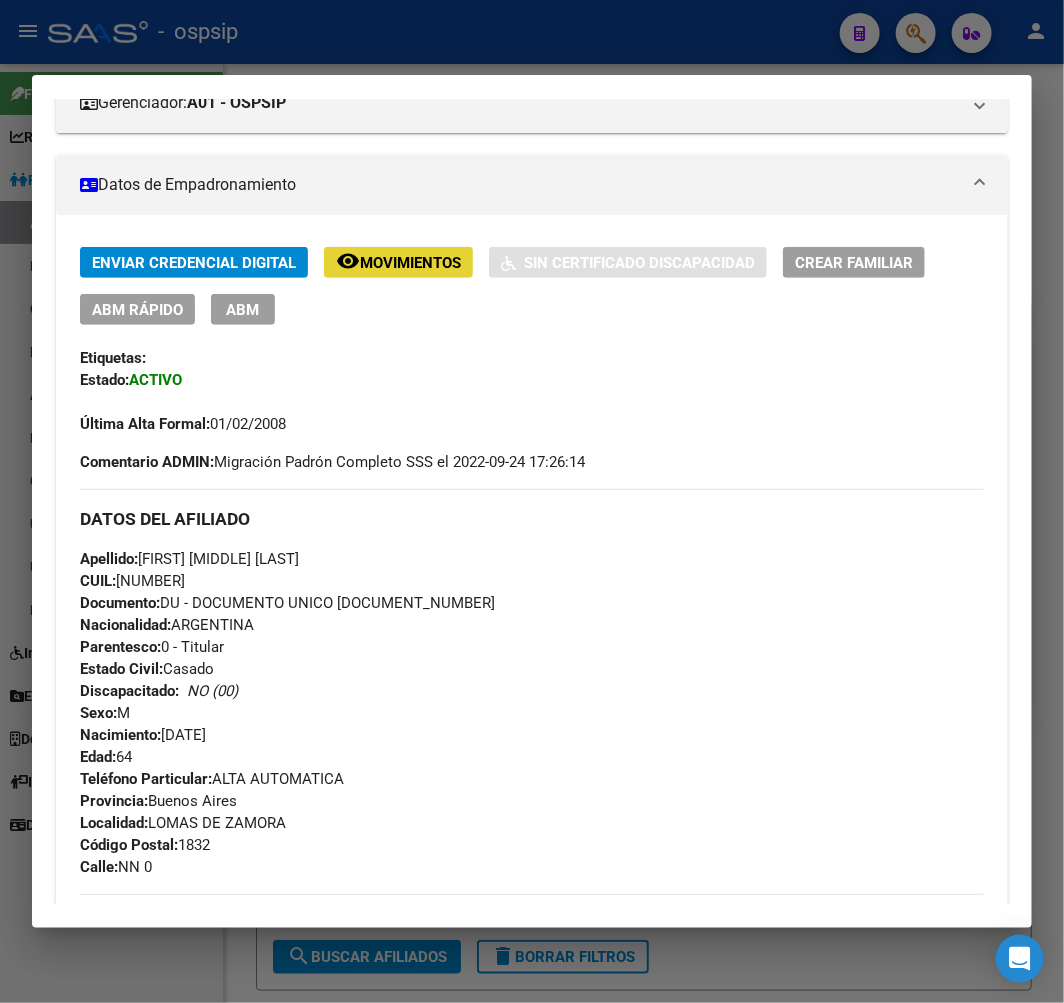 click on "Movimientos" 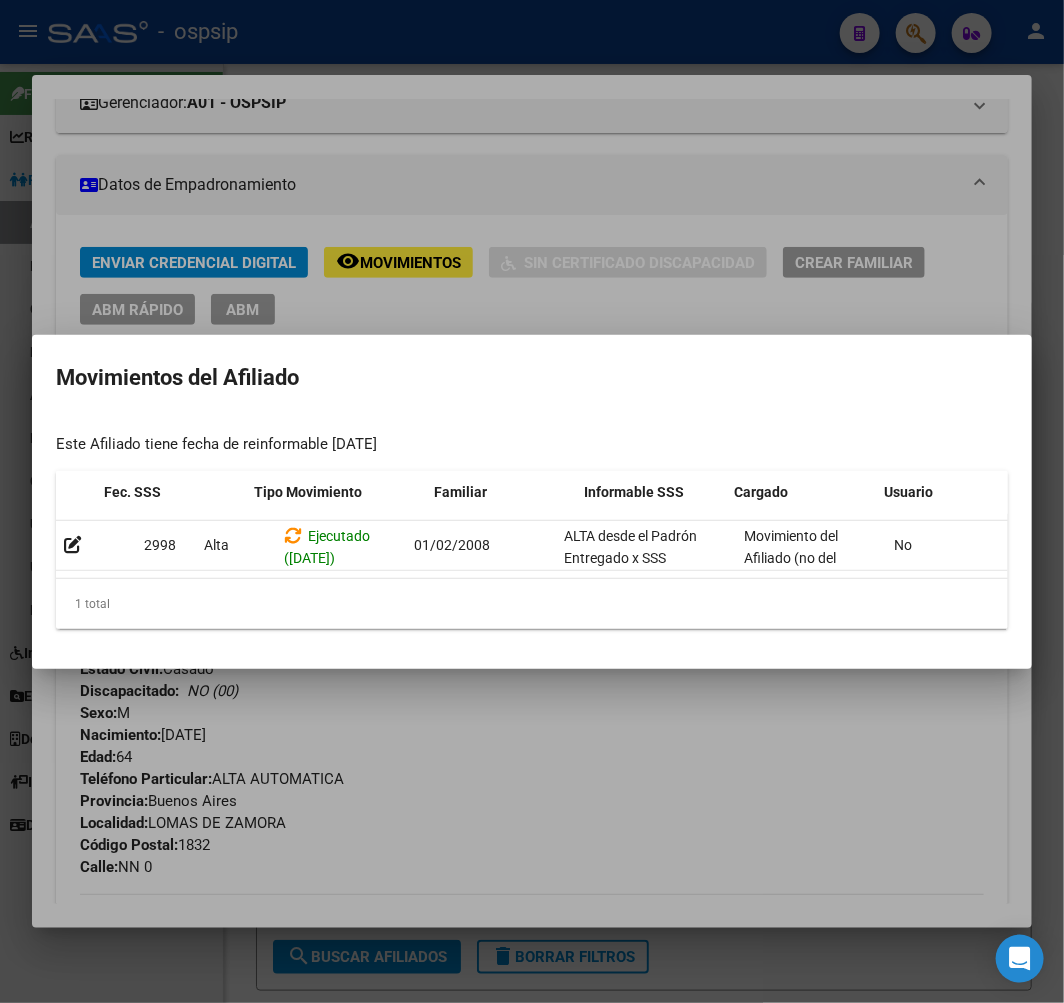 scroll, scrollTop: 0, scrollLeft: 327, axis: horizontal 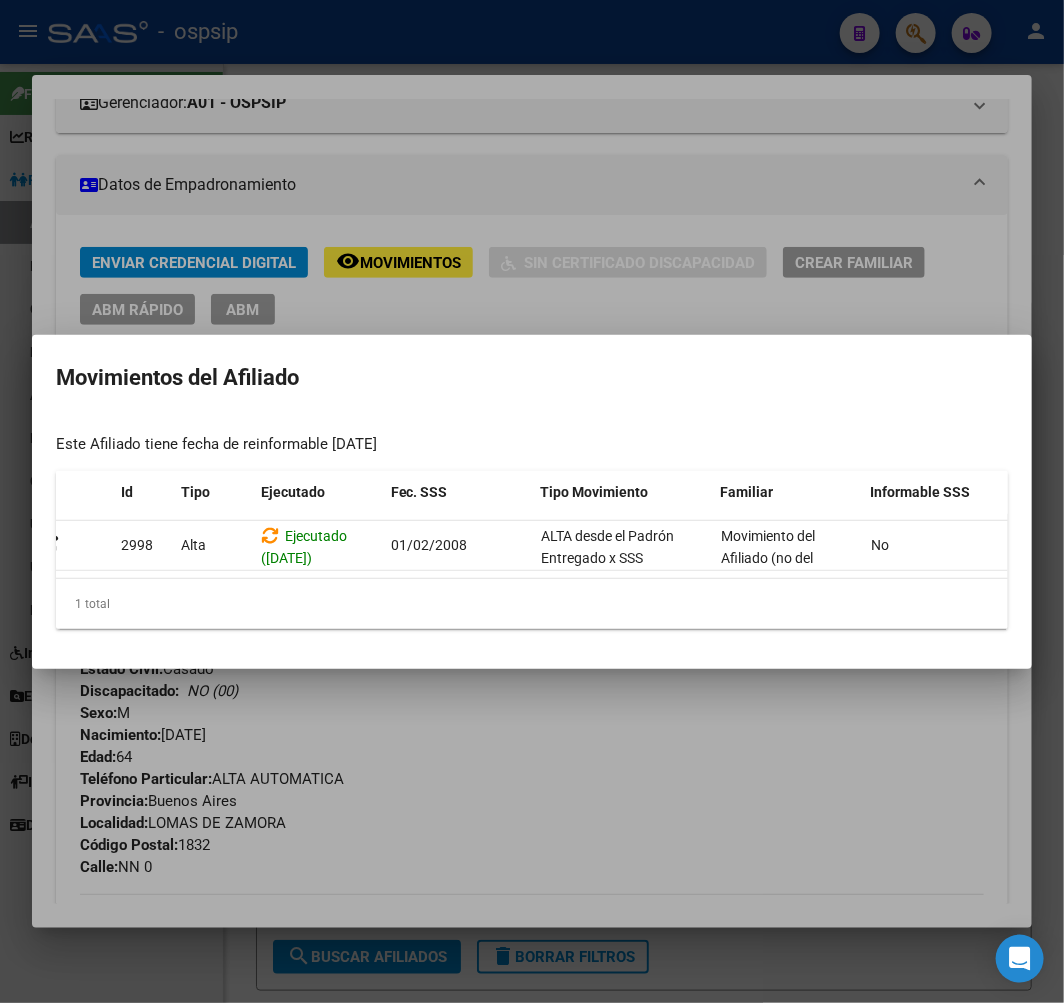 drag, startPoint x: 747, startPoint y: 815, endPoint x: 702, endPoint y: 815, distance: 45 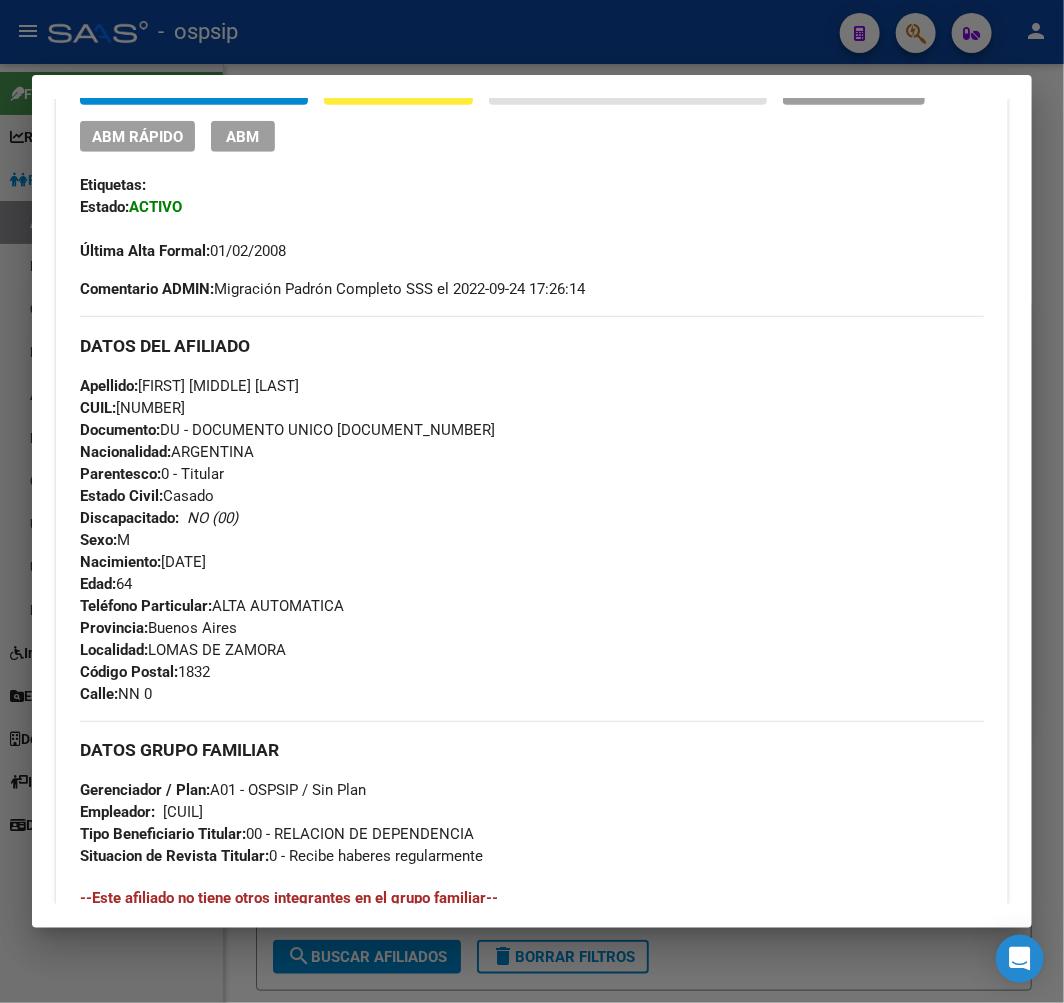 scroll, scrollTop: 181, scrollLeft: 0, axis: vertical 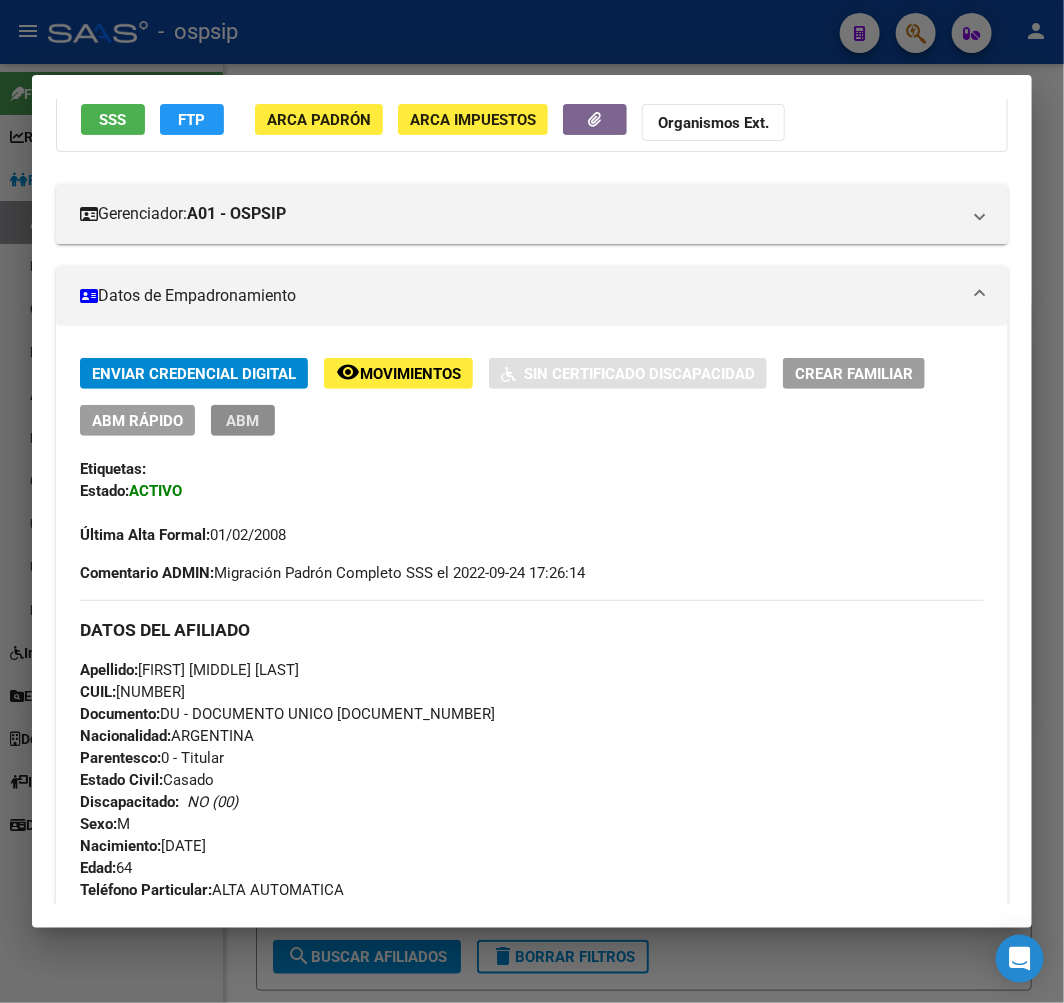 click on "ABM" at bounding box center [243, 421] 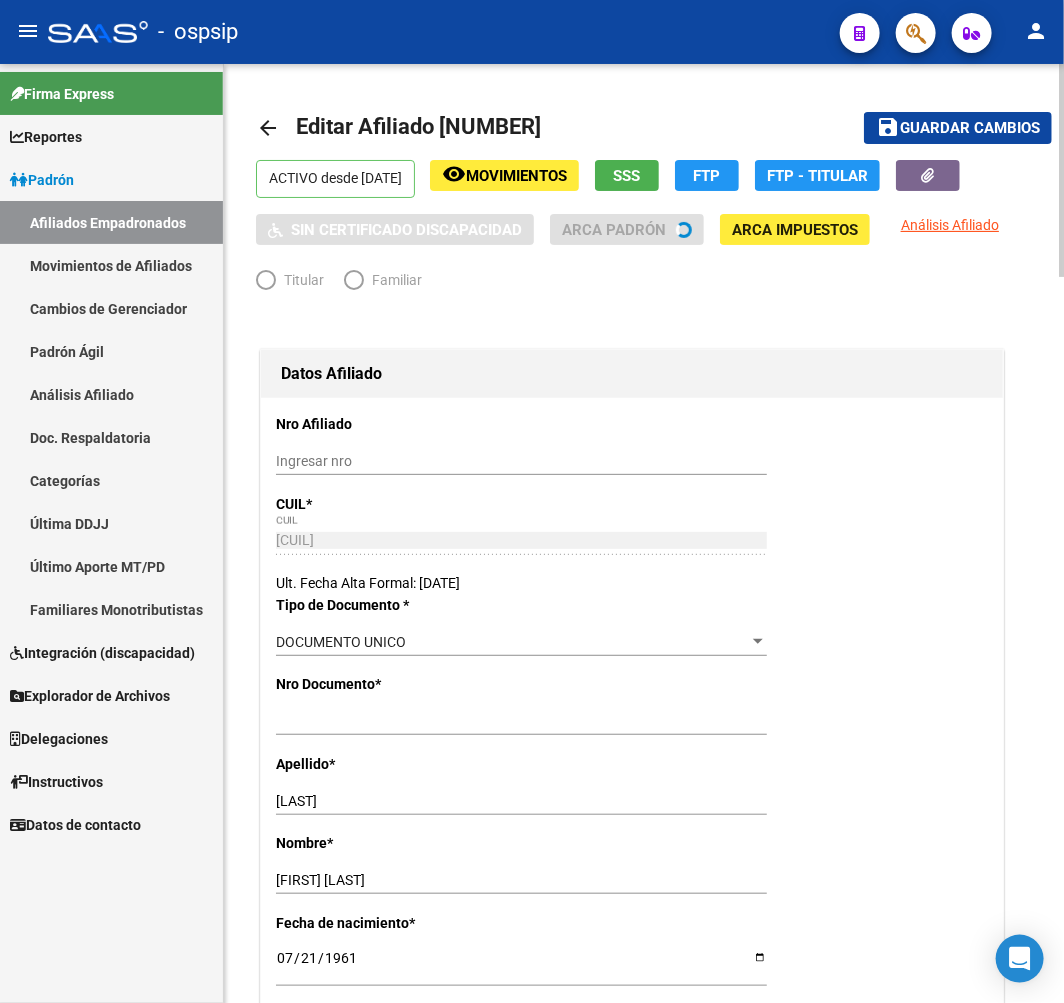 radio on "true" 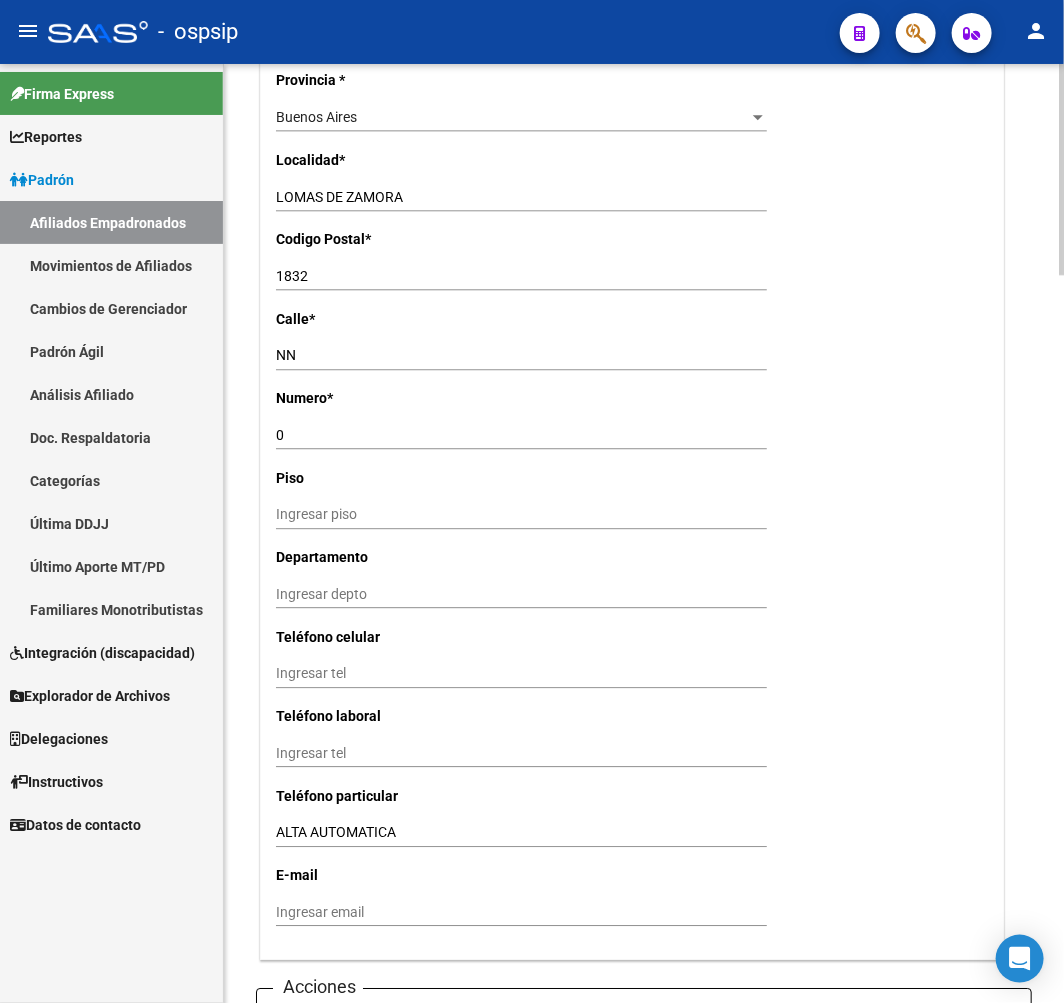 scroll, scrollTop: 2111, scrollLeft: 0, axis: vertical 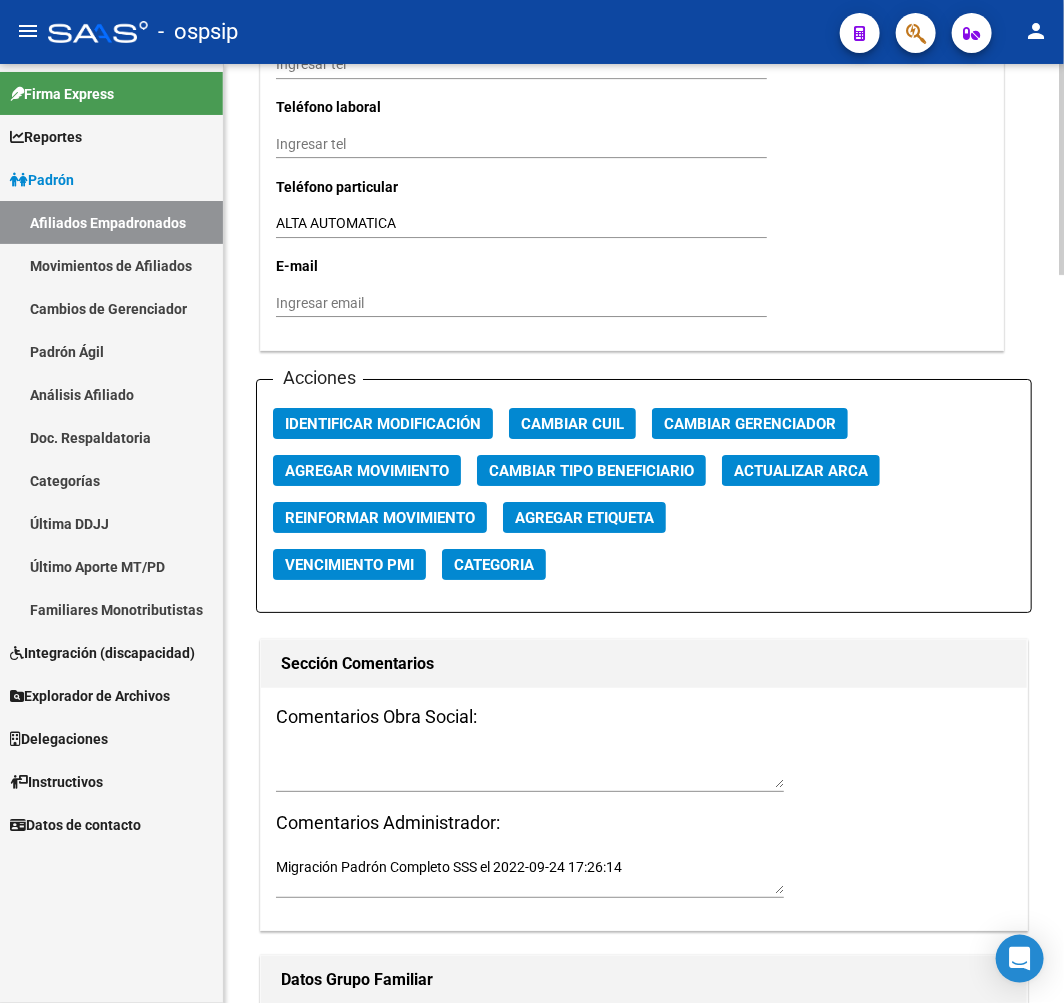 click on "Agregar Movimiento" 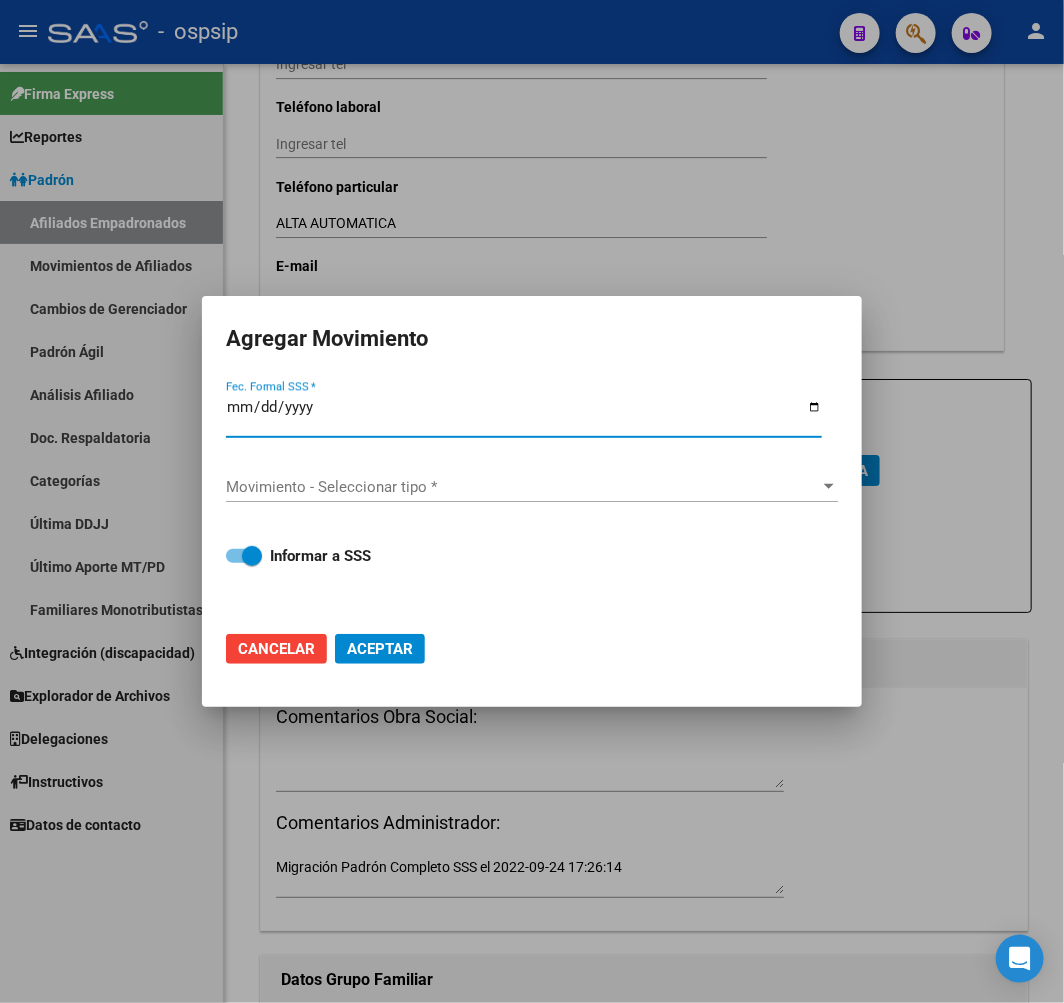 click at bounding box center [532, 501] 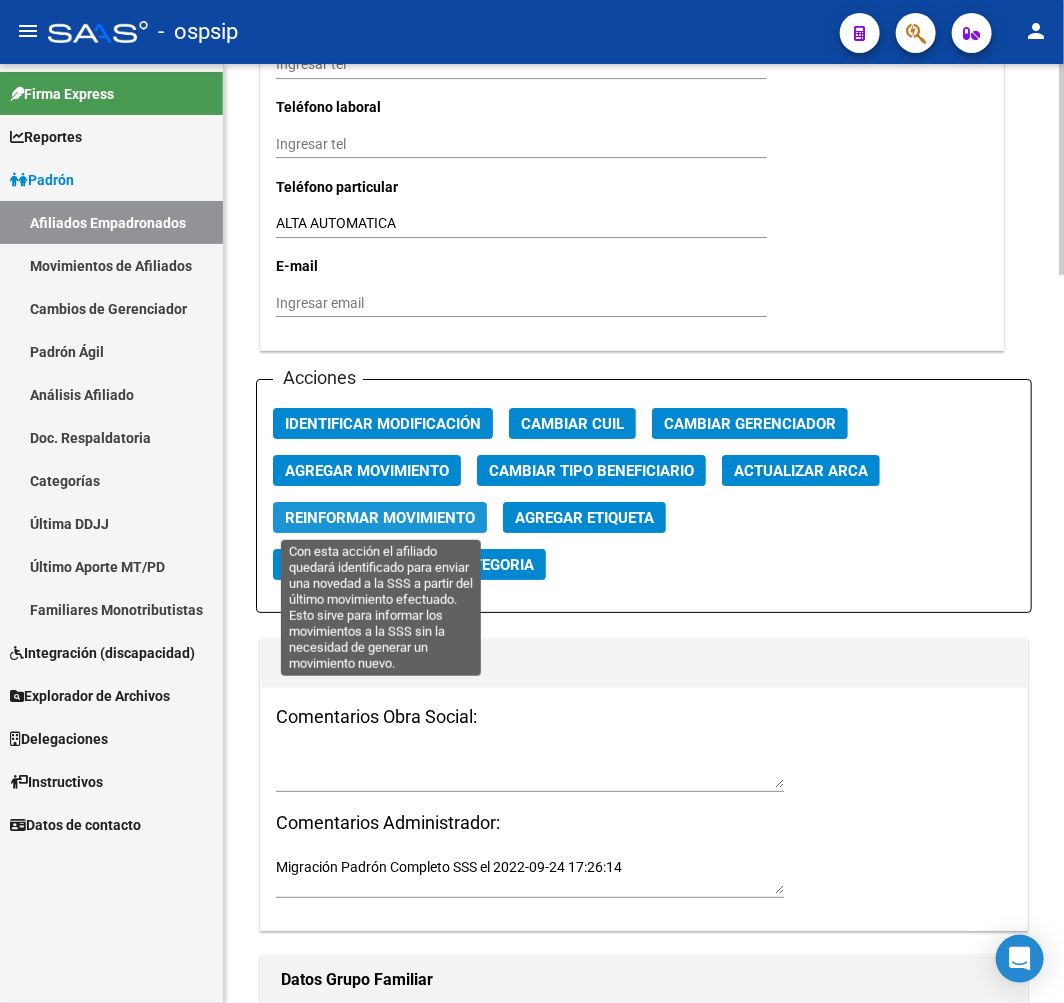 click on "Reinformar Movimiento" 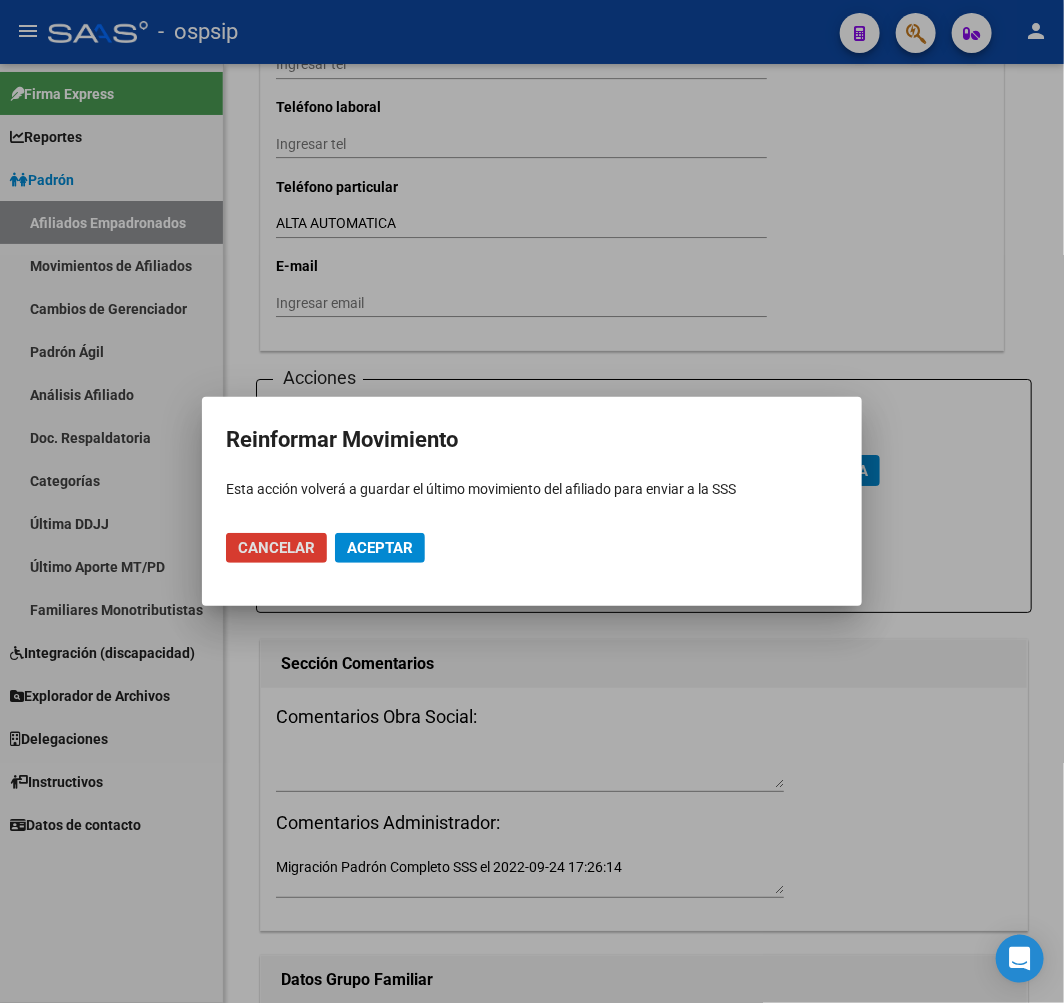 click at bounding box center (532, 501) 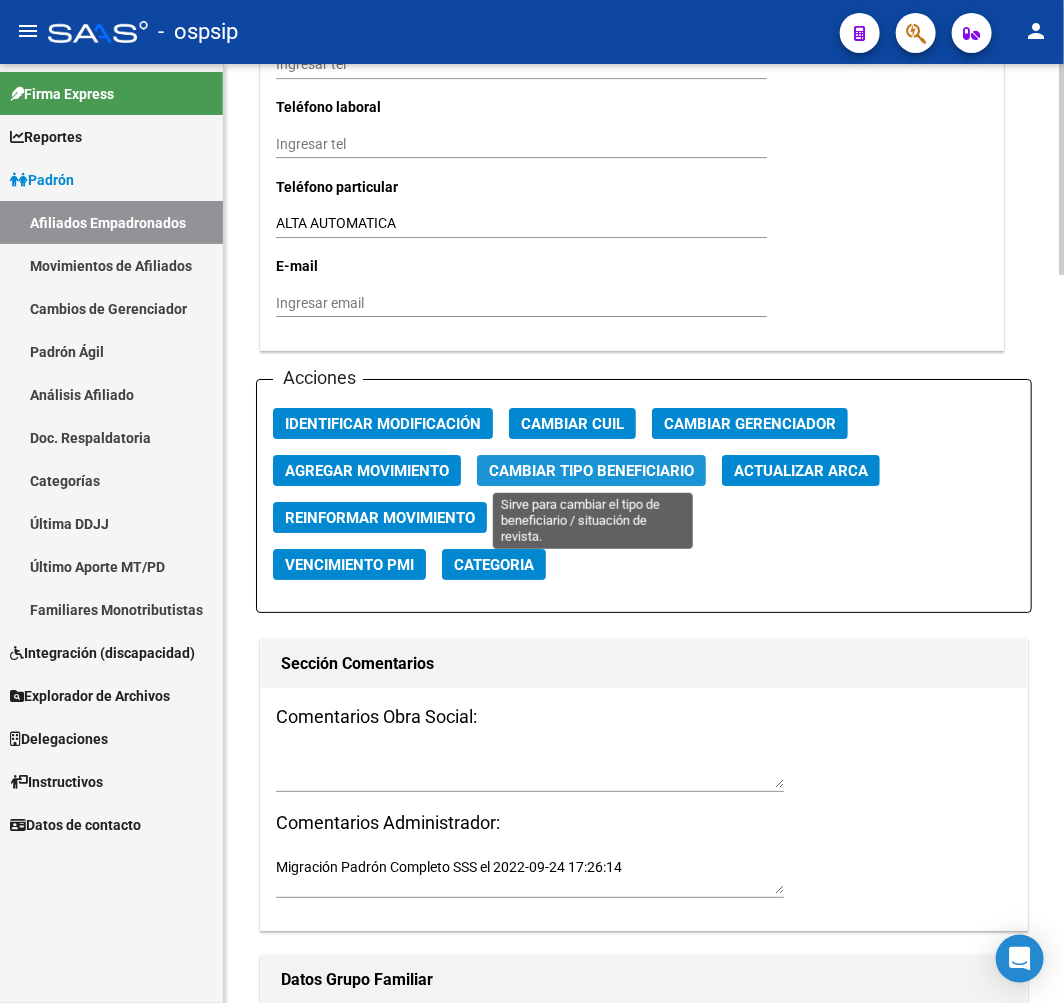 click on "Cambiar Tipo Beneficiario" 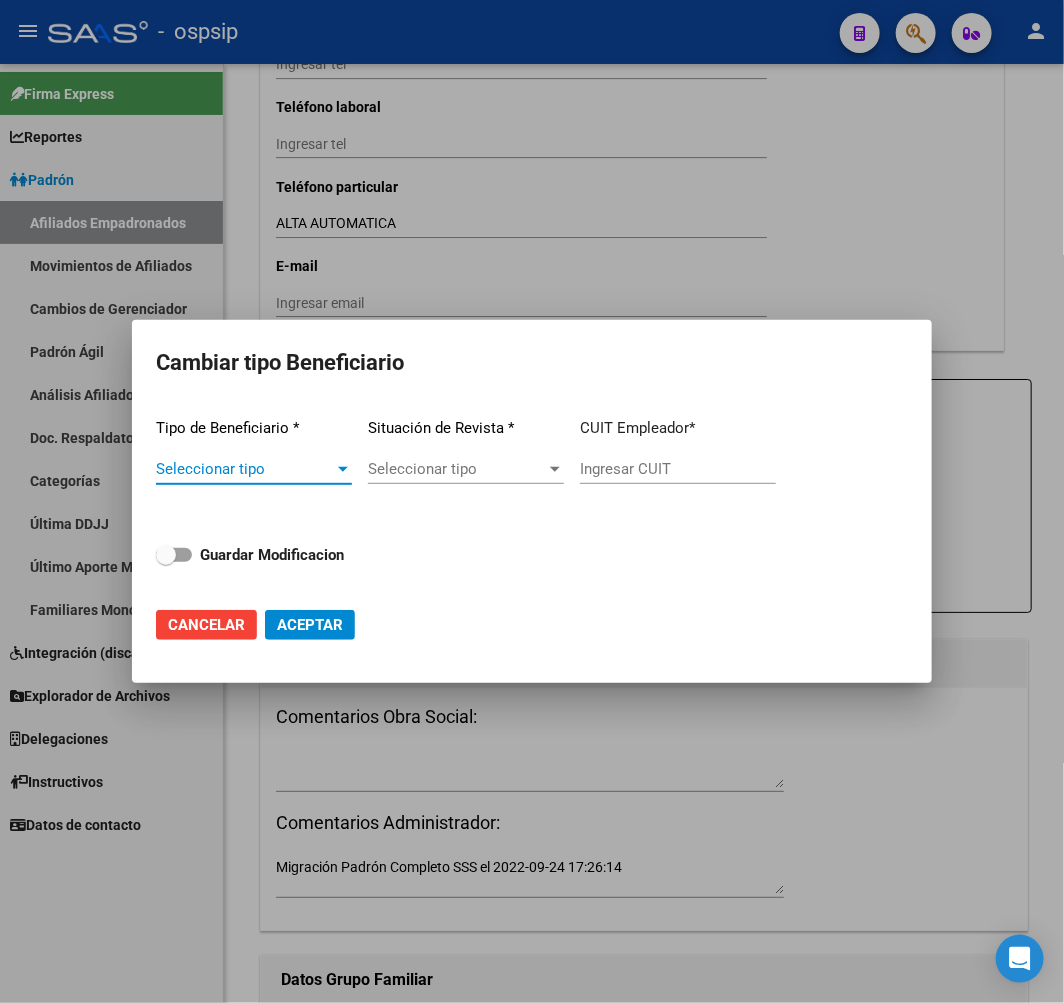 click on "Seleccionar tipo" at bounding box center [245, 469] 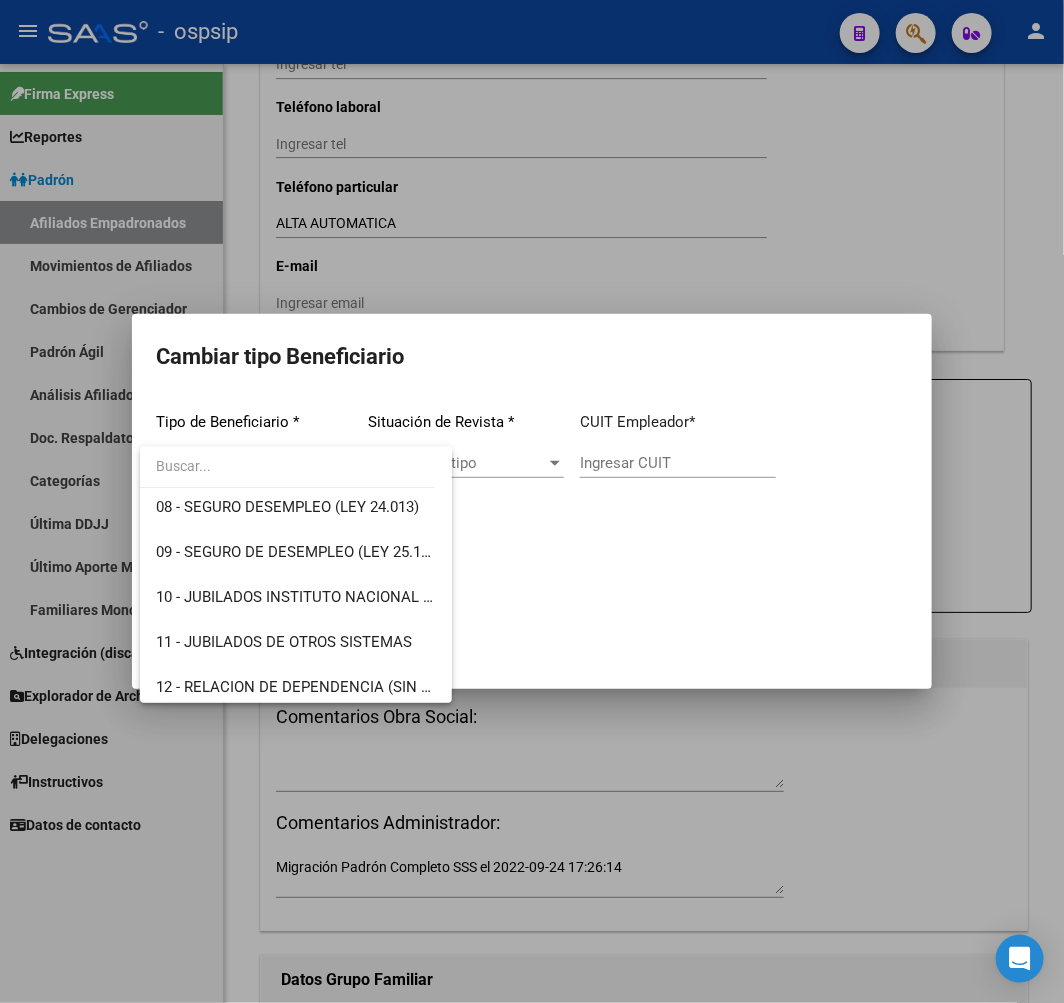 scroll, scrollTop: 374, scrollLeft: 0, axis: vertical 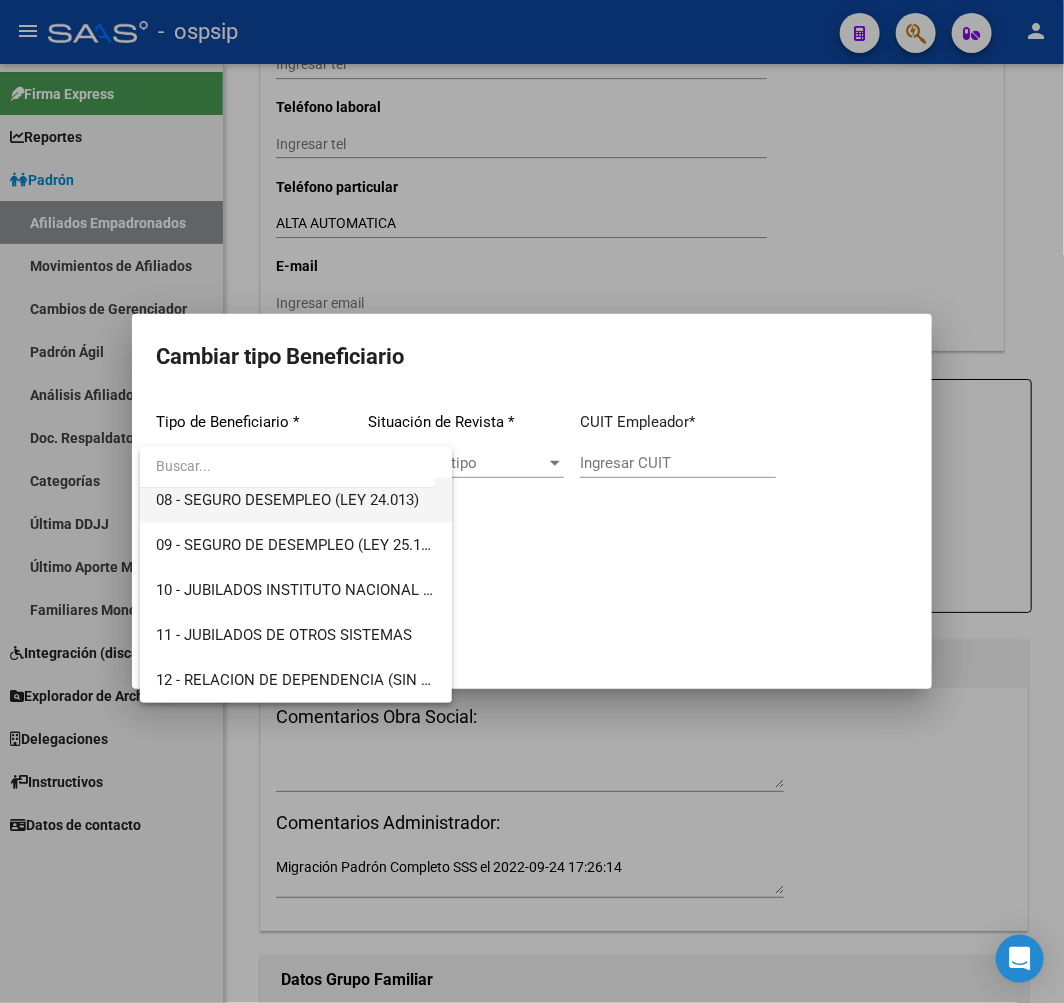 click on "08 - SEGURO DESEMPLEO (LEY 24.013)" at bounding box center (296, 500) 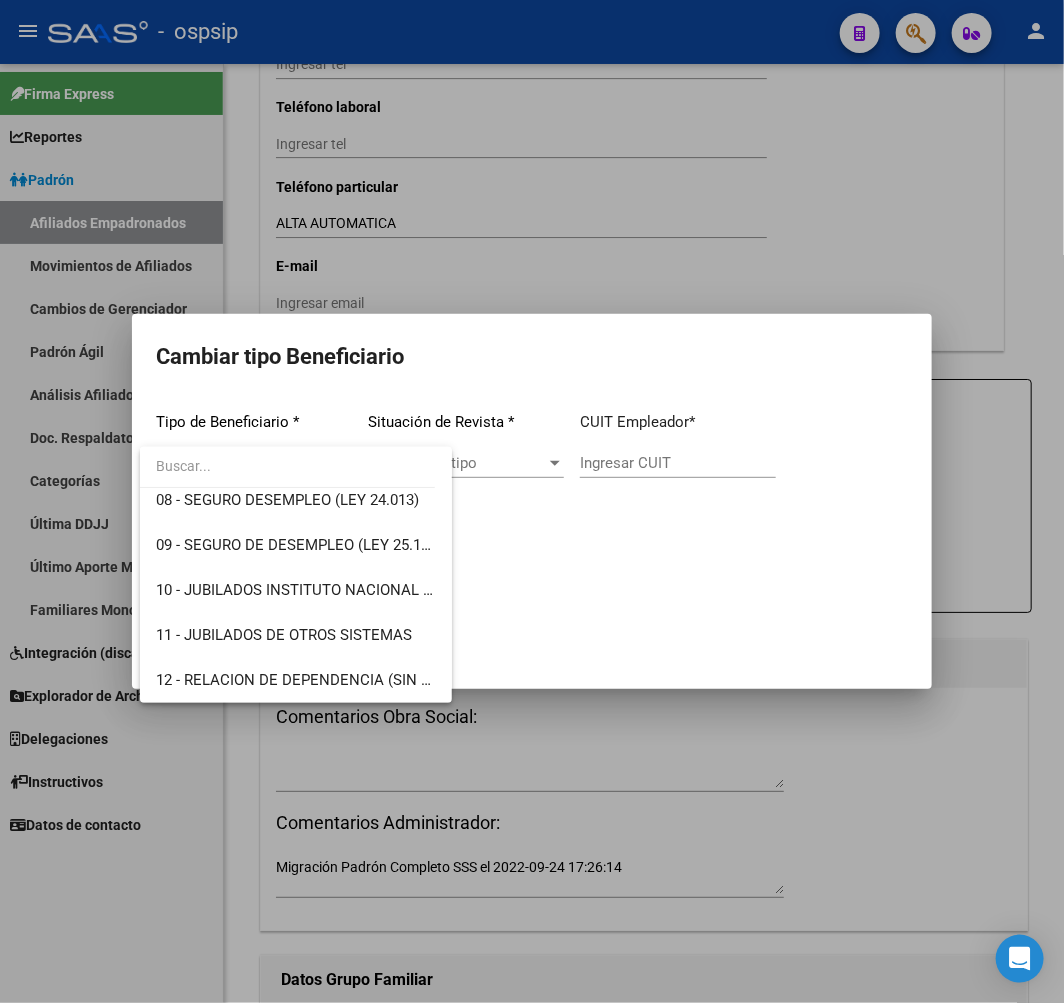 type on "33-63761744-9" 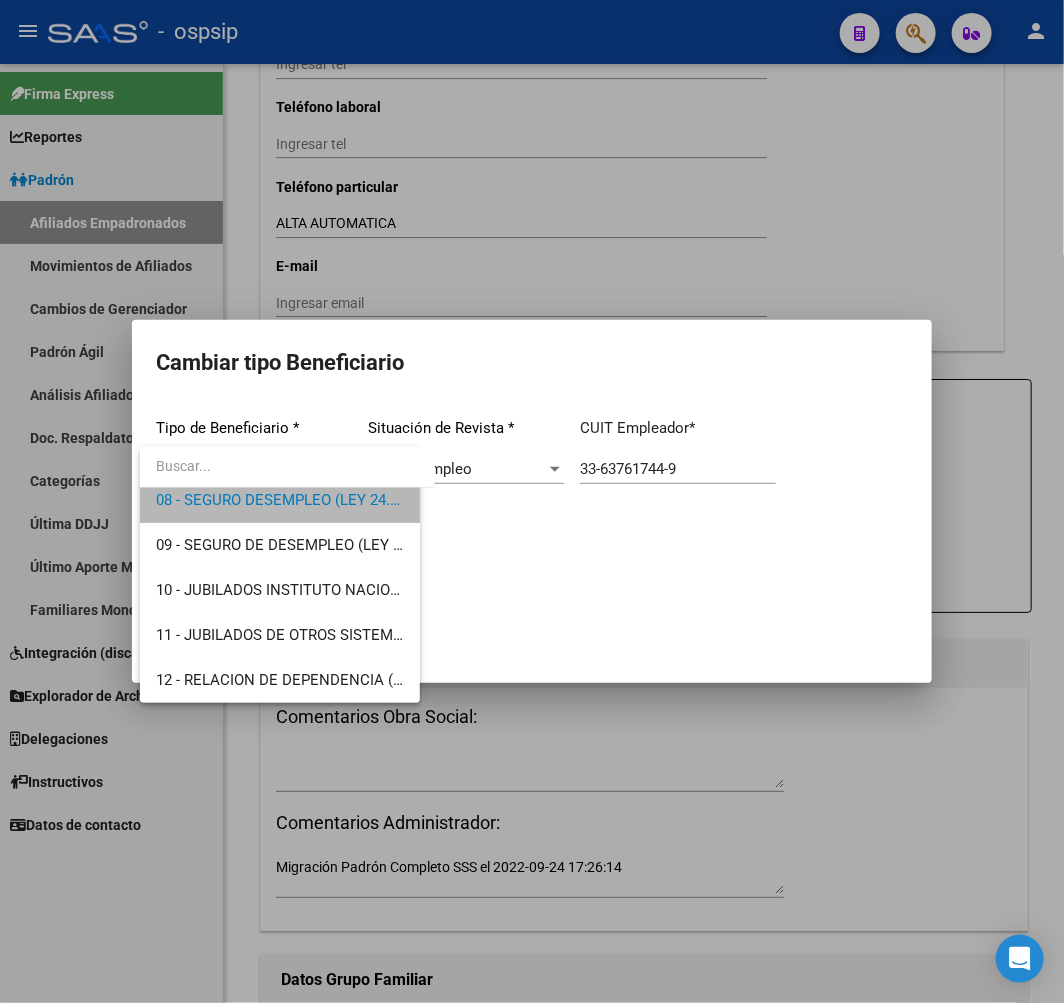 scroll, scrollTop: 360, scrollLeft: 0, axis: vertical 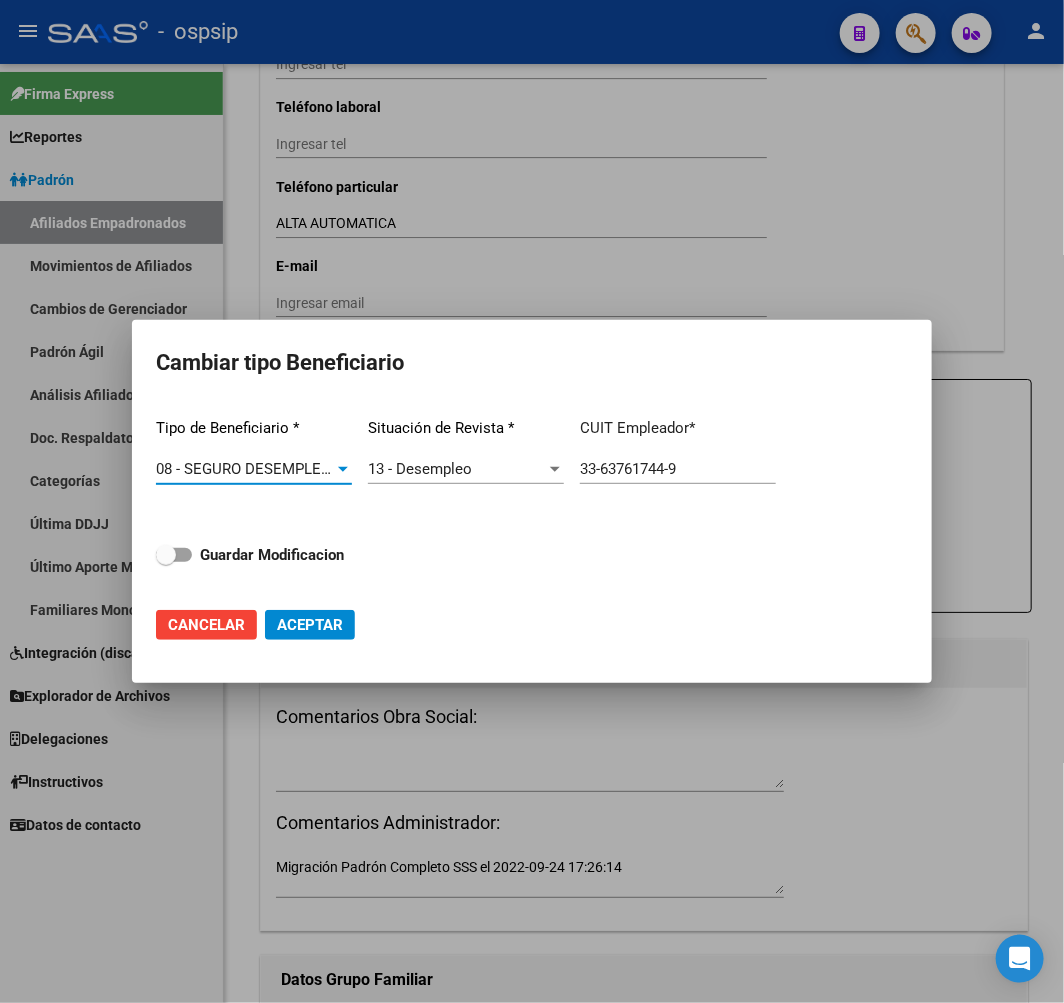 click on "Guardar Modificacion" at bounding box center [272, 555] 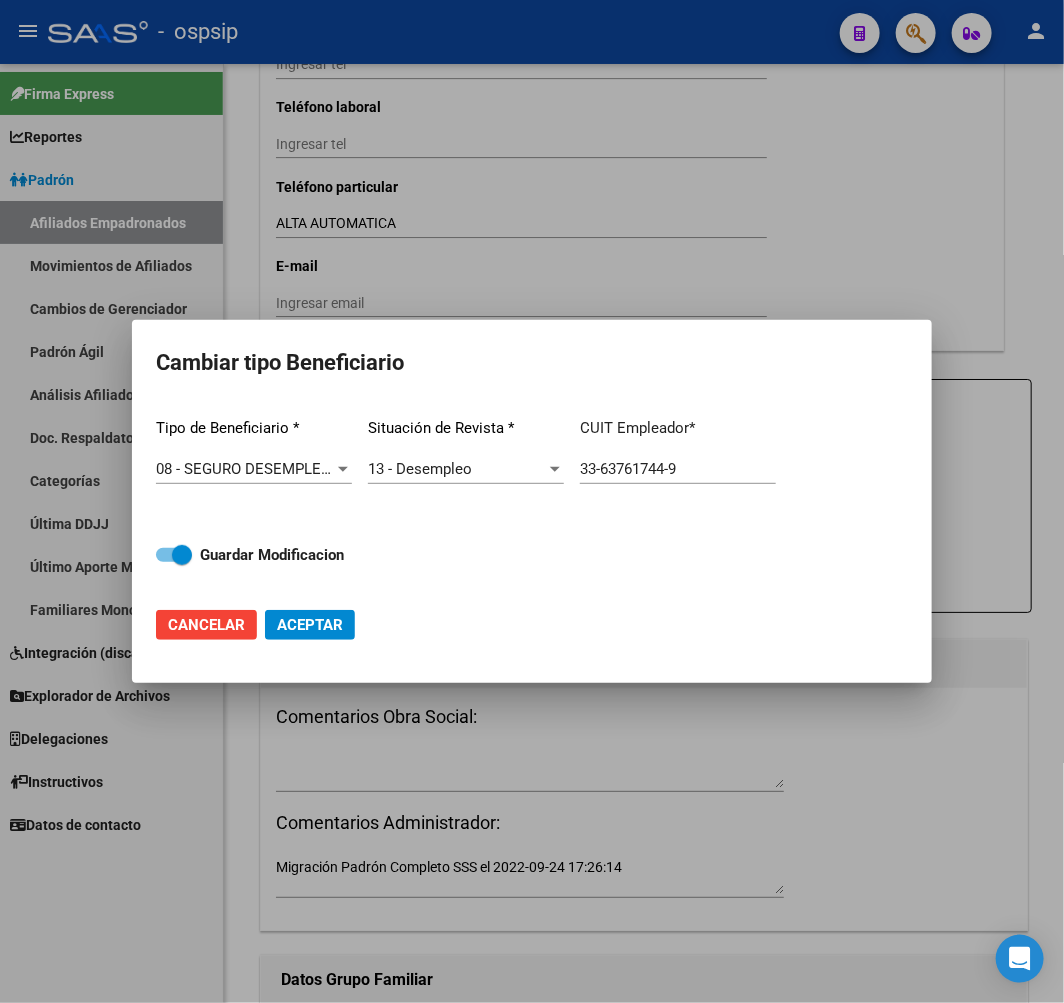 click on "Aceptar" 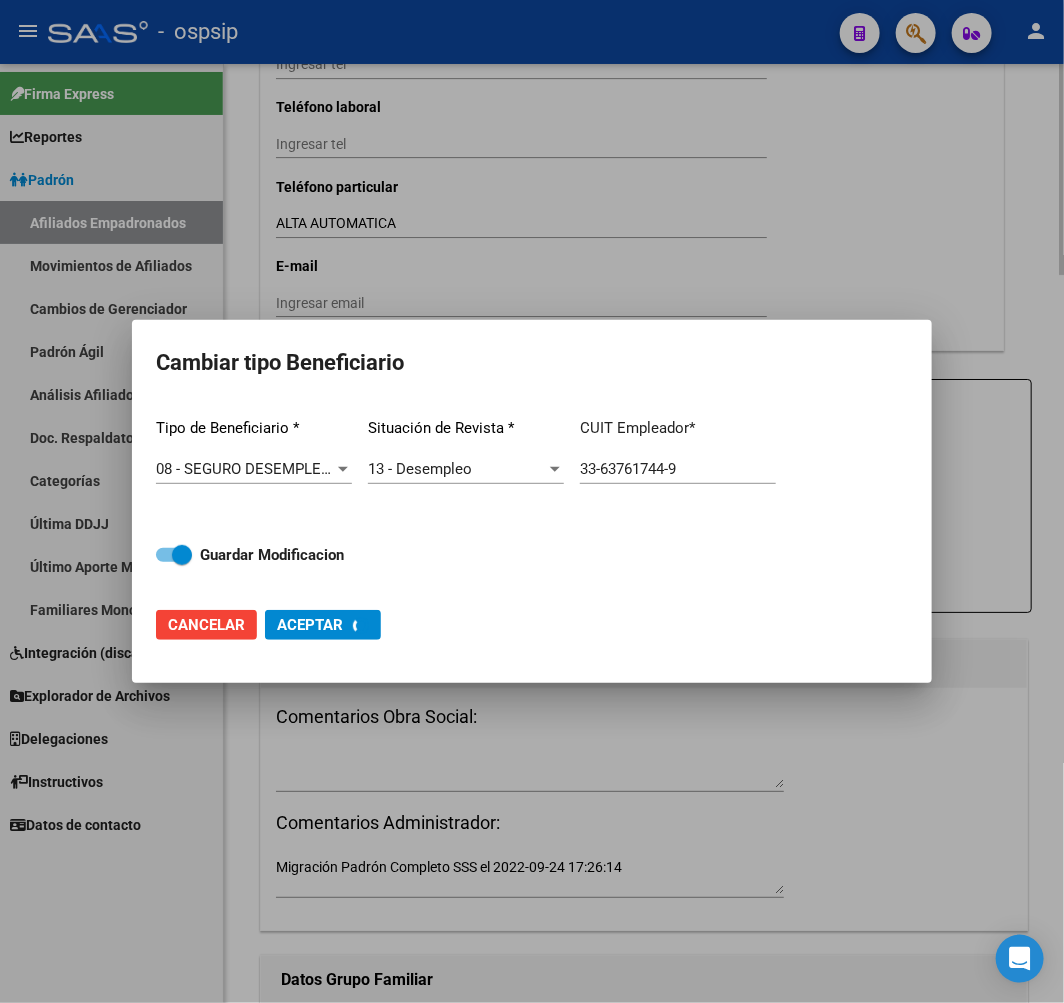 type on "33-63761744-9" 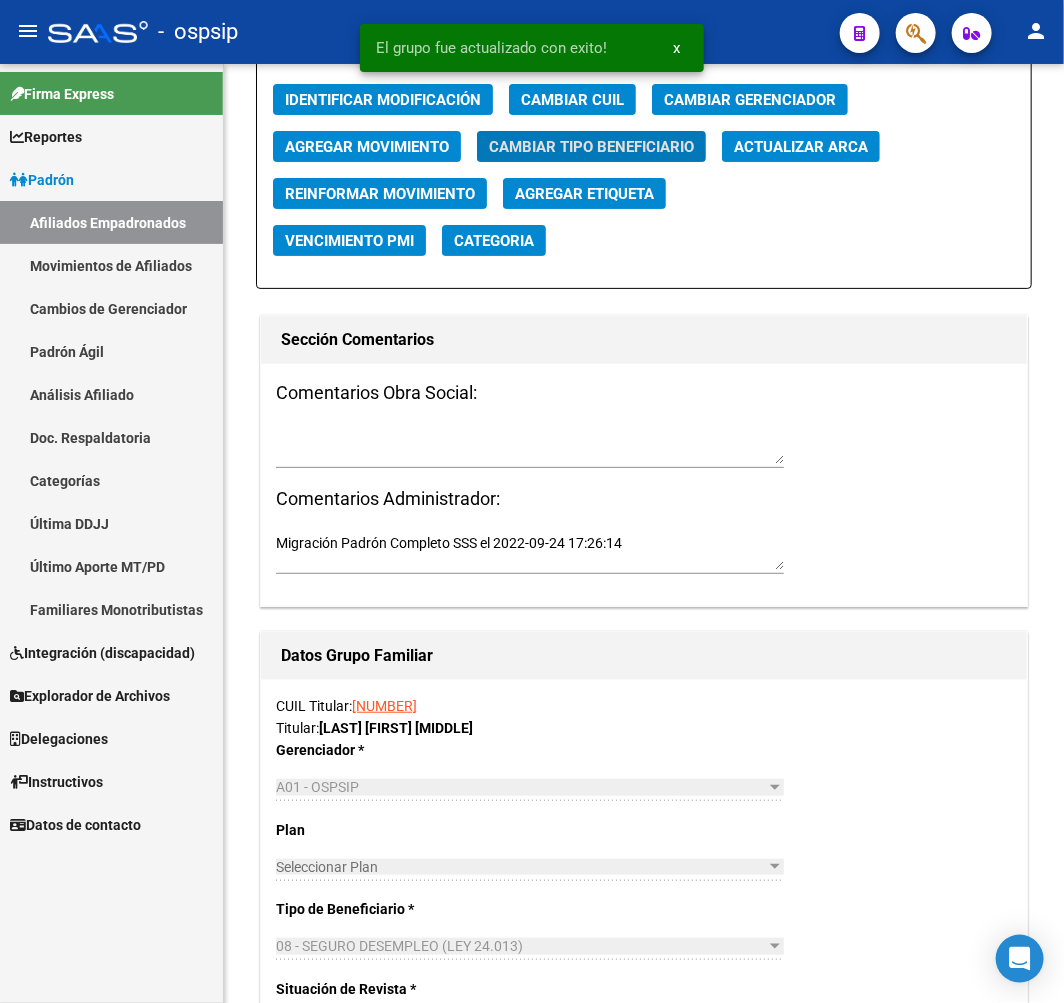 scroll, scrollTop: 2333, scrollLeft: 0, axis: vertical 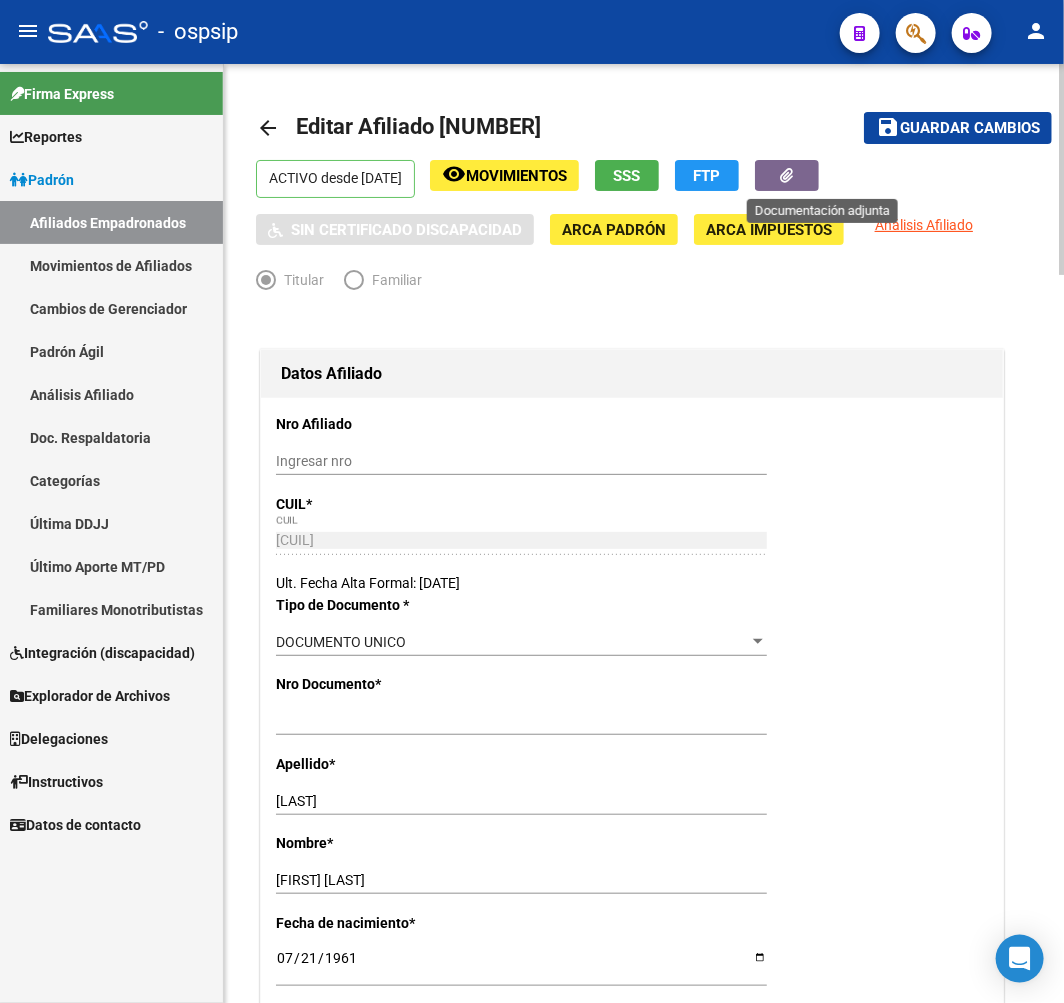 click 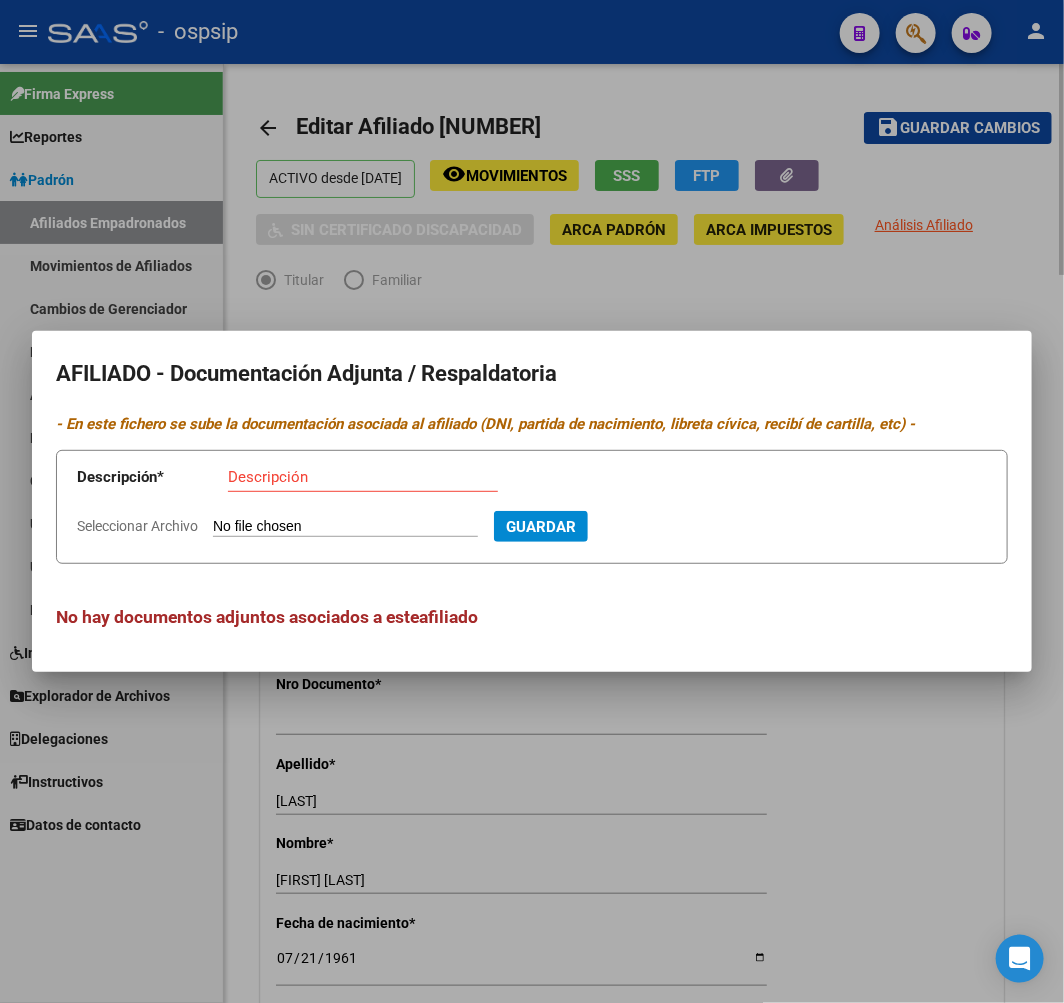 drag, startPoint x: 793, startPoint y: 811, endPoint x: 608, endPoint y: 790, distance: 186.18808 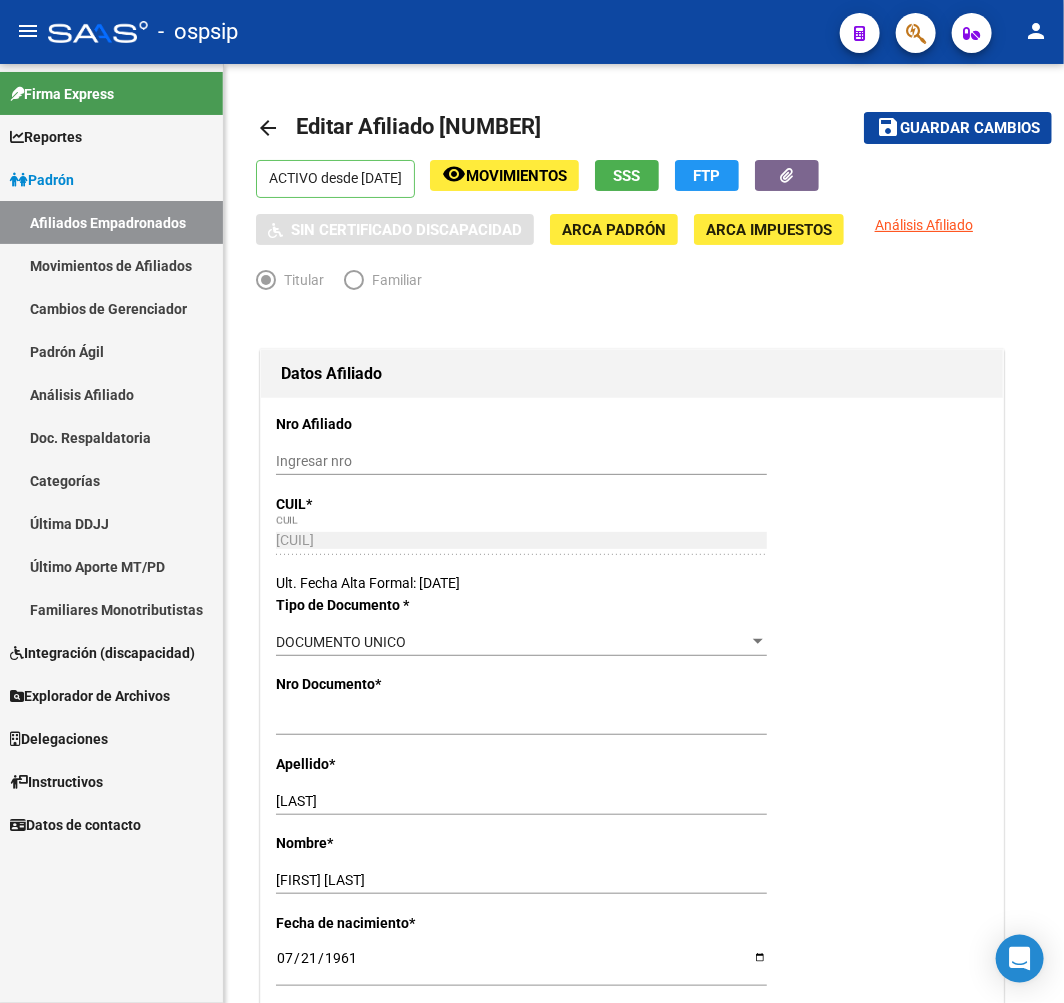 click on "-   ospsip" 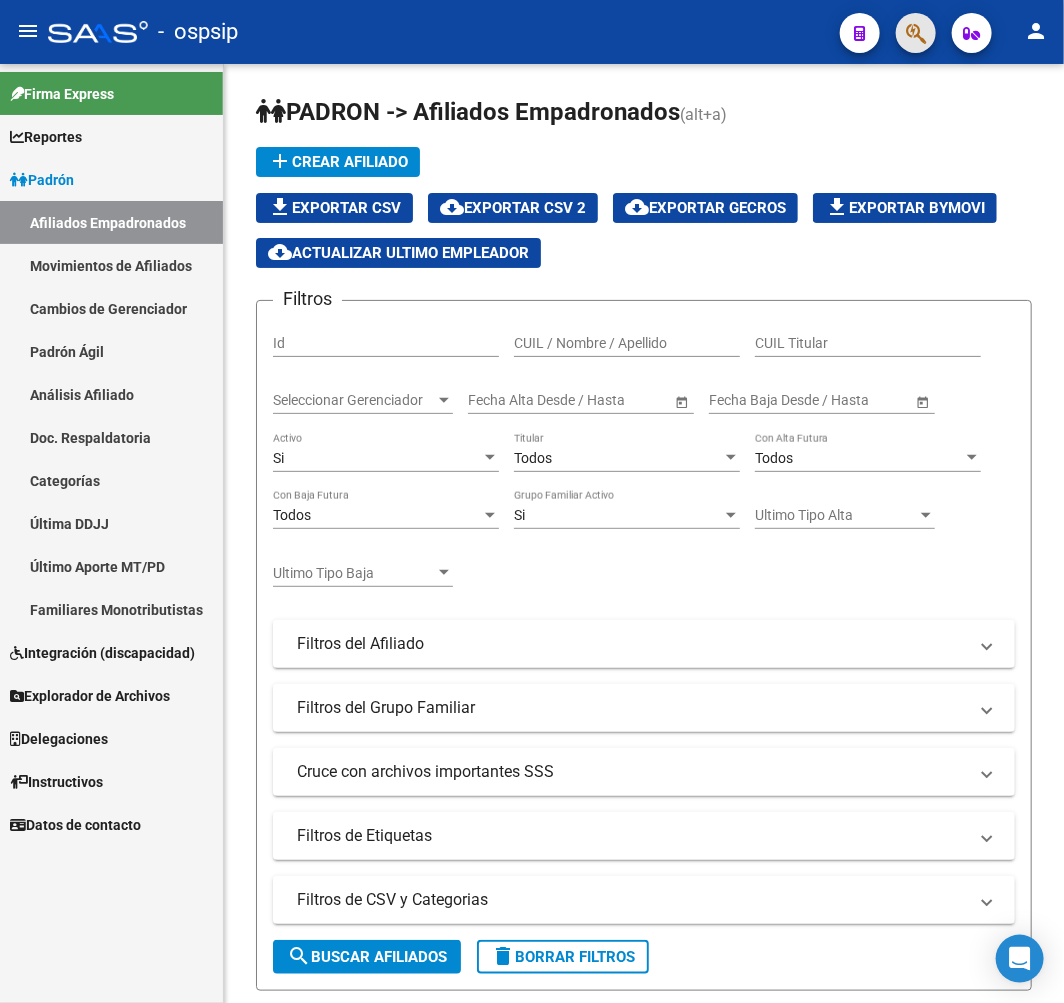 click 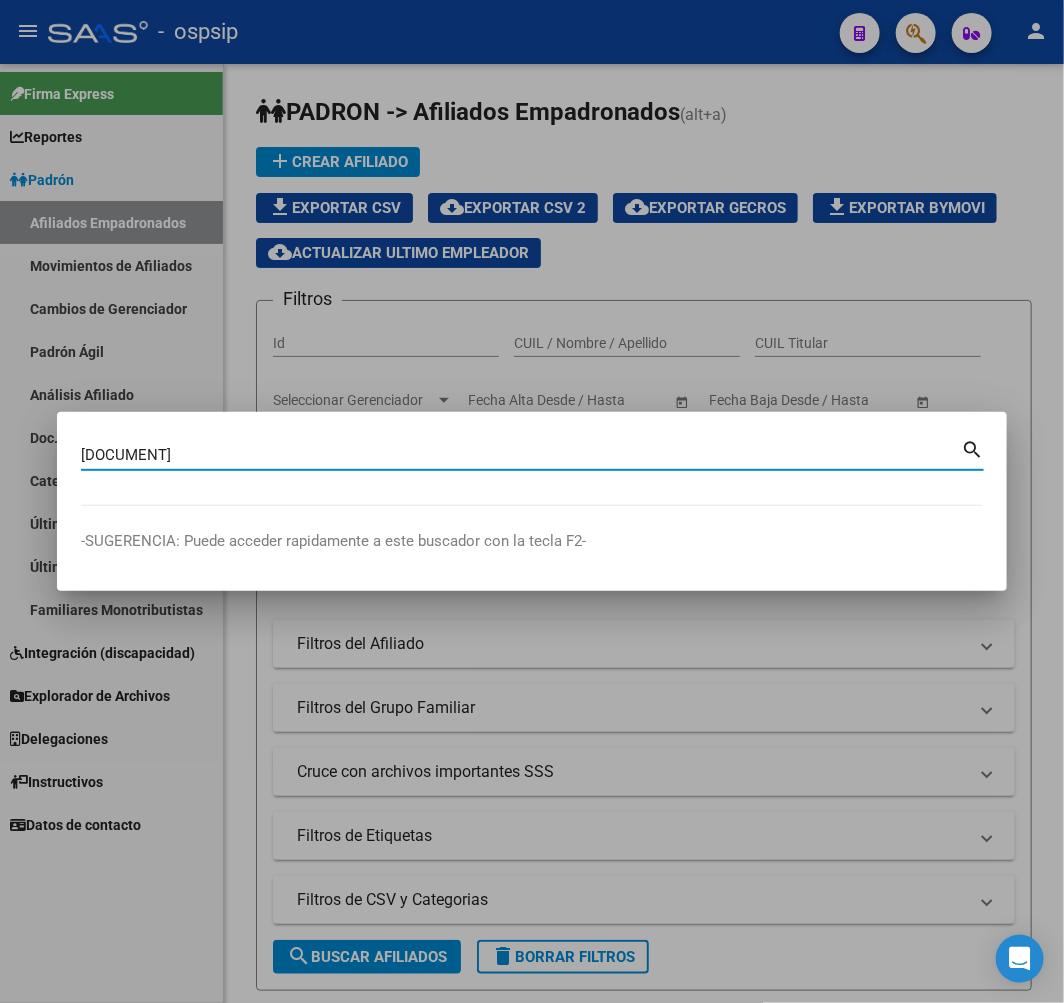 type on "14741213" 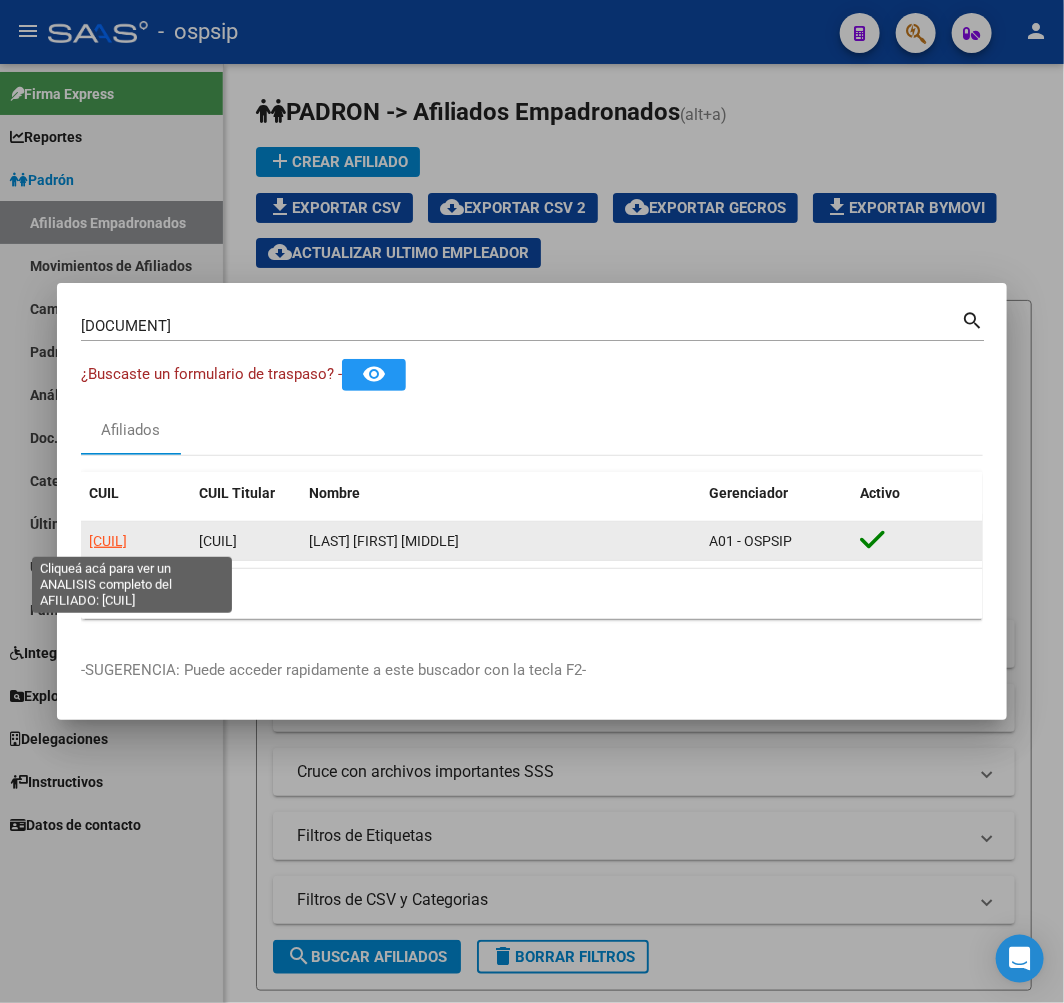 click on "20147412135" 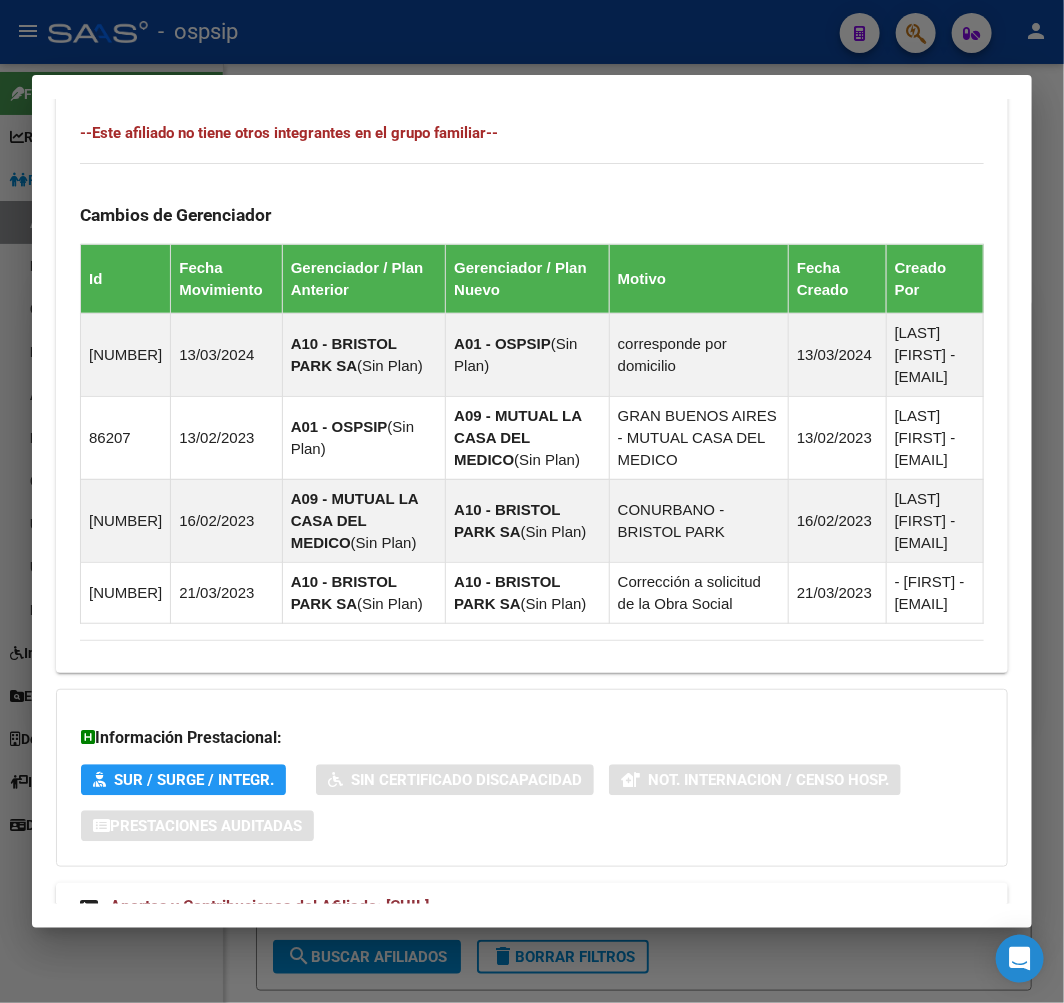 scroll, scrollTop: 1346, scrollLeft: 0, axis: vertical 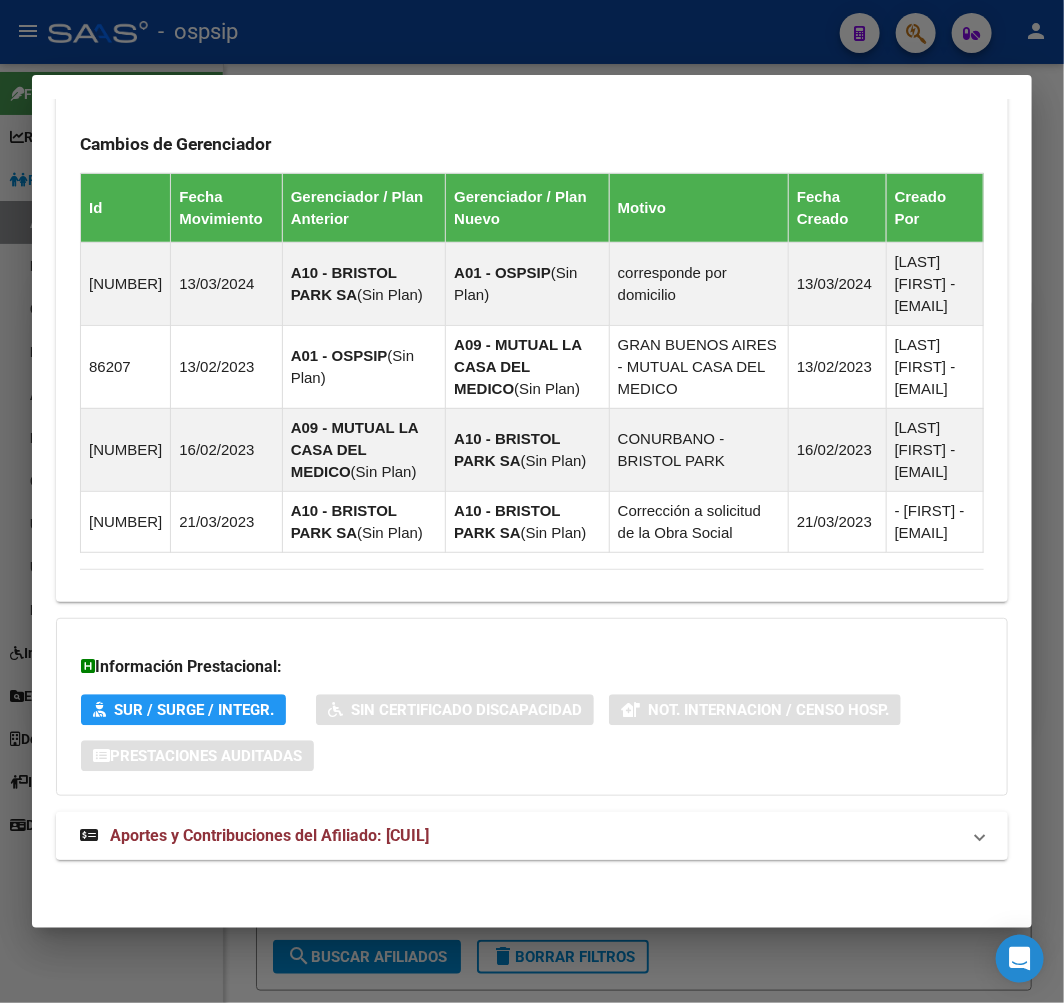 click on "Aportes y Contribuciones del Afiliado: 20147412135" at bounding box center [520, 836] 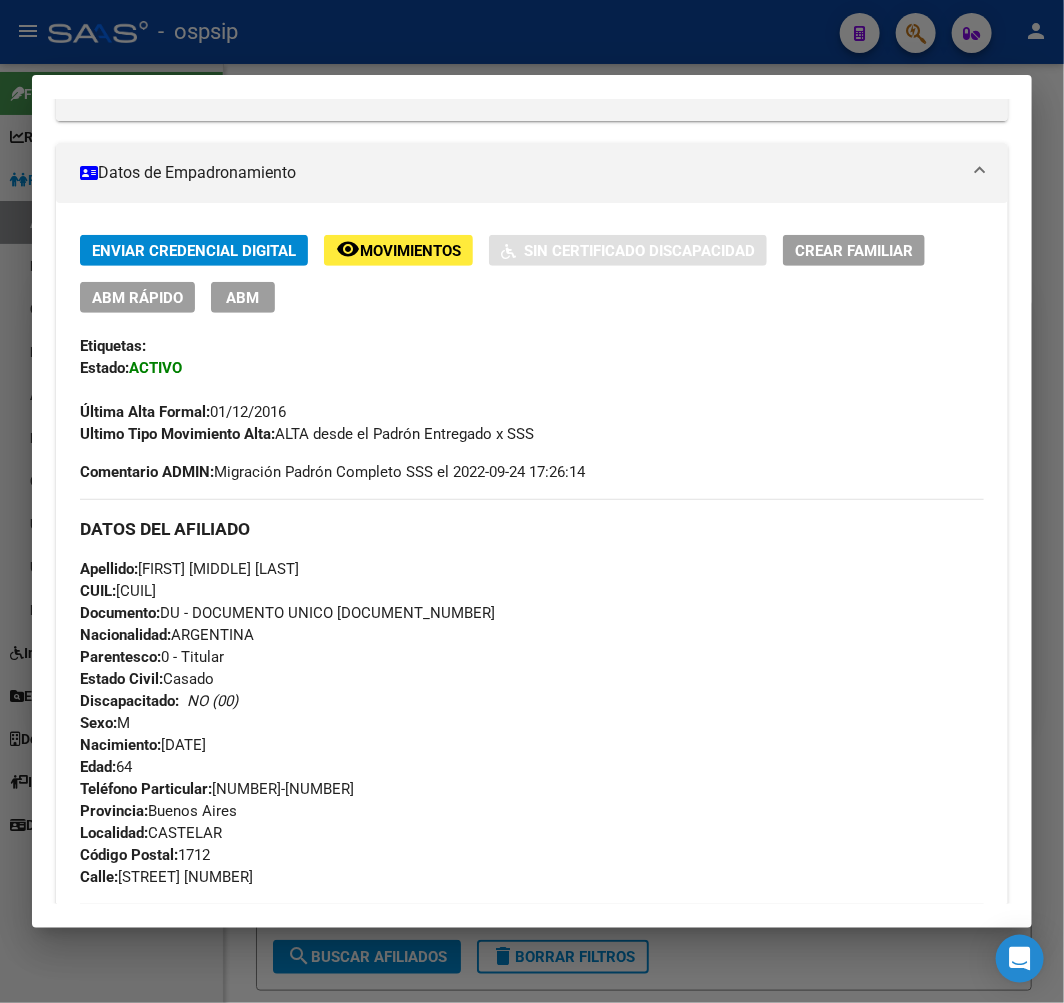 scroll, scrollTop: 300, scrollLeft: 0, axis: vertical 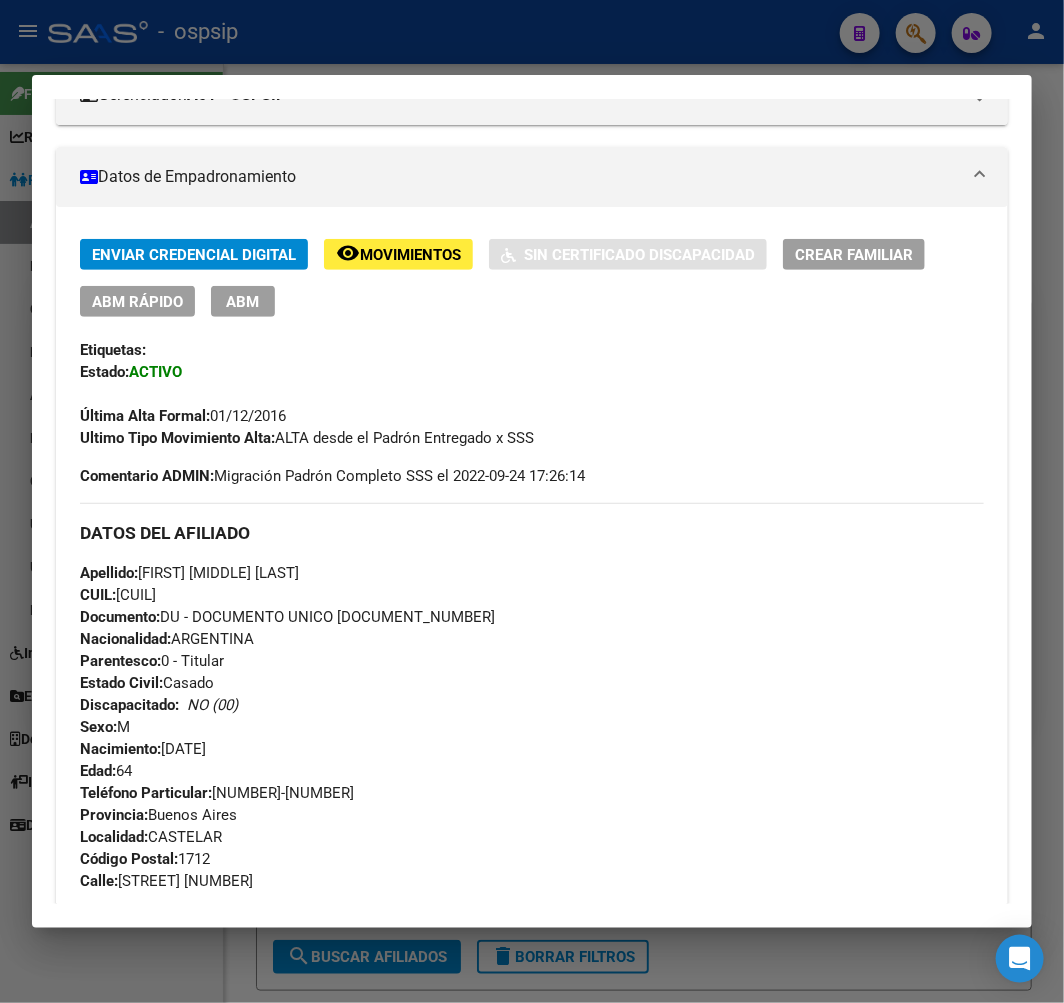 click at bounding box center (532, 501) 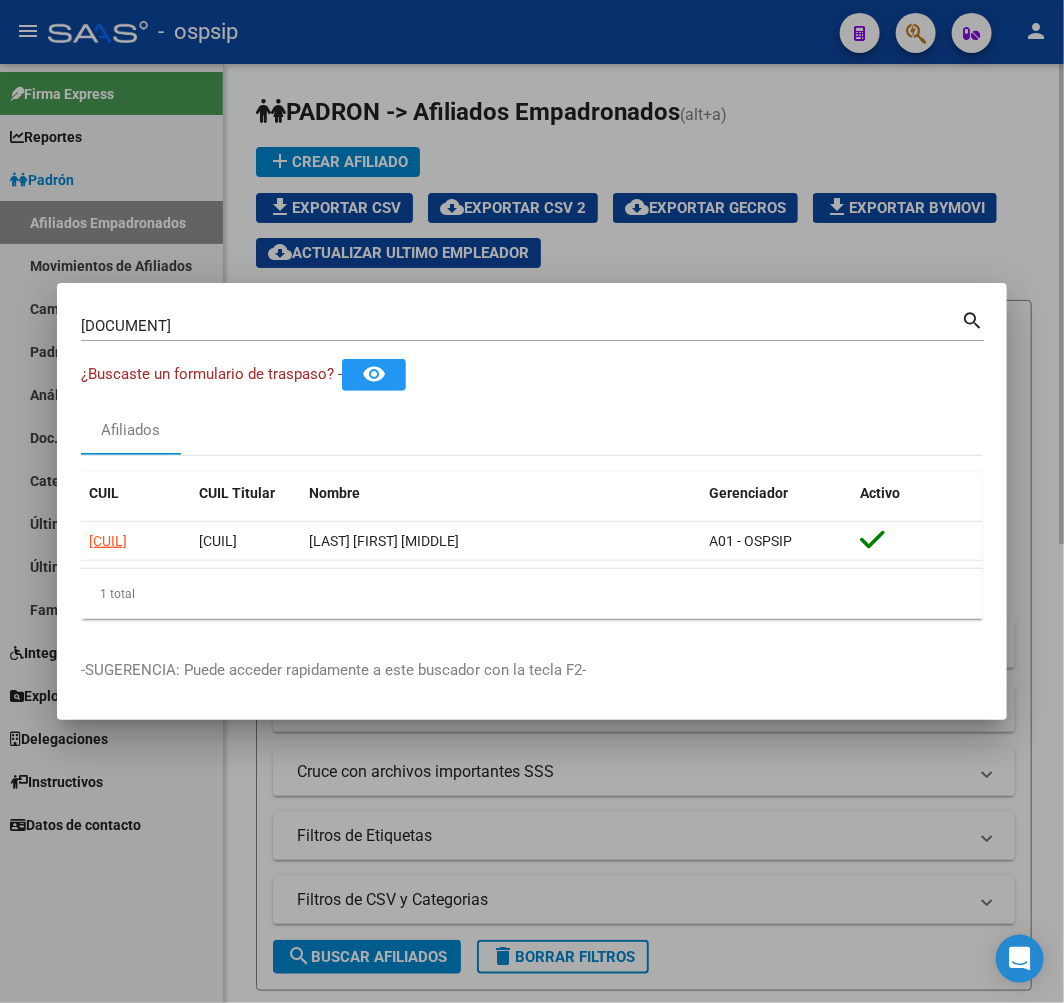 drag, startPoint x: 503, startPoint y: 210, endPoint x: 514, endPoint y: 210, distance: 11 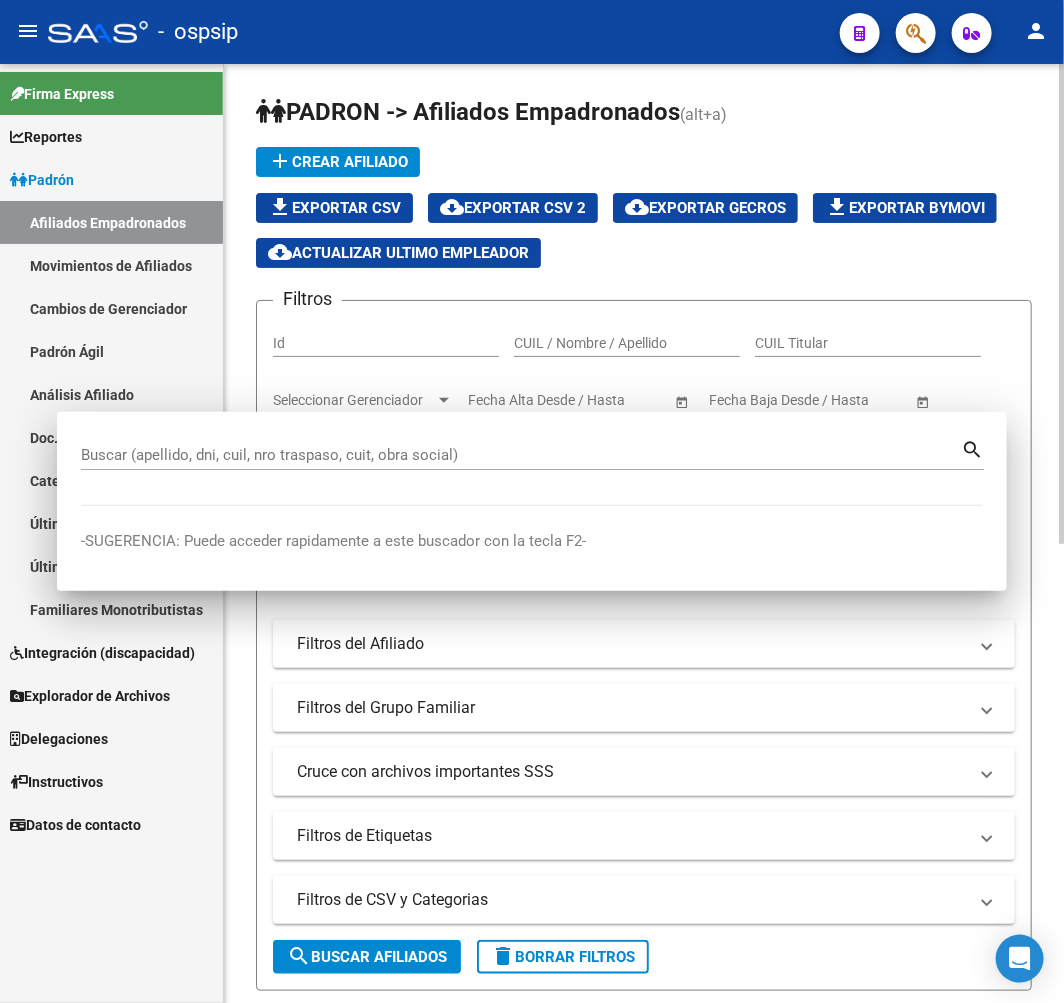 drag, startPoint x: 541, startPoint y: 210, endPoint x: 707, endPoint y: 191, distance: 167.08382 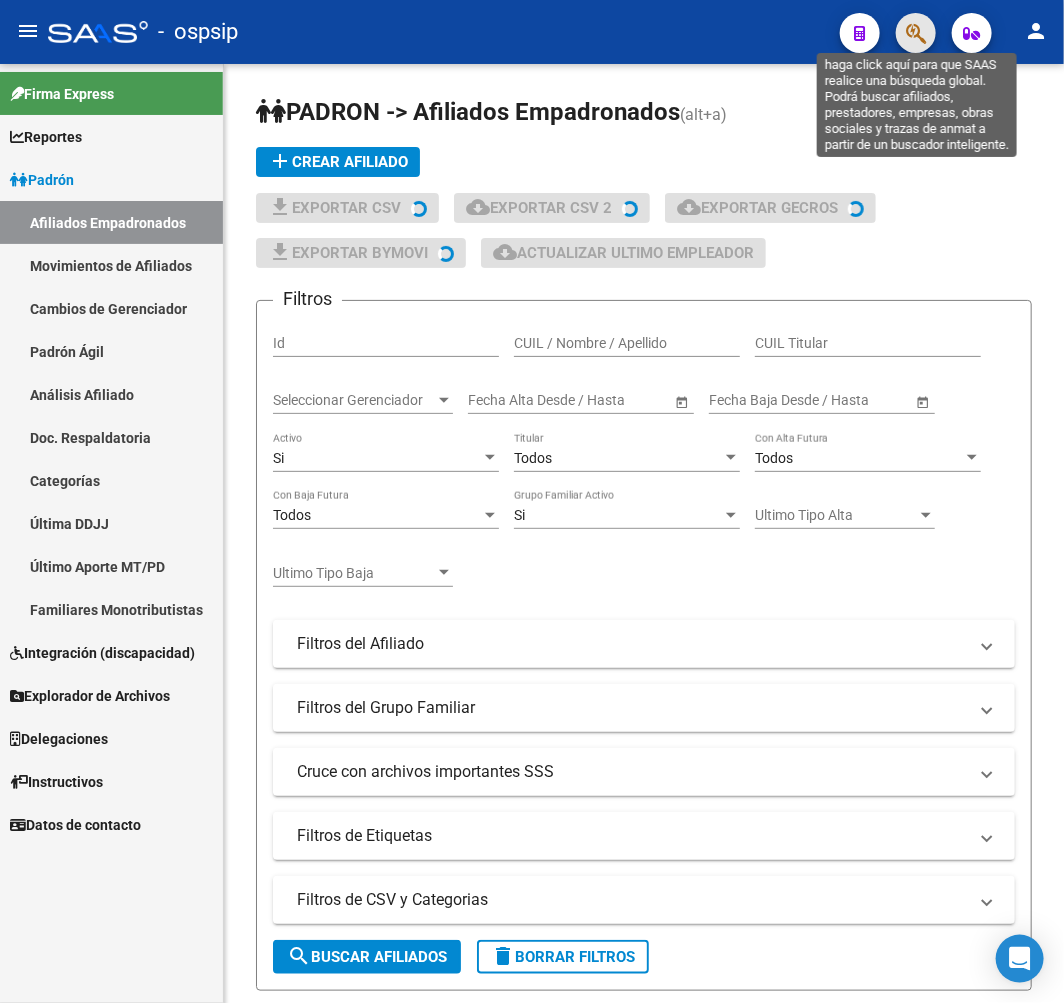 click 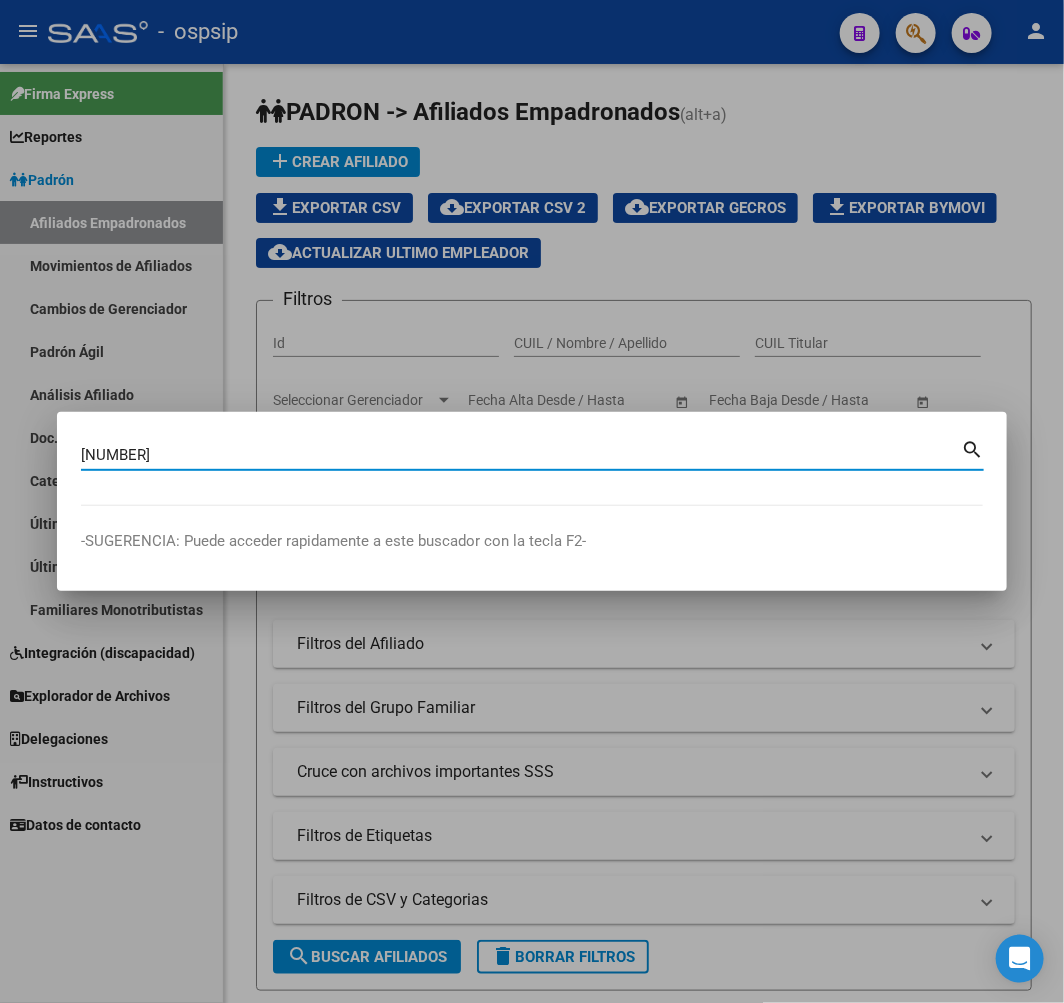 type on "147722274" 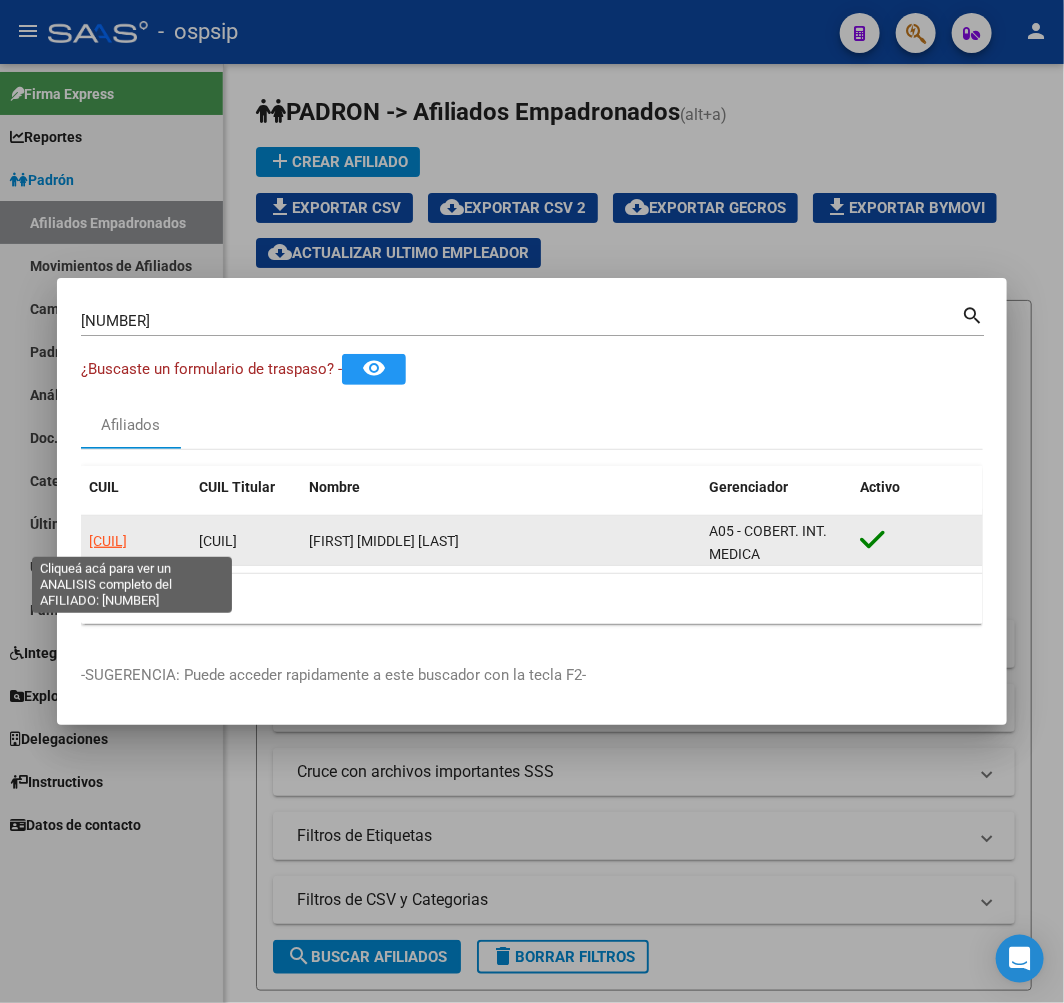 click on "20147722274" 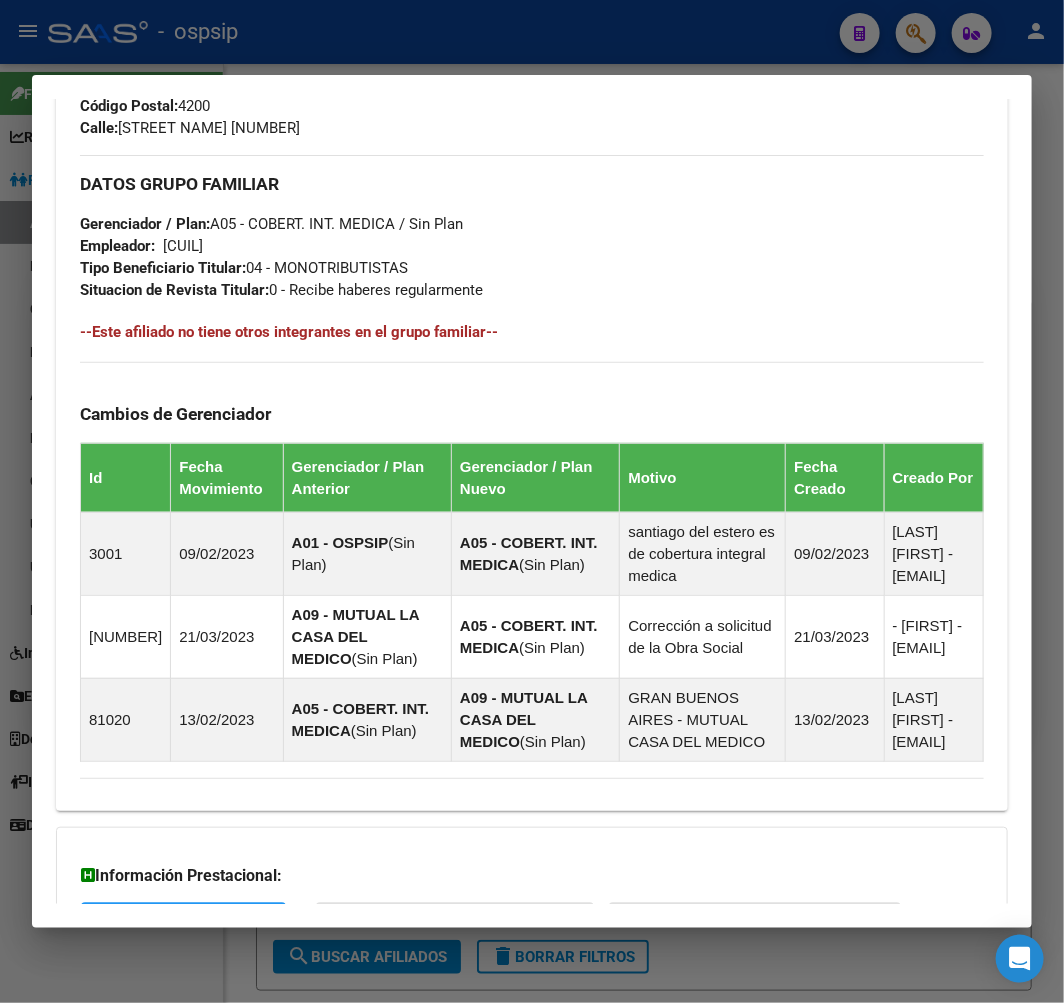 scroll, scrollTop: 1285, scrollLeft: 0, axis: vertical 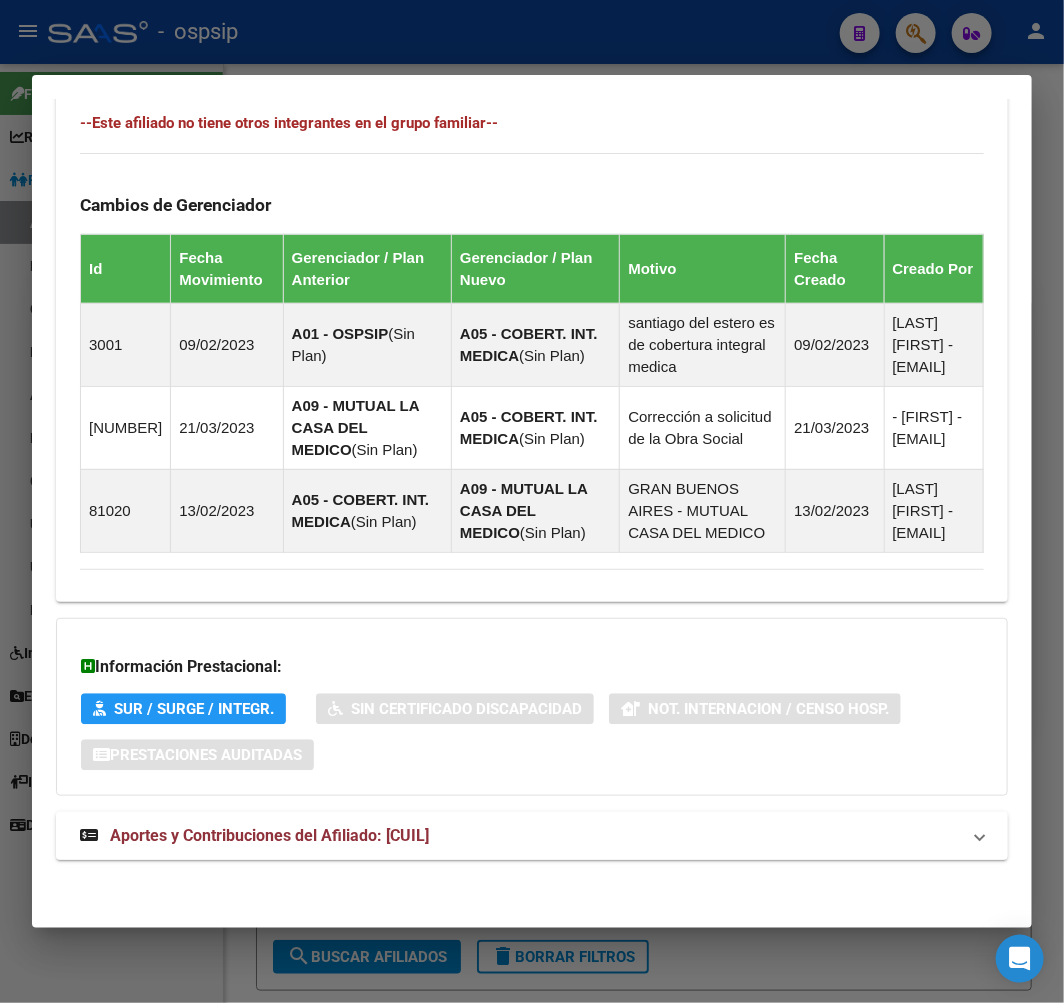 click on "Aportes y Contribuciones del Afiliado: 20147722274" at bounding box center [520, 836] 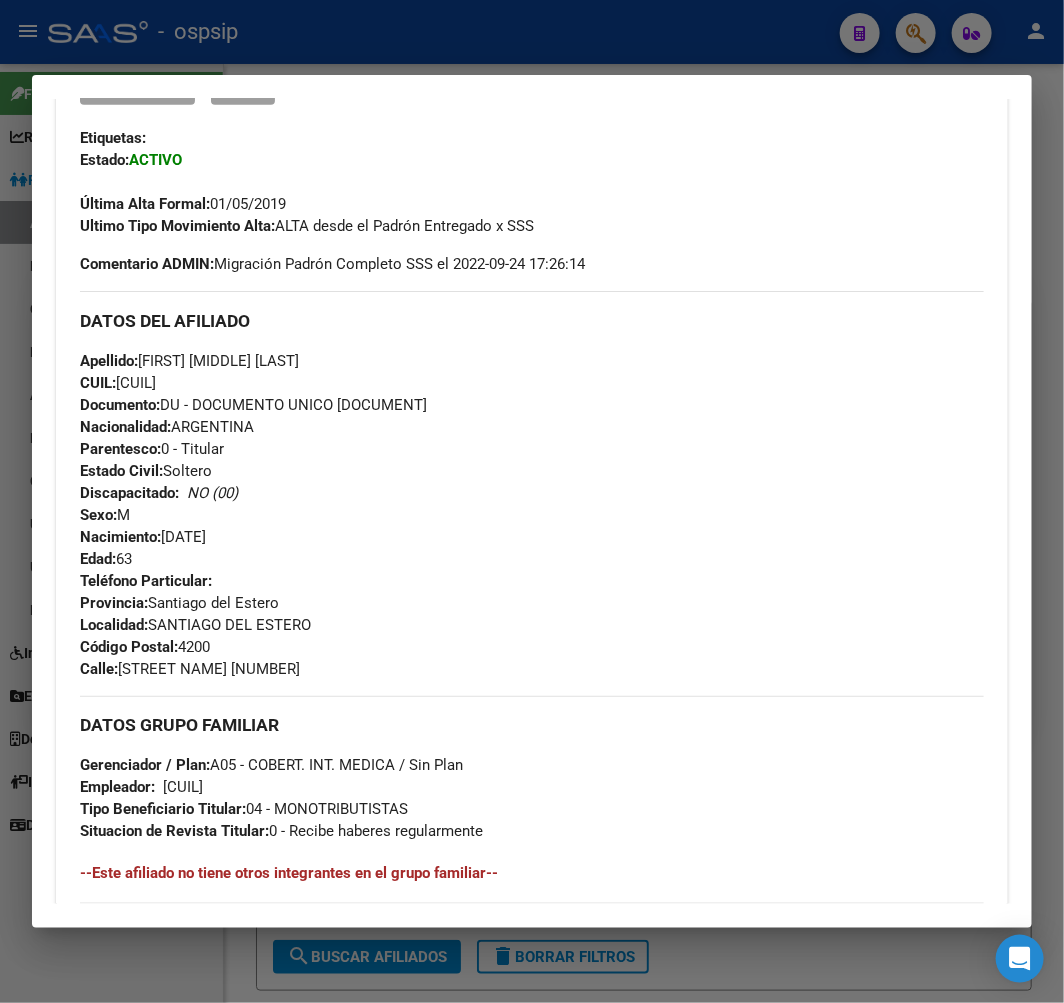 scroll, scrollTop: 238, scrollLeft: 0, axis: vertical 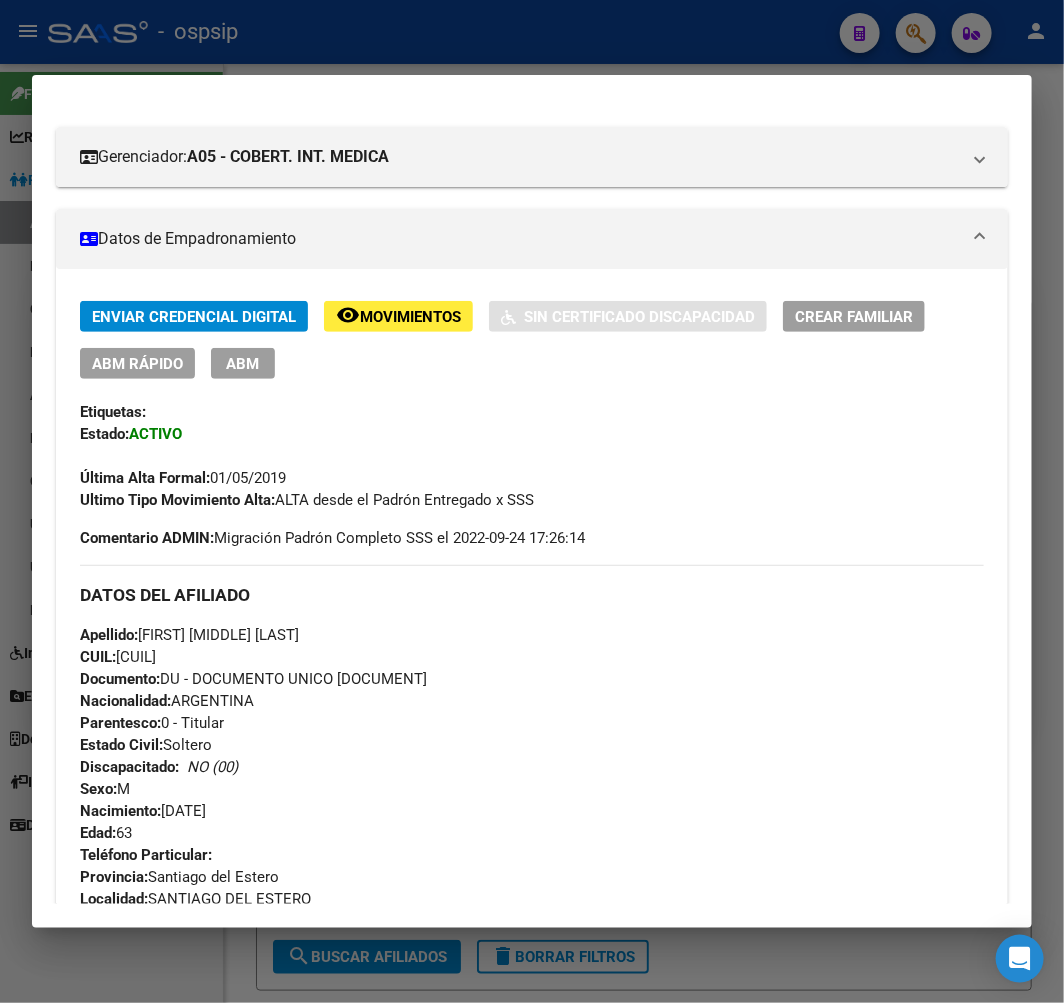 click at bounding box center [532, 501] 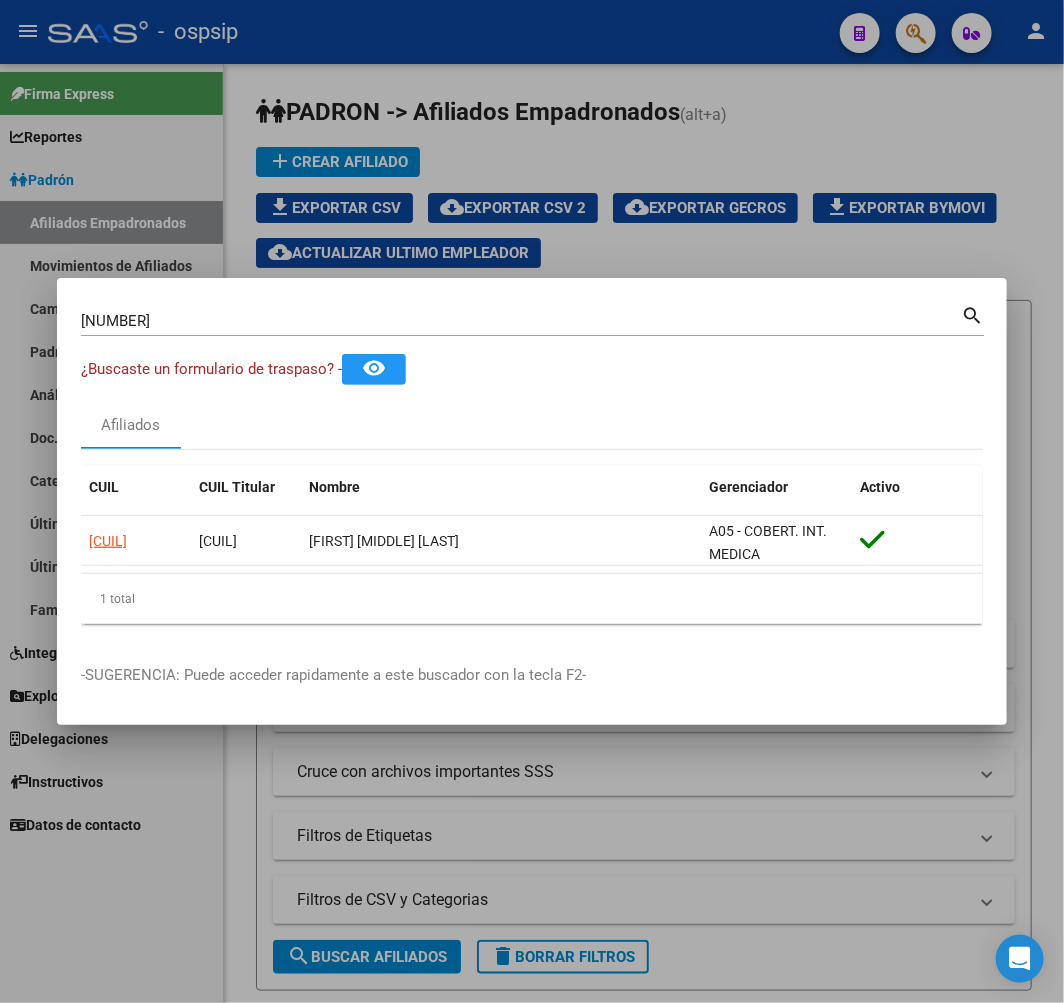 click at bounding box center (532, 501) 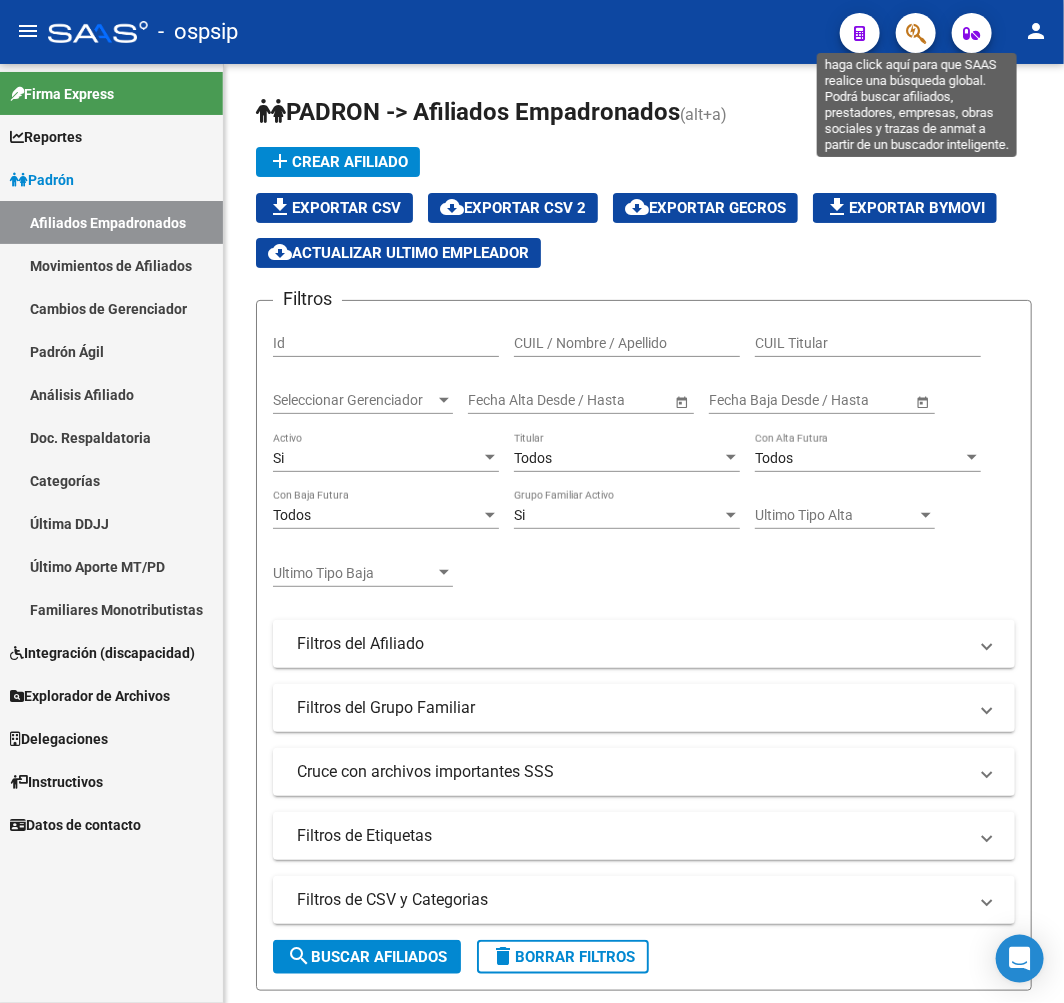 click 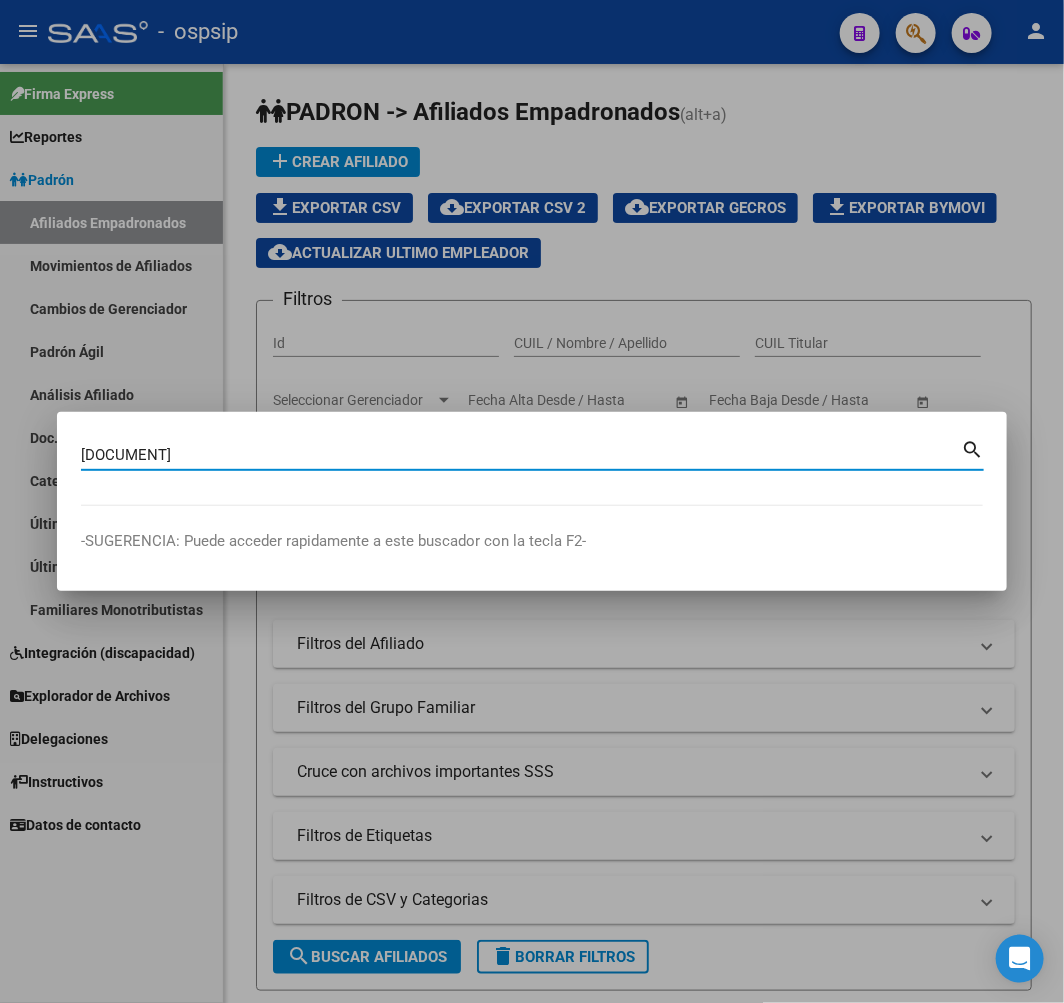 type on "14790163" 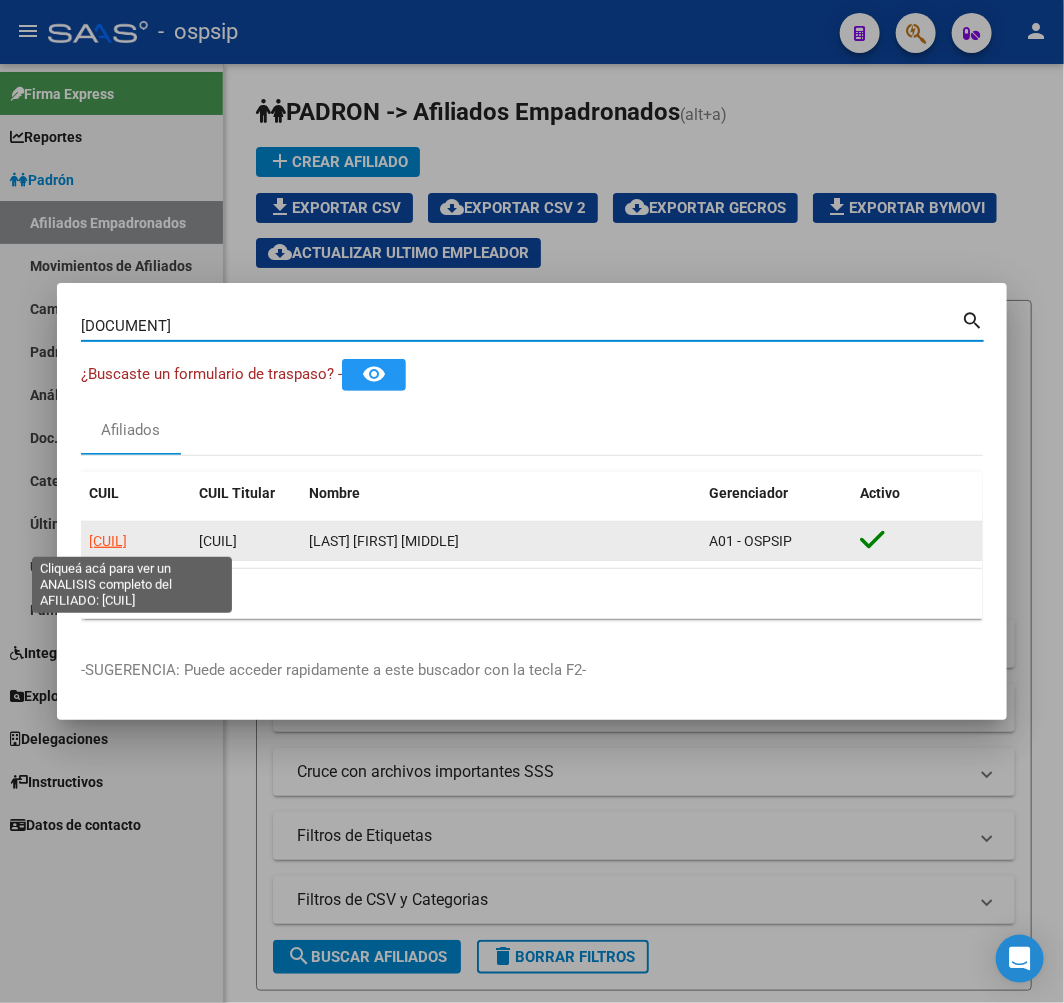 click on "20147901632" 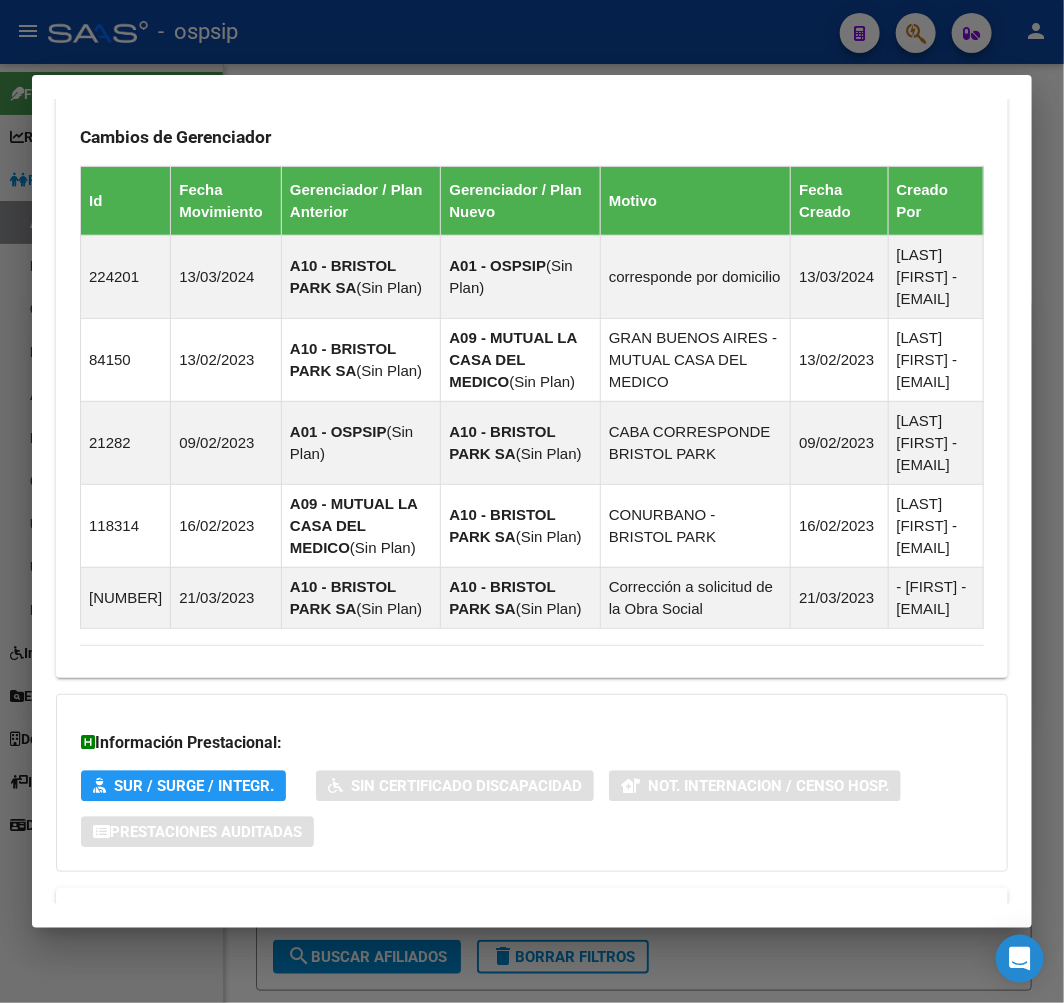 scroll, scrollTop: 1473, scrollLeft: 0, axis: vertical 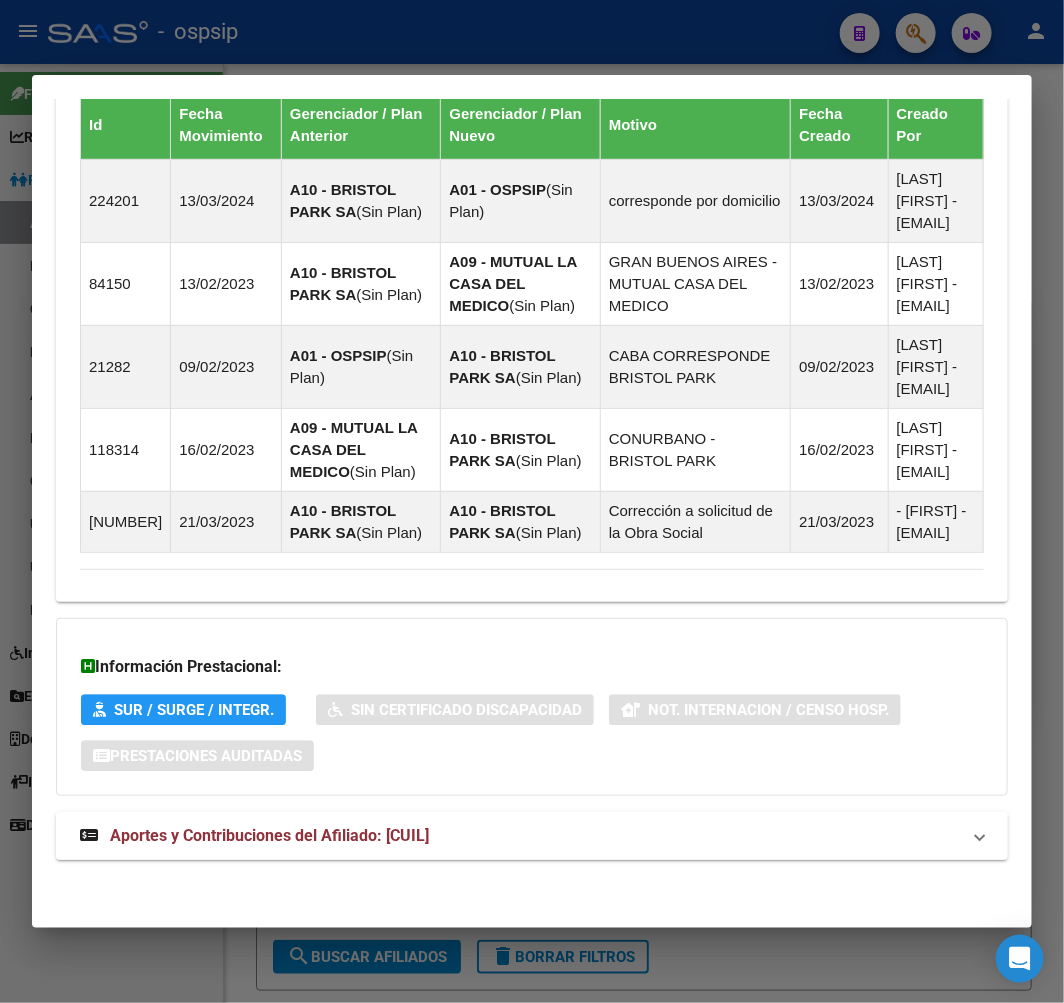 click on "Aportes y Contribuciones del Afiliado: 20147901632" at bounding box center [532, 836] 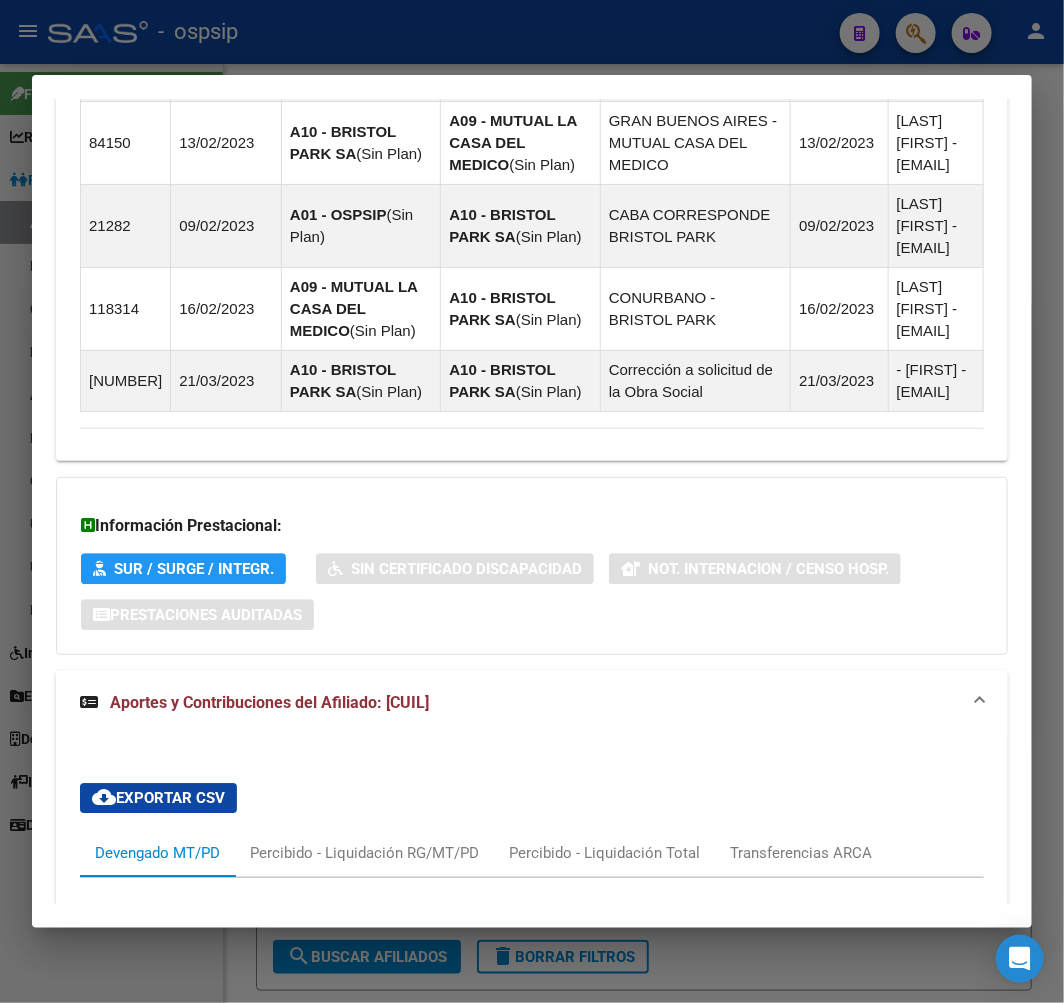 scroll, scrollTop: 1982, scrollLeft: 0, axis: vertical 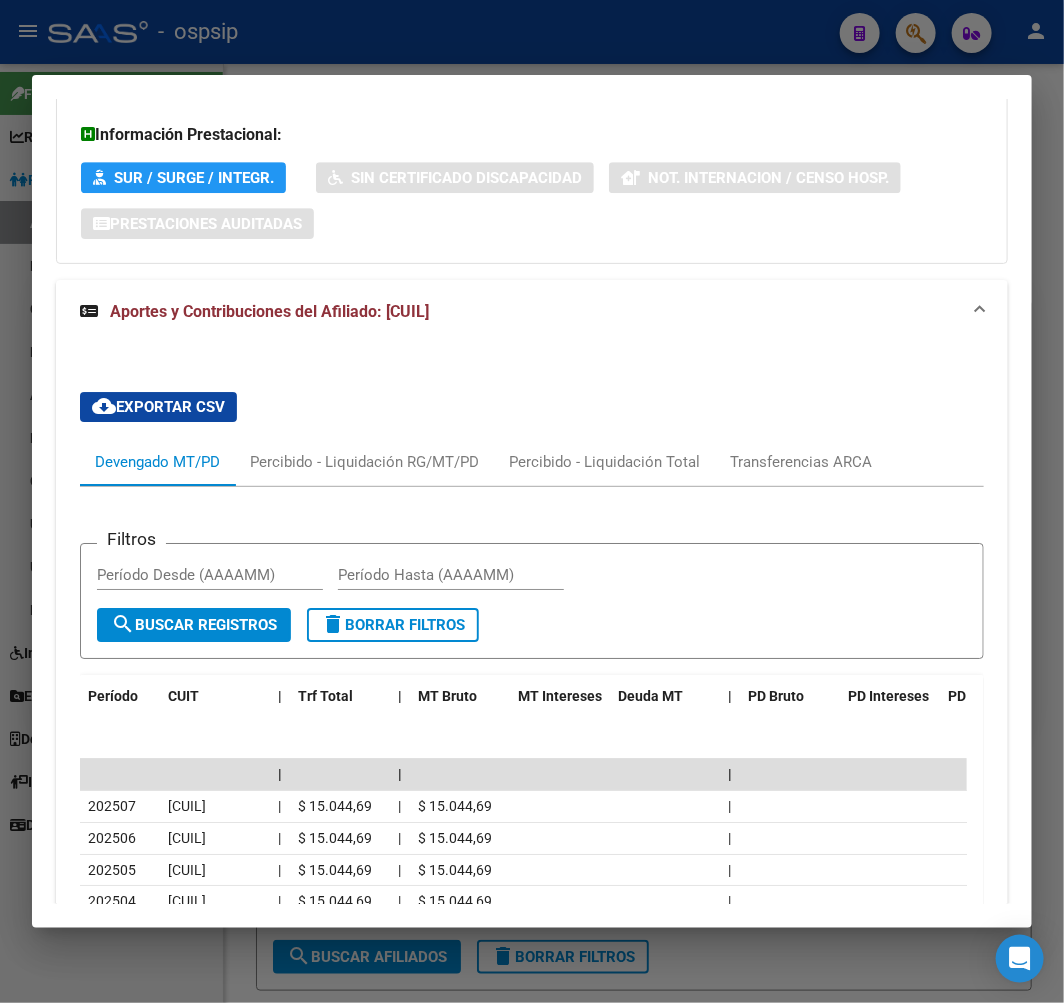 click at bounding box center [532, 501] 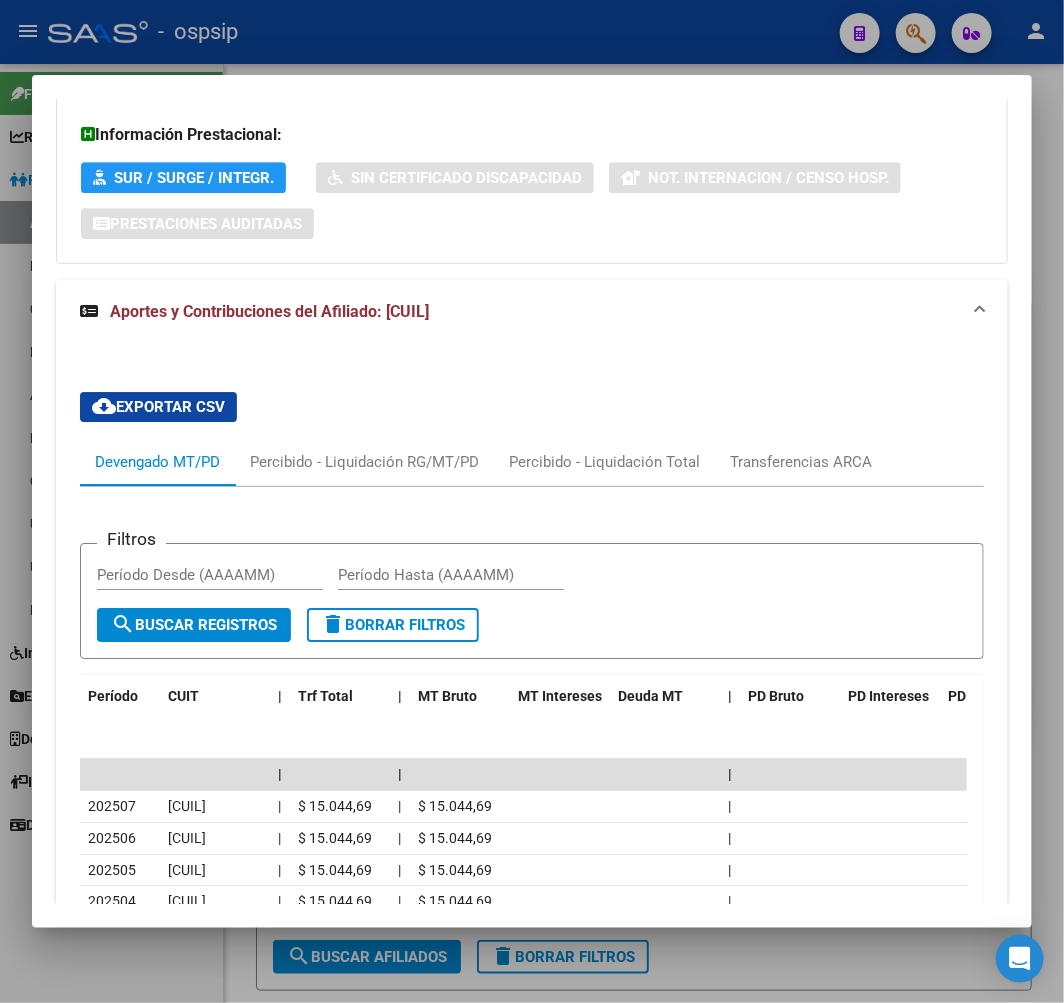 click at bounding box center [532, 501] 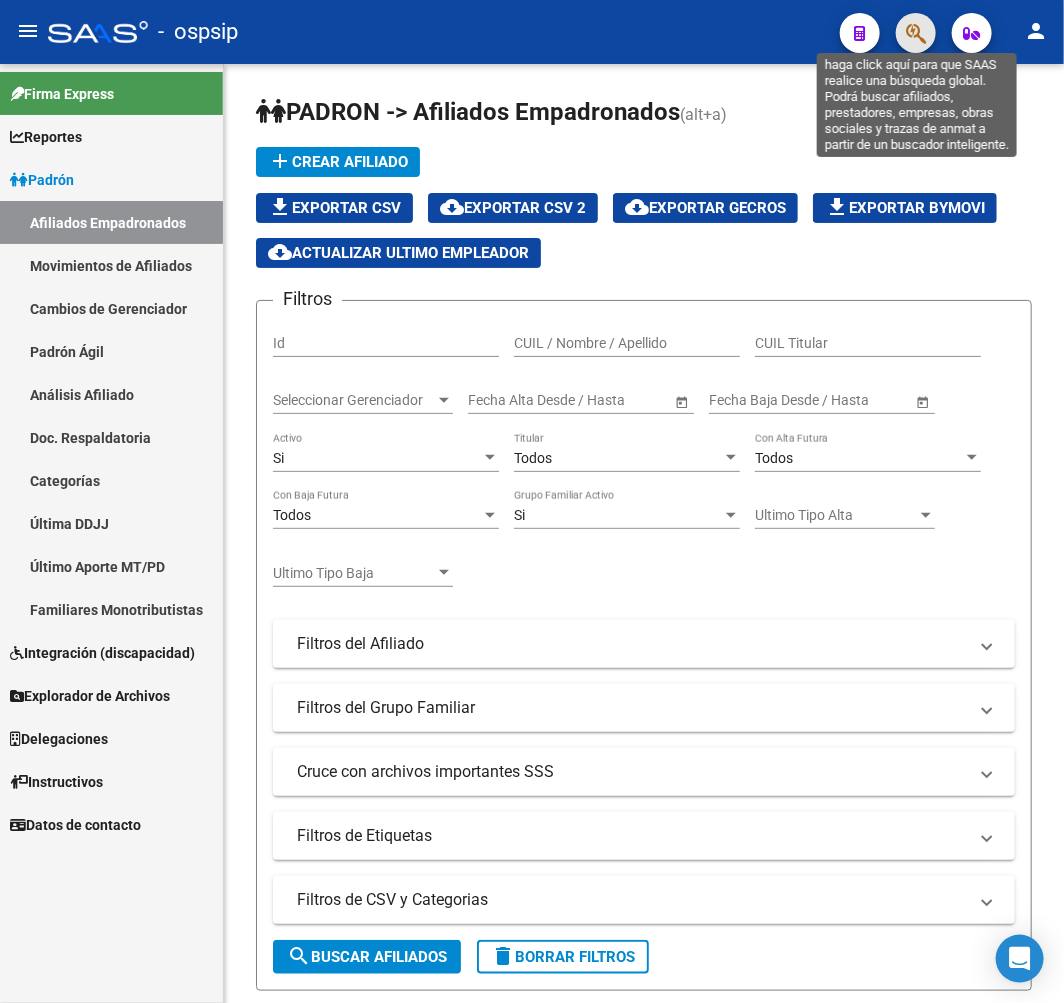 click 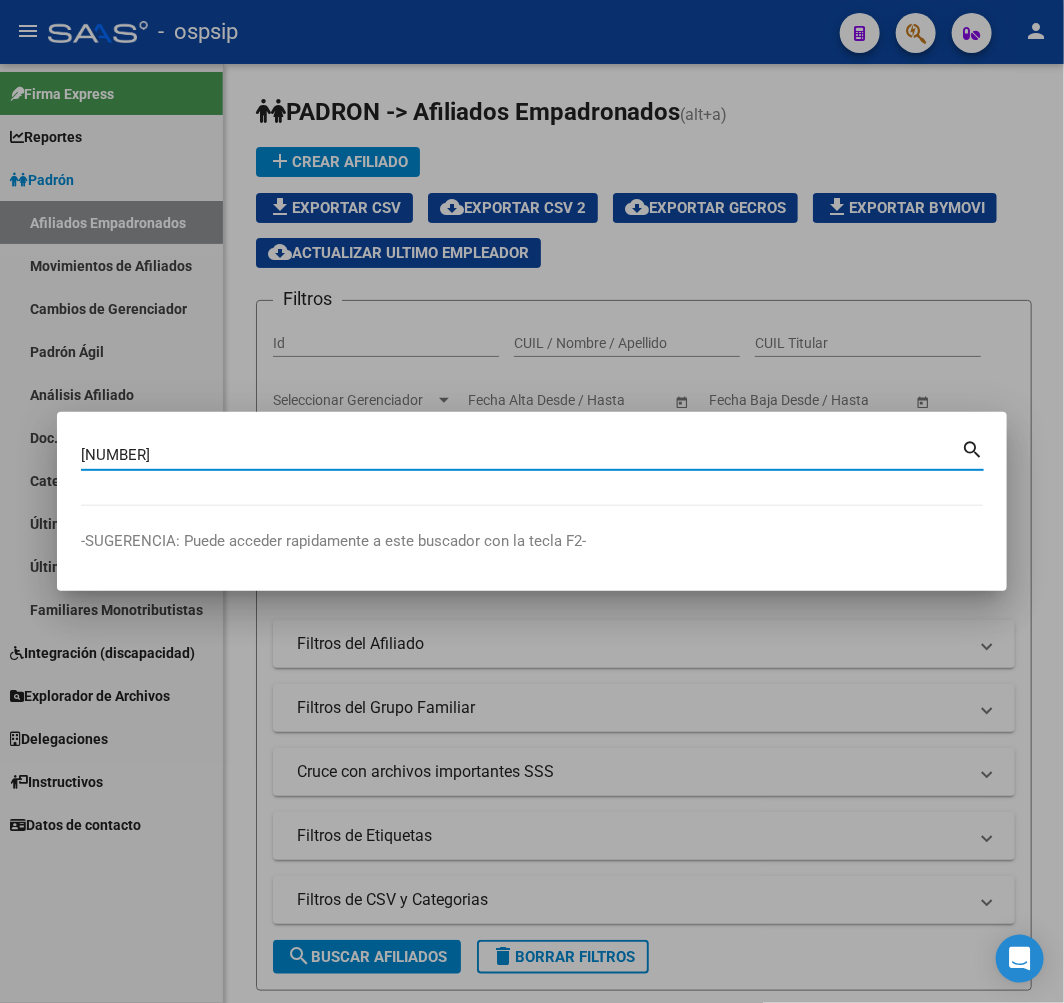 type on "14866097" 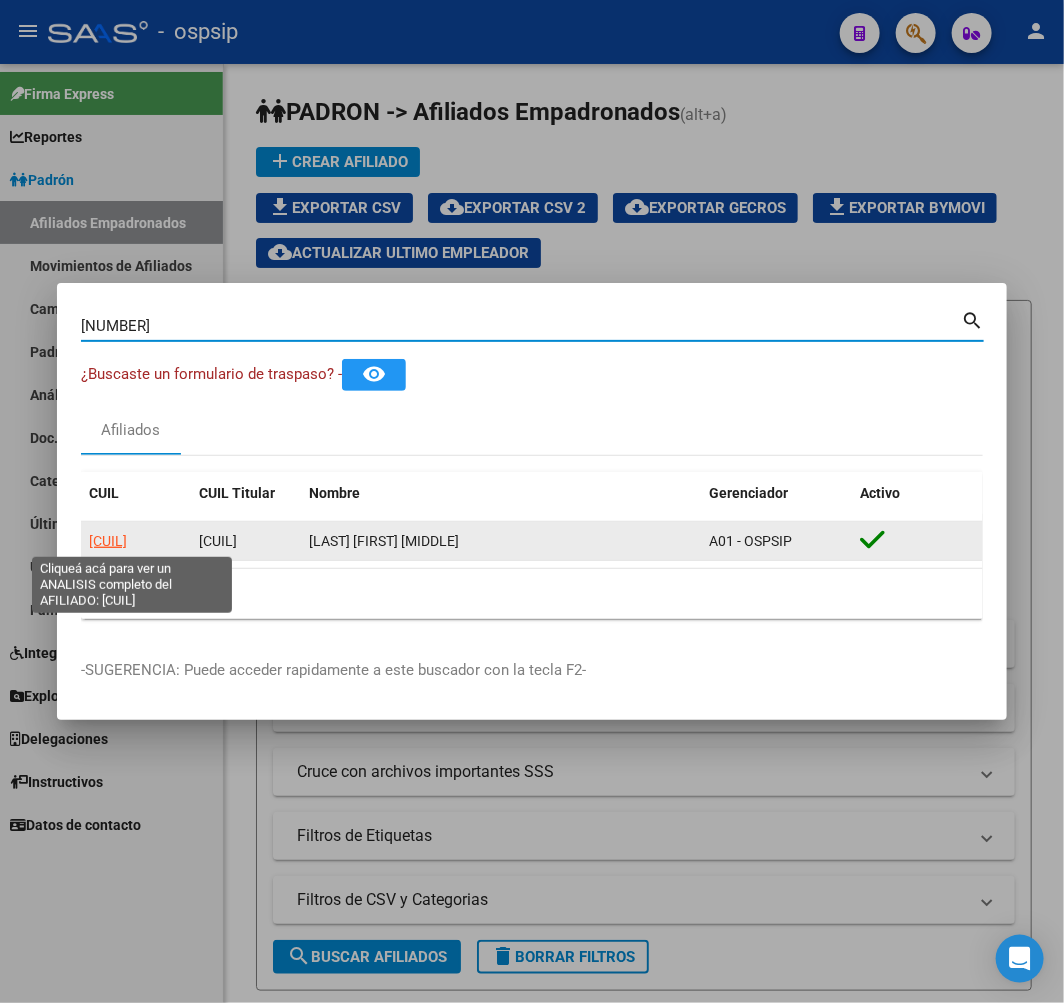 click on "20148660973" 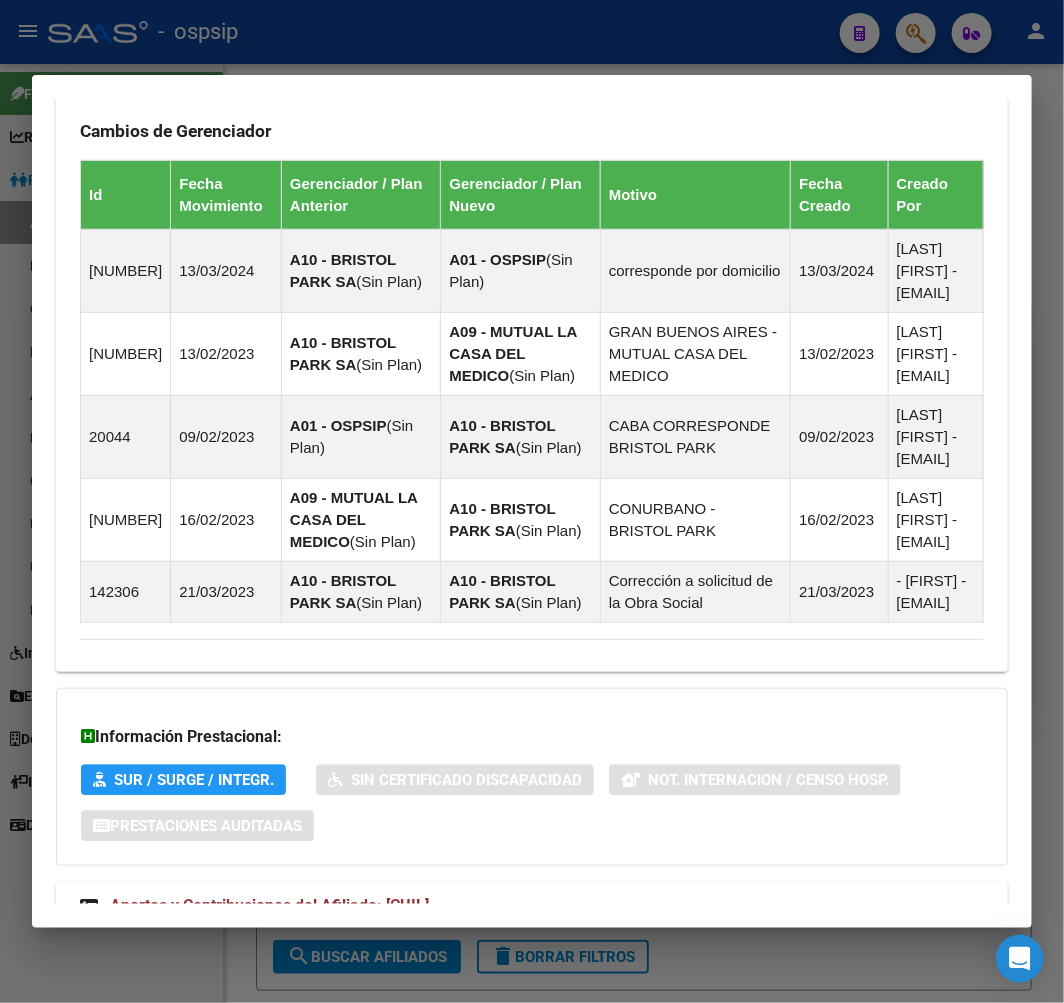 scroll, scrollTop: 1518, scrollLeft: 0, axis: vertical 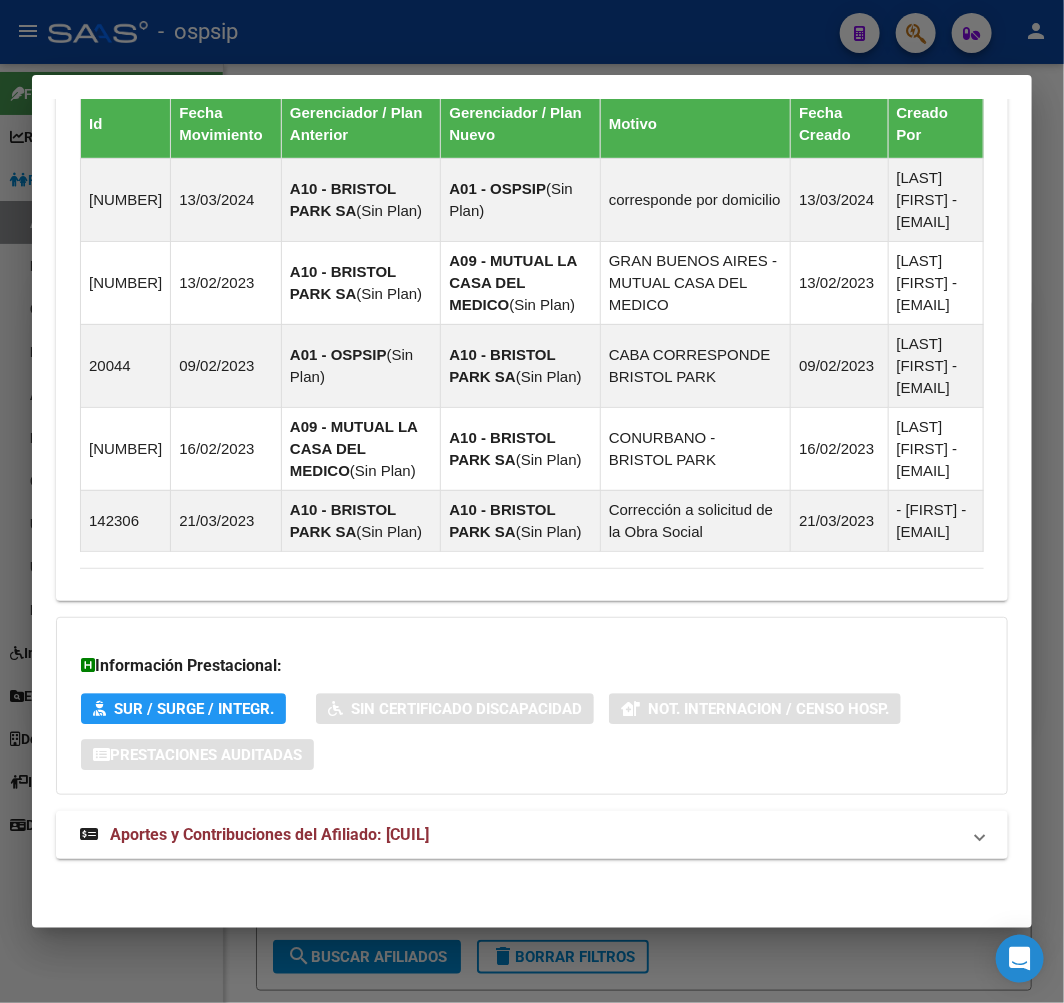 drag, startPoint x: 658, startPoint y: 833, endPoint x: 653, endPoint y: 708, distance: 125.09996 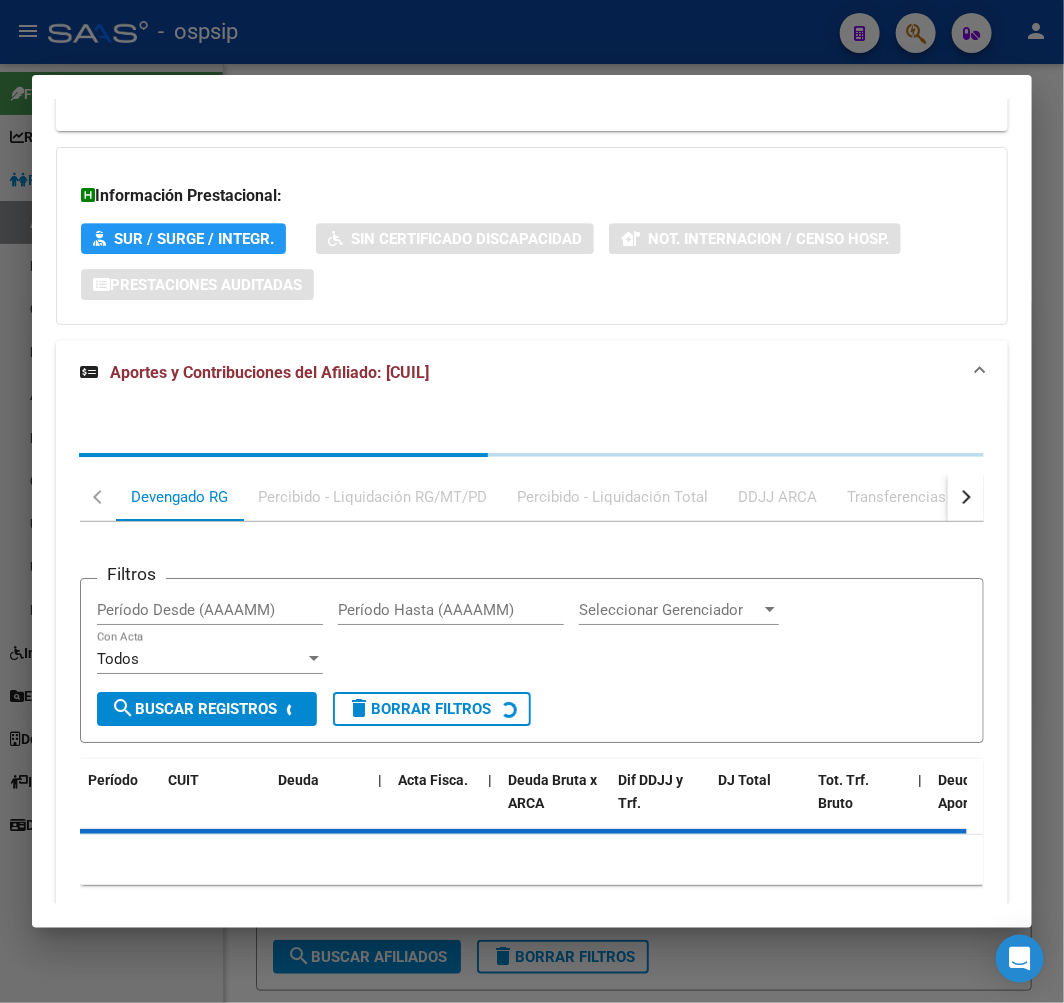 scroll, scrollTop: 2062, scrollLeft: 0, axis: vertical 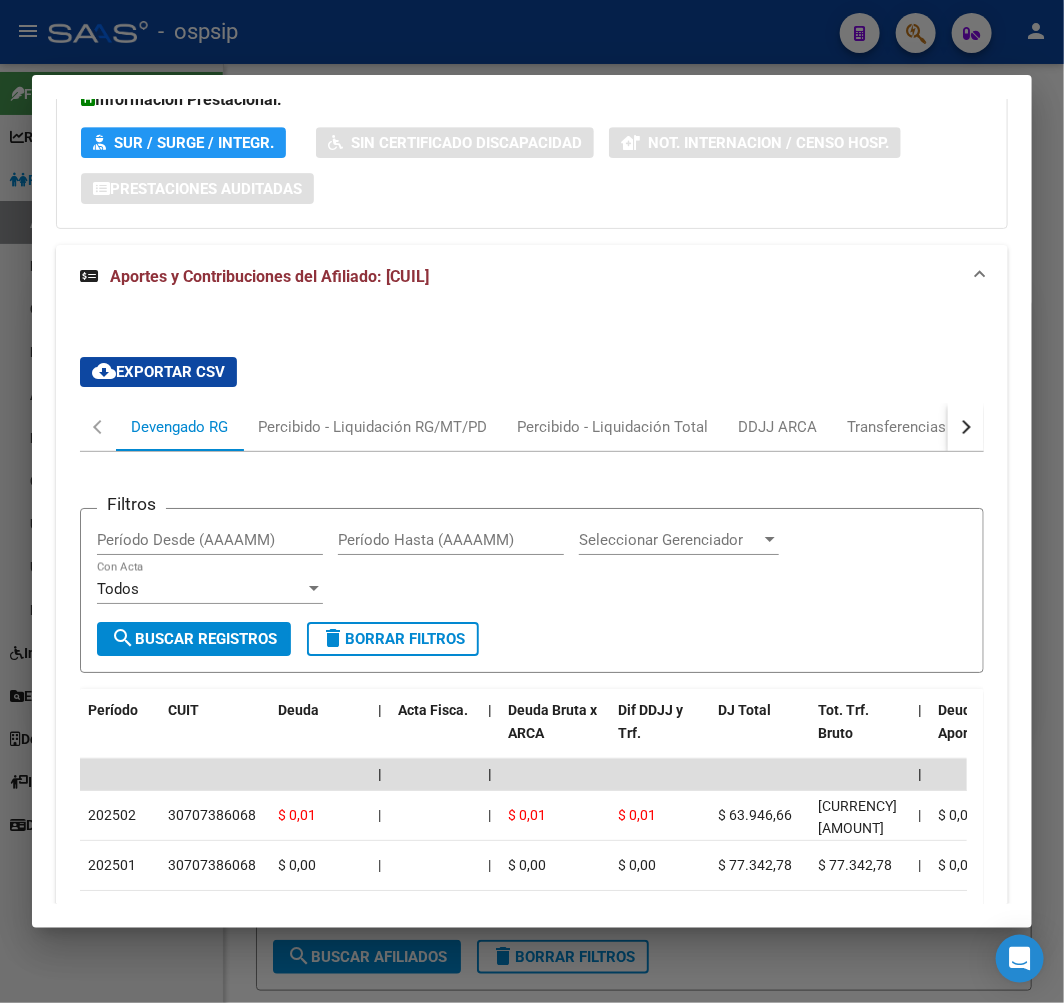 click at bounding box center (966, 427) 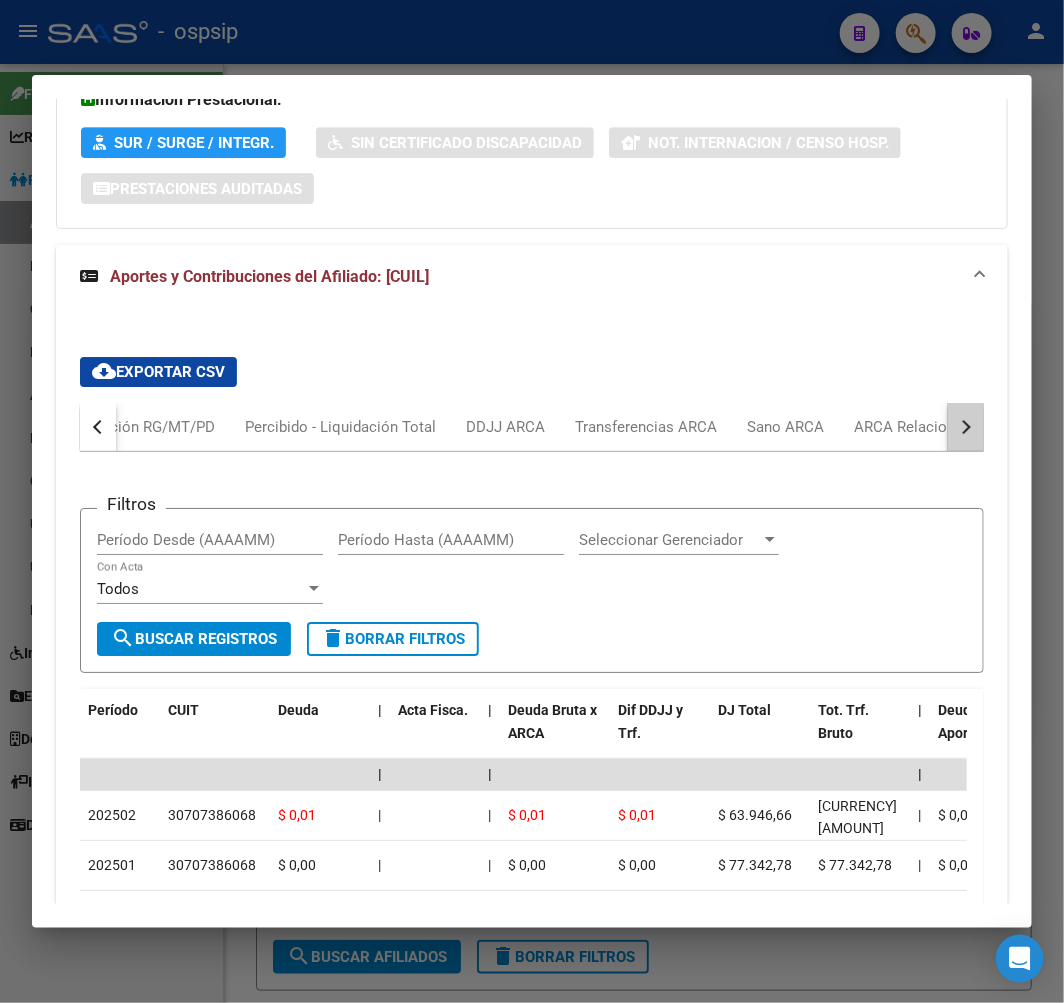 click at bounding box center [966, 427] 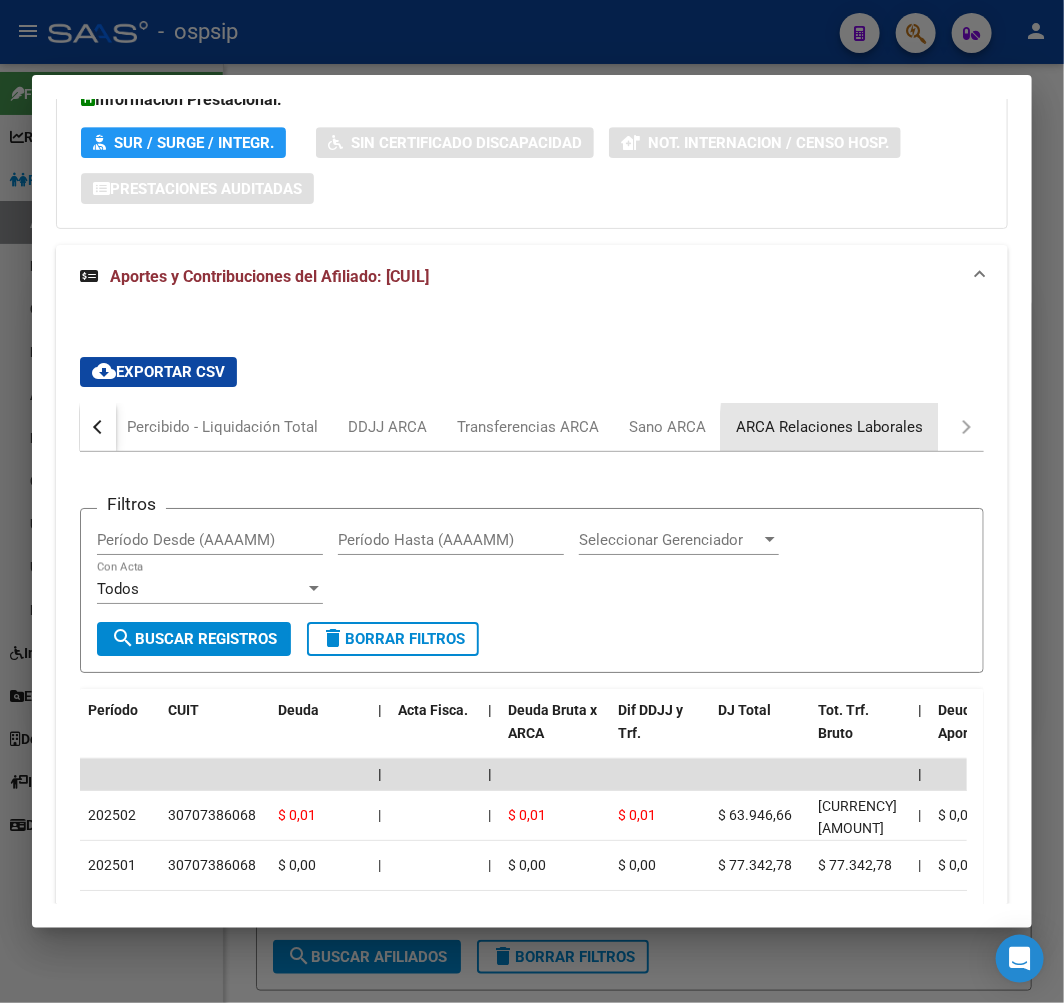 click on "ARCA Relaciones Laborales" at bounding box center (829, 427) 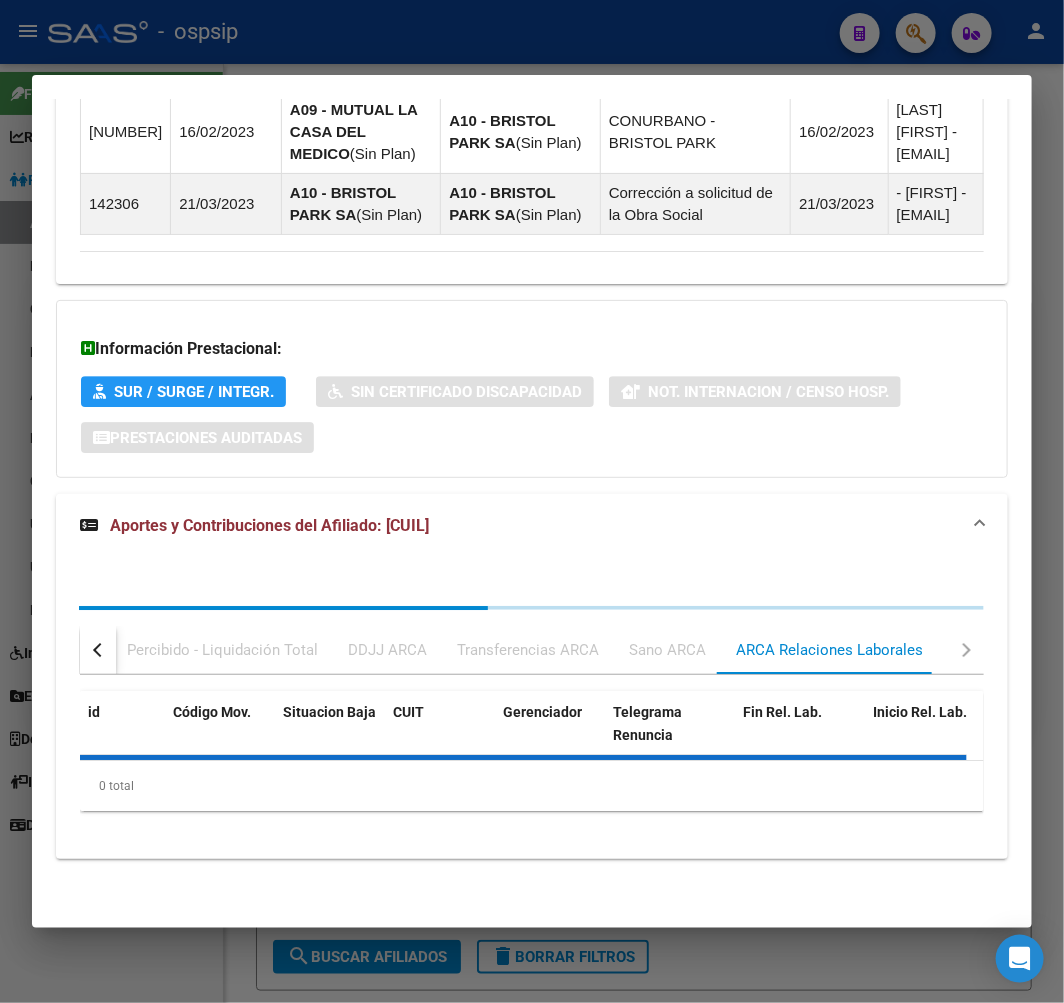scroll, scrollTop: 1931, scrollLeft: 0, axis: vertical 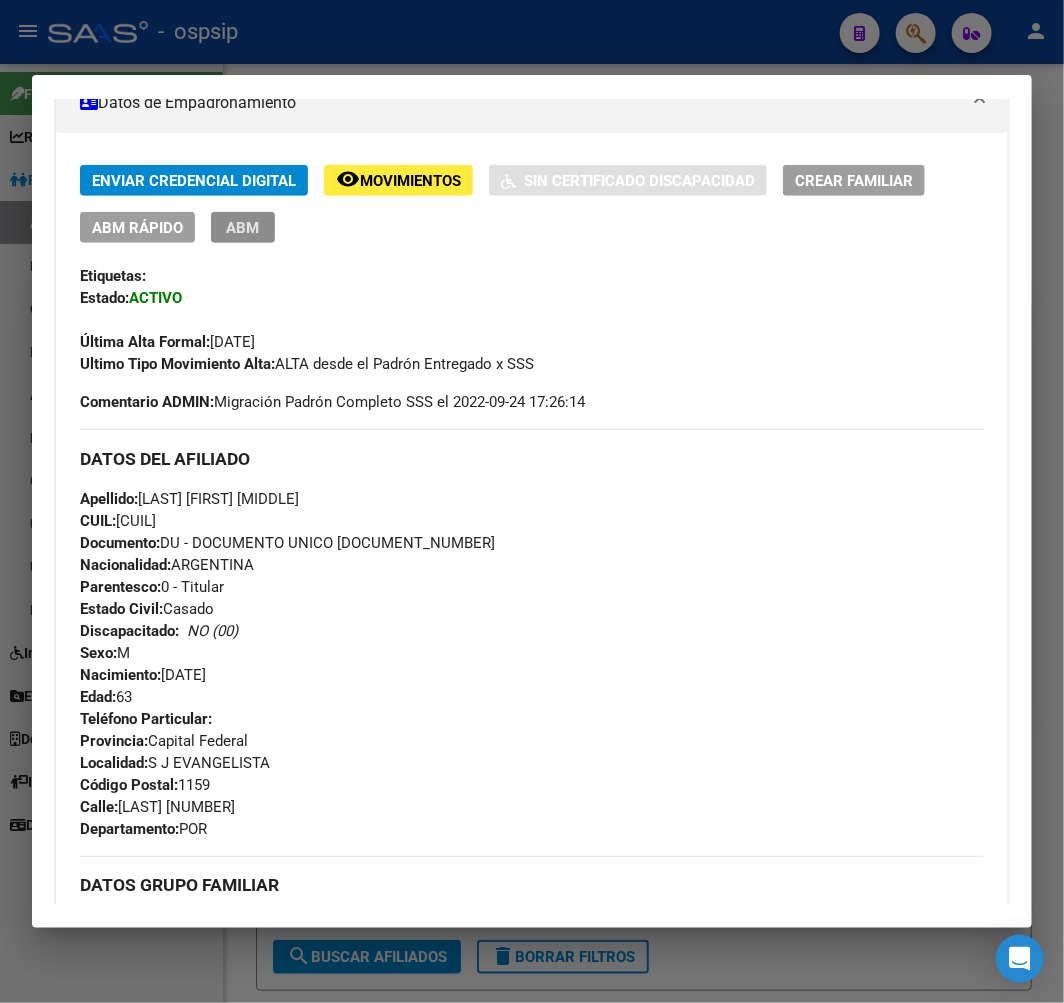 click on "ABM" at bounding box center [243, 227] 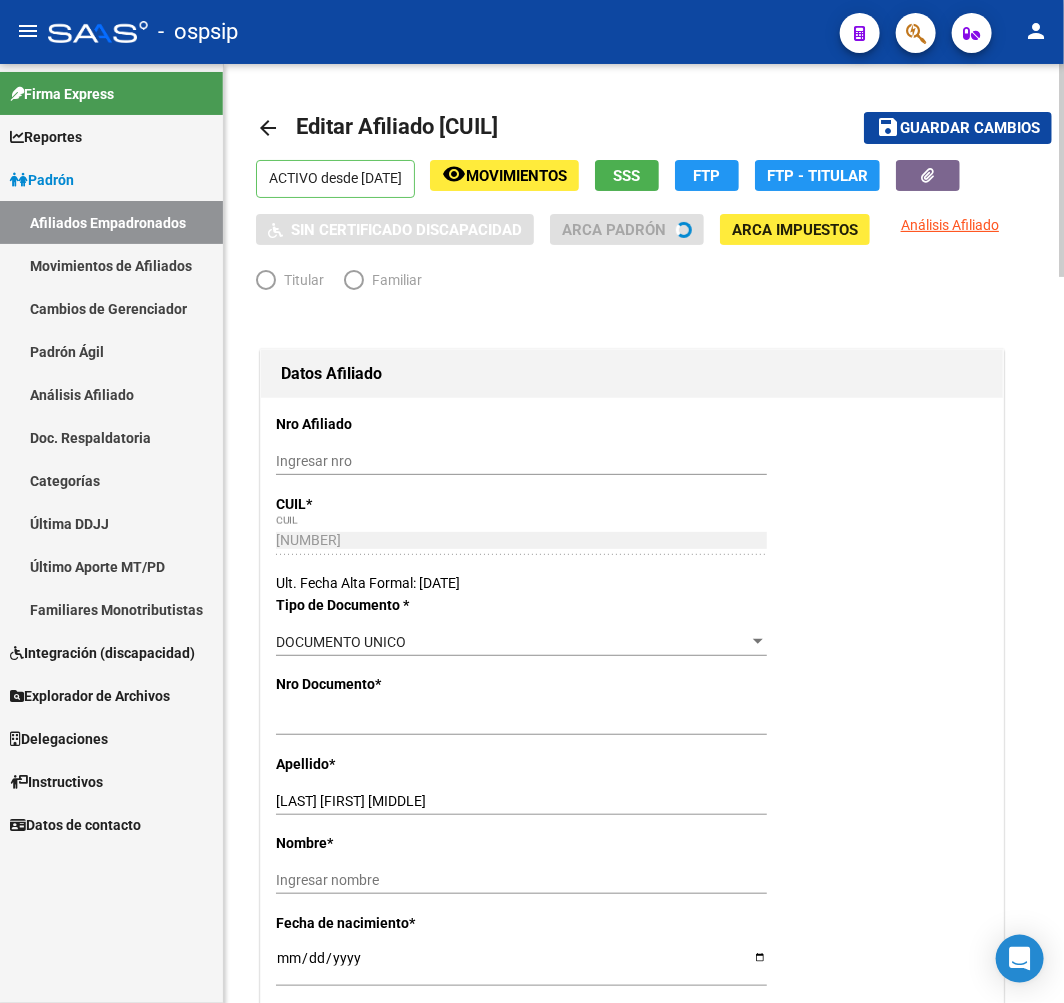 radio on "true" 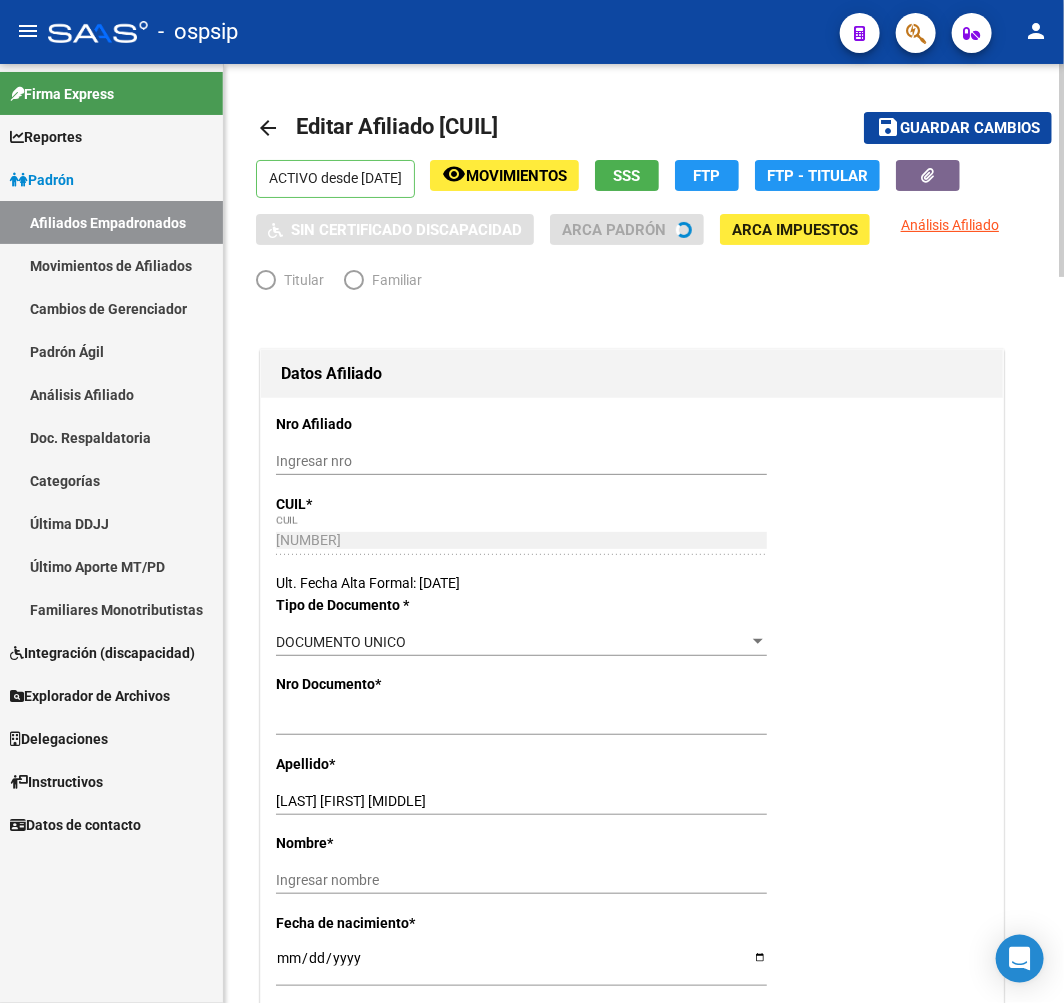 type on "30-70738606-8" 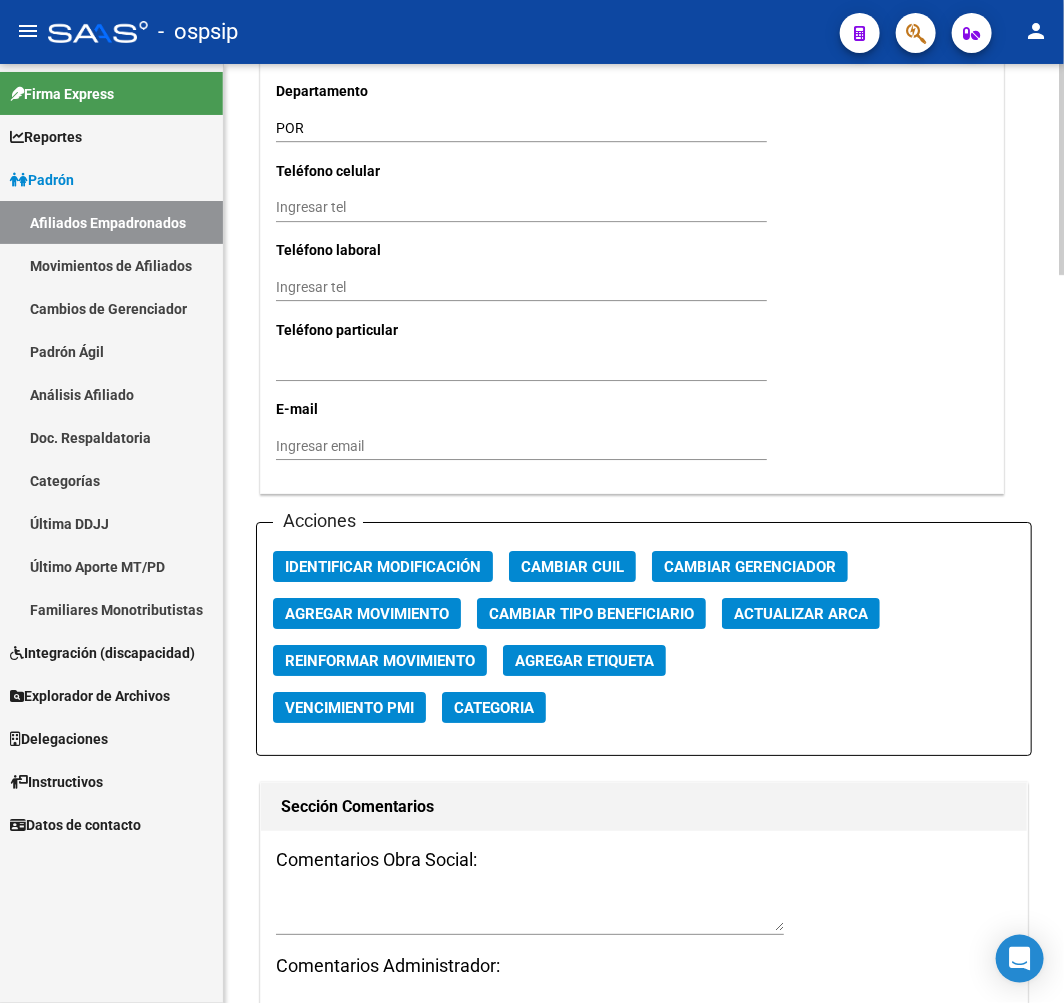 scroll, scrollTop: 2000, scrollLeft: 0, axis: vertical 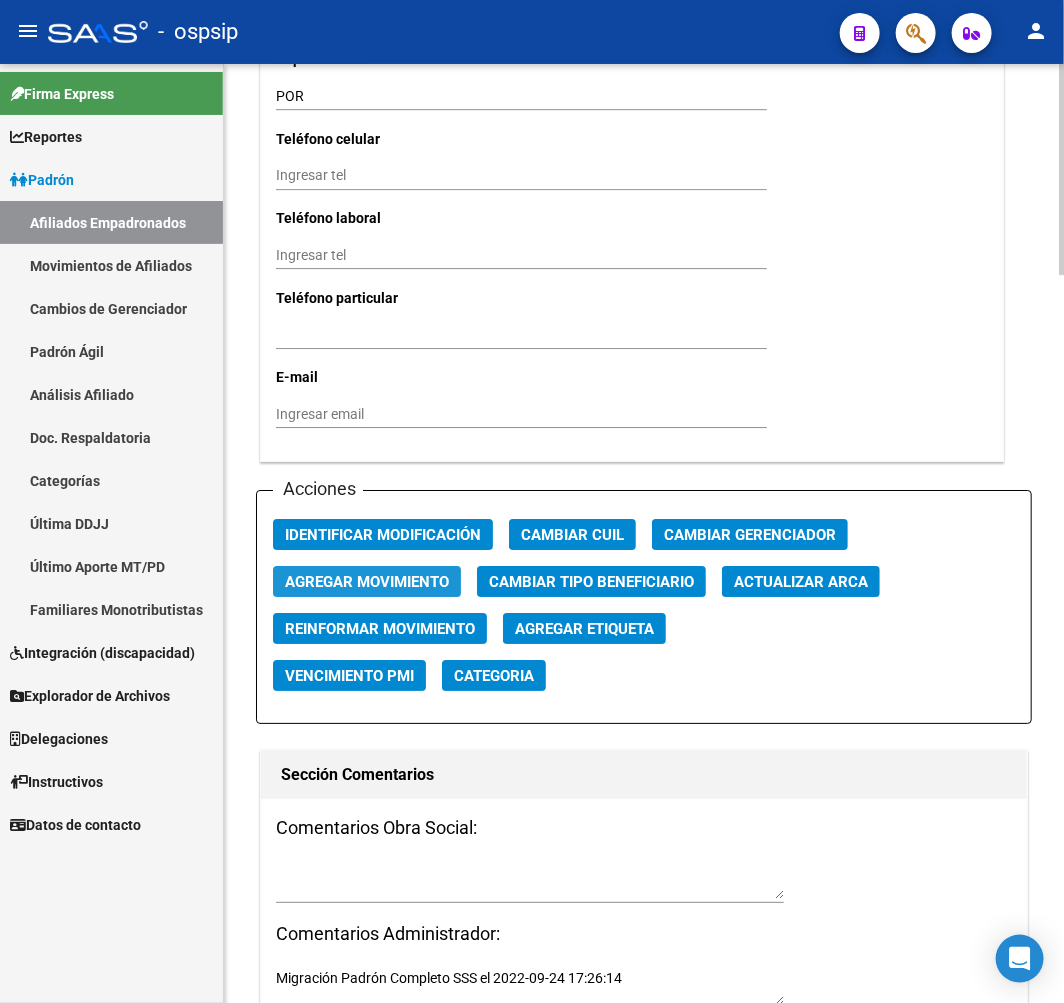 click on "Agregar Movimiento" 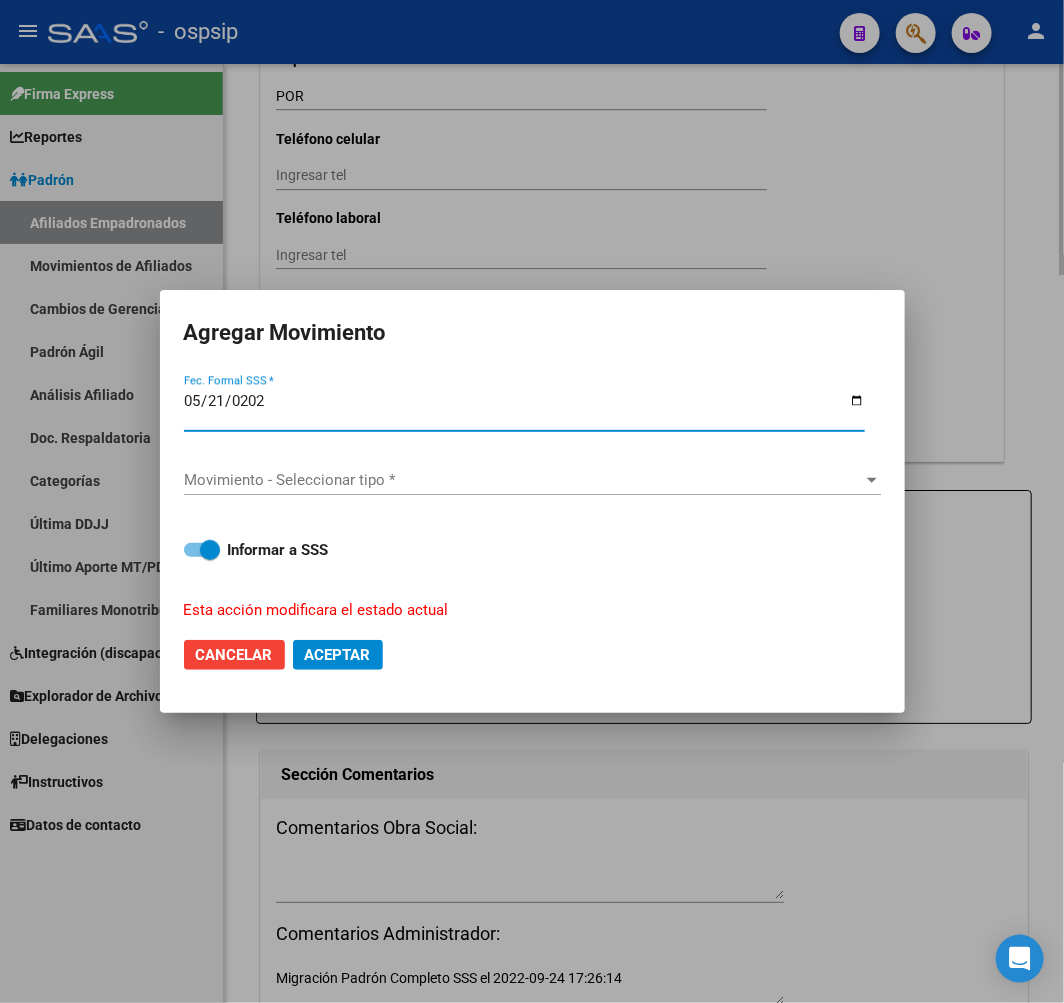 type on "2025-05-21" 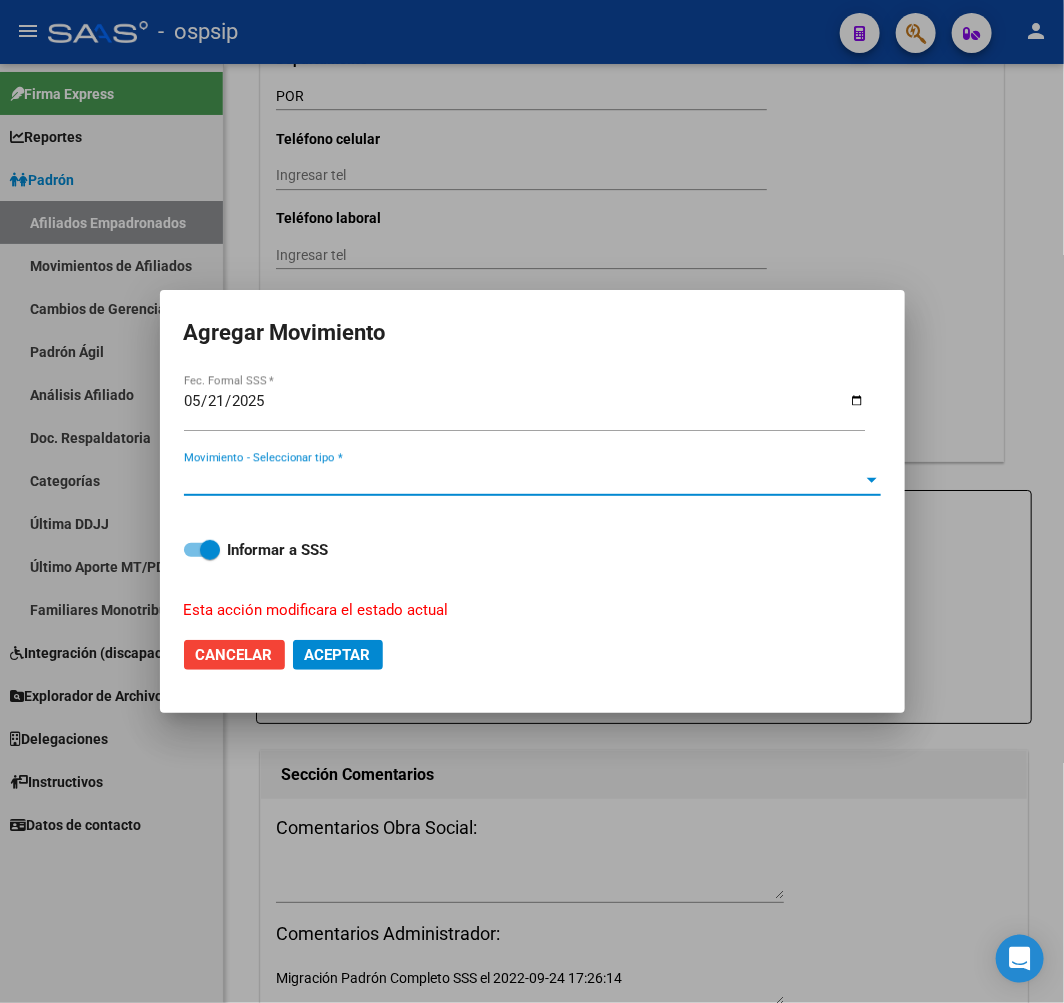 click on "Movimiento - Seleccionar tipo *" at bounding box center [523, 480] 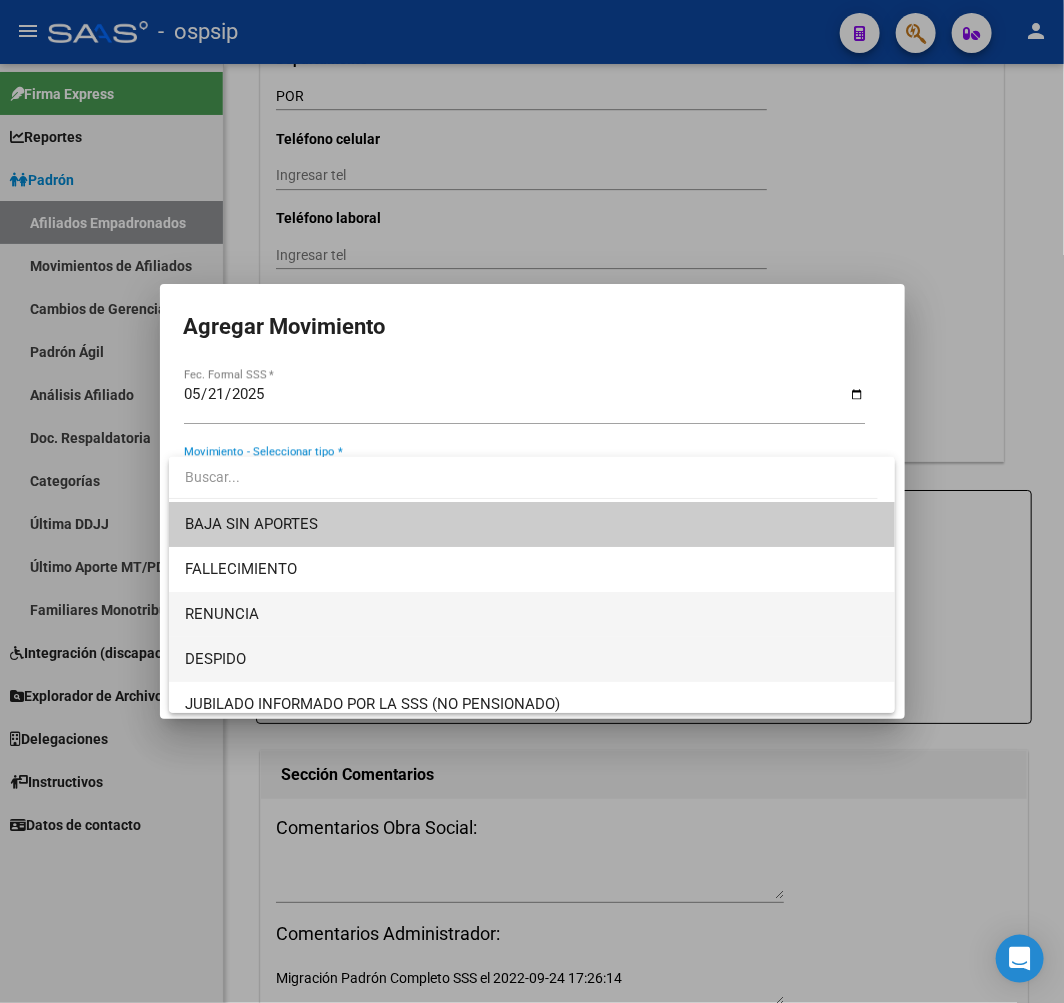 drag, startPoint x: 521, startPoint y: 635, endPoint x: 518, endPoint y: 658, distance: 23.194826 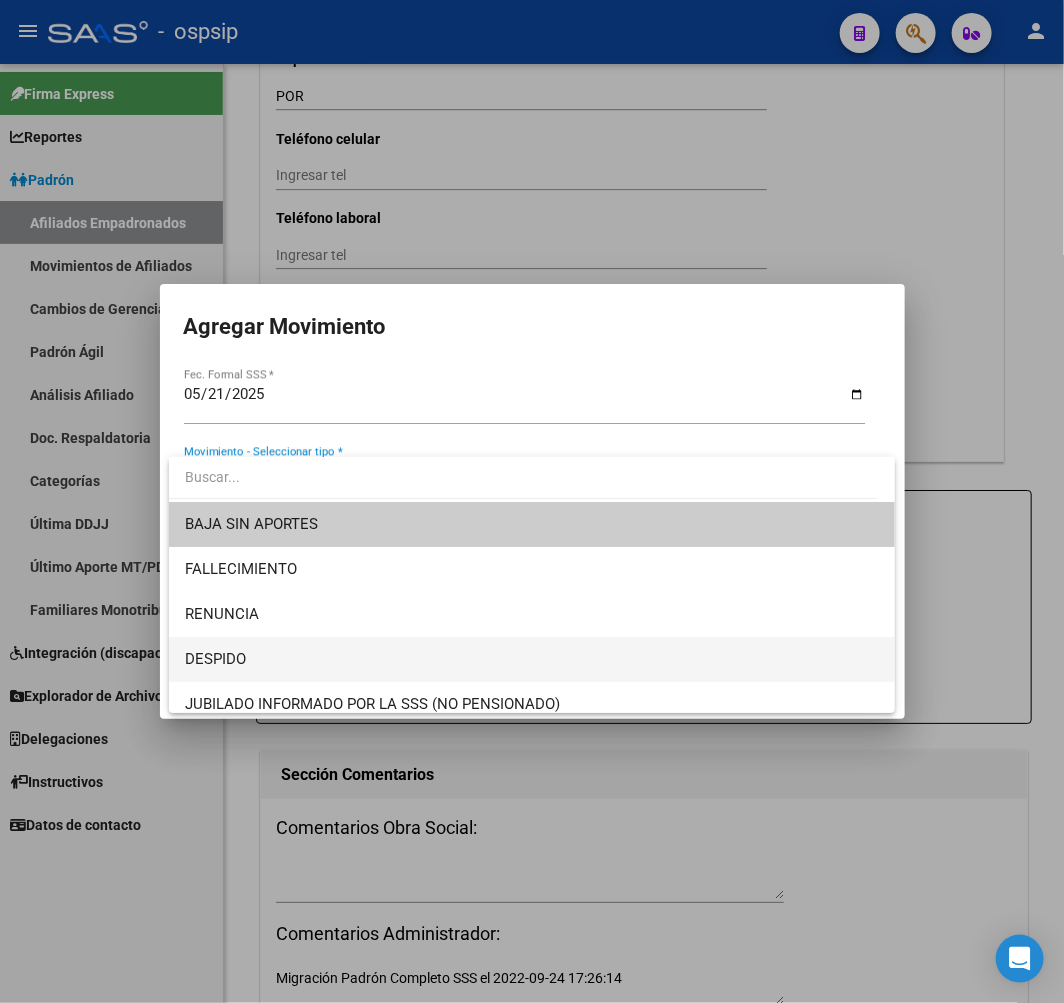 click on "DESPIDO" at bounding box center [532, 659] 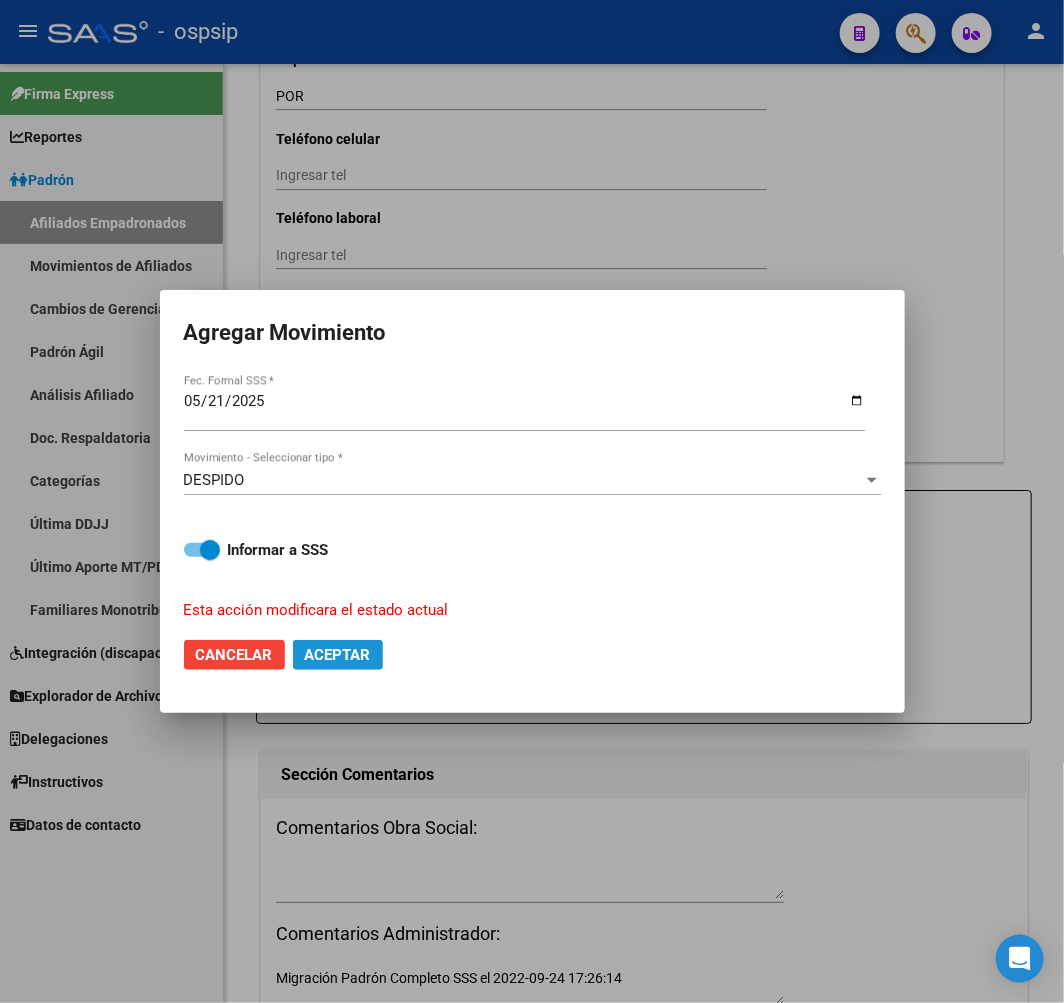 click on "Aceptar" 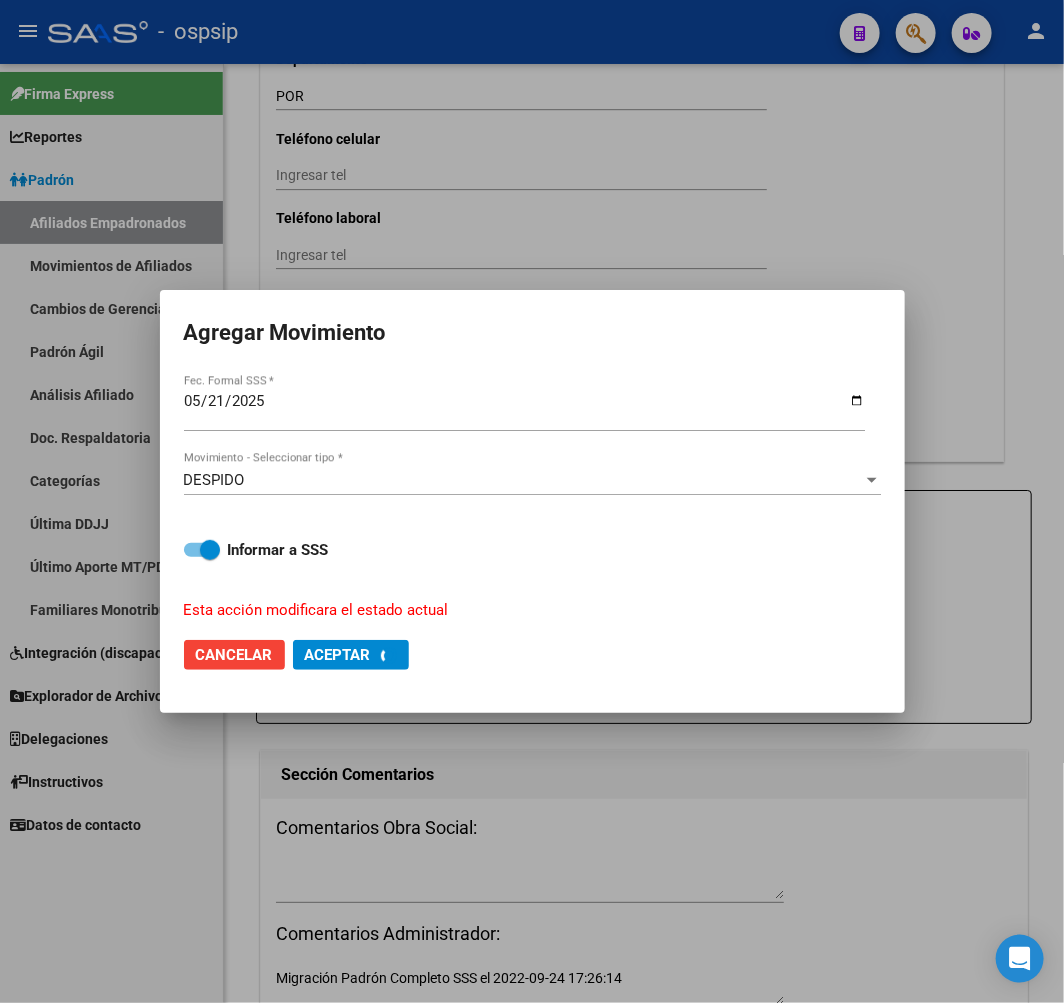 checkbox on "false" 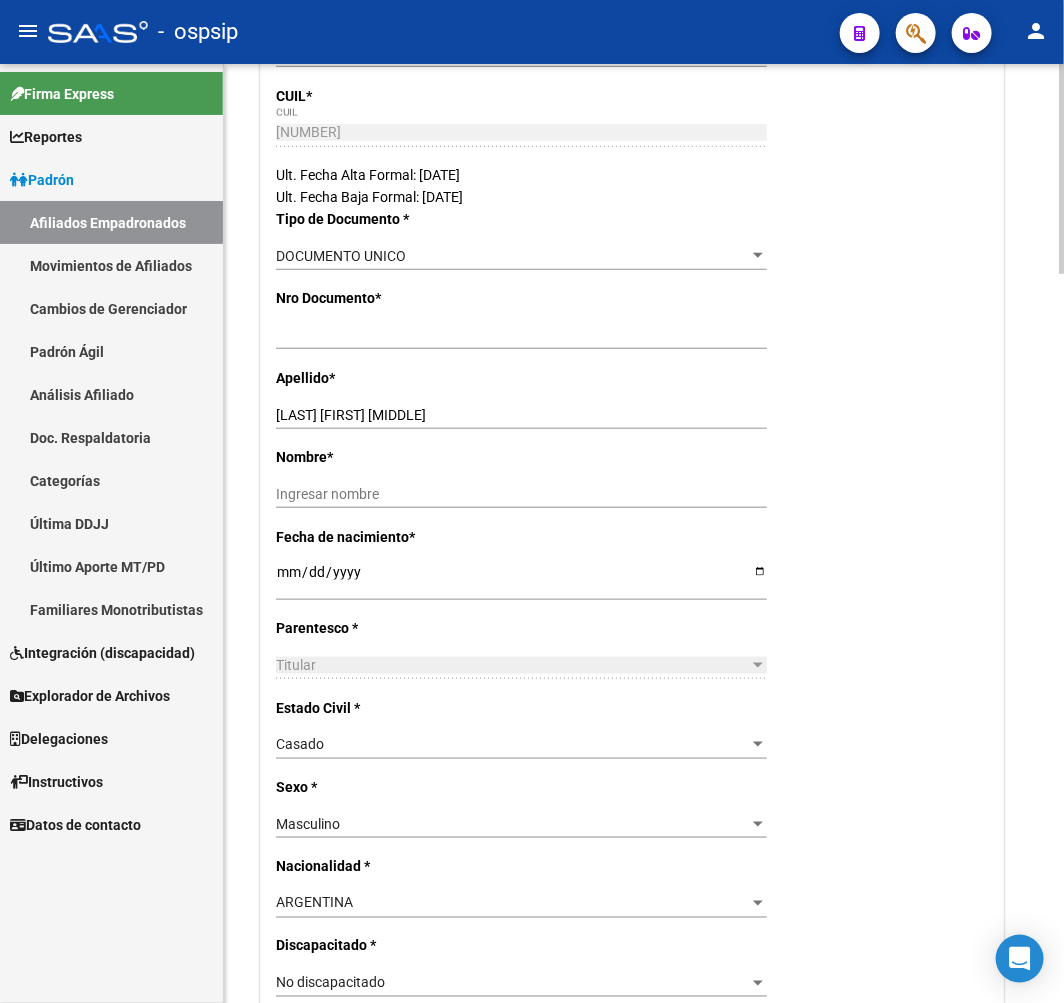 scroll, scrollTop: 0, scrollLeft: 0, axis: both 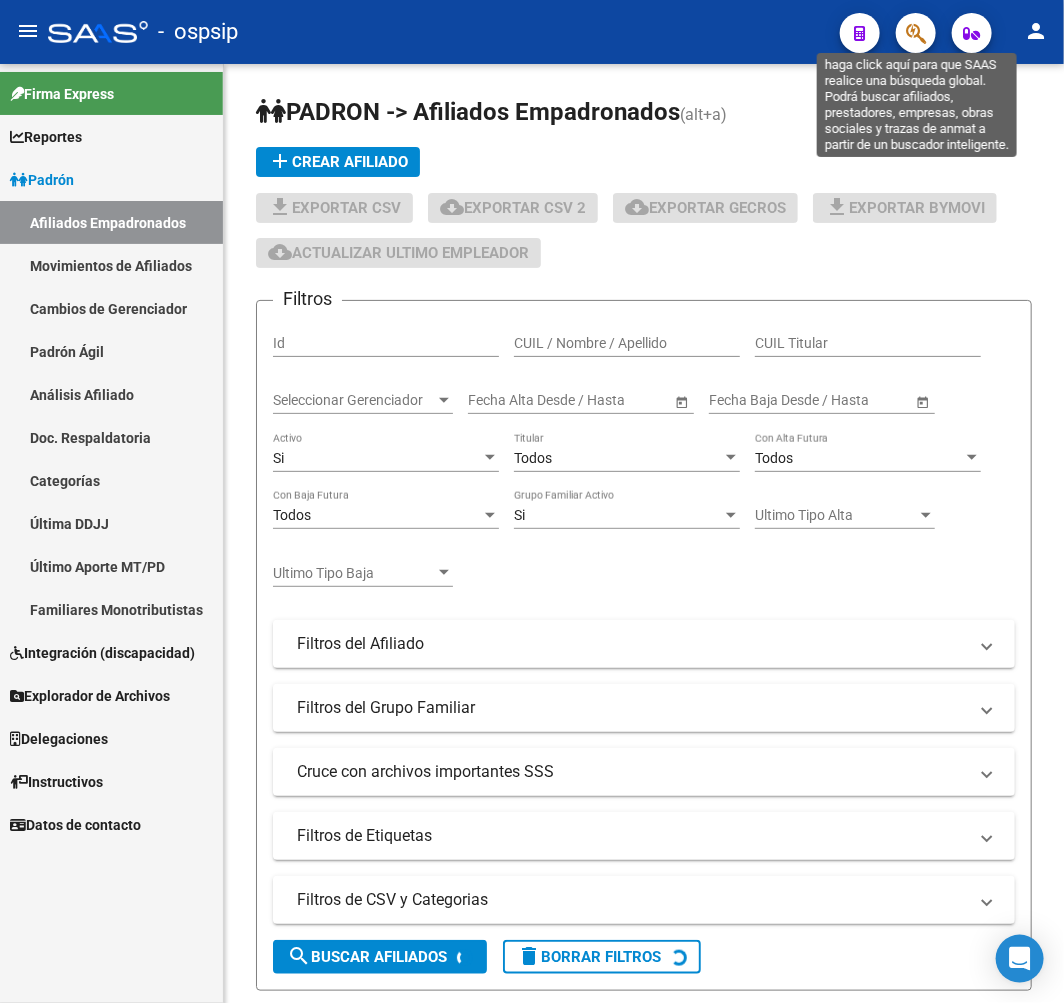 click 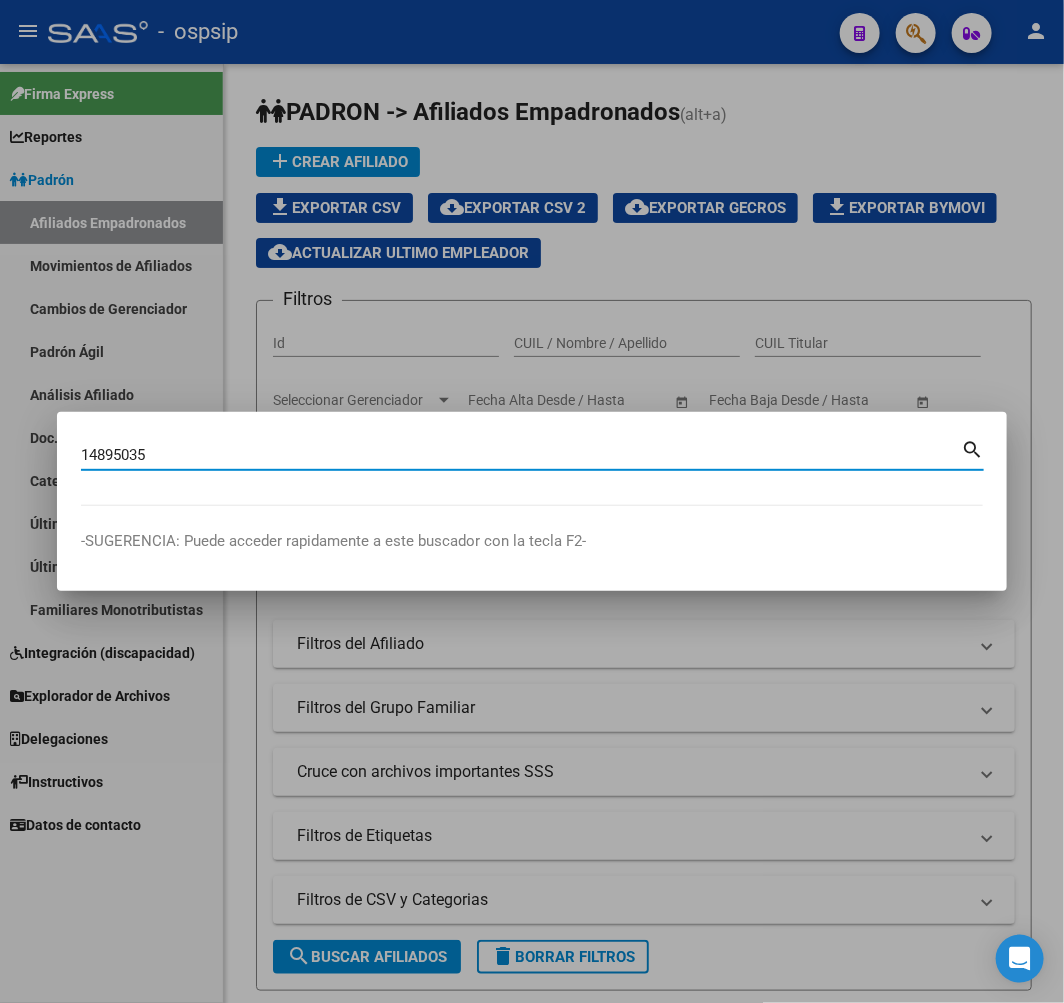 type on "14895035" 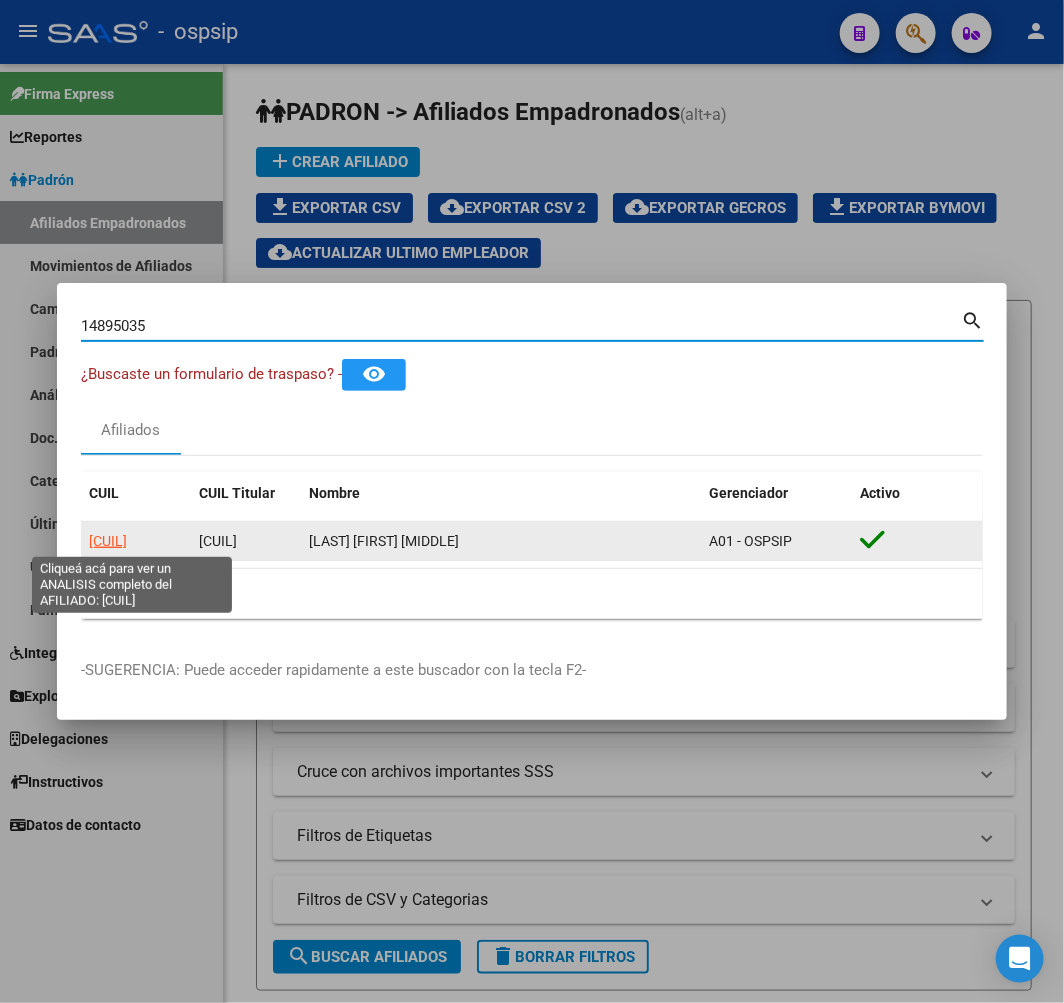 click on "20148950351" 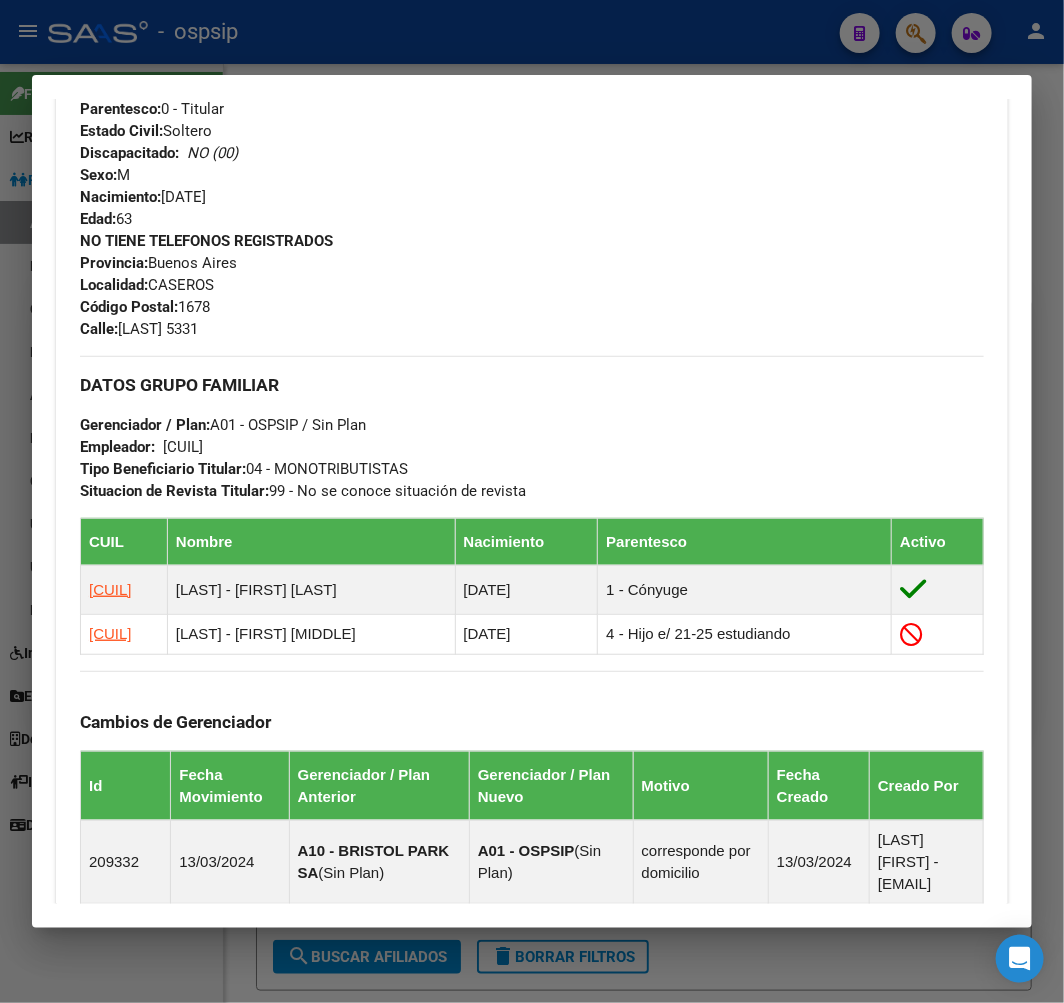 scroll, scrollTop: 1372, scrollLeft: 0, axis: vertical 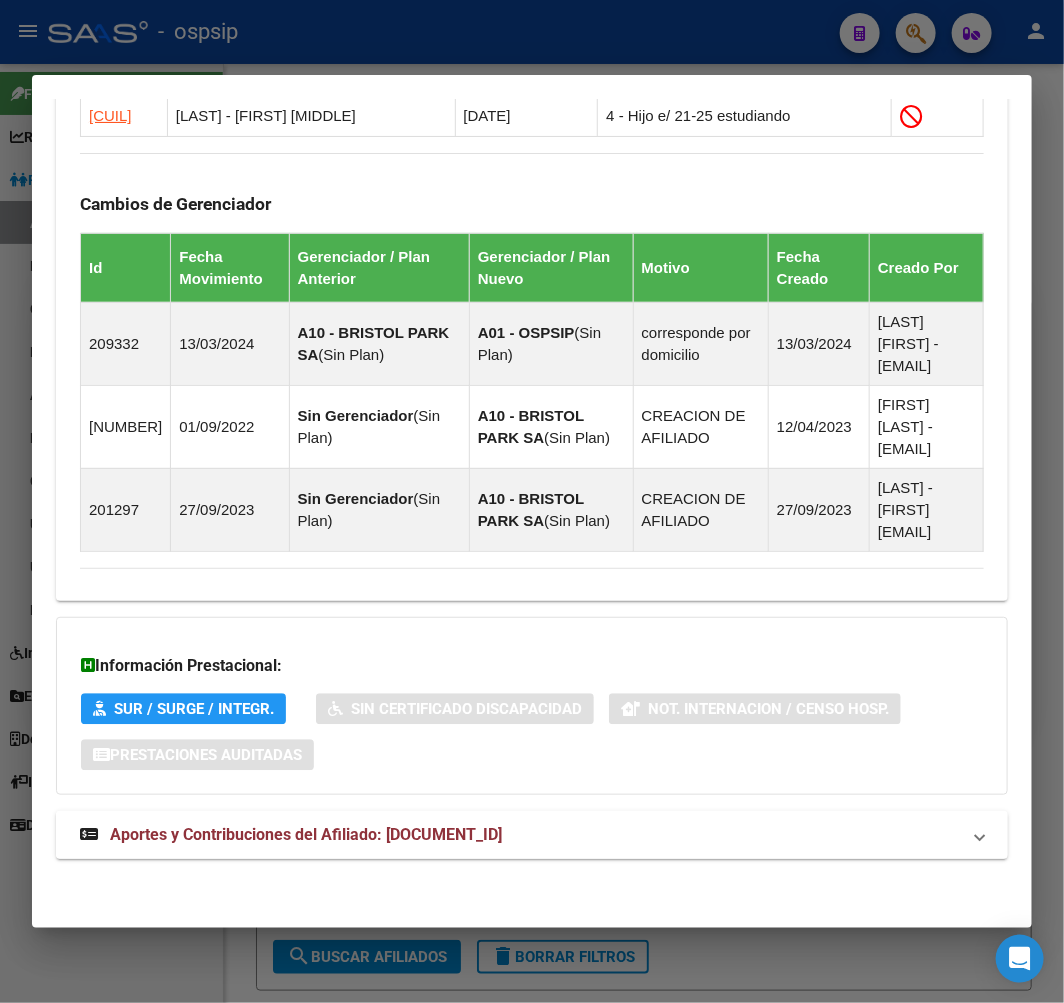drag, startPoint x: 601, startPoint y: 834, endPoint x: 618, endPoint y: 823, distance: 20.248457 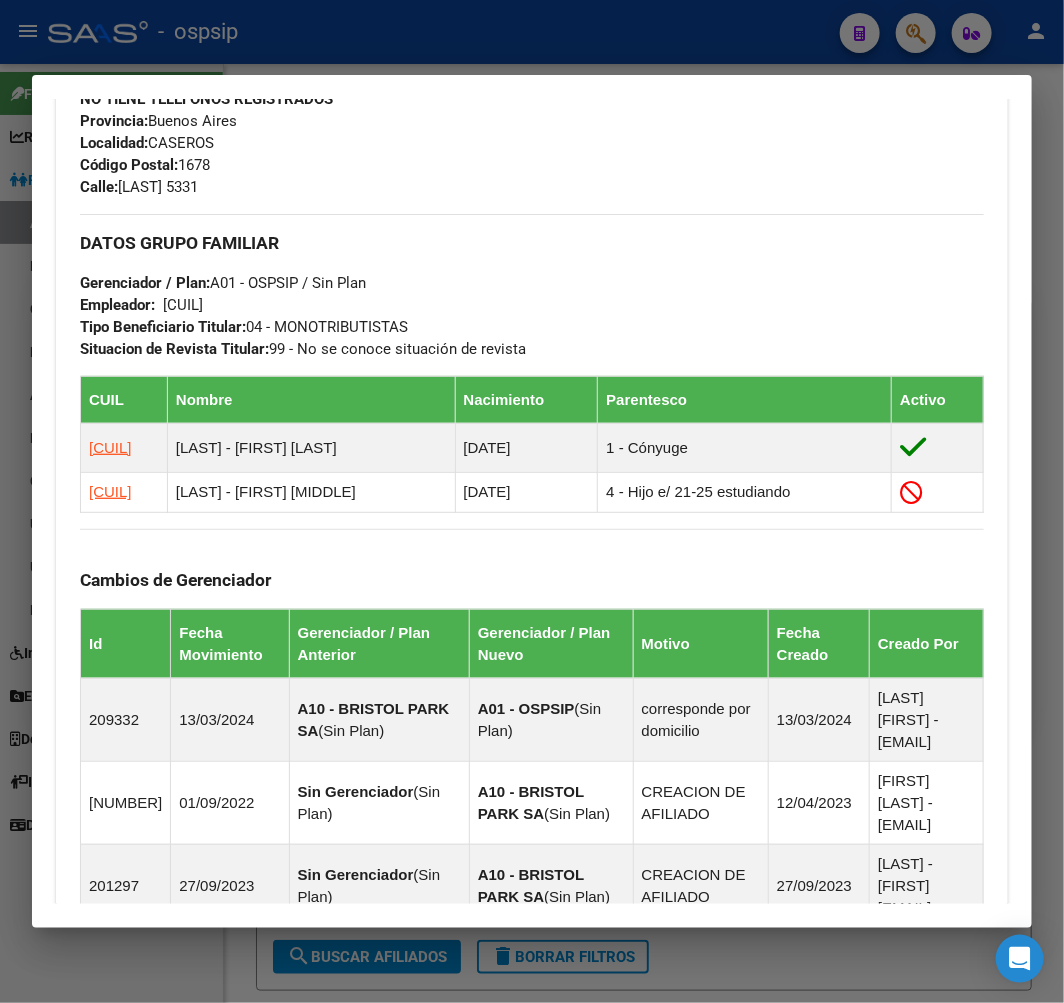 scroll, scrollTop: 941, scrollLeft: 0, axis: vertical 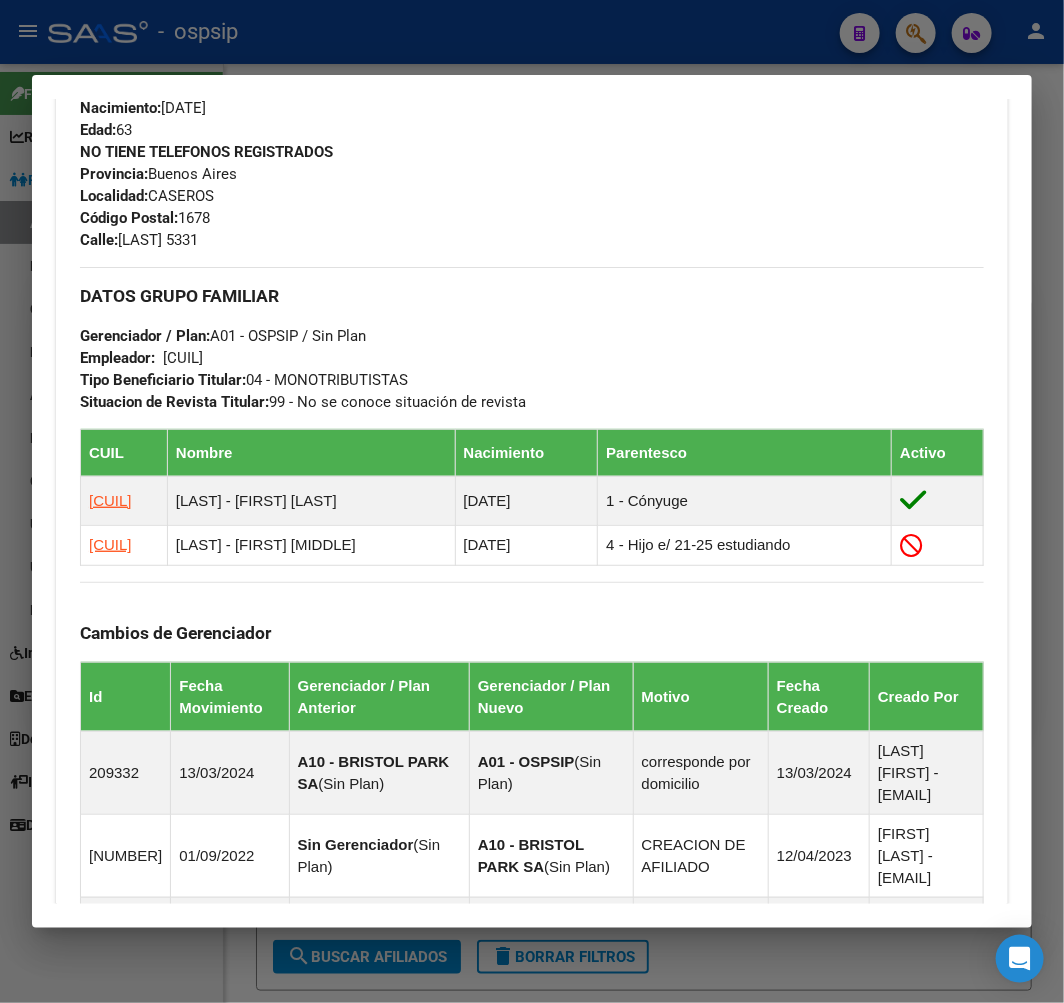 click at bounding box center (532, 501) 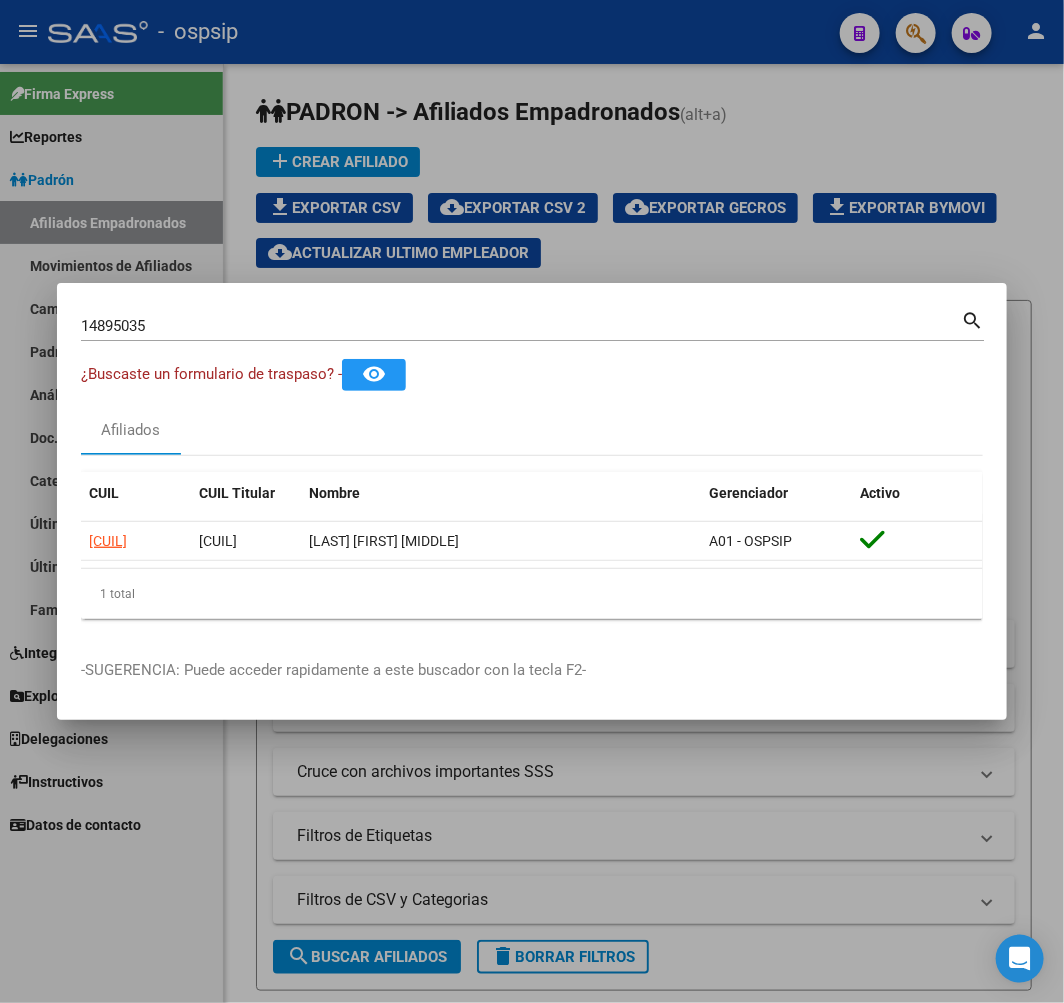 click at bounding box center (532, 501) 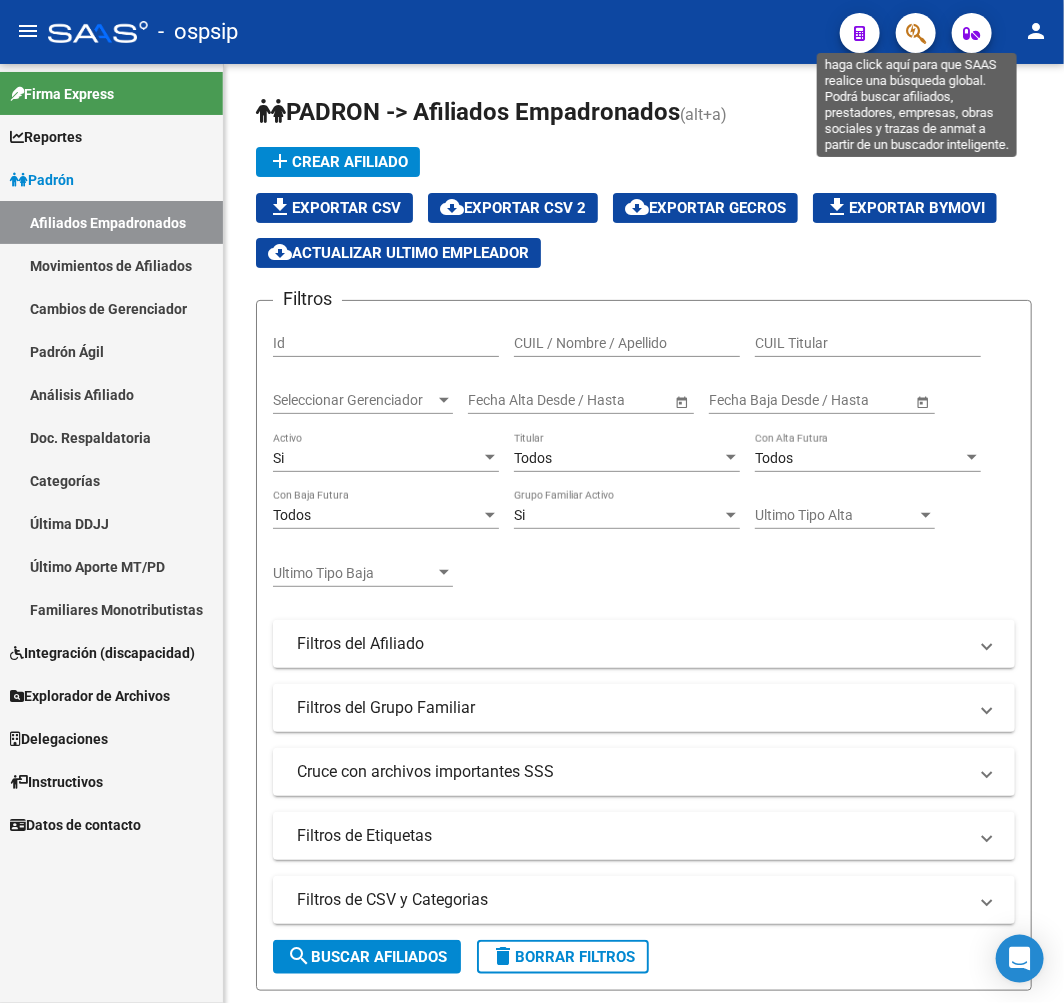 click 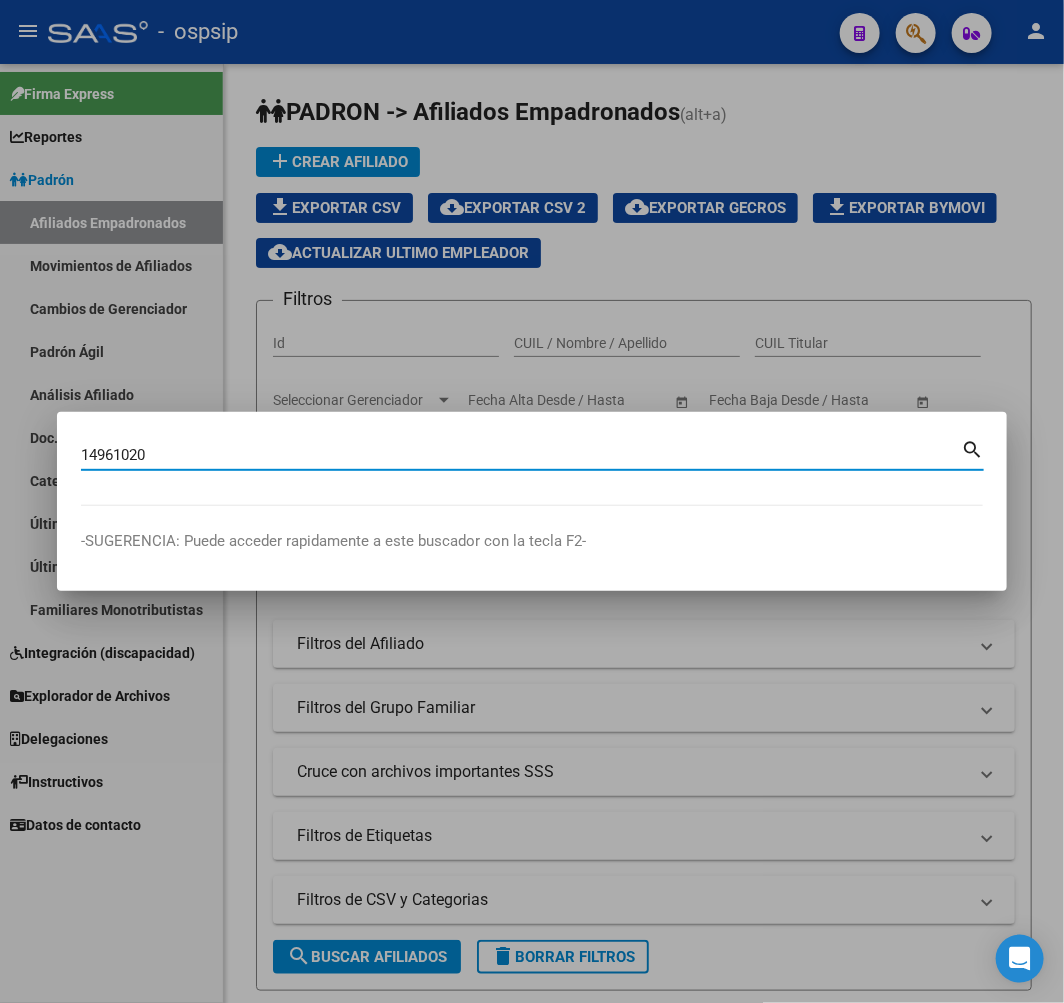 type on "14961020" 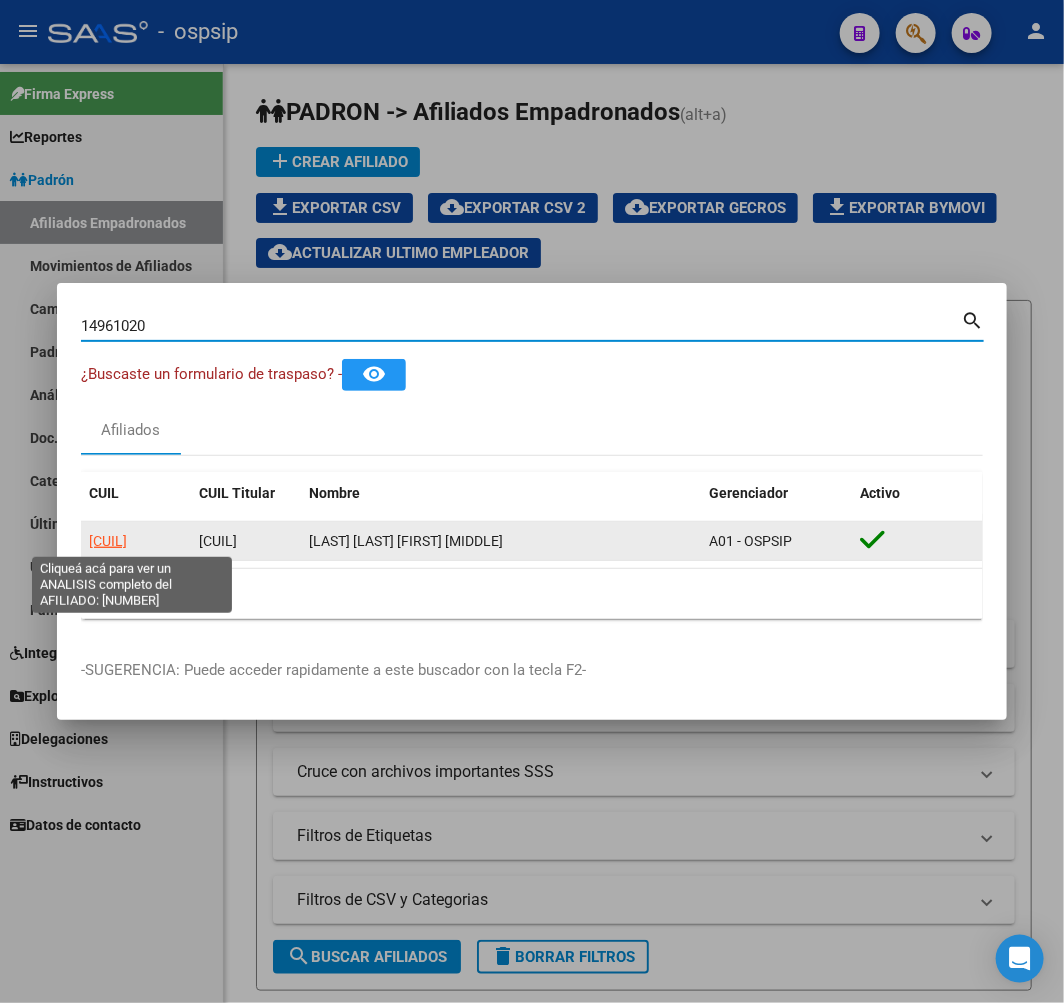 click on "20149610201" 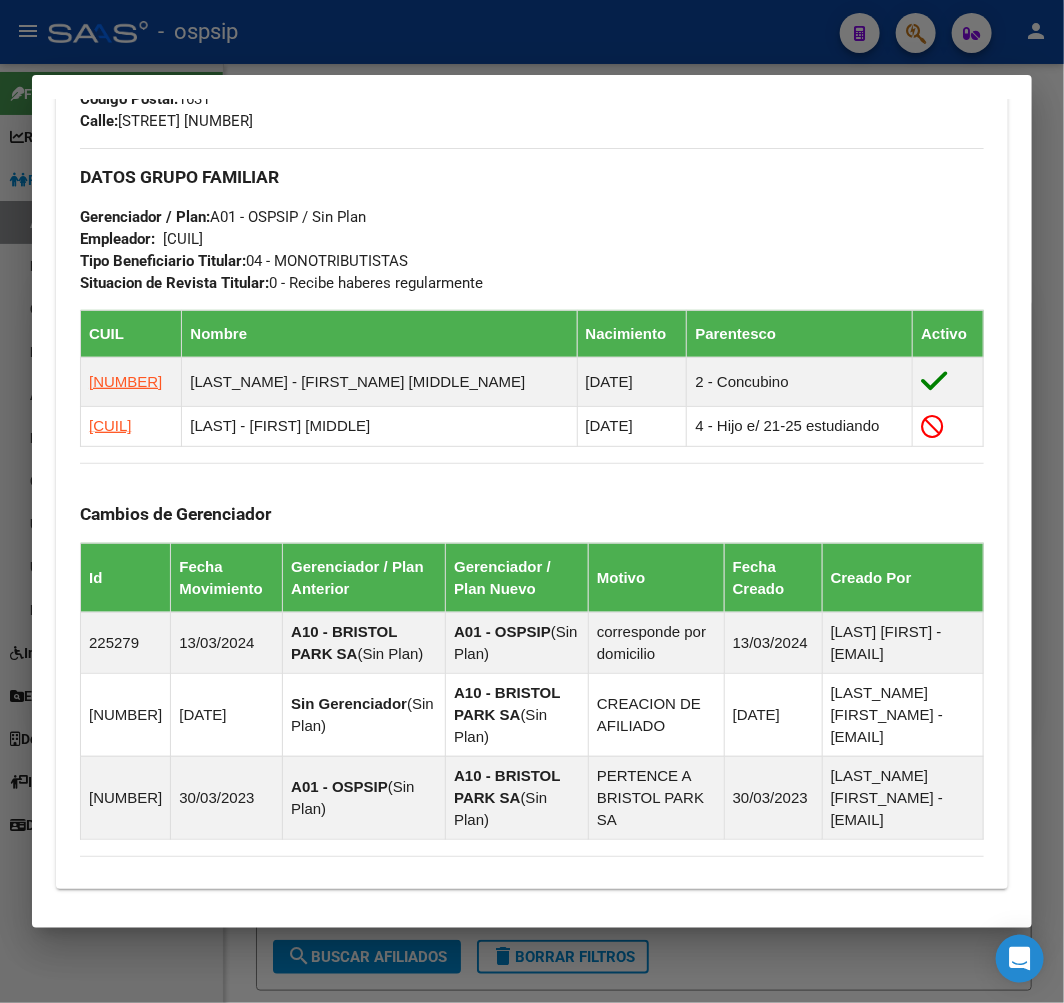 scroll, scrollTop: 1312, scrollLeft: 0, axis: vertical 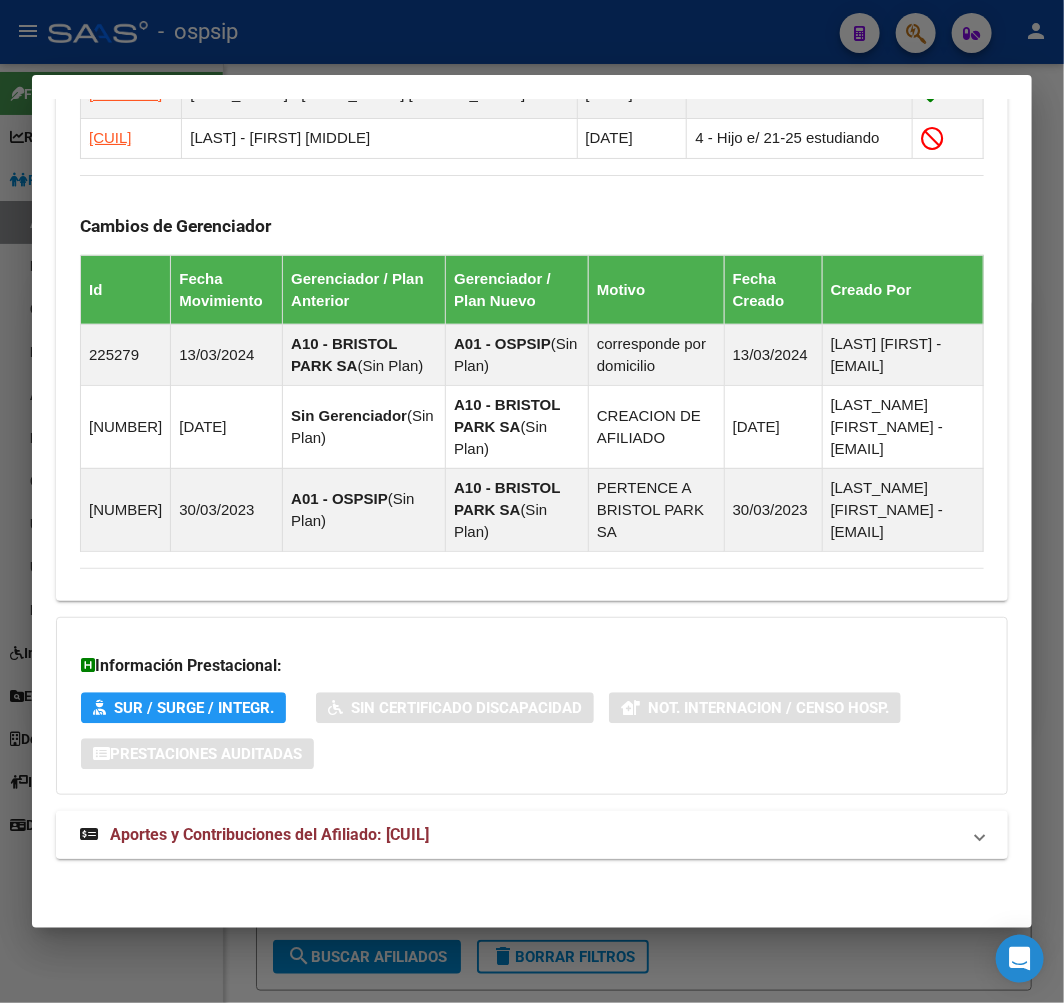click on "Aportes y Contribuciones del Afiliado: 20149610201" at bounding box center [532, 835] 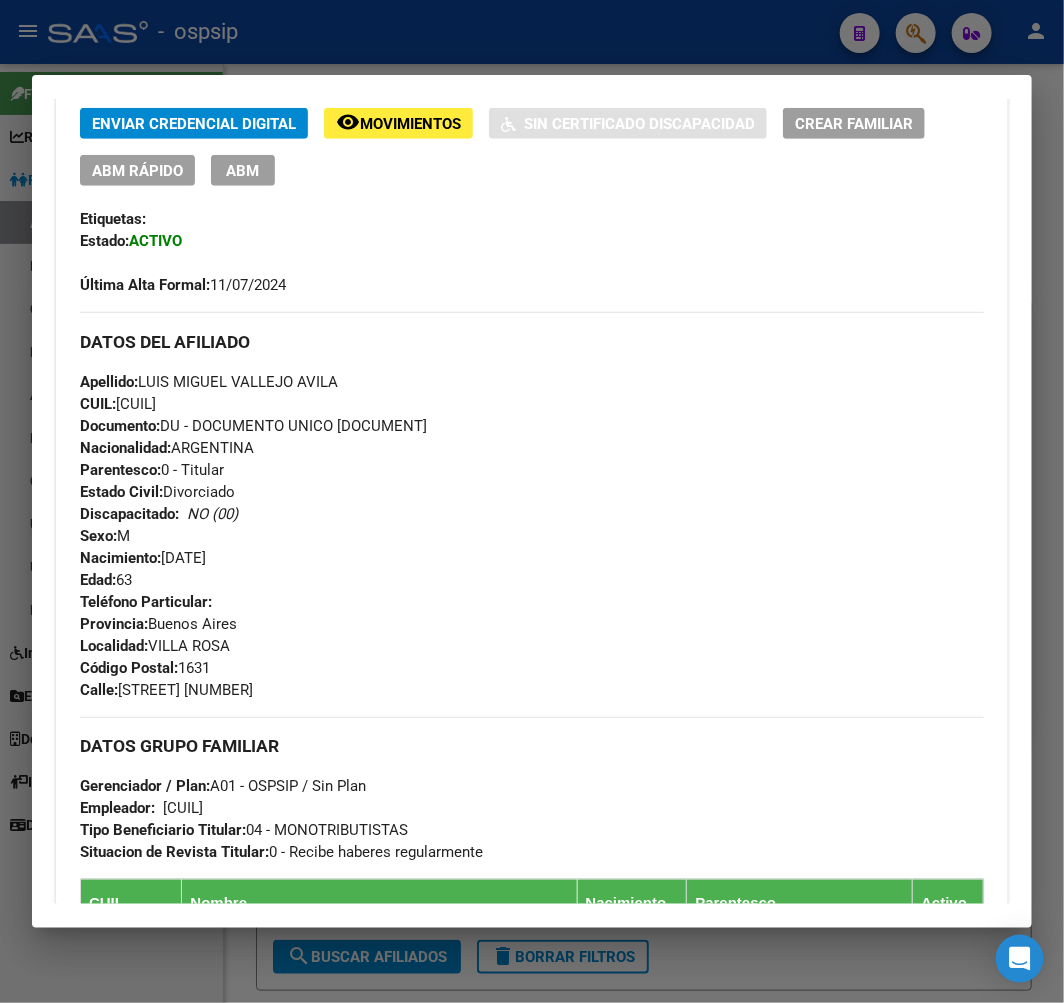 scroll, scrollTop: 375, scrollLeft: 0, axis: vertical 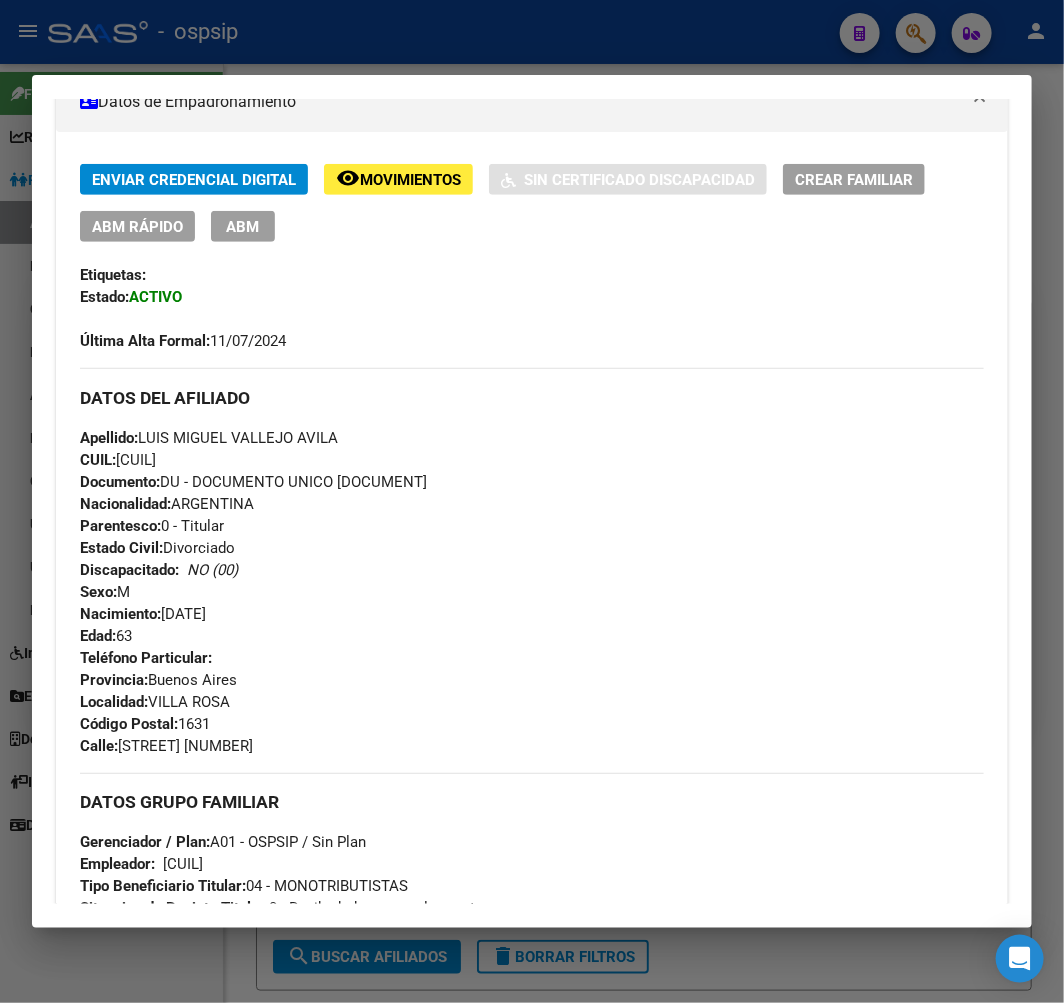 click at bounding box center (532, 501) 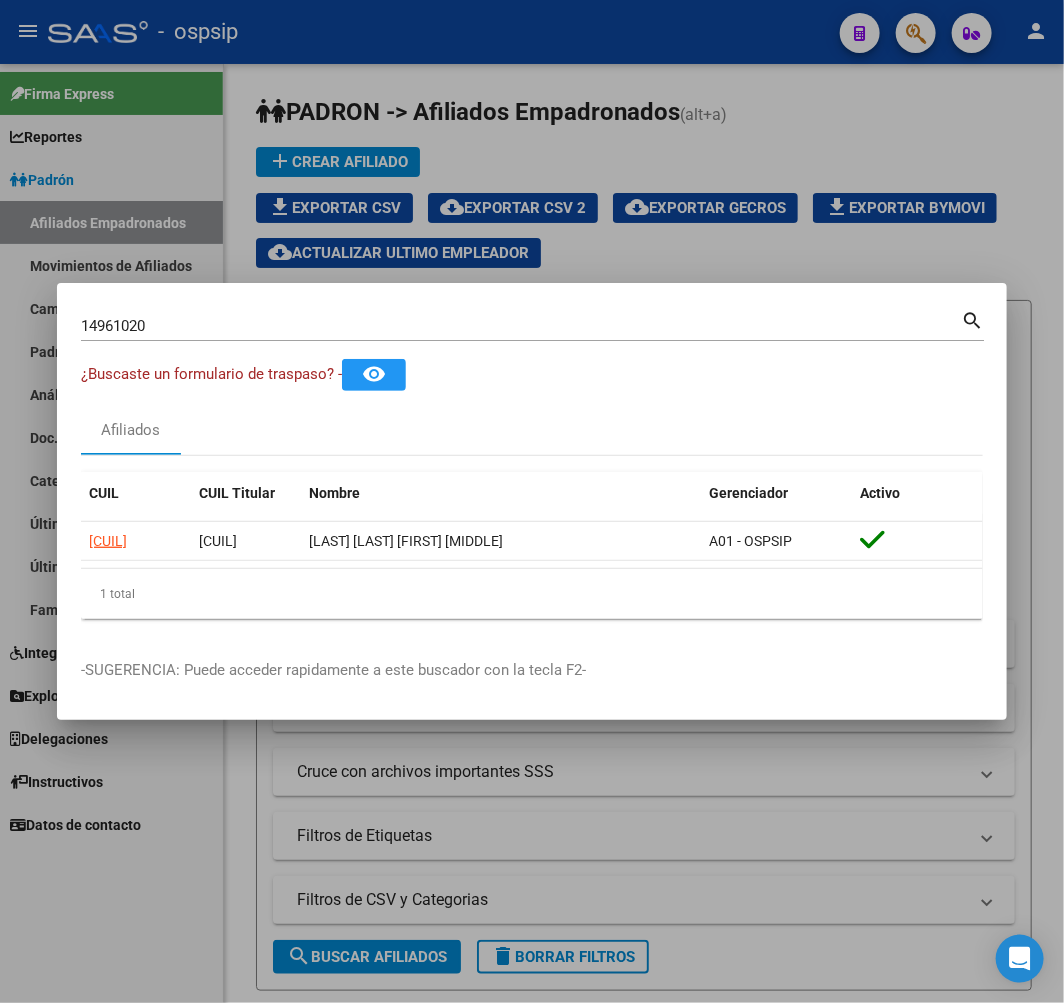 click at bounding box center [532, 501] 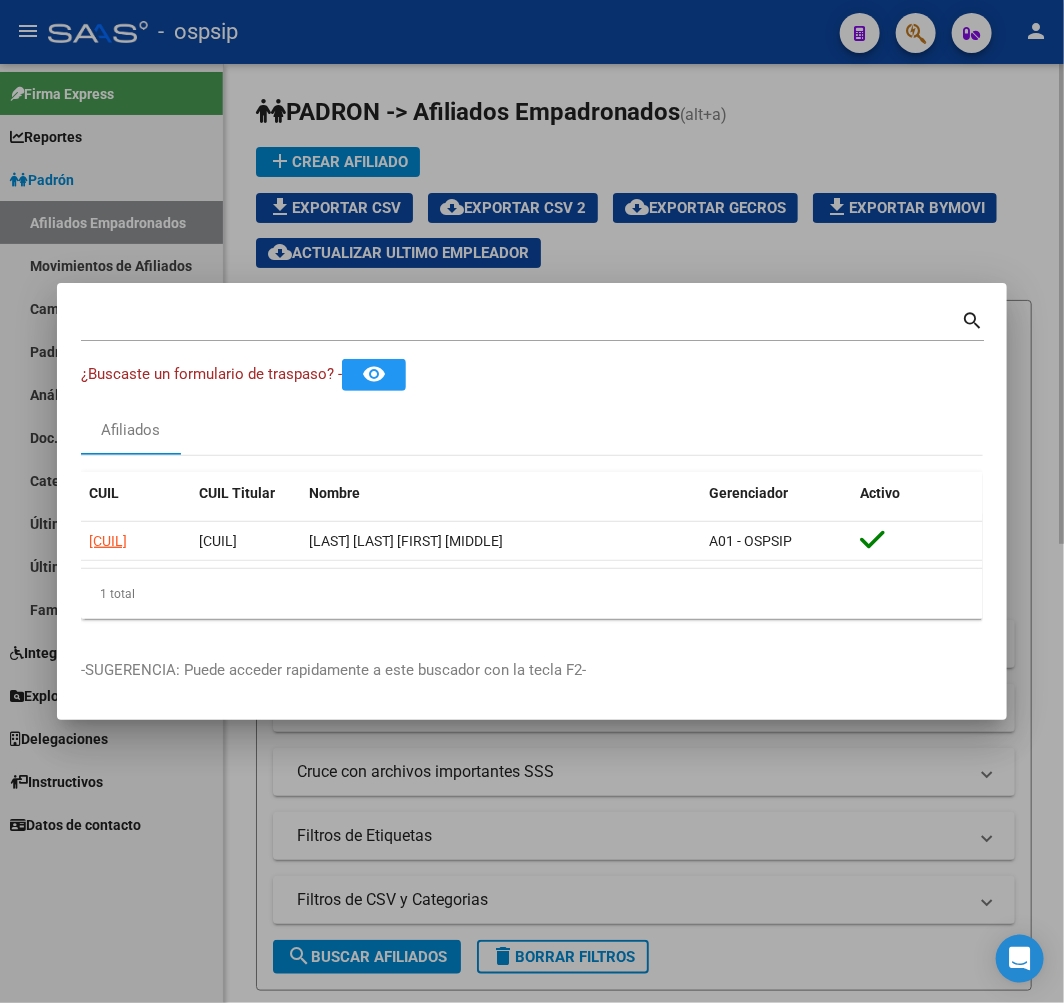 click on "menu -   ospsip  person    Firma Express     Reportes Padrón Traspasos x O.S. Traspasos x Gerenciador Traspasos x Provincia Nuevos Aportantes Métricas - Padrón SSS Métricas - Crecimiento Población    Padrón Afiliados Empadronados Movimientos de Afiliados Cambios de Gerenciador Padrón Ágil Análisis Afiliado Doc. Respaldatoria Categorías Última DDJJ Último Aporte MT/PD Familiares Monotributistas    Integración (discapacidad) Certificado Discapacidad    Explorador de Archivos Sistemas Externos Inserciones Manuales de Padrón Ágil SSS Traspasos Res. 01/2025 y Revs. Opciones Diarias (+) RG - Altas ONLINE (+) RG - Bajas ONLINE (+) MT - Altas ONLINE (+) MT - Bajas ONLINE (+) MT - Adhesiones (+) Padrón Completo SSS MT - Bajas Directas Novedades Recibidas Novedades Aceptadas Novedades Rechazadas Padrón Desempleo RG - Expedientes MT - Familiares MT - Inconsistencias RG - Bajas Opción (papel) RG - Altas Opción (papel) MT - Bajas Opción (papel) MT - Altas Opción (papel) MT - Efec. Soc. Planes Id" 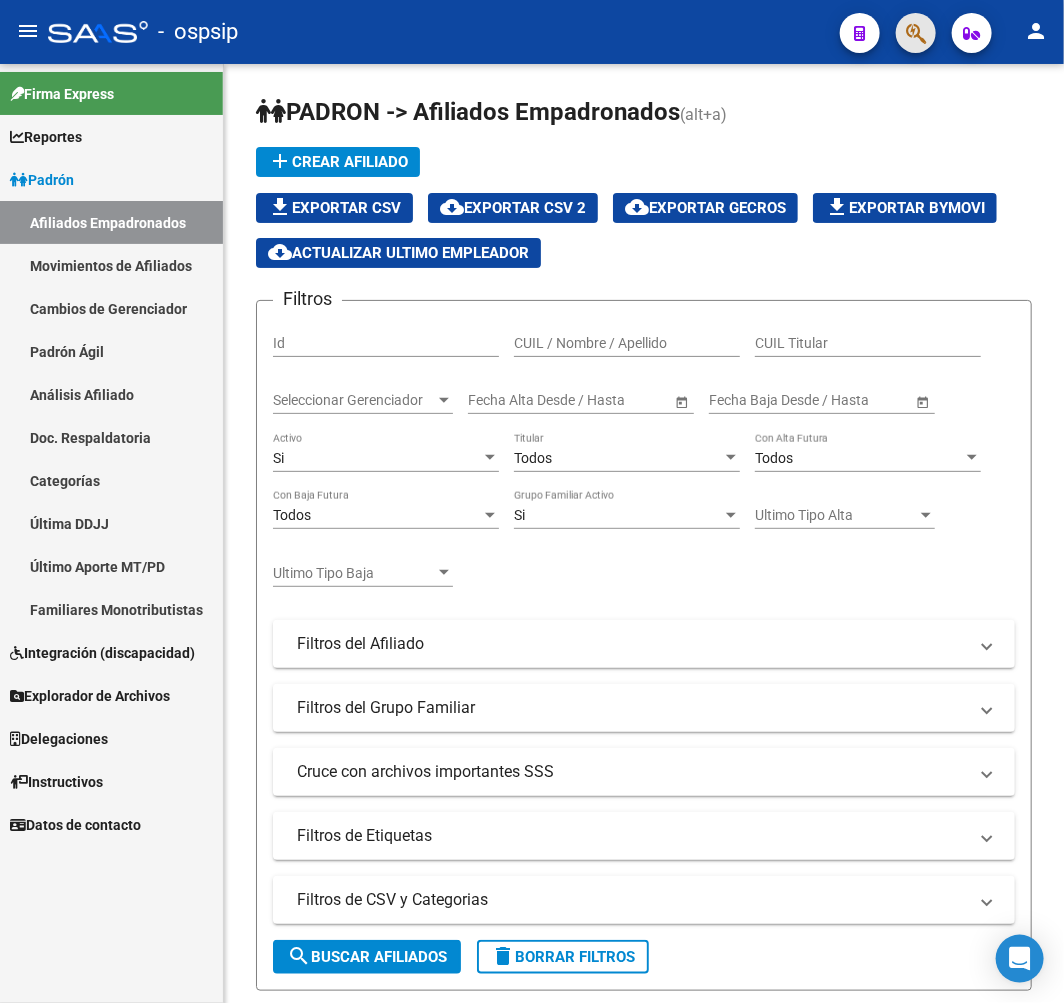 click 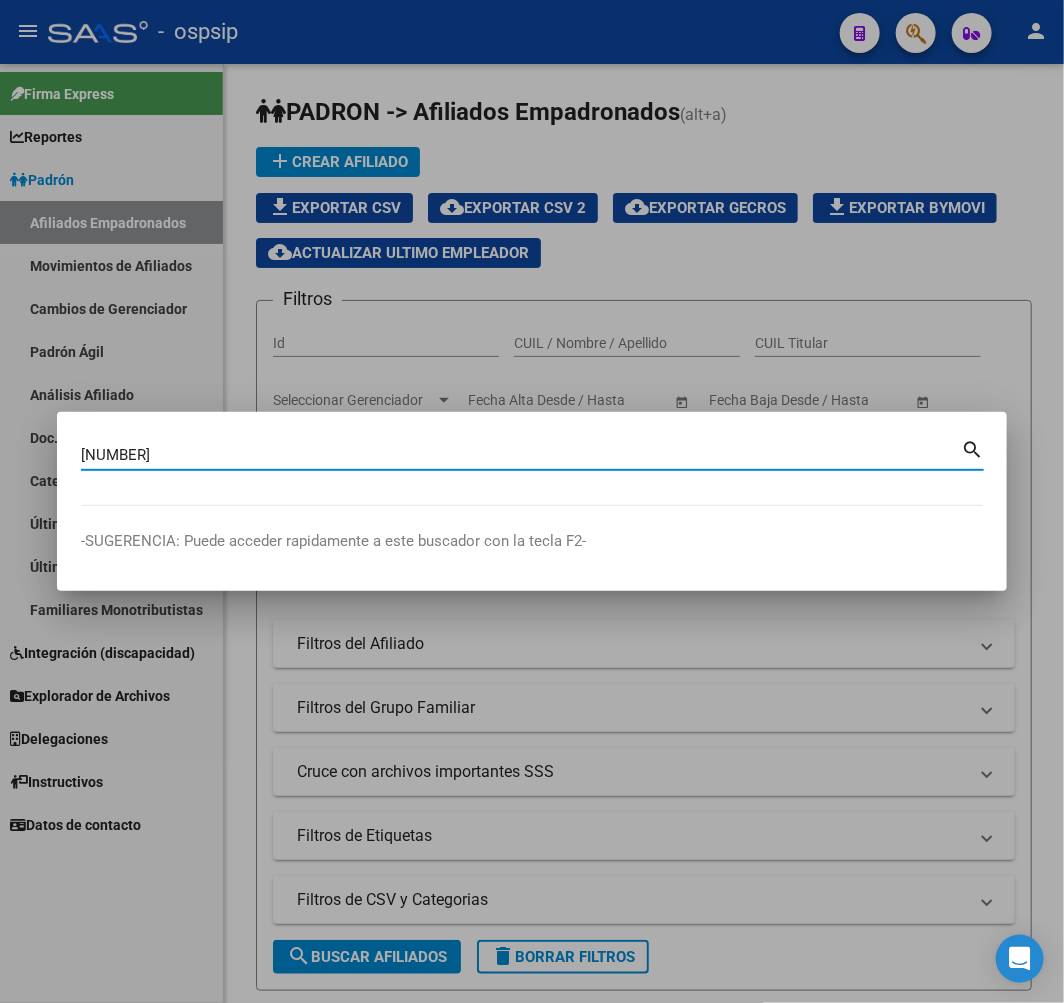 type on "14965917" 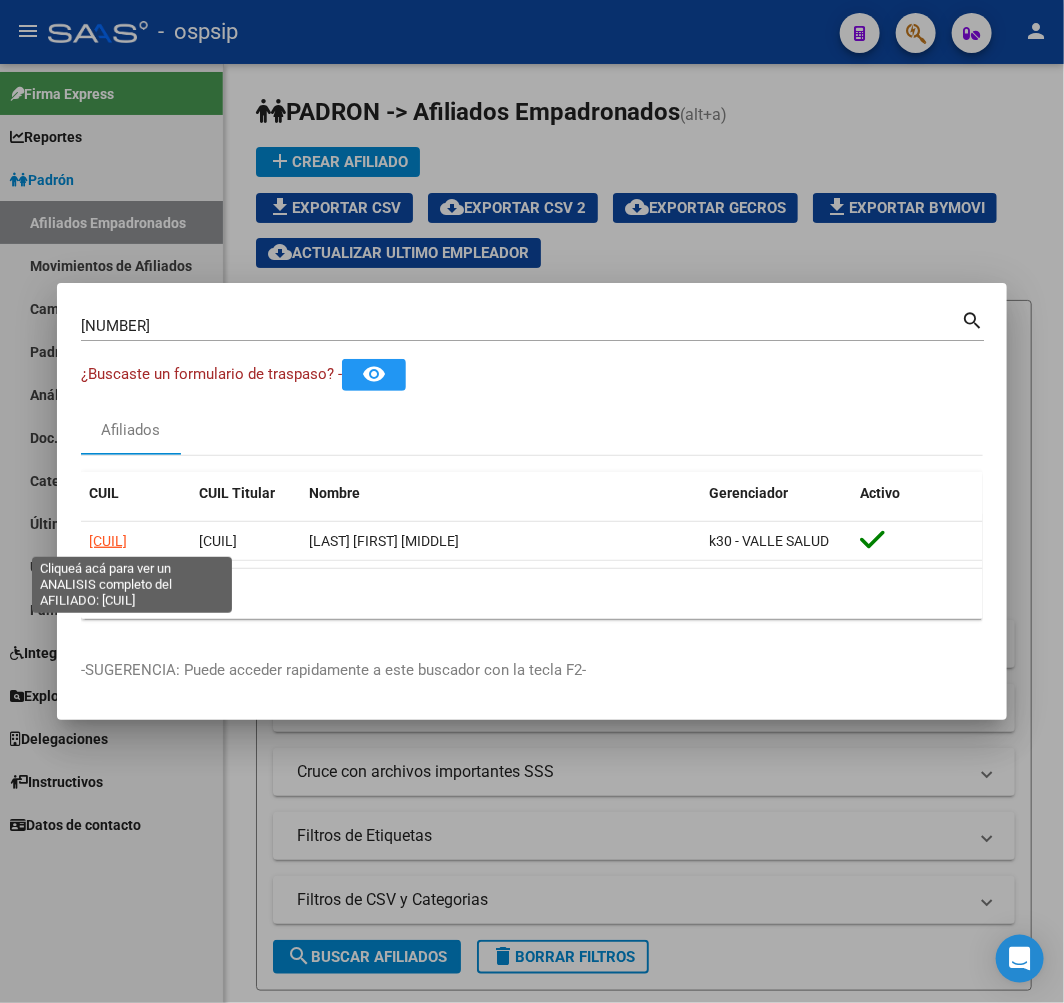 click on "20149659170" 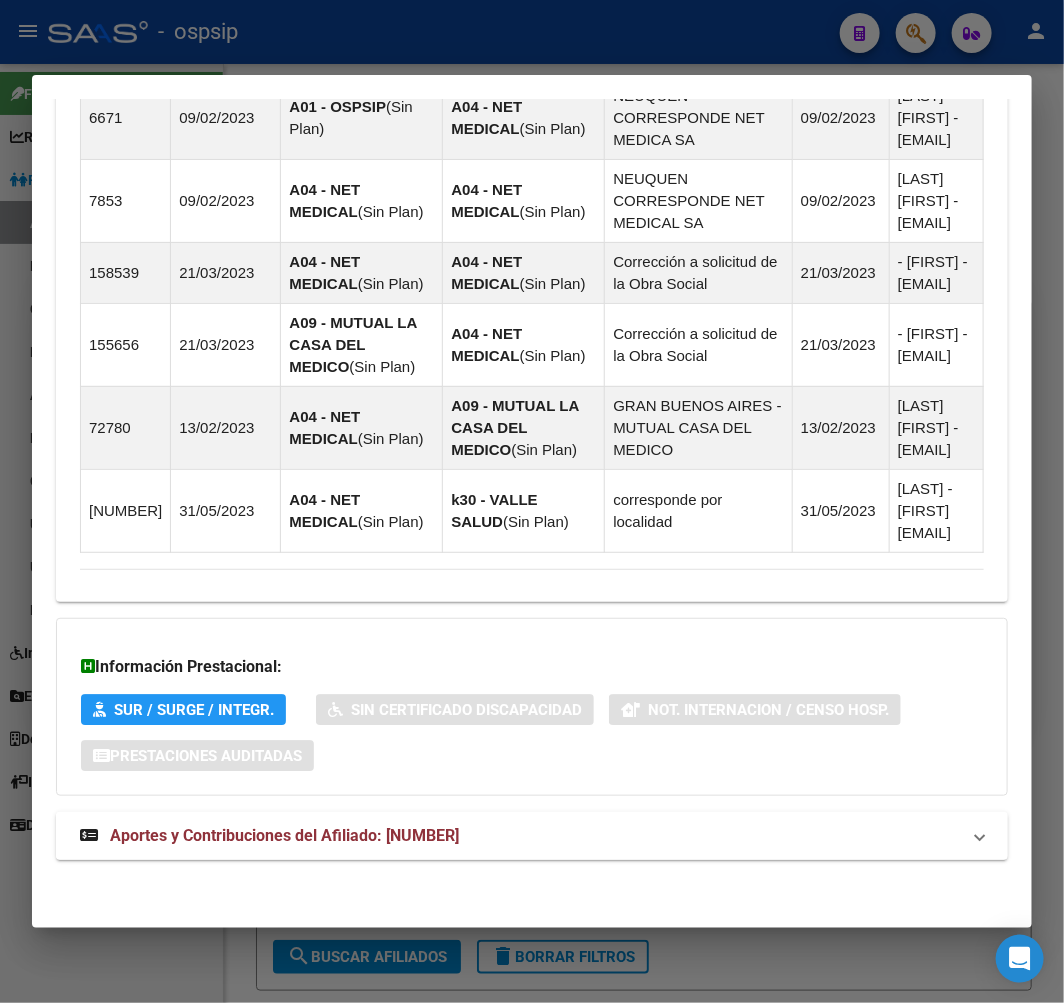 scroll, scrollTop: 1601, scrollLeft: 0, axis: vertical 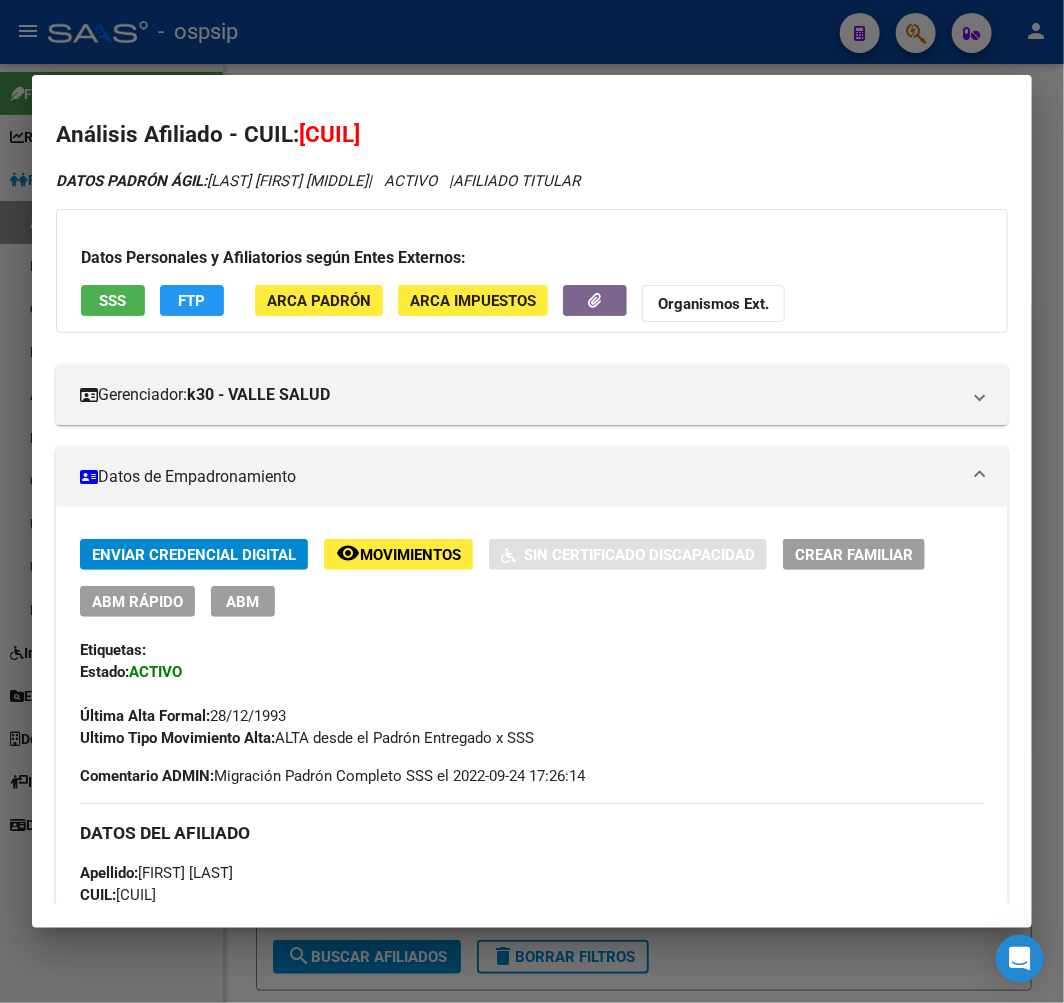 click on "FTP" 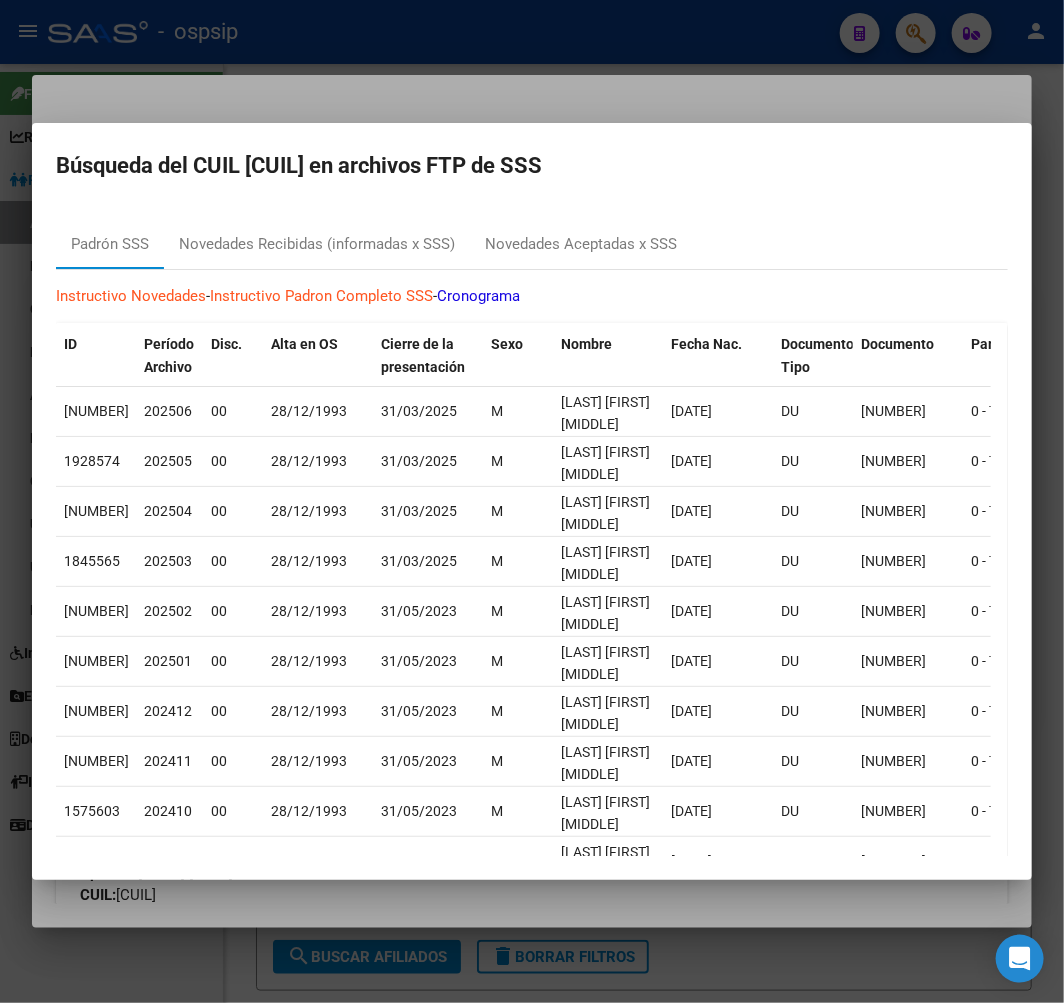 click at bounding box center (532, 501) 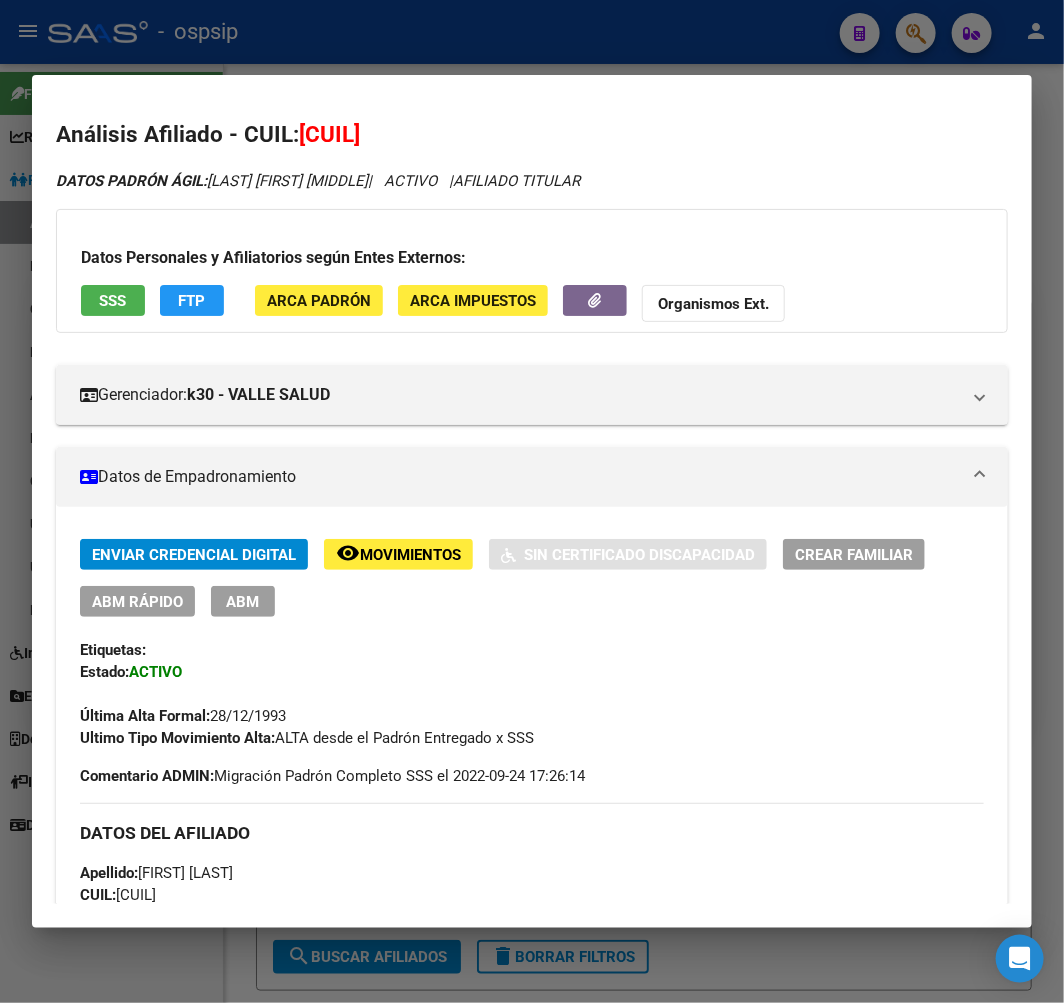 click on "Análisis Afiliado - CUIL:  20149659170 DATOS PADRÓN ÁGIL:  RODRIGUEZ JOSE VICENTE     |   ACTIVO   |     AFILIADO TITULAR  Datos Personales y Afiliatorios según Entes Externos: SSS FTP ARCA Padrón ARCA Impuestos Organismos Ext.    Gerenciador:      k30 - VALLE SALUD Atención telefónica: Atención emergencias: Otros Datos Útiles:    Datos de Empadronamiento  Enviar Credencial Digital remove_red_eye Movimientos    Sin Certificado Discapacidad Crear Familiar ABM Rápido ABM Etiquetas: Estado: ACTIVO Última Alta Formal:  28/12/1993 Ultimo Tipo Movimiento Alta:  ALTA desde el Padrón Entregado x SSS Comentario ADMIN:  Migración Padrón Completo SSS el 2022-09-24 17:26:14 DATOS DEL AFILIADO Apellido:  JOSE VICENTE RODRIGUEZ CUIL:  20149659170 Documento:  DU - DOCUMENTO UNICO 14965917  Nacionalidad:  ARGENTINA Parentesco:  0 - Titular Estado Civil:  Casado Discapacitado:    NO (00) Sexo:  M Nacimiento:  25/05/1962 Edad:  63  Teléfono Particular:                       Provincia:  Neuquen  NEUQUEN" at bounding box center (532, 501) 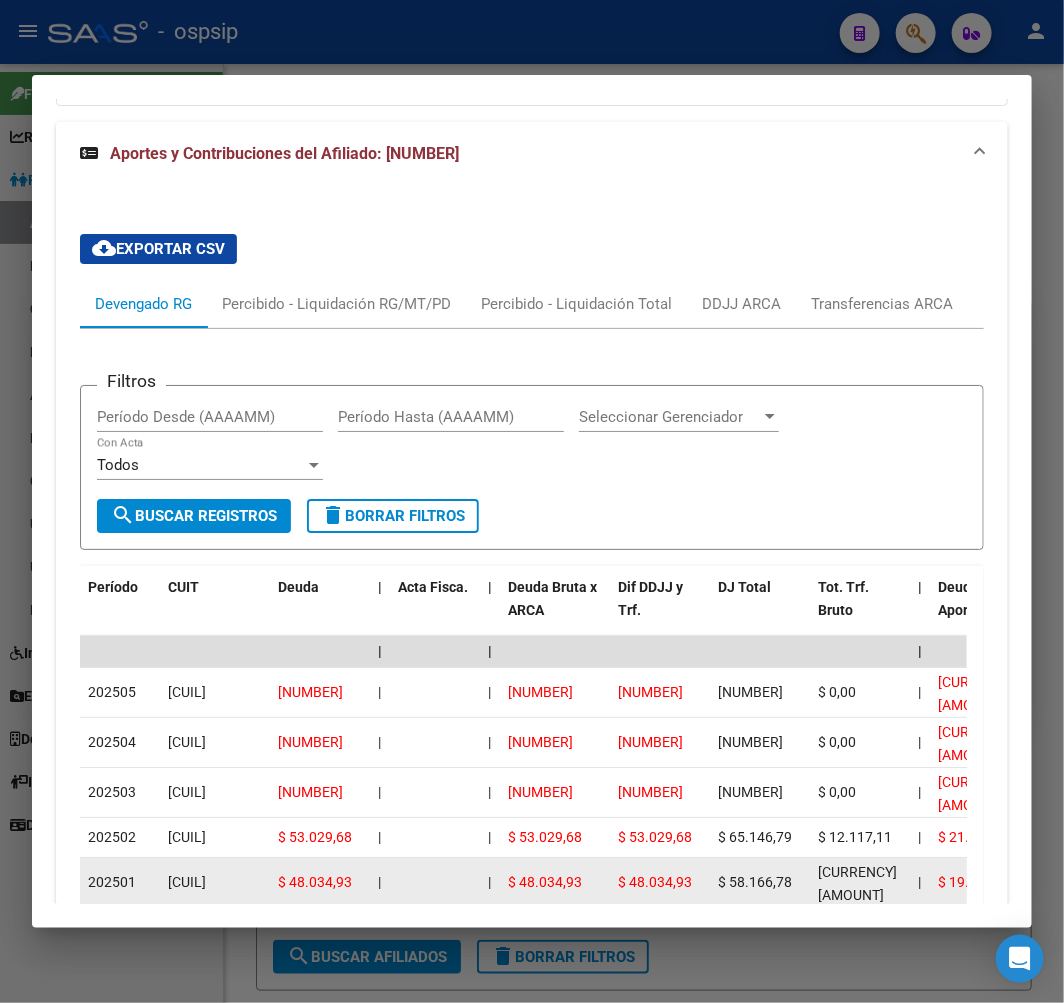 scroll, scrollTop: 2222, scrollLeft: 0, axis: vertical 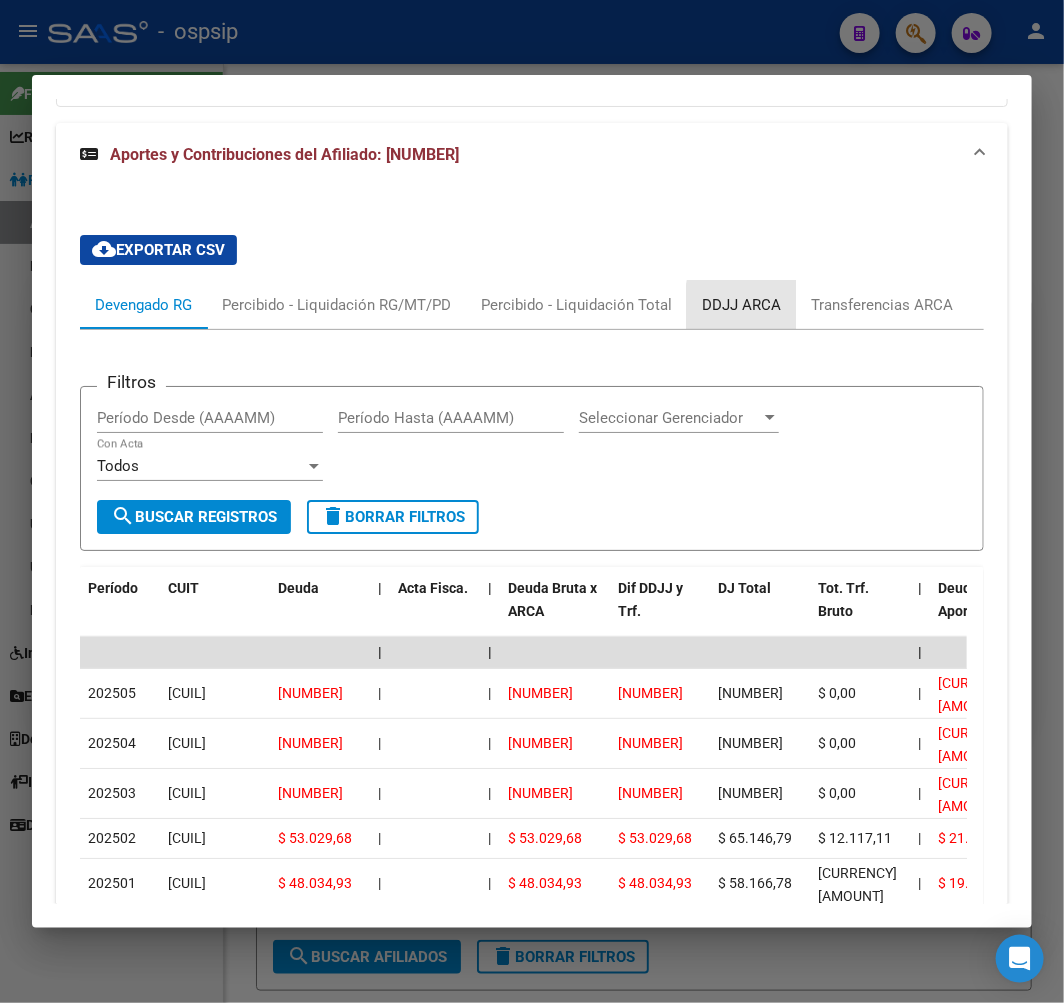 drag, startPoint x: 781, startPoint y: 375, endPoint x: 768, endPoint y: 376, distance: 13.038404 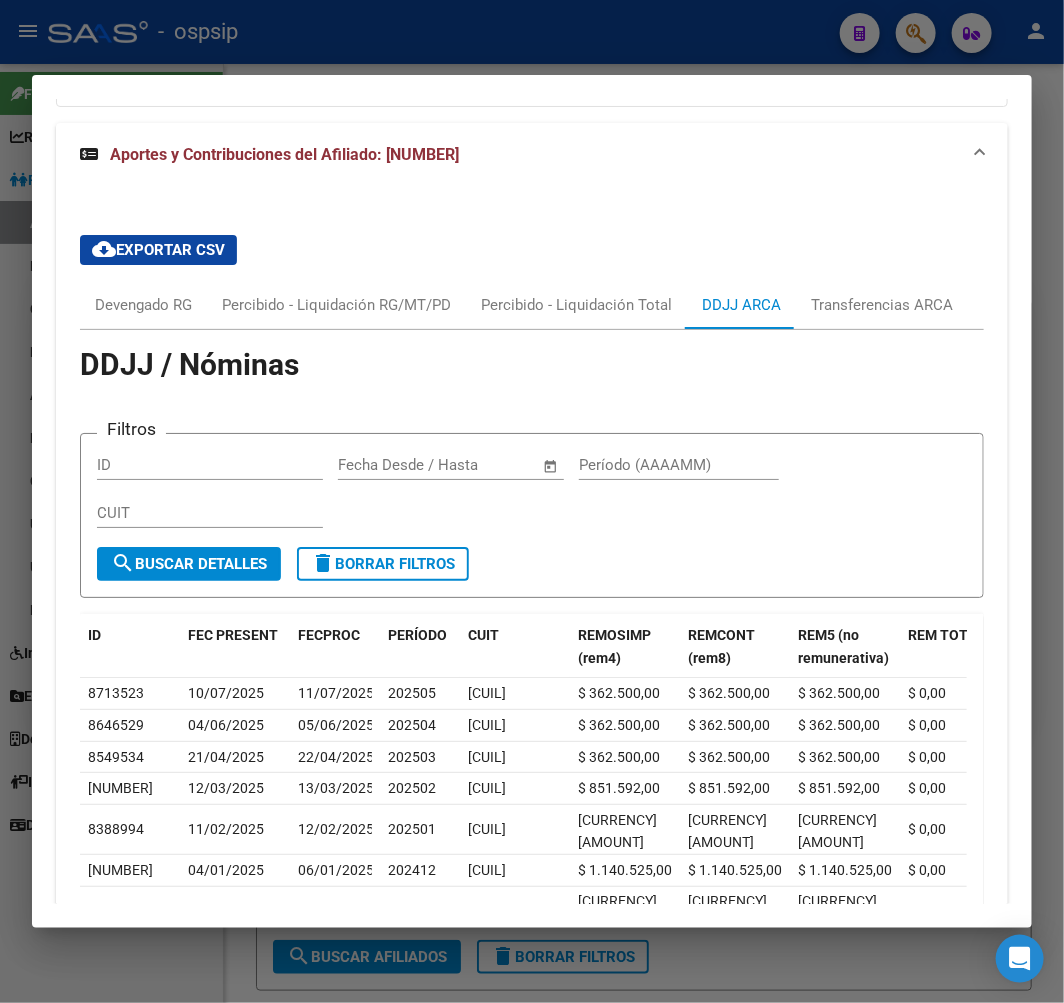 scroll, scrollTop: 2547, scrollLeft: 0, axis: vertical 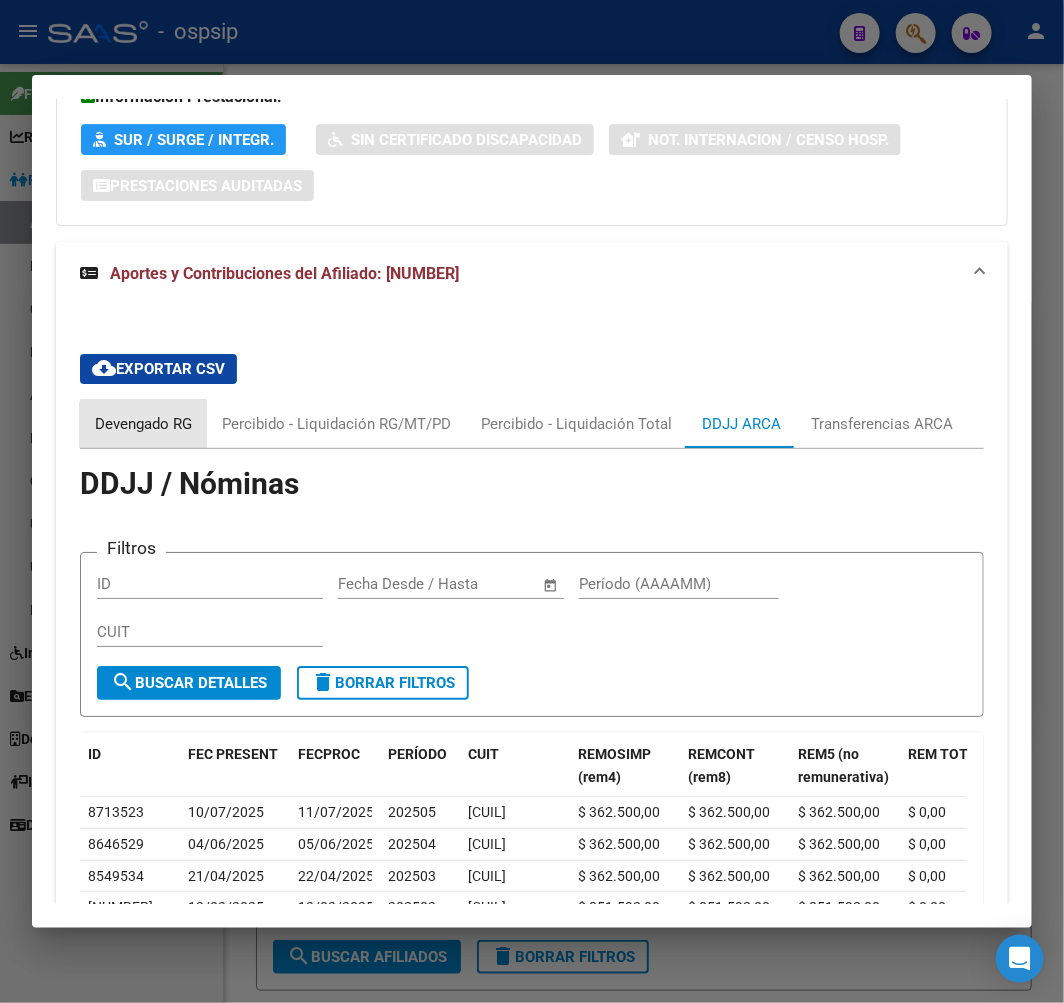 click on "Devengado RG" at bounding box center [143, 424] 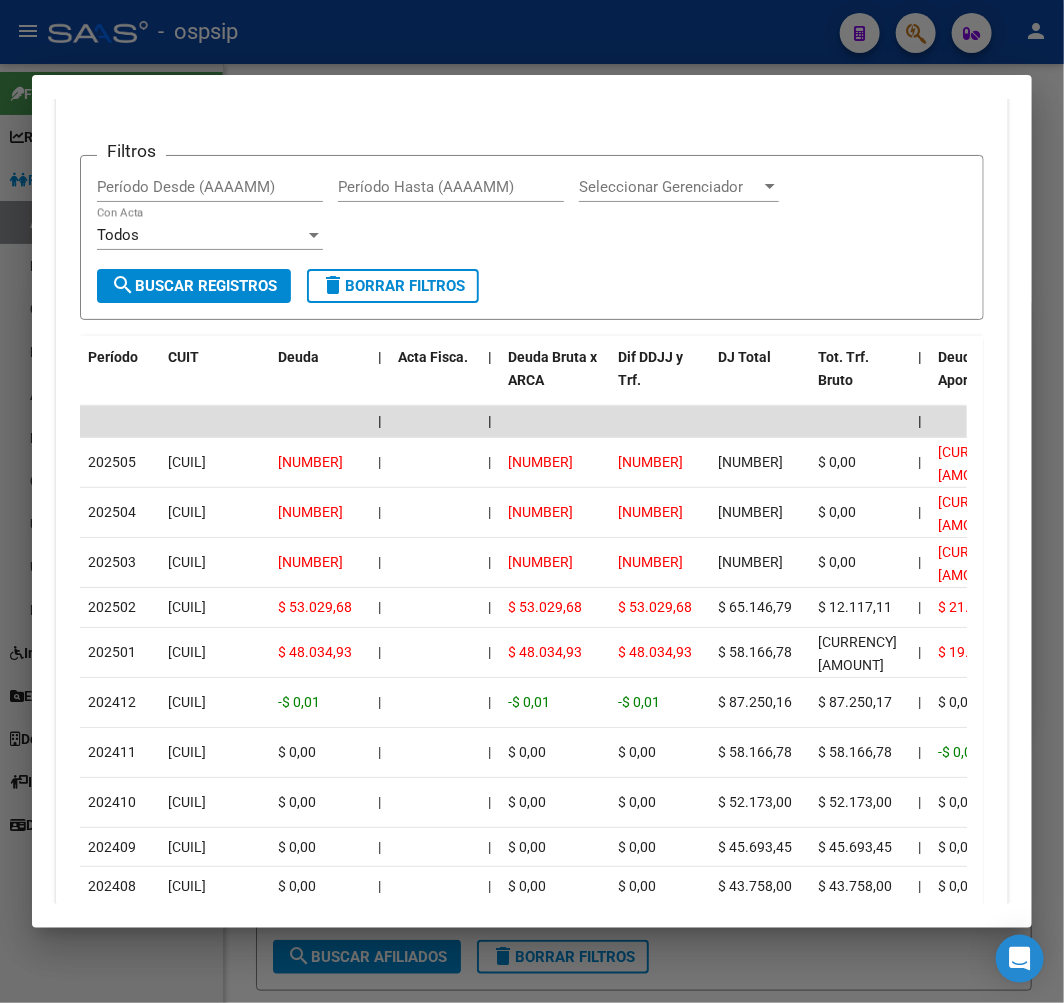 scroll, scrollTop: 2547, scrollLeft: 0, axis: vertical 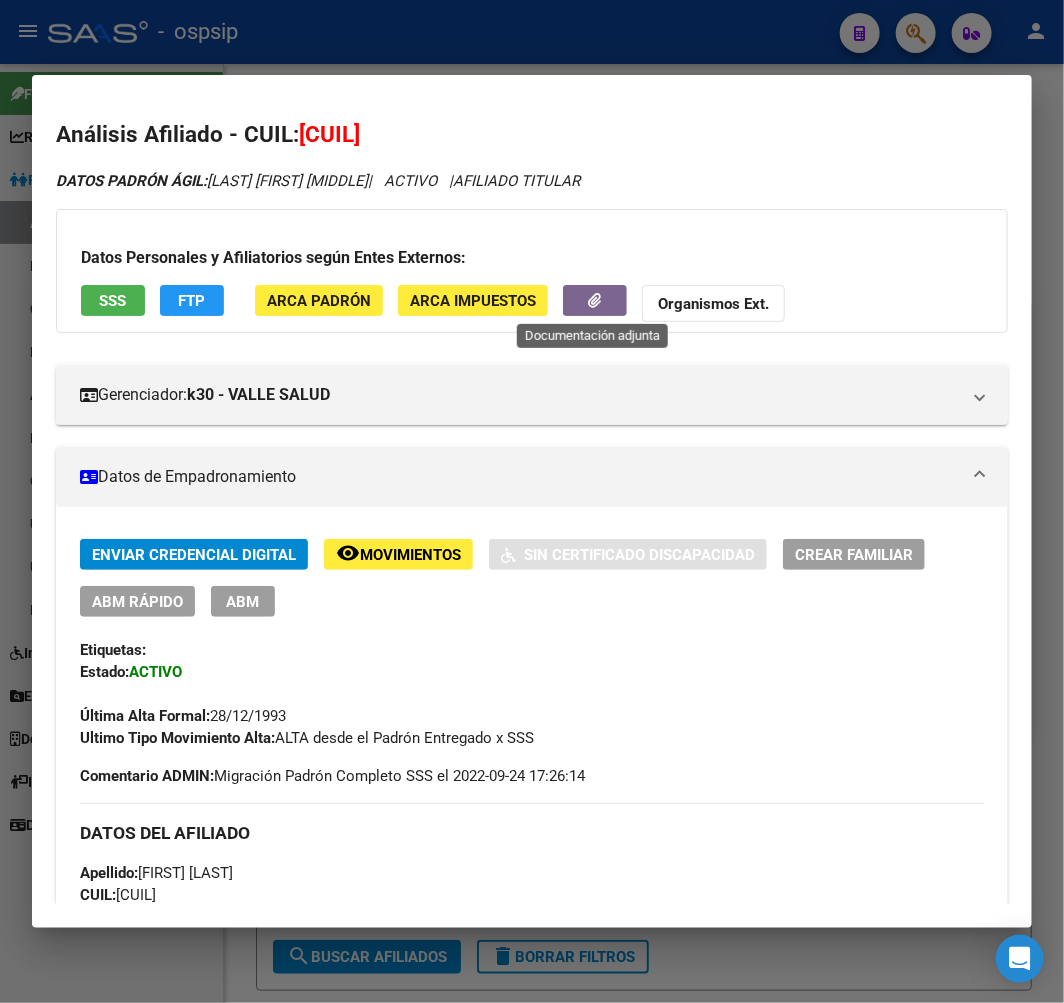 click 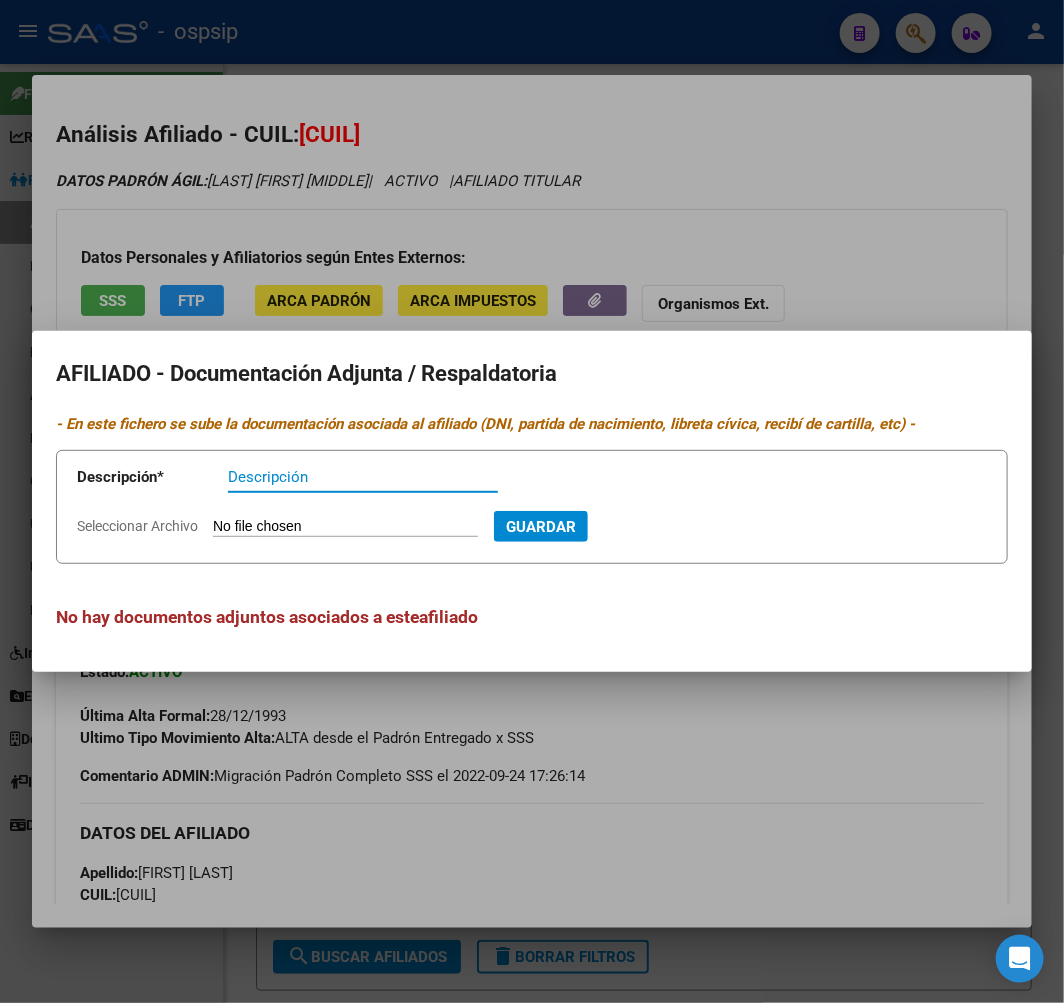 drag, startPoint x: 736, startPoint y: 754, endPoint x: 520, endPoint y: 685, distance: 226.75317 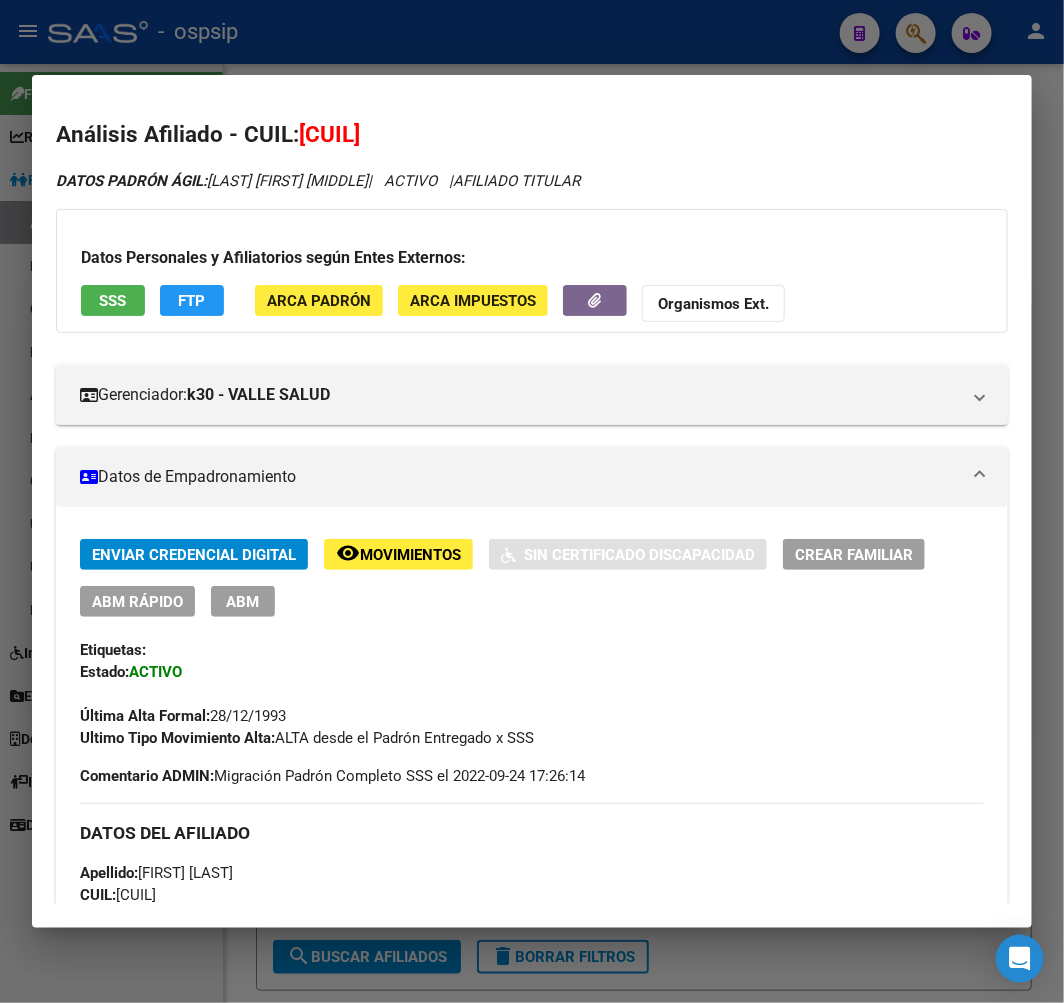 scroll, scrollTop: 666, scrollLeft: 0, axis: vertical 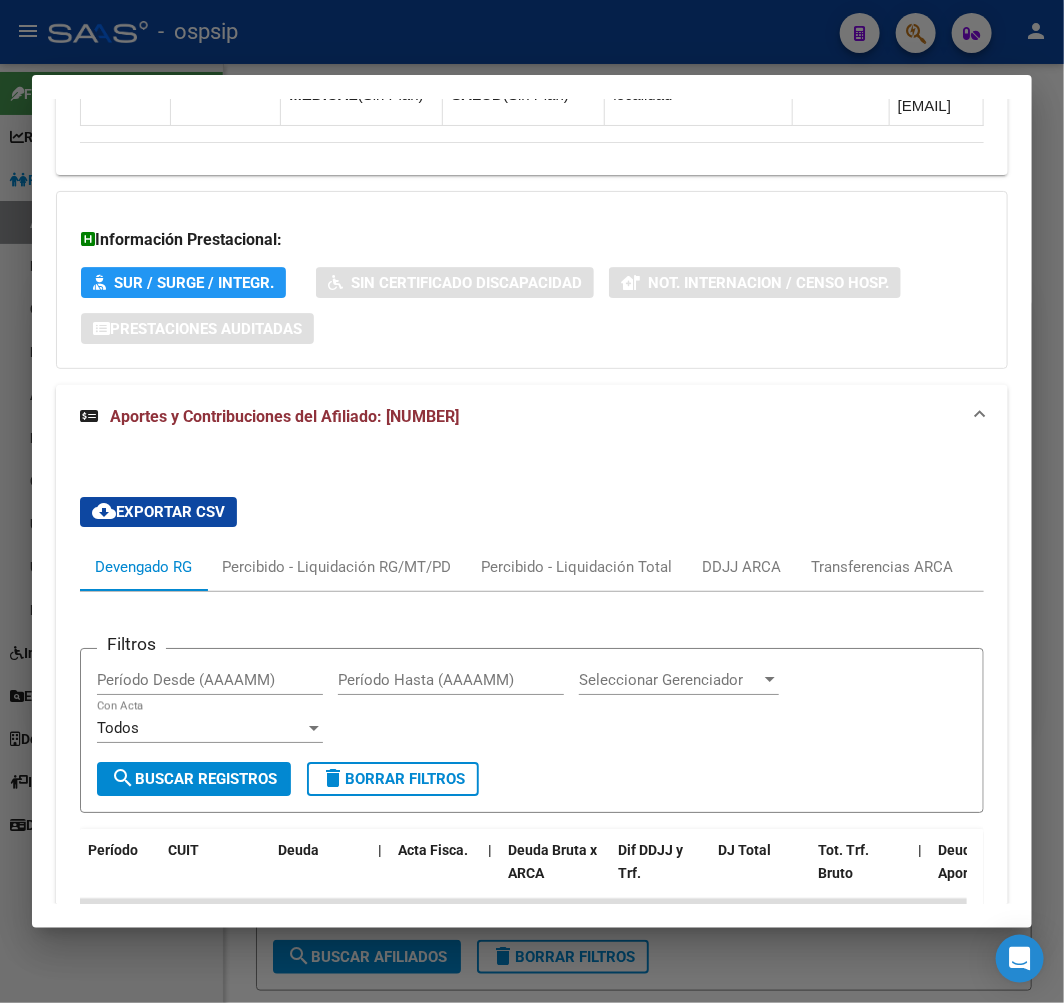 click at bounding box center [532, 501] 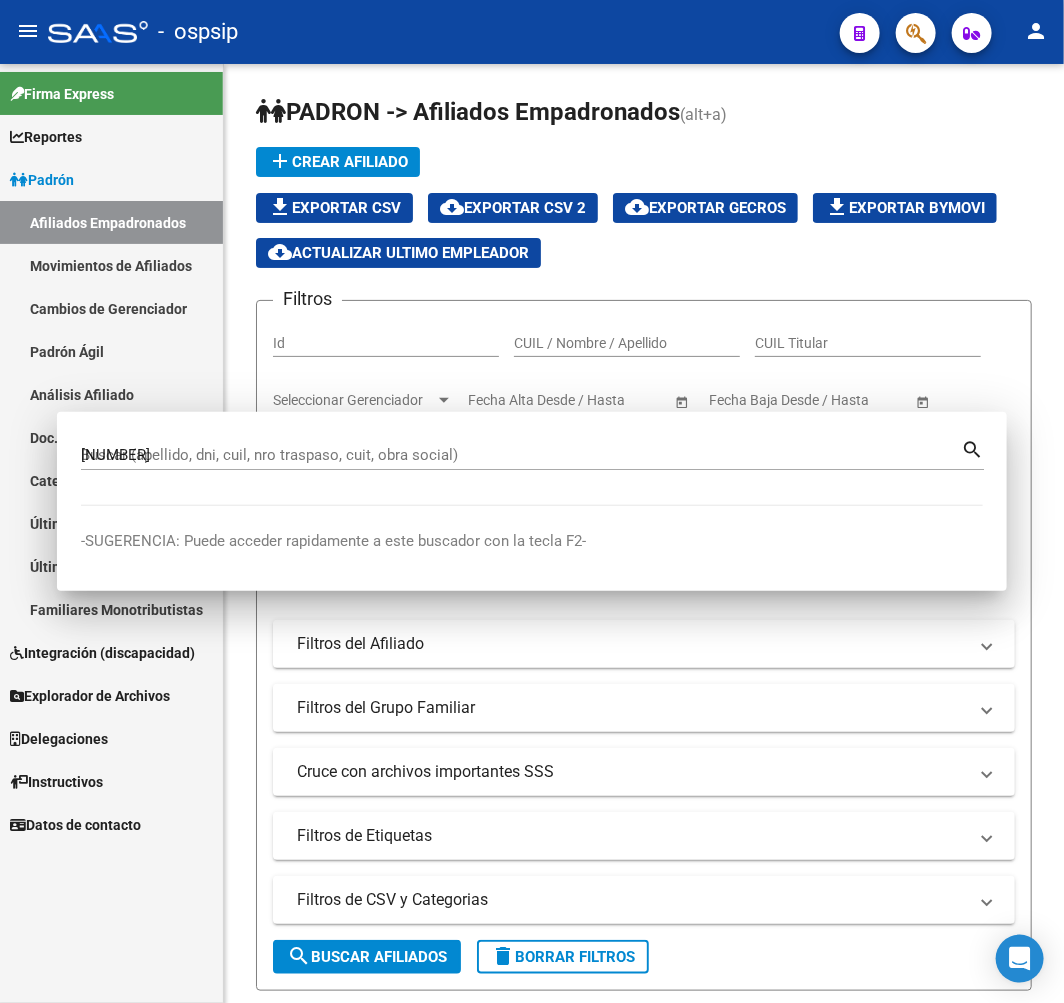 type 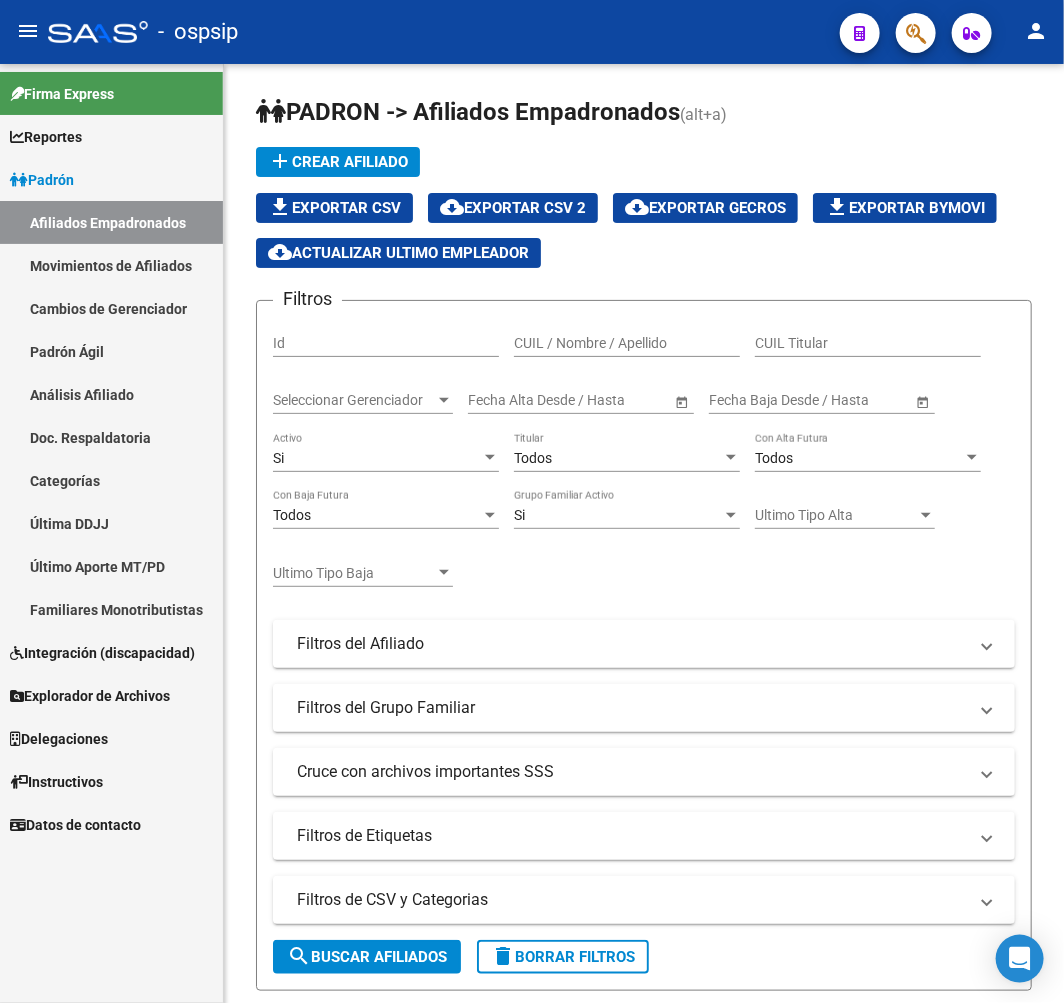 click on "-   ospsip" 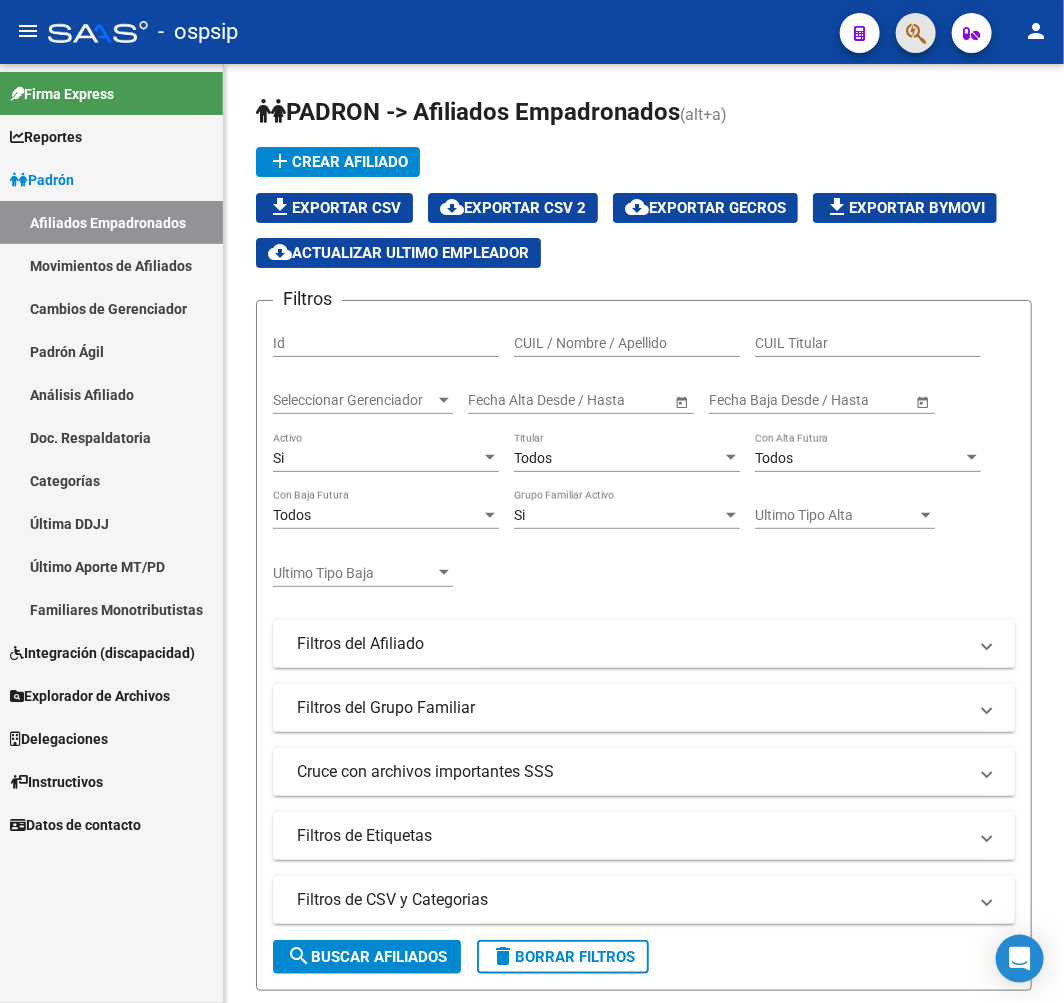 click 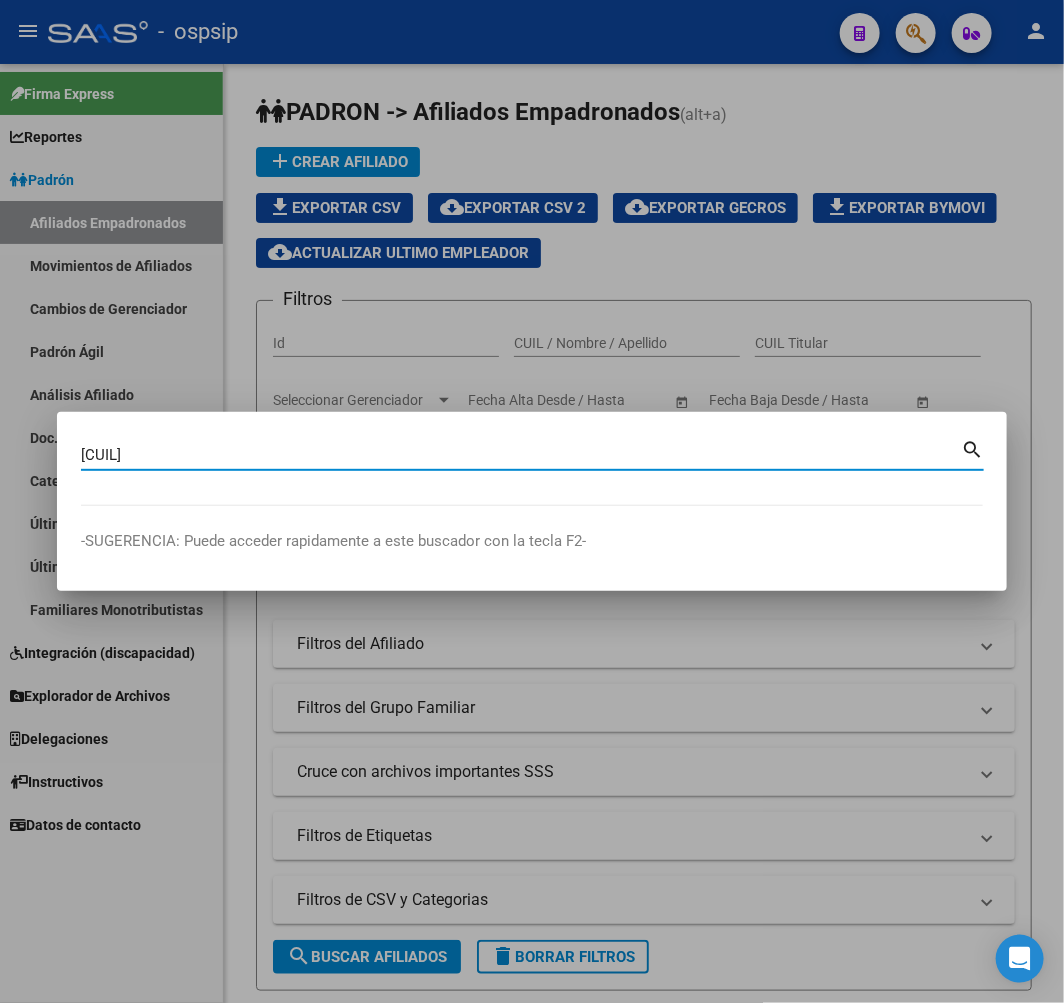 type on "16025346" 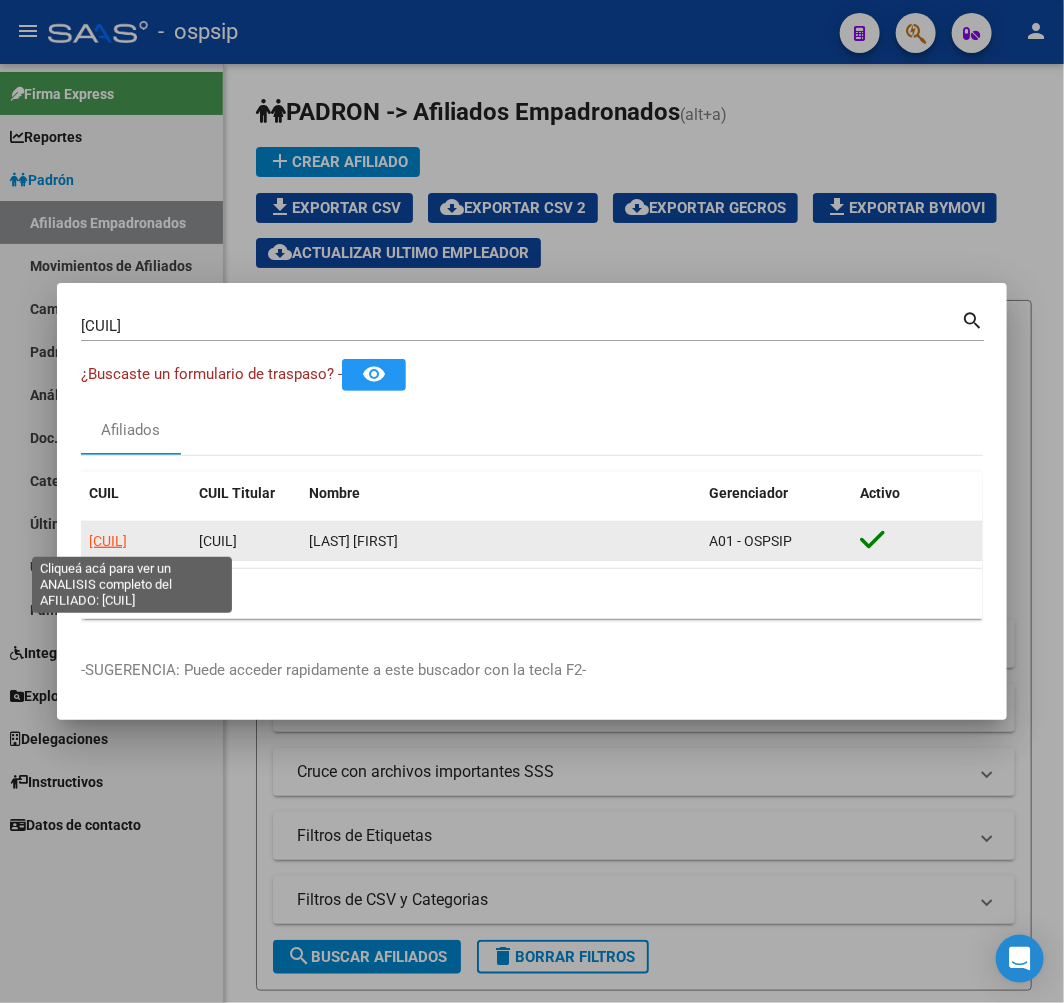 click on "20160253461" 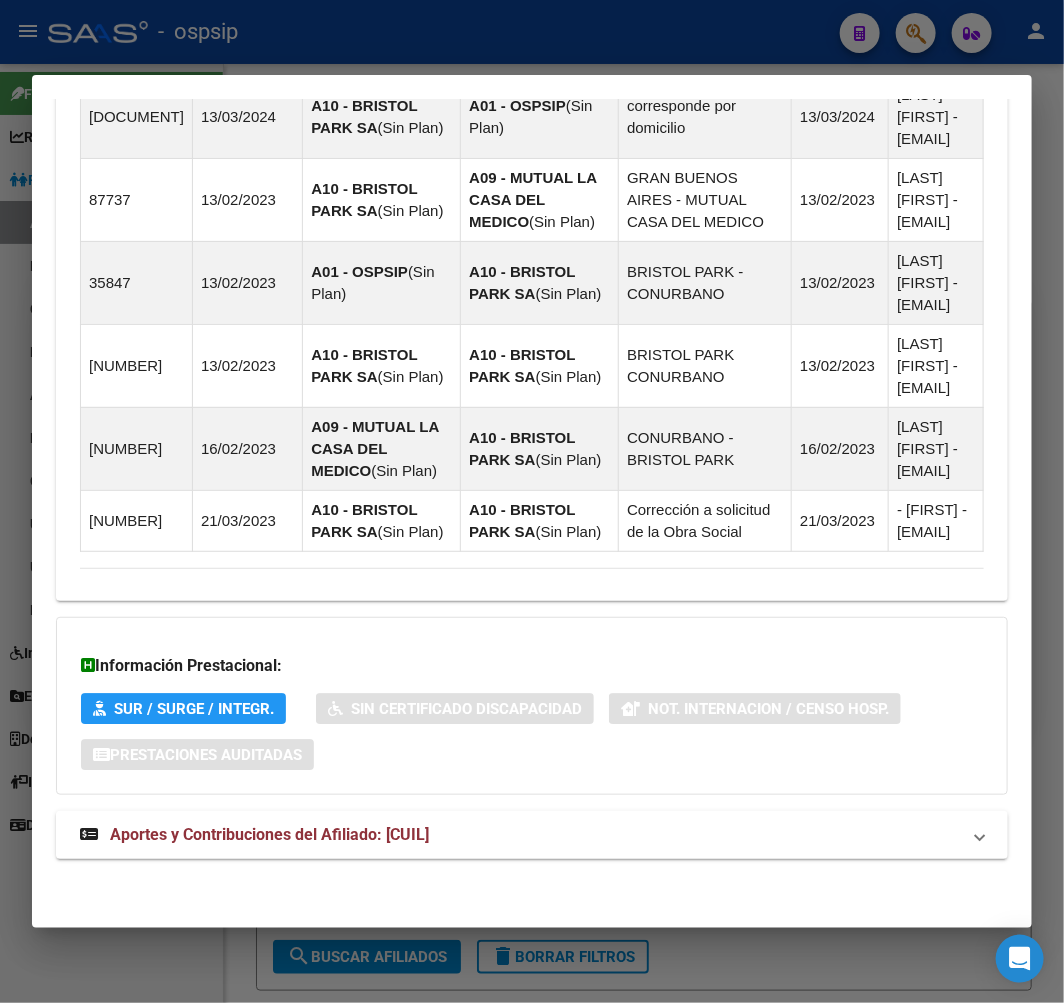 scroll, scrollTop: 1580, scrollLeft: 0, axis: vertical 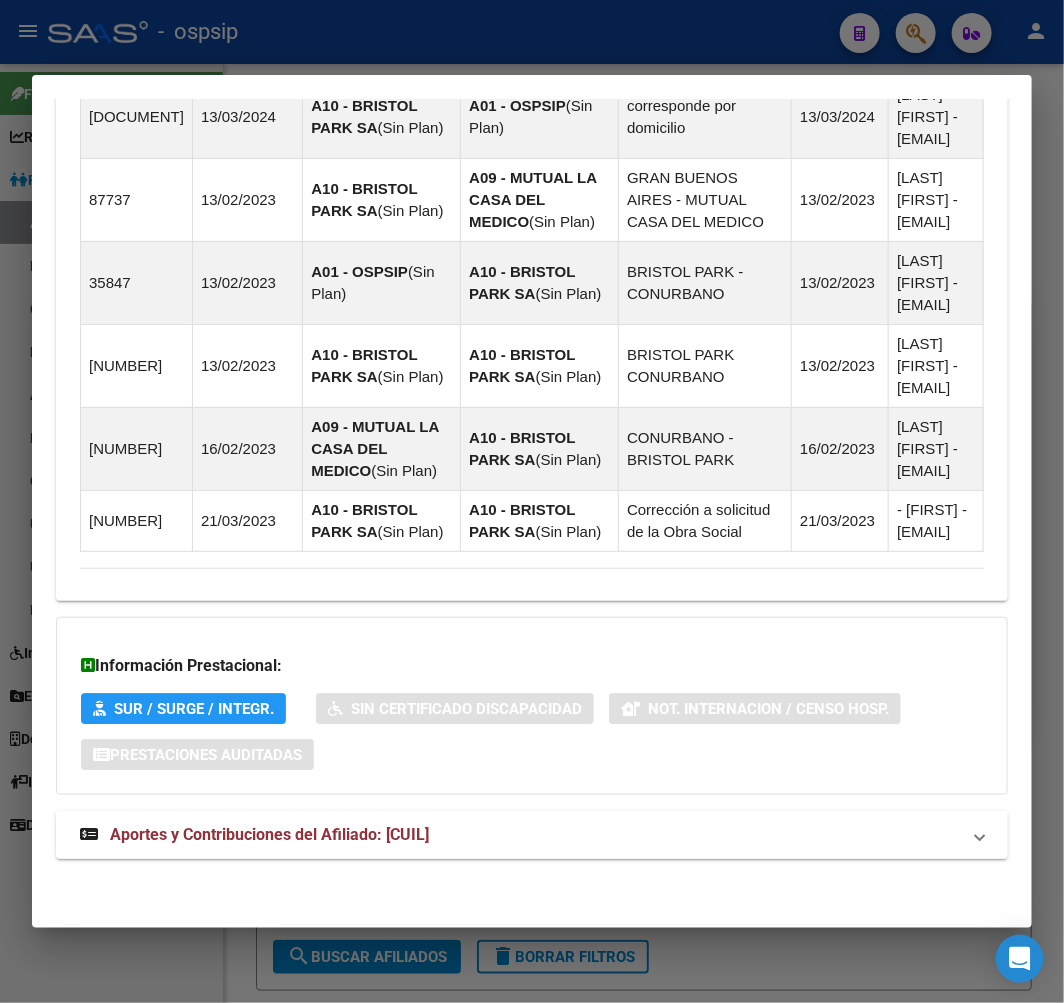 click on "Aportes y Contribuciones del Afiliado: 20160253461" at bounding box center [532, 835] 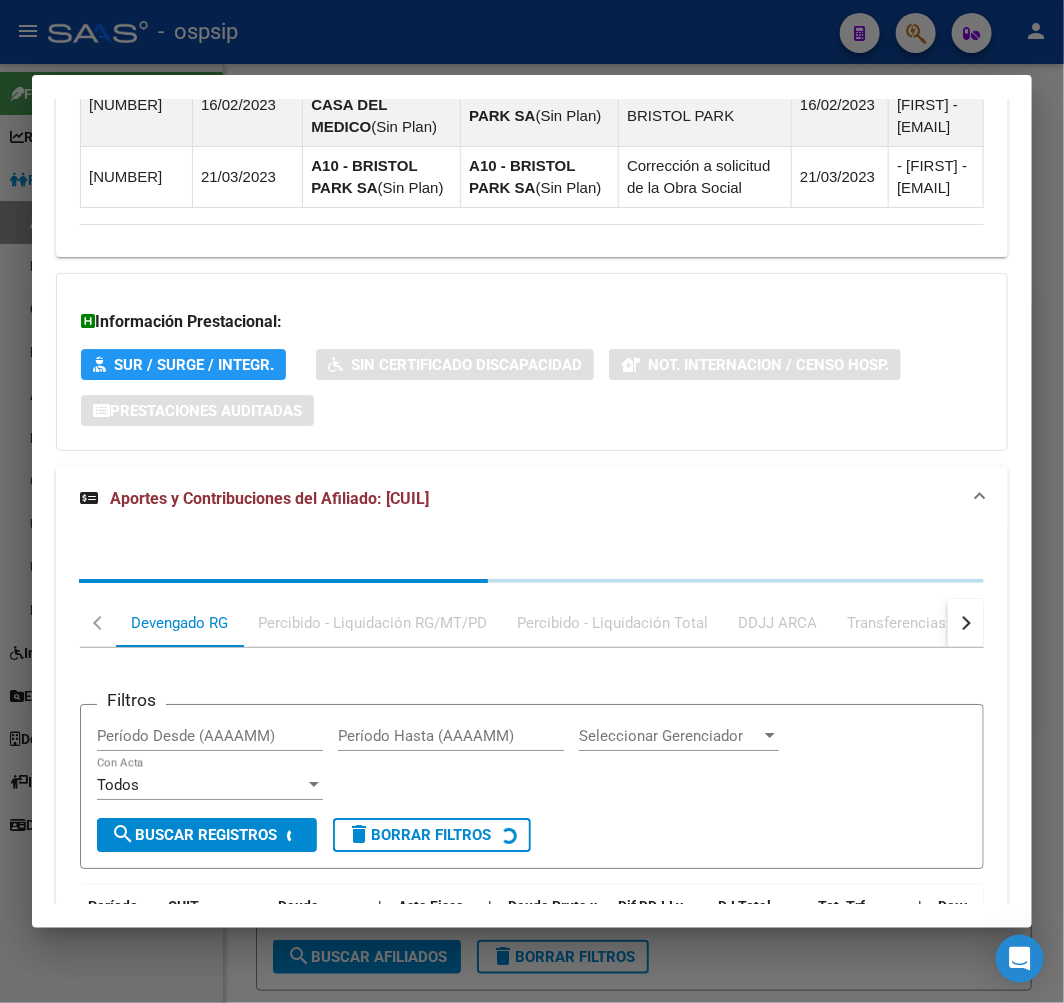 scroll, scrollTop: 2123, scrollLeft: 0, axis: vertical 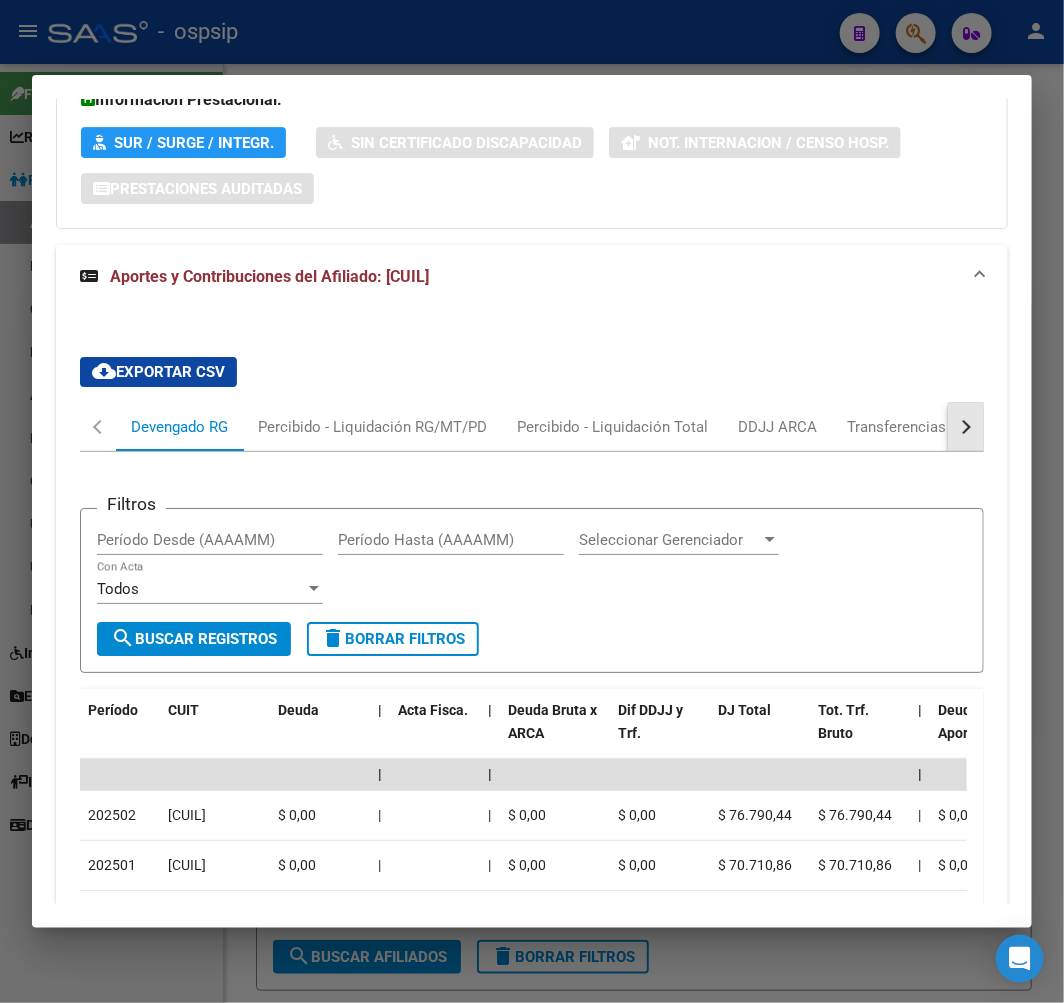 click at bounding box center [966, 427] 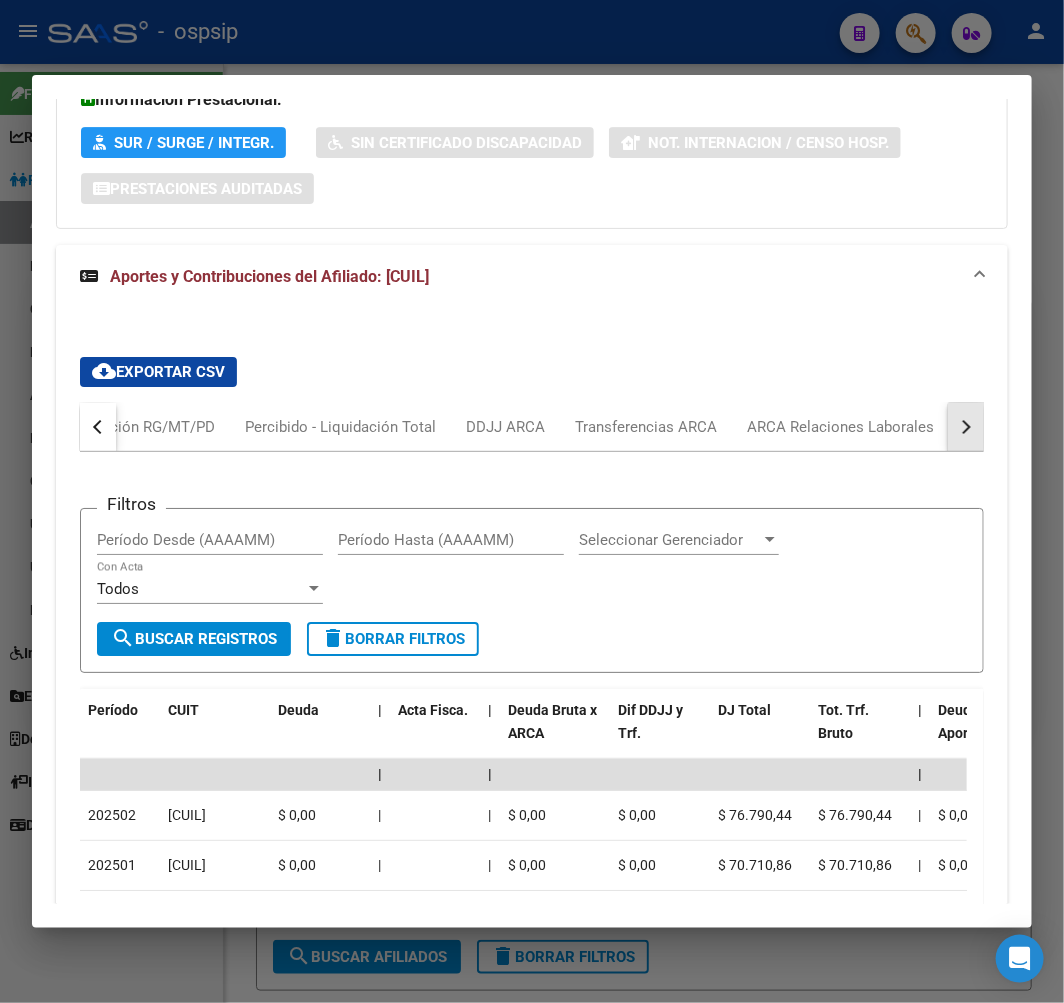 click at bounding box center (966, 427) 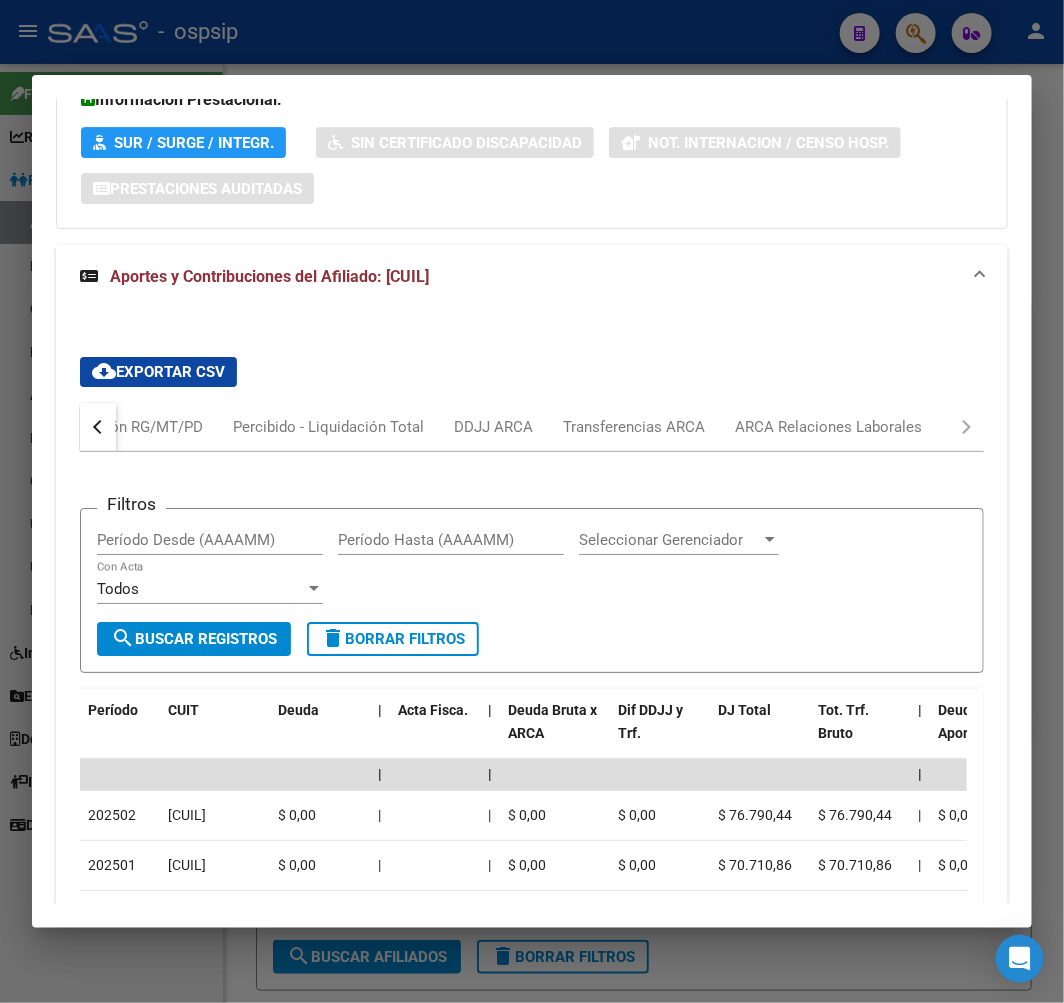 click on "Devengado RG Percibido - Liquidación RG/MT/PD Percibido - Liquidación Total DDJJ ARCA Transferencias ARCA ARCA Relaciones Laborales" at bounding box center (532, 427) 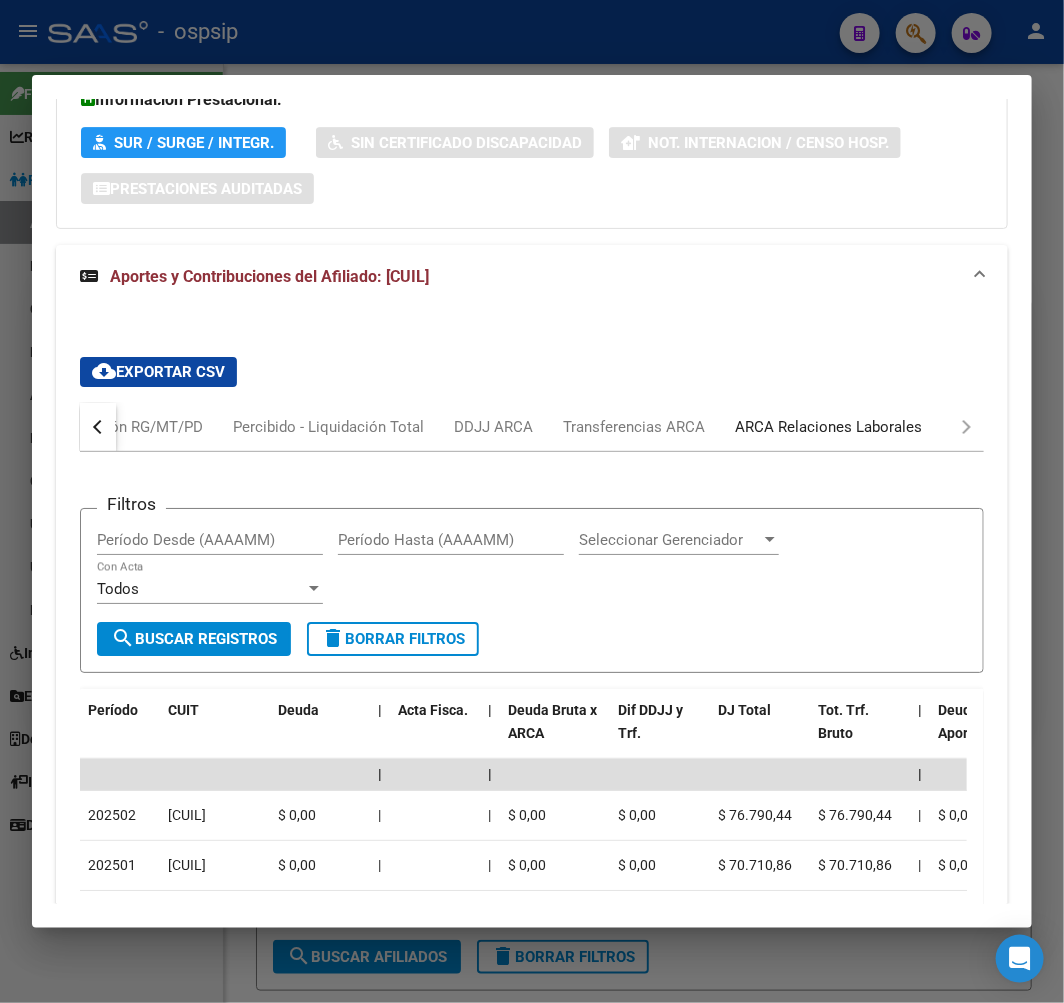 click on "ARCA Relaciones Laborales" at bounding box center [828, 427] 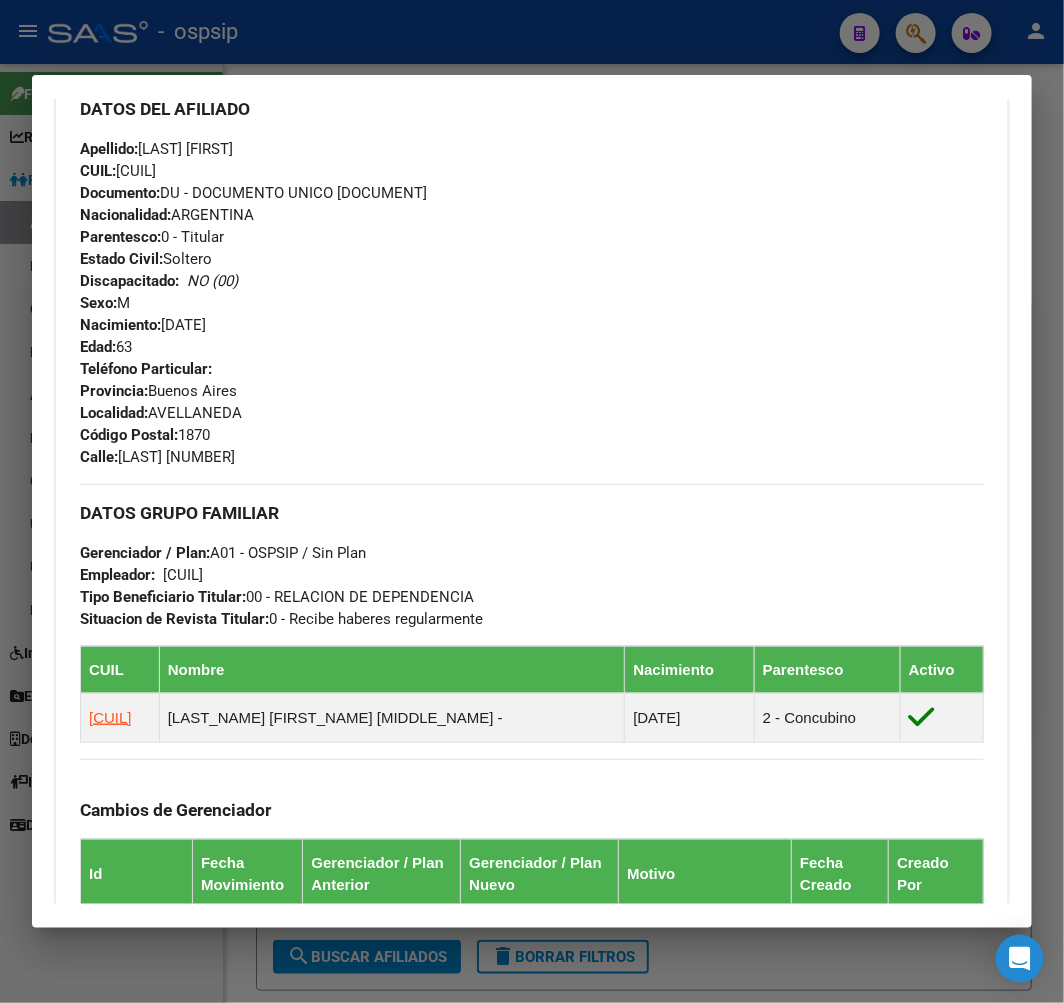 scroll, scrollTop: 168, scrollLeft: 0, axis: vertical 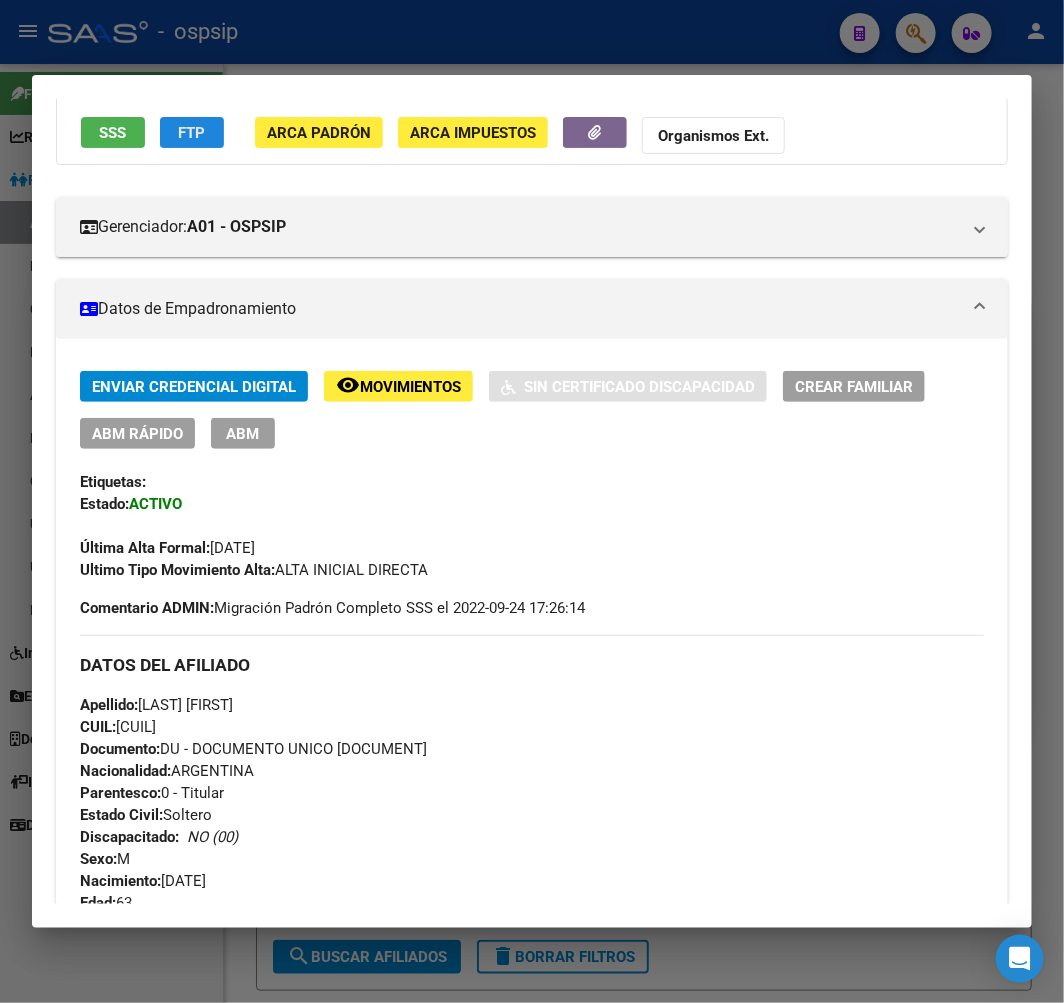 click on "FTP" 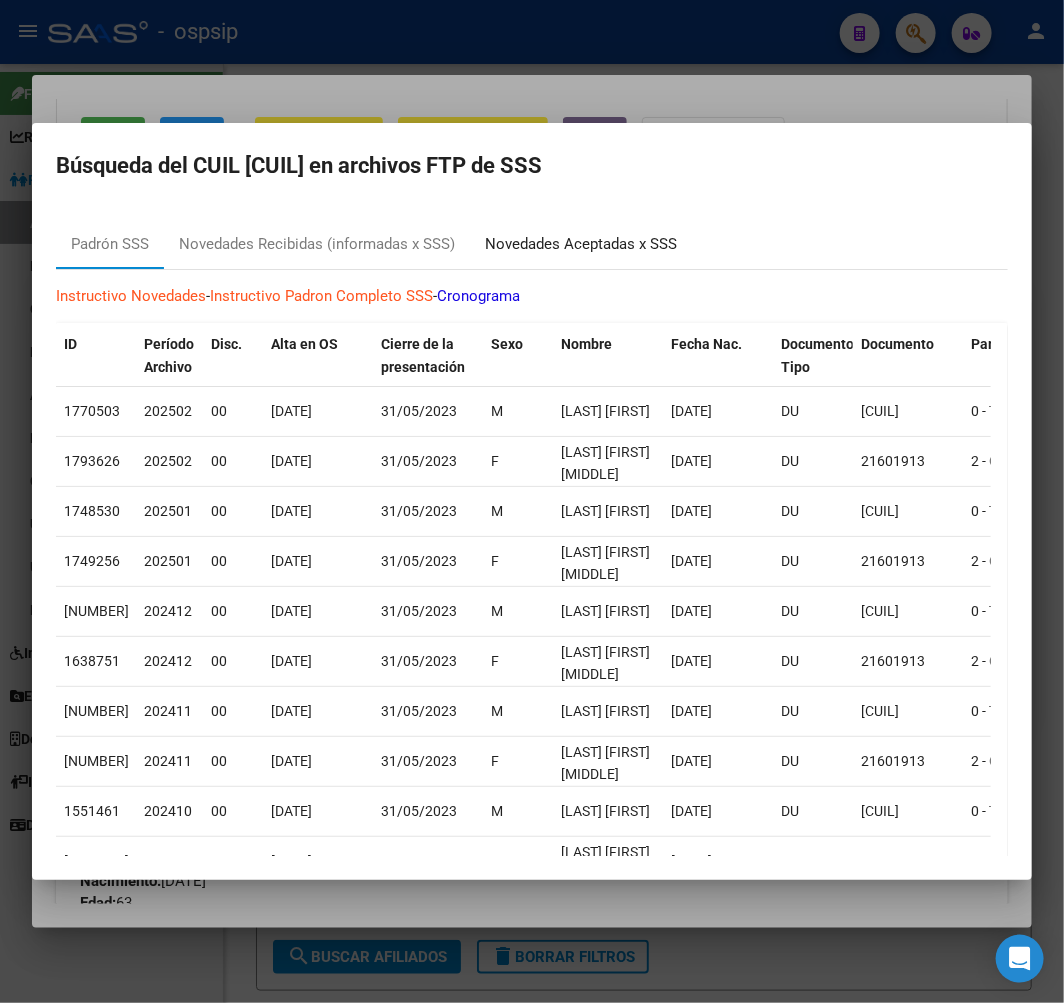 click on "Novedades Aceptadas x SSS" at bounding box center [581, 244] 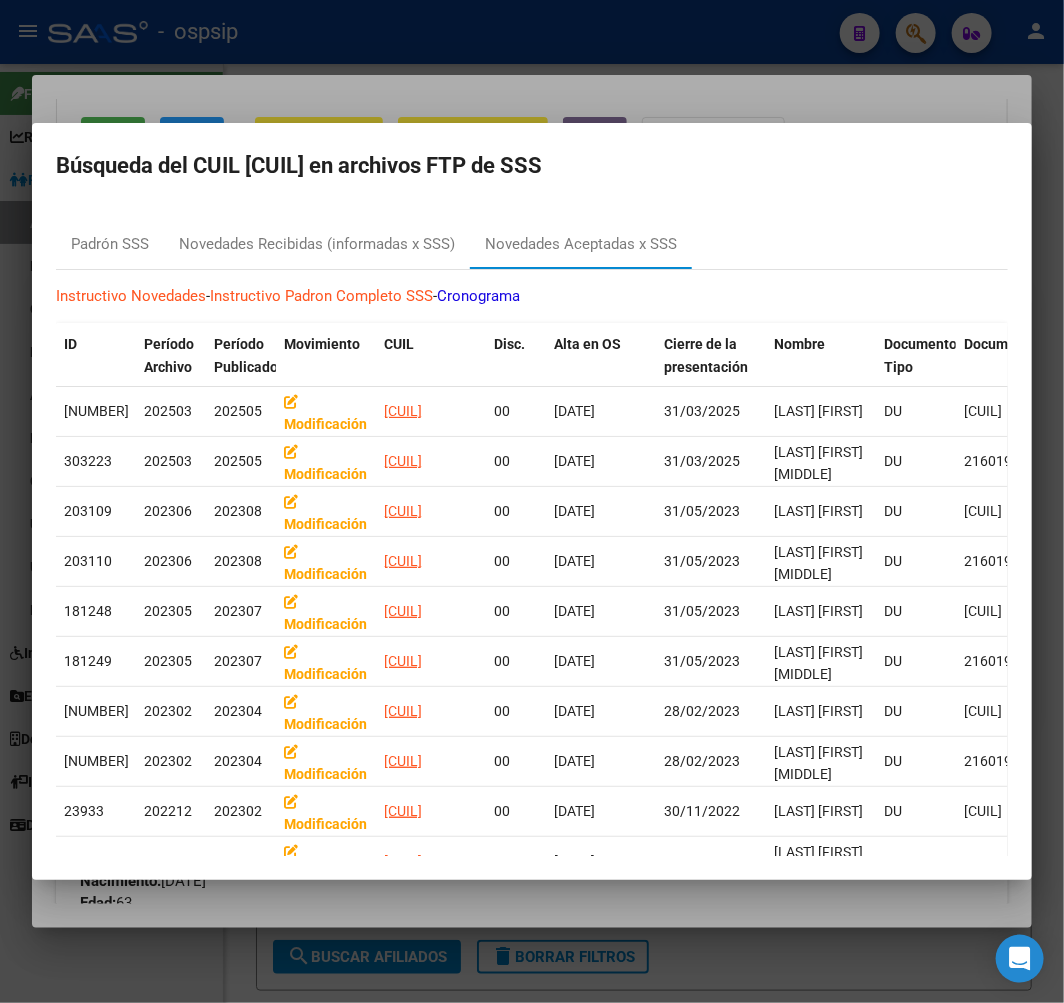 click at bounding box center (532, 501) 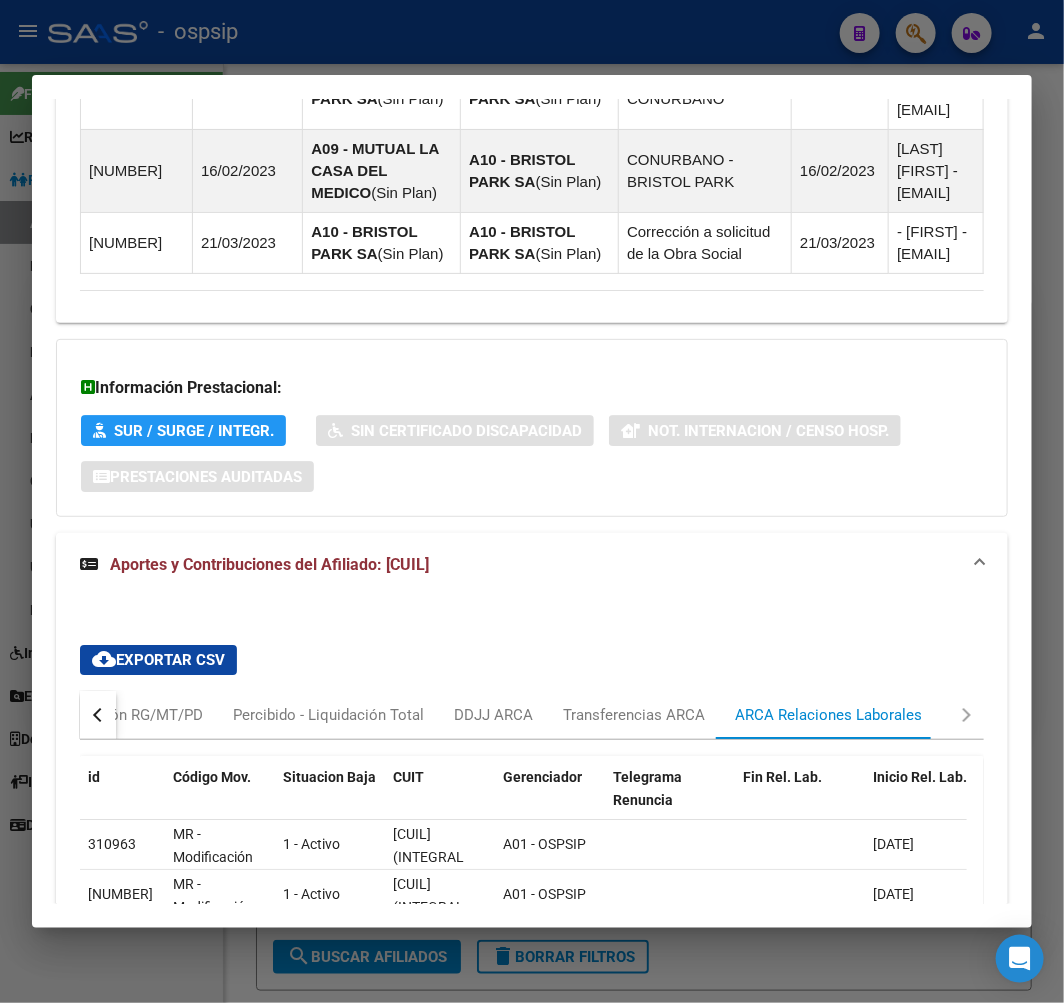 scroll, scrollTop: 2280, scrollLeft: 0, axis: vertical 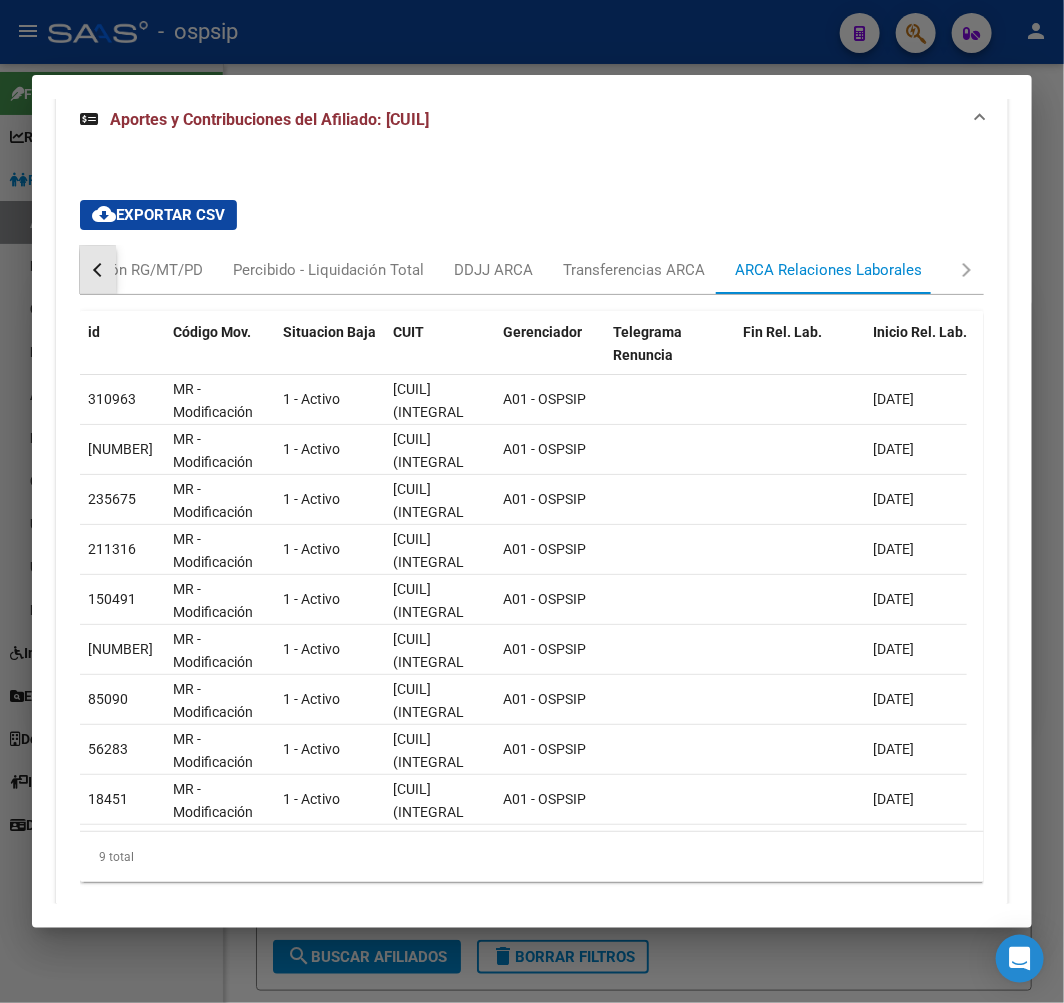 click at bounding box center (98, 270) 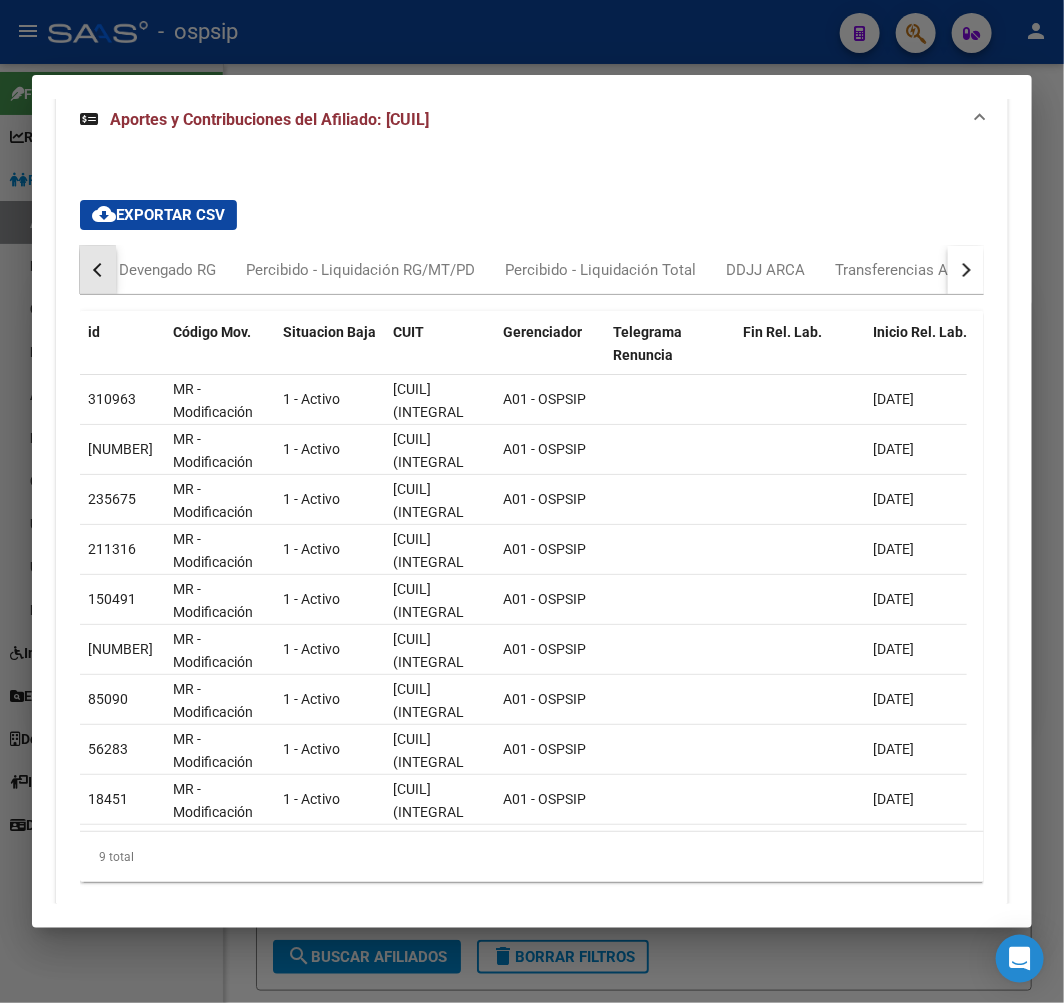click at bounding box center [98, 270] 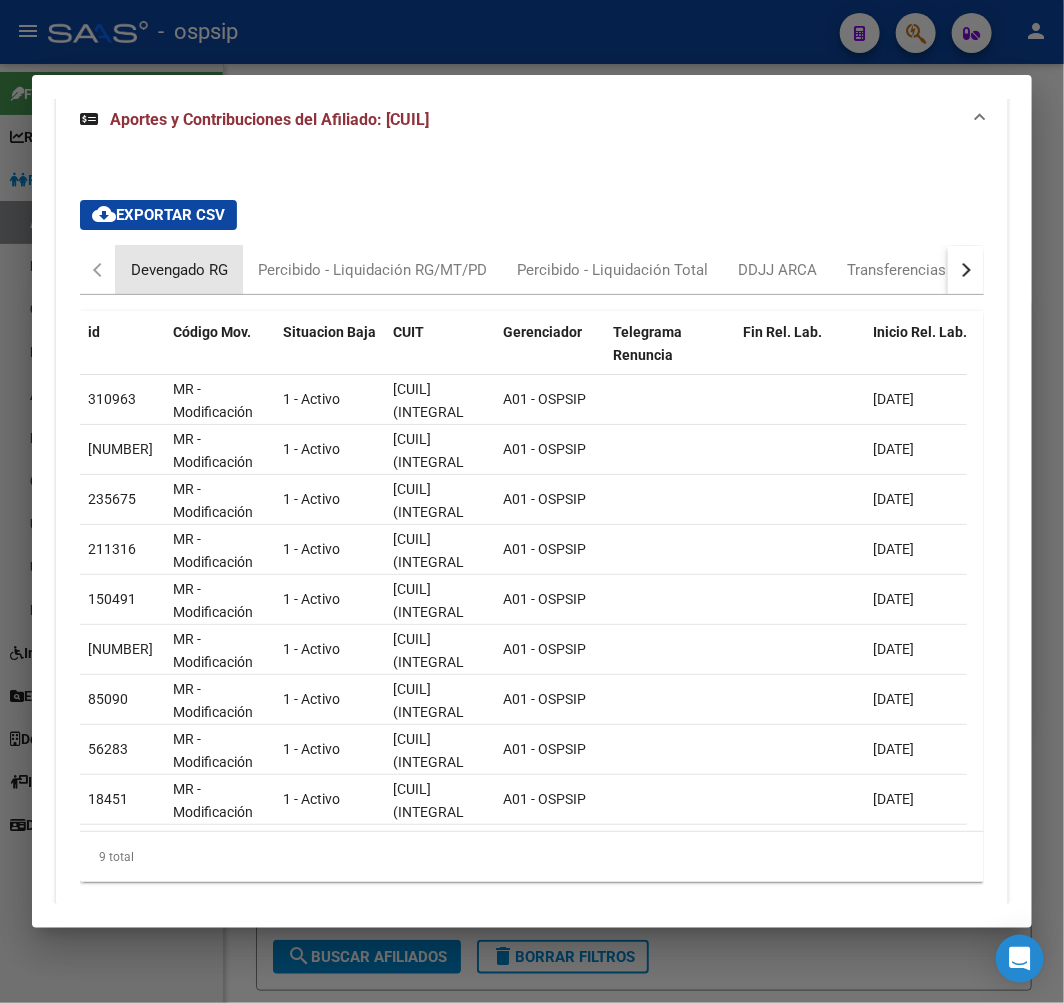 click on "Devengado RG" at bounding box center [179, 270] 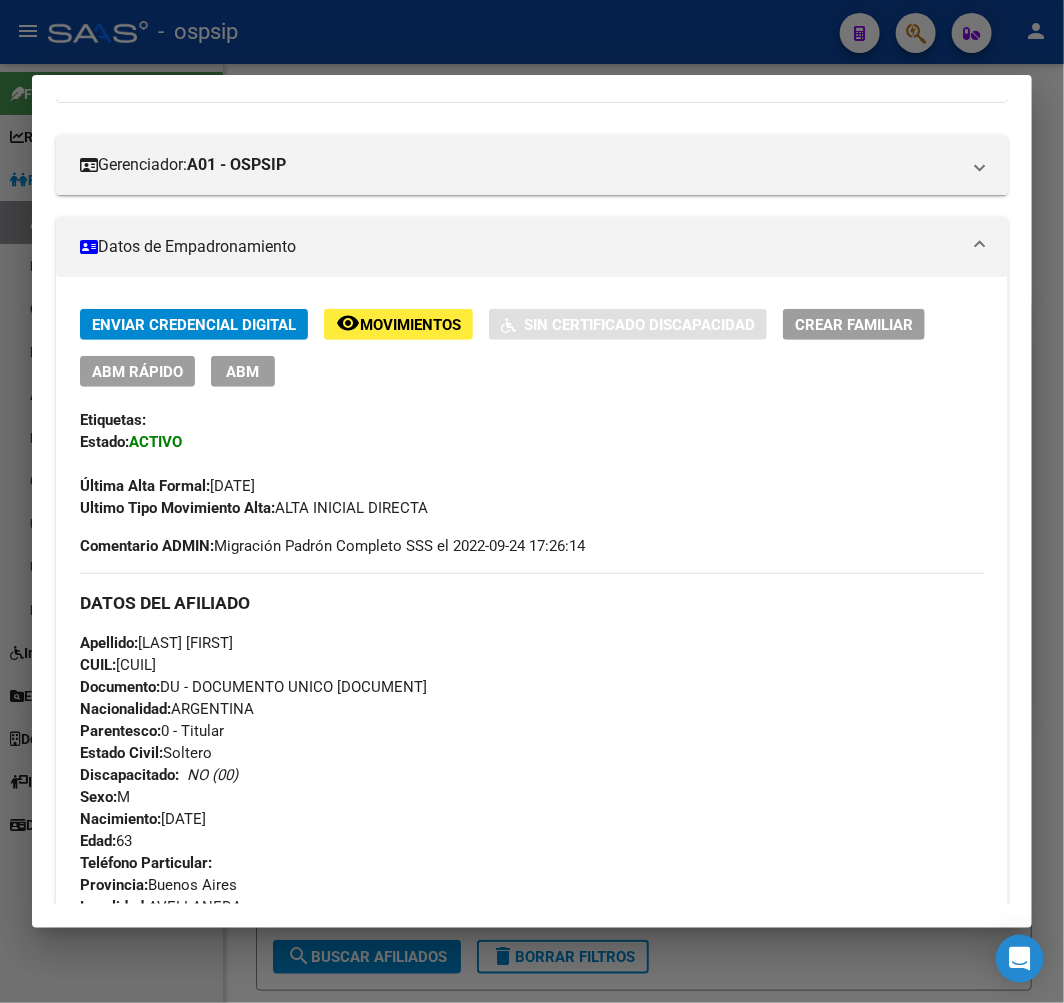 scroll, scrollTop: 168, scrollLeft: 0, axis: vertical 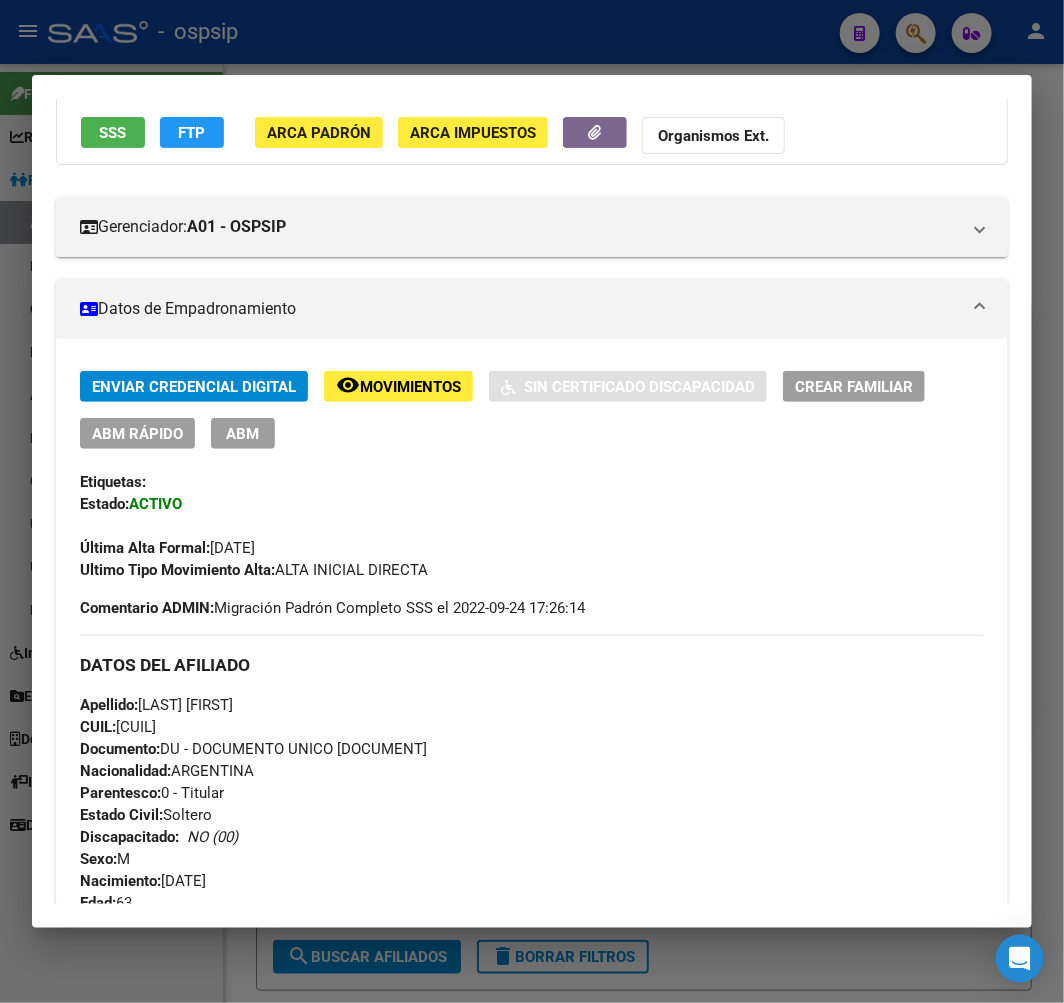 click on "ABM" at bounding box center [243, 433] 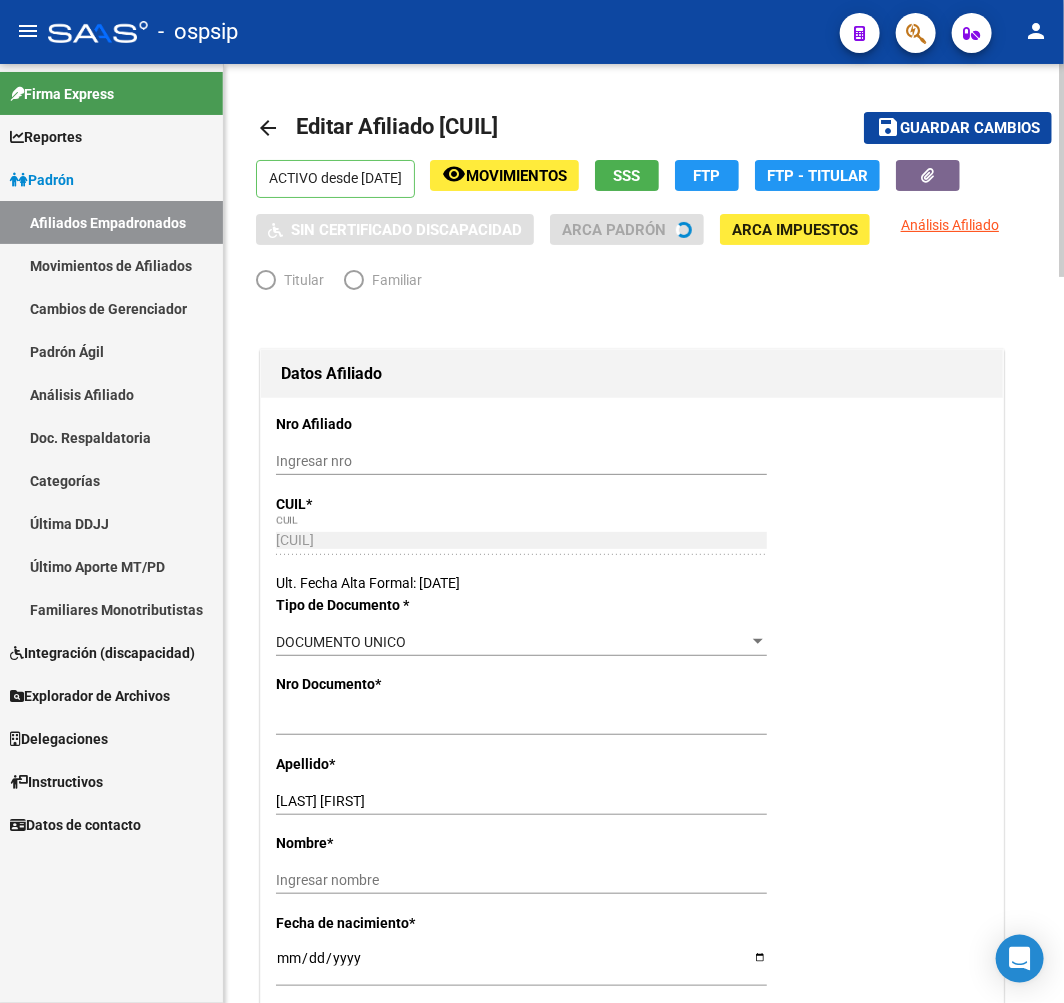 radio on "true" 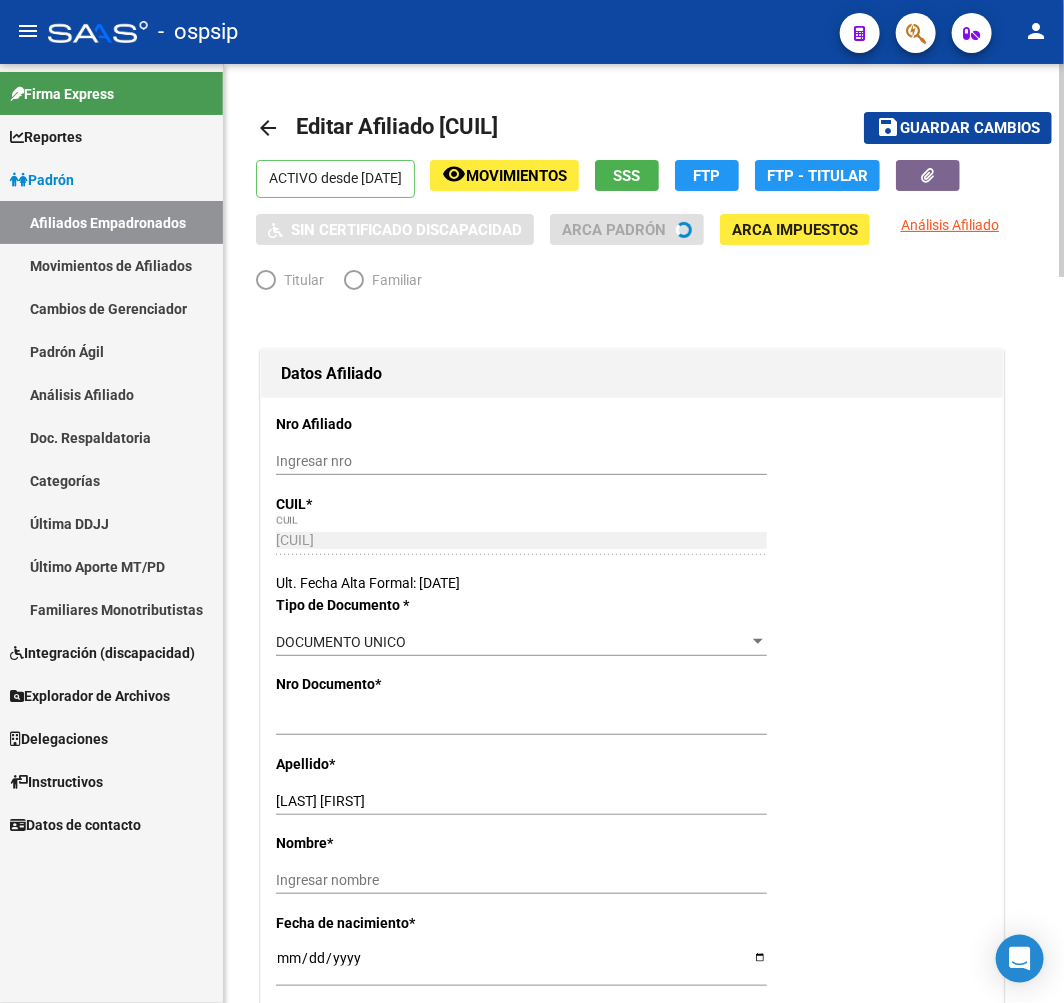 type on "30-63266829-1" 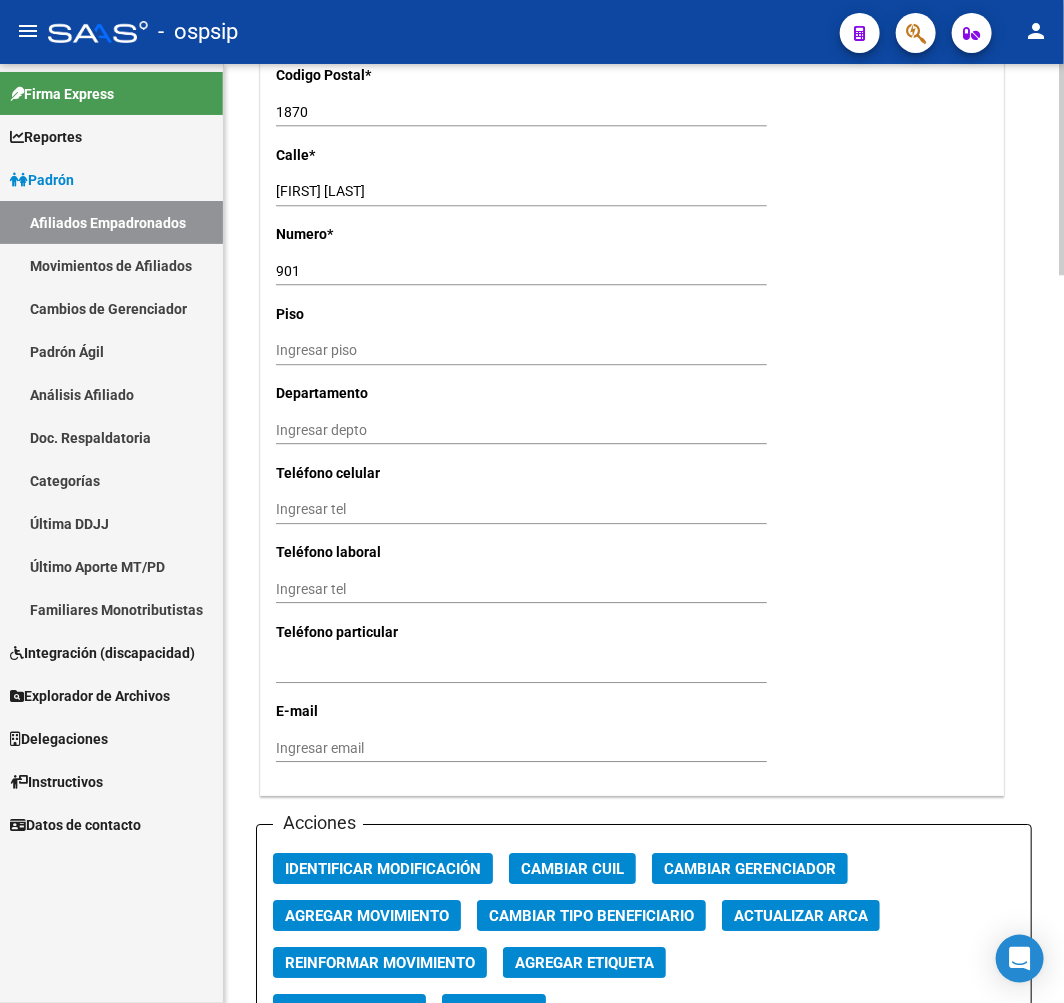 scroll, scrollTop: 2111, scrollLeft: 0, axis: vertical 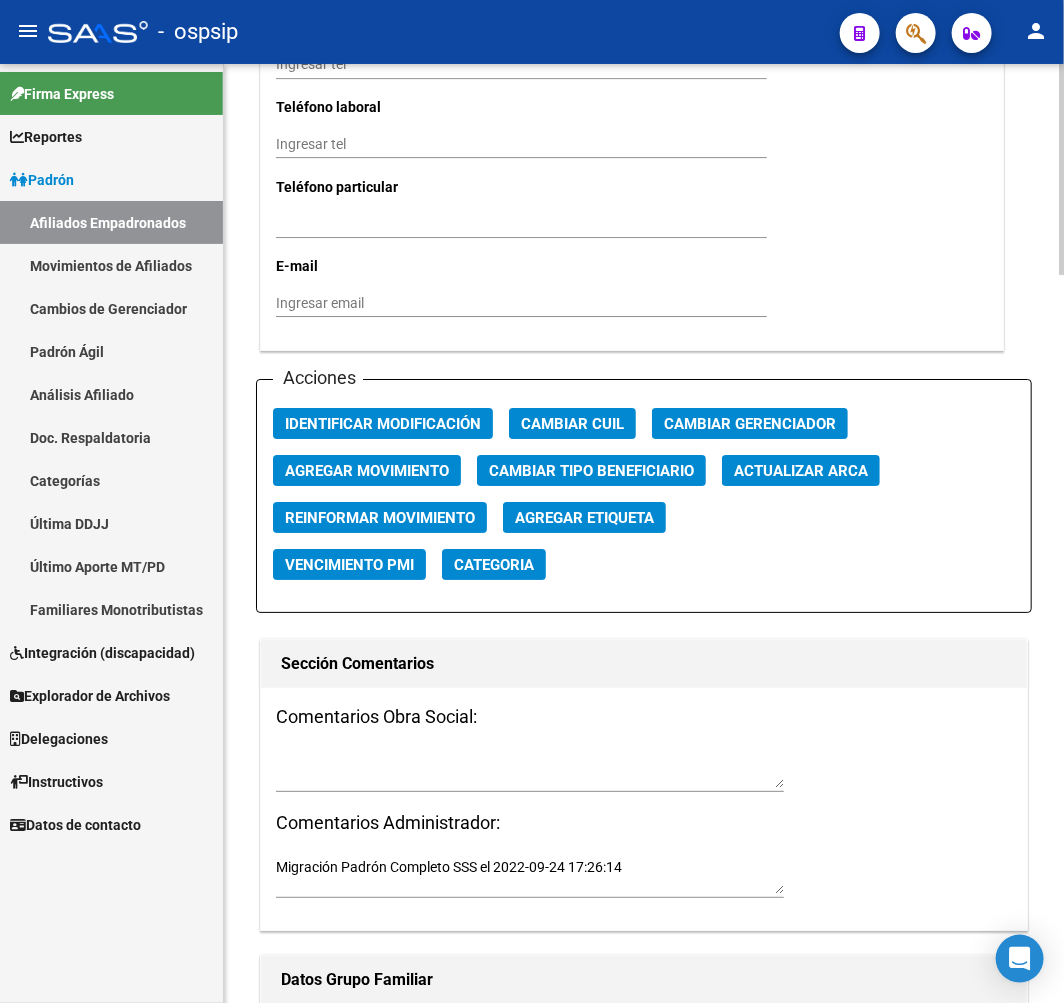 click on "Agregar Movimiento" 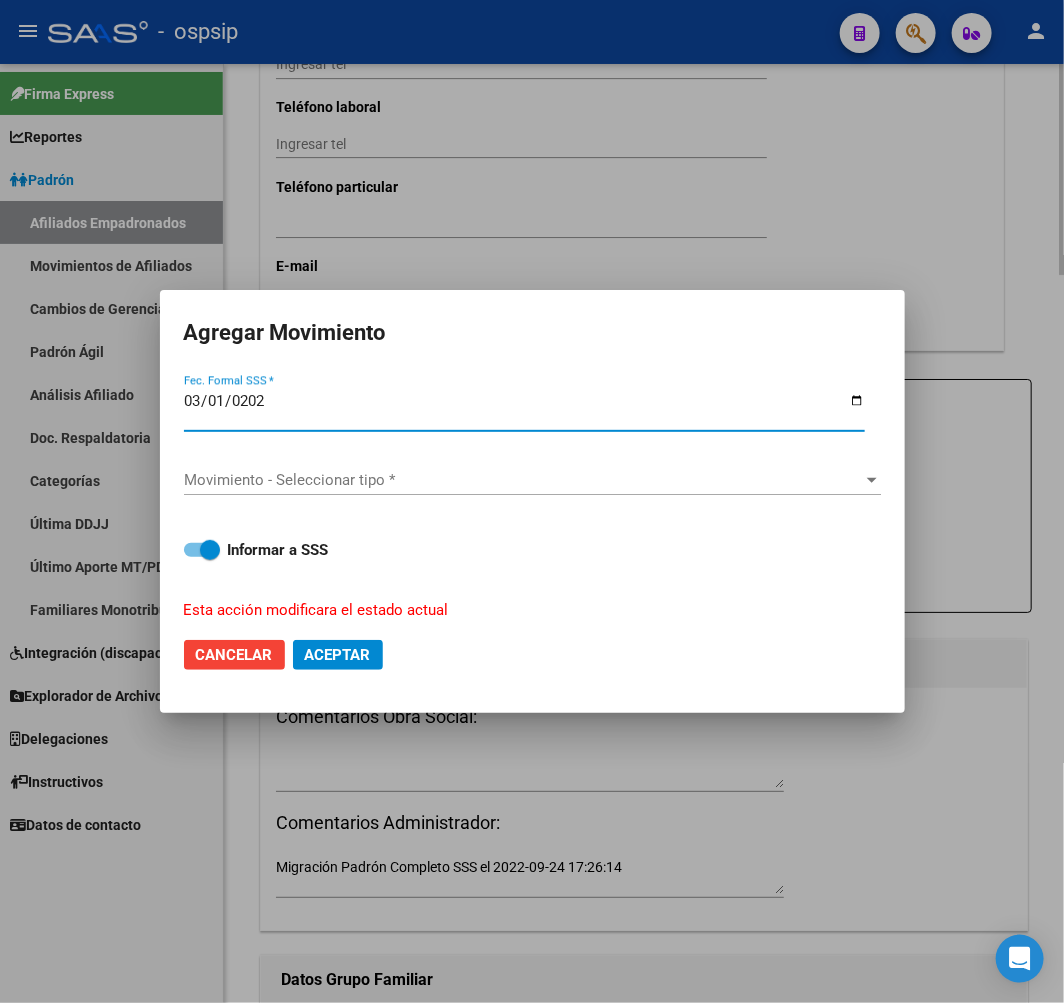 type on "2025-03-01" 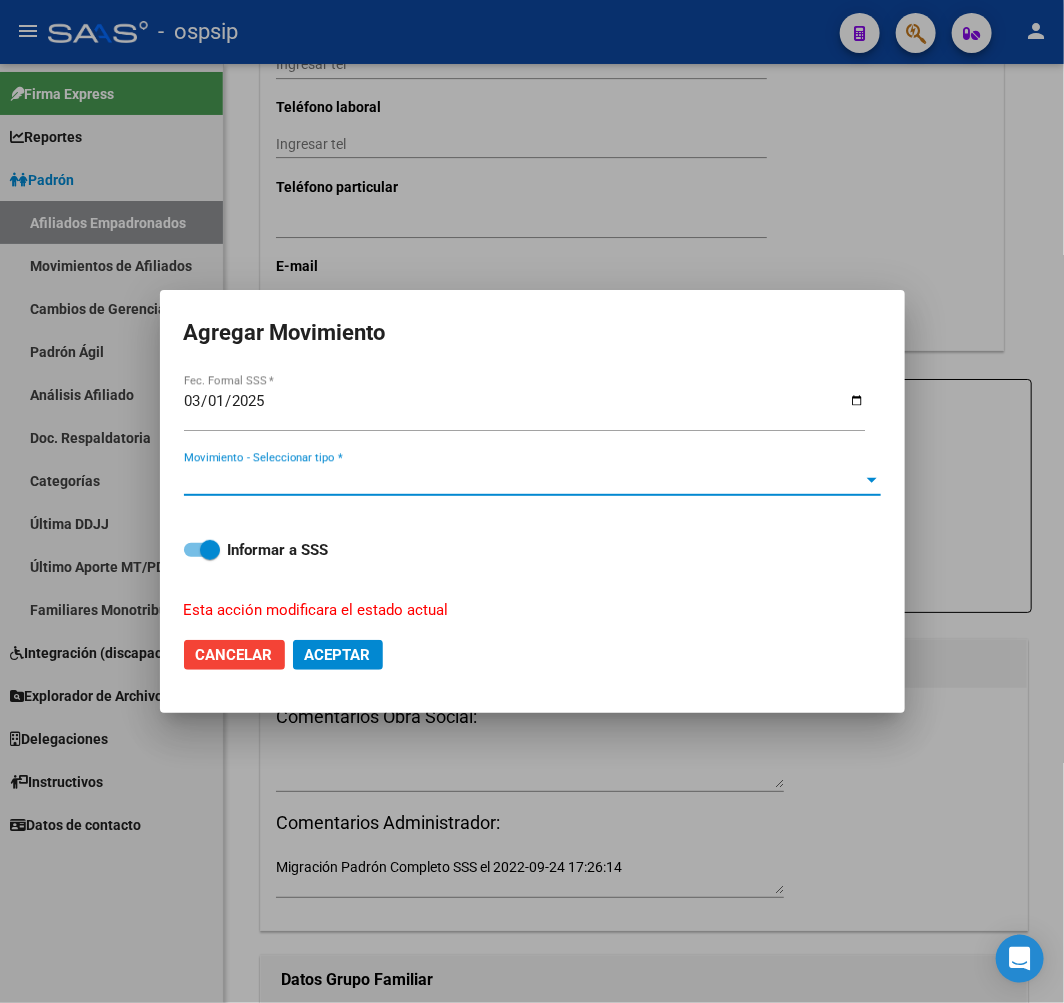 click on "Movimiento - Seleccionar tipo *" at bounding box center (523, 480) 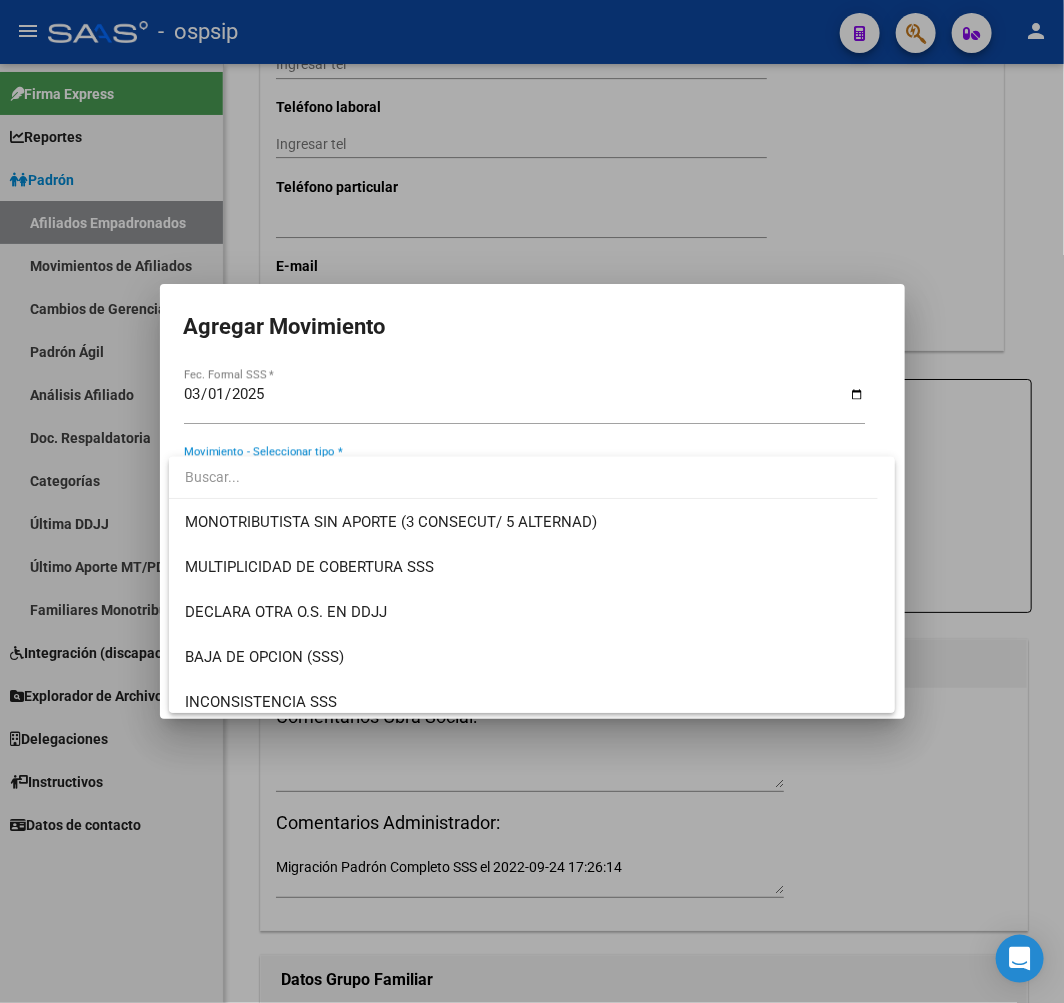 scroll, scrollTop: 777, scrollLeft: 0, axis: vertical 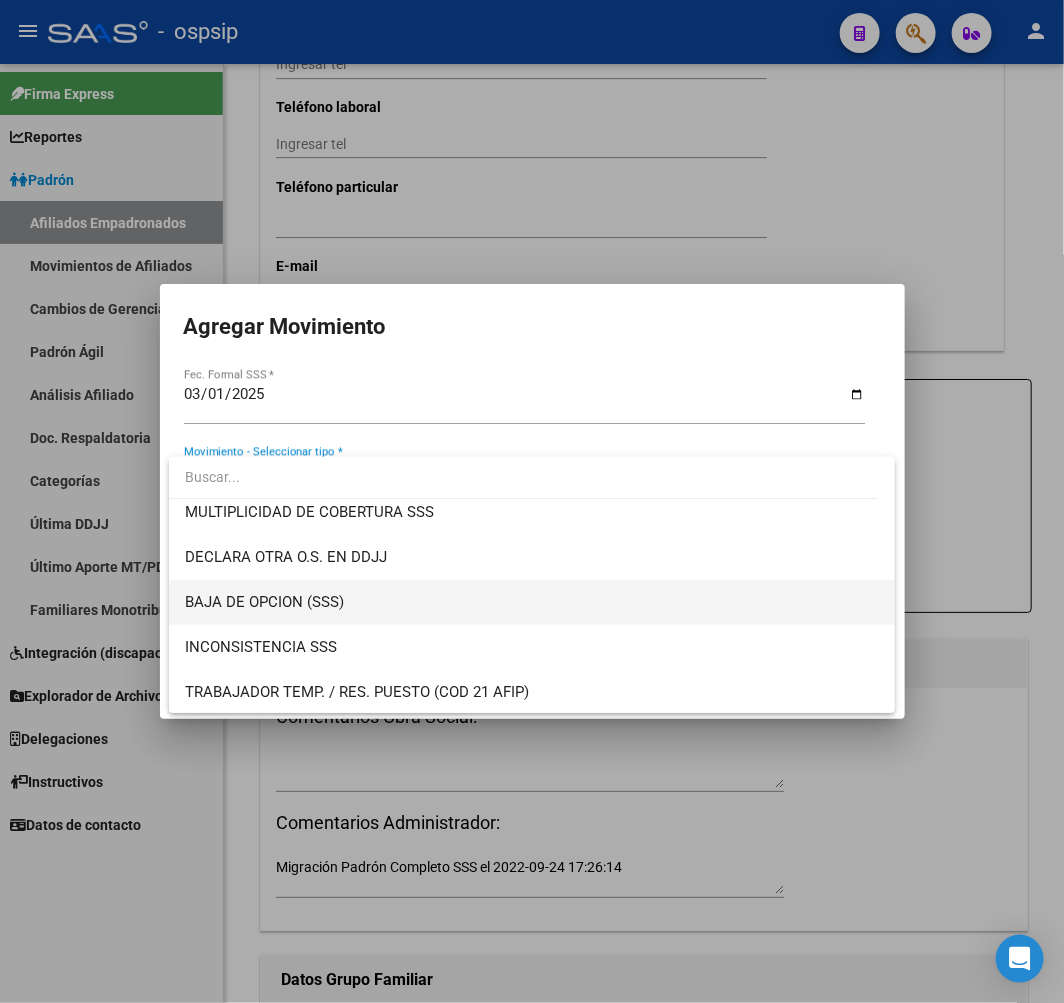 click on "BAJA DE OPCION (SSS)" at bounding box center [532, 602] 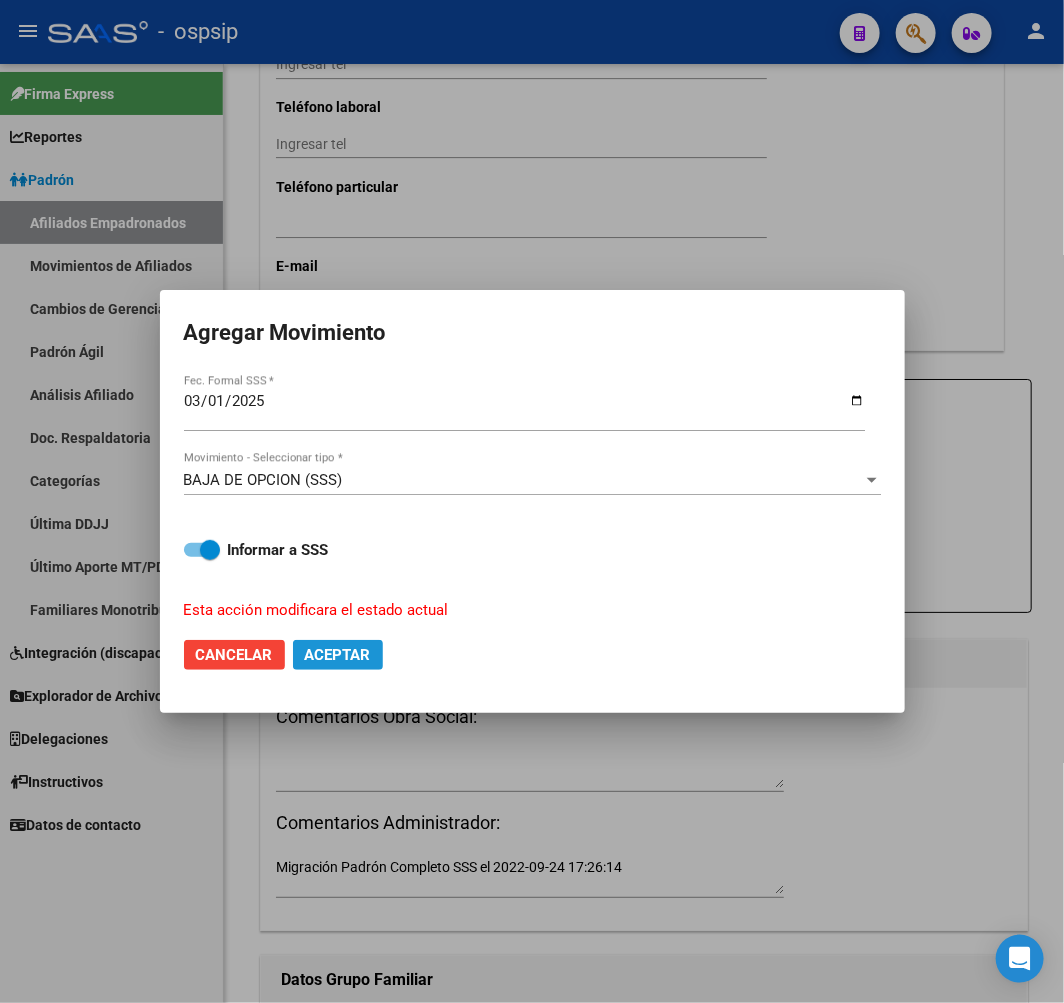 click on "Aceptar" 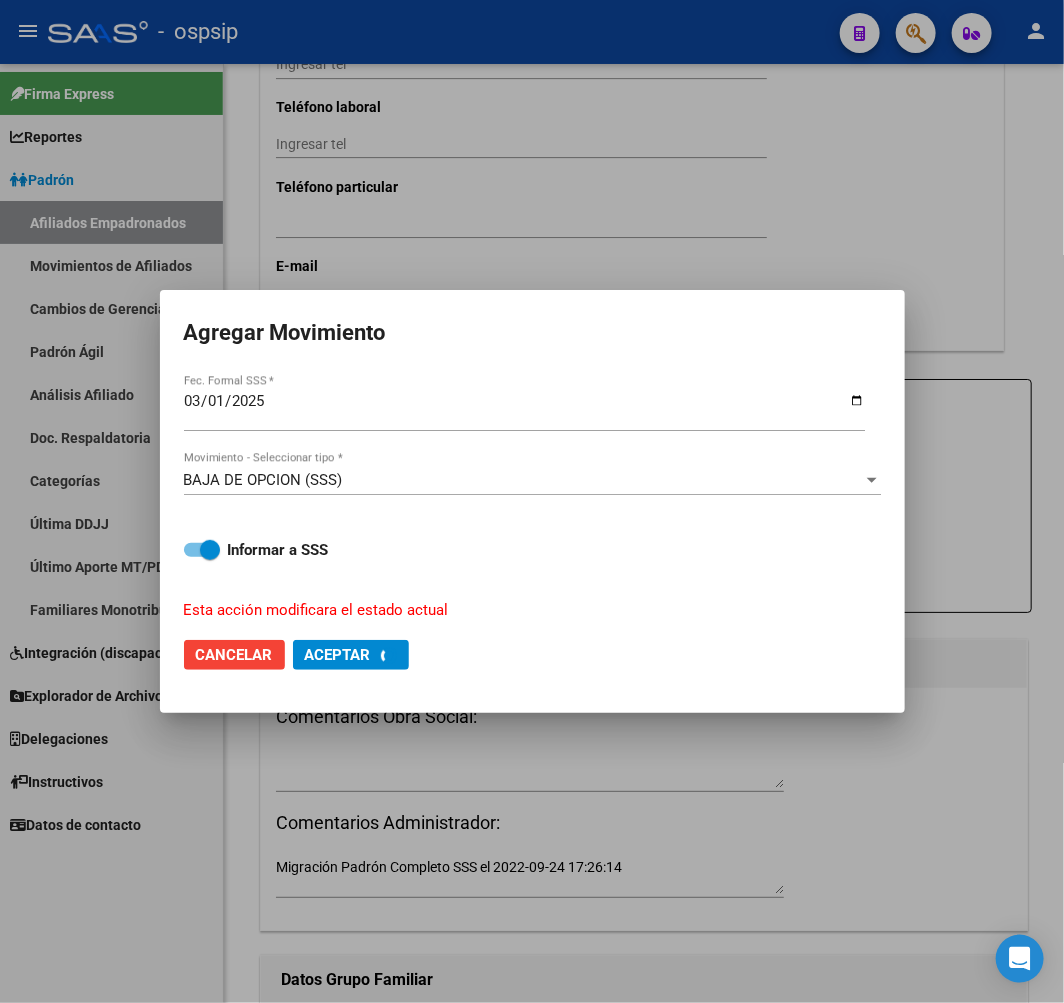 checkbox on "false" 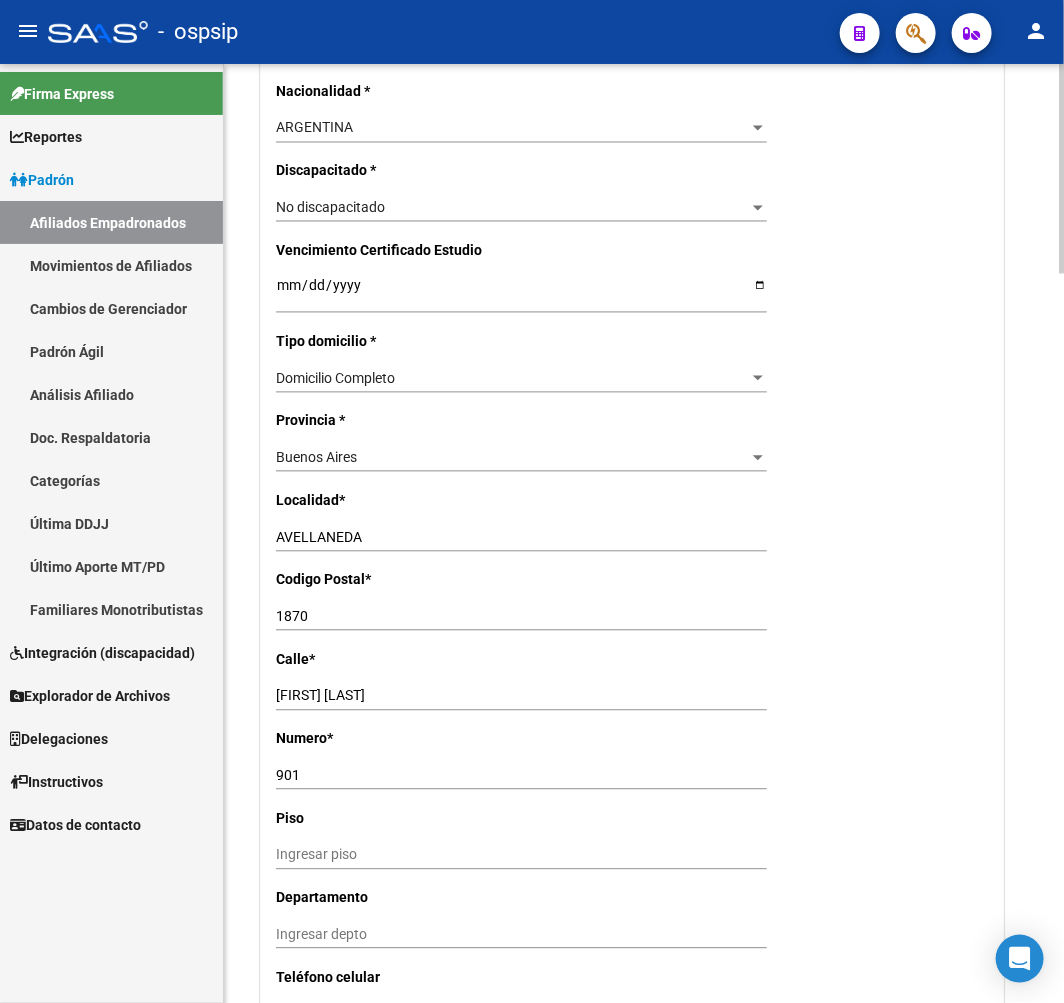 scroll, scrollTop: 777, scrollLeft: 0, axis: vertical 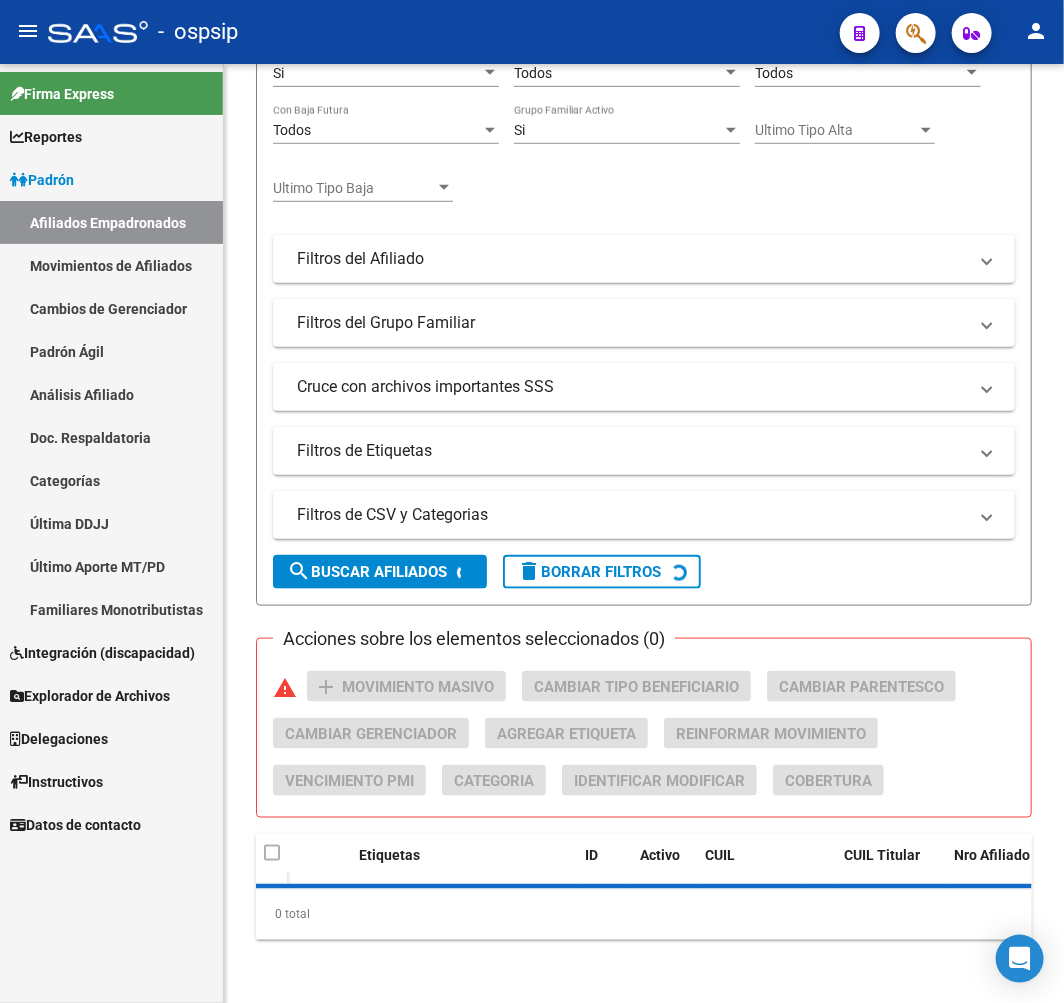 click 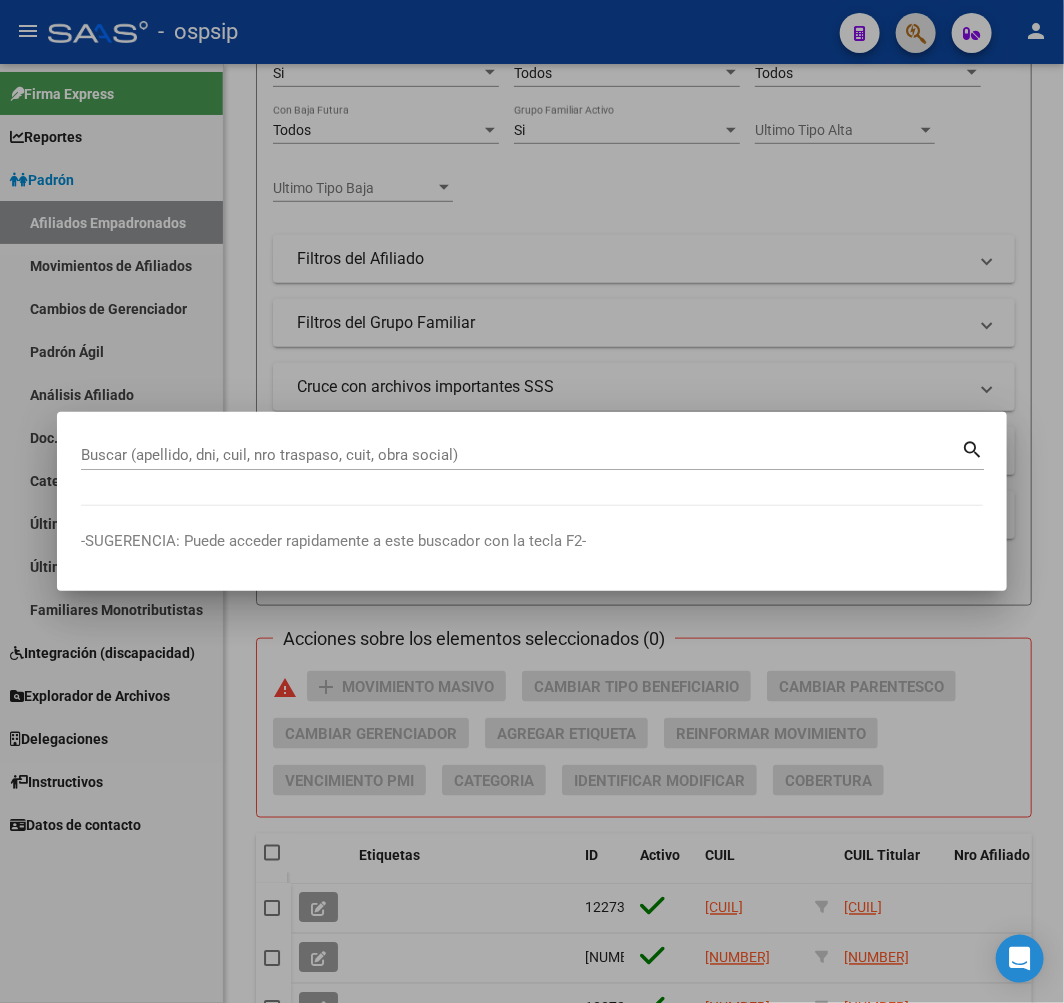 scroll, scrollTop: 777, scrollLeft: 0, axis: vertical 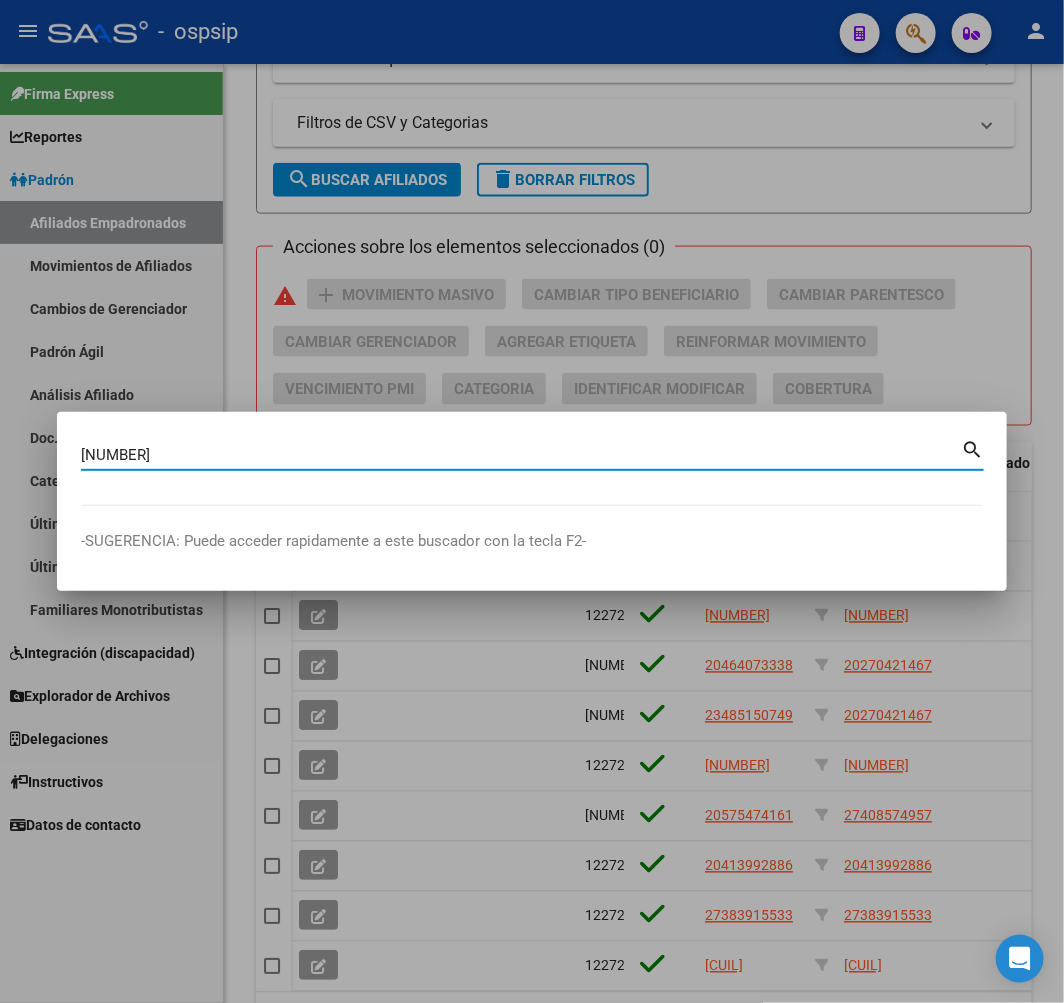 type on "16063660" 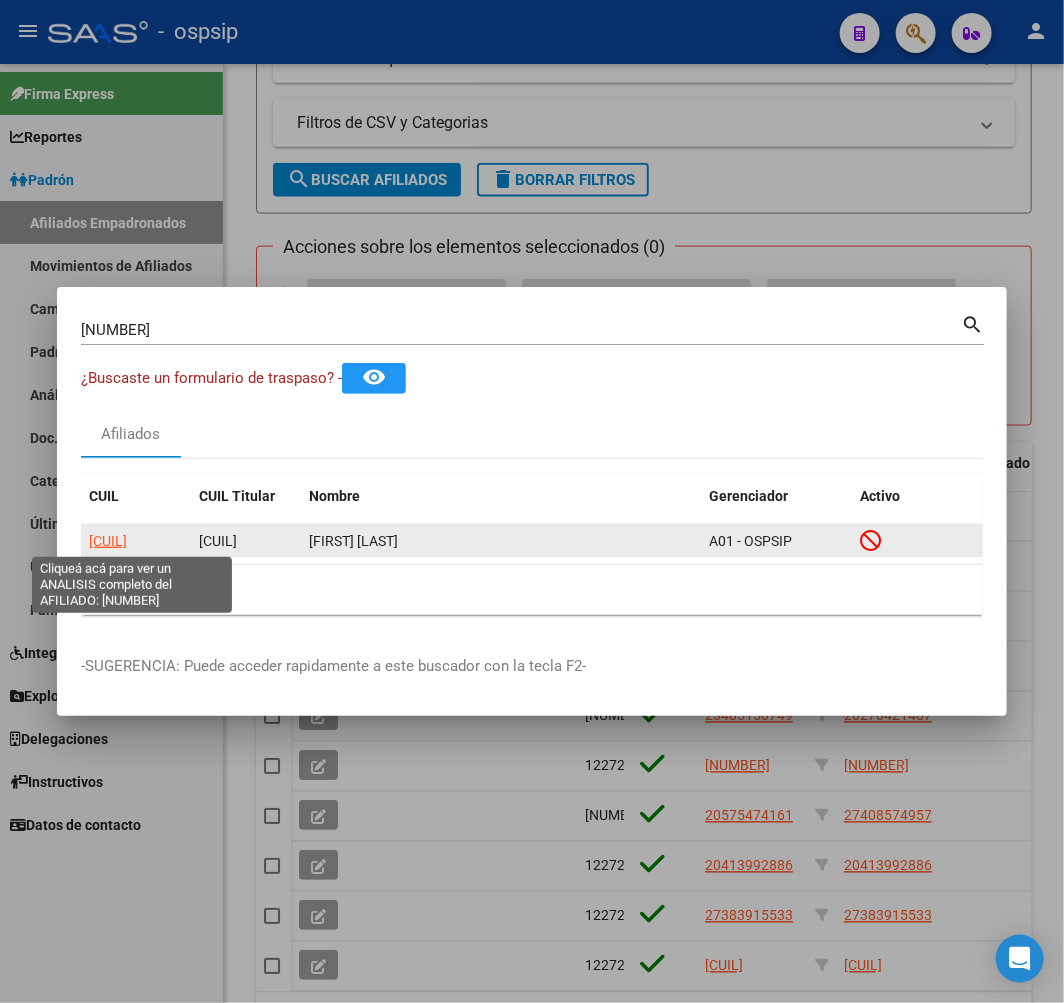 click on "20160636603" 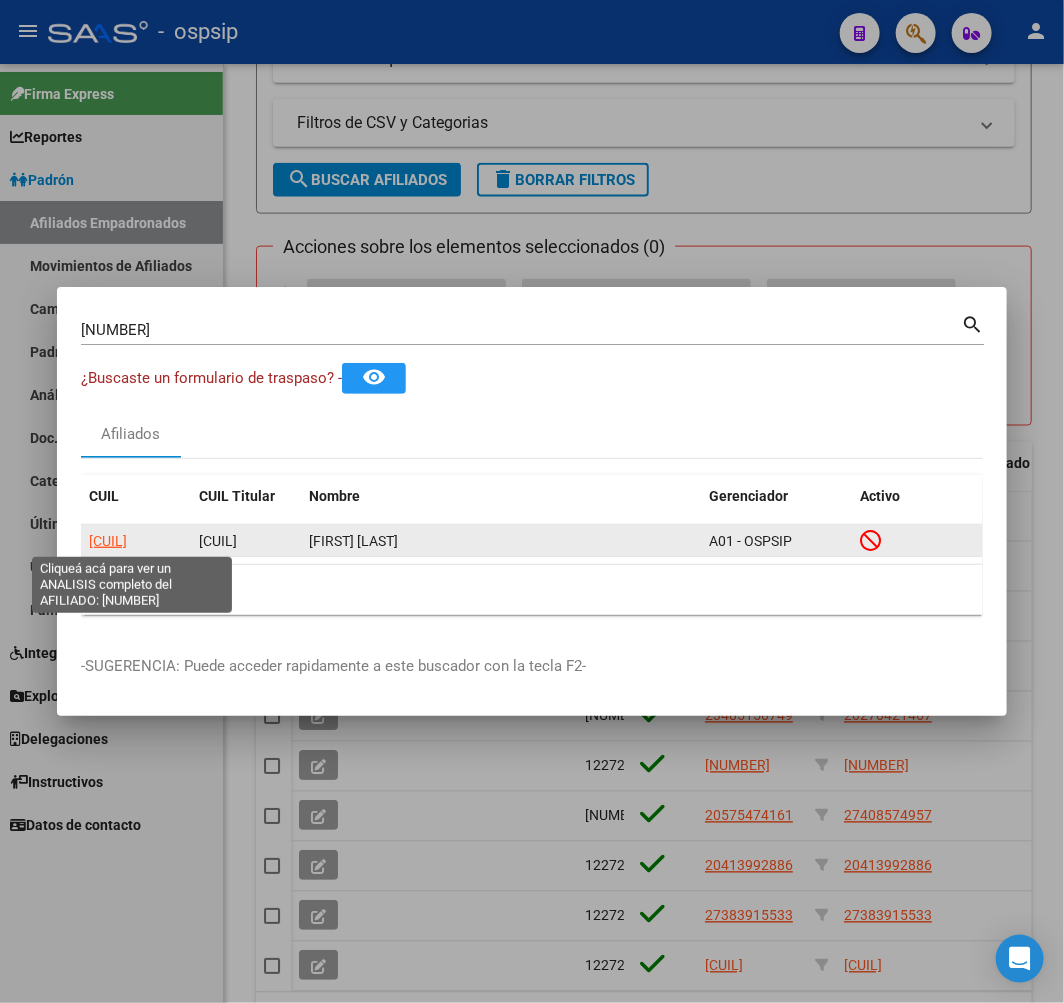 click on "20160636603" 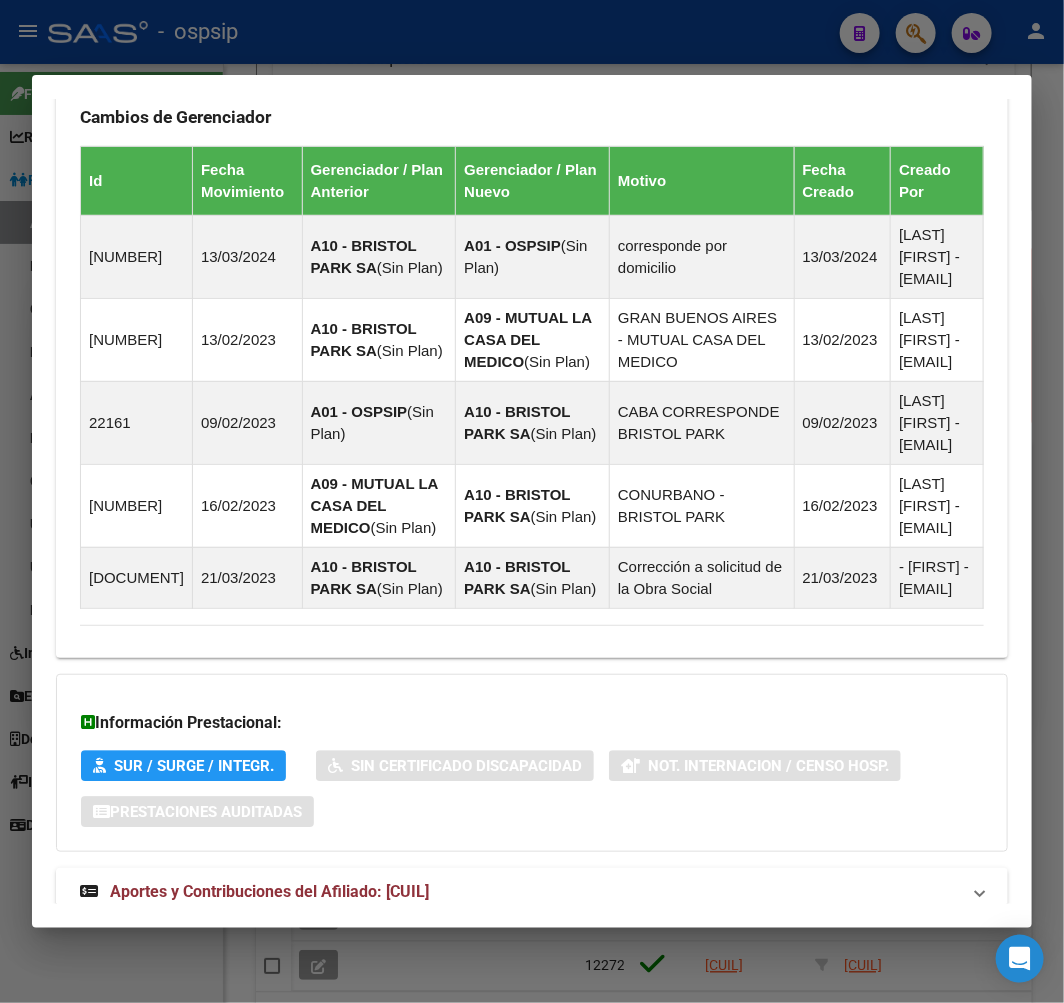 scroll, scrollTop: 1517, scrollLeft: 0, axis: vertical 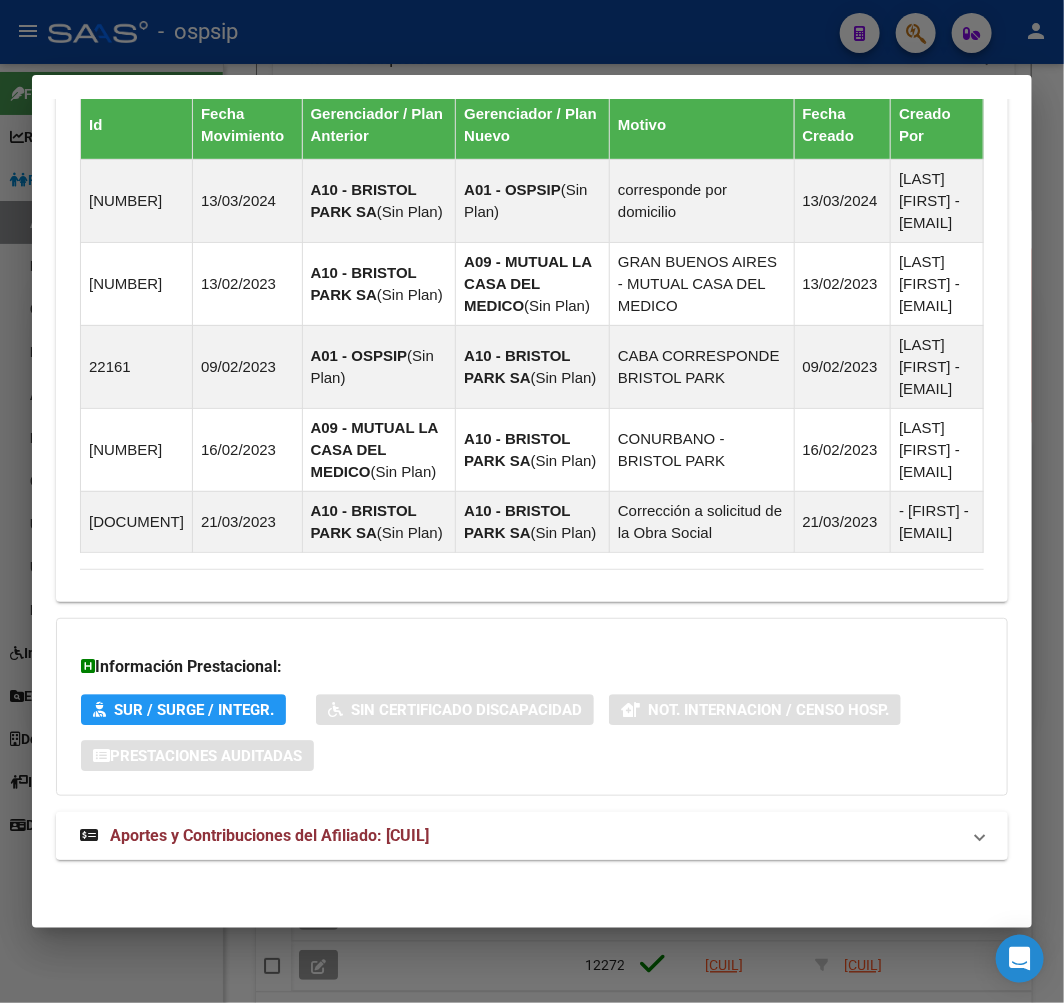 click on "Aportes y Contribuciones del Afiliado: 20160636603" at bounding box center [520, 836] 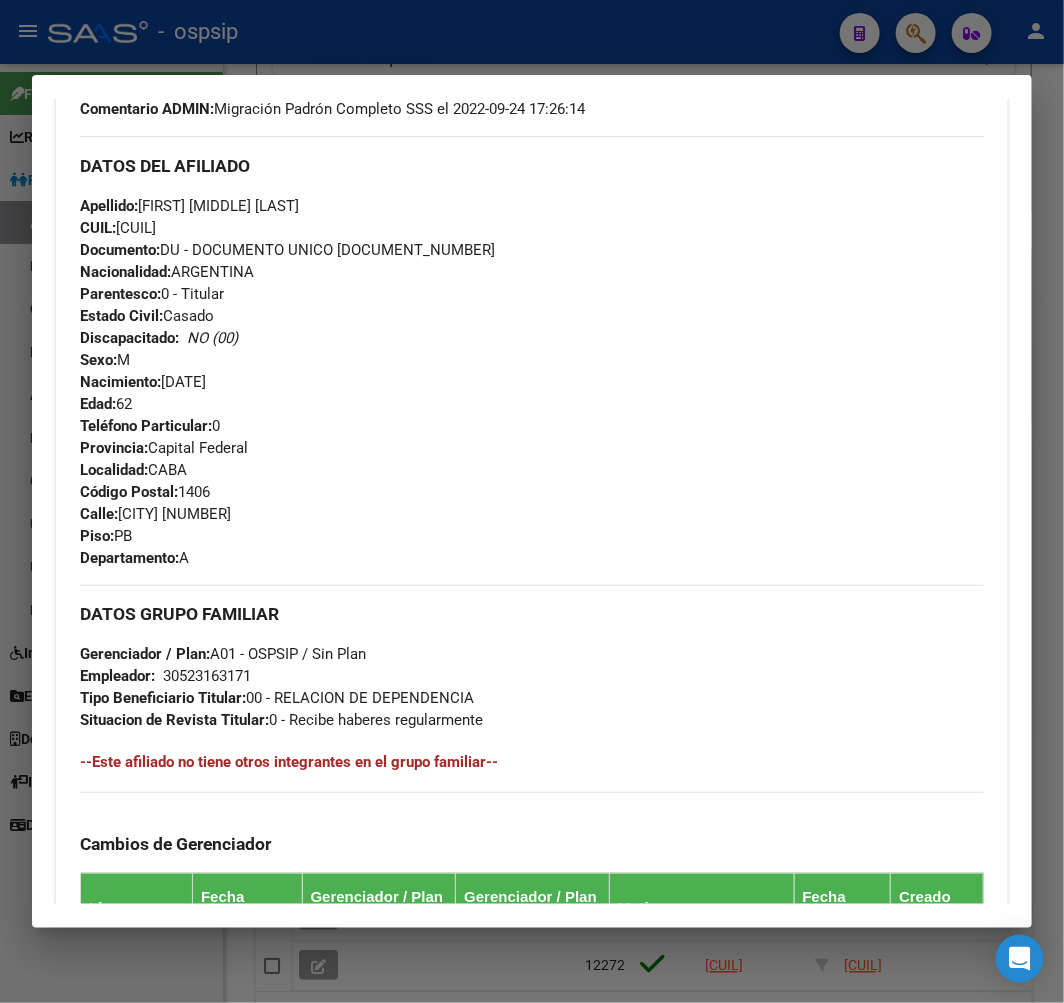 scroll, scrollTop: 505, scrollLeft: 0, axis: vertical 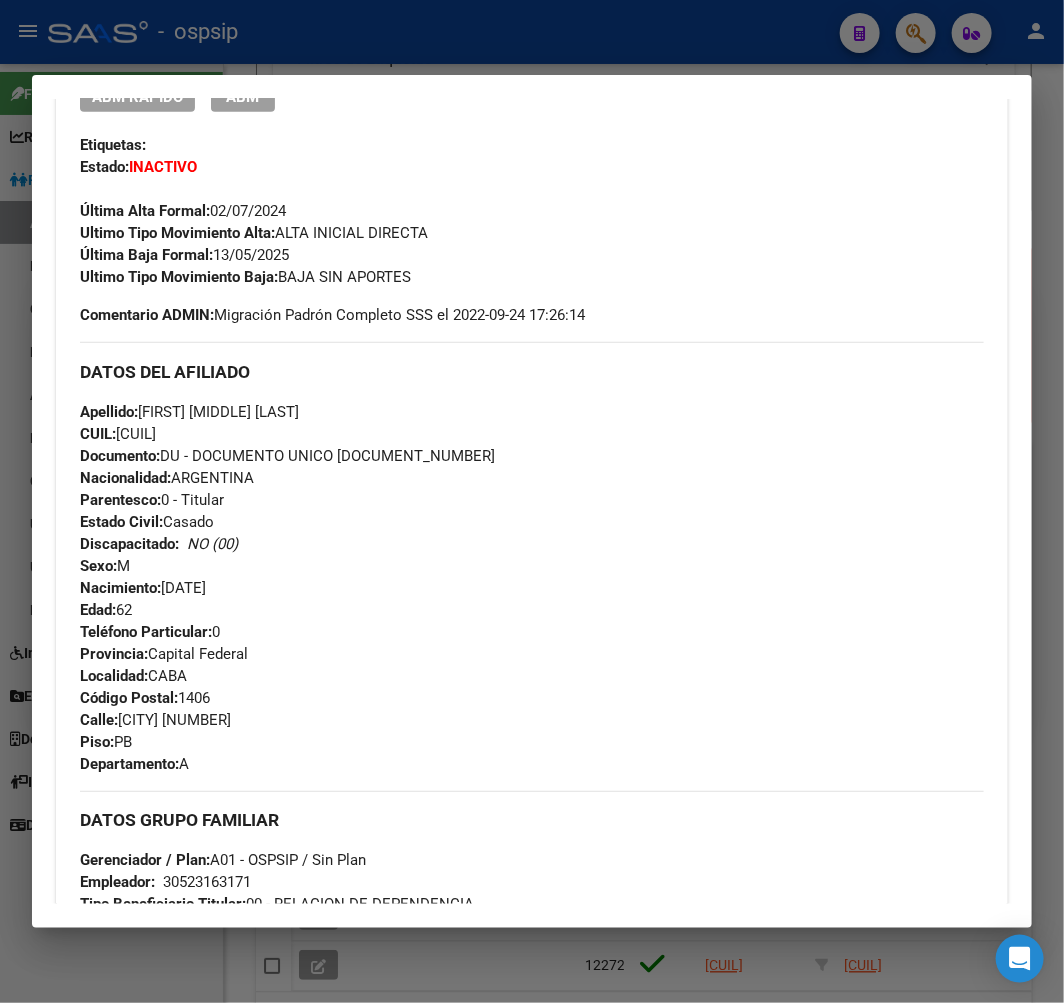 click at bounding box center [532, 501] 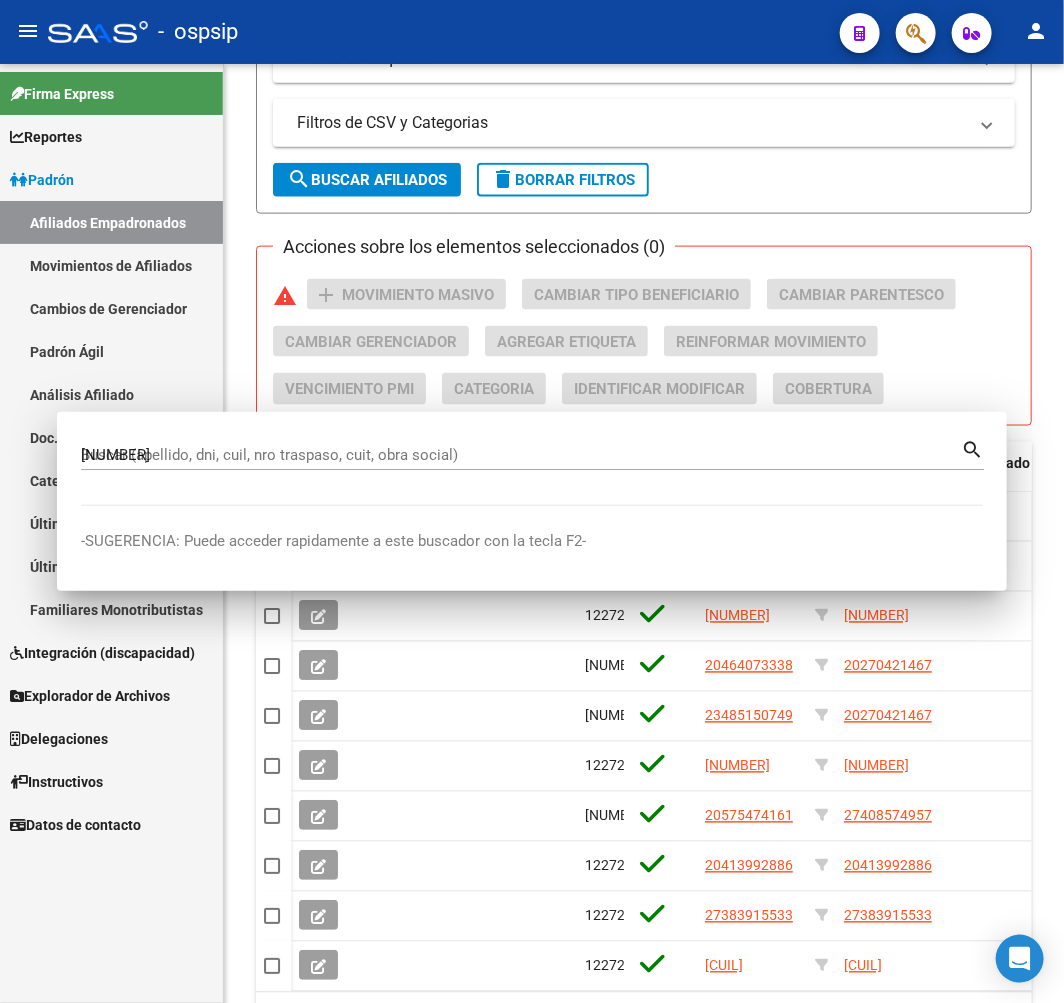 type 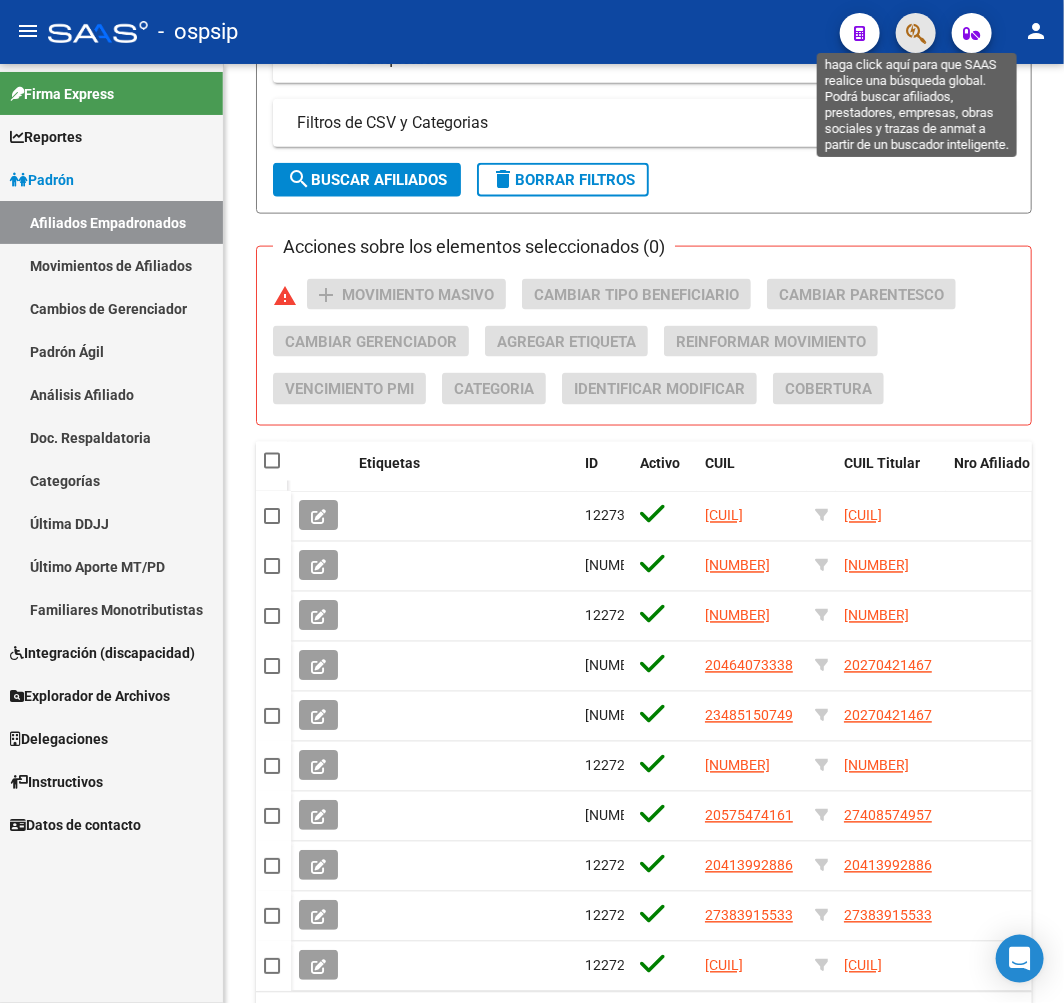 click 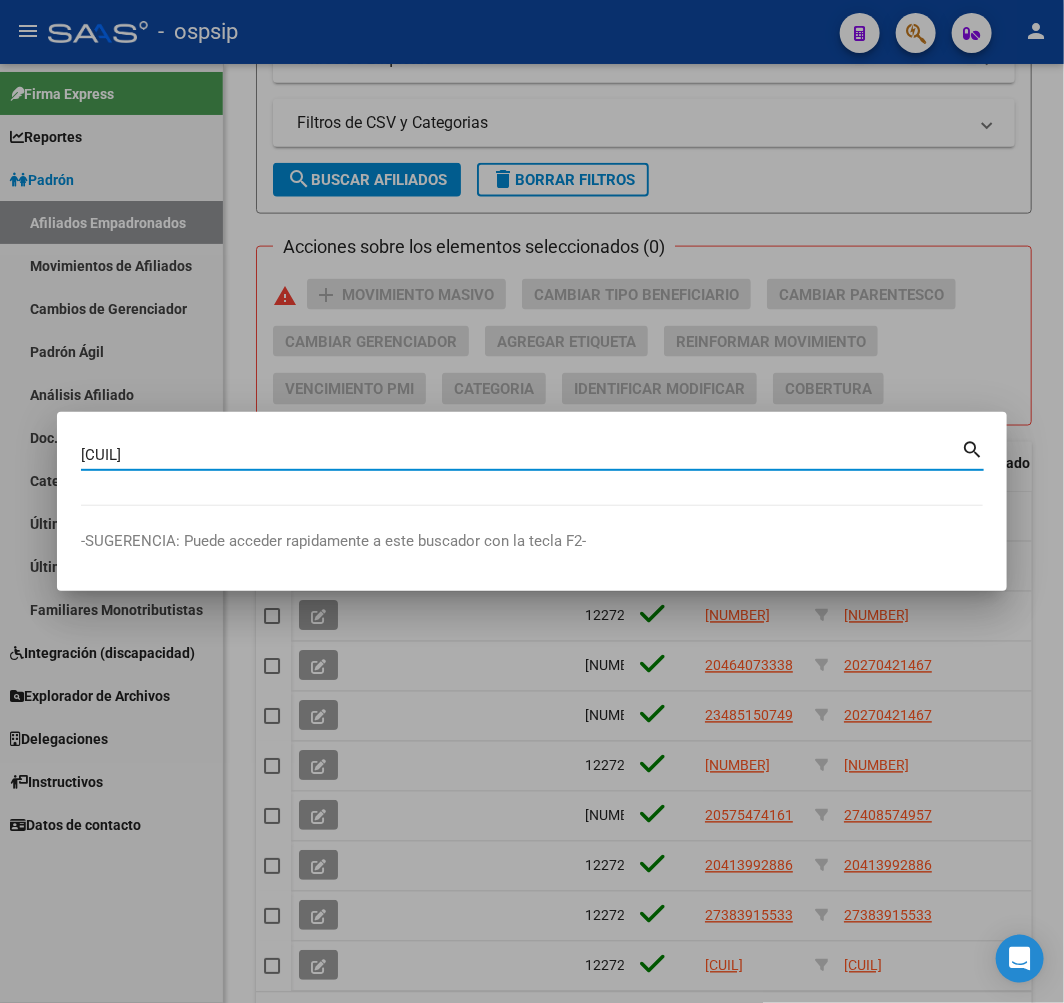 type on "161149978" 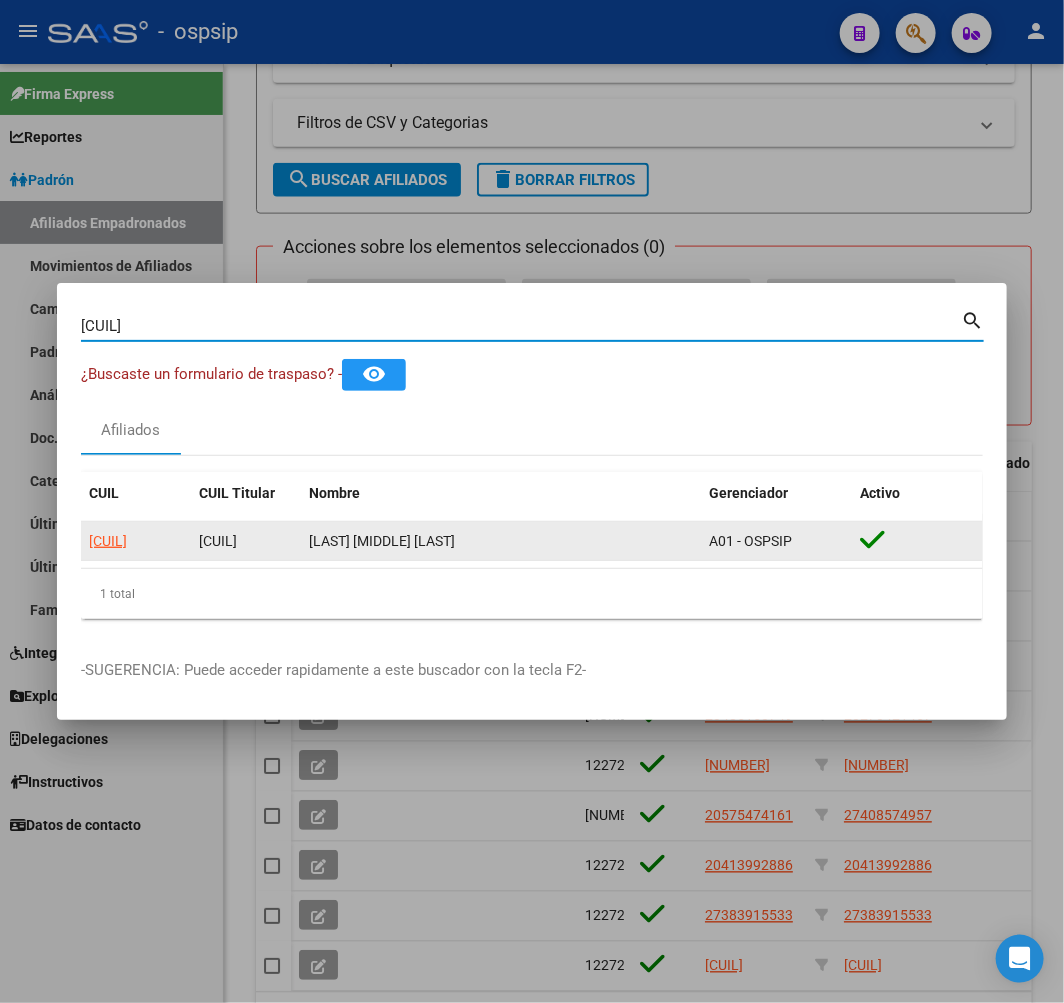 click on "20161149978" 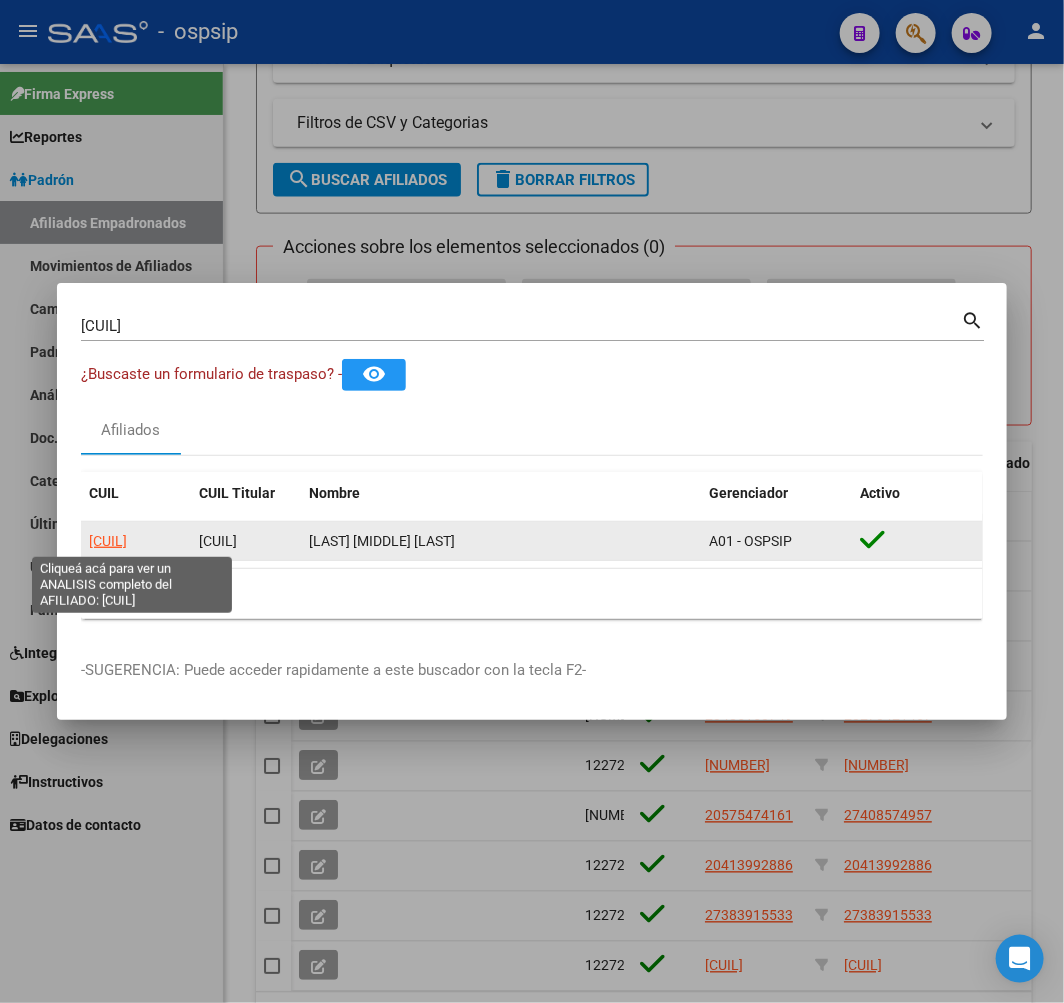 click on "20161149978" 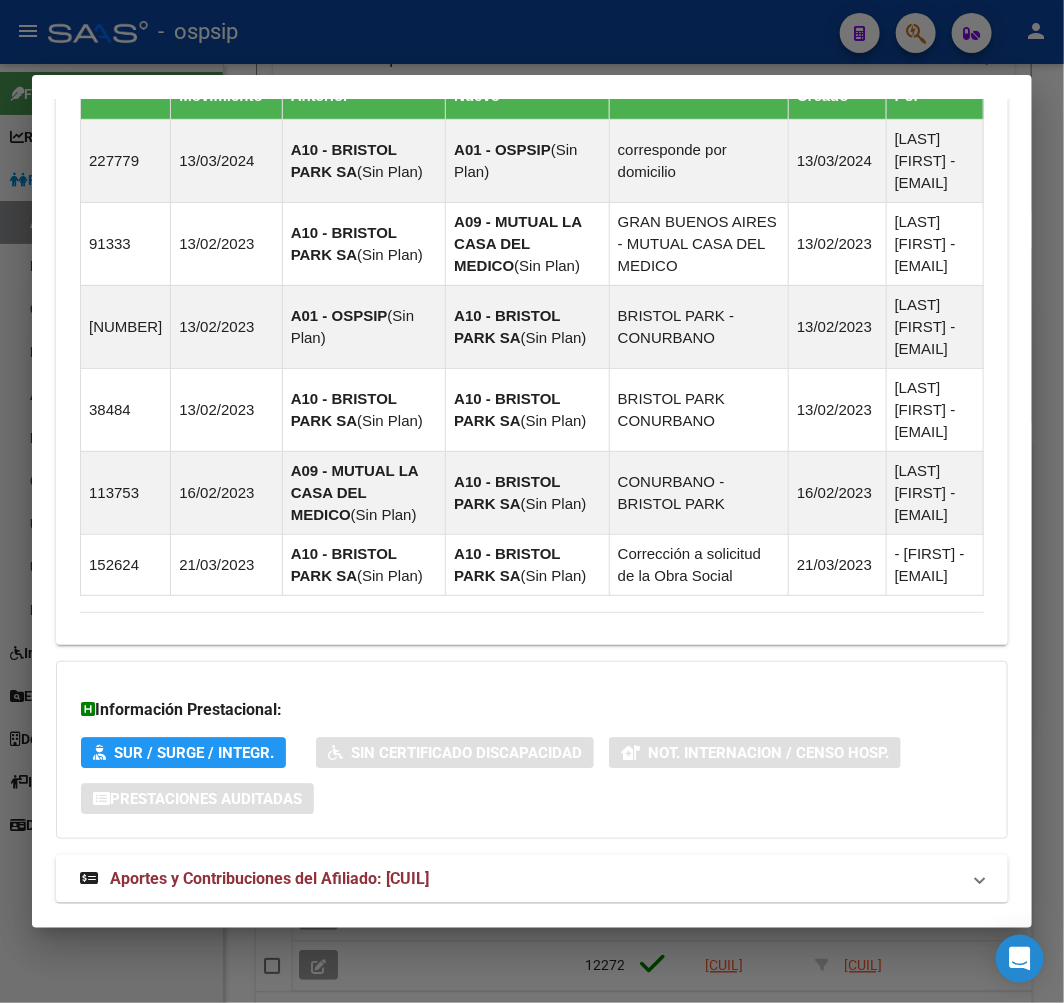 scroll, scrollTop: 1534, scrollLeft: 0, axis: vertical 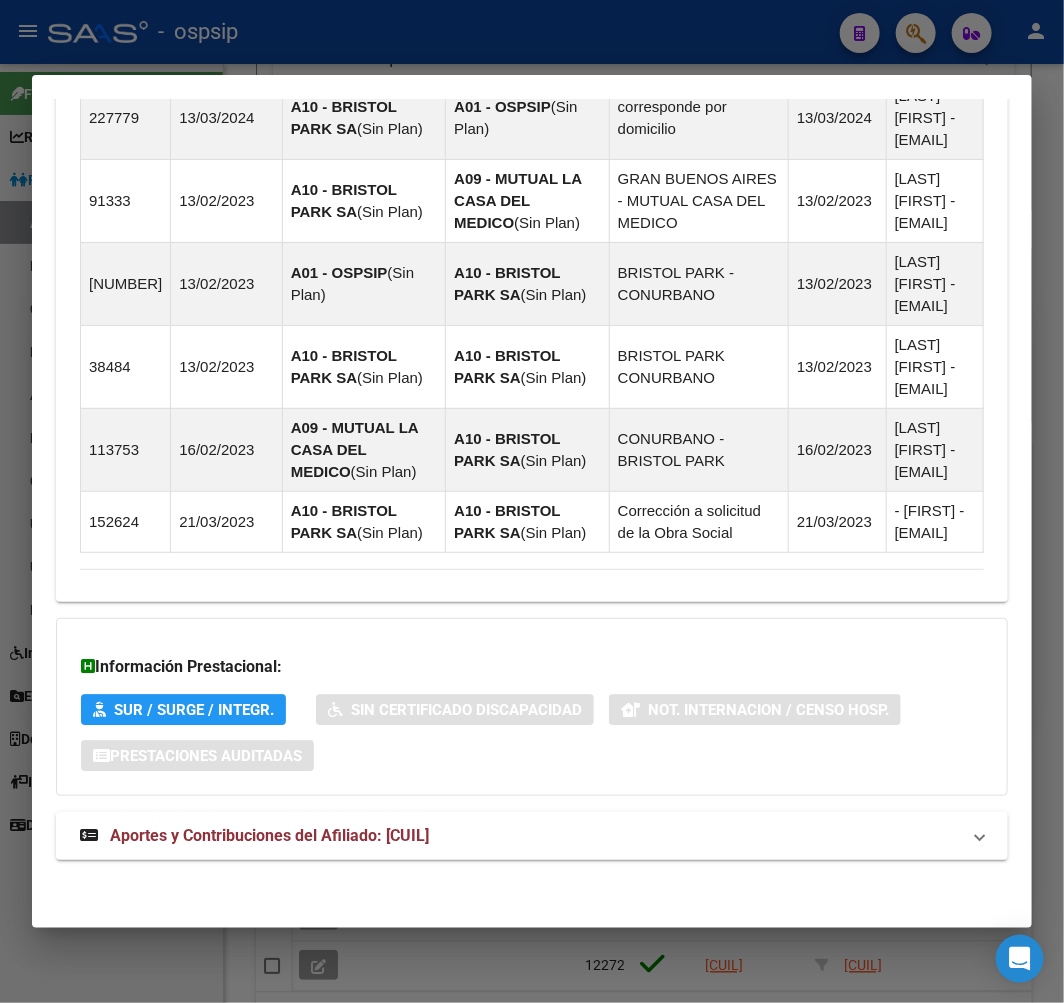 drag, startPoint x: 570, startPoint y: 815, endPoint x: 577, endPoint y: 802, distance: 14.764823 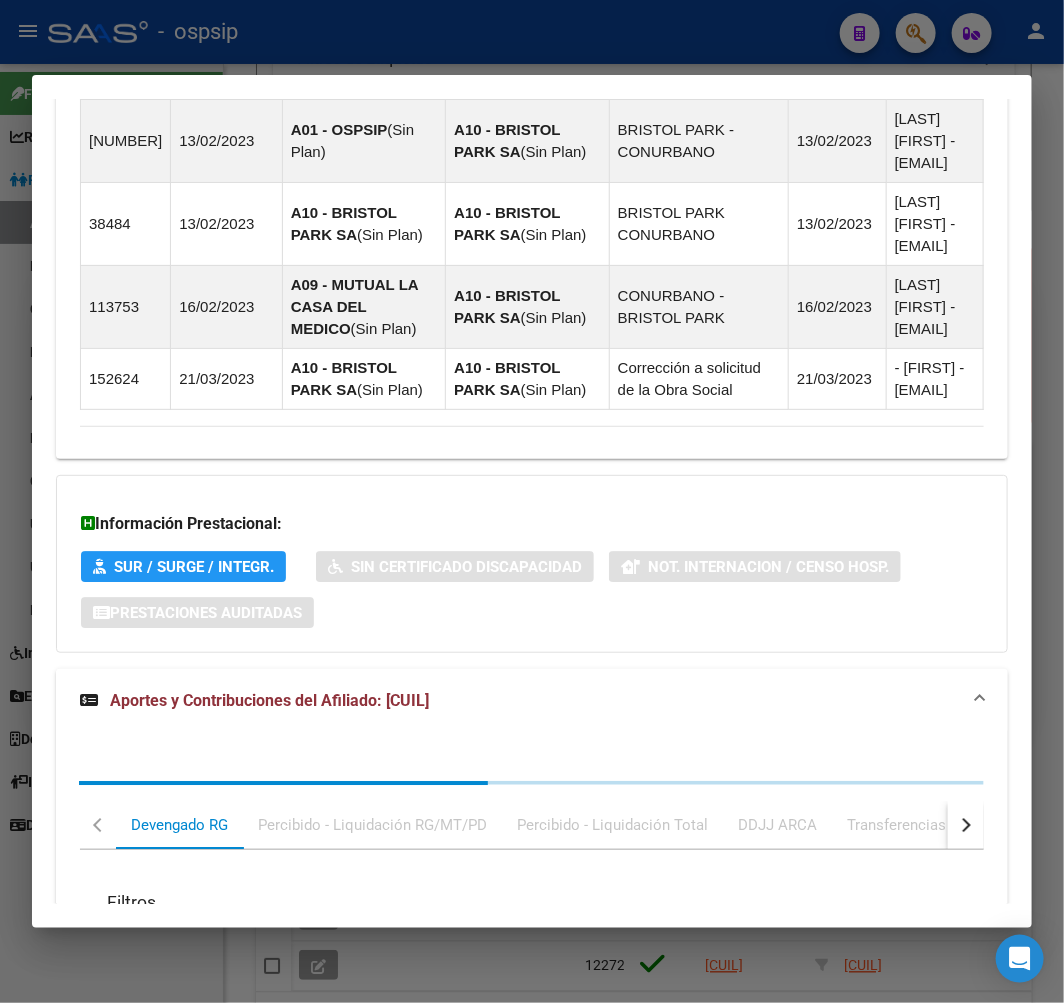 scroll, scrollTop: 2077, scrollLeft: 0, axis: vertical 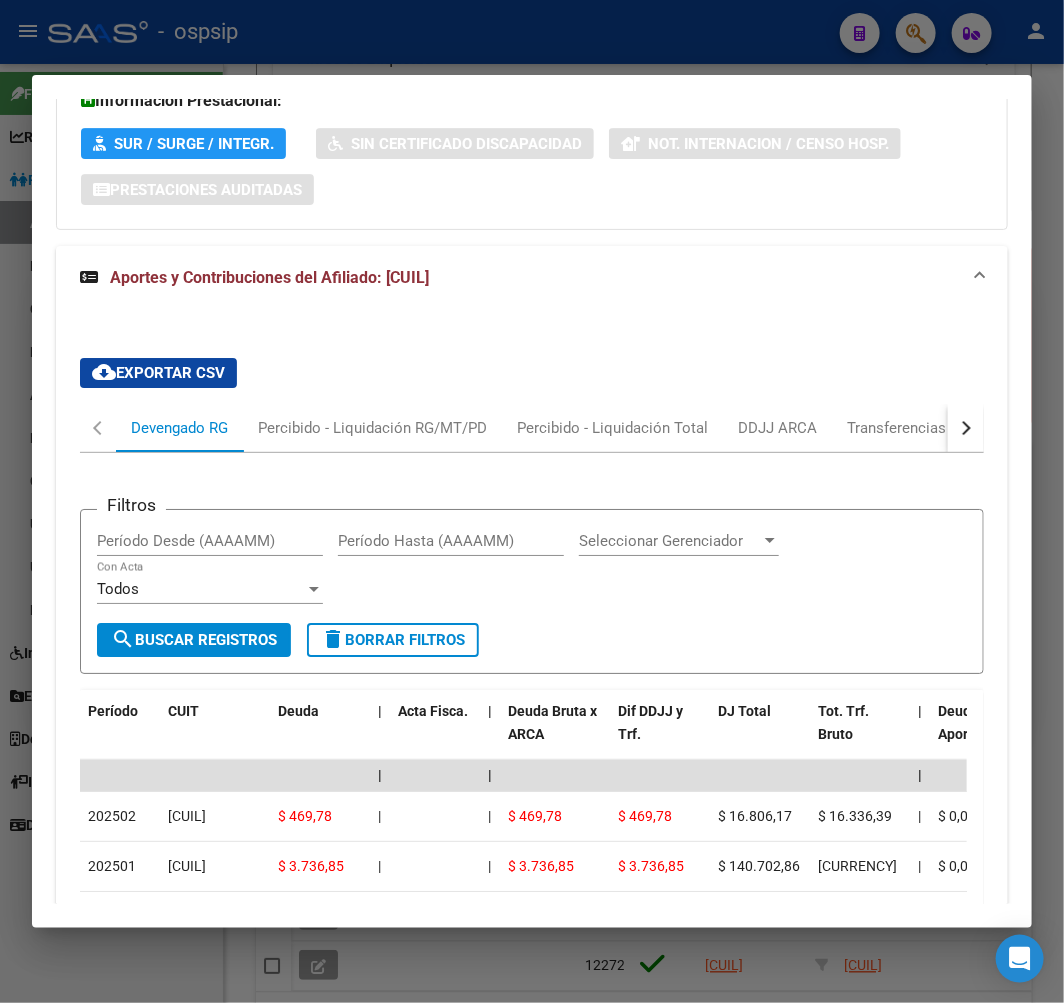 click at bounding box center (966, 428) 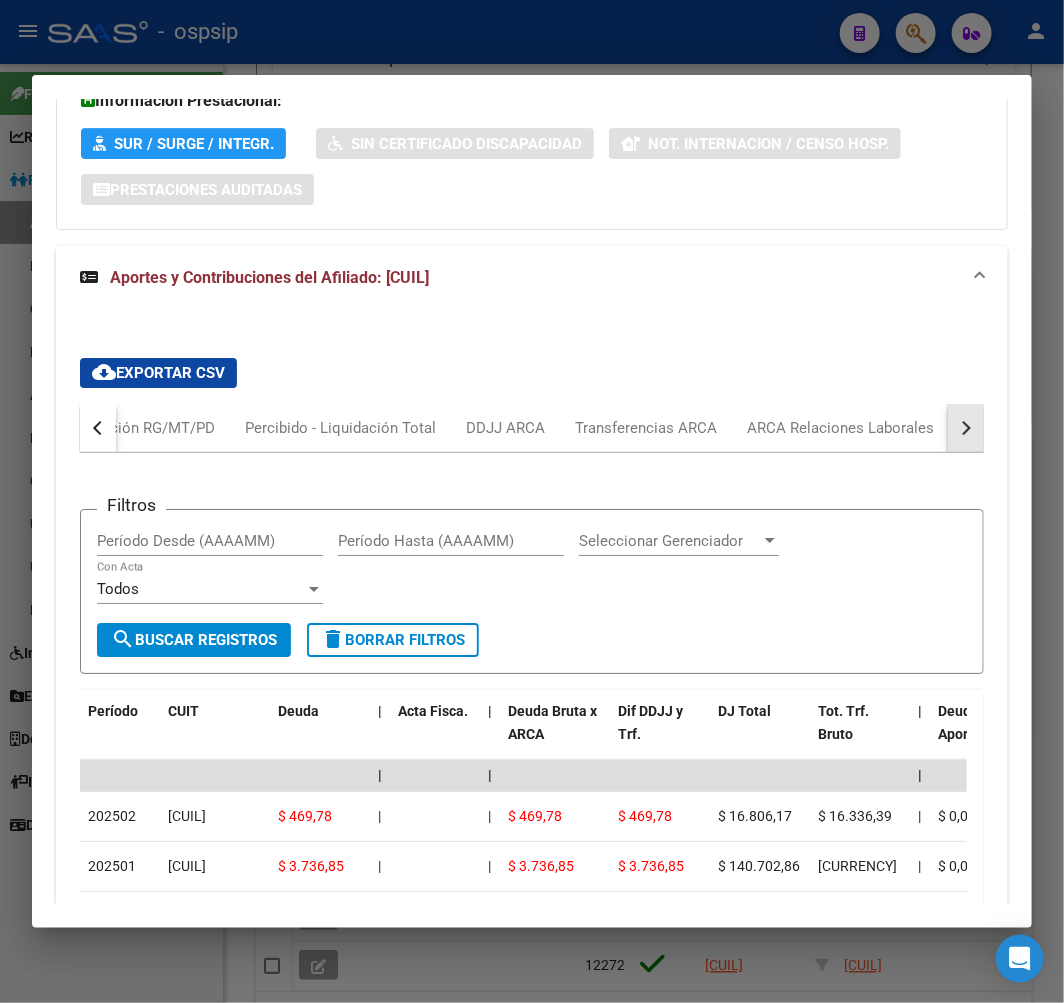 click at bounding box center (966, 428) 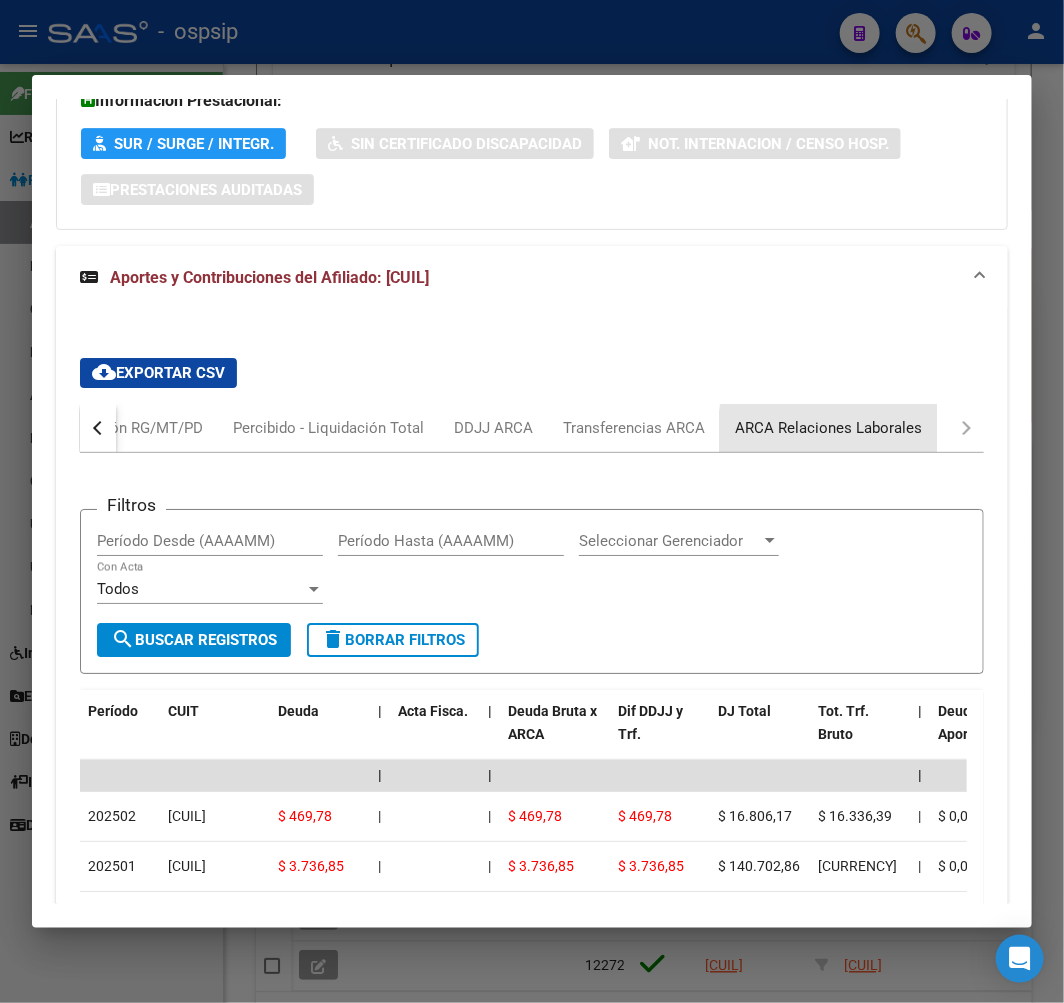 click on "ARCA Relaciones Laborales" at bounding box center (828, 428) 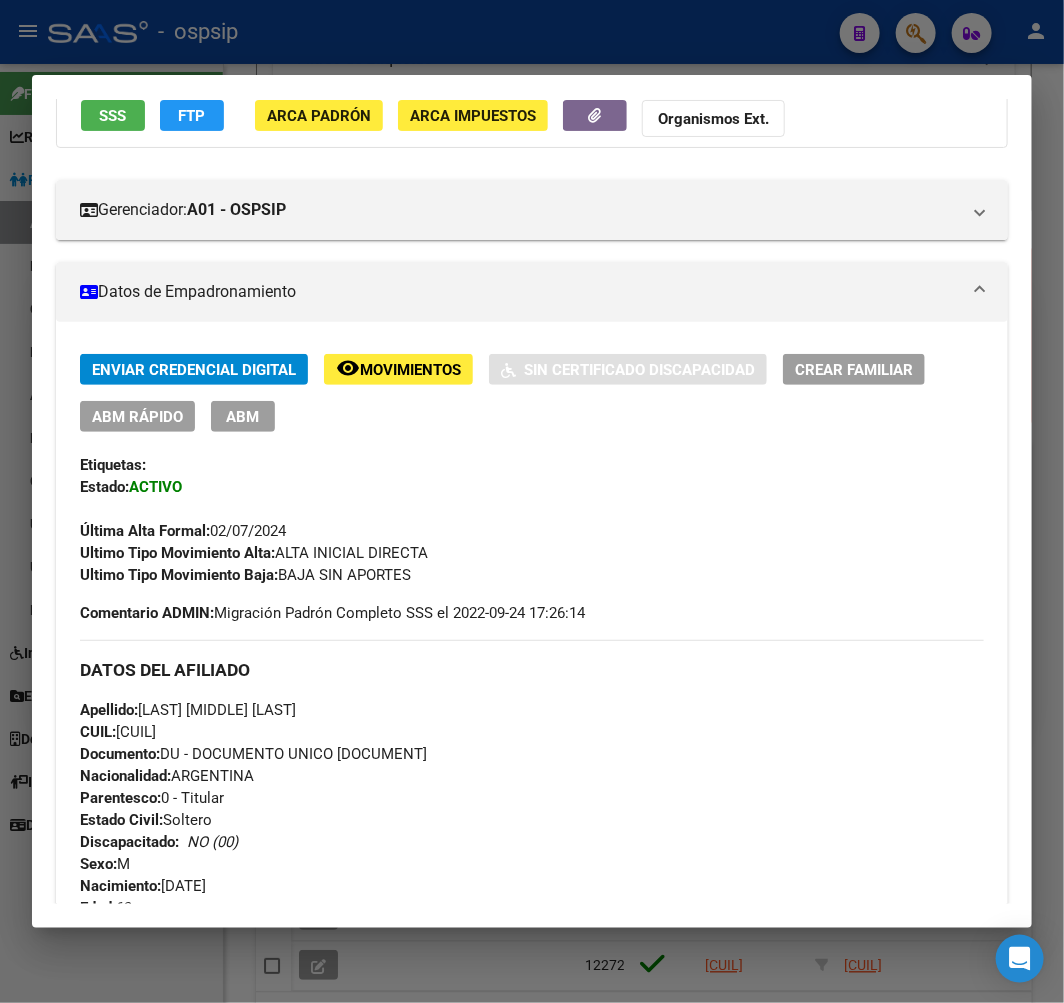 scroll, scrollTop: 77, scrollLeft: 0, axis: vertical 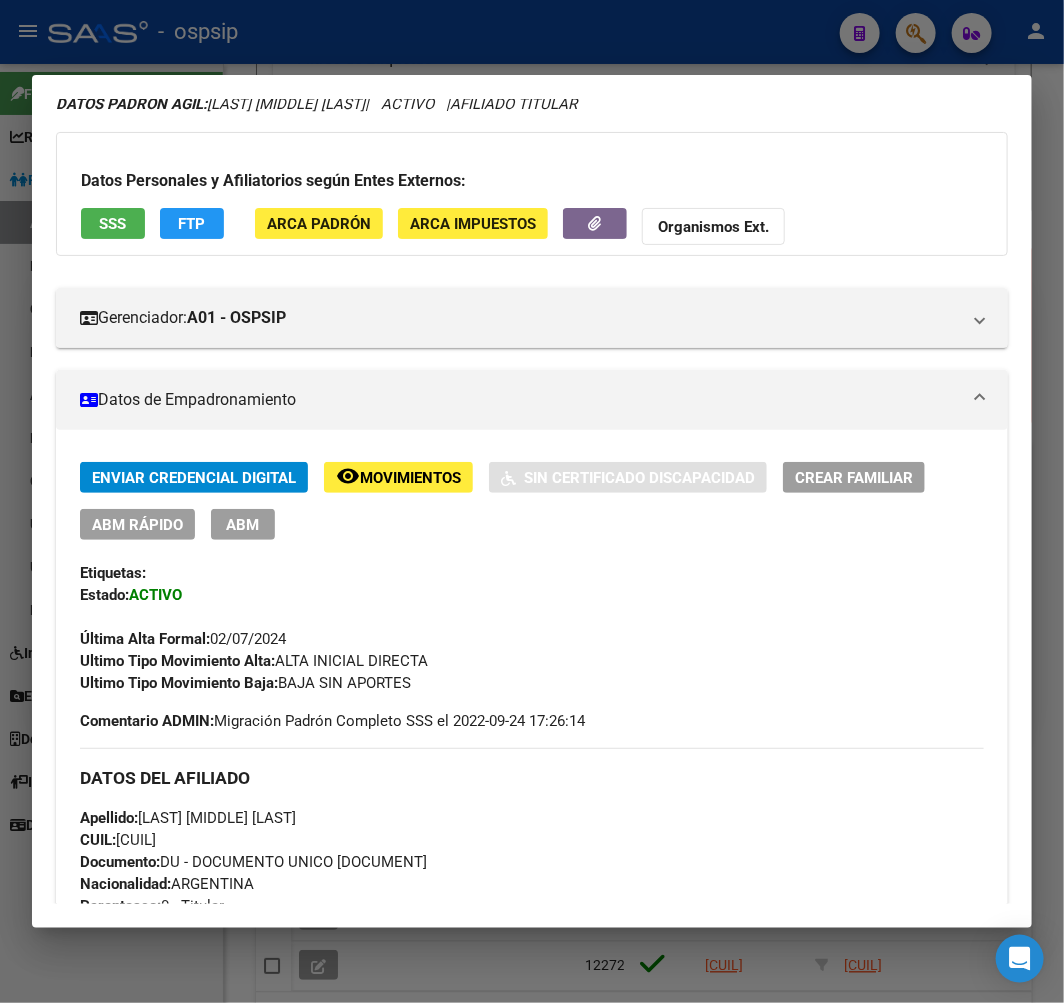 click on "ABM" at bounding box center (243, 524) 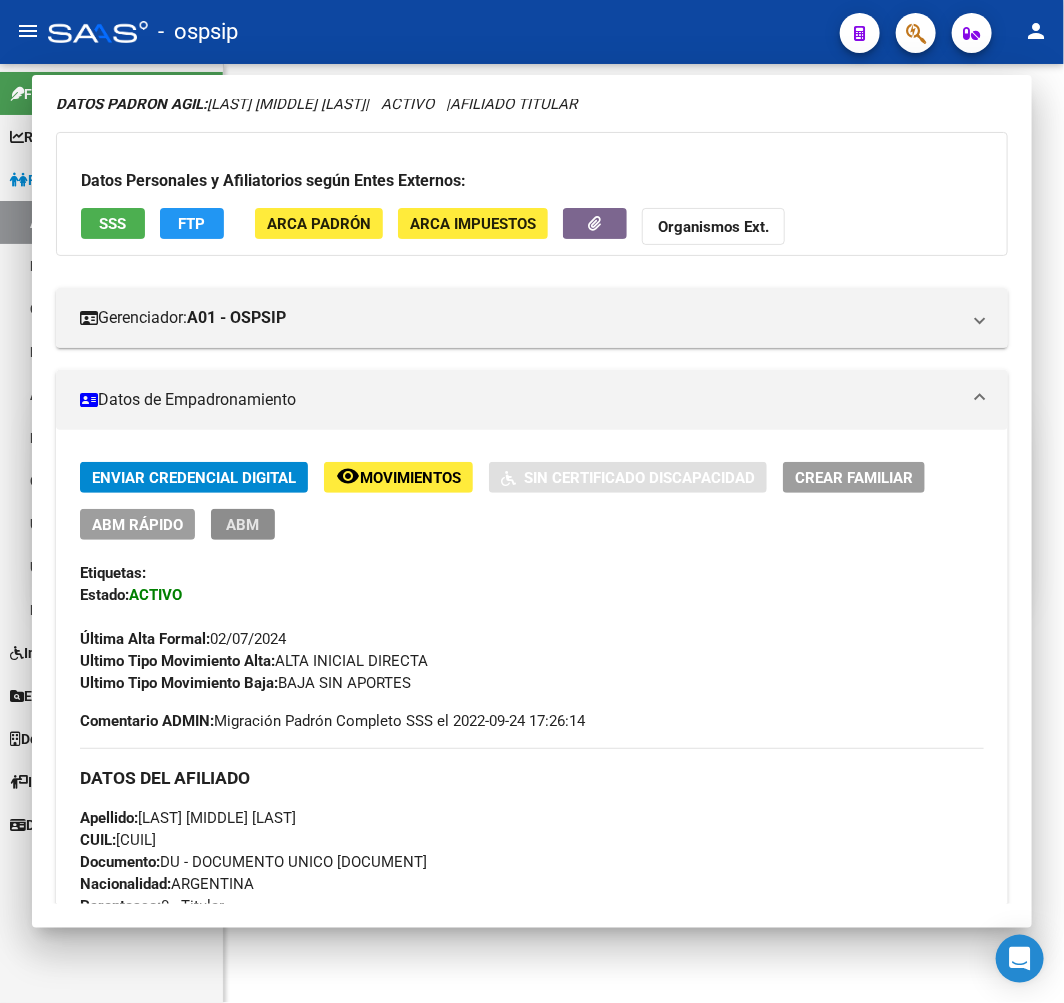 scroll, scrollTop: 0, scrollLeft: 0, axis: both 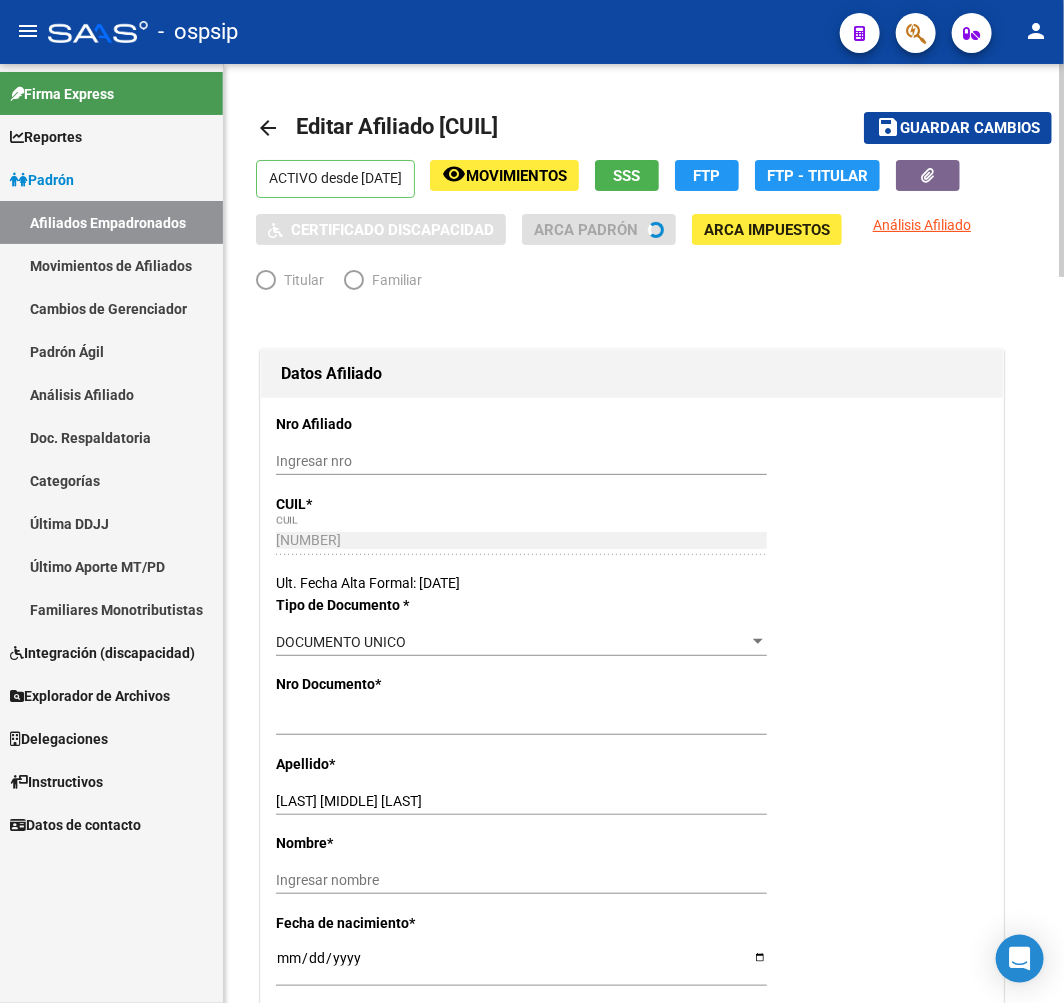 radio on "true" 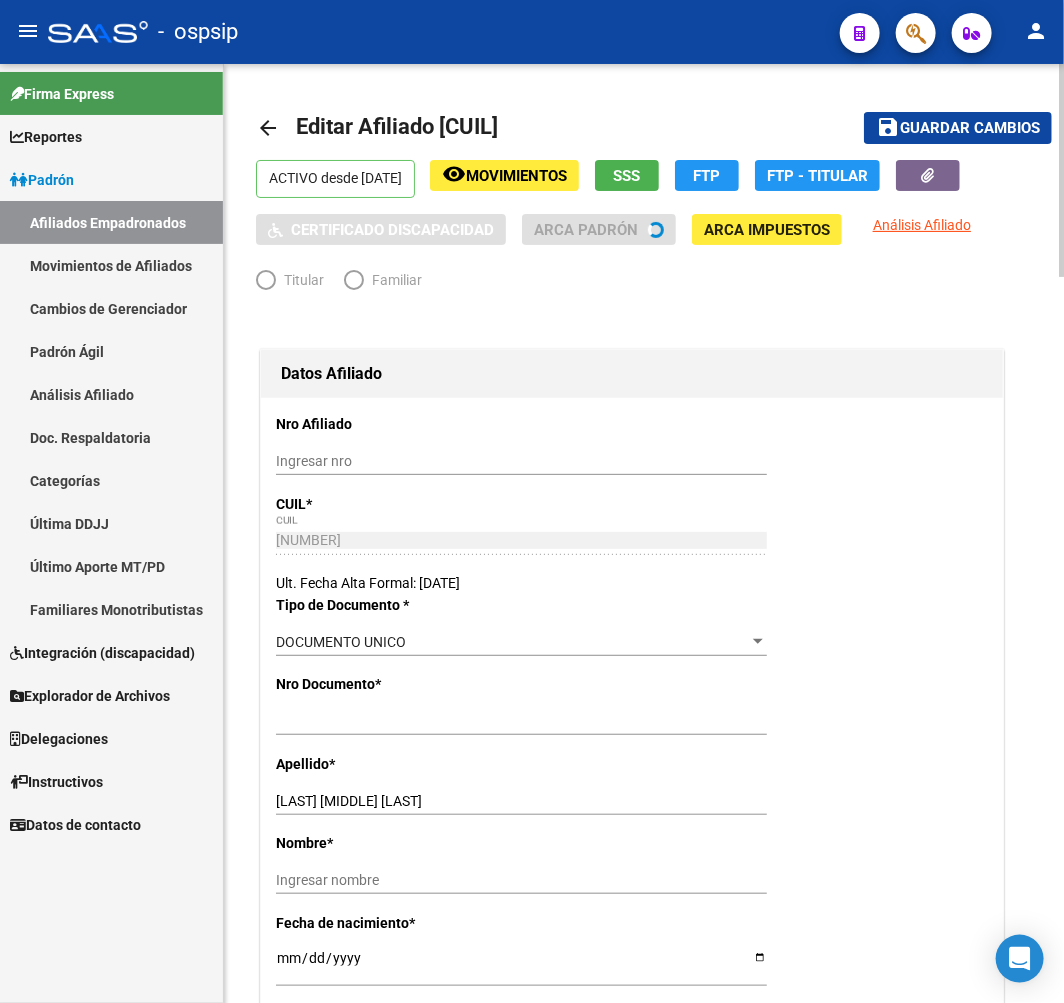 type on "30-70700667-2" 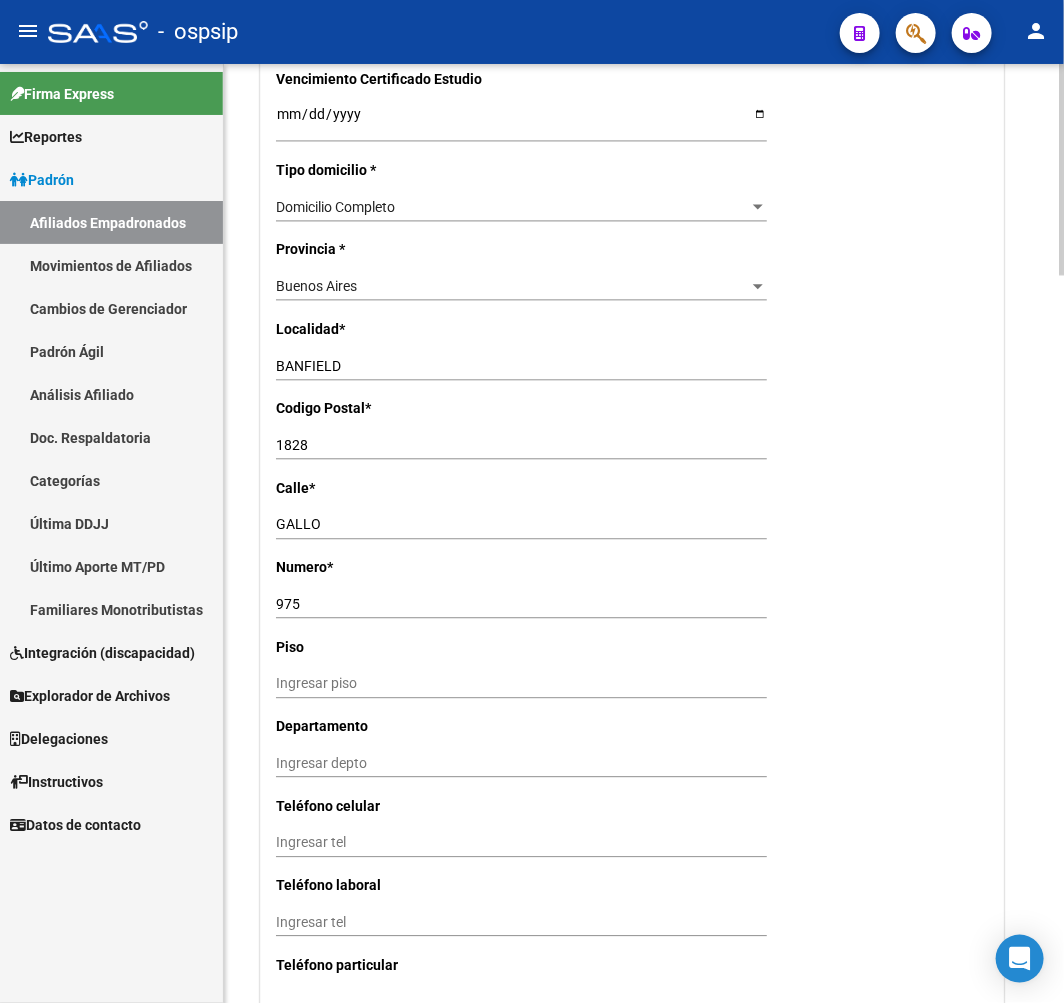 scroll, scrollTop: 2000, scrollLeft: 0, axis: vertical 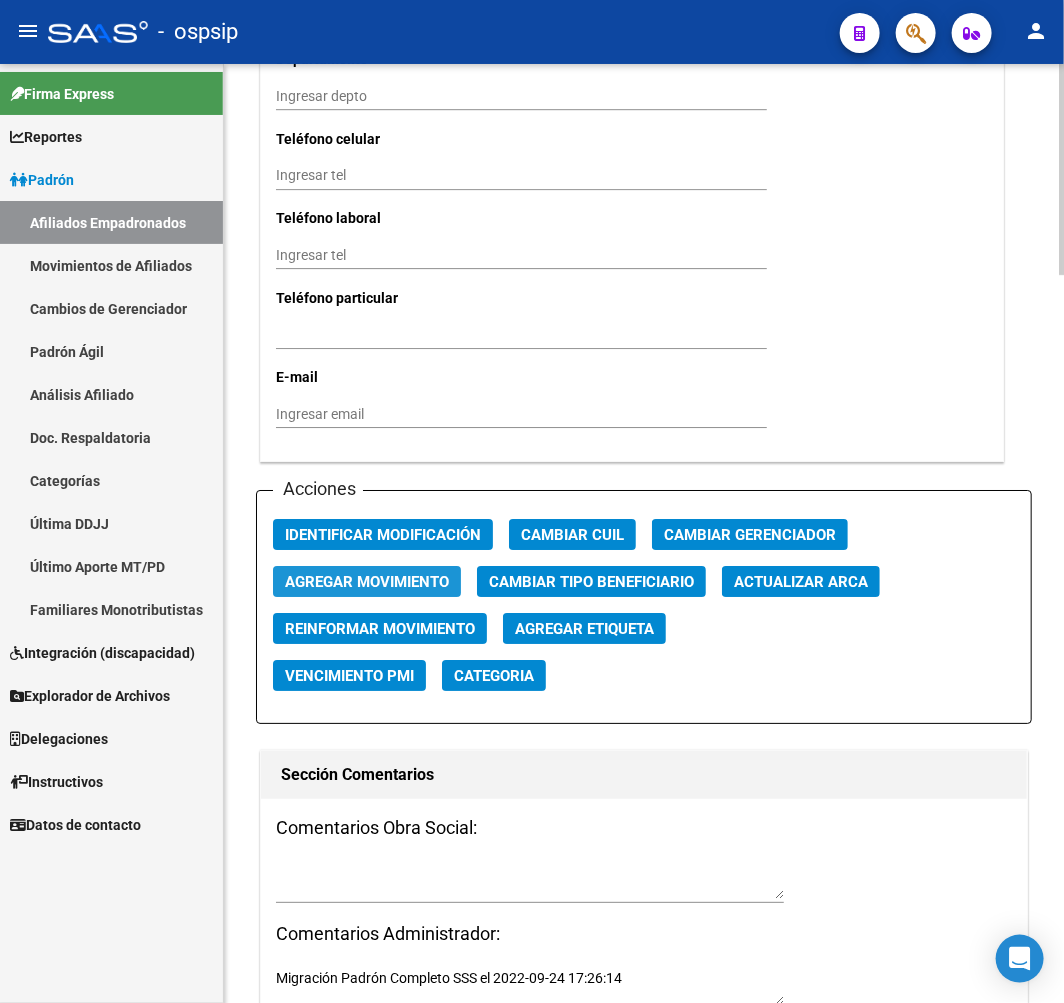 click on "Agregar Movimiento" 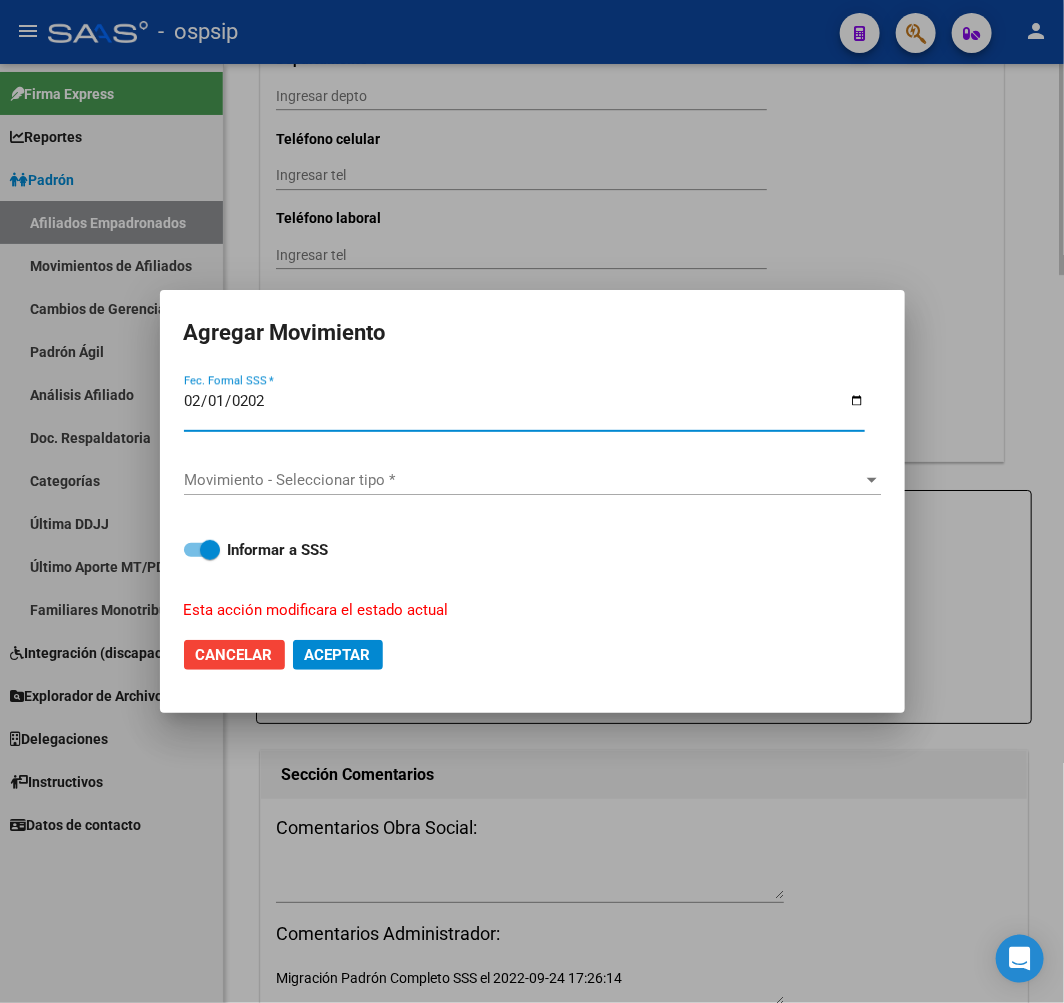 type on "2025-02-01" 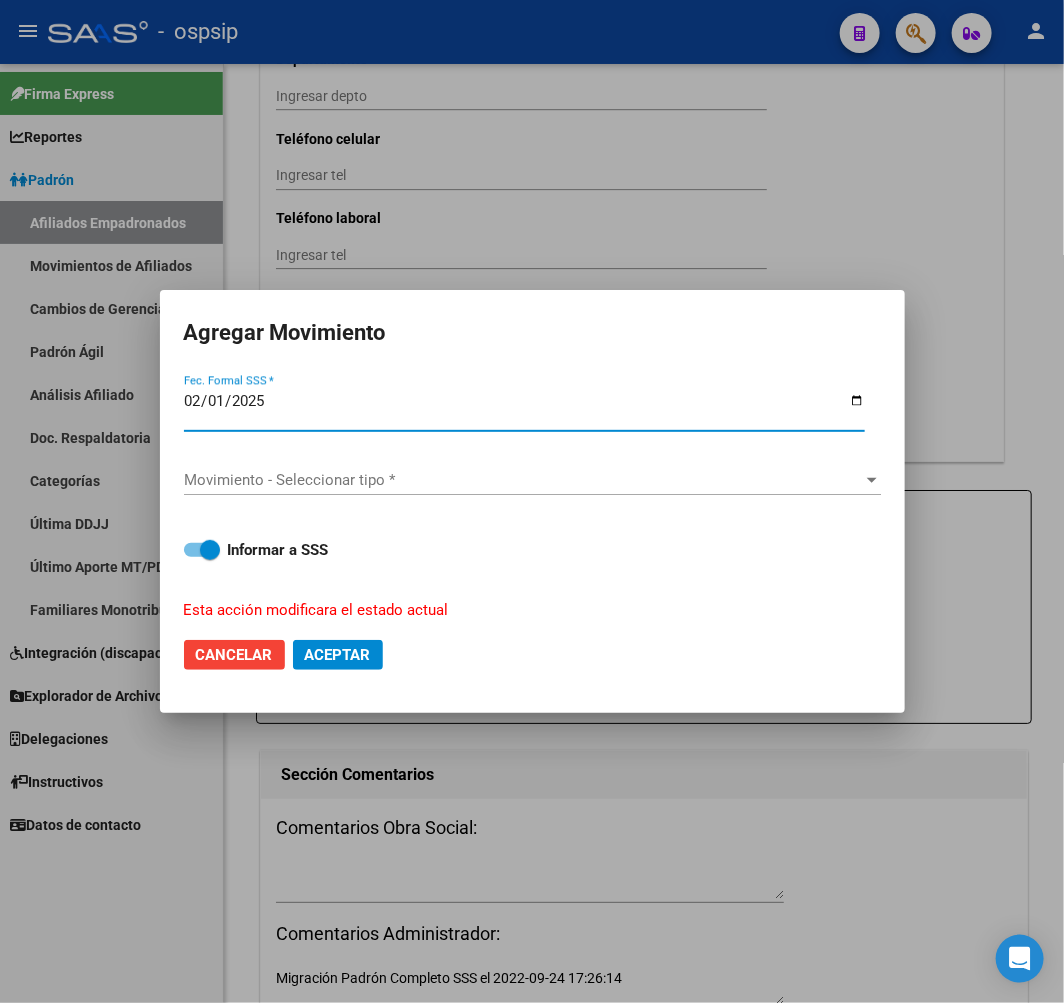 click on "Movimiento - Seleccionar tipo * Movimiento - Seleccionar tipo *" at bounding box center [532, 480] 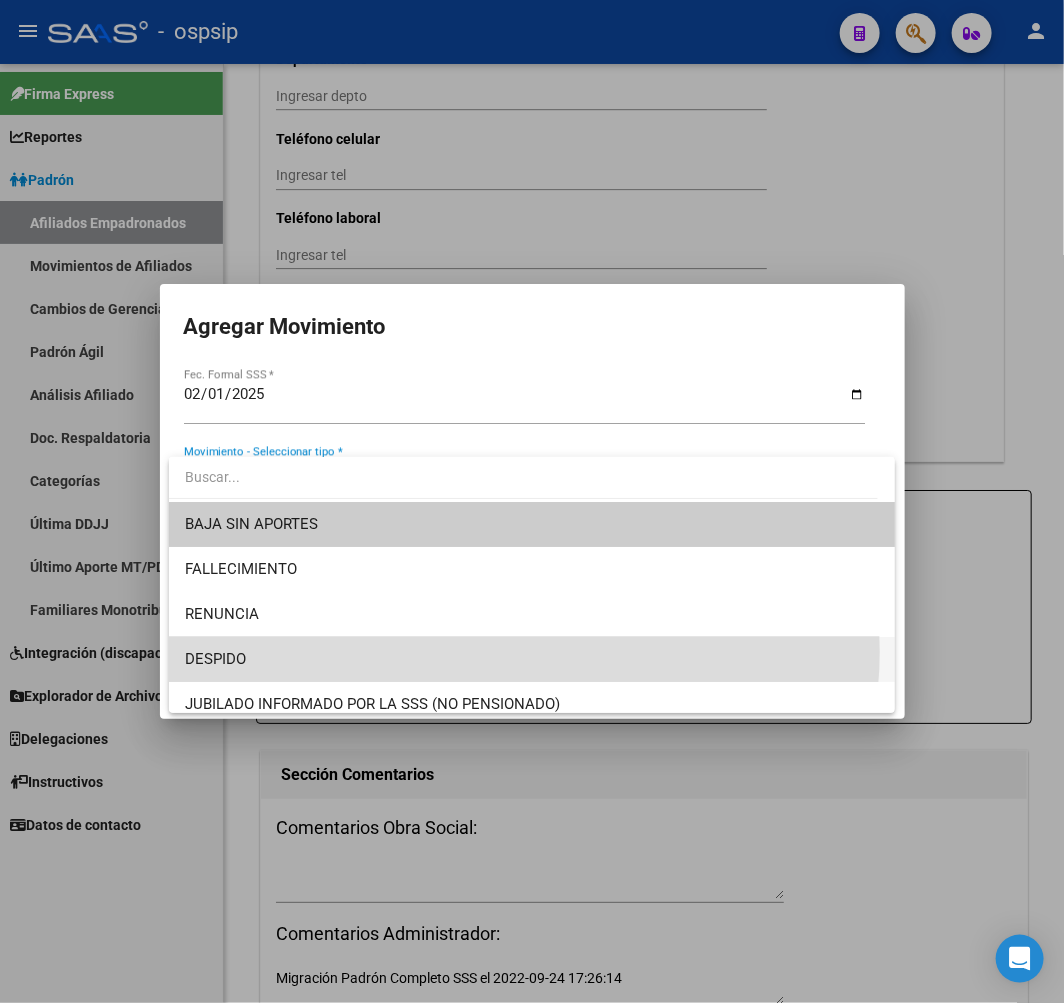 click on "DESPIDO" at bounding box center [532, 659] 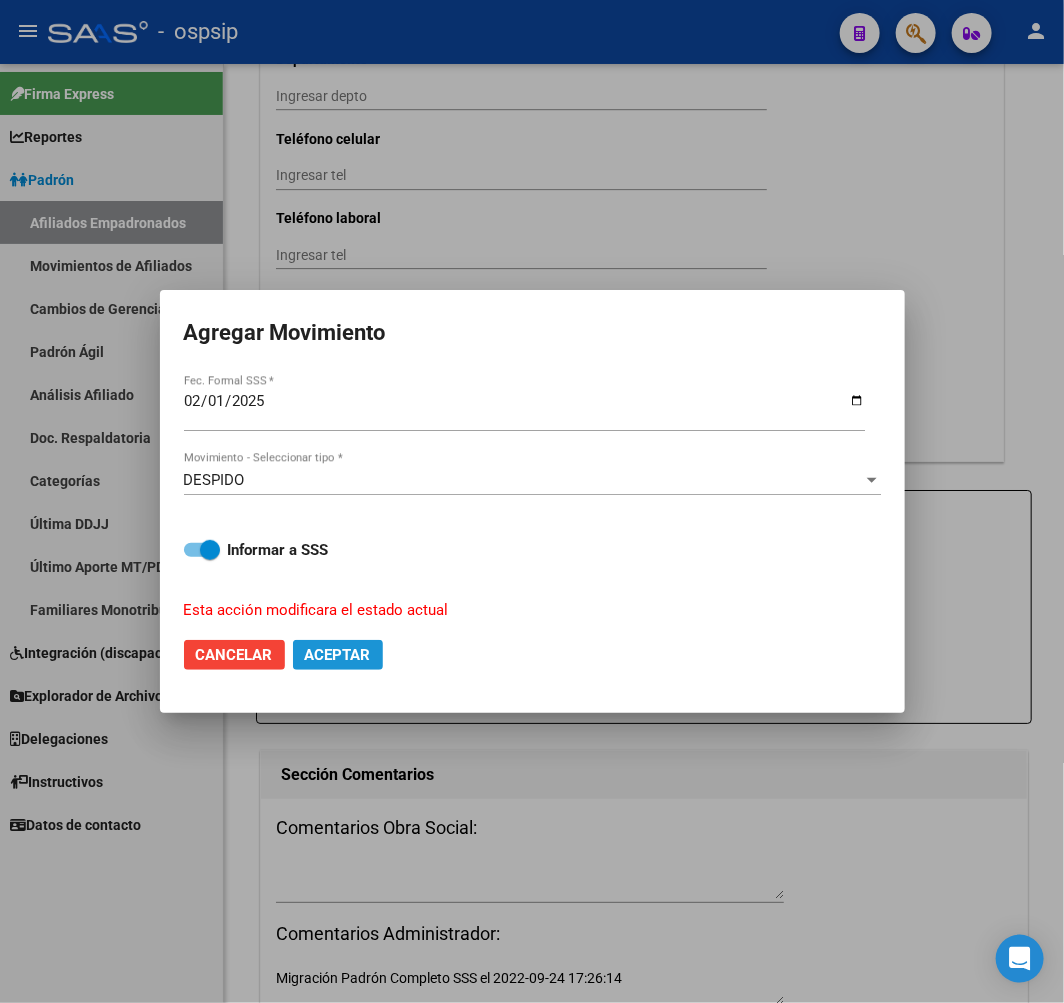 click on "Aceptar" 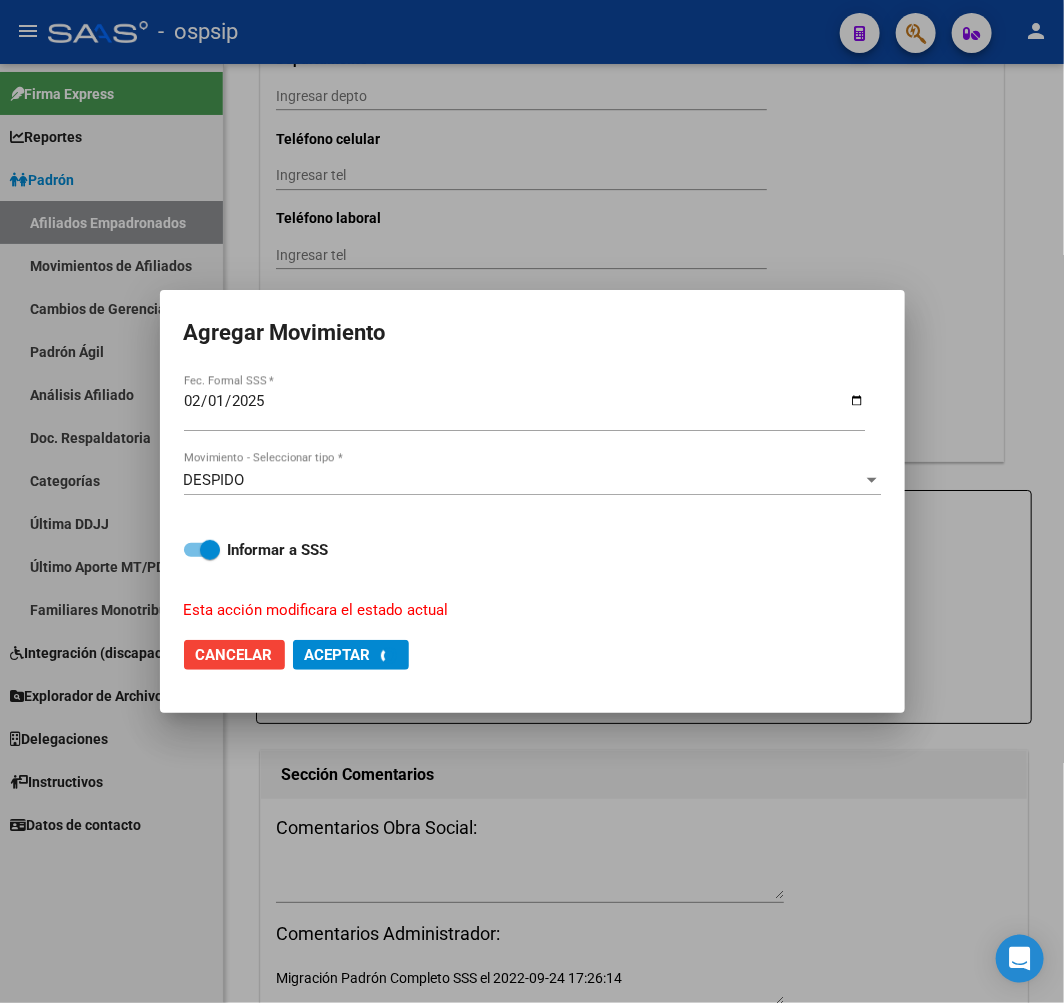 checkbox on "false" 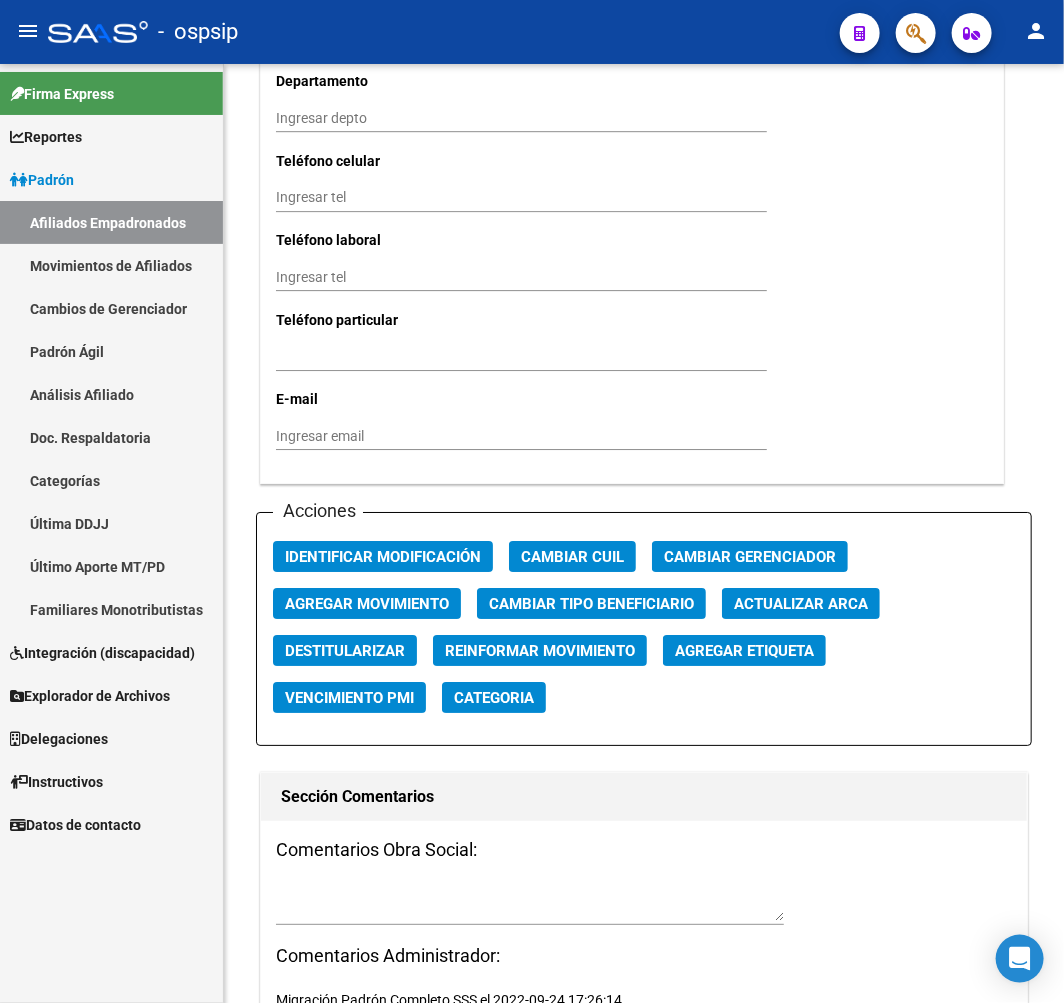 drag, startPoint x: 302, startPoint y: 31, endPoint x: 117, endPoint y: 26, distance: 185.06755 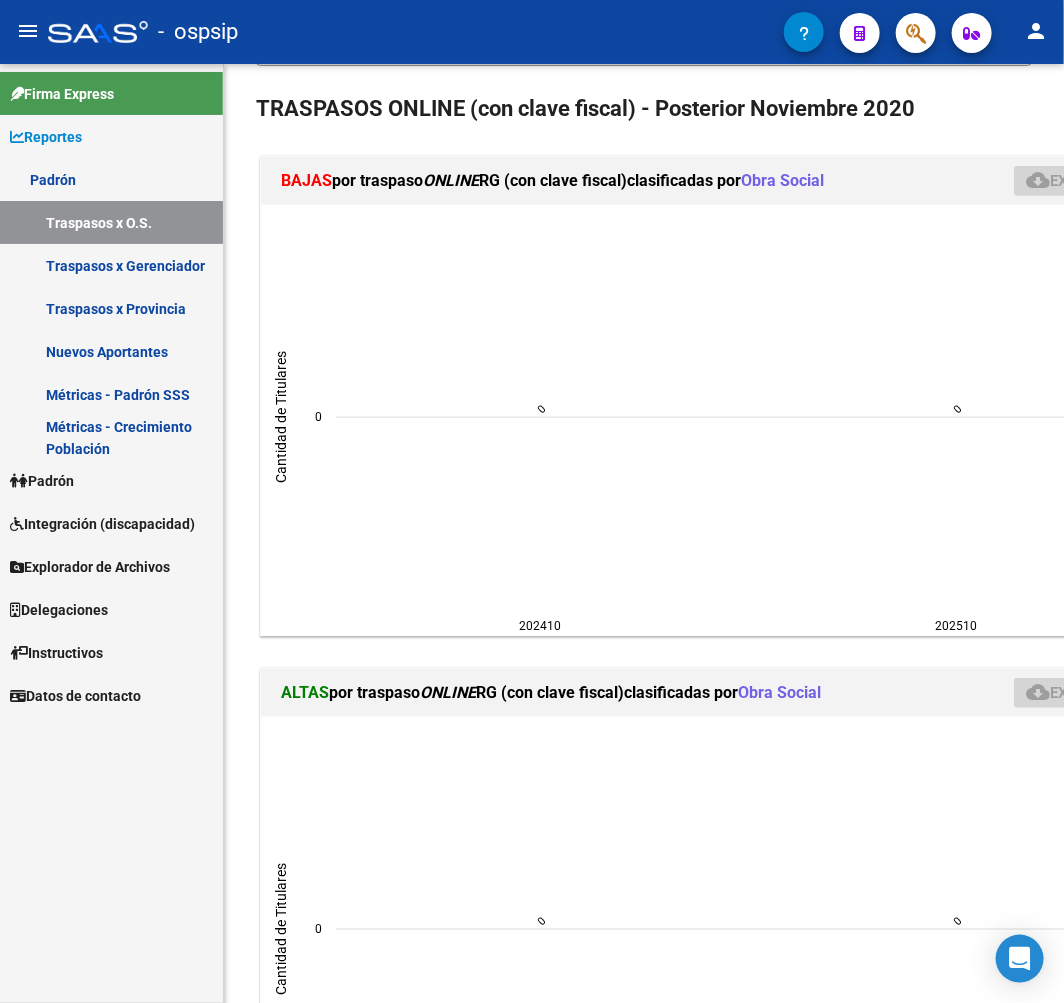 scroll, scrollTop: 2000, scrollLeft: 0, axis: vertical 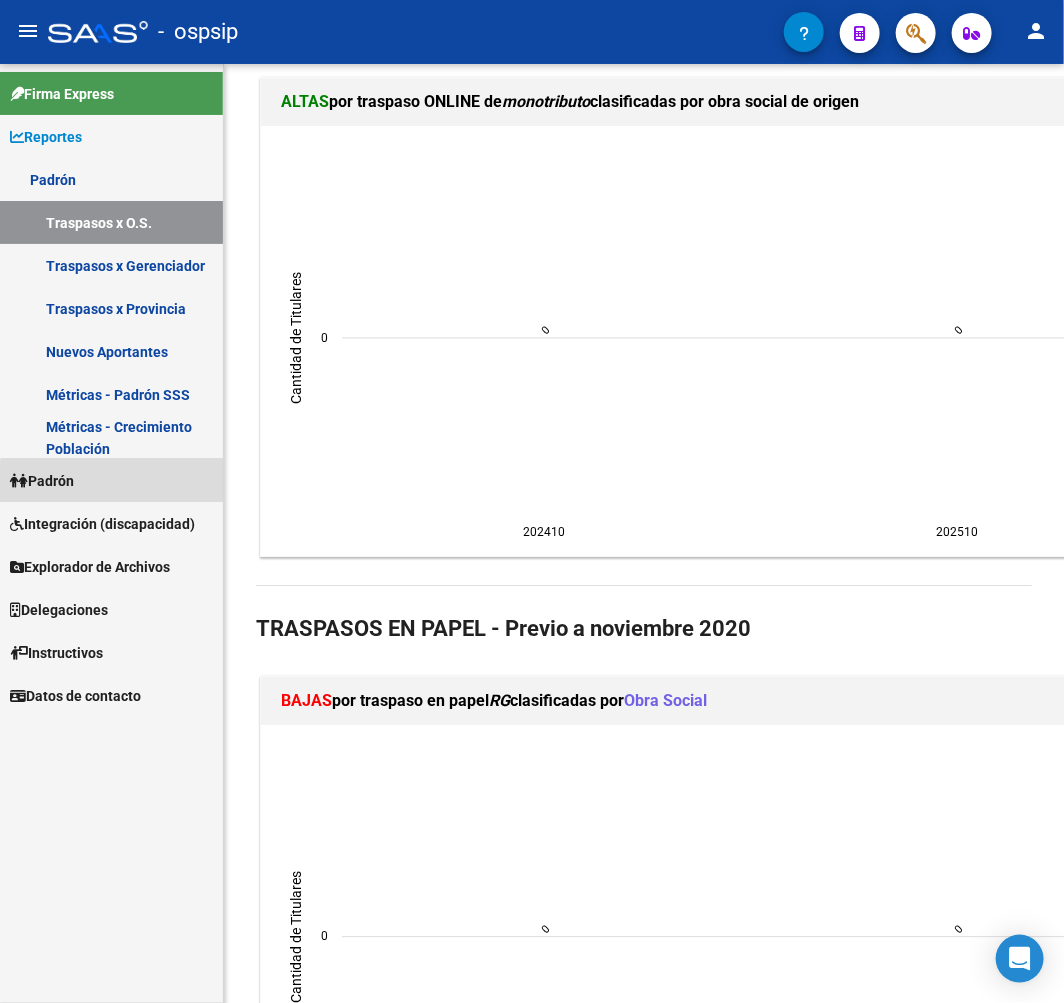 click on "Padrón" at bounding box center [111, 480] 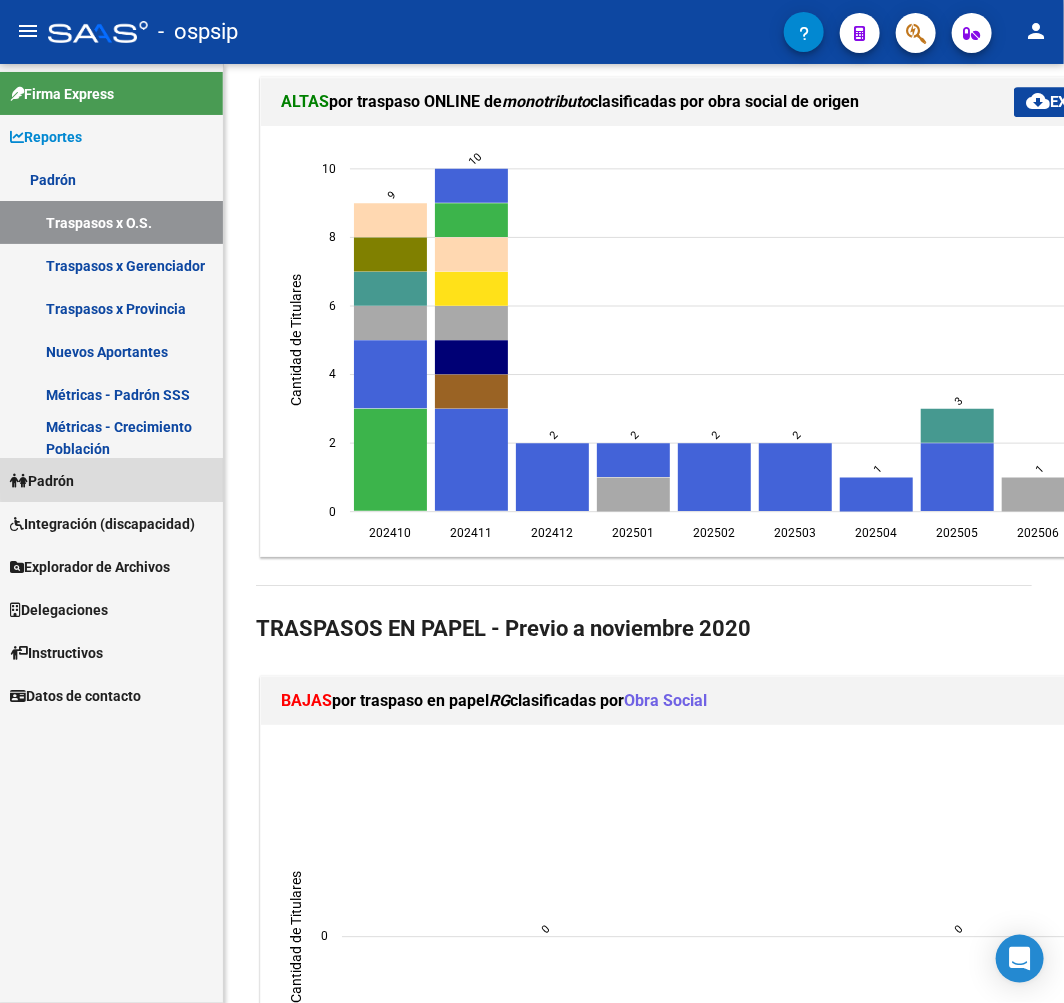 click on "Padrón" at bounding box center (111, 480) 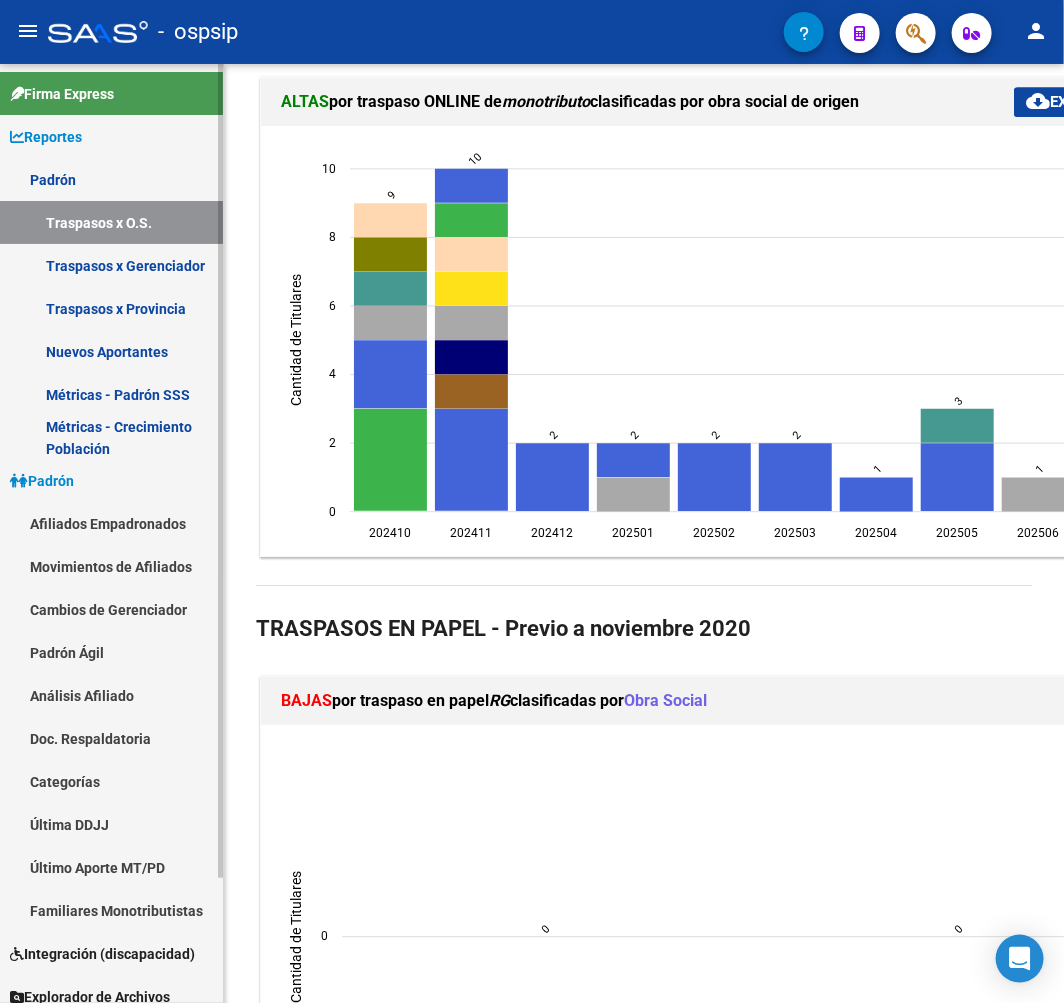 click on "Afiliados Empadronados" at bounding box center [111, 523] 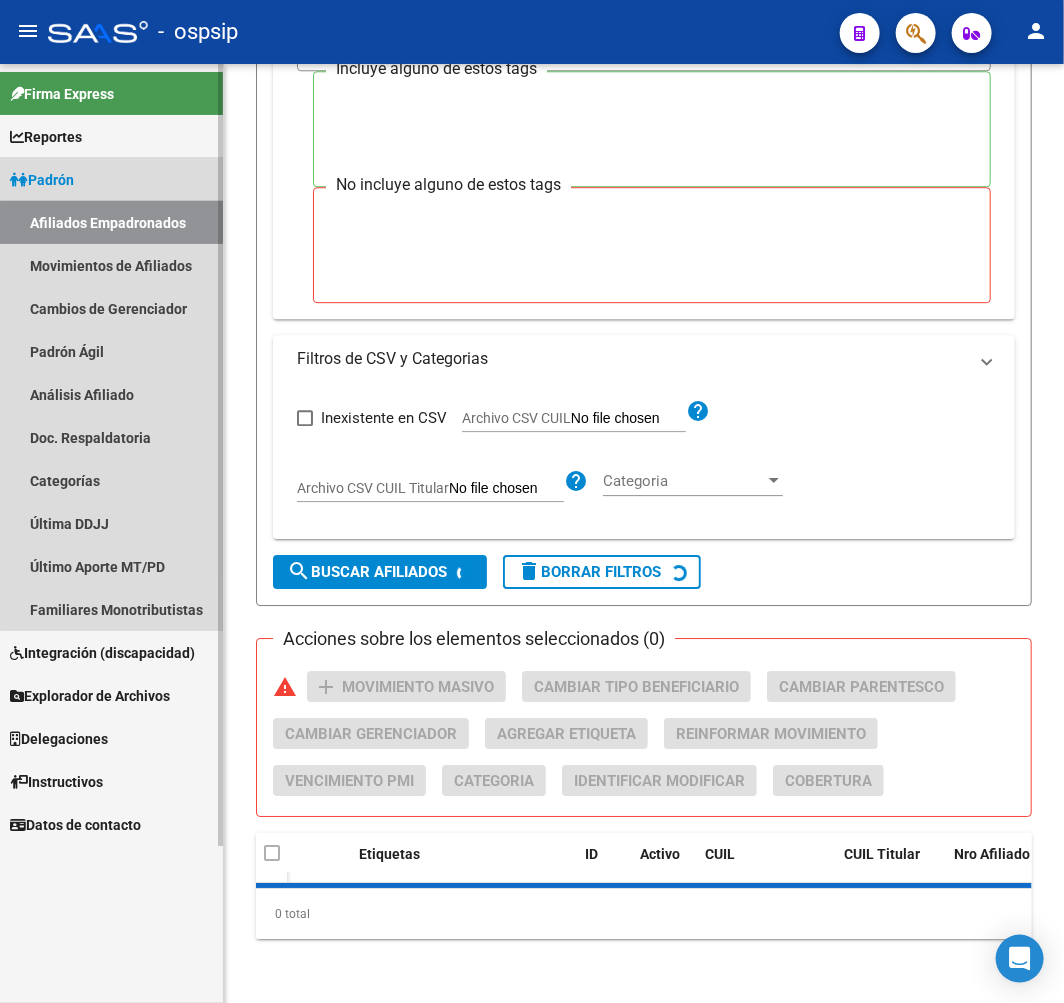 scroll, scrollTop: 385, scrollLeft: 0, axis: vertical 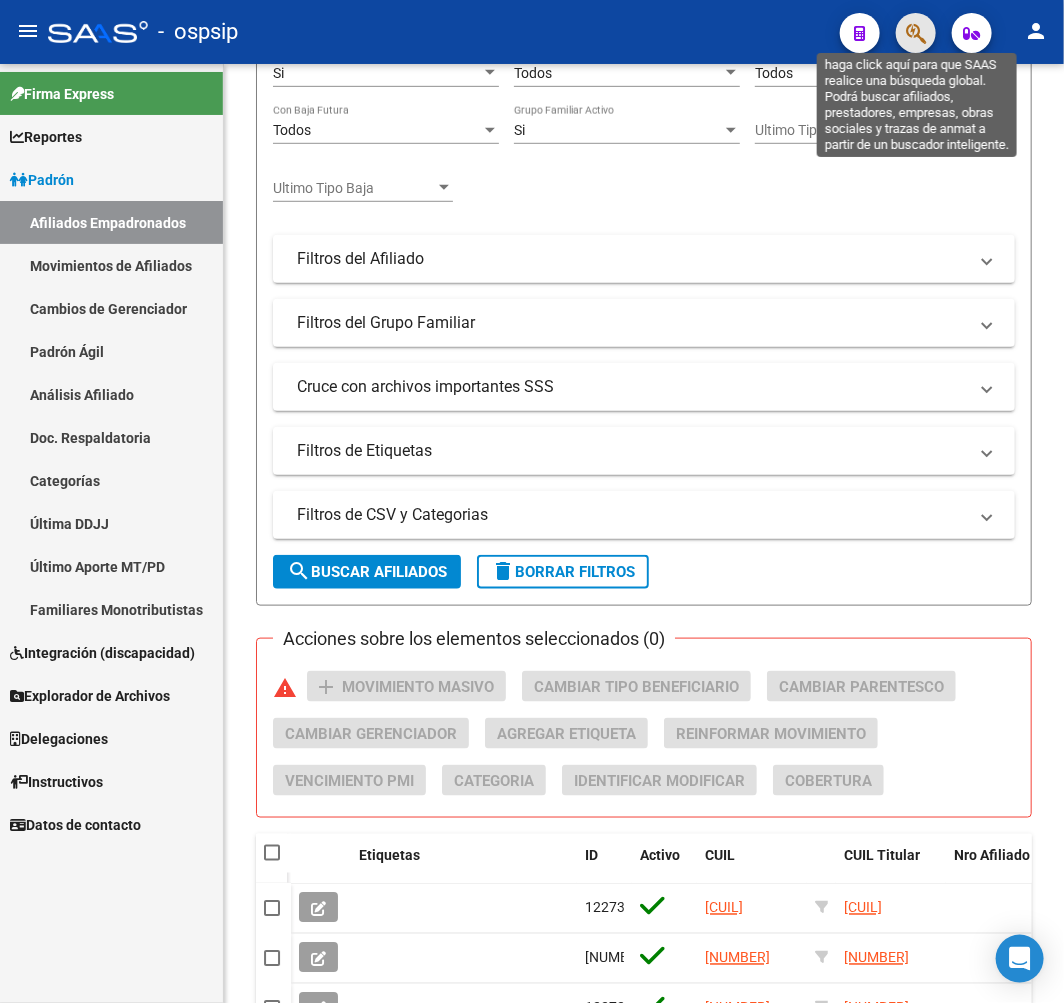click 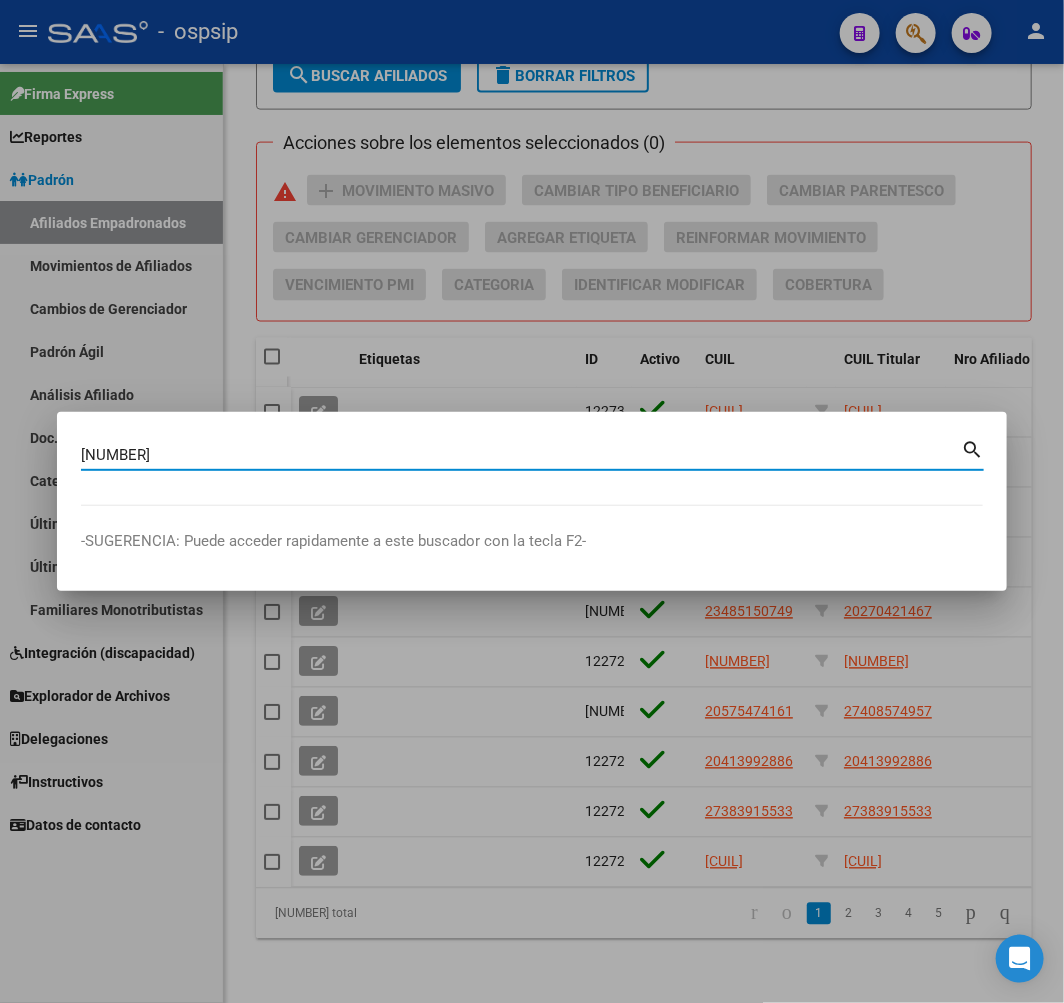type on "16120695" 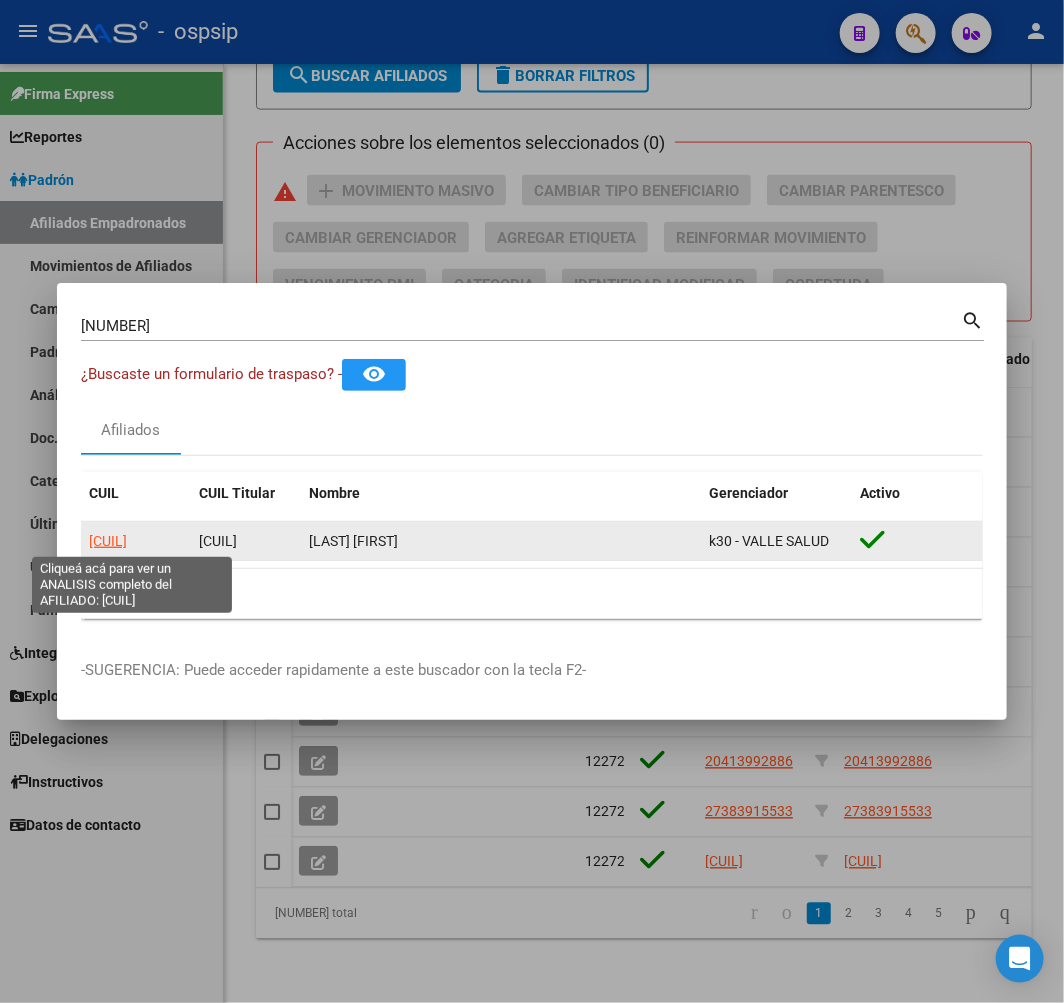 click on "20161206955" 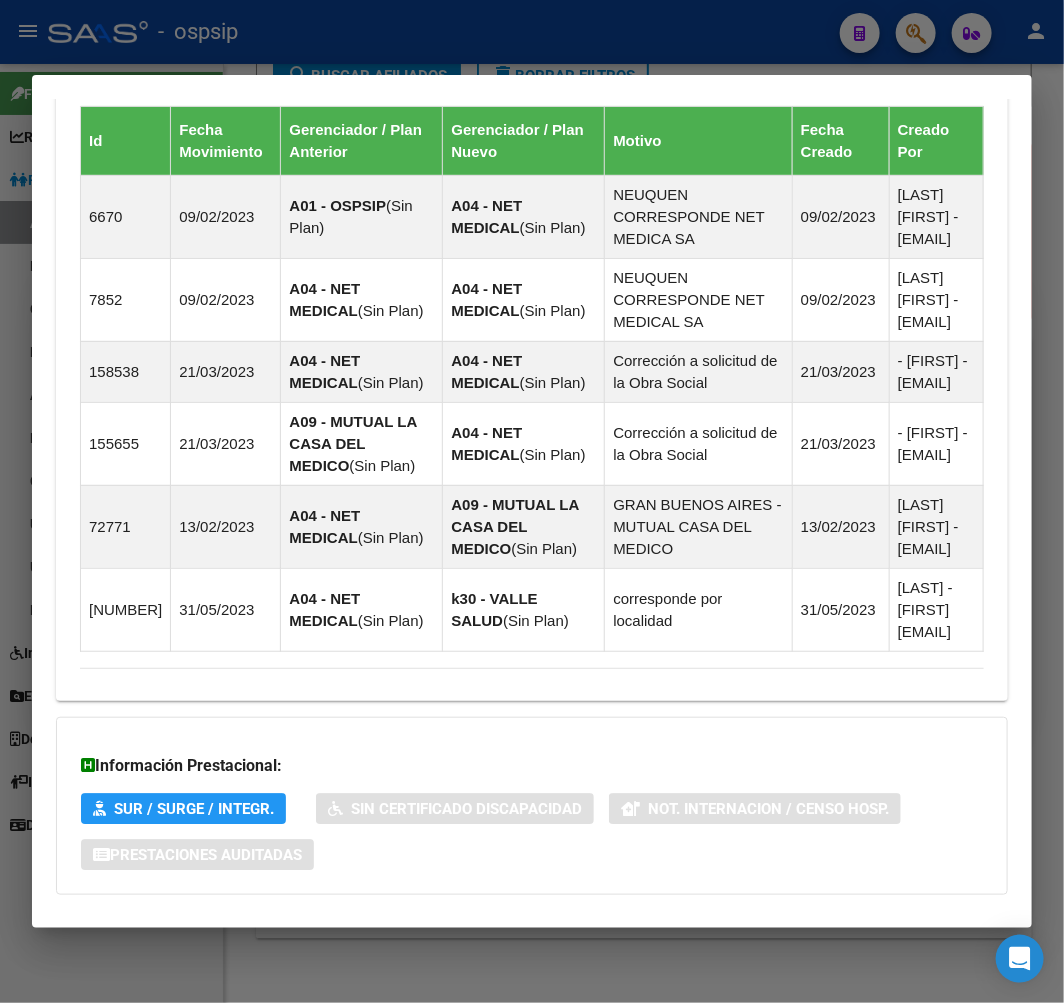 scroll, scrollTop: 1578, scrollLeft: 0, axis: vertical 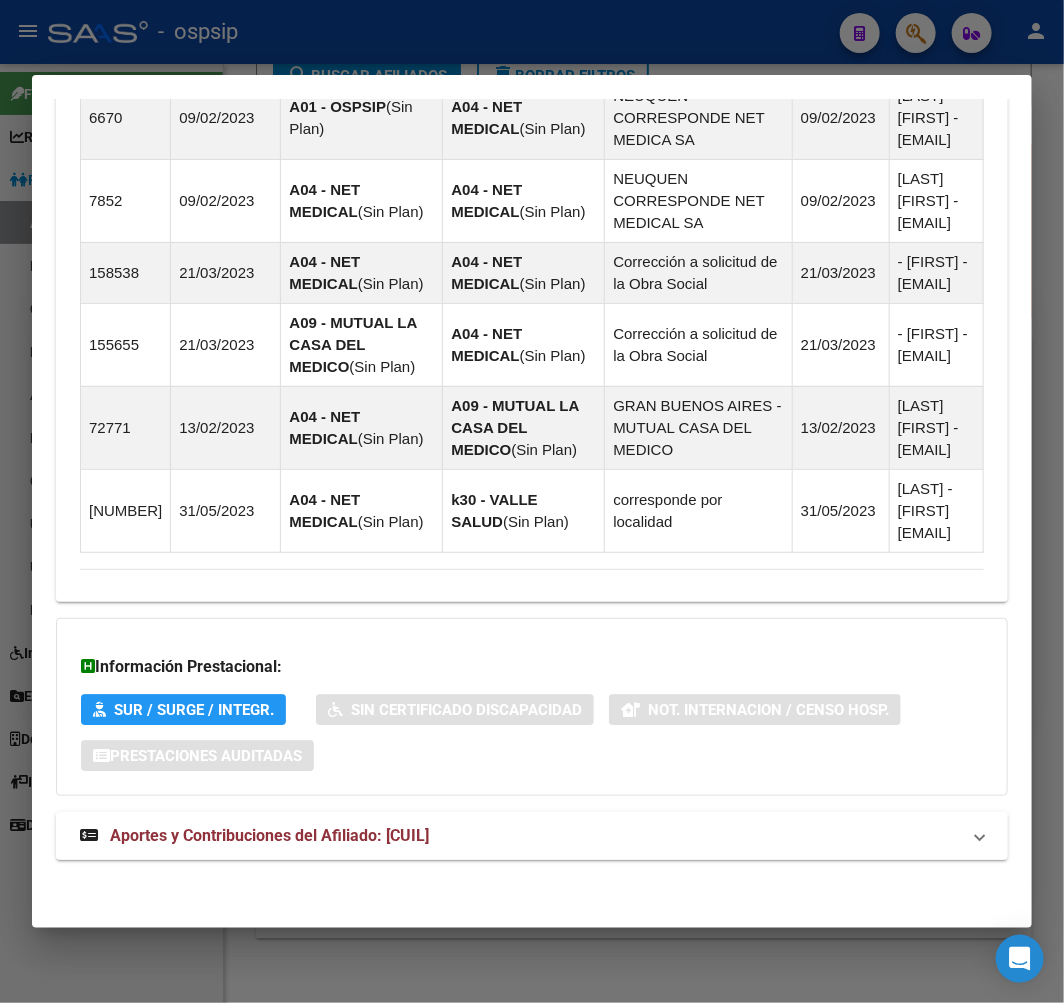 click on "Aportes y Contribuciones del Afiliado: 20161206955" at bounding box center (520, 836) 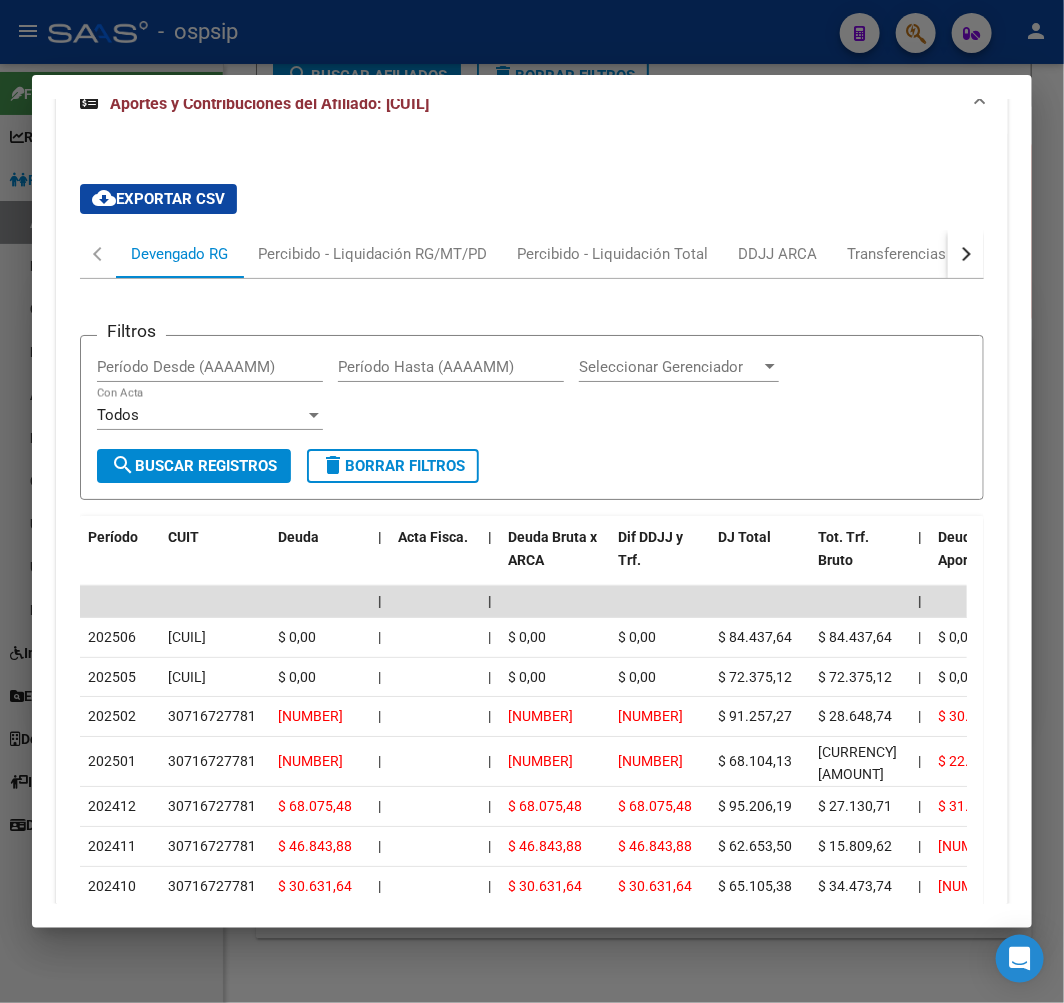 scroll, scrollTop: 2160, scrollLeft: 0, axis: vertical 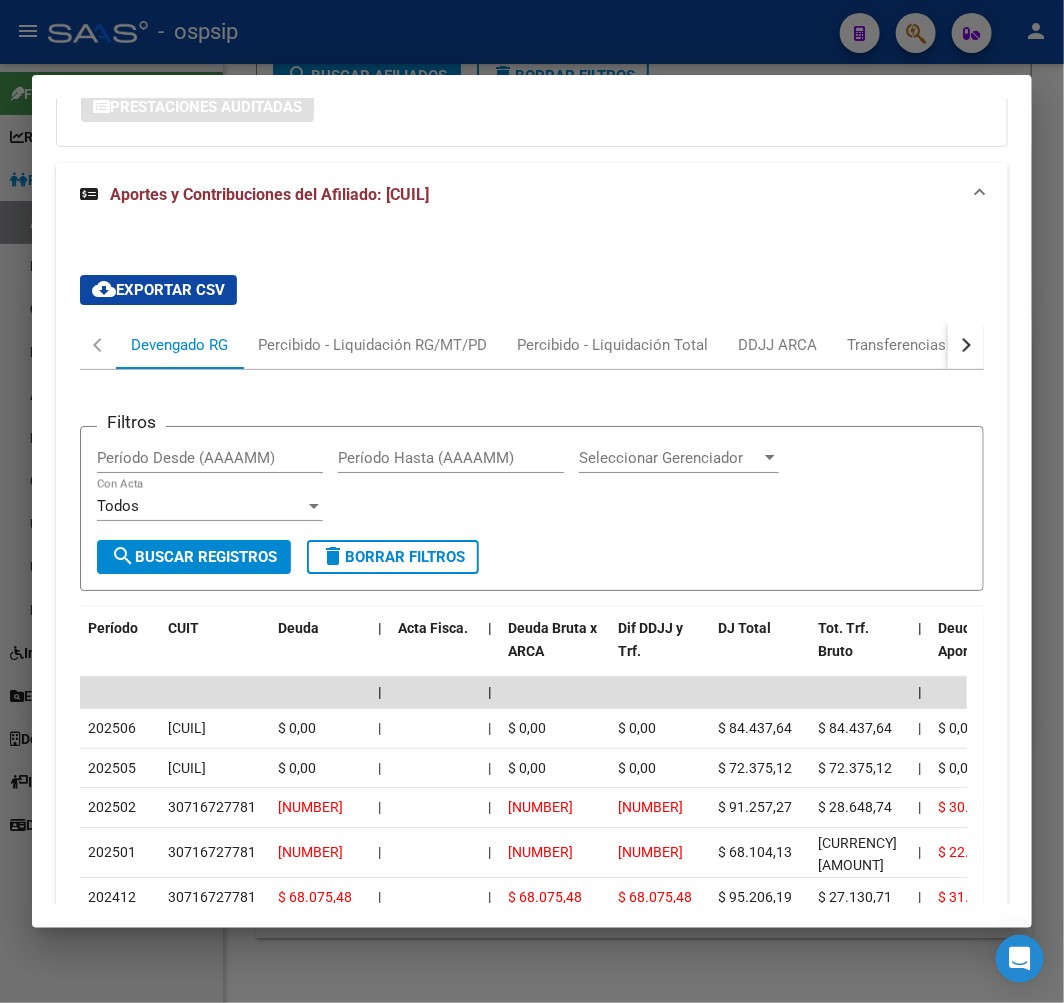 click at bounding box center (966, 345) 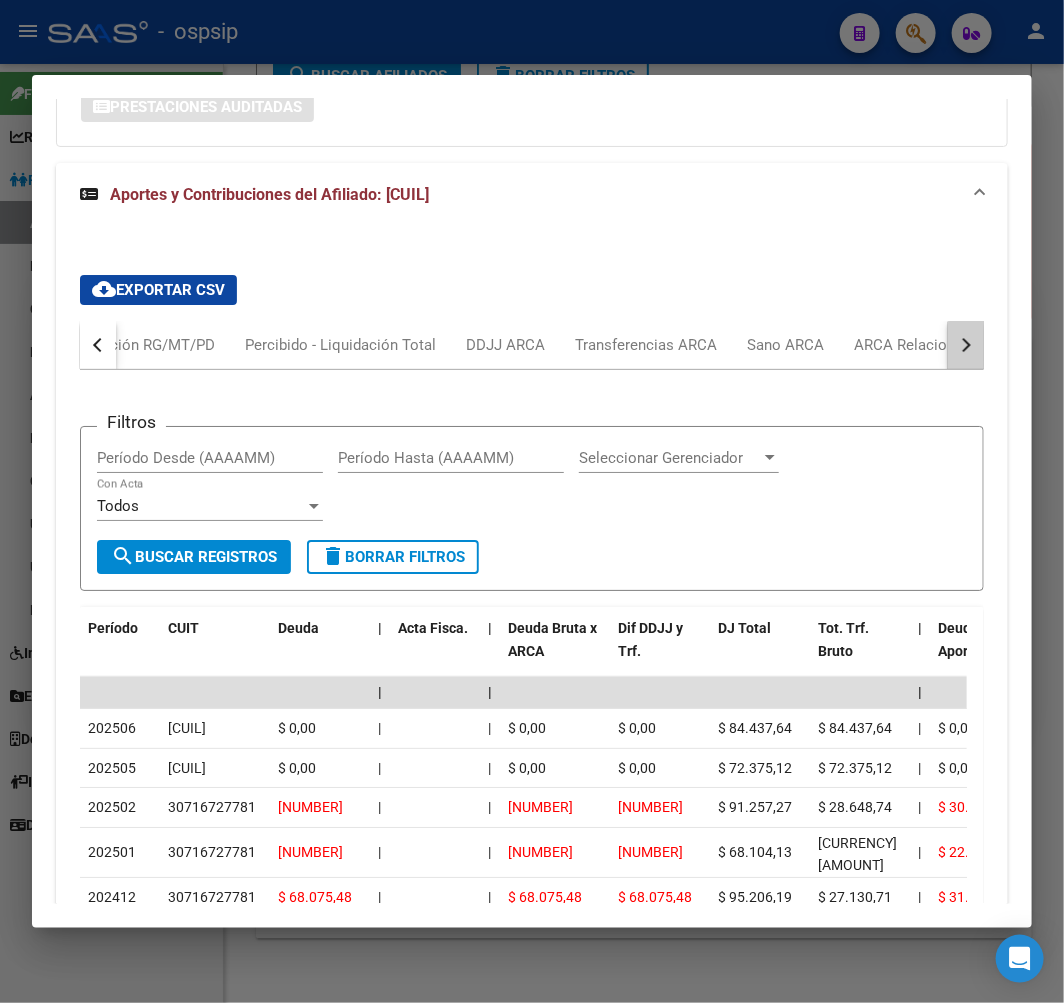 click at bounding box center [966, 345] 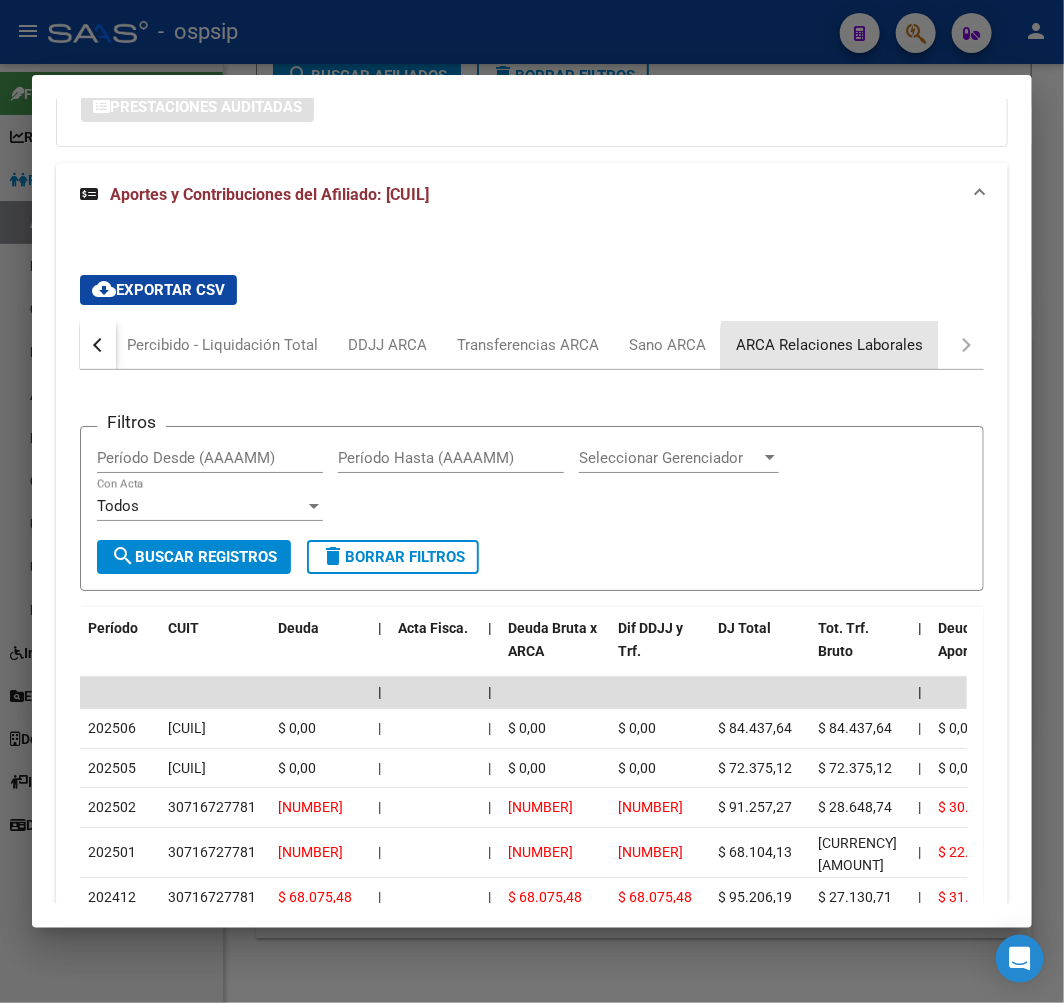 click on "ARCA Relaciones Laborales" at bounding box center [829, 345] 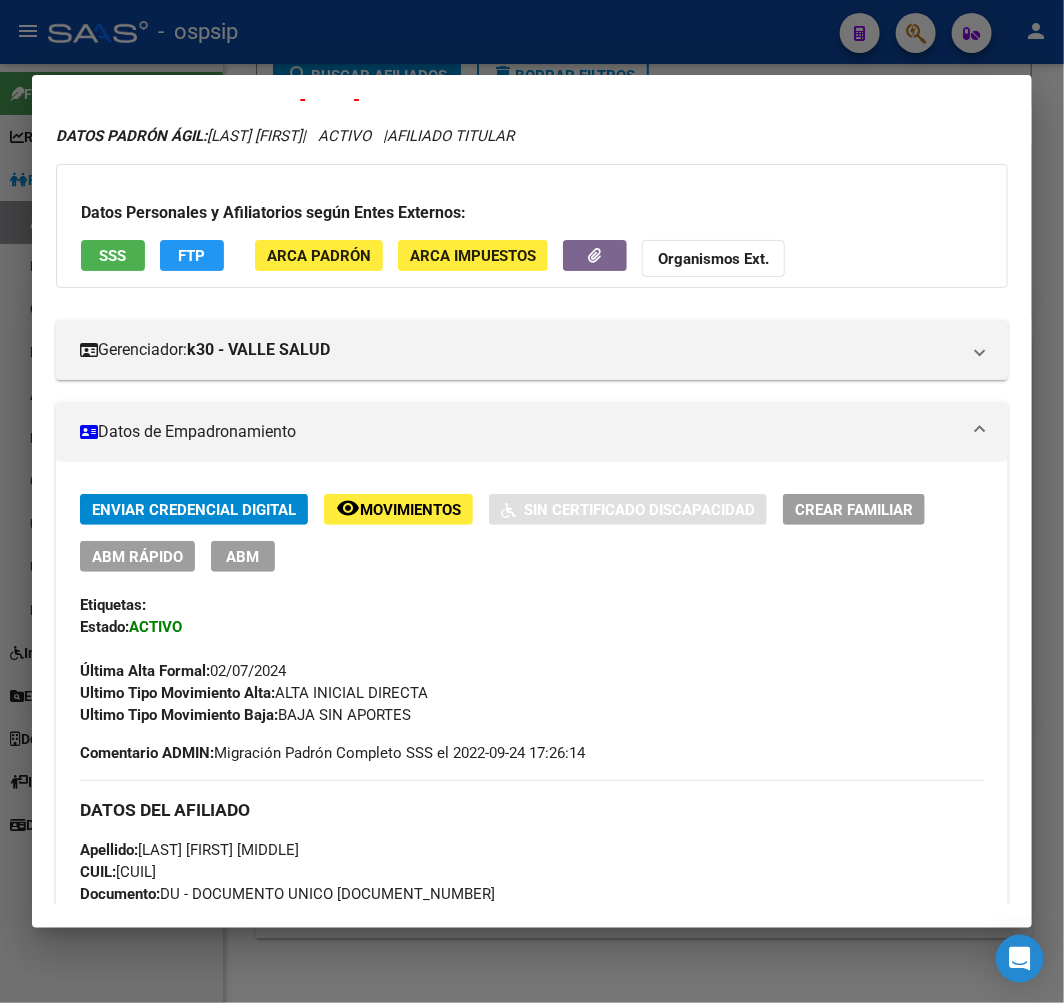 scroll, scrollTop: 0, scrollLeft: 0, axis: both 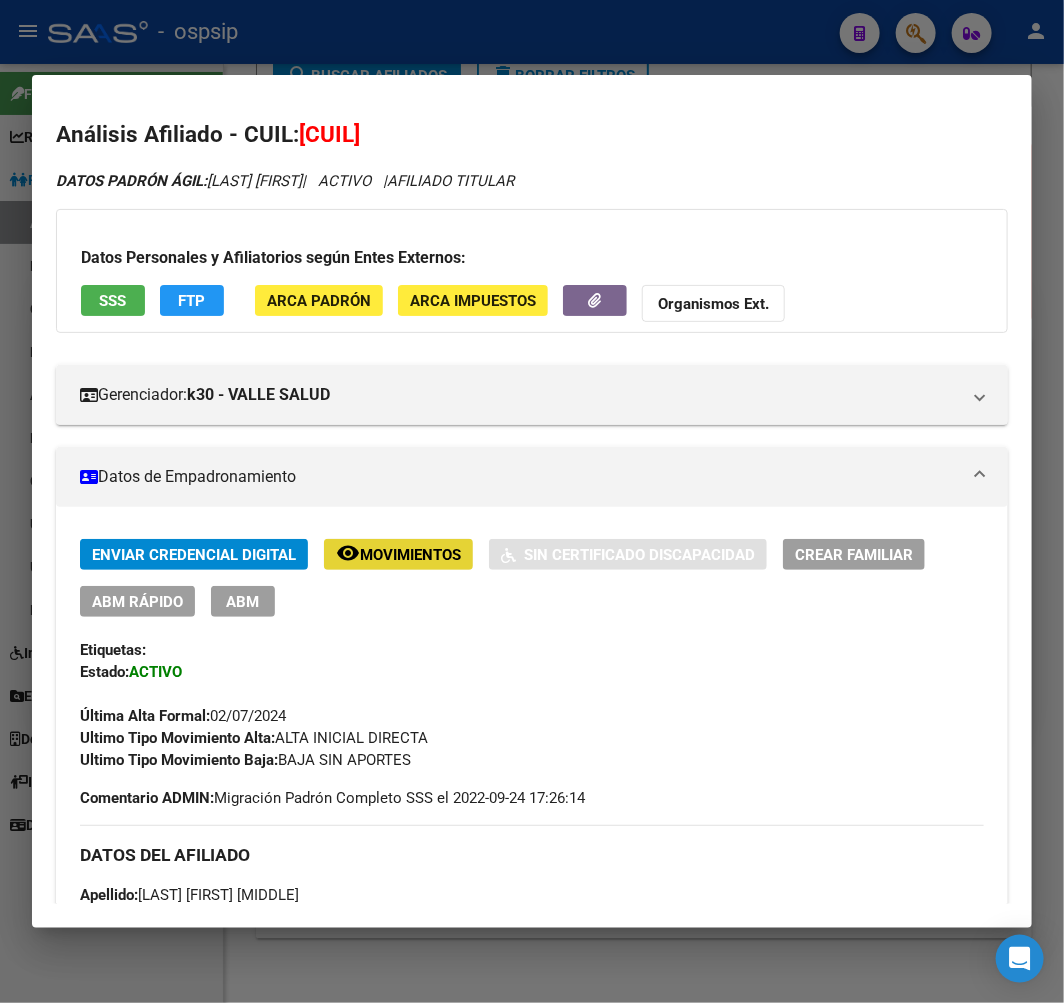 click on "remove_red_eye Movimientos" 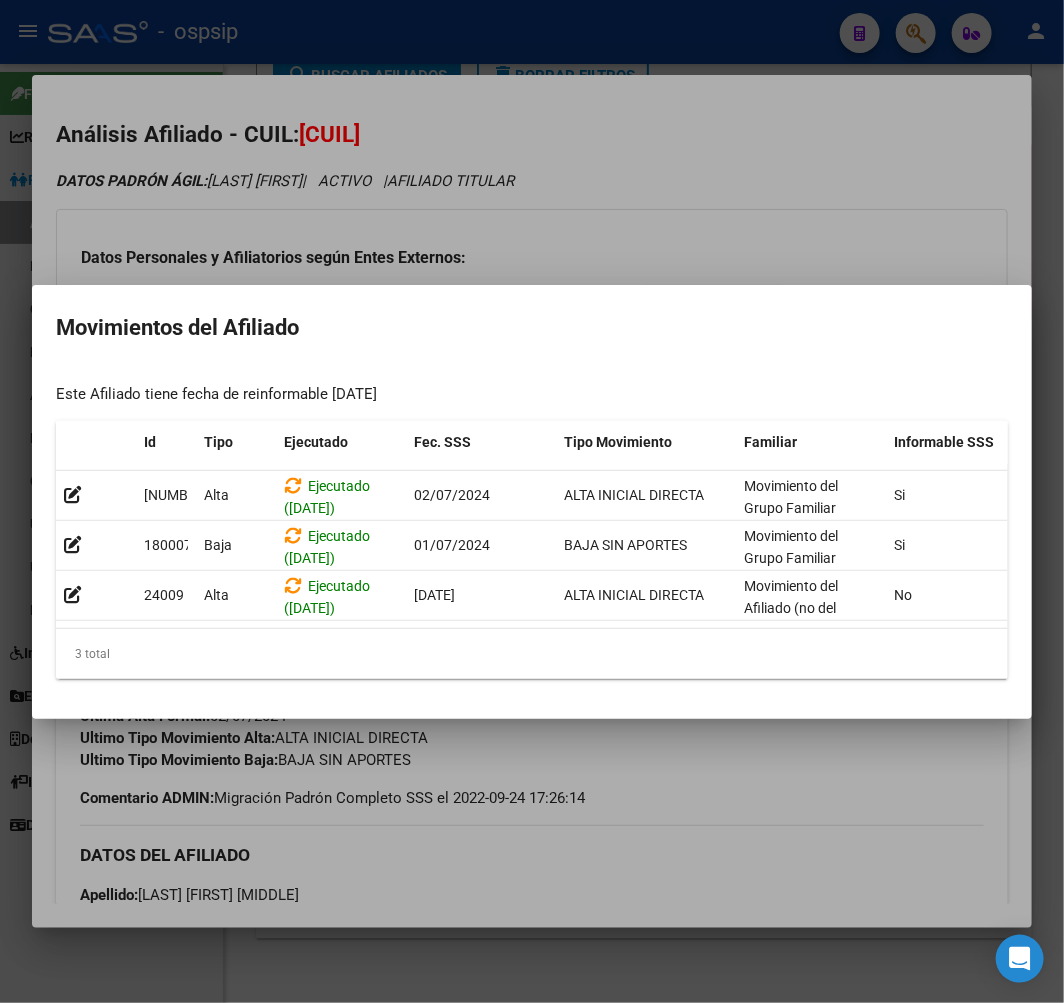 click at bounding box center [532, 501] 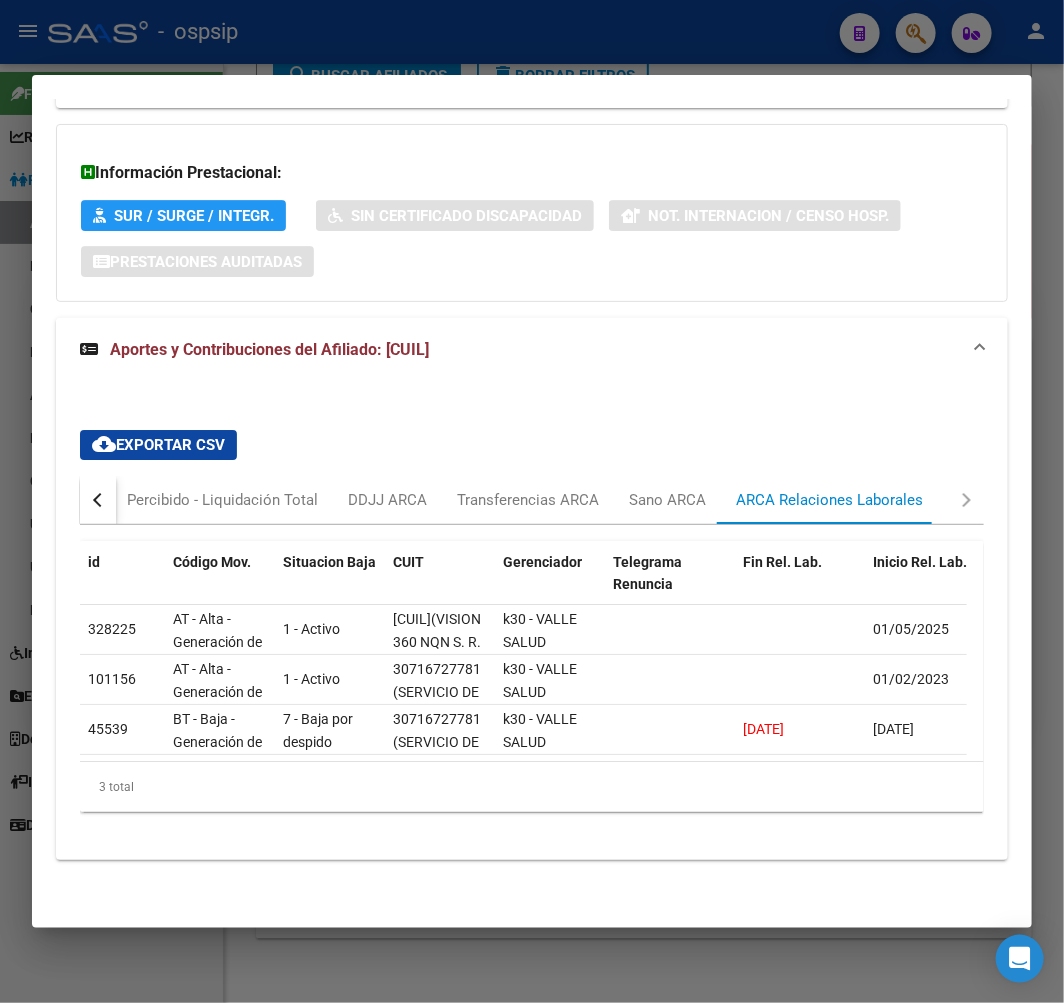 scroll, scrollTop: 2090, scrollLeft: 0, axis: vertical 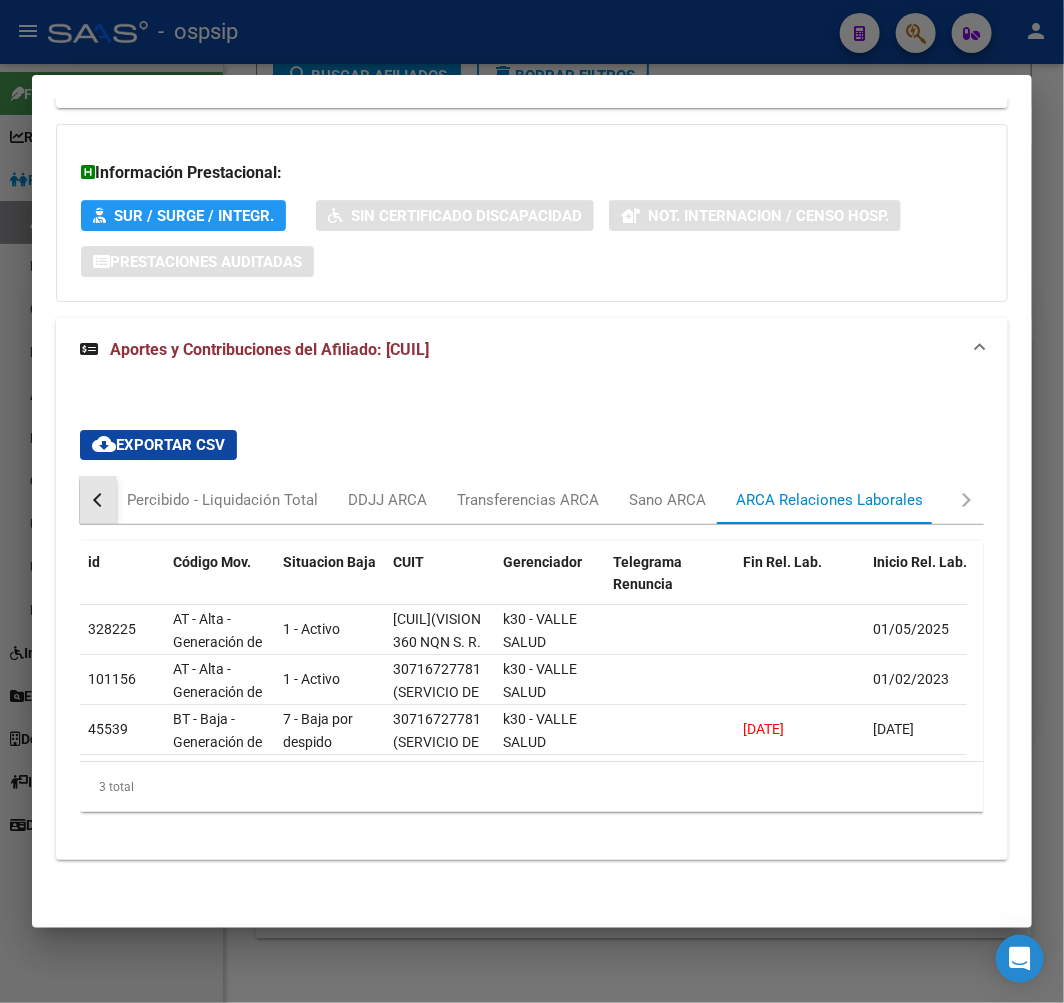 click at bounding box center (100, 500) 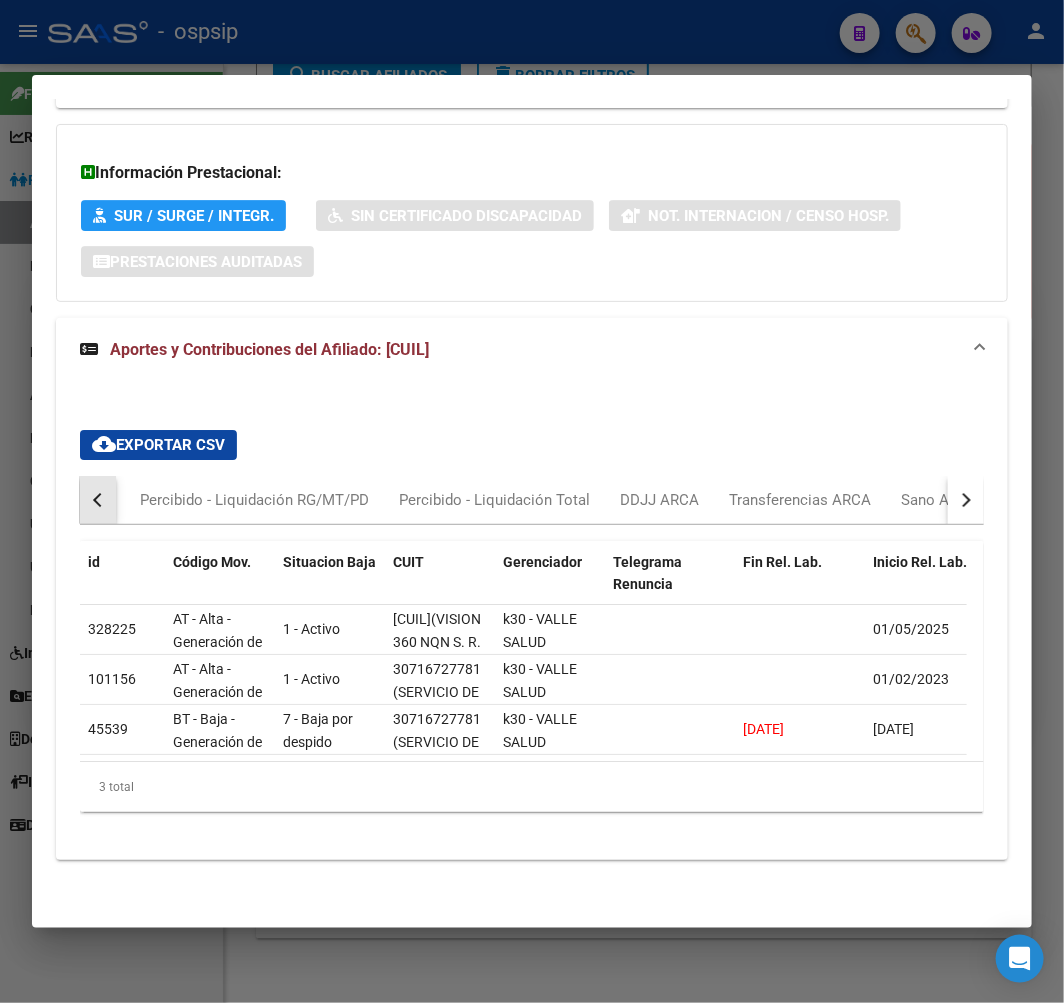 click at bounding box center [100, 500] 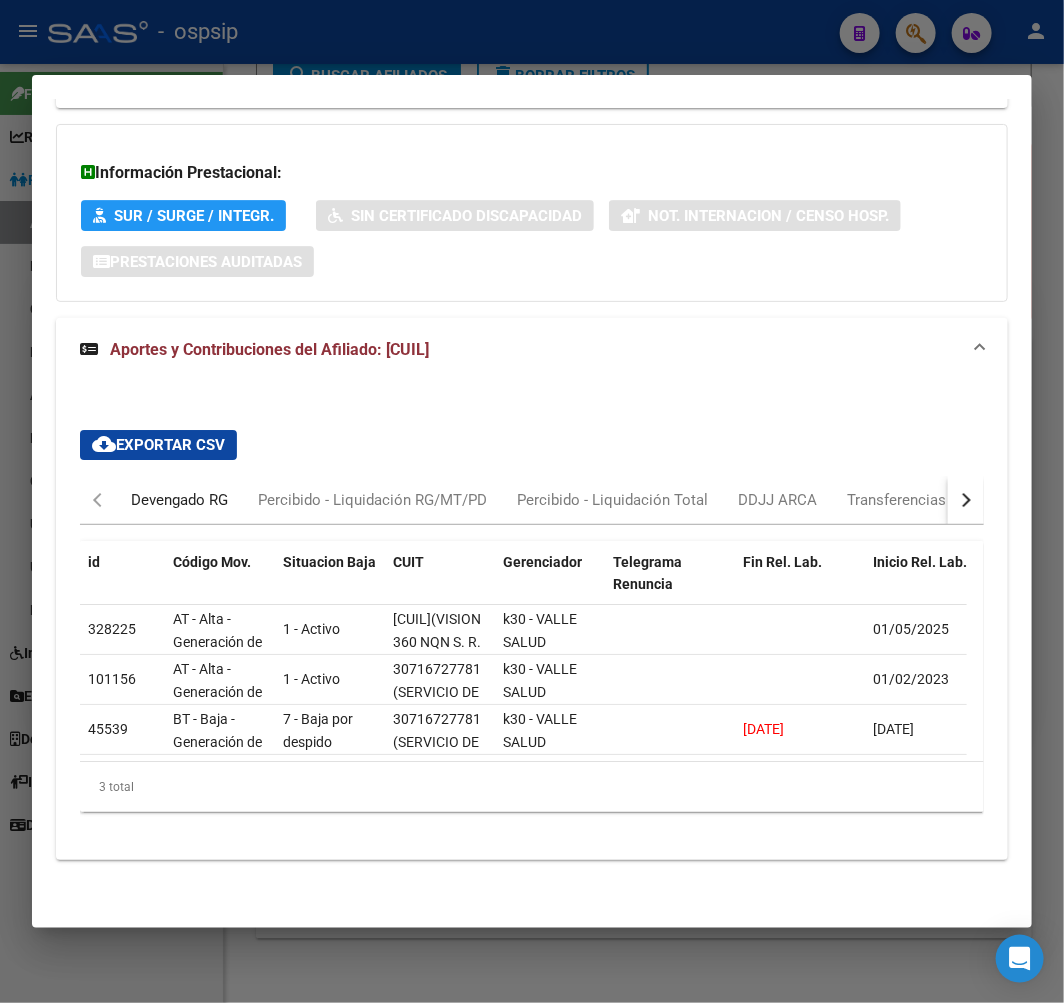 click on "Devengado RG" at bounding box center [179, 500] 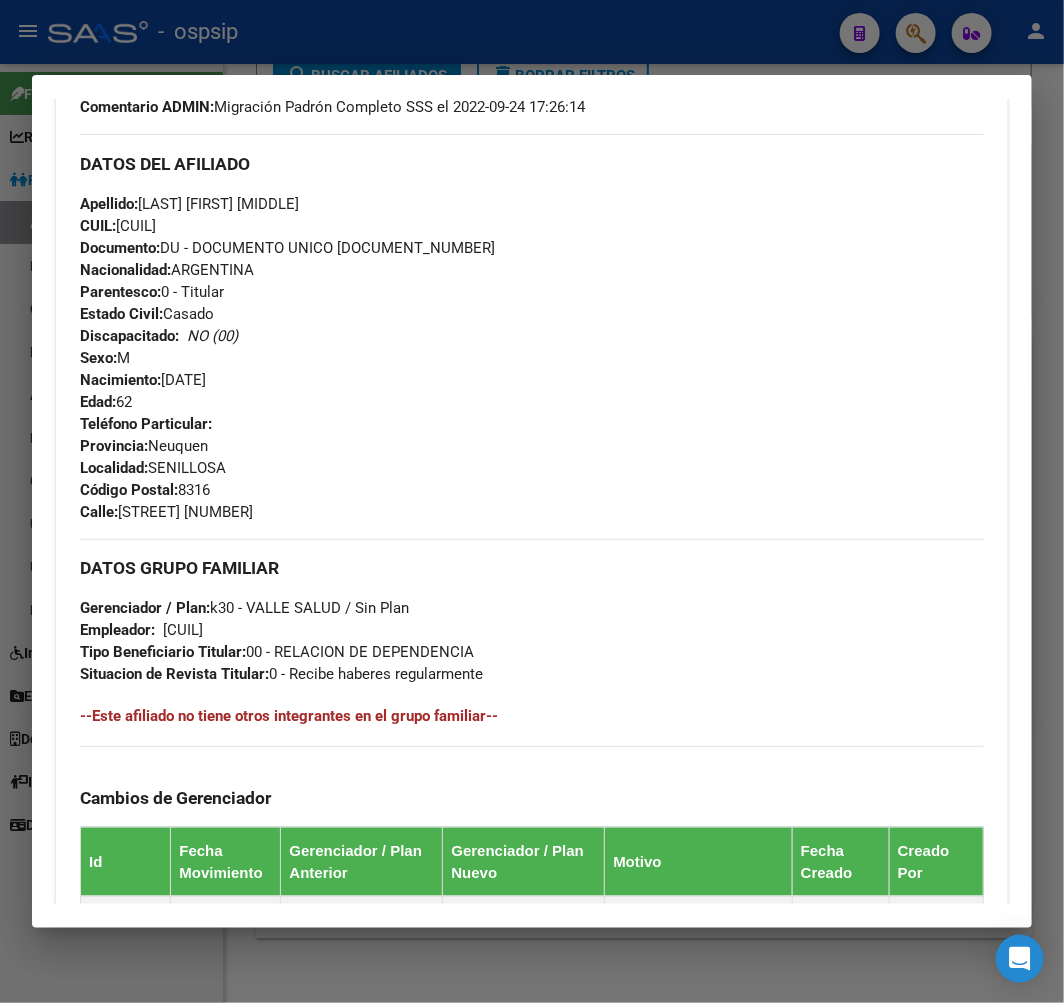 scroll, scrollTop: 534, scrollLeft: 0, axis: vertical 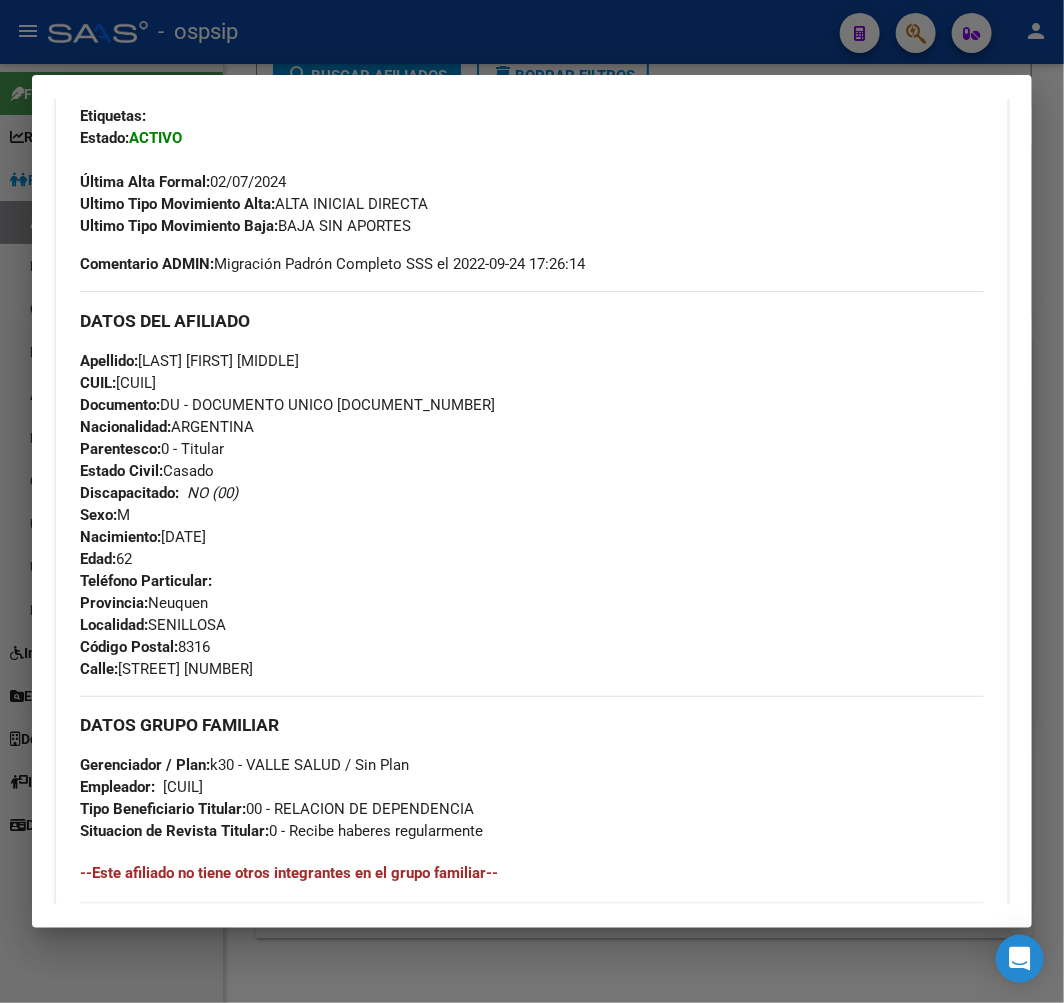 click at bounding box center [532, 501] 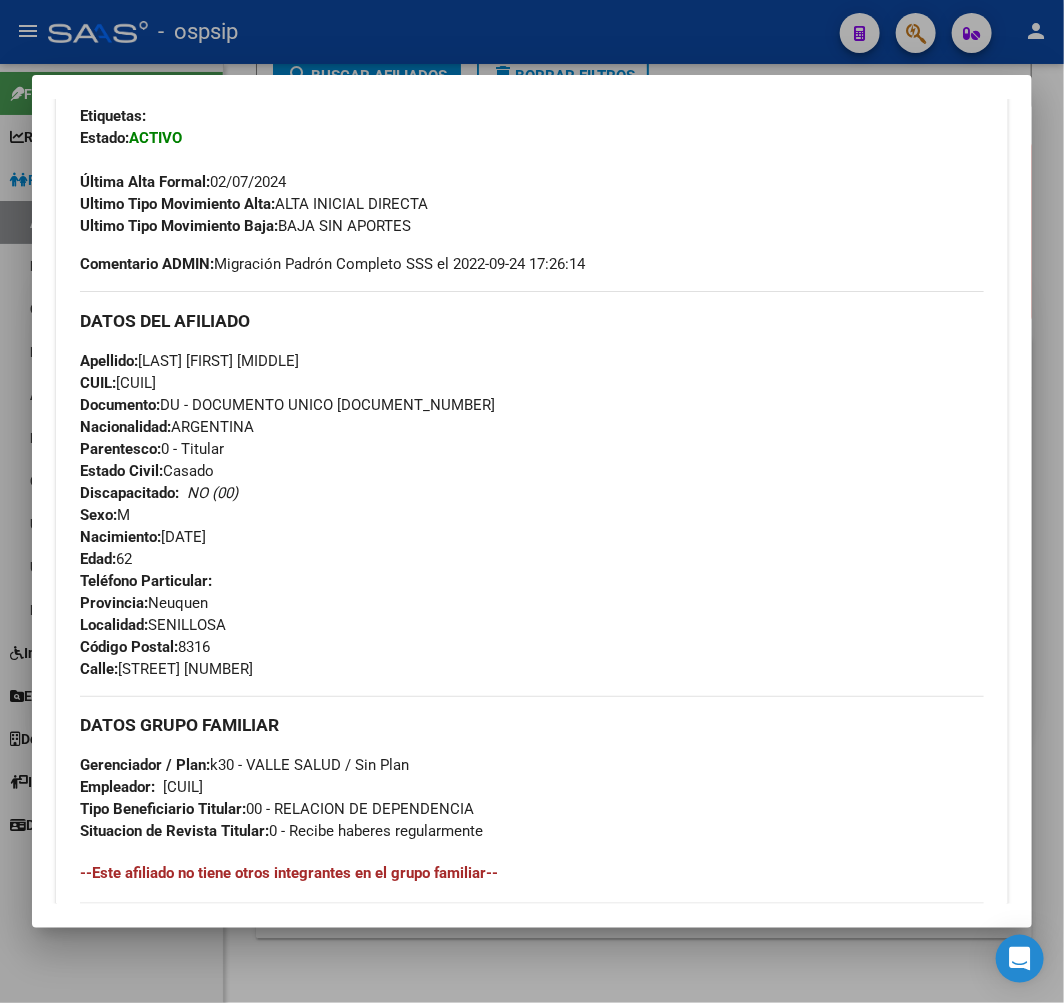 drag, startPoint x: 330, startPoint y: 15, endPoint x: 332, endPoint y: 25, distance: 10.198039 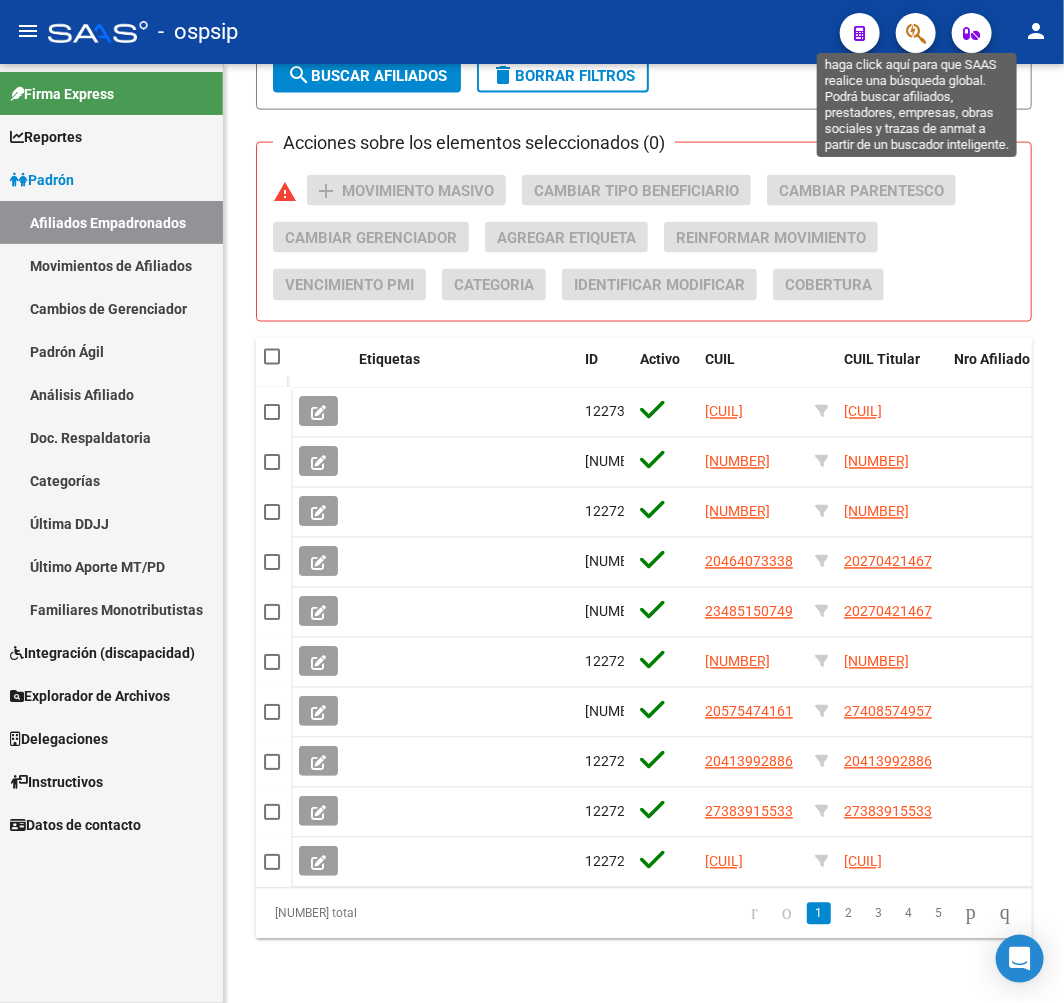 click 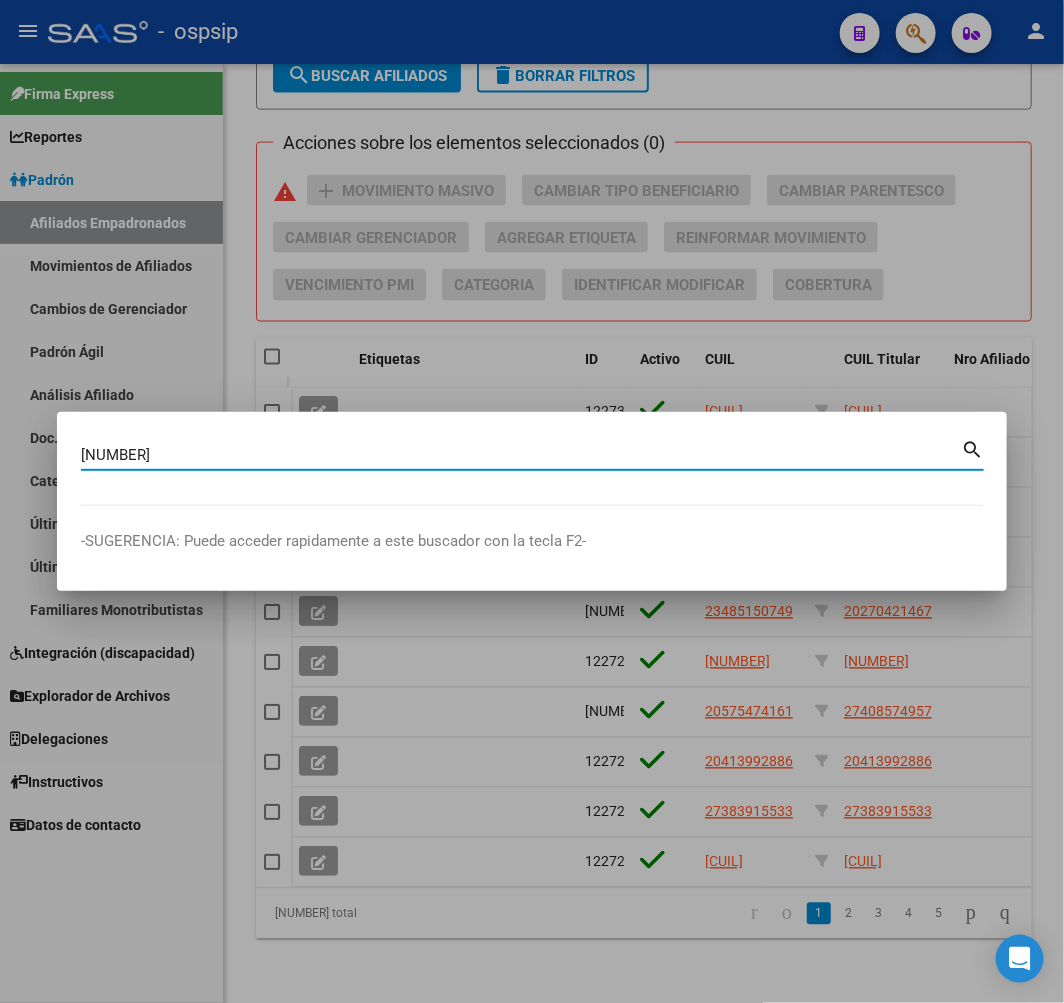 type on "16120695" 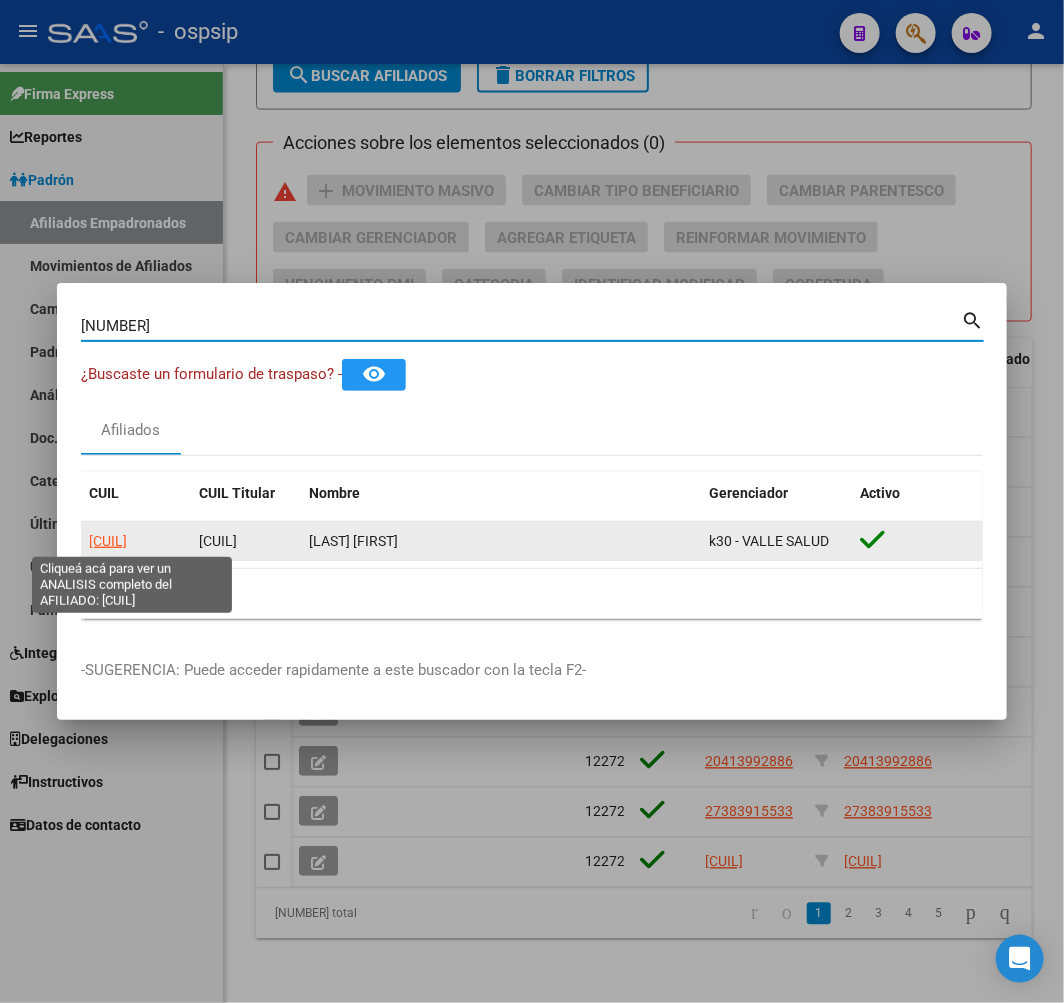 click on "20161206955" 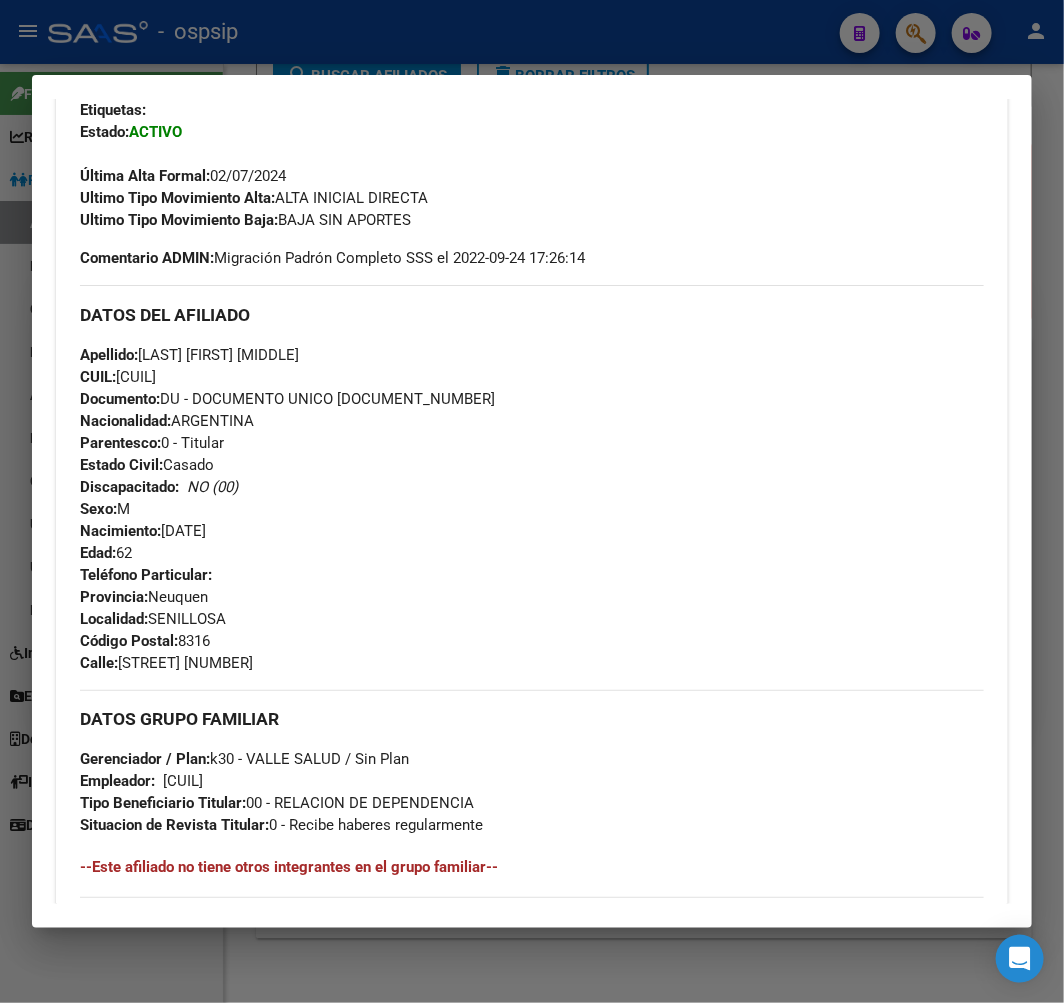 scroll, scrollTop: 666, scrollLeft: 0, axis: vertical 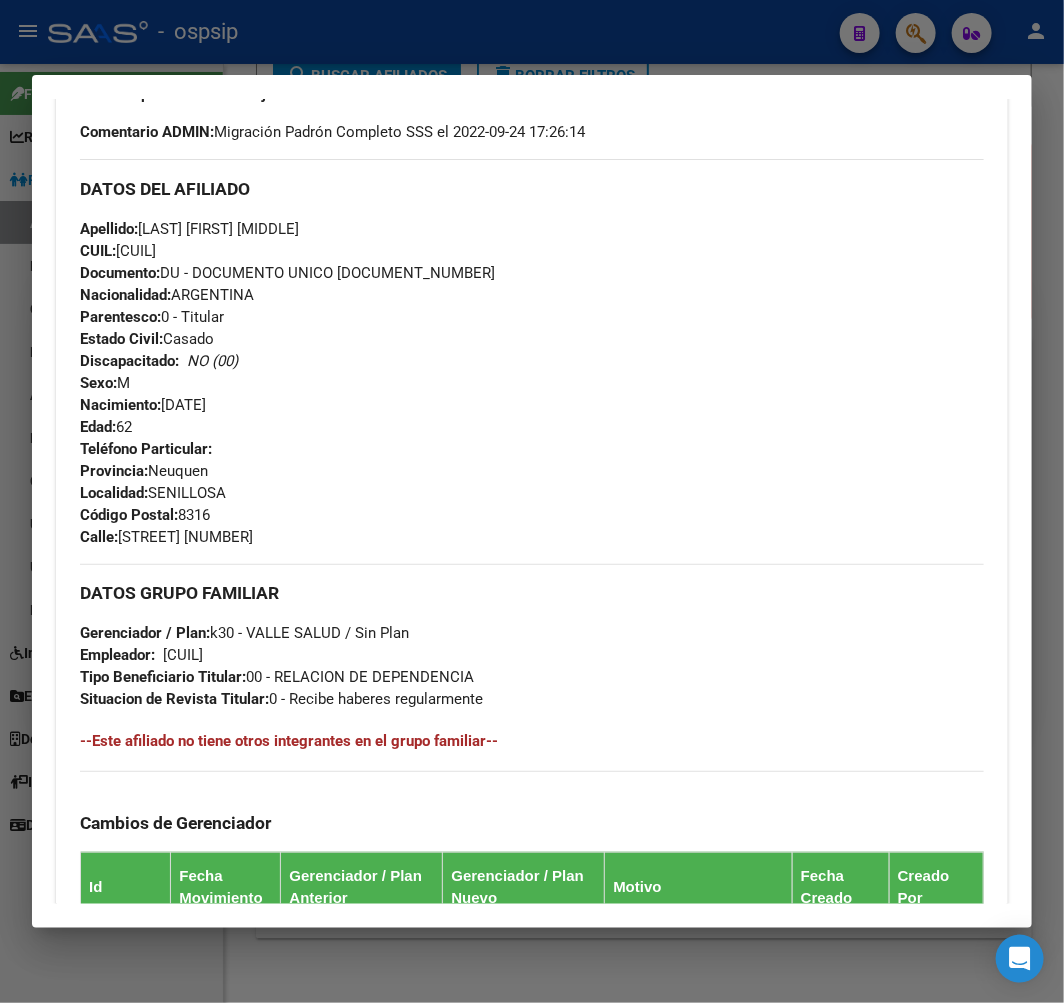 click at bounding box center (532, 501) 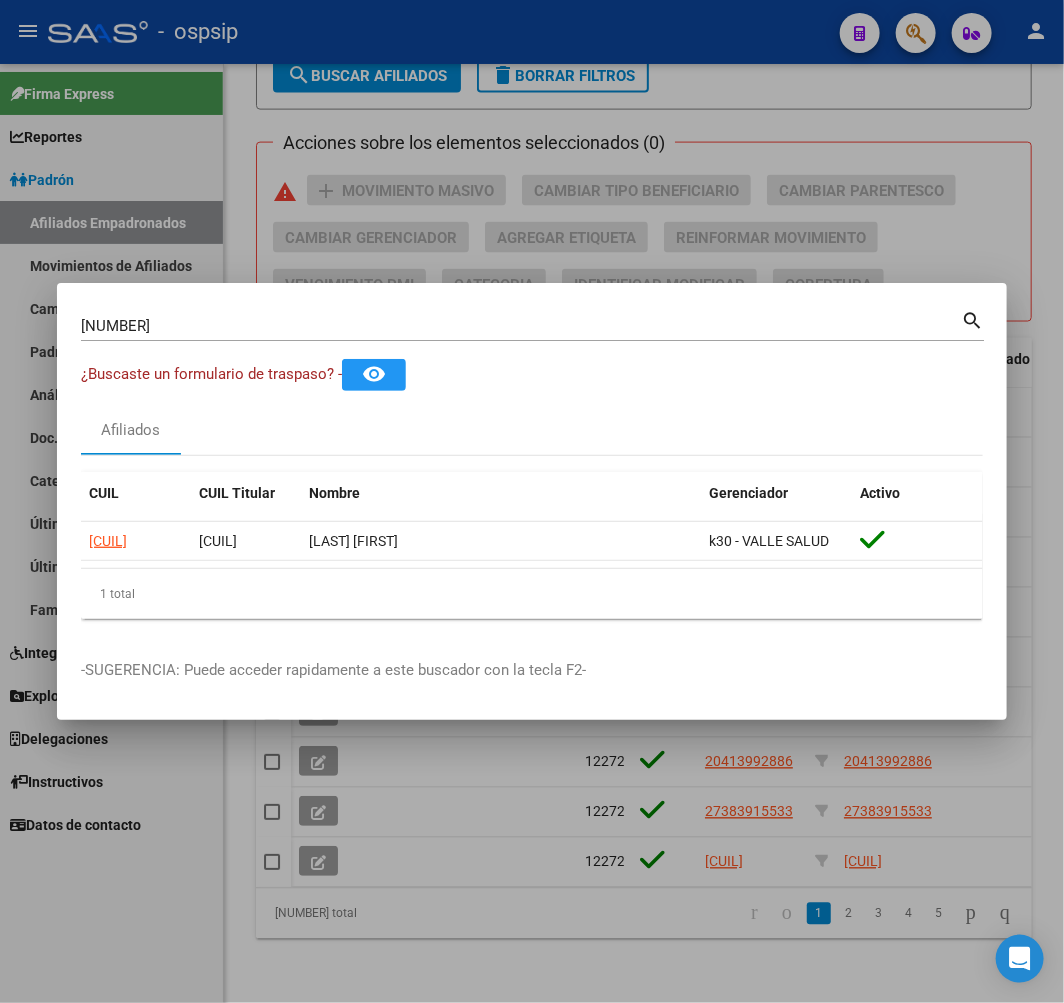 click at bounding box center [532, 501] 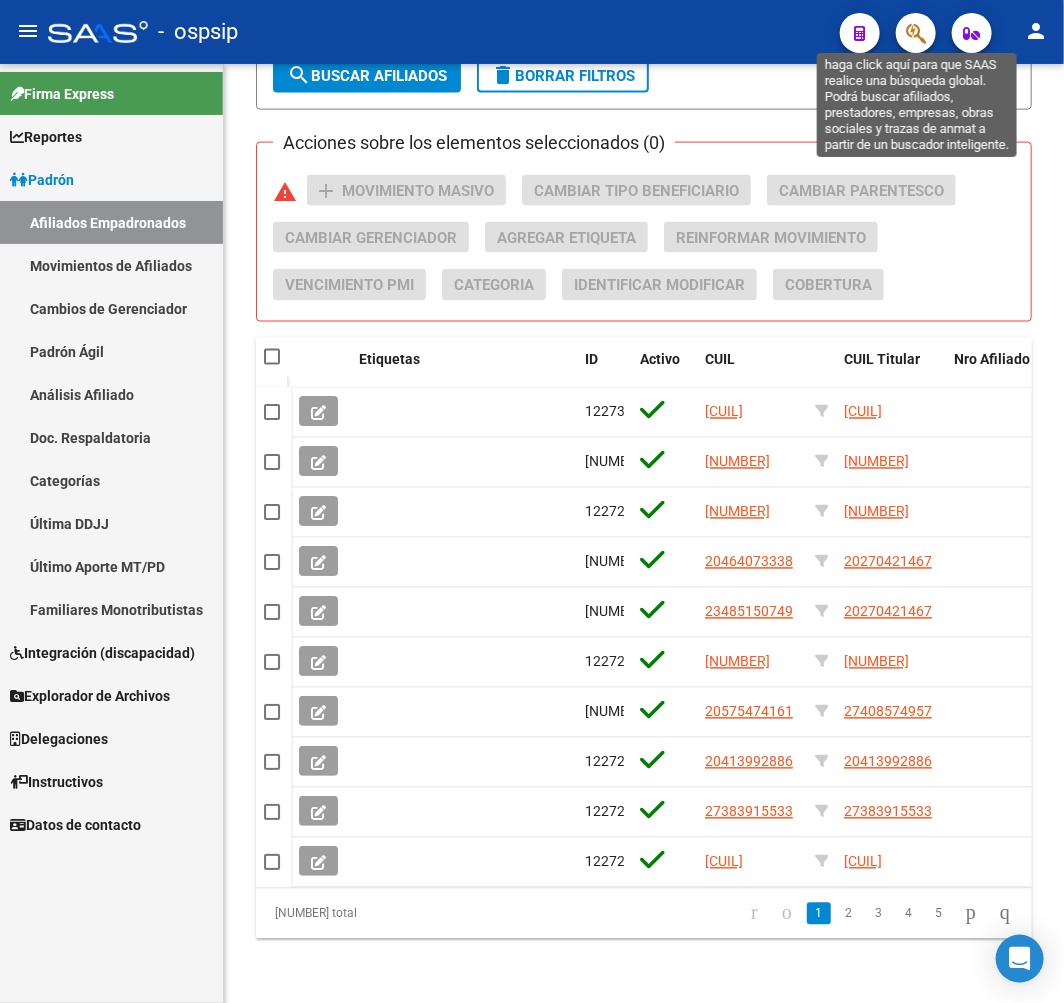 click 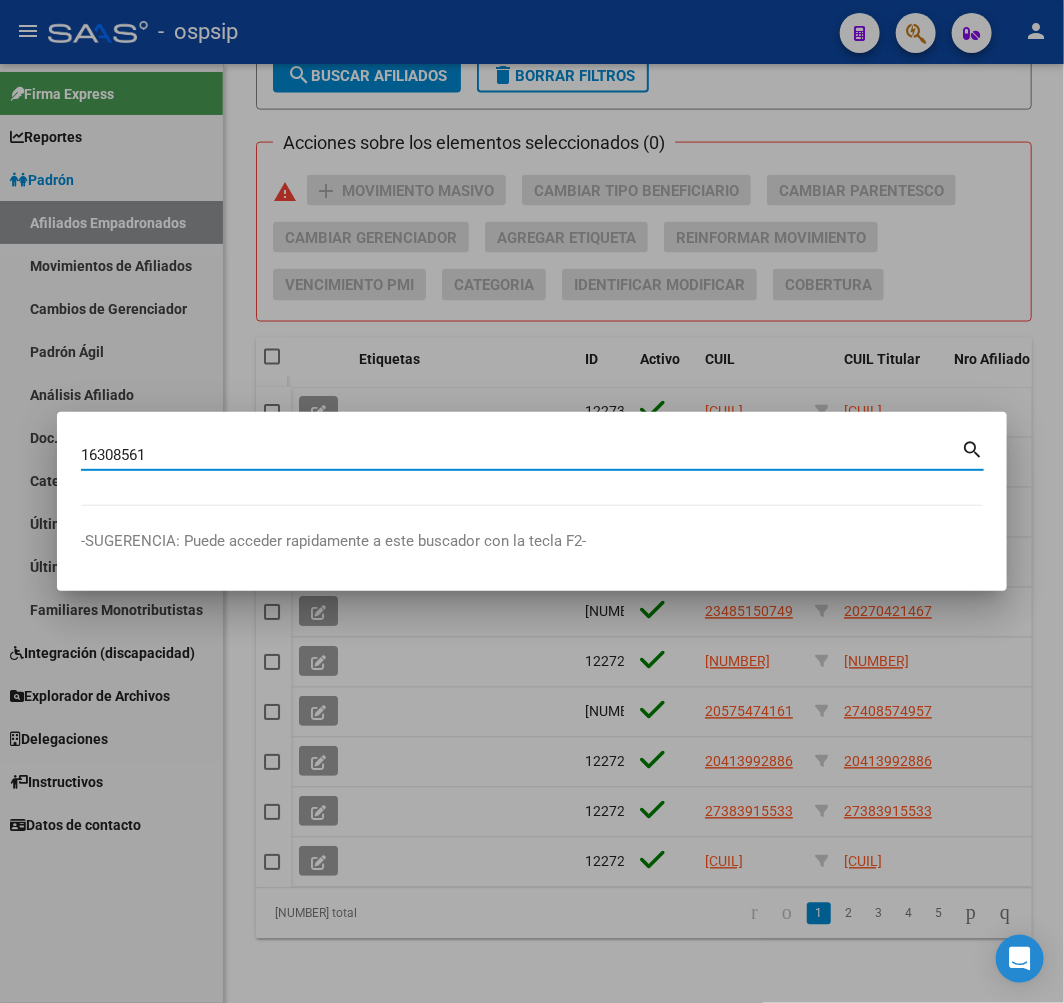 type on "16308561" 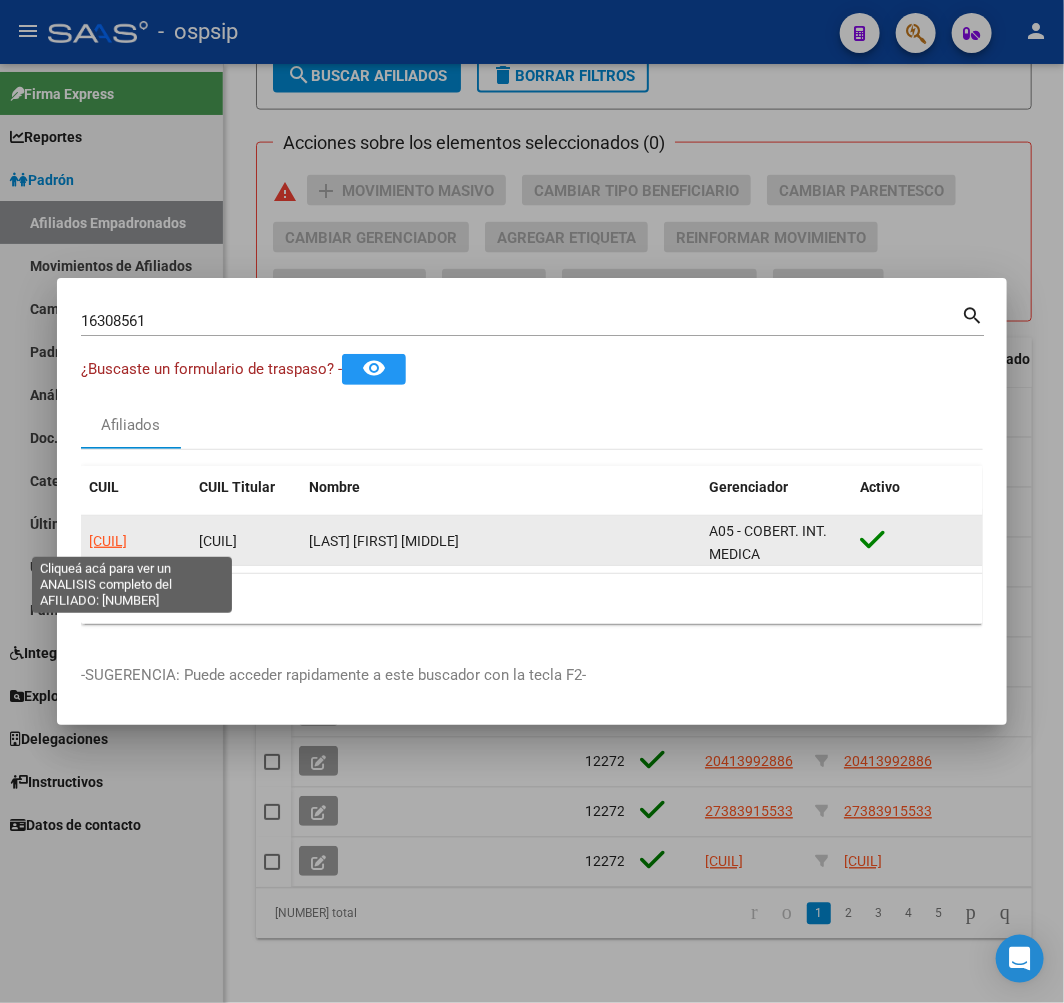 click on "20163085616" 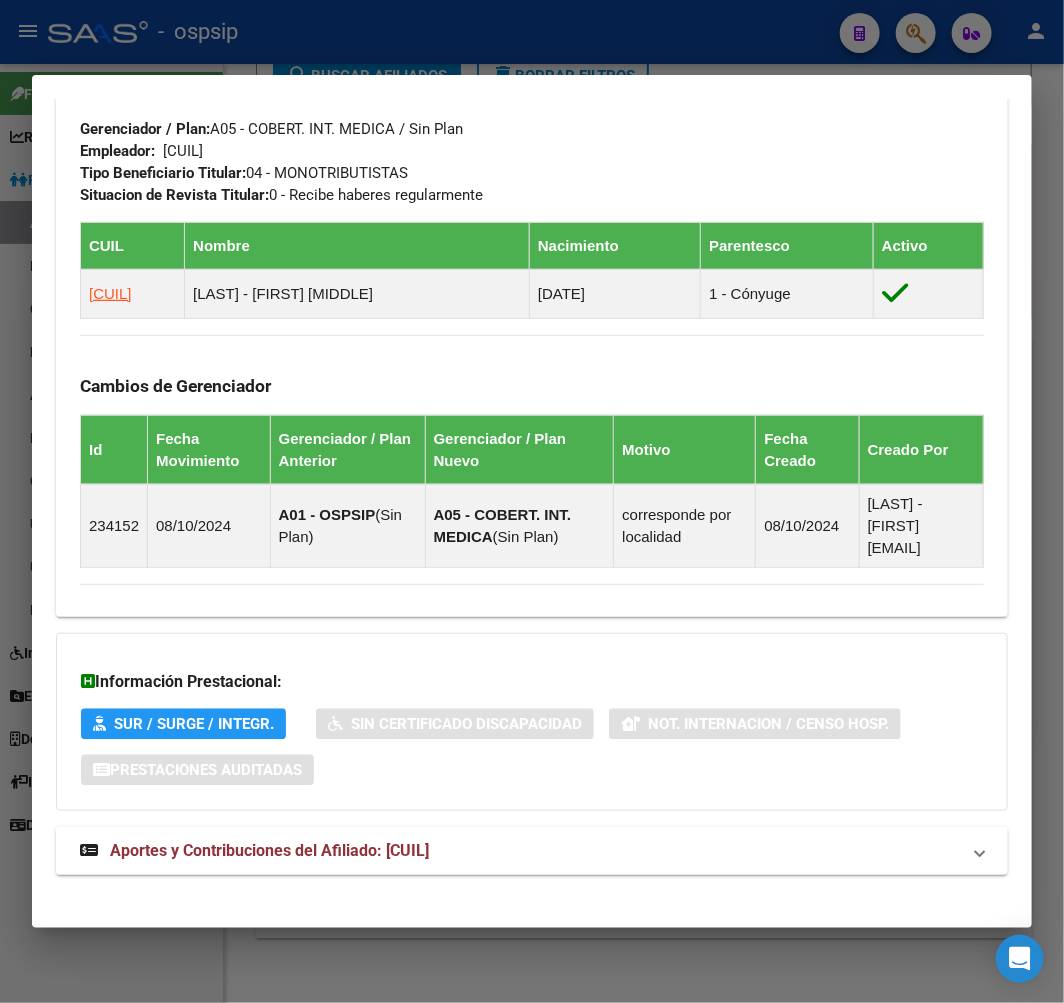 scroll, scrollTop: 1126, scrollLeft: 0, axis: vertical 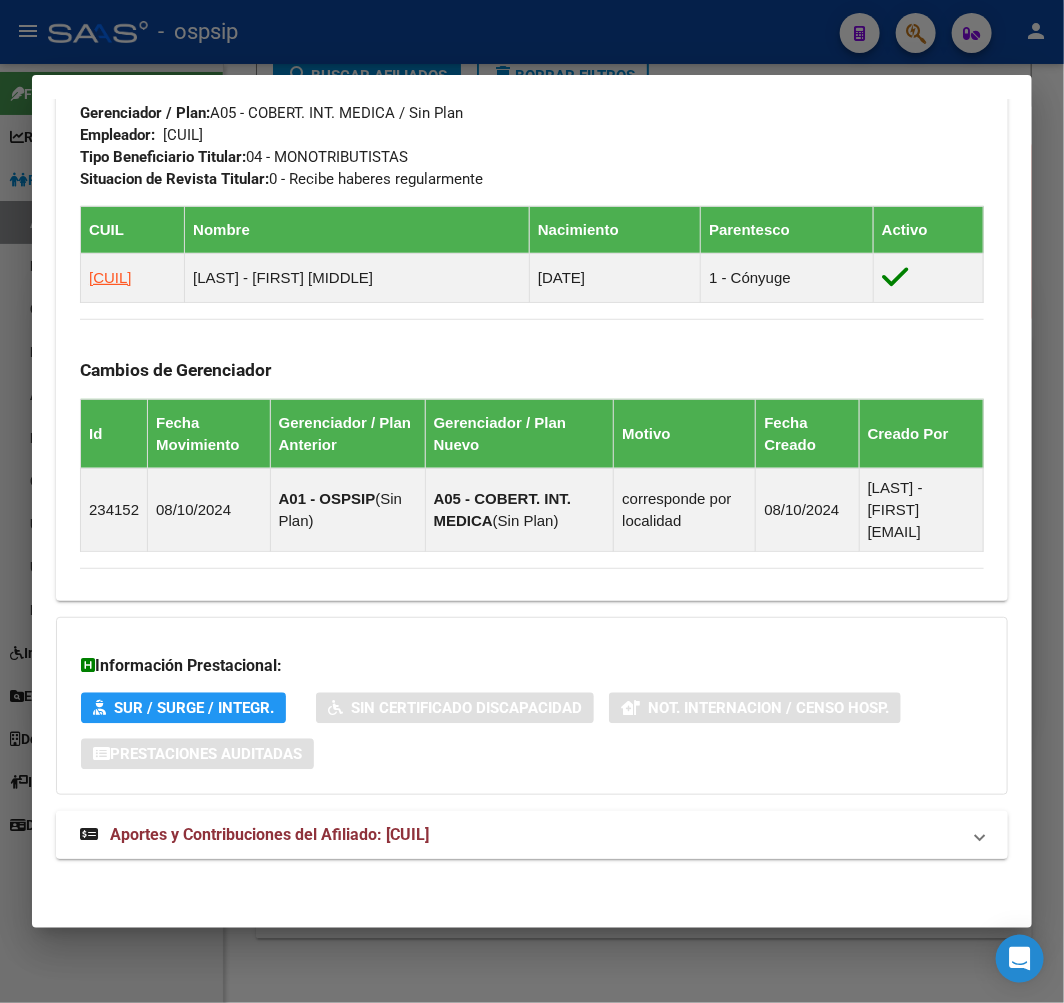 drag, startPoint x: 553, startPoint y: 832, endPoint x: 573, endPoint y: 828, distance: 20.396078 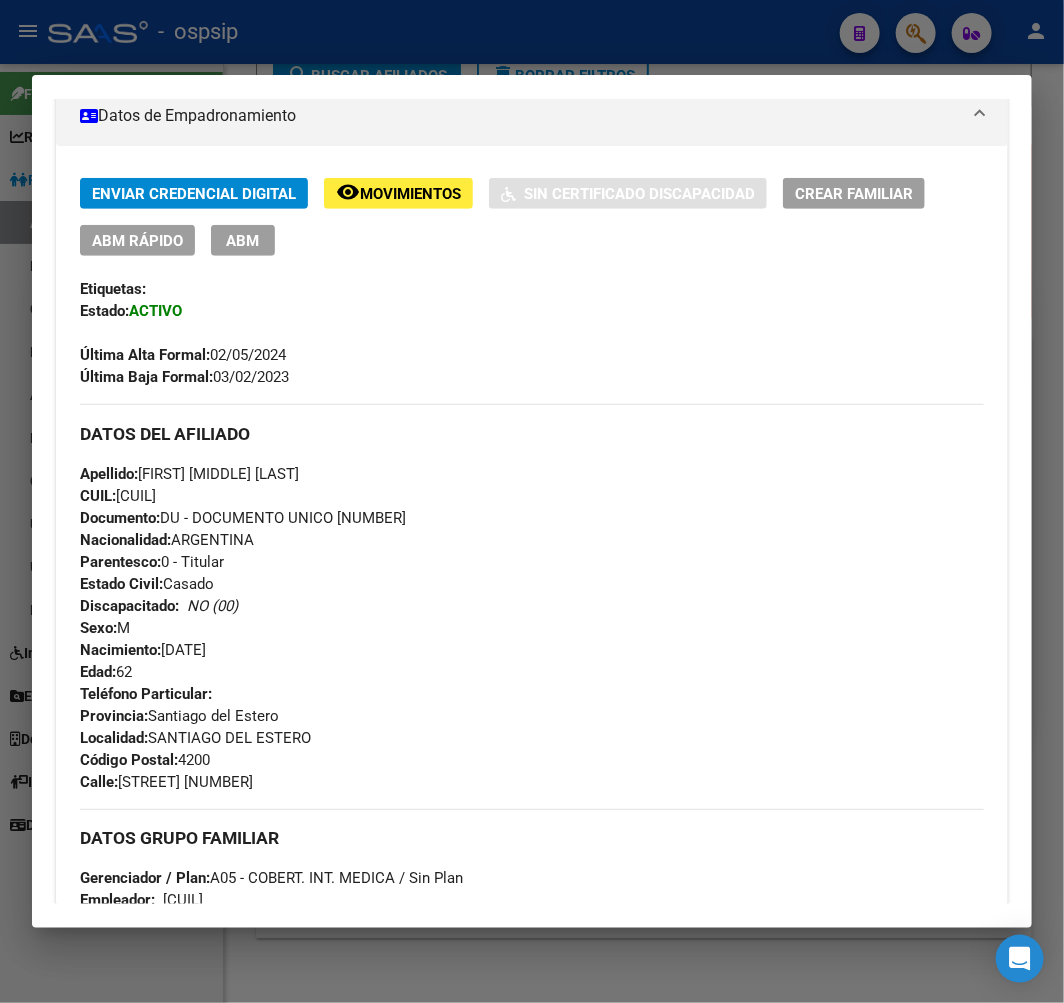 scroll, scrollTop: 191, scrollLeft: 0, axis: vertical 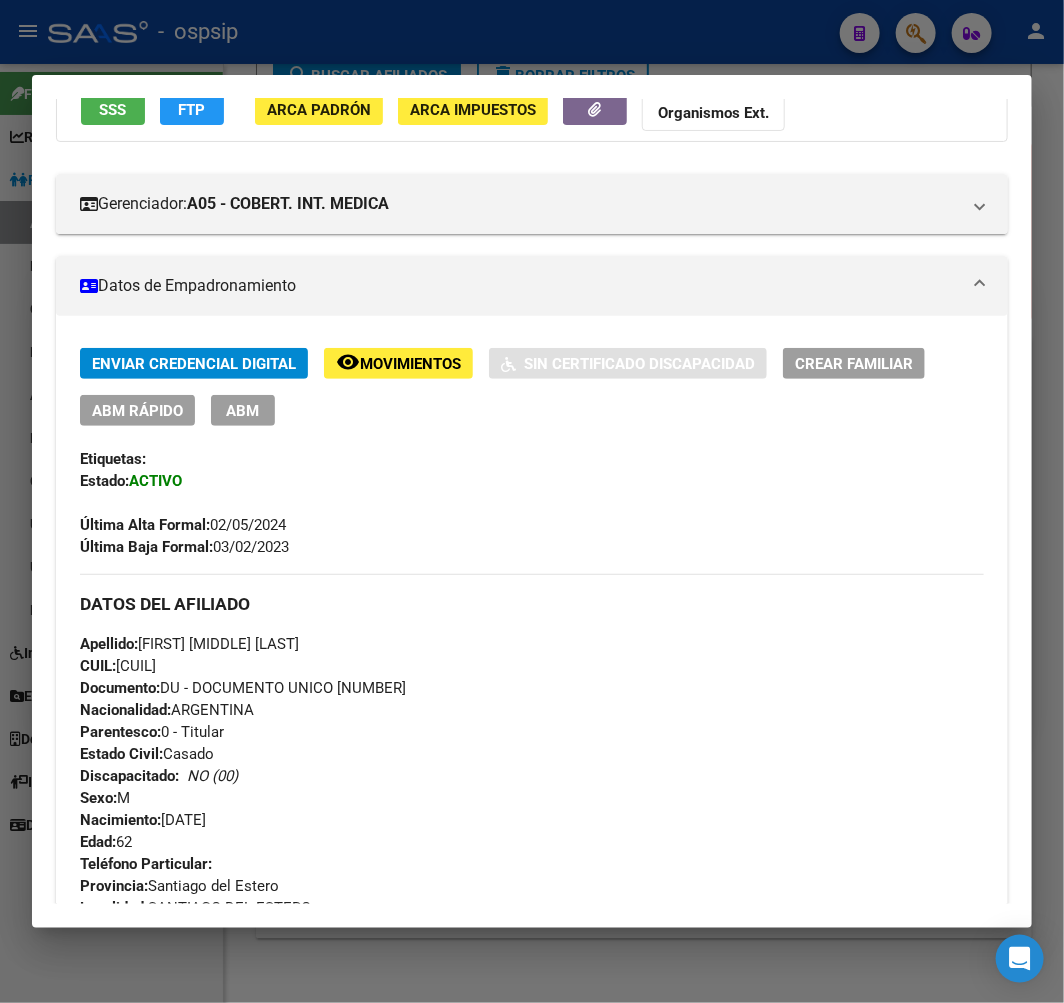 click at bounding box center (532, 501) 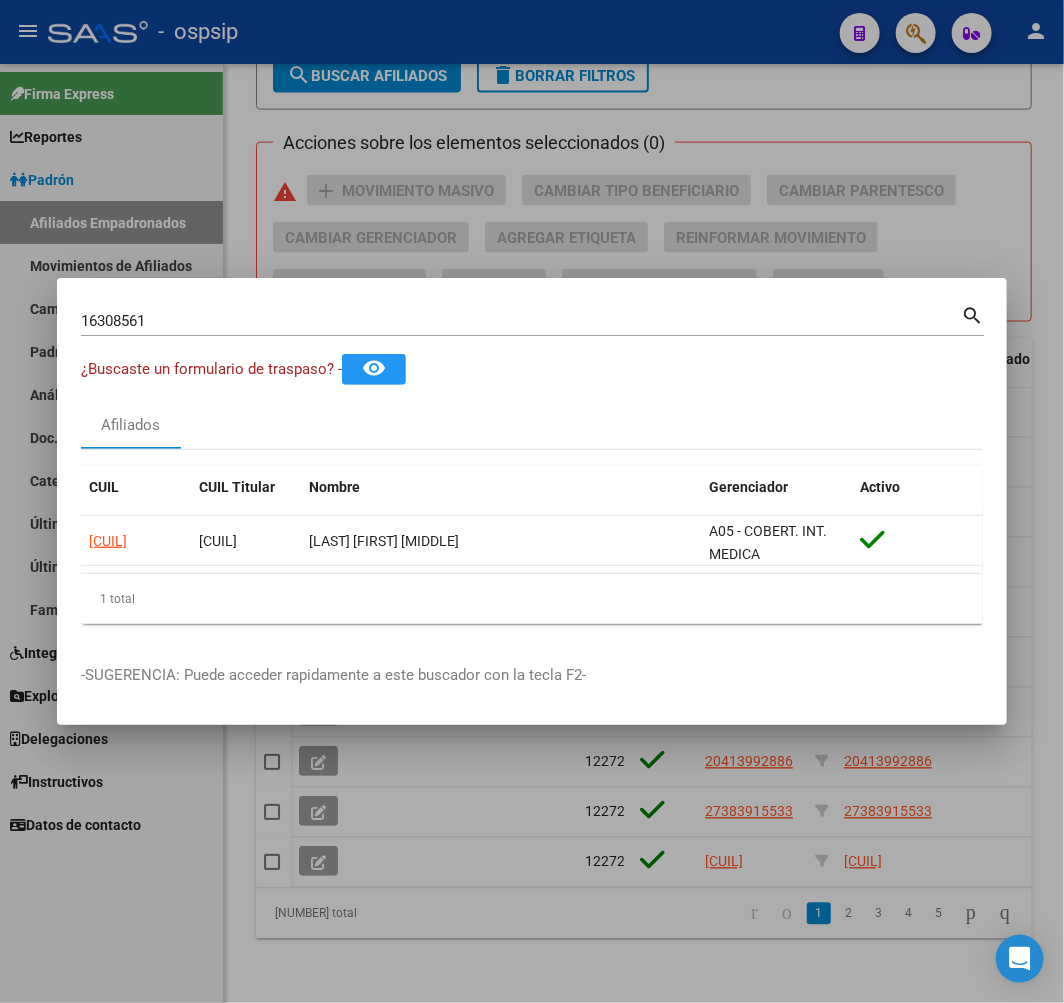 click at bounding box center (532, 501) 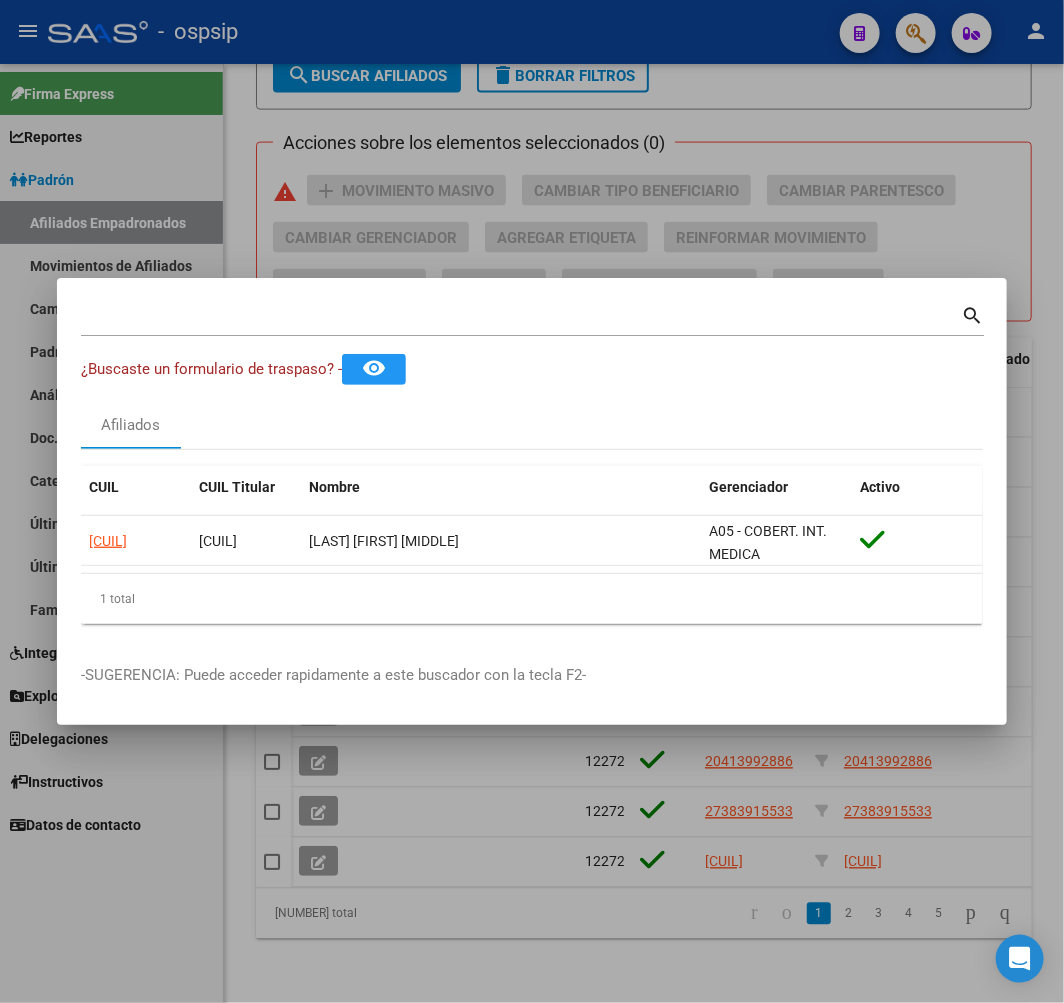 drag, startPoint x: 603, startPoint y: 36, endPoint x: 616, endPoint y: 57, distance: 24.698177 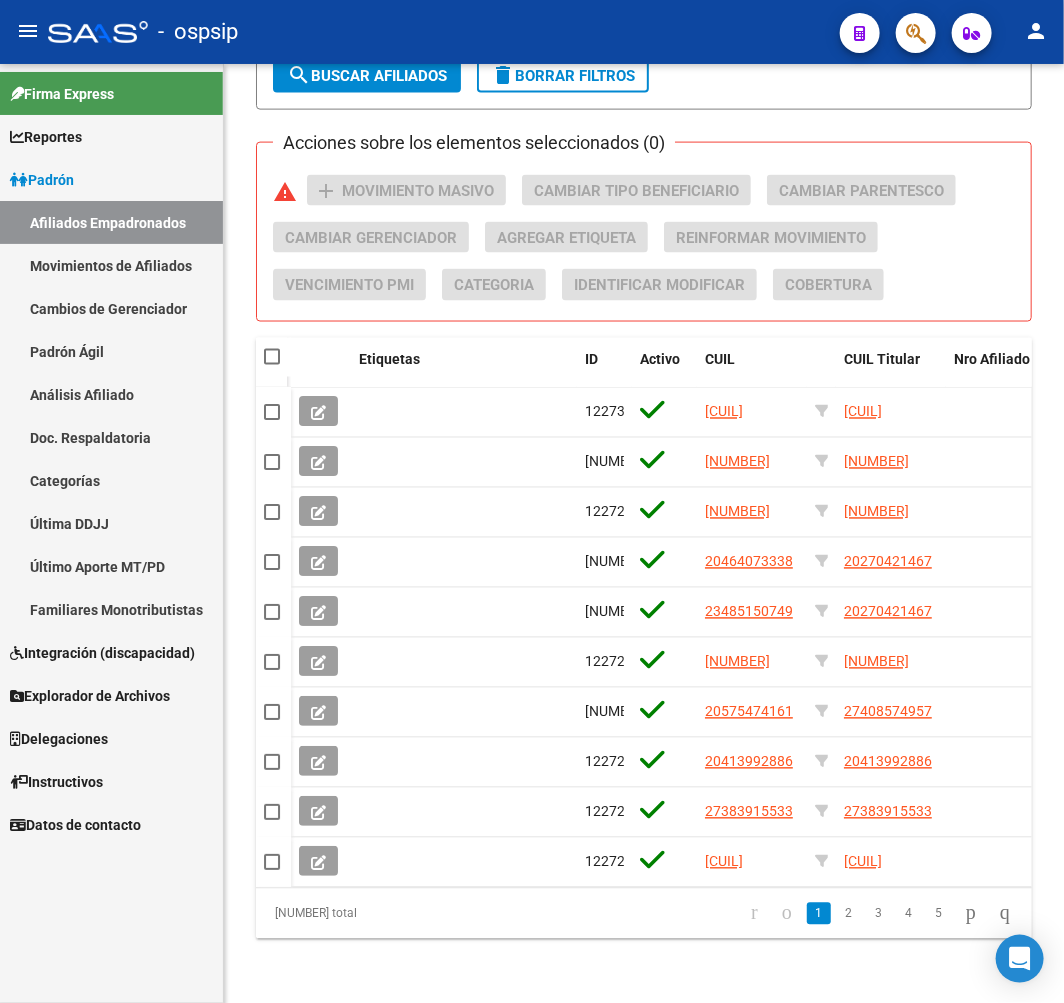 click 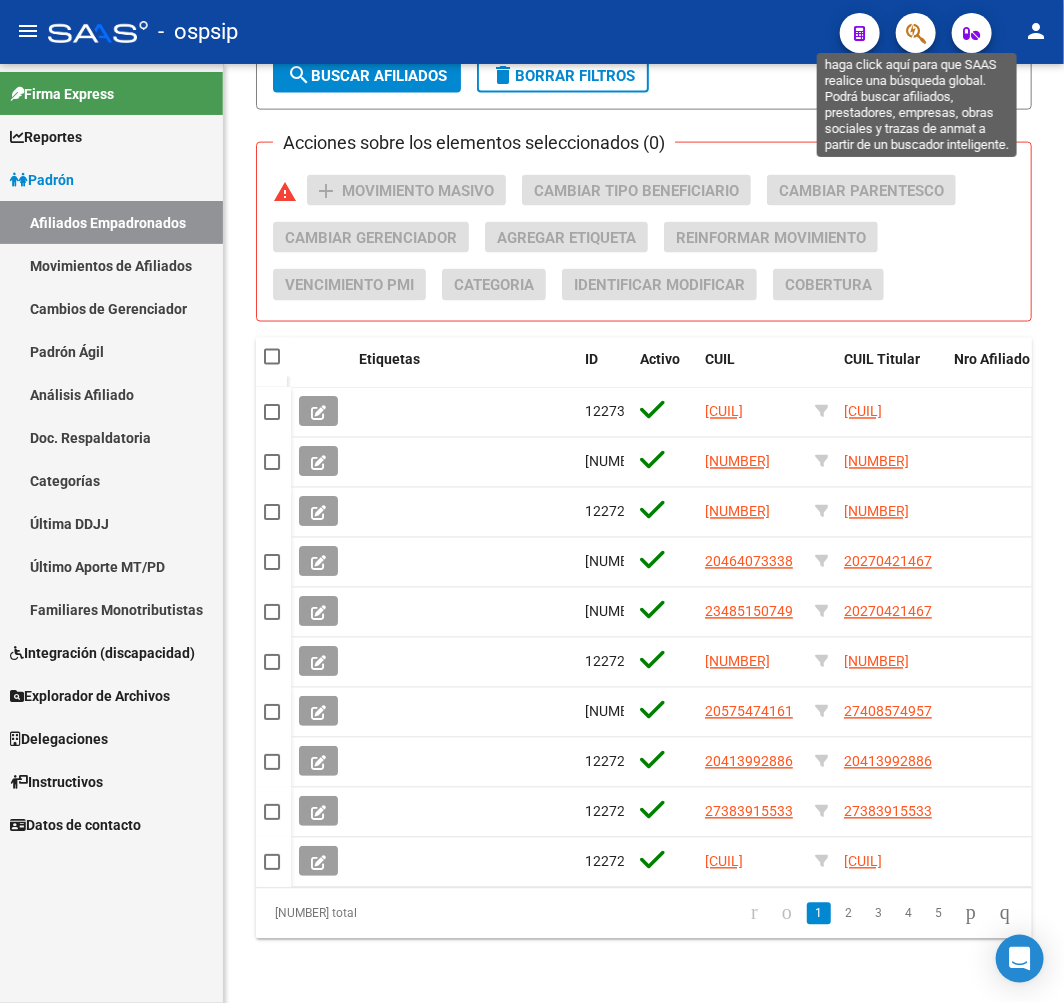 click 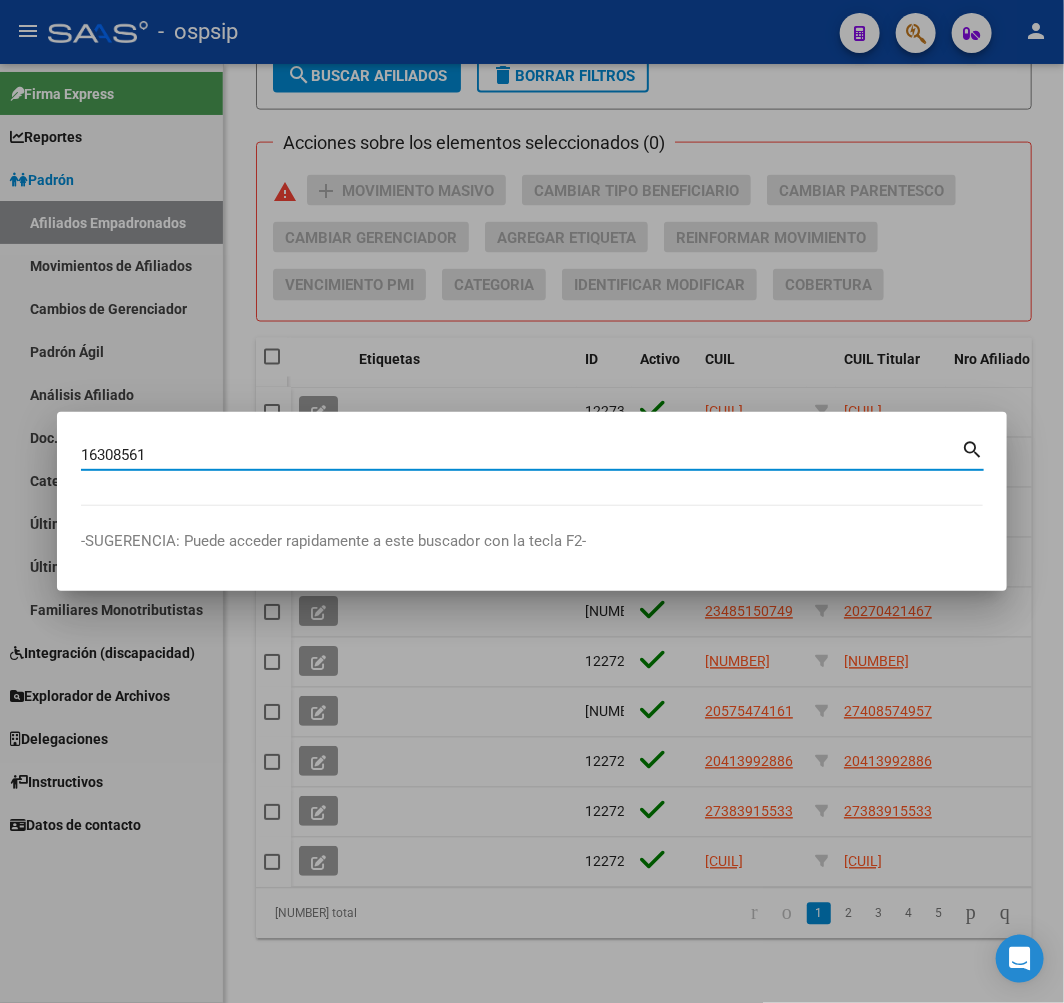type on "16308561" 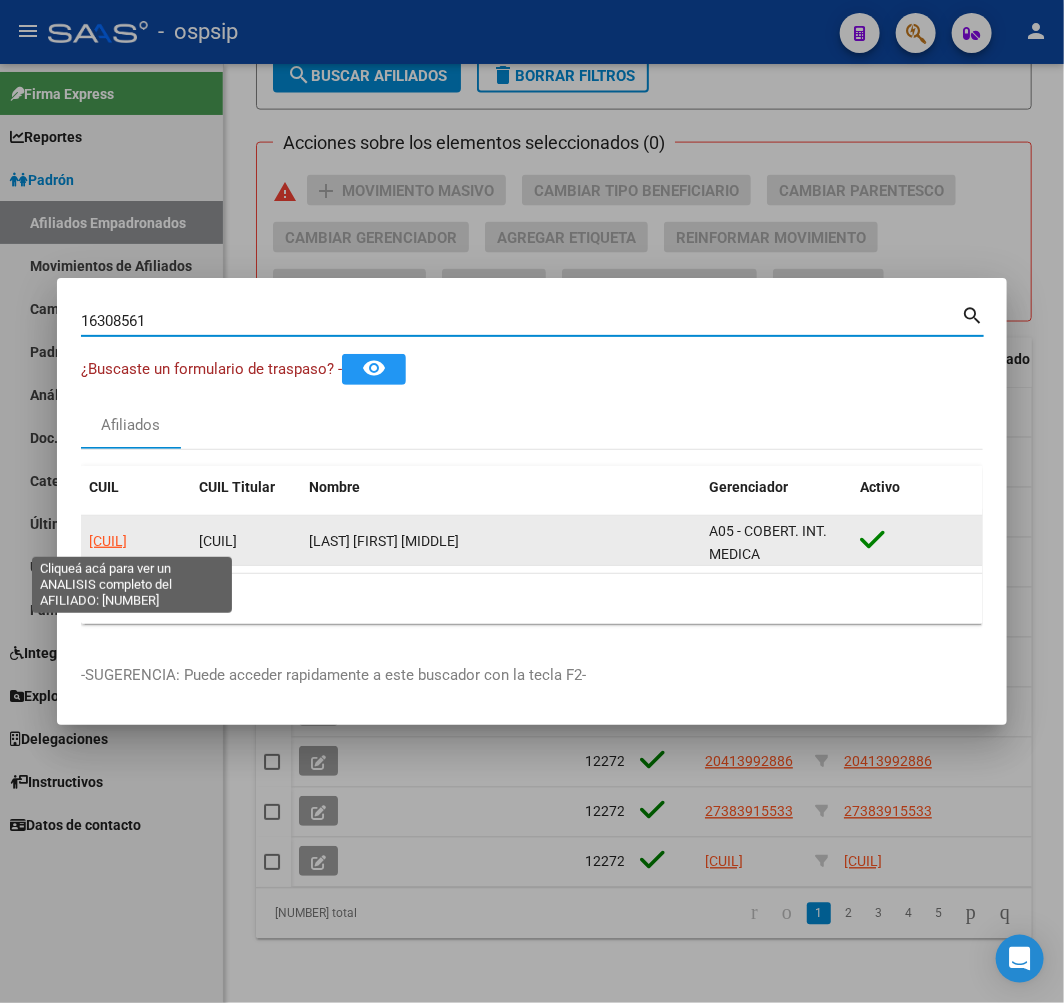 click on "20163085616" 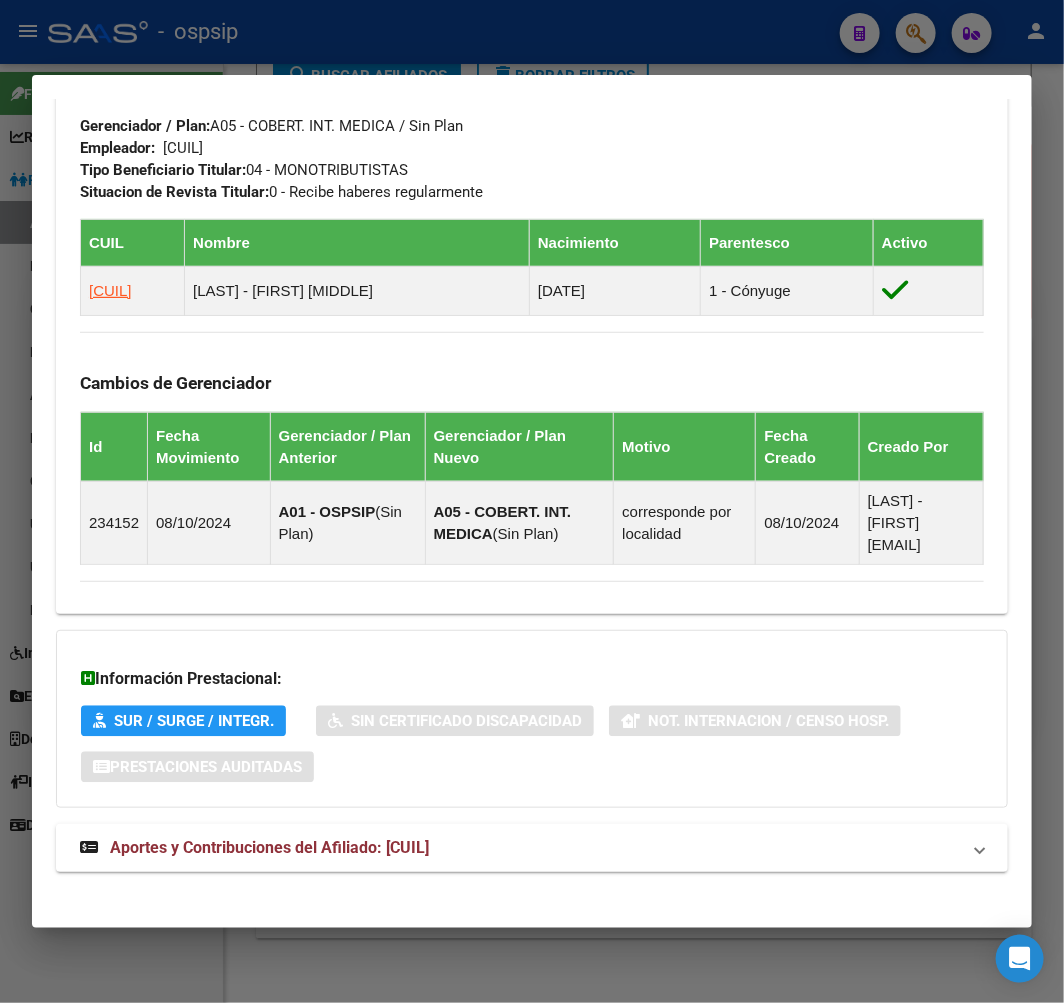 scroll, scrollTop: 1126, scrollLeft: 0, axis: vertical 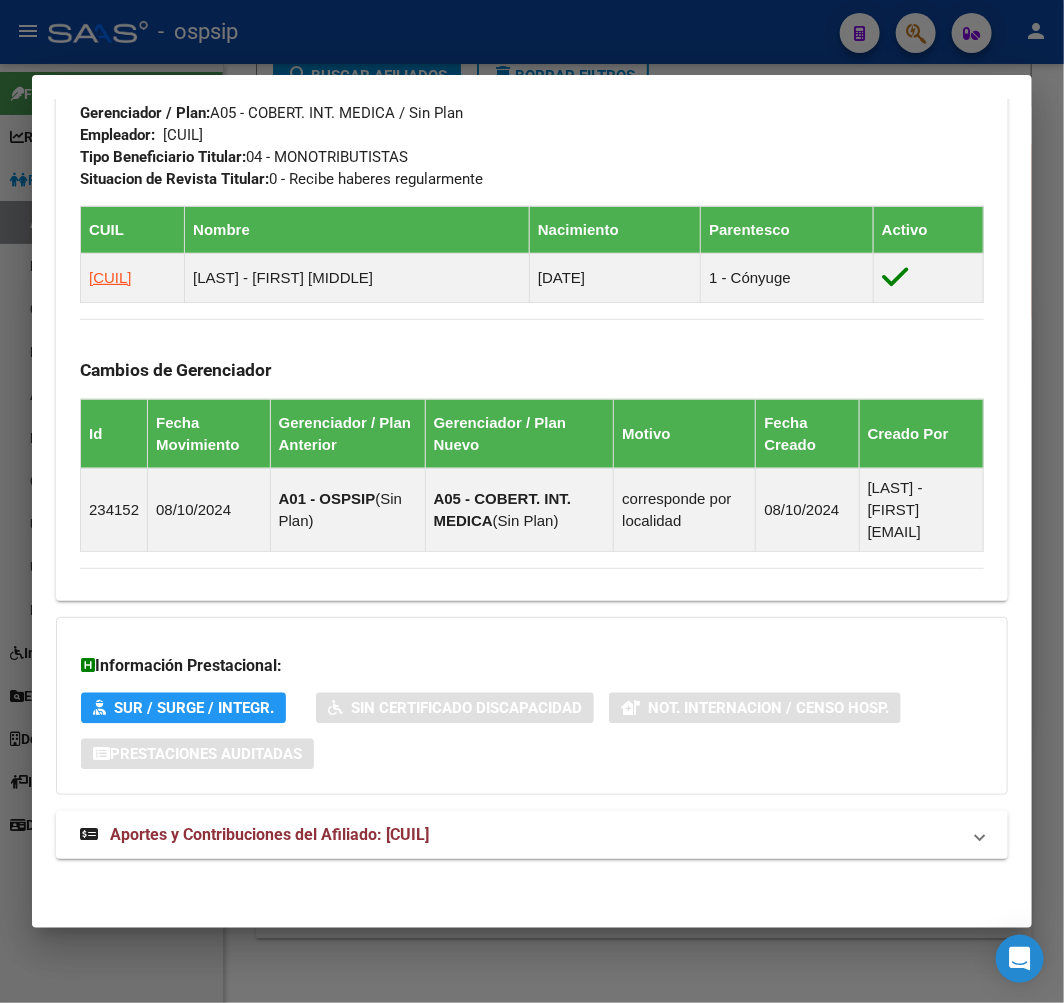 drag, startPoint x: 734, startPoint y: 817, endPoint x: 728, endPoint y: 808, distance: 10.816654 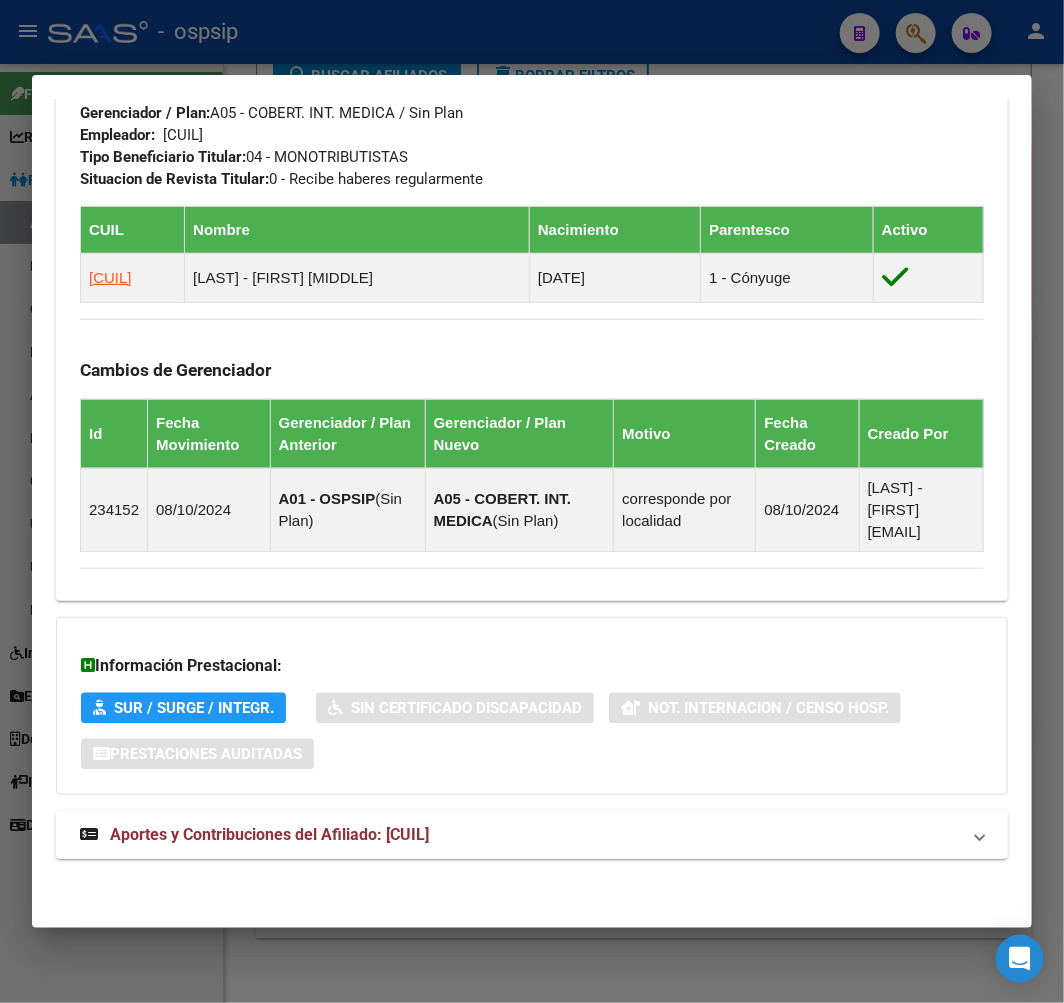 click on "Aportes y Contribuciones del Afiliado: 20163085616" at bounding box center [520, 835] 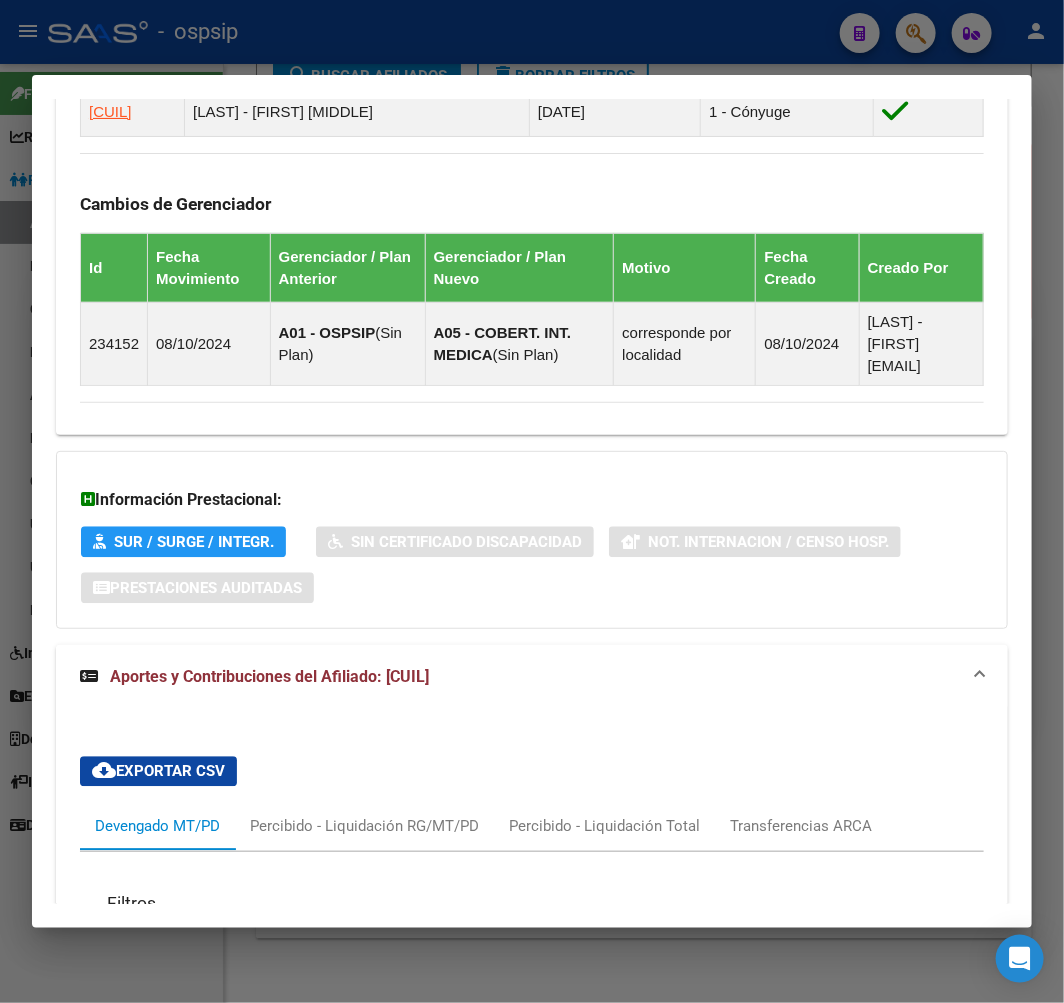 scroll, scrollTop: 1251, scrollLeft: 0, axis: vertical 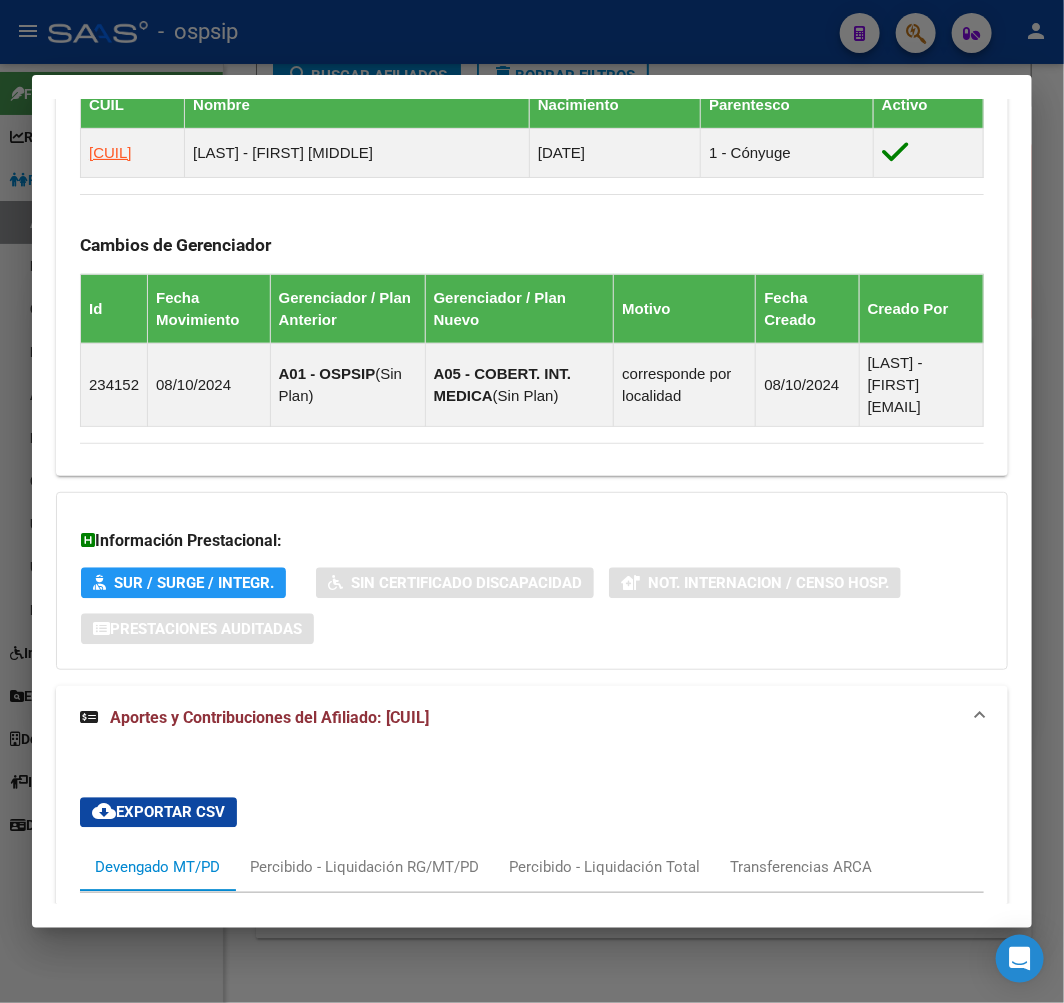 click at bounding box center (532, 501) 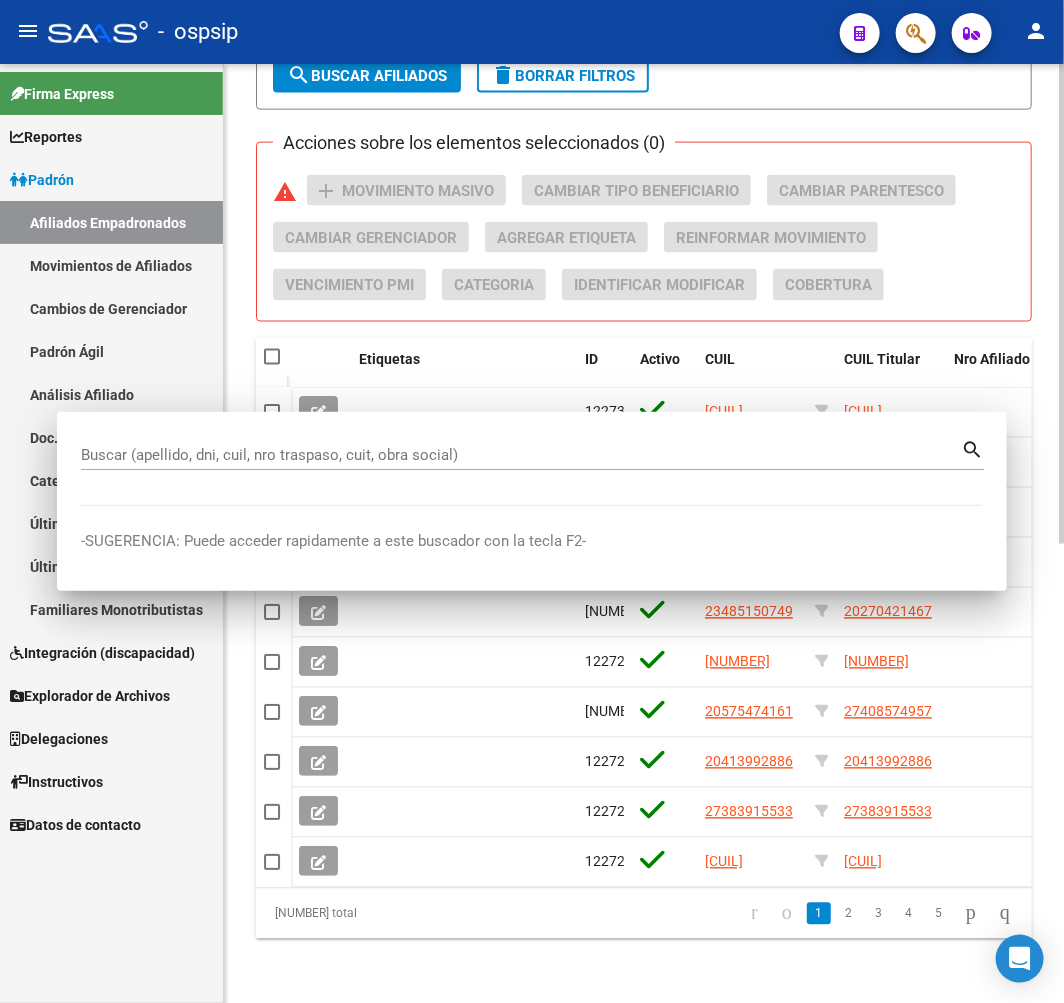 drag, startPoint x: 453, startPoint y: 43, endPoint x: 812, endPoint y: 103, distance: 363.9794 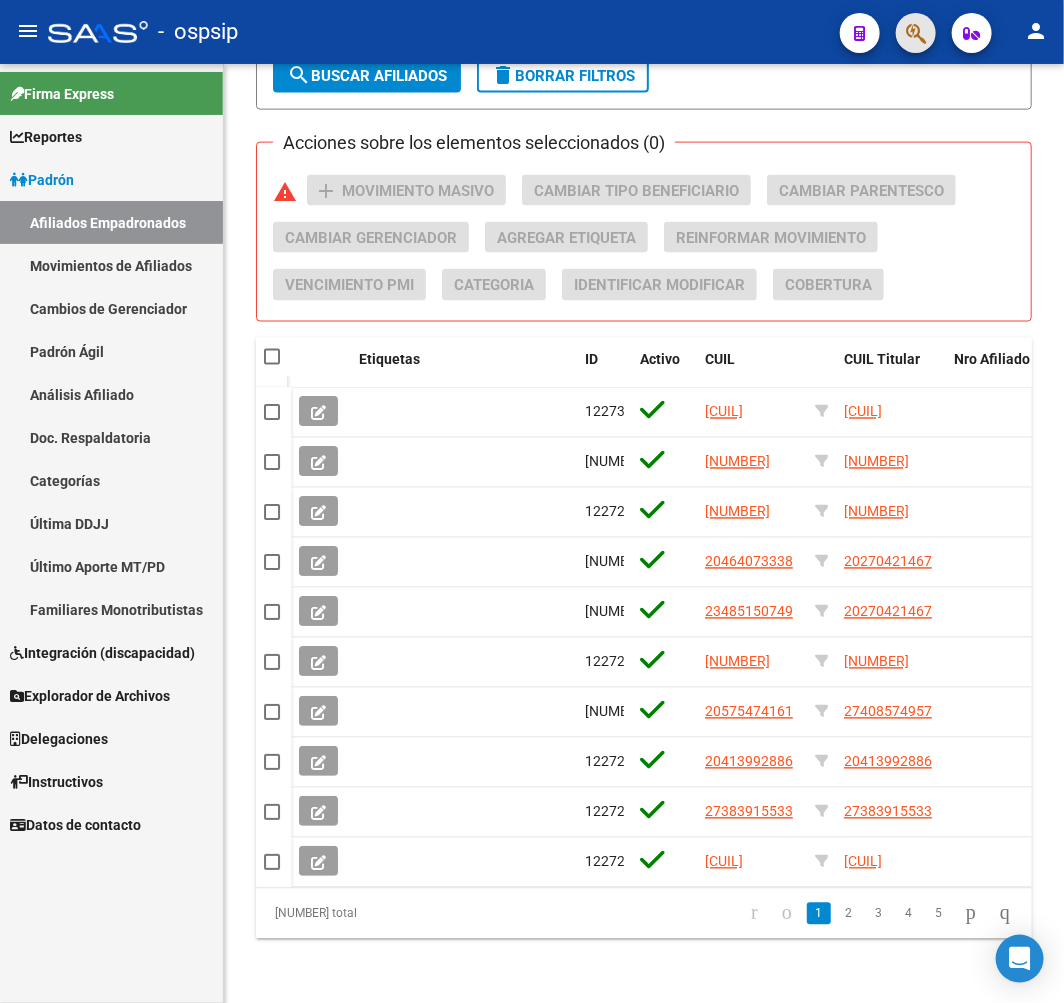 click 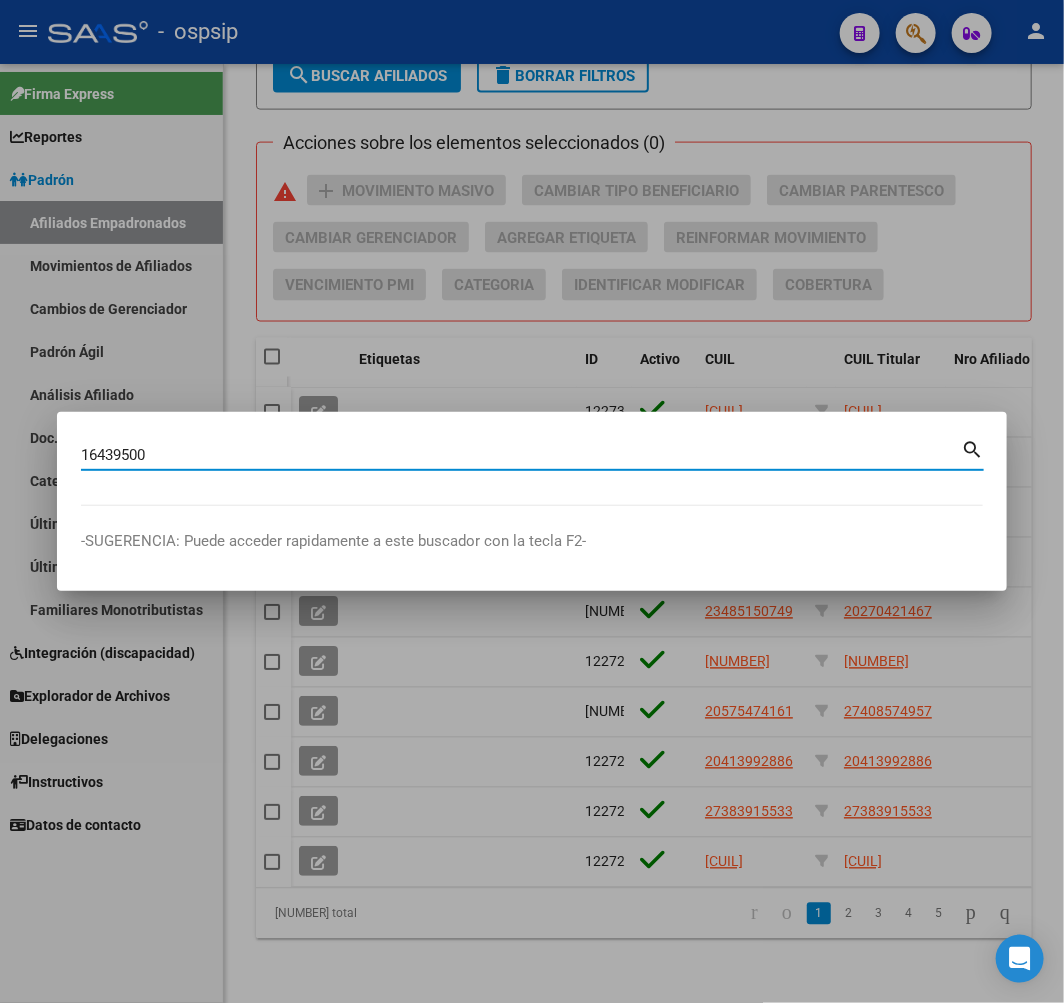 type on "16439500" 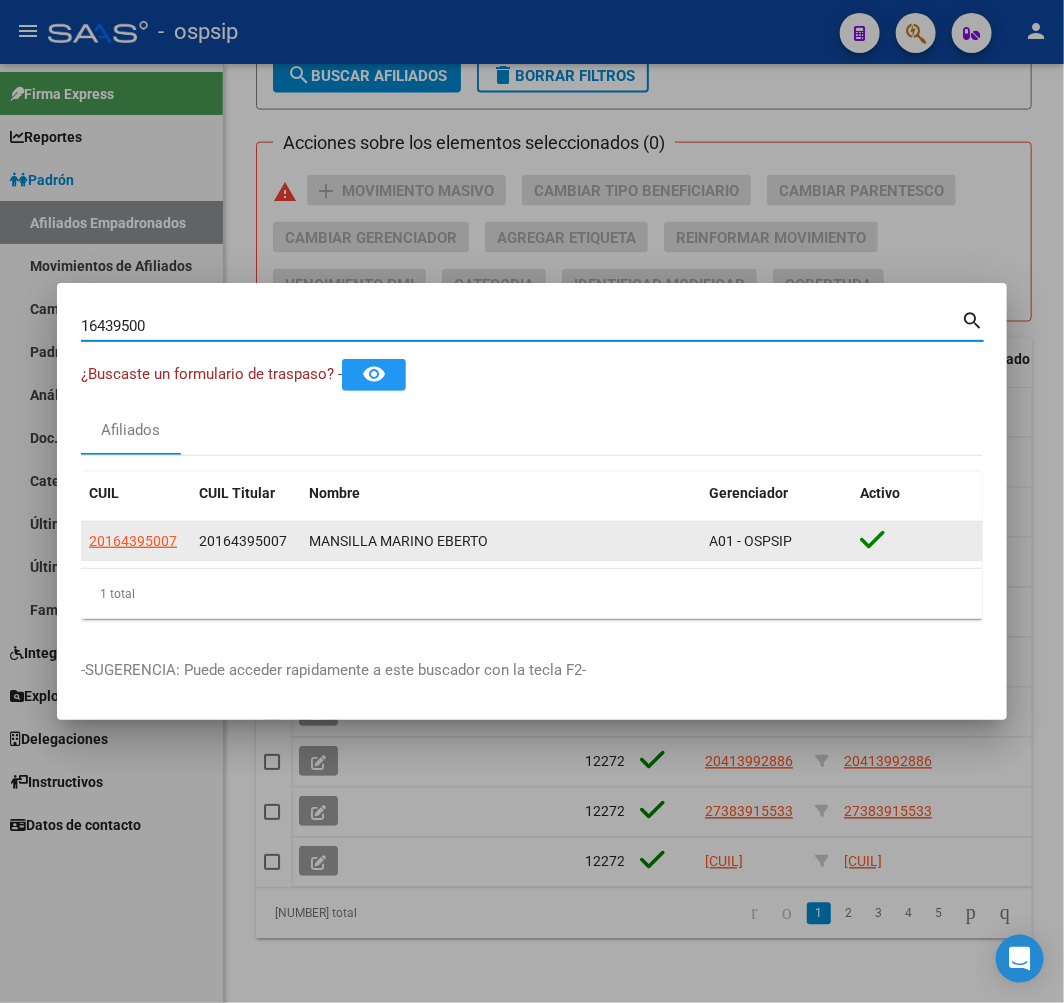 click on "20164395007" 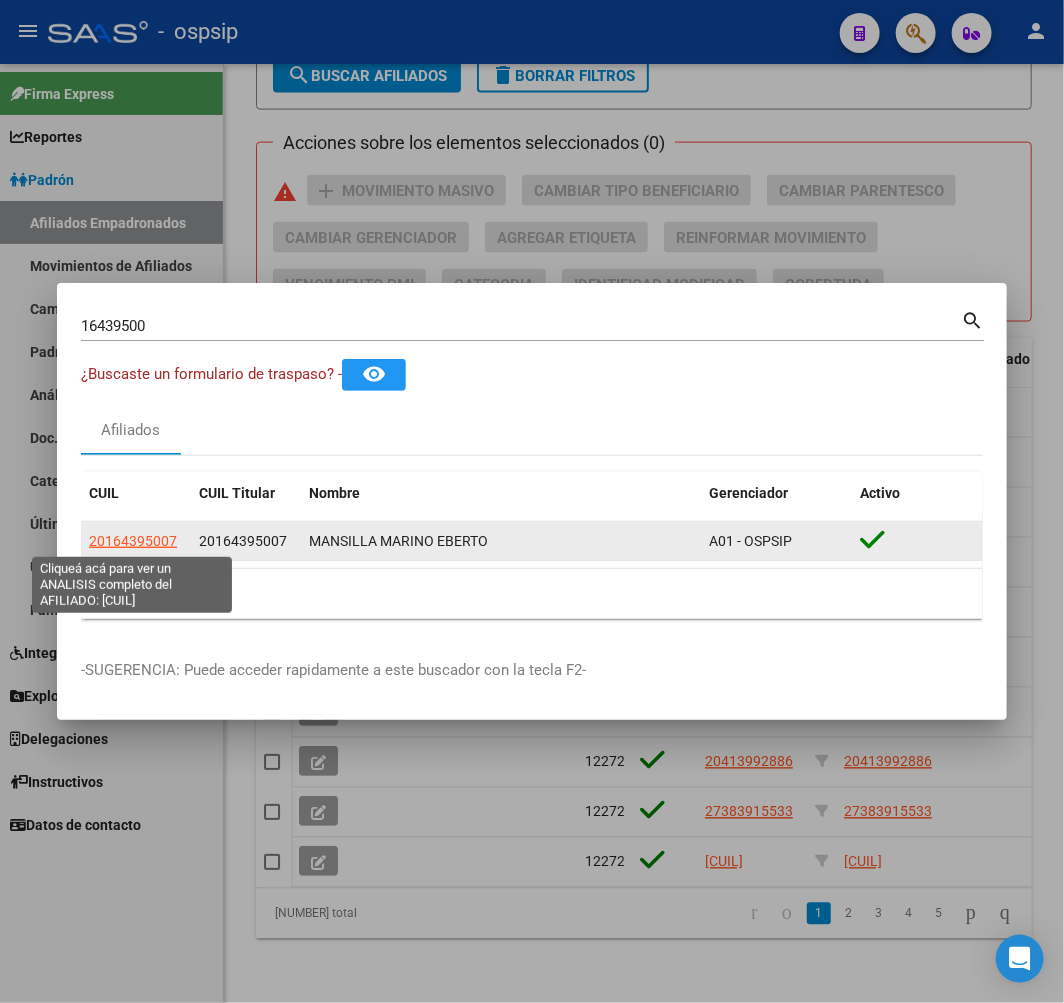 click on "20164395007" 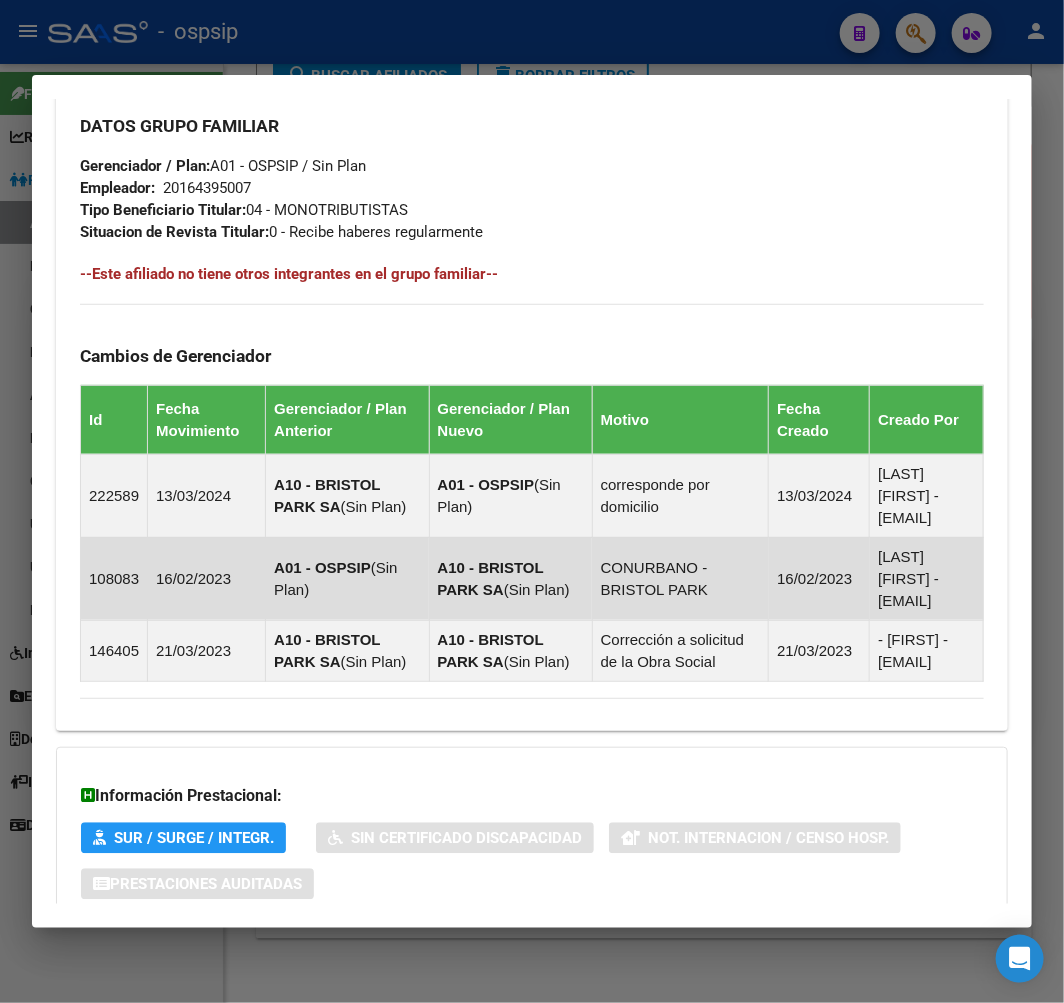 scroll, scrollTop: 1263, scrollLeft: 0, axis: vertical 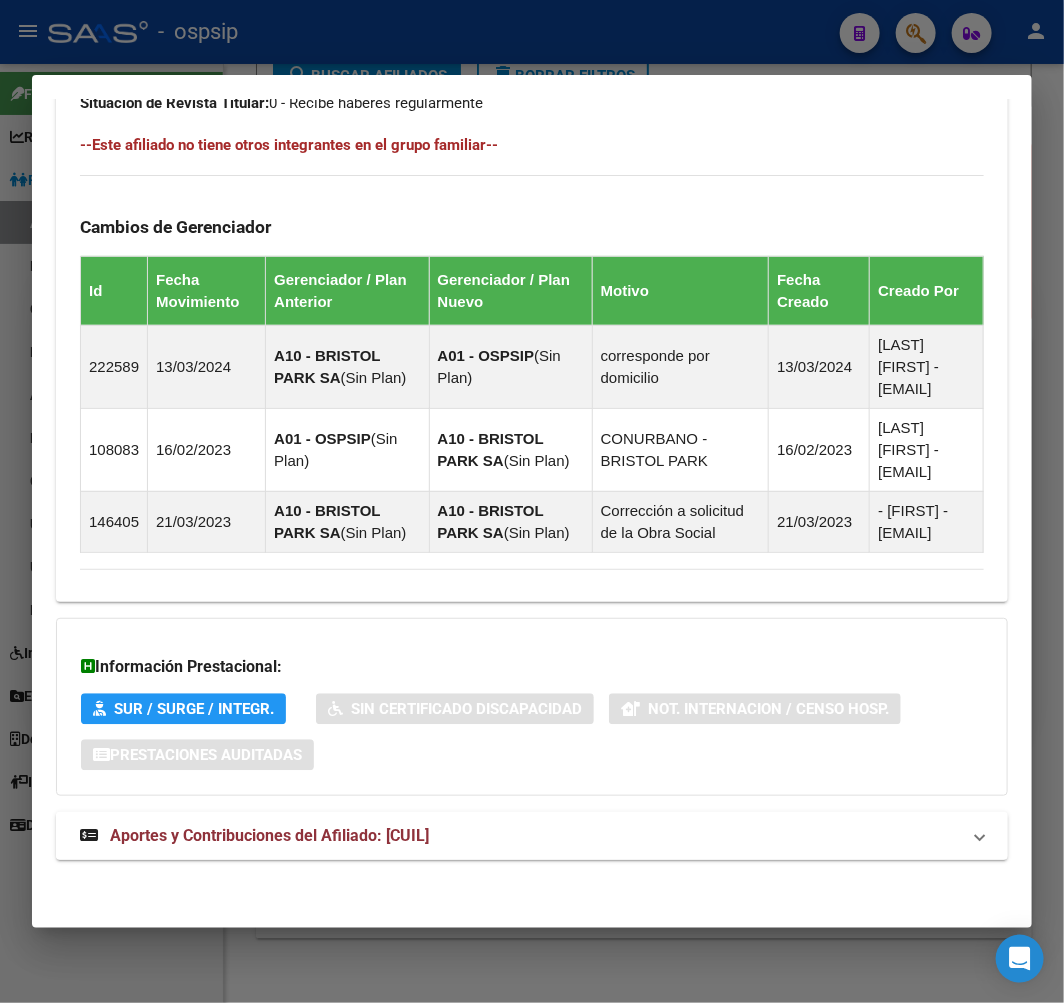 drag, startPoint x: 747, startPoint y: 858, endPoint x: 751, endPoint y: 834, distance: 24.33105 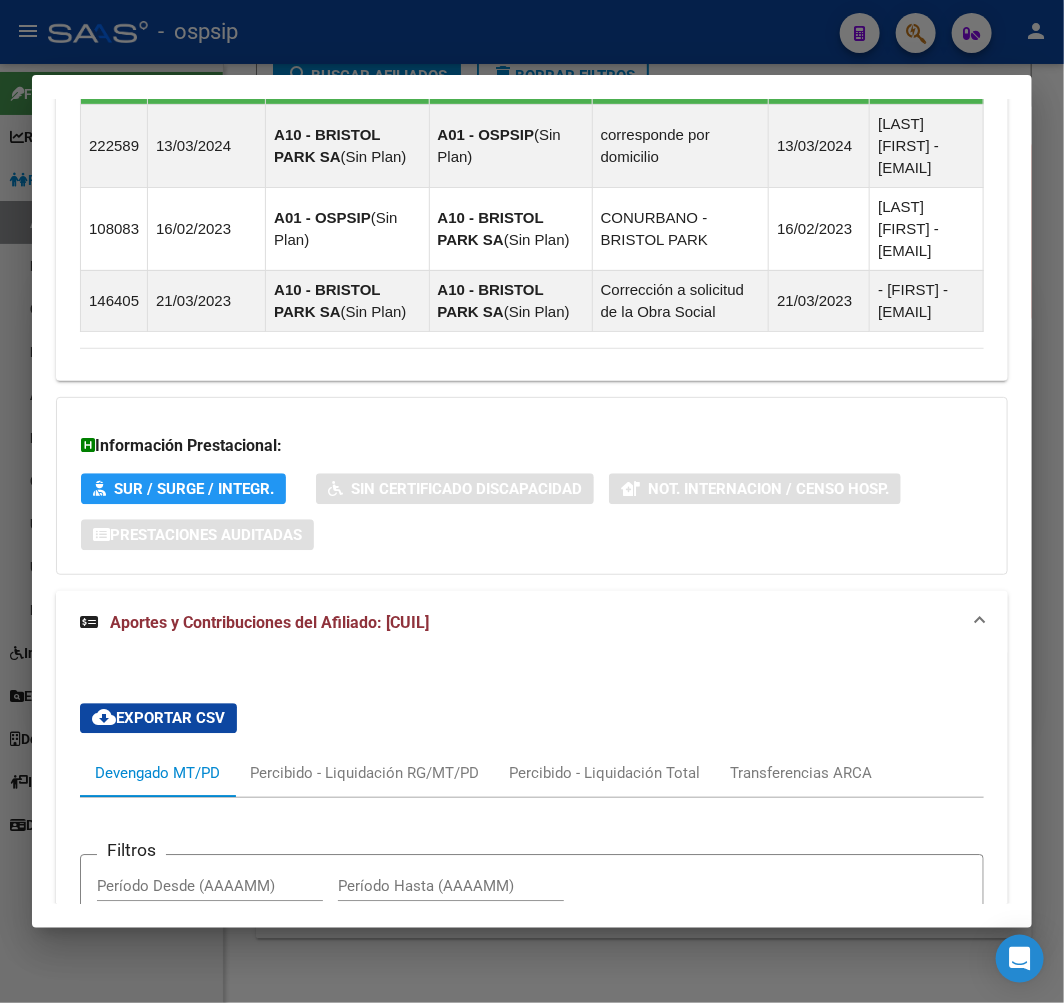 scroll, scrollTop: 1772, scrollLeft: 0, axis: vertical 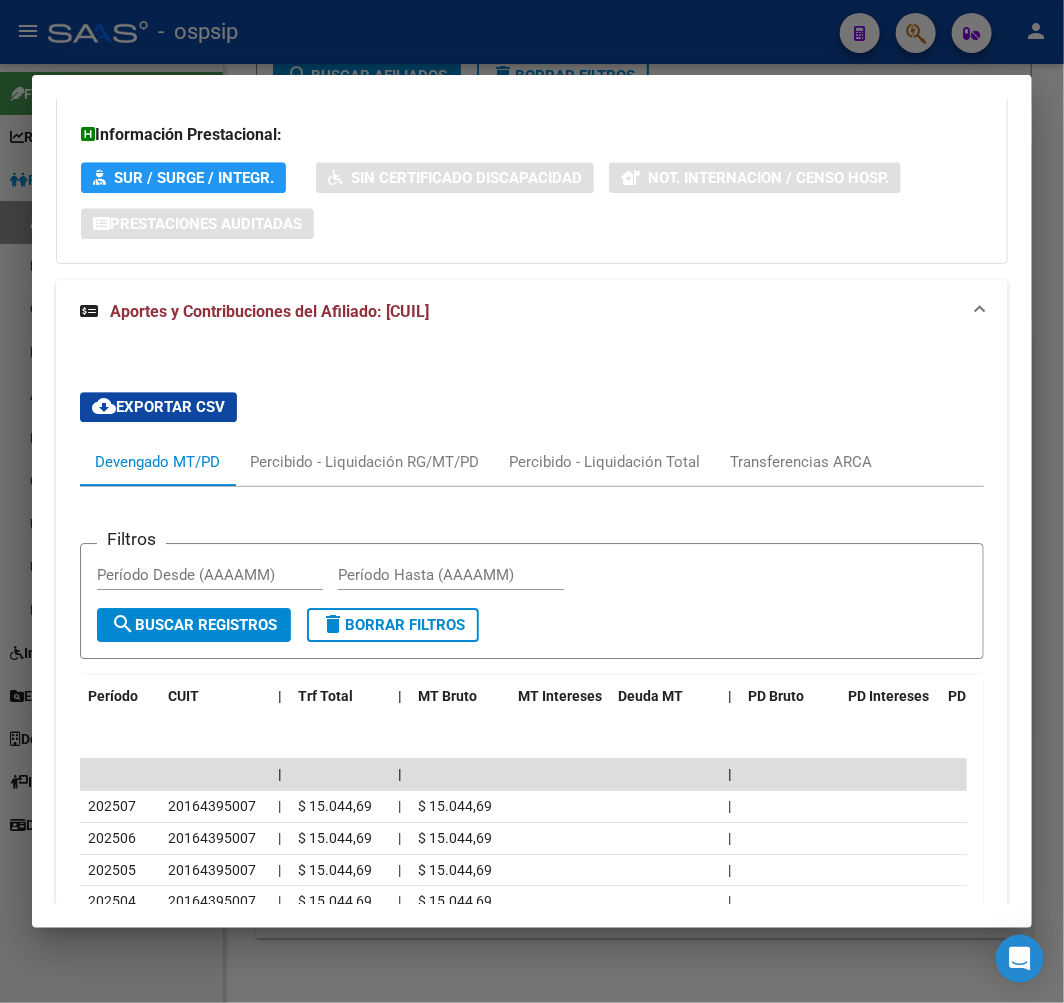 click at bounding box center (532, 501) 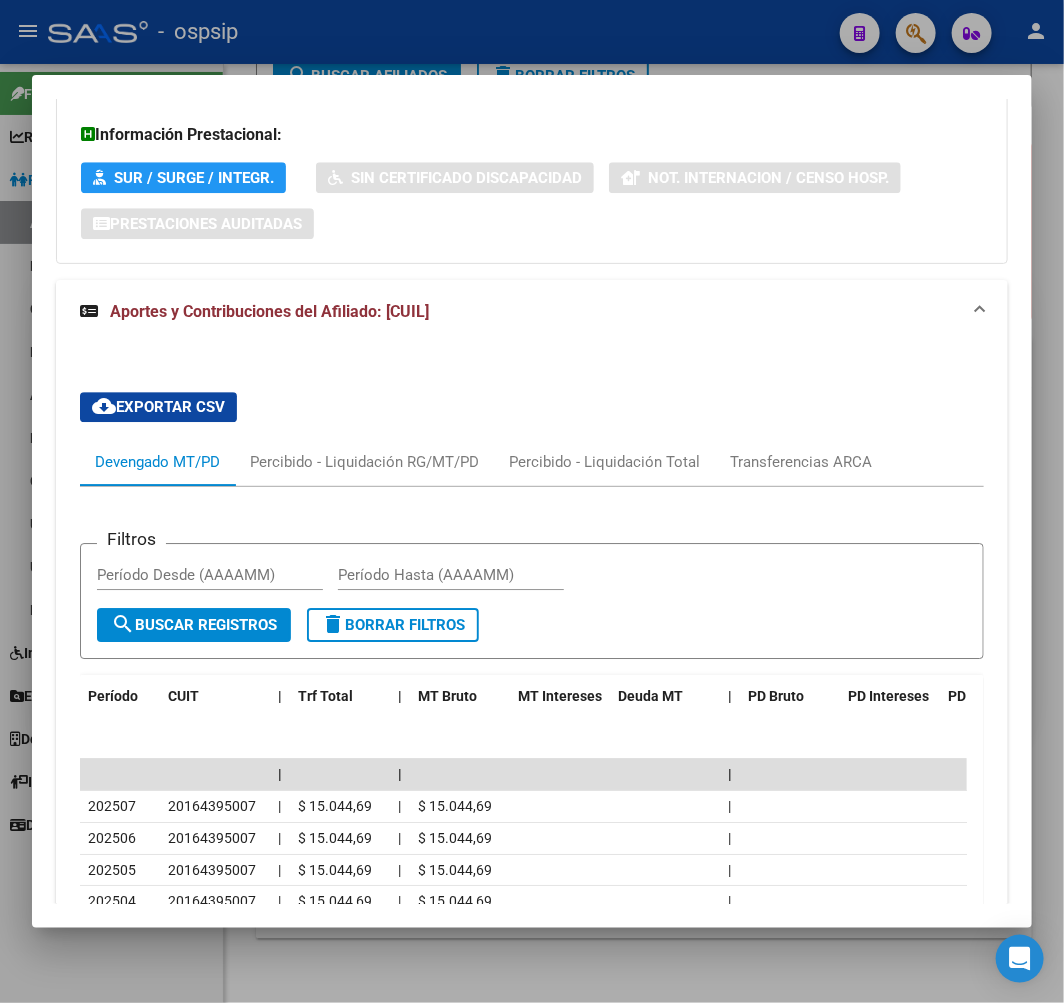 click at bounding box center (532, 501) 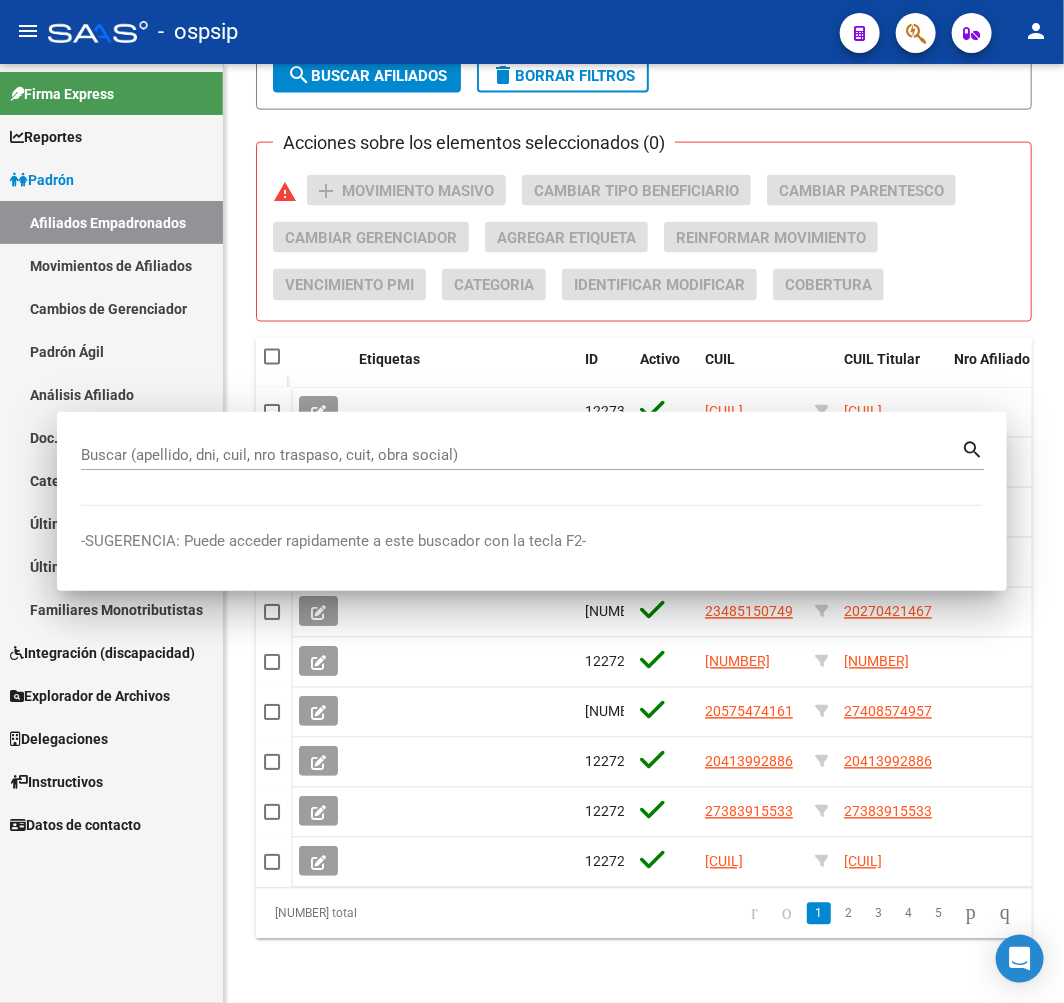 drag, startPoint x: 374, startPoint y: 22, endPoint x: 385, endPoint y: 44, distance: 24.596748 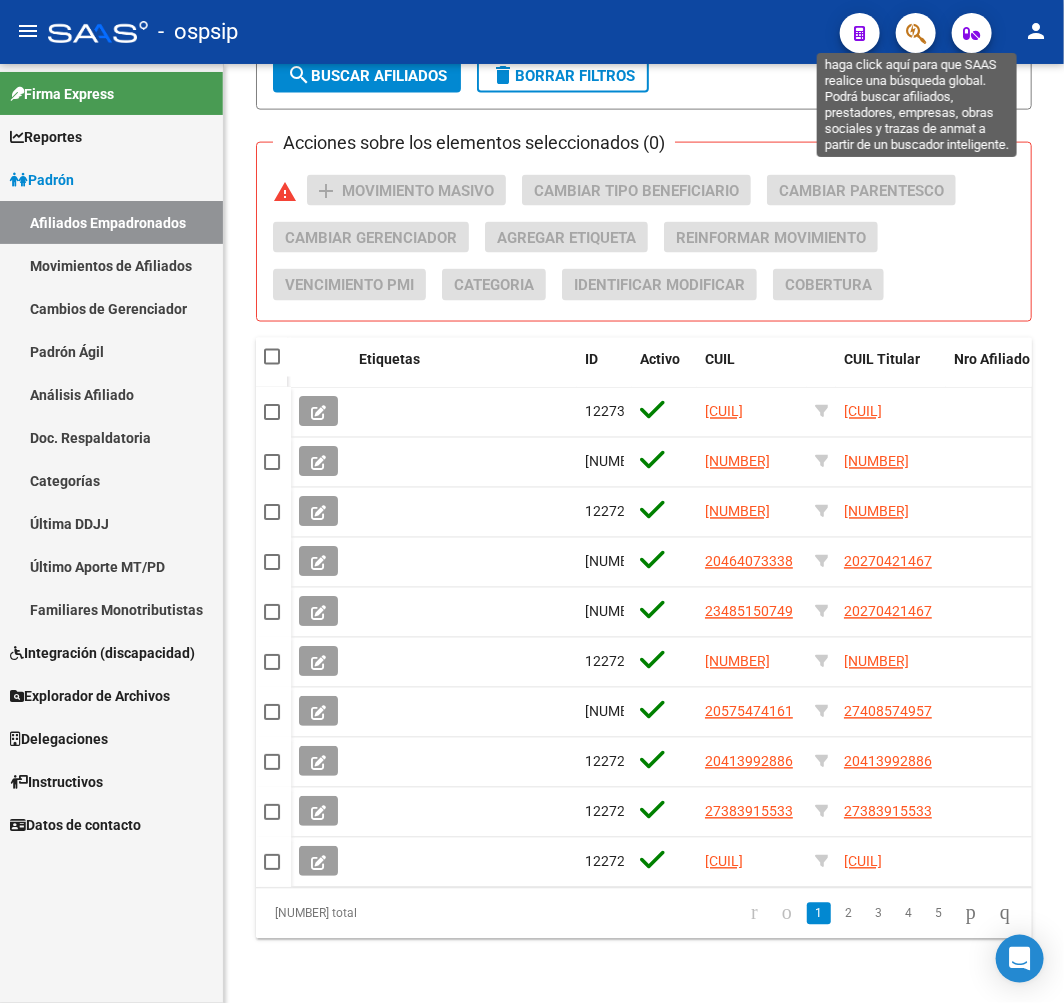 click 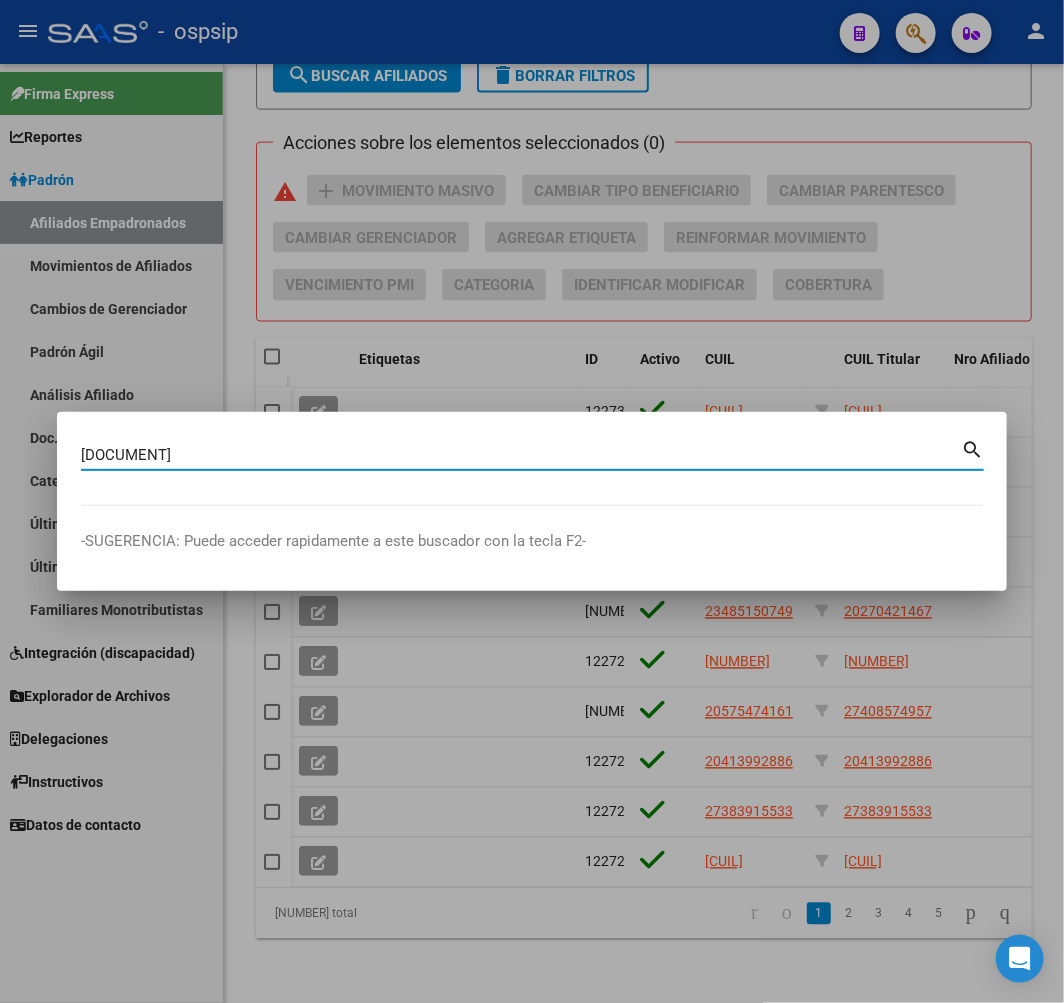 type on "16496727" 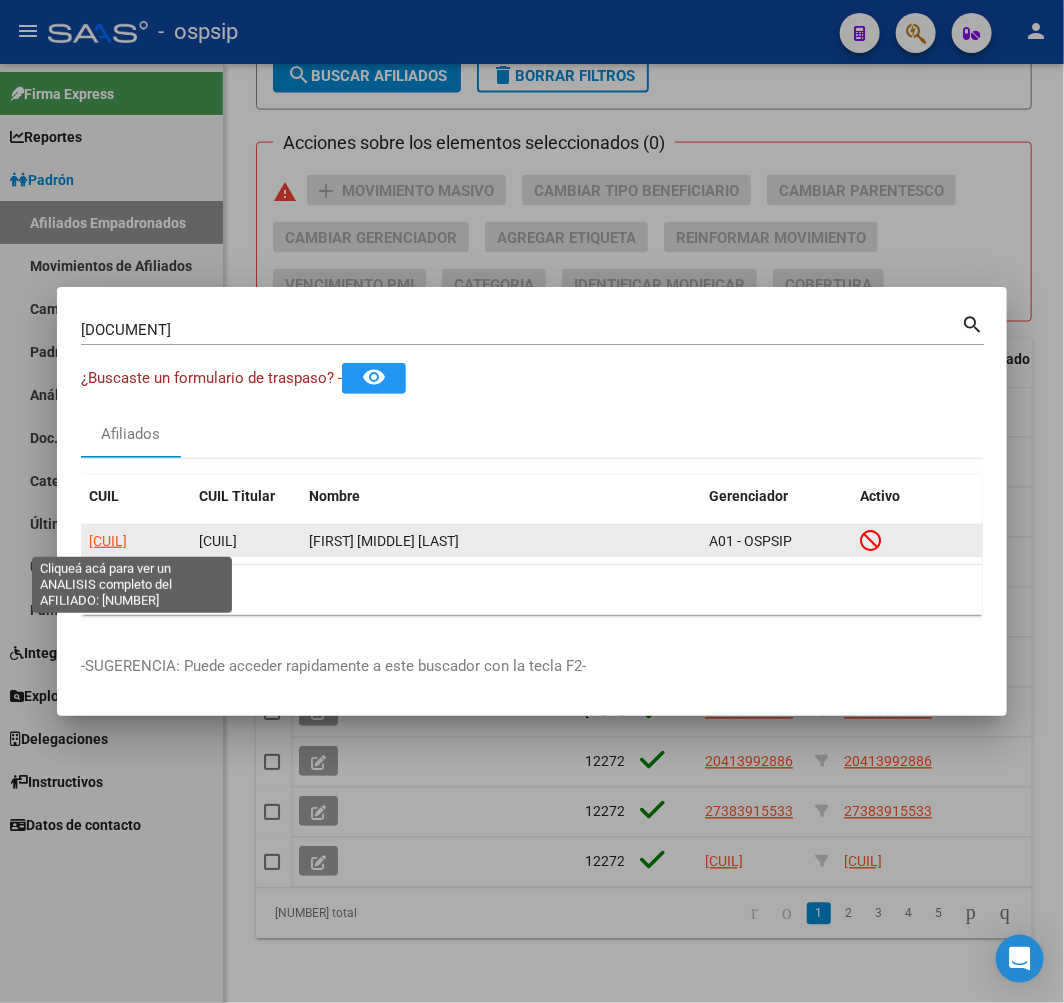 click on "20164967272" 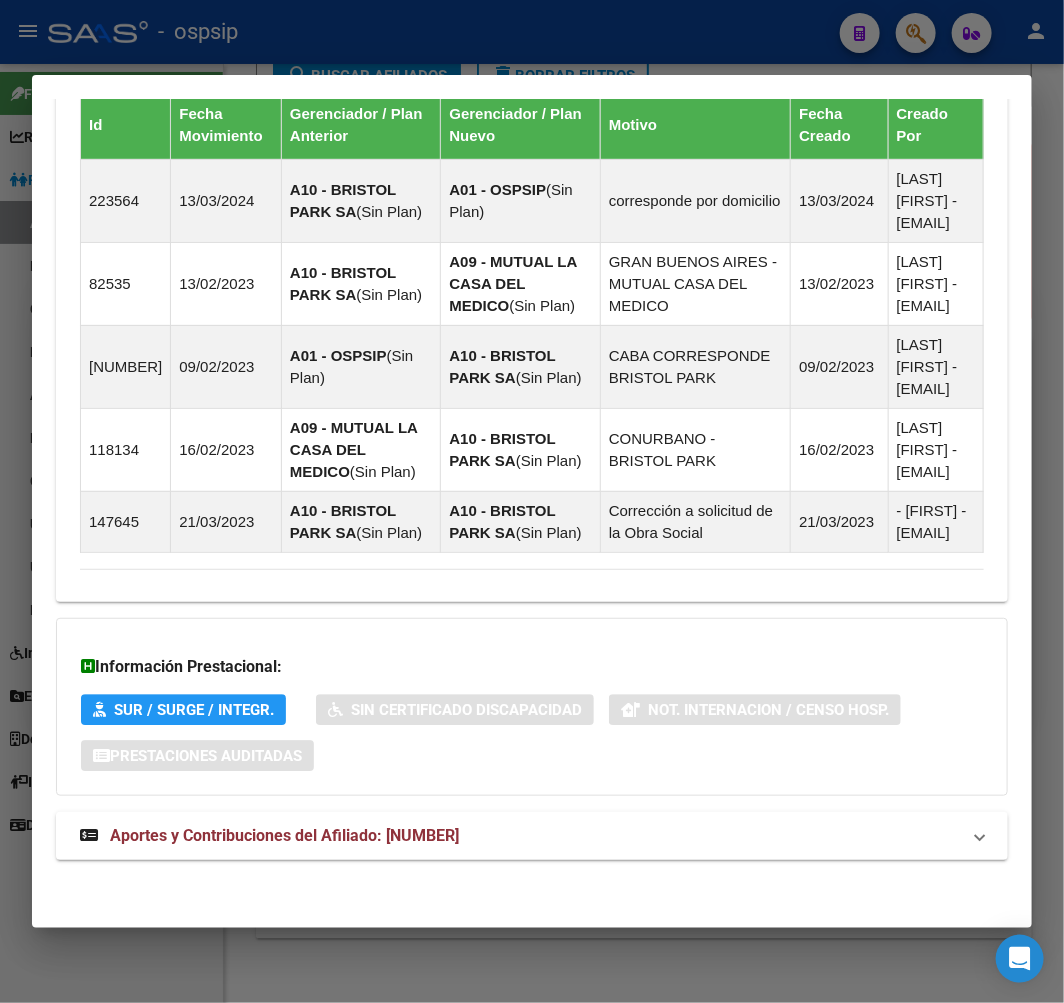 scroll, scrollTop: 1517, scrollLeft: 0, axis: vertical 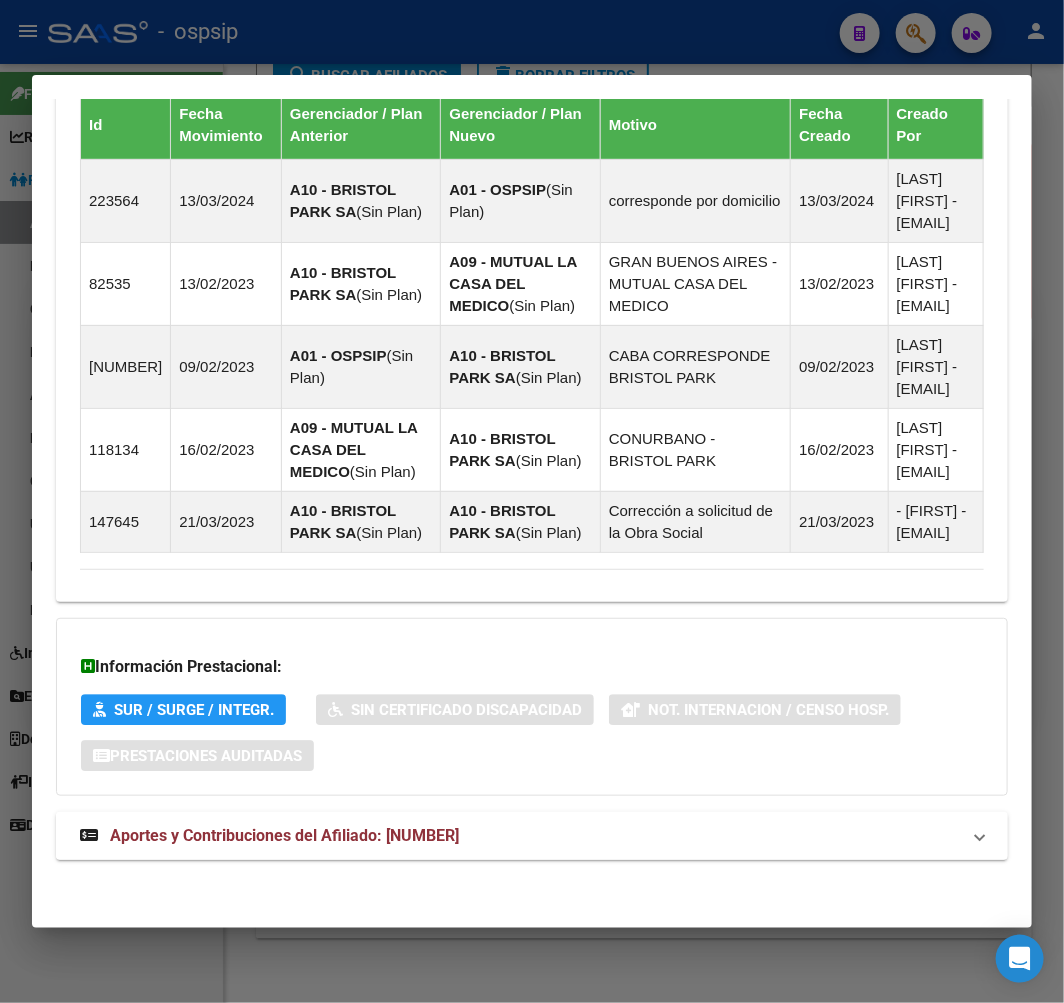 click on "Aportes y Contribuciones del Afiliado: 20164967272" at bounding box center [532, 836] 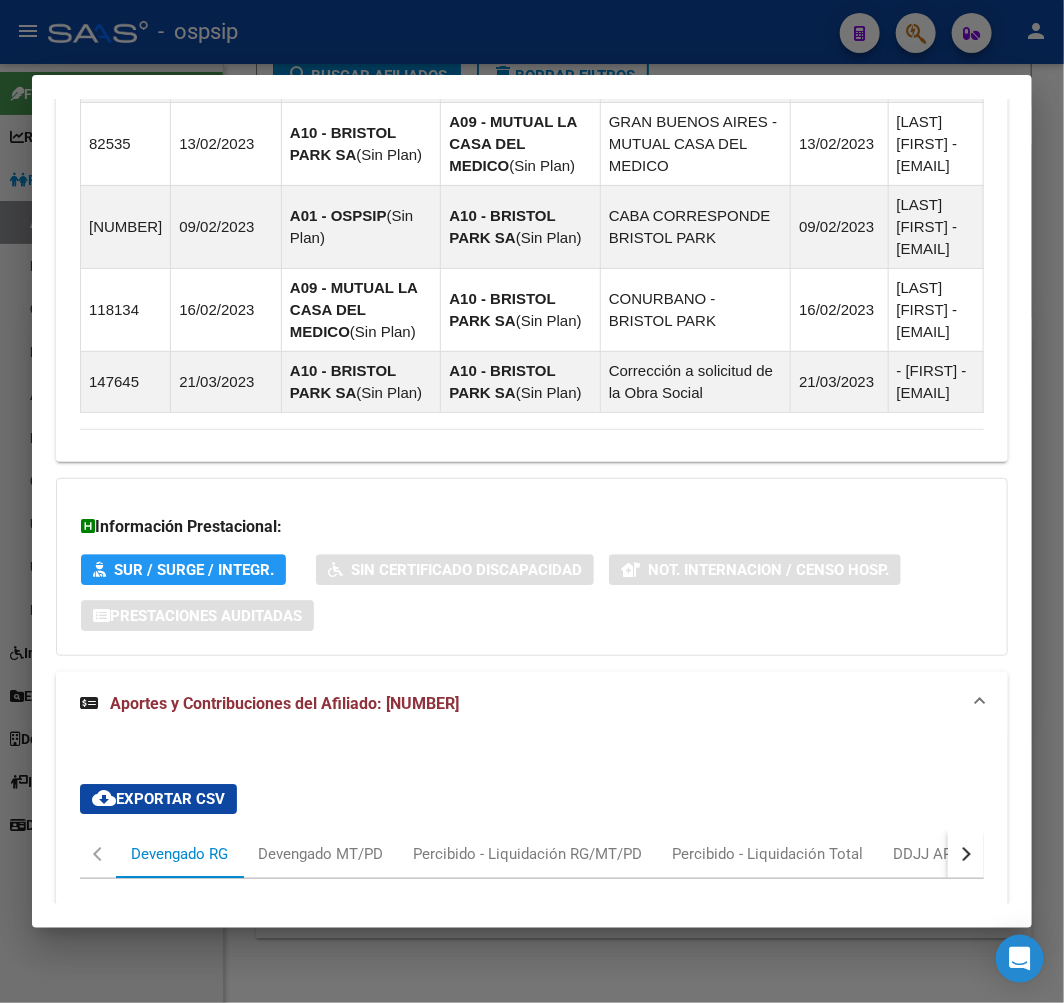 scroll, scrollTop: 2061, scrollLeft: 0, axis: vertical 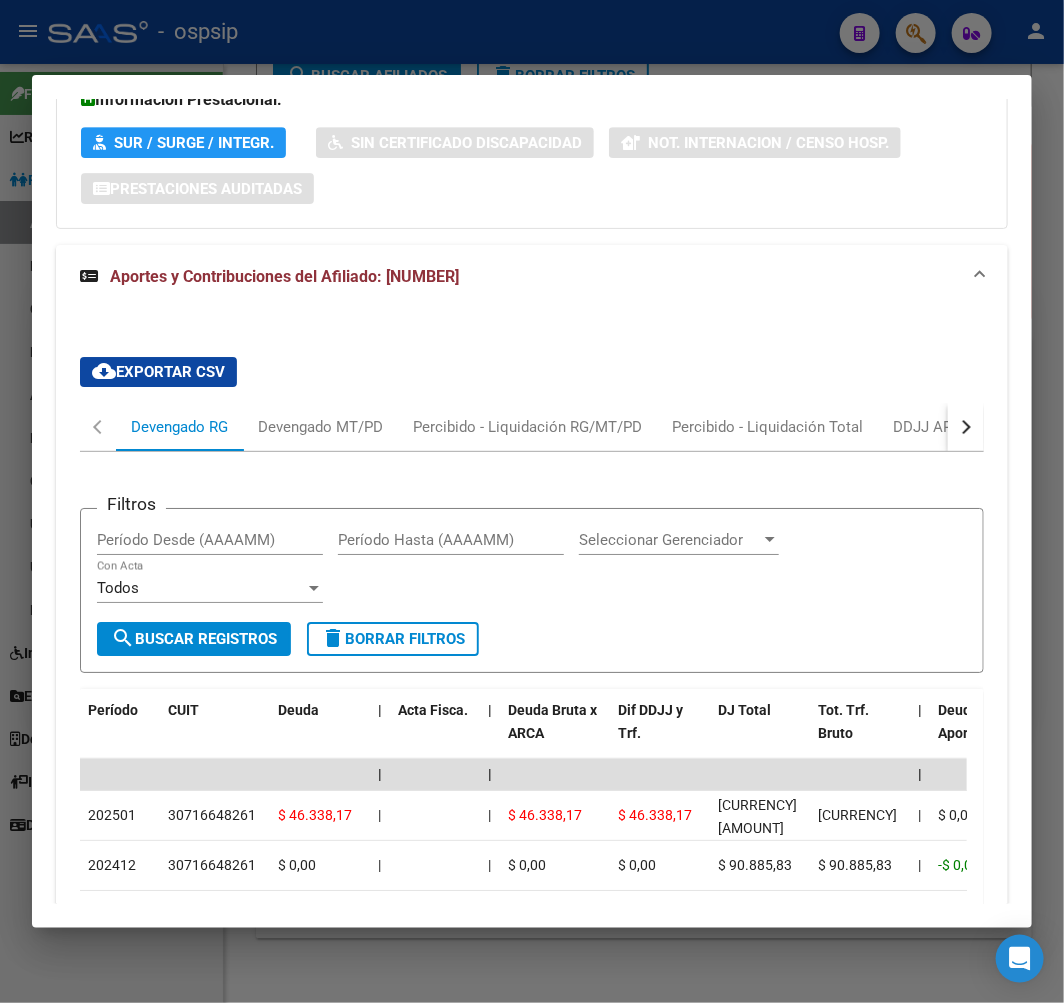 click at bounding box center [966, 427] 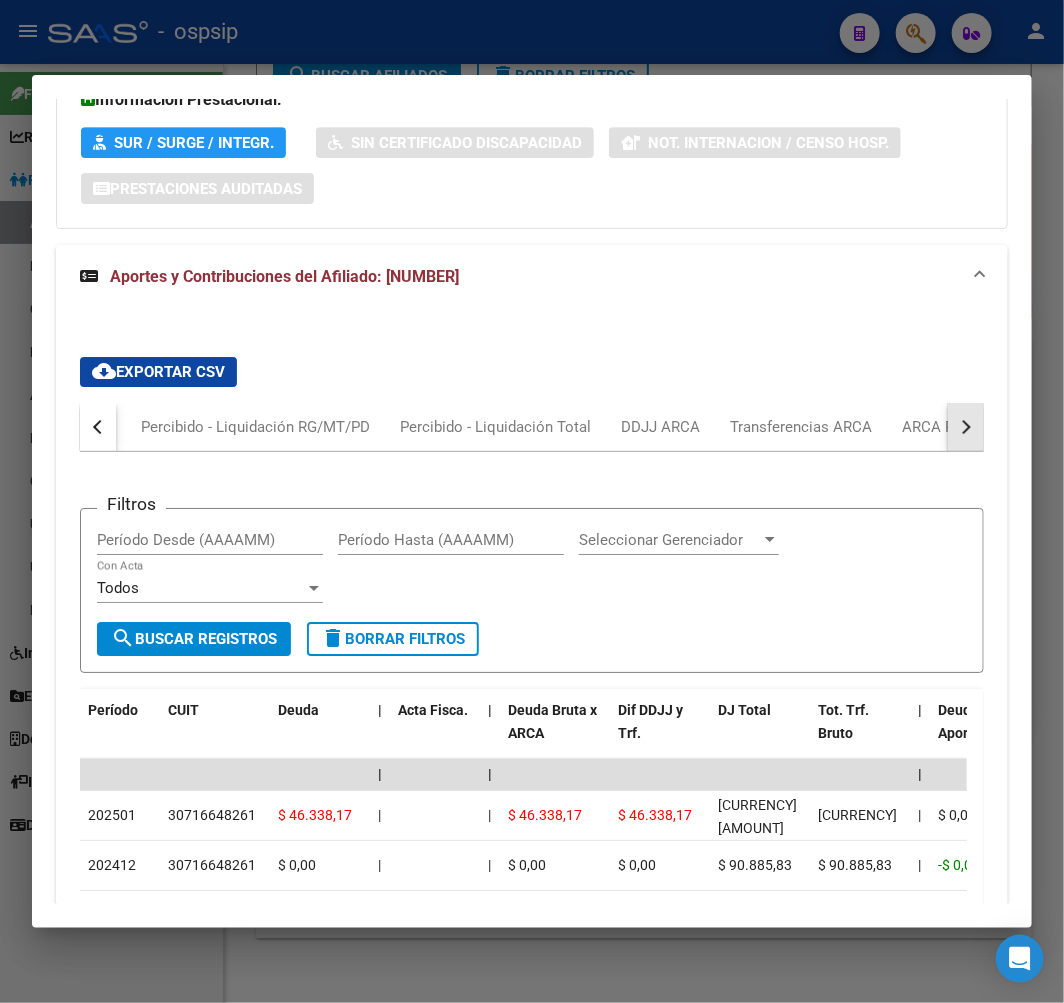 click at bounding box center (966, 427) 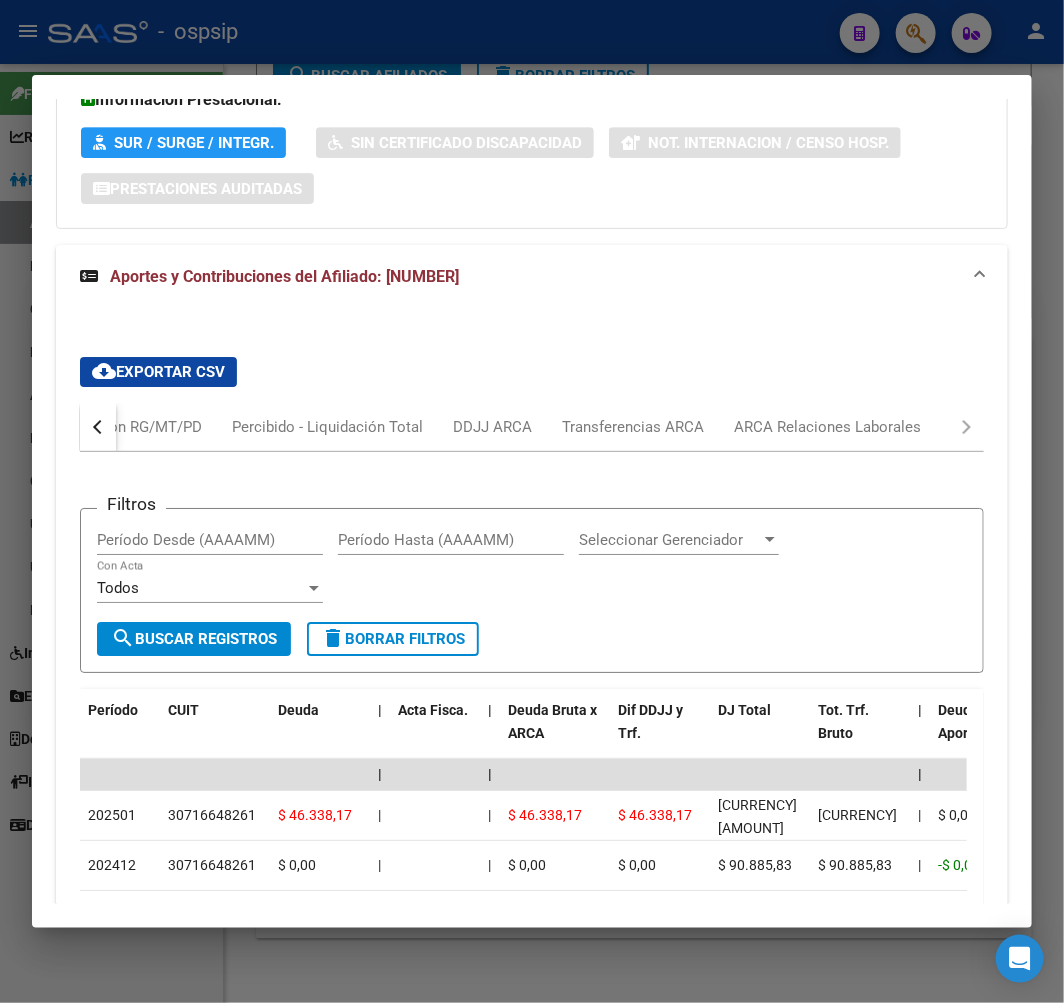 click on "Devengado RG Devengado MT/PD Percibido - Liquidación RG/MT/PD Percibido - Liquidación Total DDJJ ARCA Transferencias ARCA ARCA Relaciones Laborales" at bounding box center (532, 427) 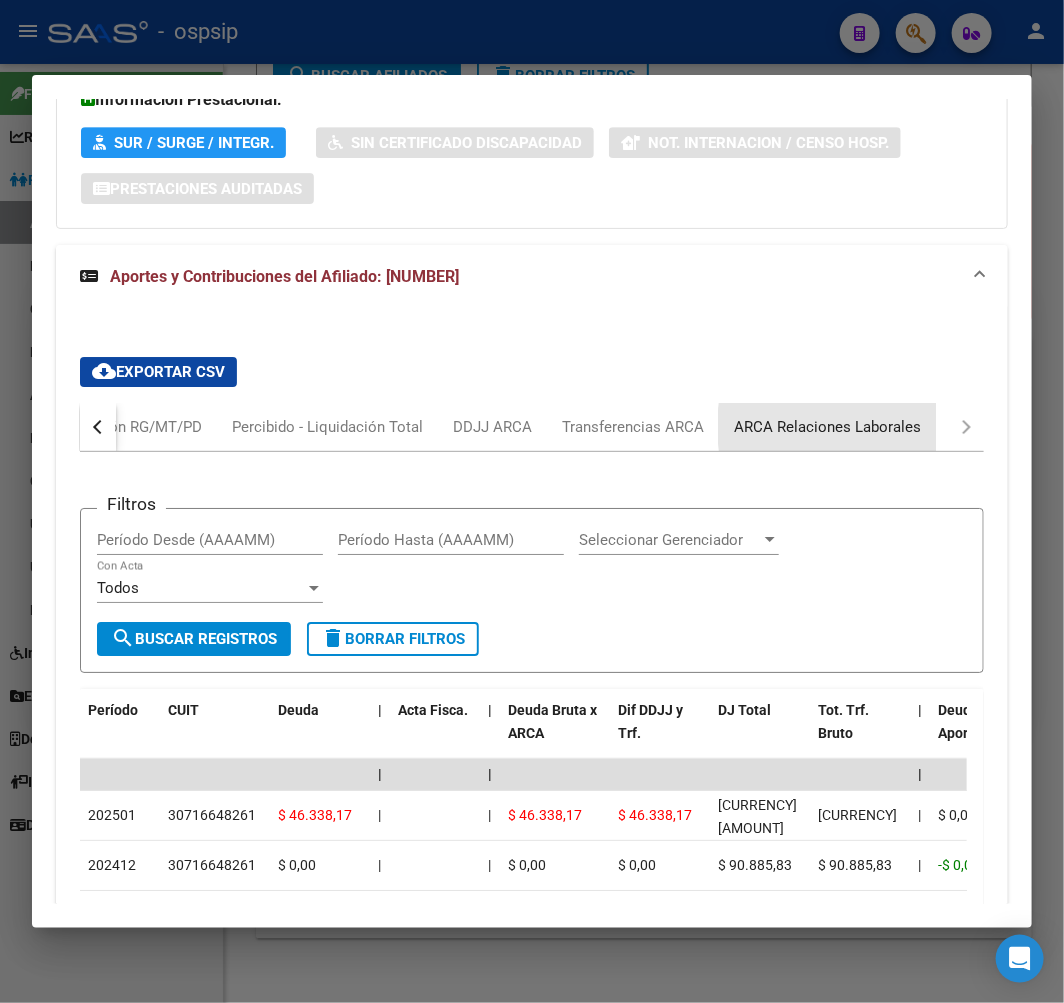 click on "ARCA Relaciones Laborales" at bounding box center [827, 427] 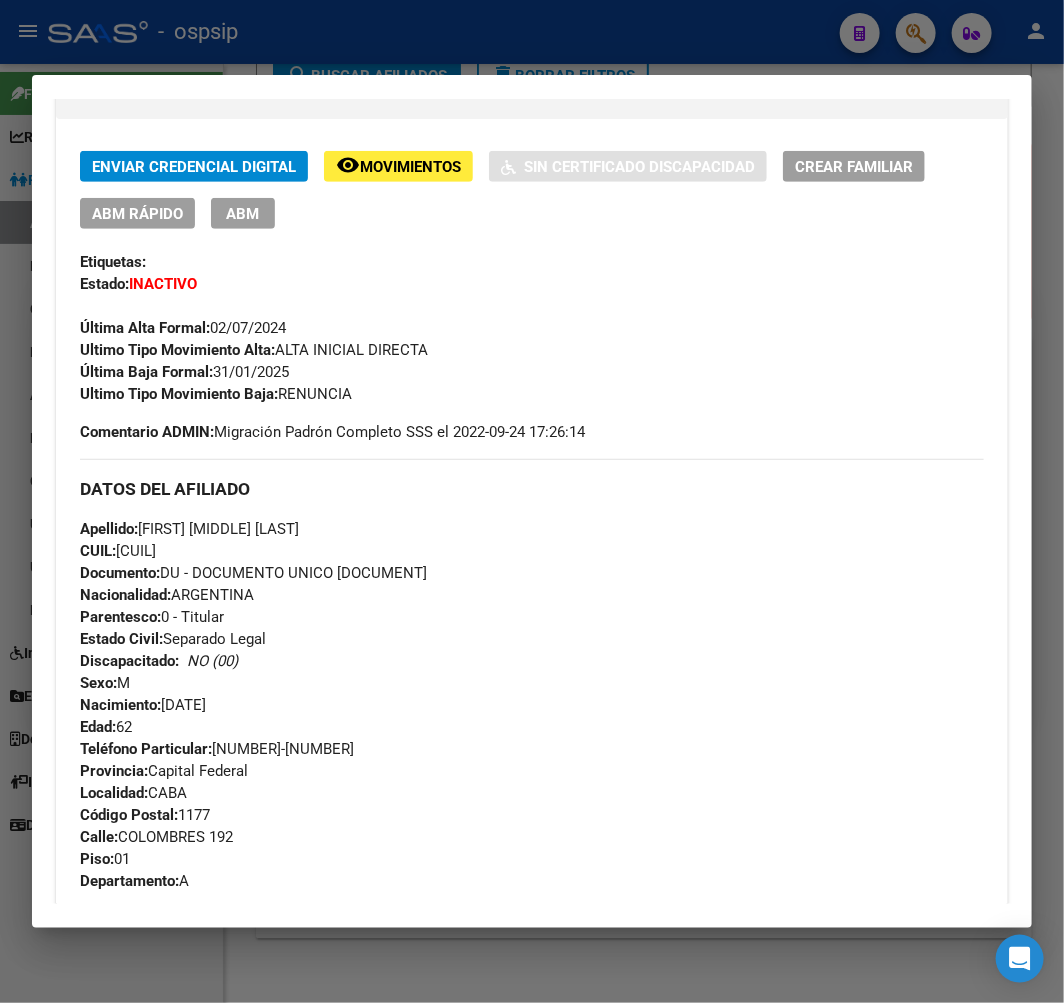 scroll, scrollTop: 374, scrollLeft: 0, axis: vertical 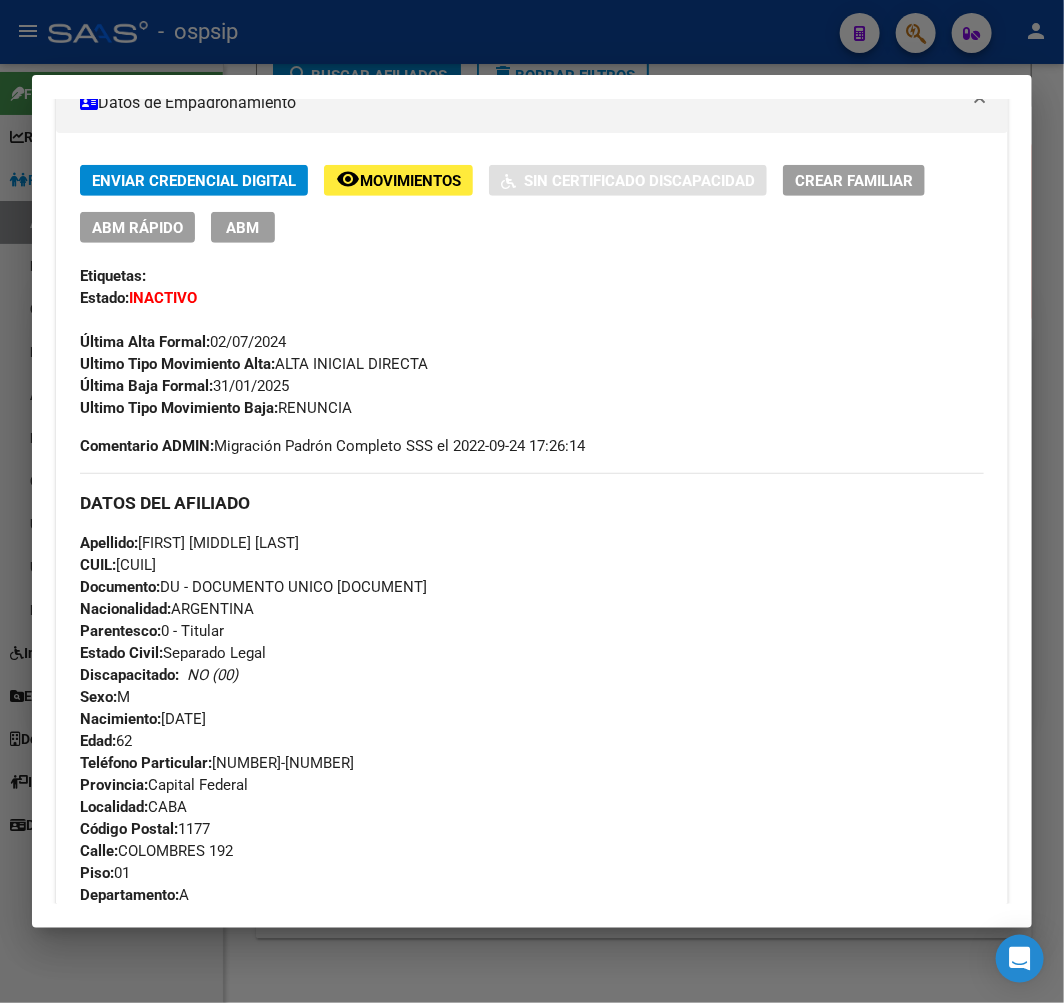 click at bounding box center [532, 501] 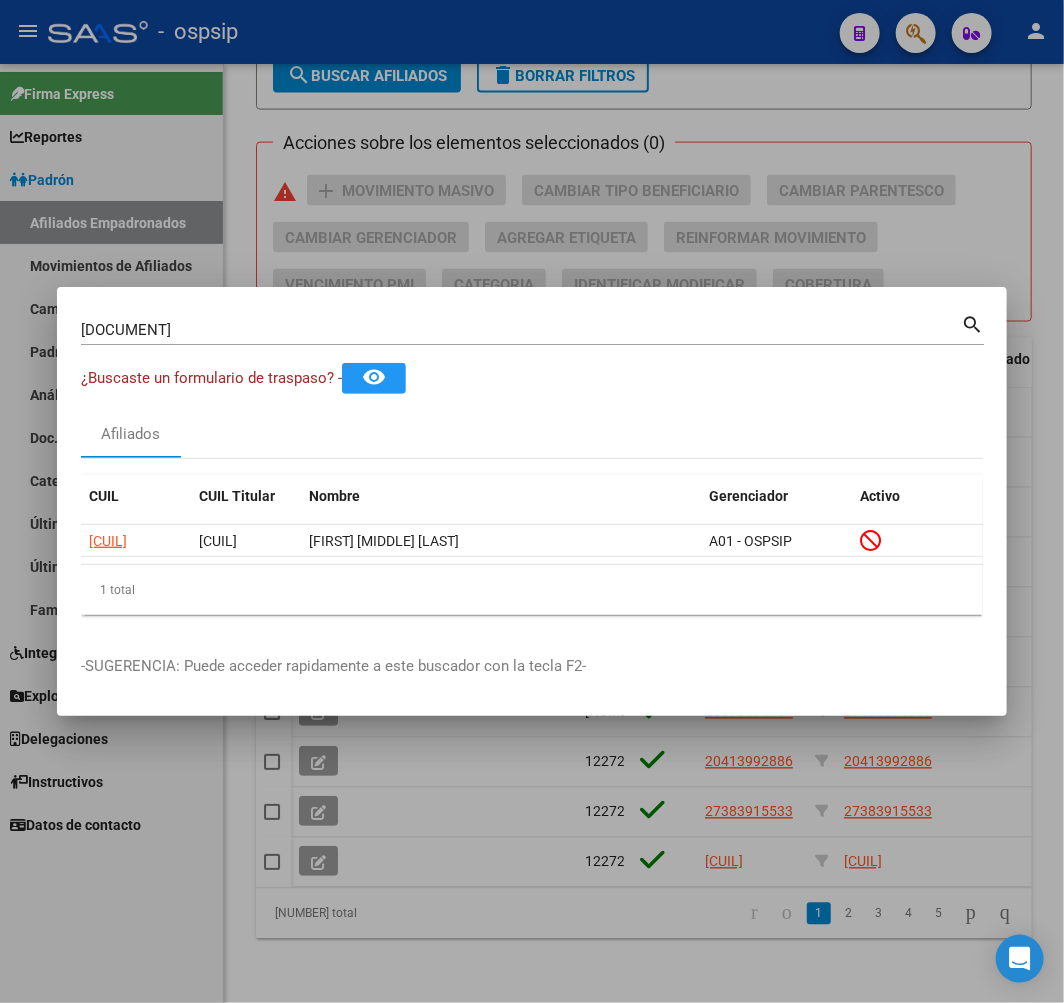 click at bounding box center (532, 501) 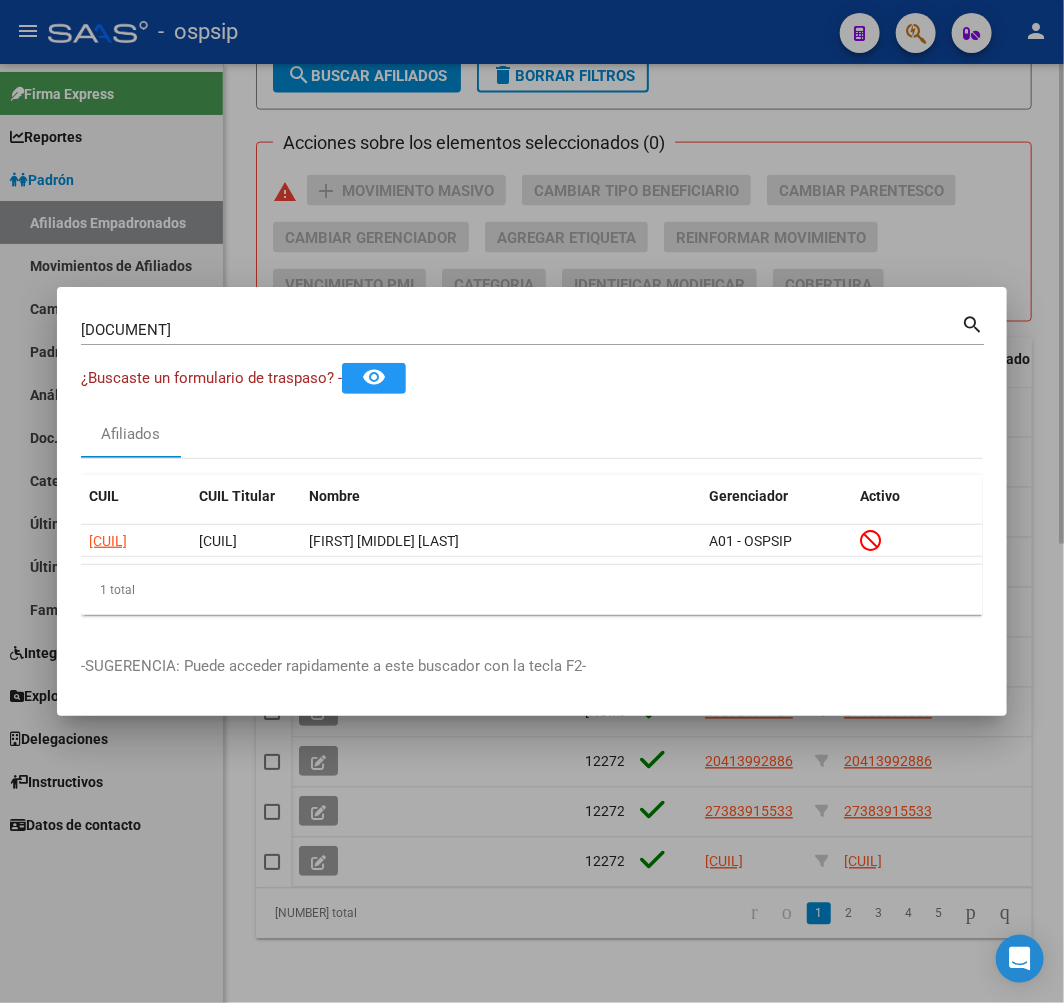 type 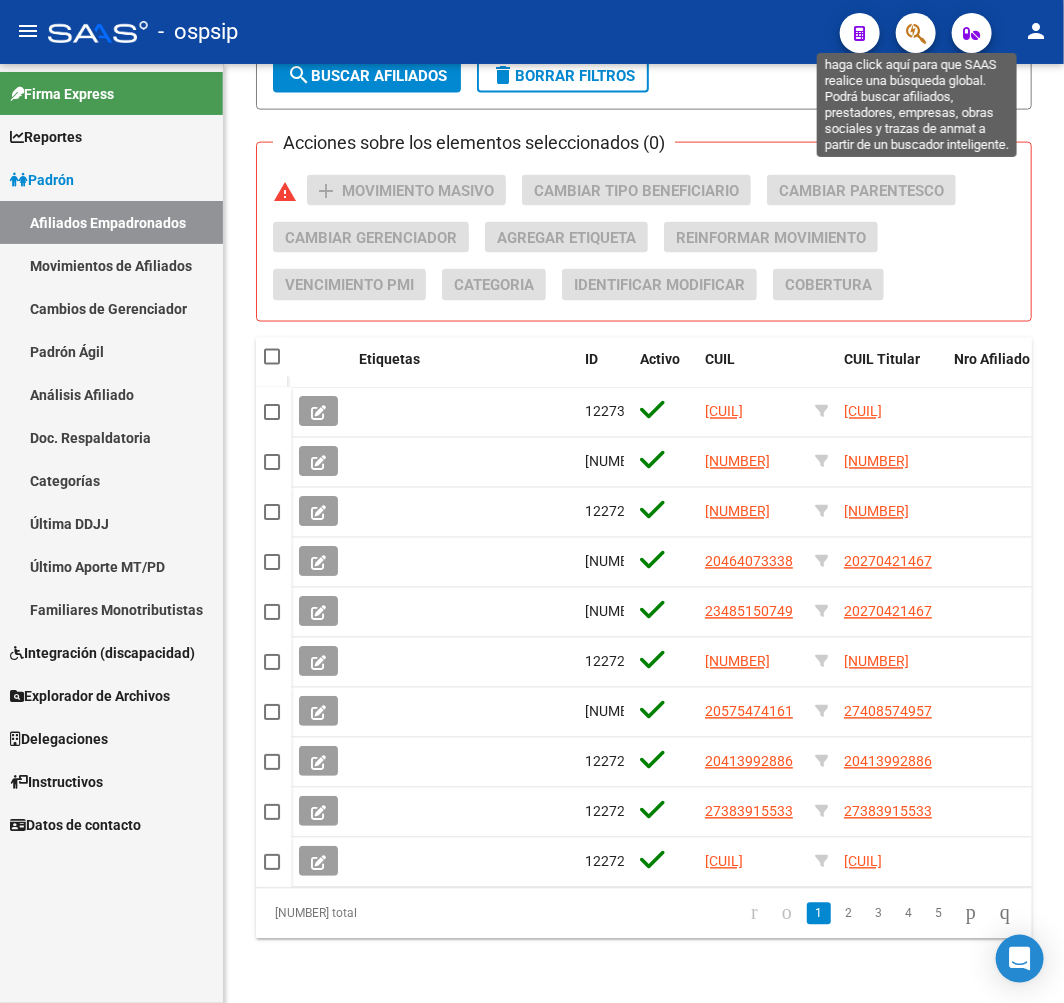 click 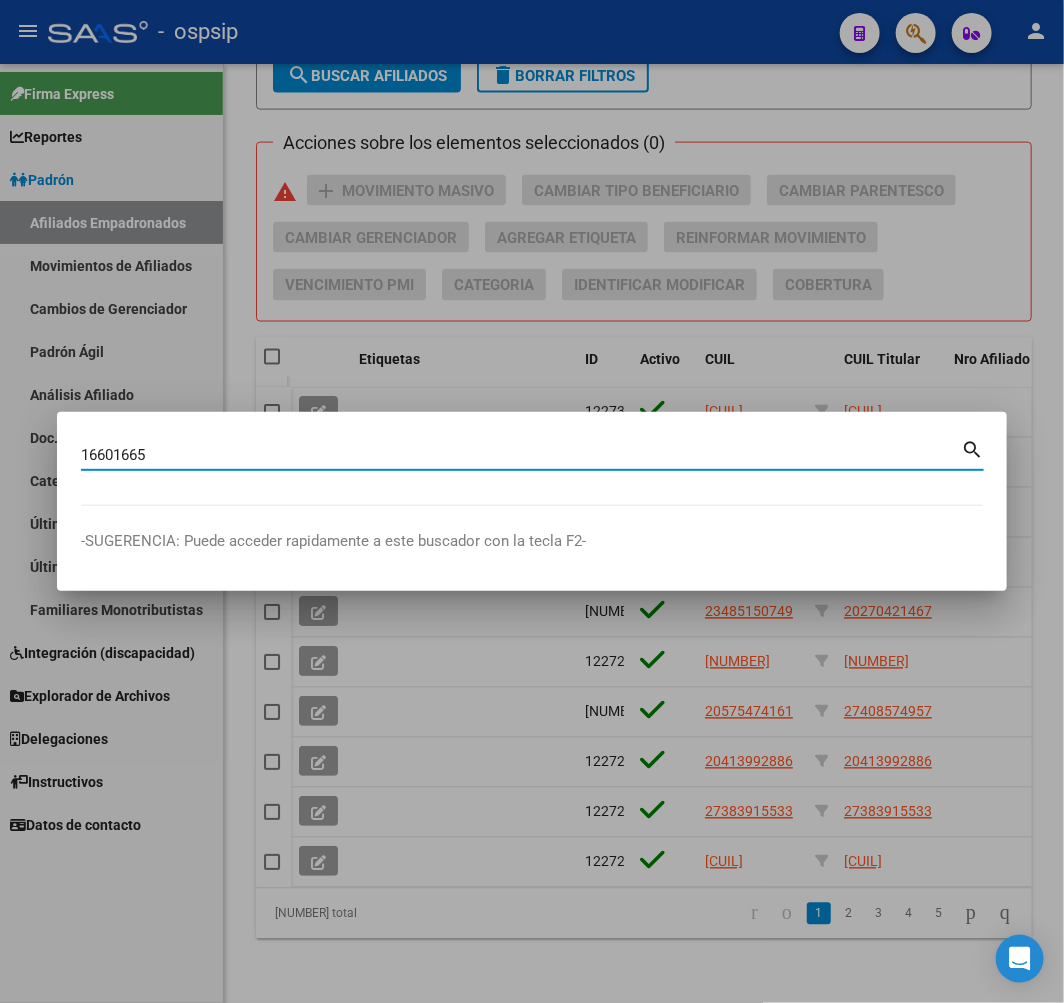 type on "16601665" 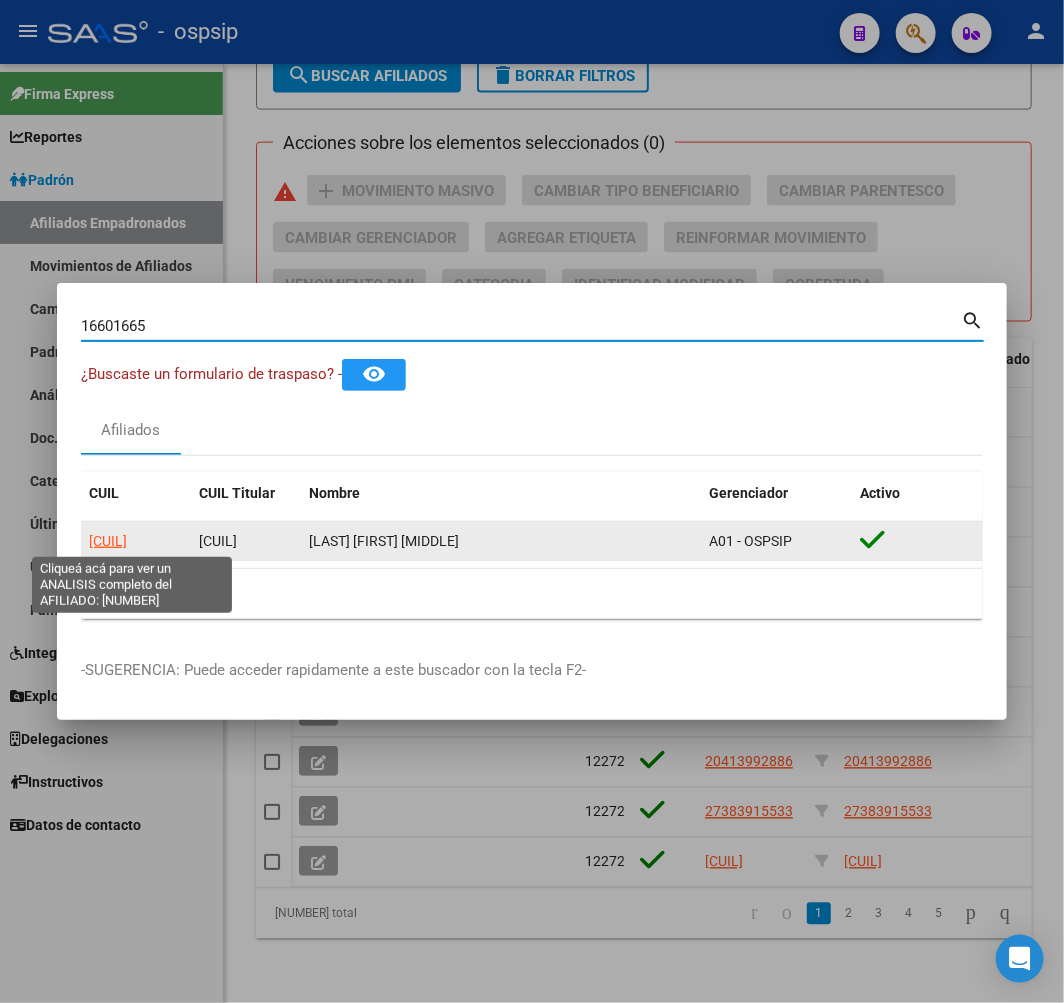 click on "20166016658" 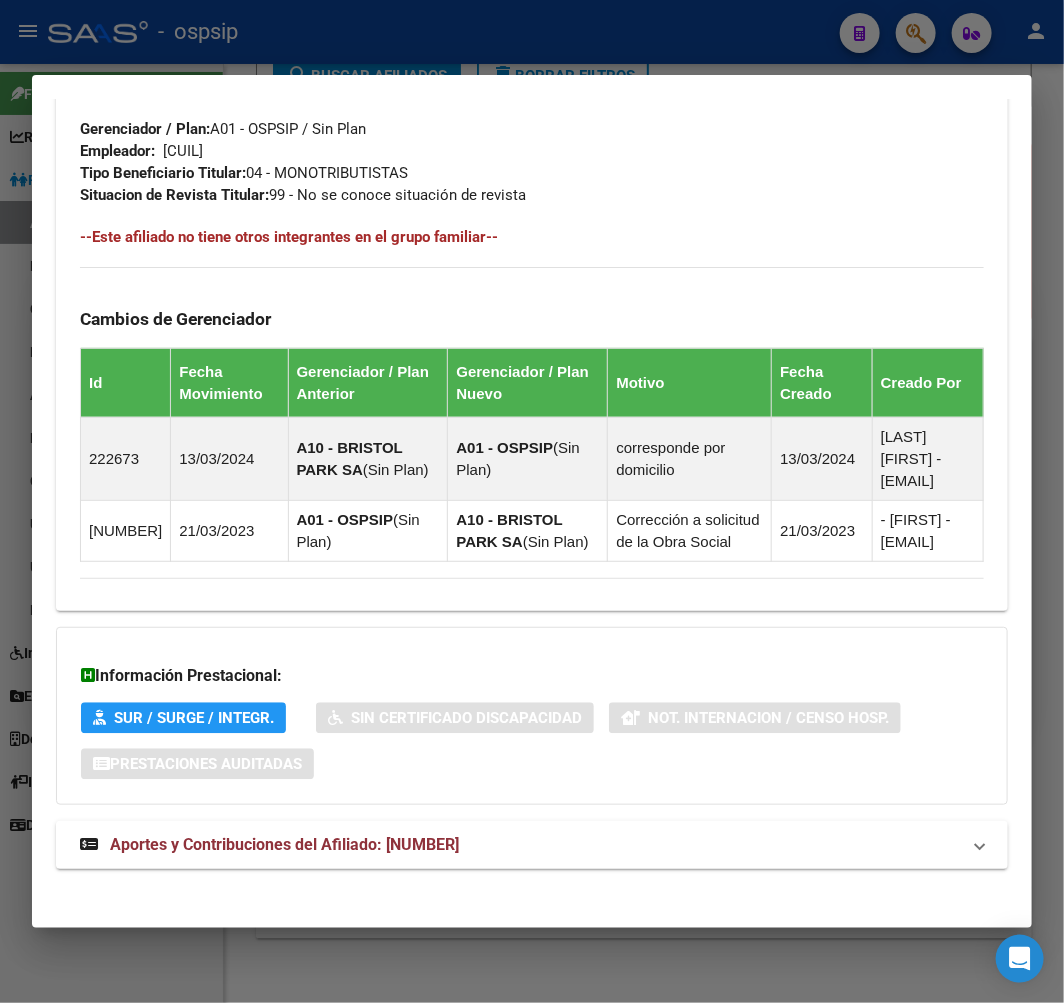 scroll, scrollTop: 1202, scrollLeft: 0, axis: vertical 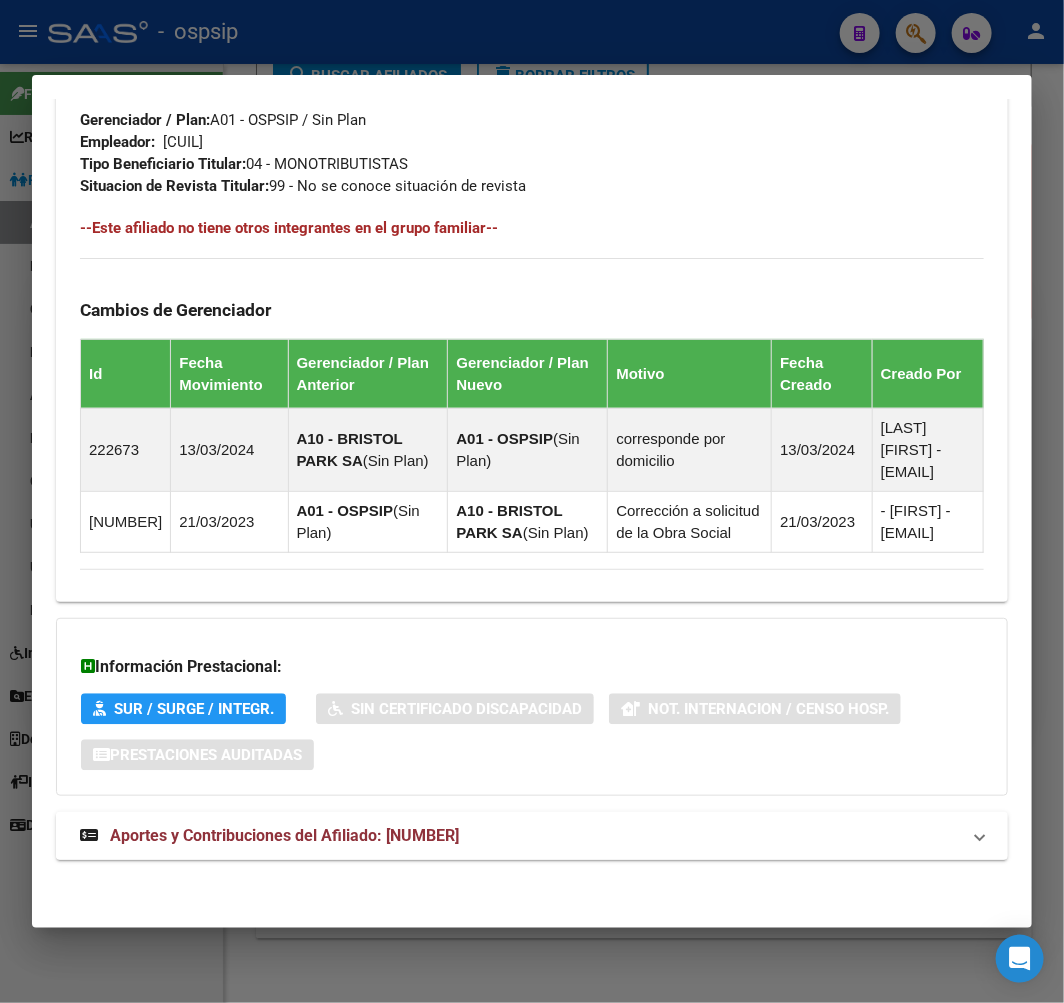 click on "Aportes y Contribuciones del Afiliado: 20166016658" at bounding box center [532, 836] 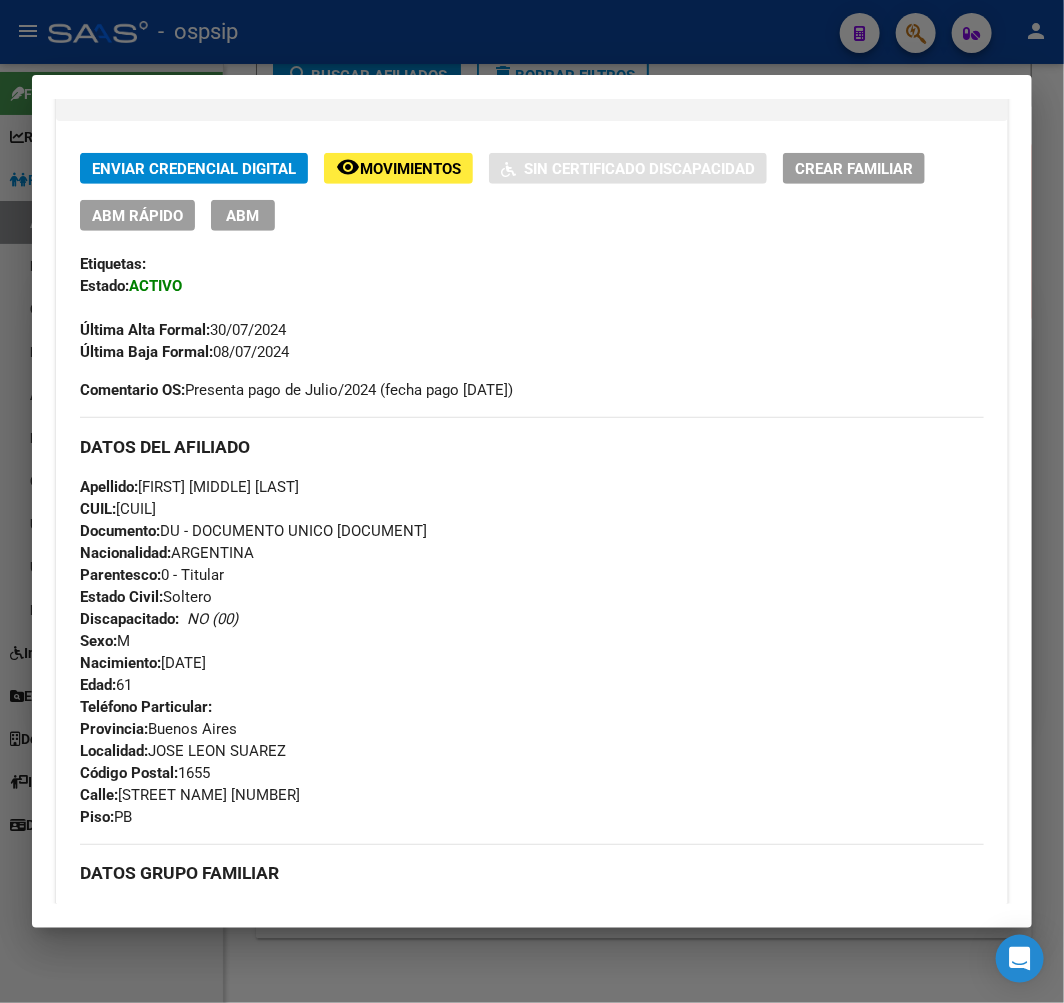 scroll, scrollTop: 266, scrollLeft: 0, axis: vertical 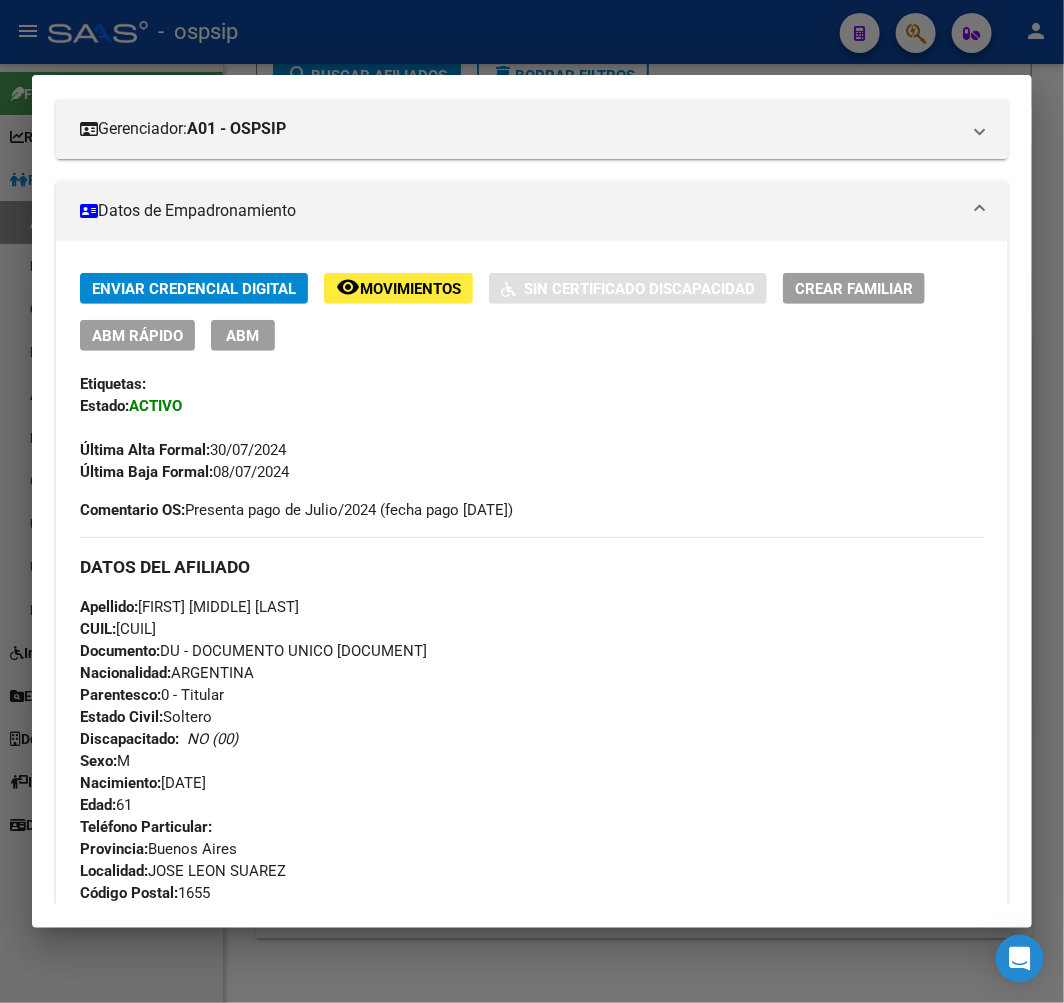 click at bounding box center (532, 501) 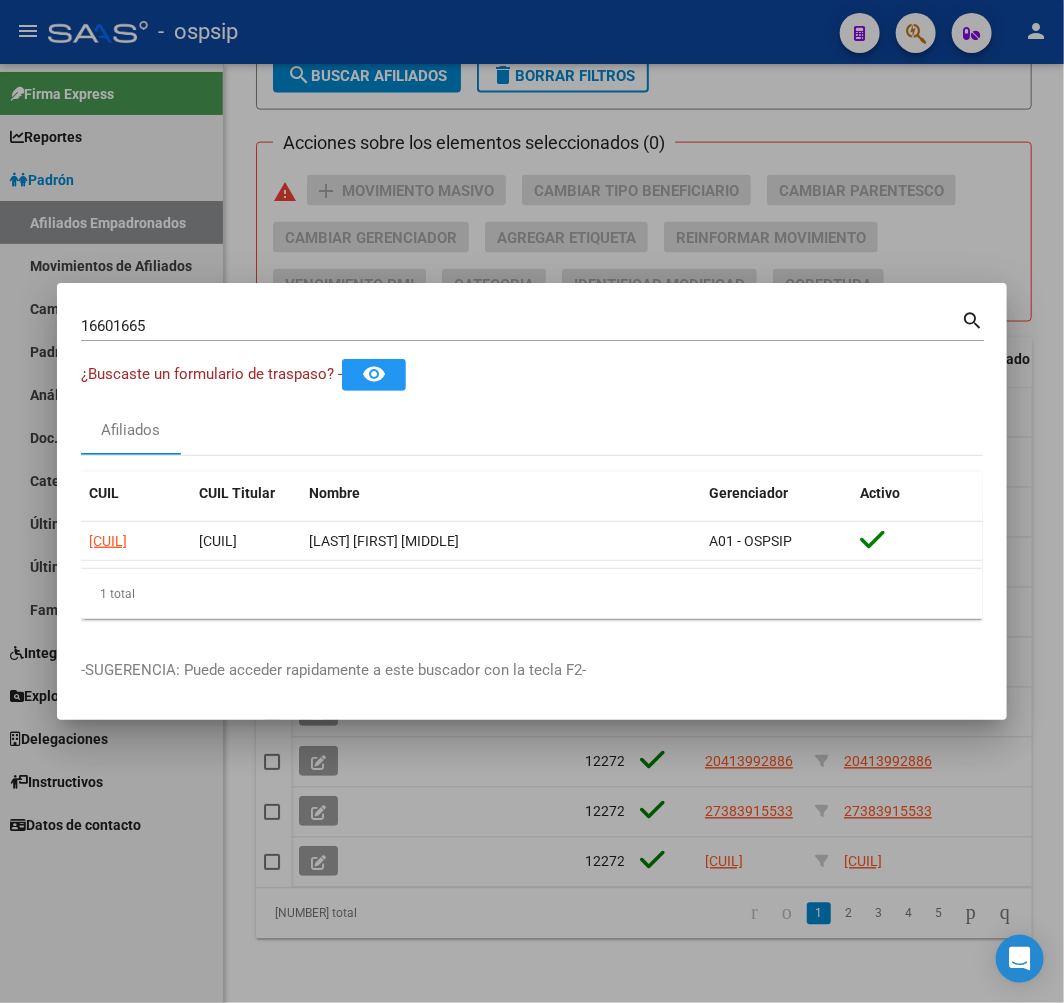 click at bounding box center [532, 501] 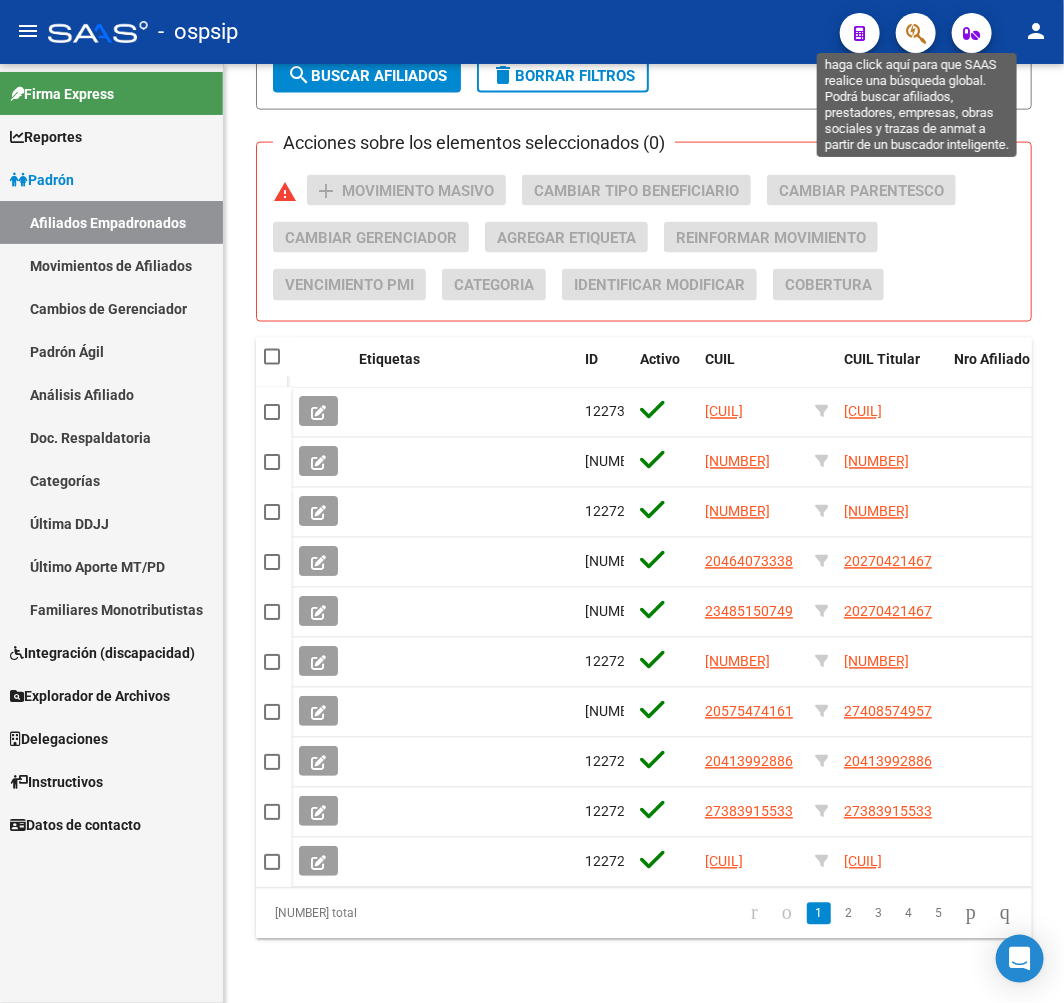 click 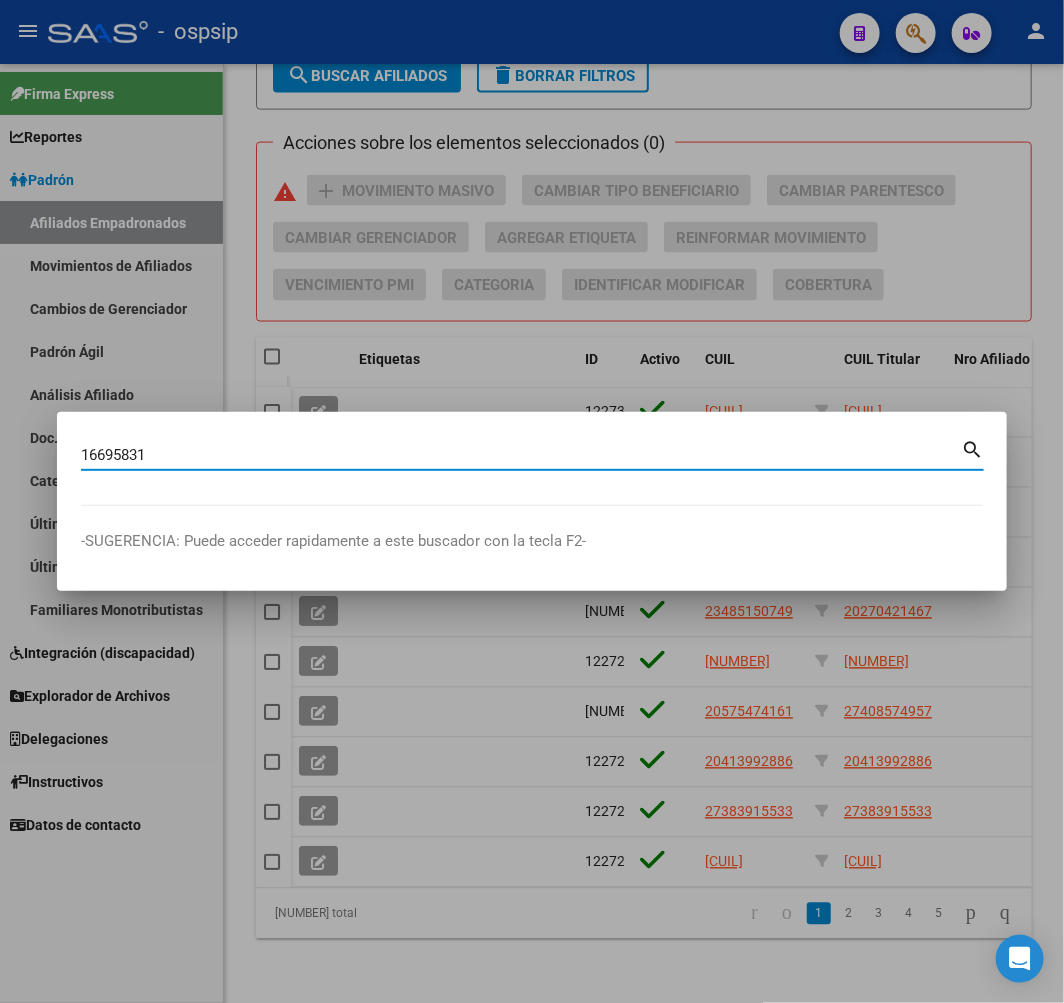 type on "16695831" 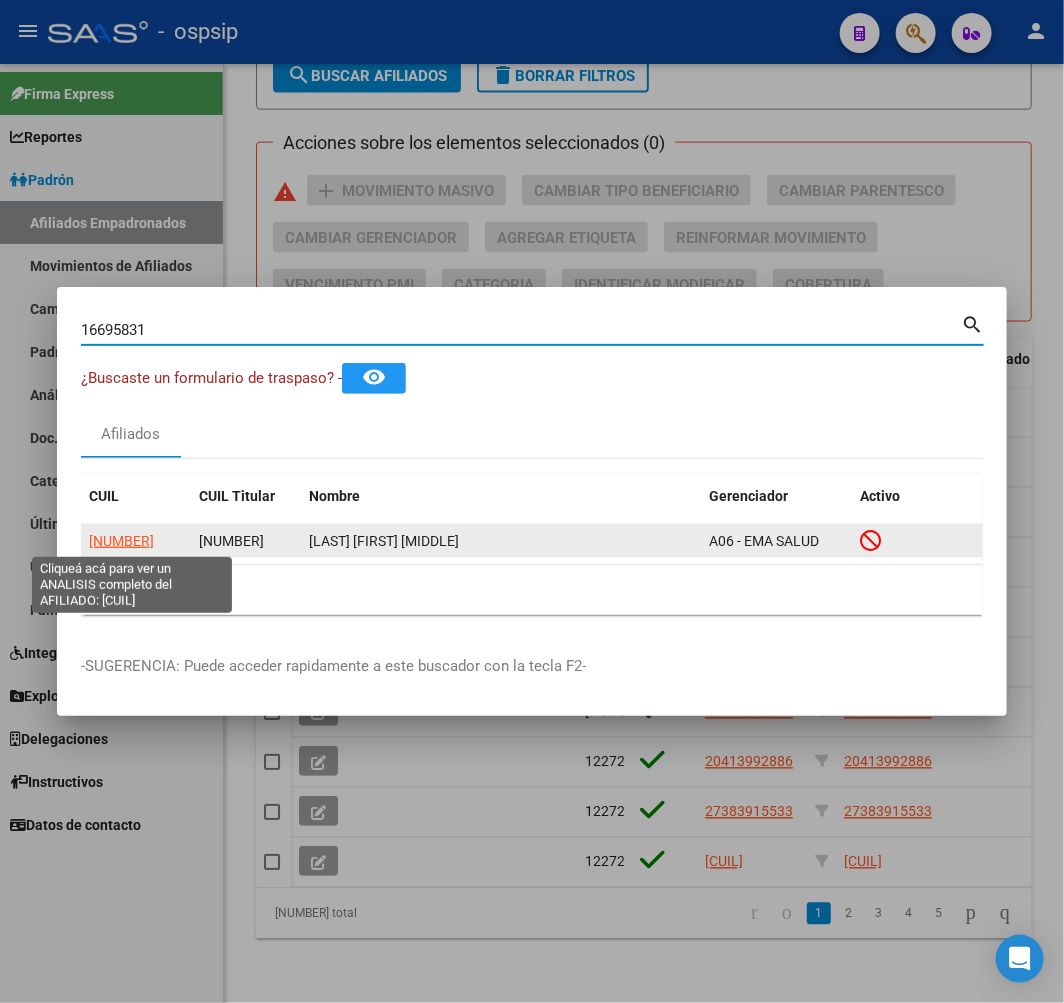 click on "20166958319" 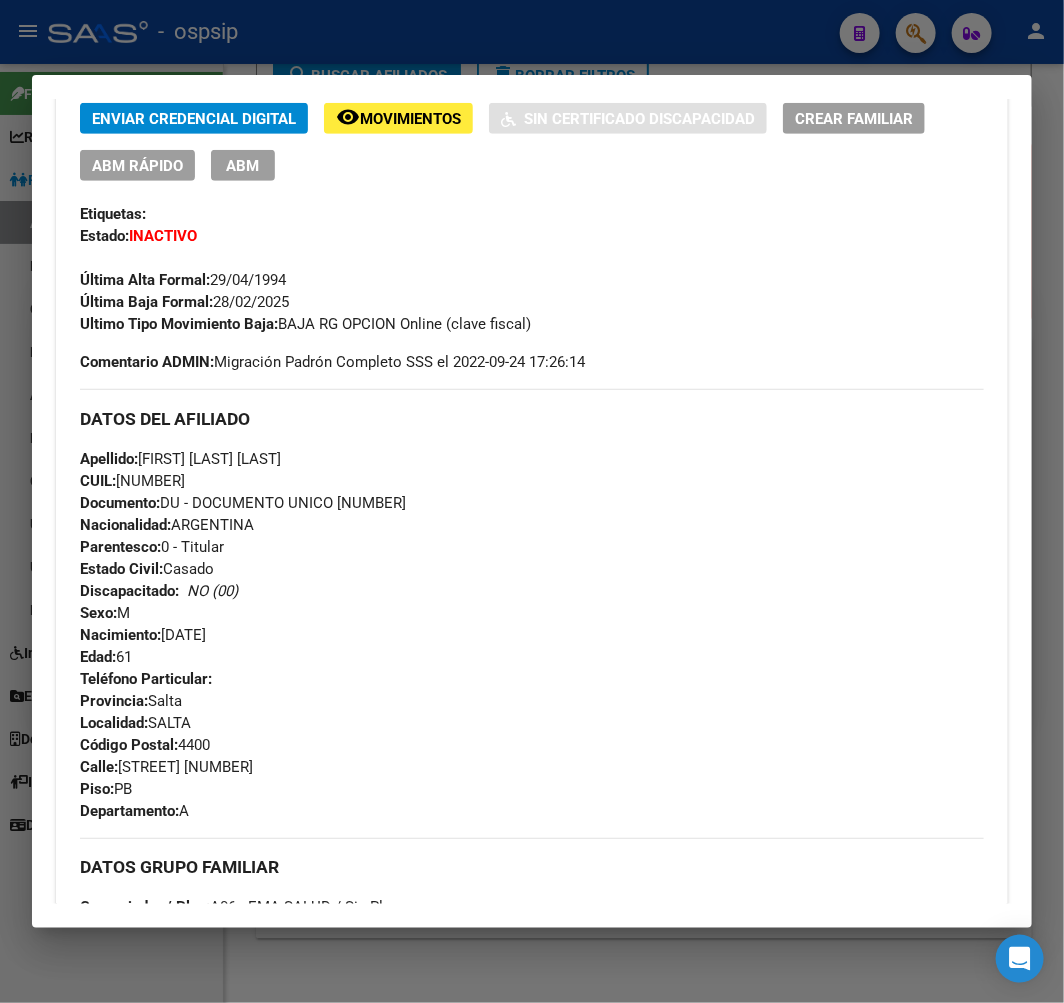 scroll, scrollTop: 444, scrollLeft: 0, axis: vertical 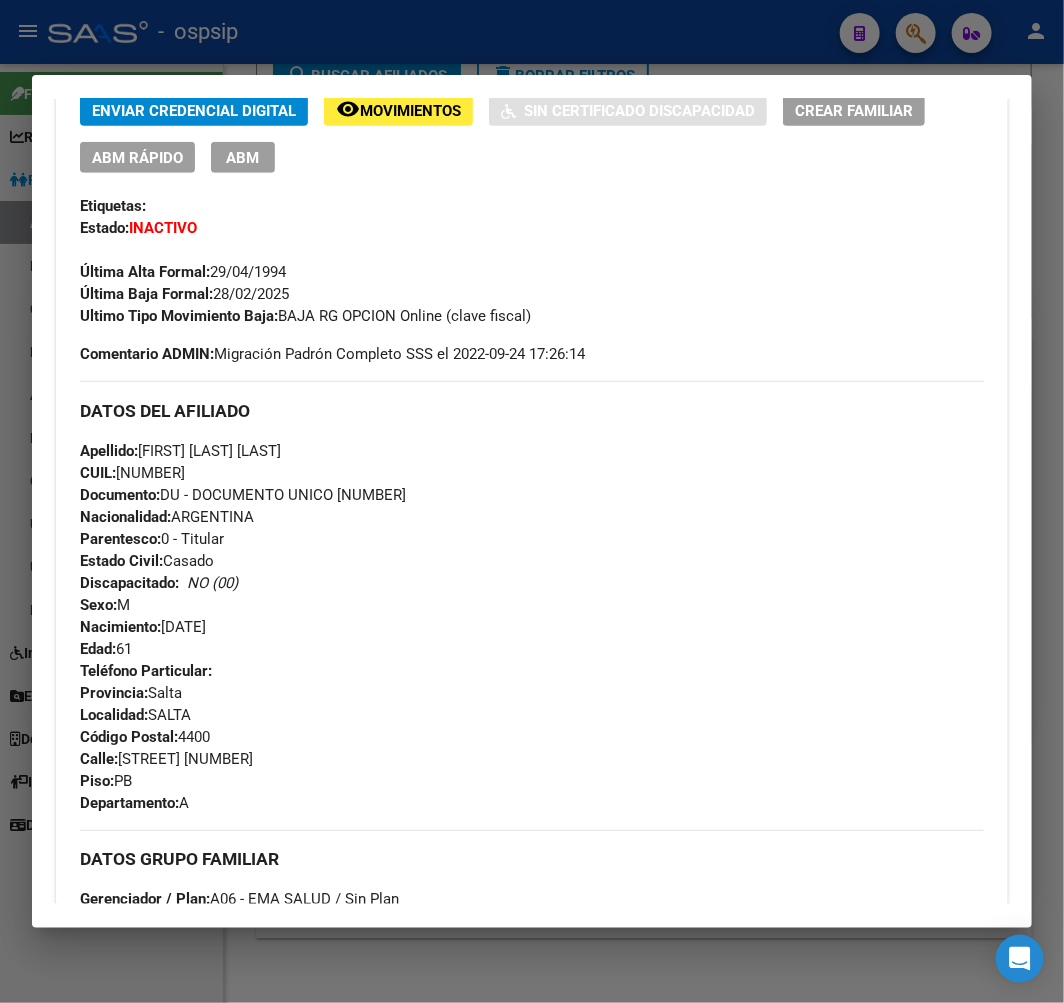 click at bounding box center [532, 501] 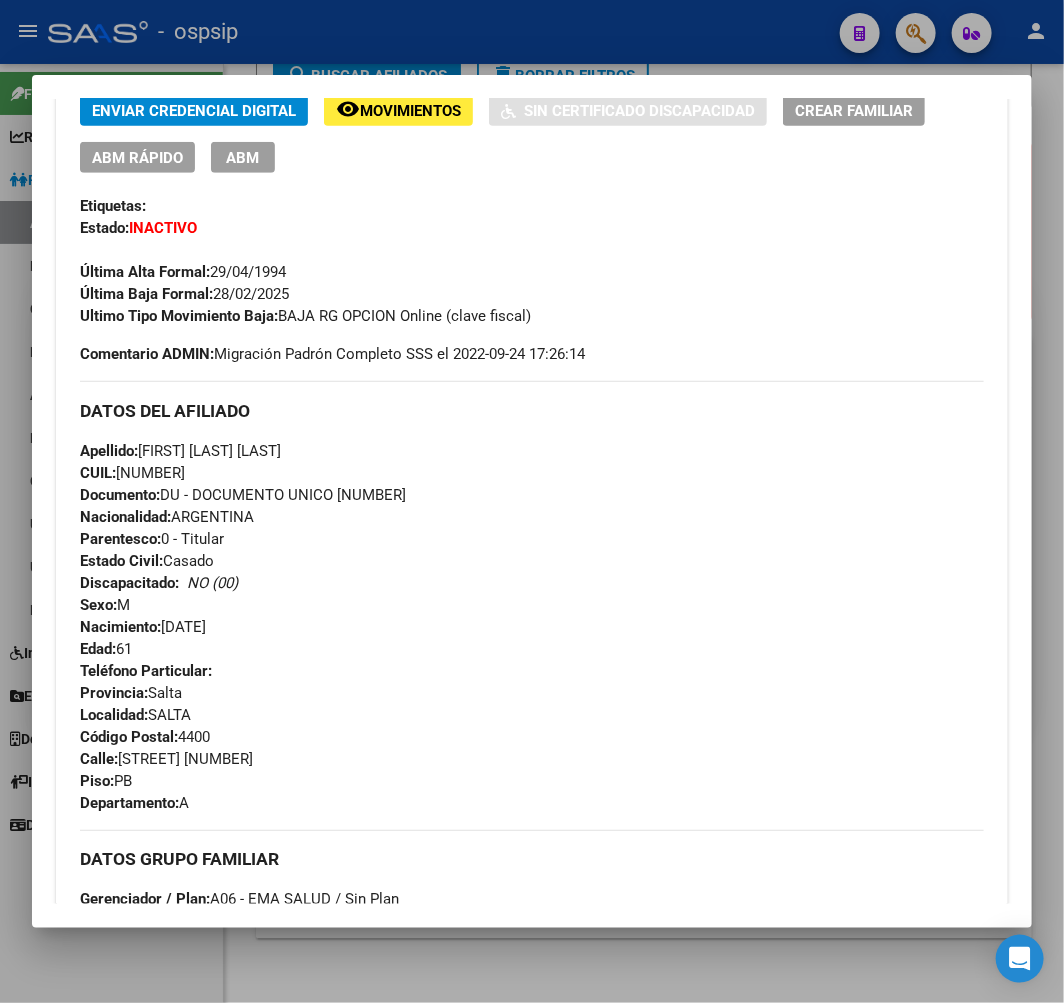 click at bounding box center (532, 501) 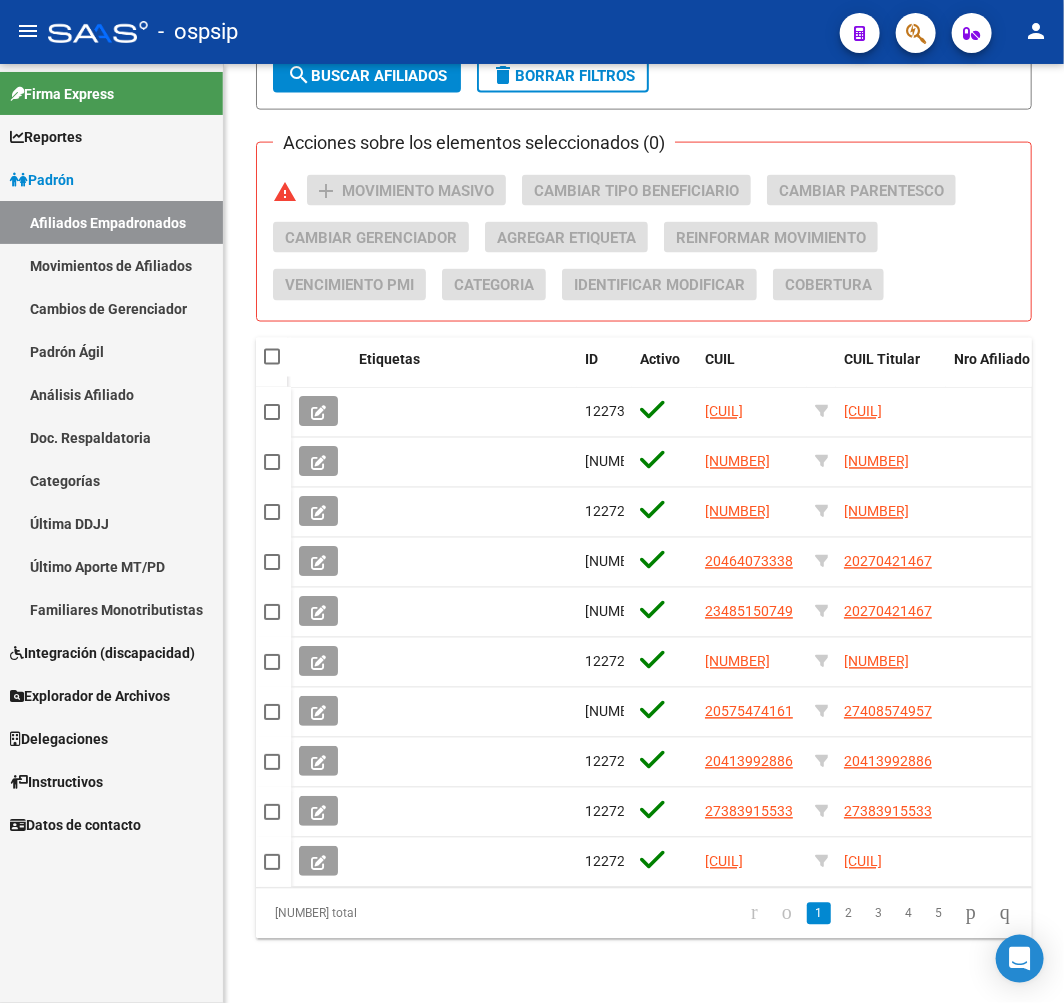 drag, startPoint x: 474, startPoint y: 36, endPoint x: 480, endPoint y: 51, distance: 16.155495 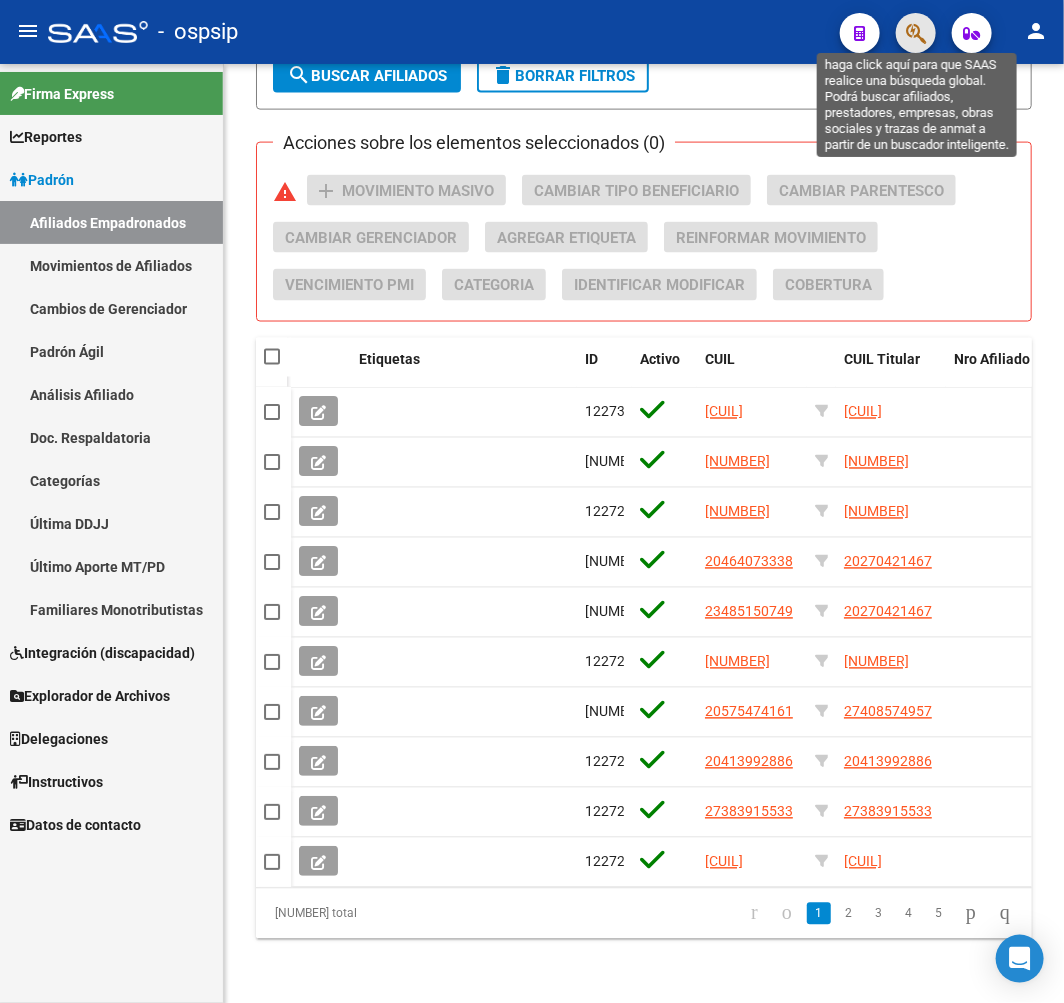click 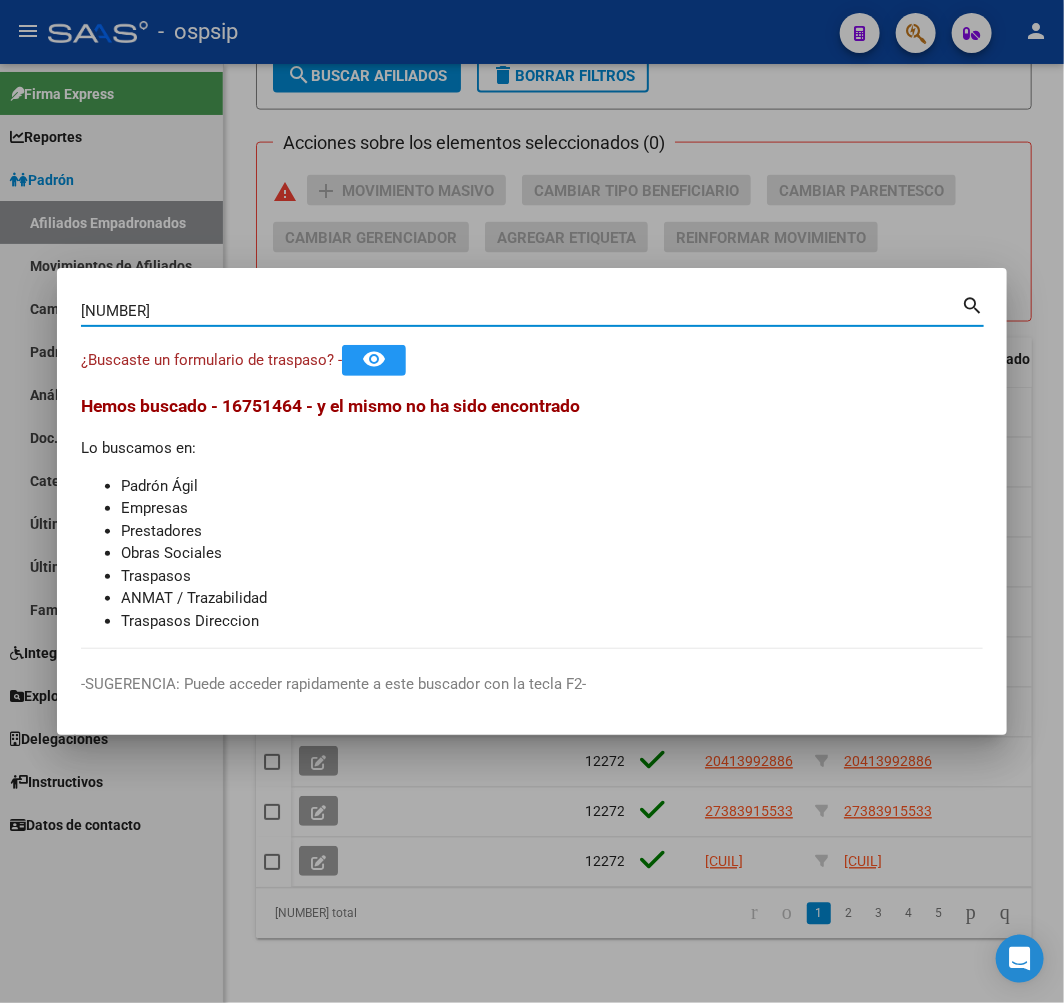 type on "16751464" 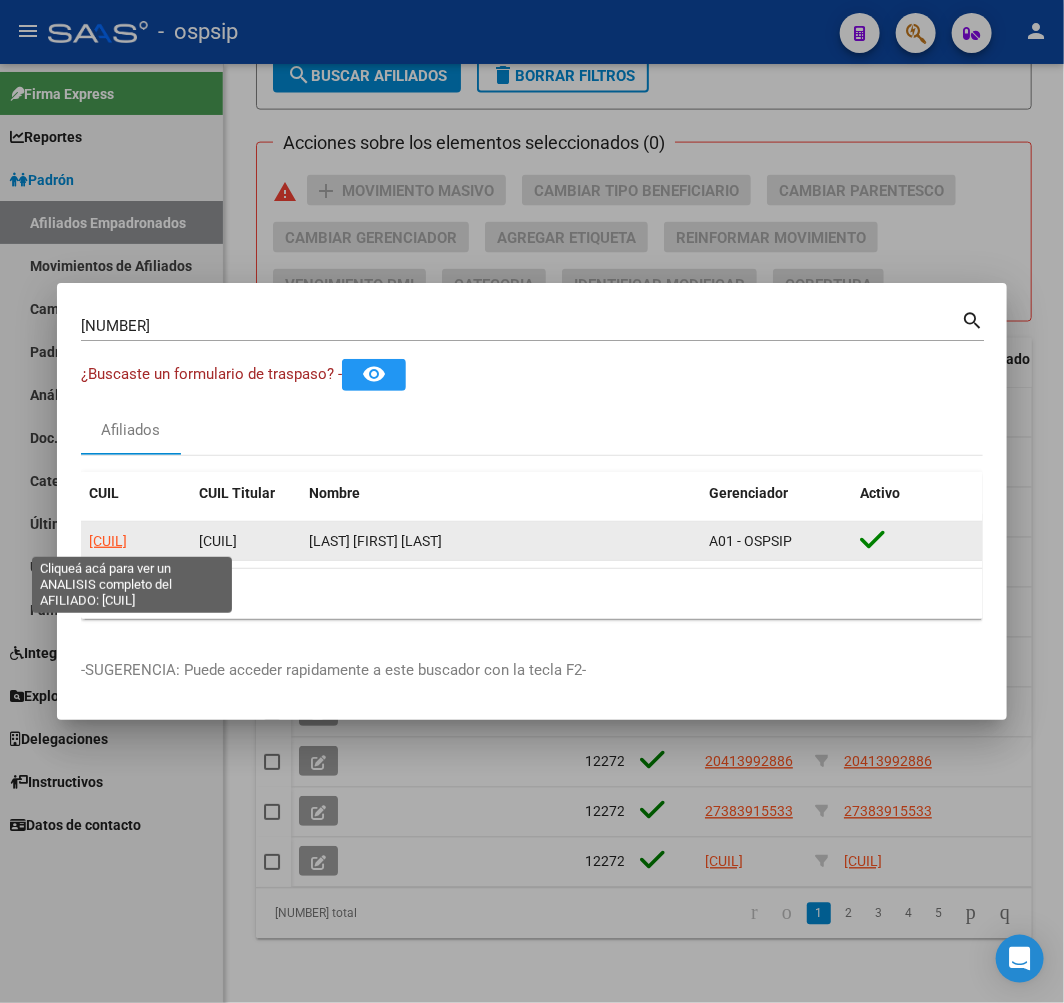 click on "20167514643" 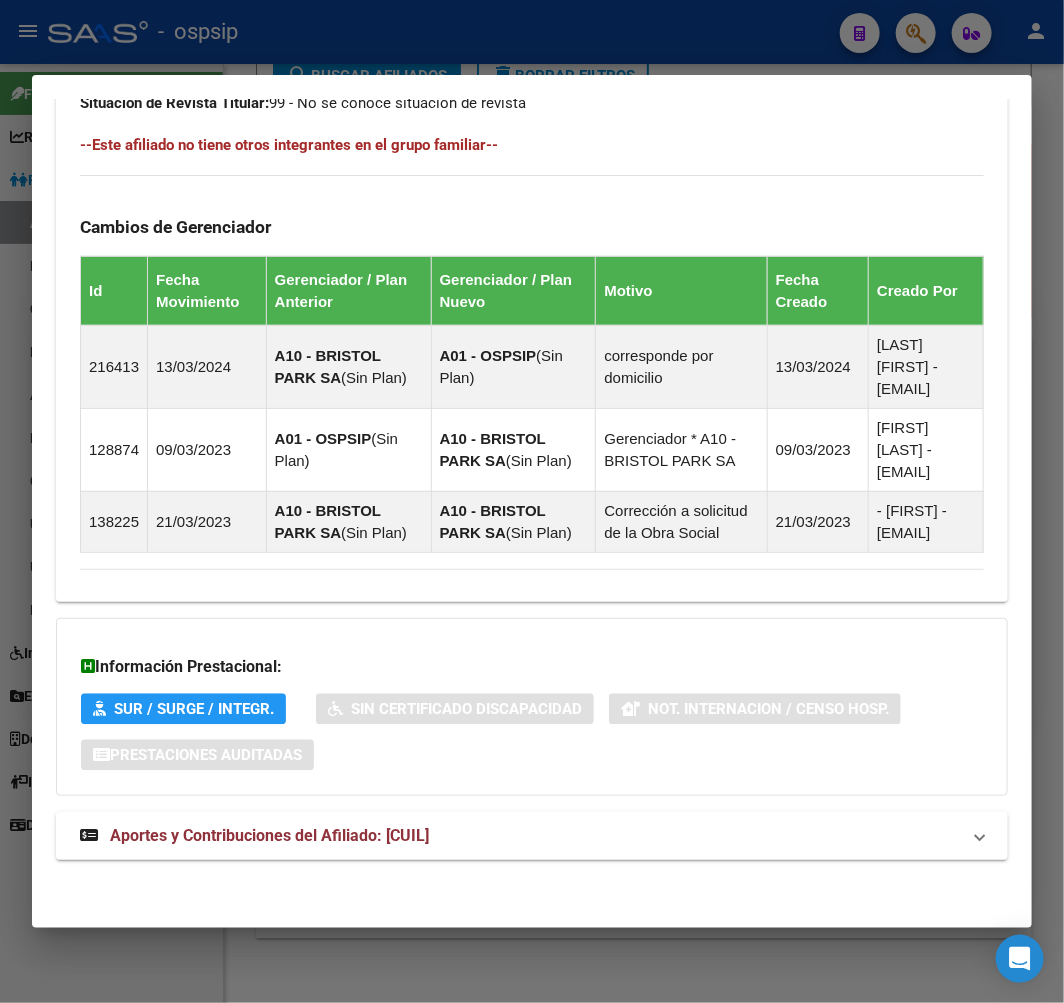 scroll, scrollTop: 1225, scrollLeft: 0, axis: vertical 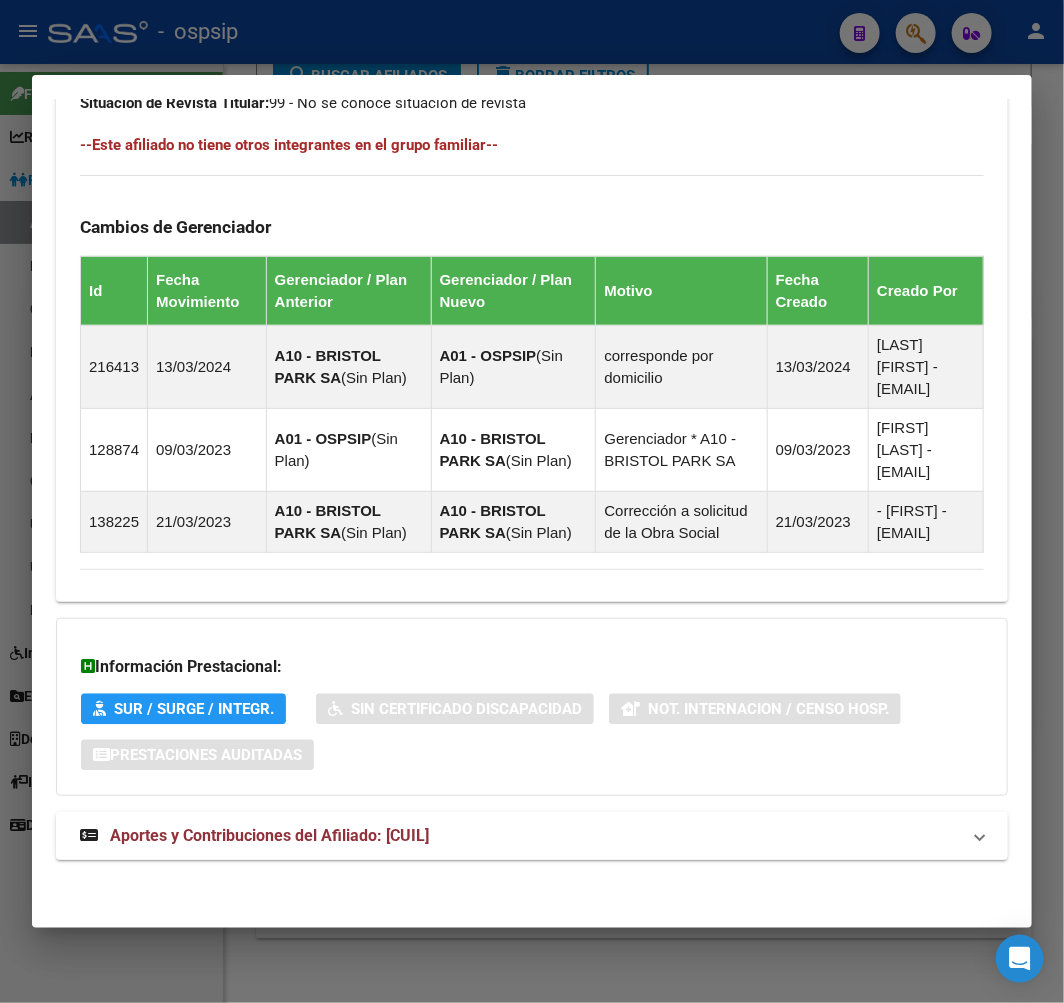 click on "Aportes y Contribuciones del Afiliado: 20167514643" at bounding box center [532, 836] 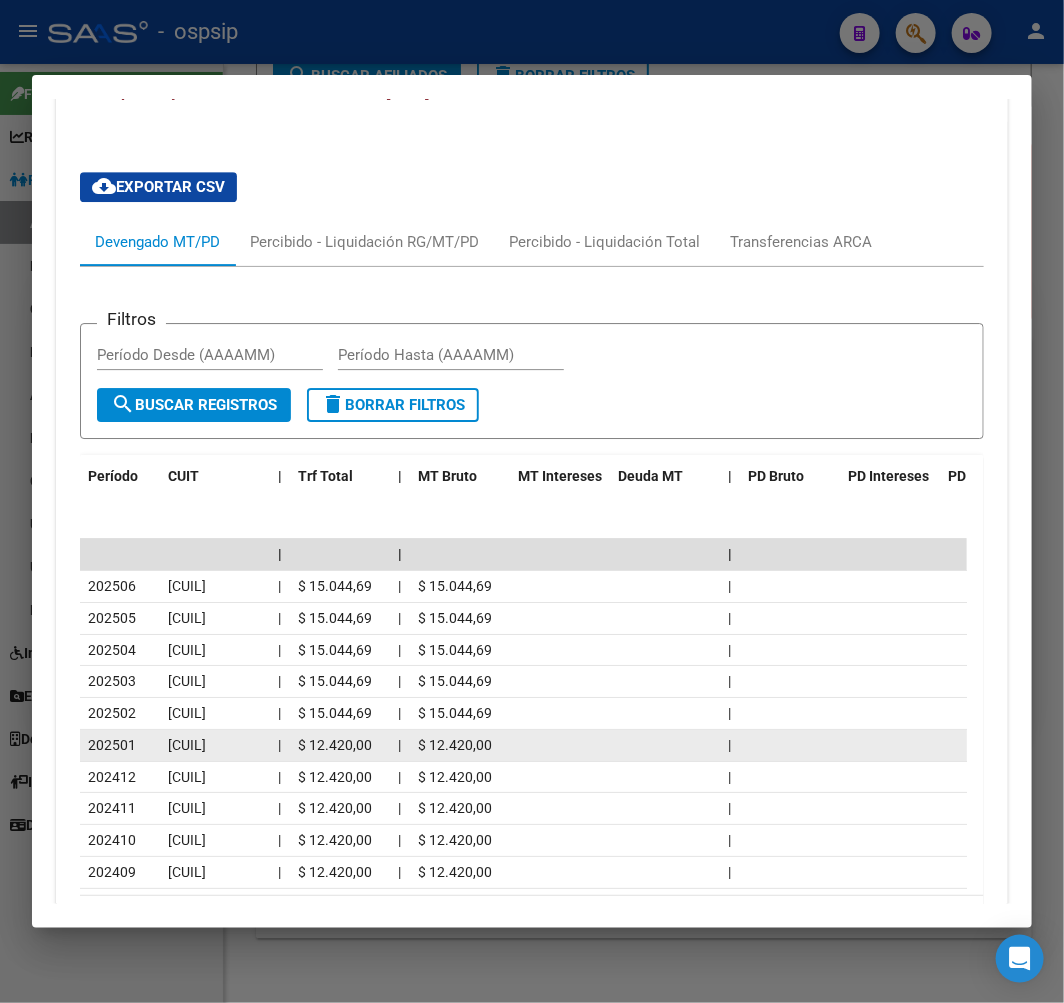 scroll, scrollTop: 1956, scrollLeft: 0, axis: vertical 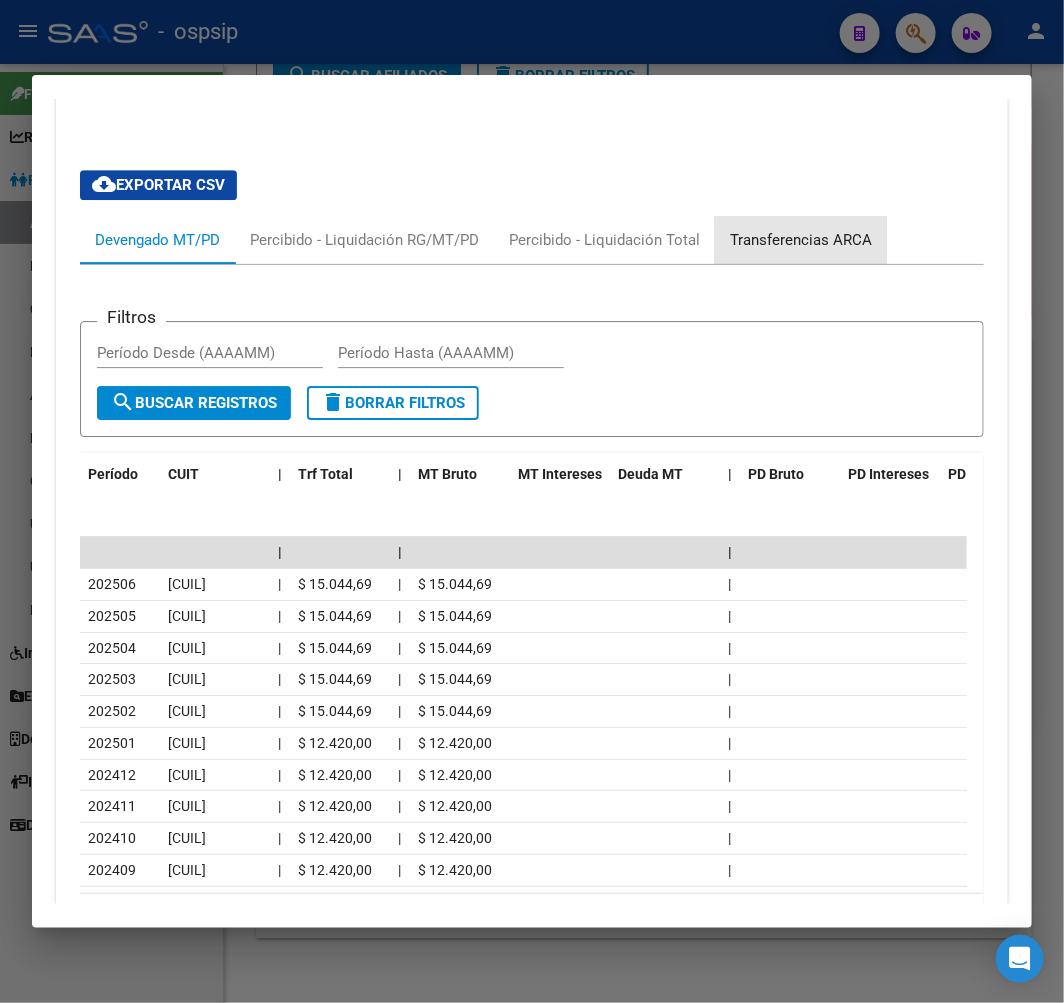 click on "Transferencias ARCA" at bounding box center [801, 240] 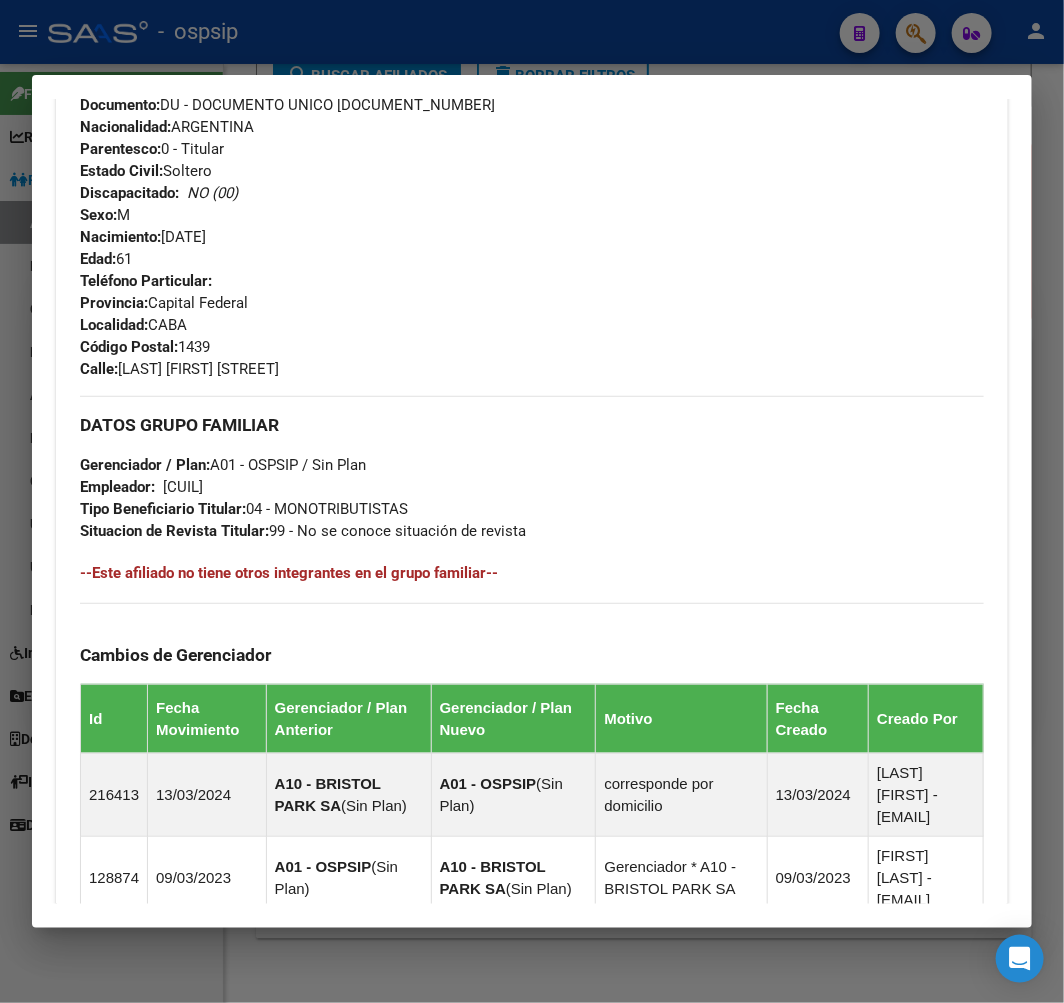 scroll, scrollTop: 290, scrollLeft: 0, axis: vertical 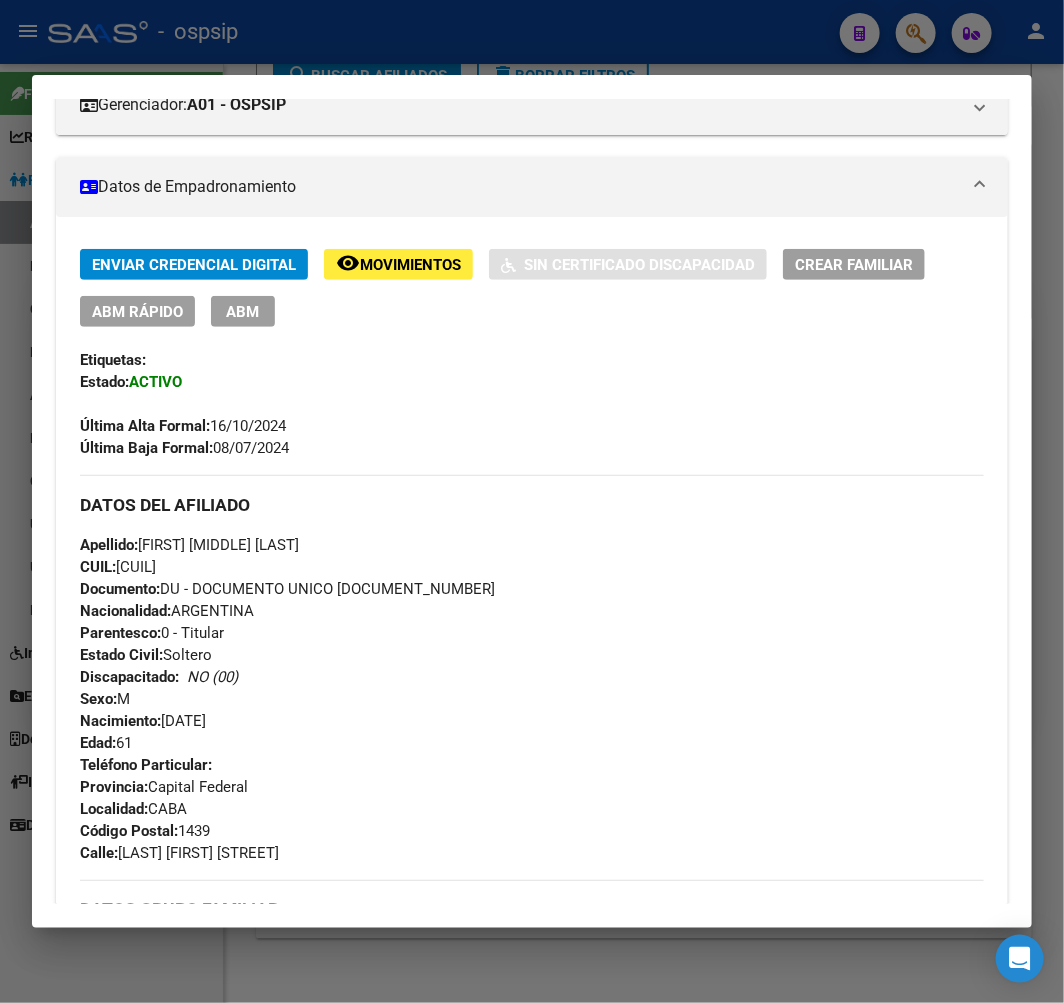 click on "ABM" at bounding box center (243, 311) 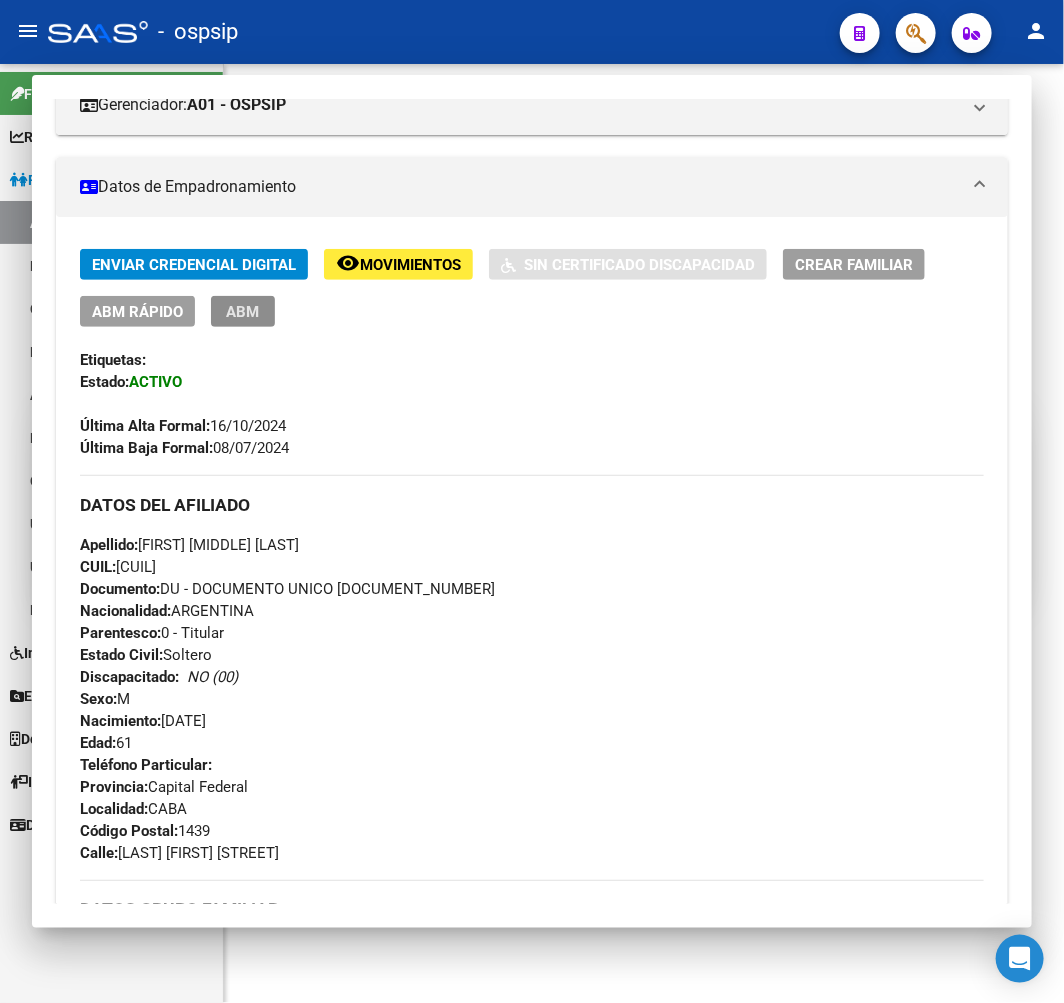 scroll, scrollTop: 0, scrollLeft: 0, axis: both 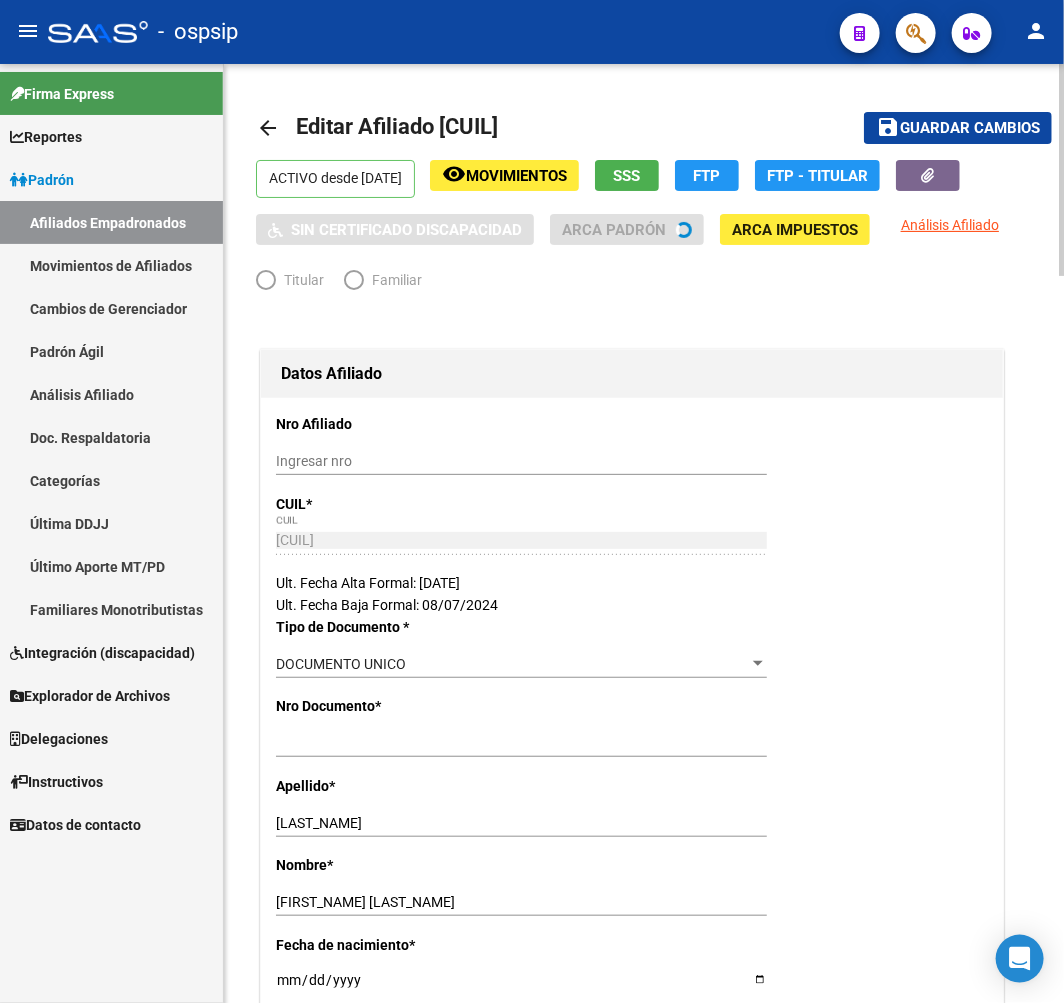 radio on "true" 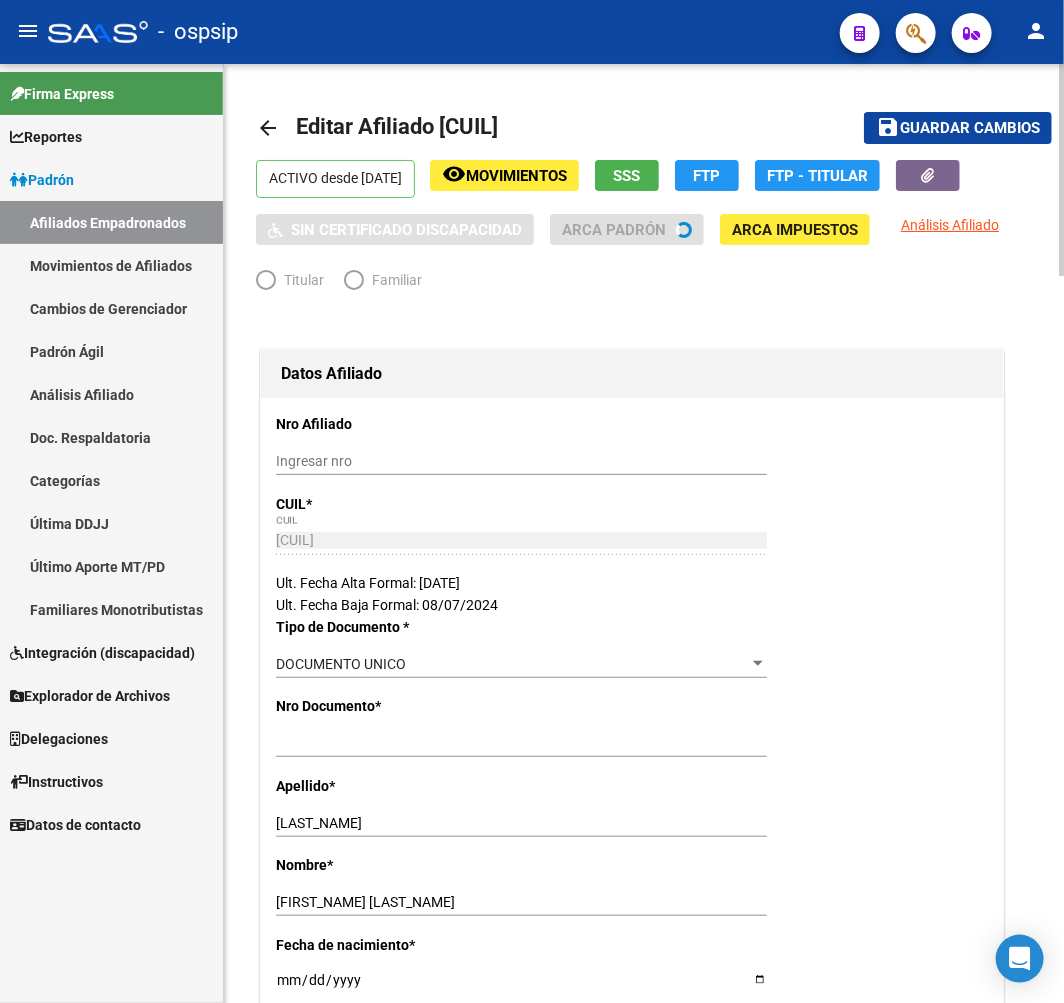 type on "20-16751464-3" 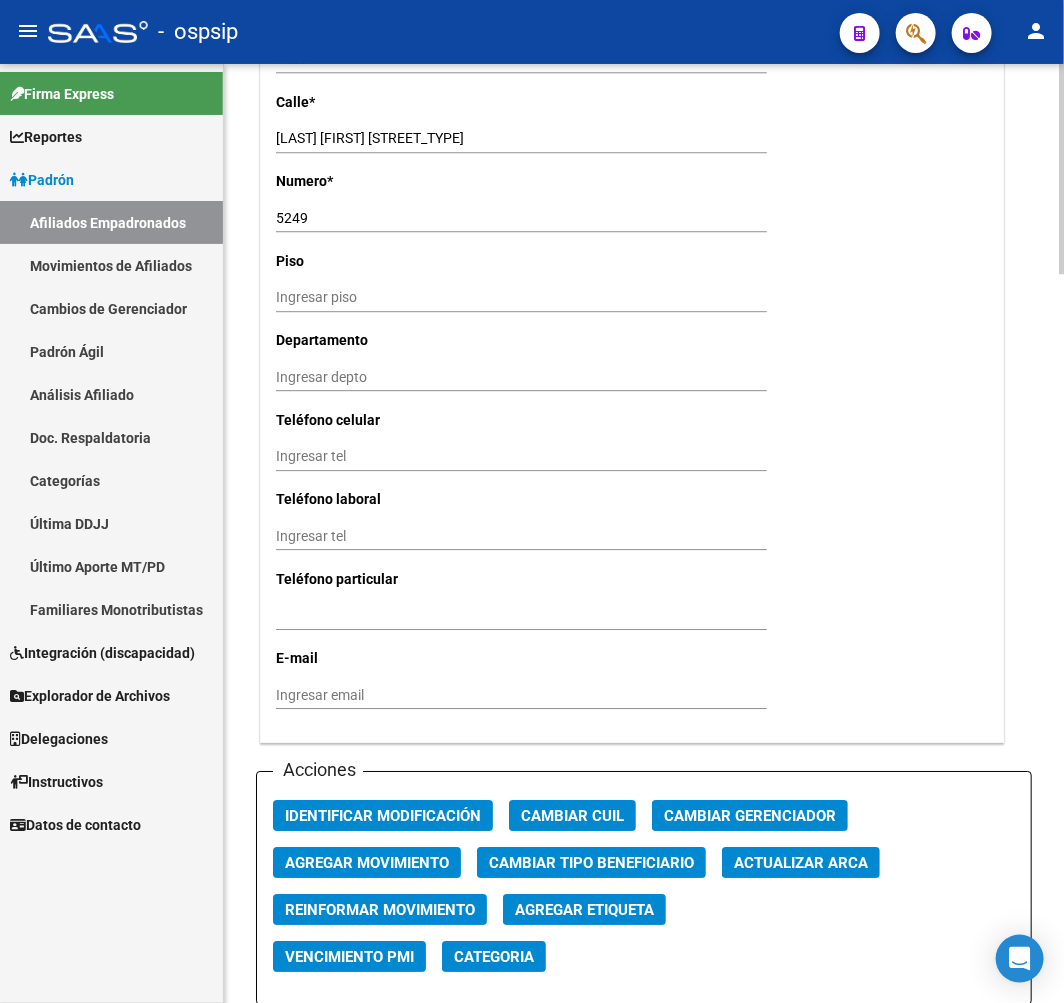 scroll, scrollTop: 1777, scrollLeft: 0, axis: vertical 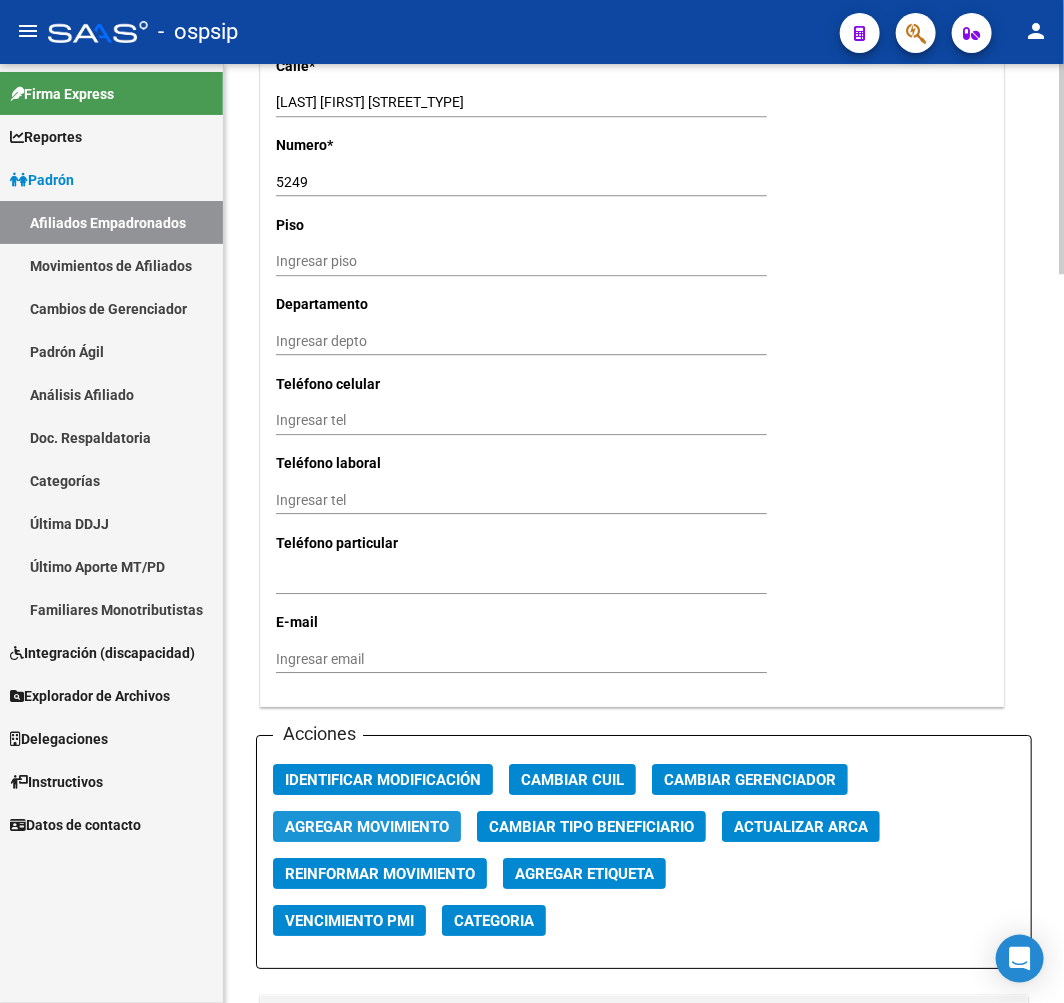 click on "Agregar Movimiento" 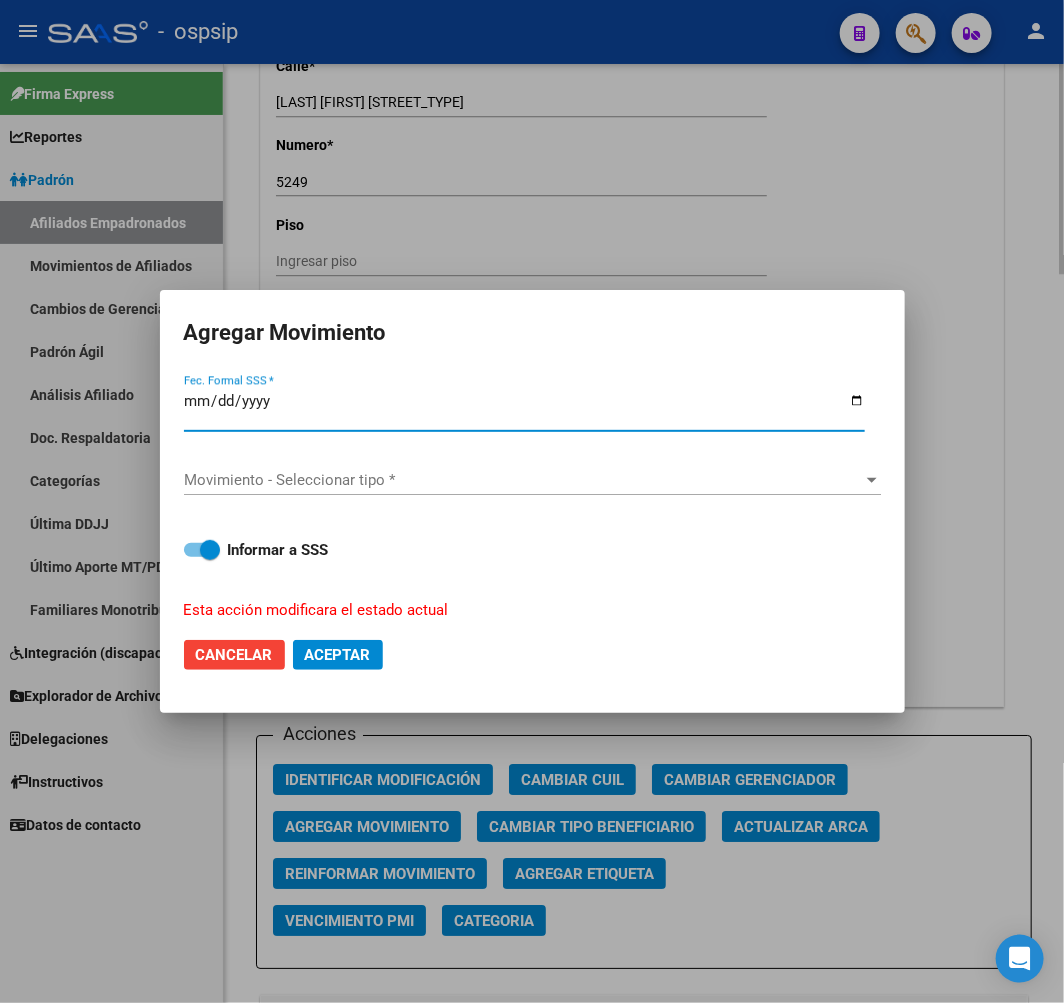 type on "2025-08-04" 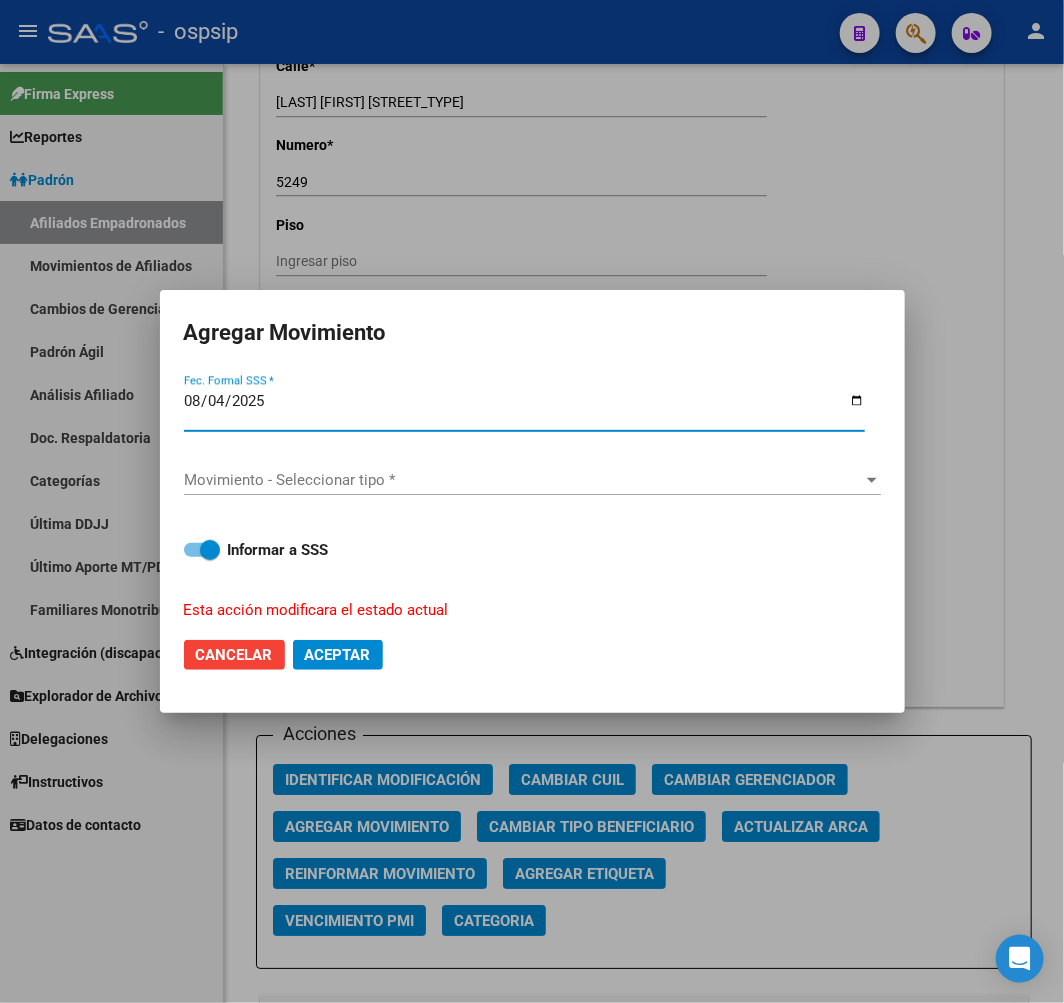 click on "2025-08-04" at bounding box center [524, 409] 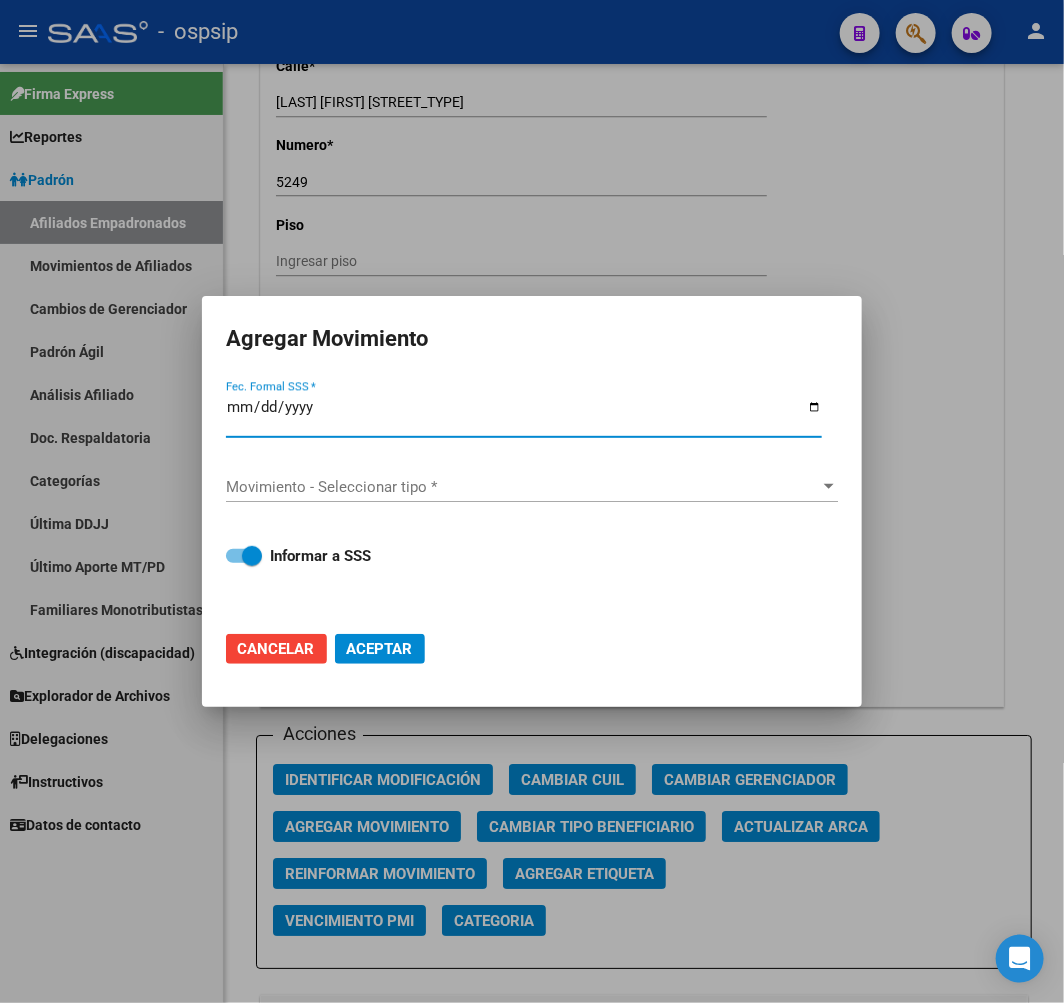 type on "2025-08-03" 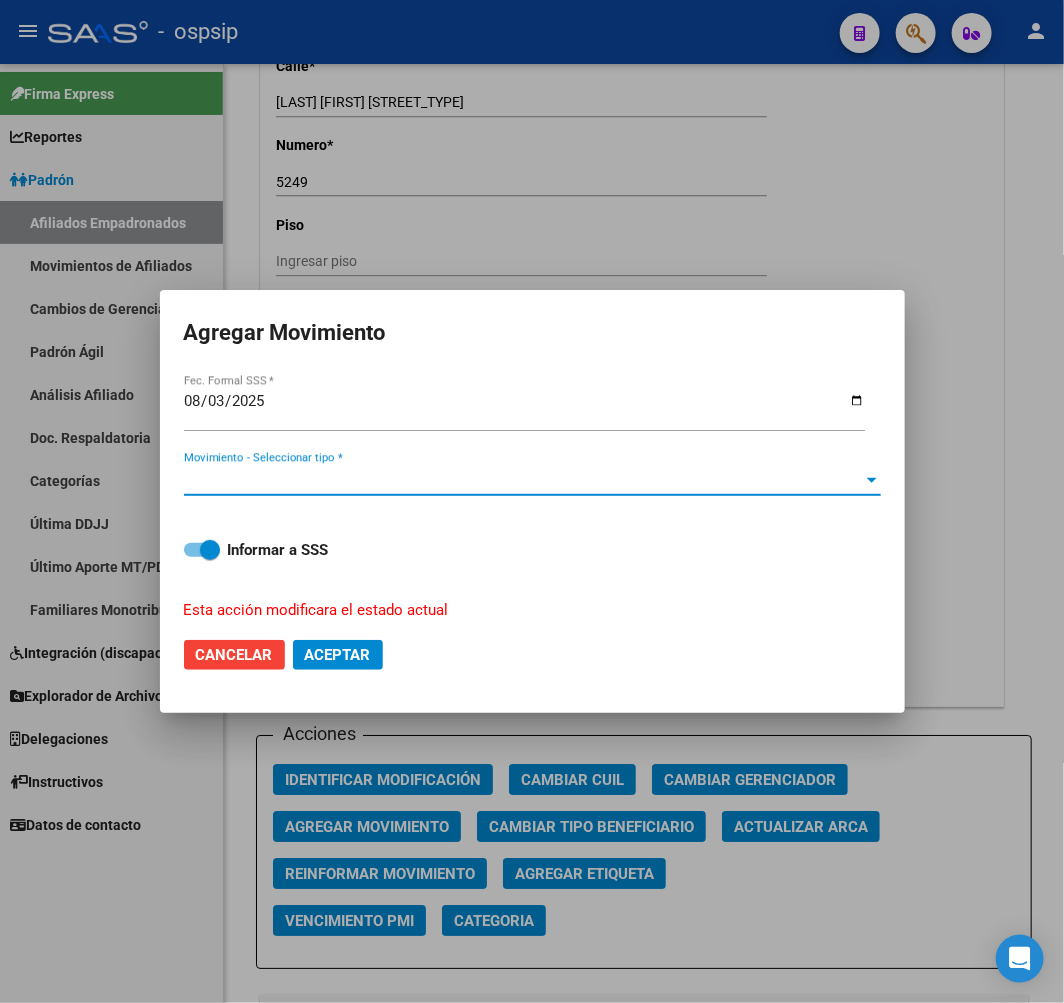 click on "Movimiento - Seleccionar tipo *" at bounding box center [523, 480] 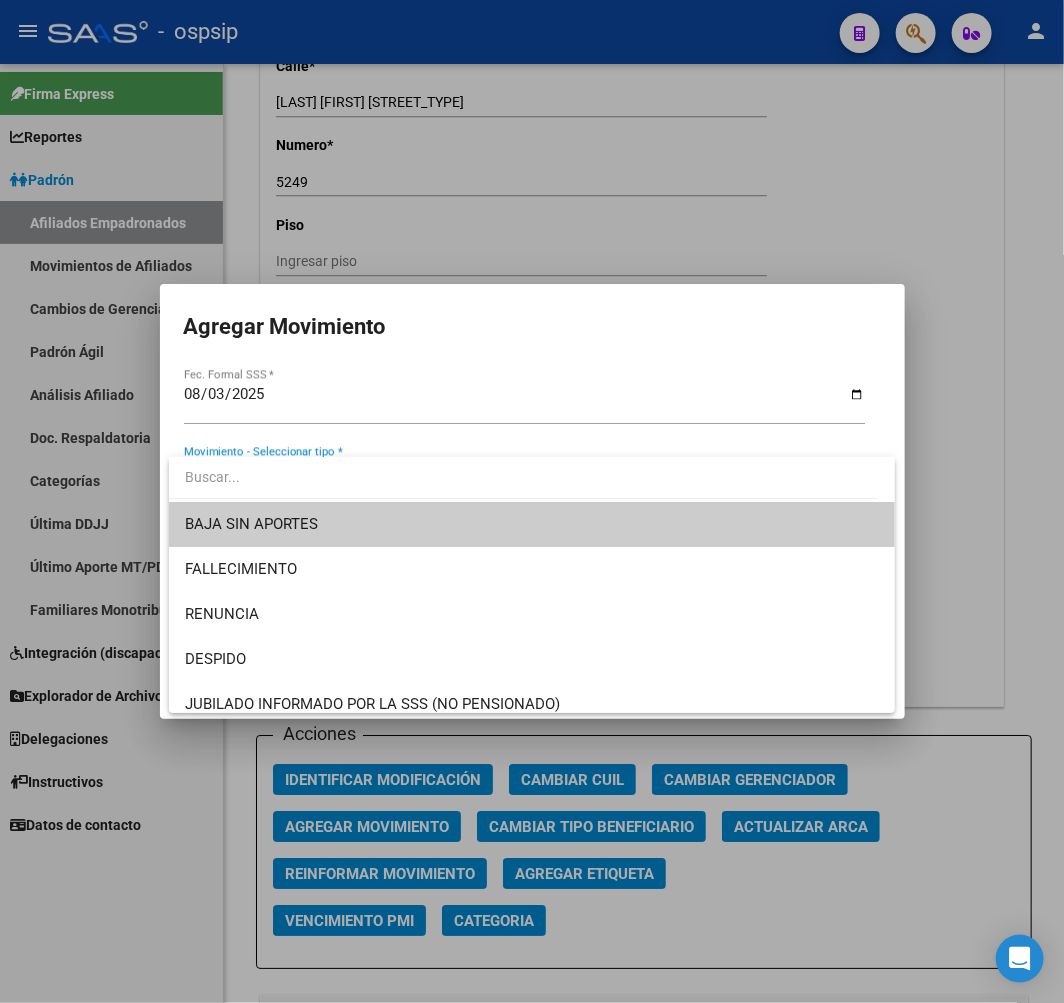 click on "BAJA SIN APORTES" at bounding box center (532, 524) 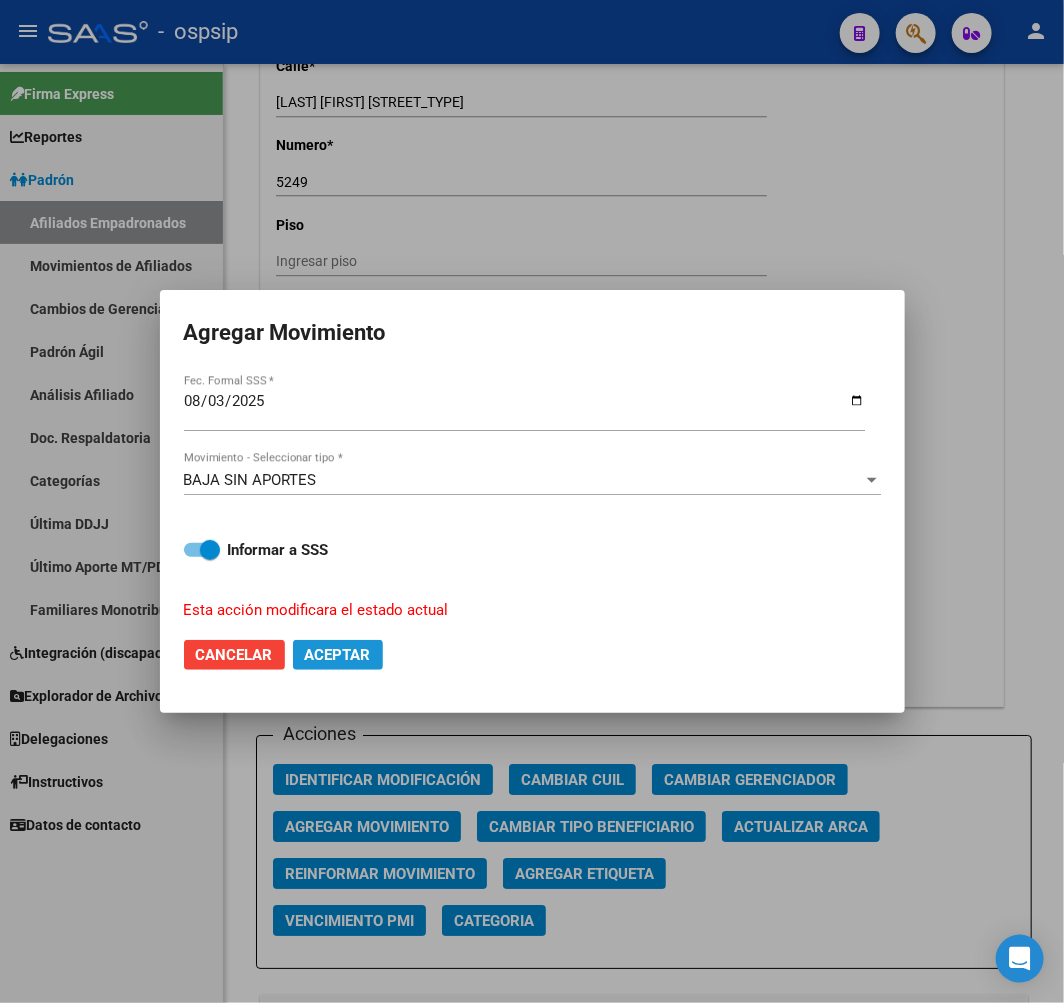 click on "Aceptar" 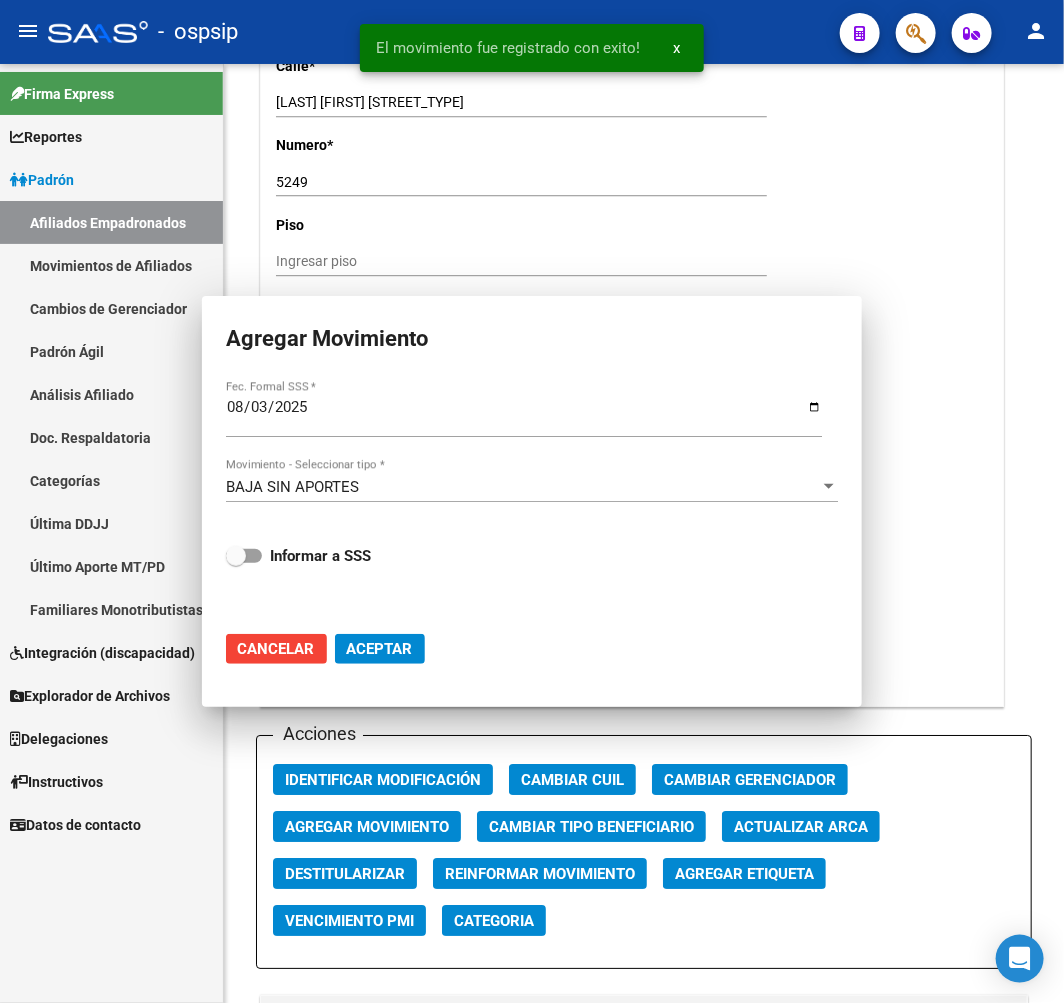 checkbox on "false" 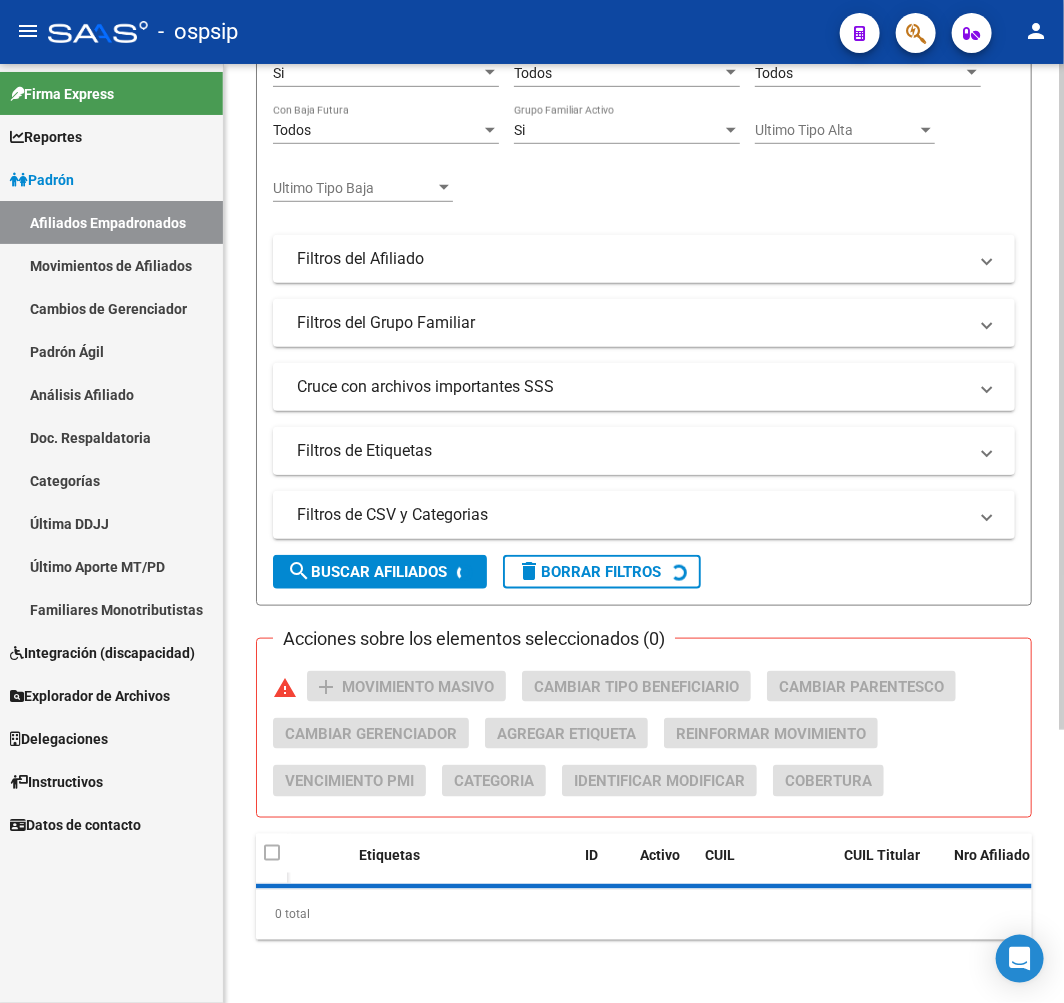 scroll, scrollTop: 0, scrollLeft: 0, axis: both 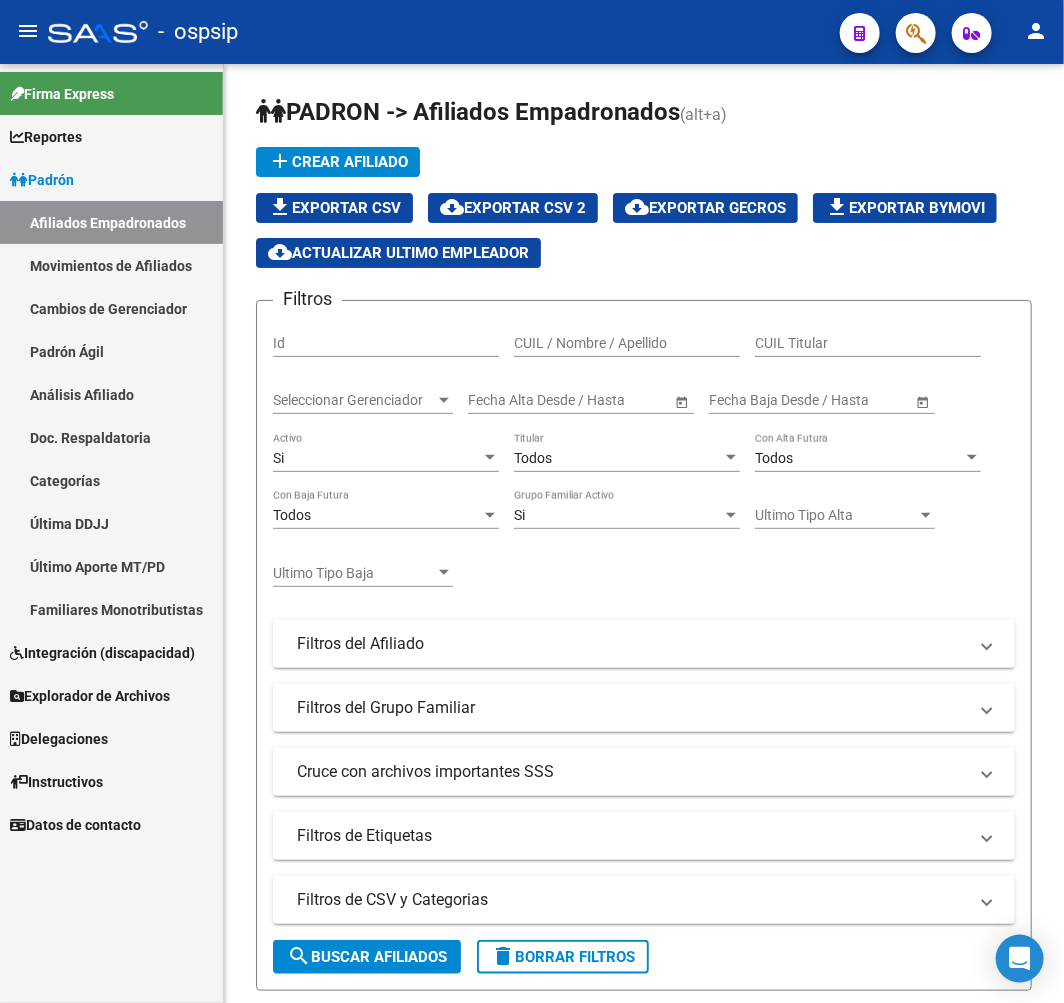 click 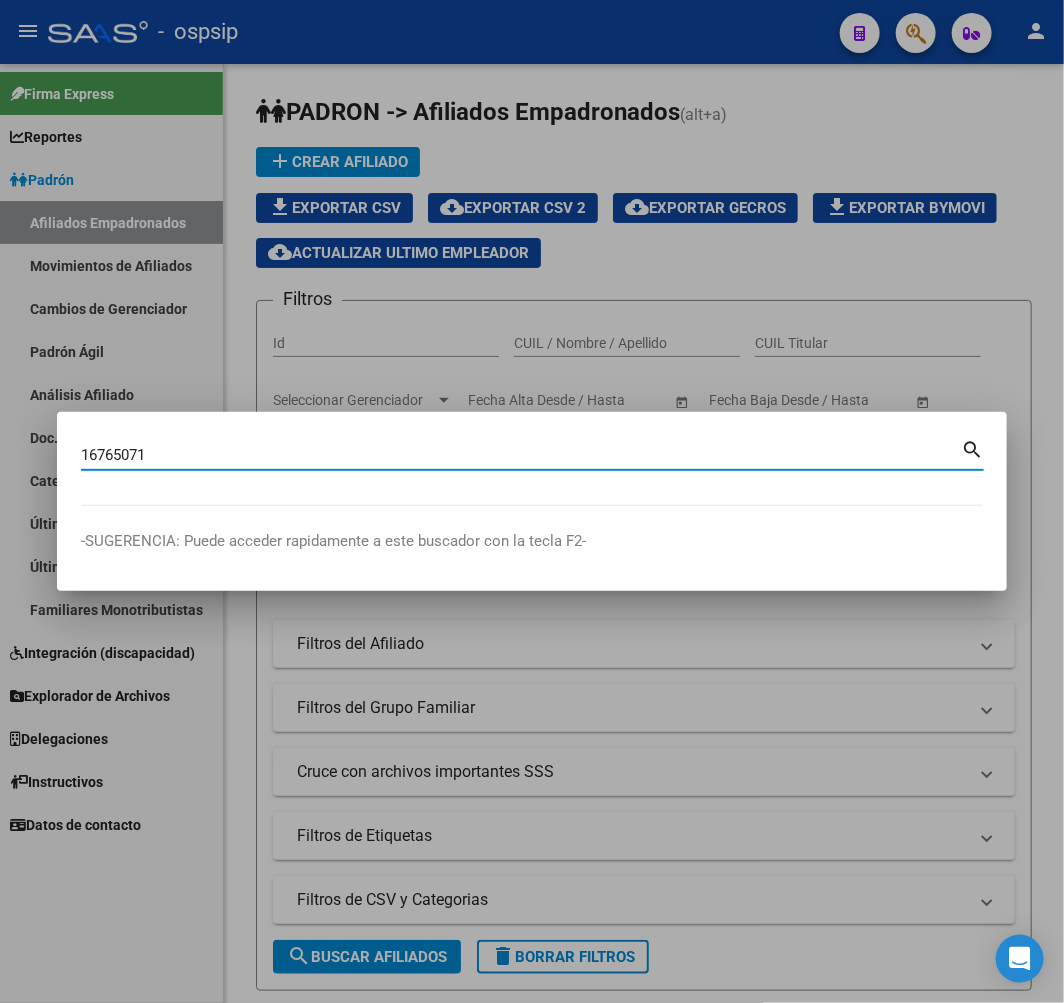type on "16765071" 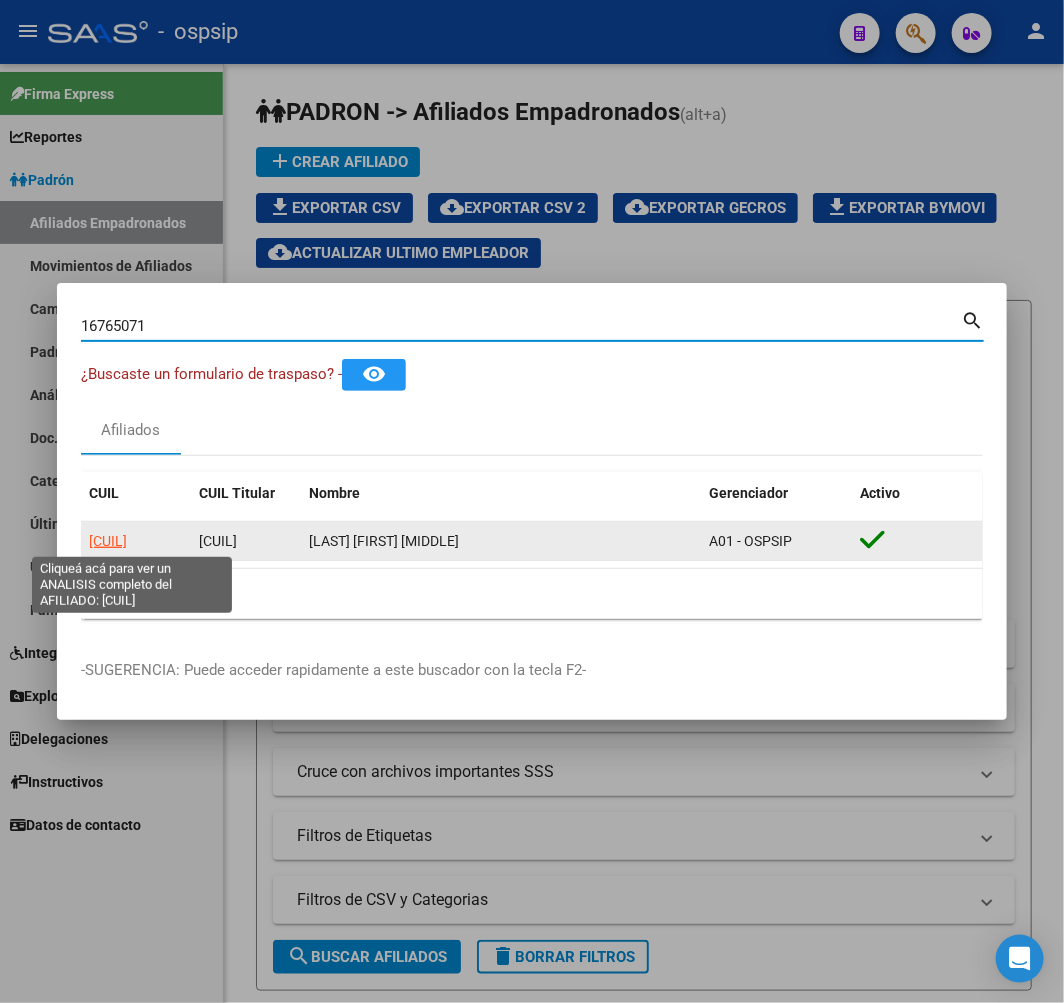 click on "20167650717" 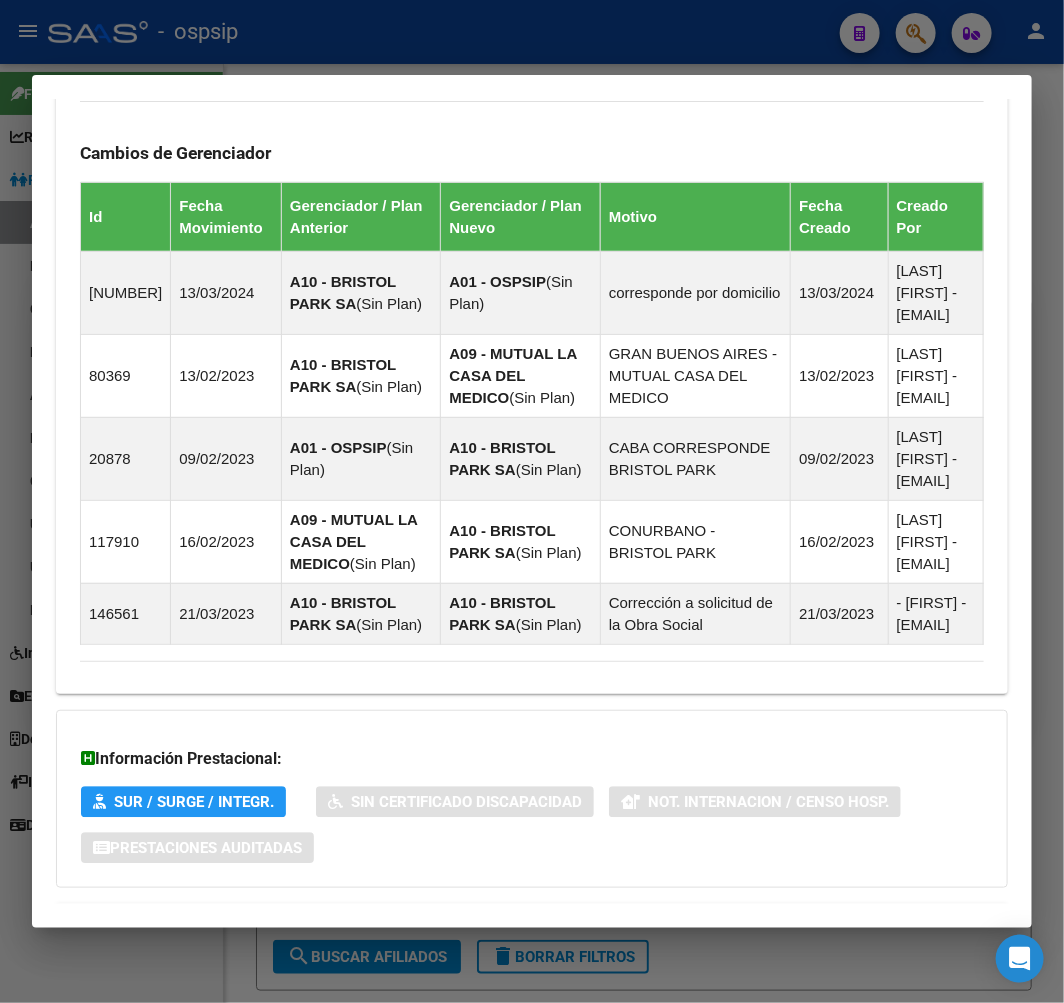 scroll, scrollTop: 1473, scrollLeft: 0, axis: vertical 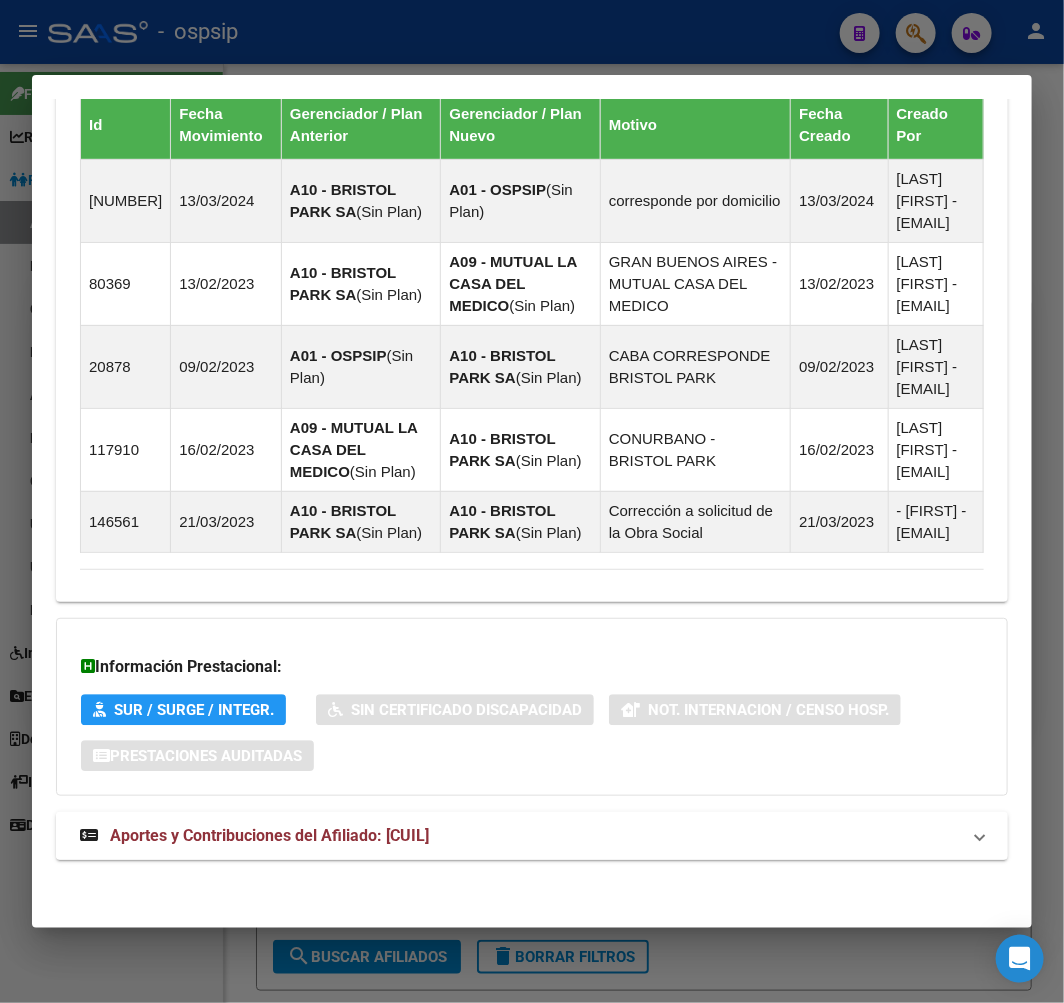 click on "Aportes y Contribuciones del Afiliado: 20167650717" at bounding box center (532, 836) 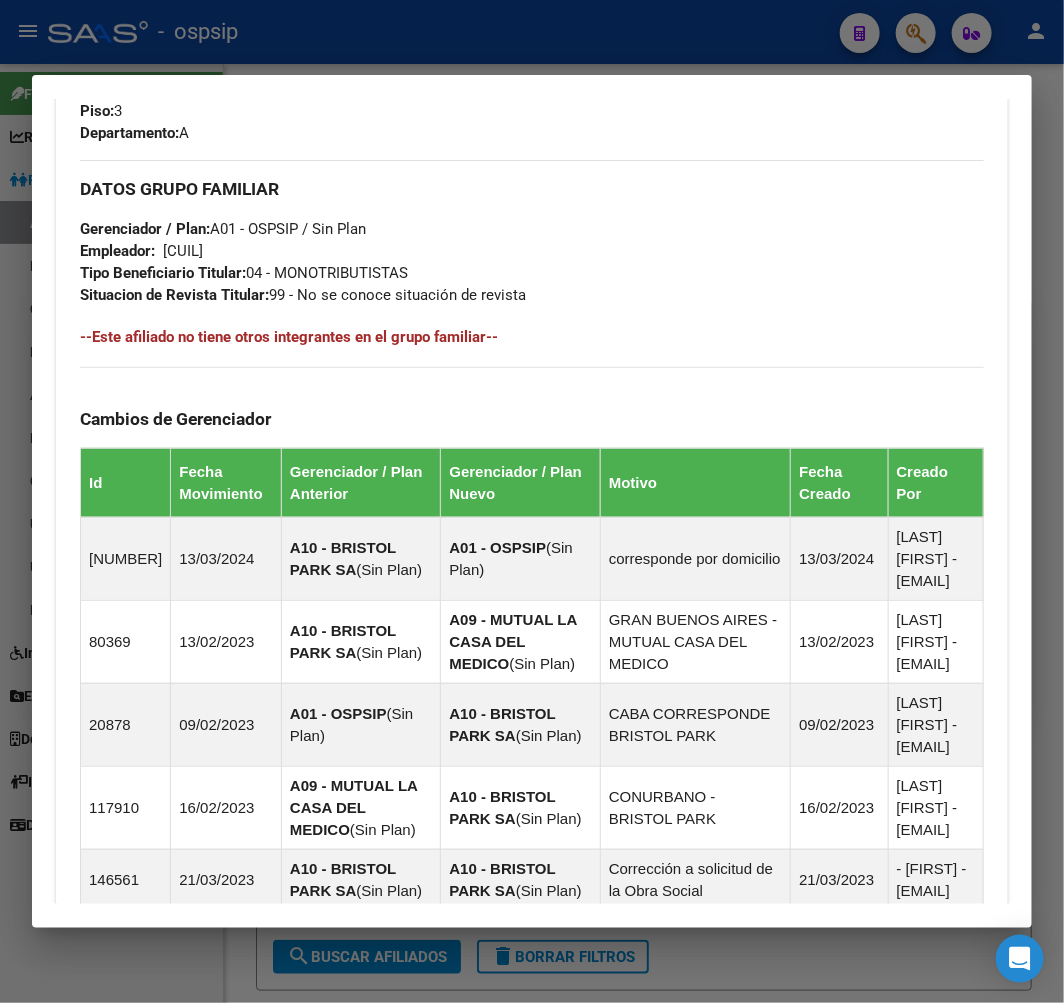scroll, scrollTop: 871, scrollLeft: 0, axis: vertical 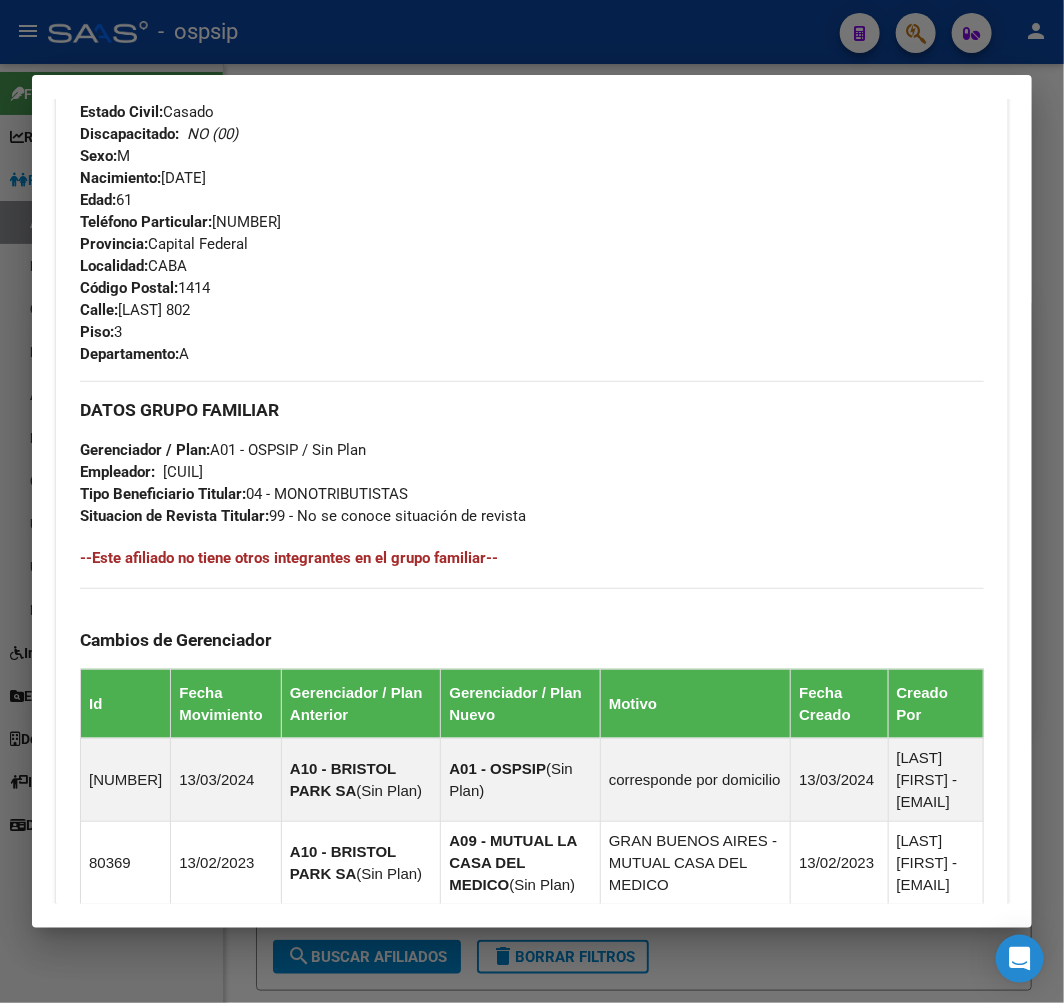 click at bounding box center [532, 501] 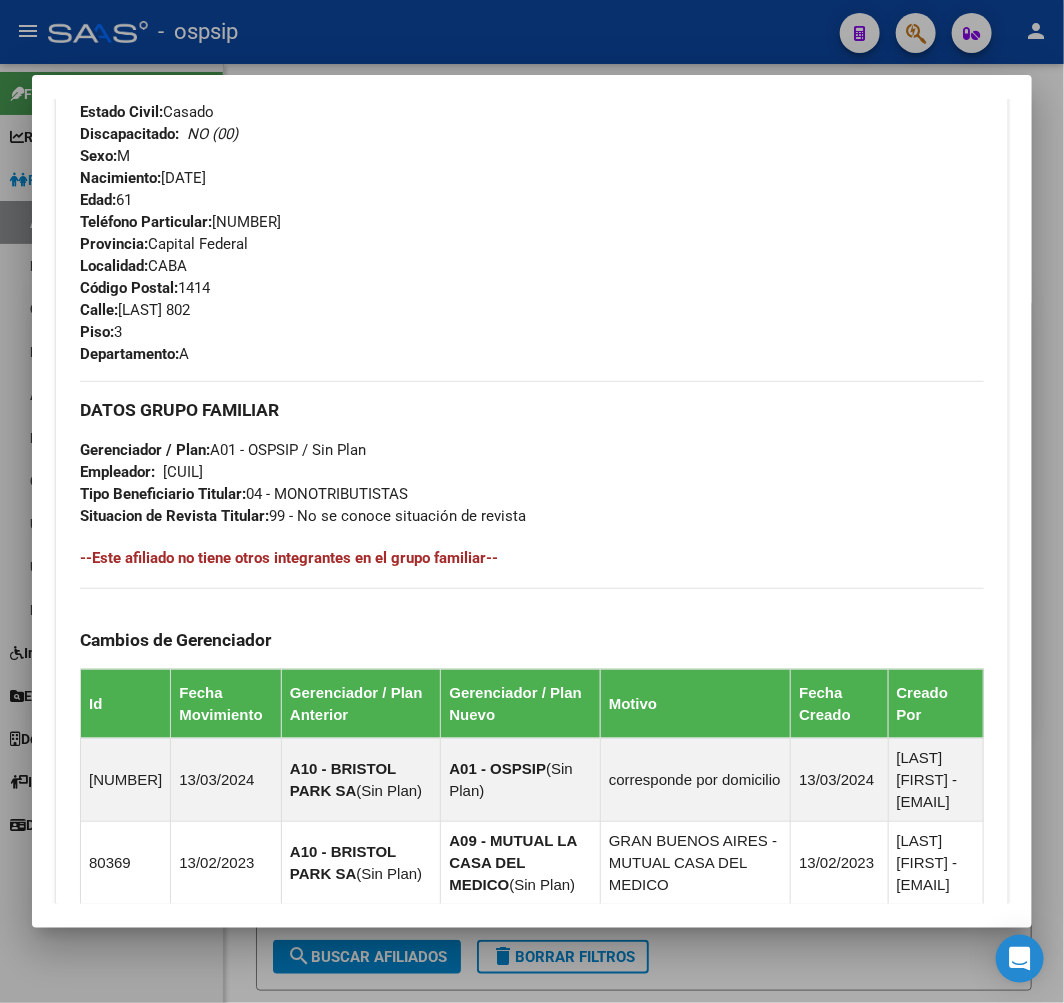 click at bounding box center (532, 501) 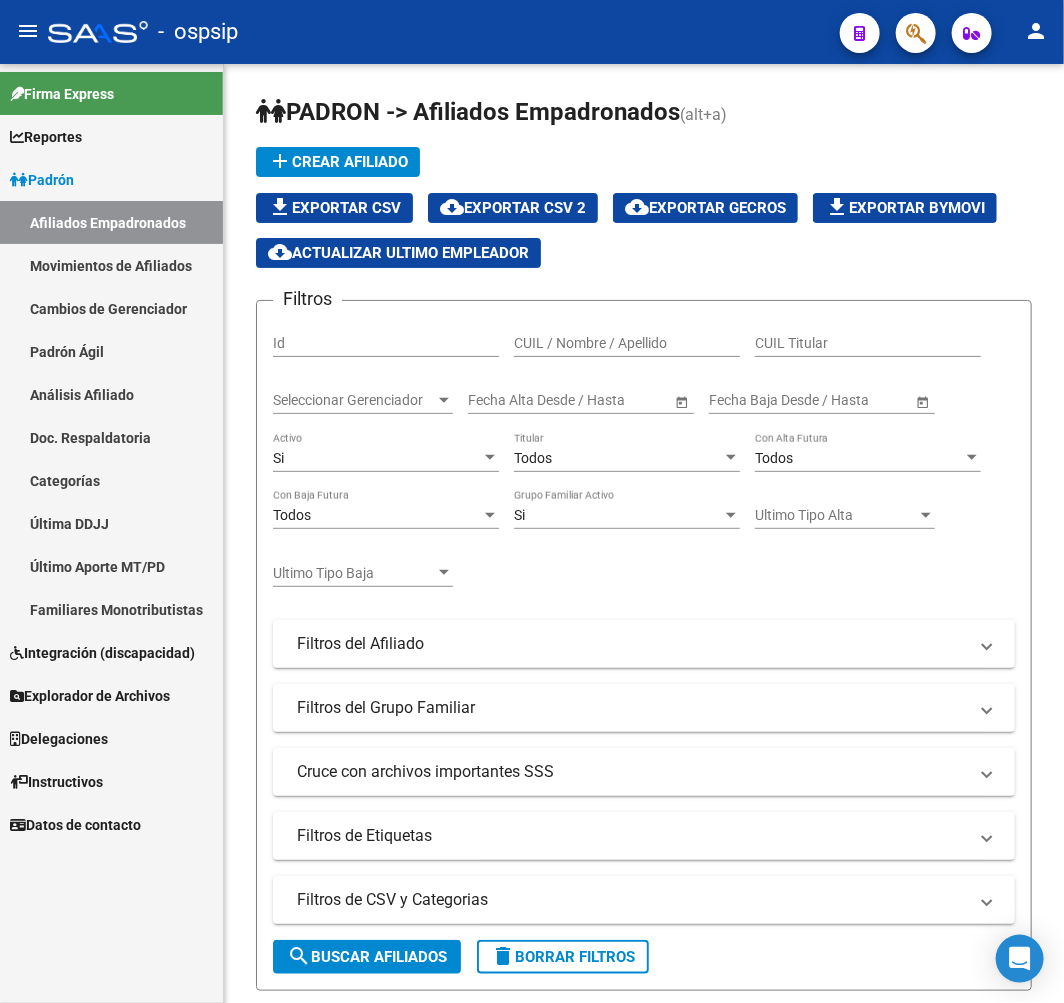 click on "-   ospsip" 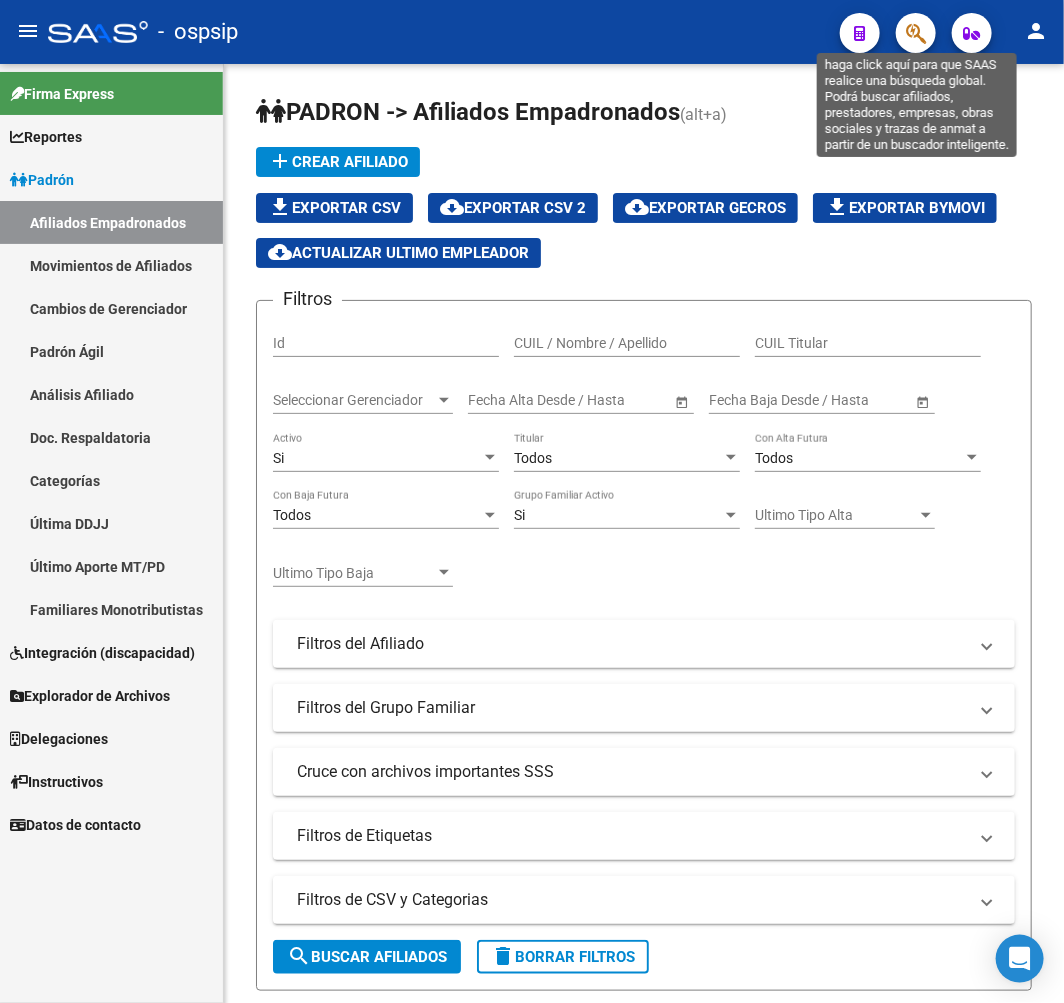 click 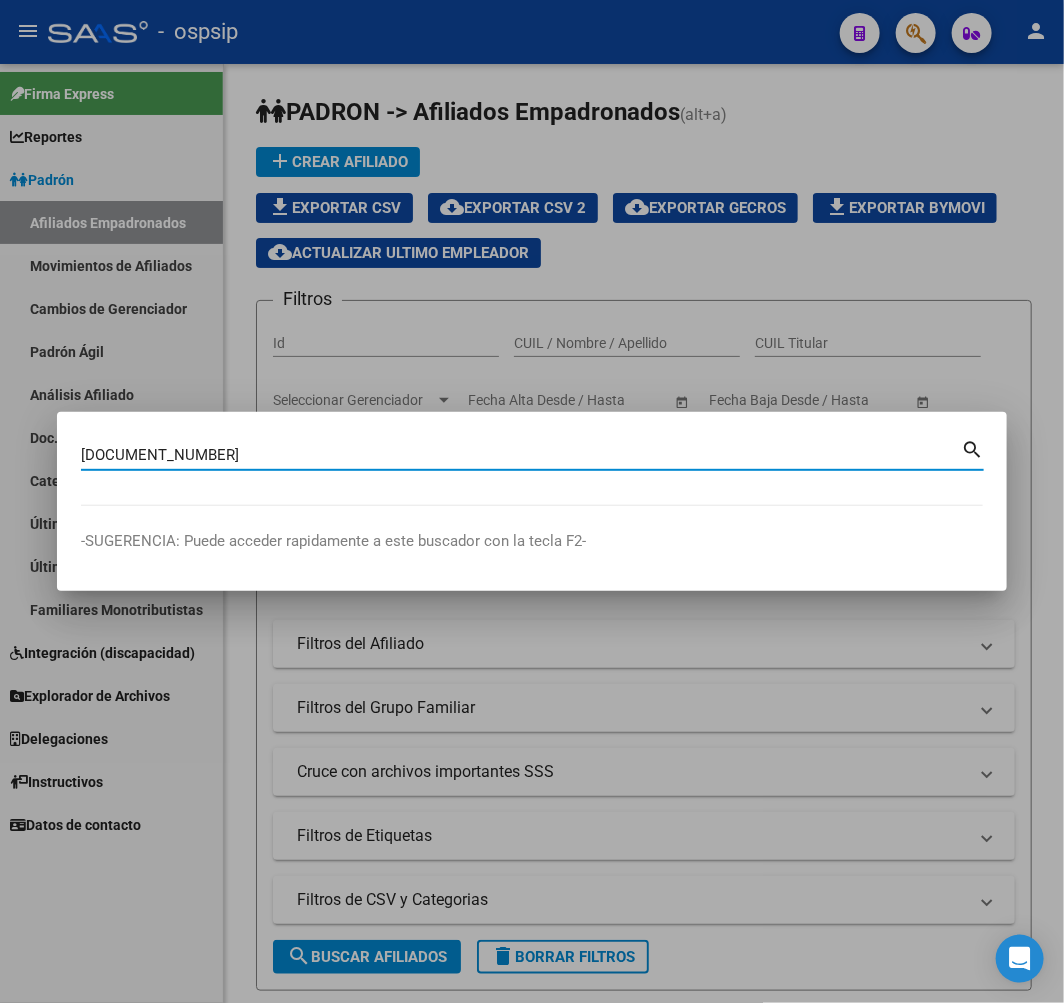 type on "17038351" 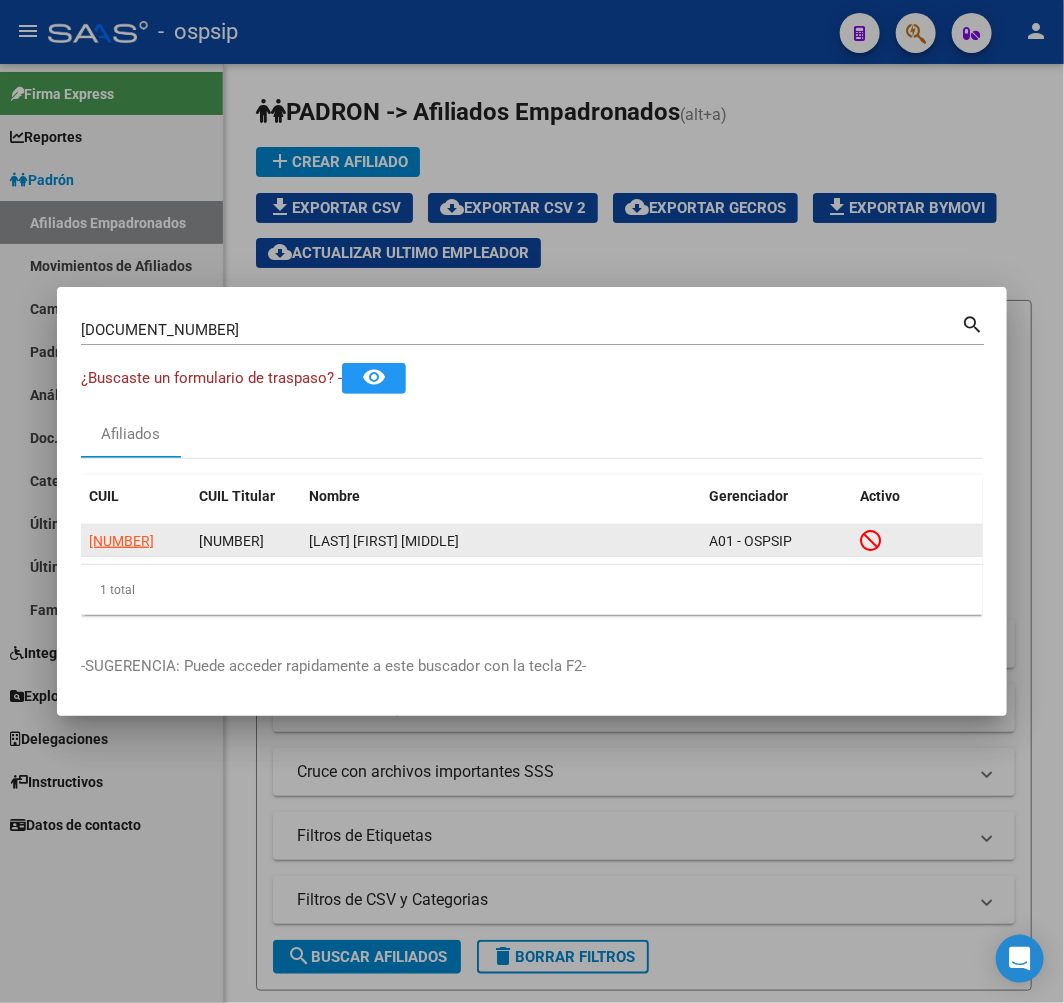 click on "20170383517" 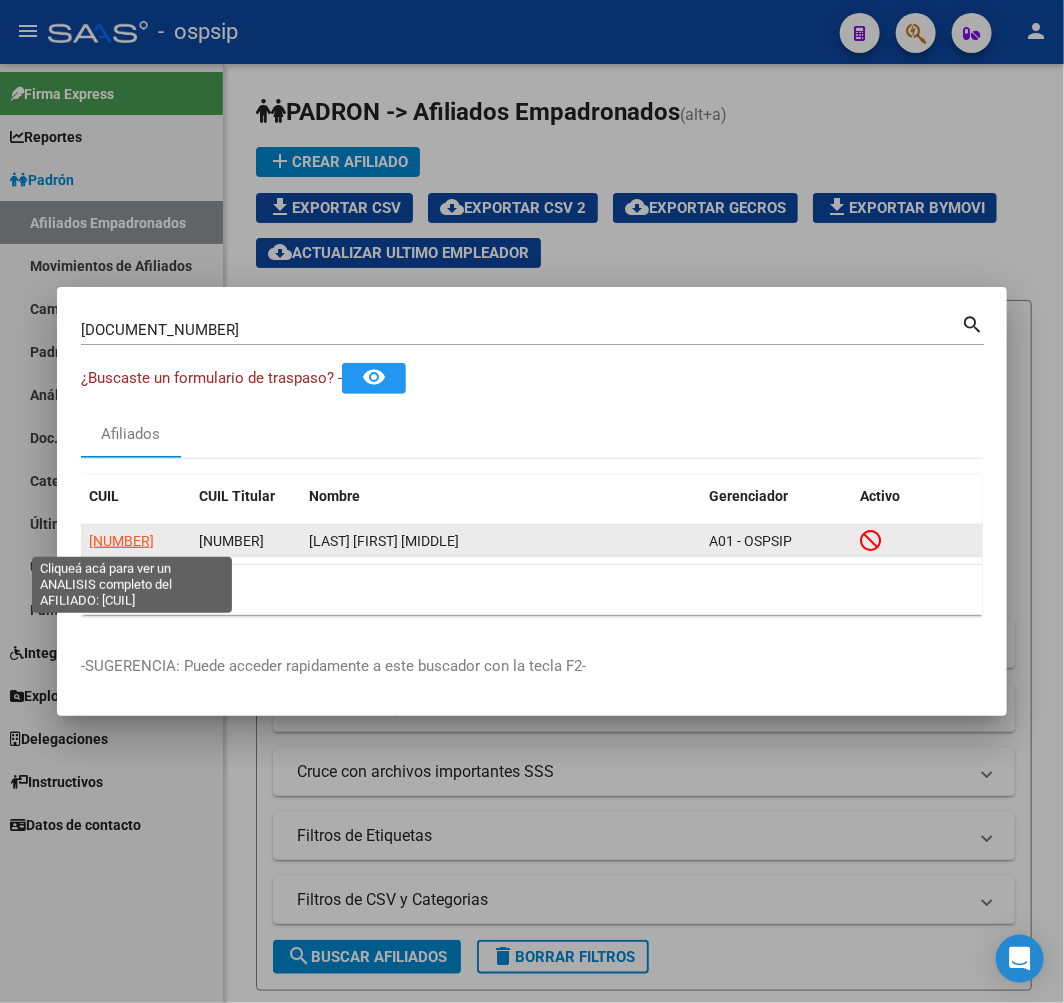 click on "20170383517" 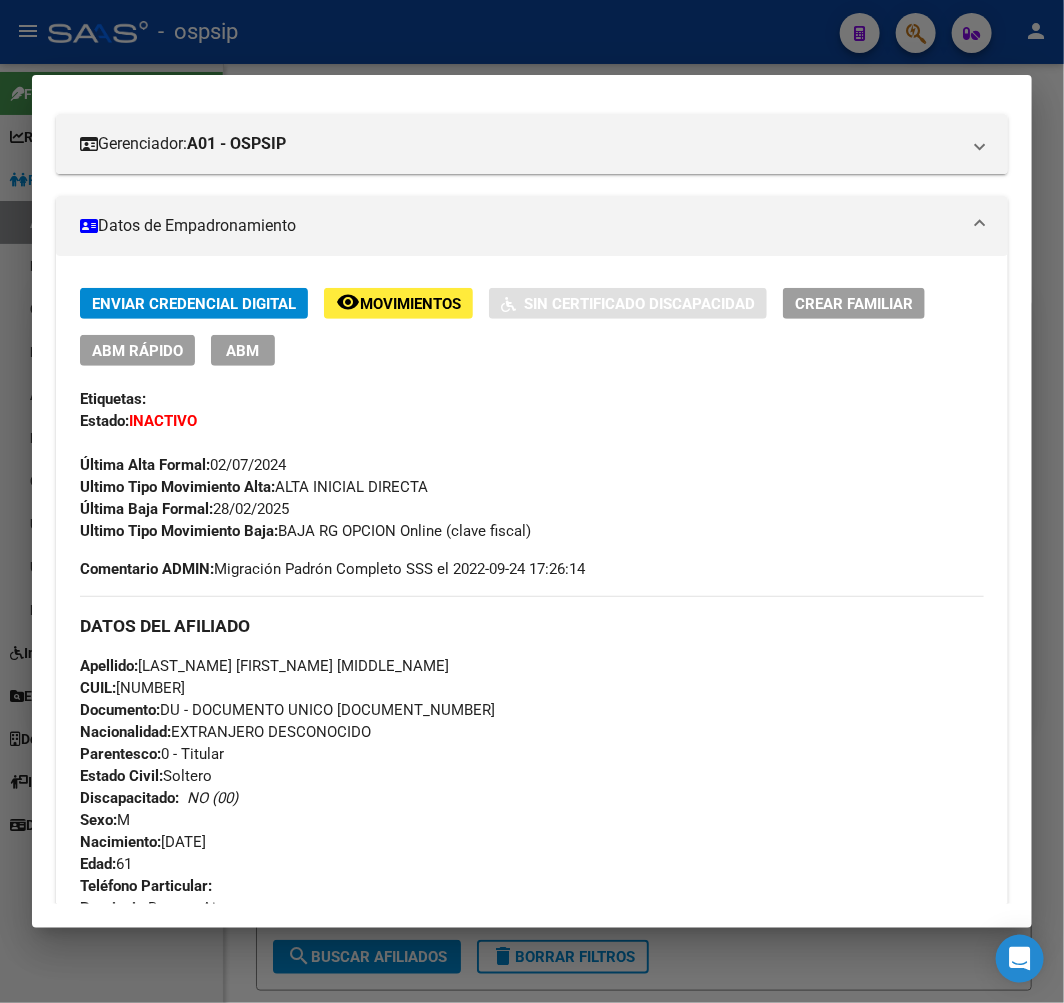 scroll, scrollTop: 333, scrollLeft: 0, axis: vertical 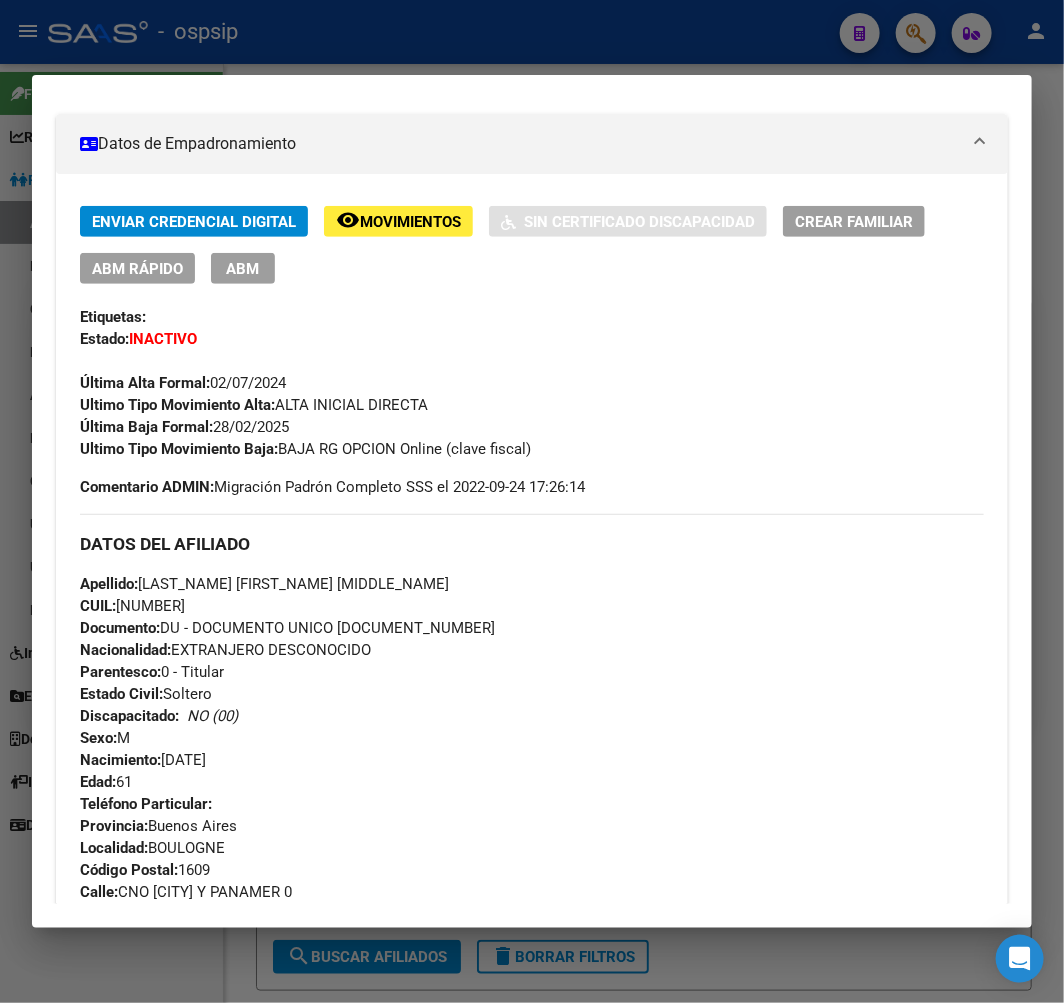 click at bounding box center [532, 501] 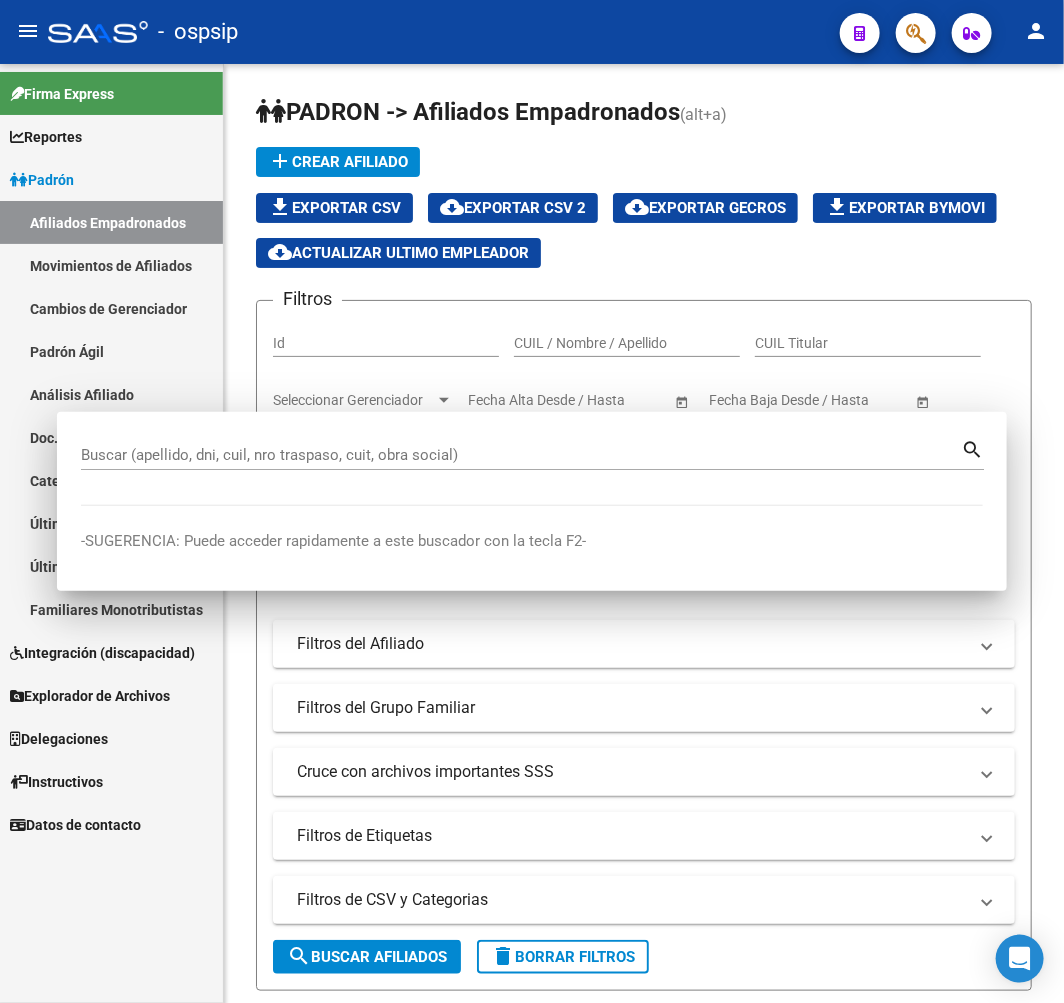 drag, startPoint x: 387, startPoint y: 44, endPoint x: 398, endPoint y: 62, distance: 21.095022 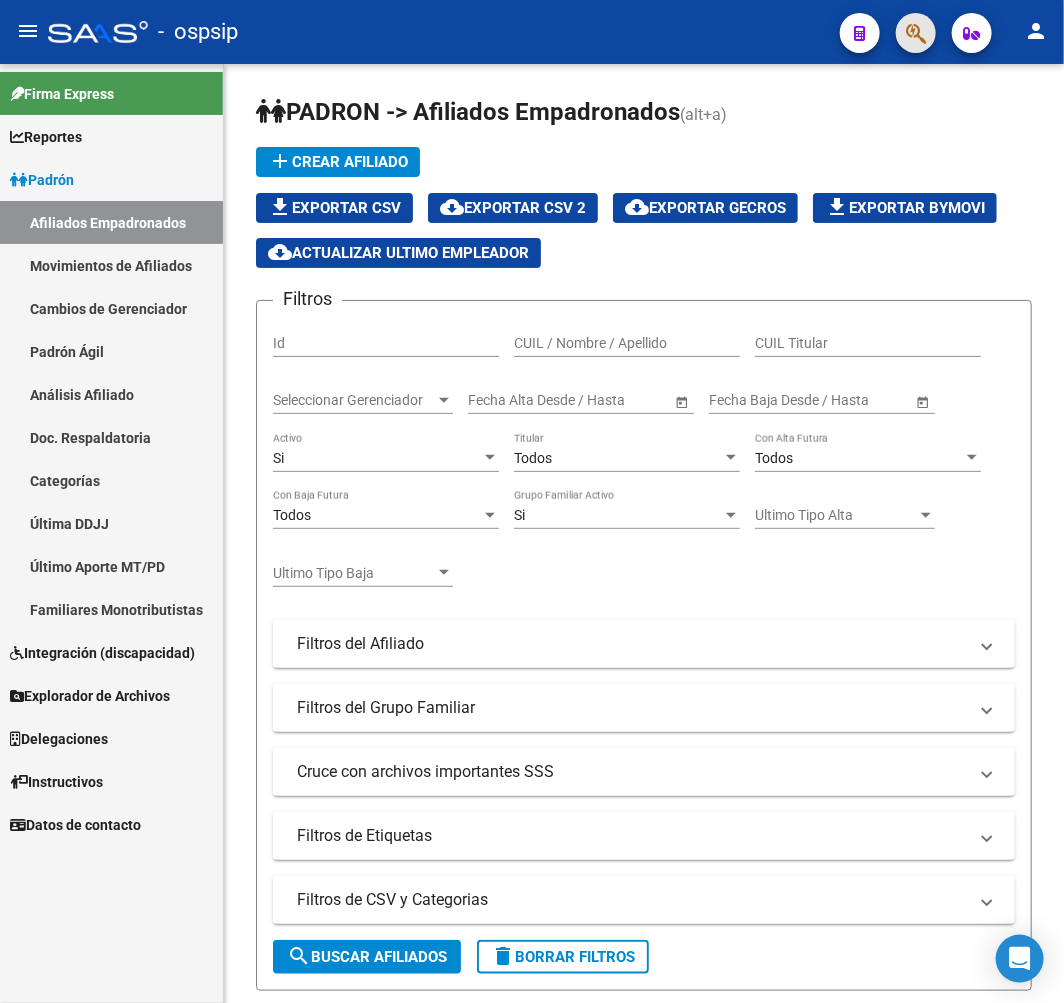 click 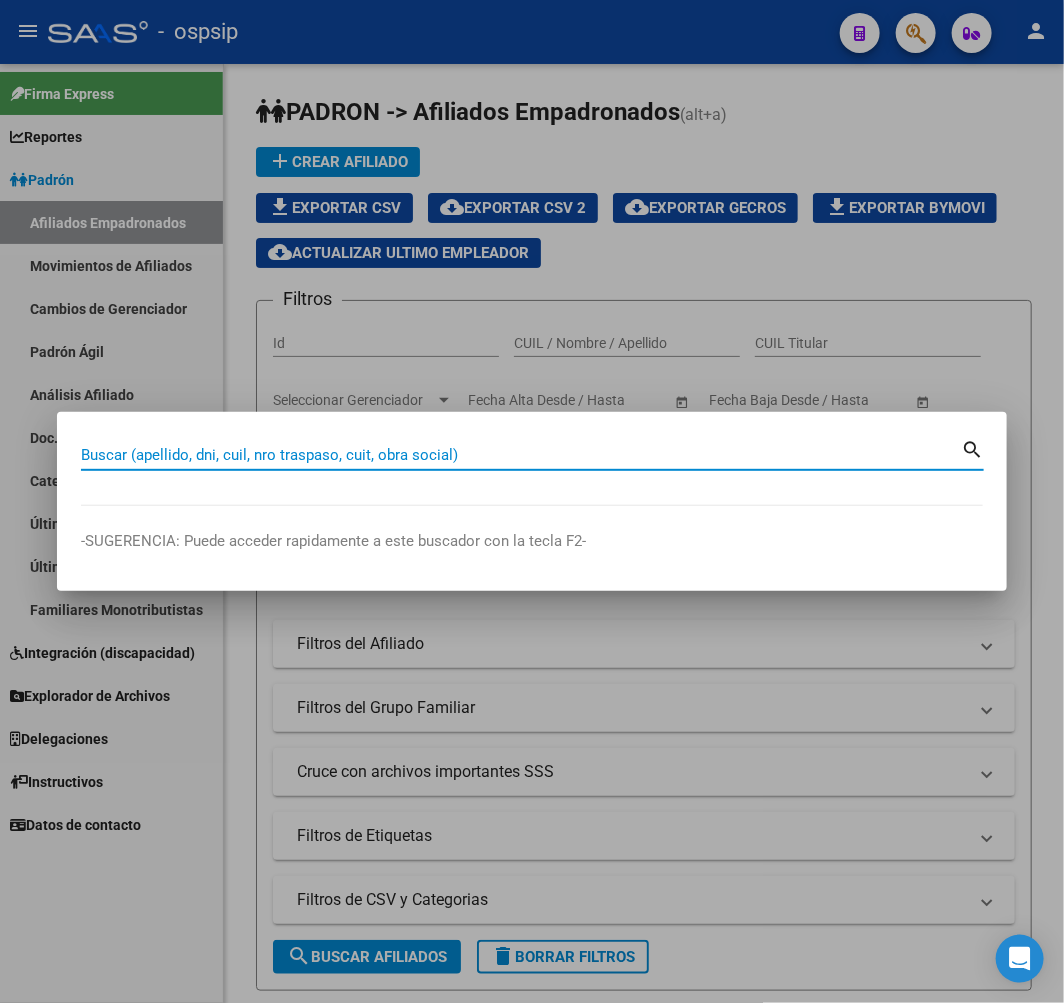 drag, startPoint x: 636, startPoint y: 451, endPoint x: 648, endPoint y: 487, distance: 37.94733 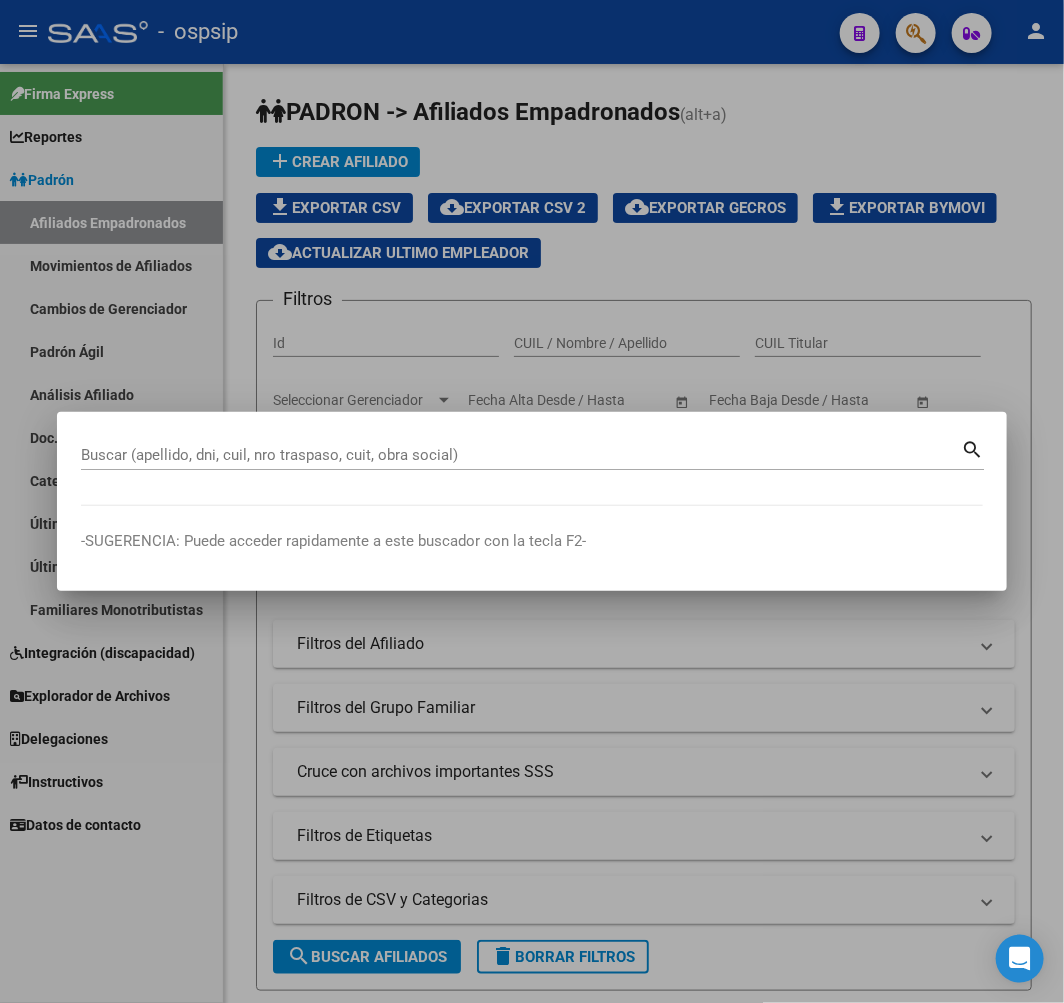 click on "Buscar (apellido, dni, cuil, nro traspaso, cuit, obra social) search" at bounding box center [532, 462] 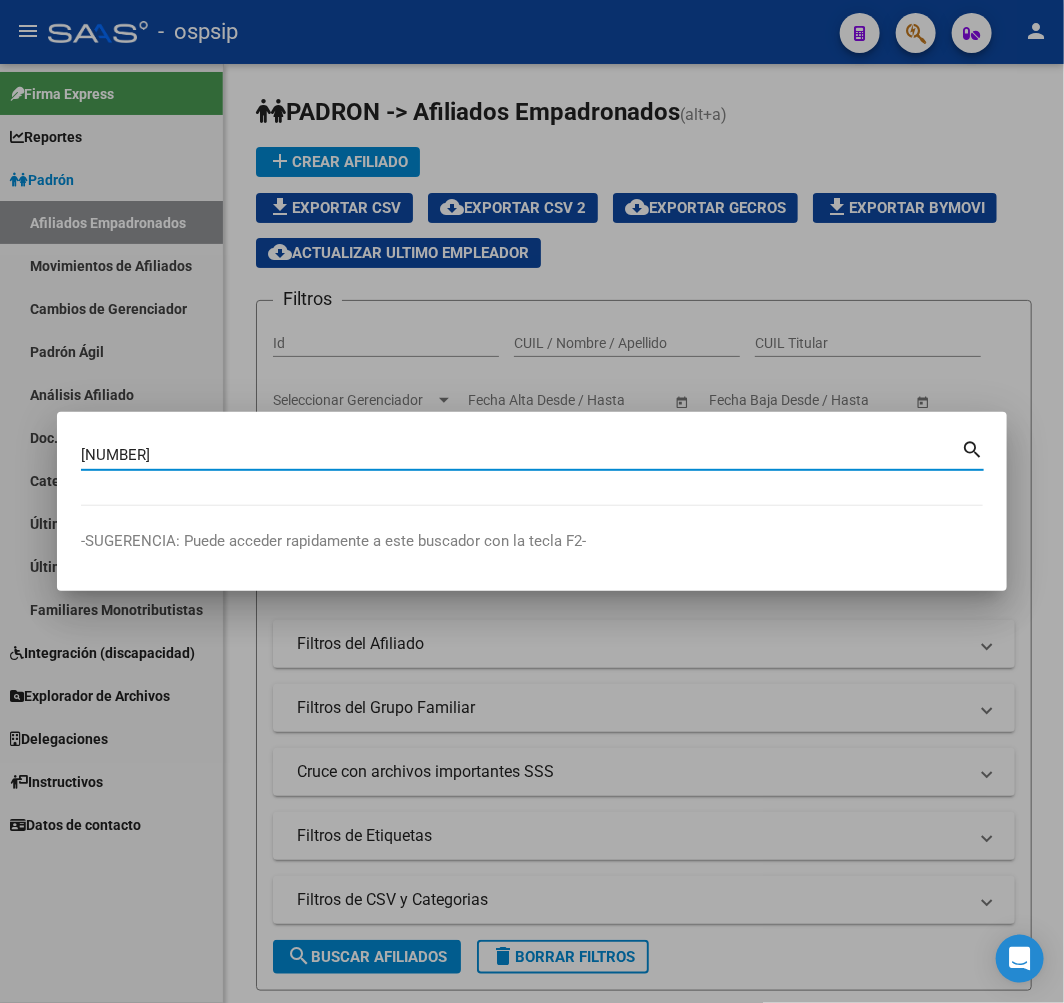 type on "44937162" 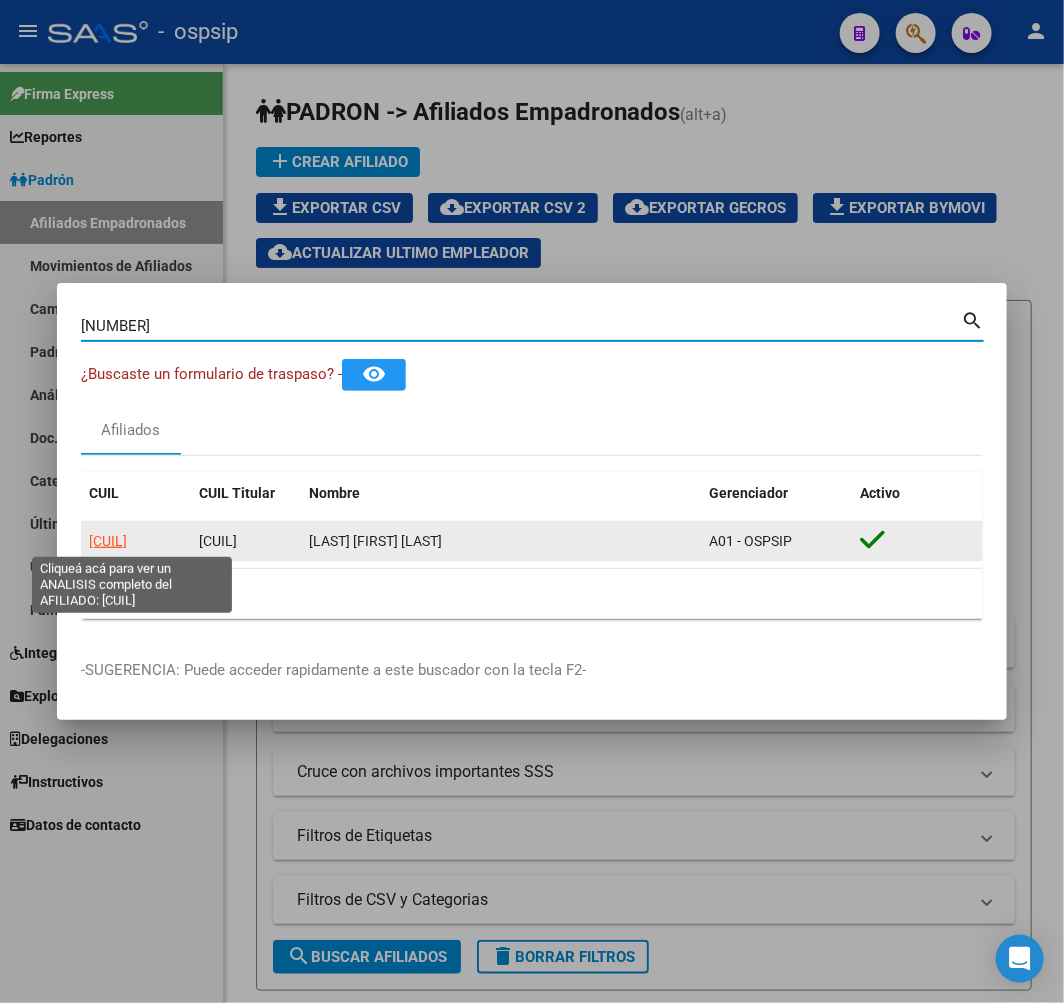 click on "20449371624" 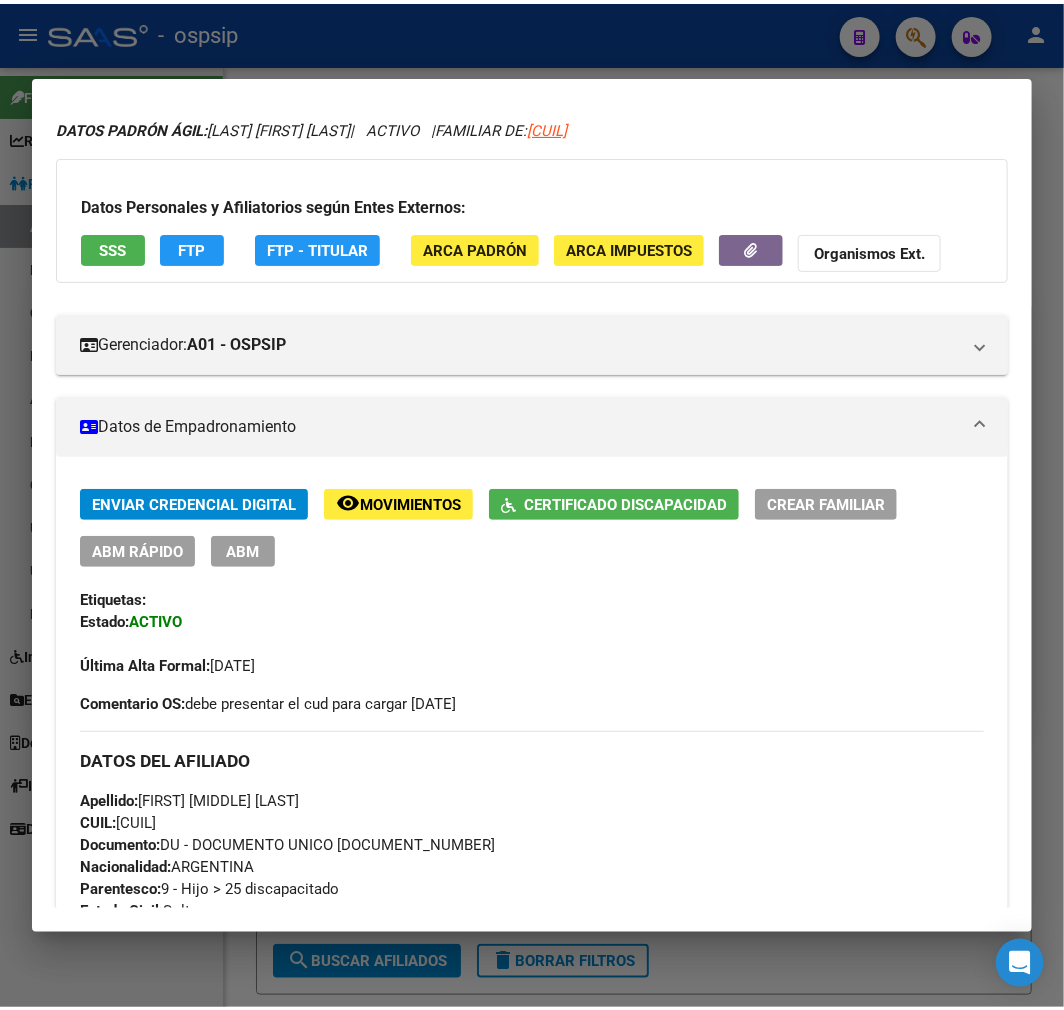 scroll, scrollTop: 0, scrollLeft: 0, axis: both 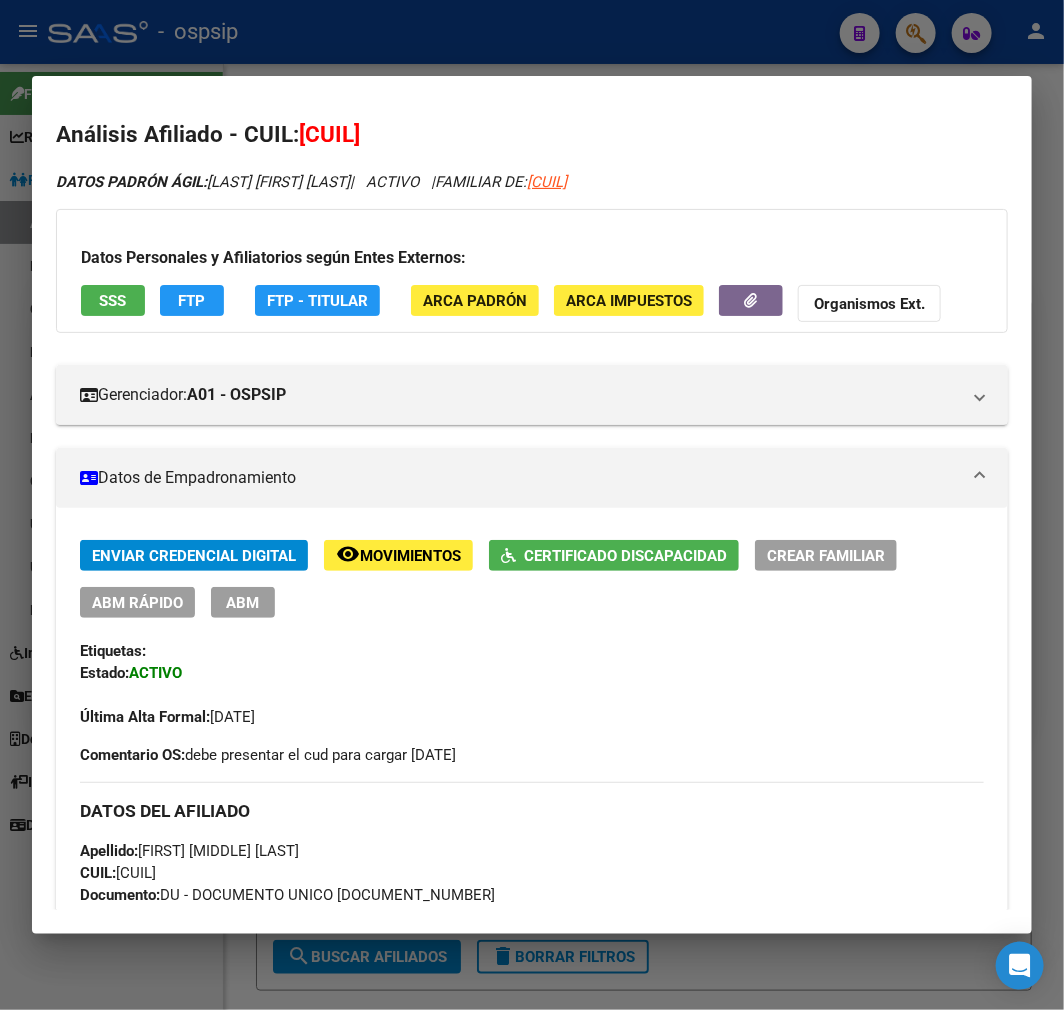 click at bounding box center [532, 505] 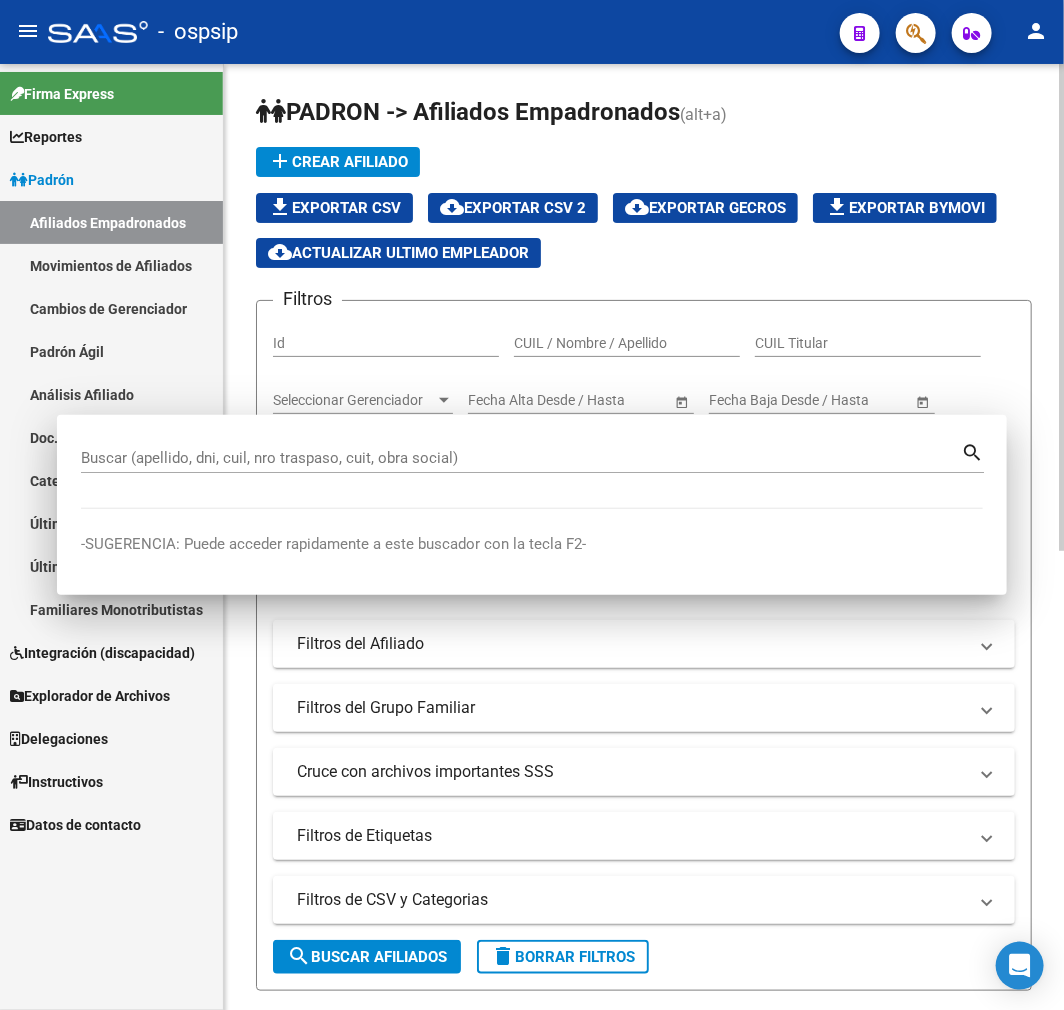 drag, startPoint x: 470, startPoint y: 54, endPoint x: 507, endPoint y: 113, distance: 69.641945 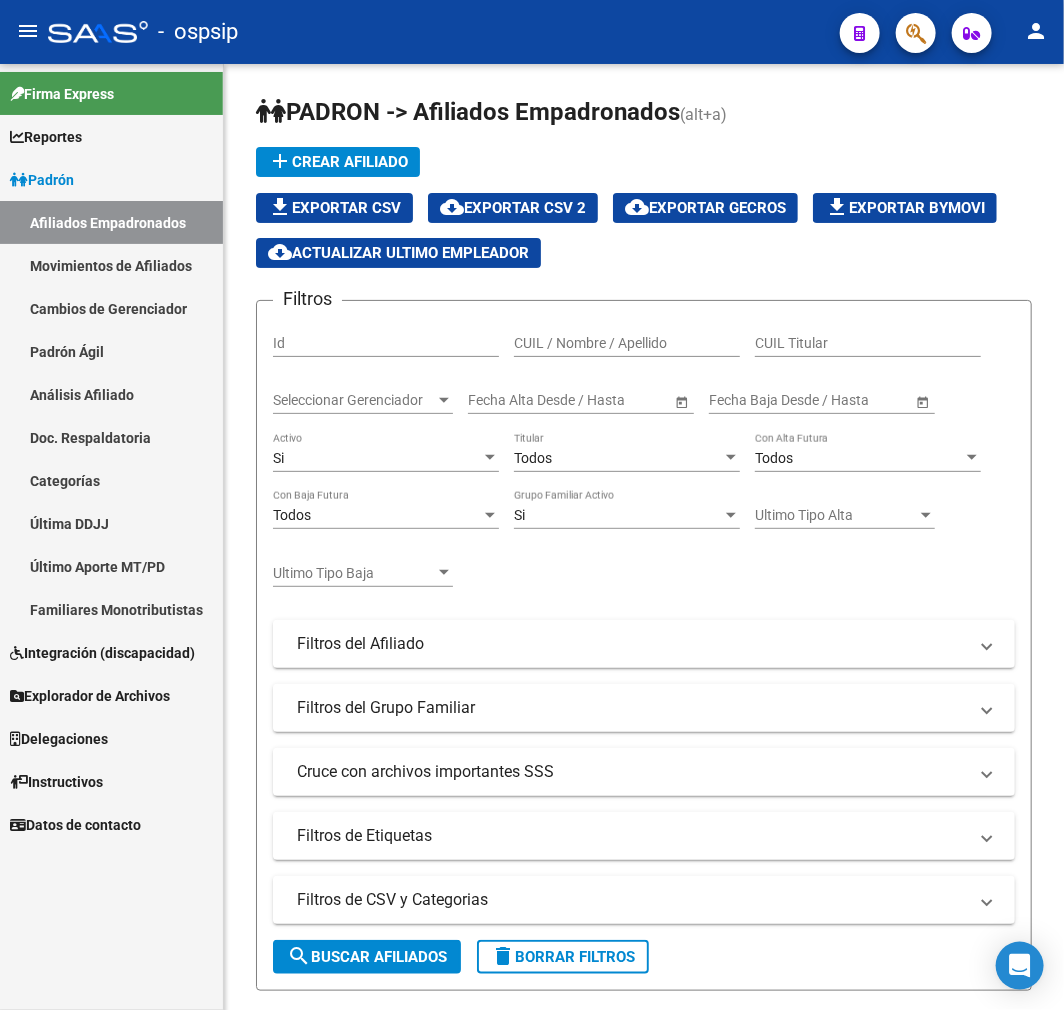 click 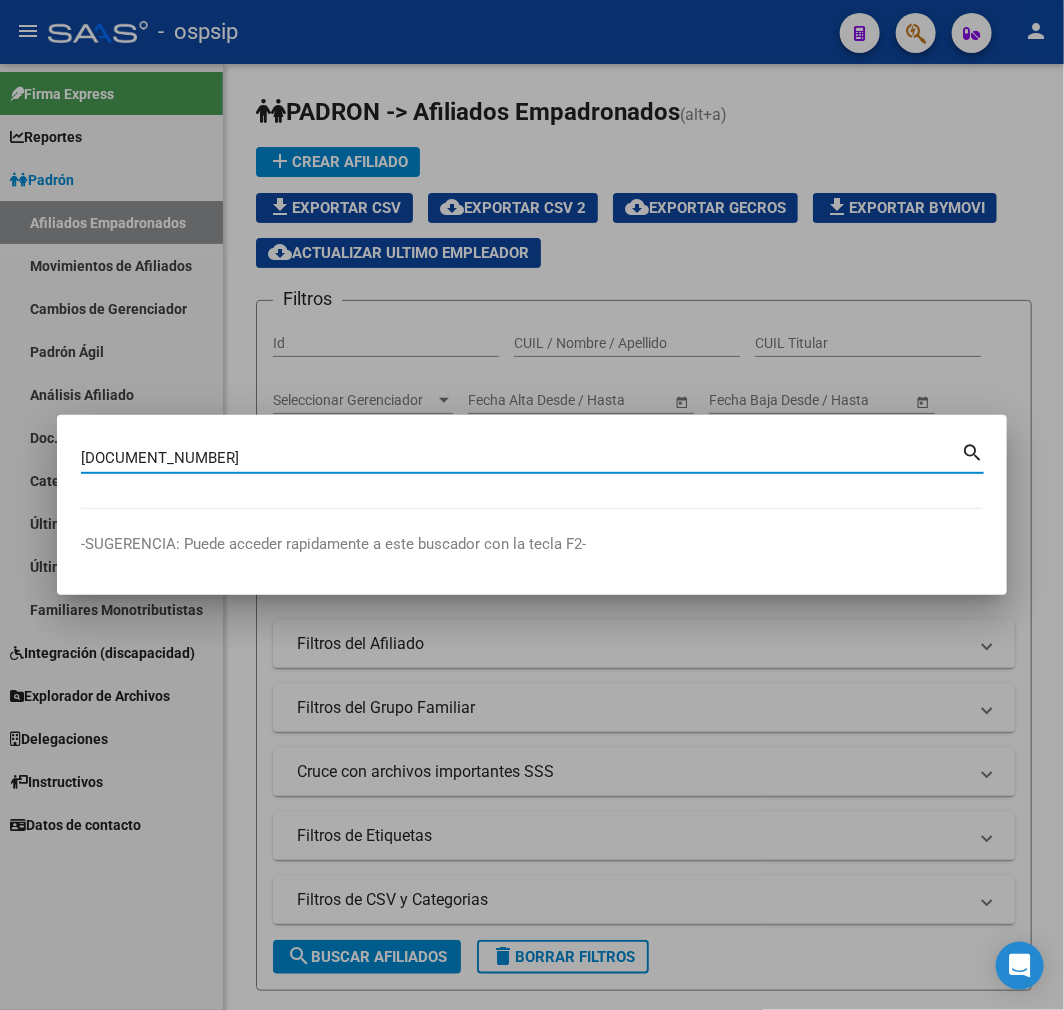 type on "17038351" 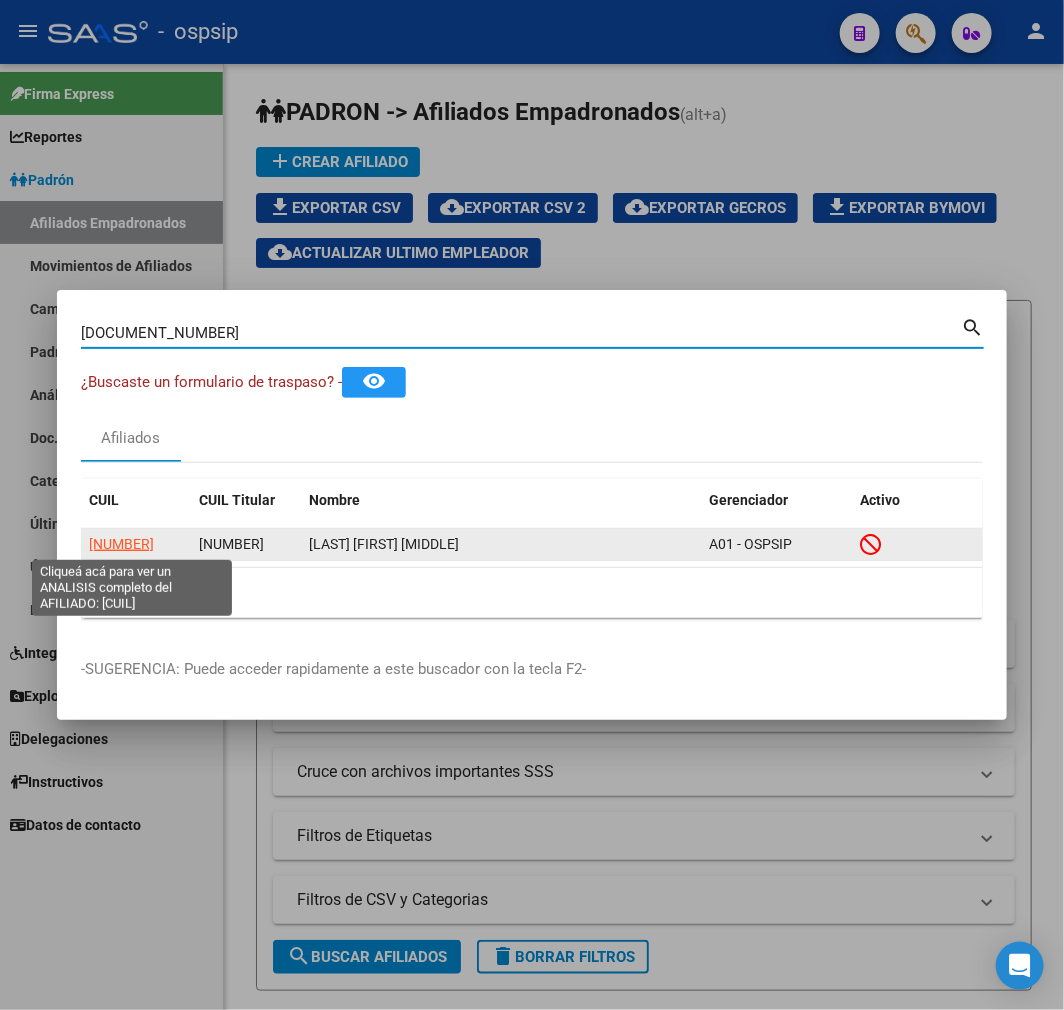 click on "20170383517" 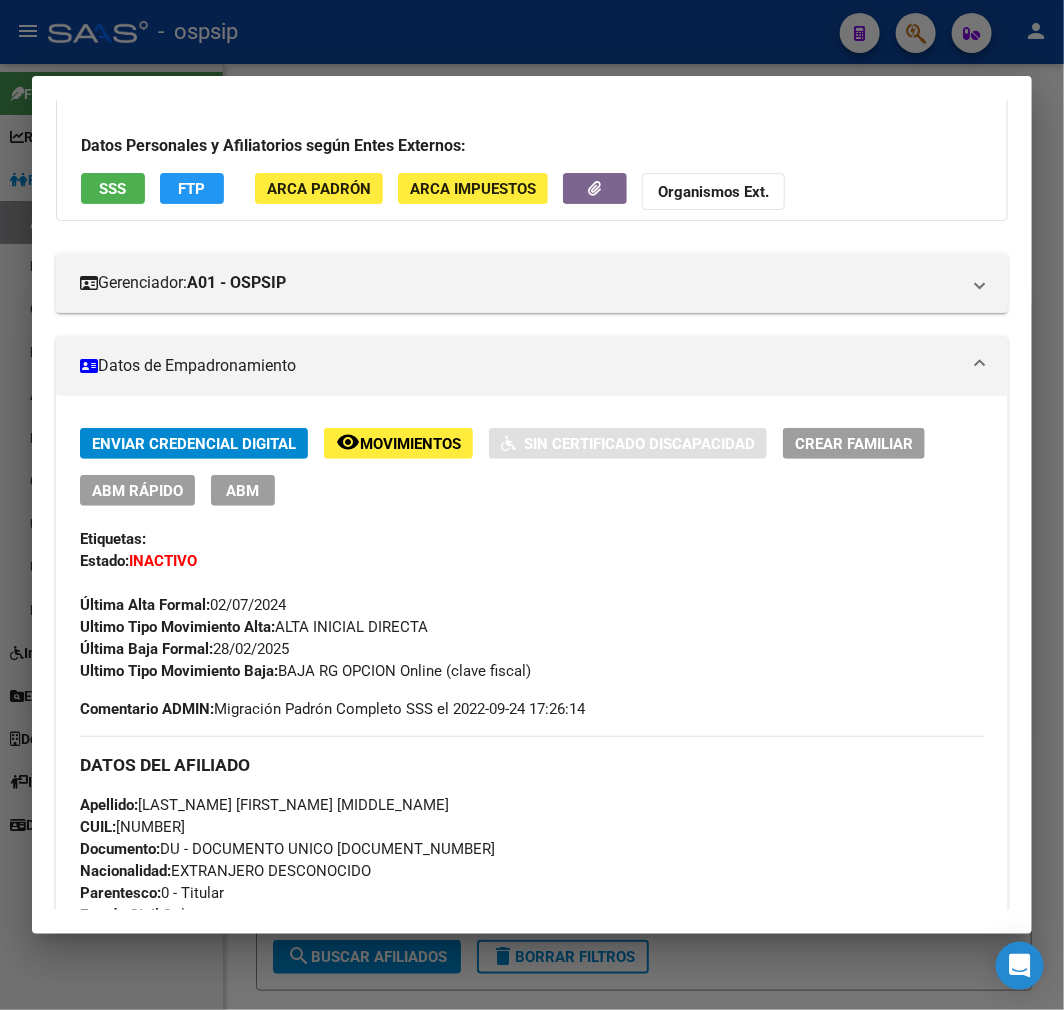 scroll, scrollTop: 111, scrollLeft: 0, axis: vertical 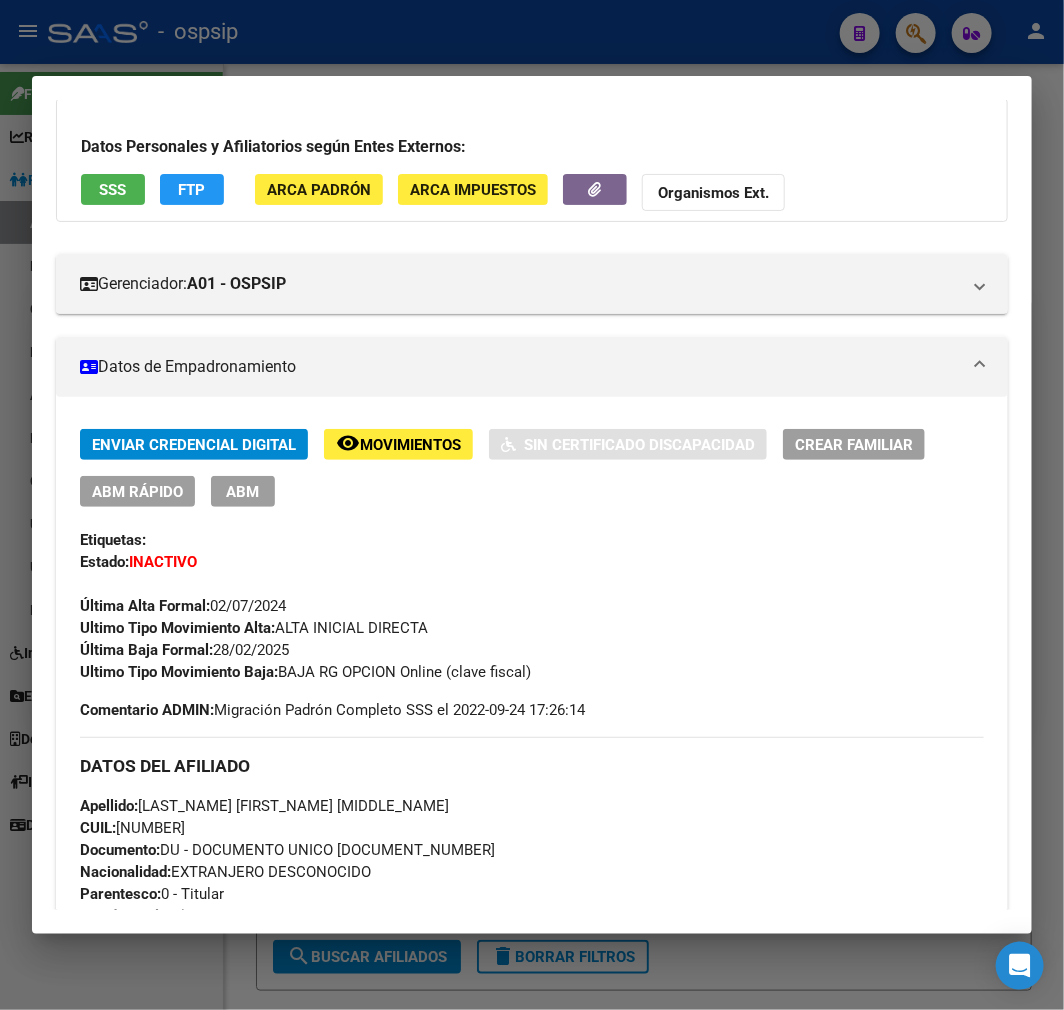 click on "FTP" 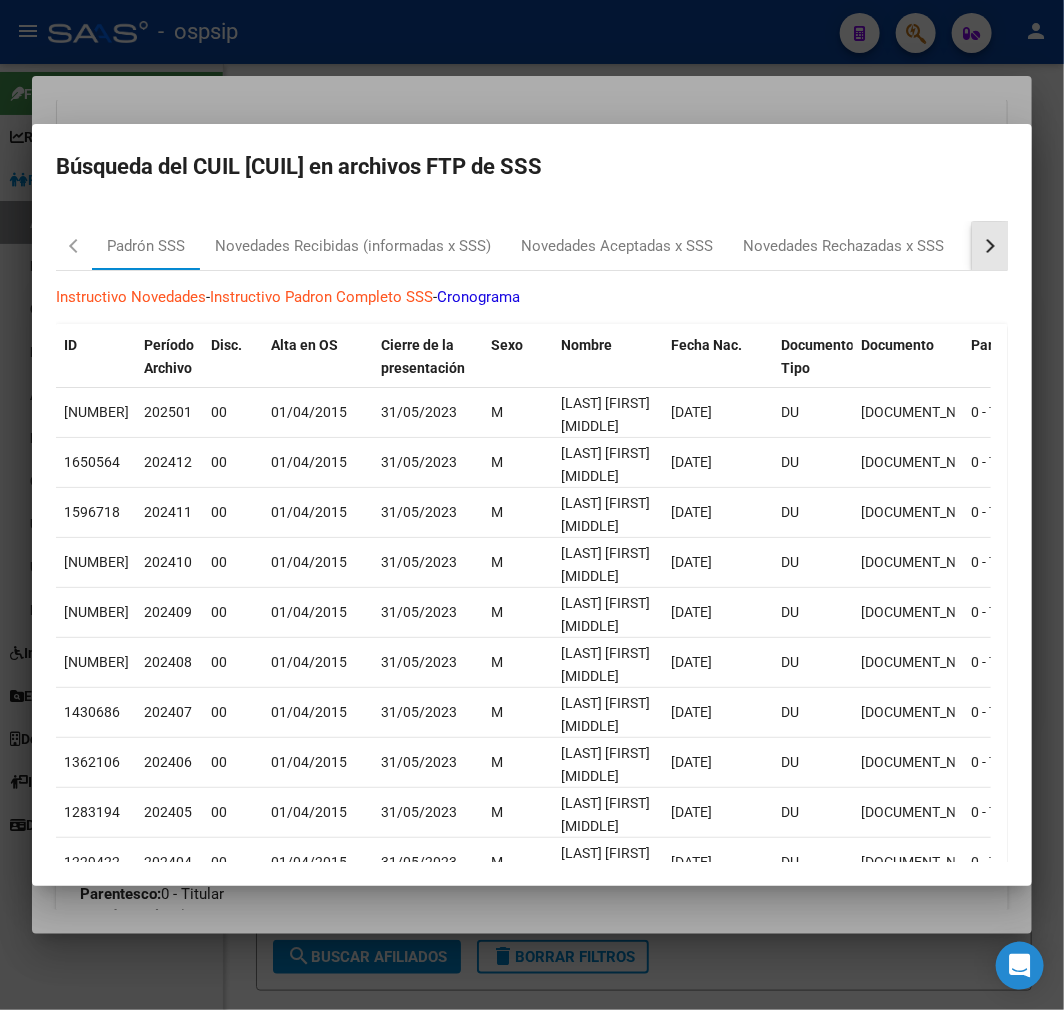 click at bounding box center [990, 246] 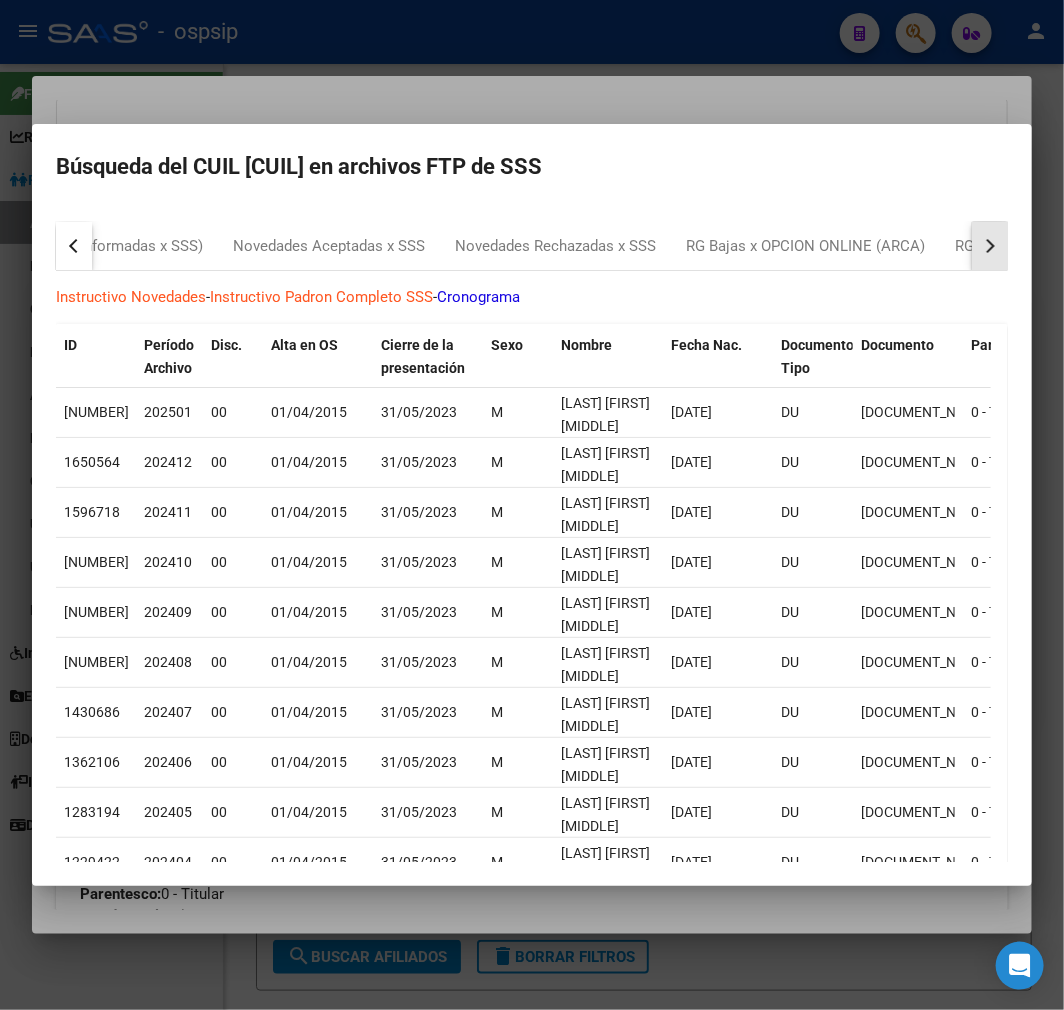 click at bounding box center [990, 246] 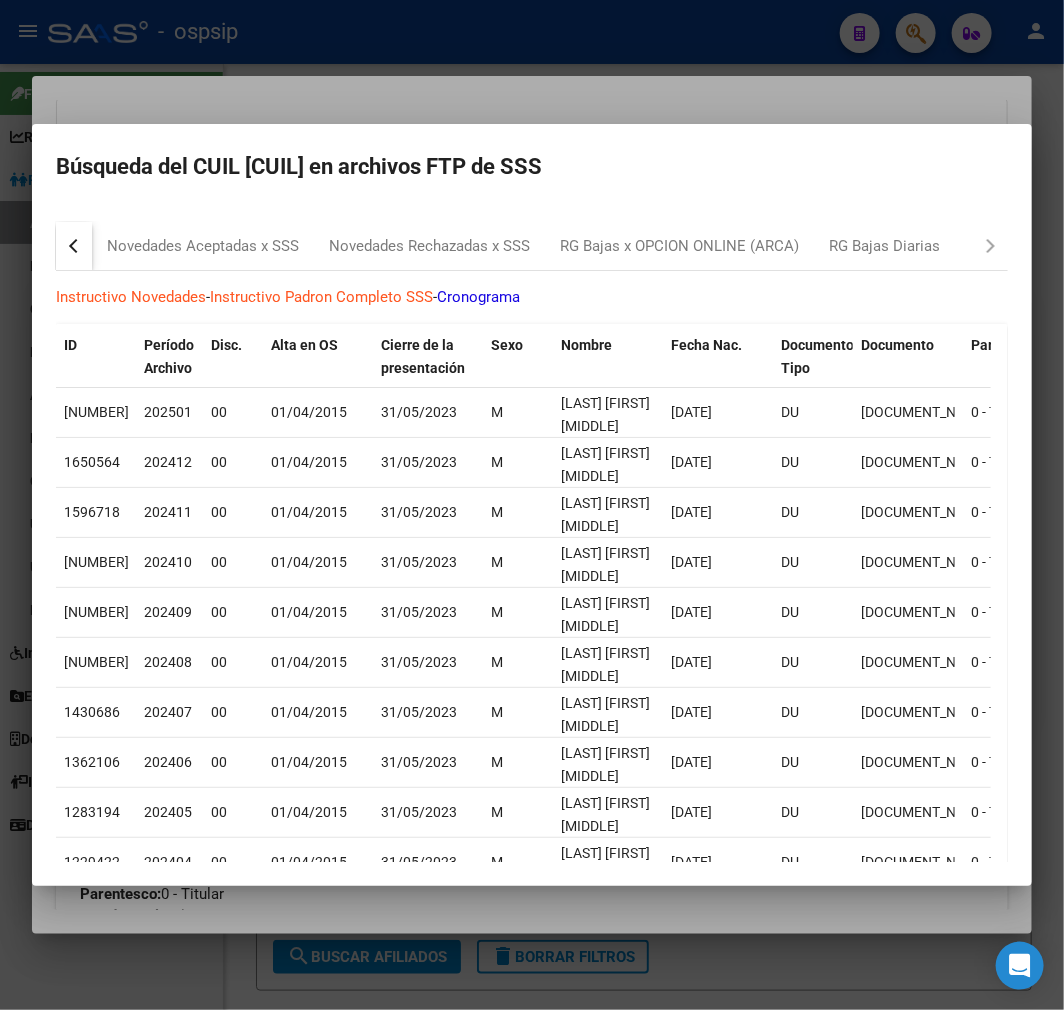click on "Padrón SSS Novedades Recibidas (informadas x SSS) Novedades Aceptadas x SSS Novedades Rechazadas x SSS RG Bajas x OPCION ONLINE (ARCA) RG Bajas Diarias" at bounding box center (532, 246) 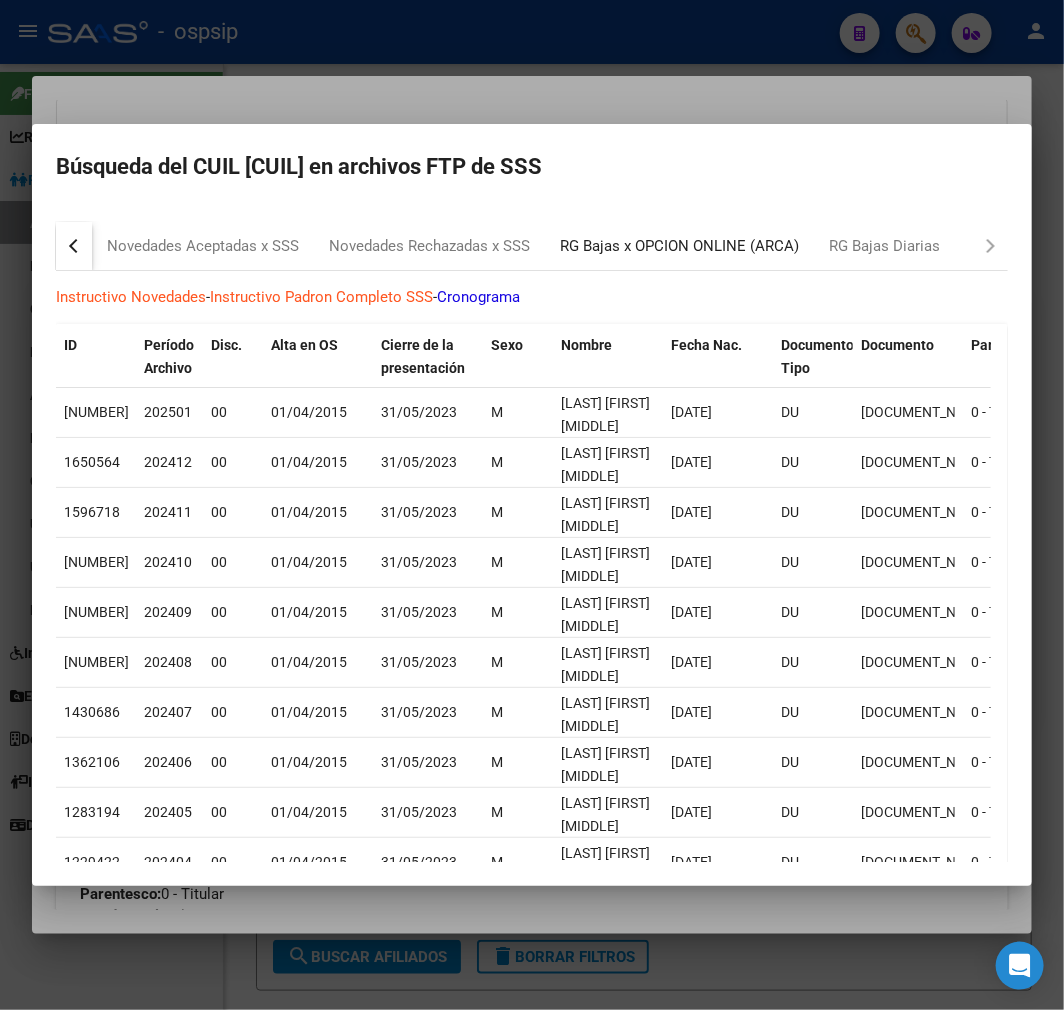 click on "RG Bajas x OPCION ONLINE (ARCA)" at bounding box center [679, 246] 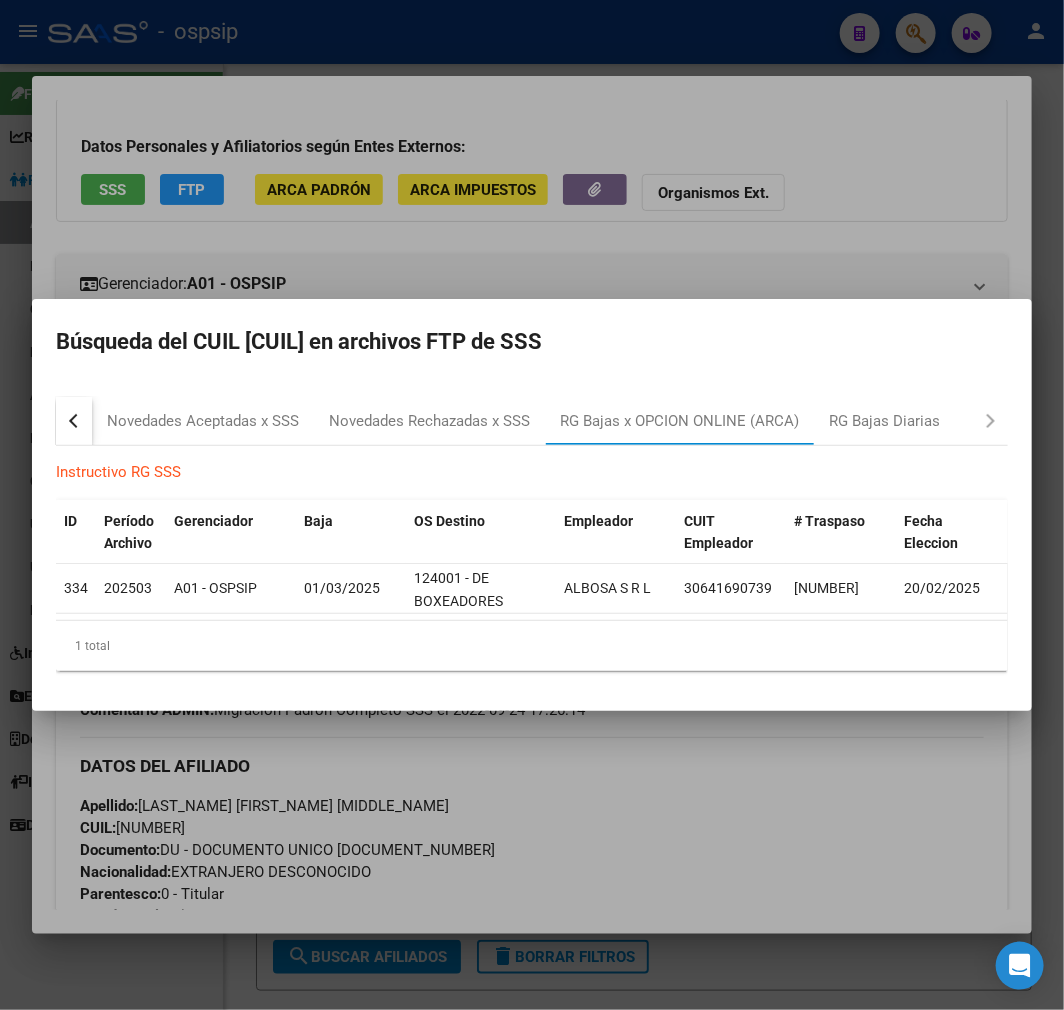 click at bounding box center [532, 505] 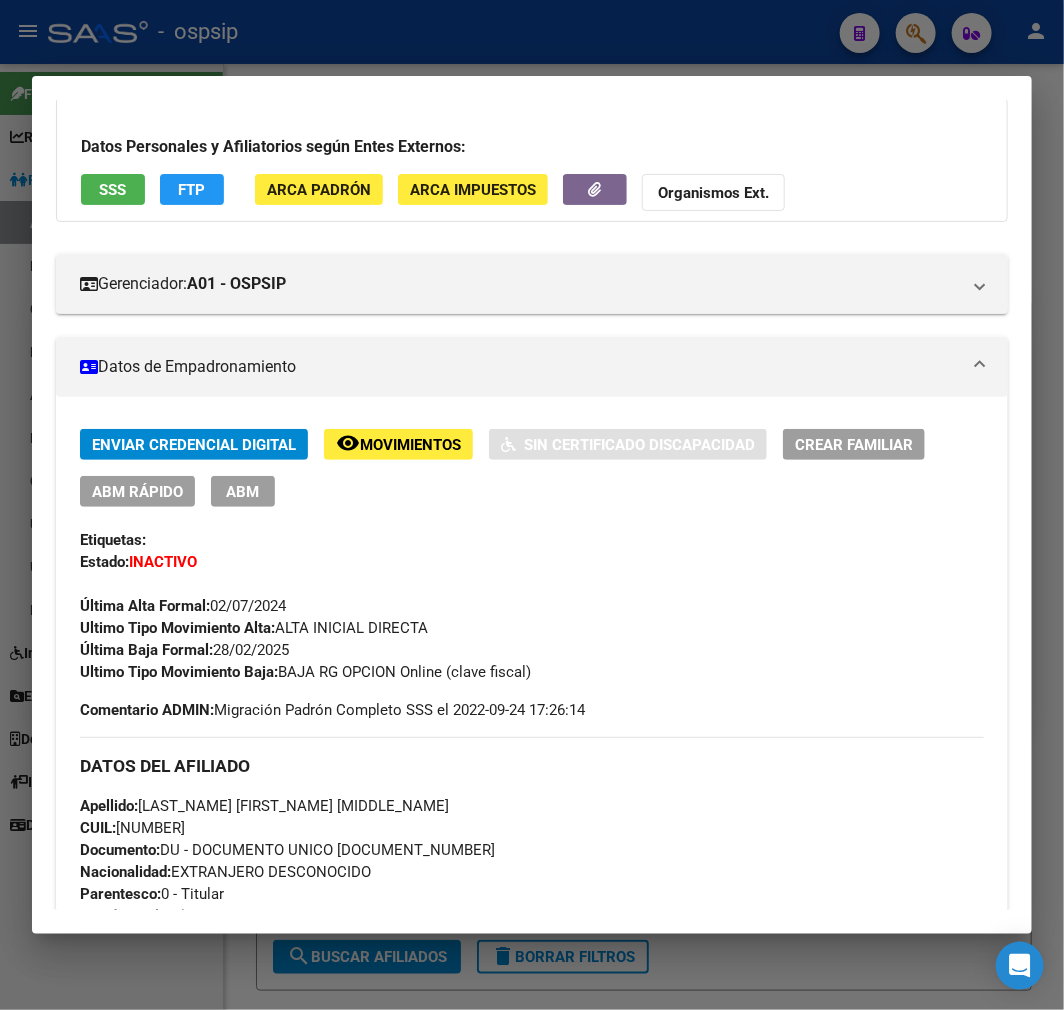 click at bounding box center [532, 505] 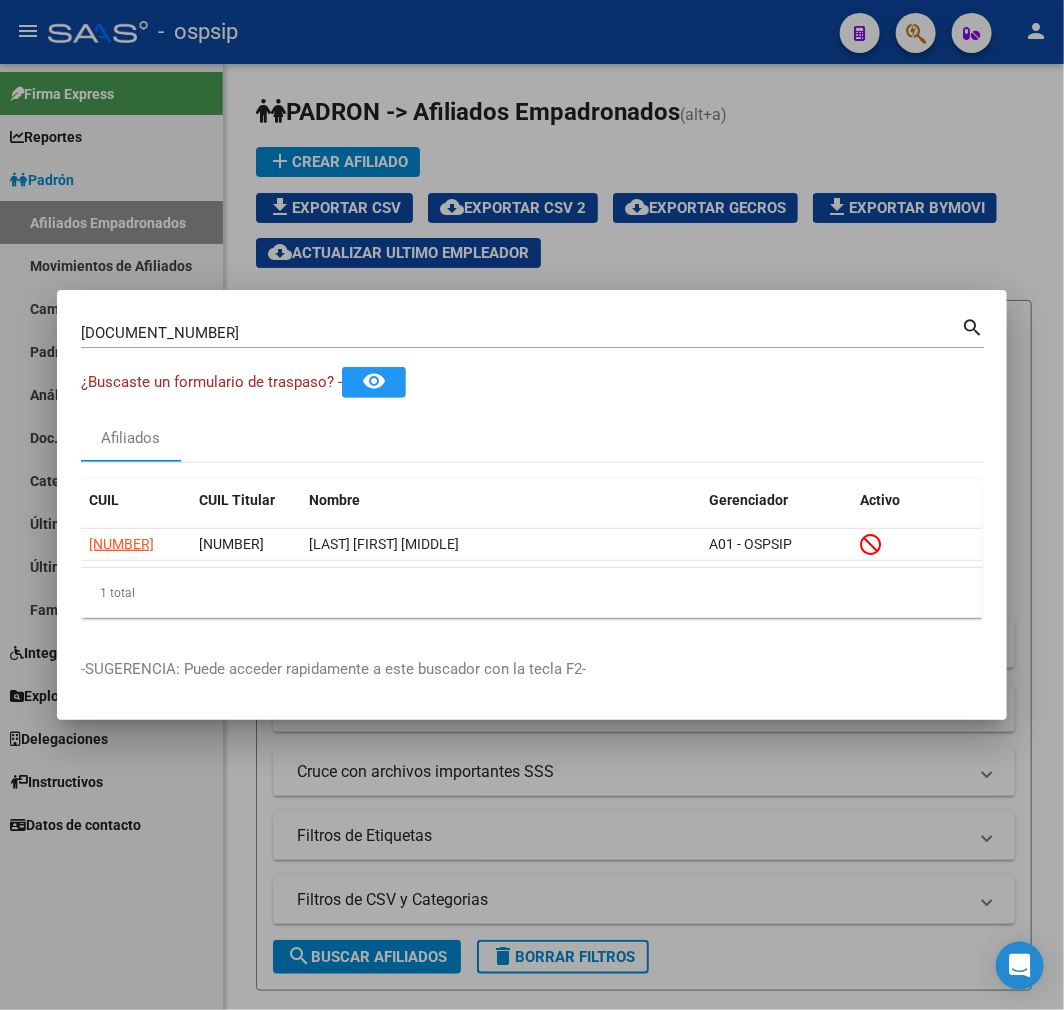 click at bounding box center (532, 505) 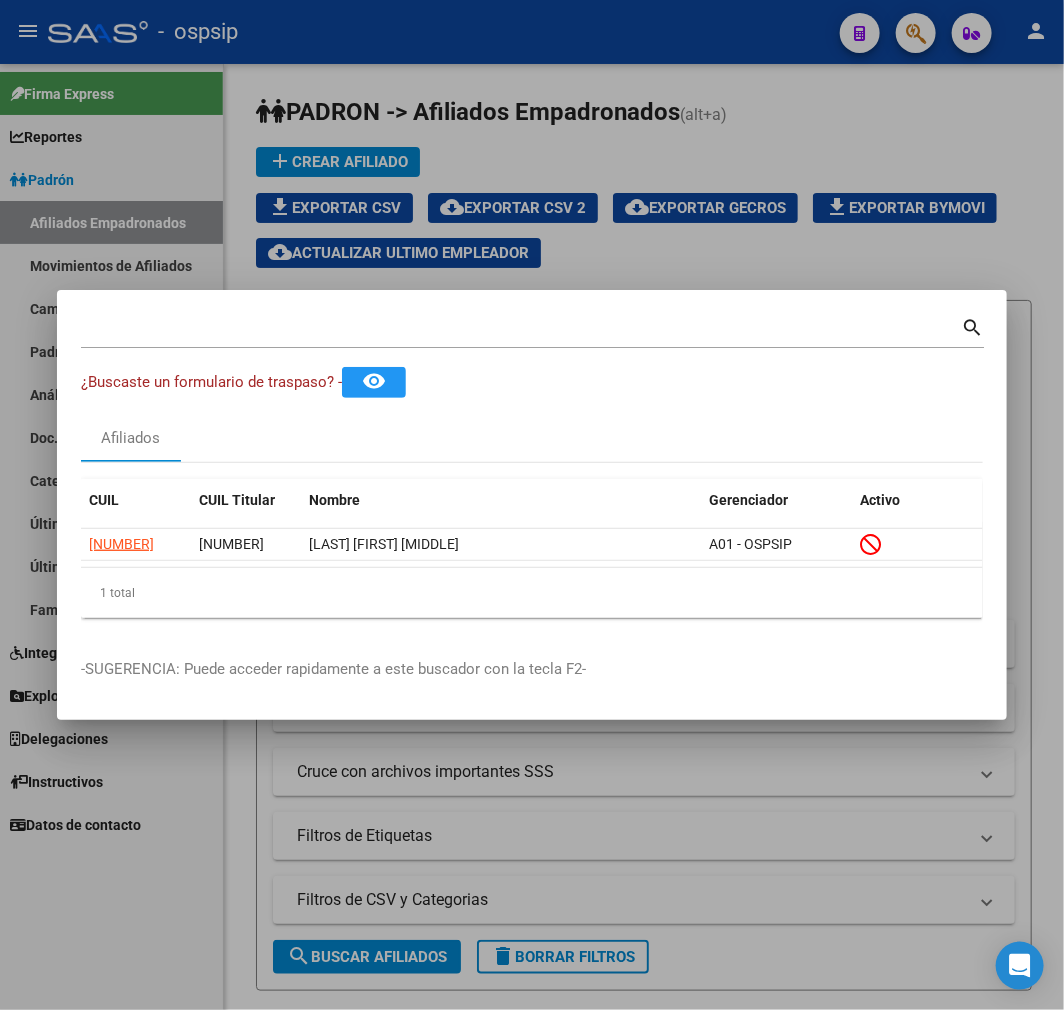 click on "-   ospsip" 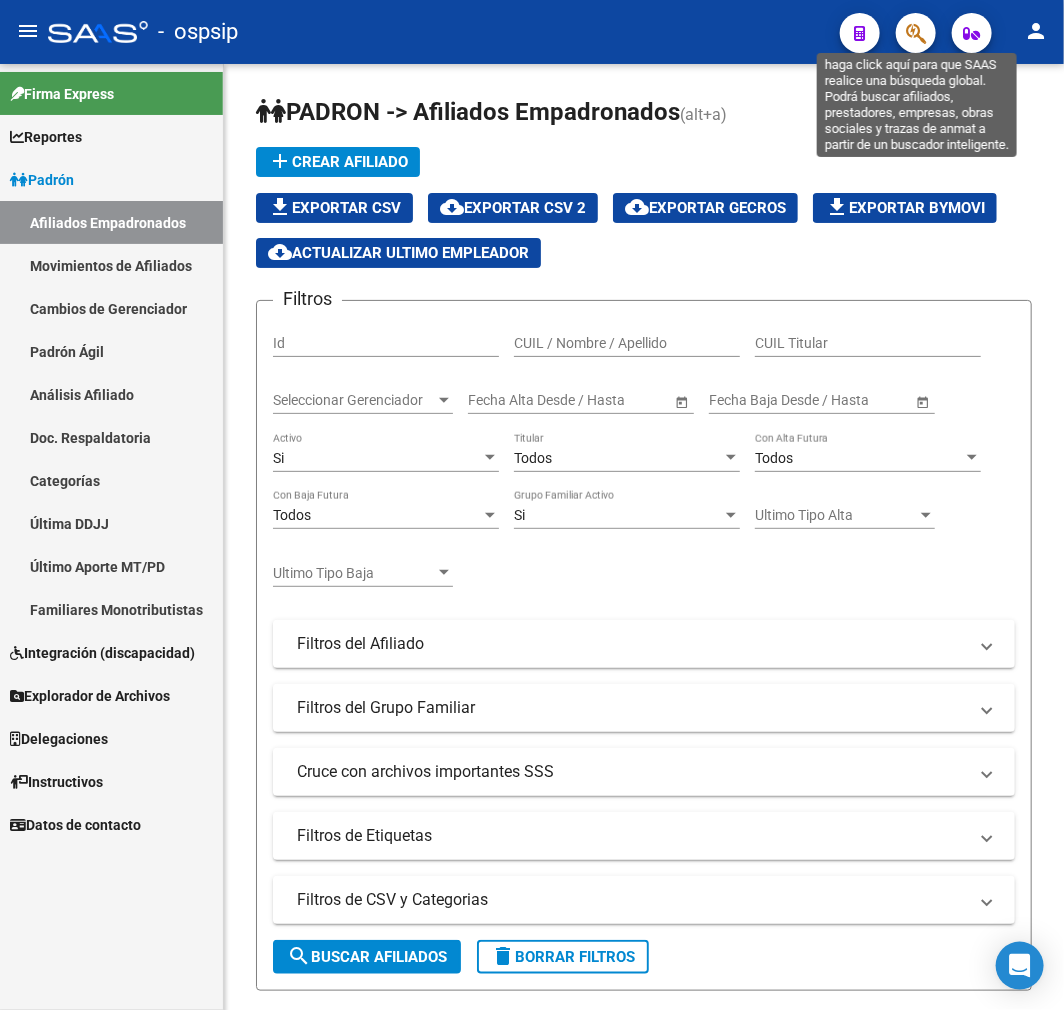 click 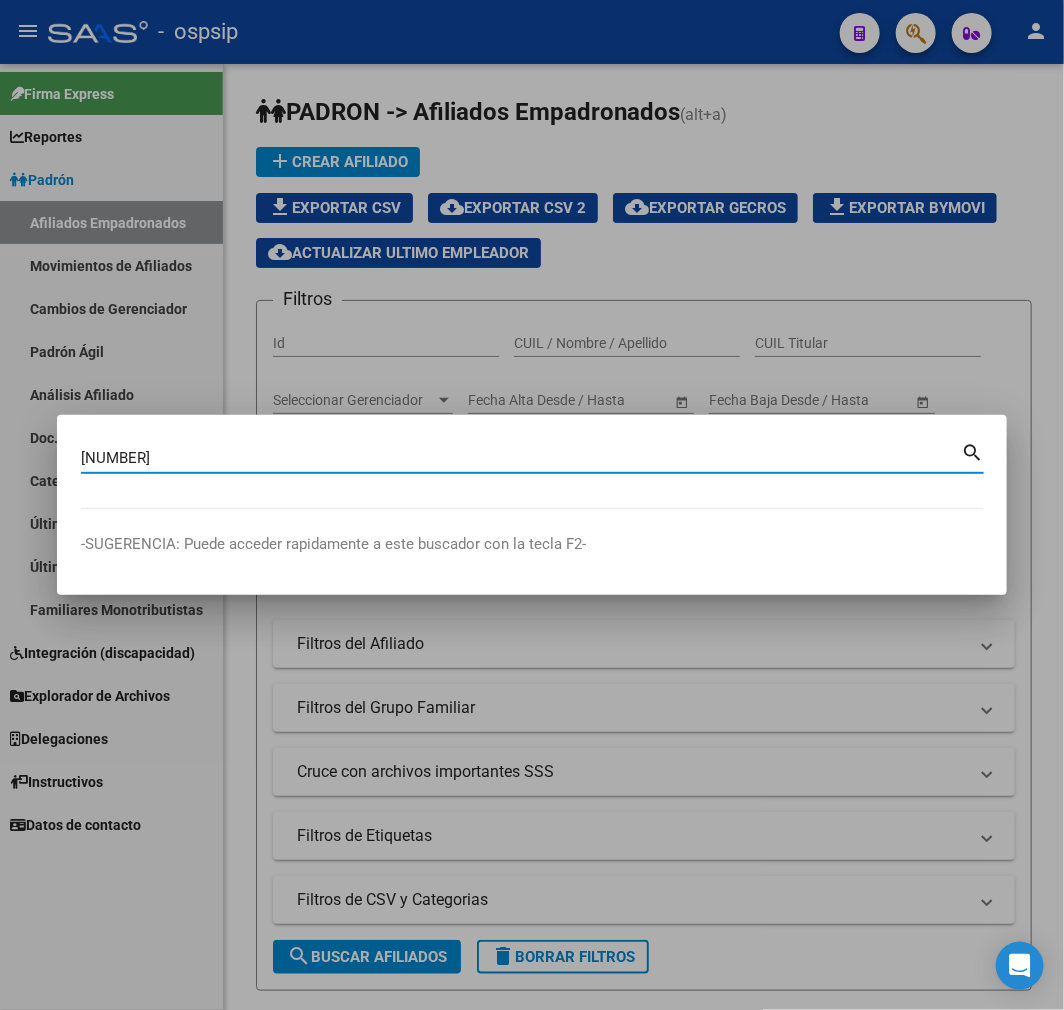 type on "17044554" 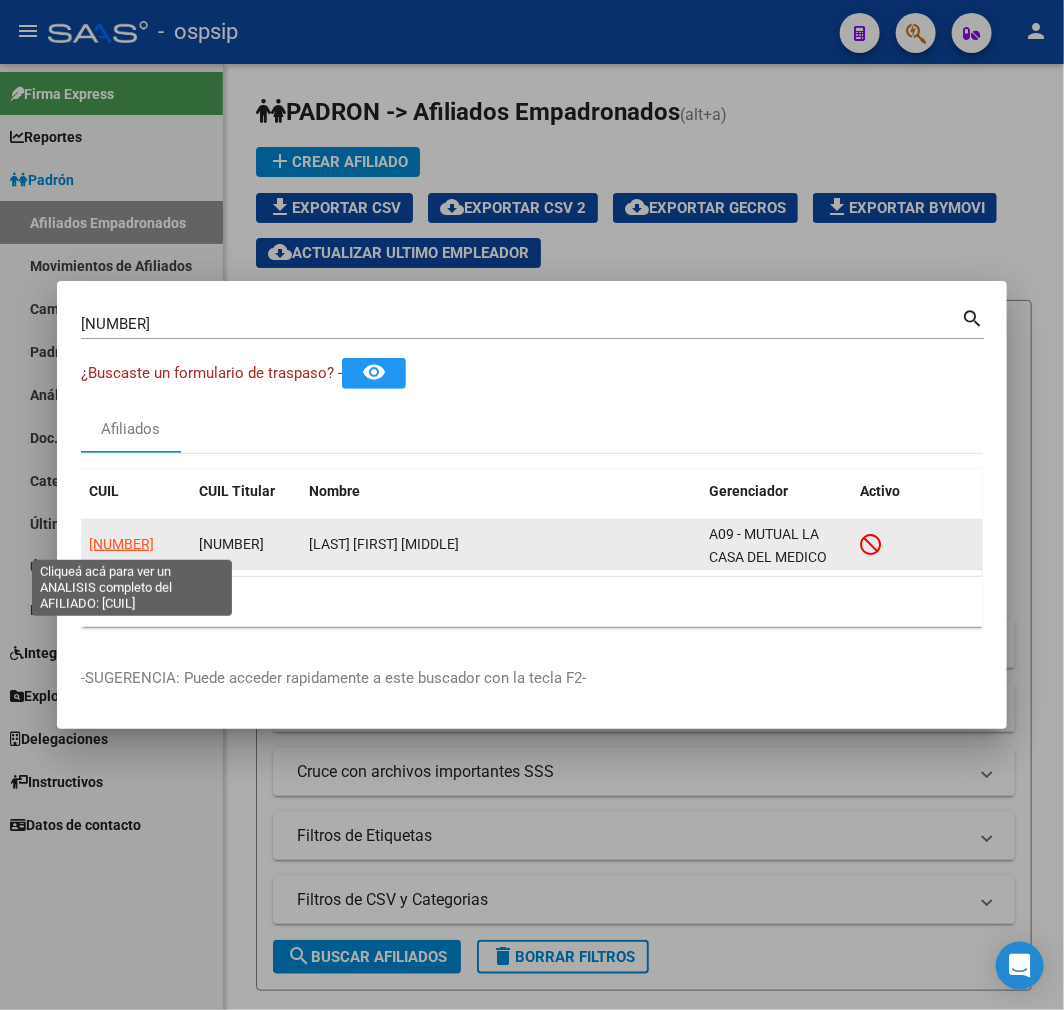 click on "20170445547" 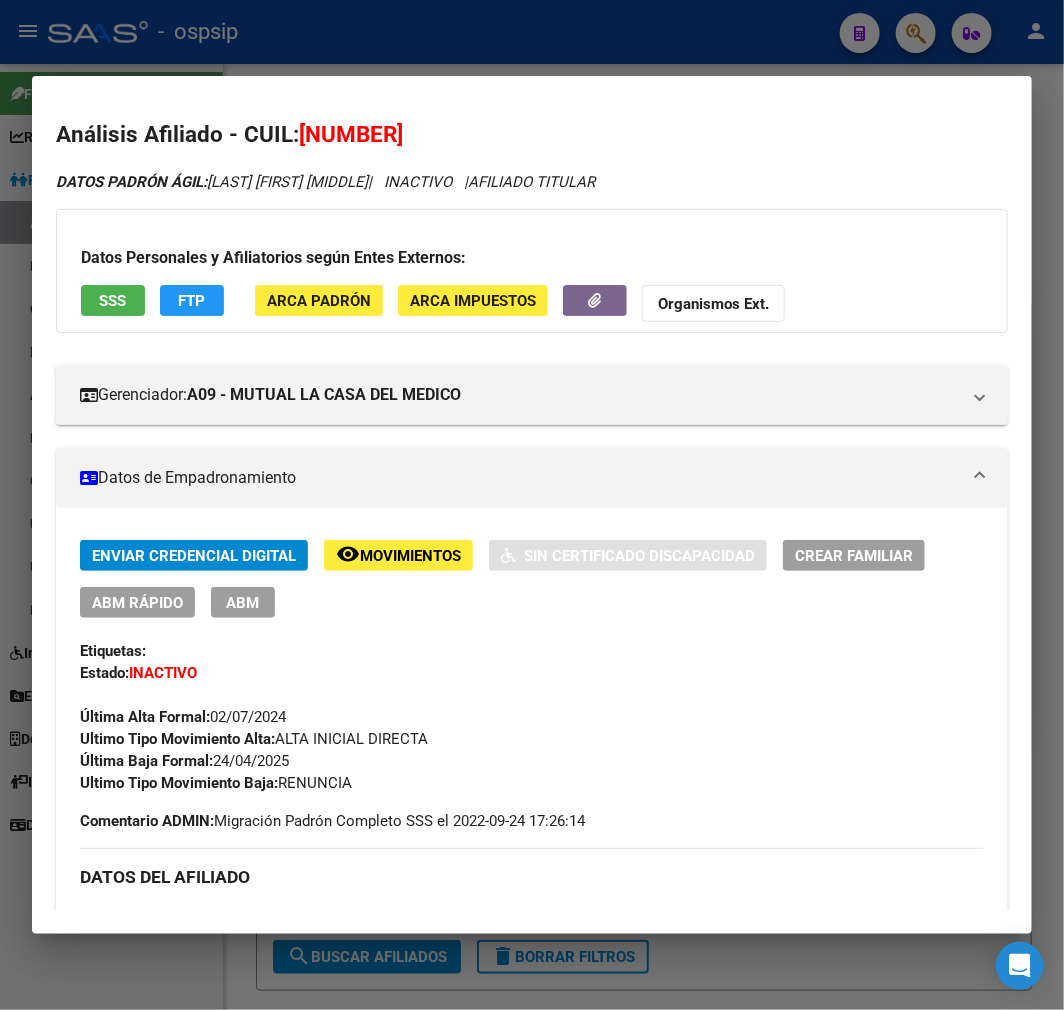 click at bounding box center [532, 505] 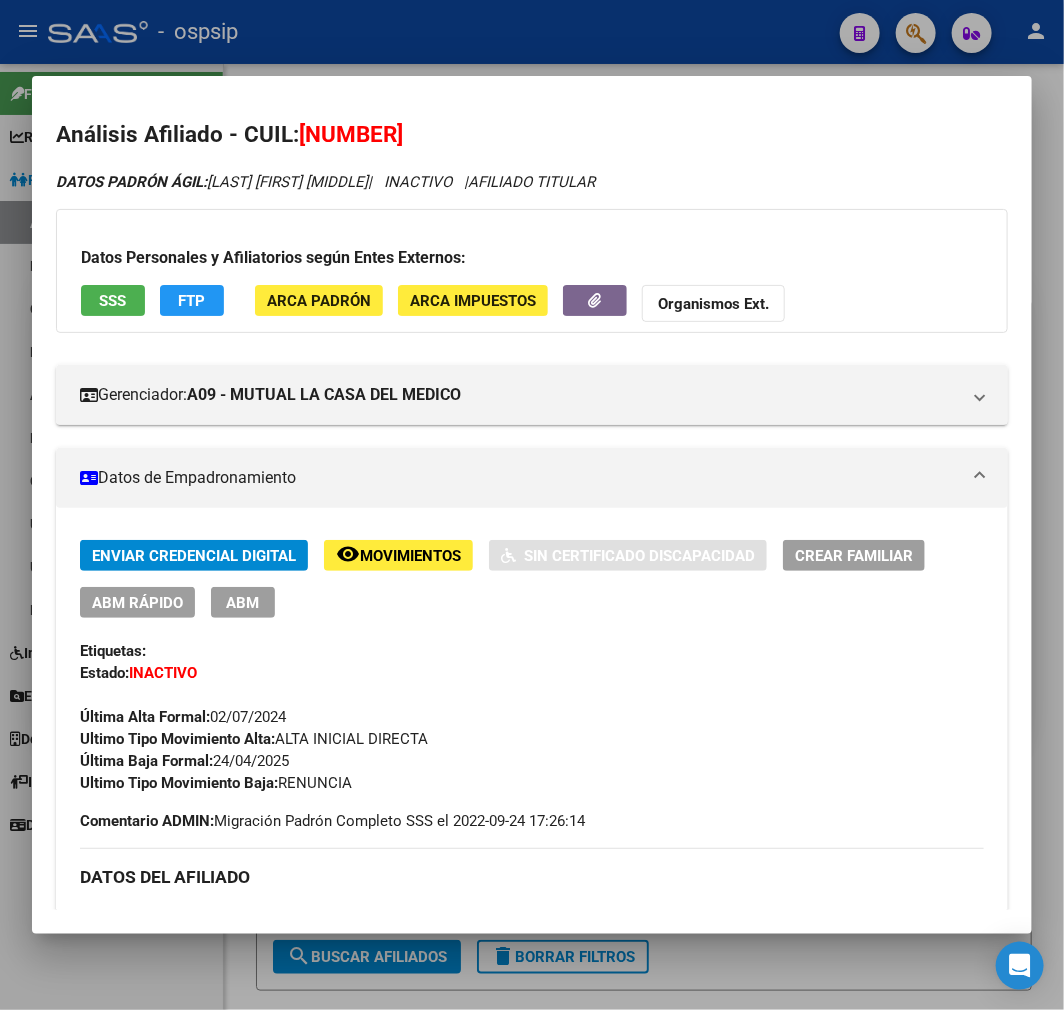click at bounding box center (532, 505) 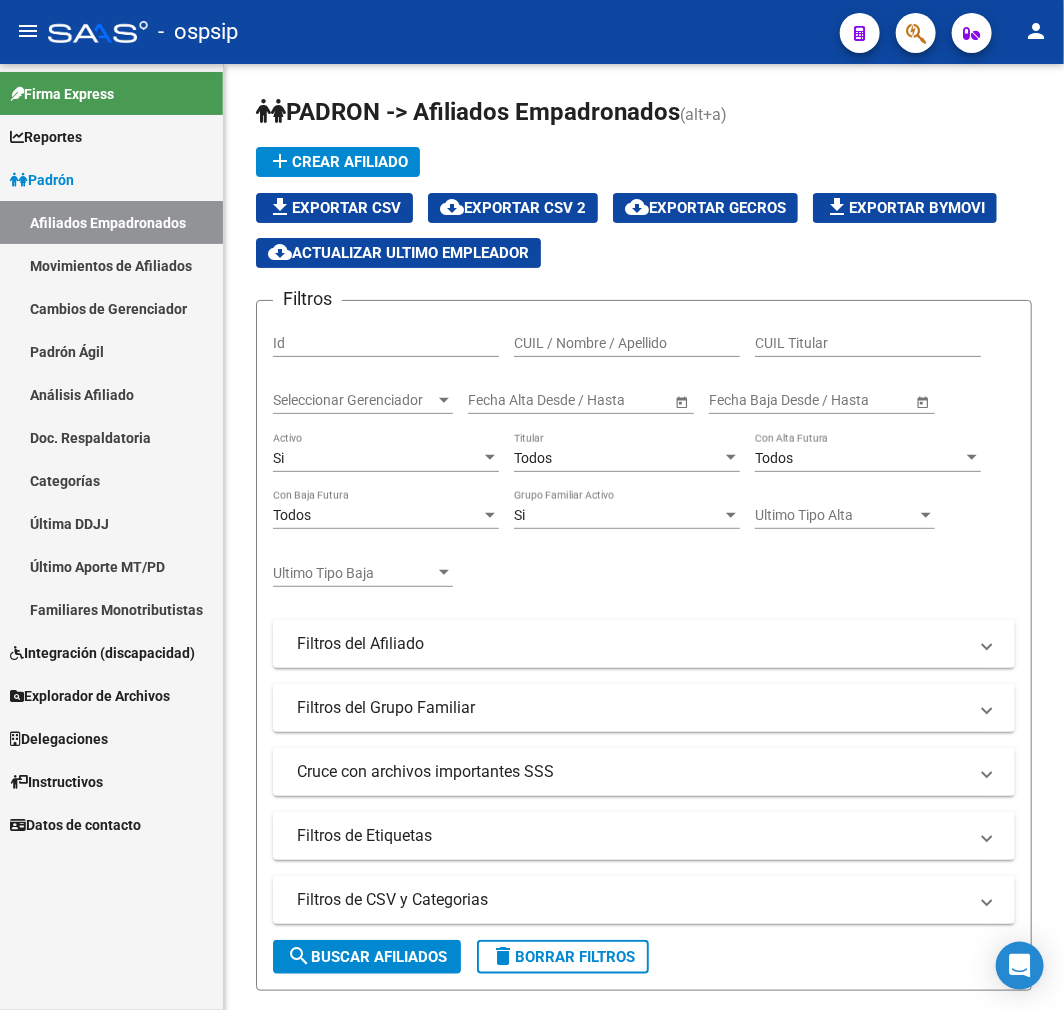 click on "-   ospsip" 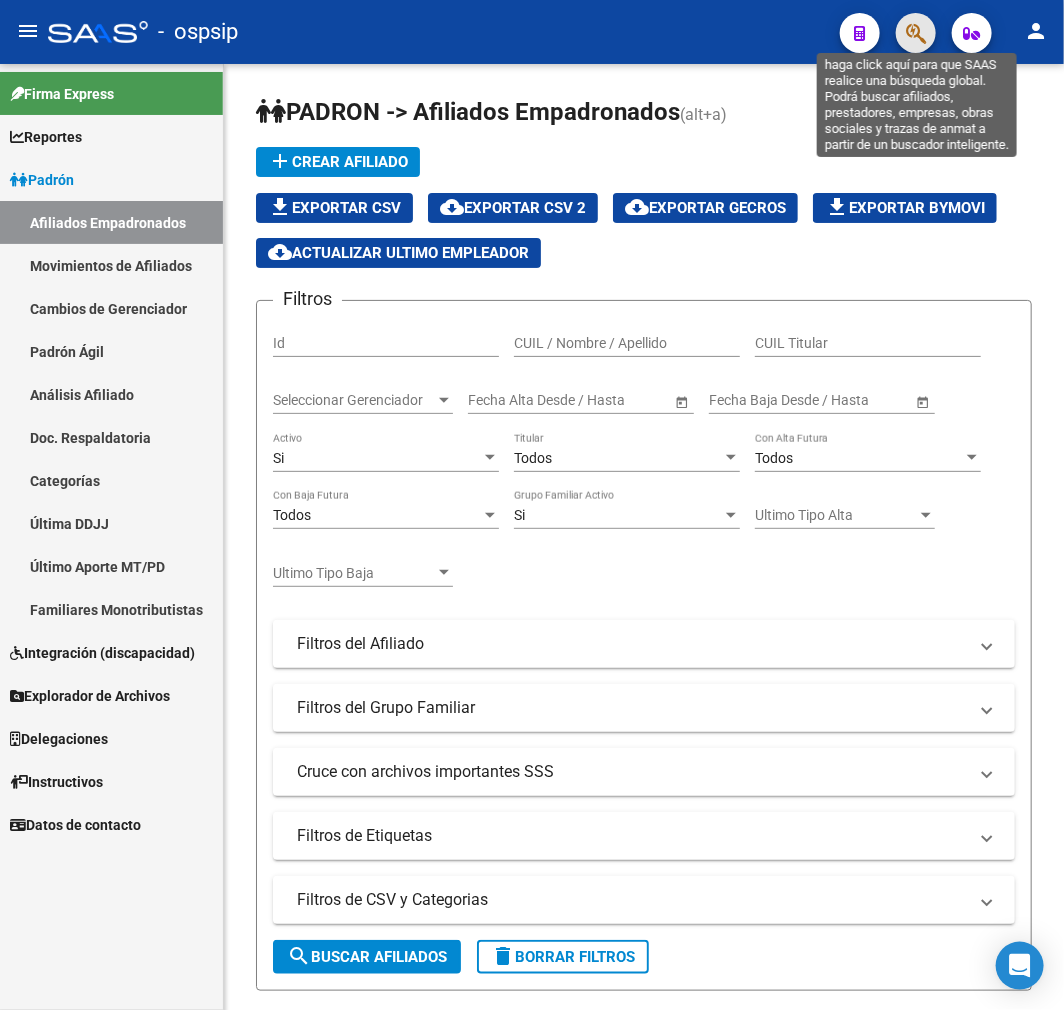 click 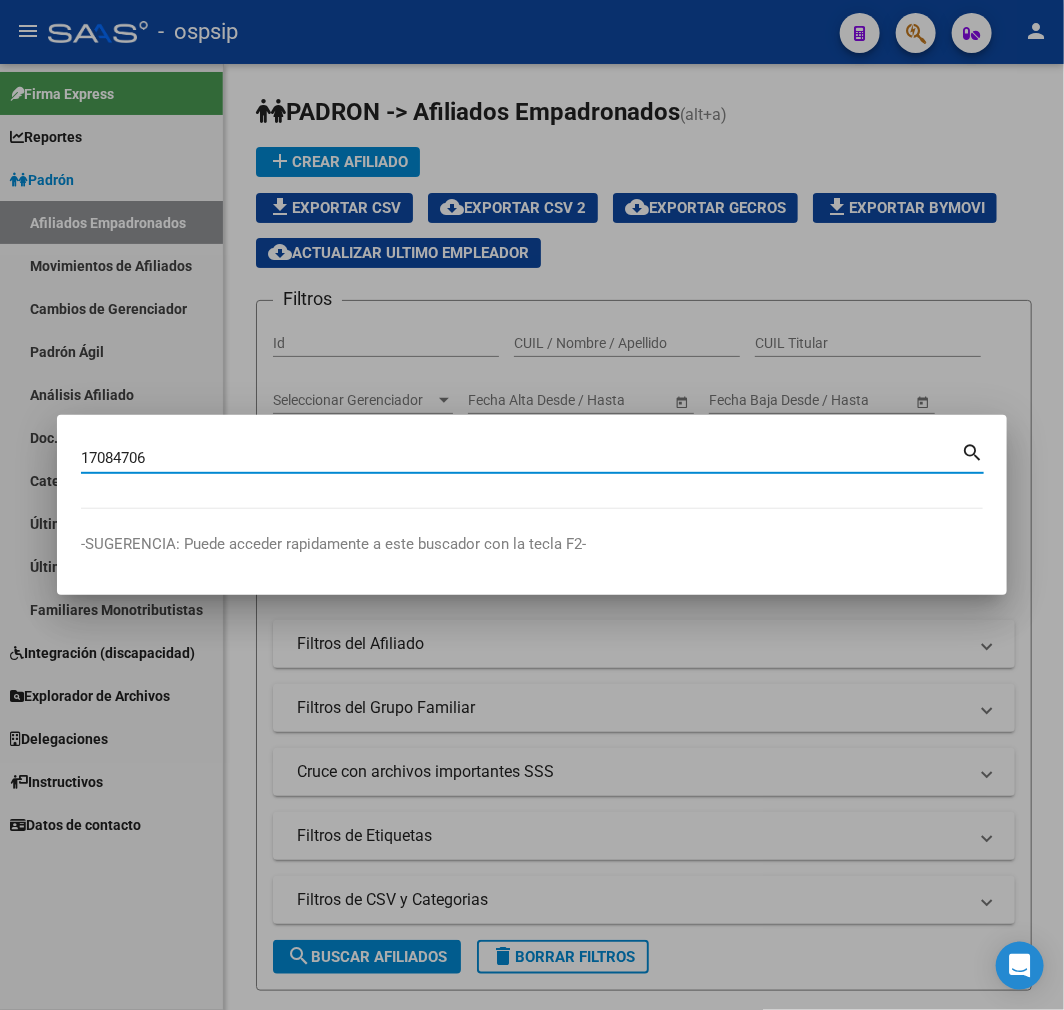 type on "17084706" 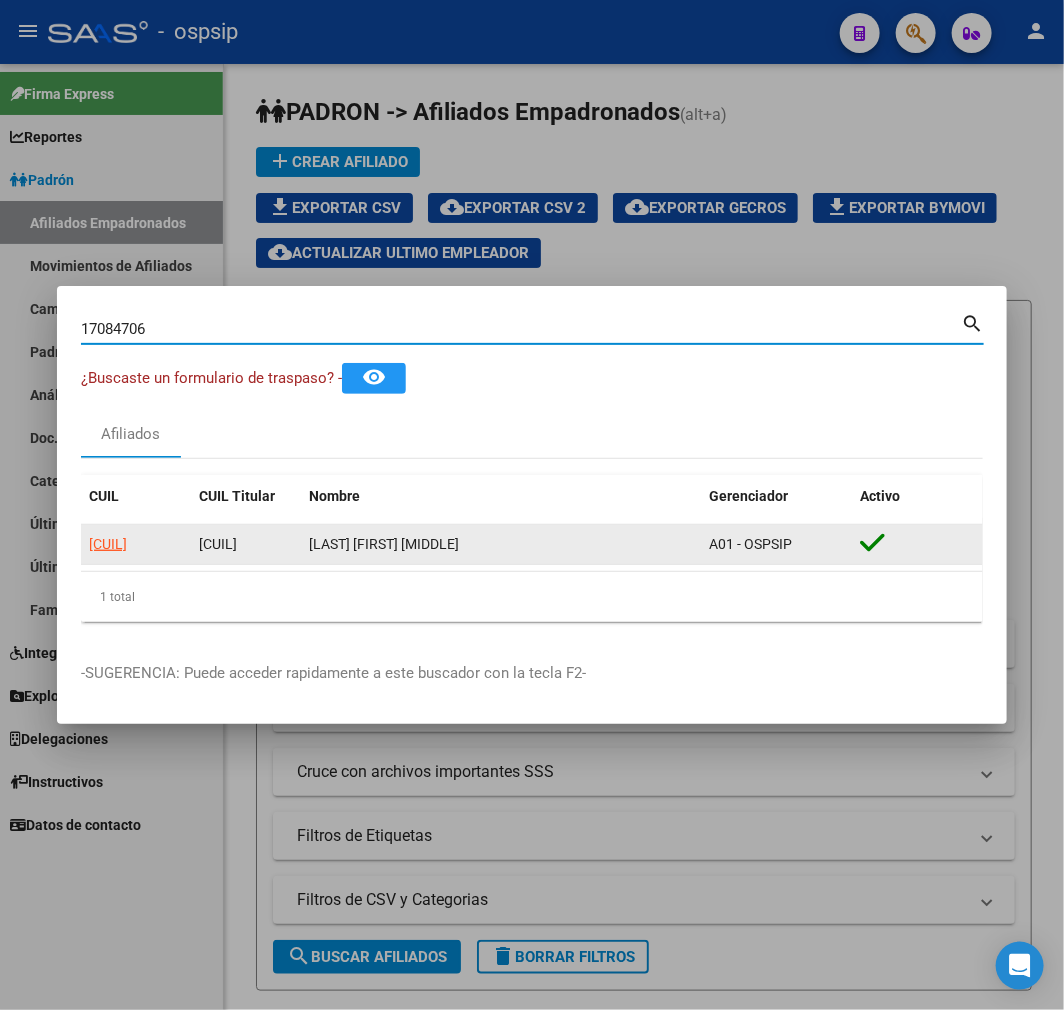 click on "20170847068" 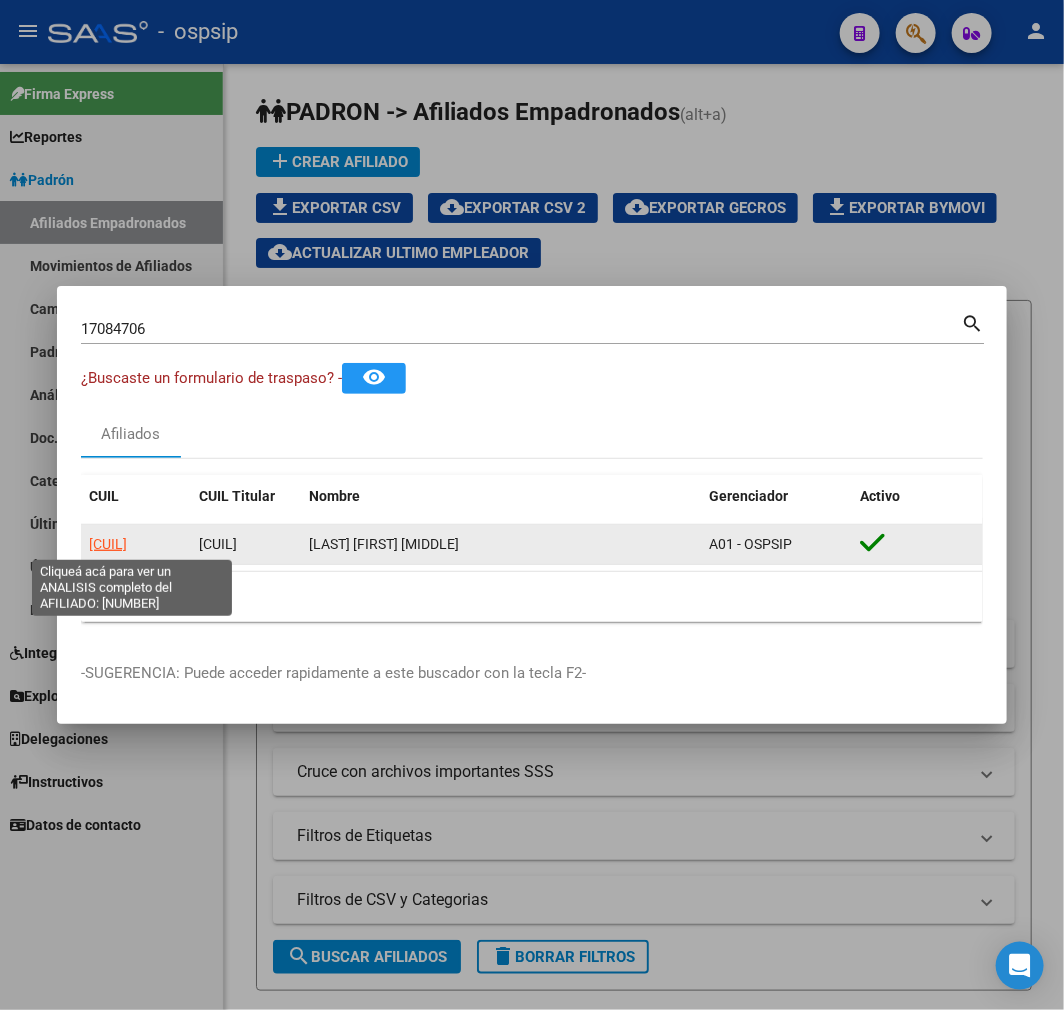 click on "20170847068" 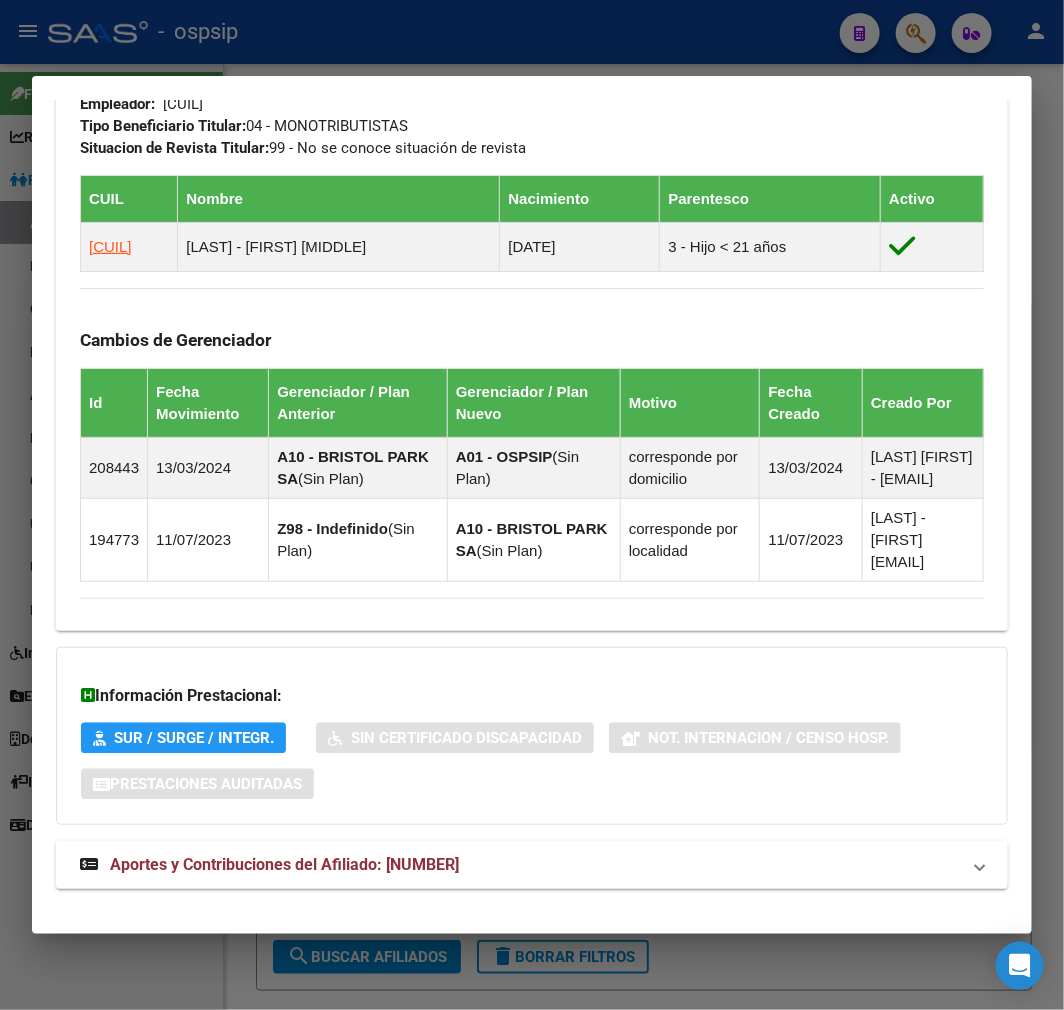 scroll, scrollTop: 1248, scrollLeft: 0, axis: vertical 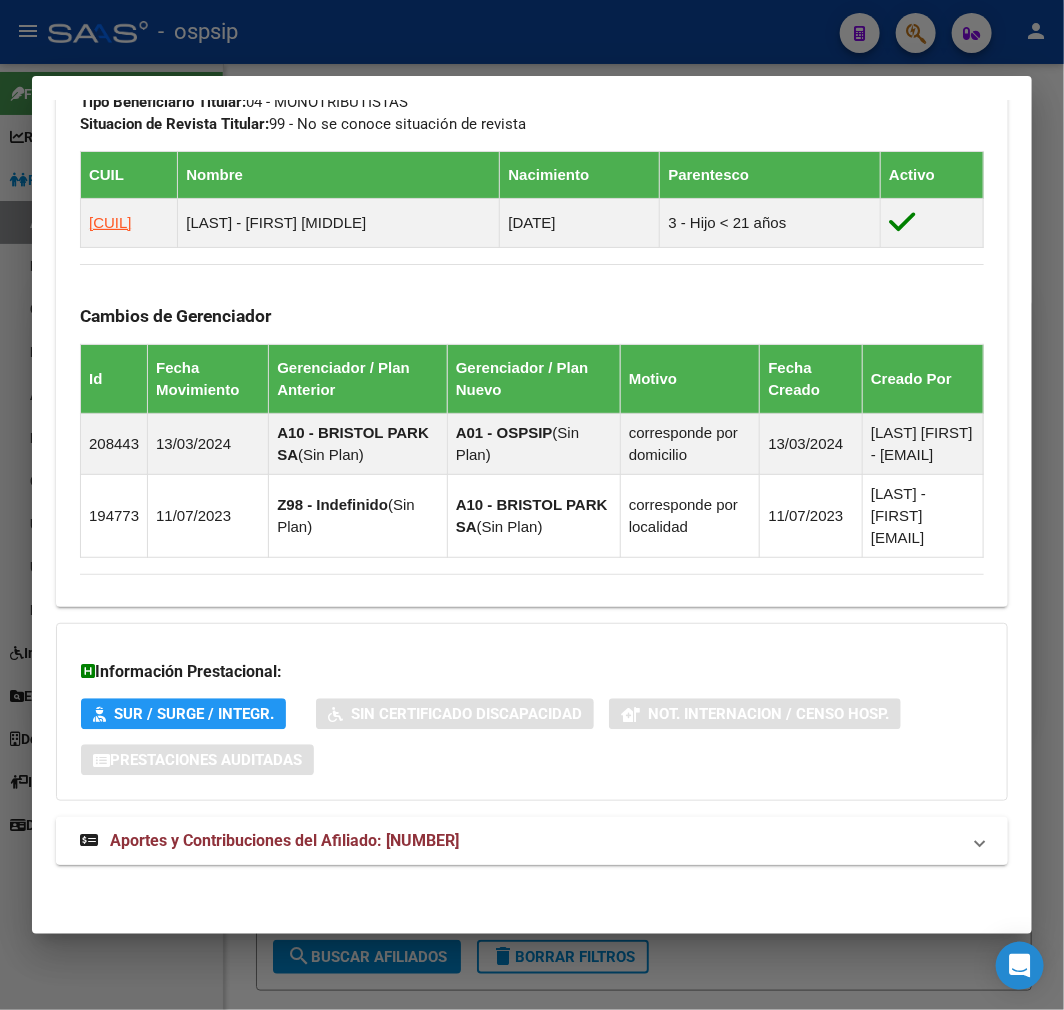 click on "Aportes y Contribuciones del Afiliado: 20170847068" at bounding box center (532, 841) 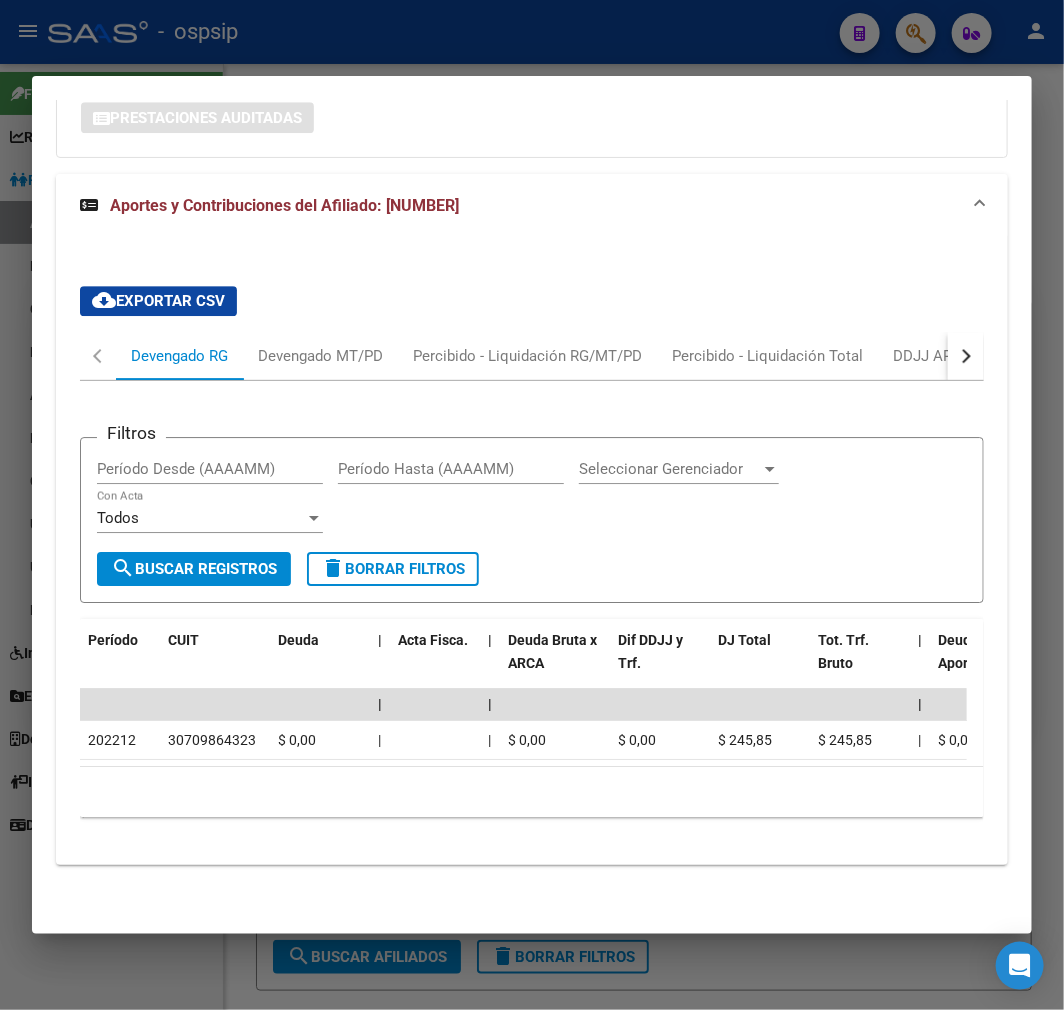 scroll, scrollTop: 1908, scrollLeft: 0, axis: vertical 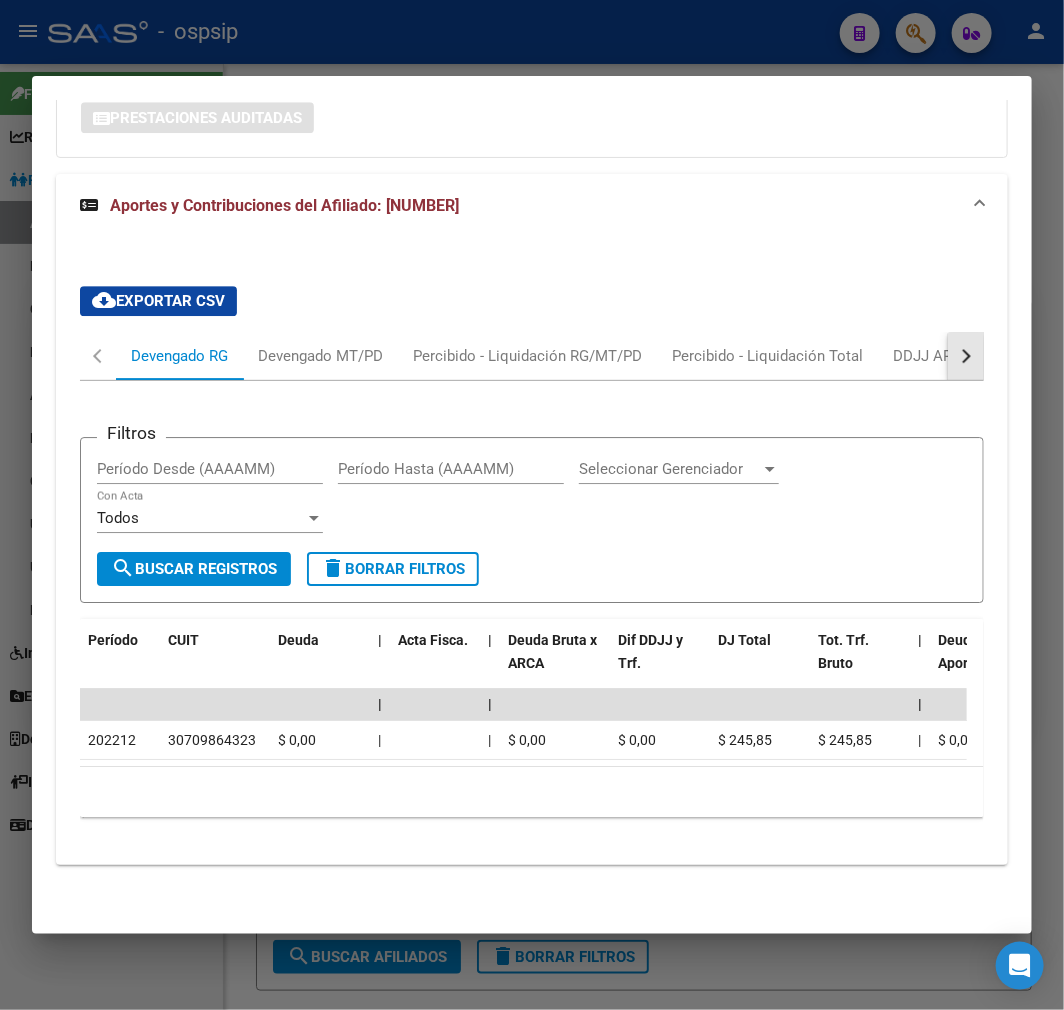 click at bounding box center [966, 356] 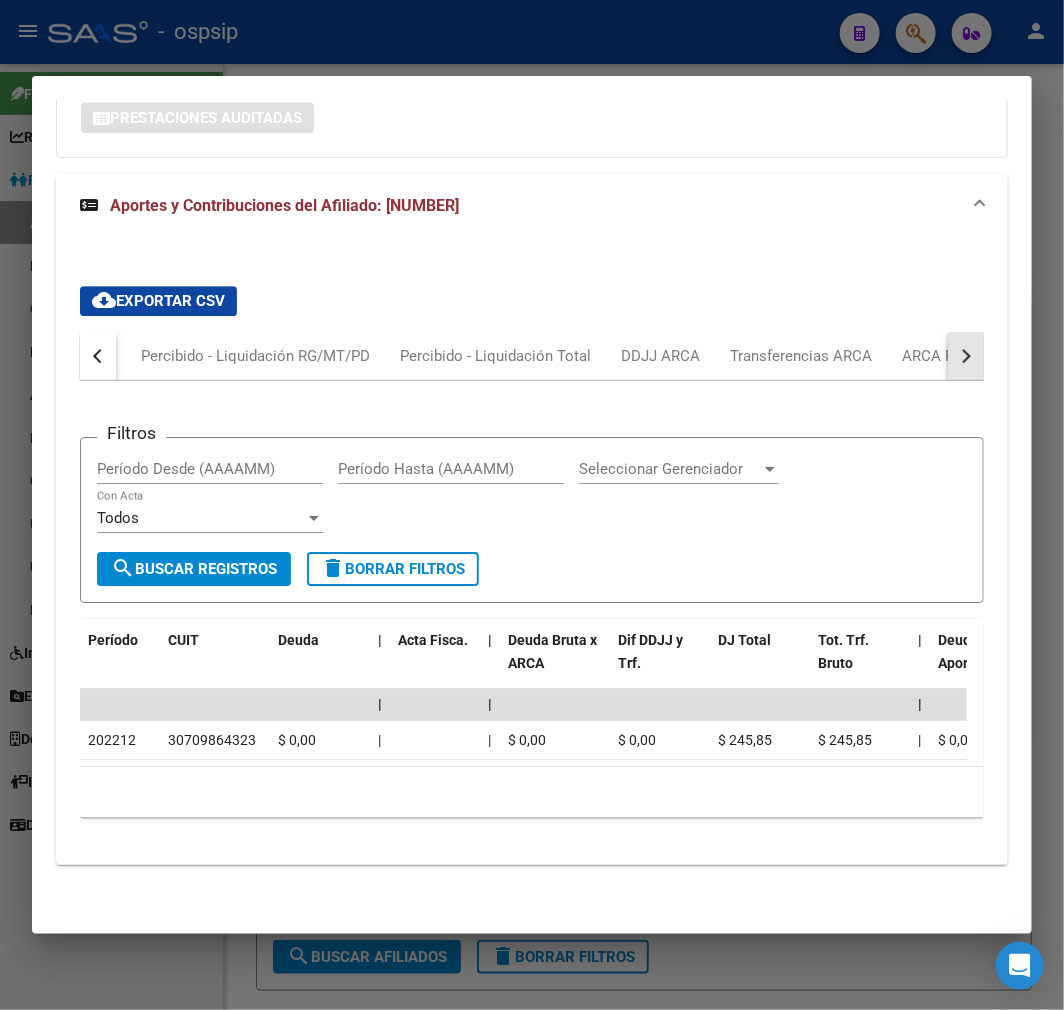 click at bounding box center [966, 356] 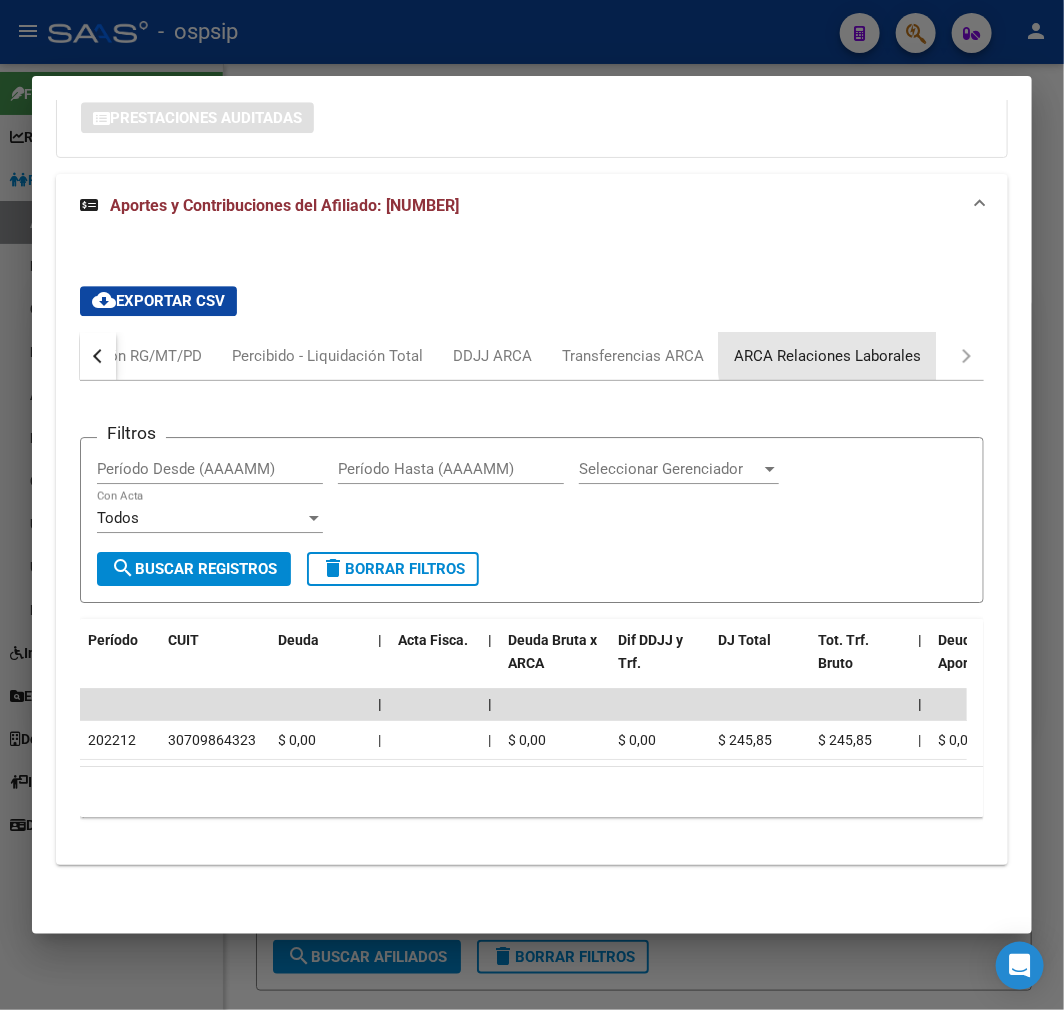 click on "ARCA Relaciones Laborales" at bounding box center [827, 356] 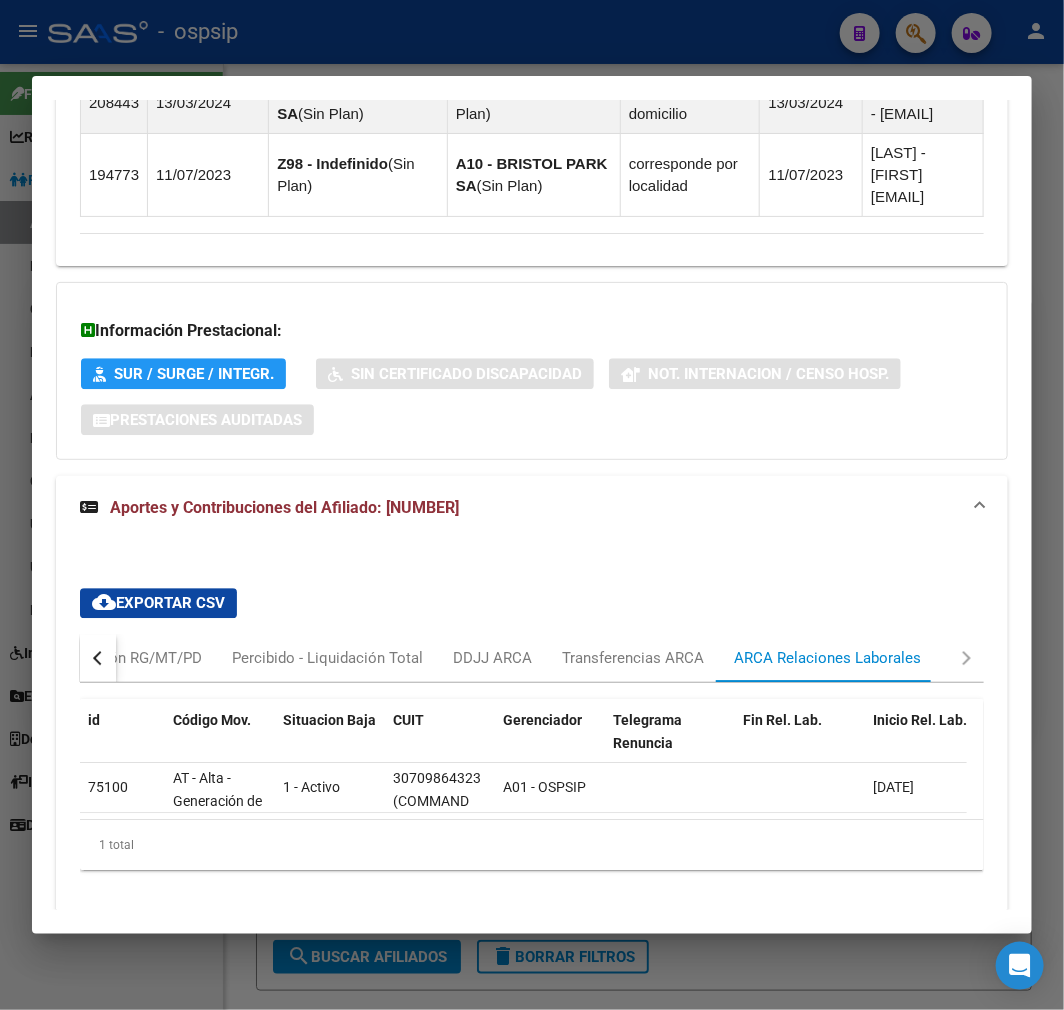scroll, scrollTop: 1660, scrollLeft: 0, axis: vertical 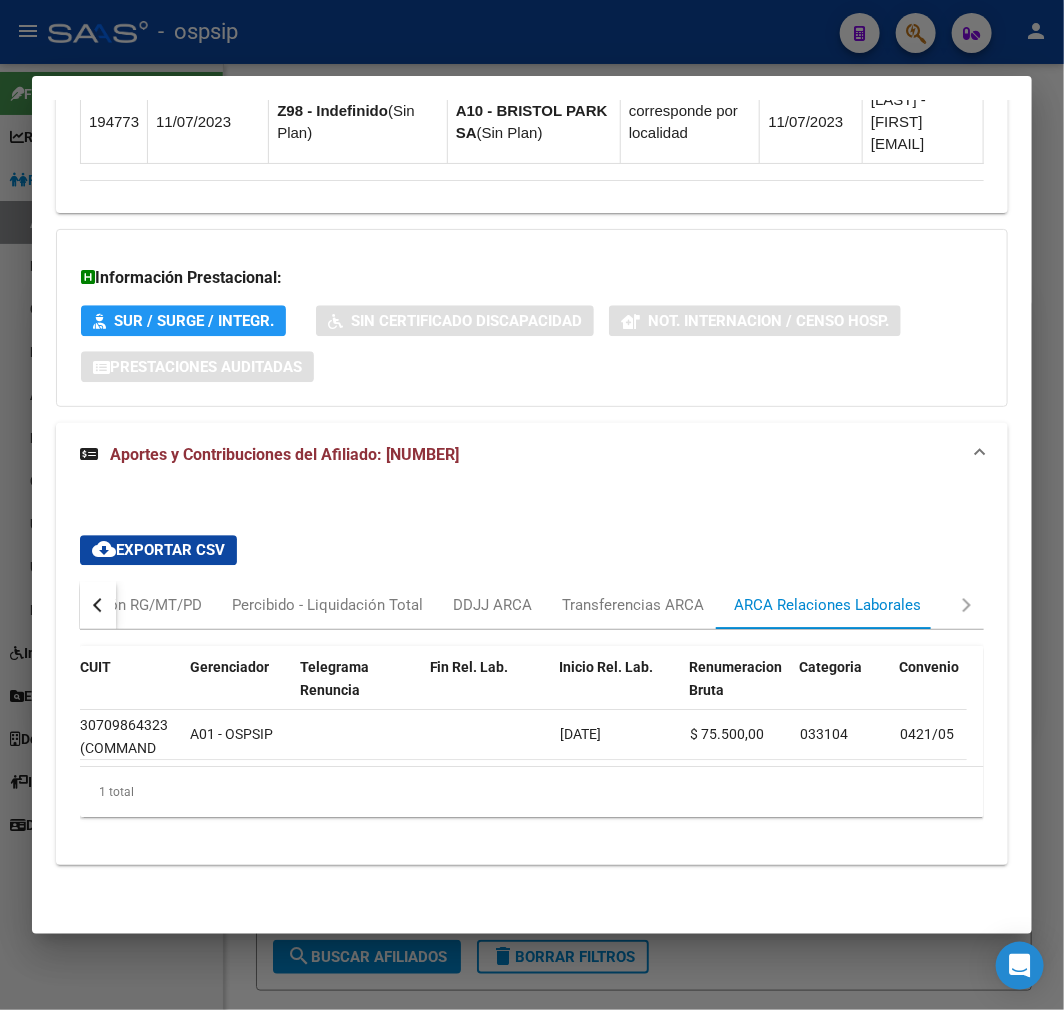 click at bounding box center [98, 605] 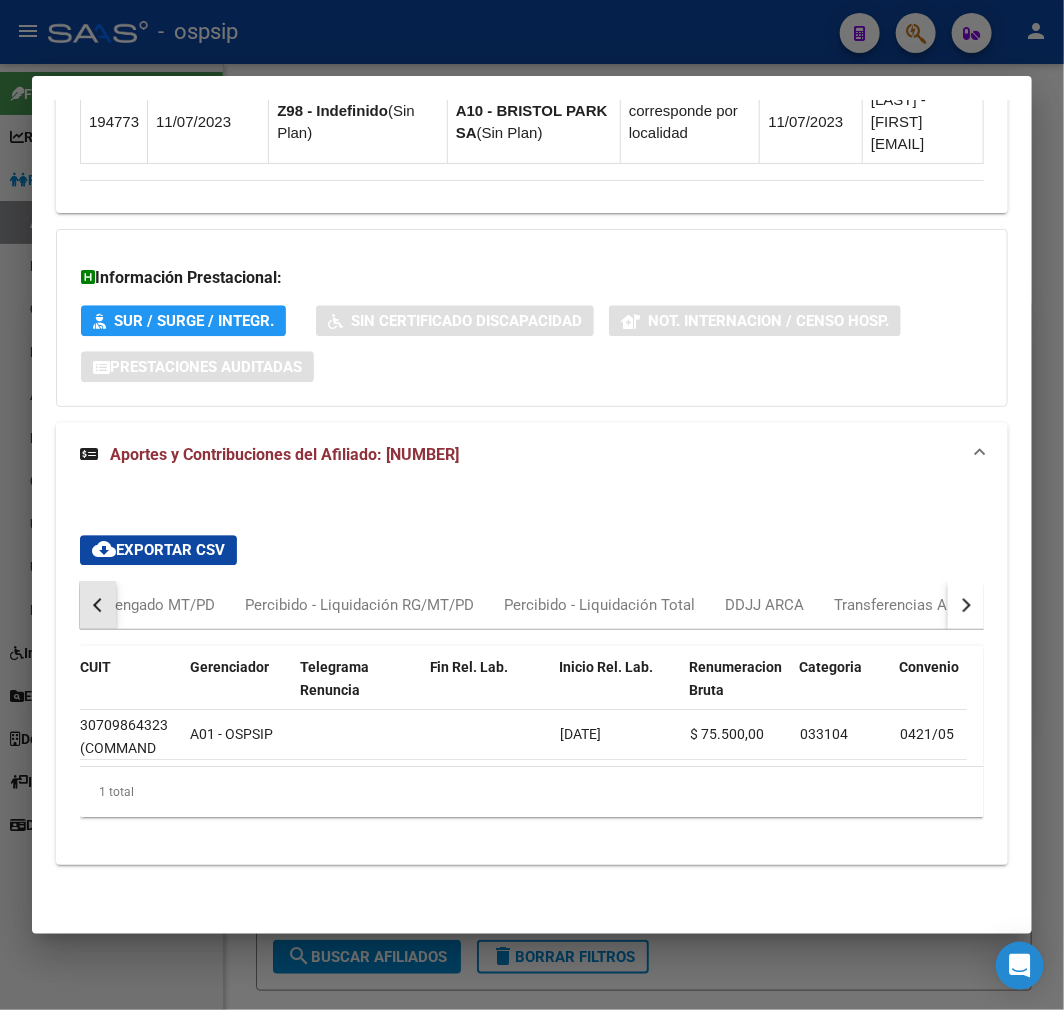 click at bounding box center (98, 605) 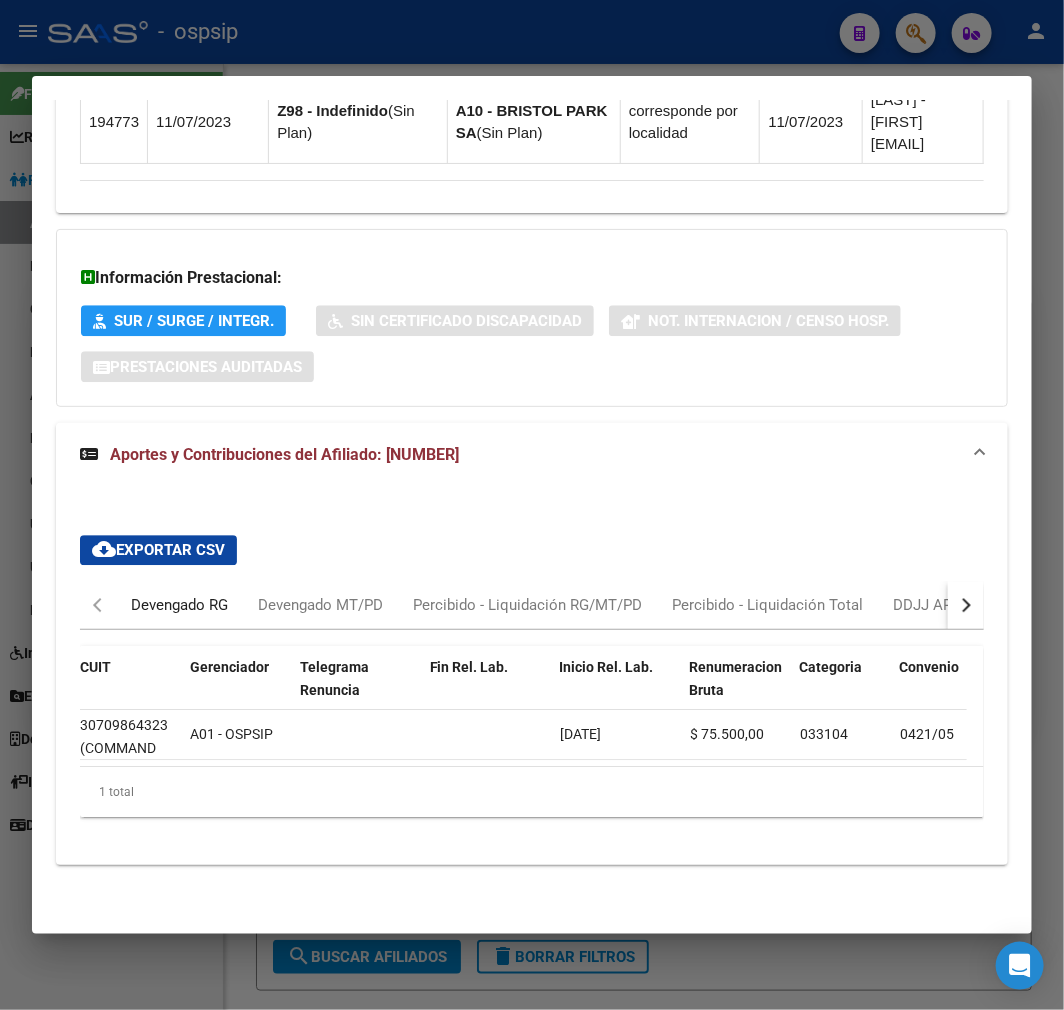 click on "Devengado RG" at bounding box center [179, 605] 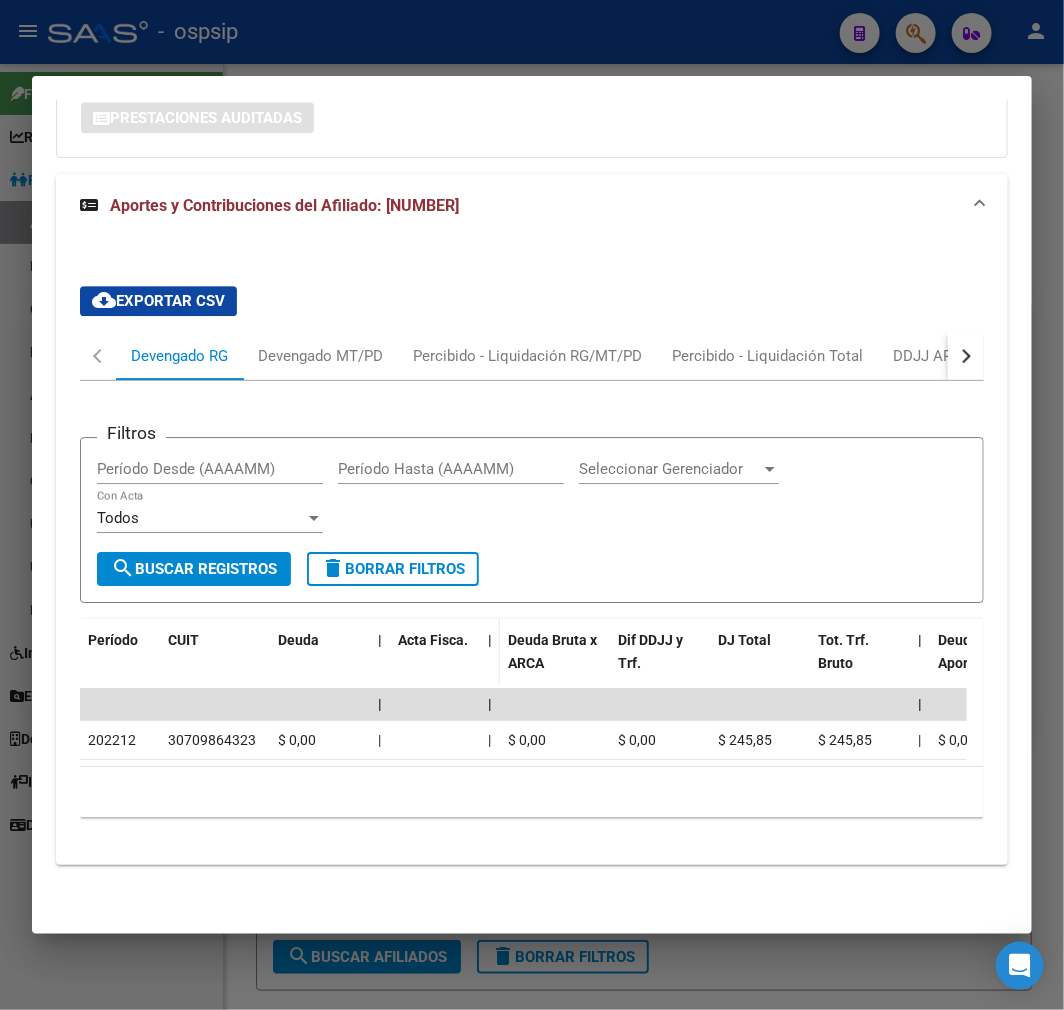 scroll, scrollTop: 1908, scrollLeft: 0, axis: vertical 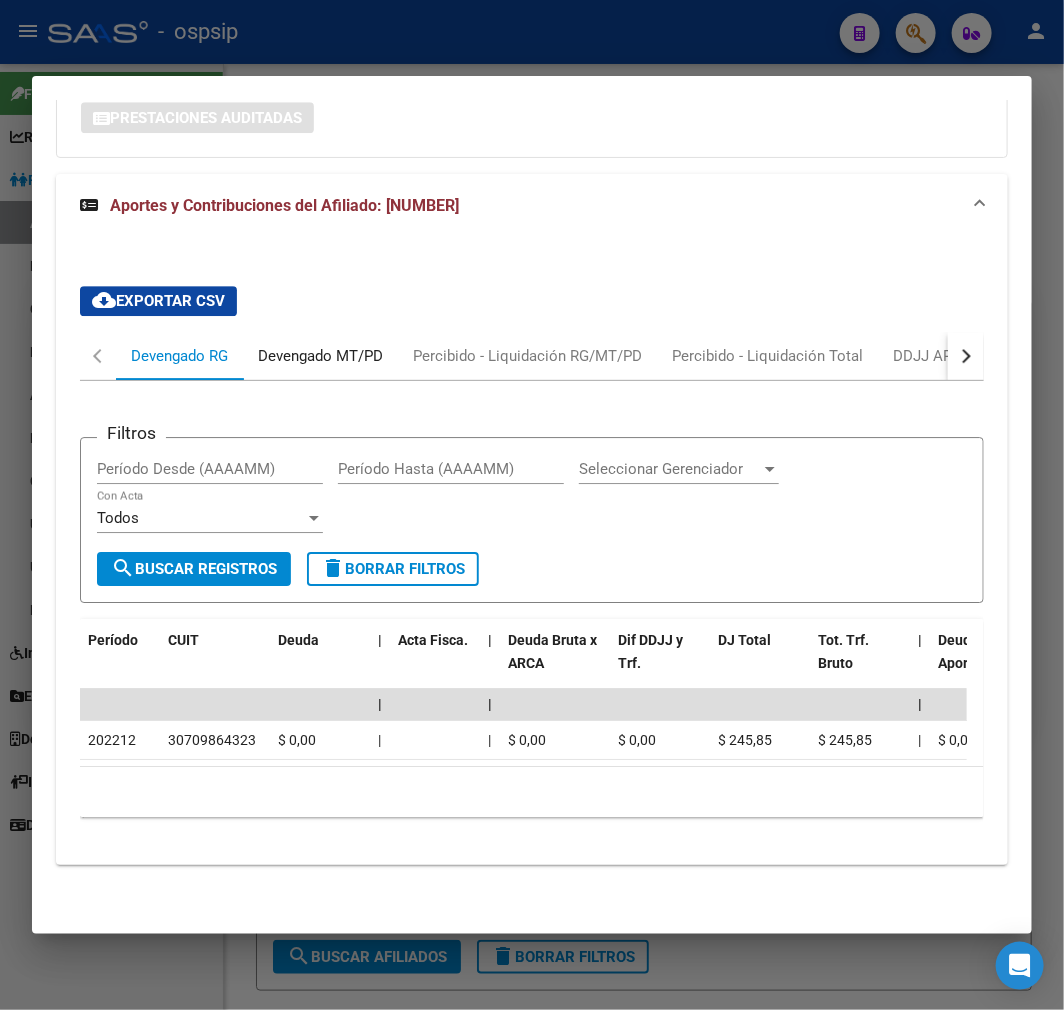 click on "Devengado MT/PD" at bounding box center (320, 356) 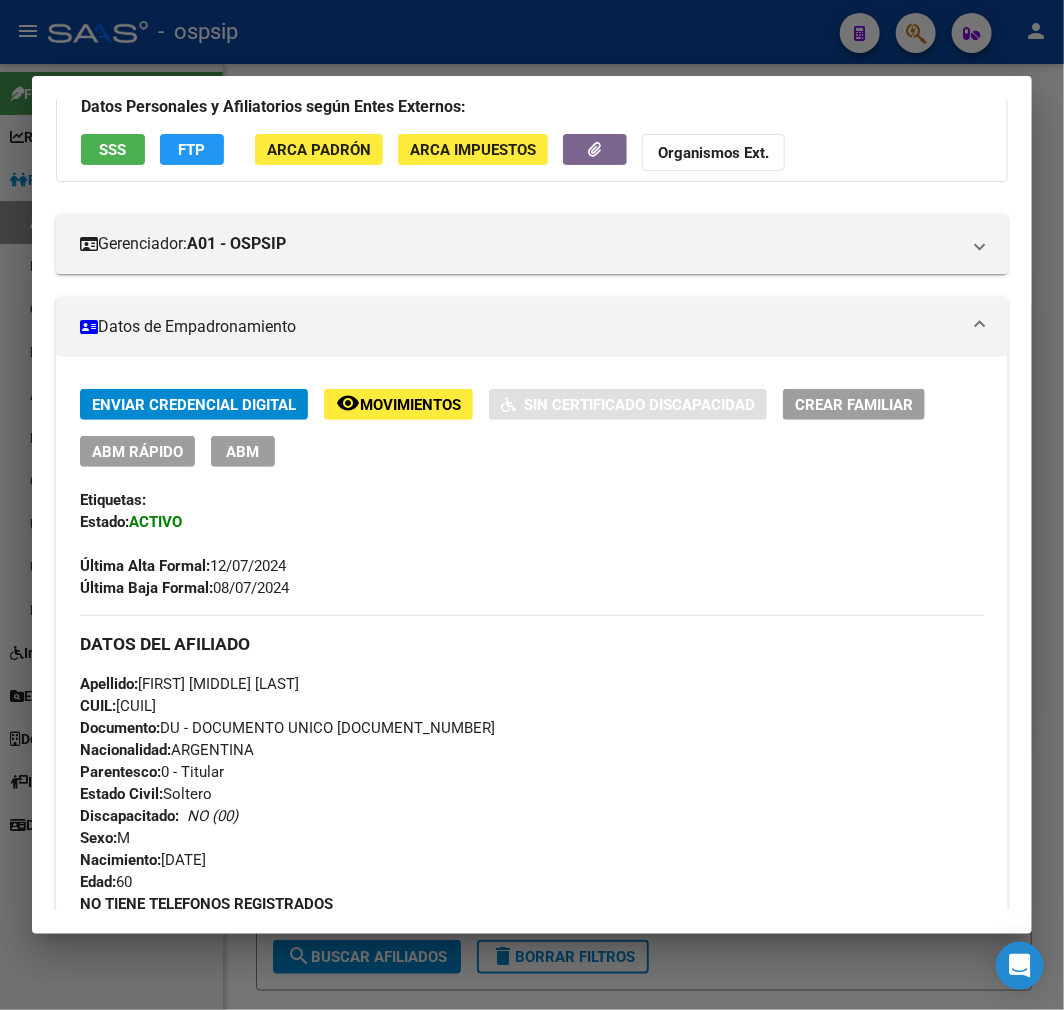 scroll, scrollTop: 131, scrollLeft: 0, axis: vertical 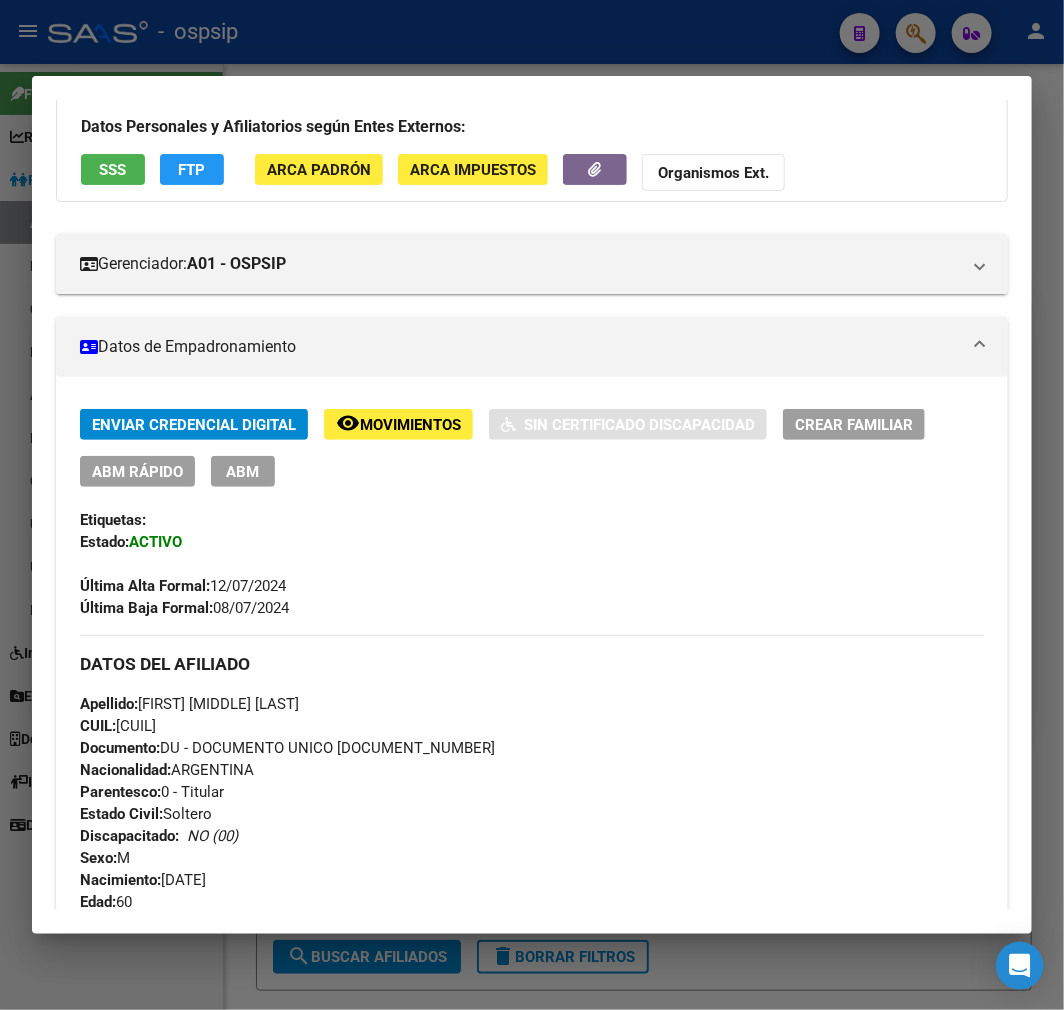 click at bounding box center (532, 505) 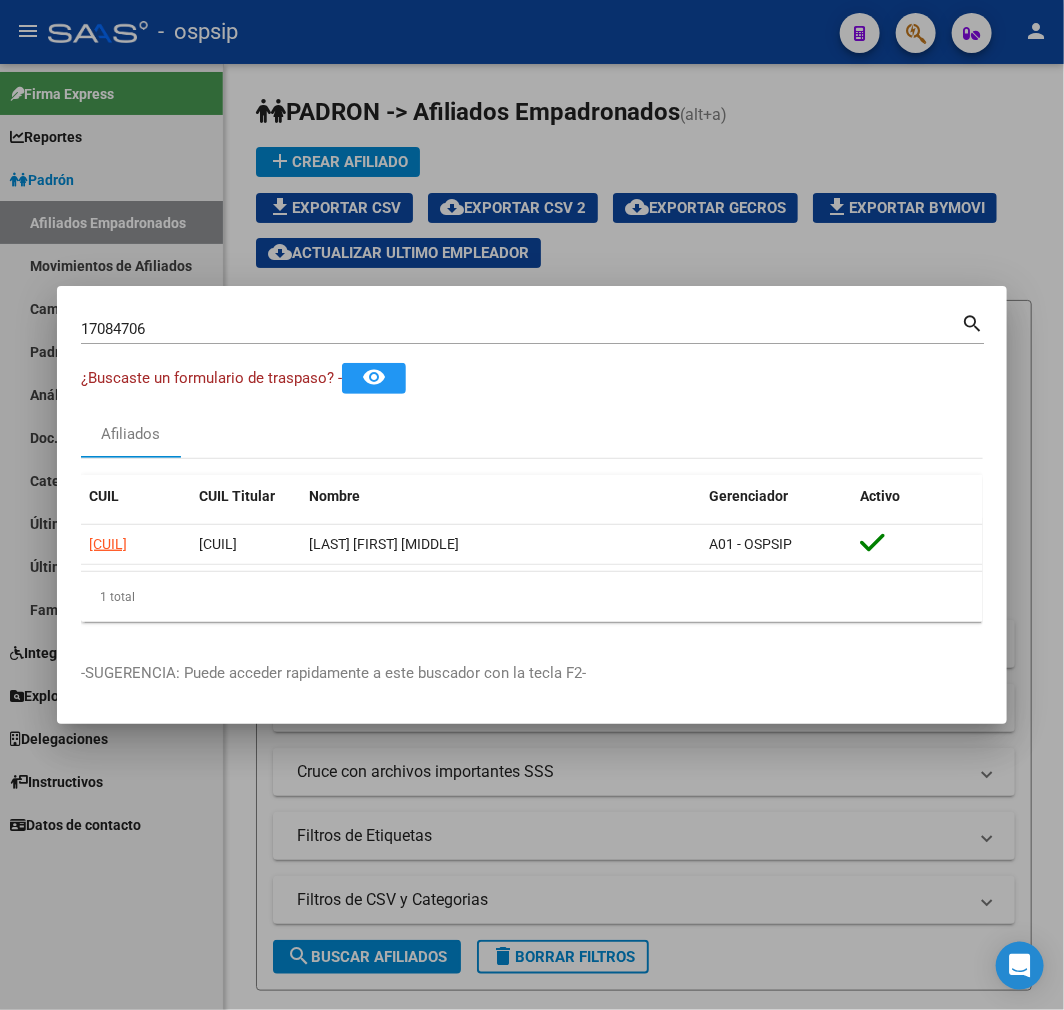 click at bounding box center [532, 505] 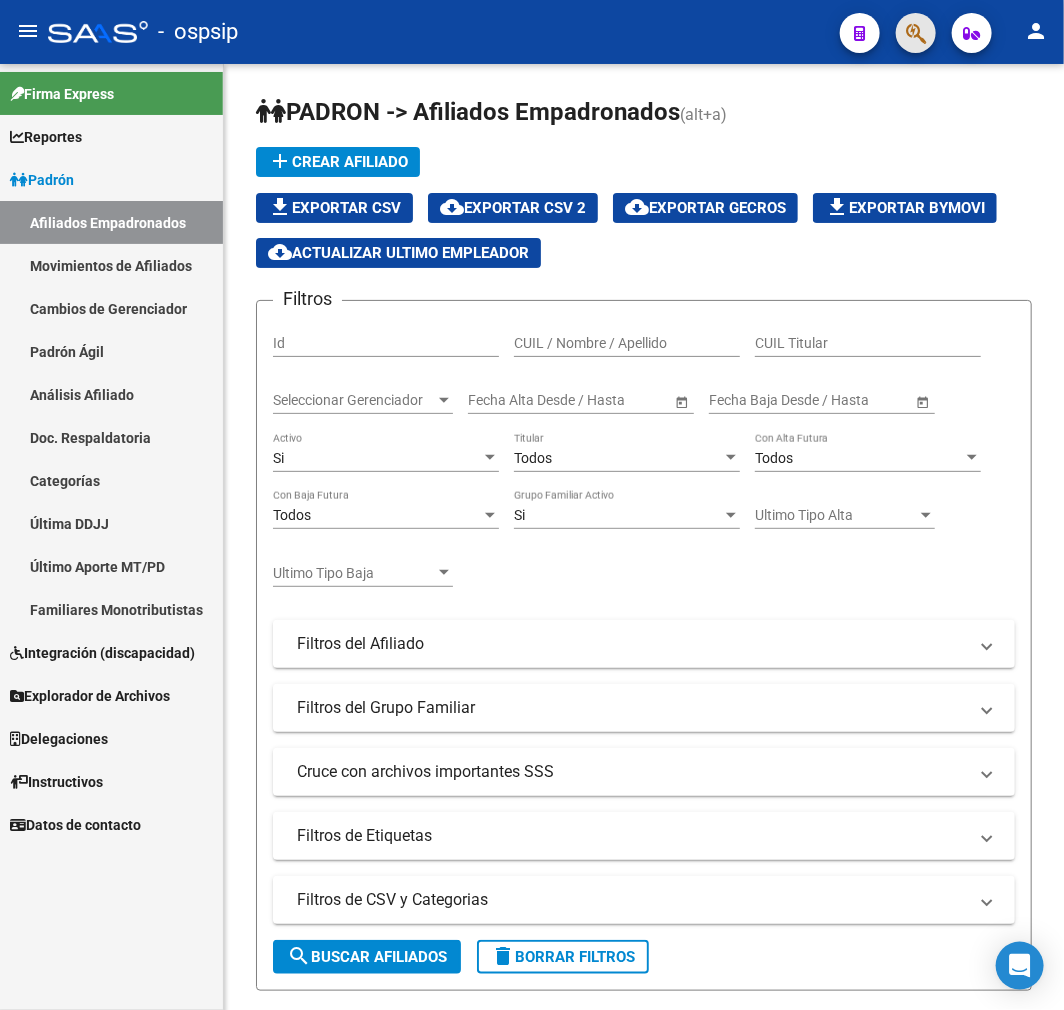click 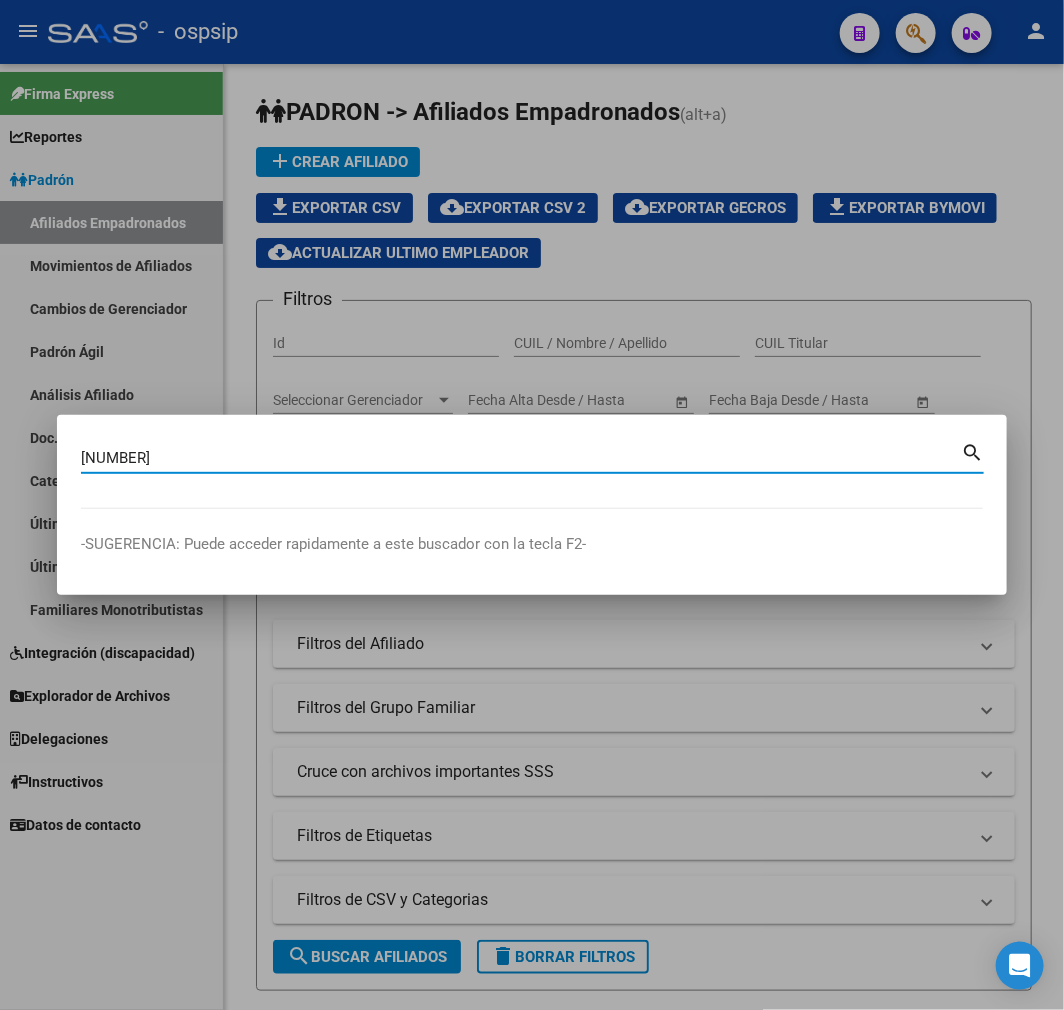 type on "17113200" 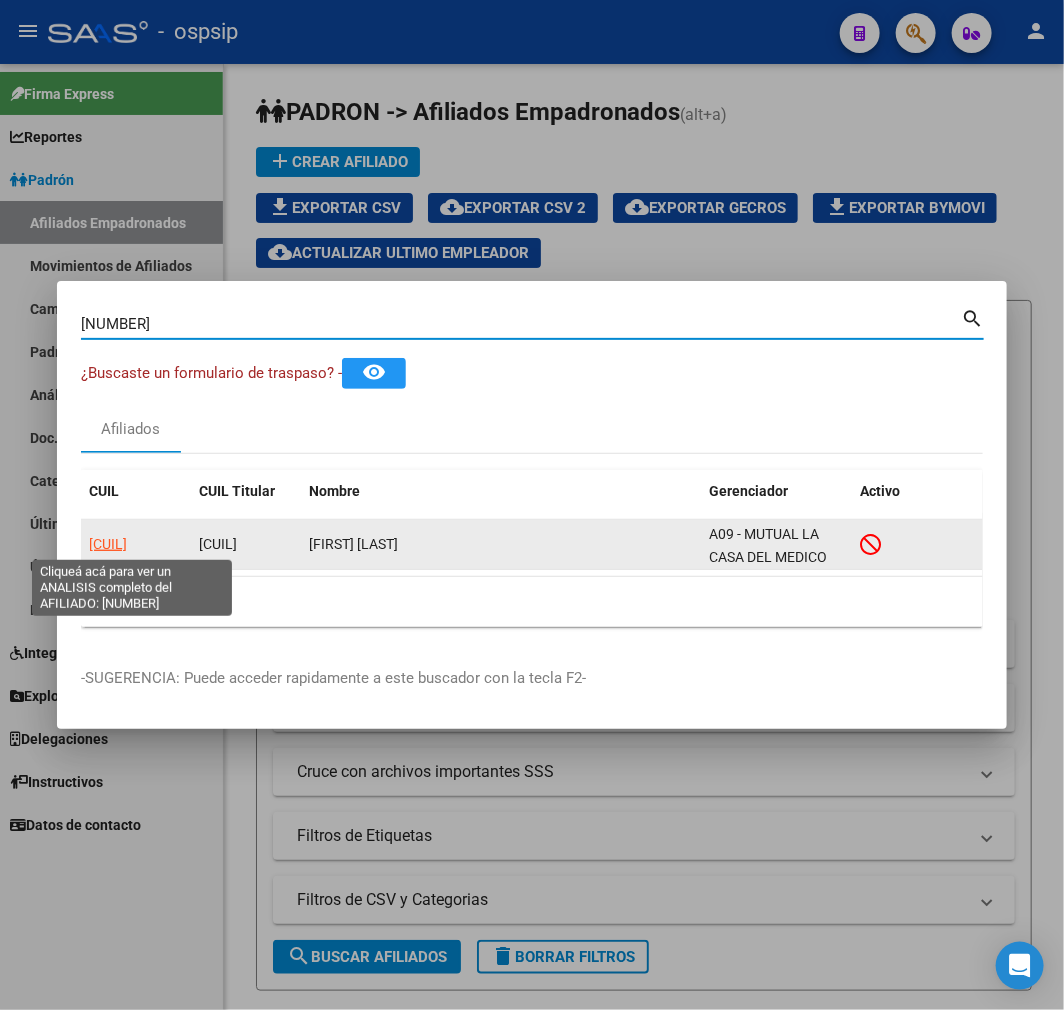 click on "20171132003" 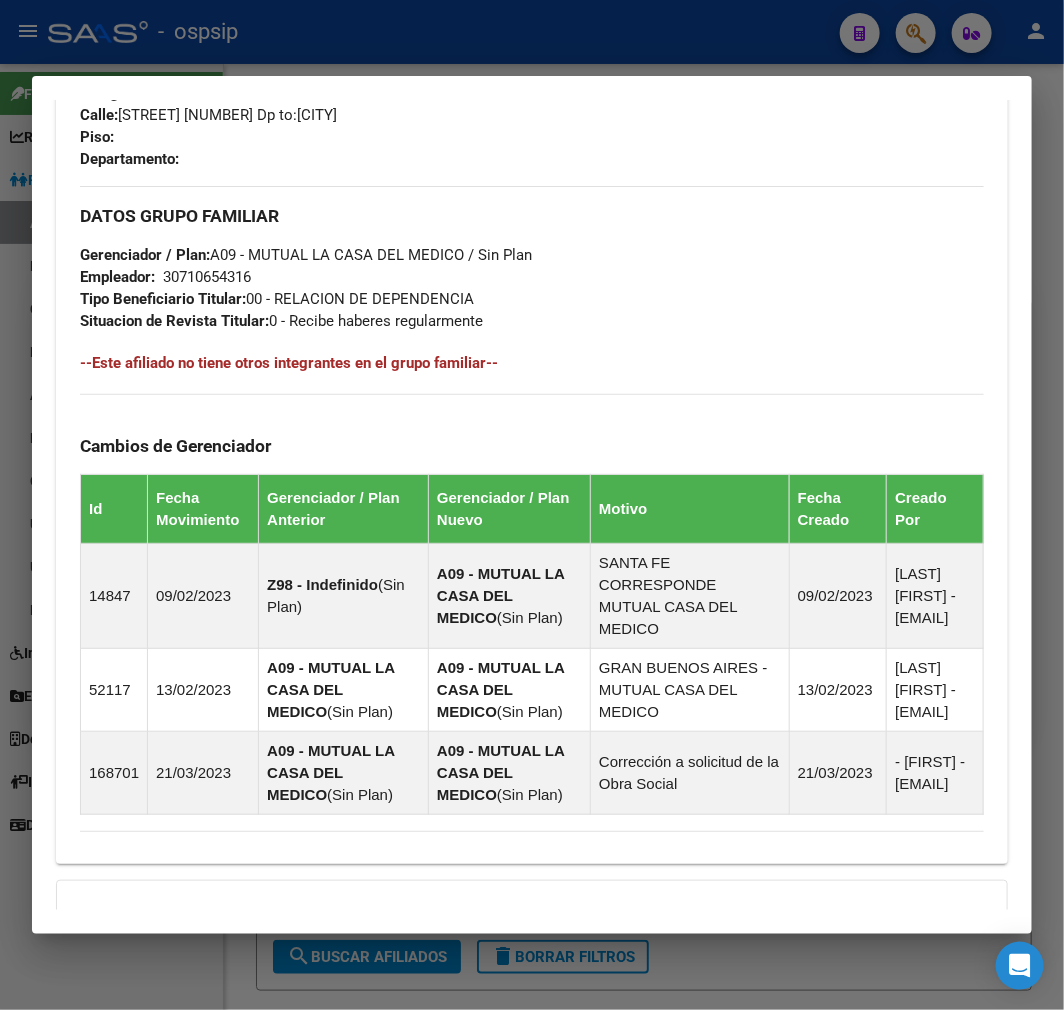 scroll, scrollTop: 1368, scrollLeft: 0, axis: vertical 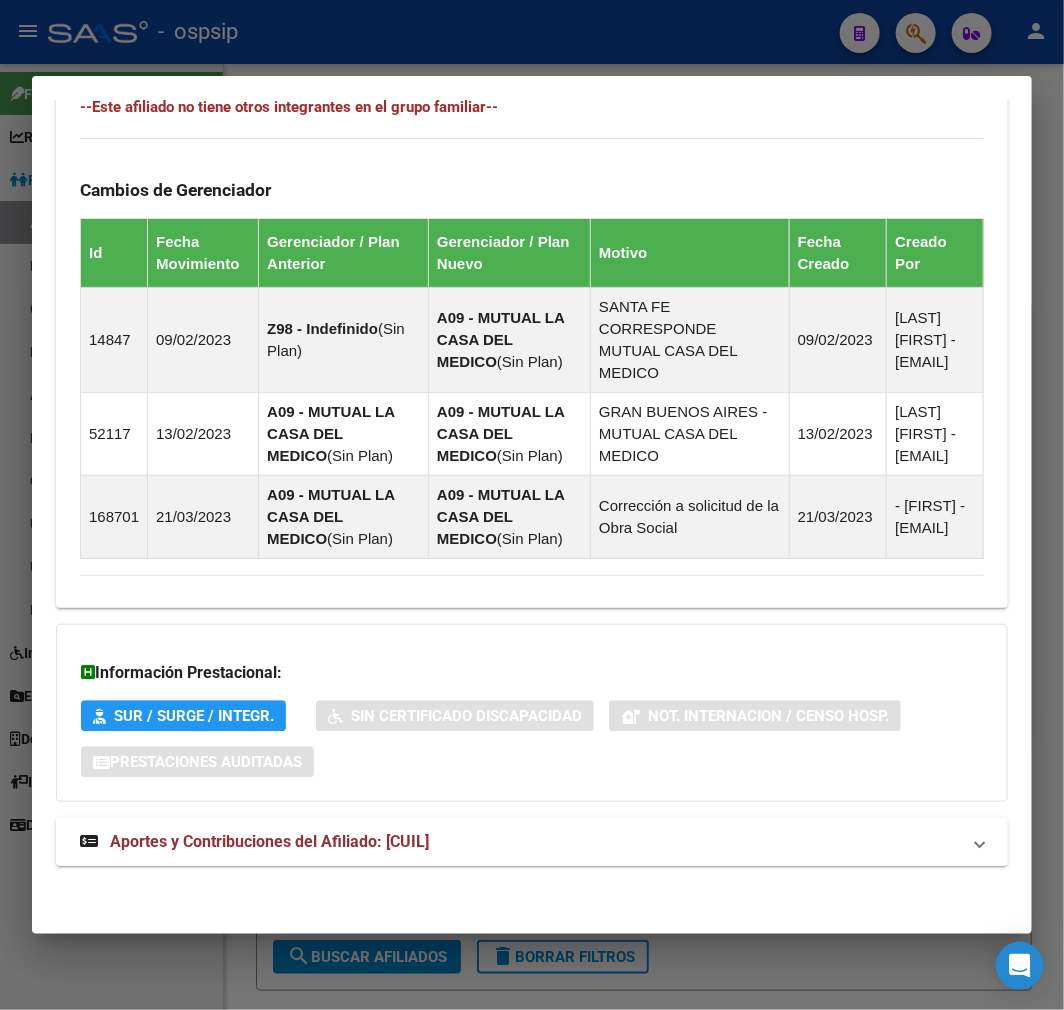 click on "Aportes y Contribuciones del Afiliado: 20171132003" at bounding box center [532, 842] 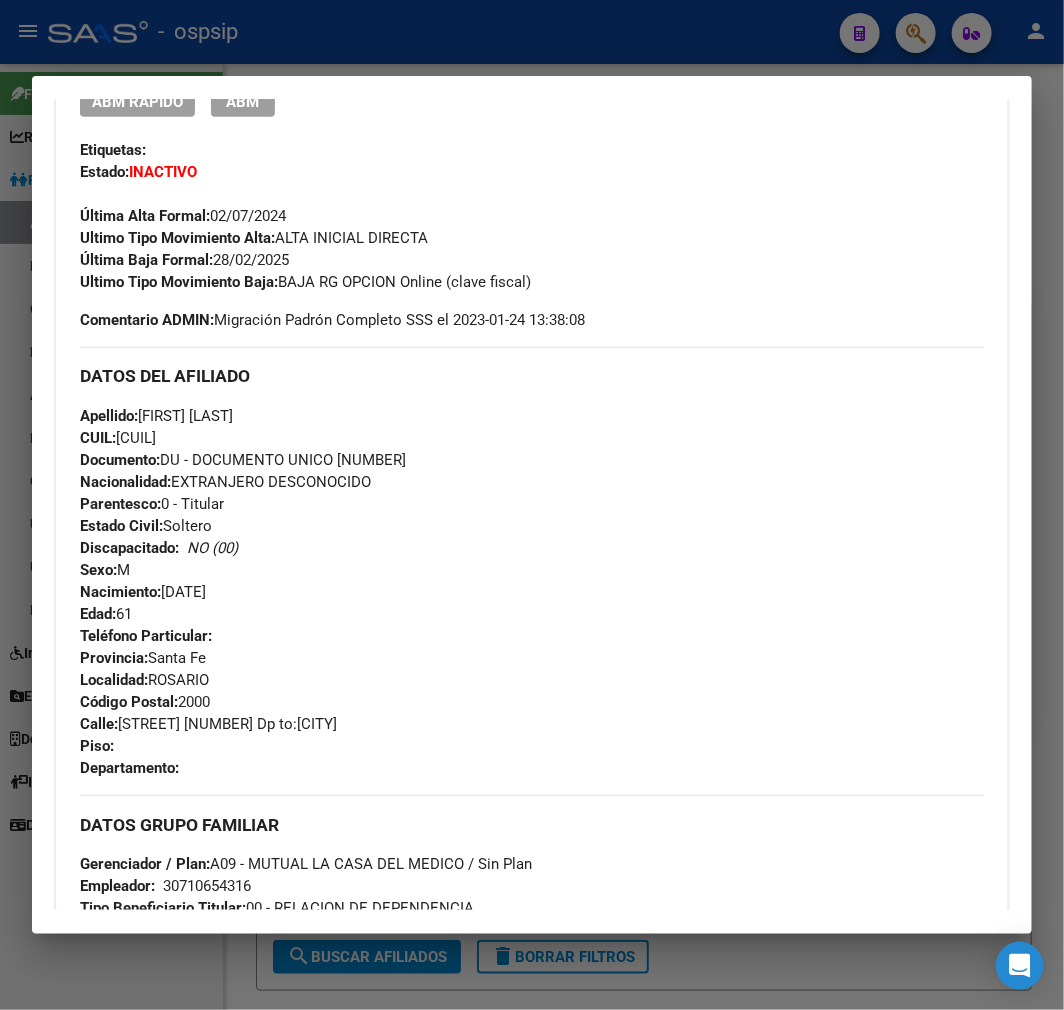 scroll, scrollTop: 244, scrollLeft: 0, axis: vertical 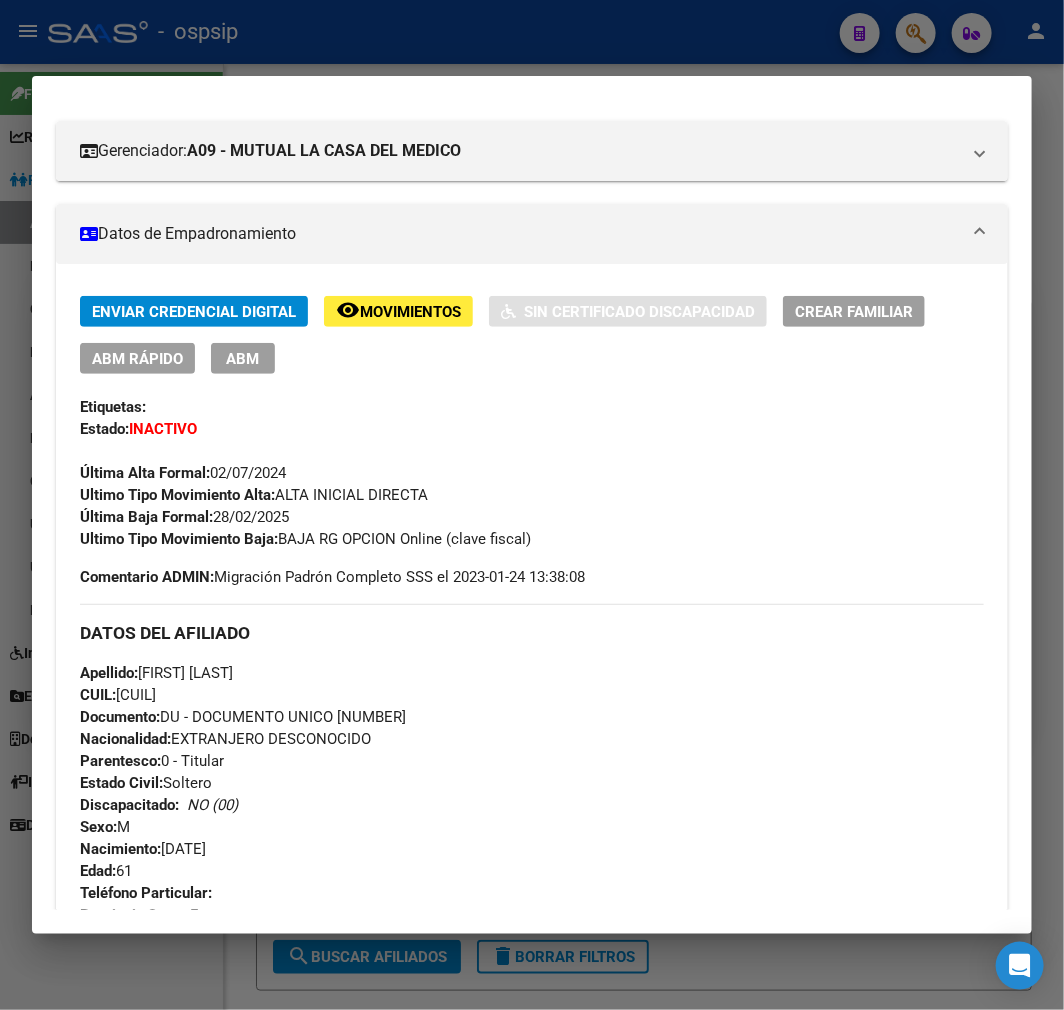 click at bounding box center [532, 505] 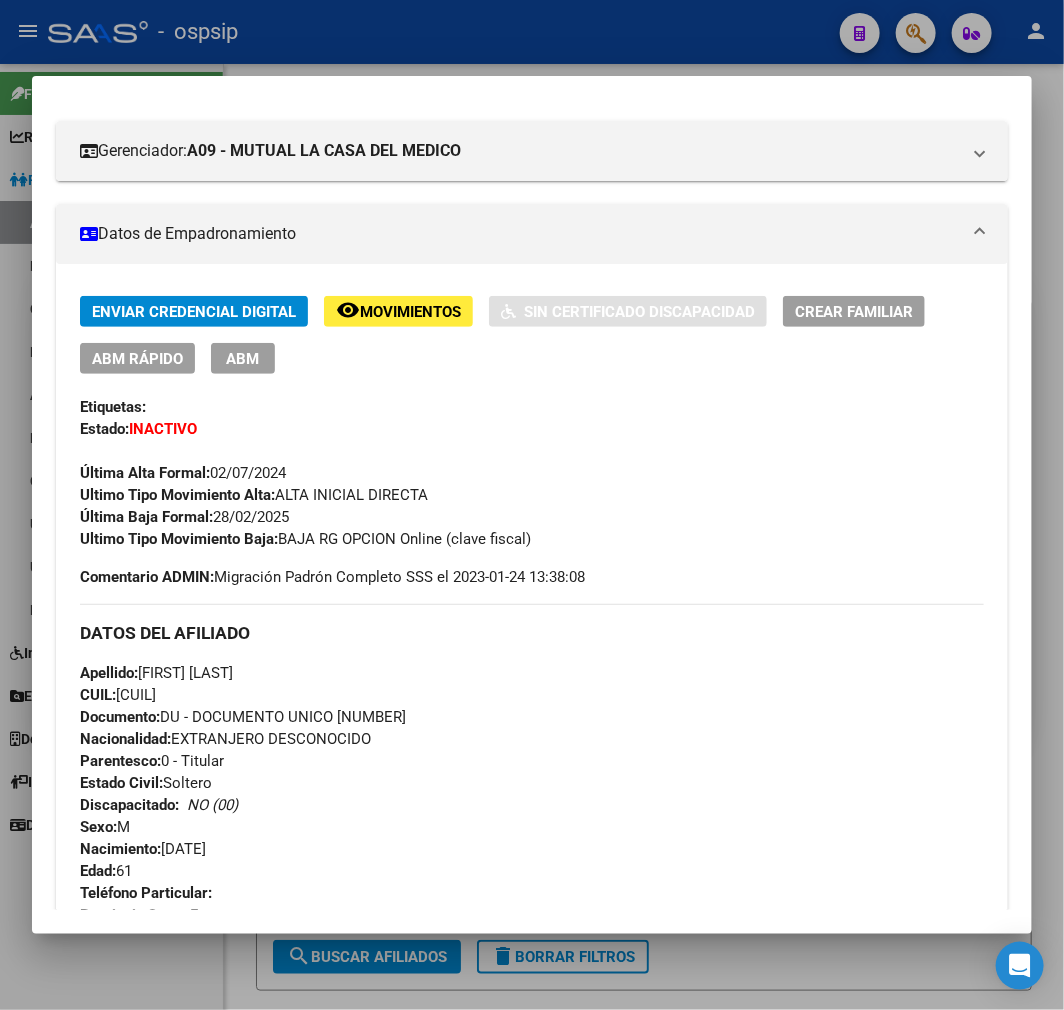 click at bounding box center [532, 505] 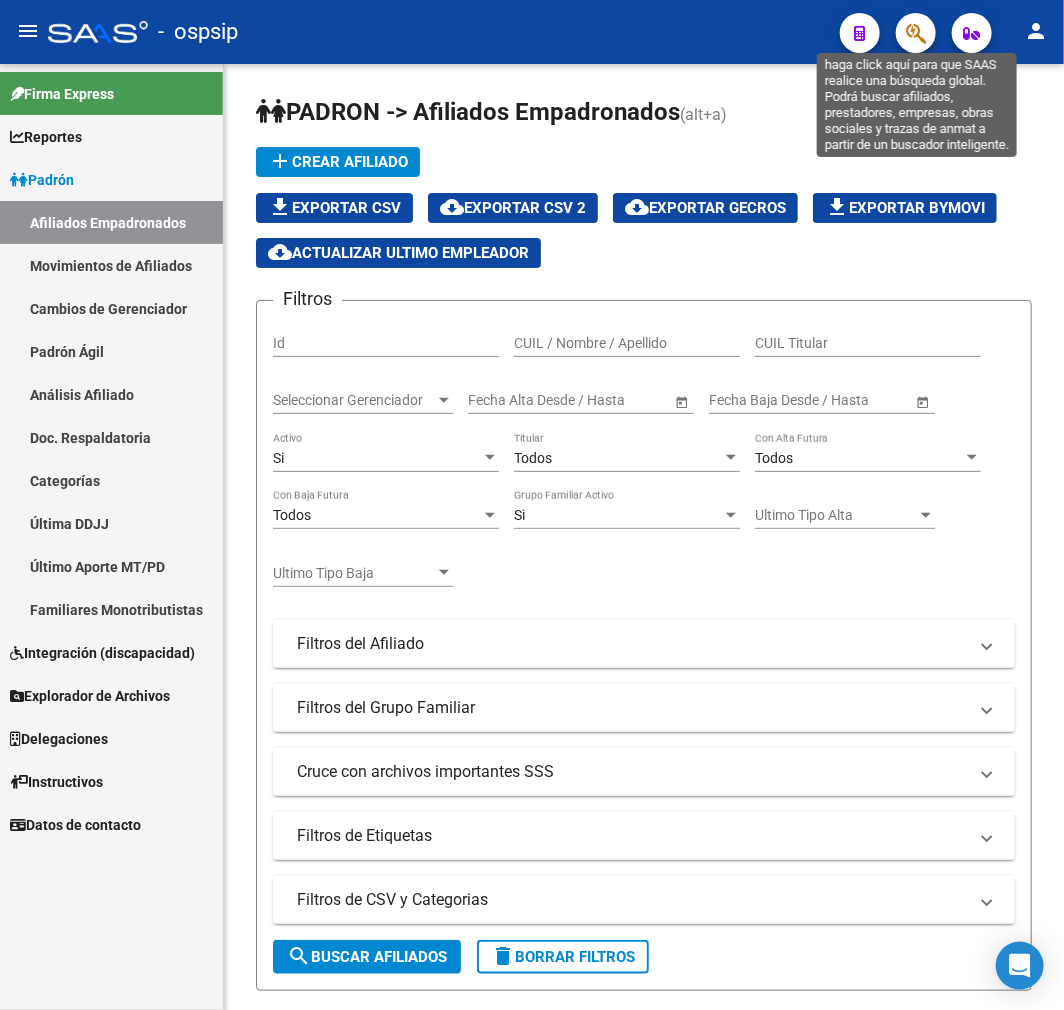 click 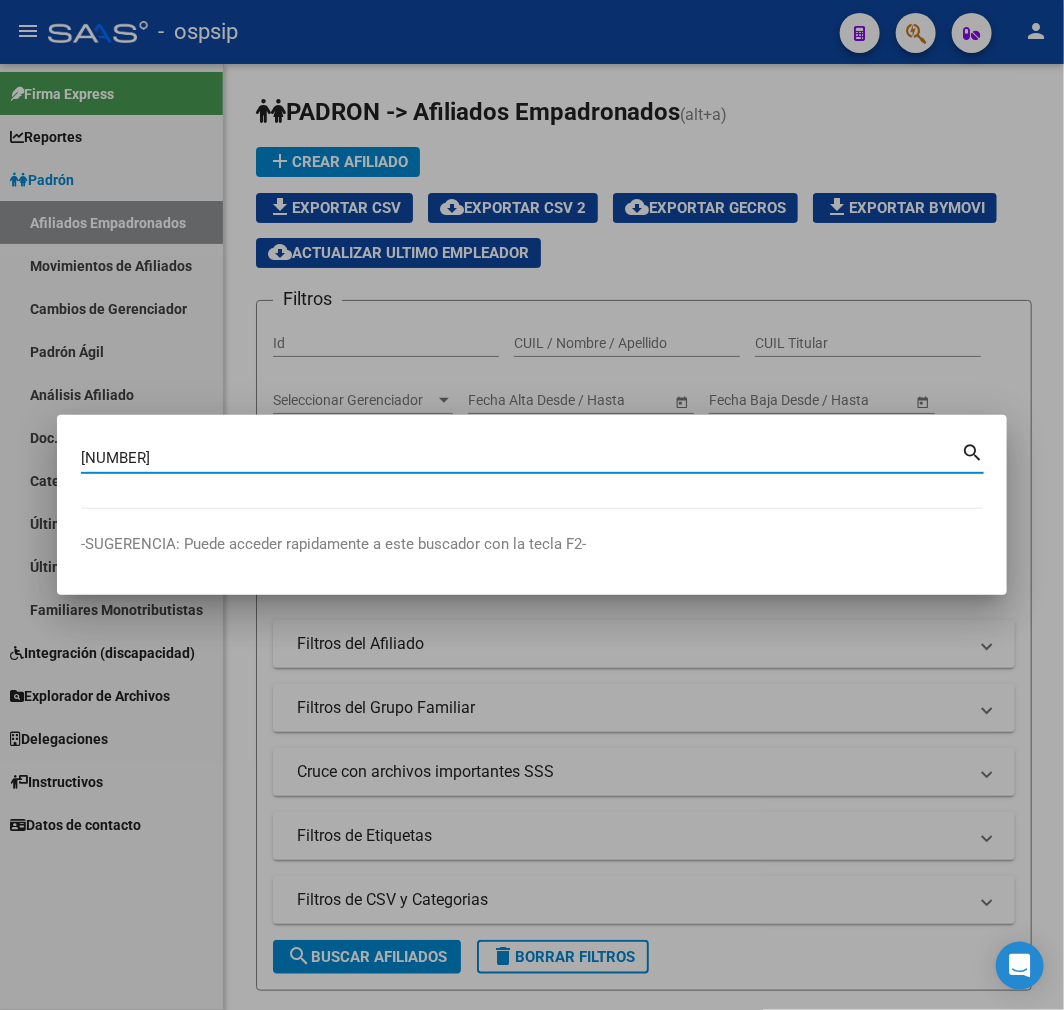 type on "17236985" 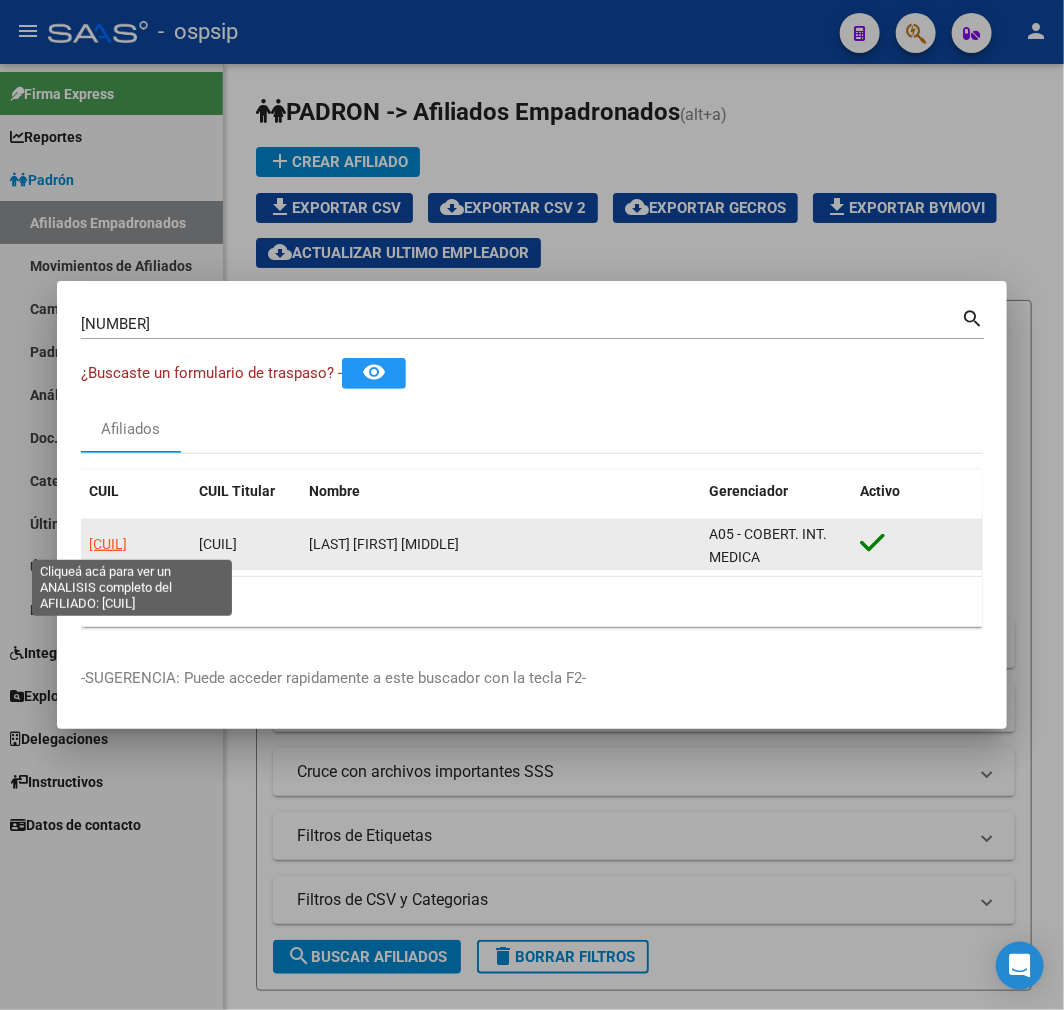 click on "20172369856" 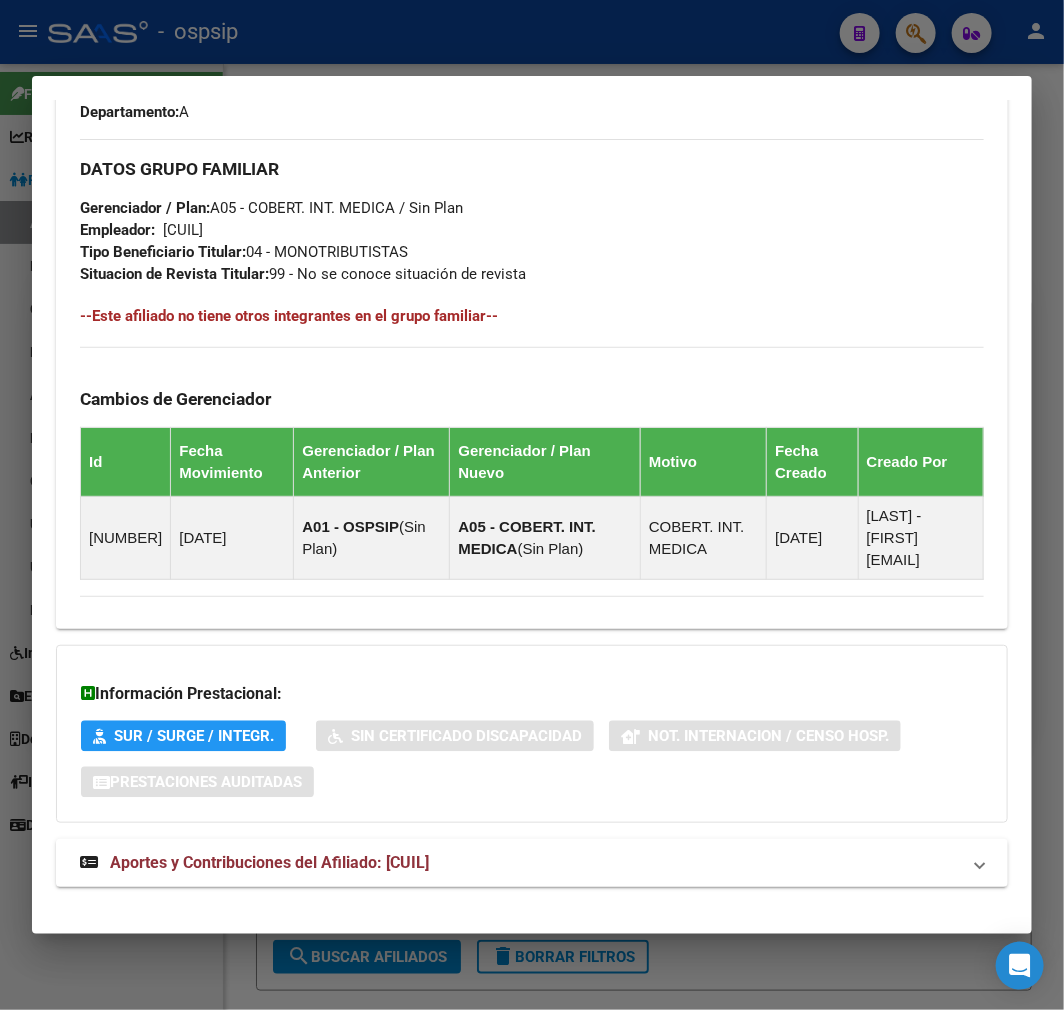 scroll, scrollTop: 1076, scrollLeft: 0, axis: vertical 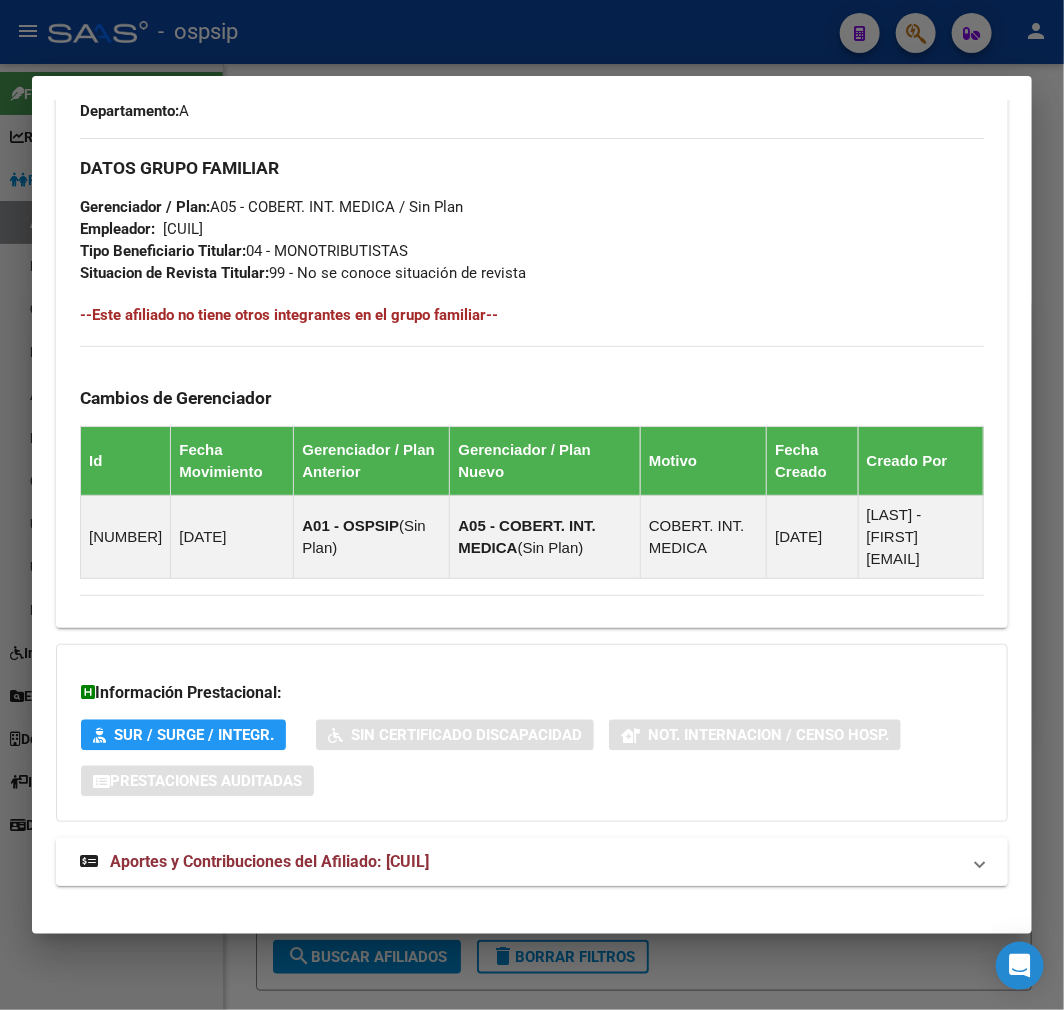 click on "Aportes y Contribuciones del Afiliado: 20172369856" at bounding box center [520, 862] 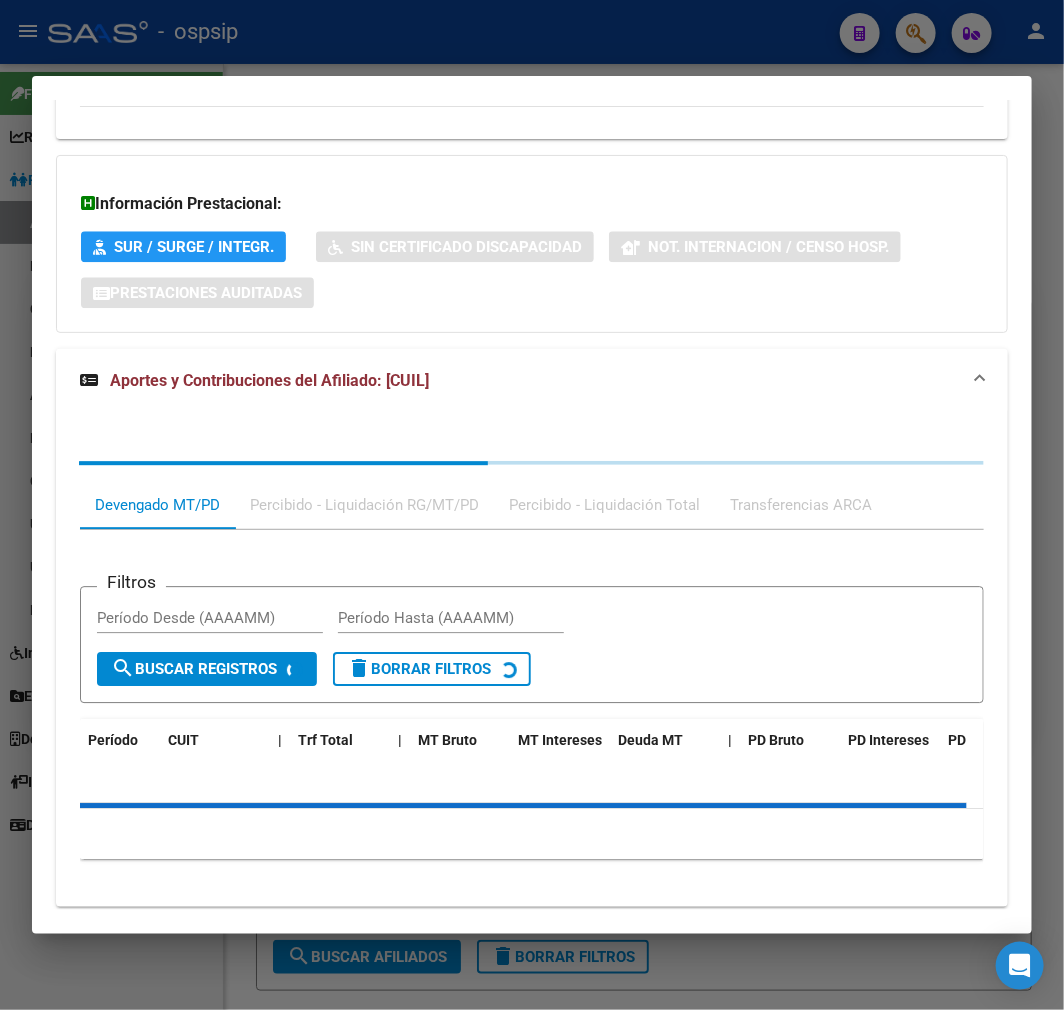 scroll, scrollTop: 1584, scrollLeft: 0, axis: vertical 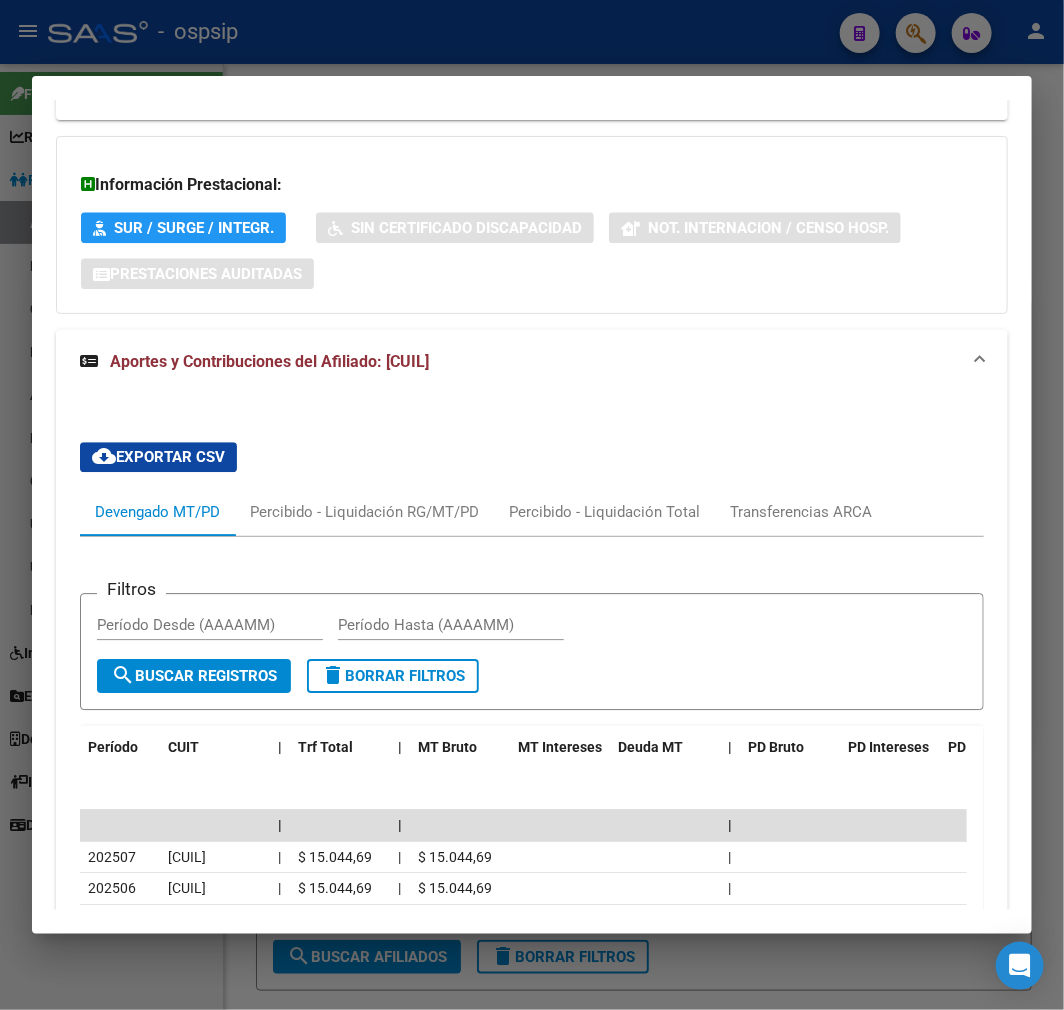 click at bounding box center (532, 505) 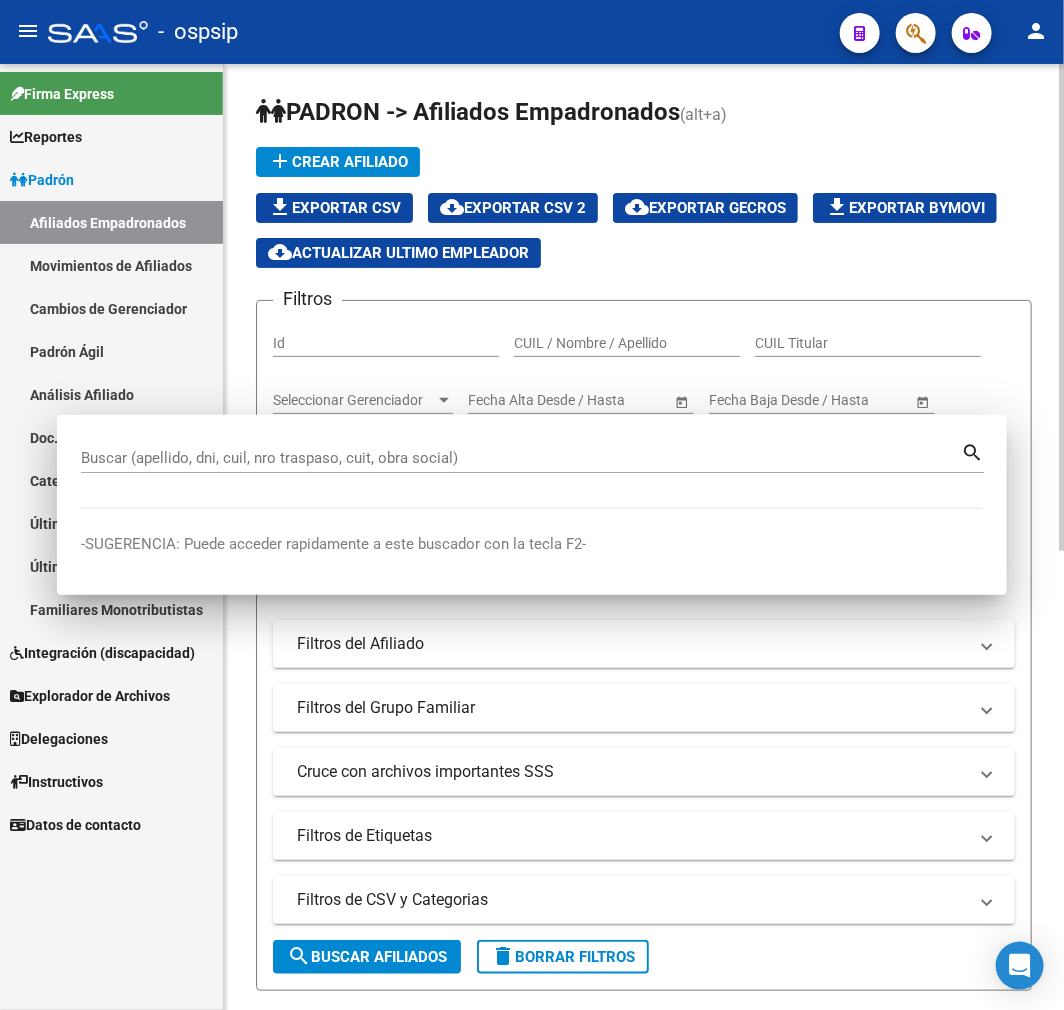 drag, startPoint x: 471, startPoint y: 92, endPoint x: 617, endPoint y: 147, distance: 156.01602 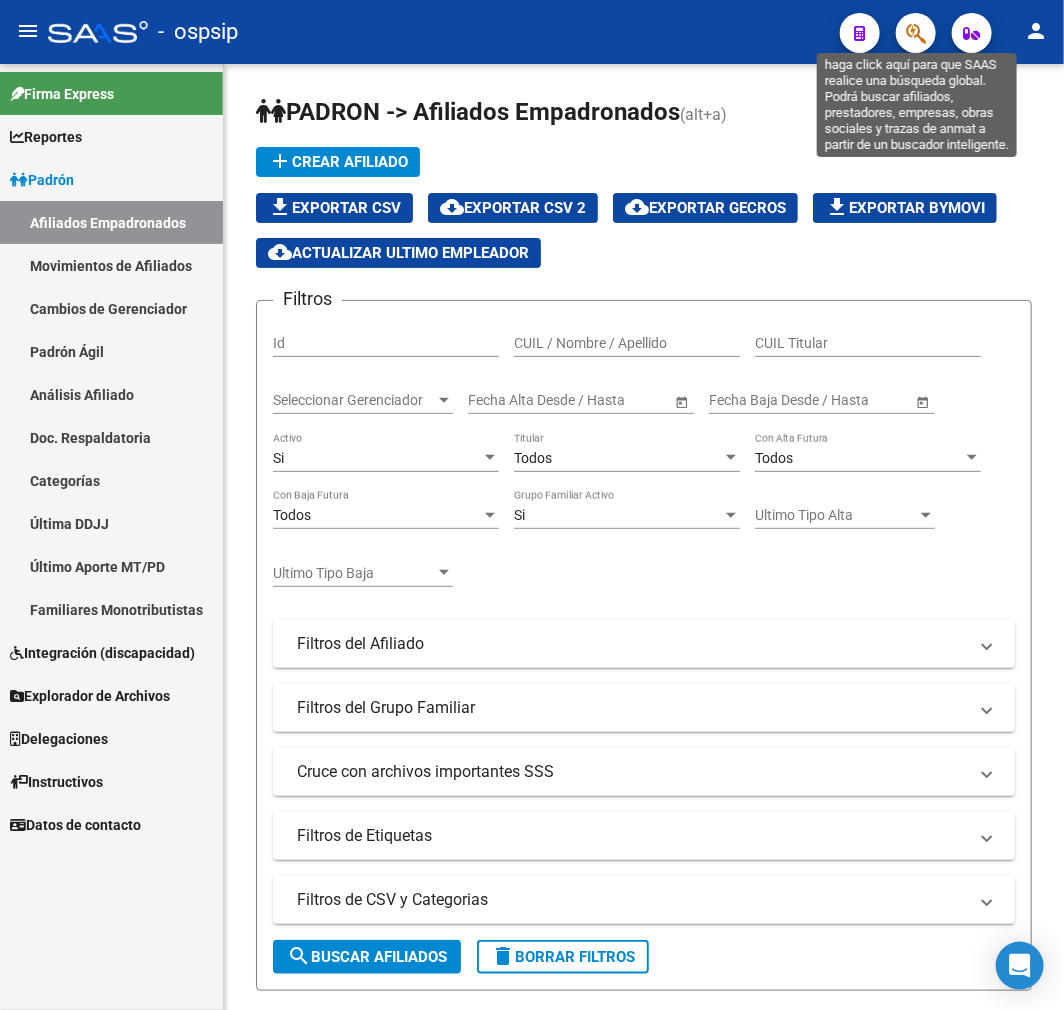 click 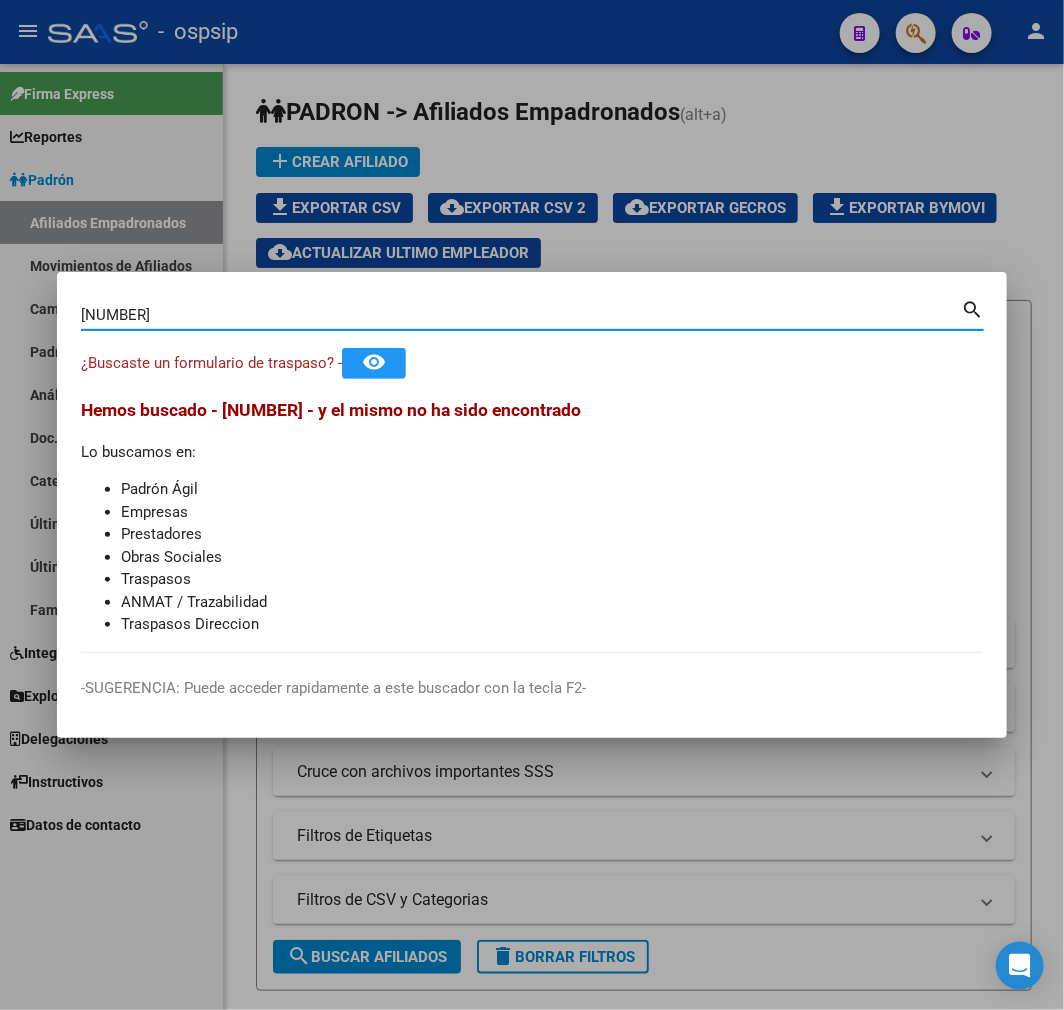 type on "17276385" 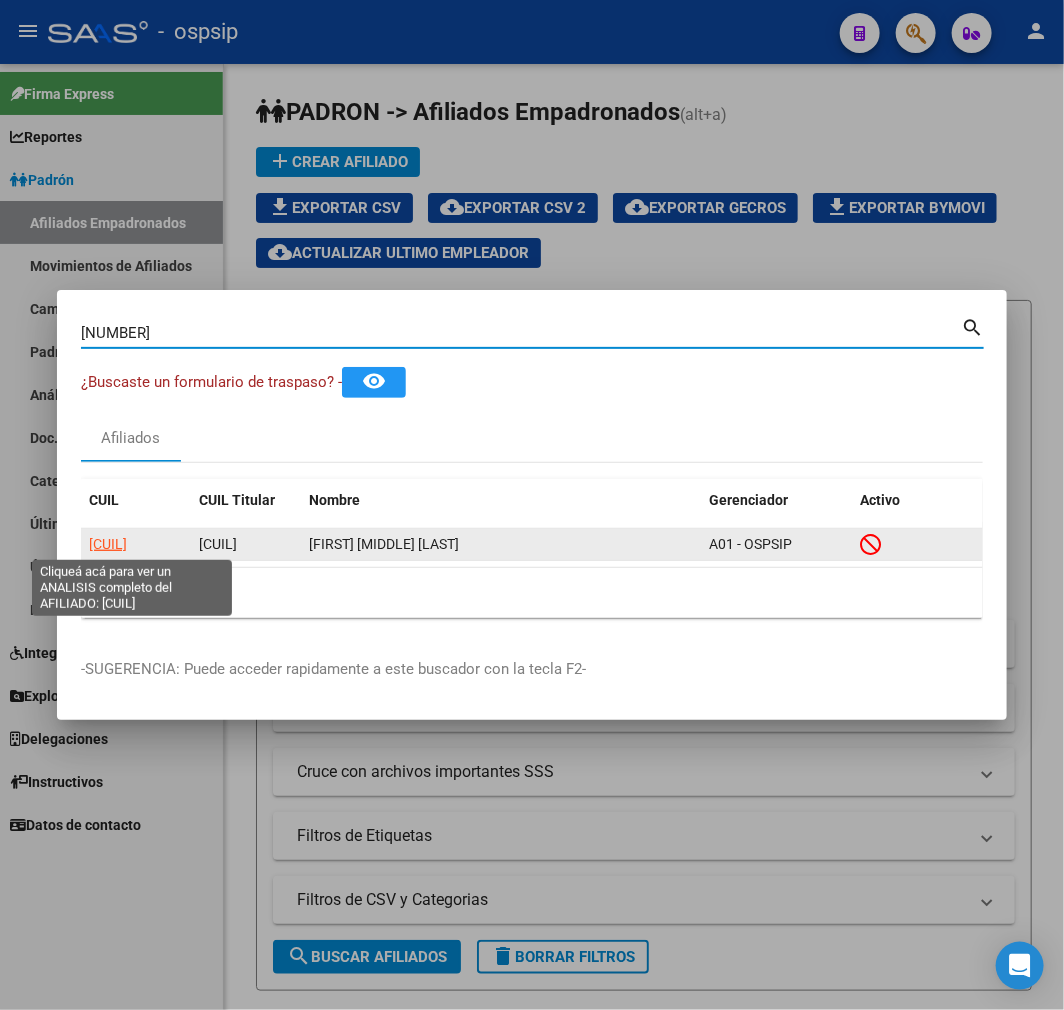 click on "20172763856" 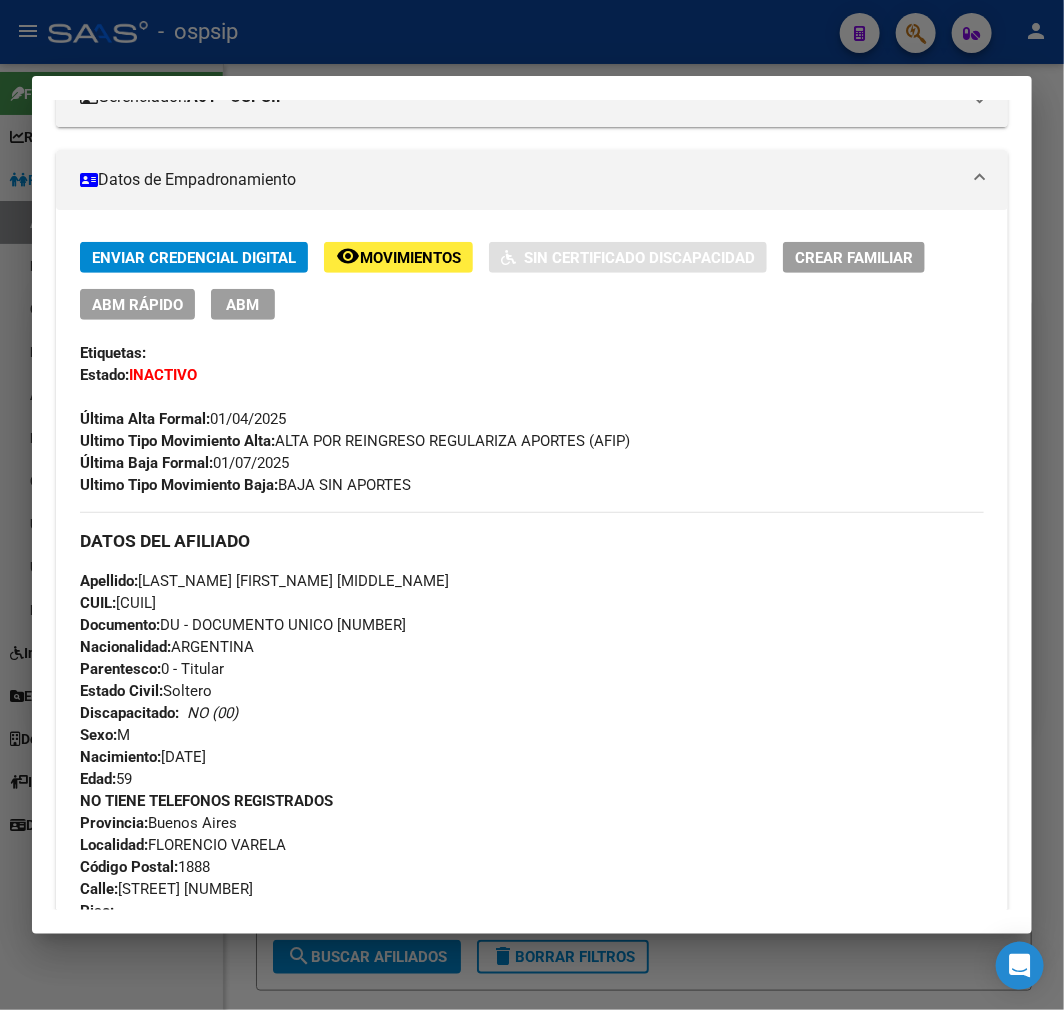 scroll, scrollTop: 222, scrollLeft: 0, axis: vertical 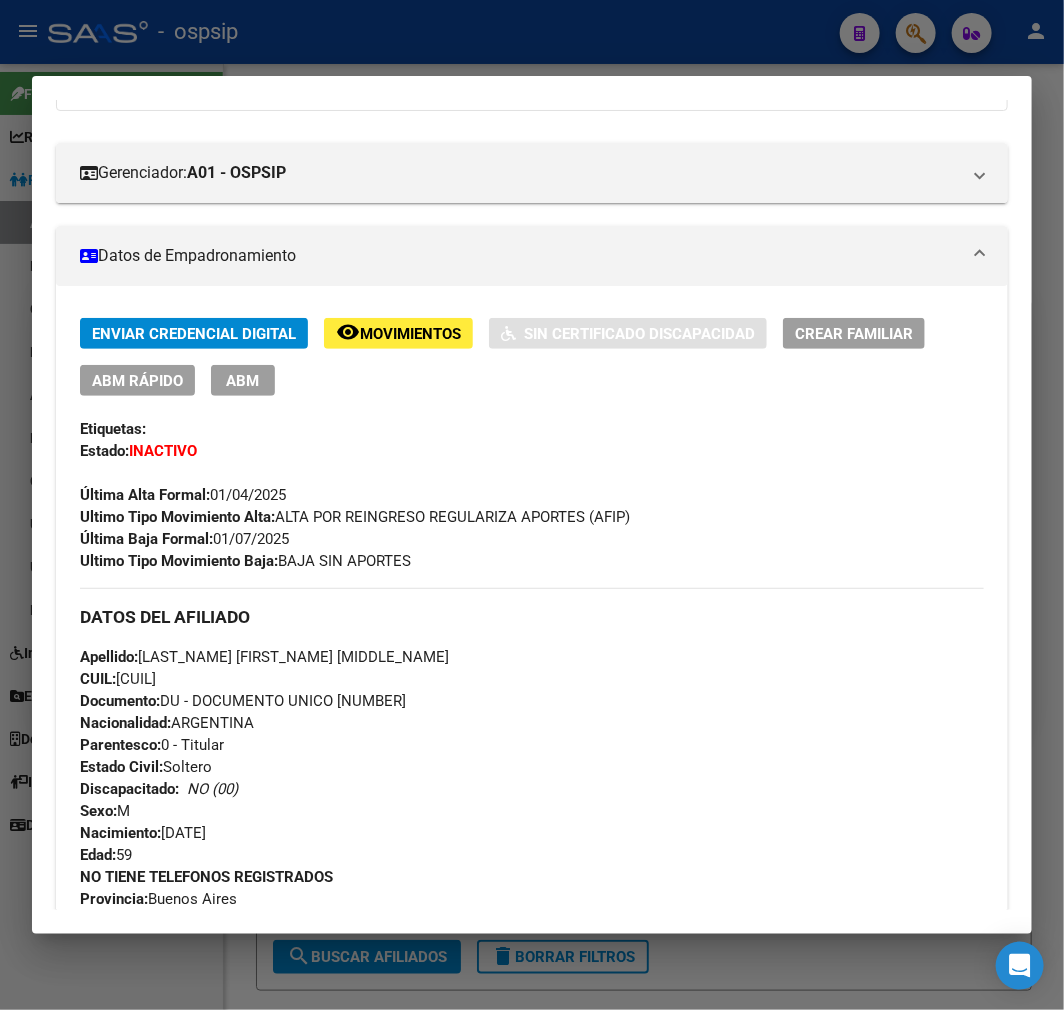 click on "Movimientos" 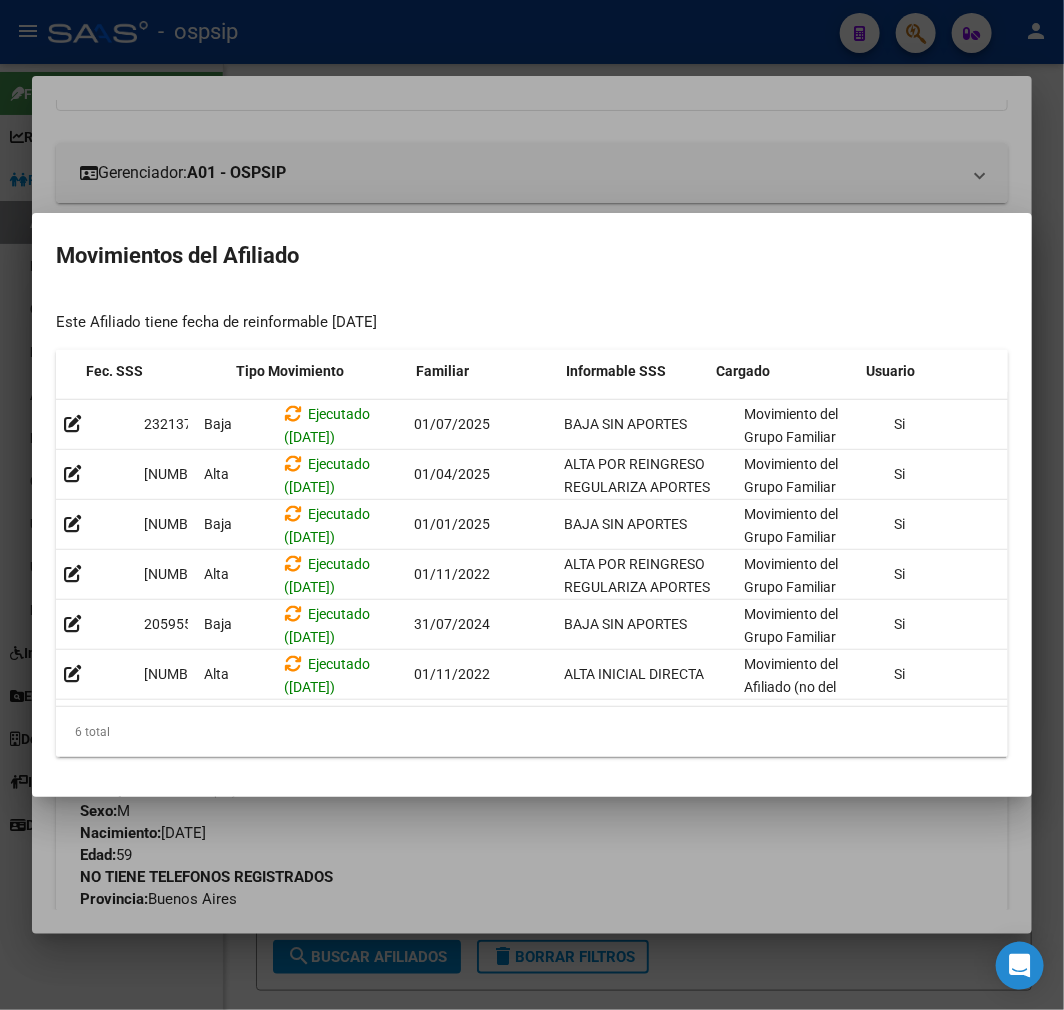 scroll, scrollTop: 0, scrollLeft: 327, axis: horizontal 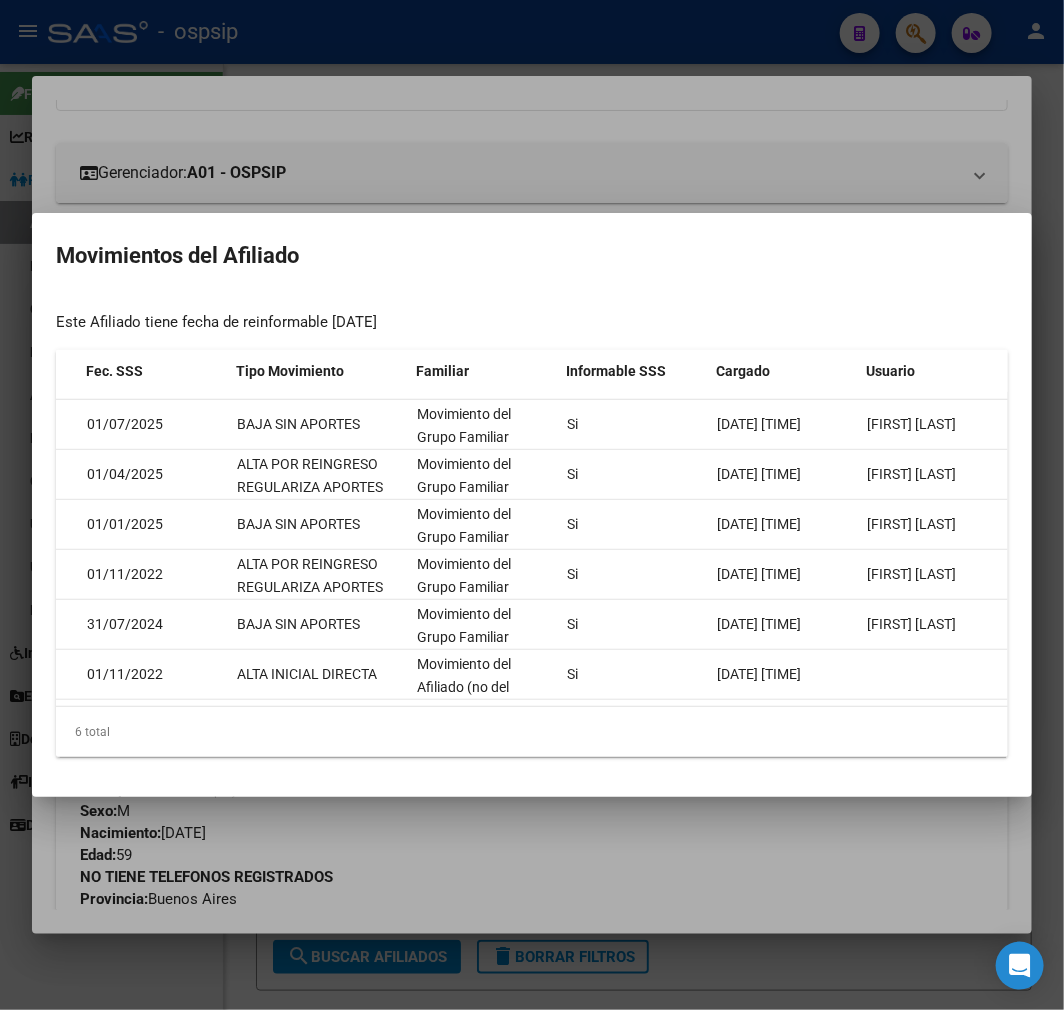 click at bounding box center (532, 505) 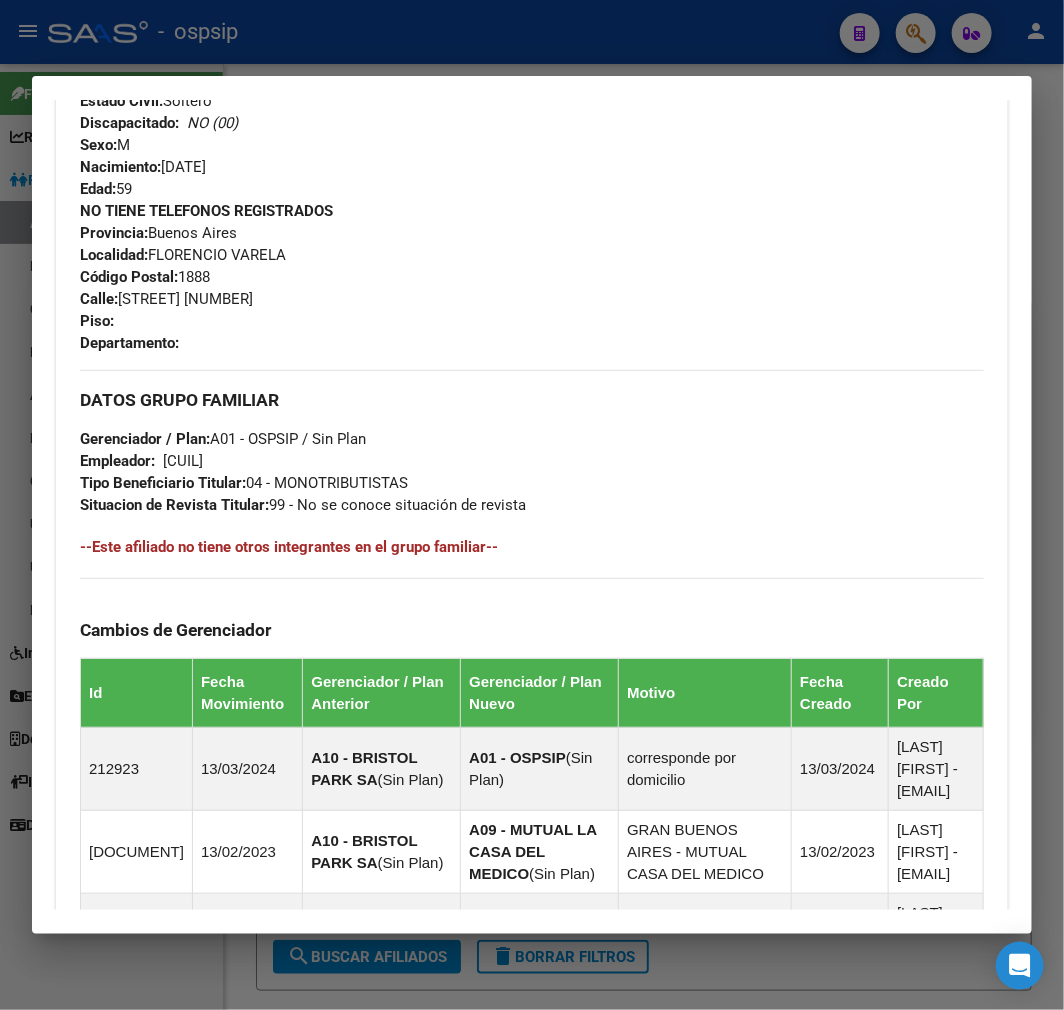 scroll, scrollTop: 1557, scrollLeft: 0, axis: vertical 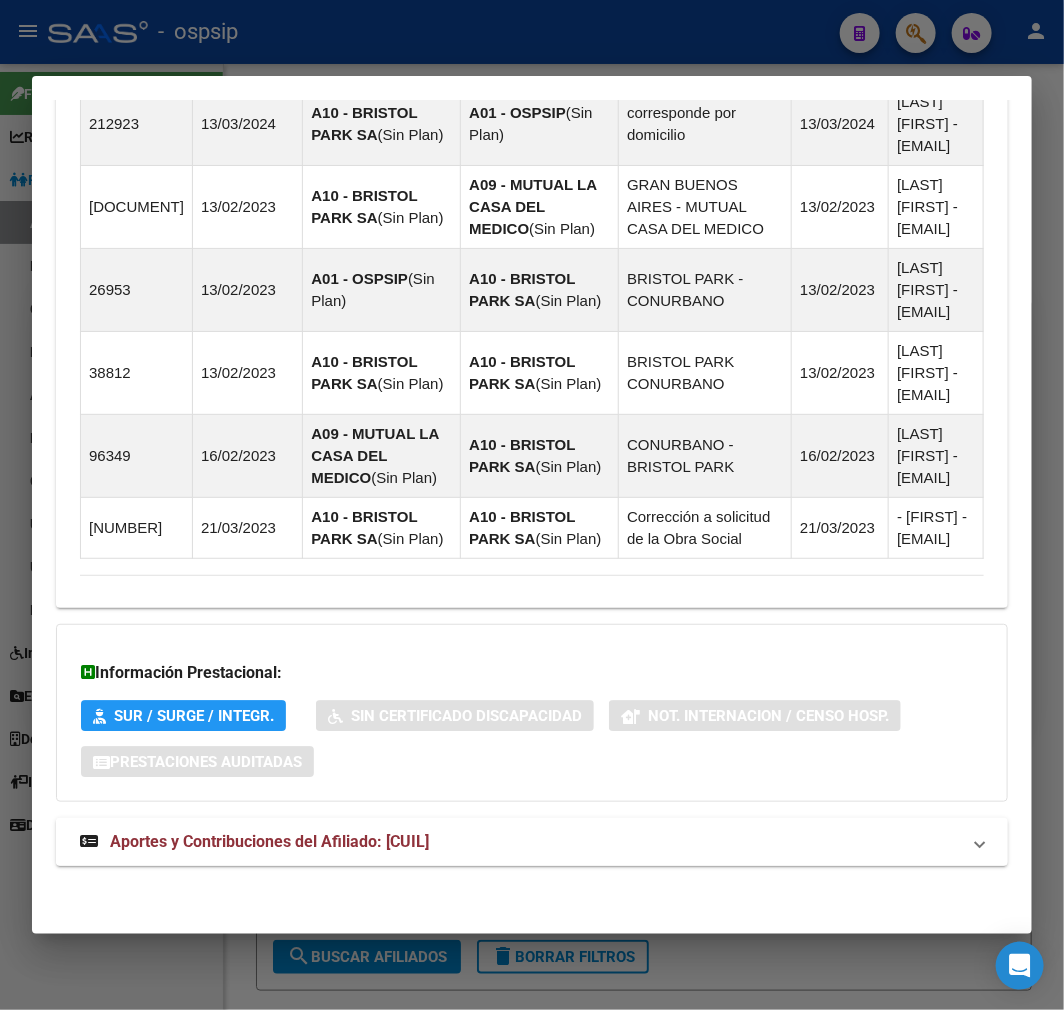 click on "Aportes y Contribuciones del Afiliado: 20172763856" at bounding box center [532, 842] 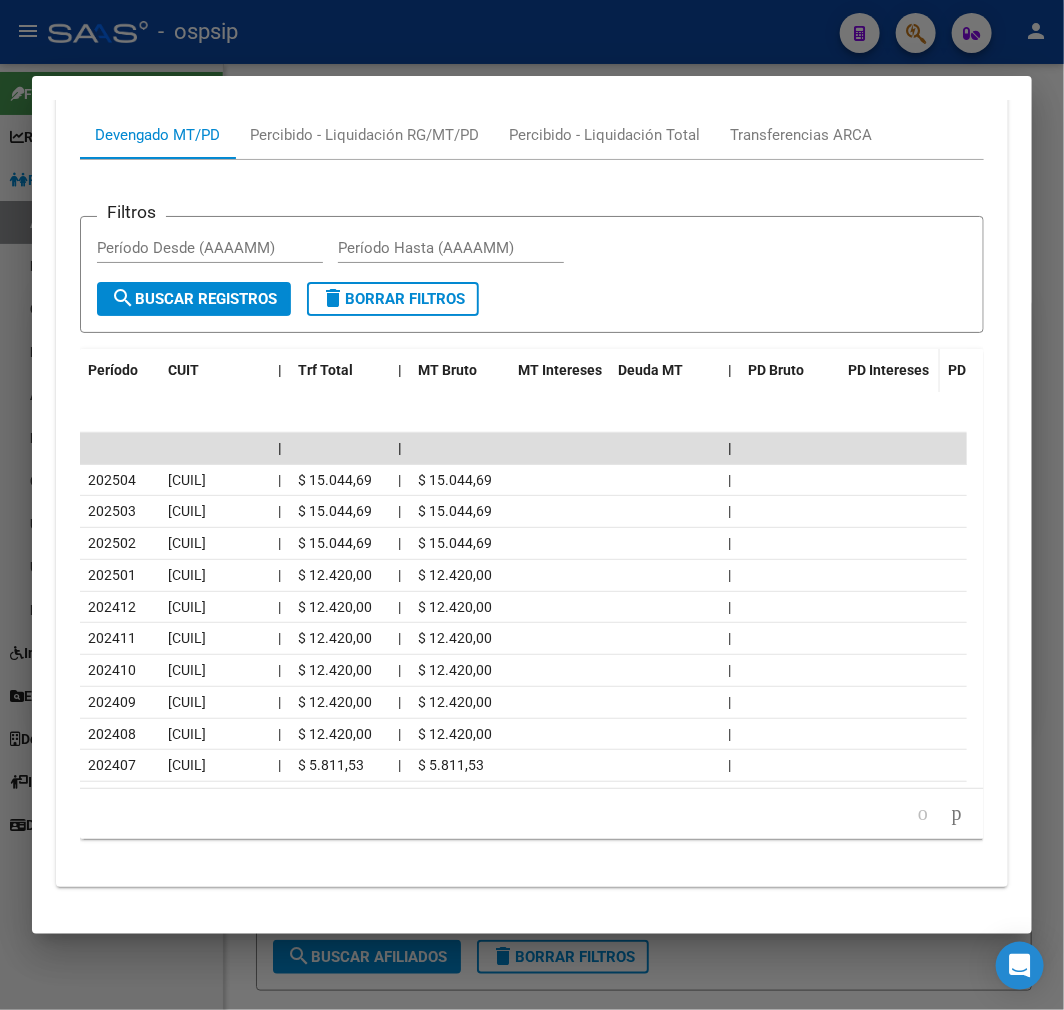 scroll, scrollTop: 2400, scrollLeft: 0, axis: vertical 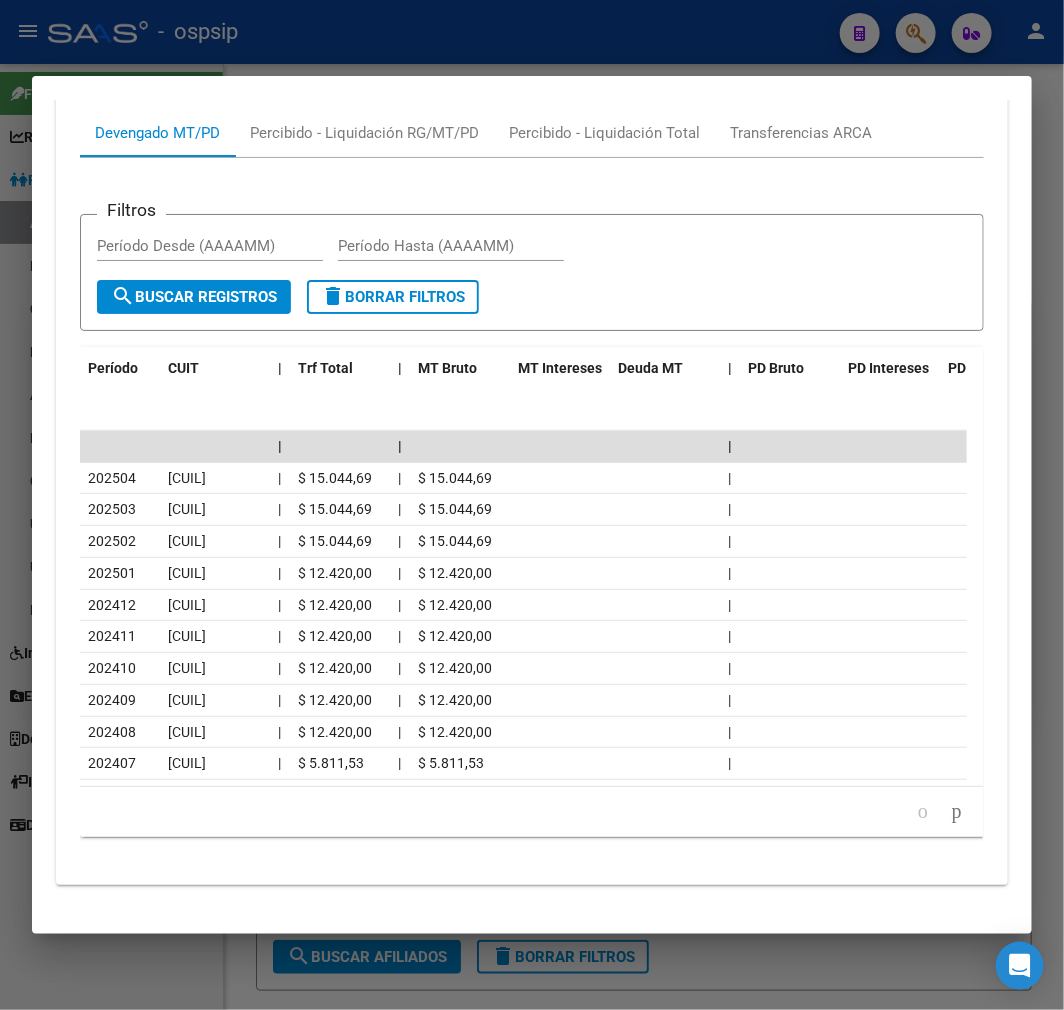 click at bounding box center (532, 505) 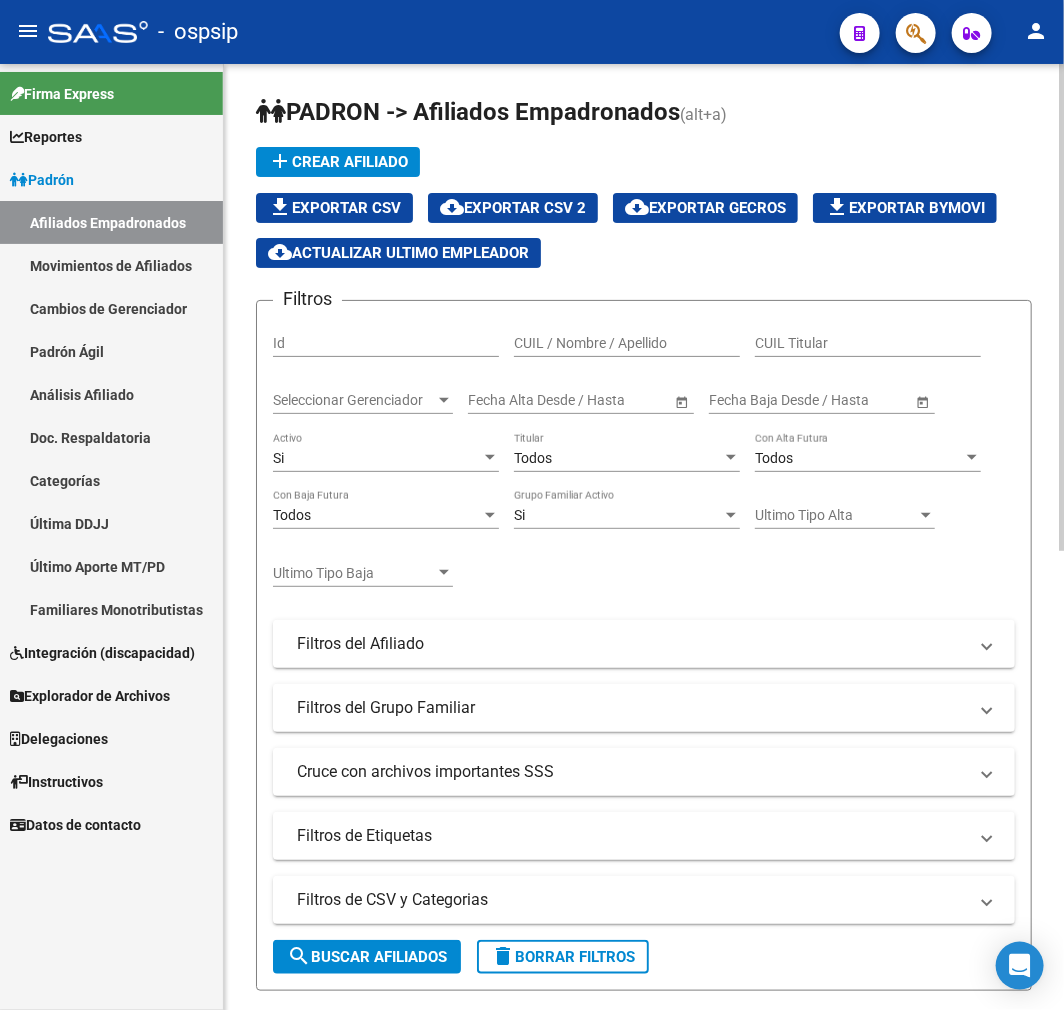 drag, startPoint x: 324, startPoint y: 51, endPoint x: 435, endPoint y: 83, distance: 115.52056 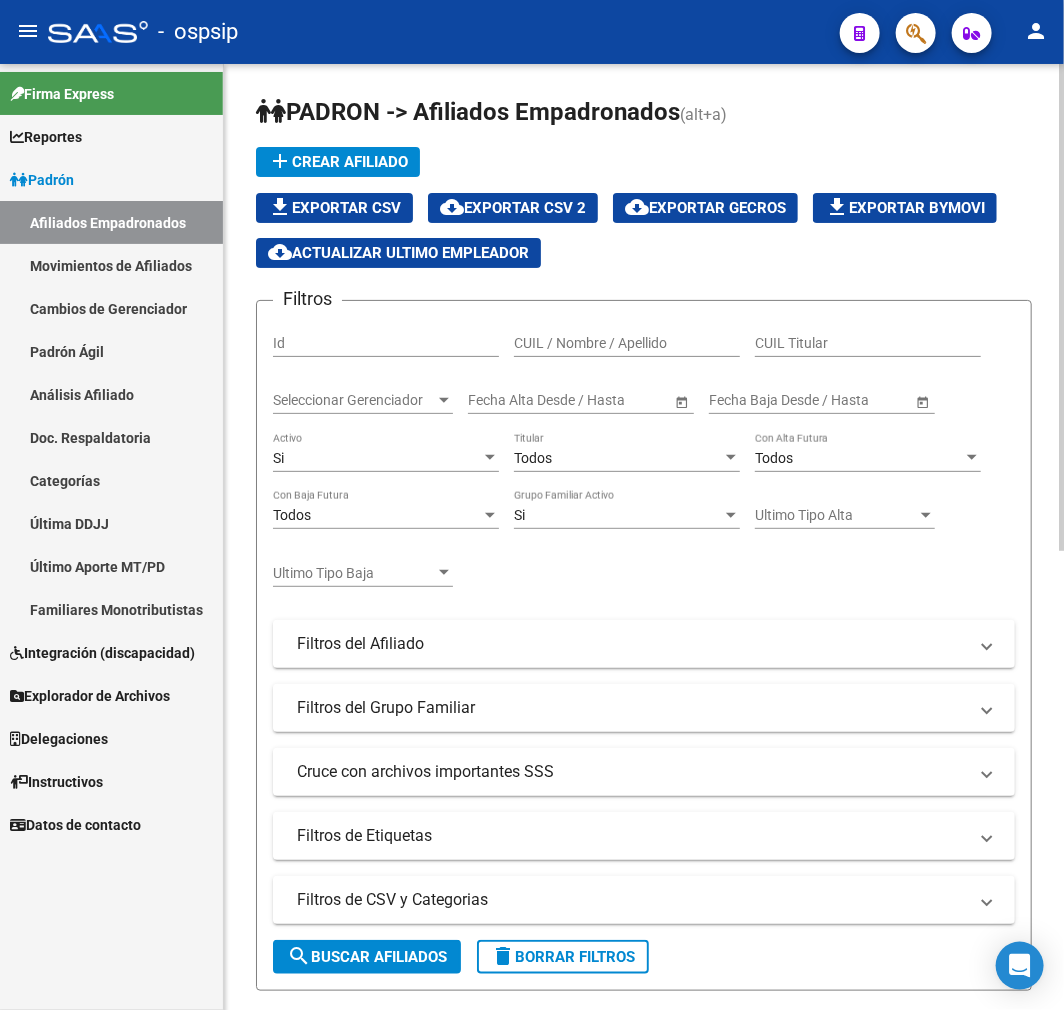 click on "menu -   ospsip  person    Firma Express     Reportes Padrón Traspasos x O.S. Traspasos x Gerenciador Traspasos x Provincia Nuevos Aportantes Métricas - Padrón SSS Métricas - Crecimiento Población    Padrón Afiliados Empadronados Movimientos de Afiliados Cambios de Gerenciador Padrón Ágil Análisis Afiliado Doc. Respaldatoria Categorías Última DDJJ Último Aporte MT/PD Familiares Monotributistas    Integración (discapacidad) Certificado Discapacidad    Explorador de Archivos Sistemas Externos Inserciones Manuales de Padrón Ágil SSS Traspasos Res. 01/2025 y Revs. Opciones Diarias (+) RG - Altas ONLINE (+) RG - Bajas ONLINE (+) MT - Altas ONLINE (+) MT - Bajas ONLINE (+) MT - Adhesiones (+) Padrón Completo SSS MT - Bajas Directas Novedades Recibidas Novedades Aceptadas Novedades Rechazadas Padrón Desempleo RG - Expedientes MT - Familiares MT - Inconsistencias RG - Bajas Opción (papel) RG - Altas Opción (papel) MT - Bajas Opción (papel) MT - Altas Opción (papel) MT - Efec. Soc. Planes Id" 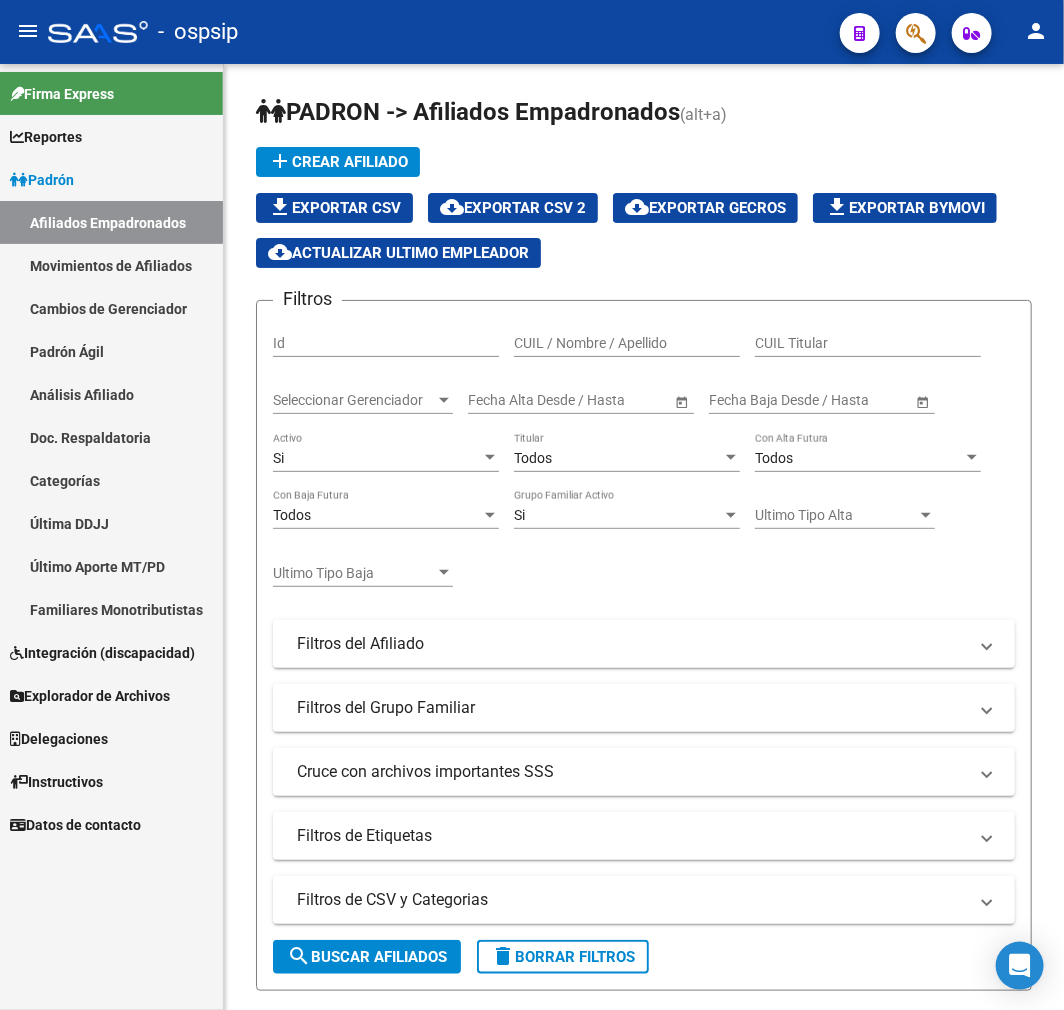 click 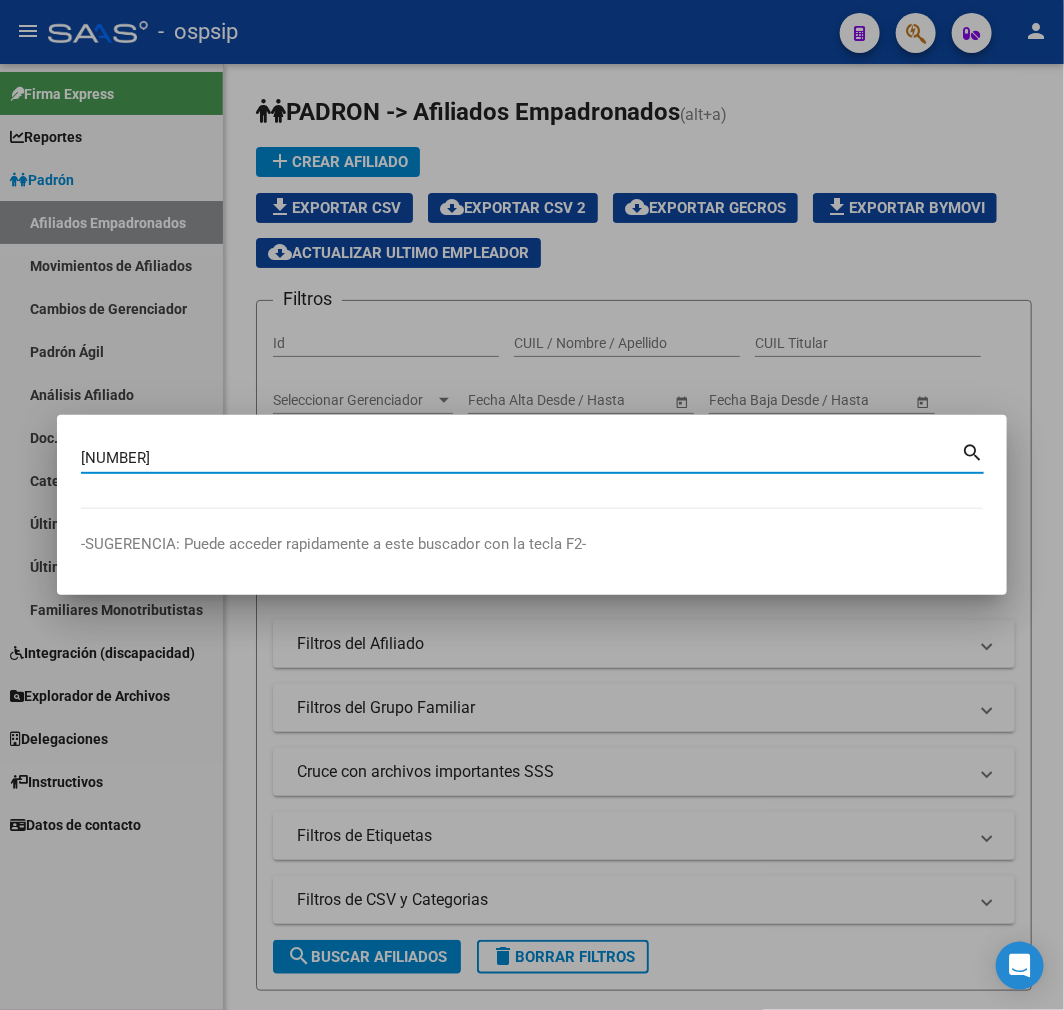 type on "17346655" 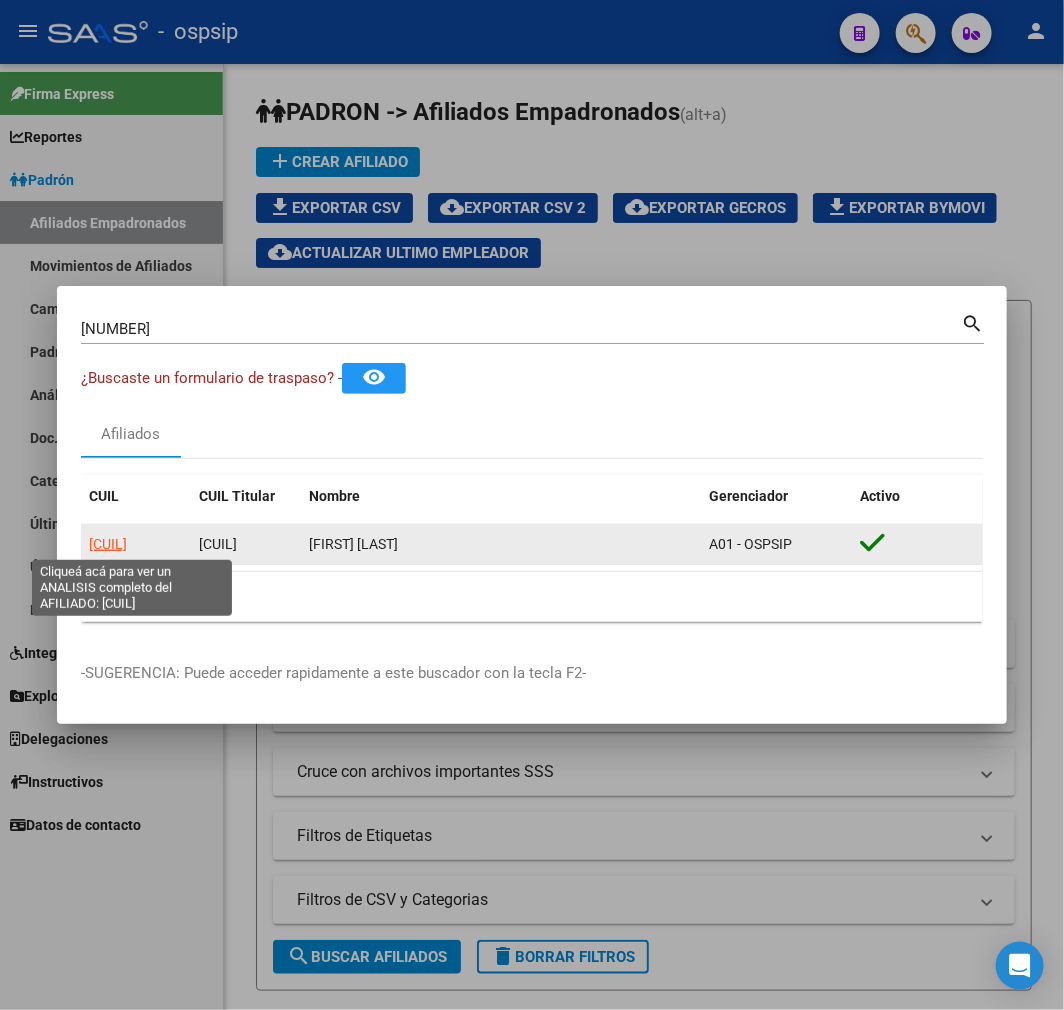 click on "20173466553" 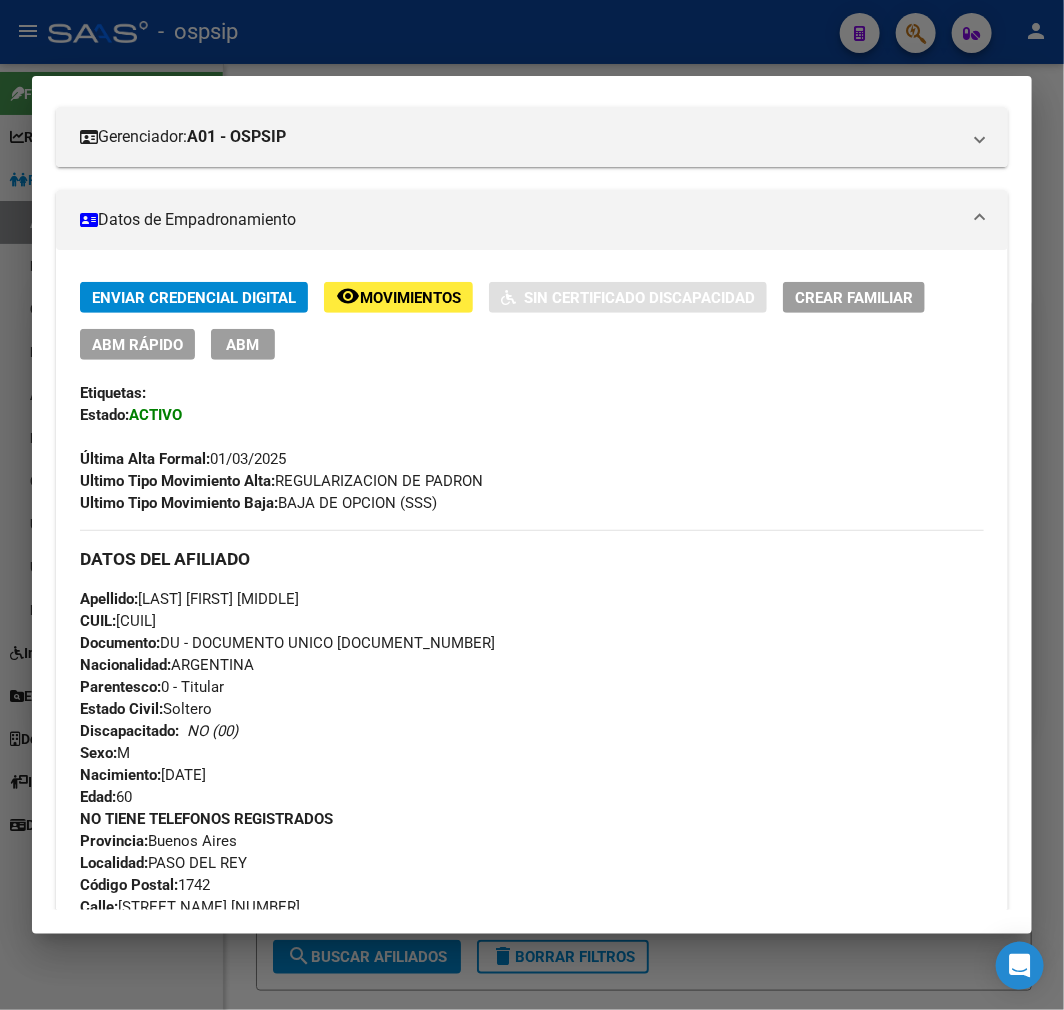 scroll, scrollTop: 444, scrollLeft: 0, axis: vertical 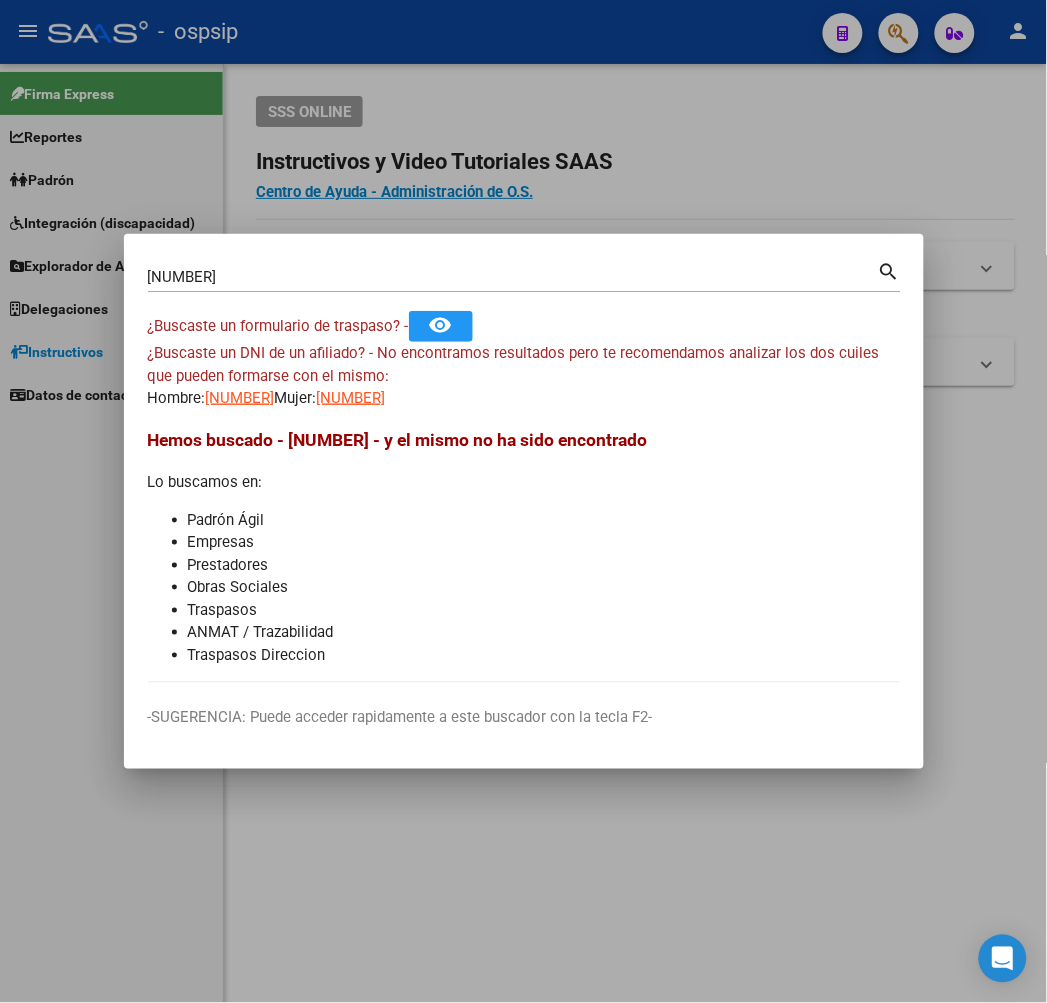 click at bounding box center (523, 501) 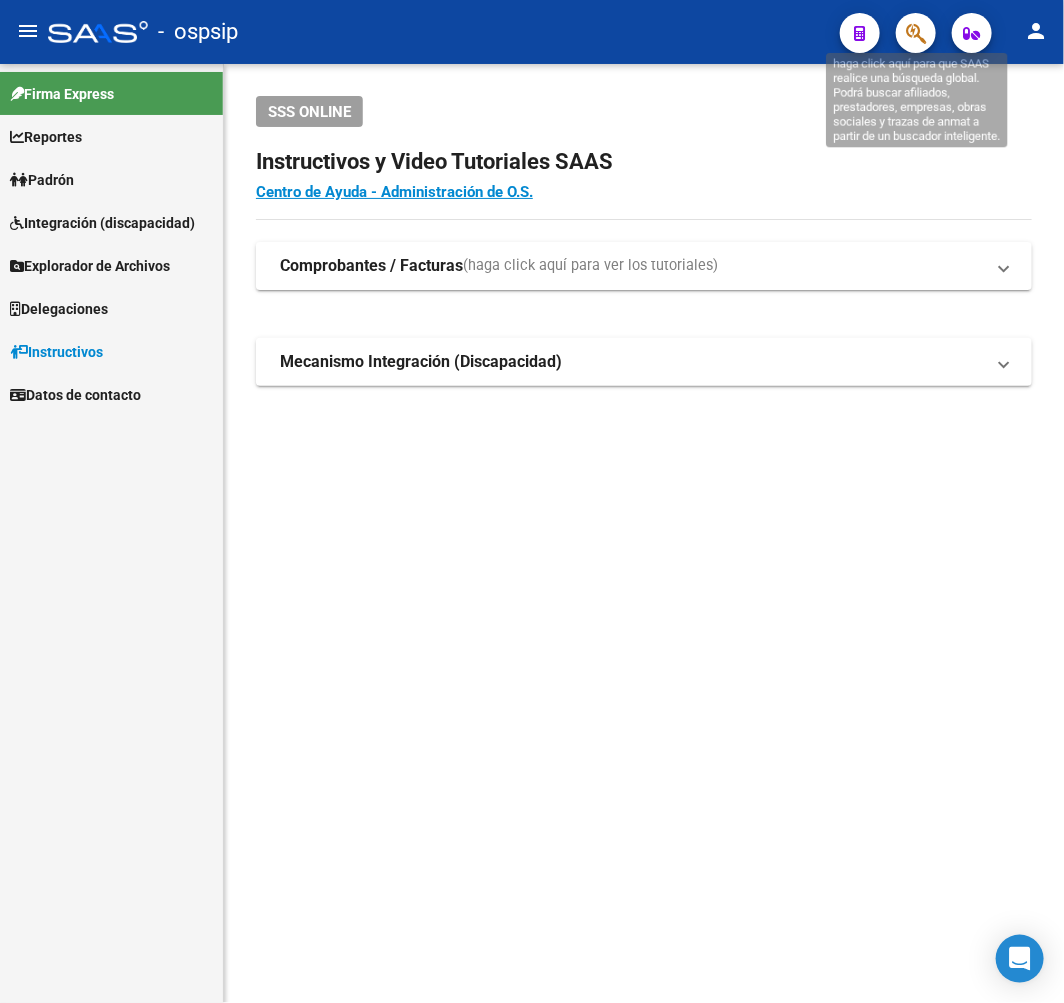 click 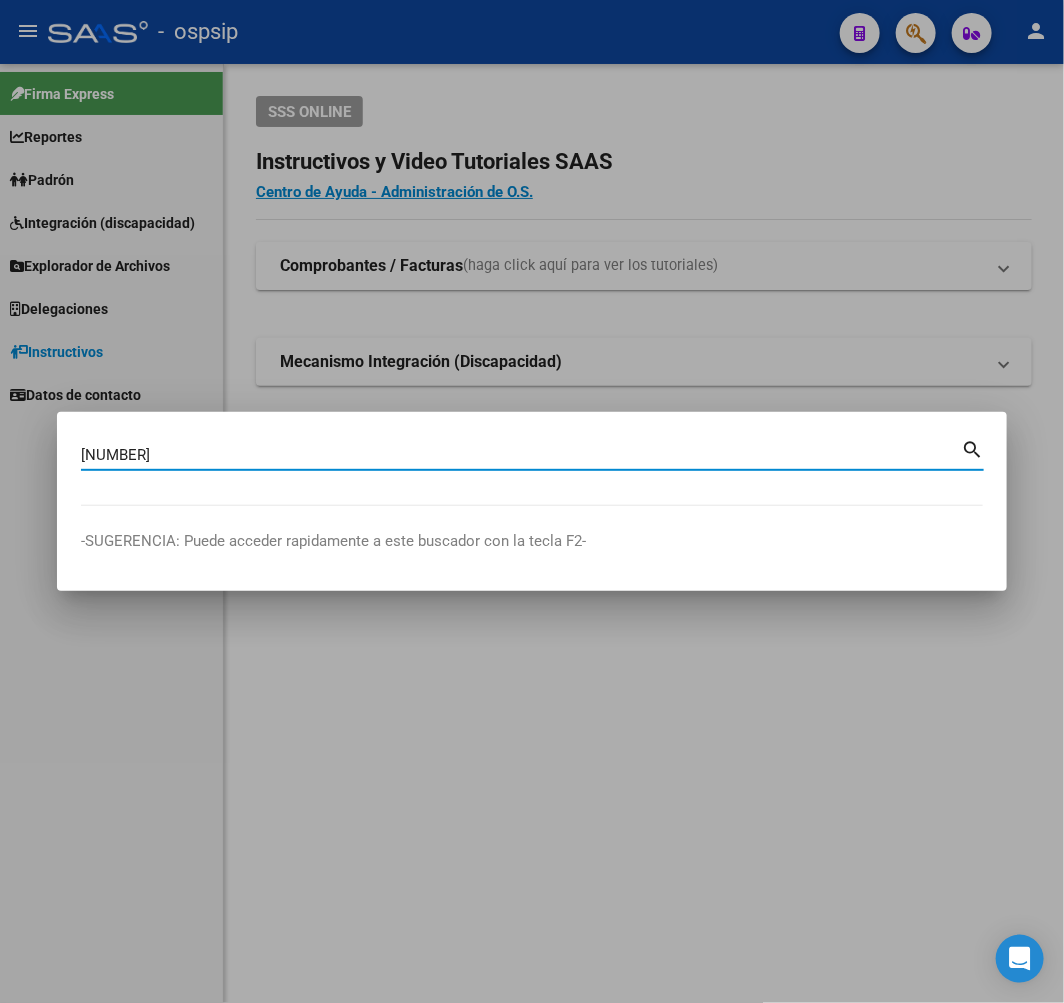type on "[NUMBER]" 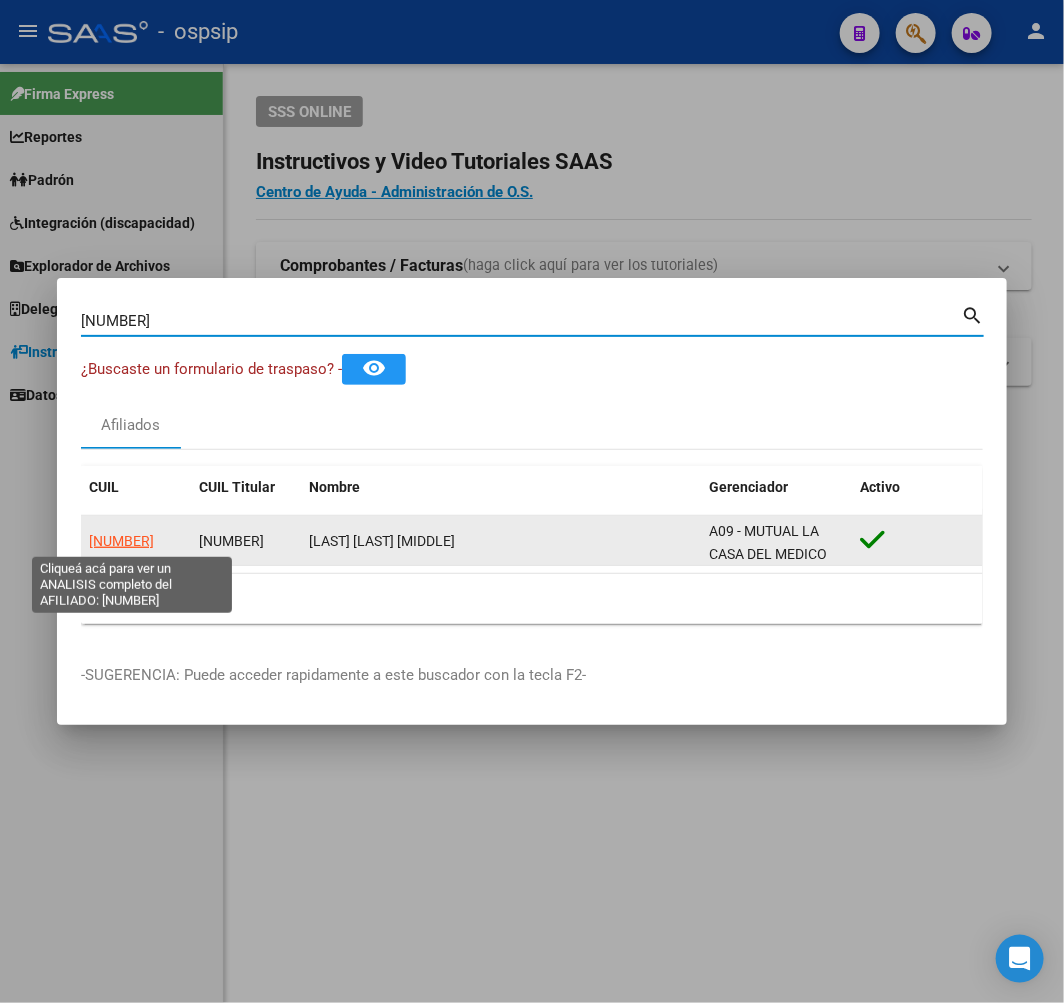 click on "[NUMBER]" 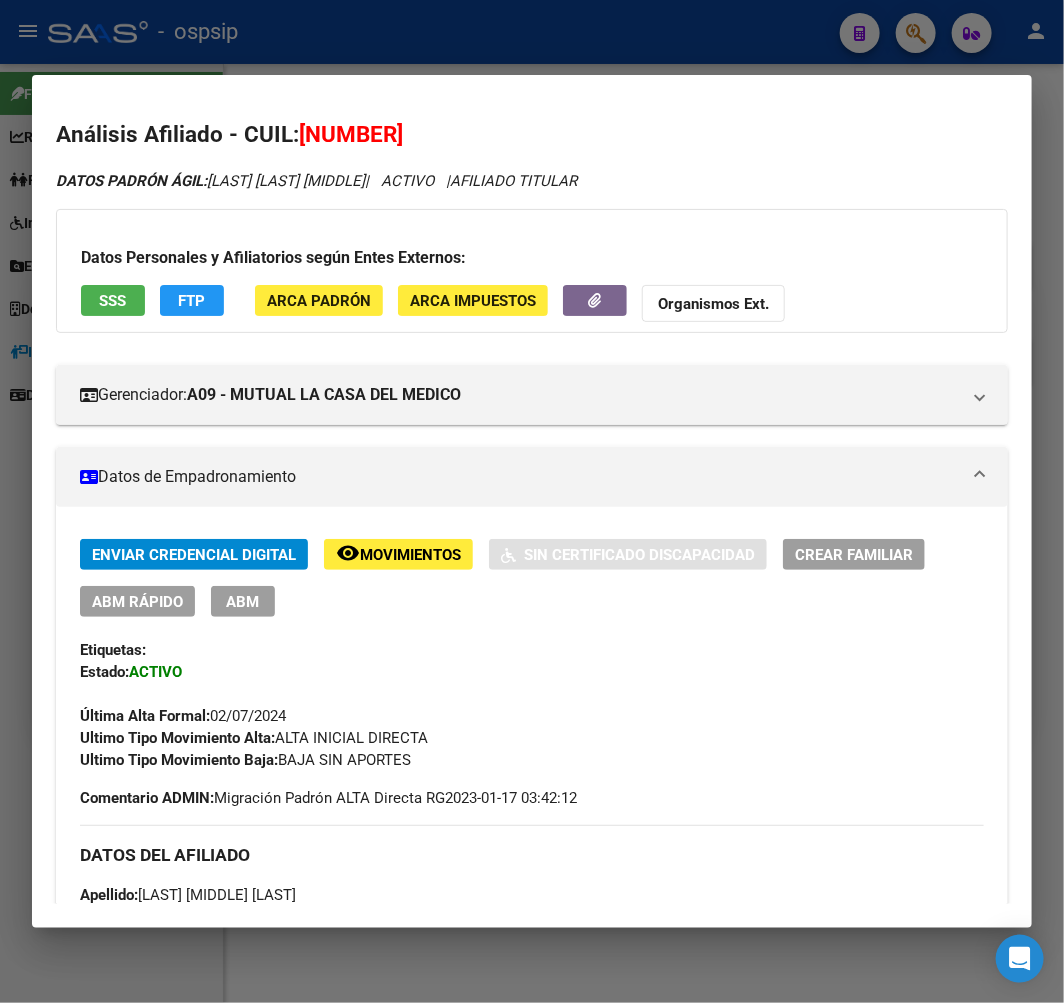 click at bounding box center [532, 501] 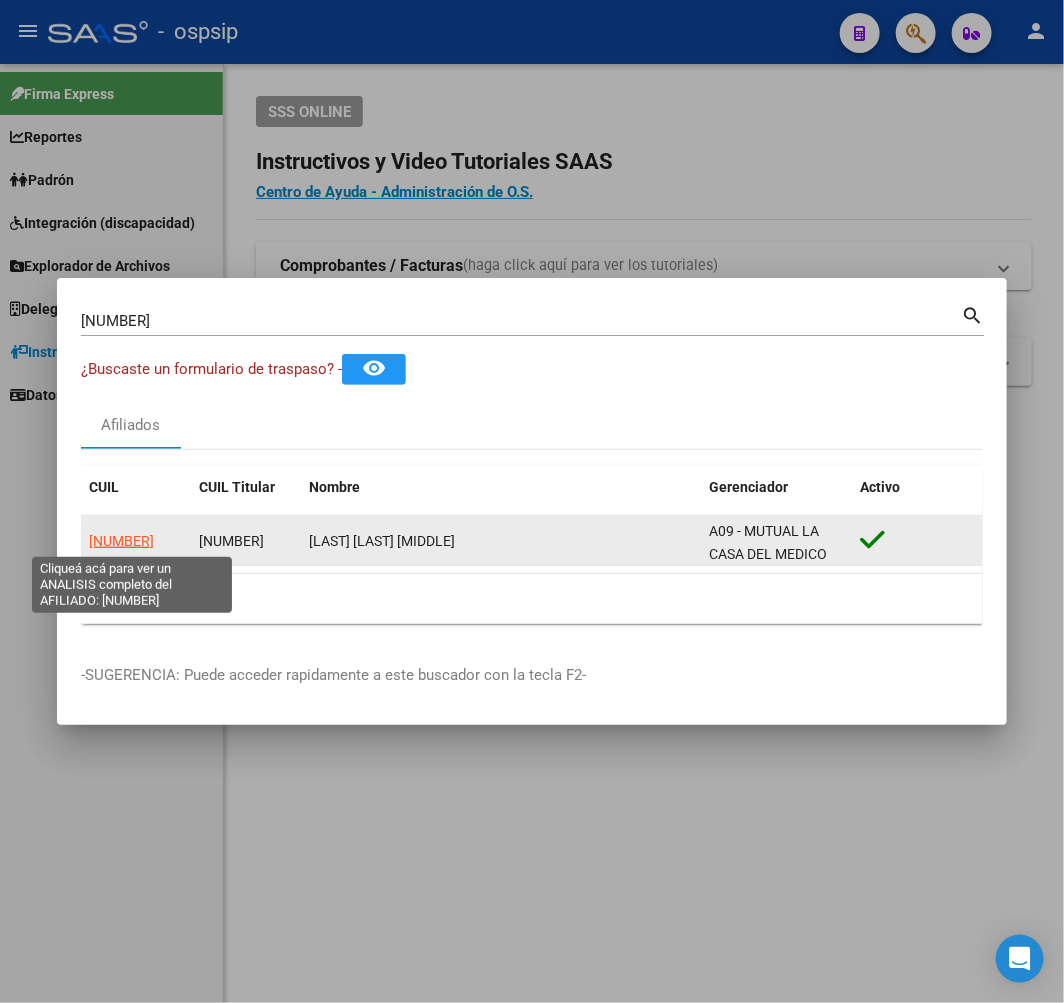 click on "[NUMBER]" 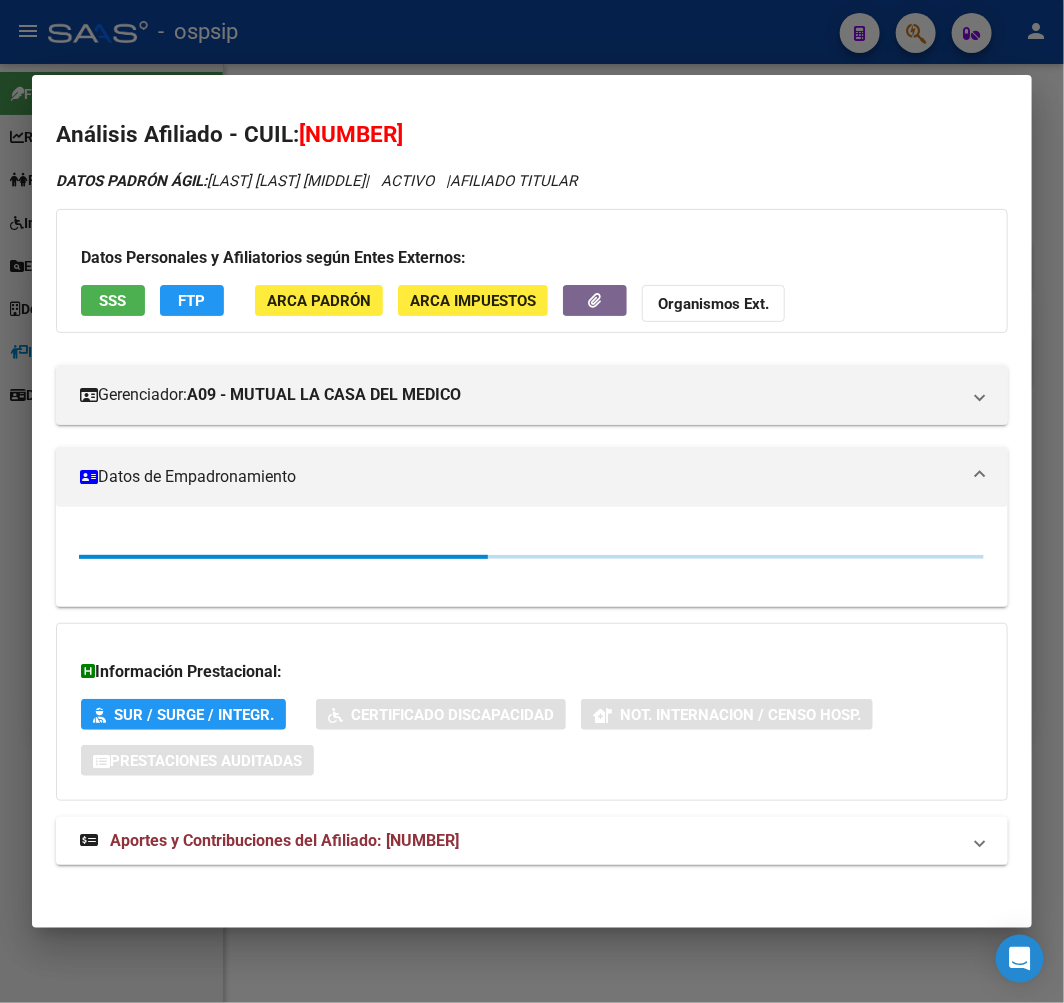 click at bounding box center (532, 501) 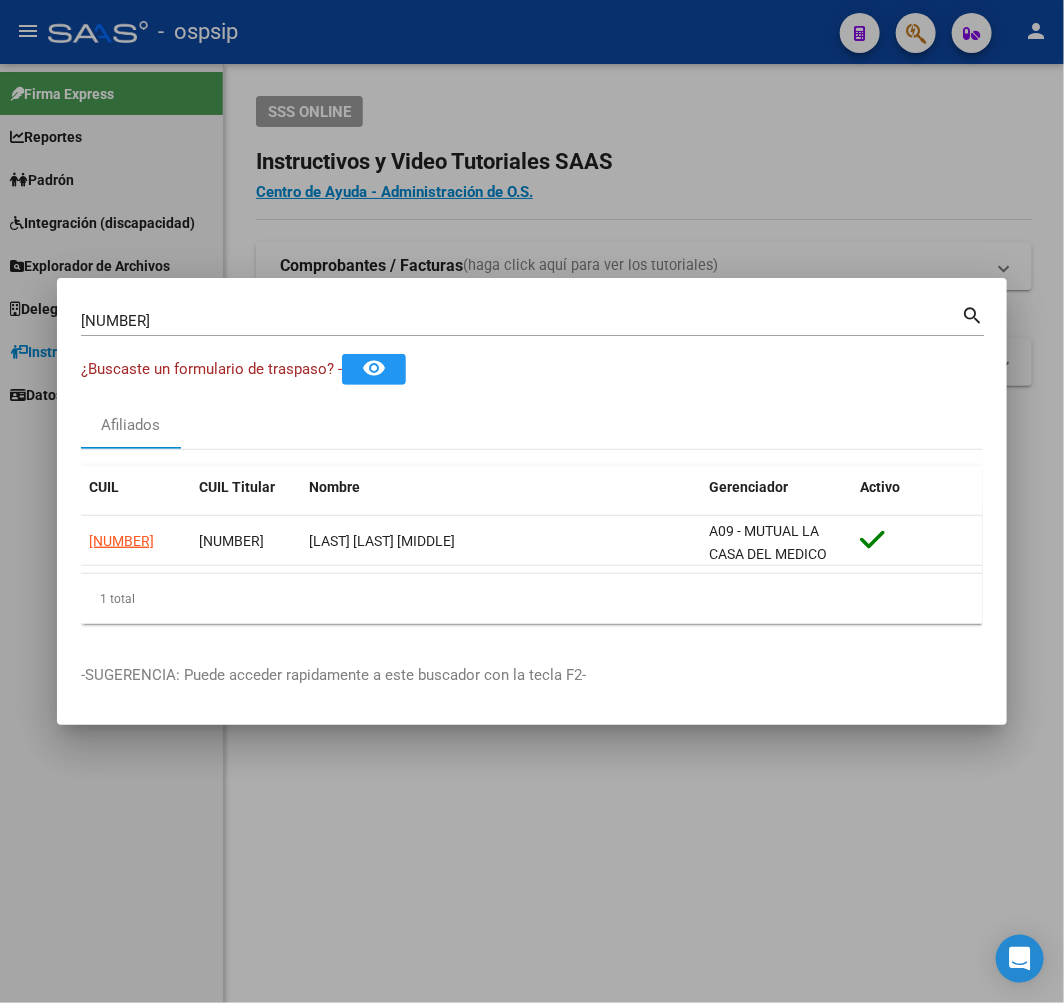 click at bounding box center (532, 501) 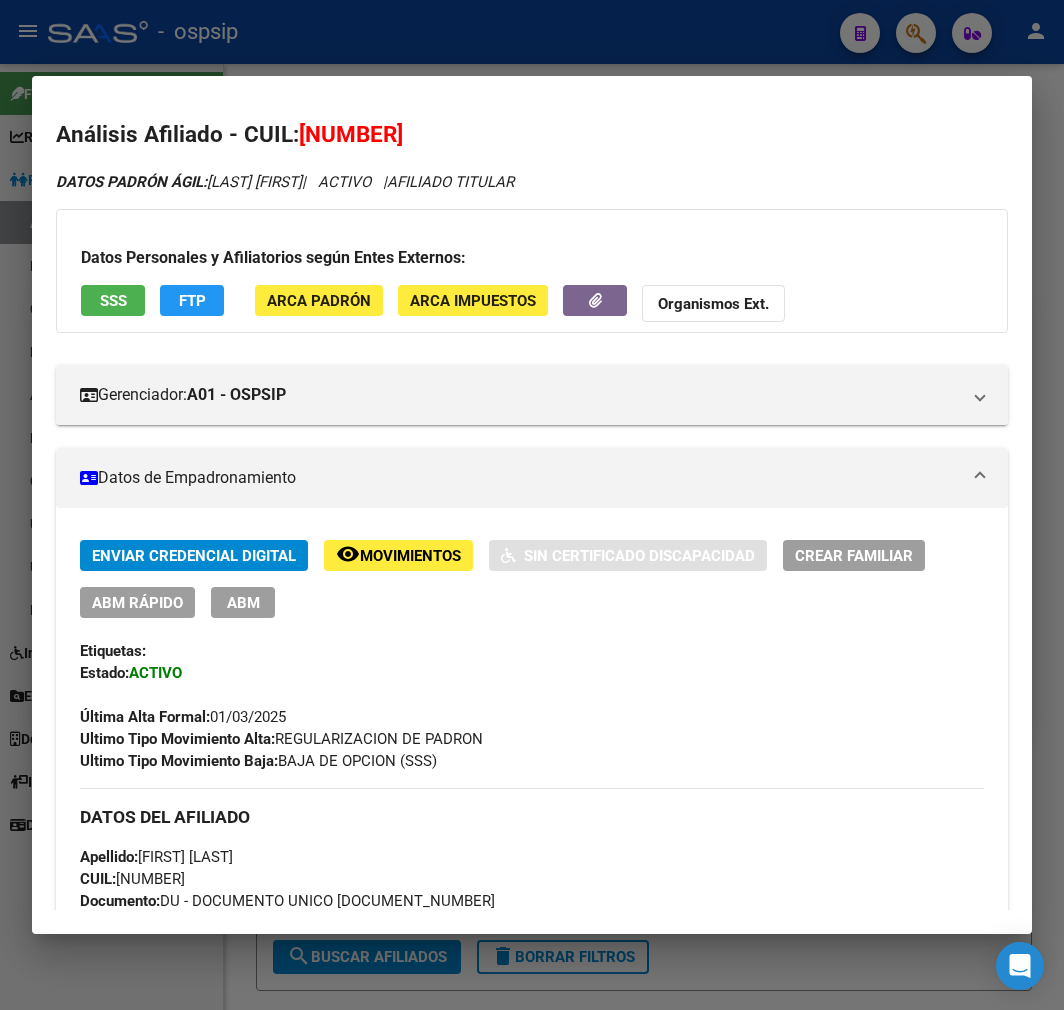 scroll, scrollTop: 0, scrollLeft: 0, axis: both 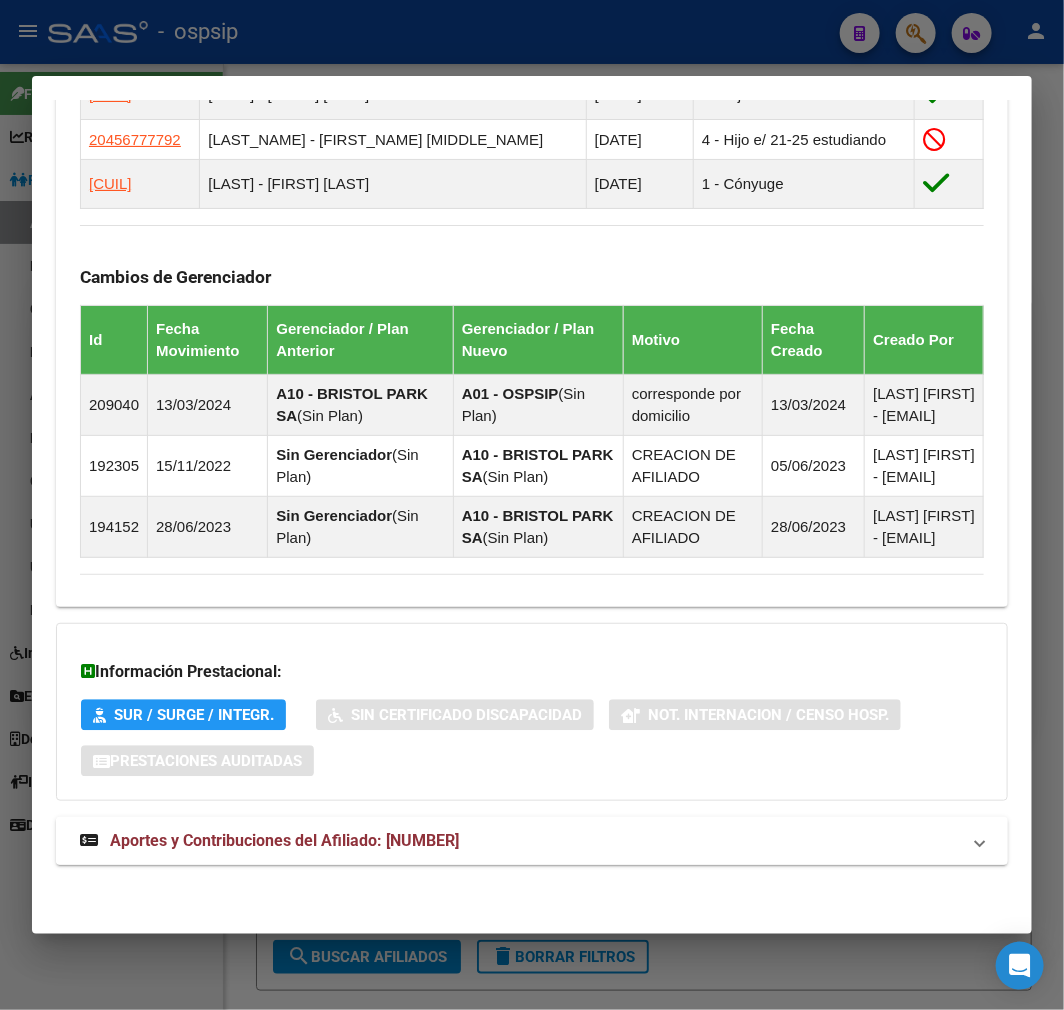 click on "Aportes y Contribuciones del Afiliado: [NUMBER]" at bounding box center [520, 841] 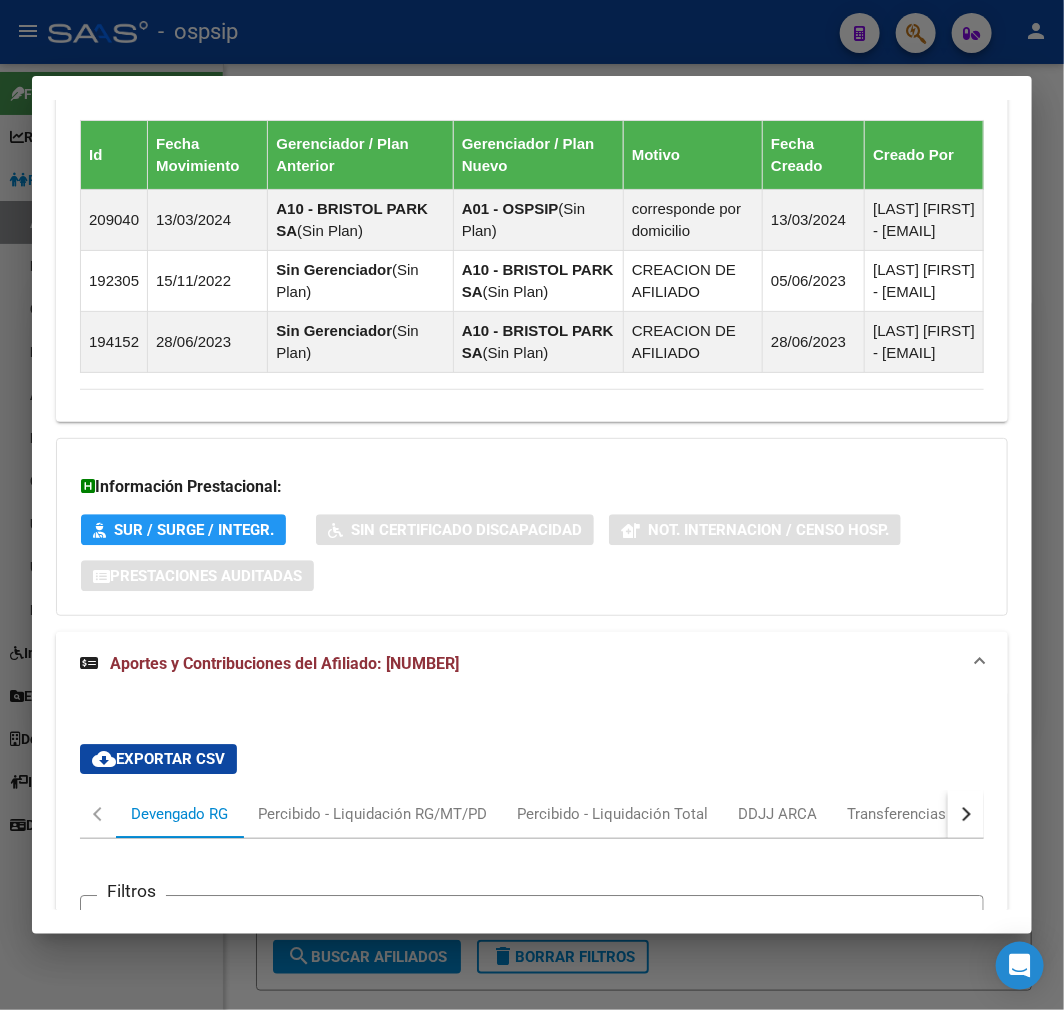 scroll, scrollTop: 1961, scrollLeft: 0, axis: vertical 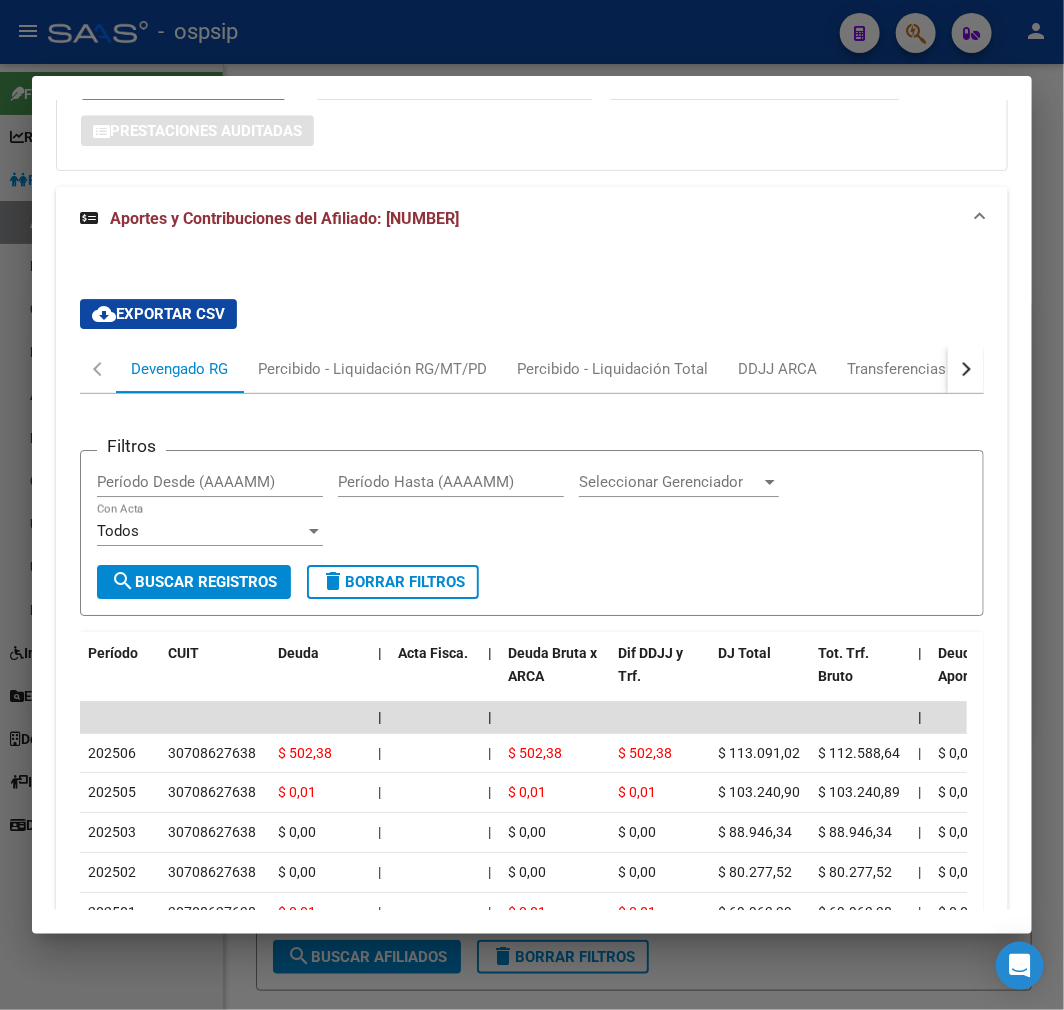 click at bounding box center [966, 369] 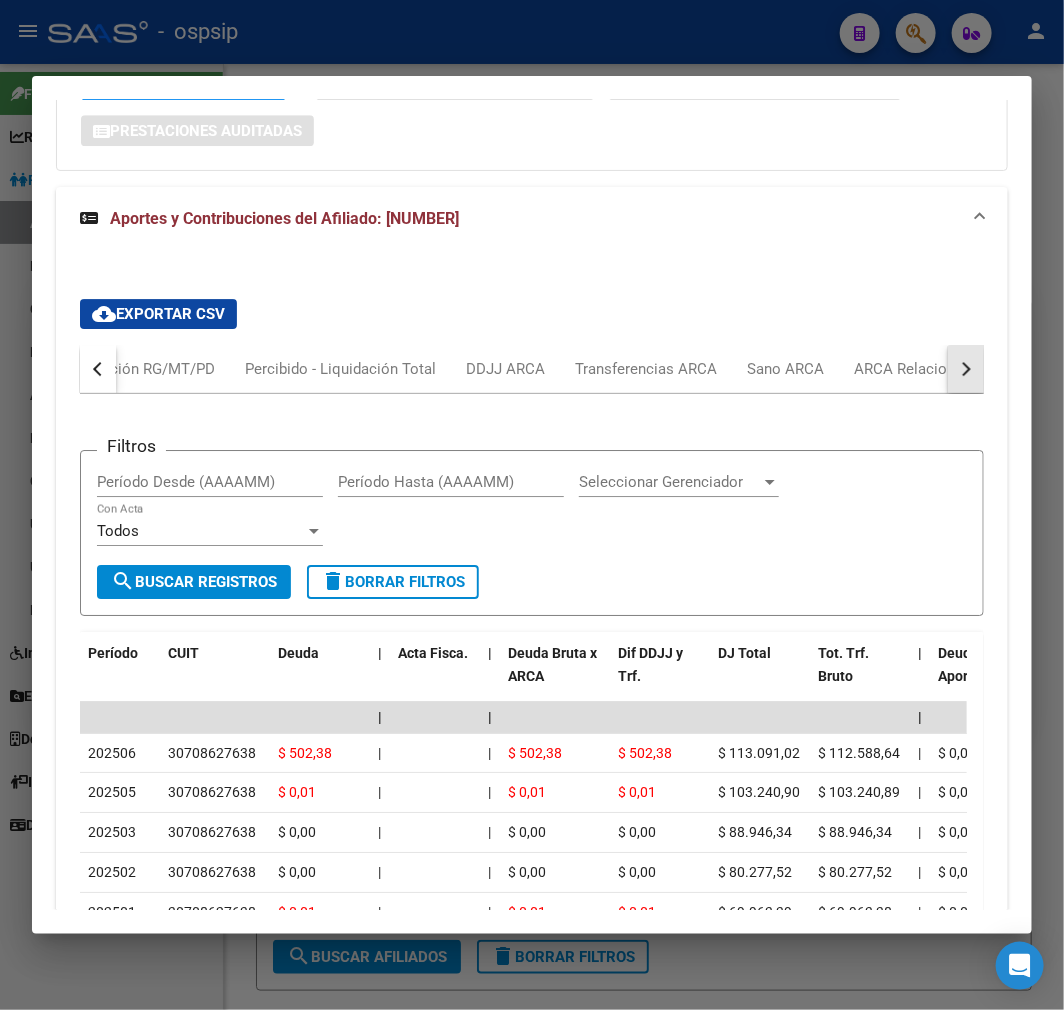click at bounding box center (966, 369) 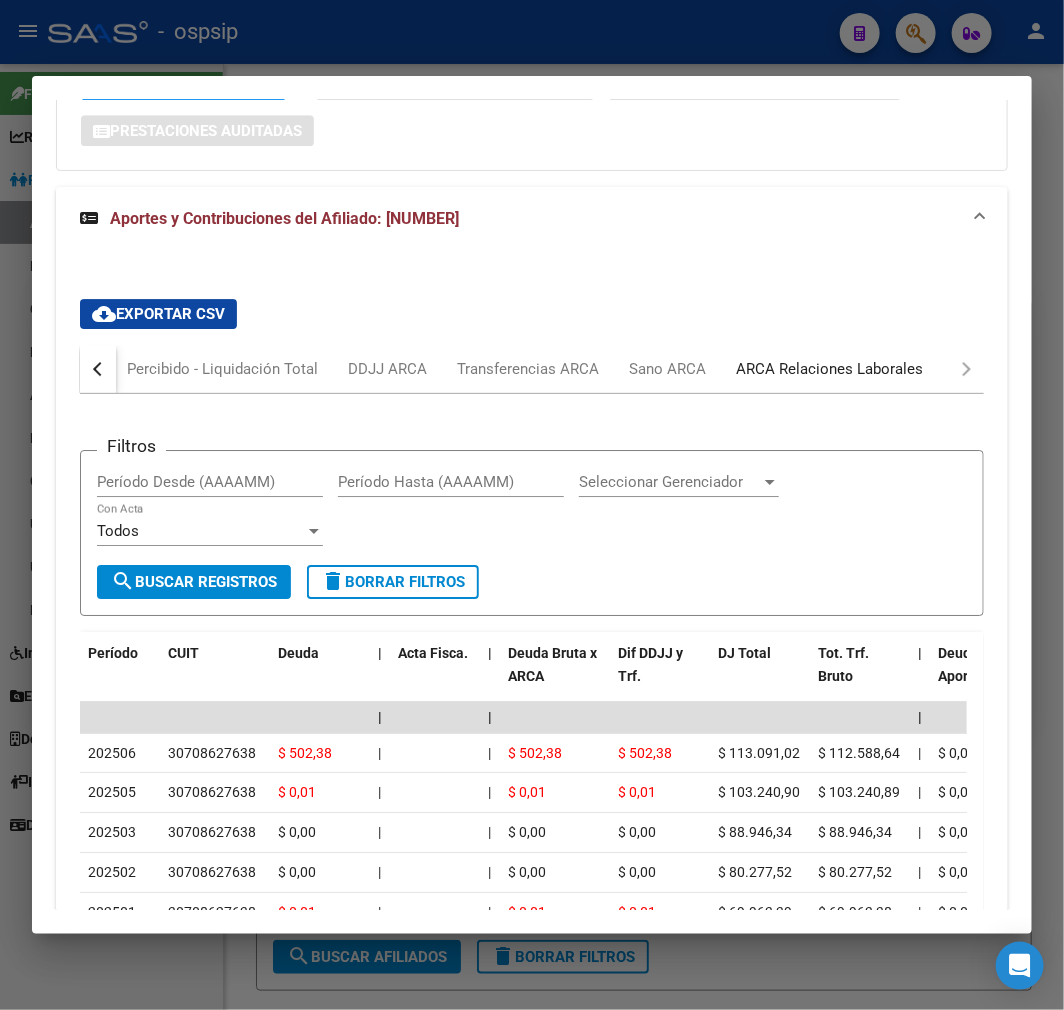 click on "ARCA Relaciones Laborales" at bounding box center (829, 369) 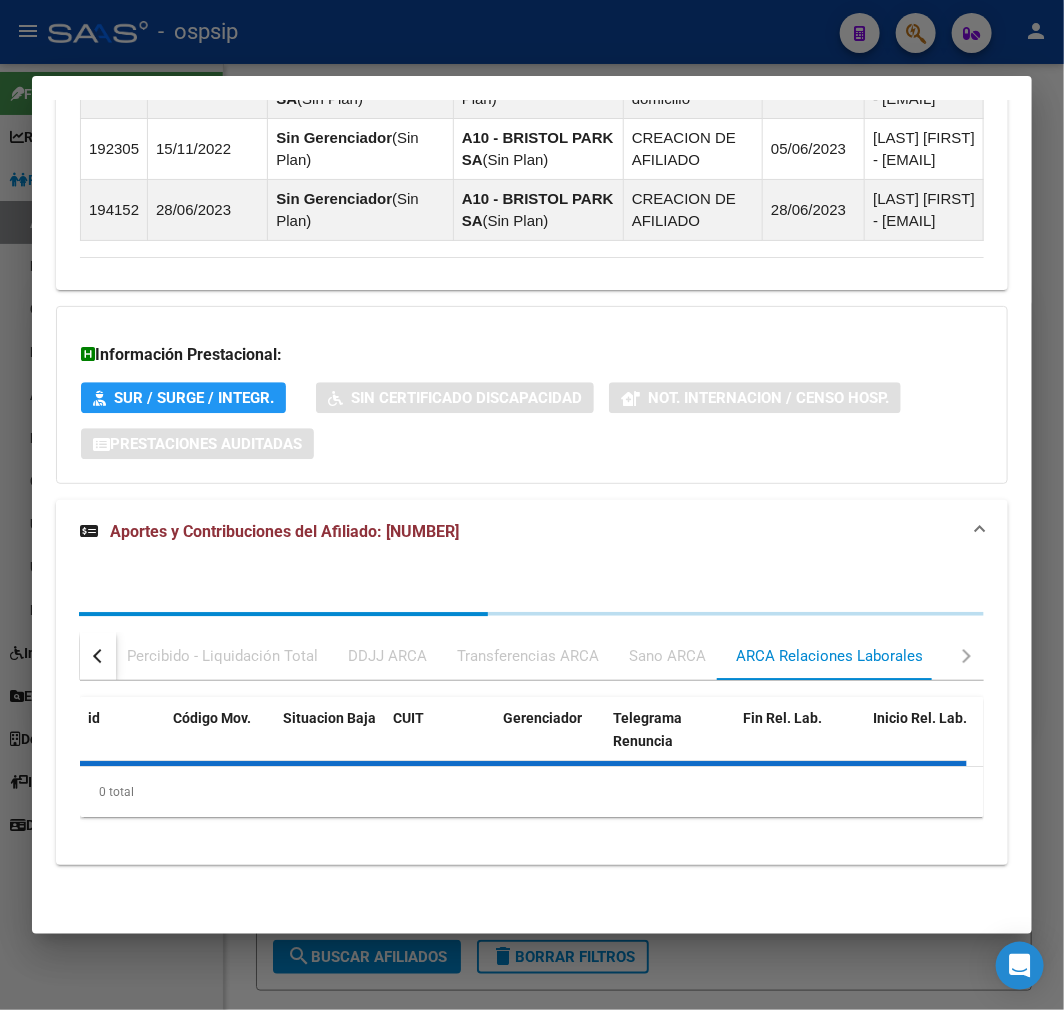 scroll, scrollTop: 1911, scrollLeft: 0, axis: vertical 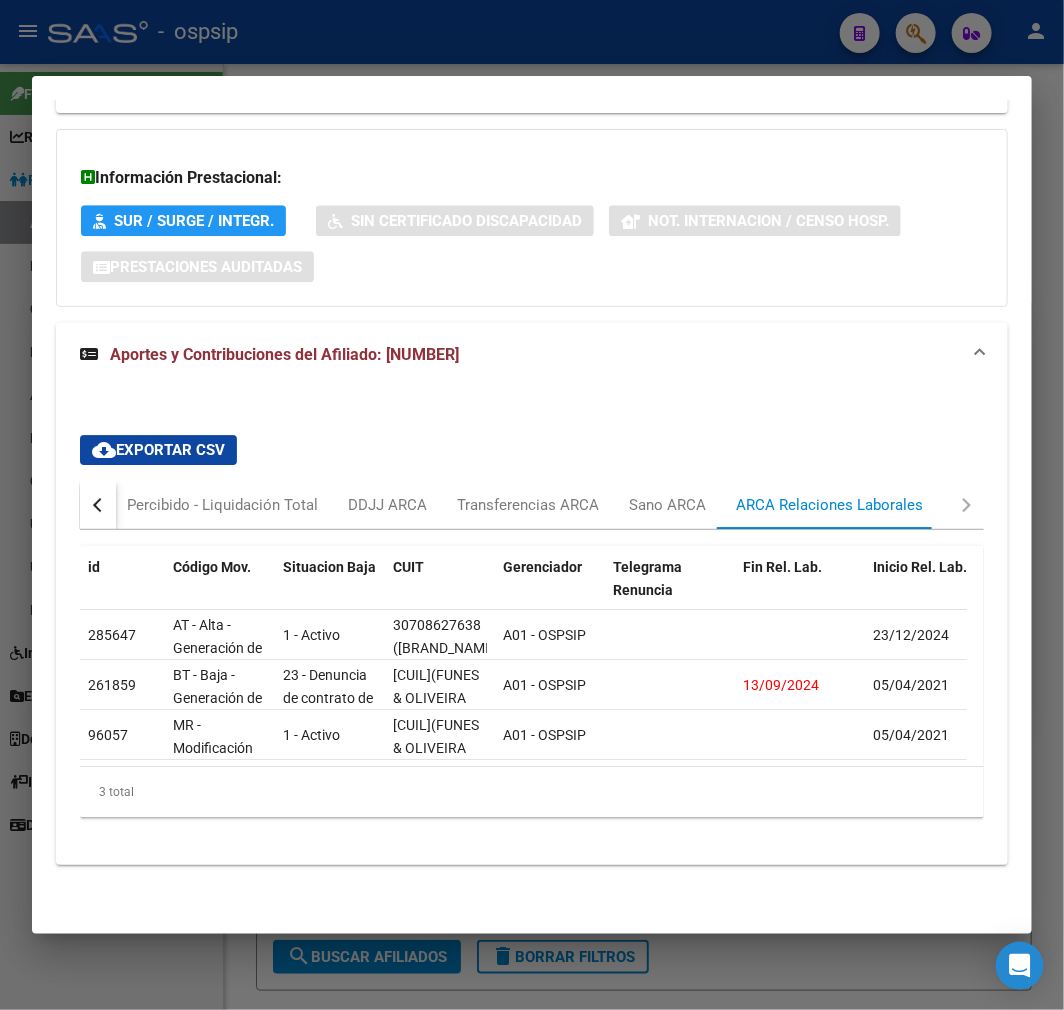 click at bounding box center [532, 505] 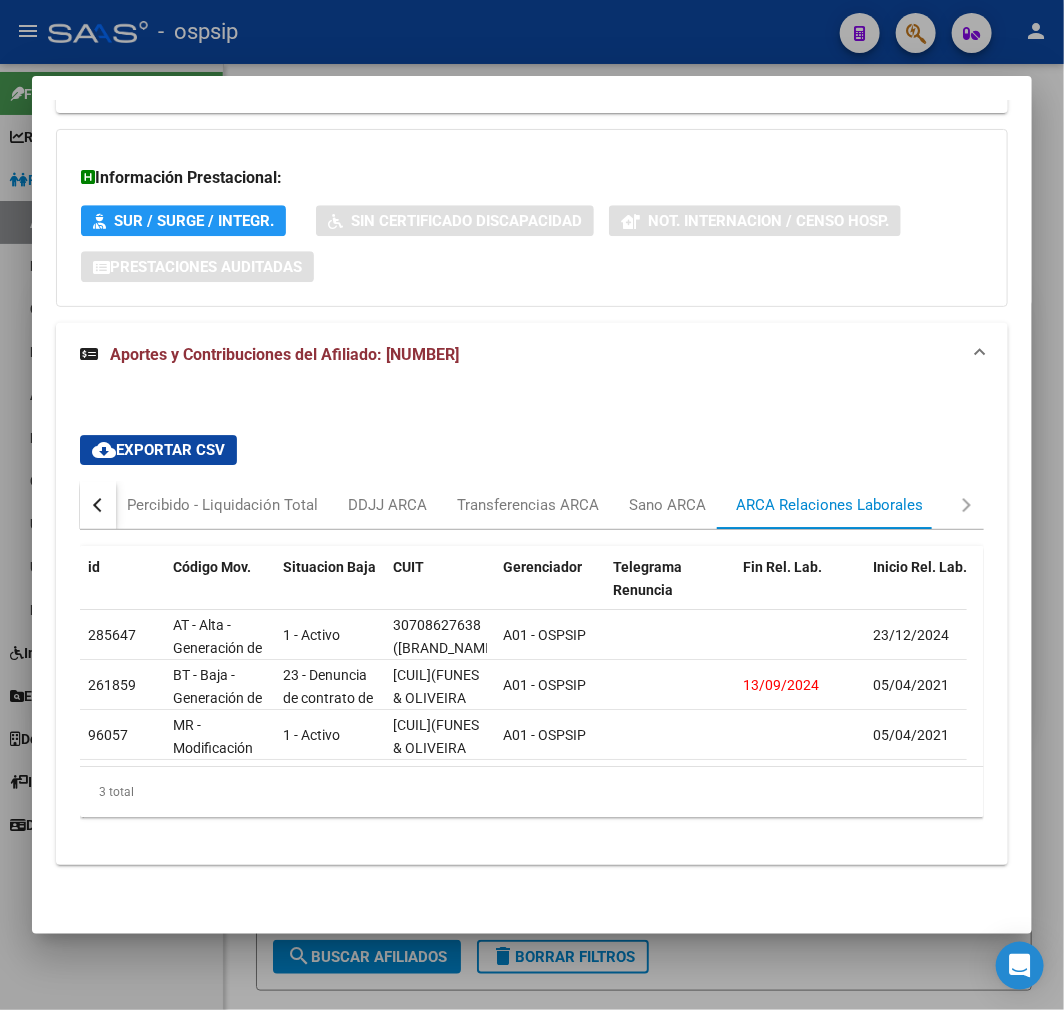 click at bounding box center (532, 505) 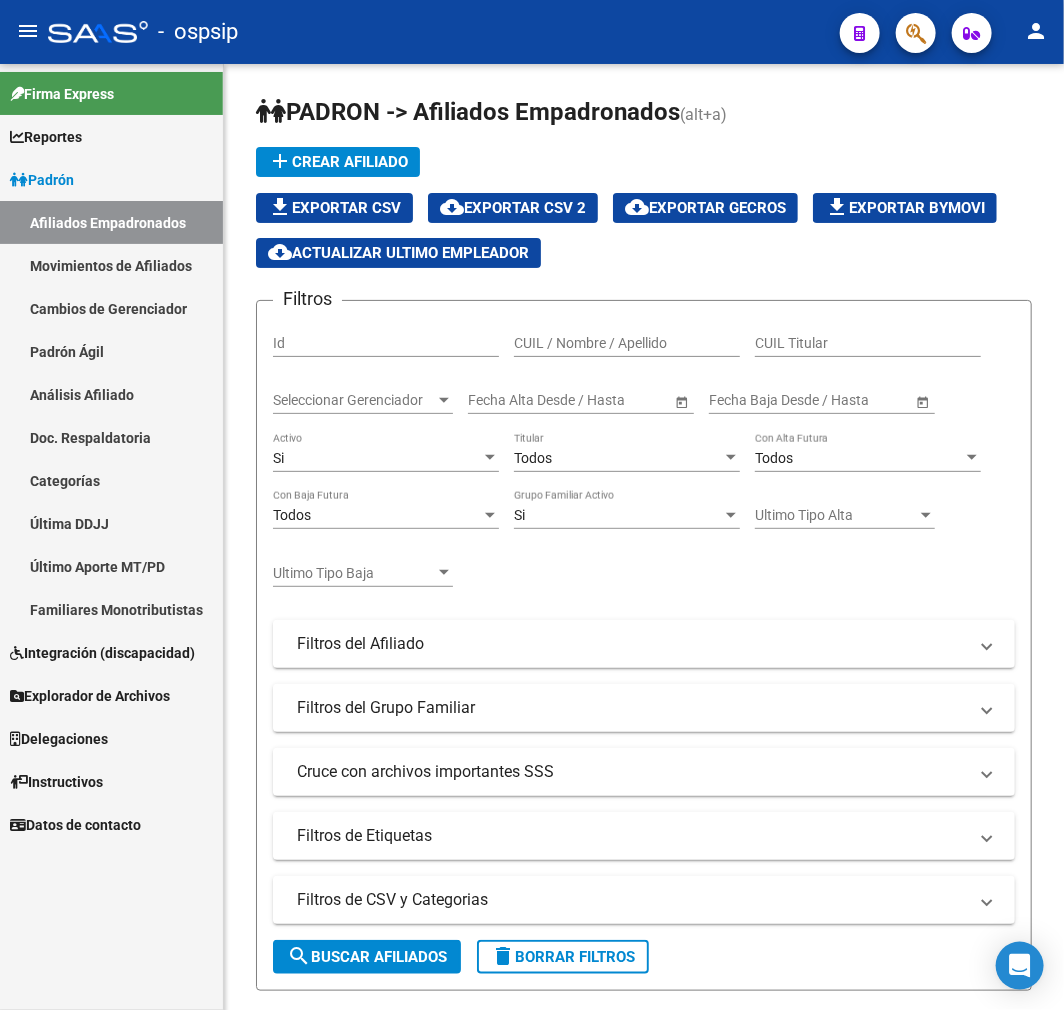 click 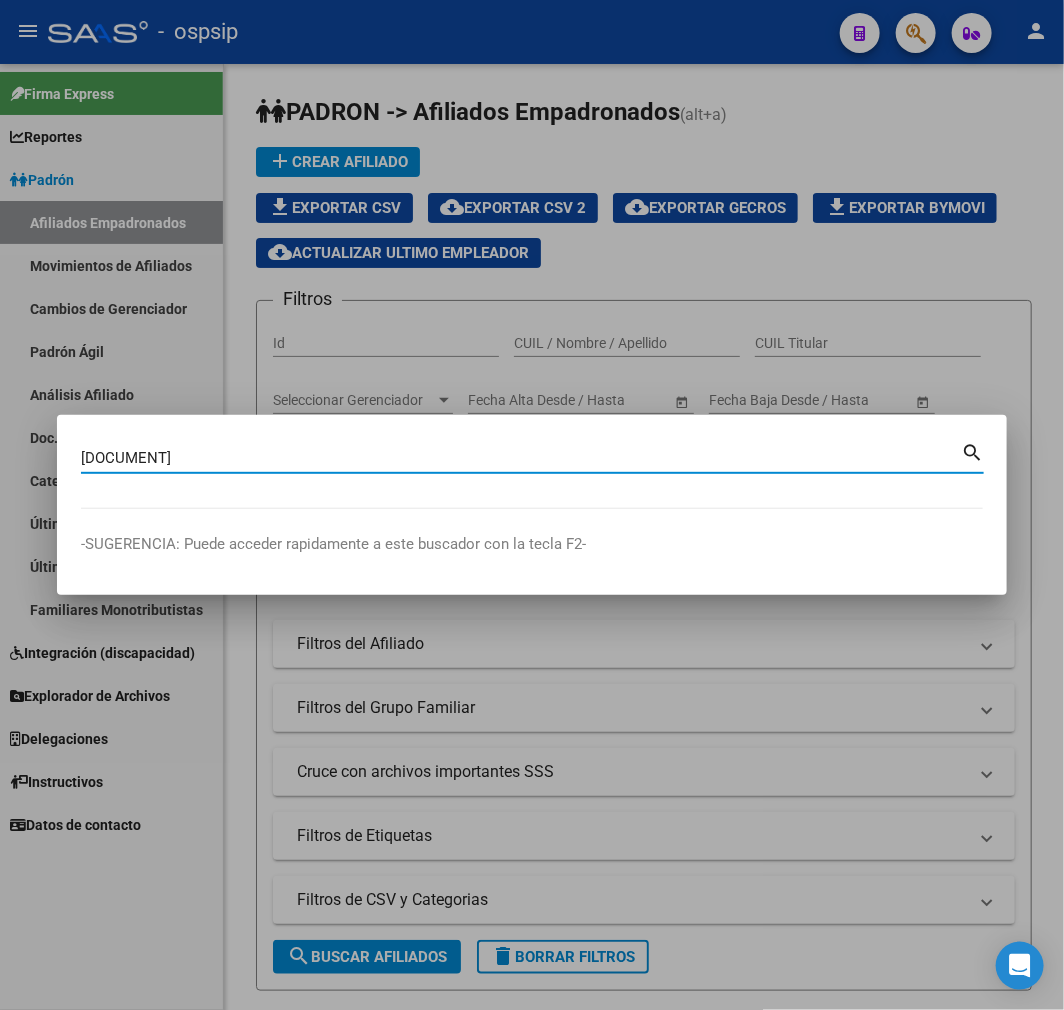 type on "17438923" 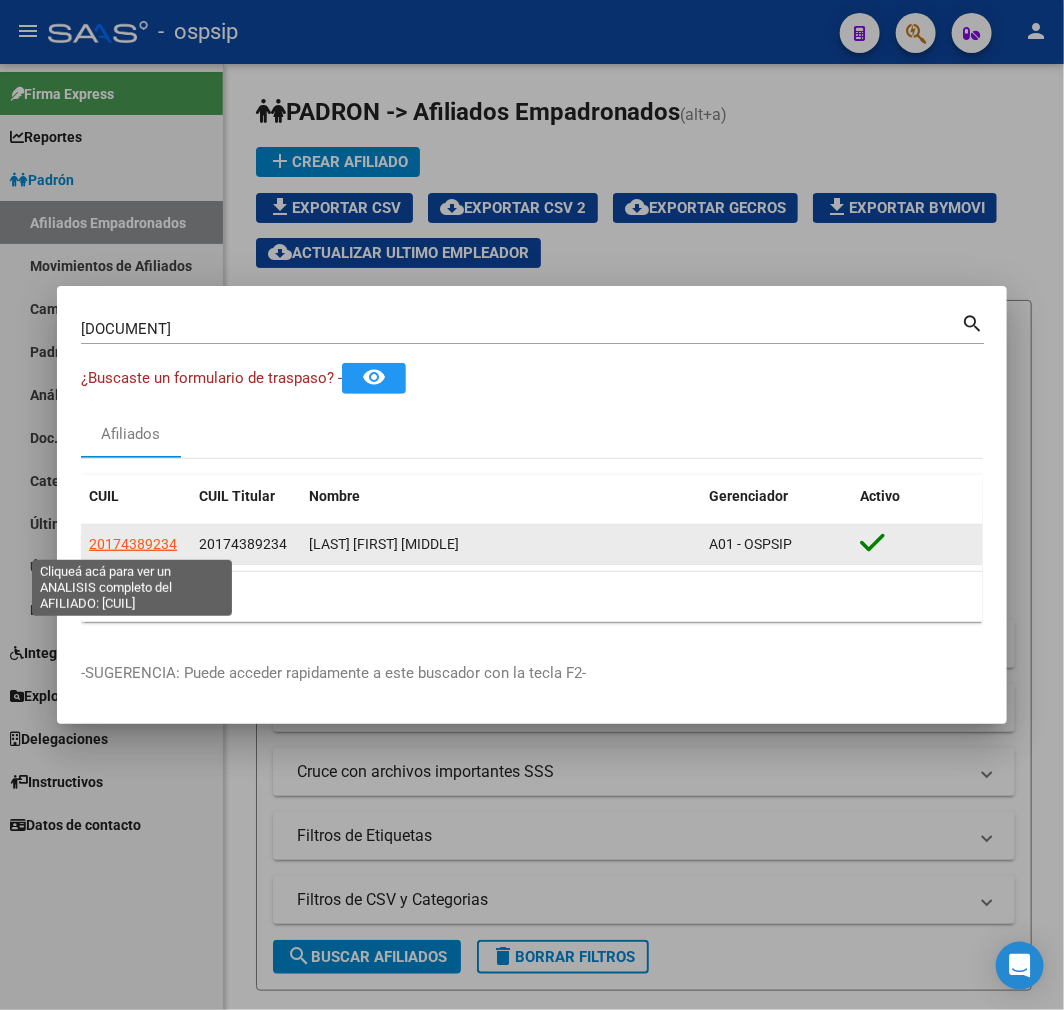 click on "20174389234" 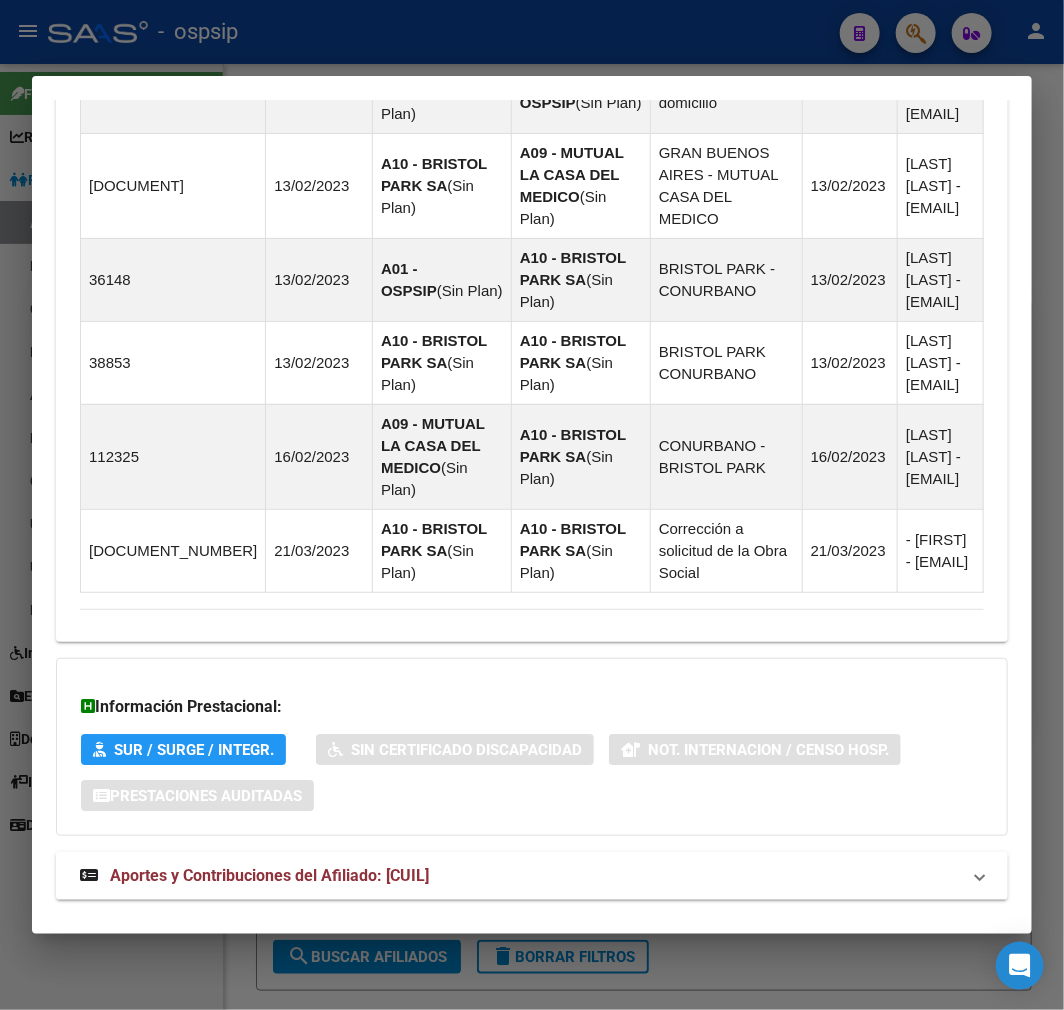 scroll, scrollTop: 1725, scrollLeft: 0, axis: vertical 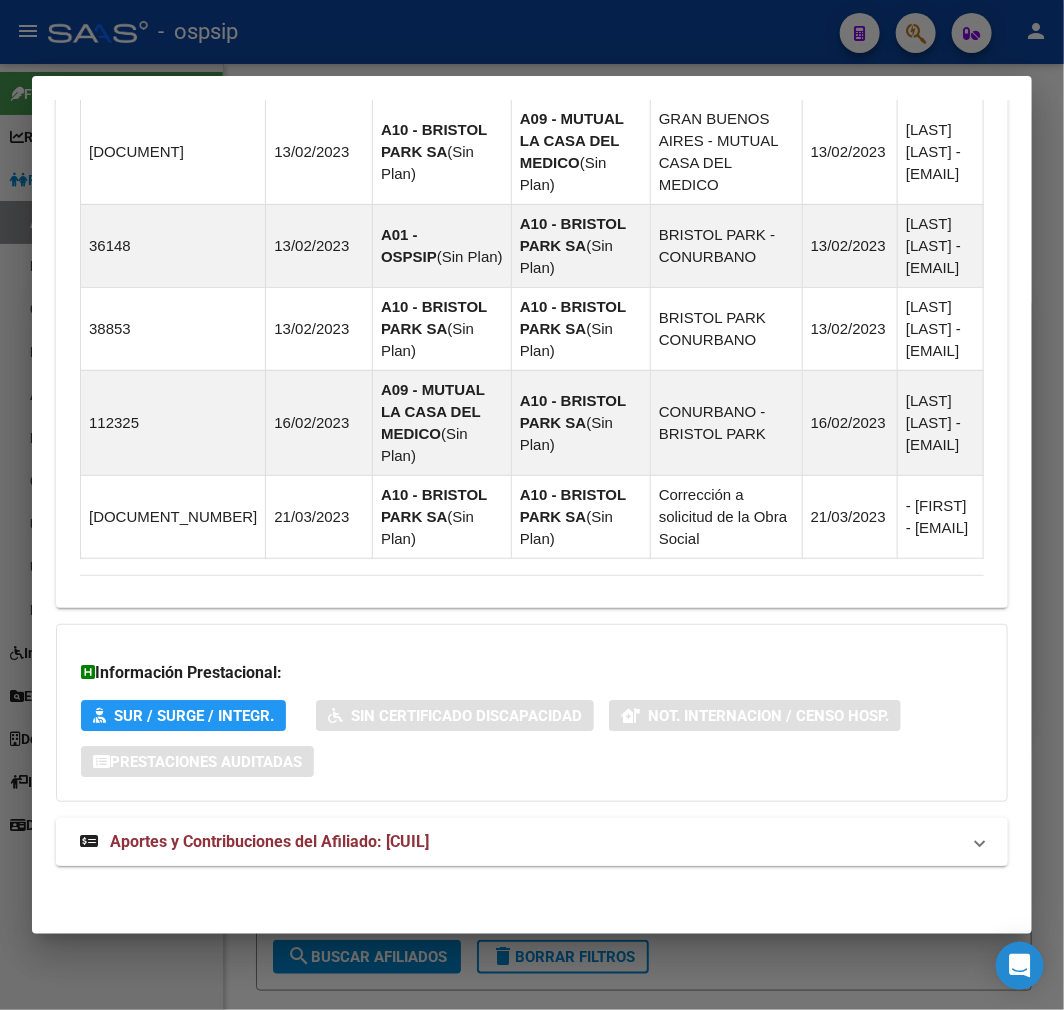click on "Aportes y Contribuciones del Afiliado: 20174389234" at bounding box center (520, 842) 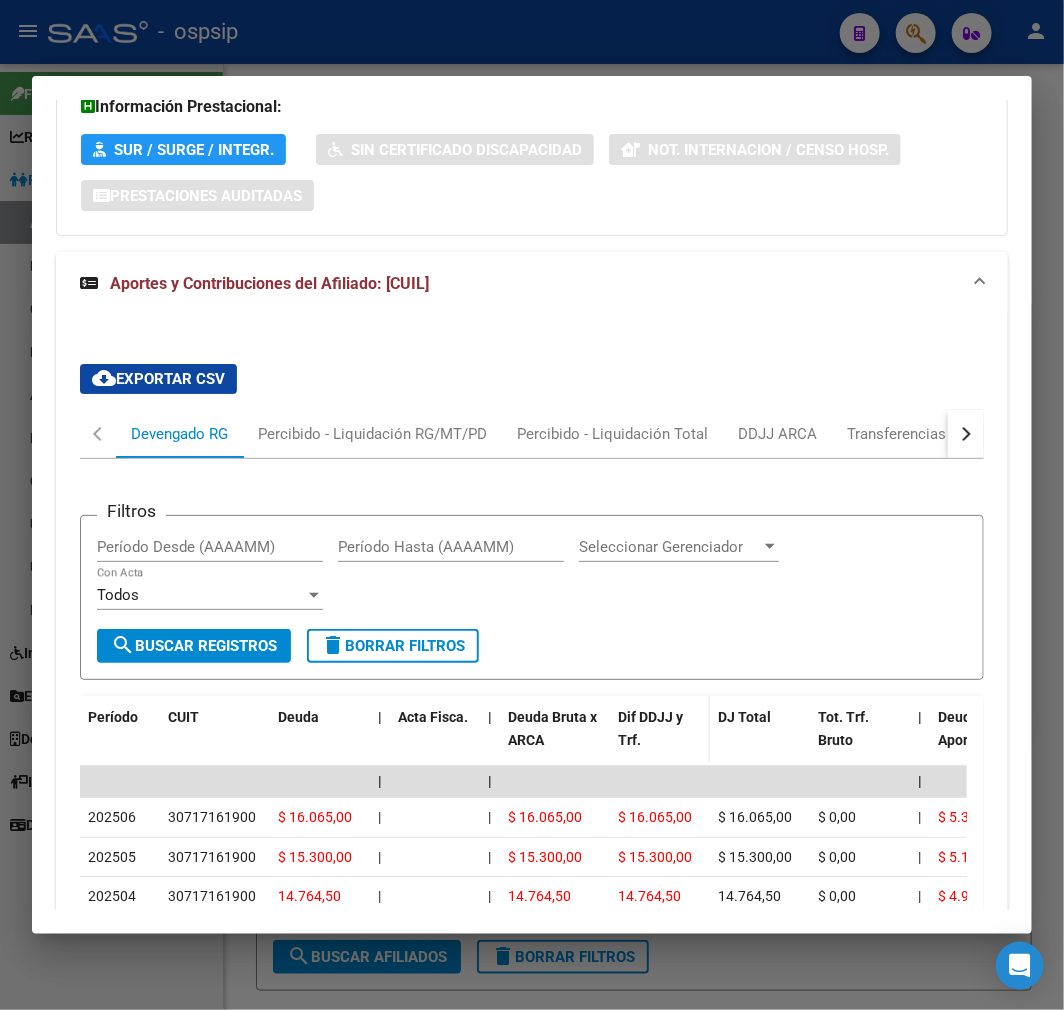 scroll, scrollTop: 2287, scrollLeft: 0, axis: vertical 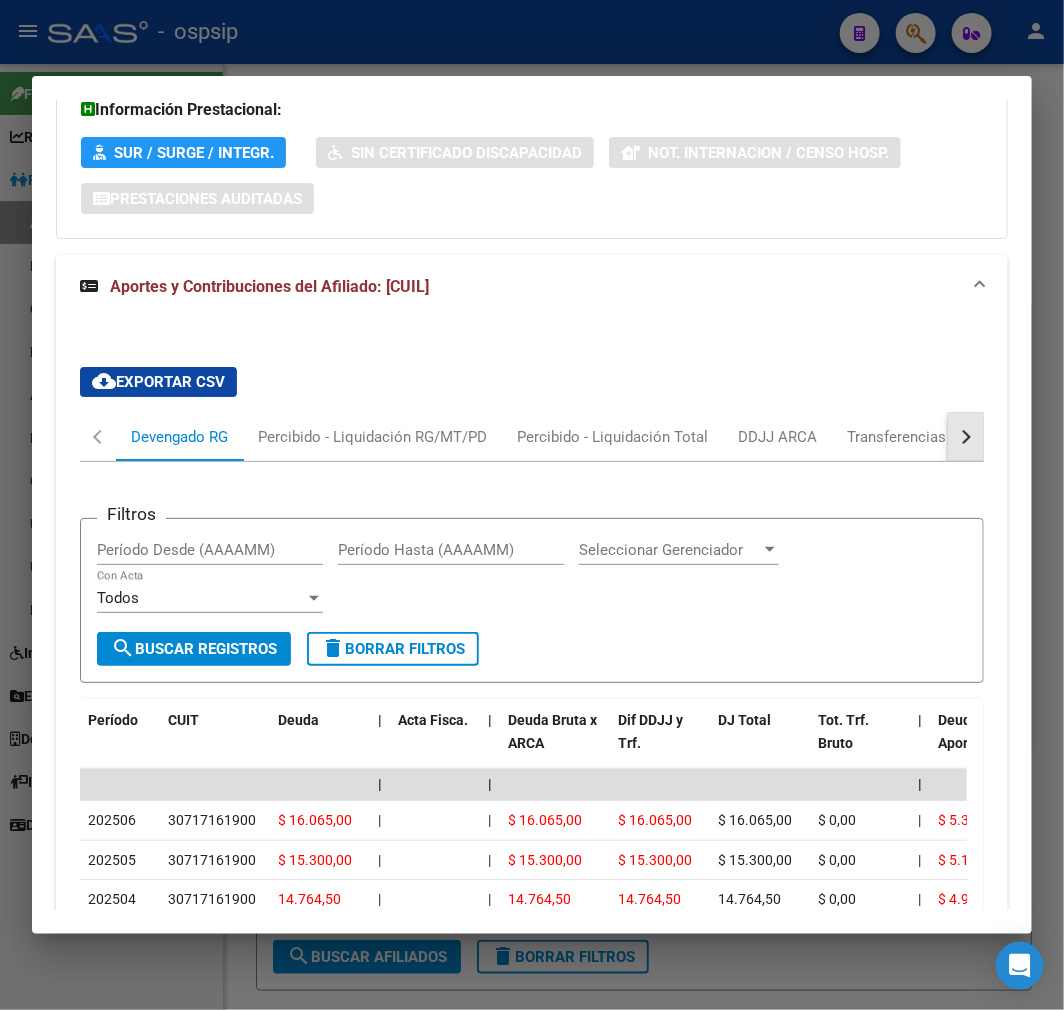click at bounding box center (966, 437) 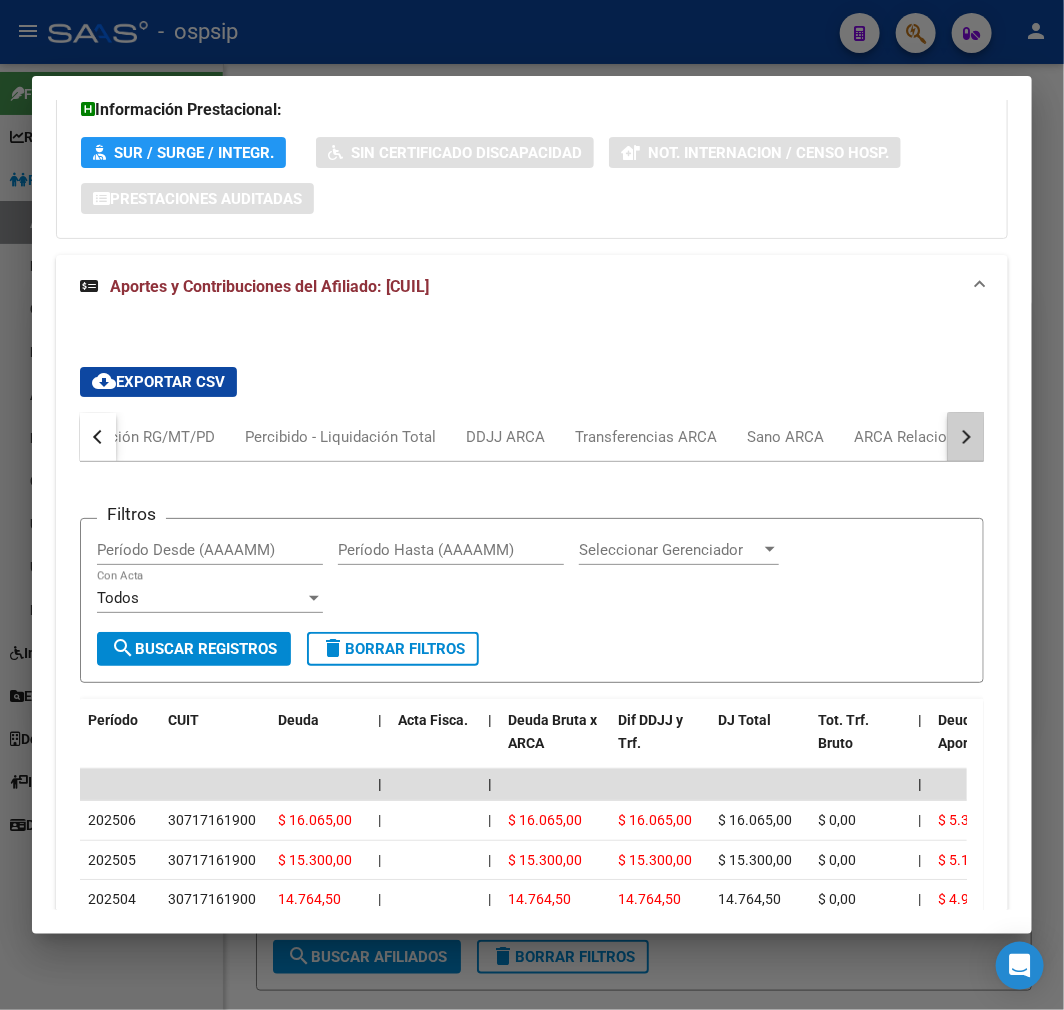 click at bounding box center (966, 437) 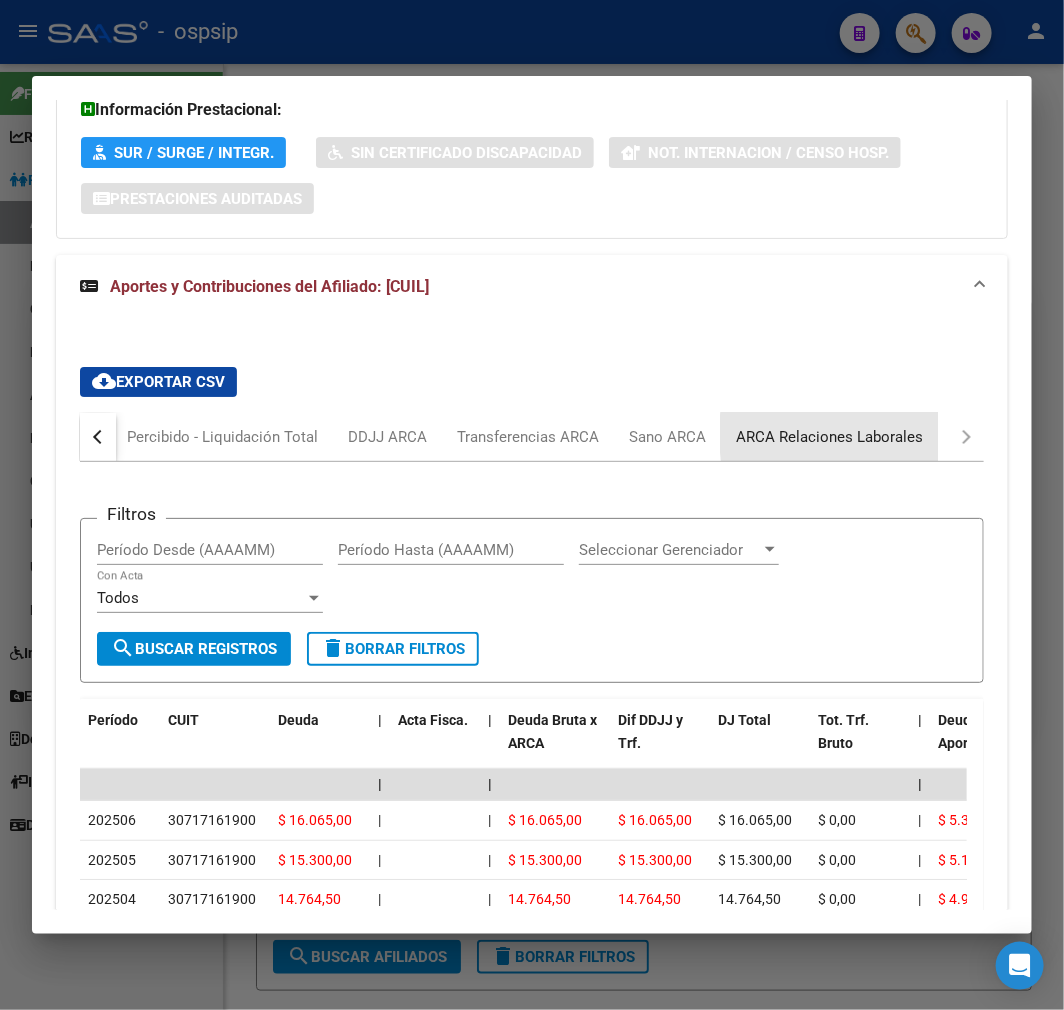 drag, startPoint x: 904, startPoint y: 435, endPoint x: 930, endPoint y: 451, distance: 30.528675 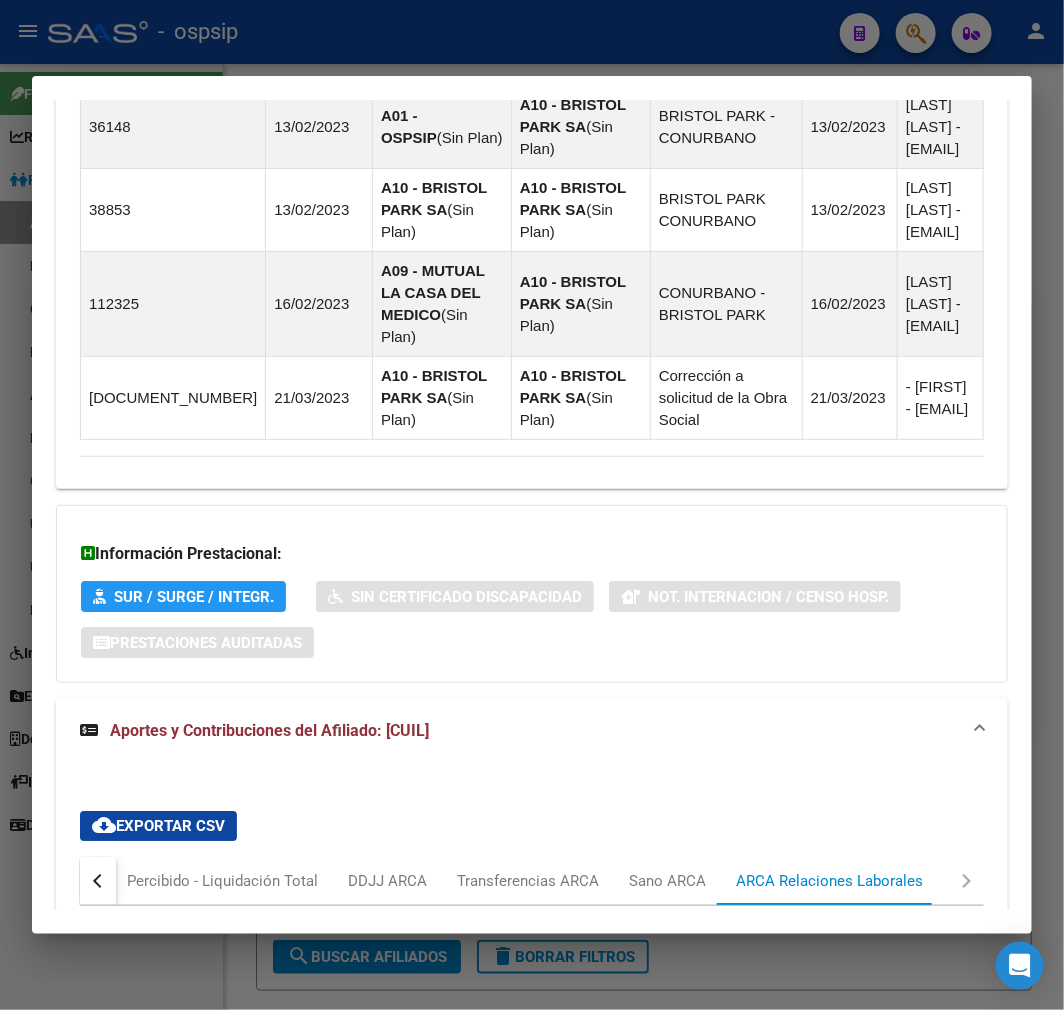 scroll, scrollTop: 2510, scrollLeft: 0, axis: vertical 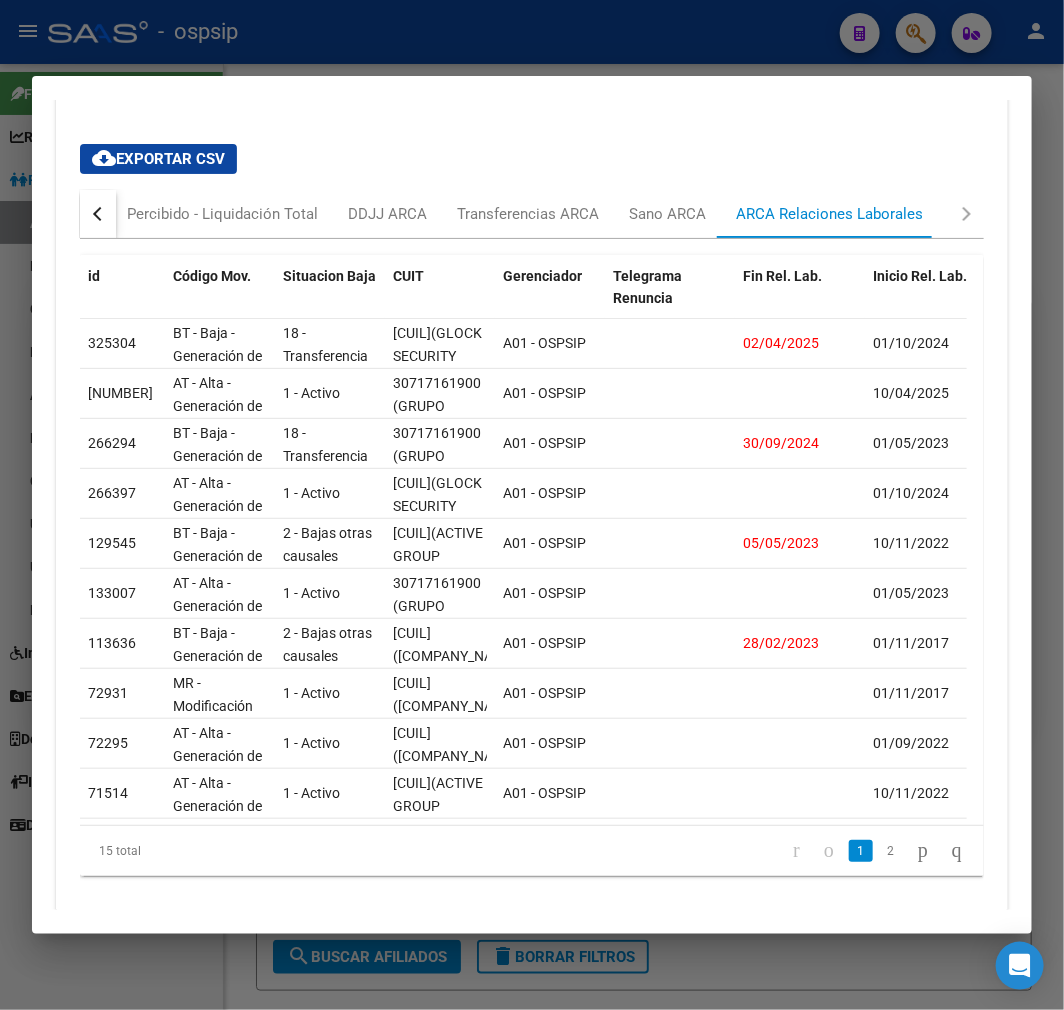 click at bounding box center [98, 214] 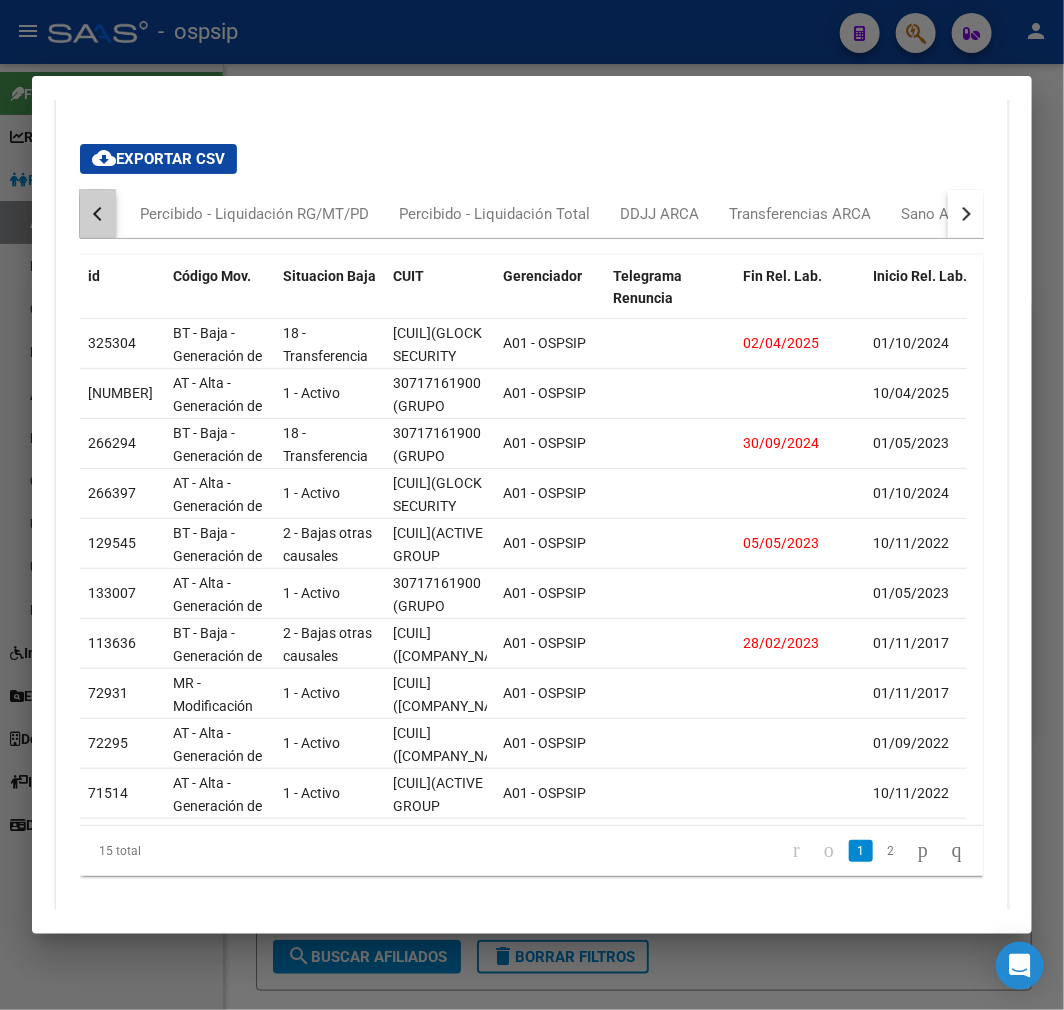 click at bounding box center (98, 214) 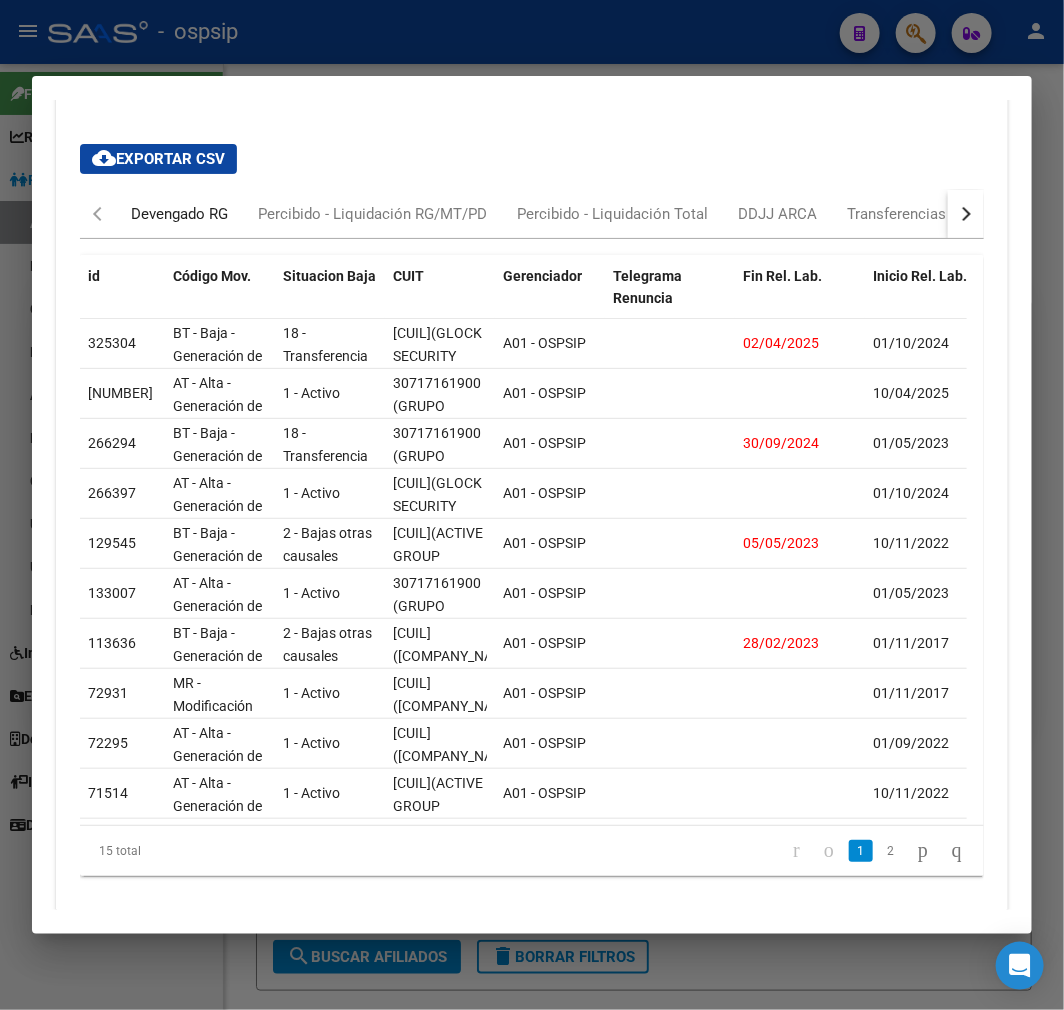 click on "Devengado RG" at bounding box center [179, 214] 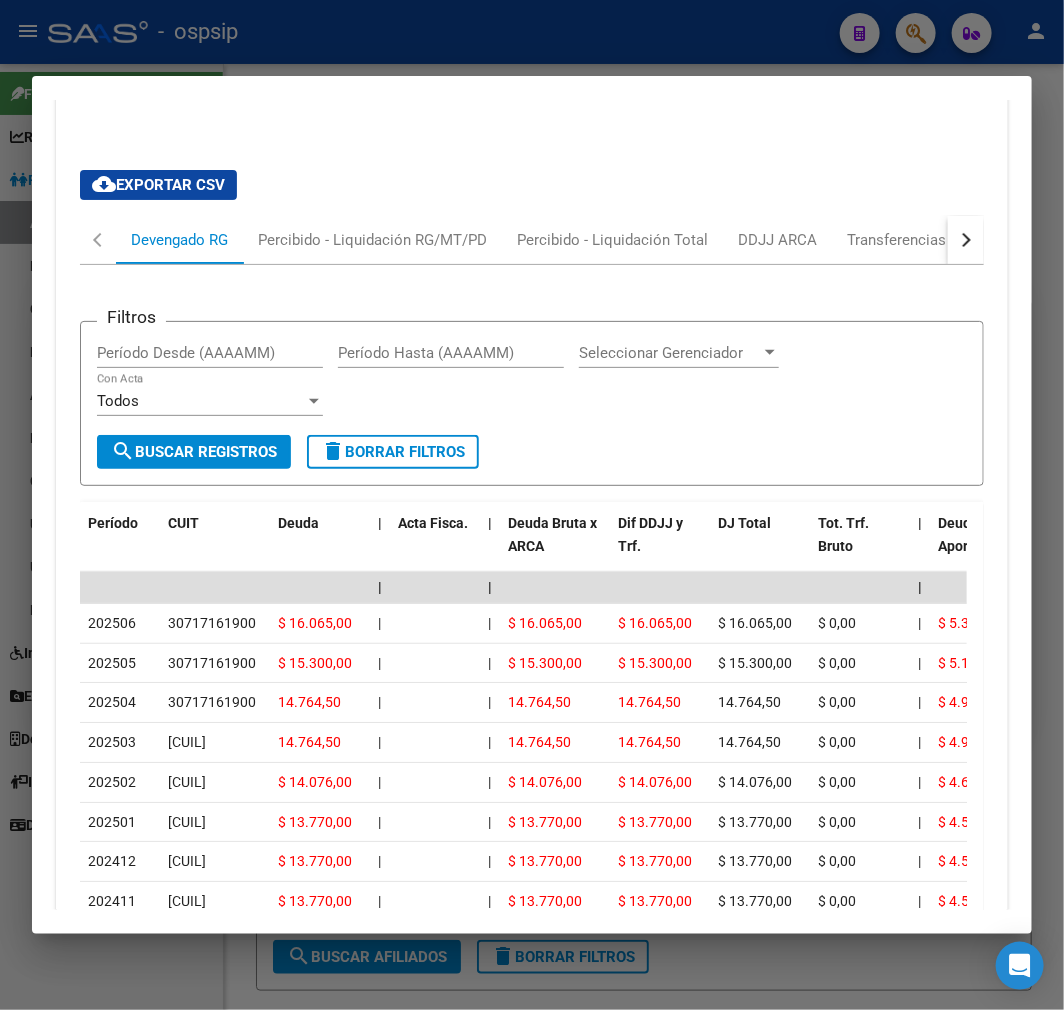 scroll, scrollTop: 2510, scrollLeft: 0, axis: vertical 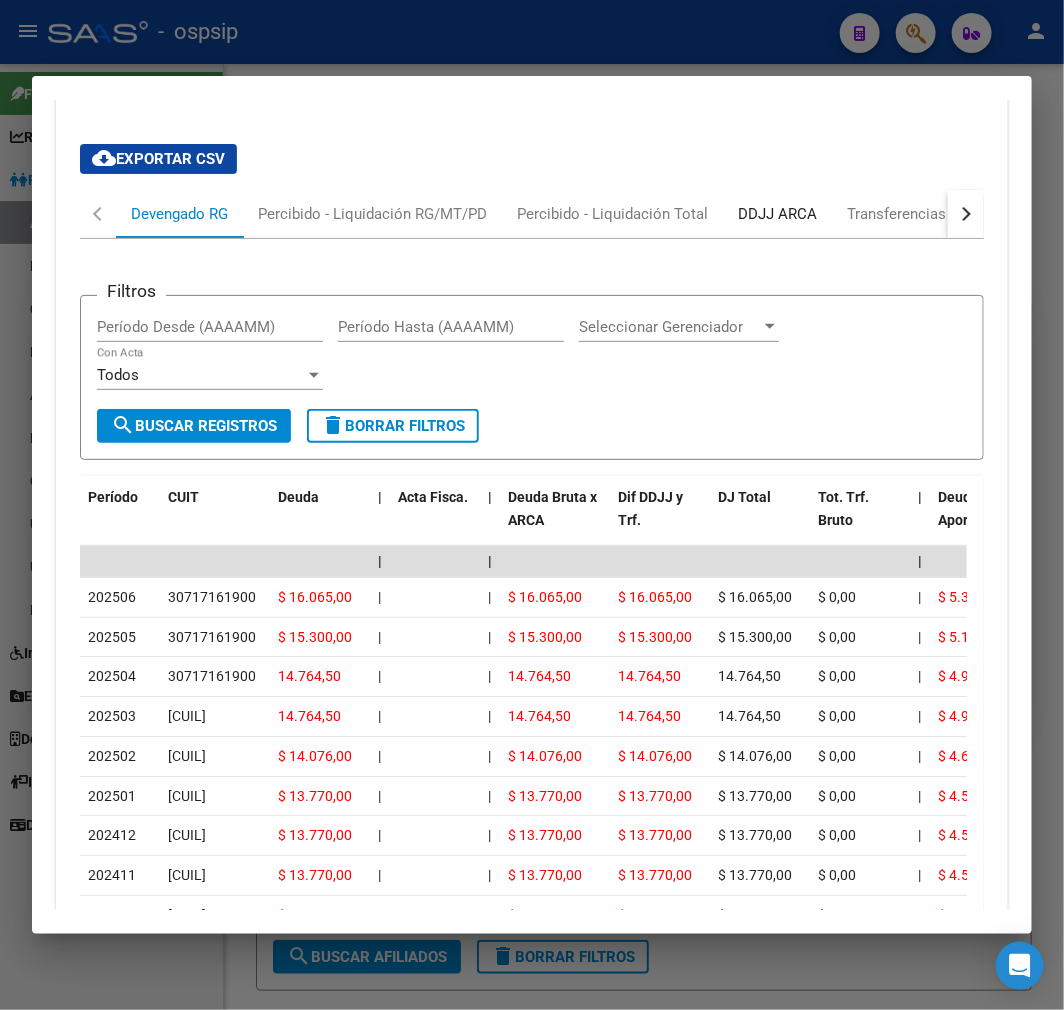 click on "DDJJ ARCA" at bounding box center (777, 214) 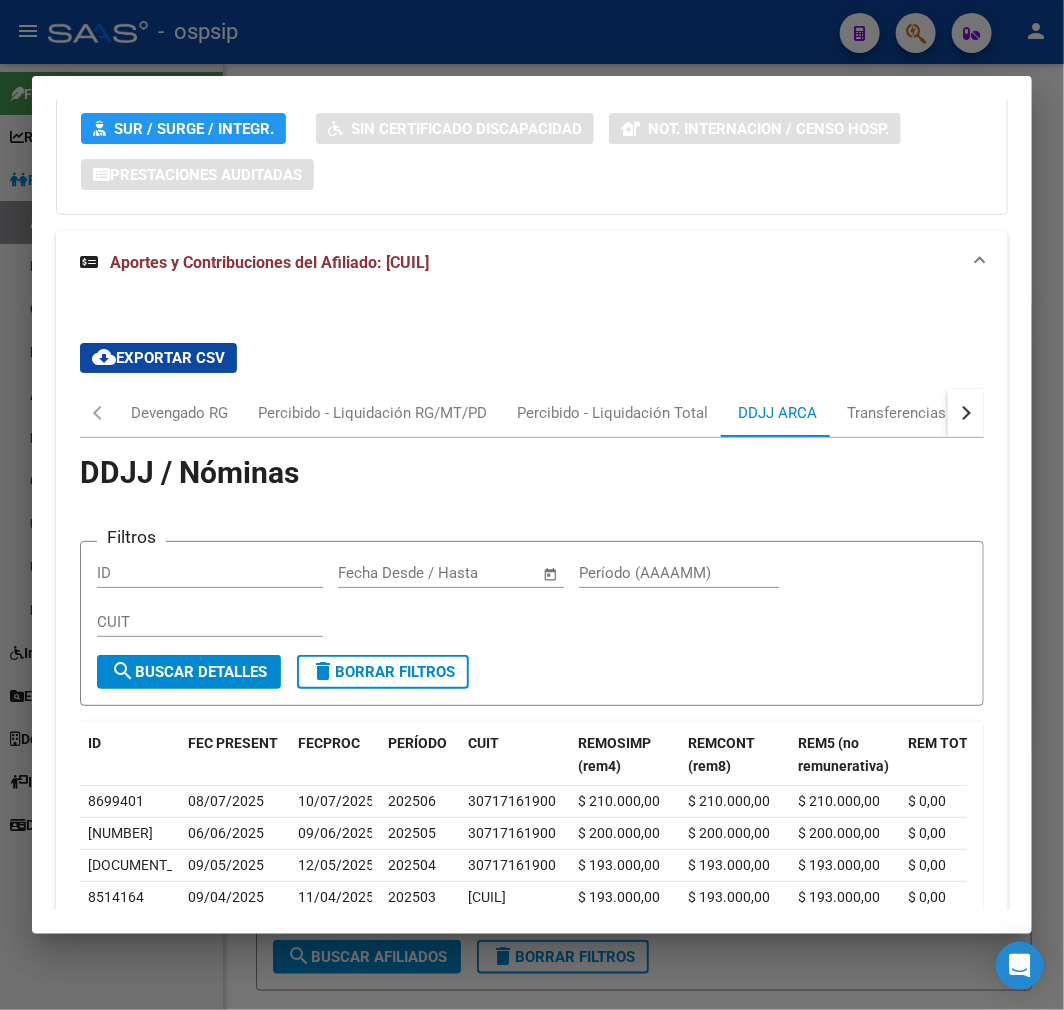 scroll, scrollTop: 2398, scrollLeft: 0, axis: vertical 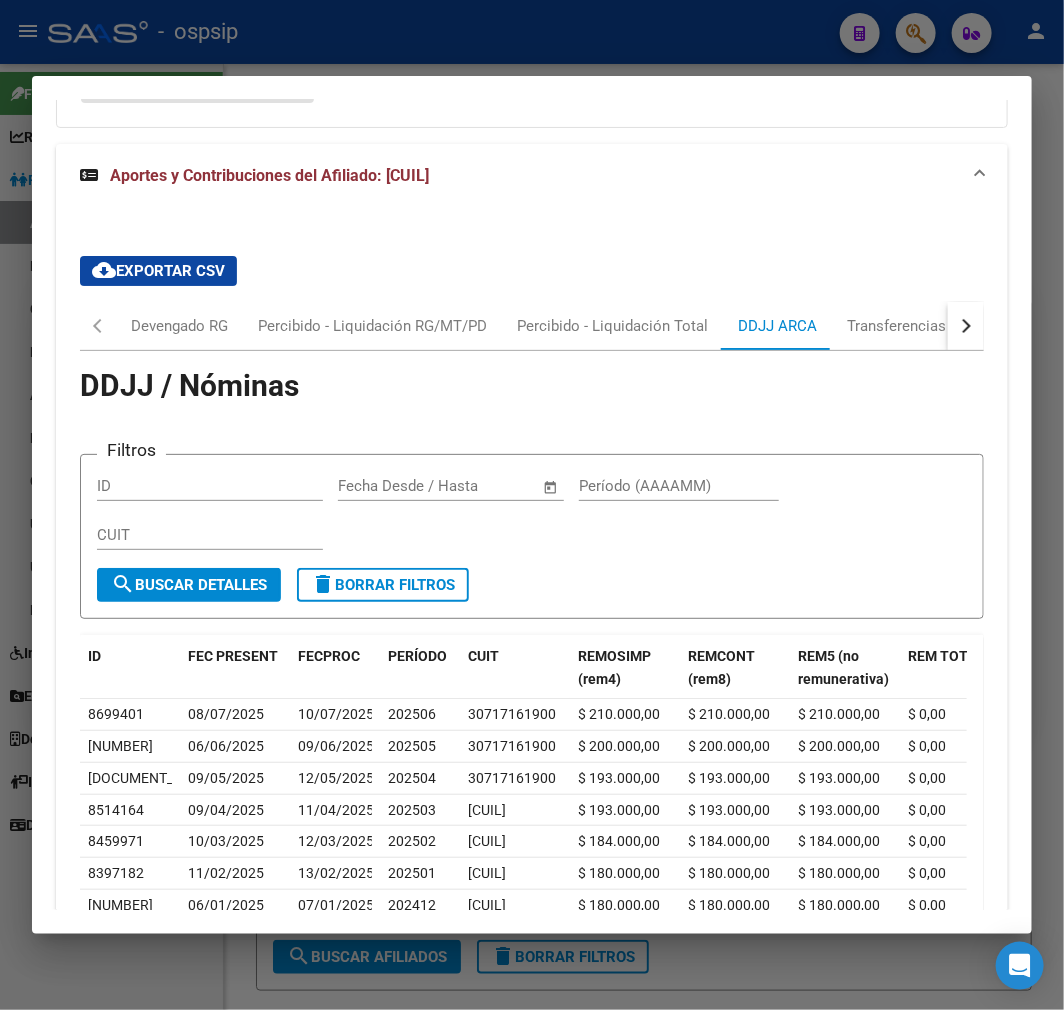 drag, startPoint x: 354, startPoint y: 60, endPoint x: 366, endPoint y: 57, distance: 12.369317 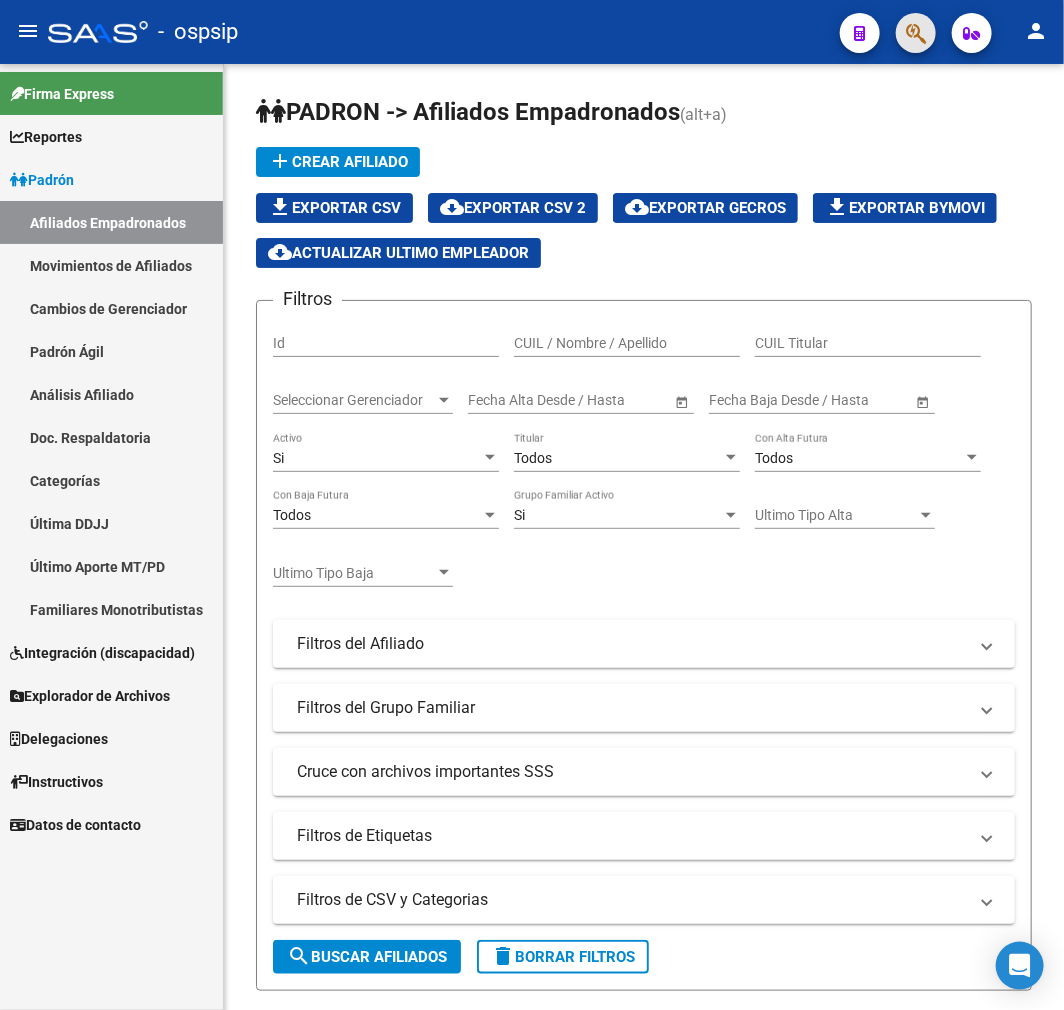 click 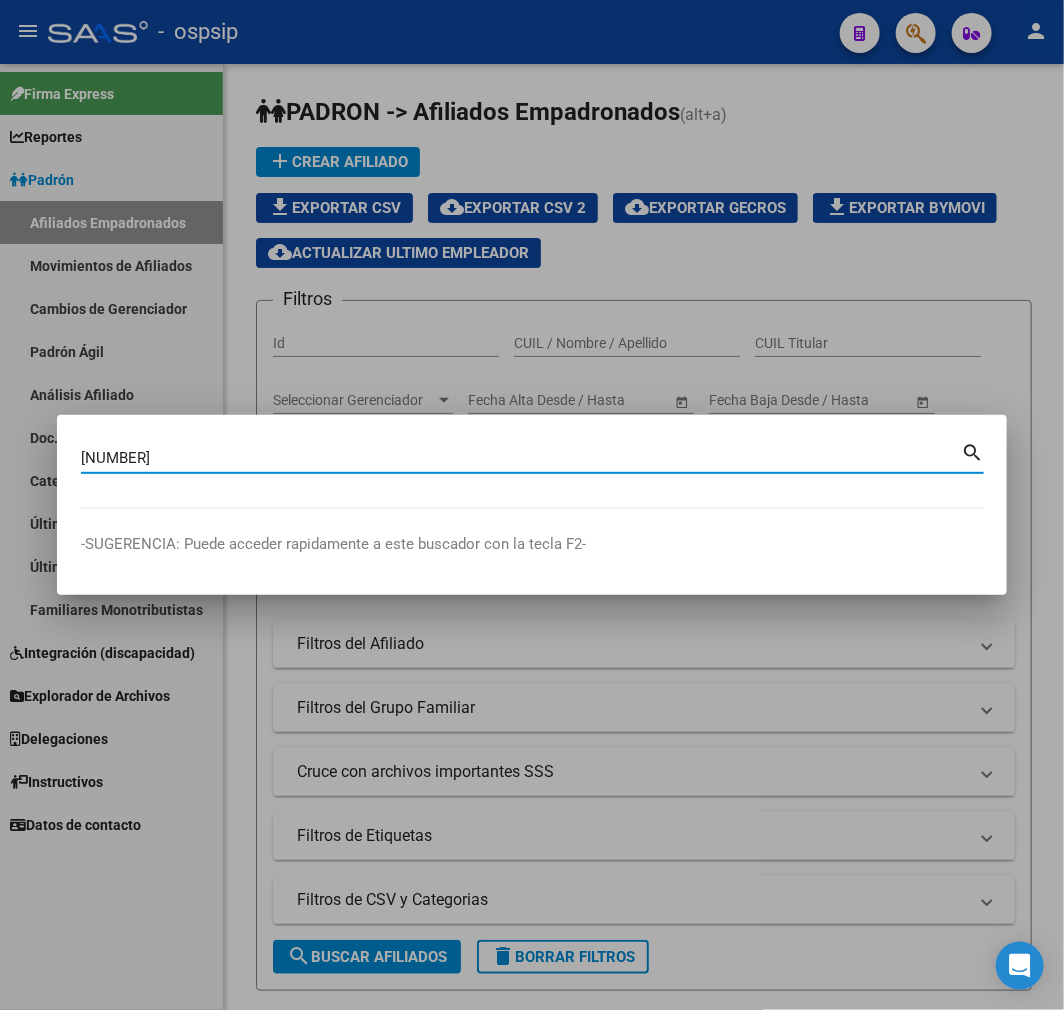 type on "17451866" 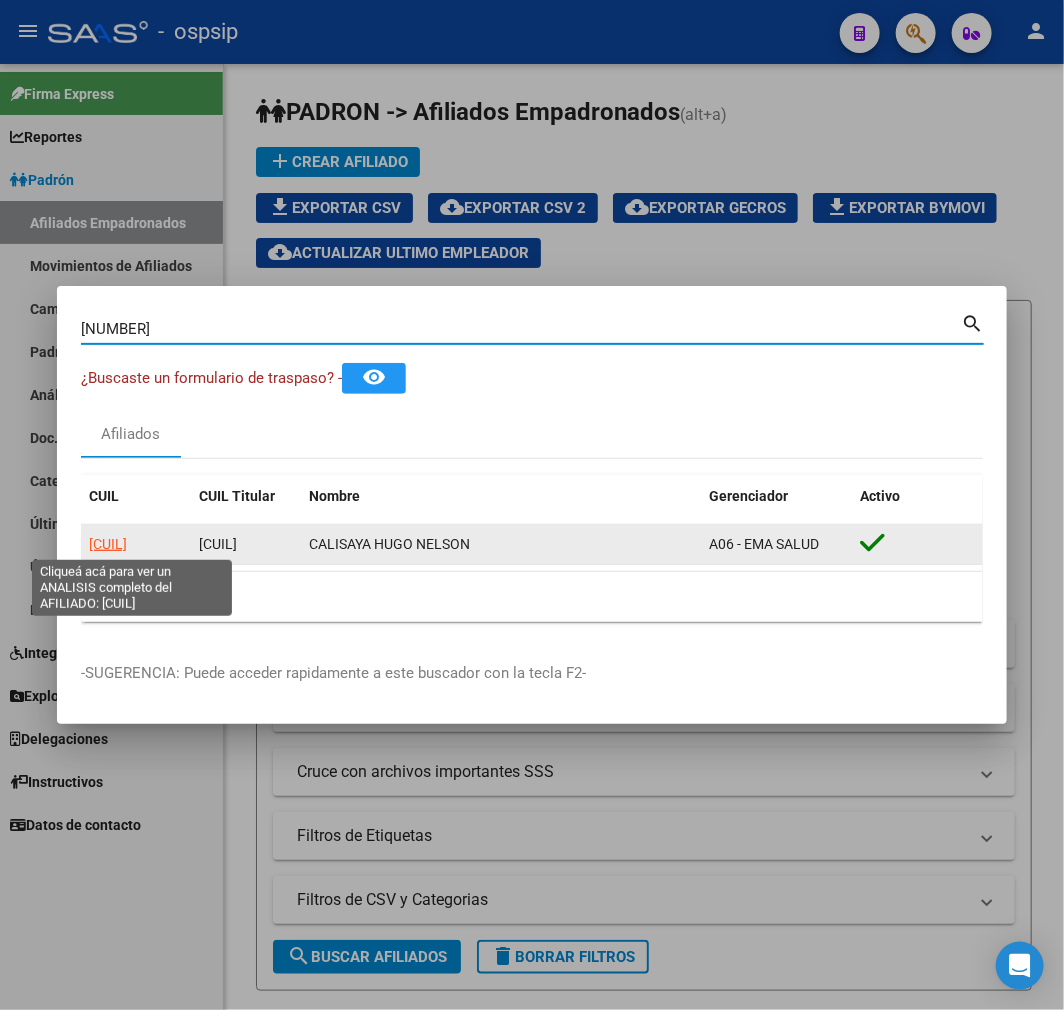 click on "20174518662" 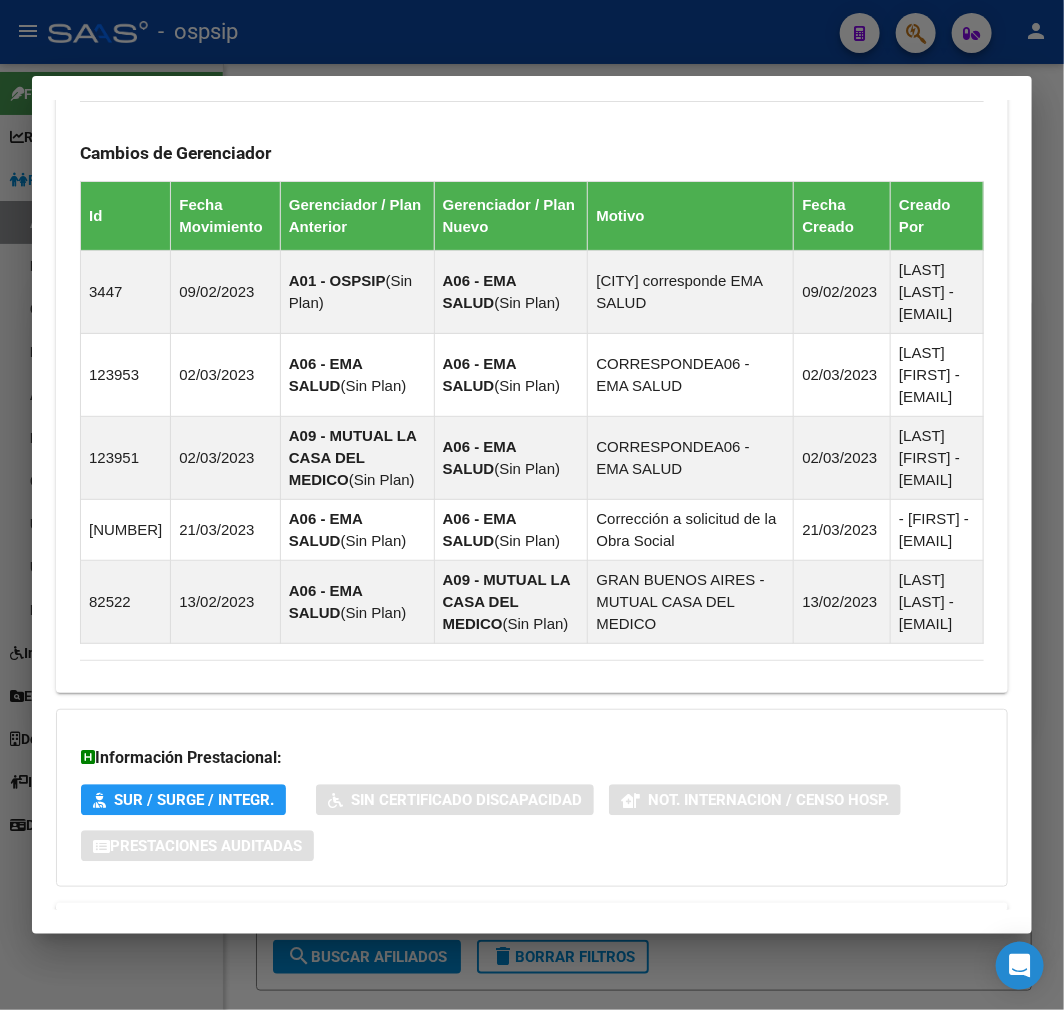 scroll, scrollTop: 1446, scrollLeft: 0, axis: vertical 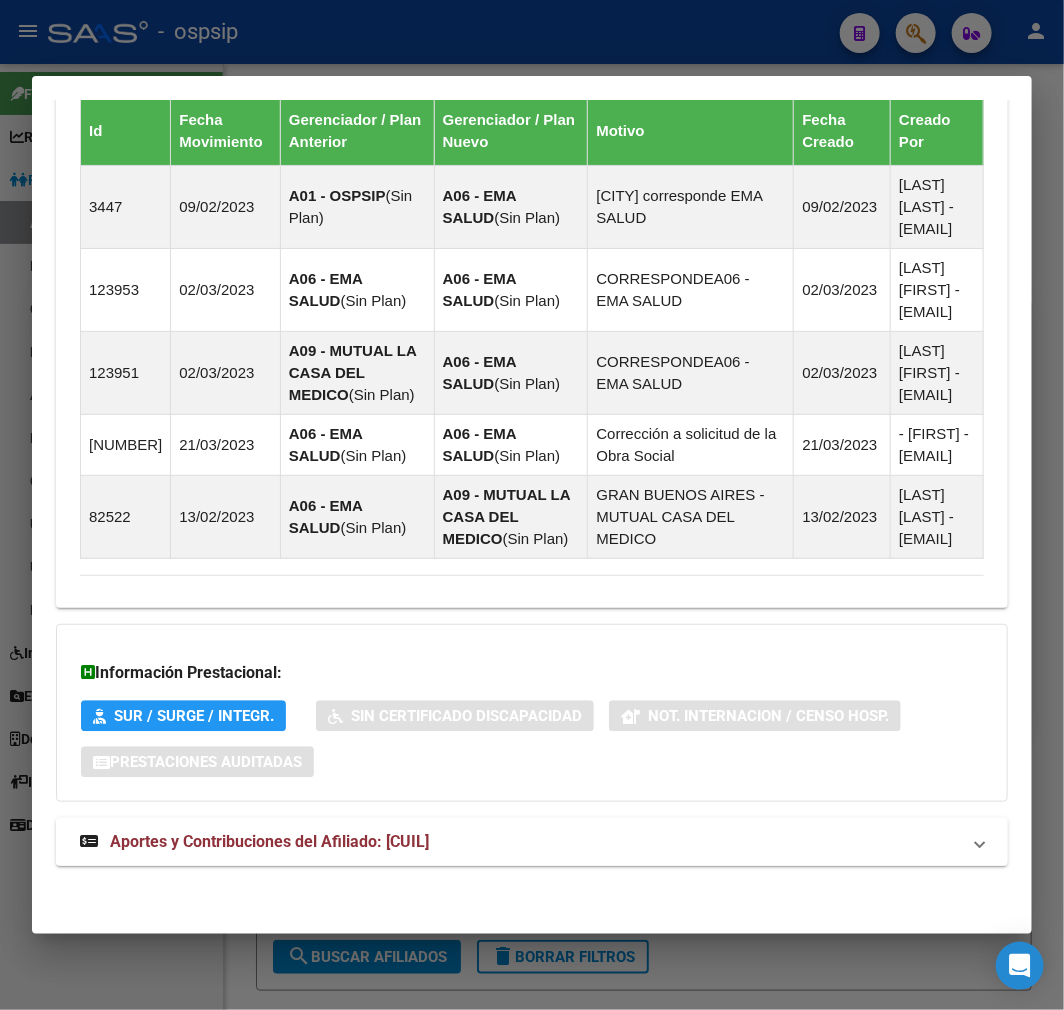 drag, startPoint x: 612, startPoint y: 838, endPoint x: 617, endPoint y: 827, distance: 12.083046 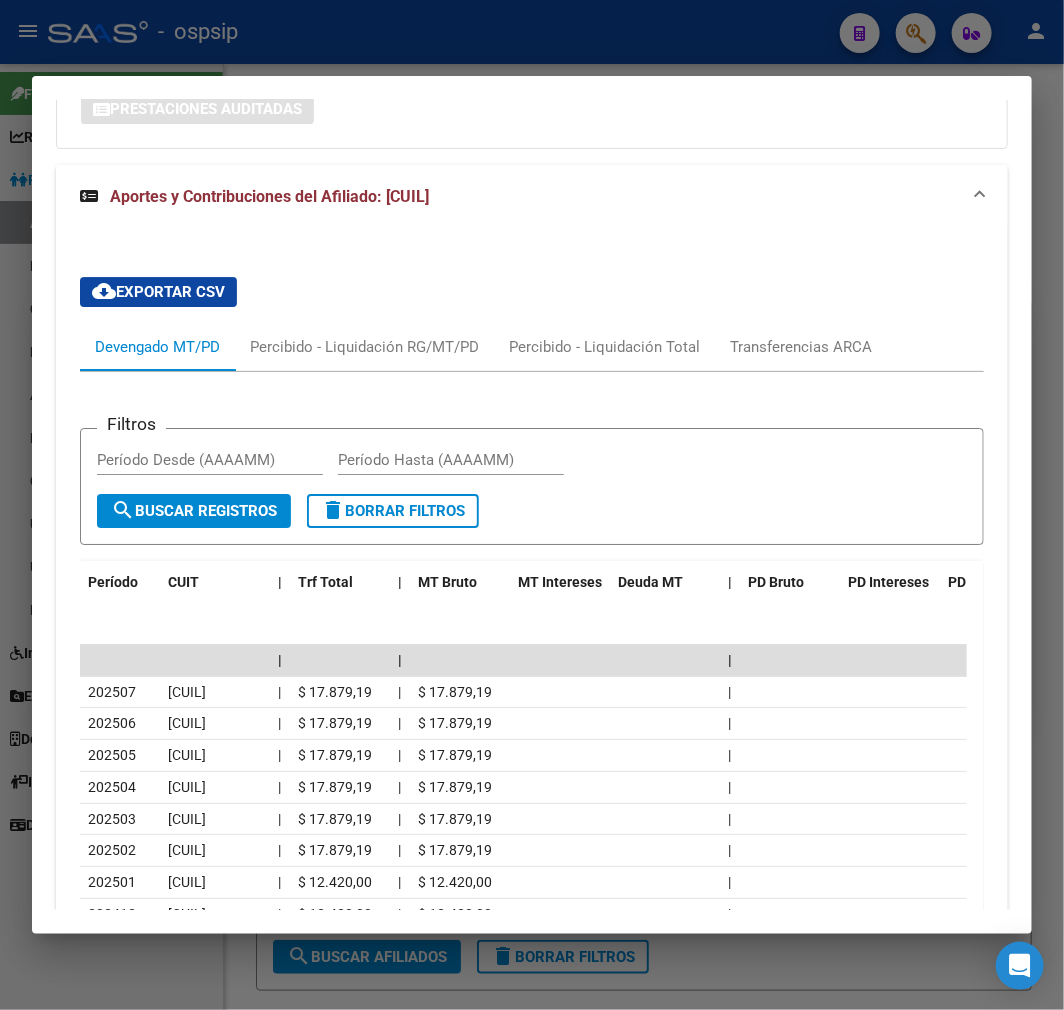 scroll, scrollTop: 2066, scrollLeft: 0, axis: vertical 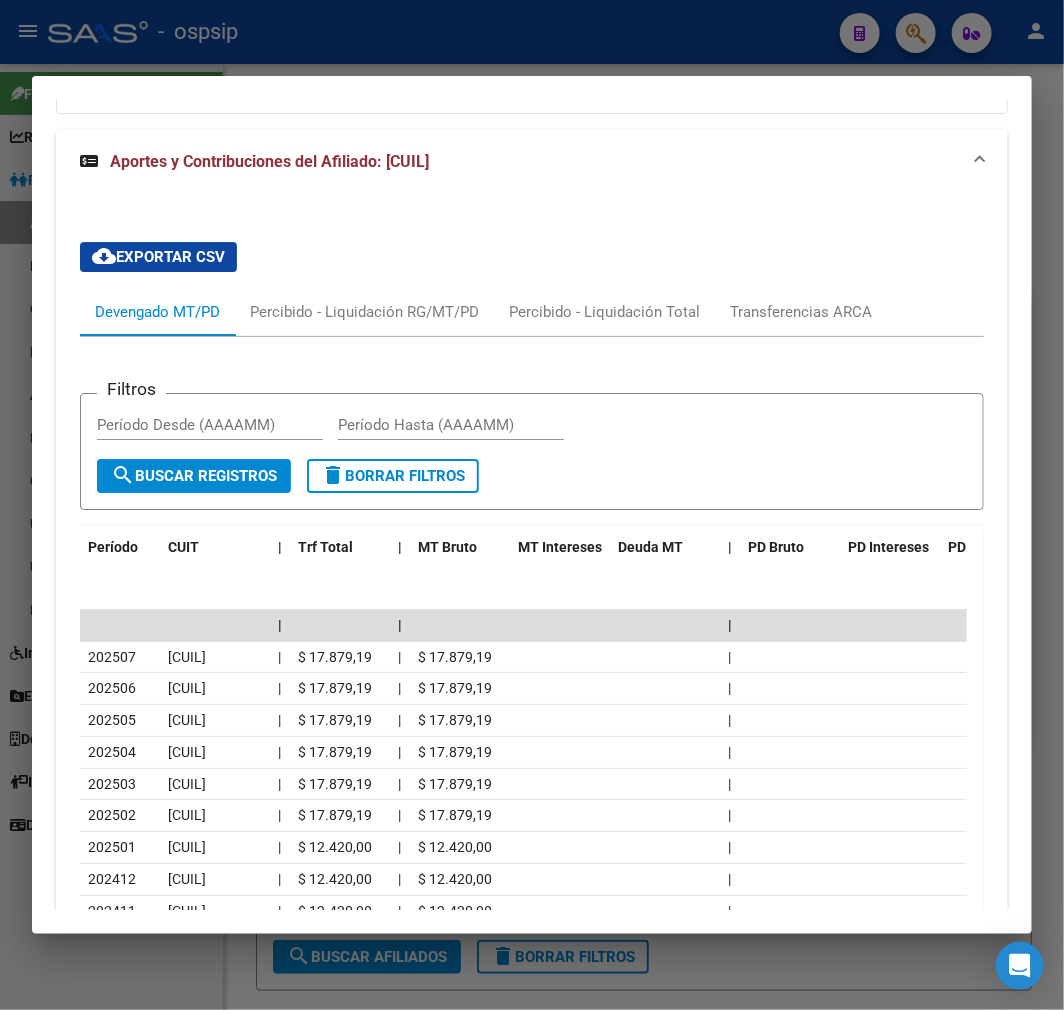 click at bounding box center [532, 505] 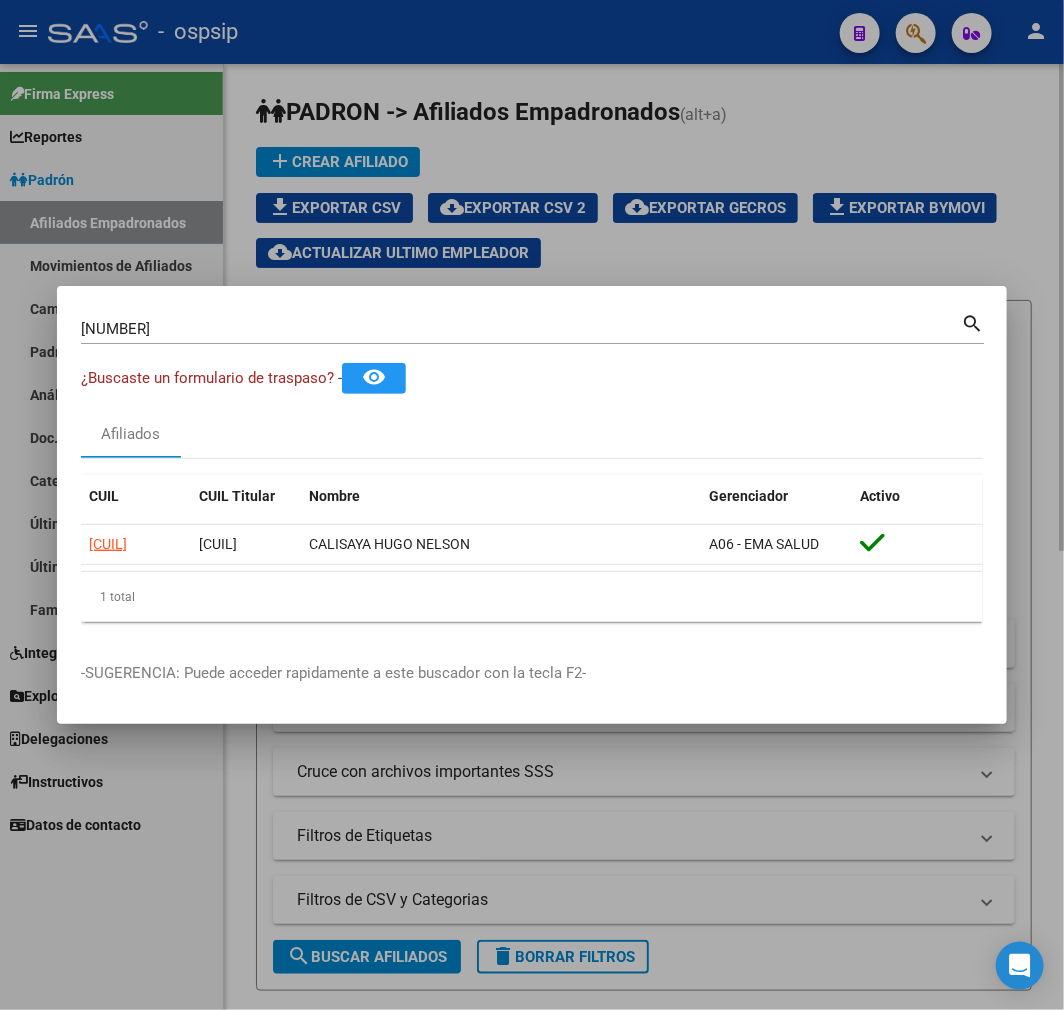 drag, startPoint x: 327, startPoint y: 15, endPoint x: 398, endPoint y: 68, distance: 88.60023 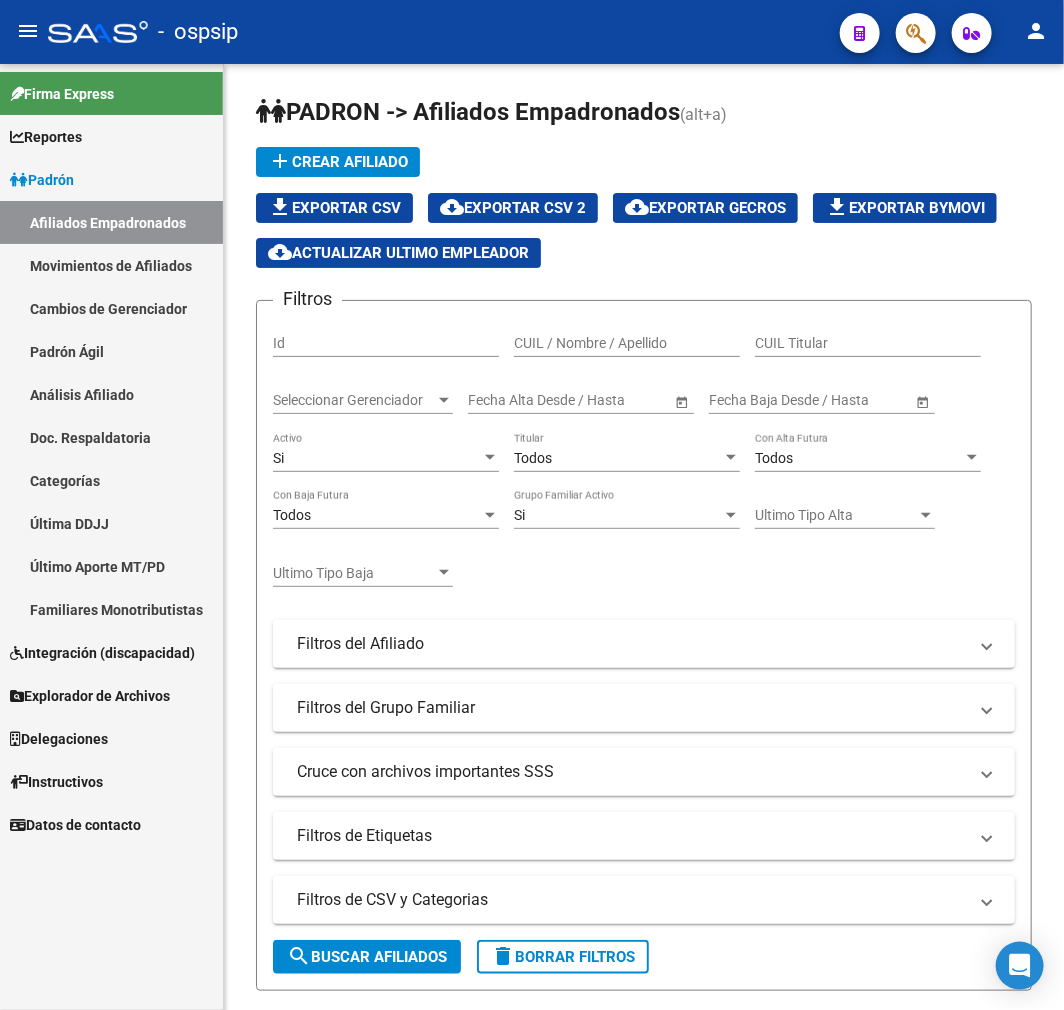 click 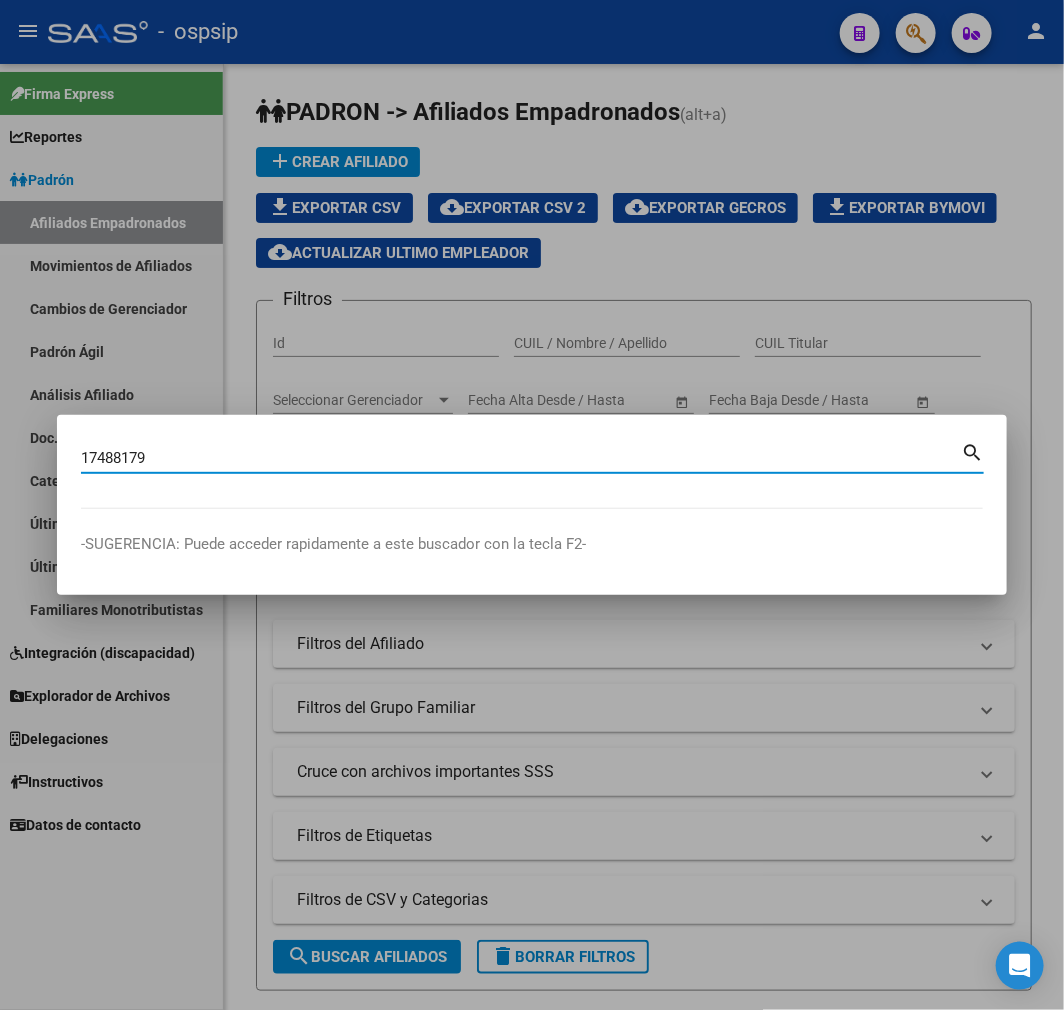 type on "17488179" 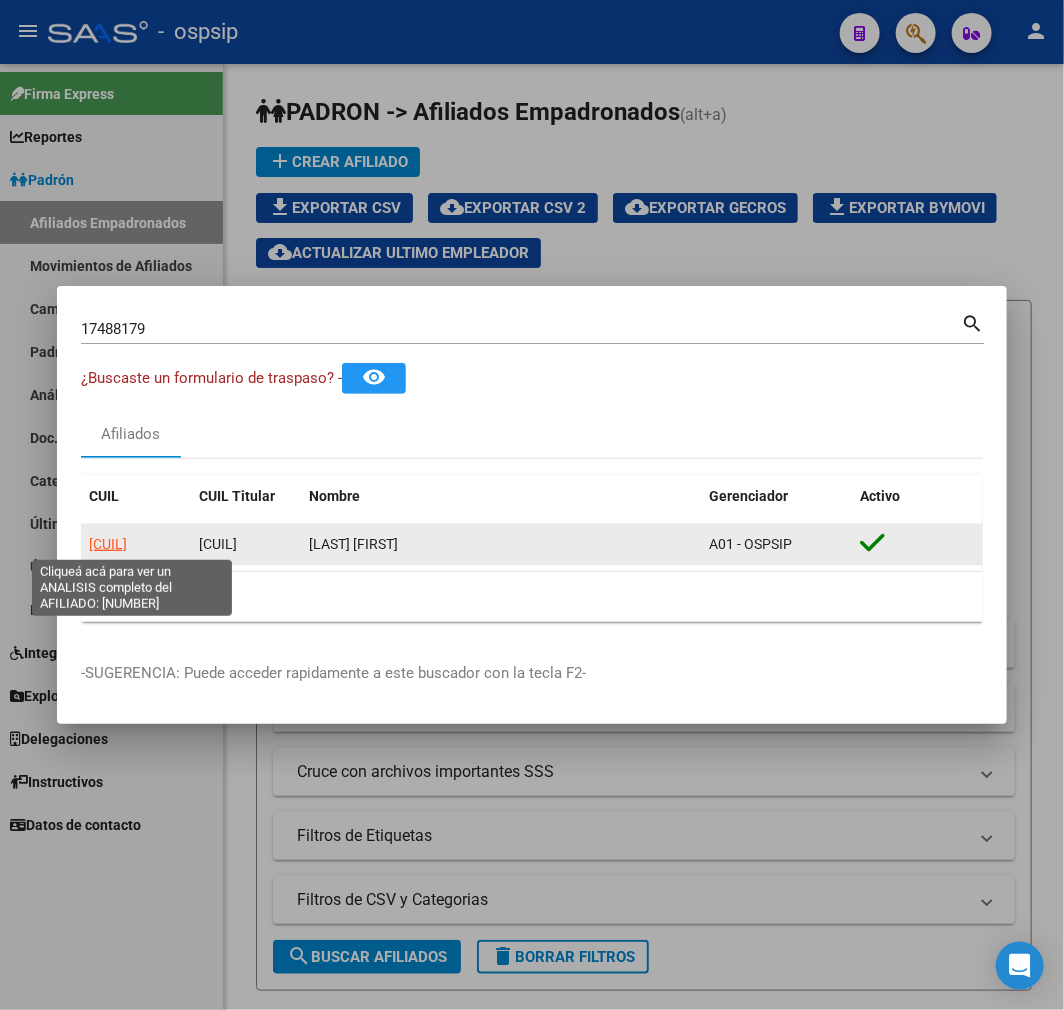 click on "20174881791" 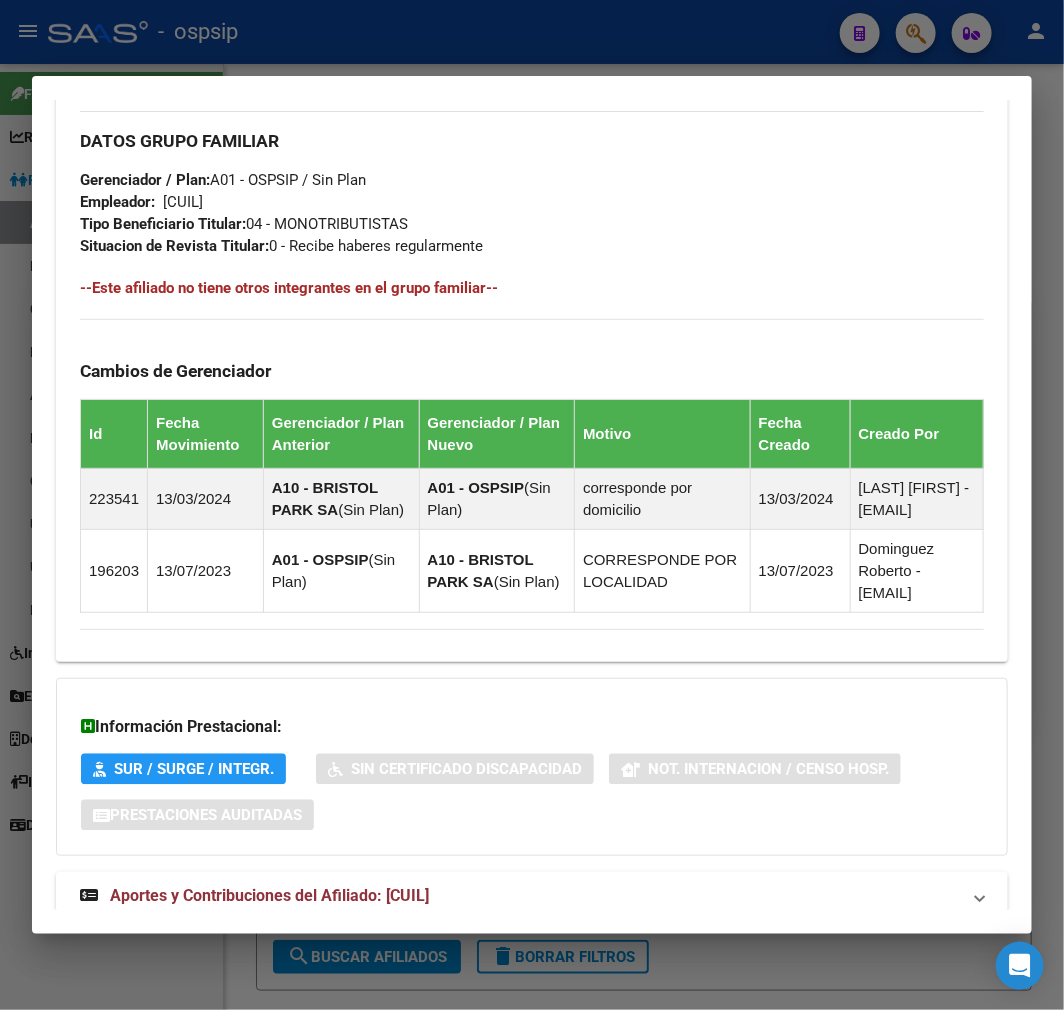 scroll, scrollTop: 1160, scrollLeft: 0, axis: vertical 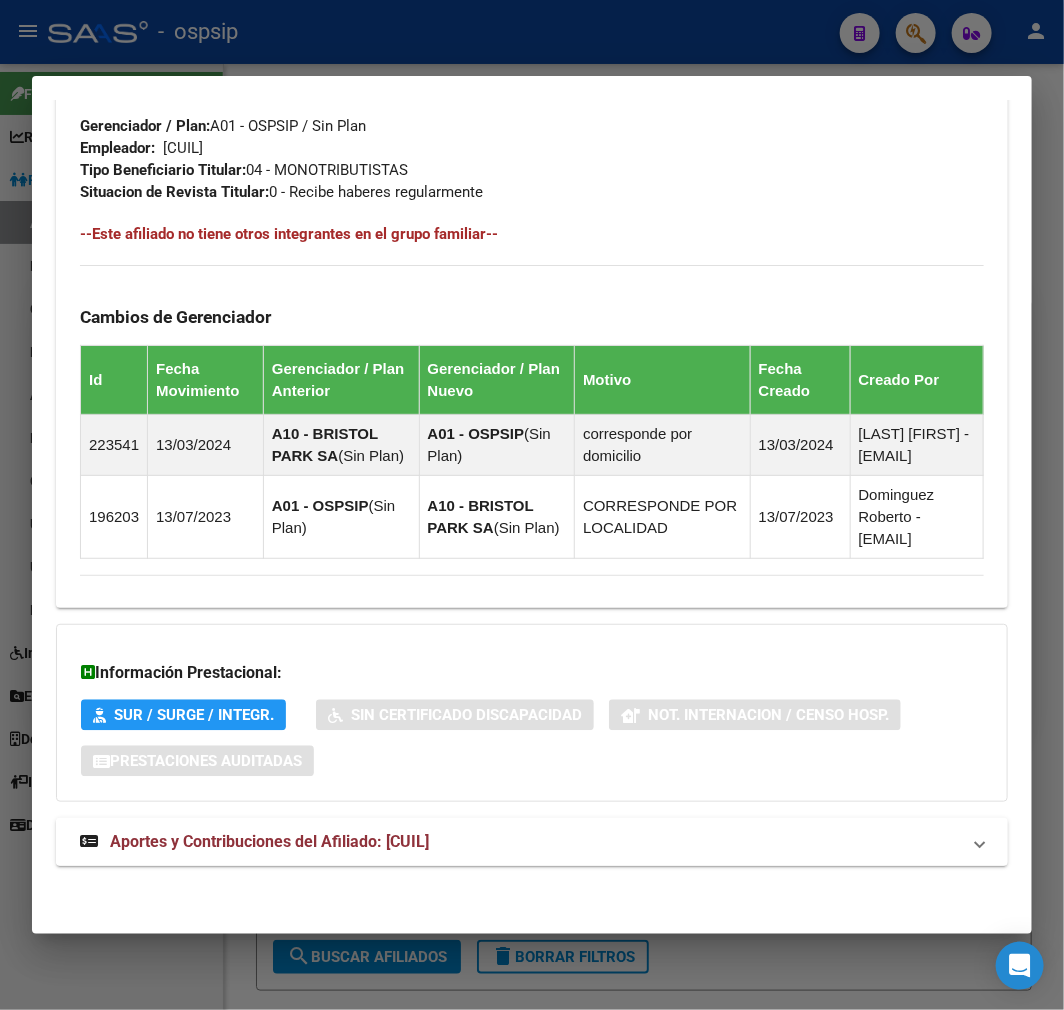 click on "Aportes y Contribuciones del Afiliado: 20174881791" at bounding box center (532, 842) 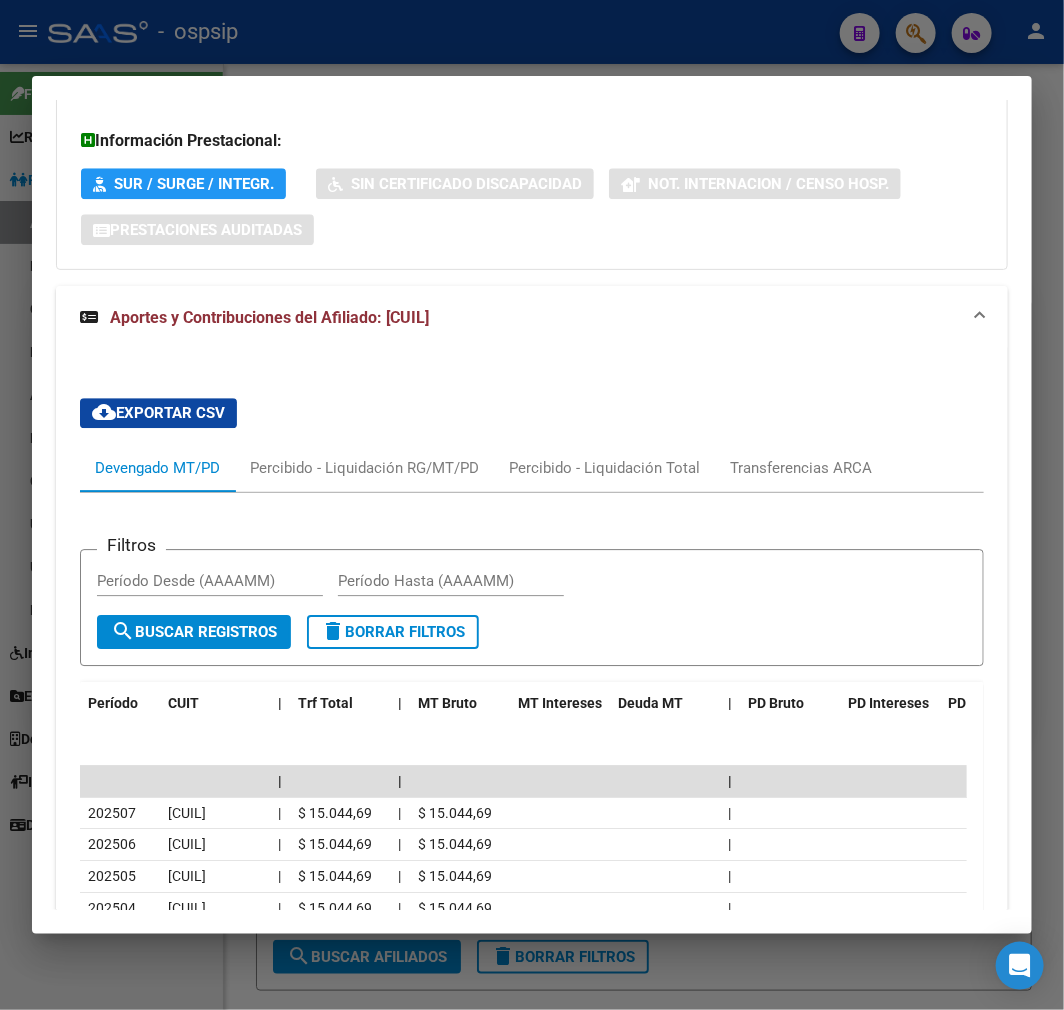 scroll, scrollTop: 2001, scrollLeft: 0, axis: vertical 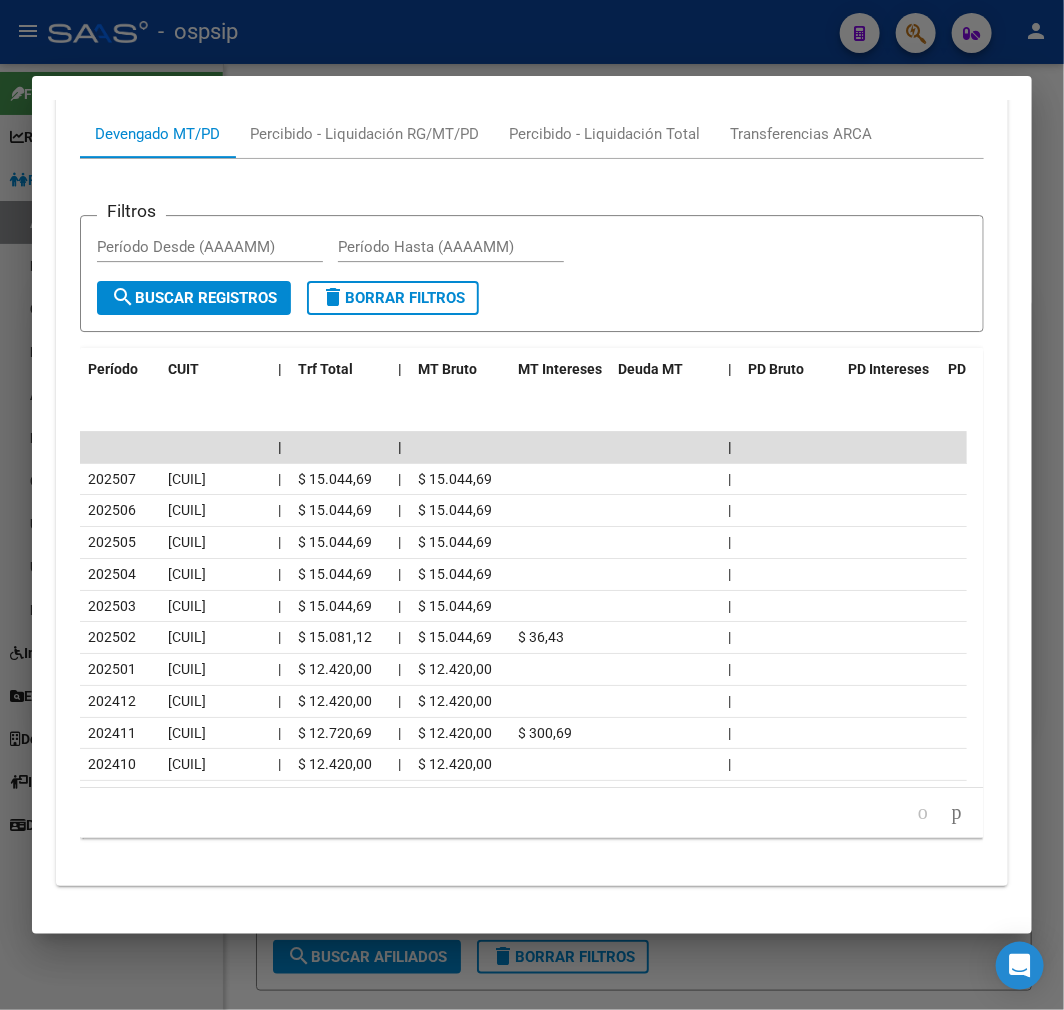 click at bounding box center (532, 505) 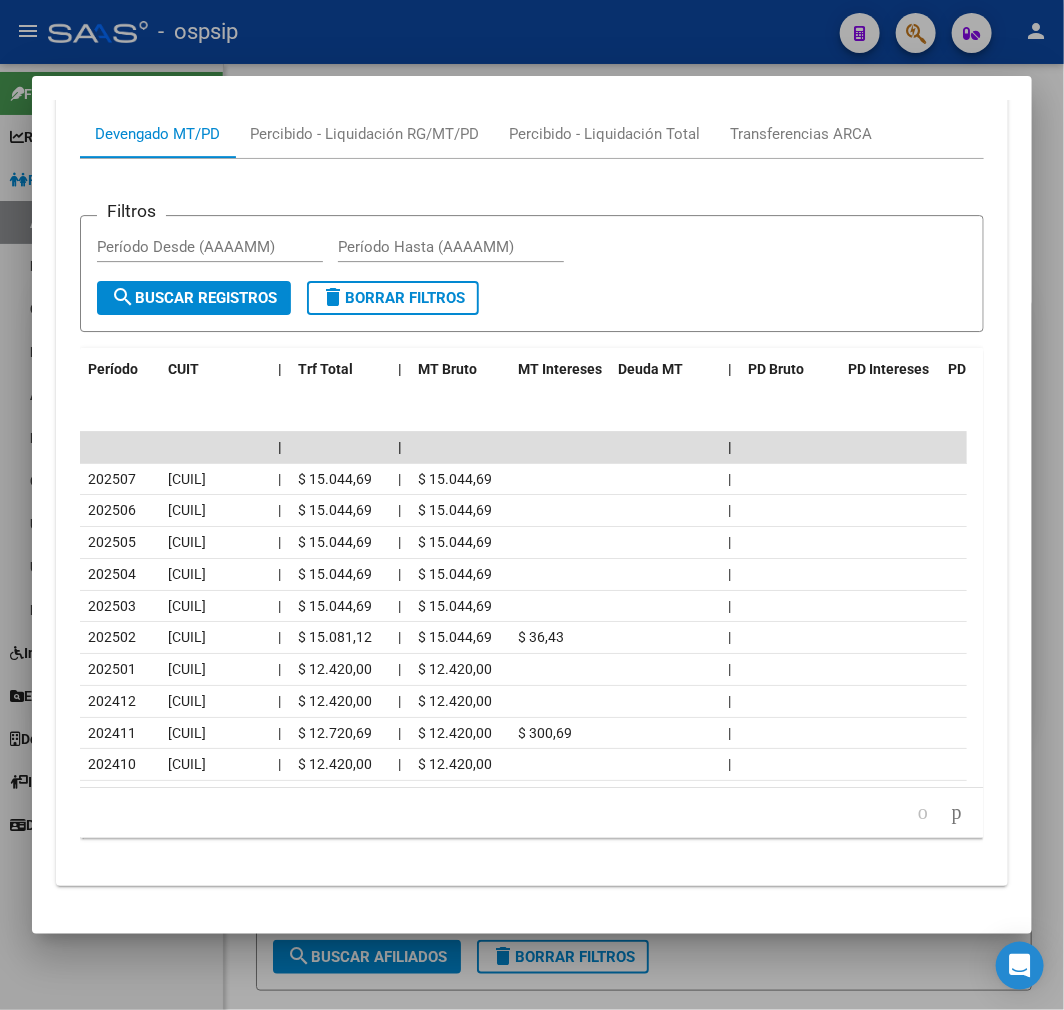 click at bounding box center (532, 505) 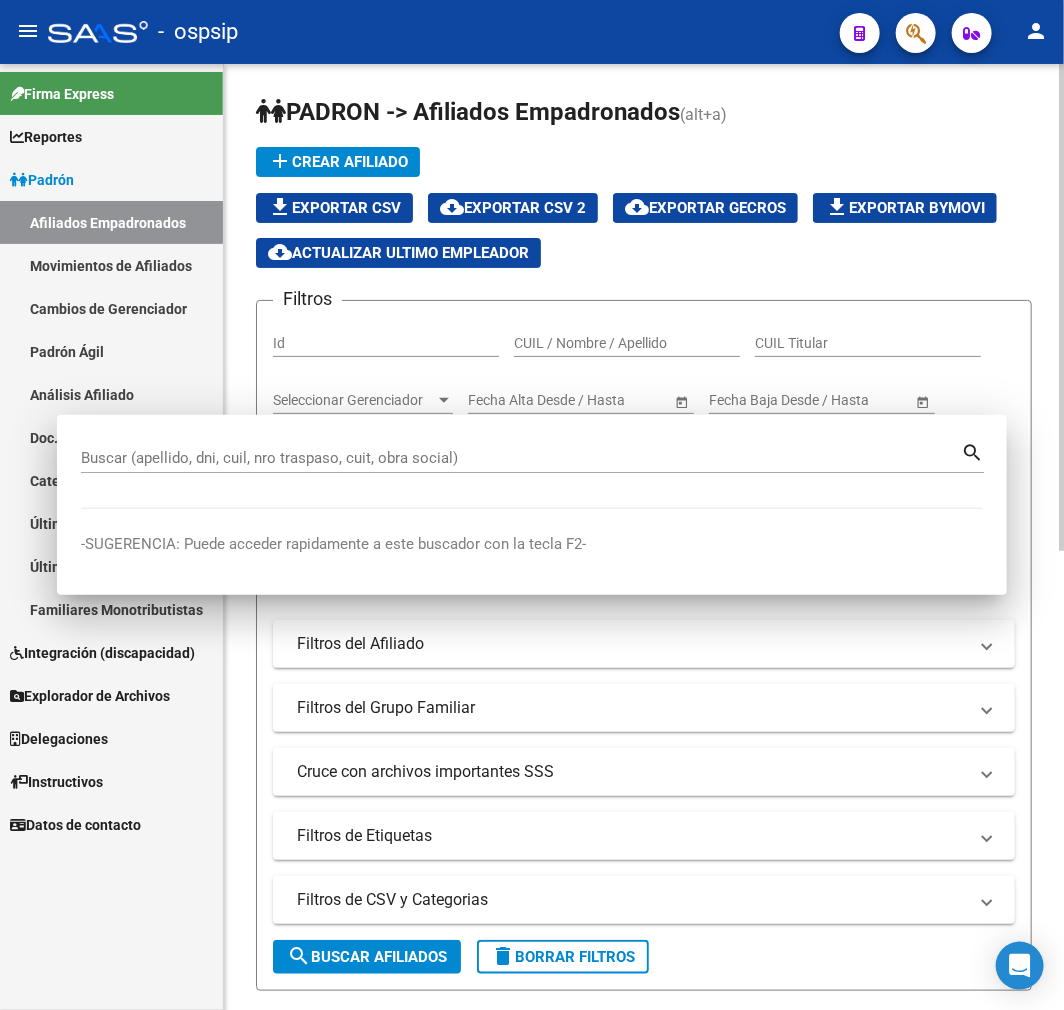 drag, startPoint x: 477, startPoint y: 52, endPoint x: 520, endPoint y: 74, distance: 48.30114 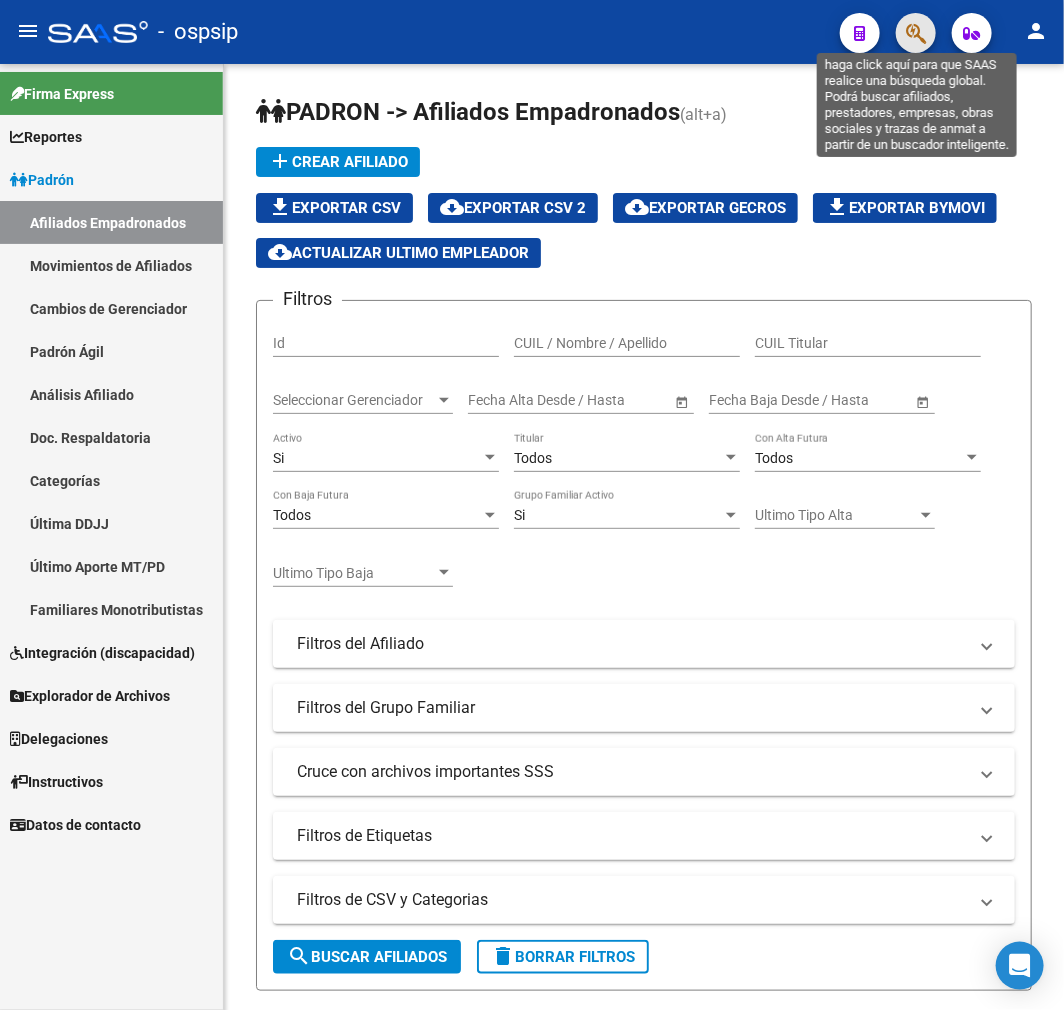 click 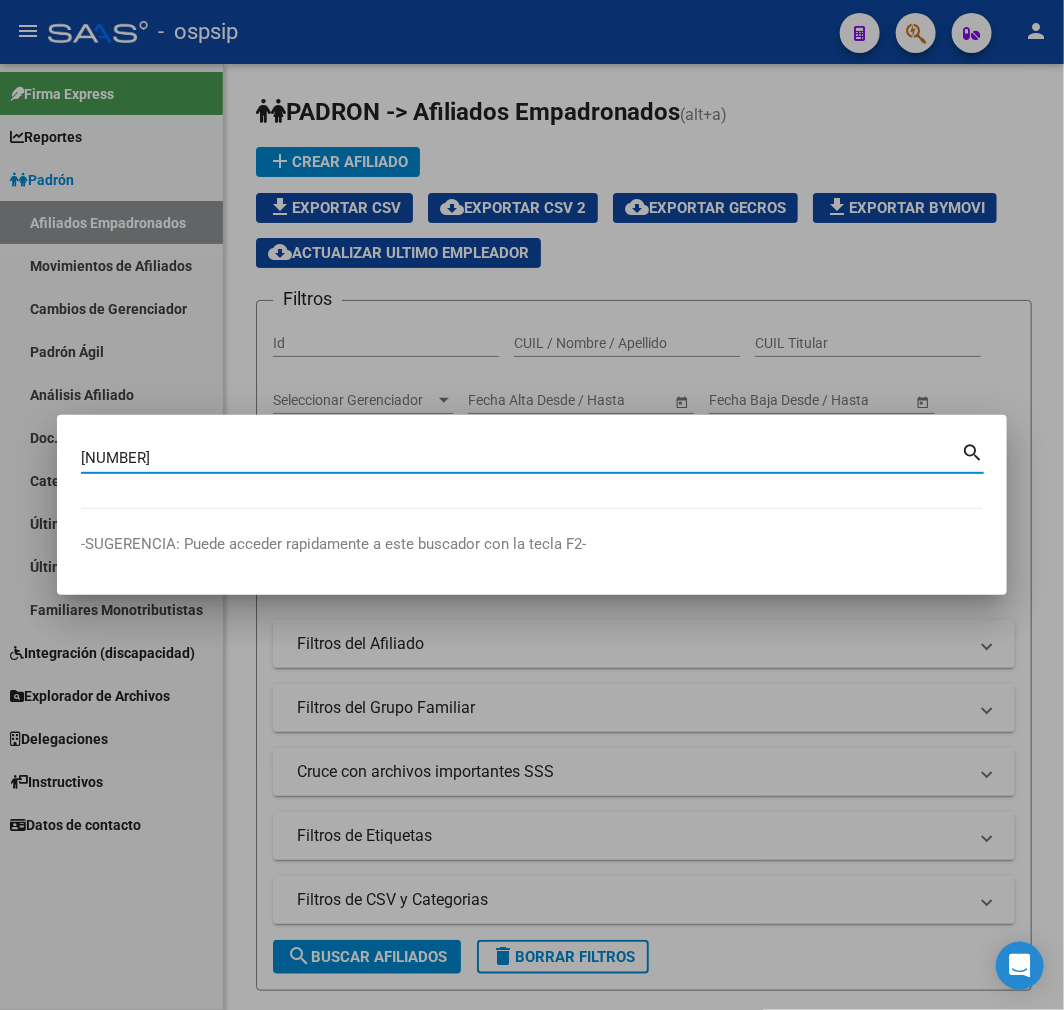 type on "17493767" 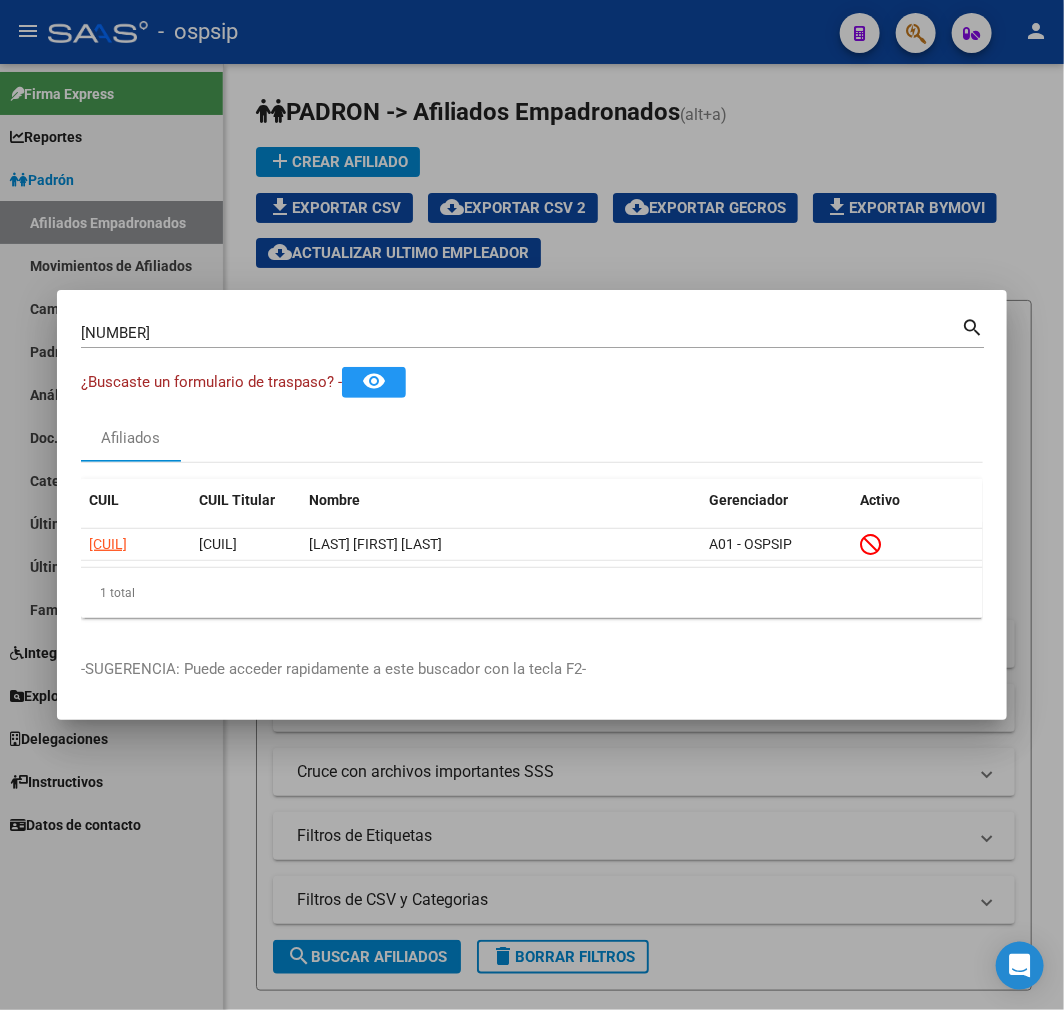click on "CUIL CUIL Titular Nombre Gerenciador Activo" at bounding box center (532, 504) 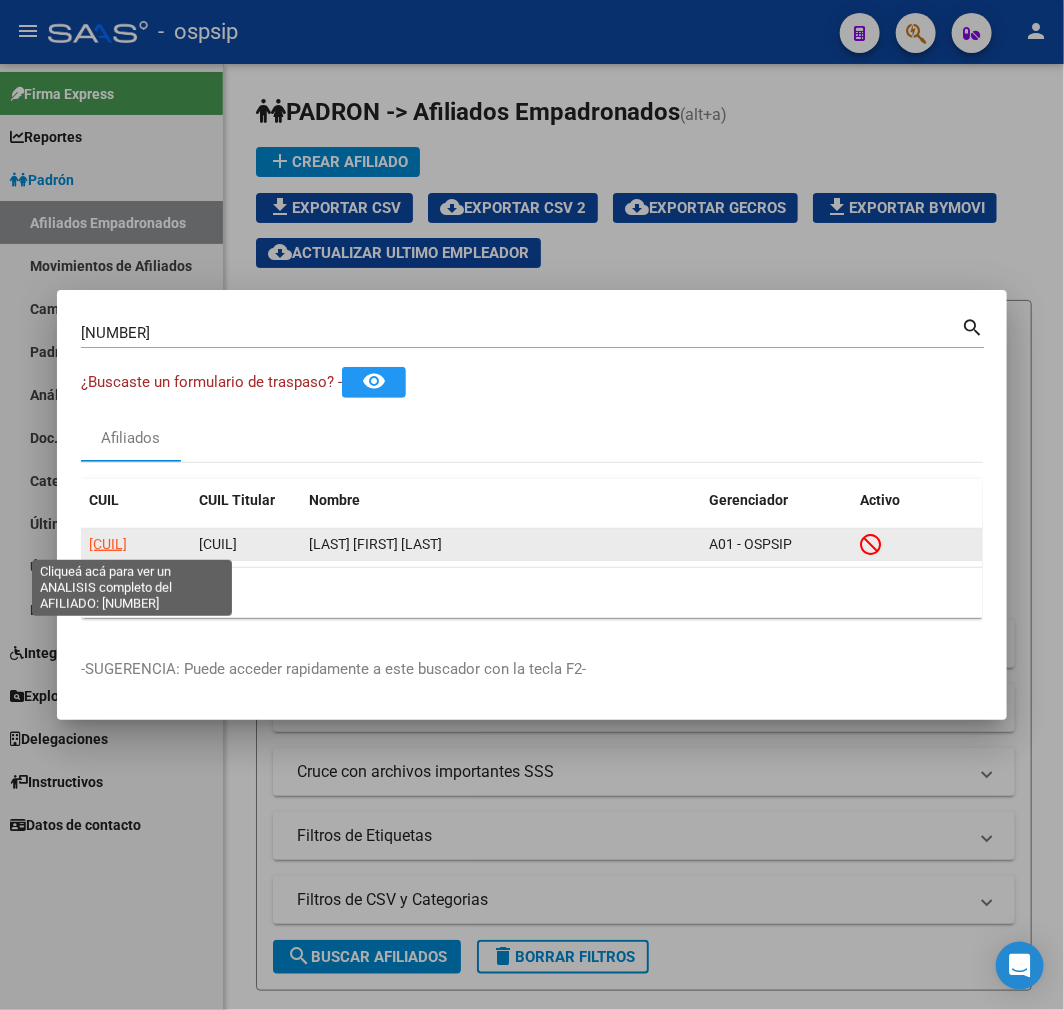 click on "20174937673" 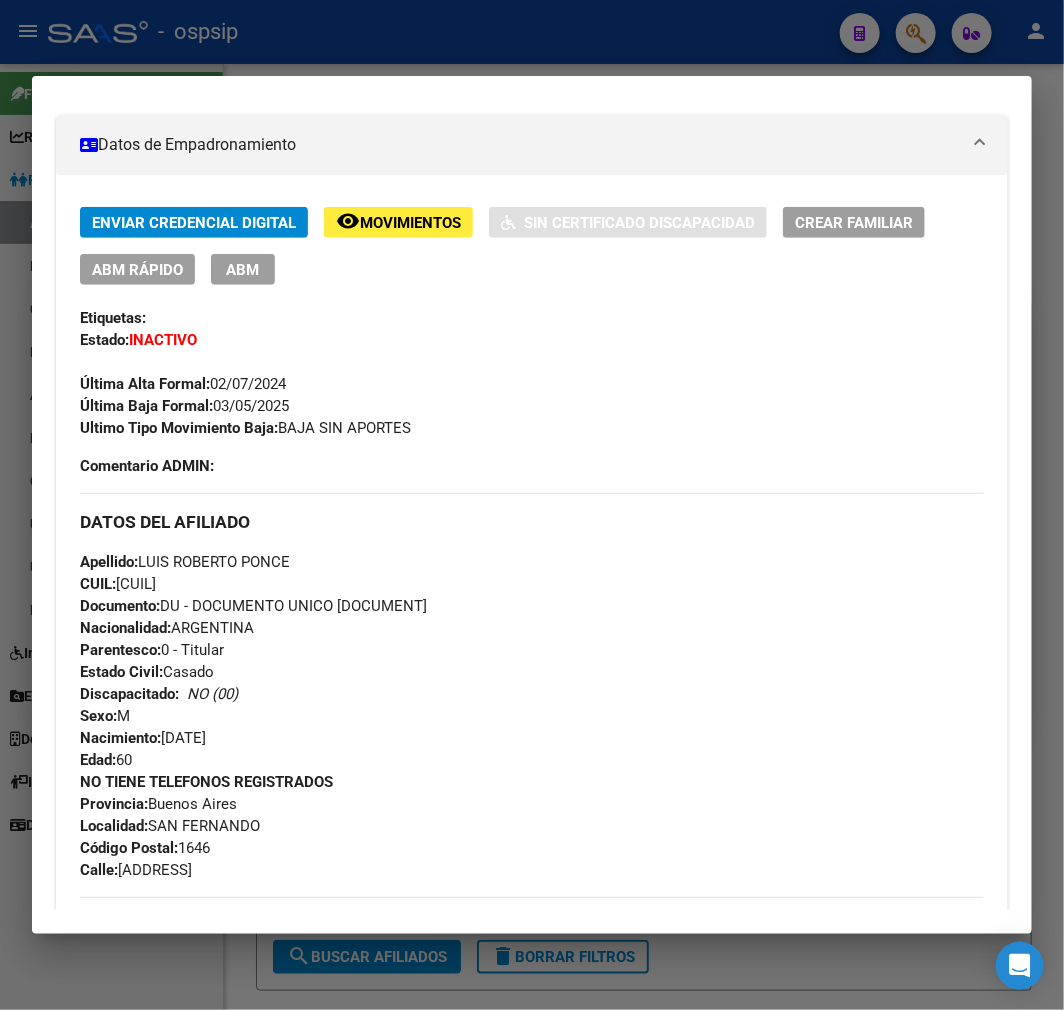 scroll, scrollTop: 0, scrollLeft: 0, axis: both 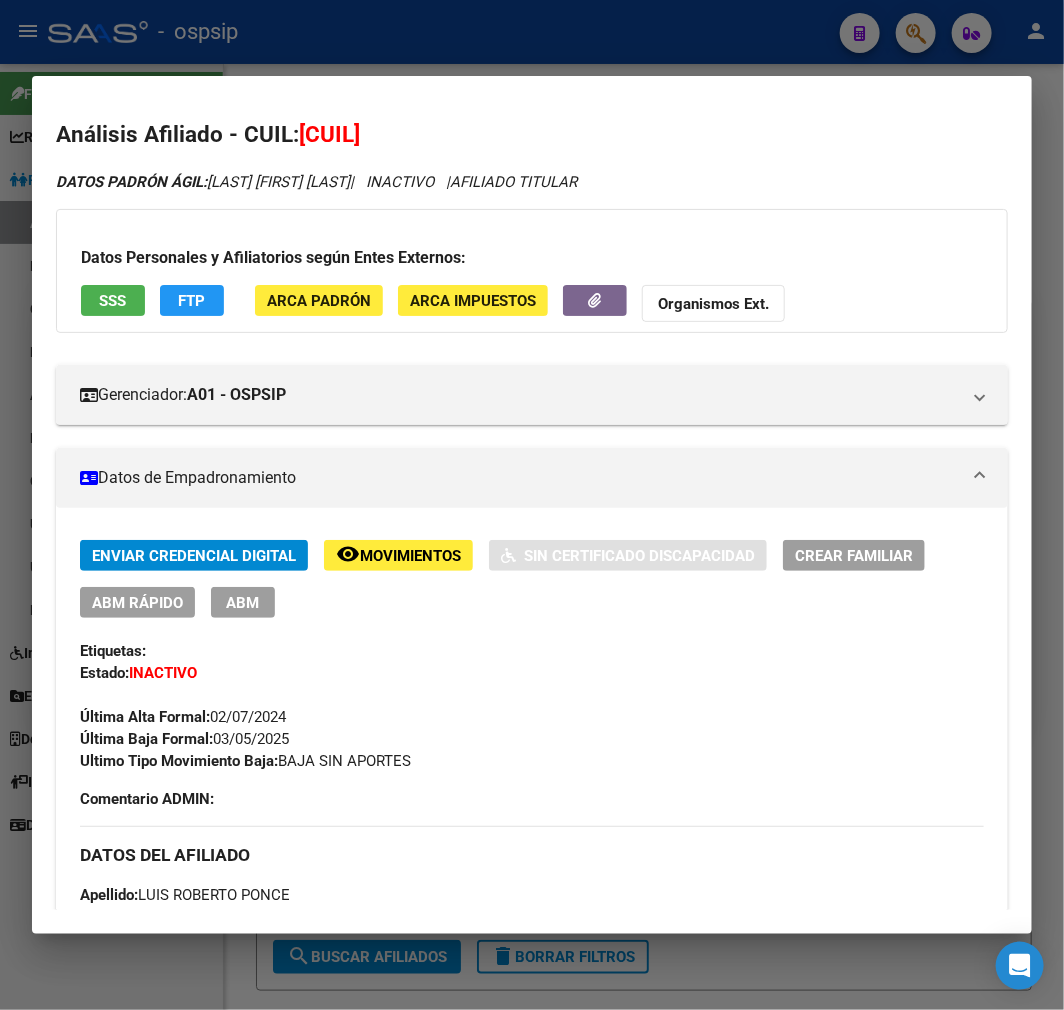 click on "FTP" 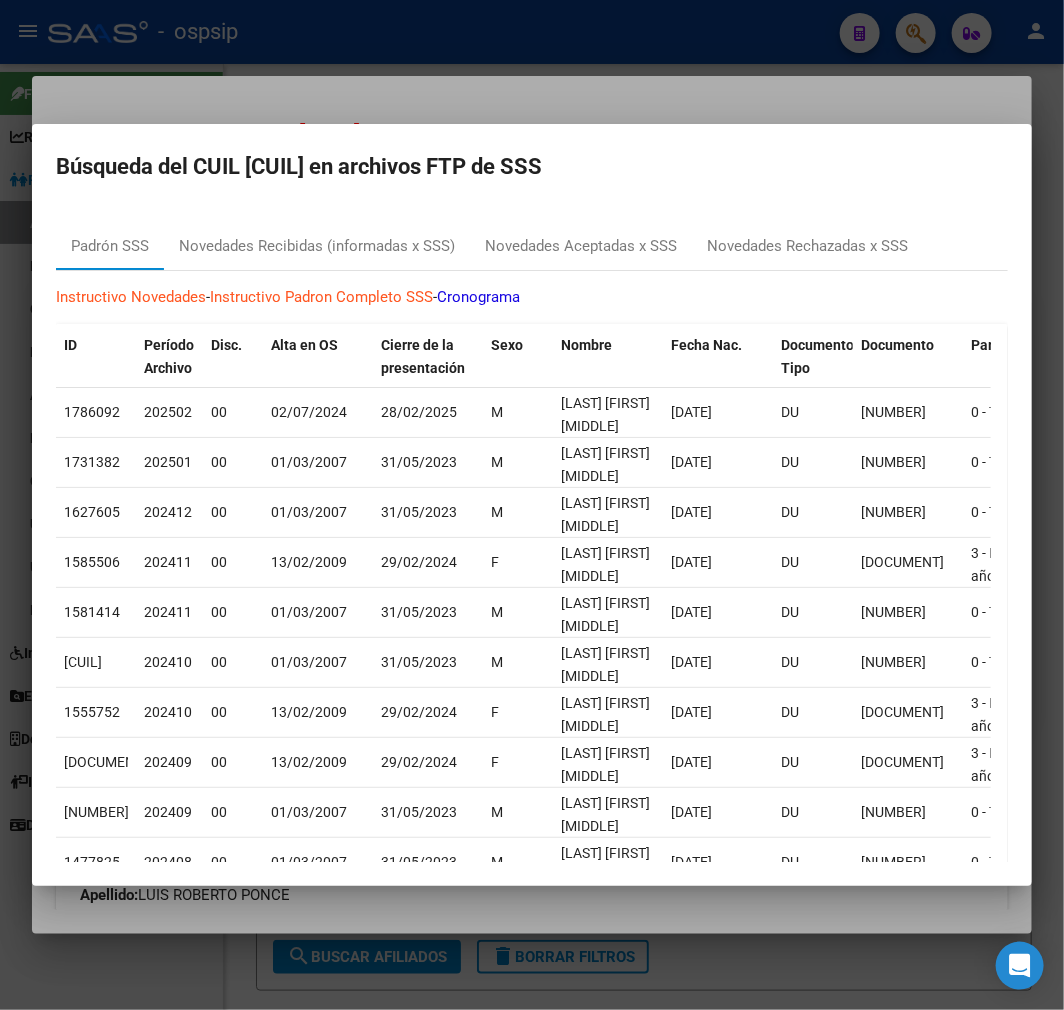 click at bounding box center [532, 505] 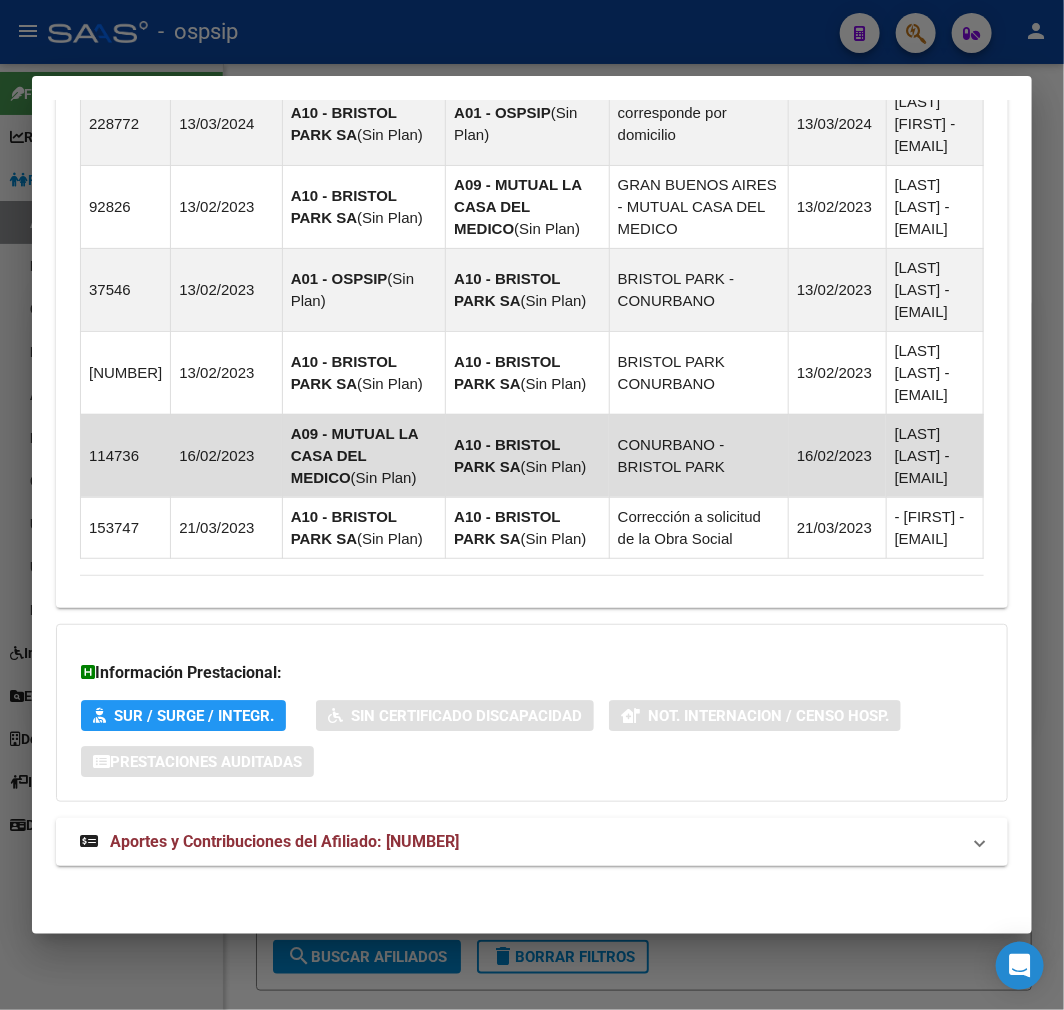scroll, scrollTop: 1630, scrollLeft: 0, axis: vertical 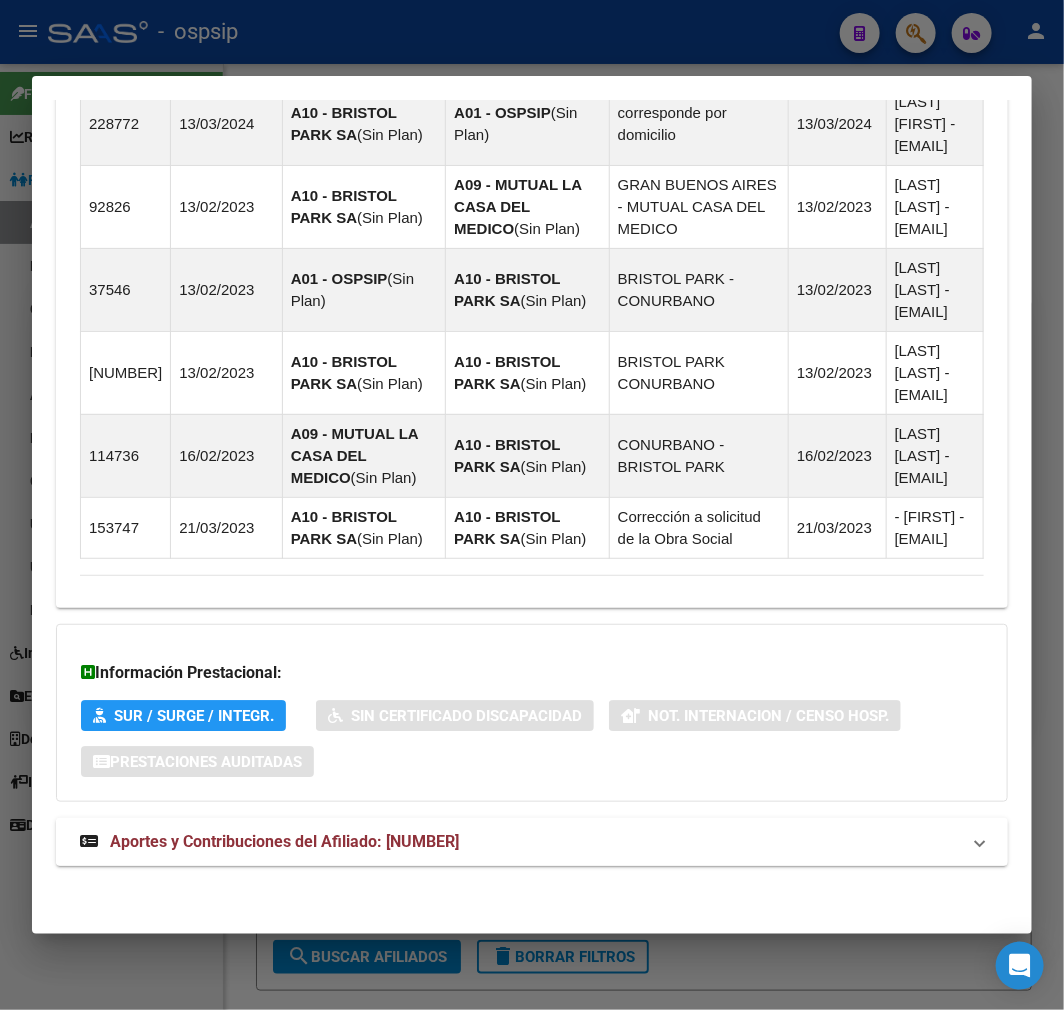 click on "Aportes y Contribuciones del Afiliado: 20174937673" at bounding box center [532, 842] 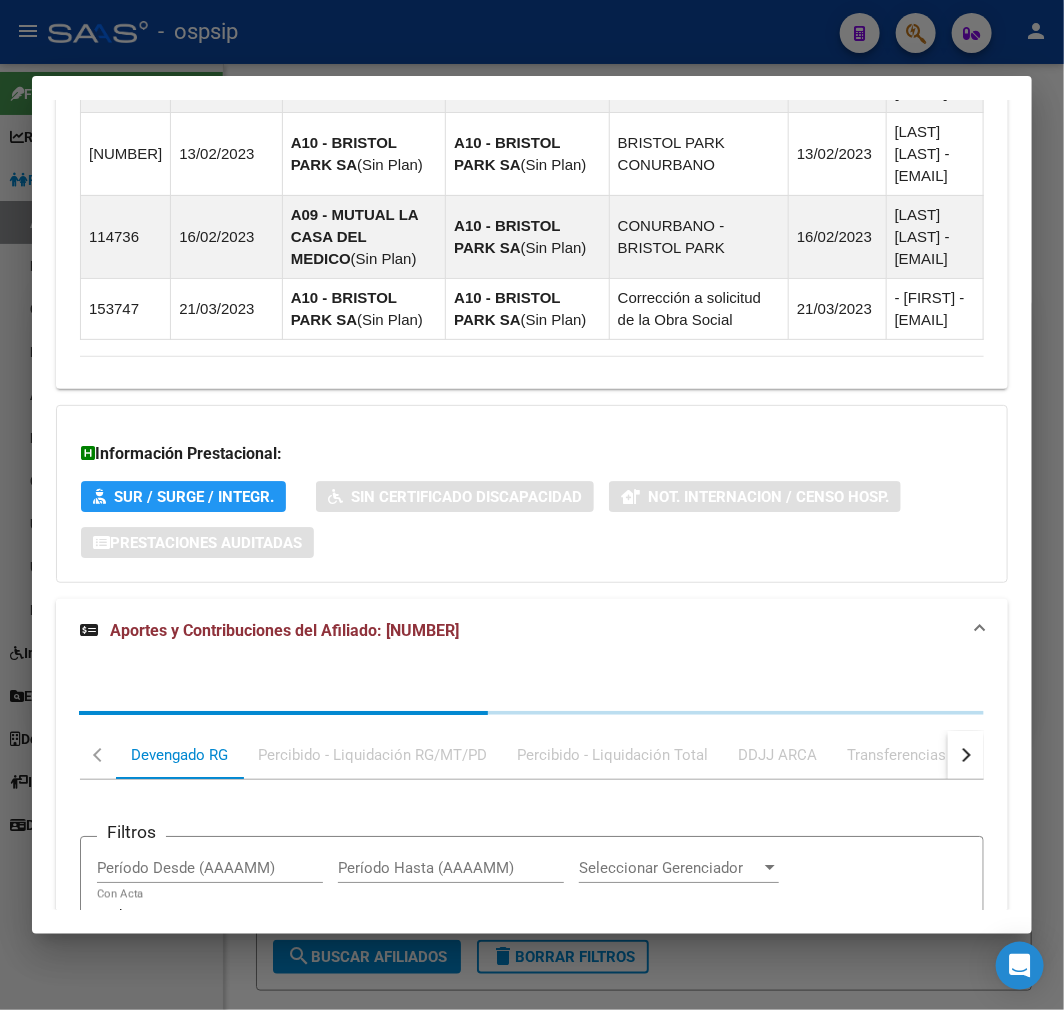 scroll, scrollTop: 2172, scrollLeft: 0, axis: vertical 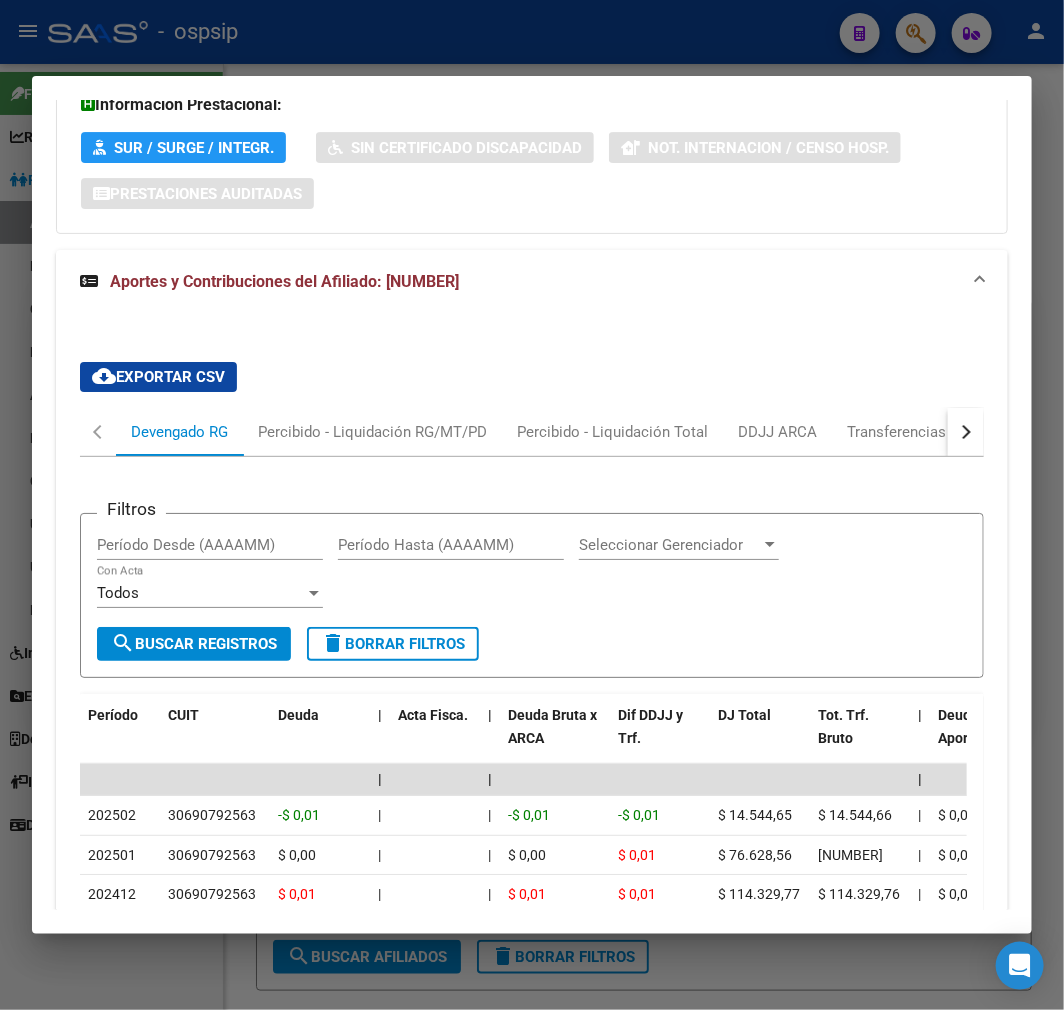 click on "cloud_download  Exportar CSV  Devengado RG Percibido - Liquidación RG/MT/PD Percibido - Liquidación Total DDJJ ARCA Transferencias ARCA Sano ARCA ARCA Relaciones Laborales Filtros Período Desde (AAAAMM) Período Hasta (AAAAMM) Seleccionar Gerenciador Seleccionar Gerenciador Todos Con Acta search  Buscar Registros  delete  Borrar Filtros  Período CUIT Deuda | Acta Fisca. | Deuda Bruta x ARCA Dif DDJJ y Trf. DJ Total Tot. Trf. Bruto | Deuda Aporte DJ Aporte Total Transferido Aporte | Deuda Contr. DJ Contr. Total Trf Contr. | Intereses Contr. Intereses Aporte | Contr. Empresa Contr. Int. Empresa Aporte Int. Empresa | DJ Aporte Total DJ Aporte DJ Aporte Adicional DJ Aporte Adherentes | DJ Contr. Total DJ Contr. DJ Contr. Adicional | REMOSIMP c/Tope REMOSIMP (rem4) REMCONT (rem8) REM5 Corresponde Aportes Corresponde Contr. NOGRPFAM SECOBLIG FECPRESENT DJ Contribución CUIT Periodo DJ Aporte CUIT Periodo | Porcentaje Contr. Porcentaje Aporte | DDJJ ID | | | | | | | | | | | | | 202502 30690792563 -$ 0,01 | | |" at bounding box center (532, 814) 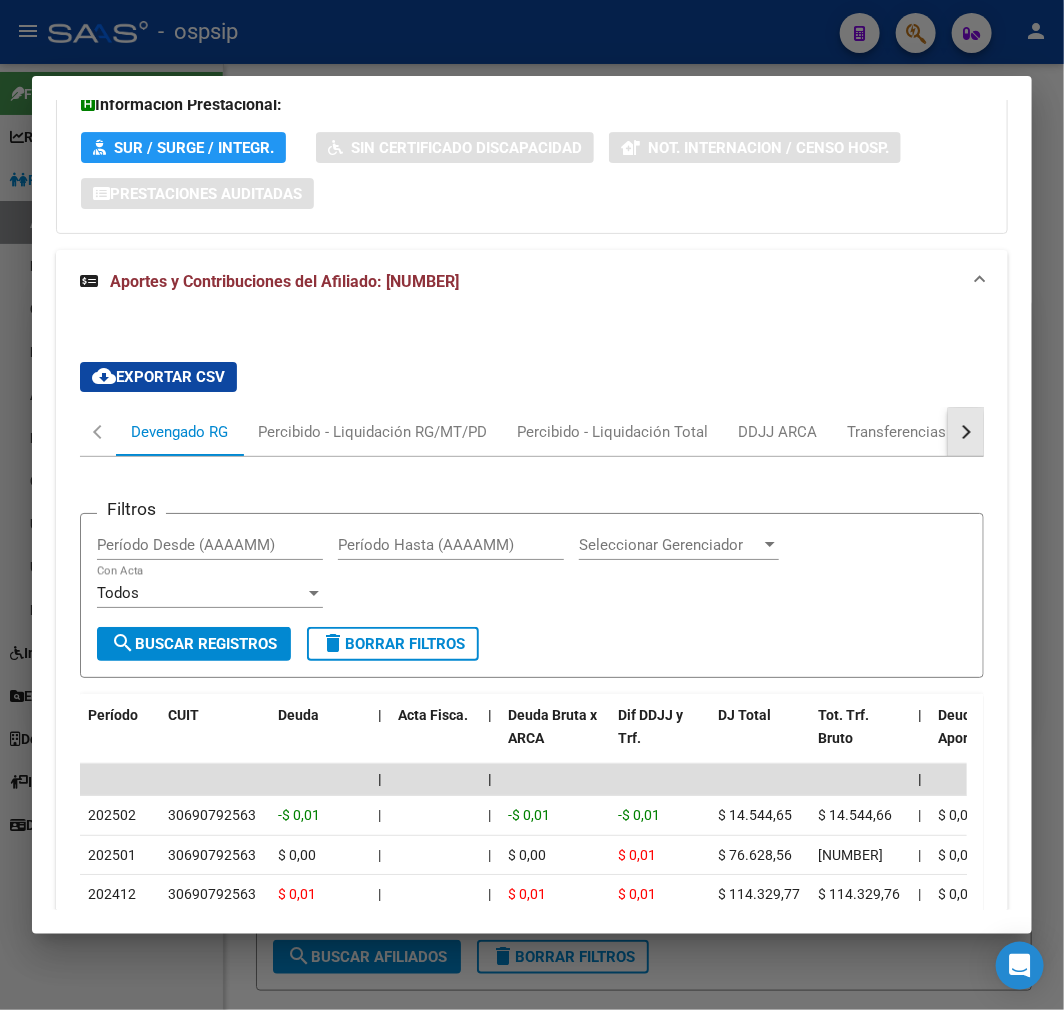 click at bounding box center (966, 432) 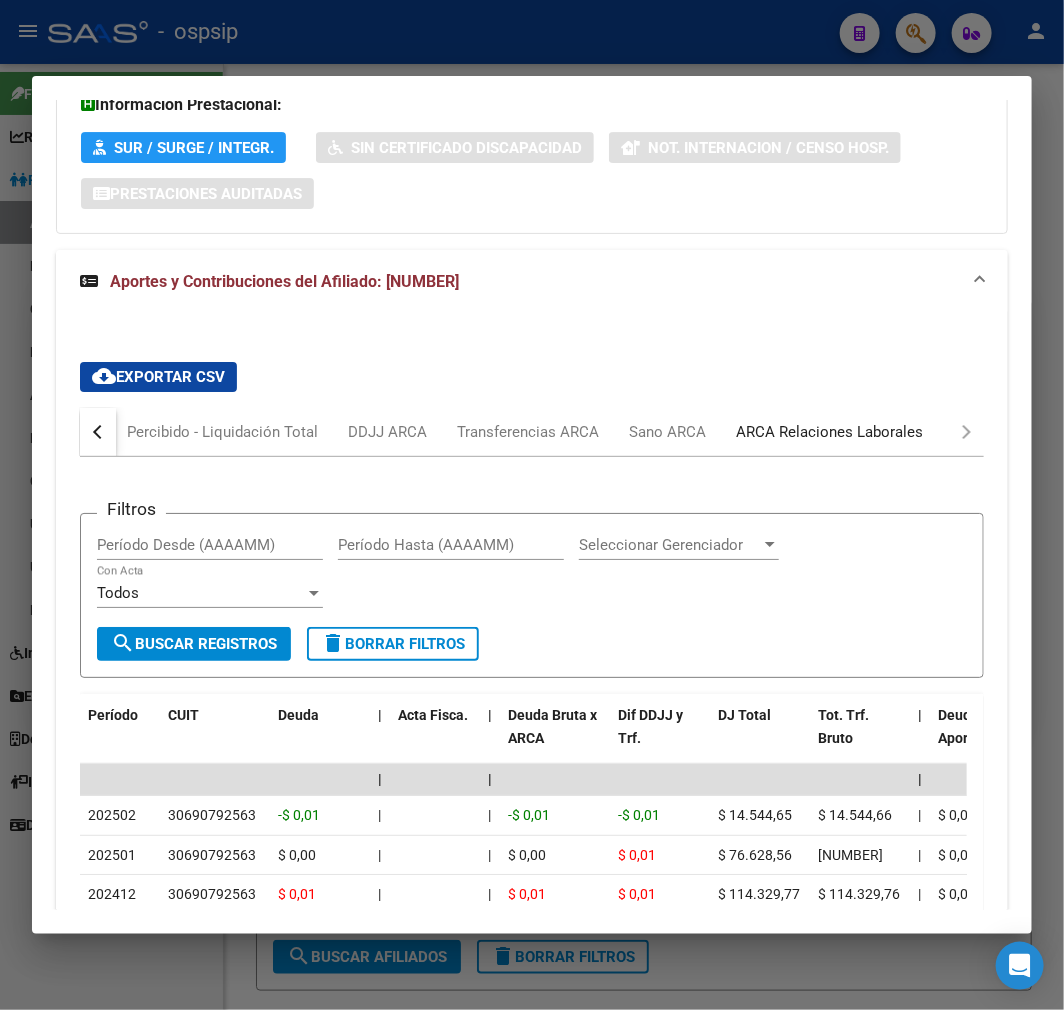 click on "ARCA Relaciones Laborales" at bounding box center [829, 432] 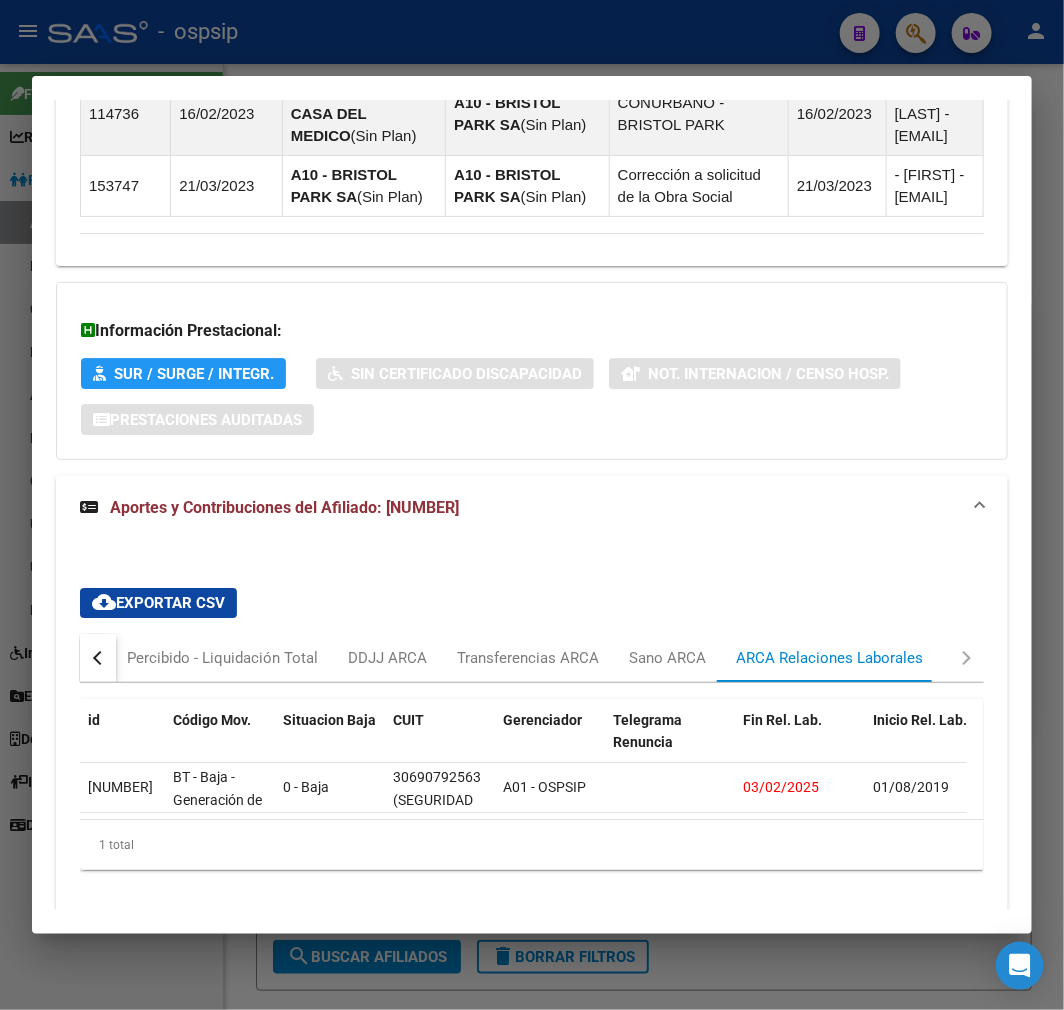 scroll, scrollTop: 2041, scrollLeft: 0, axis: vertical 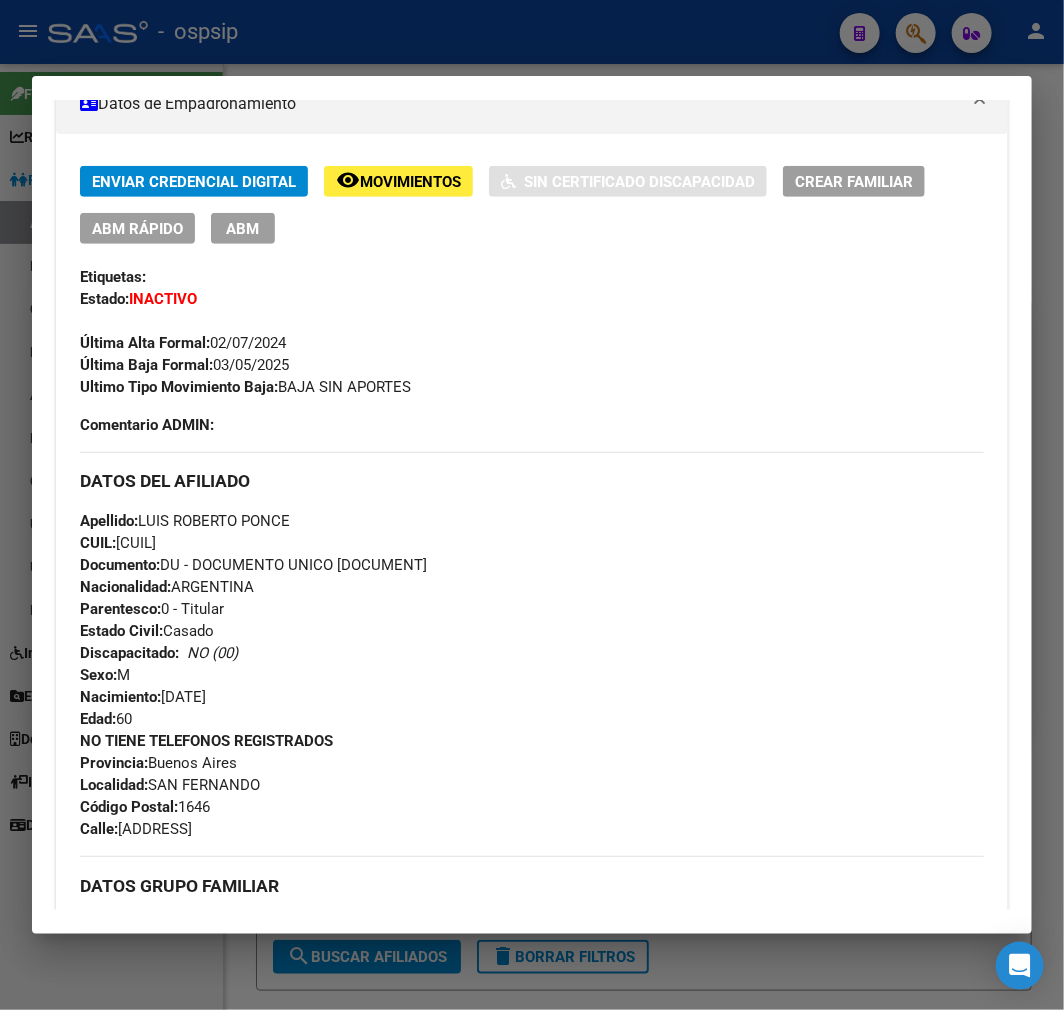 click on "ABM" at bounding box center (243, 229) 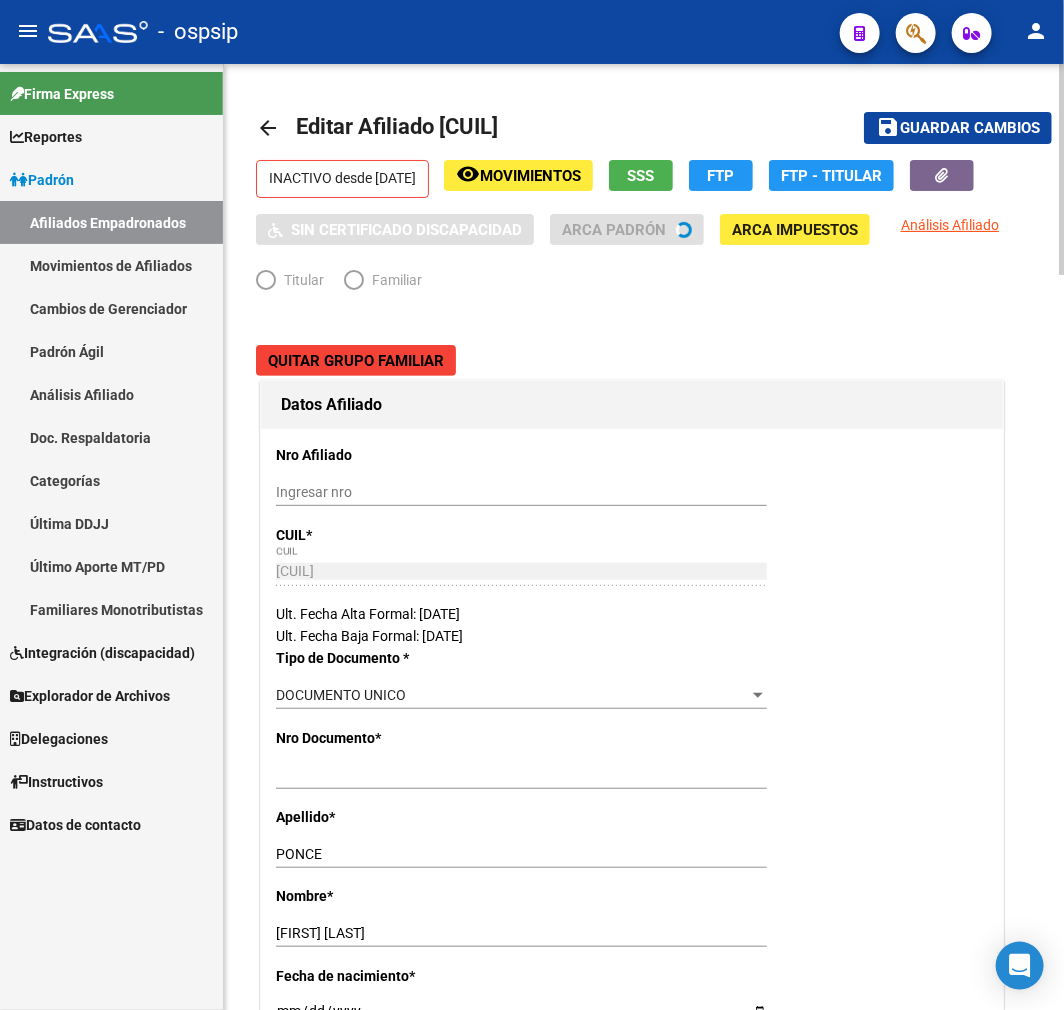 radio on "true" 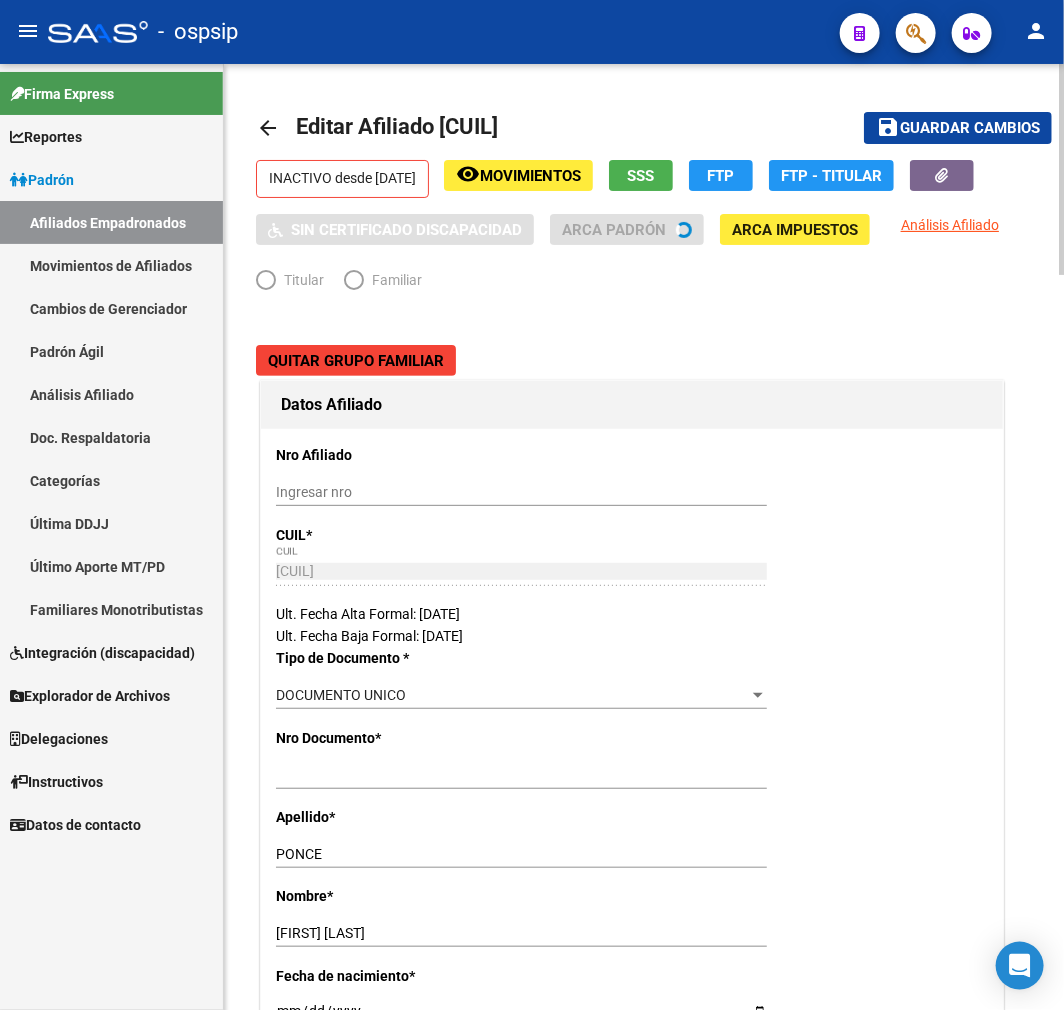 type on "30-69079256-3" 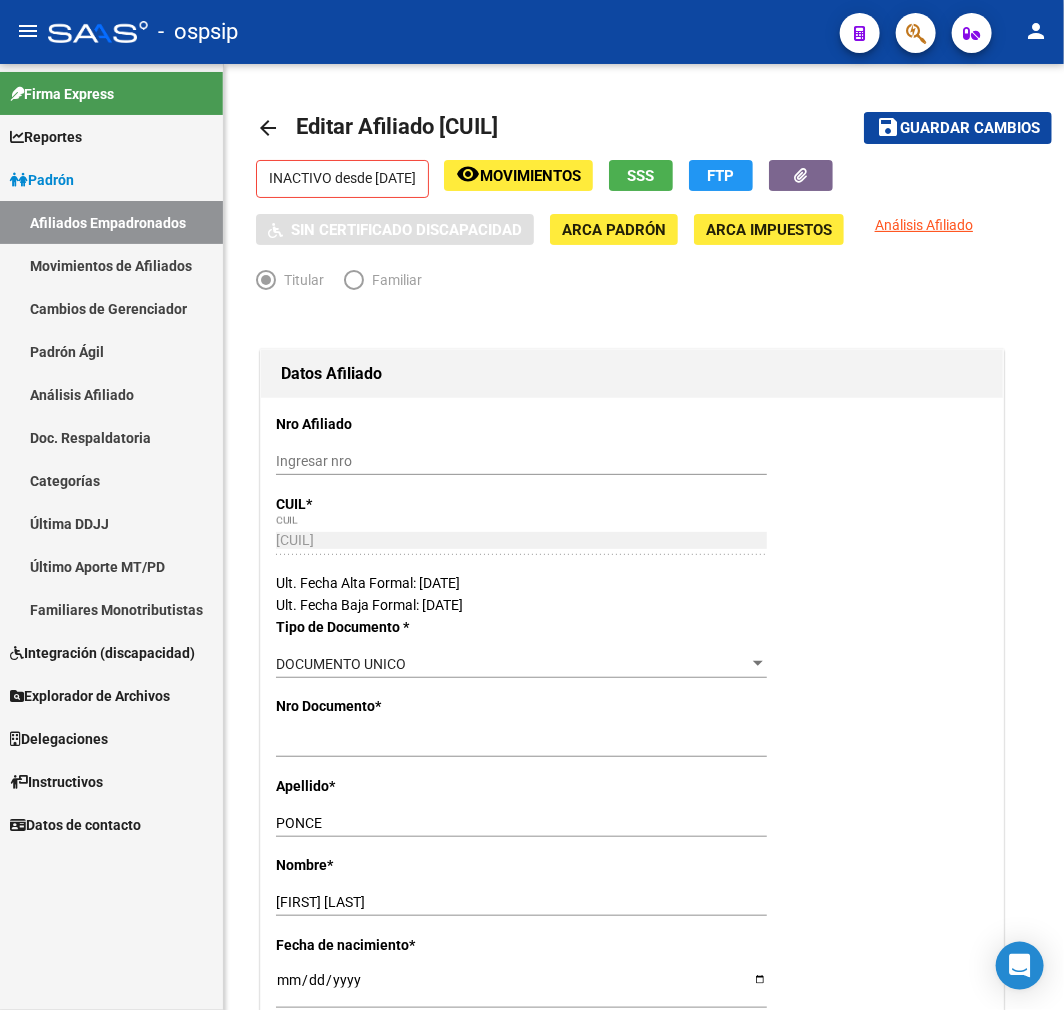 click on "-   ospsip" 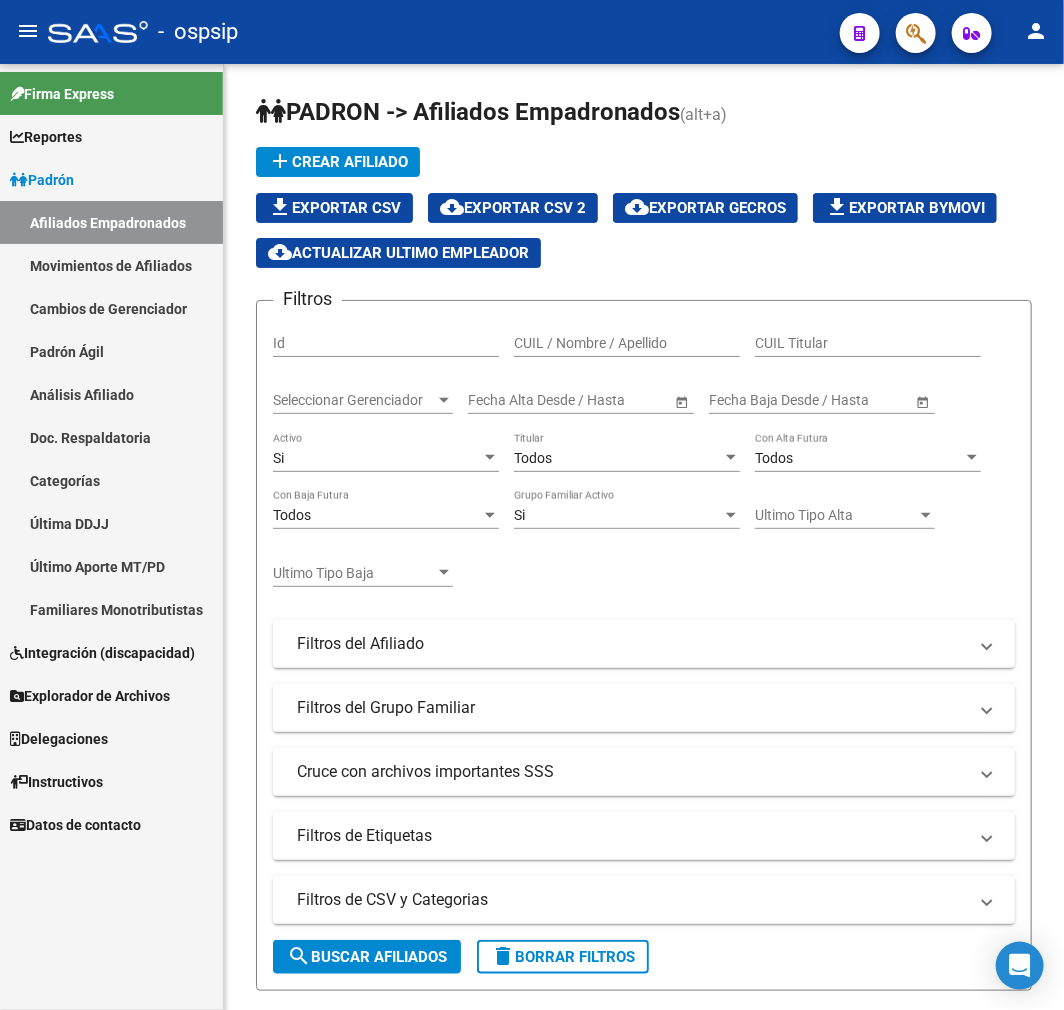 click 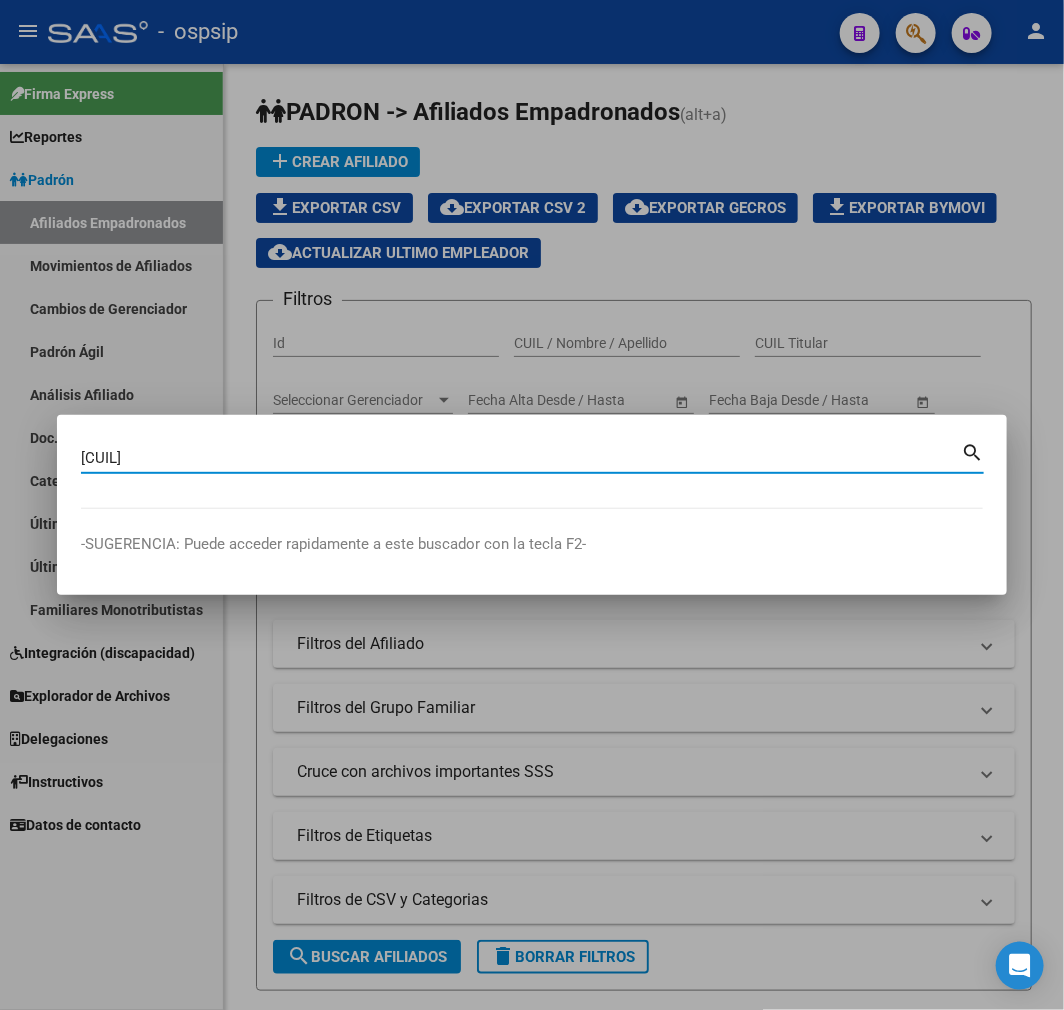 type on "17570178" 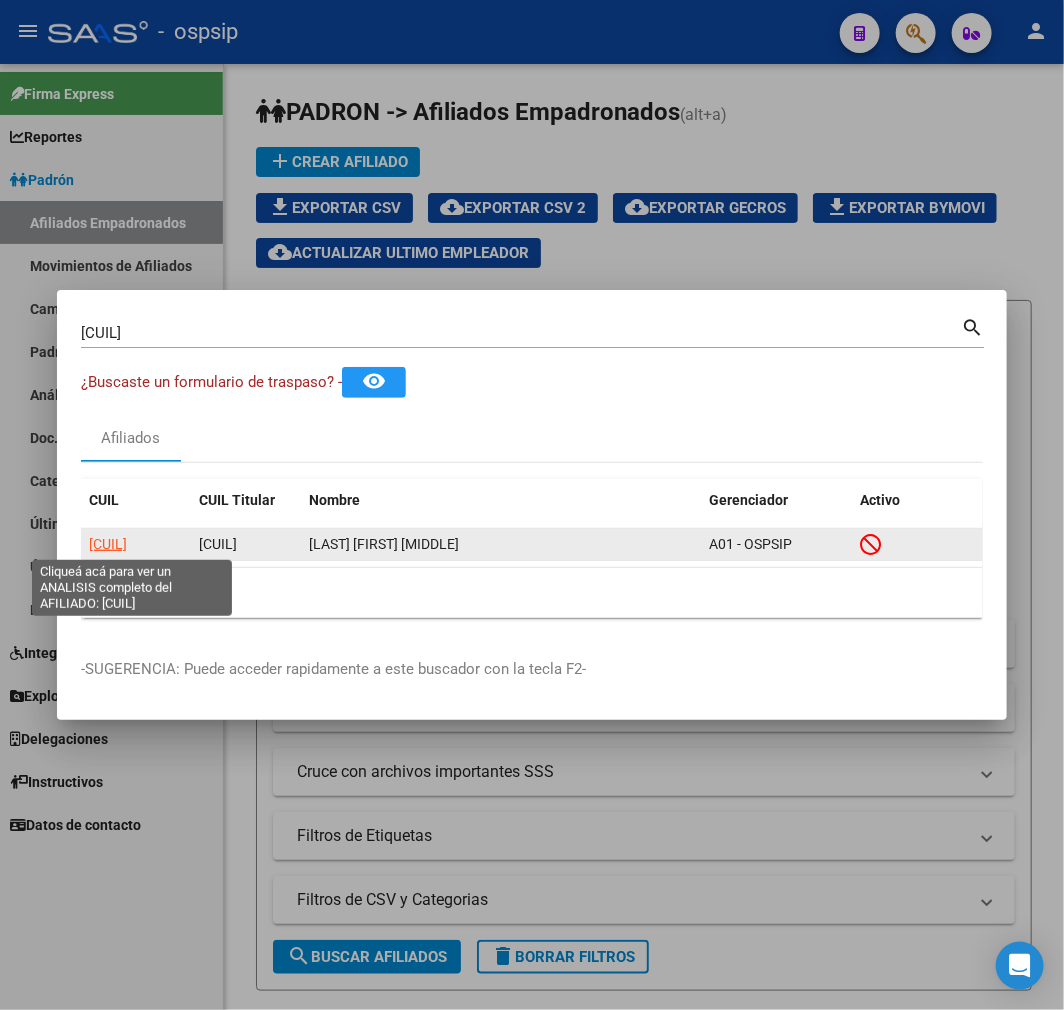 click on "20175701789" 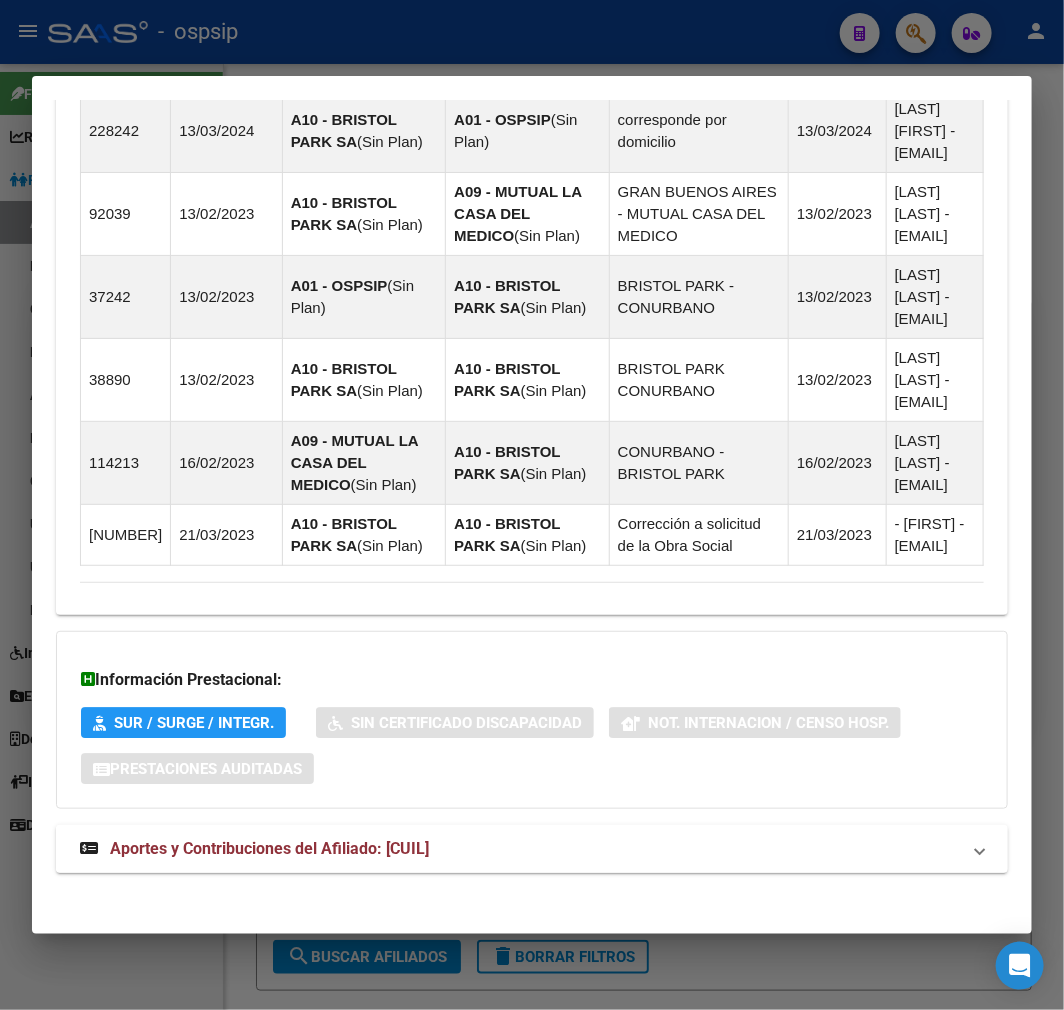 scroll, scrollTop: 1535, scrollLeft: 0, axis: vertical 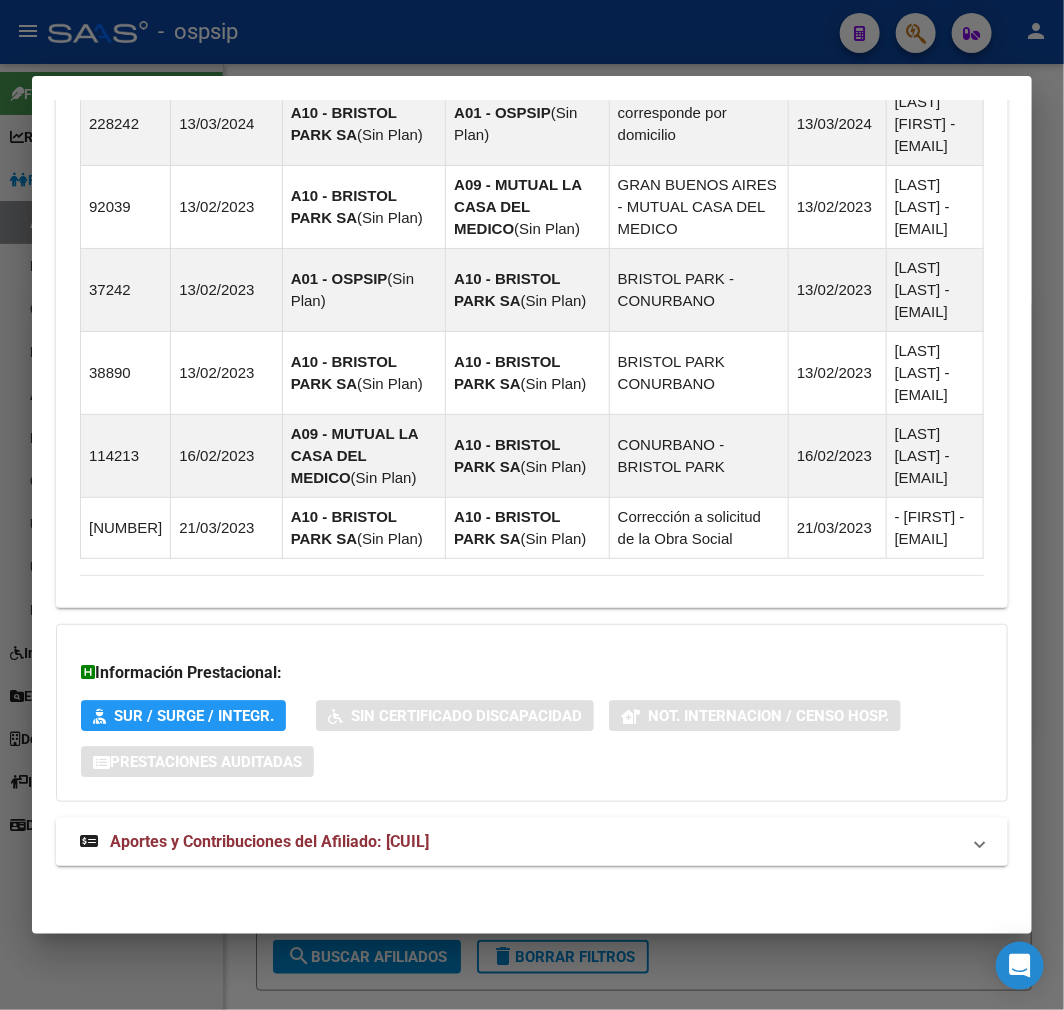 click on "DATOS PADRÓN ÁGIL:  ESTELLES LUIS RAMON     |   INACTIVO   |     AFILIADO TITULAR  Datos Personales y Afiliatorios según Entes Externos: SSS FTP ARCA Padrón ARCA Impuestos Organismos Ext.    Gerenciador:      A01 - OSPSIP Atención telefónica: Atención emergencias: Otros Datos Útiles:    Datos de Empadronamiento  Enviar Credencial Digital remove_red_eye Movimientos    Sin Certificado Discapacidad Crear Familiar ABM Rápido ABM Etiquetas: Estado: INACTIVO Última Alta Formal:  02/07/2024 Última Baja Formal:  30/04/2025 Ultimo Tipo Movimiento Baja:  BAJA SIN APORTES DATOS DEL AFILIADO Apellido:  LUIS RAMON ESTELLES CUIL:  20175701789 Documento:  DU - DOCUMENTO UNICO 17570178  Nacionalidad:  EXTRANJERO DESCONOCIDO Parentesco:  0 - Titular Estado Civil:  Soltero Discapacitado:    NO (00) Sexo:  M Nacimiento:  30/08/1965 Edad:  59  Teléfono Particular:                       Provincia:  Buenos Aires Localidad:  CIUDAD EVITA Código Postal:  1778 Calle:  906TORRE13 0 Piso:  03  Departamento:  034" at bounding box center (532, -226) 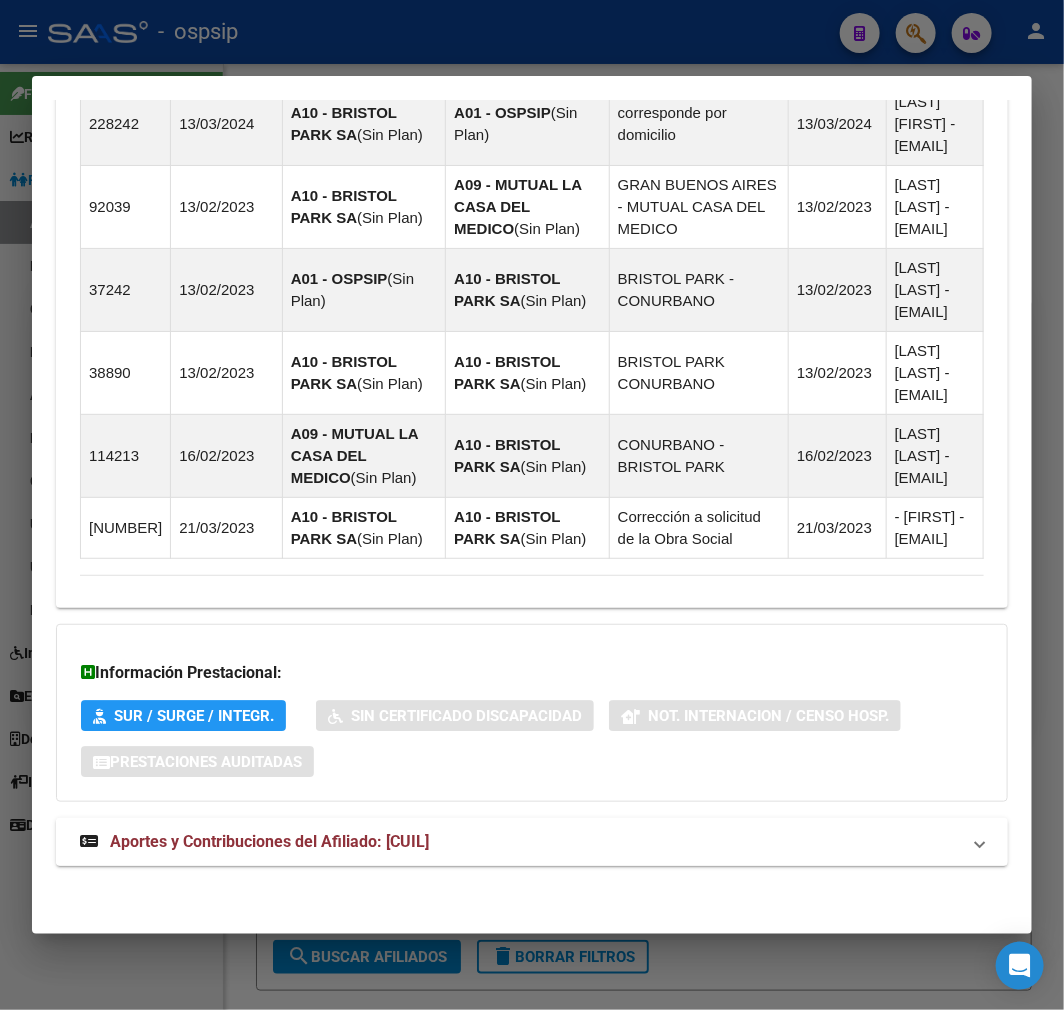 click on "Aportes y Contribuciones del Afiliado: 20175701789" at bounding box center (520, 842) 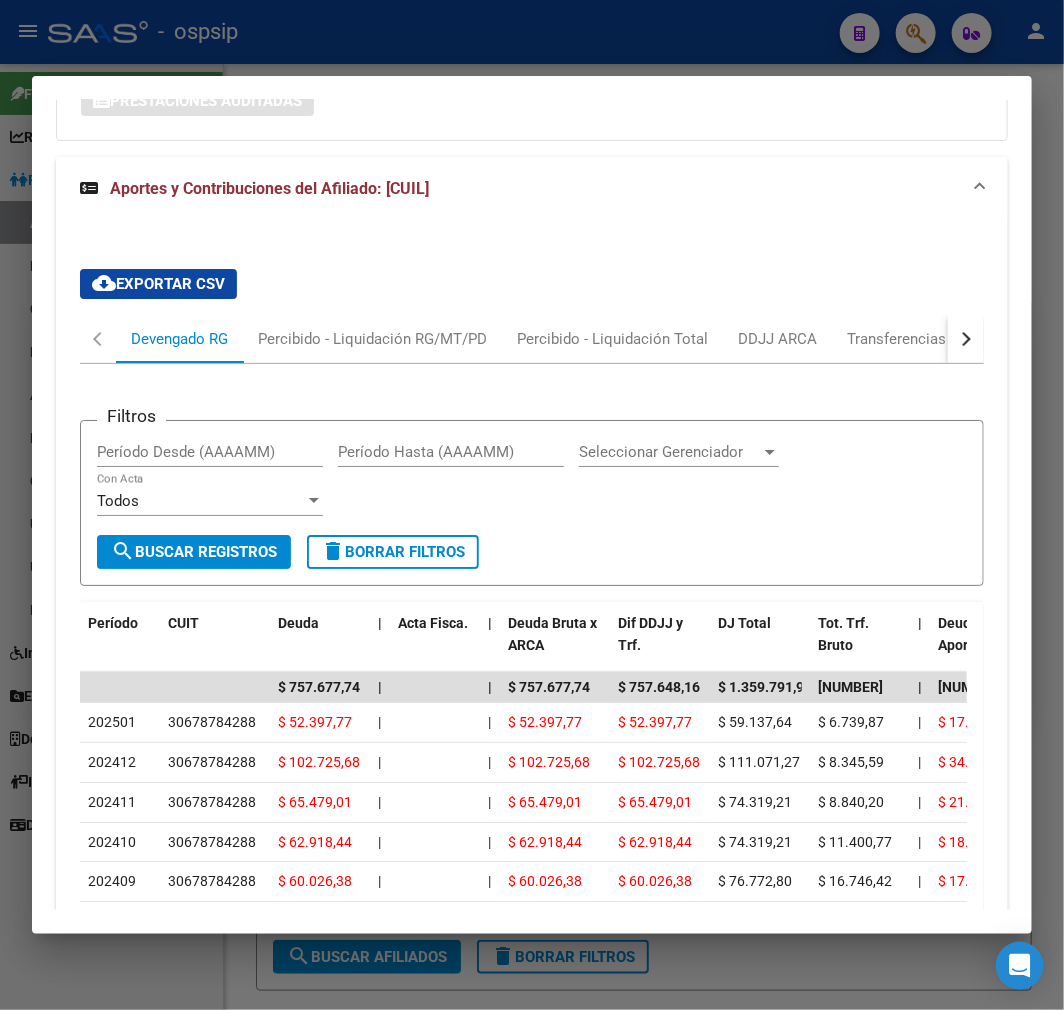 scroll, scrollTop: 2202, scrollLeft: 0, axis: vertical 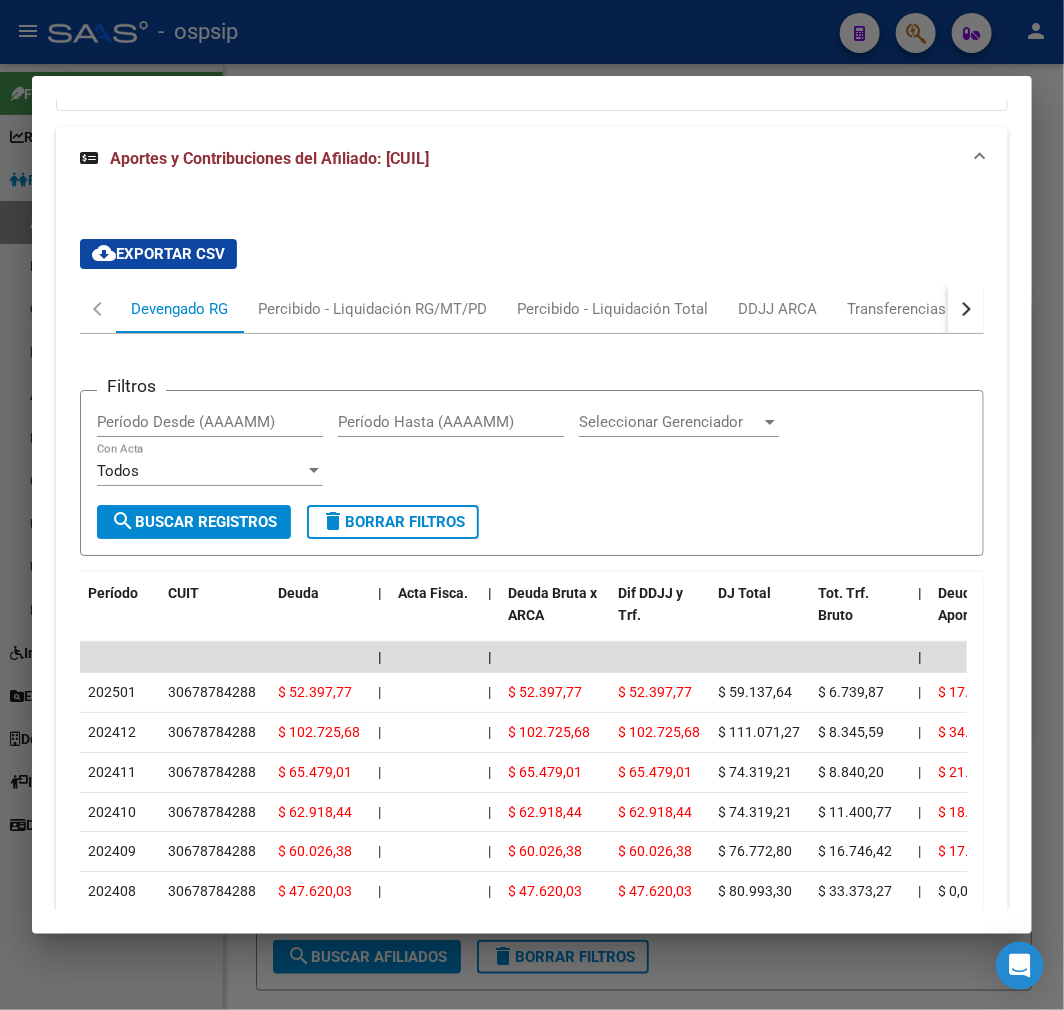 drag, startPoint x: 976, startPoint y: 346, endPoint x: 944, endPoint y: 340, distance: 32.55764 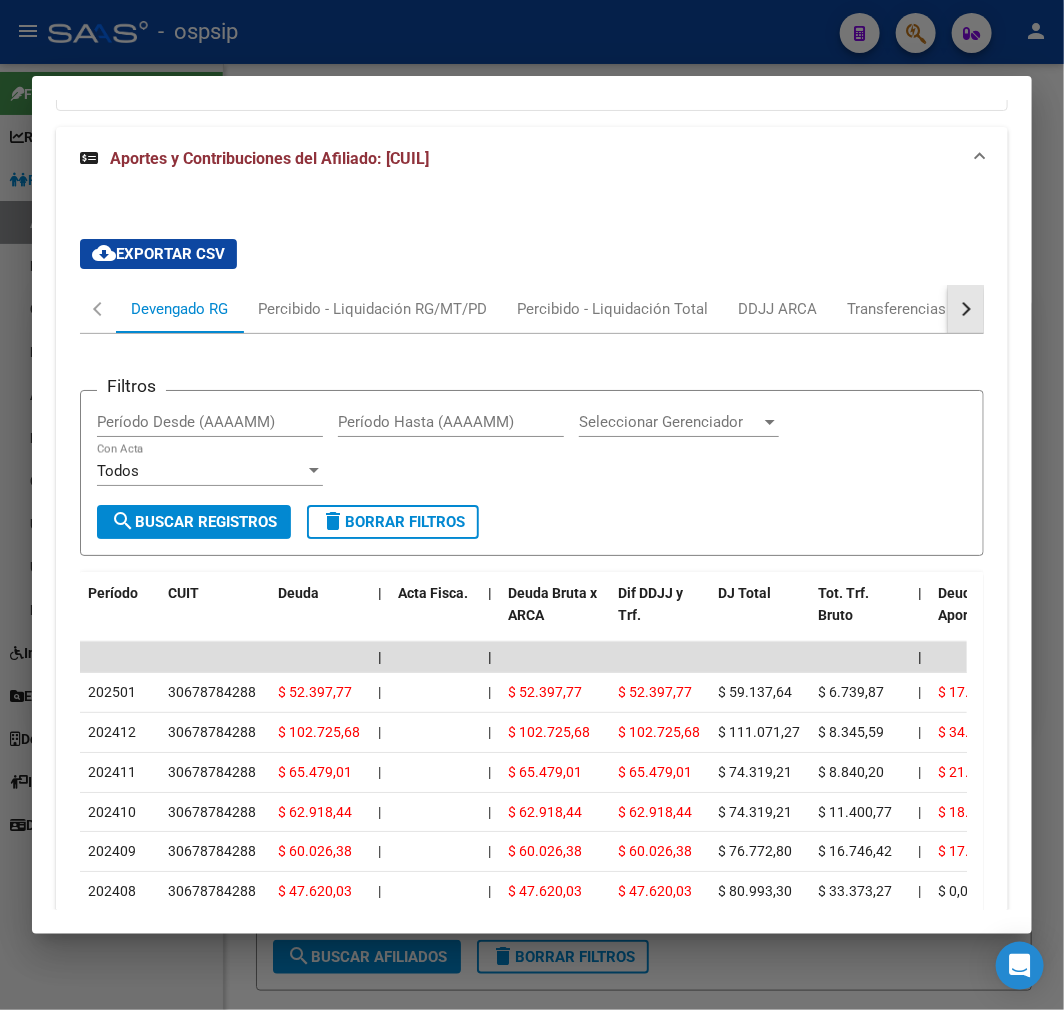 click at bounding box center (966, 309) 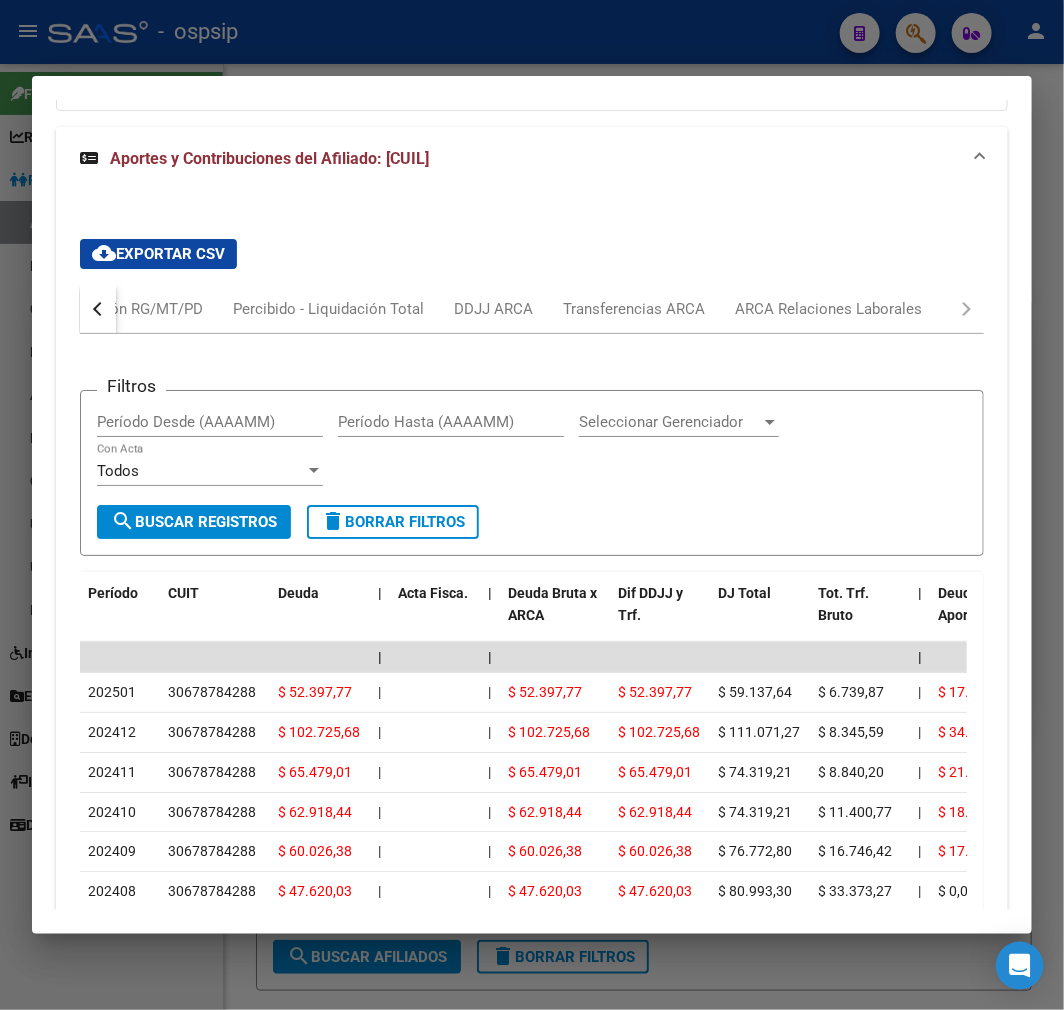 click on "Devengado RG Percibido - Liquidación RG/MT/PD Percibido - Liquidación Total DDJJ ARCA Transferencias ARCA ARCA Relaciones Laborales" at bounding box center [532, 309] 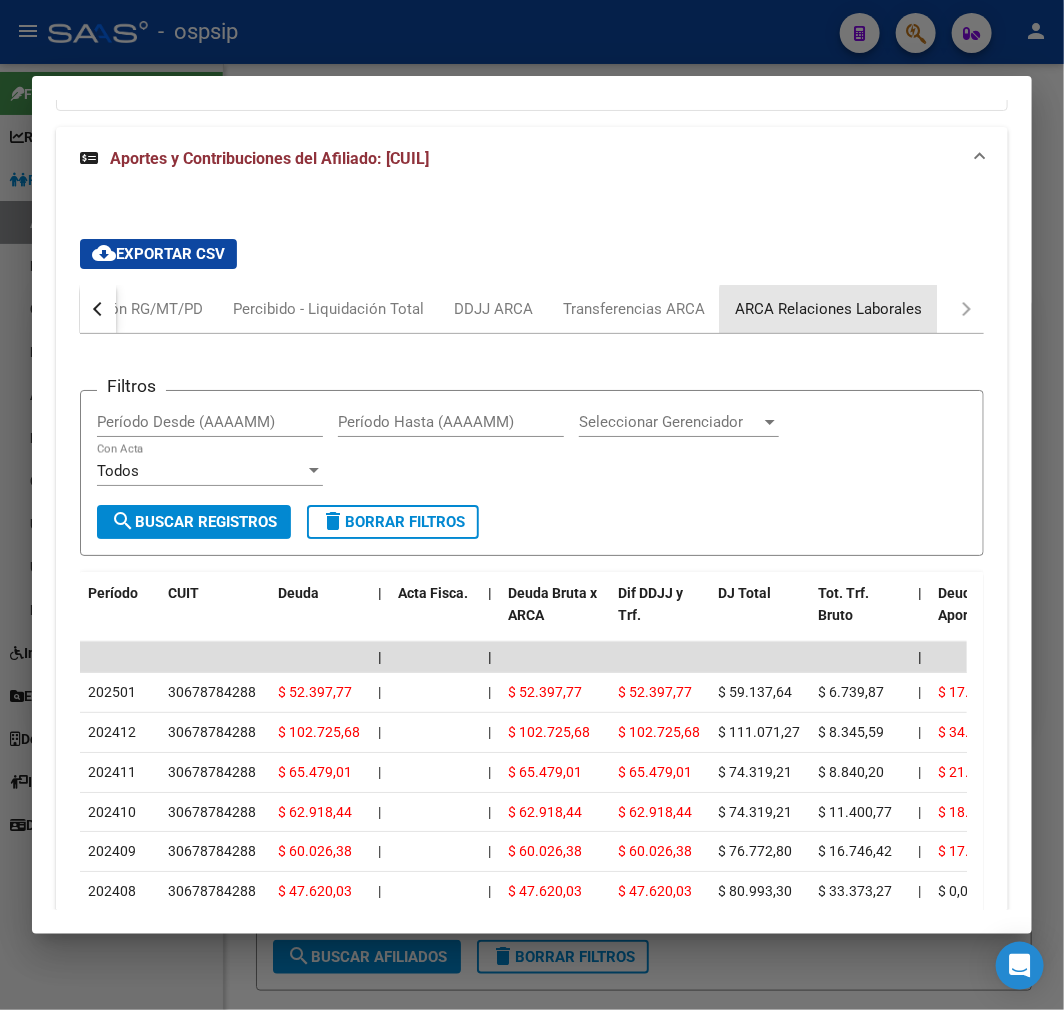 click on "ARCA Relaciones Laborales" at bounding box center (828, 309) 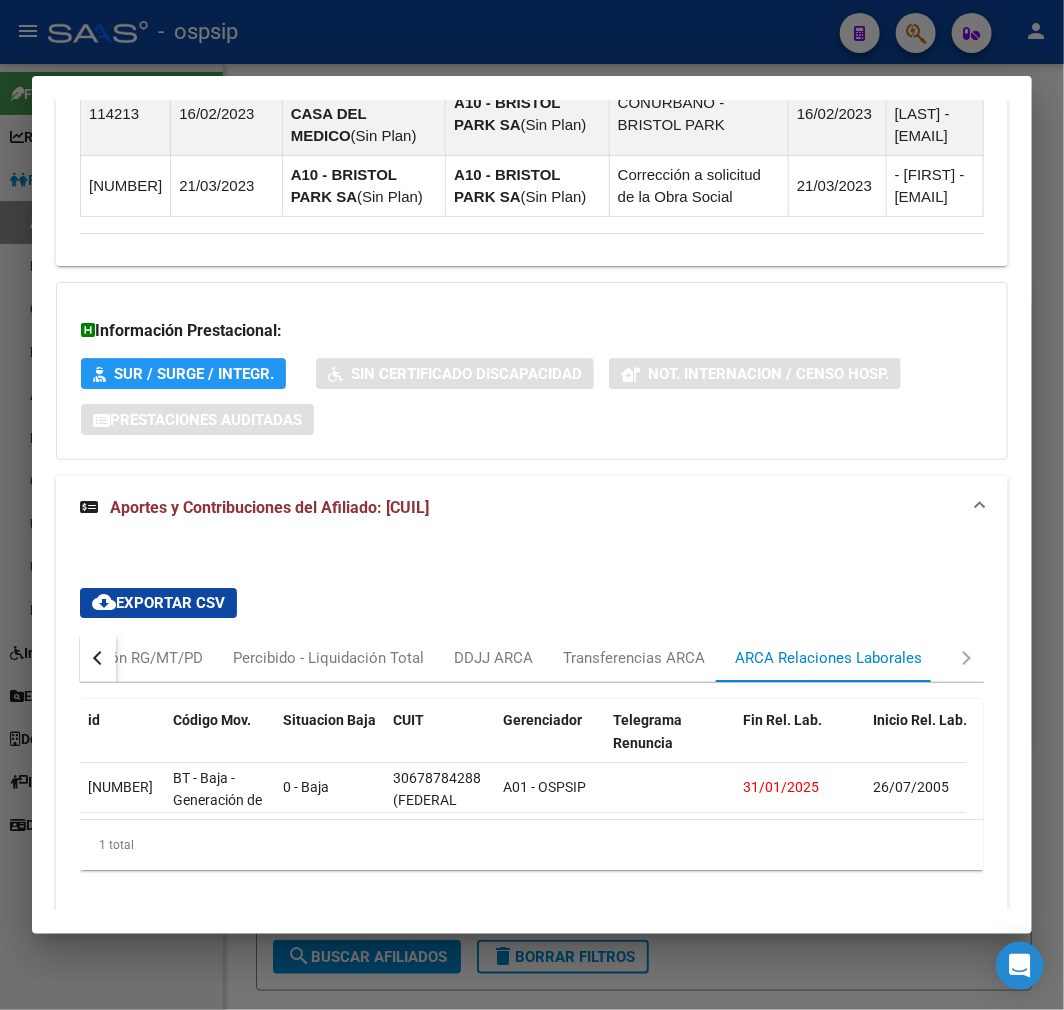 scroll, scrollTop: 1947, scrollLeft: 0, axis: vertical 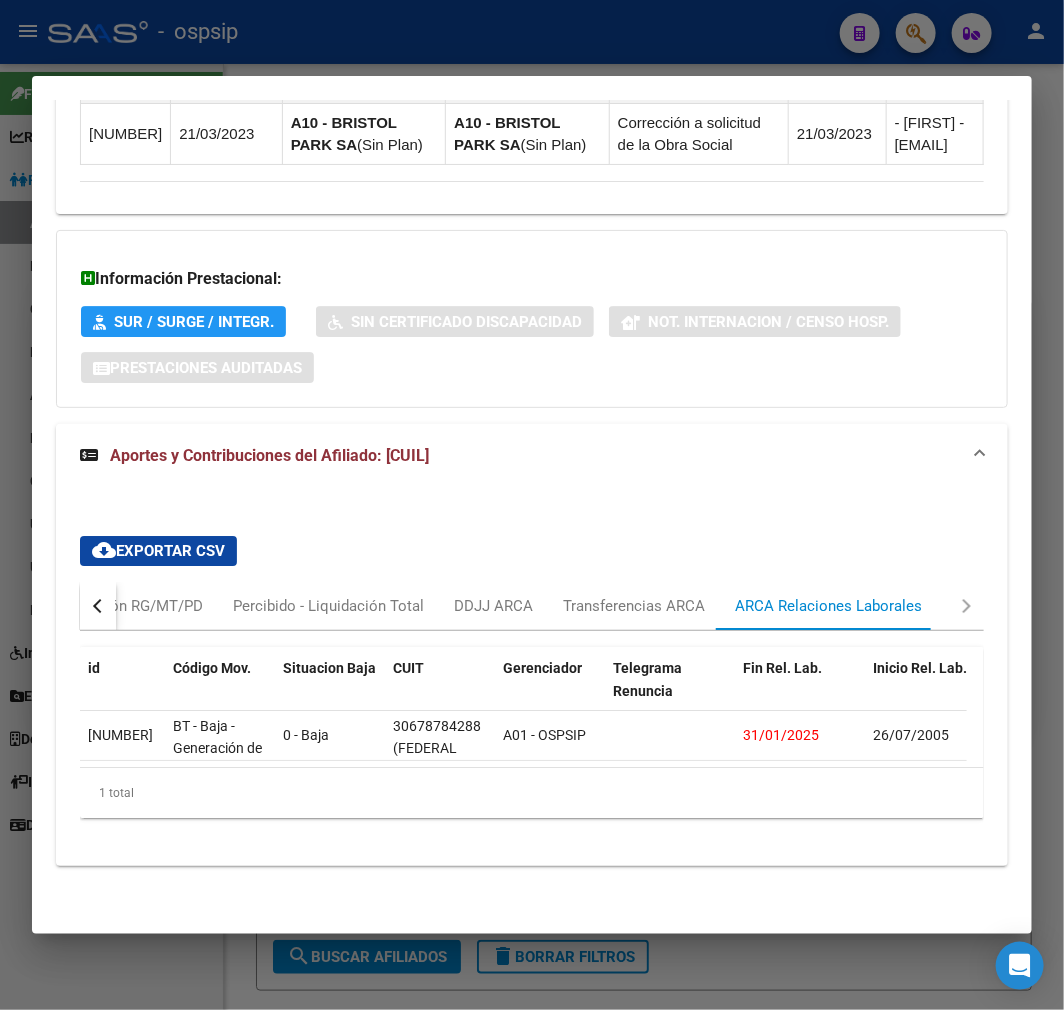 drag, startPoint x: 362, startPoint y: 771, endPoint x: 418, endPoint y: 768, distance: 56.0803 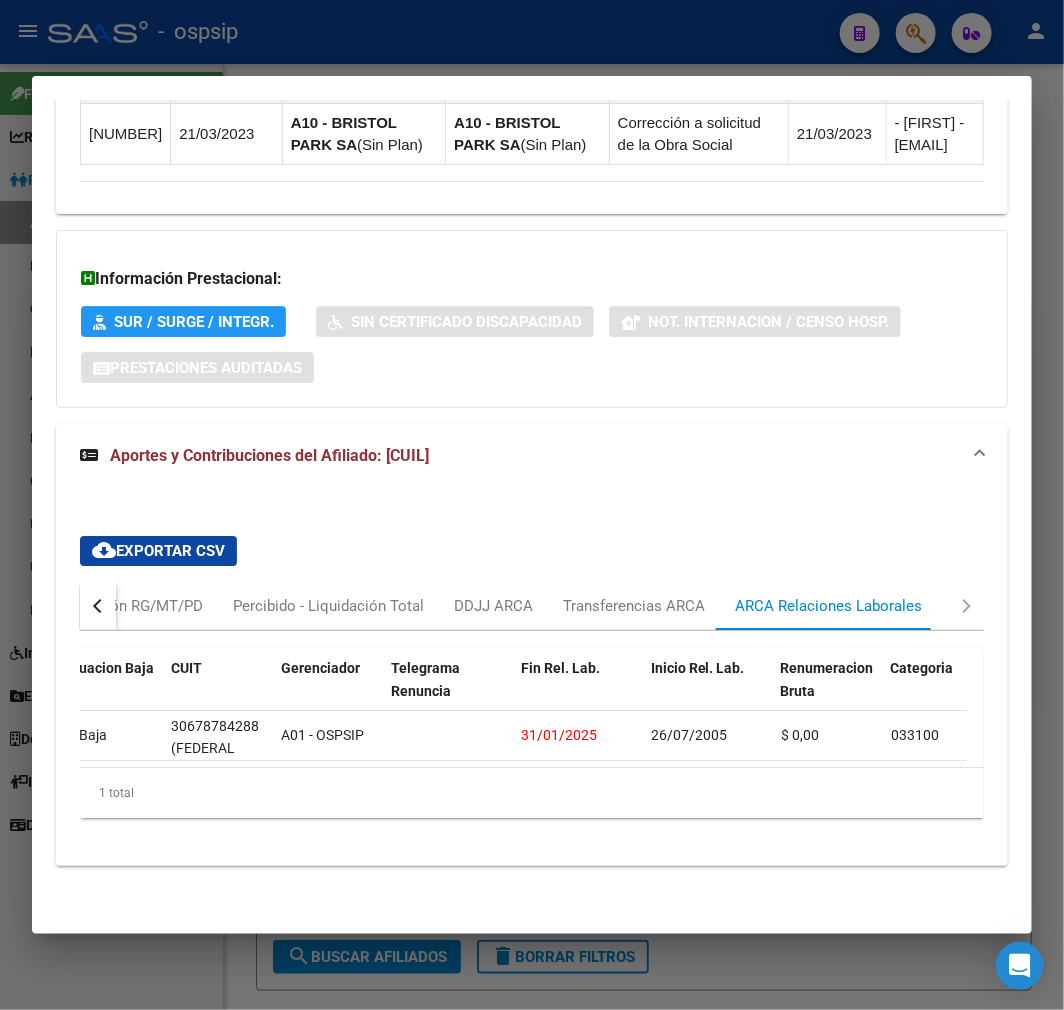 scroll, scrollTop: 0, scrollLeft: 237, axis: horizontal 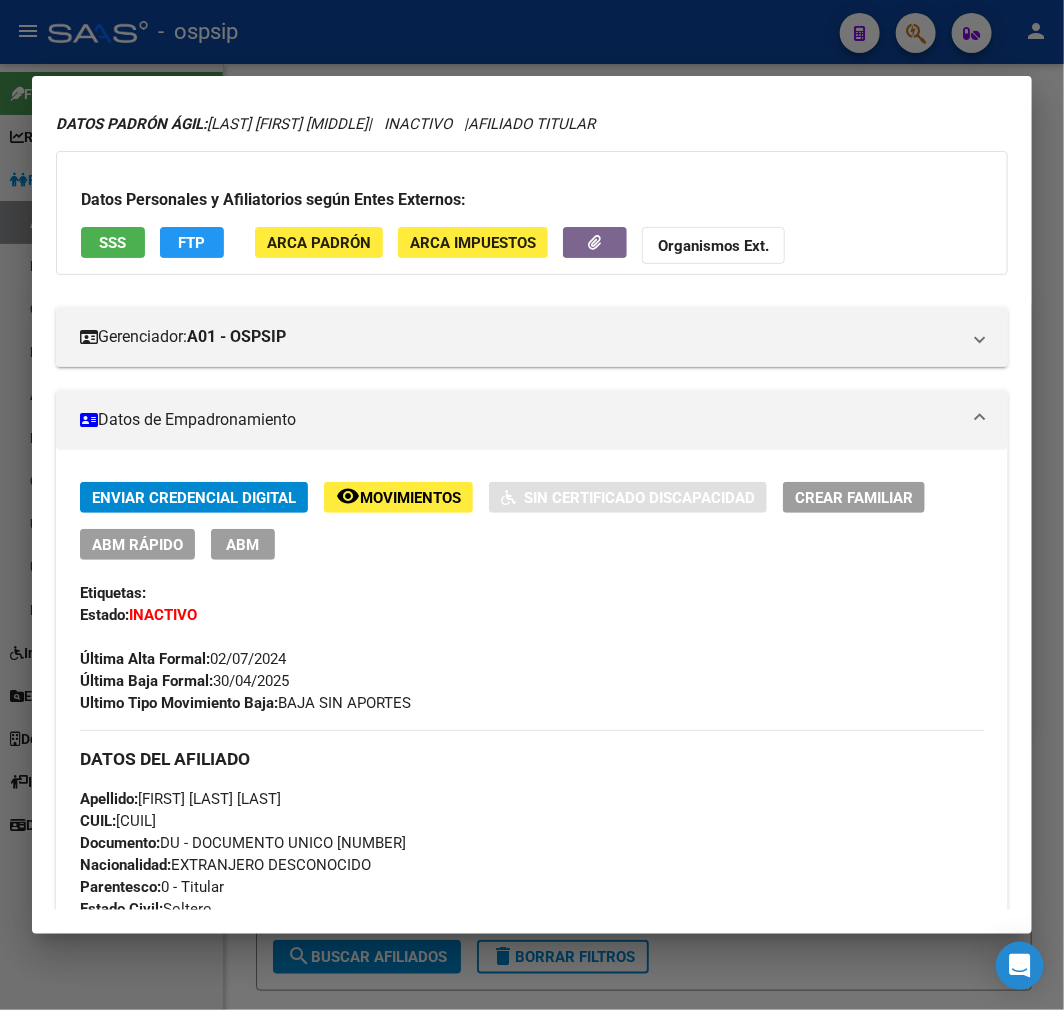 click at bounding box center (532, 505) 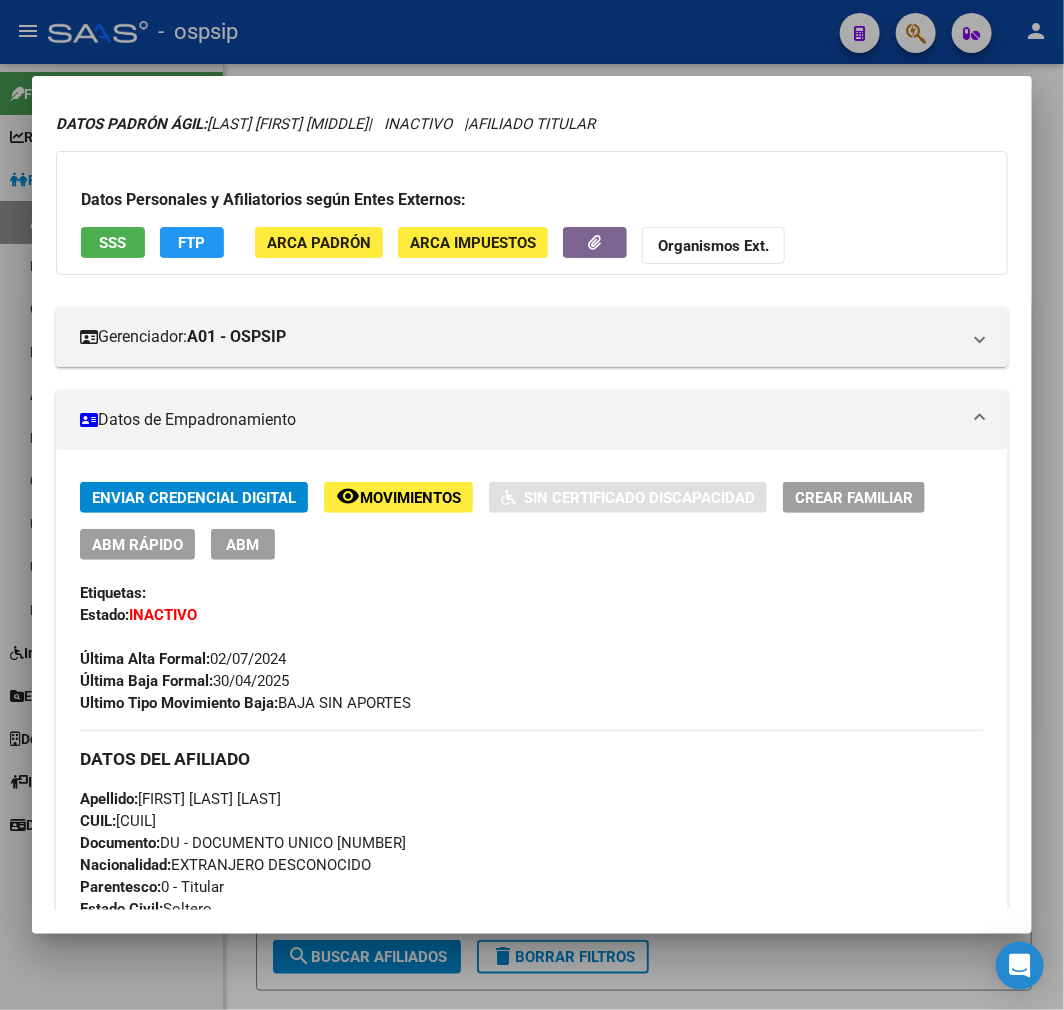 click at bounding box center [532, 505] 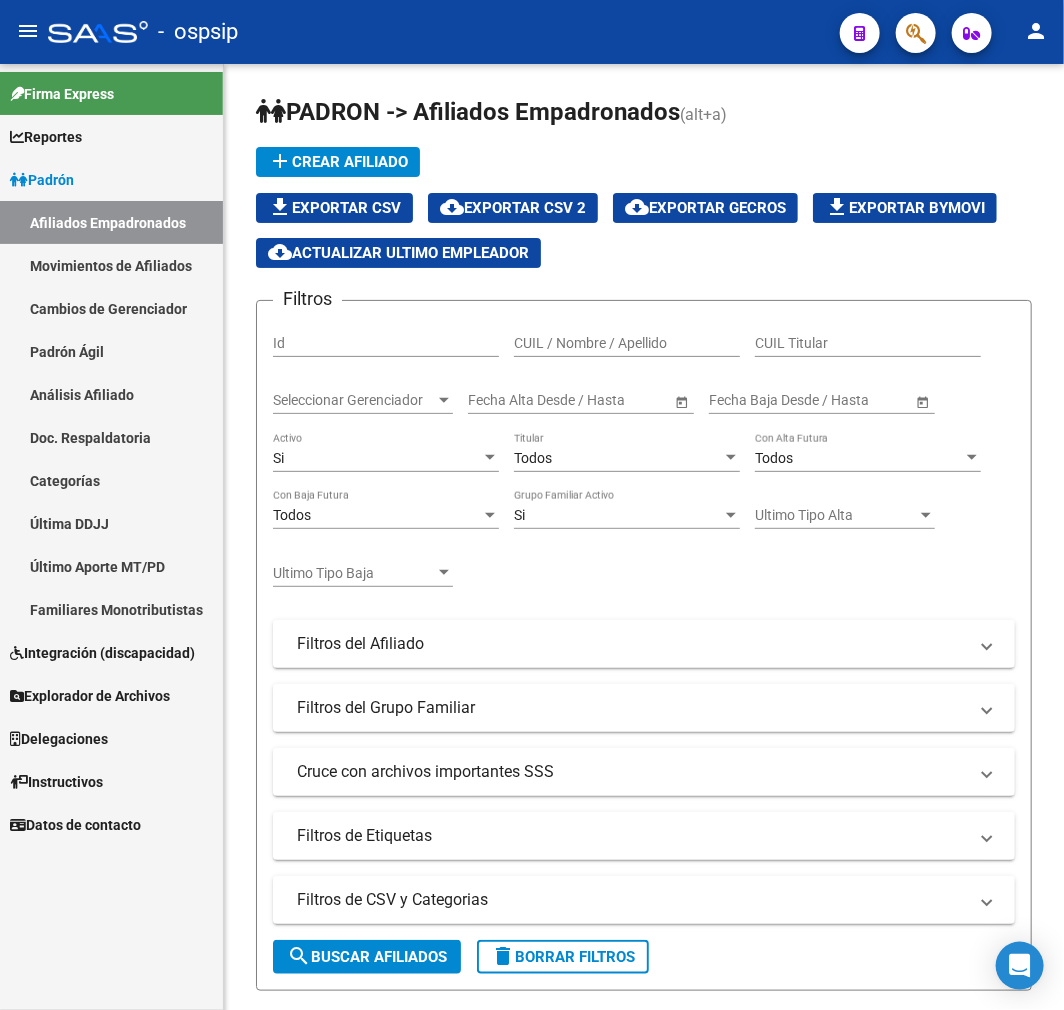 click on "menu -   ospsip  person" 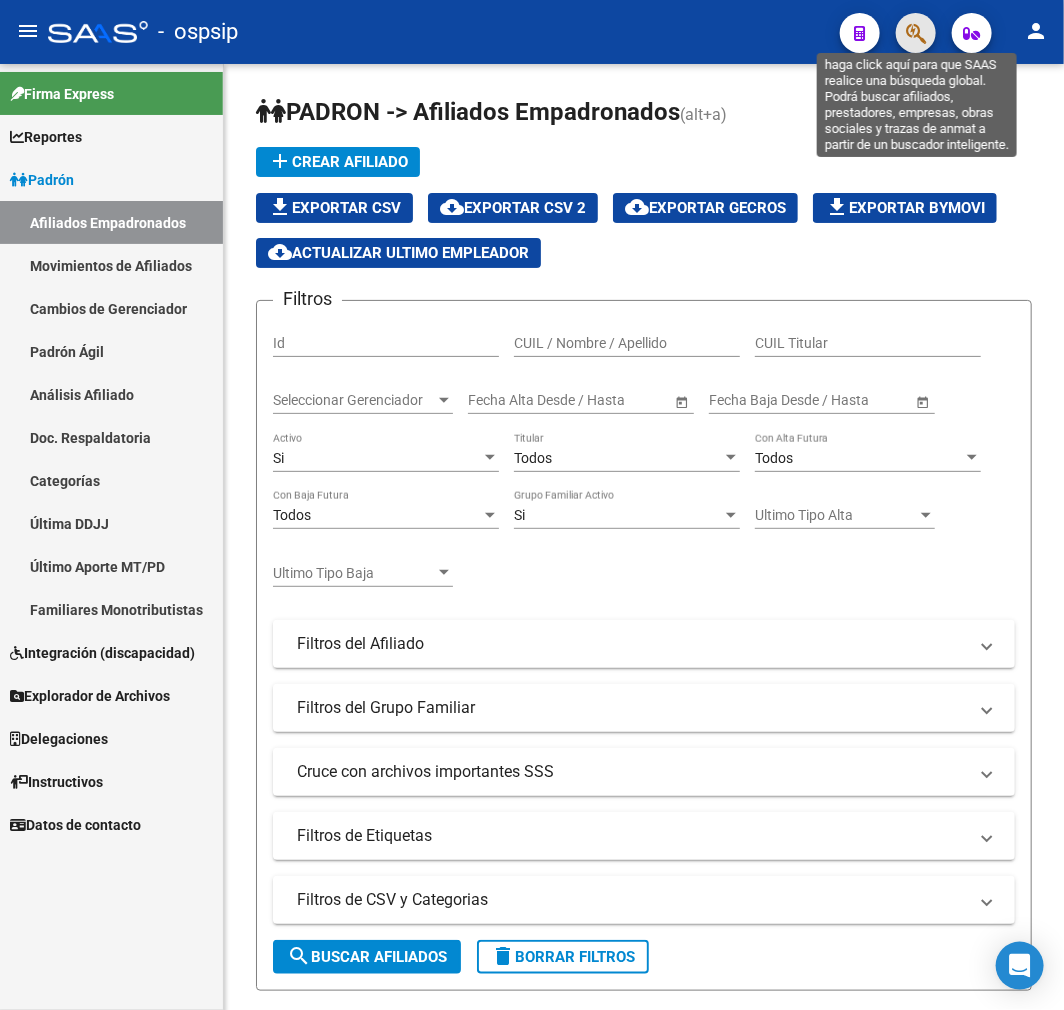 click 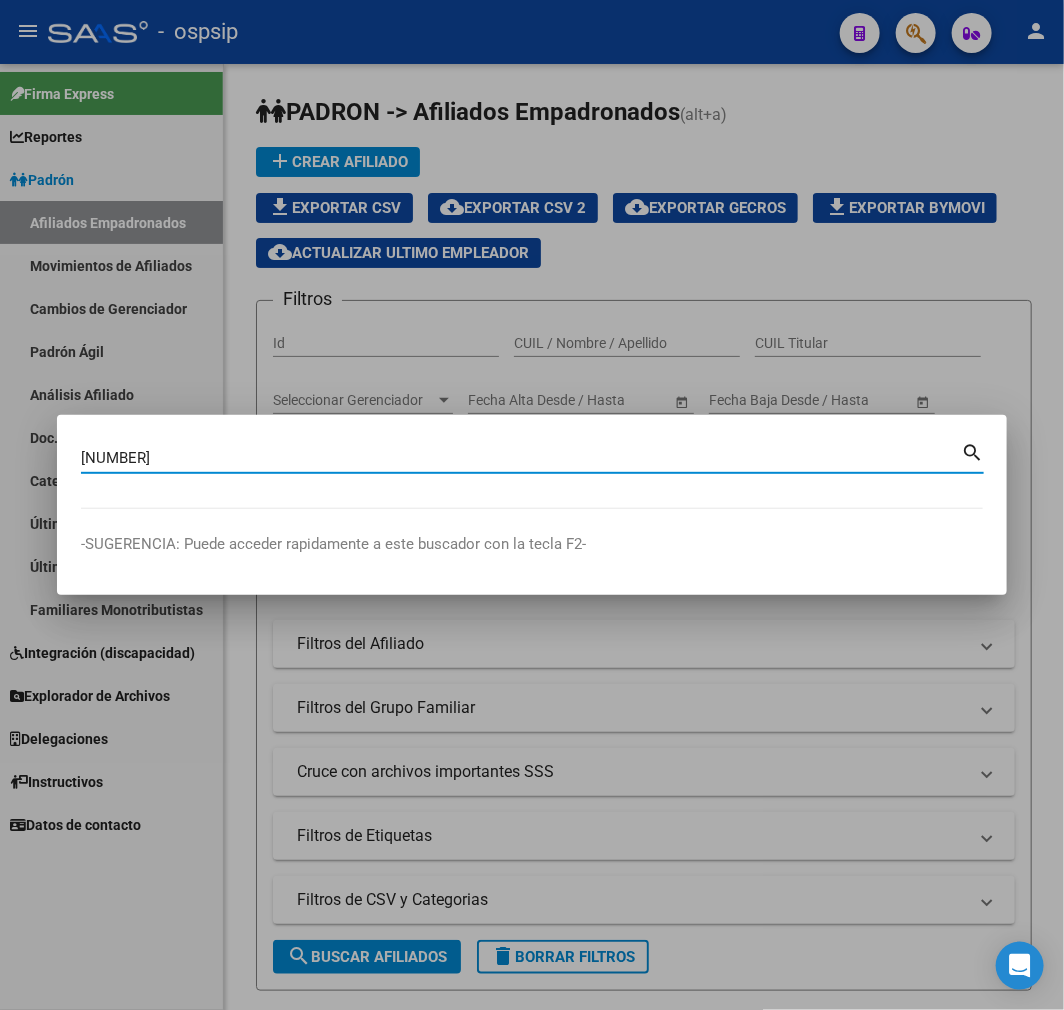 type on "17586537" 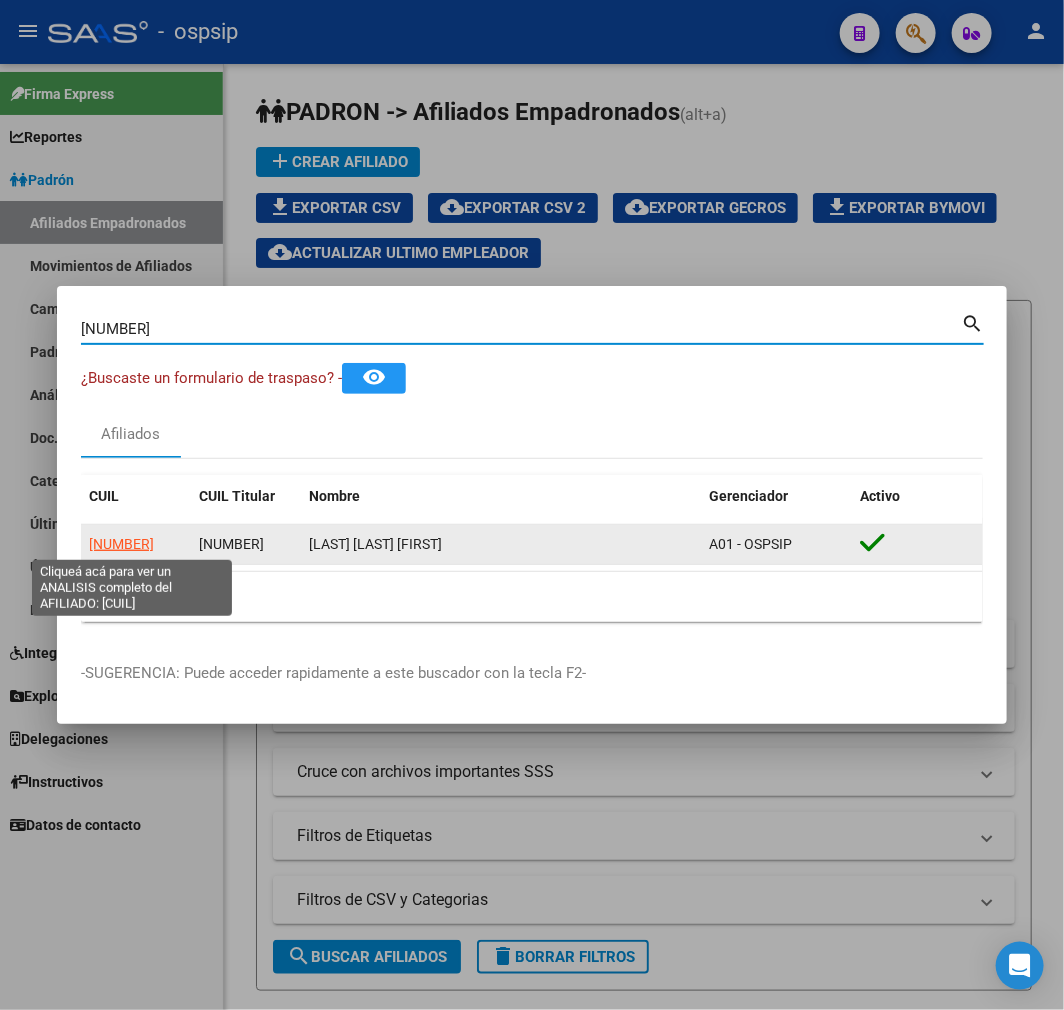 click on "20175865374" 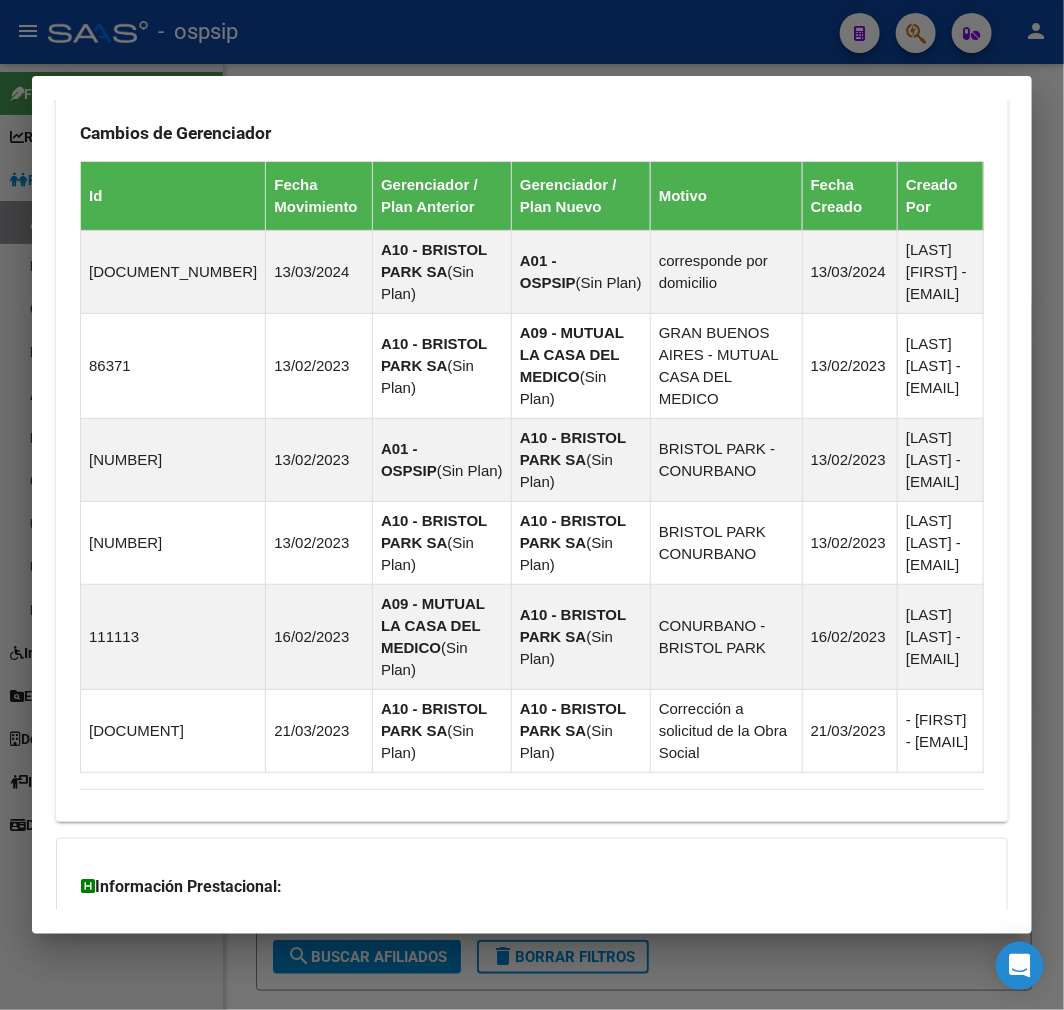 scroll, scrollTop: 1507, scrollLeft: 0, axis: vertical 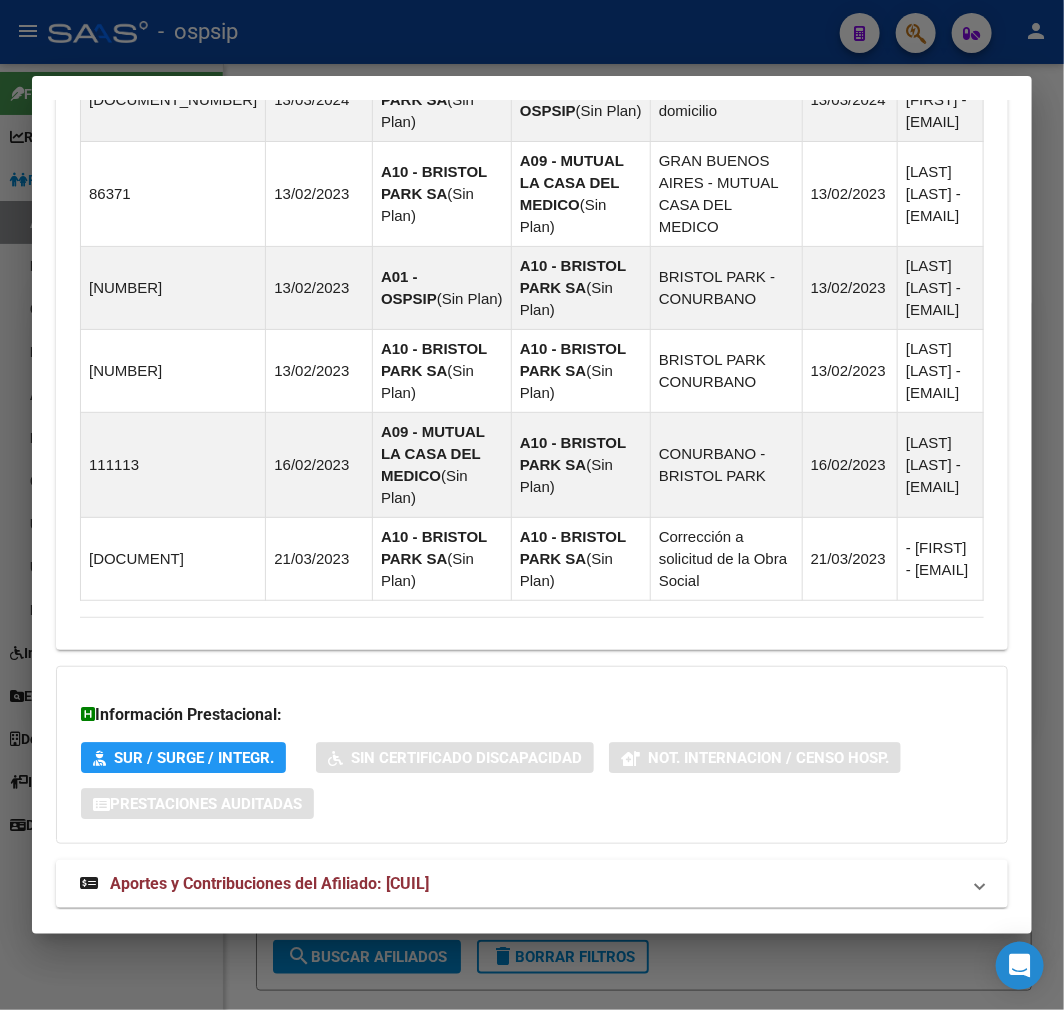 drag, startPoint x: 592, startPoint y: 853, endPoint x: 657, endPoint y: 700, distance: 166.23477 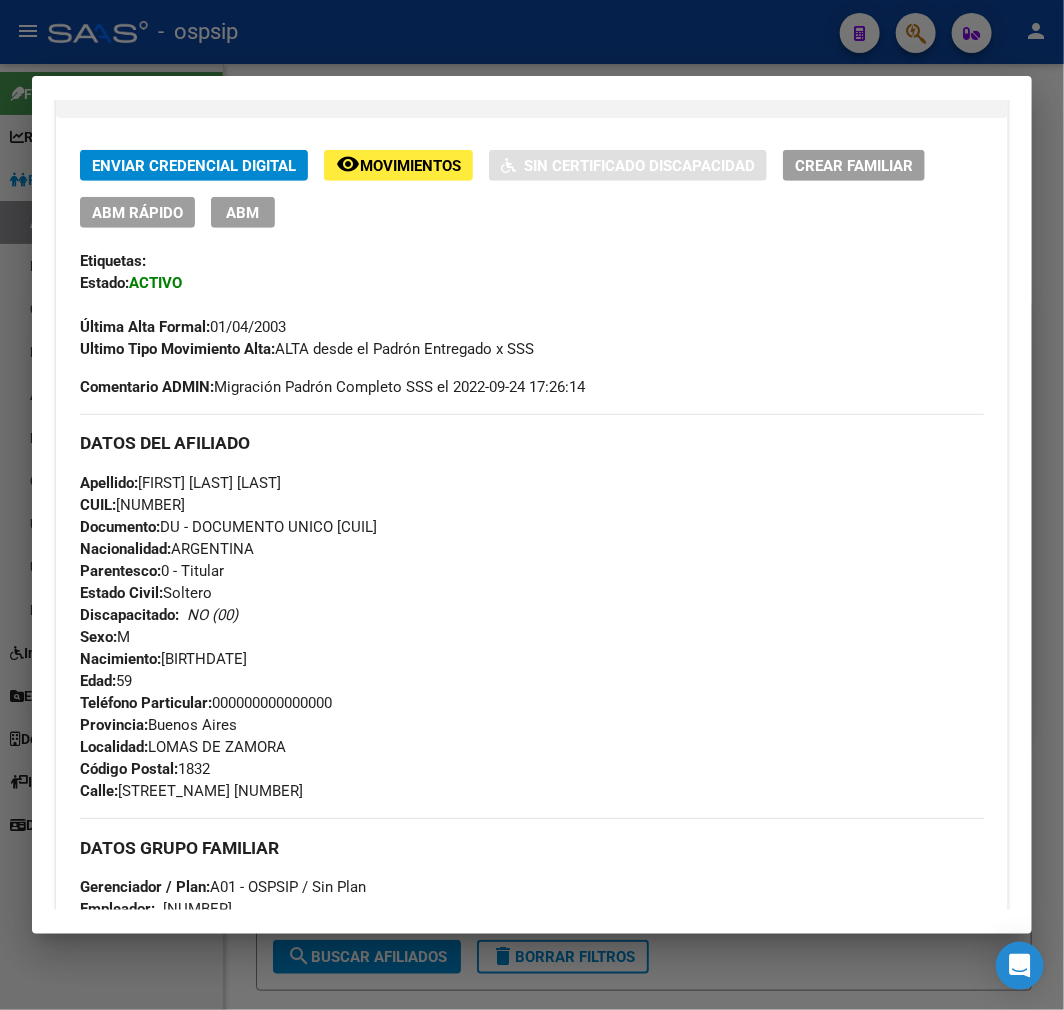 scroll, scrollTop: 238, scrollLeft: 0, axis: vertical 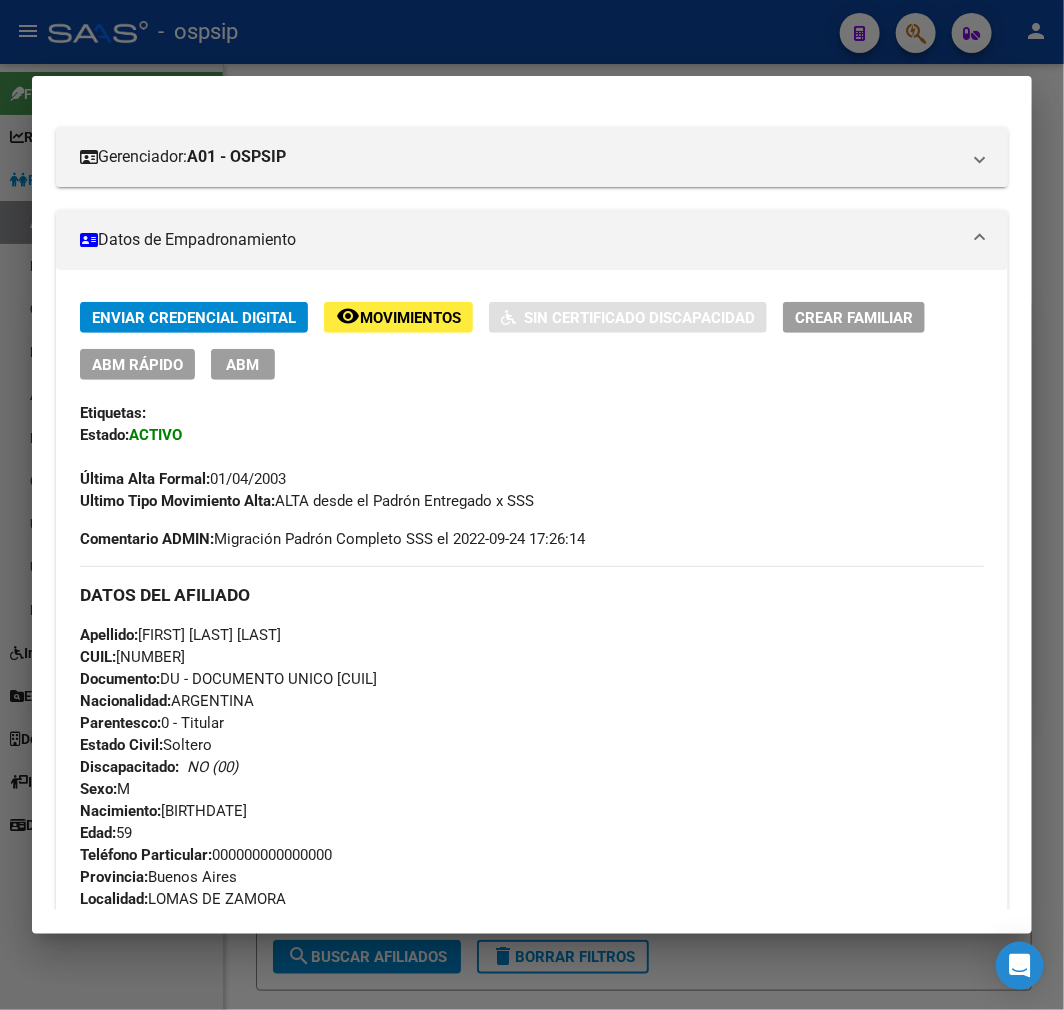 click at bounding box center (532, 505) 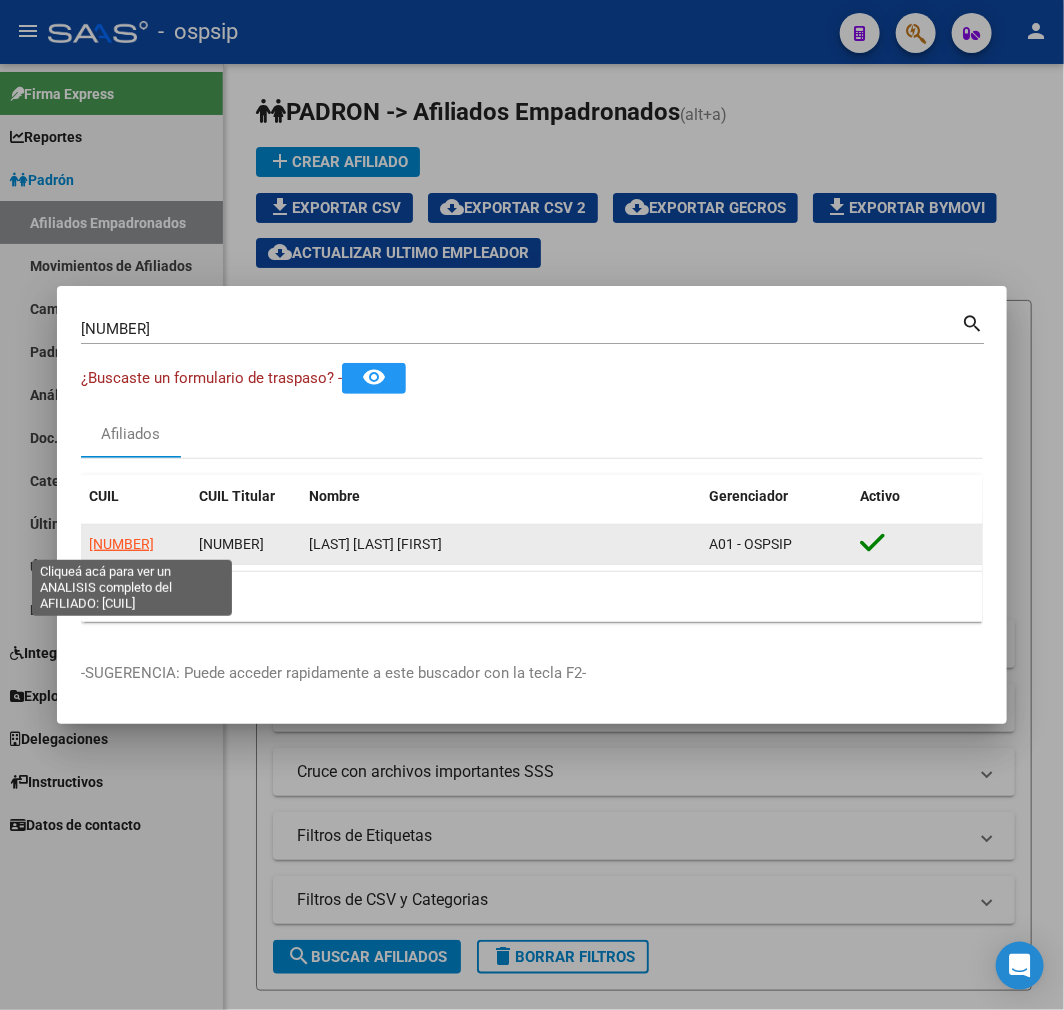 click on "20175865374" 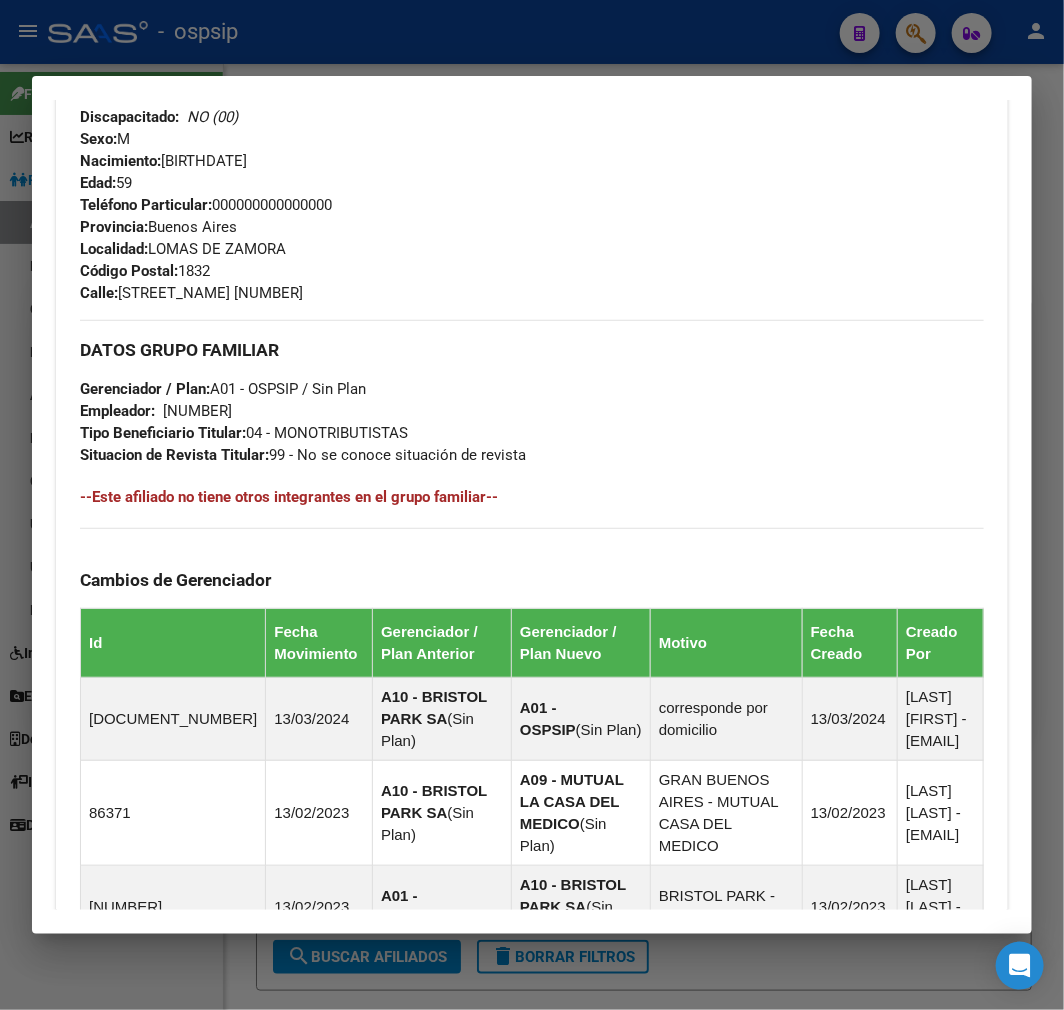 scroll, scrollTop: 1507, scrollLeft: 0, axis: vertical 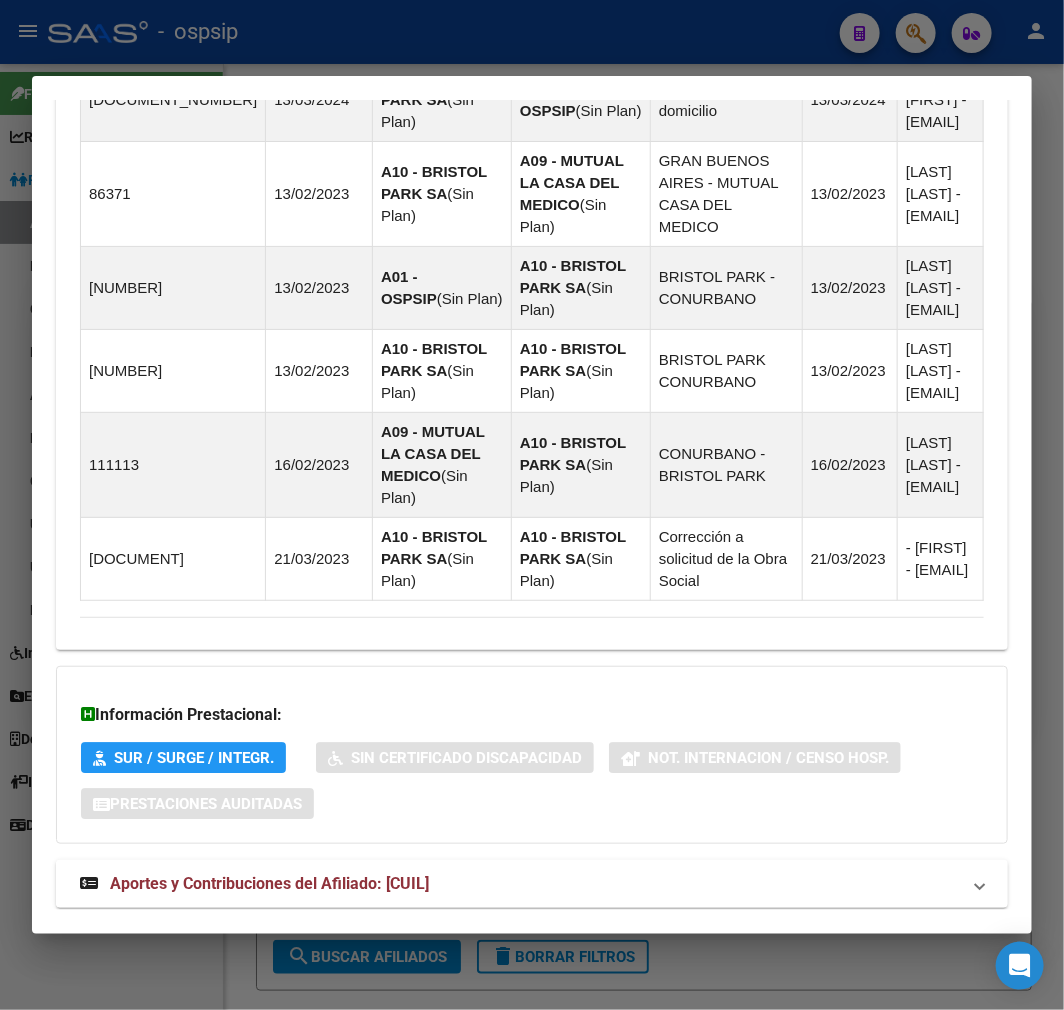 drag, startPoint x: 681, startPoint y: 875, endPoint x: 677, endPoint y: 845, distance: 30.265491 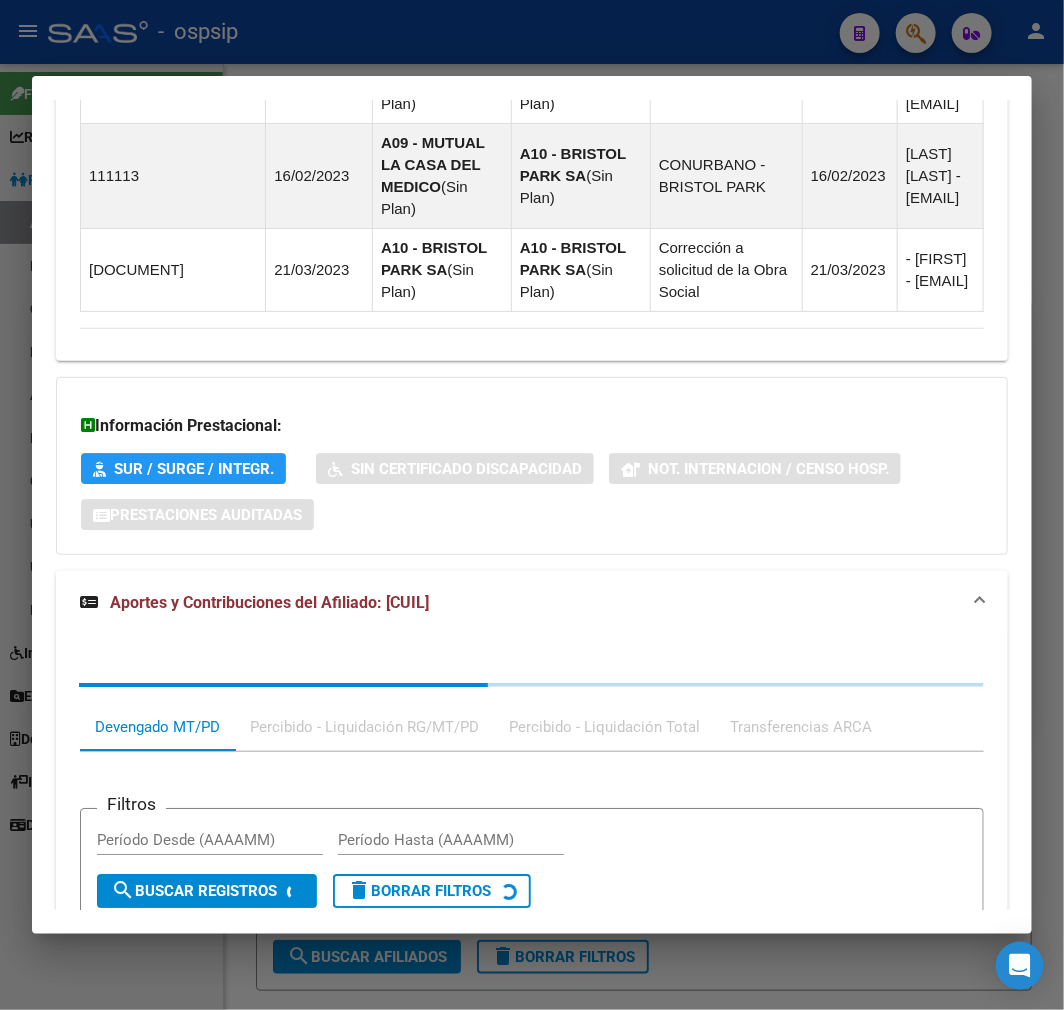 scroll, scrollTop: 2016, scrollLeft: 0, axis: vertical 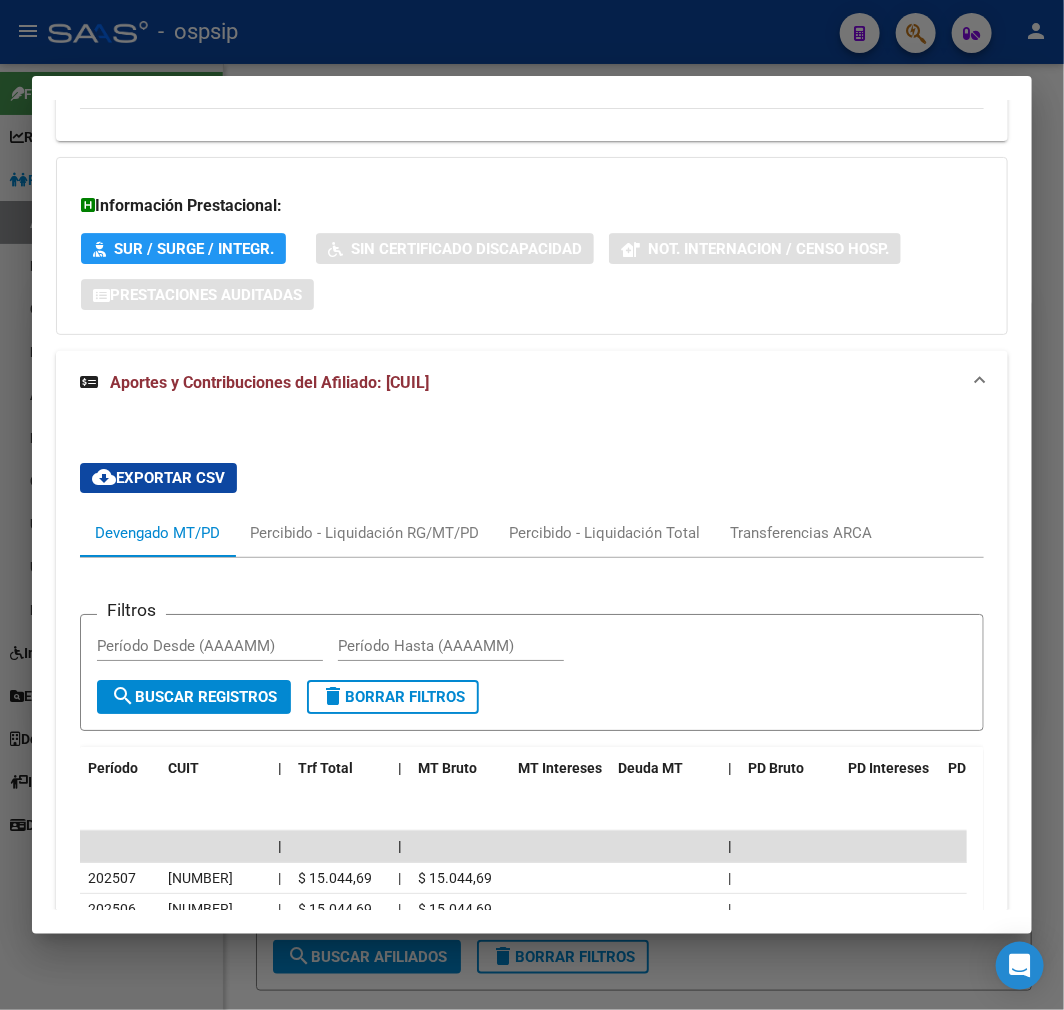 click at bounding box center [532, 505] 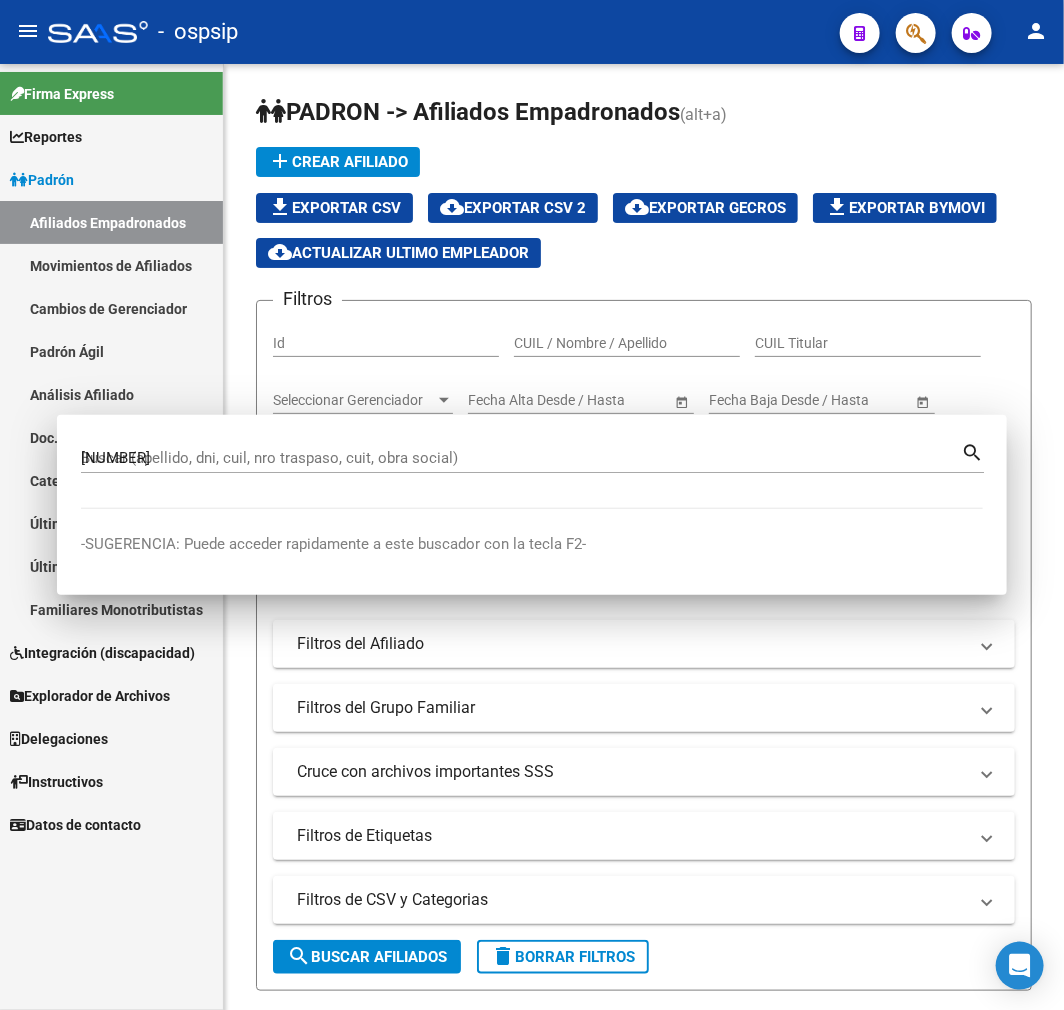 type 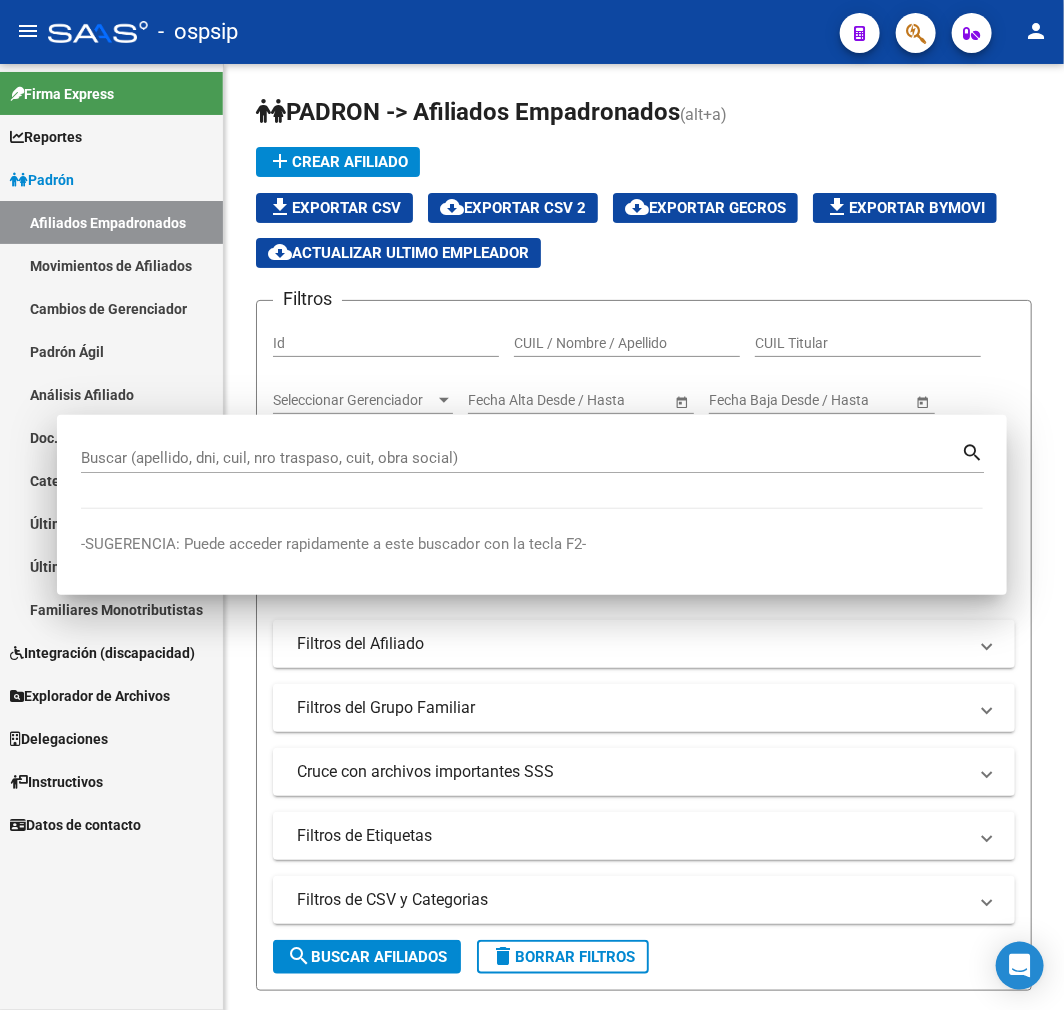 click on "menu -   ospsip  person" 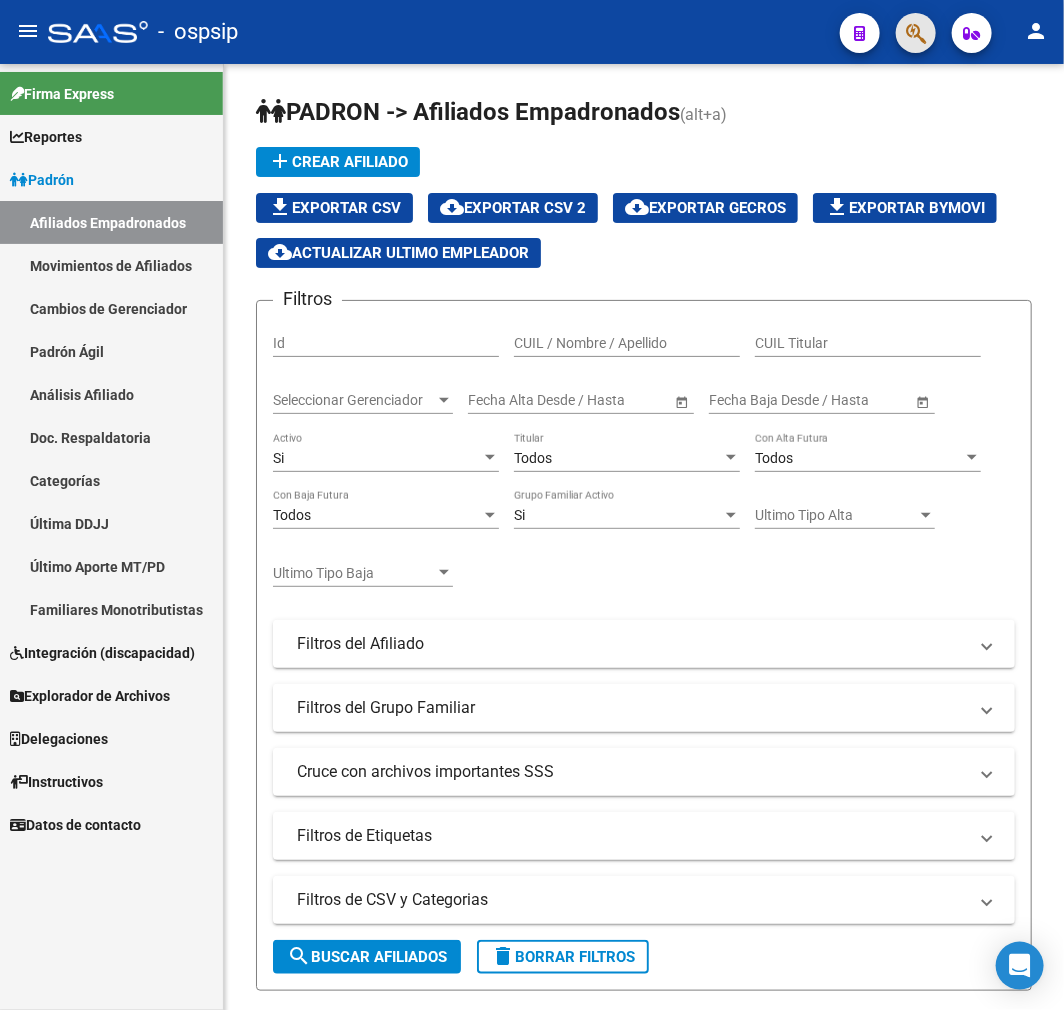click 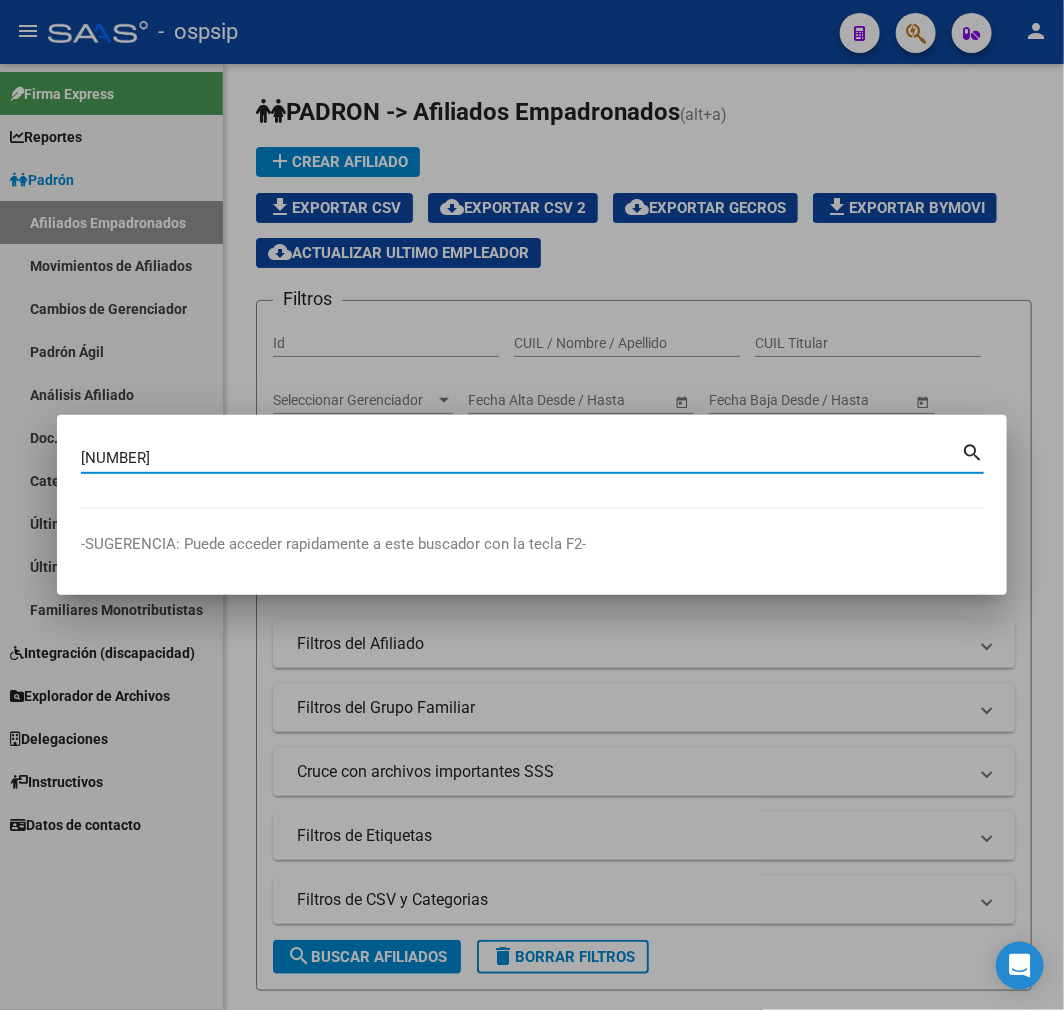 type on "17603589" 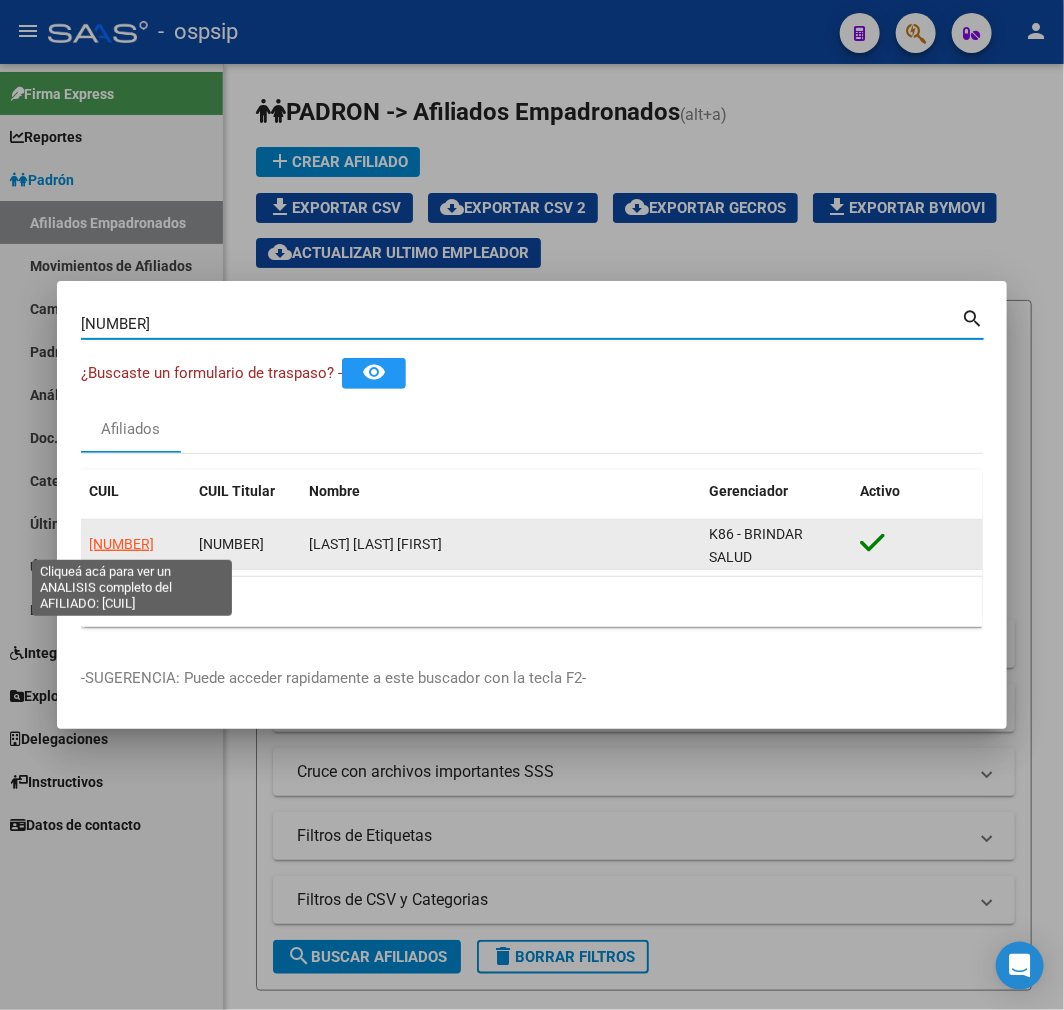click on "20176035898" 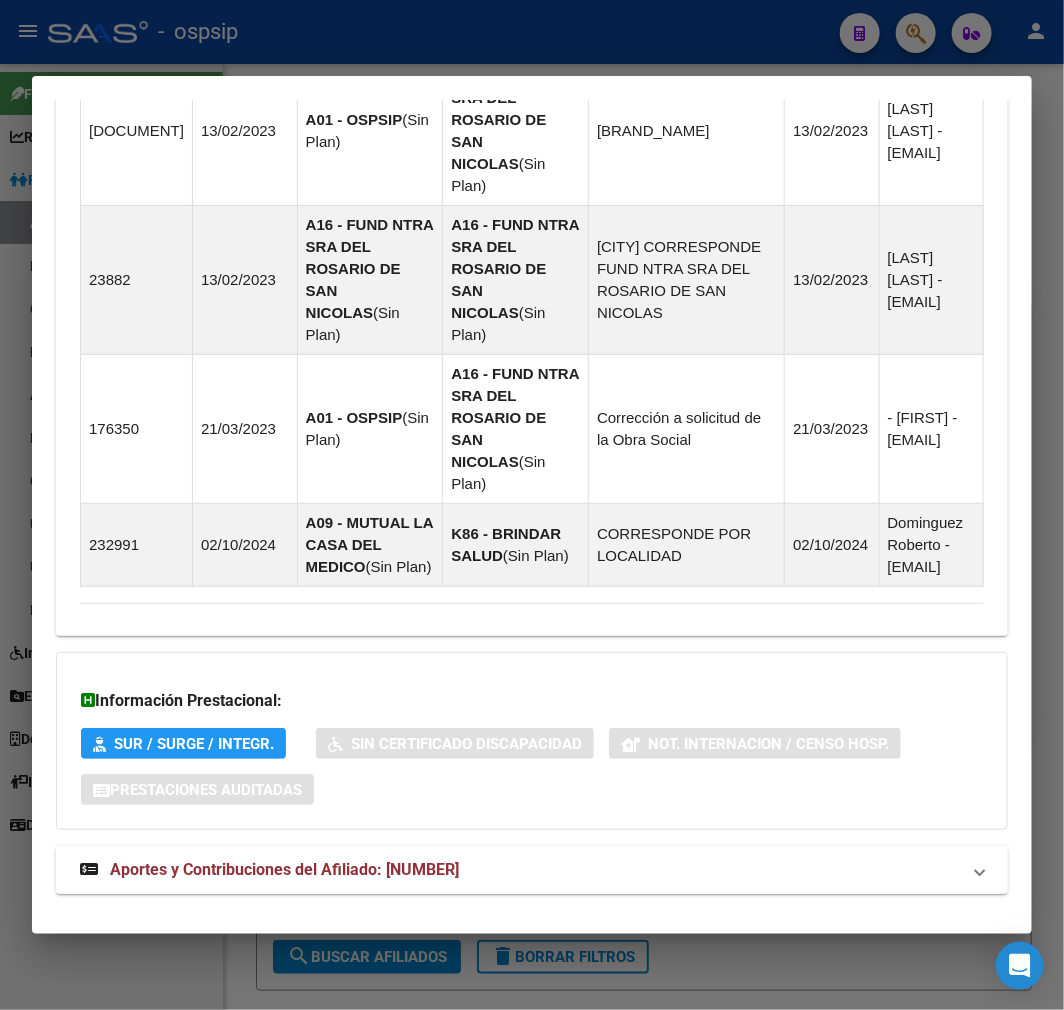 scroll, scrollTop: 2154, scrollLeft: 0, axis: vertical 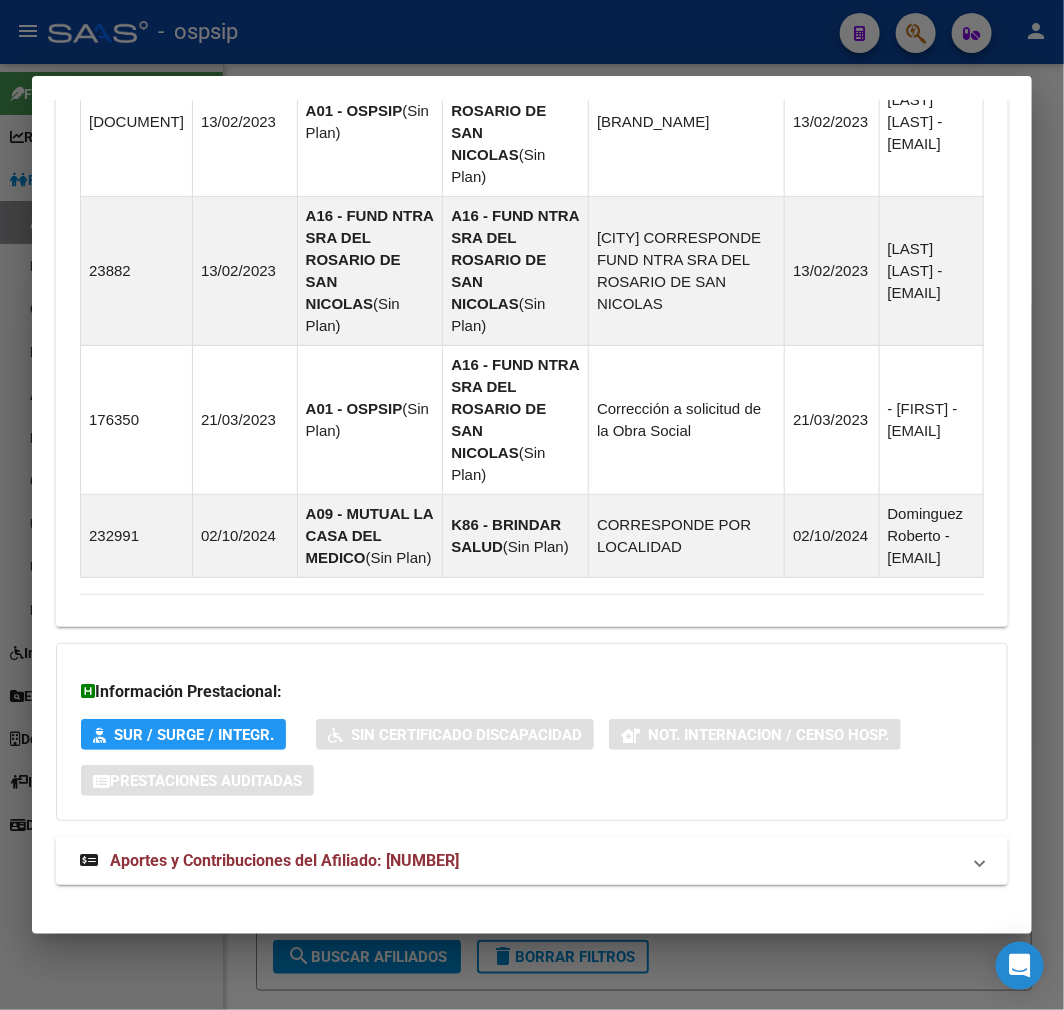 click on "DATOS PADRÓN ÁGIL:  PIOL FABIAN MARCELO     |   ACTIVO   |     AFILIADO TITULAR  Datos Personales y Afiliatorios según Entes Externos: SSS FTP ARCA Padrón ARCA Impuestos Organismos Ext.    Gerenciador:      K86 - BRINDAR SALUD Atención telefónica: Atención emergencias: Otros Datos Útiles:    Datos de Empadronamiento  Enviar Credencial Digital remove_red_eye Movimientos    Sin Certificado Discapacidad Crear Familiar ABM Rápido ABM Etiquetas: Estado: ACTIVO Última Alta Formal:  01/08/2025 Ultimo Tipo Movimiento Alta:  ALTA POR REINGRESO REGULARIZA APORTES (AFIP) Ultimo Tipo Movimiento Baja:  DESPIDO Comentario ADMIN:  Migración Padrón Completo SSS el 2022-09-24 17:26:14 DATOS DEL AFILIADO Apellido:  FABIAN MARCELO PIOL CUIL:  20176035898 Documento:  DU - DOCUMENTO UNICO 17603589  Nacionalidad:  ARGENTINA Parentesco:  0 - Titular Estado Civil:  Casado Discapacitado:    NO (00) Sexo:  M Nacimiento:  17/02/1966 Edad:  59  Teléfono Particular:  03461450946          Provincia:  Buenos Aires Id" at bounding box center [532, -538] 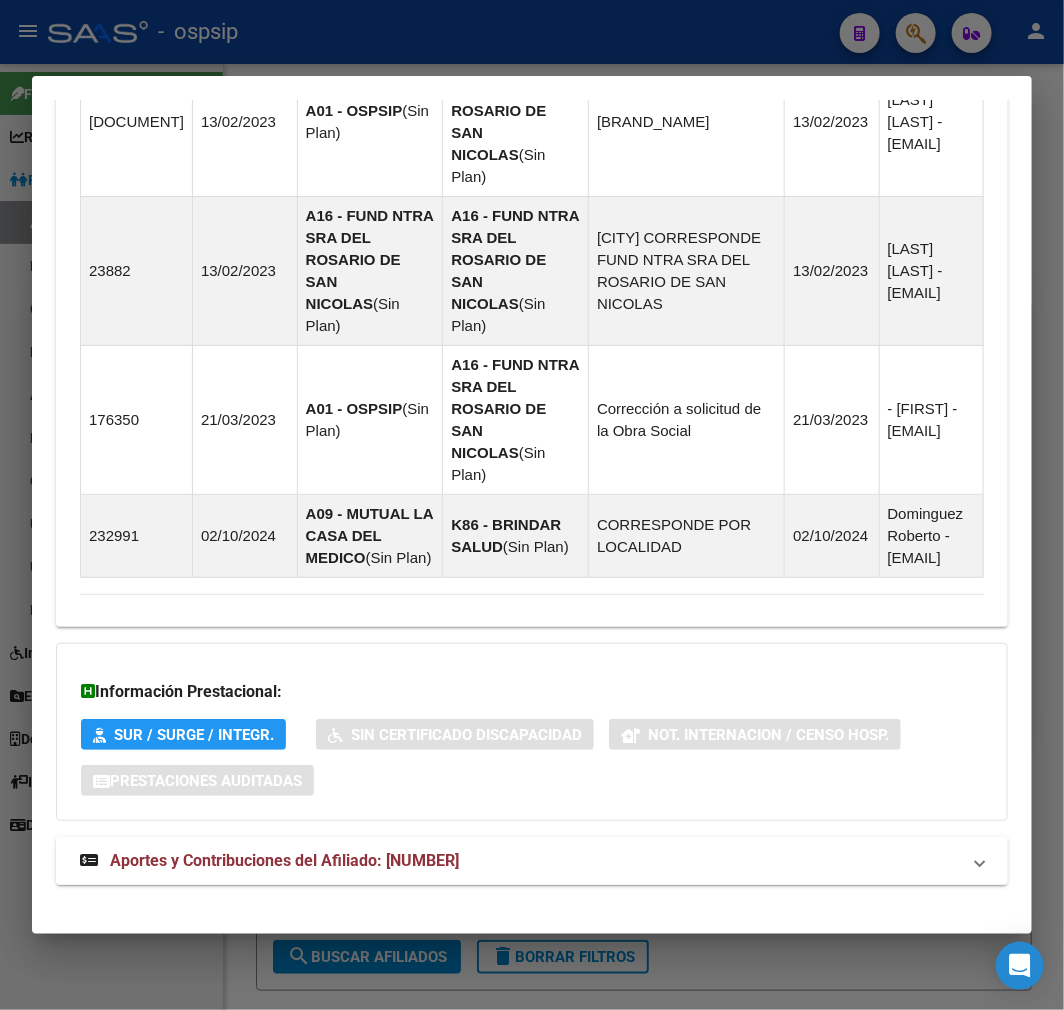 click on "Aportes y Contribuciones del Afiliado: 20176035898" at bounding box center [520, 861] 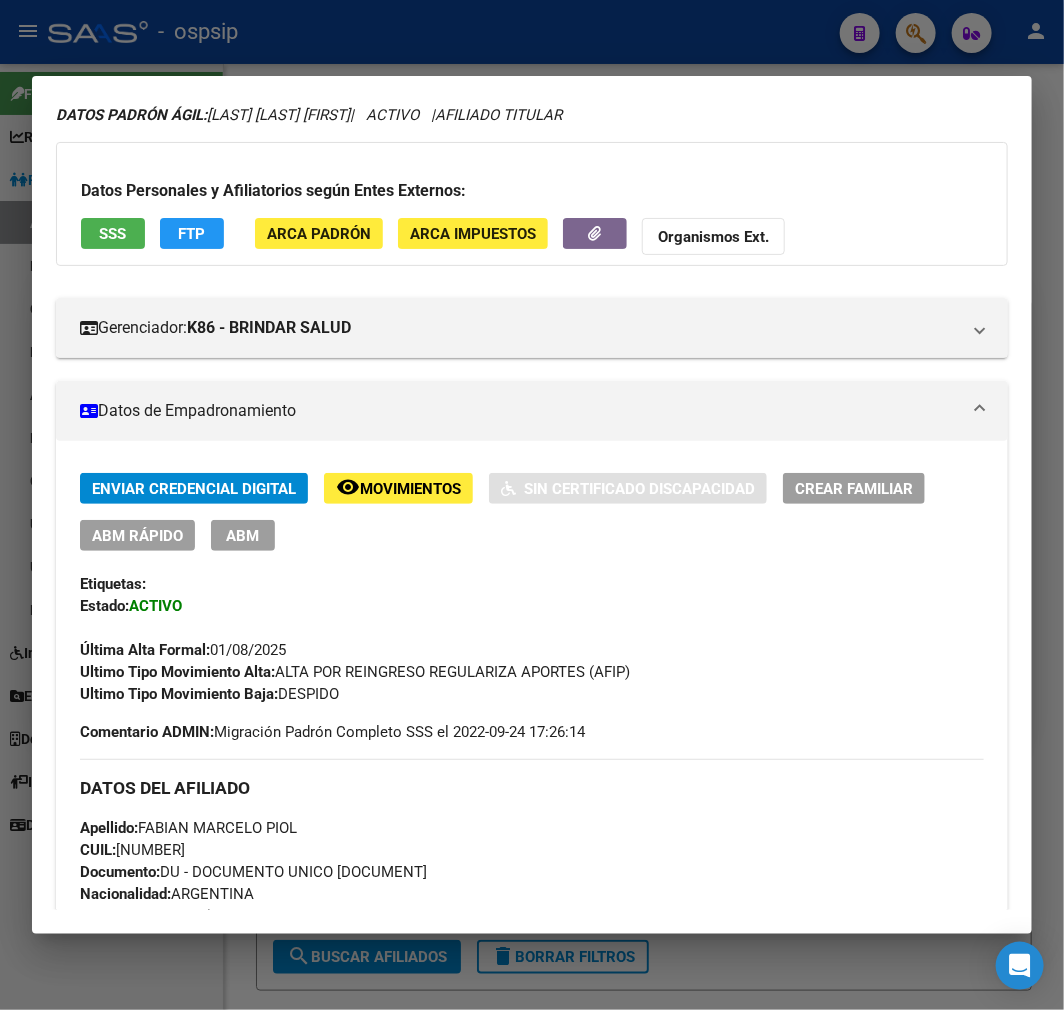 scroll, scrollTop: 0, scrollLeft: 0, axis: both 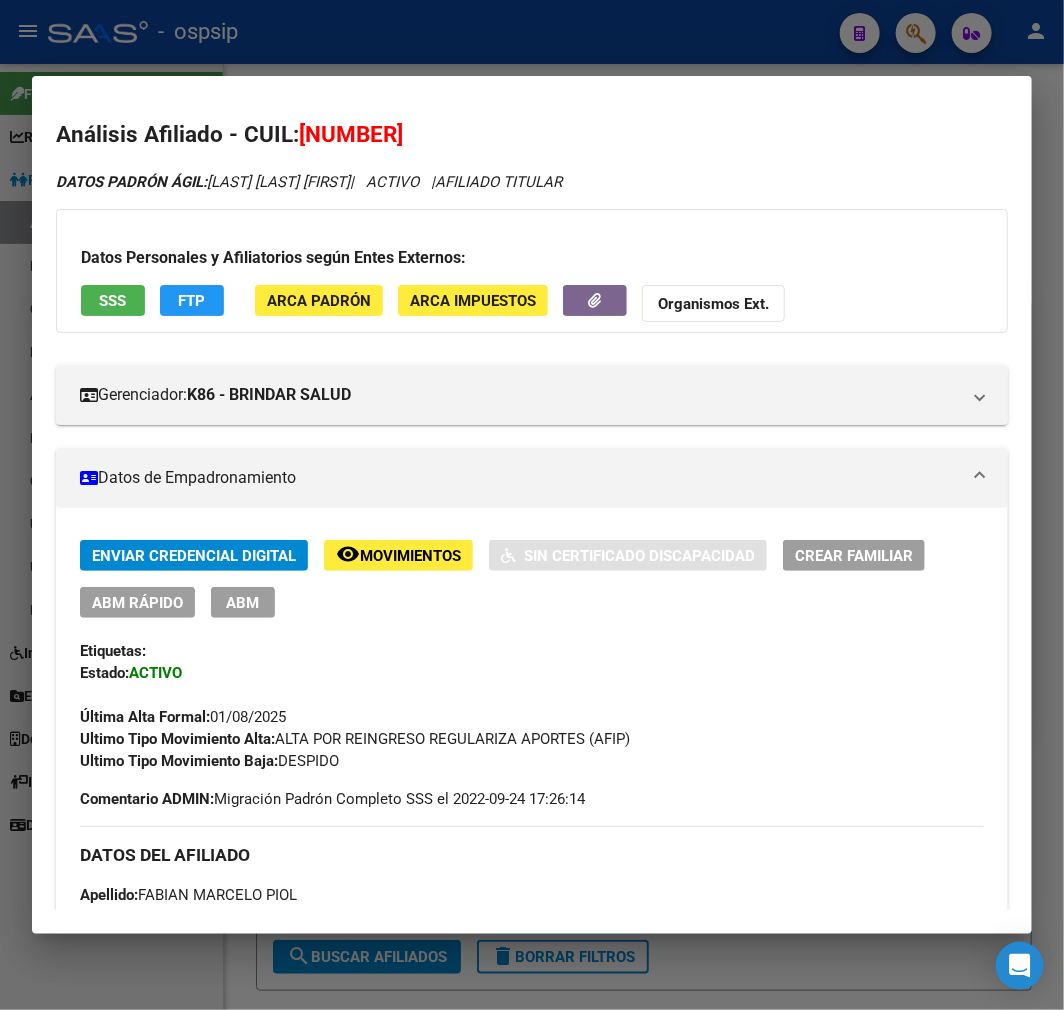 click on "Datos Personales y Afiliatorios según Entes Externos: SSS FTP ARCA Padrón ARCA Impuestos Organismos Ext." at bounding box center (532, 271) 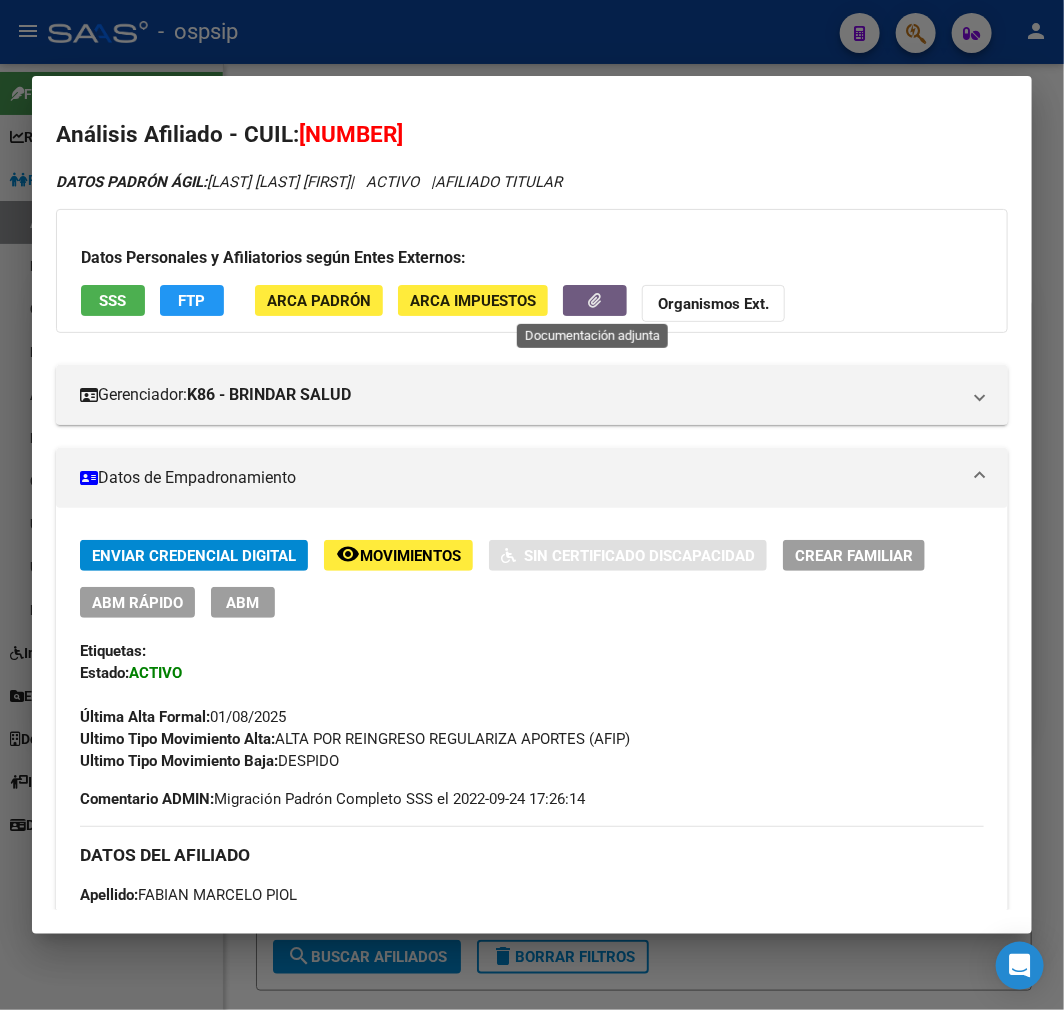 click 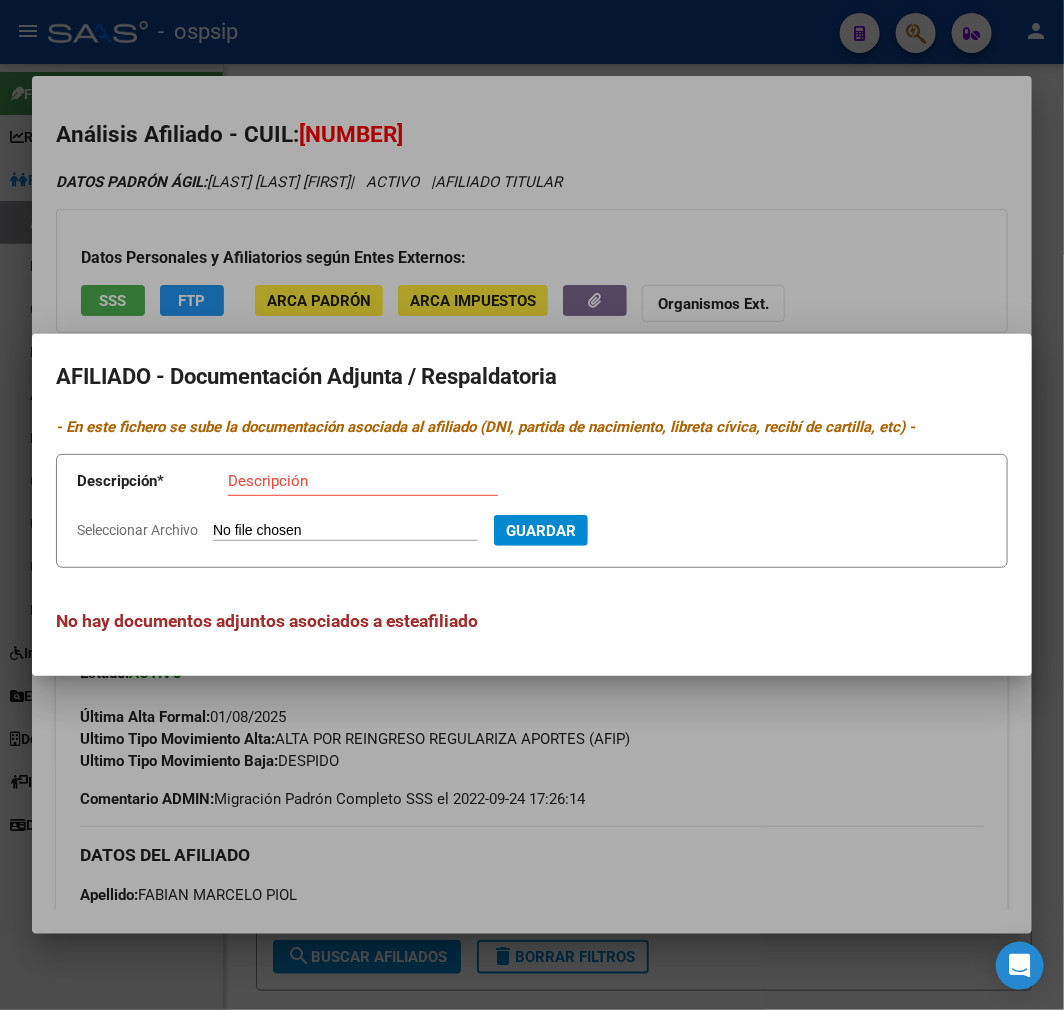 drag, startPoint x: 734, startPoint y: 824, endPoint x: 683, endPoint y: 823, distance: 51.009804 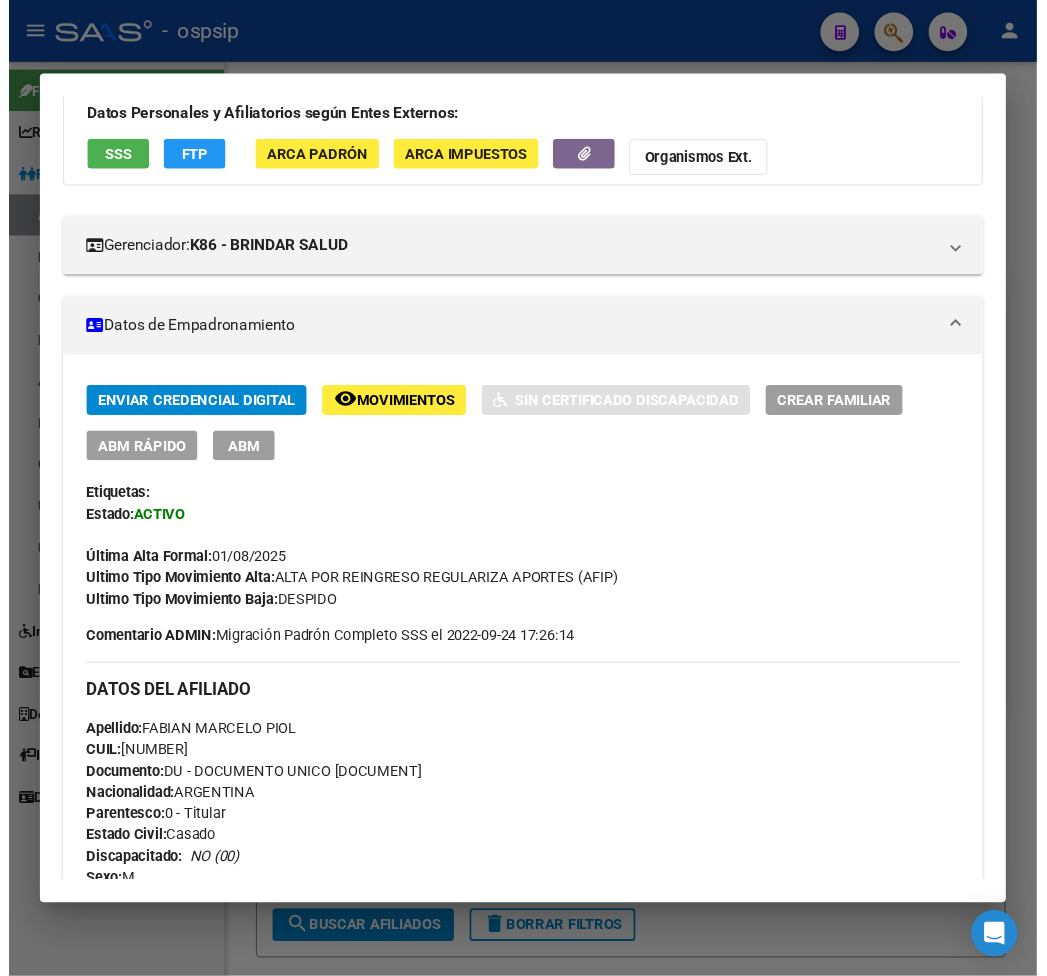 scroll, scrollTop: 111, scrollLeft: 0, axis: vertical 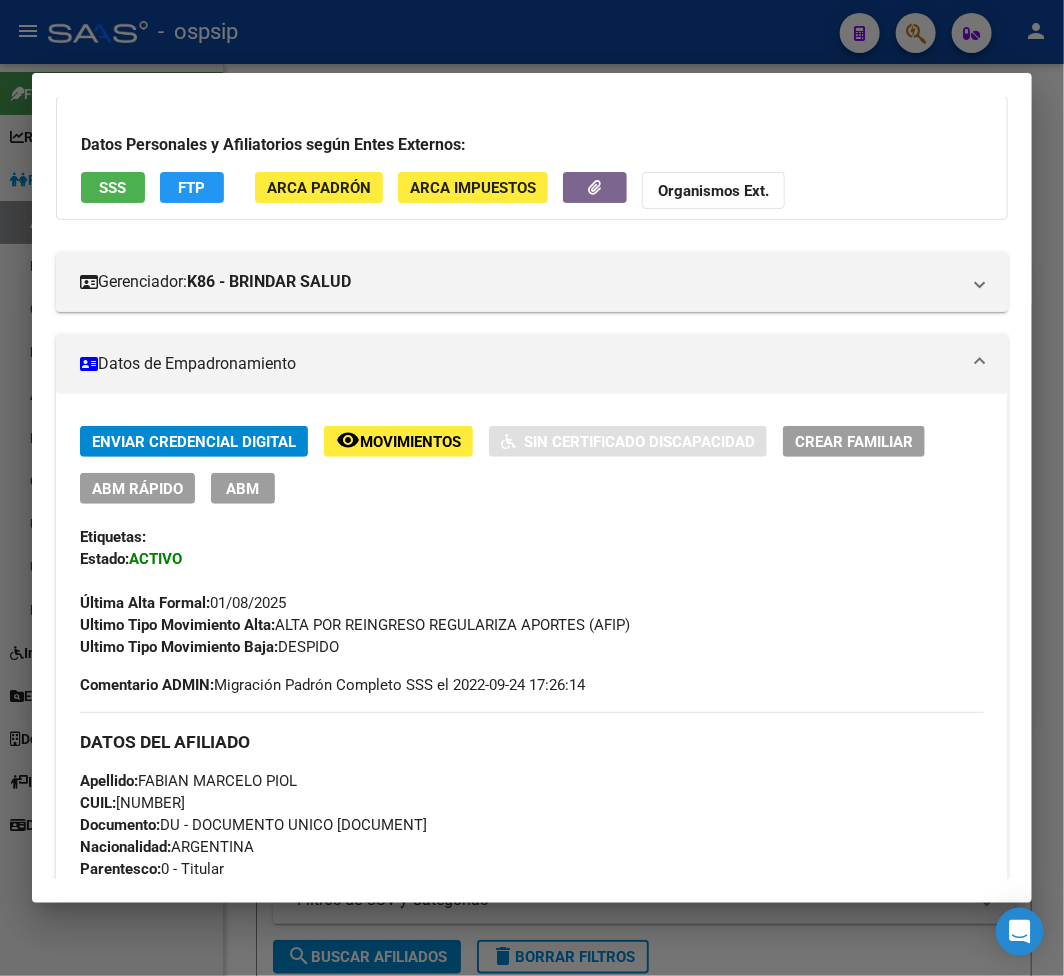 click at bounding box center (532, 488) 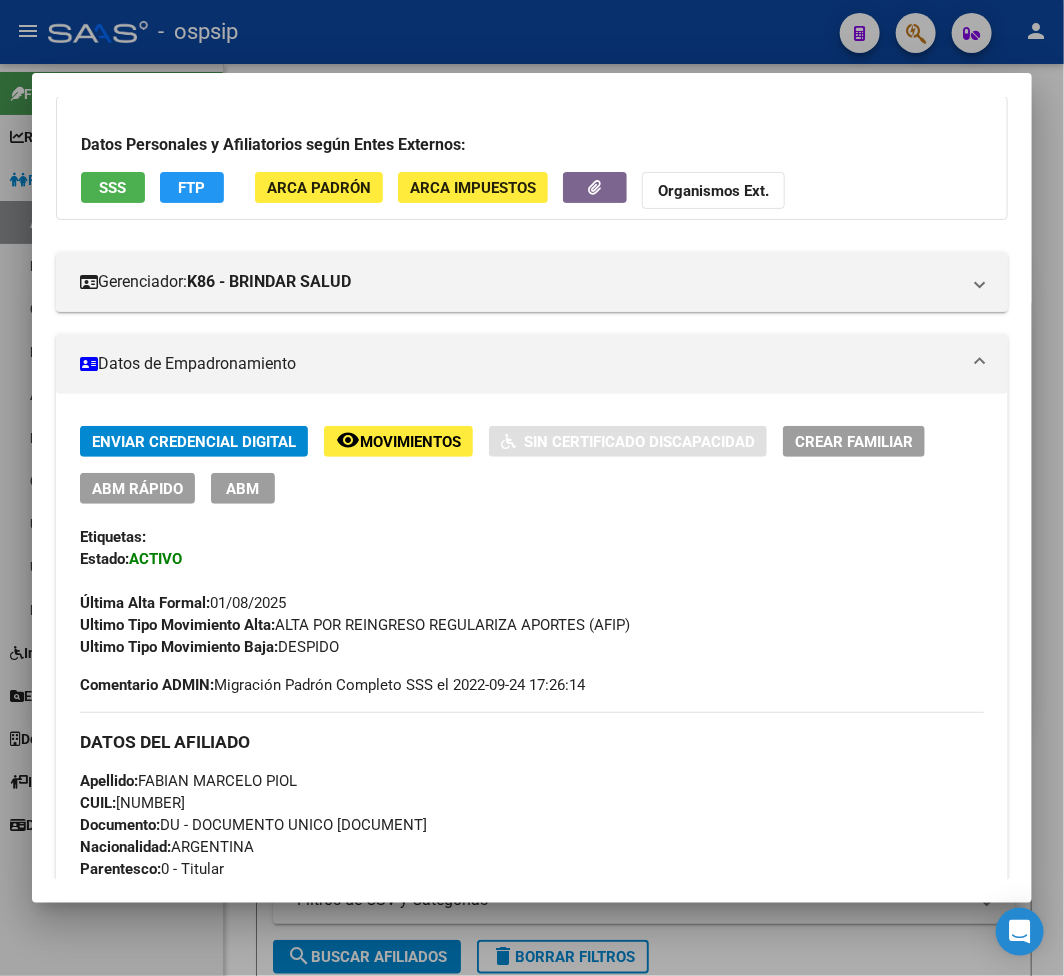 click at bounding box center [532, 488] 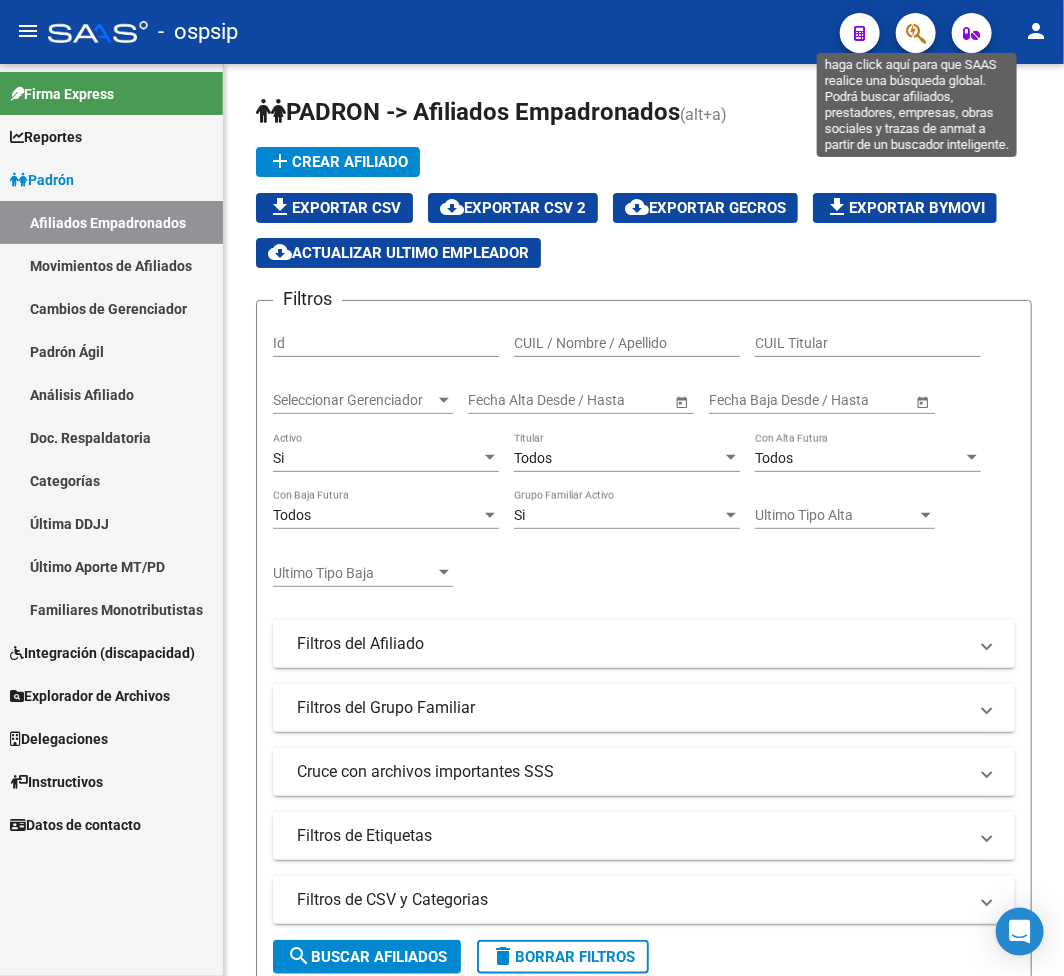 click 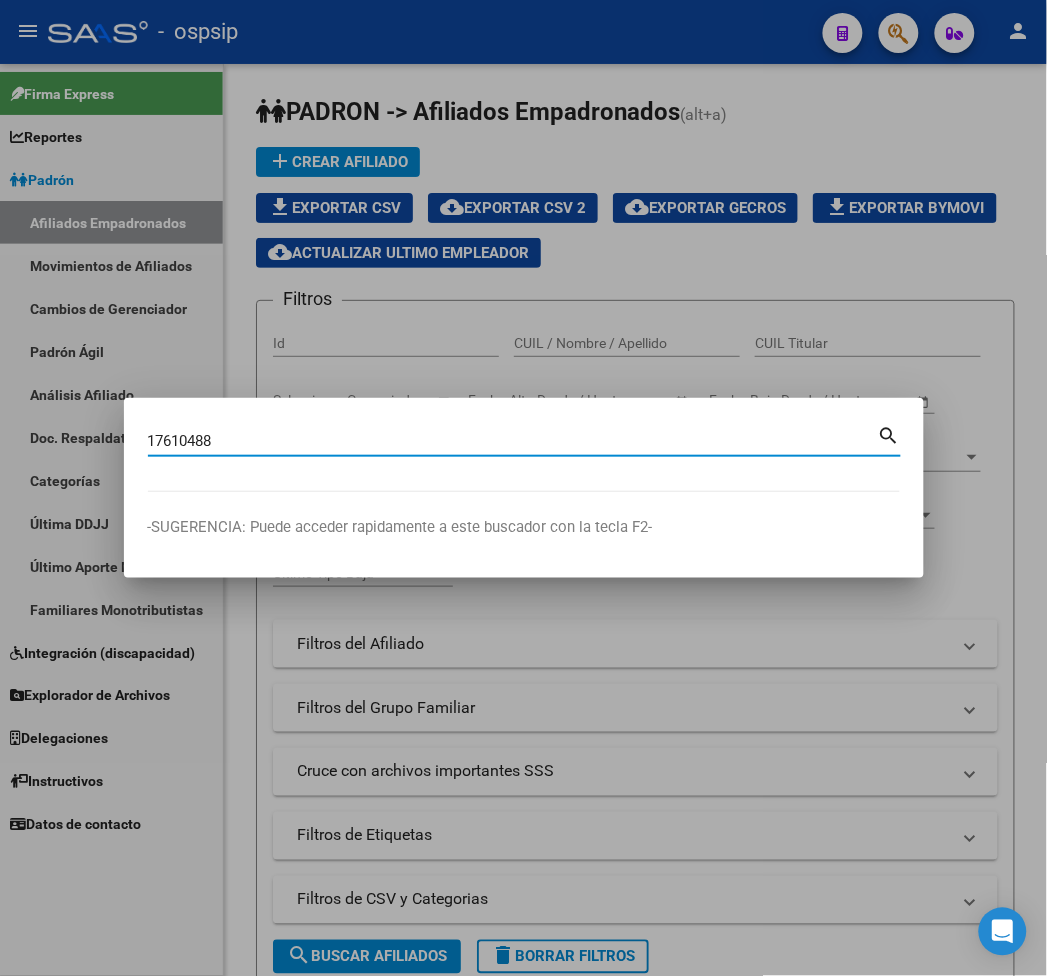 type on "17610488" 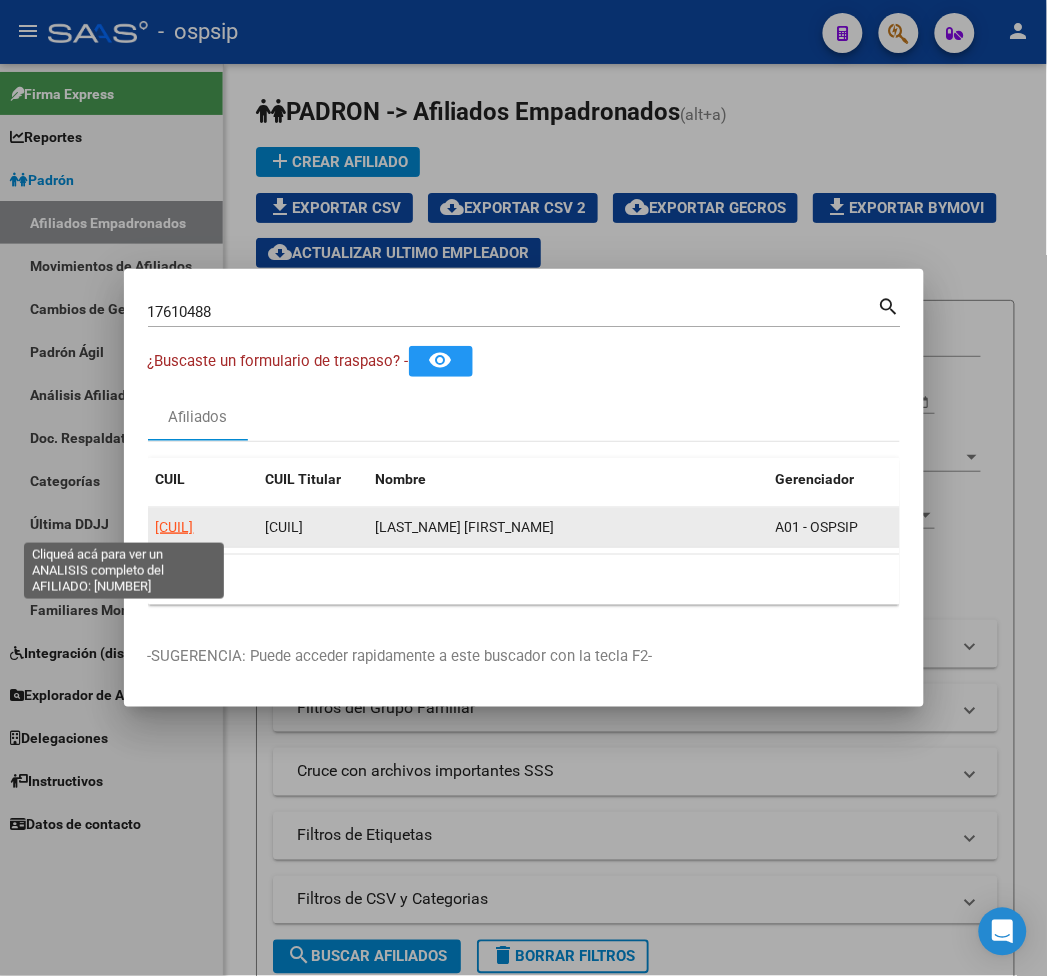 click on "20176104881" 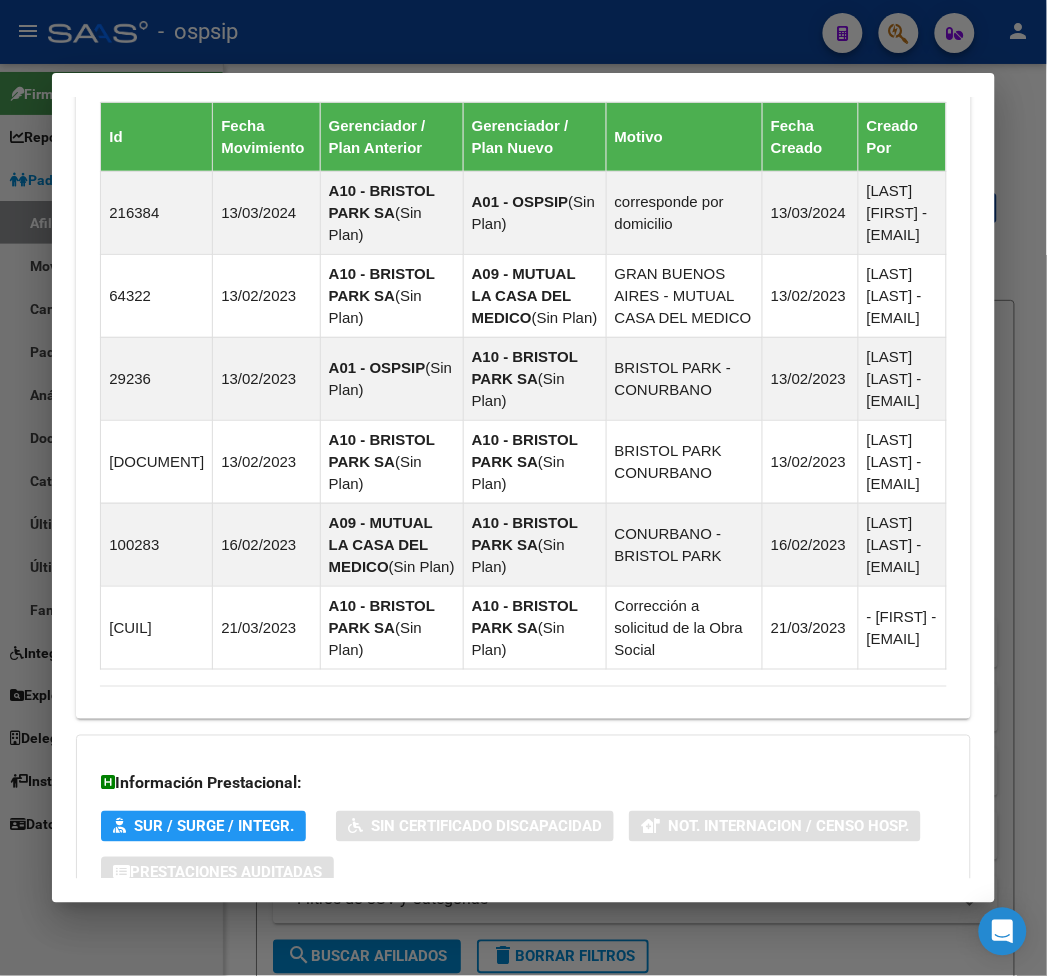 scroll, scrollTop: 1535, scrollLeft: 0, axis: vertical 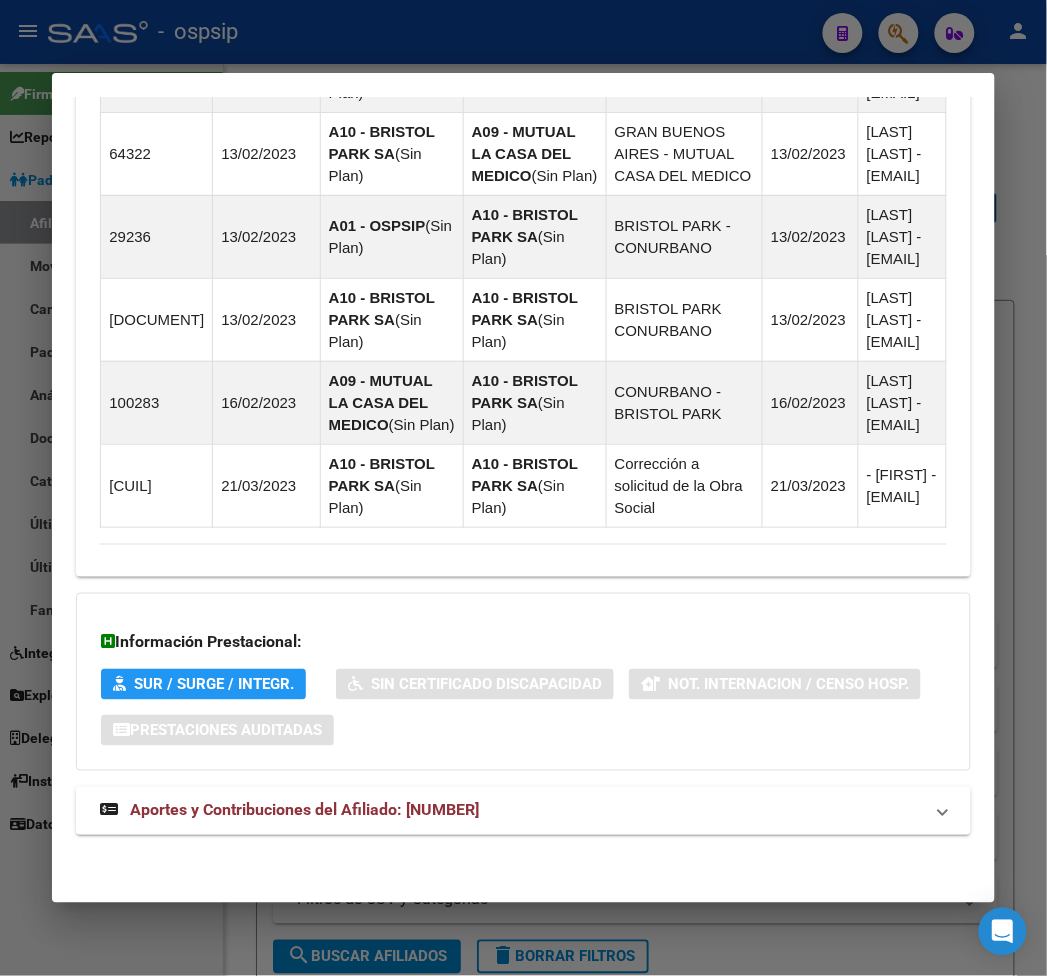 click on "Aportes y Contribuciones del Afiliado: 20176104881" at bounding box center [511, 811] 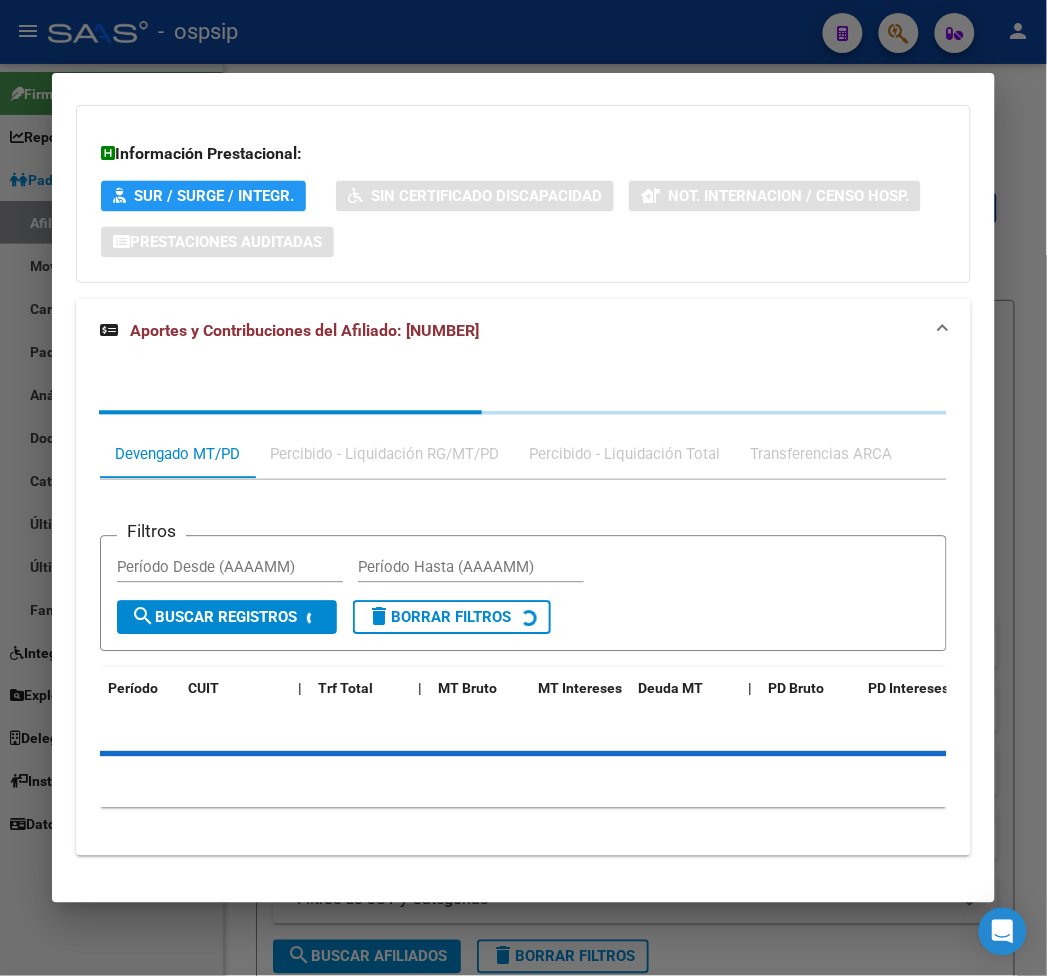 scroll, scrollTop: 2044, scrollLeft: 0, axis: vertical 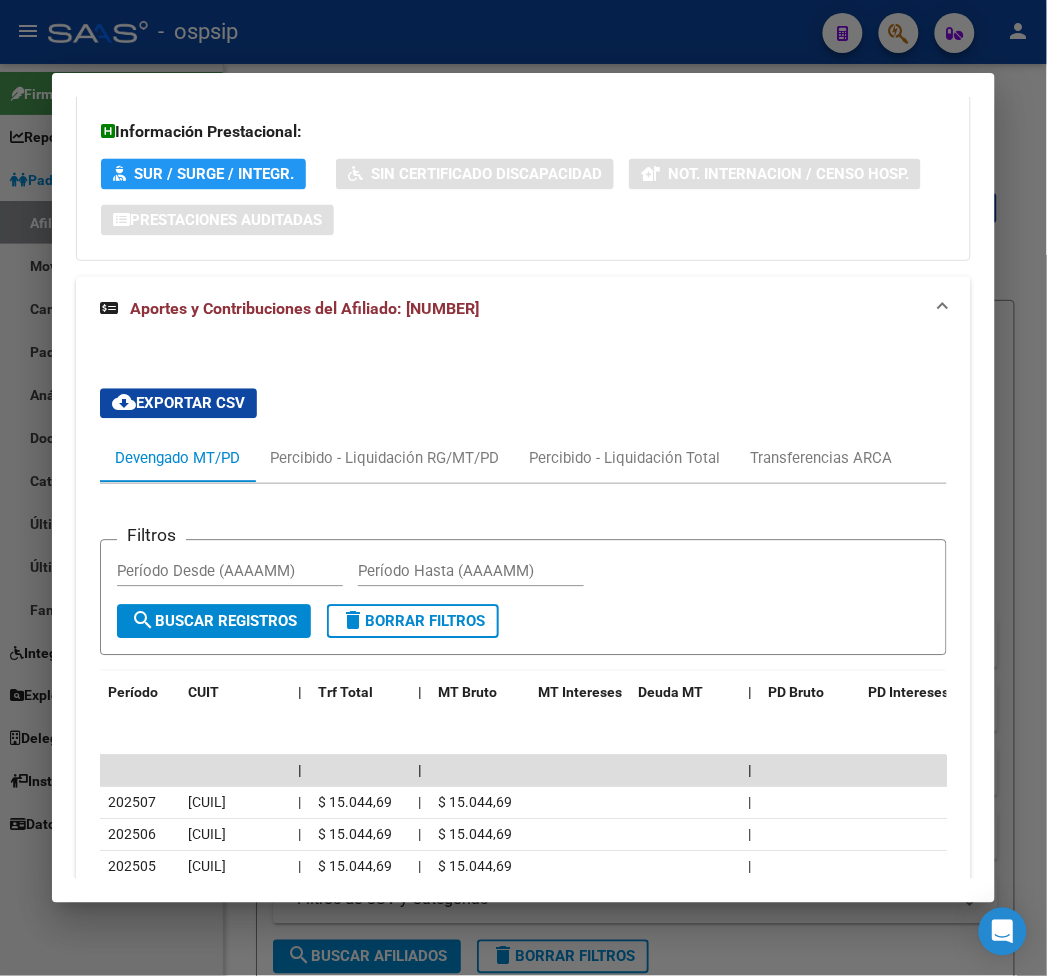 click at bounding box center (523, 488) 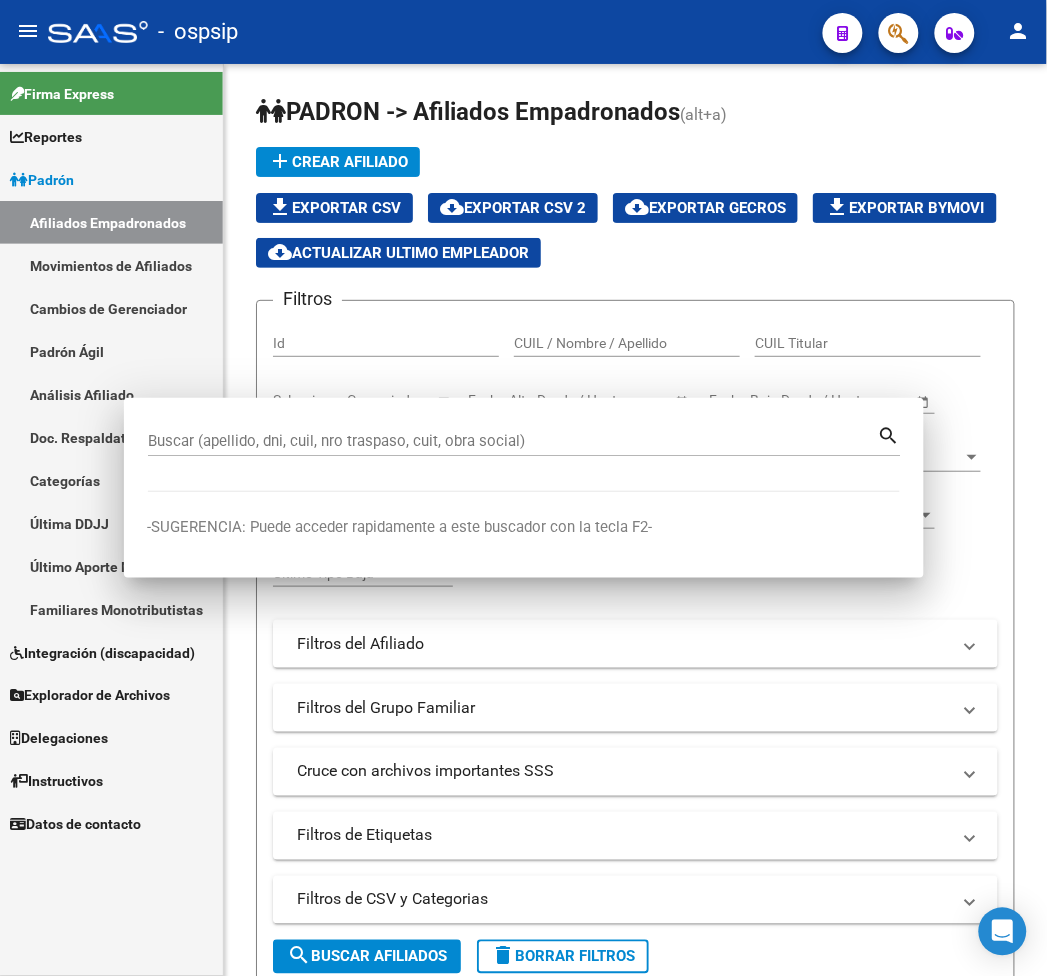 click on "menu -   ospsip  person" 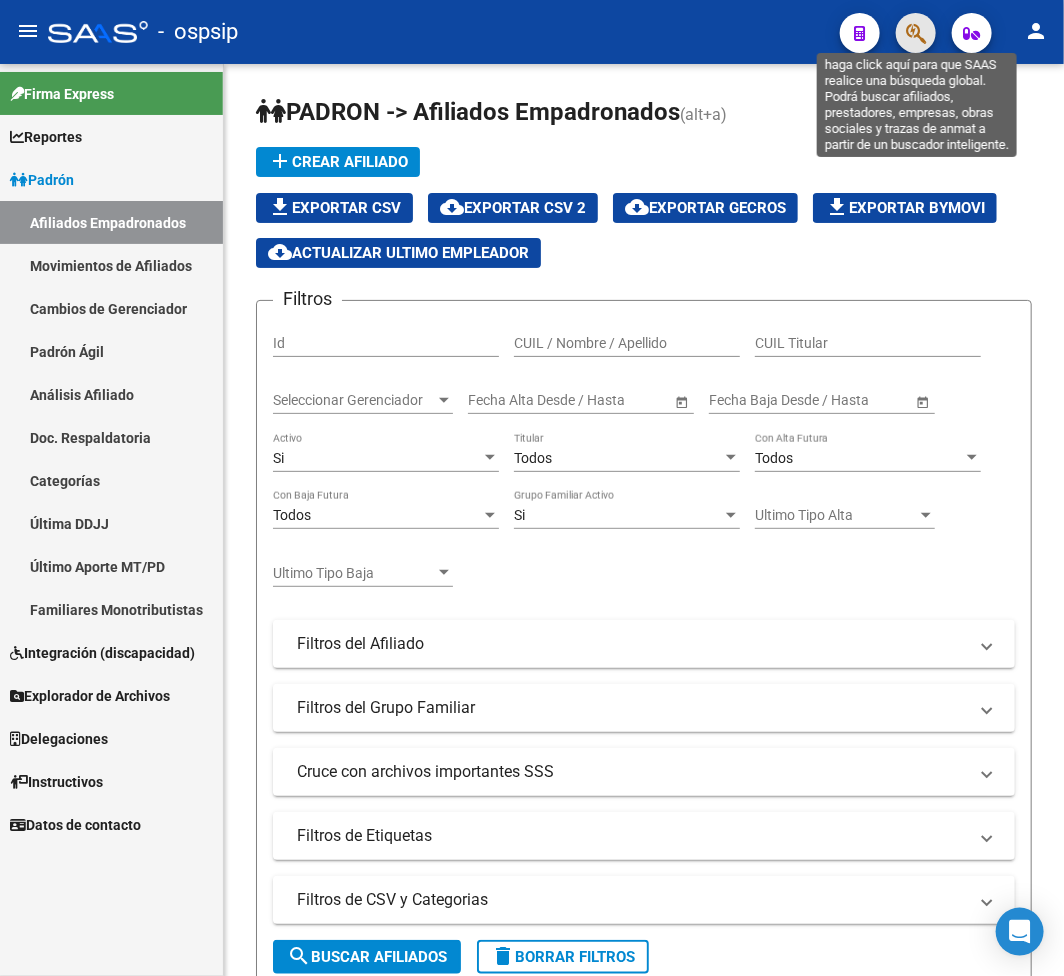 click 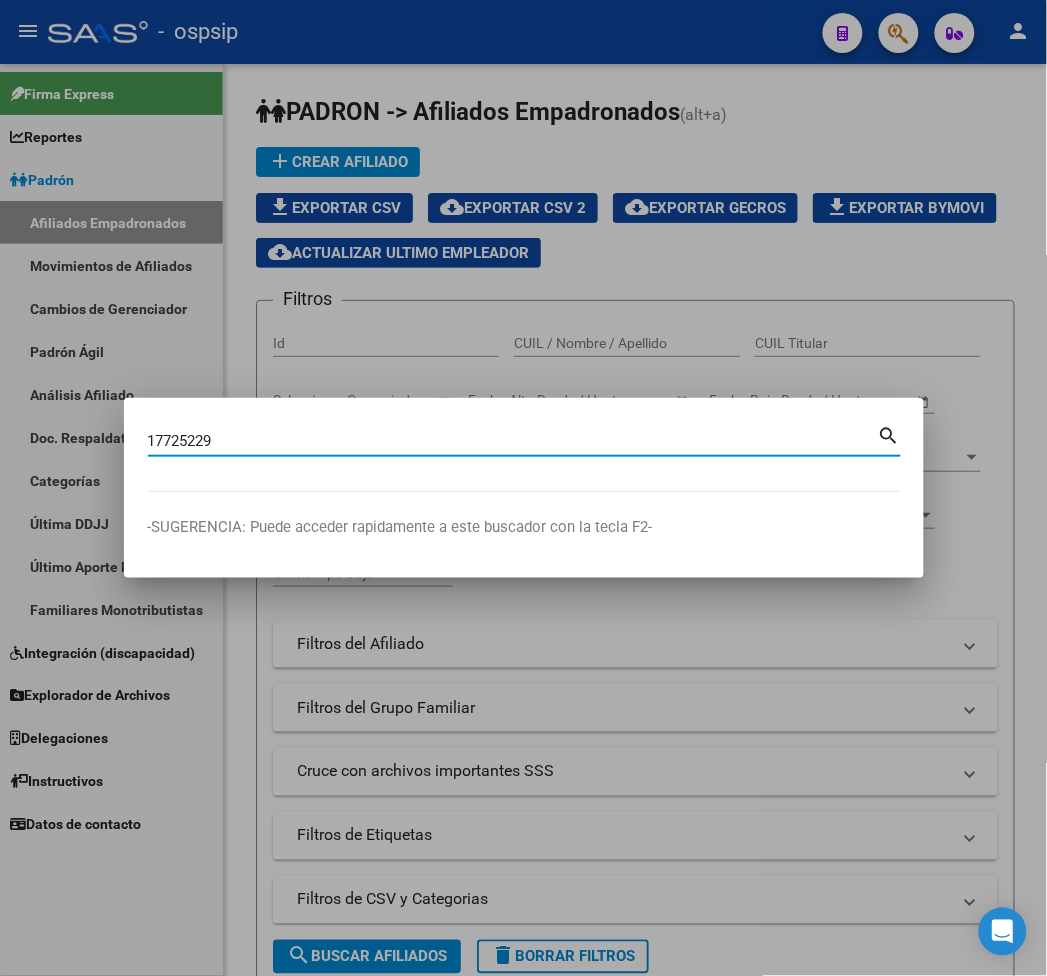 type on "17725229" 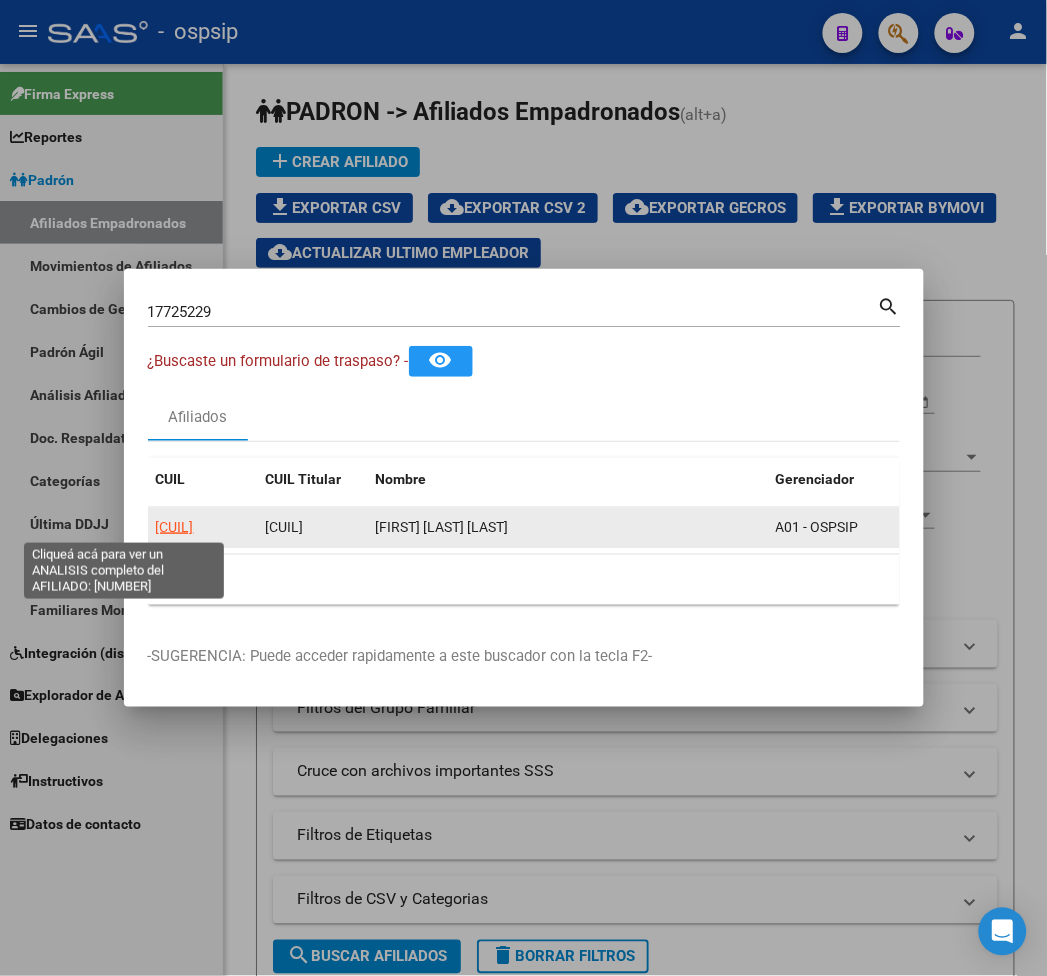 click on "20177252299" 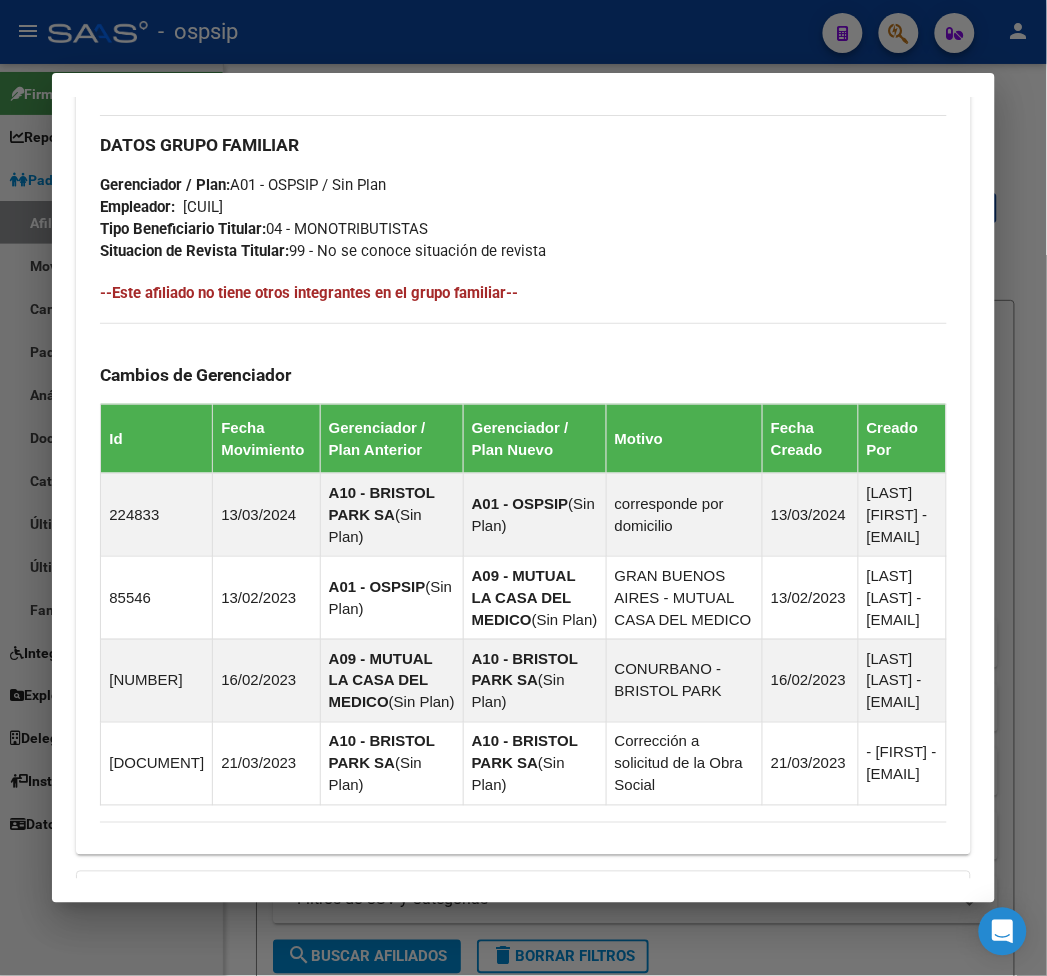 scroll, scrollTop: 1370, scrollLeft: 0, axis: vertical 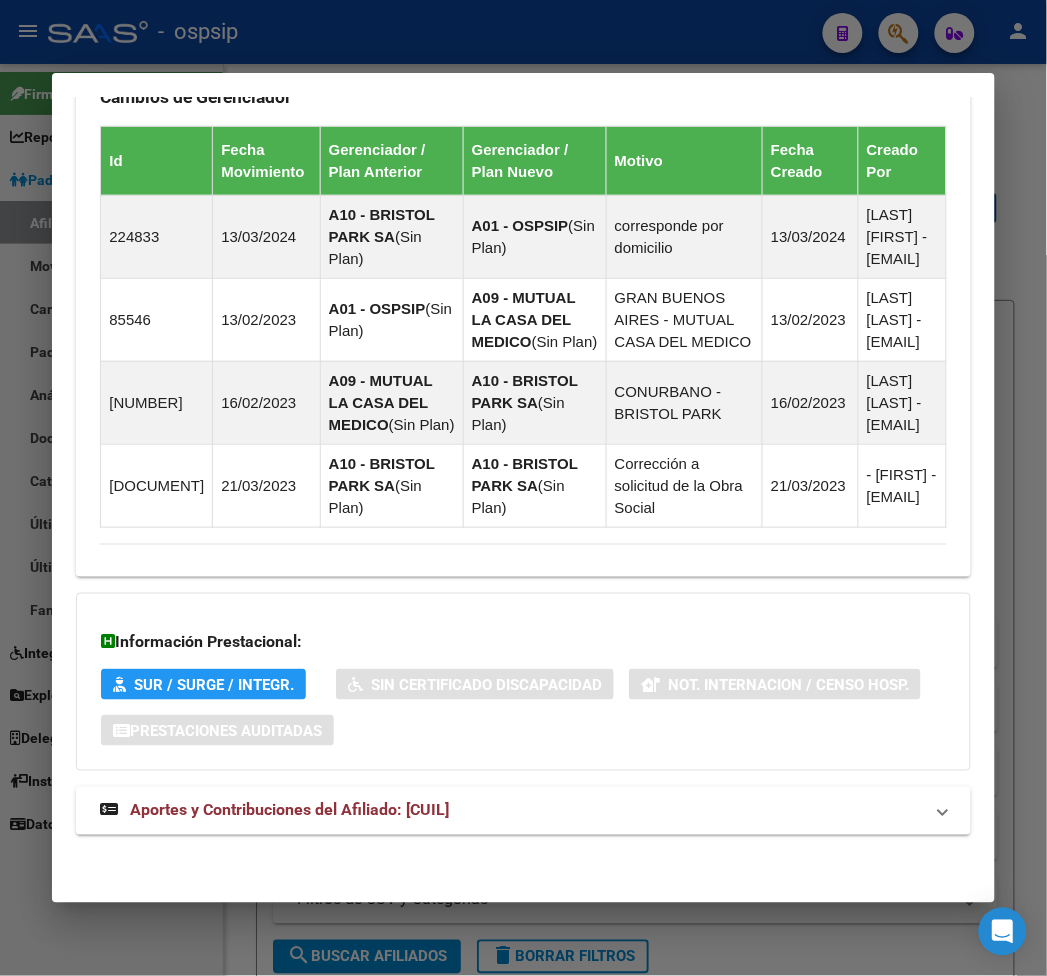 click on "DATOS PADRÓN ÁGIL:  YOVERNO MARCELO DANIEL     |   ACTIVO   |     AFILIADO TITULAR  Datos Personales y Afiliatorios según Entes Externos: SSS FTP ARCA Padrón ARCA Impuestos Organismos Ext.    Gerenciador:      A01 - OSPSIP Atención telefónica: Atención emergencias: Otros Datos Útiles:    Datos de Empadronamiento  Enviar Credencial Digital remove_red_eye Movimientos    Sin Certificado Discapacidad Crear Familiar ABM Rápido ABM Etiquetas: Estado: ACTIVO Última Alta Formal:  01/04/2000 Ultimo Tipo Movimiento Alta:  ALTA desde el Padrón Entregado x SSS Comentario ADMIN:  Migración Padrón Completo SSS el 2022-09-24 17:26:14 DATOS DEL AFILIADO Apellido:  MARCELO DANIEL YOVERNO CUIL:  20177252299 Documento:  DU - DOCUMENTO UNICO 17725229  Nacionalidad:  ARGENTINA Parentesco:  0 - Titular Estado Civil:  Soltero Discapacitado:    NO (00) Sexo:  M Nacimiento:  06/08/1965 Edad:  59  Teléfono Particular:                       Provincia:  Buenos Aires Localidad:  VILLA ADELINA Código Postal:  1607" at bounding box center [523, -172] 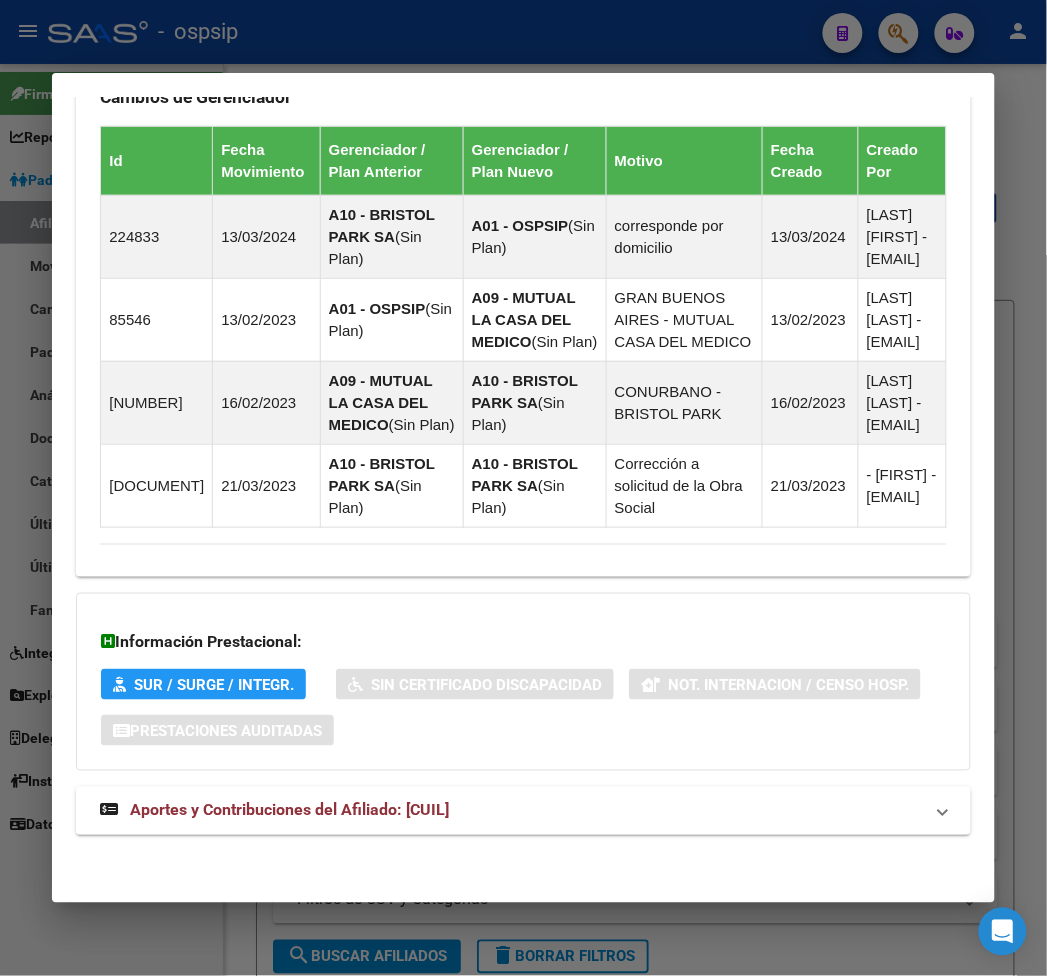 drag, startPoint x: 655, startPoint y: 810, endPoint x: 615, endPoint y: 801, distance: 41 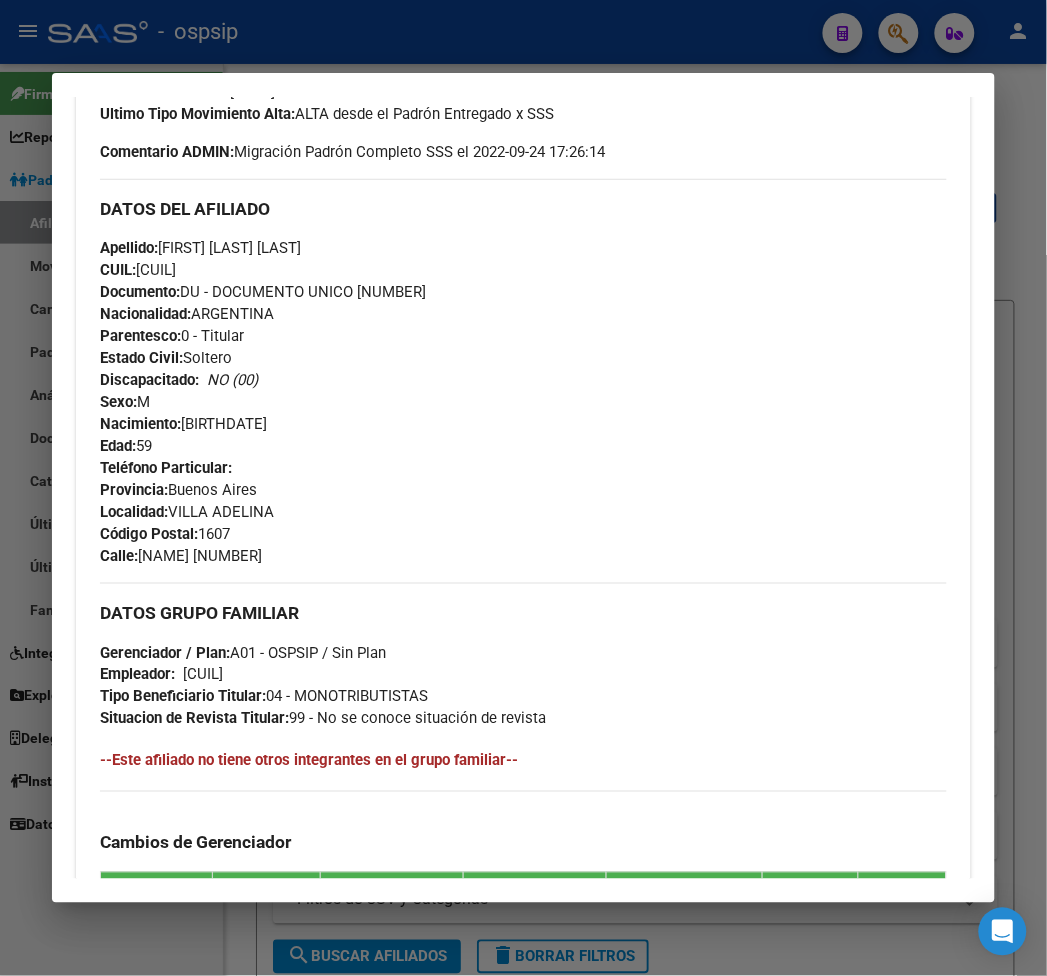 scroll, scrollTop: 545, scrollLeft: 0, axis: vertical 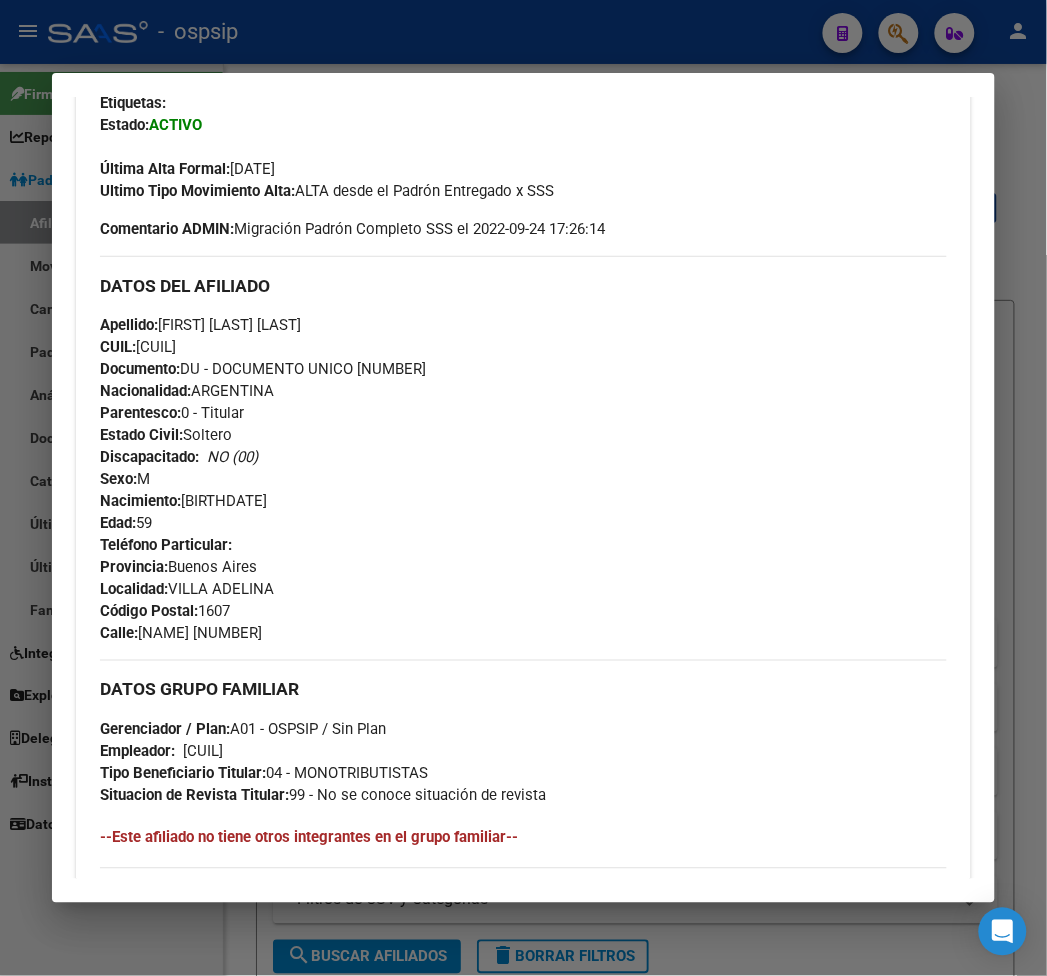 click at bounding box center (523, 488) 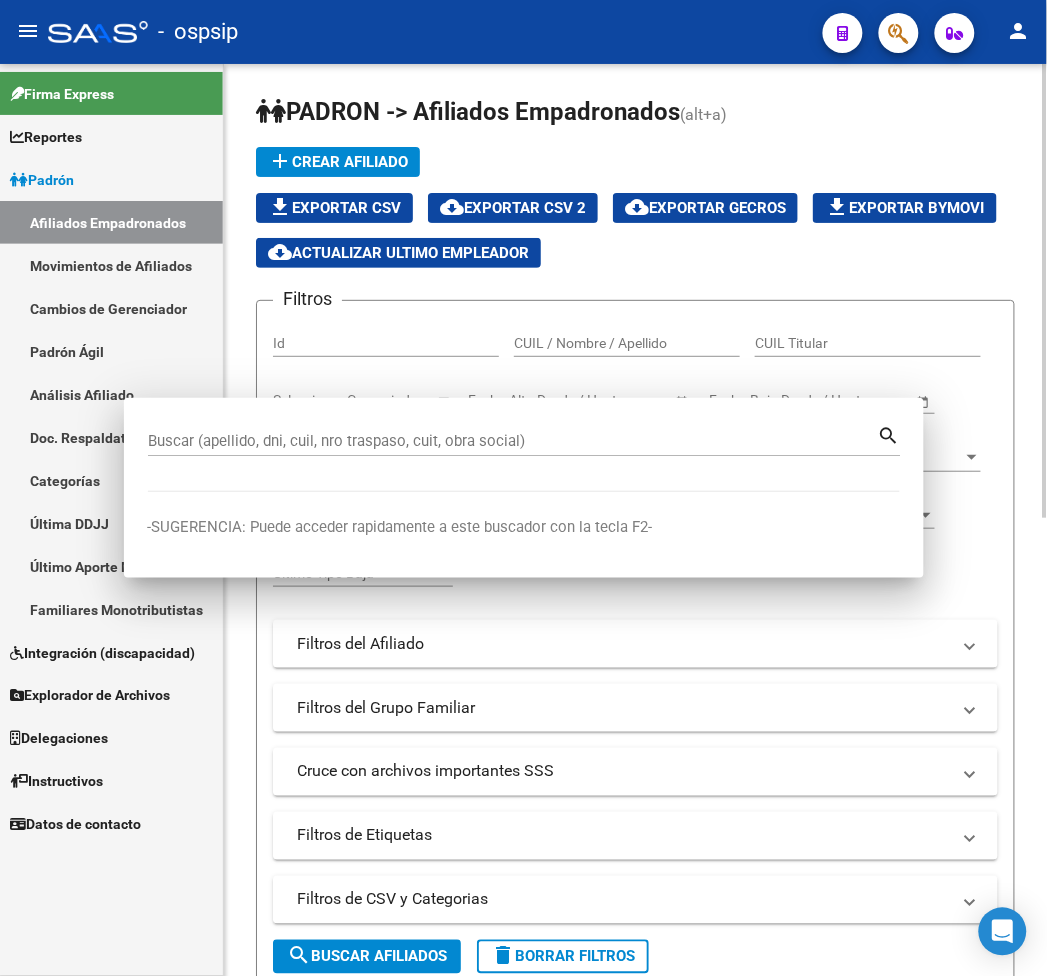 click on "menu -   ospsip  person    Firma Express     Reportes Padrón Traspasos x O.S. Traspasos x Gerenciador Traspasos x Provincia Nuevos Aportantes Métricas - Padrón SSS Métricas - Crecimiento Población    Padrón Afiliados Empadronados Movimientos de Afiliados Cambios de Gerenciador Padrón Ágil Análisis Afiliado Doc. Respaldatoria Categorías Última DDJJ Último Aporte MT/PD Familiares Monotributistas    Integración (discapacidad) Certificado Discapacidad    Explorador de Archivos Sistemas Externos Inserciones Manuales de Padrón Ágil SSS Traspasos Res. 01/2025 y Revs. Opciones Diarias (+) RG - Altas ONLINE (+) RG - Bajas ONLINE (+) MT - Altas ONLINE (+) MT - Bajas ONLINE (+) MT - Adhesiones (+) Padrón Completo SSS MT - Bajas Directas Novedades Recibidas Novedades Aceptadas Novedades Rechazadas Padrón Desempleo RG - Expedientes MT - Familiares MT - Inconsistencias RG - Bajas Opción (papel) RG - Altas Opción (papel) MT - Bajas Opción (papel) MT - Altas Opción (papel) MT - Efec. Soc. Planes Id" 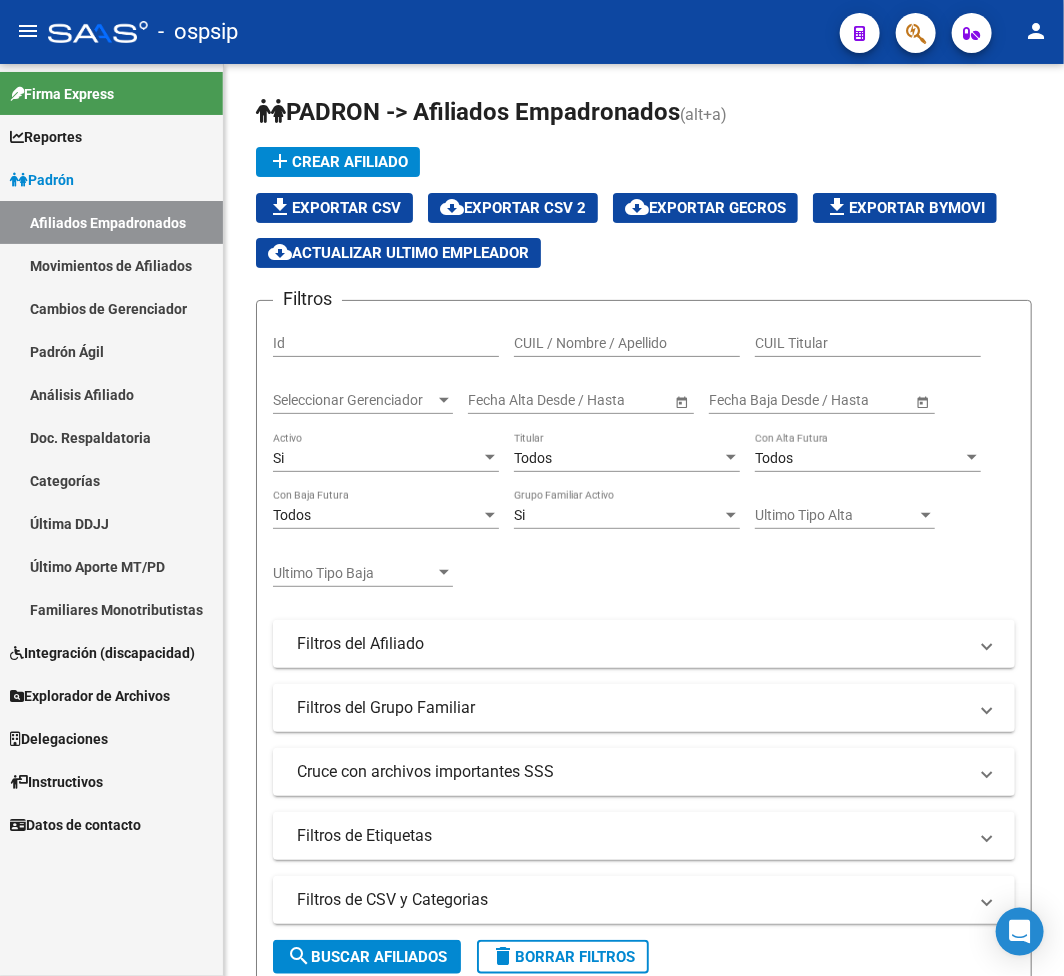 click 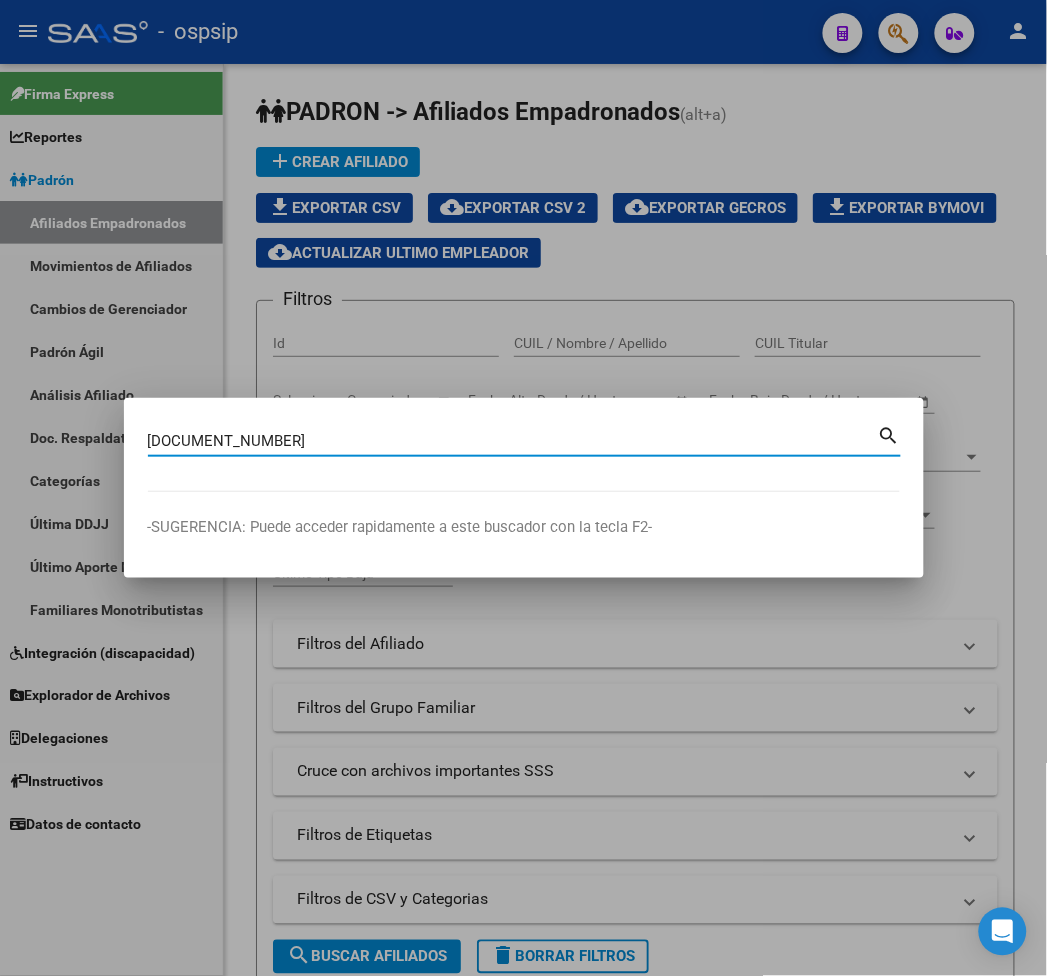 type on "17795132" 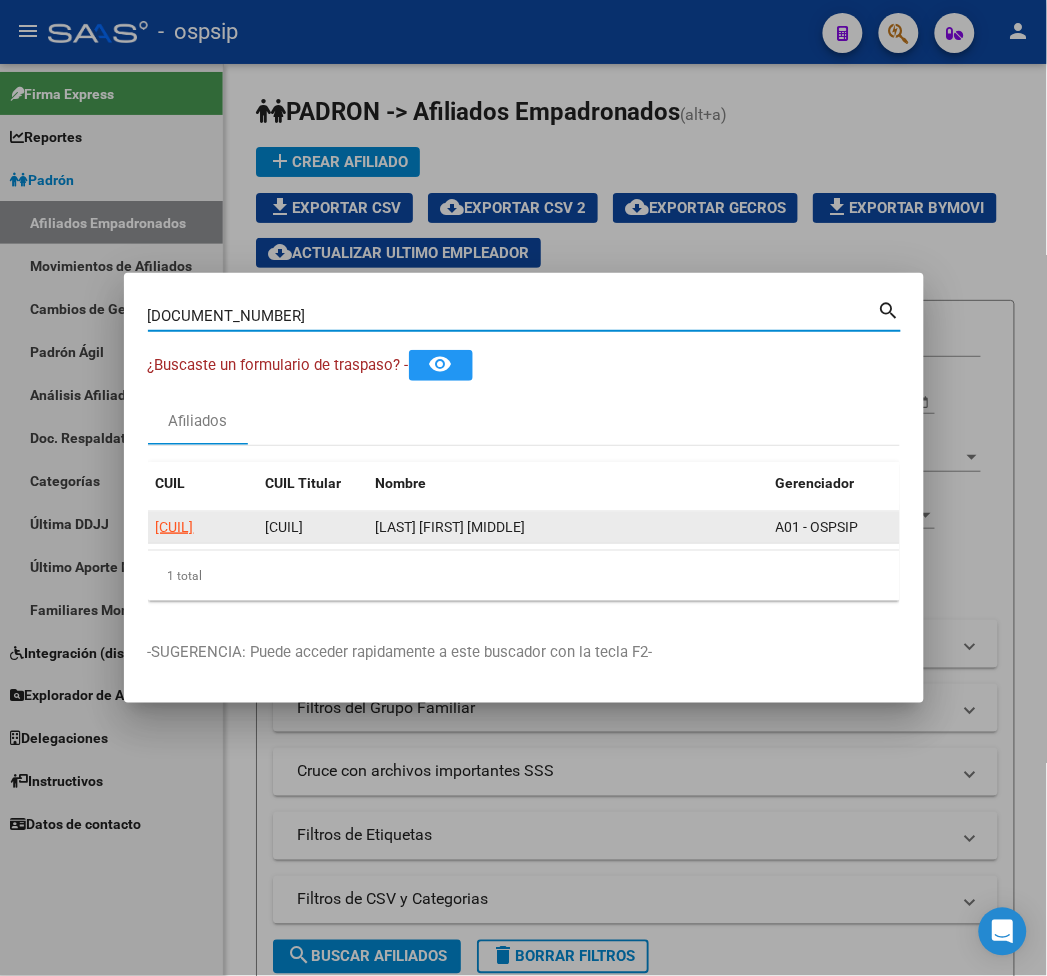 click on "20177951324 20177951324  ECHEVERRIA MIGUEL EDUARDO  A01 - OSPSIP" 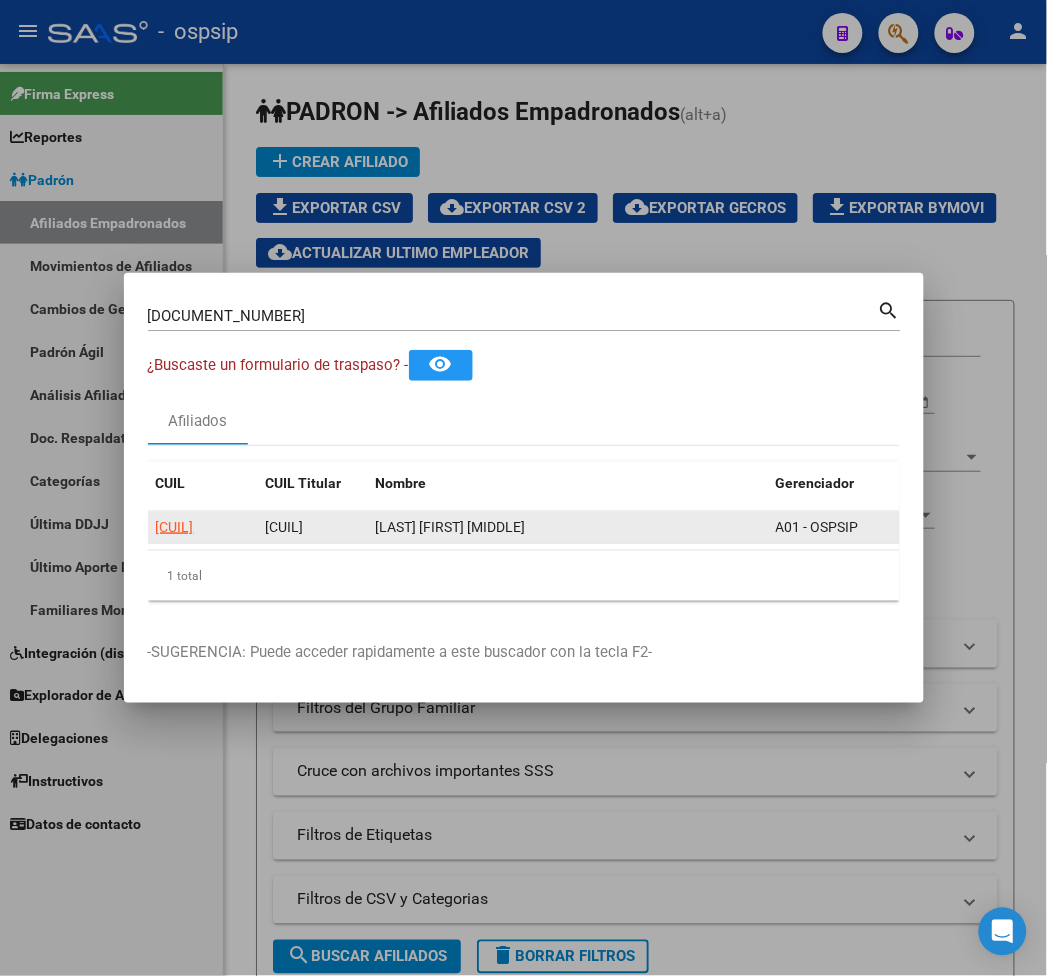 click on "20177951324" 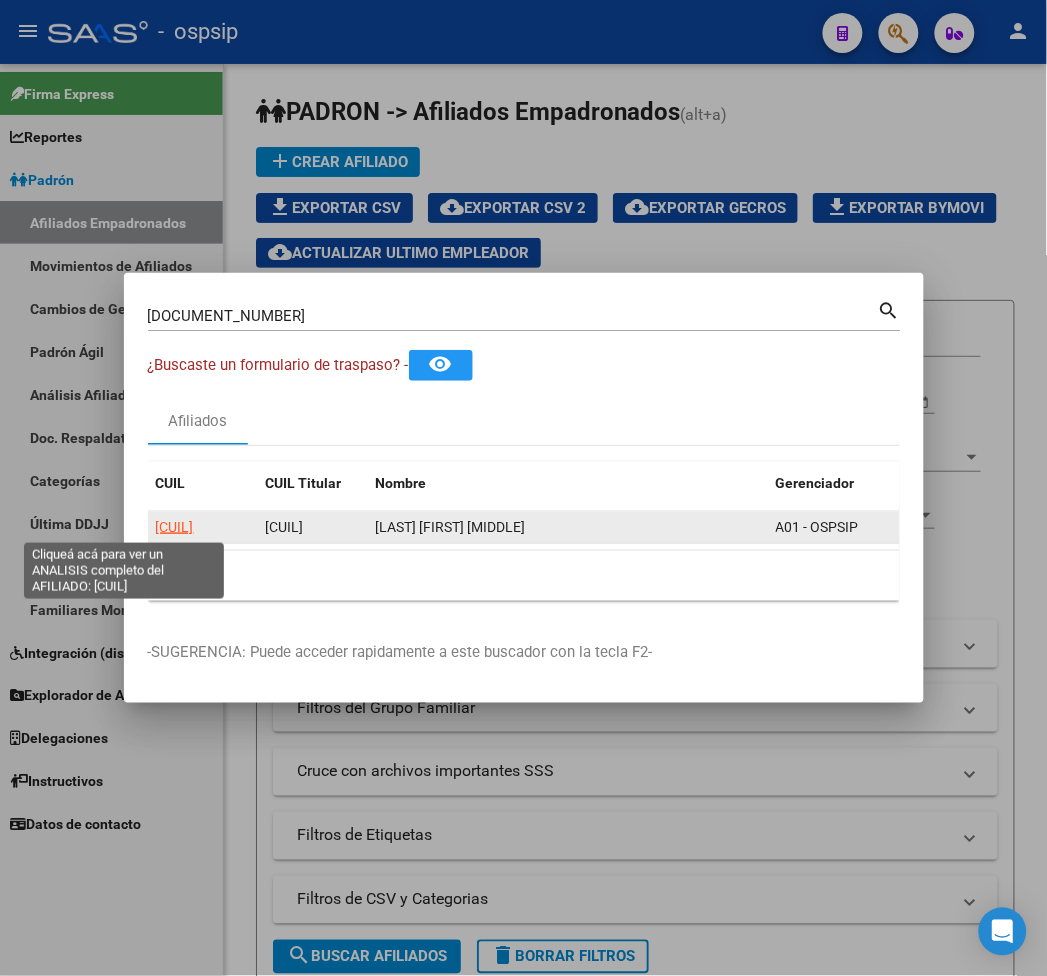 click on "20177951324" 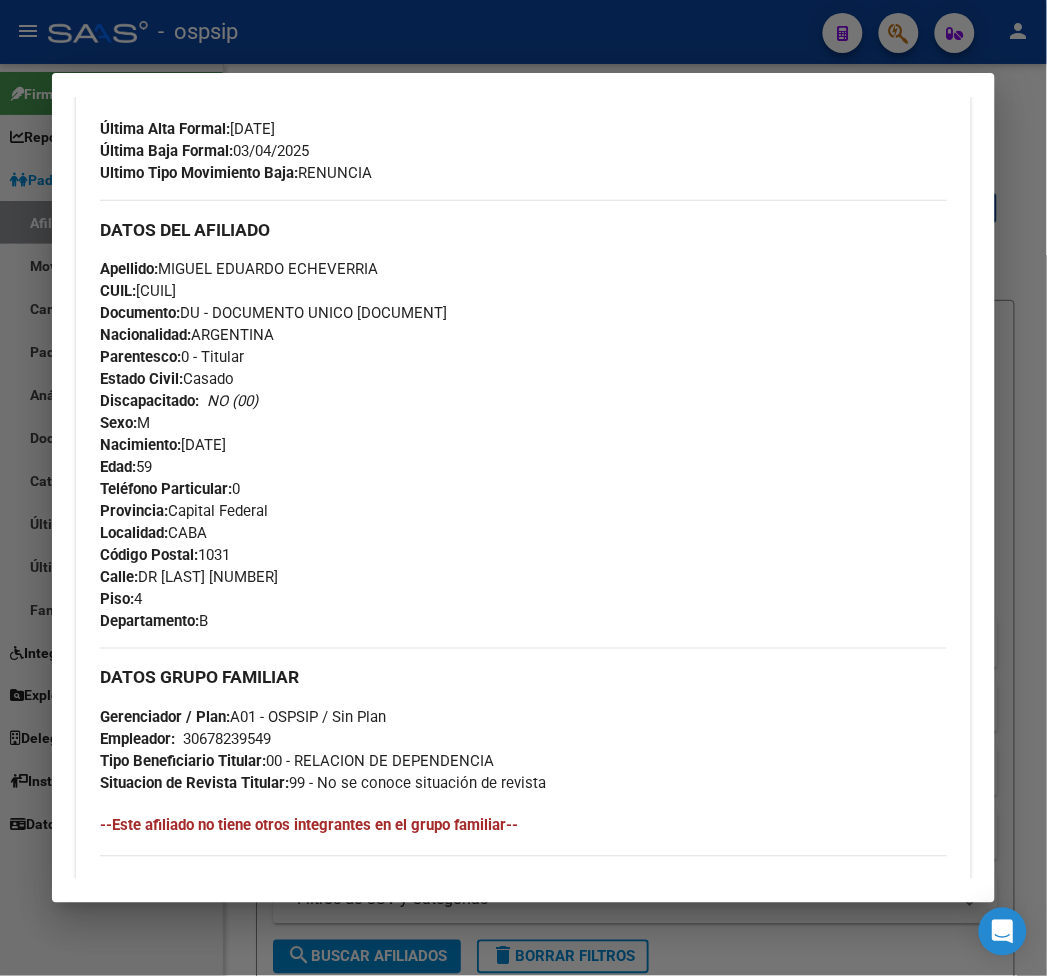 scroll, scrollTop: 1481, scrollLeft: 0, axis: vertical 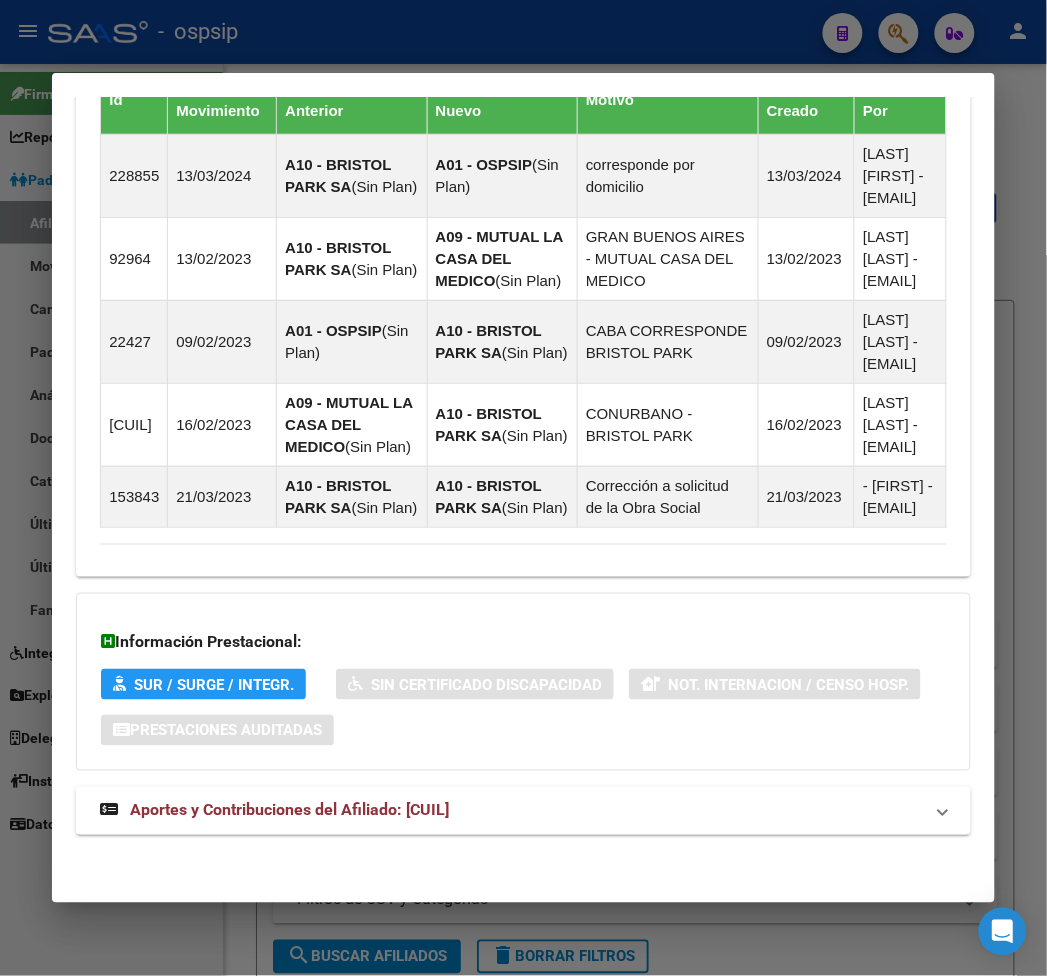click on "Aportes y Contribuciones del Afiliado: 20177951324" at bounding box center (523, 811) 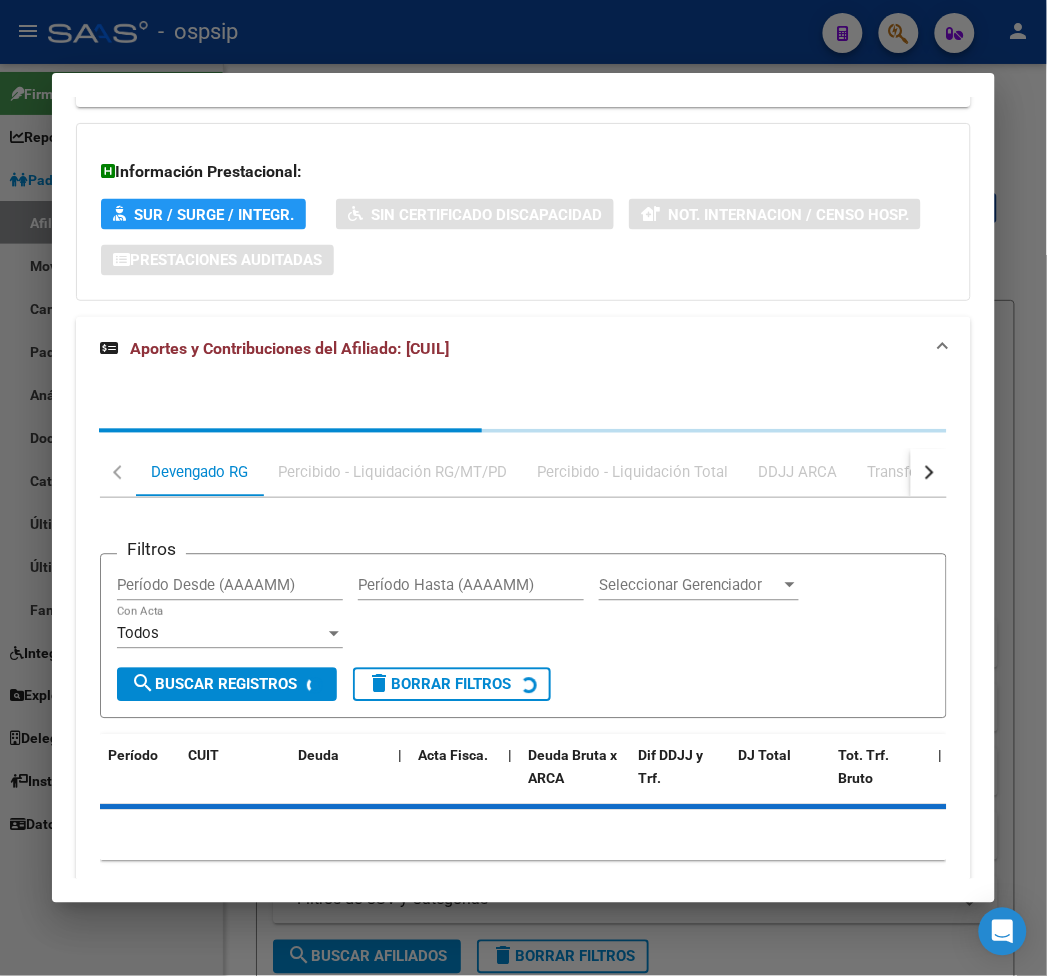 scroll, scrollTop: 2023, scrollLeft: 0, axis: vertical 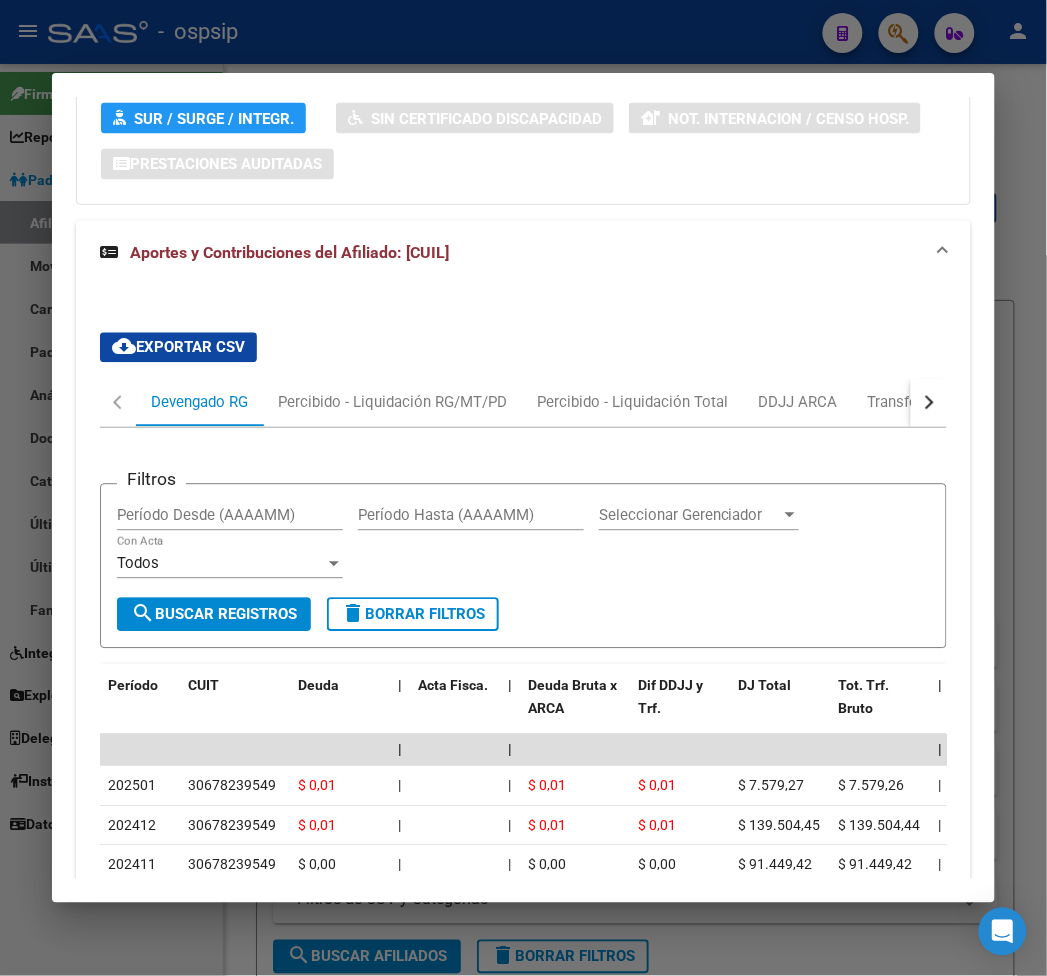 click at bounding box center [927, 403] 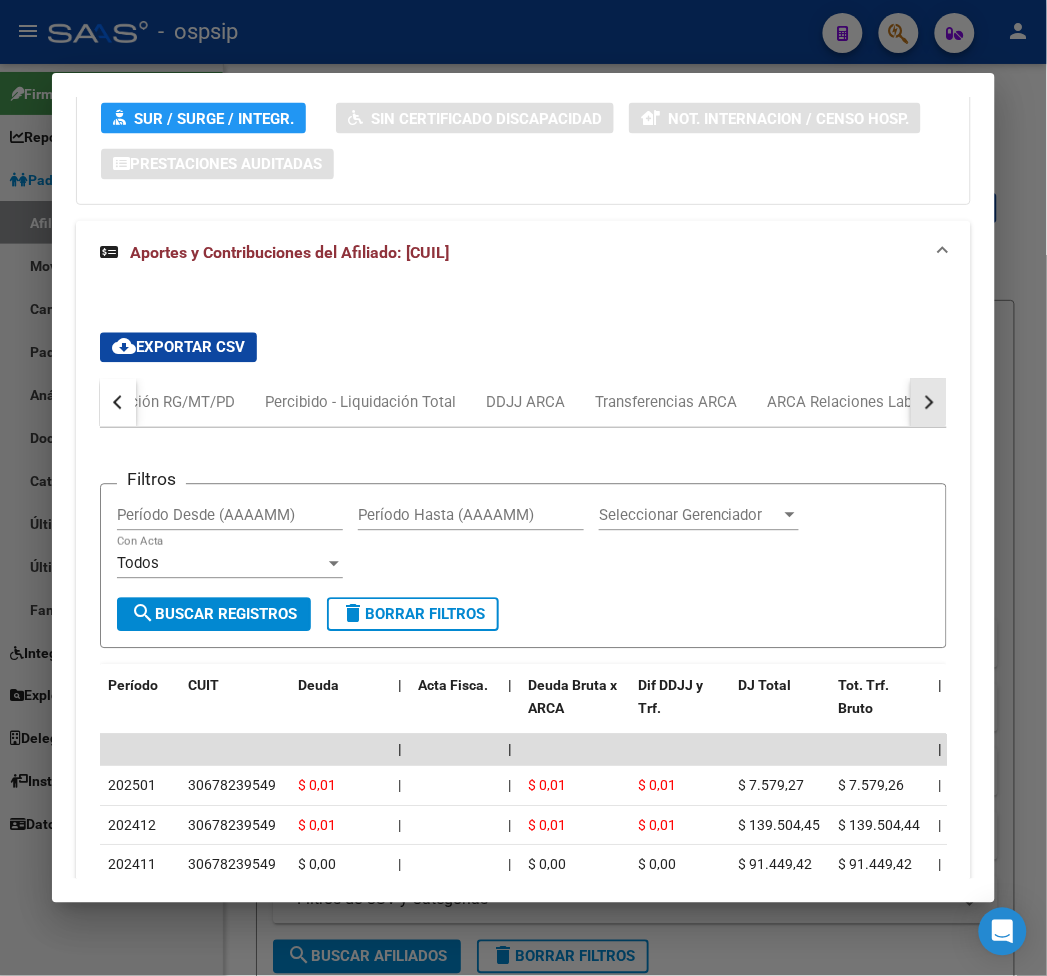 click at bounding box center (927, 403) 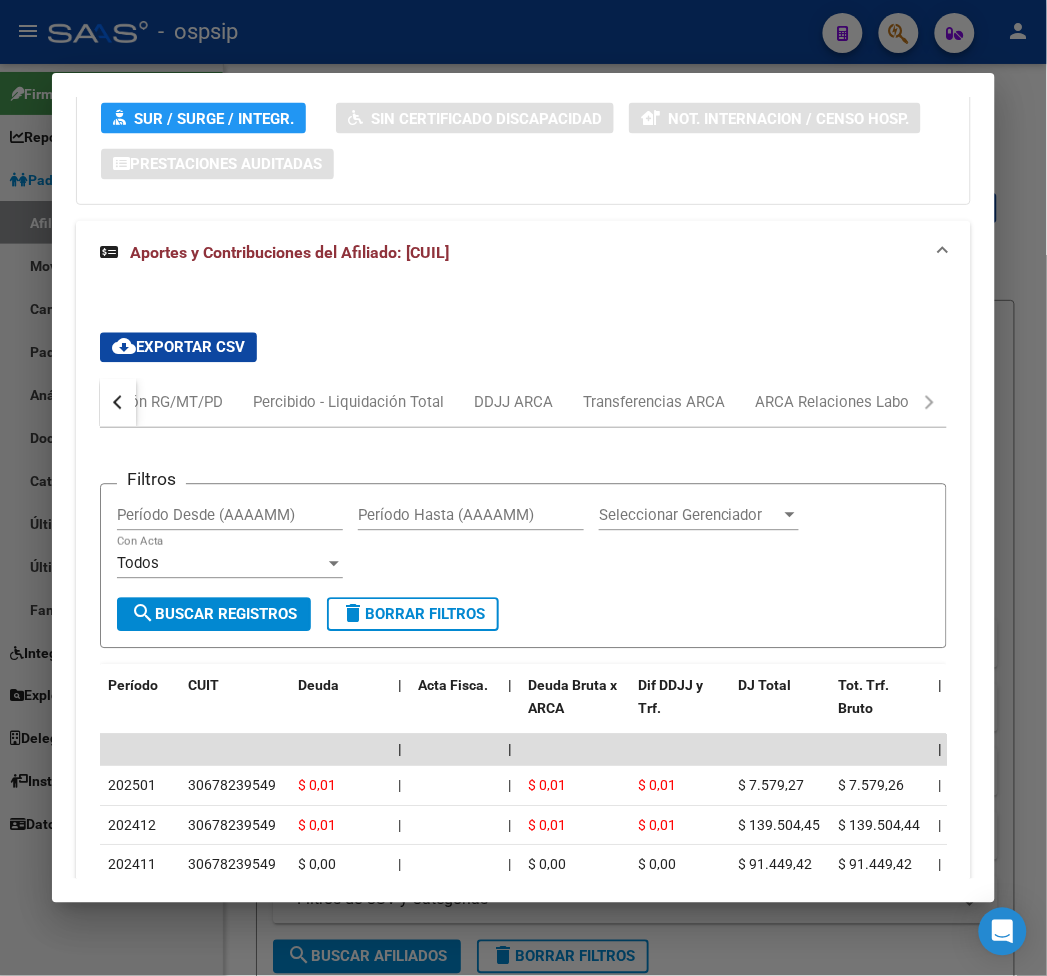 click on "Devengado RG Percibido - Liquidación RG/MT/PD Percibido - Liquidación Total DDJJ ARCA Transferencias ARCA ARCA Relaciones Laborales" at bounding box center (523, 403) 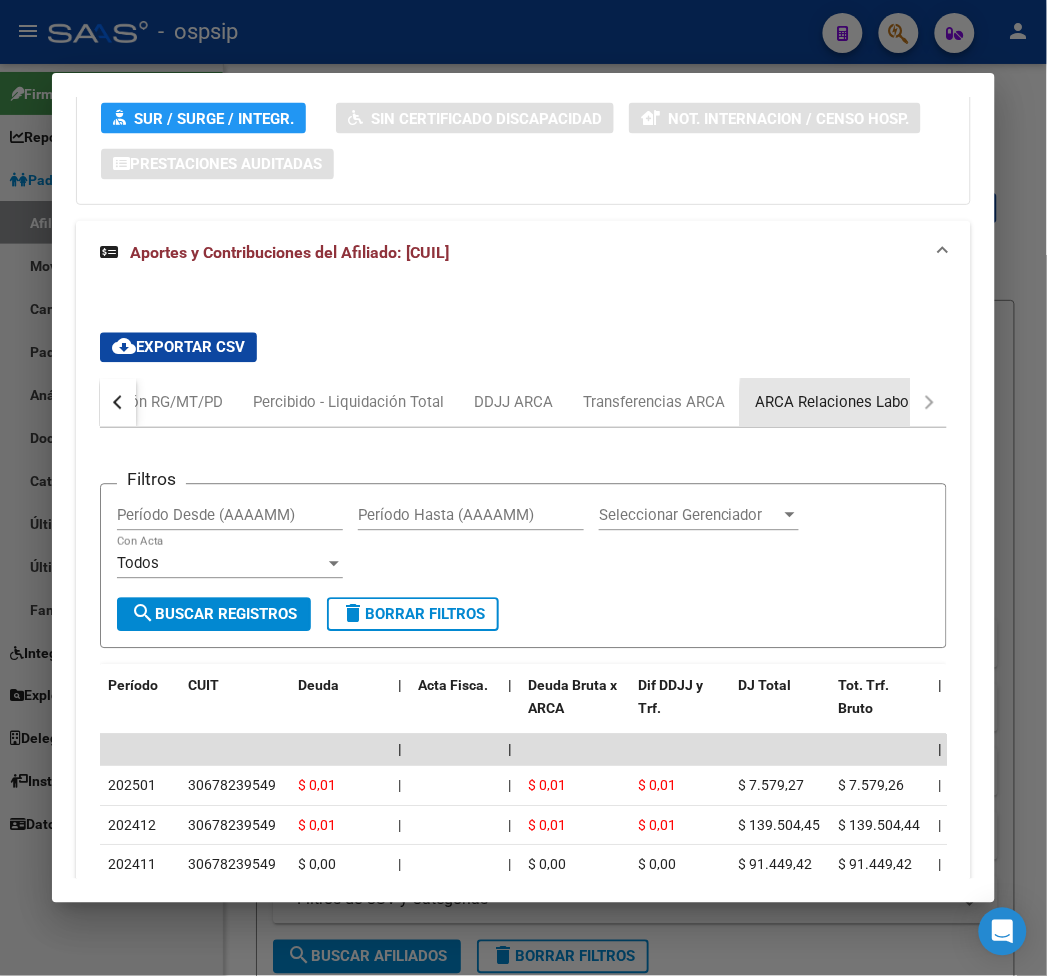click on "ARCA Relaciones Laborales" at bounding box center (848, 403) 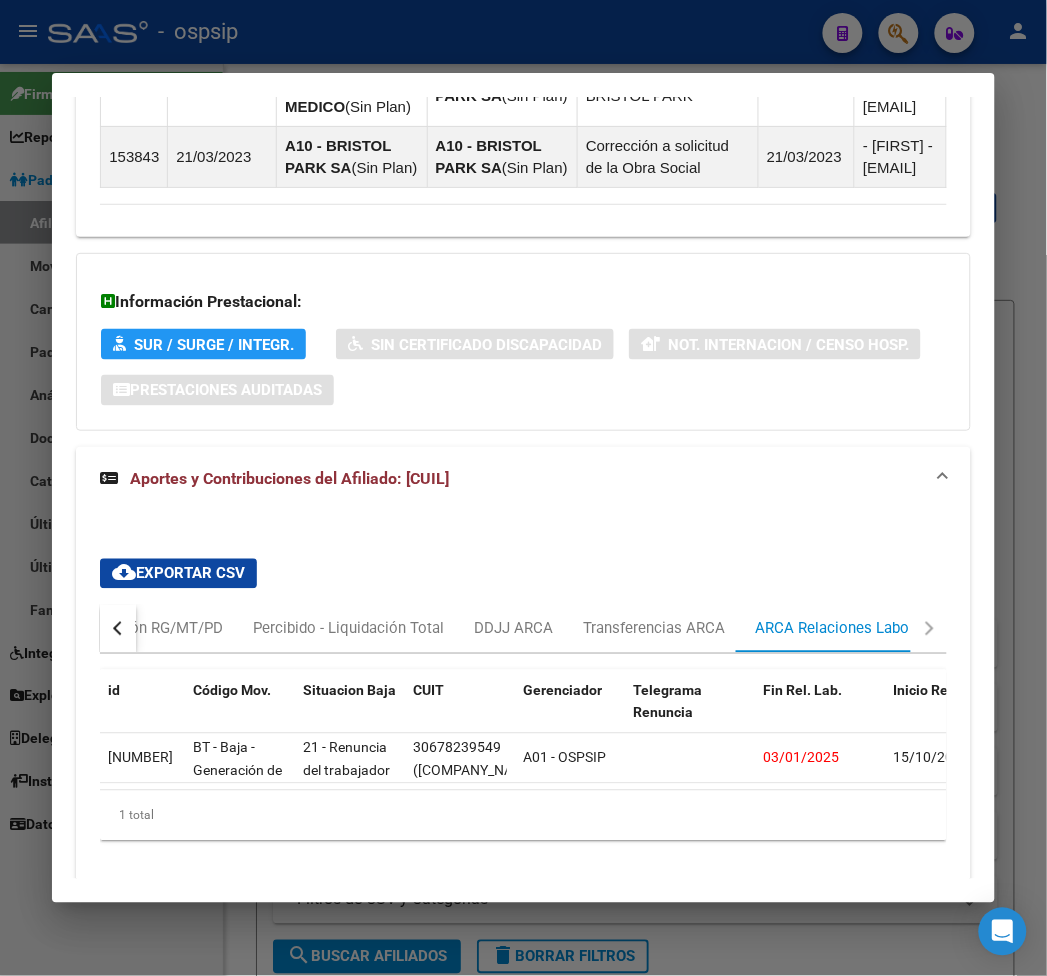 scroll, scrollTop: 1892, scrollLeft: 0, axis: vertical 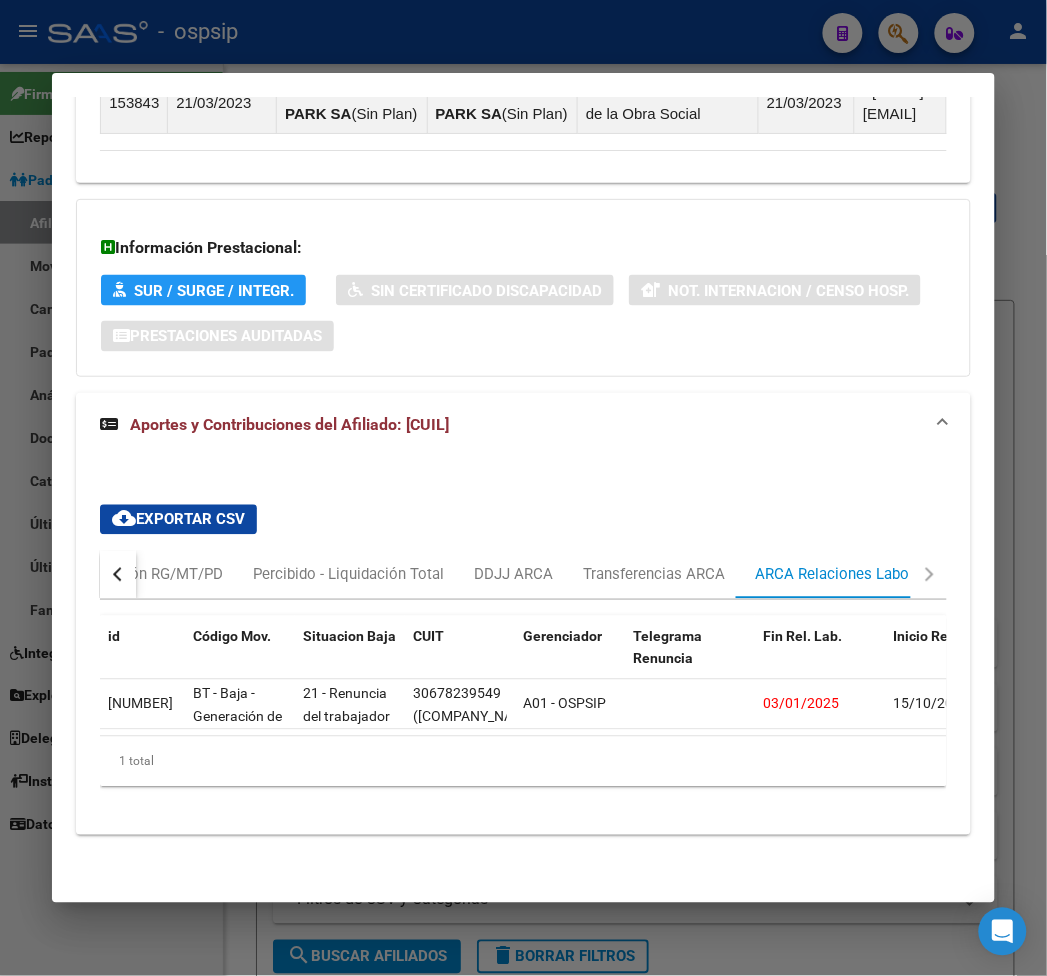 drag, startPoint x: 376, startPoint y: 741, endPoint x: 457, endPoint y: 731, distance: 81.61495 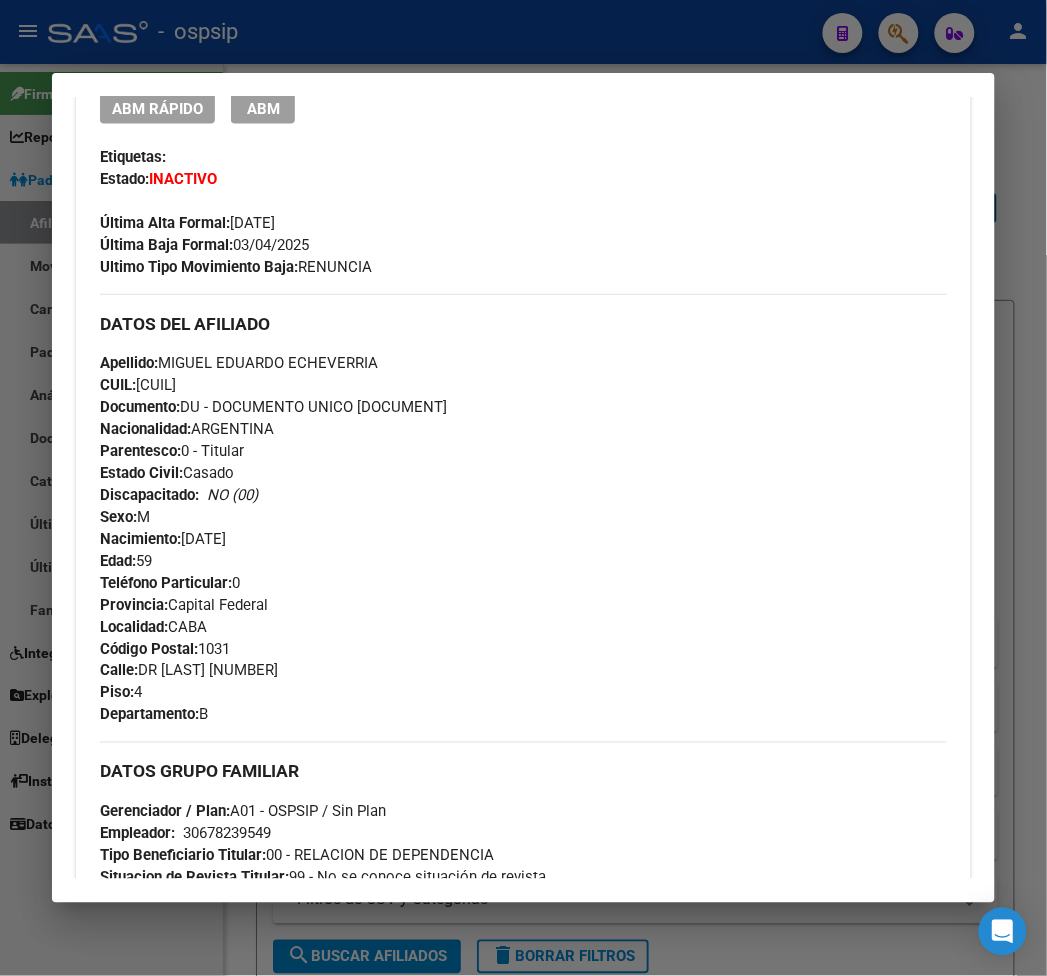 scroll, scrollTop: 447, scrollLeft: 0, axis: vertical 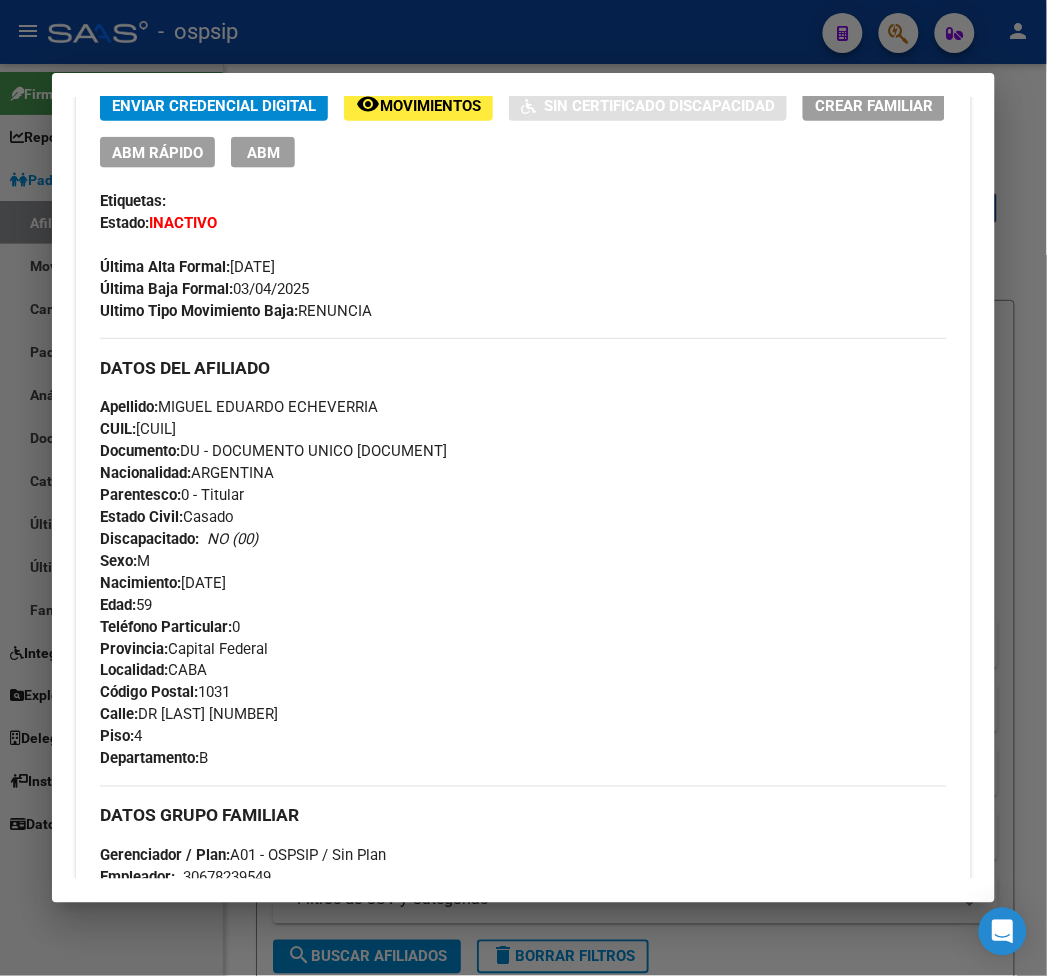 click on "Movimientos" 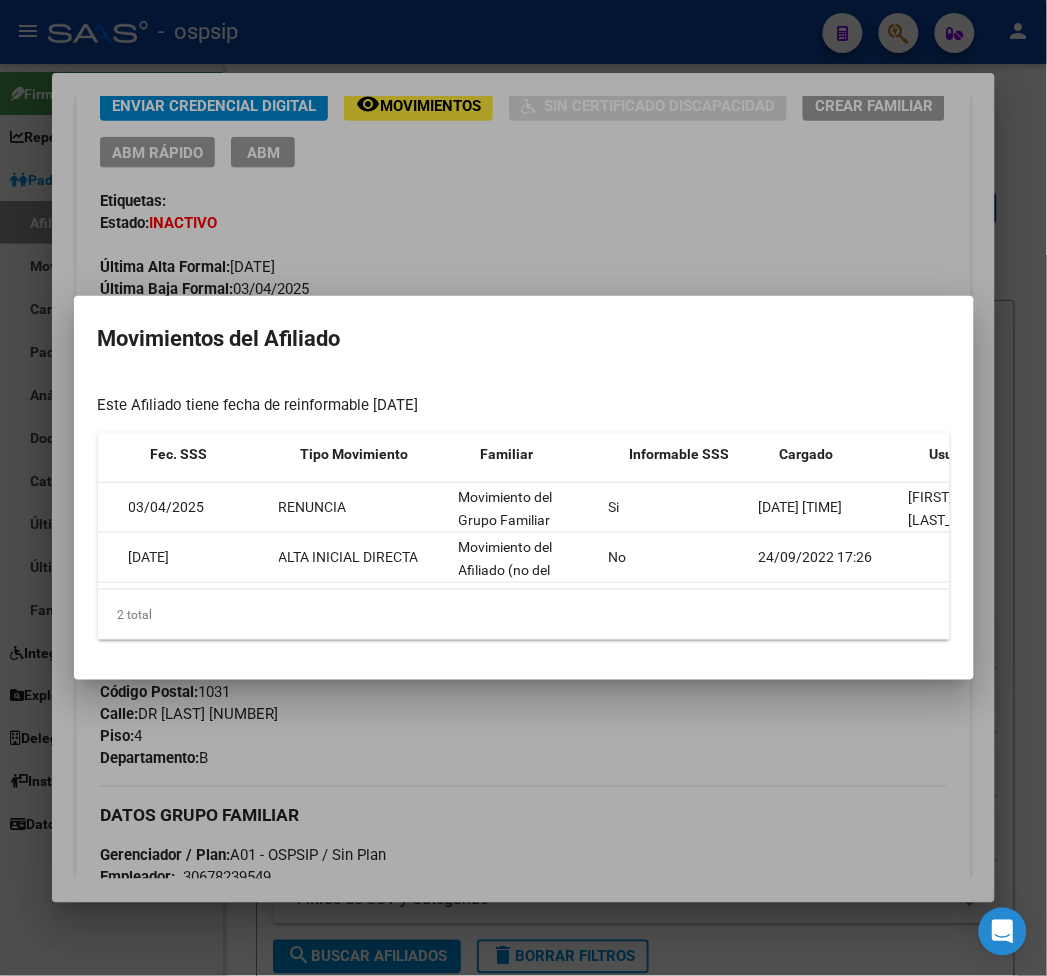 scroll, scrollTop: 0, scrollLeft: 151, axis: horizontal 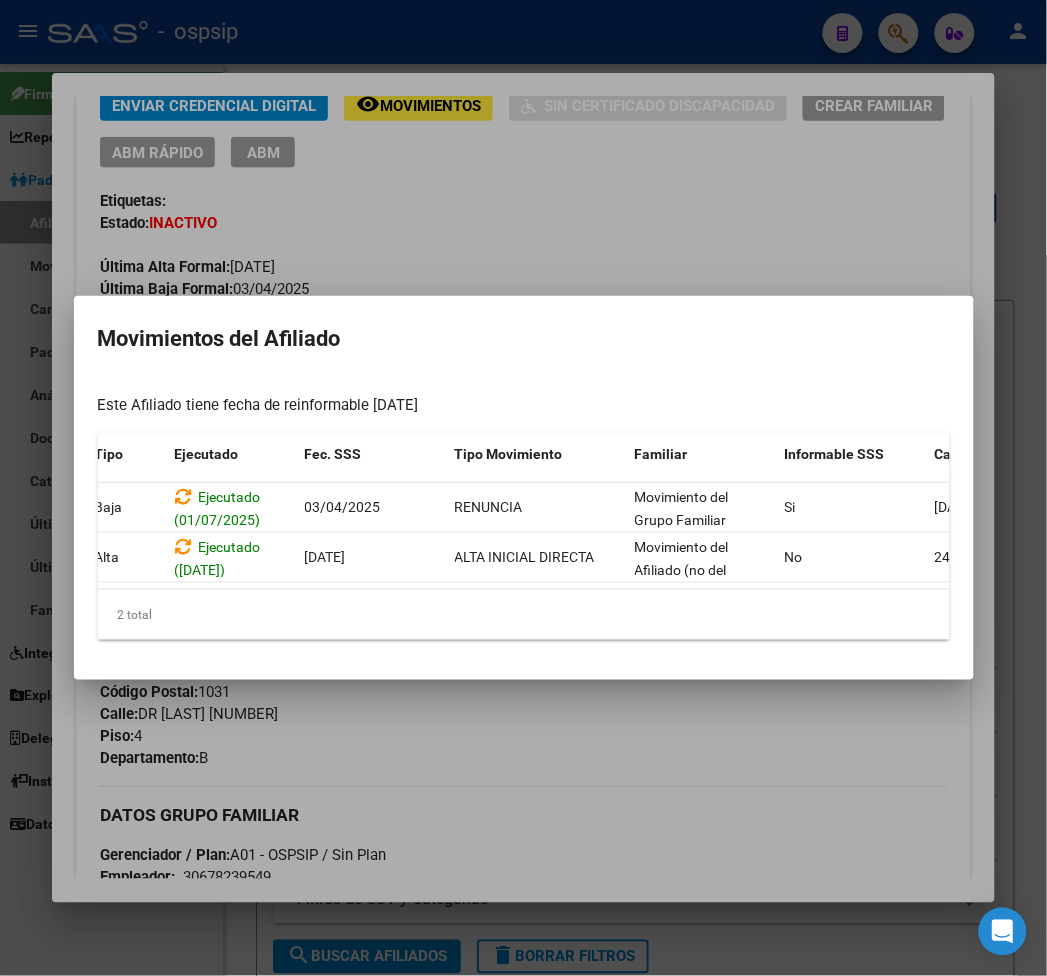 click at bounding box center [523, 488] 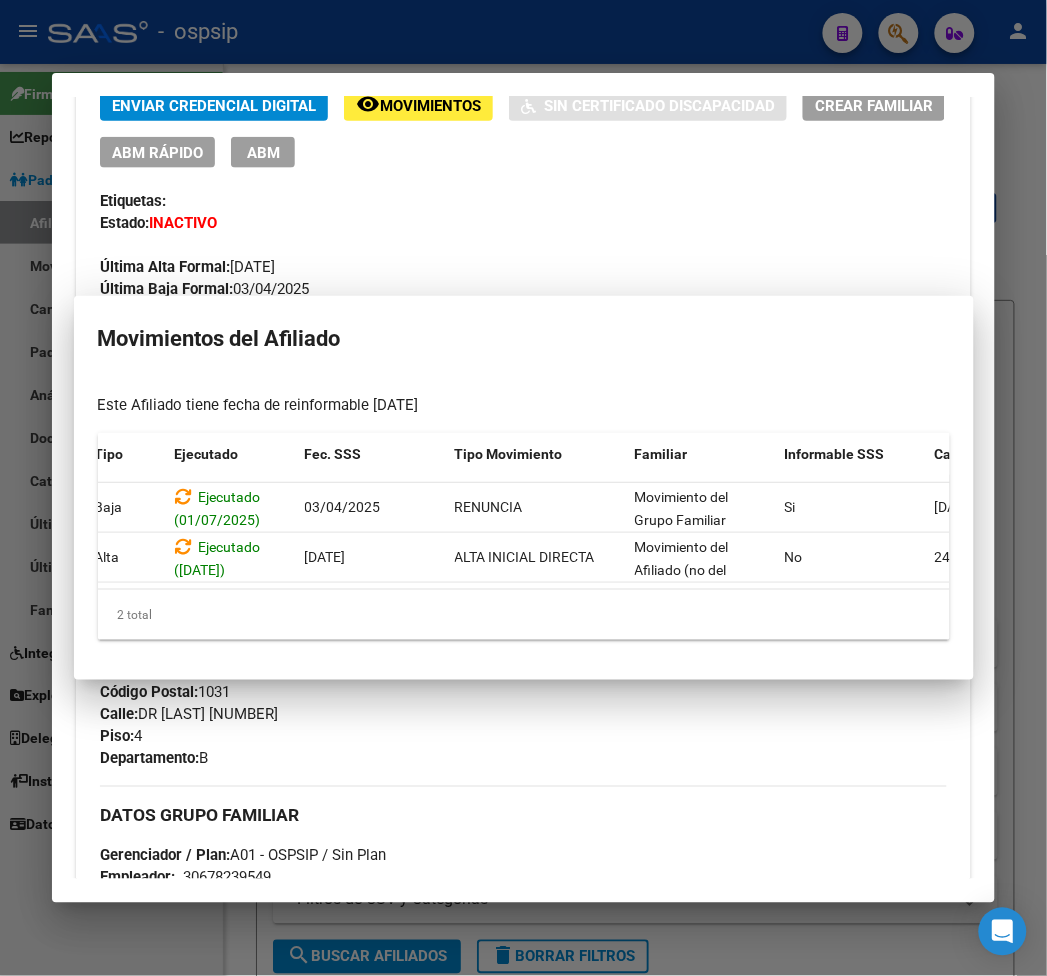 scroll, scrollTop: 441, scrollLeft: 0, axis: vertical 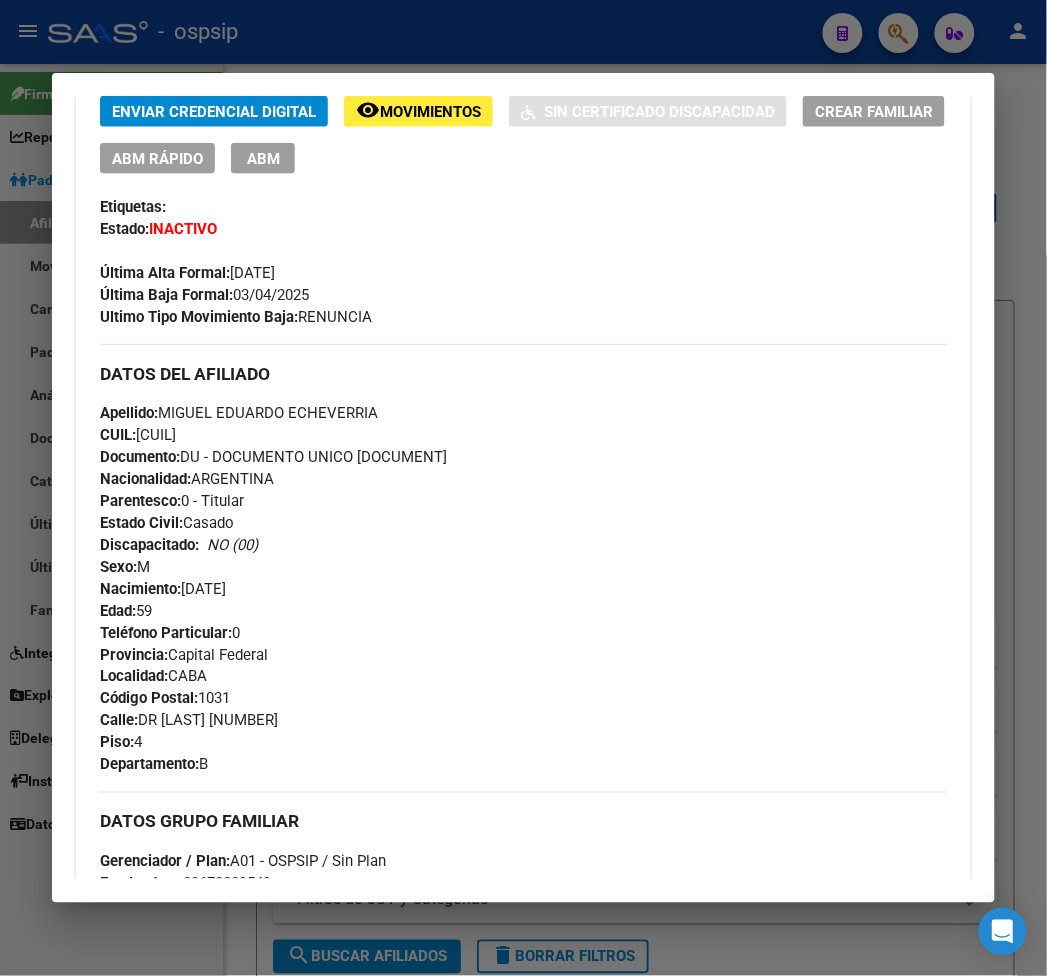 click at bounding box center (523, 488) 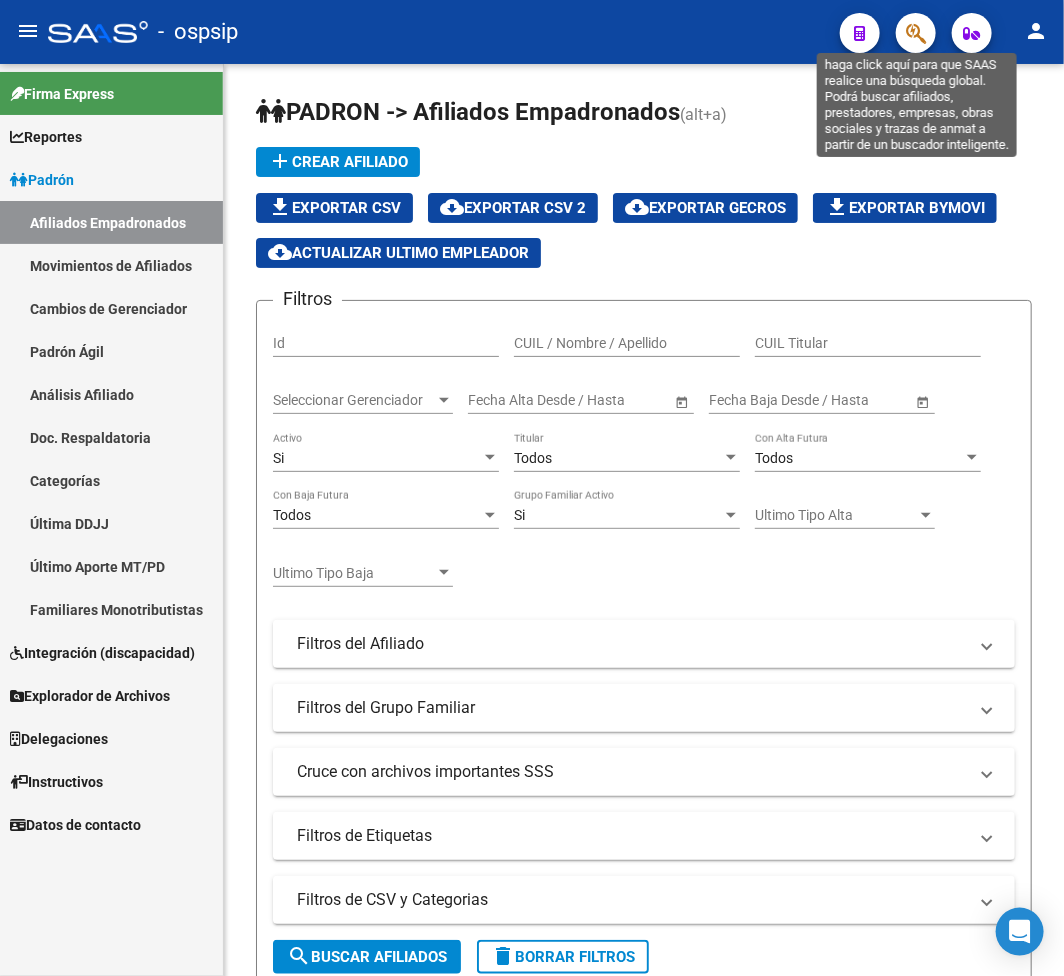 click 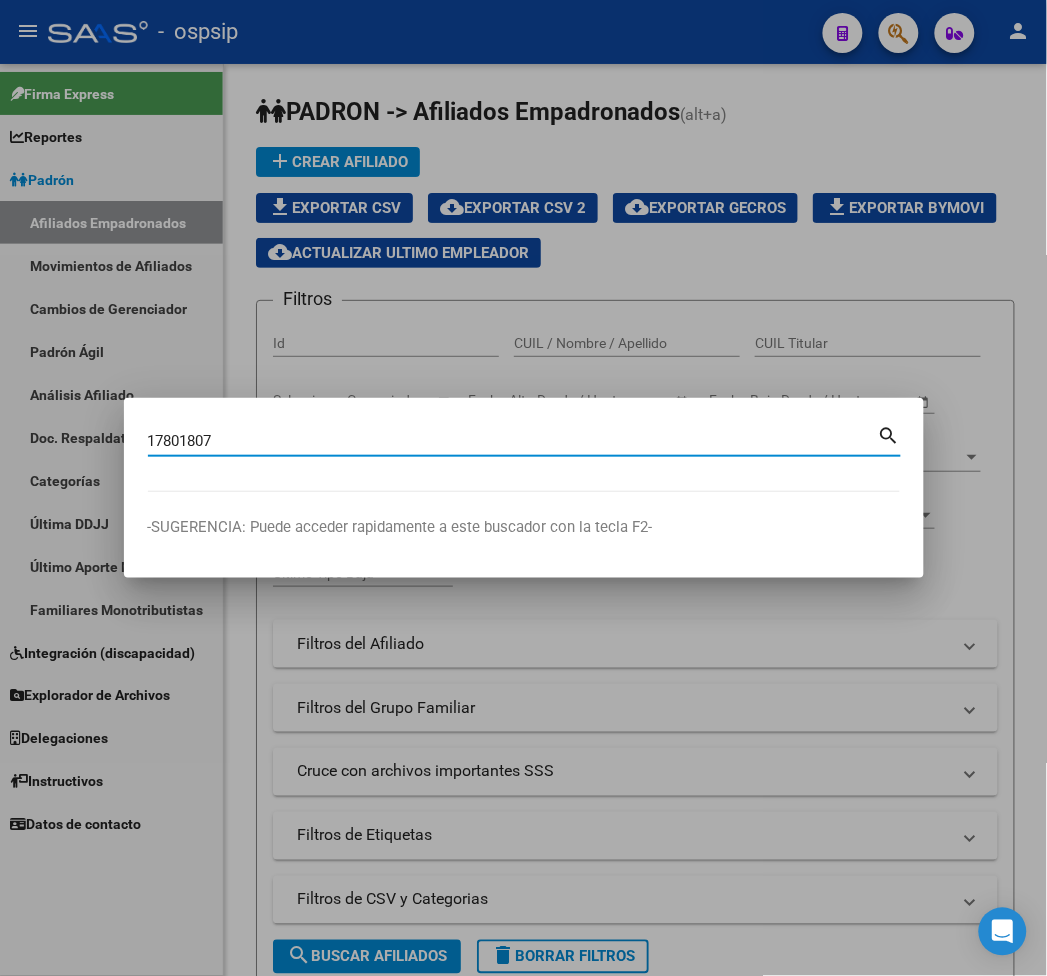 type on "17801807" 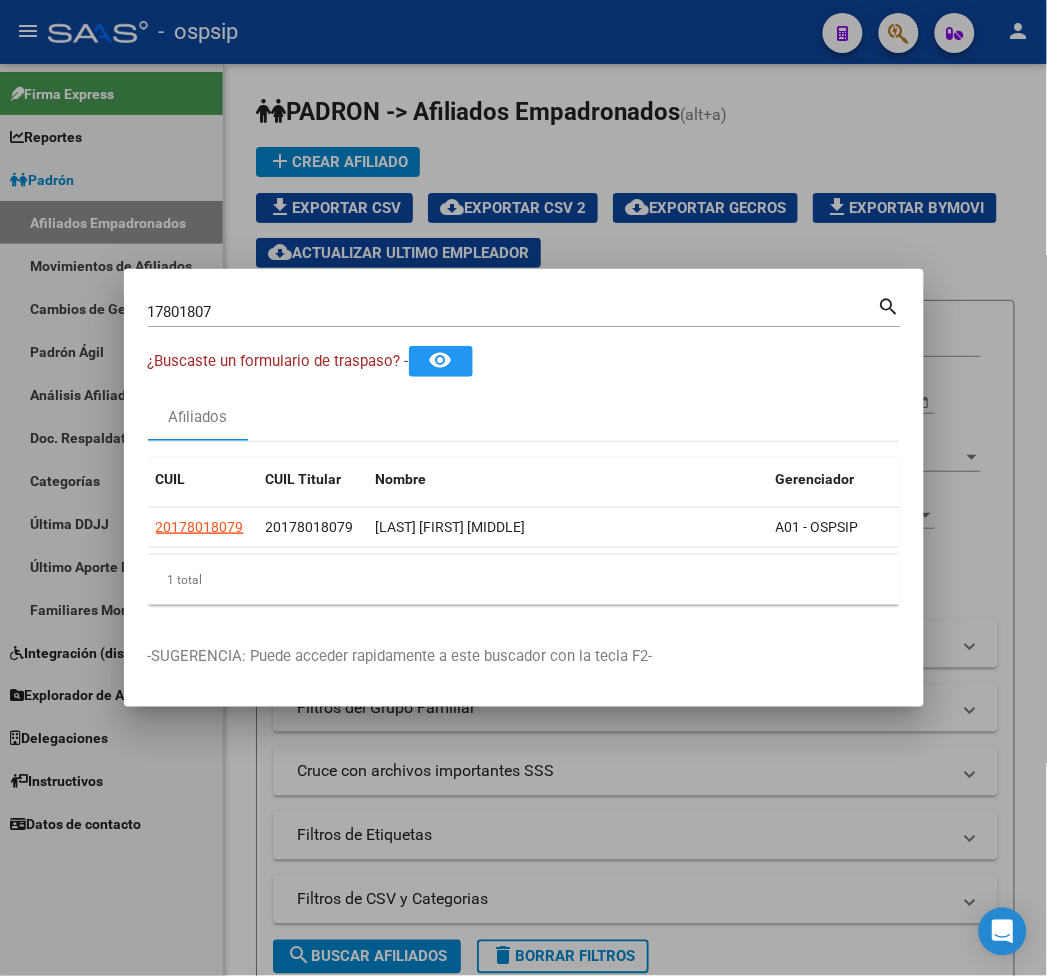 click at bounding box center (523, 488) 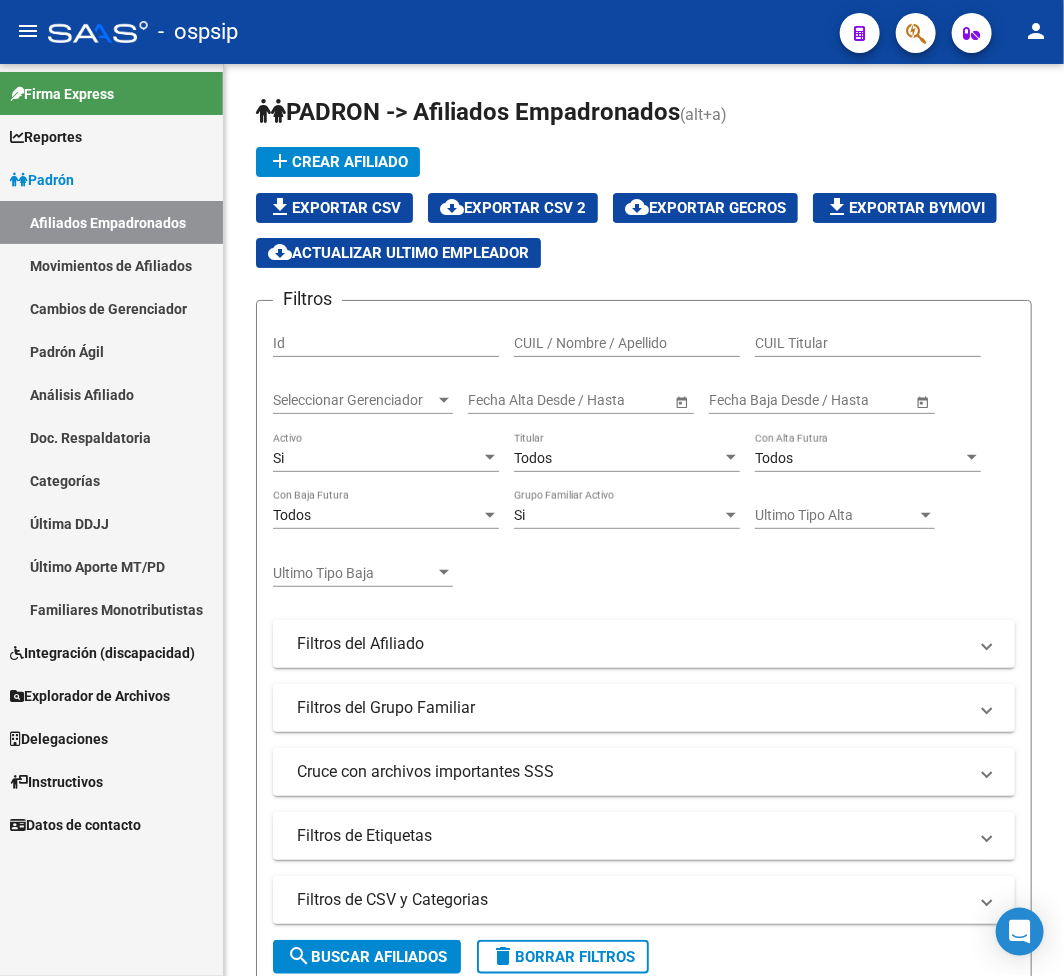 type 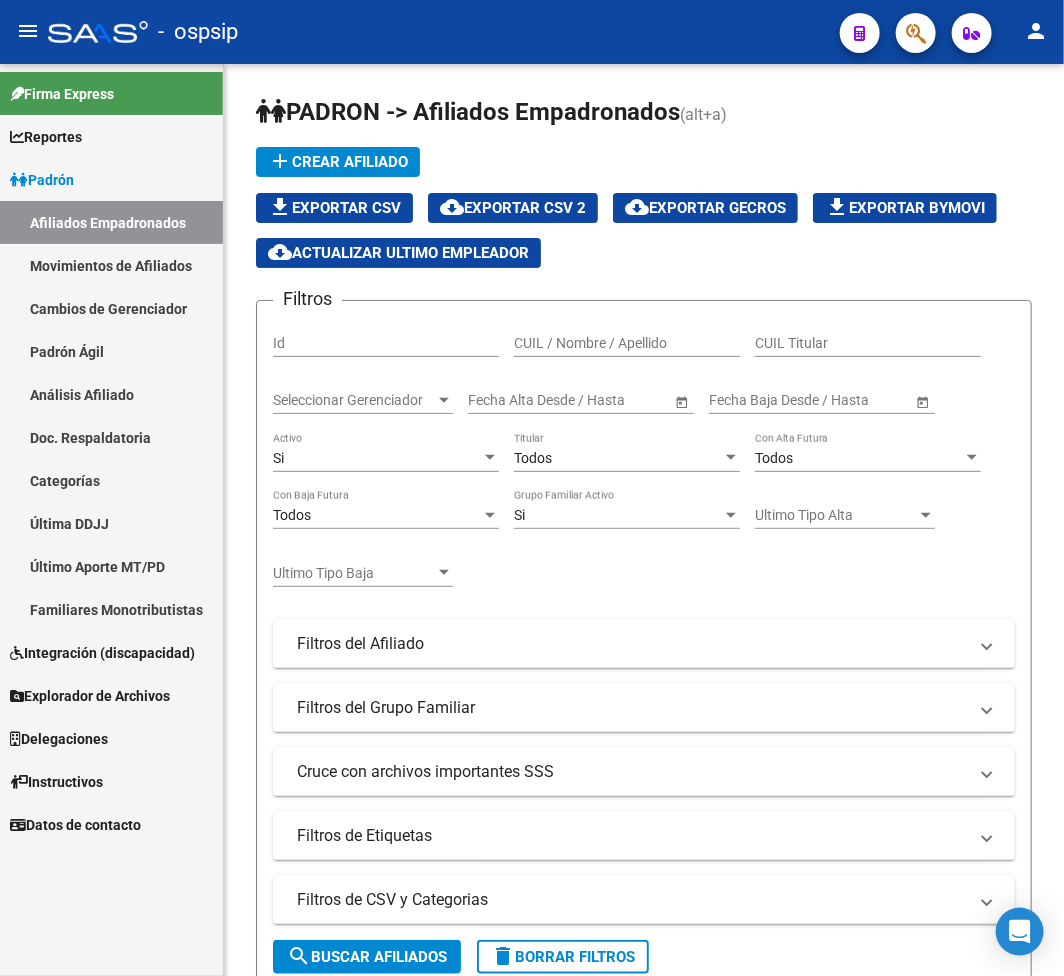 click 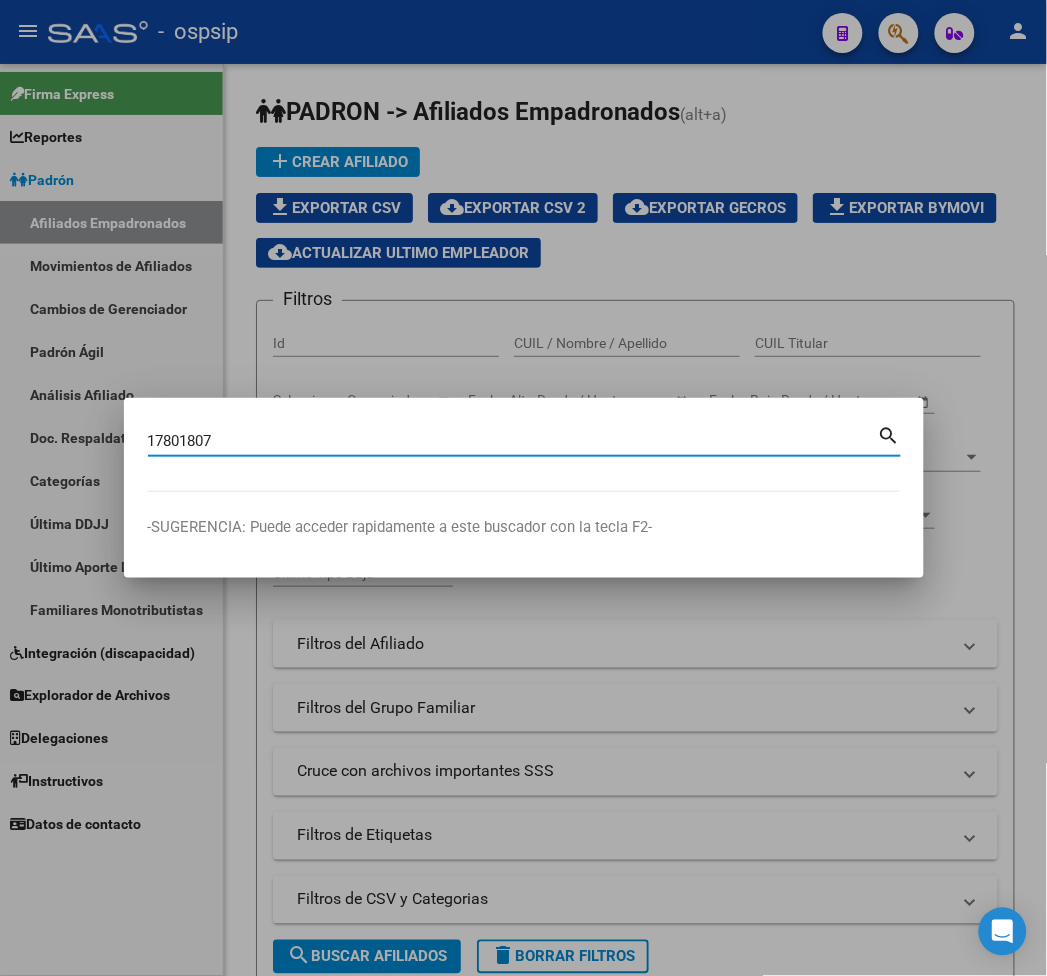 type on "17801807" 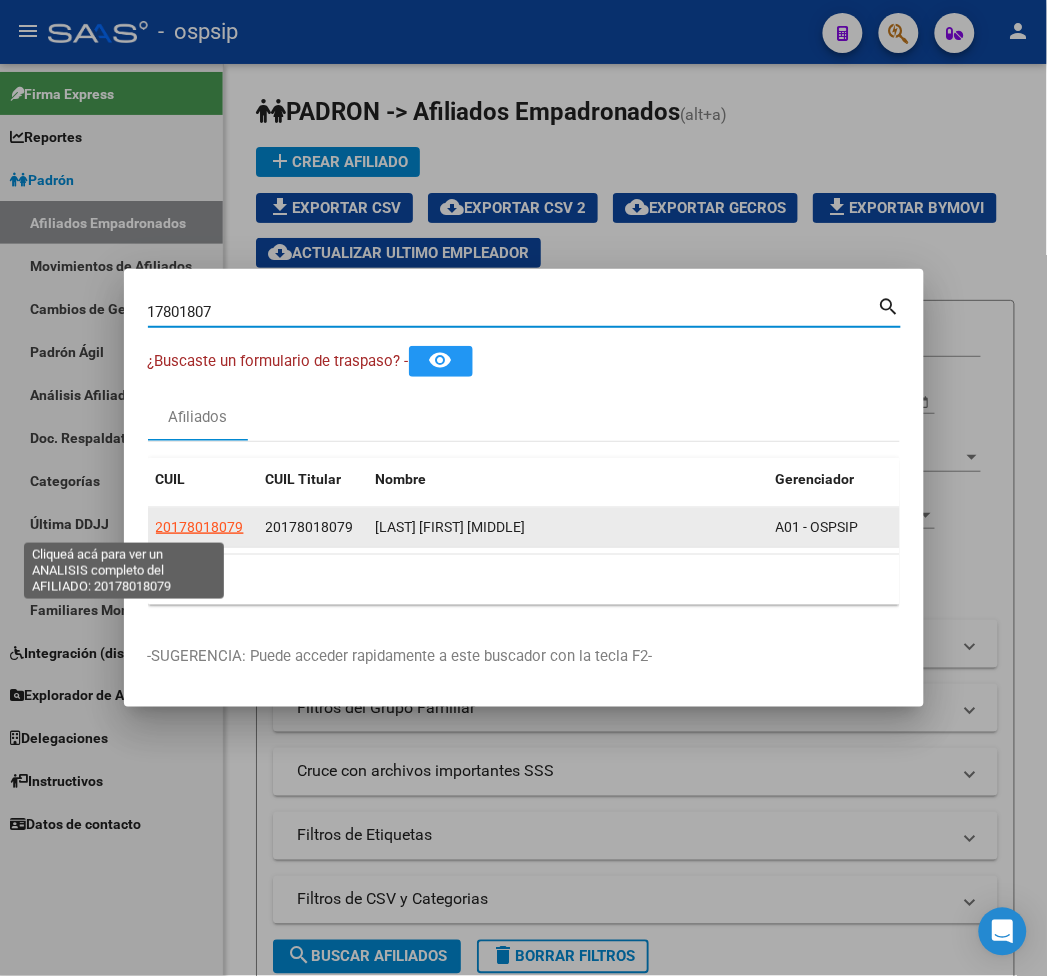 click on "20178018079" 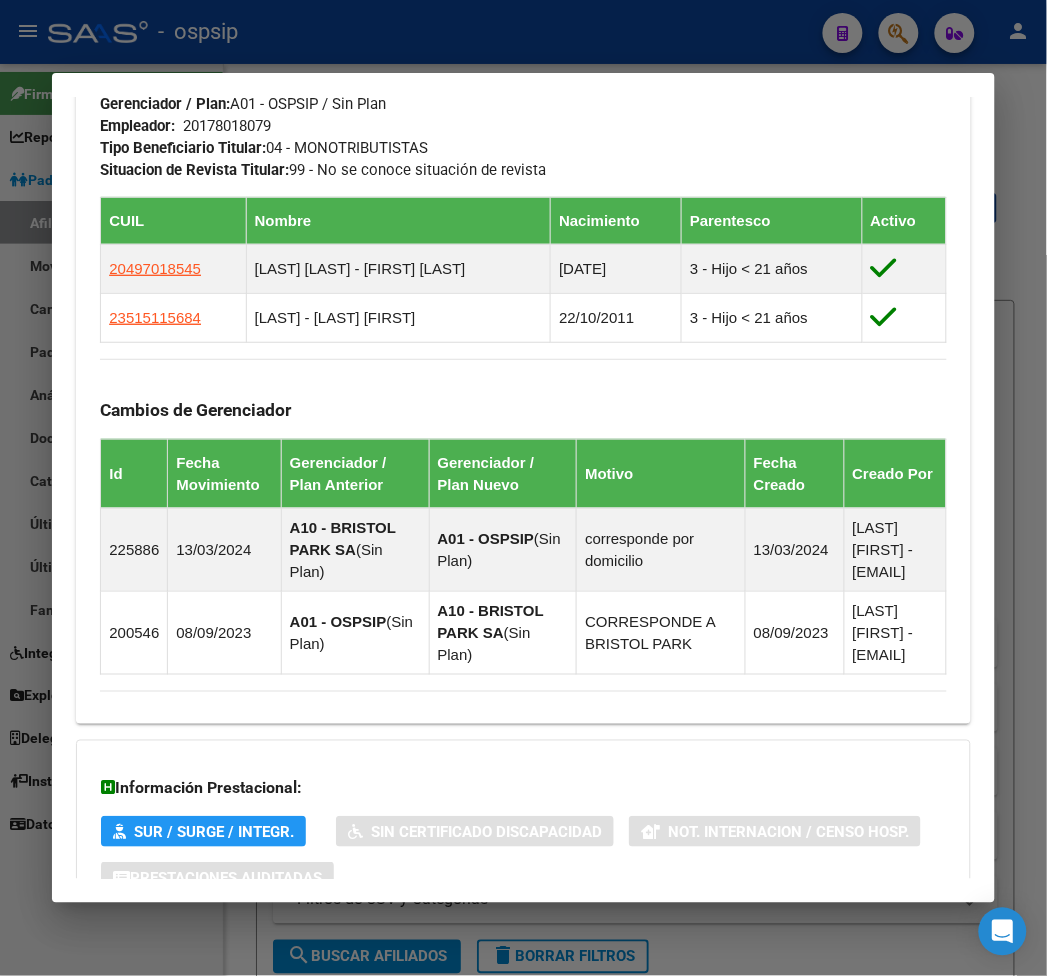 scroll, scrollTop: 1260, scrollLeft: 0, axis: vertical 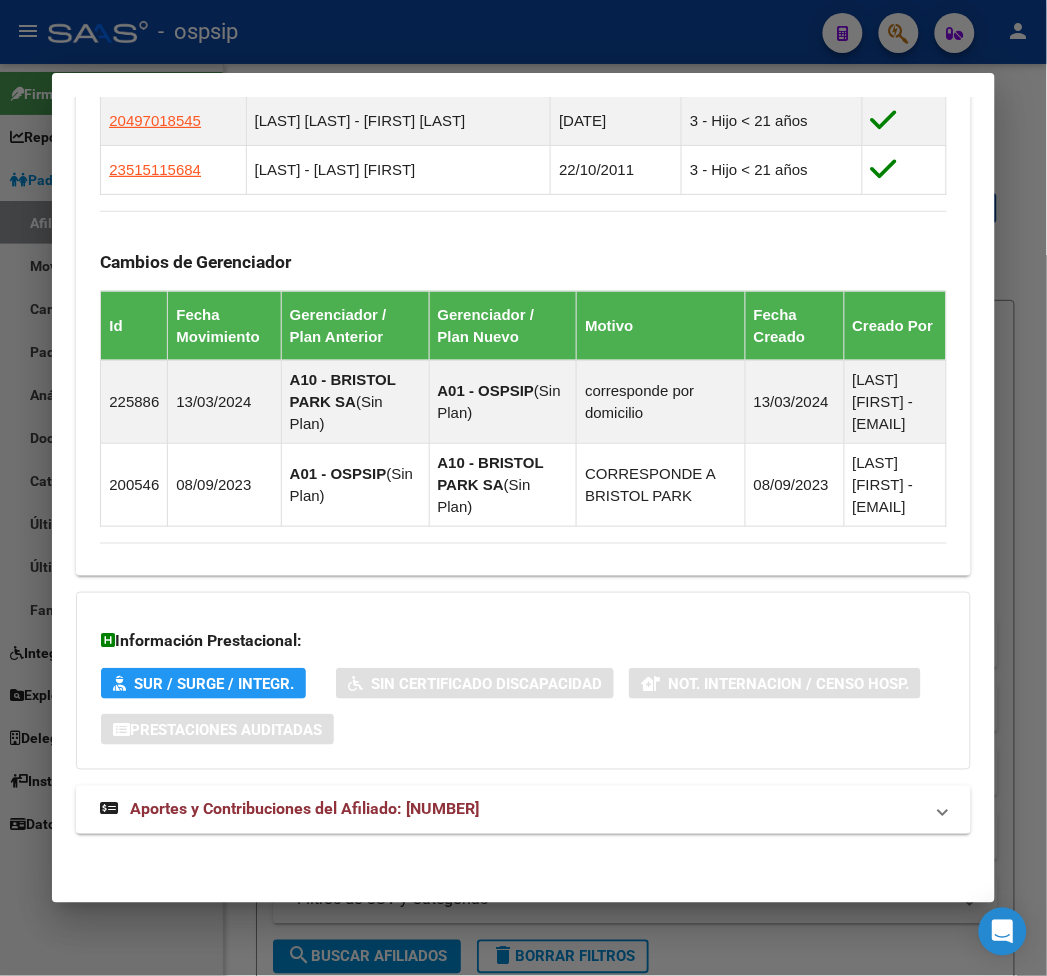 click on "Aportes y Contribuciones del Afiliado: 20178018079" at bounding box center [511, 810] 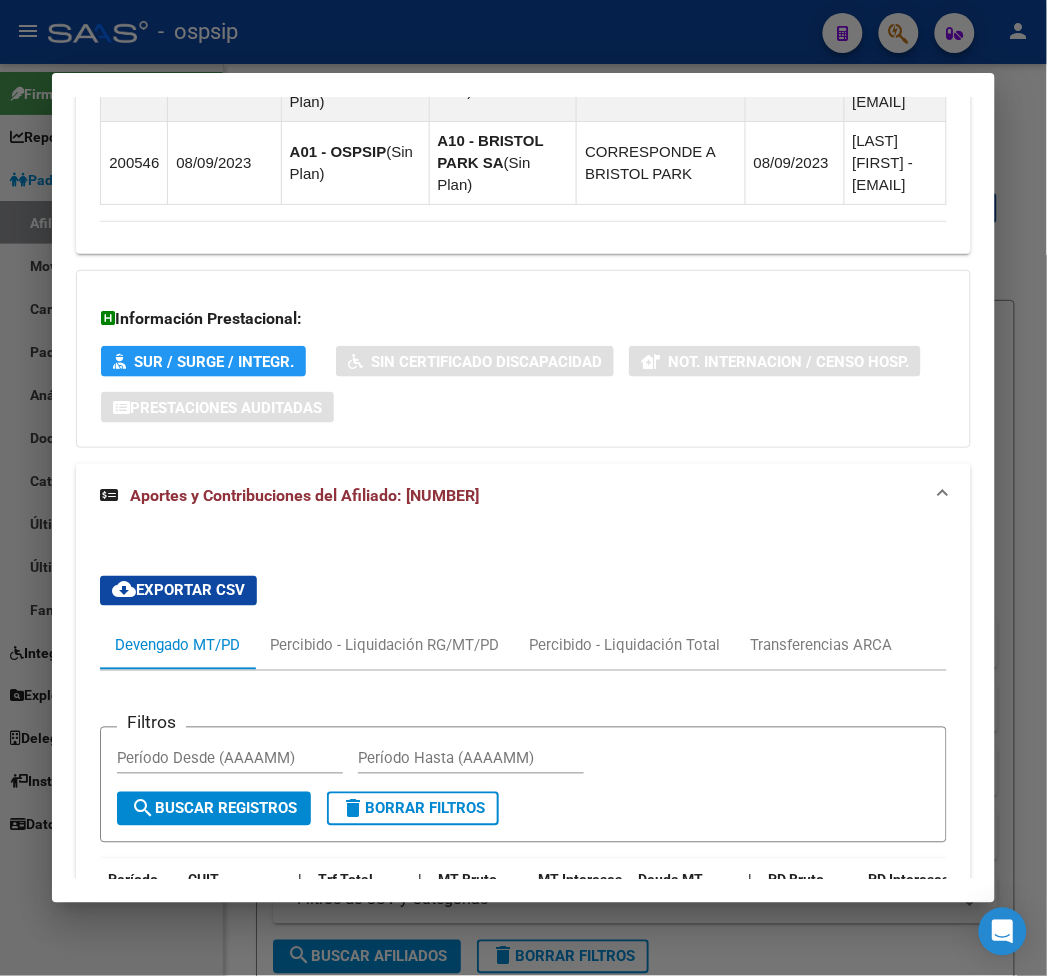 scroll, scrollTop: 2037, scrollLeft: 0, axis: vertical 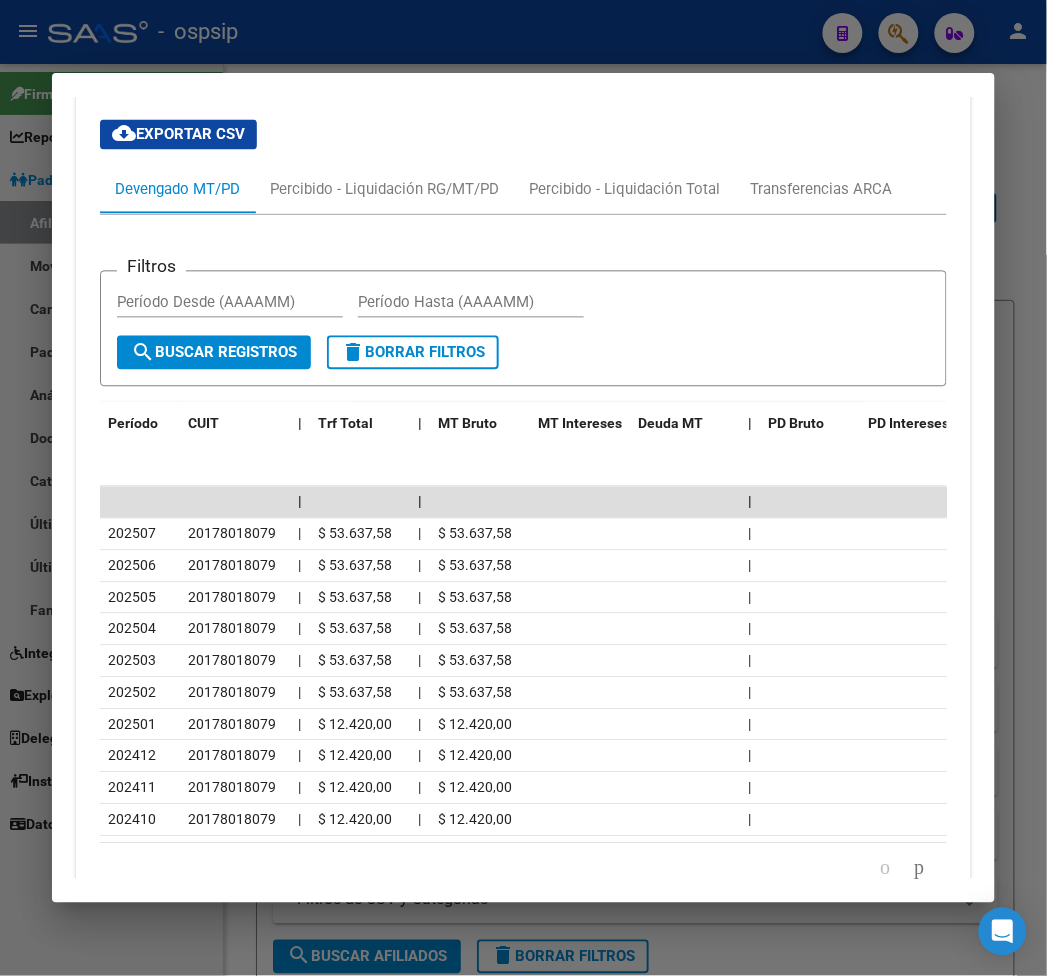 click at bounding box center (523, 488) 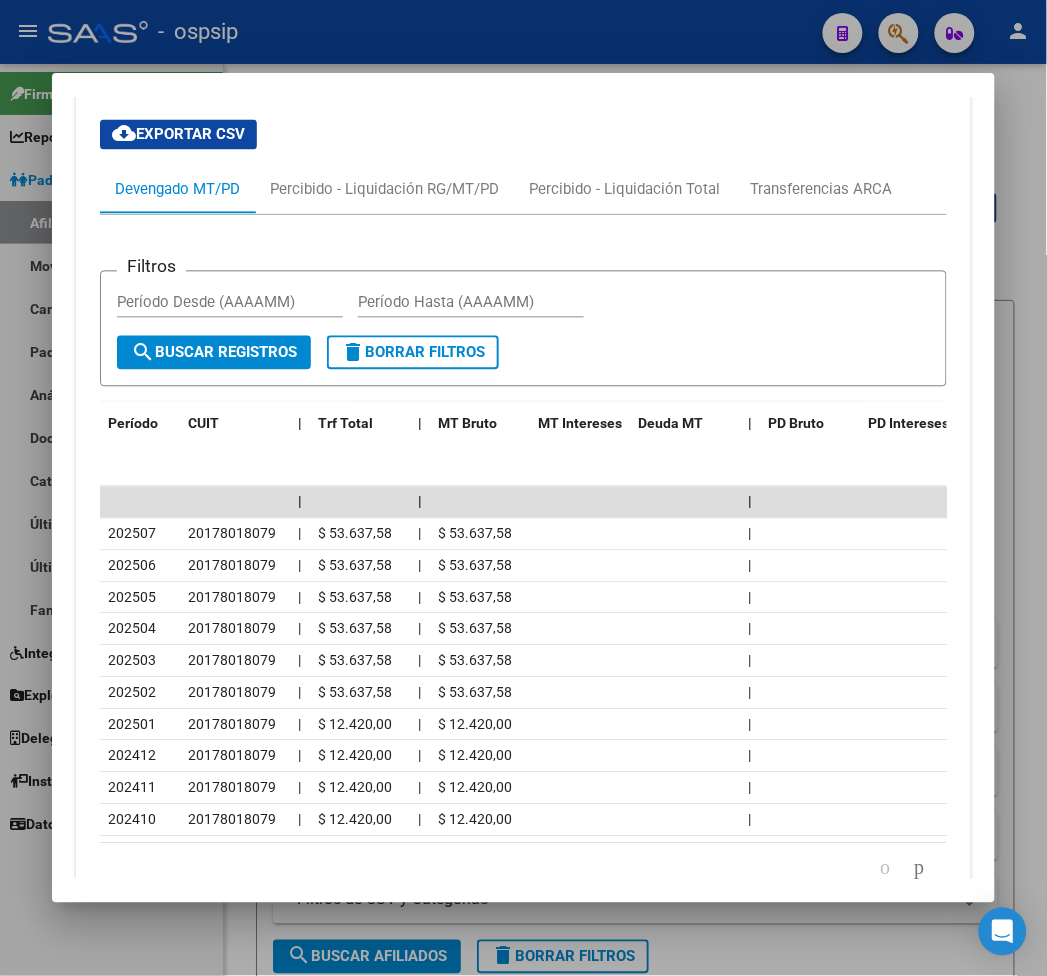 click at bounding box center (523, 488) 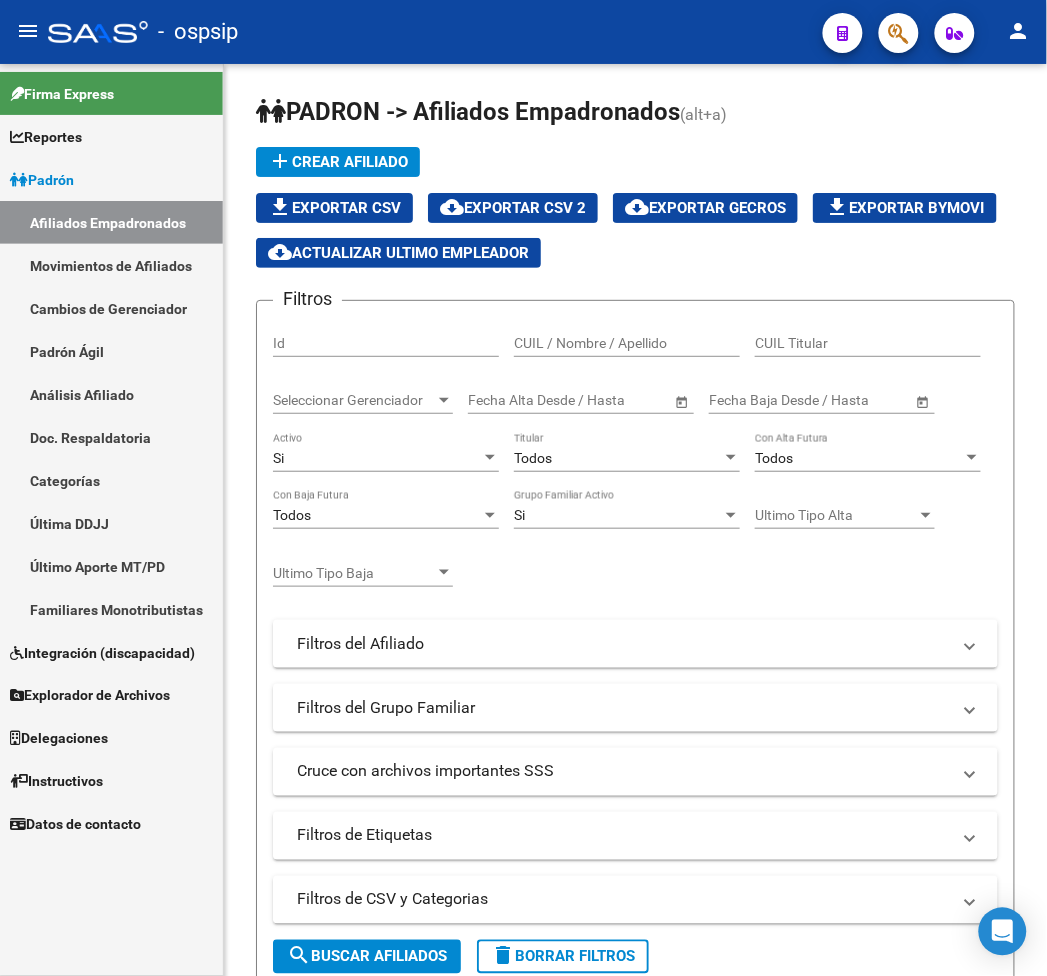 drag, startPoint x: 485, startPoint y: 51, endPoint x: 811, endPoint y: 130, distance: 335.43555 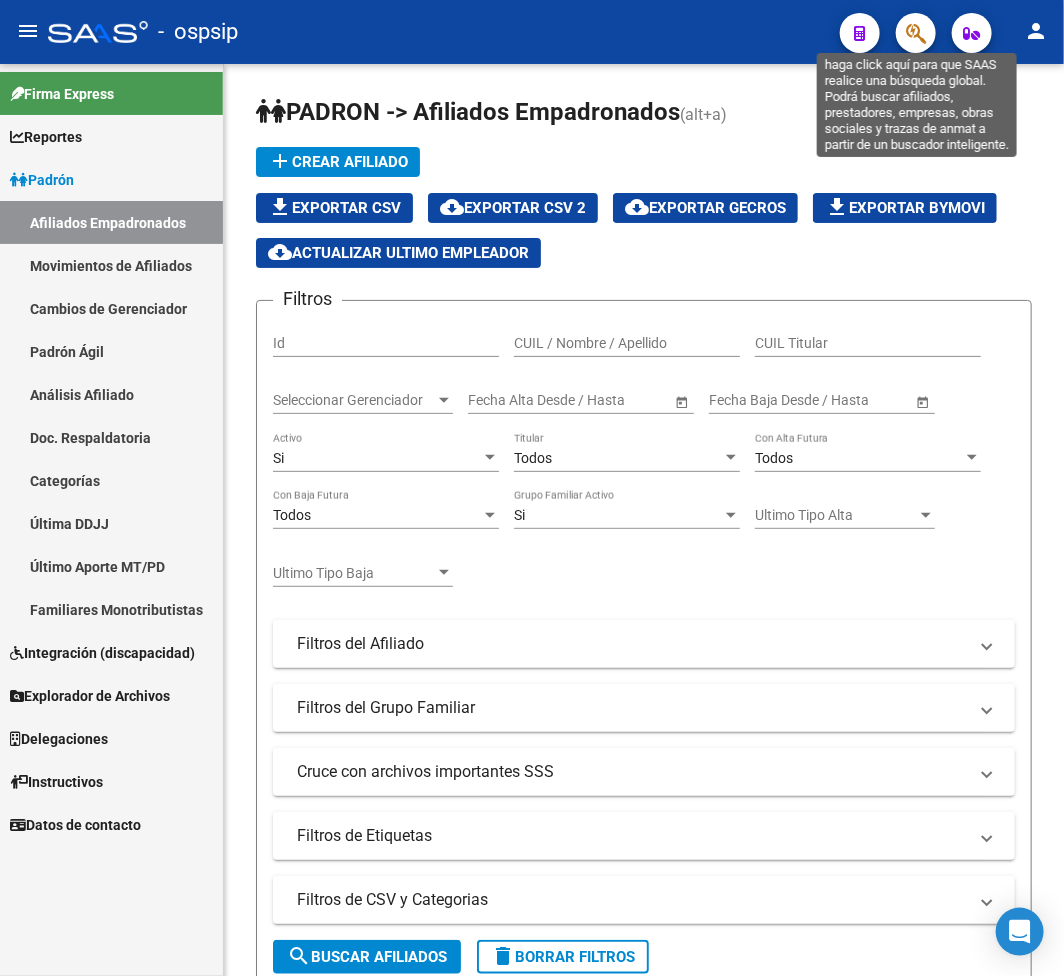 click 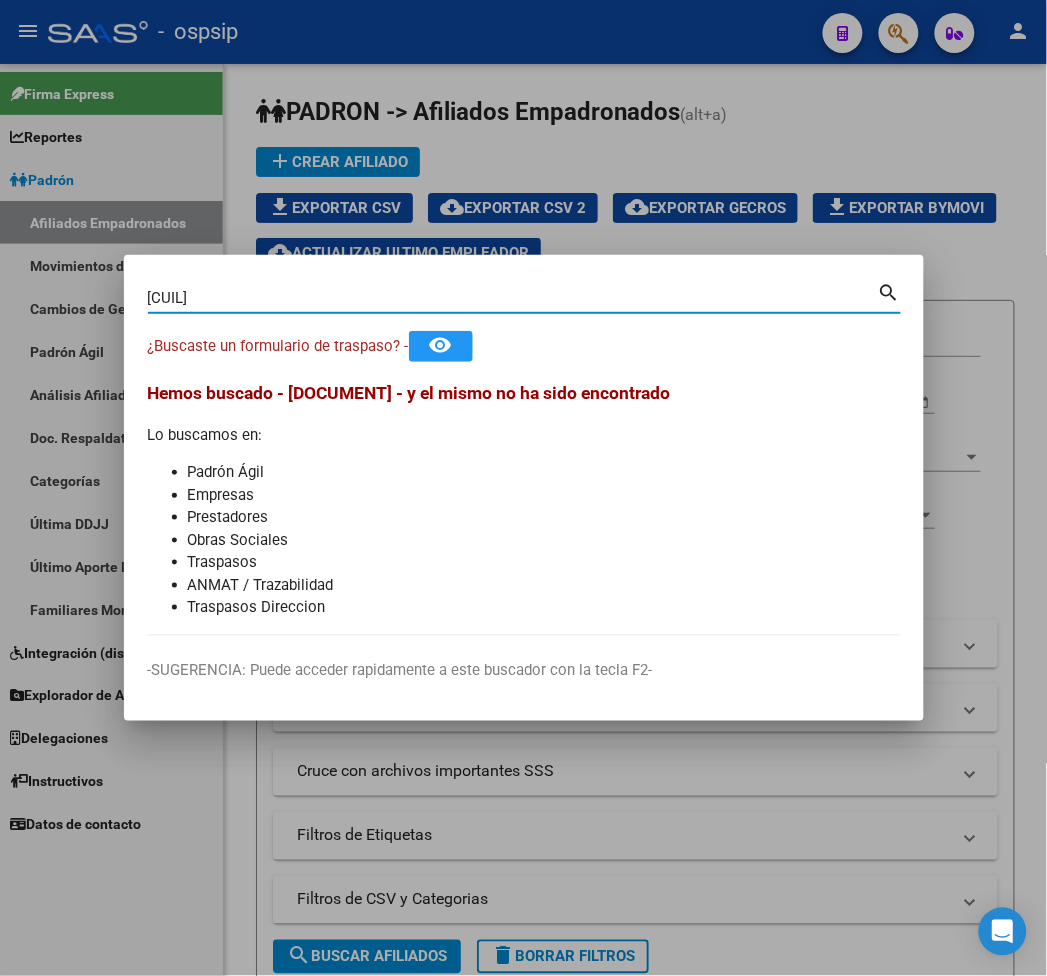 type on "17856928" 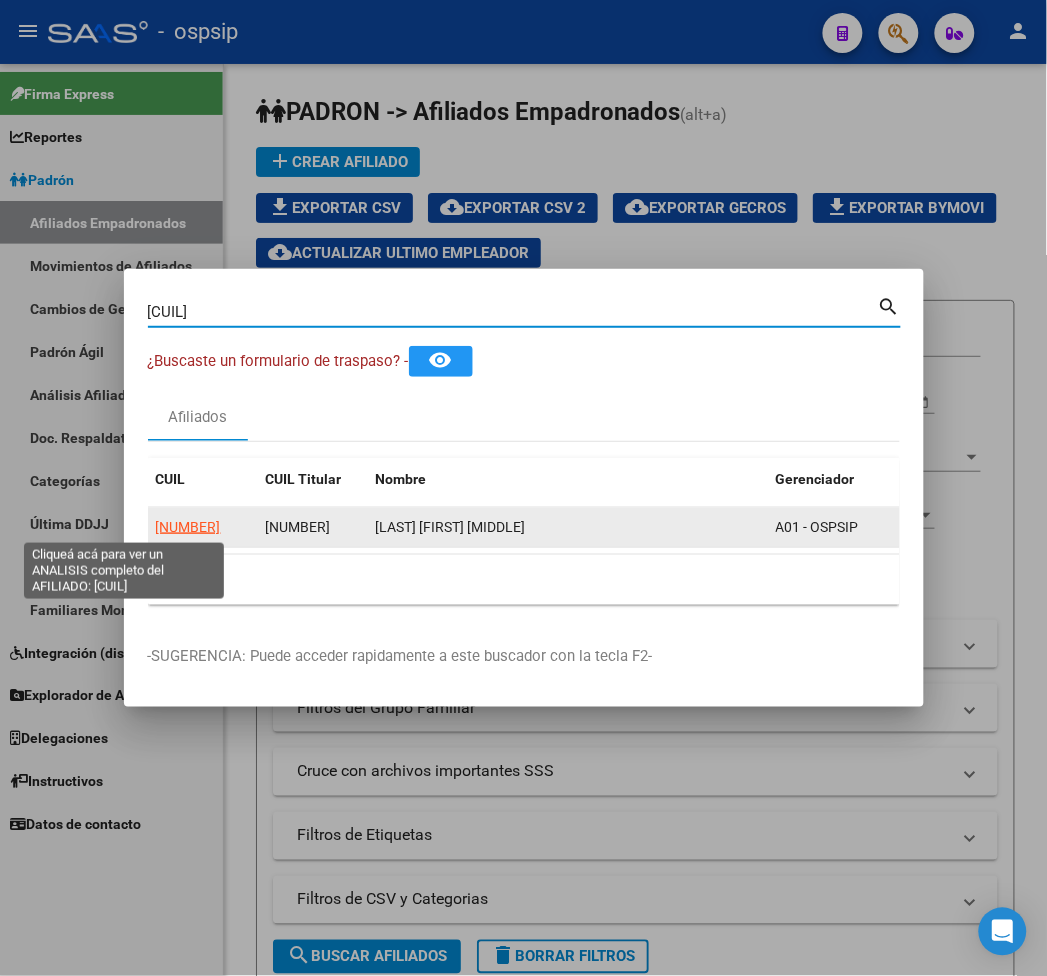 click on "20178569288" 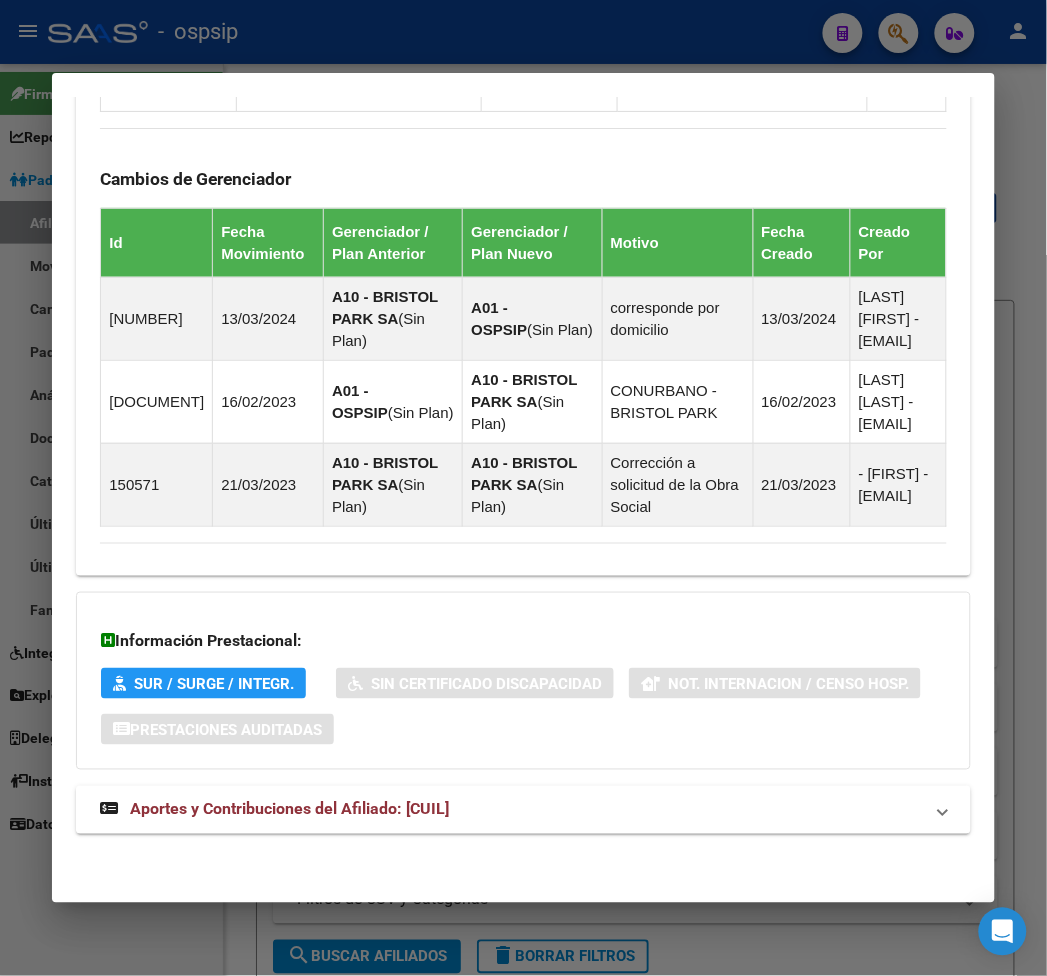 drag, startPoint x: 540, startPoint y: 832, endPoint x: 475, endPoint y: 714, distance: 134.71823 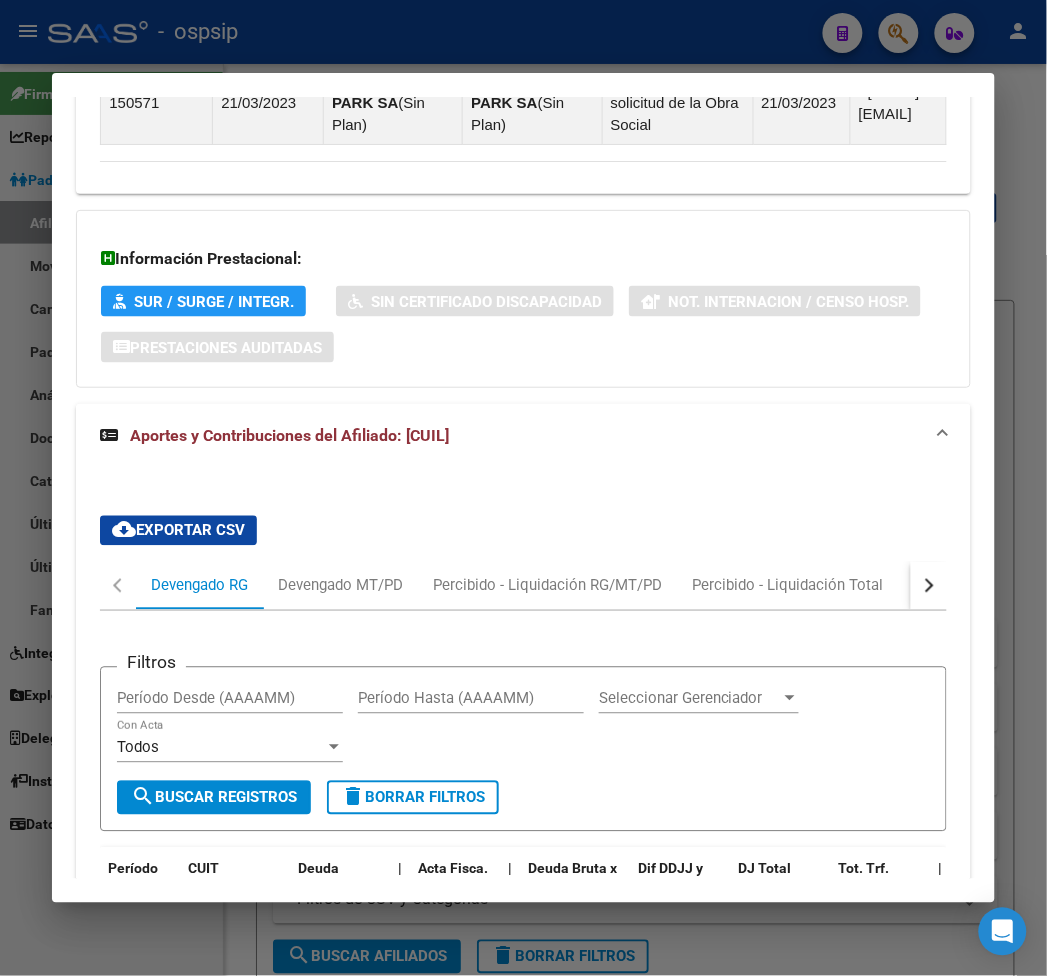 scroll, scrollTop: 1984, scrollLeft: 0, axis: vertical 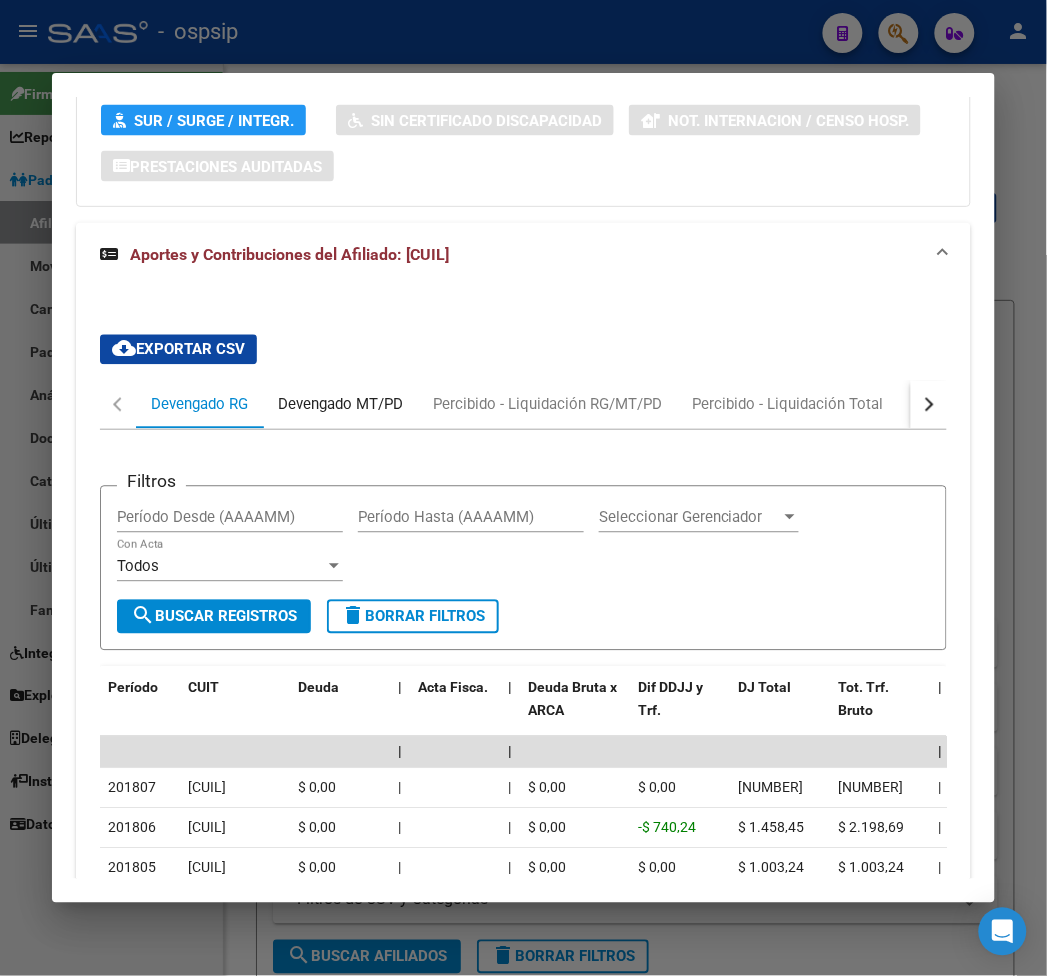 click on "Devengado MT/PD" at bounding box center [340, 405] 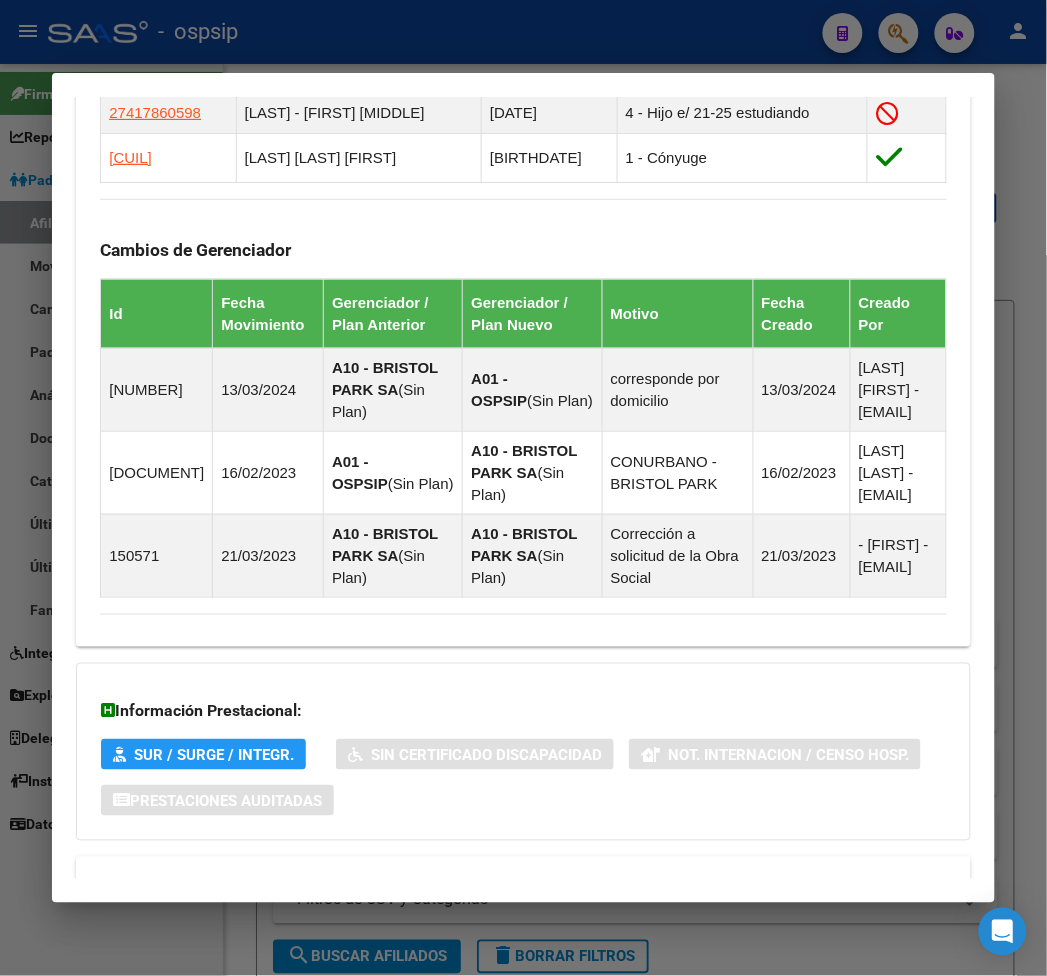 scroll, scrollTop: 1206, scrollLeft: 0, axis: vertical 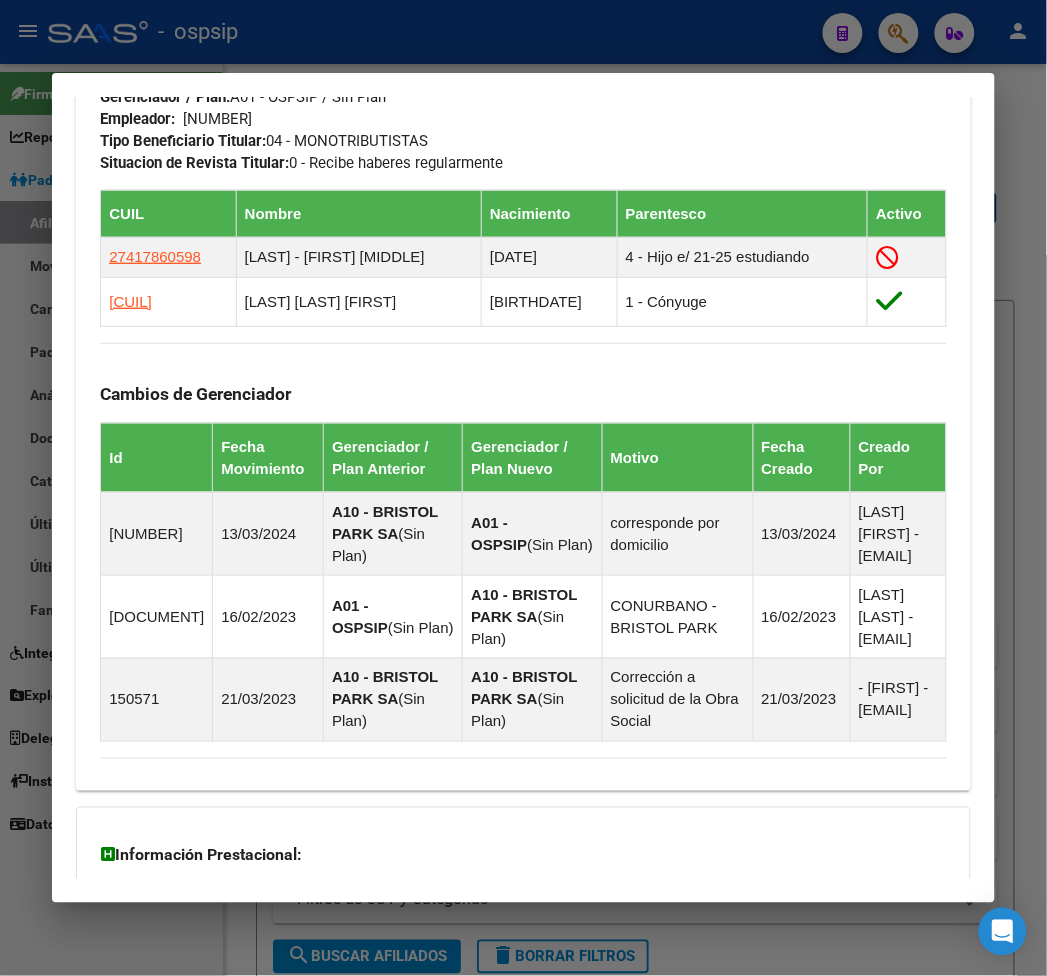 click at bounding box center [523, 488] 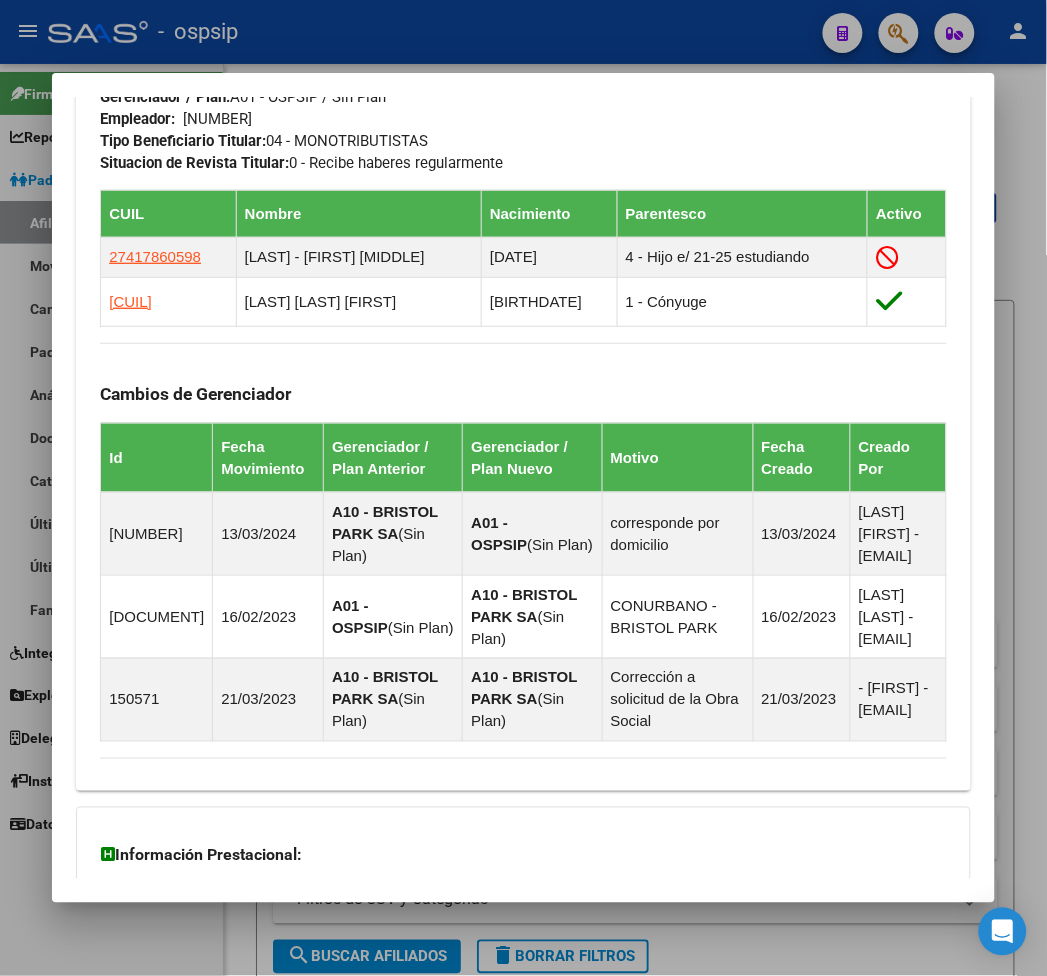 click at bounding box center (523, 488) 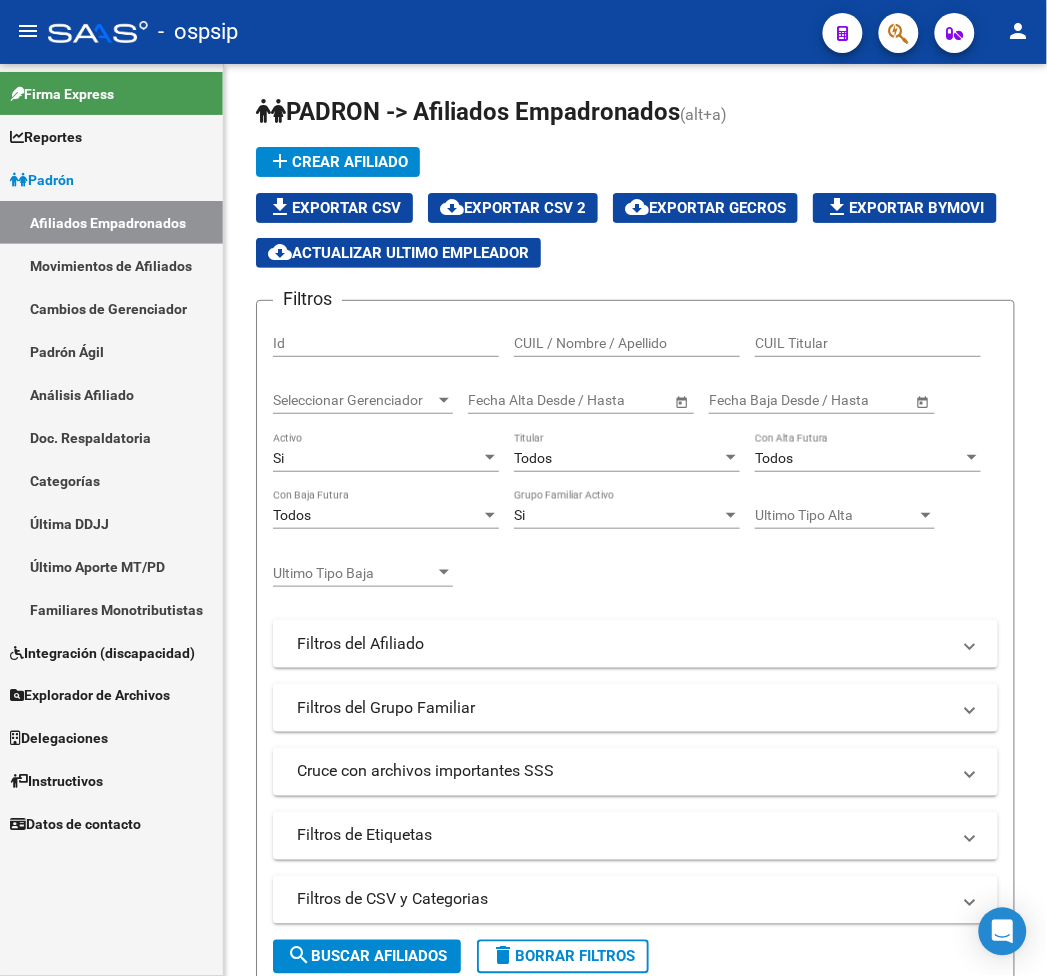 click on "-   ospsip" 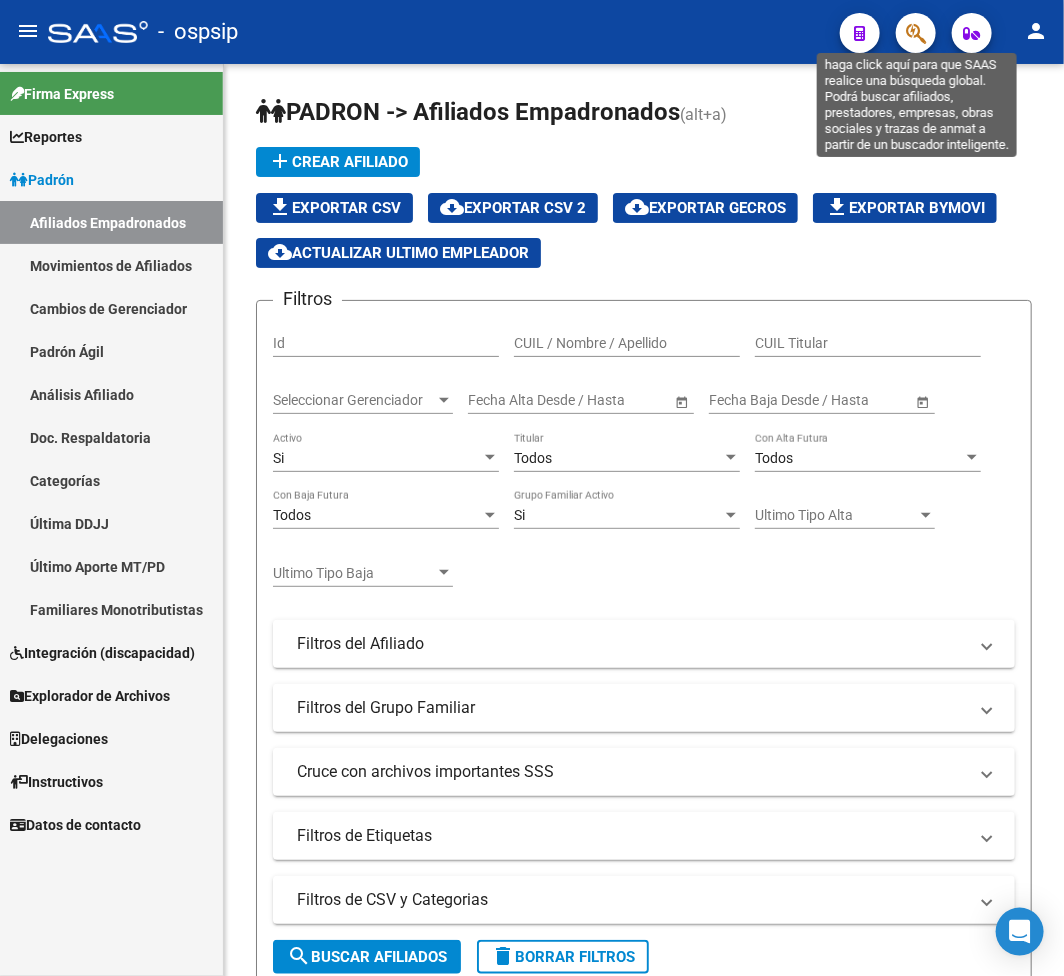 click 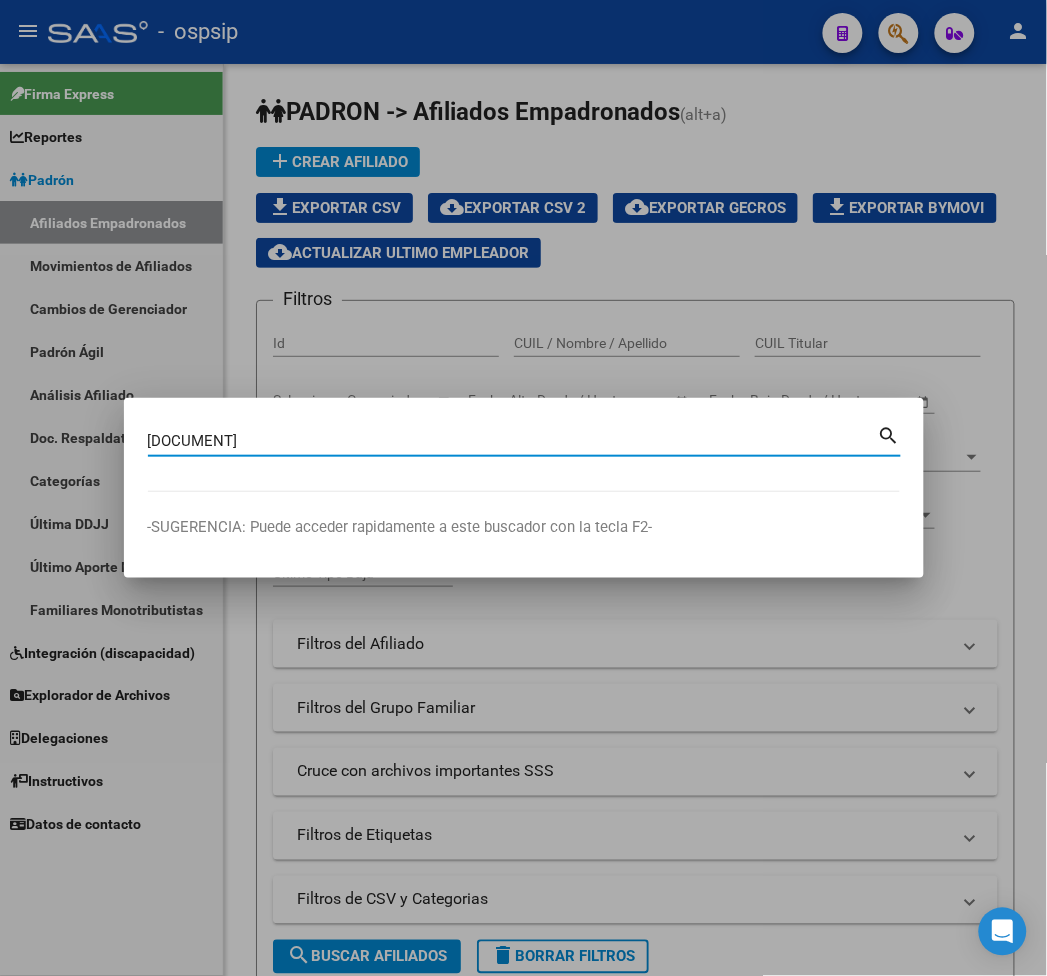 type on "17885578" 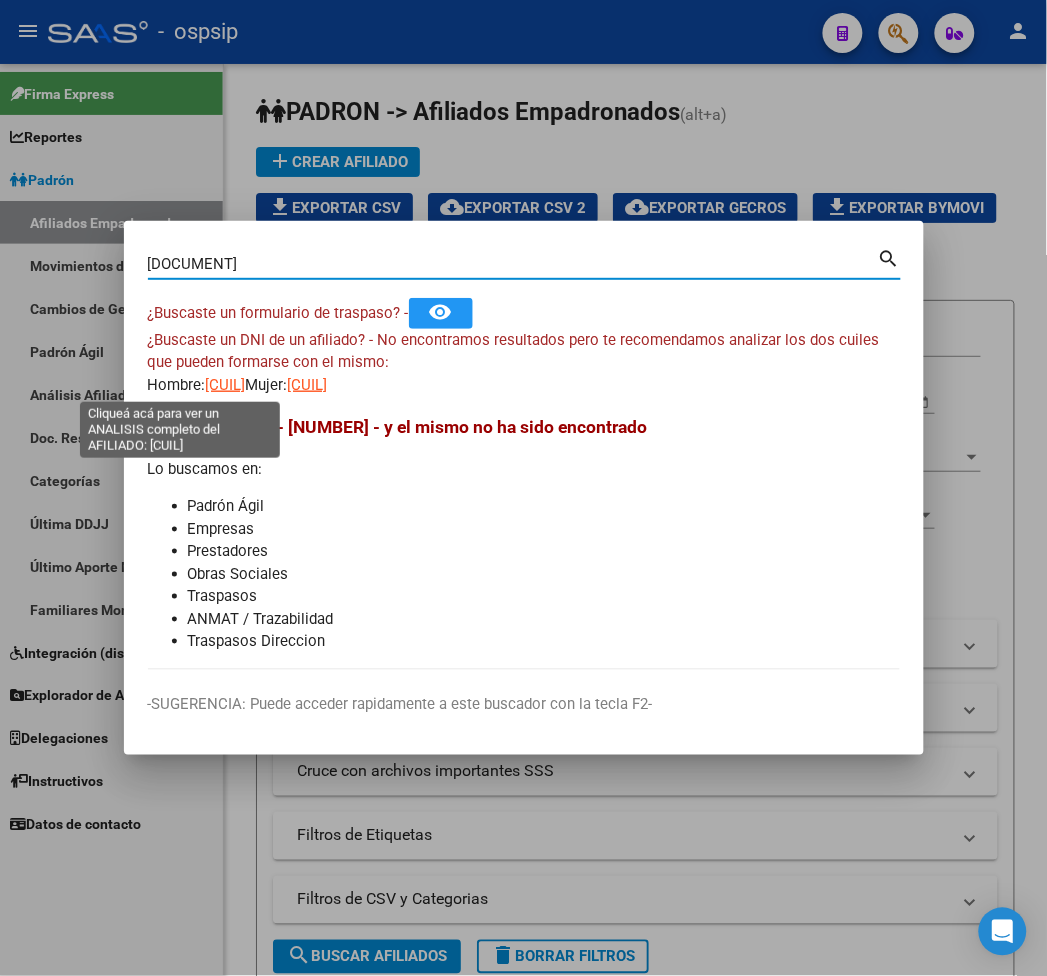 click on "20178855787" at bounding box center [226, 385] 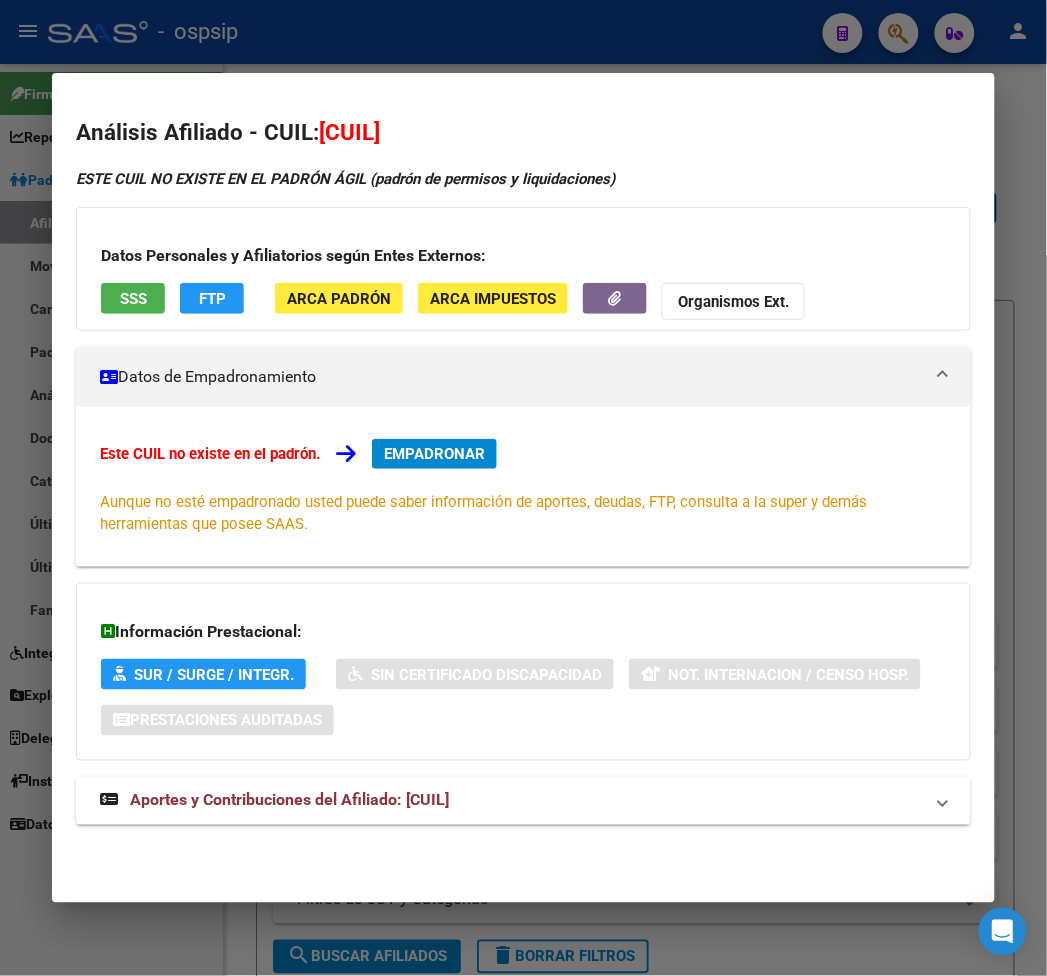 click at bounding box center (523, 488) 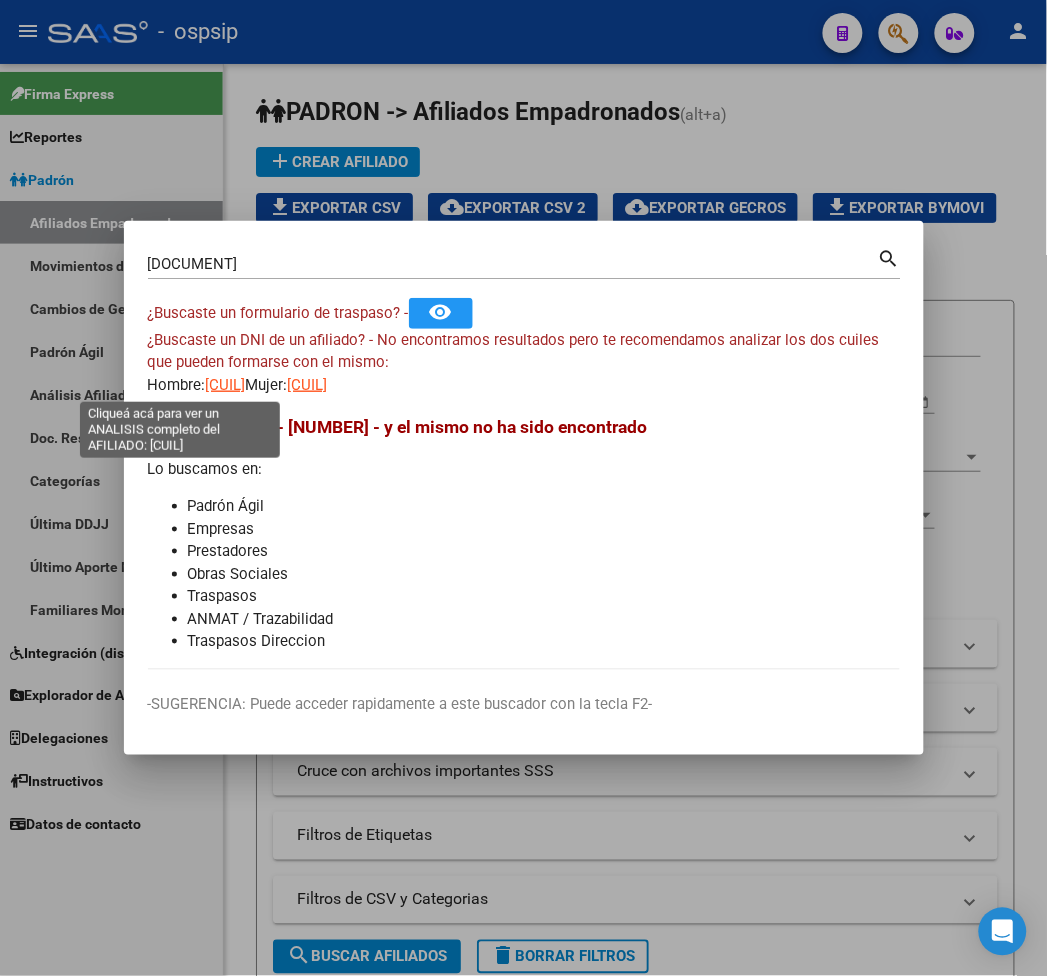 click on "20178855787" at bounding box center (226, 385) 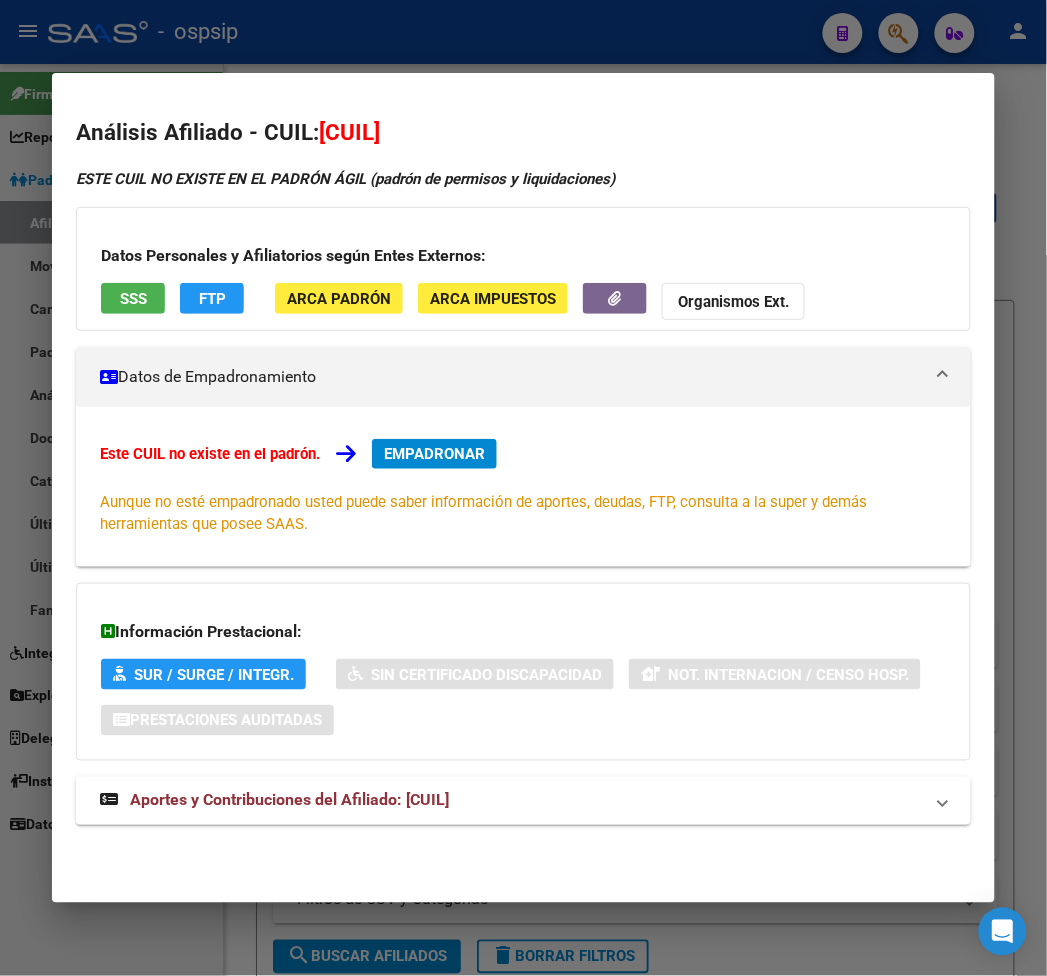 click on "Aportes y Contribuciones del Afiliado: 20178855787" at bounding box center [511, 801] 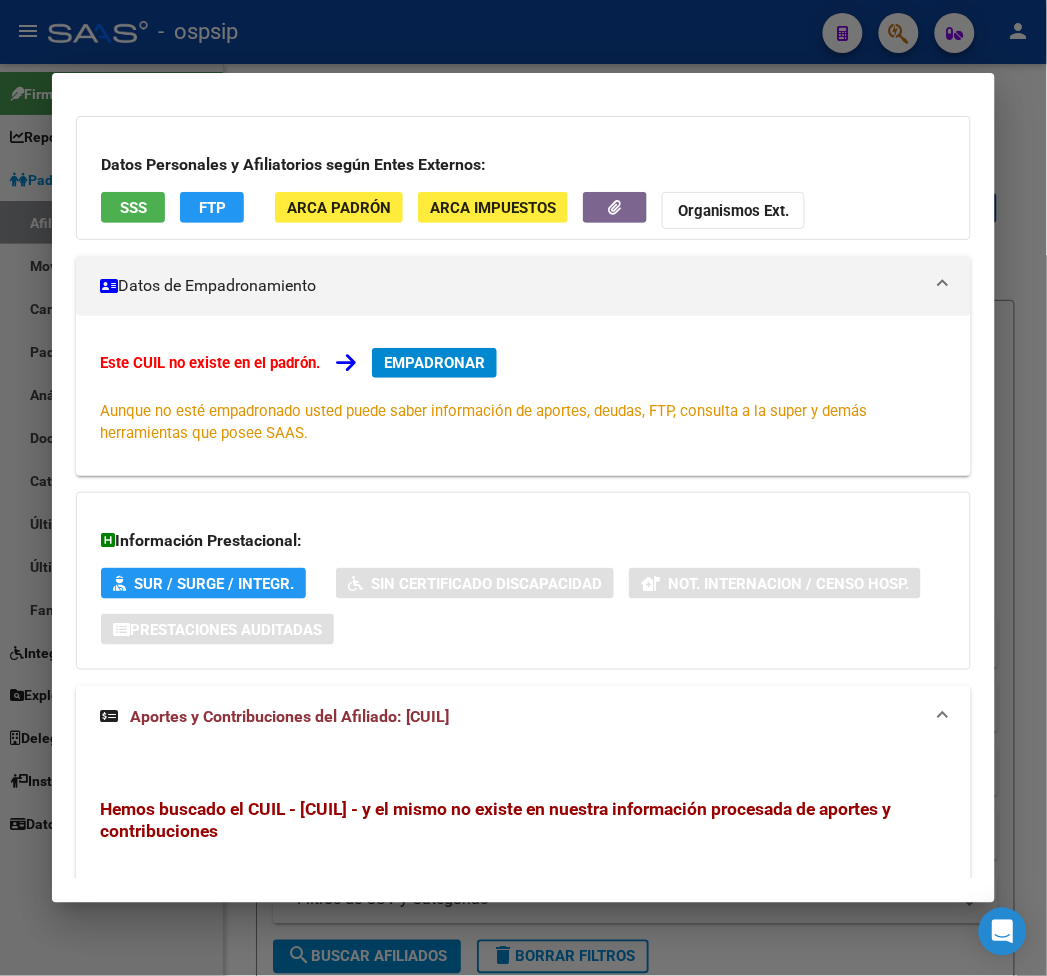 scroll, scrollTop: 0, scrollLeft: 0, axis: both 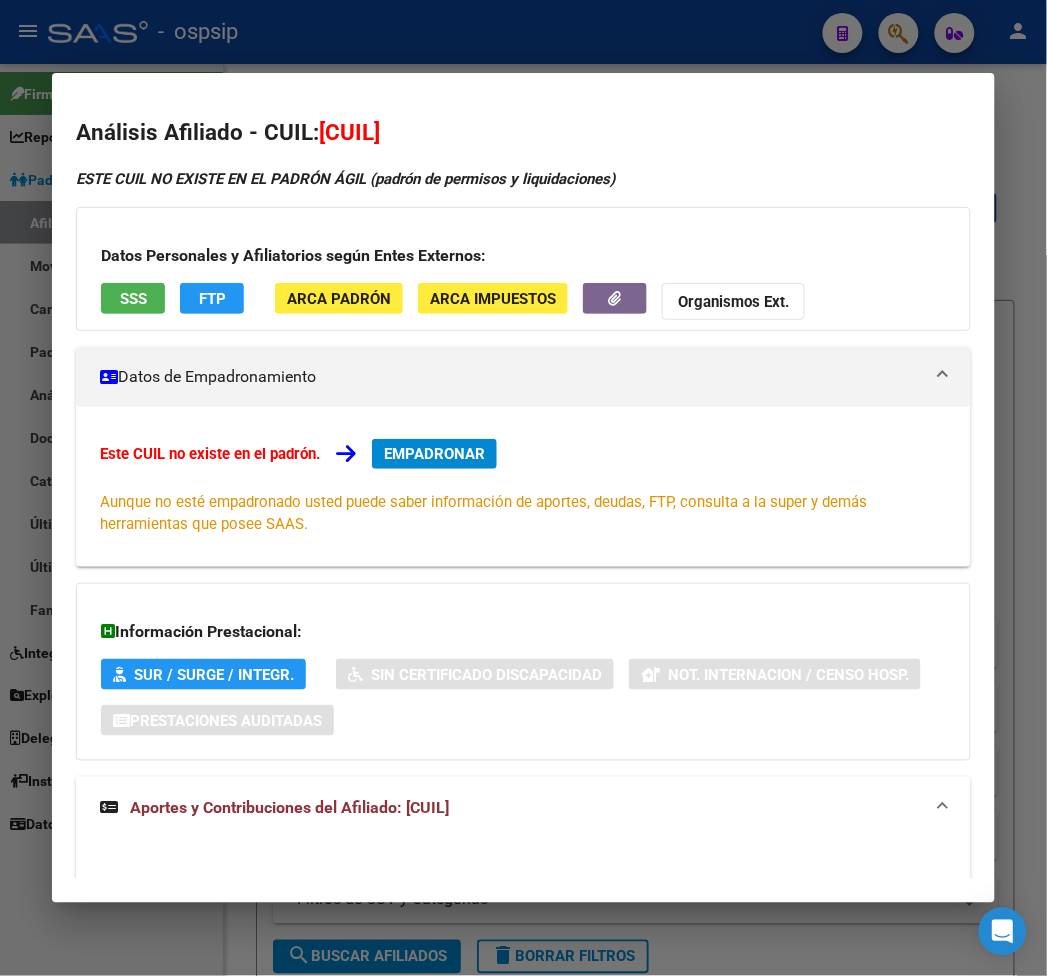 click at bounding box center [523, 488] 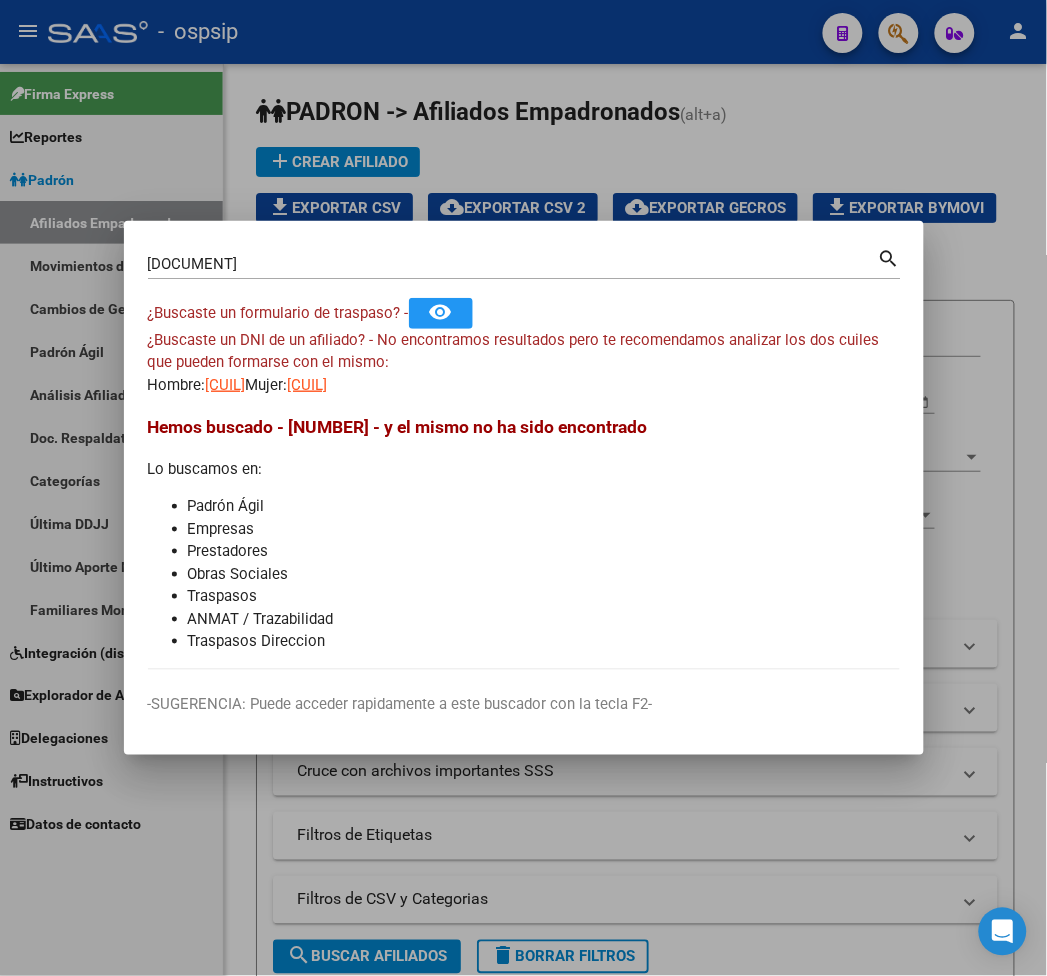 click at bounding box center [523, 488] 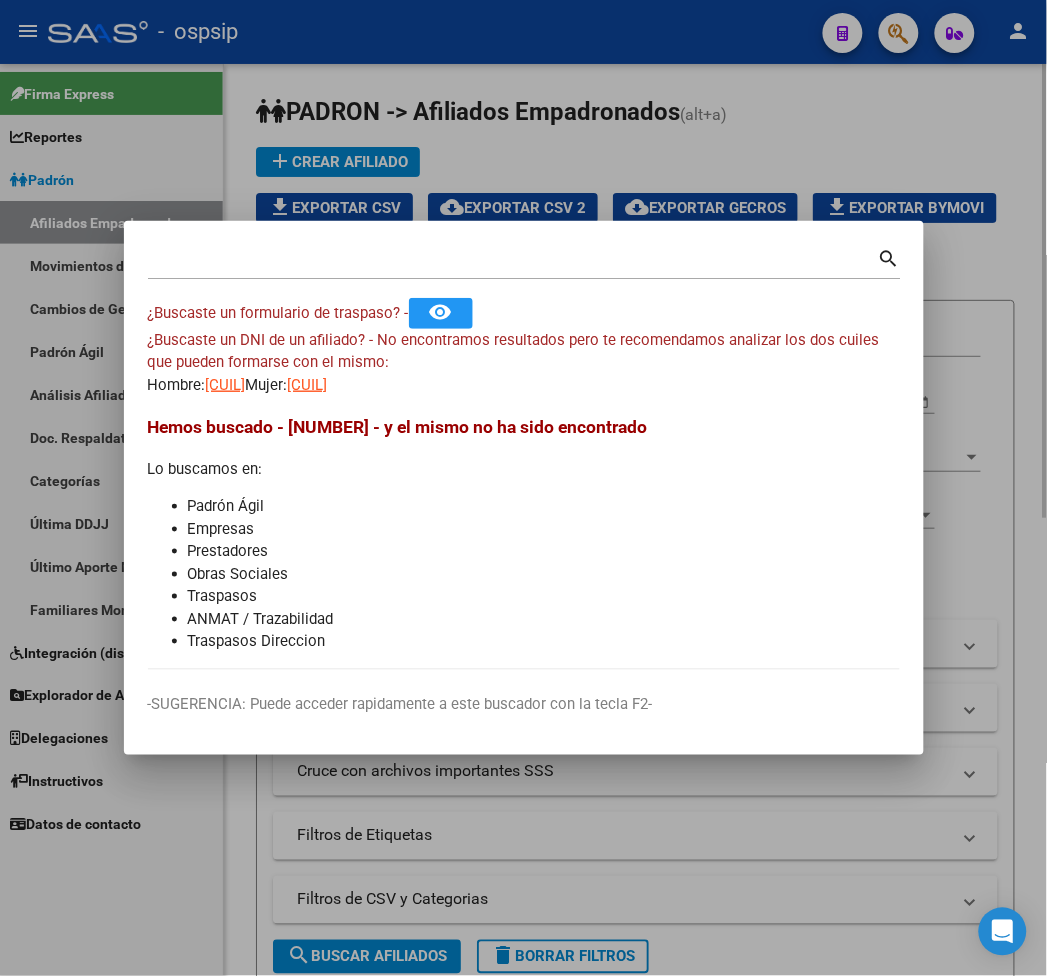 click on "menu -   ospsip  person    Firma Express     Reportes Padrón Traspasos x O.S. Traspasos x Gerenciador Traspasos x Provincia Nuevos Aportantes Métricas - Padrón SSS Métricas - Crecimiento Población    Padrón Afiliados Empadronados Movimientos de Afiliados Cambios de Gerenciador Padrón Ágil Análisis Afiliado Doc. Respaldatoria Categorías Última DDJJ Último Aporte MT/PD Familiares Monotributistas    Integración (discapacidad) Certificado Discapacidad    Explorador de Archivos Sistemas Externos Inserciones Manuales de Padrón Ágil SSS Traspasos Res. 01/2025 y Revs. Opciones Diarias (+) RG - Altas ONLINE (+) RG - Bajas ONLINE (+) MT - Altas ONLINE (+) MT - Bajas ONLINE (+) MT - Adhesiones (+) Padrón Completo SSS MT - Bajas Directas Novedades Recibidas Novedades Aceptadas Novedades Rechazadas Padrón Desempleo RG - Expedientes MT - Familiares MT - Inconsistencias RG - Bajas Opción (papel) RG - Altas Opción (papel) MT - Bajas Opción (papel) MT - Altas Opción (papel) MT - Efec. Soc. Planes Id" 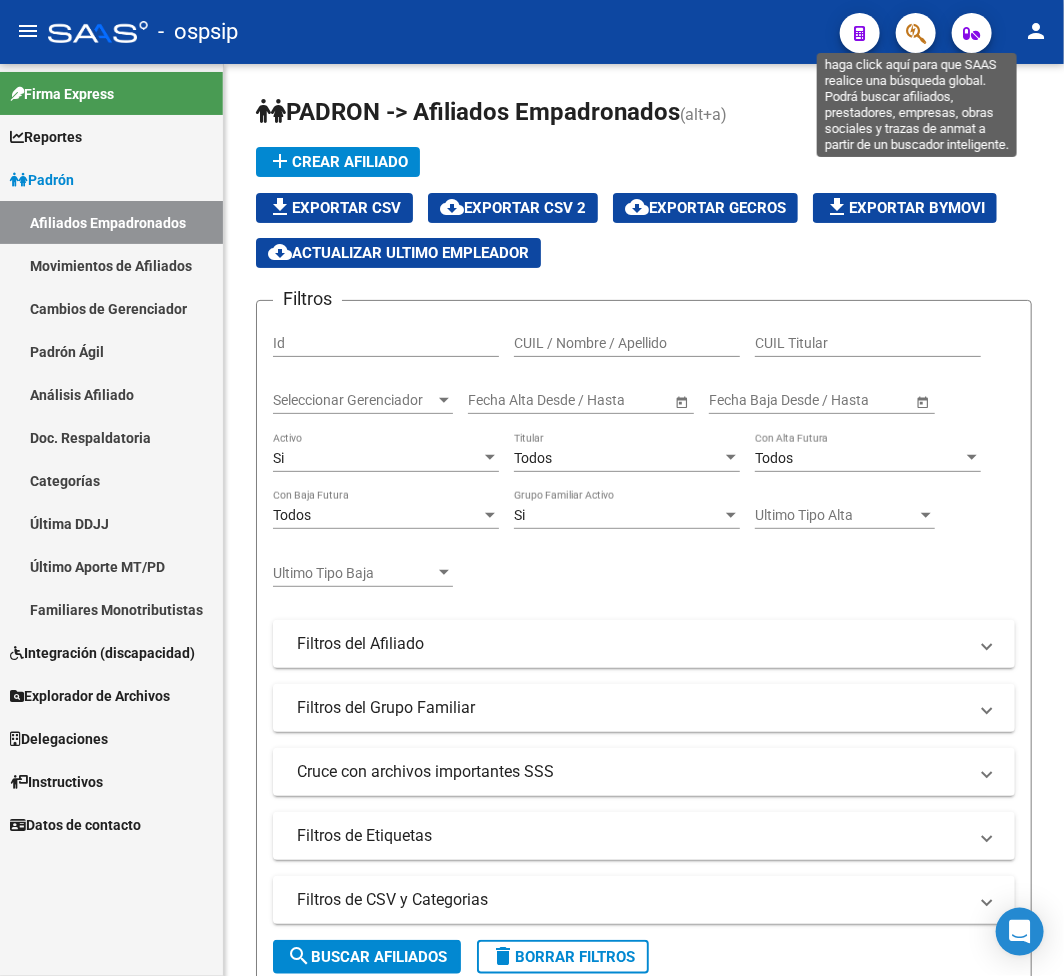 click 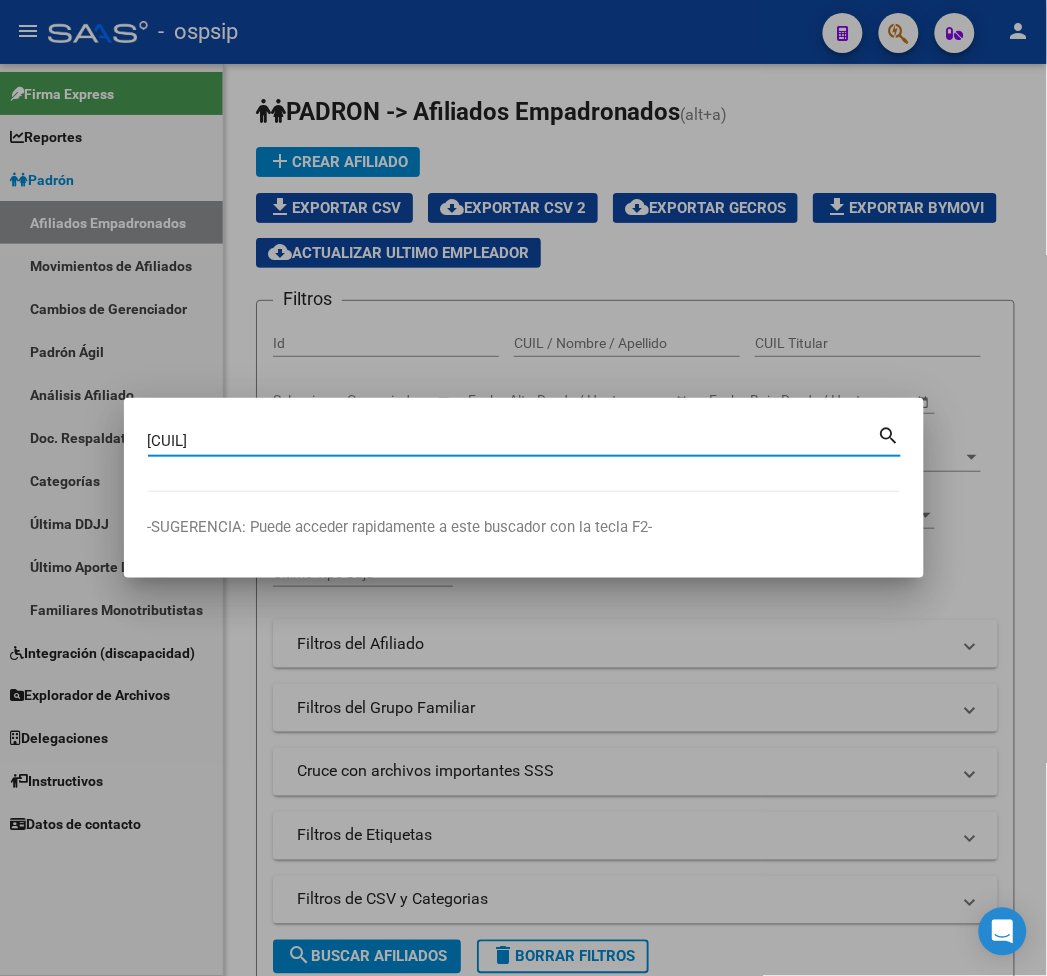 type on "17885507" 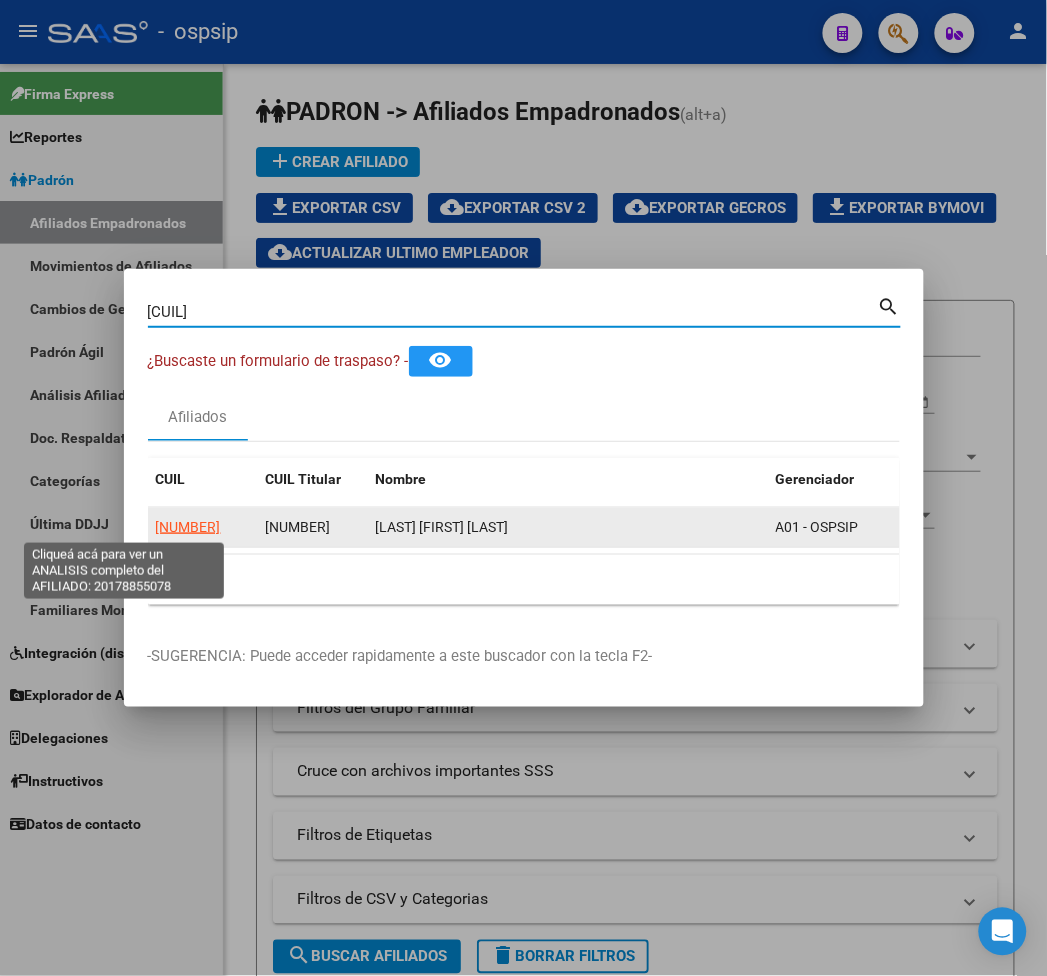 click on "20178855078" 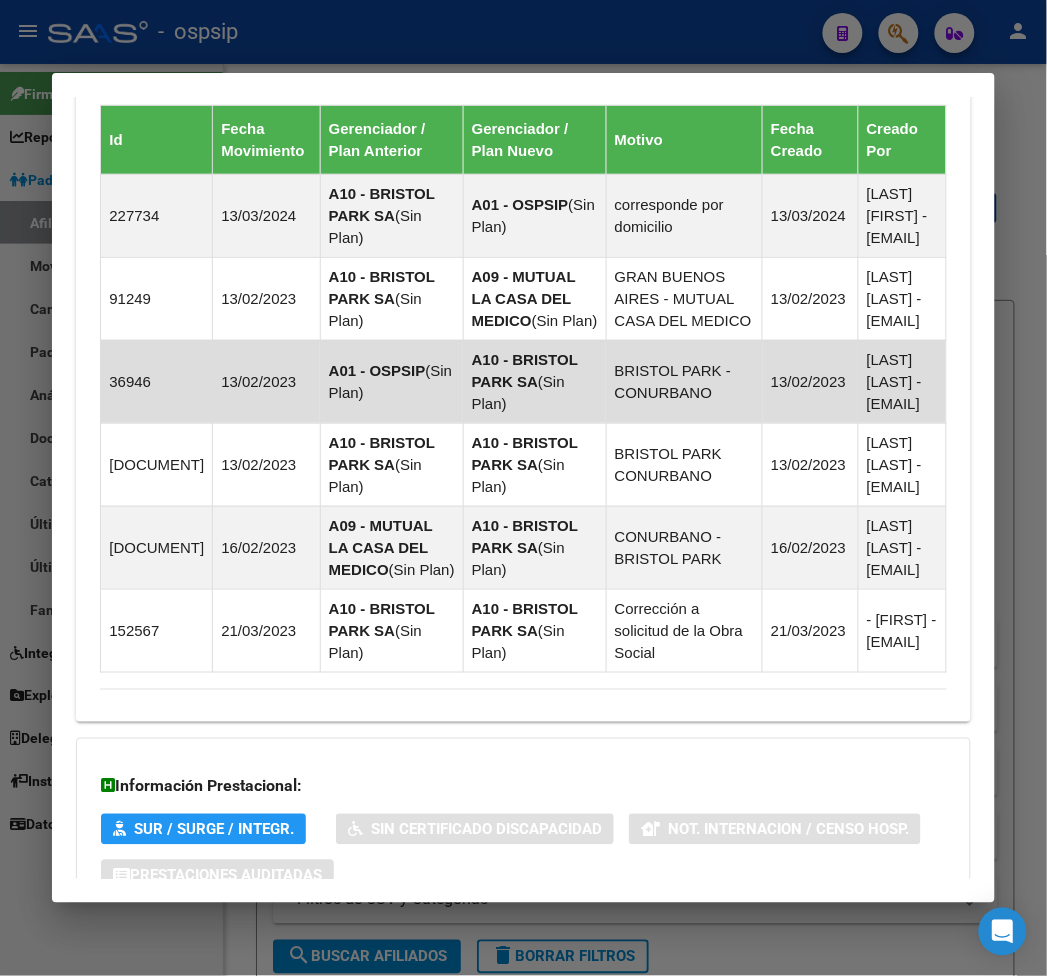 scroll, scrollTop: 1633, scrollLeft: 0, axis: vertical 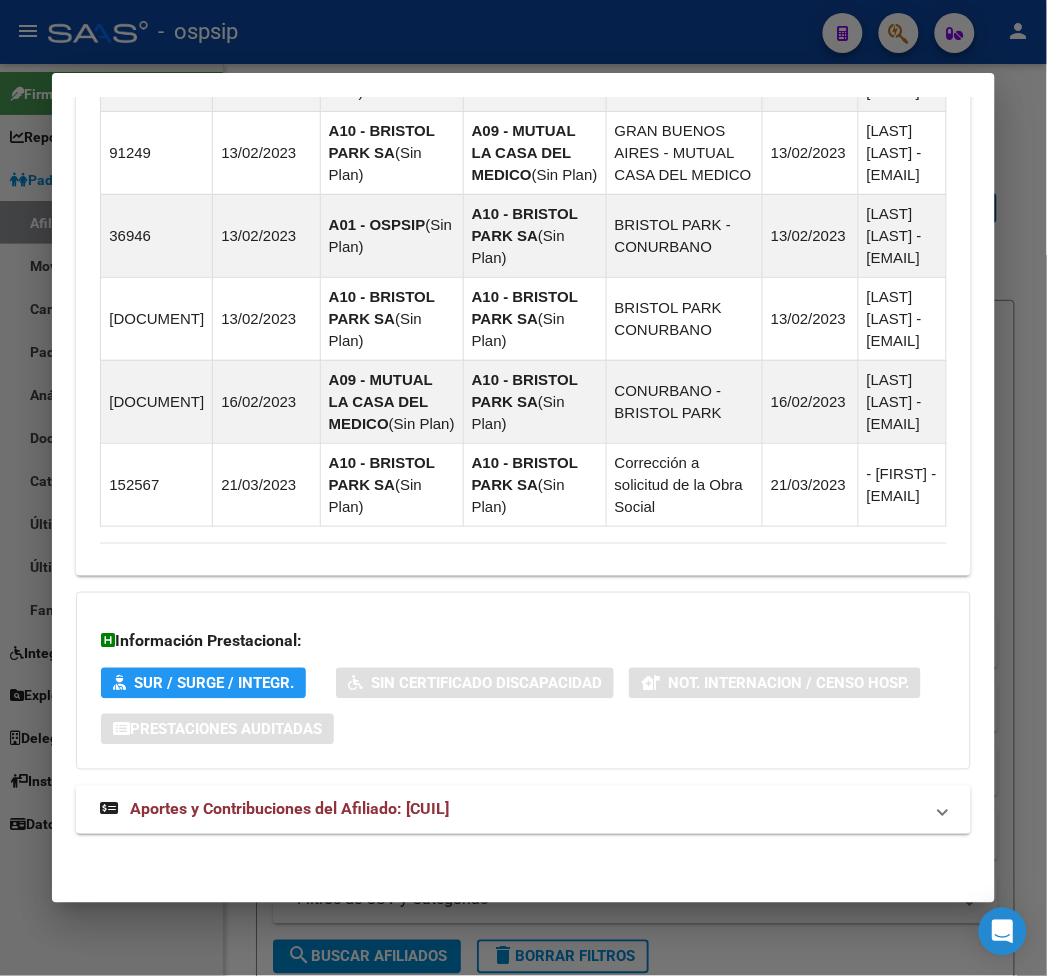 click on "Aportes y Contribuciones del Afiliado: 20178855078" at bounding box center [523, 810] 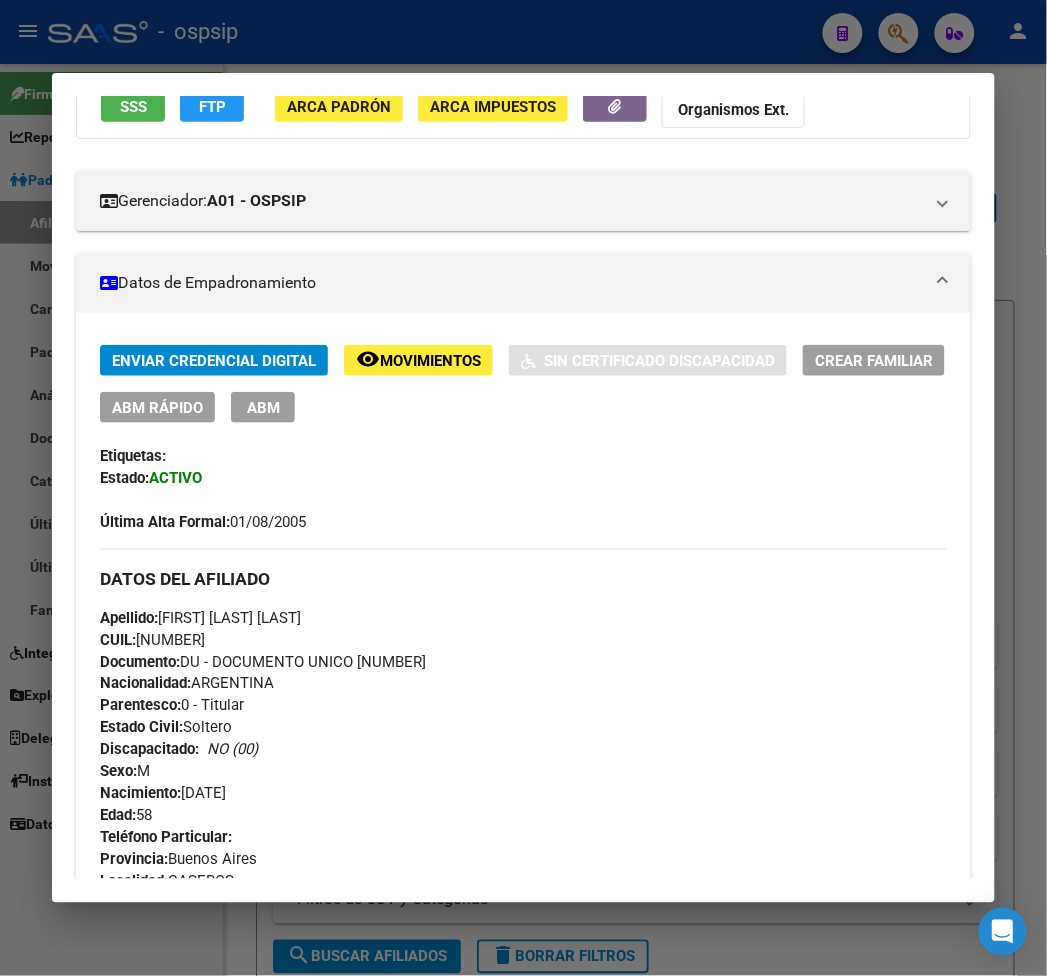 scroll, scrollTop: 175, scrollLeft: 0, axis: vertical 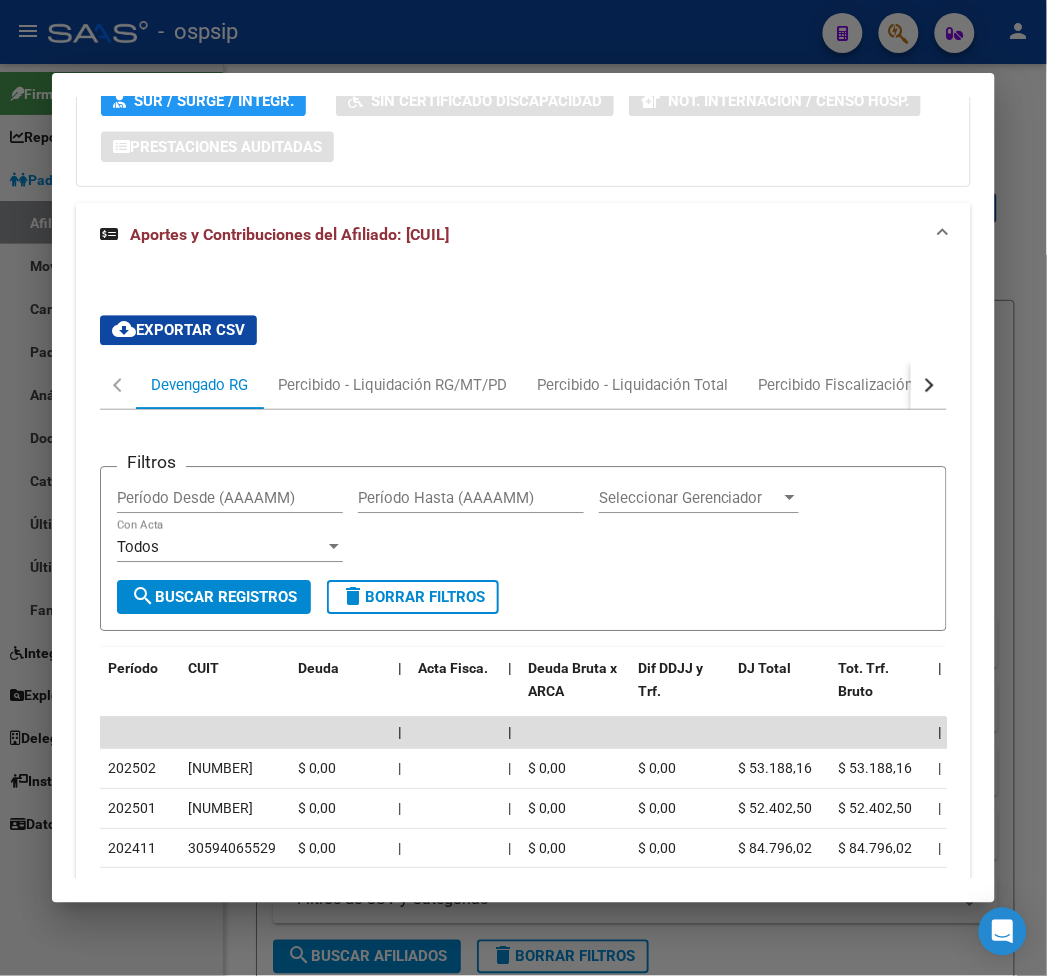 click at bounding box center (929, 385) 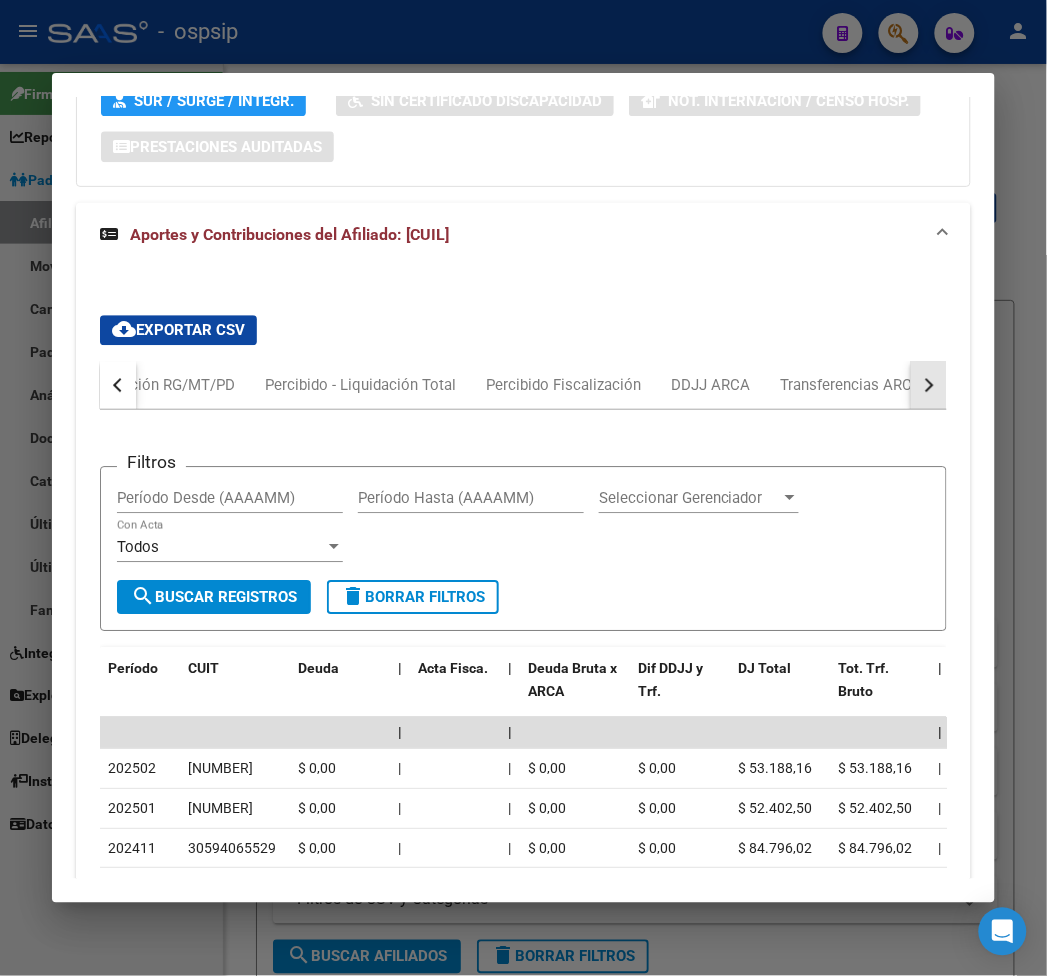 click at bounding box center [929, 385] 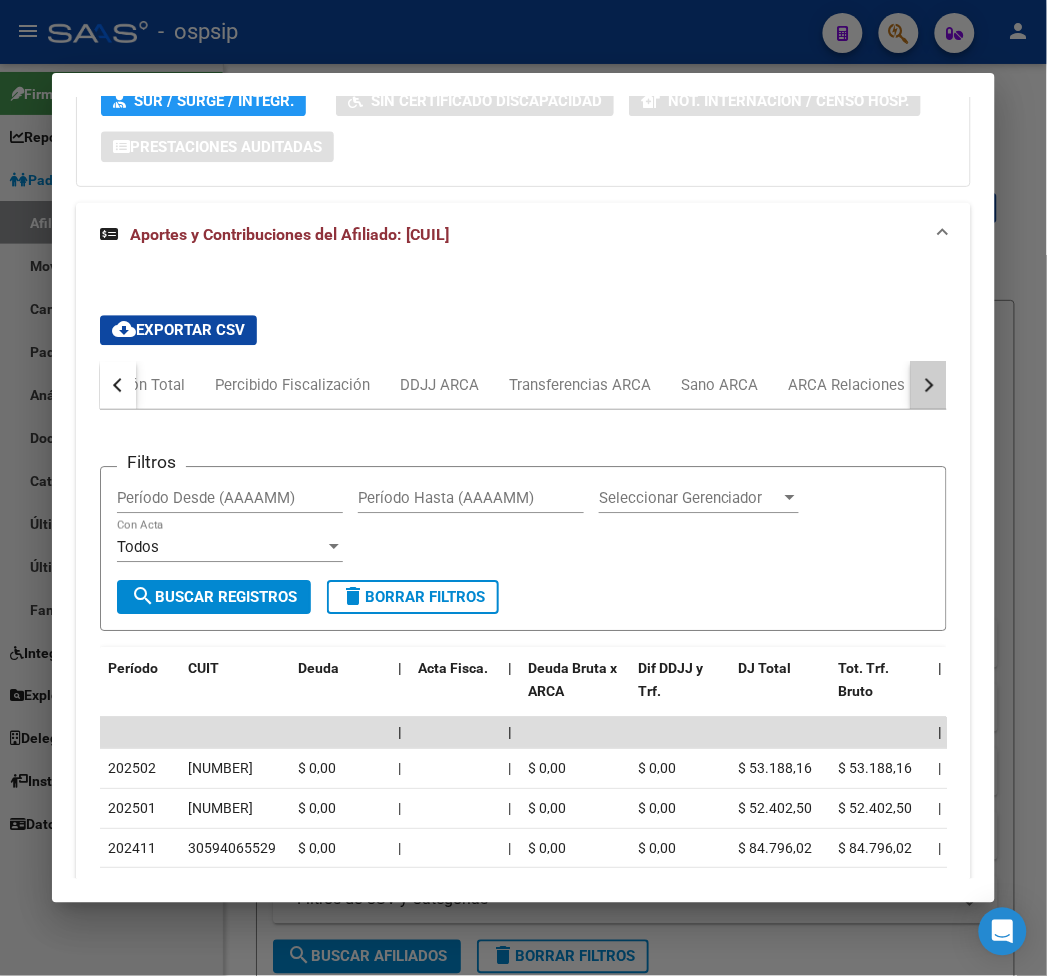 click at bounding box center (929, 385) 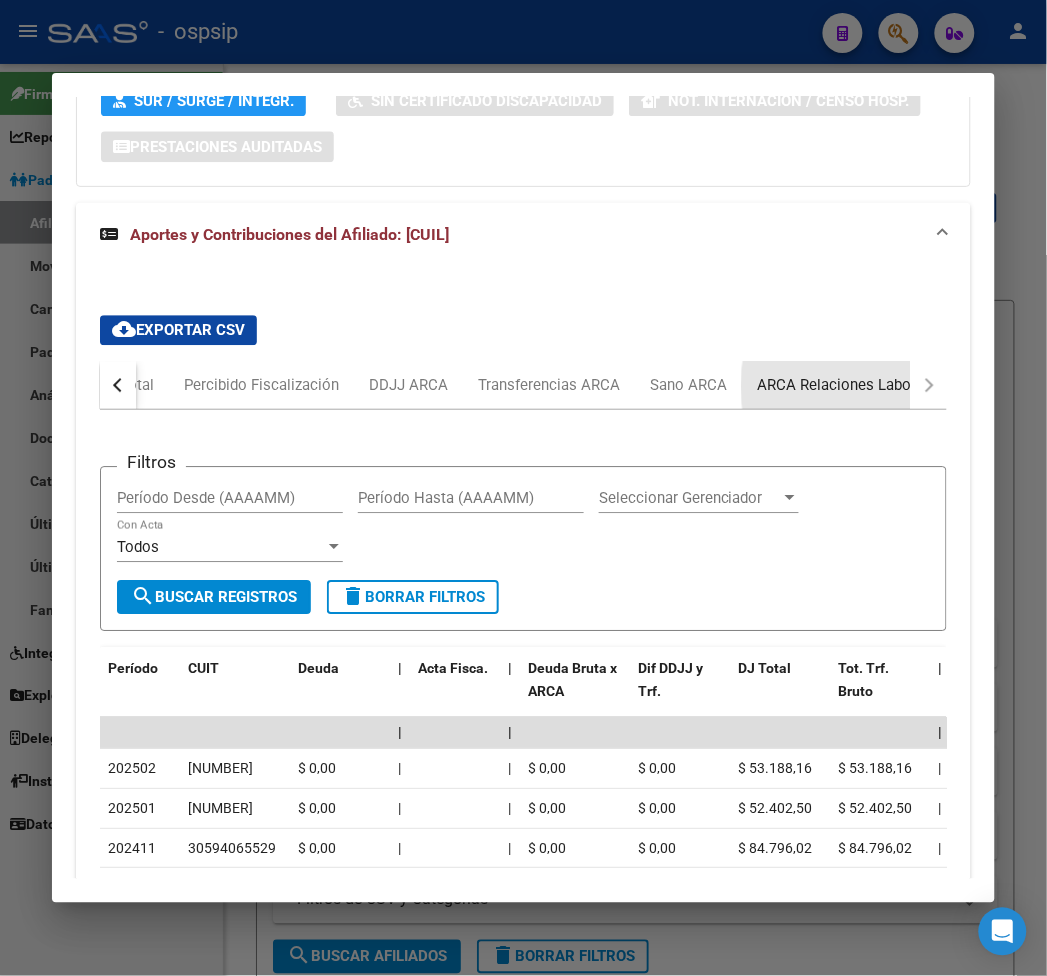 drag, startPoint x: 874, startPoint y: 388, endPoint x: 886, endPoint y: 405, distance: 20.808653 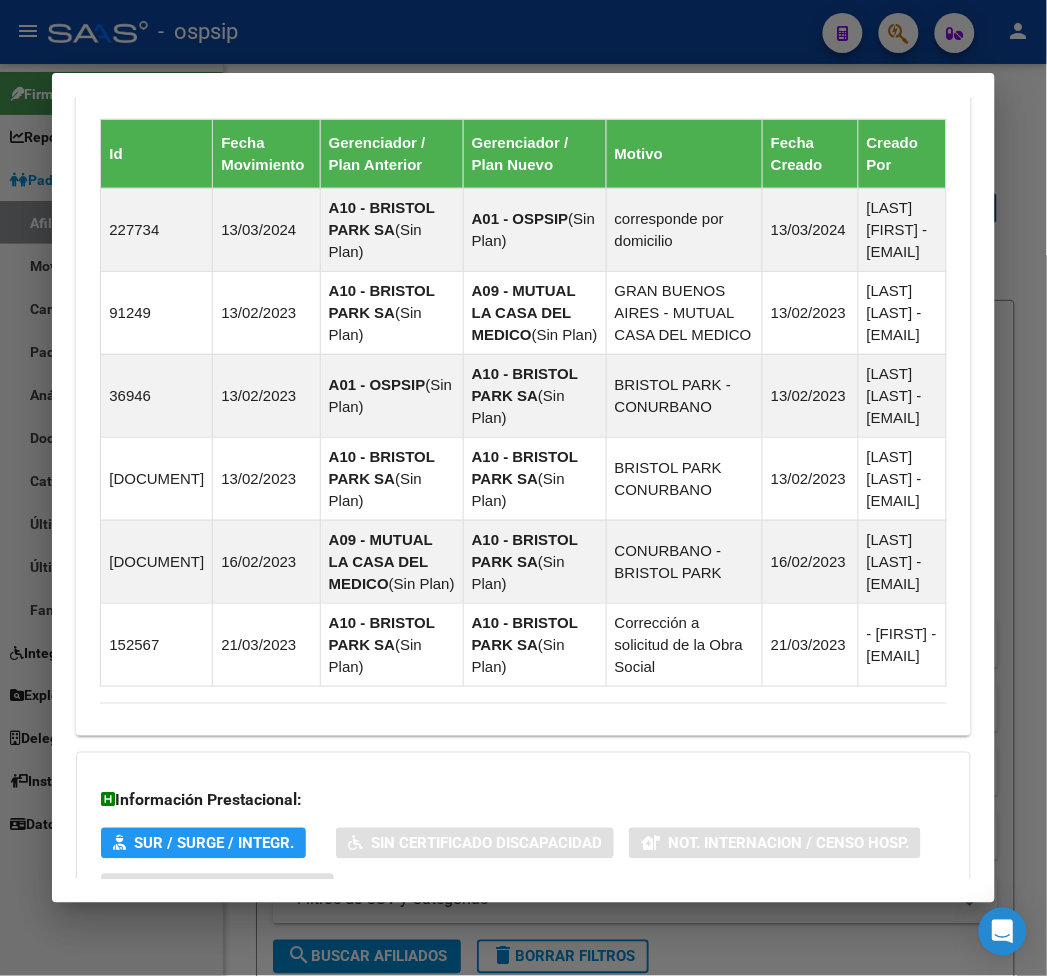 scroll, scrollTop: 881, scrollLeft: 0, axis: vertical 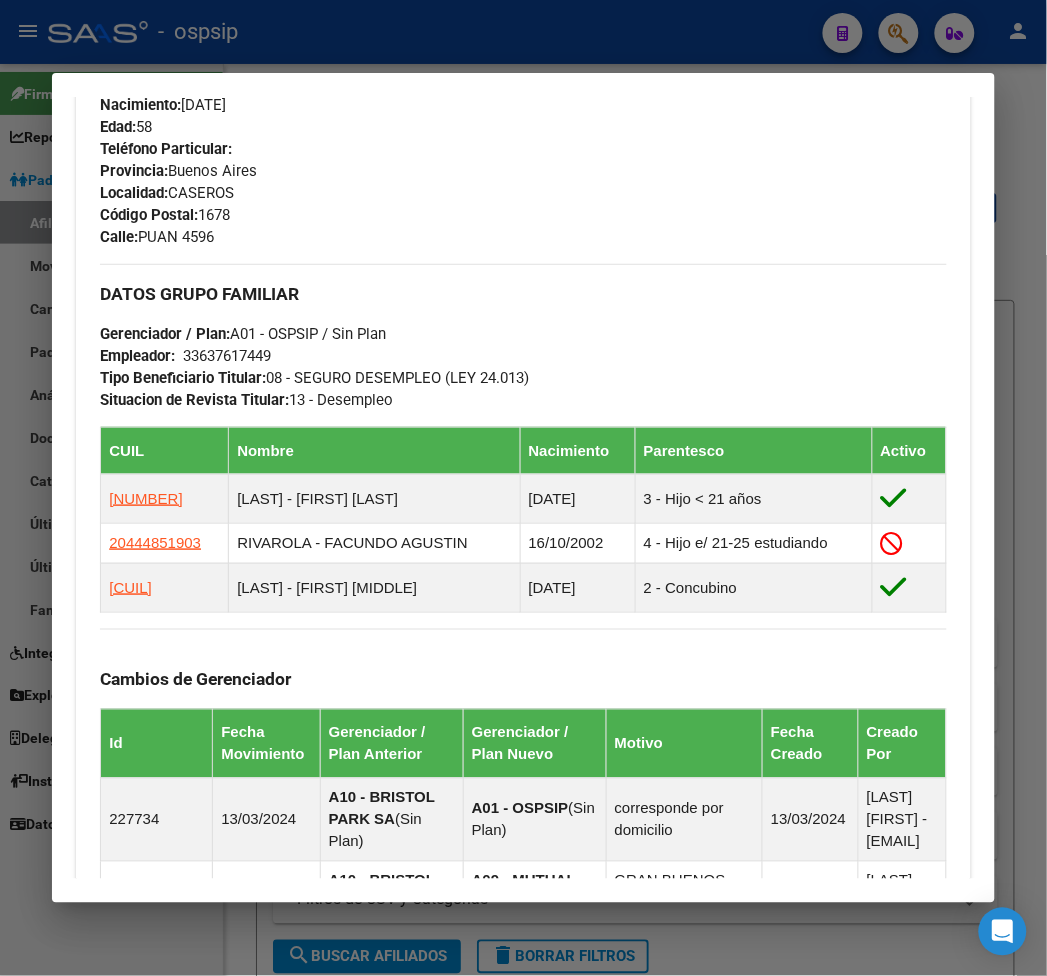 click at bounding box center [523, 488] 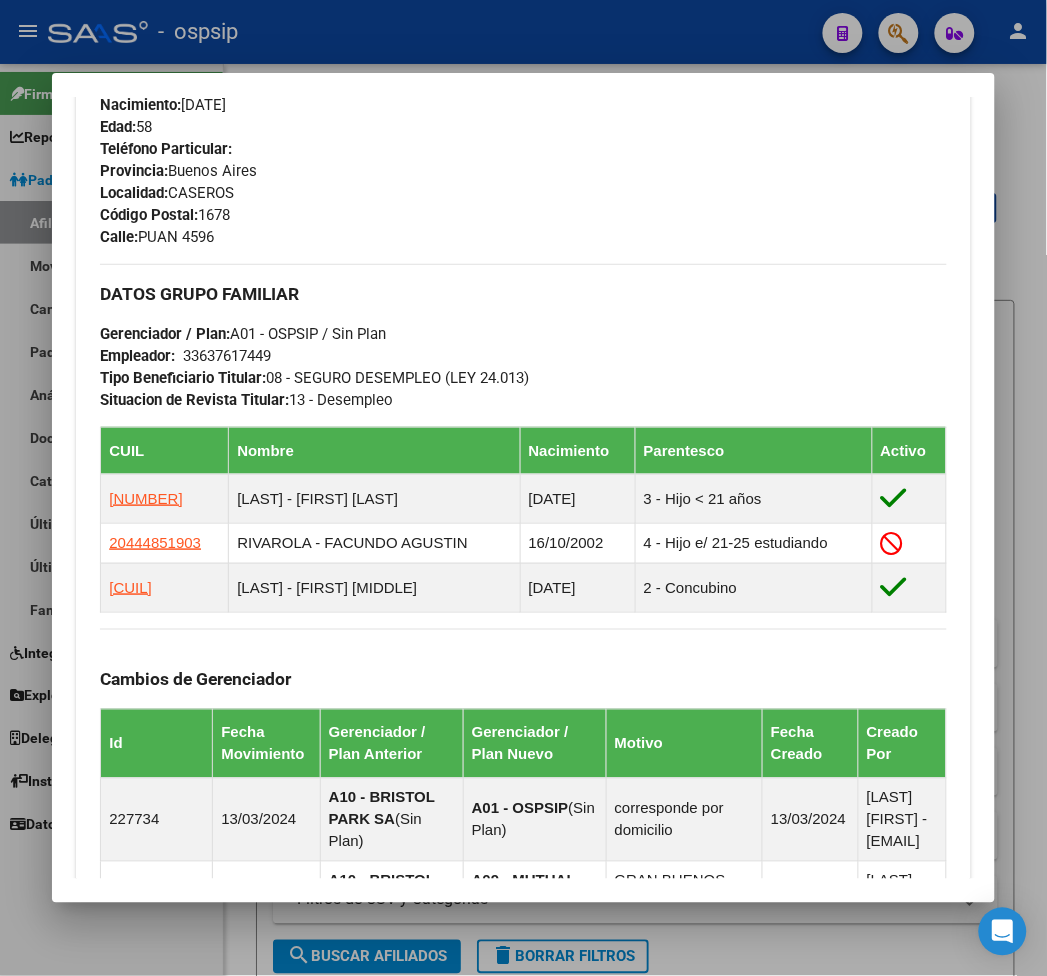 click at bounding box center (523, 488) 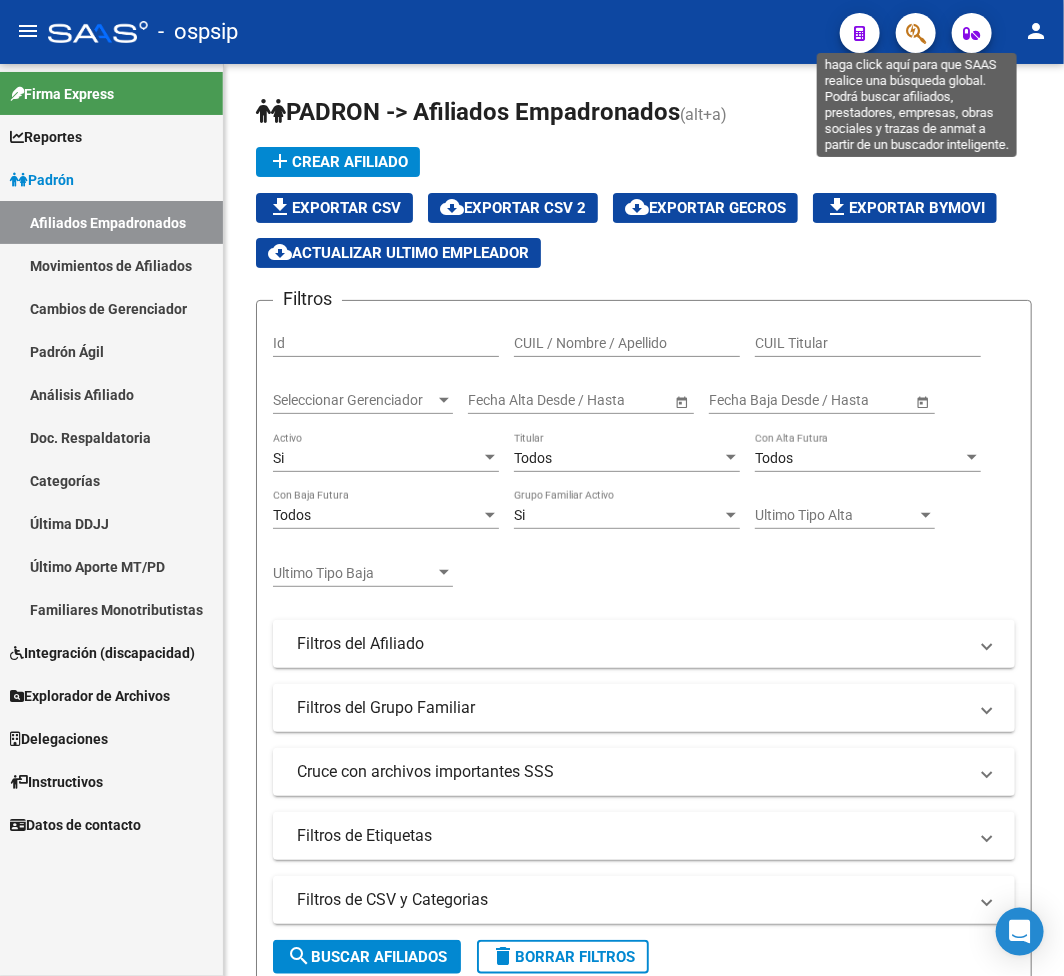 click 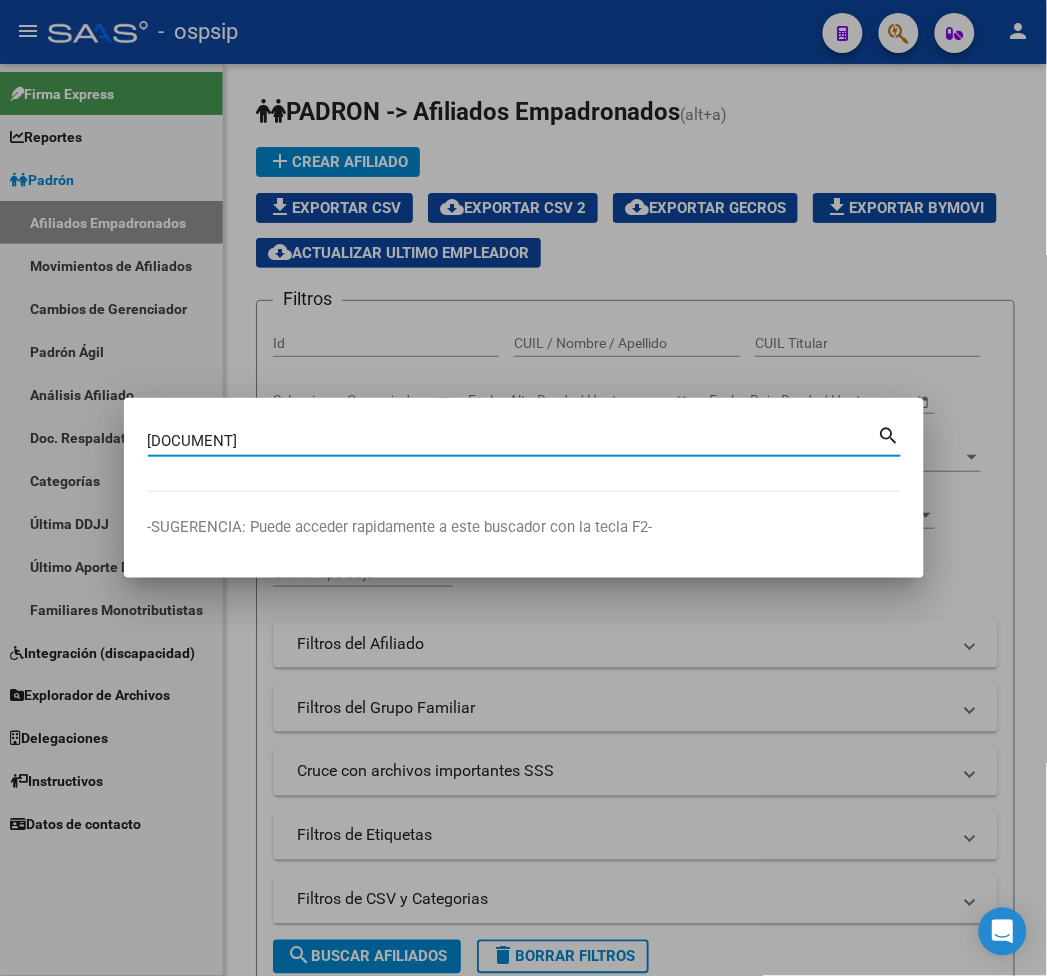 type on "17946500" 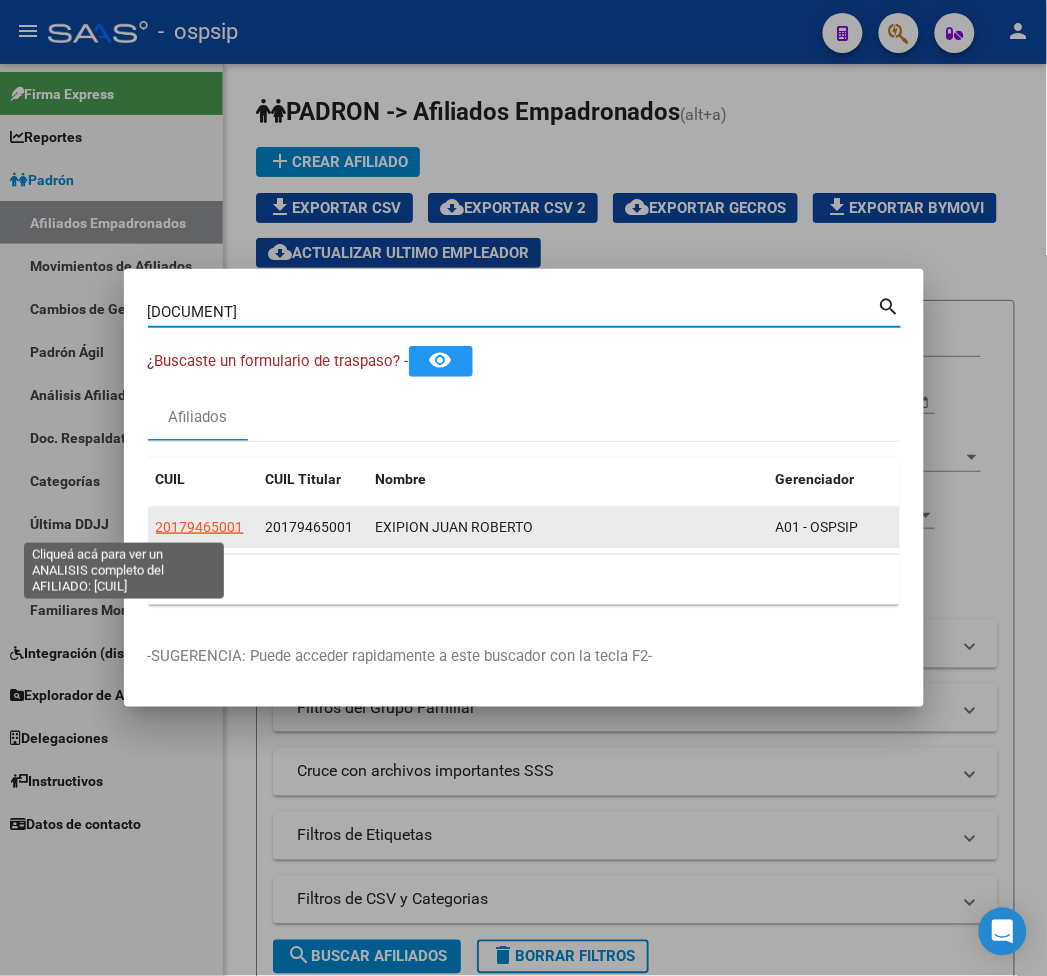 click on "20179465001" 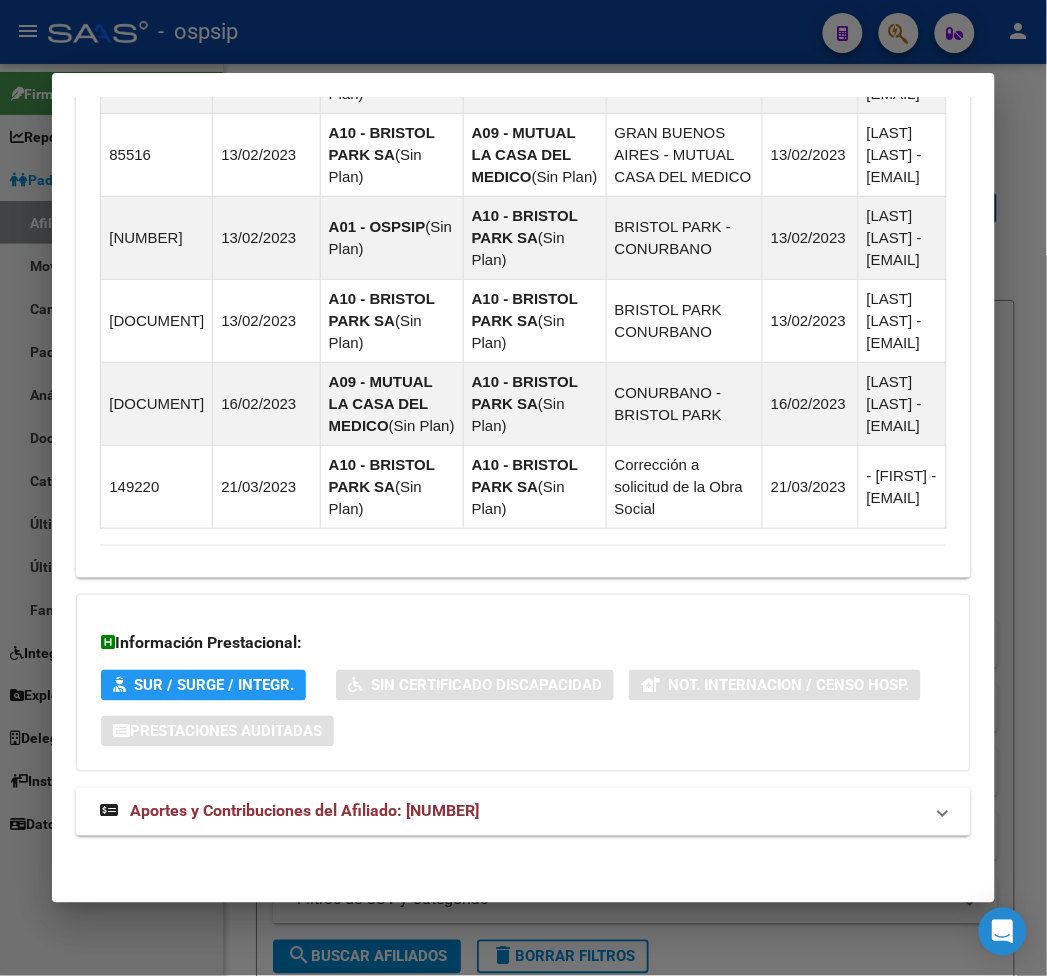scroll, scrollTop: 1557, scrollLeft: 0, axis: vertical 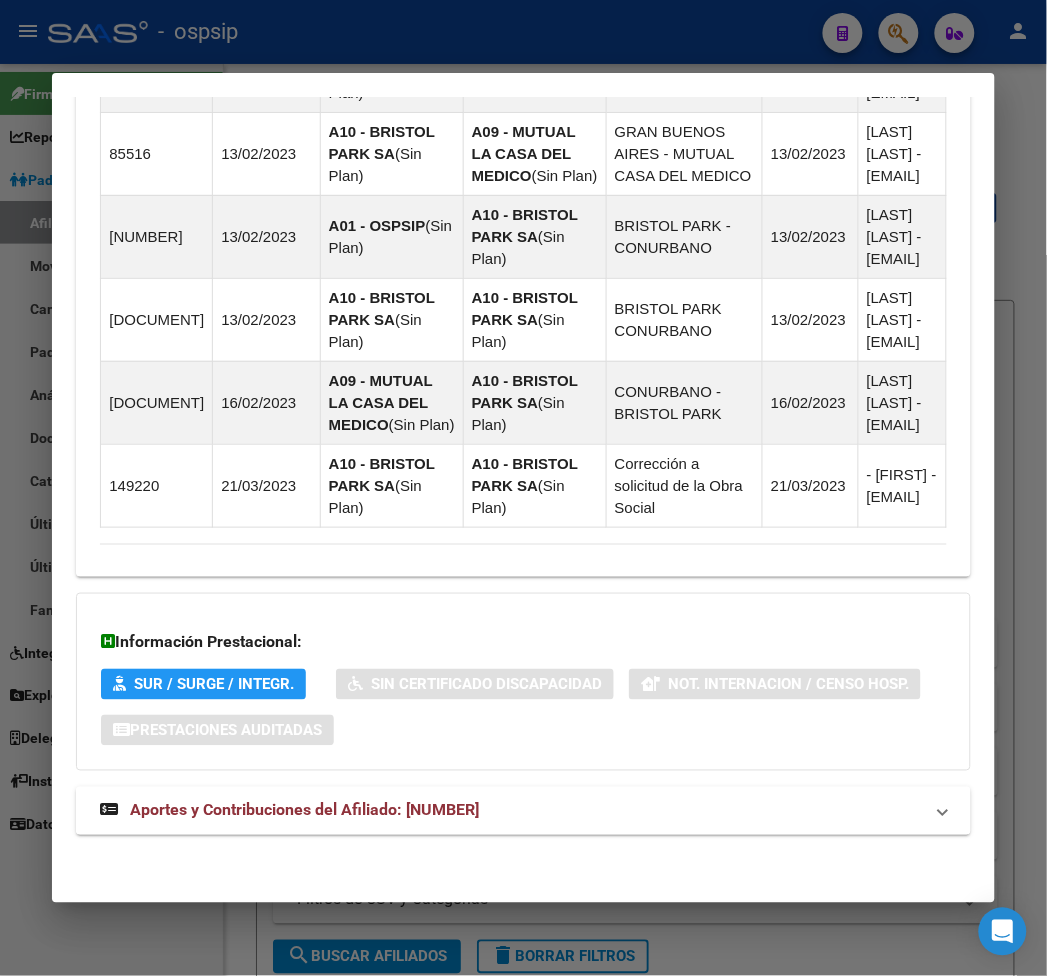 click on "Aportes y Contribuciones del Afiliado: 20179465001" at bounding box center (511, 811) 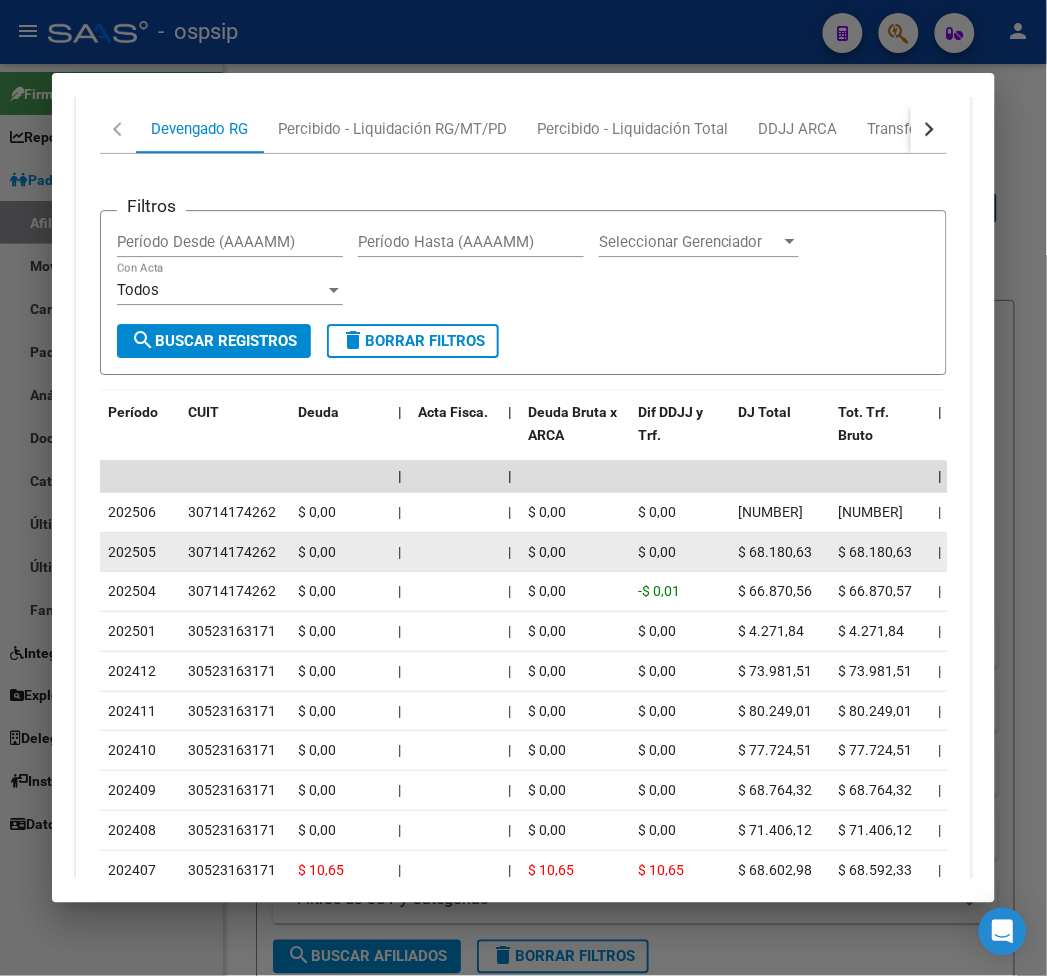 scroll, scrollTop: 2584, scrollLeft: 0, axis: vertical 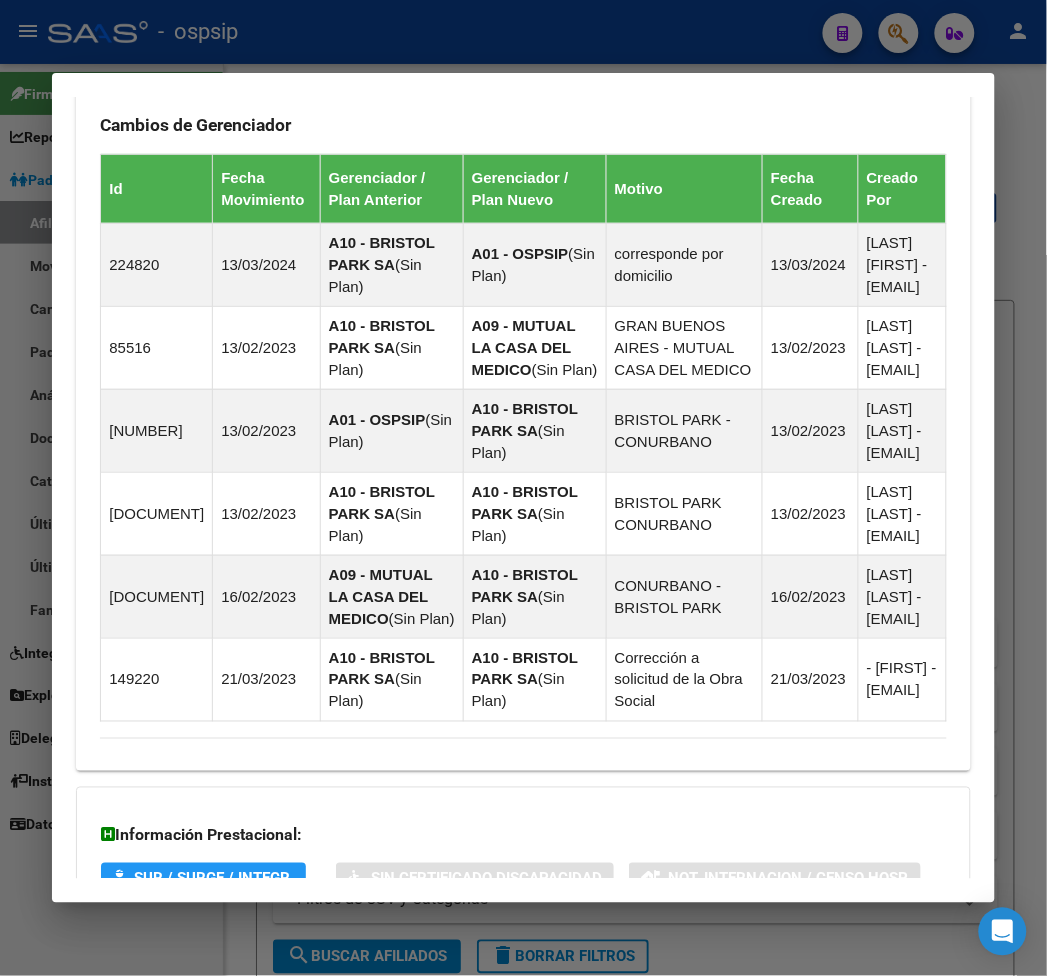 click at bounding box center [523, 488] 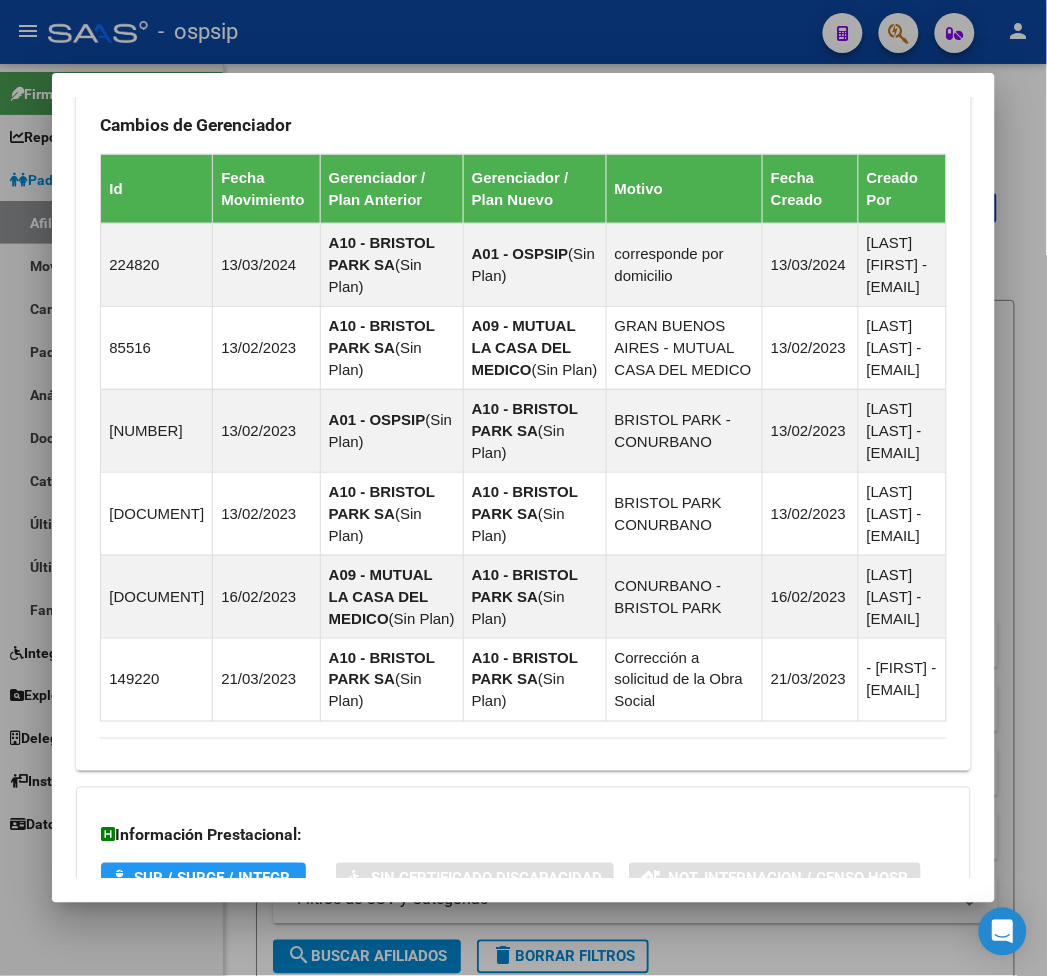 click at bounding box center [523, 488] 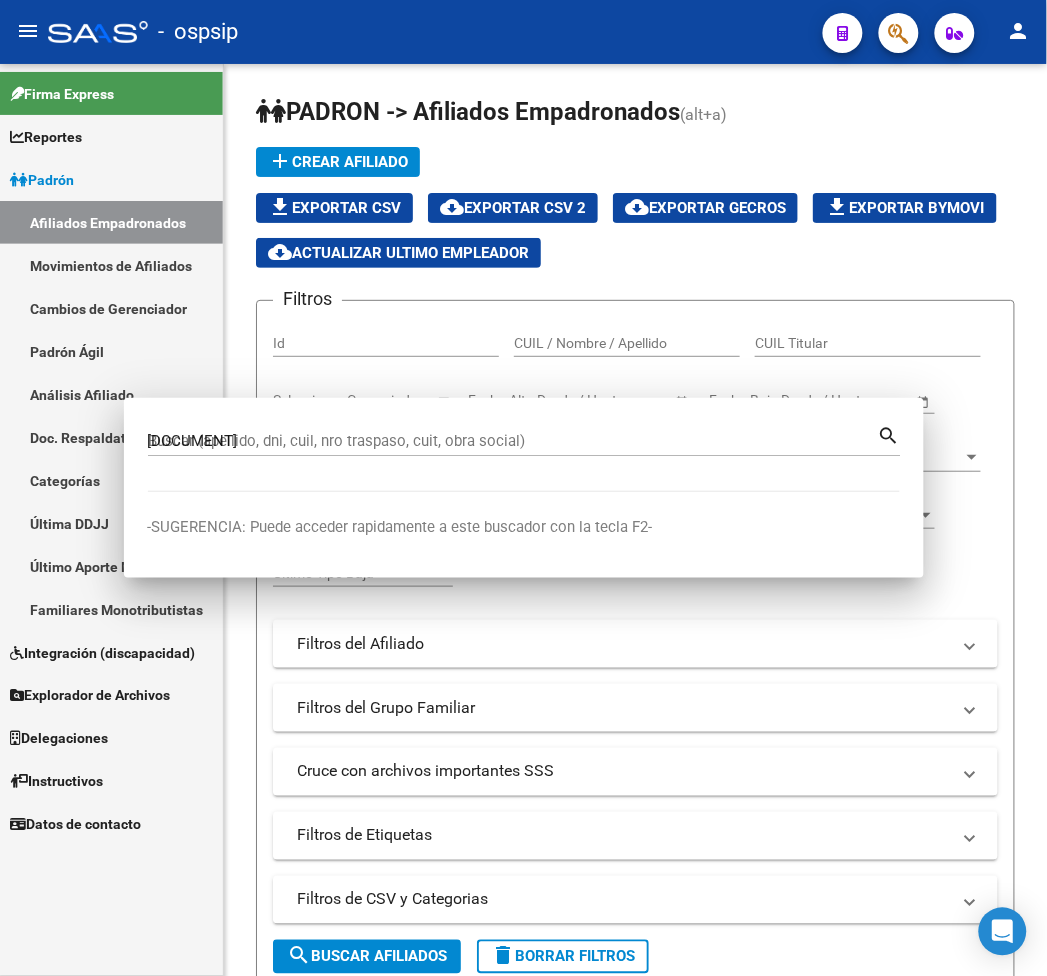 type 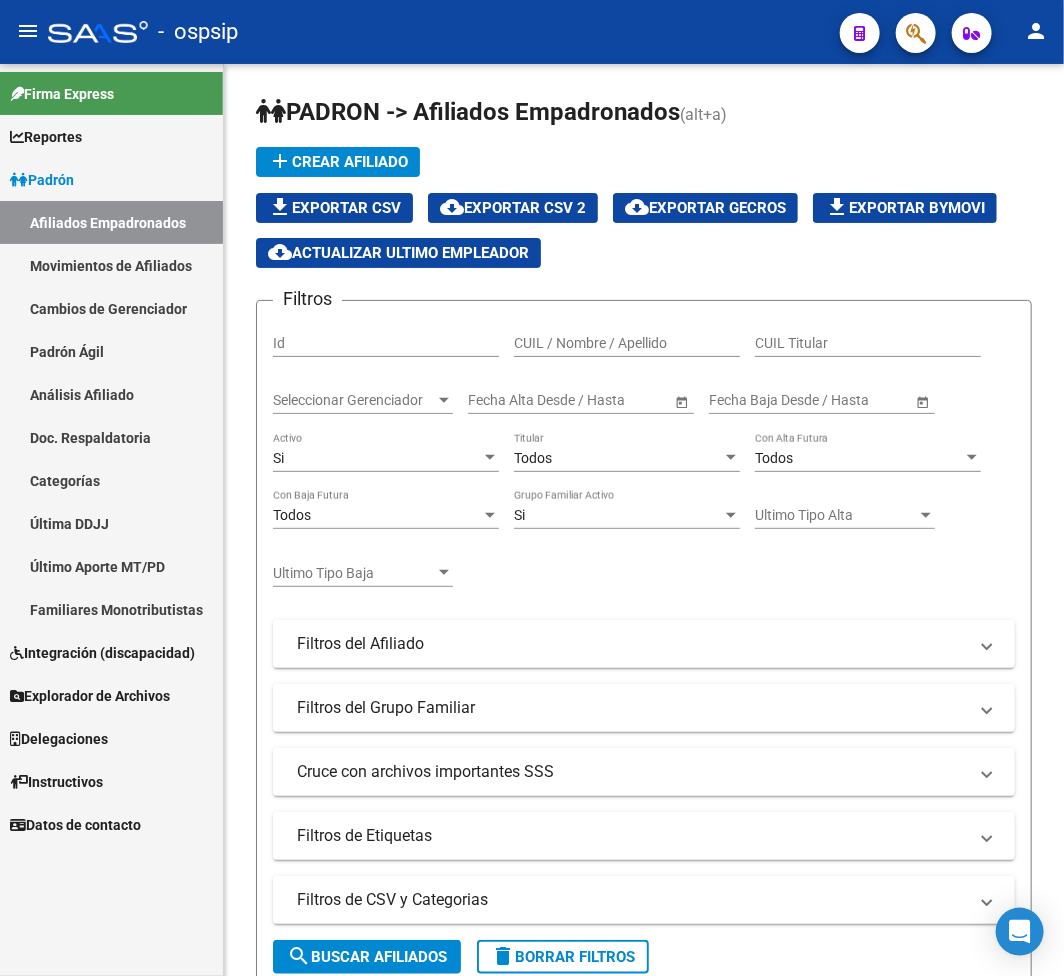 click 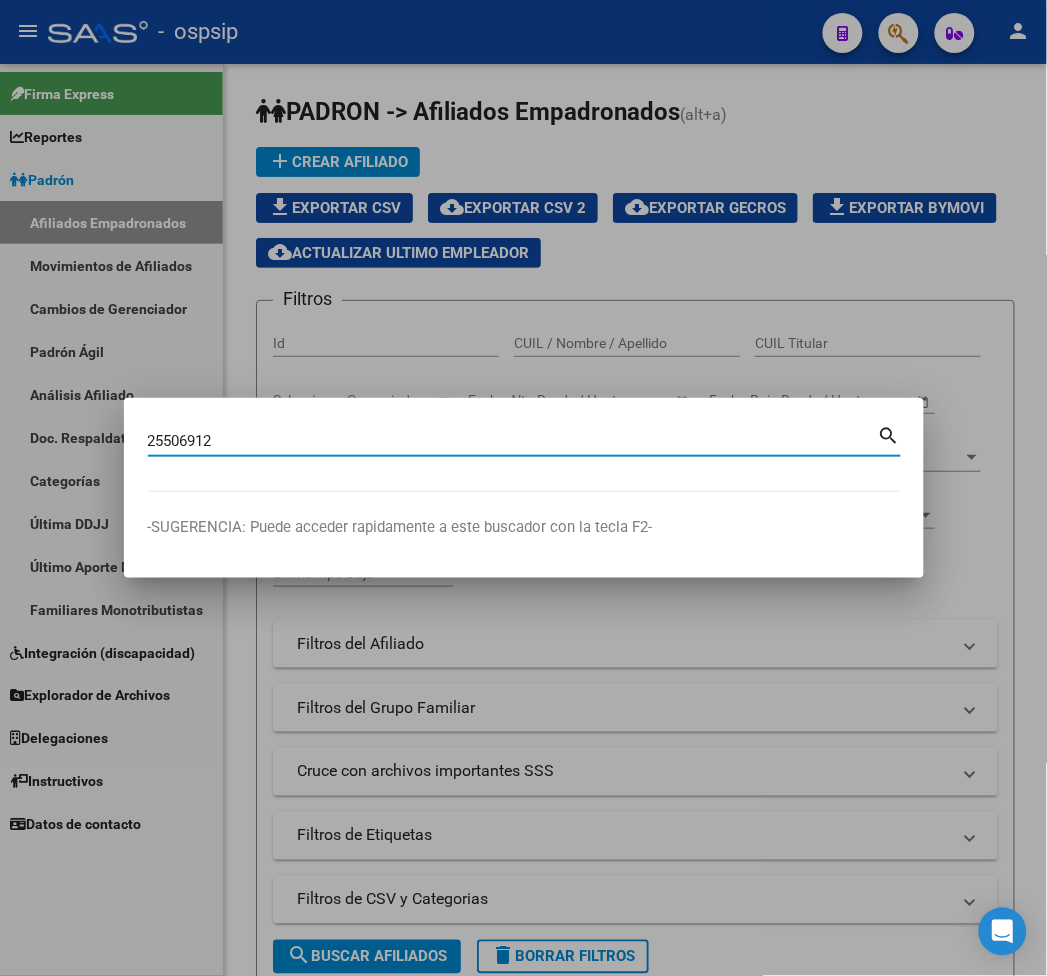 type on "25506912" 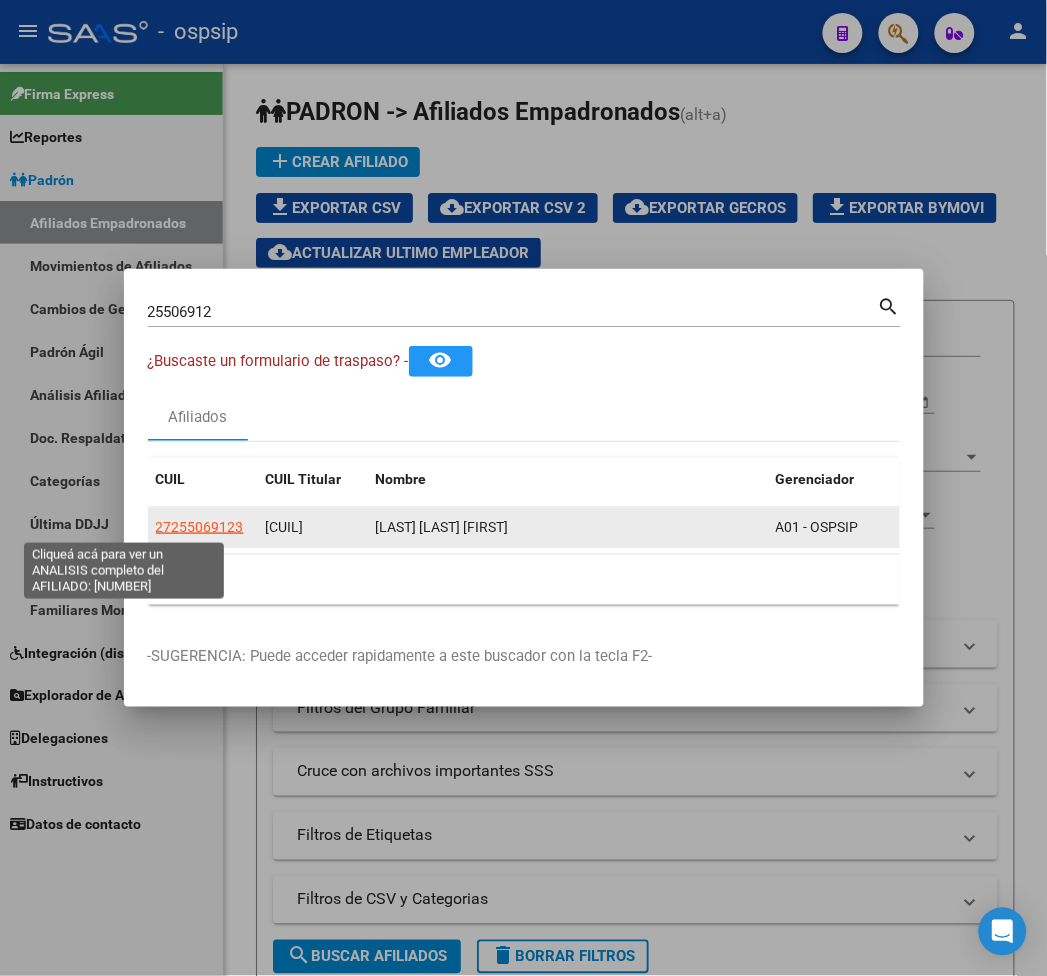 click on "27255069123" 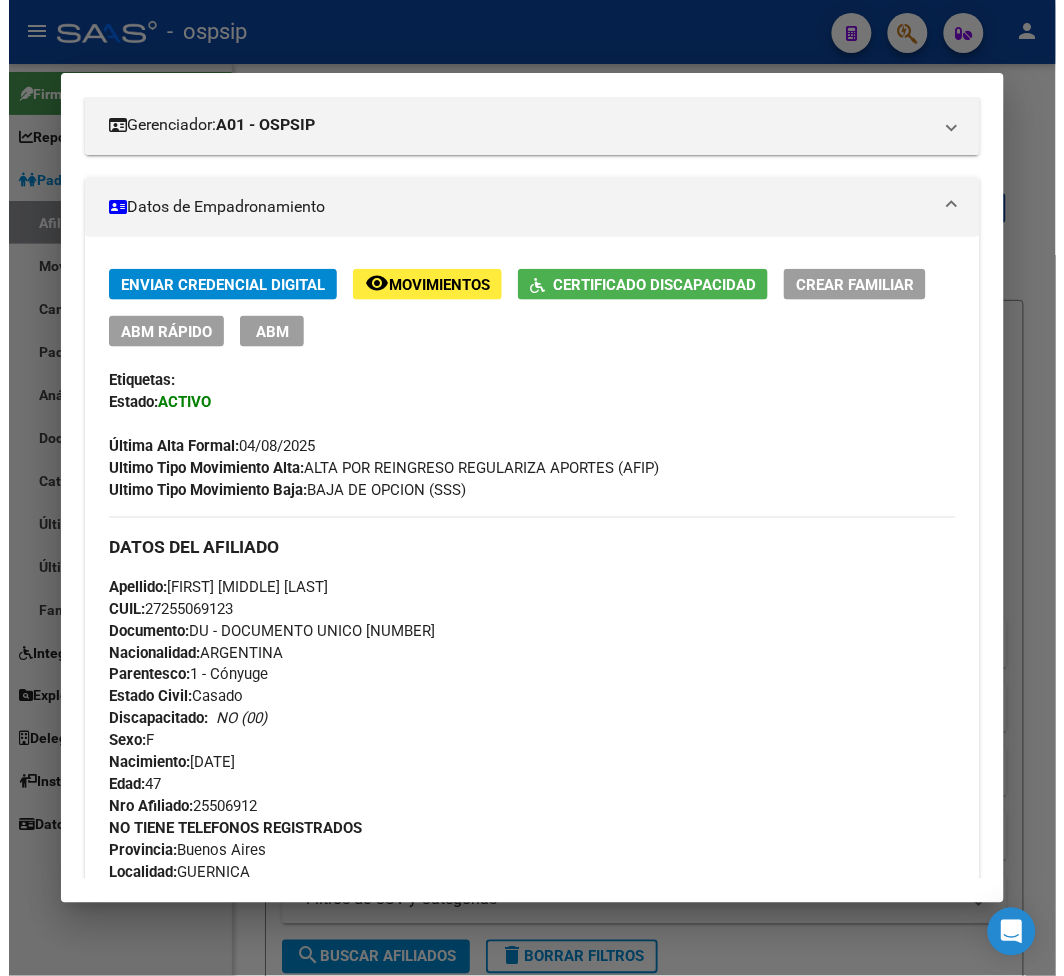 scroll, scrollTop: 305, scrollLeft: 0, axis: vertical 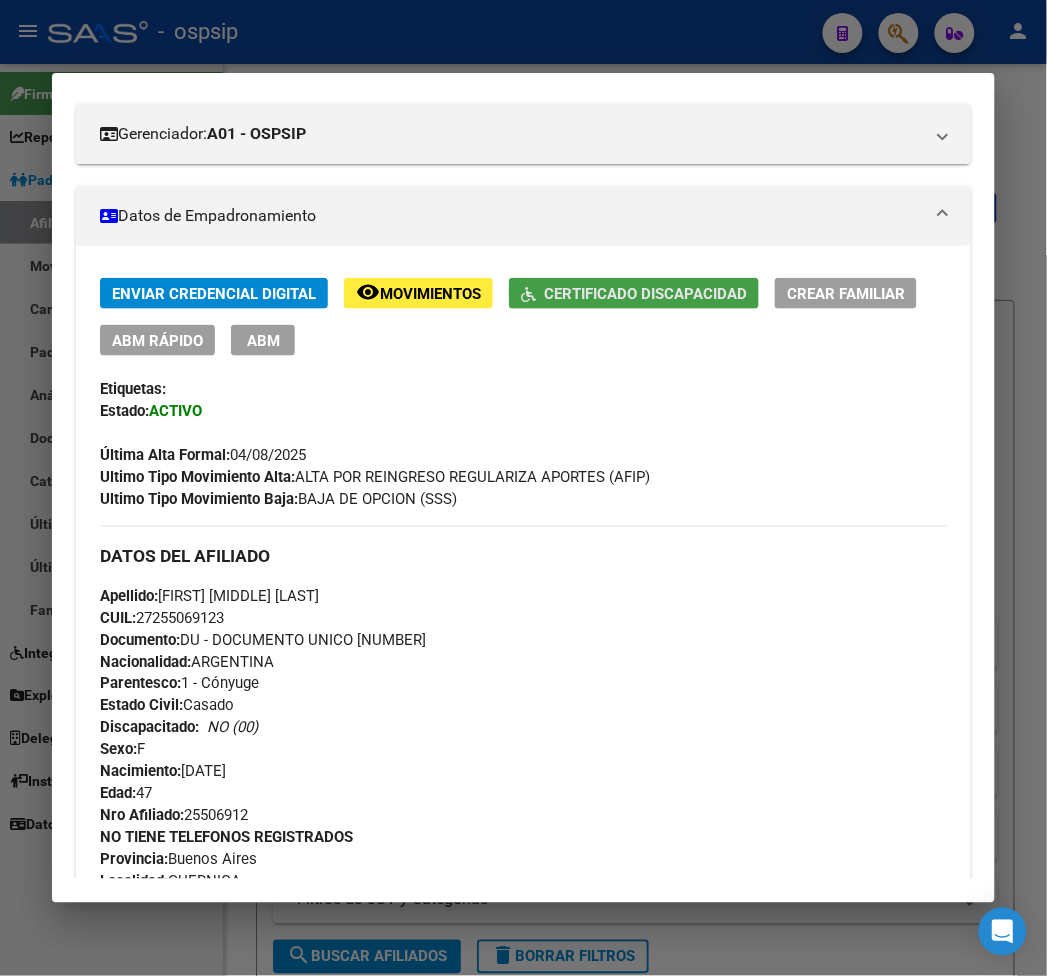 click on "Certificado Discapacidad" 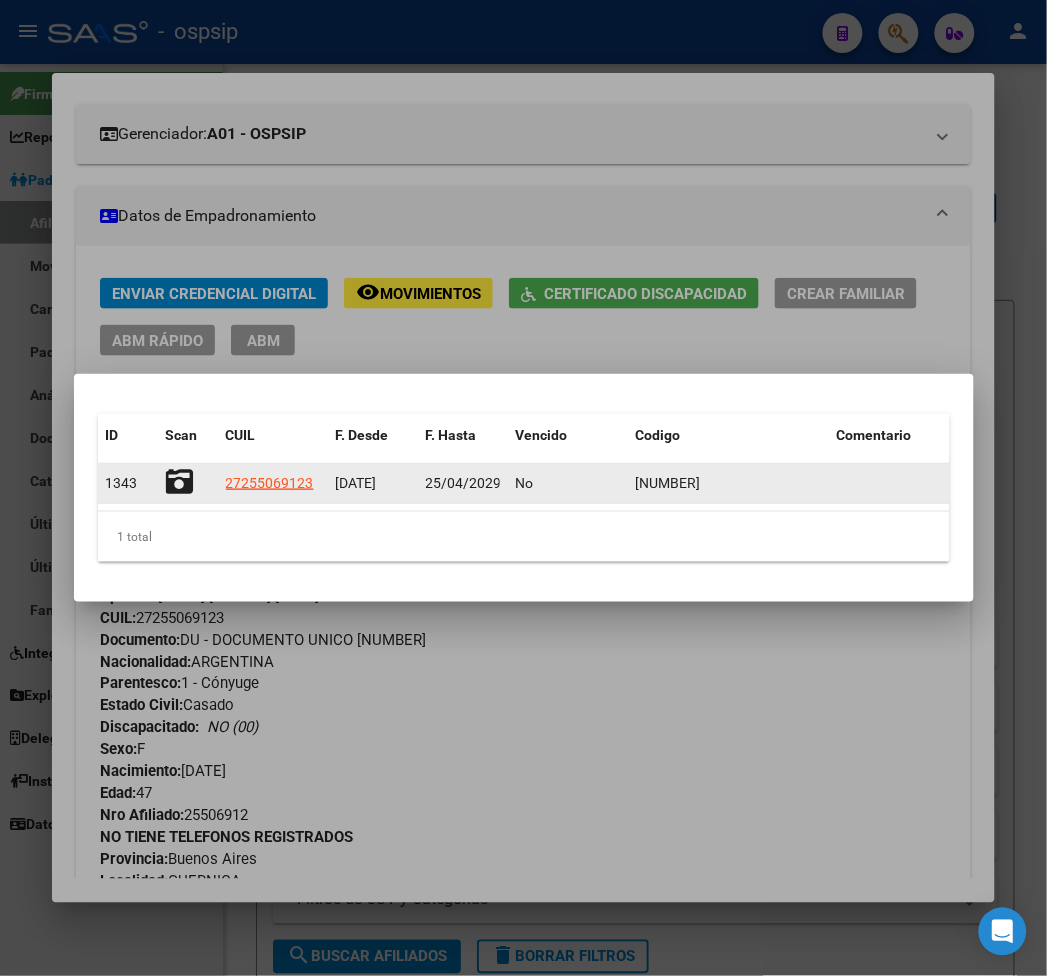 click 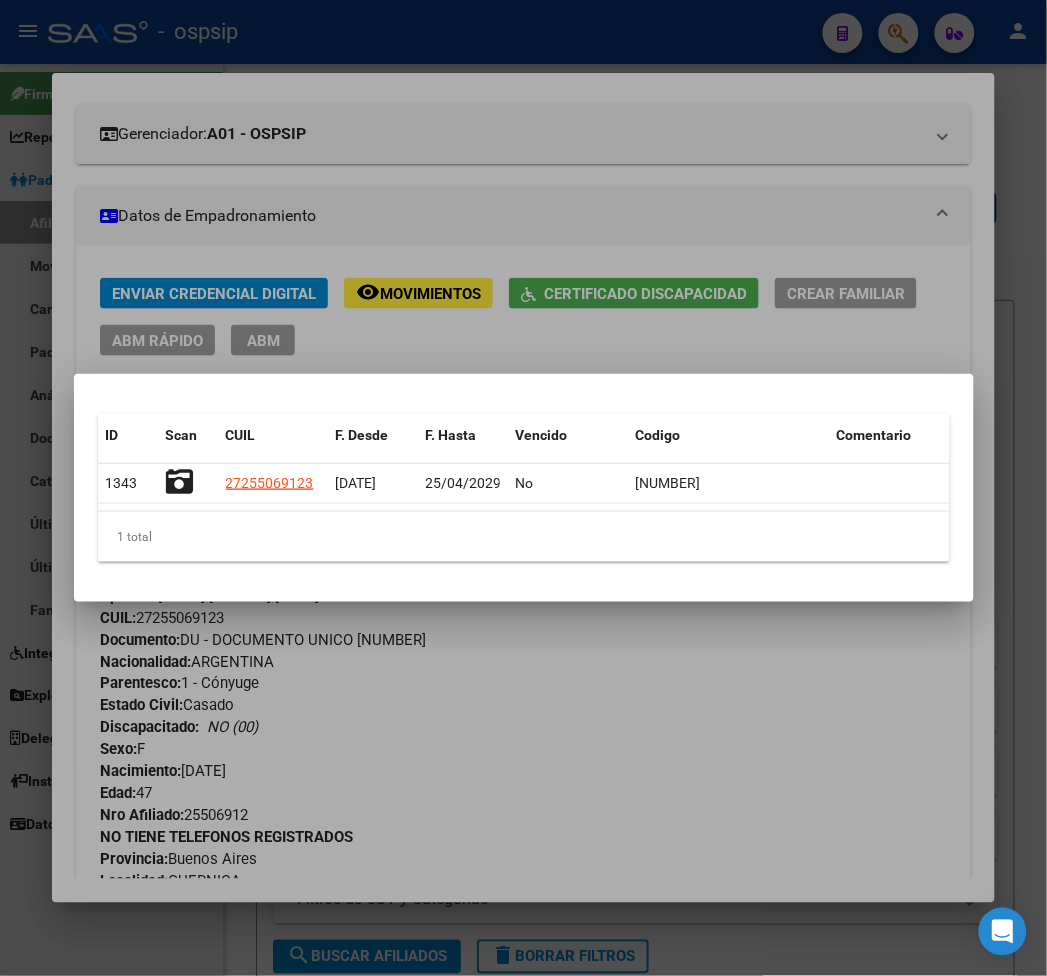 click at bounding box center [523, 488] 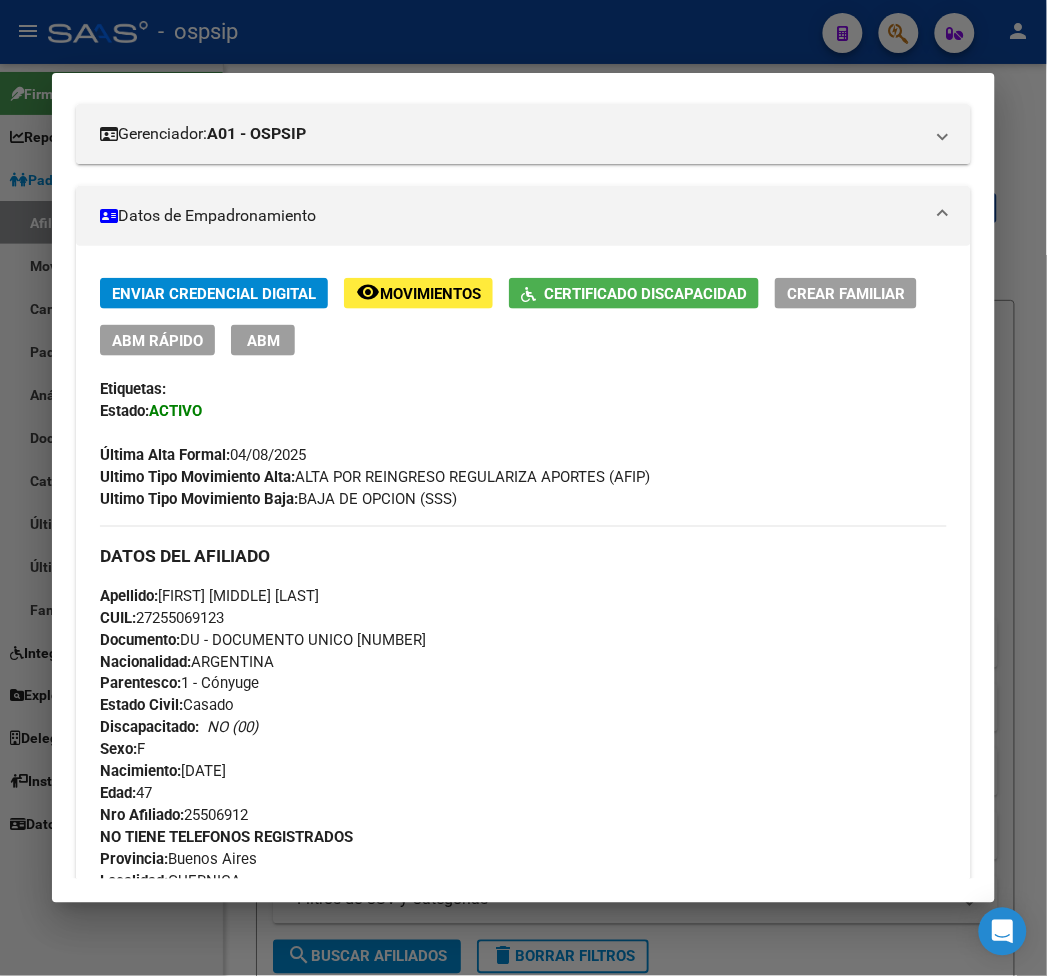 click on "ABM" at bounding box center (263, 341) 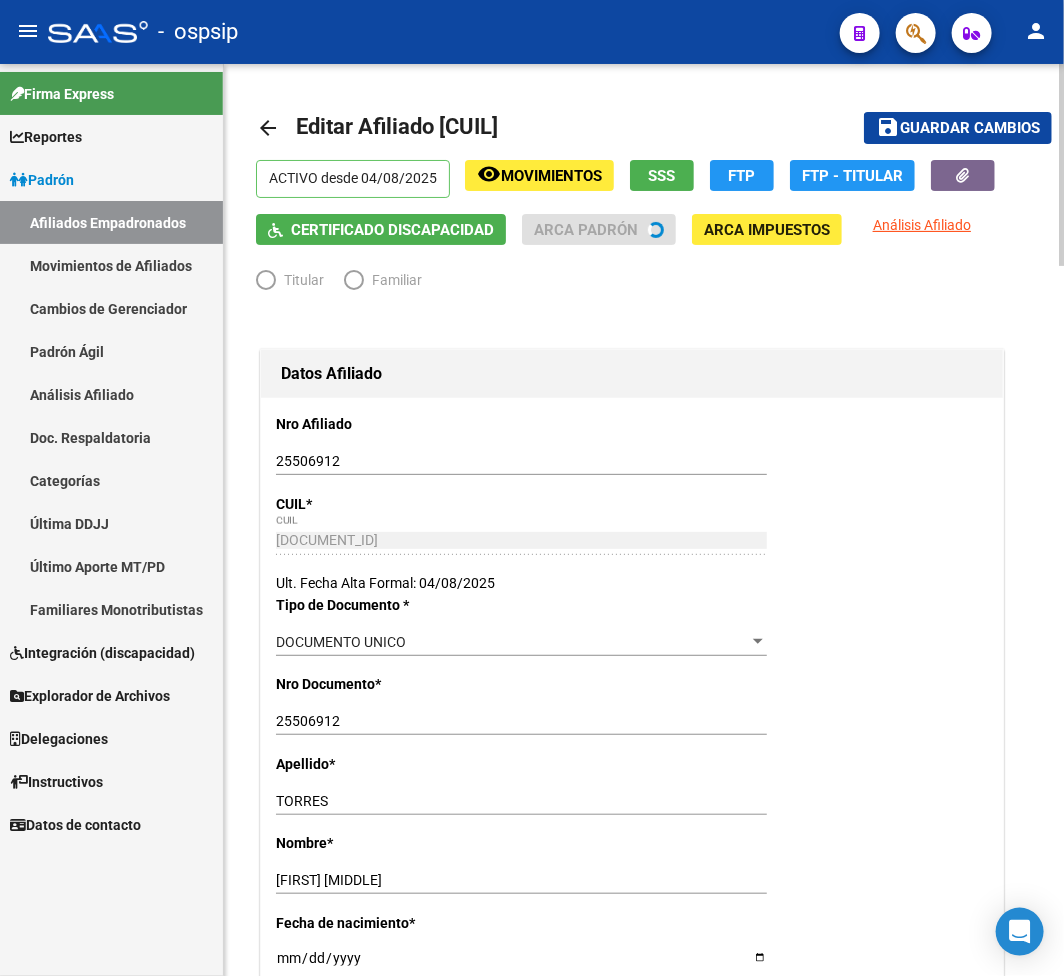 radio on "true" 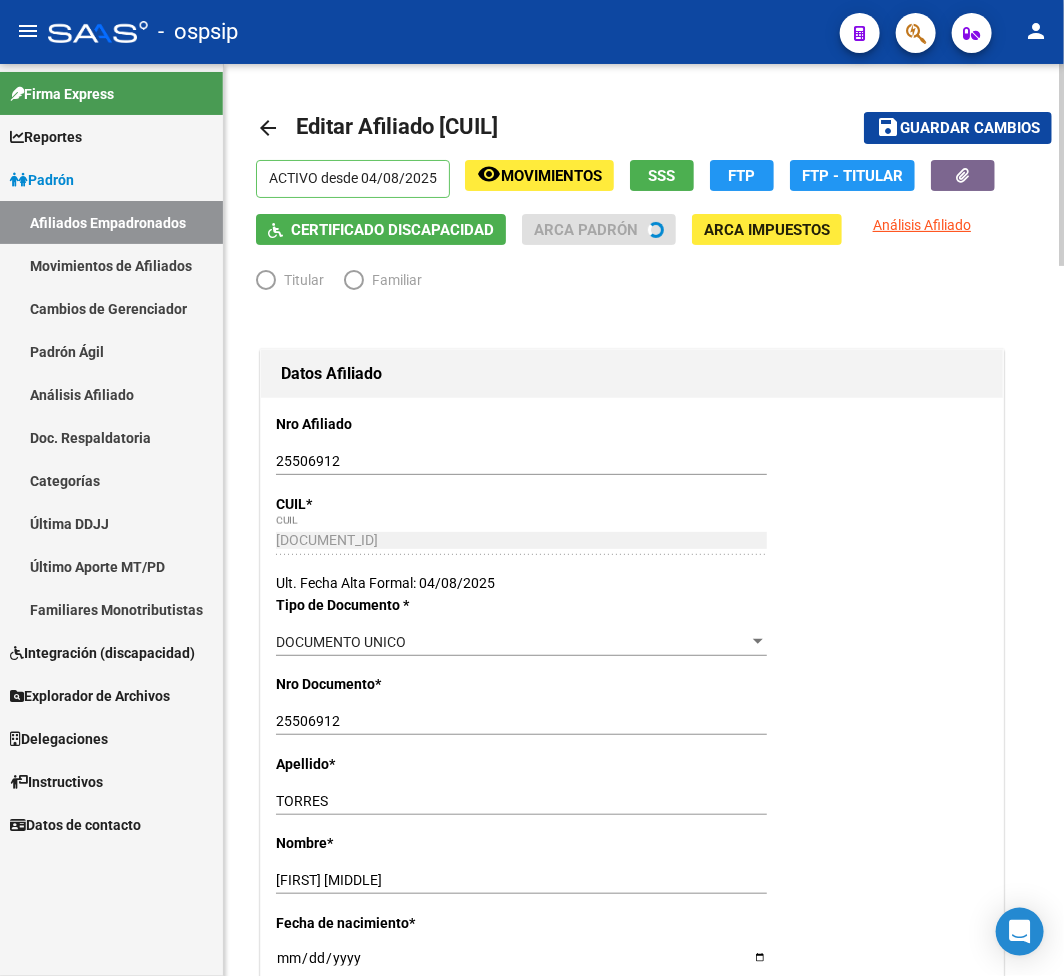 type on "33-70787870-9" 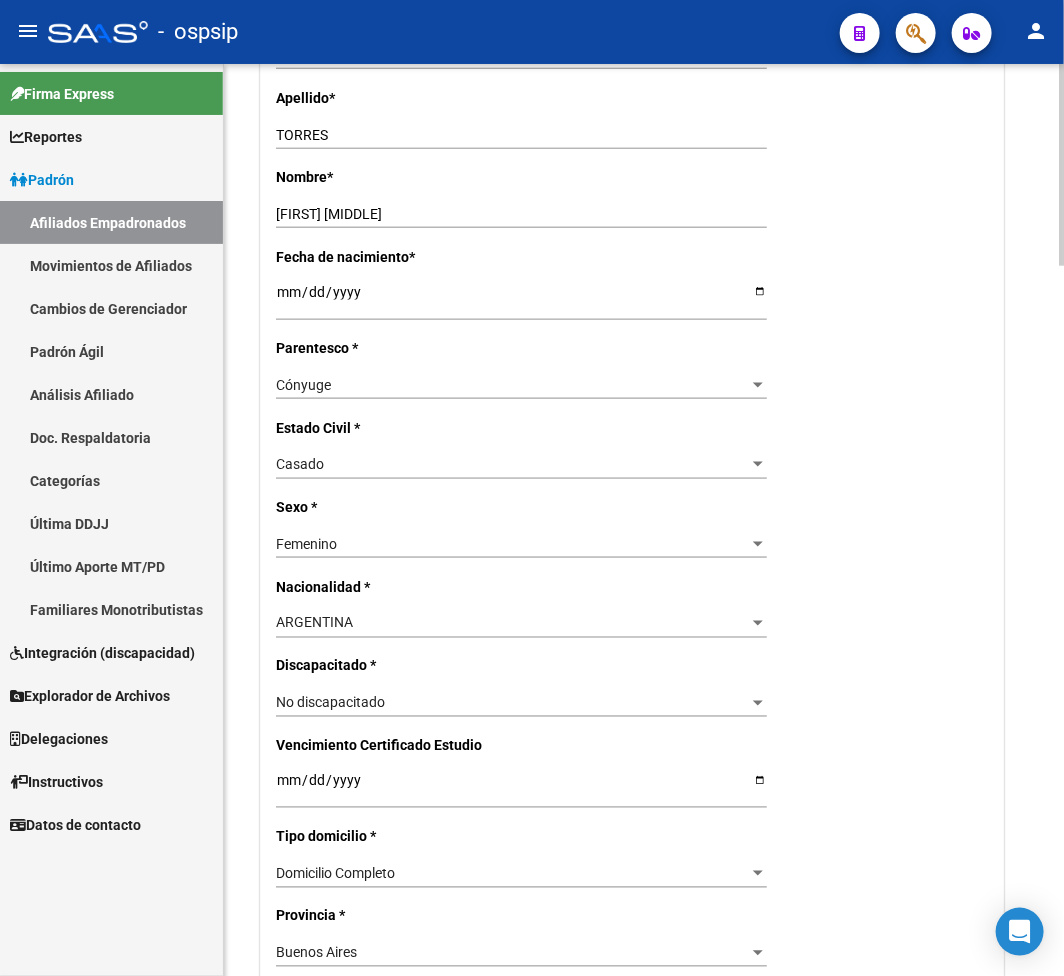 scroll, scrollTop: 1000, scrollLeft: 0, axis: vertical 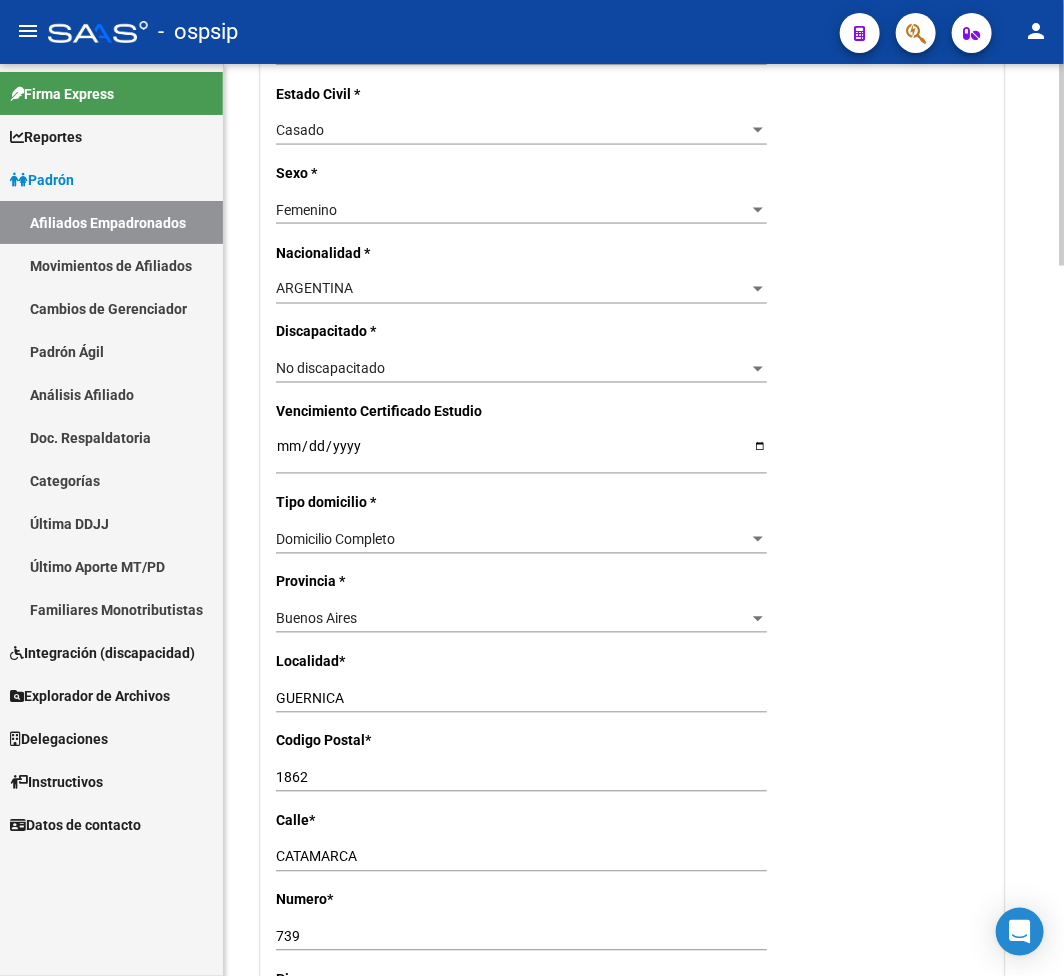 click on "No discapacitado" at bounding box center [330, 369] 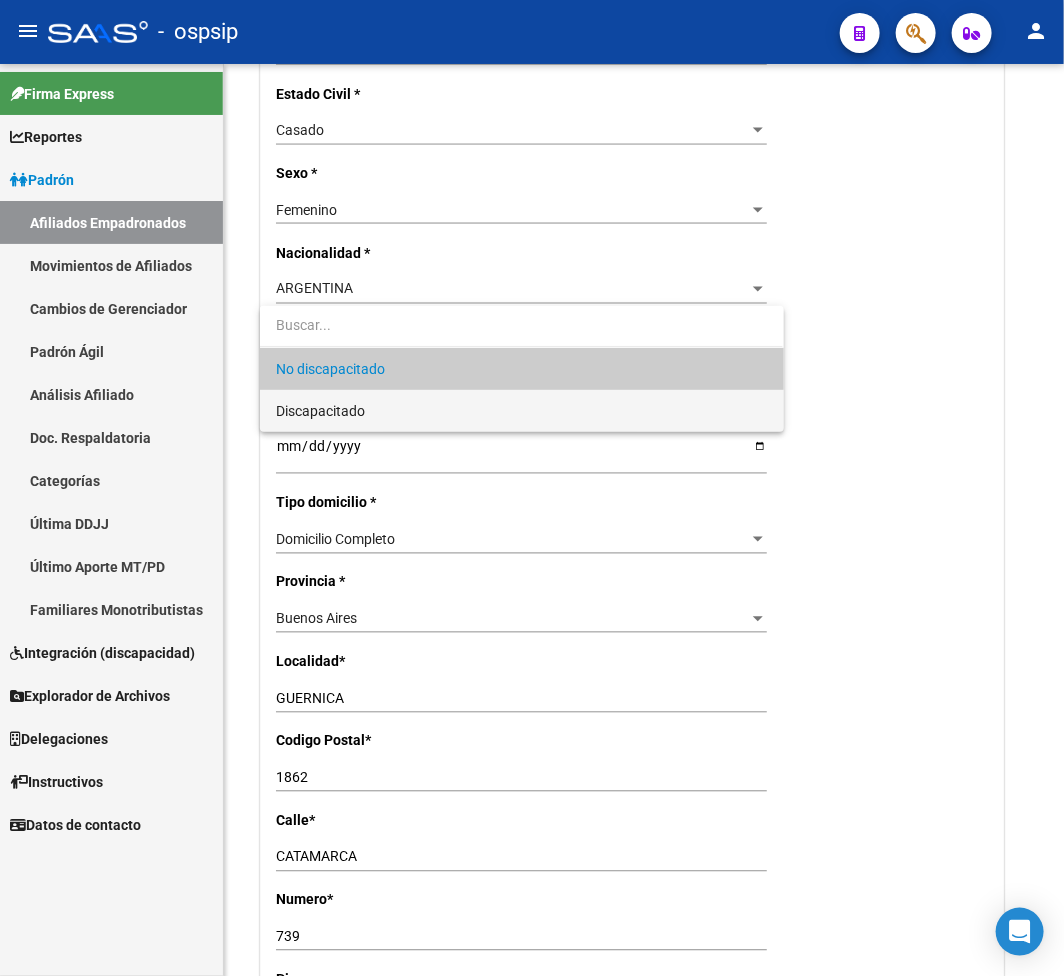 click on "Discapacitado" at bounding box center [521, 411] 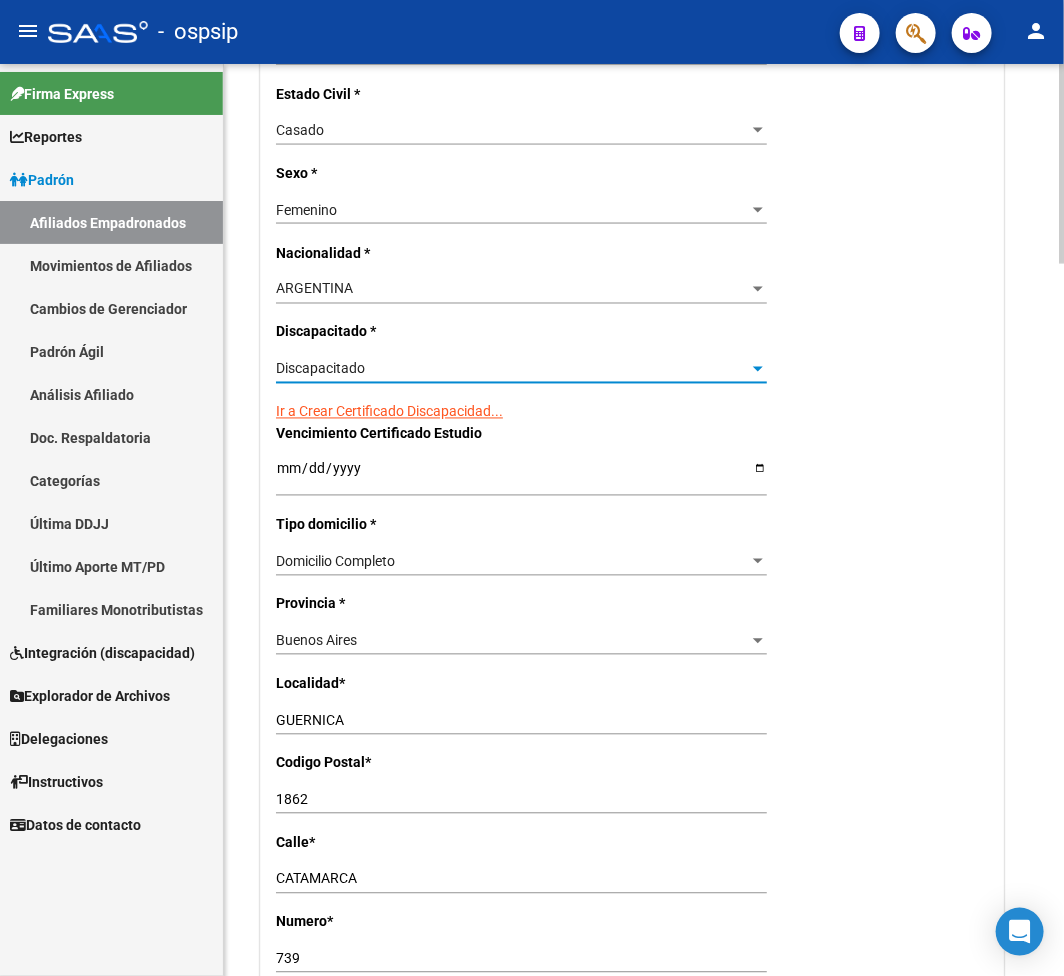 click on "Ir a Crear Certificado Discapacidad..." 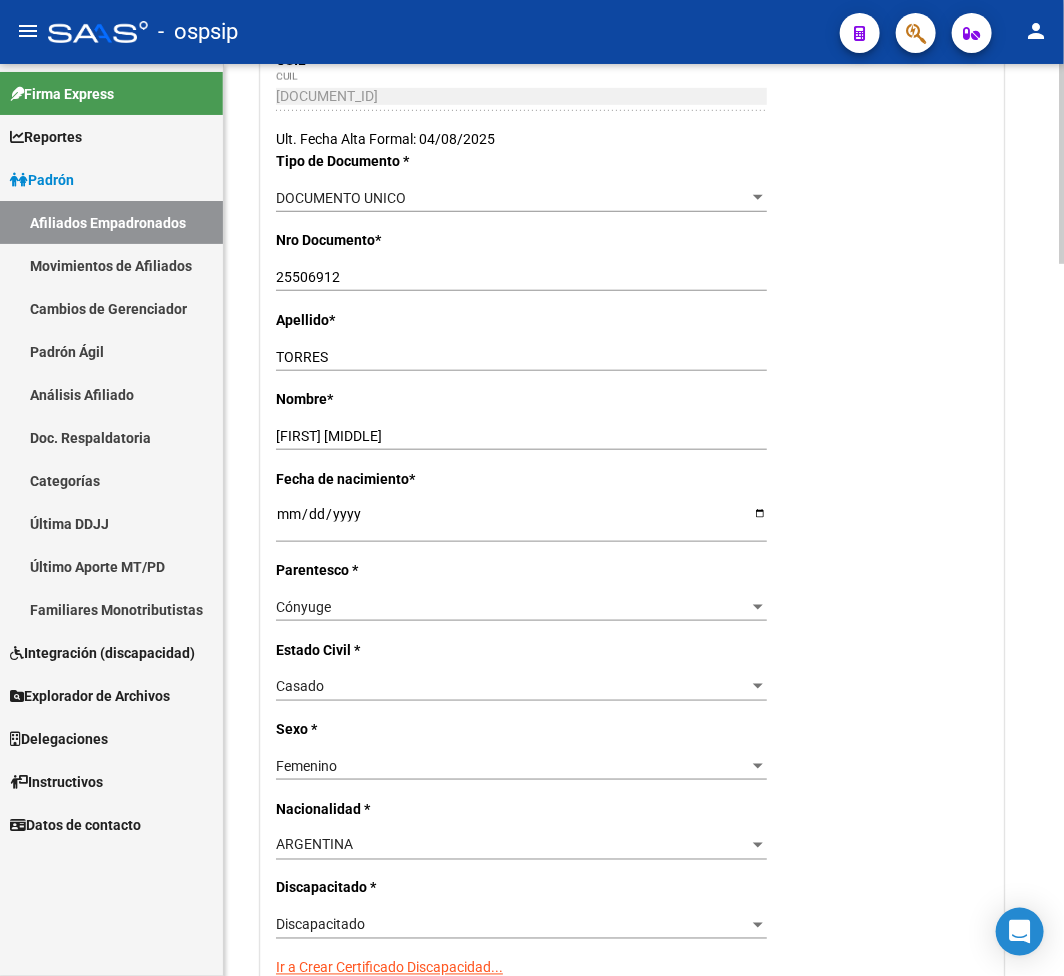 scroll, scrollTop: 0, scrollLeft: 0, axis: both 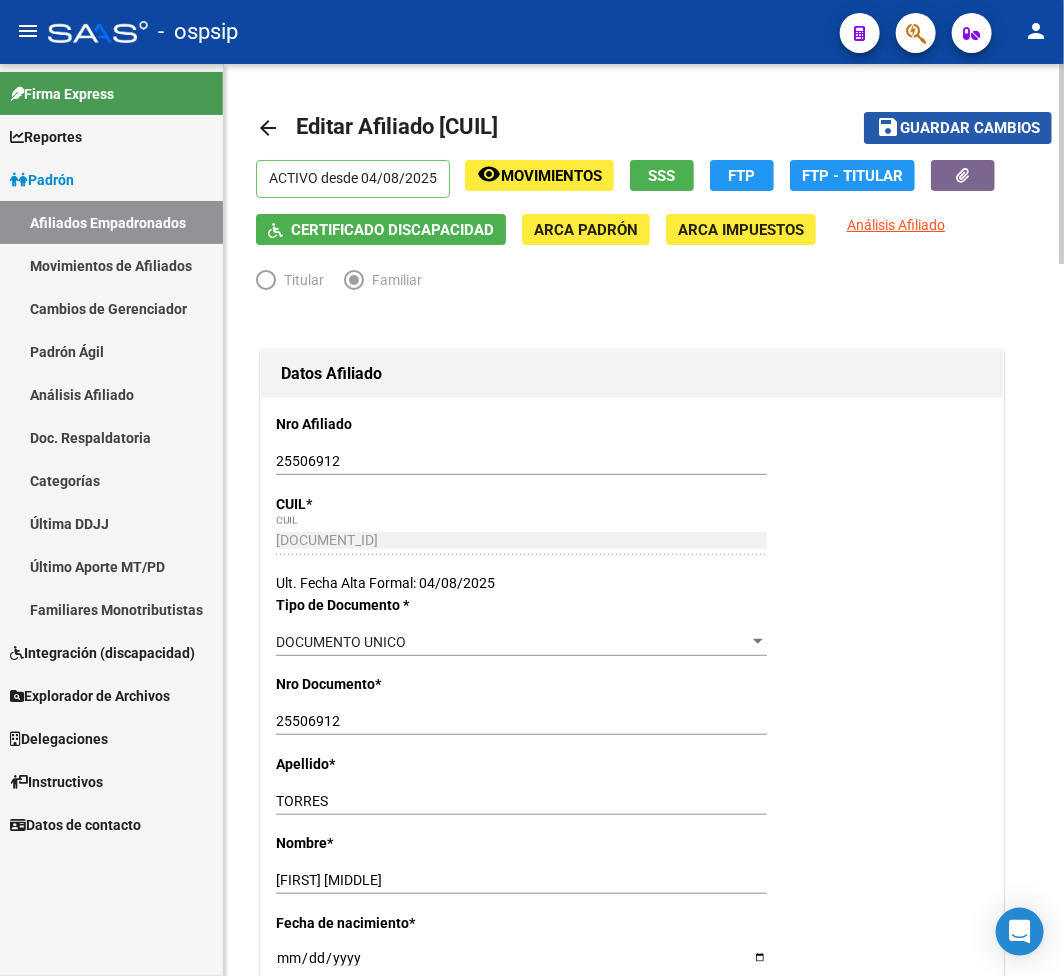 click on "Guardar cambios" 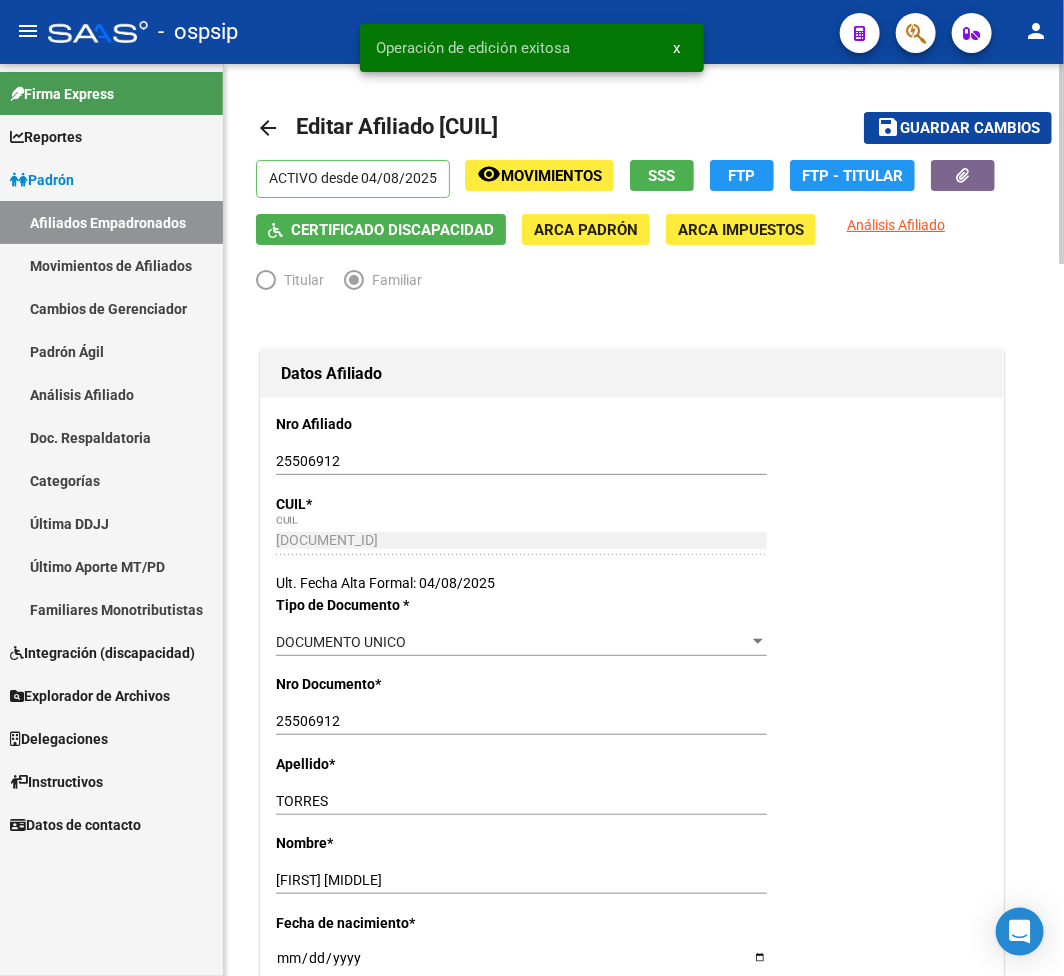 click on "Movimientos" 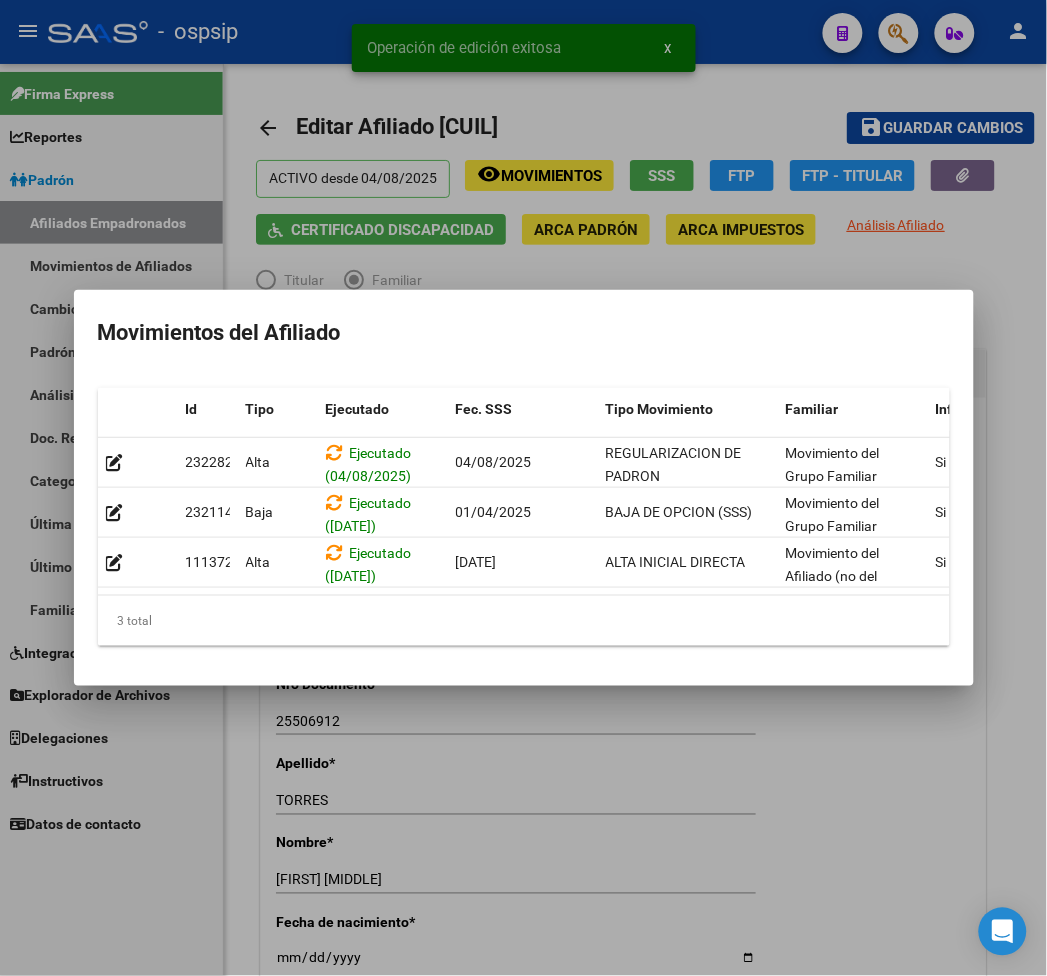click at bounding box center [523, 488] 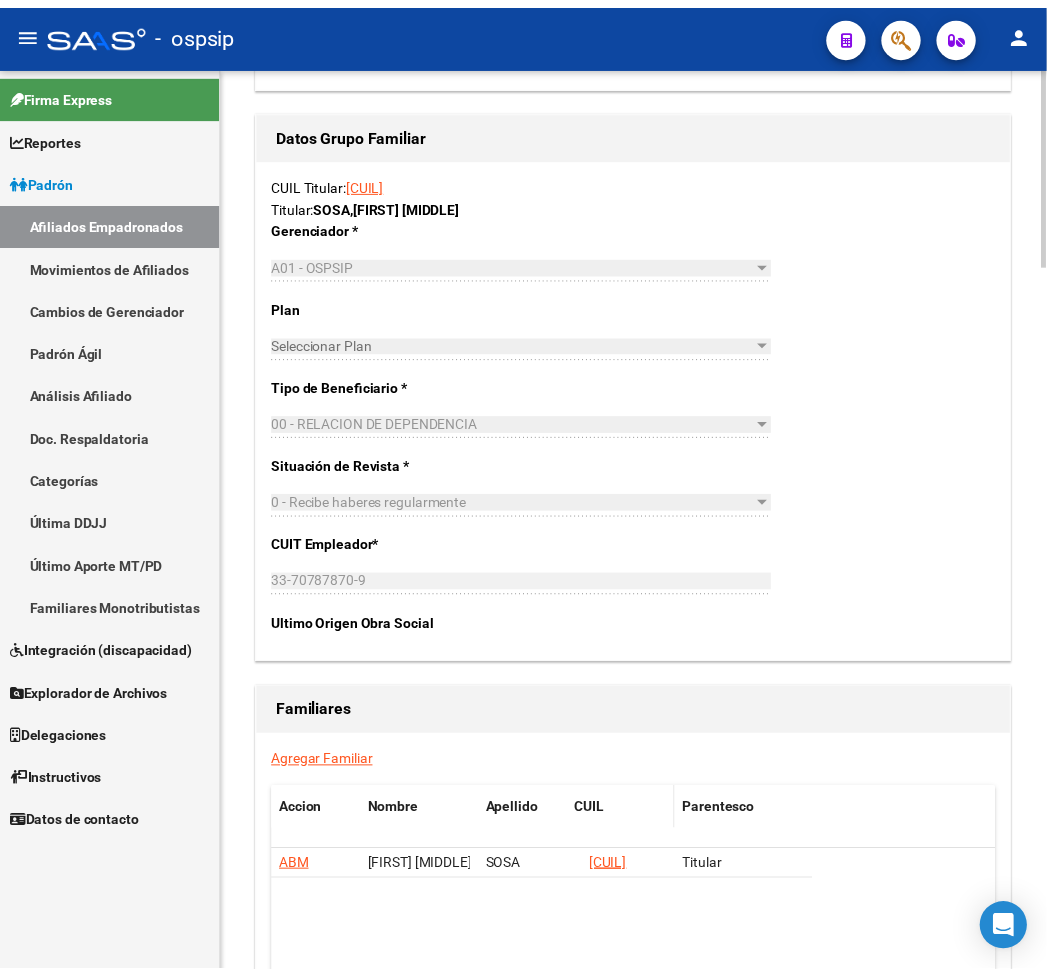 scroll, scrollTop: 3222, scrollLeft: 0, axis: vertical 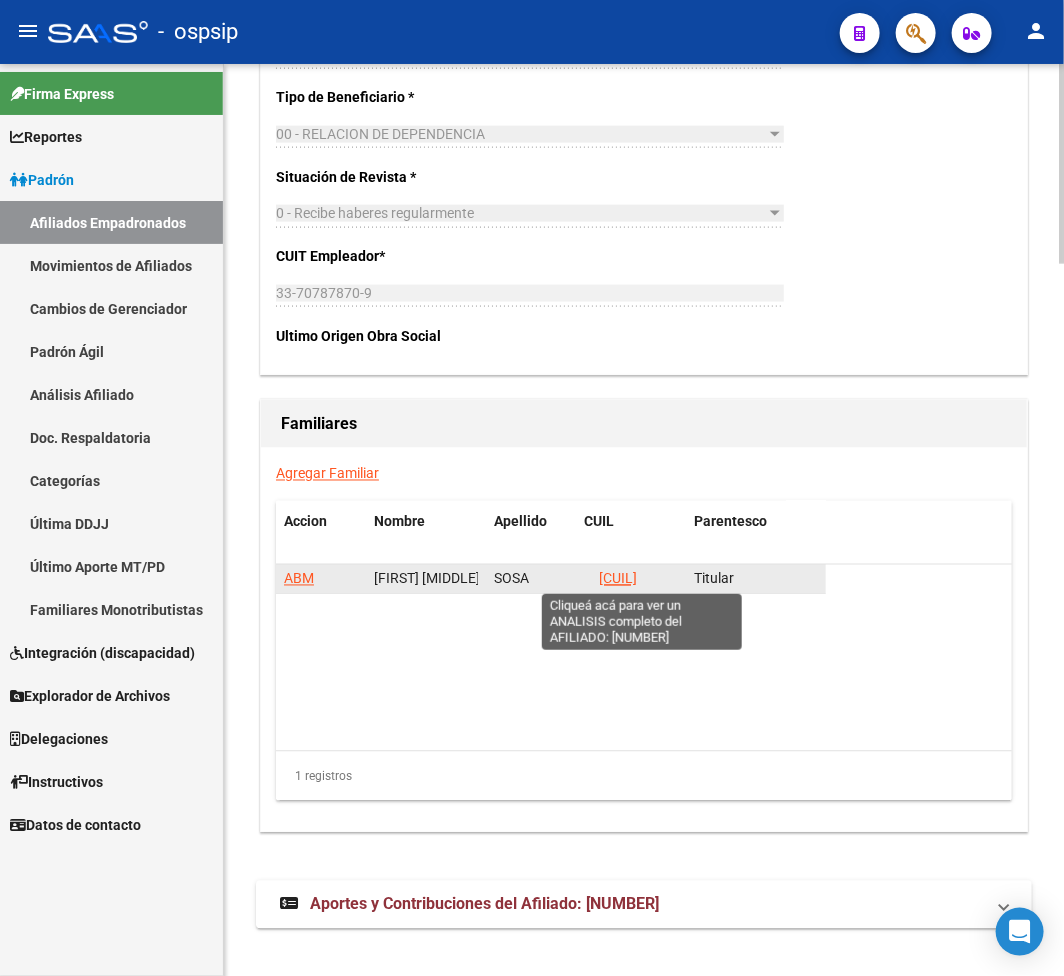 click on "23291798519" 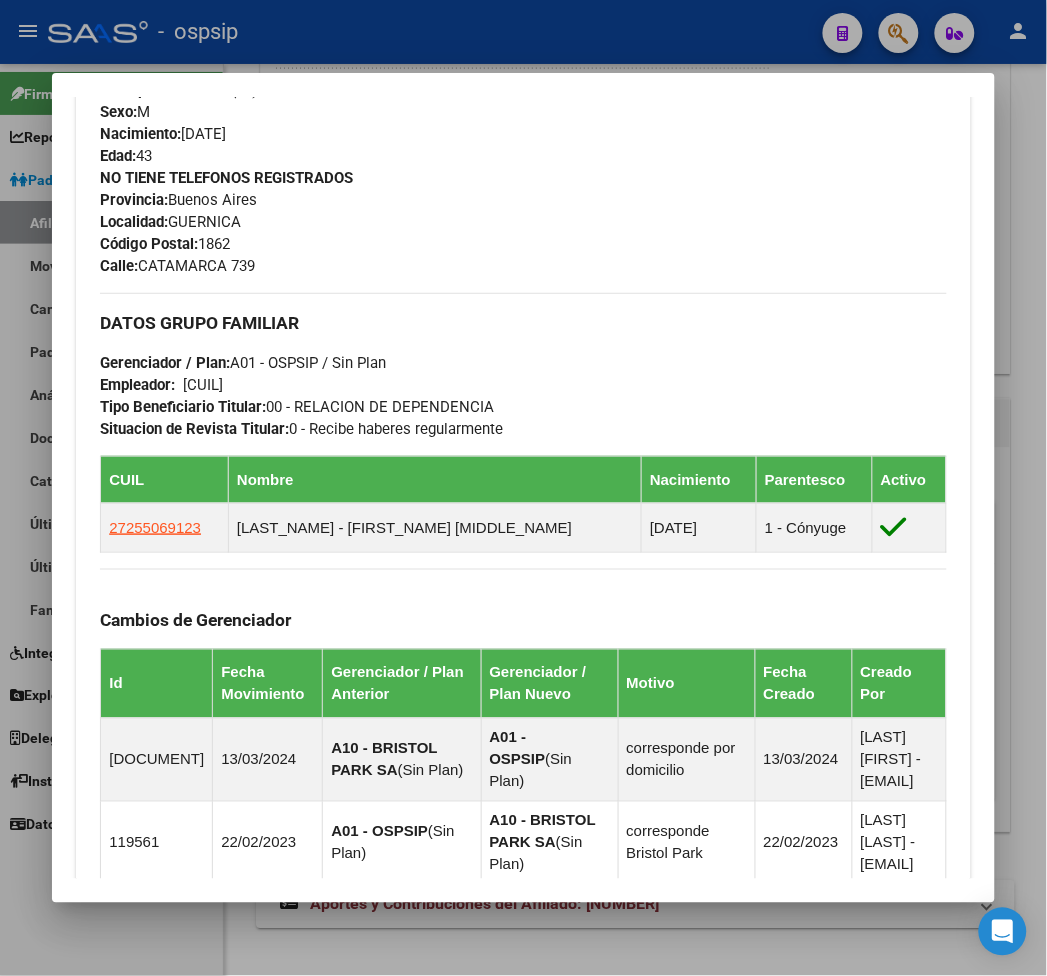 scroll, scrollTop: 918, scrollLeft: 0, axis: vertical 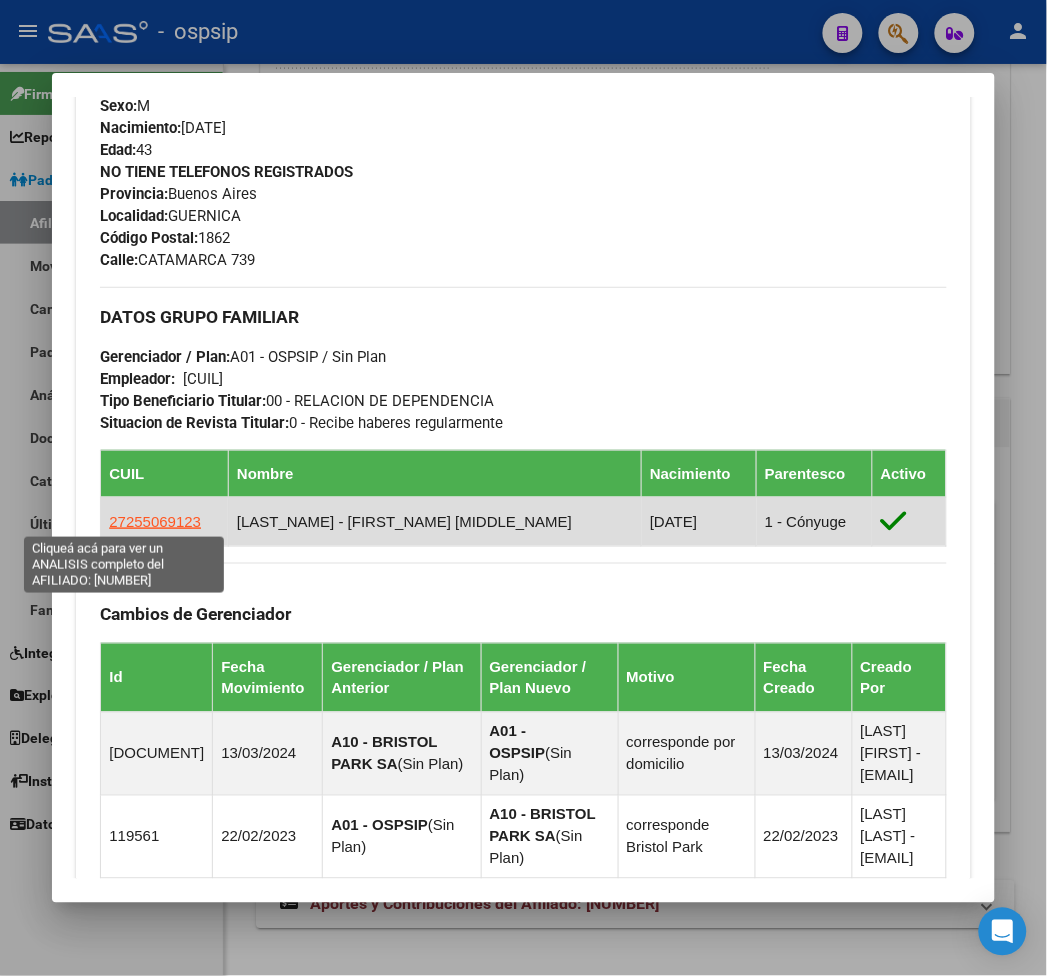 click on "27255069123" at bounding box center [155, 521] 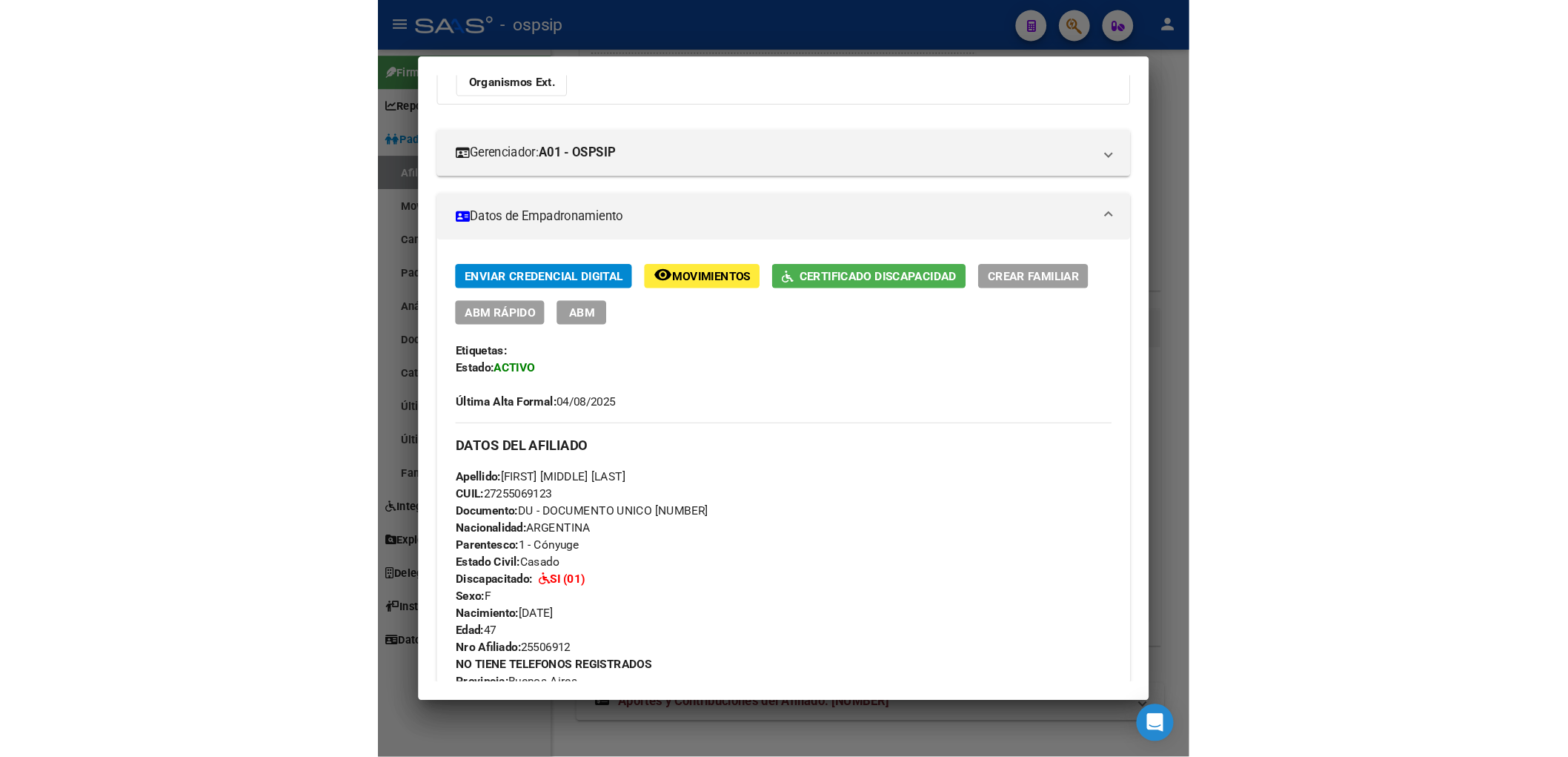 scroll, scrollTop: 139, scrollLeft: 0, axis: vertical 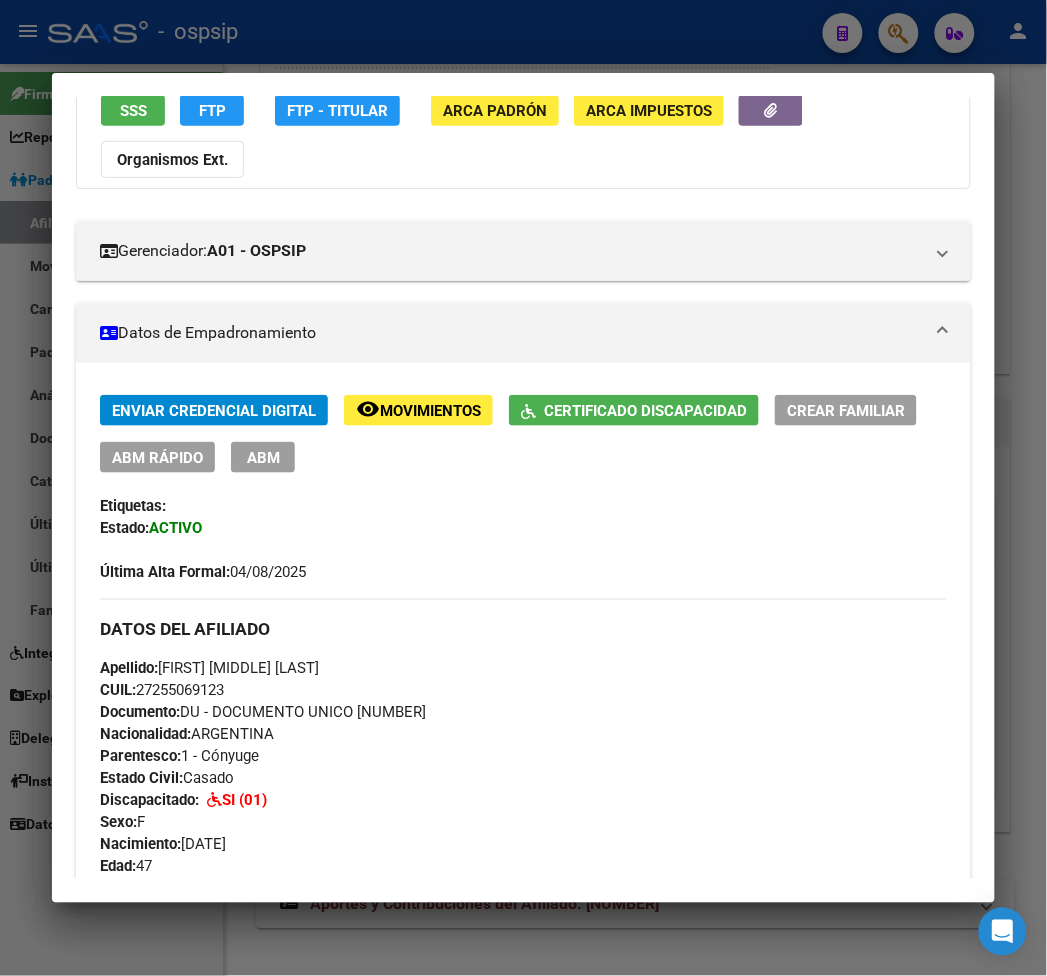 drag, startPoint x: 364, startPoint y: 334, endPoint x: 370, endPoint y: 344, distance: 11.661903 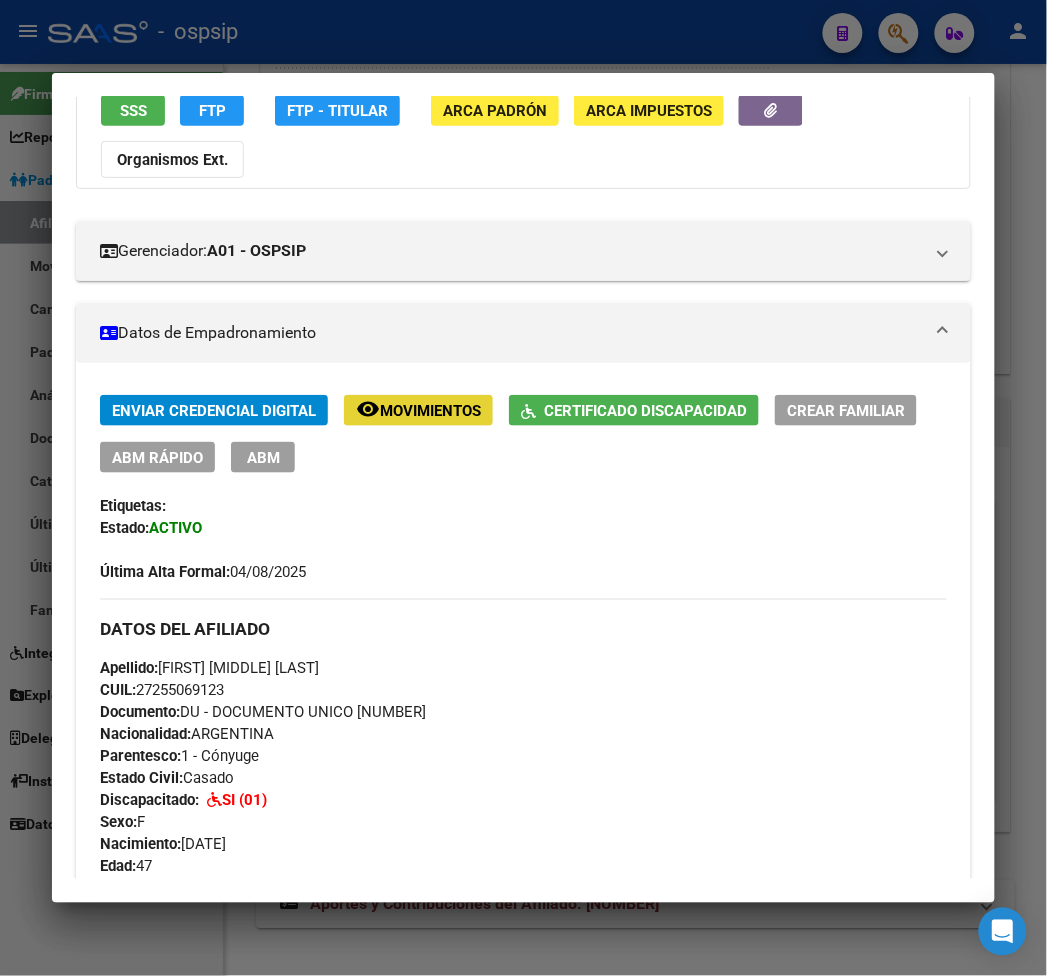 click on "Movimientos" 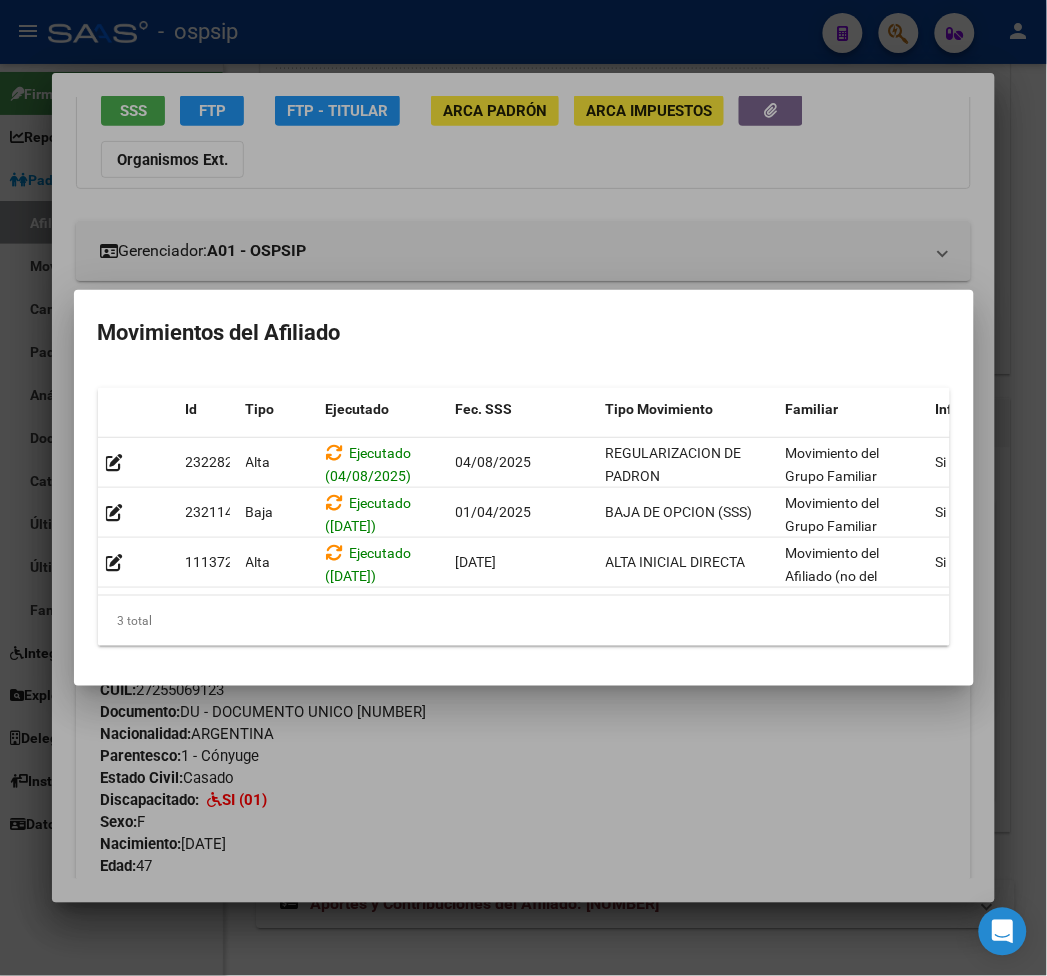 drag, startPoint x: 557, startPoint y: 820, endPoint x: 350, endPoint y: 690, distance: 244.43608 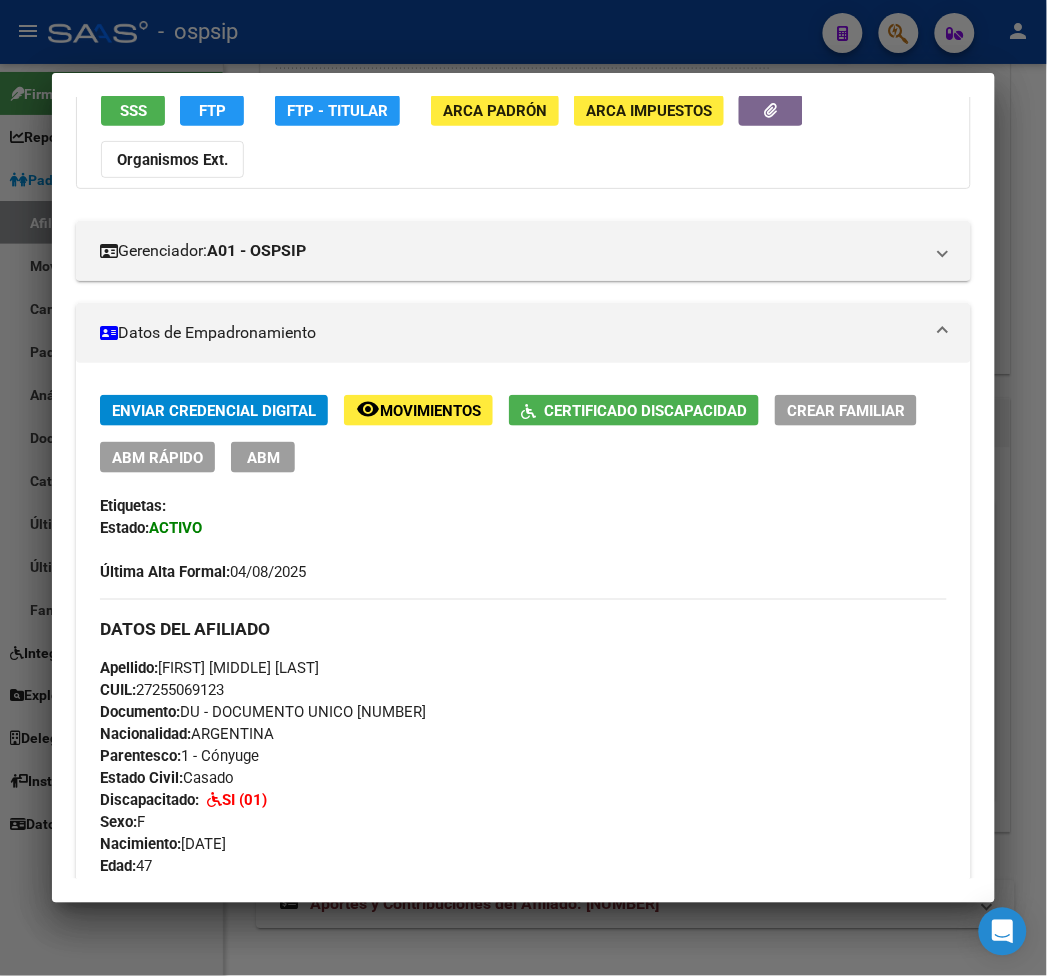 click on "Certificado Discapacidad" 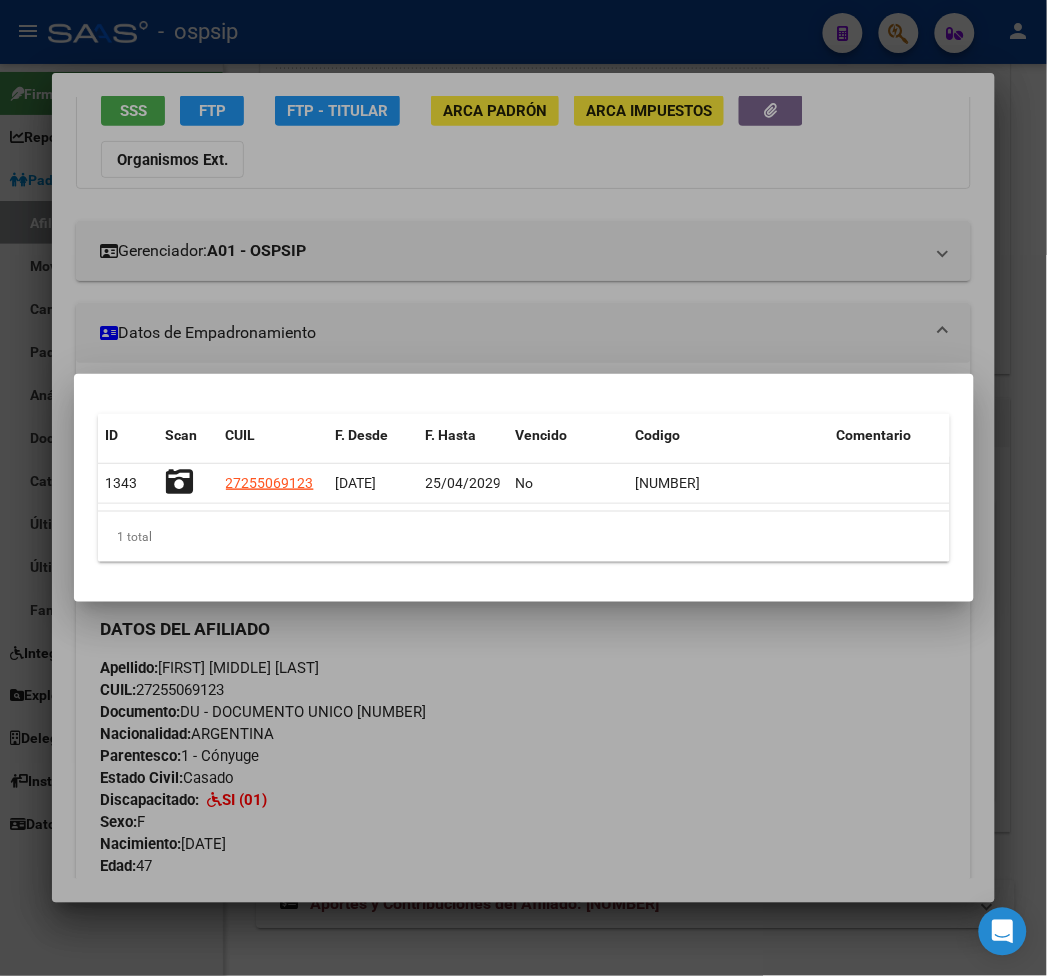click on "1 total" 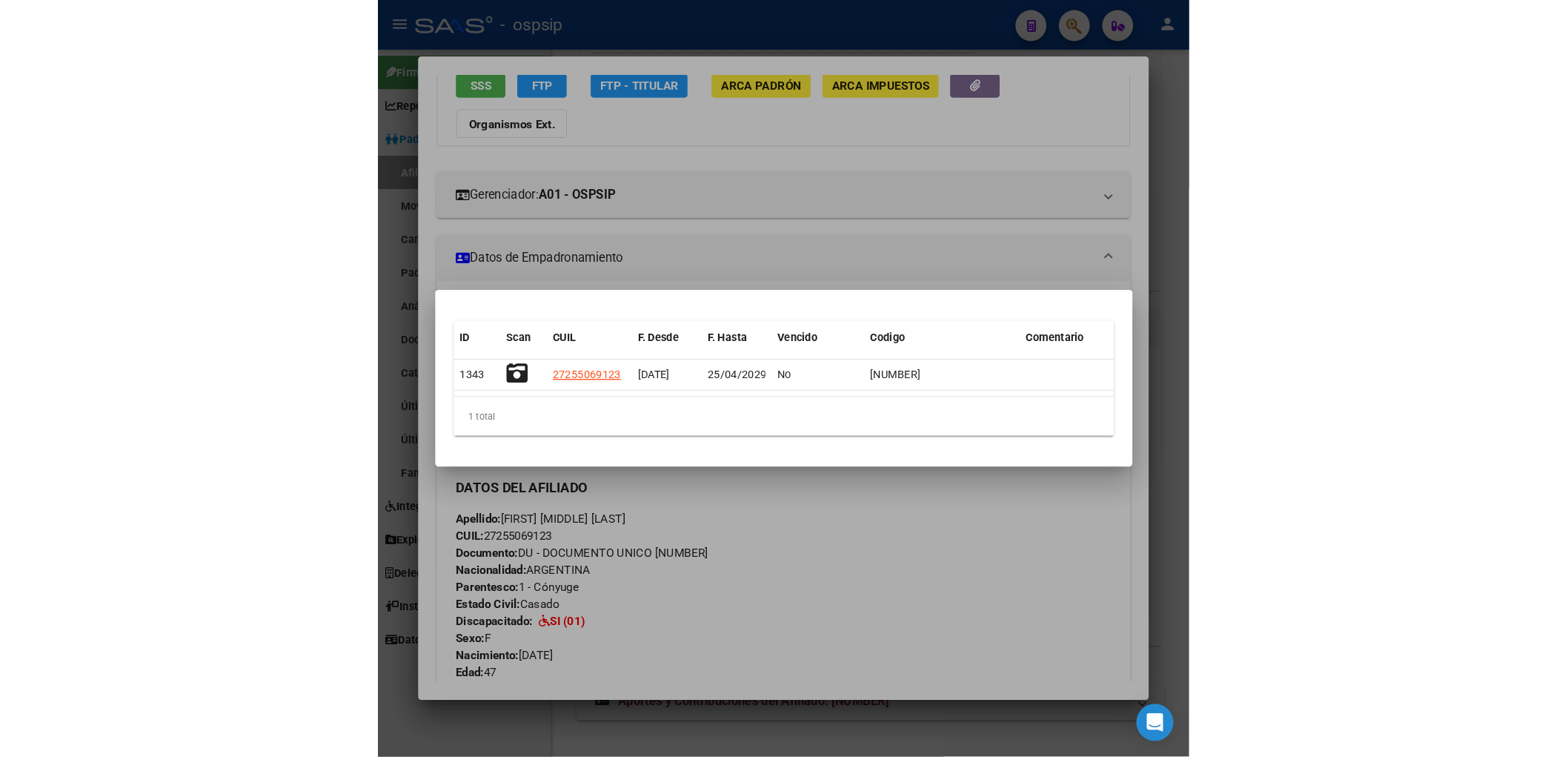 scroll, scrollTop: 1220, scrollLeft: 0, axis: vertical 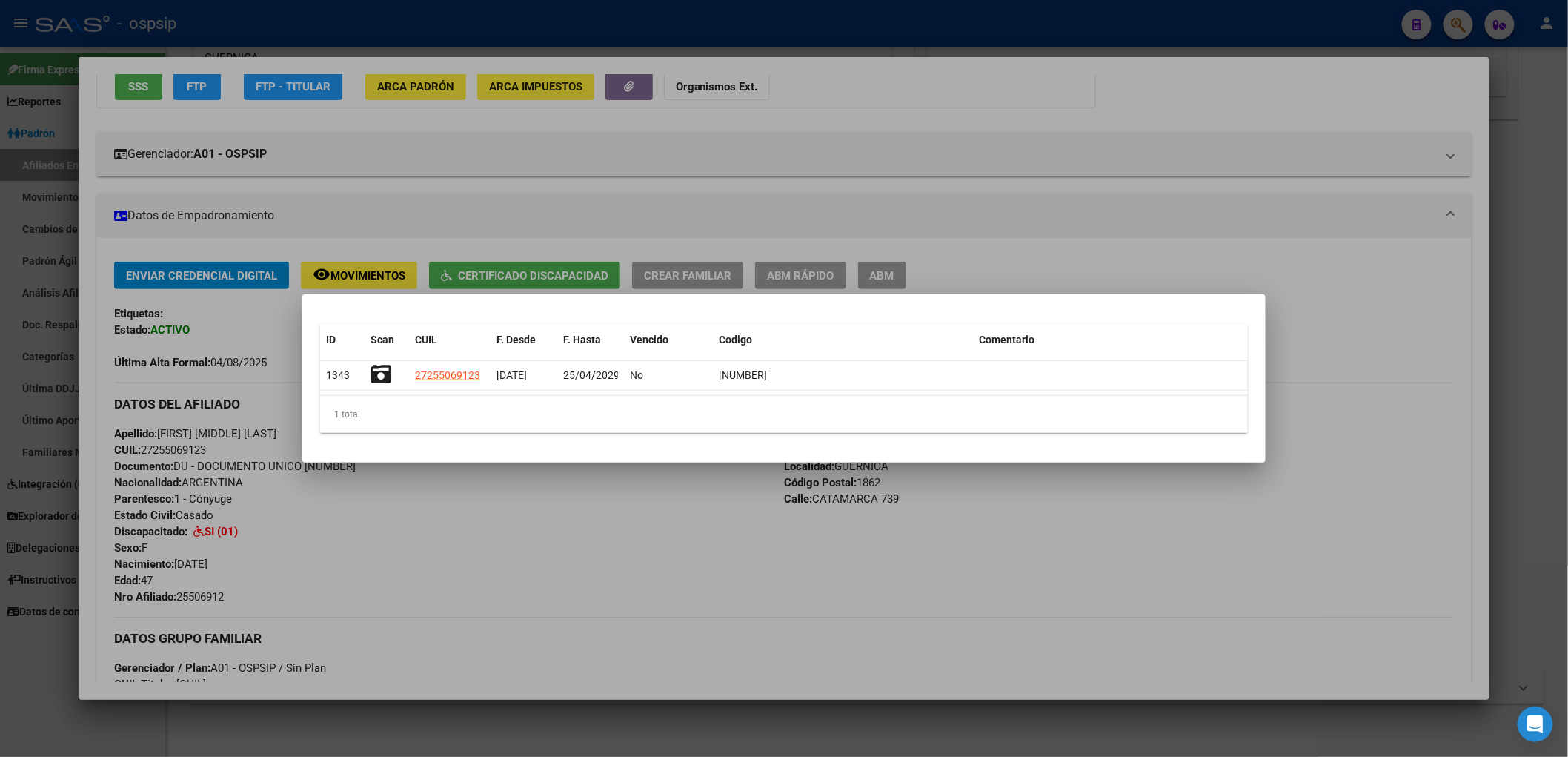 click at bounding box center [784, 378] 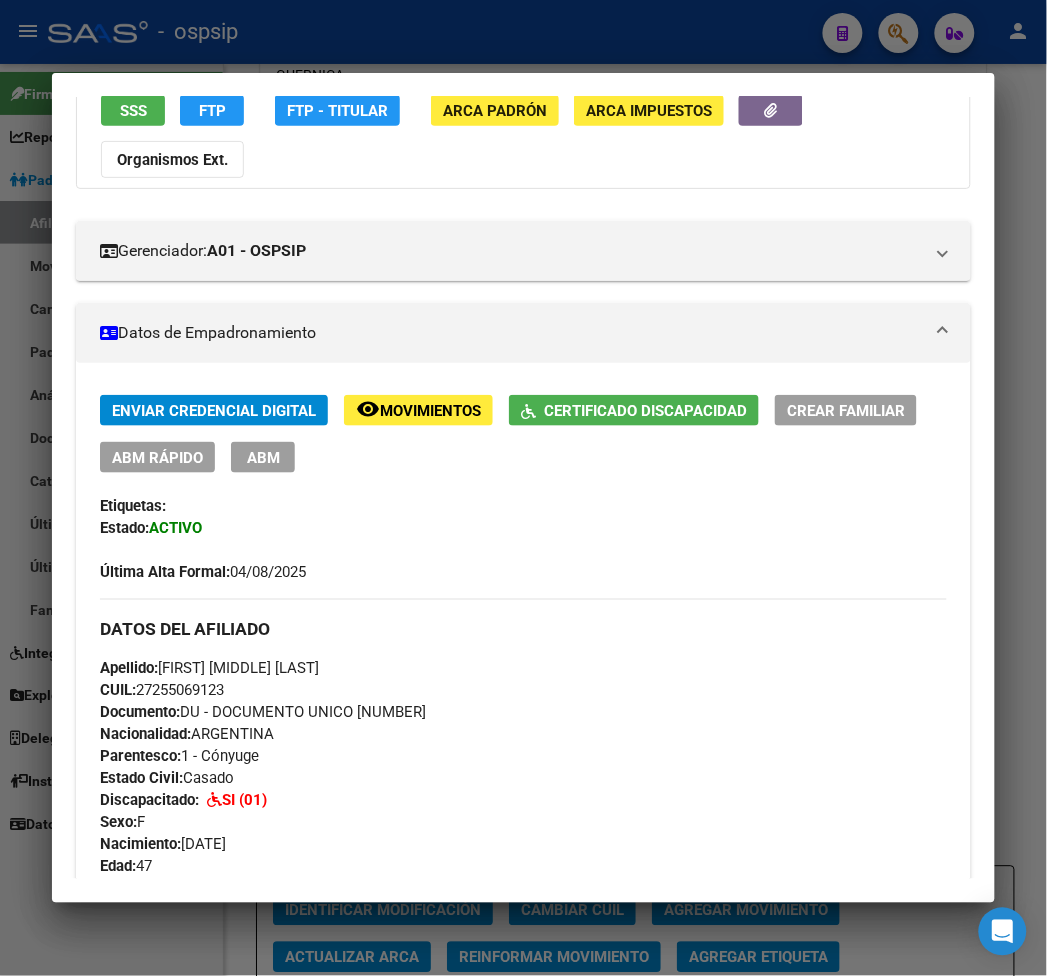 scroll, scrollTop: 3222, scrollLeft: 0, axis: vertical 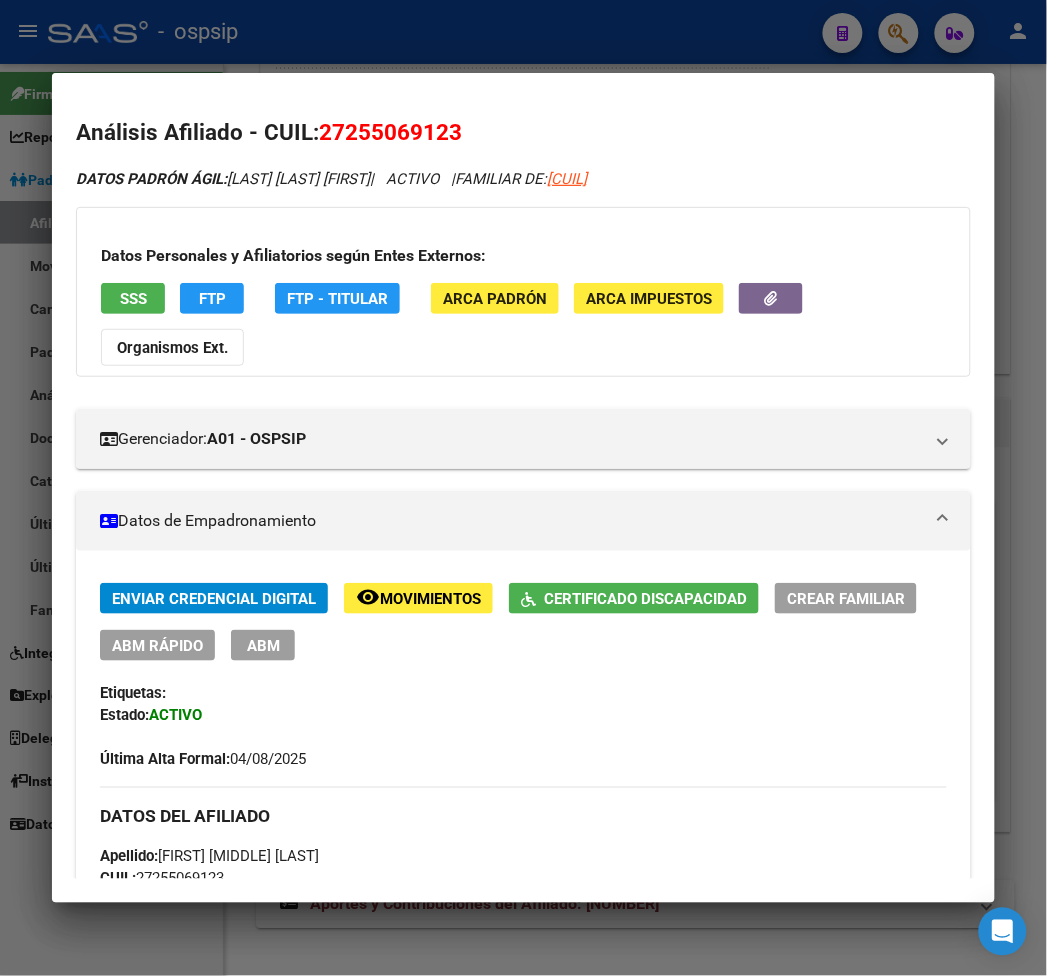 click on "Movimientos" 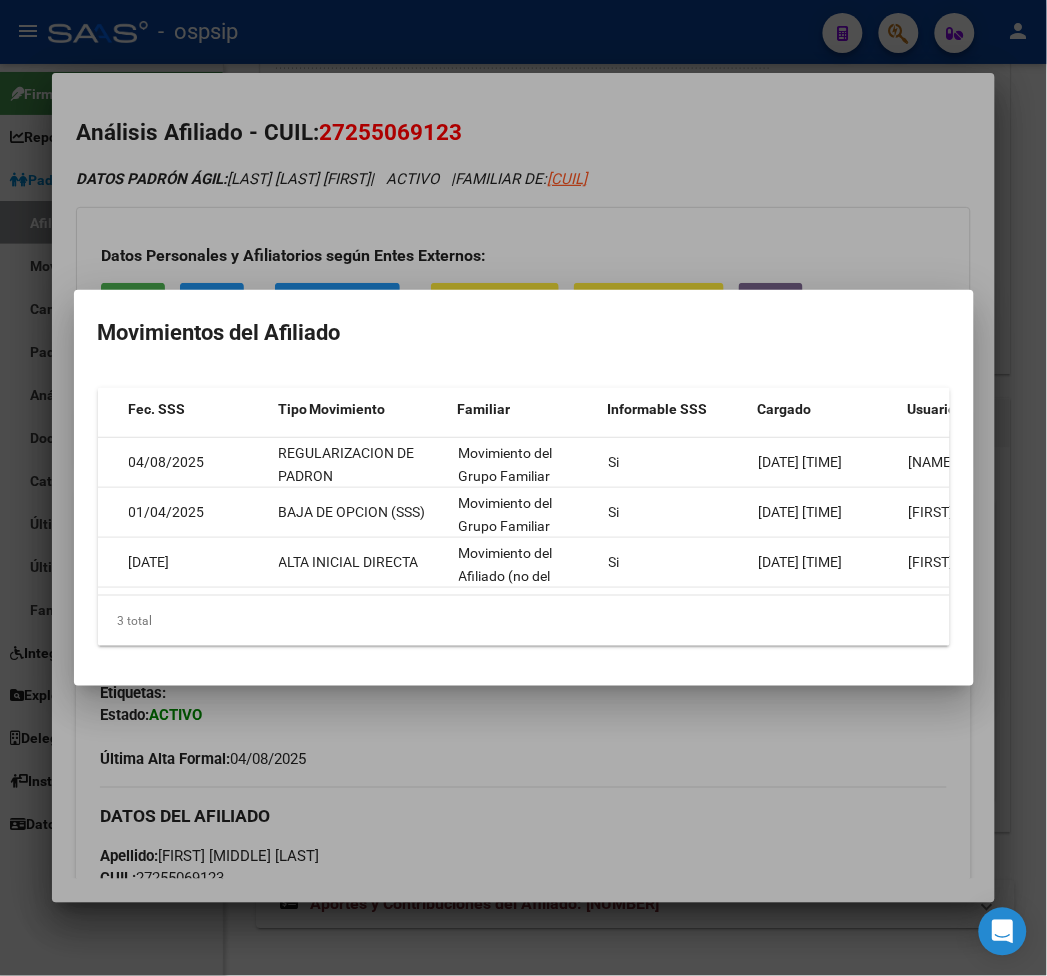 scroll, scrollTop: 0, scrollLeft: 0, axis: both 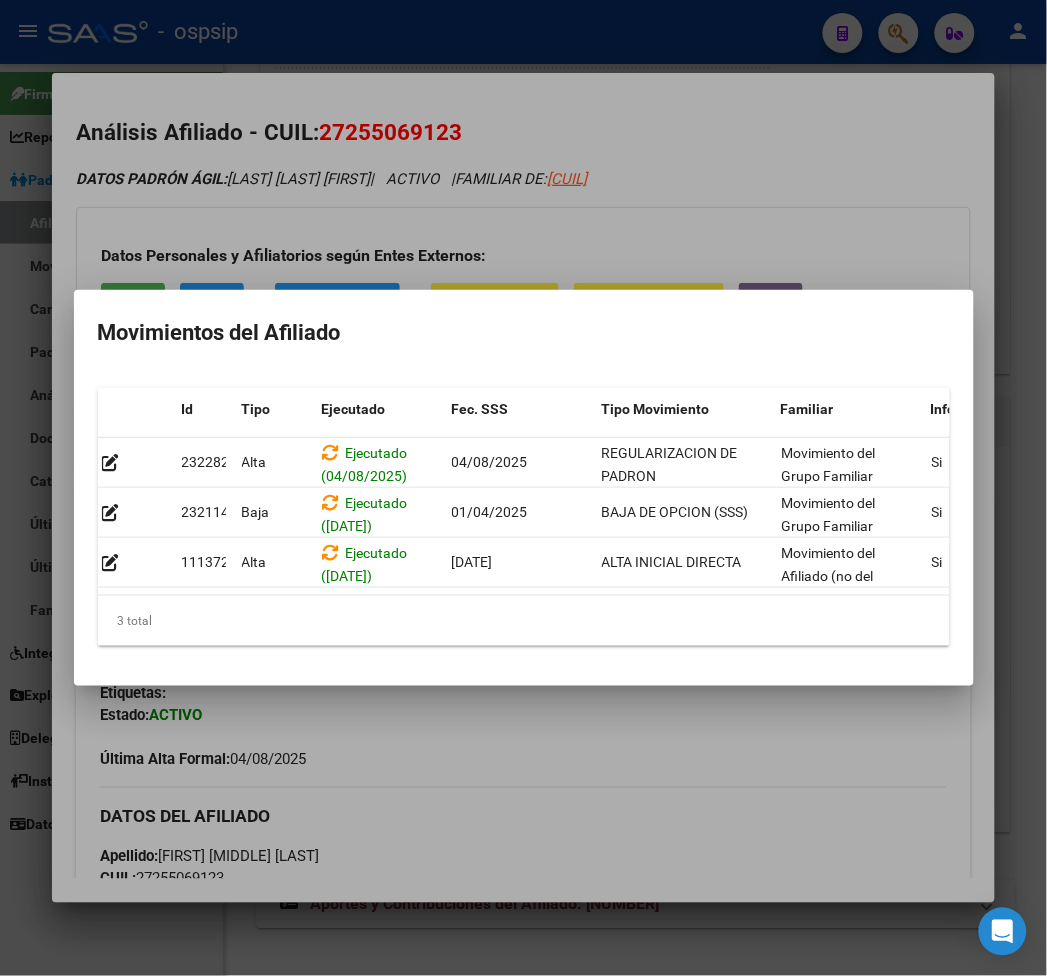 click at bounding box center [523, 488] 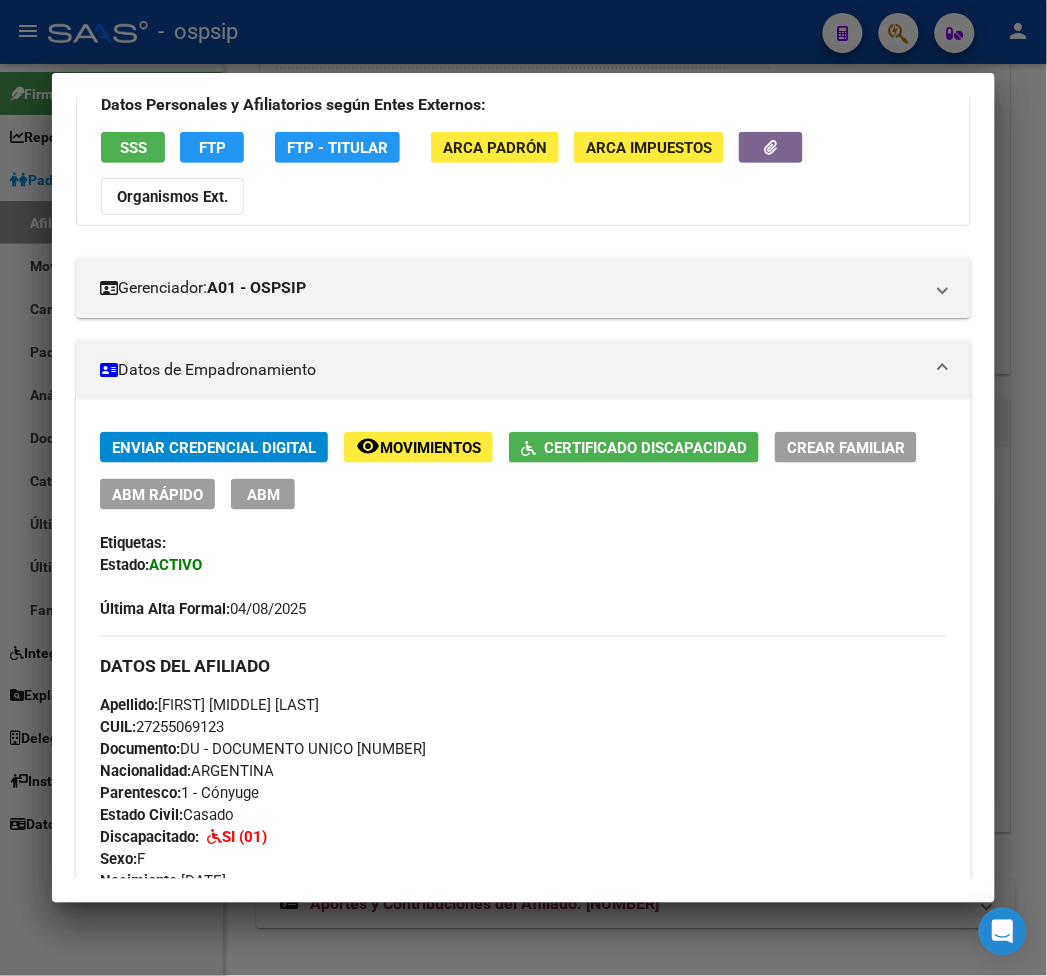 scroll, scrollTop: 0, scrollLeft: 0, axis: both 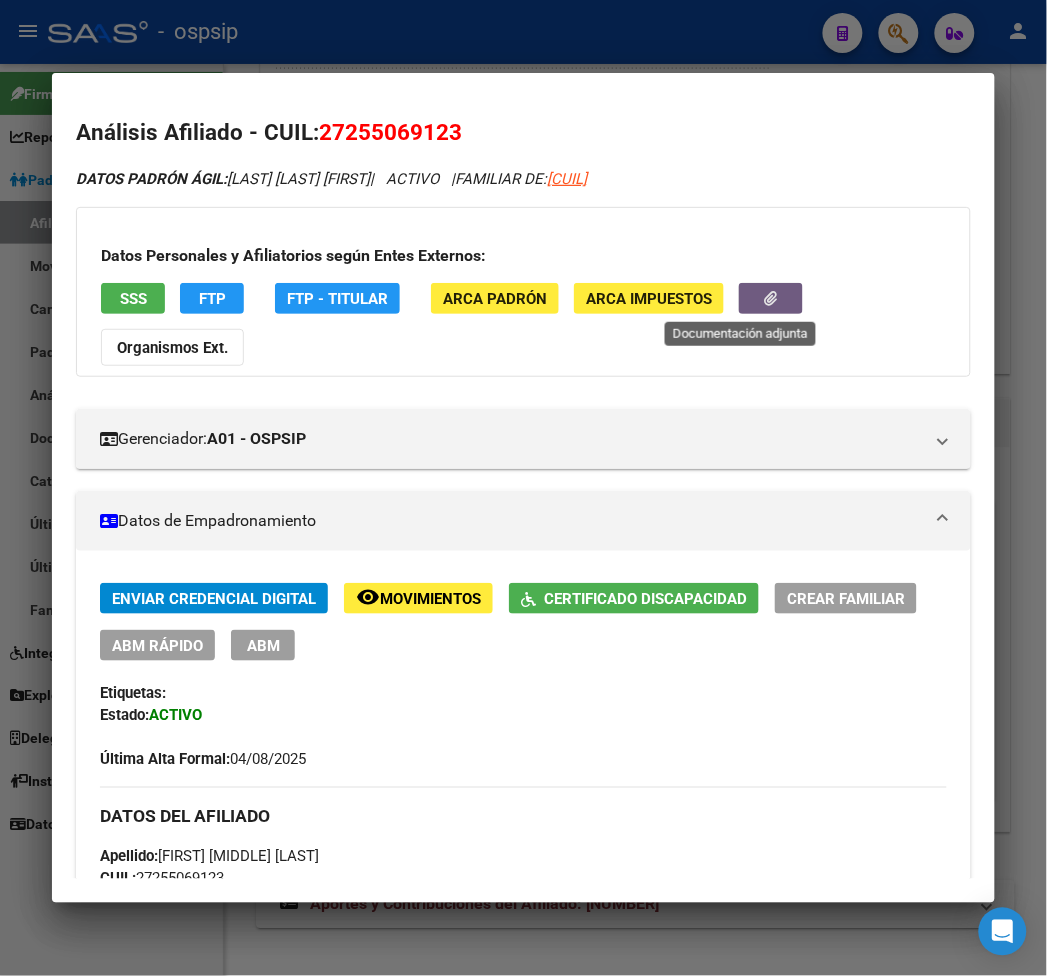 click 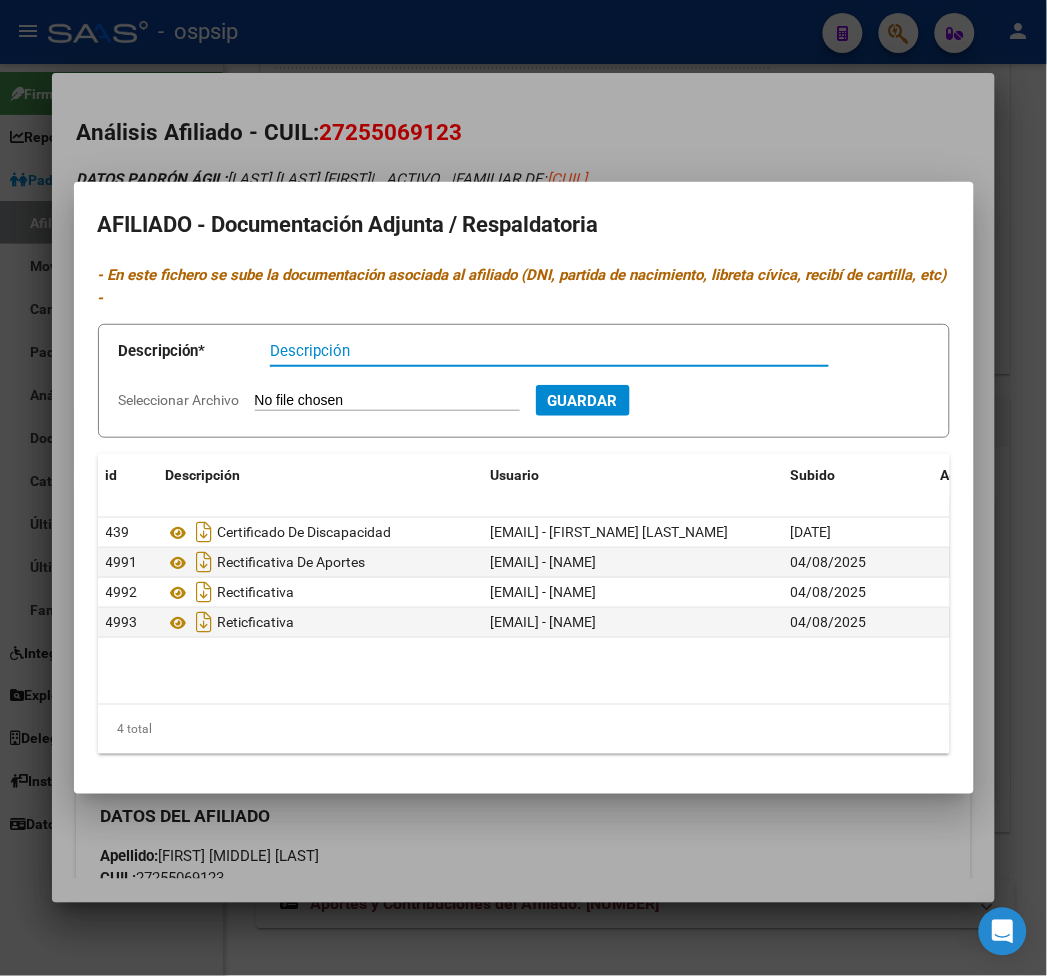 click at bounding box center (523, 488) 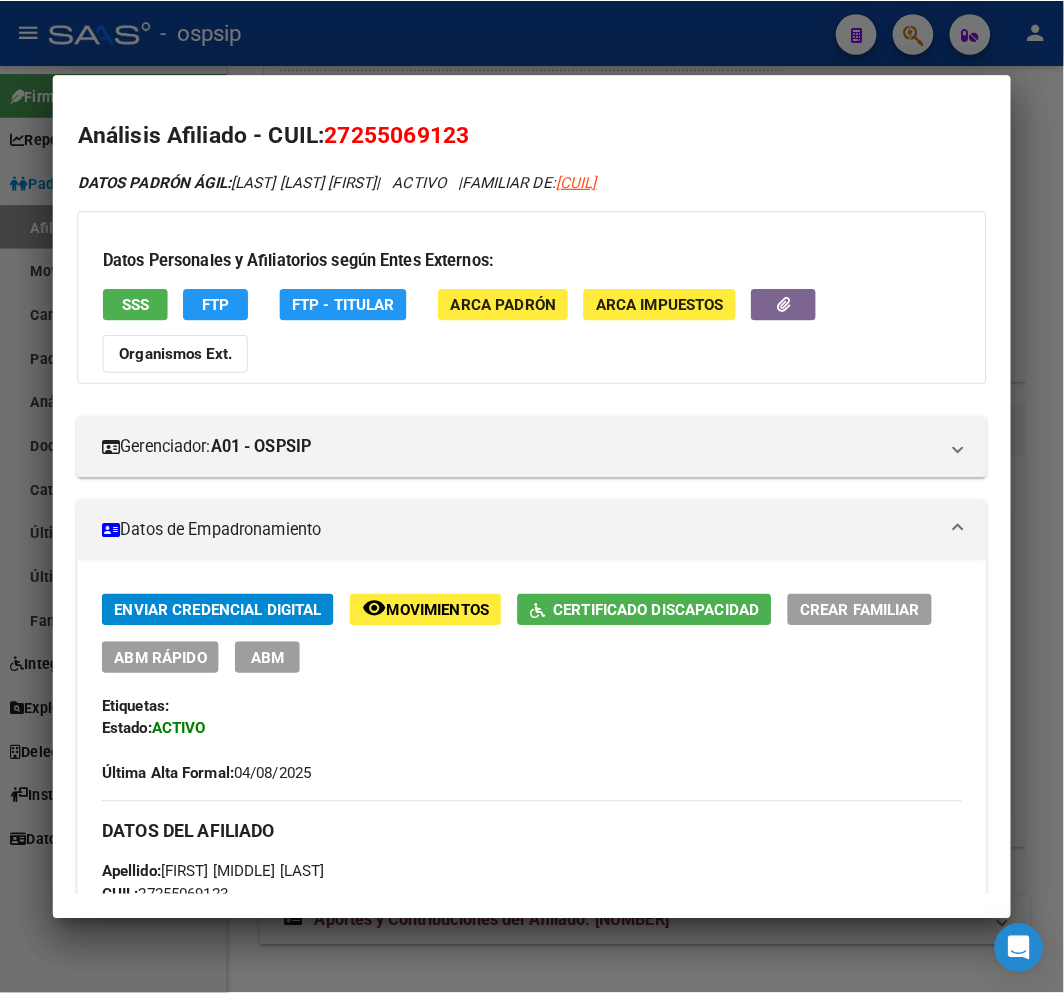scroll, scrollTop: 666, scrollLeft: 0, axis: vertical 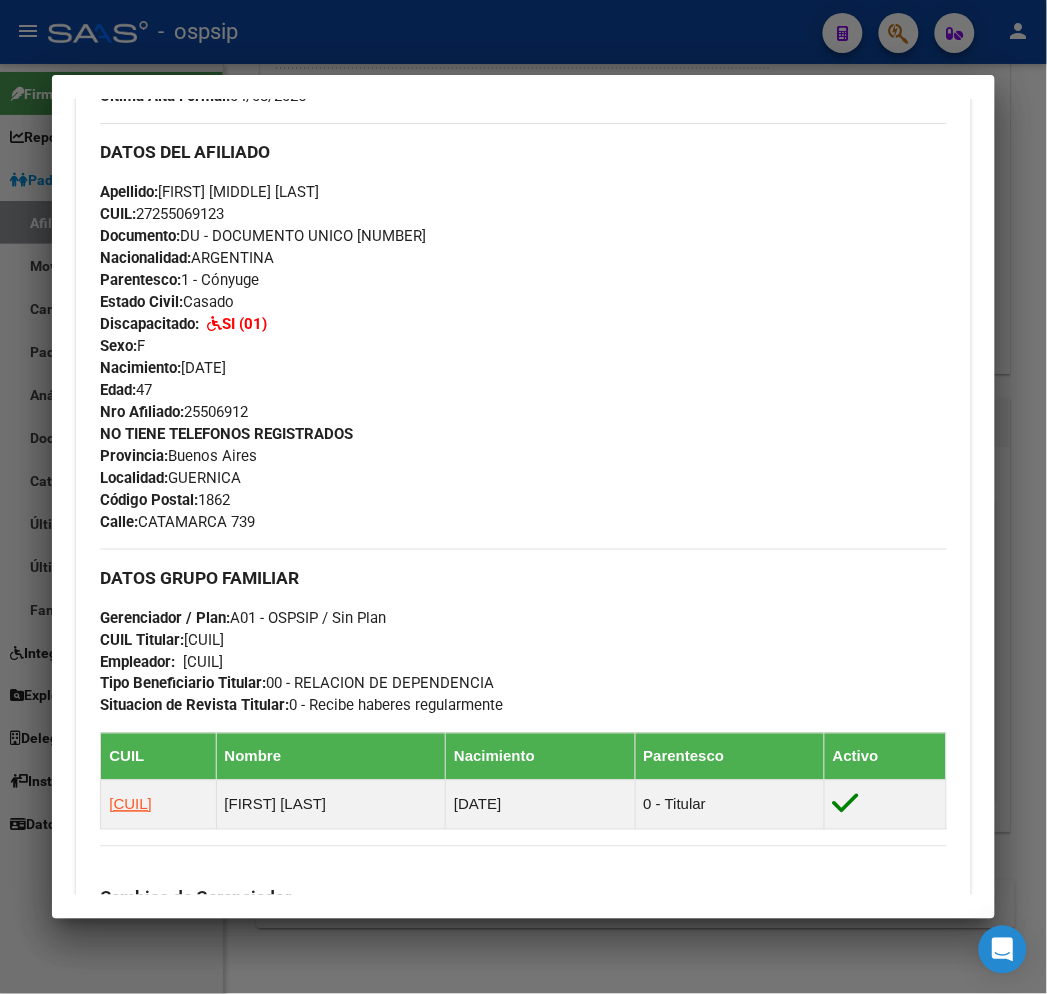click at bounding box center [523, 497] 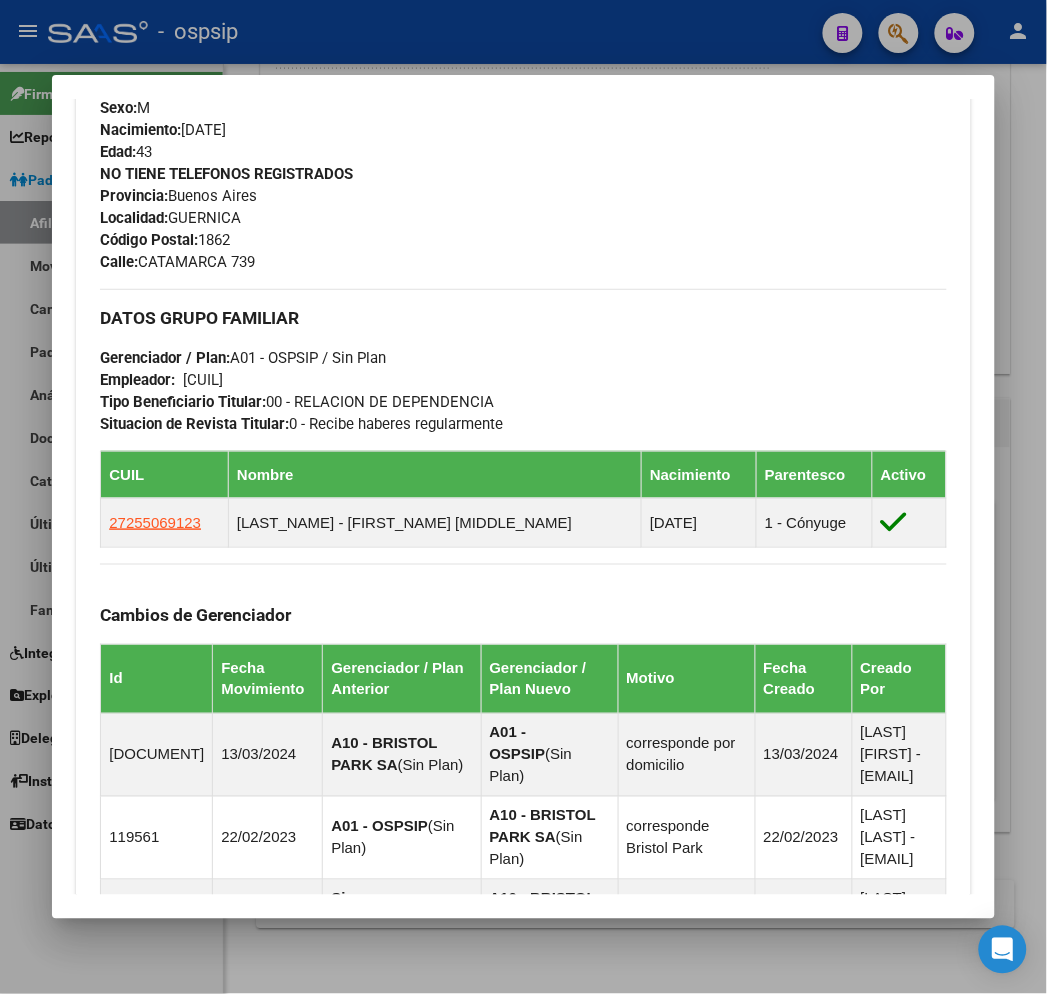 click at bounding box center (523, 497) 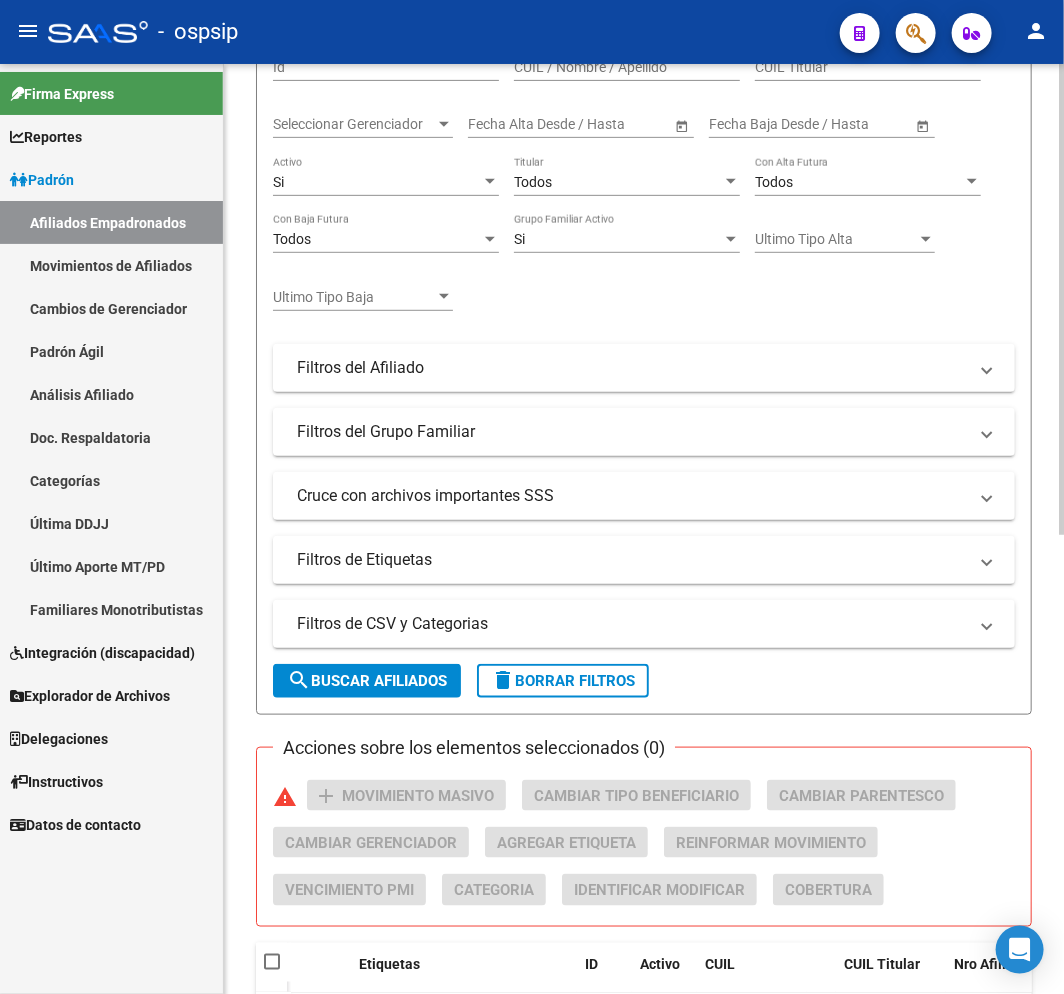 scroll, scrollTop: 0, scrollLeft: 0, axis: both 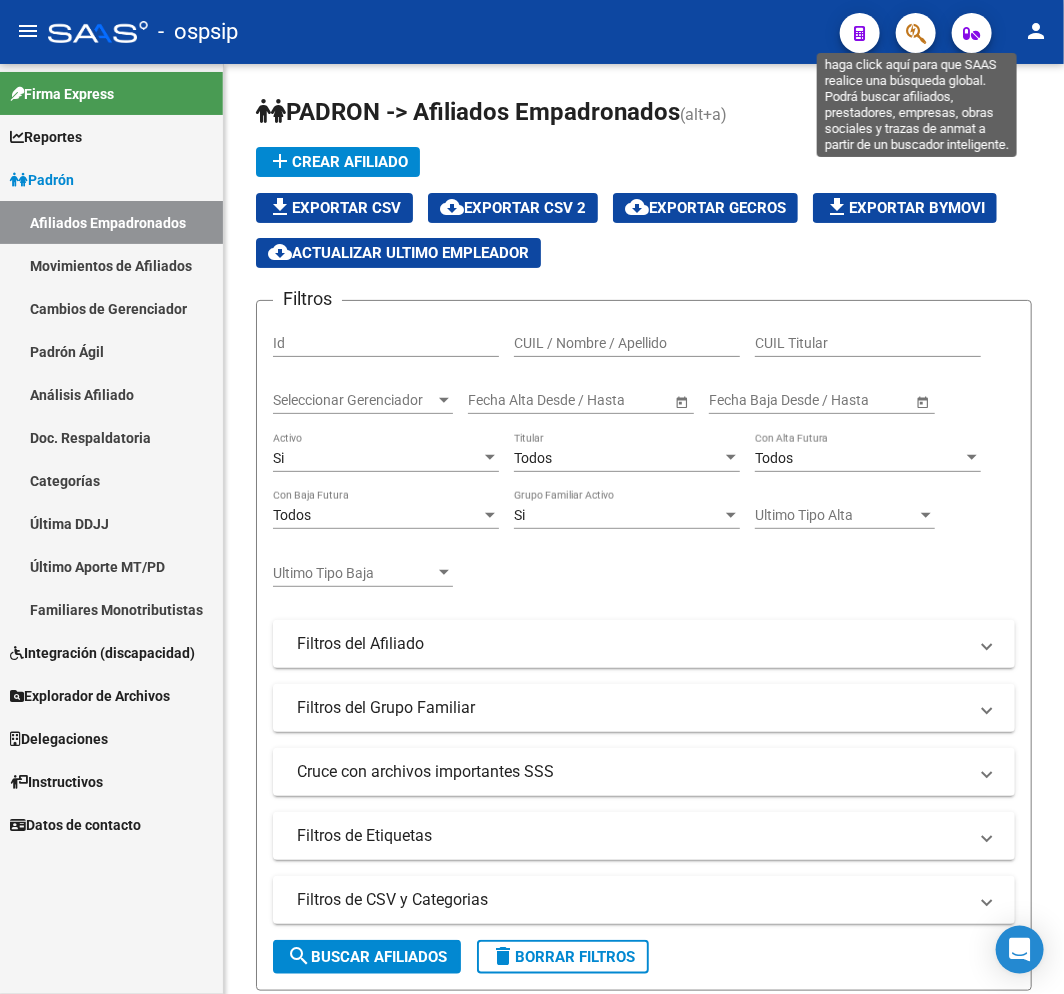 click 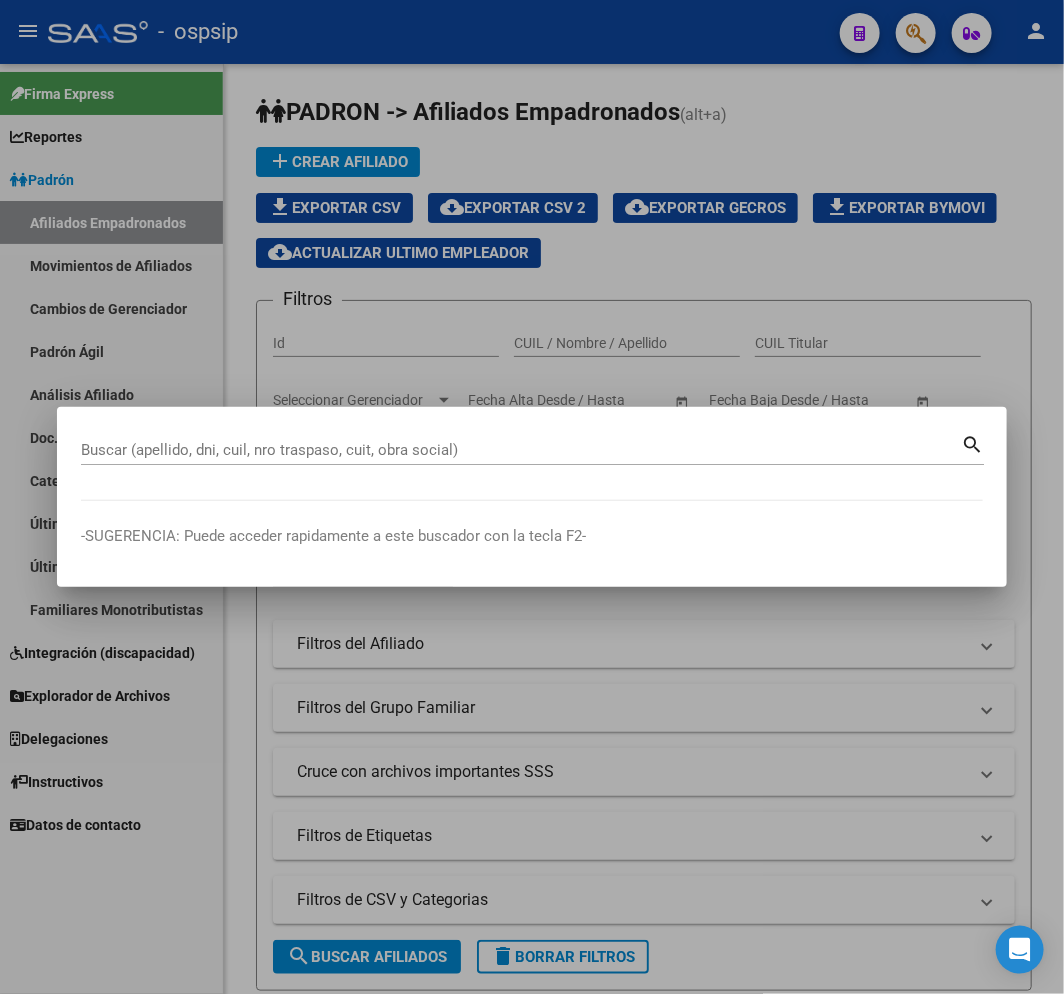 click on "Buscar (apellido, dni, cuil, nro traspaso, cuit, obra social)" at bounding box center (521, 450) 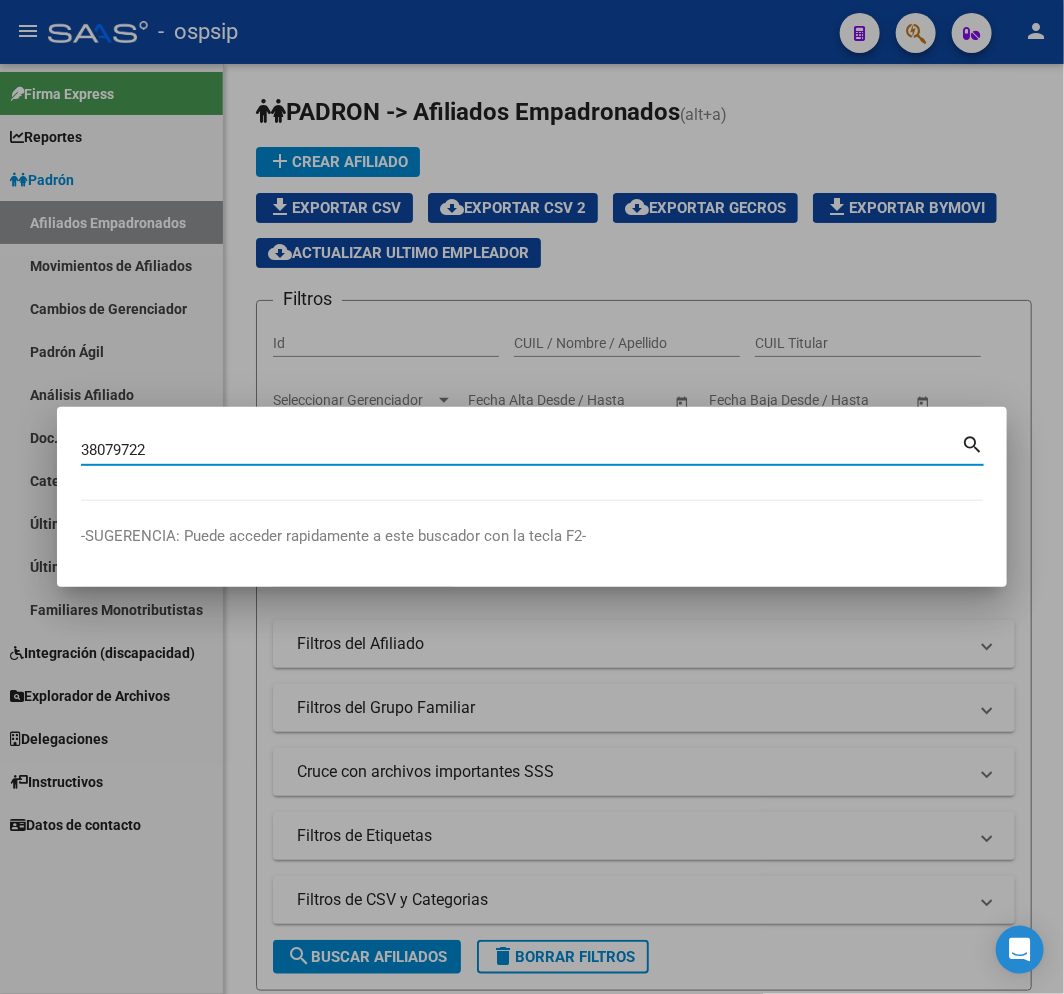 type on "38079722" 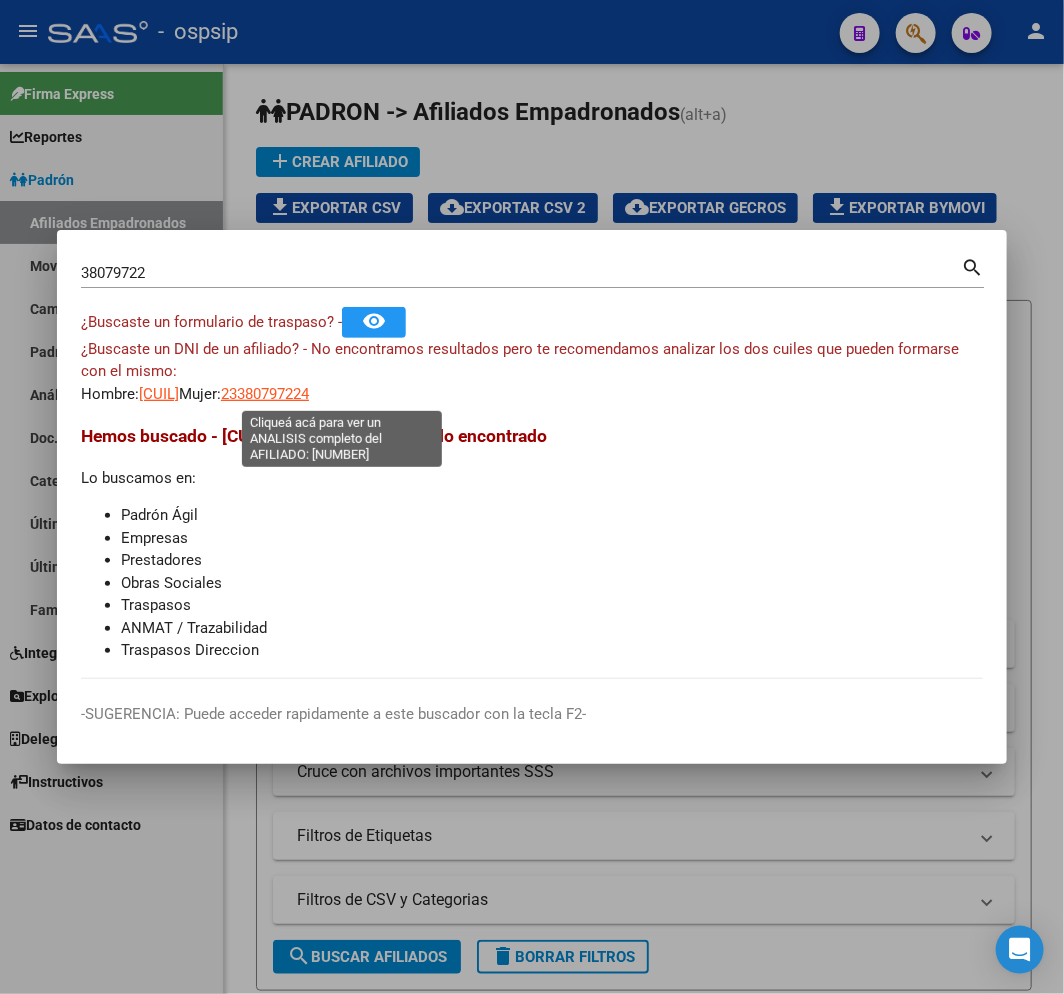 click on "[NUMBER]" at bounding box center (265, 394) 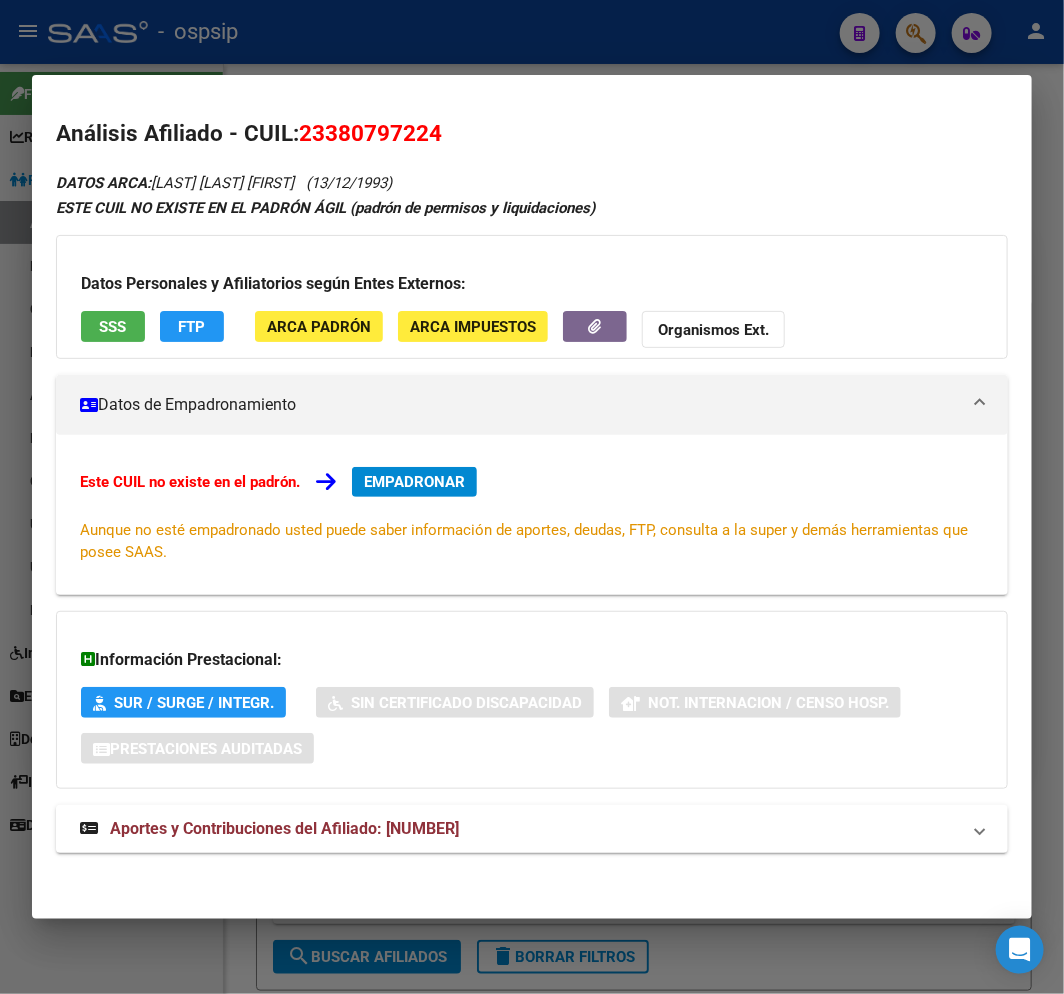 scroll, scrollTop: 3, scrollLeft: 0, axis: vertical 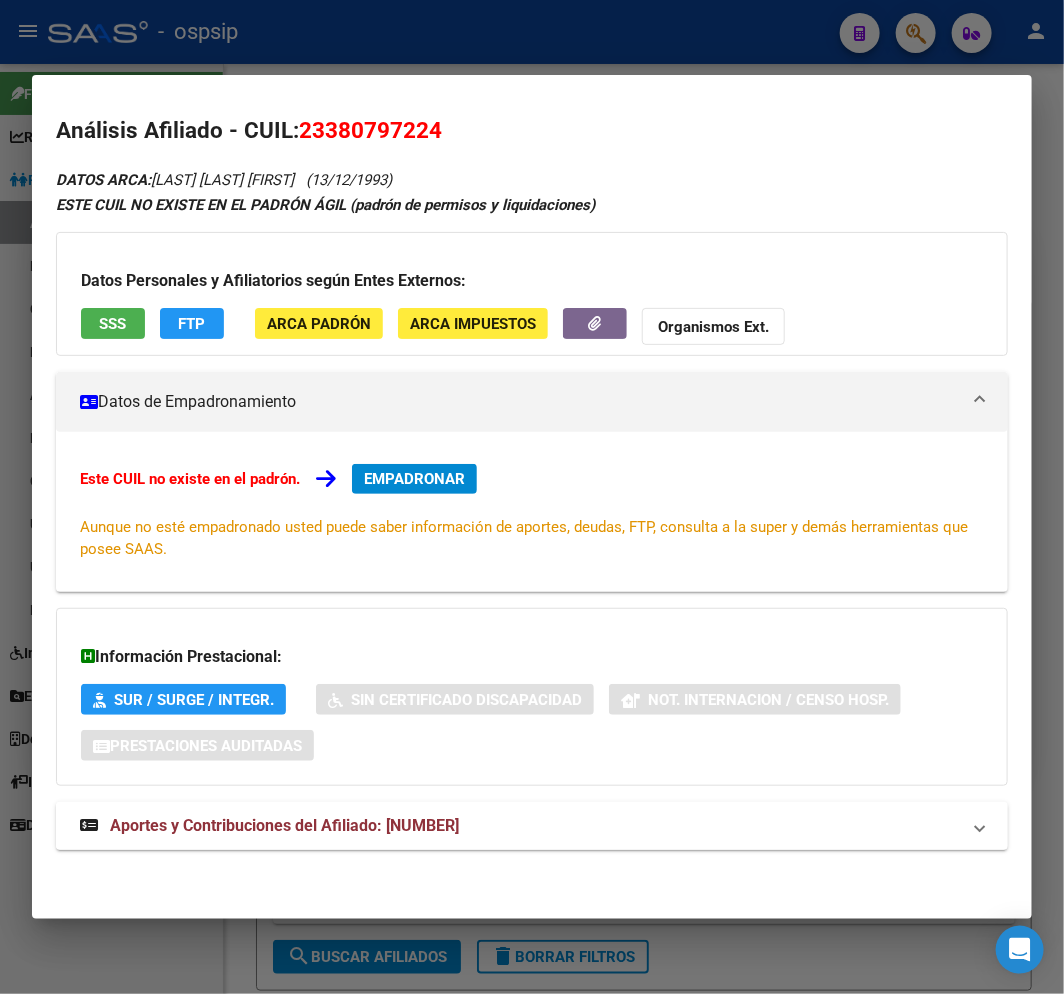 click on "Aportes y Contribuciones del Afiliado: 23380797224" at bounding box center [520, 826] 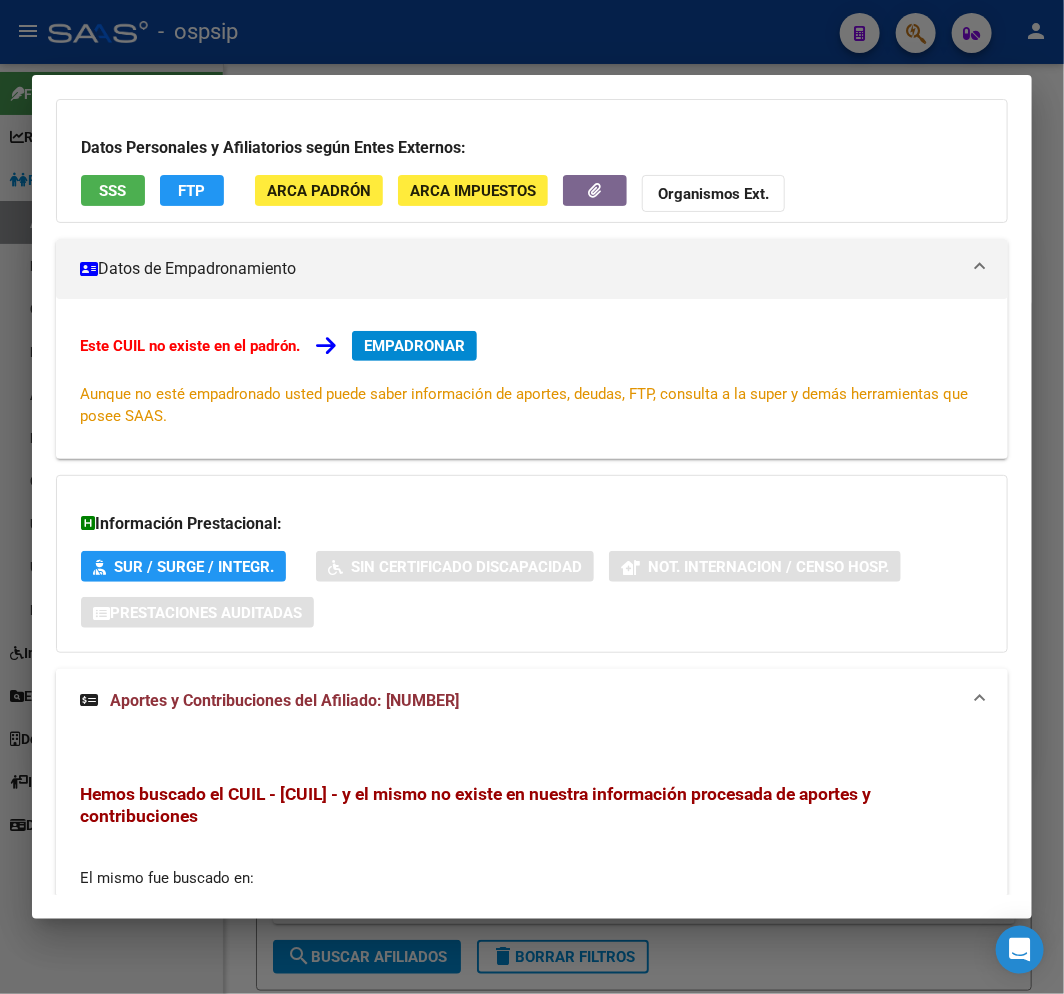 scroll, scrollTop: 0, scrollLeft: 0, axis: both 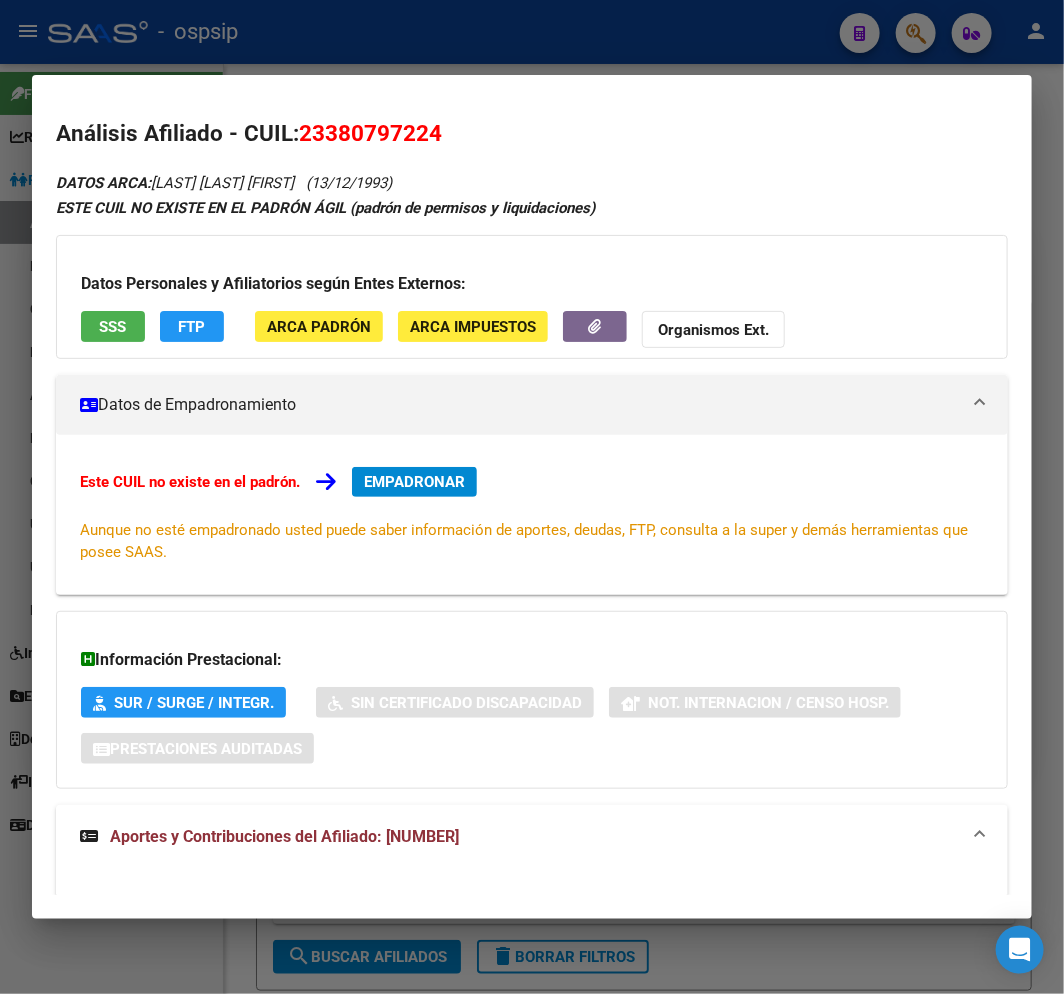 click on "EMPADRONAR" at bounding box center (414, 482) 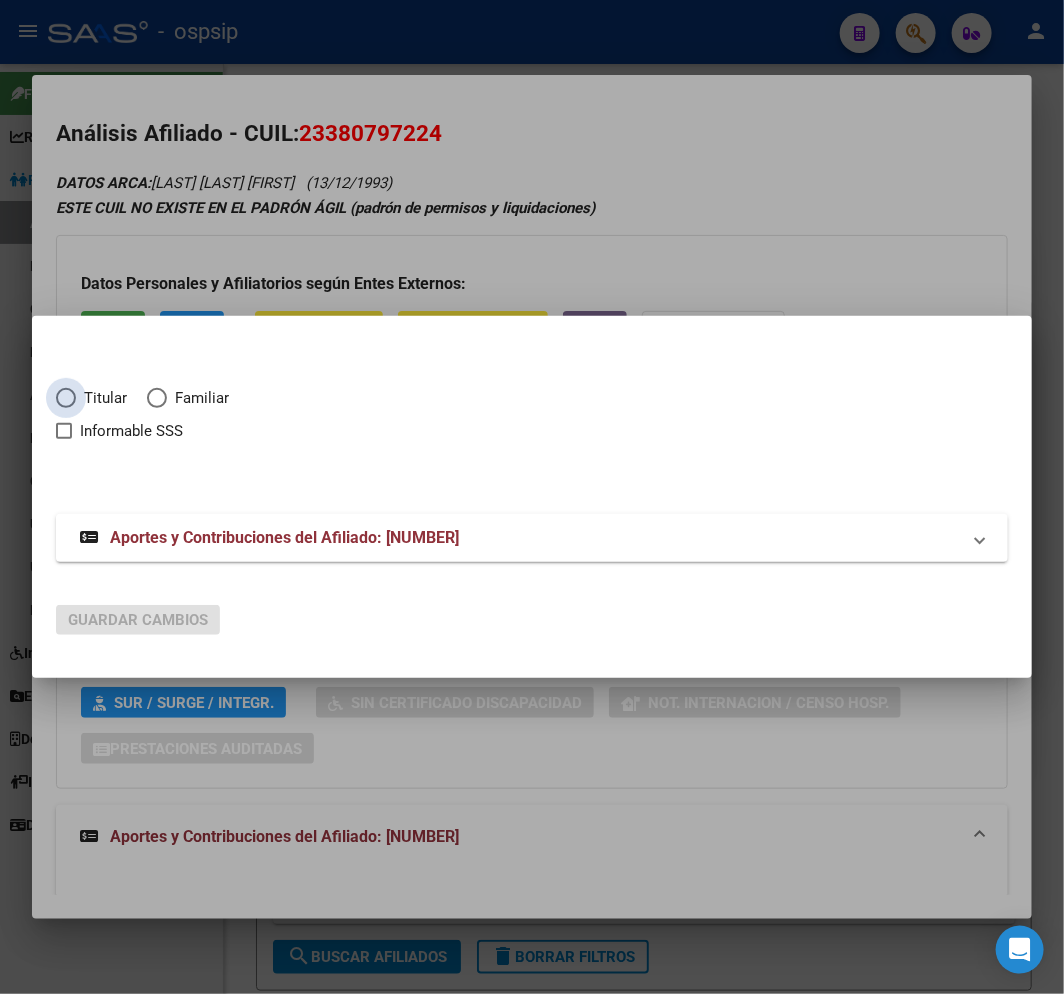 click at bounding box center [66, 398] 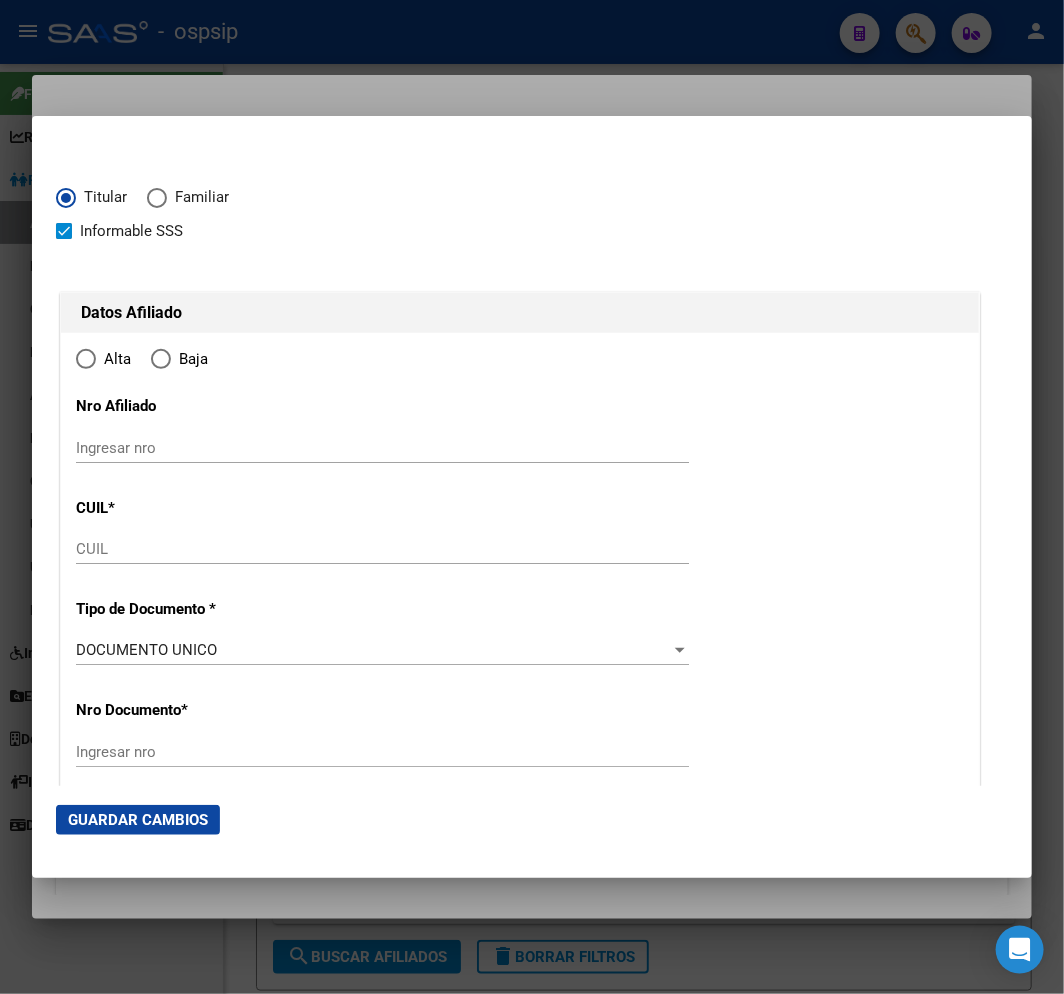 type on "23-38079722-4" 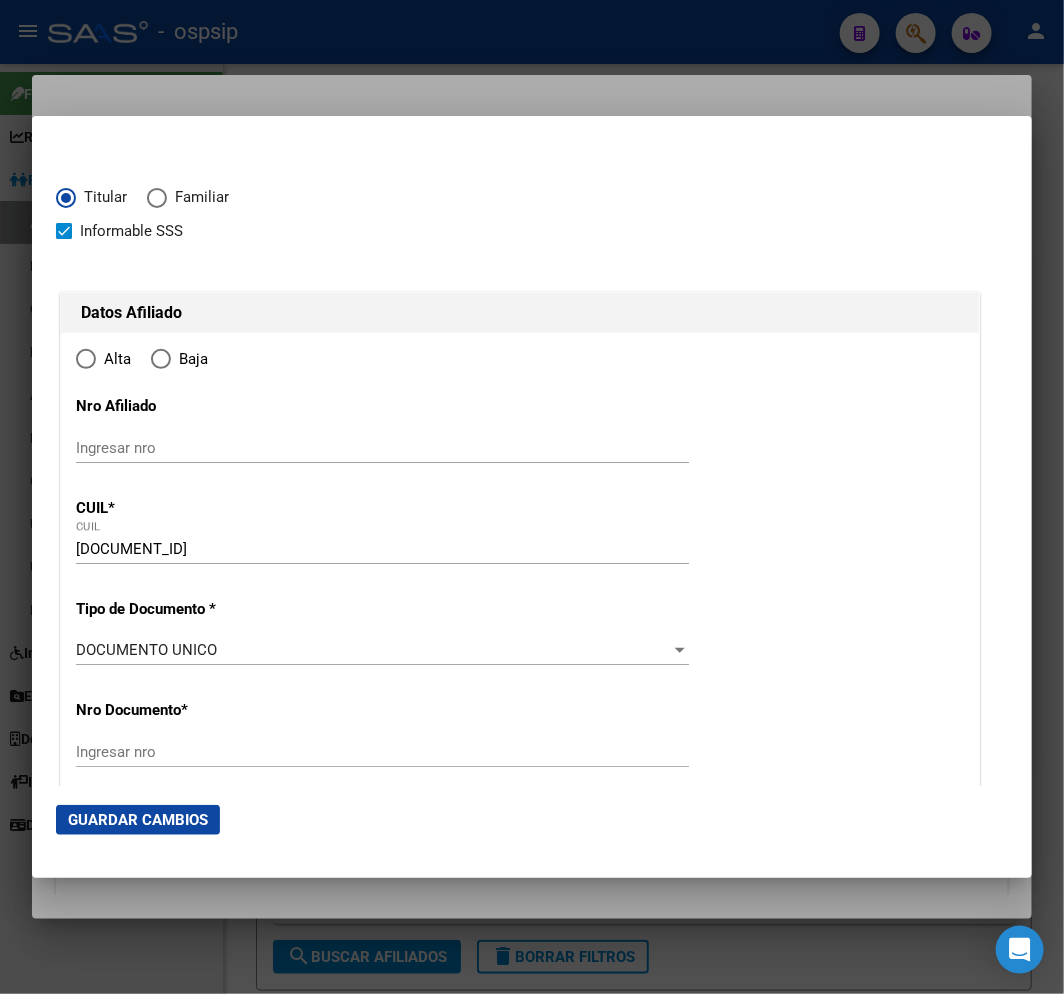 type on "38079722" 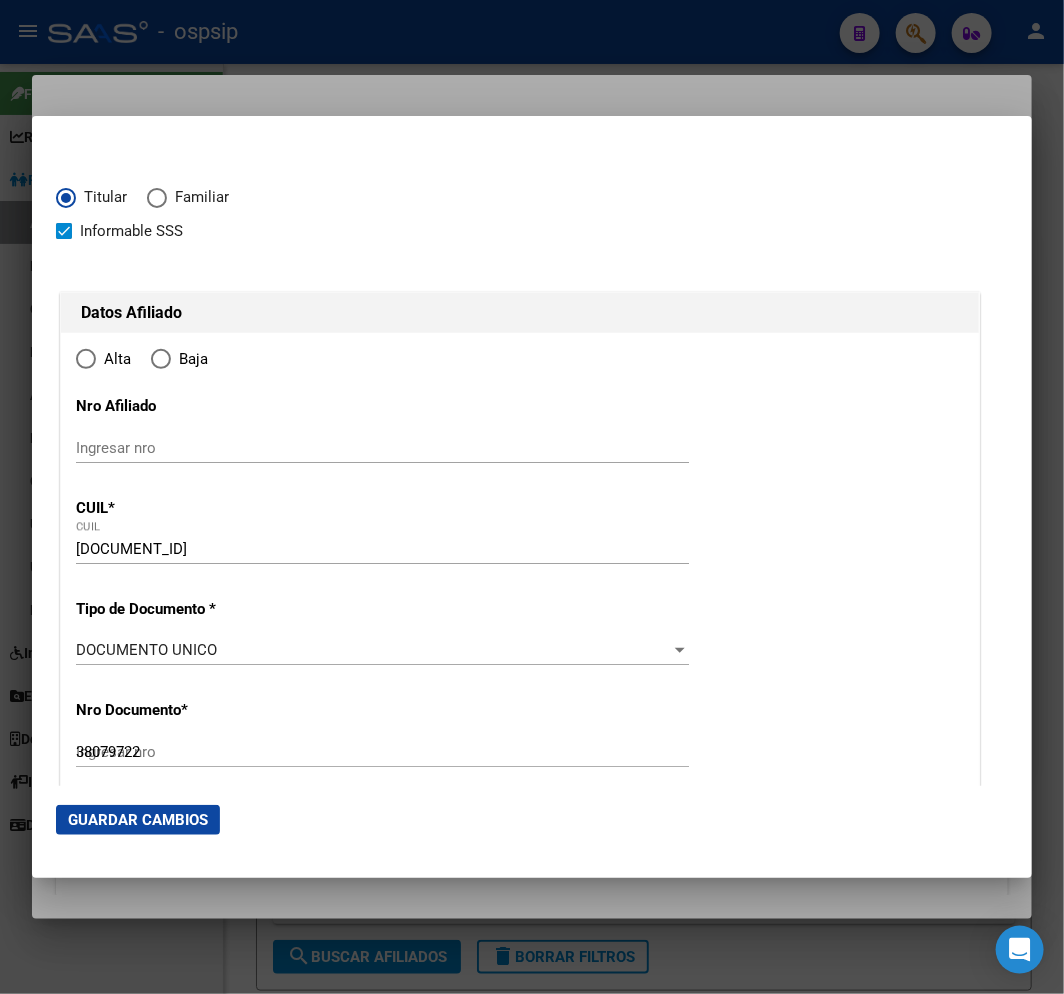 radio on "true" 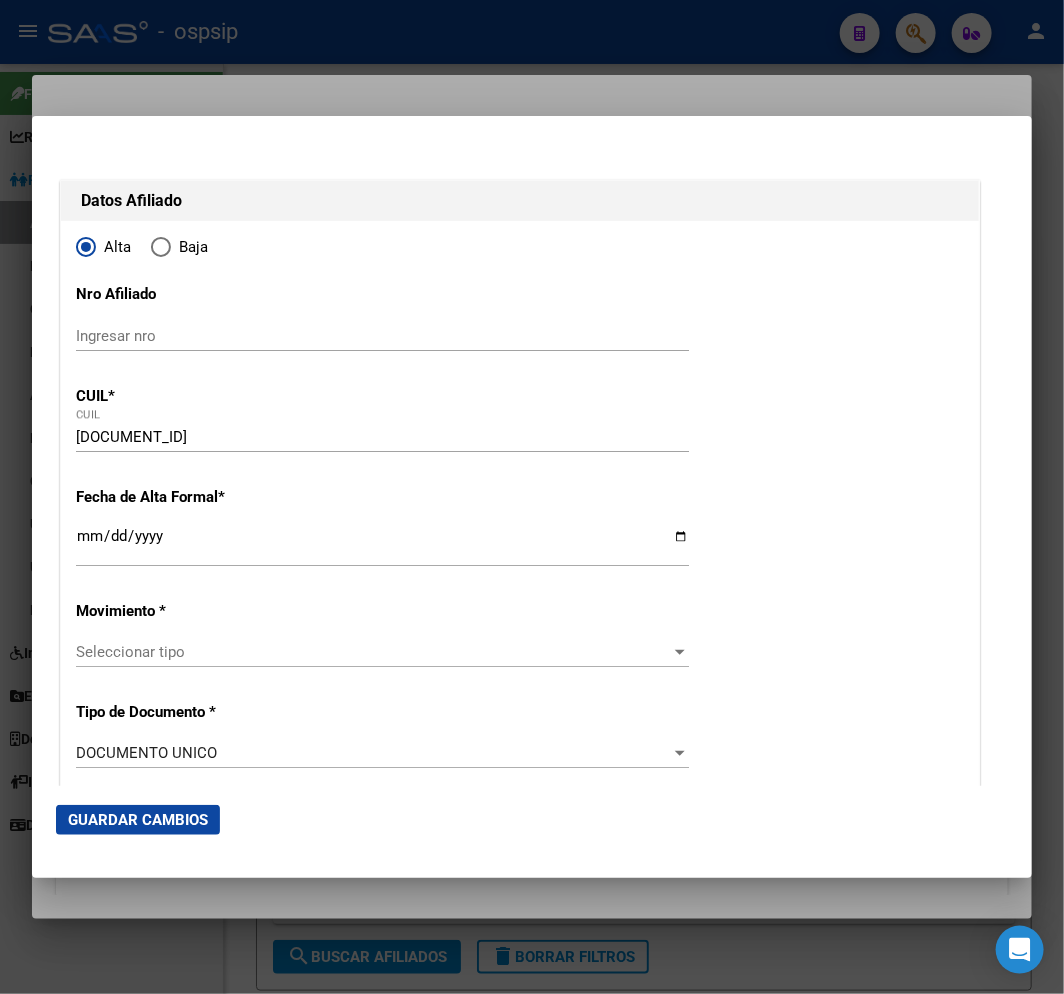 scroll, scrollTop: 222, scrollLeft: 0, axis: vertical 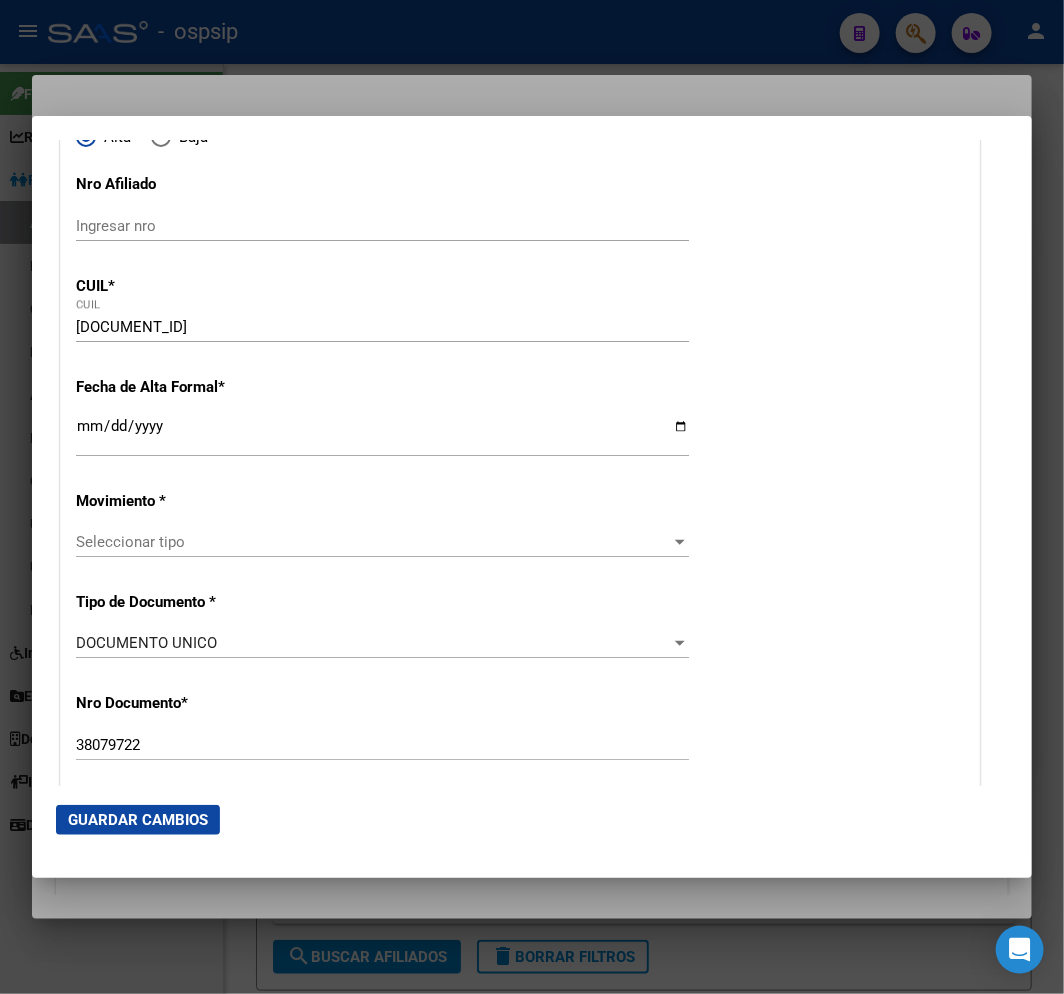 click on "Ingresar fecha" at bounding box center [382, 434] 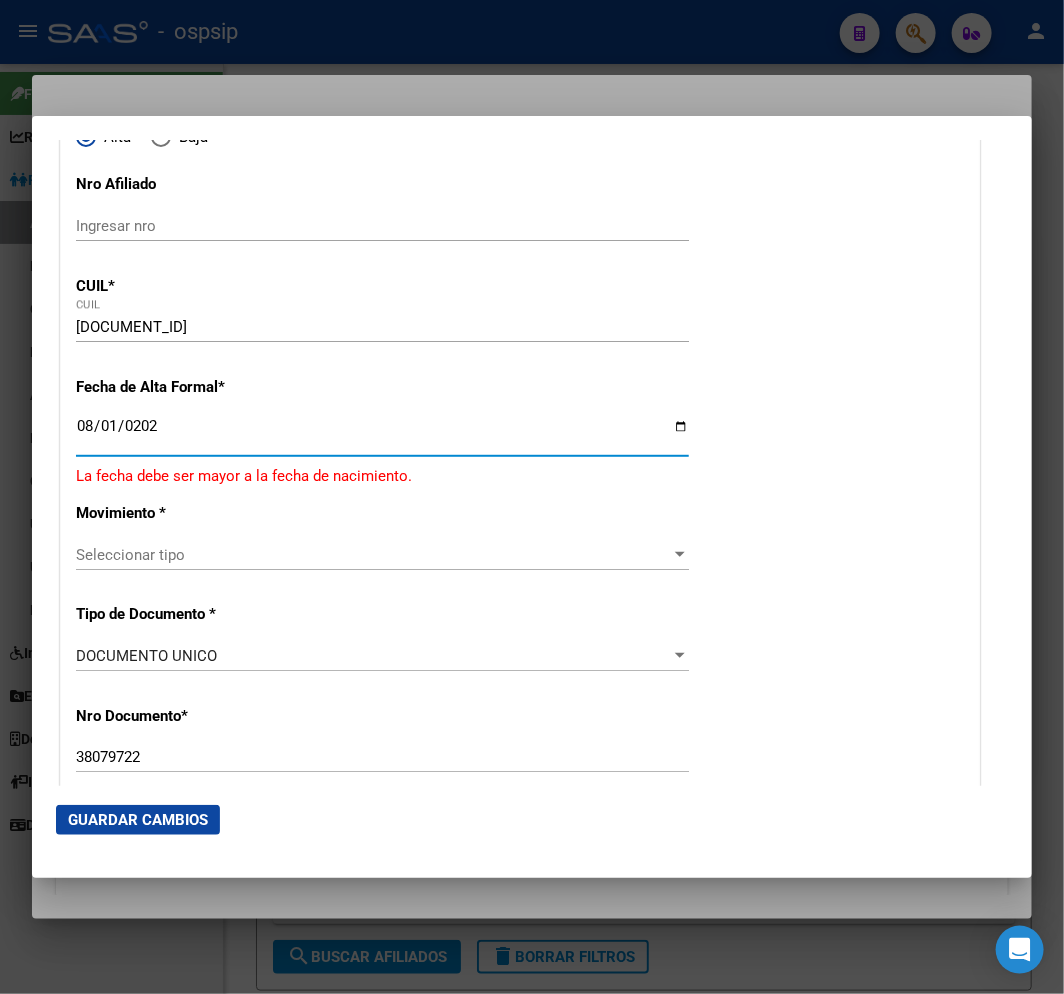 type on "2025-08-01" 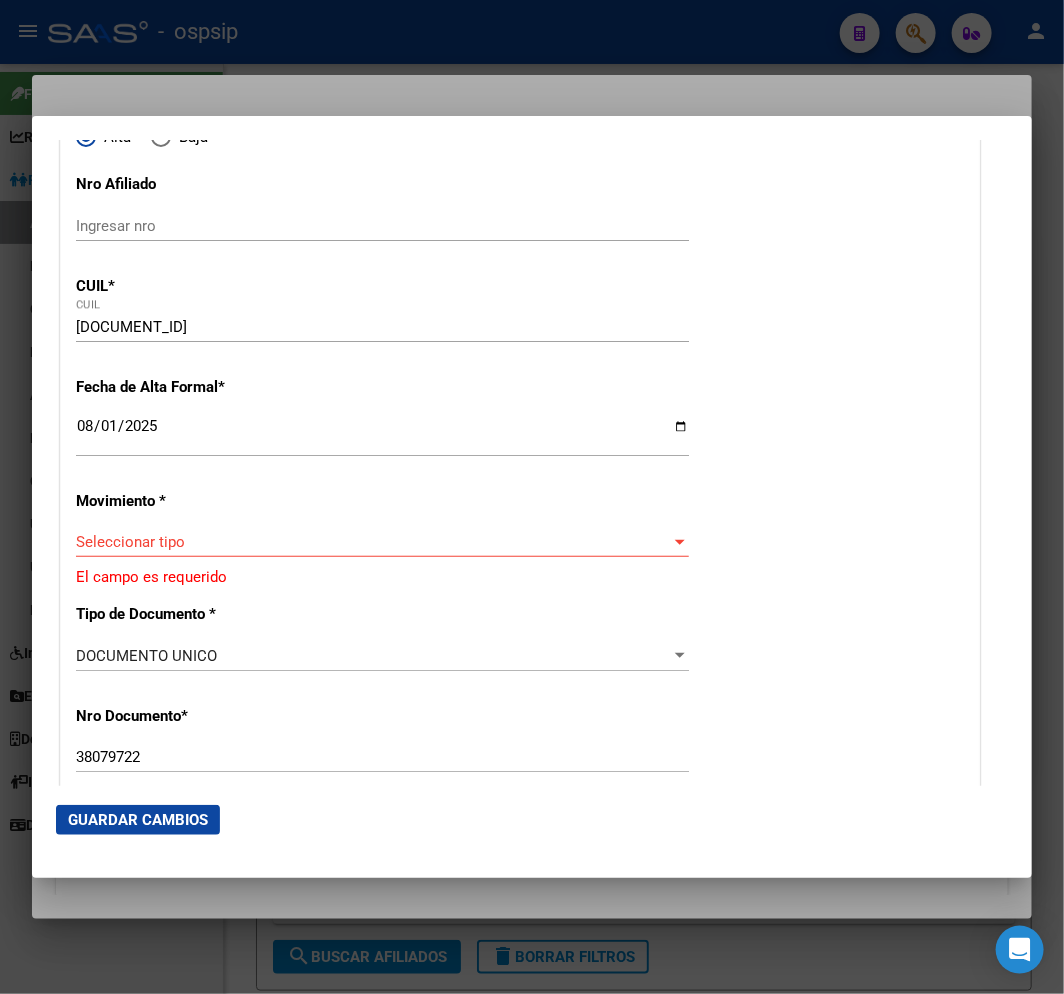 click on "Seleccionar tipo Seleccionar tipo" 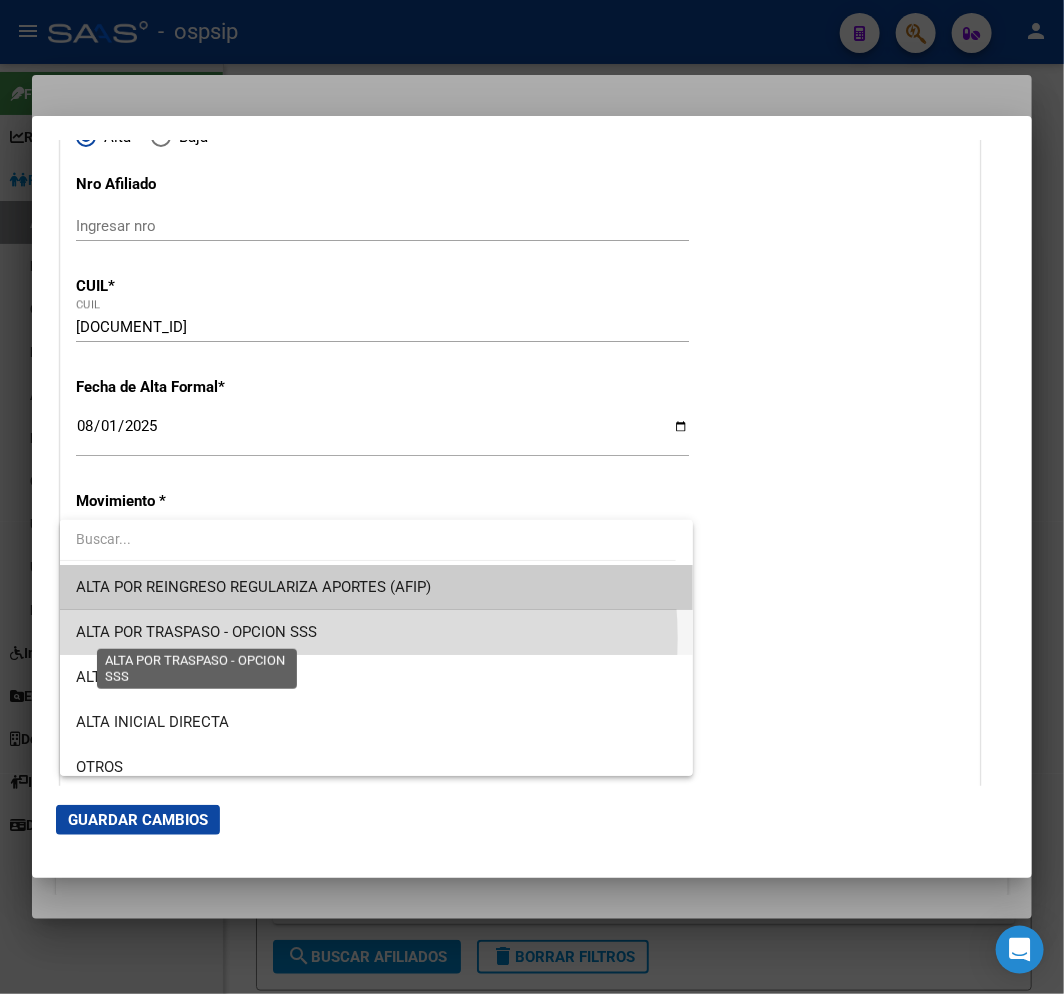click on "ALTA POR TRASPASO - OPCION SSS" at bounding box center [196, 632] 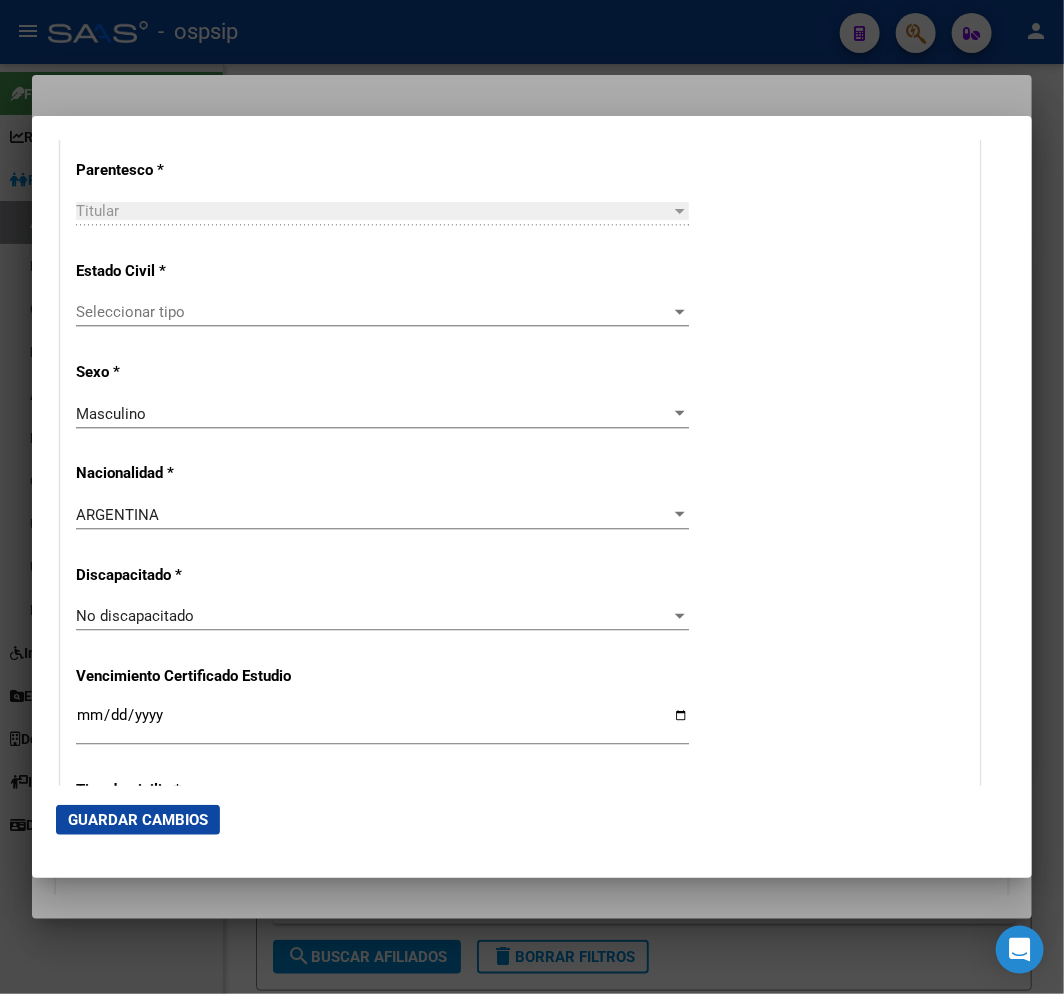scroll, scrollTop: 1222, scrollLeft: 0, axis: vertical 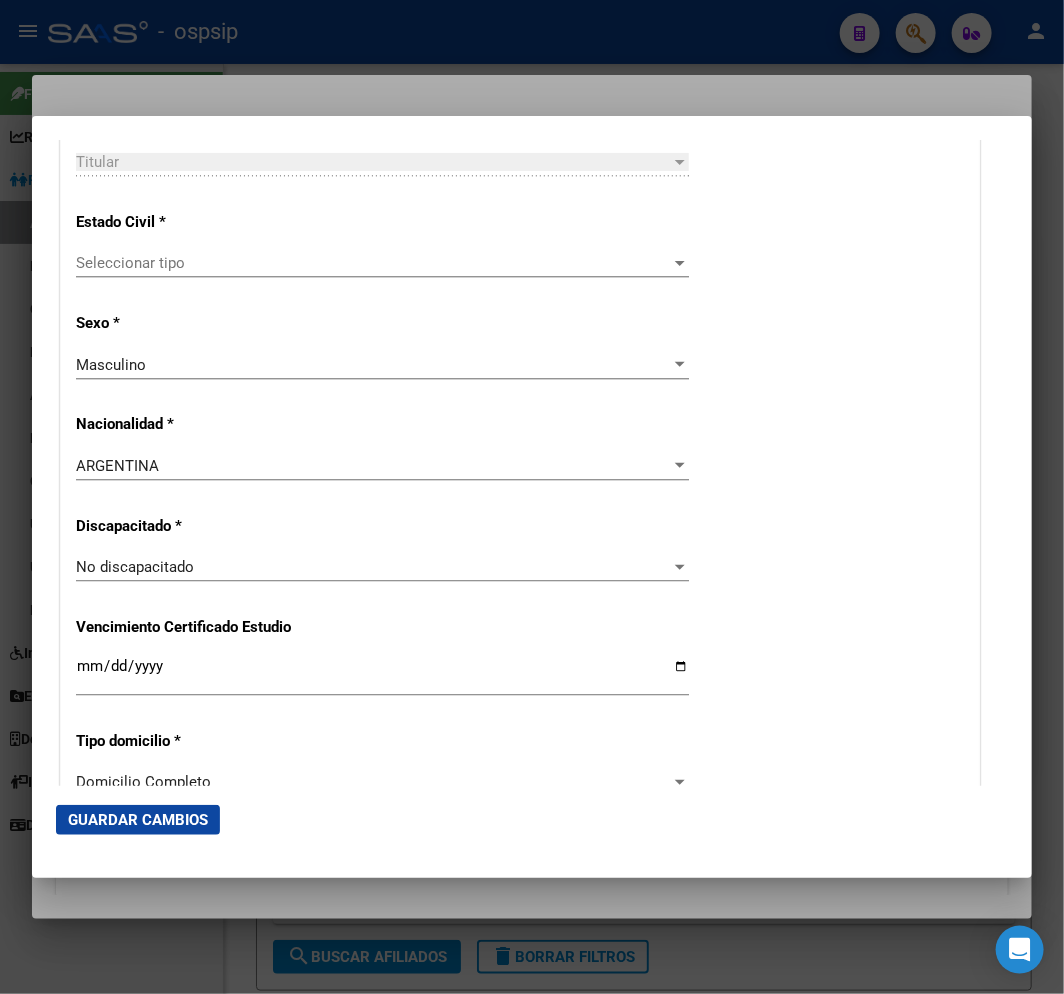 click on "Seleccionar tipo" at bounding box center (373, 263) 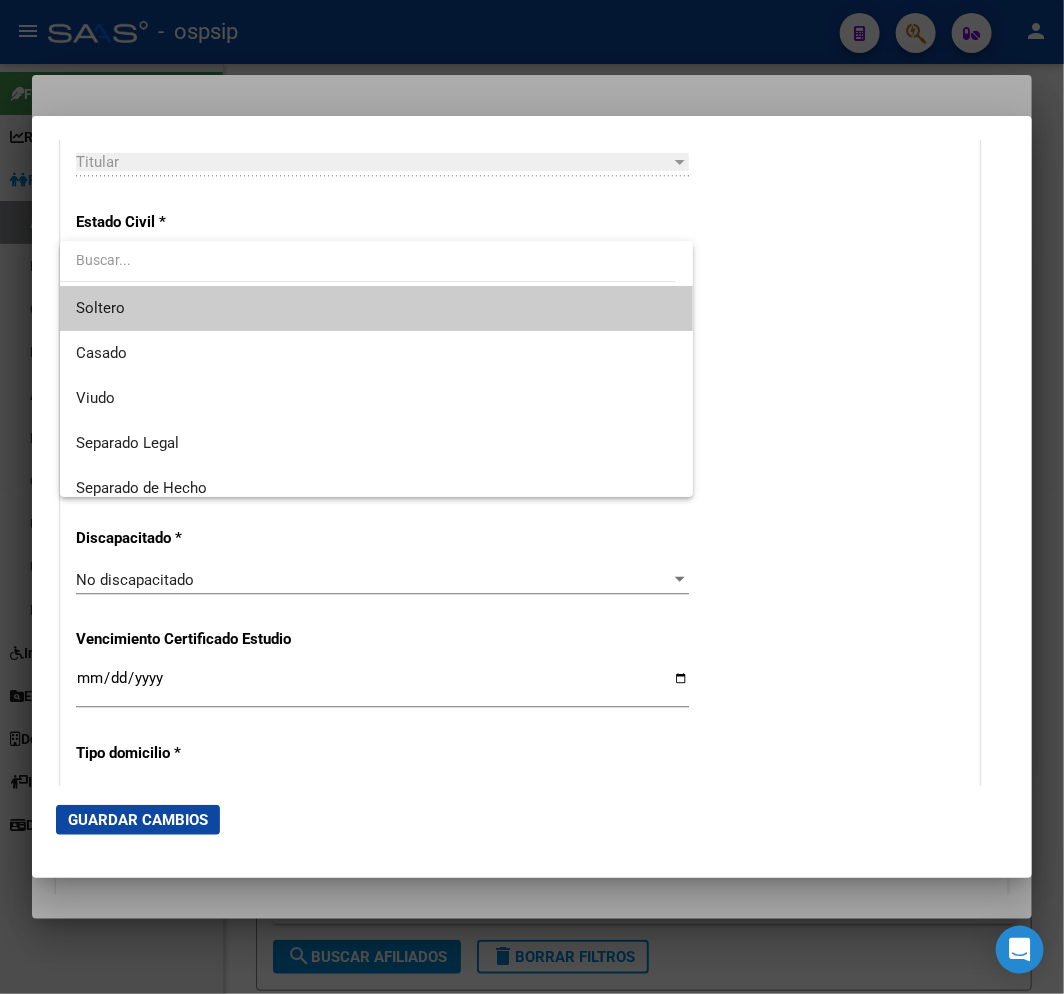 click on "Soltero" at bounding box center (376, 308) 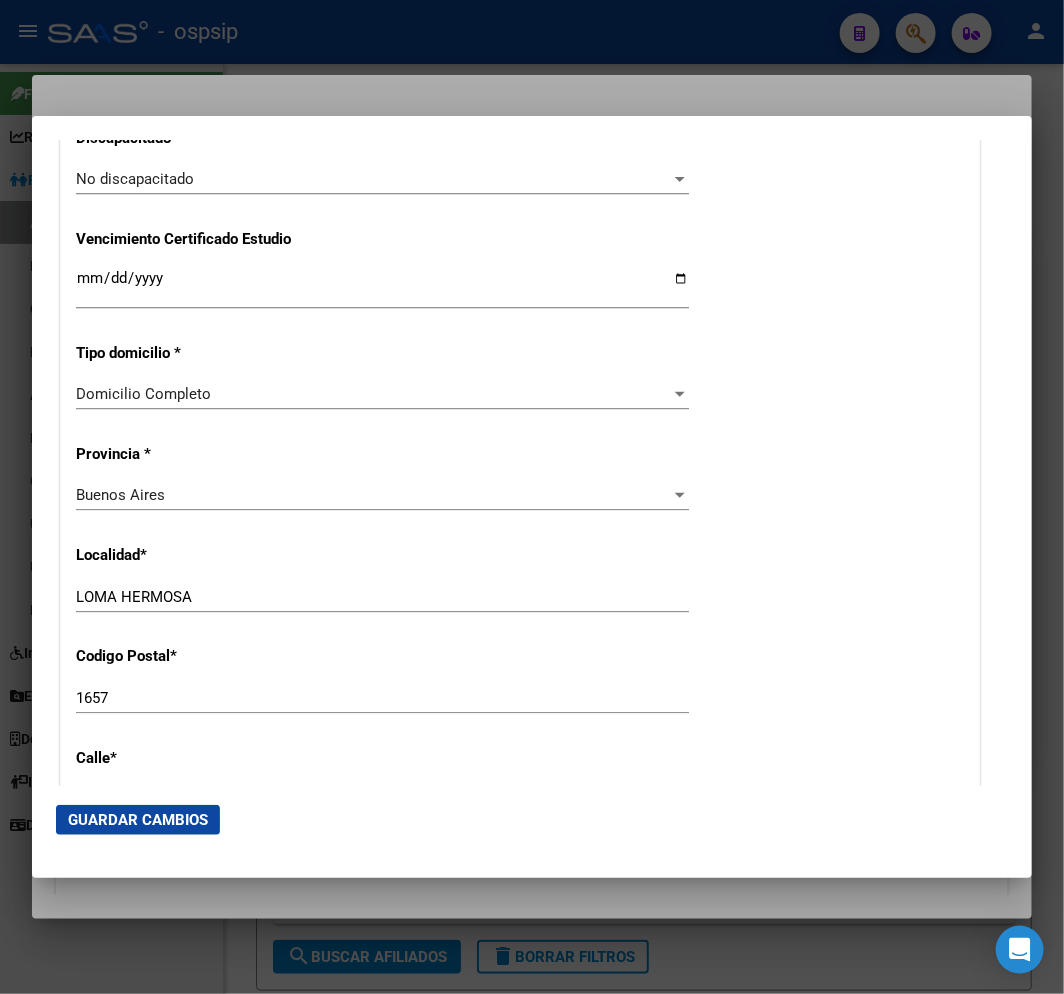 scroll, scrollTop: 1777, scrollLeft: 0, axis: vertical 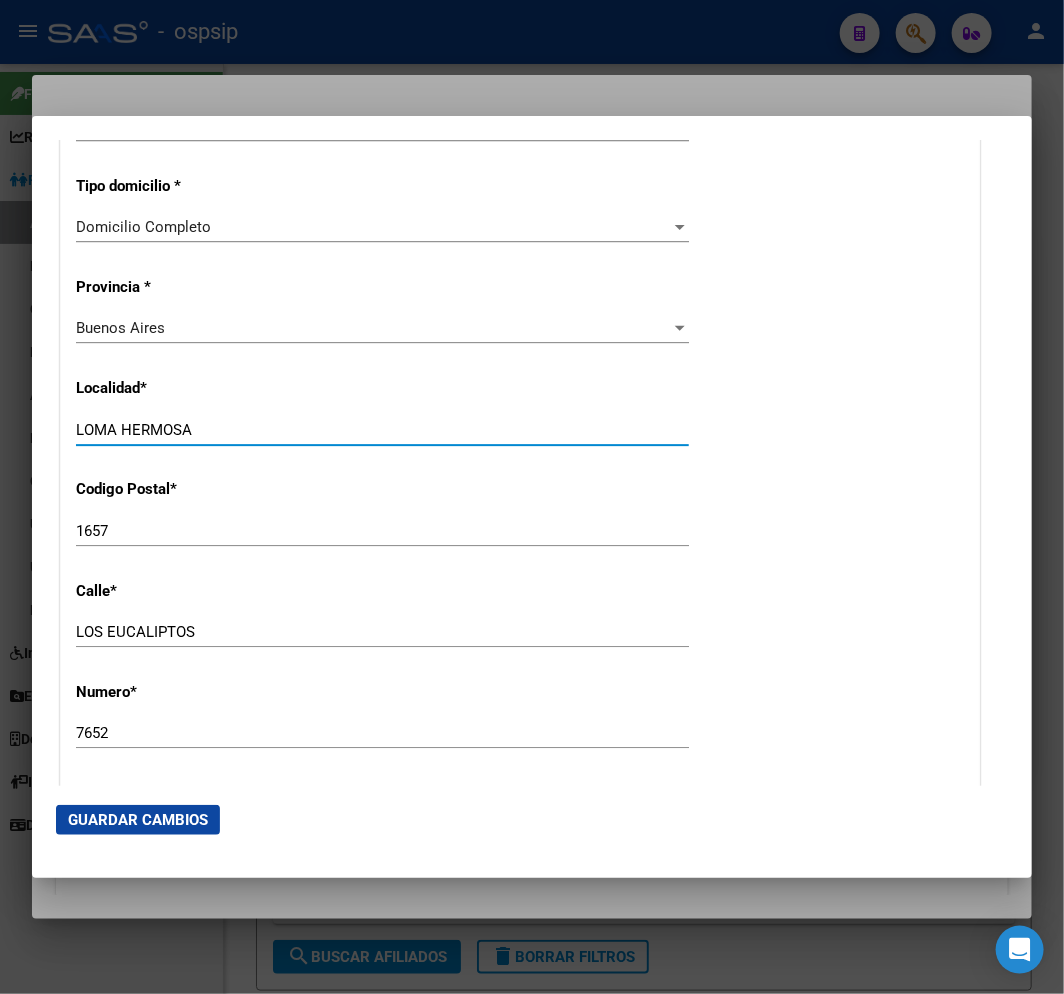 click on "LOMA HERMOSA" at bounding box center [382, 430] 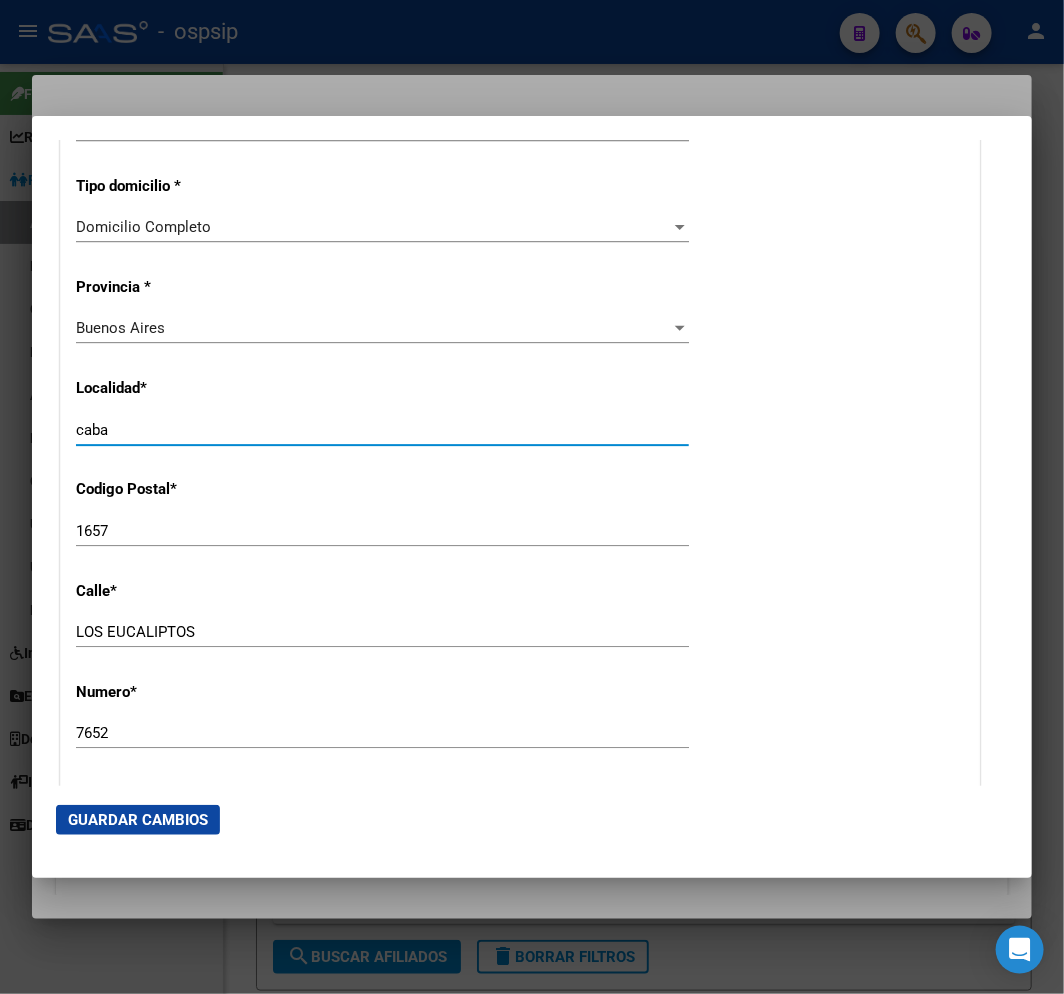 type on "caba" 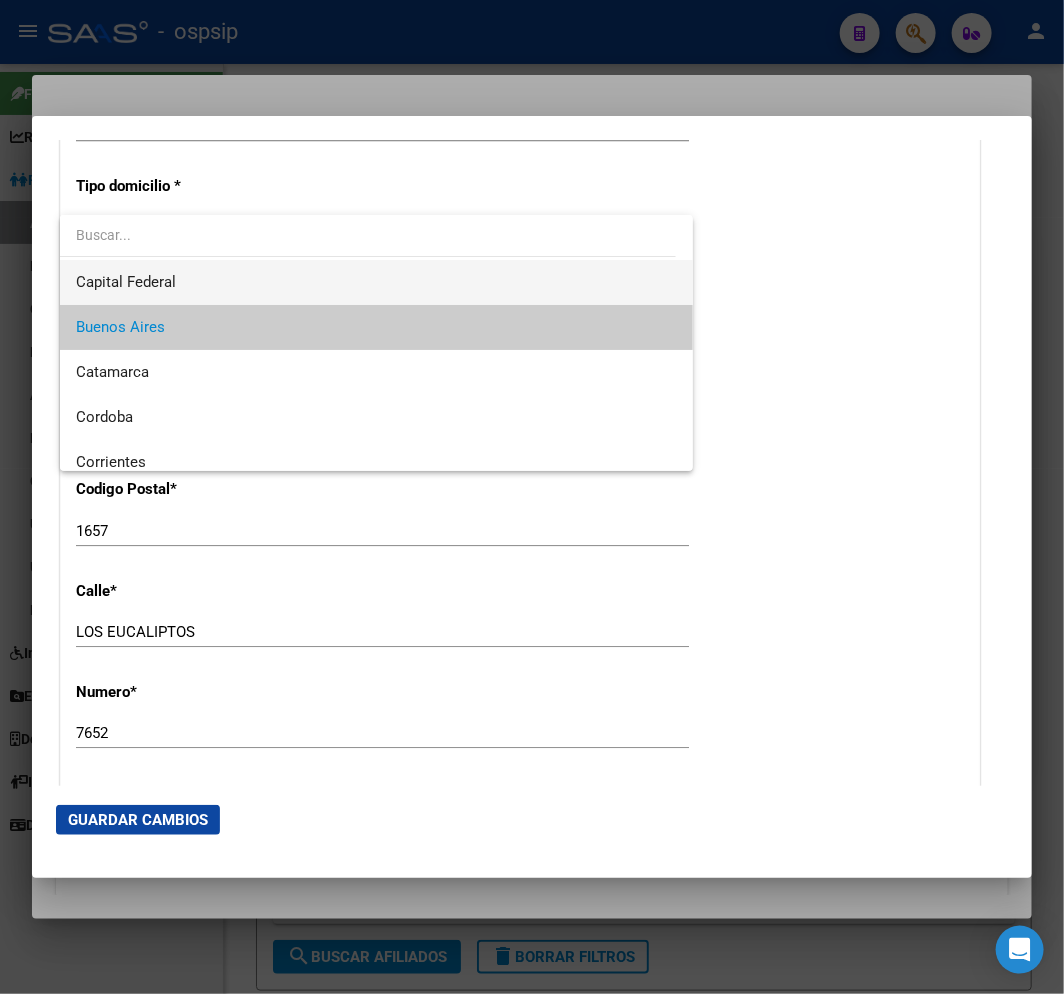 click on "Capital Federal" at bounding box center (376, 282) 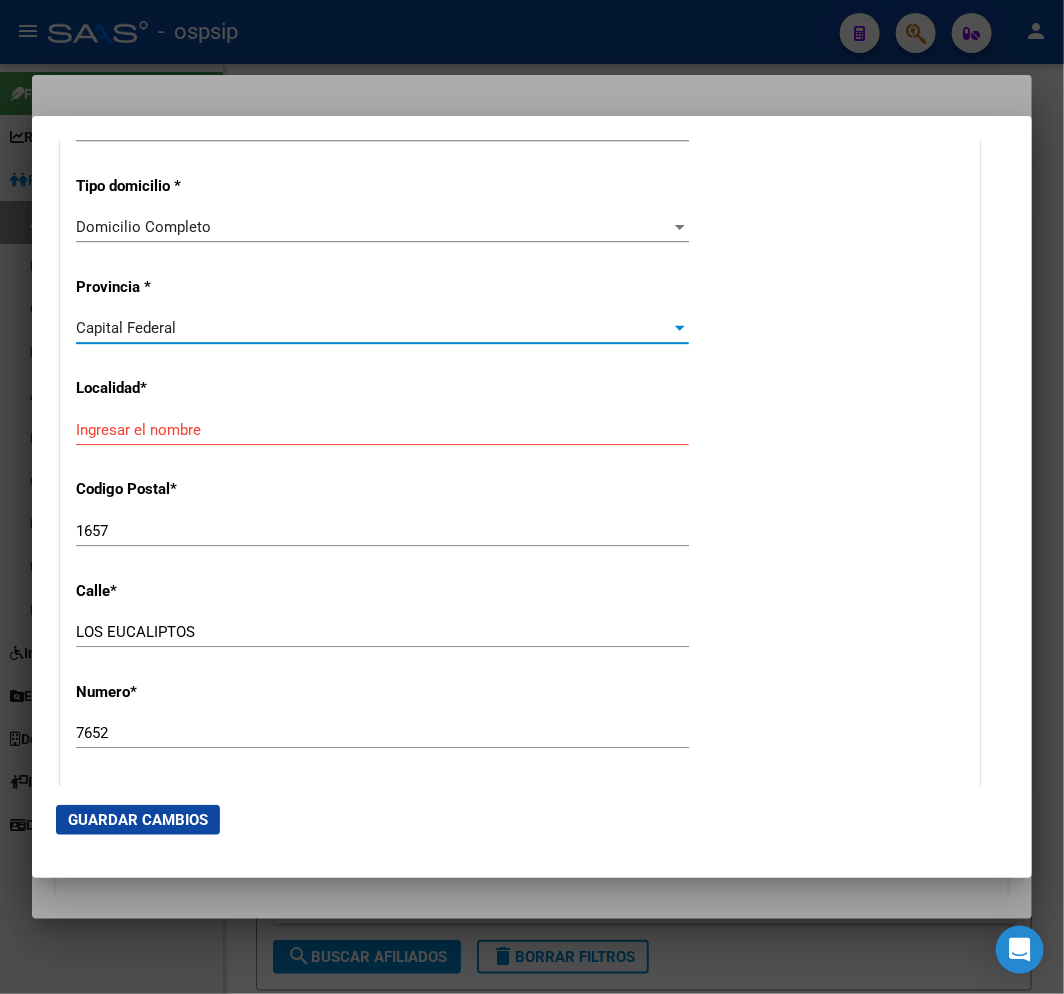 click on "Ingresar el nombre" 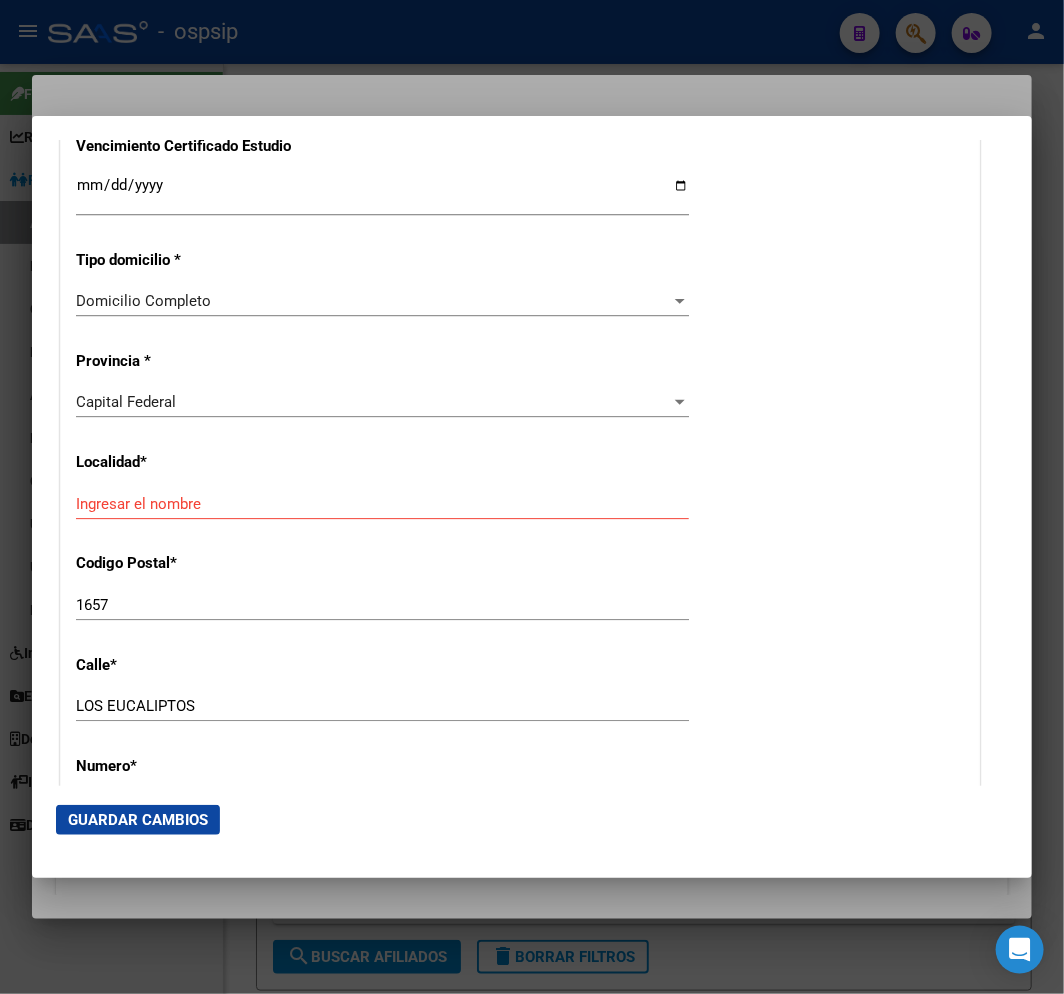 scroll, scrollTop: 1666, scrollLeft: 0, axis: vertical 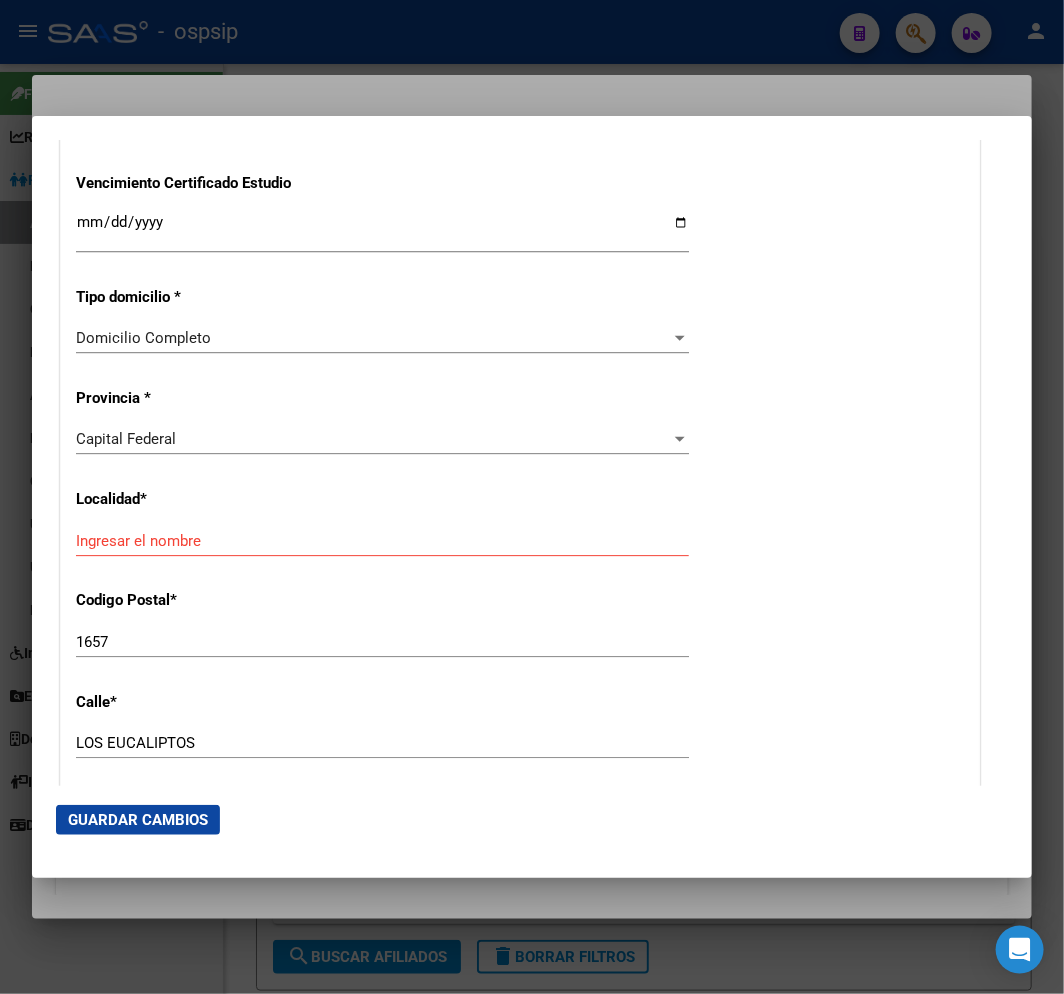 drag, startPoint x: 152, startPoint y: 436, endPoint x: 145, endPoint y: 445, distance: 11.401754 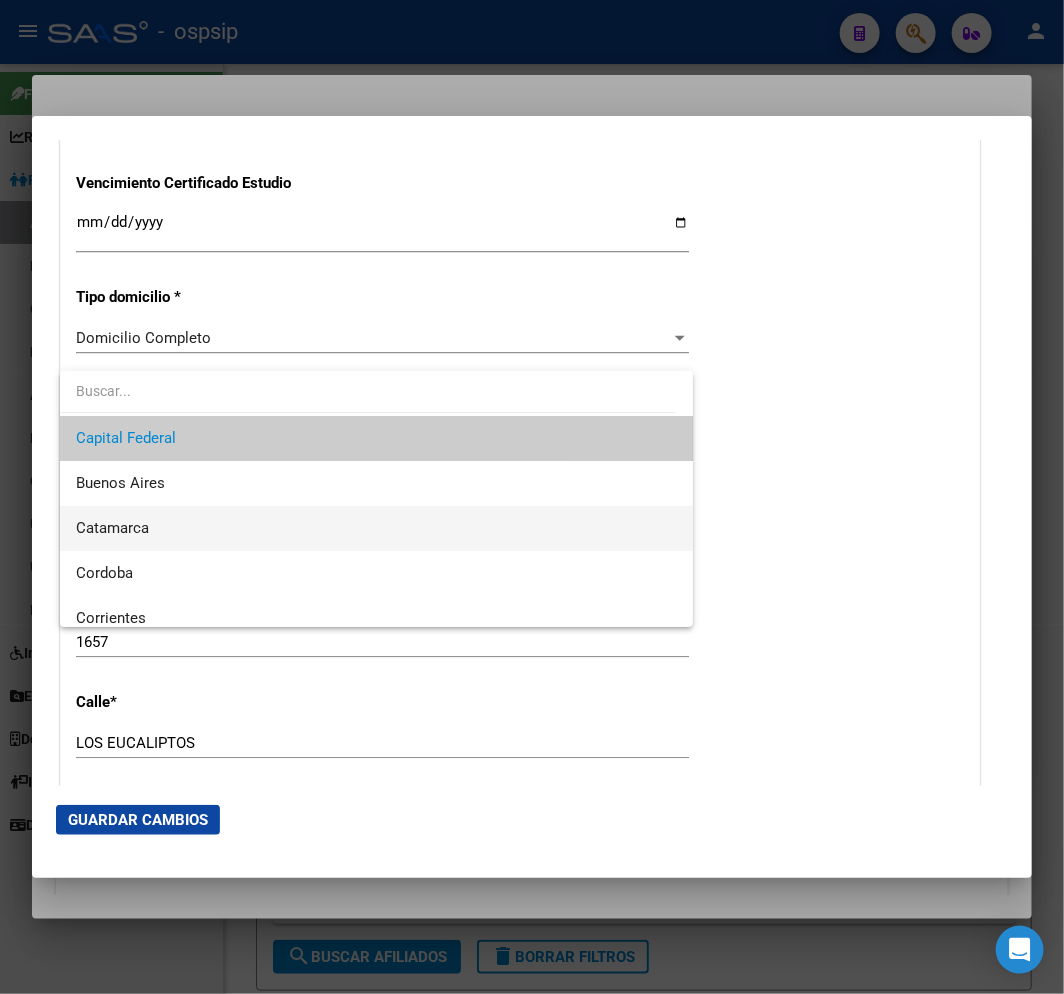 click on "Catamarca" at bounding box center [376, 528] 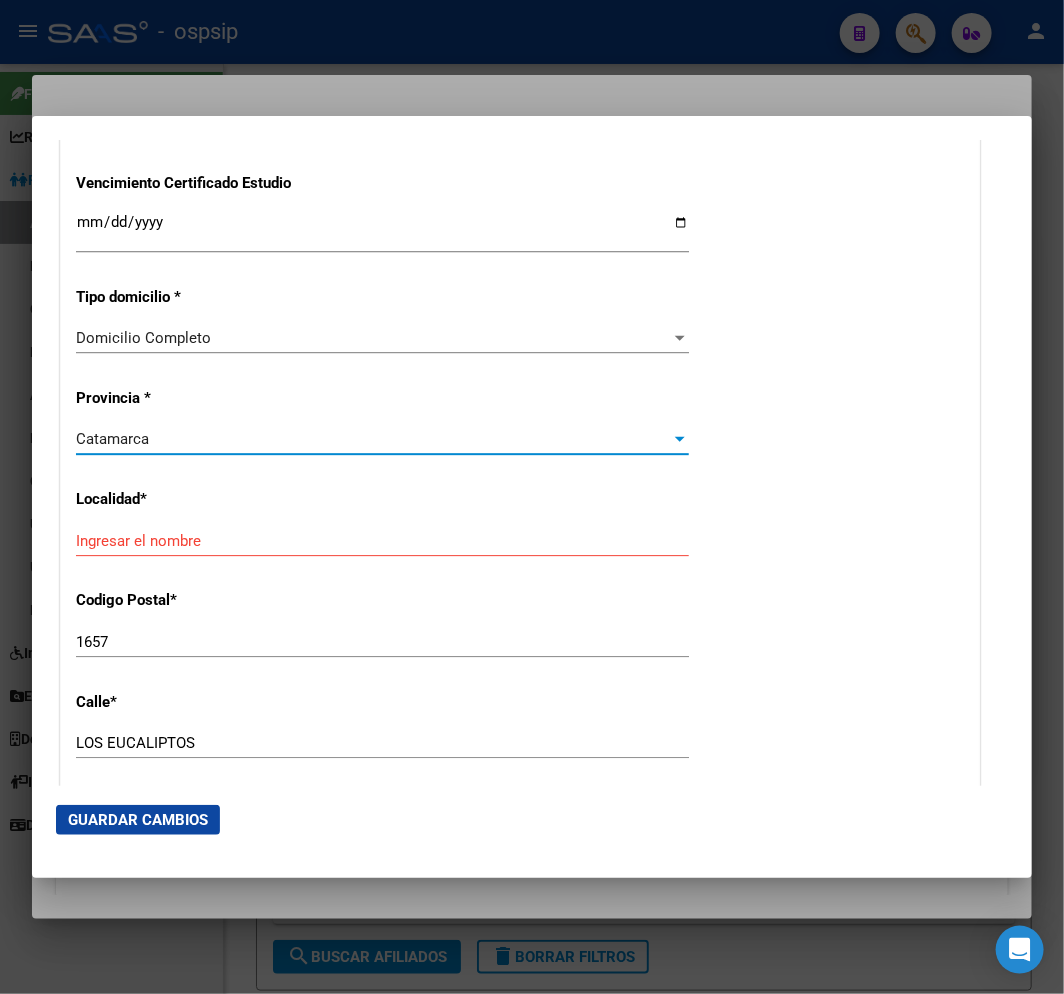 click on "Catamarca" at bounding box center [373, 439] 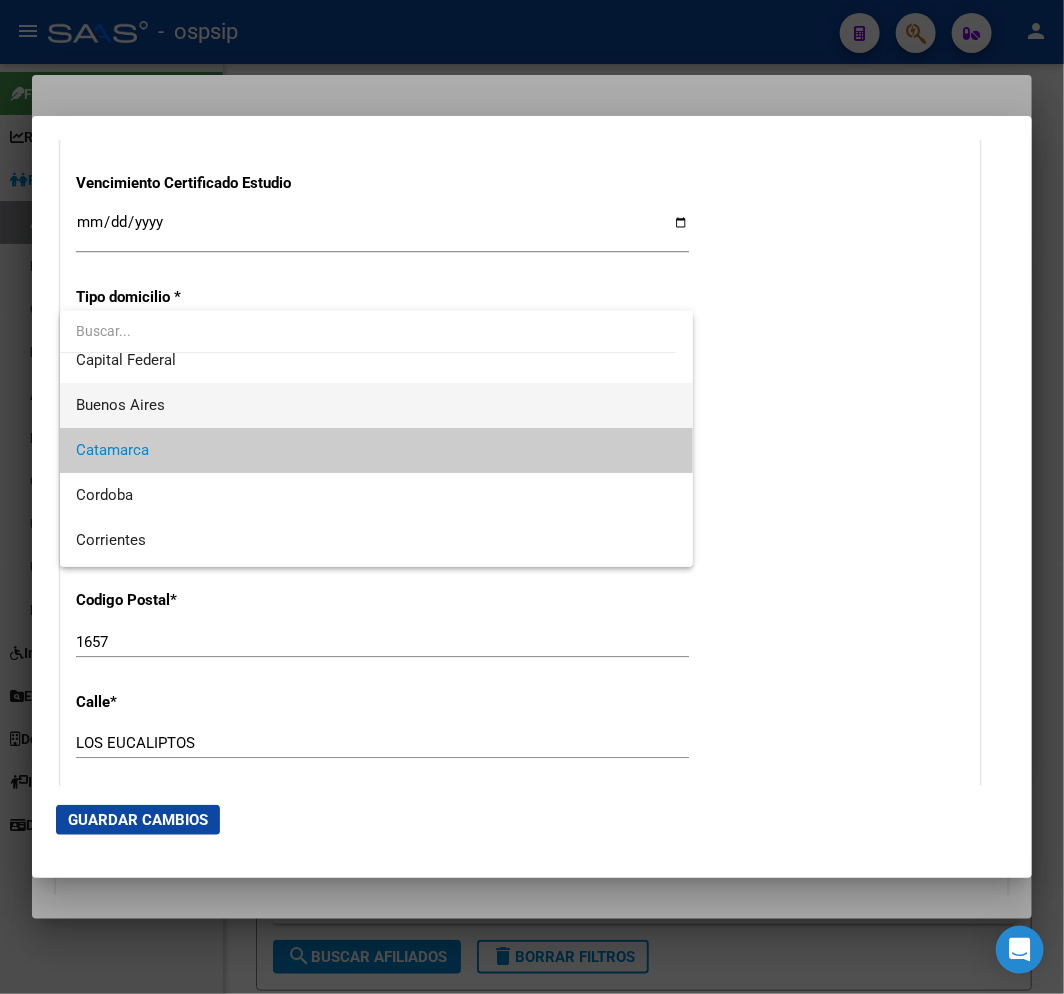 scroll, scrollTop: 0, scrollLeft: 0, axis: both 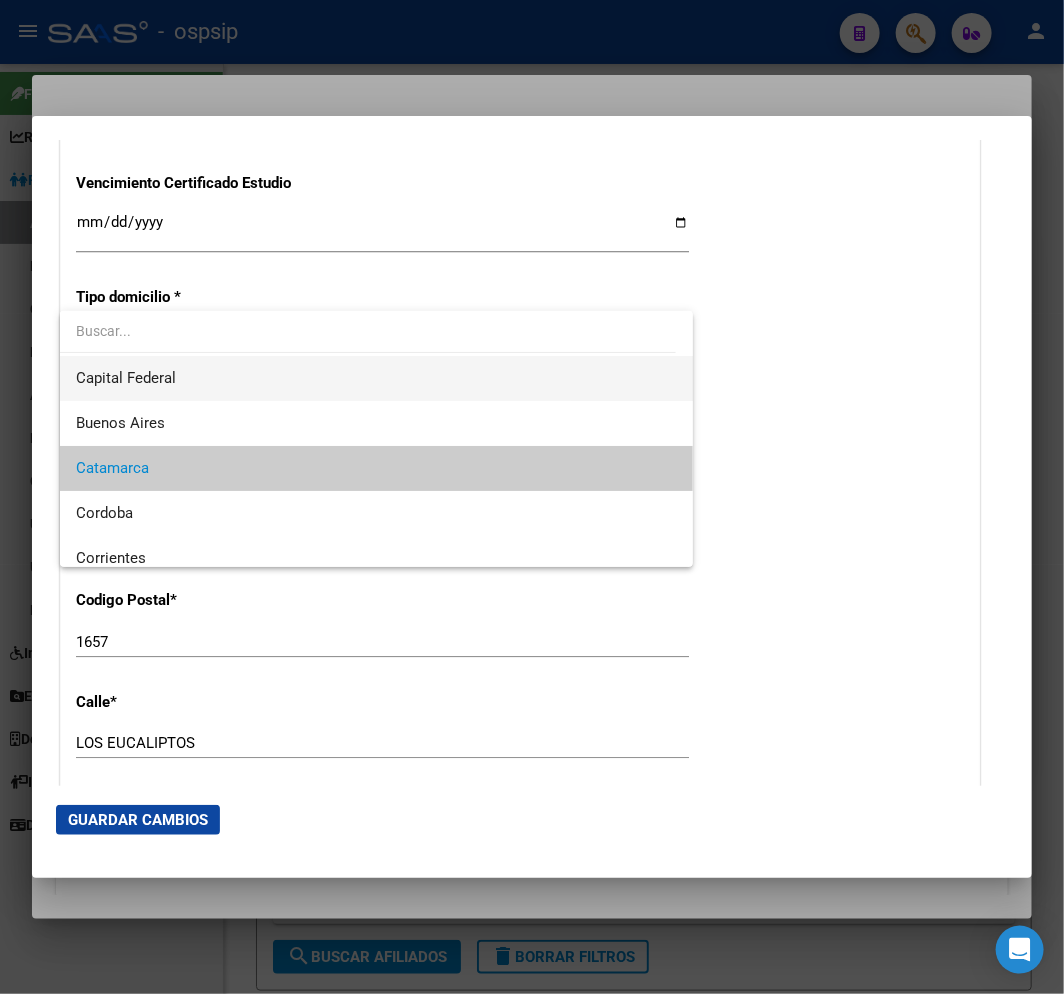 click on "Capital Federal" at bounding box center [376, 378] 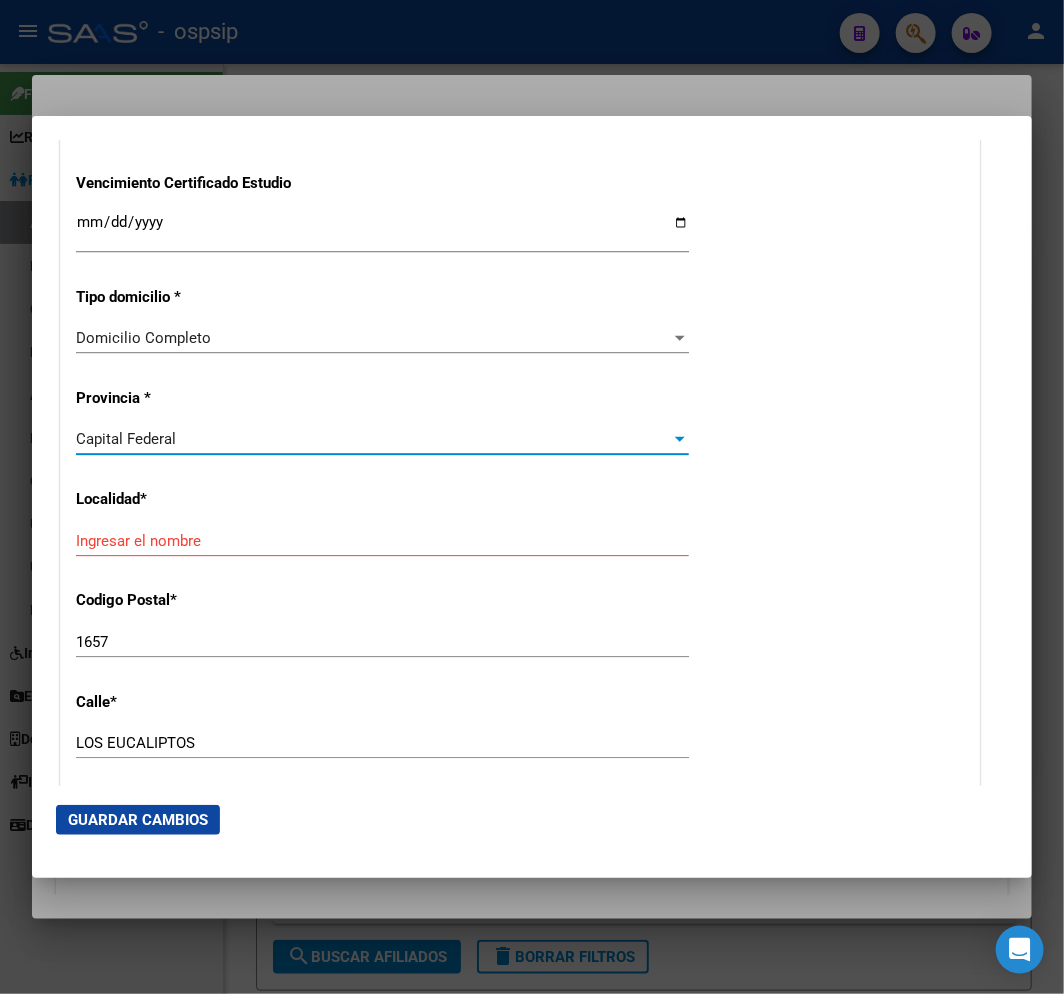 click on "Ingresar el nombre" at bounding box center [382, 541] 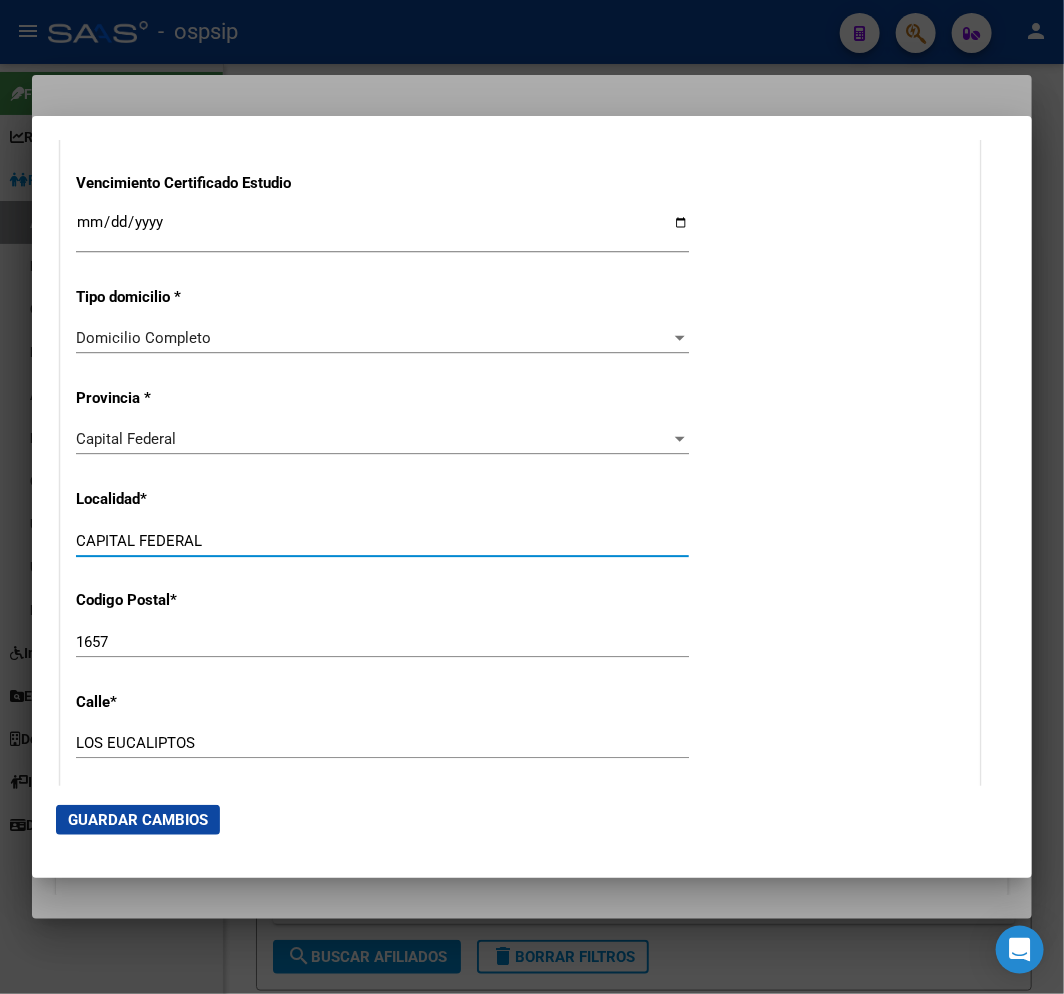 type on "CAPITAL FEDERAL" 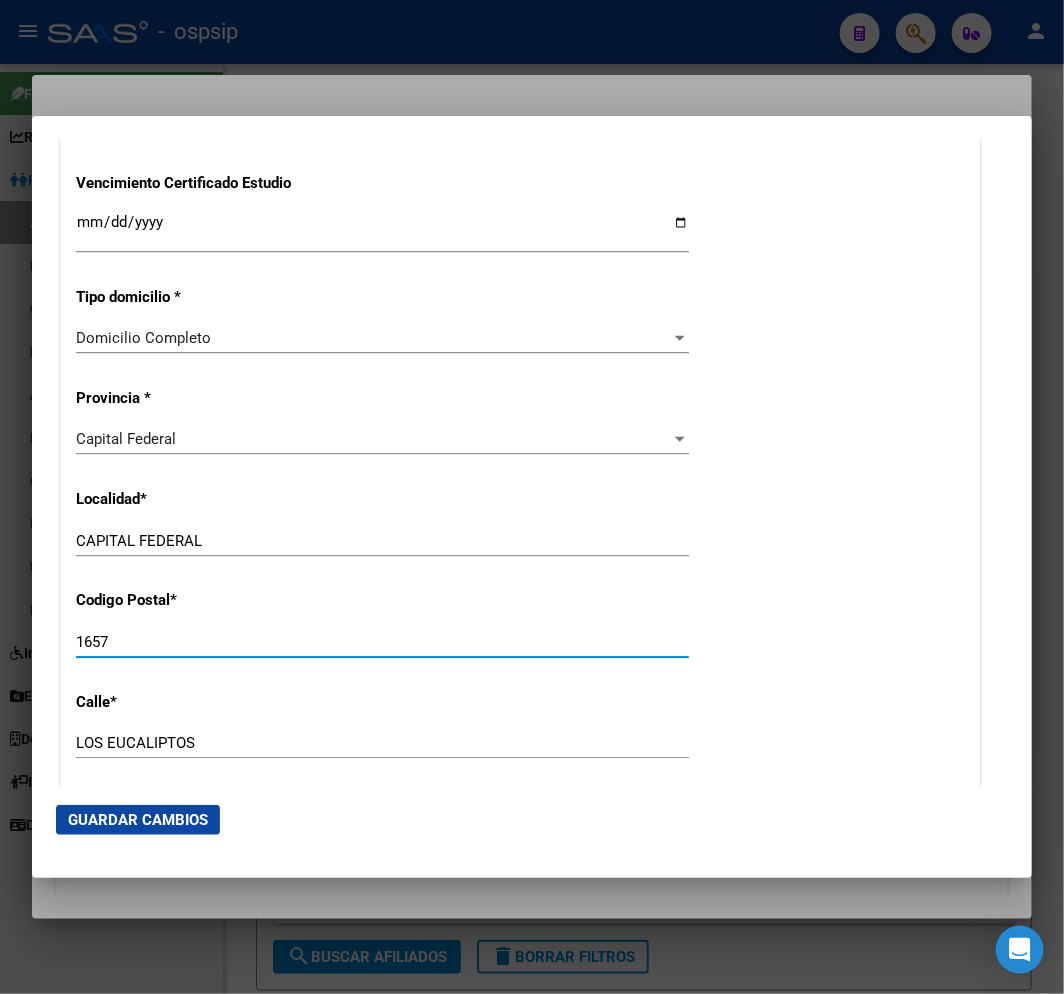 drag, startPoint x: 34, startPoint y: 636, endPoint x: 191, endPoint y: 636, distance: 157 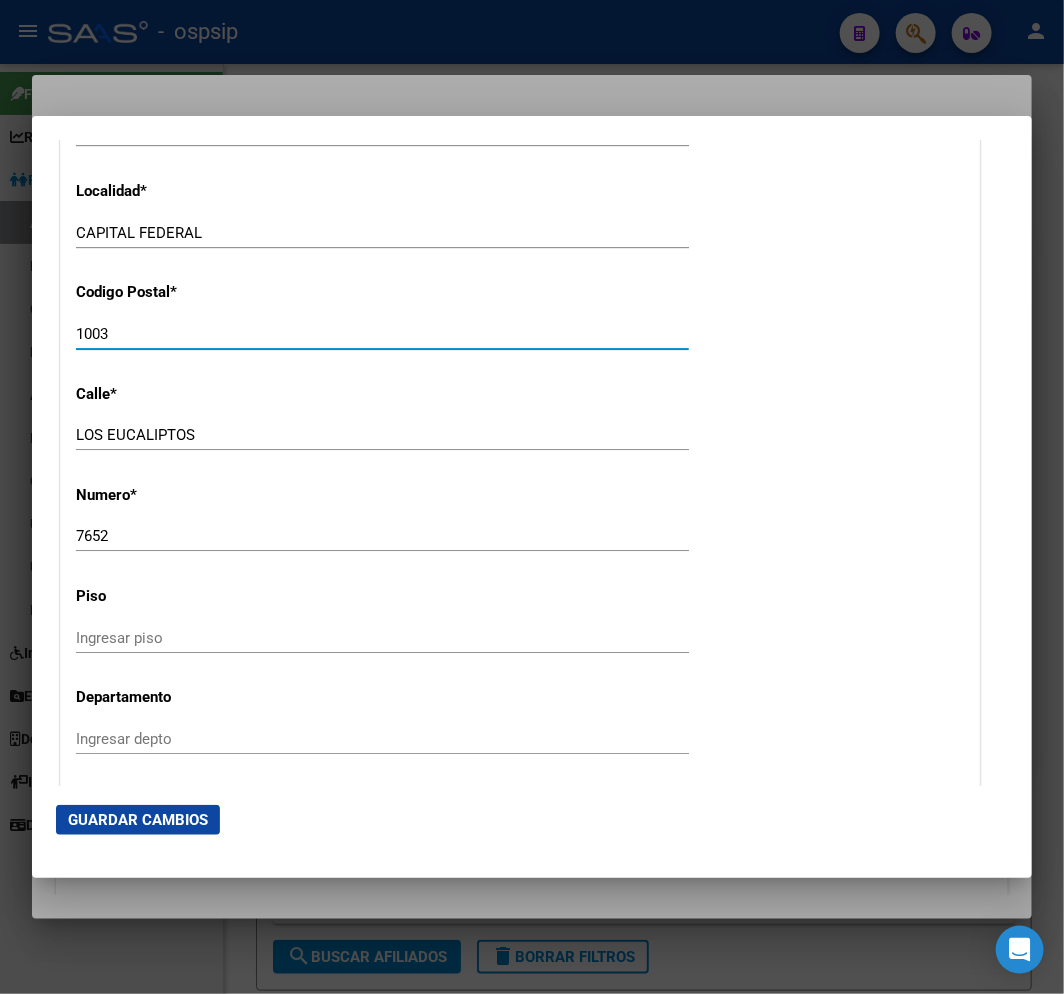 scroll, scrollTop: 2000, scrollLeft: 0, axis: vertical 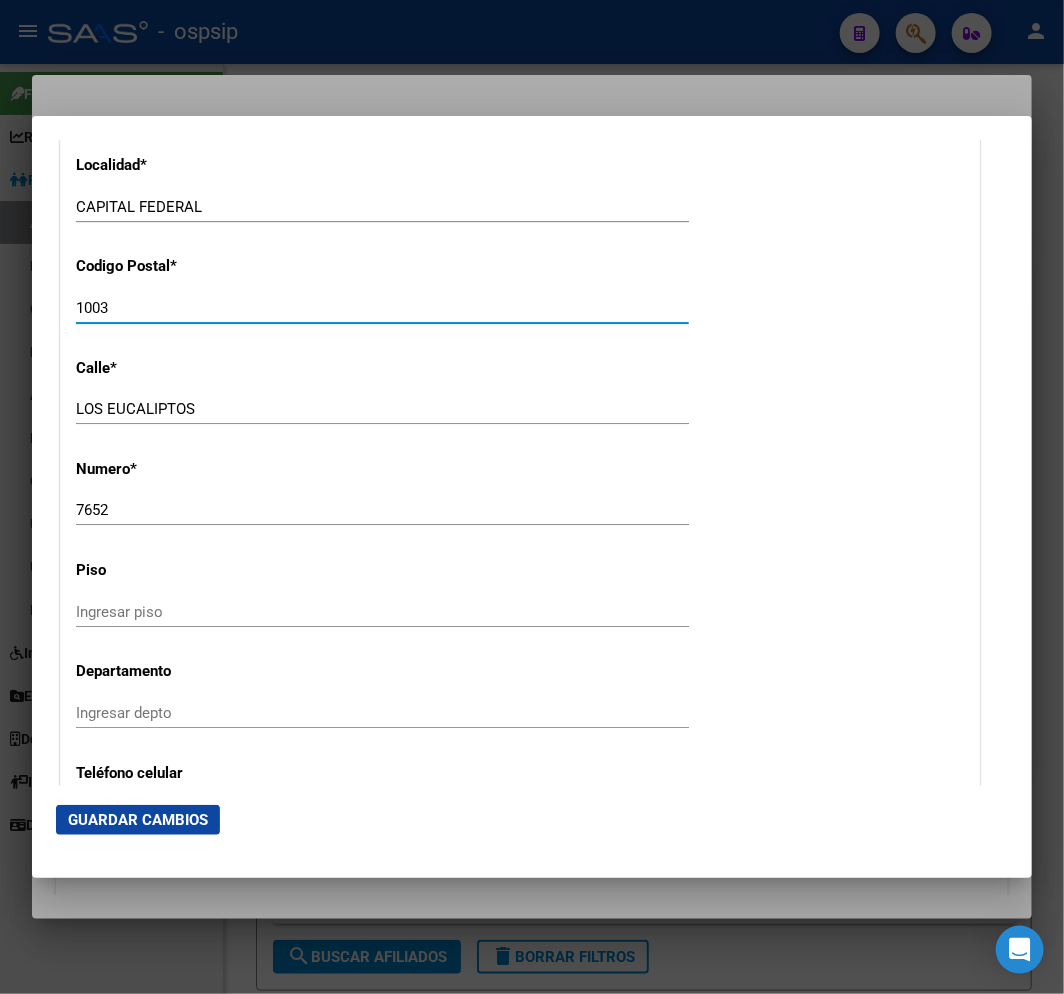 type on "1003" 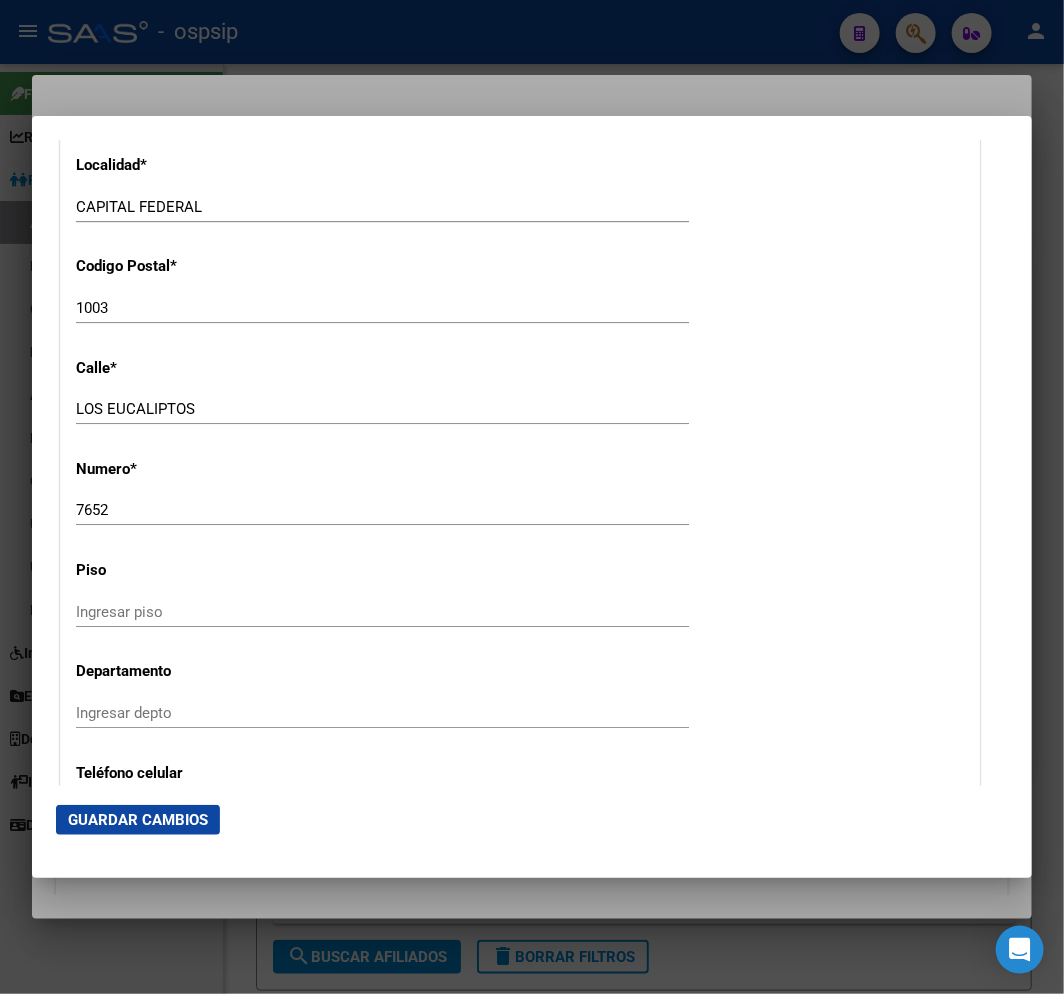 click on "LOS EUCALIPTOS Ingresar calle" 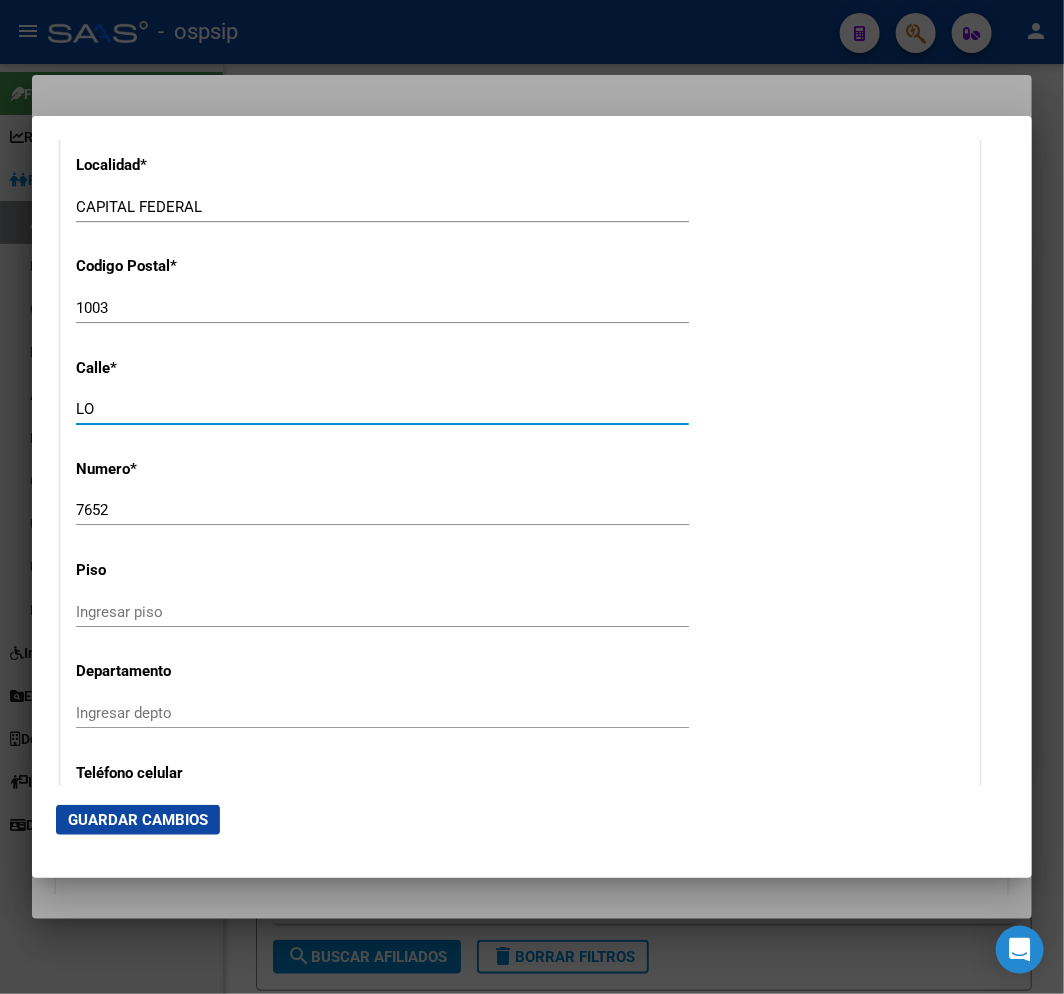 type on "L" 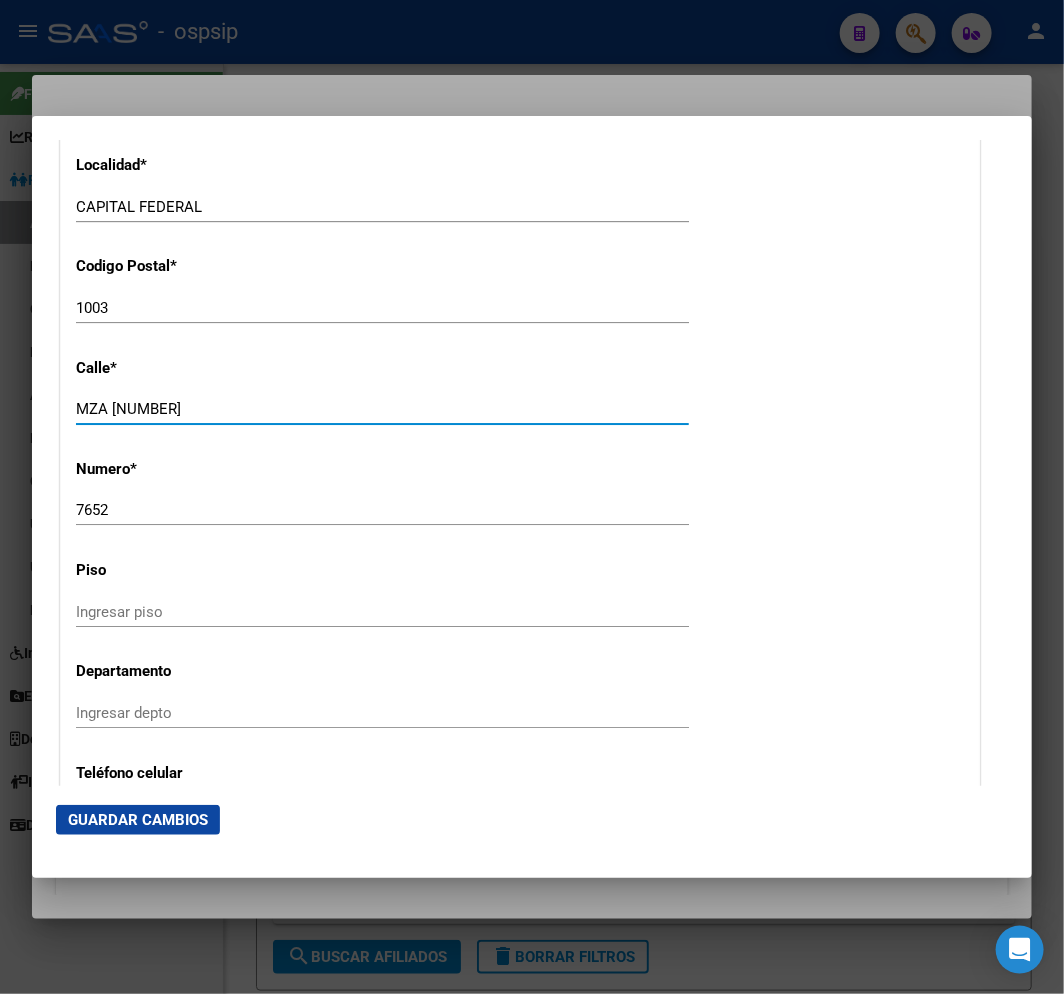 type on "MZA 33" 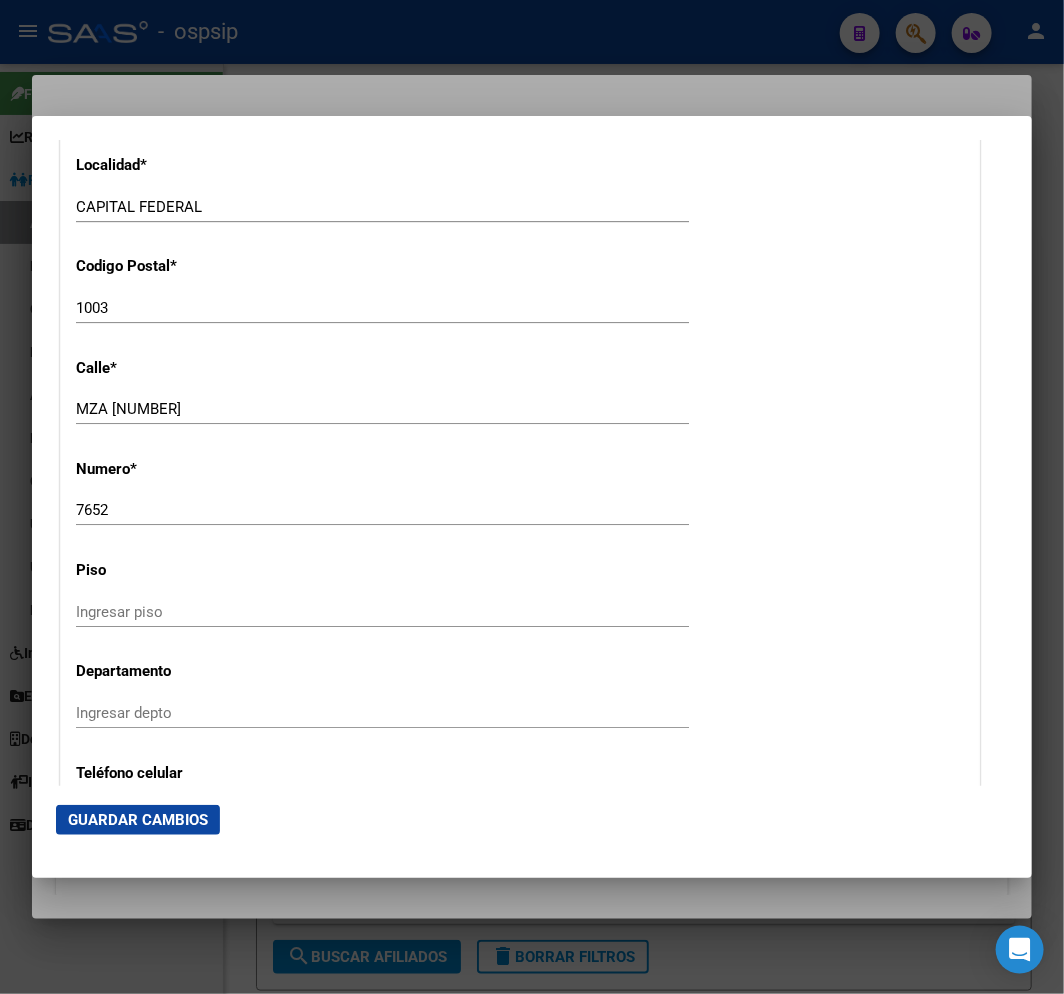 click on "Alta   Baja Nro Afiliado    Ingresar nro  CUIL  *   23-38079722-4 CUIL  ARCA Padrón Fecha de Alta Formal  *   2025-08-01 Ingresar fecha   Movimiento * ALTA POR TRASPASO - OPCION SSS Seleccionar tipo  Tipo de Documento * DOCUMENTO UNICO Seleccionar tipo Nro Documento  *   38079722 Ingresar nro  Apellido  *   QUINTANA Ingresar apellido  Nombre  *   CECILIA ALEJANDRA Ingresar nombre  Fecha de nacimiento  *   1993-12-13 Ingresar fecha   Parentesco * Titular Seleccionar parentesco  Estado Civil * Soltero Seleccionar tipo  Sexo * Masculino Seleccionar sexo  Nacionalidad * ARGENTINA Seleccionar tipo  Discapacitado * No discapacitado Seleccionar tipo Vencimiento Certificado Estudio    Ingresar fecha   Tipo domicilio * Domicilio Completo Seleccionar tipo domicilio  Provincia * Capital Federal Seleccionar provincia Localidad  *   CAPITAL FEDERAL Ingresar el nombre  Codigo Postal  *   1003 Ingresar el codigo  Calle  *   MZA 33 Ingresar calle  Numero  *   7652 Ingresar nro  Piso    Ingresar piso  Departamento" at bounding box center [520, -250] 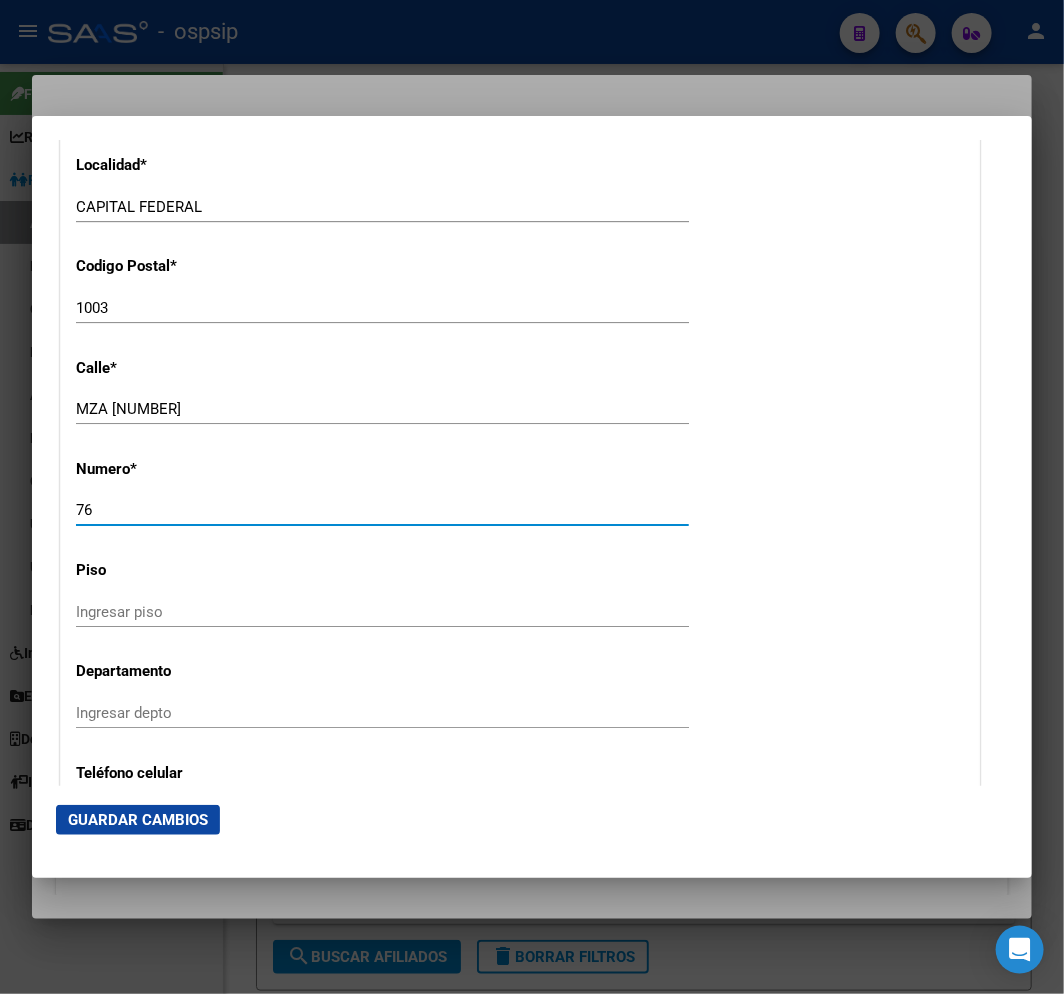 type on "7" 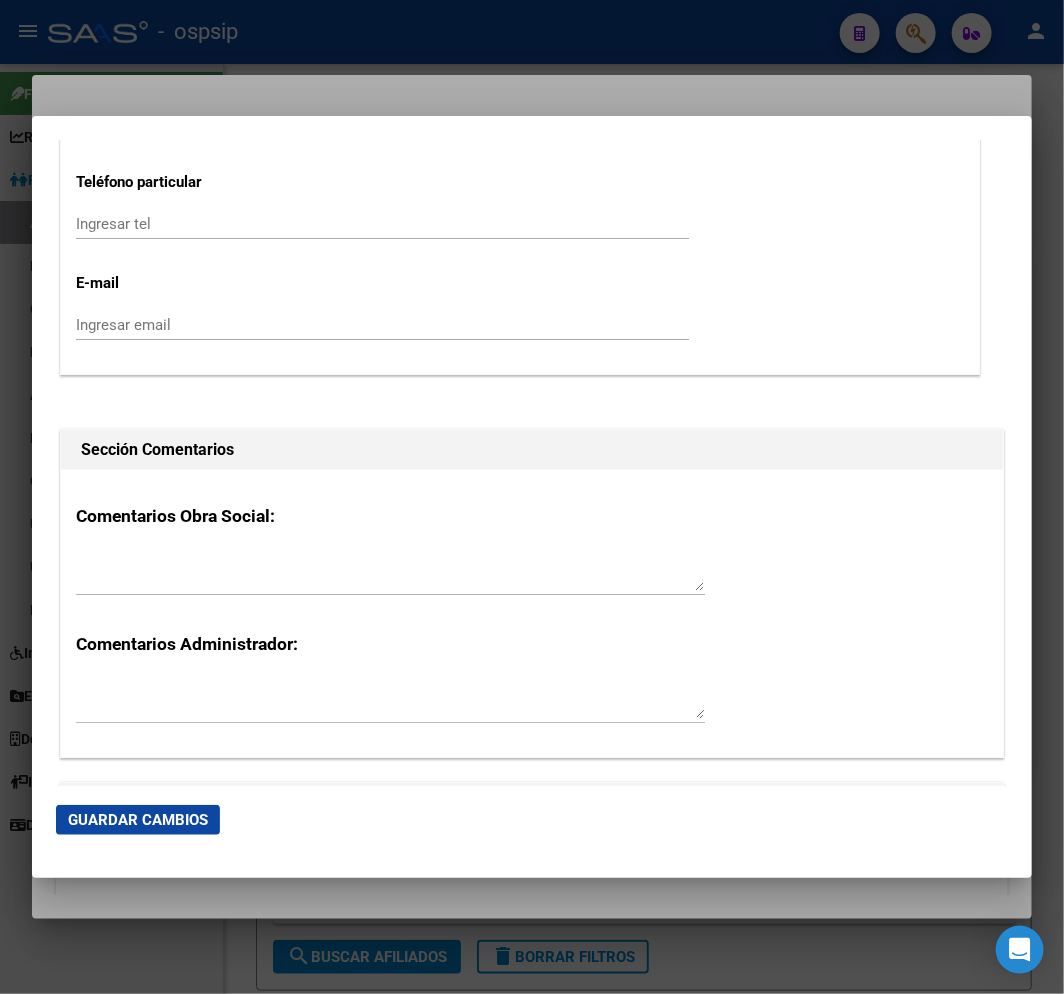 scroll, scrollTop: 3000, scrollLeft: 0, axis: vertical 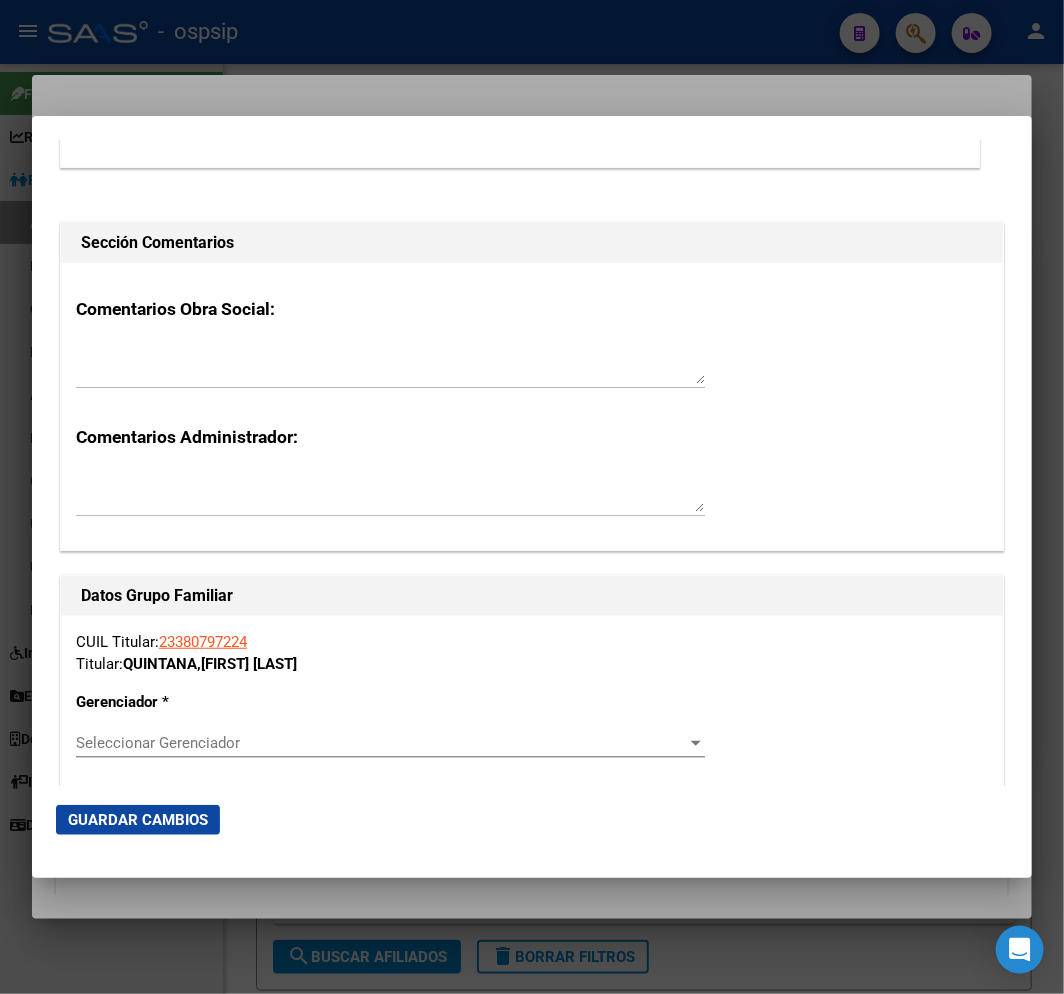 type on "4" 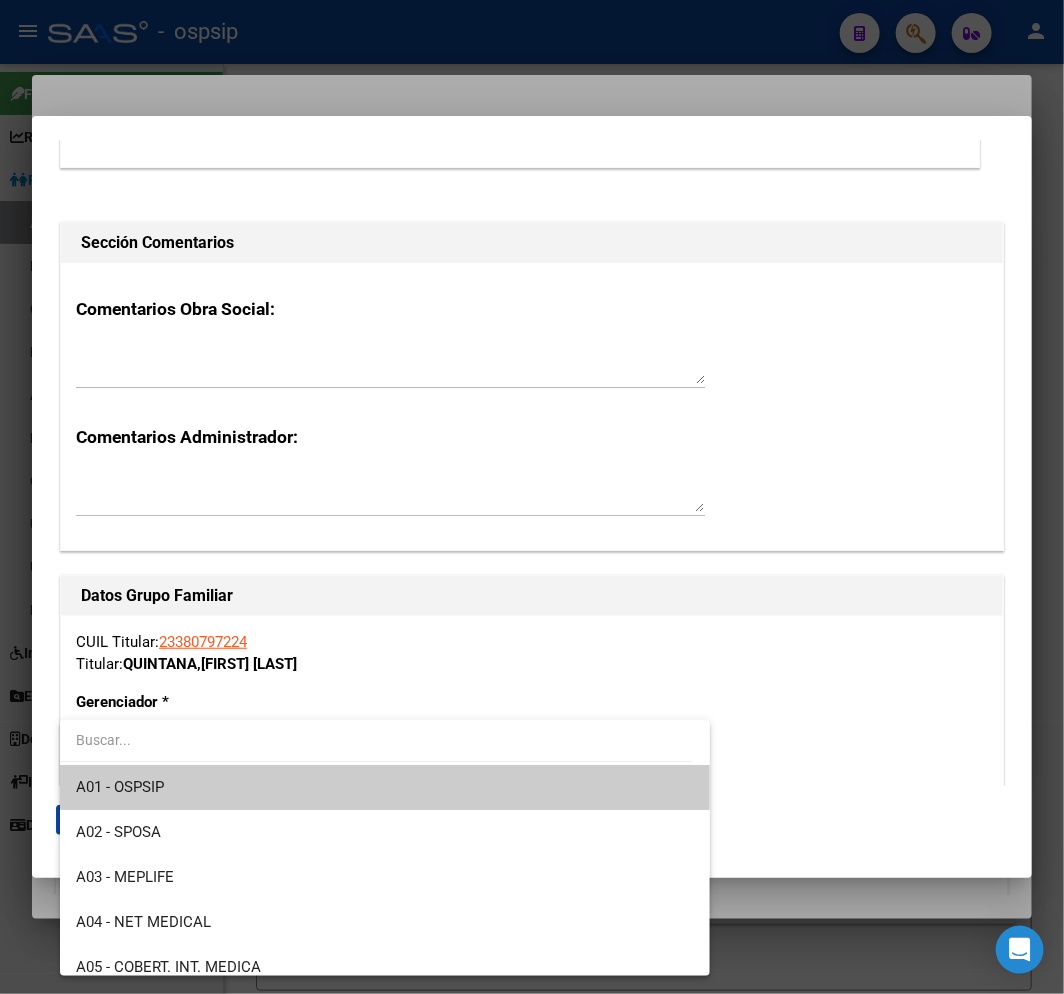 click on "A01 - OSPSIP" at bounding box center (385, 787) 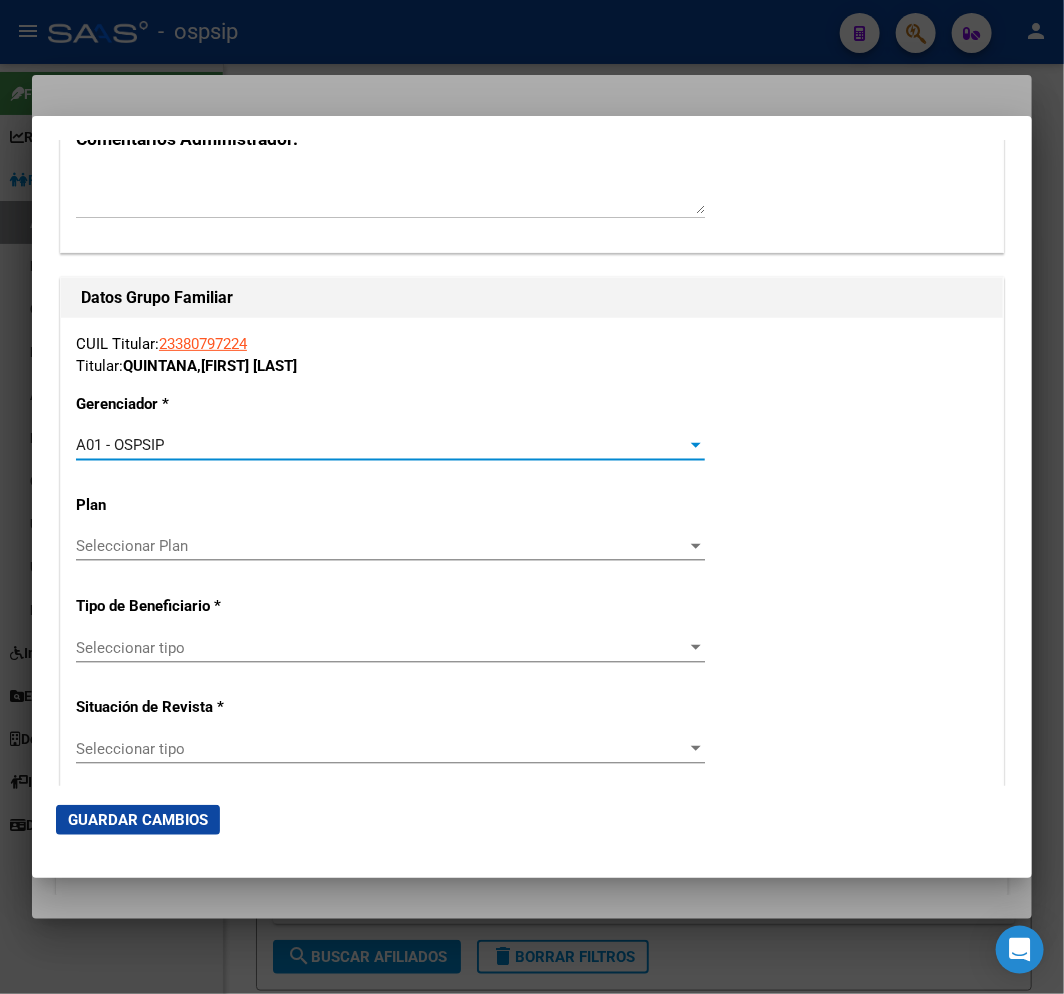 scroll, scrollTop: 3333, scrollLeft: 0, axis: vertical 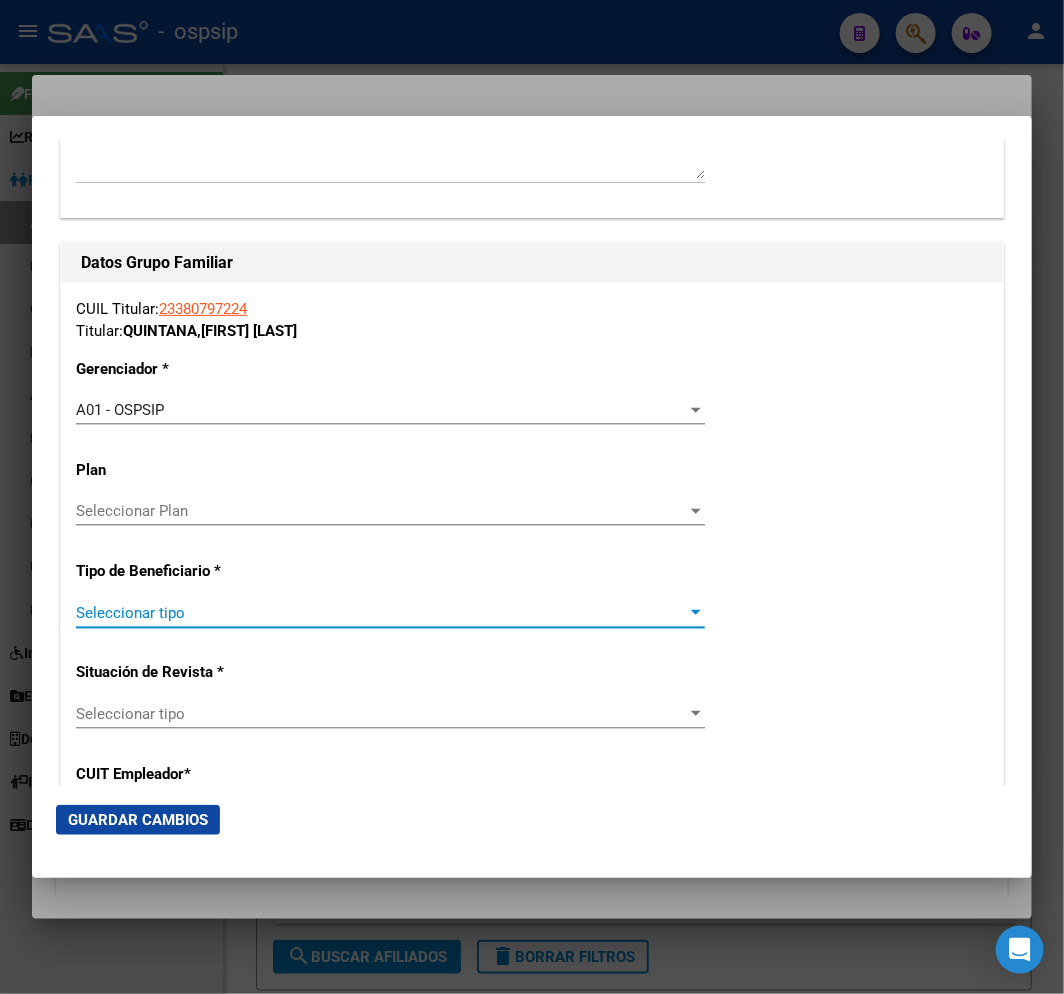 click on "Seleccionar tipo" at bounding box center (381, 613) 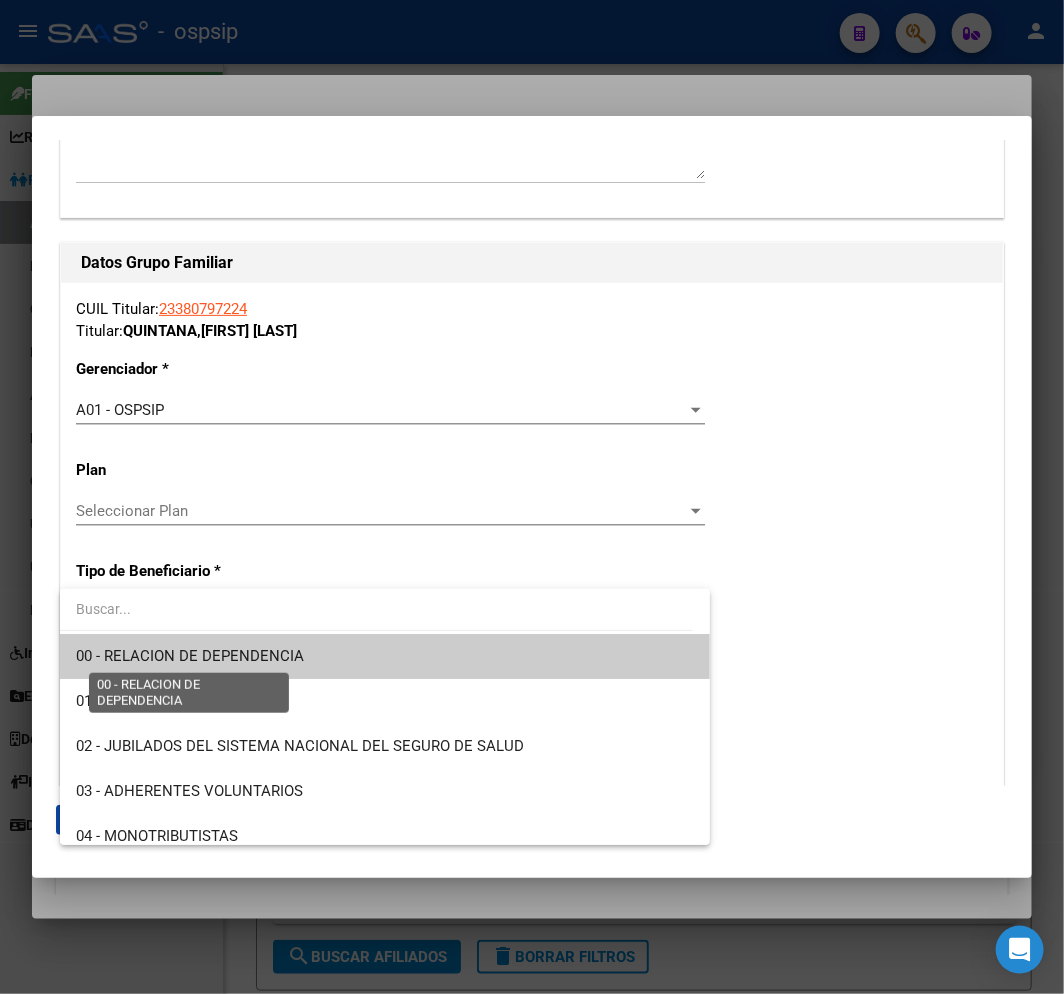 click on "00 - RELACION DE DEPENDENCIA" at bounding box center (190, 656) 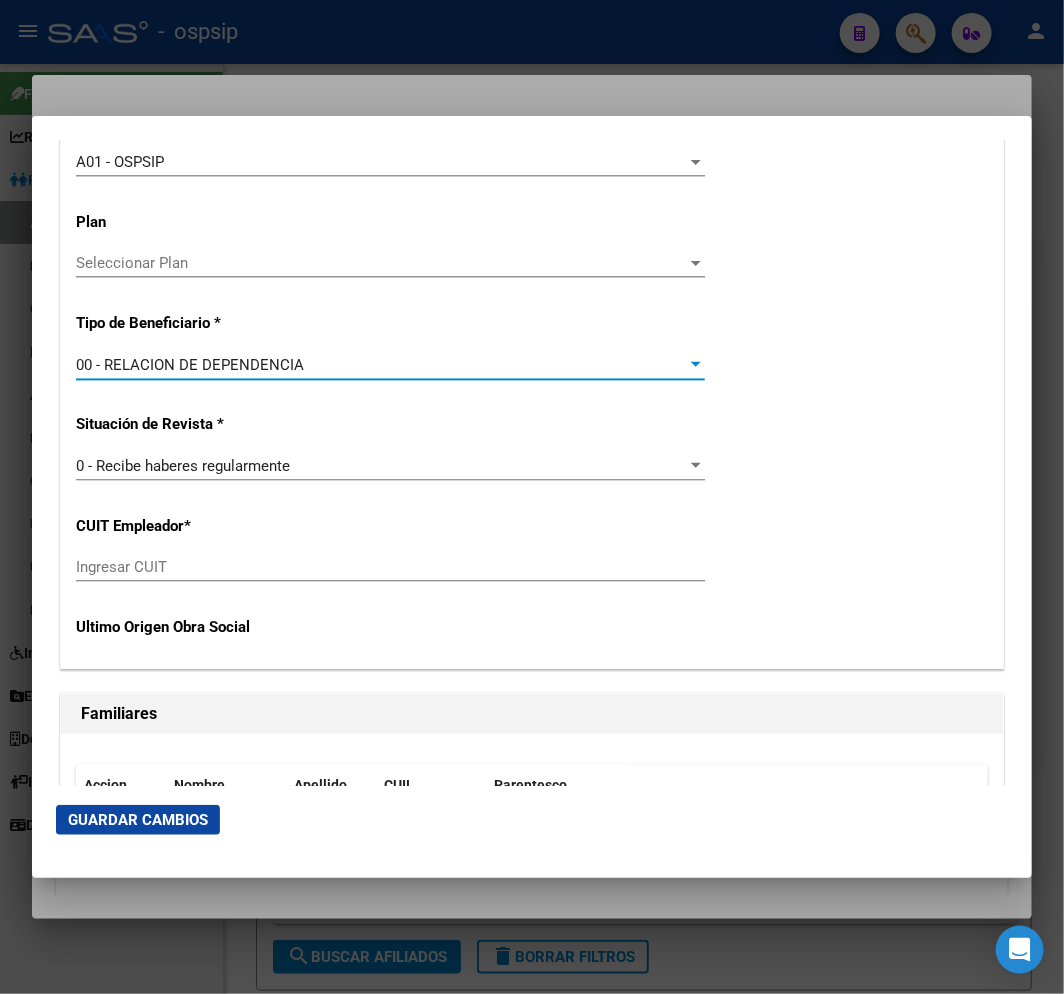 scroll, scrollTop: 3555, scrollLeft: 0, axis: vertical 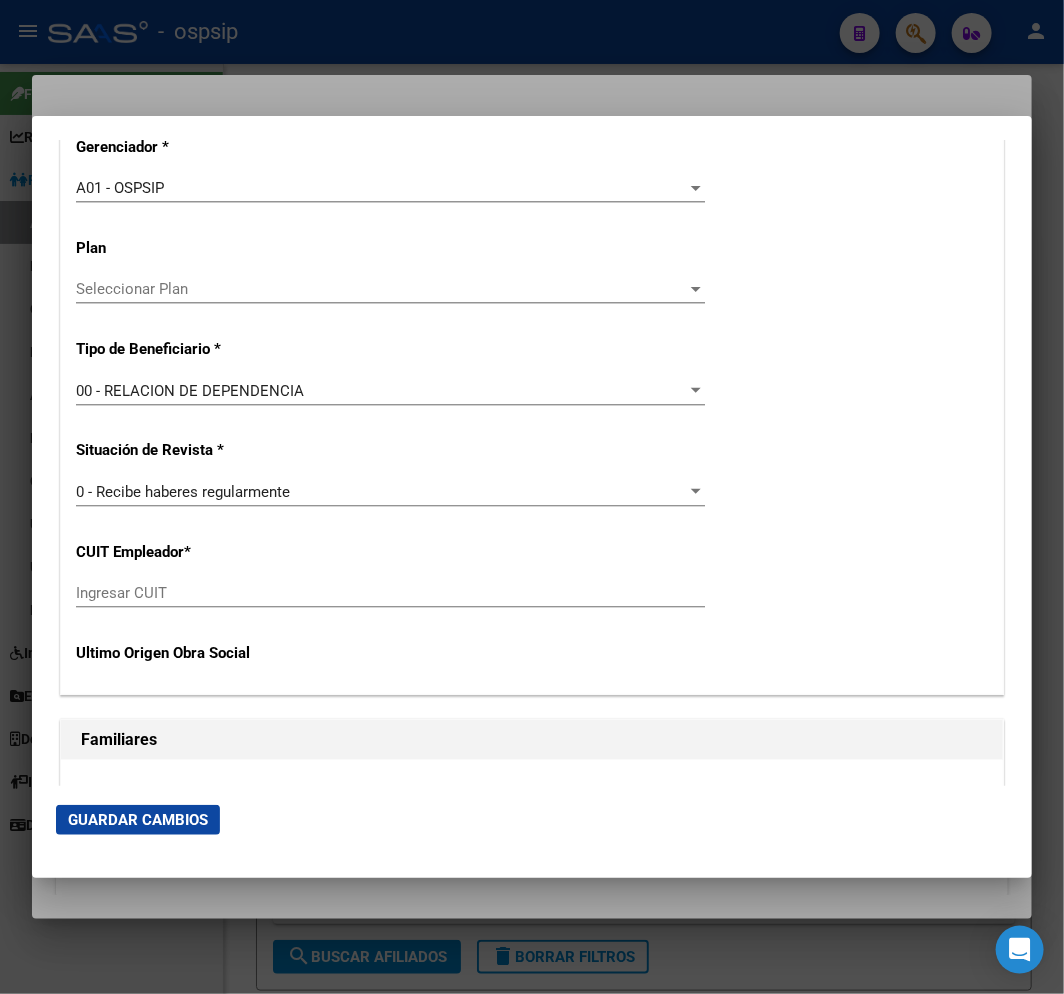 click on "Ingresar CUIT" at bounding box center (390, 593) 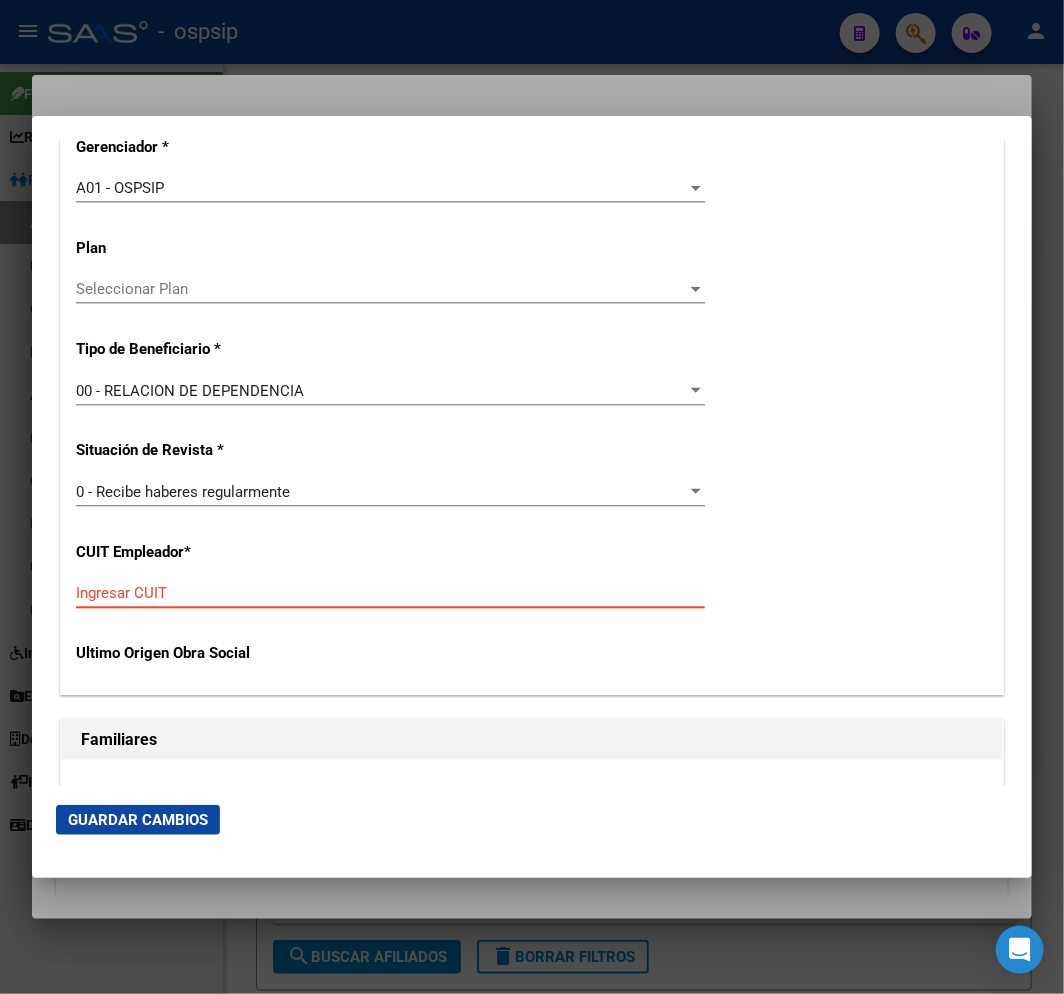 click on "Ingresar CUIT" at bounding box center (390, 593) 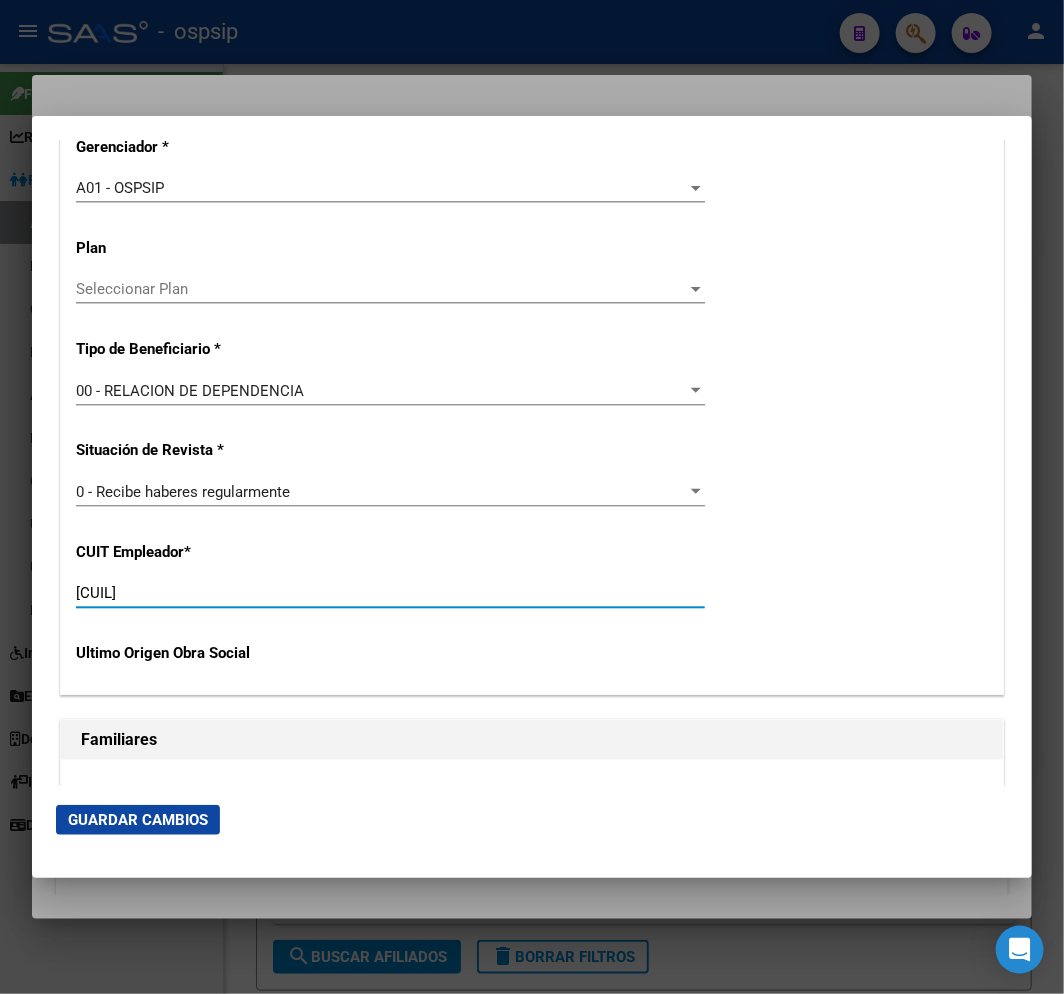 type on "30-71044061-8" 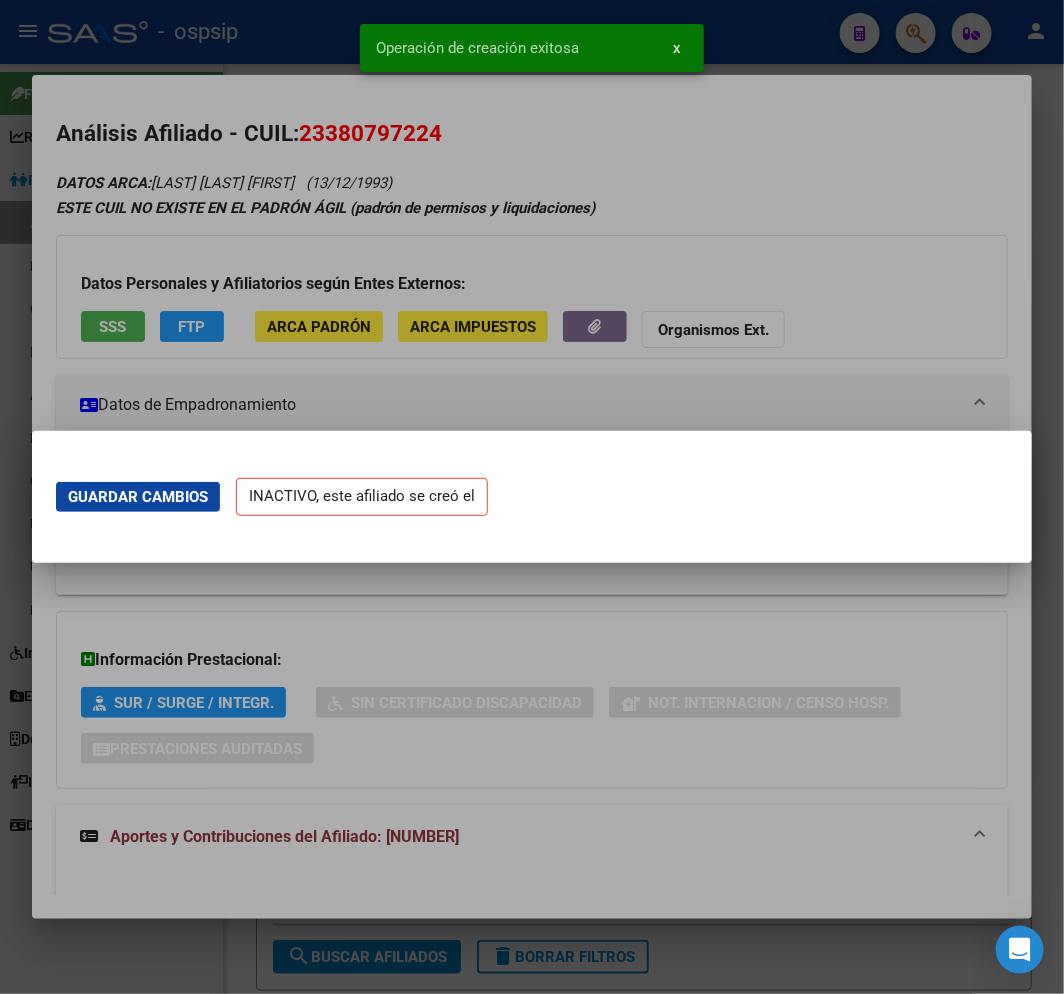 scroll, scrollTop: 0, scrollLeft: 0, axis: both 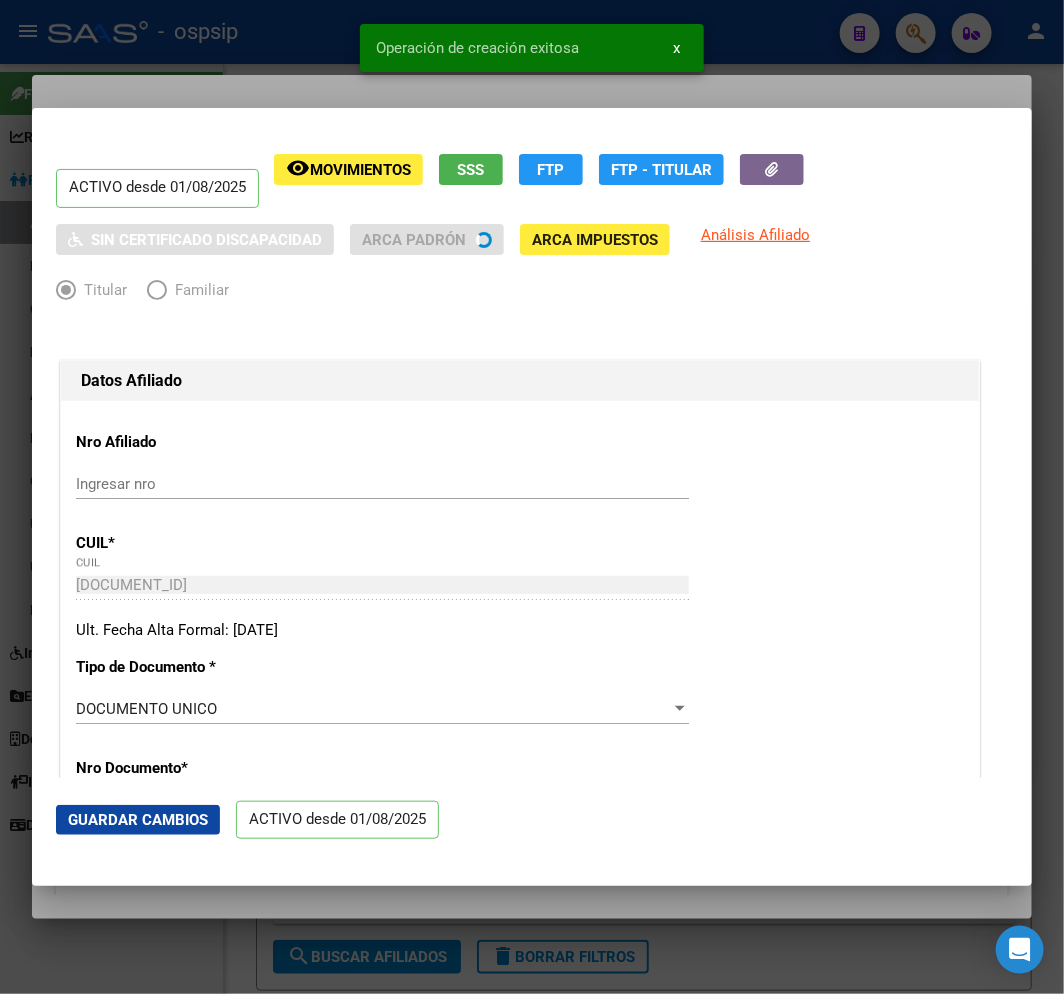 click at bounding box center (532, 497) 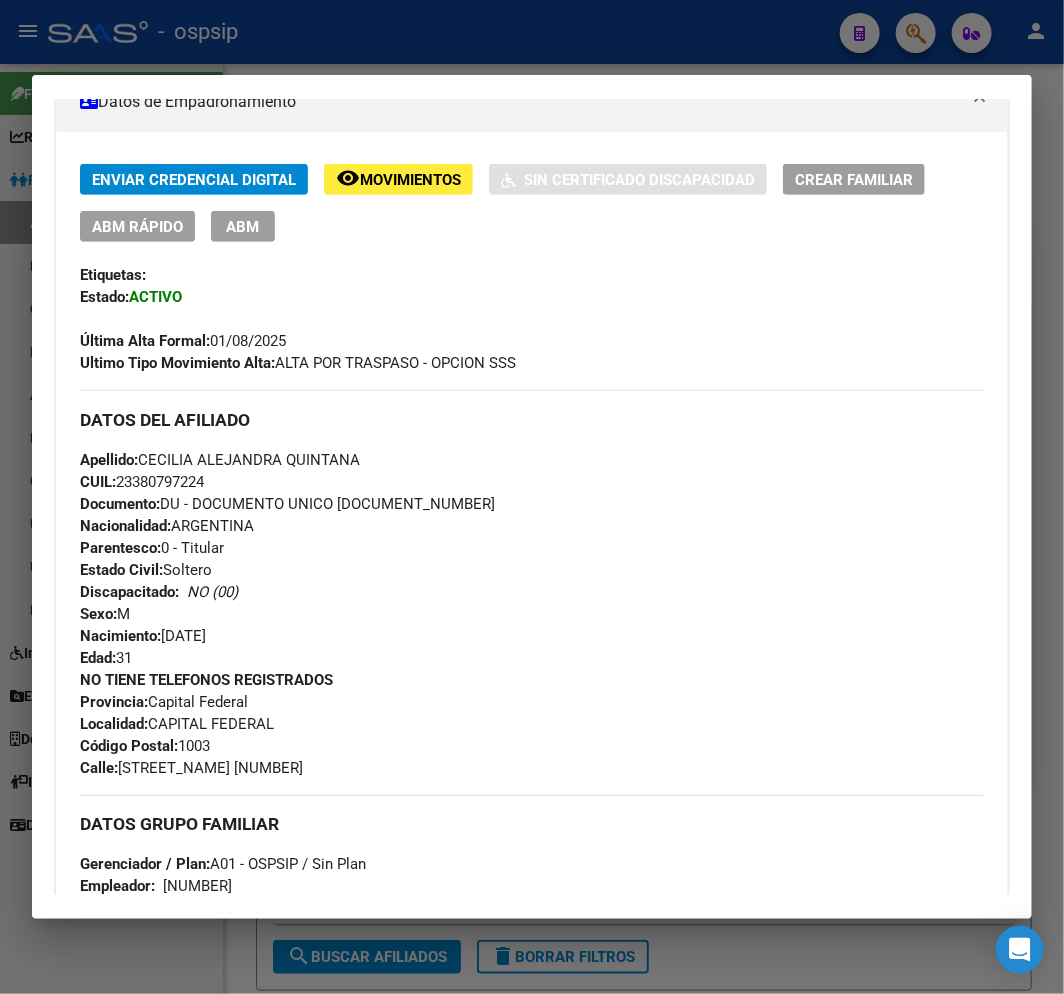 scroll, scrollTop: 333, scrollLeft: 0, axis: vertical 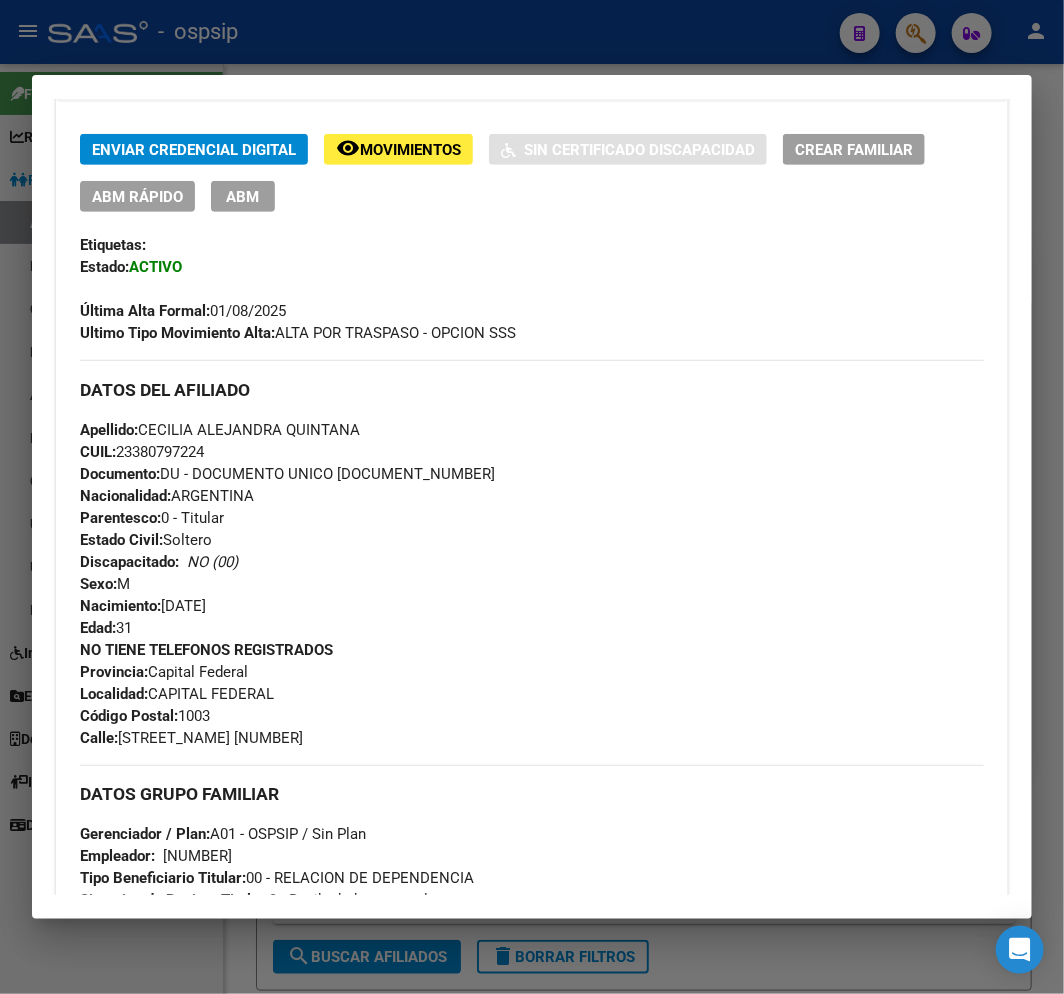 click at bounding box center [532, 497] 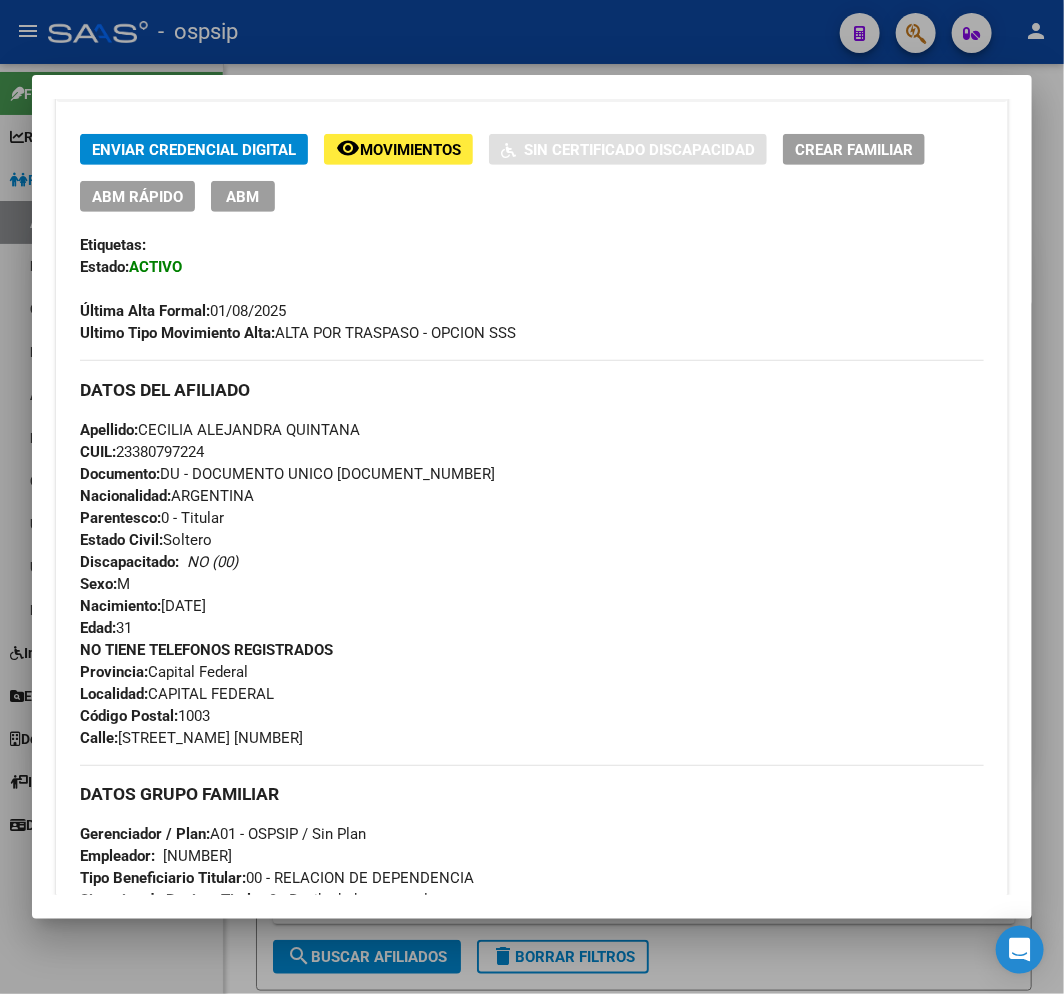 click at bounding box center [532, 497] 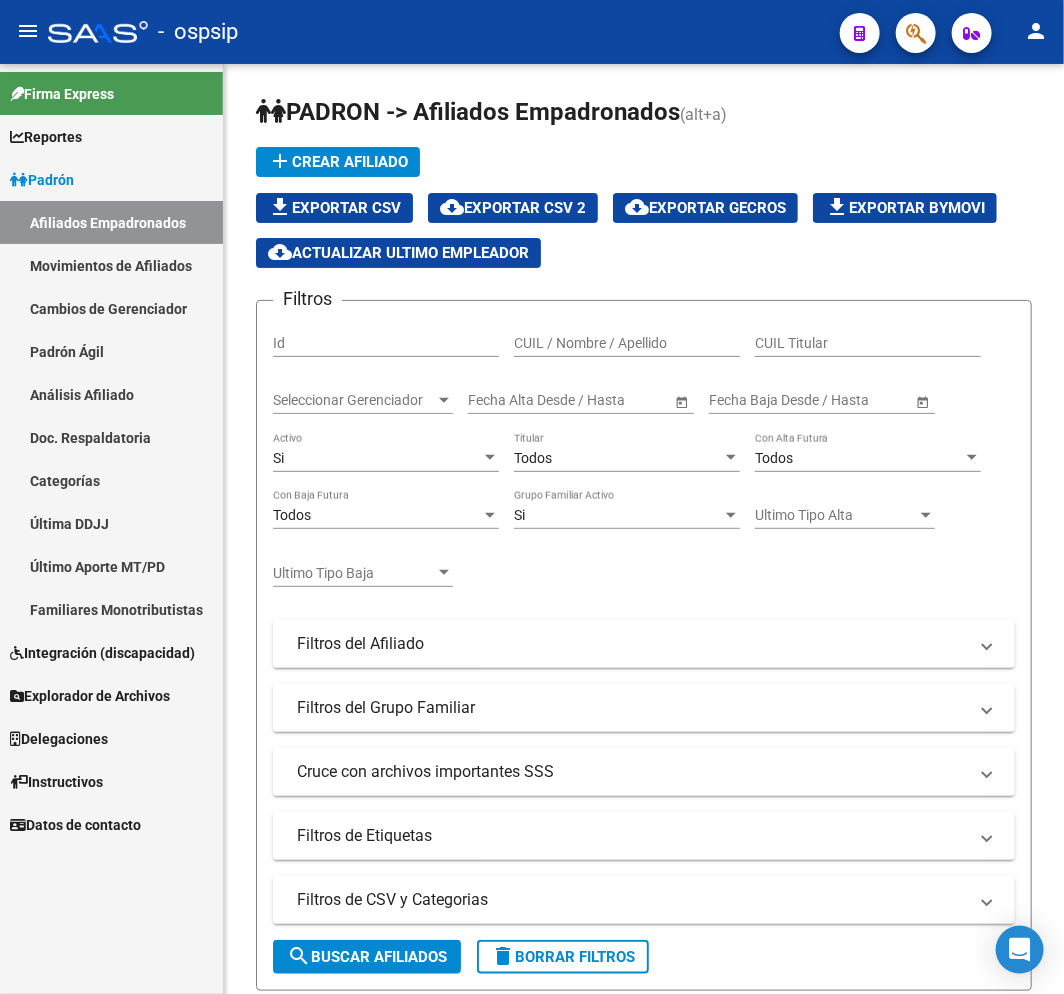 click 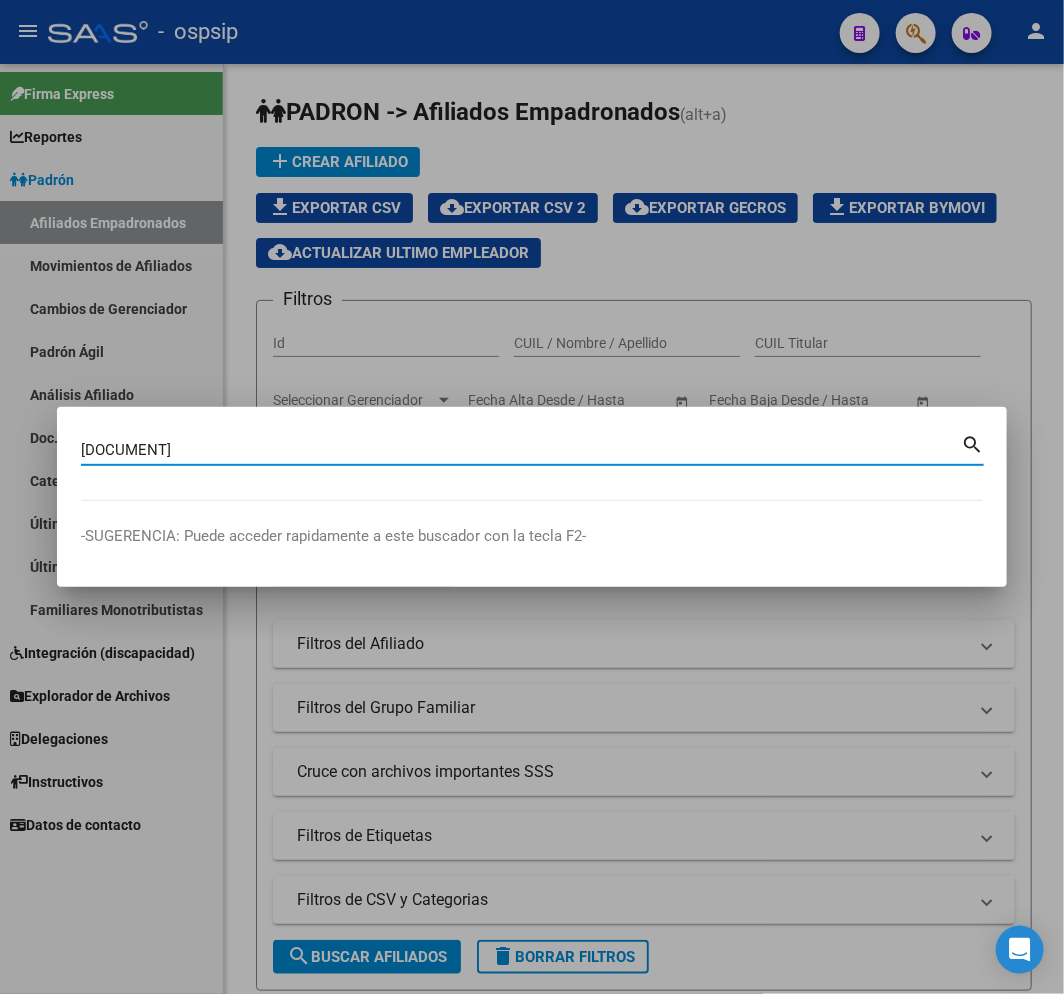 type on "17946500" 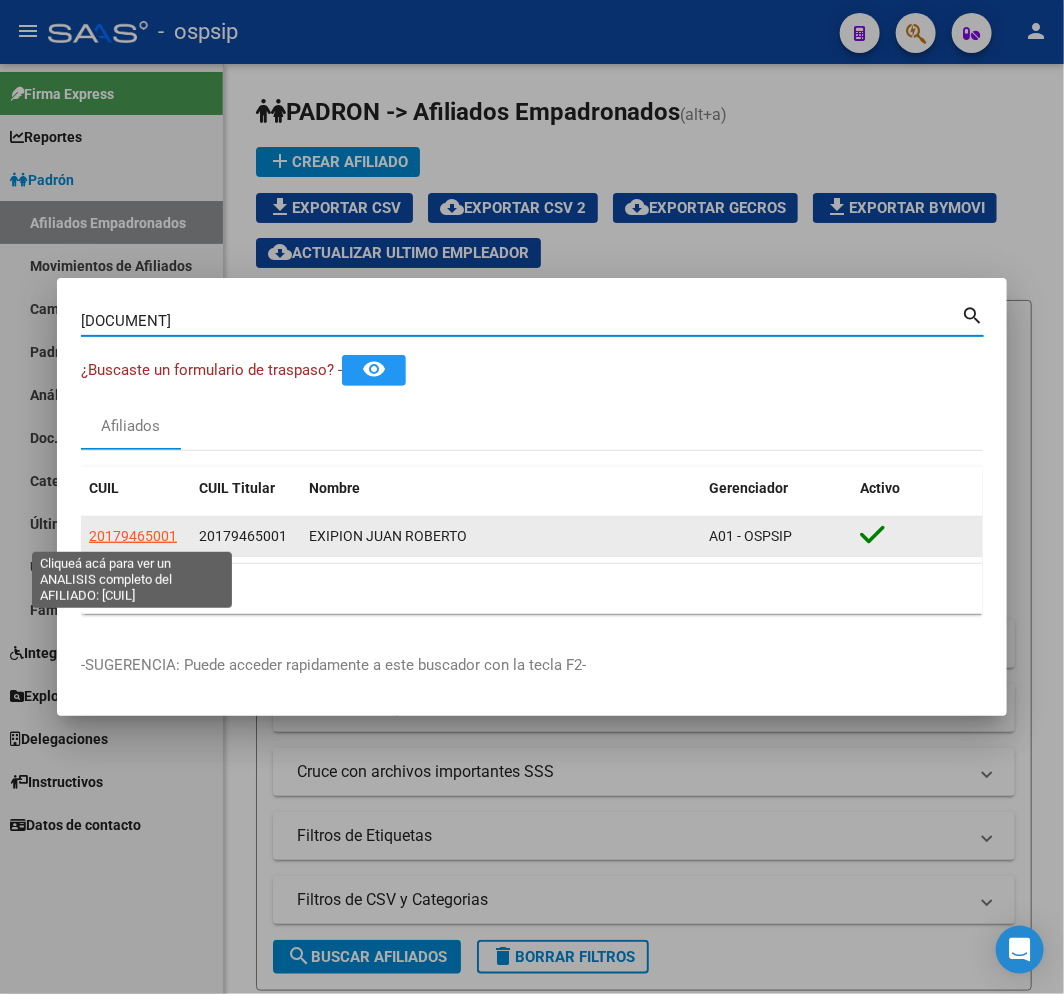click on "20179465001" 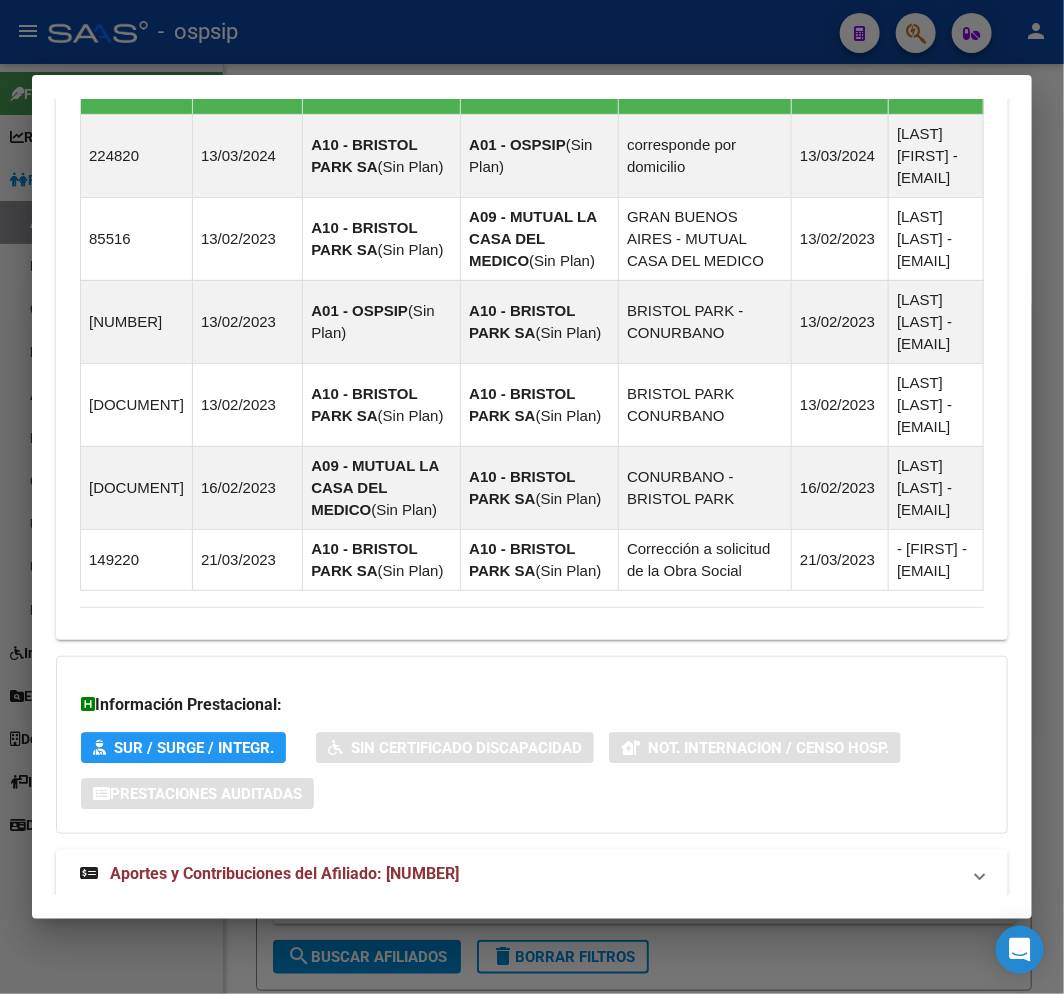 scroll, scrollTop: 1542, scrollLeft: 0, axis: vertical 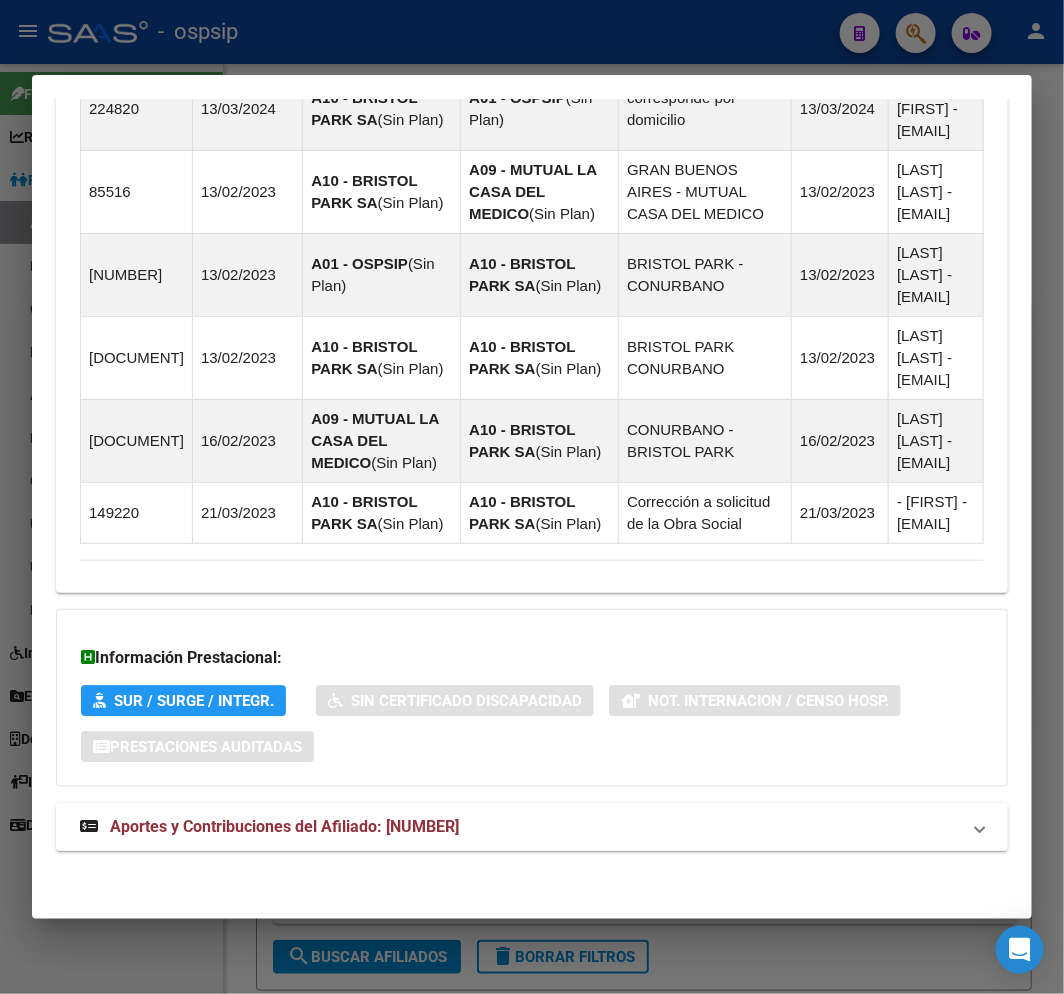 click on "Aportes y Contribuciones del Afiliado: 20179465001" at bounding box center [532, 827] 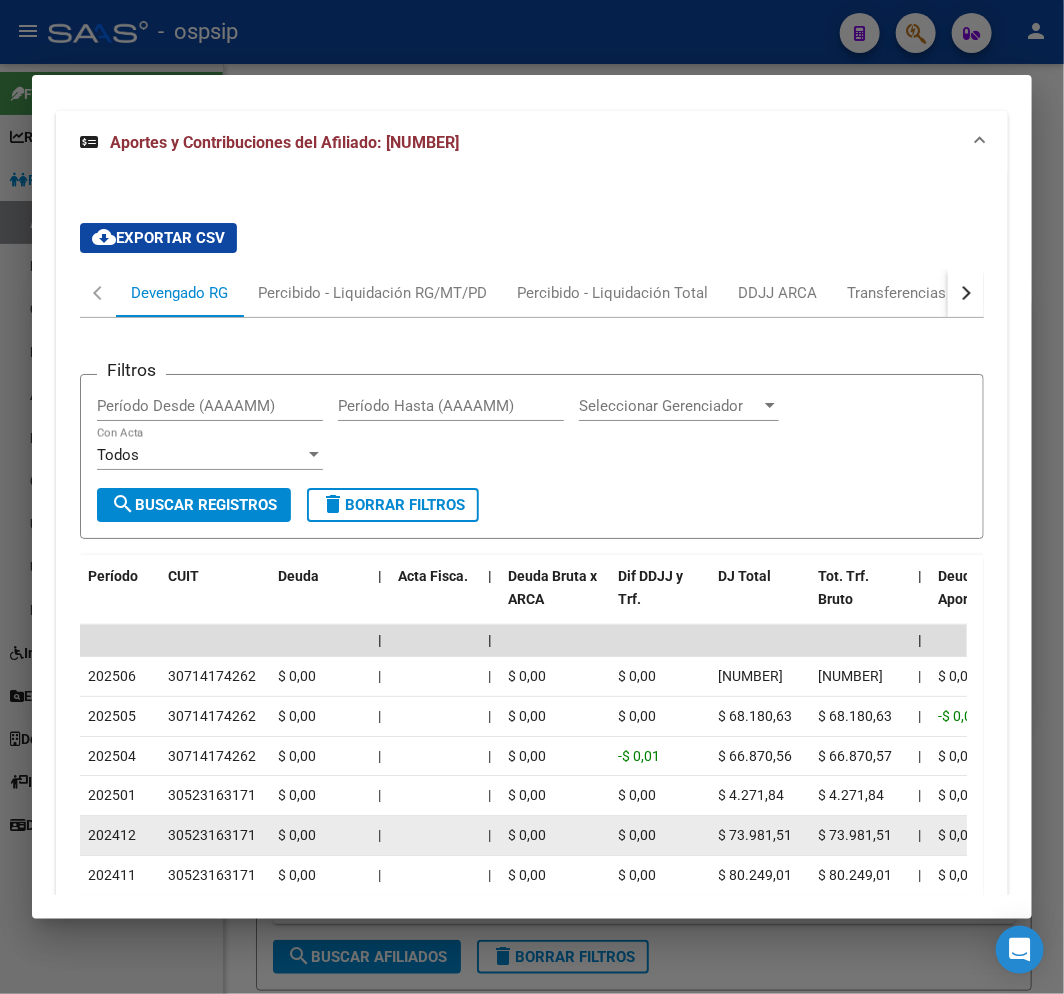 scroll, scrollTop: 2013, scrollLeft: 0, axis: vertical 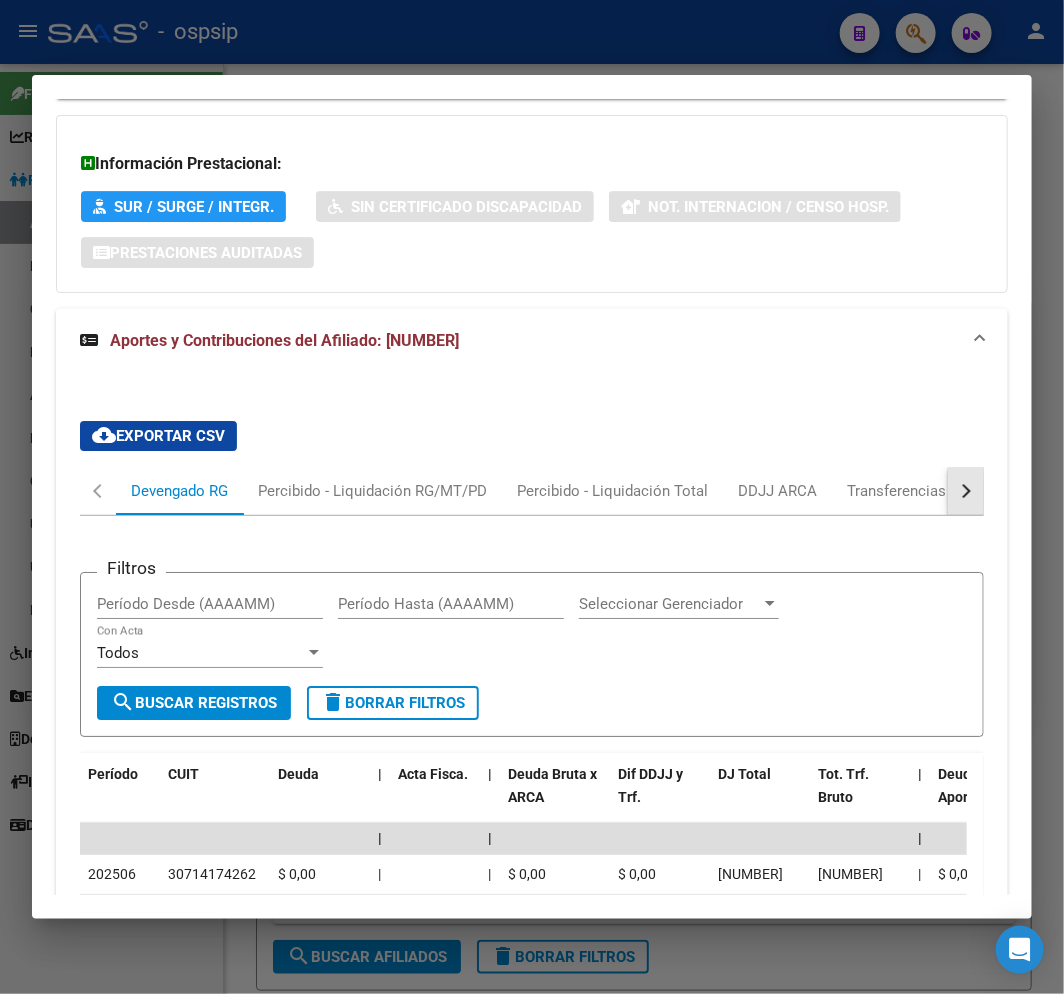 click at bounding box center [966, 491] 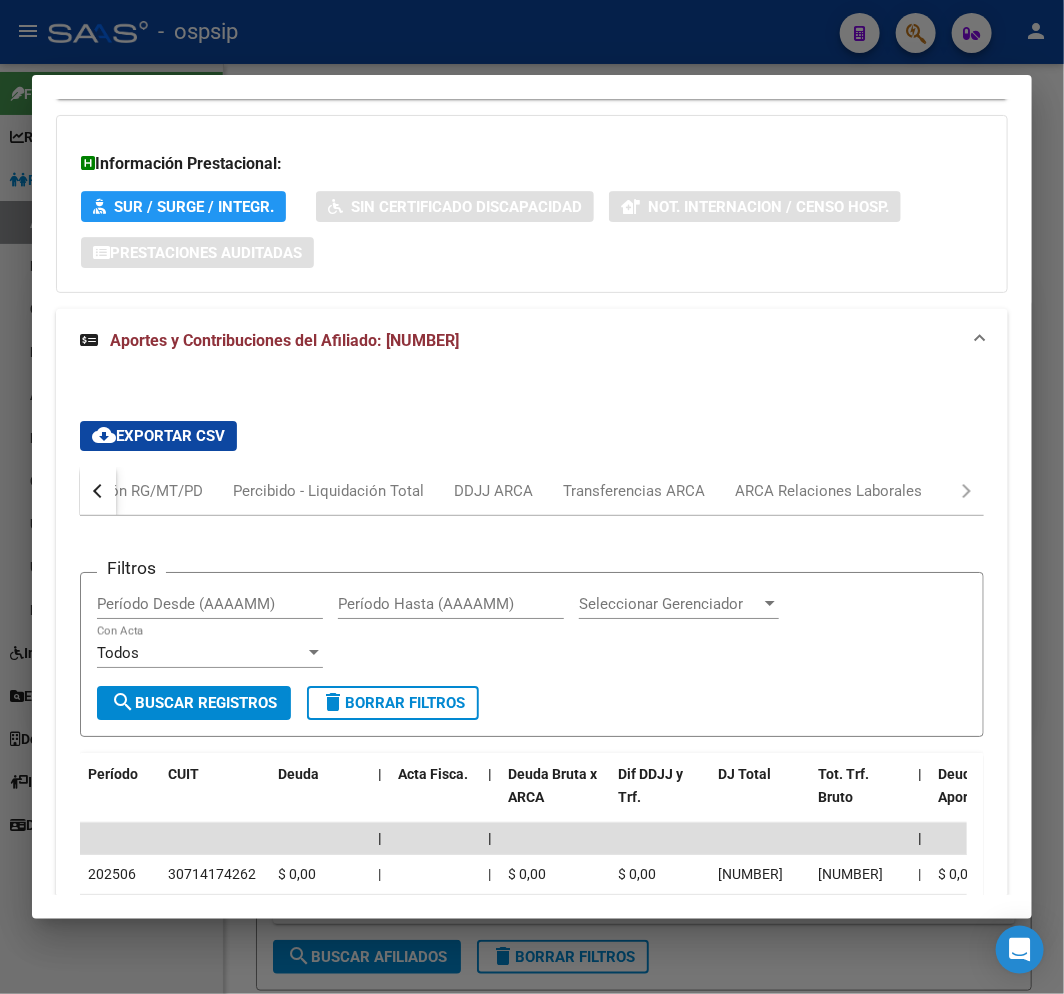 click on "Devengado RG Percibido - Liquidación RG/MT/PD Percibido - Liquidación Total DDJJ ARCA Transferencias ARCA ARCA Relaciones Laborales" at bounding box center (532, 491) 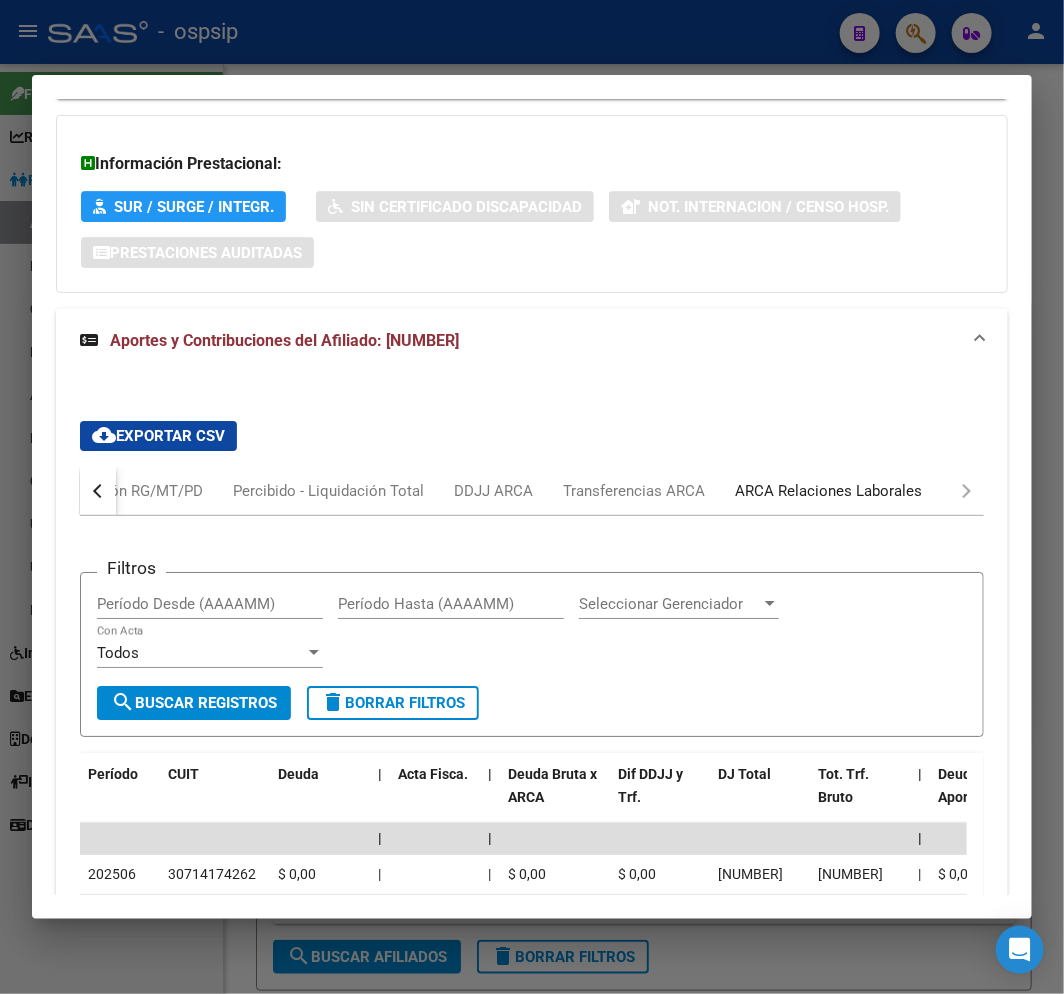 click on "ARCA Relaciones Laborales" at bounding box center [828, 491] 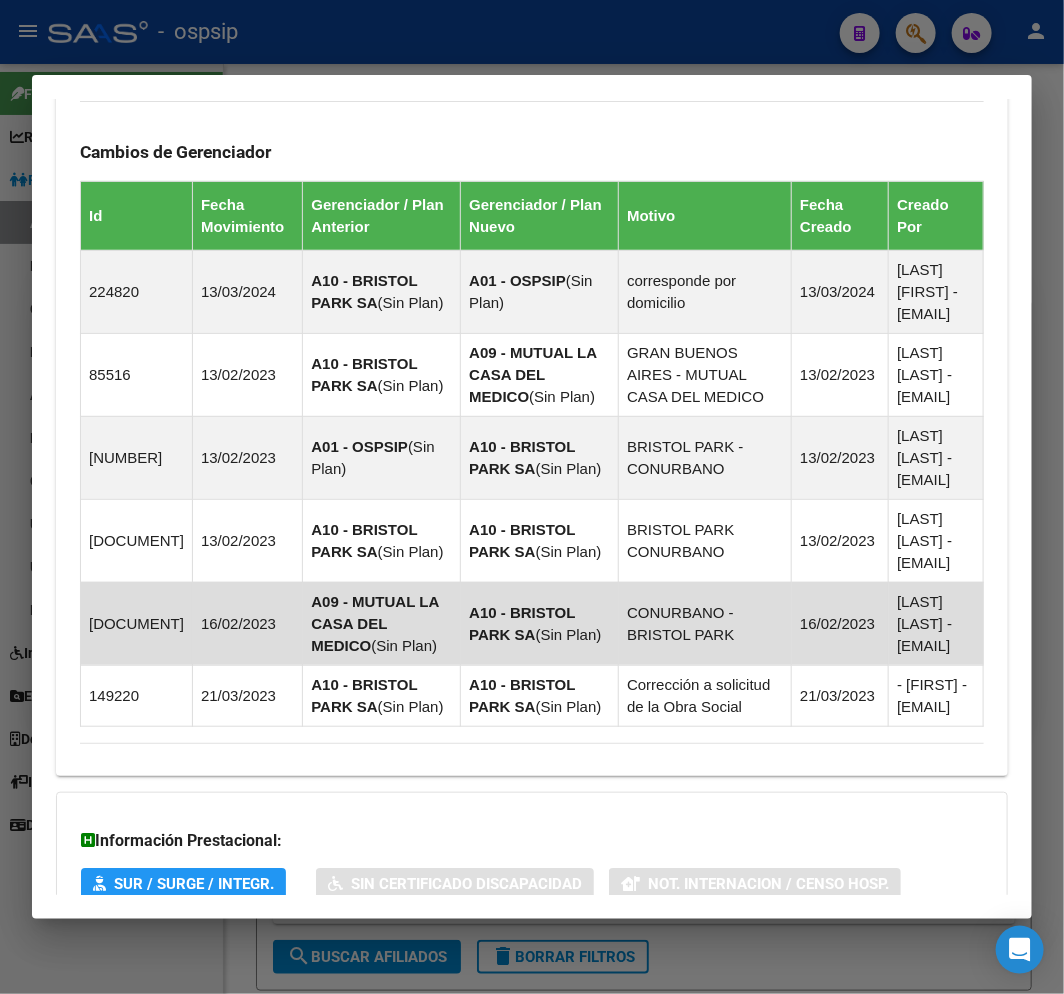 scroll, scrollTop: 558, scrollLeft: 0, axis: vertical 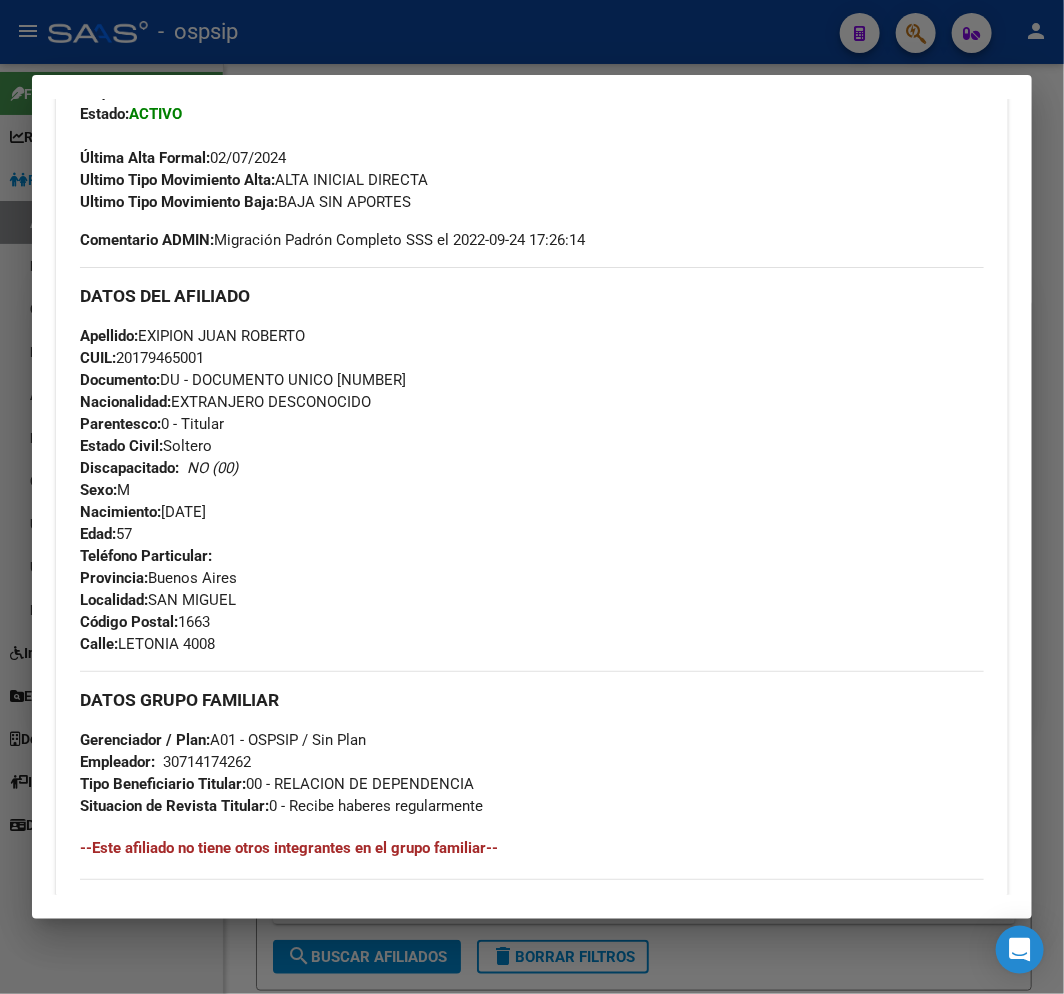 click at bounding box center [532, 497] 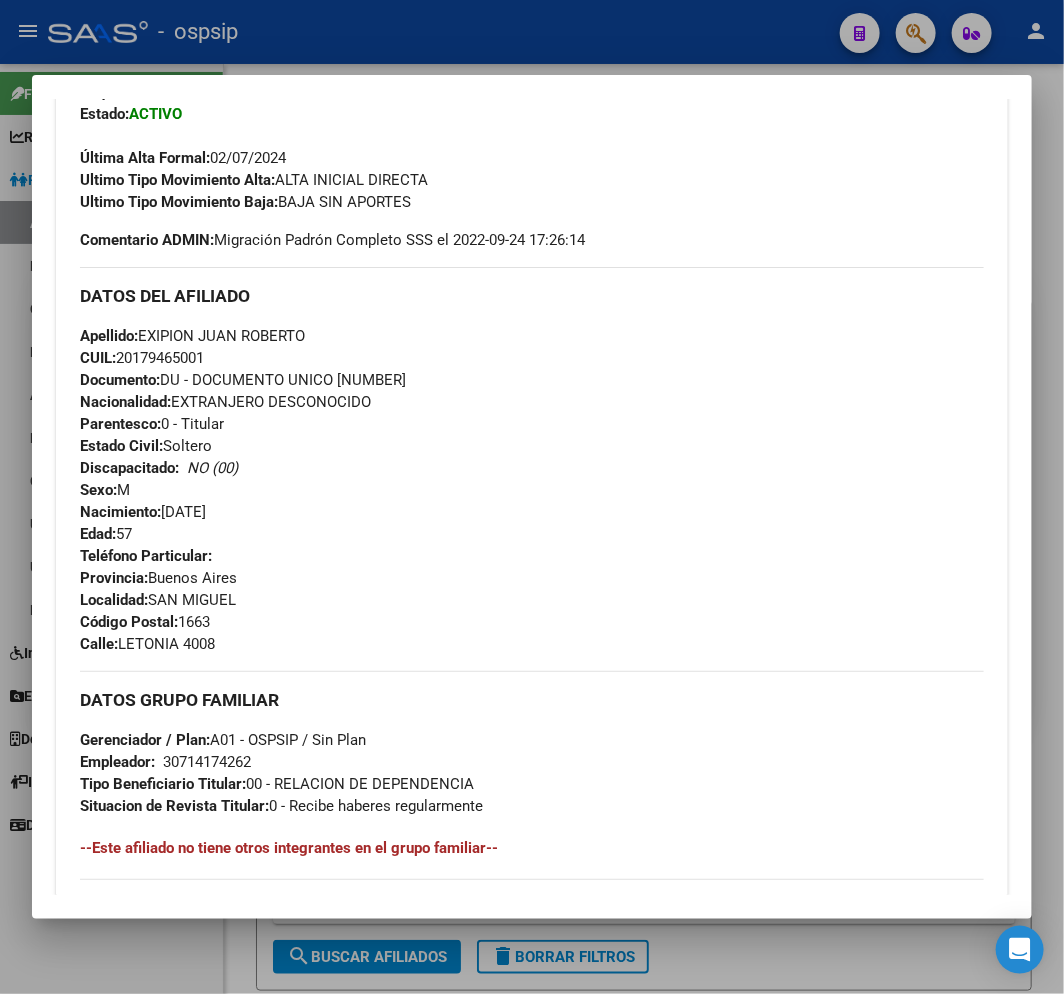 click at bounding box center [532, 497] 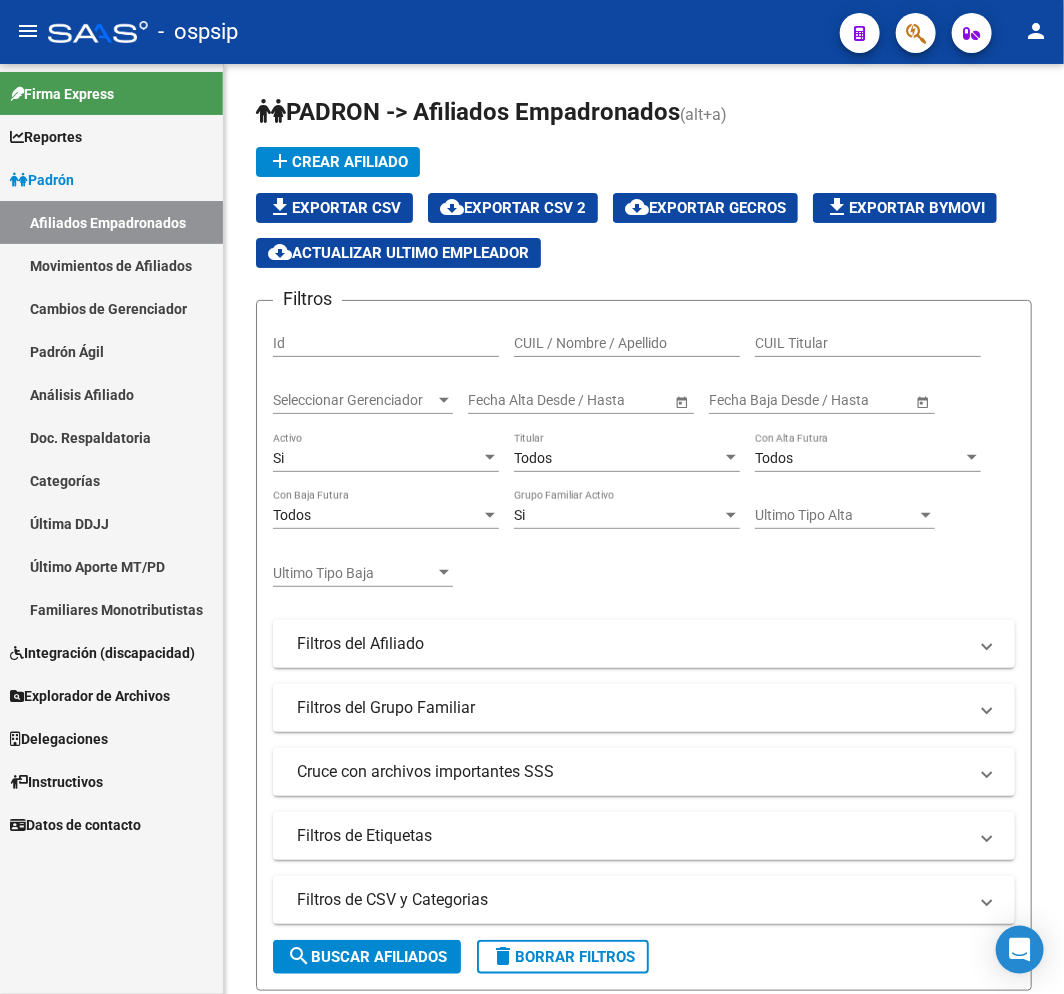 click 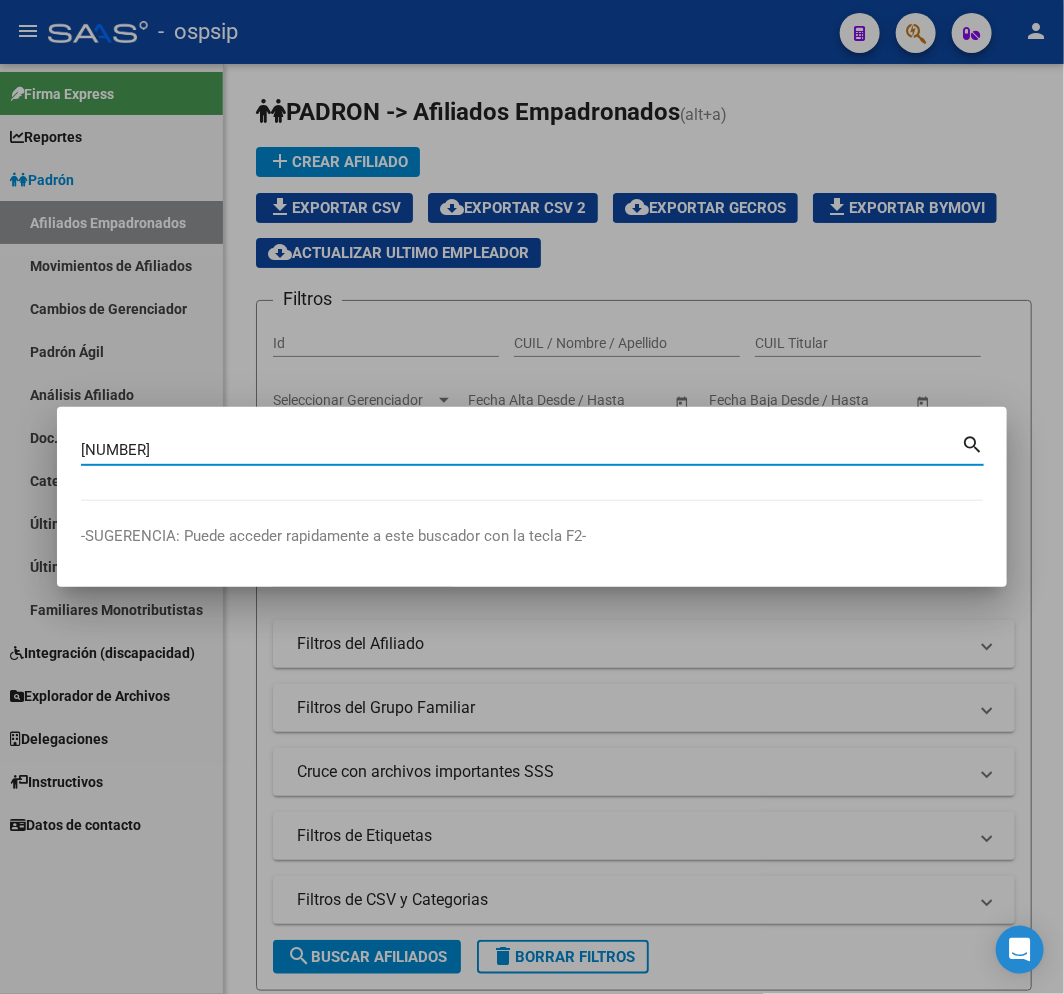 type on "17958715" 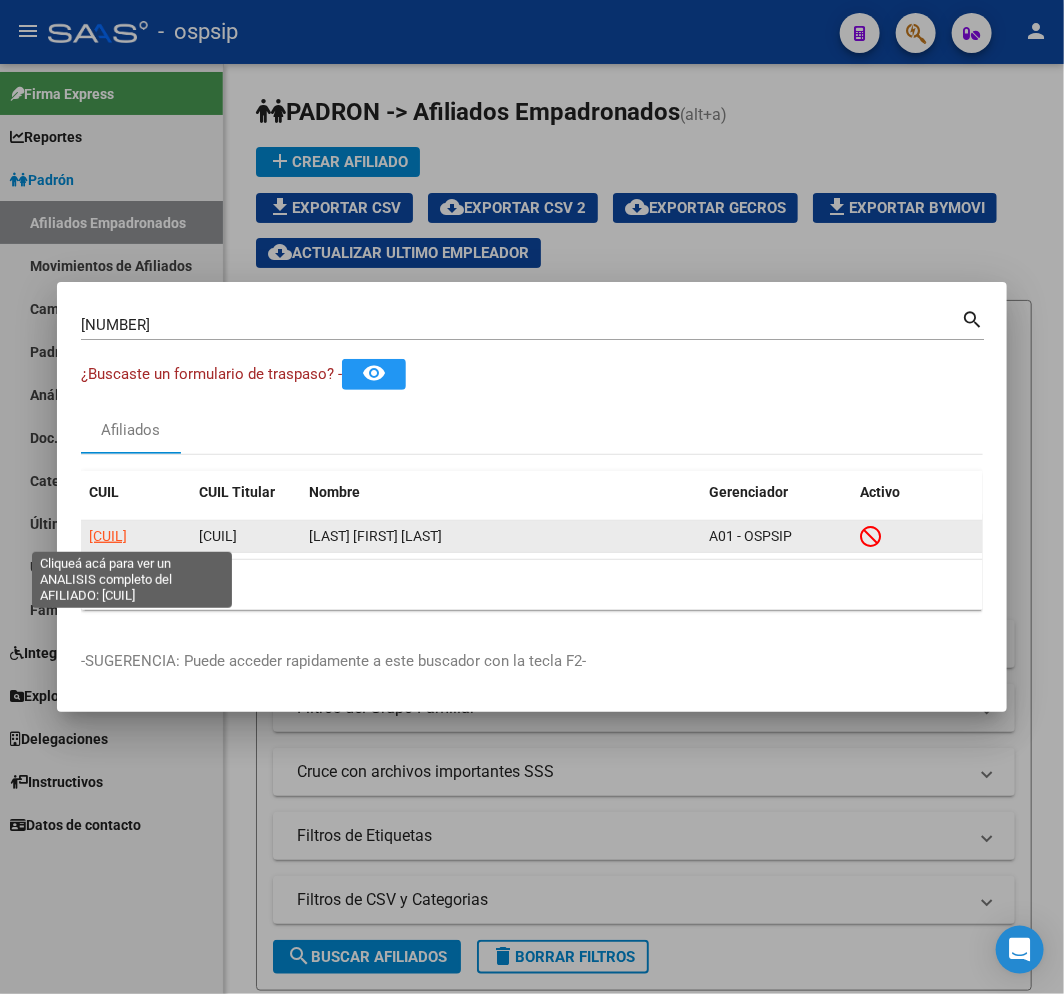 click on "20179587158" 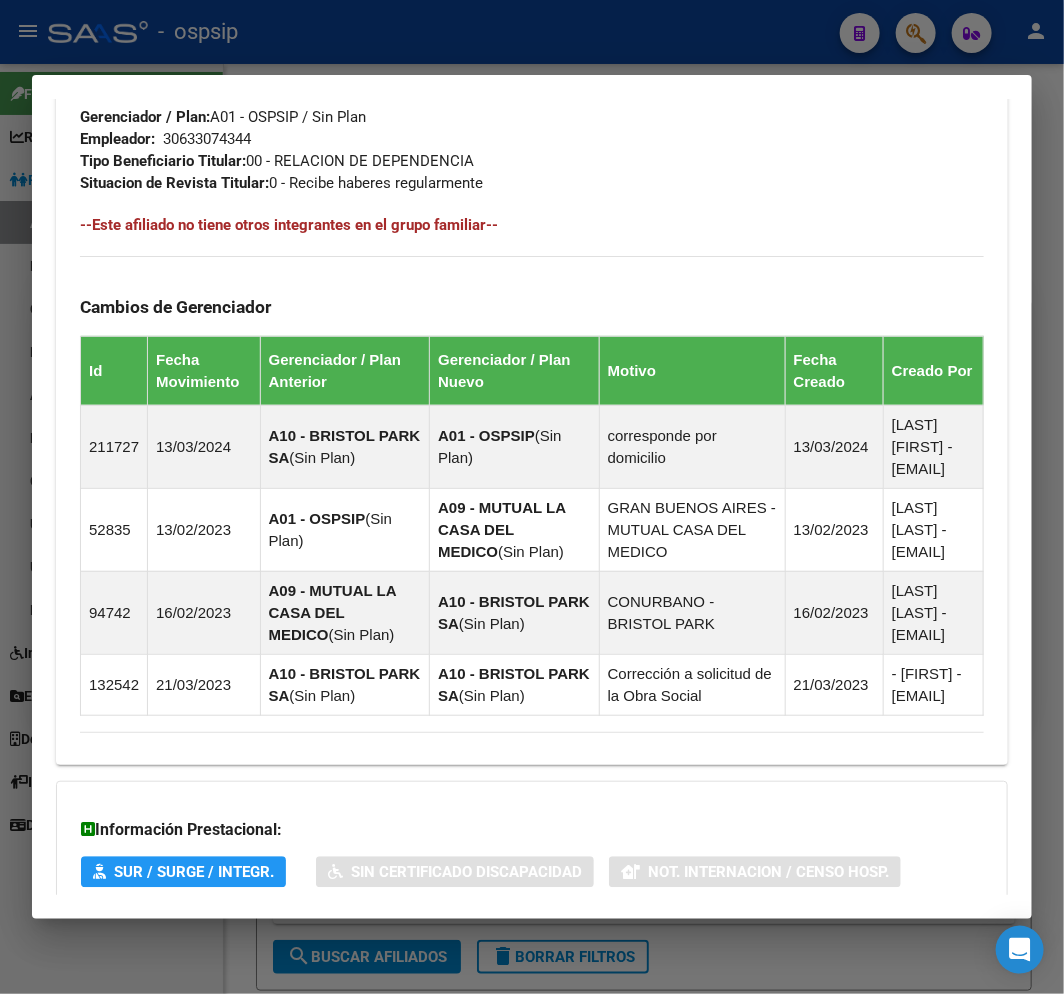 scroll, scrollTop: 1397, scrollLeft: 0, axis: vertical 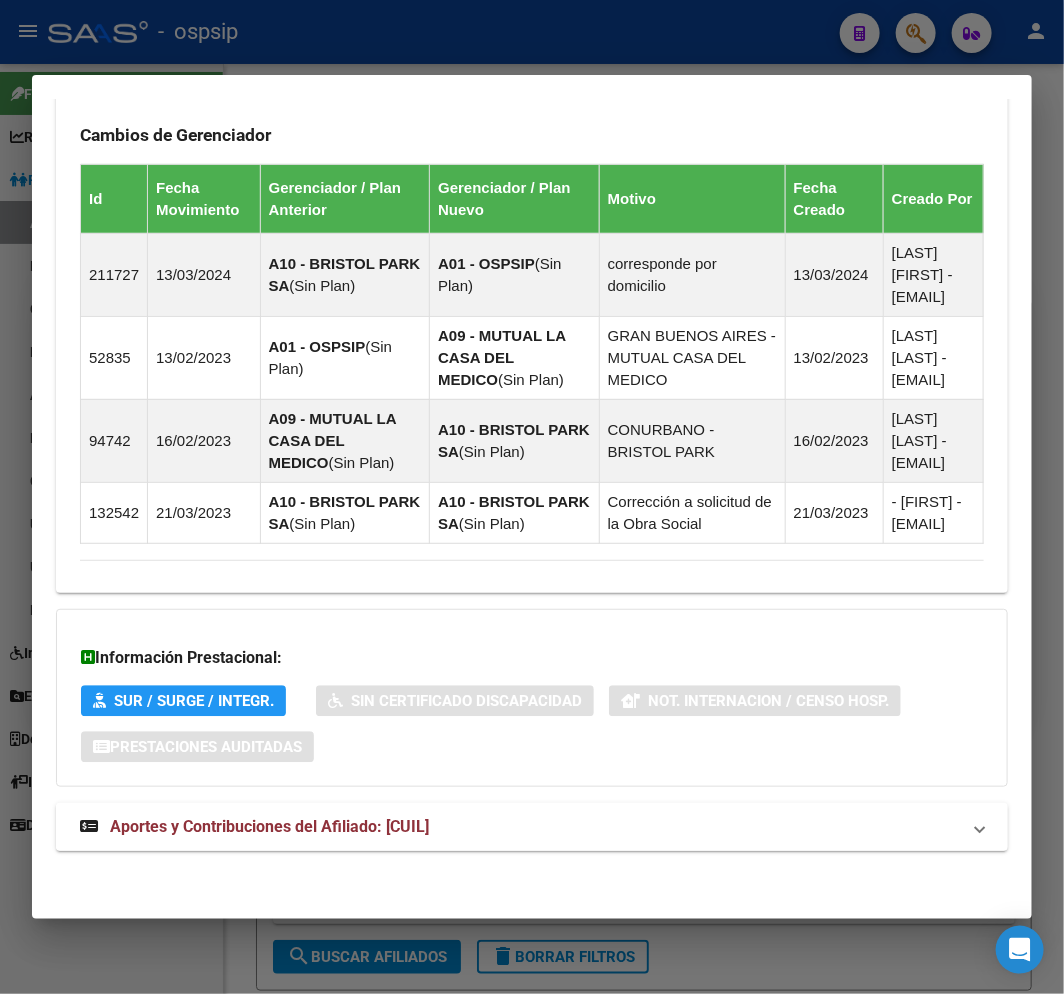 click on "Aportes y Contribuciones del Afiliado: 20179587158" at bounding box center (520, 827) 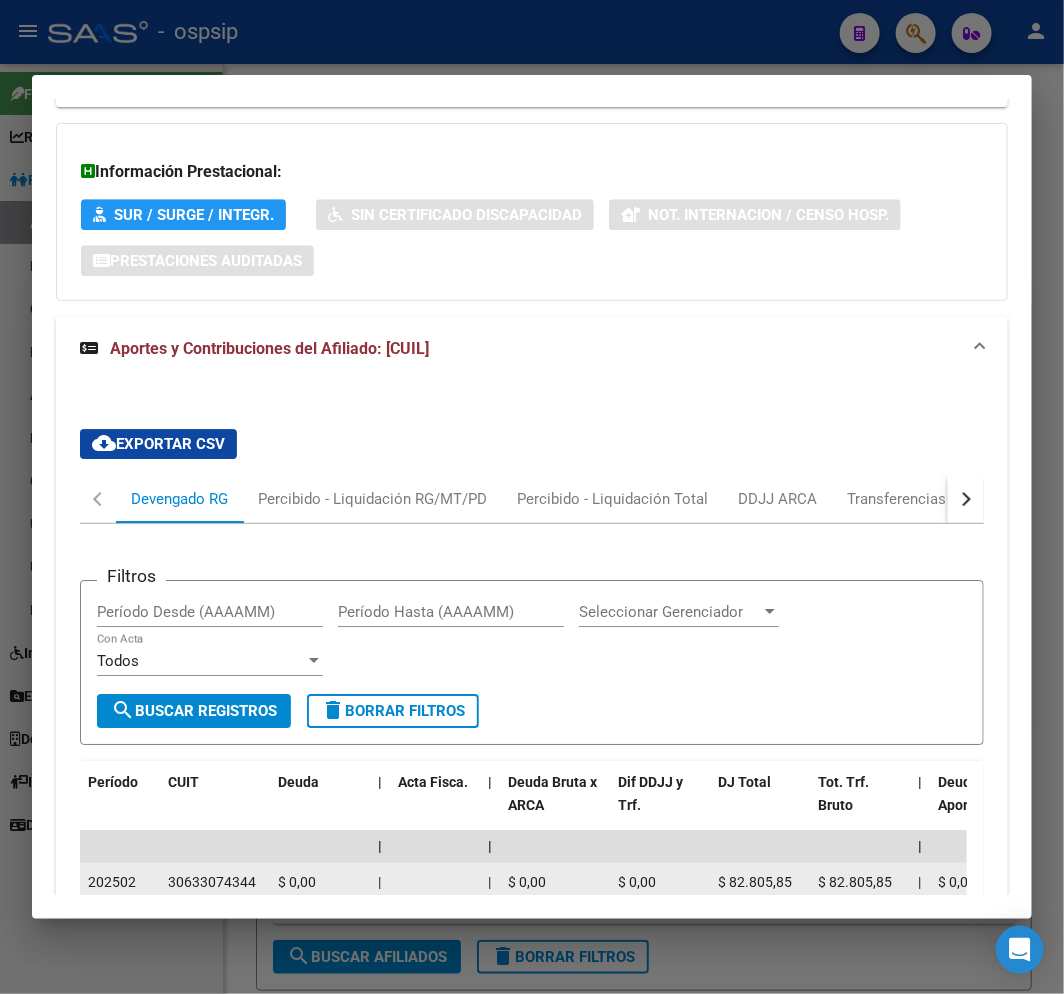 scroll, scrollTop: 1942, scrollLeft: 0, axis: vertical 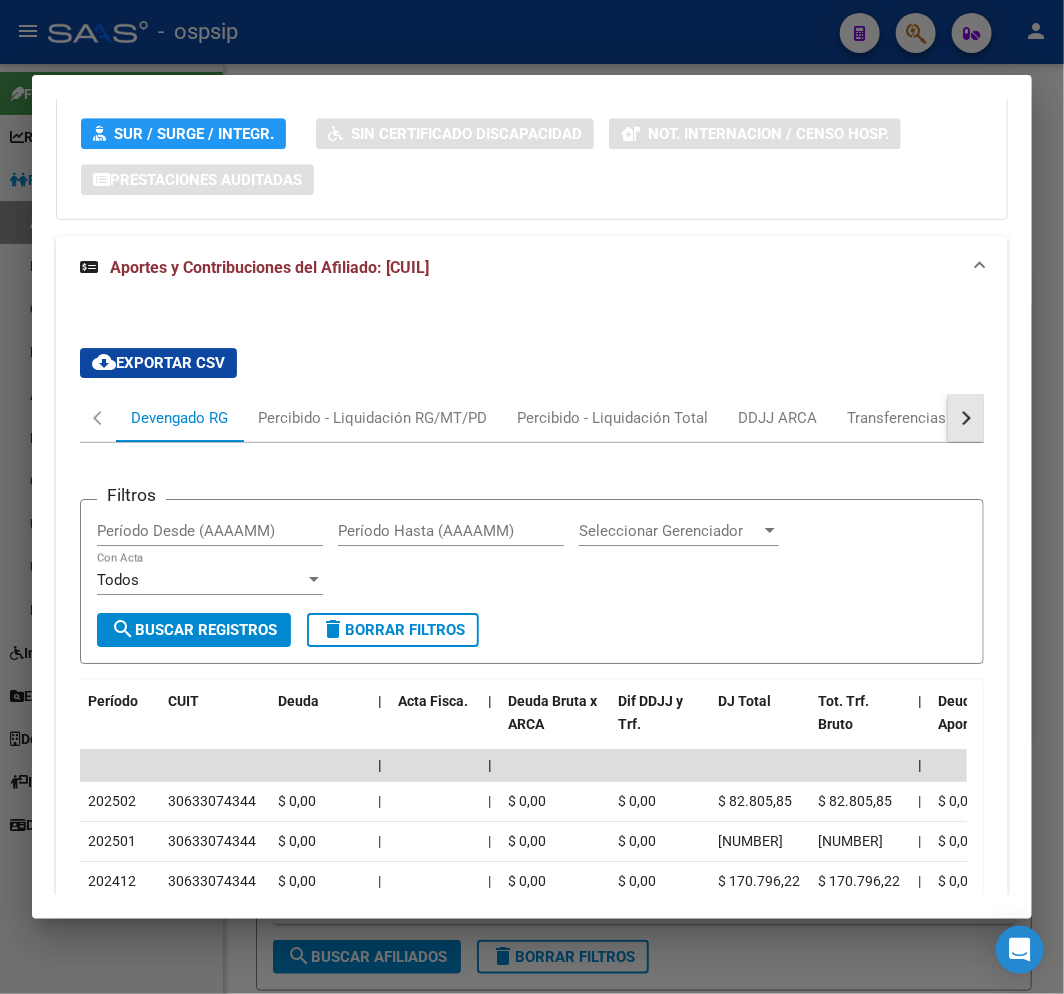 click at bounding box center [966, 418] 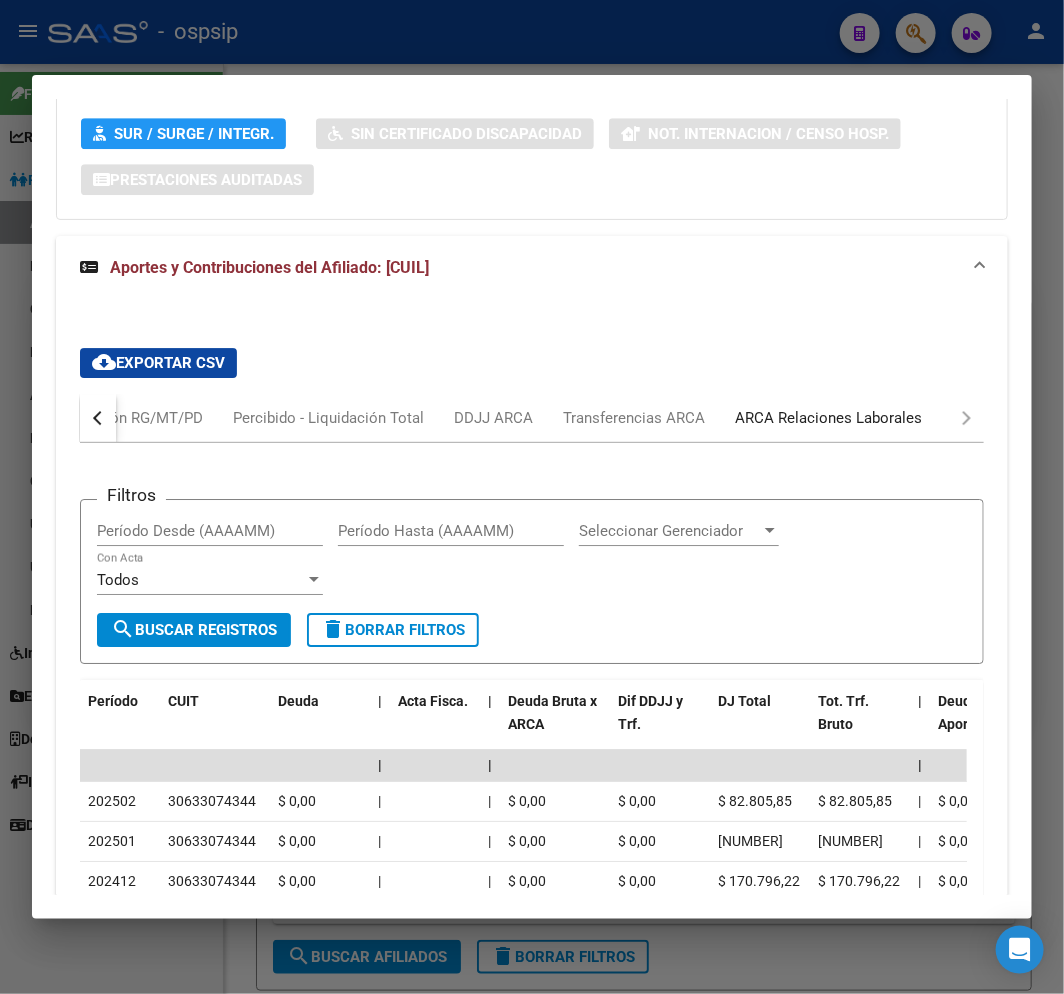 click on "ARCA Relaciones Laborales" at bounding box center (828, 418) 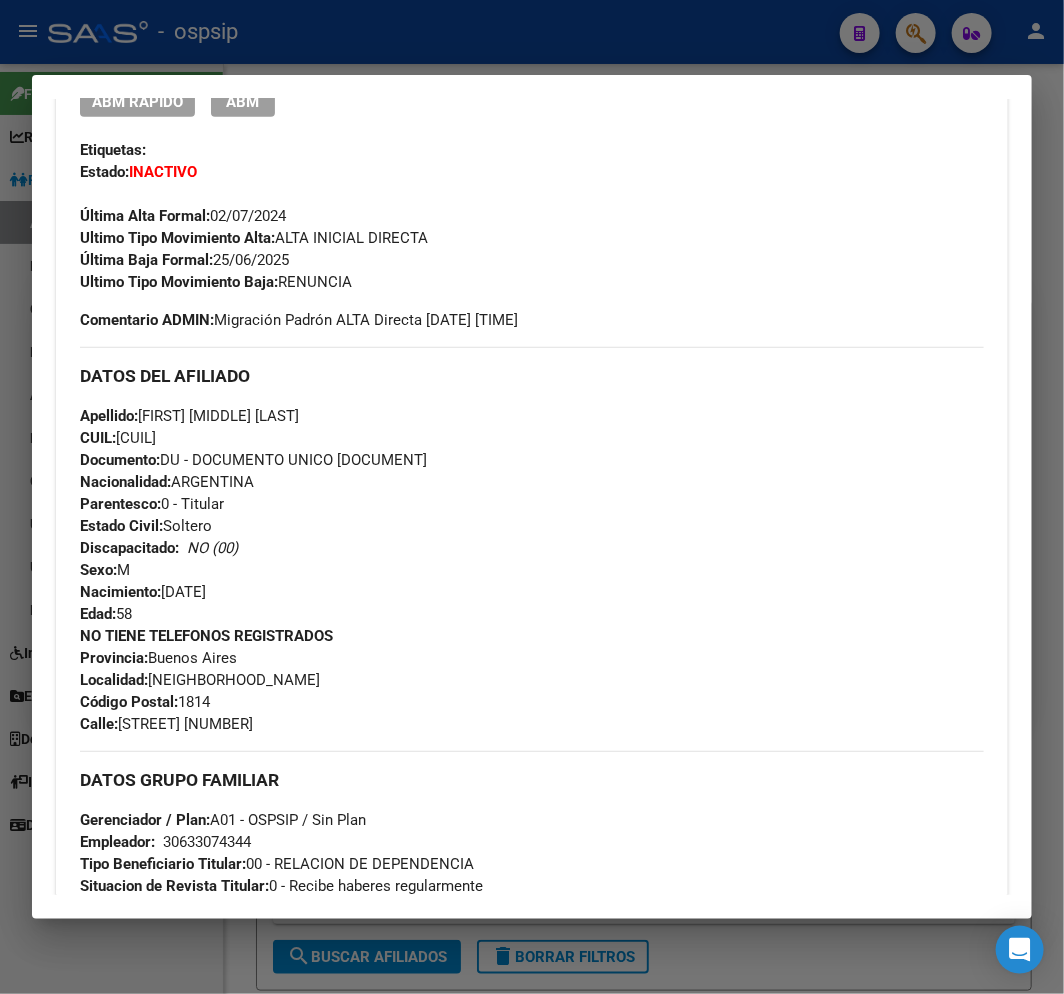 scroll, scrollTop: 497, scrollLeft: 0, axis: vertical 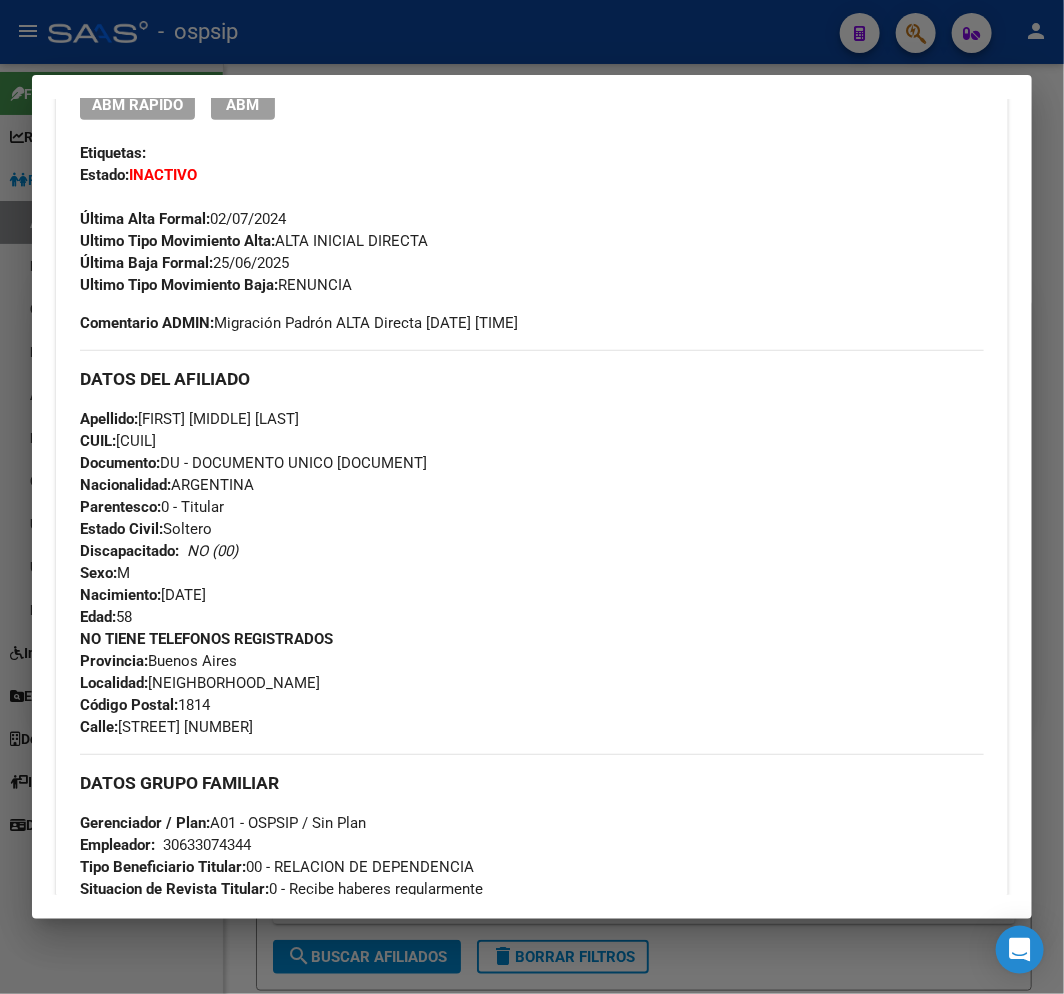 click at bounding box center (532, 497) 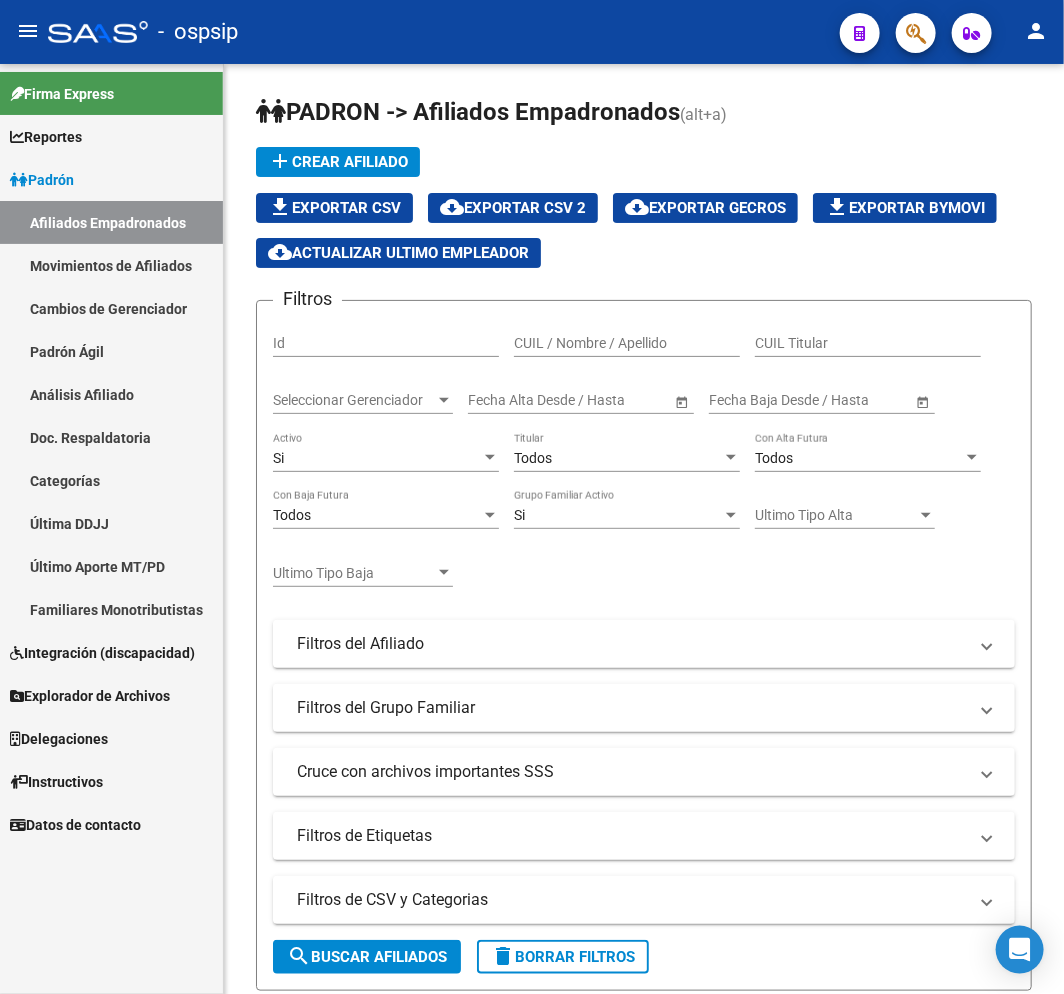 click 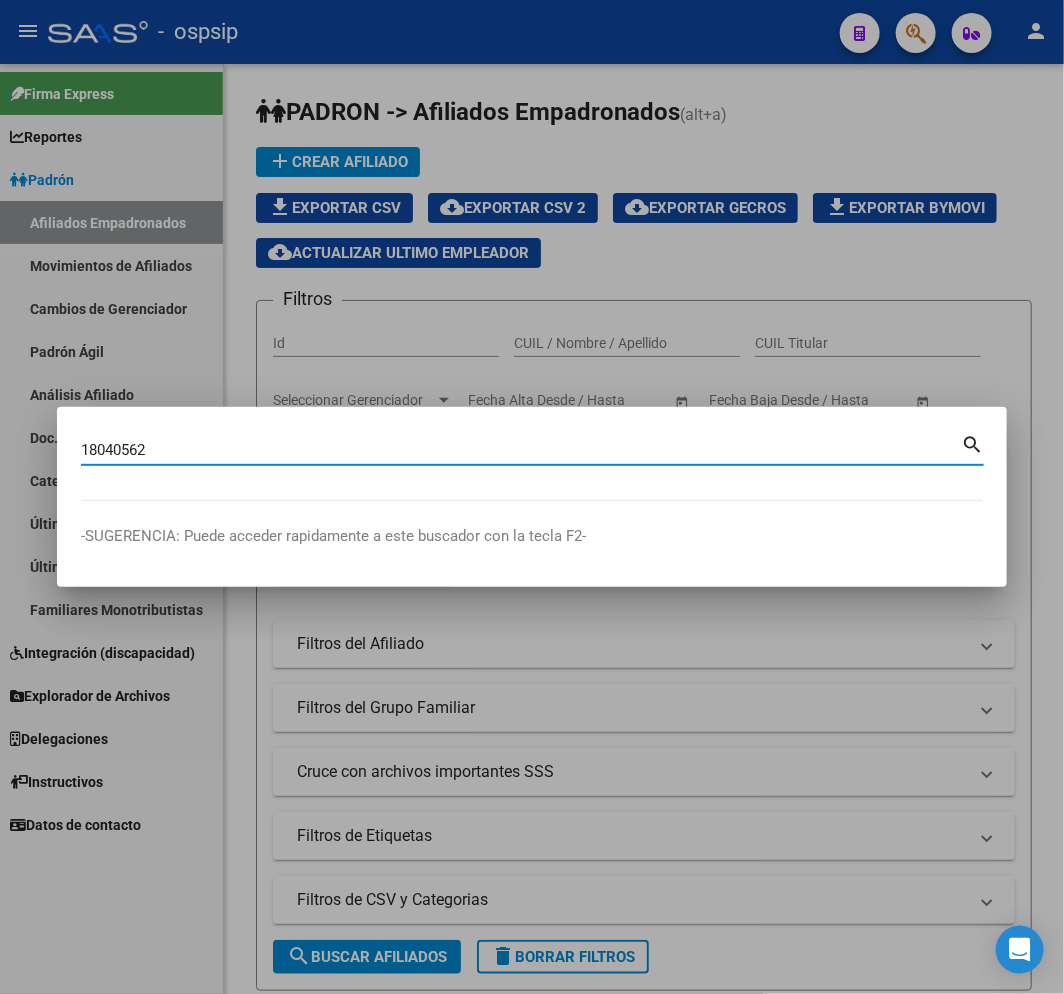 type on "18040562" 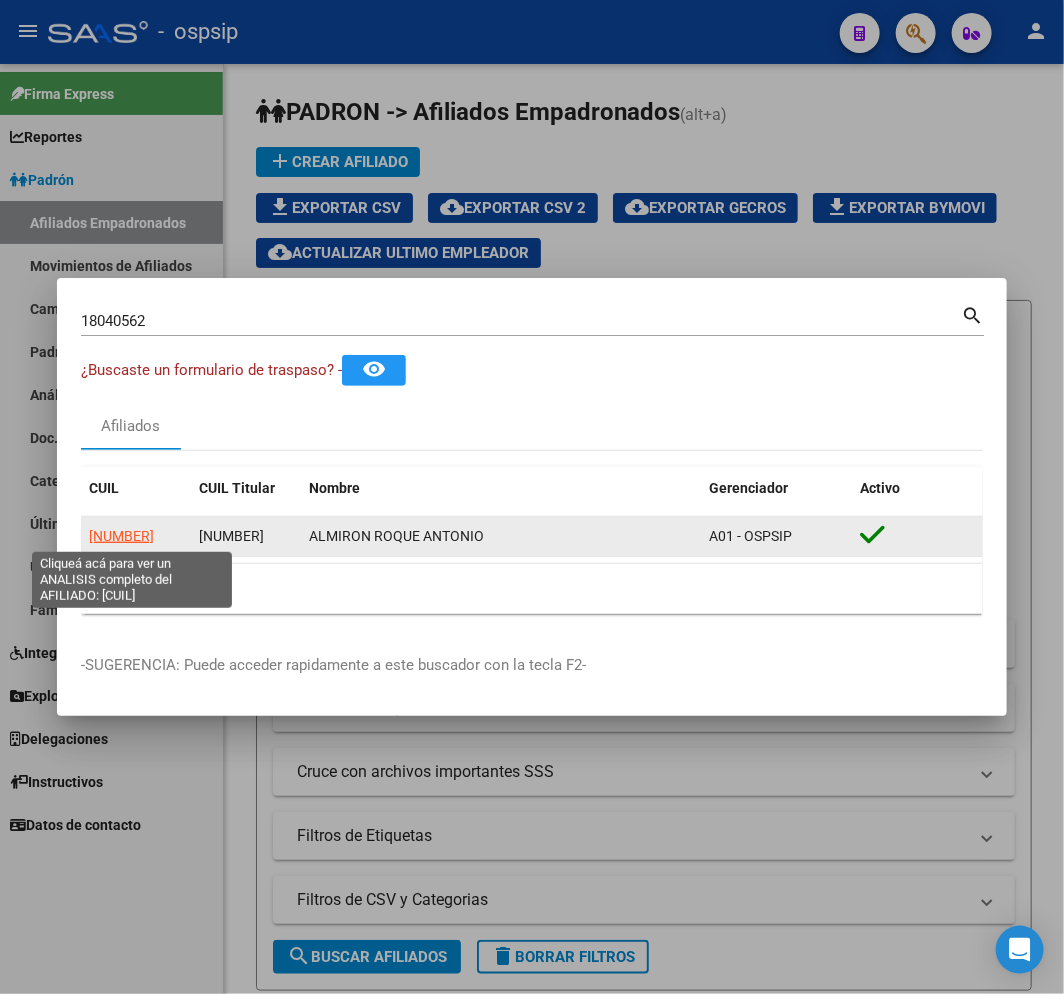 click on "20180405624" 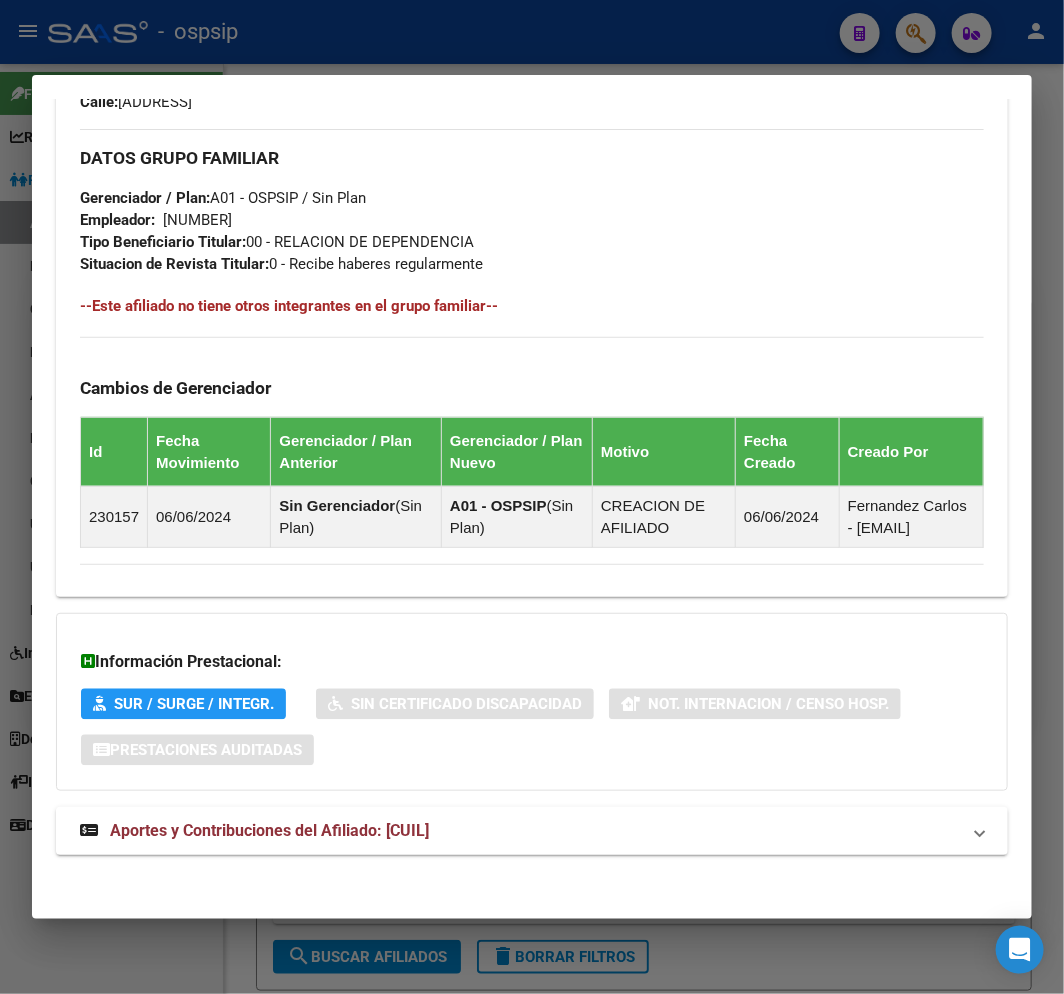 scroll, scrollTop: 1044, scrollLeft: 0, axis: vertical 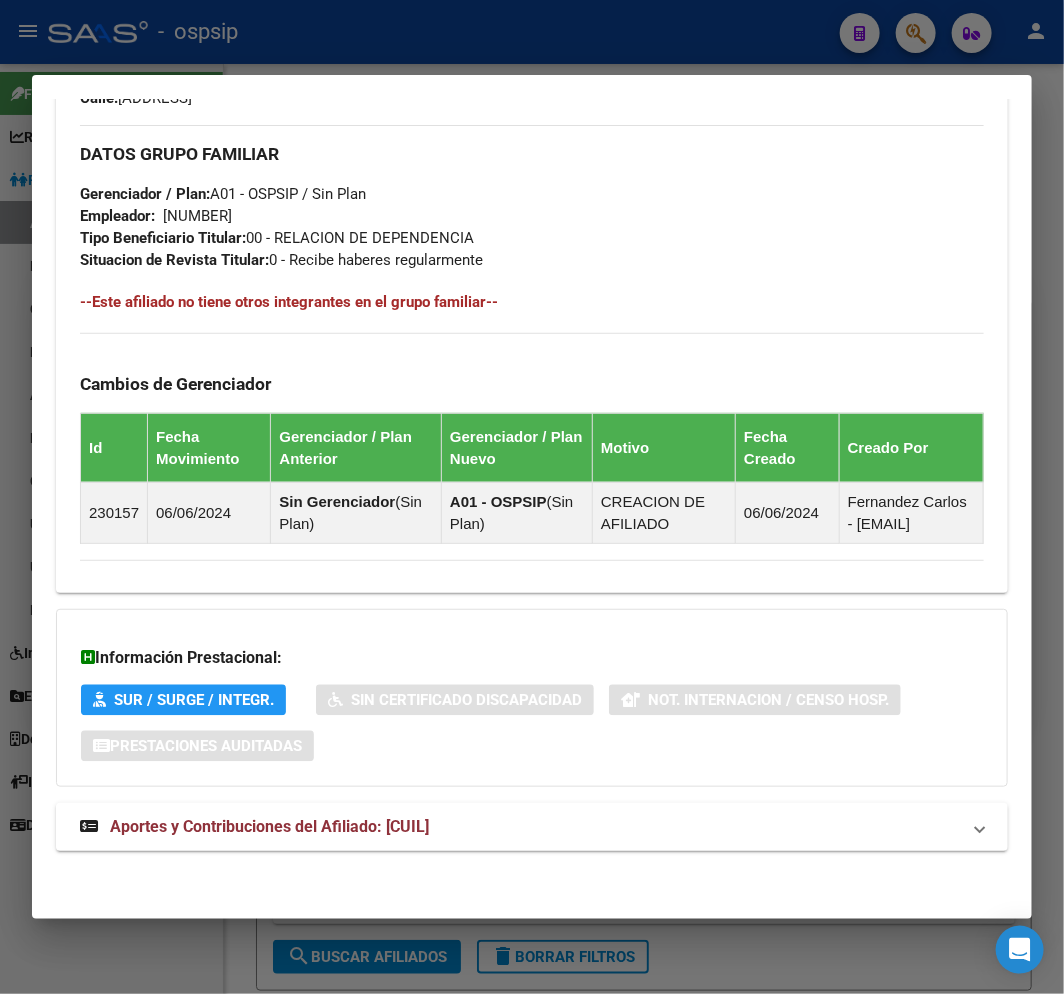 drag, startPoint x: 611, startPoint y: 825, endPoint x: 633, endPoint y: 747, distance: 81.0432 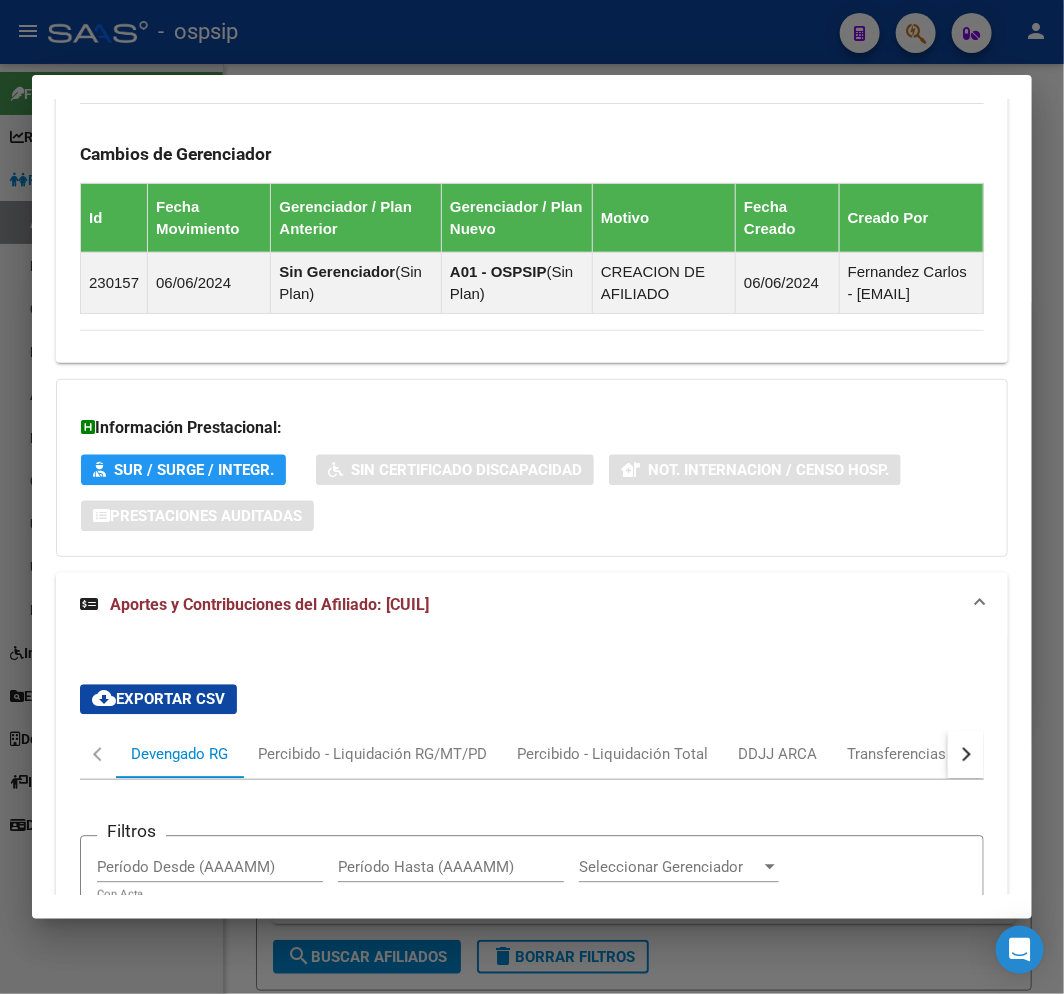 scroll, scrollTop: 1588, scrollLeft: 0, axis: vertical 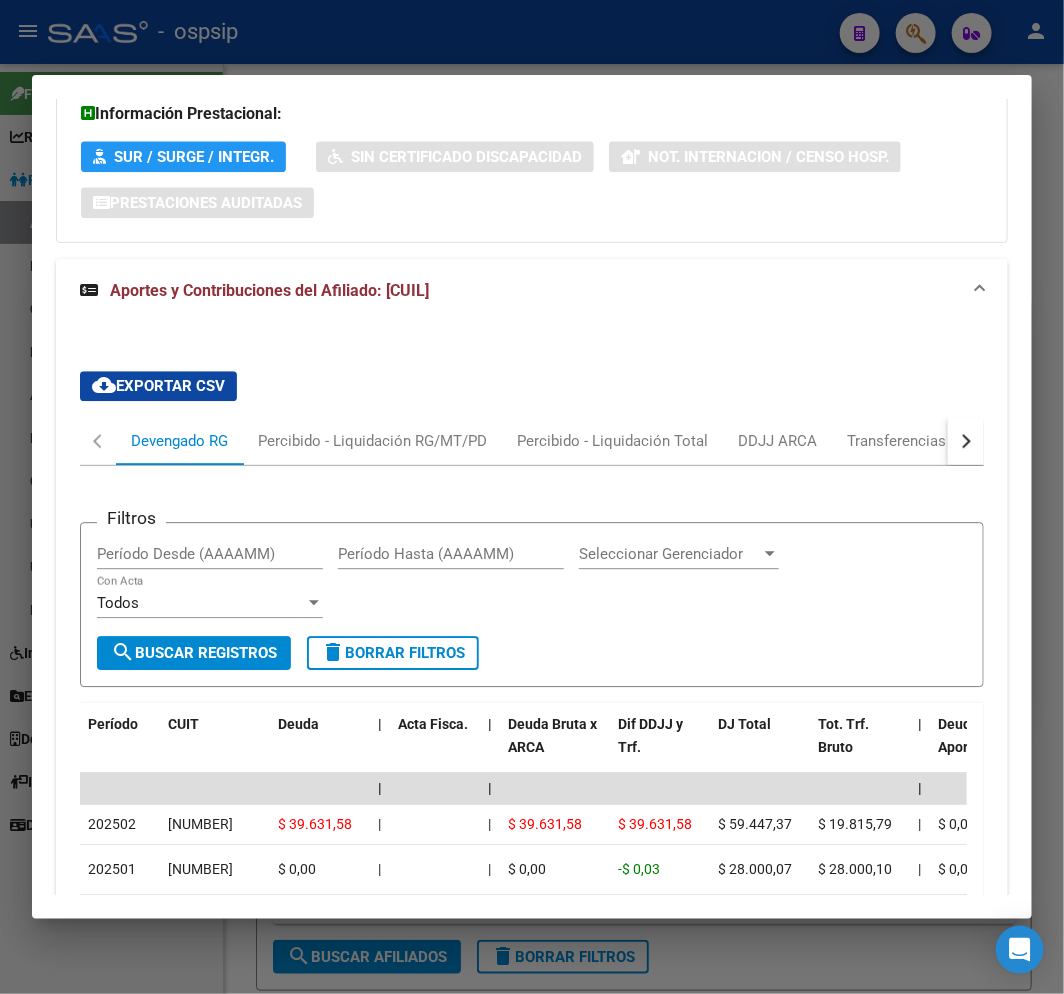 click at bounding box center (966, 441) 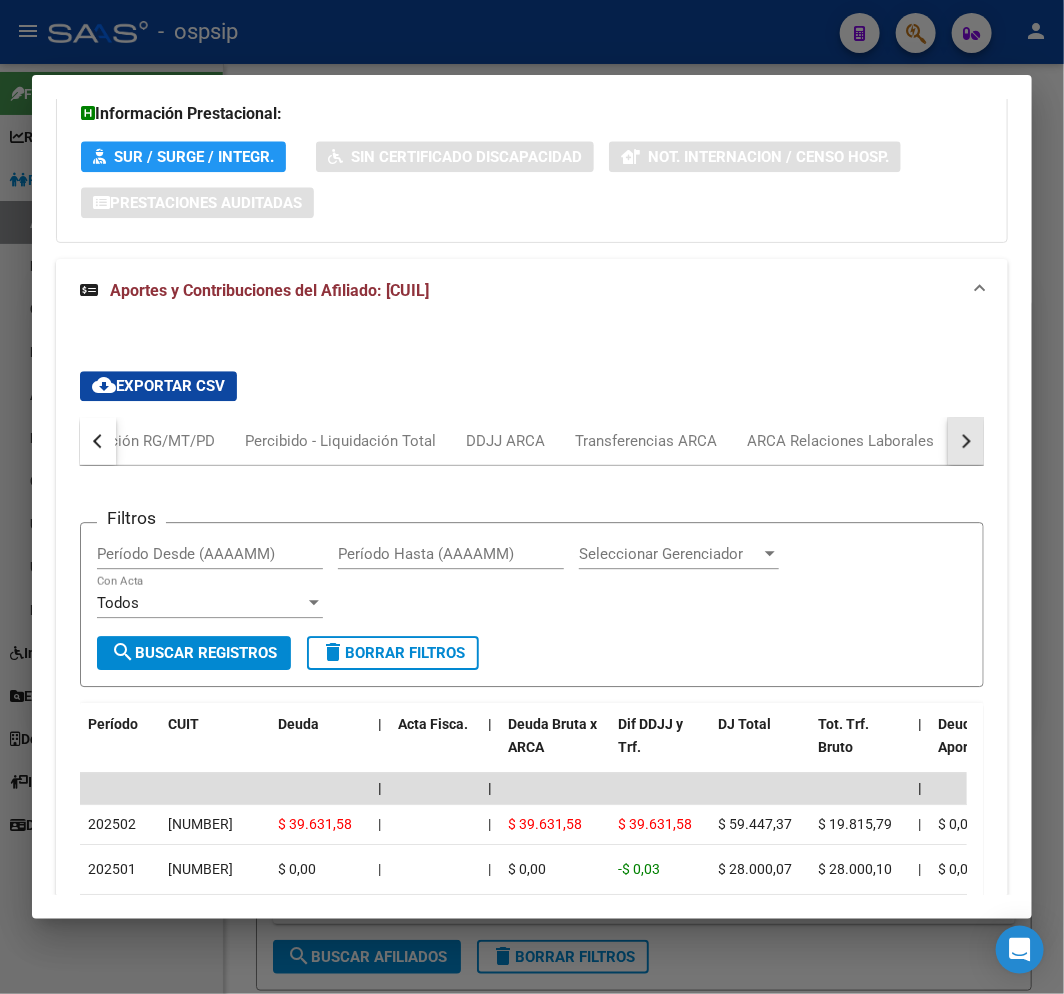 click at bounding box center (966, 441) 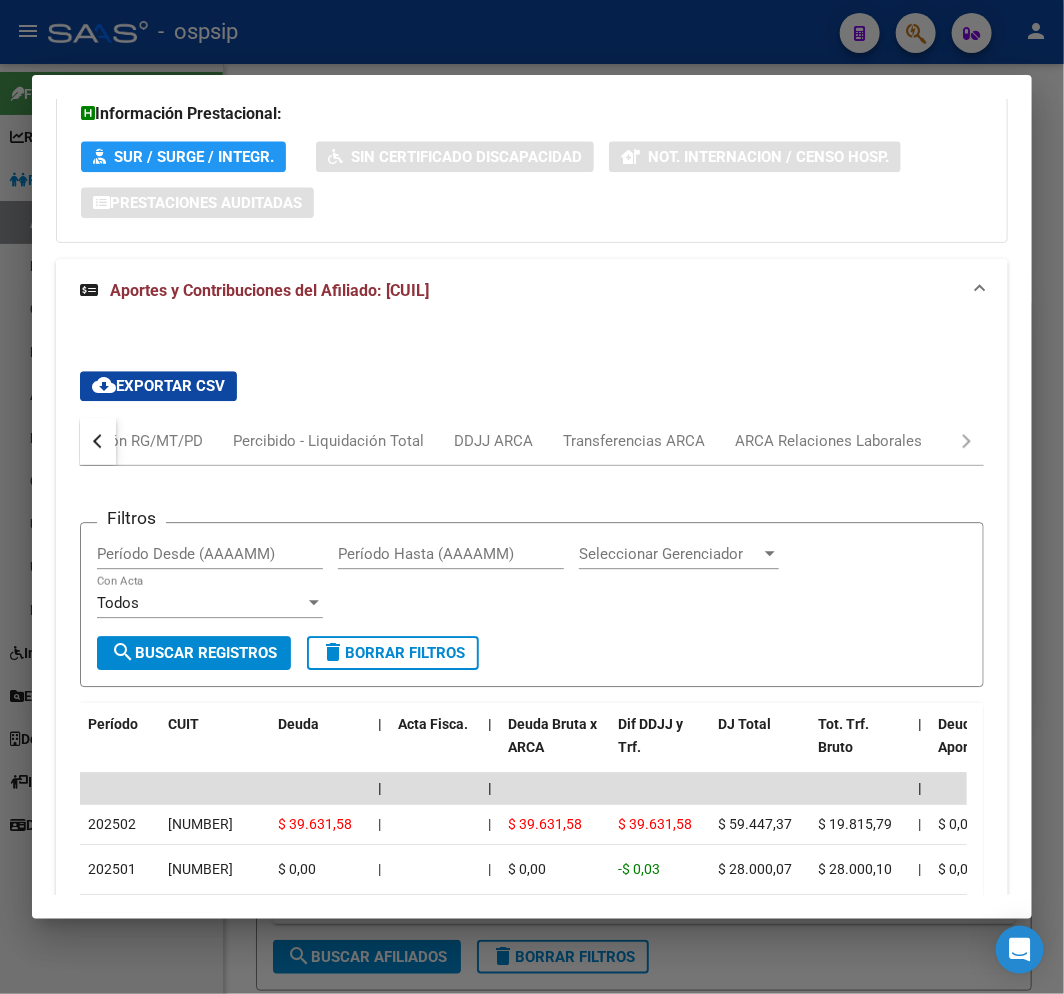 click on "Devengado RG Percibido - Liquidación RG/MT/PD Percibido - Liquidación Total DDJJ ARCA Transferencias ARCA ARCA Relaciones Laborales" at bounding box center [532, 441] 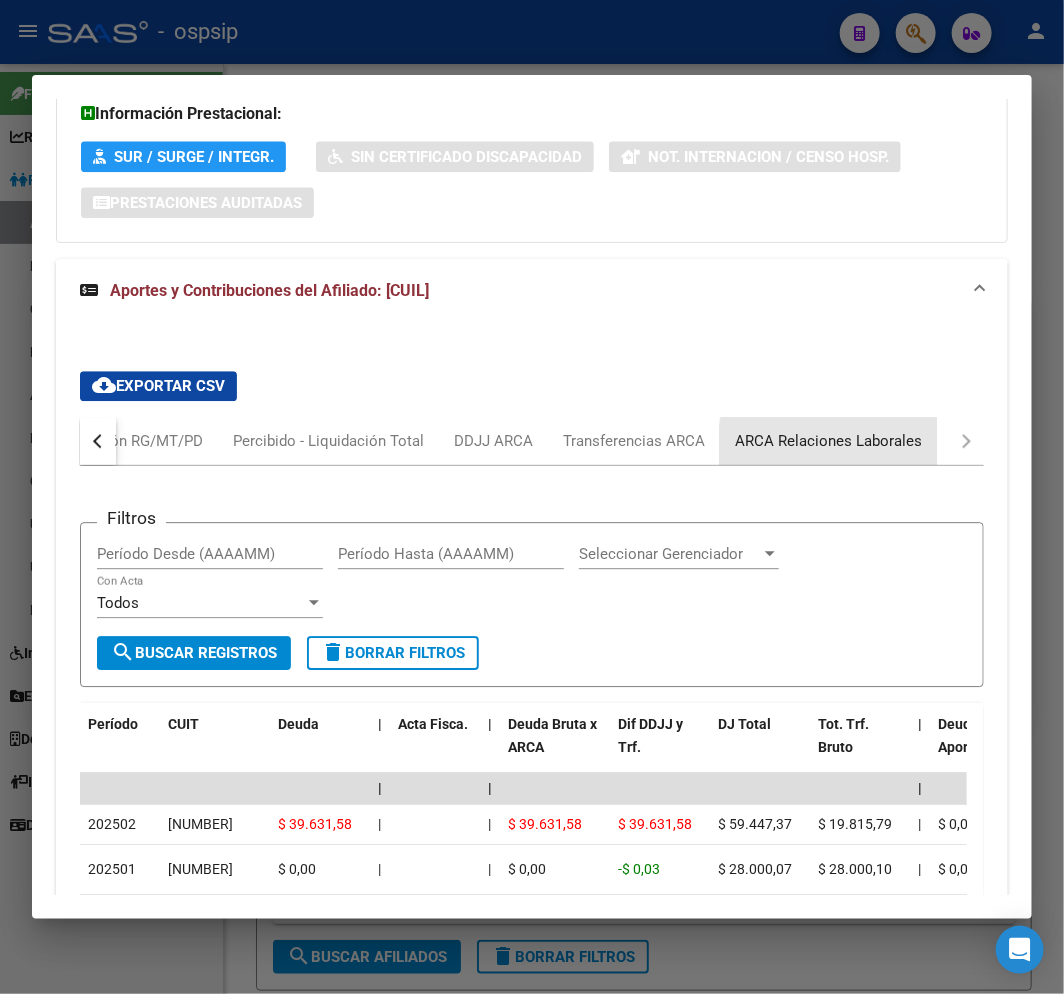click on "ARCA Relaciones Laborales" at bounding box center (828, 441) 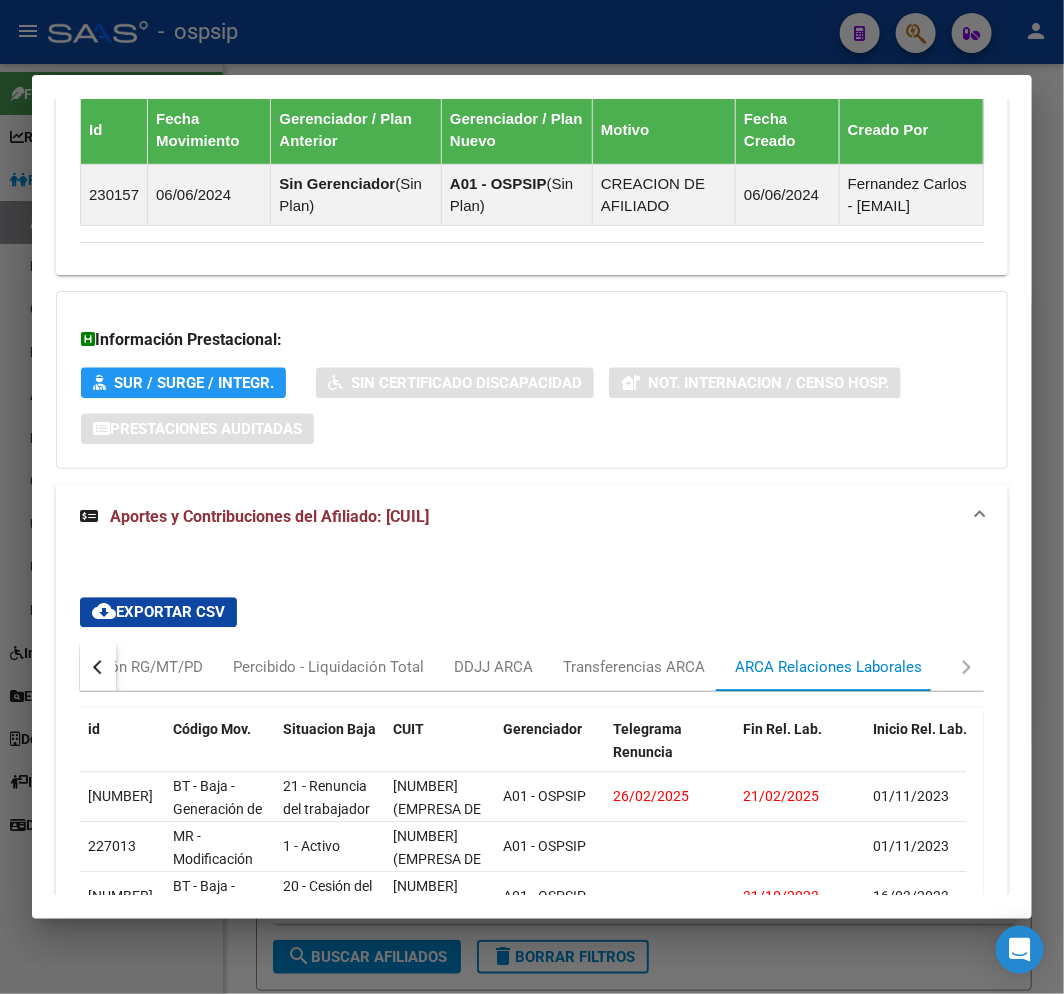 scroll, scrollTop: 1588, scrollLeft: 0, axis: vertical 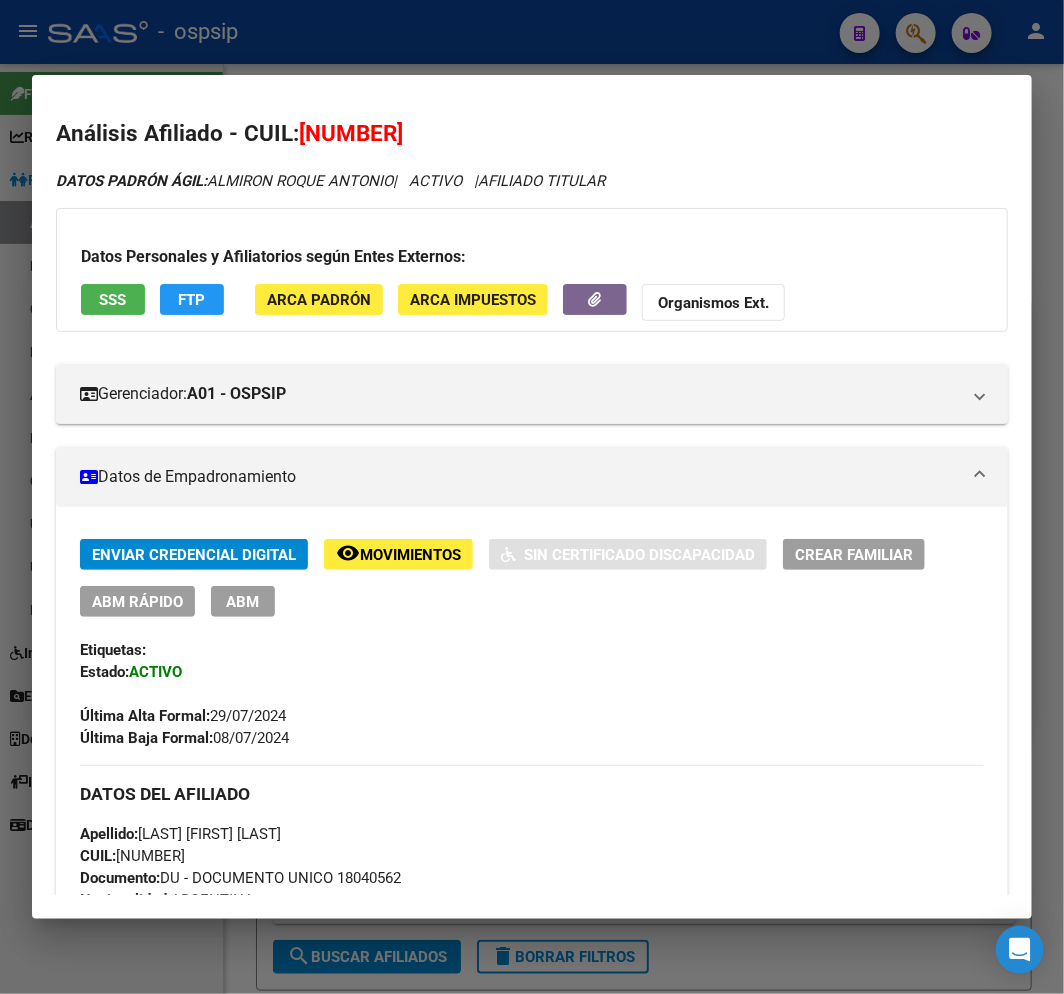 click on "Datos Personales y Afiliatorios según Entes Externos: SSS FTP ARCA Padrón ARCA Impuestos Organismos Ext." at bounding box center [532, 270] 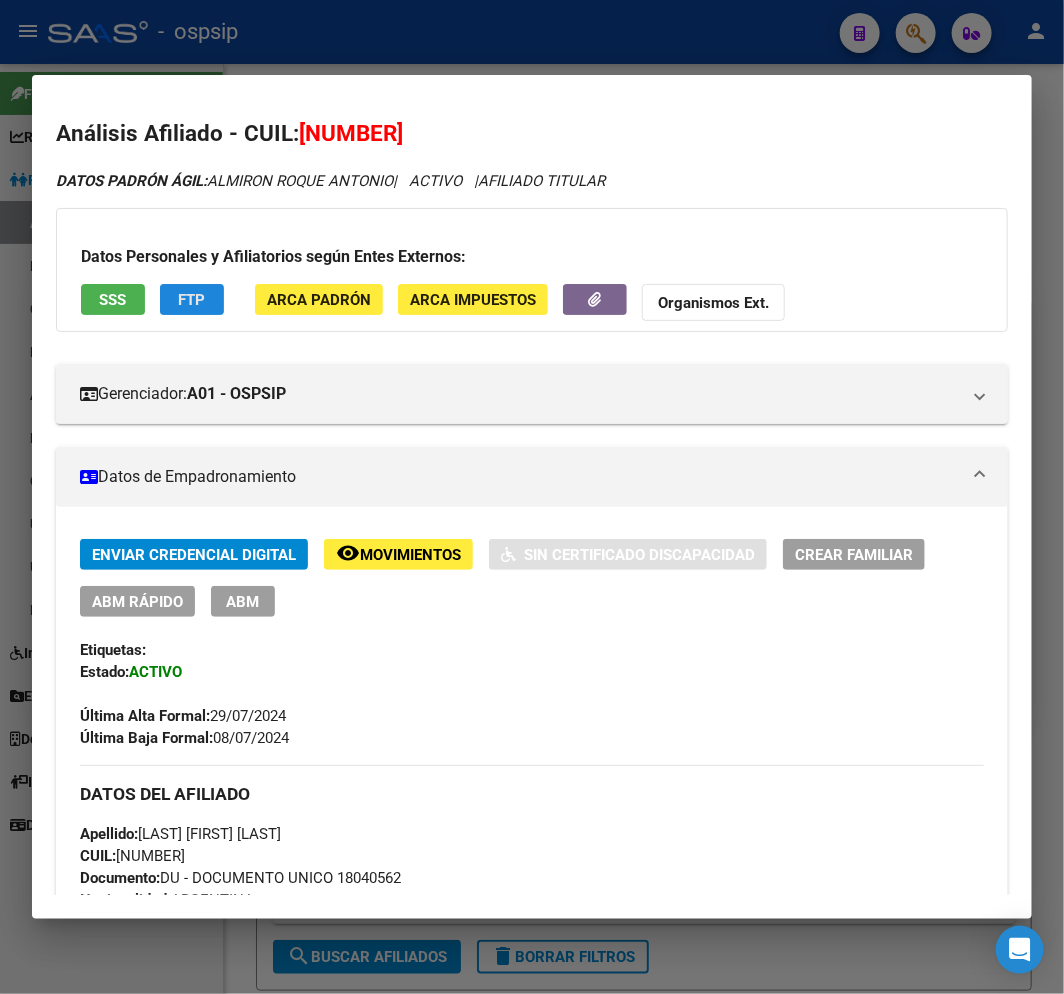 click on "FTP" 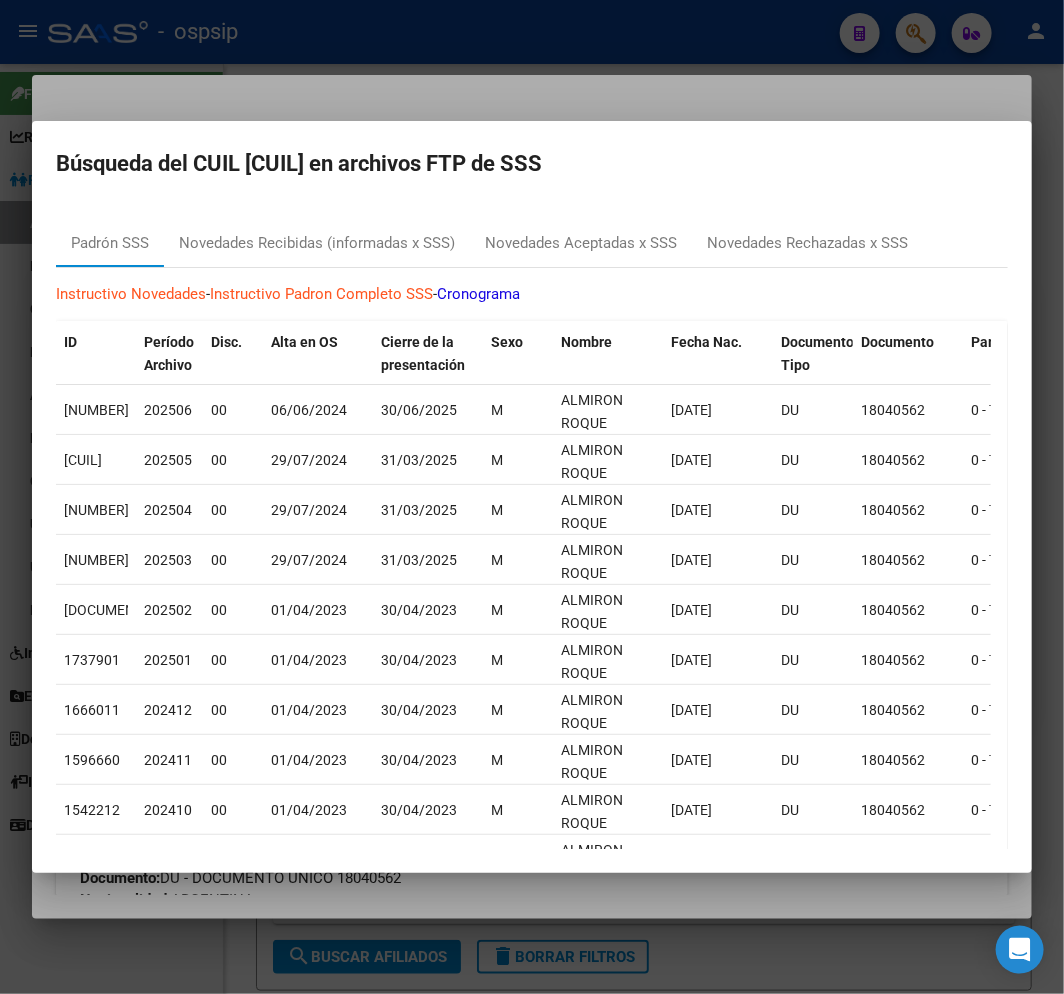 click at bounding box center (532, 497) 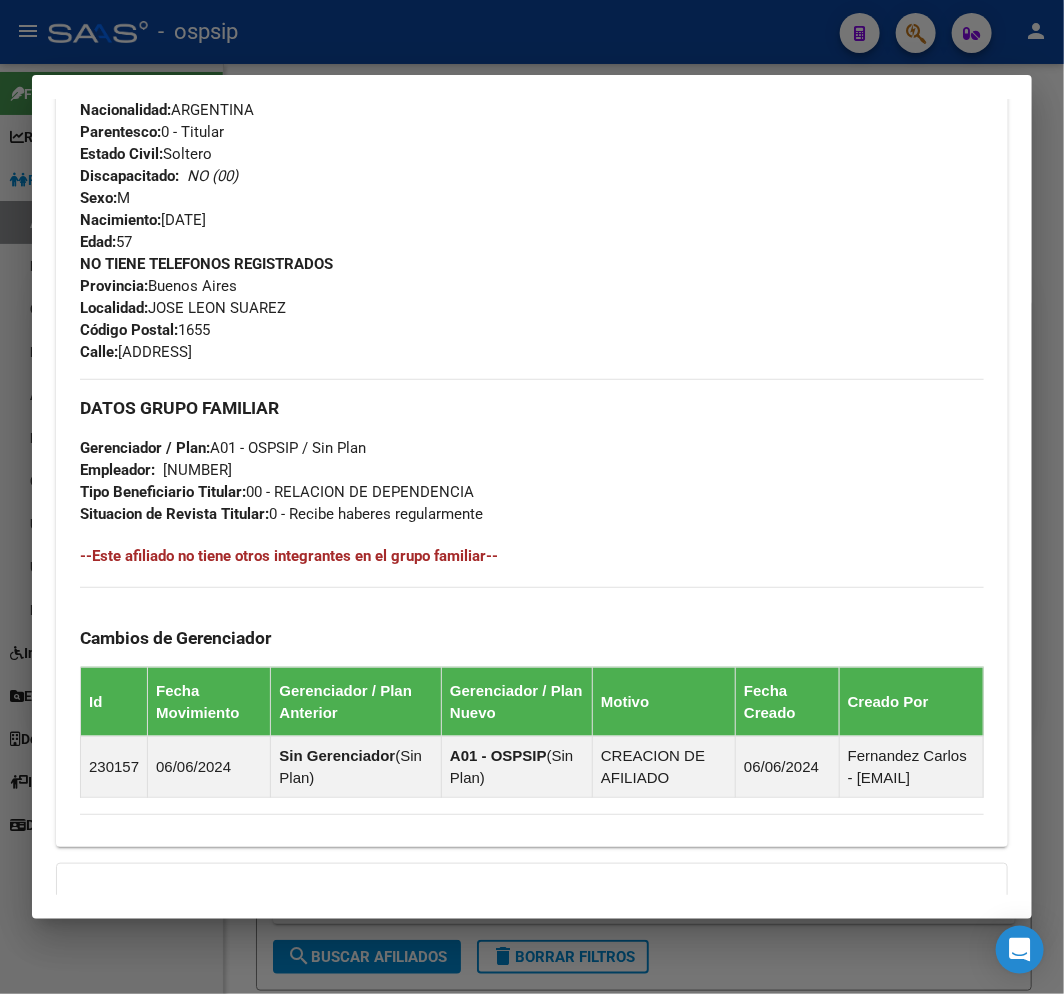 scroll, scrollTop: 434, scrollLeft: 0, axis: vertical 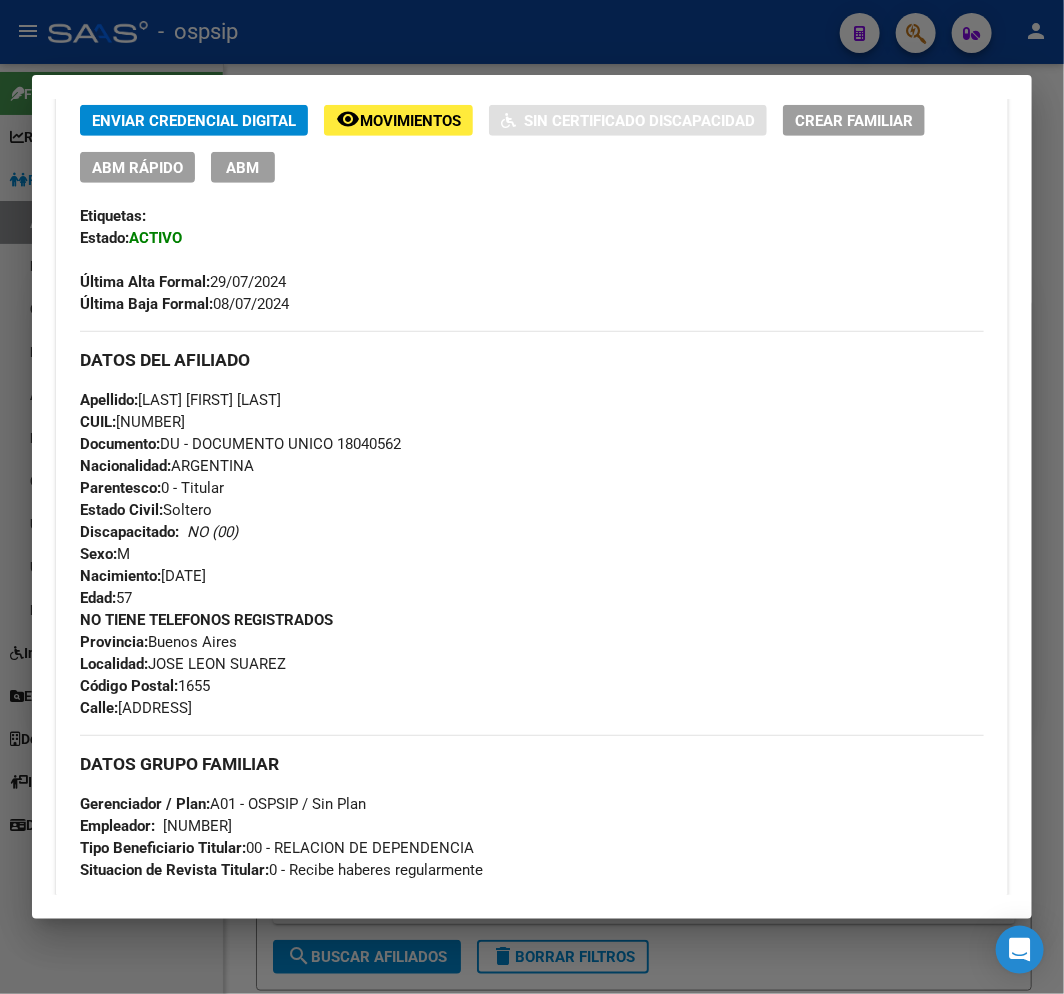 click on "ABM" at bounding box center [243, 168] 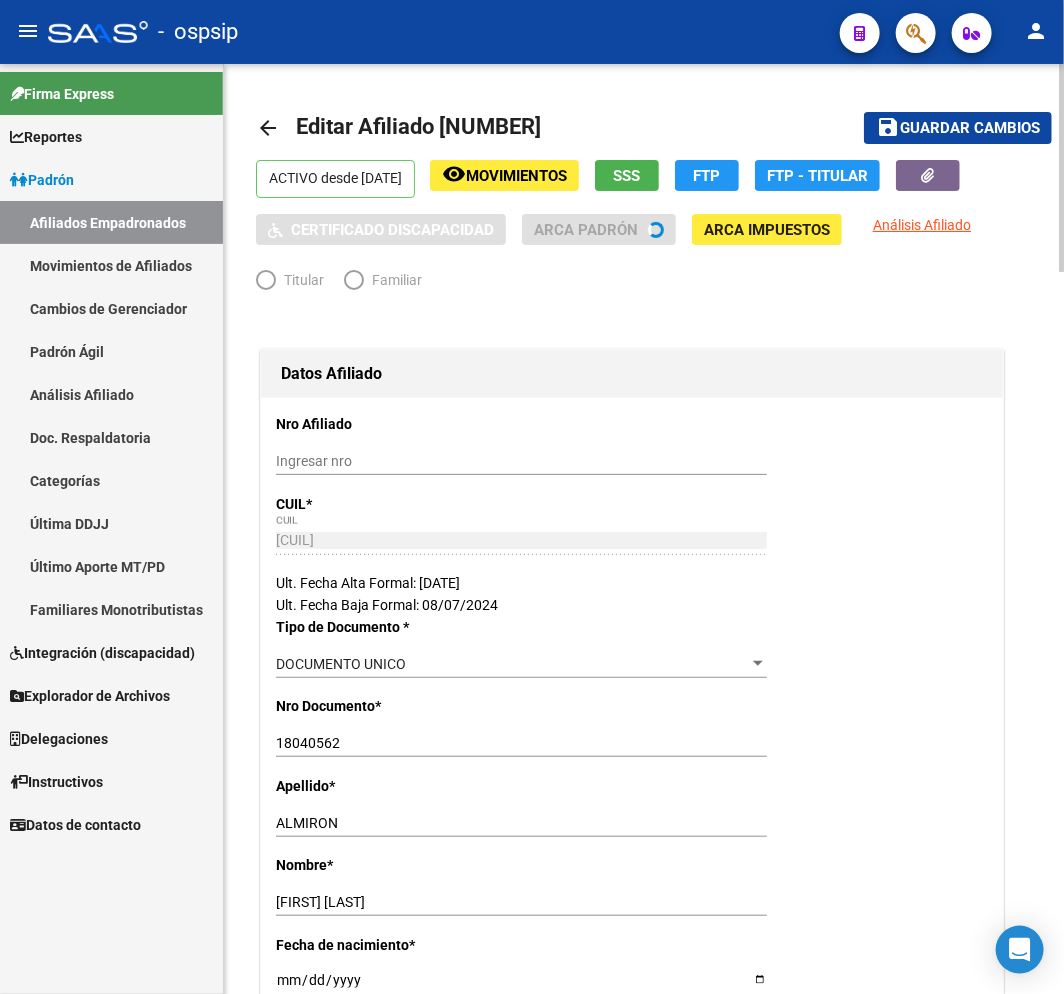 radio on "true" 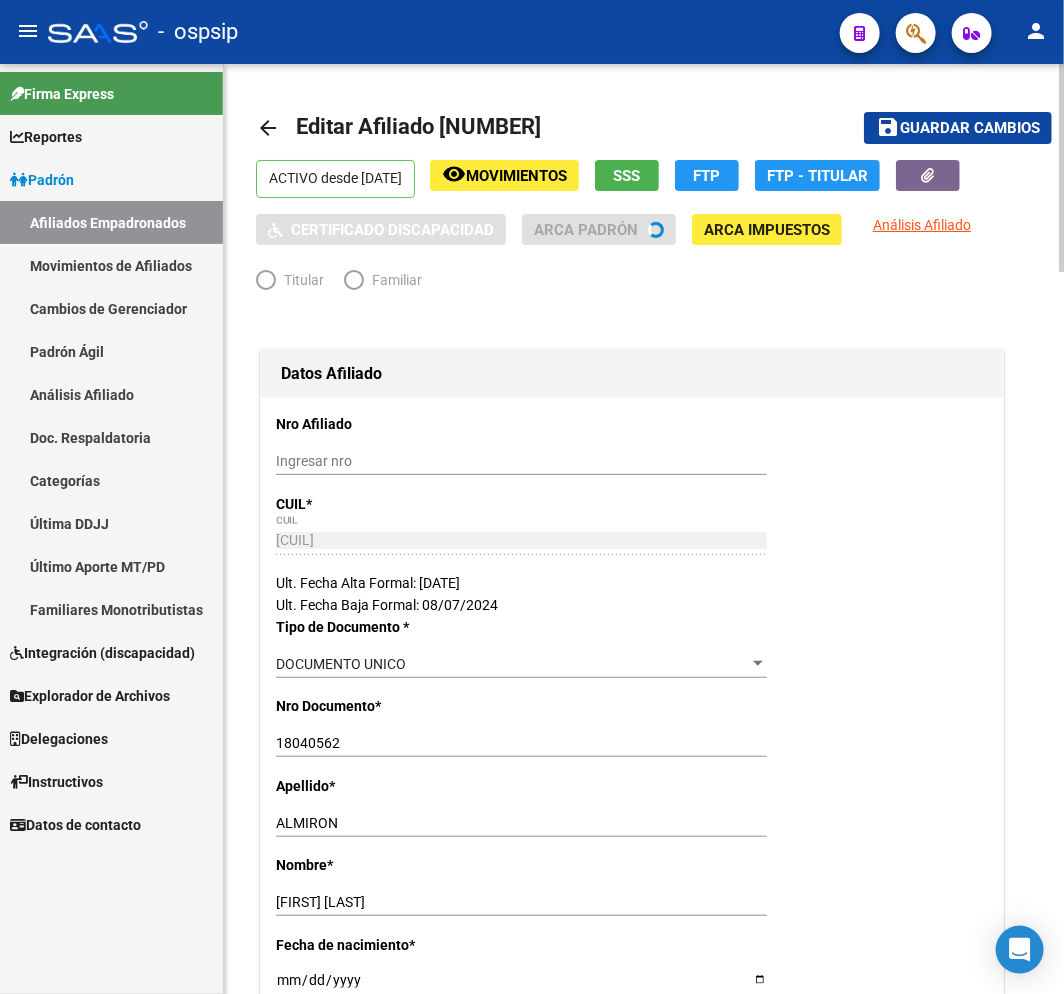 type on "30-71667832-2" 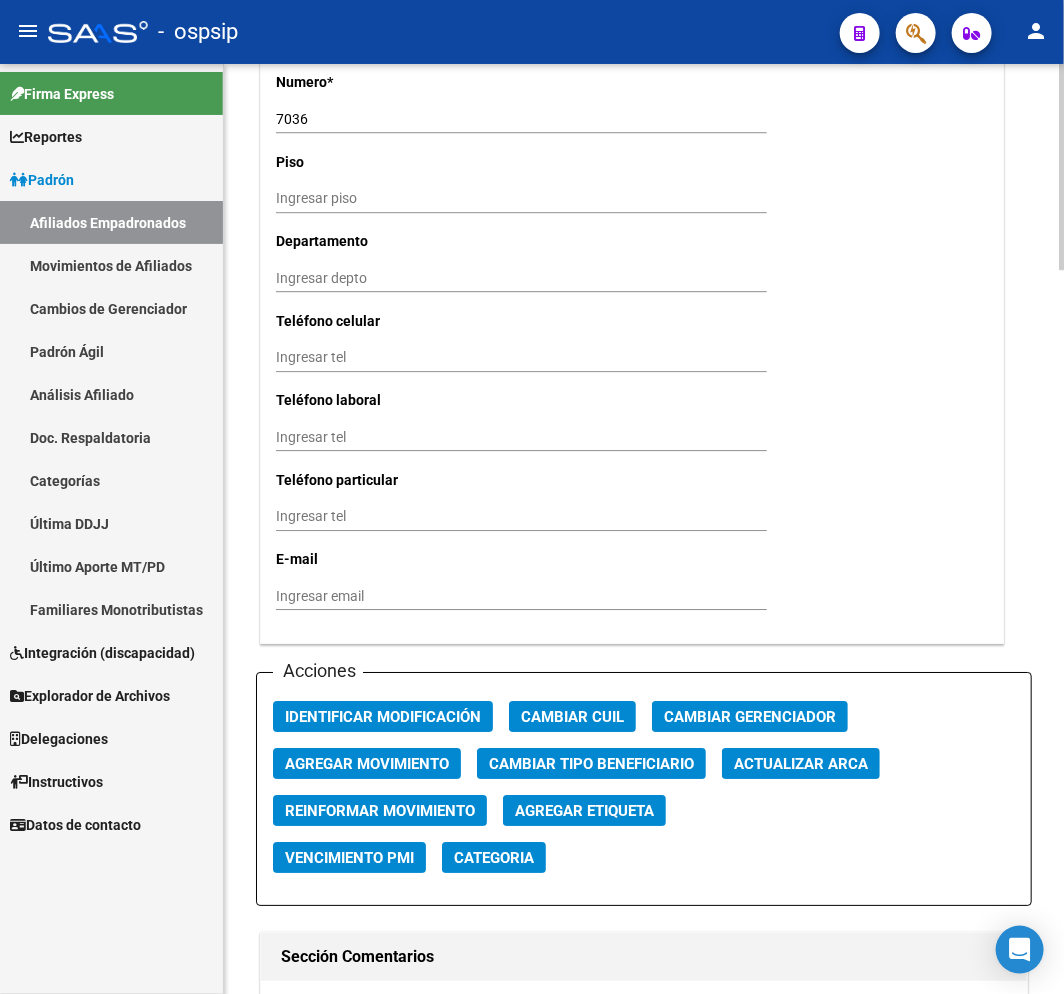 scroll, scrollTop: 1888, scrollLeft: 0, axis: vertical 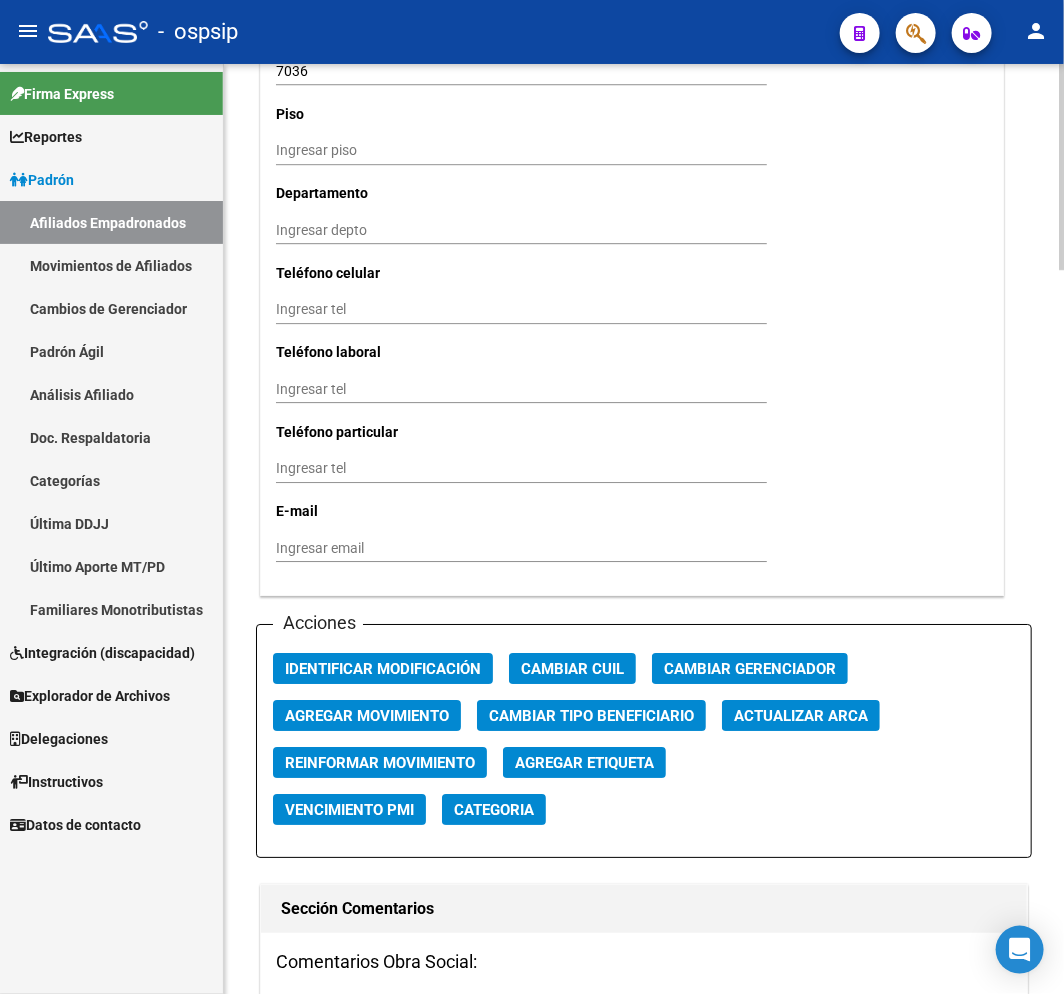 click on "Acciones Identificar Modificación Cambiar CUIL Cambiar Gerenciador Agregar Movimiento Cambiar Tipo Beneficiario Actualizar ARCA Reinformar Movimiento Agregar Etiqueta Vencimiento PMI Categoria" 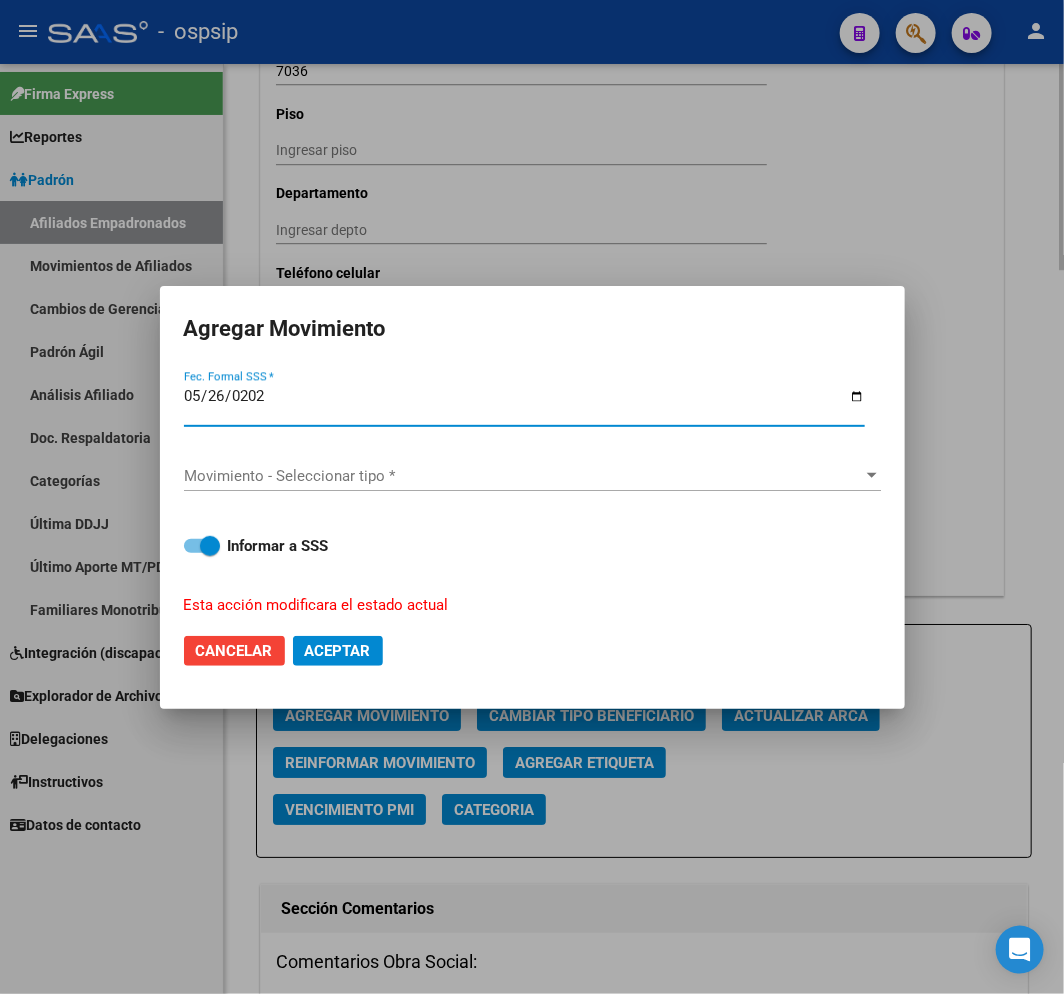 type on "2025-05-26" 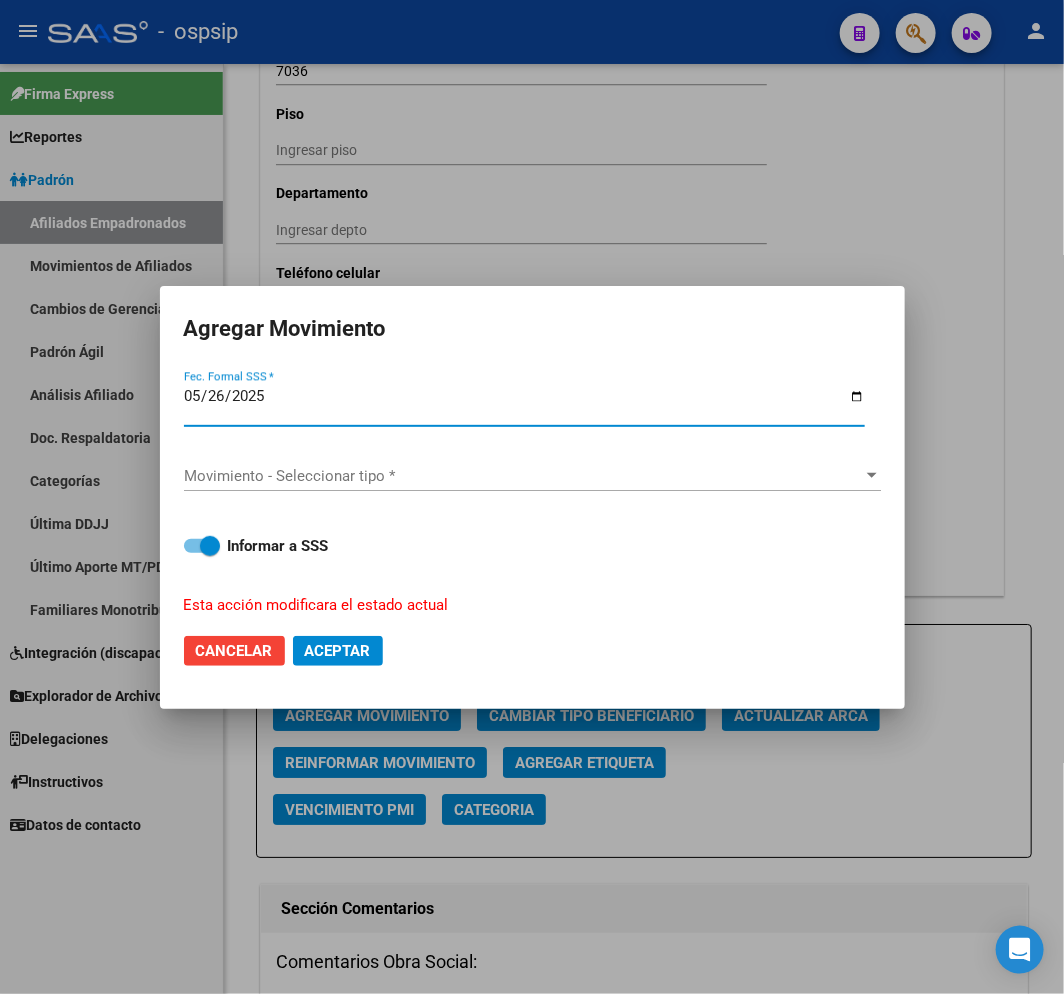 click on "Movimiento - Seleccionar tipo *" at bounding box center [523, 476] 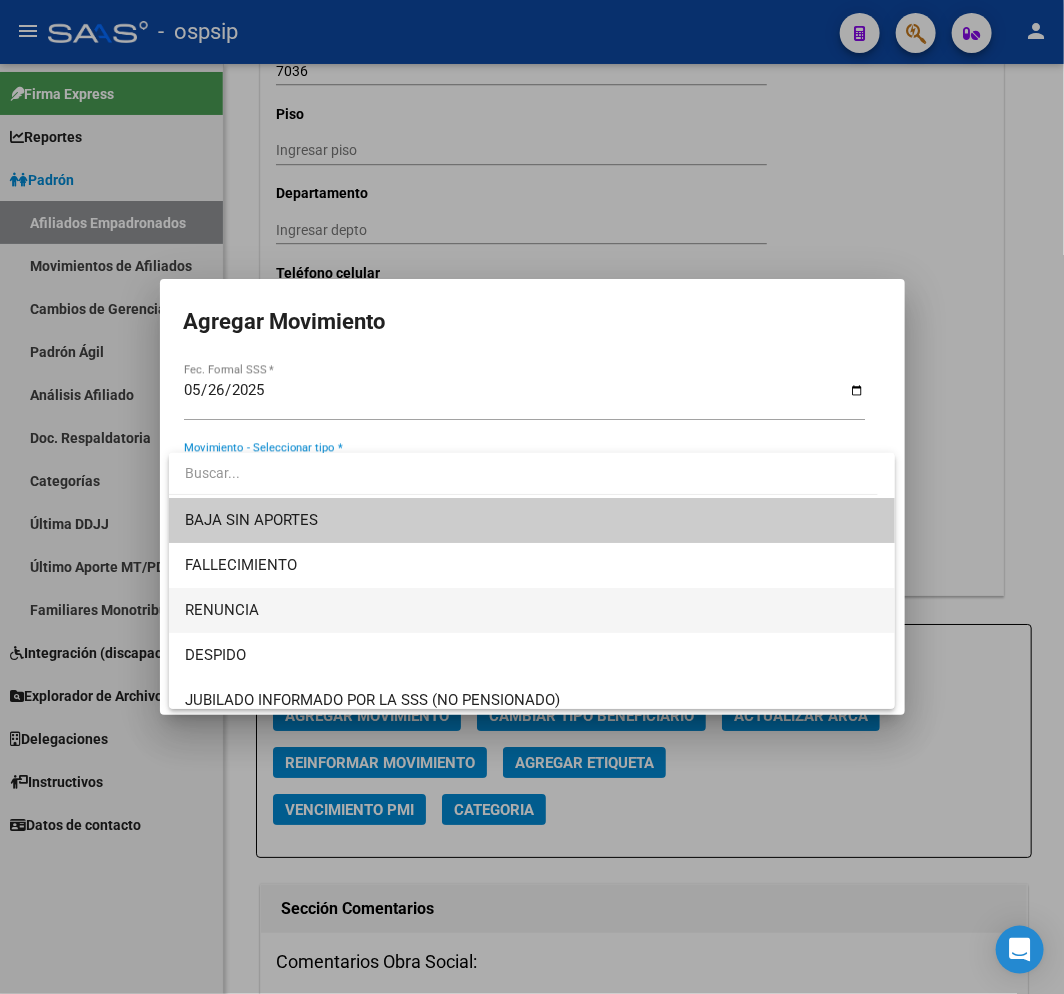 click on "RENUNCIA" at bounding box center (532, 610) 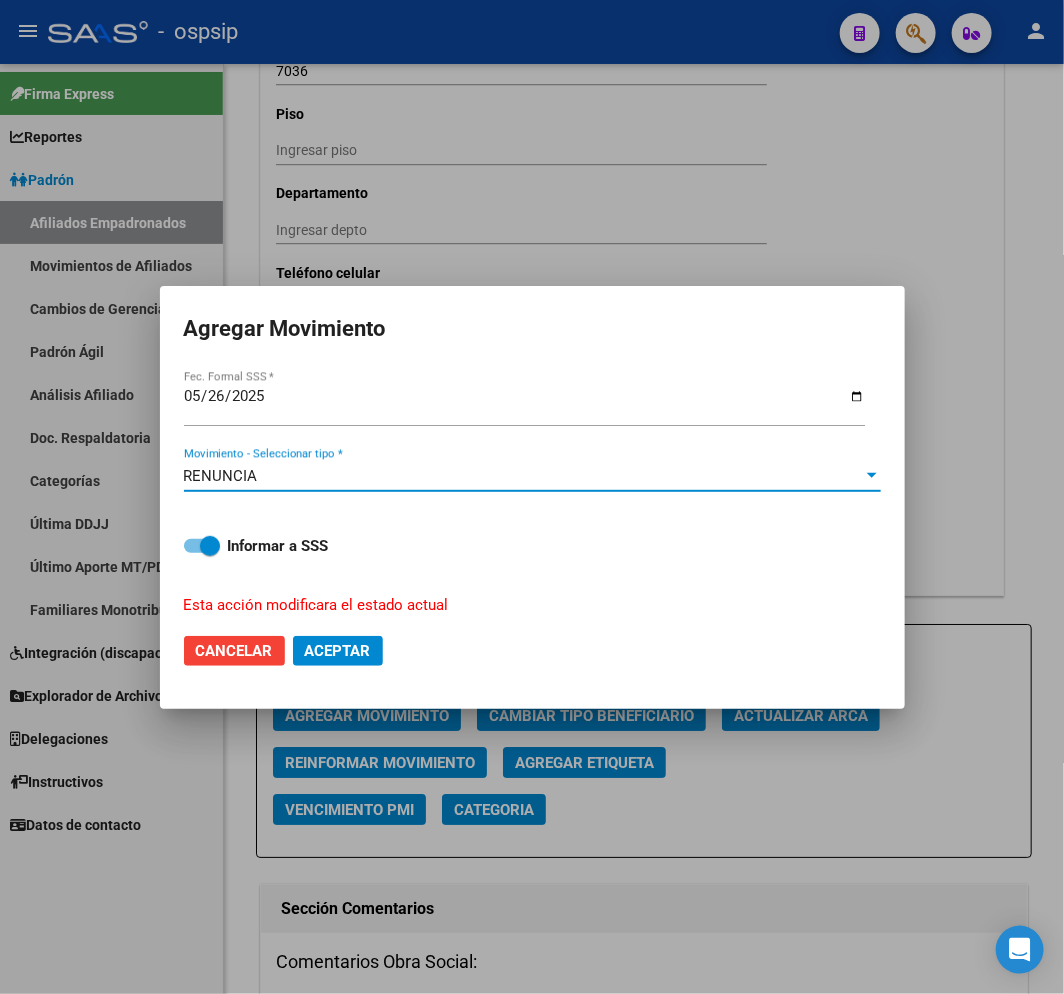 drag, startPoint x: 331, startPoint y: 637, endPoint x: 343, endPoint y: 644, distance: 13.892444 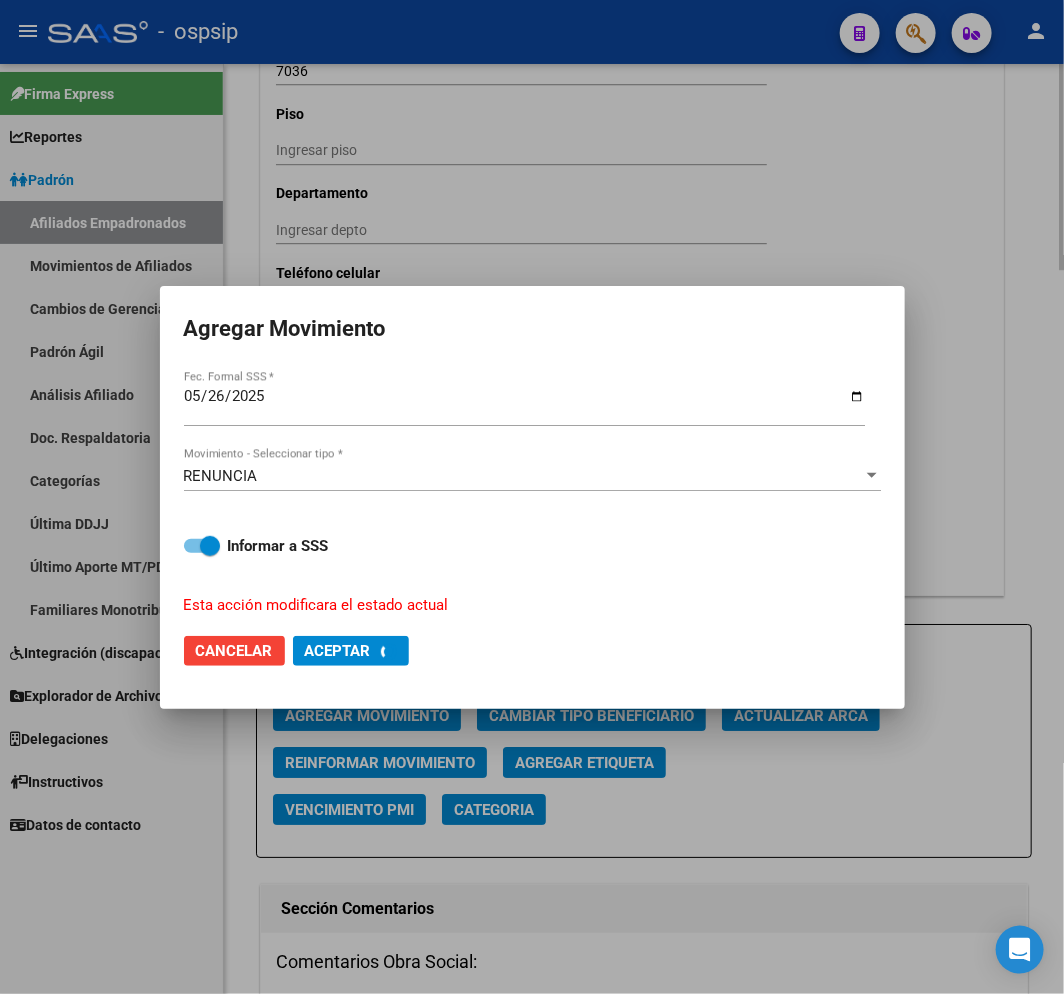 checkbox on "false" 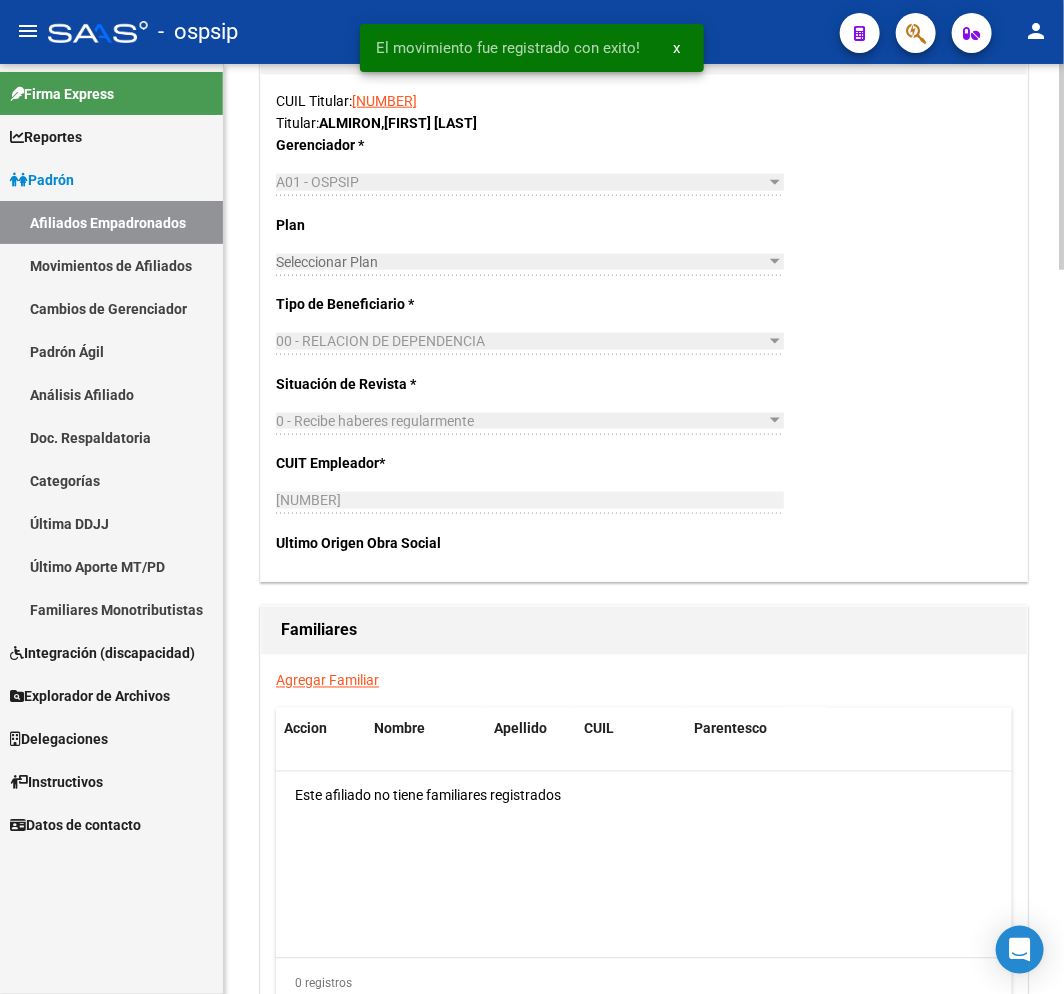 scroll, scrollTop: 3275, scrollLeft: 0, axis: vertical 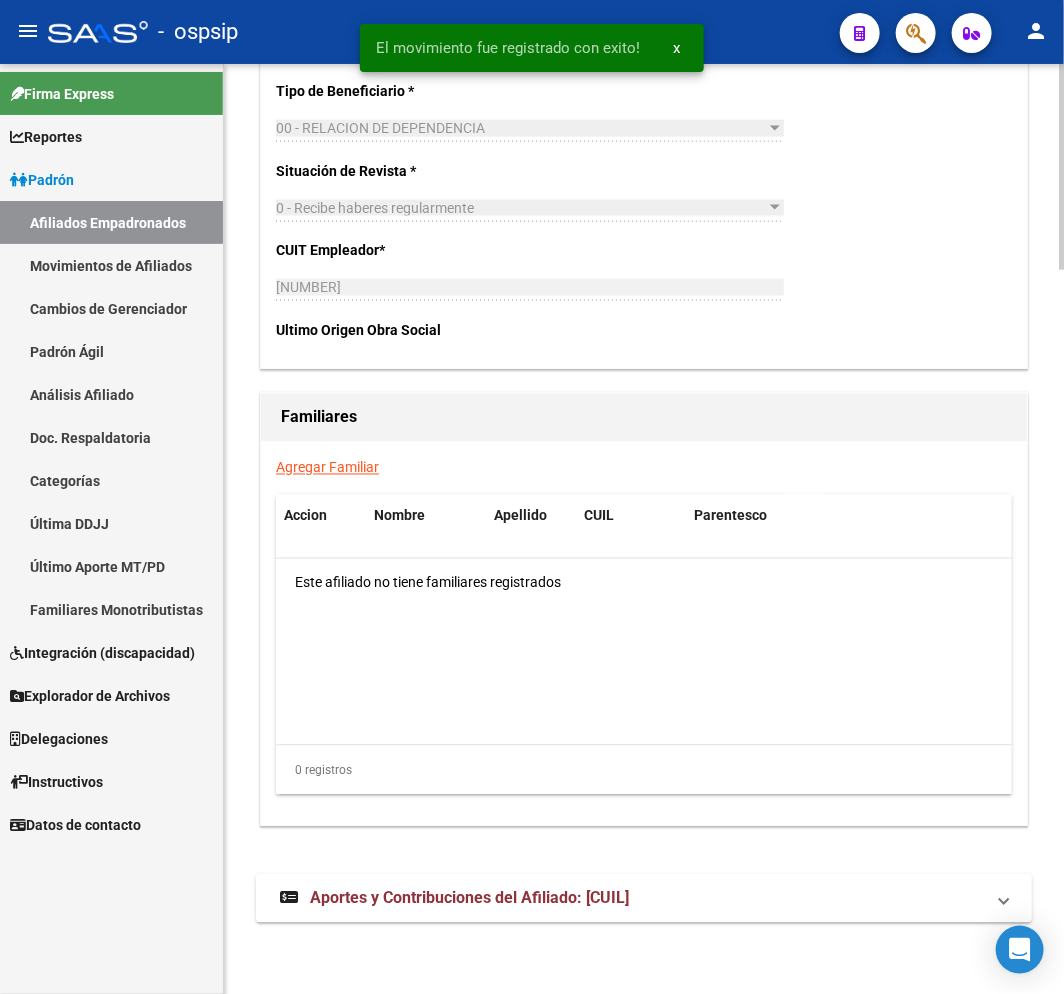 click on "Aportes y Contribuciones del Afiliado: 20180405624" at bounding box center (632, 899) 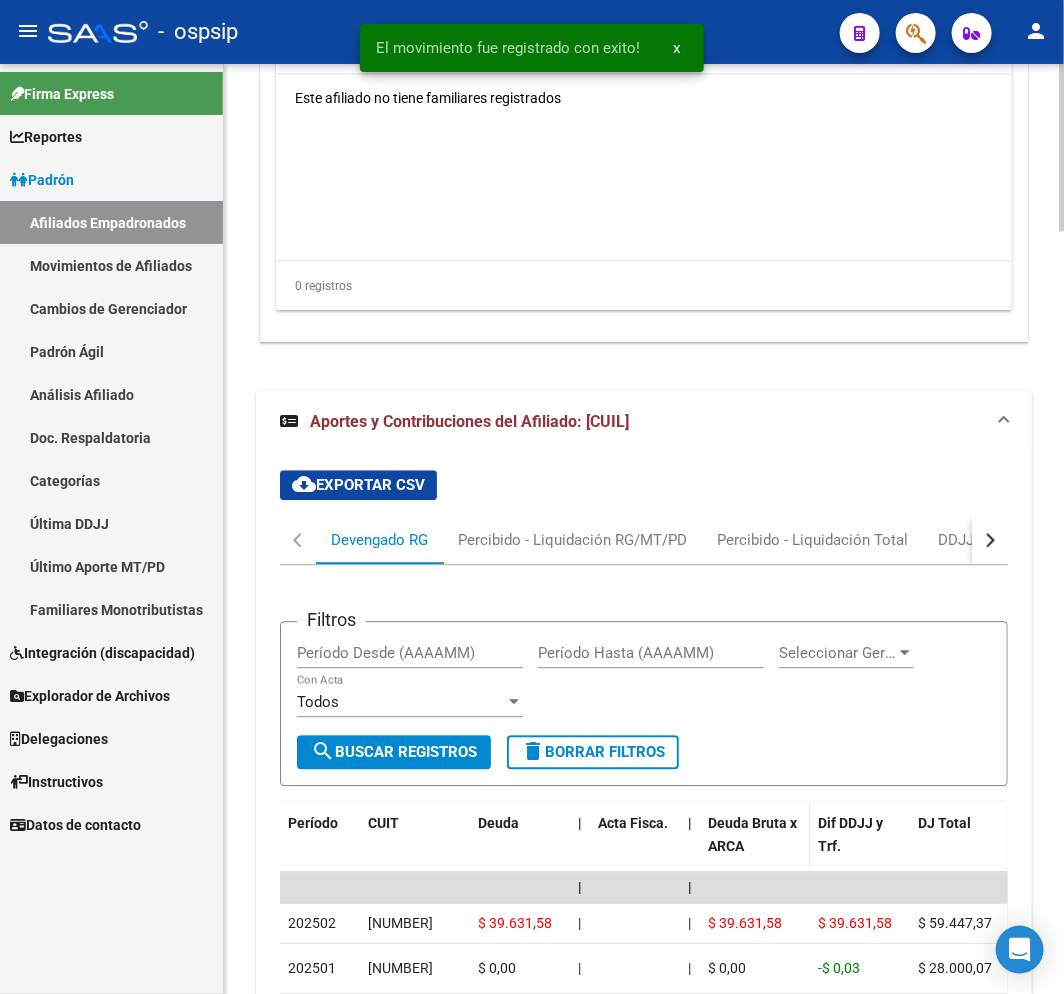scroll, scrollTop: 3770, scrollLeft: 0, axis: vertical 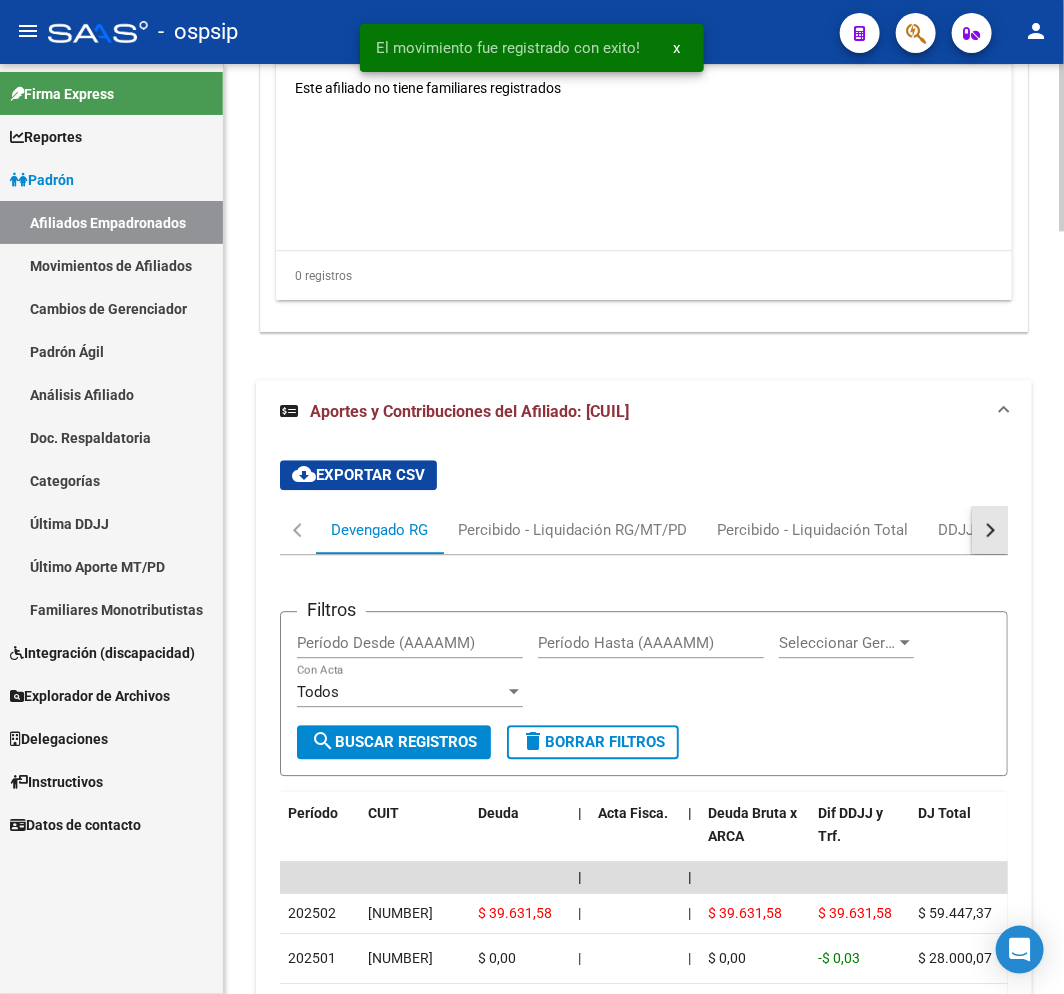 click at bounding box center [990, 530] 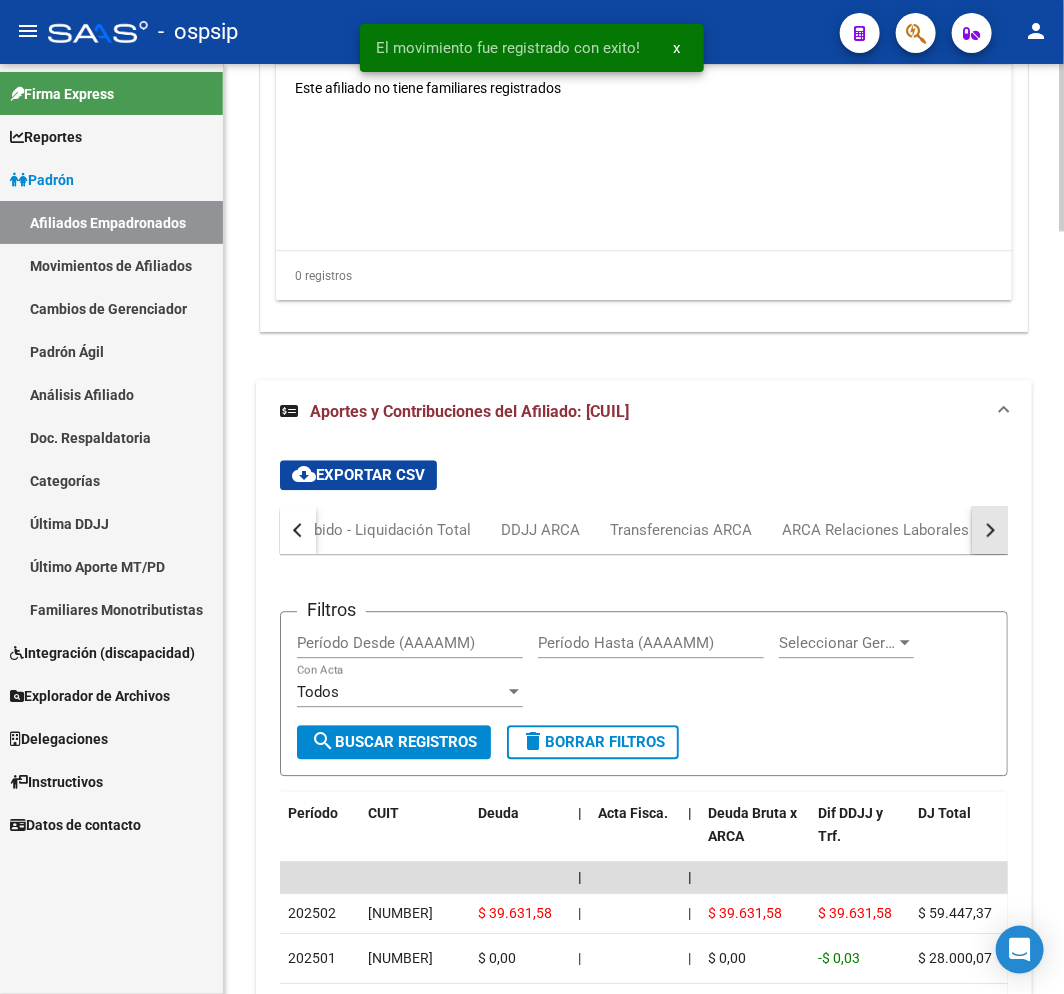 click at bounding box center [990, 530] 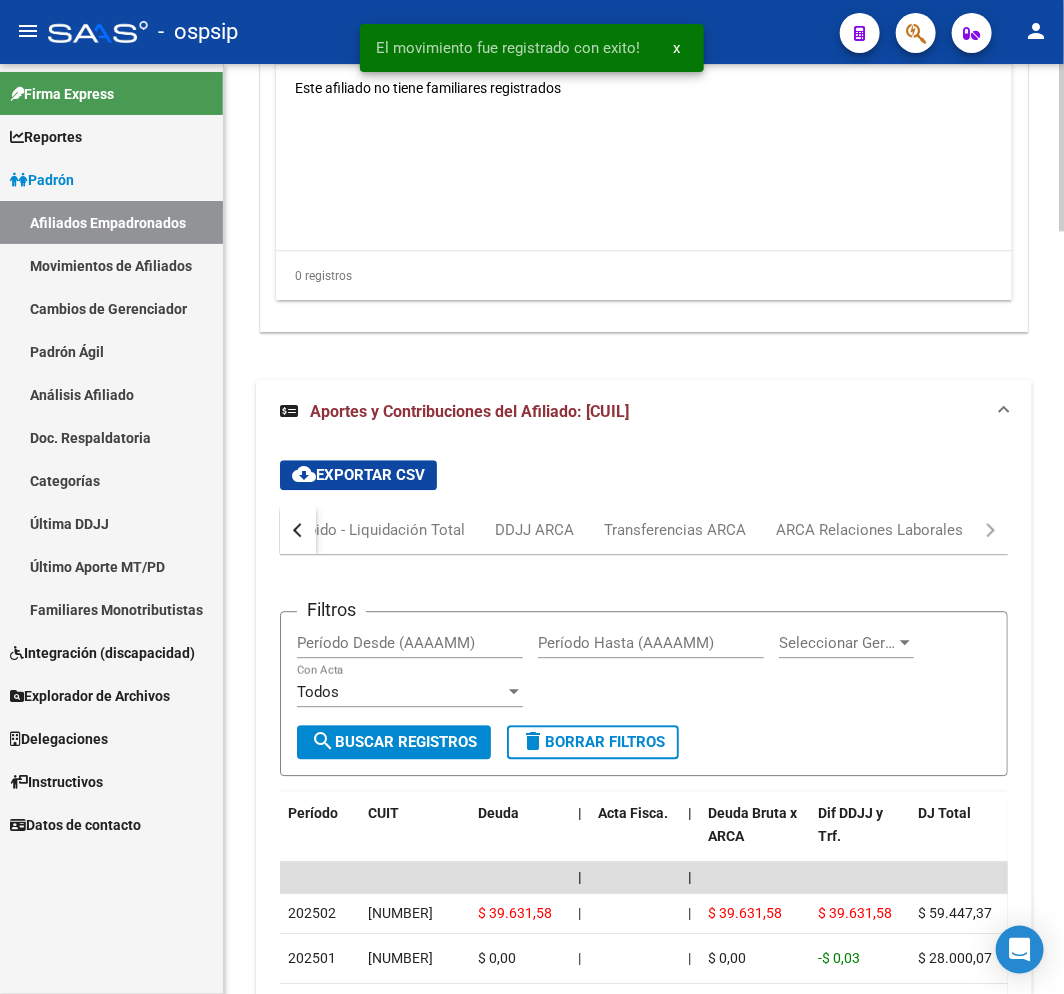 click on "Devengado RG Percibido - Liquidación RG/MT/PD Percibido - Liquidación Total DDJJ ARCA Transferencias ARCA ARCA Relaciones Laborales" at bounding box center (644, 530) 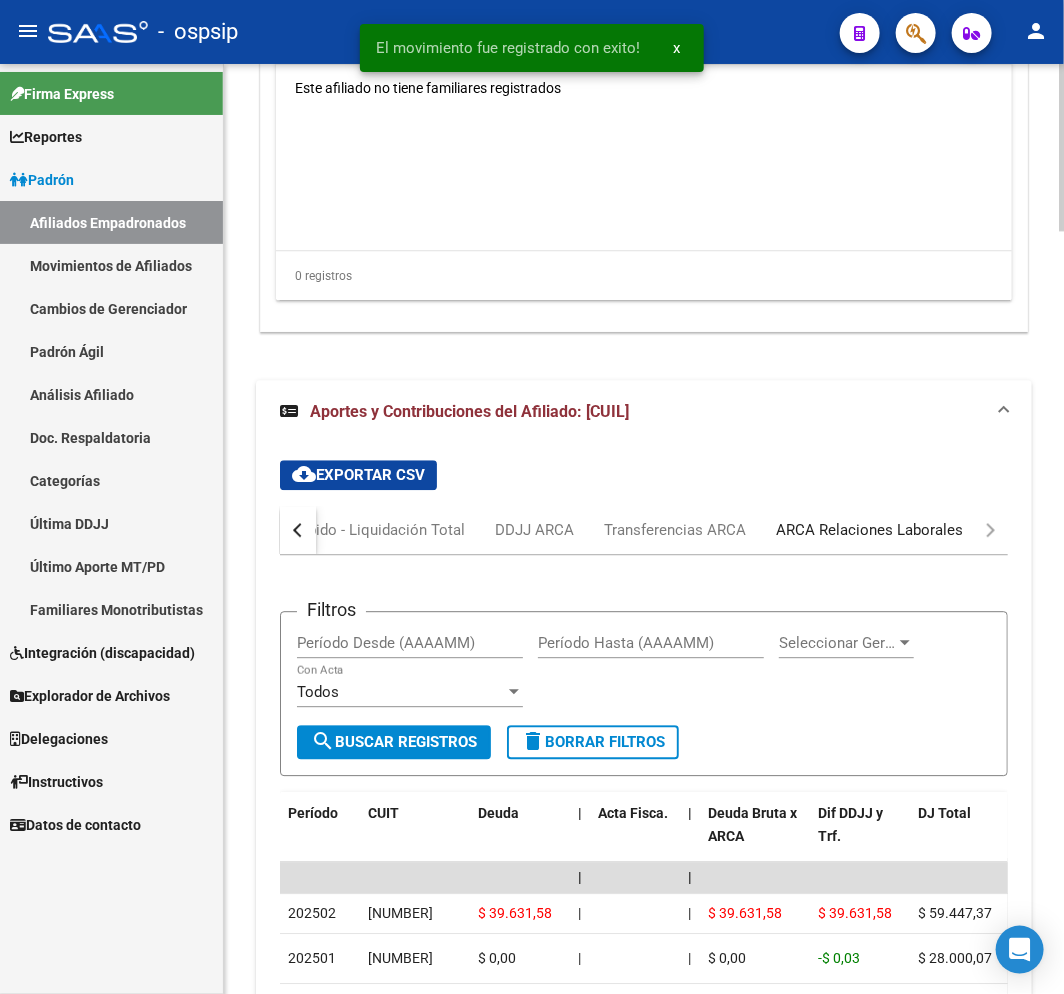 click on "ARCA Relaciones Laborales" at bounding box center [869, 530] 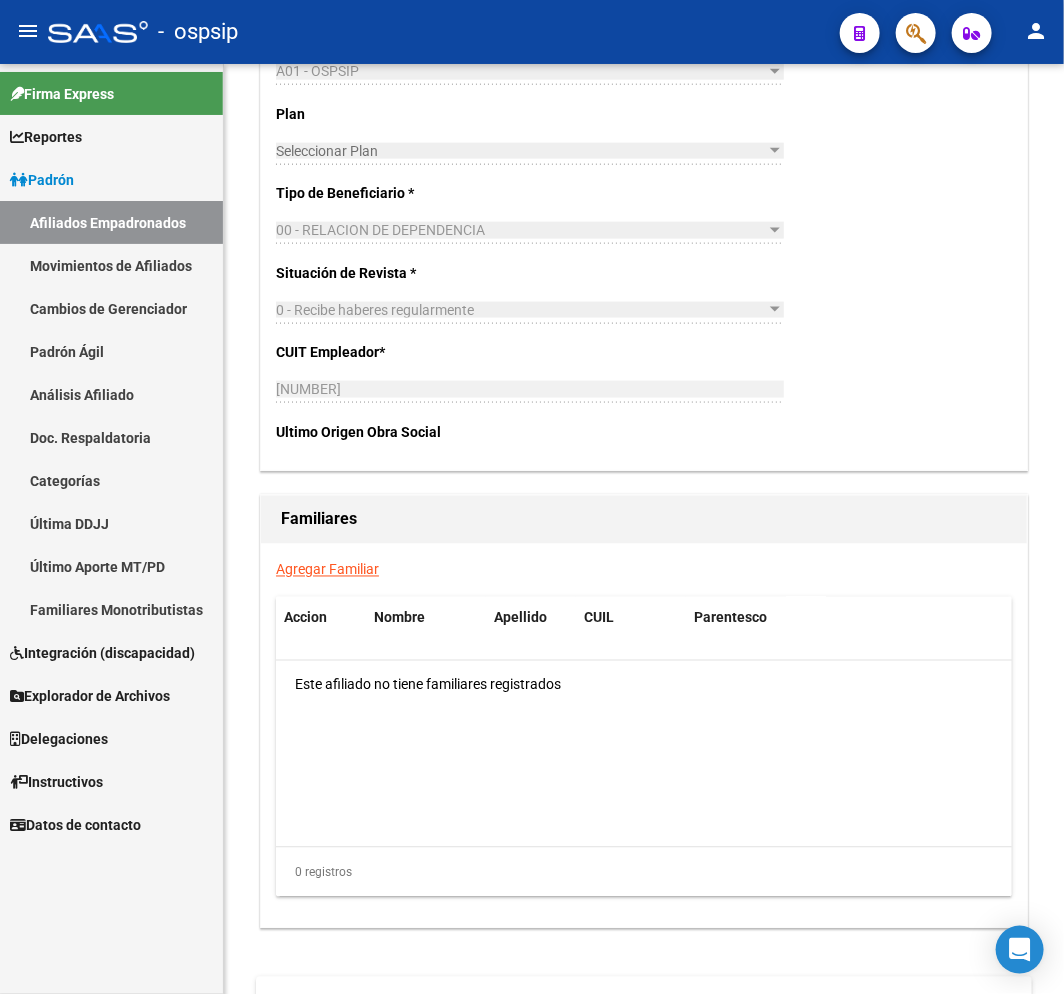 scroll, scrollTop: 3172, scrollLeft: 0, axis: vertical 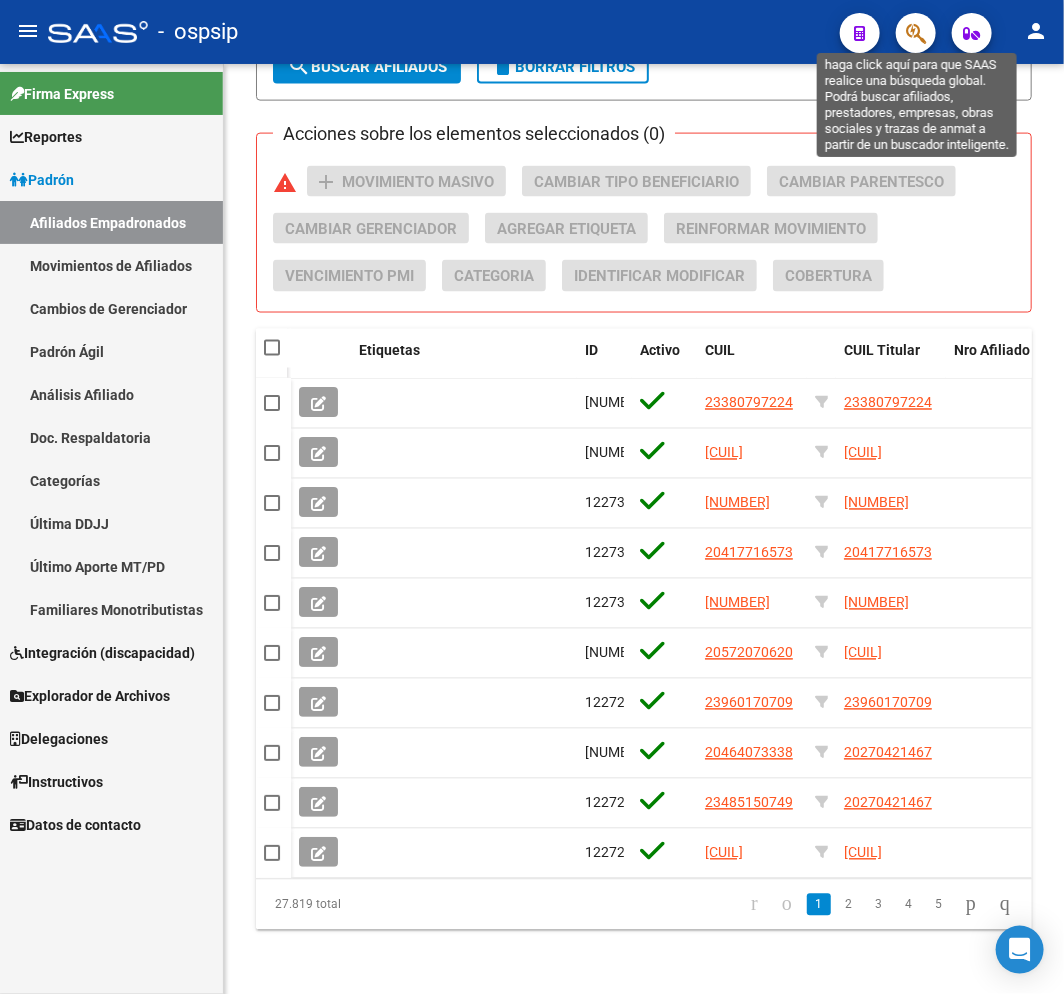 click 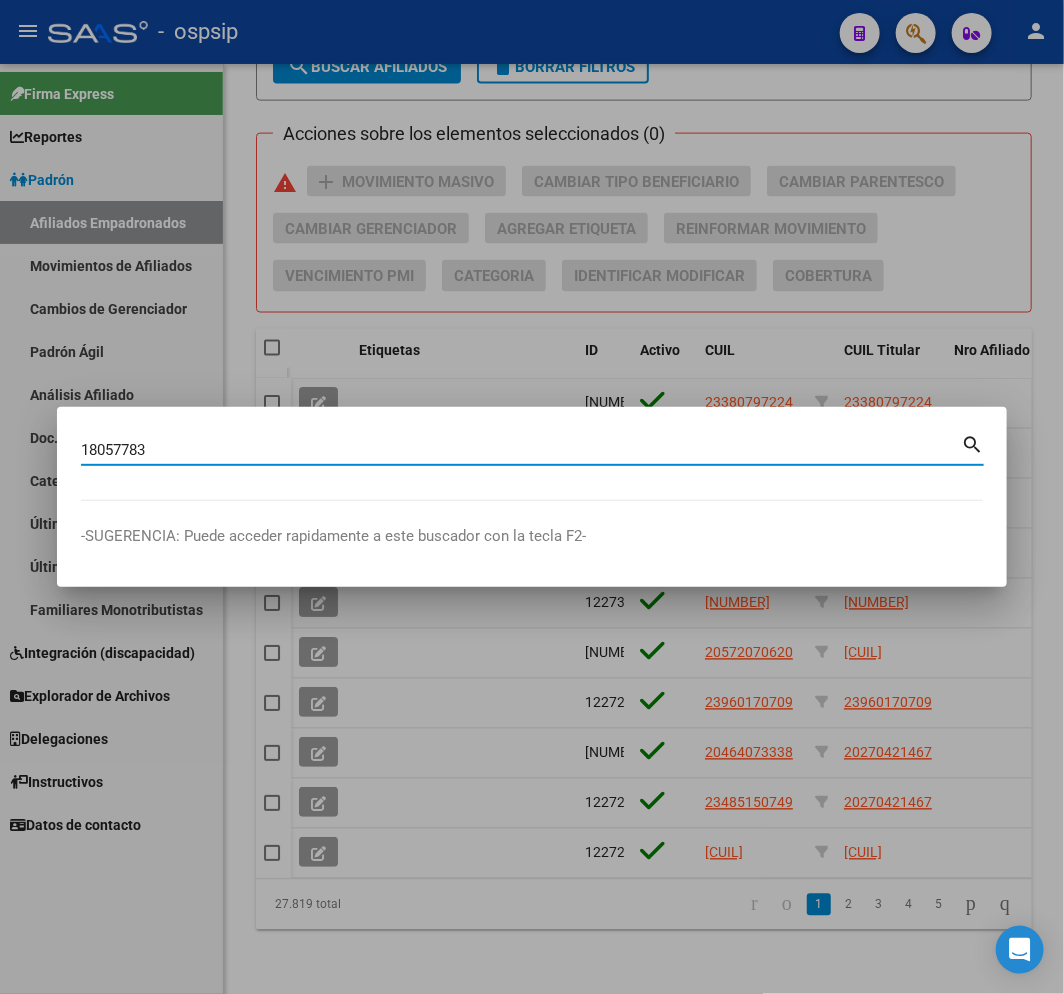 type on "18057783" 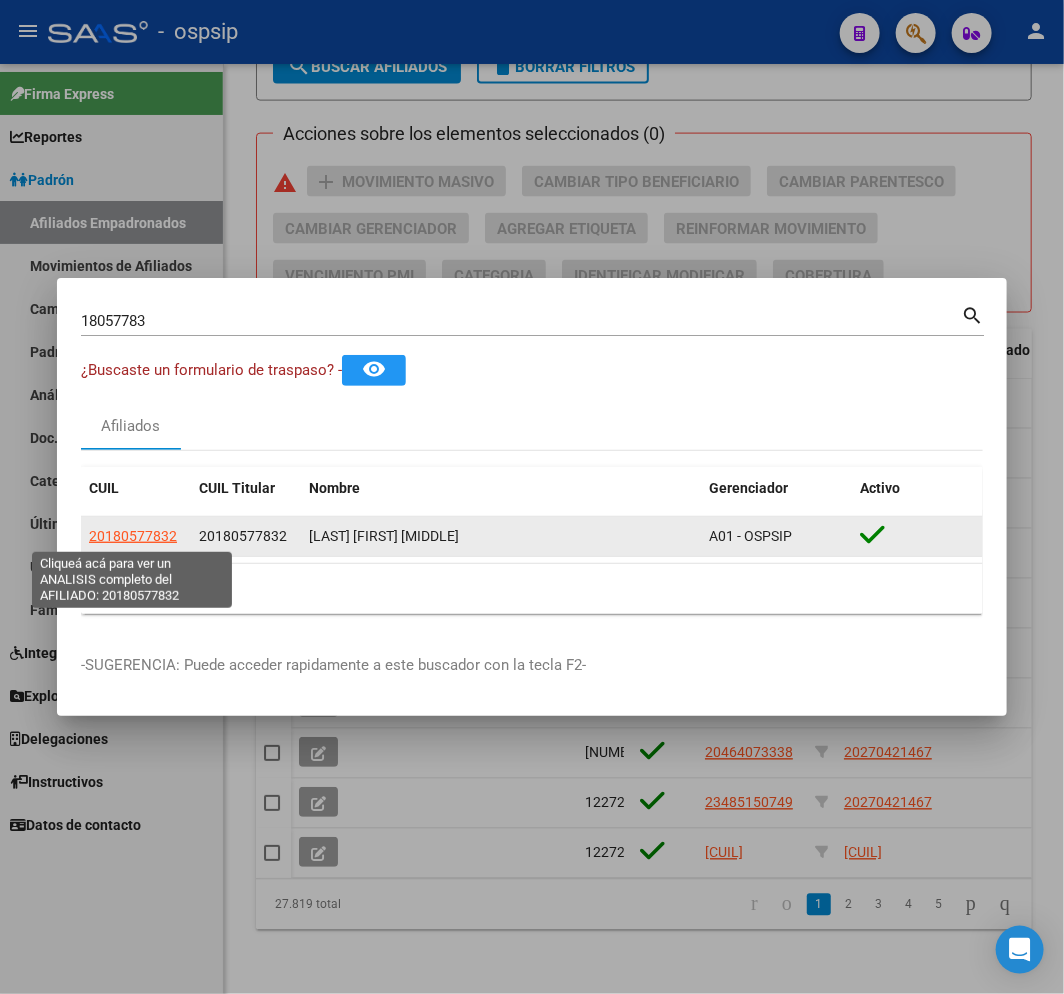 click on "20180577832" 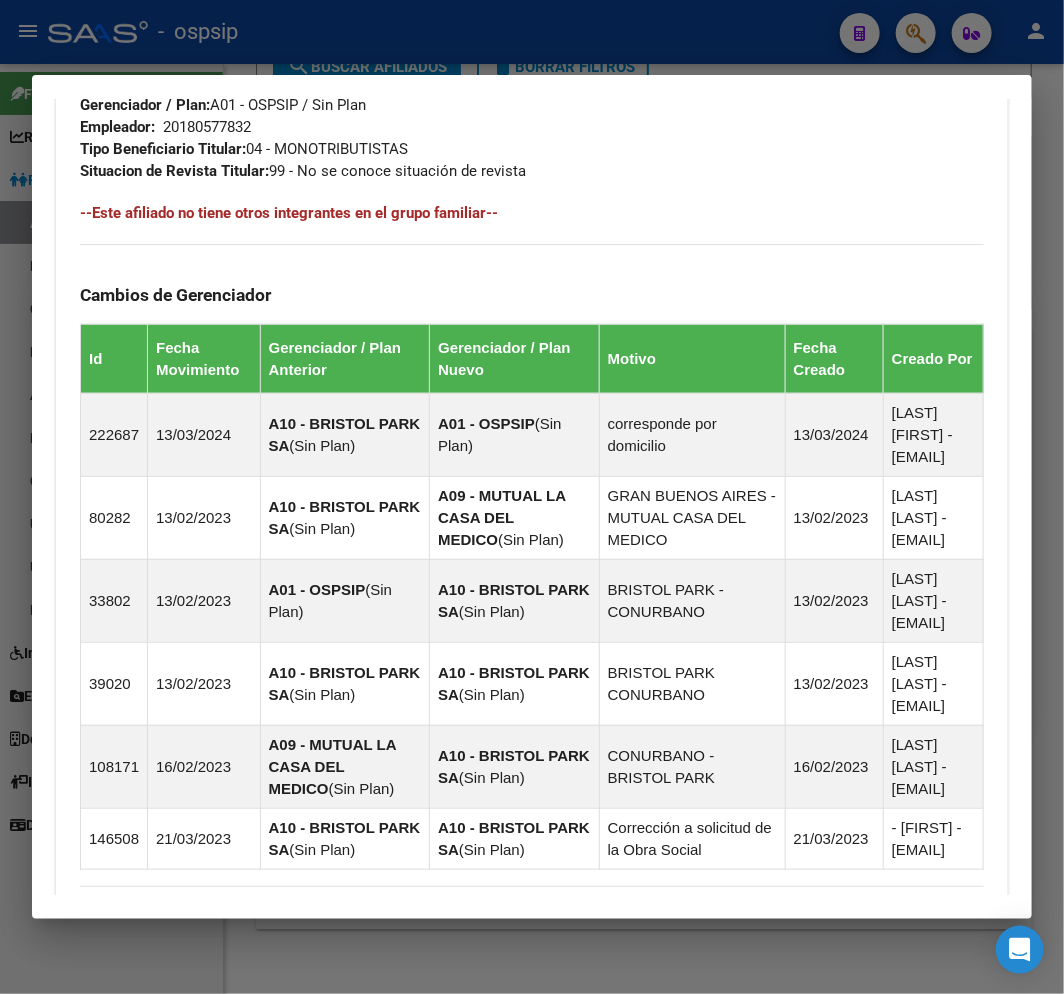 scroll, scrollTop: 1460, scrollLeft: 0, axis: vertical 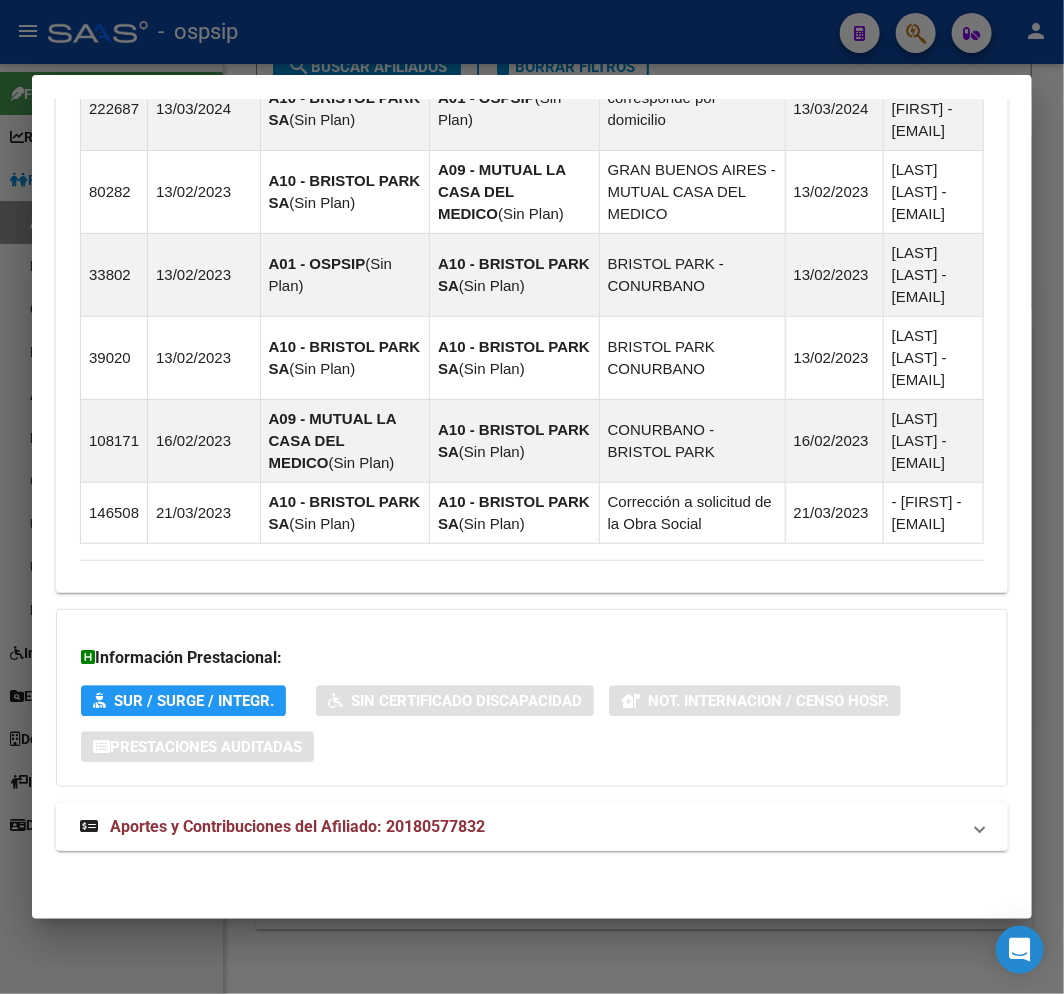 click on "DATOS PADRÓN ÁGIL:  PEREYRA DOMINGO ANTONIO     |   ACTIVO   |     AFILIADO TITULAR  Datos Personales y Afiliatorios según Entes Externos: SSS FTP ARCA Padrón ARCA Impuestos Organismos Ext.    Gerenciador:      A01 - OSPSIP Atención telefónica: Atención emergencias: Otros Datos Útiles:    Datos de Empadronamiento  Enviar Credencial Digital remove_red_eye Movimientos    Sin Certificado Discapacidad Crear Familiar ABM Rápido ABM Etiquetas: Estado: ACTIVO Última Alta Formal:  19/09/2024 DATOS DEL AFILIADO Apellido:  DOMINGO ANTONIO PEREYRA CUIL:  20180577832 Documento:  DU - DOCUMENTO UNICO 18057783  Nacionalidad:  ARGENTINA Parentesco:  0 - Titular Estado Civil:  Soltero Discapacitado:    NO (00) Sexo:  M Nacimiento:  24/11/1966 Edad:  58  Teléfono Particular:       000000000000000 Provincia:  Buenos Aires Localidad:  MORENO Código Postal:  1744 Calle:  G MENDEZ 10231 DATOS GRUPO FAMILIAR Gerenciador / Plan:  A01 - OSPSIP / Sin Plan Empleador:    20180577832 Tipo Beneficiario Titular: Id" at bounding box center (532, -197) 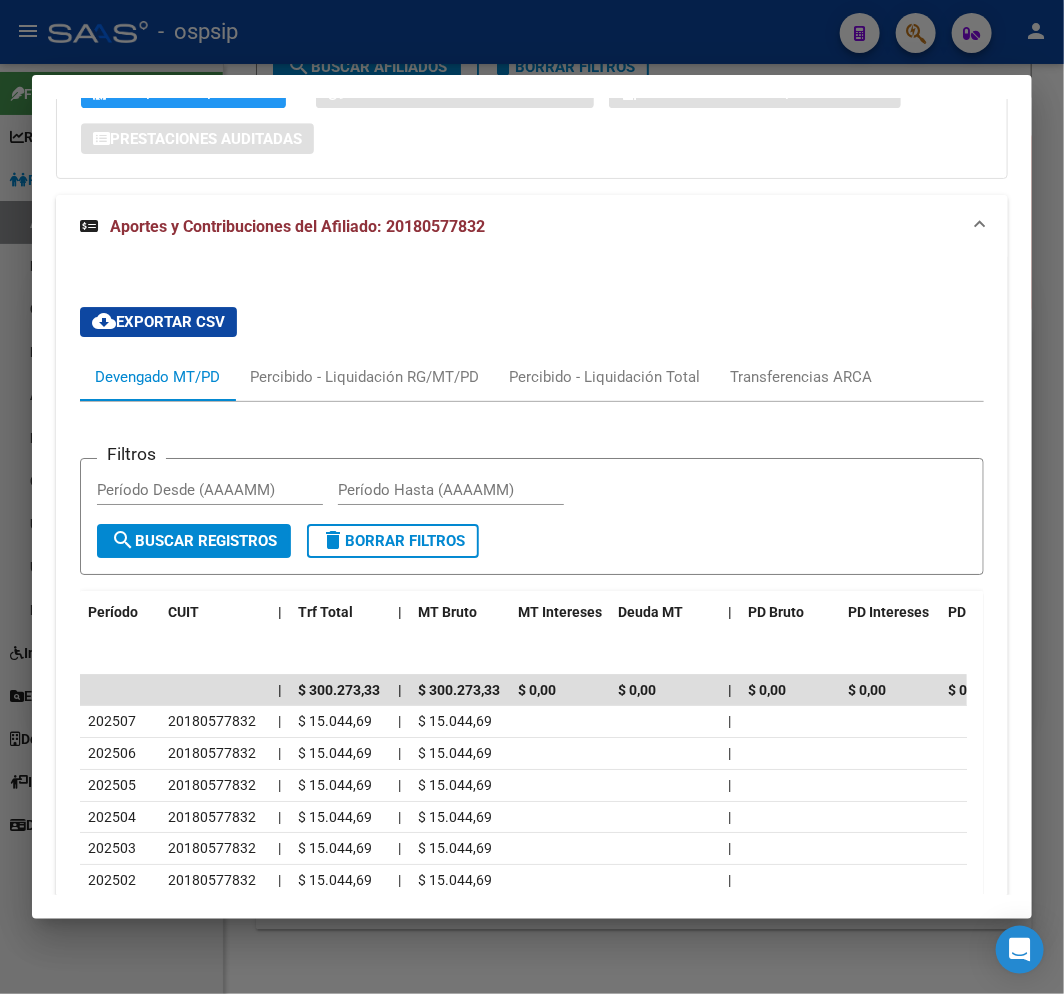 scroll, scrollTop: 2080, scrollLeft: 0, axis: vertical 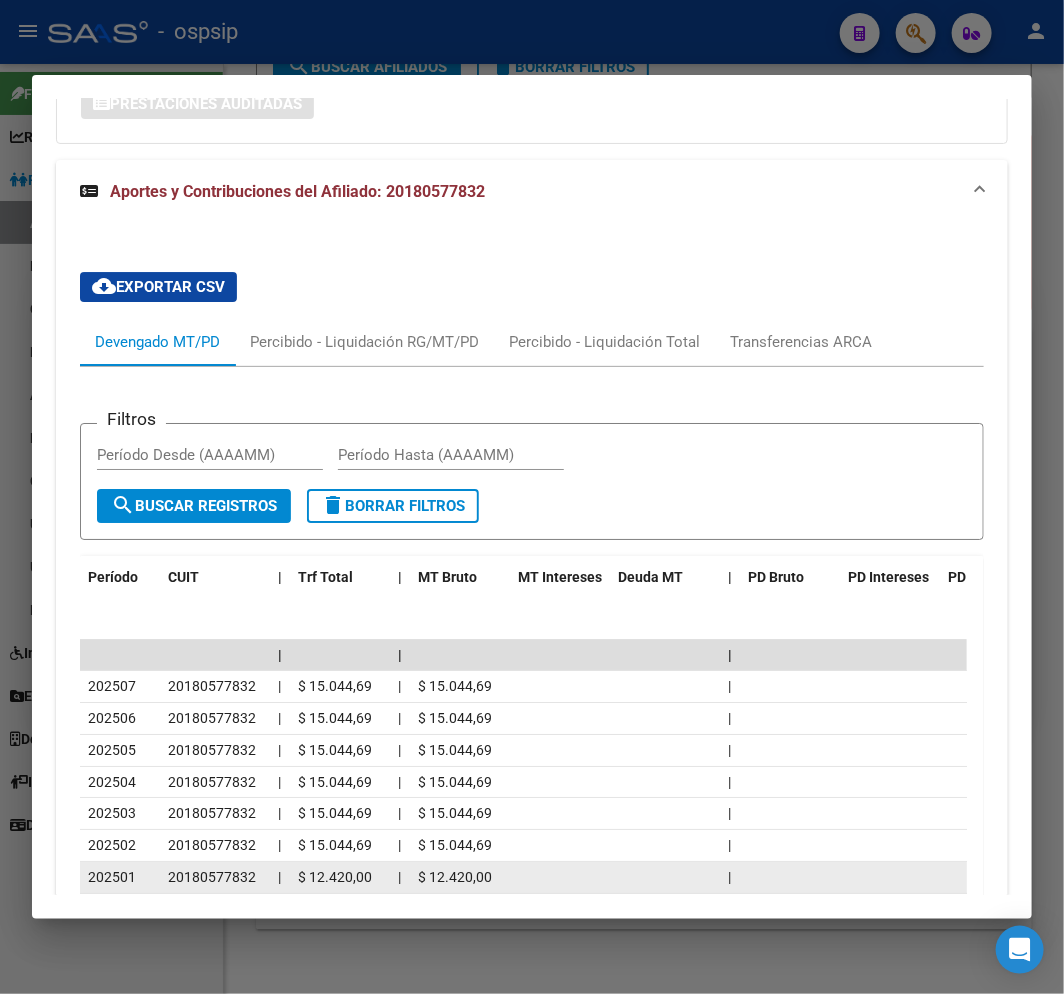 drag, startPoint x: 810, startPoint y: 867, endPoint x: 711, endPoint y: 887, distance: 101 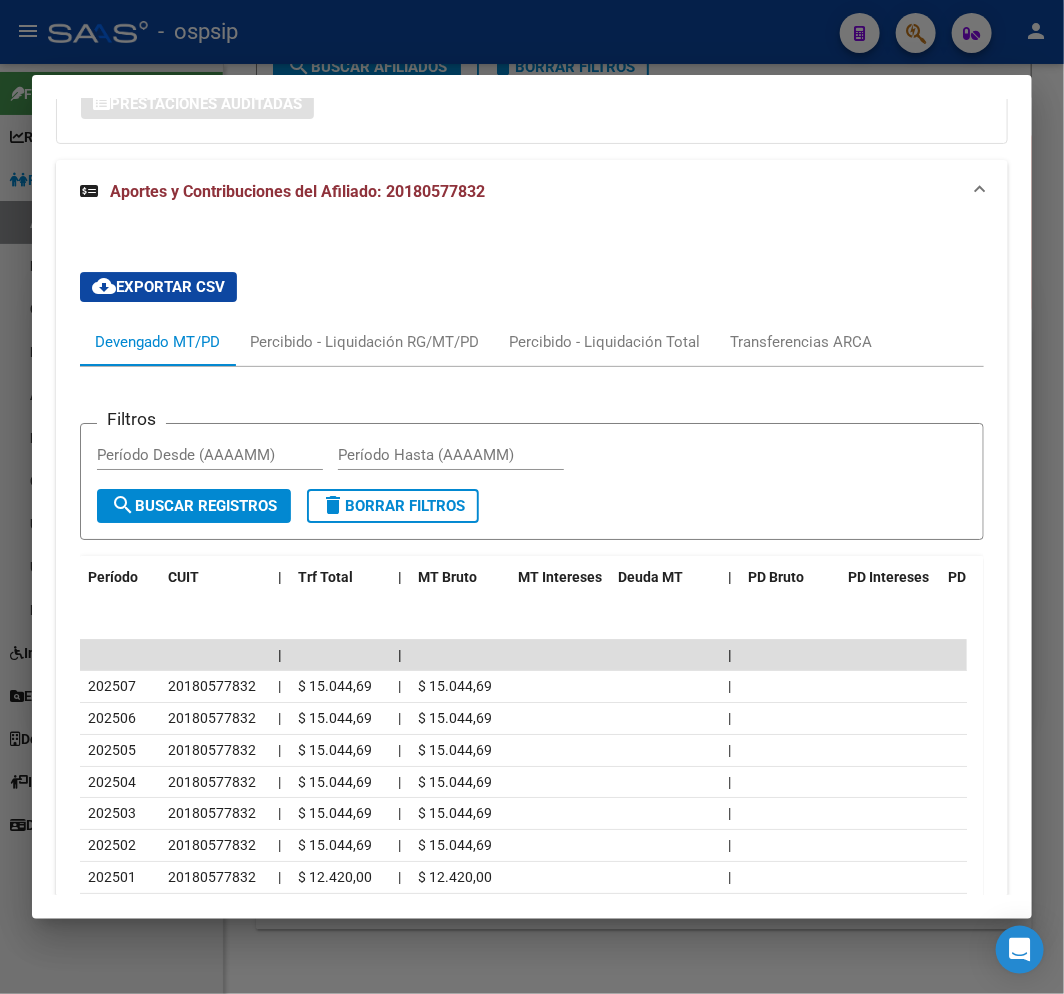 drag, startPoint x: 411, startPoint y: 43, endPoint x: 423, endPoint y: 42, distance: 12.0415945 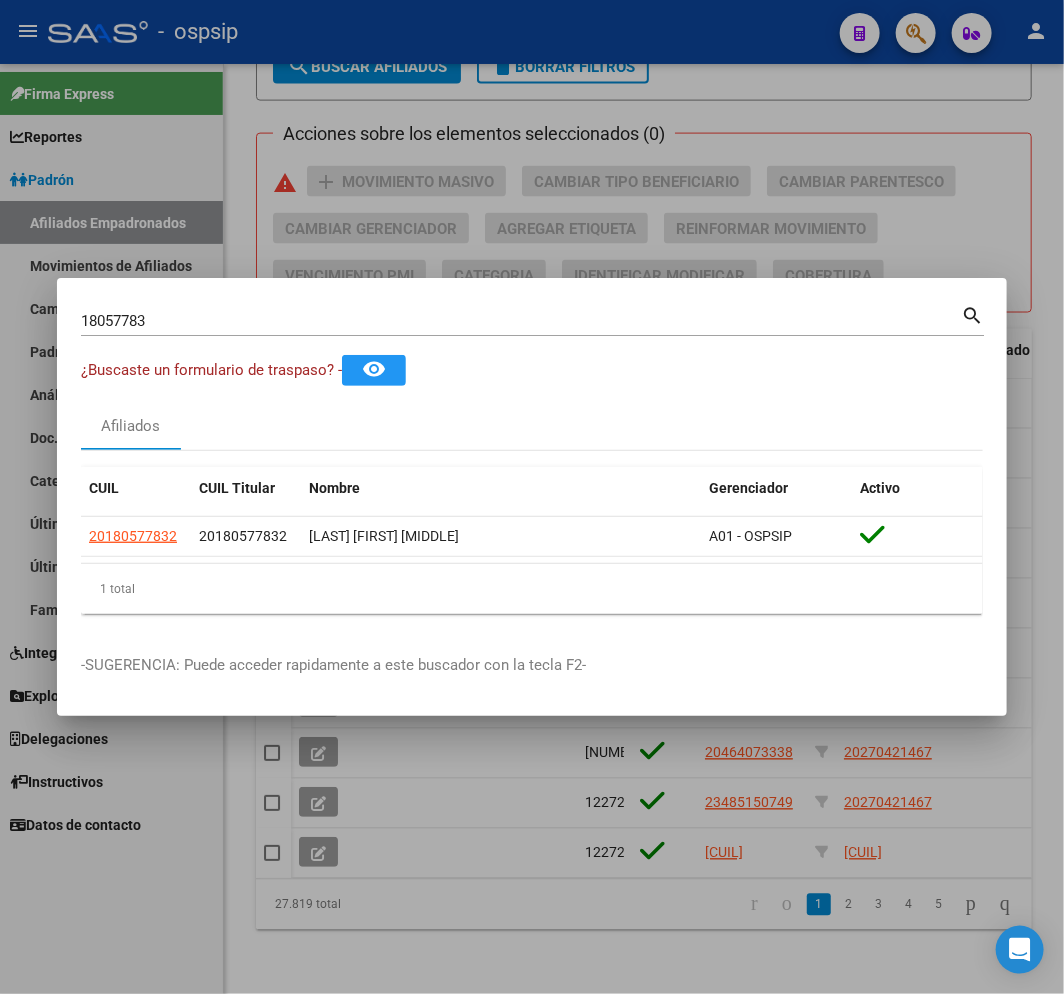 click at bounding box center (532, 497) 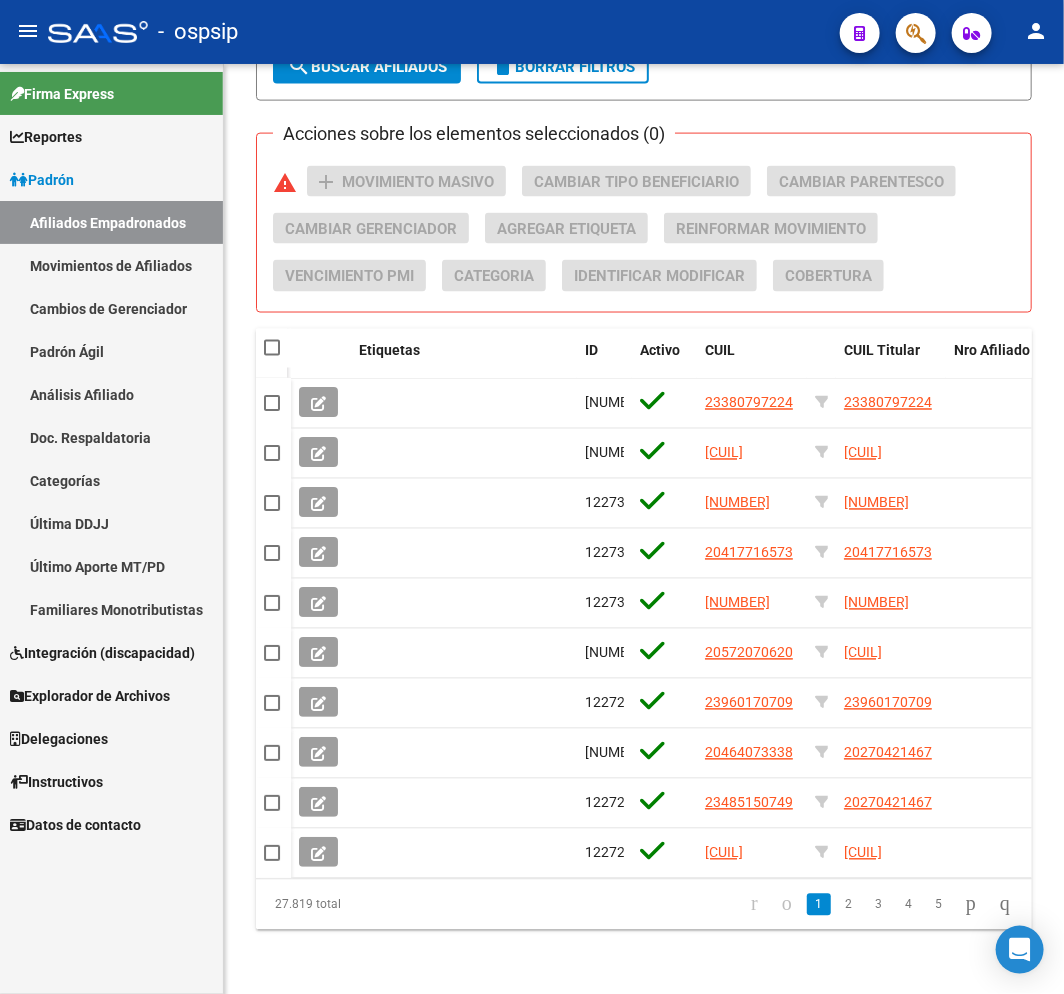 click 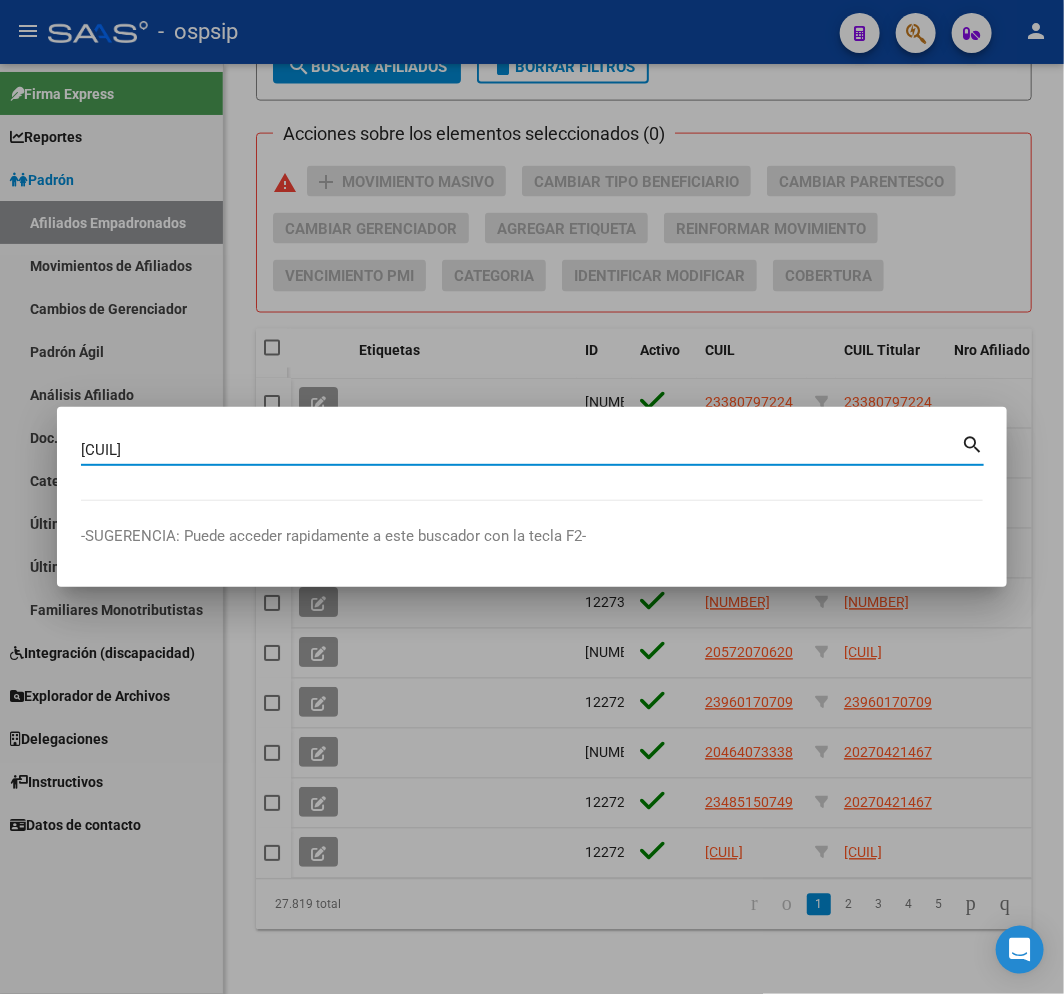 type on "18143603" 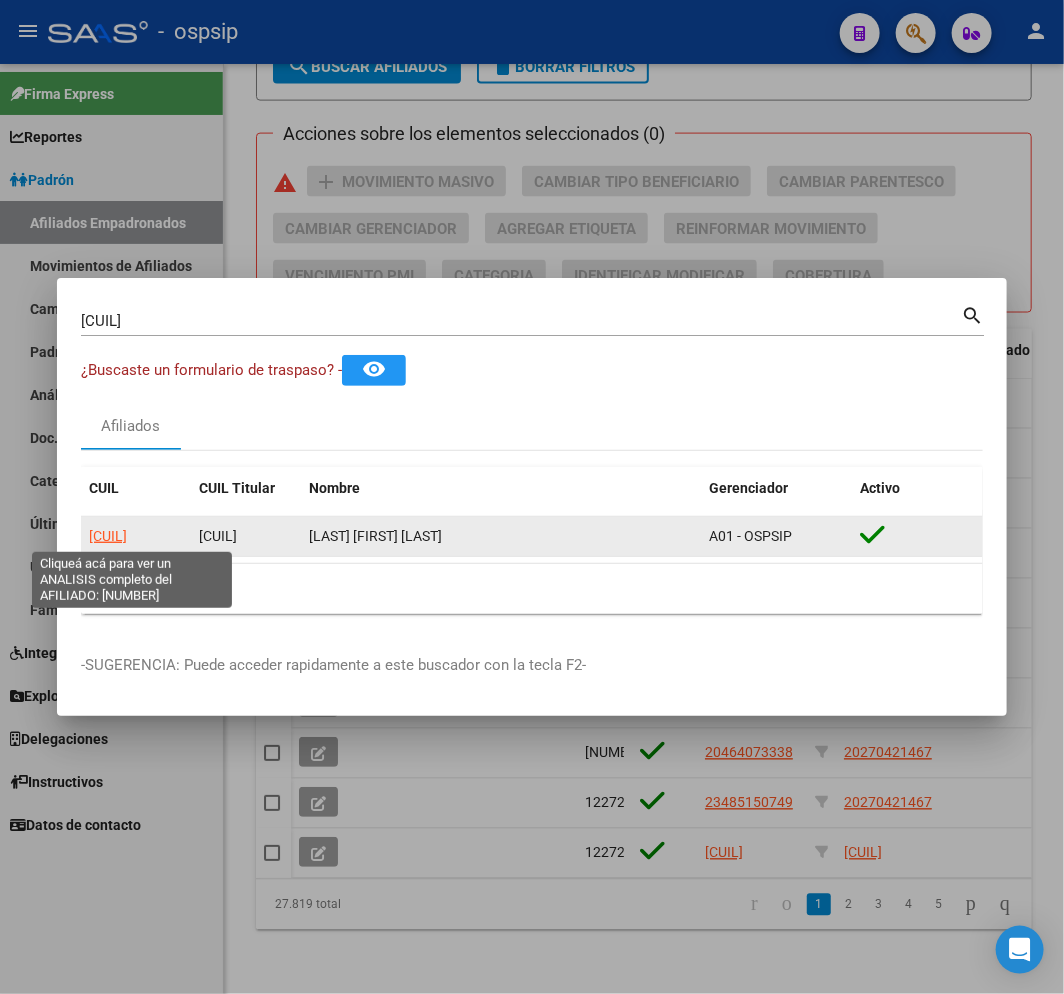 click on "20181436035" 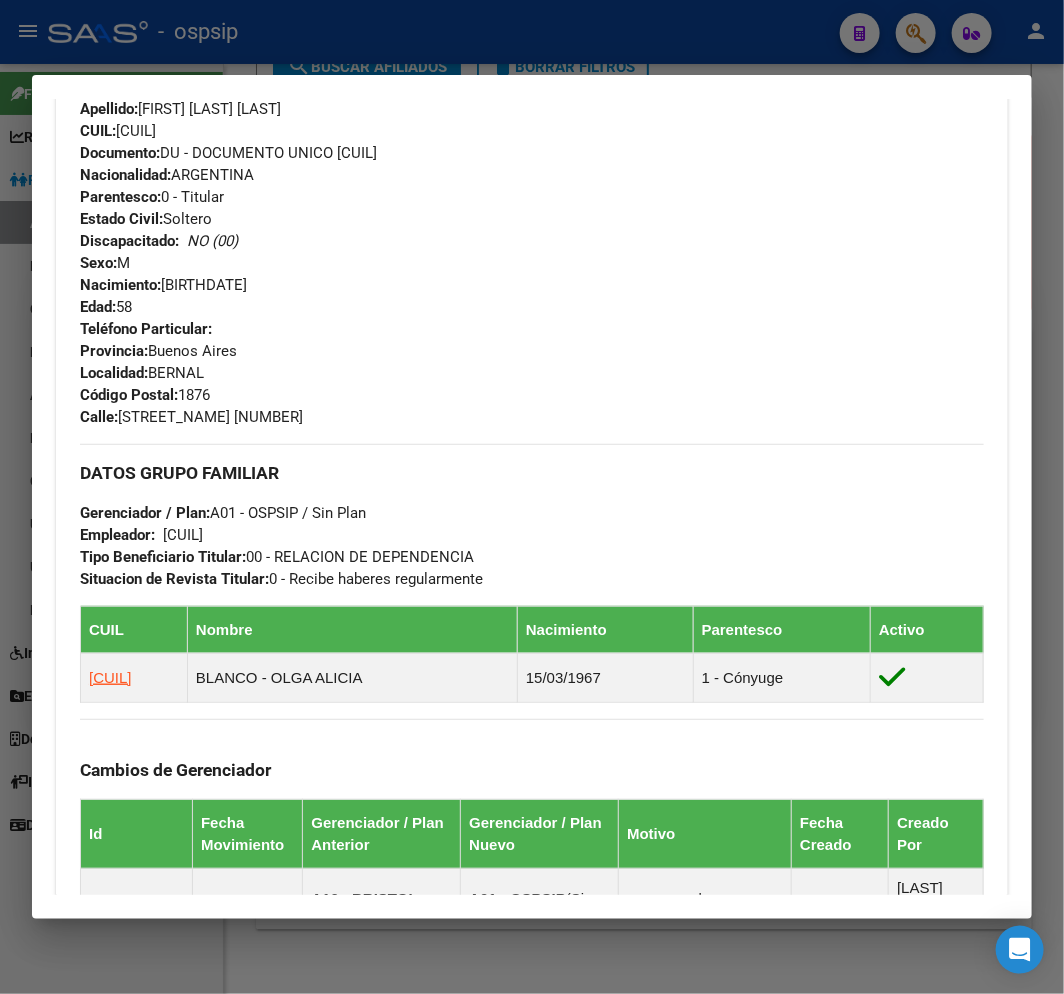 scroll, scrollTop: 1443, scrollLeft: 0, axis: vertical 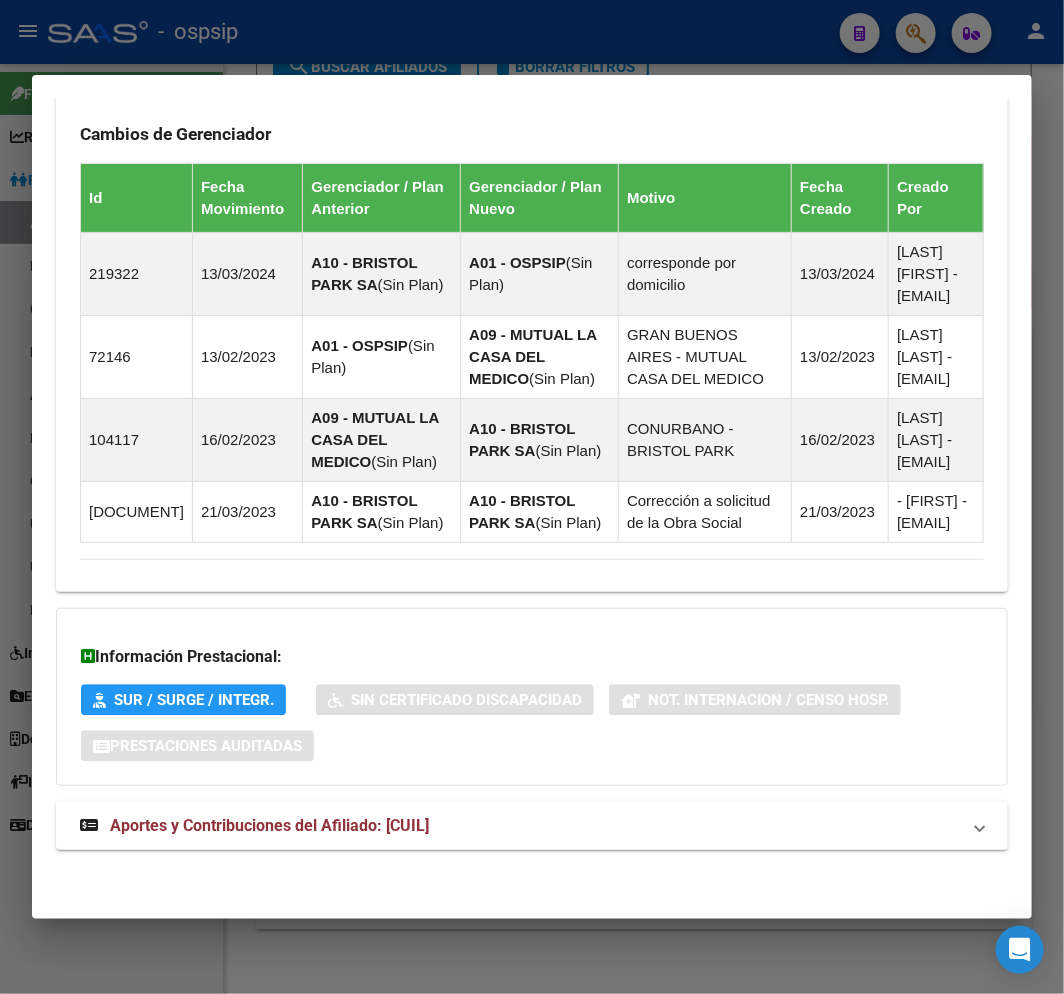drag, startPoint x: 581, startPoint y: 820, endPoint x: 668, endPoint y: 751, distance: 111.040535 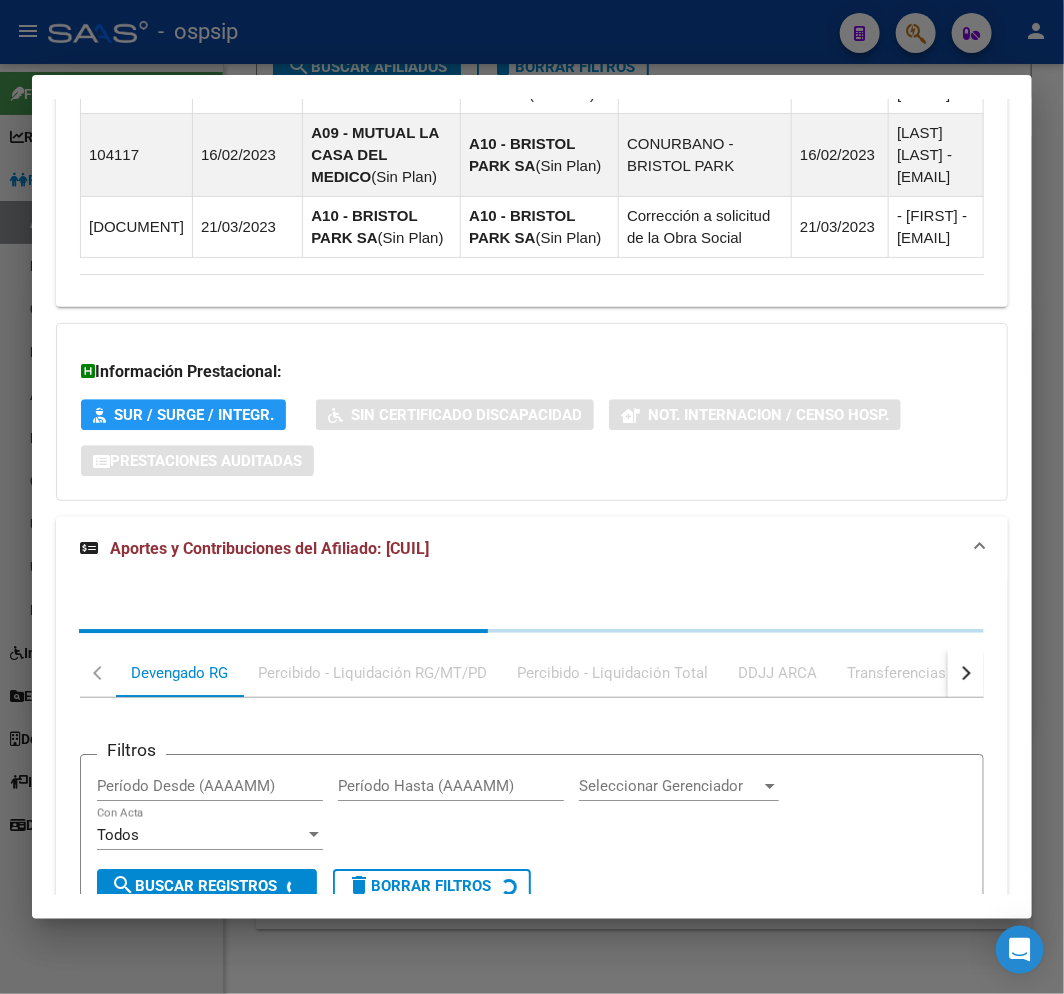 scroll, scrollTop: 1986, scrollLeft: 0, axis: vertical 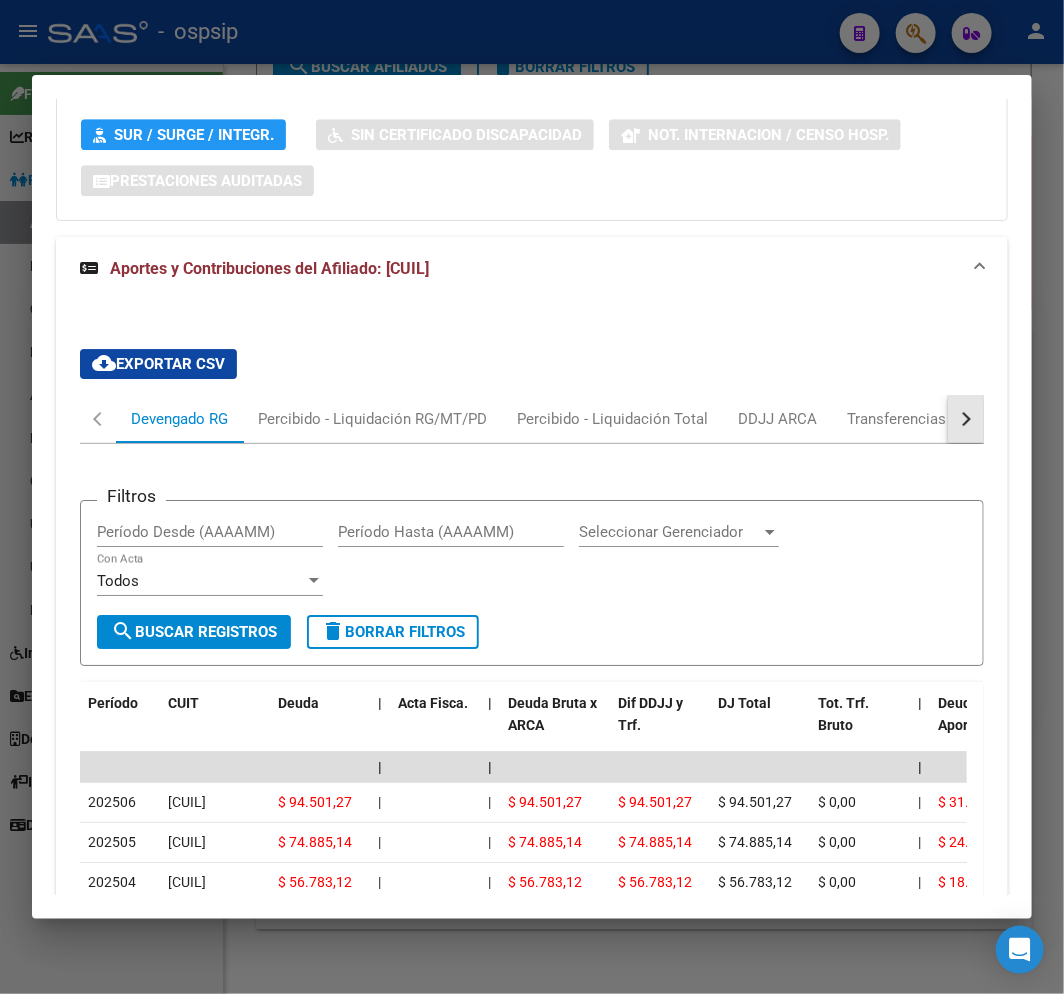 click at bounding box center [966, 419] 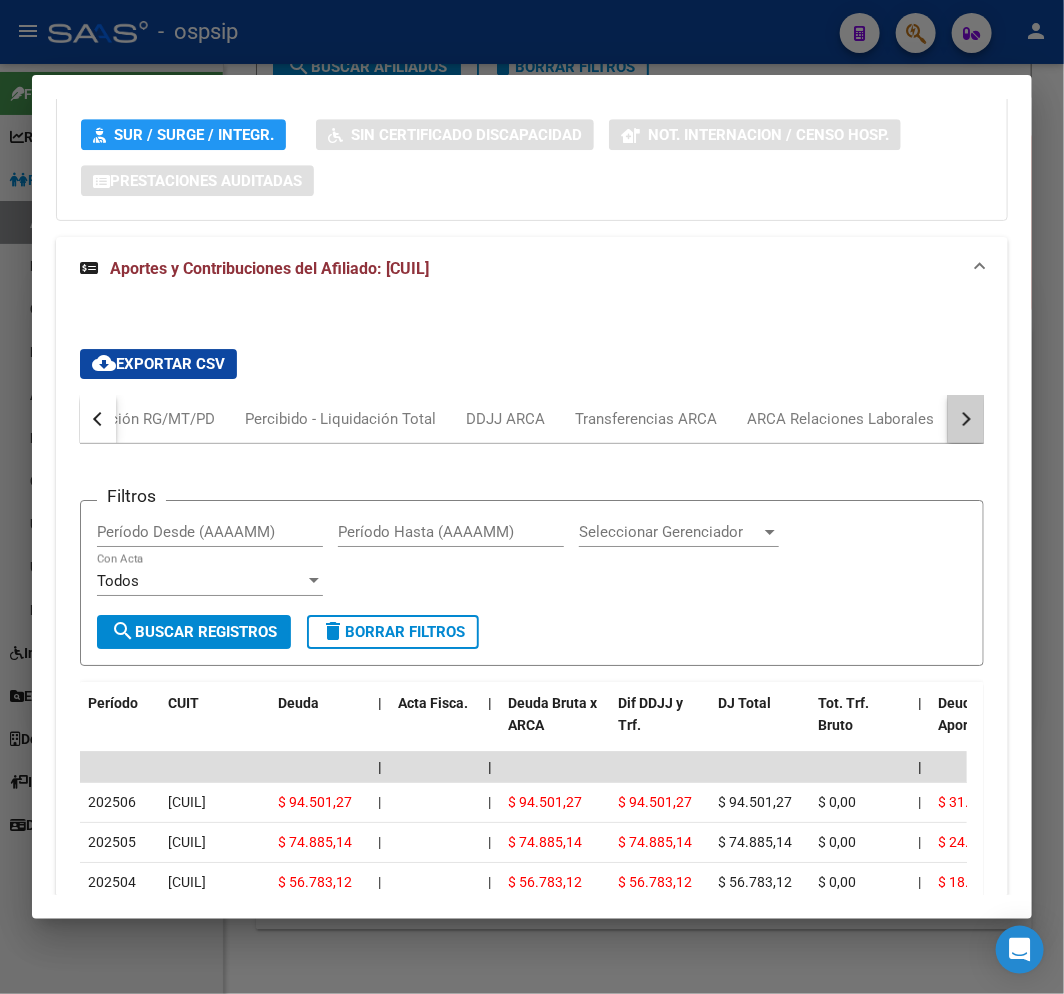 click at bounding box center [966, 419] 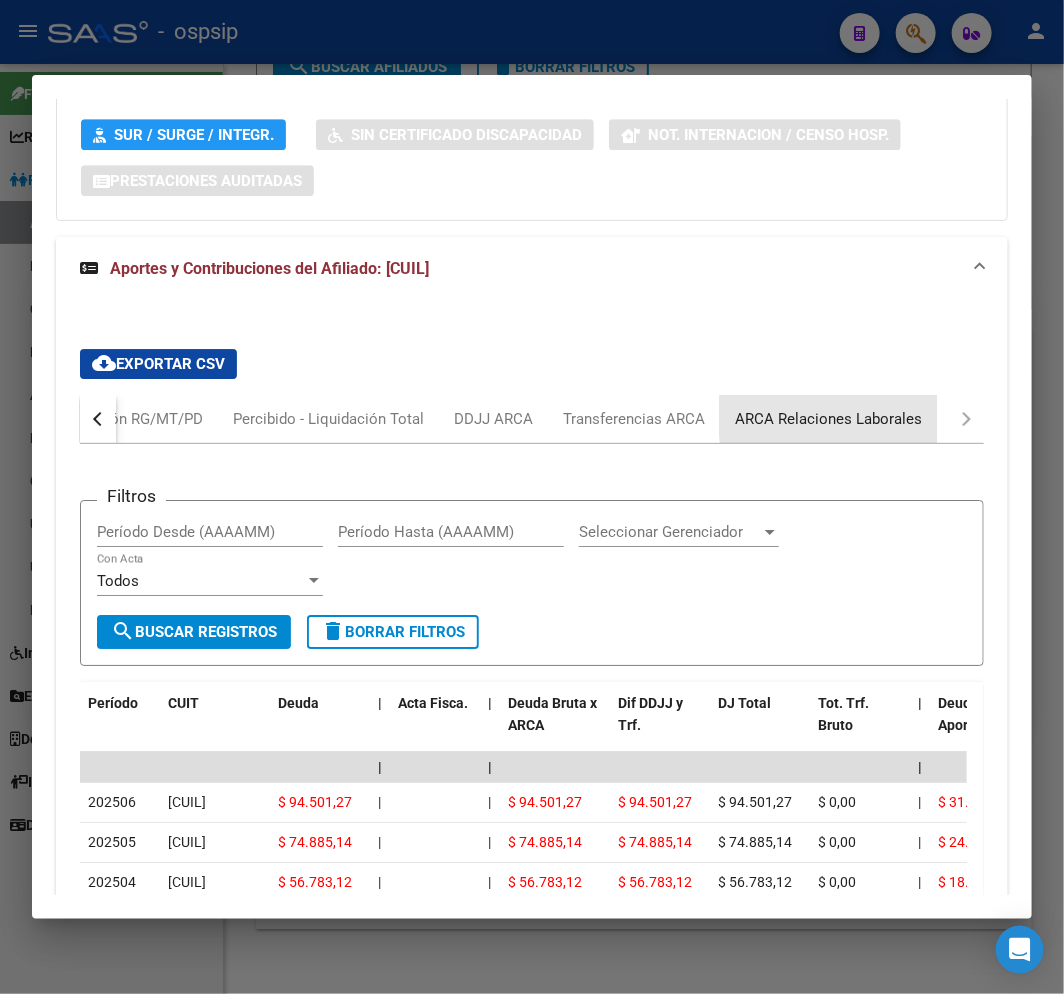 click on "ARCA Relaciones Laborales" at bounding box center (828, 419) 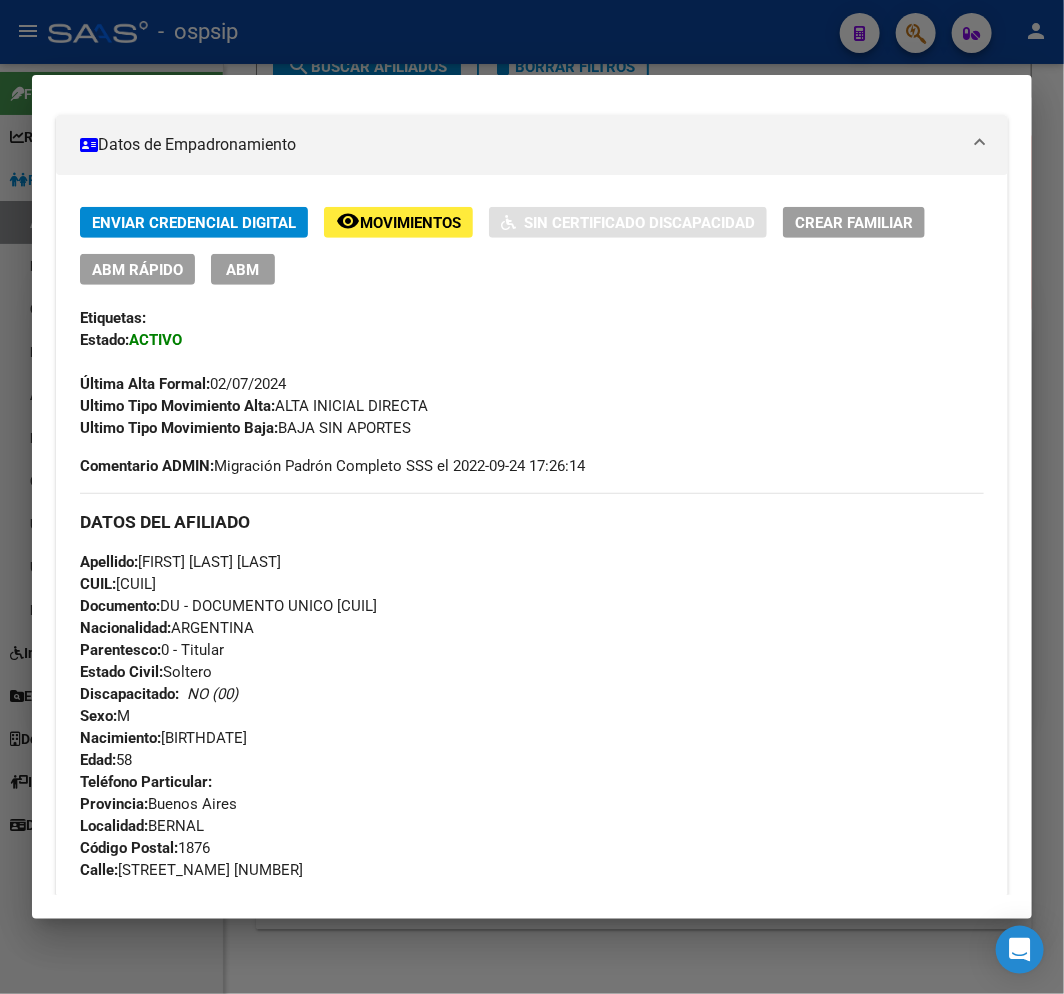 scroll, scrollTop: 320, scrollLeft: 0, axis: vertical 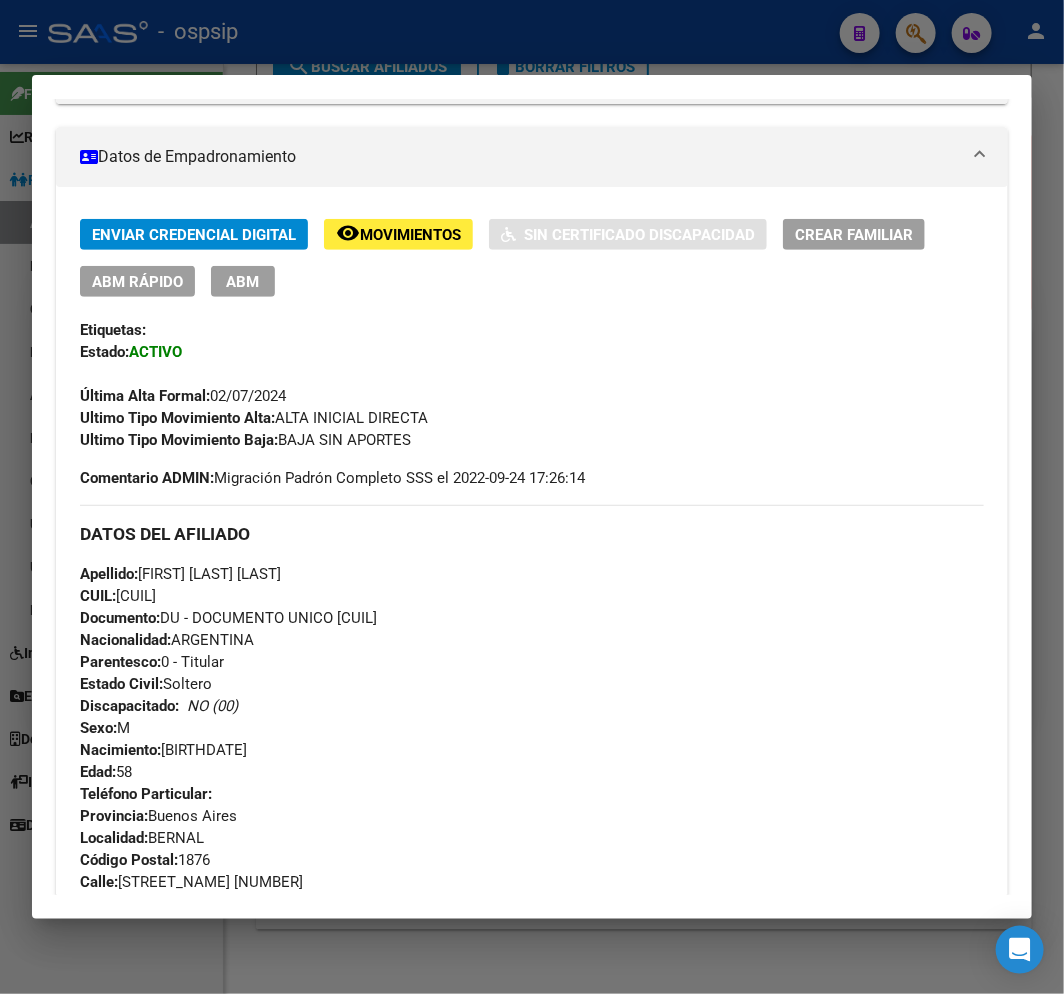 click at bounding box center [532, 497] 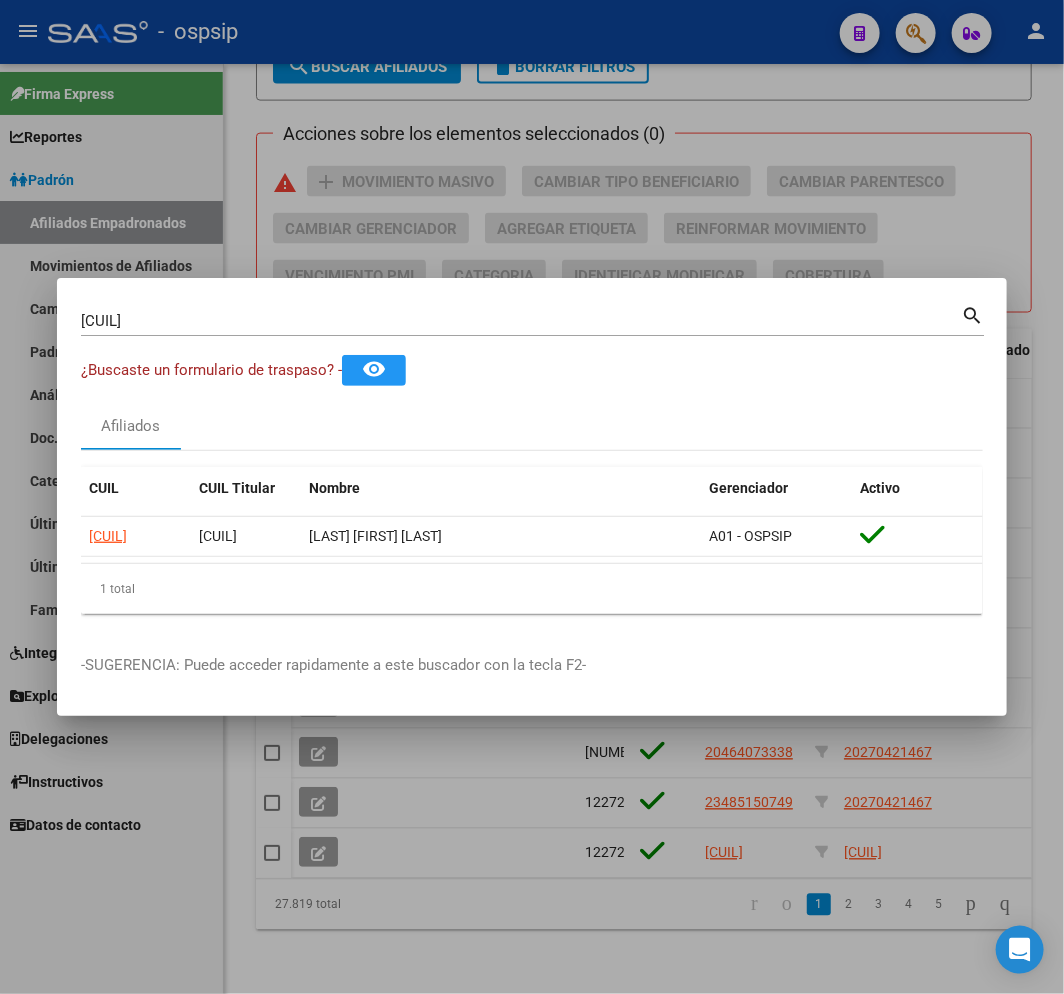click at bounding box center (532, 497) 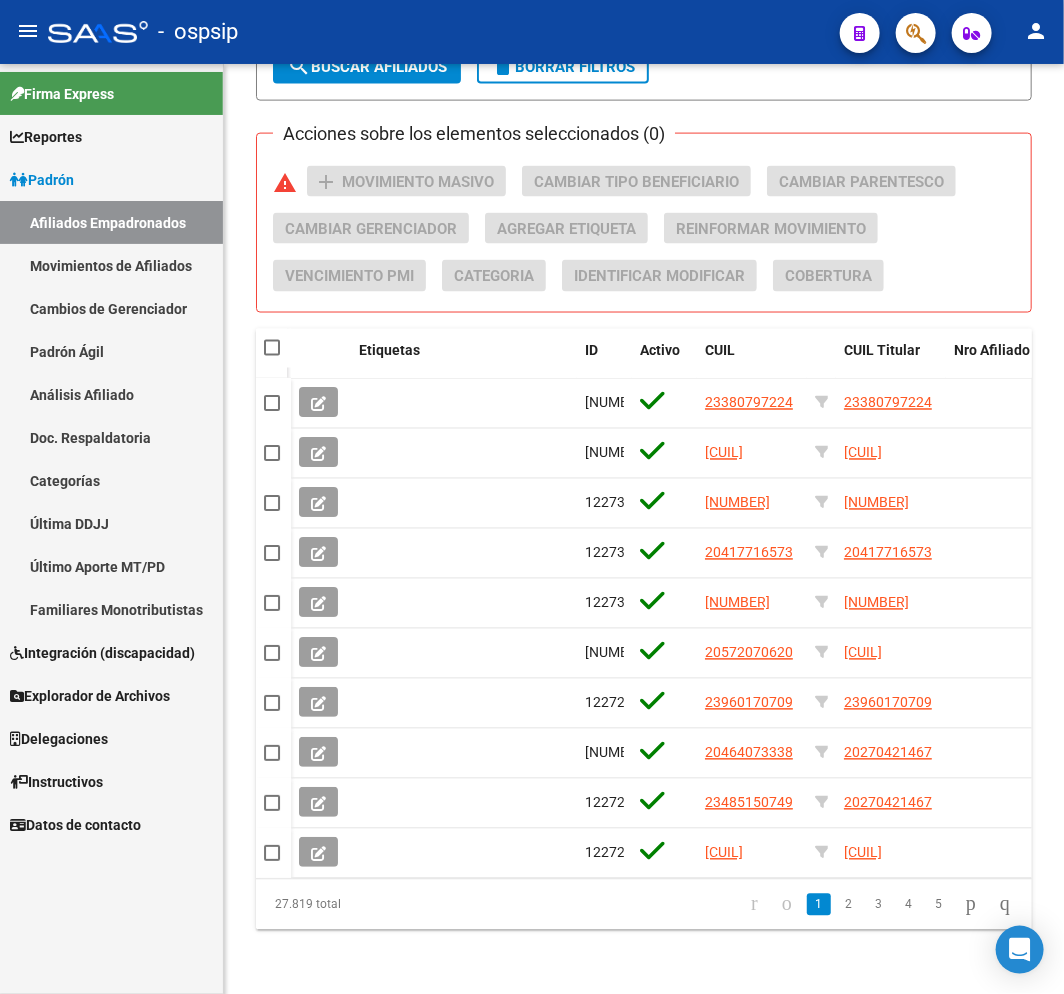 click on "-   ospsip" 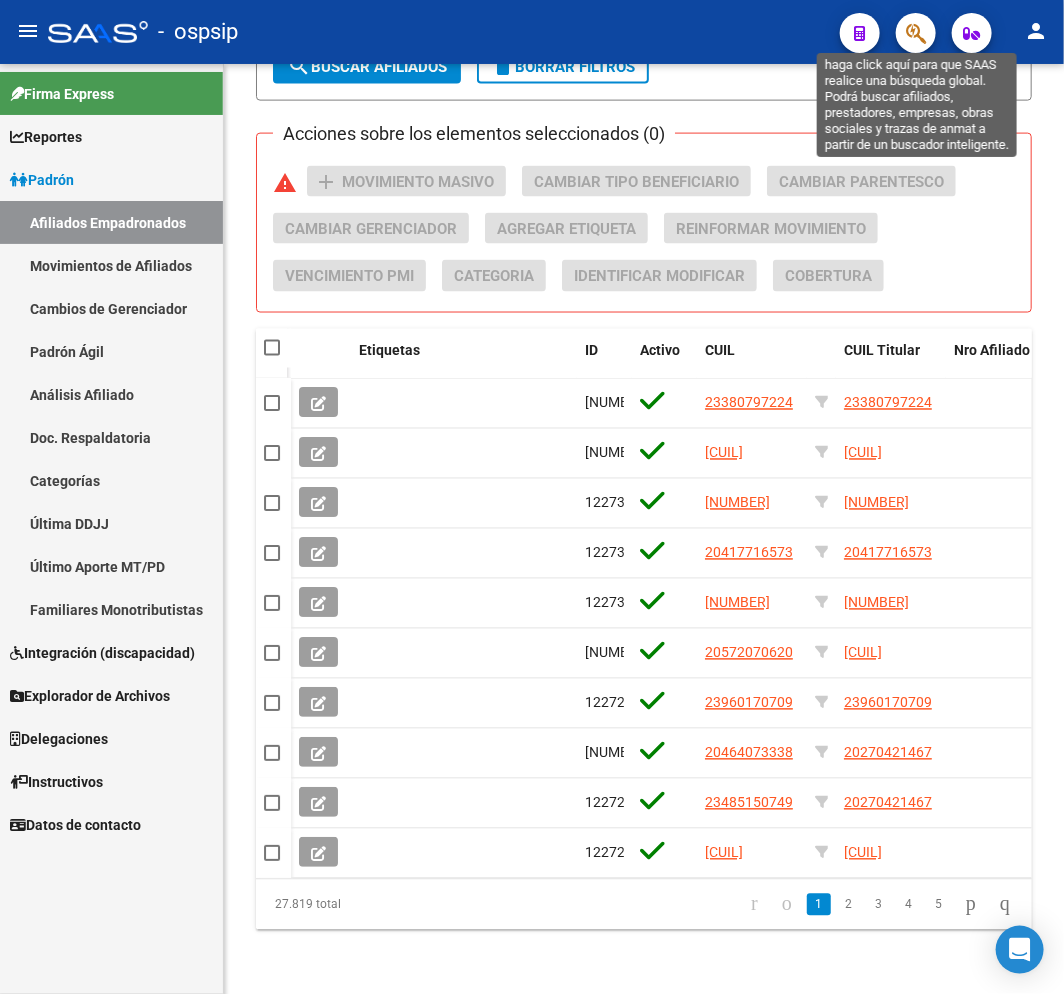click 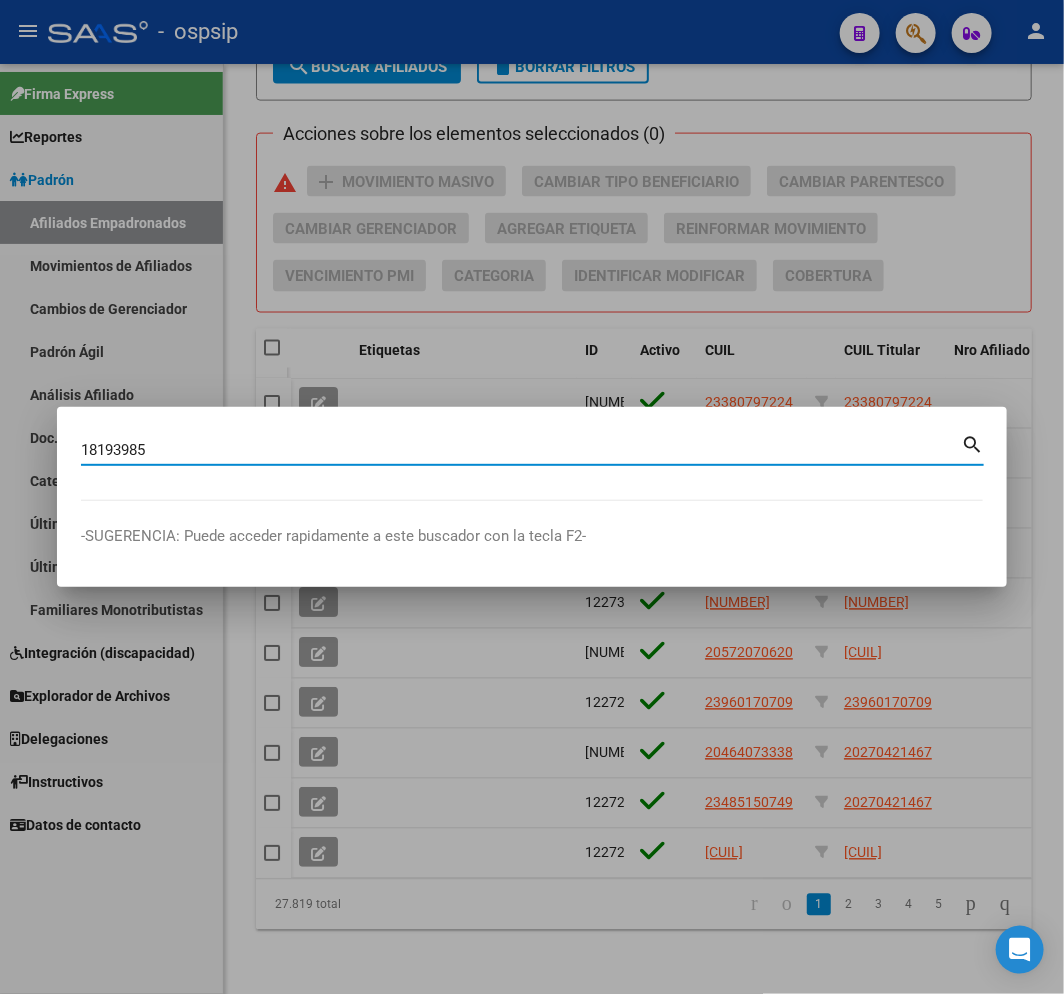 type on "18193985" 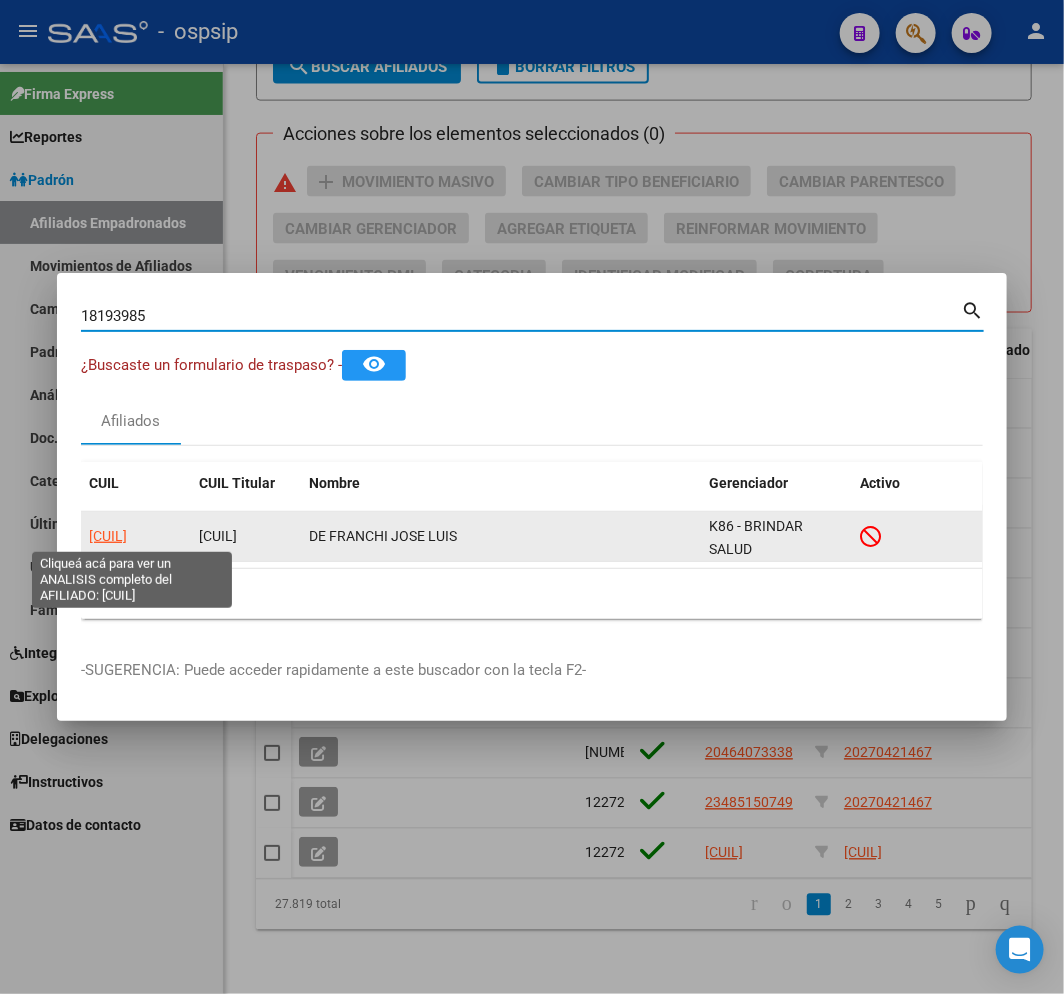 click on "20181939851" 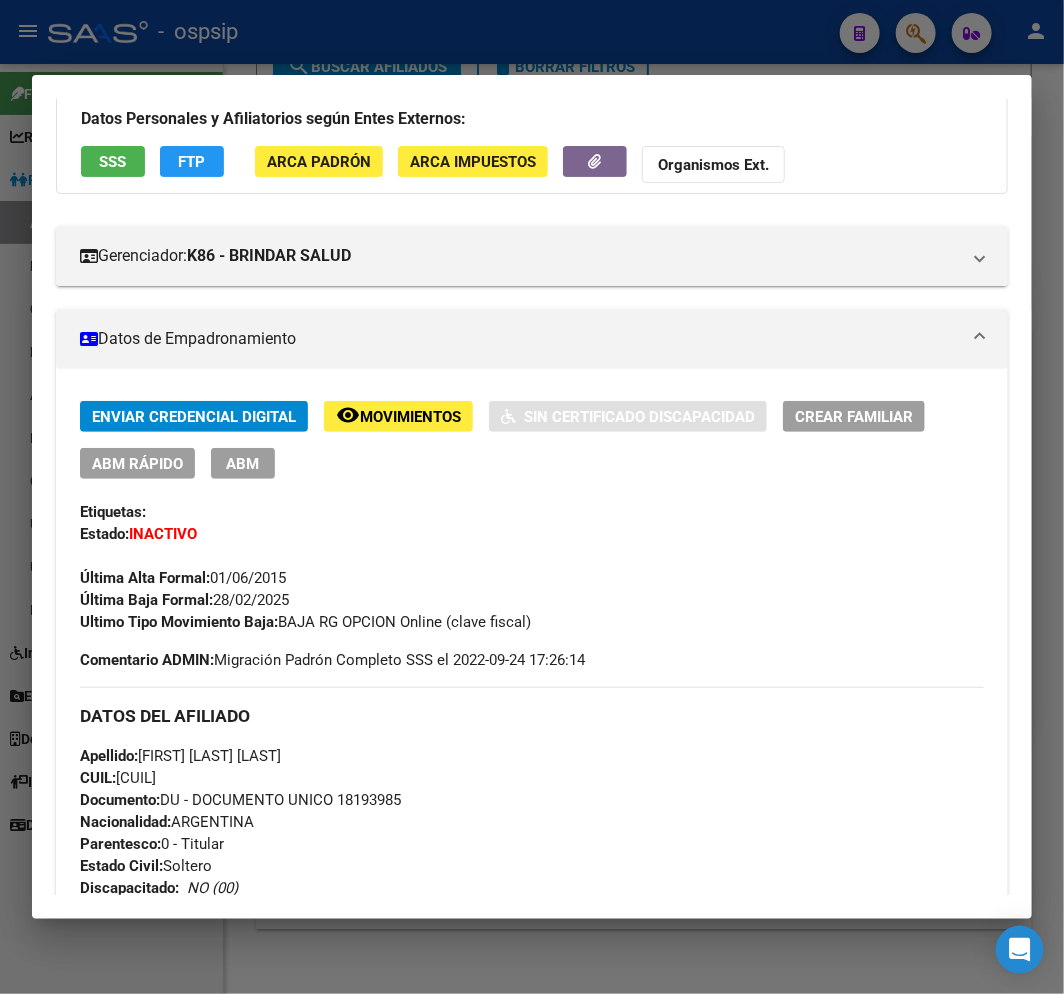scroll, scrollTop: 111, scrollLeft: 0, axis: vertical 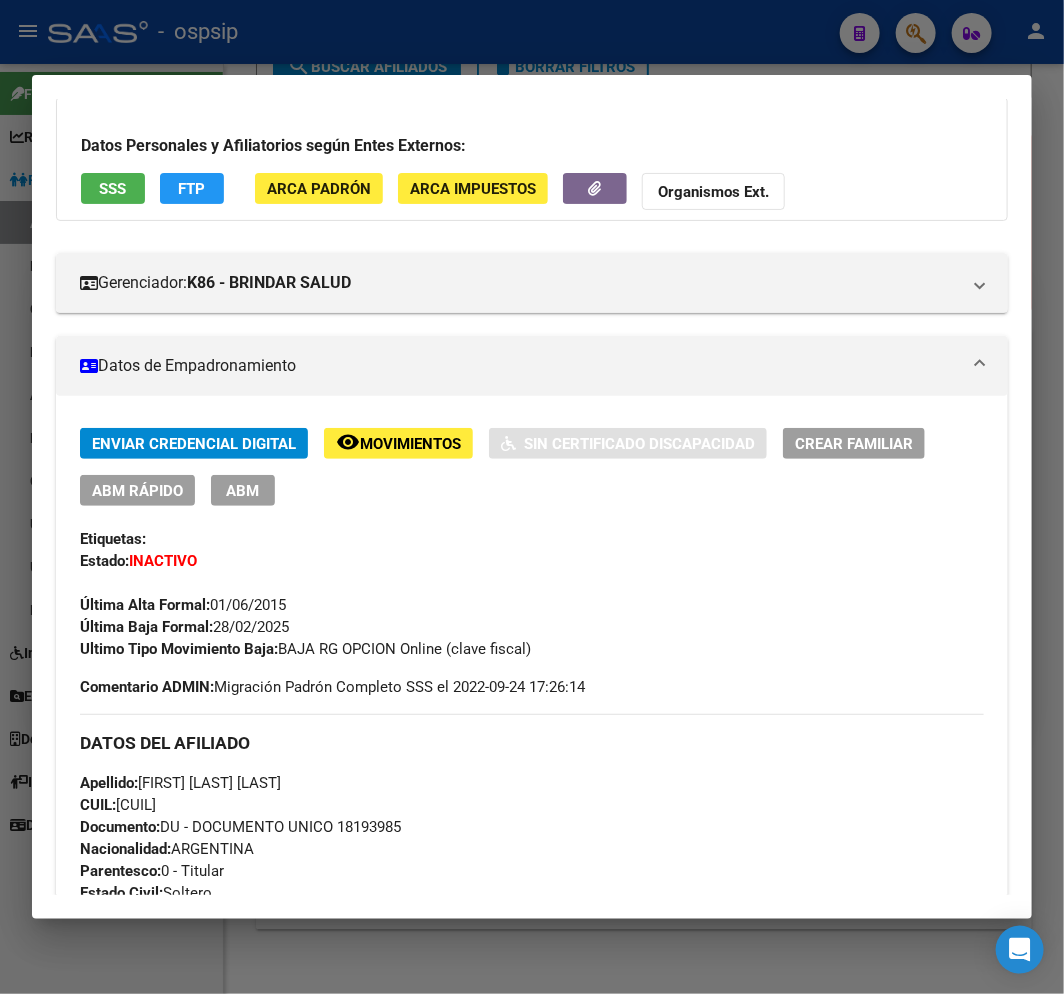 click at bounding box center (532, 497) 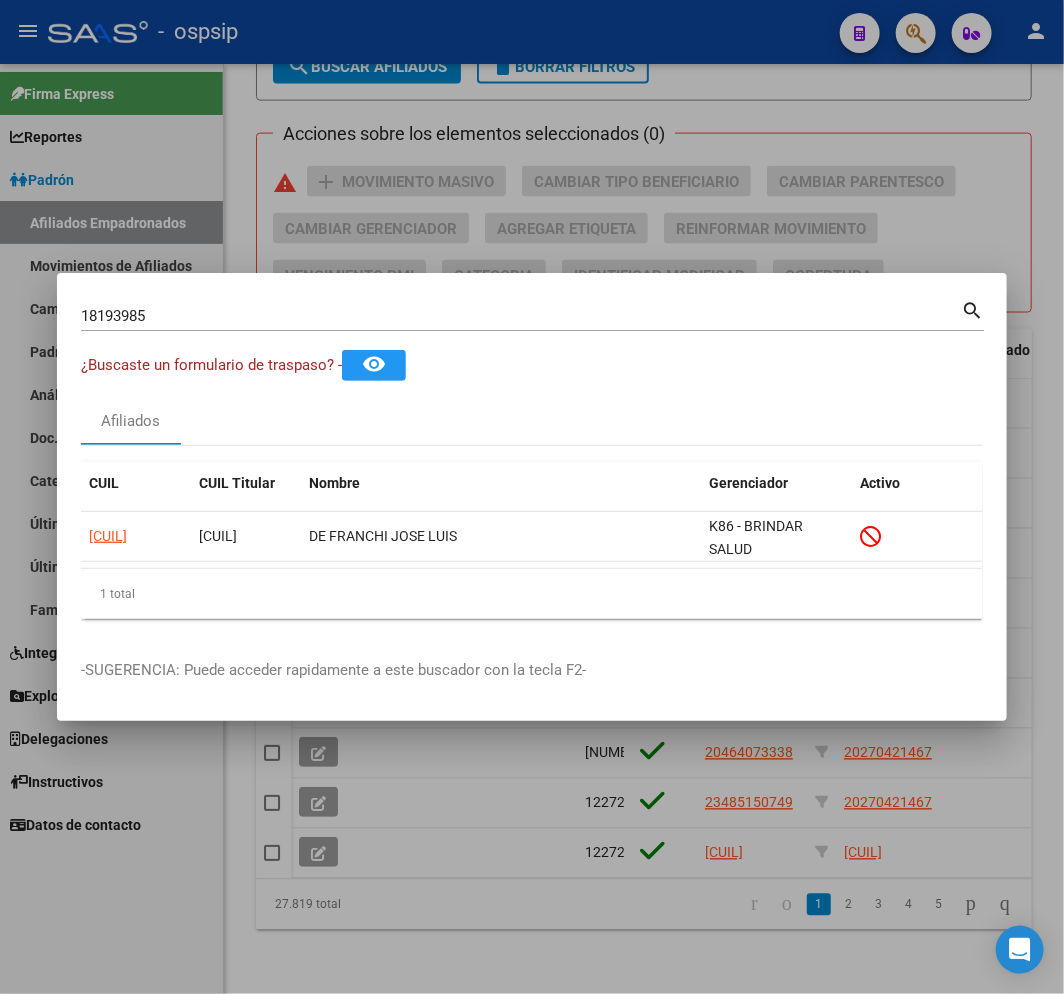 click at bounding box center (532, 497) 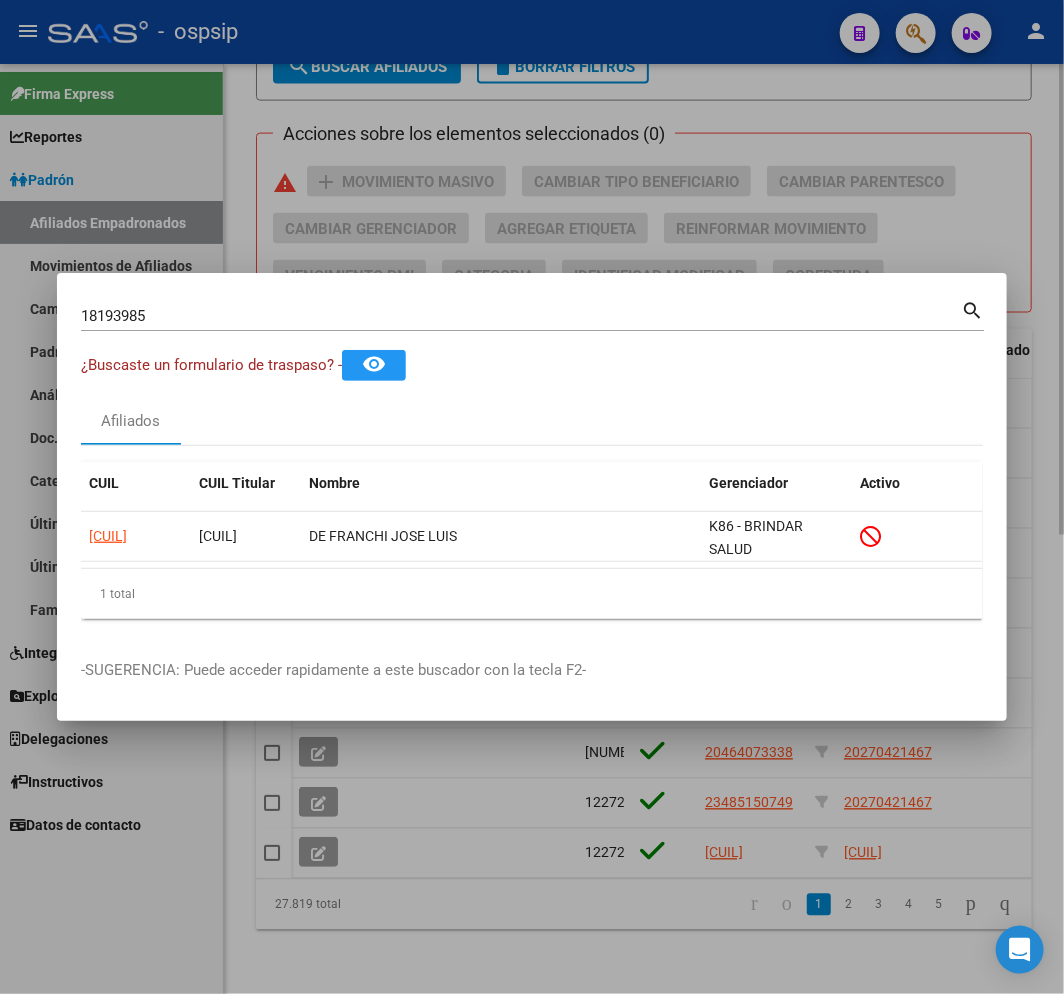 type 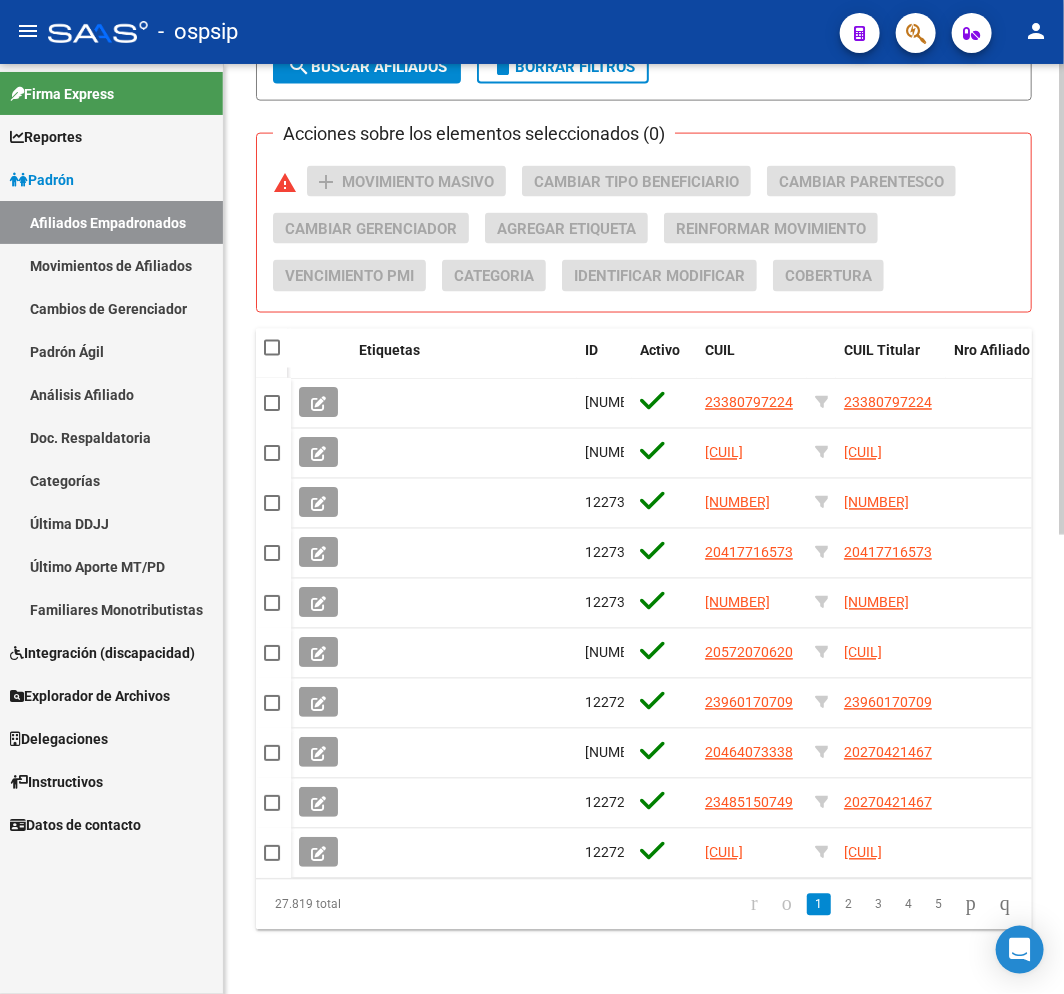 scroll, scrollTop: 238, scrollLeft: 0, axis: vertical 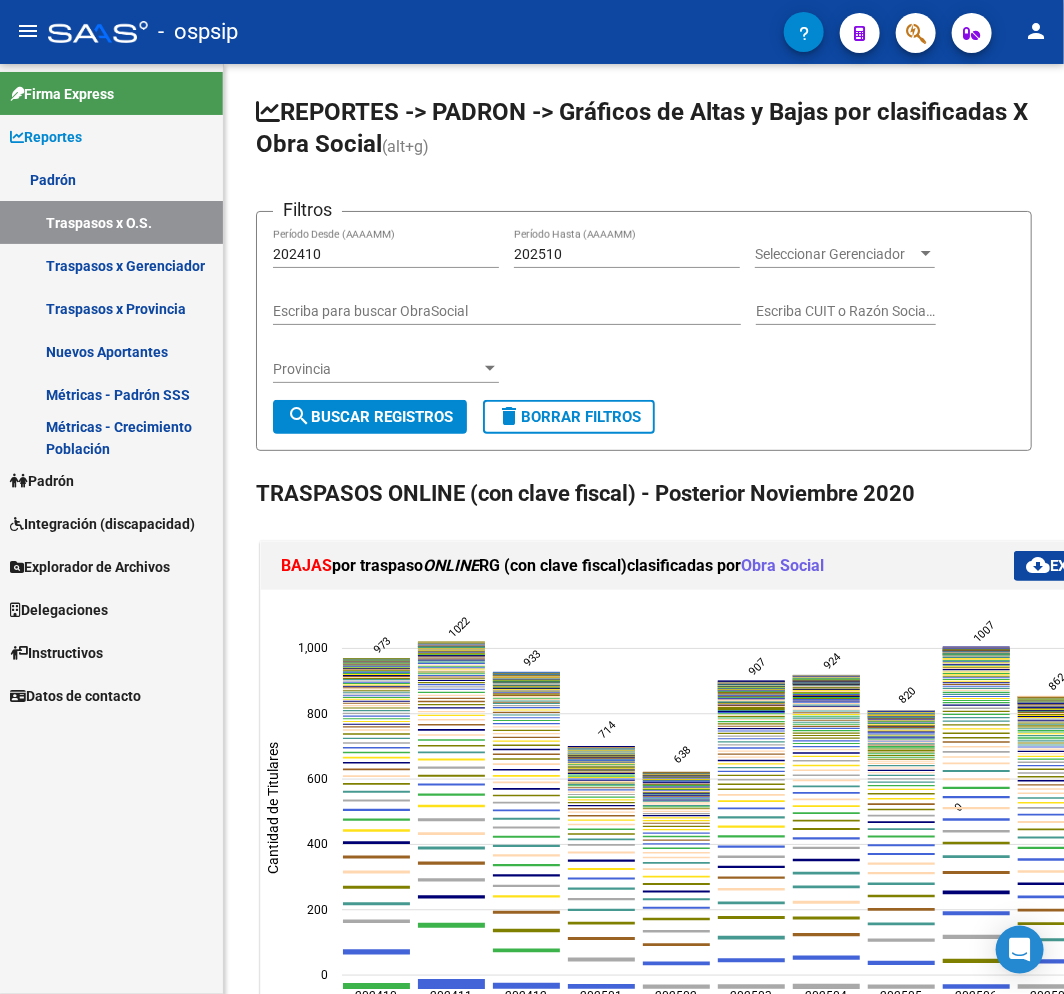 click on "Integración (discapacidad)" at bounding box center (102, 524) 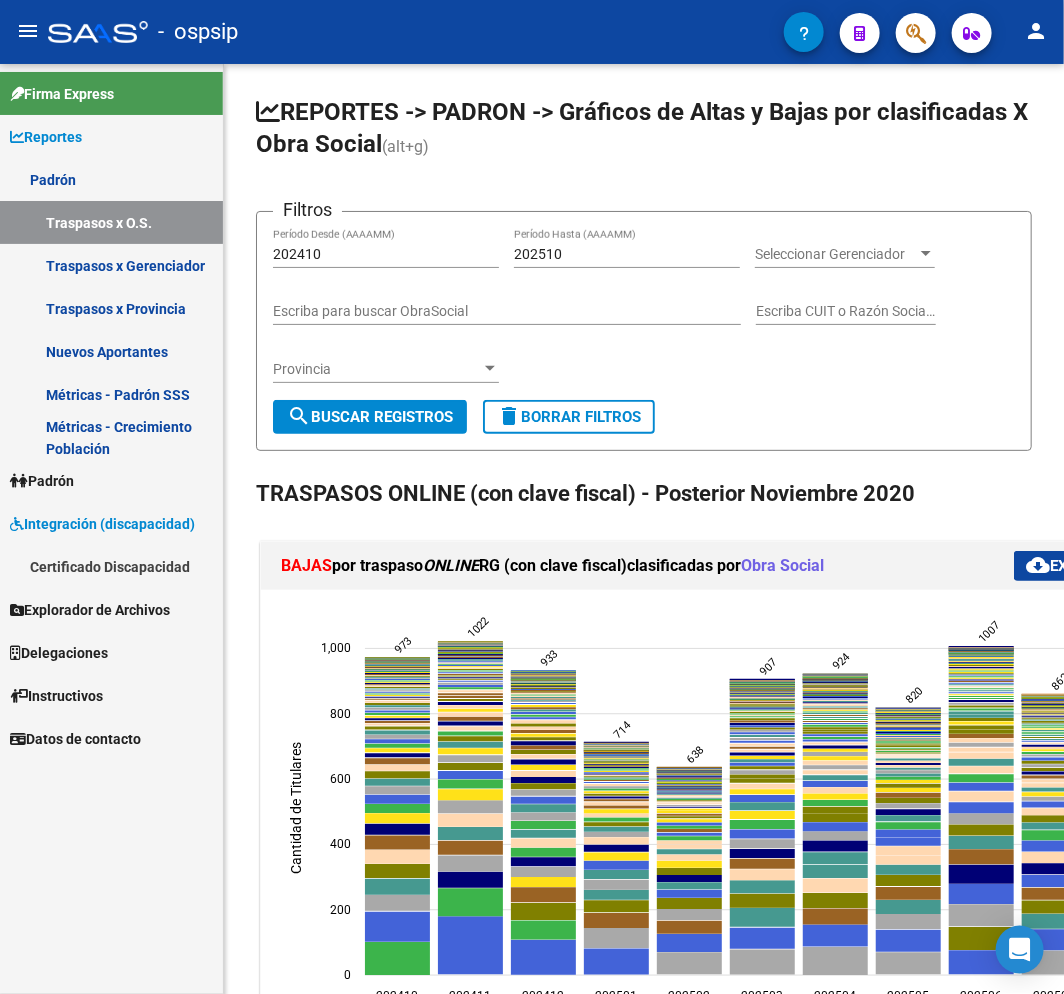 click on "Padrón" at bounding box center [111, 480] 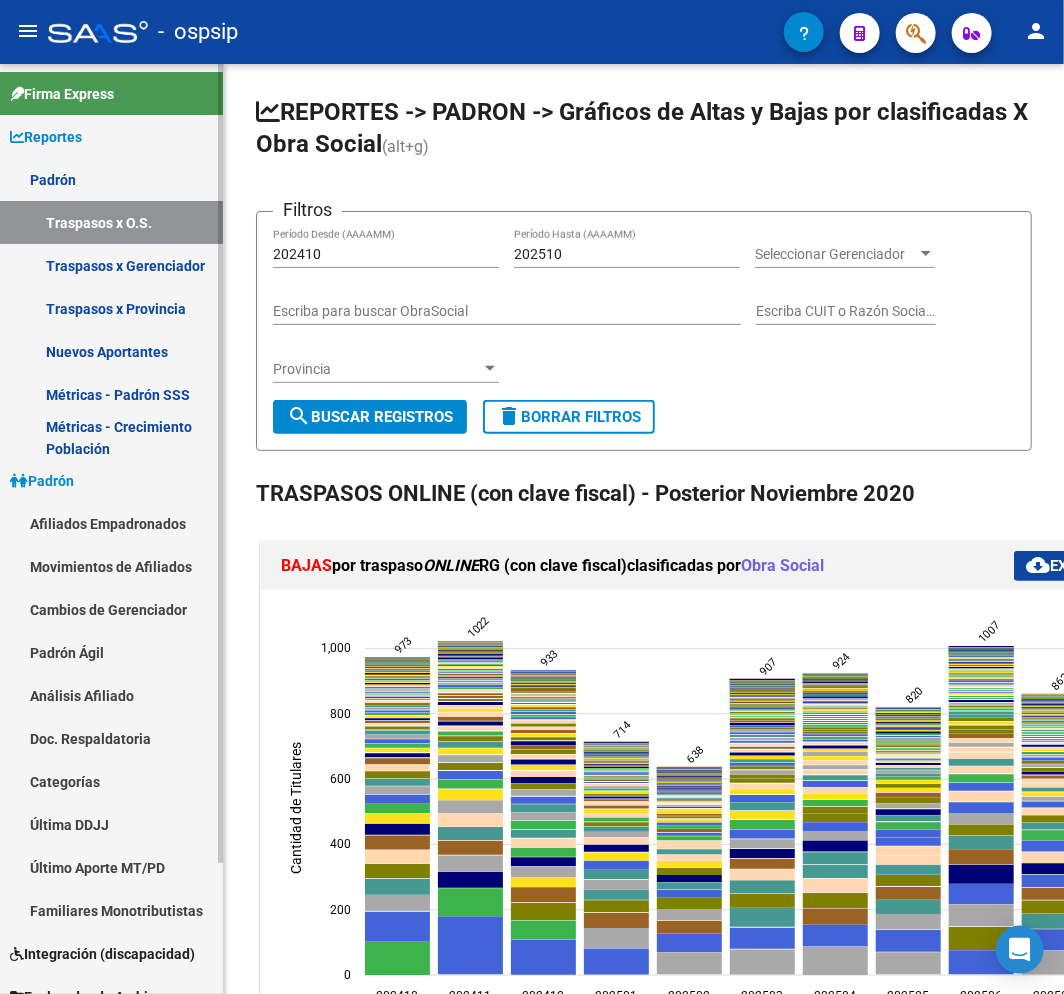 click on "Afiliados Empadronados" at bounding box center (111, 523) 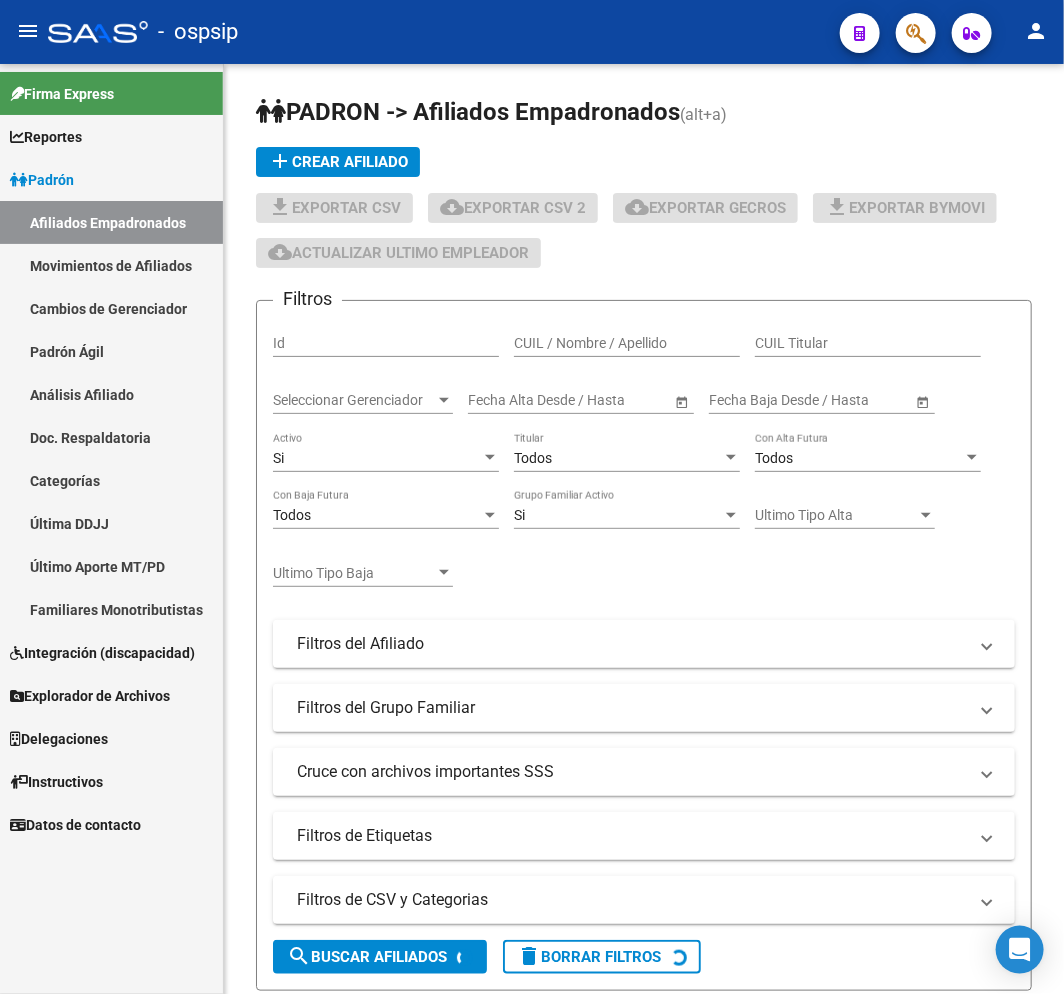 click 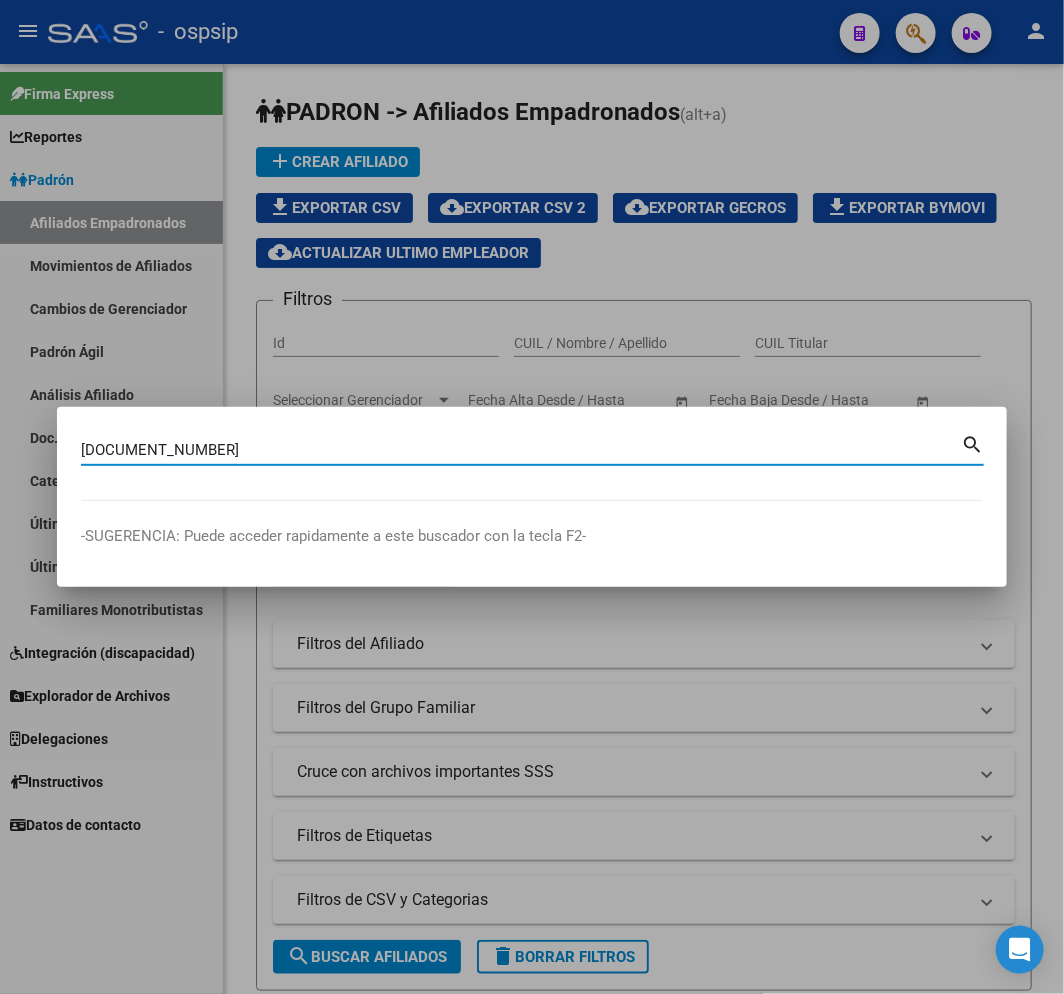 type on "18223110" 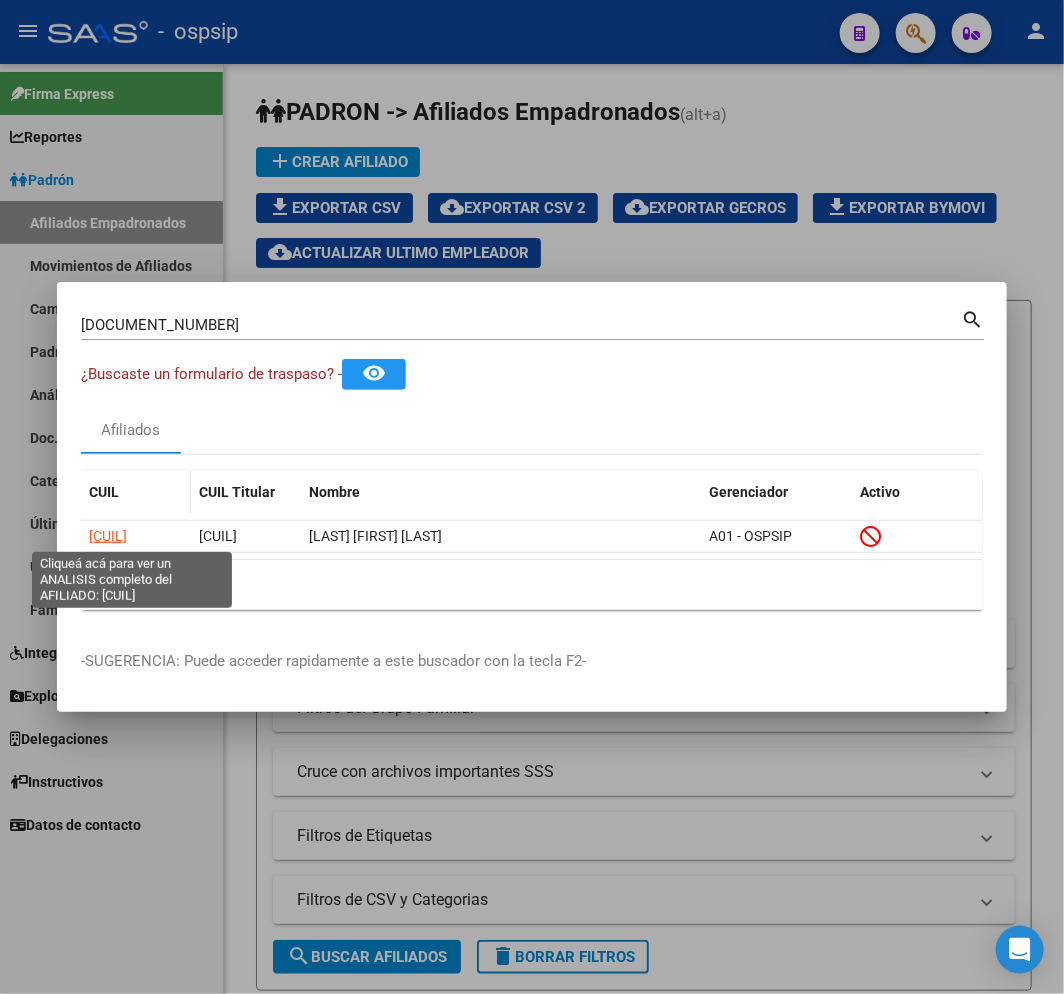 click on "20182231100" 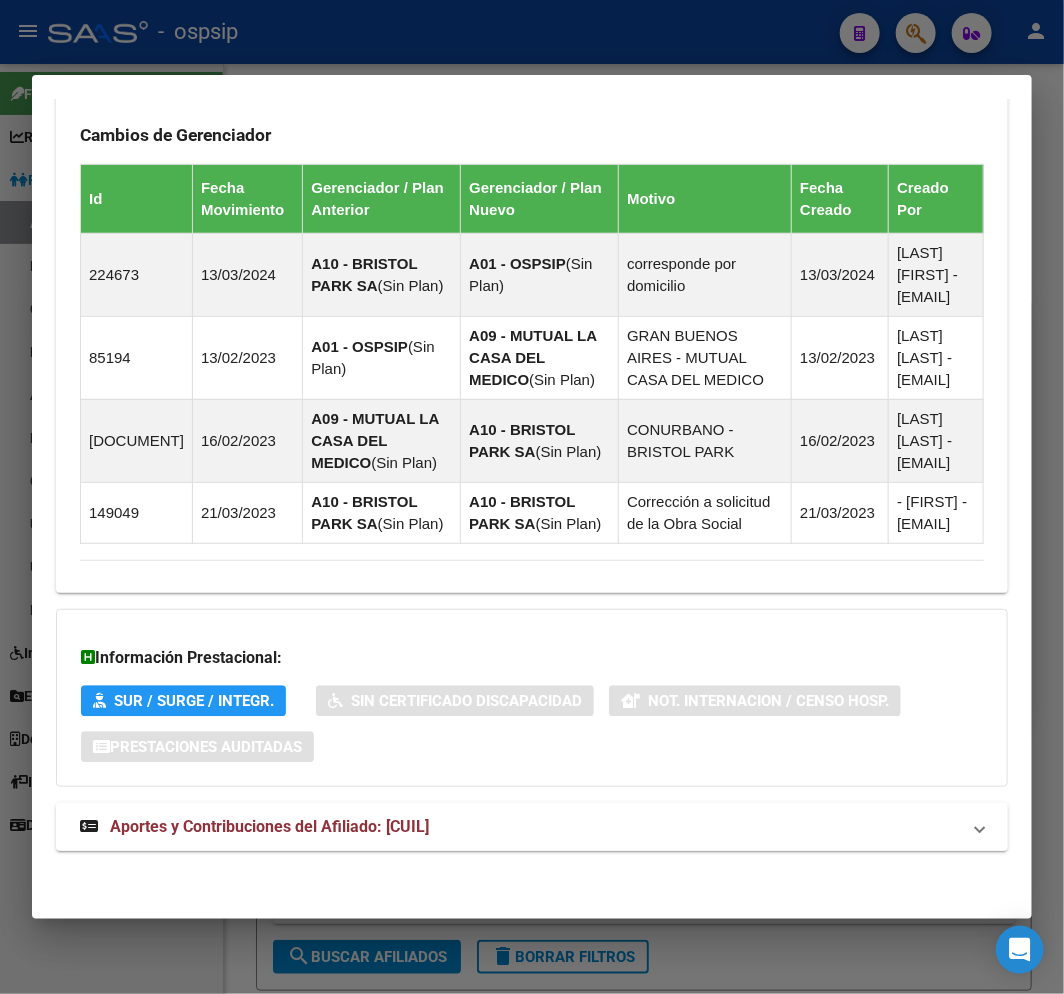 scroll, scrollTop: 1397, scrollLeft: 0, axis: vertical 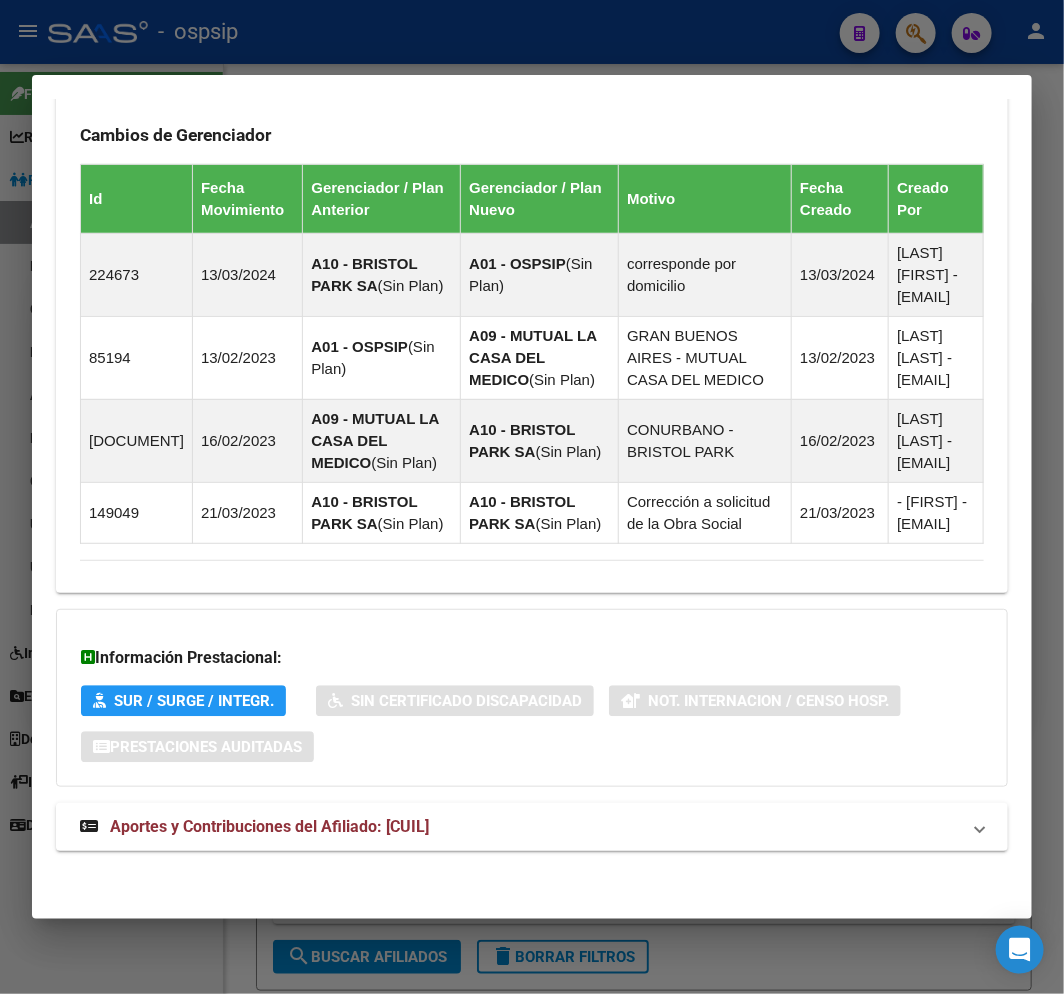 drag, startPoint x: 586, startPoint y: 808, endPoint x: 586, endPoint y: 795, distance: 13 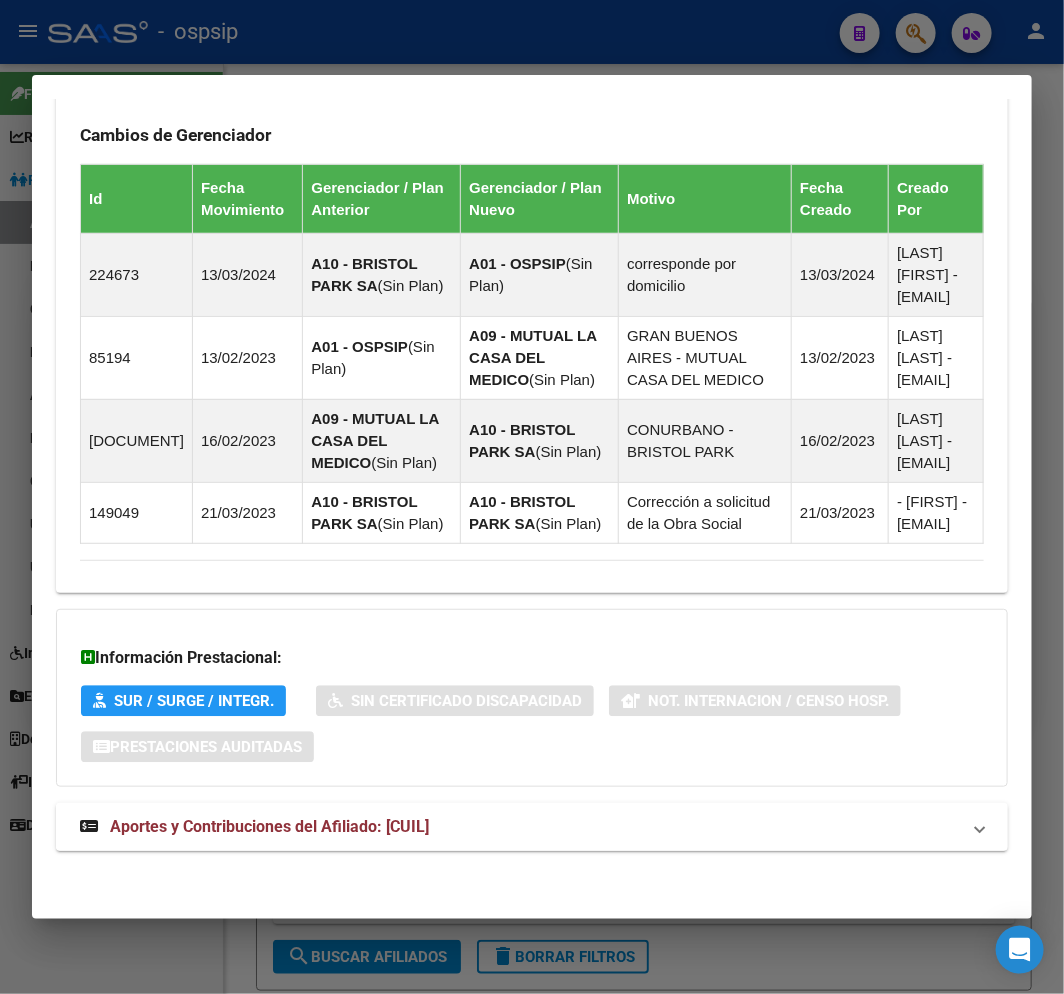 click on "Aportes y Contribuciones del Afiliado: 20182231100" at bounding box center (532, 827) 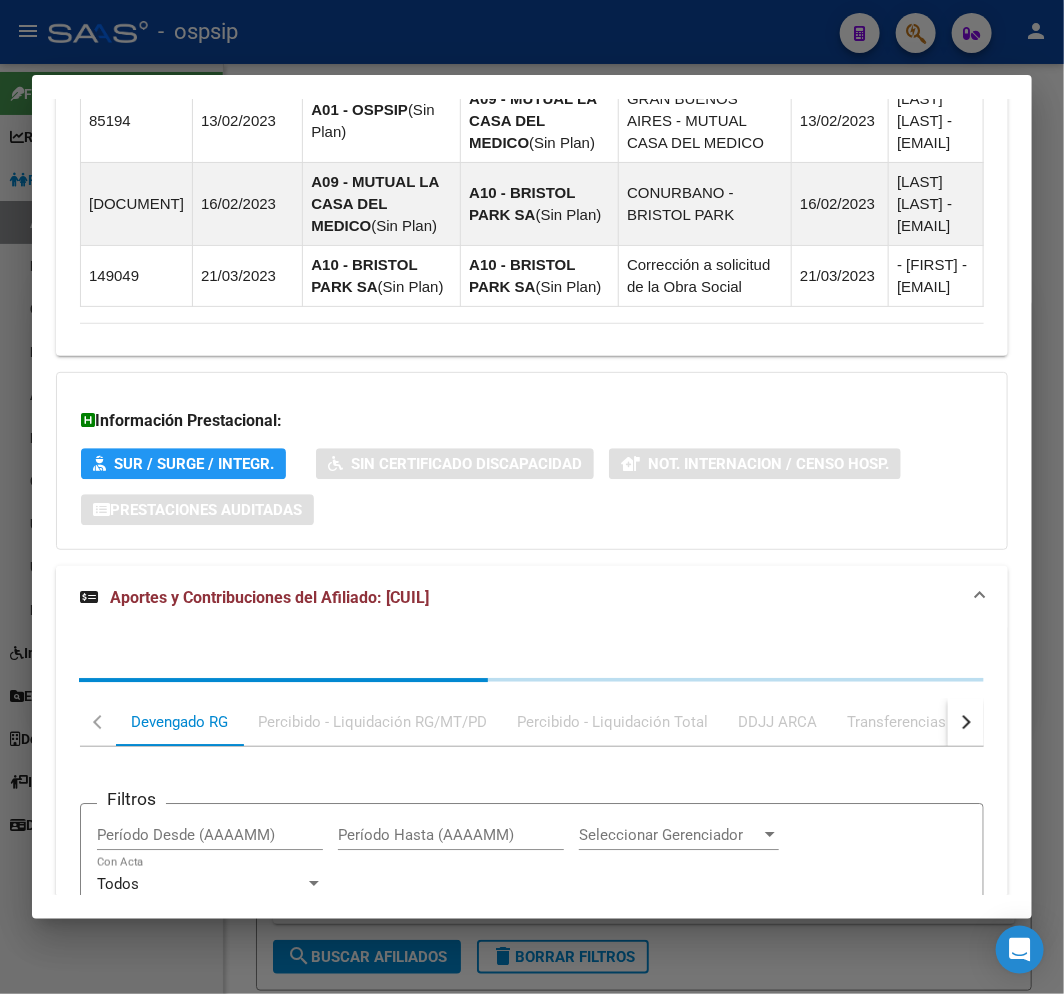 scroll, scrollTop: 1941, scrollLeft: 0, axis: vertical 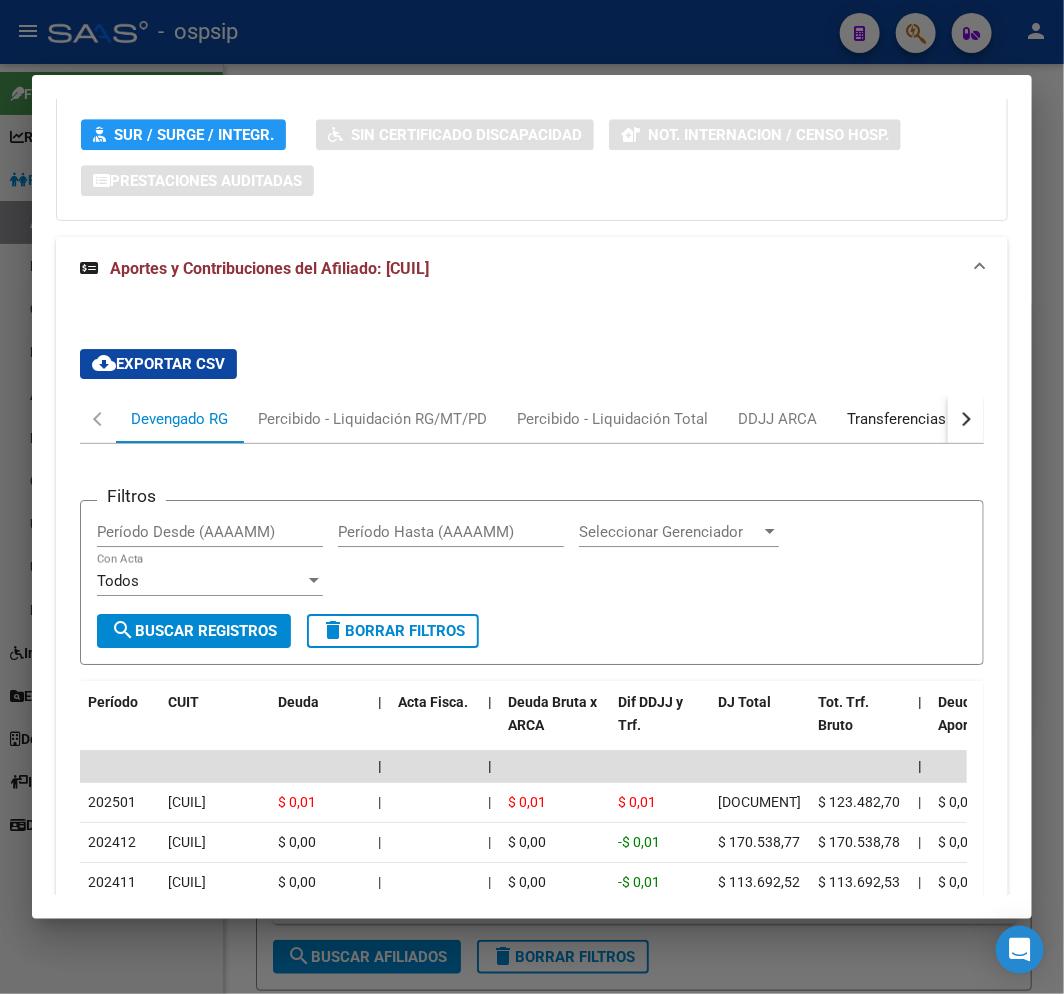 click on "Transferencias ARCA" at bounding box center [918, 419] 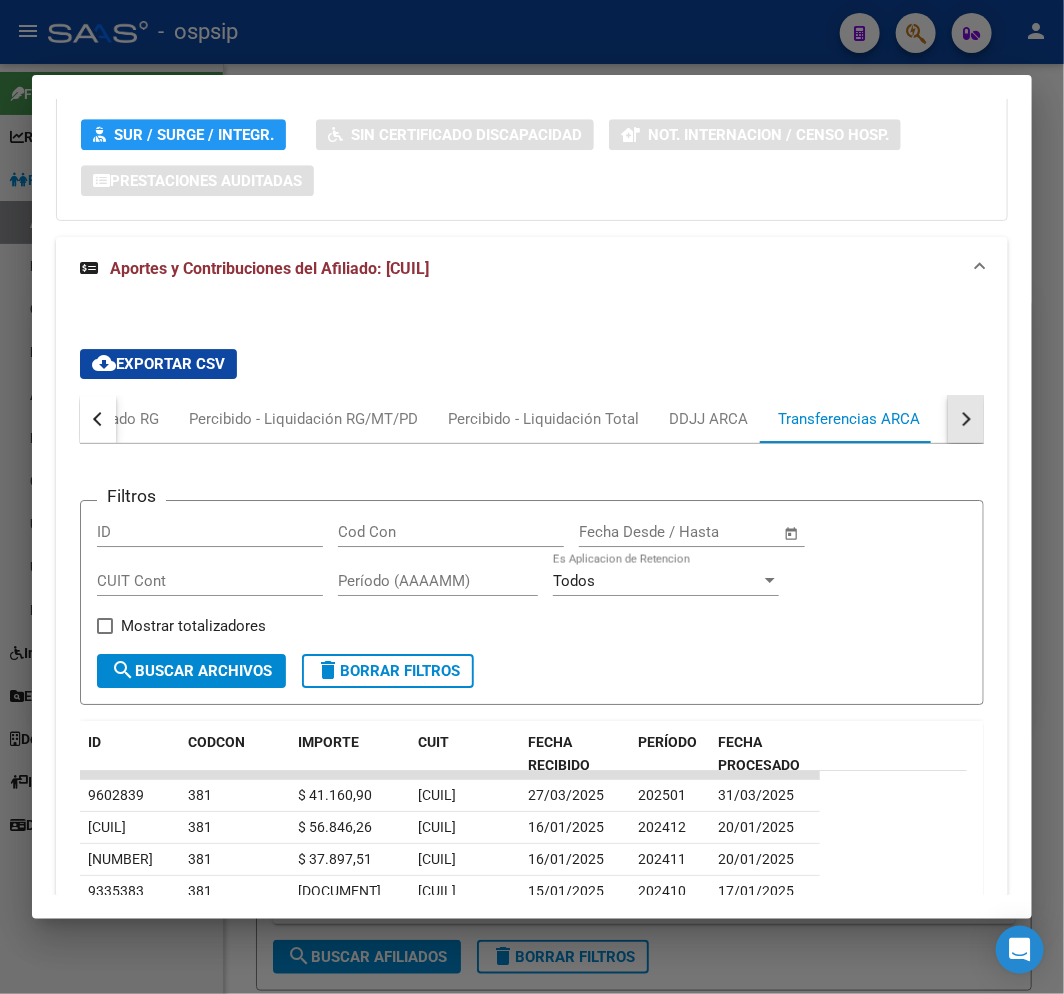 click at bounding box center (966, 419) 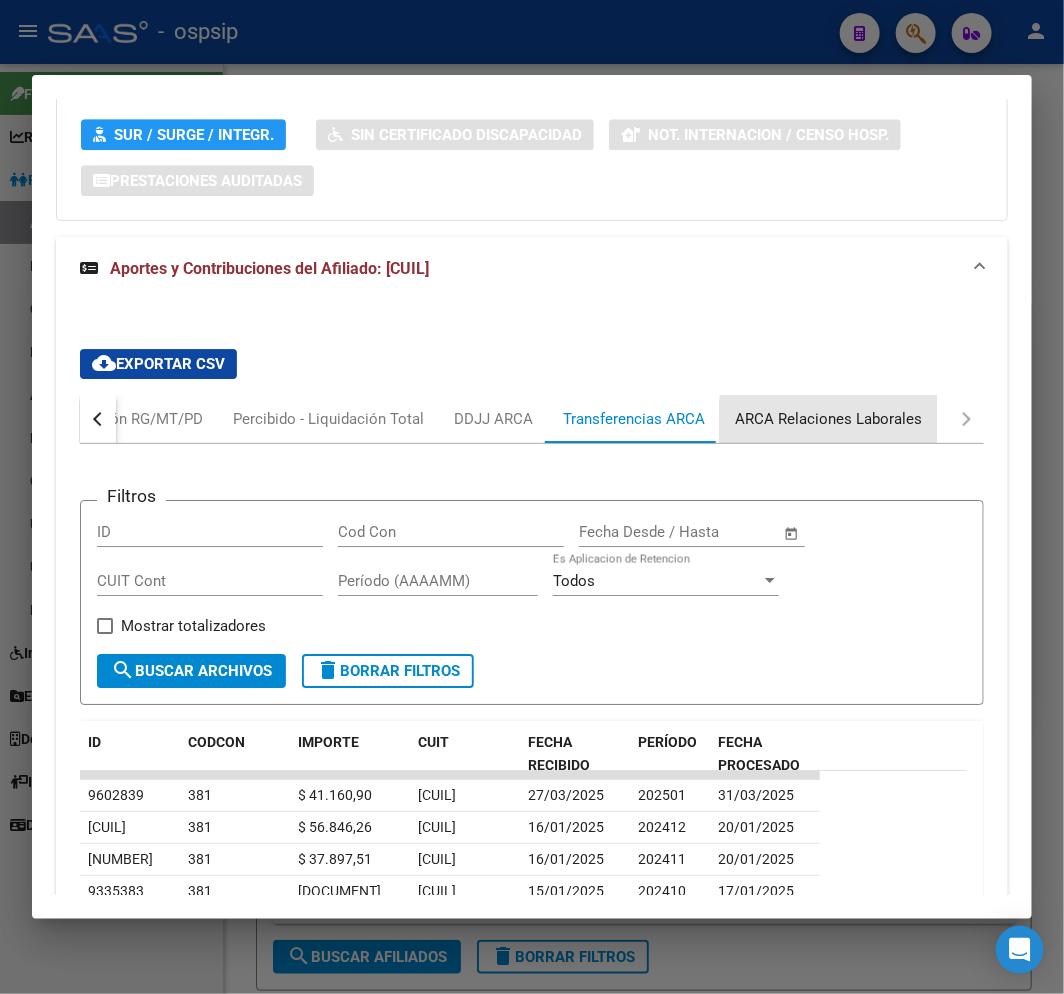 click on "ARCA Relaciones Laborales" at bounding box center [828, 419] 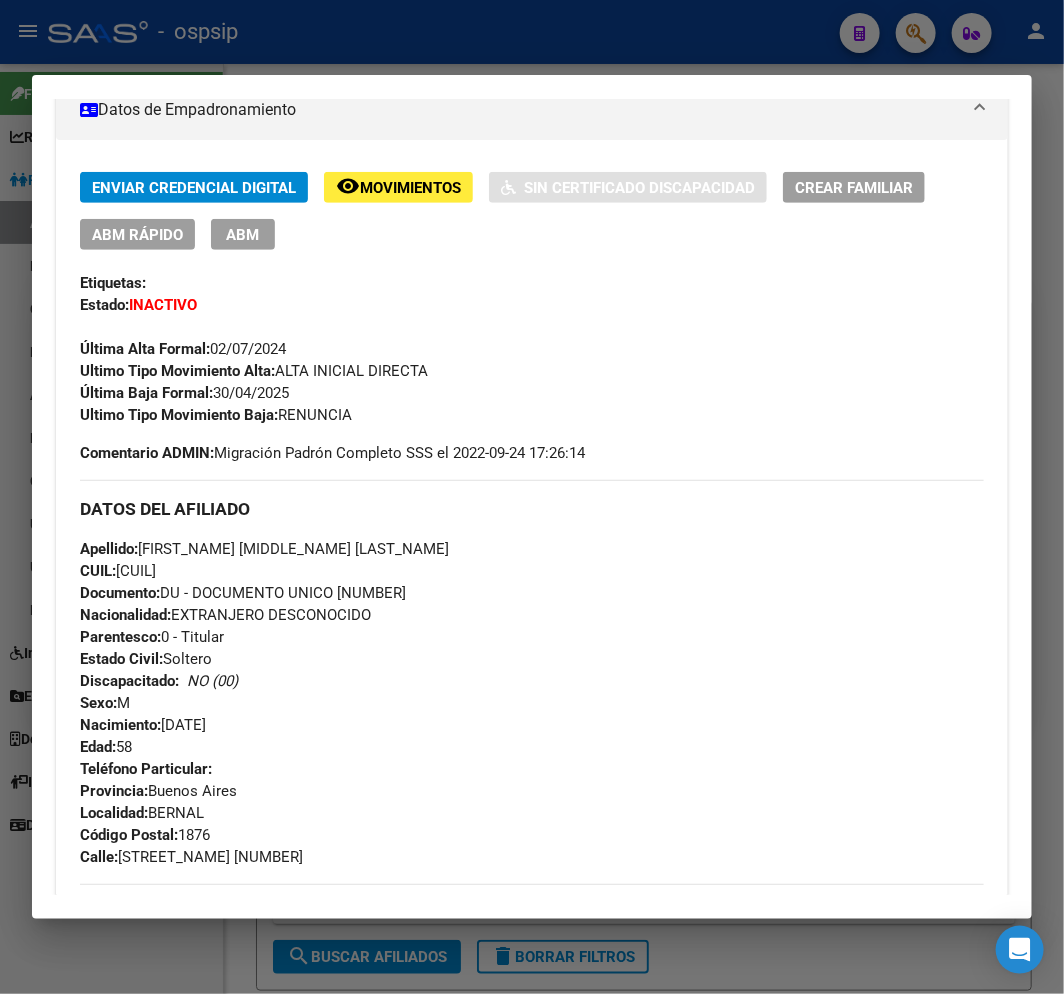 scroll, scrollTop: 353, scrollLeft: 0, axis: vertical 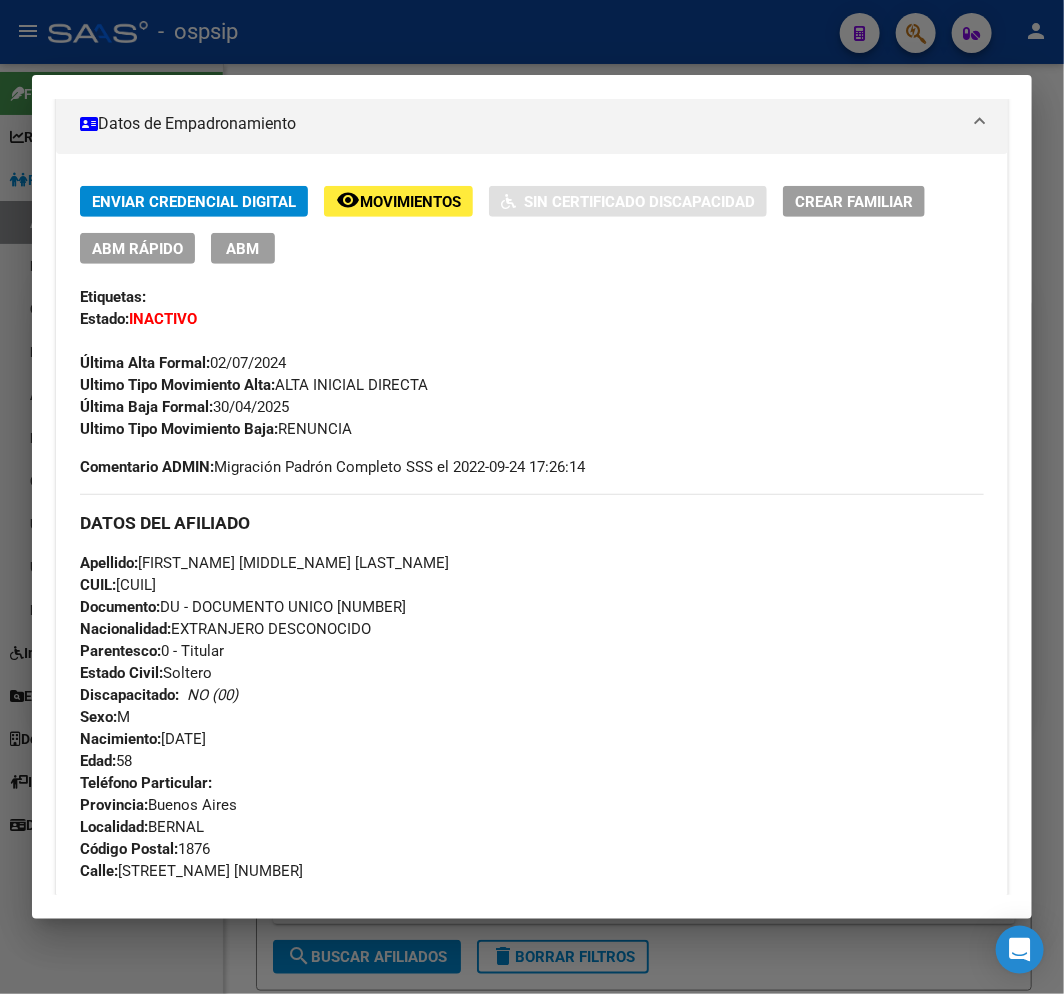 click at bounding box center [532, 497] 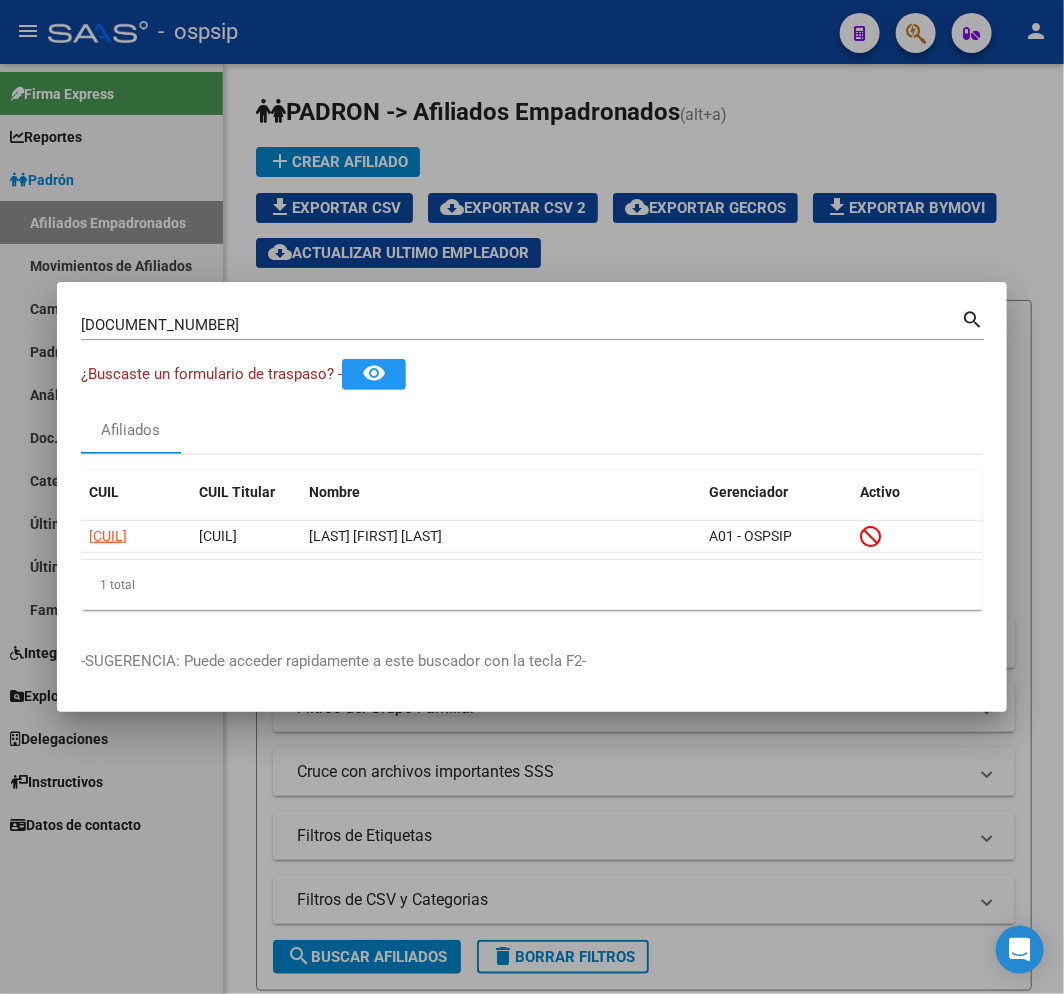 click at bounding box center (532, 497) 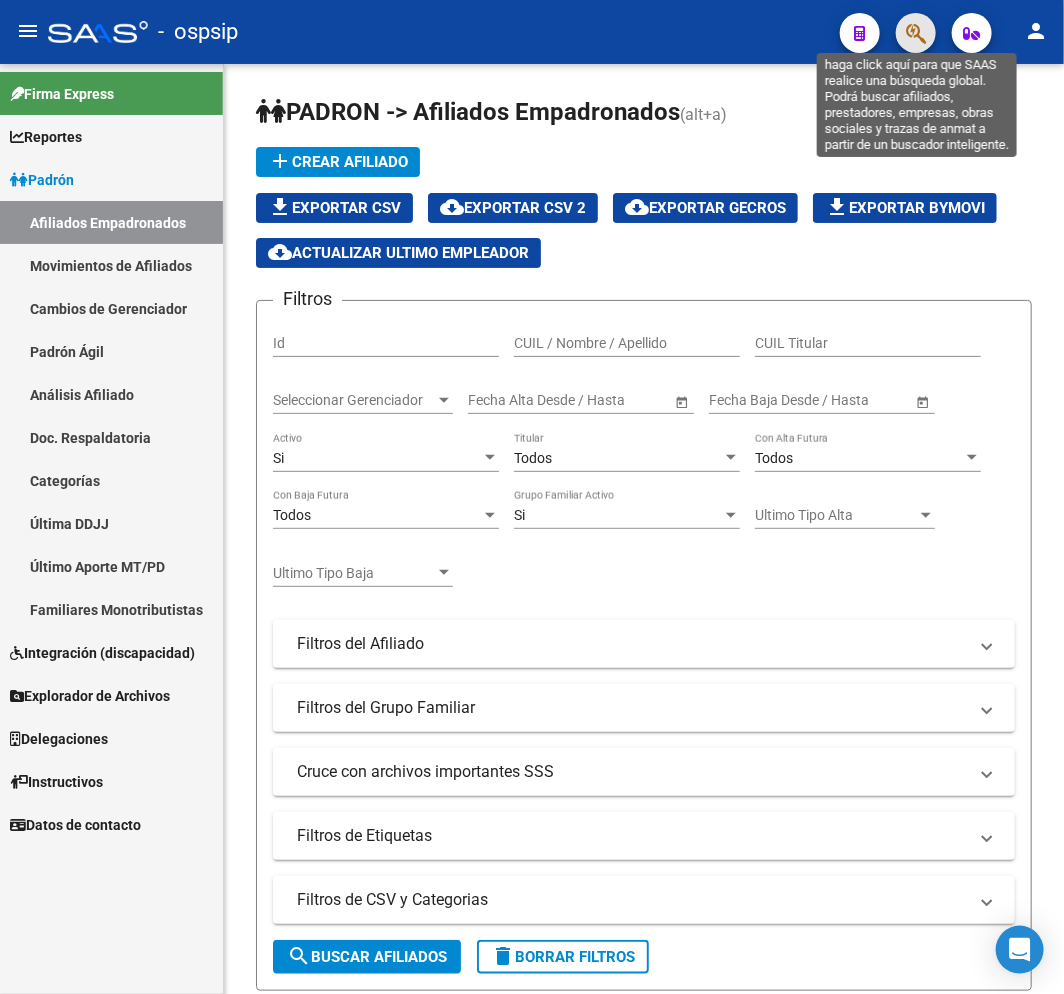 click 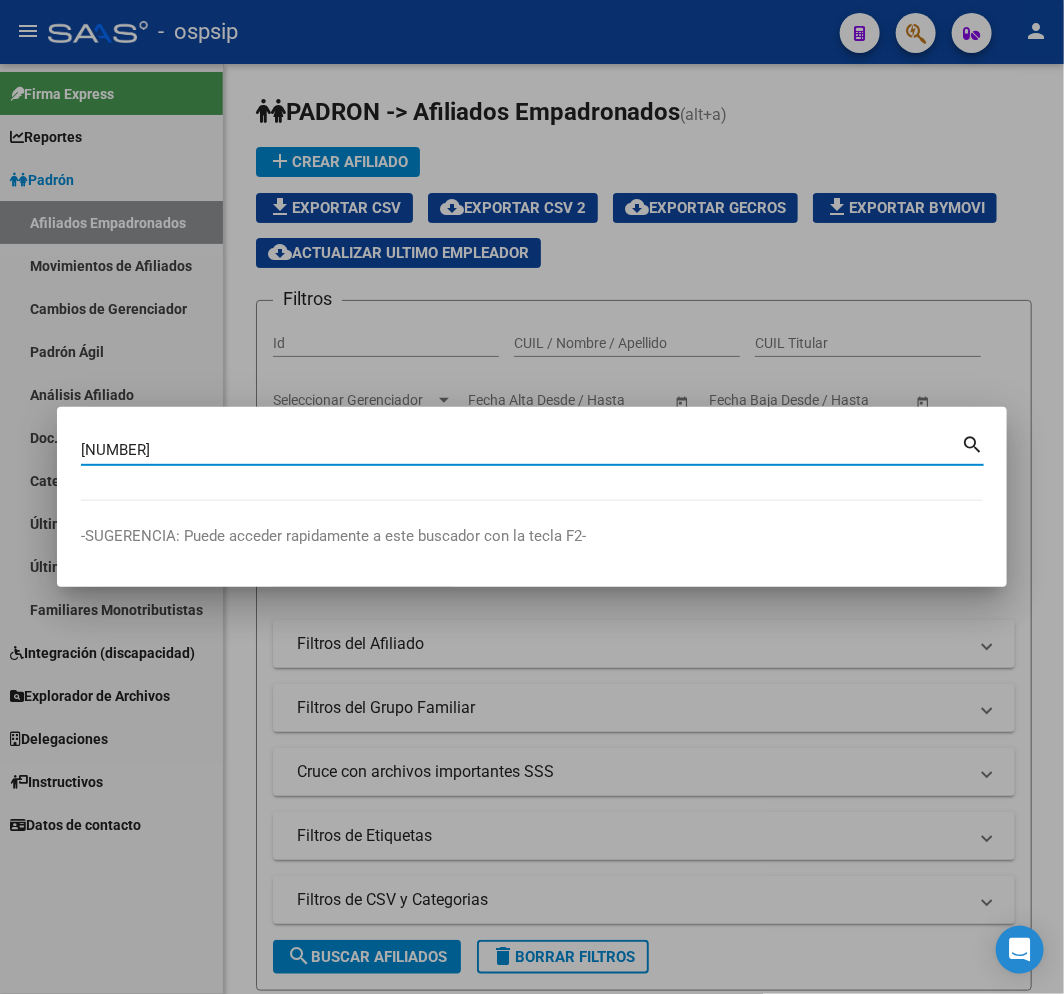 type on "18274833" 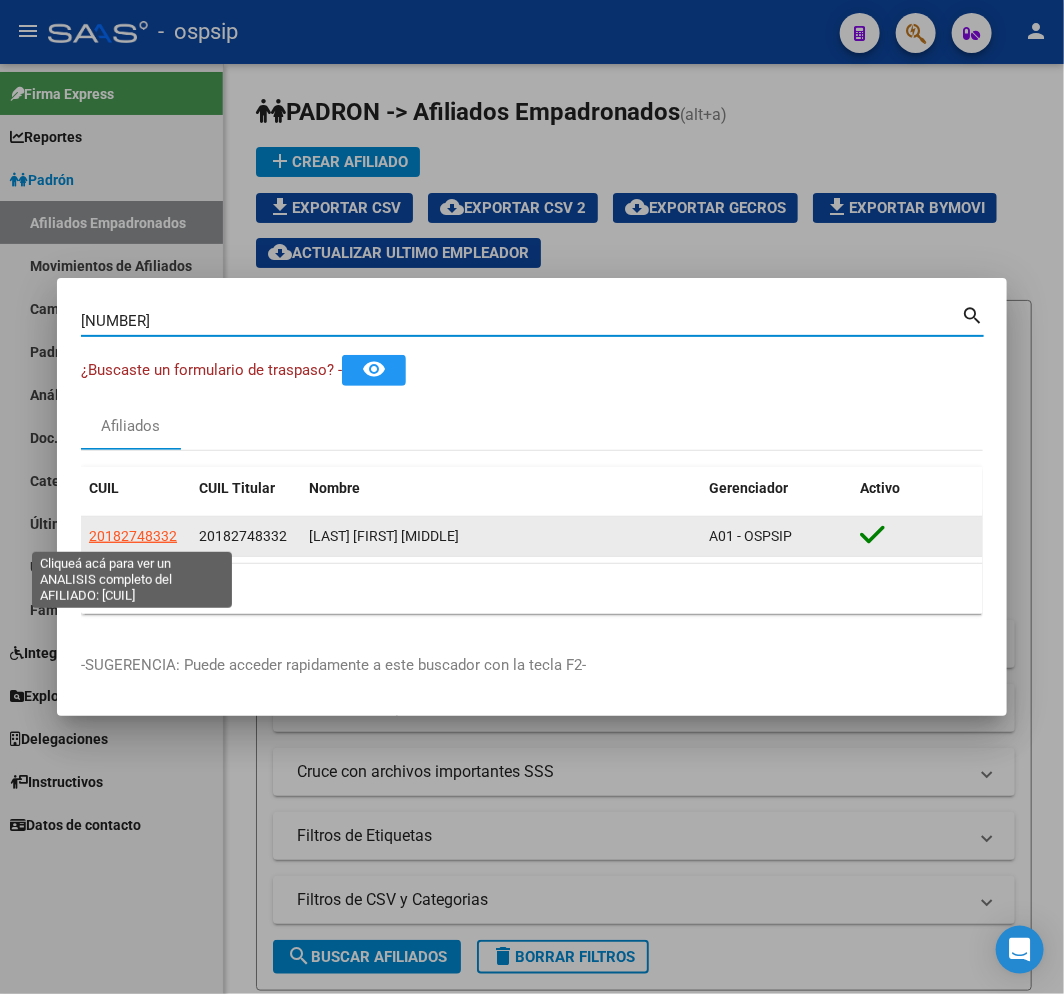 click on "20182748332" 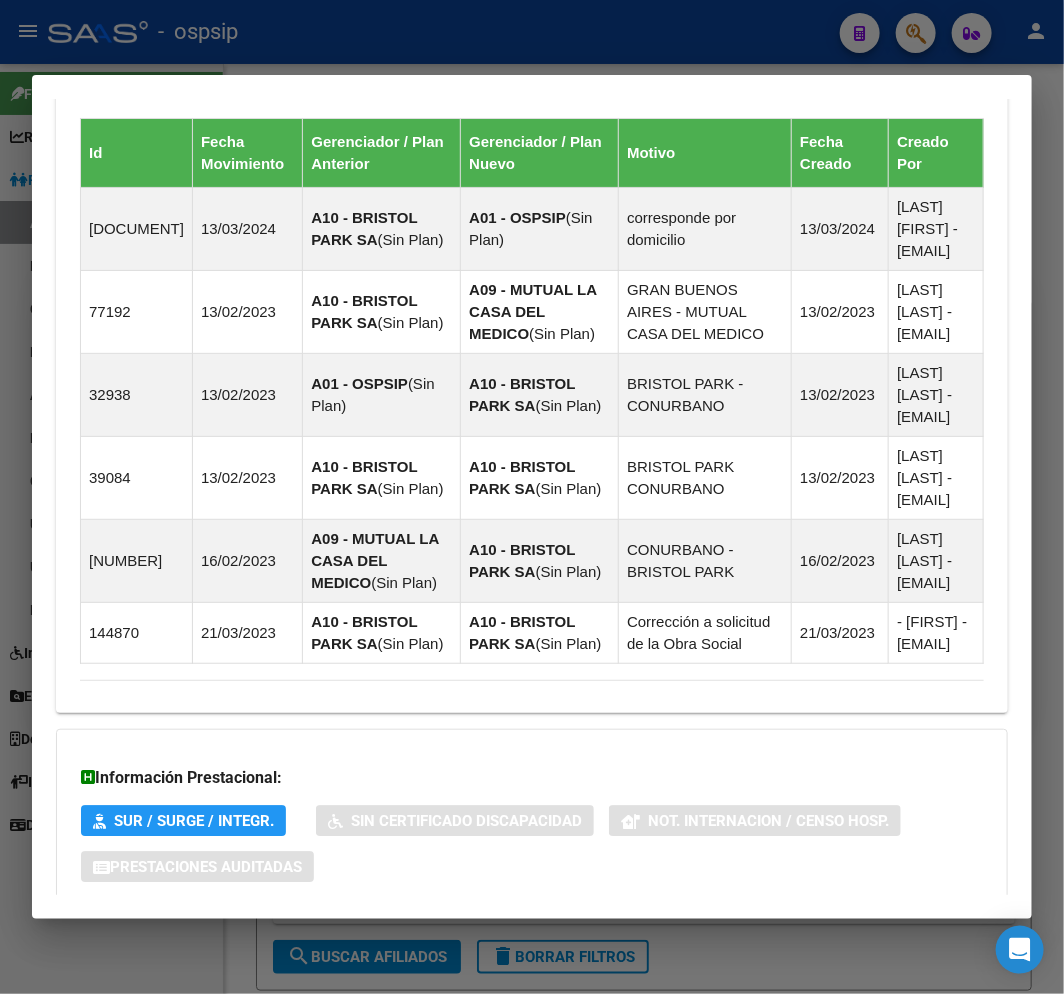 scroll, scrollTop: 1587, scrollLeft: 0, axis: vertical 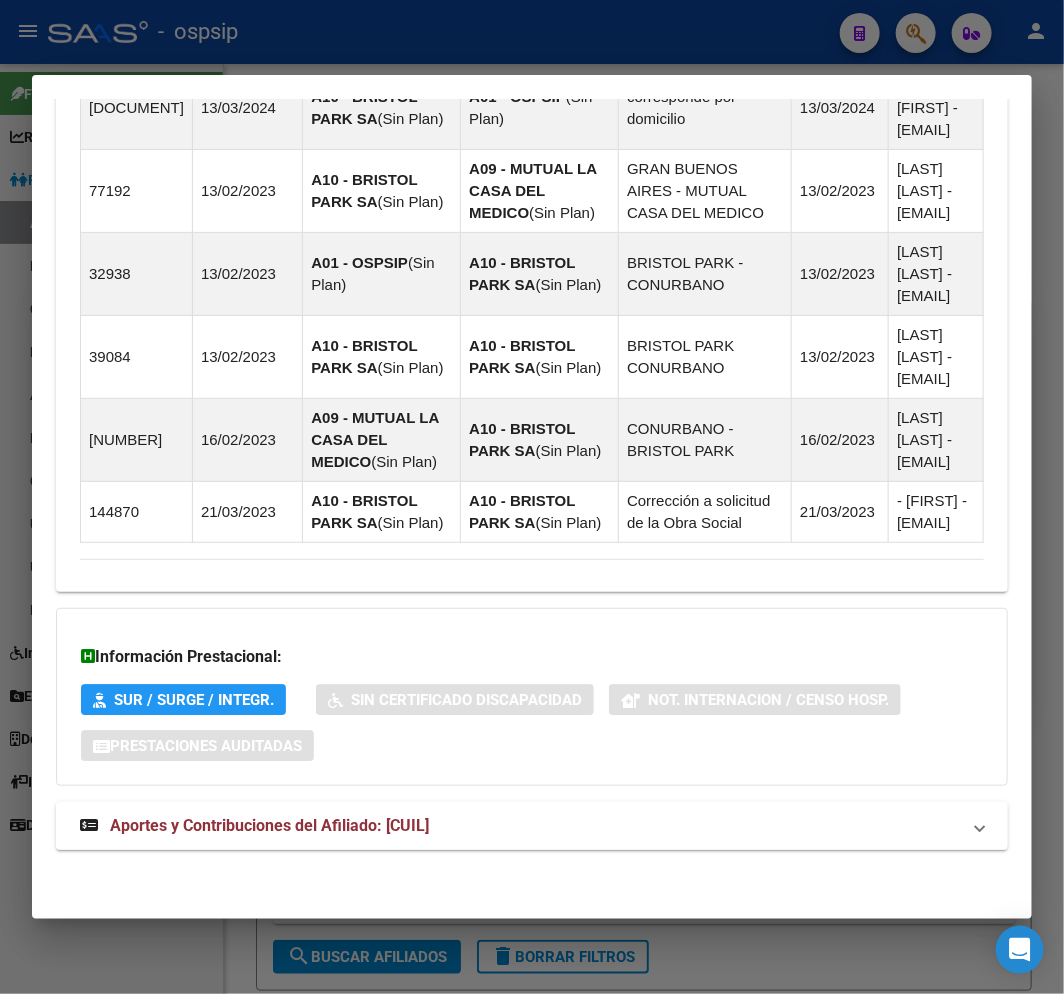 click on "Aportes y Contribuciones del Afiliado: 20182748332" at bounding box center [532, 826] 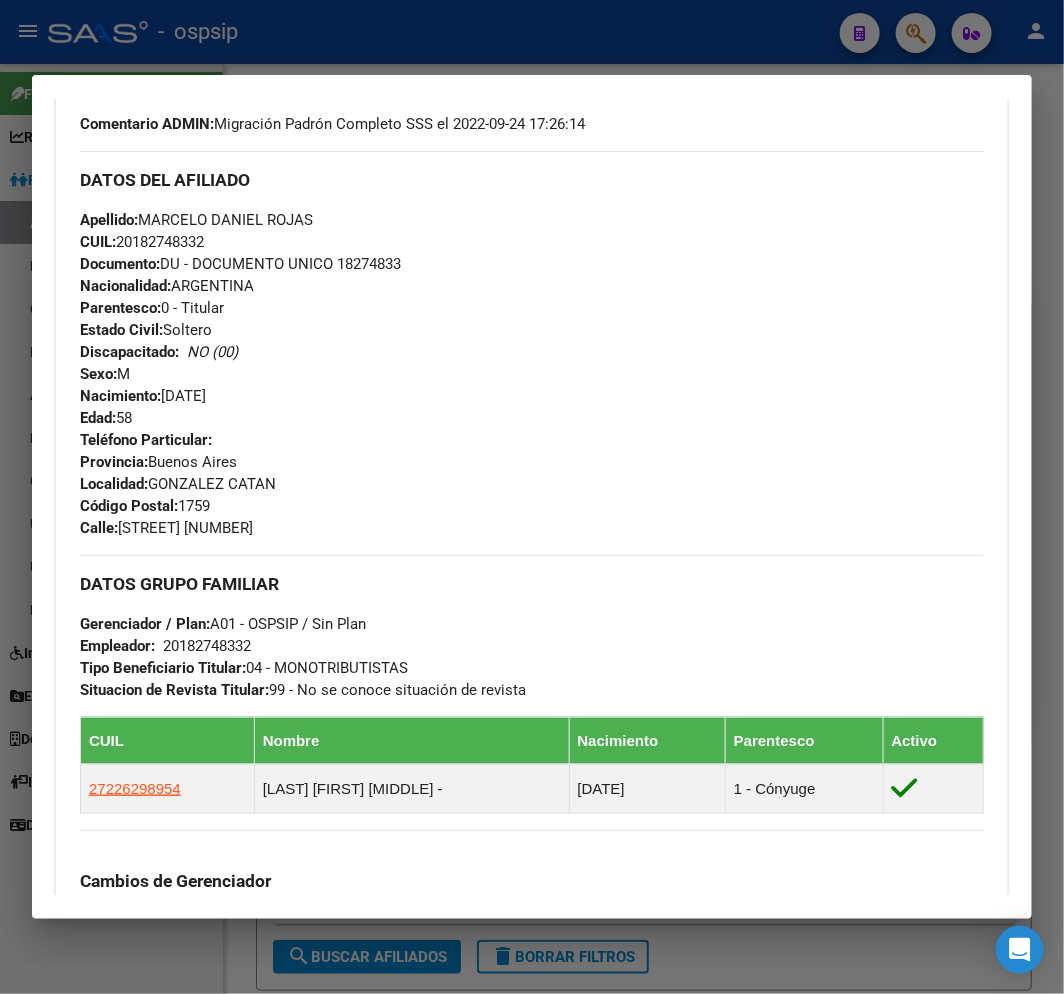 scroll, scrollTop: 0, scrollLeft: 0, axis: both 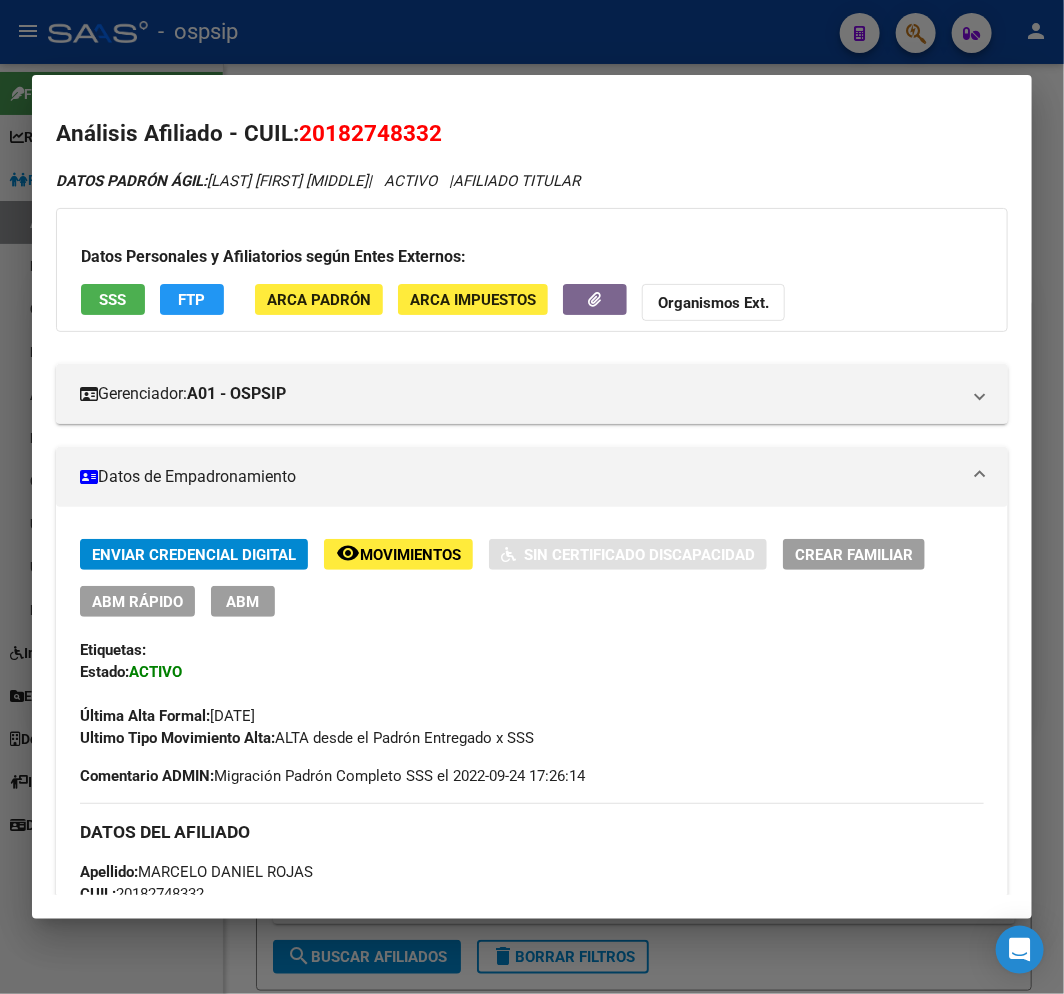 click at bounding box center [532, 497] 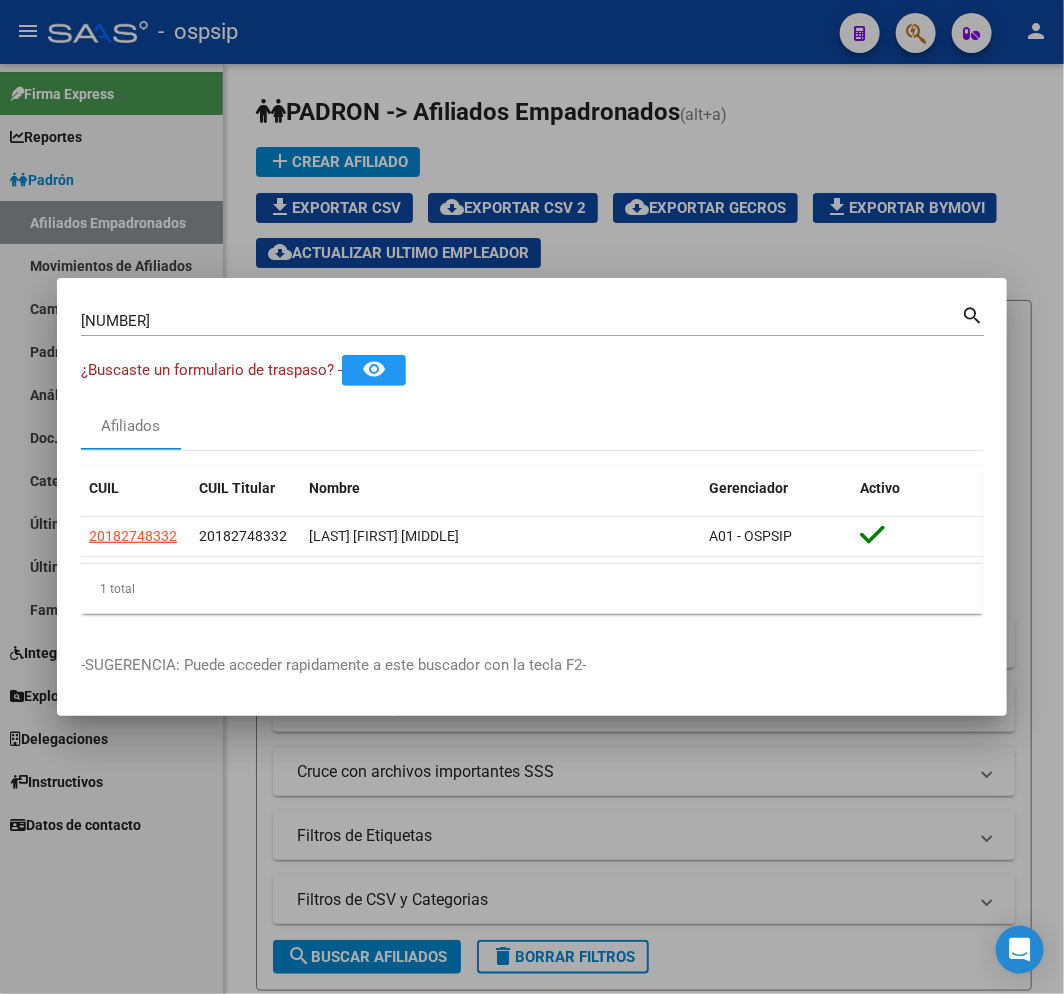 click at bounding box center (532, 497) 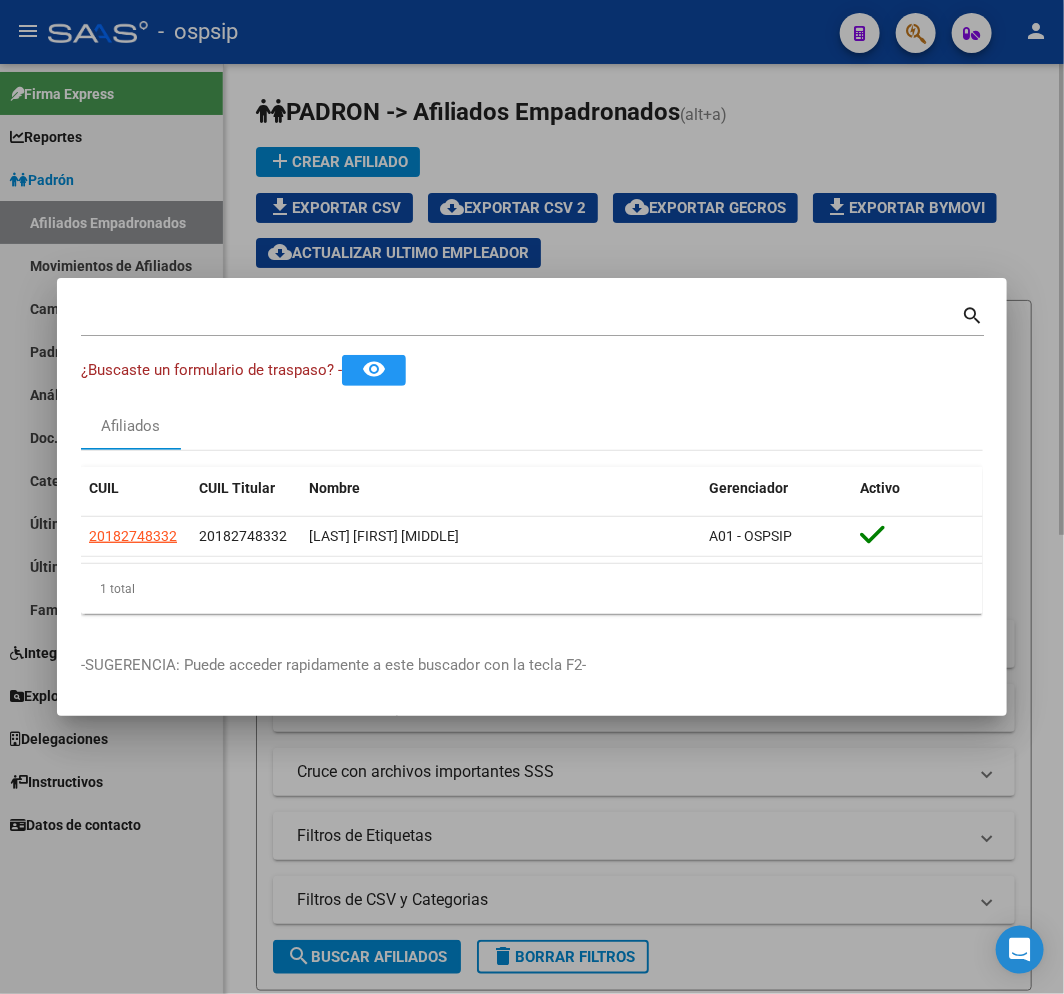 click on "menu -   ospsip  person    Firma Express     Reportes Padrón Traspasos x O.S. Traspasos x Gerenciador Traspasos x Provincia Nuevos Aportantes Métricas - Padrón SSS Métricas - Crecimiento Población    Padrón Afiliados Empadronados Movimientos de Afiliados Cambios de Gerenciador Padrón Ágil Análisis Afiliado Doc. Respaldatoria Categorías Última DDJJ Último Aporte MT/PD Familiares Monotributistas    Integración (discapacidad) Certificado Discapacidad    Explorador de Archivos Sistemas Externos Inserciones Manuales de Padrón Ágil SSS Traspasos Res. 01/2025 y Revs. Opciones Diarias (+) RG - Altas ONLINE (+) RG - Bajas ONLINE (+) MT - Altas ONLINE (+) MT - Bajas ONLINE (+) MT - Adhesiones (+) Padrón Completo SSS MT - Bajas Directas Novedades Recibidas Novedades Aceptadas Novedades Rechazadas Padrón Desempleo RG - Expedientes MT - Familiares MT - Inconsistencias RG - Bajas Opción (papel) RG - Altas Opción (papel) MT - Bajas Opción (papel) MT - Altas Opción (papel) MT - Efec. Soc. Planes Id" 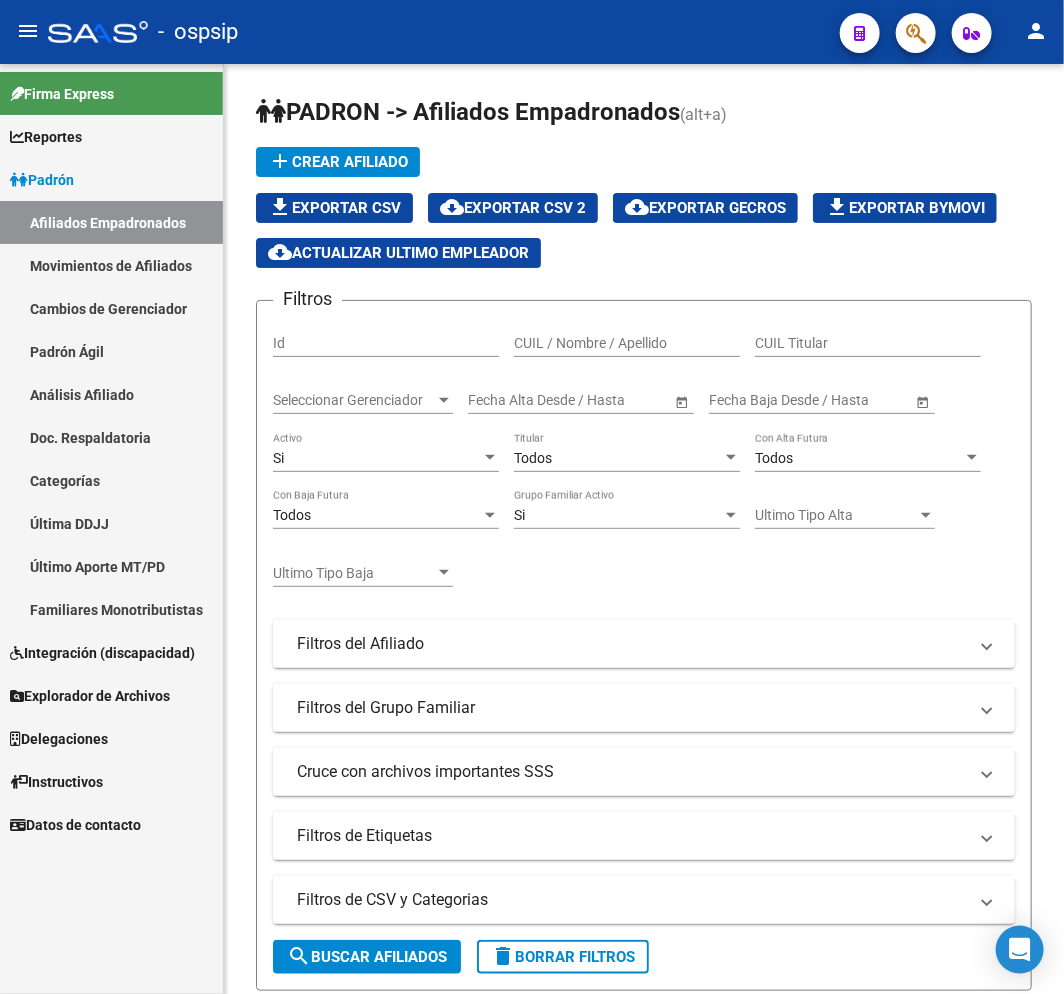 click 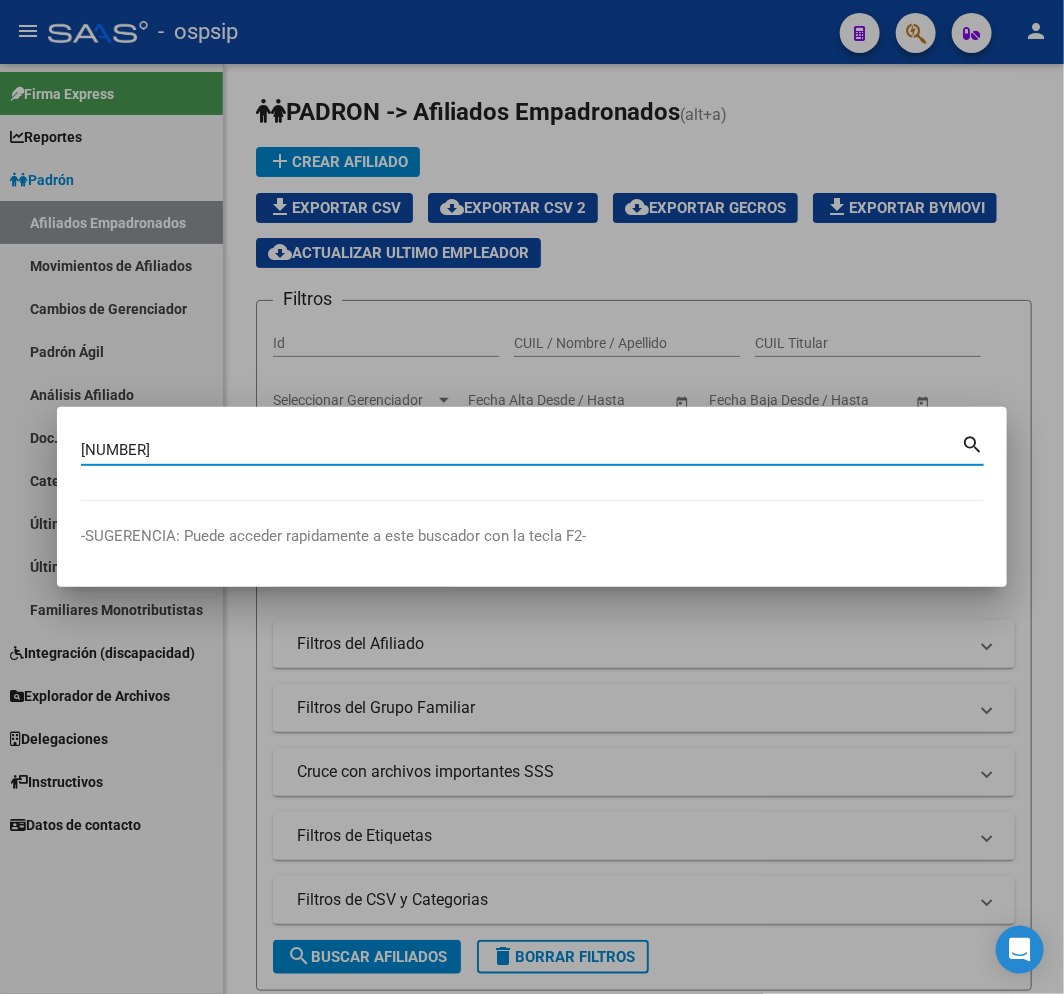 type on "18274833" 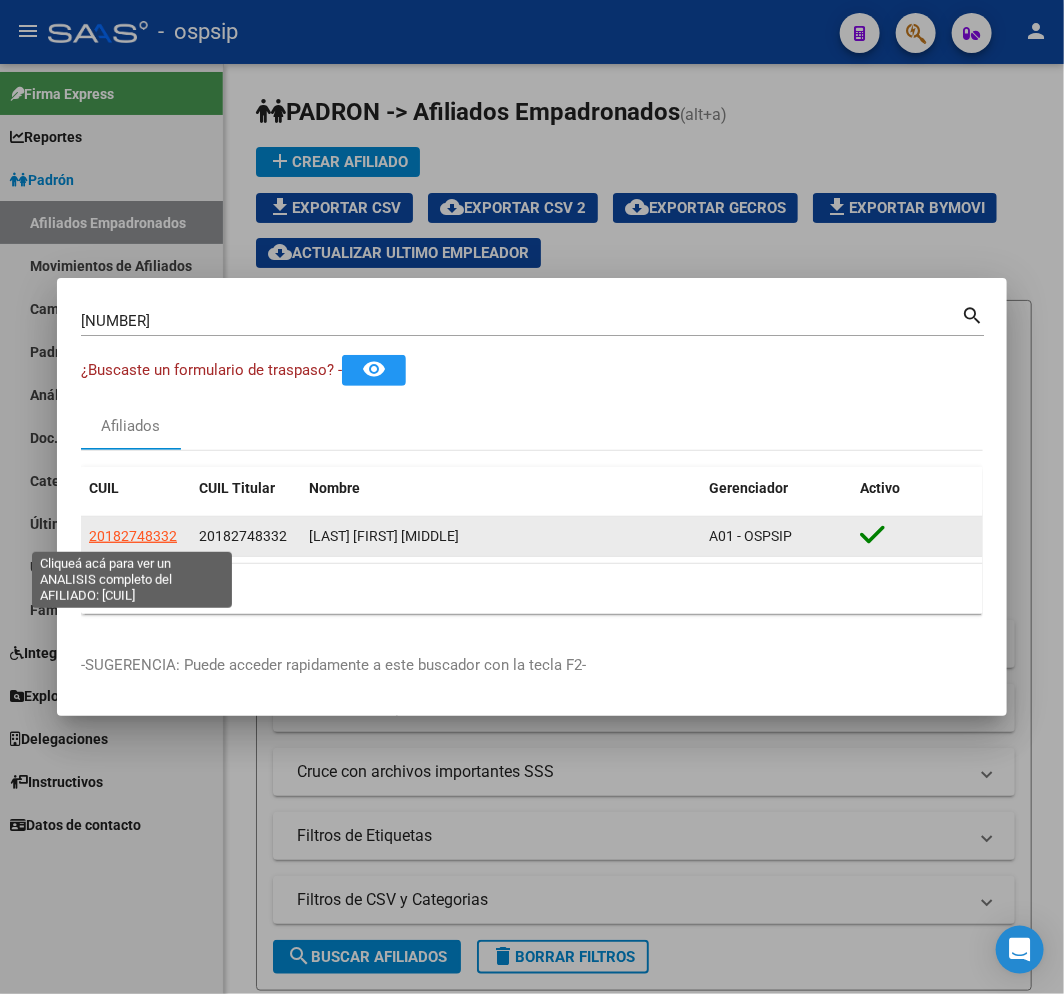 click on "20182748332" 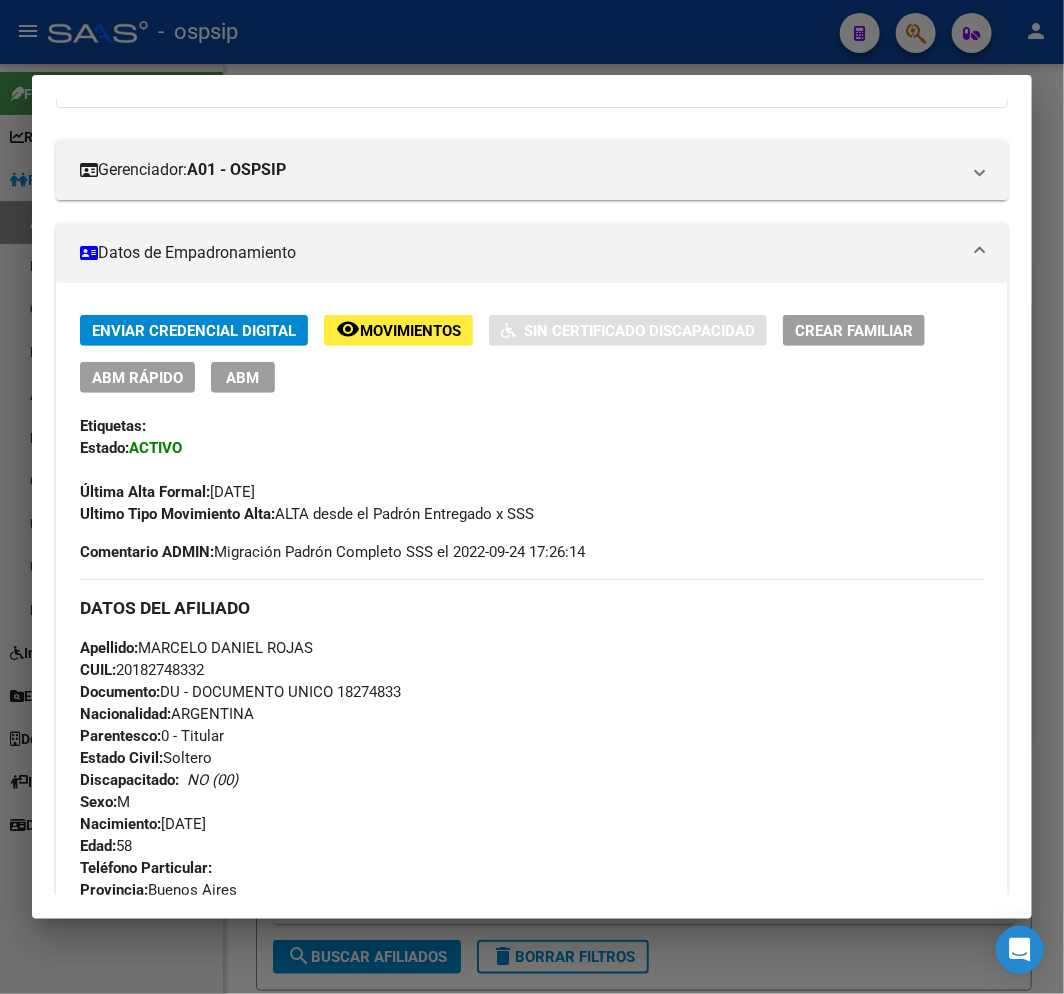 scroll, scrollTop: 444, scrollLeft: 0, axis: vertical 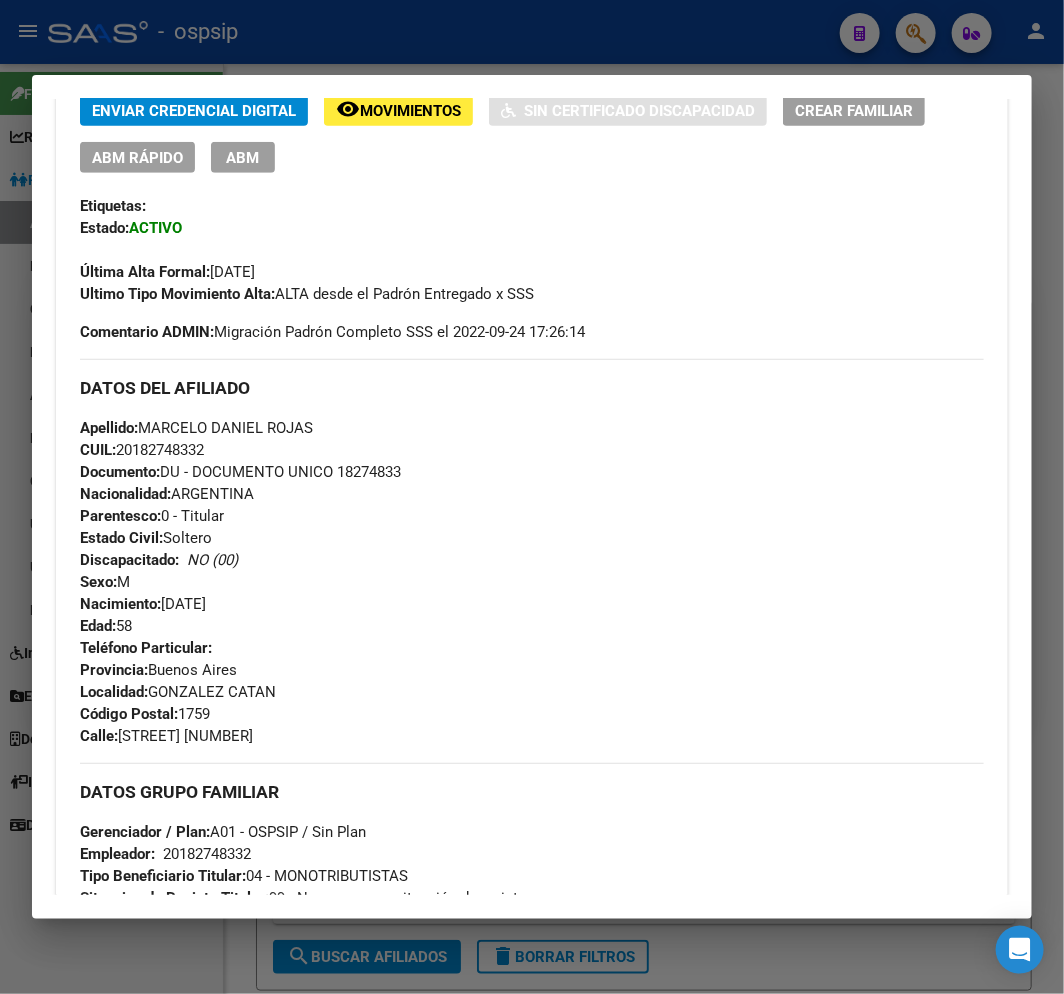 click at bounding box center (532, 497) 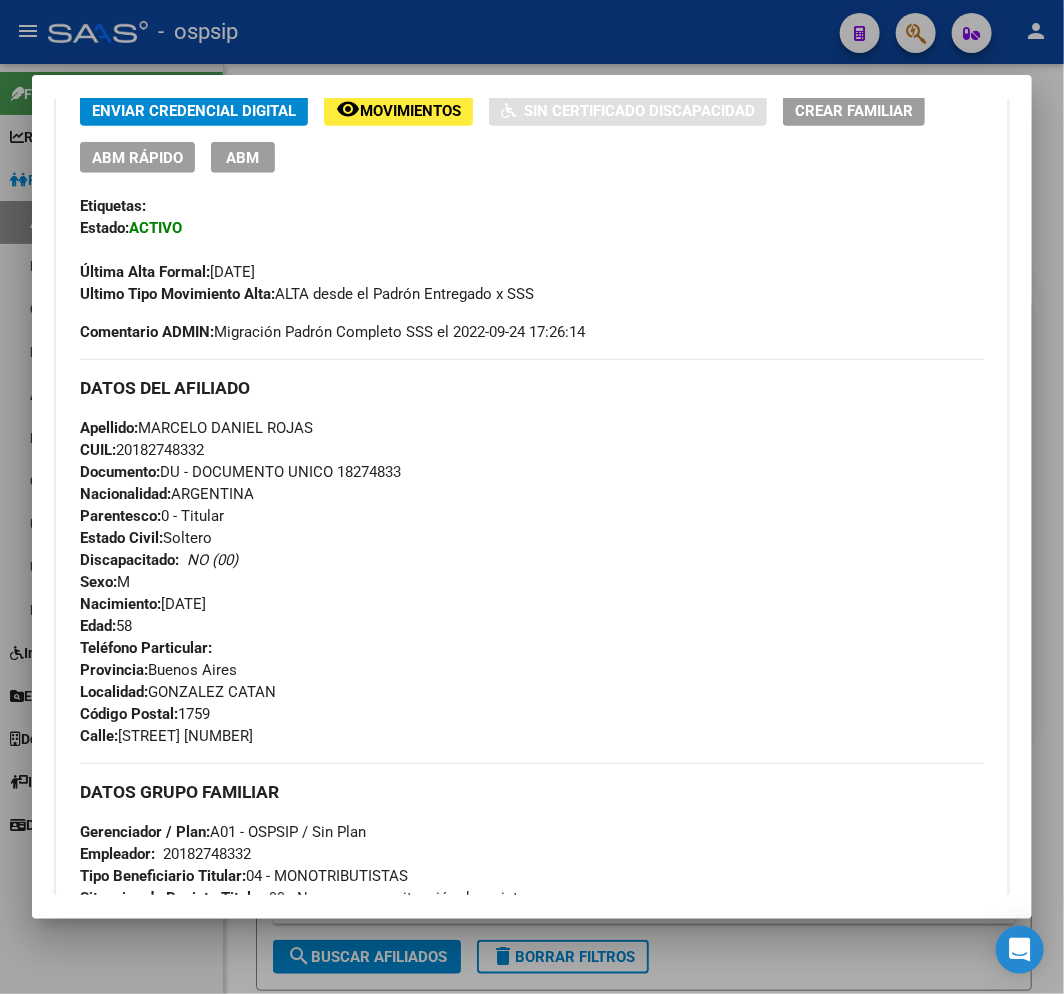 click at bounding box center (532, 497) 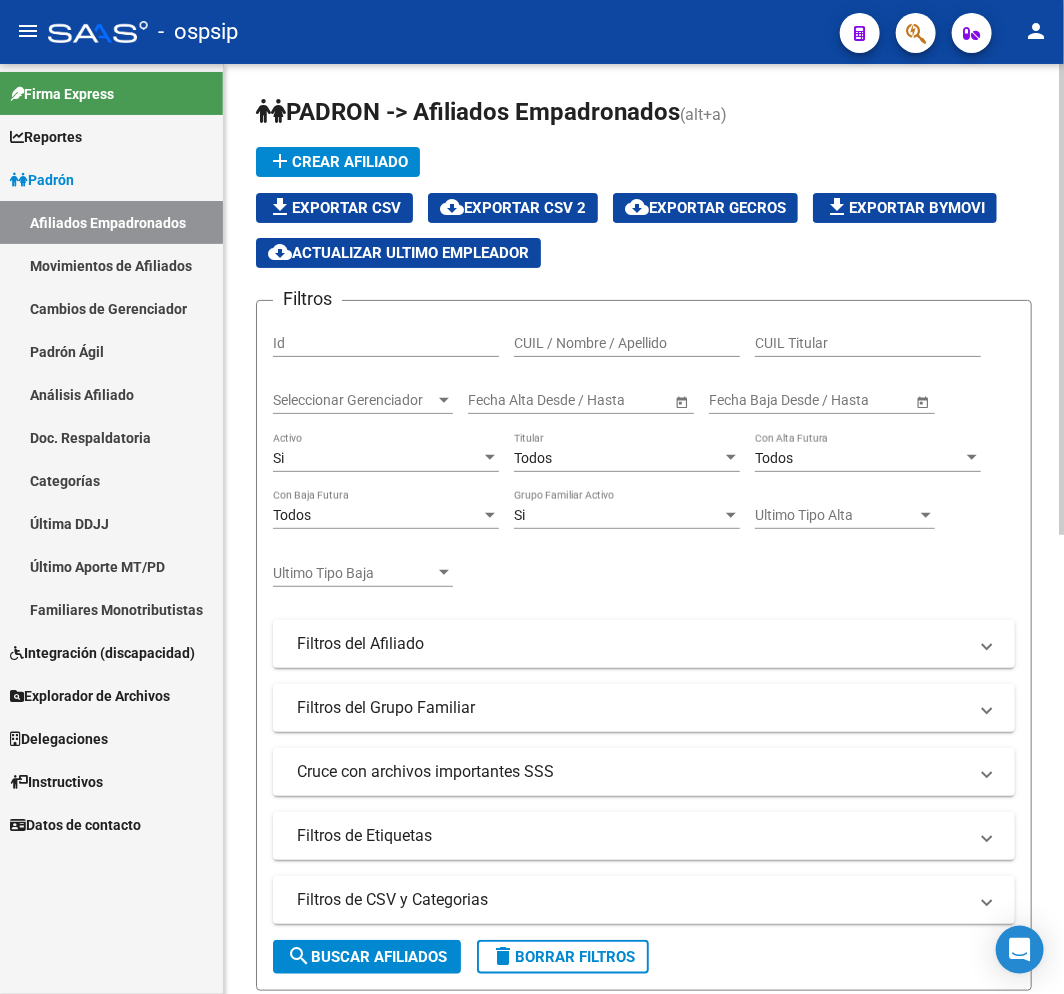 click on "PADRON -> Afiliados Empadronados  (alt+a) add  Crear Afiliado
file_download  Exportar CSV  cloud_download  Exportar CSV 2  cloud_download  Exportar GECROS  file_download  Exportar Bymovi  cloud_download  Actualizar ultimo Empleador  Filtros Id CUIL / Nombre / Apellido CUIL Titular Seleccionar Gerenciador Seleccionar Gerenciador Start date – End date Fecha Alta Desde / Hasta Start date – End date Fecha Baja Desde / Hasta Si Activo Todos Titular Todos Con Alta Futura Todos Con Baja Futura Si Grupo Familiar Activo Ultimo Tipo Alta Ultimo Tipo Alta Ultimo Tipo Baja Ultimo Tipo Baja  Filtros del Afiliado  Edades Edades Sexo Sexo Discapacitado Discapacitado Nacionalidad Nacionalidad Provincia Provincia Estado Civil Estado Civil Start date – End date Fecha Nacimiento Desde / Hasta Todos Tiene PMI Todos Certificado Estudio Codigo Postal Localidad  Filtros del Grupo Familiar  Tipo Beneficiario Titular Tipo Beneficiario Titular Situacion Revista Titular Situacion Revista Titular CUIT Empleador" 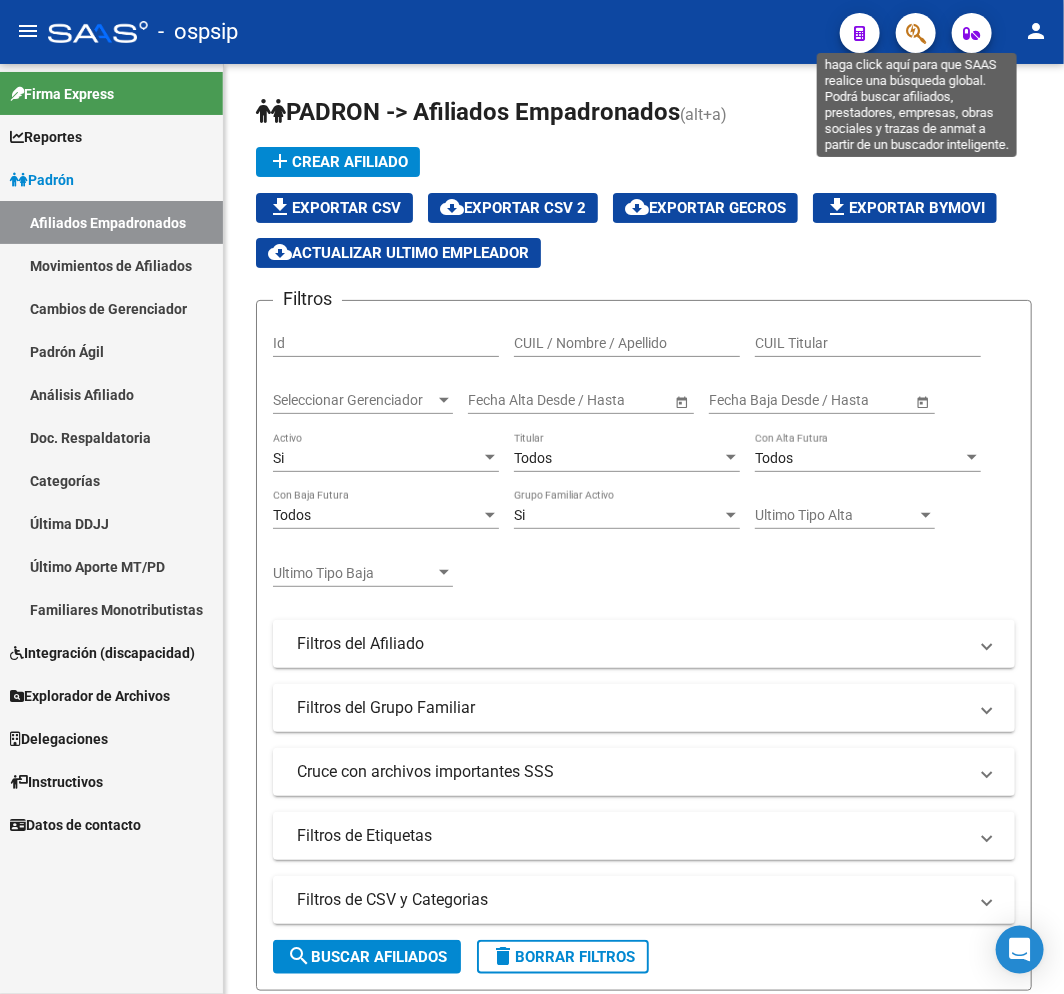 click 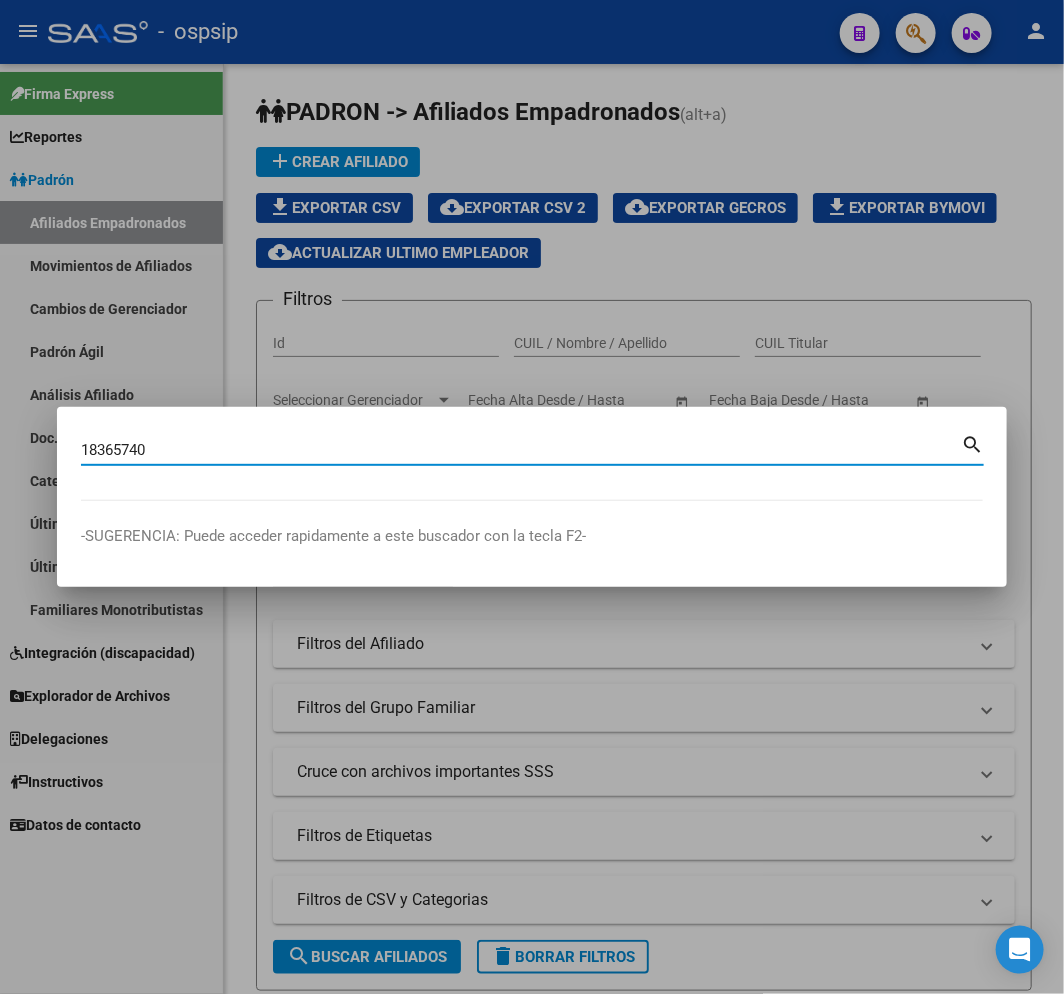 type on "18365740" 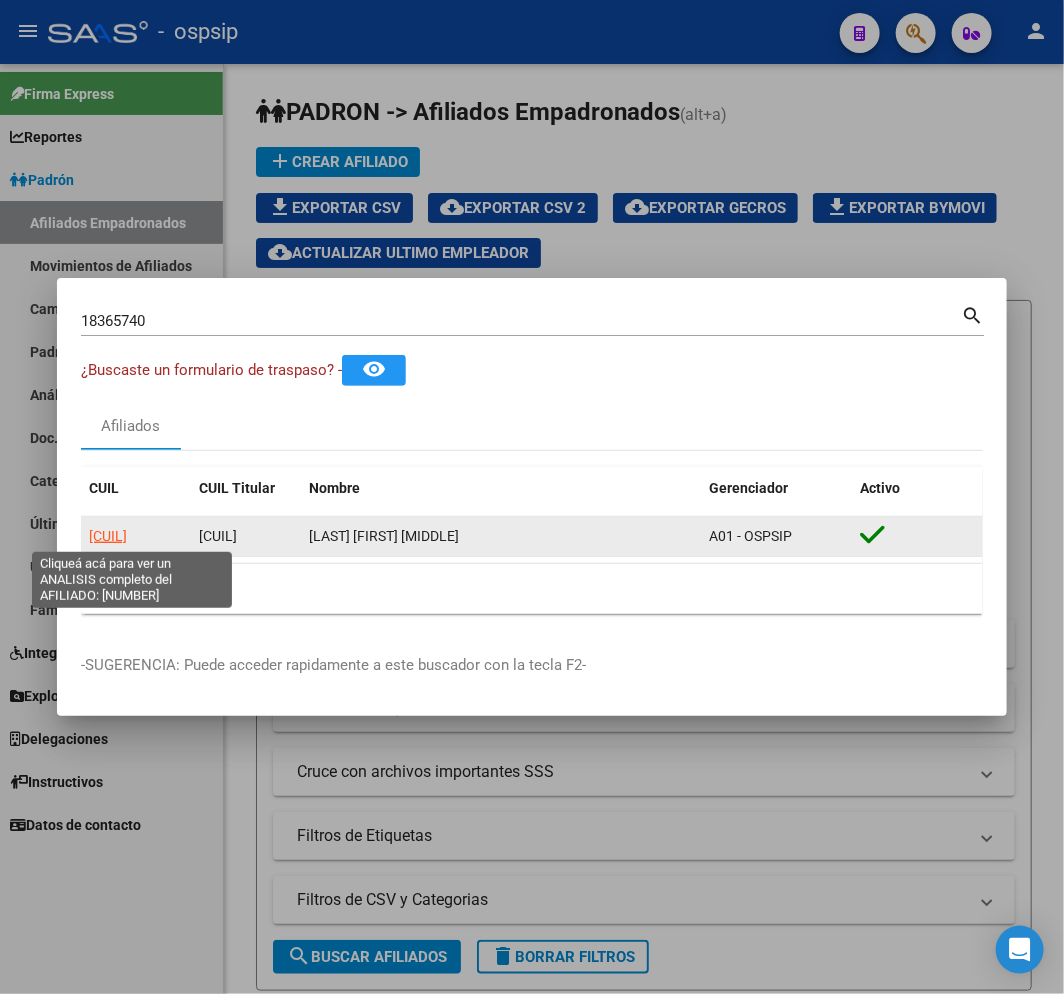 click on "20183657403" 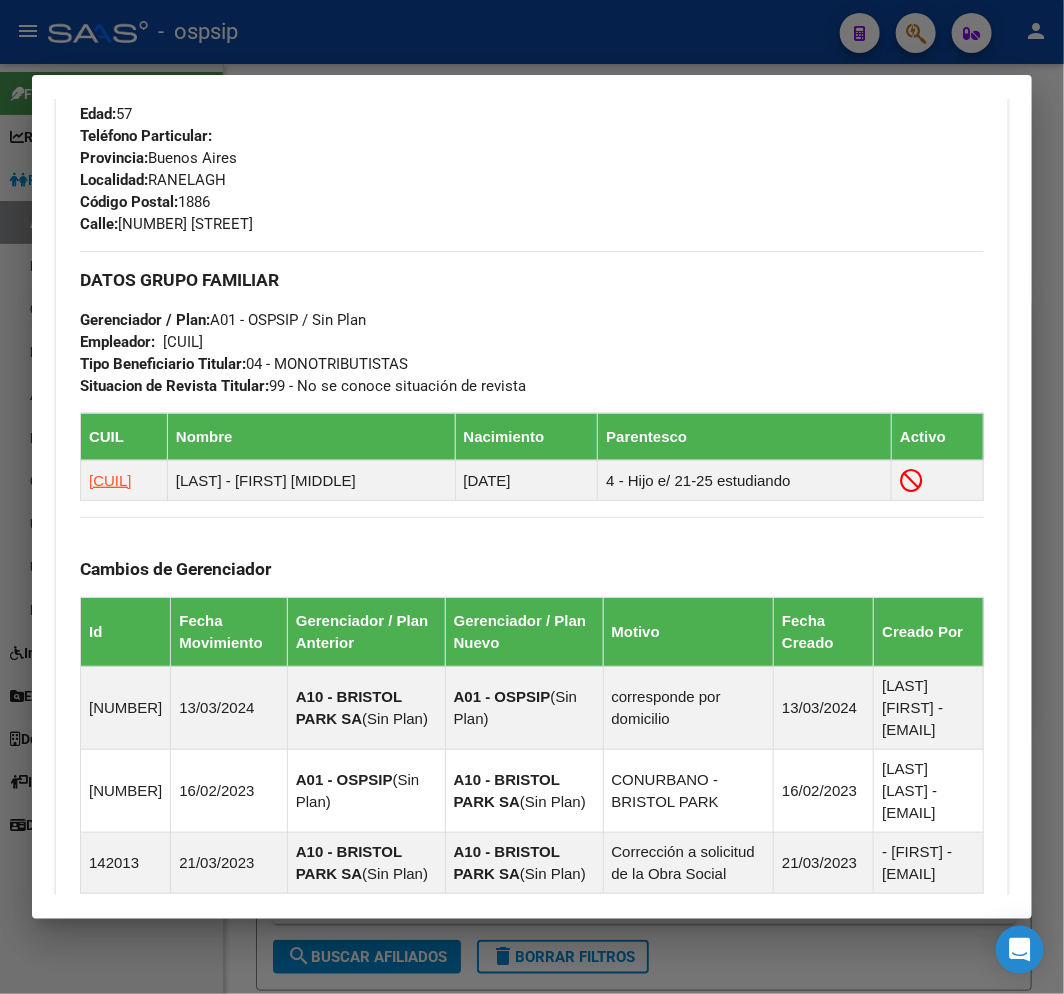 scroll, scrollTop: 1314, scrollLeft: 0, axis: vertical 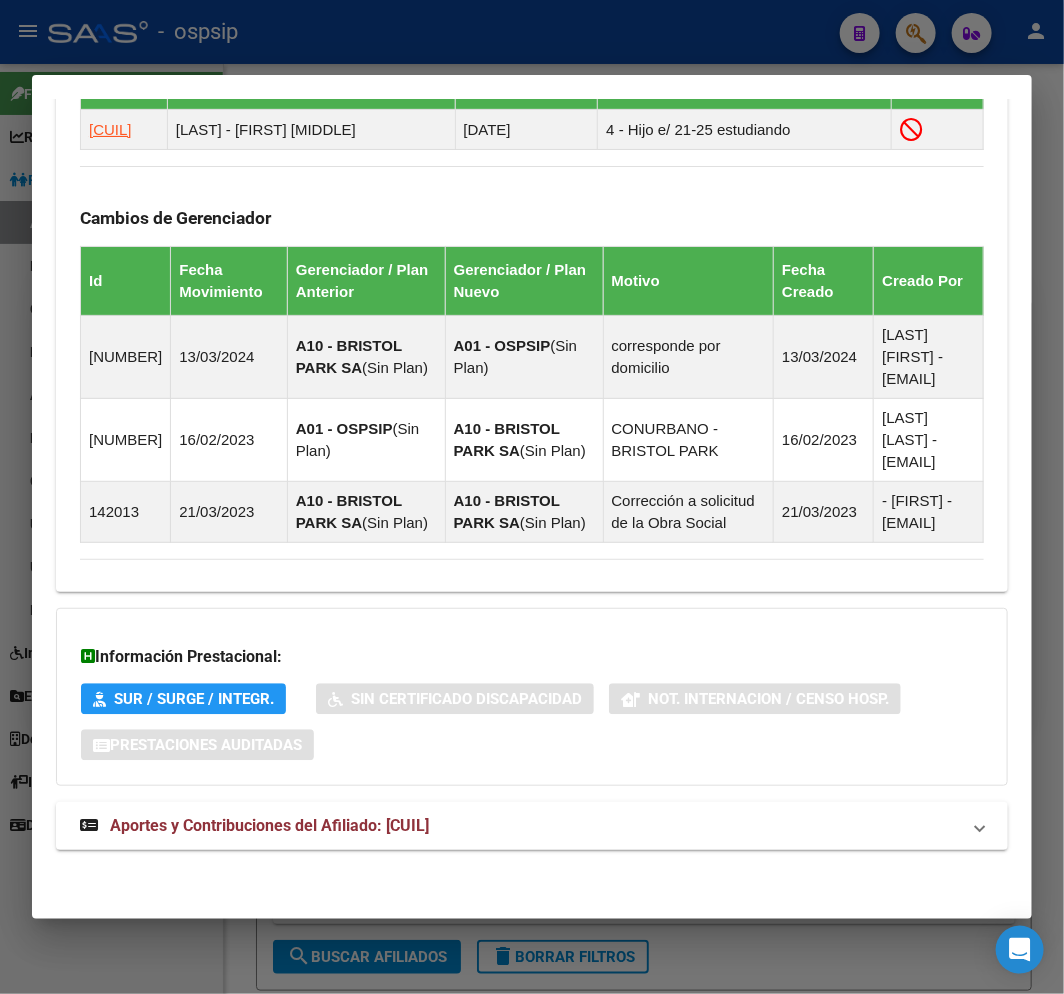 click on "DATOS PADRÓN ÁGIL:  FERRO LUIS ADRIAN     |   ACTIVO   |     AFILIADO TITULAR  Datos Personales y Afiliatorios según Entes Externos: SSS FTP ARCA Padrón ARCA Impuestos Organismos Ext.    Gerenciador:      A01 - OSPSIP Atención telefónica: Atención emergencias: Otros Datos Útiles:    Datos de Empadronamiento  Enviar Credencial Digital remove_red_eye Movimientos    Sin Certificado Discapacidad Crear Familiar ABM Rápido ABM Etiquetas: Estado: ACTIVO Última Alta Formal:  01/09/2015 Ultimo Tipo Movimiento Alta:  ALTA INICIAL DIRECTA Ultimo Tipo Movimiento Baja:  BAJA SIN APORTES DATOS DEL AFILIADO Apellido:  LUIS ADRIAN FERRO CUIL:  20183657403 Documento:  DU - DOCUMENTO UNICO 18365740  Nacionalidad:  ARGENTINA Parentesco:  0 - Titular Estado Civil:  Soltero Discapacitado:    NO (00) Sexo:  M Nacimiento:  23/11/1967 Edad:  57  Teléfono Particular:                       Provincia:  Buenos Aires Localidad:  RANELAGH Código Postal:  1886 Calle:  262 E 219 AV ESTE 1873 DATOS GRUPO FAMILIAR    Id" at bounding box center (532, -124) 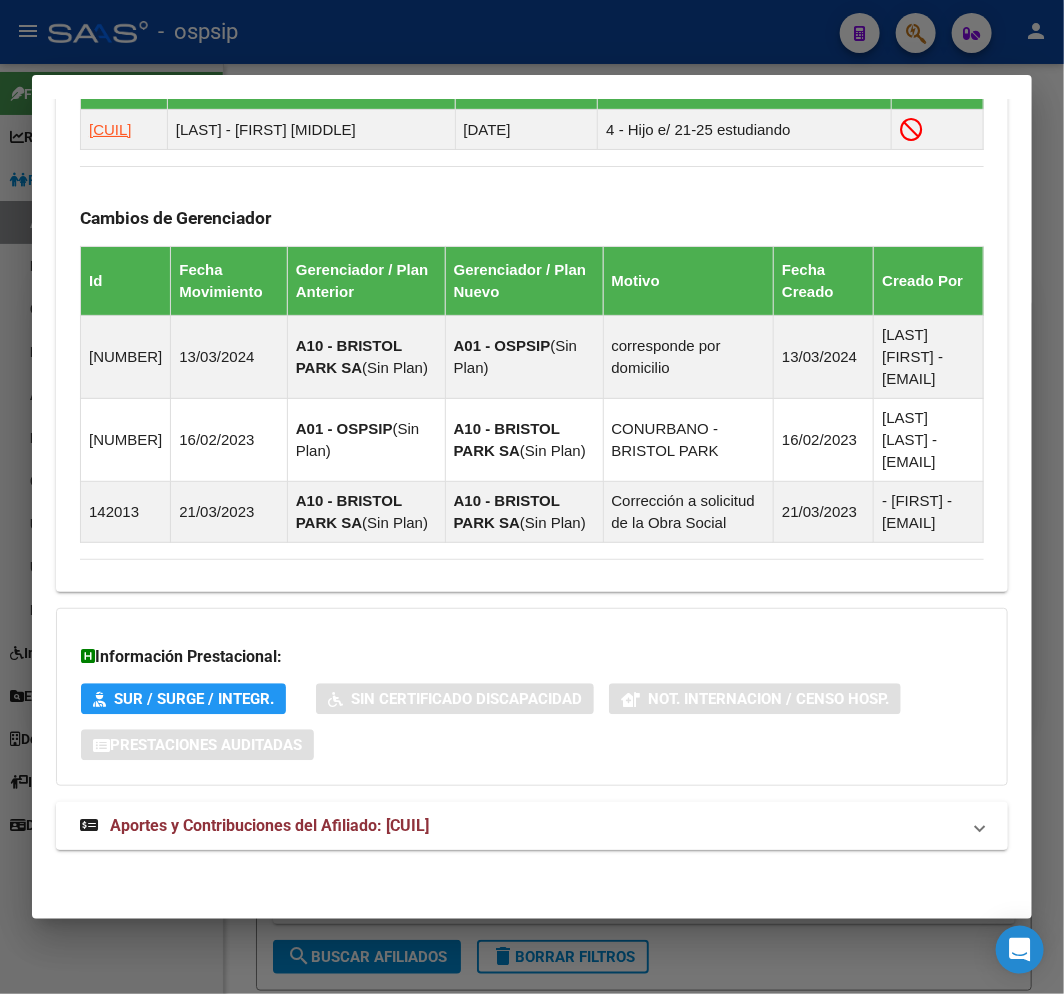 click on "Aportes y Contribuciones del Afiliado: 20183657403" at bounding box center (532, 826) 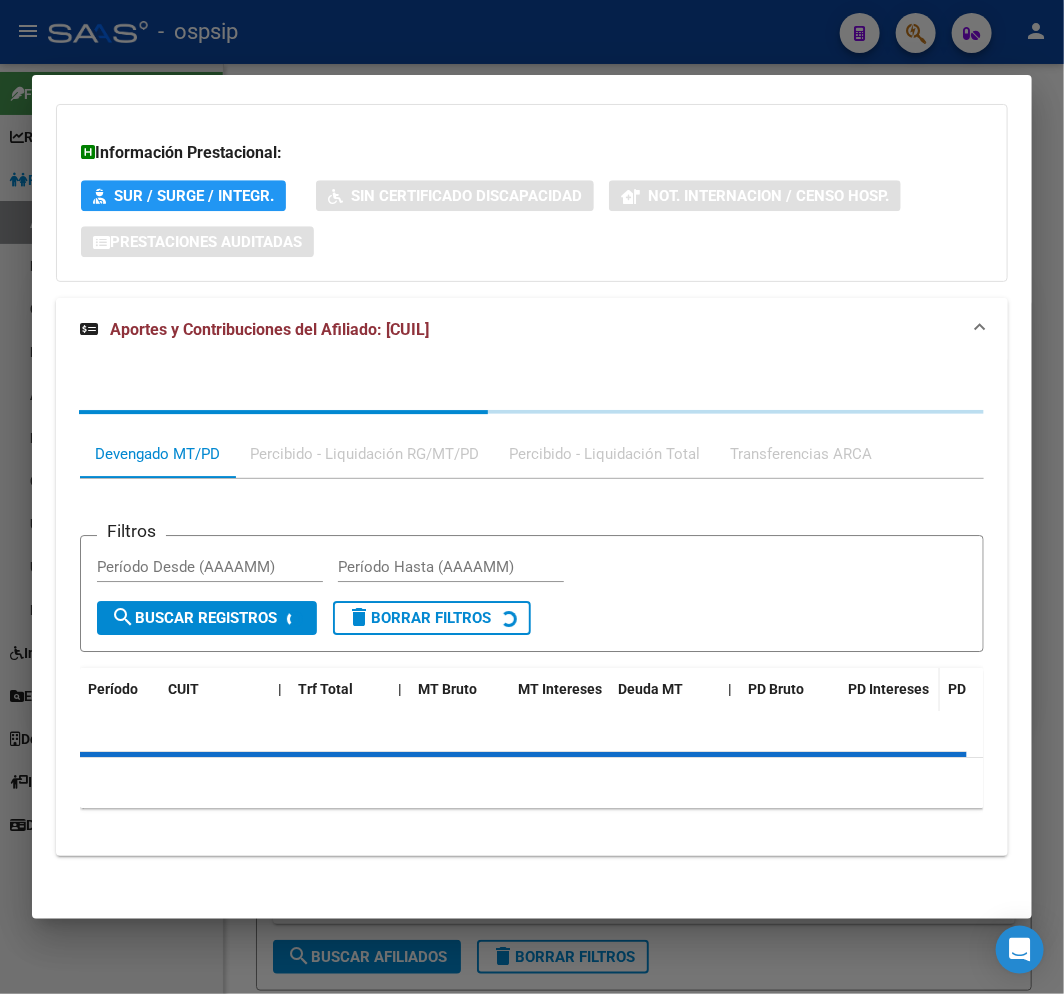 scroll, scrollTop: 1823, scrollLeft: 0, axis: vertical 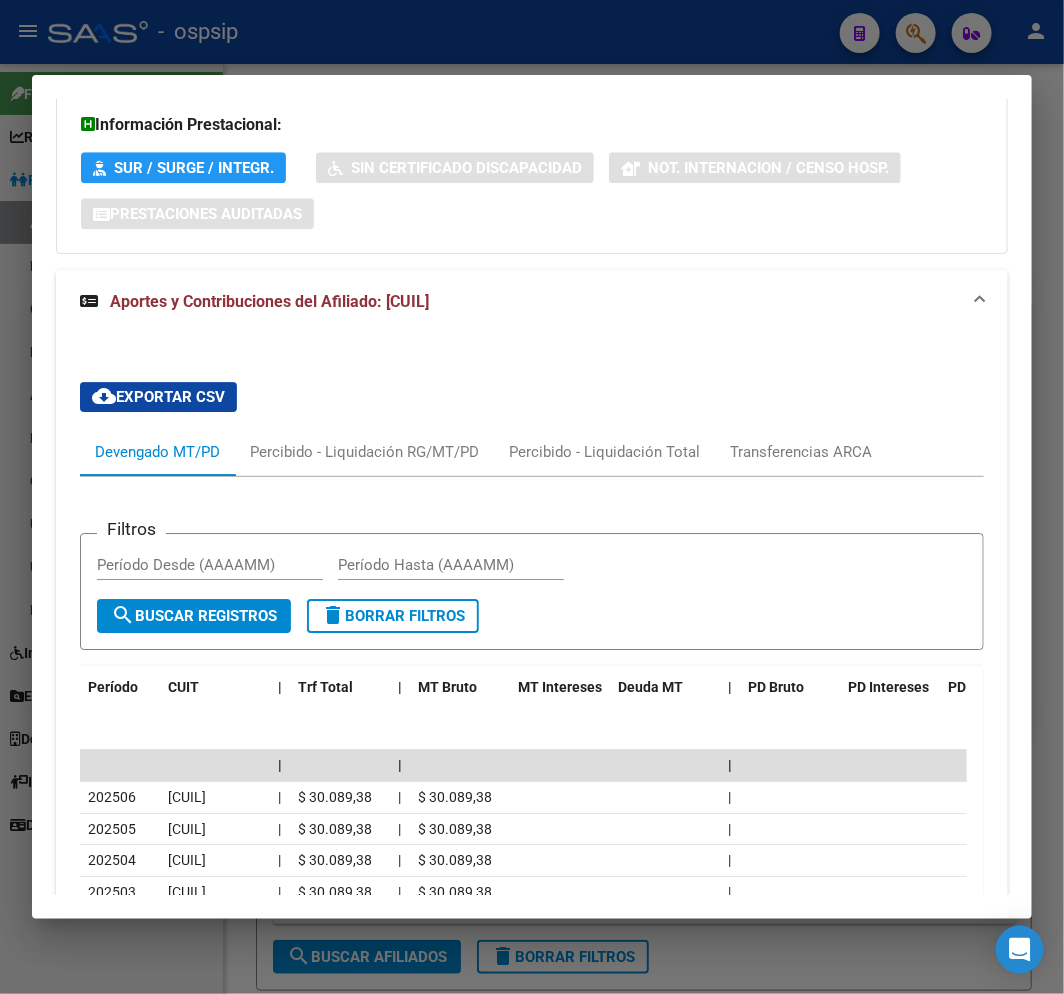 click at bounding box center (532, 497) 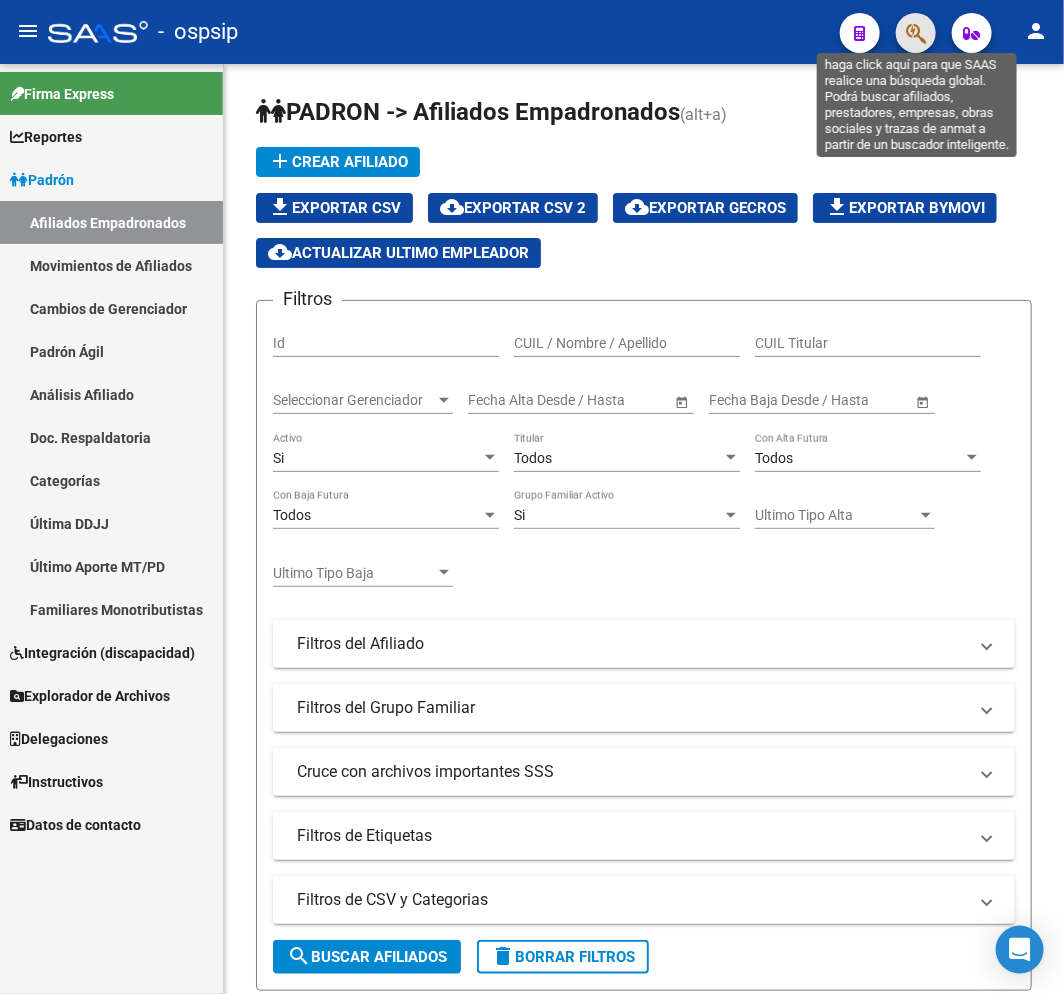 click 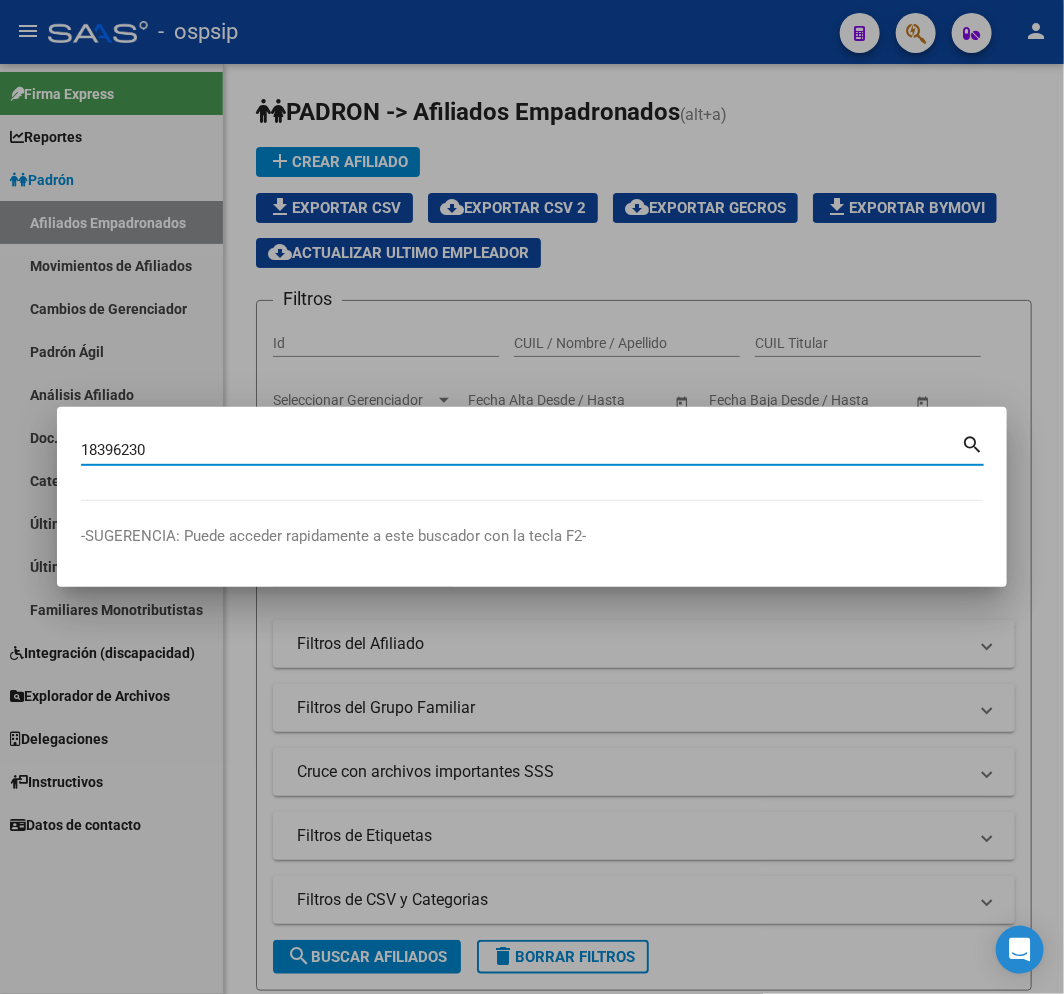 type on "18396230" 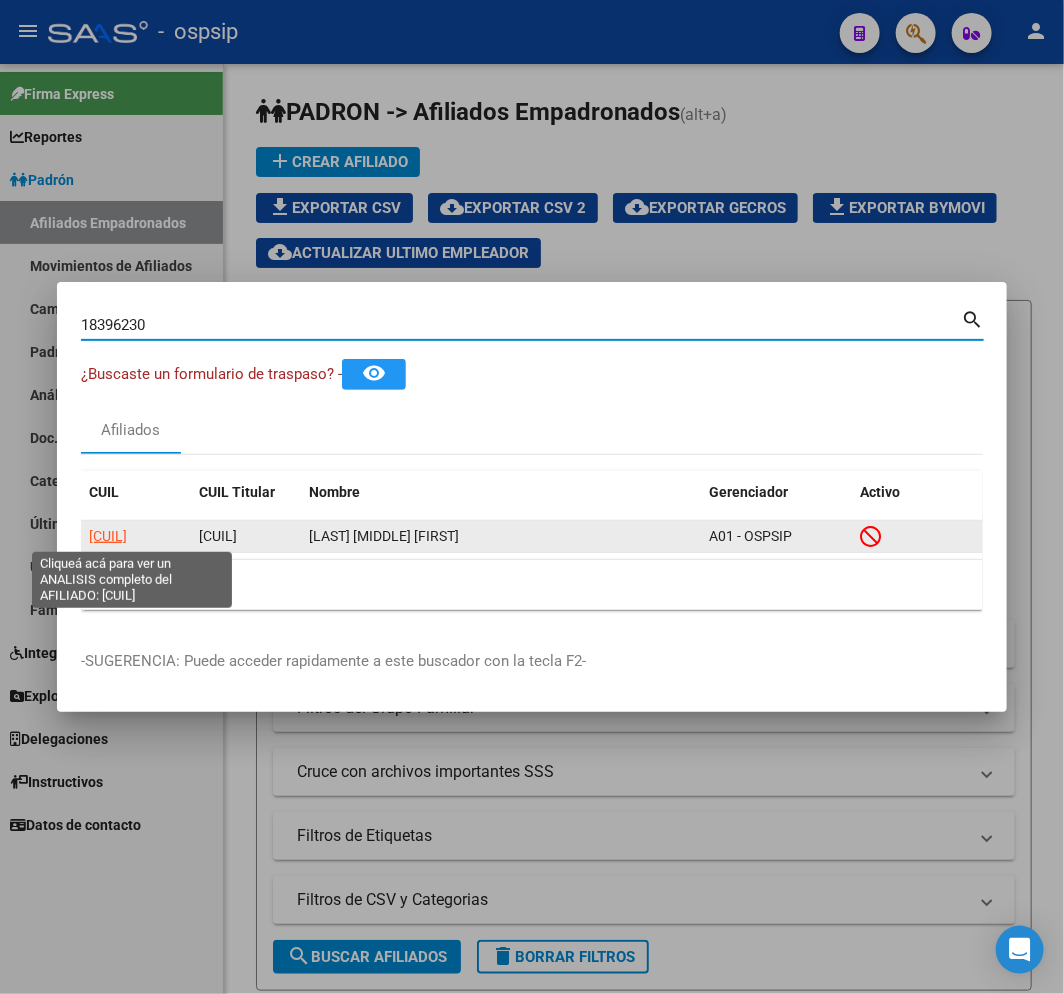 click on "20183962303" 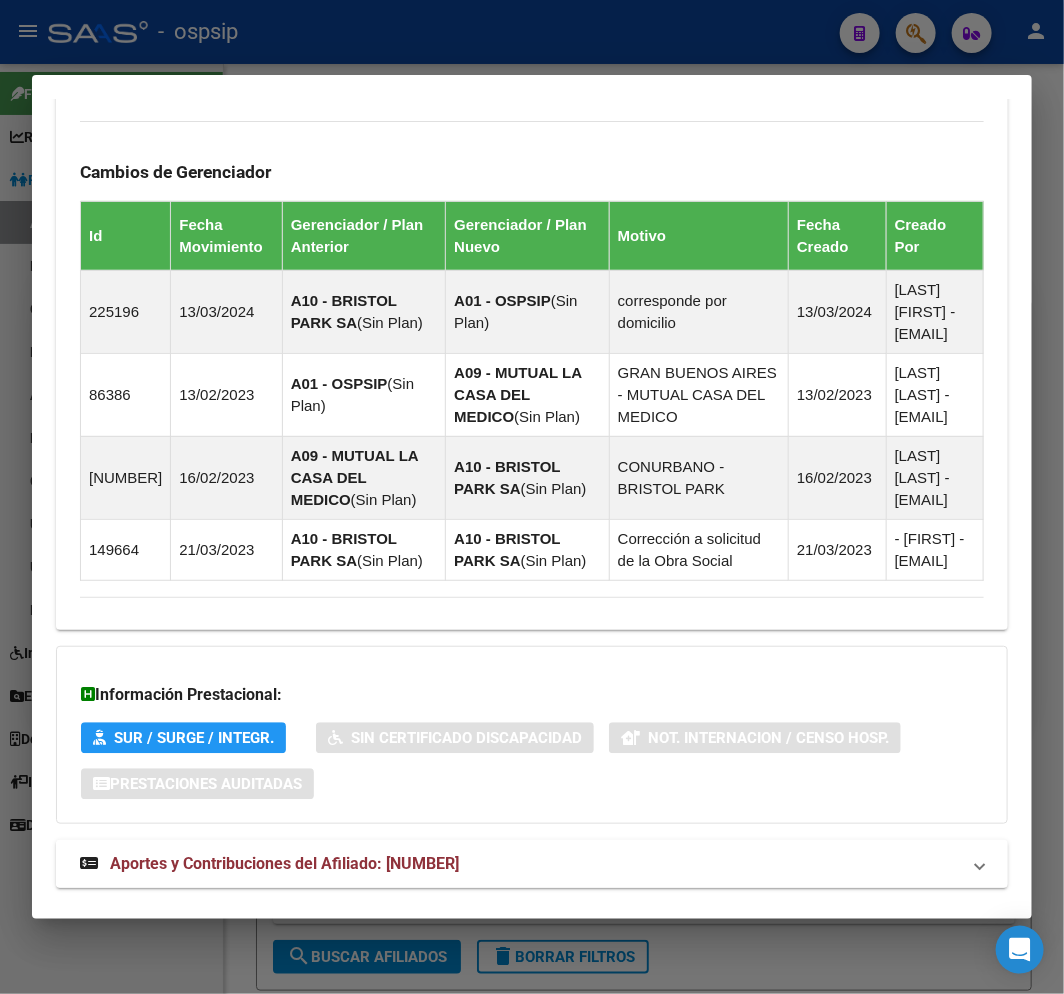scroll, scrollTop: 1360, scrollLeft: 0, axis: vertical 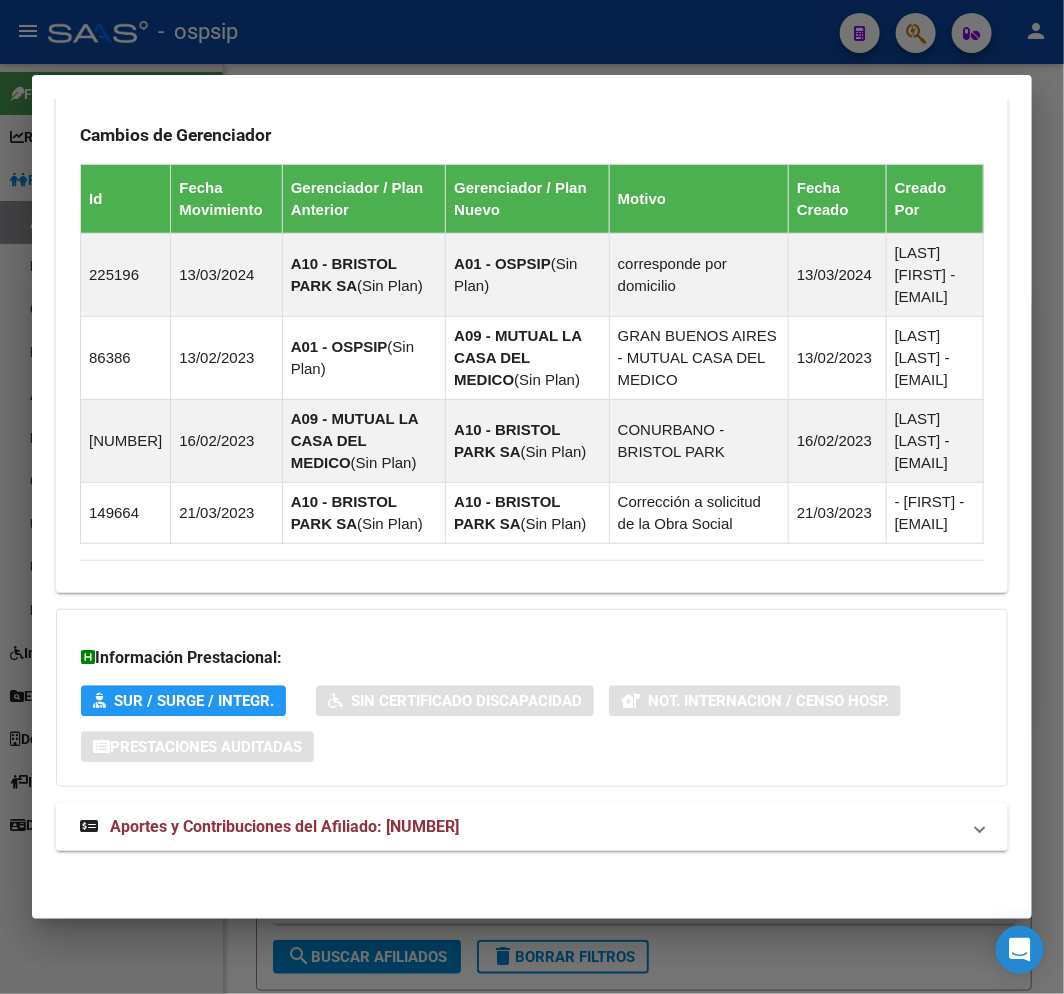 drag, startPoint x: 602, startPoint y: 828, endPoint x: 680, endPoint y: 750, distance: 110.308655 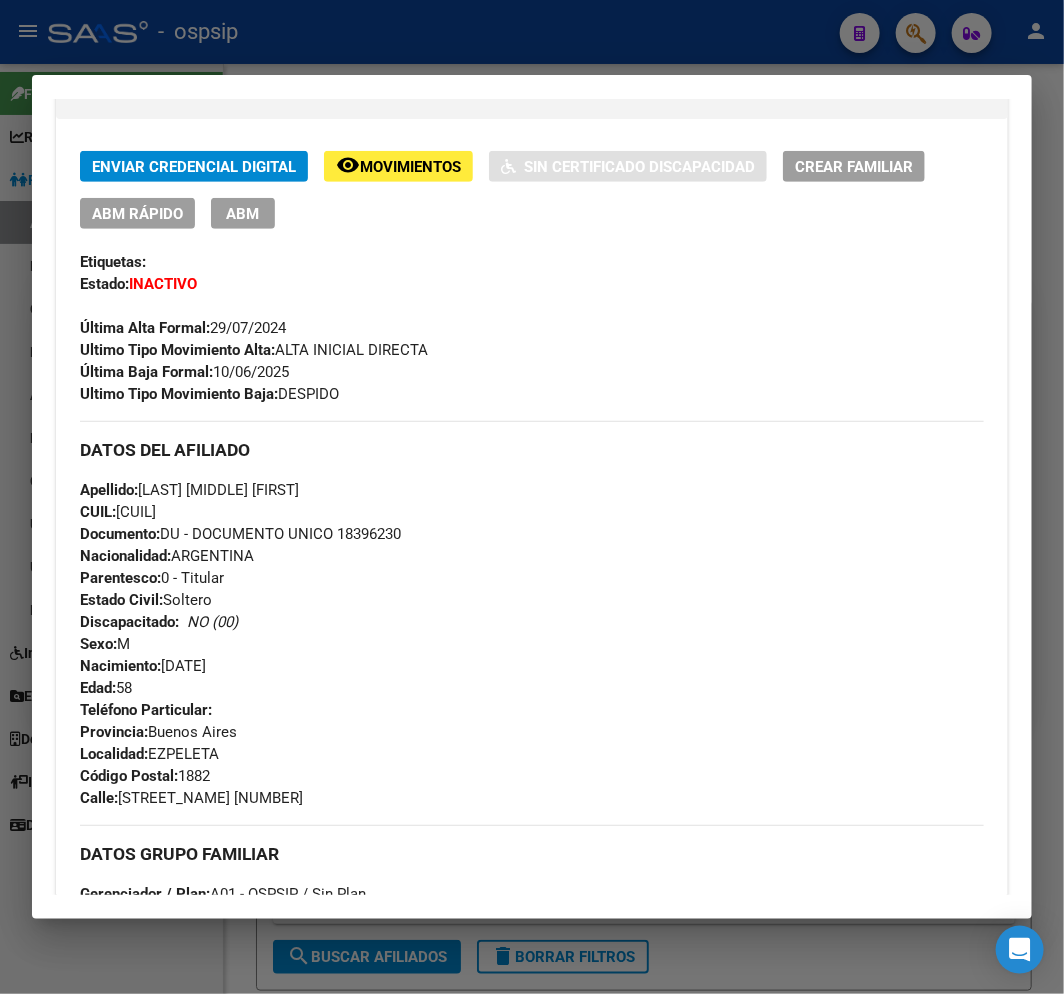 scroll, scrollTop: 237, scrollLeft: 0, axis: vertical 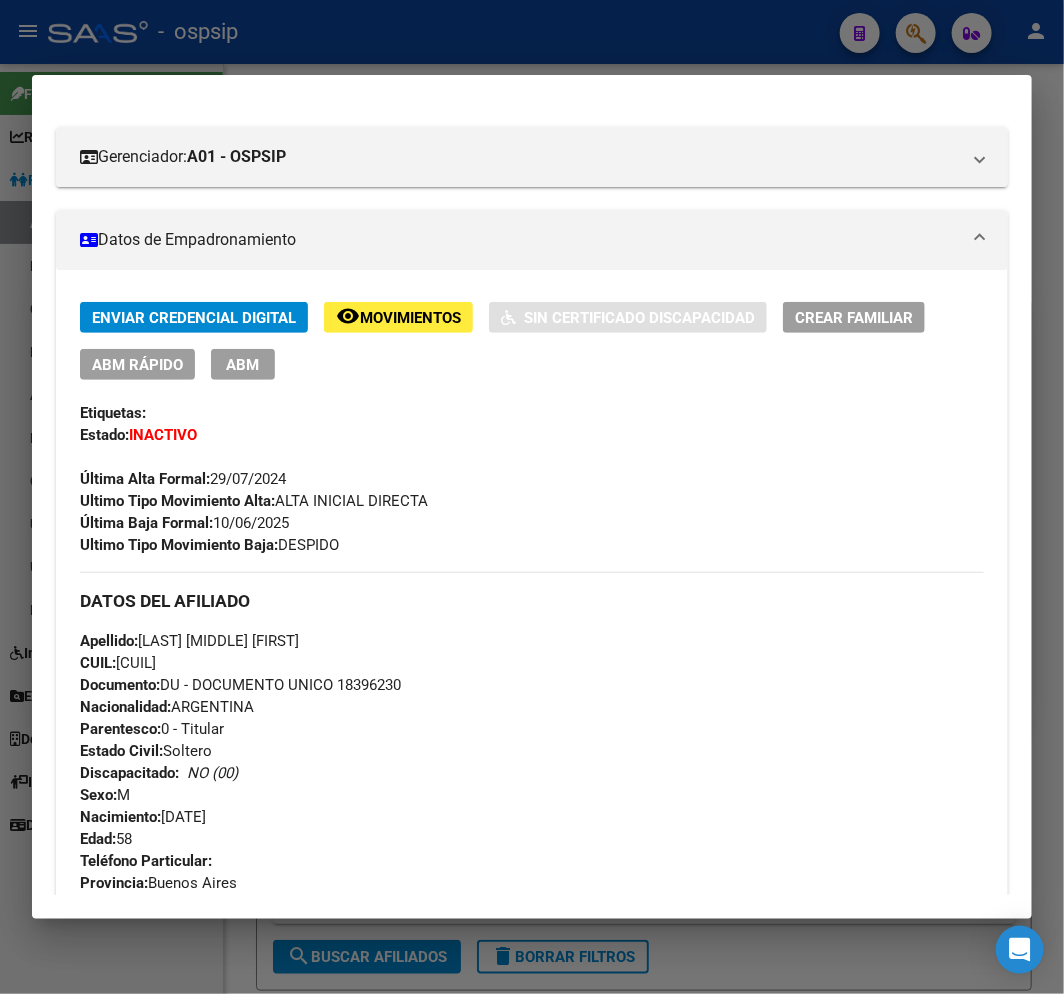 click at bounding box center (532, 497) 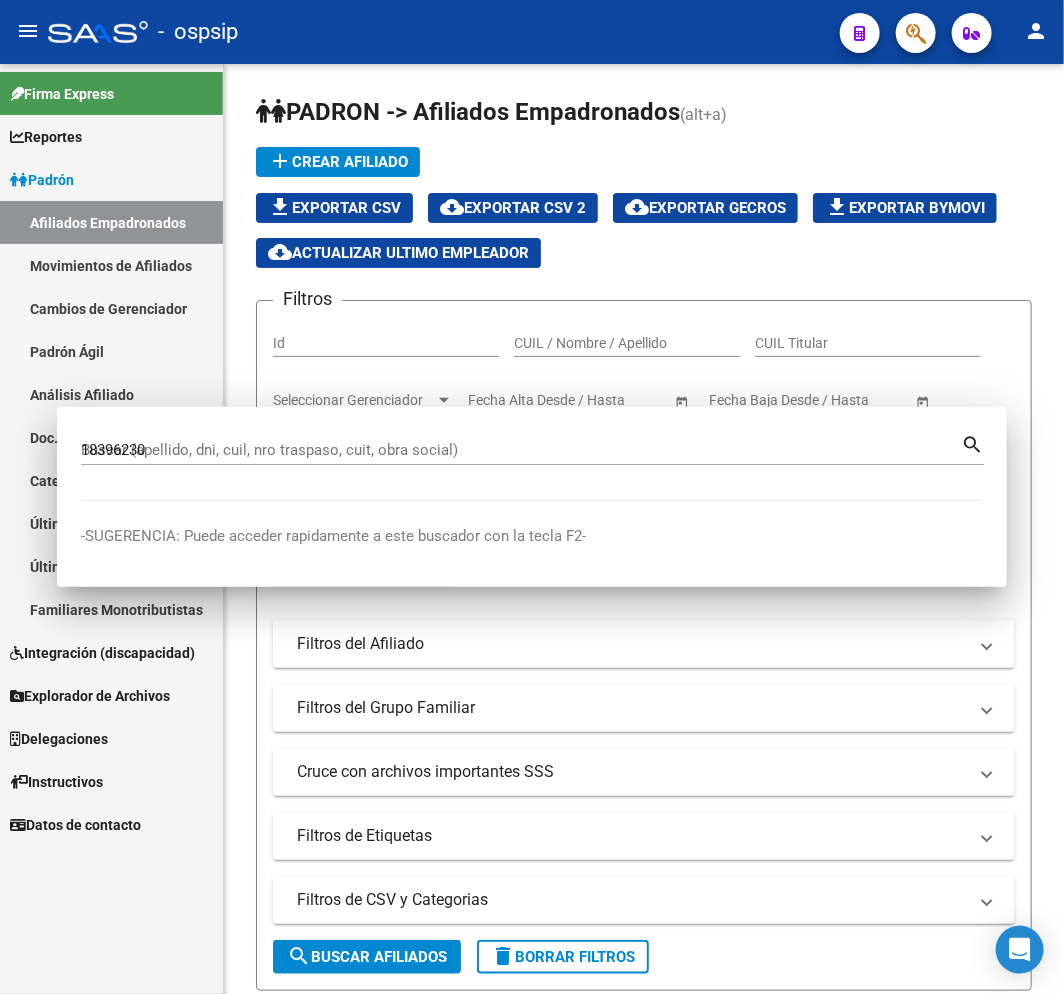 type 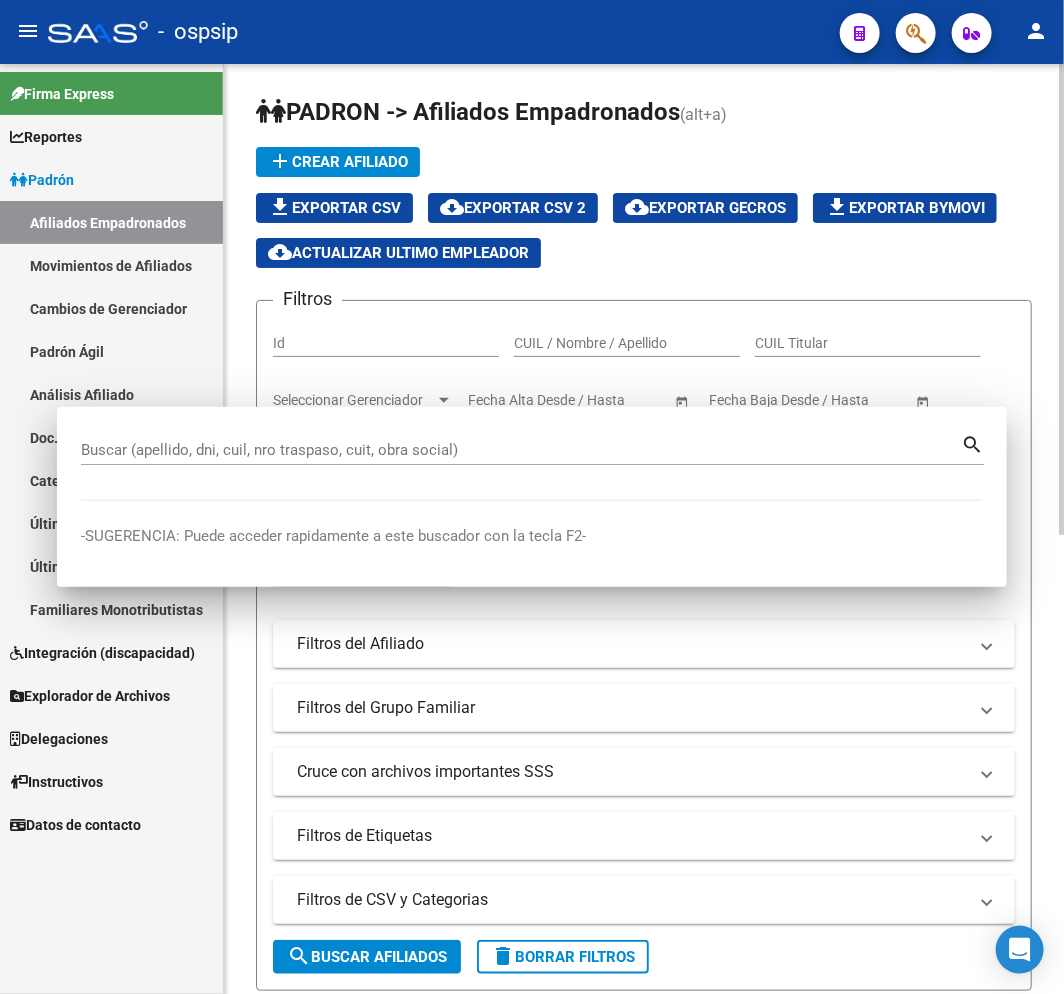 drag, startPoint x: 566, startPoint y: 96, endPoint x: 656, endPoint y: 111, distance: 91.24144 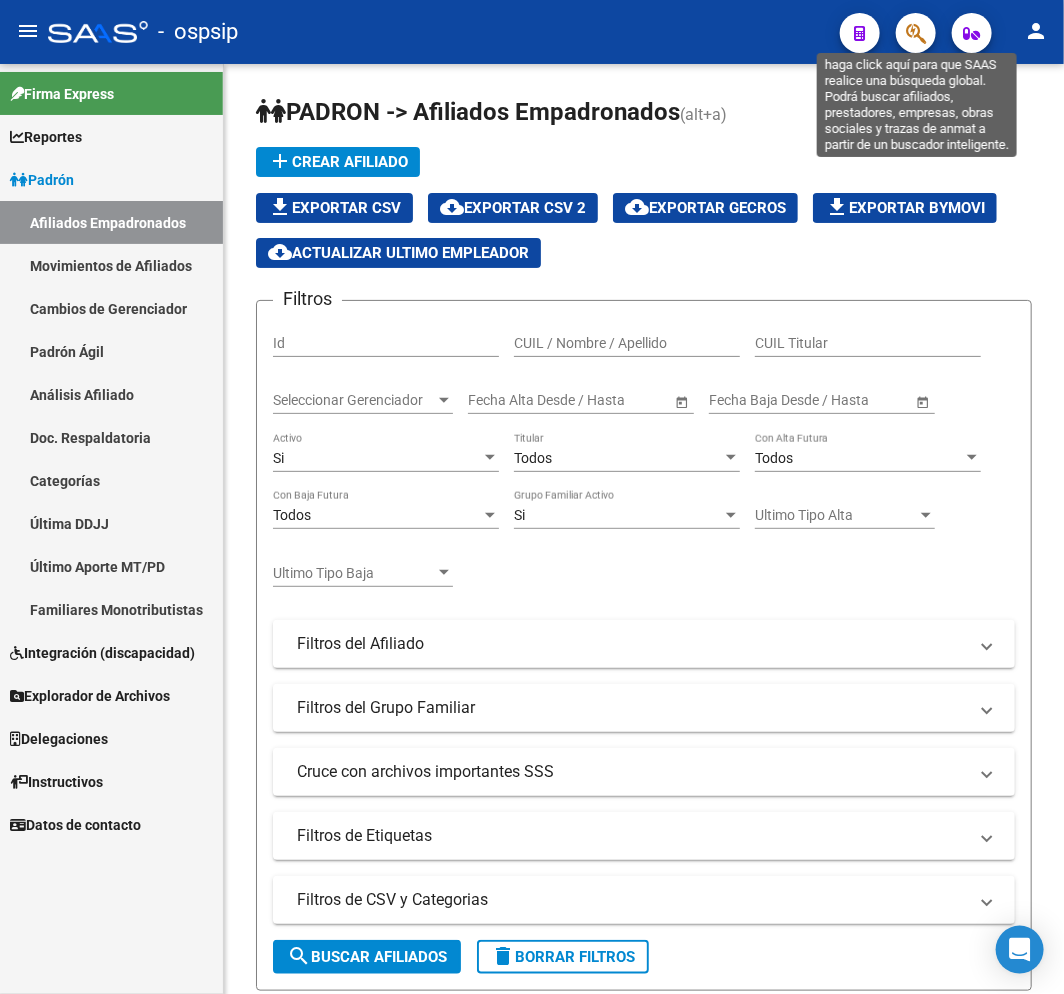 click 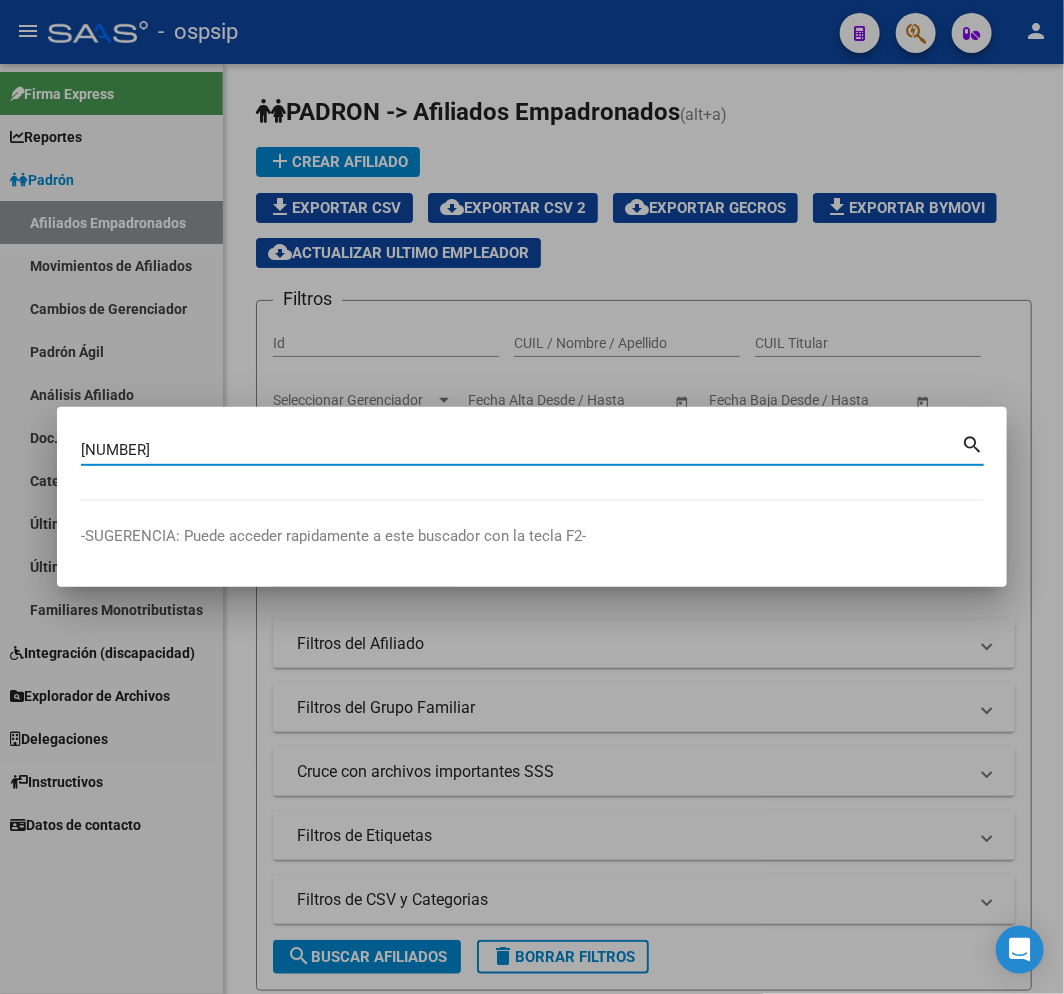 type on "18623895" 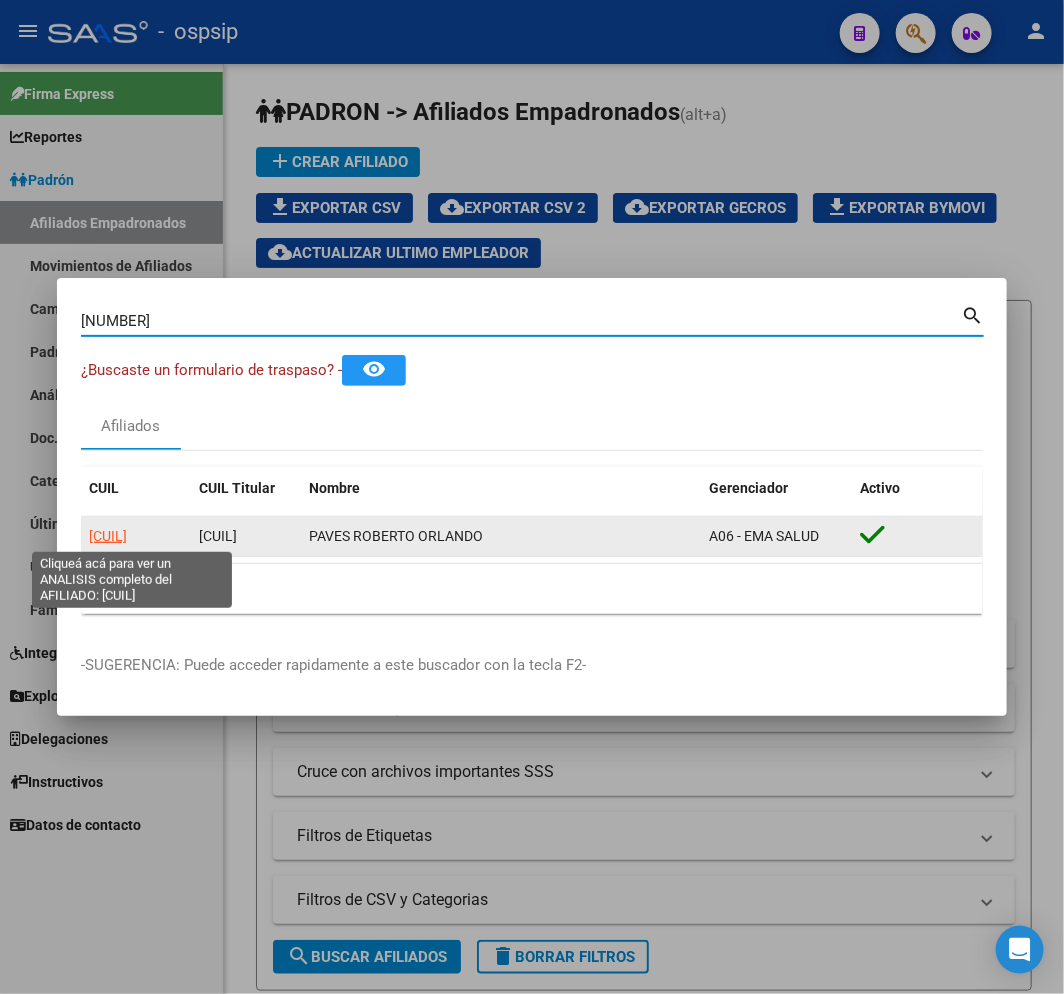 click on "20186238959" 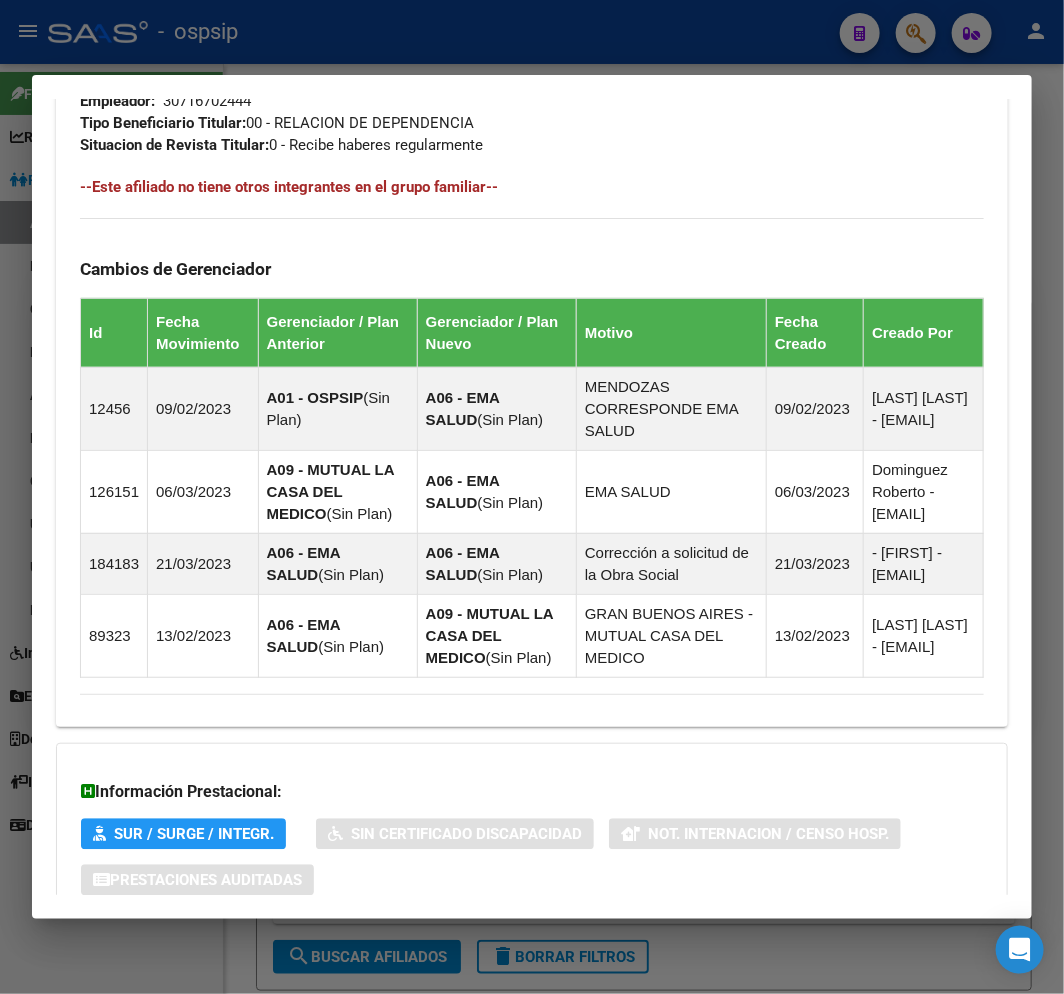 scroll, scrollTop: 1376, scrollLeft: 0, axis: vertical 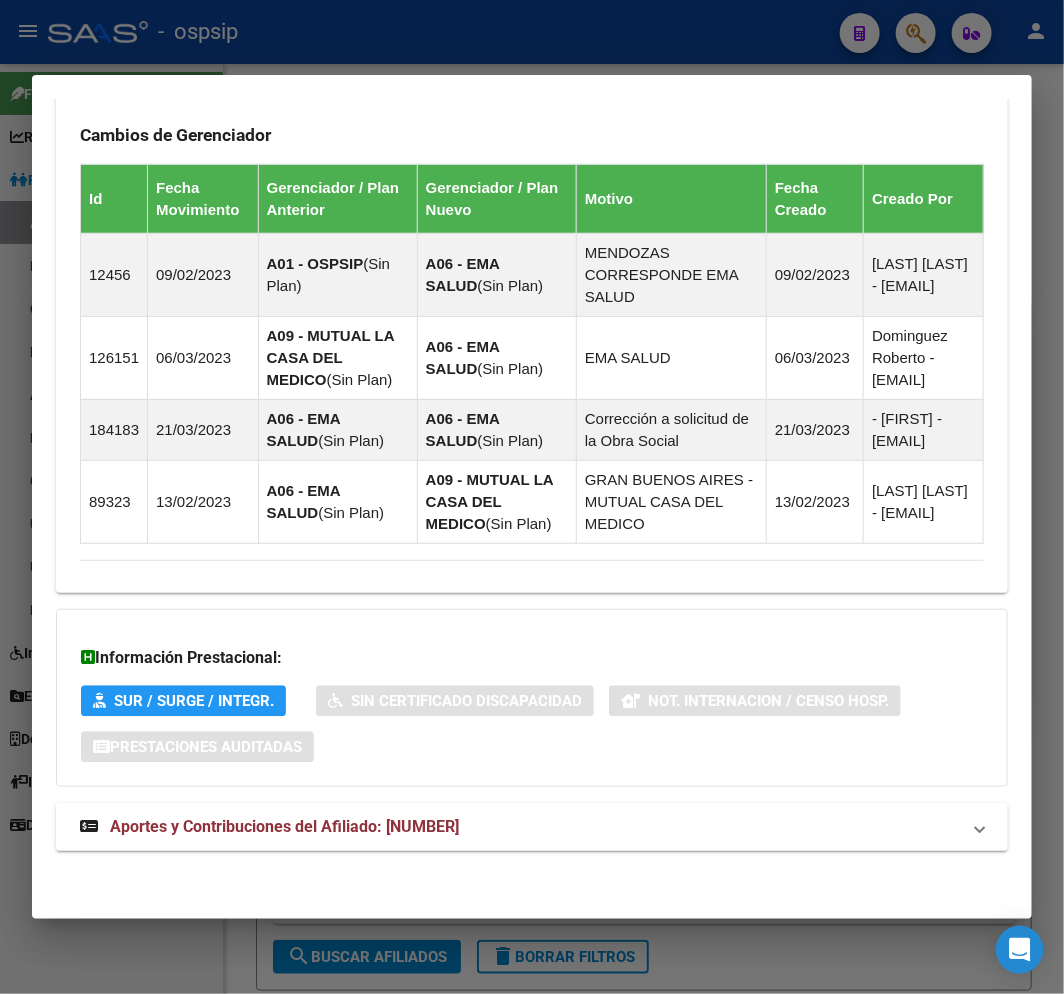 click on "DATOS PADRÓN ÁGIL:  PAVES ROBERTO ORLANDO     |   ACTIVO   |     AFILIADO TITULAR  Datos Personales y Afiliatorios según Entes Externos: SSS FTP ARCA Padrón ARCA Impuestos Organismos Ext.    Gerenciador:      A06 - EMA SALUD Atención telefónica: Atención emergencias: Otros Datos Útiles:    Datos de Empadronamiento  Enviar Credencial Digital remove_red_eye Movimientos    Sin Certificado Discapacidad Crear Familiar ABM Rápido ABM Etiquetas: Estado: ACTIVO Última Alta Formal:  01/06/2021 Comentario ADMIN:  Migración Padrón Completo SSS el 2022-09-24 17:26:14 DATOS DEL AFILIADO Apellido:  ROBERTO ORLANDO PAVES CUIL:  20186238959 Documento:  DU - DOCUMENTO UNICO 18623895  Nacionalidad:  ARGENTINA Parentesco:  0 - Titular Estado Civil:  Soltero Discapacitado:    NO (00) Sexo:  M Nacimiento:  08/06/1967 Edad:  58  Teléfono Particular:                       Provincia:  Mendoza Localidad:  SAN JOSE Código Postal:  5519 Calle:  MITRE 848 DATOS GRUPO FAMILIAR Gerenciador / Plan: Empleador:    Id" at bounding box center (532, -133) 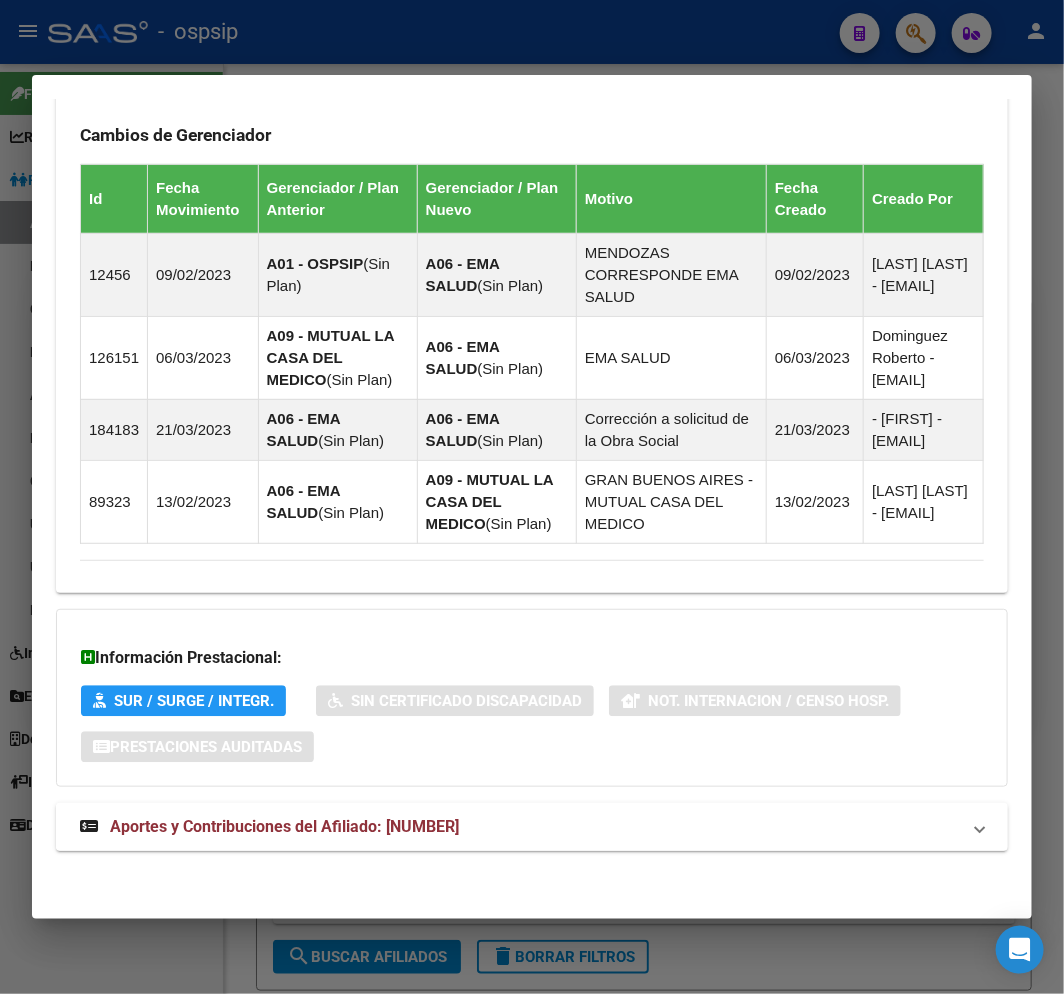 click on "Aportes y Contribuciones del Afiliado: 20186238959" at bounding box center (520, 827) 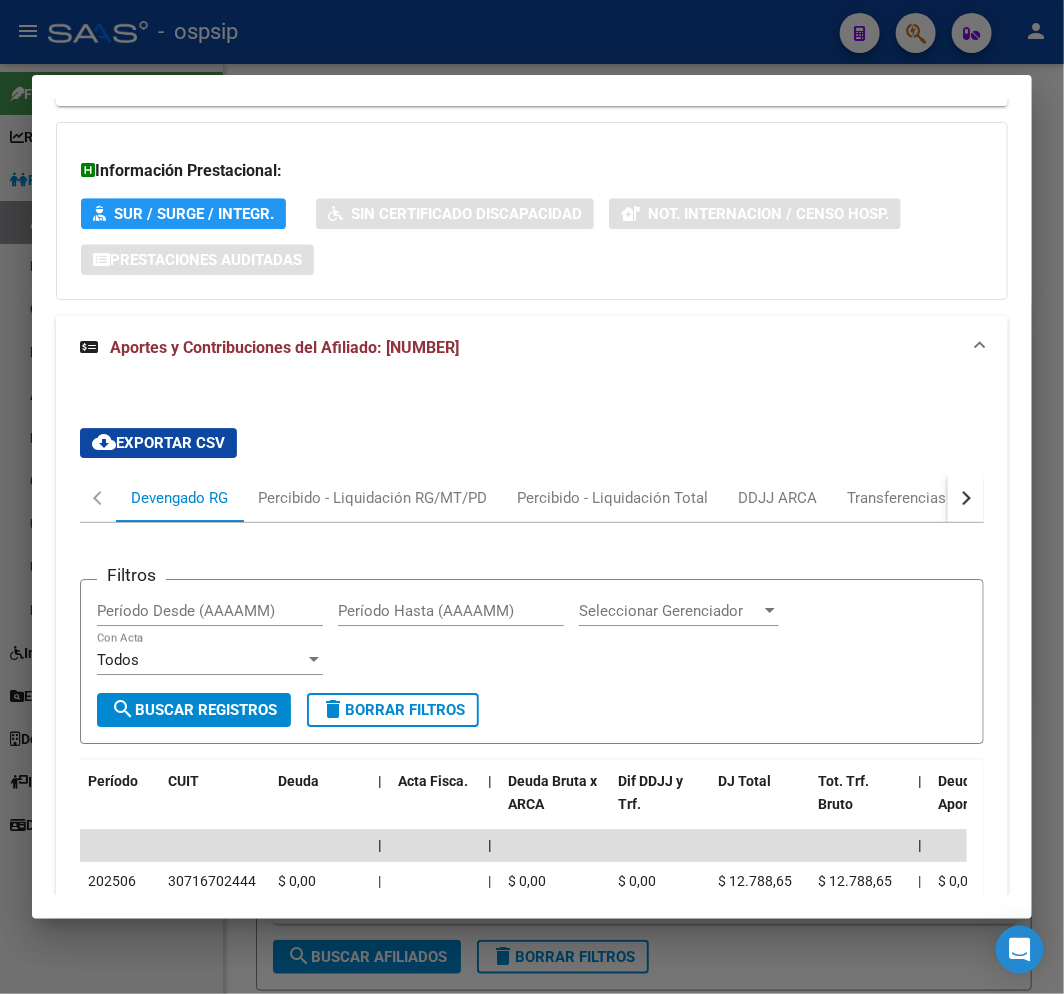 scroll, scrollTop: 1920, scrollLeft: 0, axis: vertical 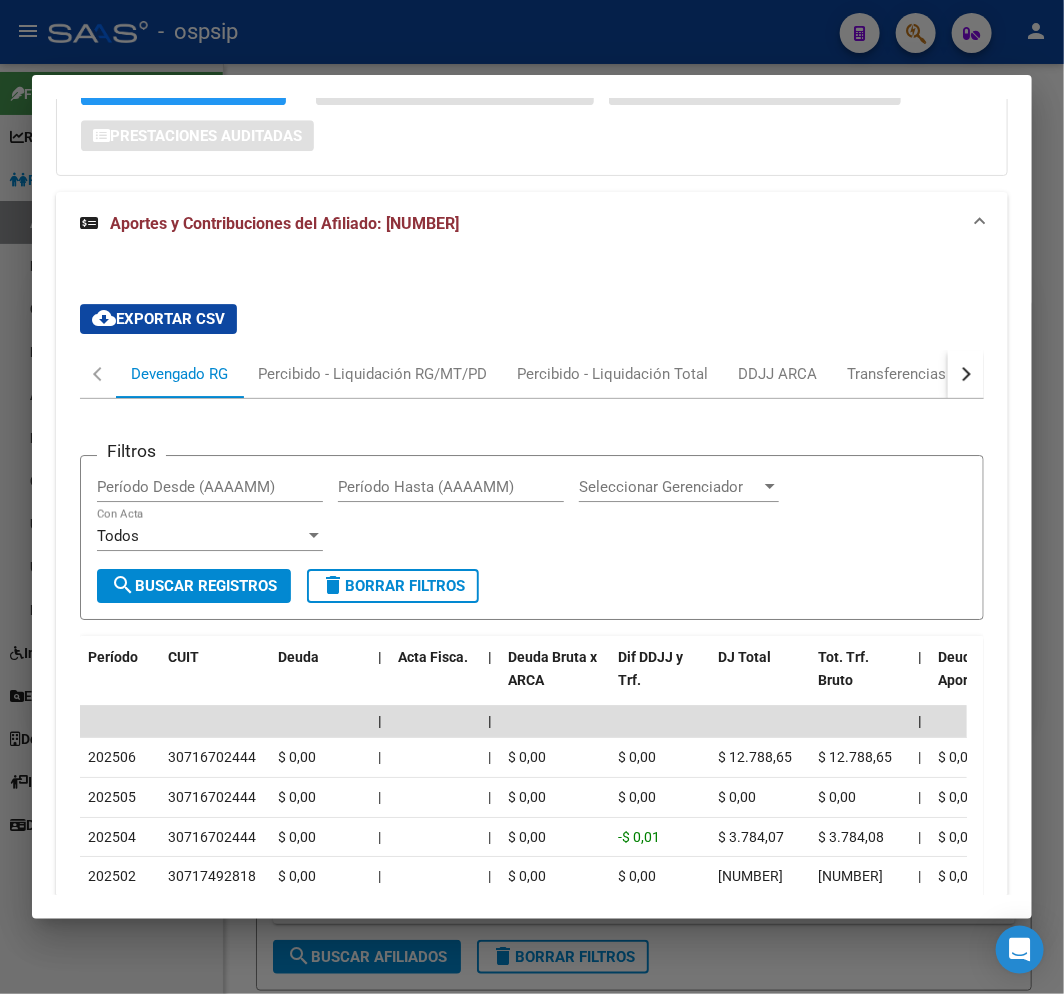 click on "cloud_download  Exportar CSV  Devengado RG Percibido - Liquidación RG/MT/PD Percibido - Liquidación Total DDJJ ARCA Transferencias ARCA ARCA Relaciones Laborales Filtros Período Desde (AAAAMM) Período Hasta (AAAAMM) Seleccionar Gerenciador Seleccionar Gerenciador Todos Con Acta search  Buscar Registros  delete  Borrar Filtros  Período CUIT Deuda | Acta Fisca. | Deuda Bruta x ARCA Dif DDJJ y Trf. DJ Total Tot. Trf. Bruto | Deuda Aporte DJ Aporte Total Transferido Aporte | Deuda Contr. DJ Contr. Total Trf Contr. | Intereses Contr. Intereses Aporte | Contr. Empresa Contr. Int. Empresa Aporte Int. Empresa | DJ Aporte Total DJ Aporte DJ Aporte Adicional DJ Aporte Adherentes | DJ Contr. Total DJ Contr. DJ Contr. Adicional | REMOSIMP c/Tope REMOSIMP (rem4) REMCONT (rem8) REM5 Corresponde Aportes Corresponde Contr. NOGRPFAM SECOBLIG FECPRESENT DJ Contribución CUIT Periodo DJ Aporte CUIT Periodo | Porcentaje Contr. Porcentaje Aporte | DDJJ ID | | | | | | | | | | | | | 202506 30716702444 $ 0,00 | | $ 0,00 | | |" at bounding box center [532, 756] 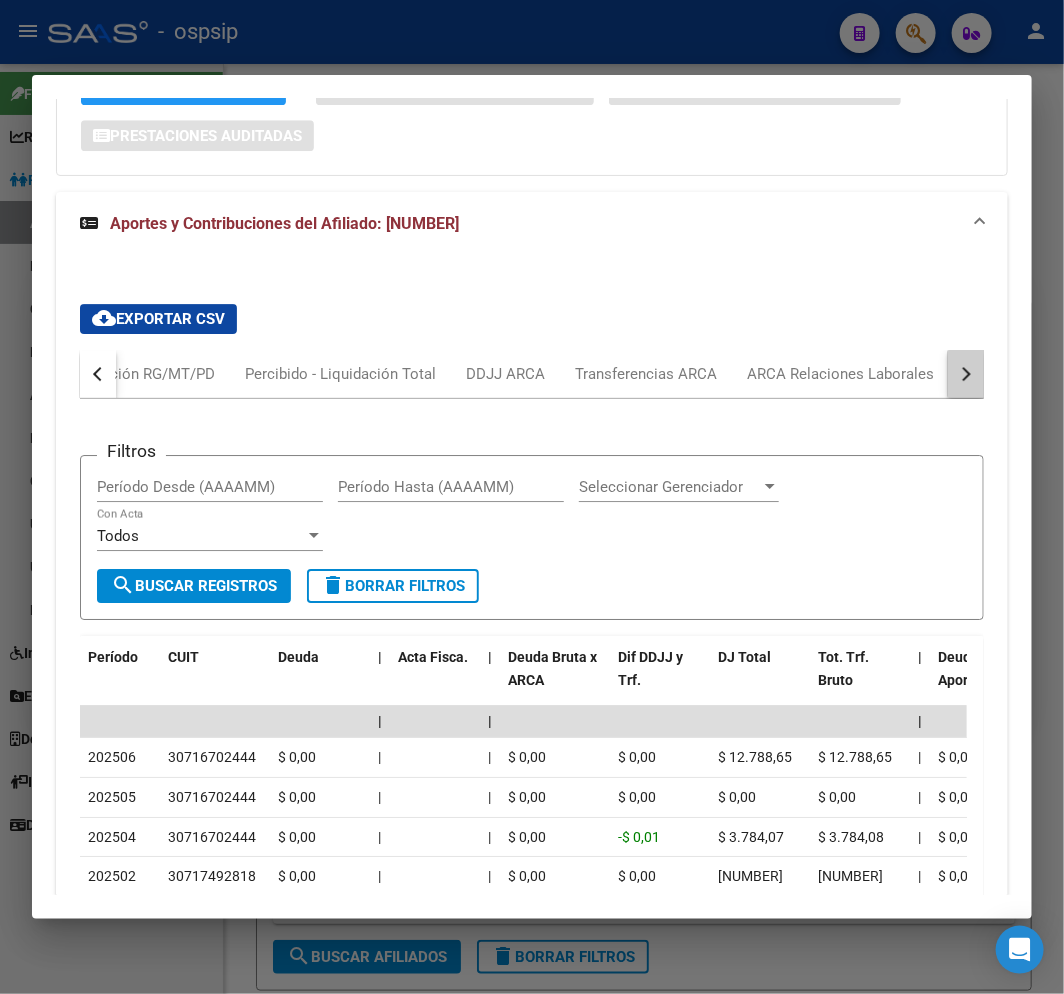 click at bounding box center [966, 374] 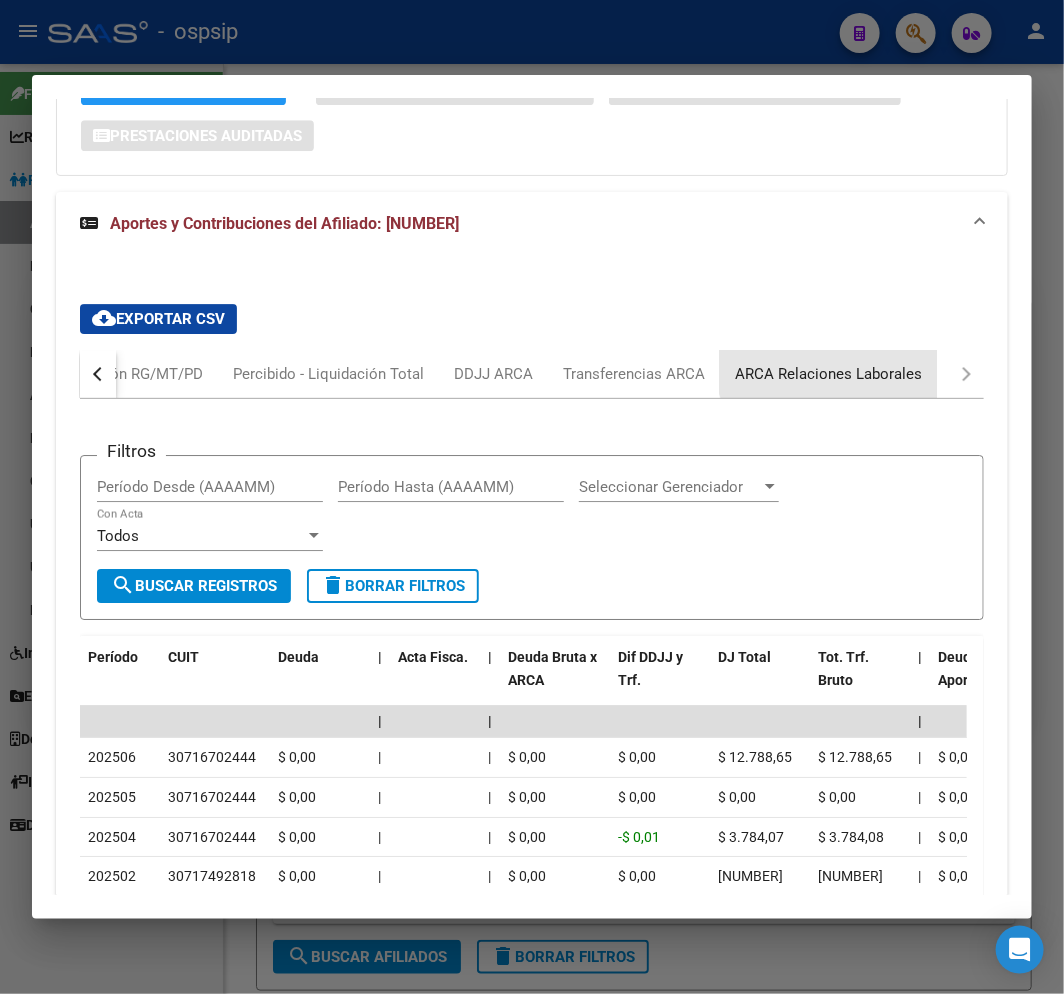 click on "cloud_download  Exportar CSV  Devengado RG Percibido - Liquidación RG/MT/PD Percibido - Liquidación Total DDJJ ARCA Transferencias ARCA ARCA Relaciones Laborales Filtros Período Desde (AAAAMM) Período Hasta (AAAAMM) Seleccionar Gerenciador Seleccionar Gerenciador Todos Con Acta search  Buscar Registros  delete  Borrar Filtros  Período CUIT Deuda | Acta Fisca. | Deuda Bruta x ARCA Dif DDJJ y Trf. DJ Total Tot. Trf. Bruto | Deuda Aporte DJ Aporte Total Transferido Aporte | Deuda Contr. DJ Contr. Total Trf Contr. | Intereses Contr. Intereses Aporte | Contr. Empresa Contr. Int. Empresa Aporte Int. Empresa | DJ Aporte Total DJ Aporte DJ Aporte Adicional DJ Aporte Adherentes | DJ Contr. Total DJ Contr. DJ Contr. Adicional | REMOSIMP c/Tope REMOSIMP (rem4) REMCONT (rem8) REM5 Corresponde Aportes Corresponde Contr. NOGRPFAM SECOBLIG FECPRESENT DJ Contribución CUIT Periodo DJ Aporte CUIT Periodo | Porcentaje Contr. Porcentaje Aporte | DDJJ ID | | | | | | | | | | | | | 202506 30716702444 $ 0,00 | | $ 0,00 | | |" at bounding box center (532, 748) 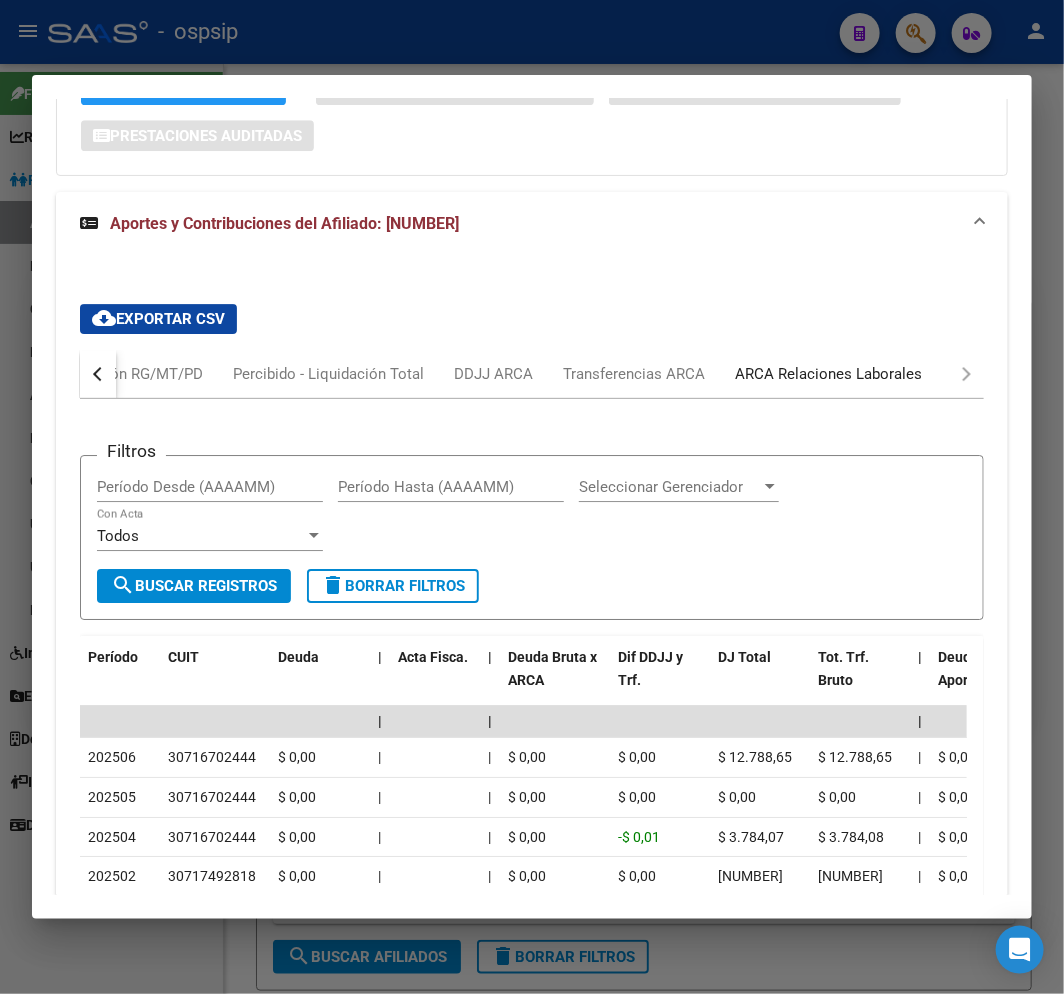 click on "ARCA Relaciones Laborales" at bounding box center [828, 374] 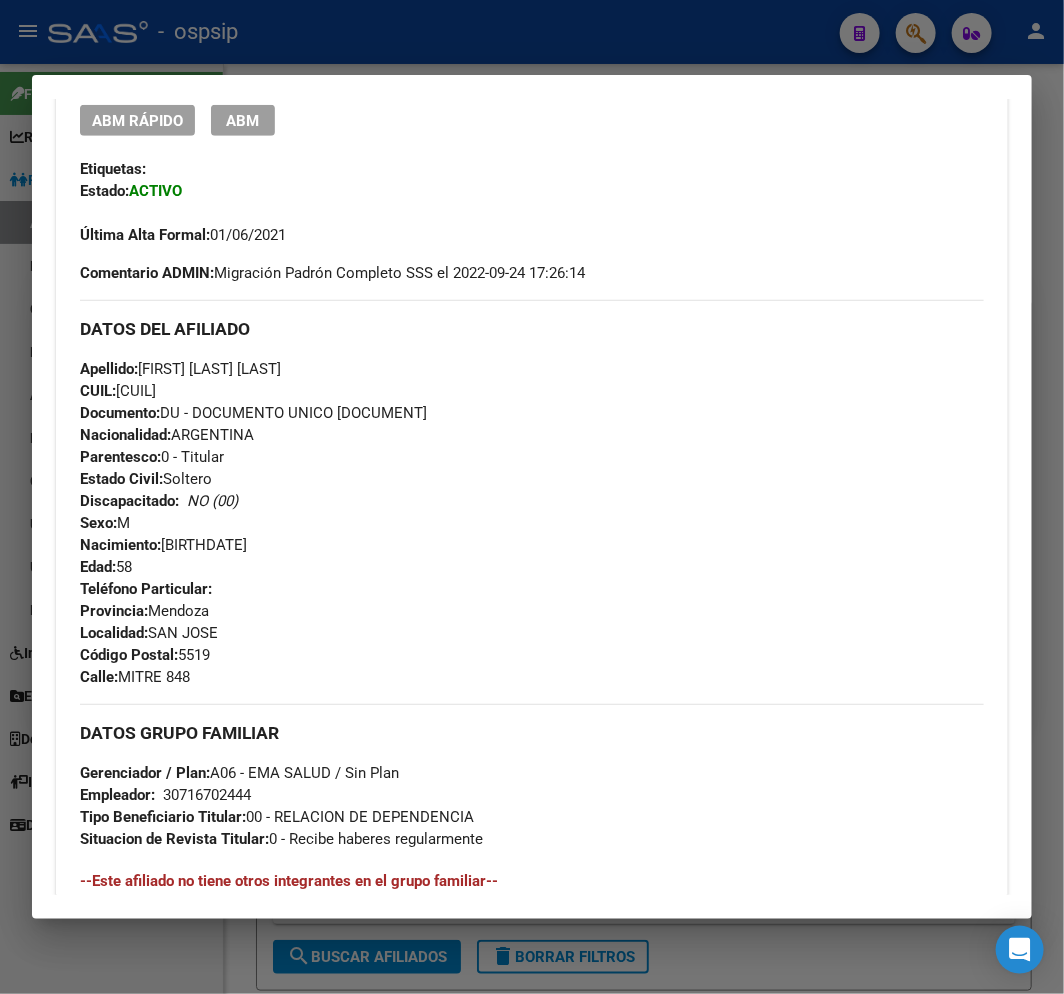scroll, scrollTop: 142, scrollLeft: 0, axis: vertical 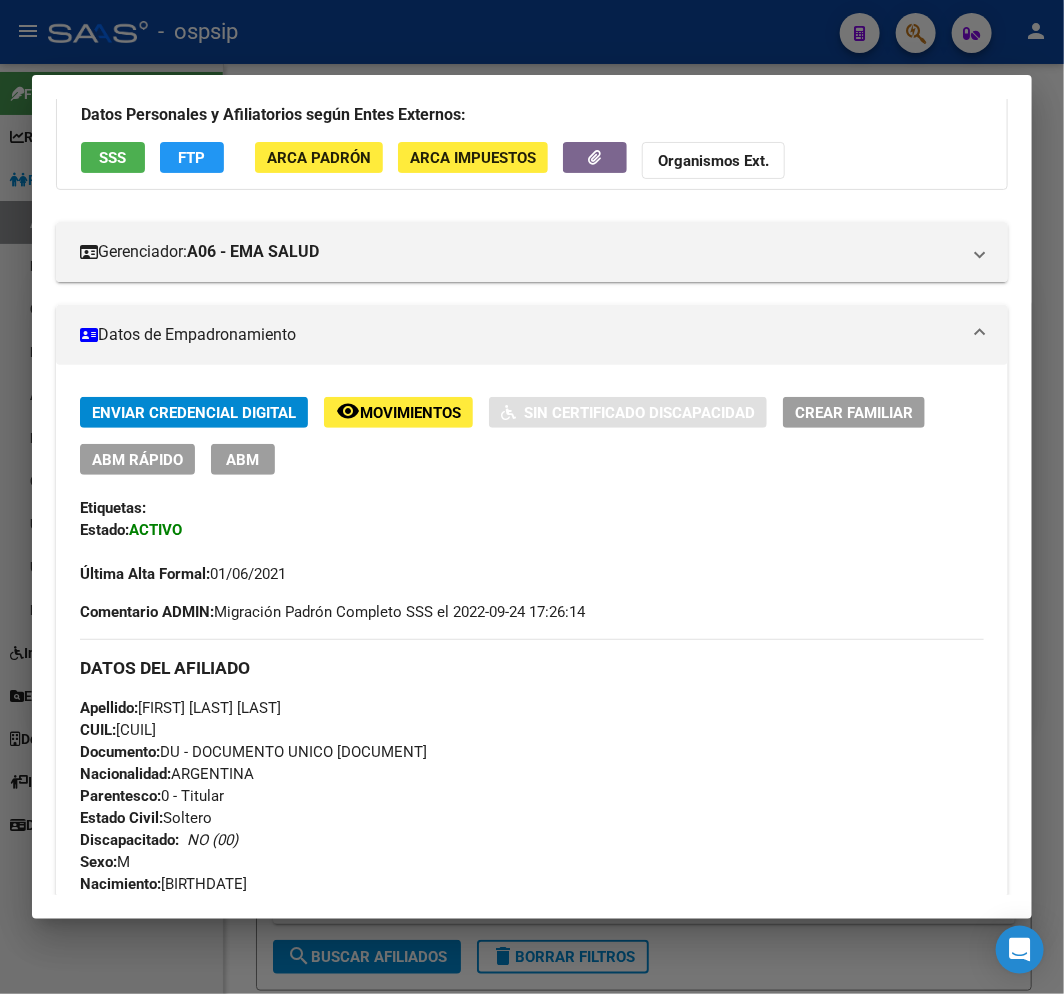 click at bounding box center [532, 497] 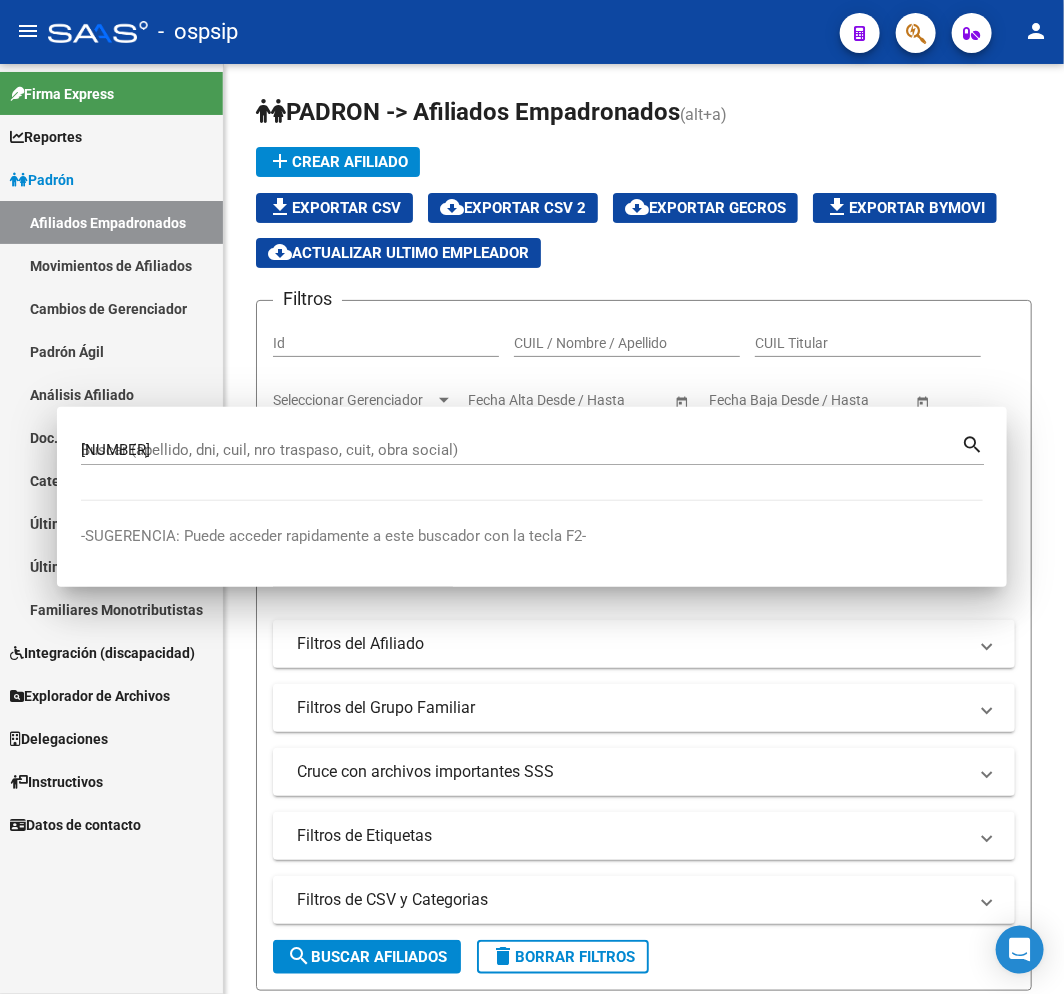type 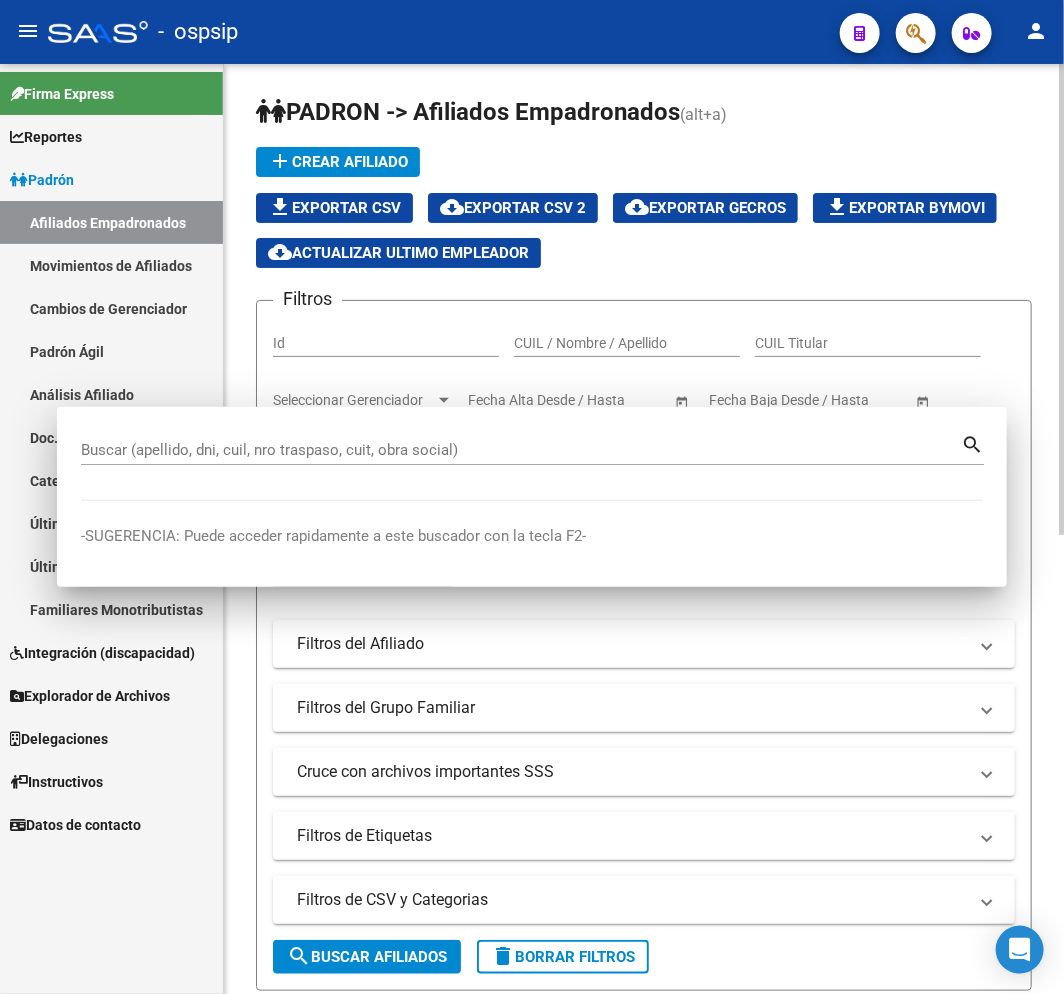 drag, startPoint x: 493, startPoint y: 123, endPoint x: 576, endPoint y: 133, distance: 83.60024 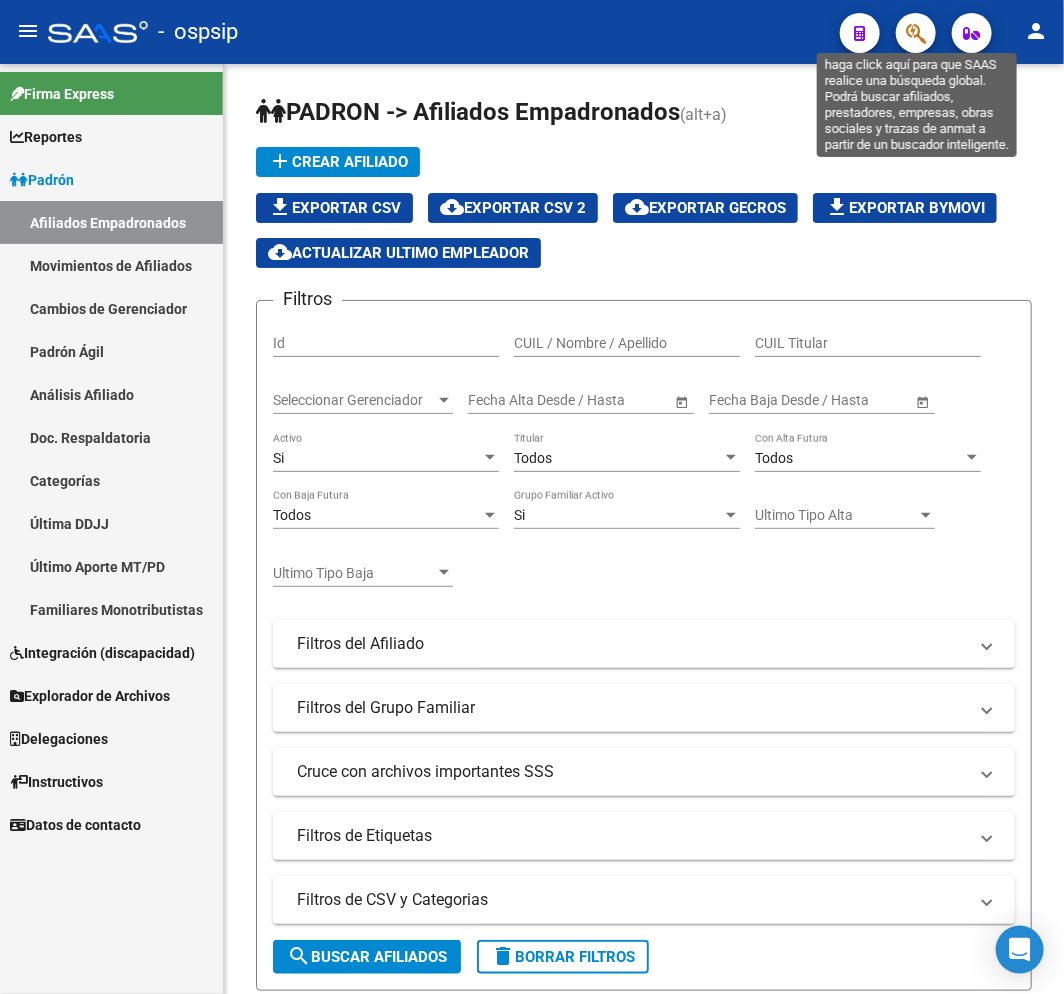 click 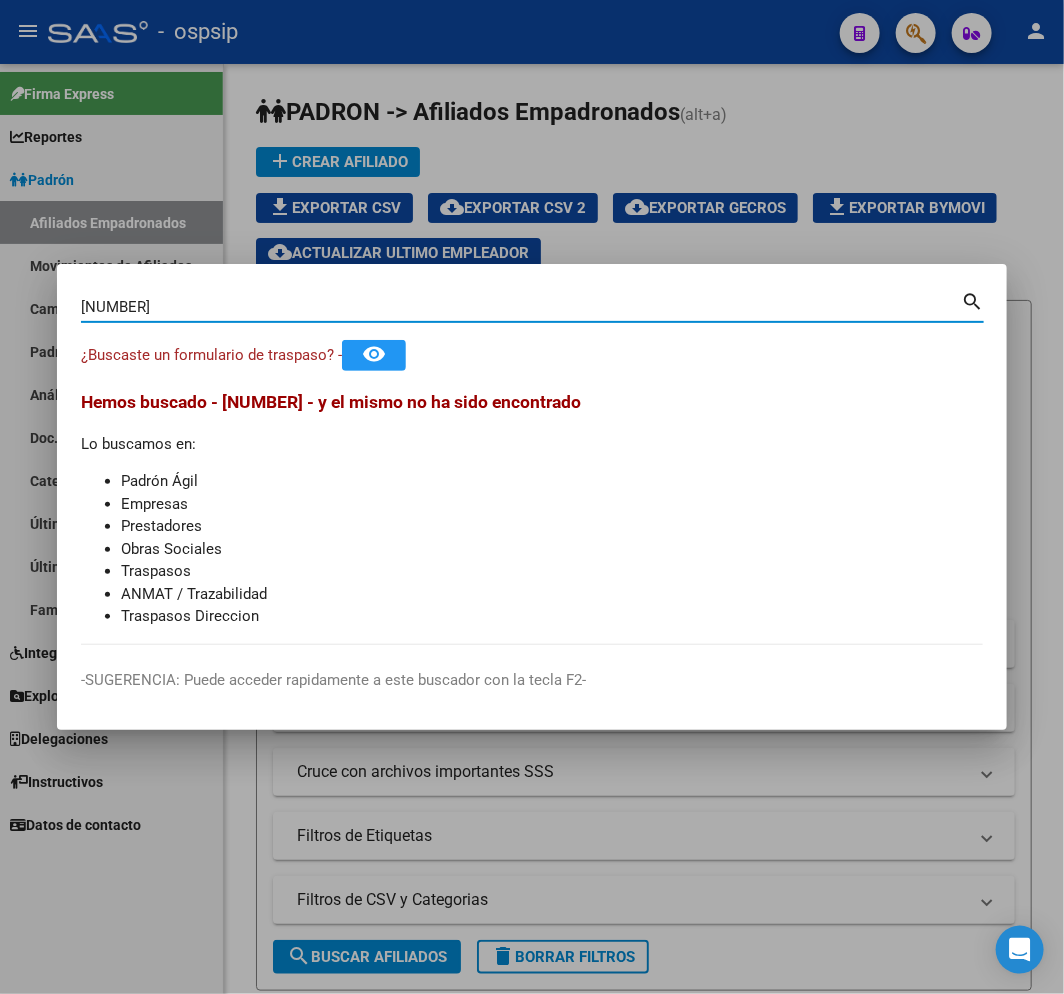 type on "18659091" 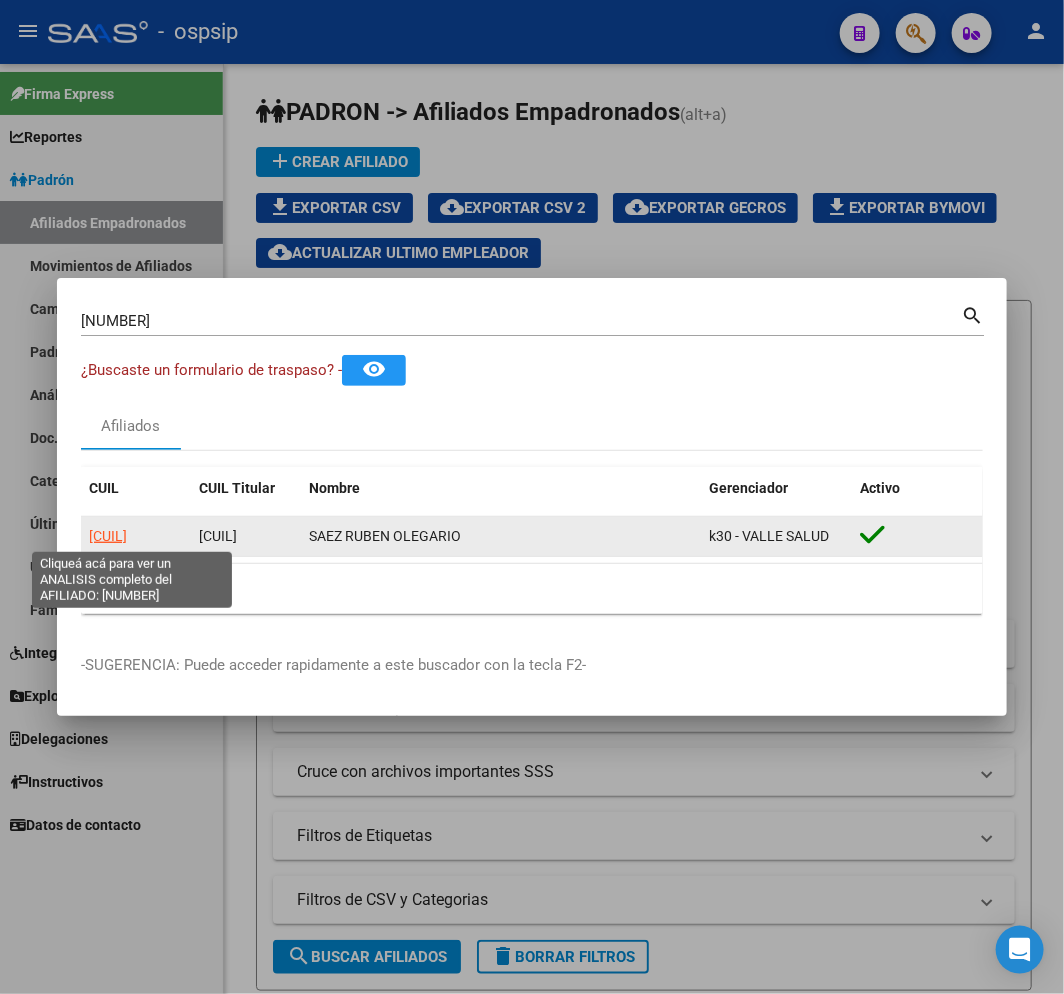 click on "20186590911" 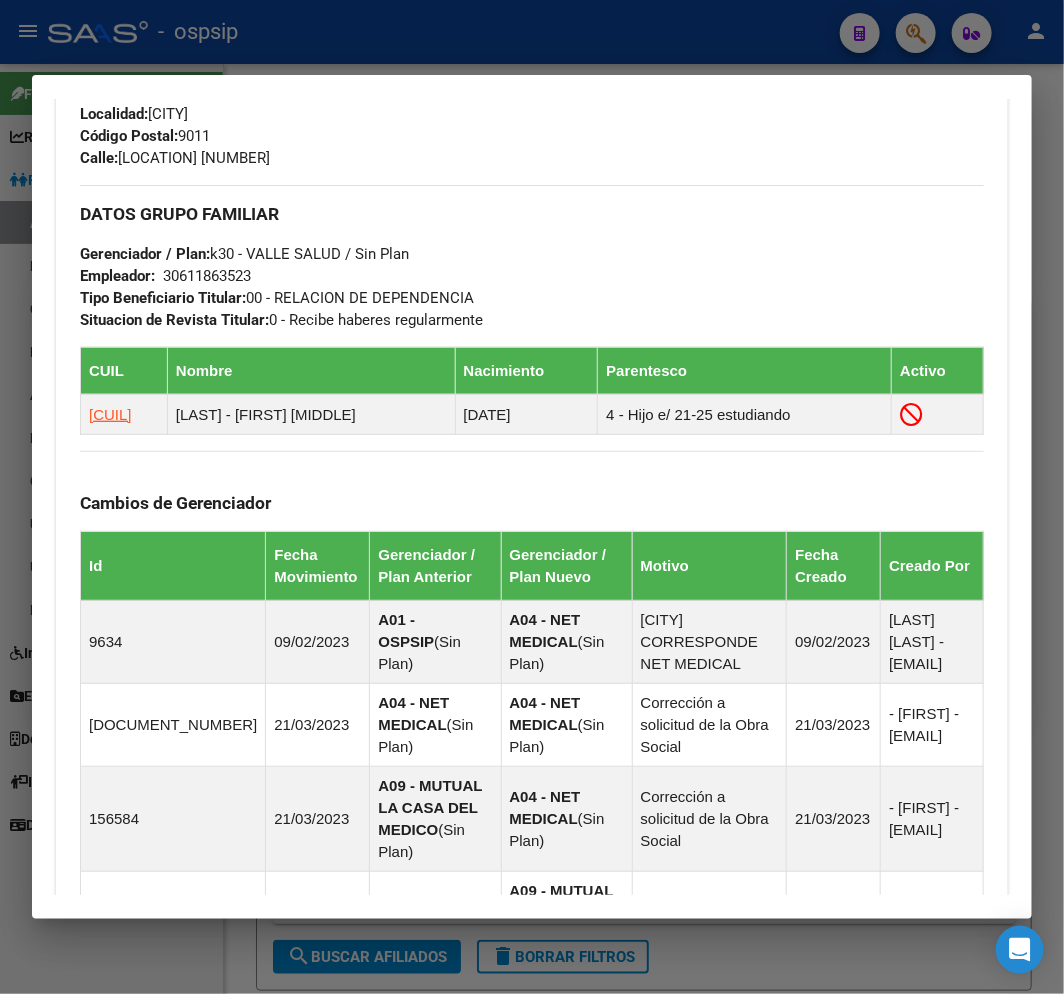 scroll, scrollTop: 1517, scrollLeft: 0, axis: vertical 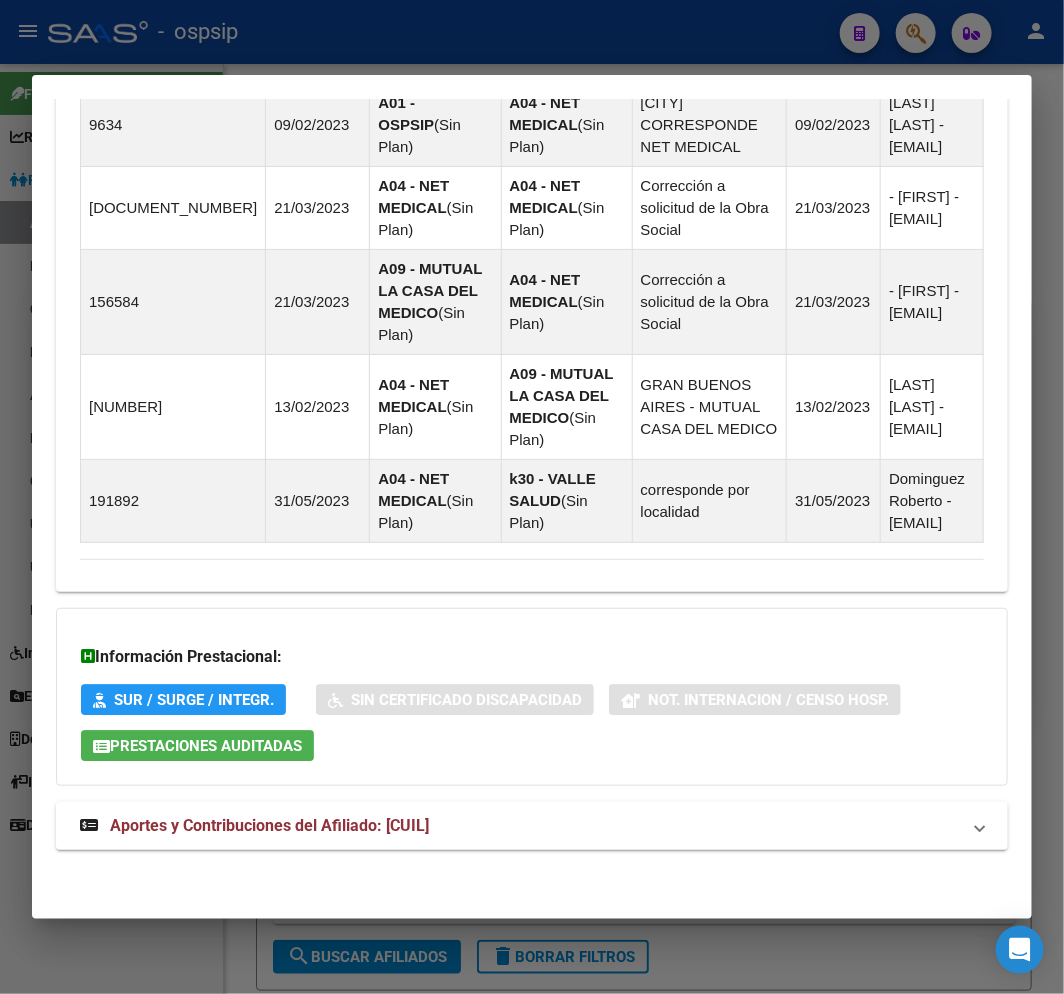 click on "DATOS PADRÓN ÁGIL:  SAEZ RUBEN OLEGARIO     |   ACTIVO   |     AFILIADO TITULAR  Datos Personales y Afiliatorios según Entes Externos: SSS FTP ARCA Padrón ARCA Impuestos Organismos Ext.    Gerenciador:      k30 - VALLE SALUD Atención telefónica: Atención emergencias: Otros Datos Útiles:    Datos de Empadronamiento  Enviar Credencial Digital remove_red_eye Movimientos    Sin Certificado Discapacidad Crear Familiar ABM Rápido ABM Etiquetas: Estado: ACTIVO Última Alta Formal:  01/10/2021 Comentario ADMIN:
DATOS DEL AFILIADO Apellido:  RUBEN OLEGARIO SAEZ CUIL:  20186590911 Documento:  DU - DOCUMENTO UNICO 18659091  Nacionalidad:  ARGENTINA Parentesco:  0 - Titular Estado Civil:  Soltero Discapacitado:    NO (00) Sexo:  M Nacimiento:  24/04/1967 Edad:  58  Teléfono Particular:                       Provincia:  Santa Cruz Localidad:  CALETA OLIVIA Código Postal:  9011 Calle:  TIERRA DEL FUEGO 831 DATOS GRUPO FAMILIAR Gerenciador / Plan:  k30 - VALLE SALUD / Sin Plan Empleador:    CUIL Id" at bounding box center [532, -237] 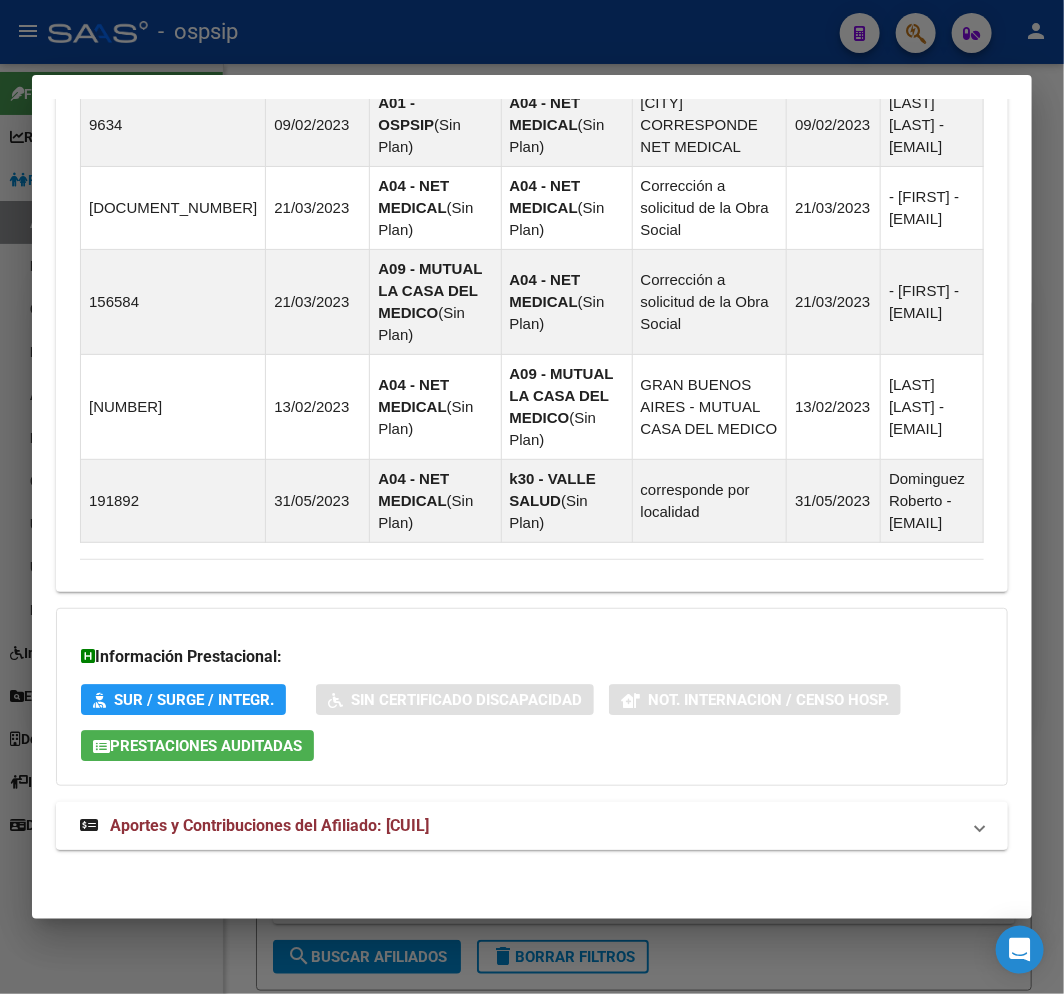 click on "Aportes y Contribuciones del Afiliado: 20186590911" at bounding box center [520, 826] 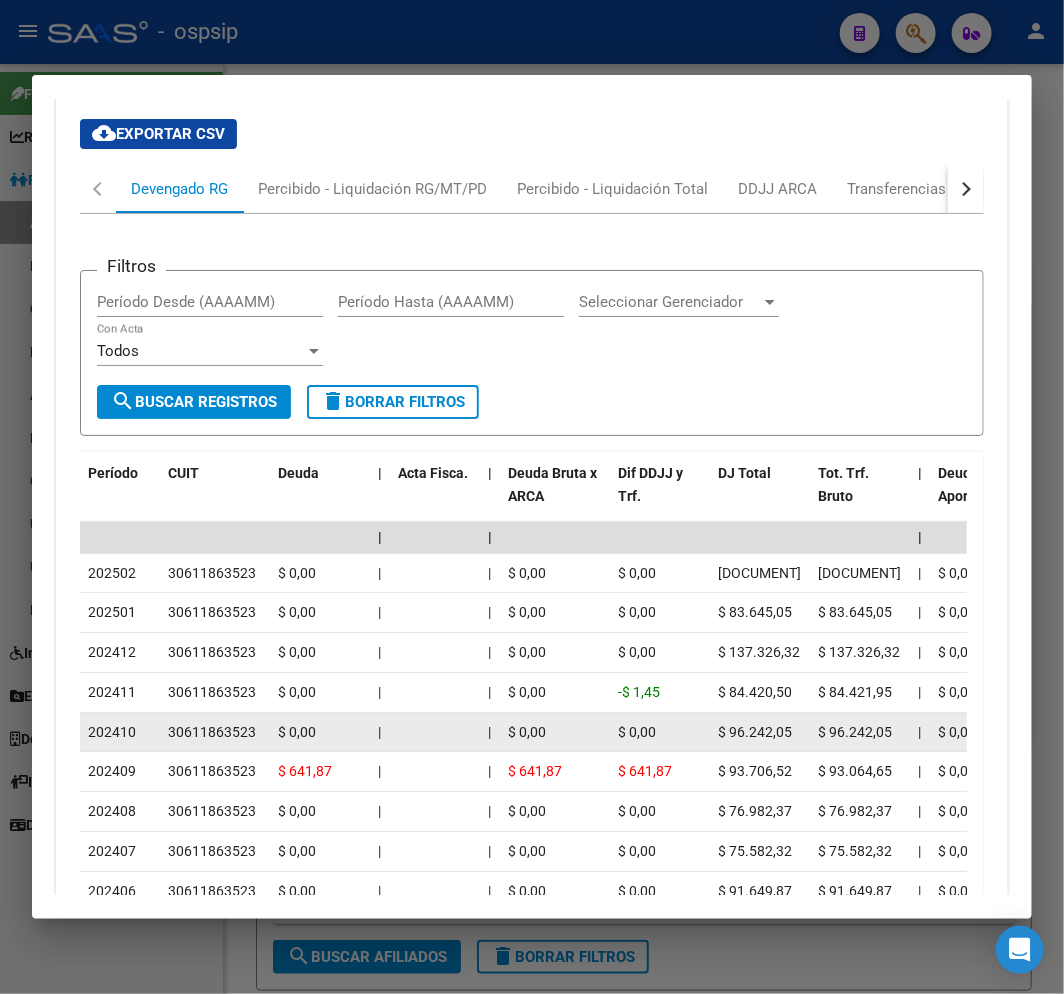 scroll, scrollTop: 2081, scrollLeft: 0, axis: vertical 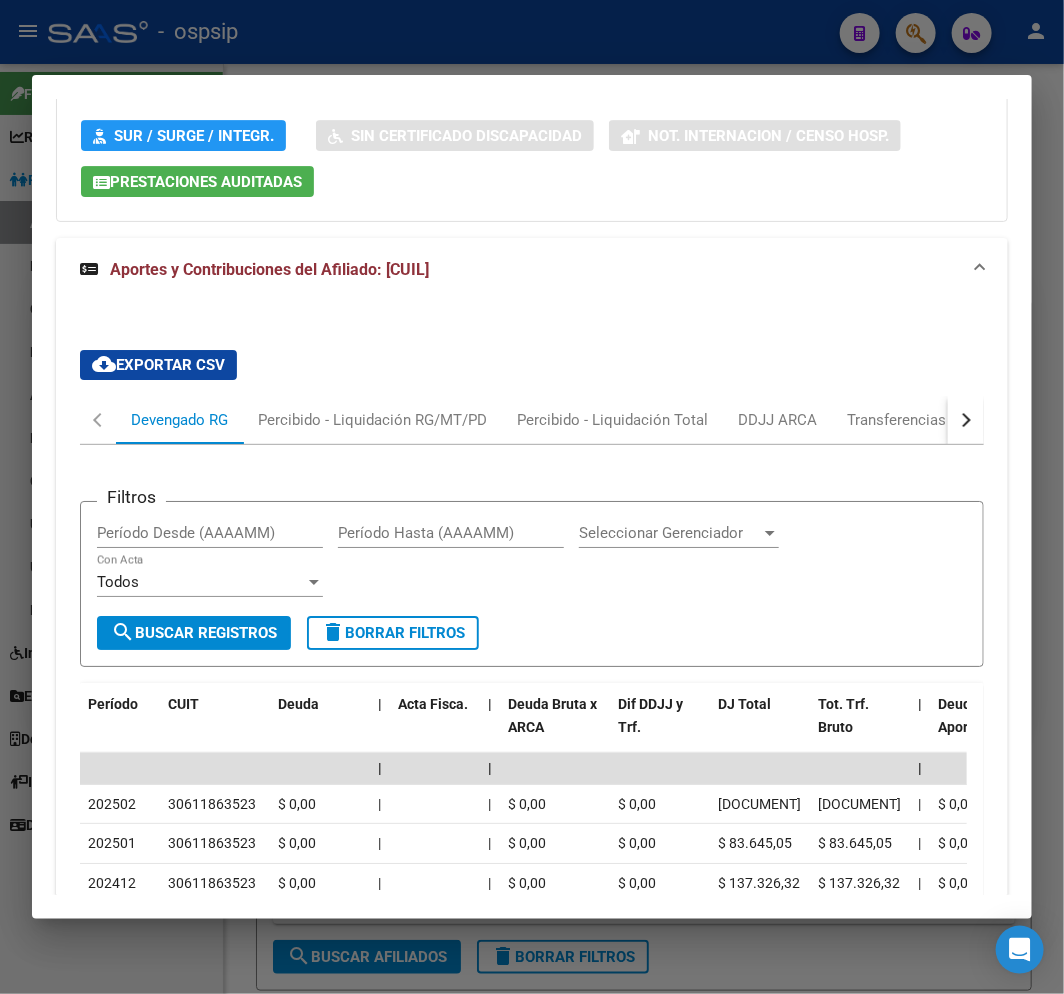 click at bounding box center (966, 420) 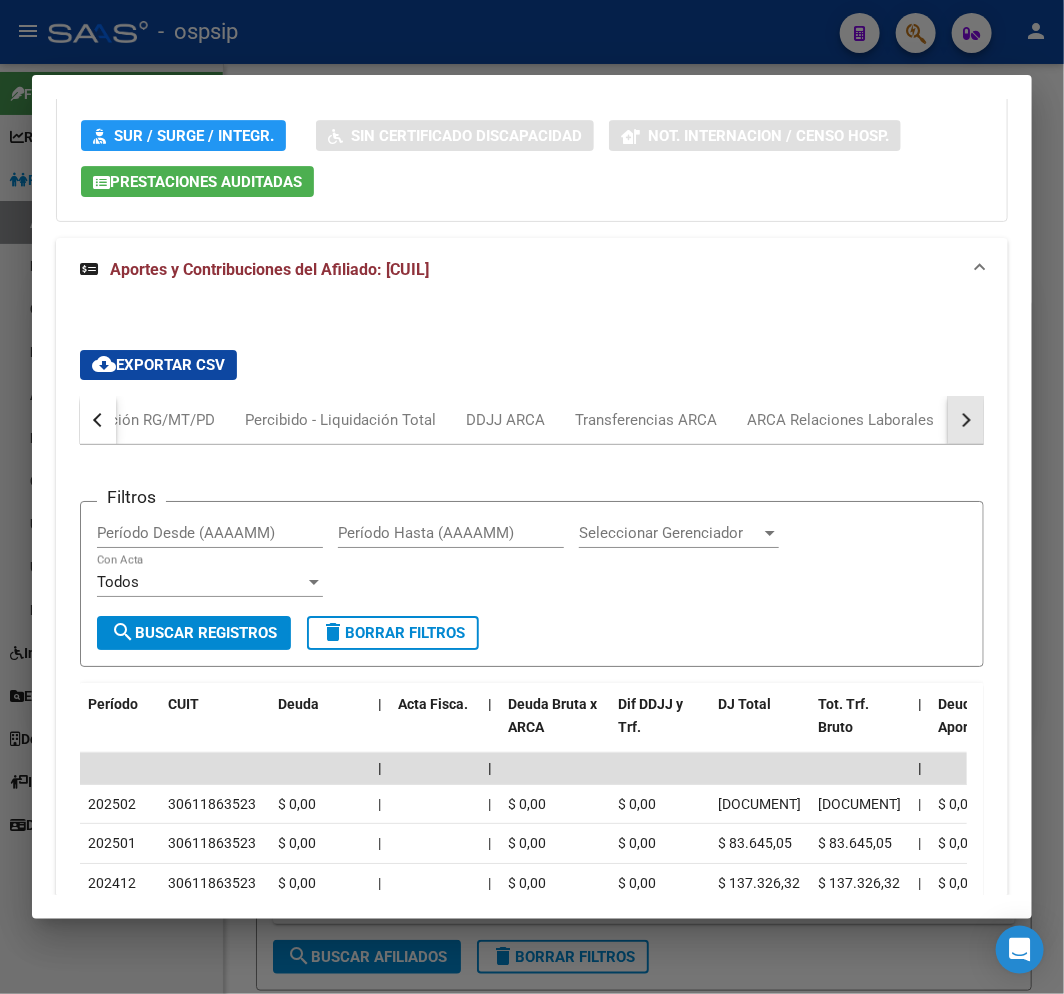 click at bounding box center (966, 420) 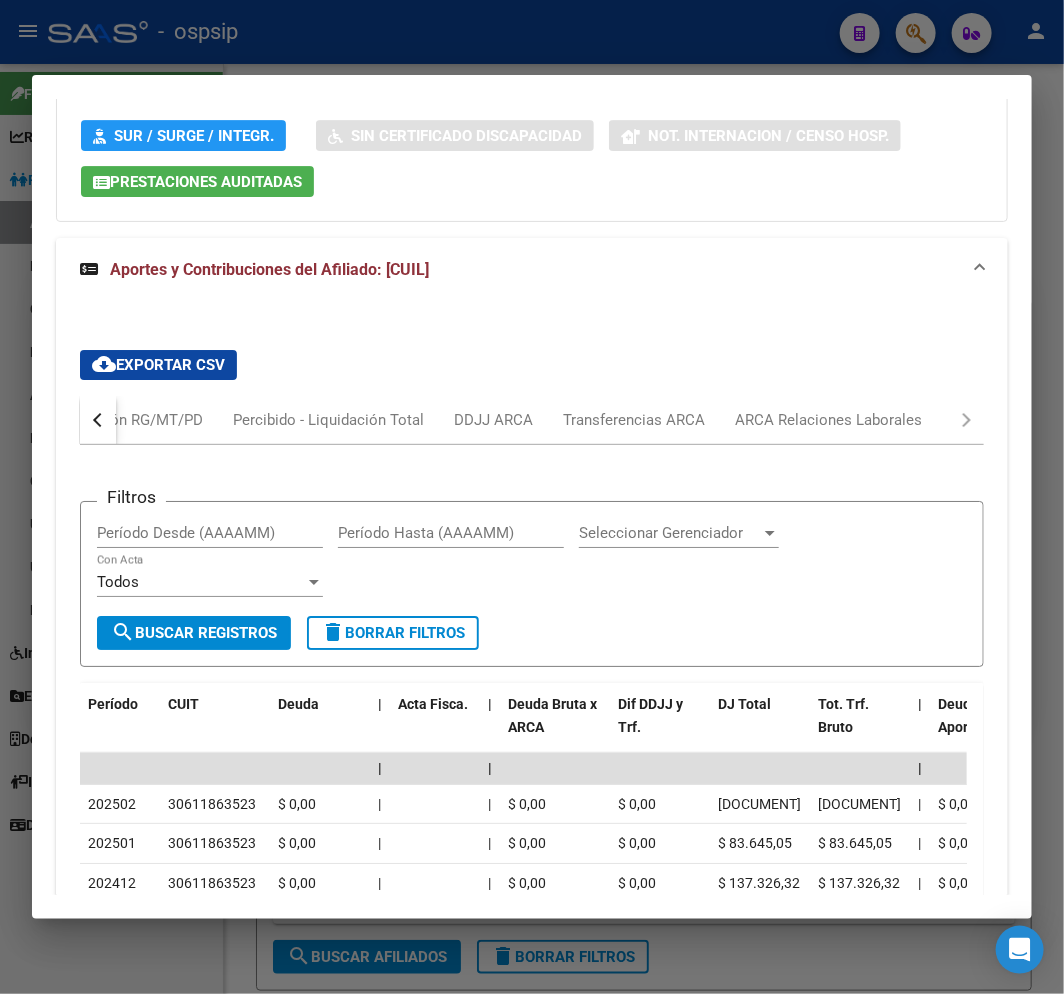click on "Devengado RG Percibido - Liquidación RG/MT/PD Percibido - Liquidación Total DDJJ ARCA Transferencias ARCA ARCA Relaciones Laborales" at bounding box center (532, 420) 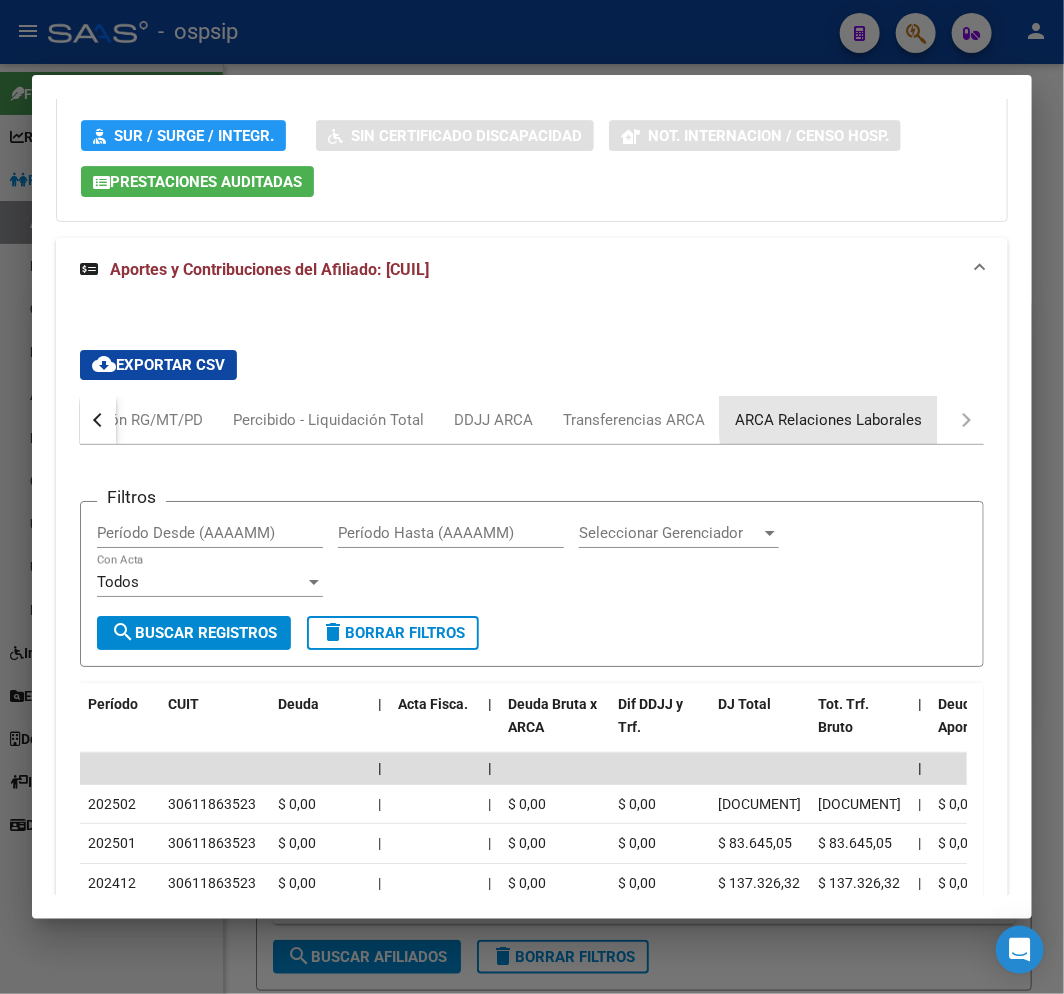 click on "ARCA Relaciones Laborales" at bounding box center [828, 420] 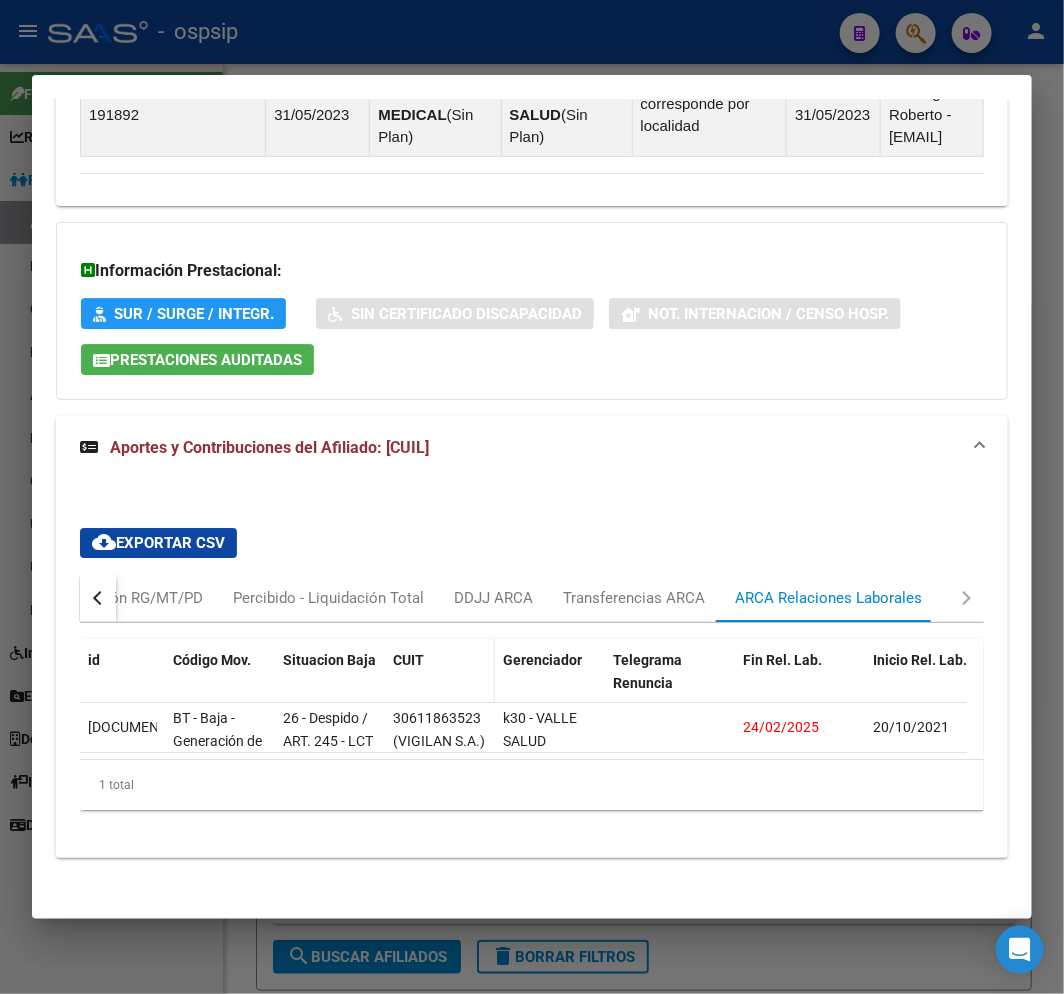 scroll, scrollTop: 1930, scrollLeft: 0, axis: vertical 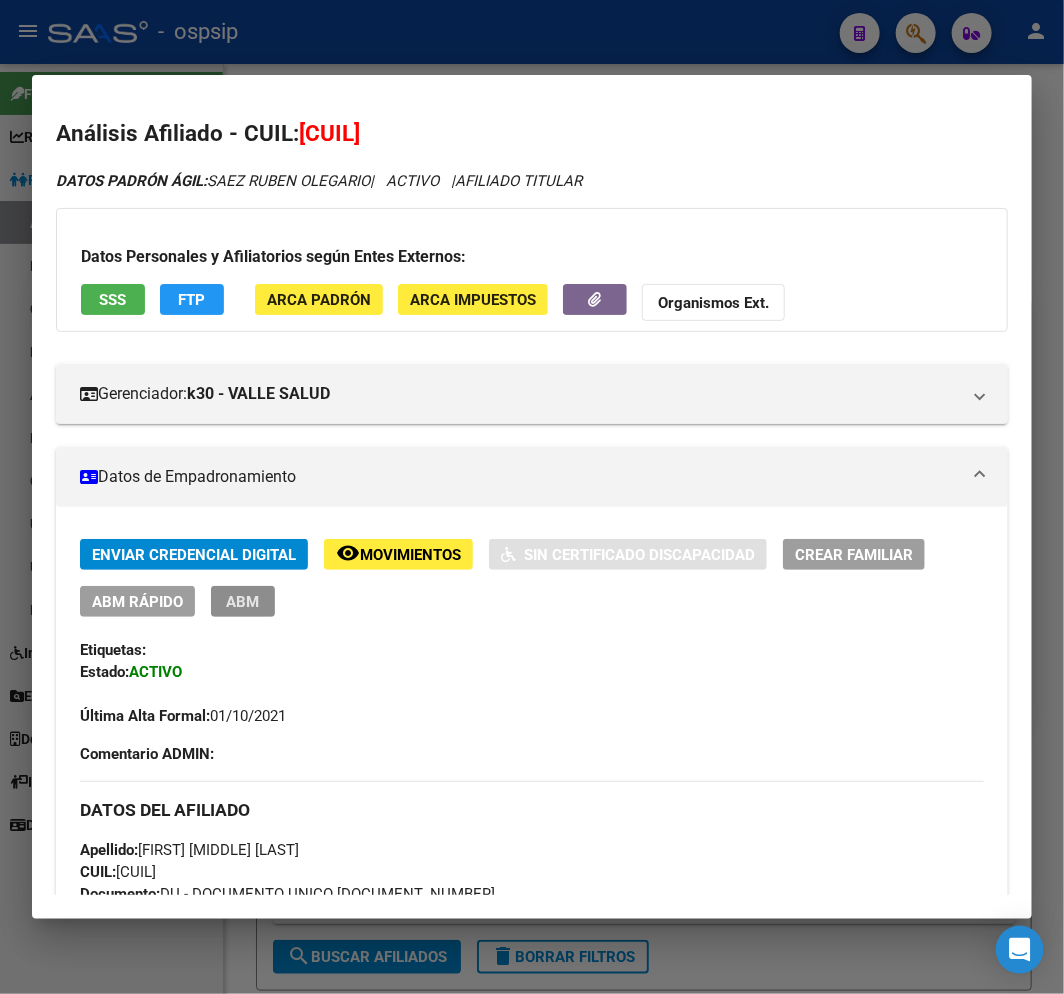 click on "ABM" at bounding box center (243, 601) 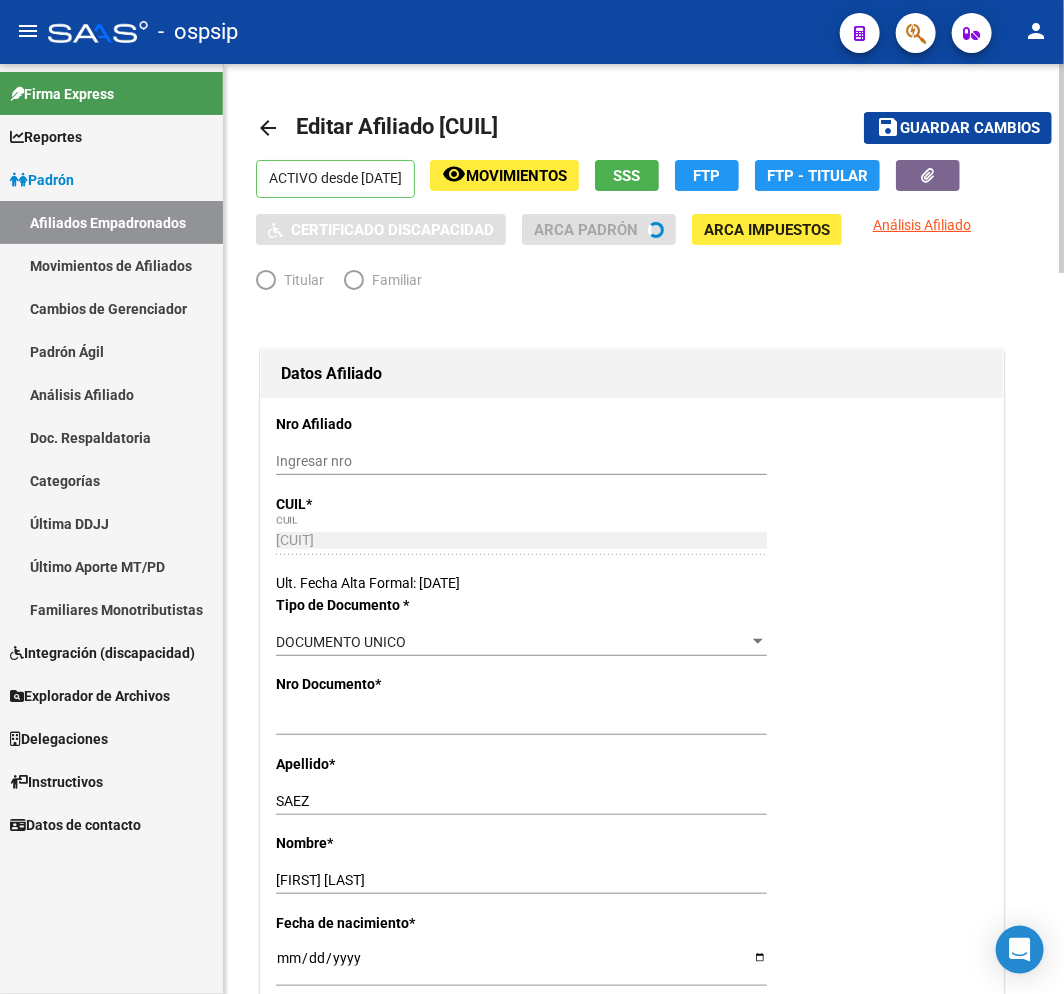 radio on "true" 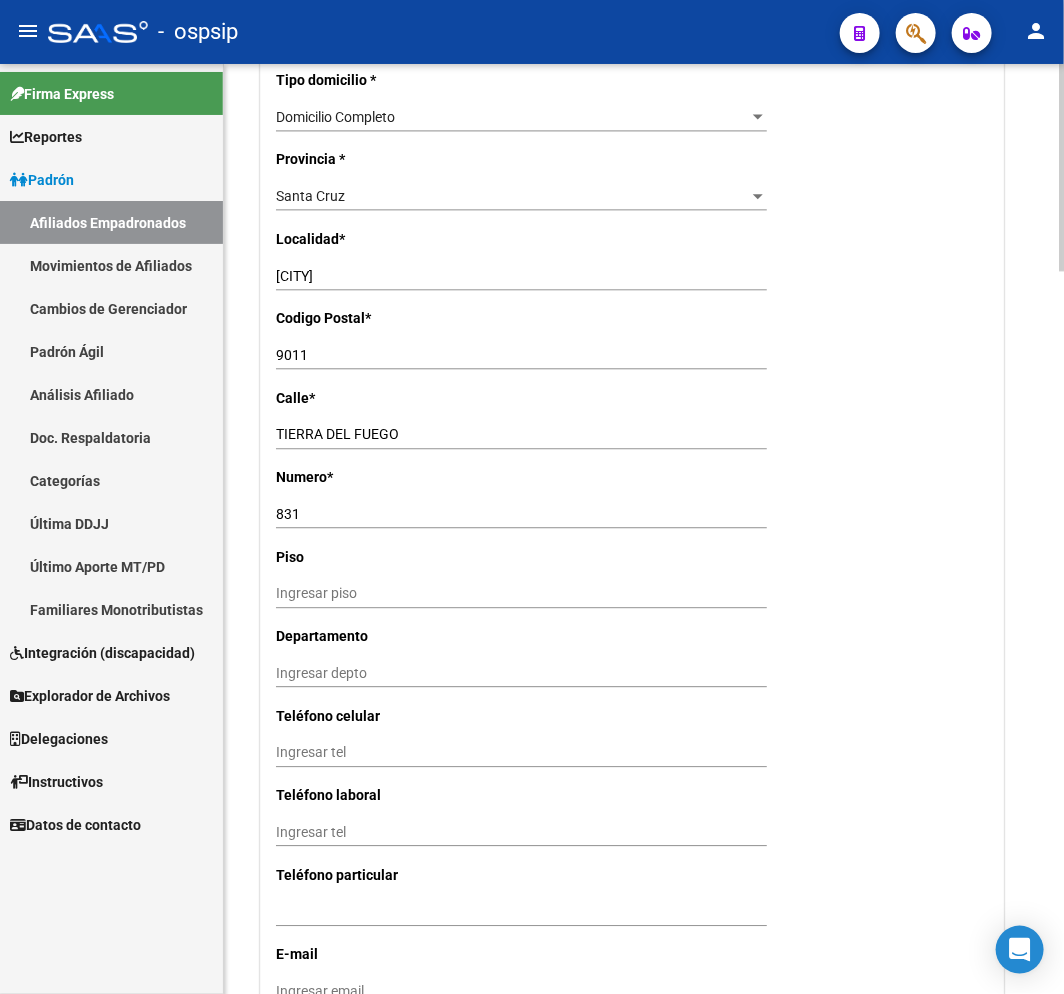scroll, scrollTop: 1888, scrollLeft: 0, axis: vertical 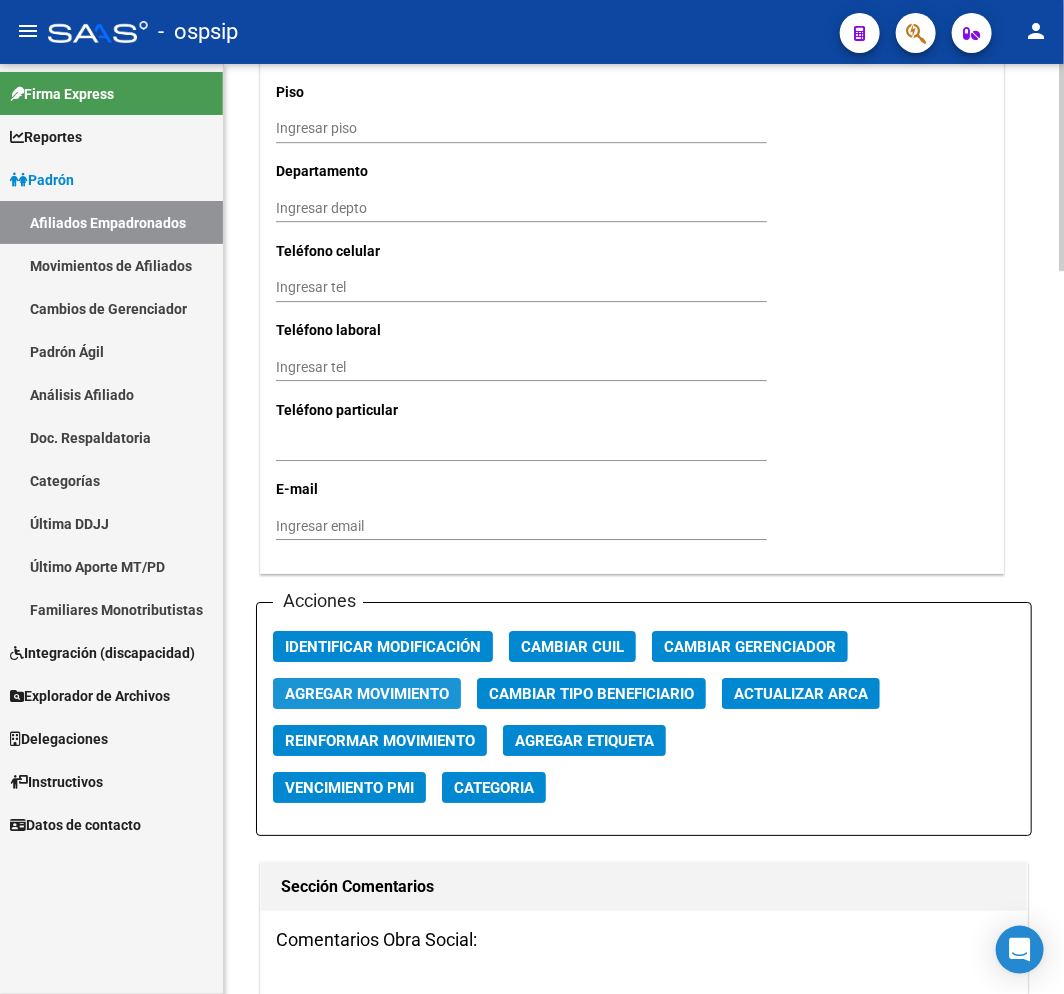 click on "Agregar Movimiento" 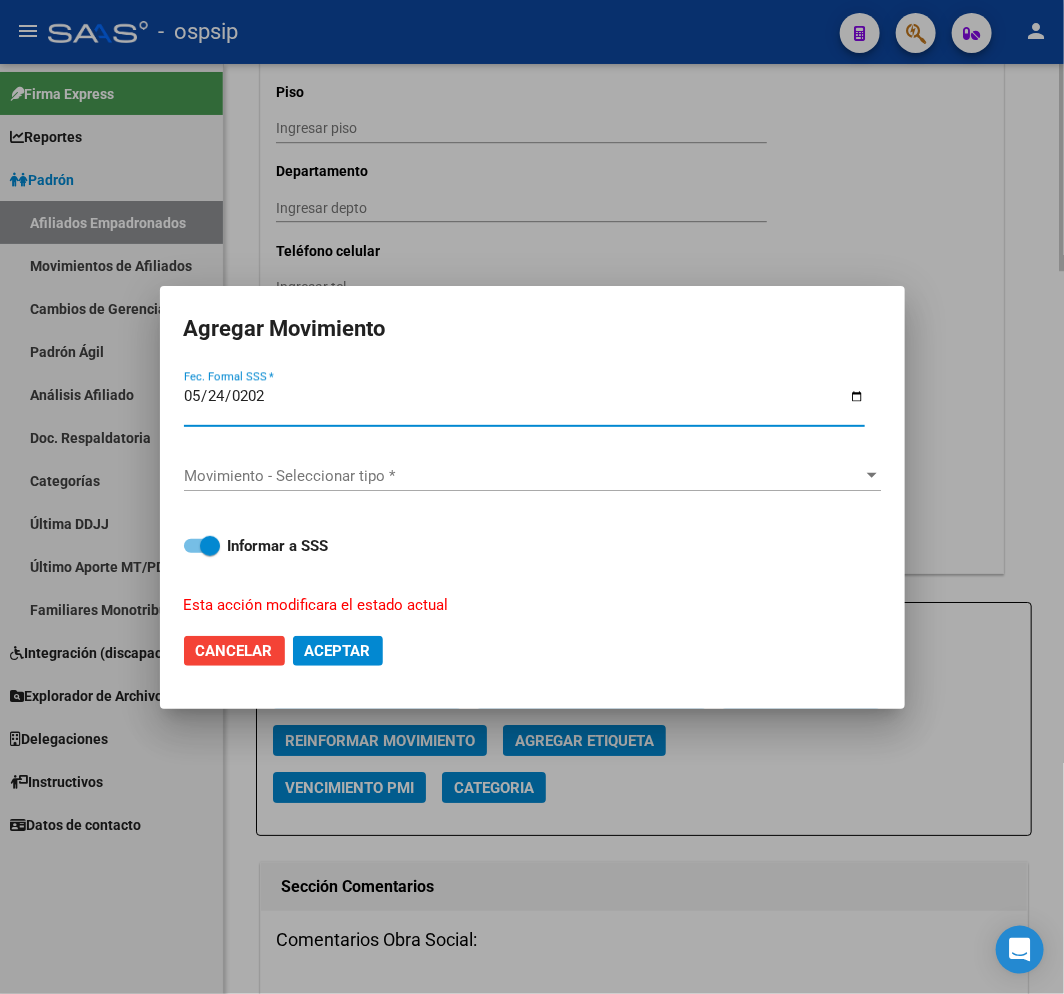 type on "2025-05-24" 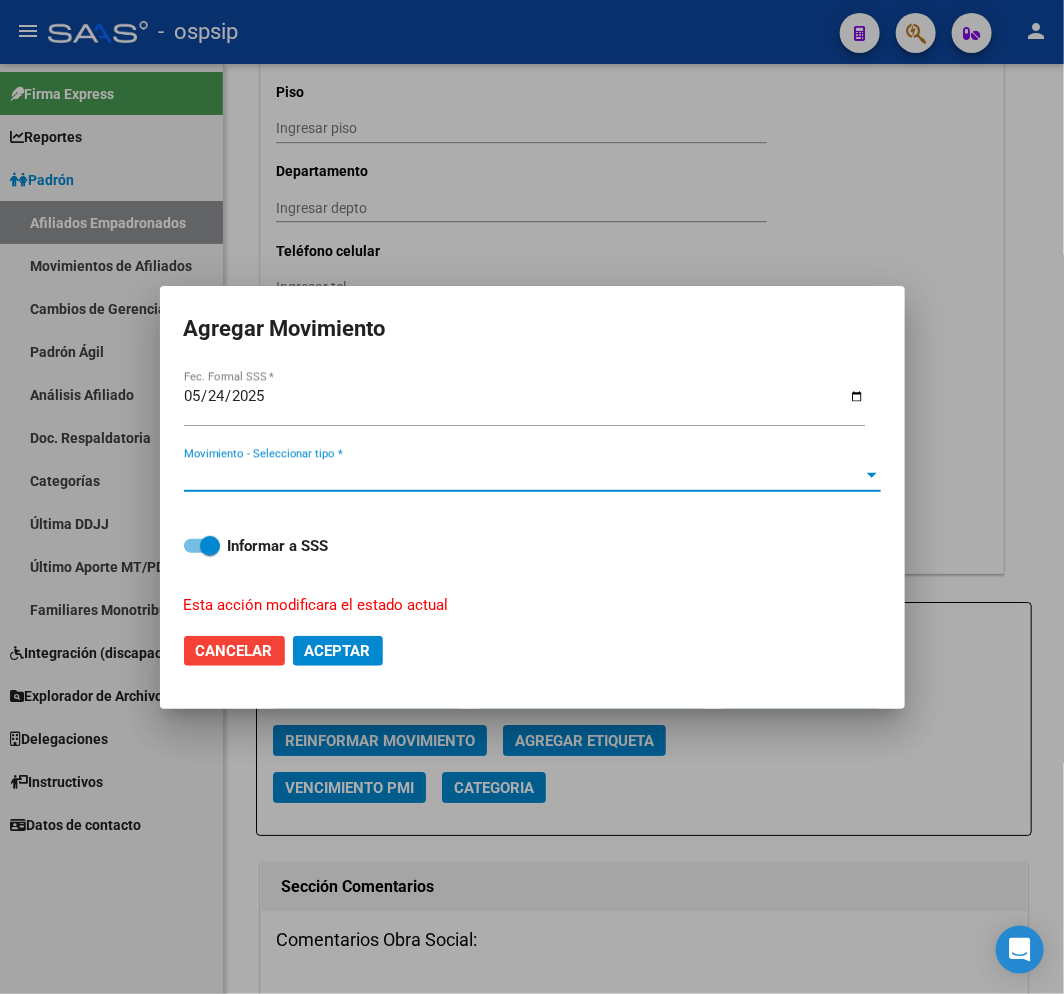 click on "Movimiento - Seleccionar tipo *" at bounding box center (523, 476) 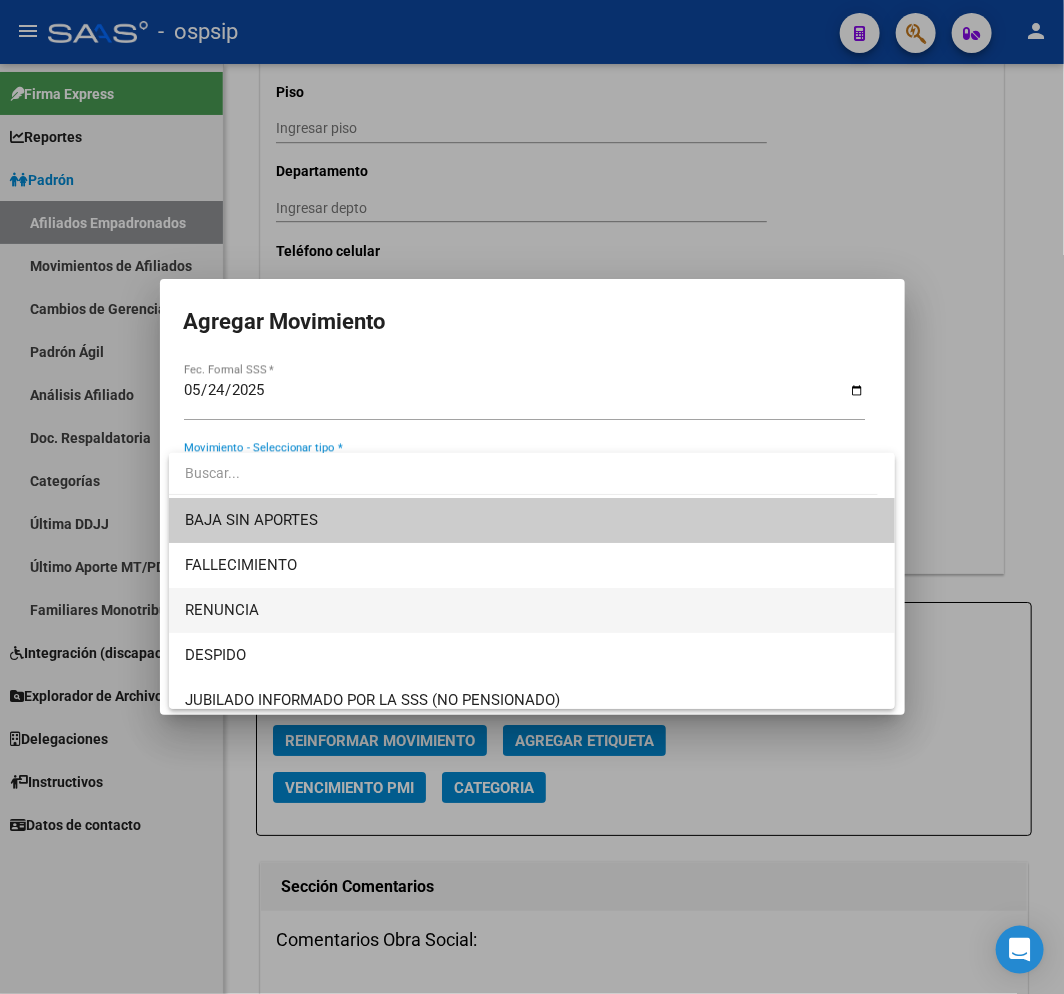 click on "RENUNCIA" at bounding box center (532, 610) 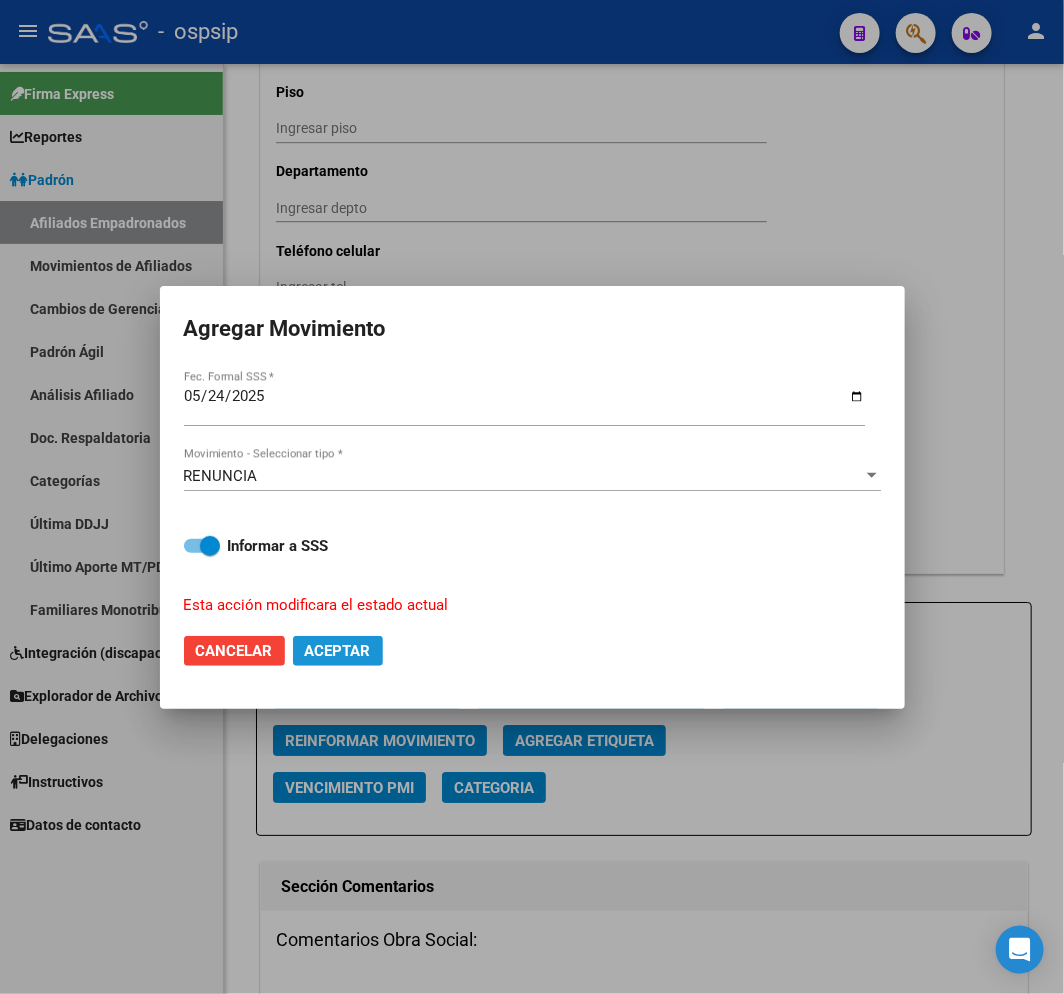 click on "Aceptar" 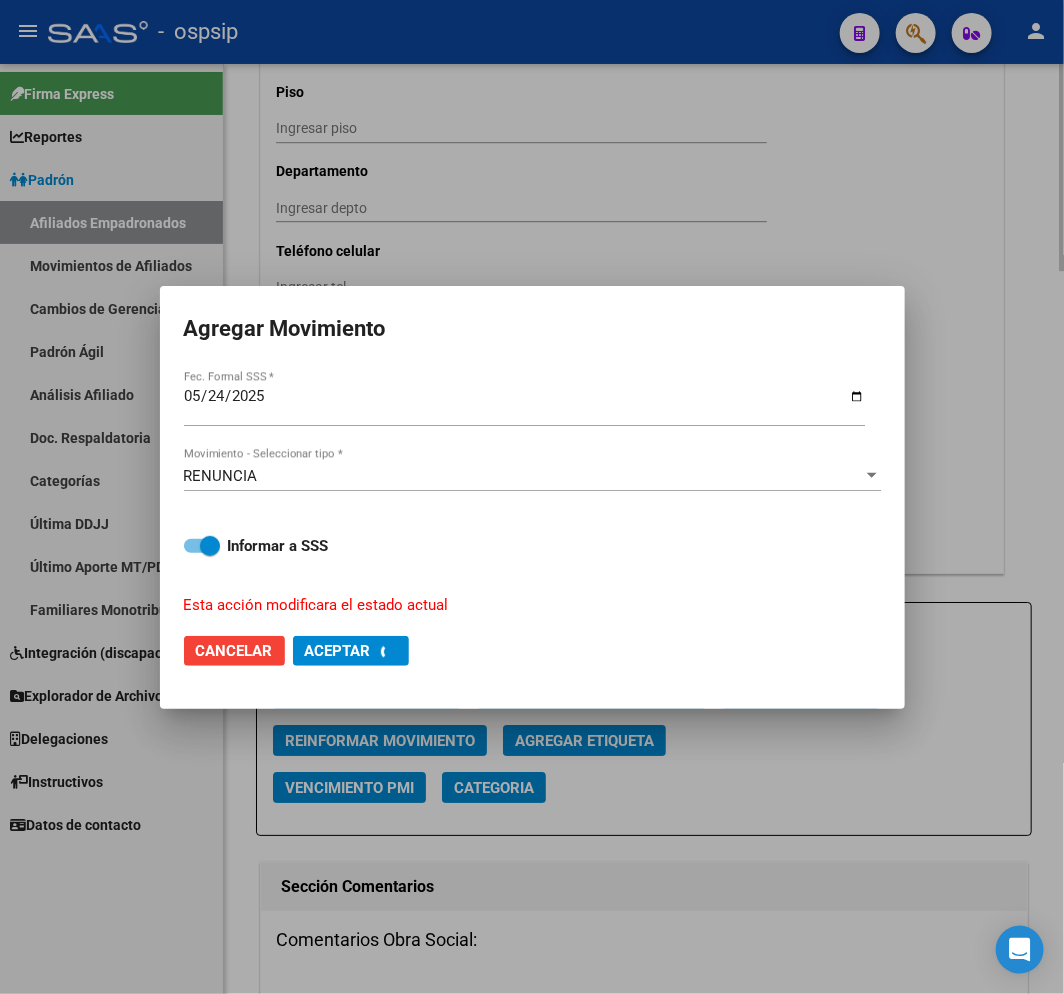 checkbox on "false" 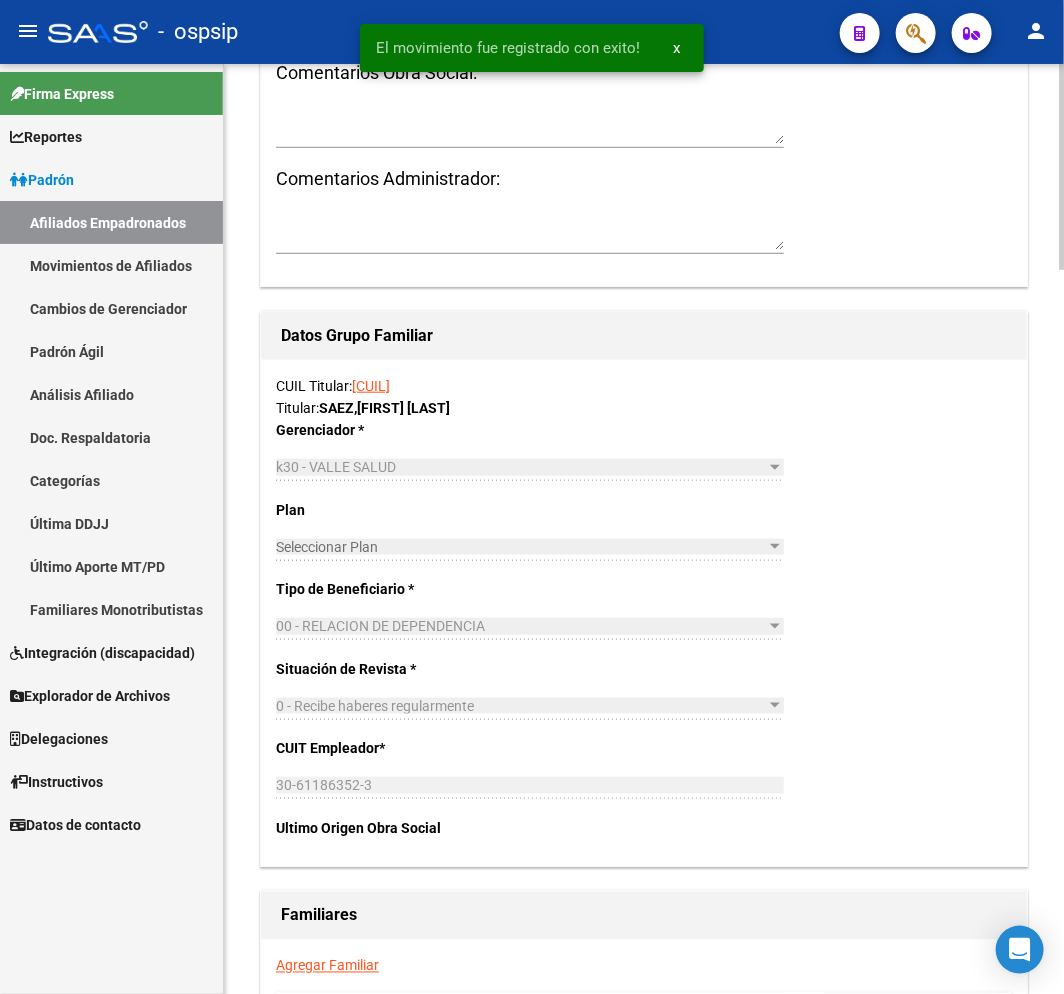 scroll, scrollTop: 3275, scrollLeft: 0, axis: vertical 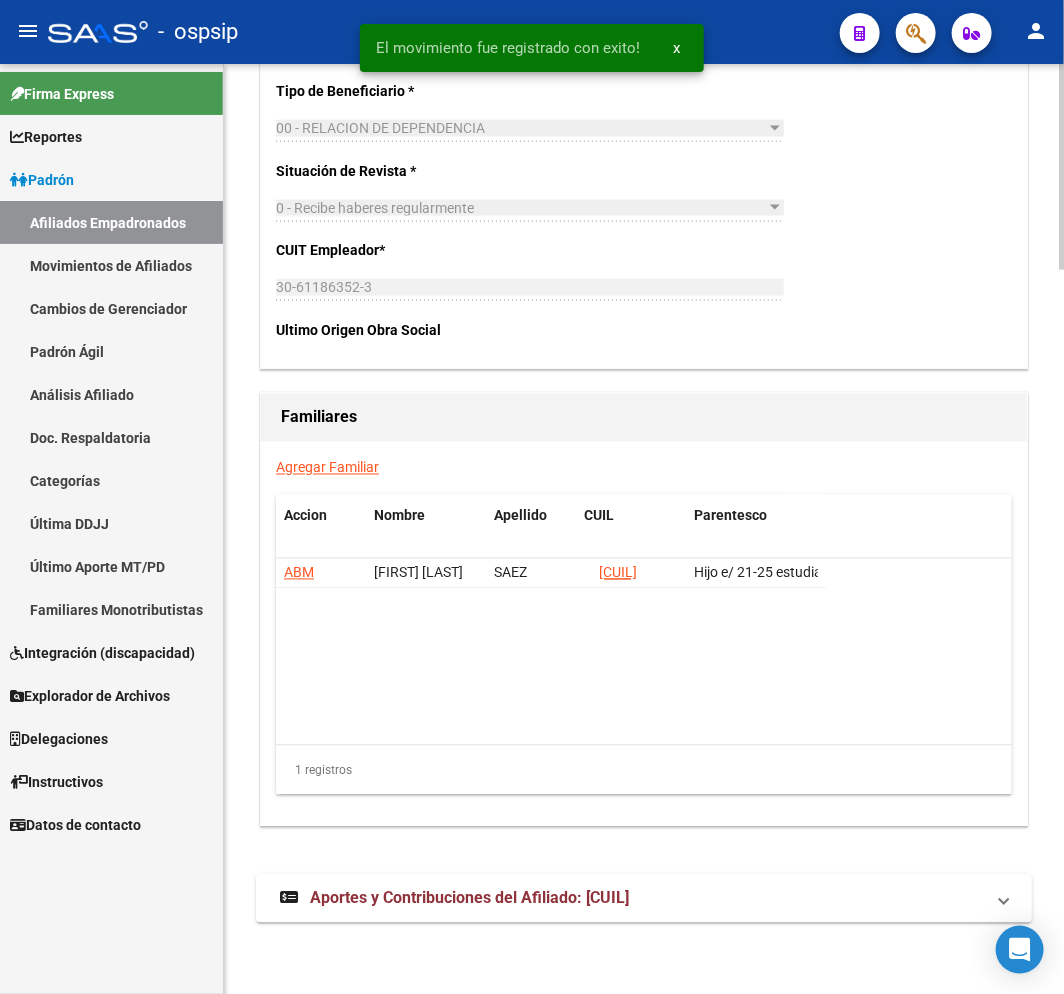 click on "Aportes y Contribuciones del Afiliado: 20186590911" at bounding box center [469, 898] 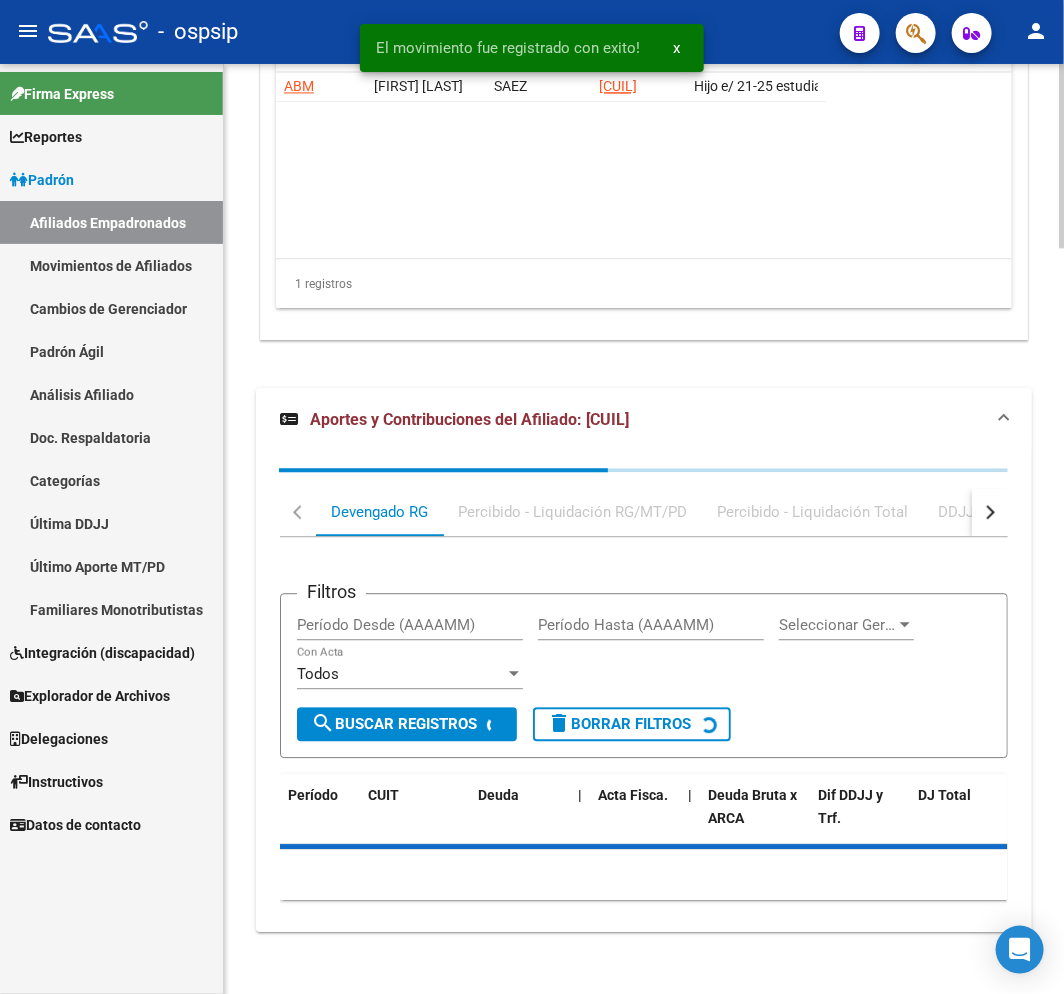 scroll, scrollTop: 3770, scrollLeft: 0, axis: vertical 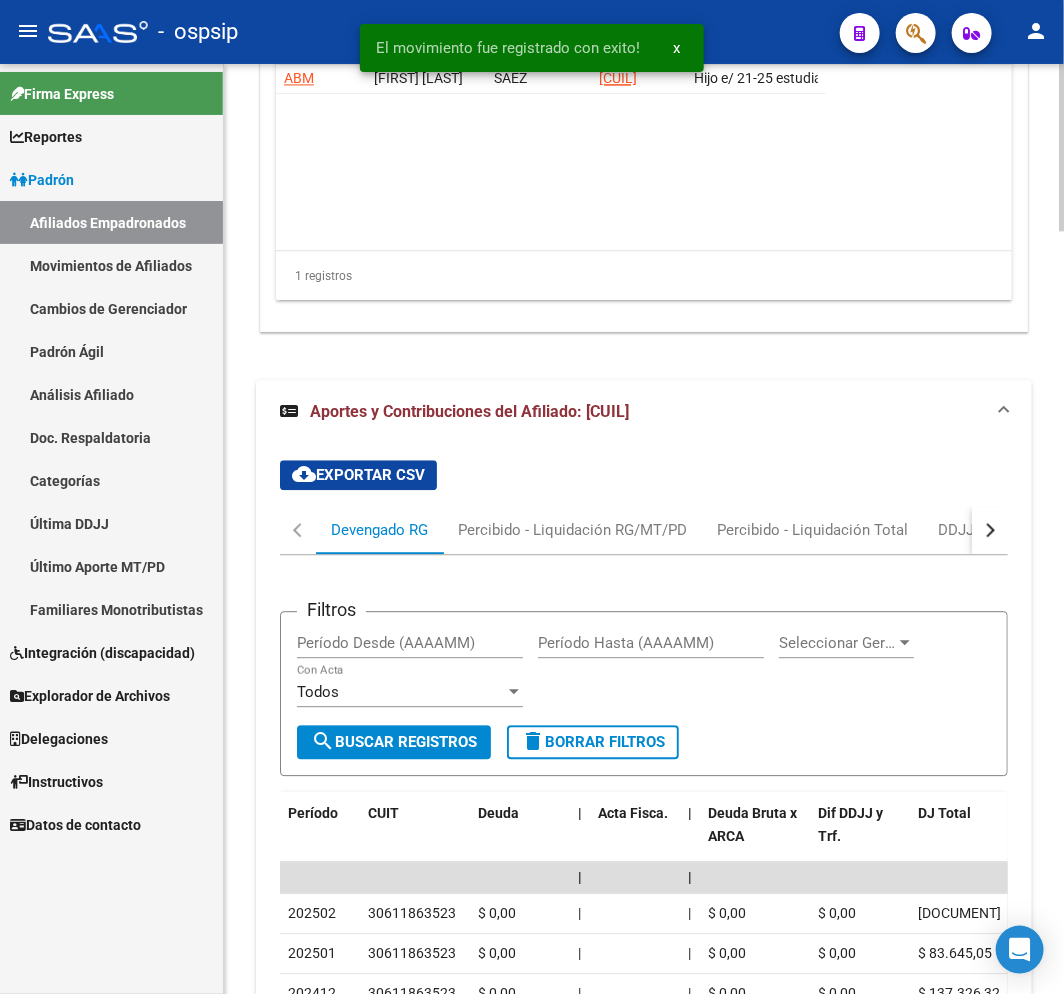 click at bounding box center (990, 530) 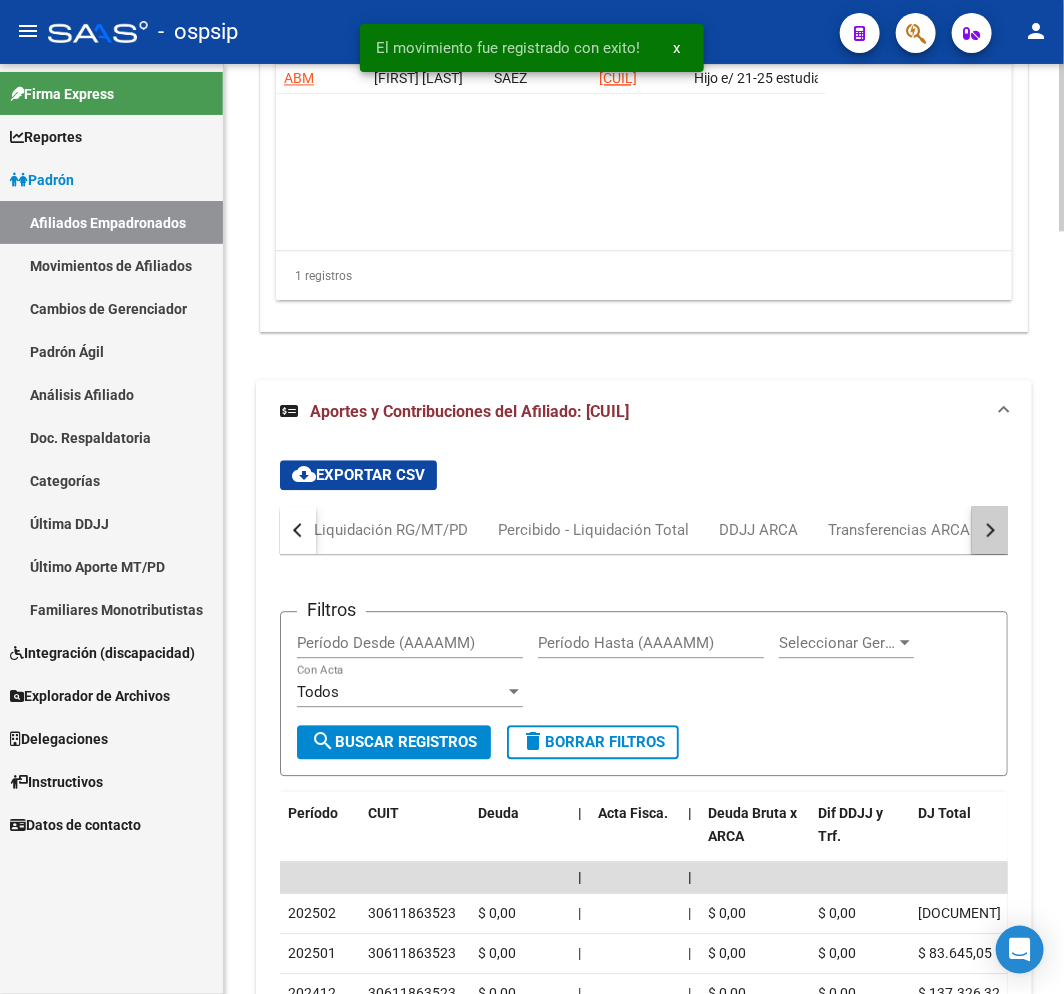 click at bounding box center (990, 530) 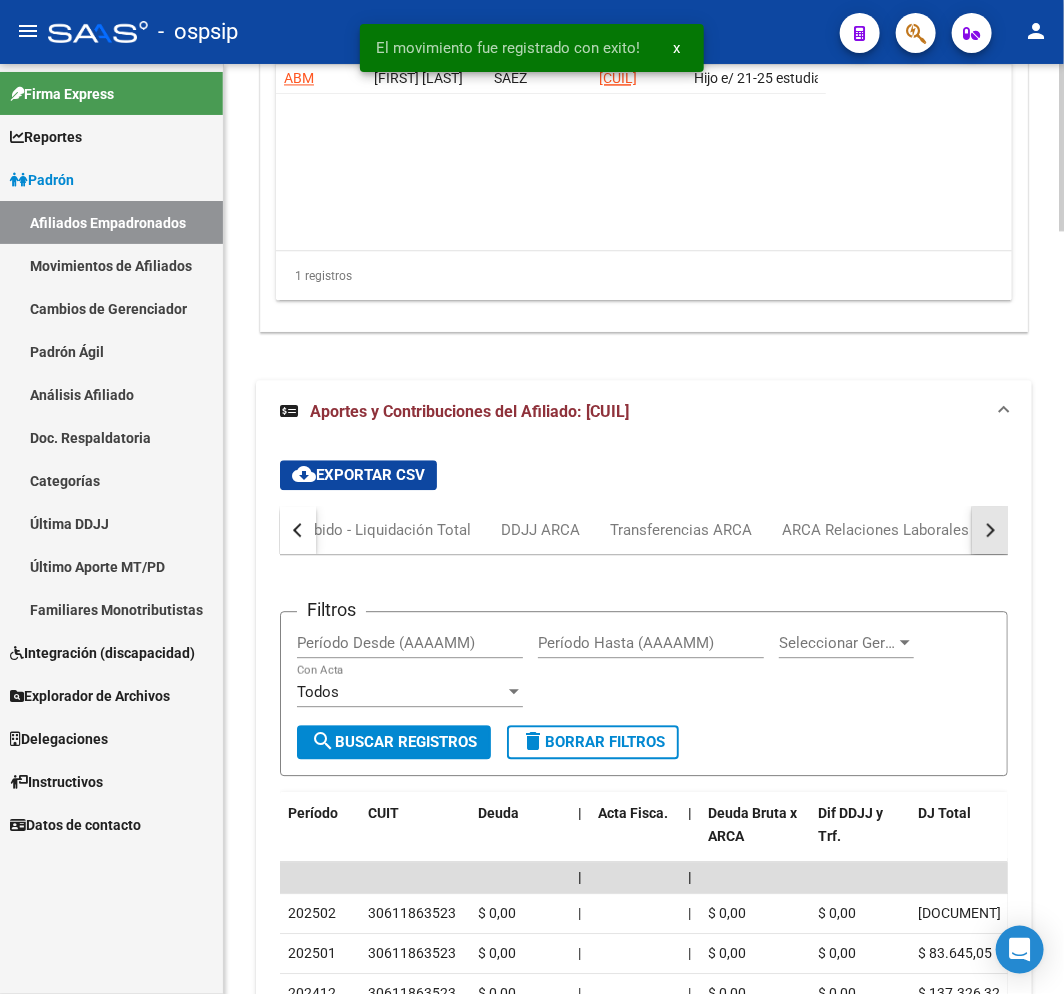 click at bounding box center [990, 530] 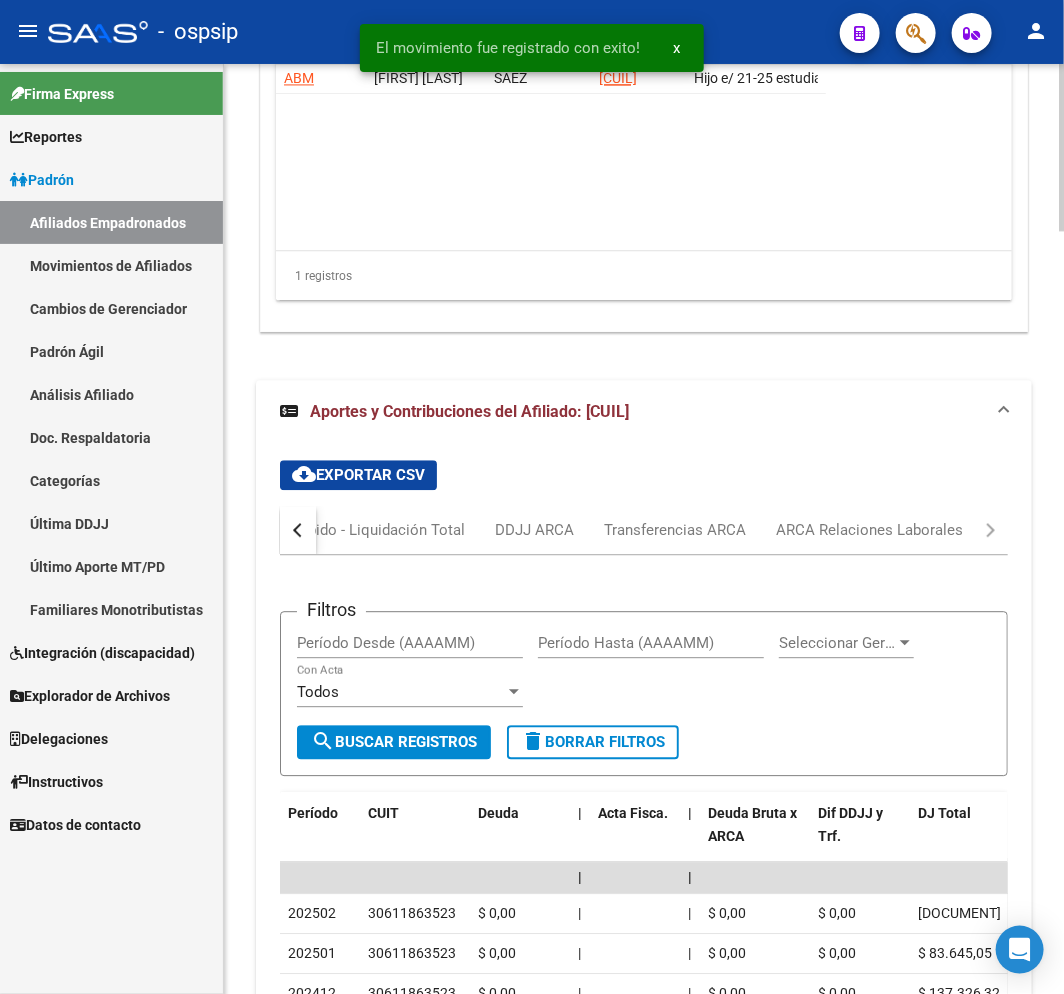 click on "cloud_download  Exportar CSV  Devengado RG Percibido - Liquidación RG/MT/PD Percibido - Liquidación Total DDJJ ARCA Transferencias ARCA ARCA Relaciones Laborales Filtros Período Desde (AAAAMM) Período Hasta (AAAAMM) Seleccionar Gerenciador Seleccionar Gerenciador Todos Con Acta search  Buscar Registros  delete  Borrar Filtros  Período CUIT Deuda | Acta Fisca. | Deuda Bruta x ARCA Dif DDJJ y Trf. DJ Total Tot. Trf. Bruto | Deuda Aporte DJ Aporte Total Transferido Aporte | Deuda Contr. DJ Contr. Total Trf Contr. | Intereses Contr. Intereses Aporte | Contr. Empresa Contr. Int. Empresa Aporte Int. Empresa | DJ Aporte Total DJ Aporte DJ Aporte Adicional DJ Aporte Adherentes | DJ Contr. Total DJ Contr. DJ Contr. Adicional | REMOSIMP c/Tope REMOSIMP (rem4) REMCONT (rem8) REM5 Corresponde Aportes Corresponde Contr. NOGRPFAM SECOBLIG FECPRESENT DJ Contribución CUIT Periodo DJ Aporte CUIT Periodo | Porcentaje Contr. Porcentaje Aporte | DDJJ ID | | | | | | | | | | | | | 202502 30611863523 $ 0,00 | | $ 0,00 | | |" at bounding box center (644, 904) 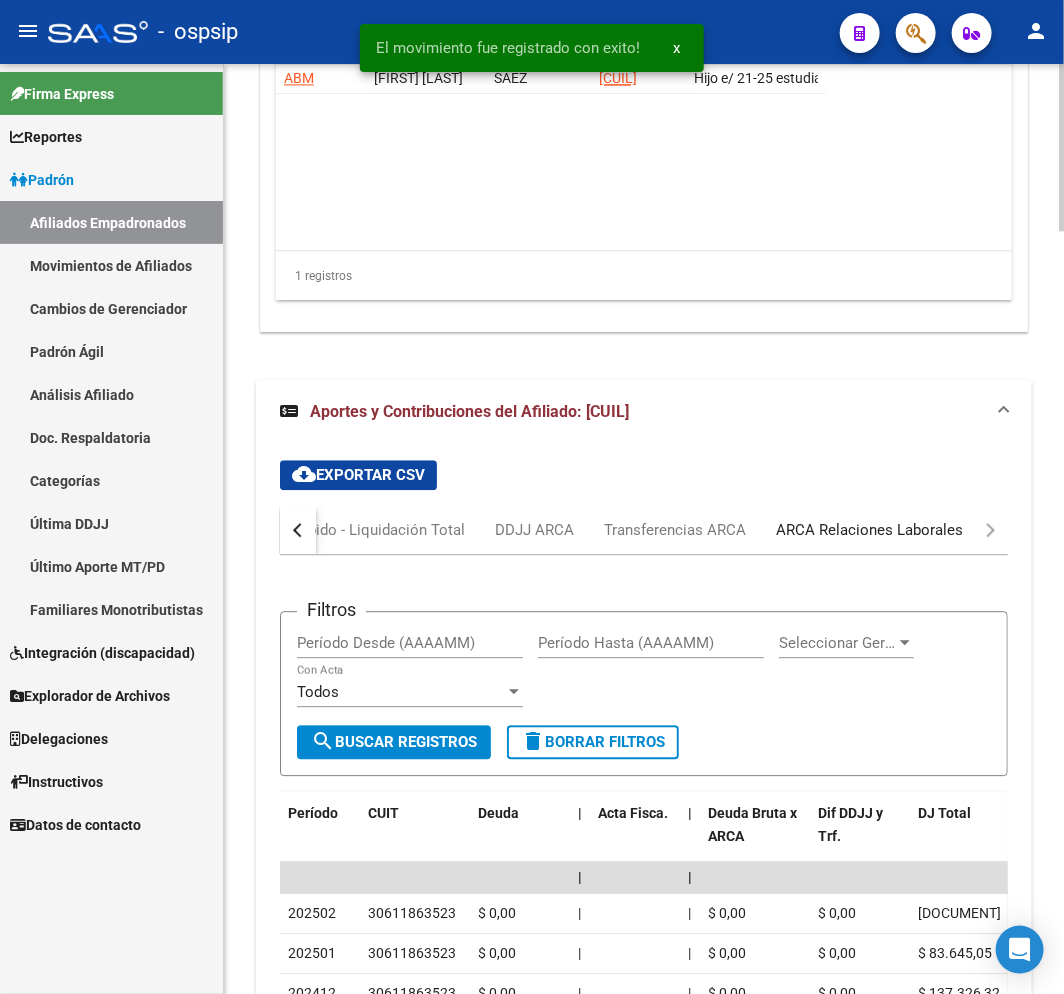 click on "ARCA Relaciones Laborales" at bounding box center [869, 530] 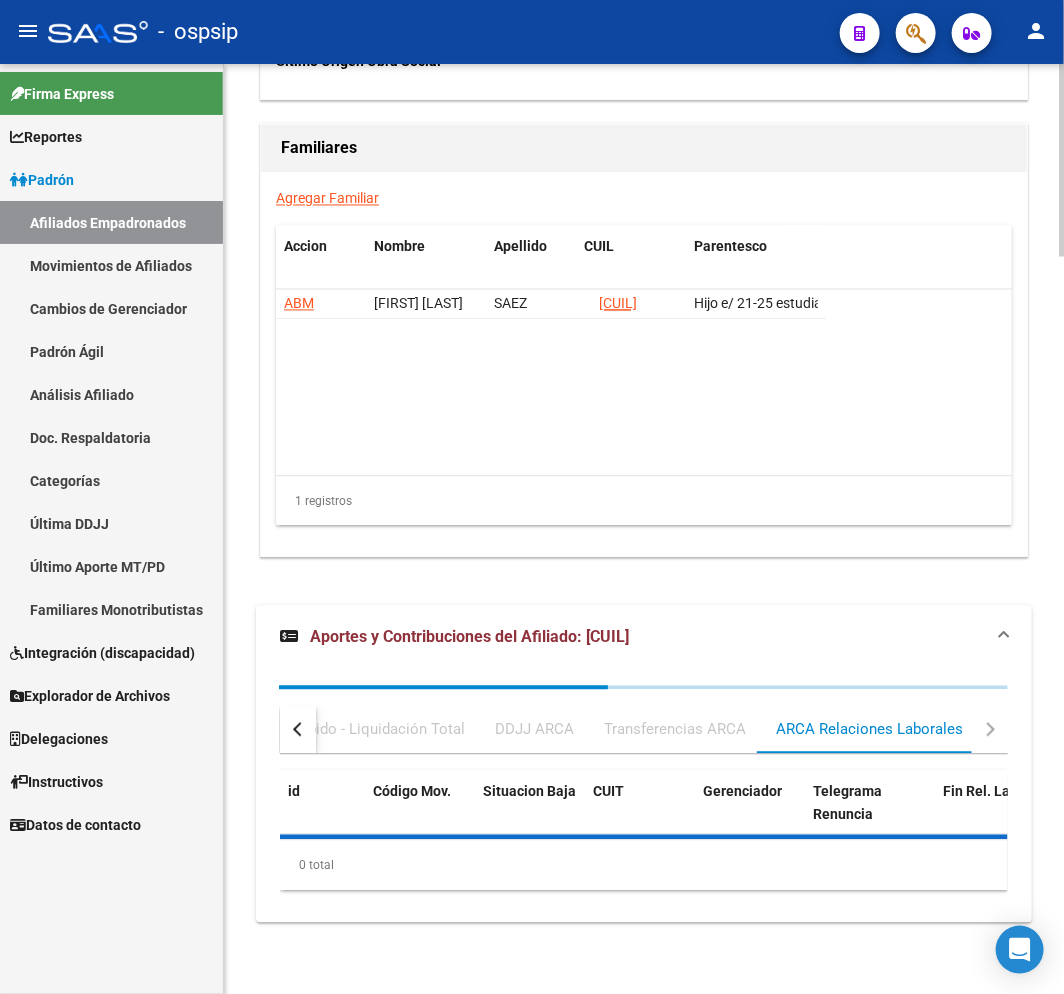 scroll, scrollTop: 3638, scrollLeft: 0, axis: vertical 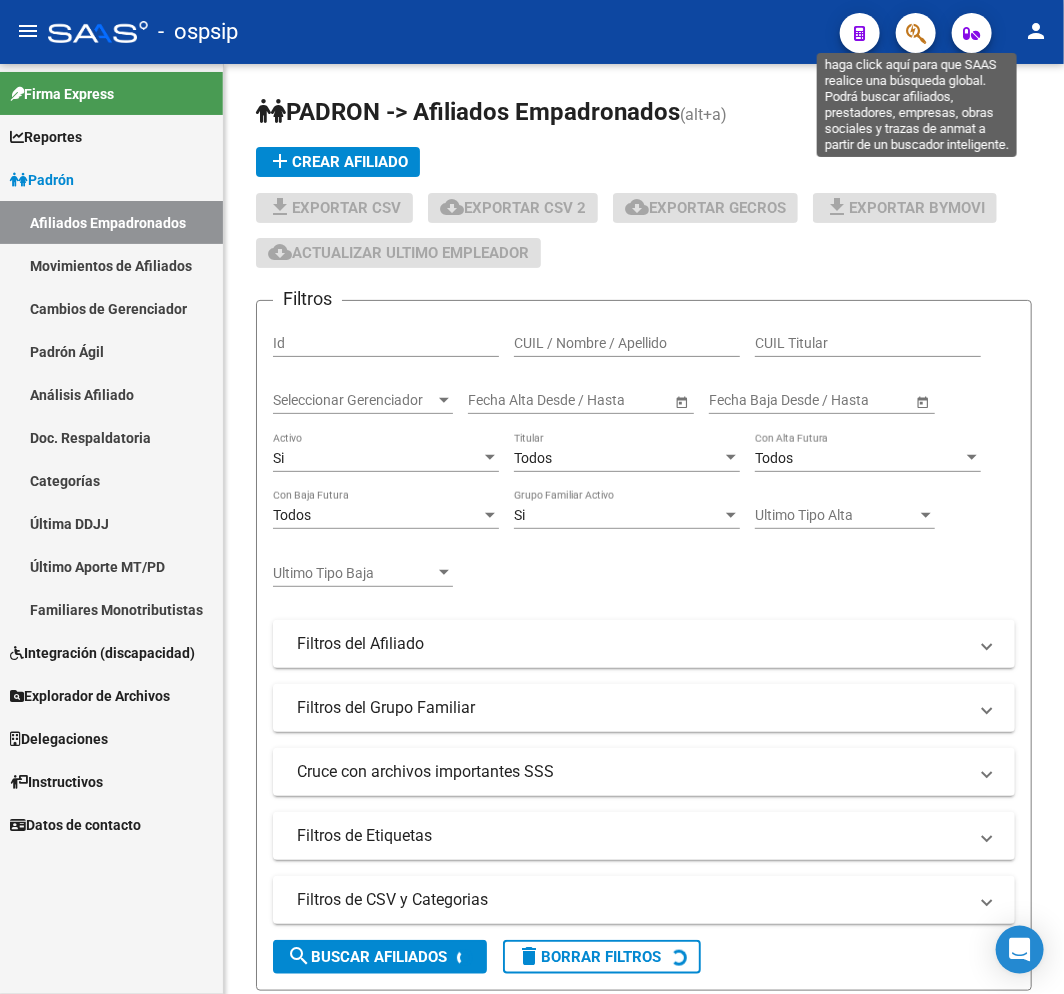 click 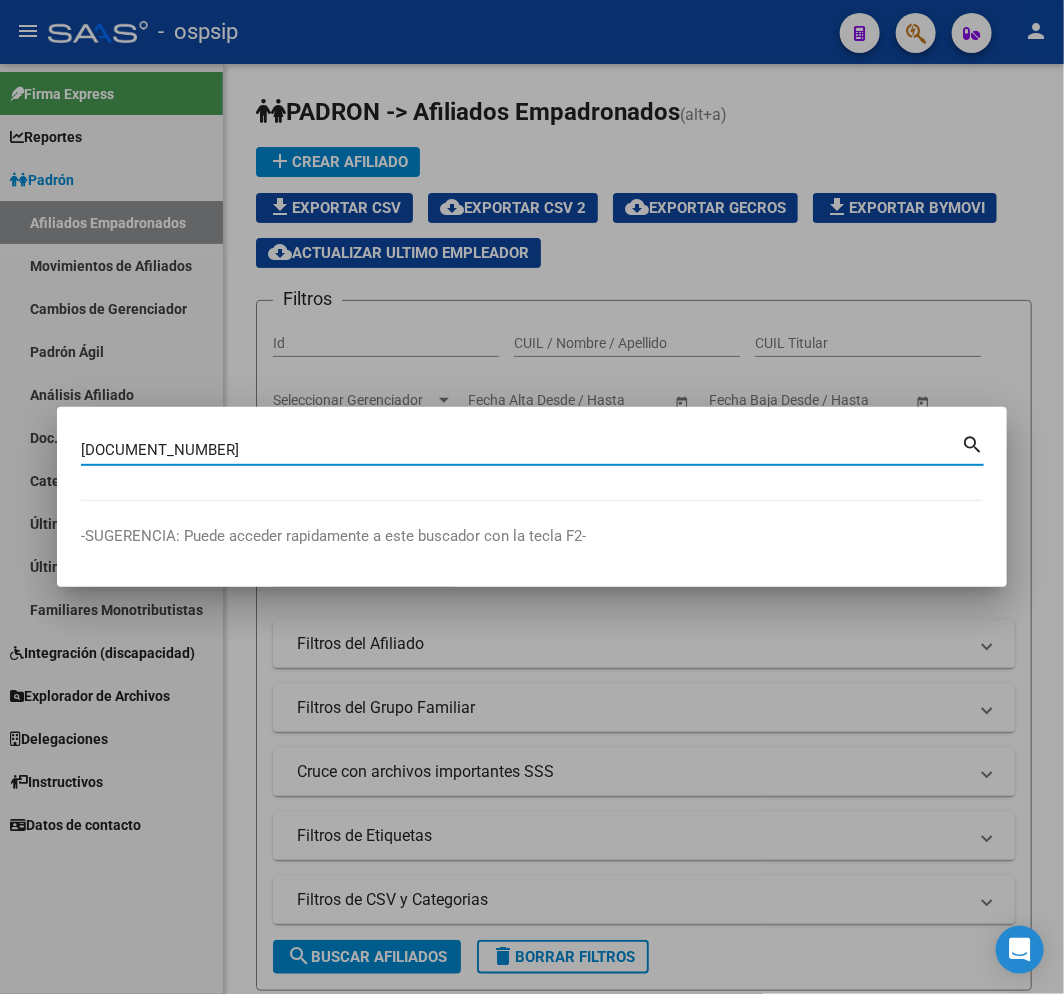 type on "18850617" 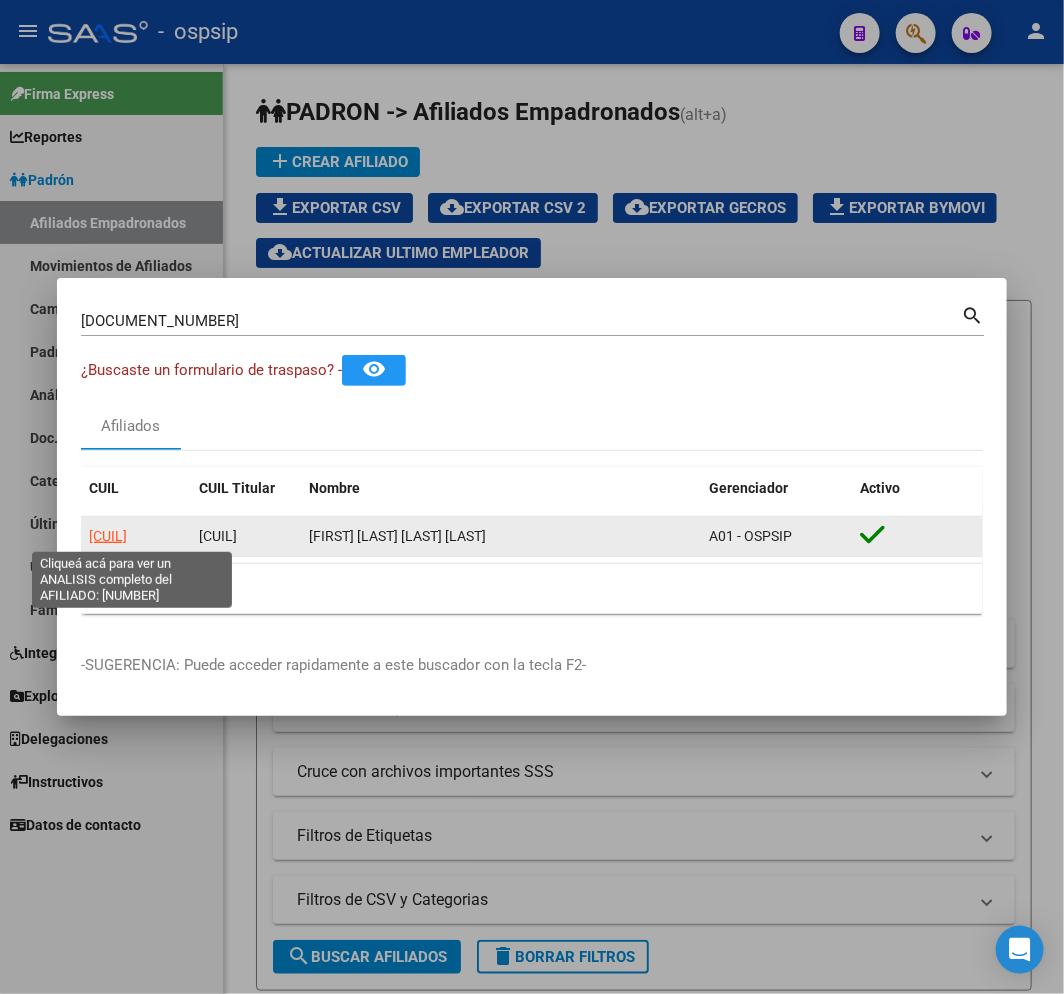 click on "20188506179" 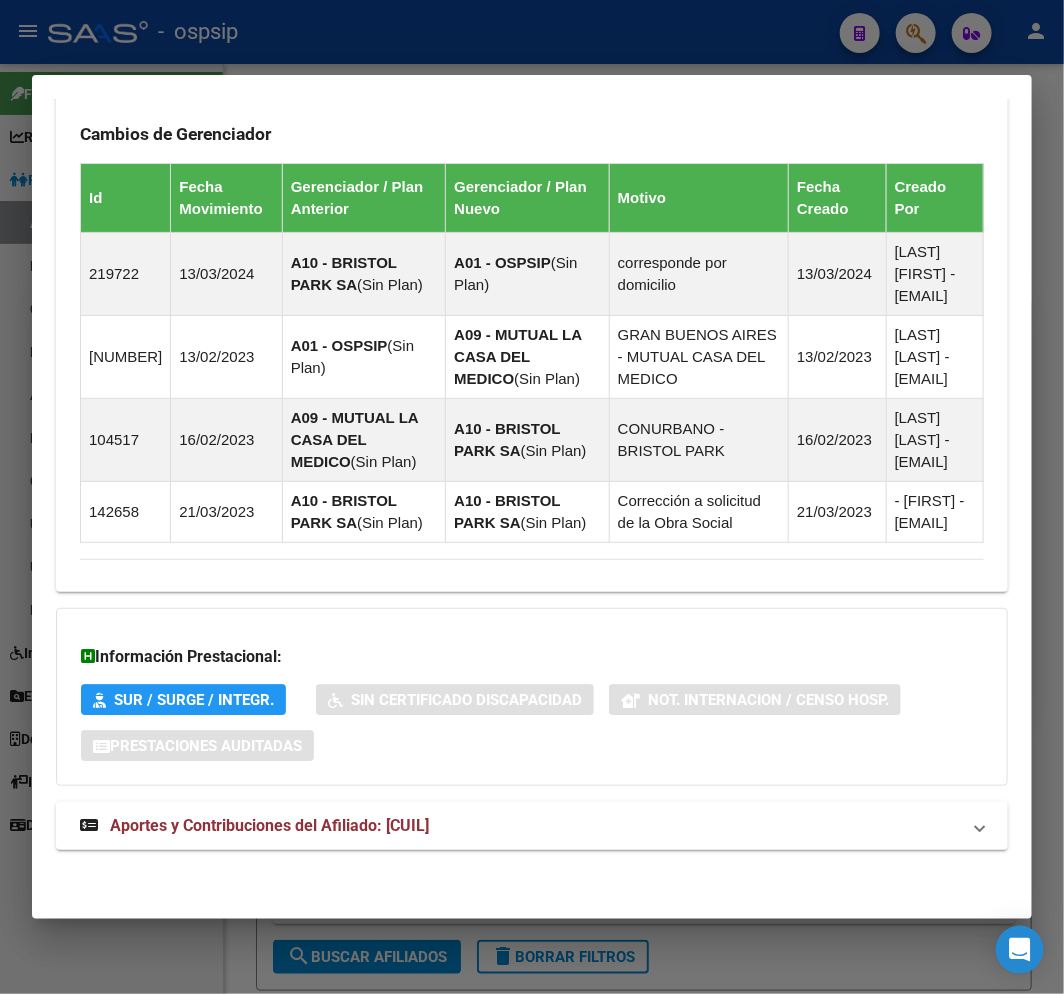 scroll, scrollTop: 1542, scrollLeft: 0, axis: vertical 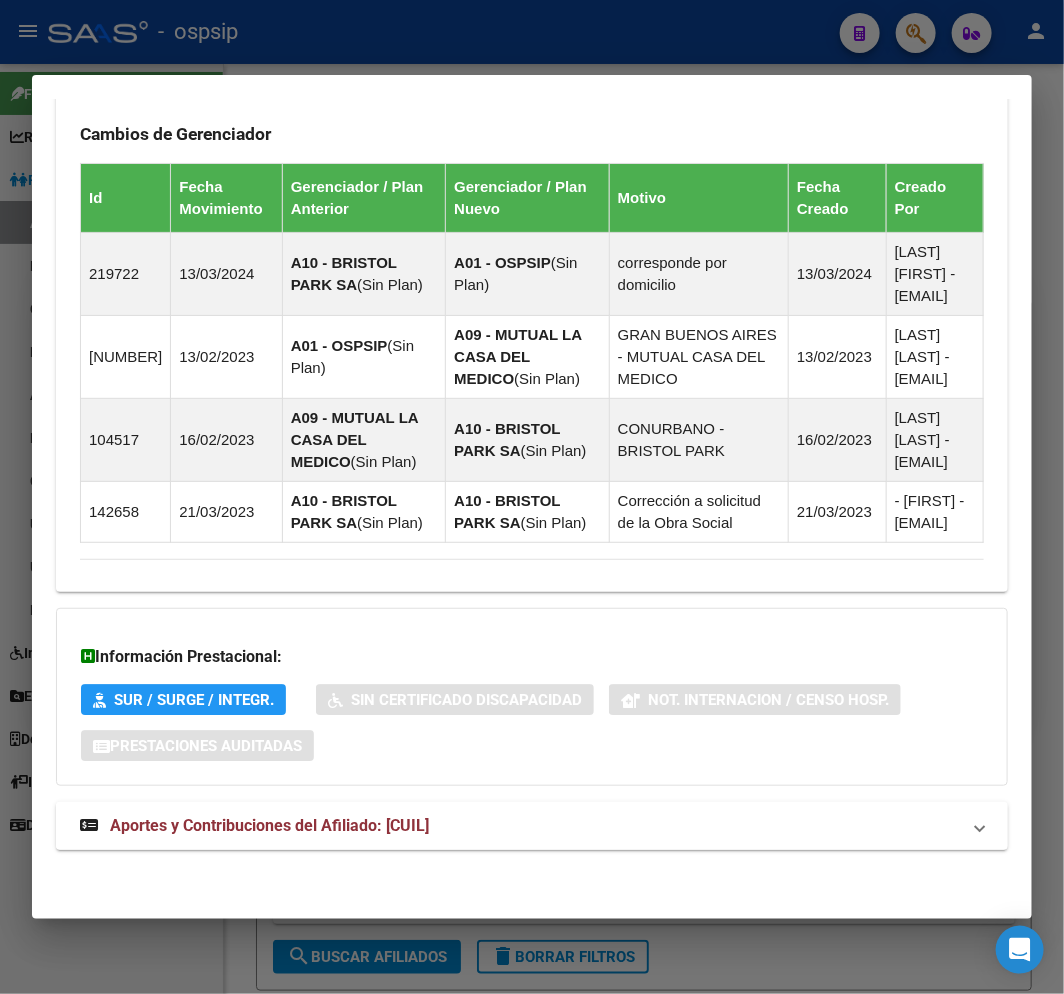 click on "Aportes y Contribuciones del Afiliado: 20188506179" at bounding box center [532, 826] 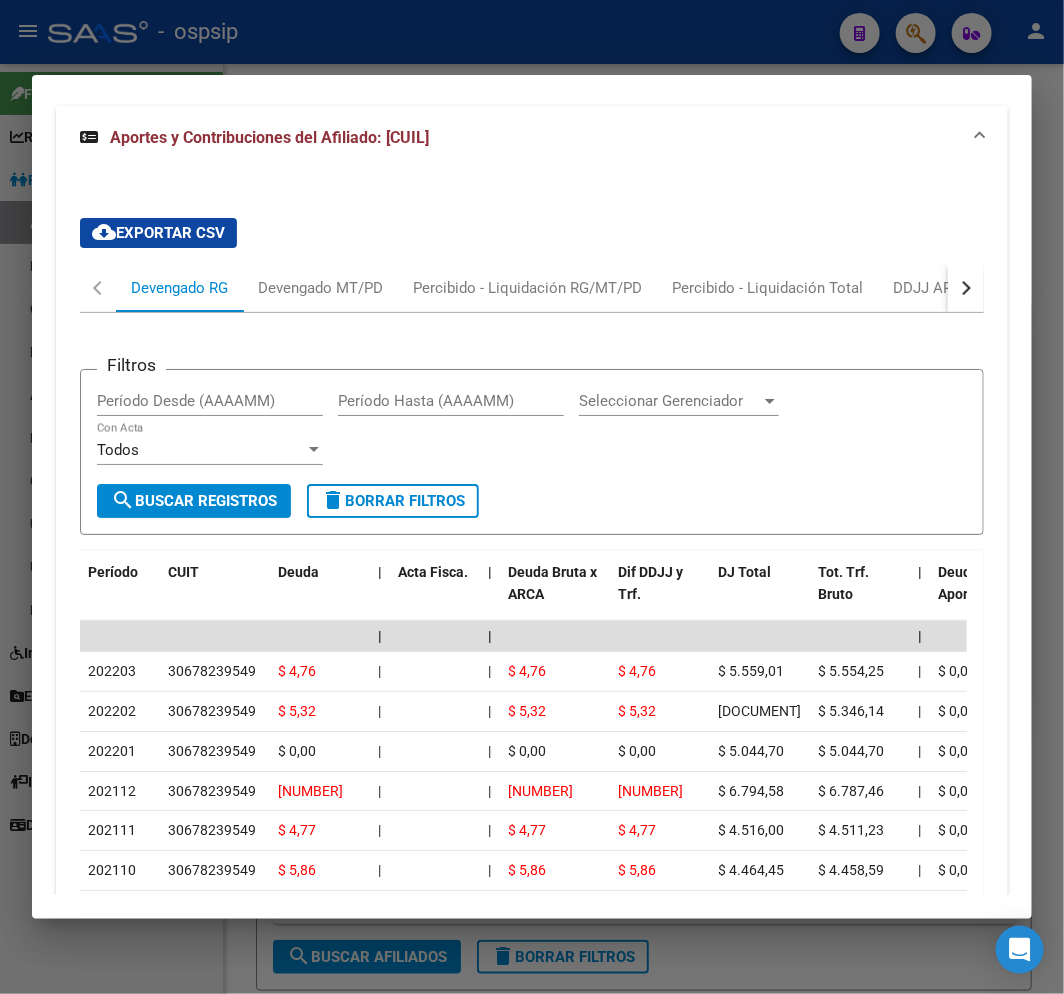 scroll, scrollTop: 2123, scrollLeft: 0, axis: vertical 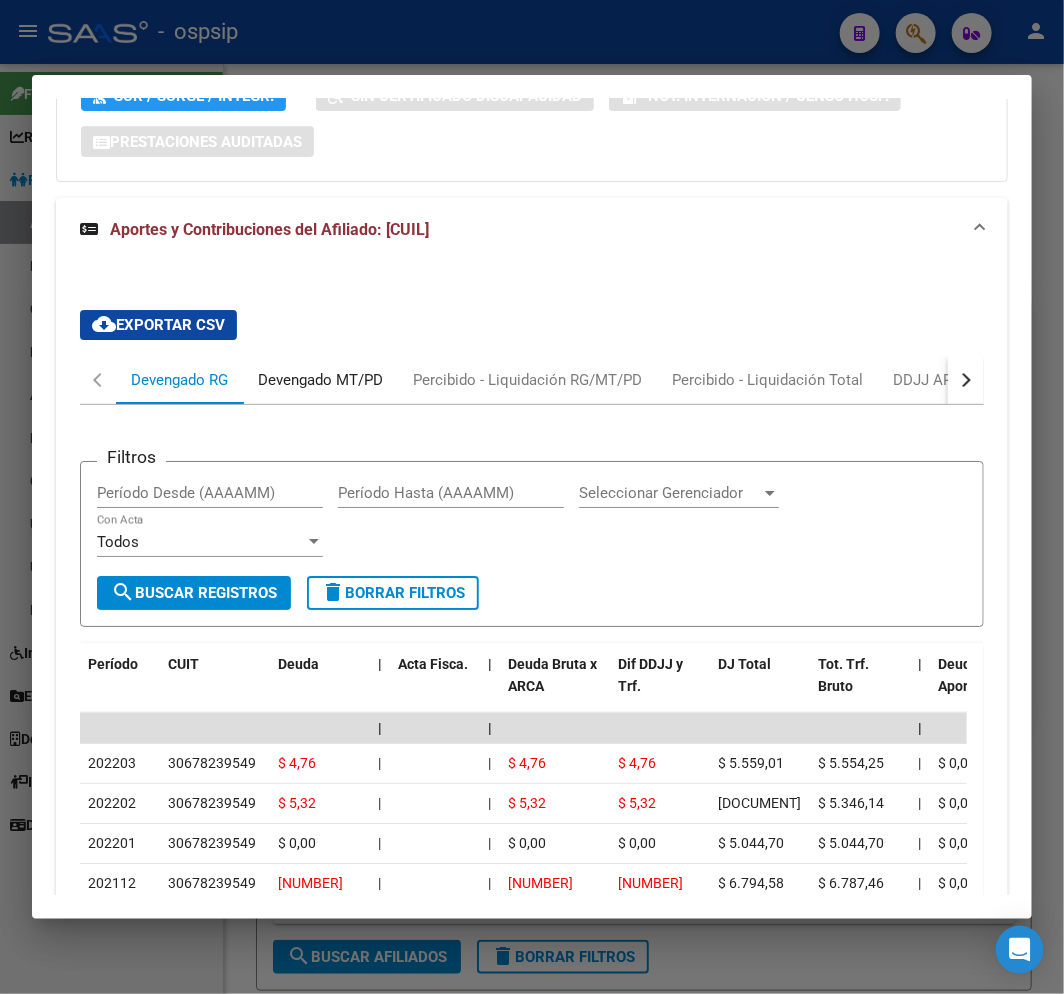 click on "Devengado MT/PD" at bounding box center [320, 380] 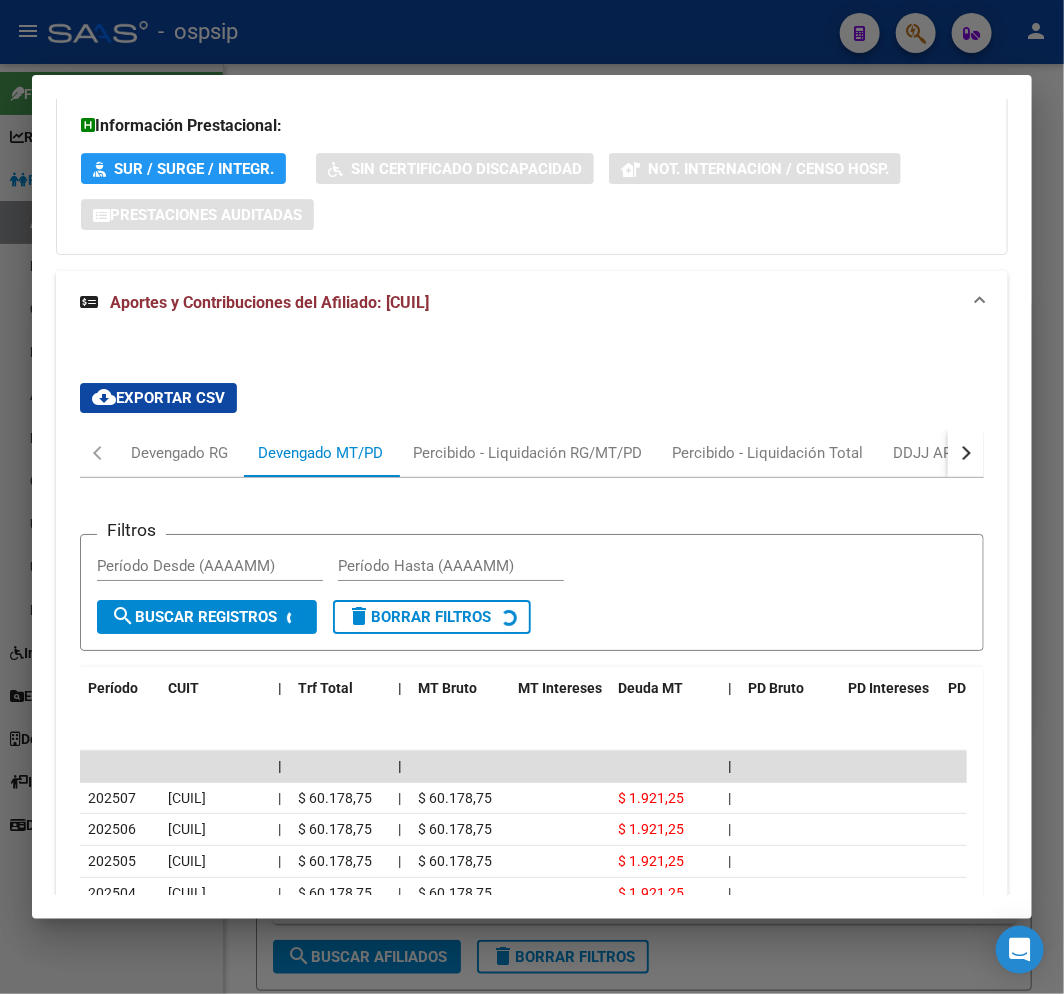 scroll, scrollTop: 2123, scrollLeft: 0, axis: vertical 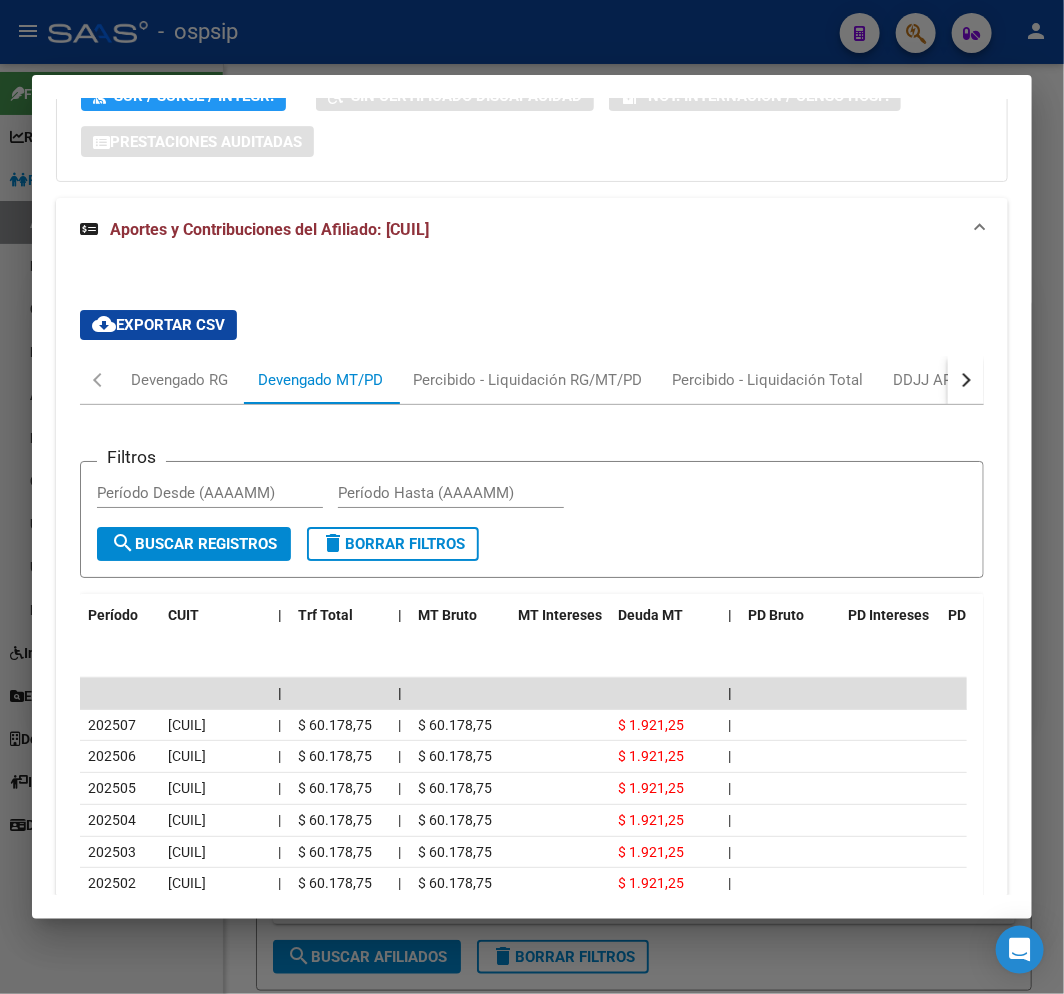 click at bounding box center [532, 497] 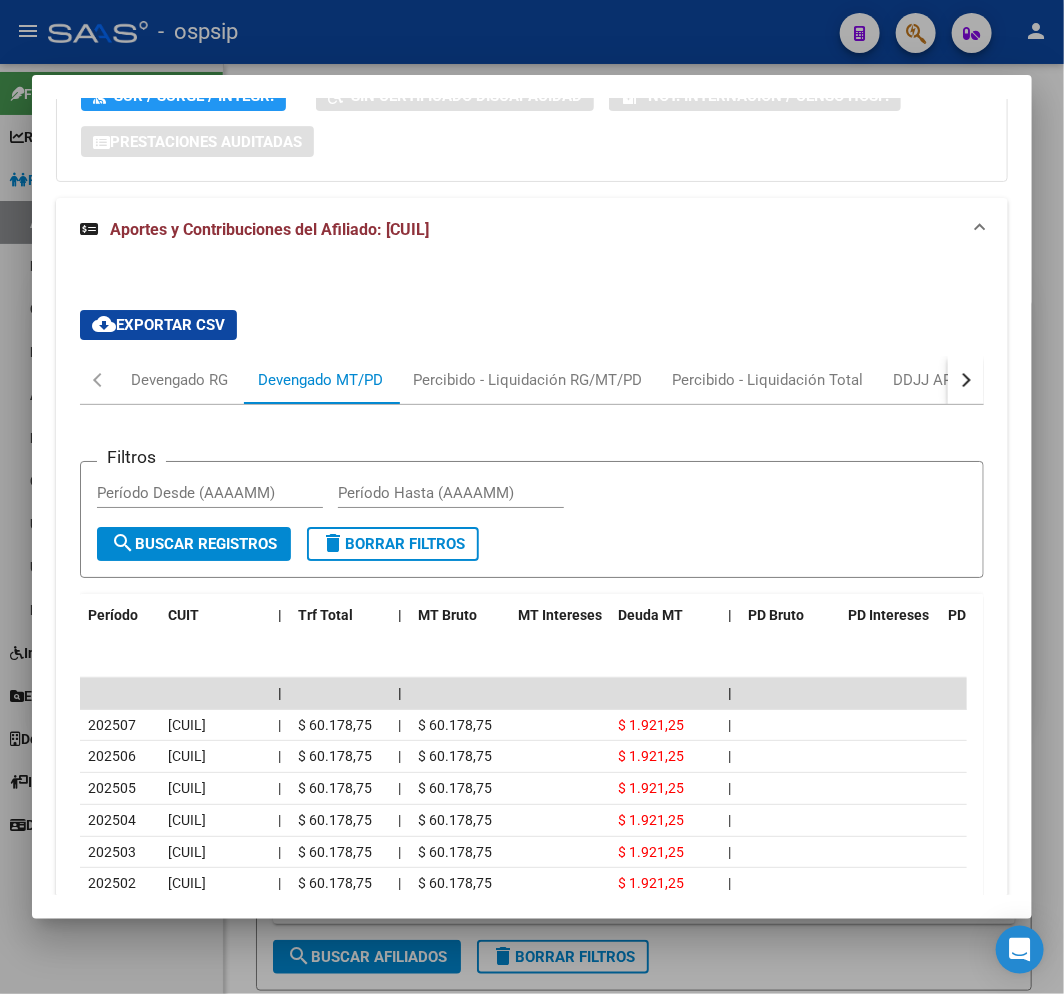 click at bounding box center [532, 497] 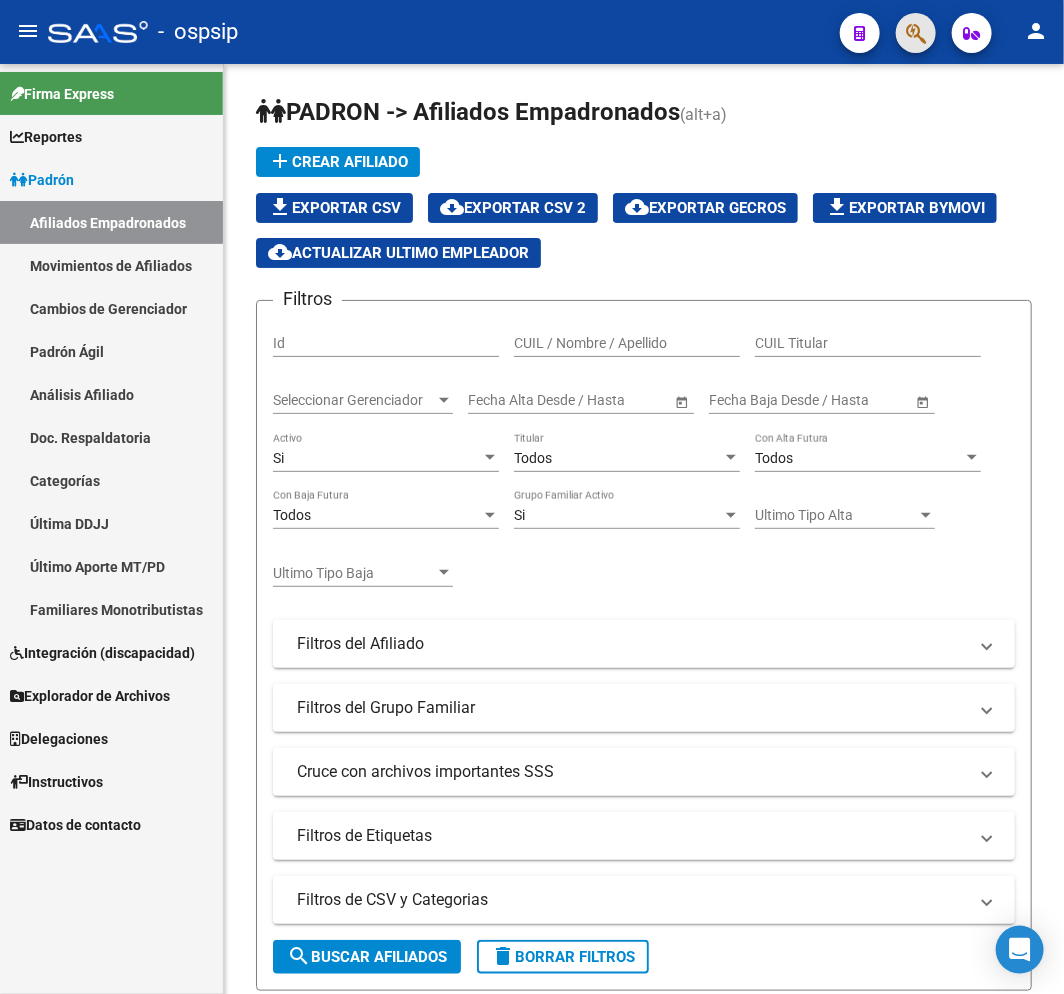click 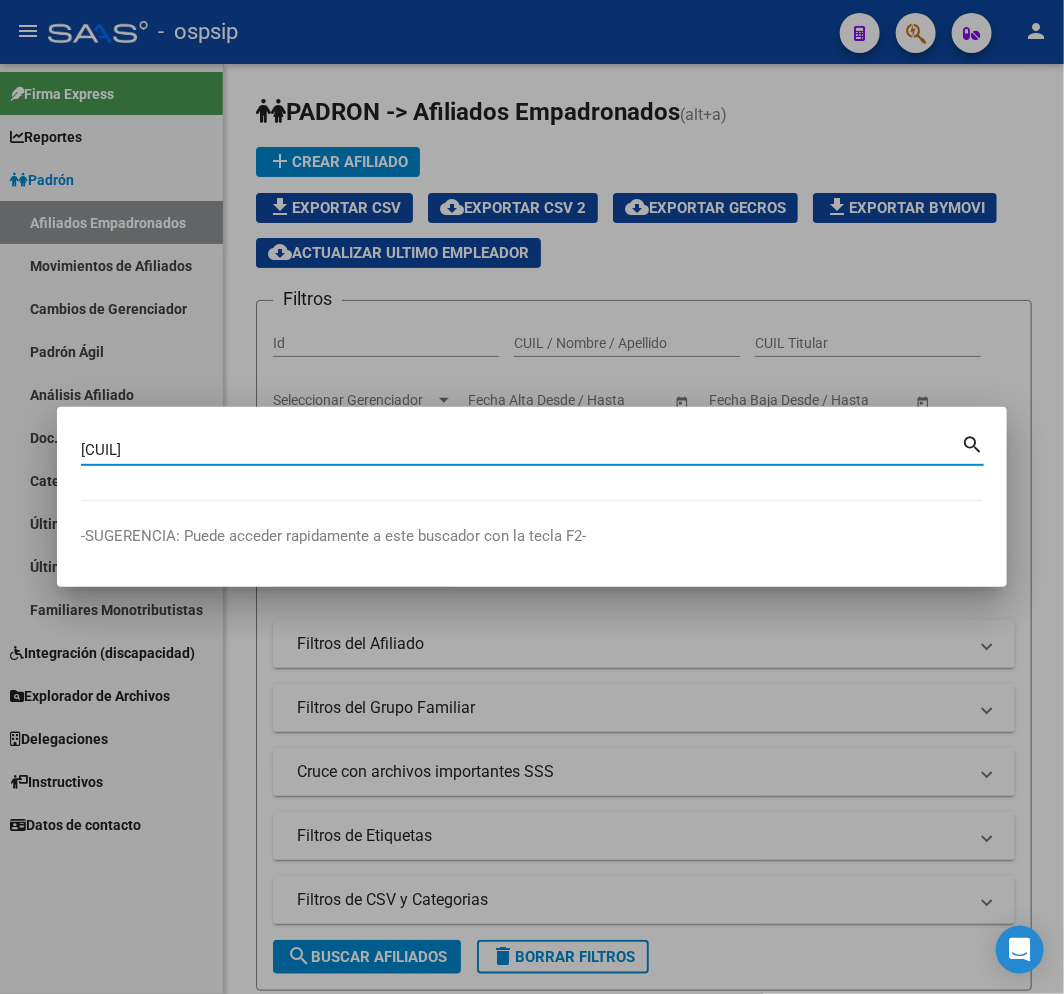 type on "18892307" 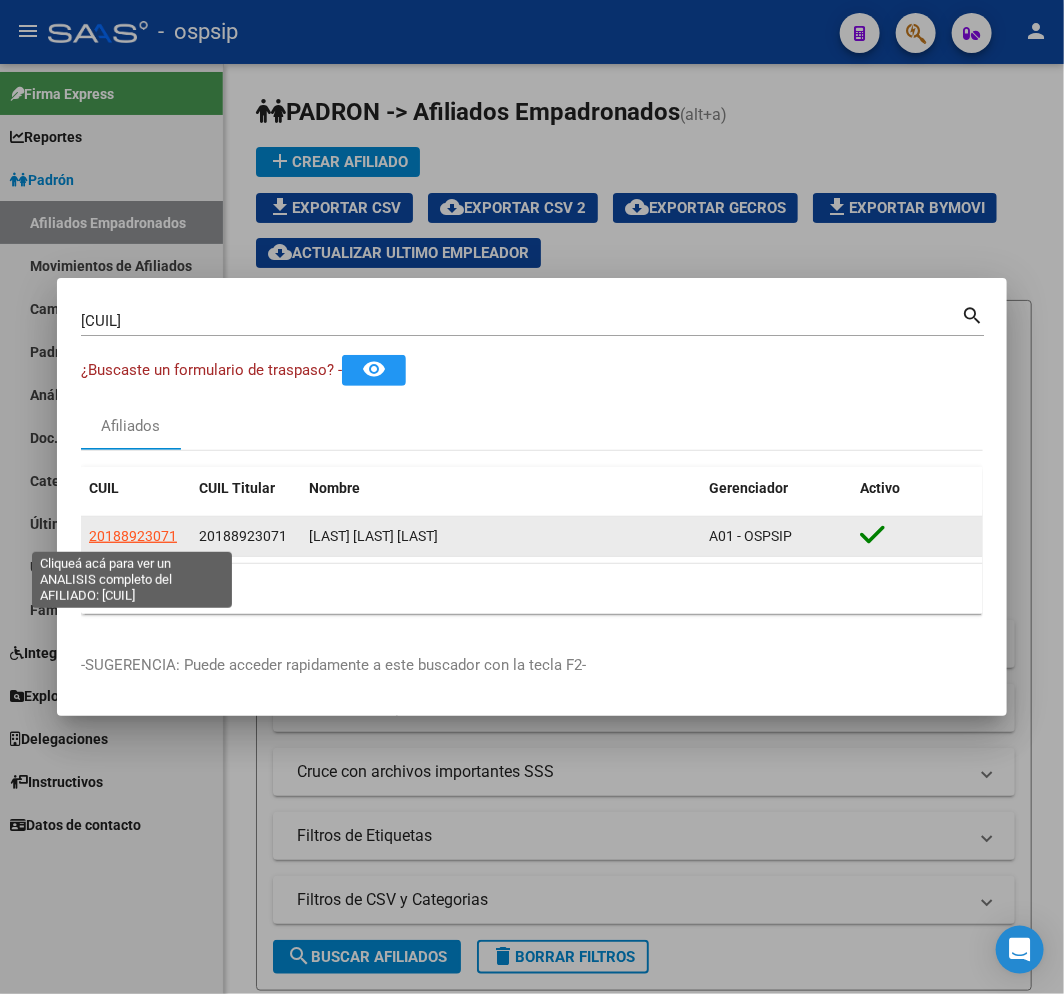 click on "20188923071" 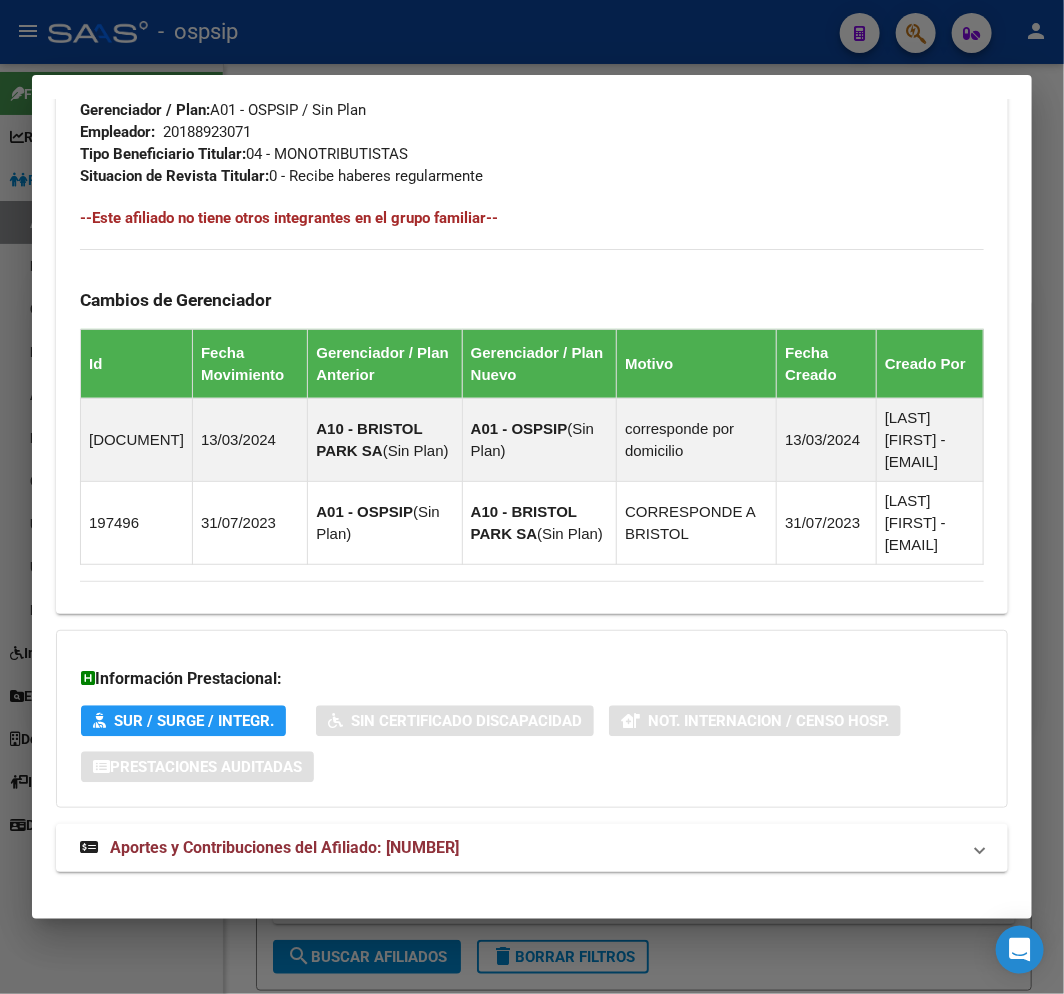 scroll, scrollTop: 1210, scrollLeft: 0, axis: vertical 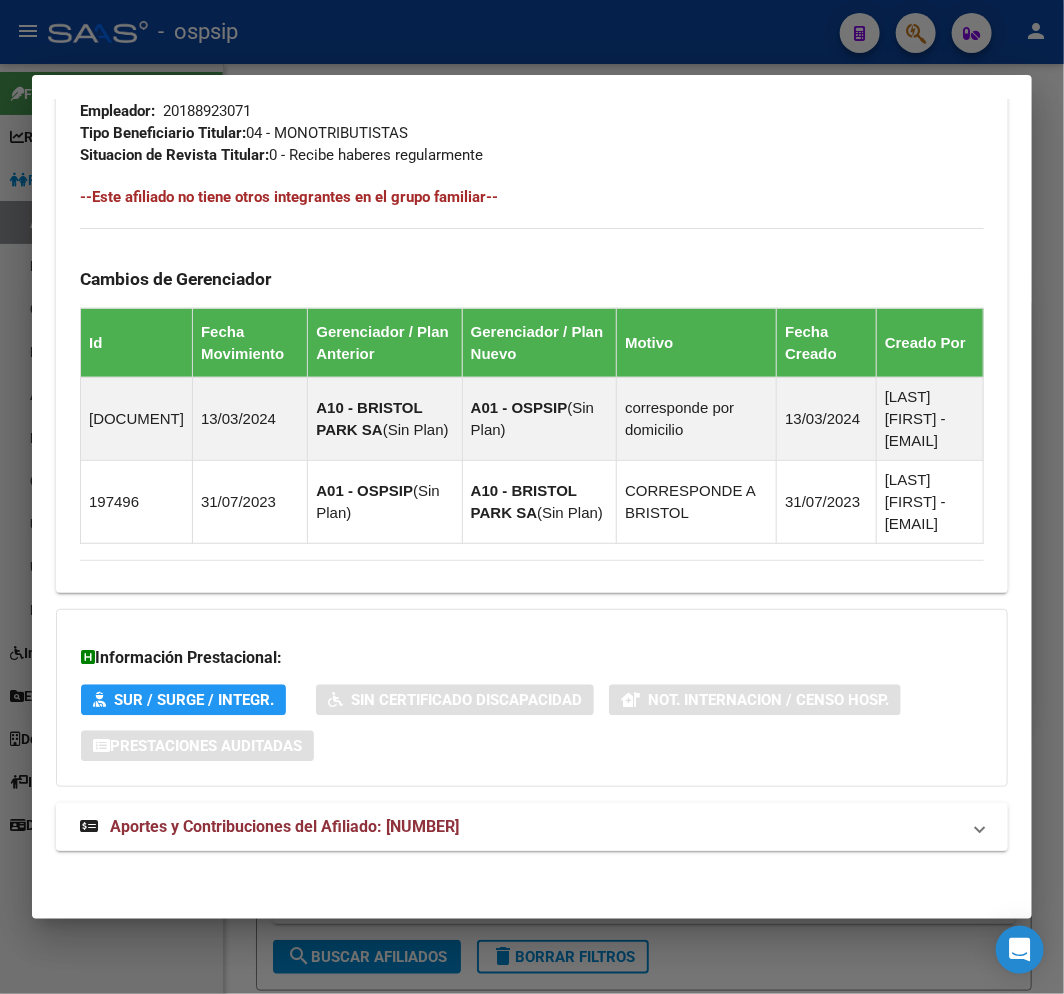 click on "Aportes y Contribuciones del Afiliado: 20188923071" at bounding box center (532, 827) 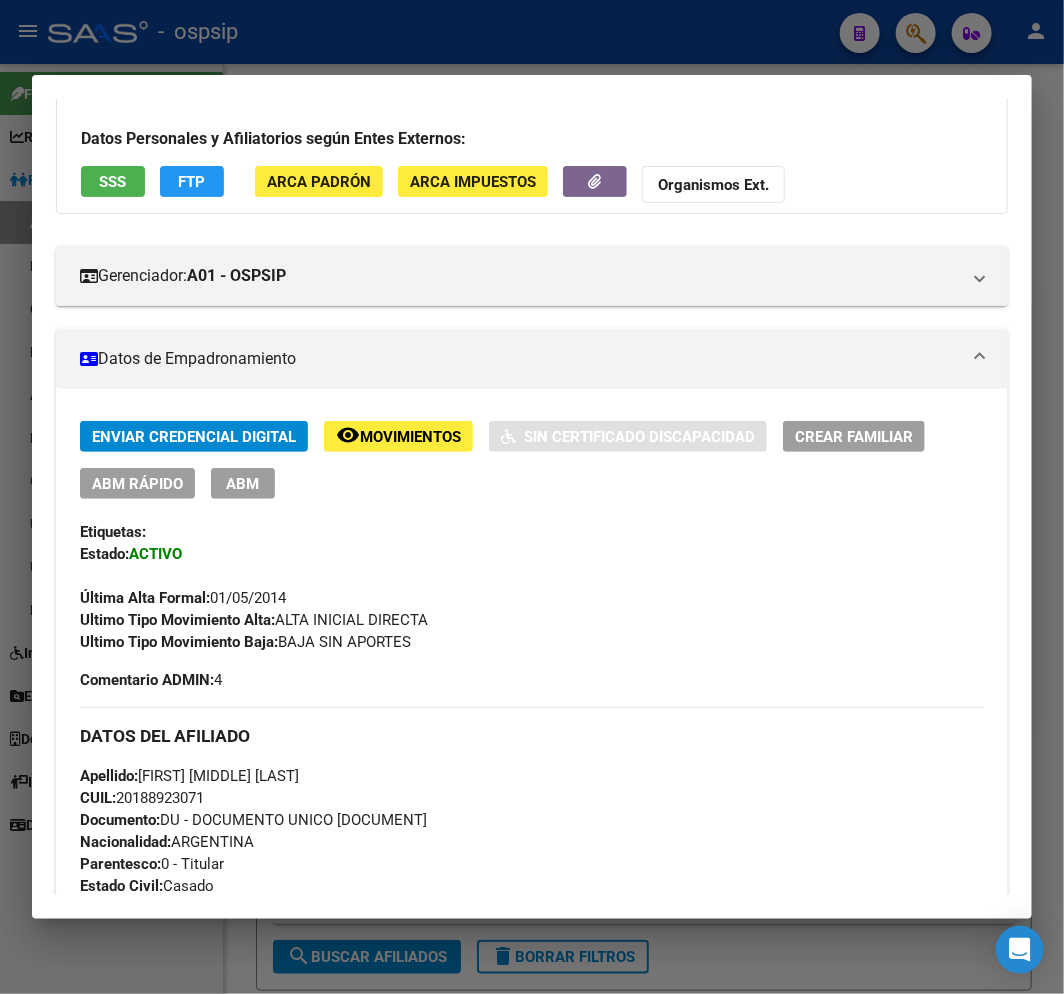 scroll, scrollTop: 112, scrollLeft: 0, axis: vertical 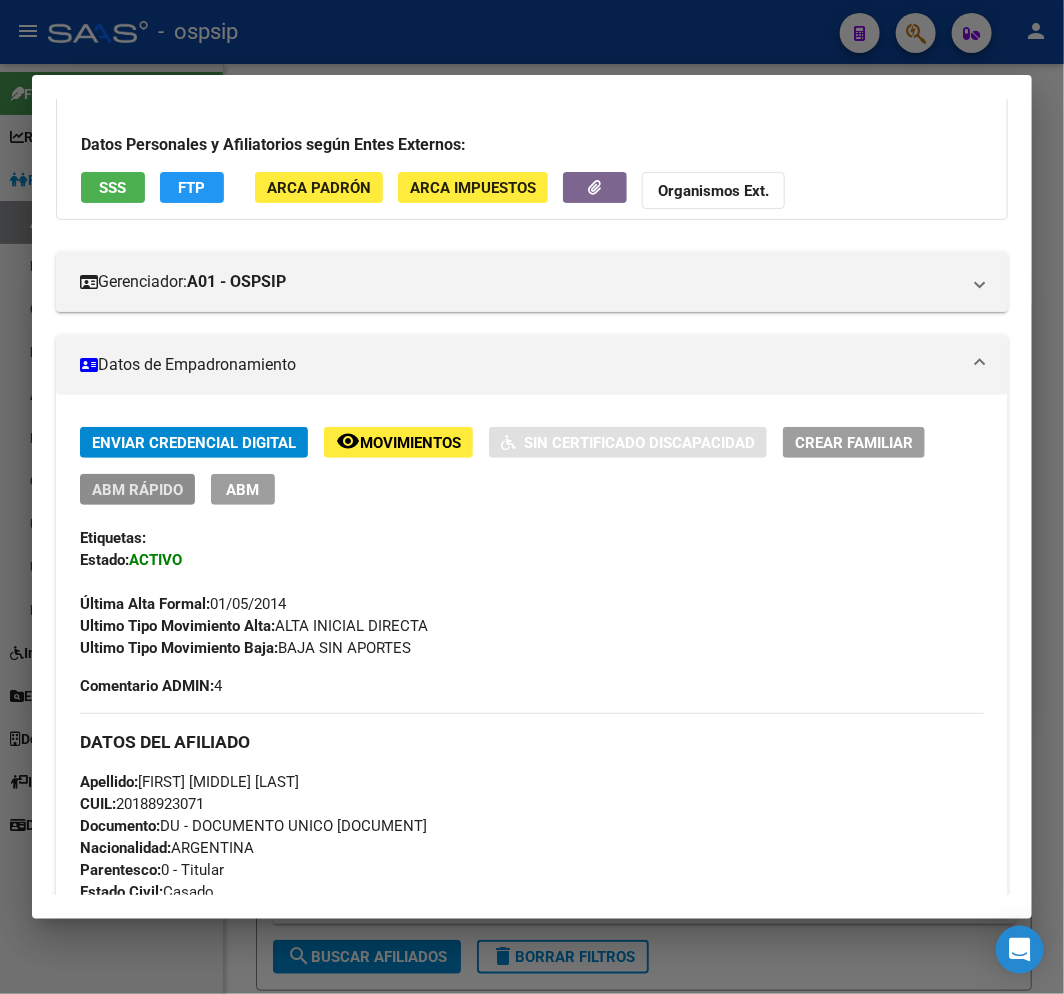 click on "ABM Rápido" 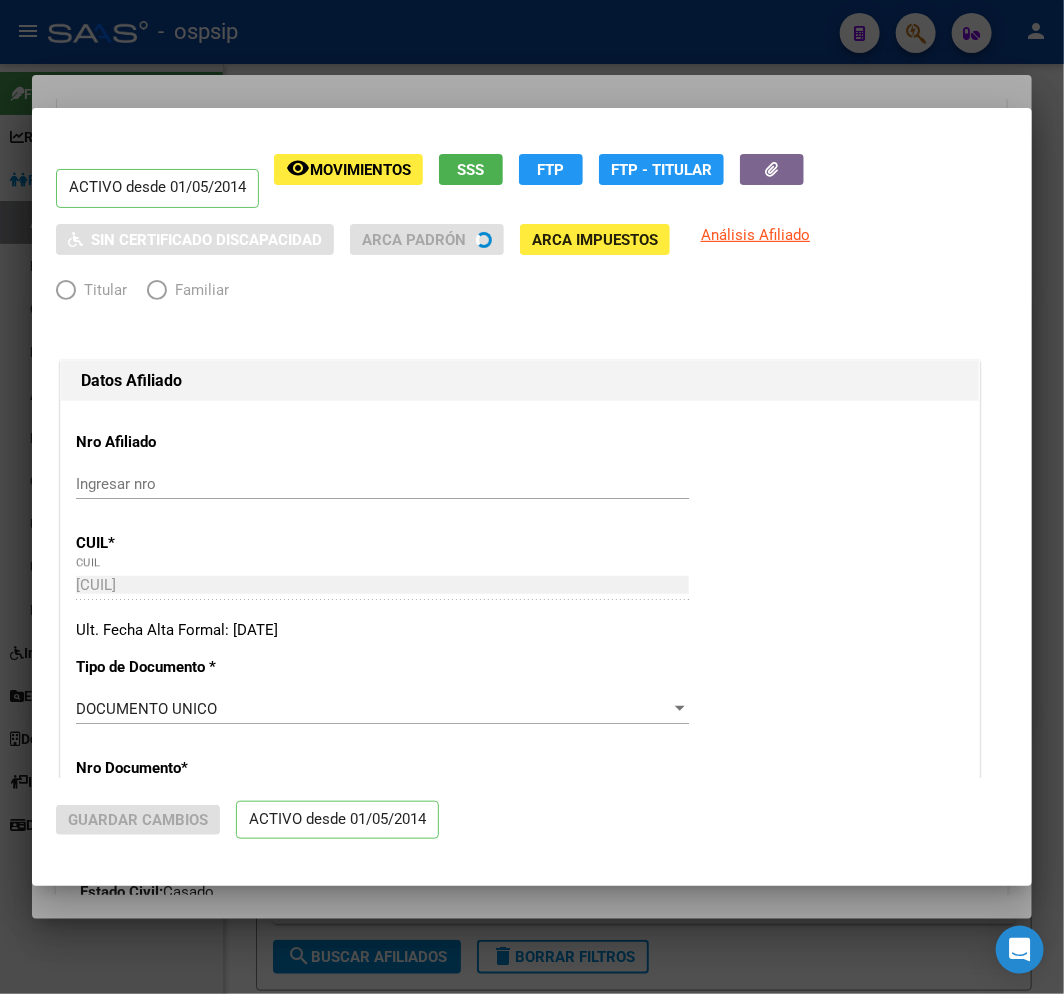 radio on "true" 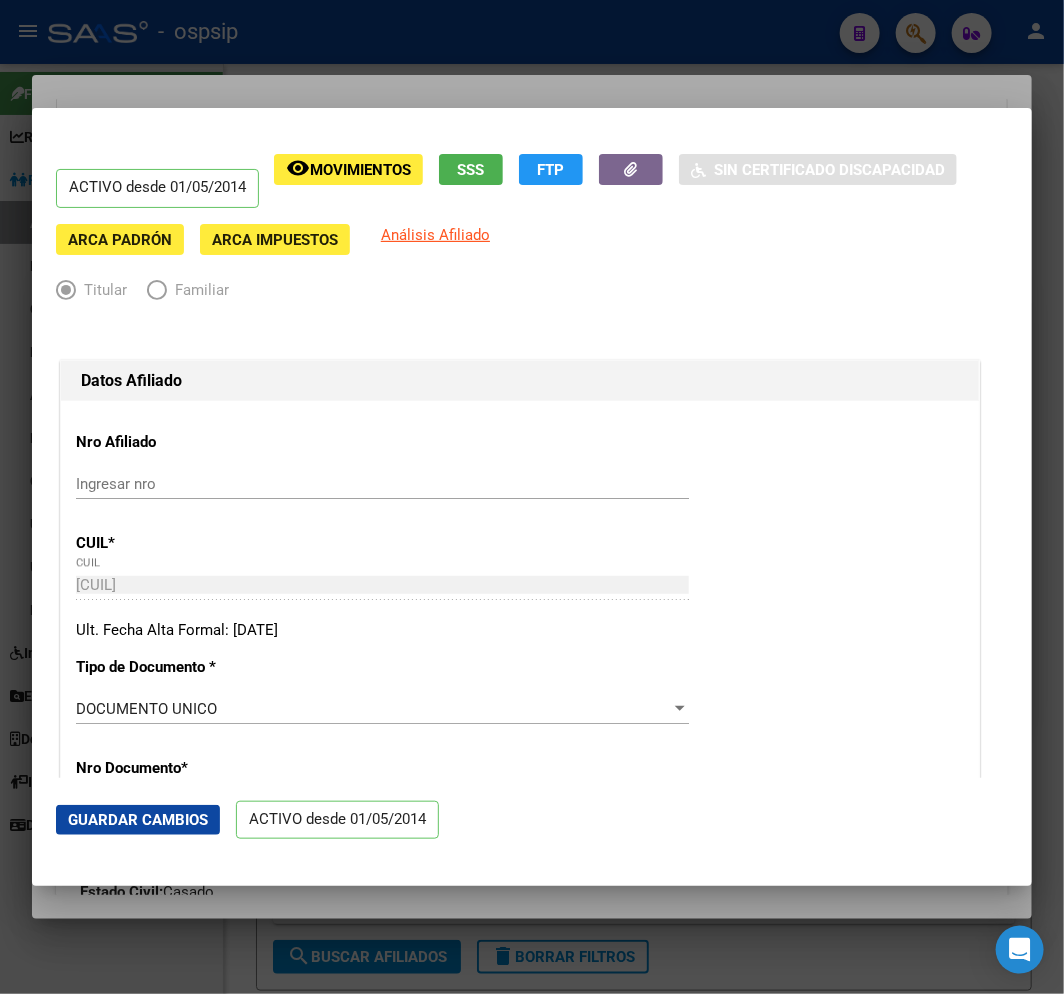 click at bounding box center (532, 497) 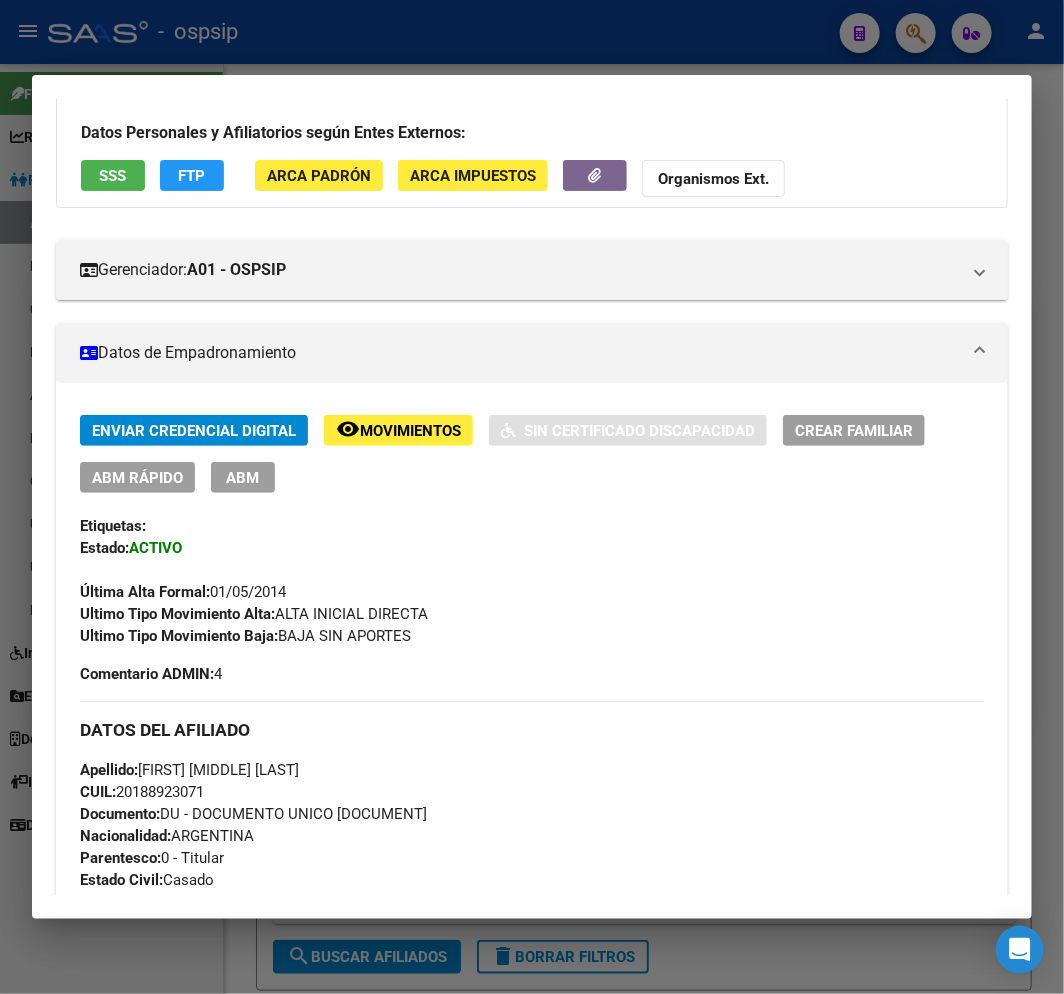 scroll, scrollTop: 113, scrollLeft: 0, axis: vertical 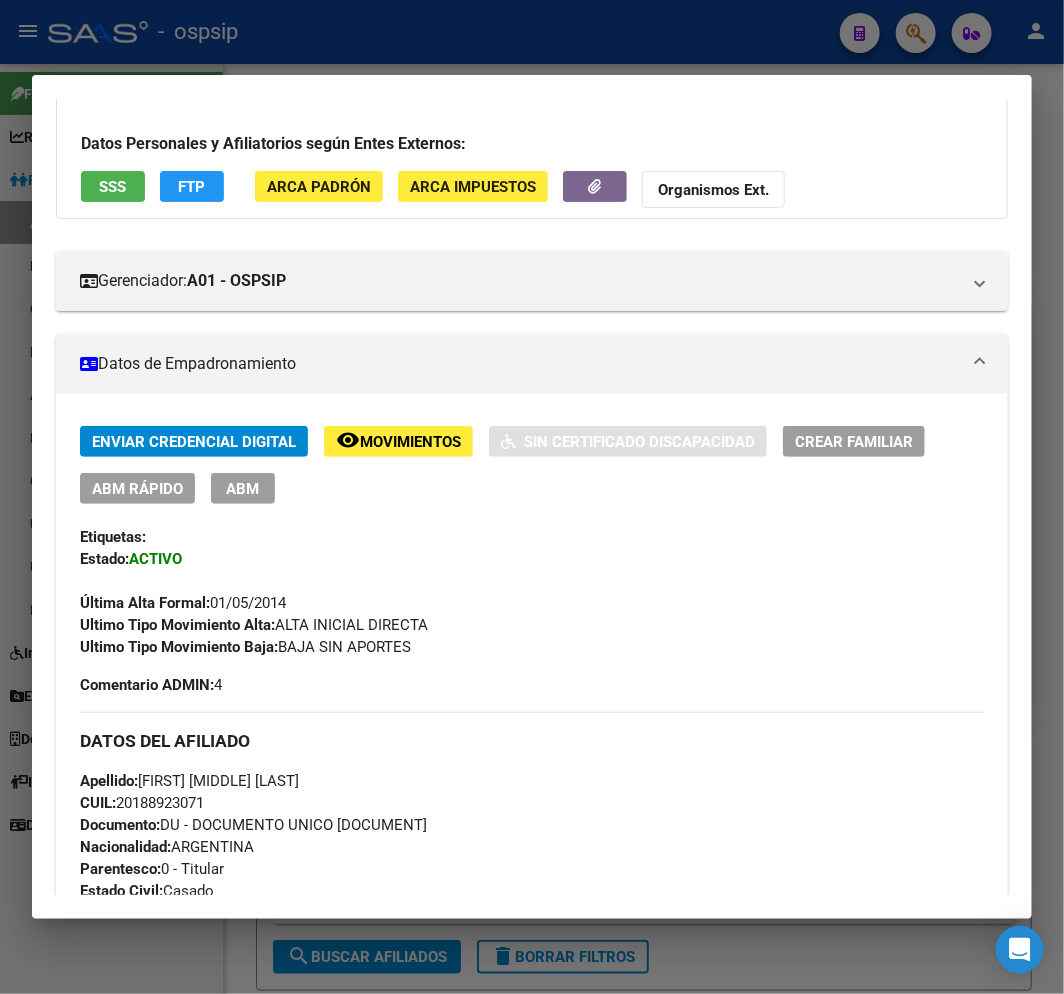 click on "ABM" at bounding box center (243, 489) 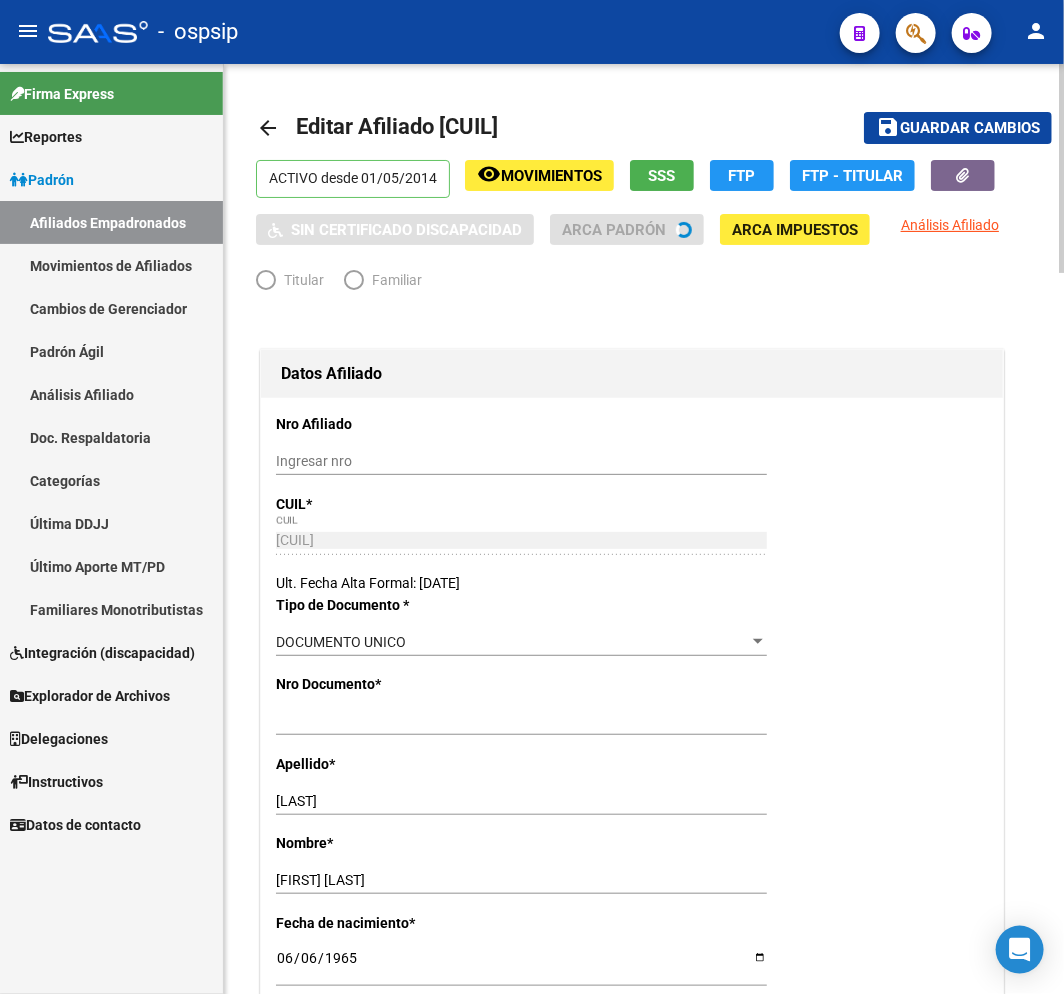 radio on "true" 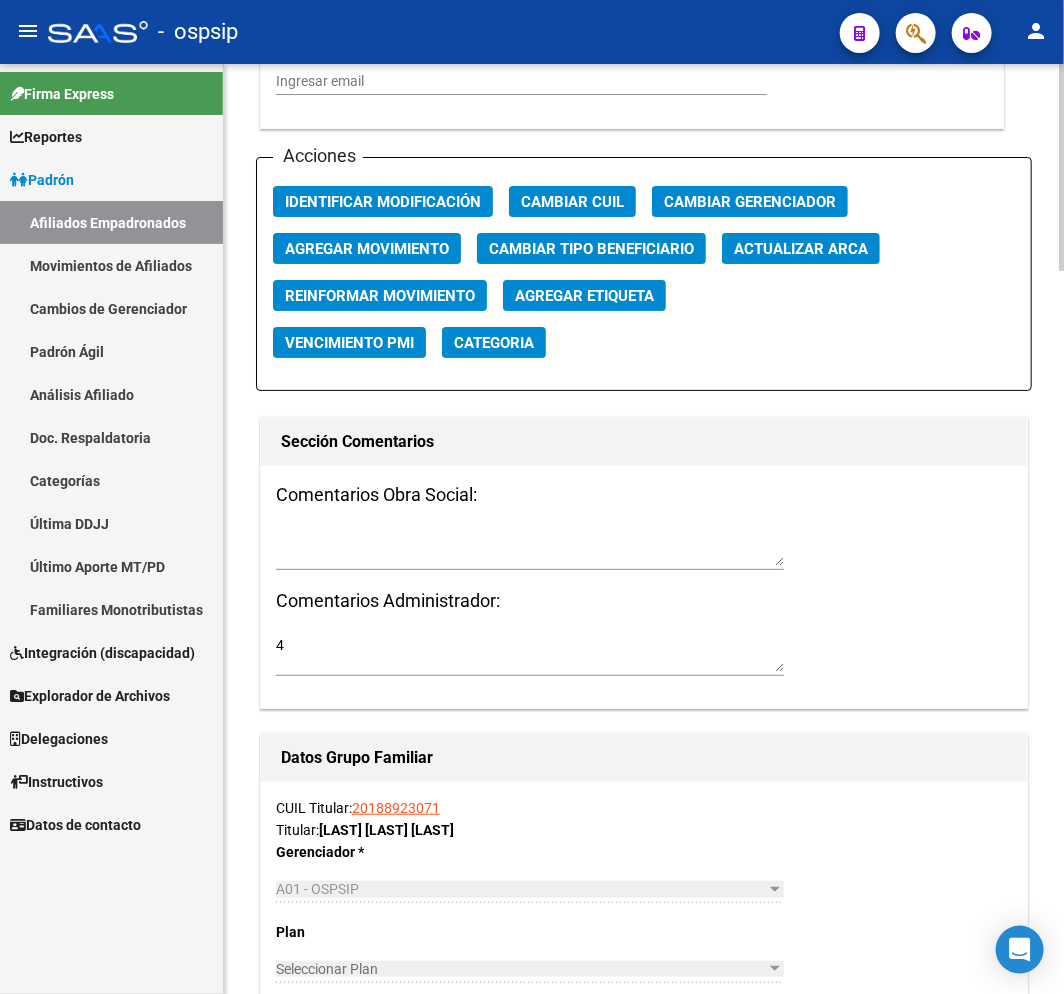 scroll, scrollTop: 2222, scrollLeft: 0, axis: vertical 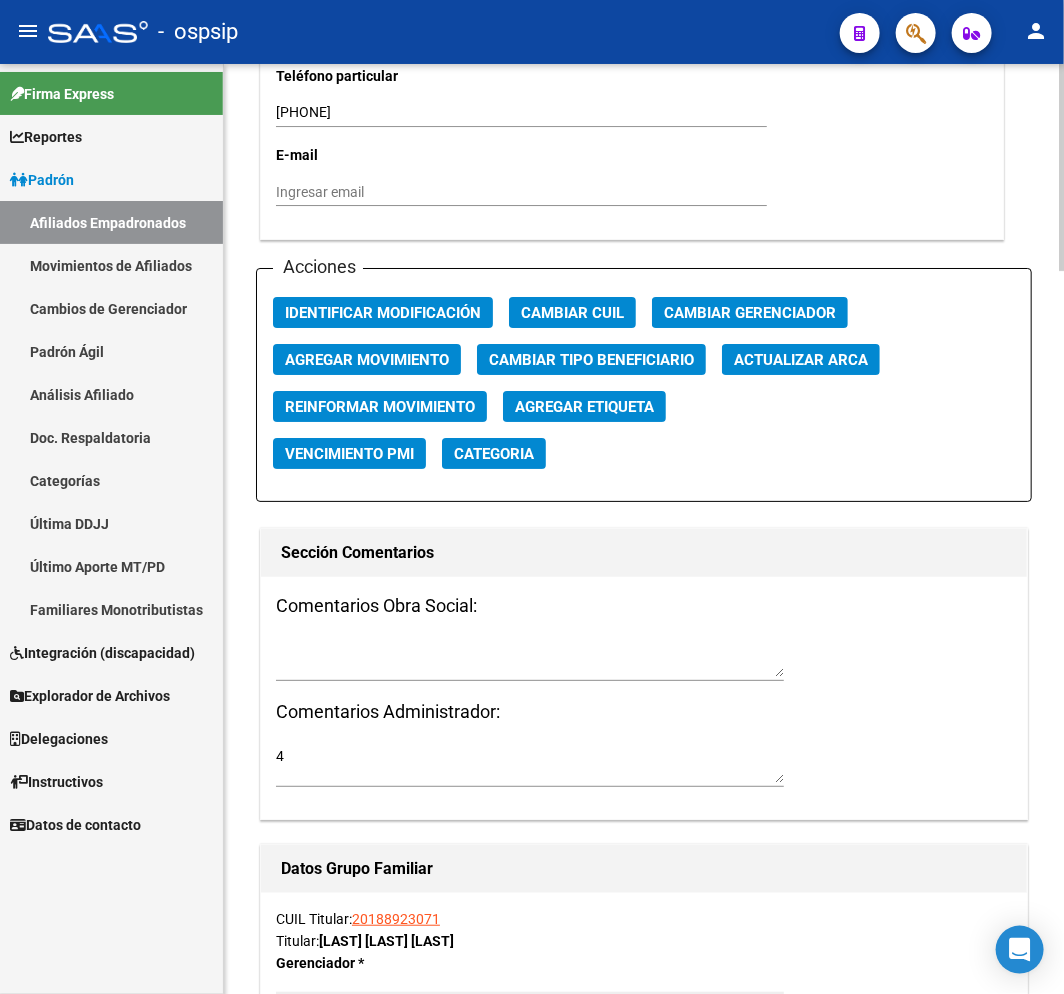 click on "Agregar Movimiento" 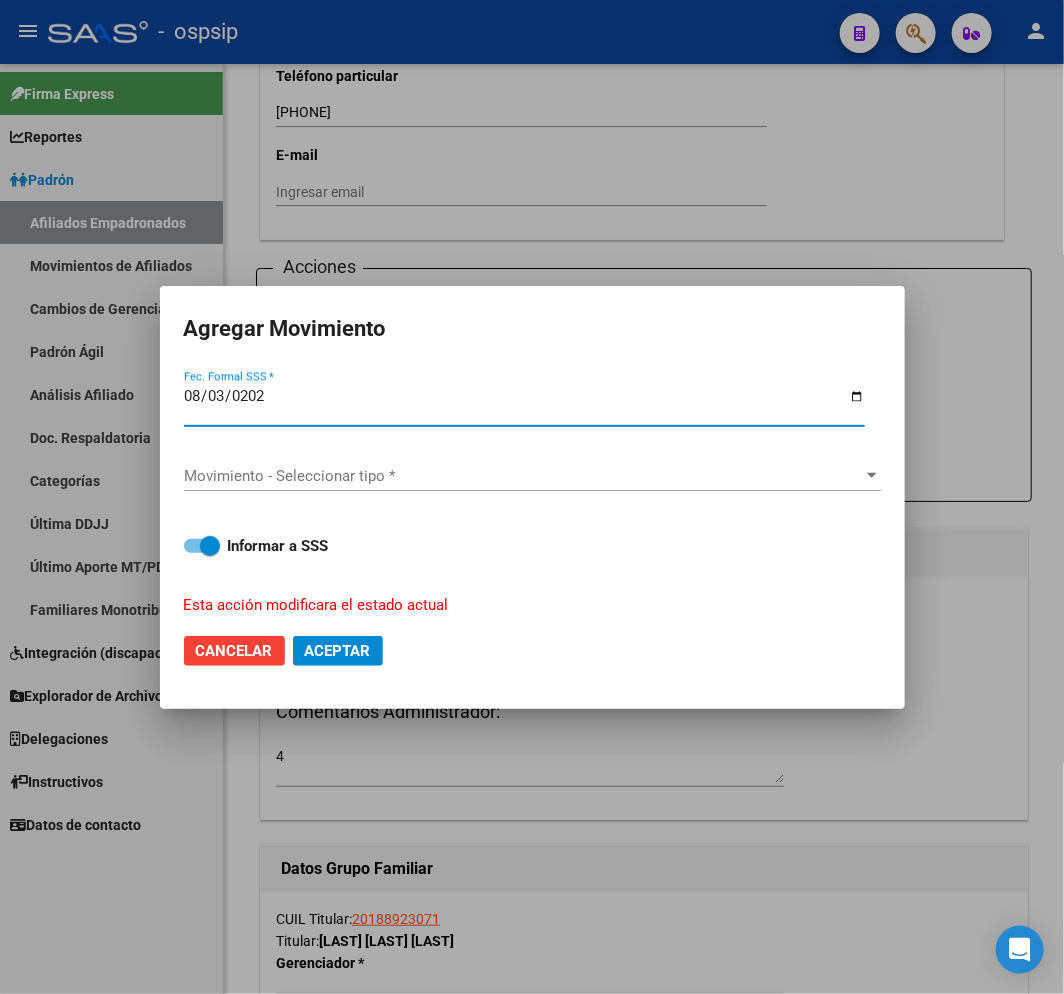 type on "2025-08-03" 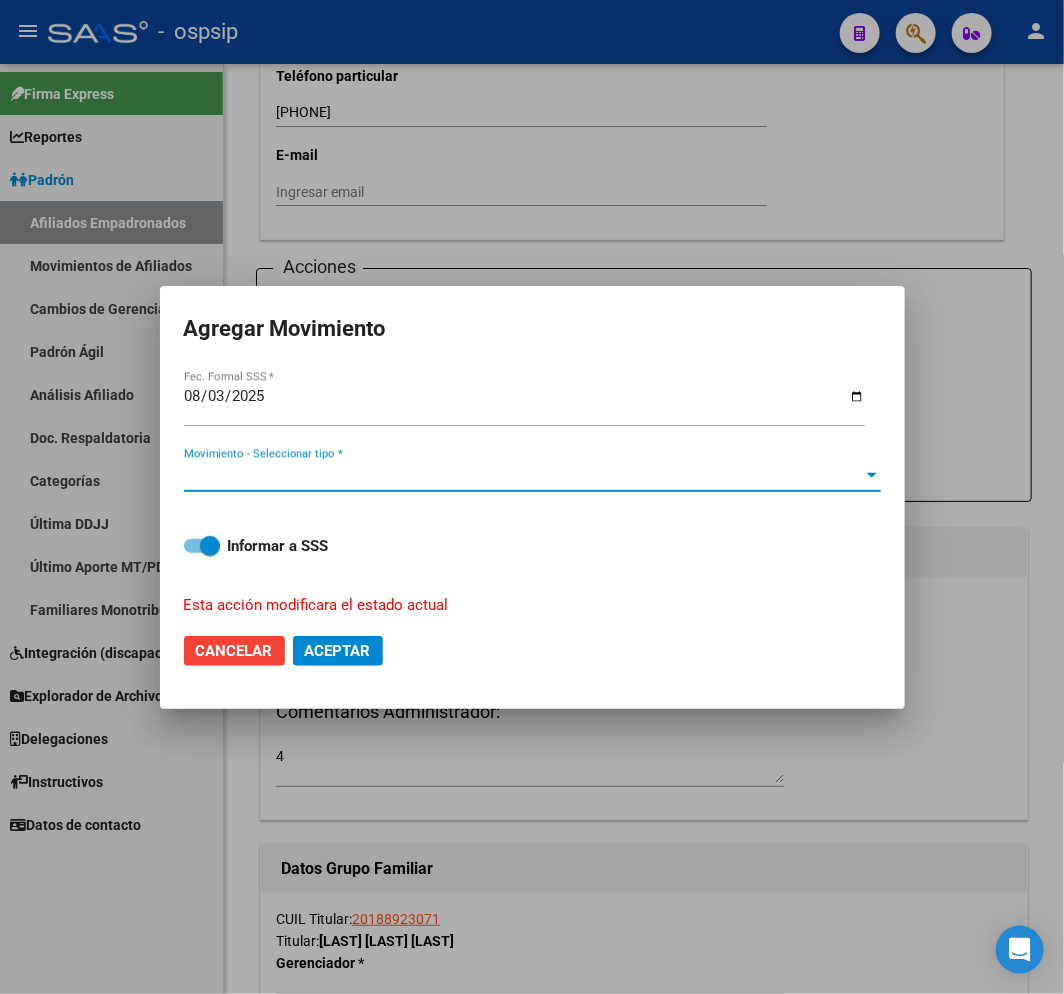 click on "Movimiento - Seleccionar tipo *" at bounding box center (523, 476) 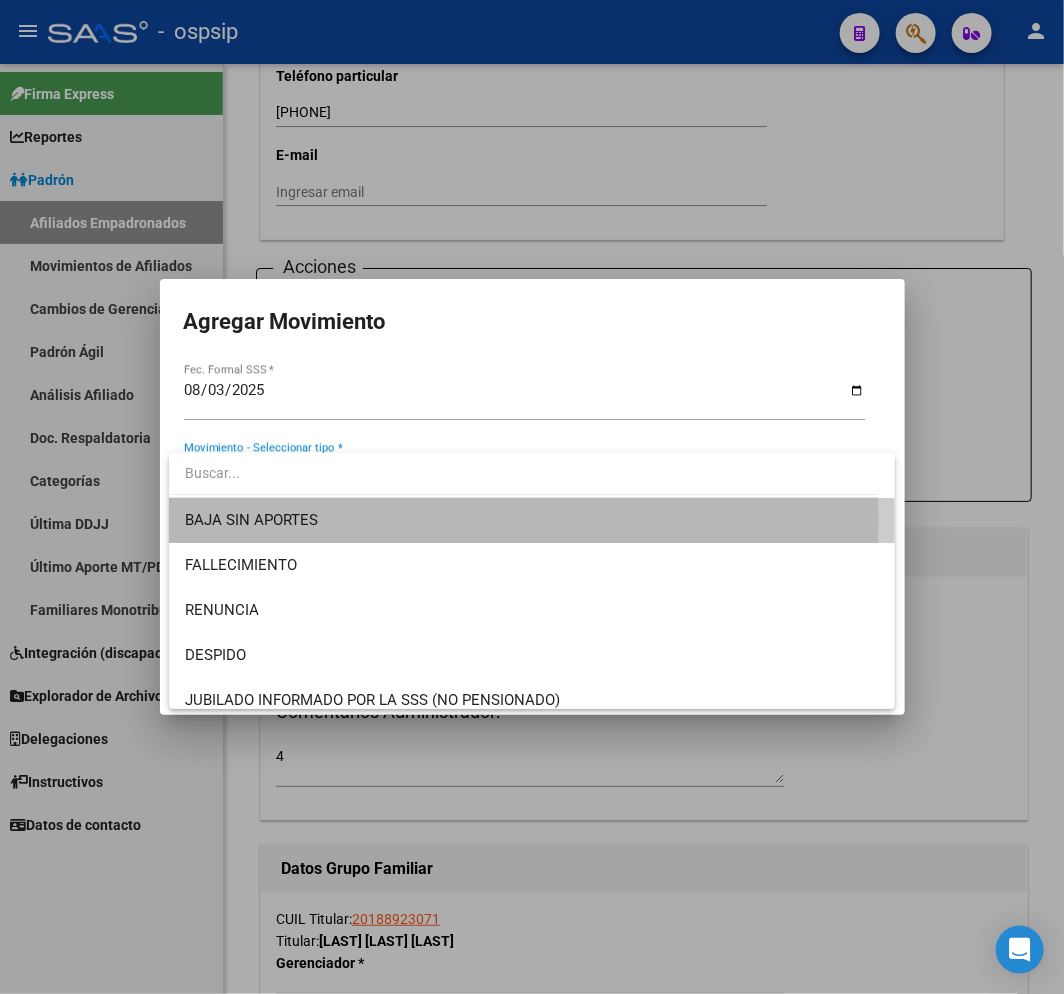 click on "BAJA SIN APORTES" at bounding box center (532, 520) 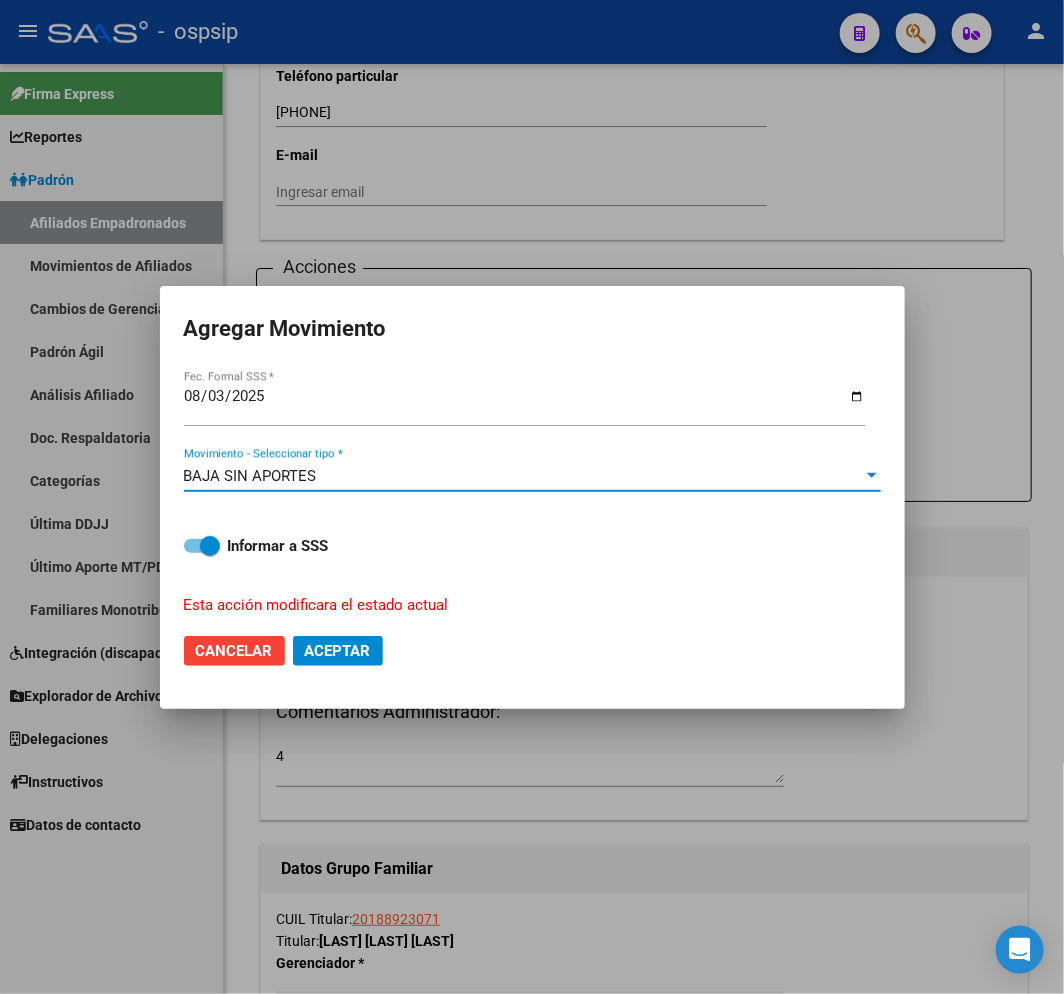 drag, startPoint x: 370, startPoint y: 641, endPoint x: 358, endPoint y: 632, distance: 15 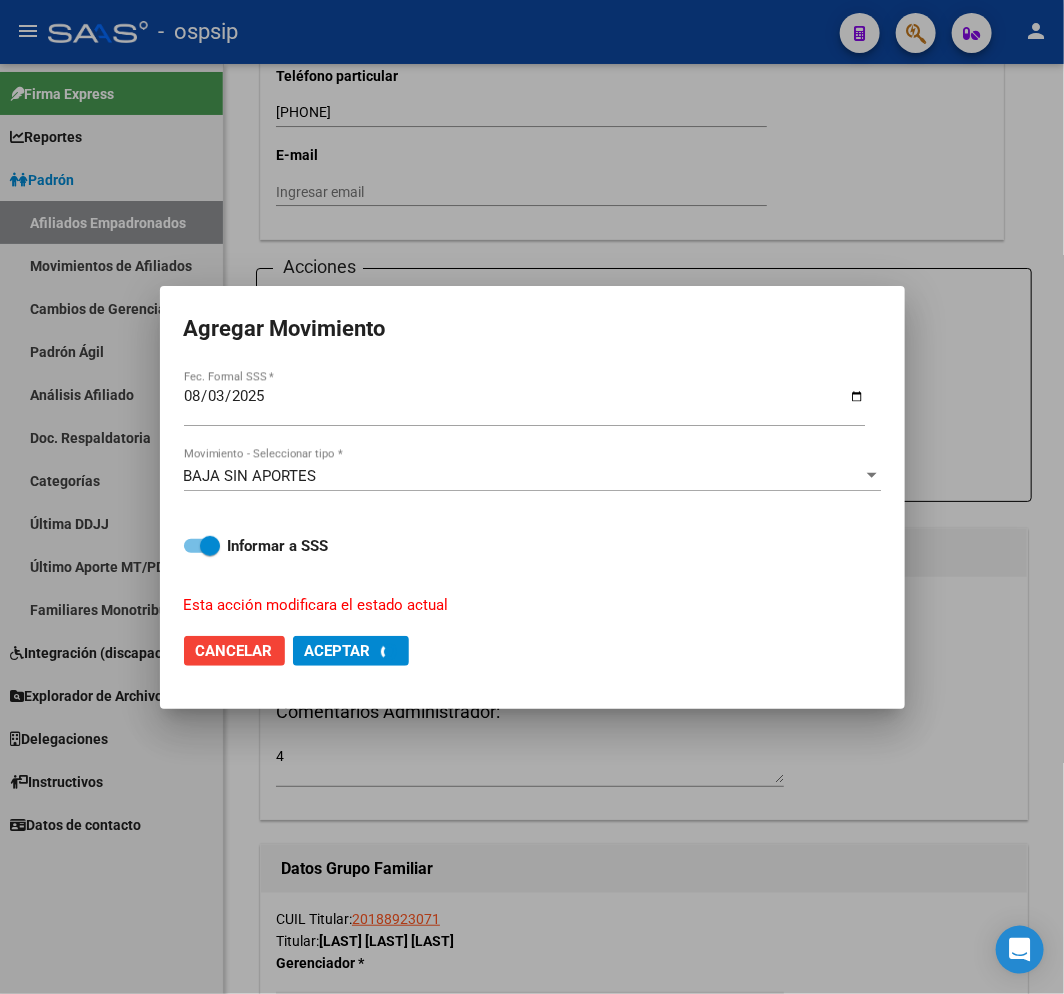 checkbox on "false" 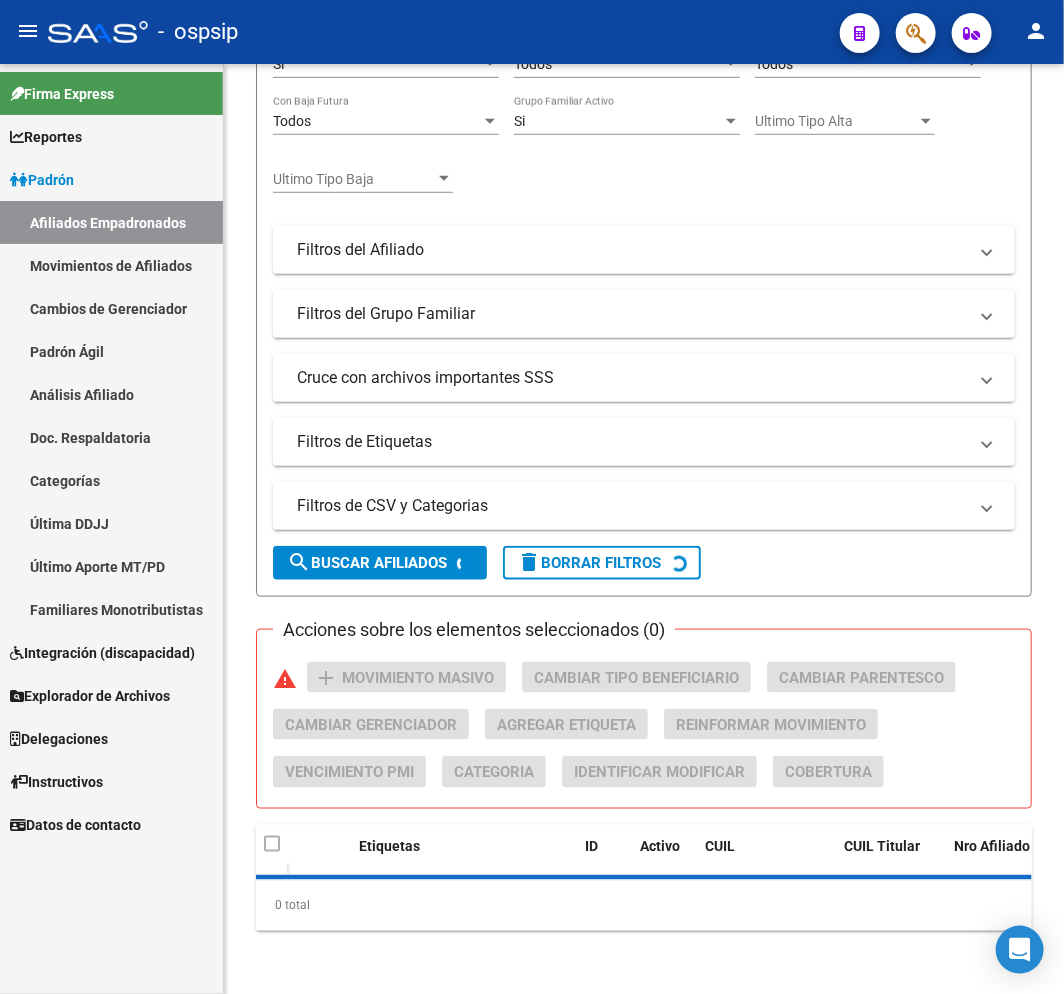 scroll, scrollTop: 2222, scrollLeft: 0, axis: vertical 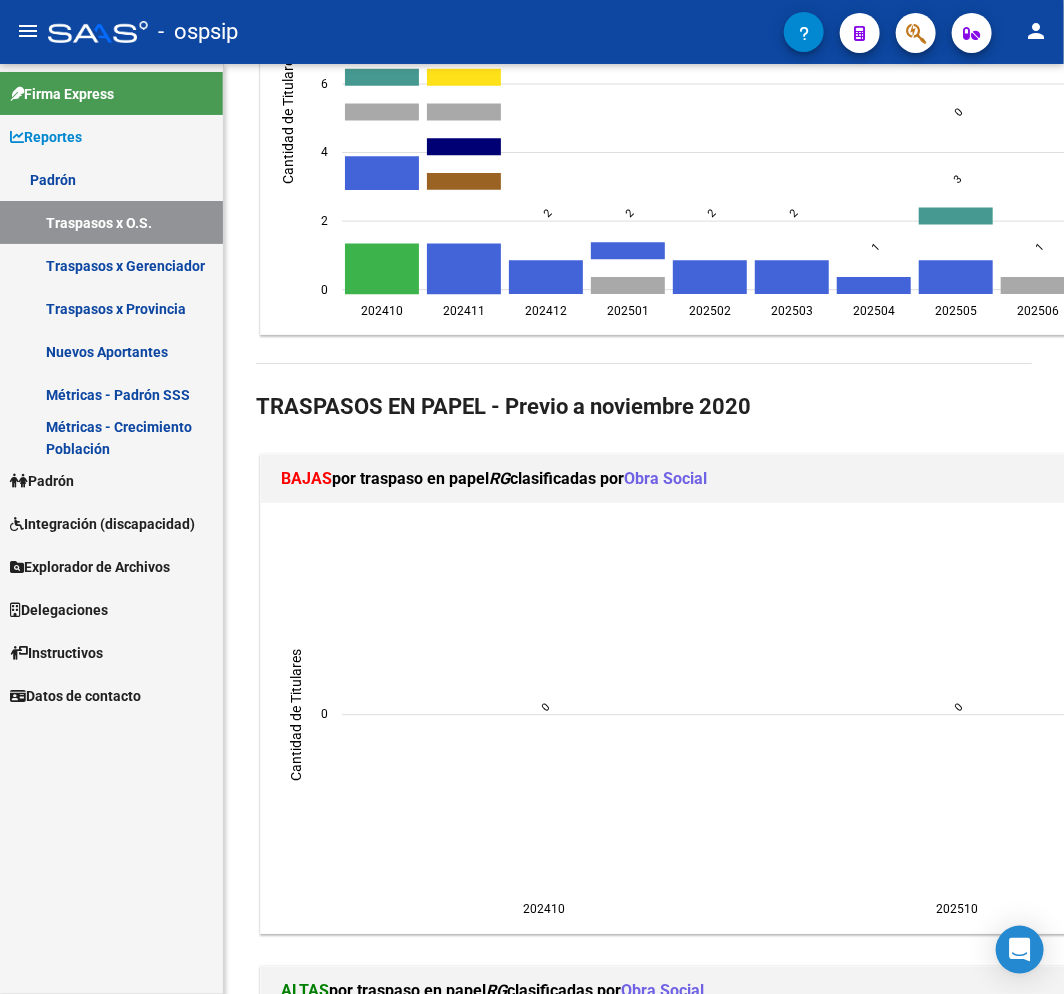 click on "Padrón" at bounding box center (111, 480) 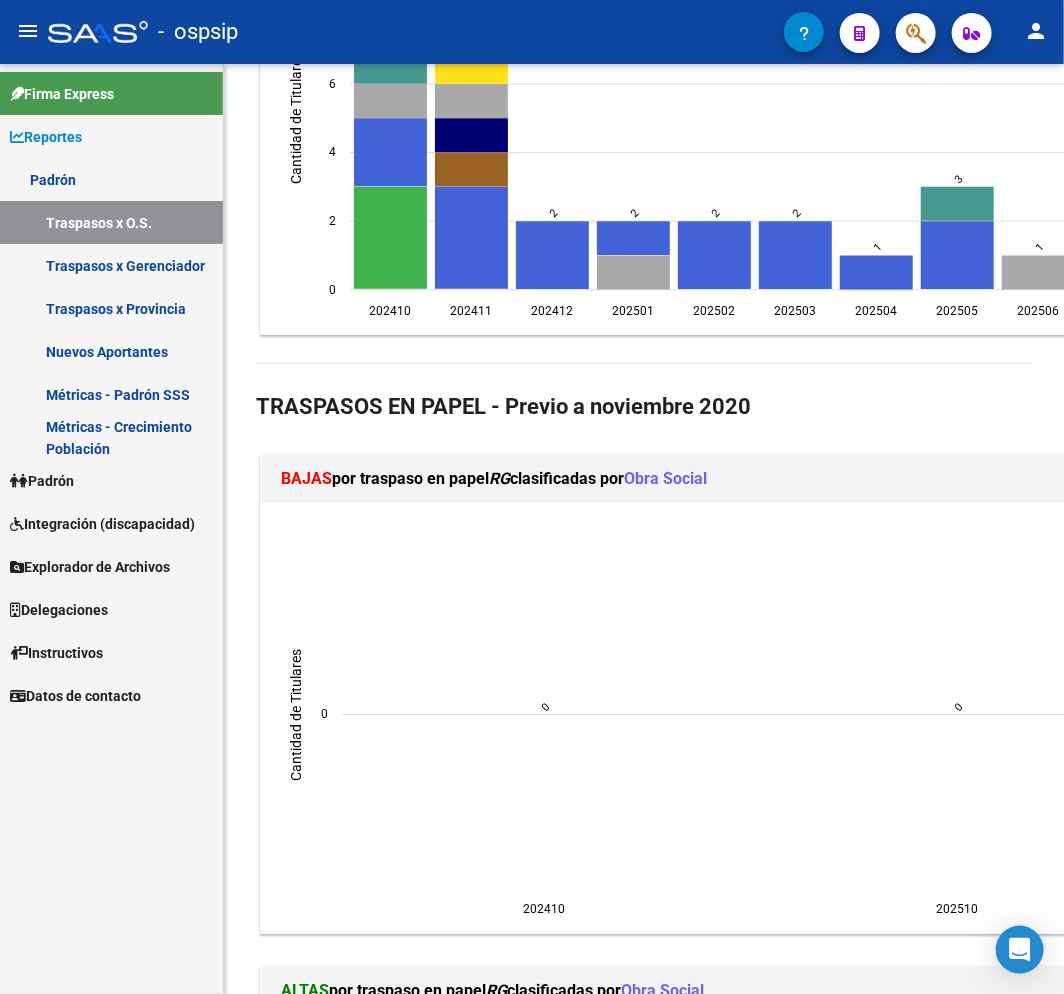 click on "Padrón" at bounding box center [111, 480] 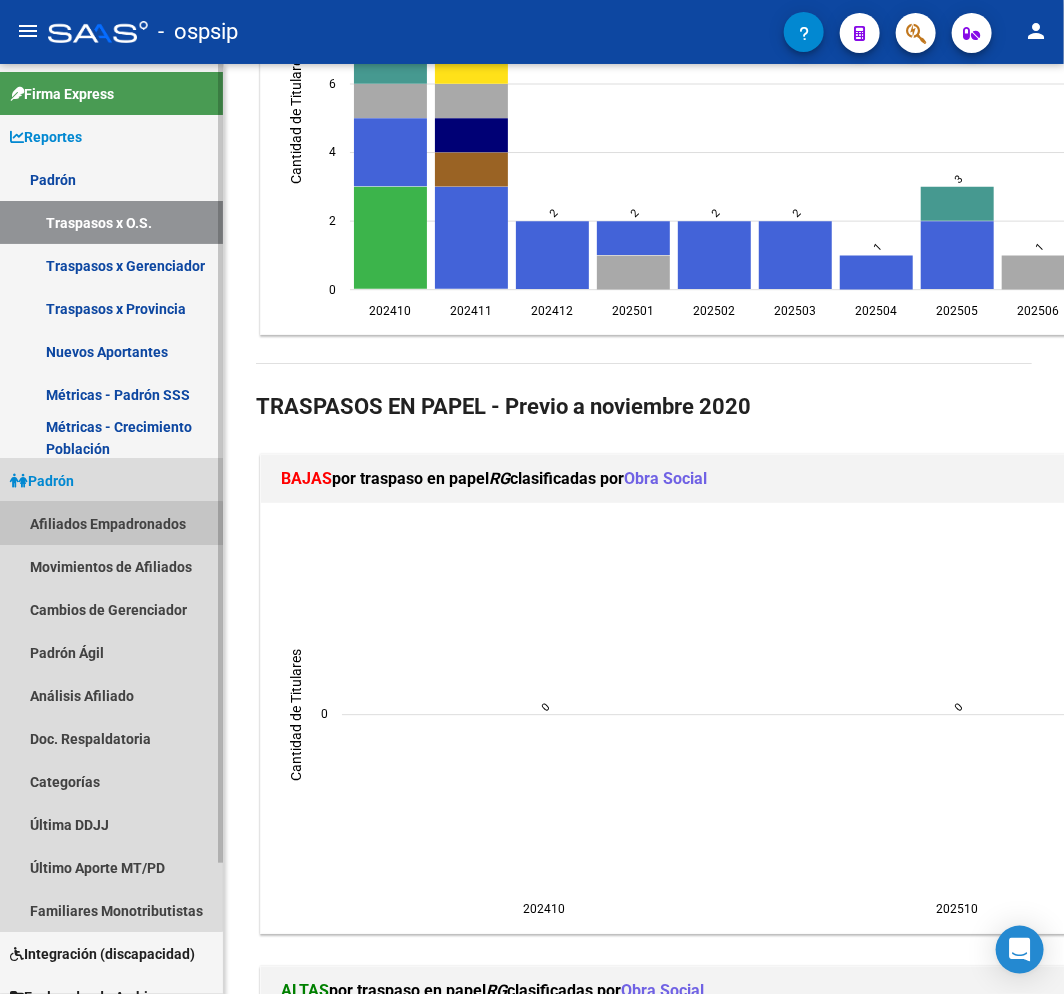 click on "Afiliados Empadronados" at bounding box center [111, 523] 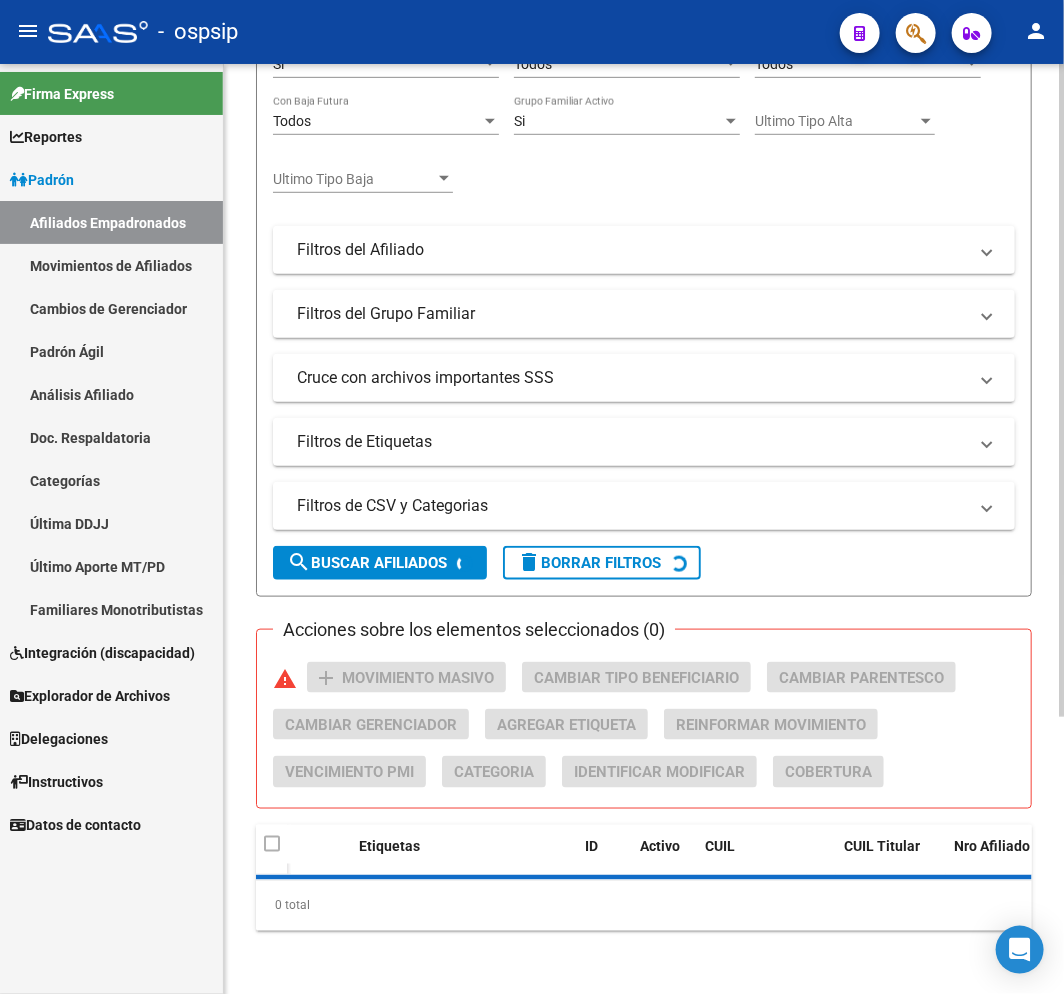 scroll, scrollTop: 905, scrollLeft: 0, axis: vertical 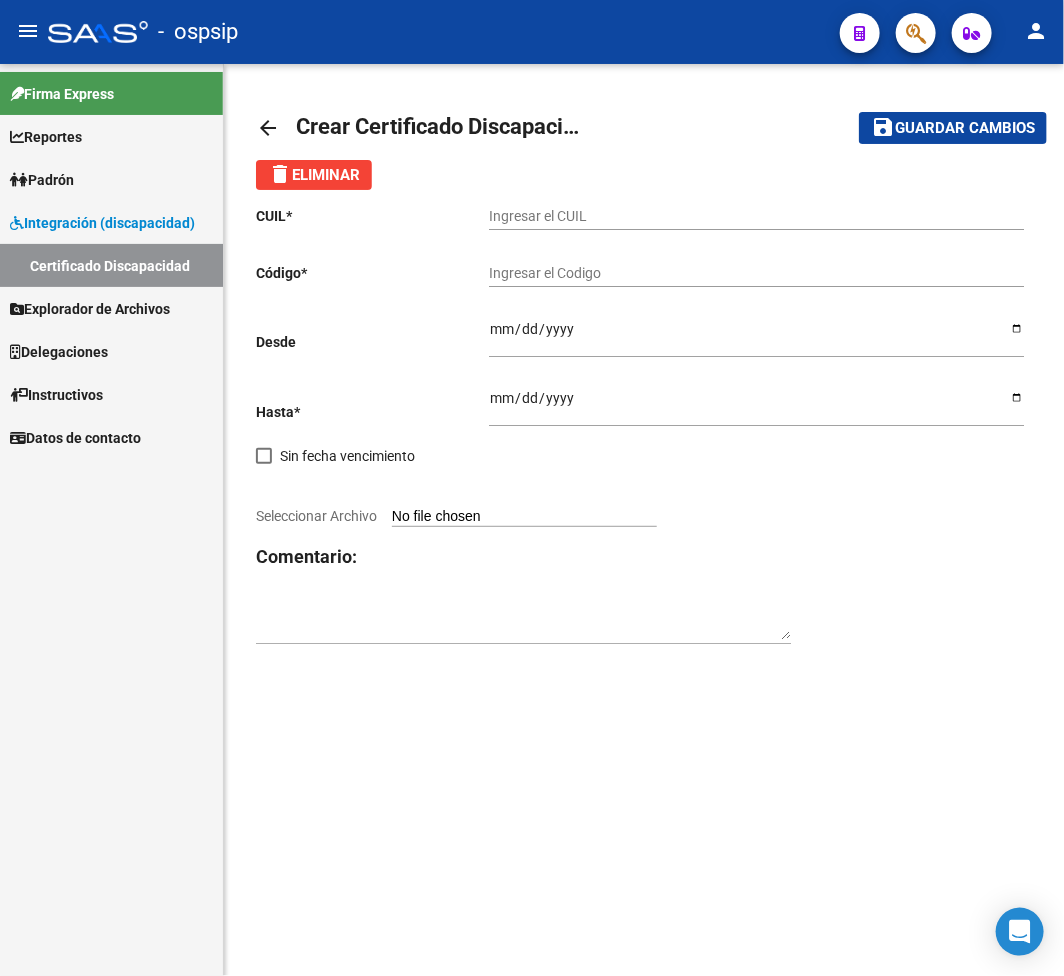 click on "Ingresar el CUIL" 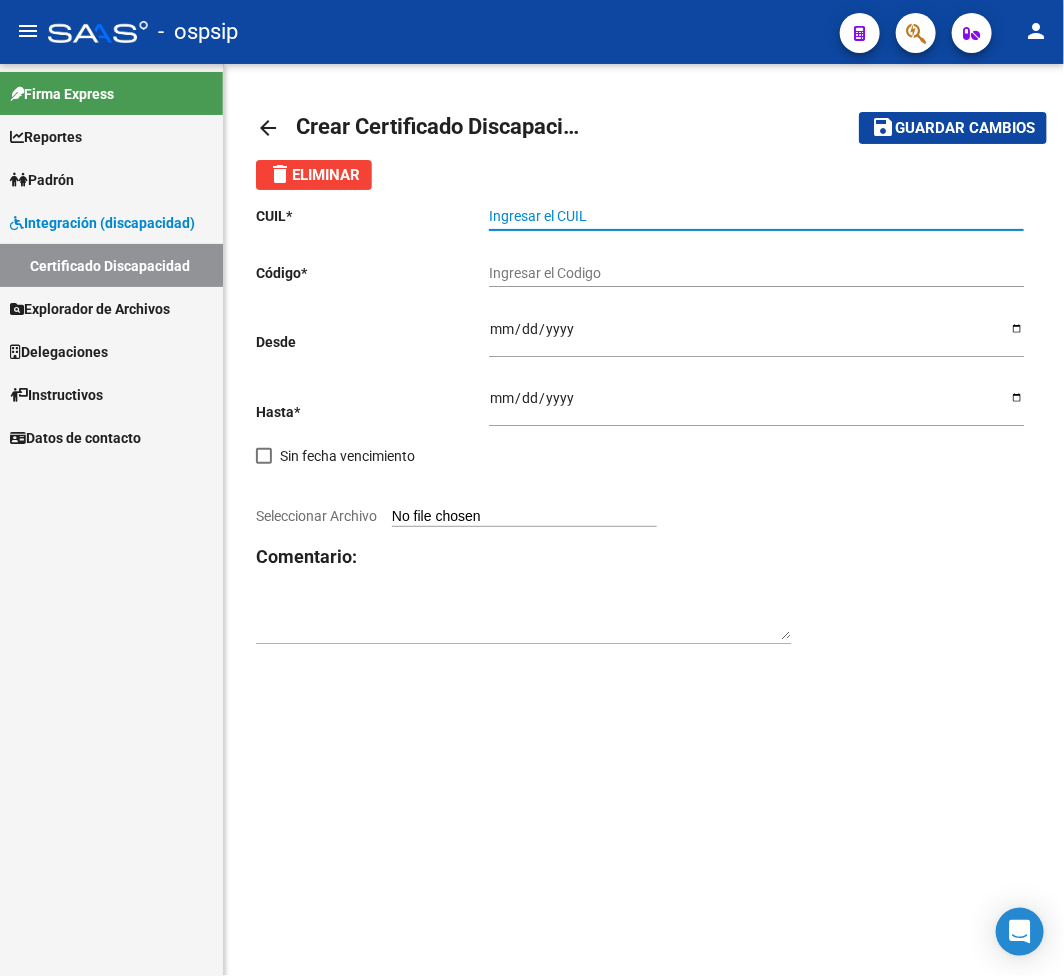 click on "Ingresar el CUIL" at bounding box center (756, 216) 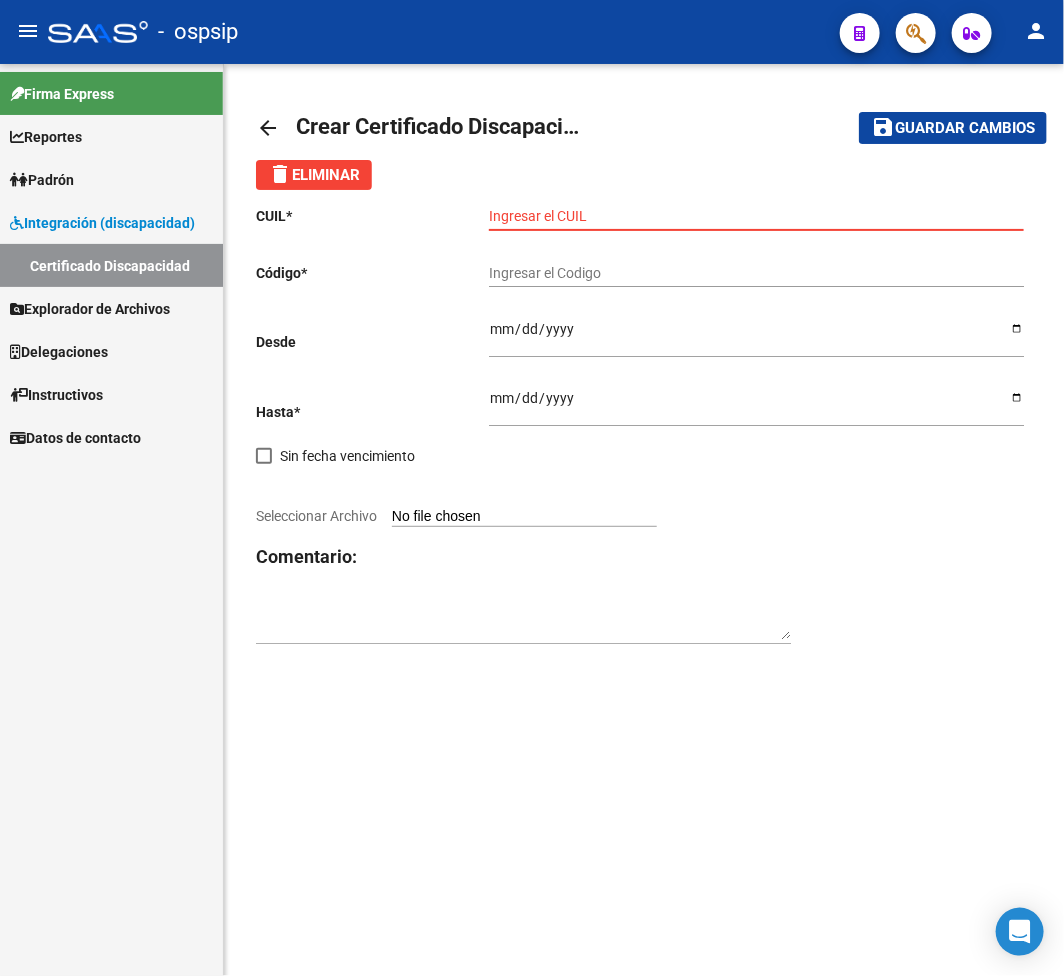 click on "Ingresar el CUIL" at bounding box center [756, 216] 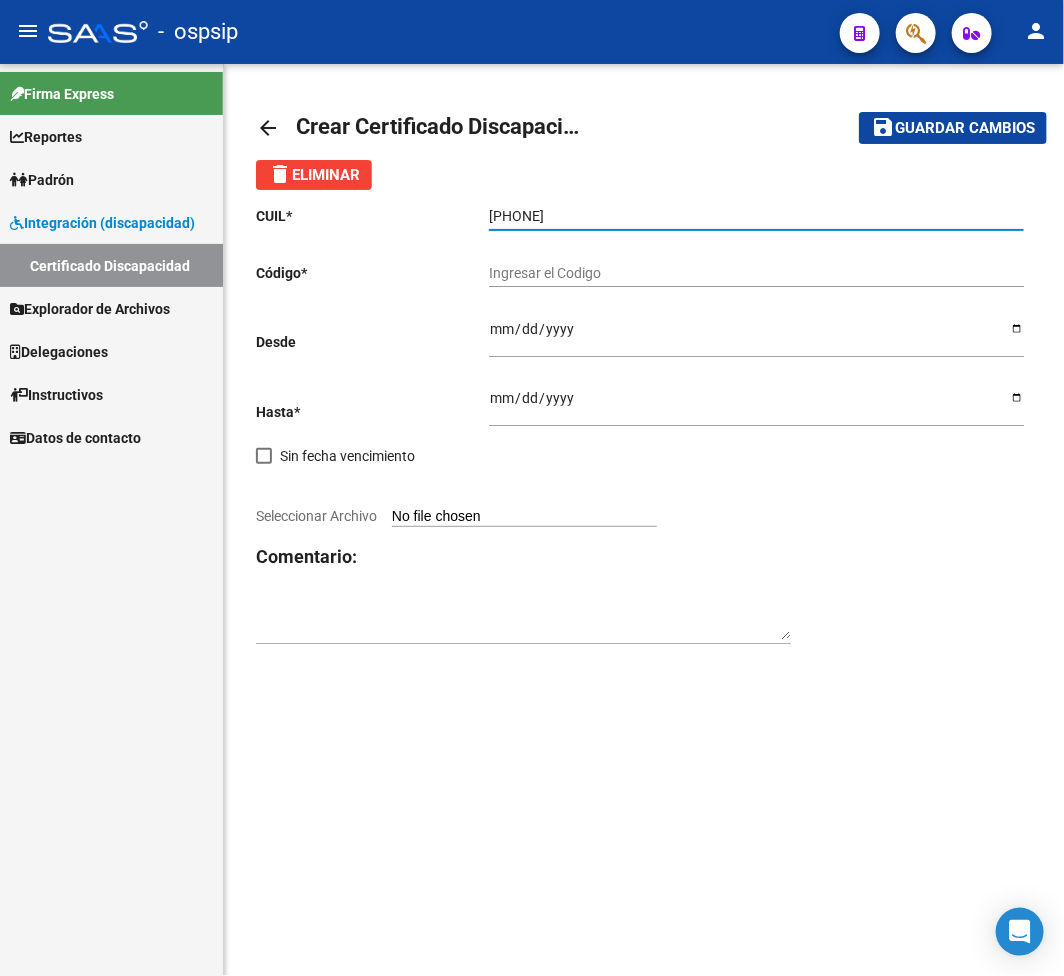 type on "27-25506912-3" 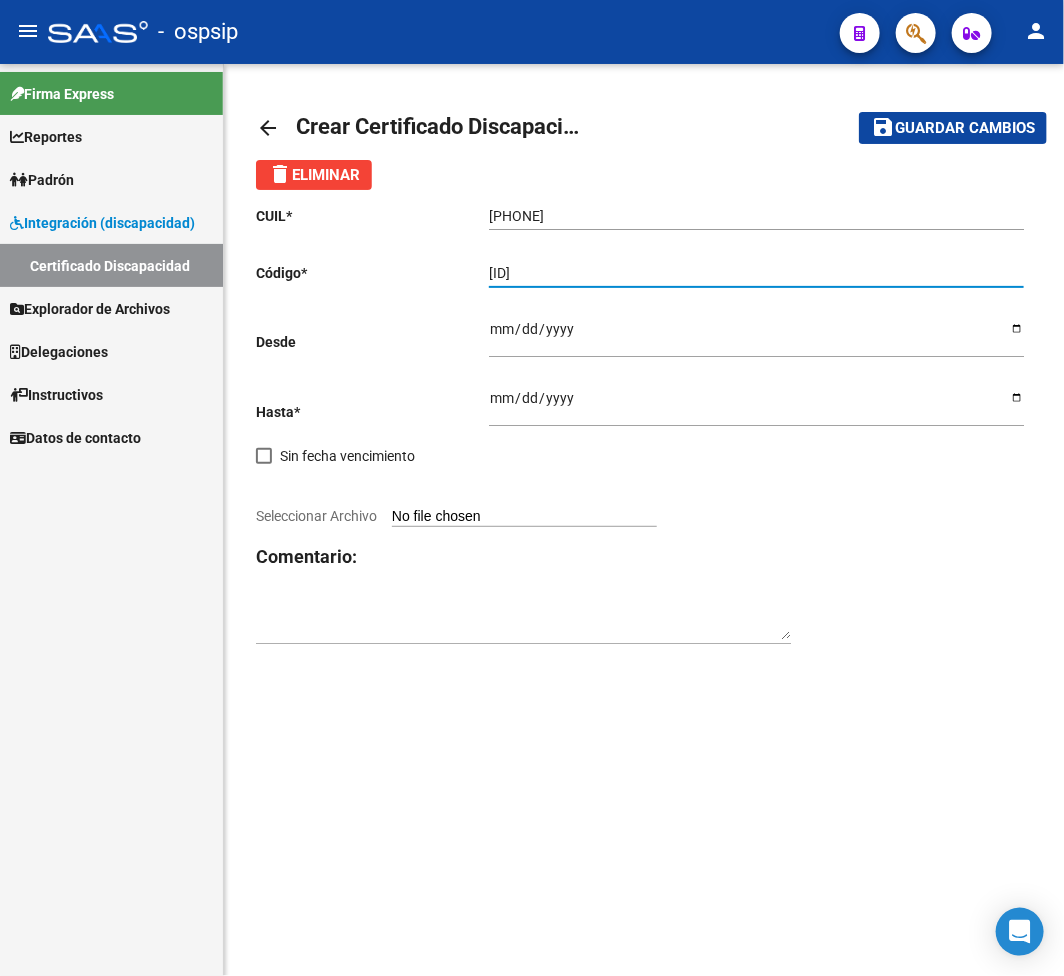 type on "ARG01000255069122019042520290425BS395" 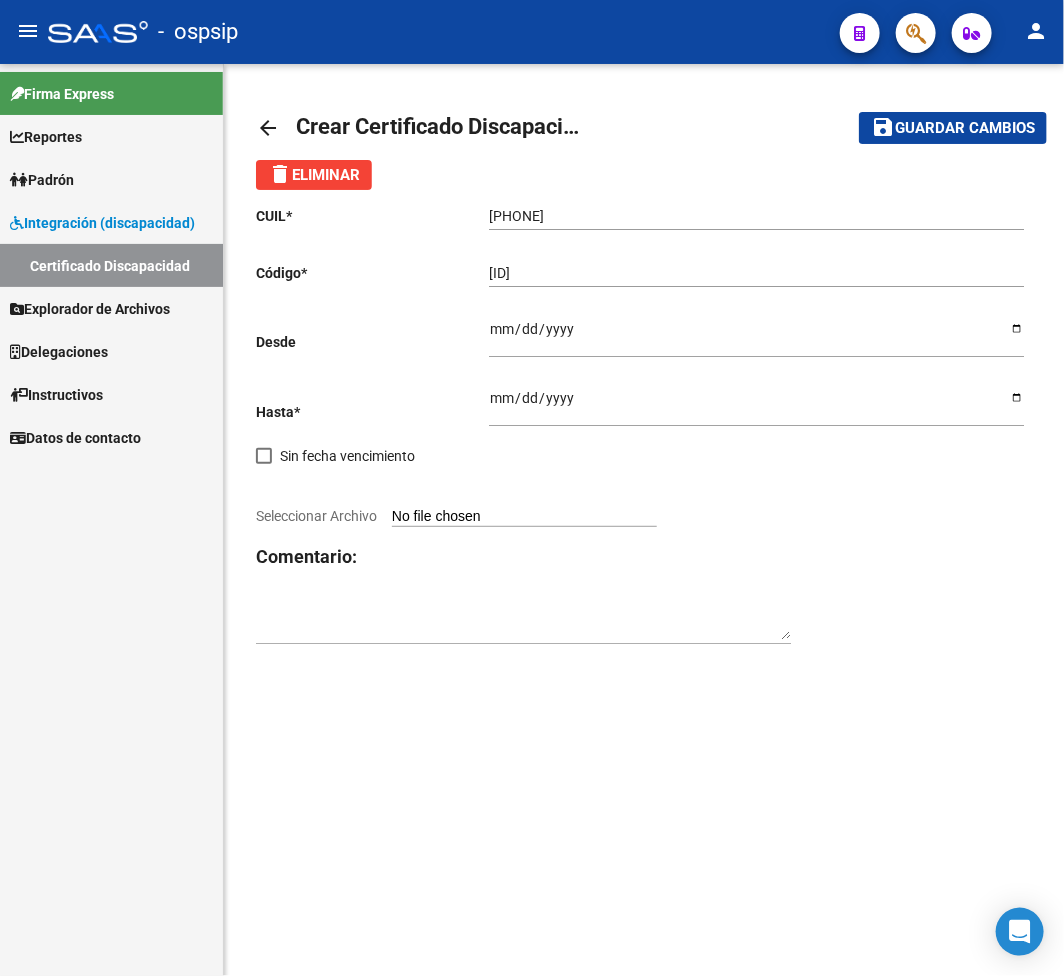 click on "Ingresar fec. Desde" at bounding box center (756, 336) 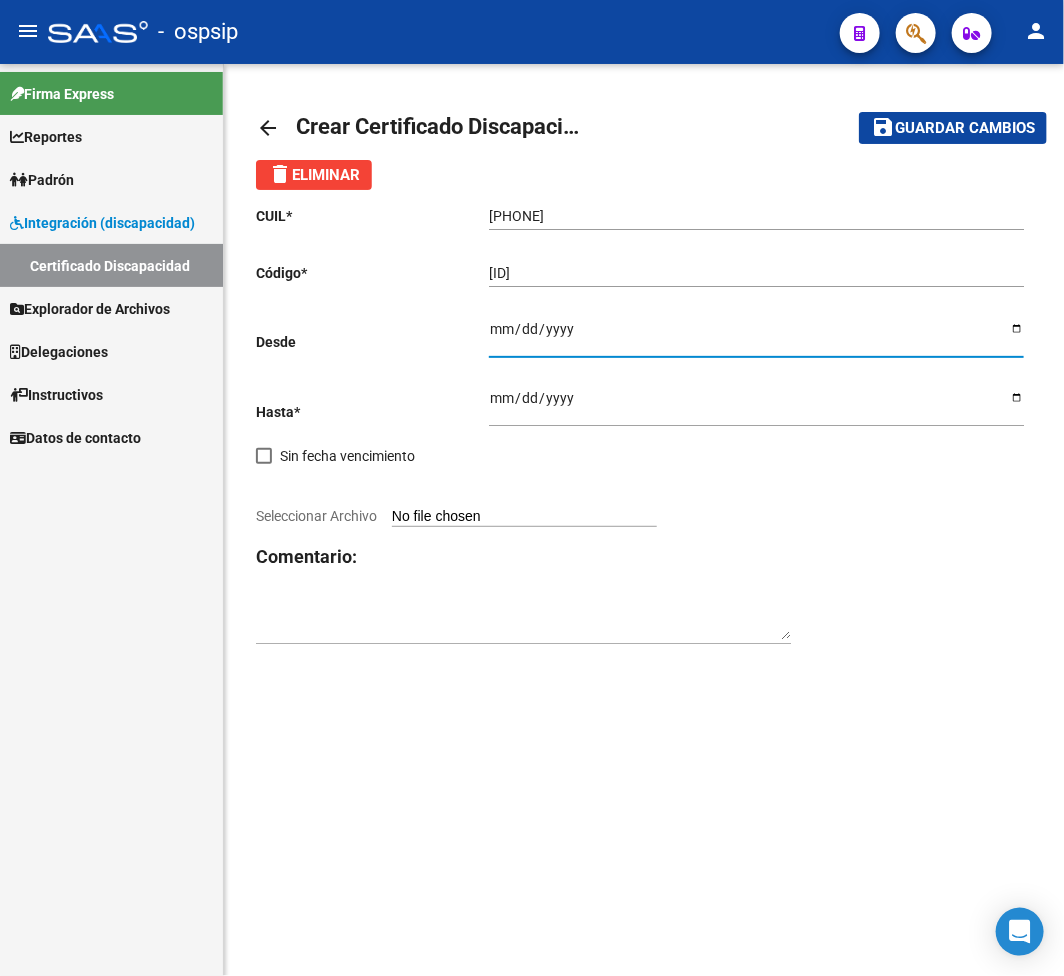click on "0198-04-25" at bounding box center [756, 336] 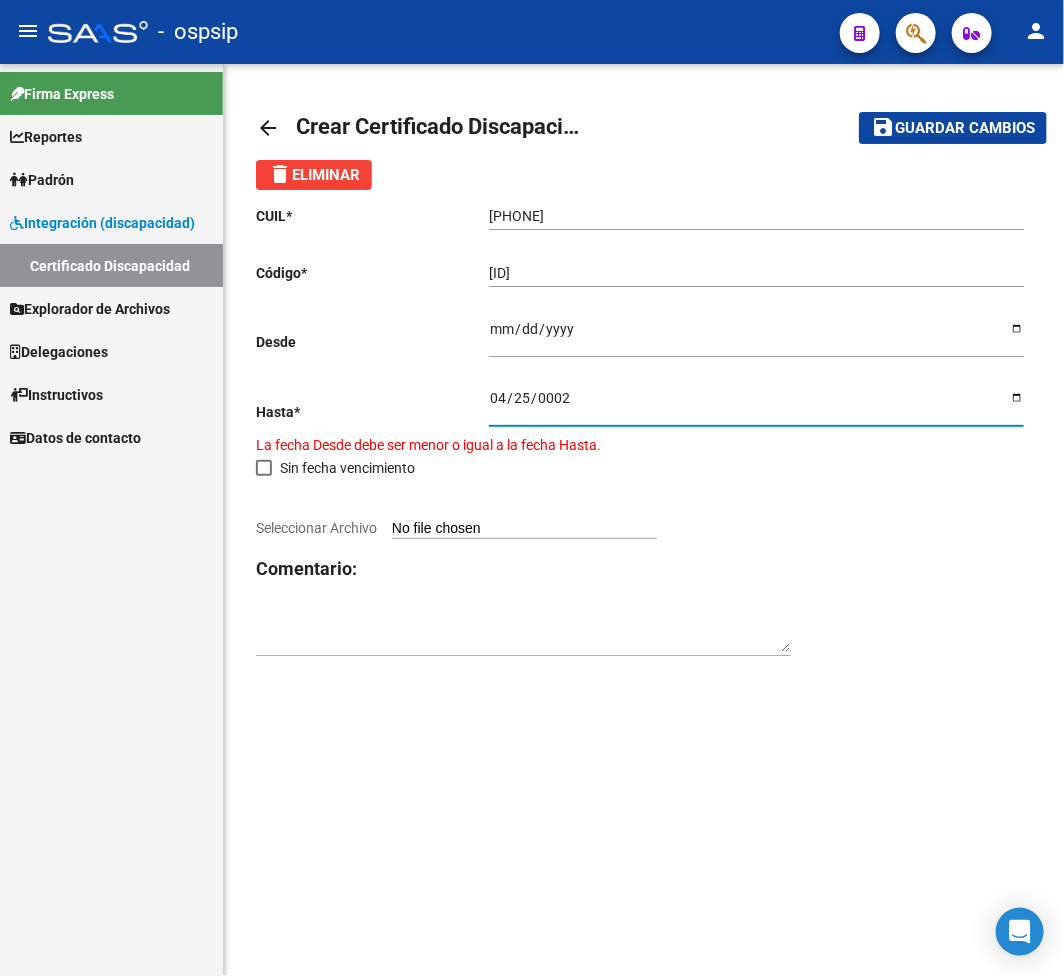 type on "0022-04-25" 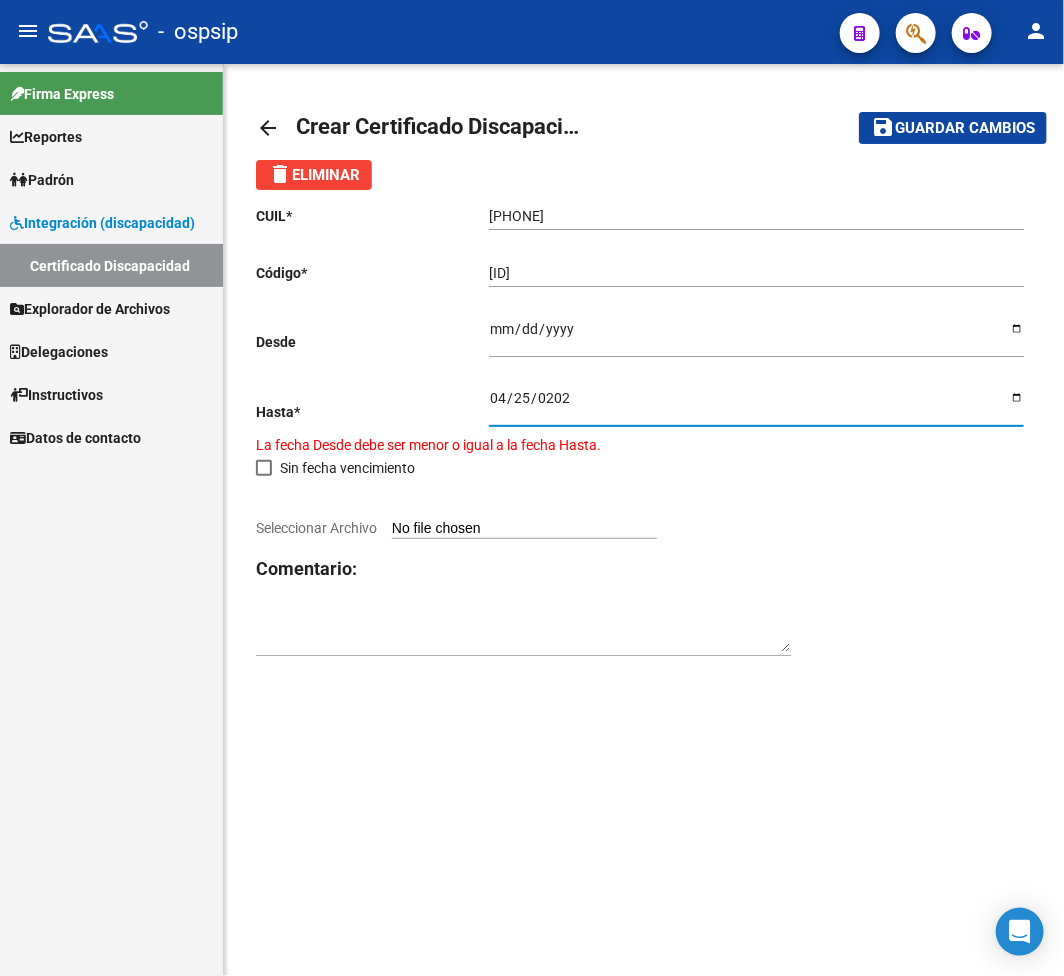 type on "2029-04-25" 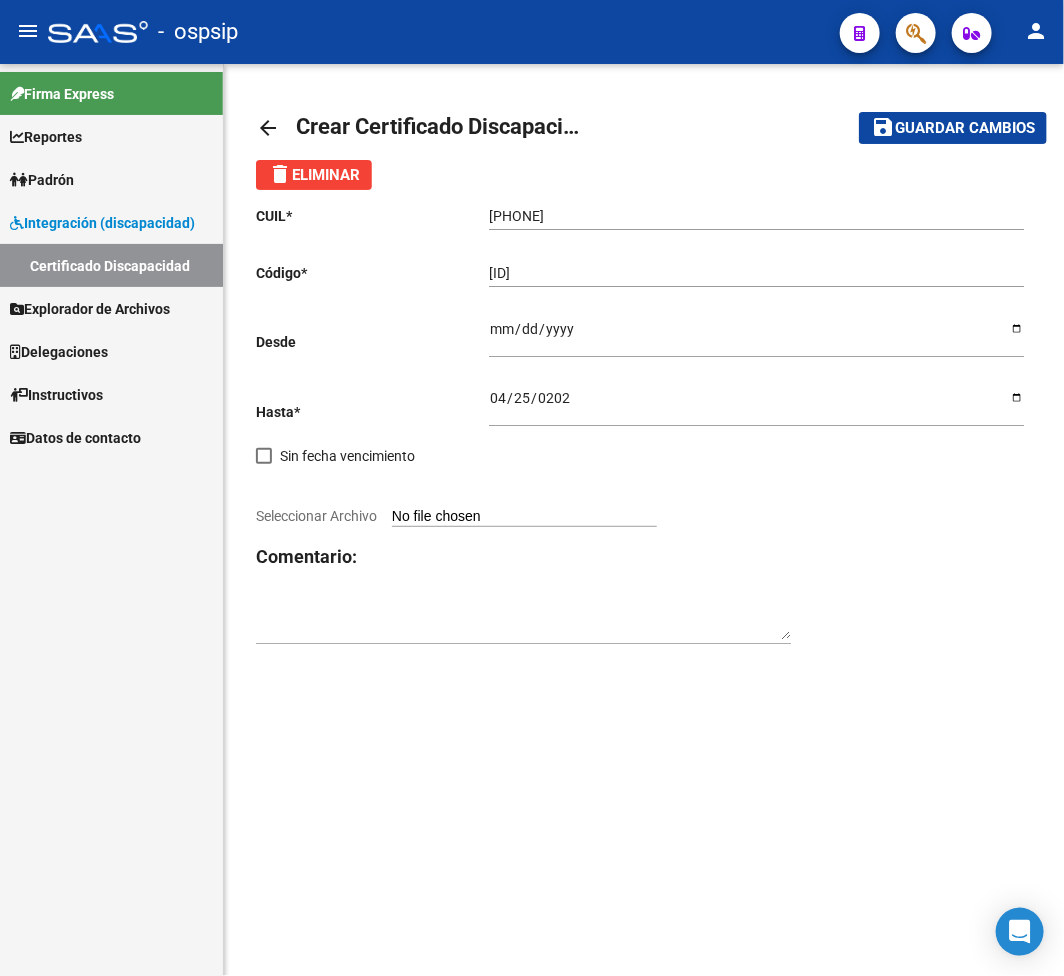 click on "Seleccionar Archivo" at bounding box center [524, 517] 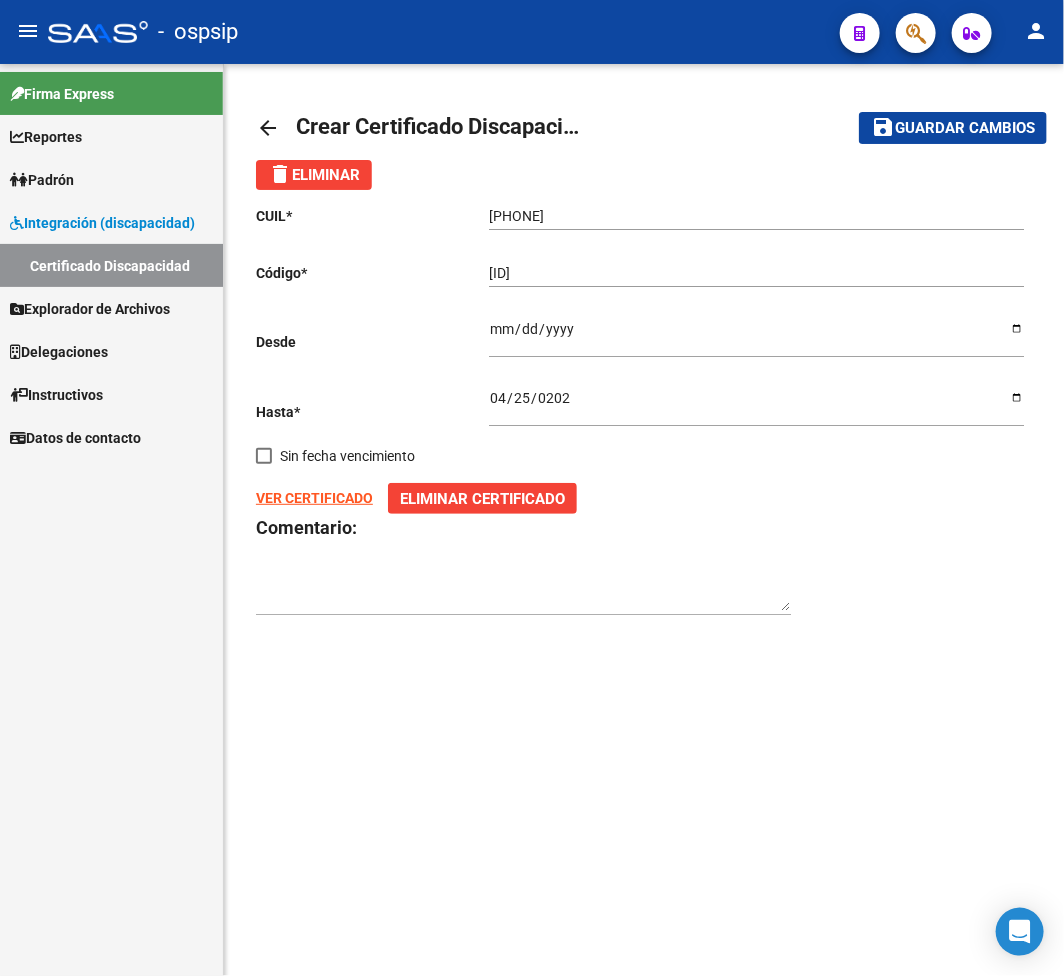 click on "Guardar cambios" 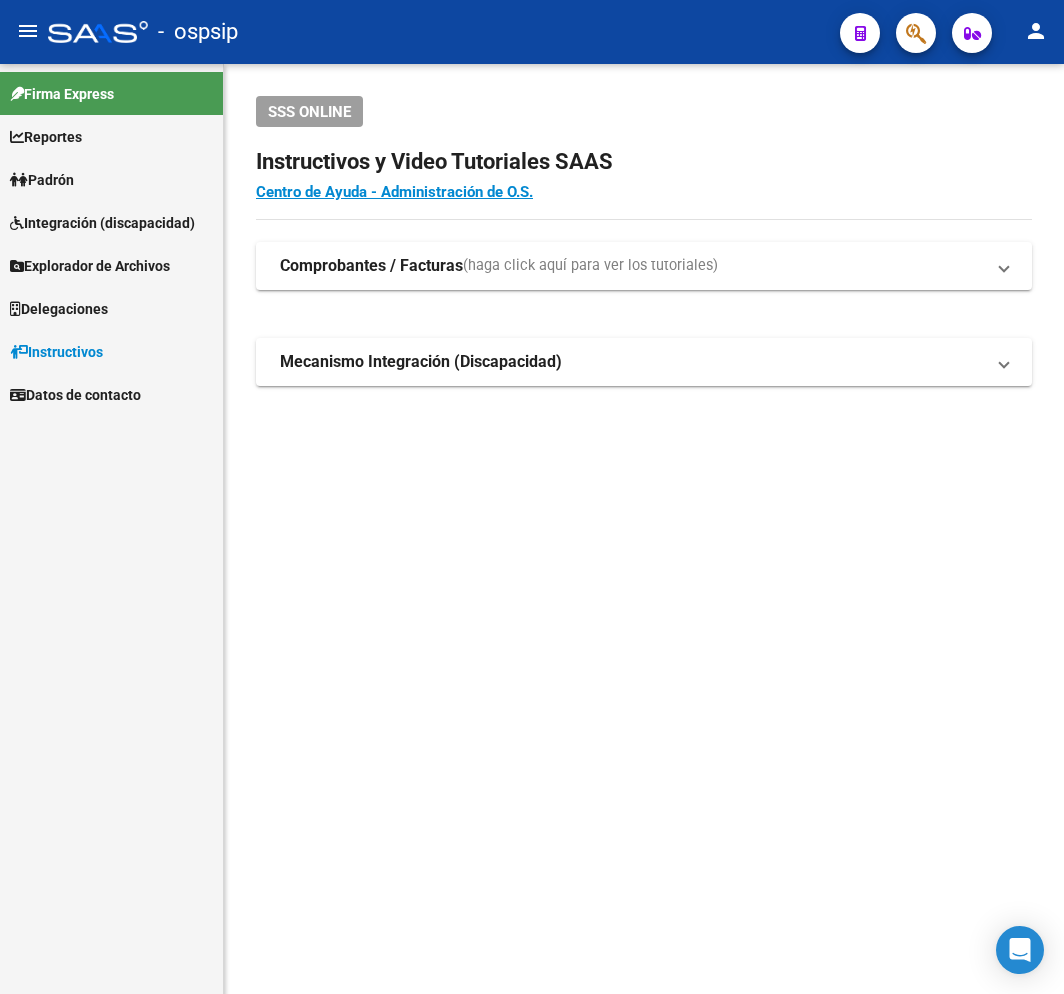 scroll, scrollTop: 0, scrollLeft: 0, axis: both 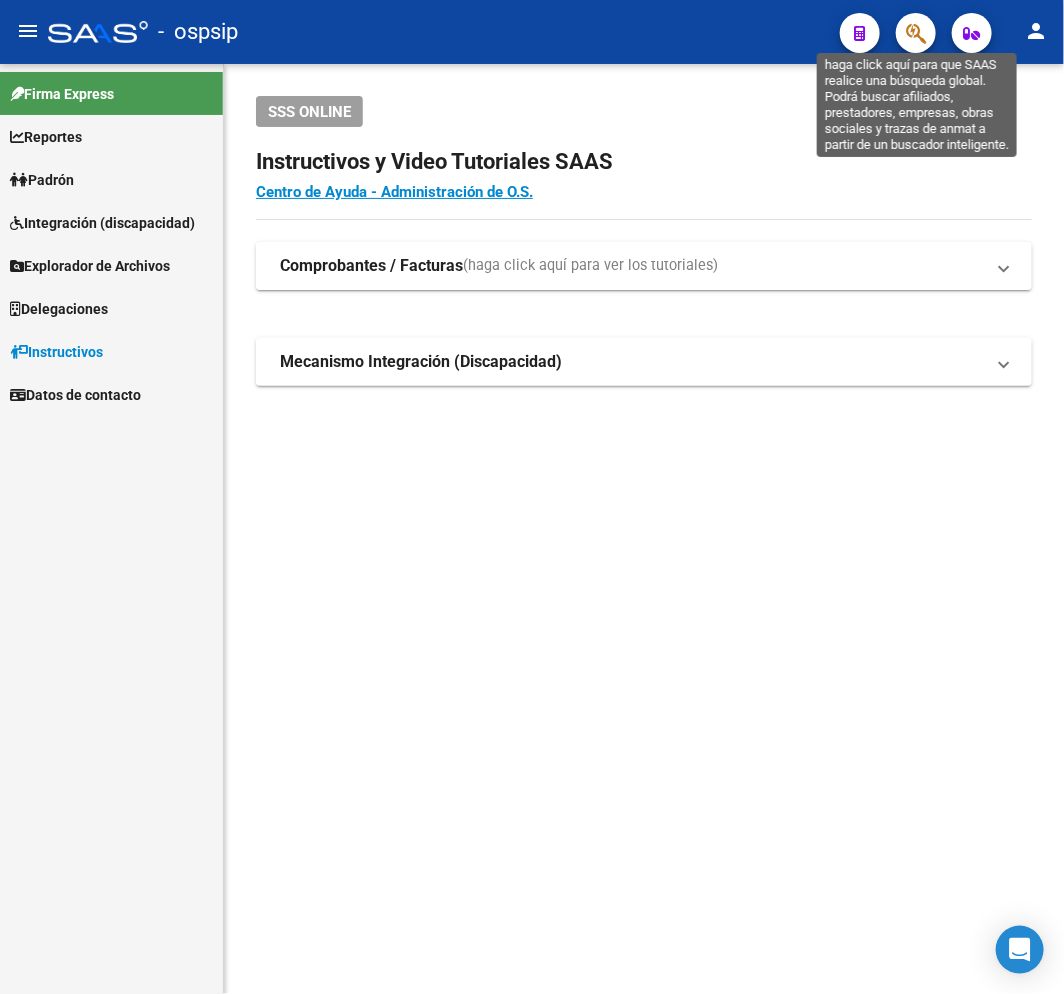 click 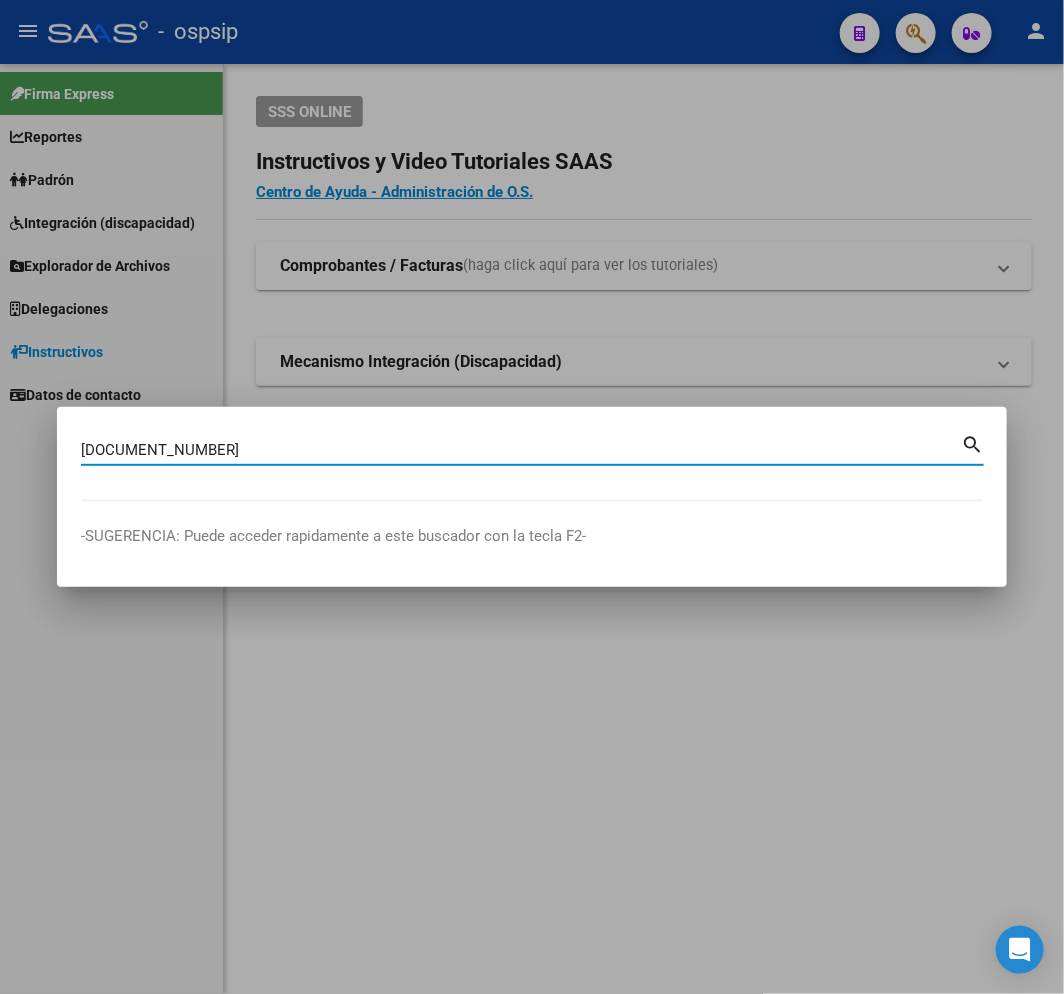 type on "45148654" 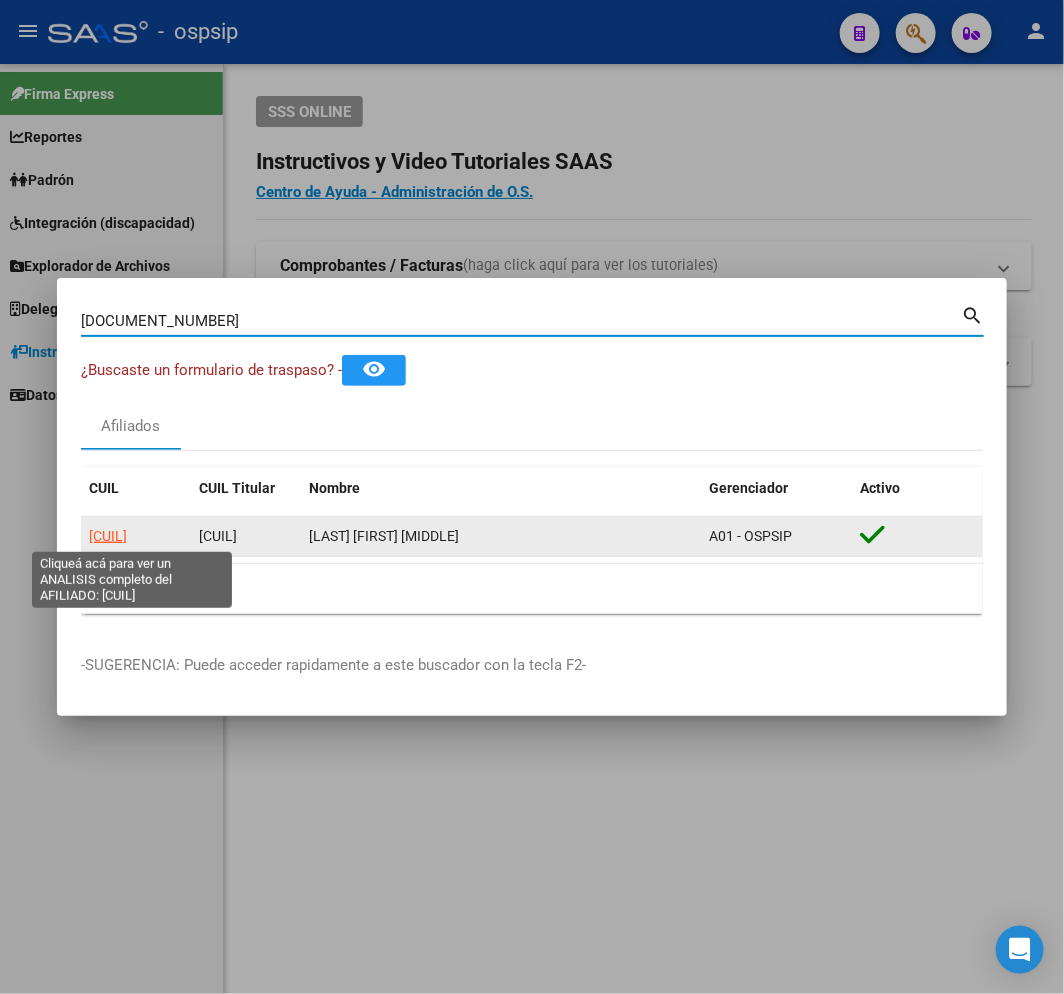 click on "20451486544" 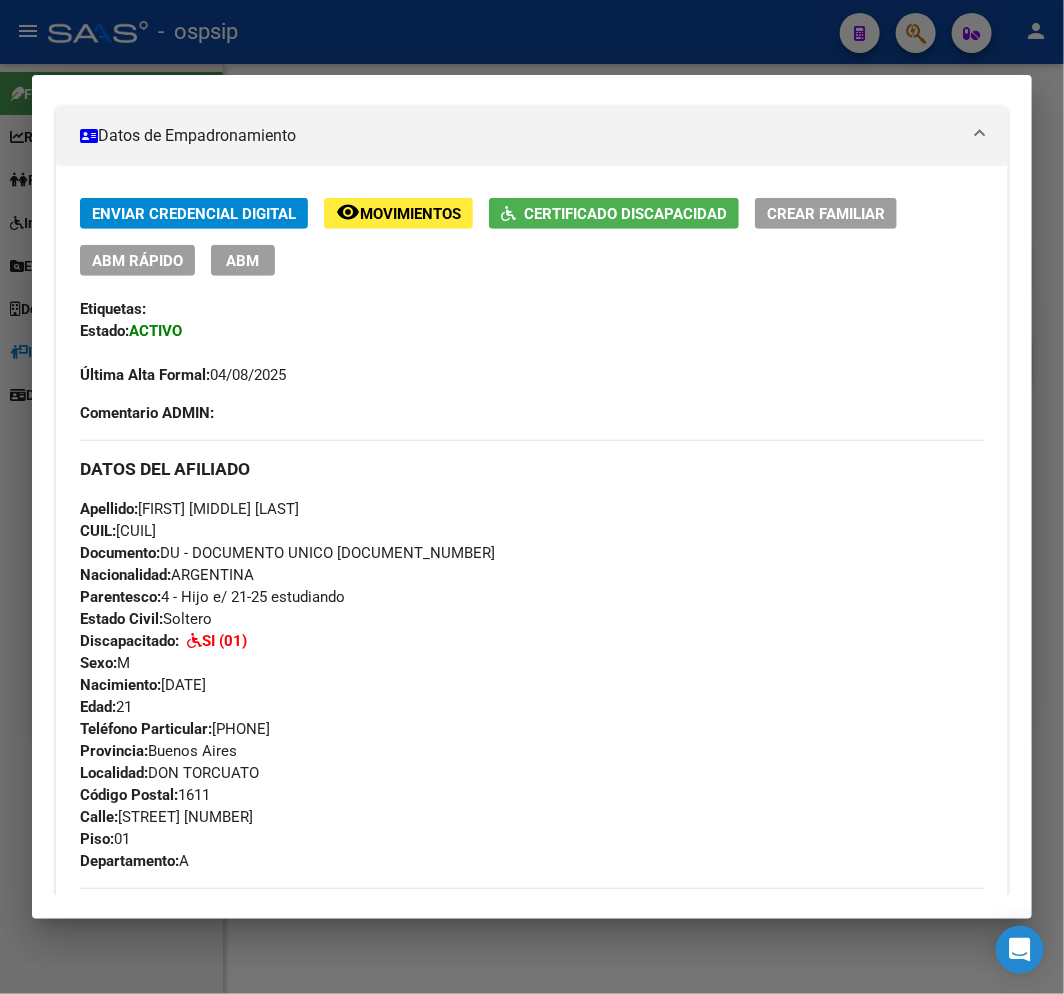 scroll, scrollTop: 290, scrollLeft: 0, axis: vertical 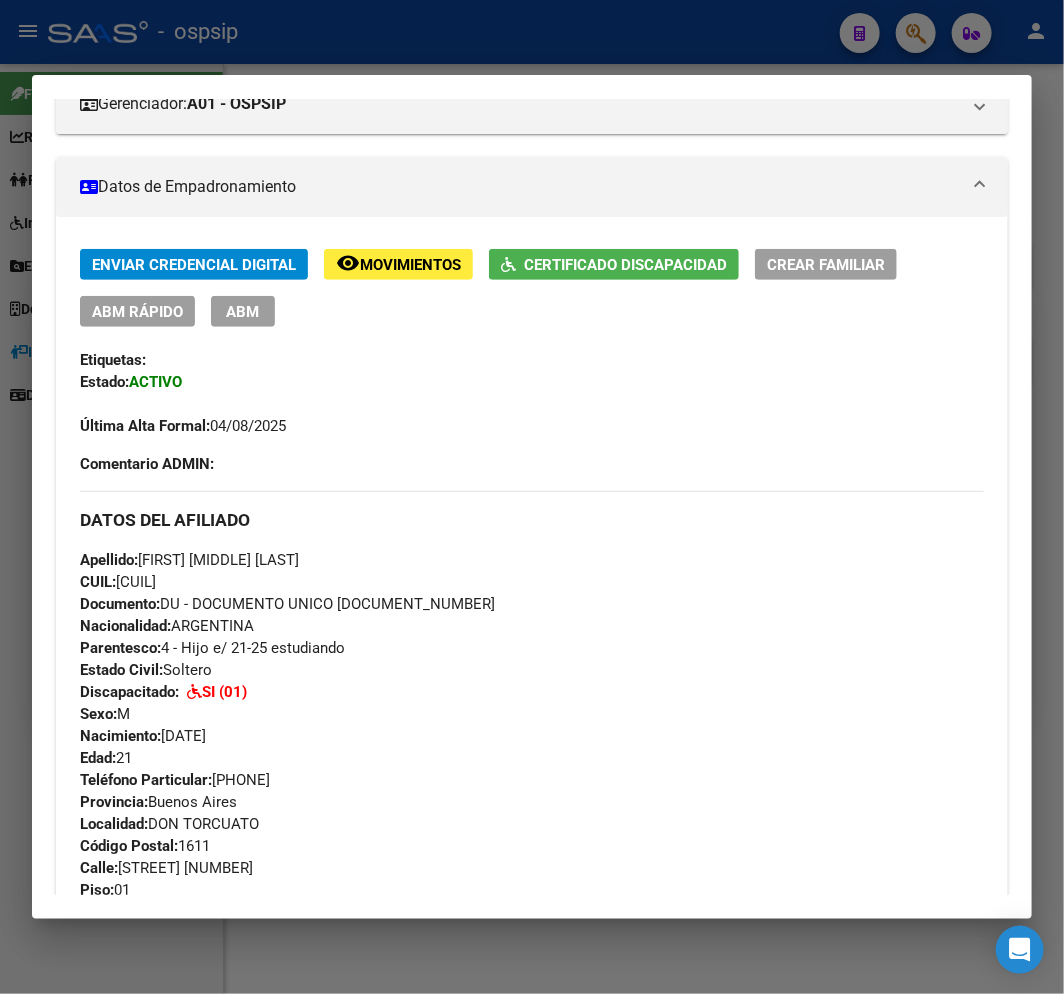 click on "Movimientos" 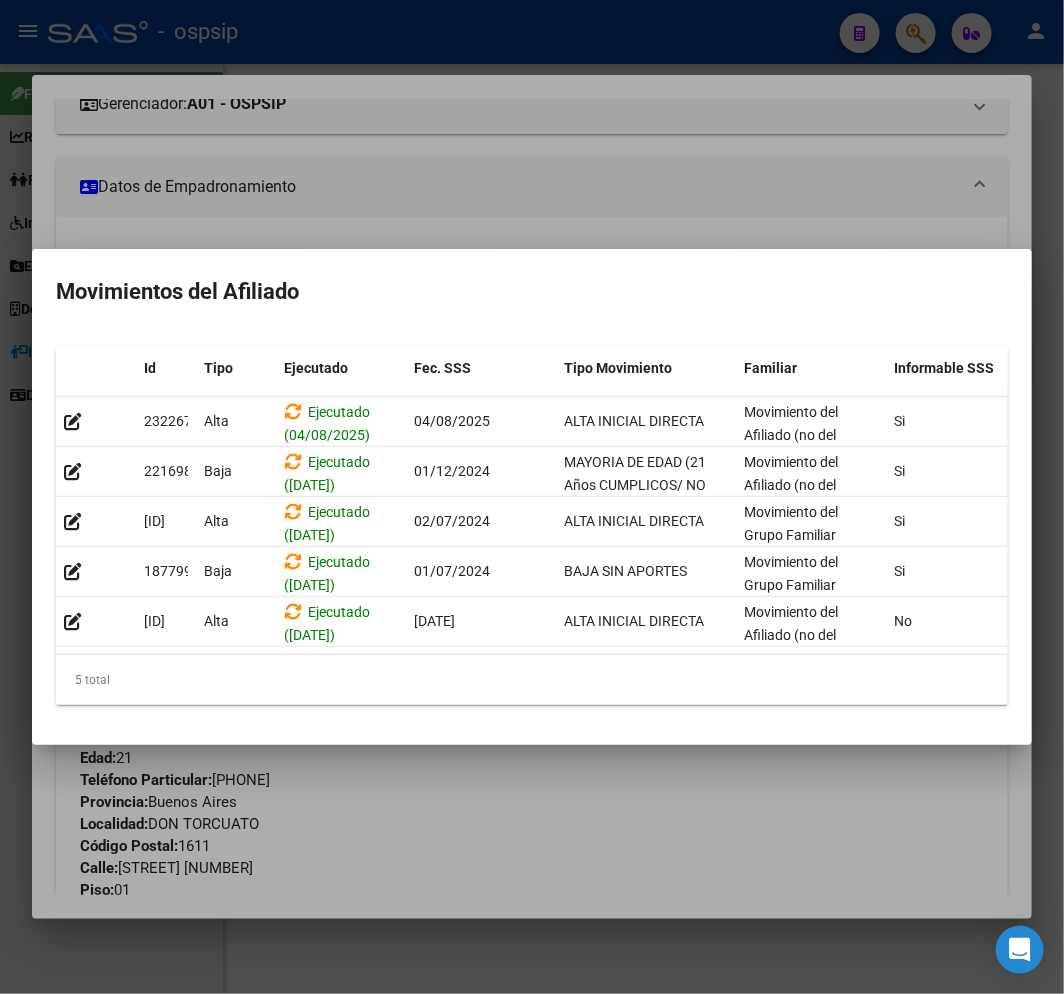 click at bounding box center (532, 497) 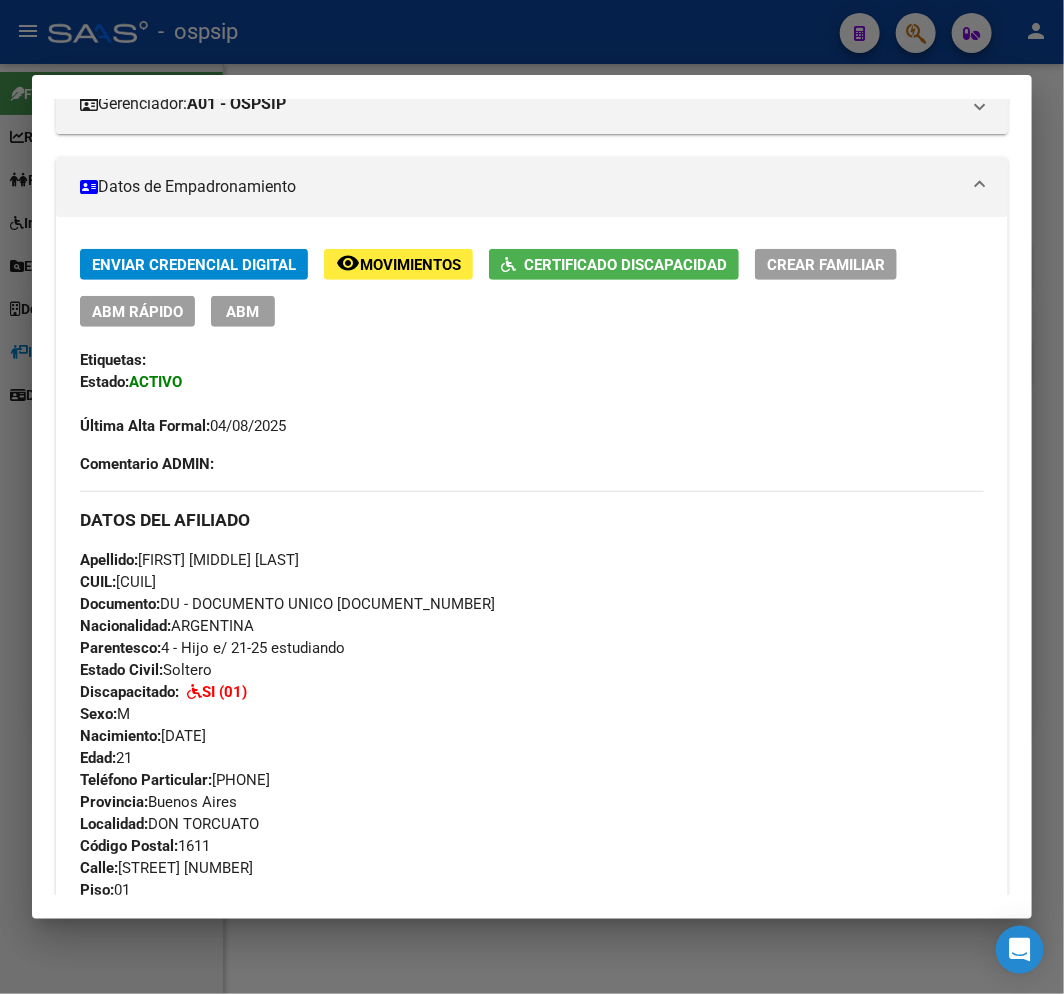 click on "Movimientos" 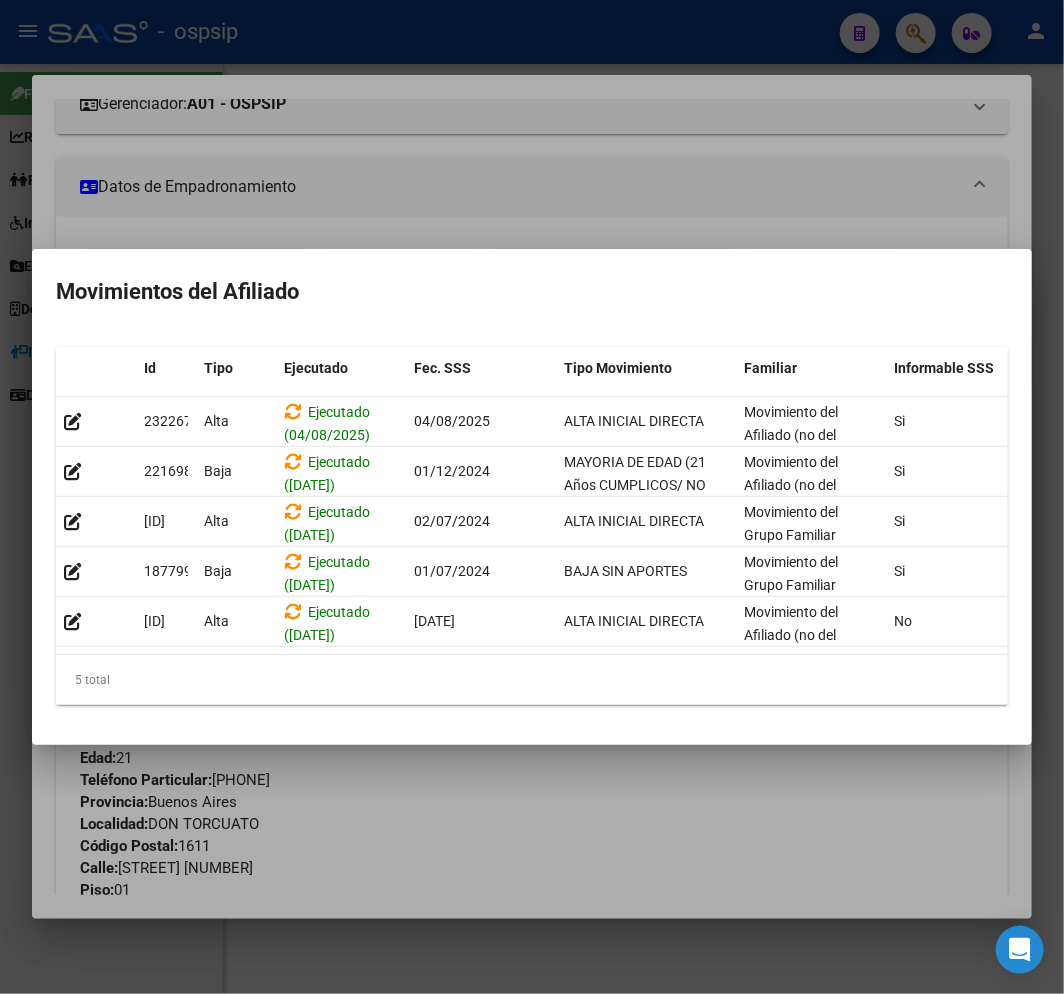 drag, startPoint x: 696, startPoint y: 895, endPoint x: 230, endPoint y: 686, distance: 510.72205 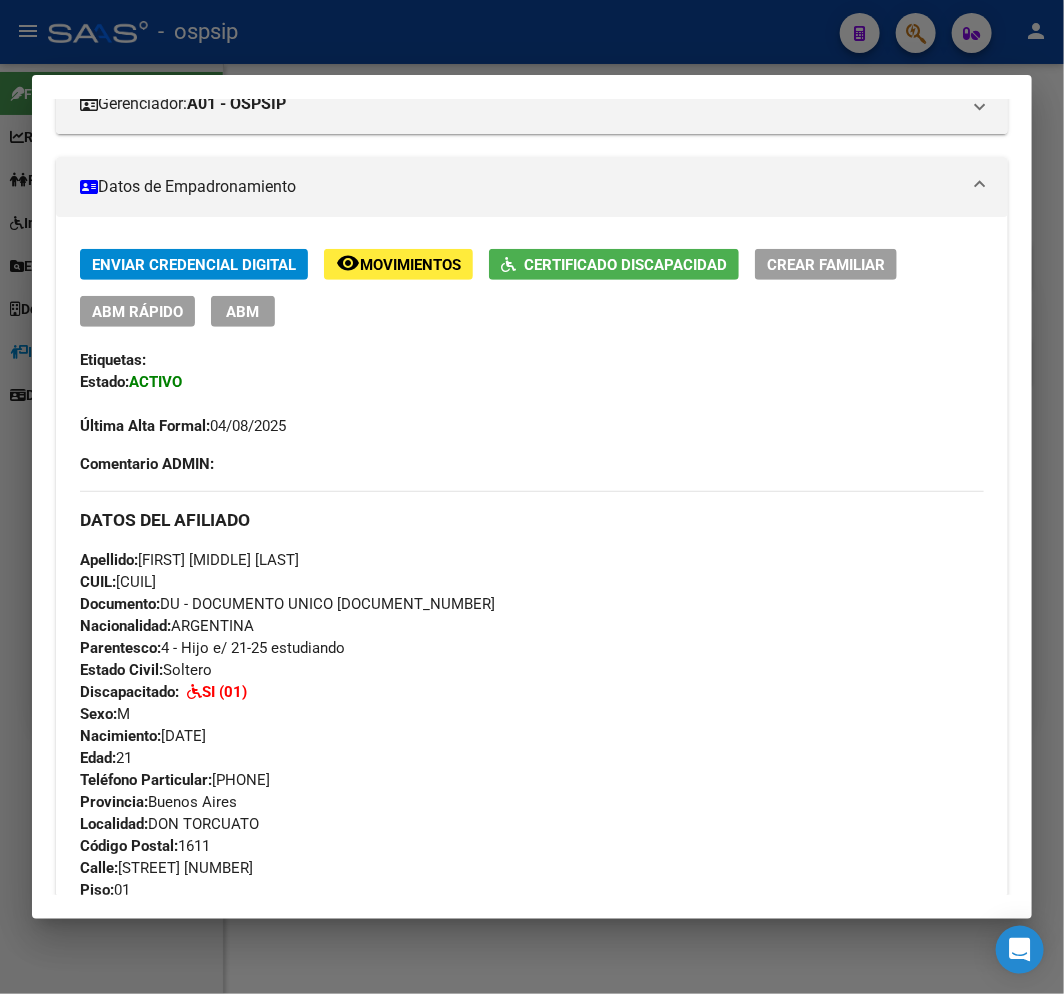 click on "Certificado Discapacidad" 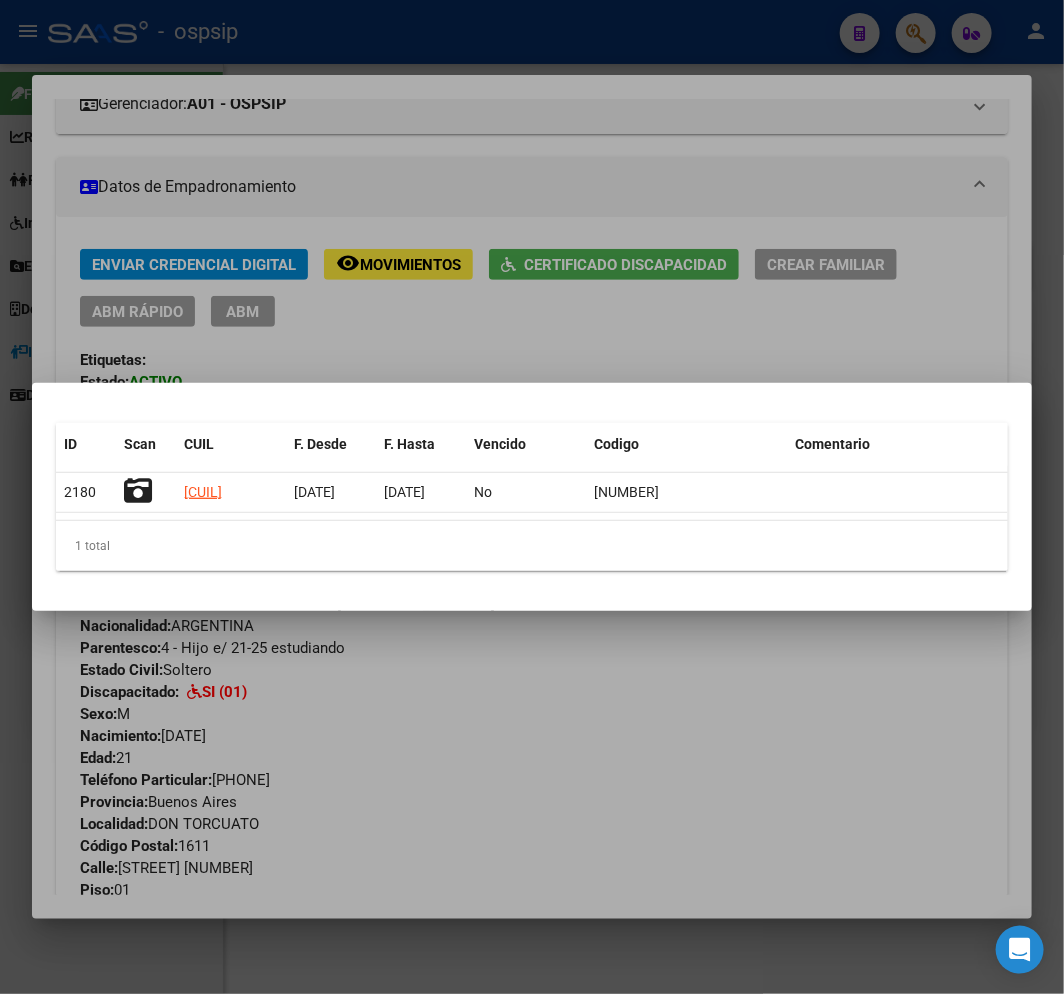 click at bounding box center (532, 497) 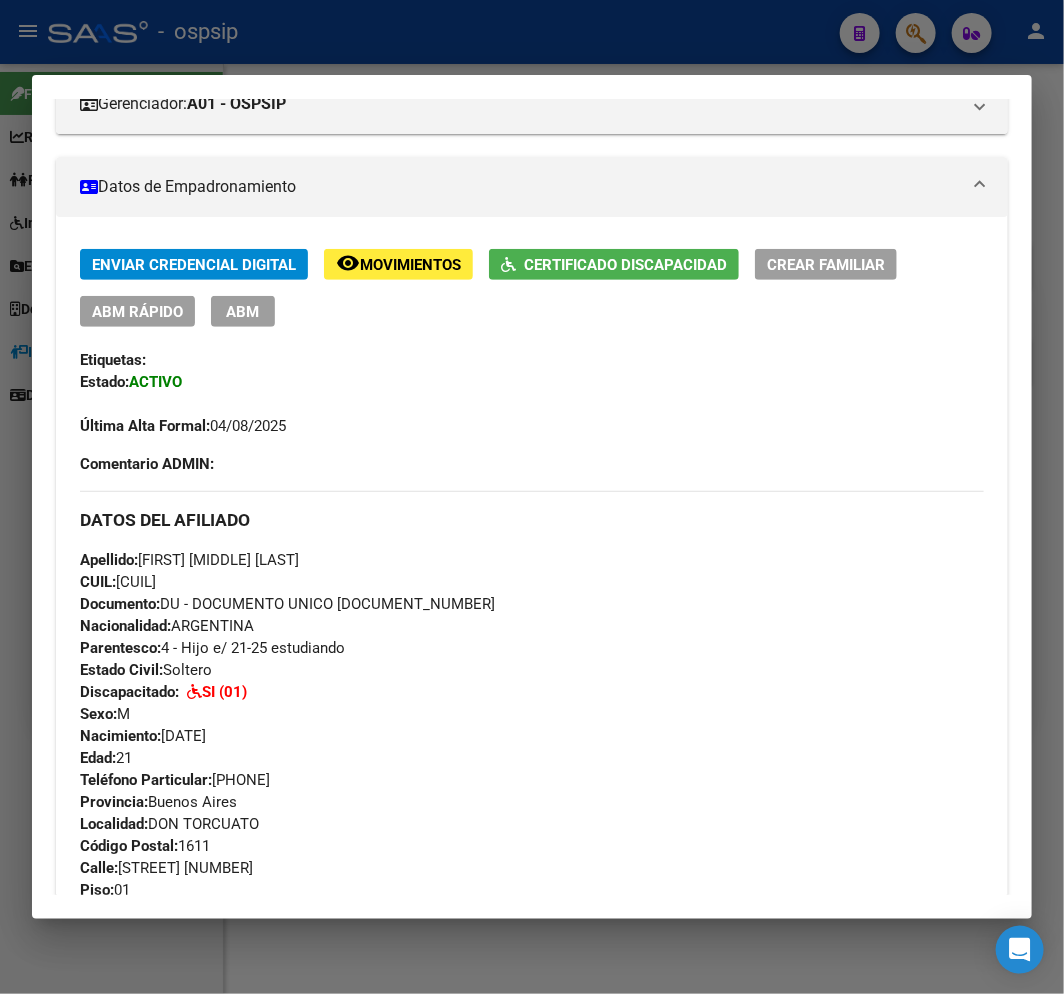 click on "Enviar Credencial Digital remove_red_eye Movimientos    Certificado Discapacidad Crear Familiar ABM Rápido ABM Etiquetas: Estado: ACTIVO Última Alta Formal:  04/08/2025 Comentario ADMIN:
DATOS DEL AFILIADO Apellido:  JONATHAN ELIAS GONZALEZ CUIL:  20451486544 Documento:  DU - DOCUMENTO UNICO 45148654  Nacionalidad:  ARGENTINA Parentesco:  4 - Hijo e/ 21-25 estudiando Estado Civil:  Soltero Discapacitado:     SI (01) Sexo:  M Nacimiento:  10/08/2003 Edad:  21  Teléfono Particular:              46632860 Provincia:  Buenos Aires Localidad:  DON TORCUATO Código Postal:  1611 Calle:  AV. DEL TRABAJO 1530 Piso:  01  Departamento:  A DATOS GRUPO FAMILIAR Gerenciador / Plan:  A01 - OSPSIP / Sin Plan CUIL Titular:  20203728531  Empleador:    30614230440 Tipo Beneficiario Titular:   00 - RELACION DE DEPENDENCIA  Situacion de Revista Titular:  0 - Recibe haberes regularmente  CUIL Nombre Nacimiento Parentesco Activo 20203728531 GONZALEZ - JORGE LUIS 07/06/1968  0 - Titular 27564107137 26/06/2017 27525938951" at bounding box center [532, 1079] 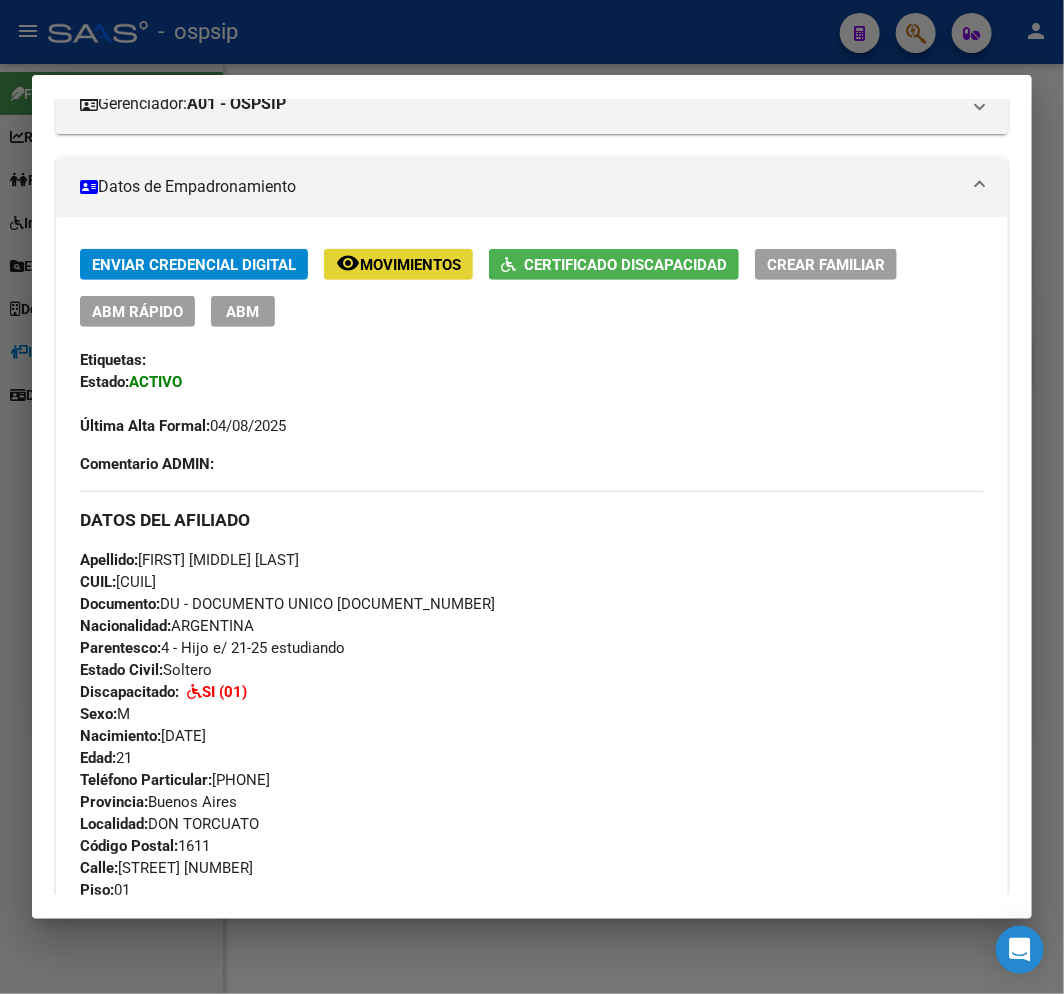 click on "Movimientos" 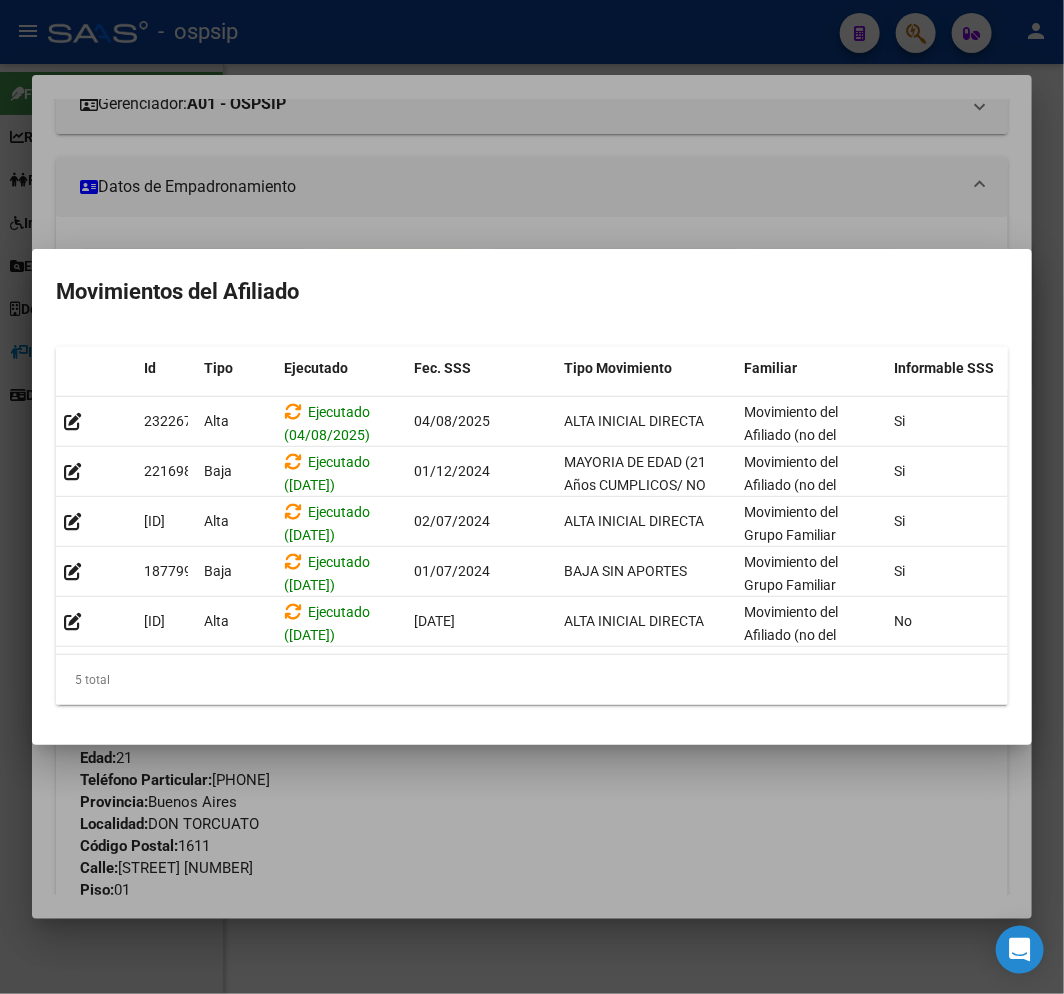 click at bounding box center [532, 497] 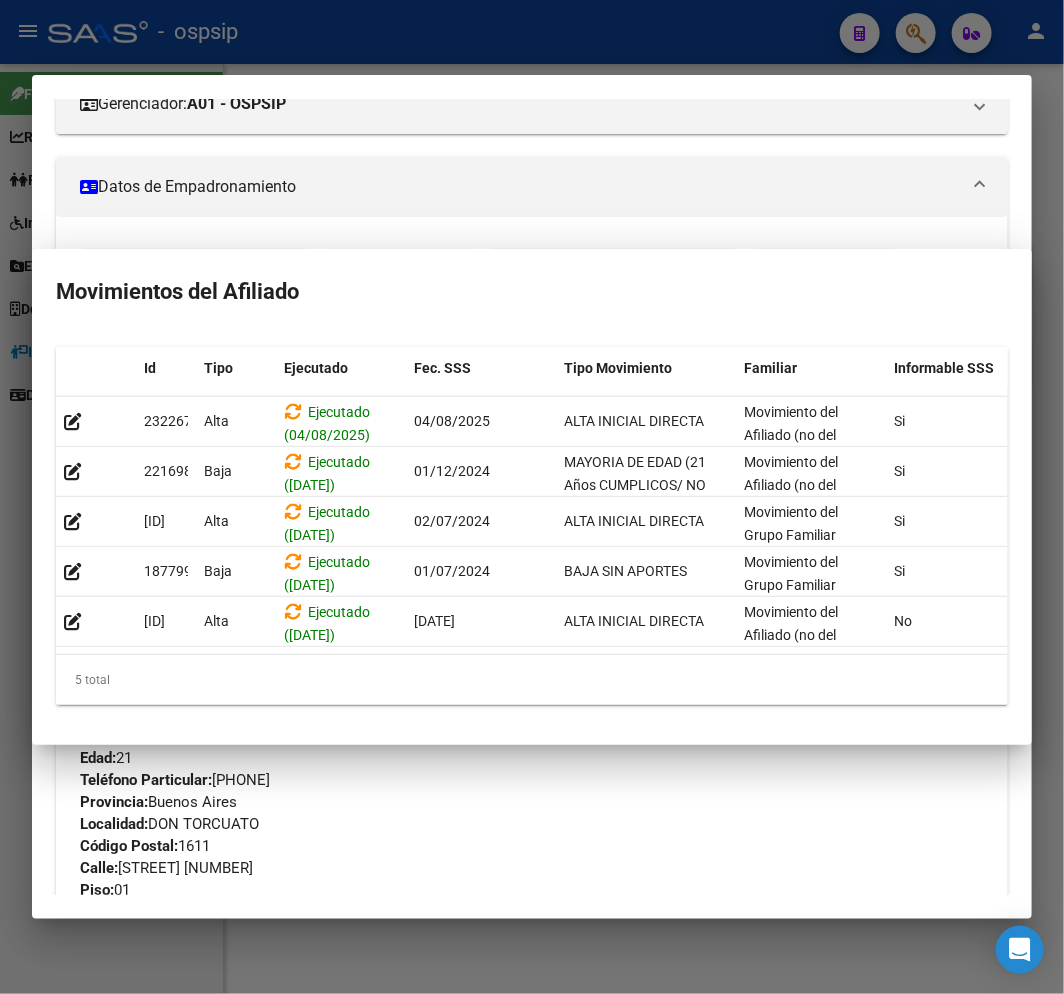 click on "Datos de Empadronamiento" at bounding box center (520, 187) 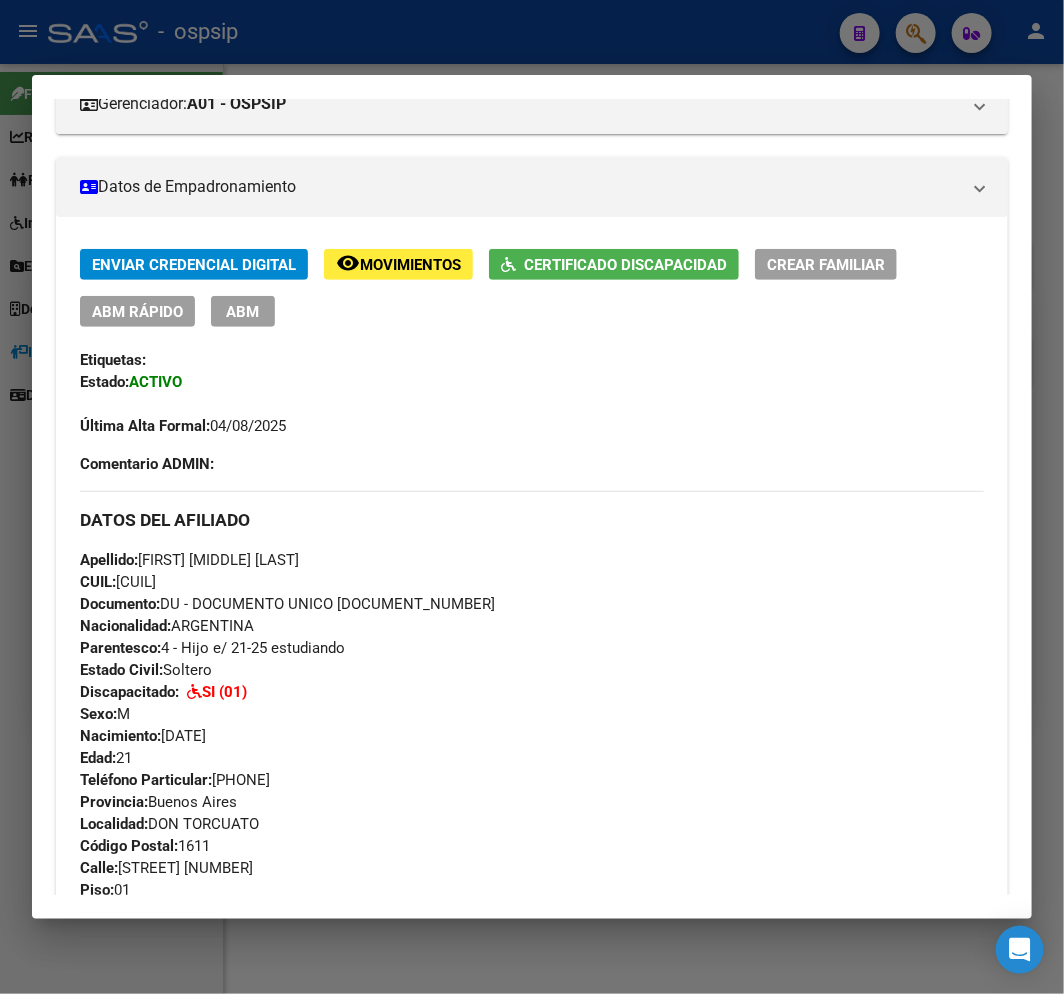 scroll, scrollTop: 0, scrollLeft: 0, axis: both 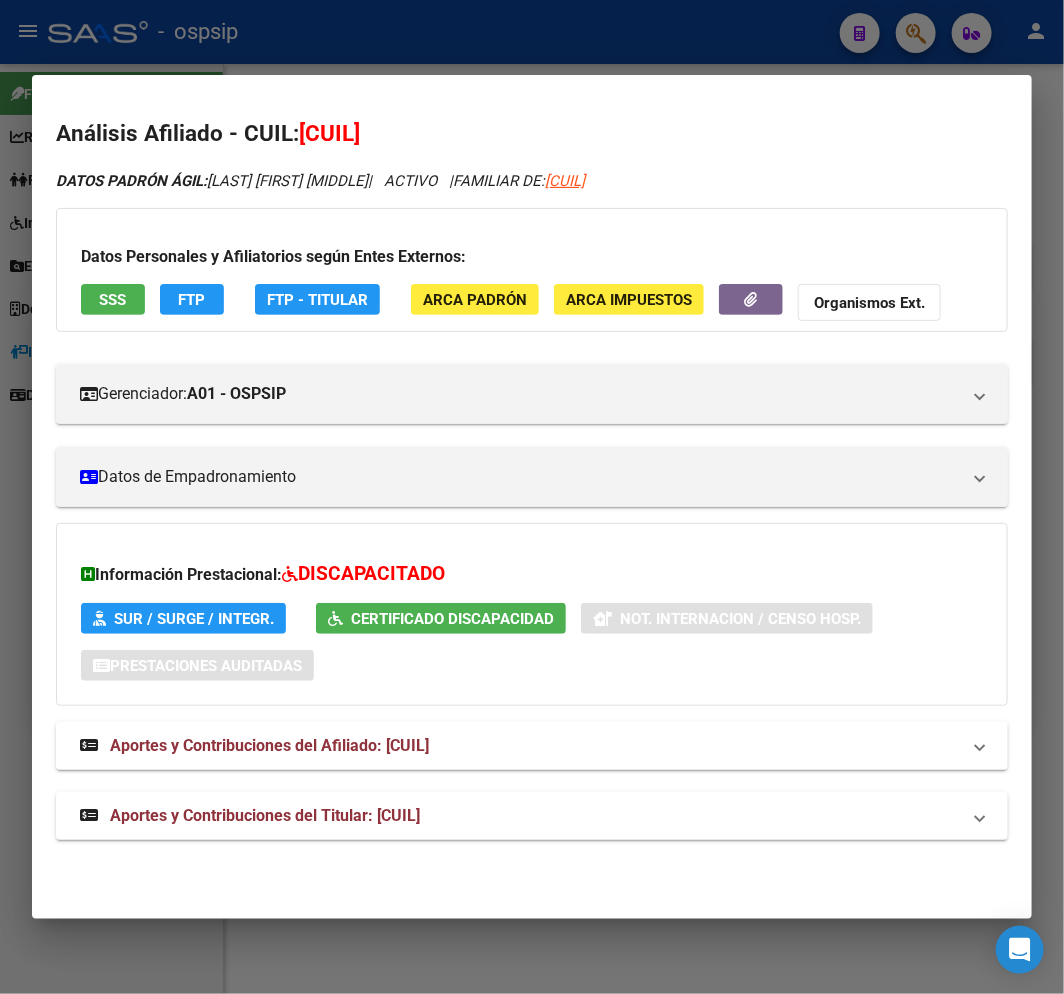 click at bounding box center [532, 497] 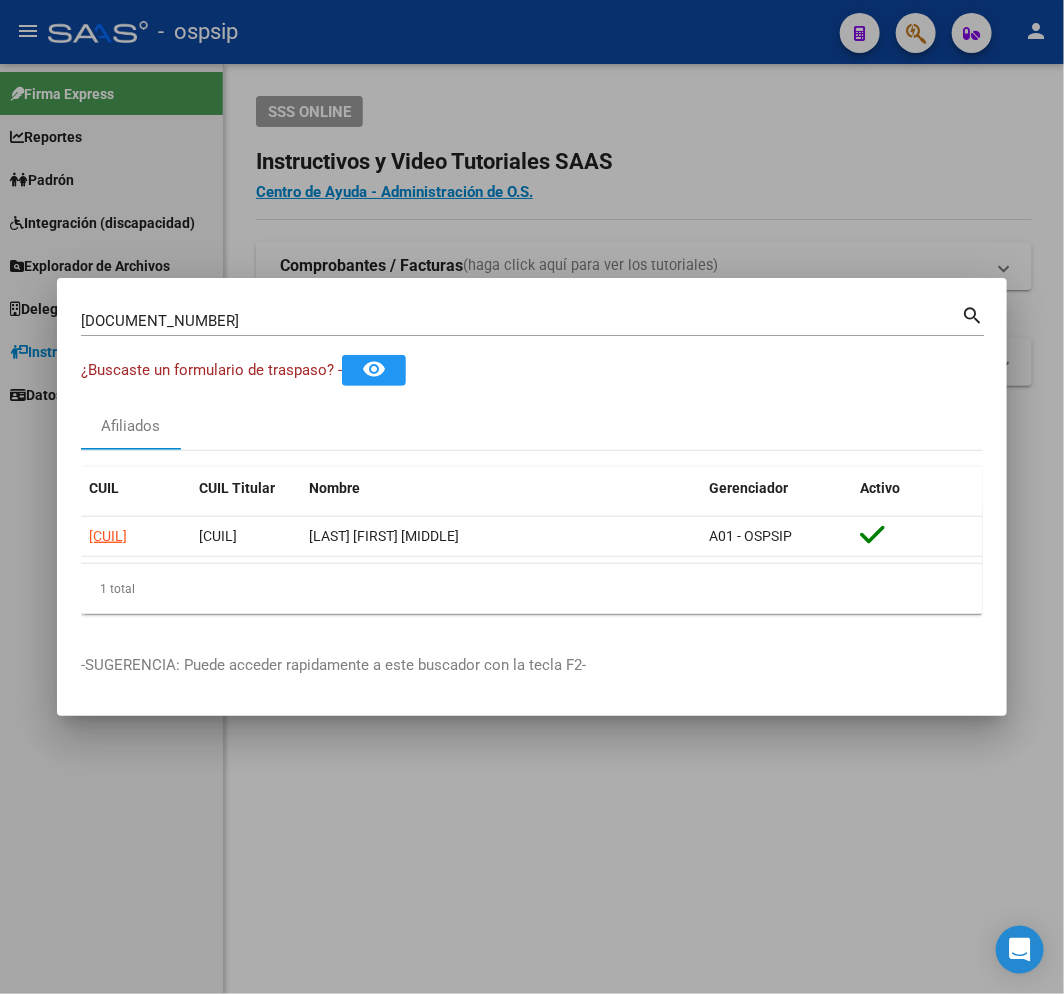click at bounding box center [532, 497] 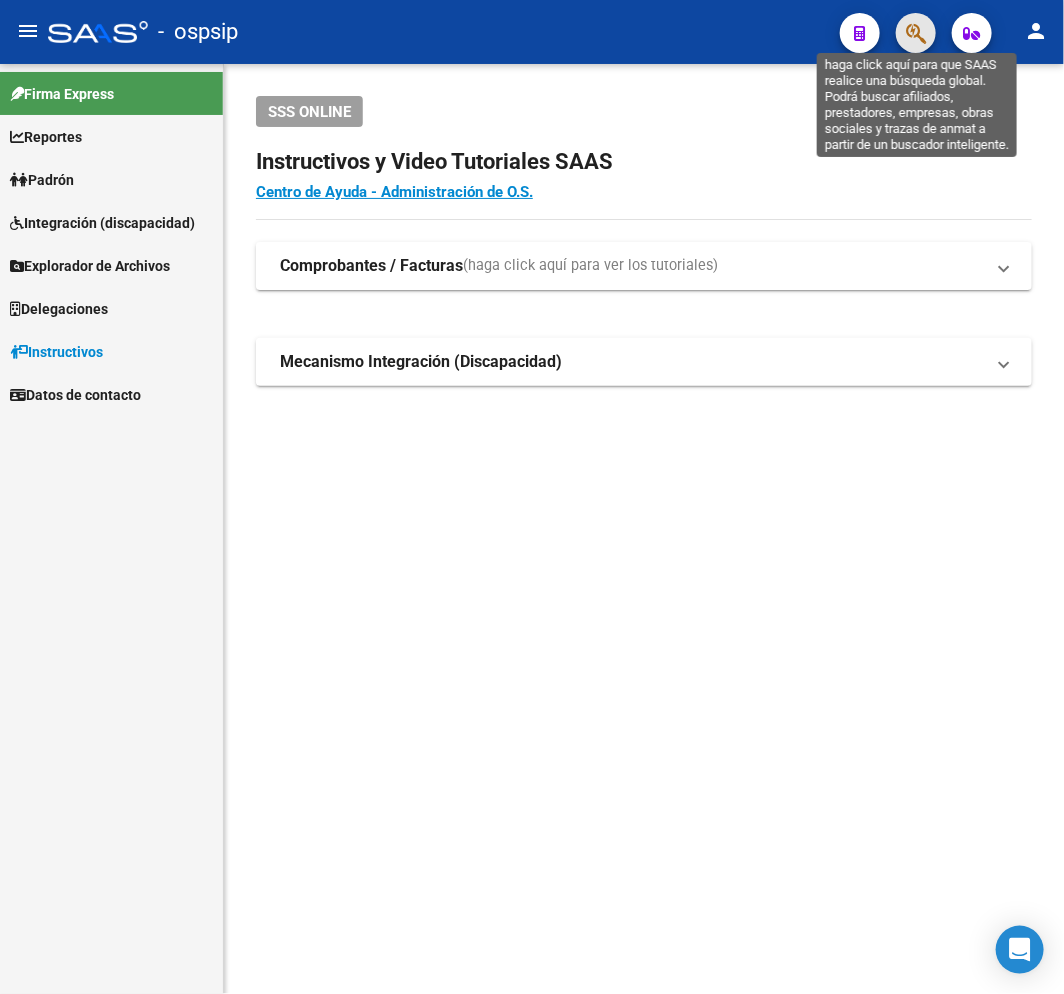 click 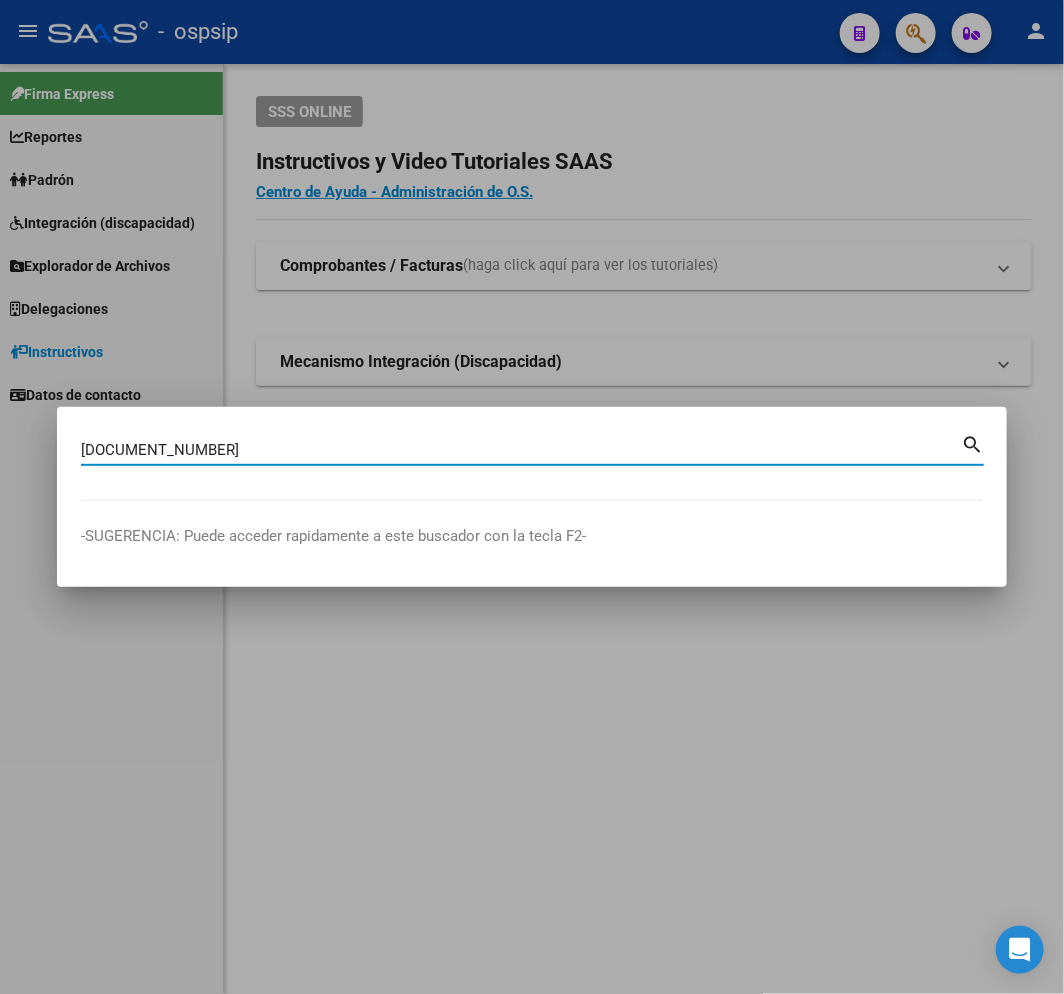 type on "29179851" 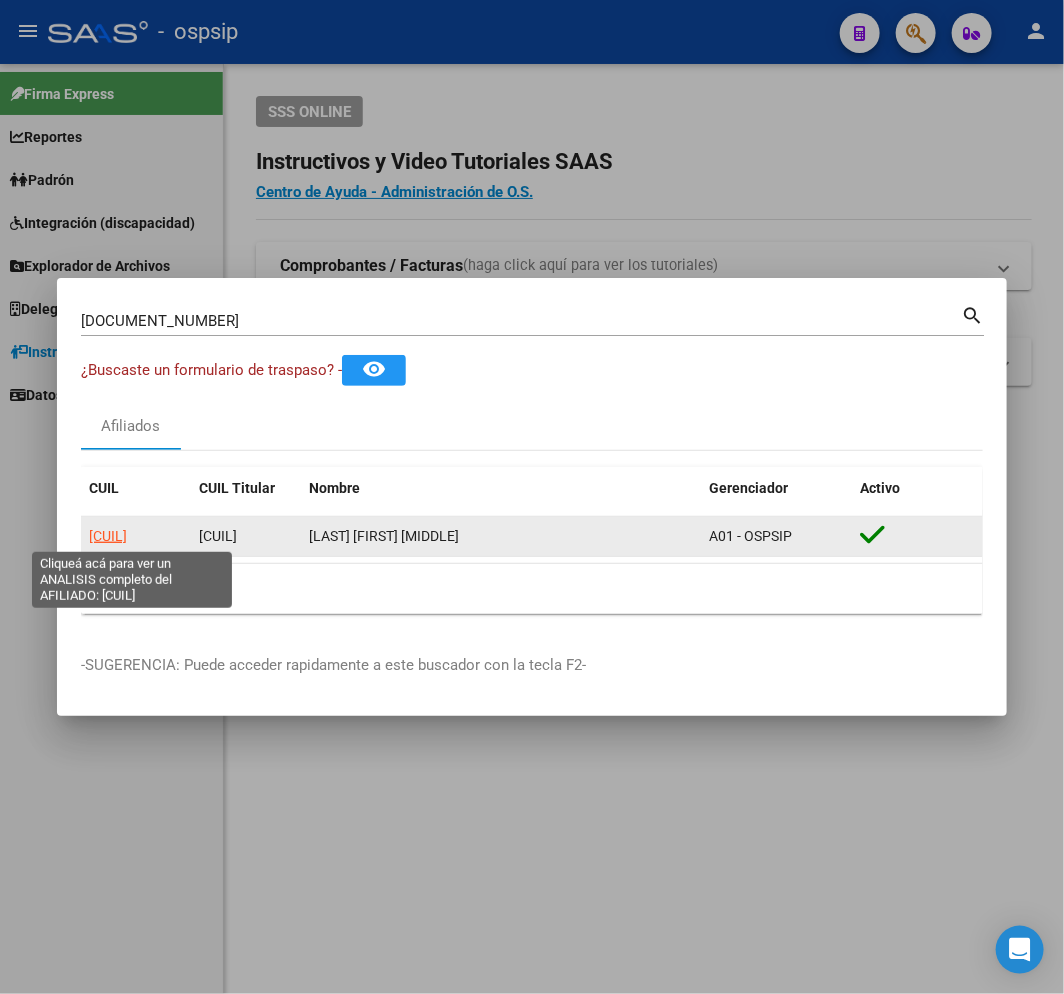 click on "23291798519" 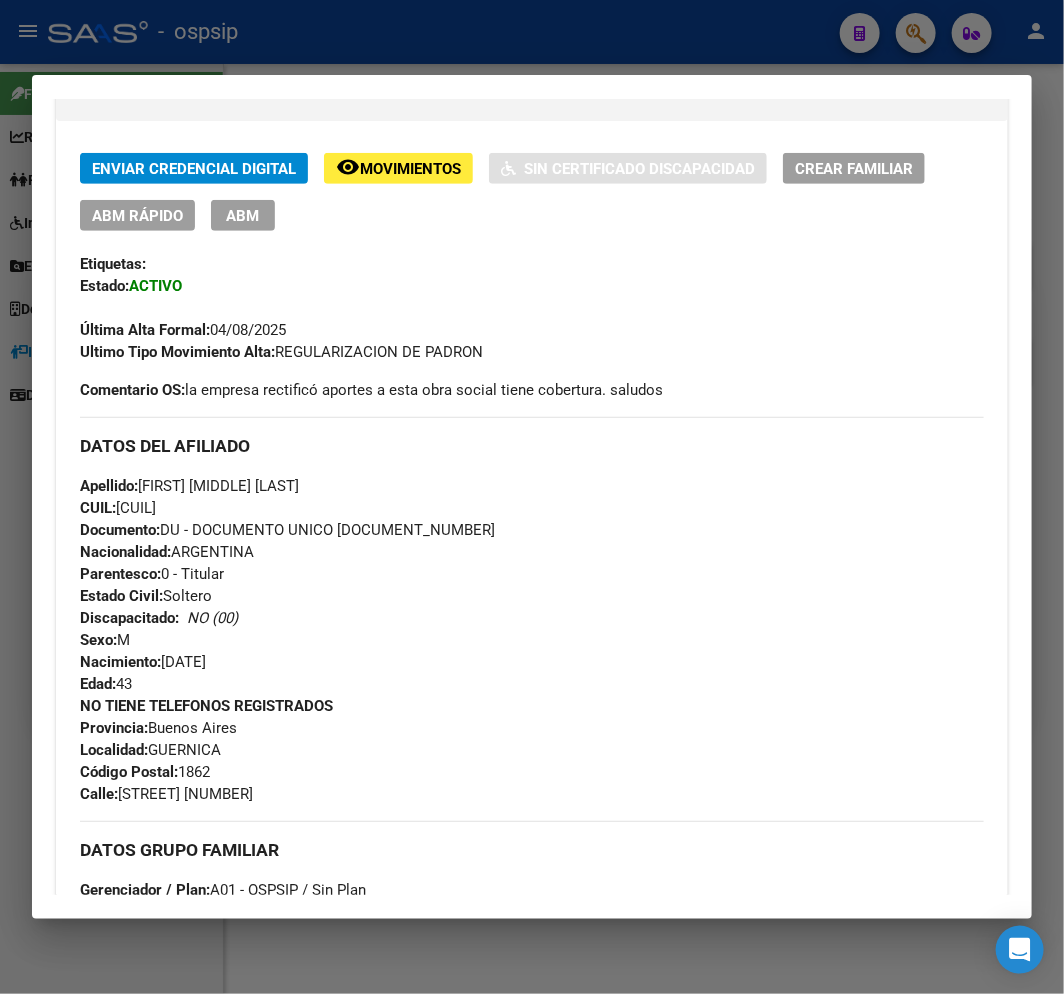 scroll, scrollTop: 236, scrollLeft: 0, axis: vertical 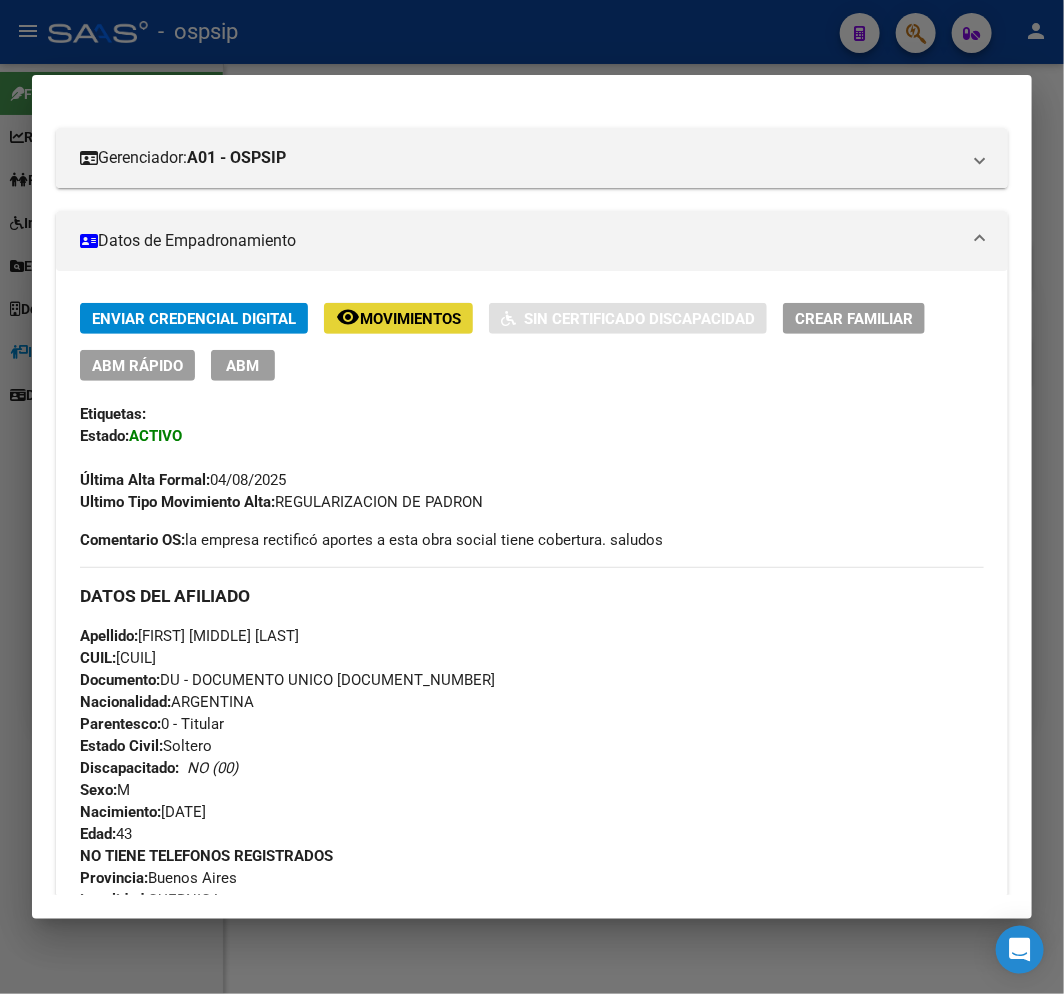 click on "remove_red_eye Movimientos" 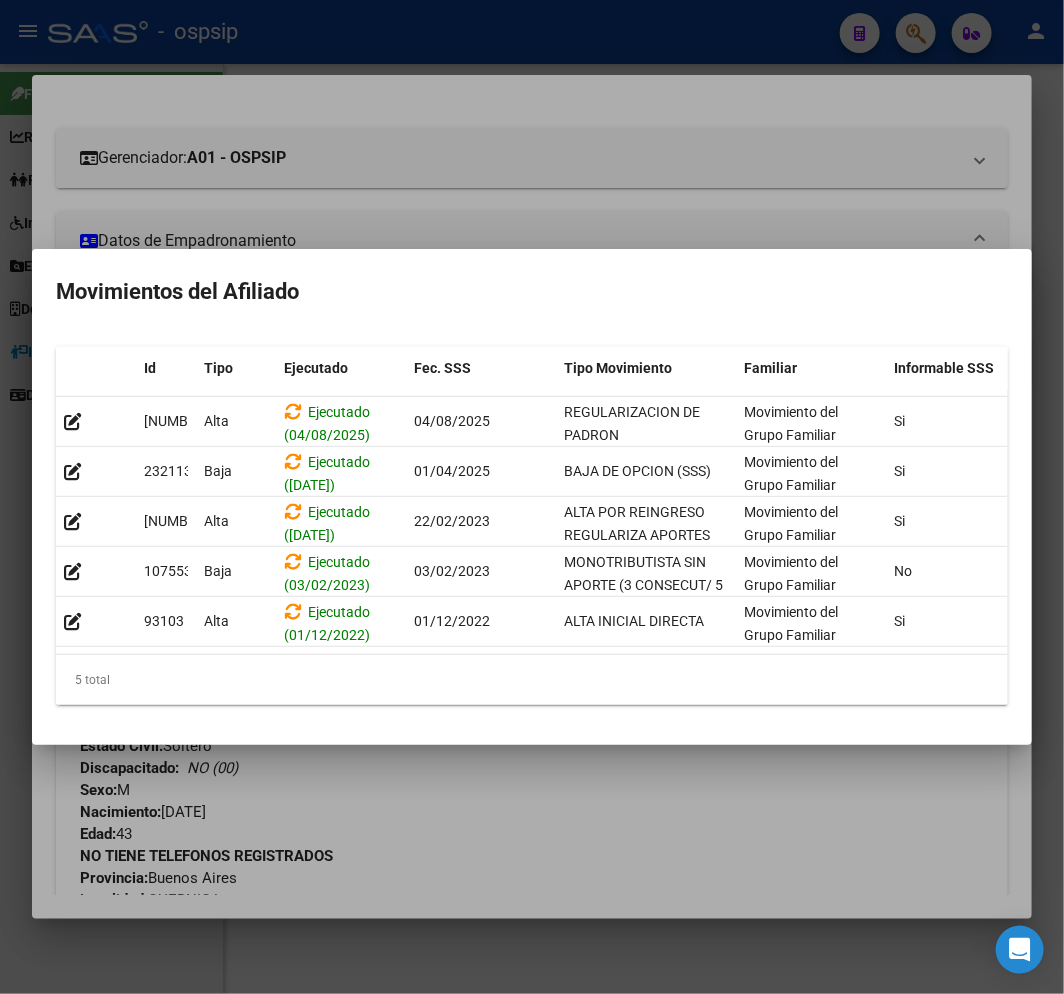 drag, startPoint x: 665, startPoint y: 812, endPoint x: 448, endPoint y: 705, distance: 241.94627 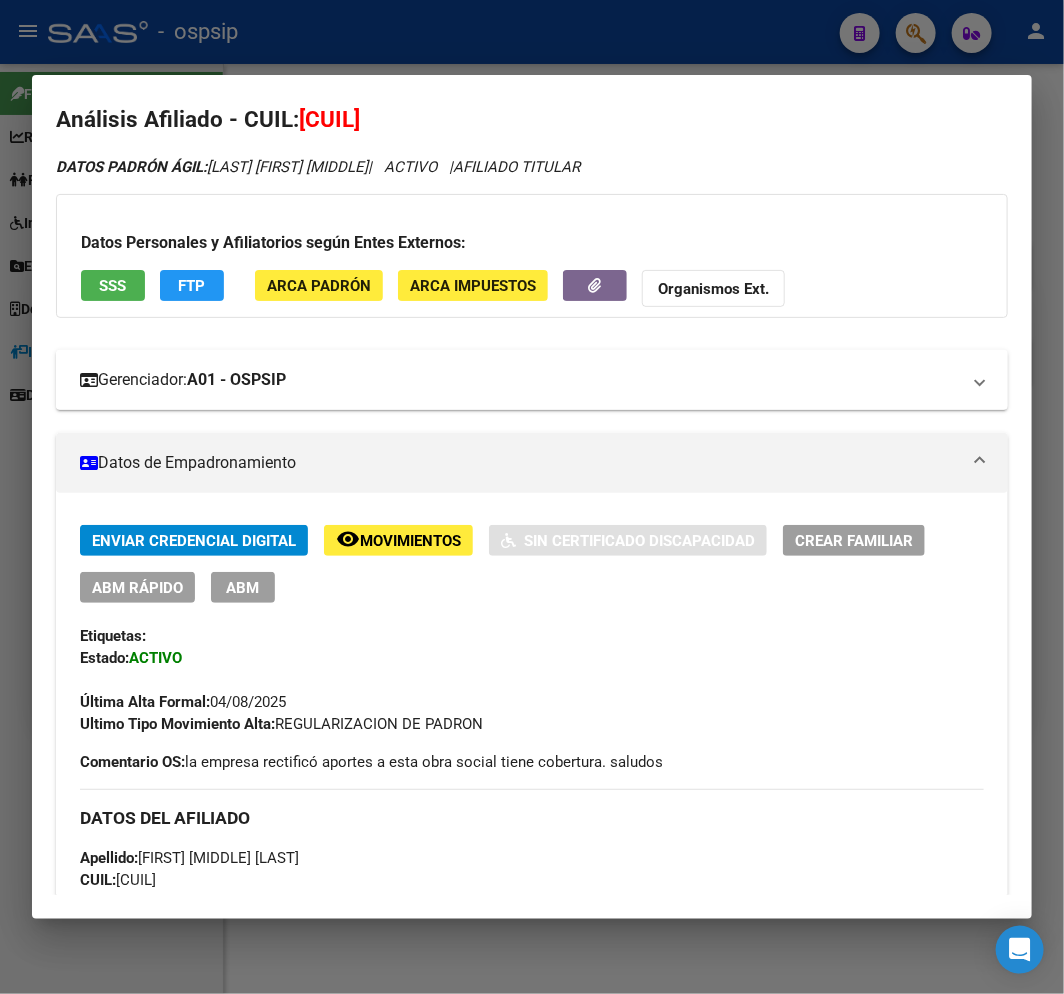 scroll, scrollTop: 0, scrollLeft: 0, axis: both 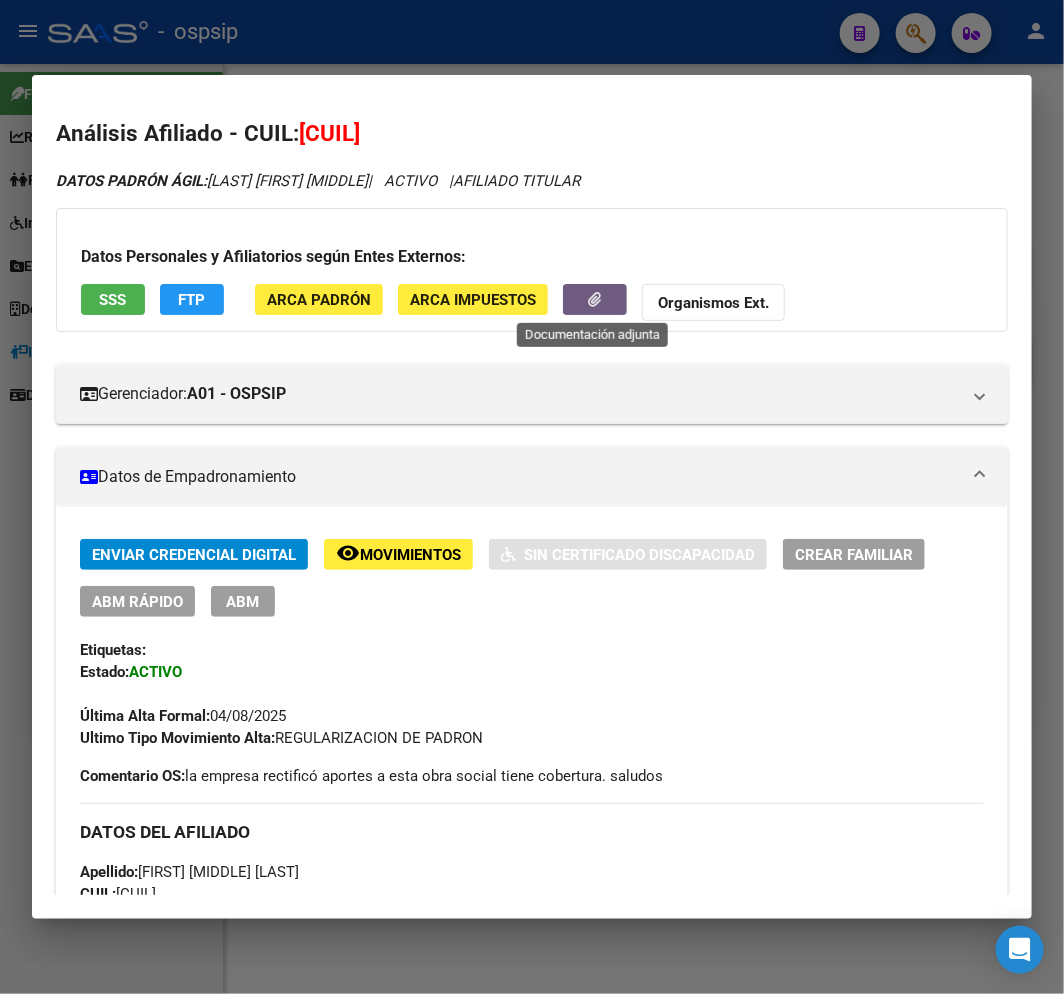 click 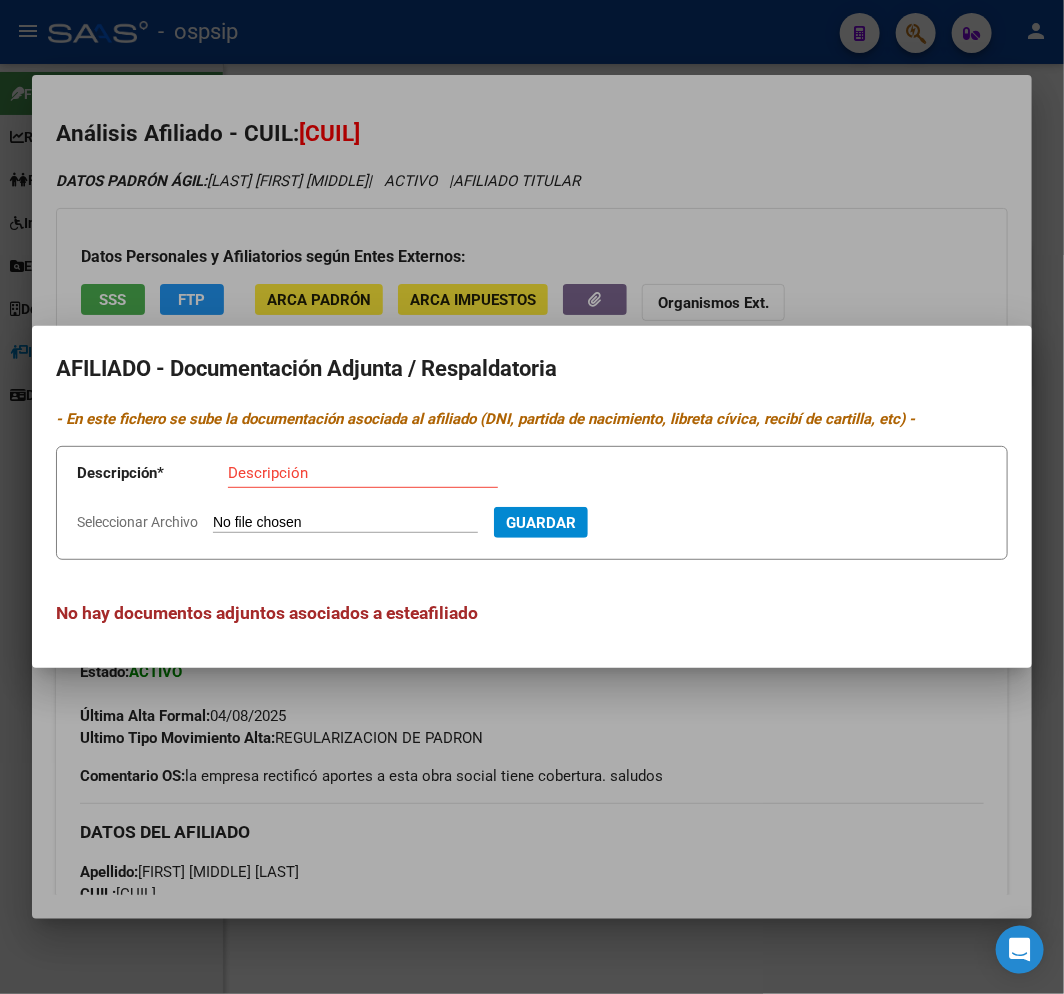 click at bounding box center (532, 497) 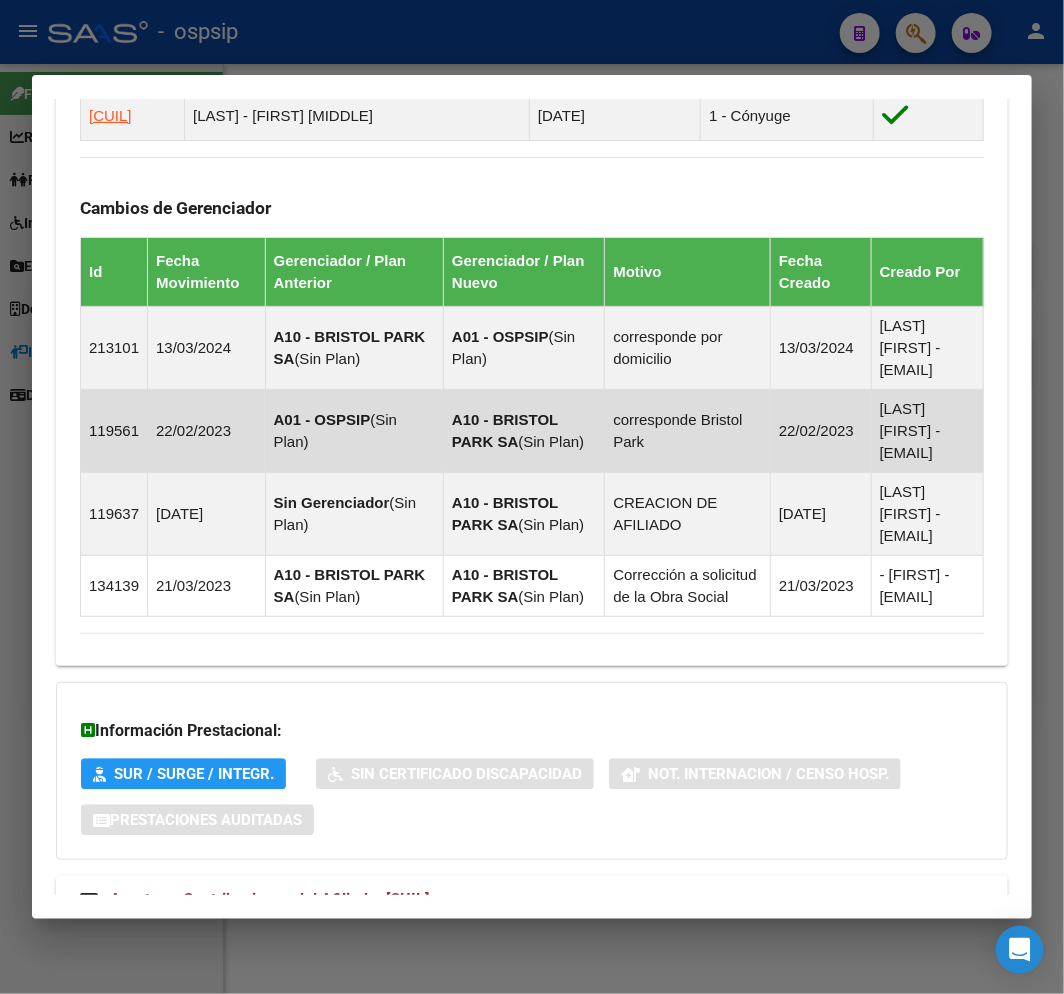 scroll, scrollTop: 1333, scrollLeft: 0, axis: vertical 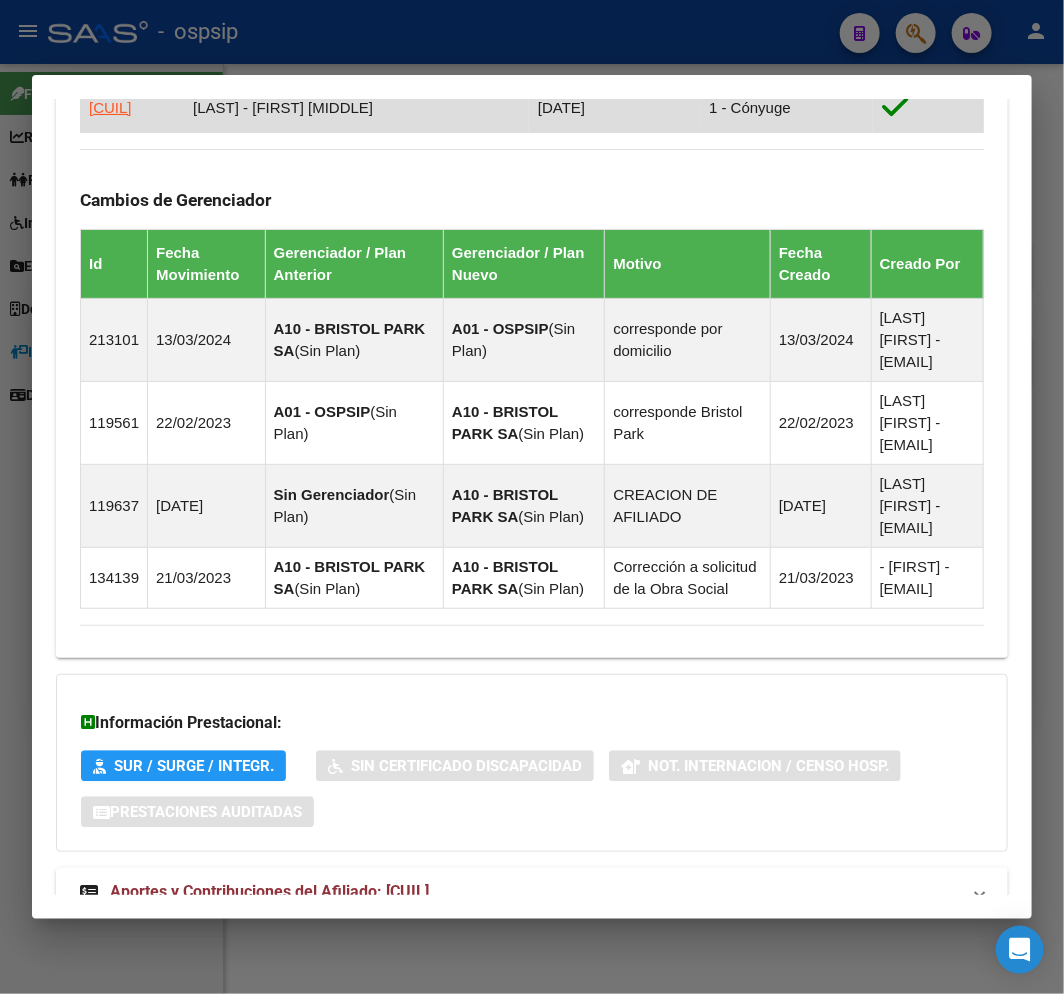 click on "27255069123" at bounding box center [110, 108] 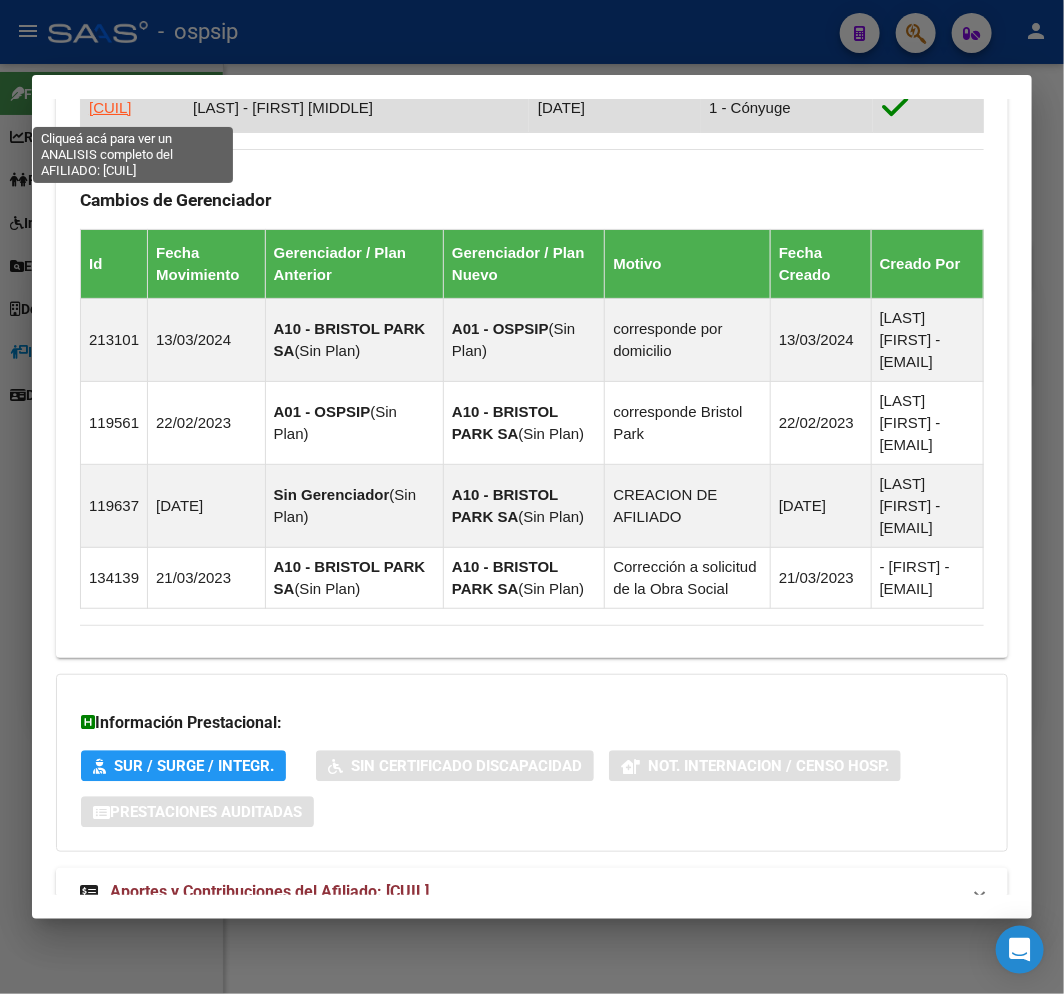 scroll, scrollTop: 1331, scrollLeft: 0, axis: vertical 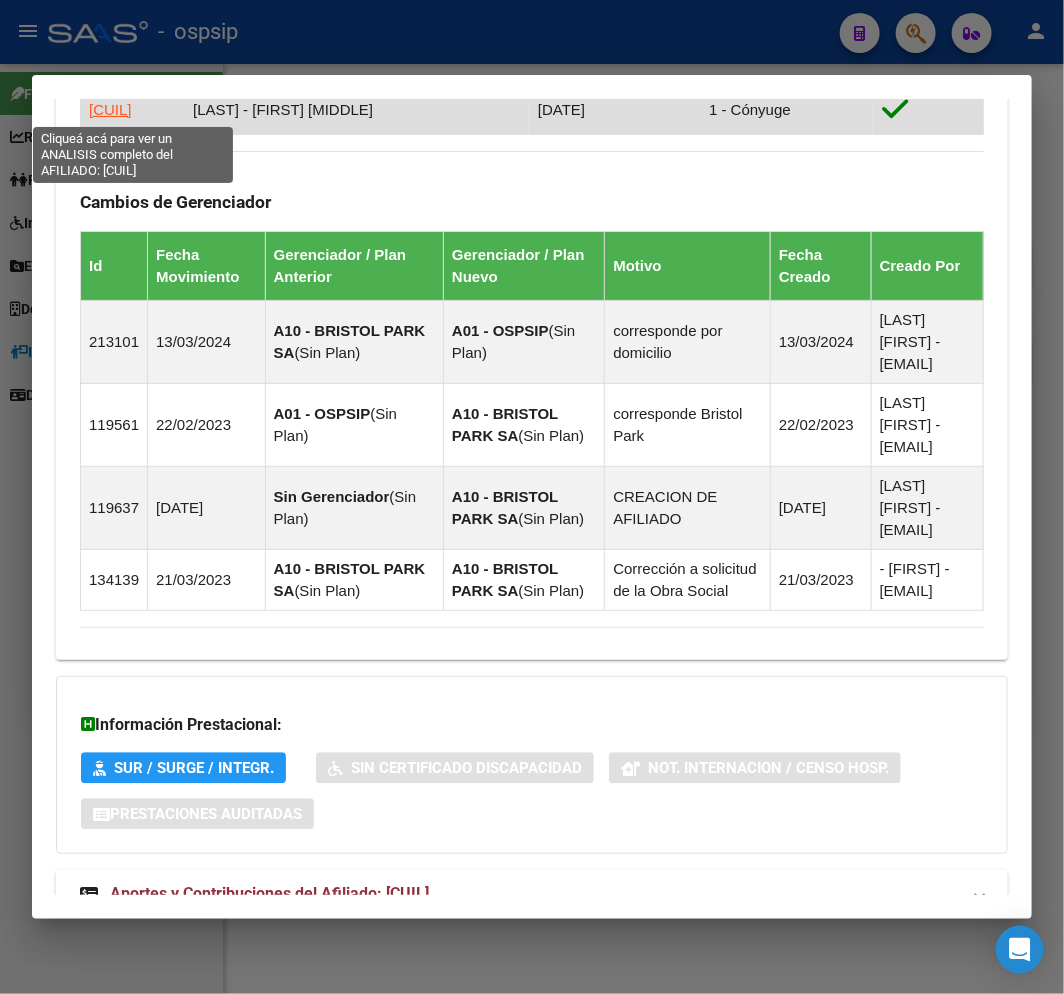 click on "27255069123" at bounding box center (110, 109) 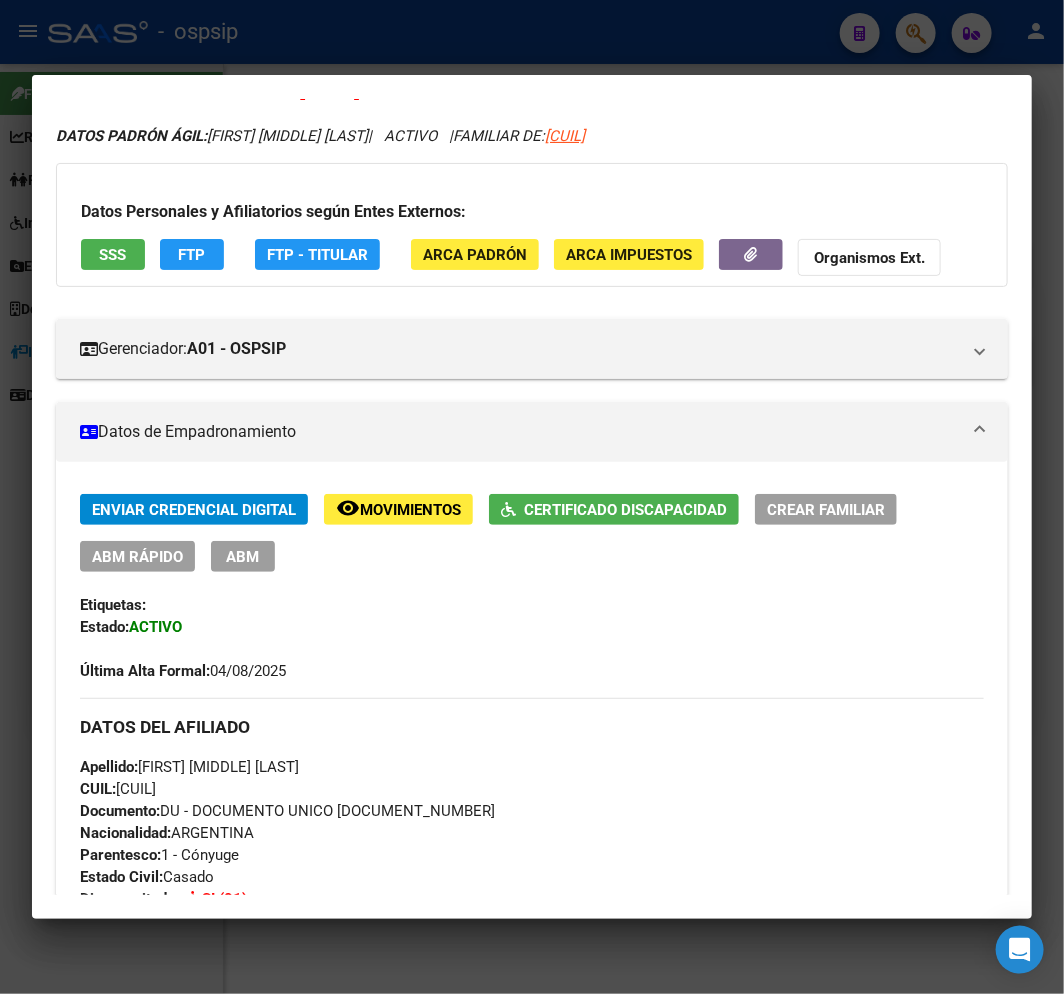 scroll, scrollTop: 285, scrollLeft: 0, axis: vertical 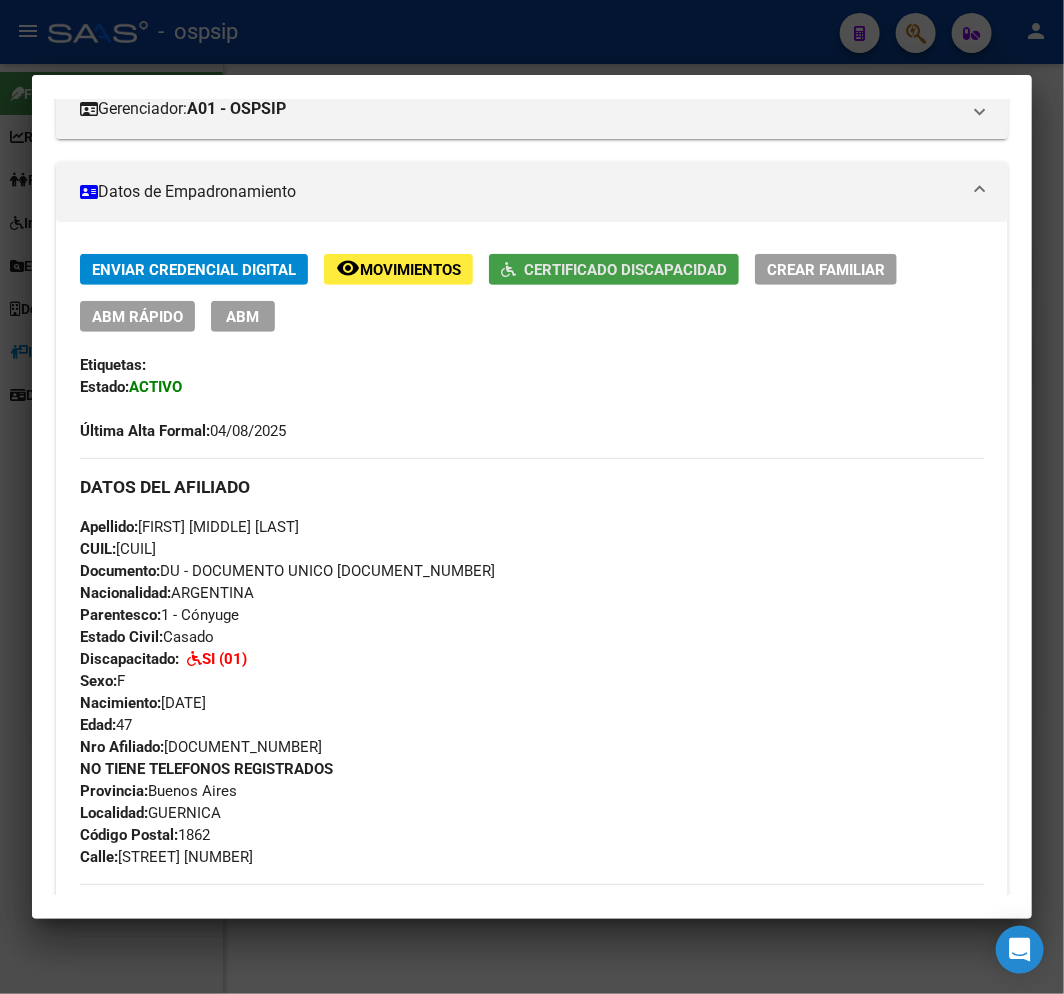 click on "Certificado Discapacidad" 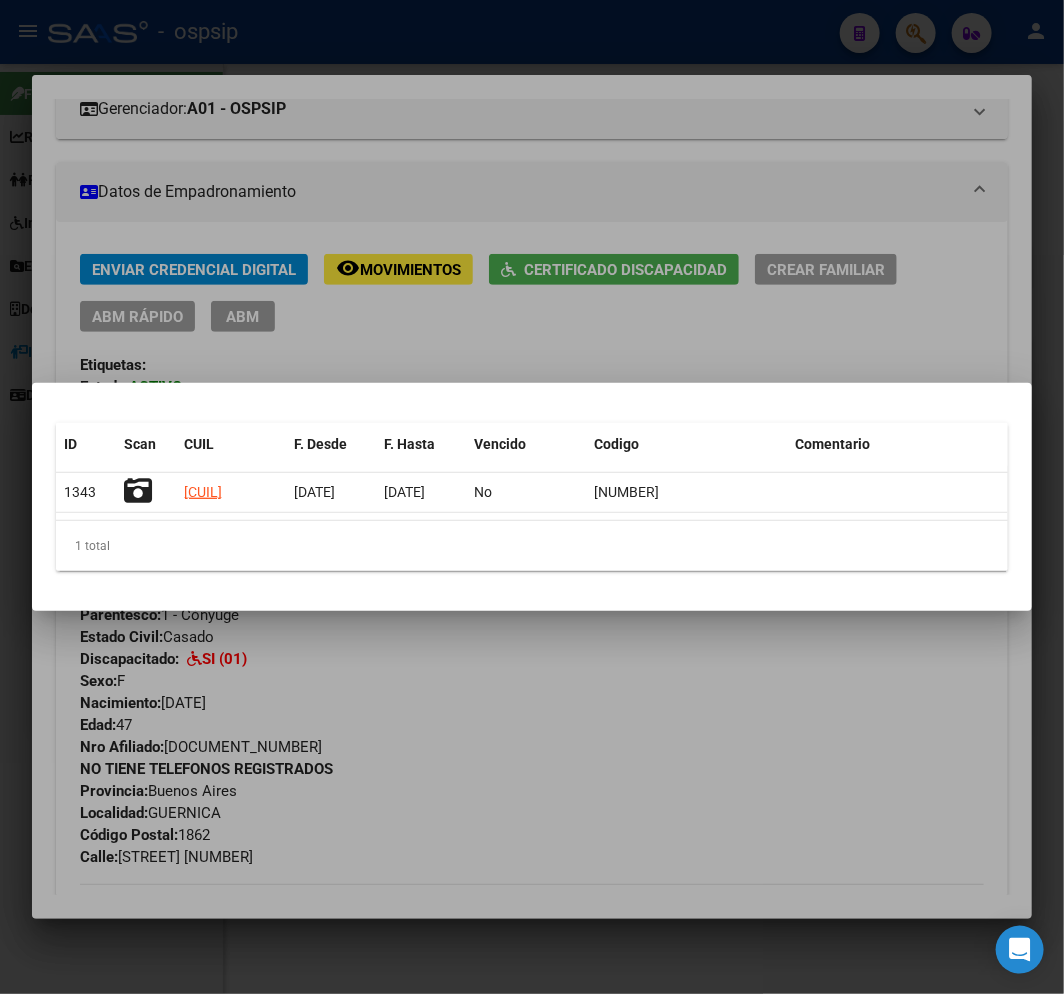 click at bounding box center (532, 497) 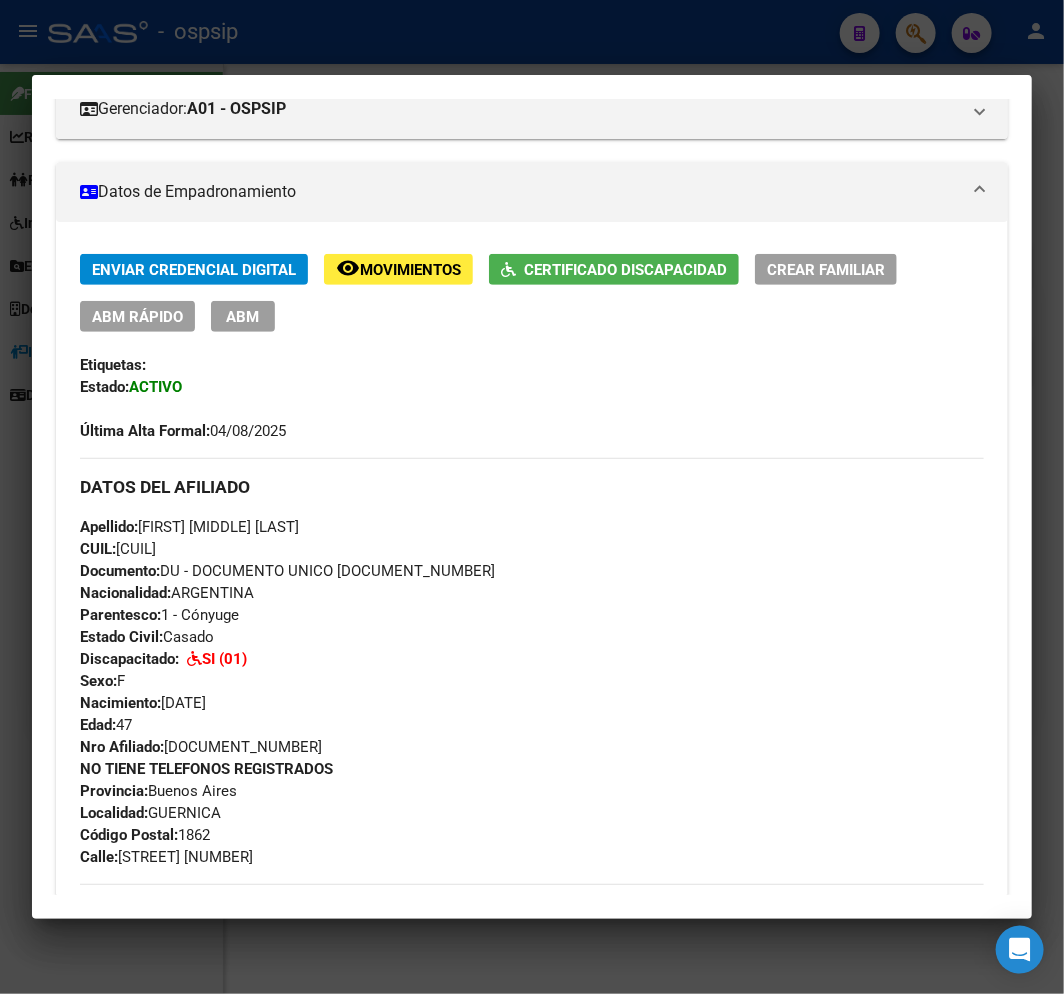 click on "Movimientos" 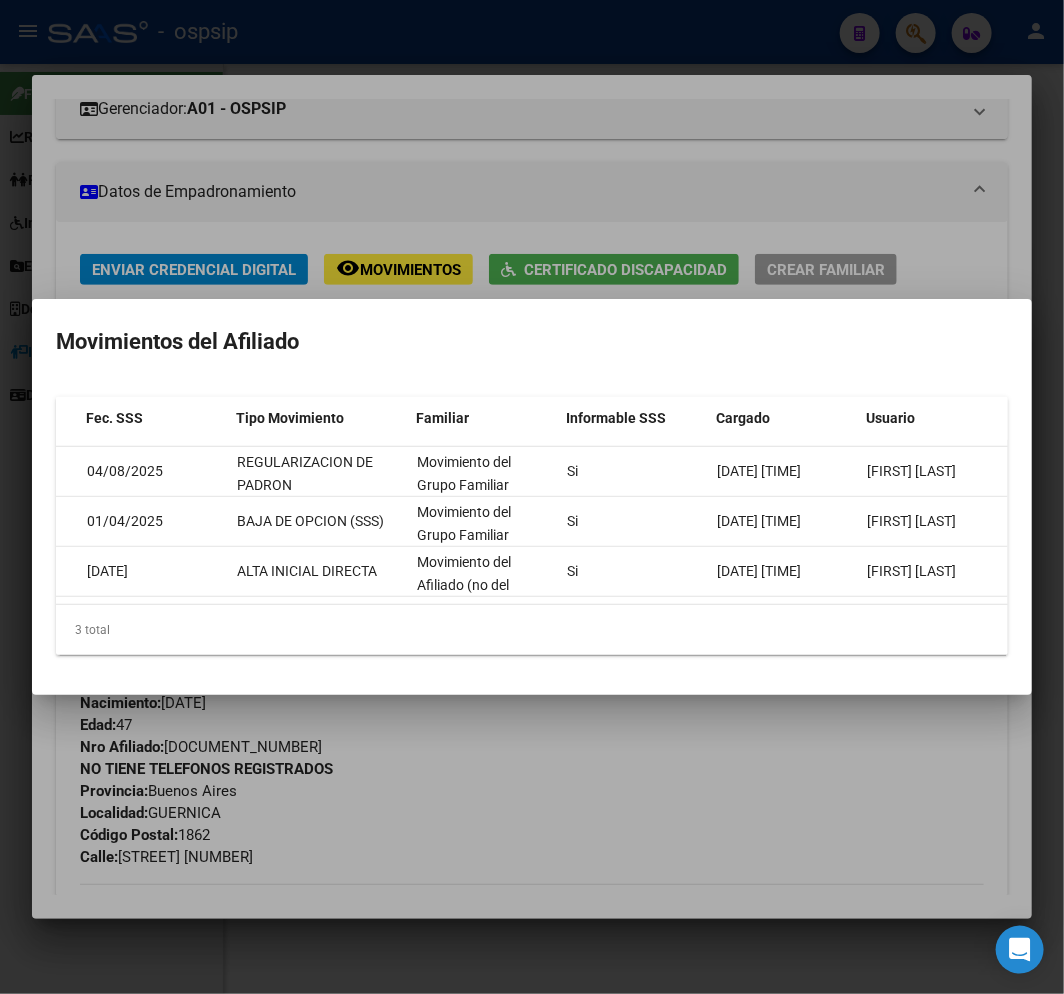scroll, scrollTop: 0, scrollLeft: 7, axis: horizontal 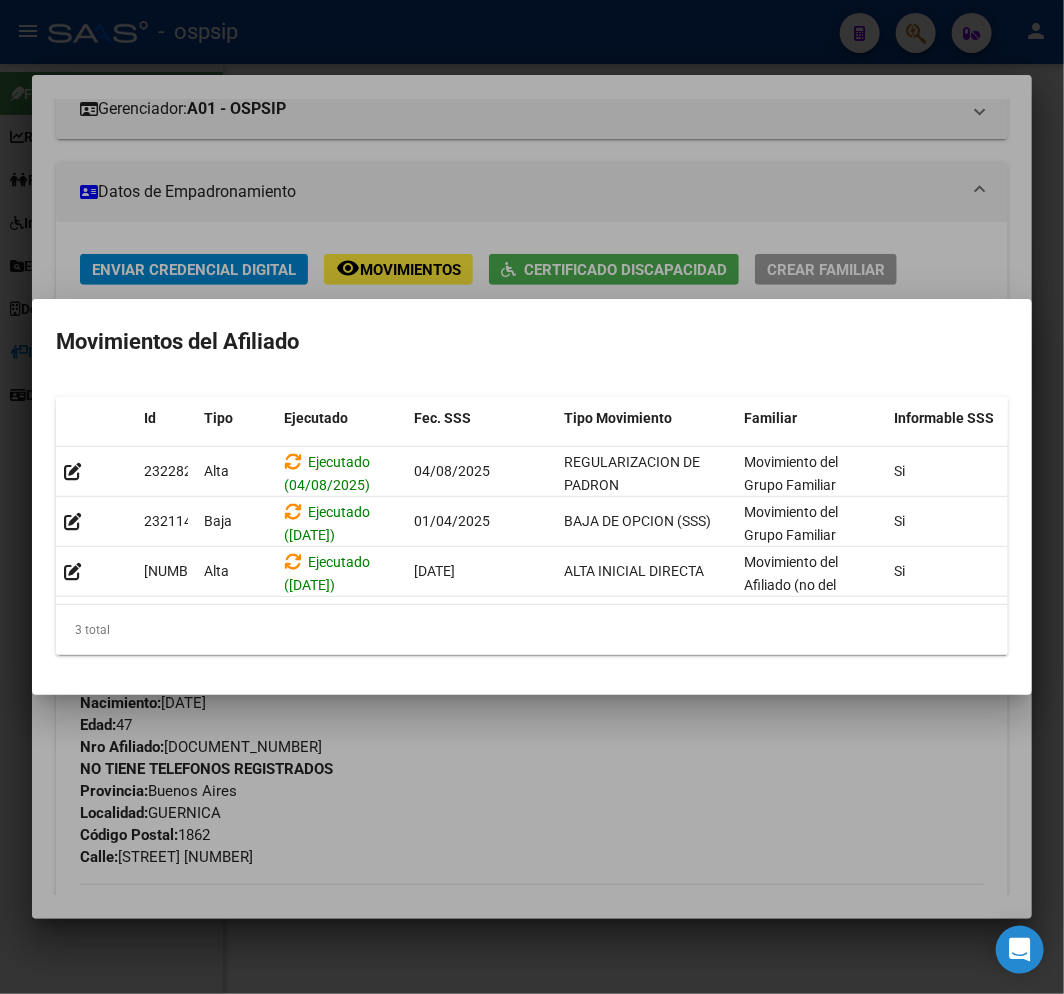 click at bounding box center [532, 497] 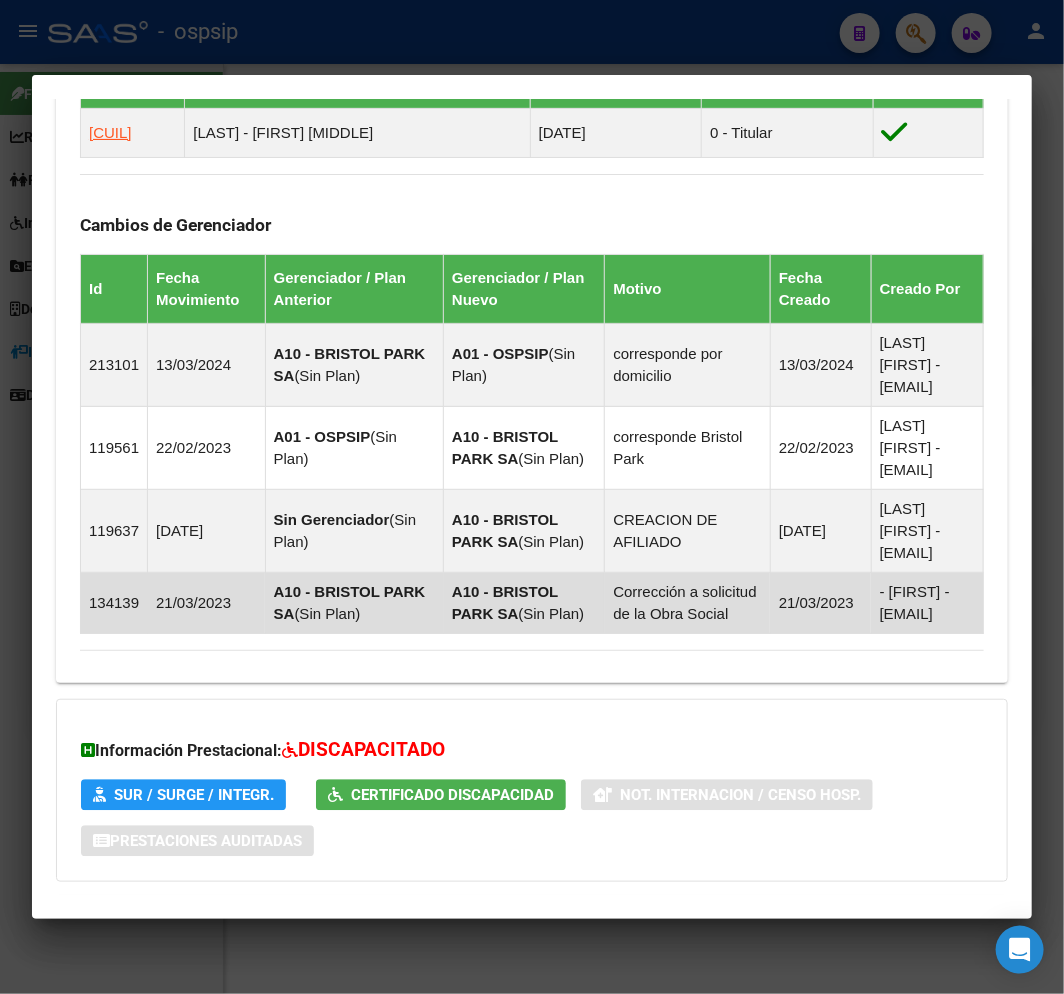 scroll, scrollTop: 1458, scrollLeft: 0, axis: vertical 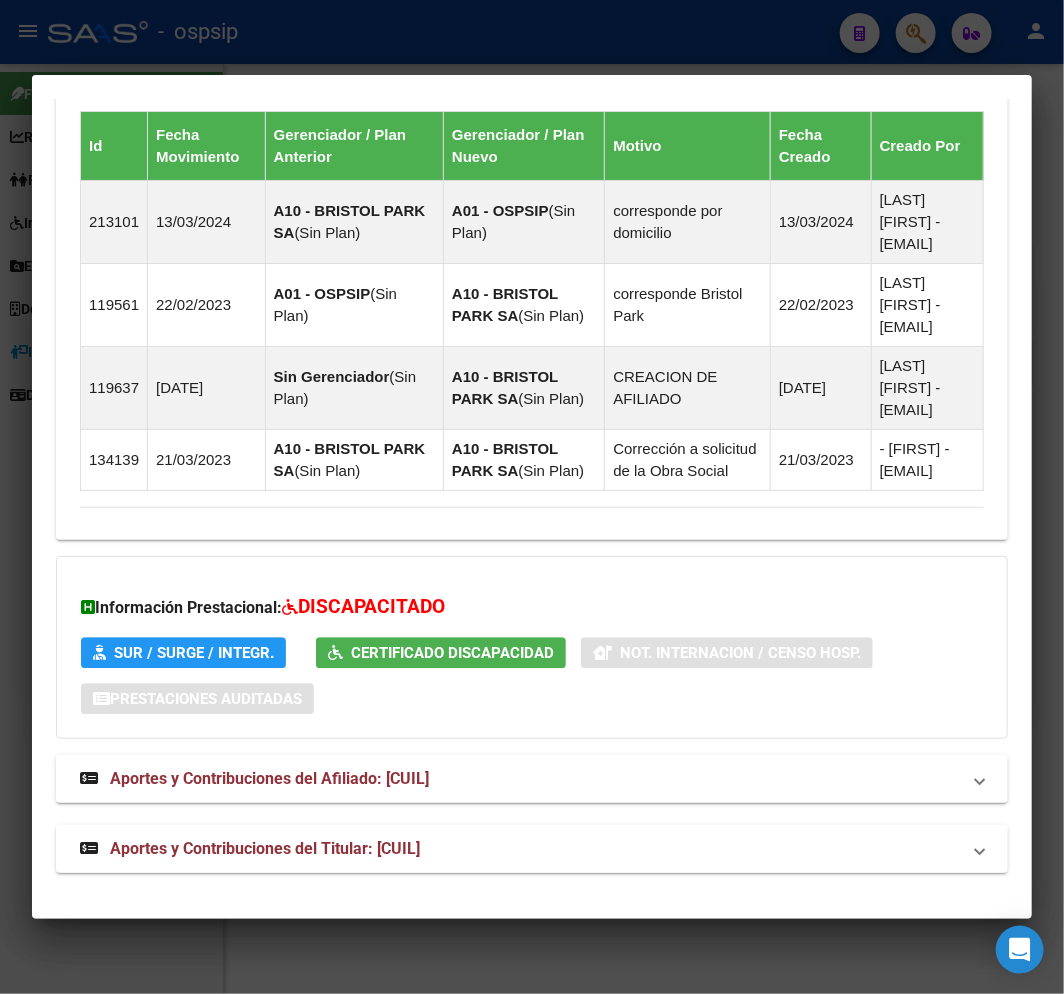 click on "Aportes y Contribuciones del Titular: 23291798519" at bounding box center (520, 849) 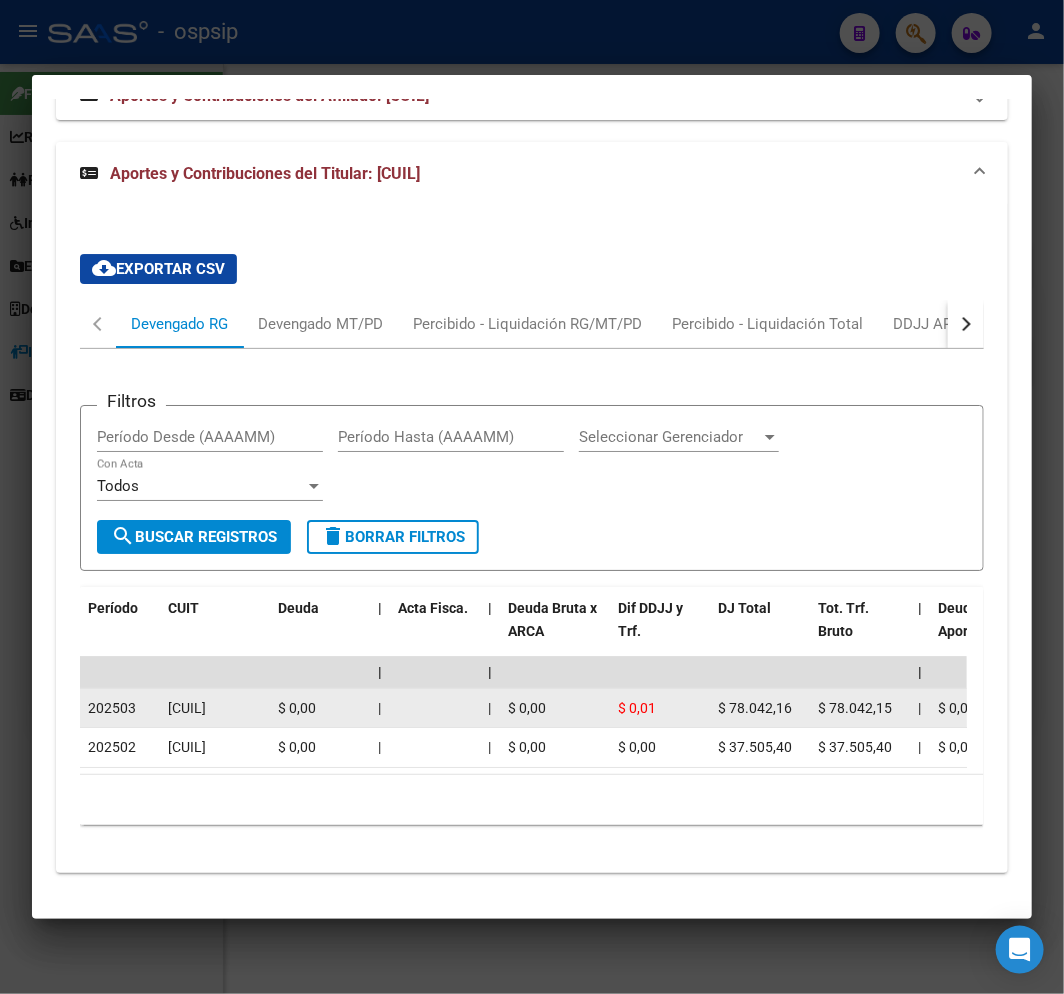 scroll, scrollTop: 2158, scrollLeft: 0, axis: vertical 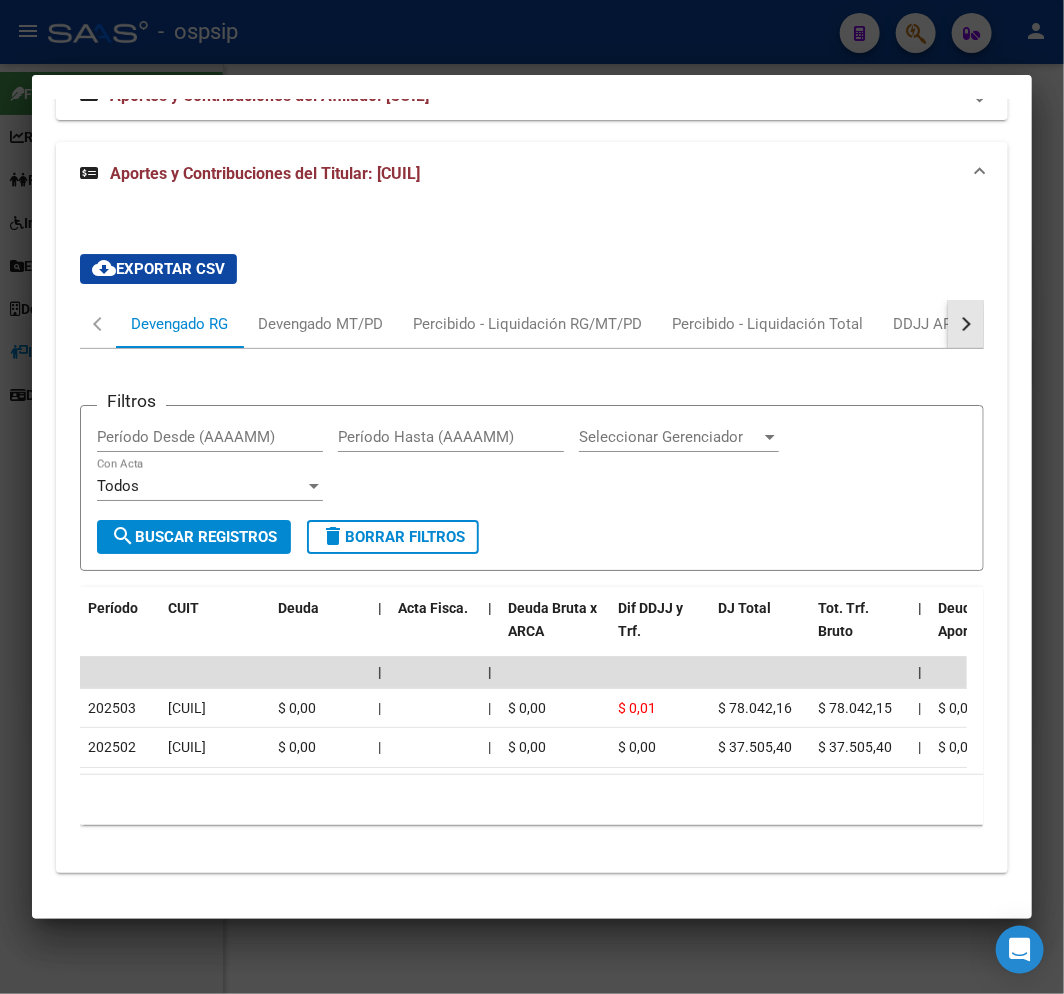 click at bounding box center (966, 324) 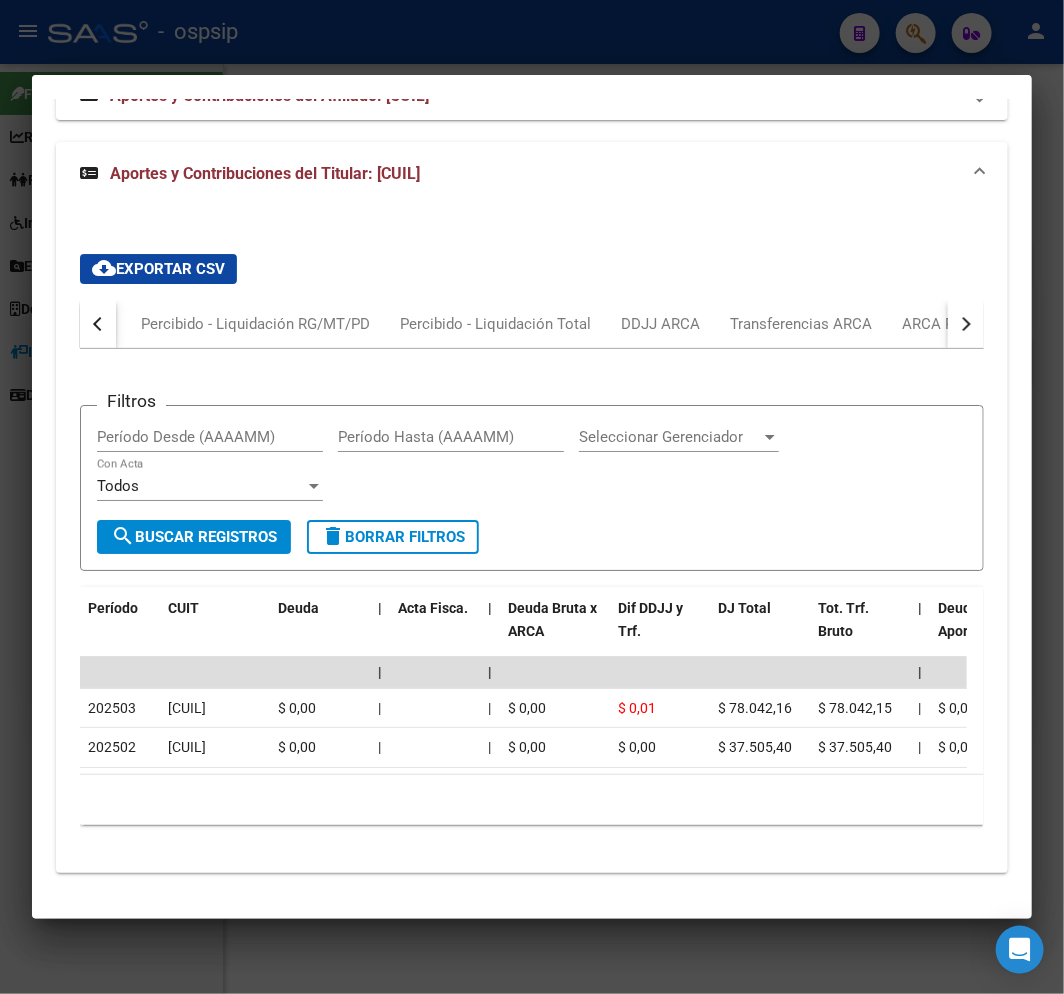 click at bounding box center [966, 324] 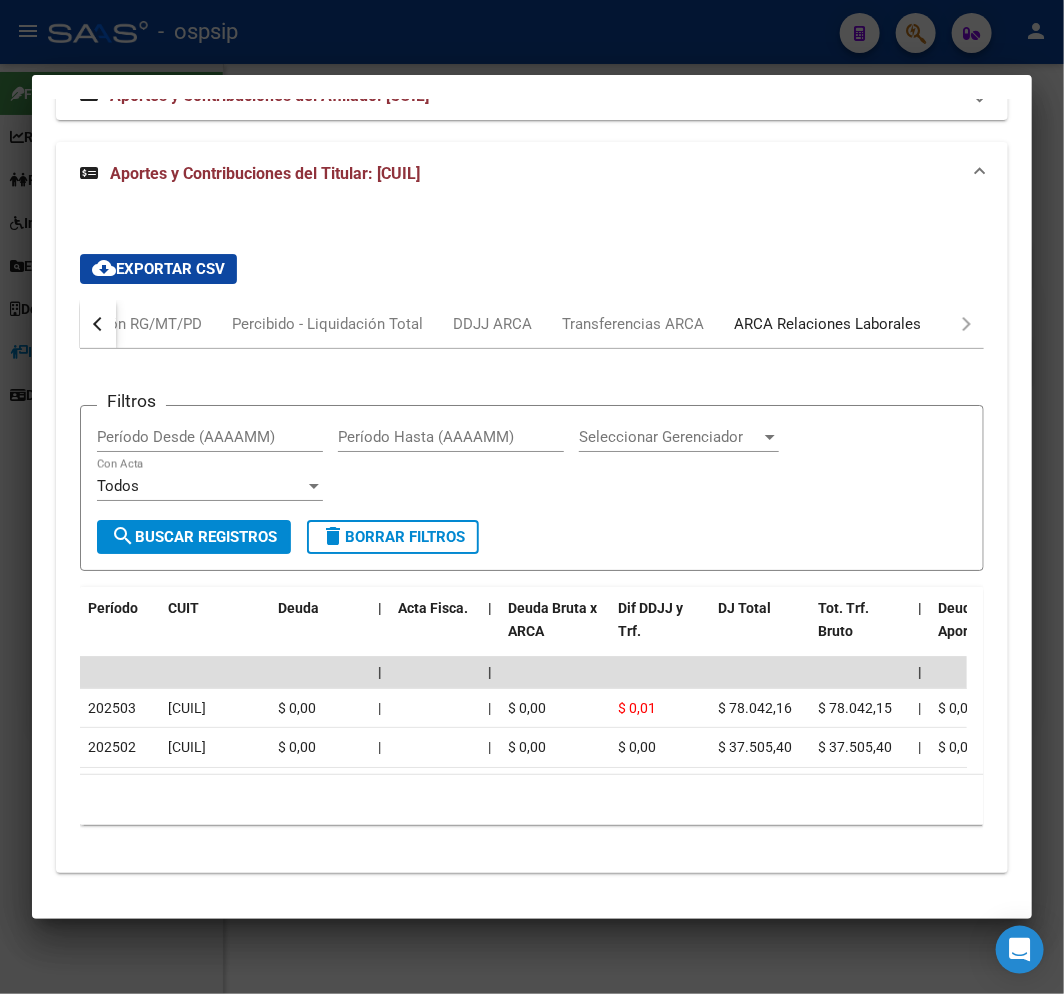 click on "ARCA Relaciones Laborales" at bounding box center (827, 324) 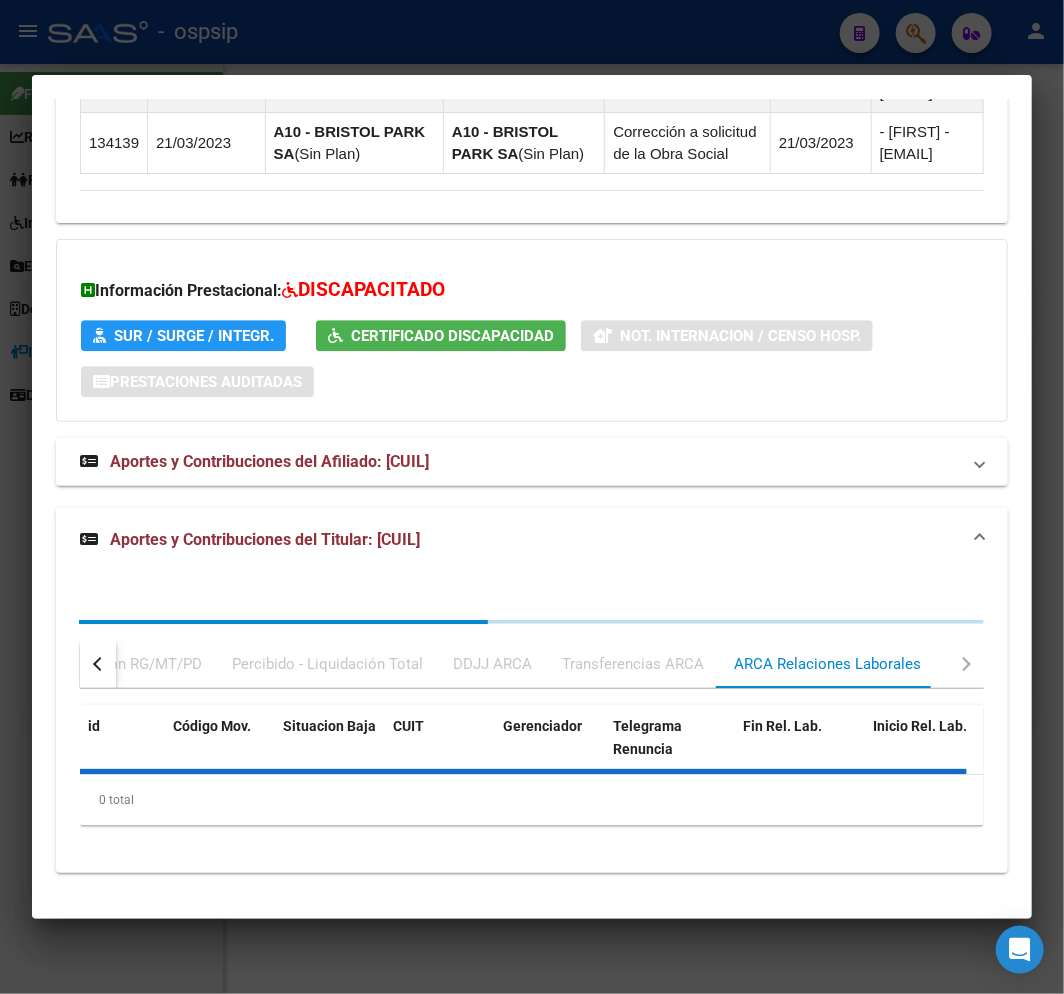 scroll, scrollTop: 1870, scrollLeft: 0, axis: vertical 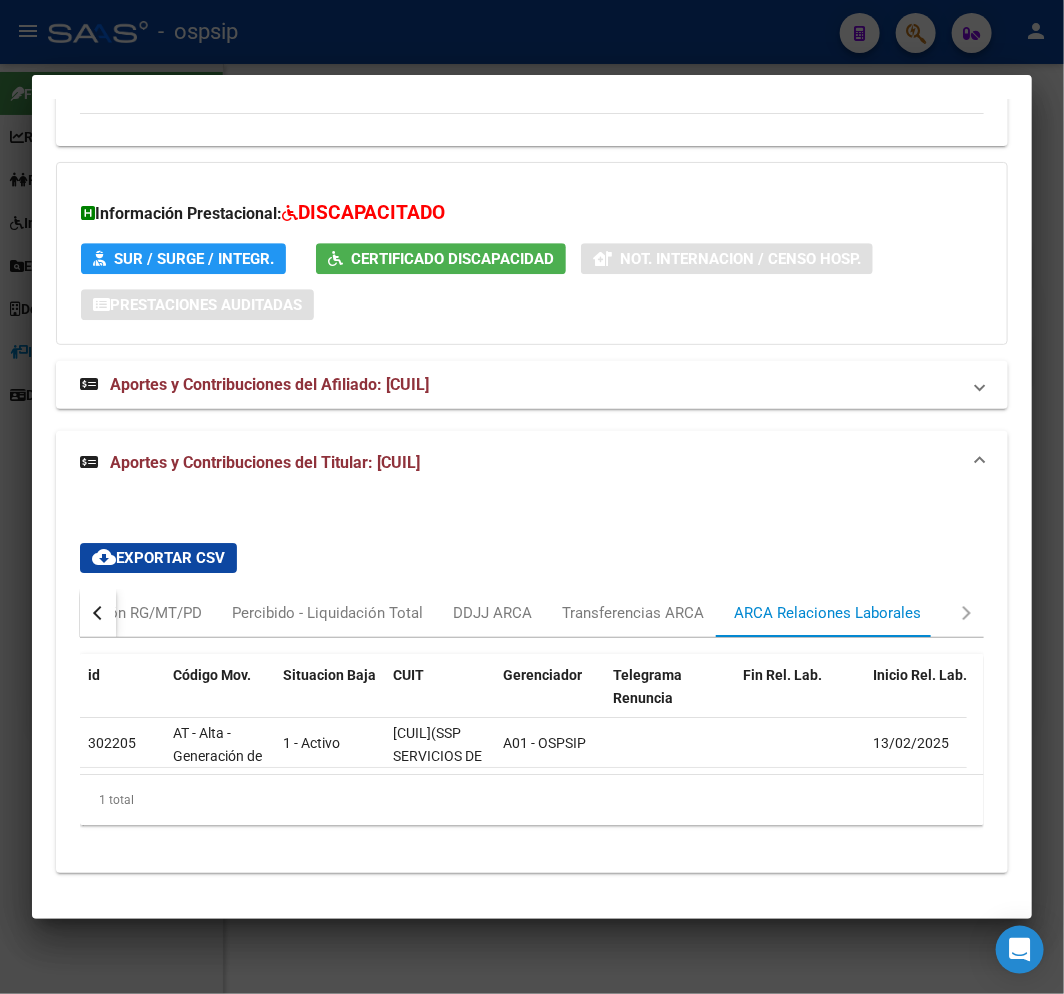 drag, startPoint x: 366, startPoint y: 787, endPoint x: 416, endPoint y: 774, distance: 51.662365 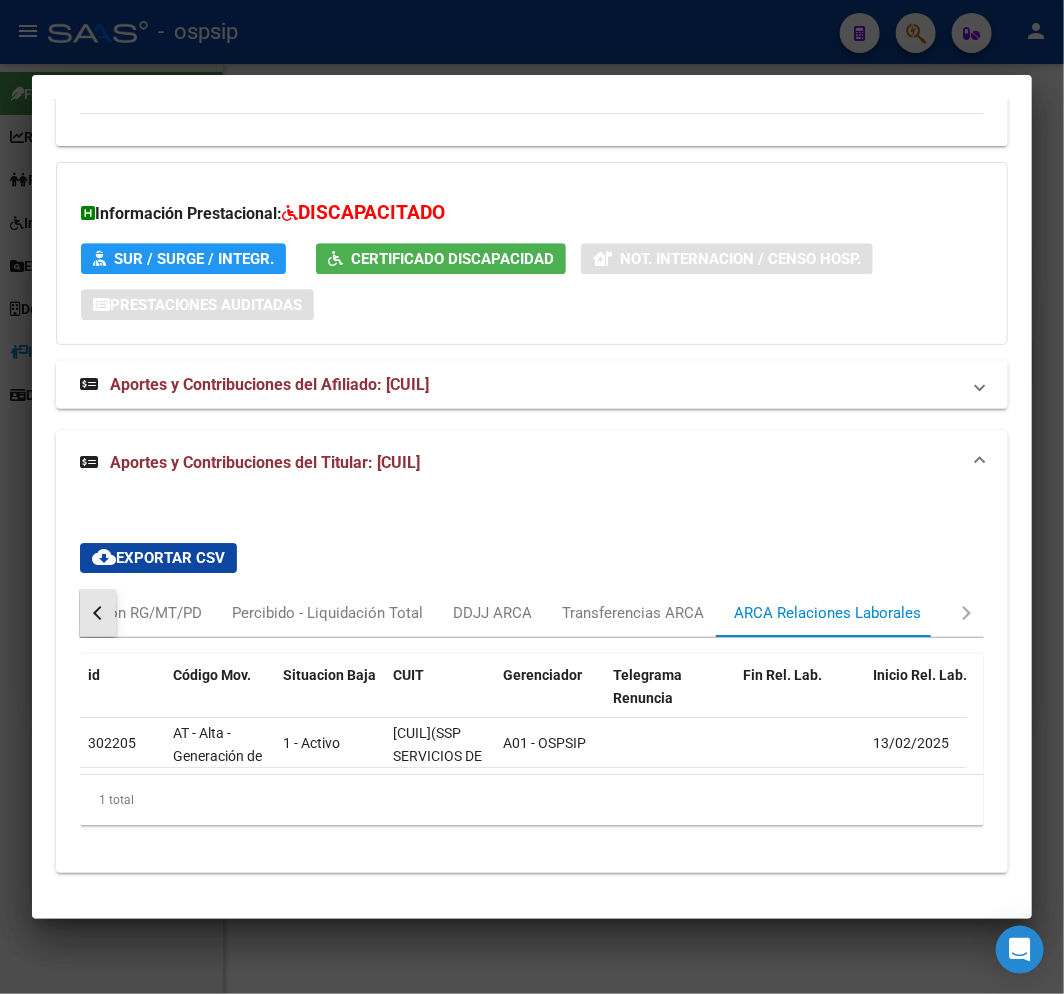 click at bounding box center (98, 613) 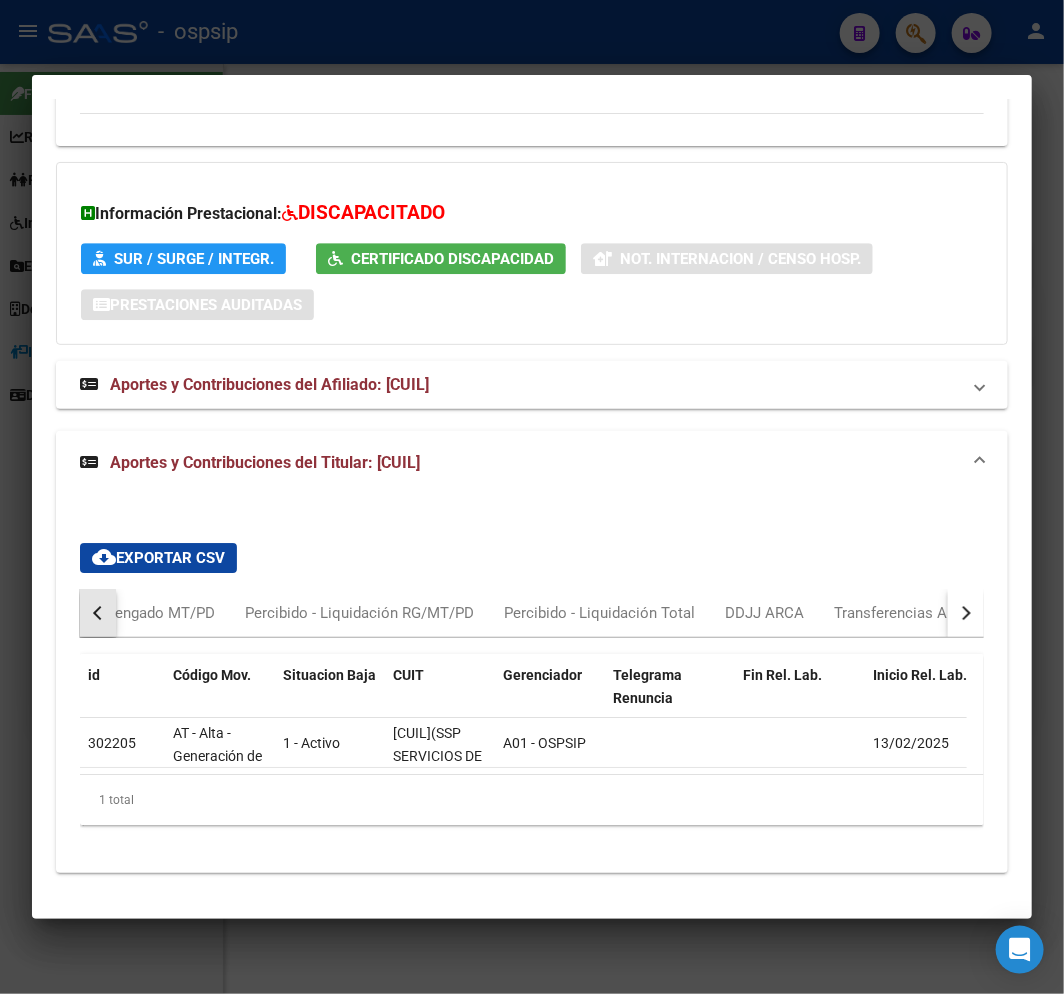 click at bounding box center (98, 613) 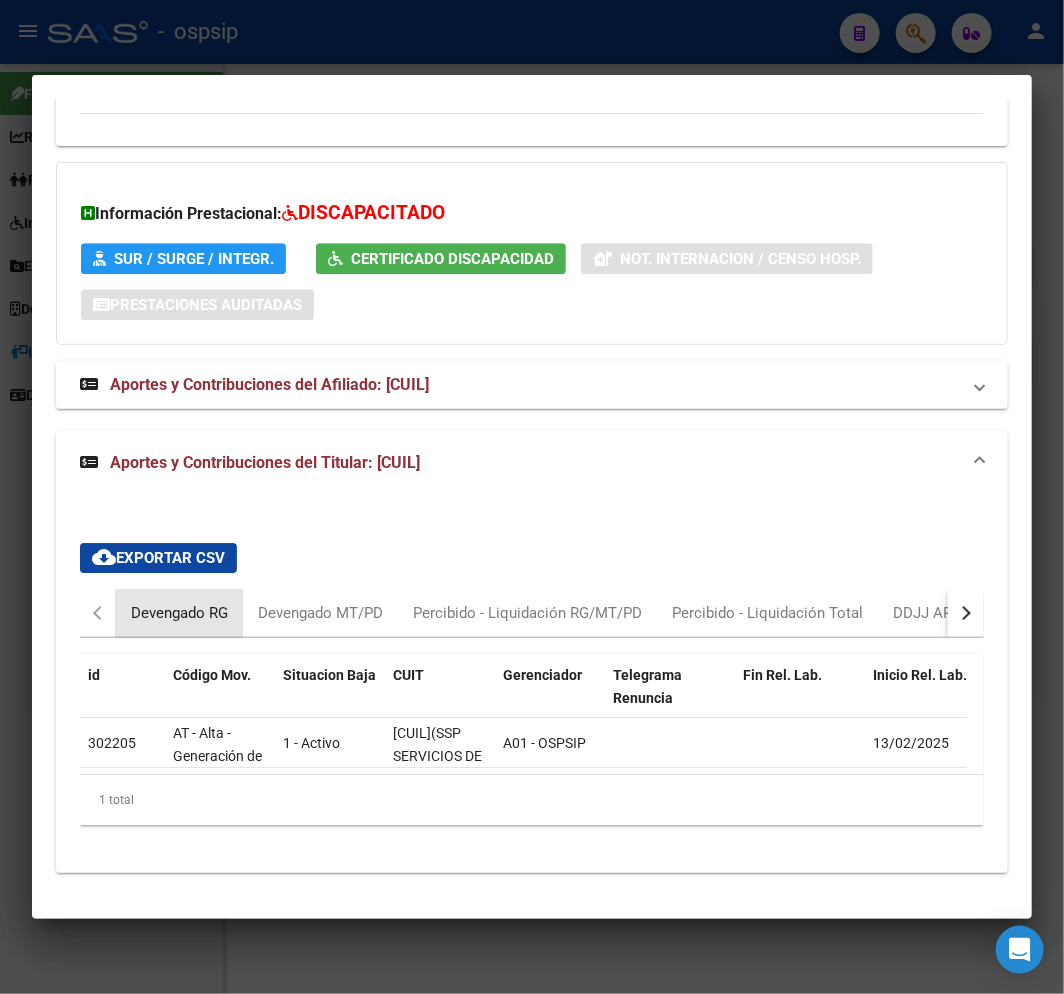 click on "Devengado RG" at bounding box center [179, 613] 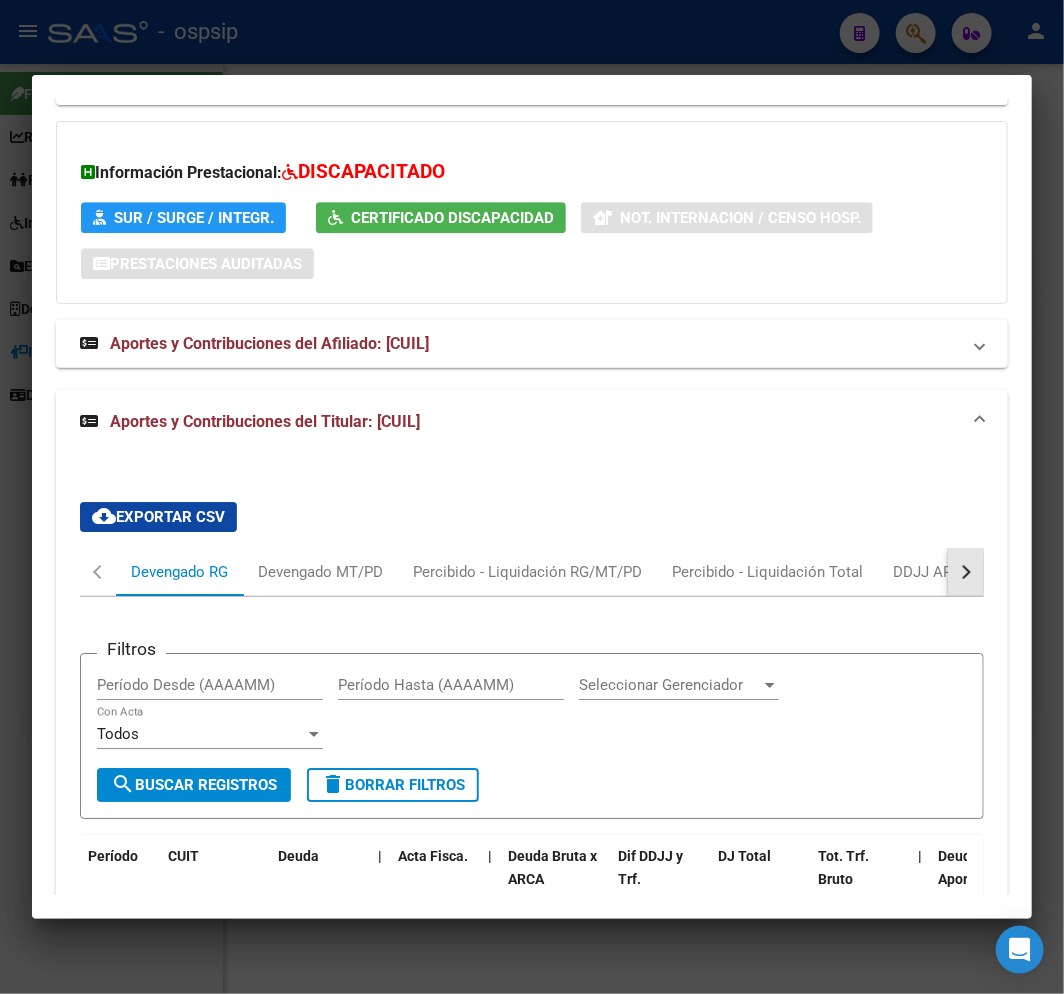 click at bounding box center [966, 572] 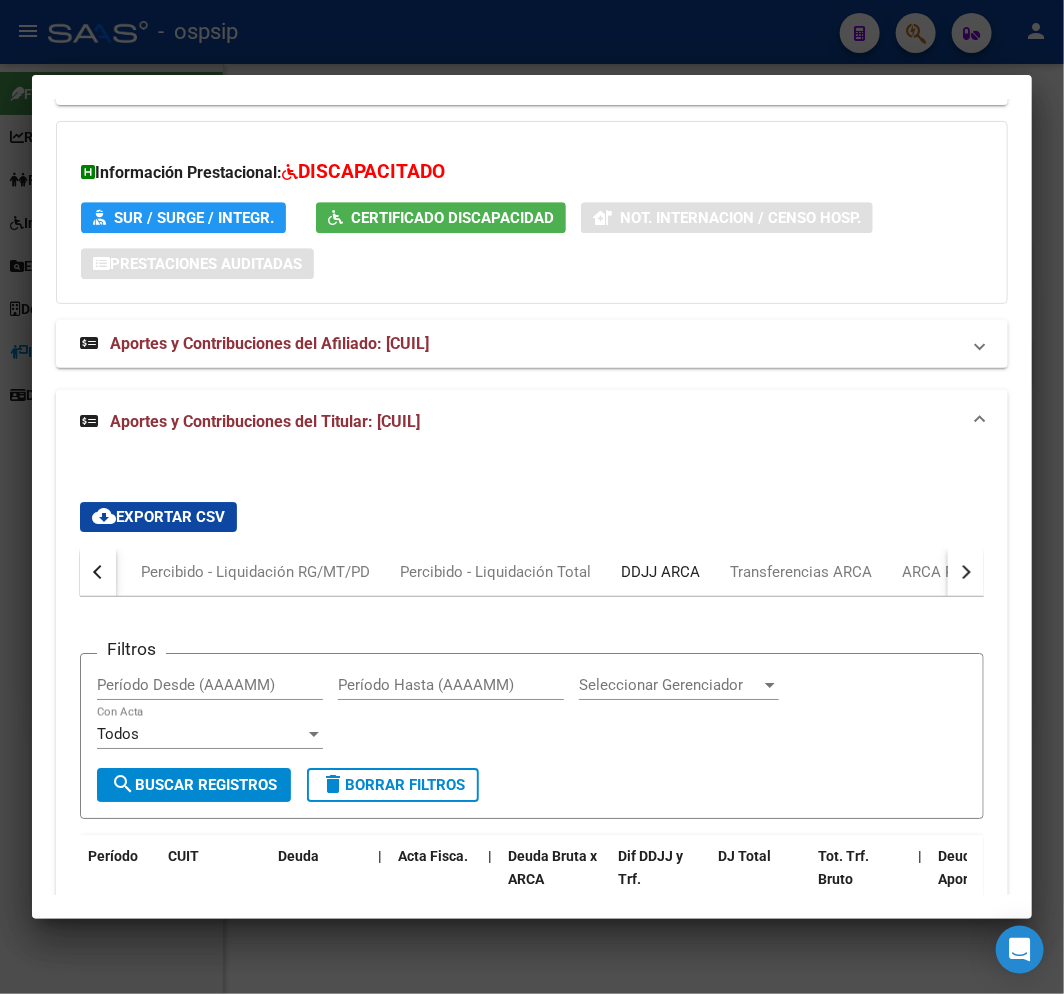 click on "DDJJ ARCA" at bounding box center (660, 572) 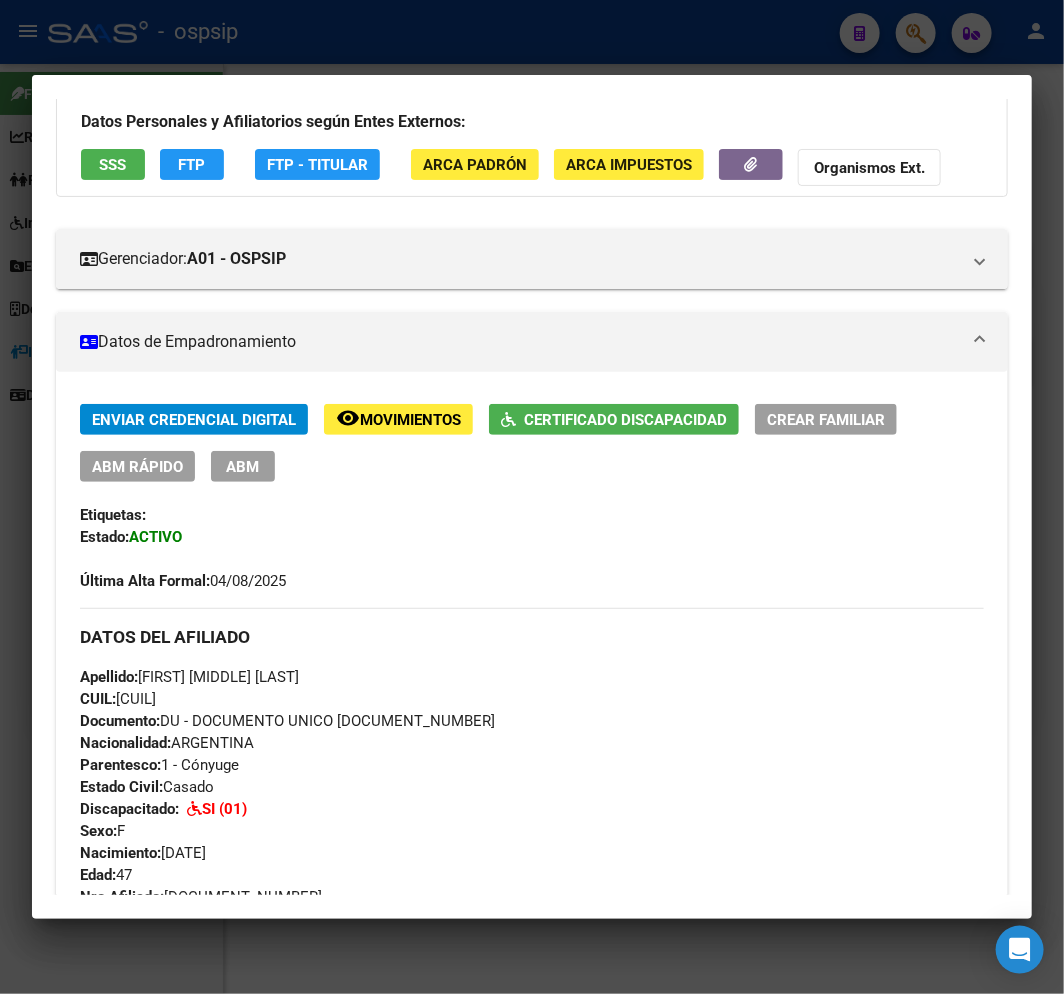 scroll, scrollTop: 24, scrollLeft: 0, axis: vertical 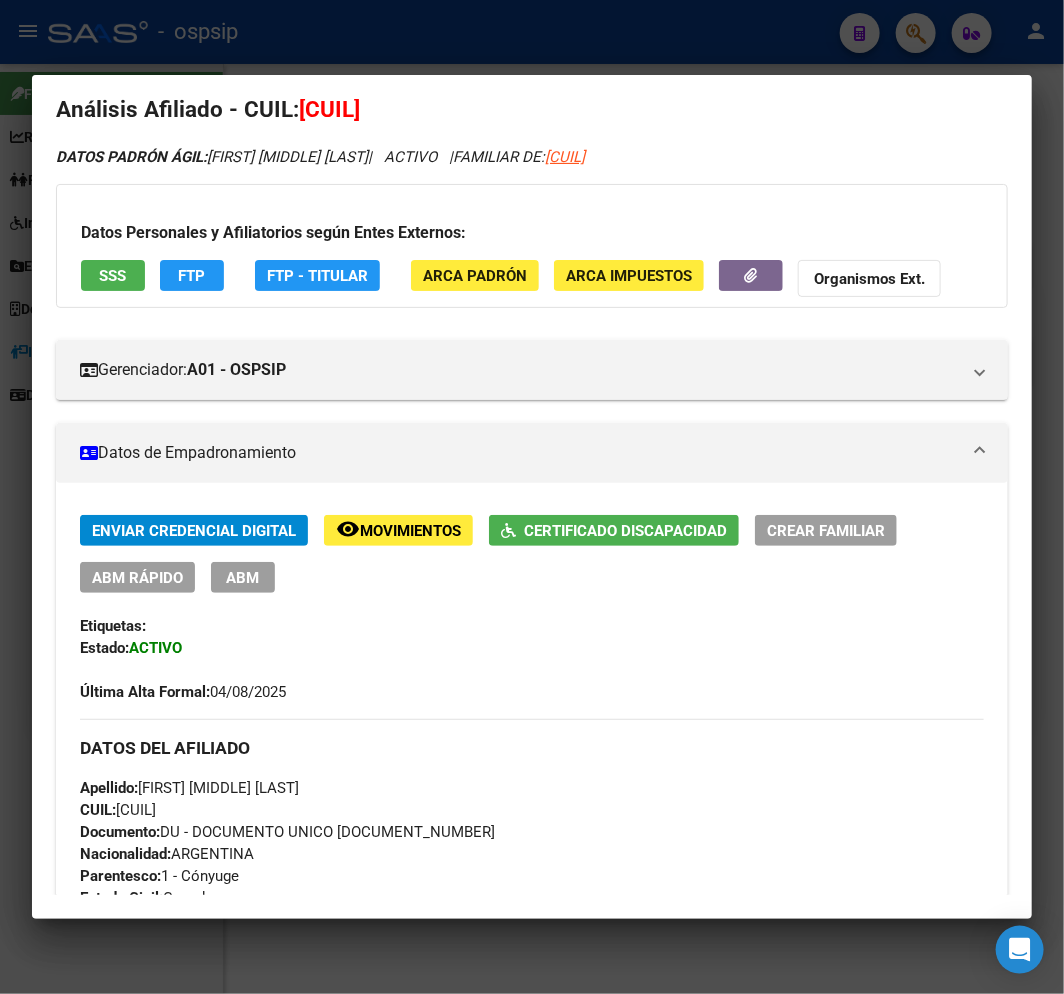 click on "FTP - Titular" 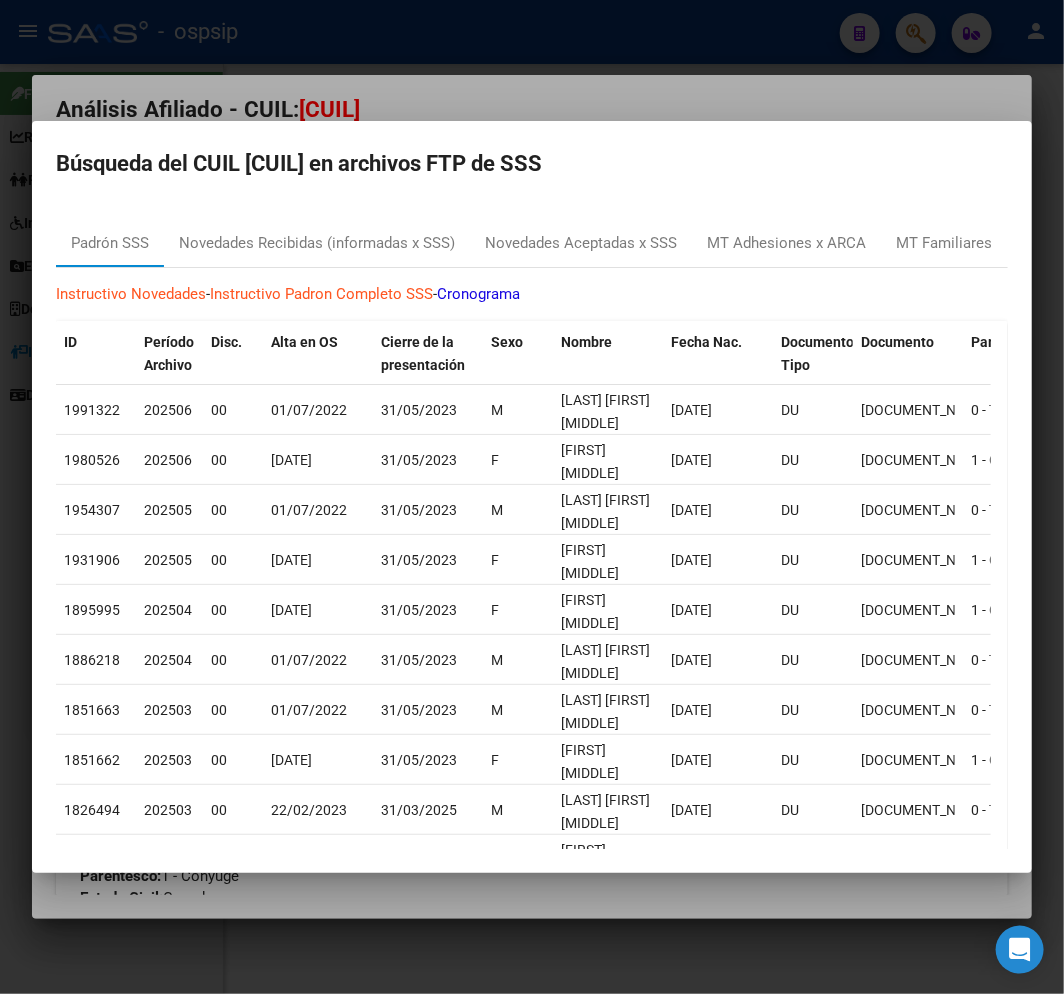 click at bounding box center (532, 497) 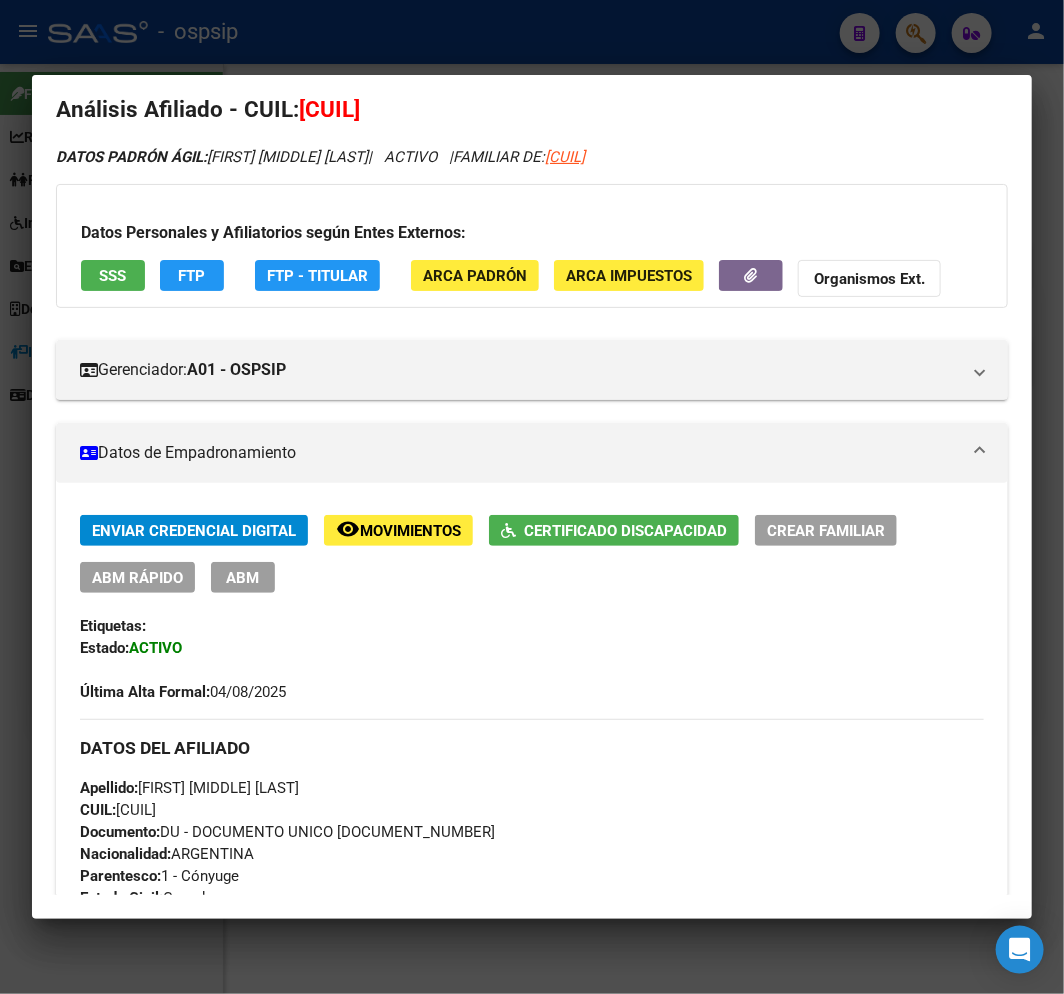 drag, startPoint x: 324, startPoint y: 297, endPoint x: 325, endPoint y: 283, distance: 14.035668 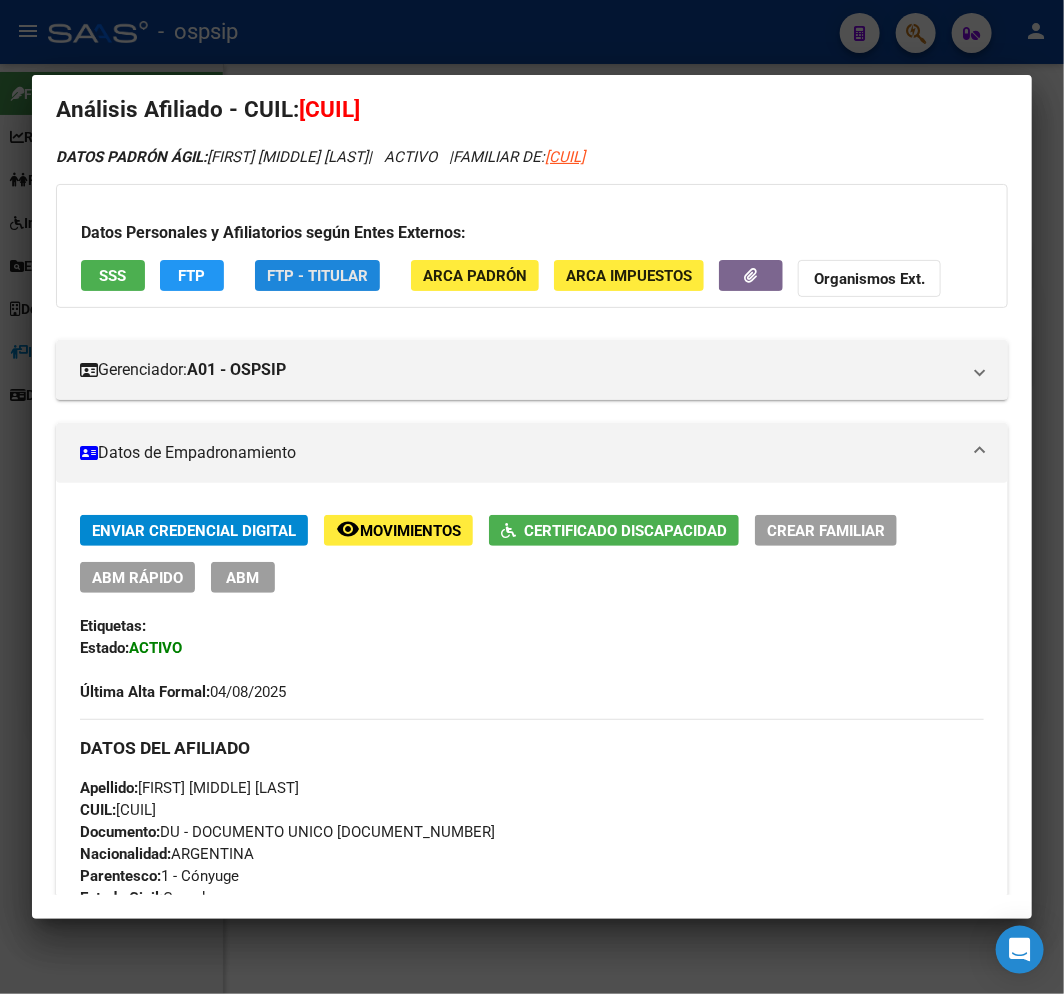 click on "FTP - Titular" 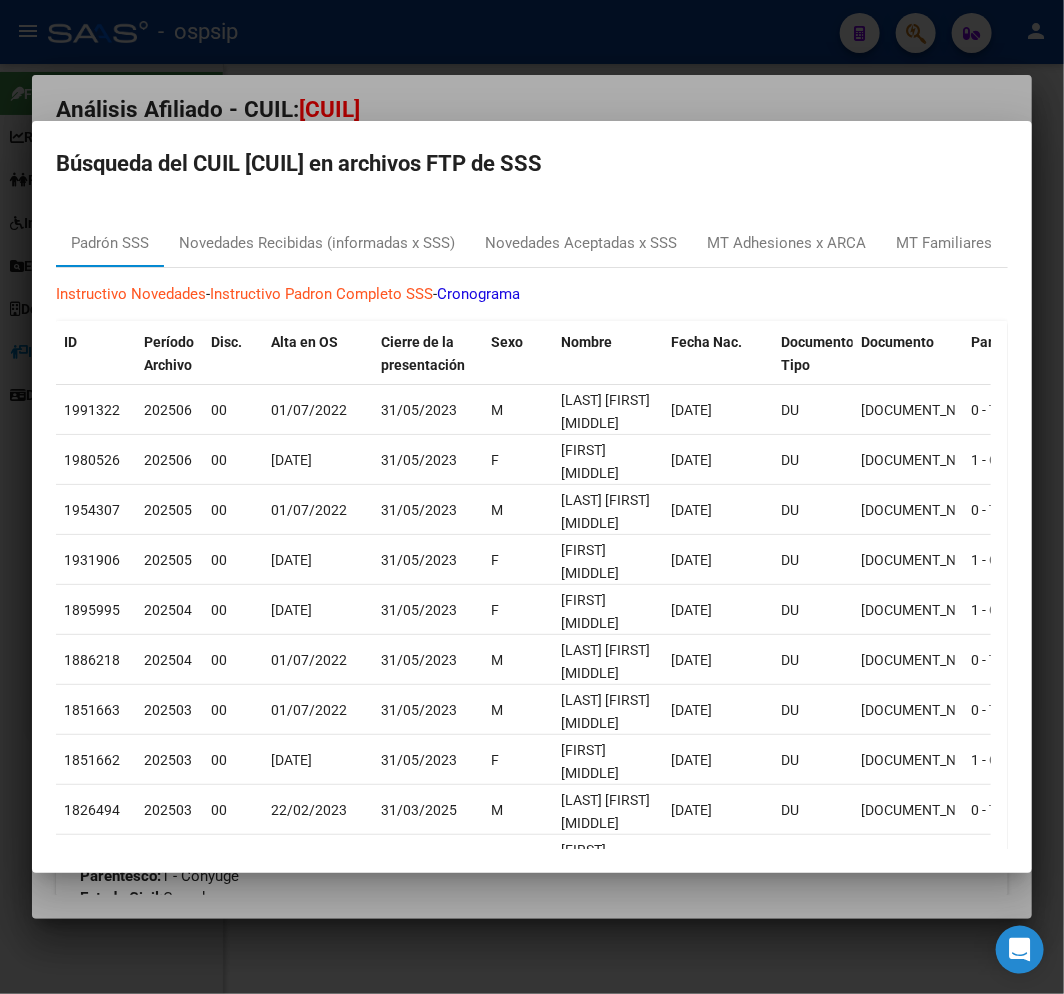 click at bounding box center [532, 497] 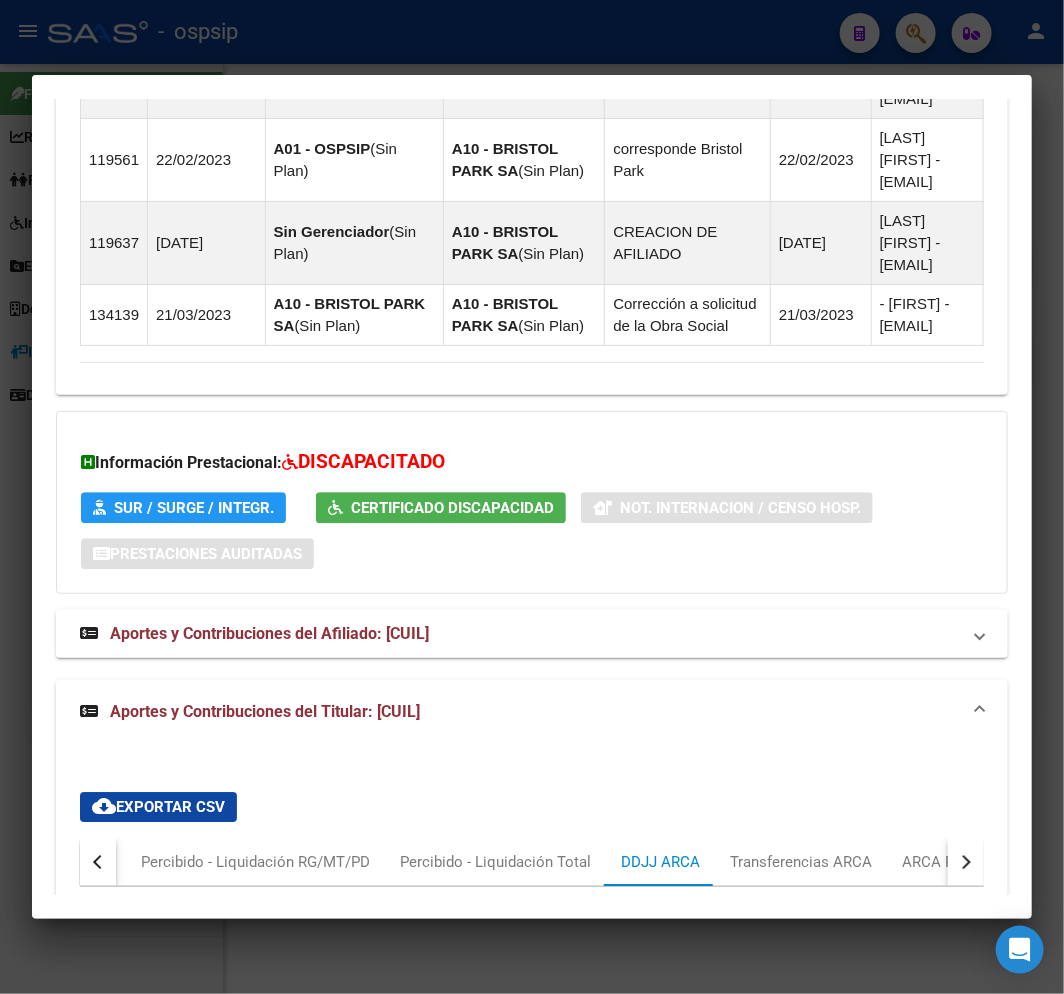 scroll, scrollTop: 2246, scrollLeft: 0, axis: vertical 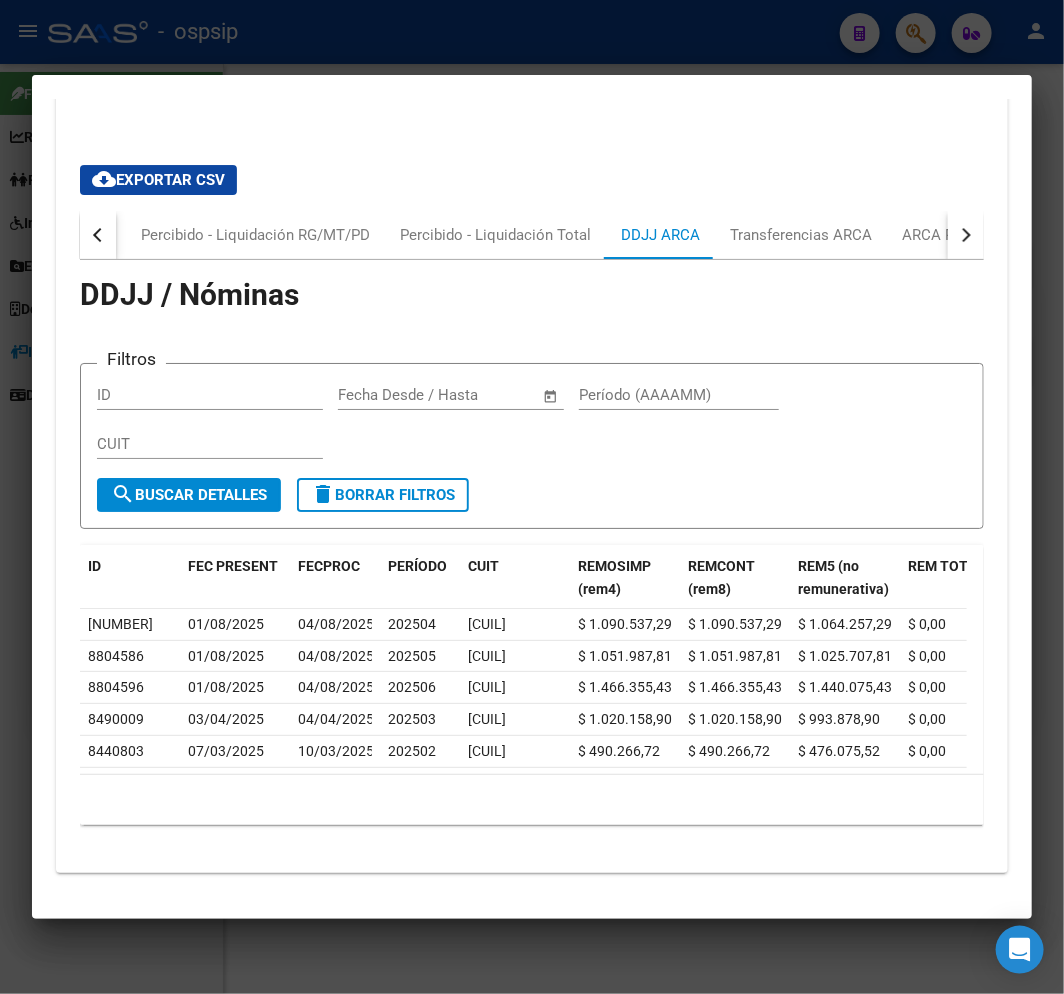 click at bounding box center (532, 497) 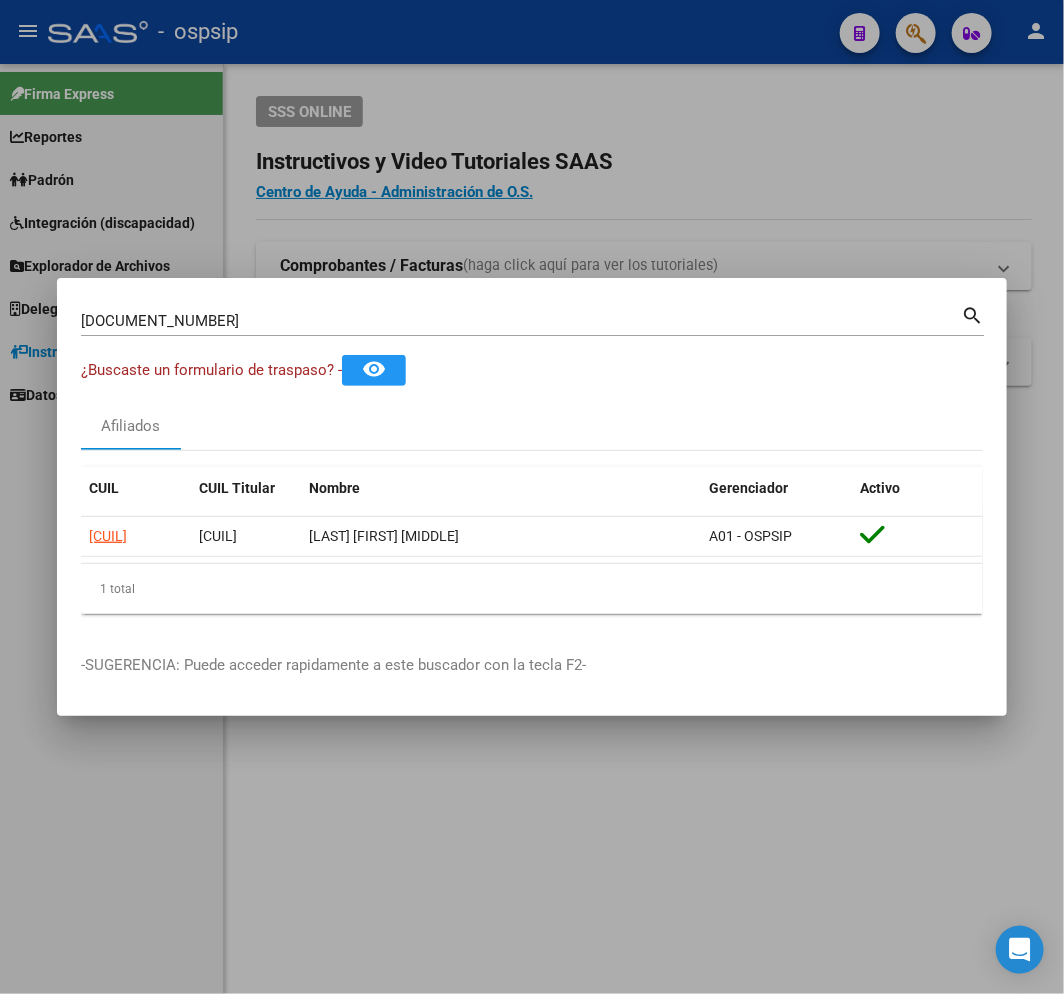 click at bounding box center (532, 497) 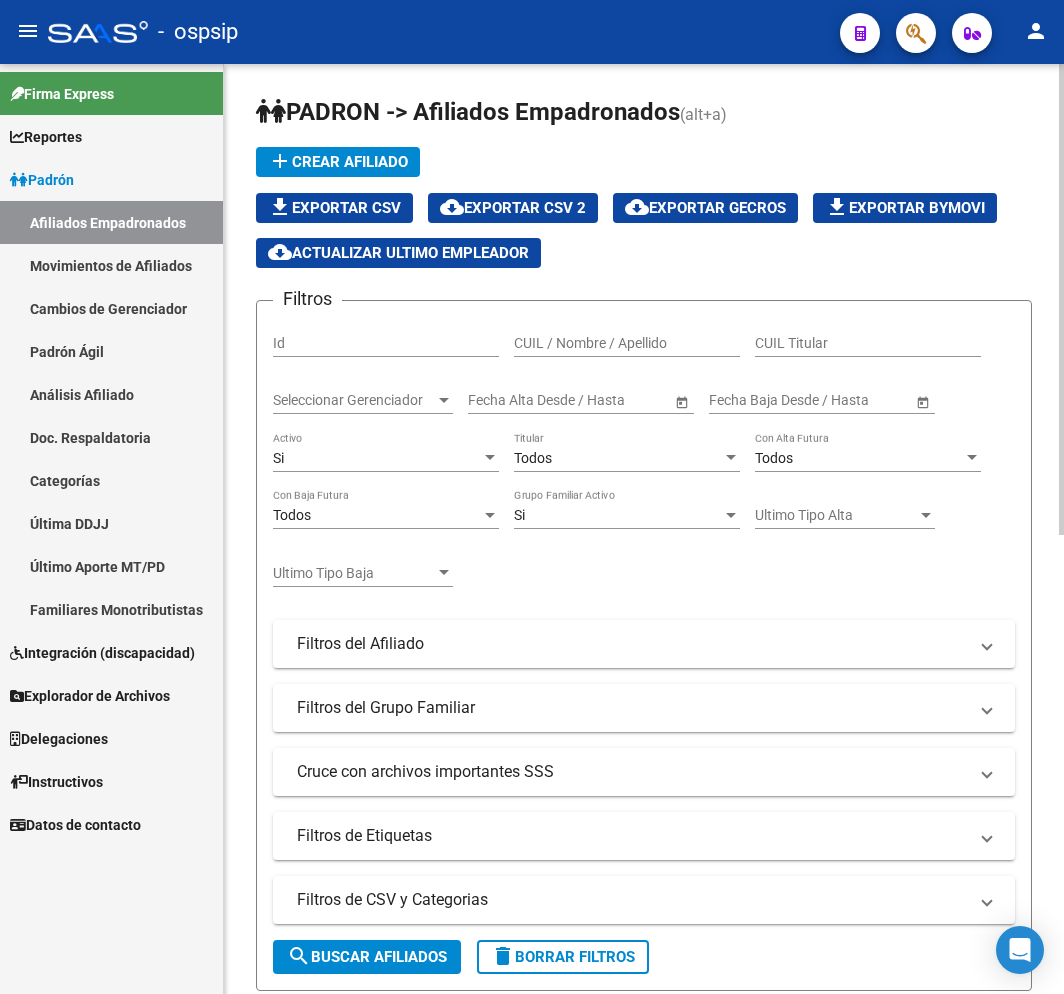 scroll, scrollTop: 0, scrollLeft: 0, axis: both 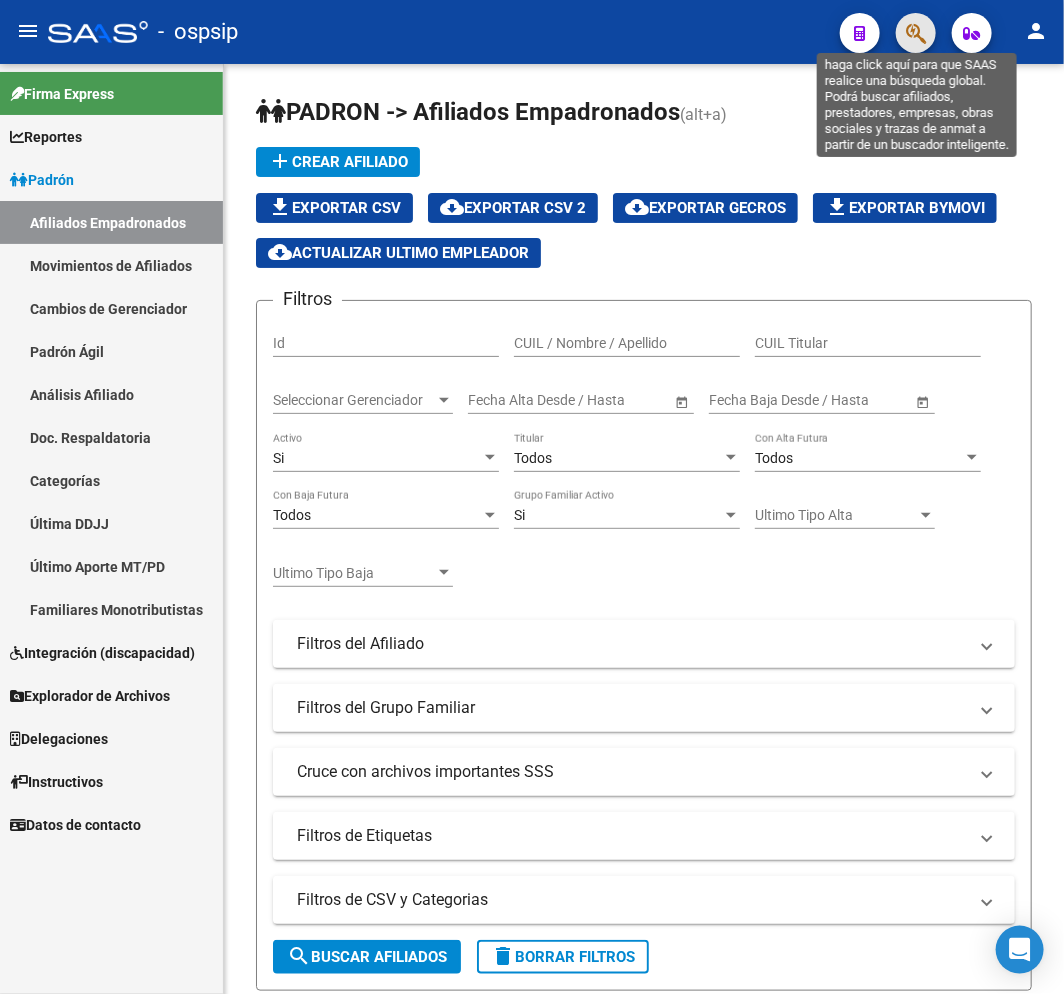 click 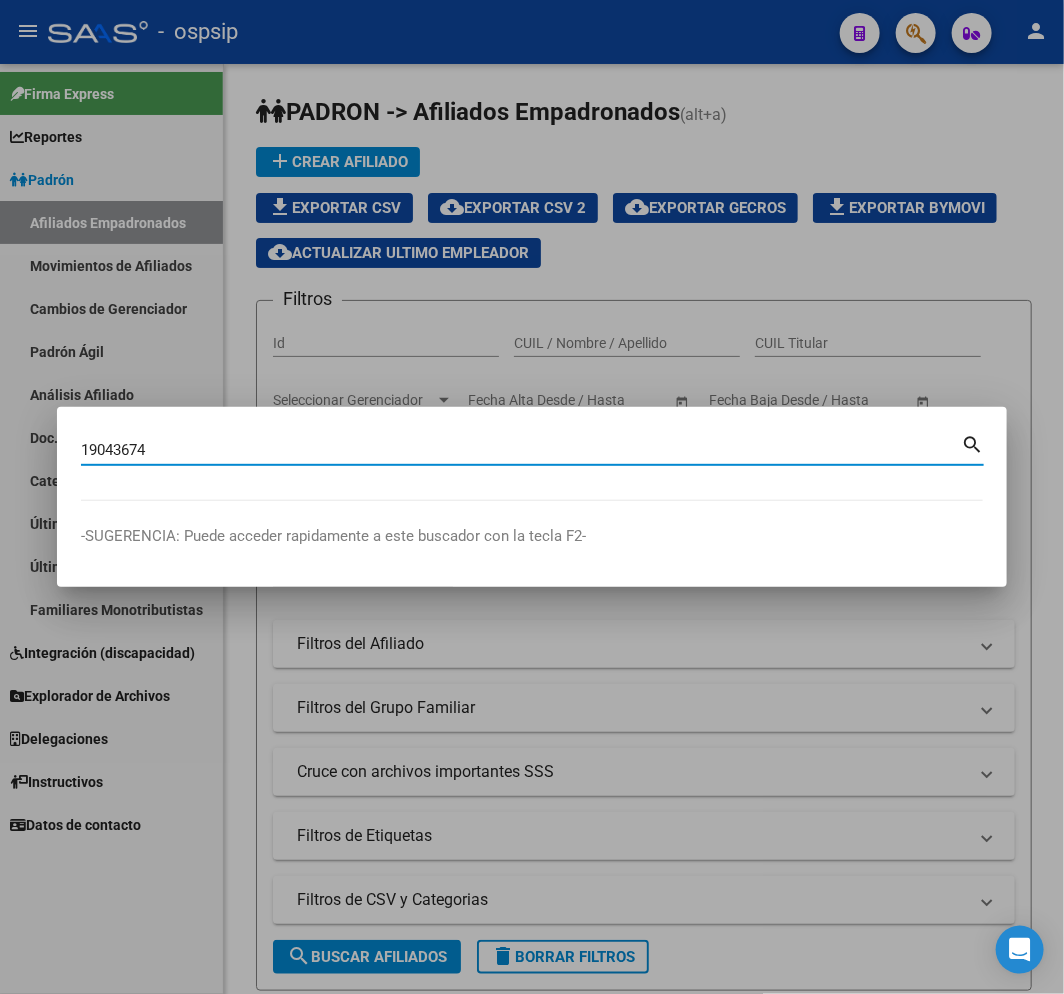 type on "19043674" 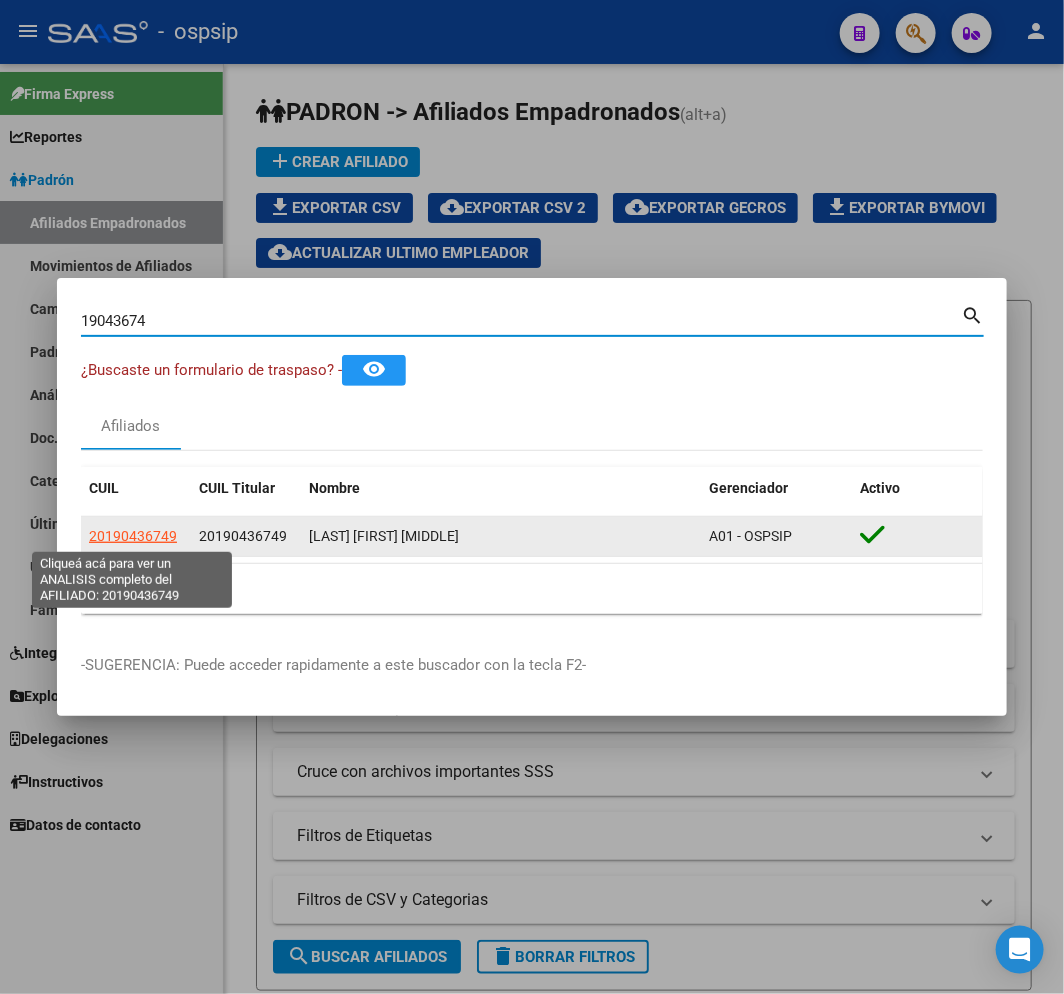 click on "20190436749" 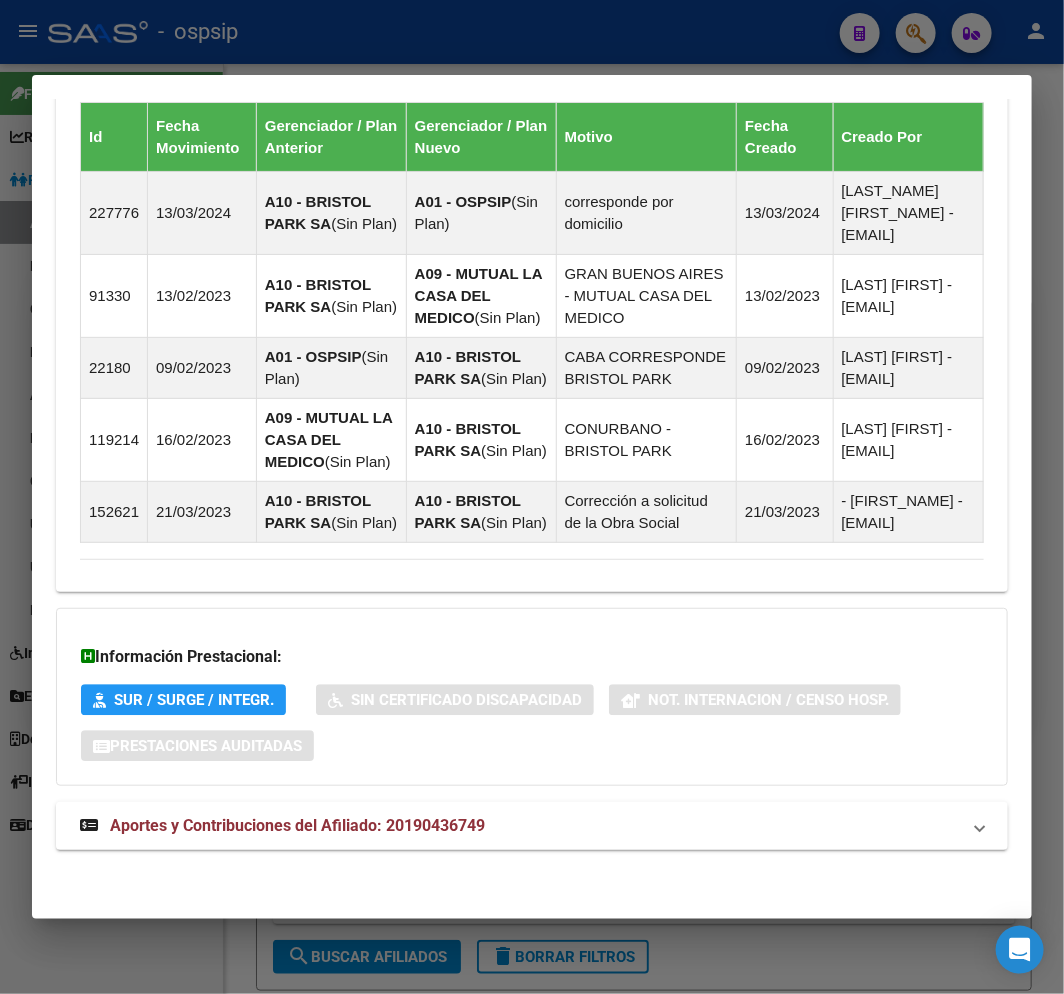 scroll, scrollTop: 1488, scrollLeft: 0, axis: vertical 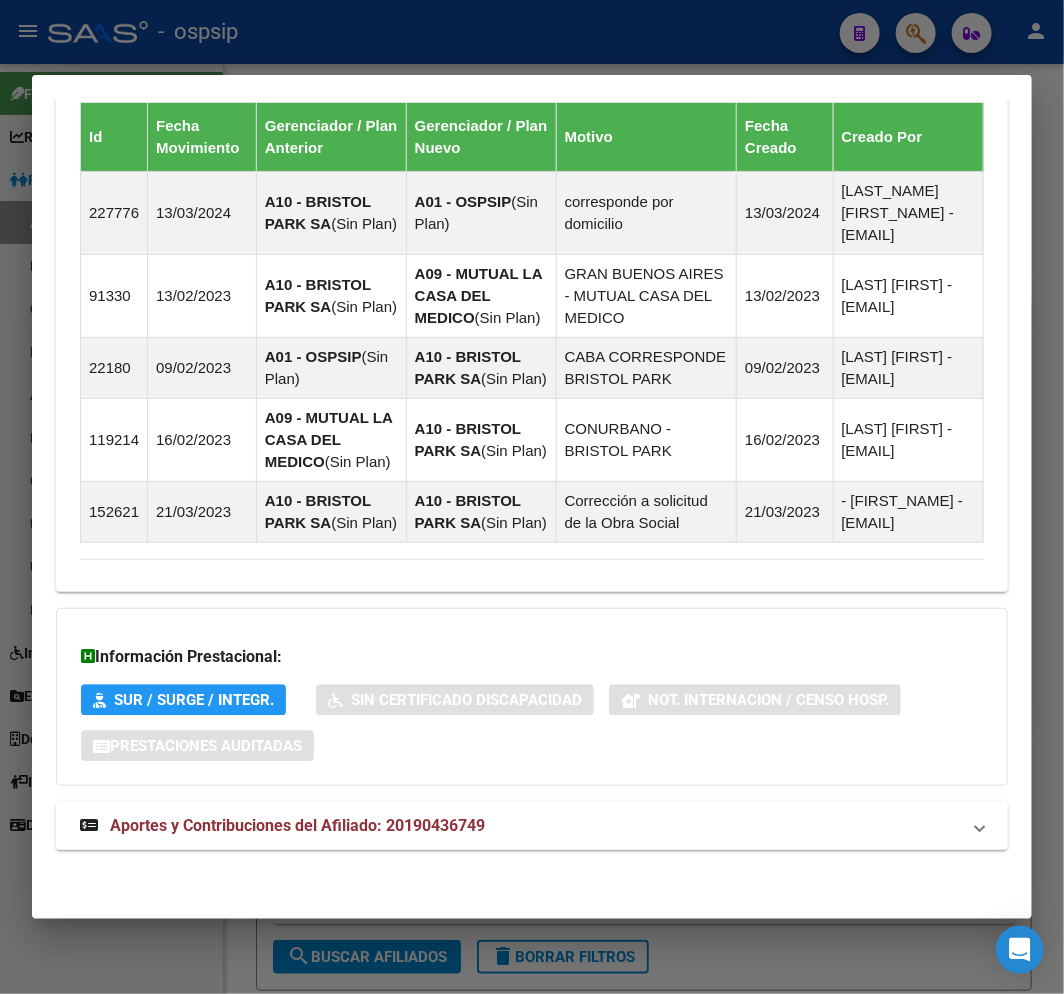 drag, startPoint x: 596, startPoint y: 847, endPoint x: 611, endPoint y: 810, distance: 39.92493 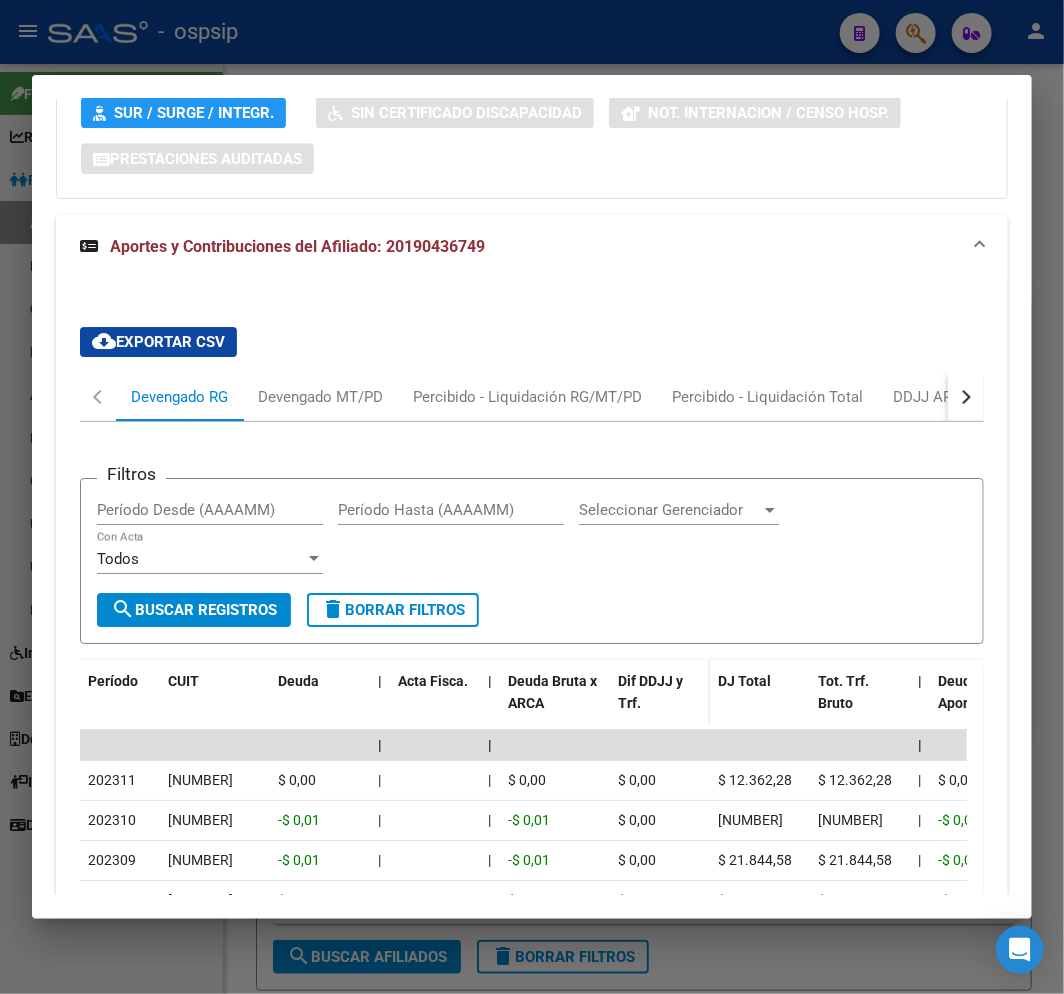 scroll, scrollTop: 2032, scrollLeft: 0, axis: vertical 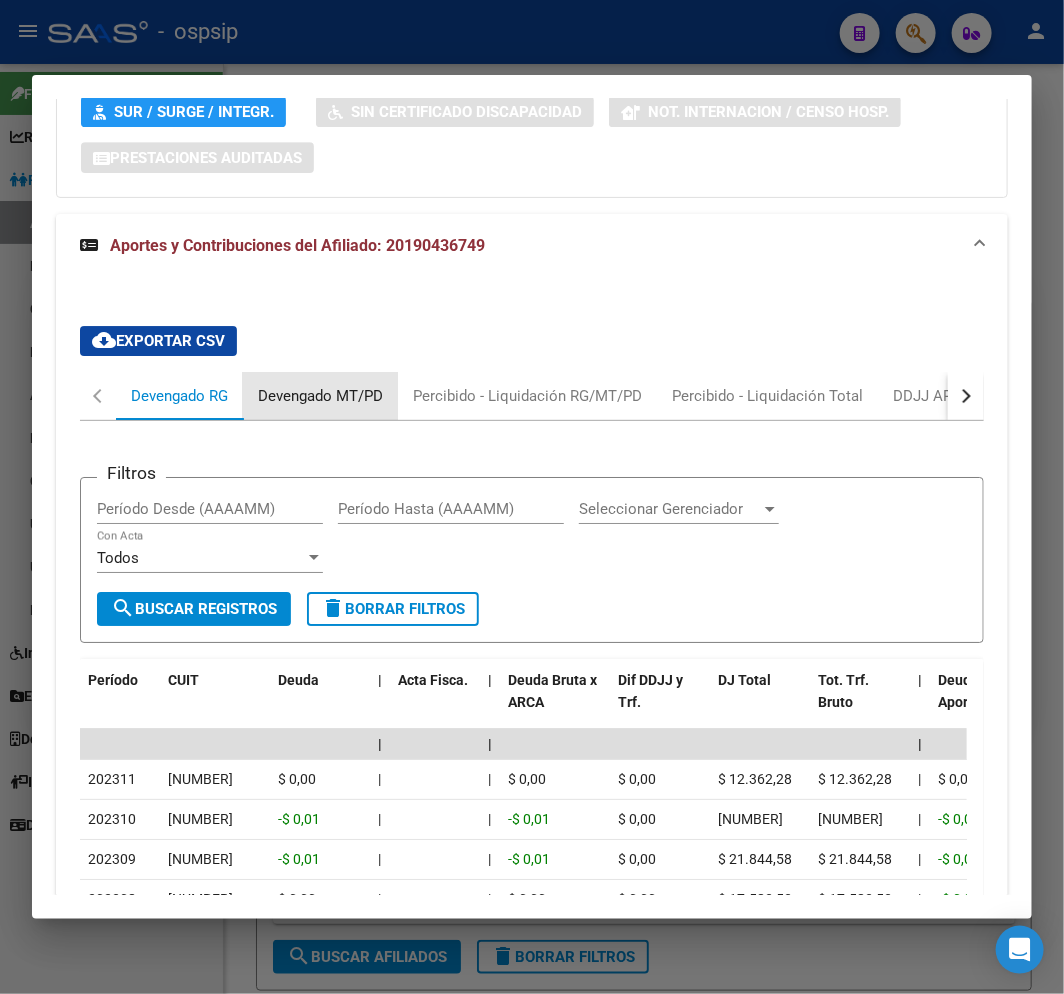 click on "Devengado MT/PD" at bounding box center (320, 396) 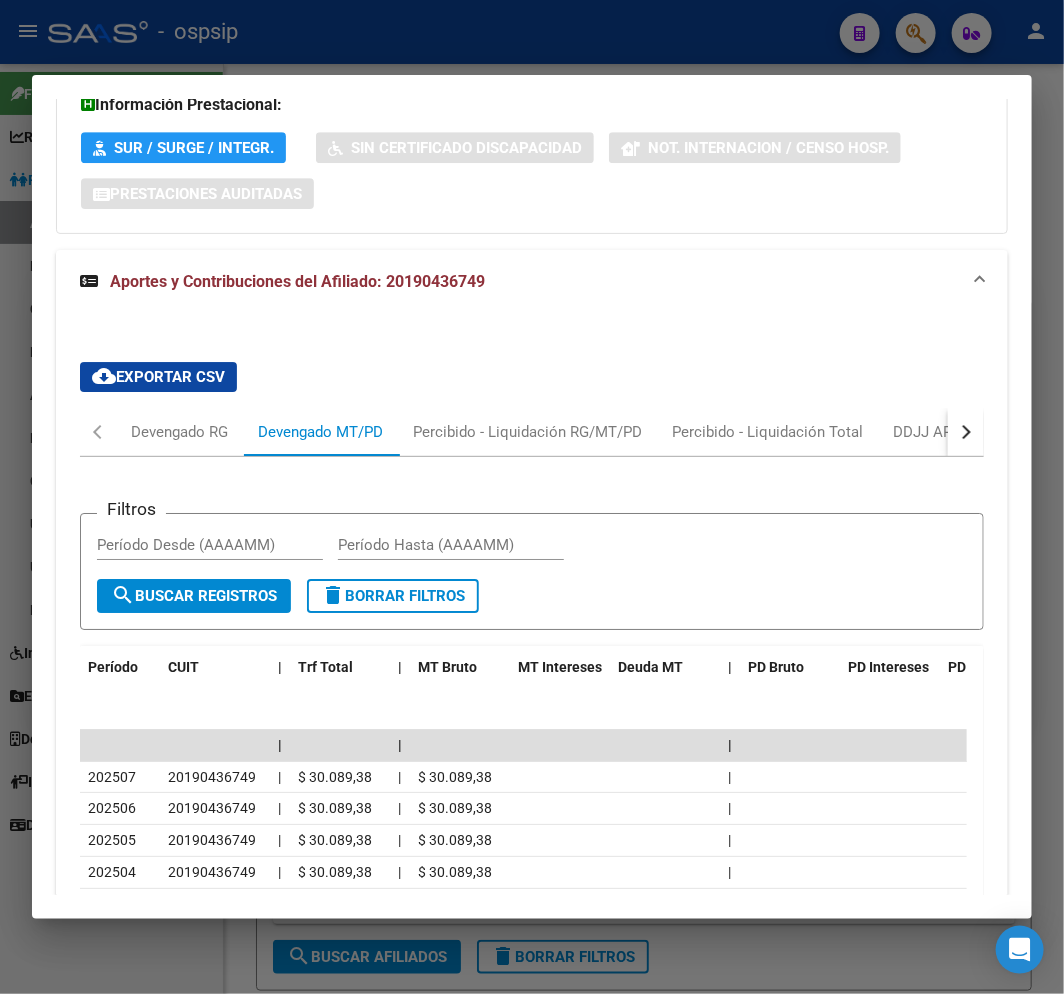 scroll, scrollTop: 2032, scrollLeft: 0, axis: vertical 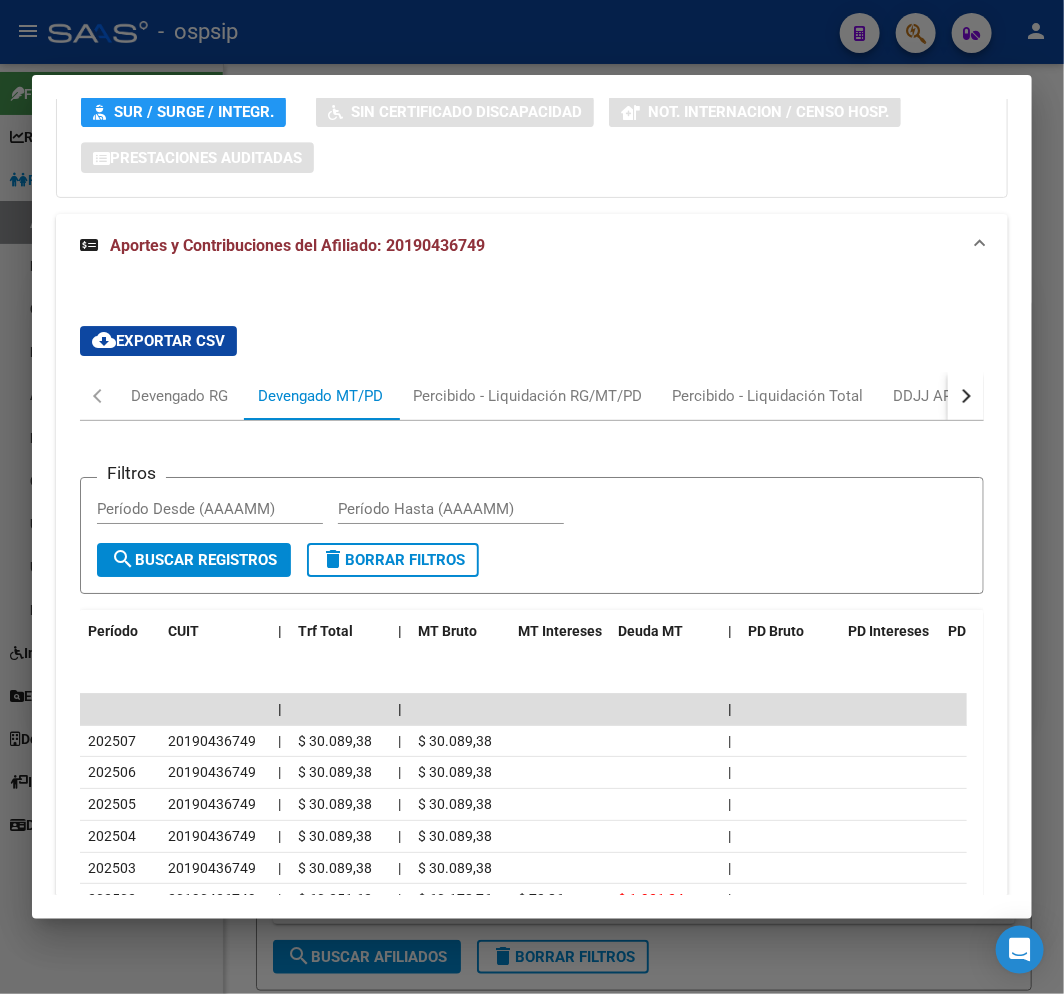 click at bounding box center (532, 497) 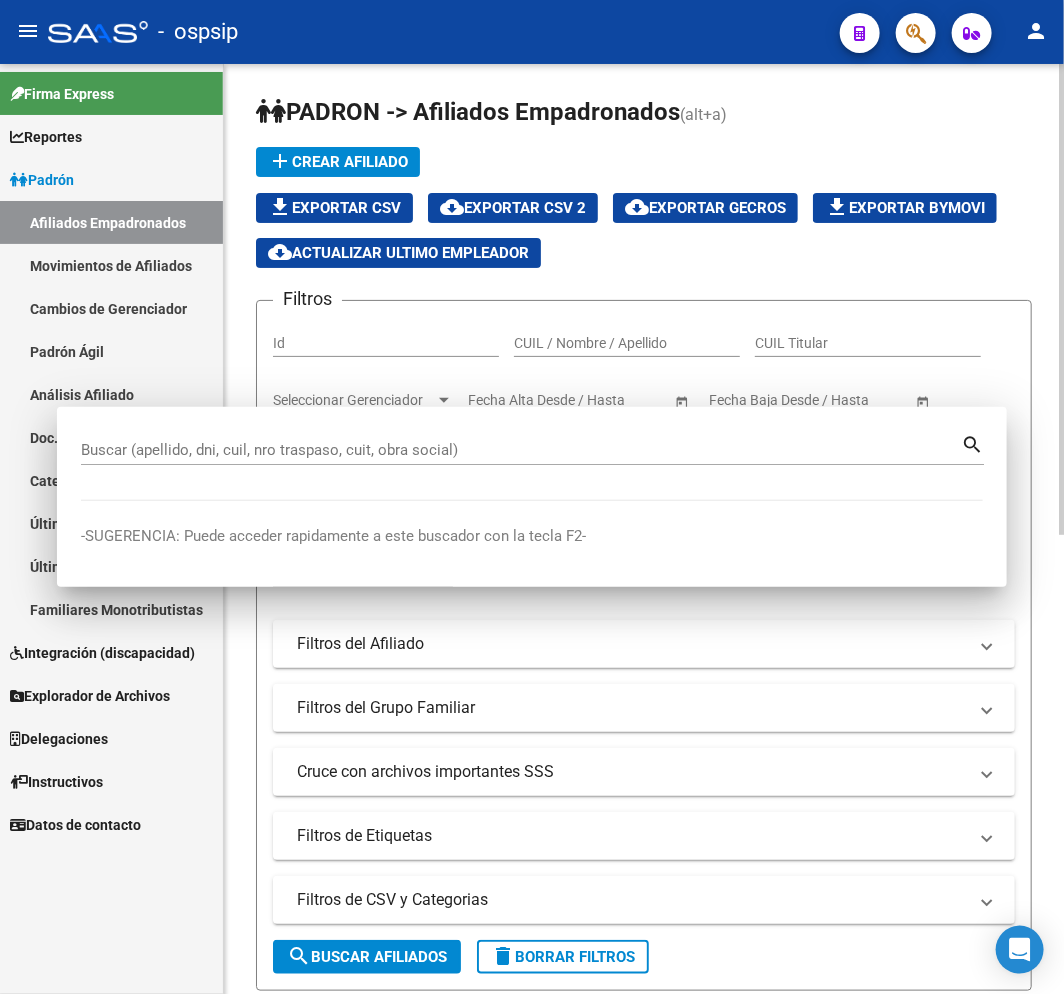 drag, startPoint x: 501, startPoint y: 51, endPoint x: 735, endPoint y: 117, distance: 243.1296 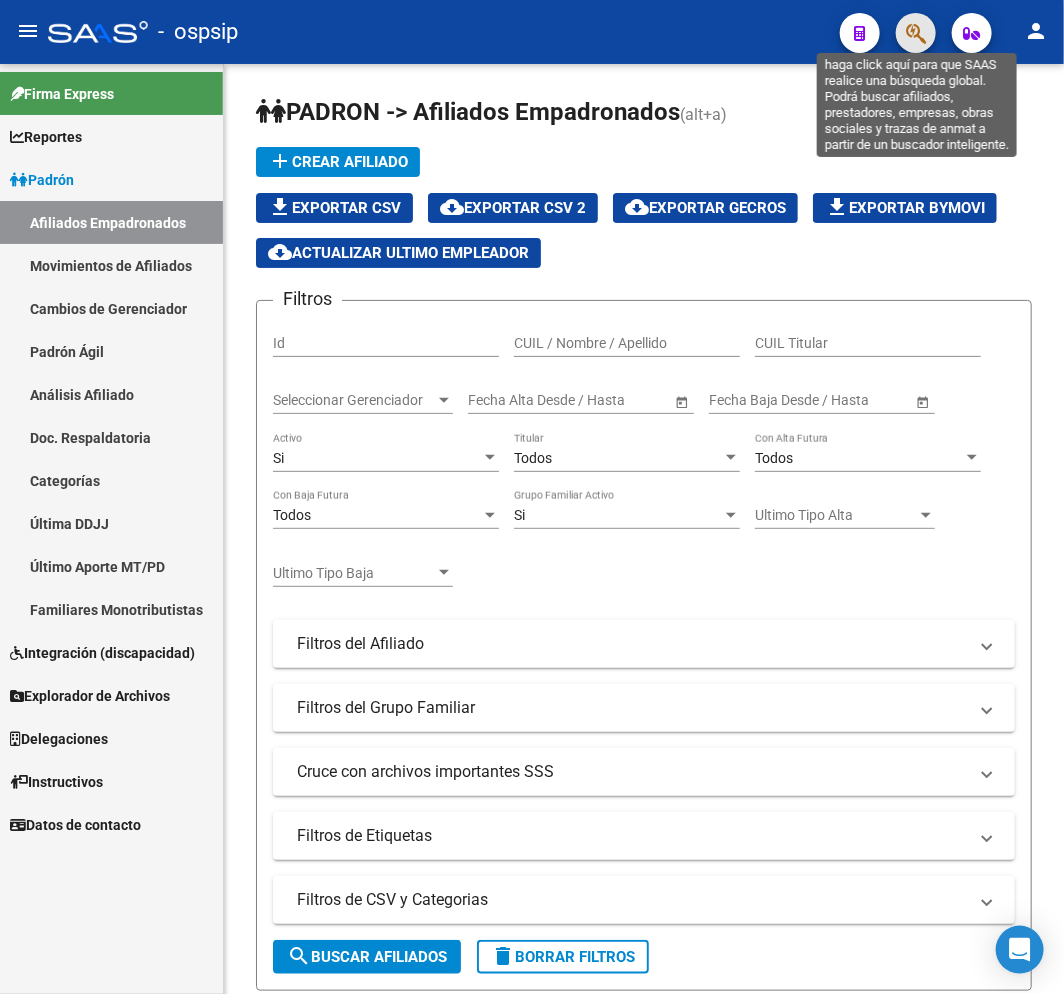 click 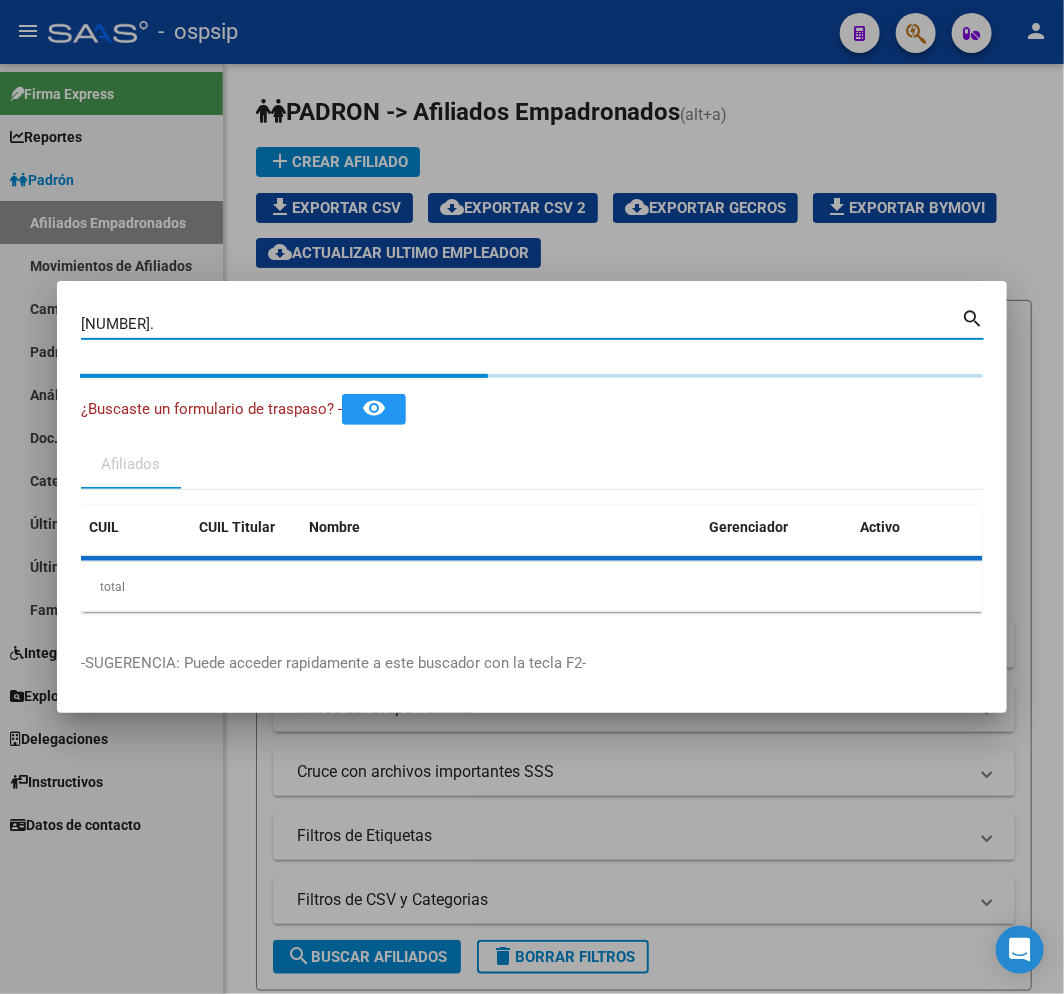 type on "[NUMBER]" 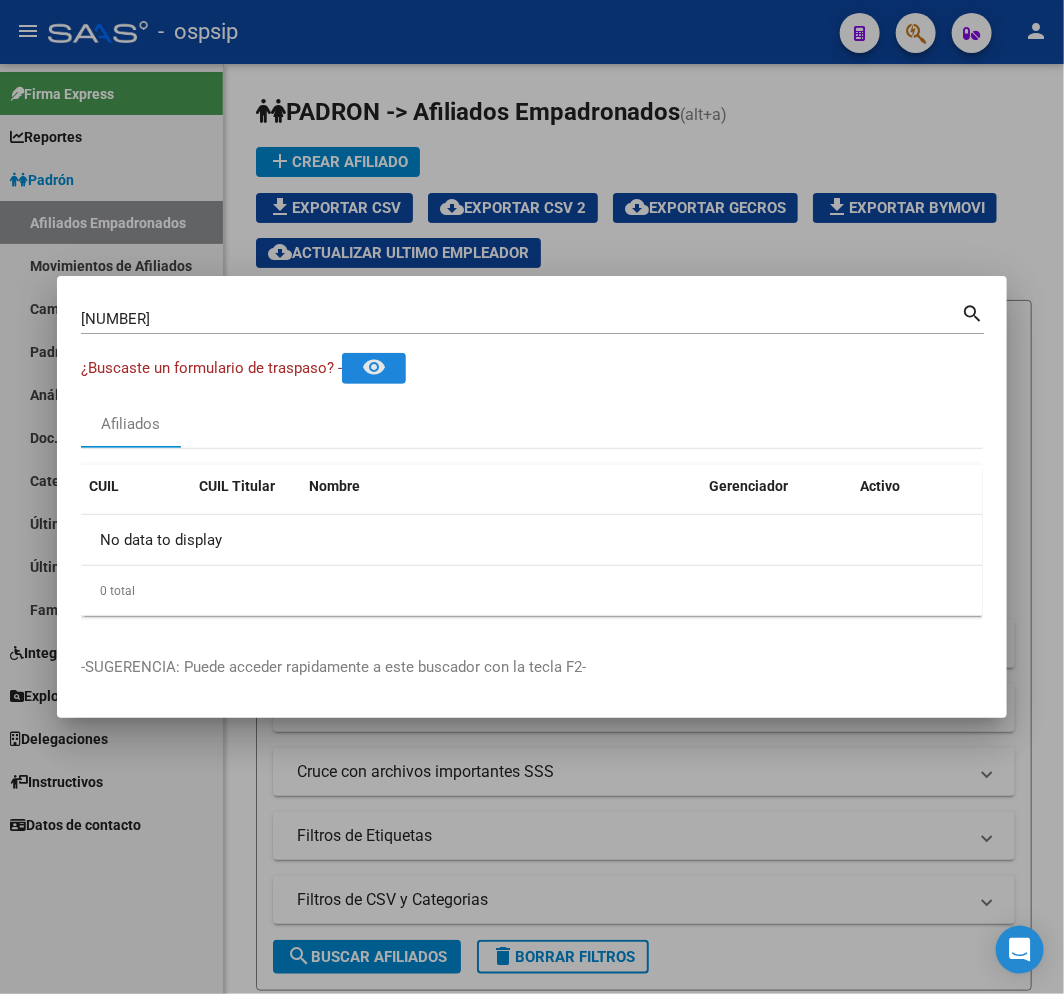 click on "remove_red_eye" at bounding box center [374, 368] 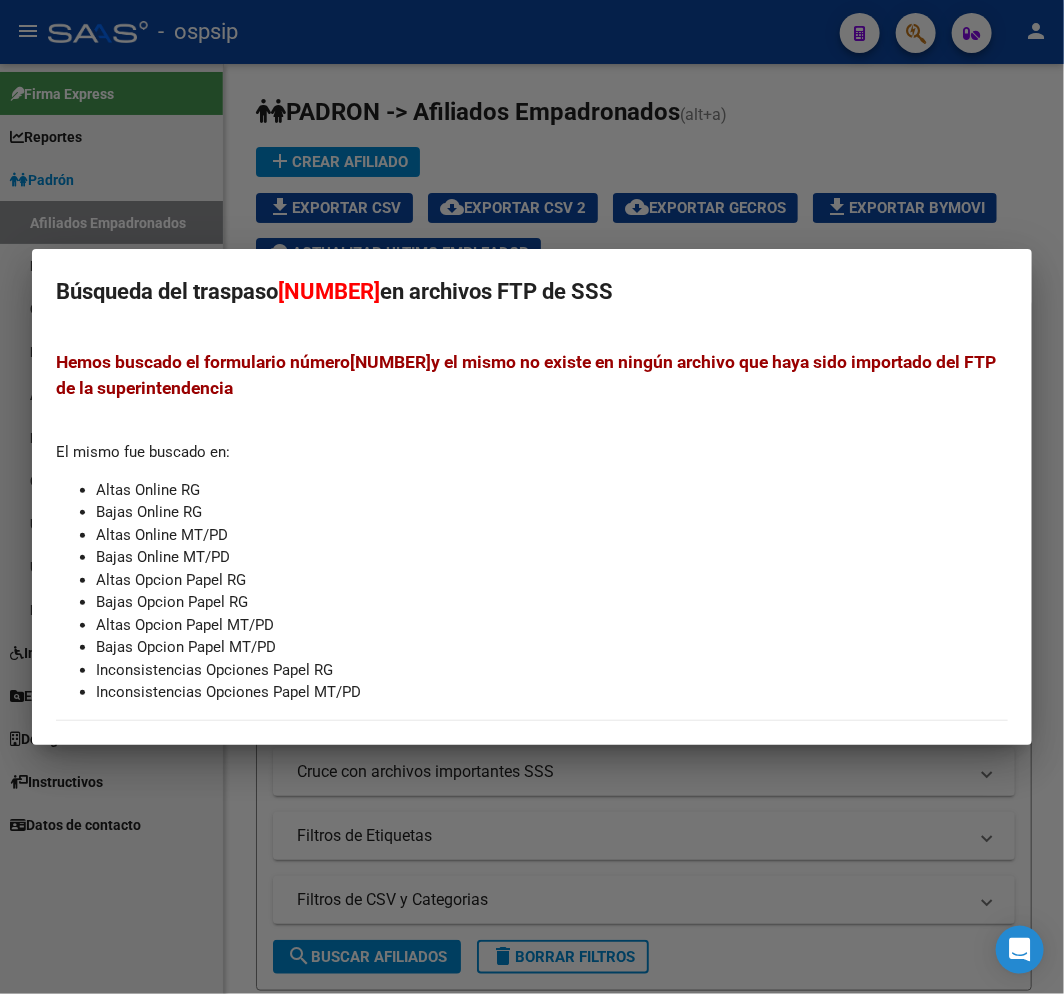 click at bounding box center (532, 497) 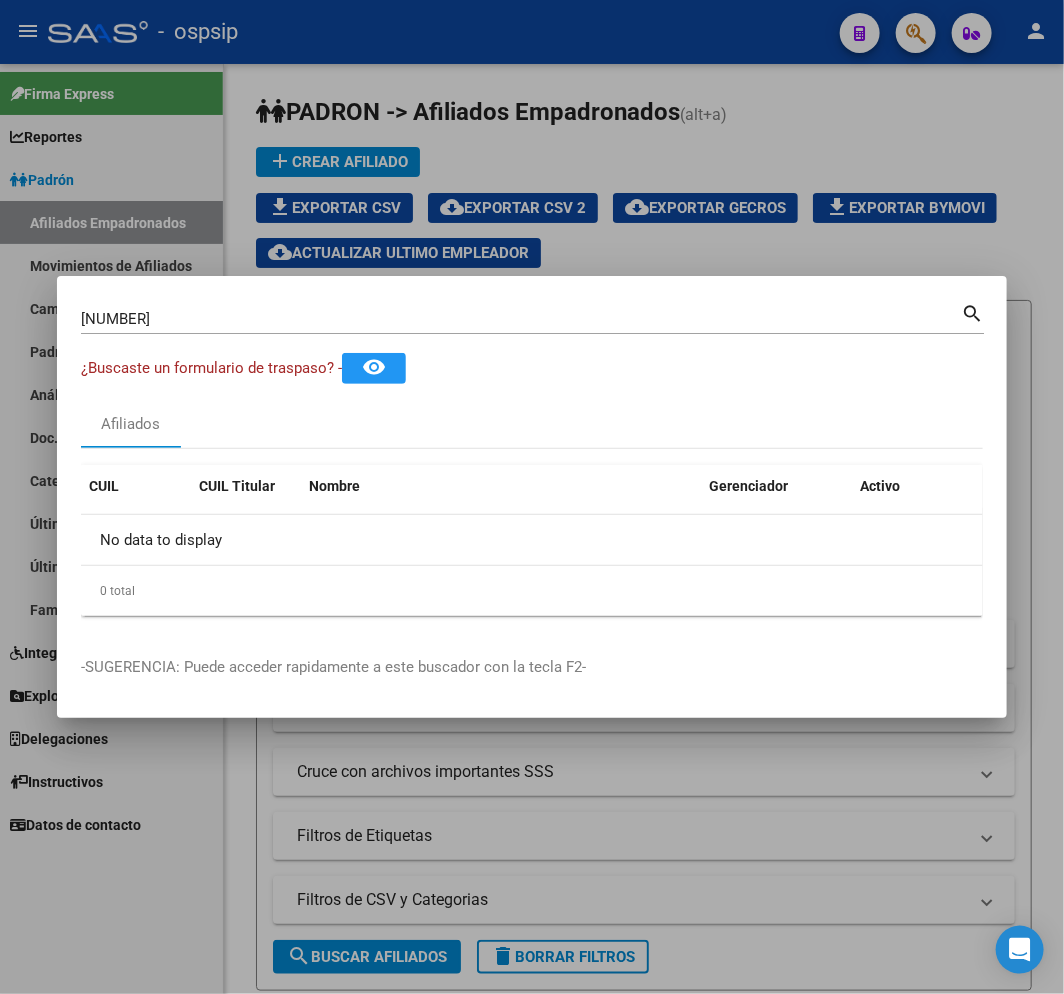 drag, startPoint x: 541, startPoint y: 783, endPoint x: 245, endPoint y: 555, distance: 373.63083 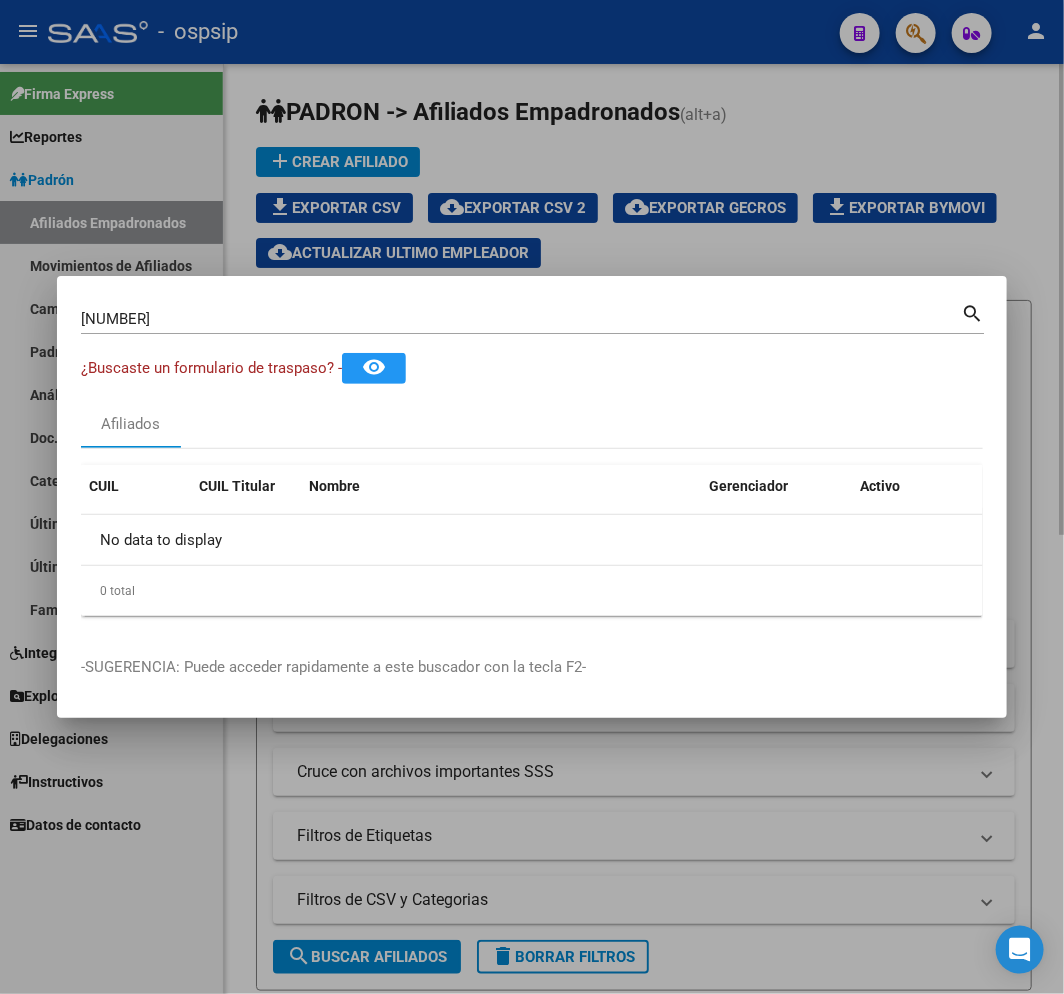 click at bounding box center (532, 497) 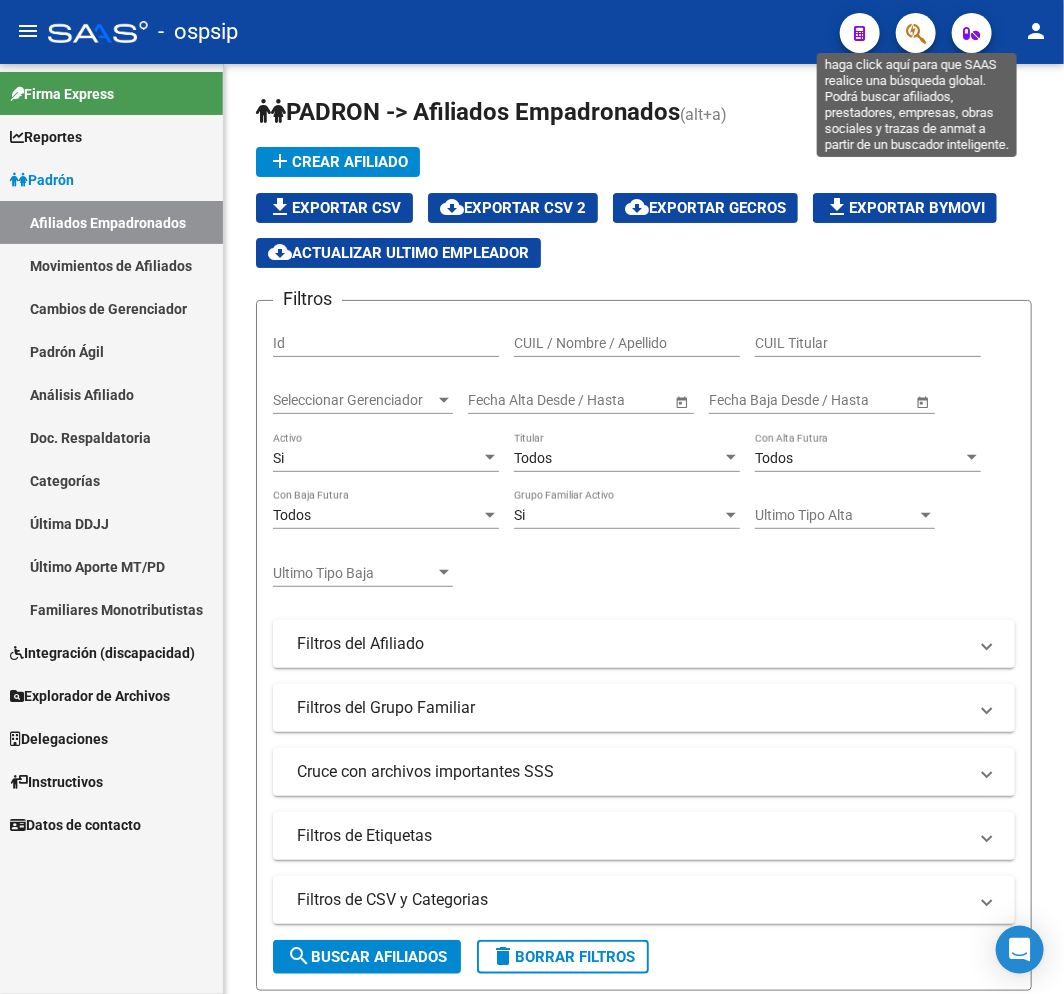 click 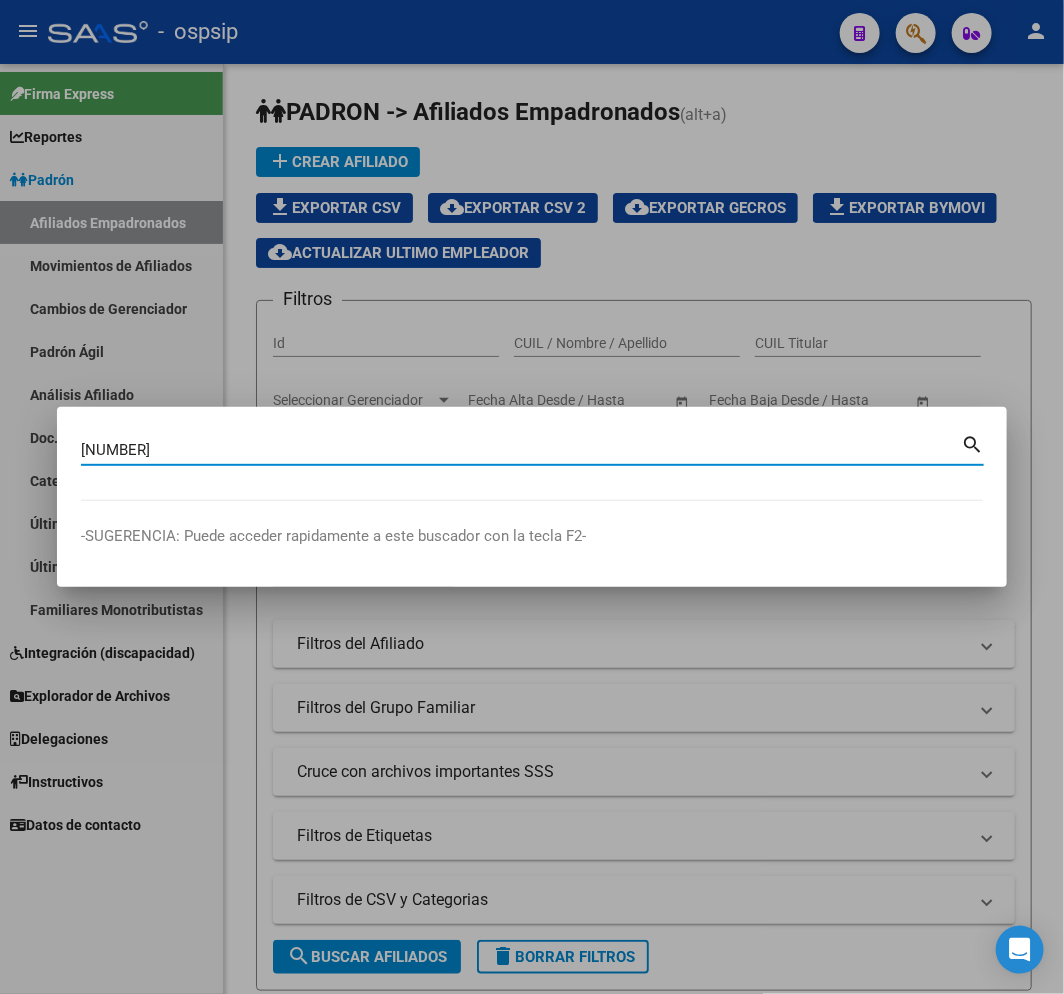 type on "[NUMBER]" 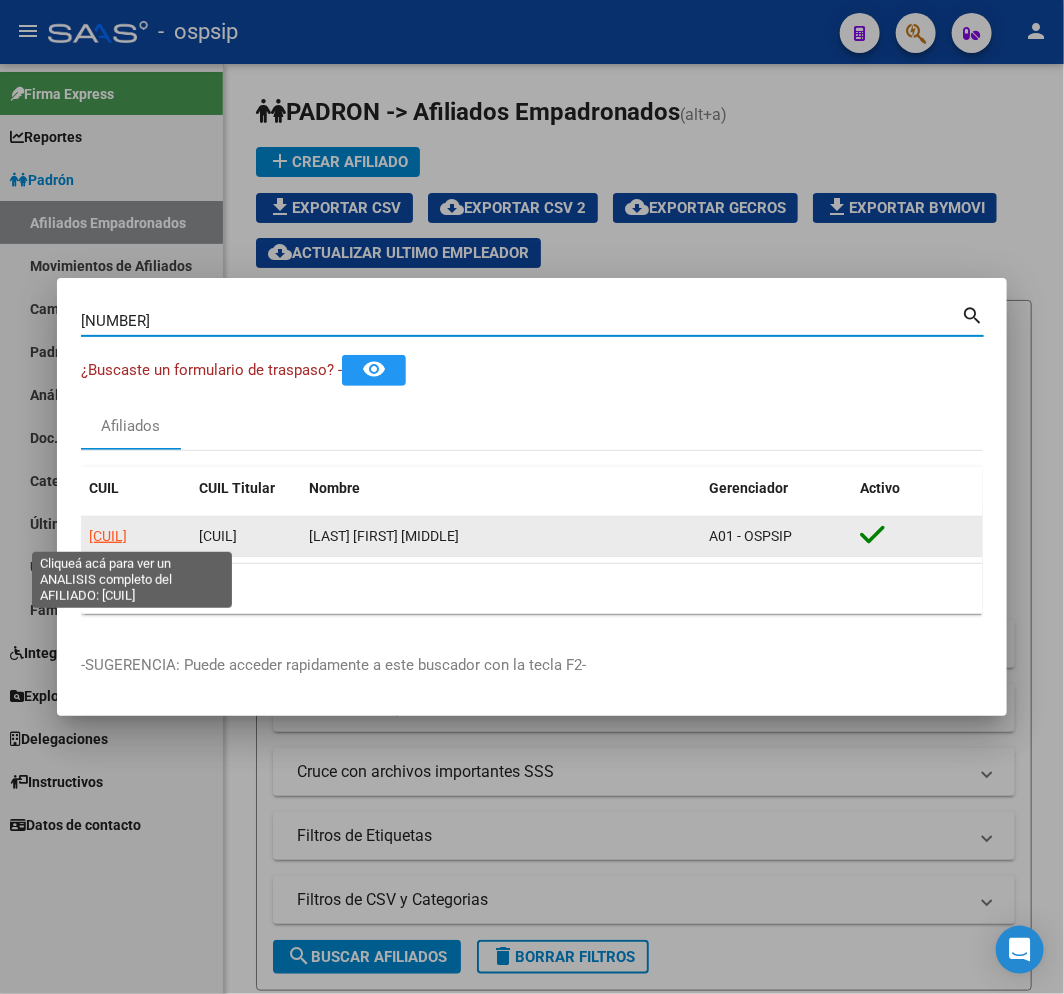 click on "[CUIL]" 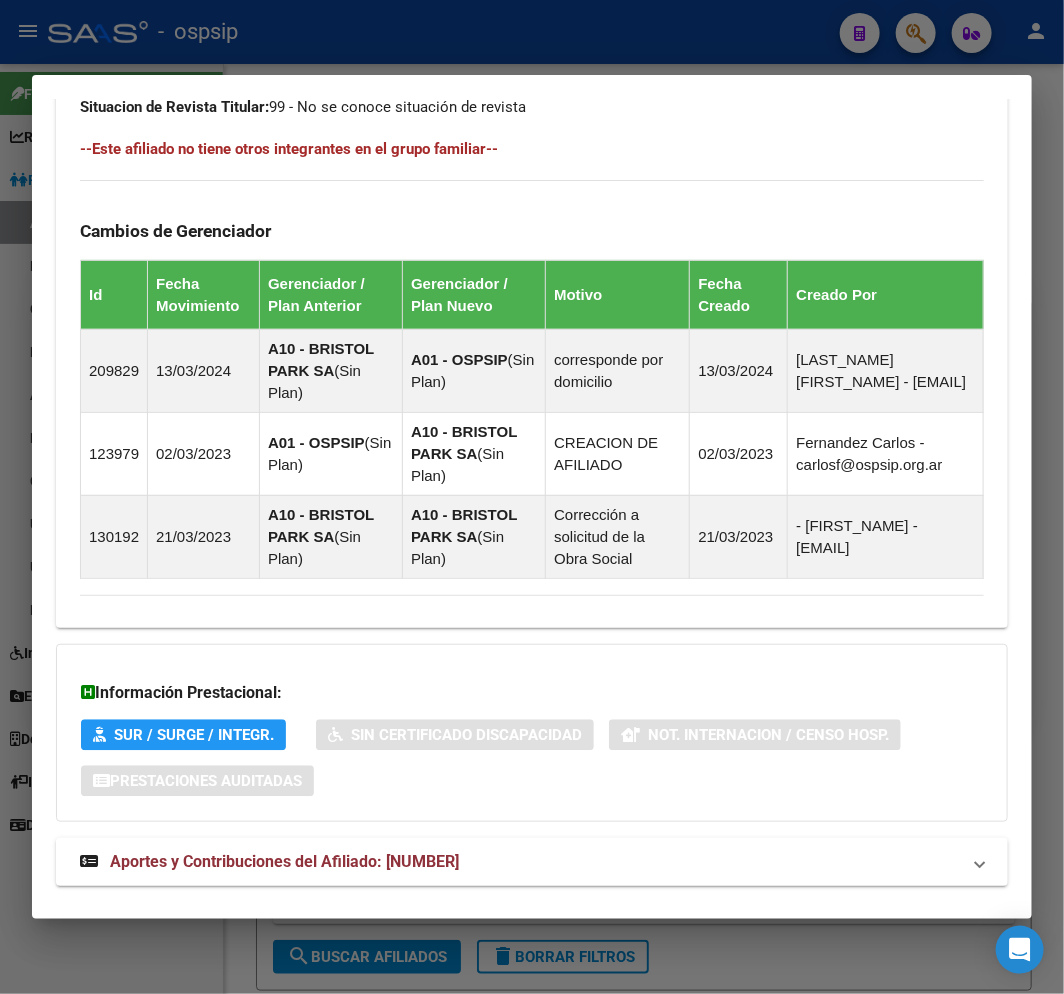 scroll, scrollTop: 1233, scrollLeft: 0, axis: vertical 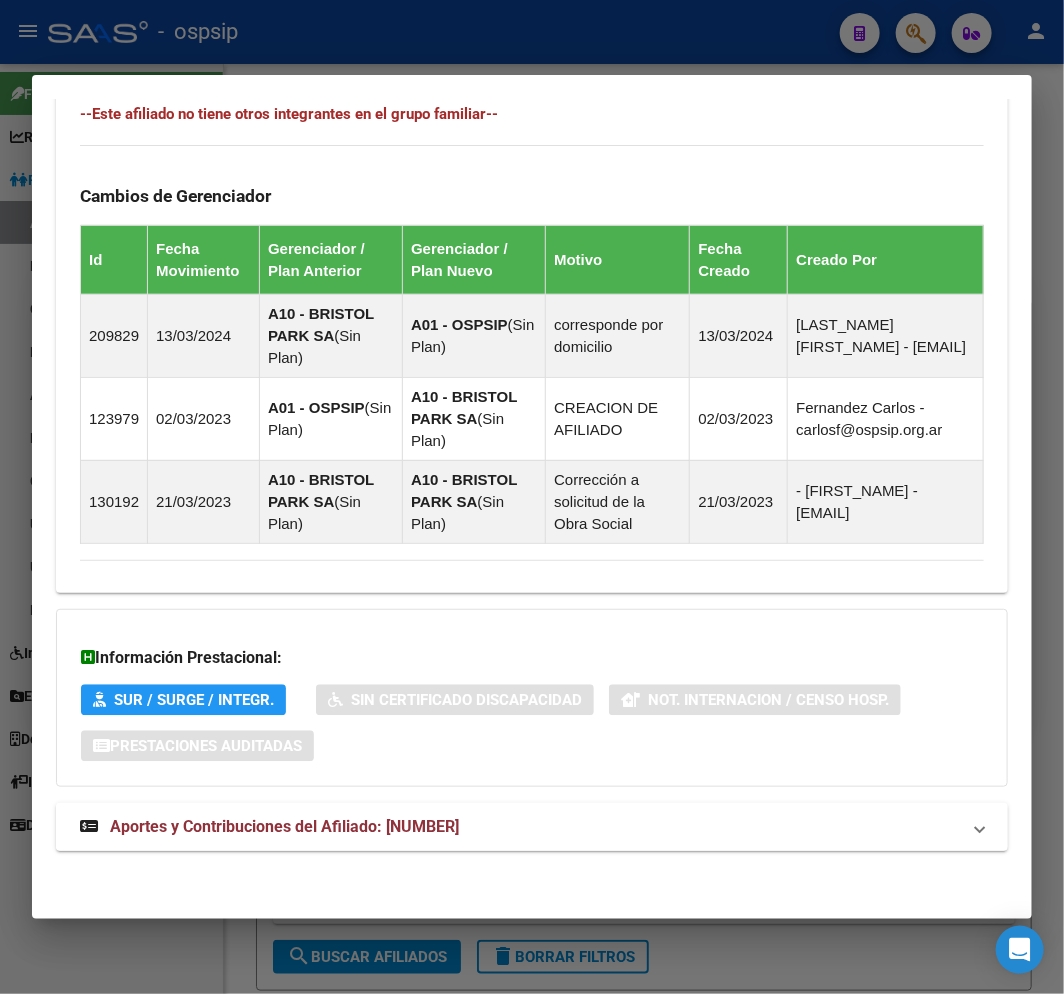 click on "Aportes y Contribuciones del Afiliado: [NUMBER]" at bounding box center [520, 827] 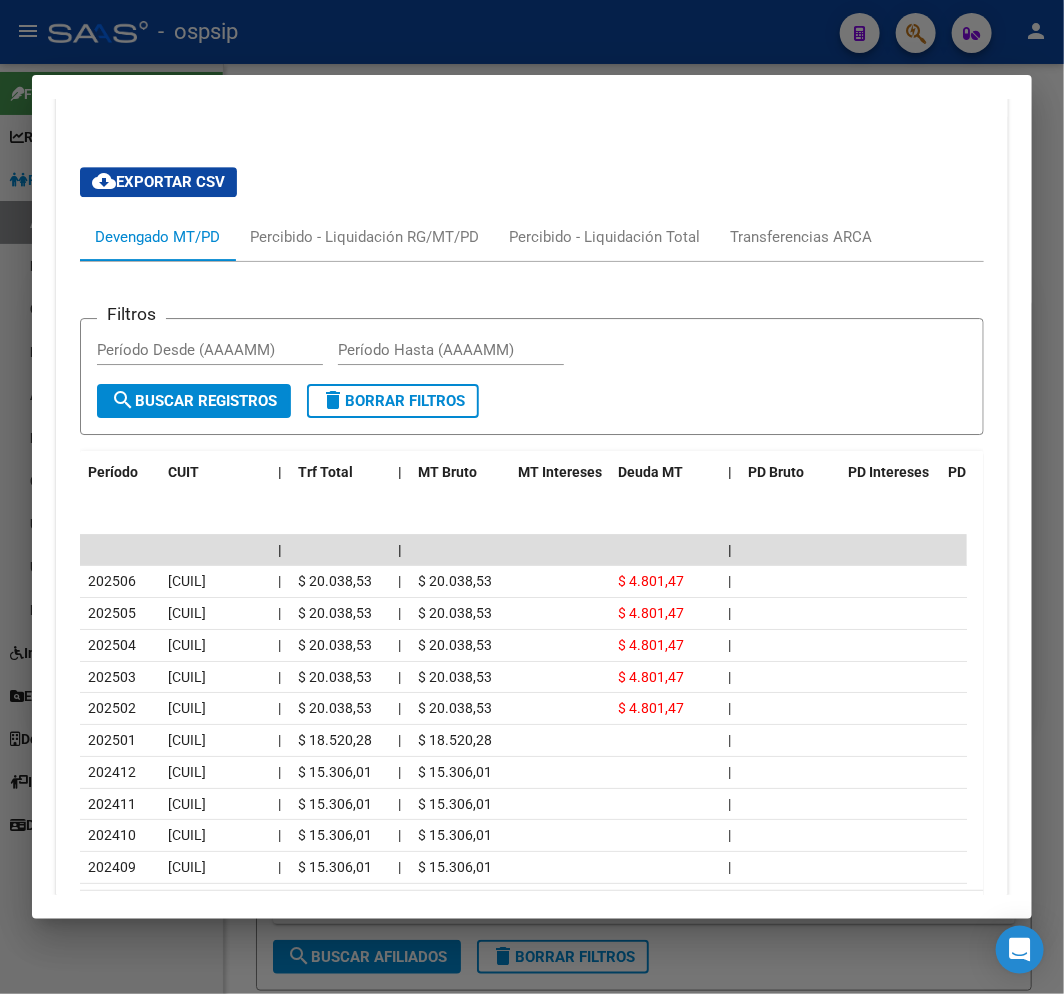 scroll, scrollTop: 2075, scrollLeft: 0, axis: vertical 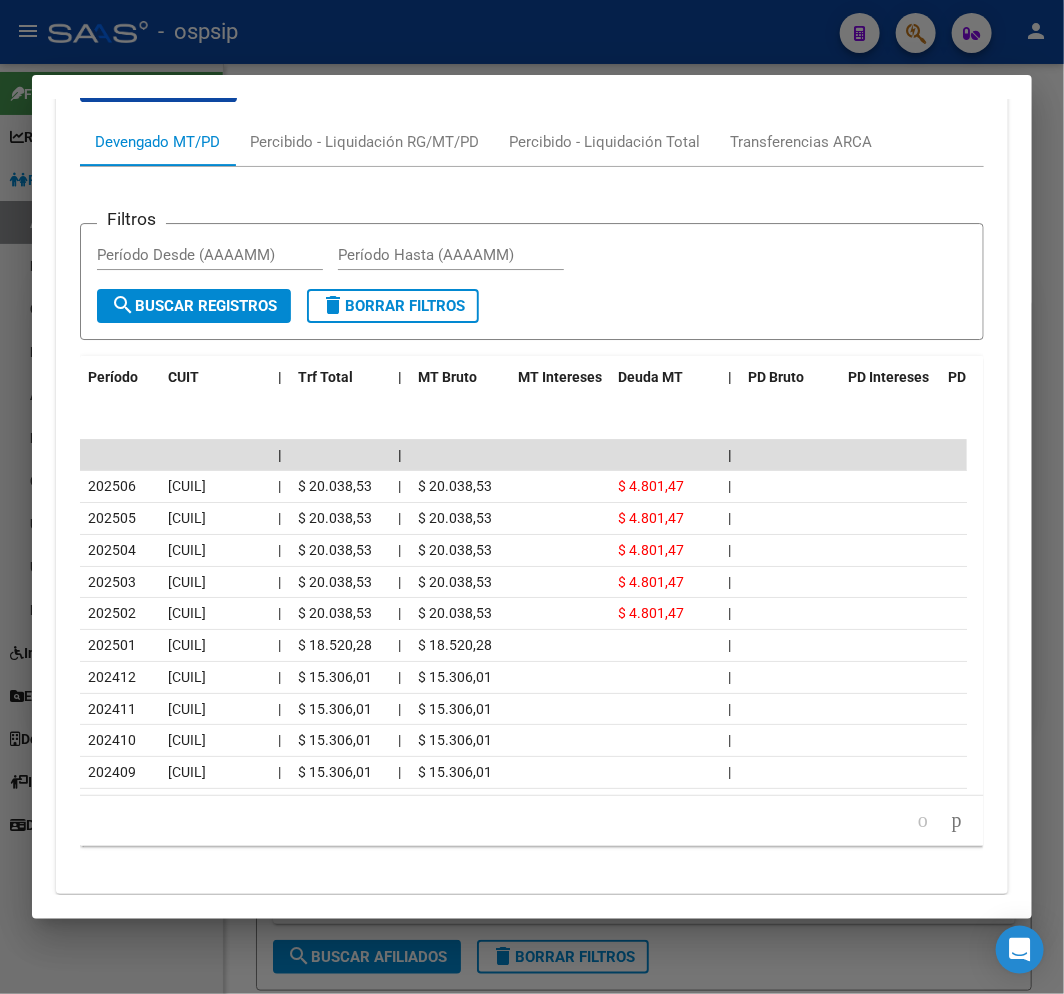 drag, startPoint x: 537, startPoint y: 12, endPoint x: 544, endPoint y: 26, distance: 15.652476 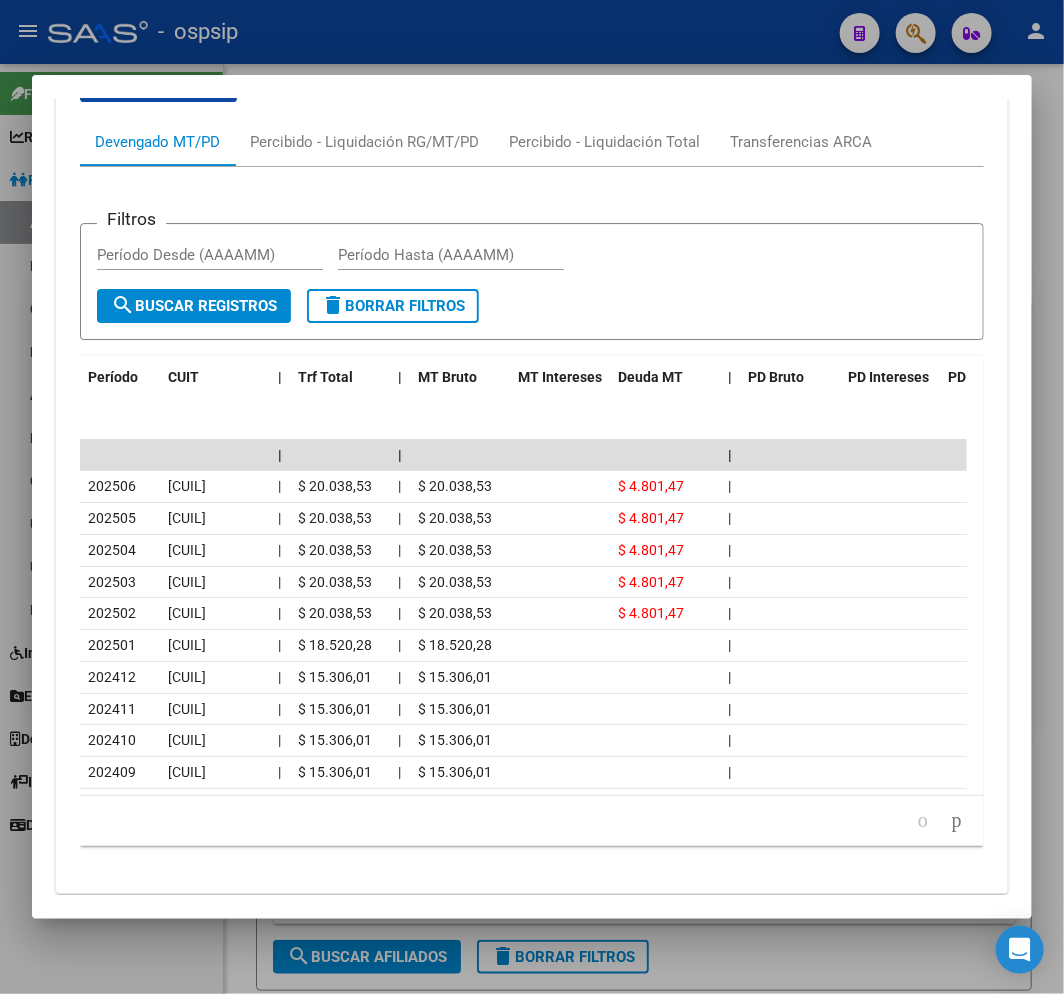drag, startPoint x: 545, startPoint y: 27, endPoint x: 553, endPoint y: 53, distance: 27.202942 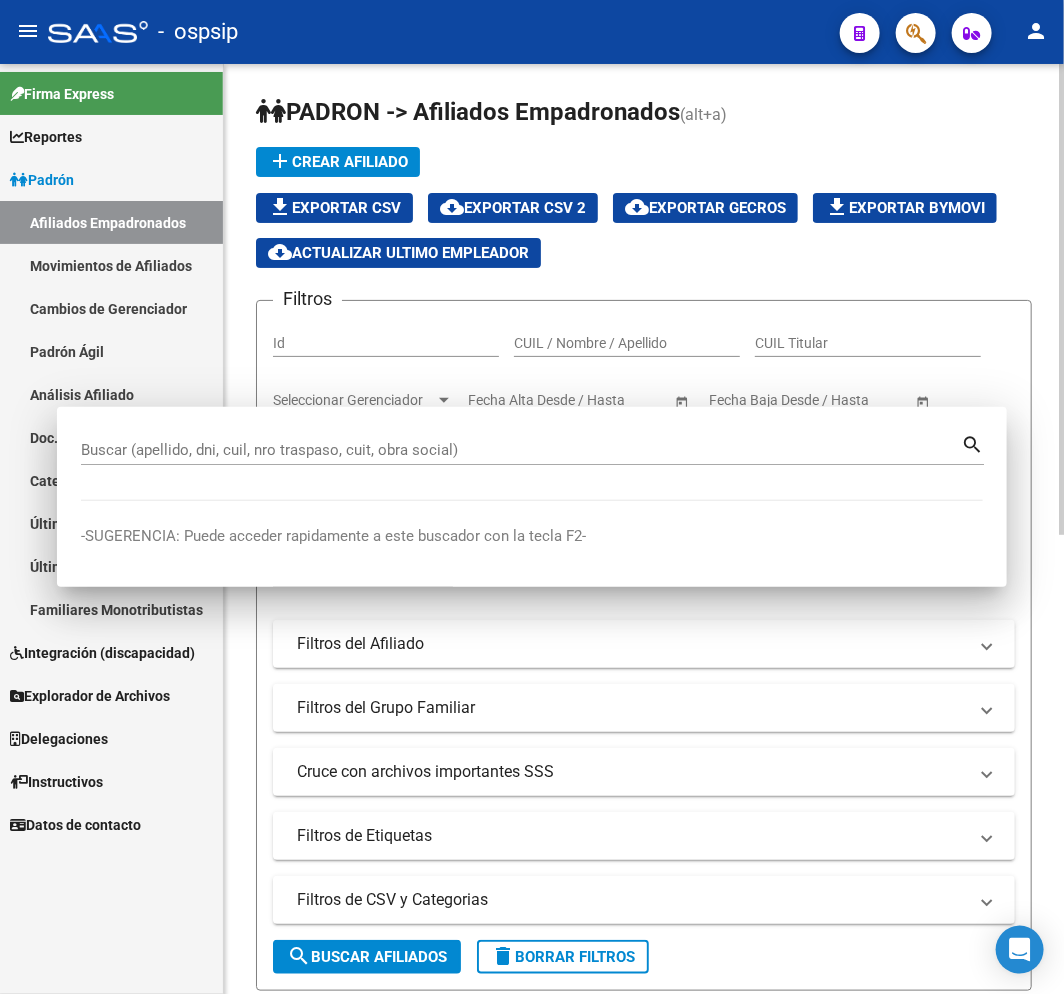 drag, startPoint x: 553, startPoint y: 53, endPoint x: 702, endPoint y: 88, distance: 153.05554 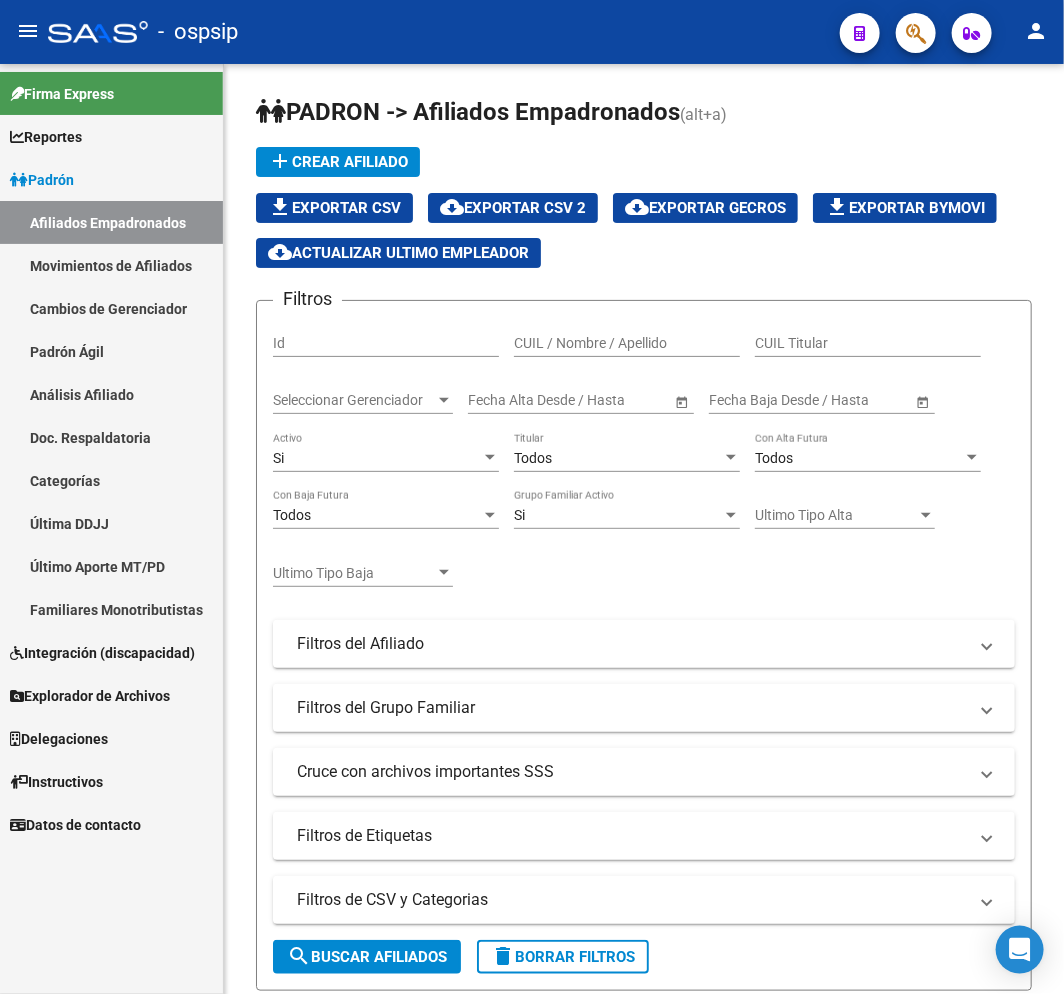 click 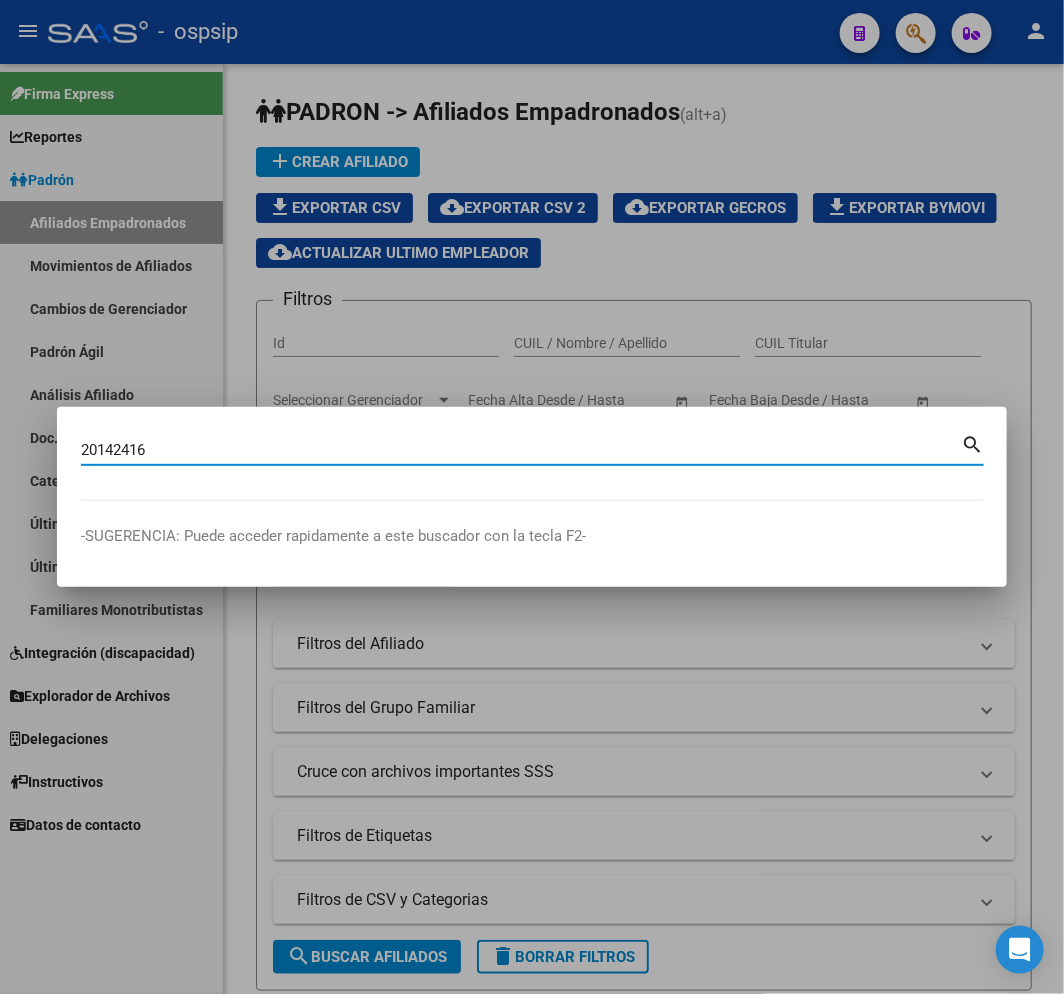 type on "20142416" 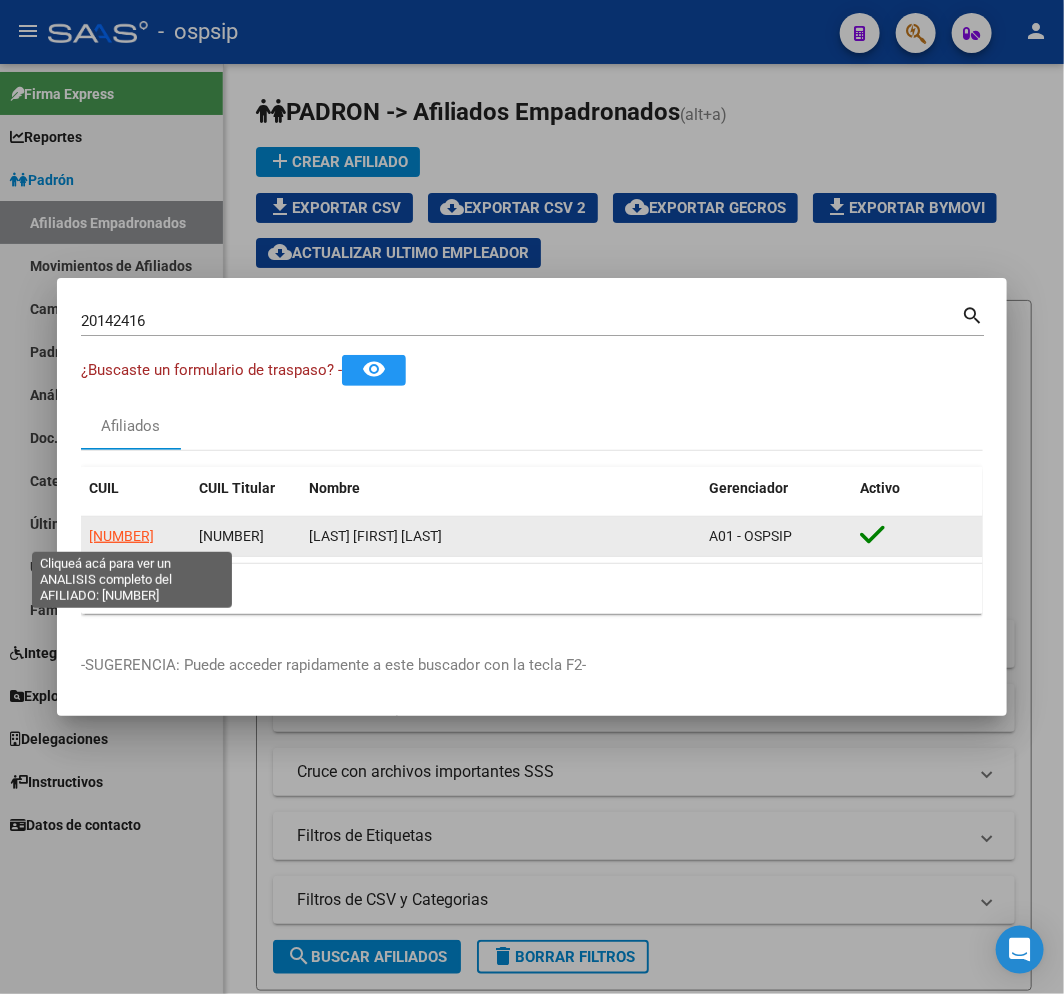 click on "[NUMBER]" 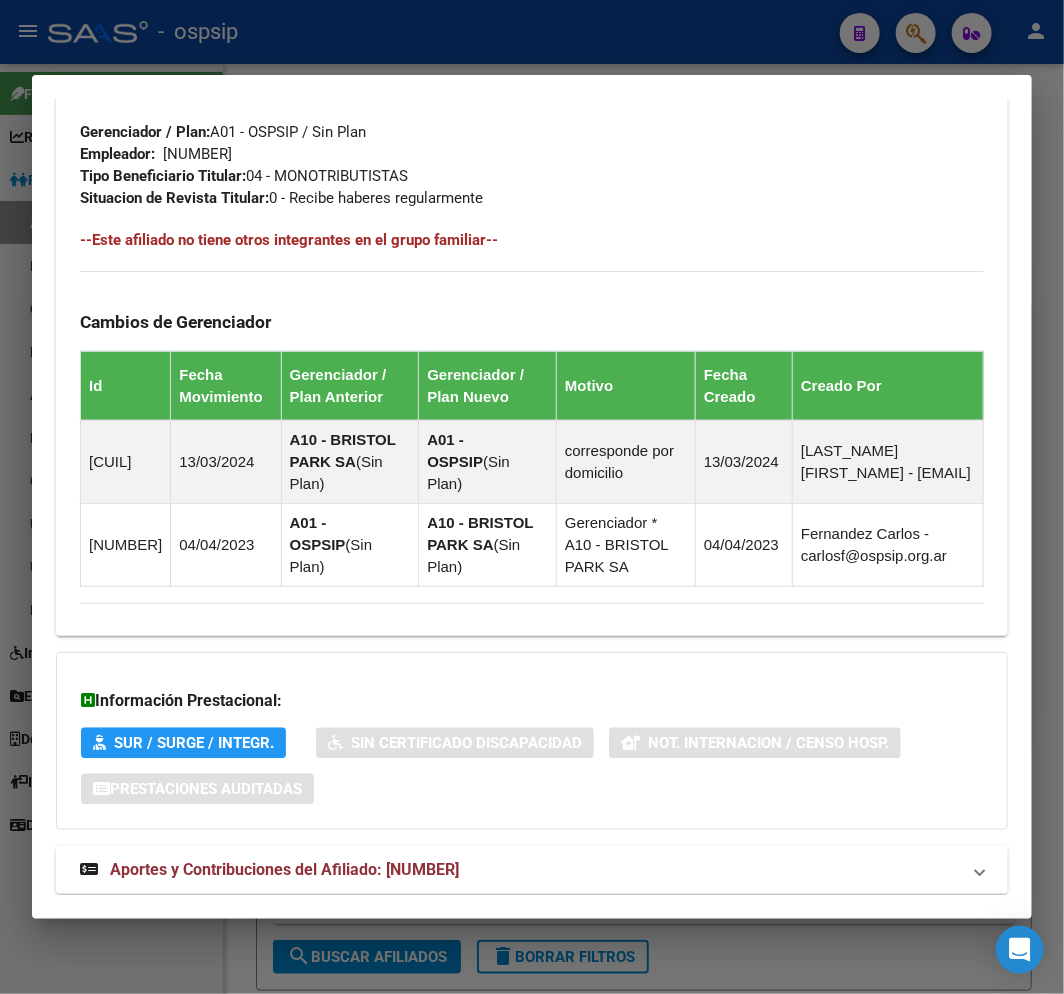 scroll, scrollTop: 1187, scrollLeft: 0, axis: vertical 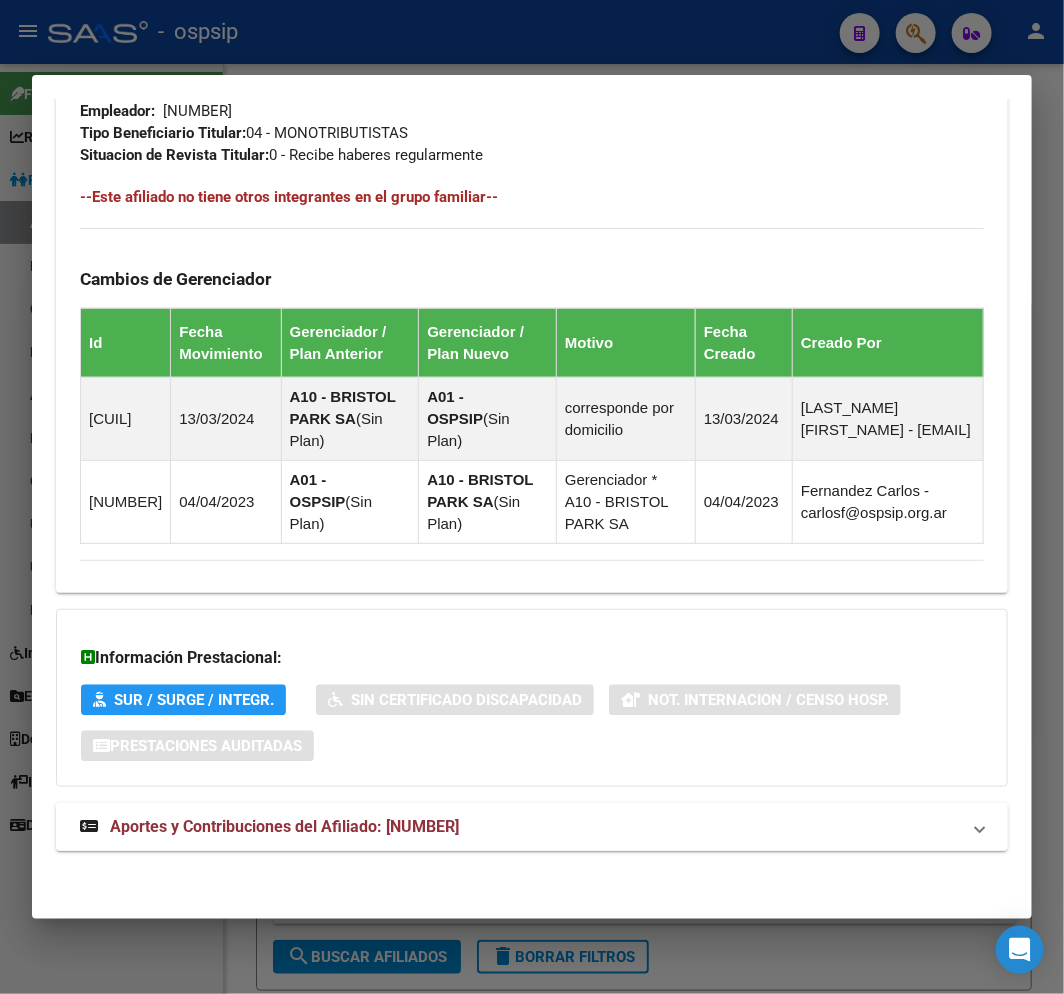 click on "Aportes y Contribuciones del Afiliado: [NUMBER]" at bounding box center (520, 827) 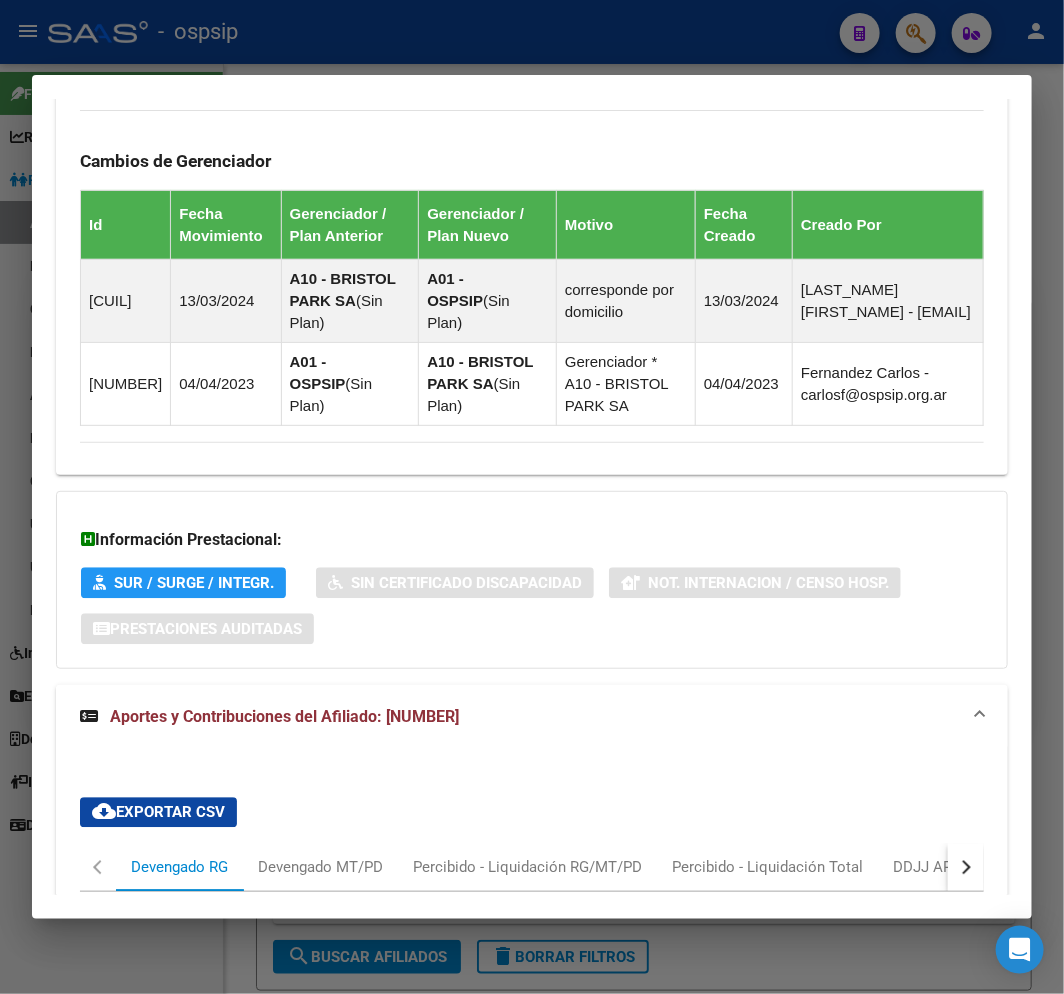 scroll, scrollTop: 1732, scrollLeft: 0, axis: vertical 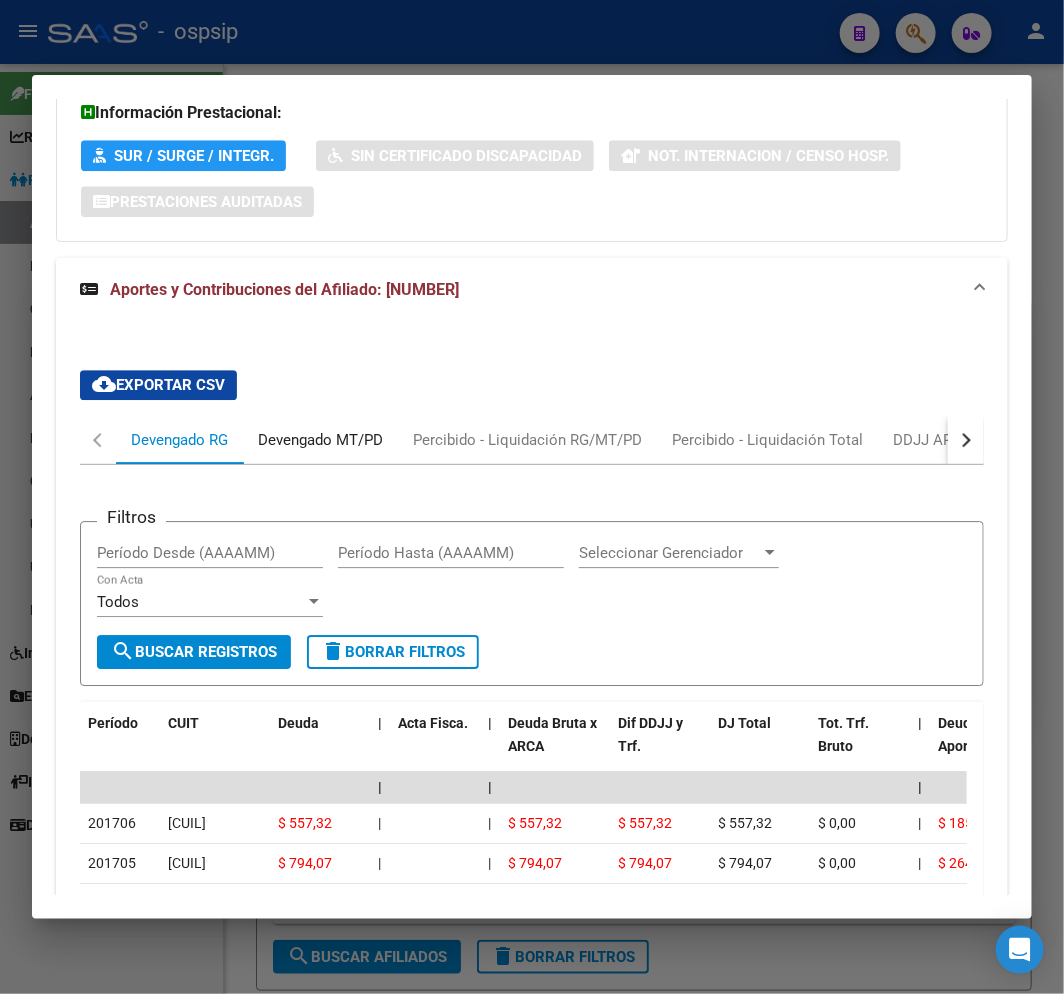 click on "Devengado MT/PD" at bounding box center [320, 440] 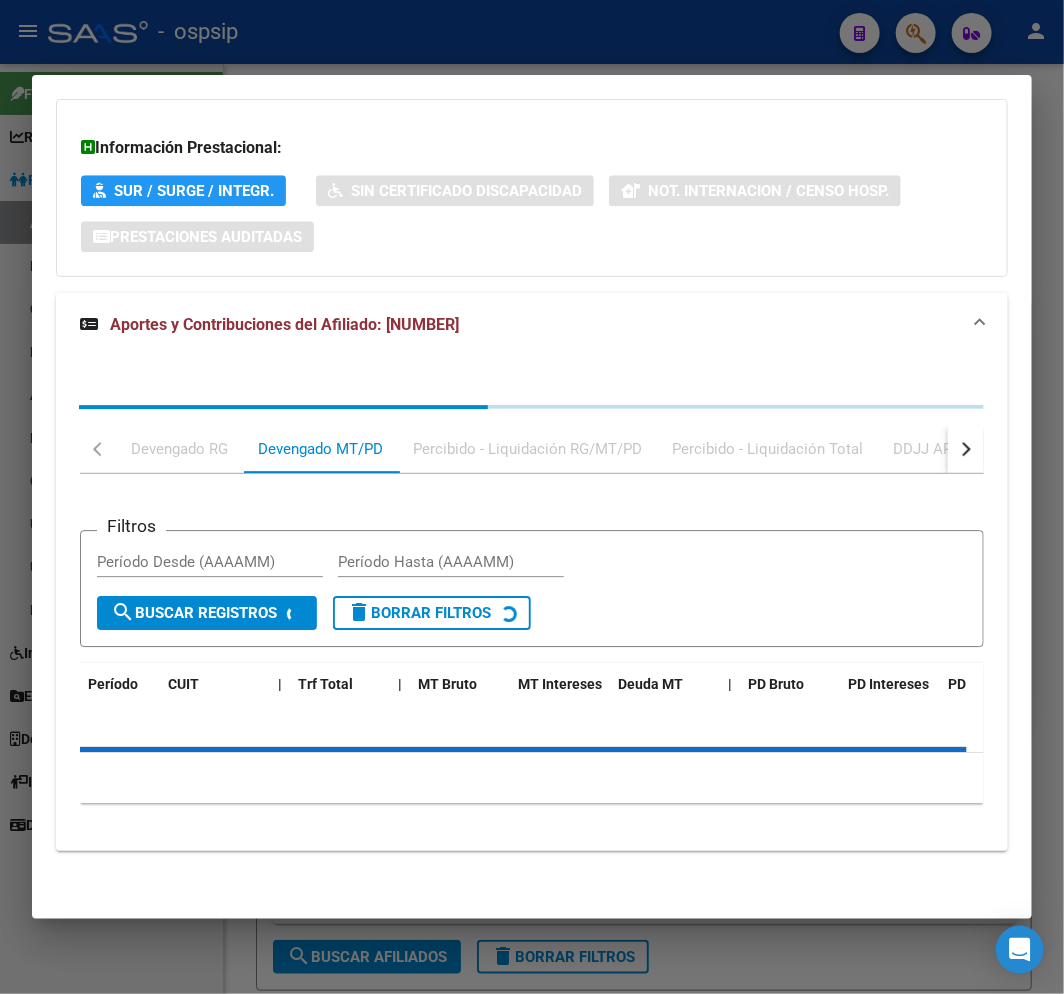 scroll, scrollTop: 1732, scrollLeft: 0, axis: vertical 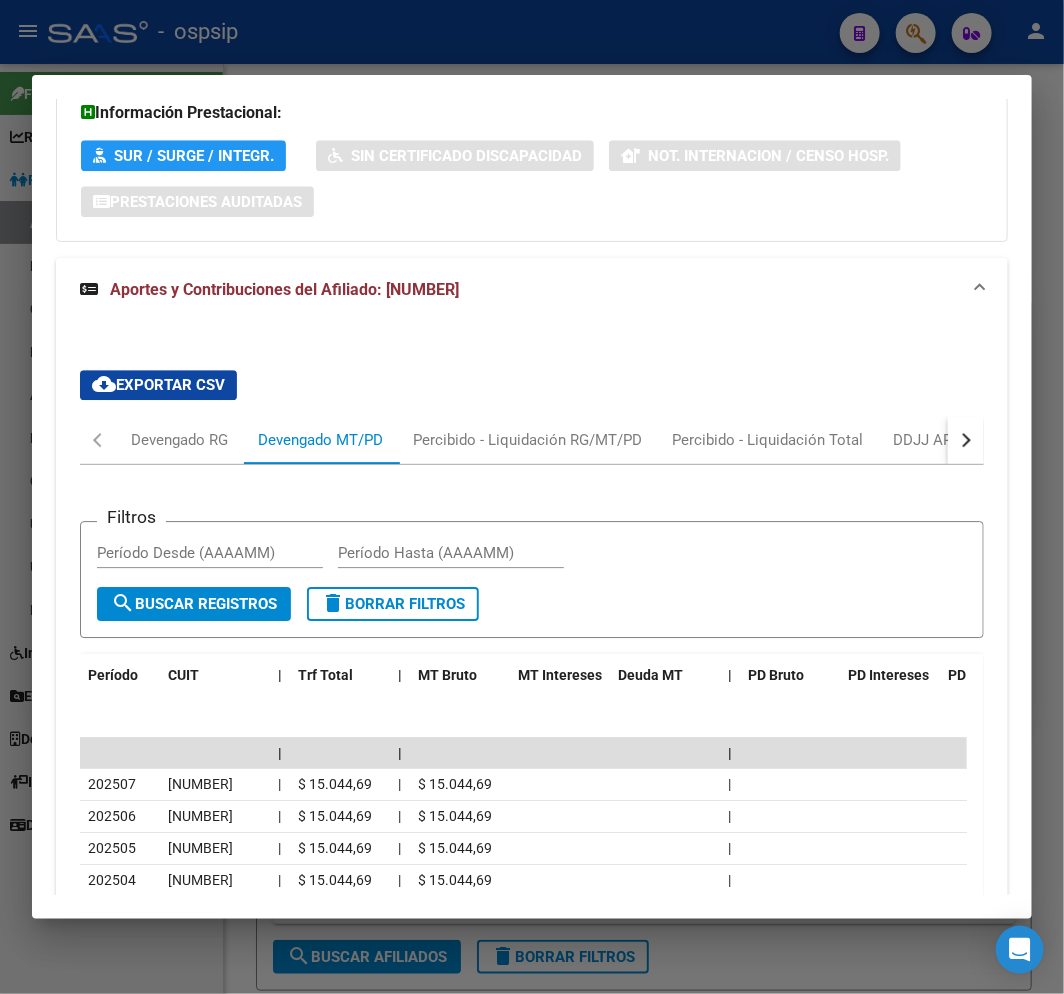 click at bounding box center [532, 497] 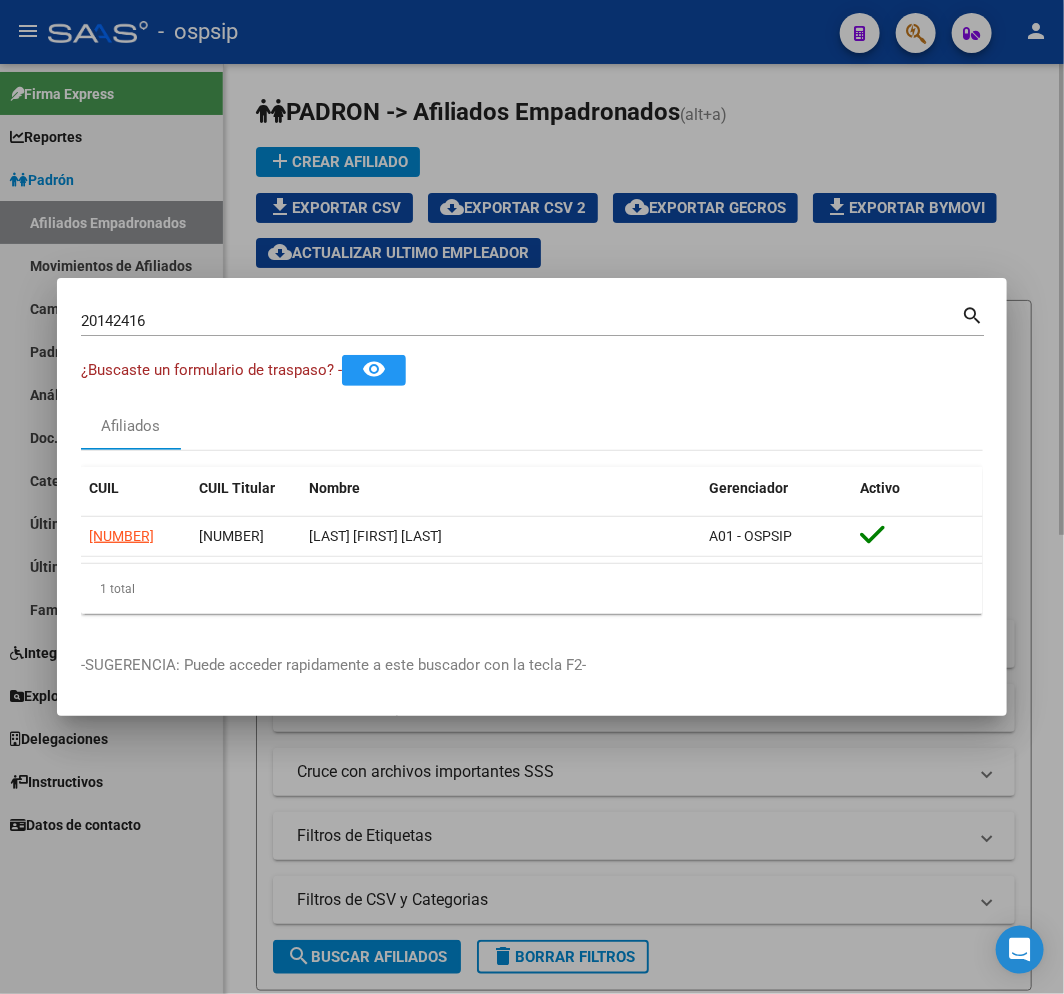 drag, startPoint x: 506, startPoint y: 62, endPoint x: 640, endPoint y: 86, distance: 136.1323 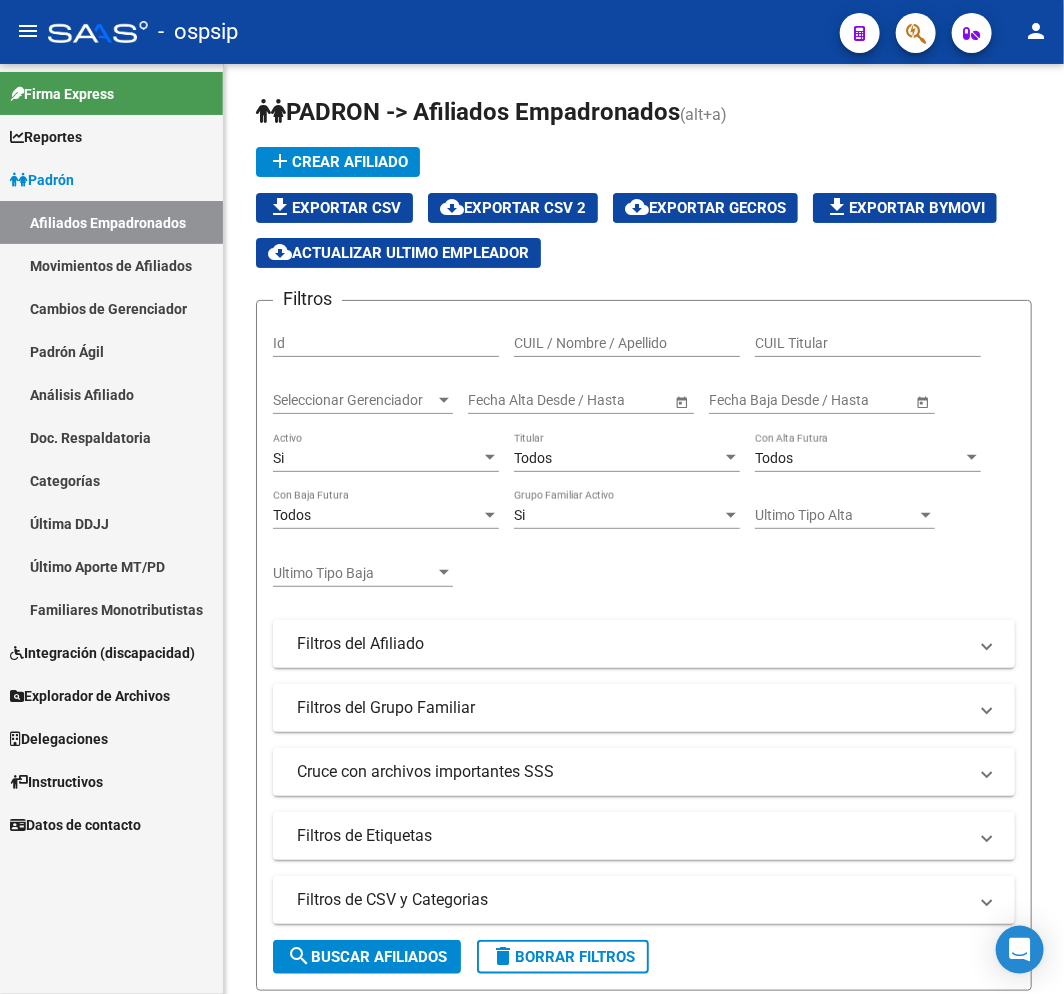 click 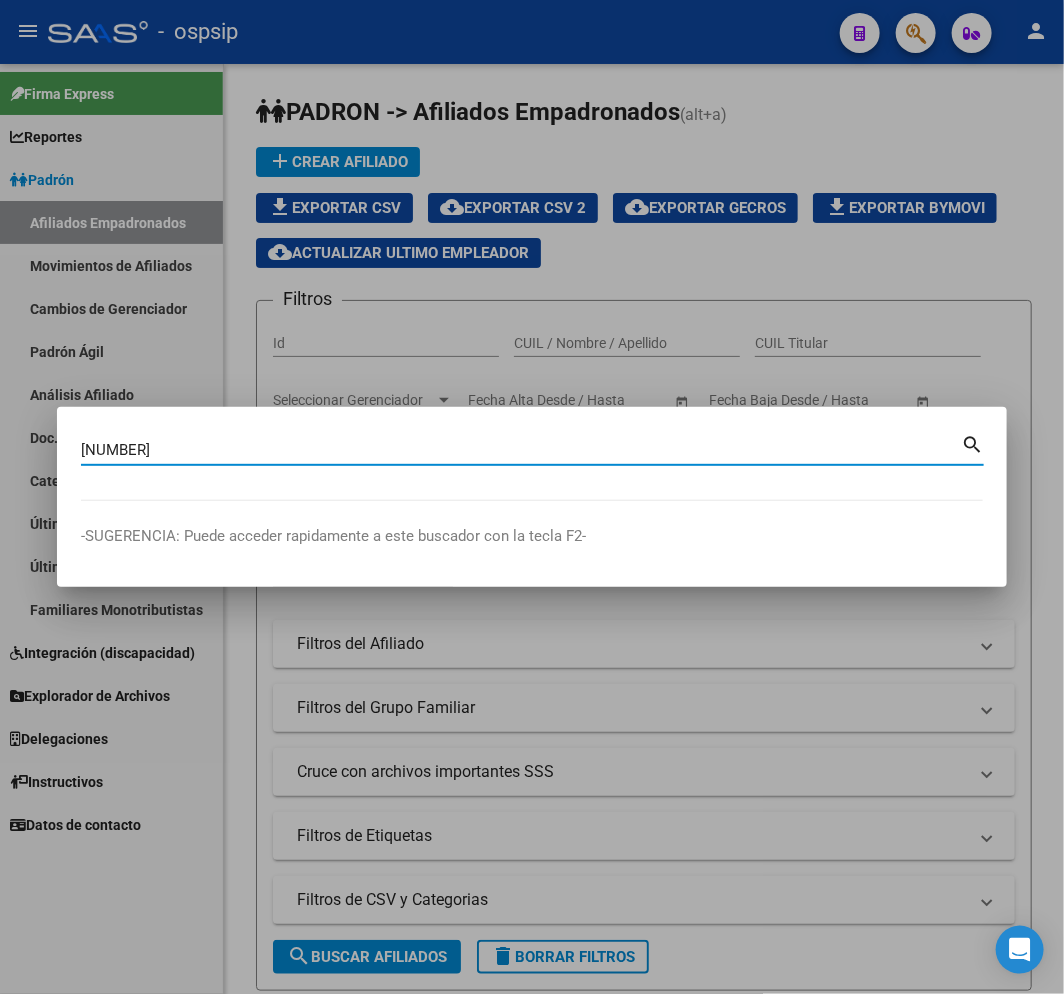 type on "[NUMBER]" 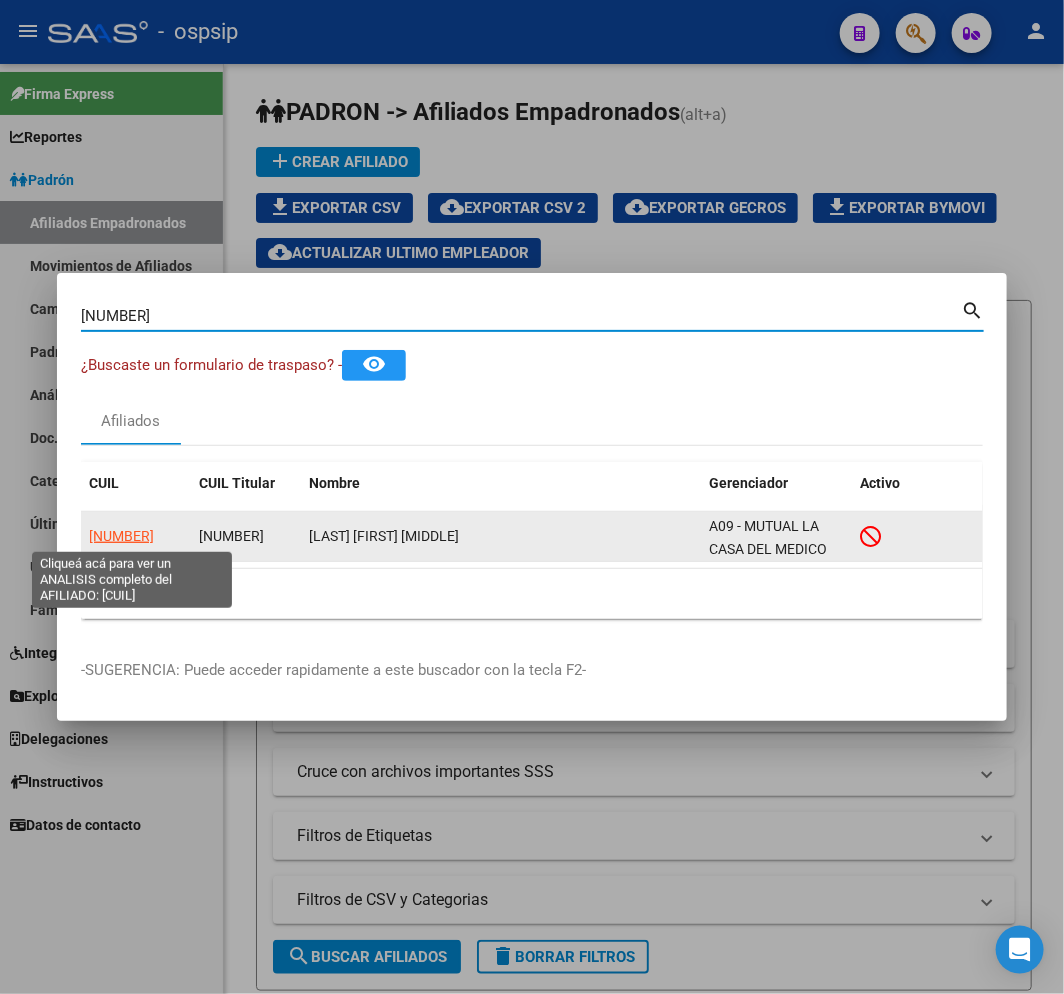 click on "[NUMBER]" 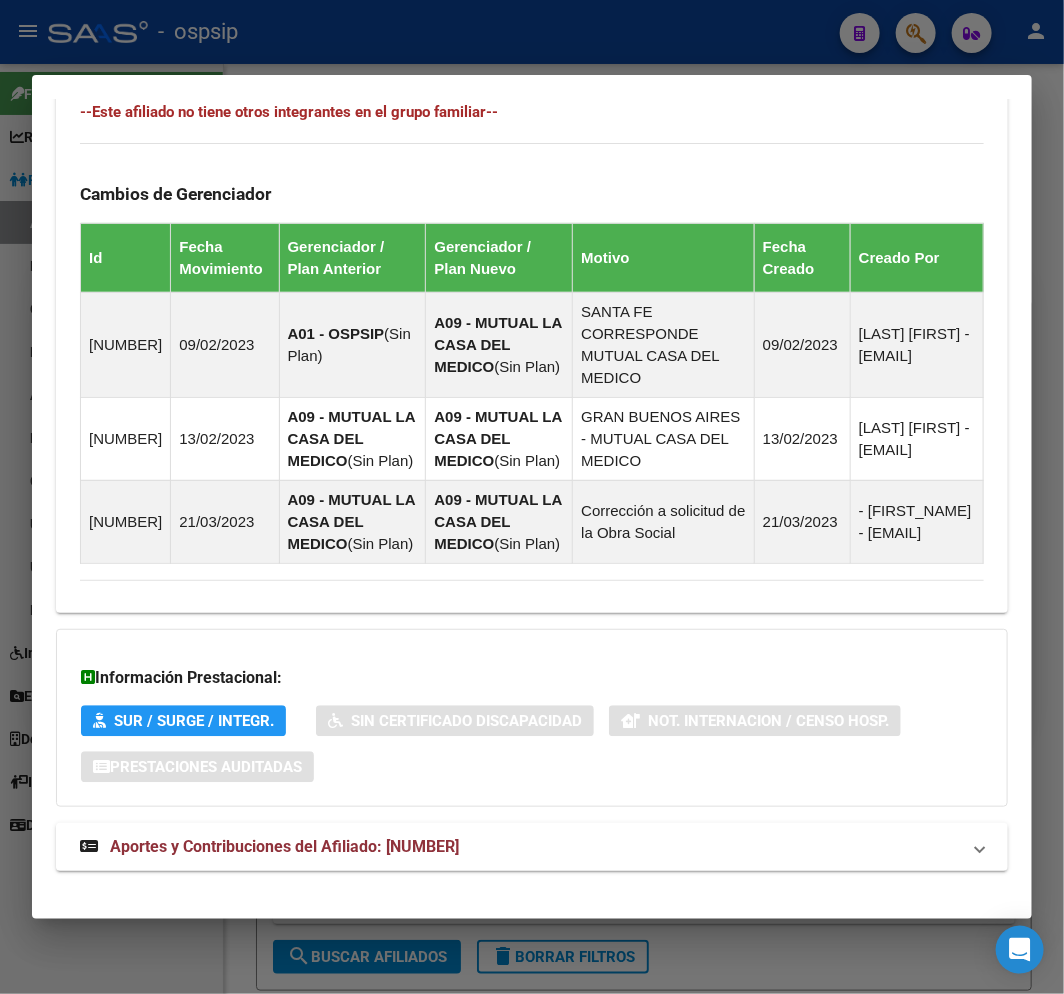 scroll, scrollTop: 1336, scrollLeft: 0, axis: vertical 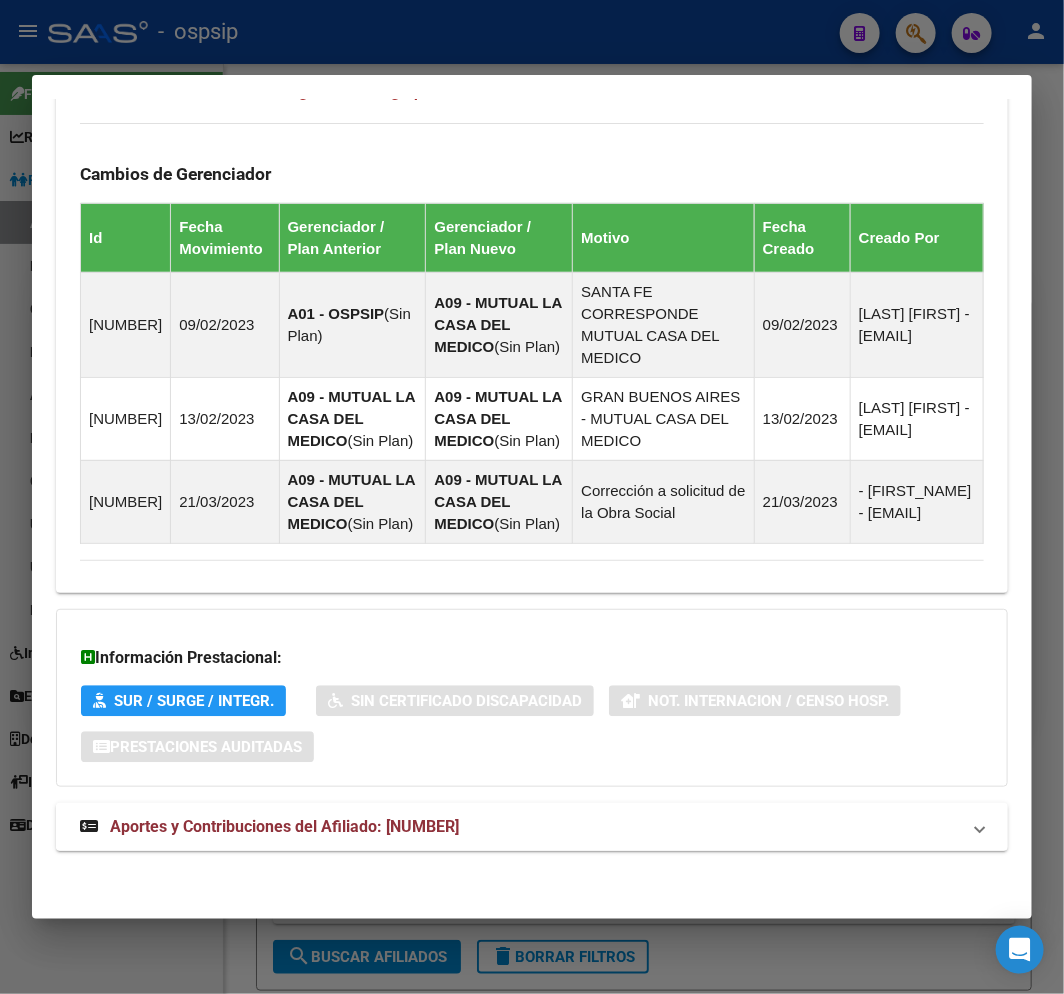 click on "Aportes y Contribuciones del Afiliado: [NUMBER]" at bounding box center [520, 827] 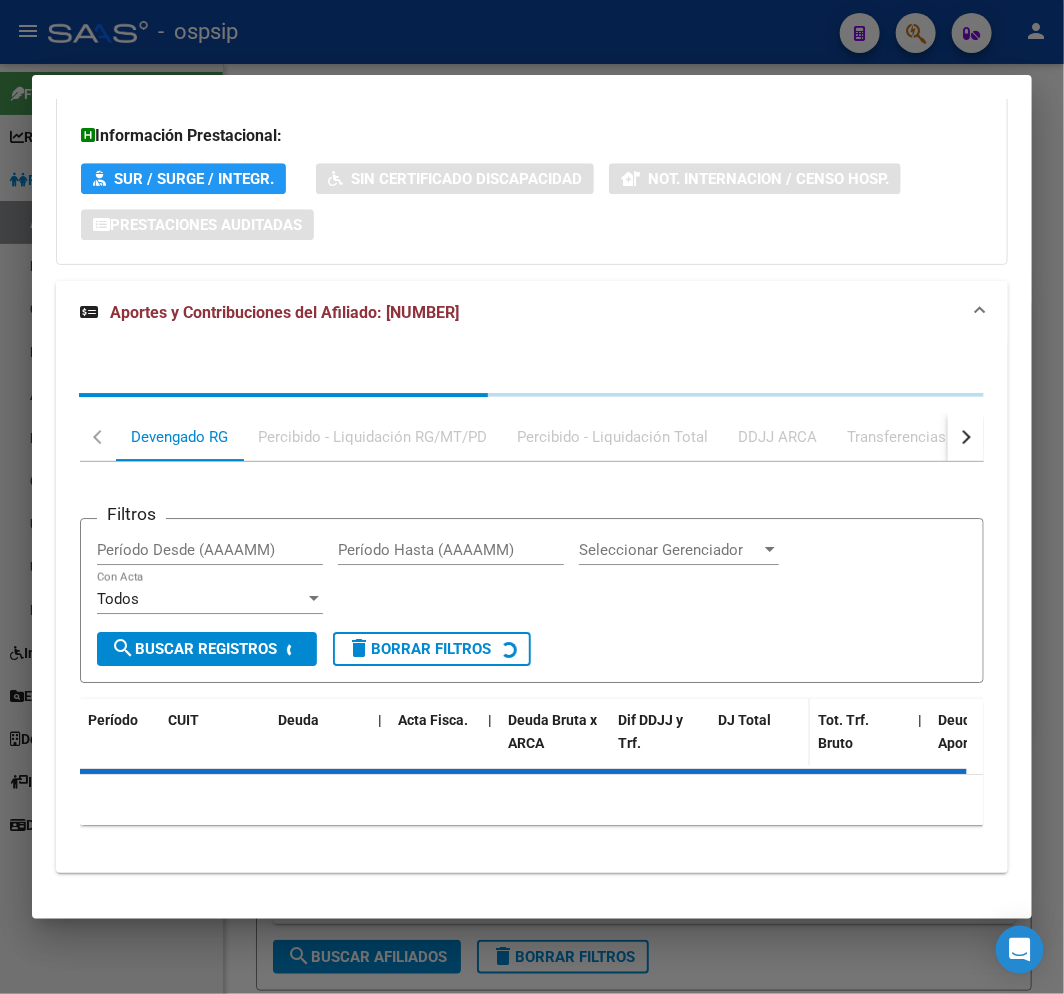 scroll, scrollTop: 1880, scrollLeft: 0, axis: vertical 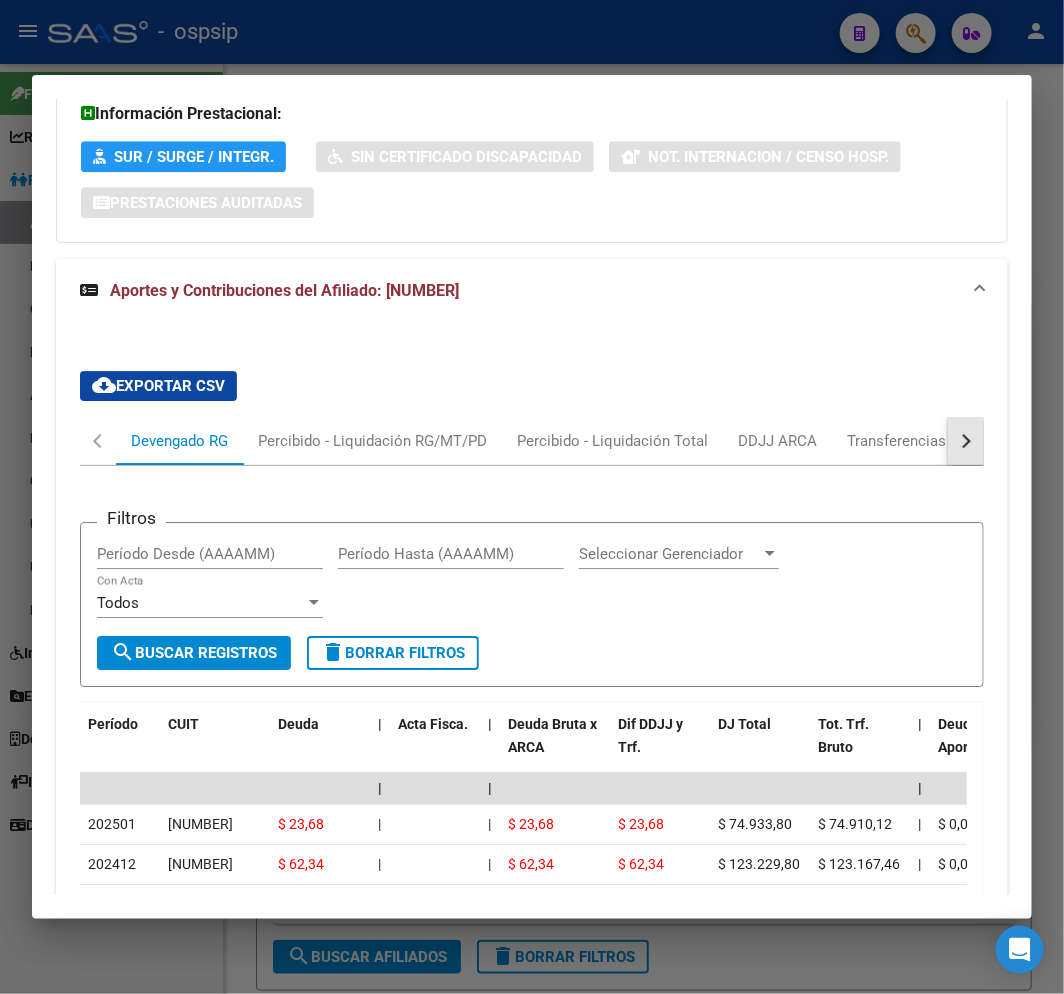 click at bounding box center (966, 441) 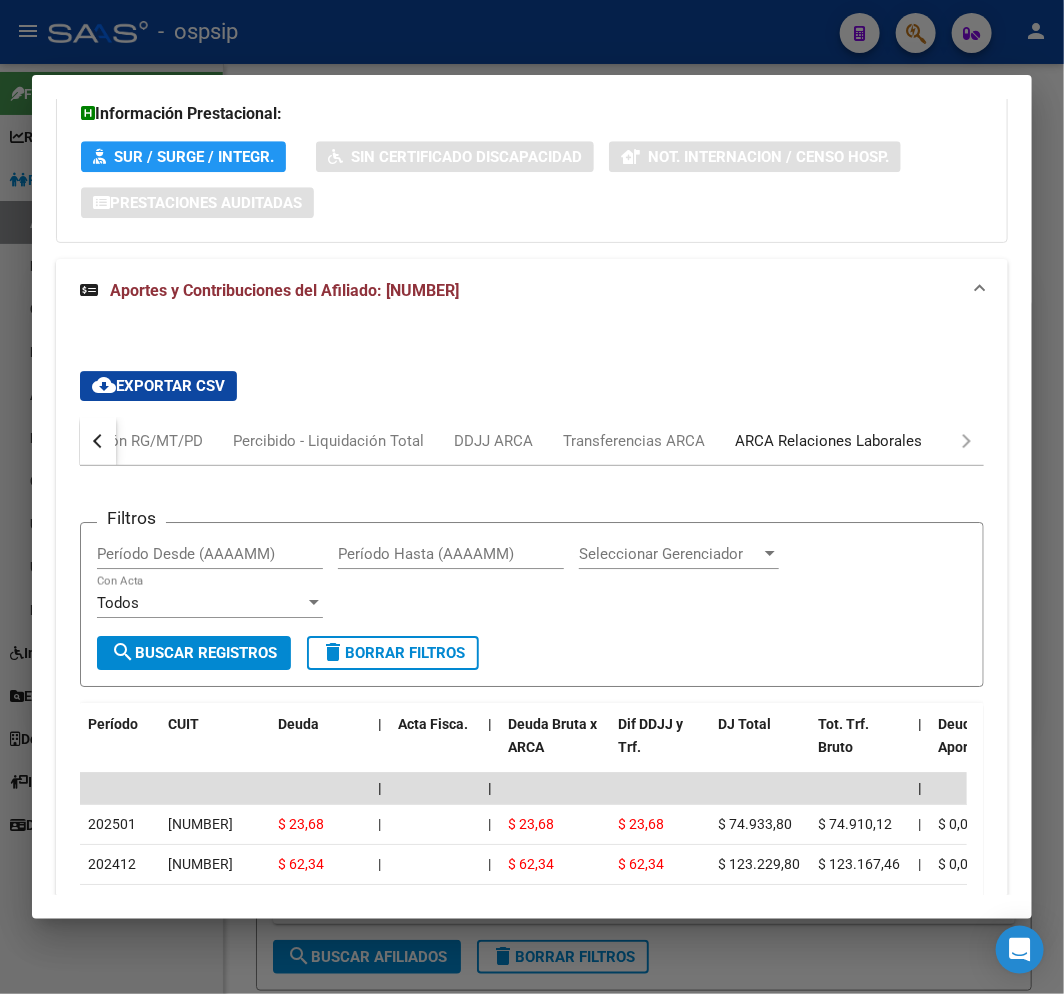 click on "ARCA Relaciones Laborales" at bounding box center (828, 441) 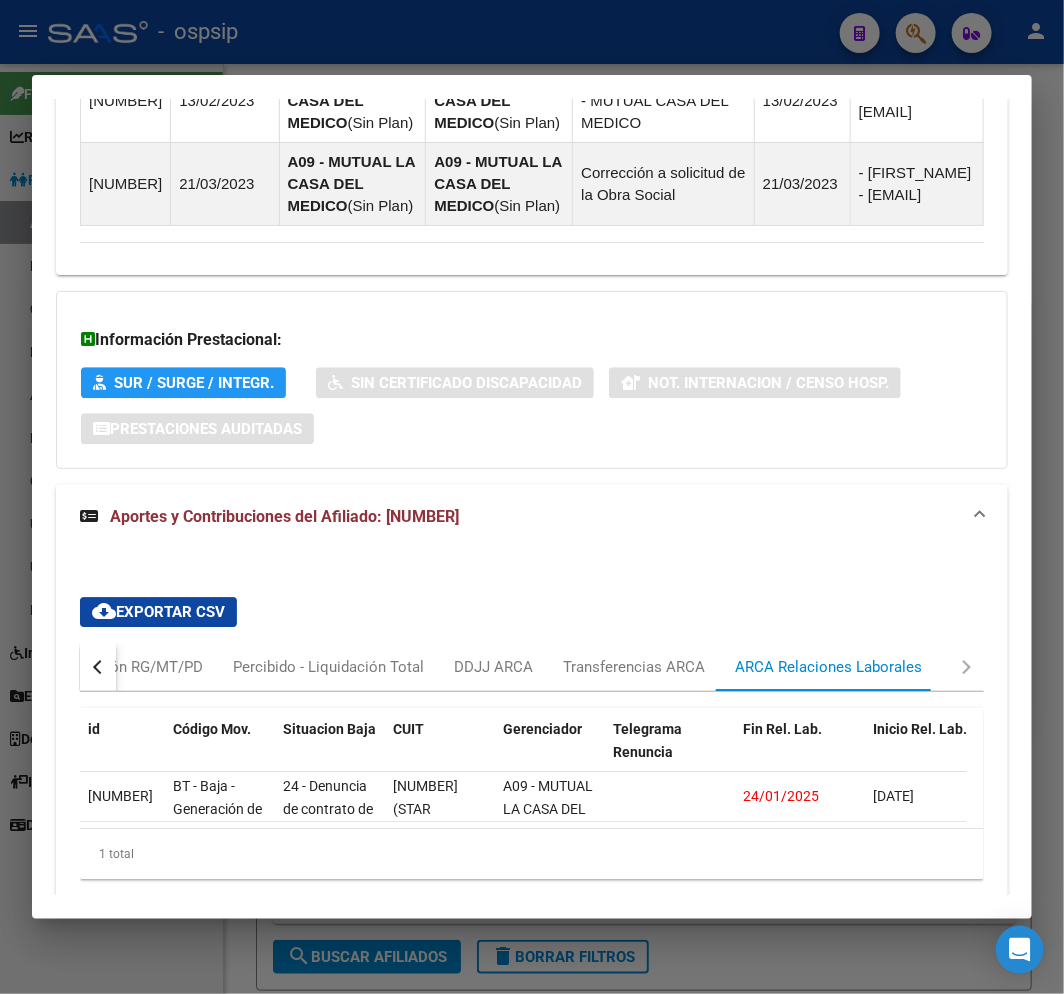 scroll, scrollTop: 1748, scrollLeft: 0, axis: vertical 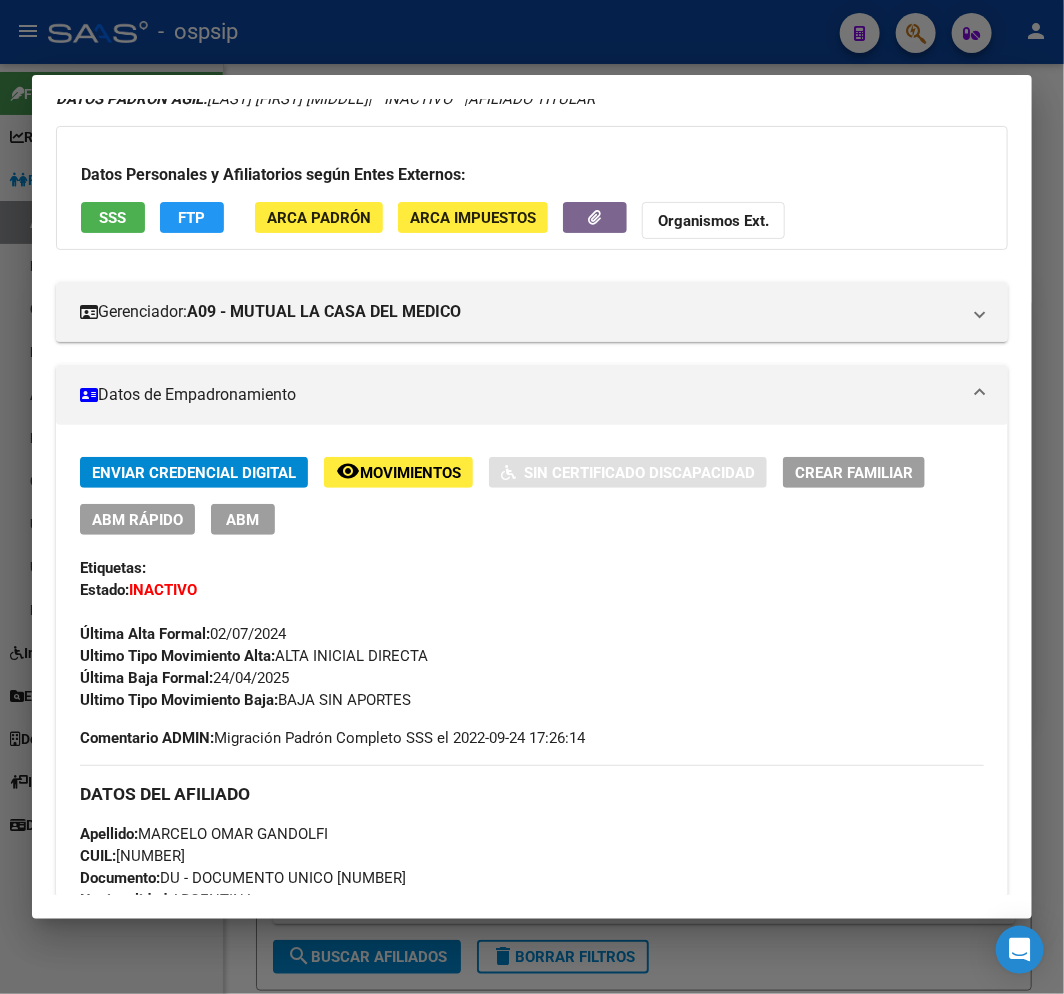 click at bounding box center [532, 497] 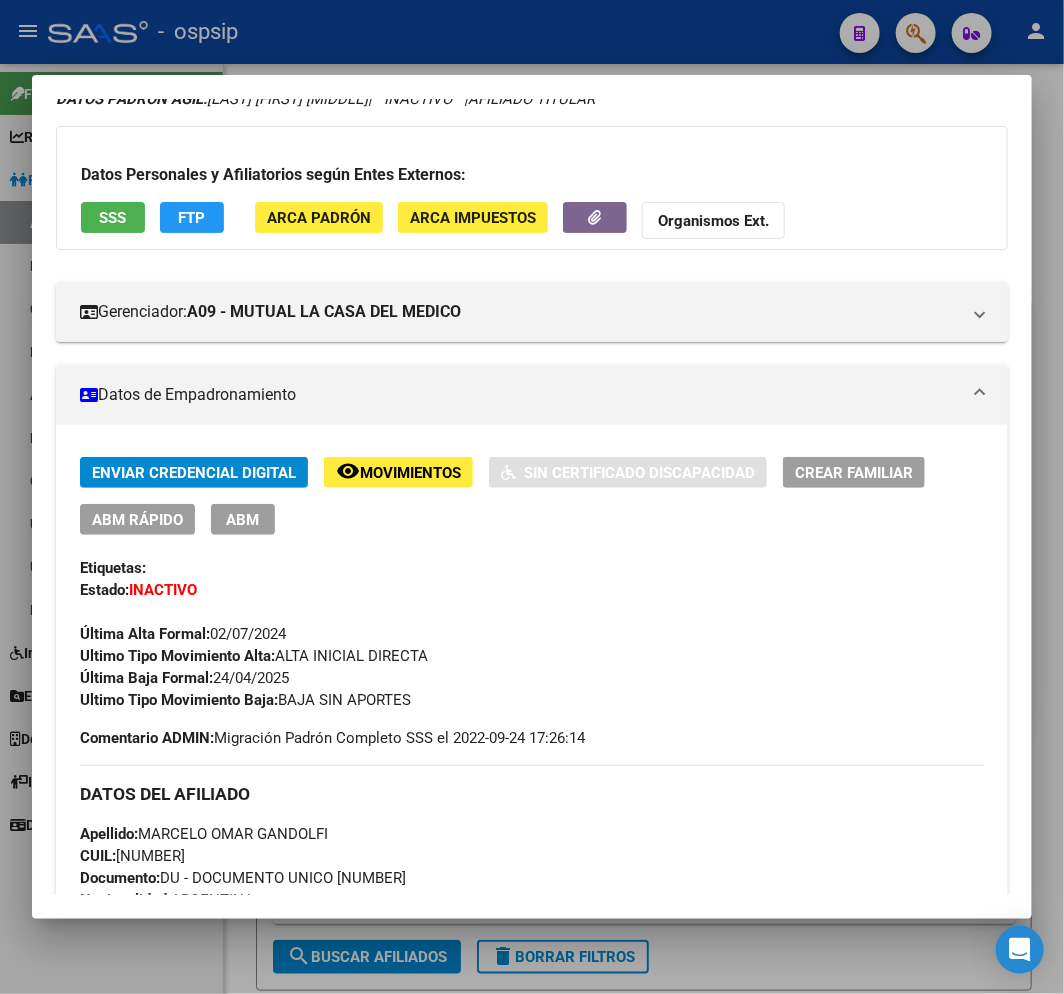 click at bounding box center [532, 497] 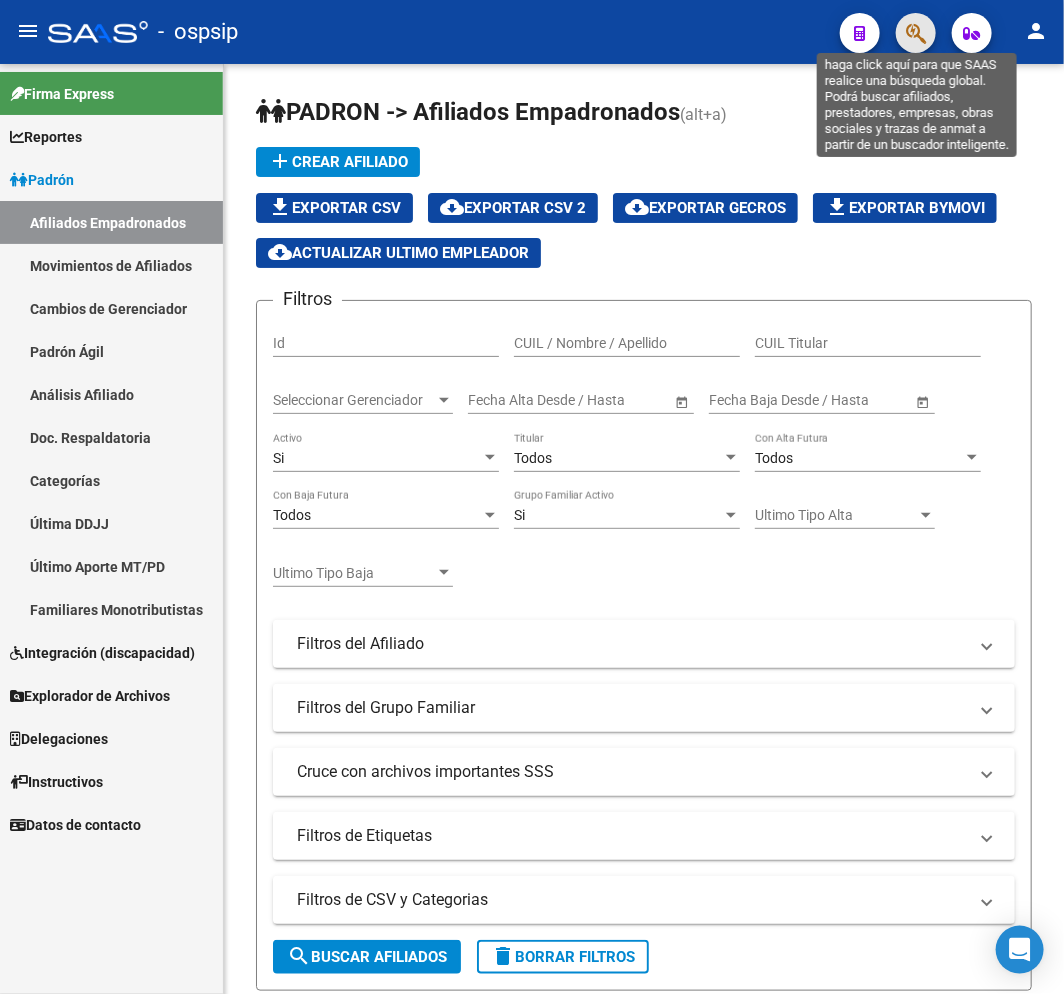 click 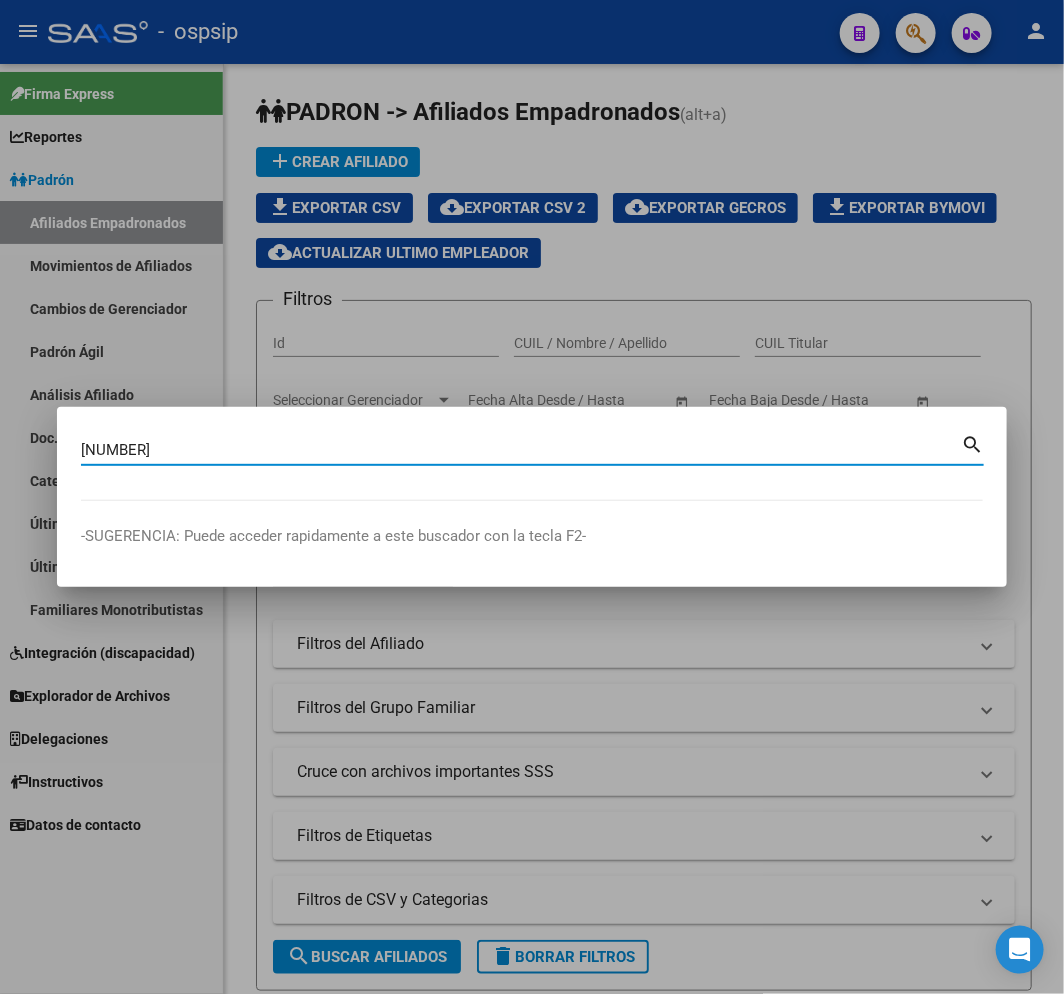 type on "[NUMBER]" 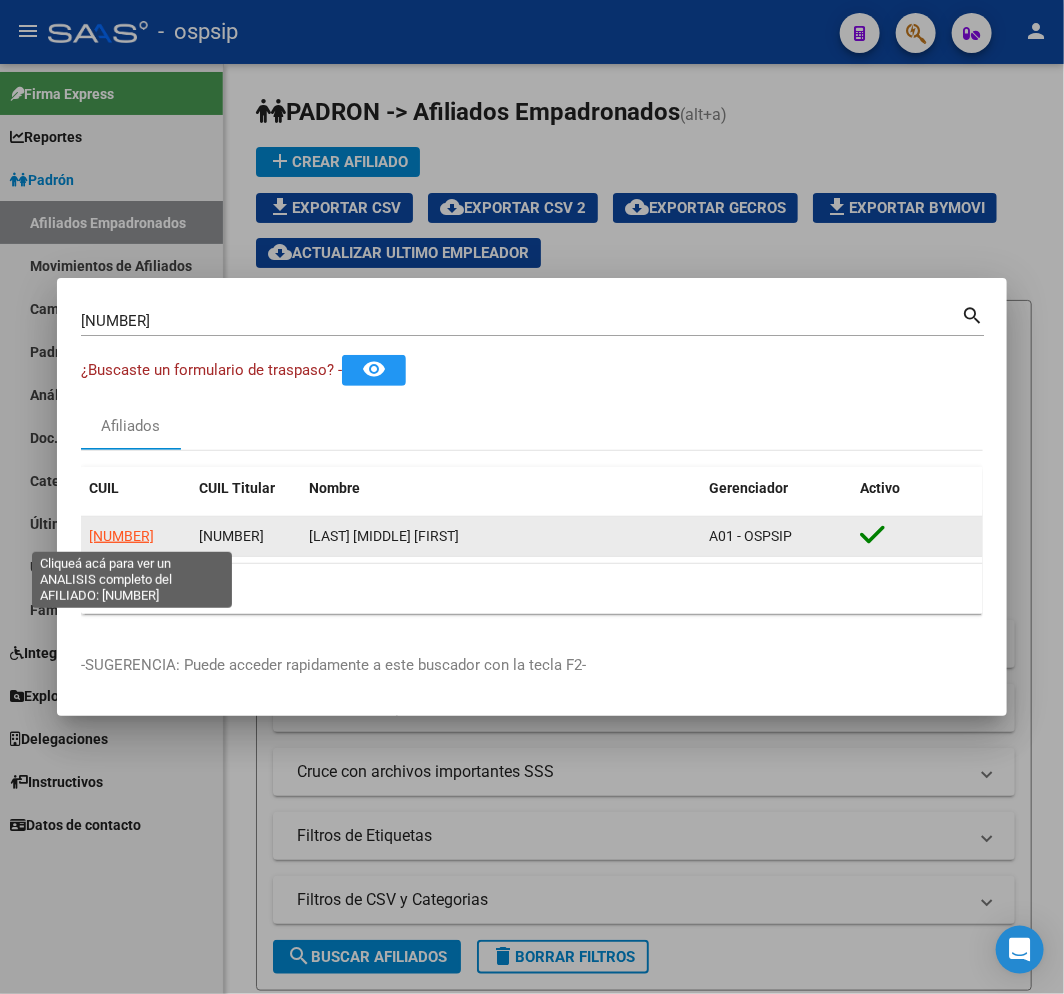 click on "[NUMBER]" 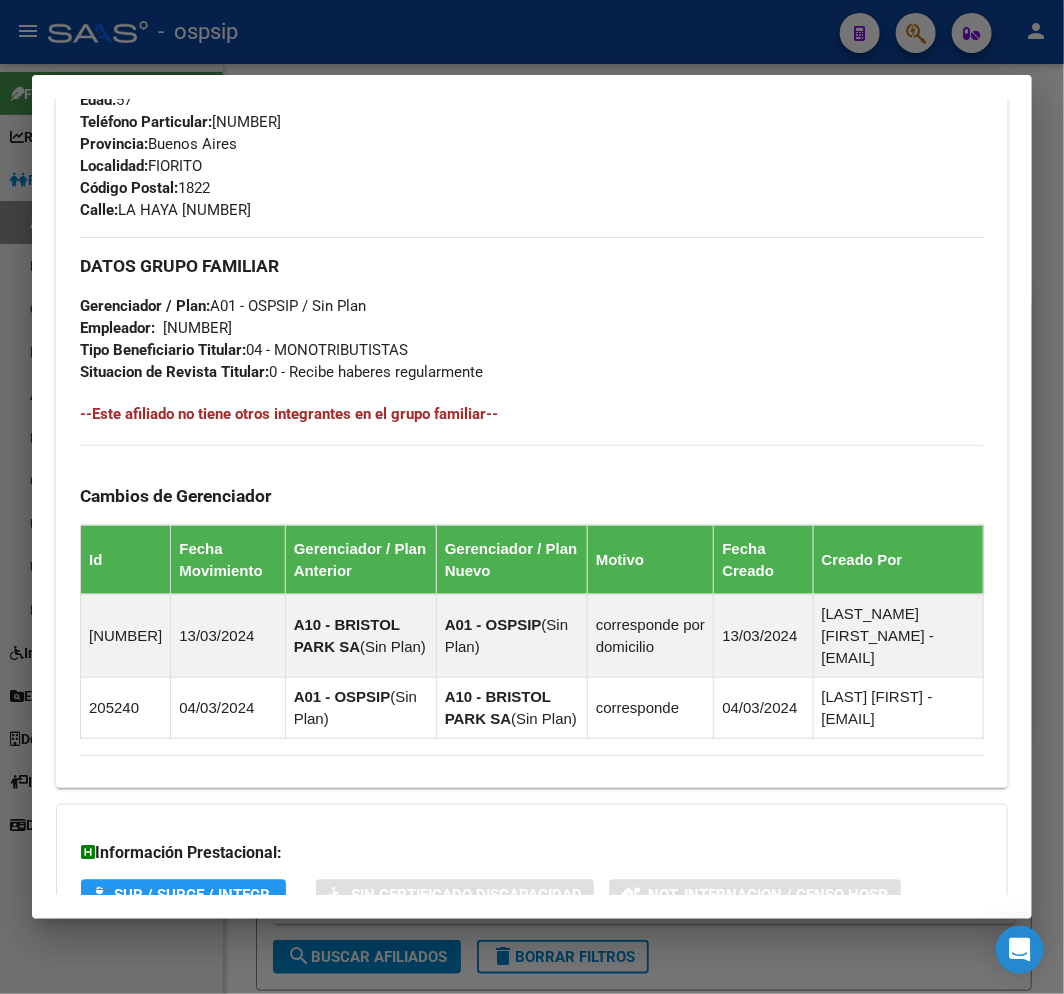 scroll, scrollTop: 1165, scrollLeft: 0, axis: vertical 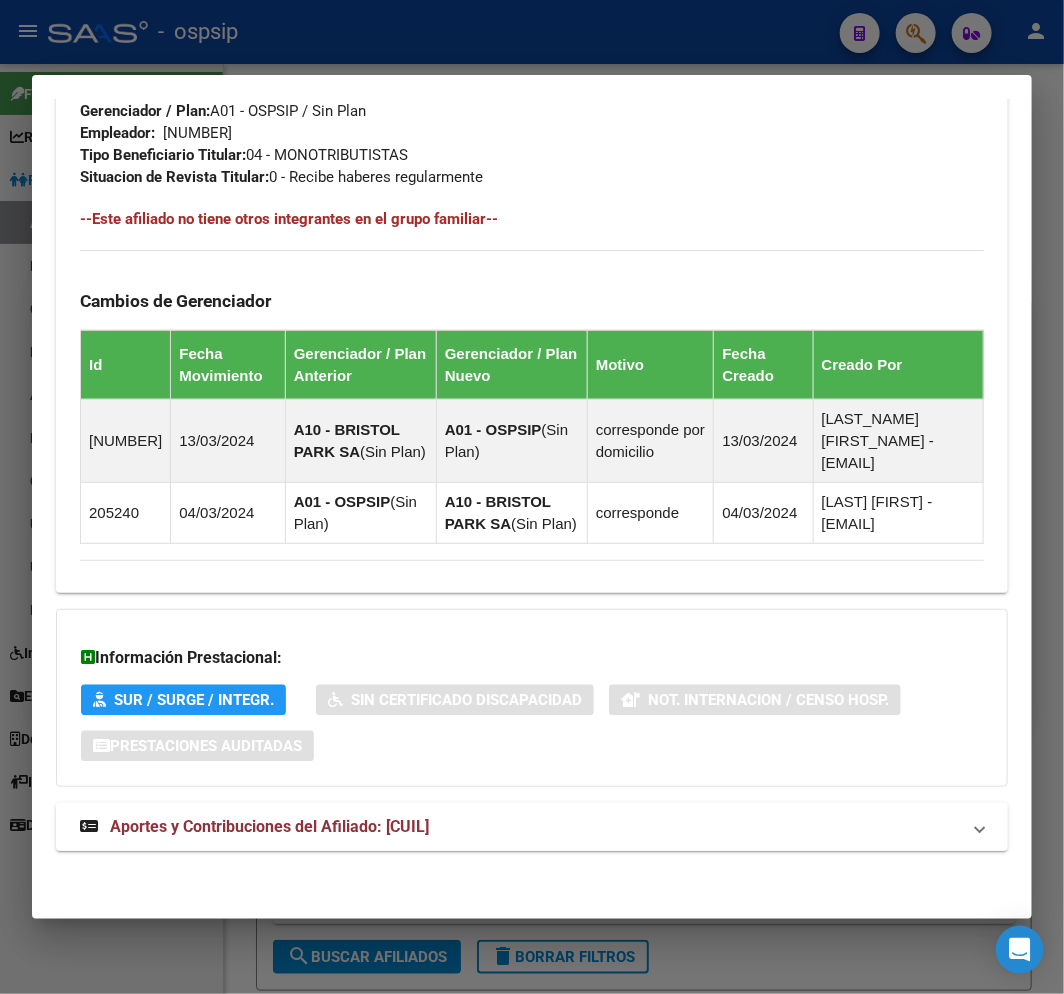 click on "Aportes y Contribuciones del Afiliado: [CUIL]" at bounding box center [520, 827] 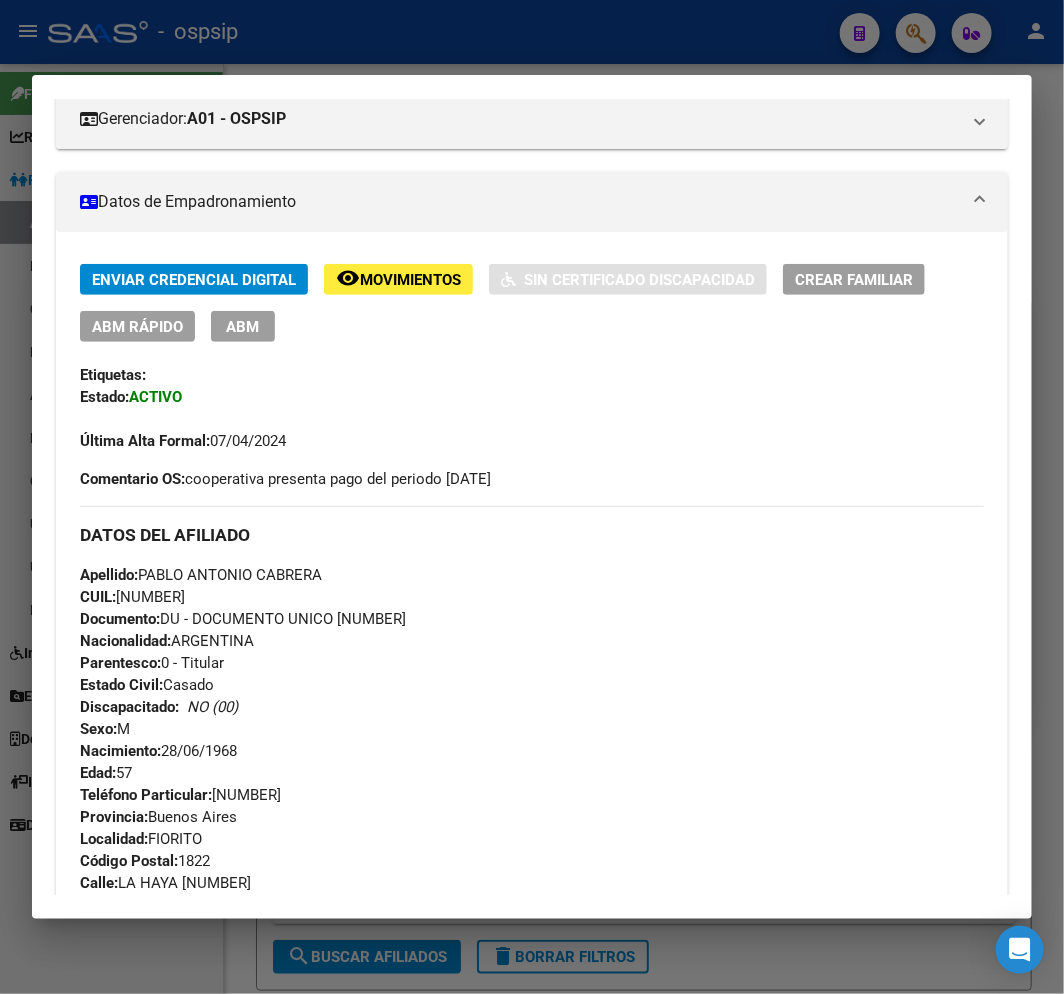 scroll, scrollTop: 230, scrollLeft: 0, axis: vertical 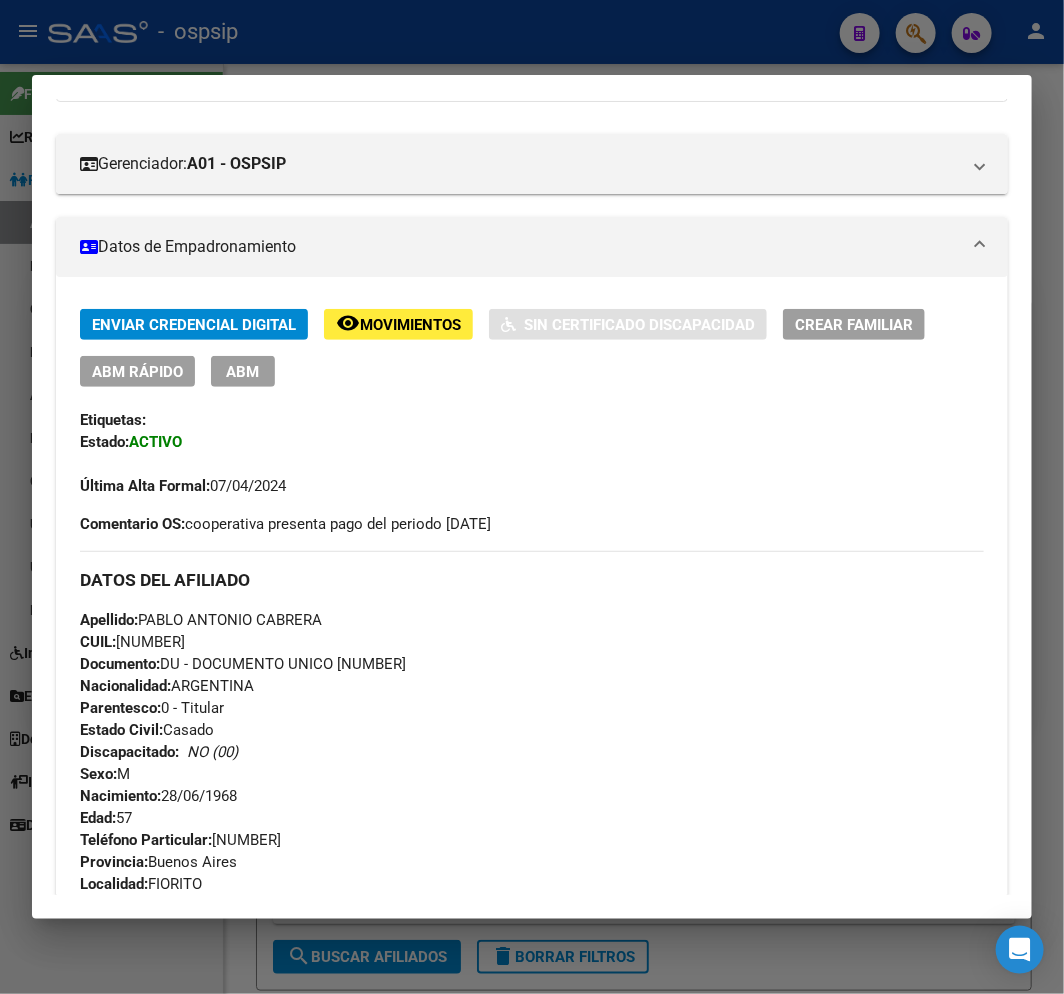click on "Movimientos" 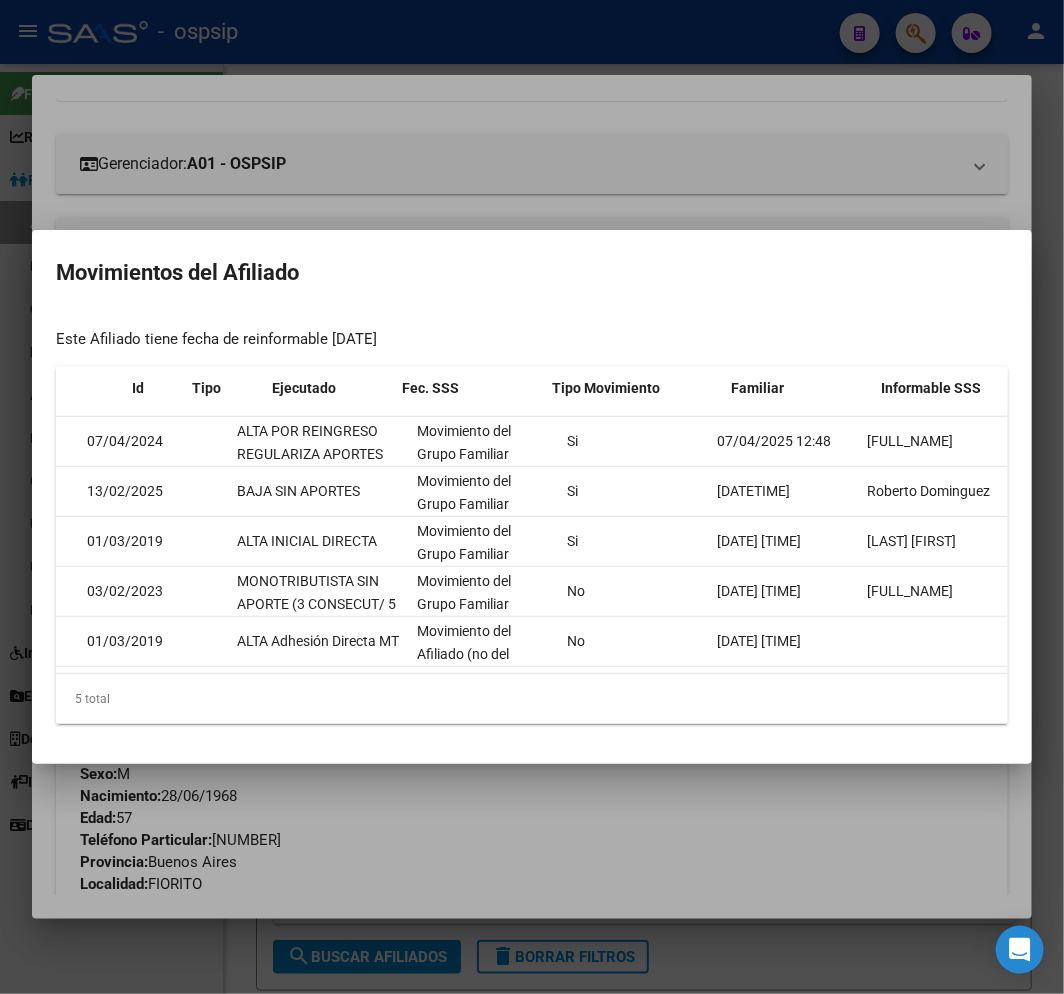 scroll, scrollTop: 0, scrollLeft: 12, axis: horizontal 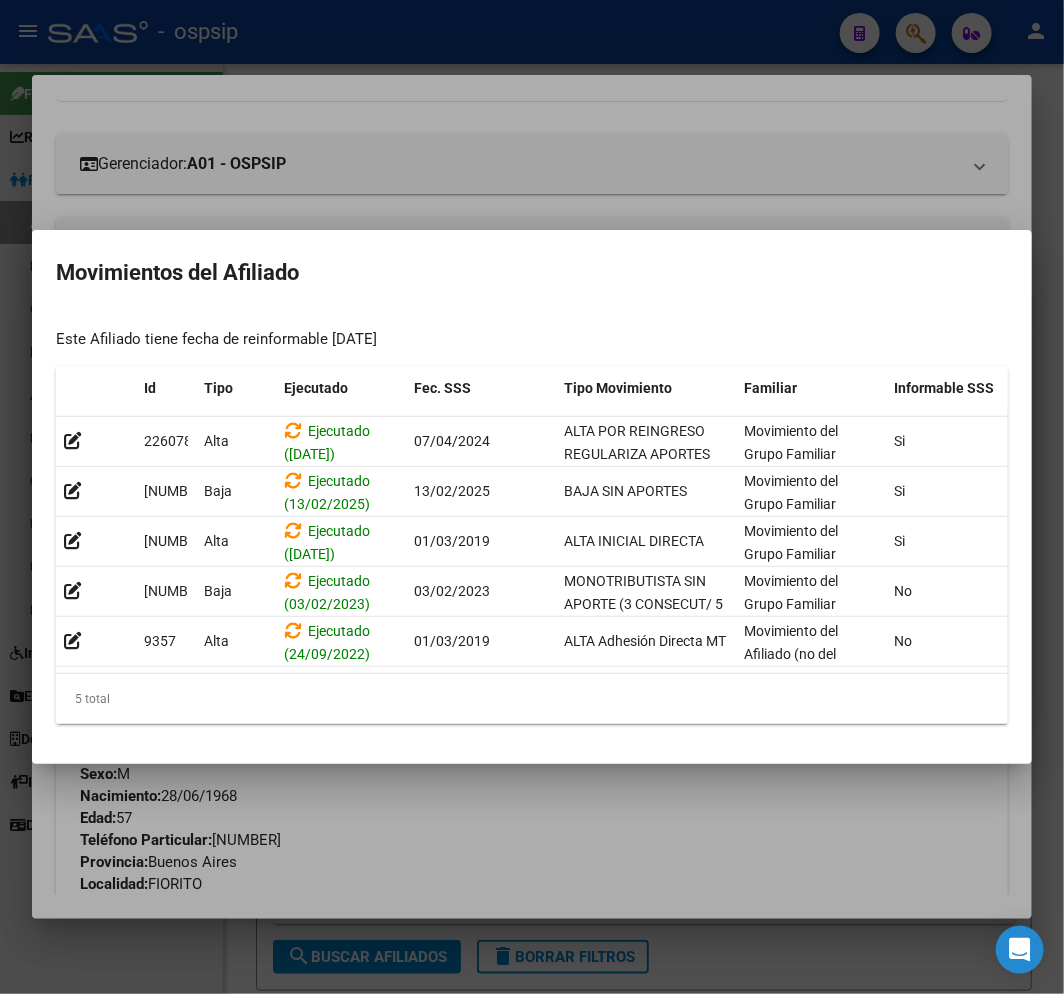 click at bounding box center [532, 497] 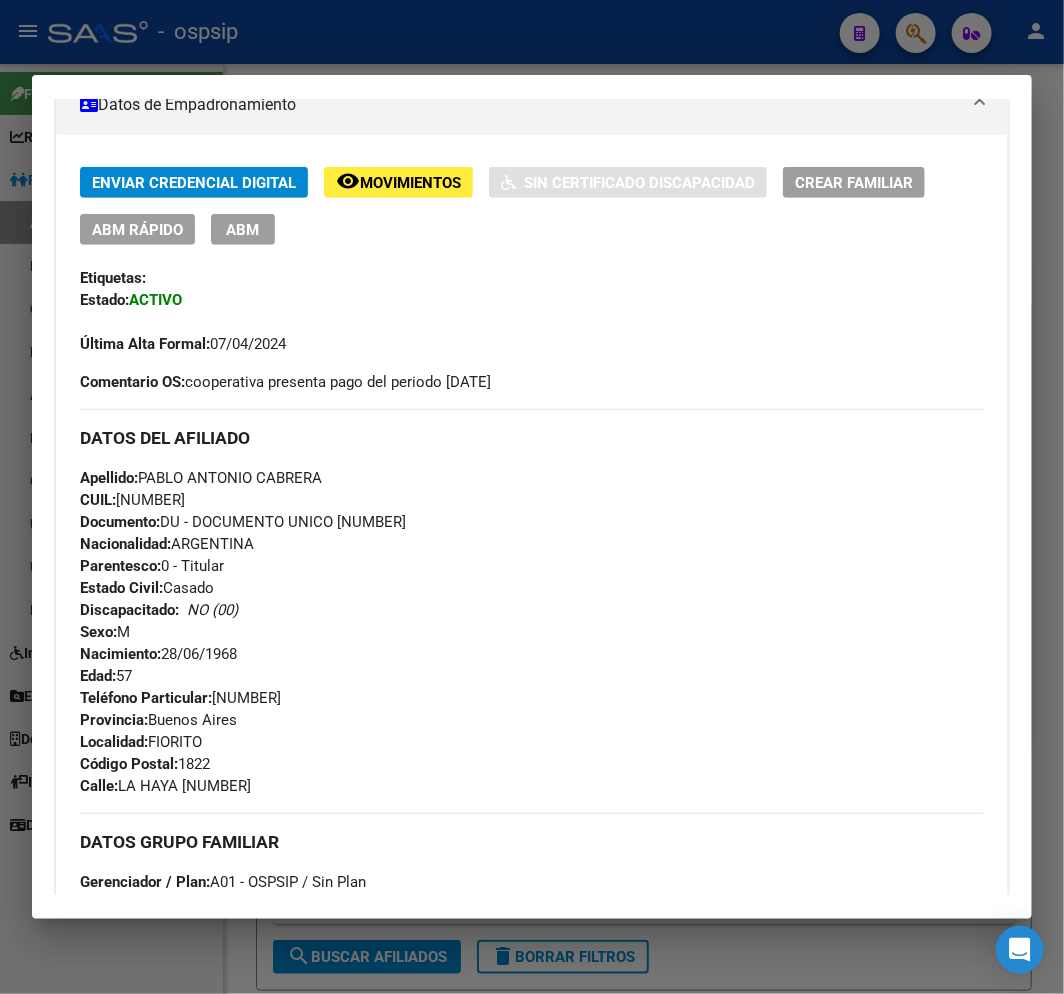 scroll, scrollTop: 341, scrollLeft: 0, axis: vertical 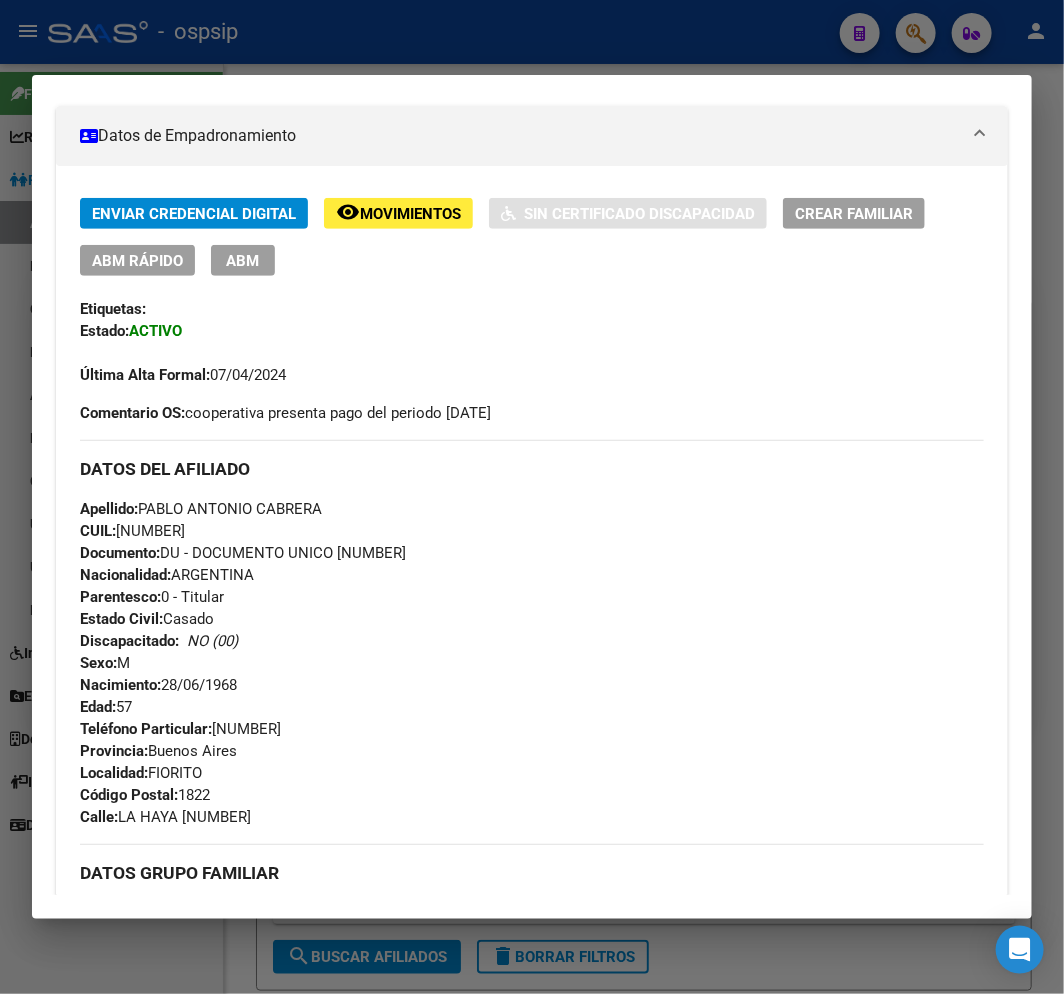click on "ABM" at bounding box center (243, 261) 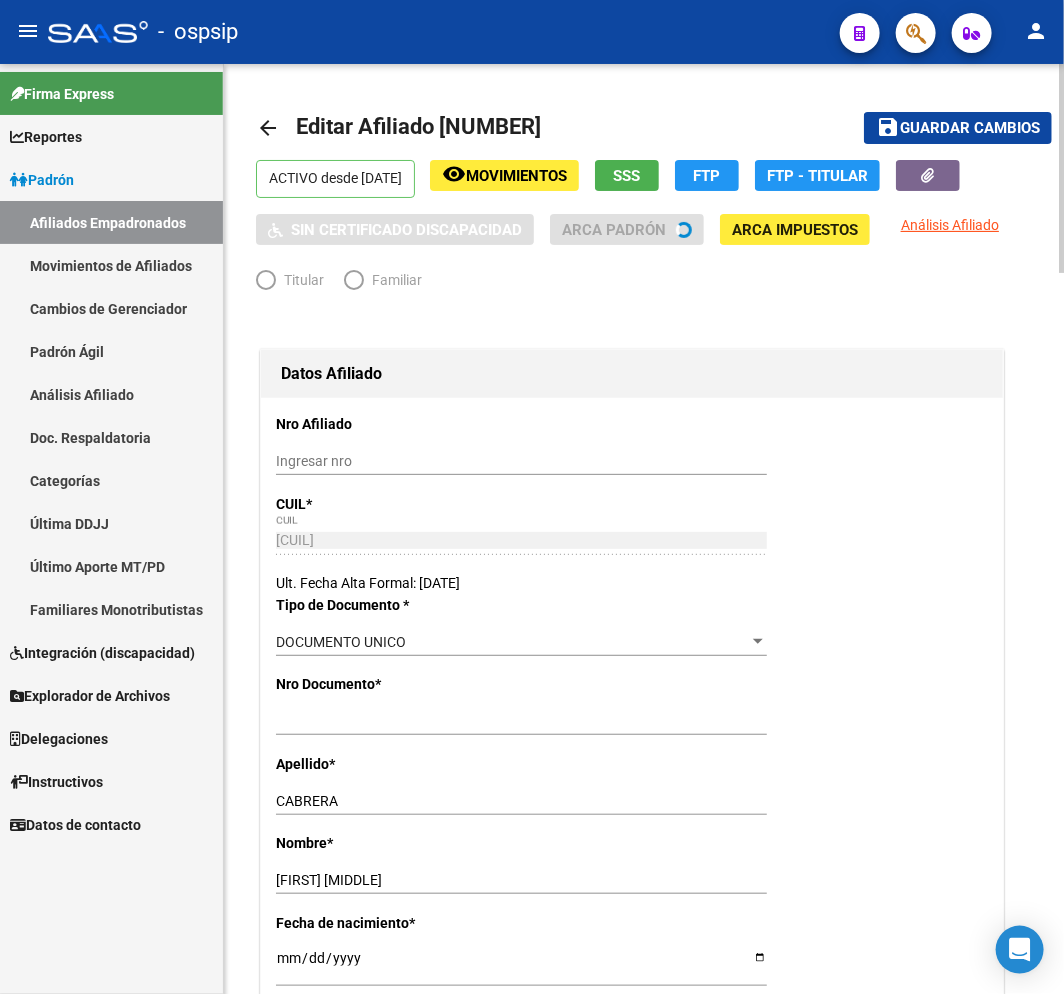 radio on "true" 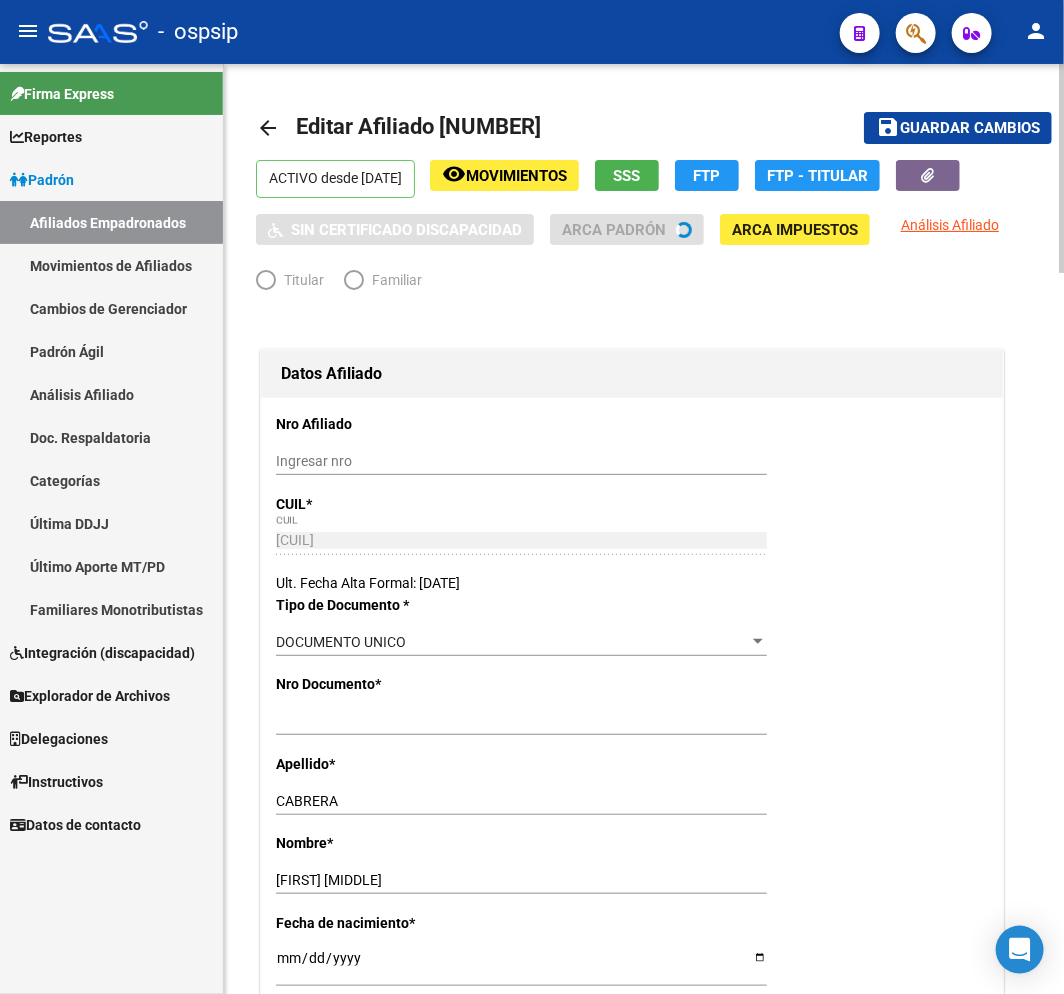 type on "[CUIL]" 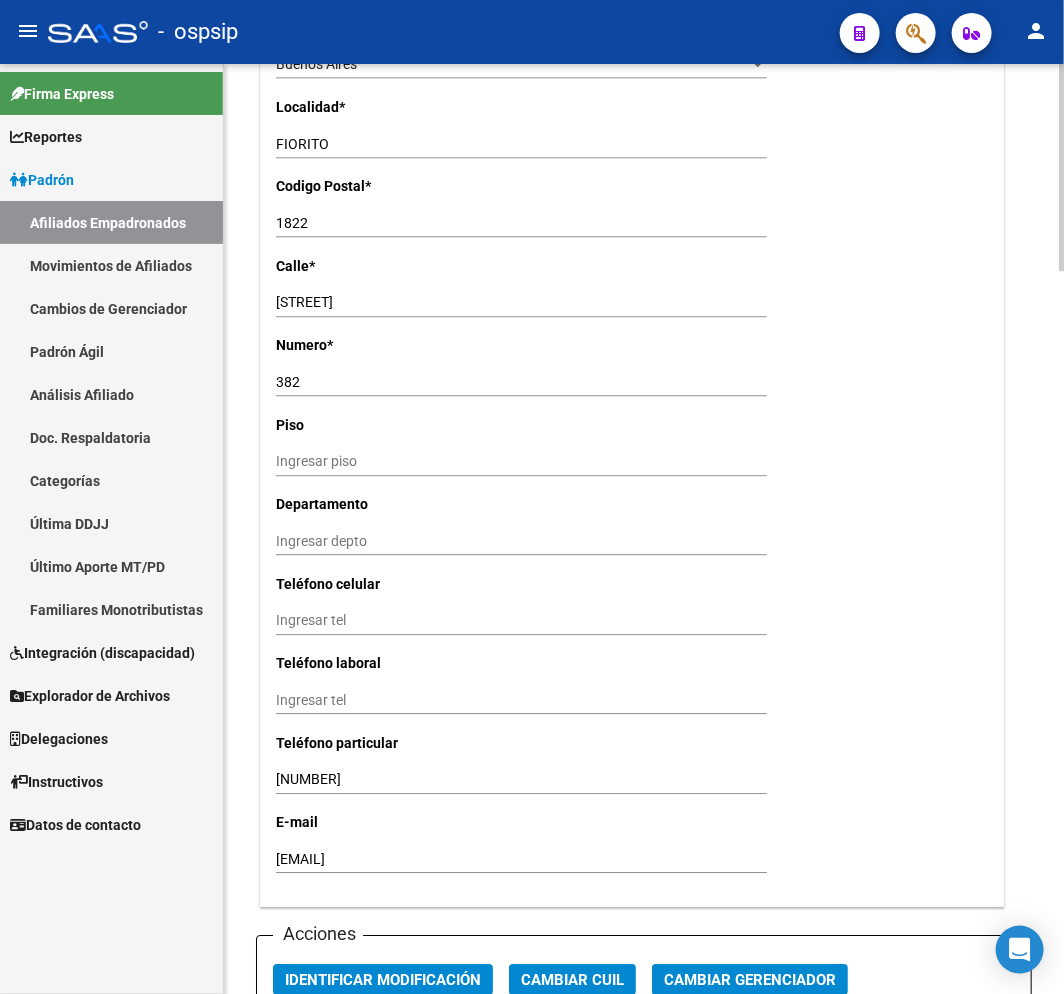 scroll, scrollTop: 1888, scrollLeft: 0, axis: vertical 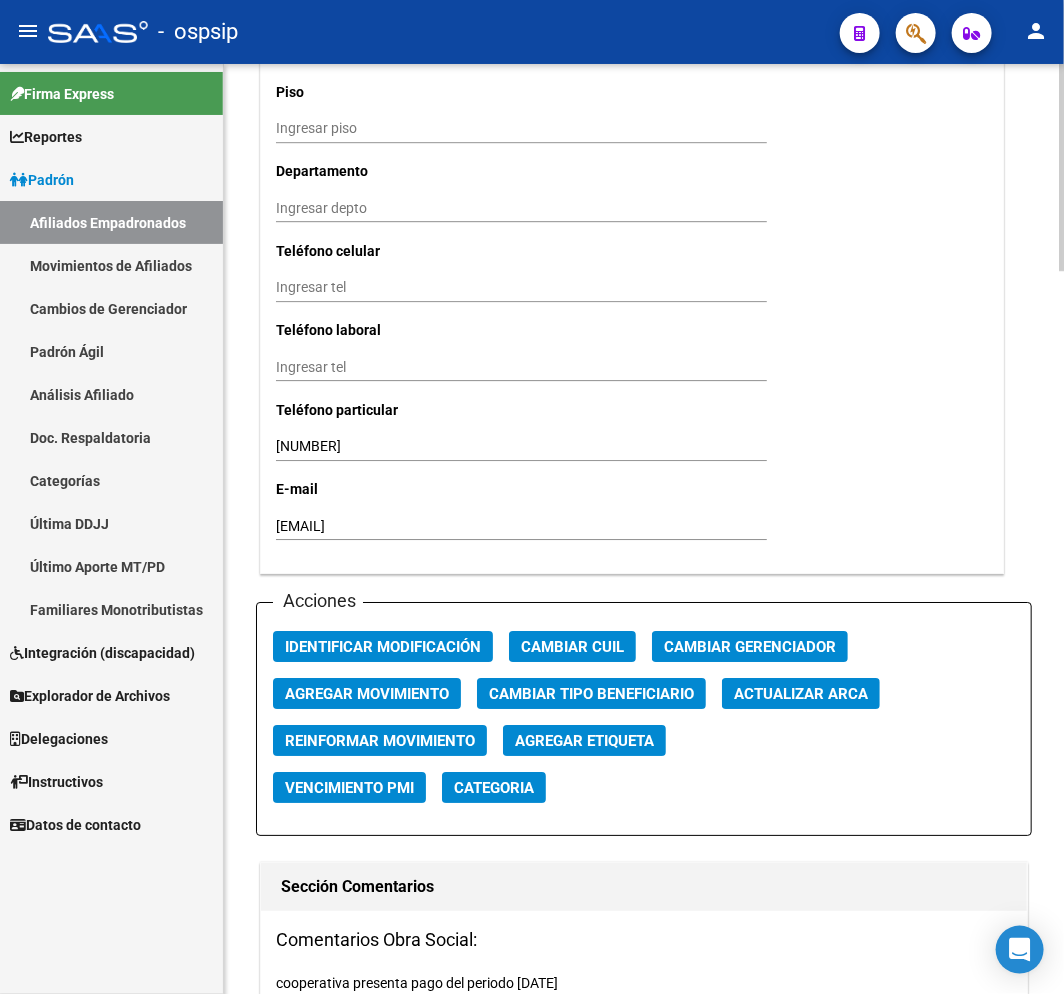 click on "Agregar Movimiento" 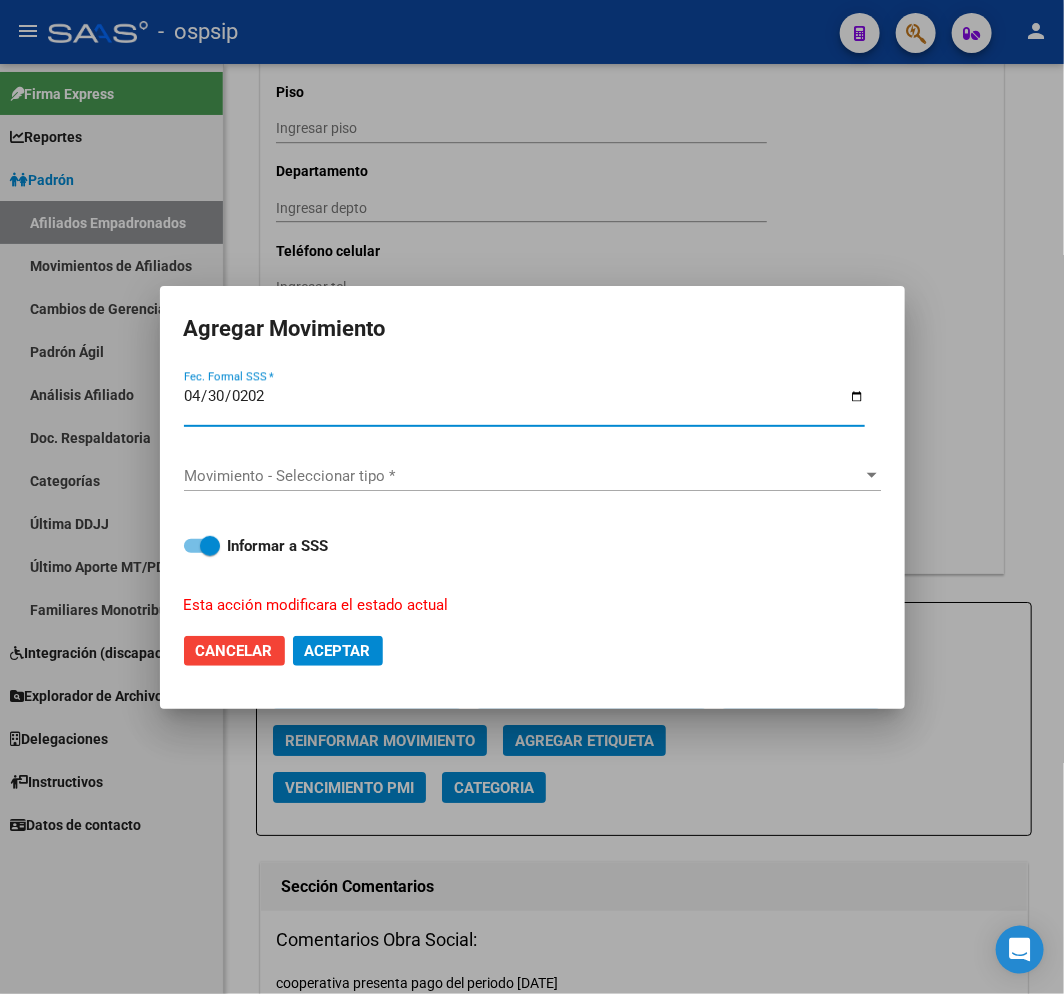 type on "2025-04-30" 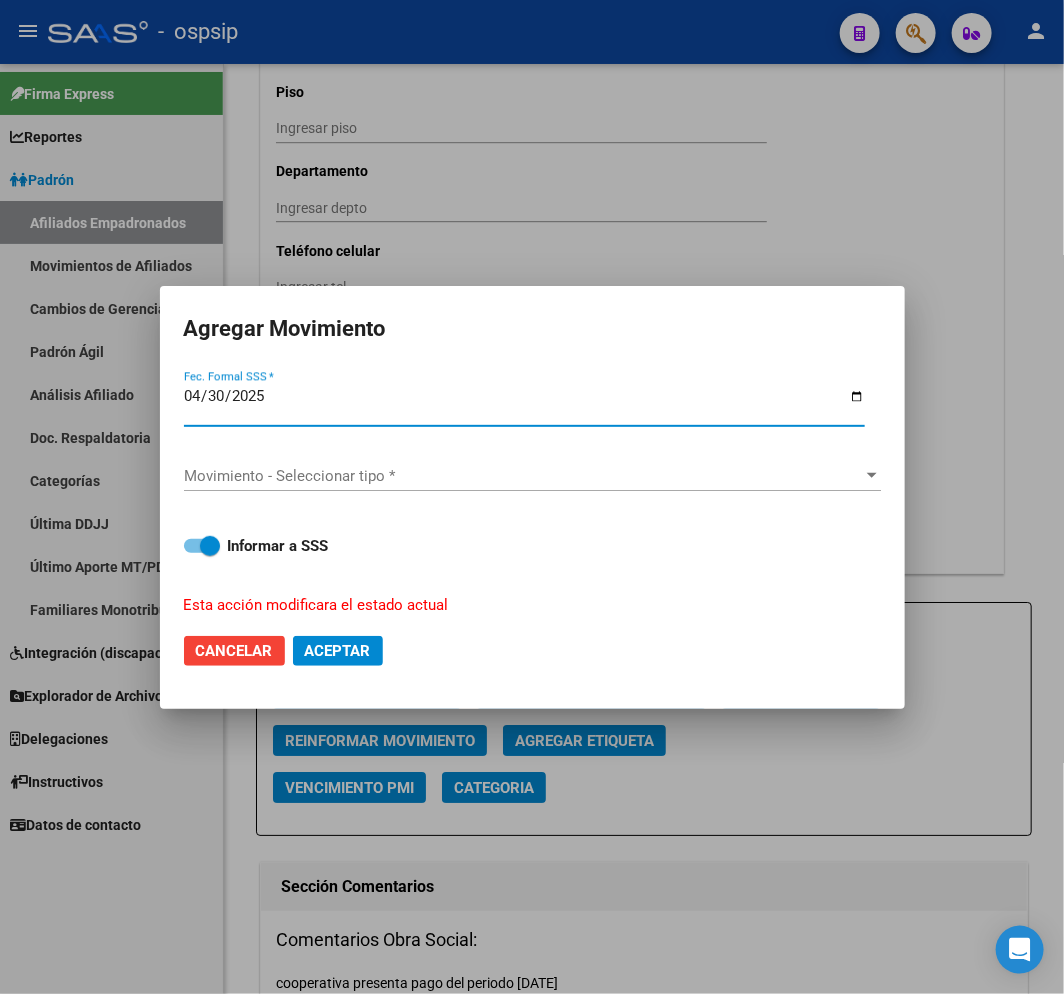 click on "Movimiento - Seleccionar tipo *" at bounding box center [523, 476] 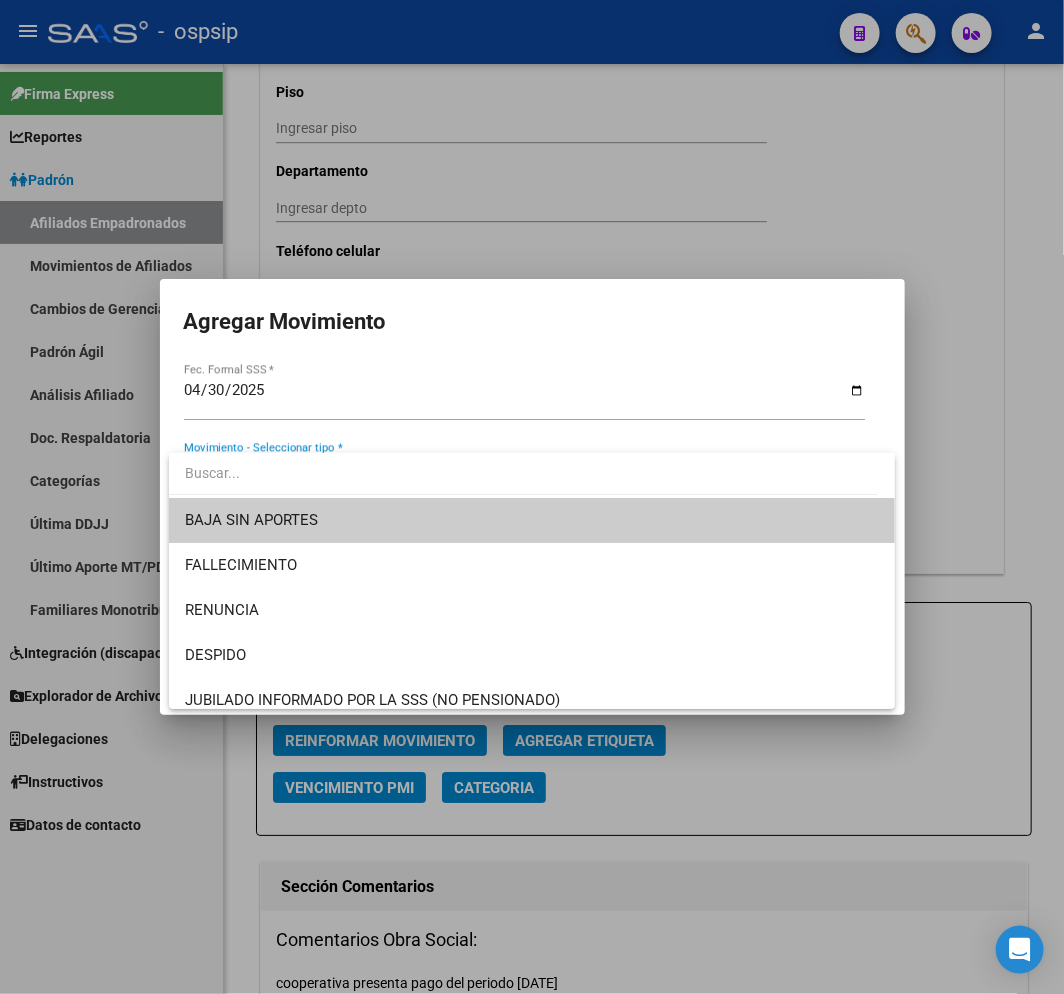 click on "BAJA SIN APORTES" at bounding box center (532, 520) 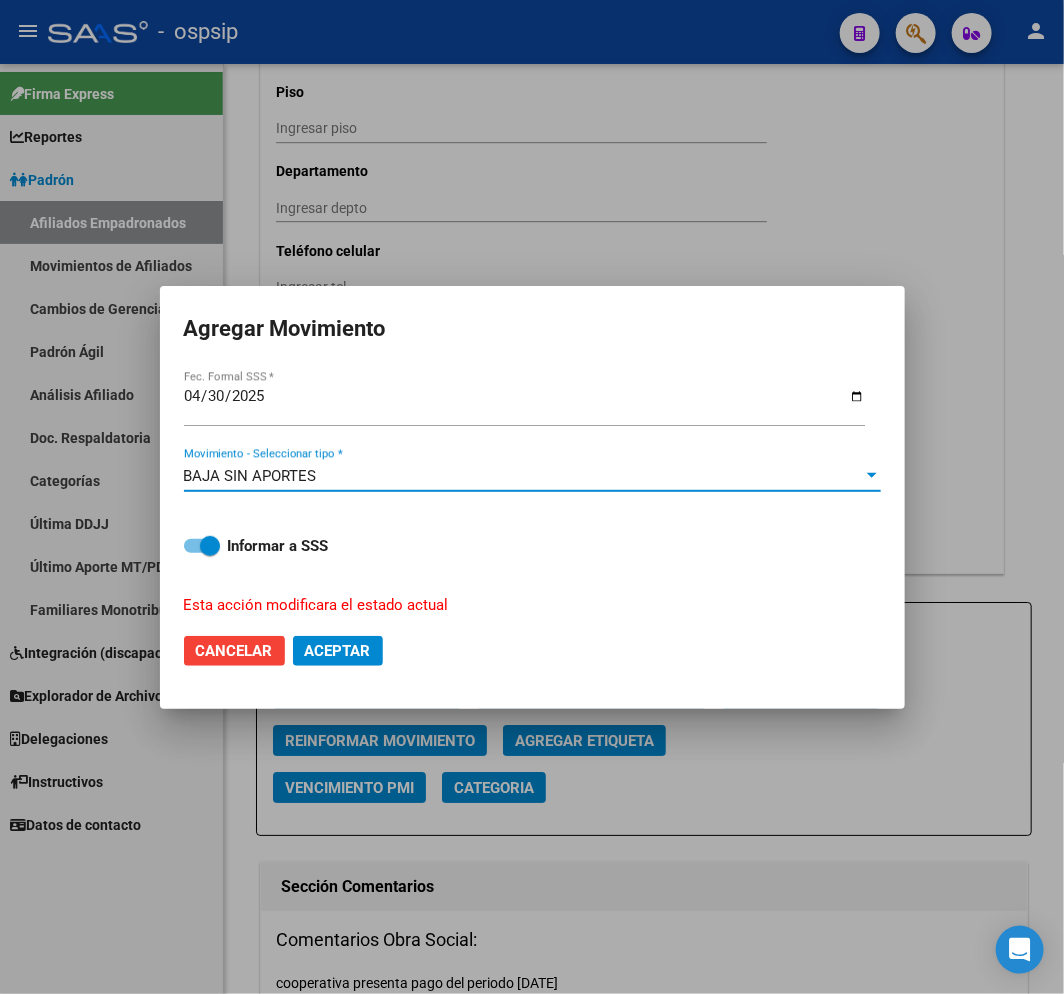 click on "Aceptar" 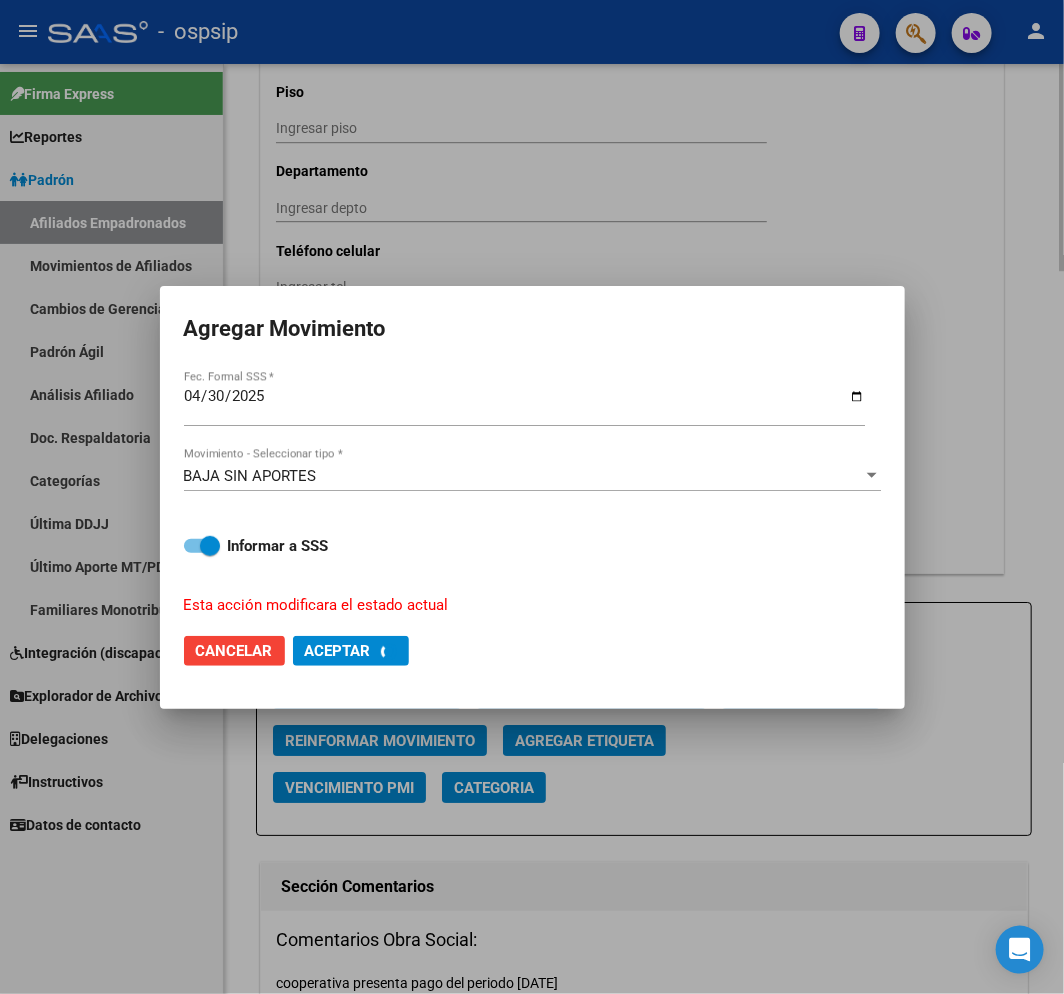 checkbox on "false" 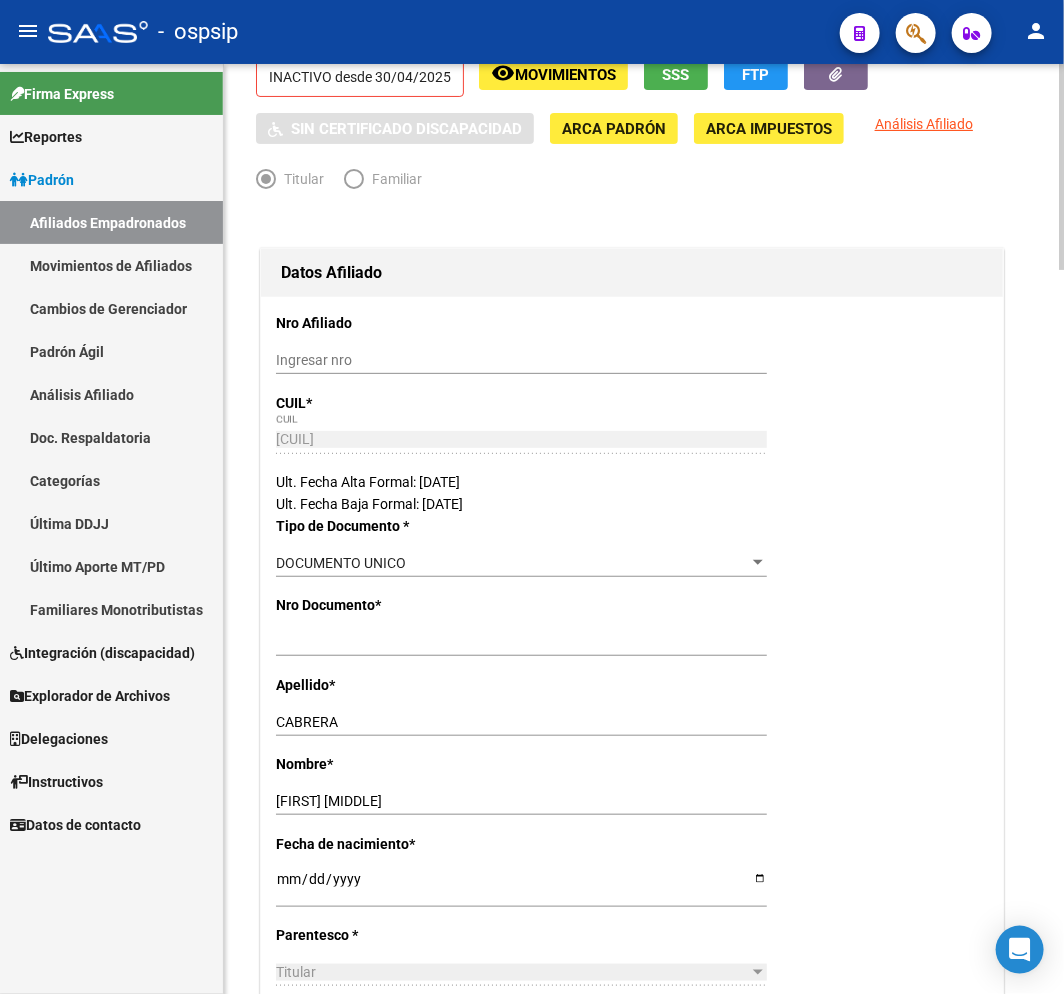 scroll, scrollTop: 0, scrollLeft: 0, axis: both 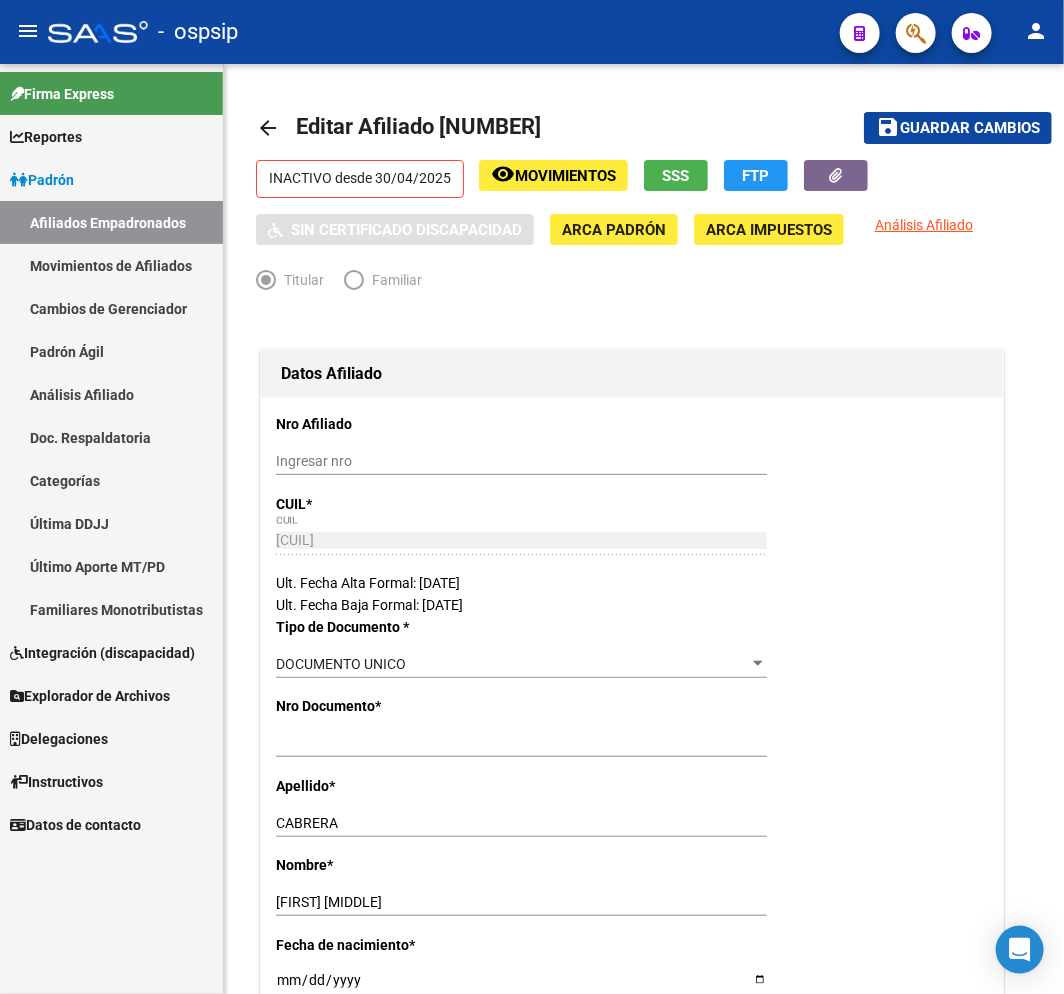 click on "-   ospsip" 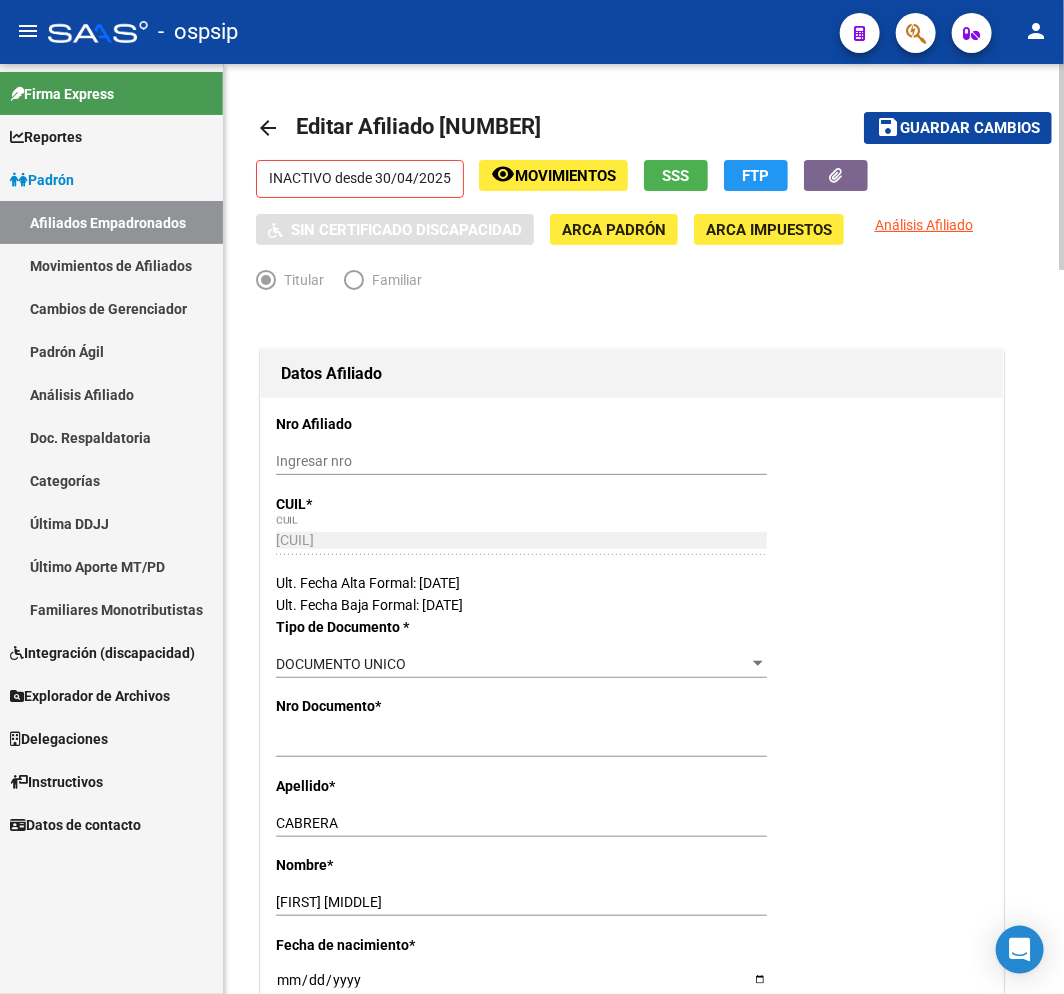 click on "-   ospsip" 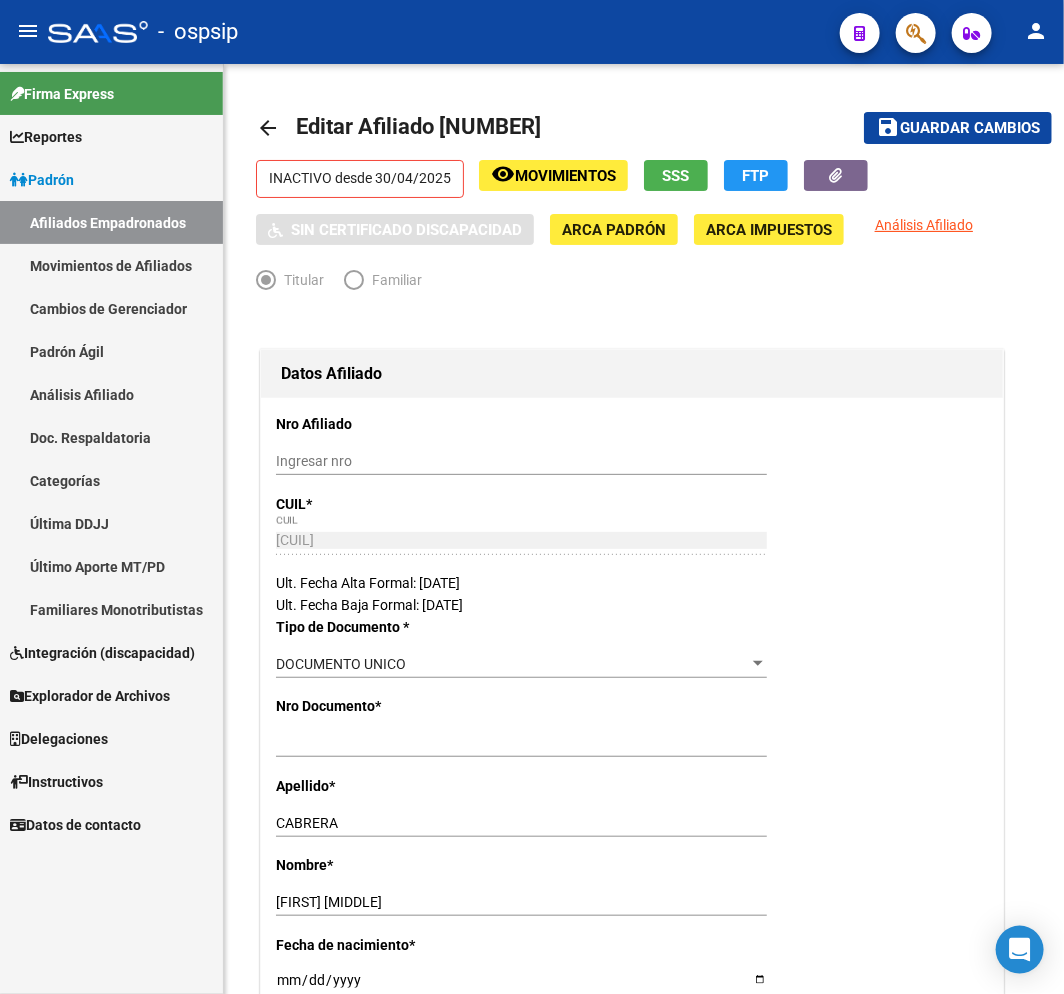 click on "-   ospsip" 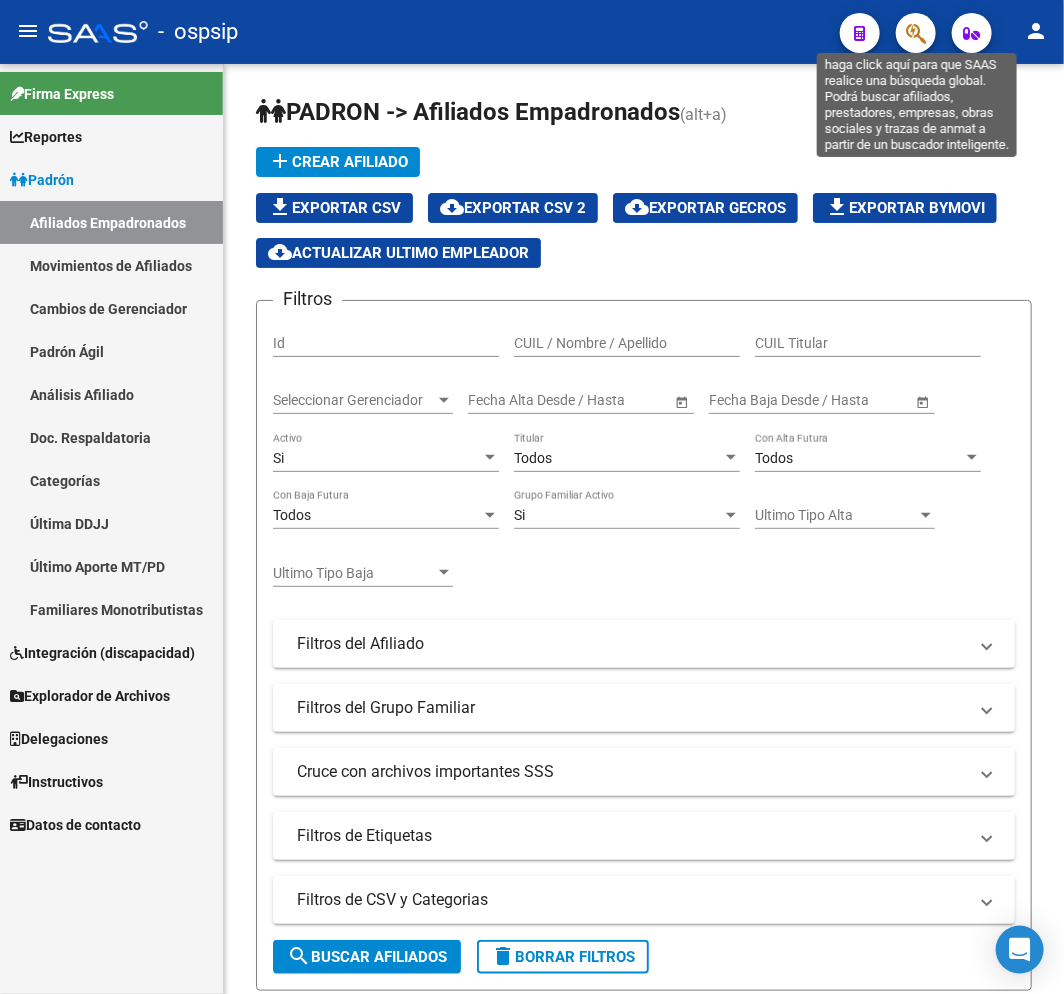 click 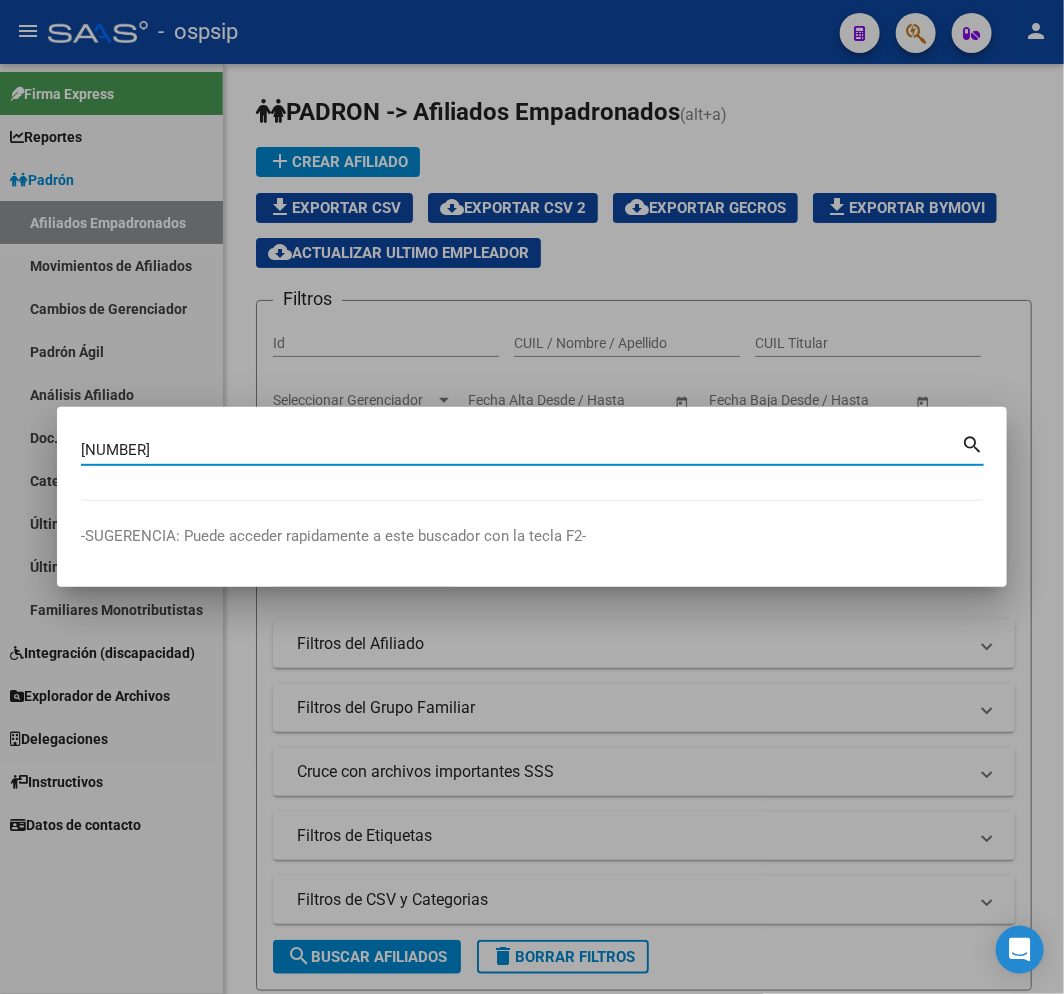 type on "[NUMBER]" 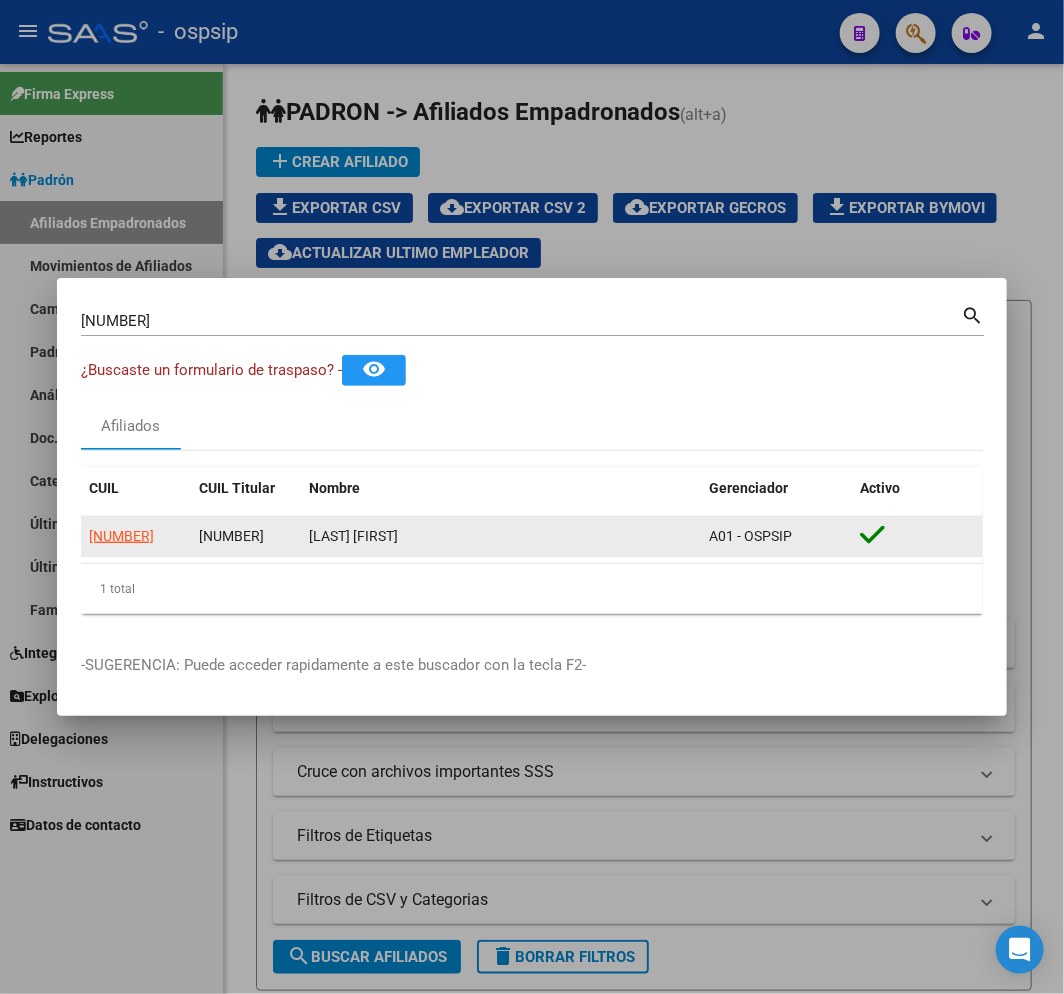 click on "[NUMBER]" 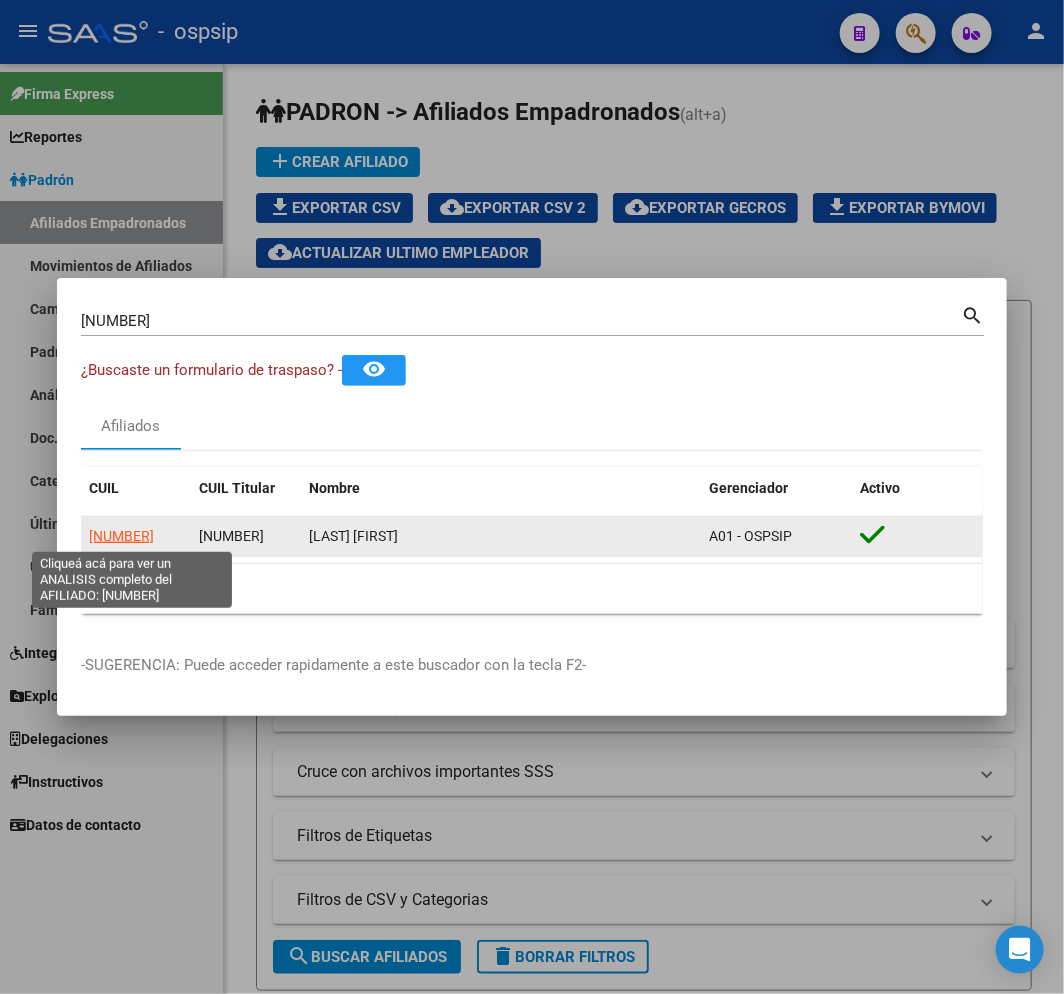 click on "[NUMBER]" 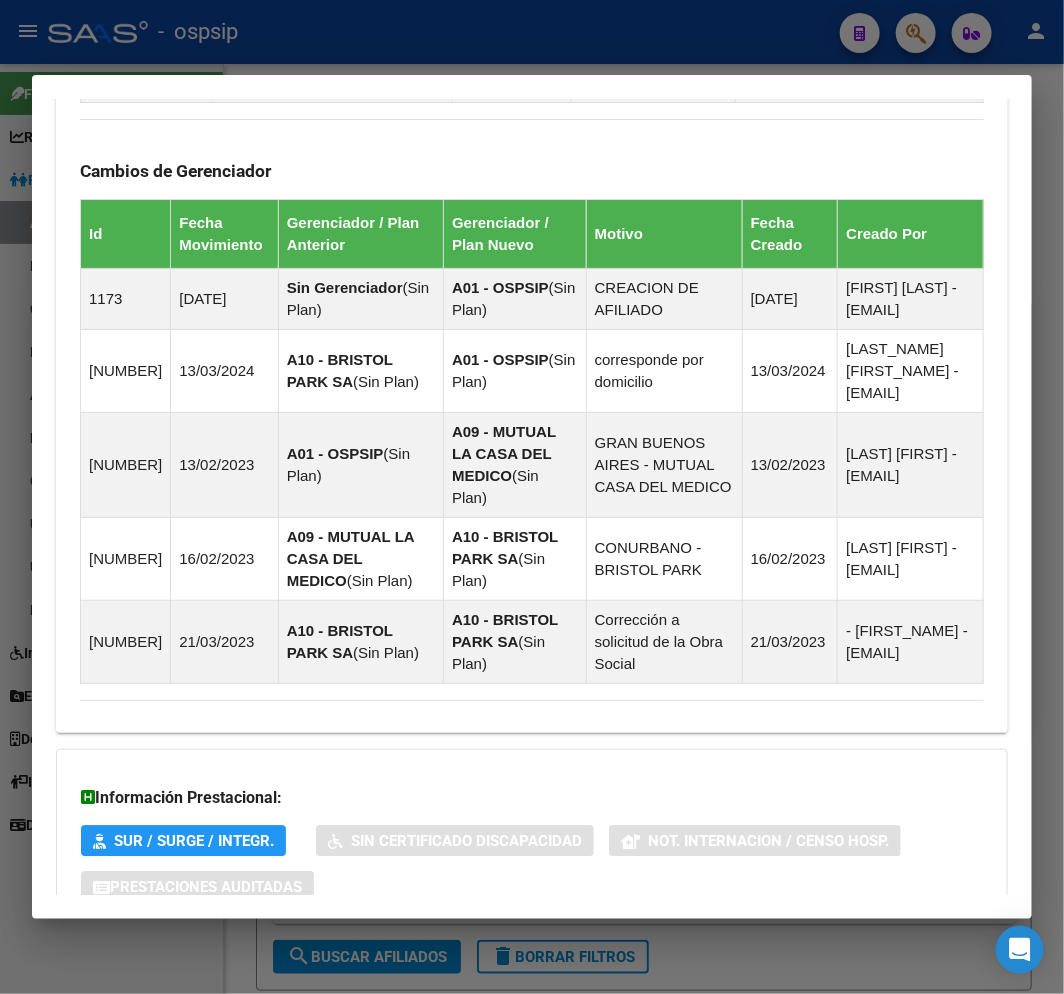 scroll, scrollTop: 1602, scrollLeft: 0, axis: vertical 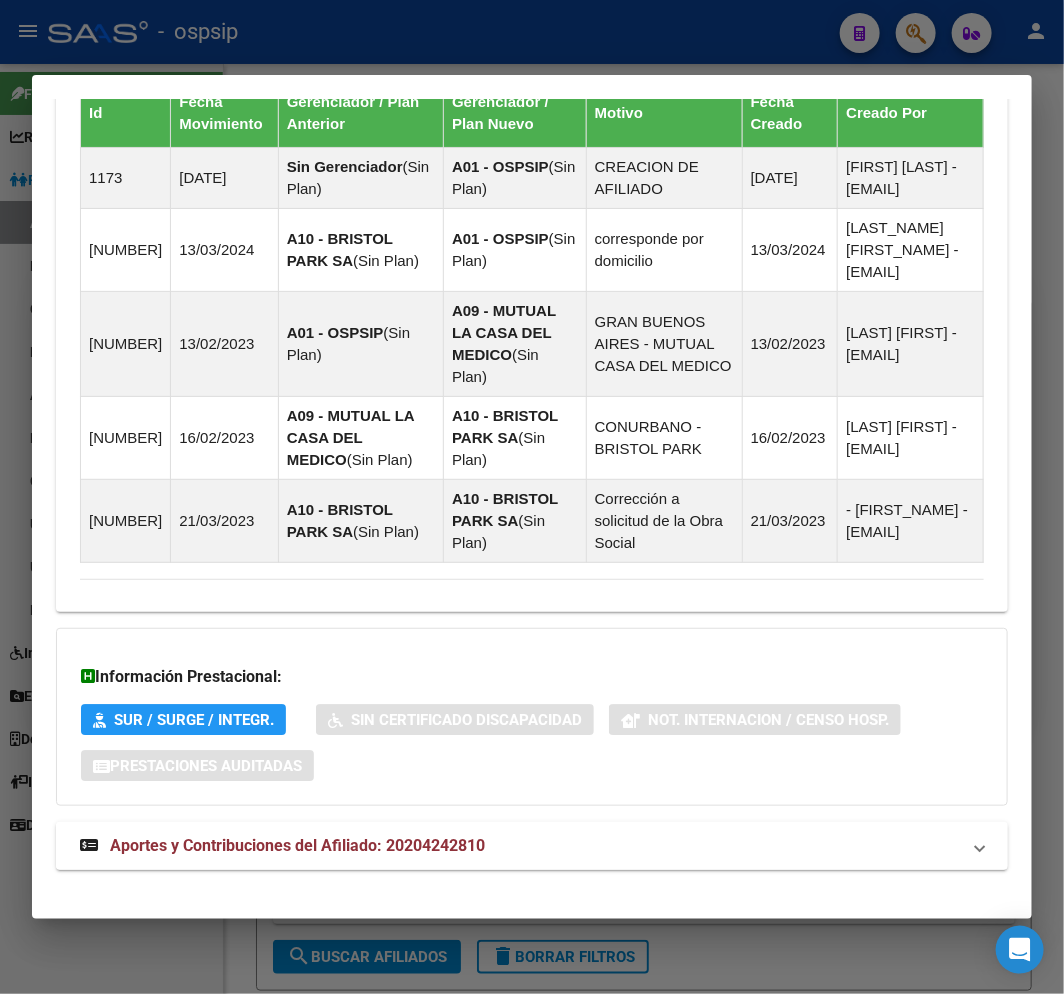 click on "DATOS PADRÓN ÁGIL: [LAST] [FIRST]   |   ACTIVO   |     AFILIADO TITULAR  Datos Personales y Afiliatorios según Entes Externos: SSS FTP ARCA Padrón ARCA Impuestos Organismos Ext.    Gerenciador:      A01 - OSPSIP Atención telefónica: Atención emergencias: Otros Datos Útiles:    Datos de Empadronamiento  Enviar Credencial Digital remove_red_eye Movimientos    Sin Certificado Discapacidad Crear Familiar ABM Rápido ABM Etiquetas: Estado: ACTIVO Última Alta Formal:  [DATE] DATOS DEL AFILIADO Apellido:  [LAST] [FIRST] CUIL:  [NUMBER] Documento:  DU - DOCUMENTO UNICO [NUMBER]  Nacionalidad:  ARGENTINA Parentesco:  0 - Titular Estado Civil:  Soltero Discapacitado:    NO (00) Sexo:  M Nacimiento:  [DATE] Edad:  56  Teléfono Particular:              [PHONE] Provincia:  Buenos Aires Localidad:  [CITY] Código Postal:  [POSTAL_CODE] Calle:  [STREET] [NUMBER] DATOS GRUPO FAMILIAR Gerenciador / Plan:  A01 - OSPSIP / Sin Plan Empleador:    [NUMBER] Tipo Beneficiario Titular: CUIL Nombre" at bounding box center [532, -270] 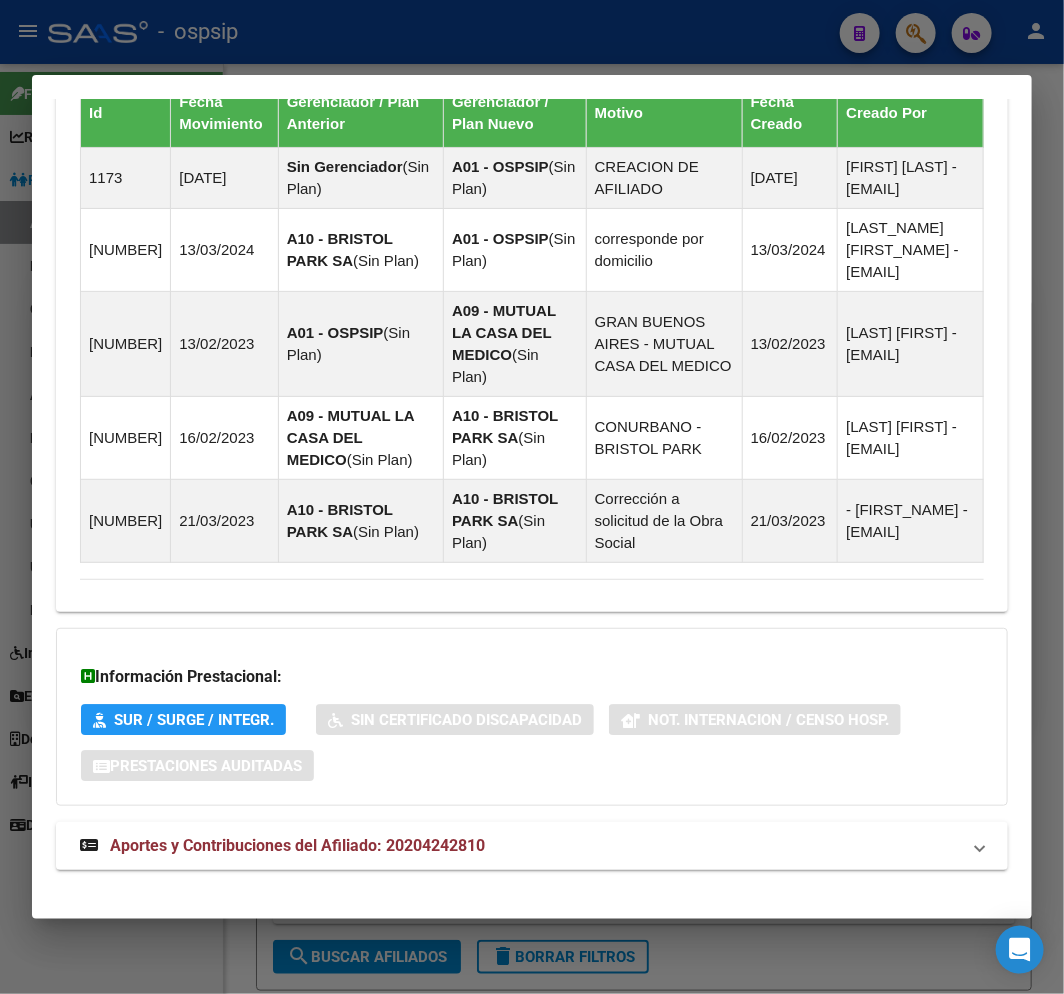 drag, startPoint x: 820, startPoint y: 825, endPoint x: 788, endPoint y: 792, distance: 45.96738 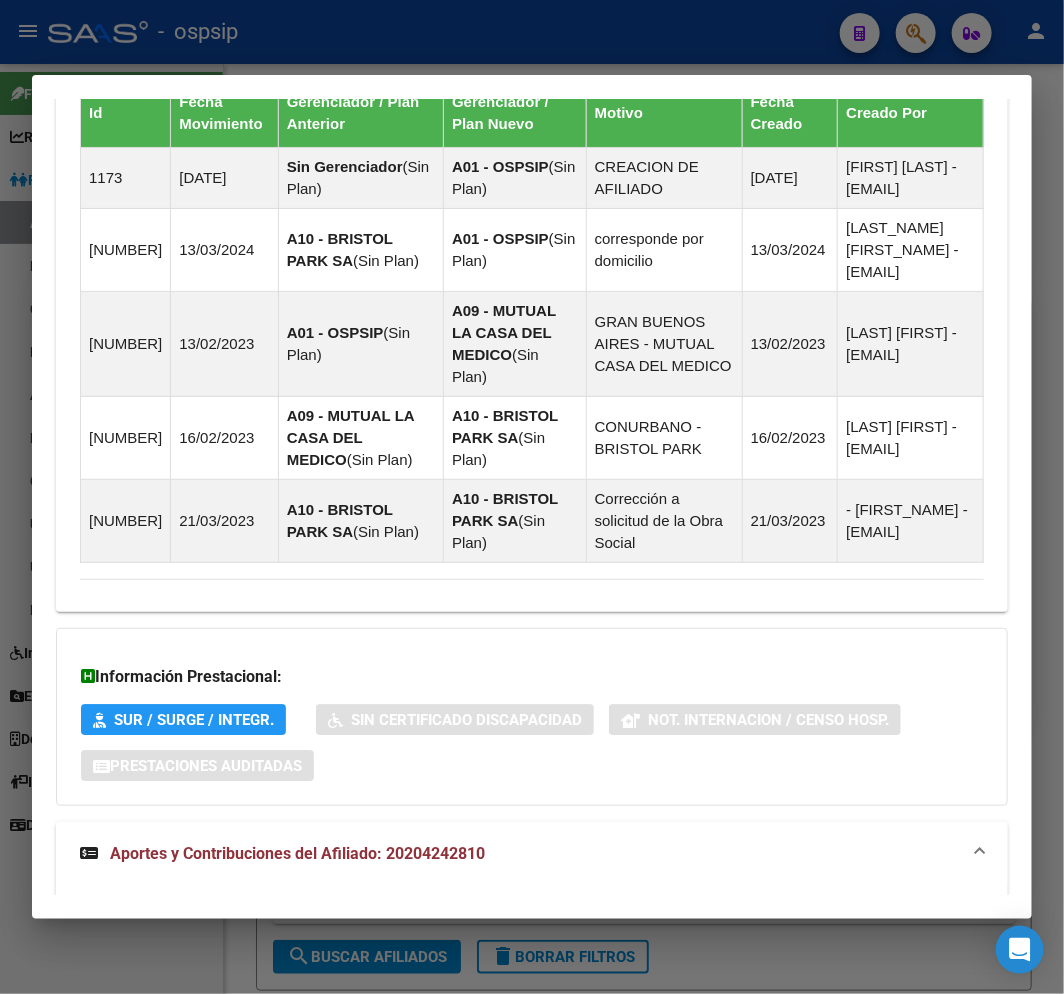 scroll, scrollTop: 2145, scrollLeft: 0, axis: vertical 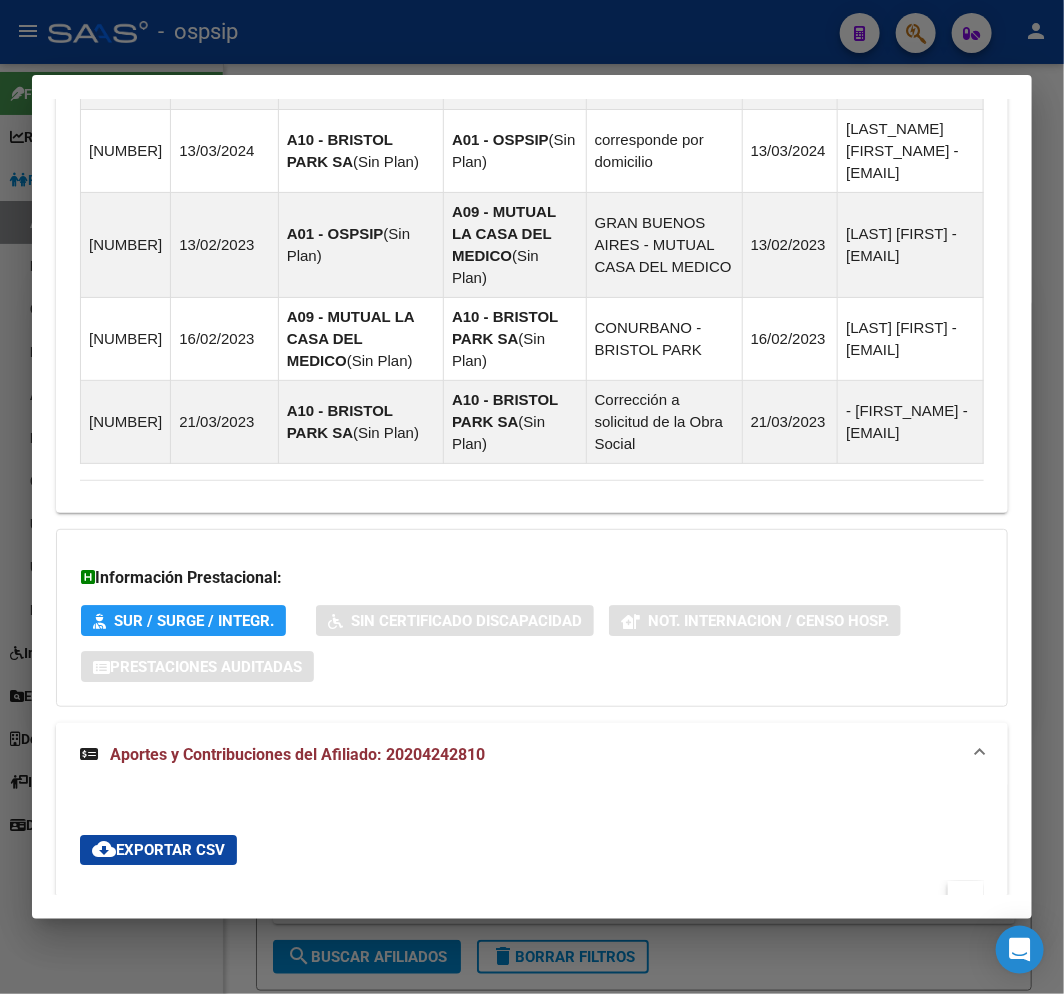 click on "Aportes y Contribuciones del Afiliado: 20204242810" at bounding box center [520, 755] 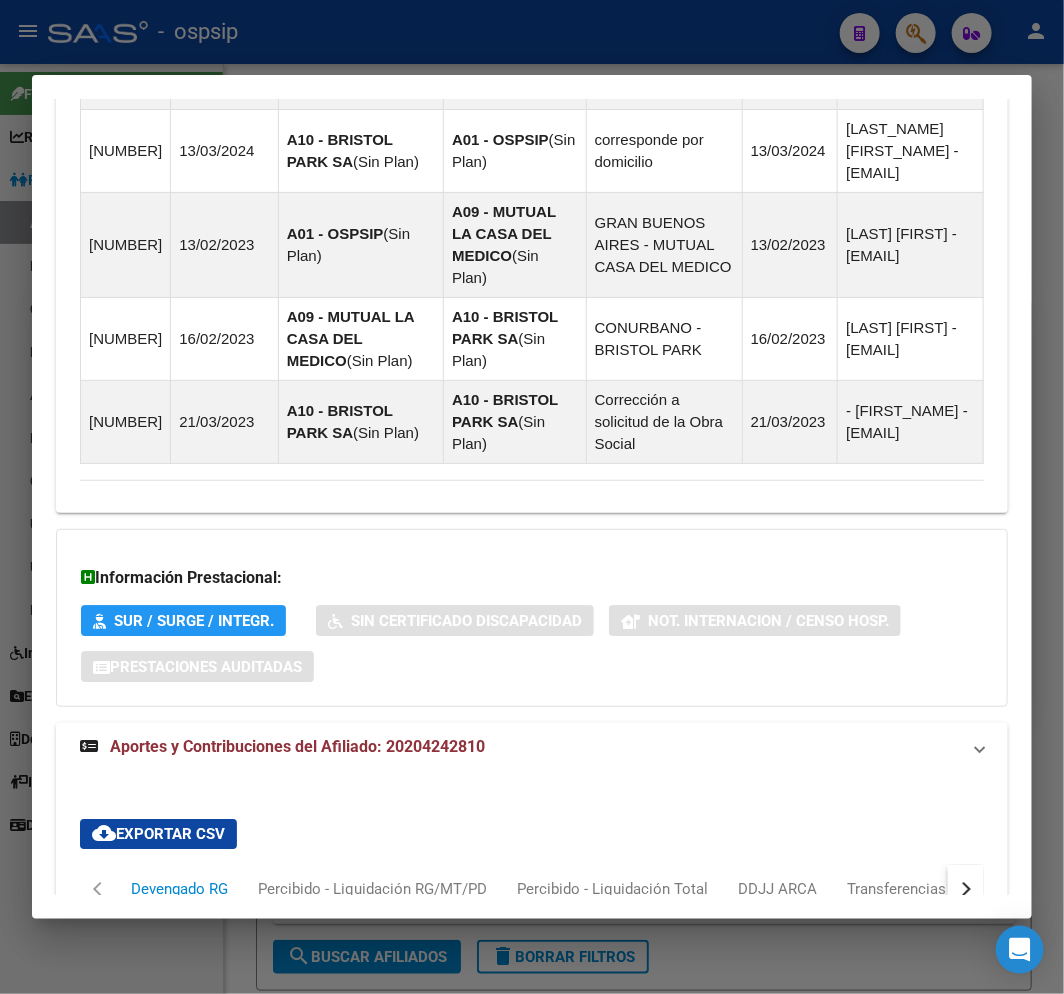 scroll, scrollTop: 1602, scrollLeft: 0, axis: vertical 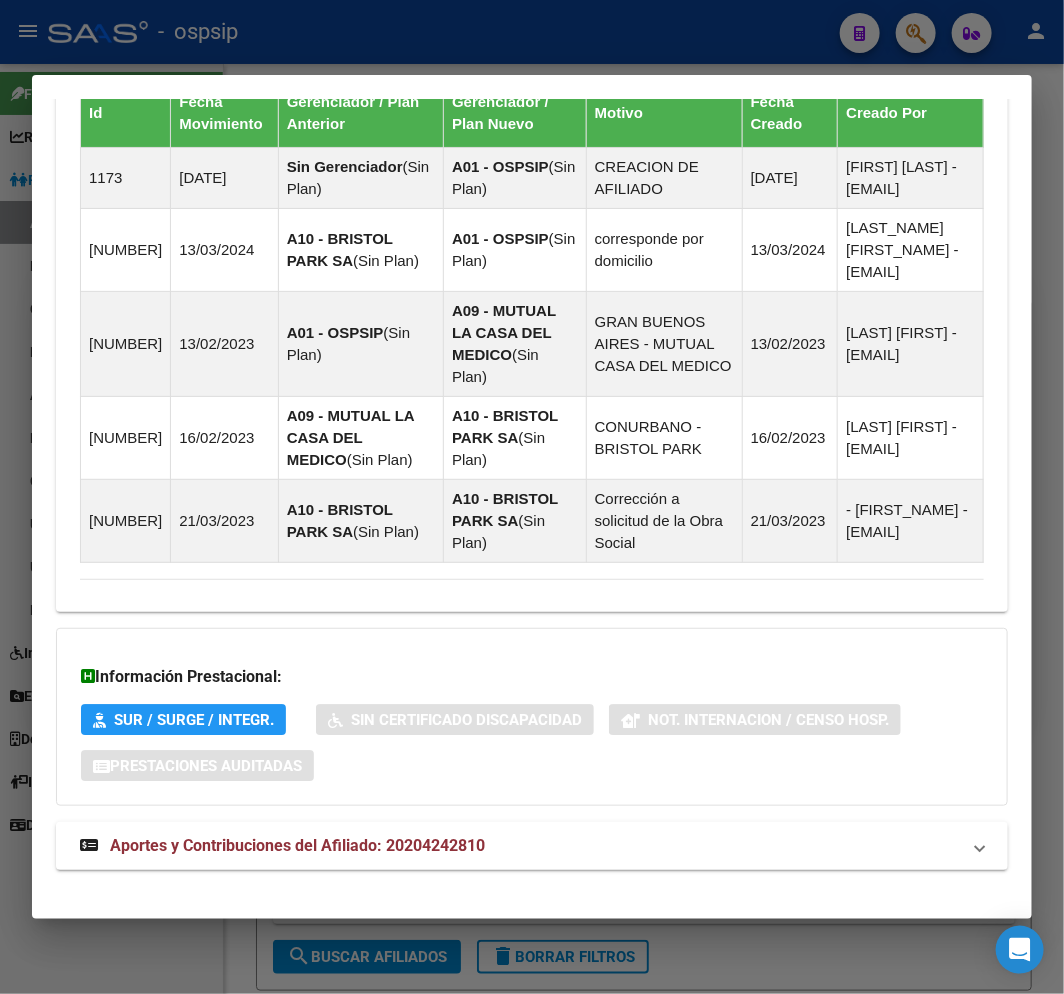 drag, startPoint x: 674, startPoint y: 823, endPoint x: 685, endPoint y: 816, distance: 13.038404 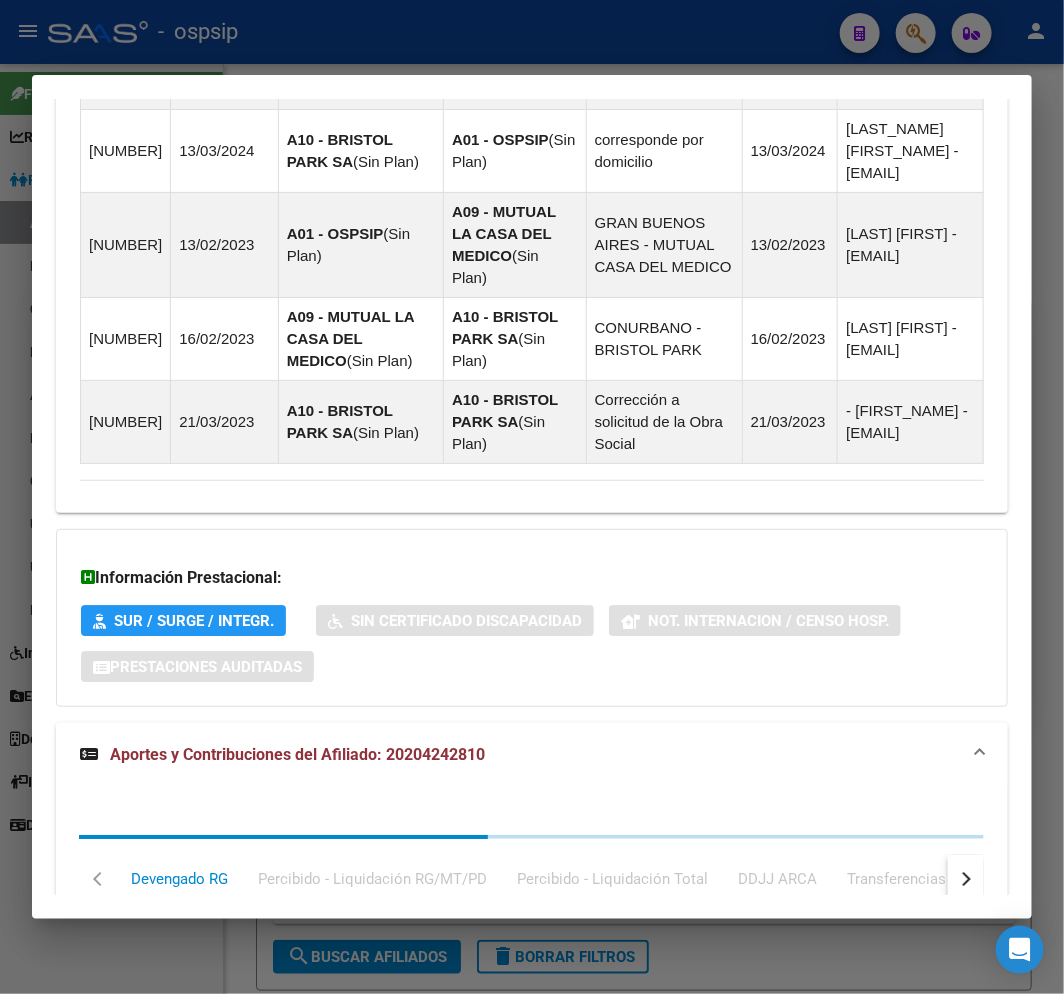 scroll, scrollTop: 2145, scrollLeft: 0, axis: vertical 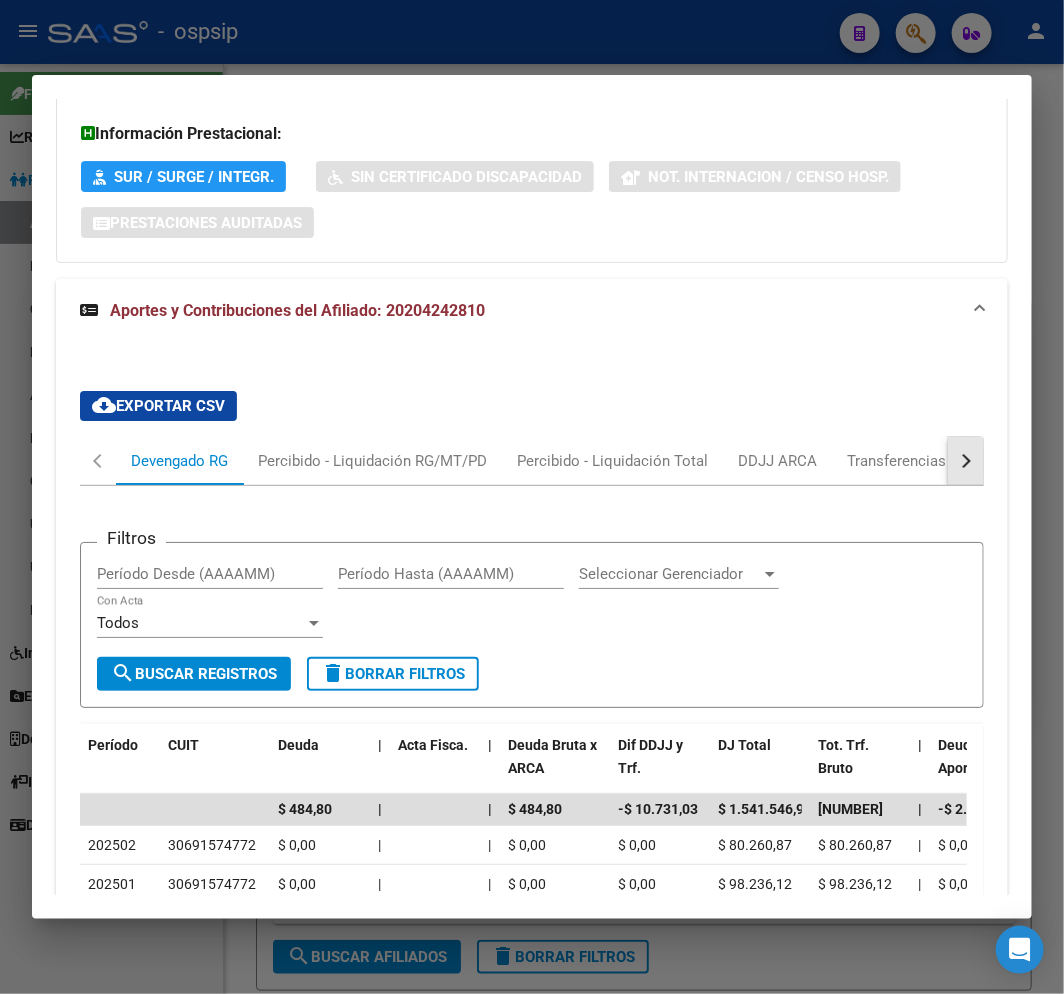 click at bounding box center [966, 461] 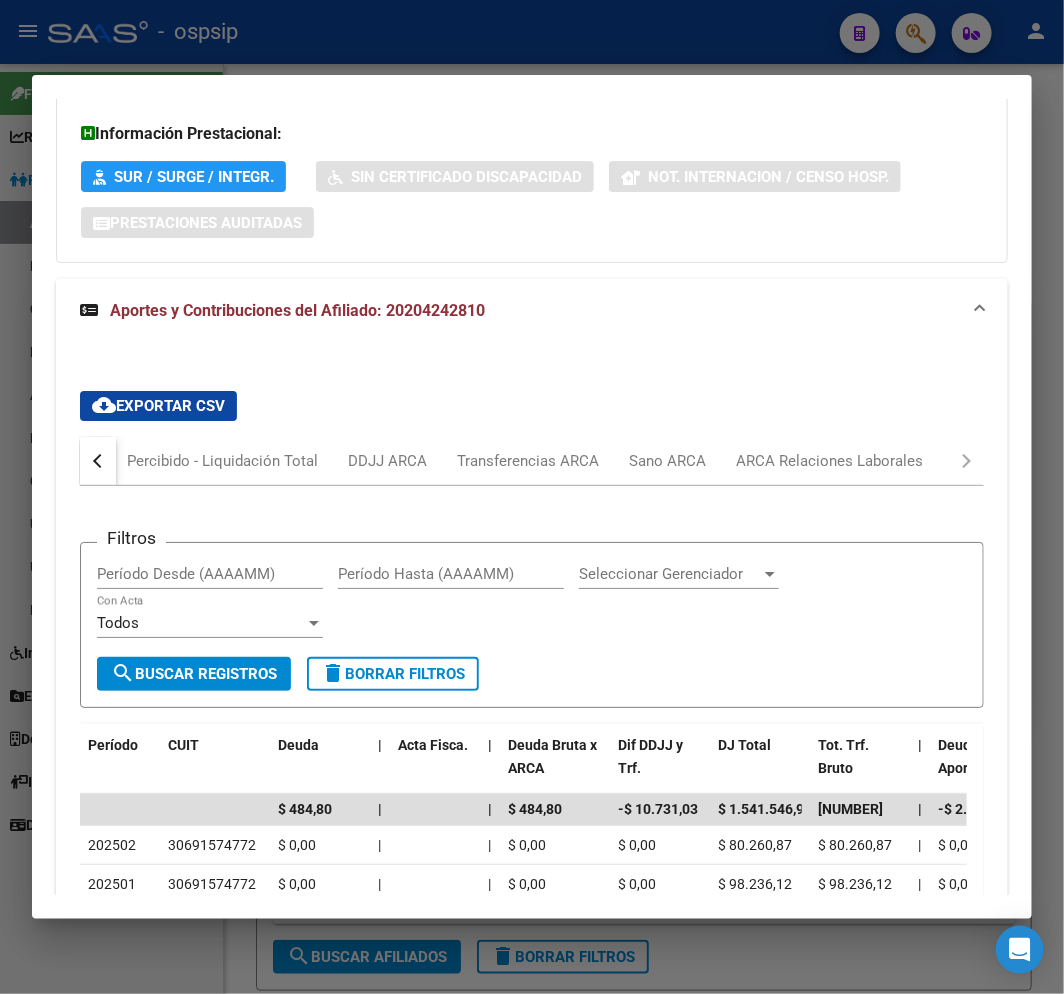 click on "Filtros Período Desde (AAAAMM) Período Hasta (AAAAMM) Seleccionar Gerenciador Seleccionar Gerenciador Todos Con Acta search  Buscar Registros  delete  Borrar Filtros  Período CUIT Deuda | Acta Fisca. | Deuda Bruta x ARCA Dif DDJJ y Trf. DJ Total Tot. Trf. Bruto | Deuda Aporte DJ Aporte Total Transferido Aporte | Deuda Contr. DJ Contr. Total Trf Contr. | Intereses Contr. Intereses Aporte | Contr. Empresa Contr. Int. Empresa Aporte Int. Empresa | DJ Aporte Total DJ Aporte DJ Aporte Adicional DJ Aporte Adherentes | DJ Contr. Total DJ Contr. DJ Contr. Adicional | REMOSIMP c/Tope REMOSIMP (rem4) REMCONT (rem8) REM5 Corresponde Aportes Corresponde Contr. NOGRPFAM SECOBLIG FECPRESENT DJ Contribución CUIT Periodo DJ Aporte CUIT Periodo | Porcentaje Contr. Porcentaje Aporte | DDJJ ID $ 484,80 | | $ 484,80 -$ 10.731,03 $ 1.541.546,99 $ 1.552.278,02 | -$ 2.794,27 $ 516.643,22 | -$ 7.936,80 $ 1.027.698,01 $ 1.035.634,81 | $ 1.250,77 $ 10,81 | | | $ 513.848,98 $ 0,00 $ 0,00 | | $ 1.027.697,97 $ 0,00 |" at bounding box center (532, 891) 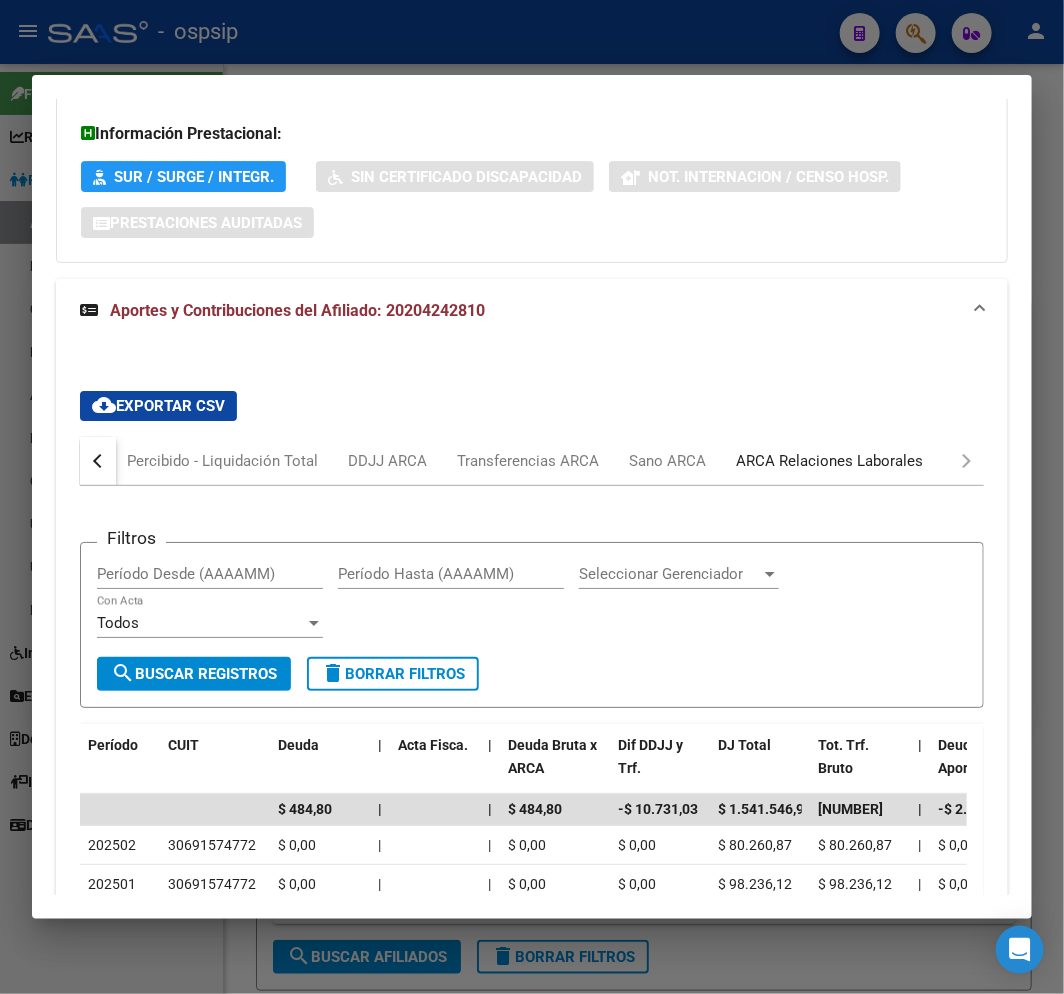 click on "ARCA Relaciones Laborales" at bounding box center [829, 461] 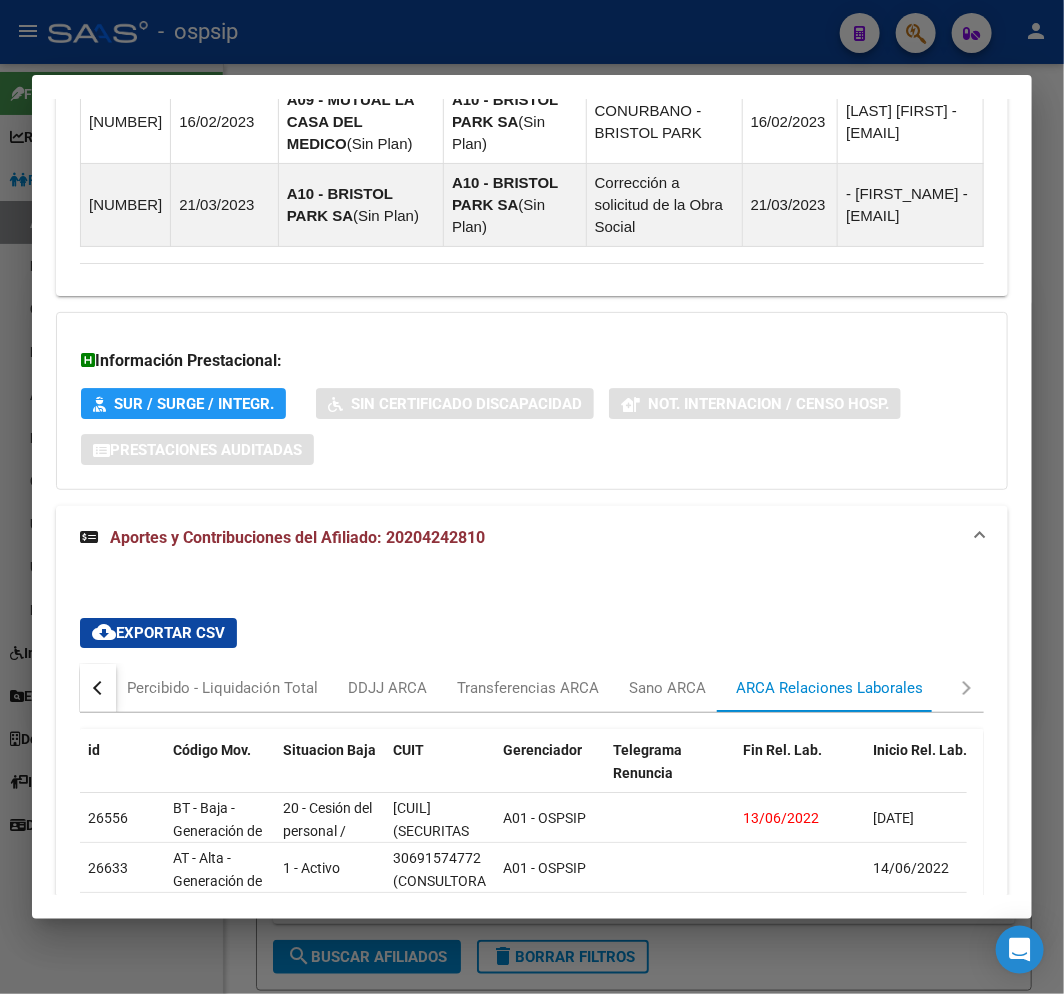 scroll, scrollTop: 2063, scrollLeft: 0, axis: vertical 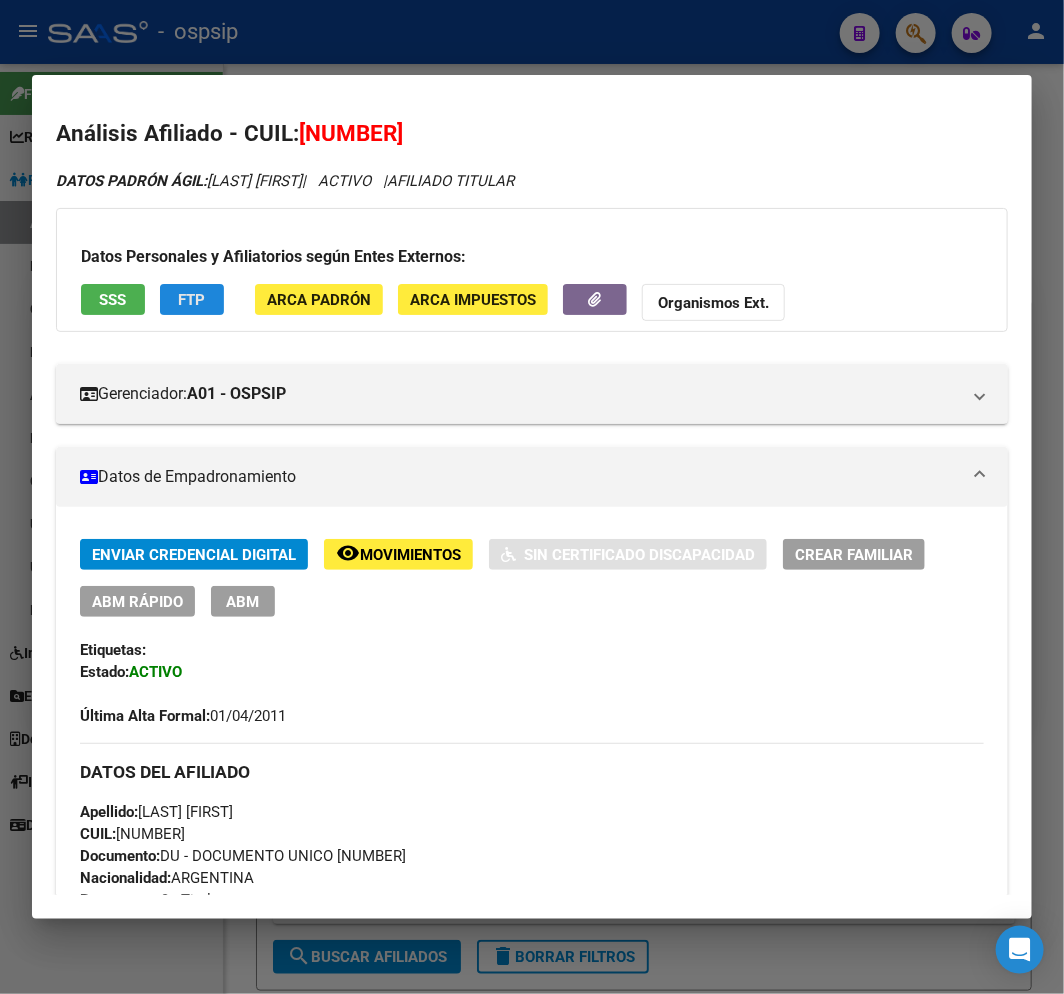 click on "FTP" 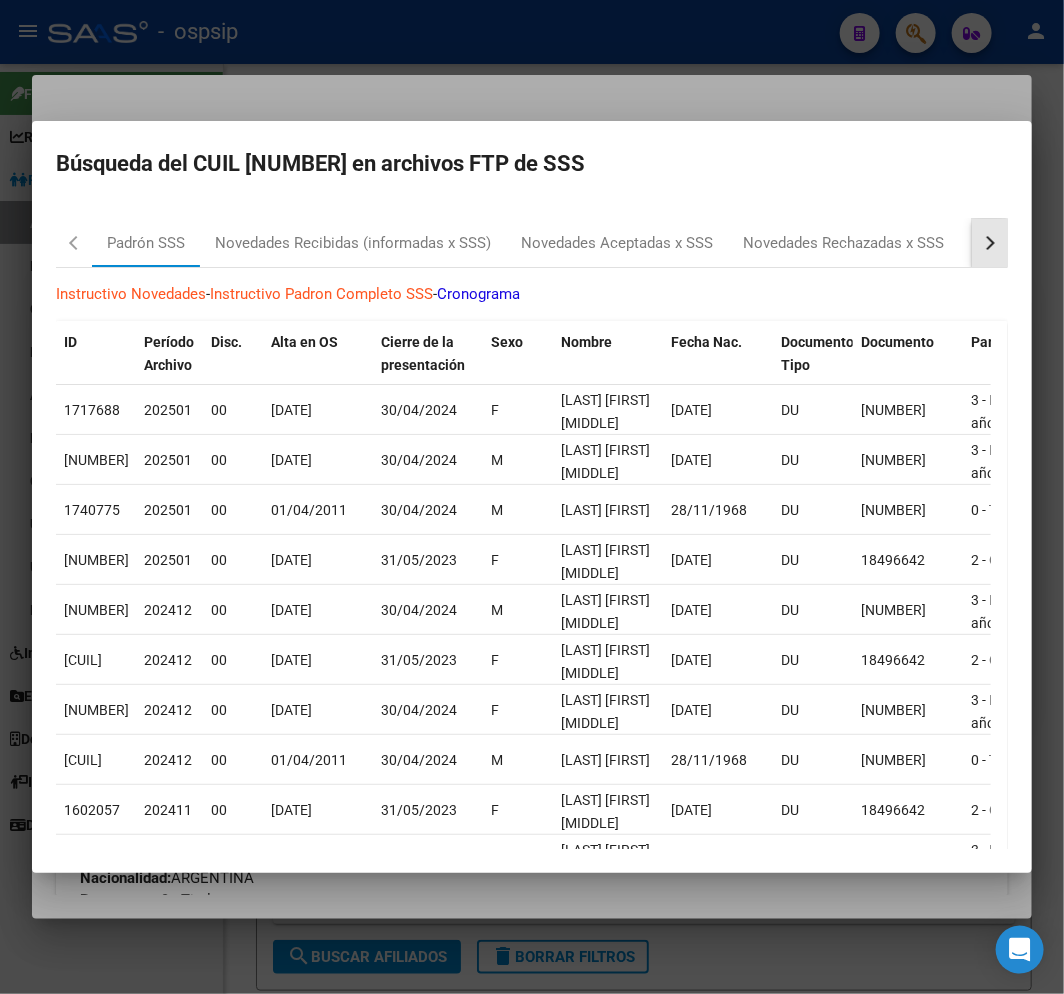 click at bounding box center (990, 243) 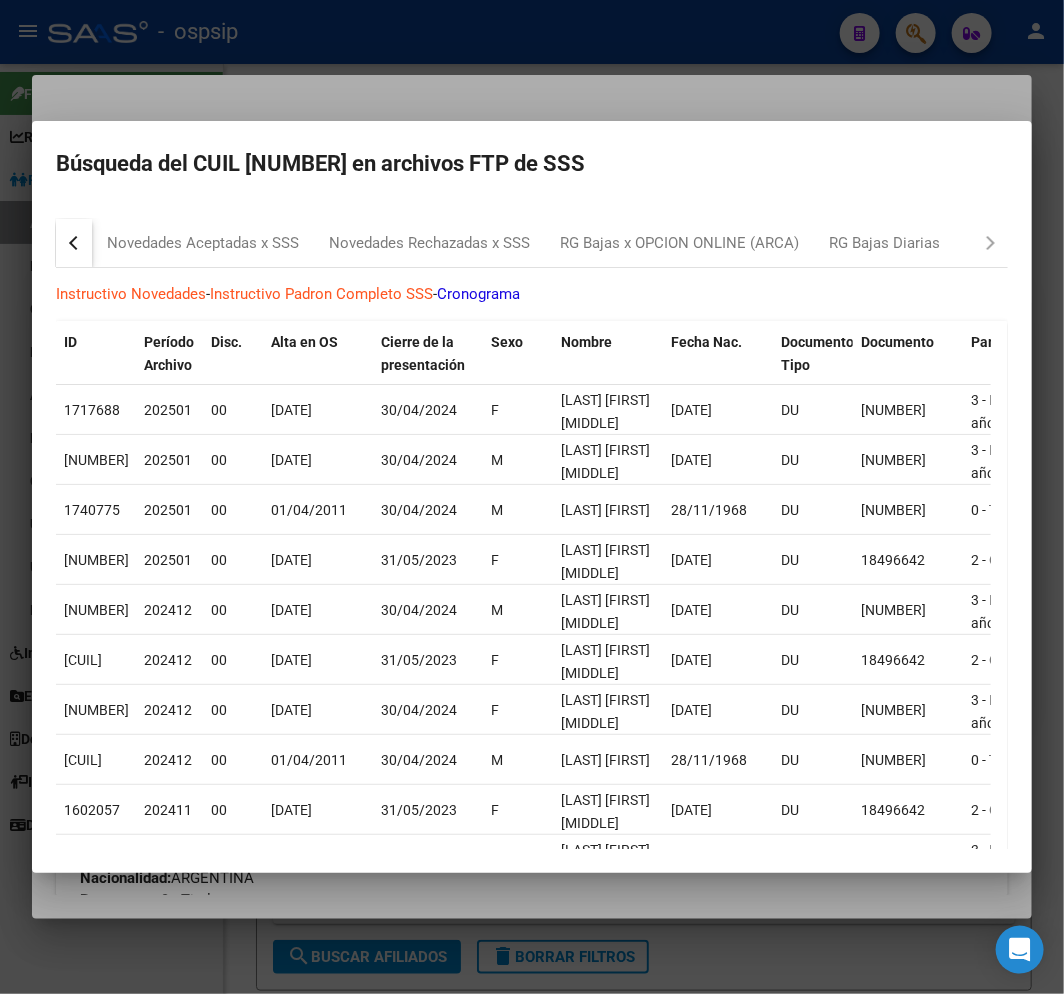 click on "Padrón SSS Novedades Recibidas (informadas x SSS) Novedades Aceptadas x SSS Novedades Rechazadas x SSS RG Bajas x OPCION ONLINE (ARCA) RG Bajas Diarias" at bounding box center [532, 243] 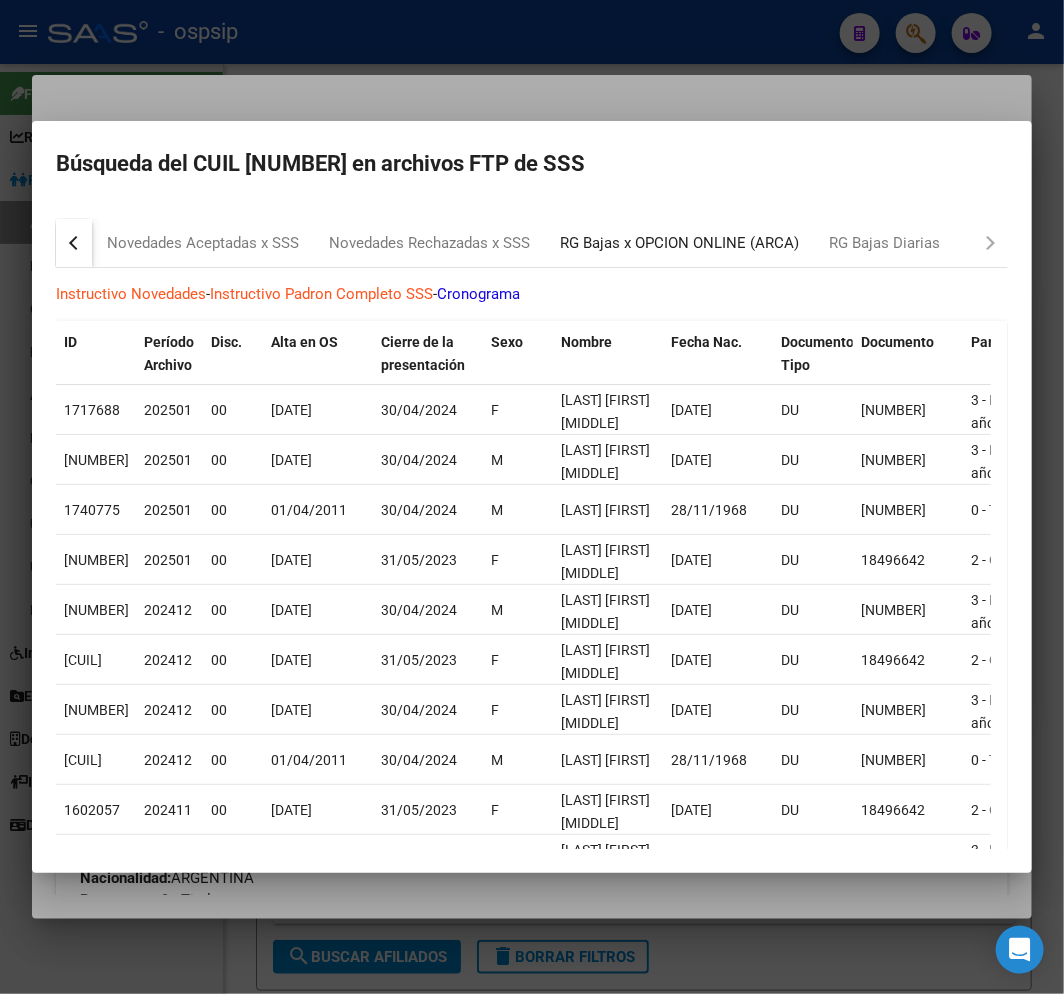 click on "RG Bajas x OPCION ONLINE (ARCA)" at bounding box center (679, 243) 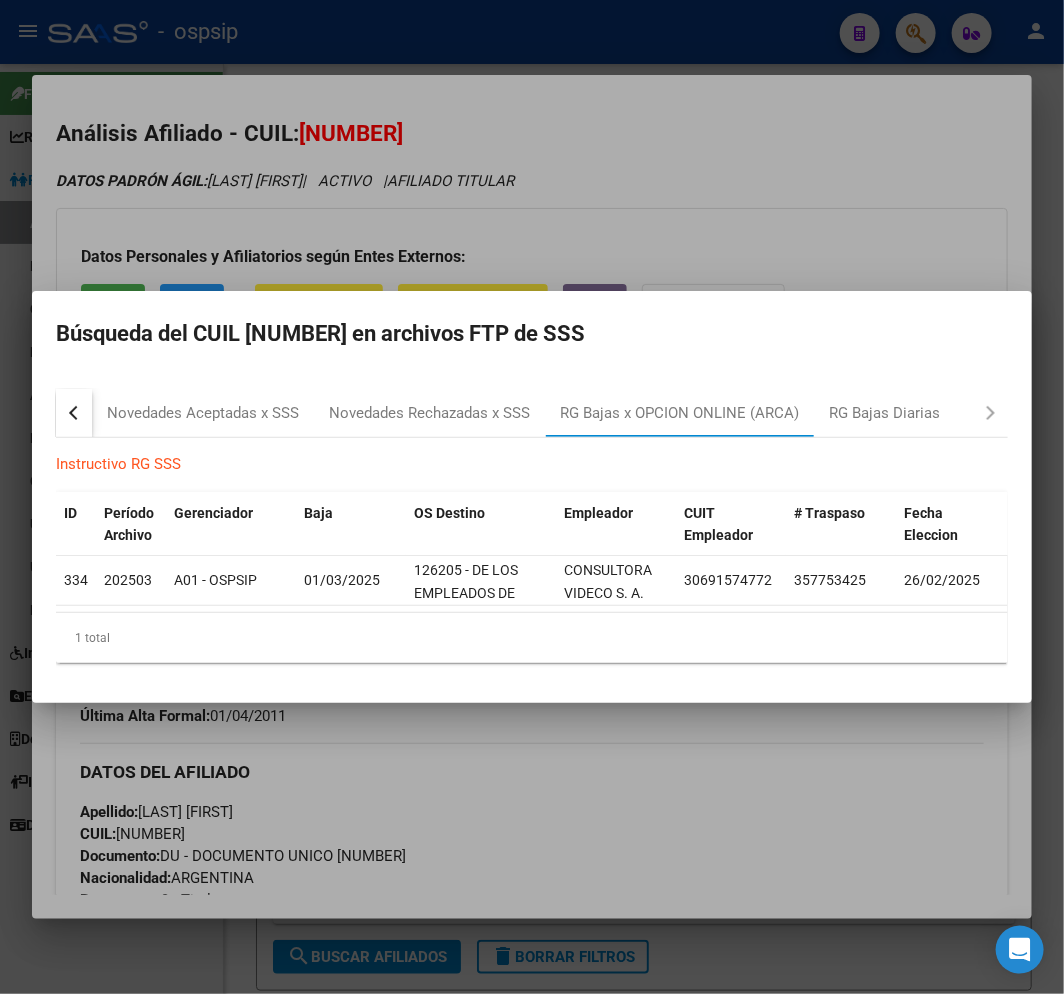 click at bounding box center [532, 497] 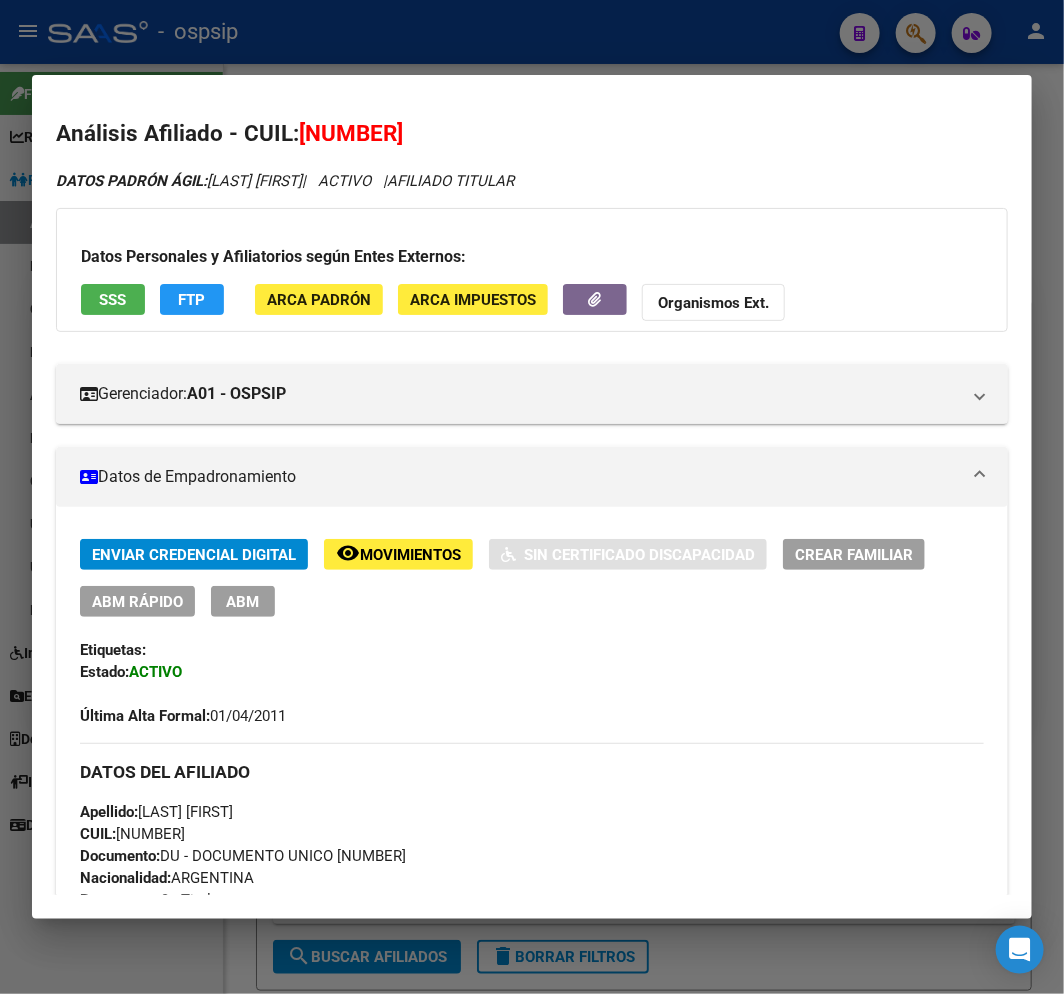 click on "ABM" at bounding box center (243, 602) 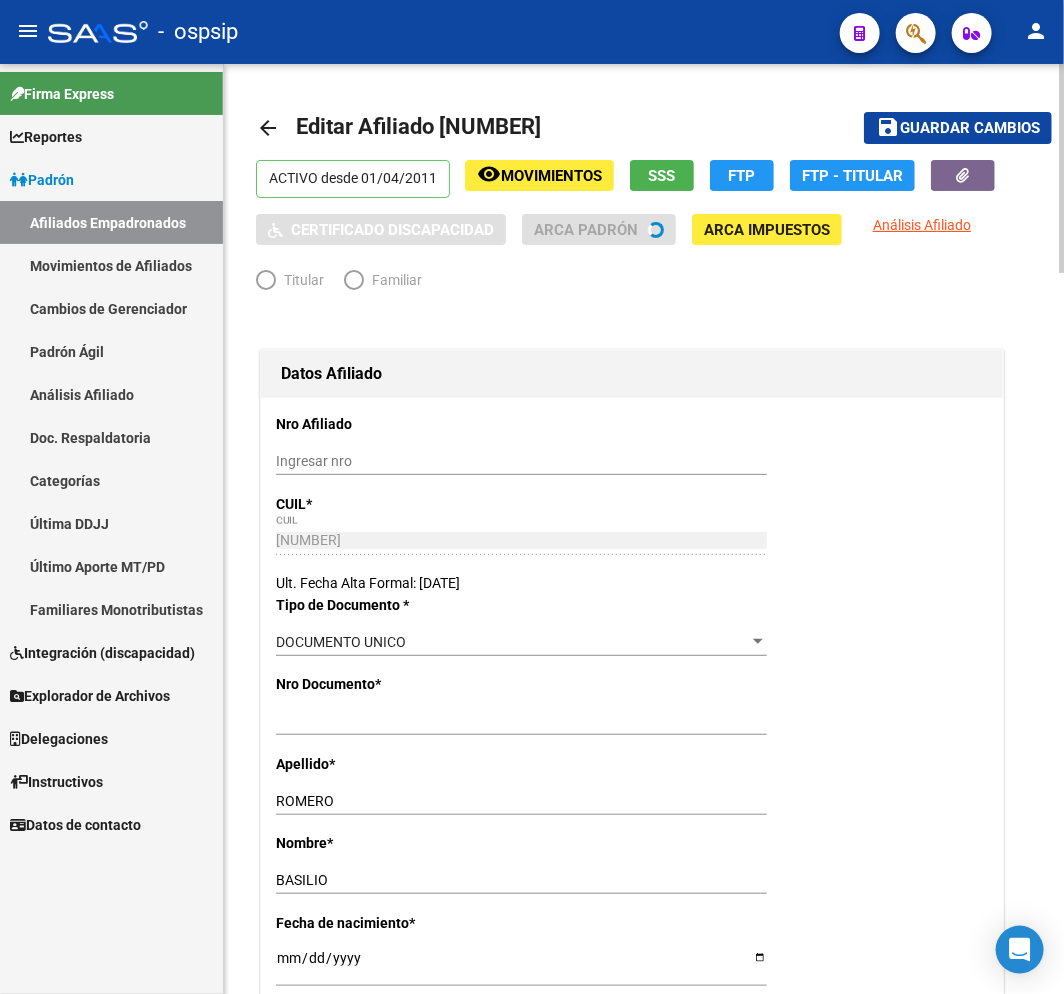 radio on "true" 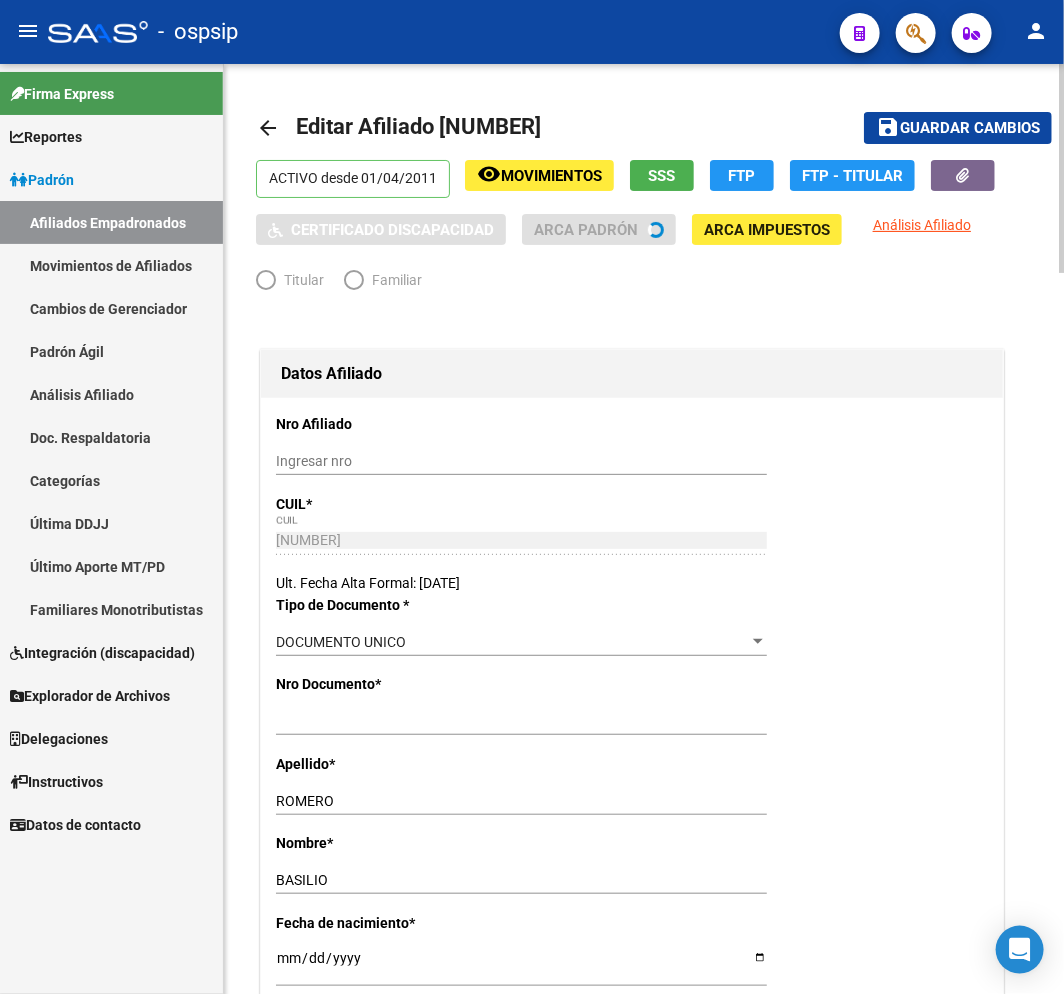 type on "[NUMBER]" 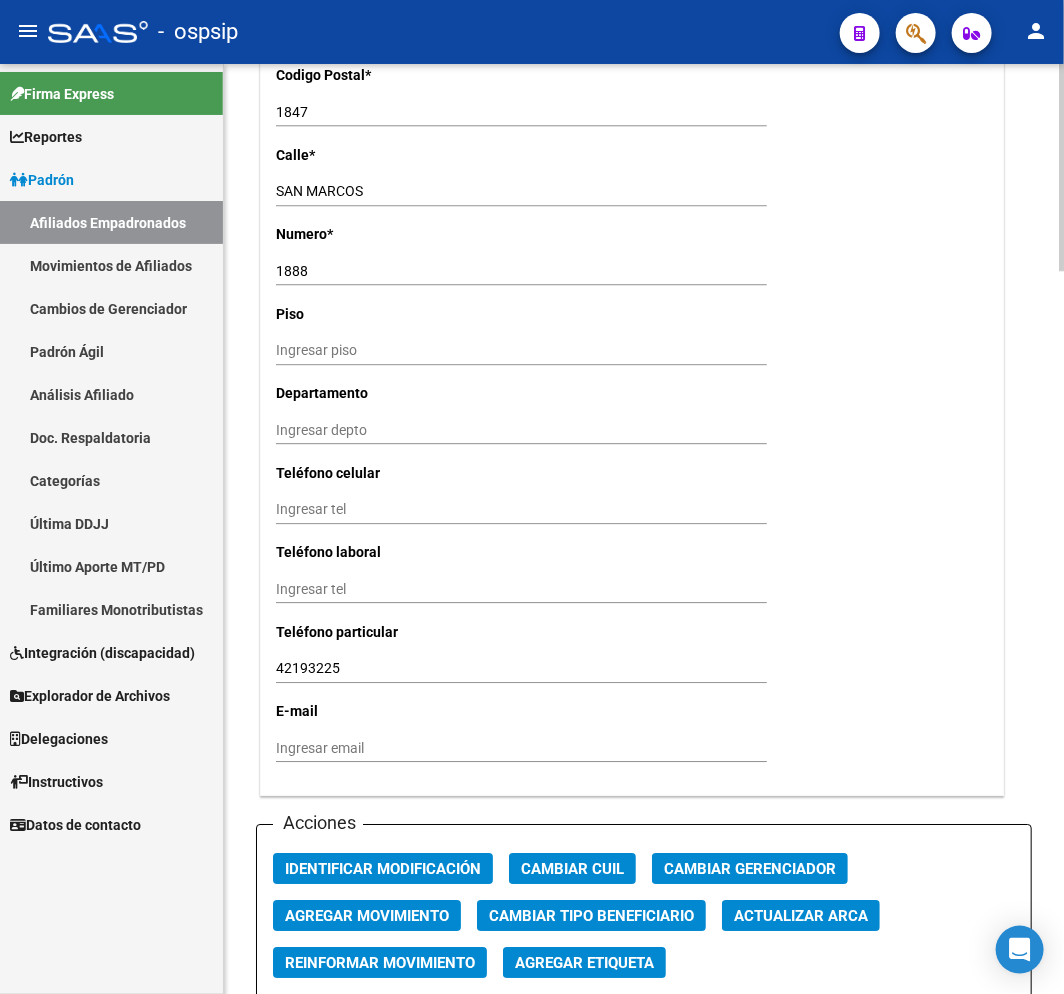 scroll, scrollTop: 2111, scrollLeft: 0, axis: vertical 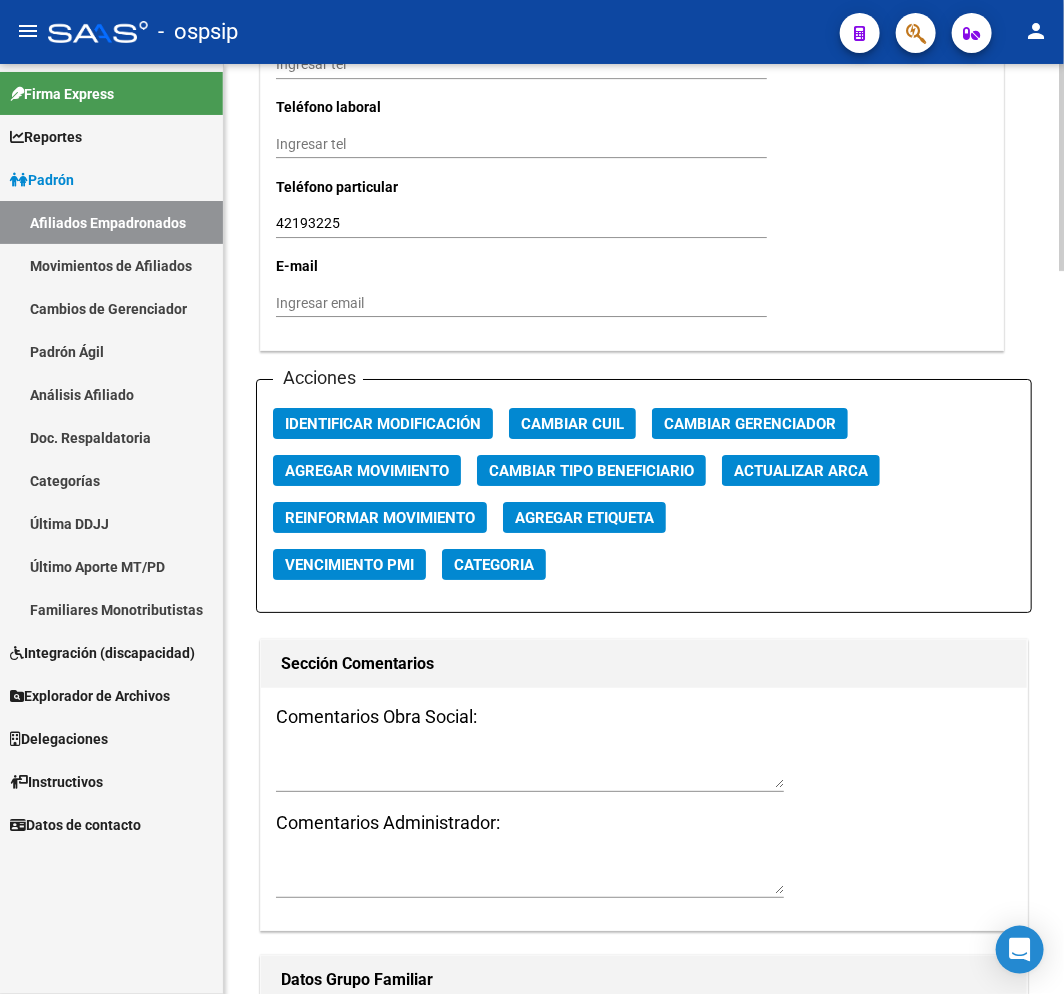 click on "Acciones Identificar Modificación Cambiar CUIL Cambiar Gerenciador Agregar Movimiento Cambiar Tipo Beneficiario Actualizar ARCA Reinformar Movimiento Agregar Etiqueta Vencimiento PMI Categoria" 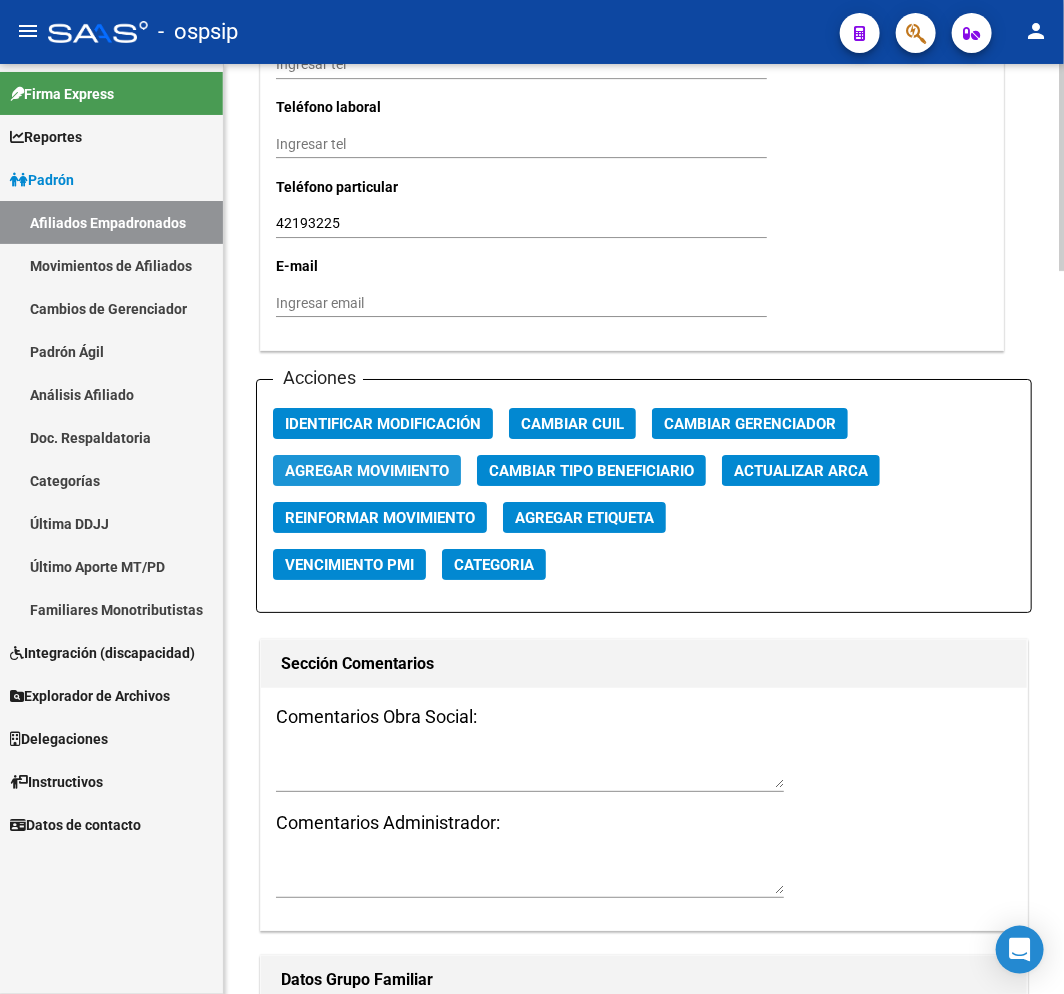 click on "Agregar Movimiento" 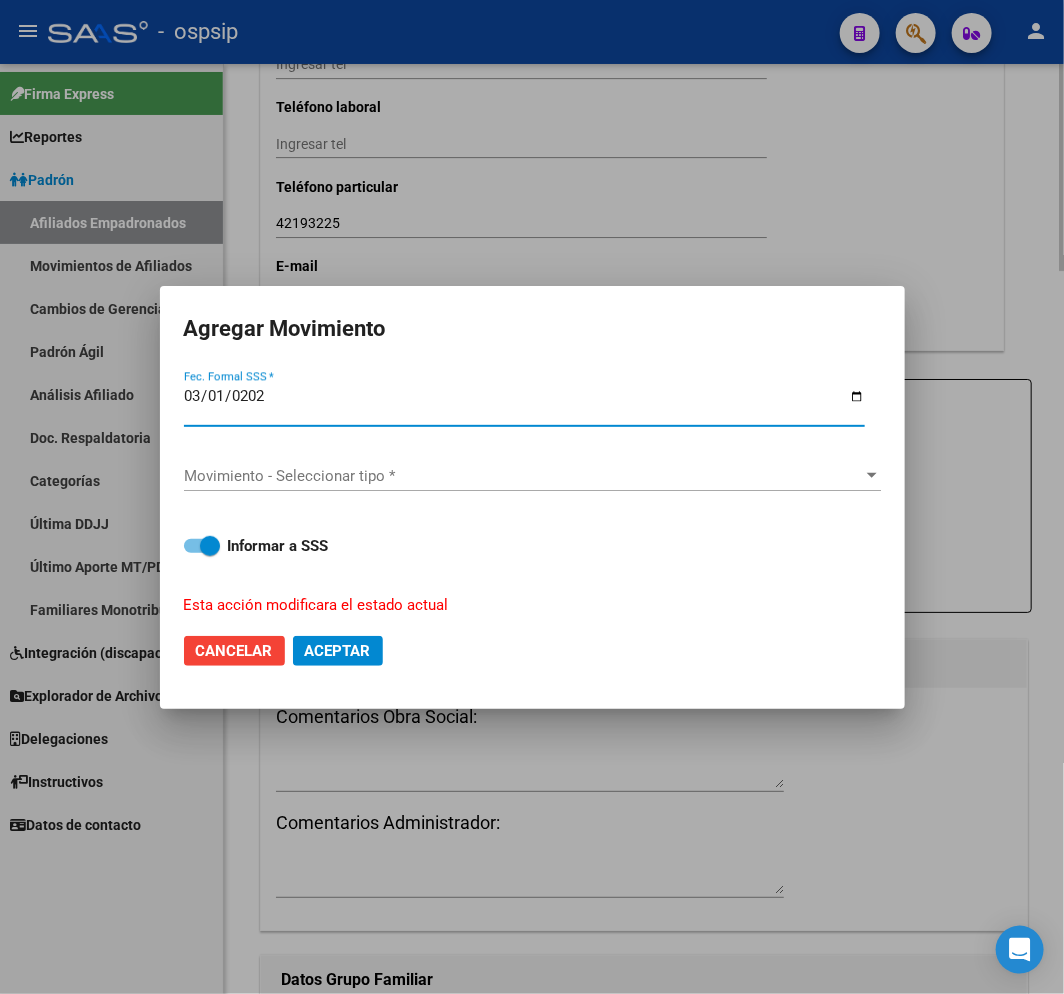 type on "2025-03-01" 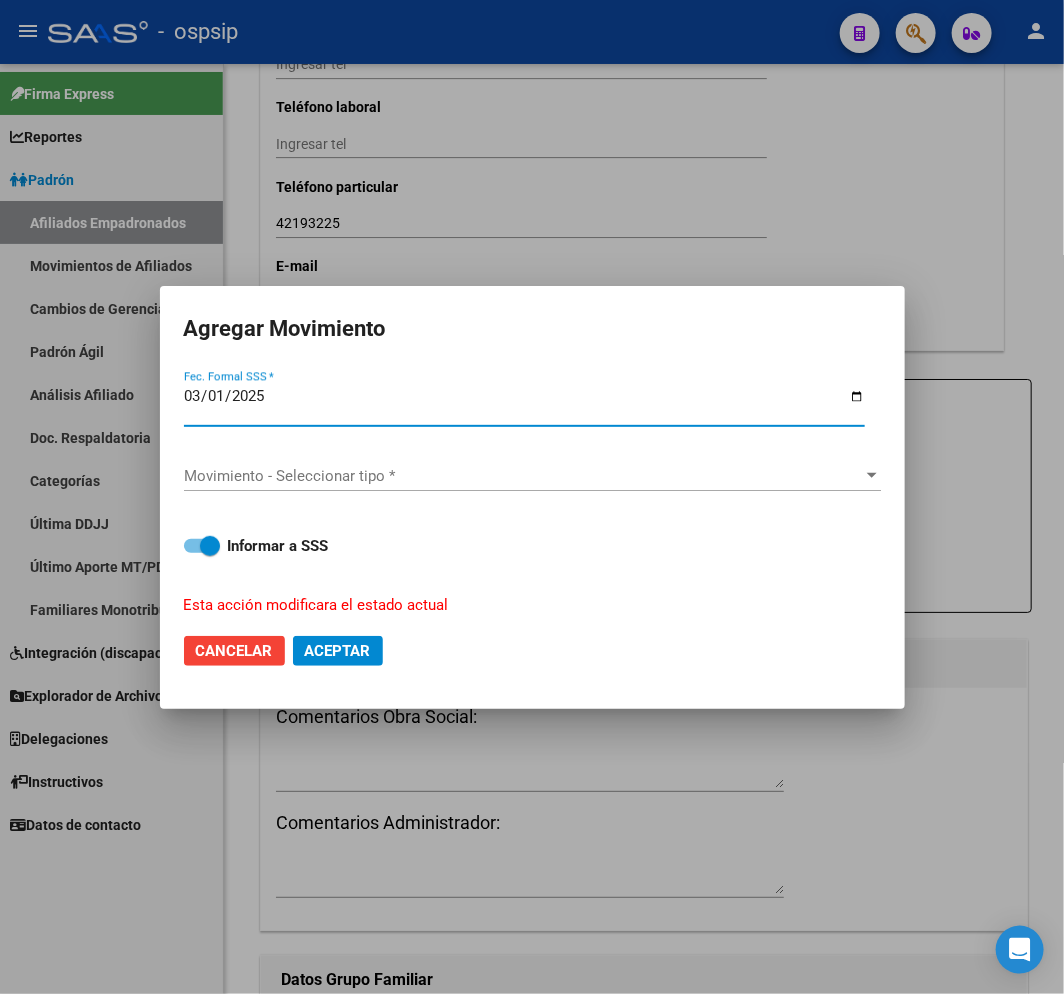 click on "Movimiento - Seleccionar tipo *" at bounding box center (523, 476) 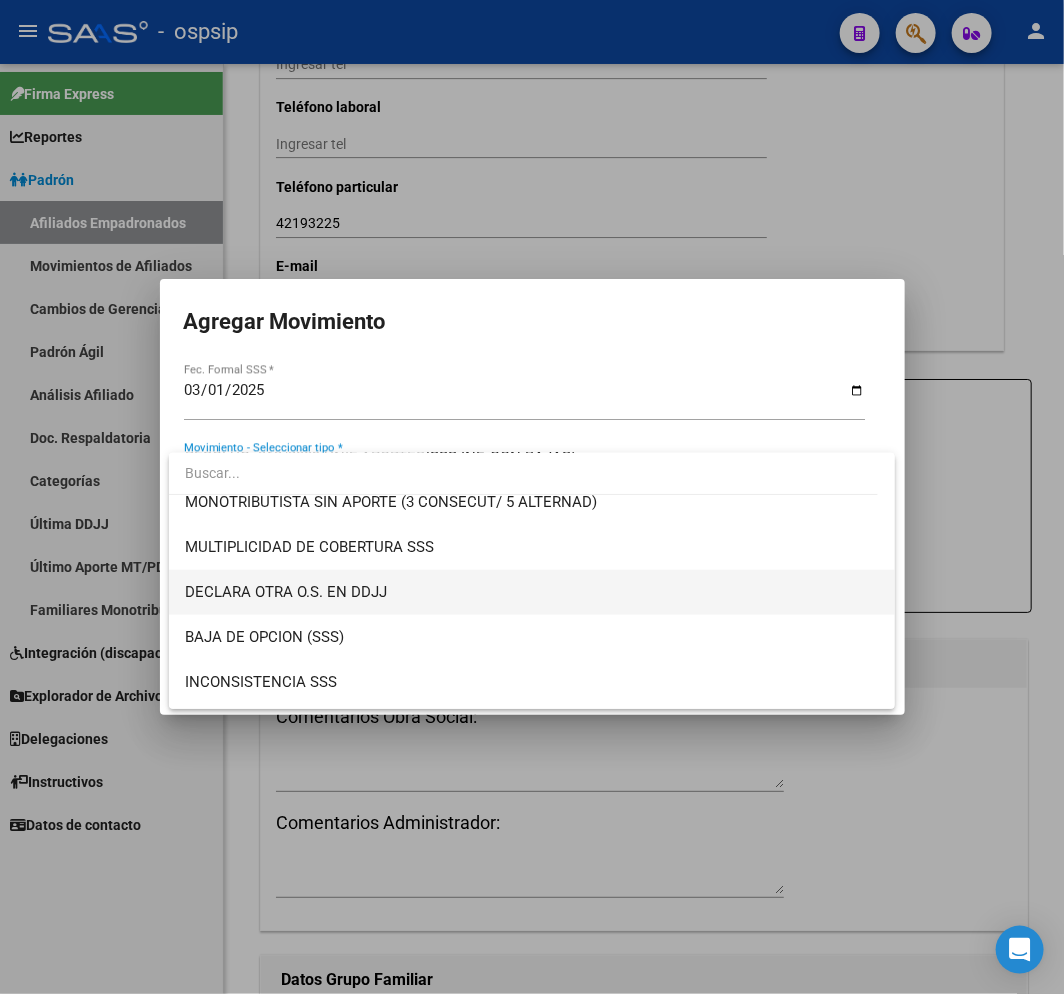 scroll, scrollTop: 777, scrollLeft: 0, axis: vertical 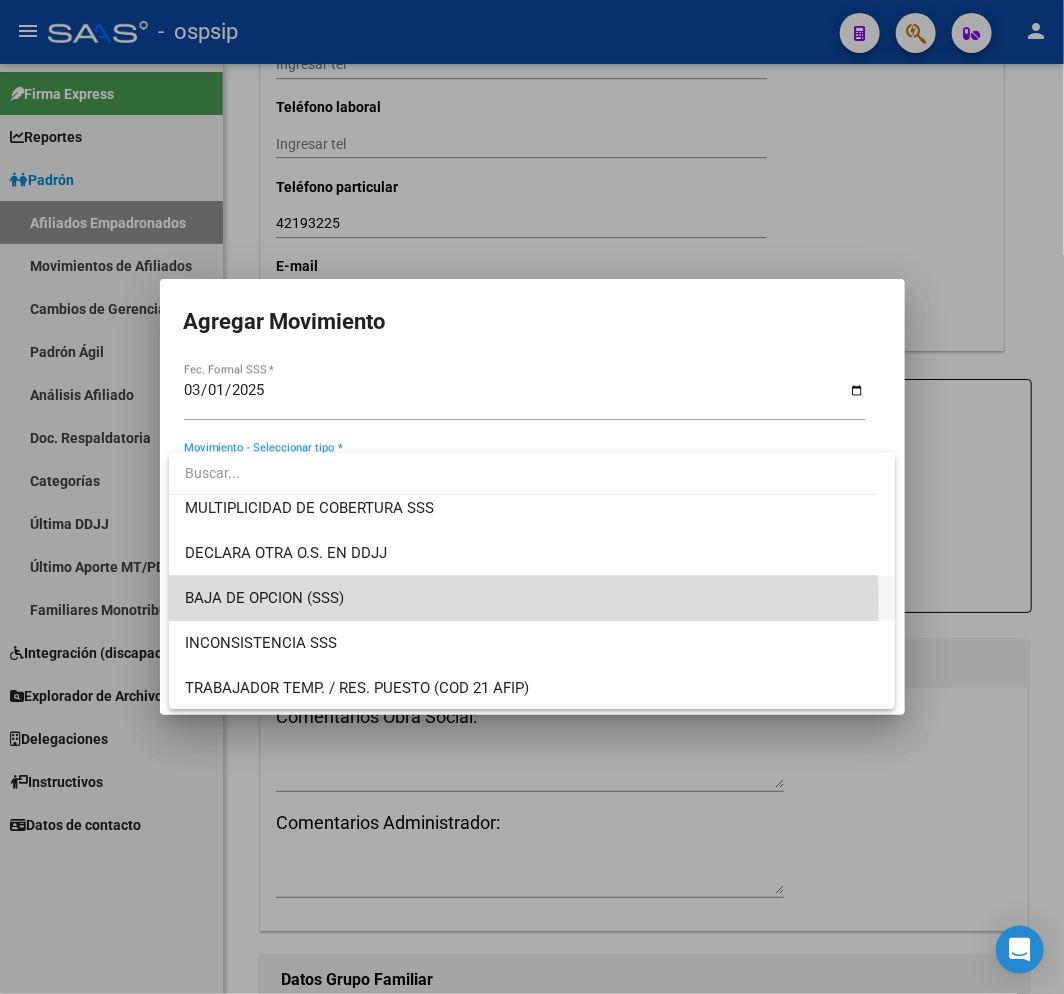 drag, startPoint x: 510, startPoint y: 600, endPoint x: 491, endPoint y: 606, distance: 19.924858 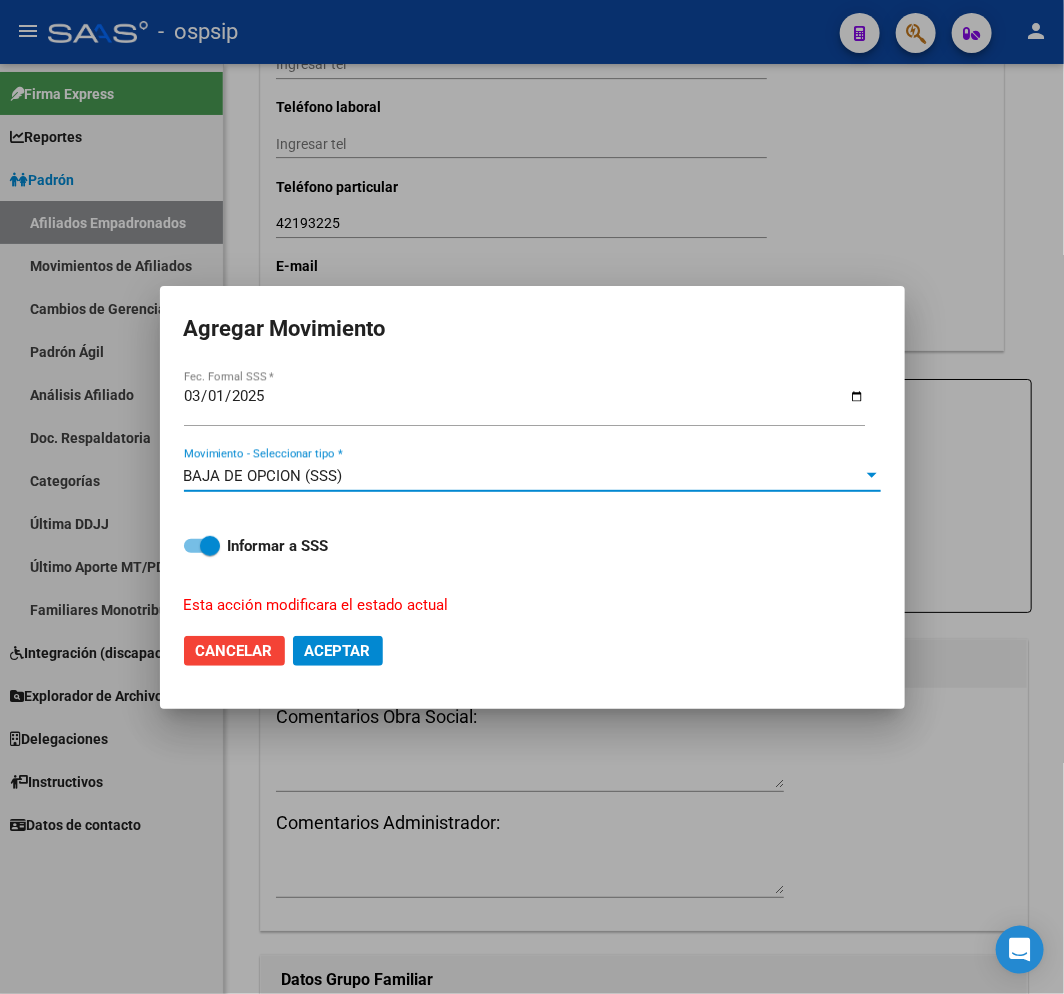 click on "Aceptar" 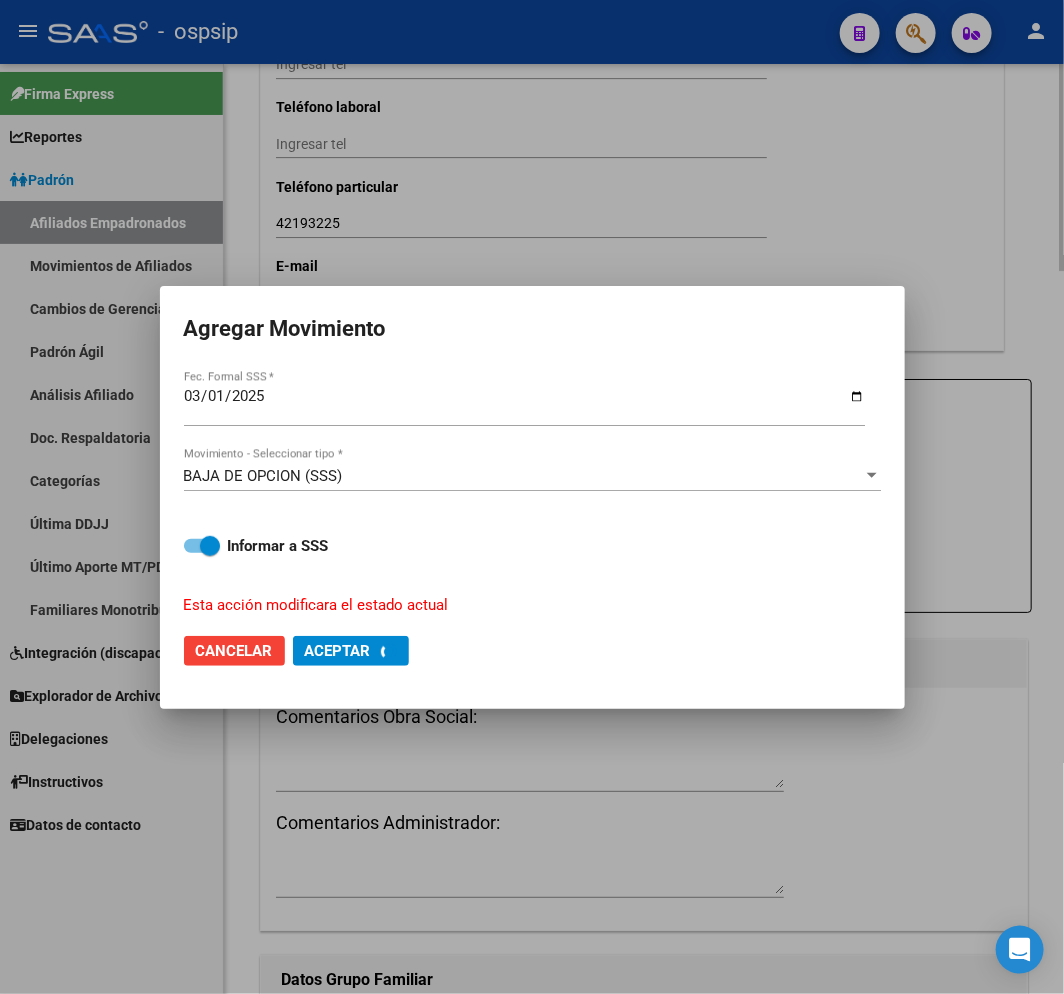 checkbox on "false" 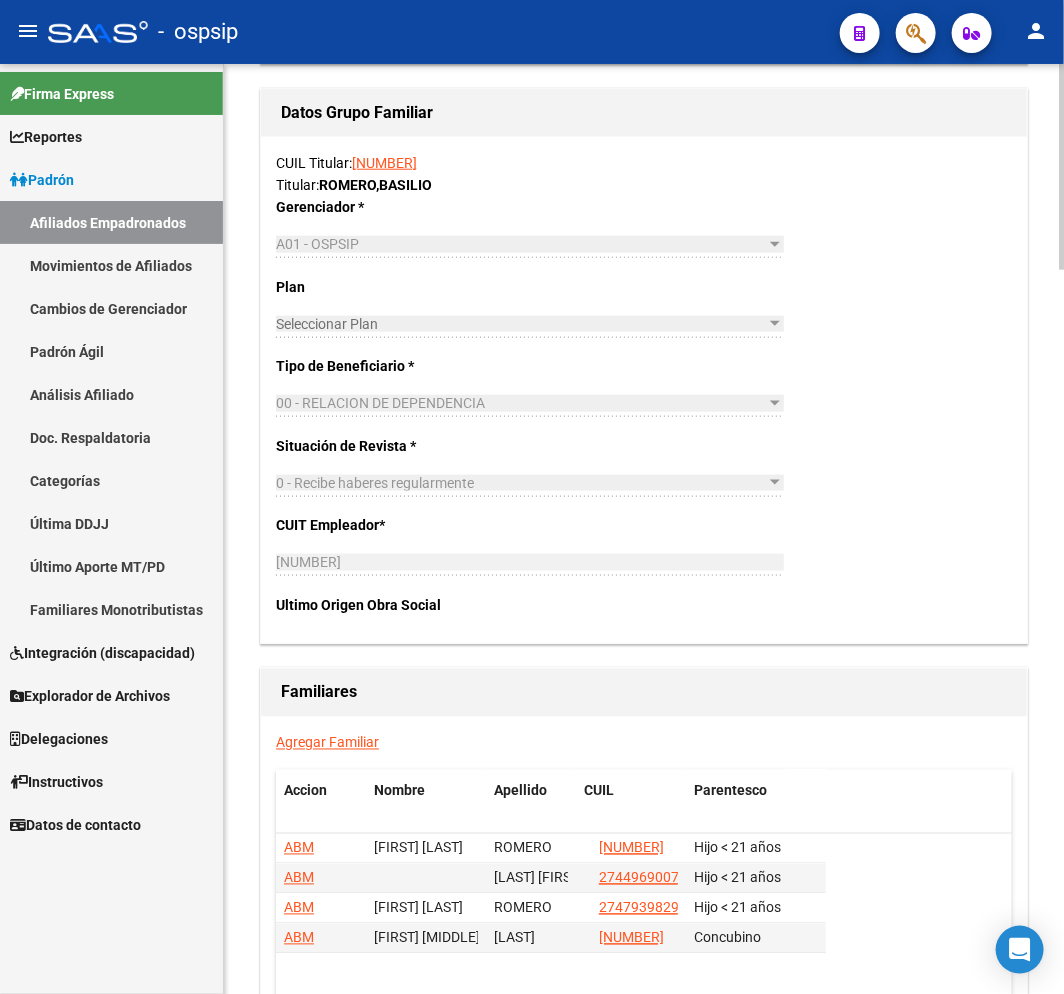 scroll, scrollTop: 3275, scrollLeft: 0, axis: vertical 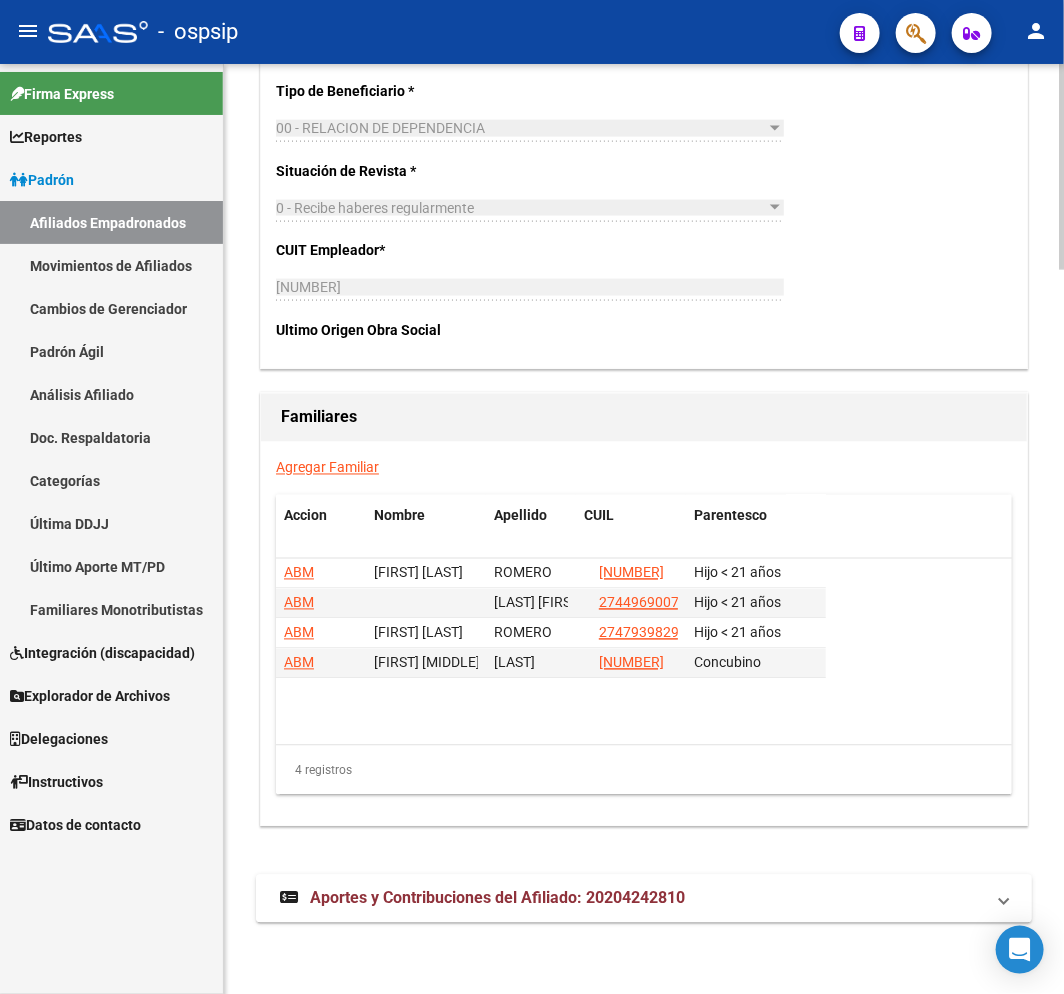 click on "Aportes y Contribuciones del Afiliado: 20204242810" at bounding box center [632, 899] 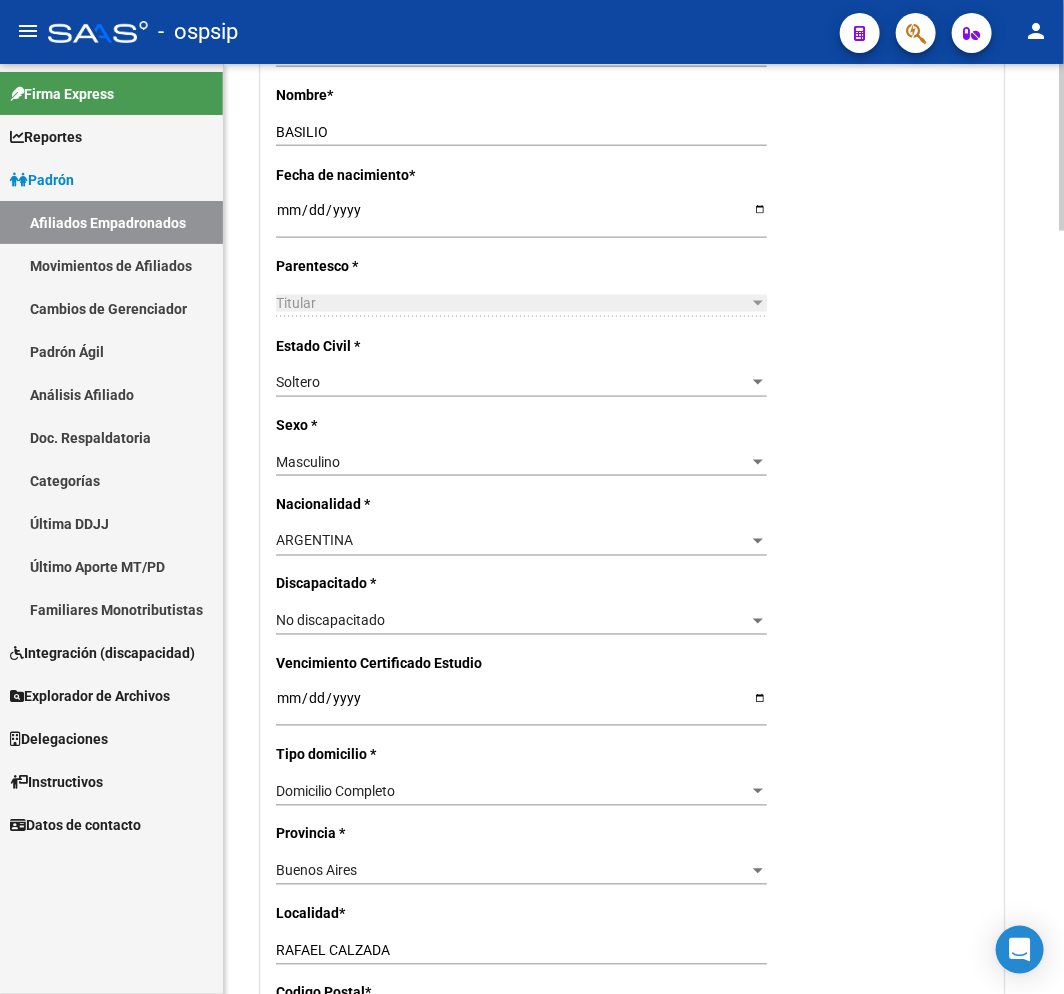 scroll, scrollTop: 0, scrollLeft: 0, axis: both 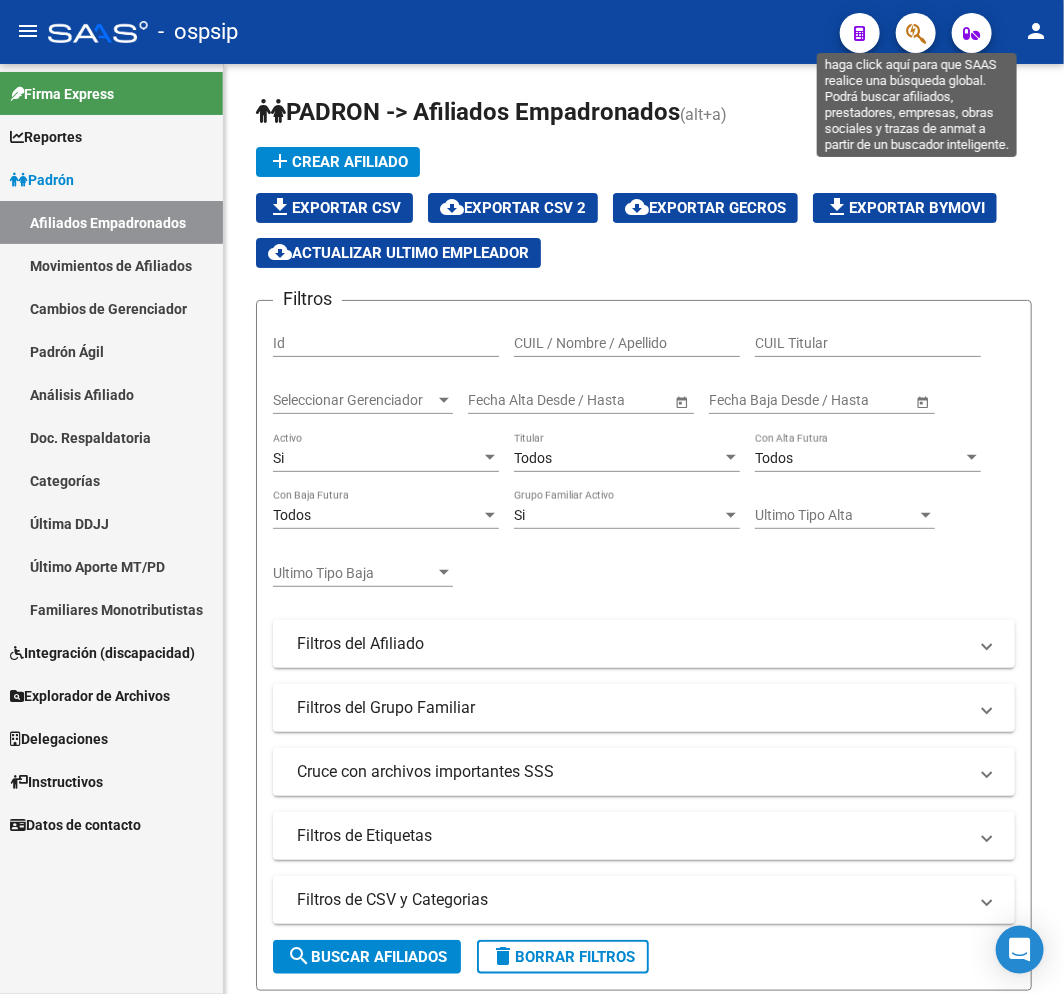 click 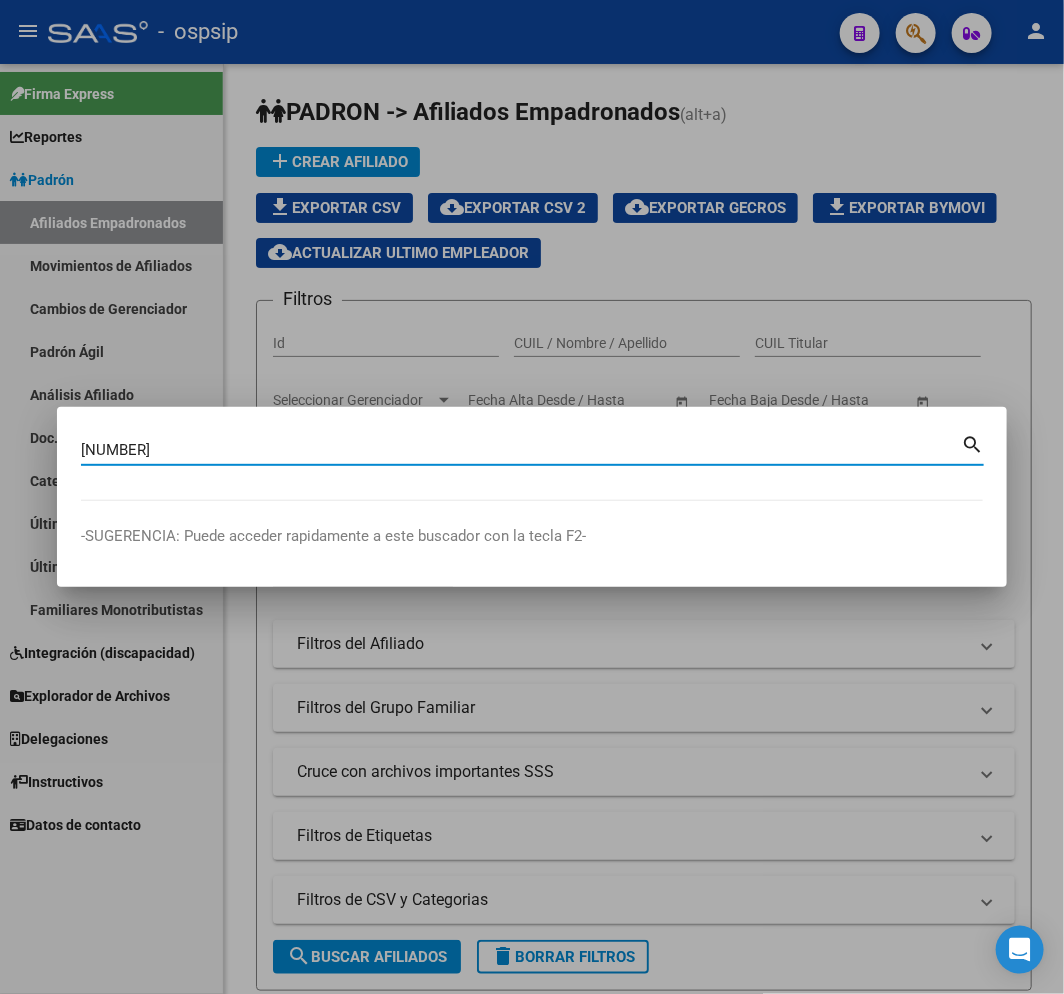 type on "[NUMBER]" 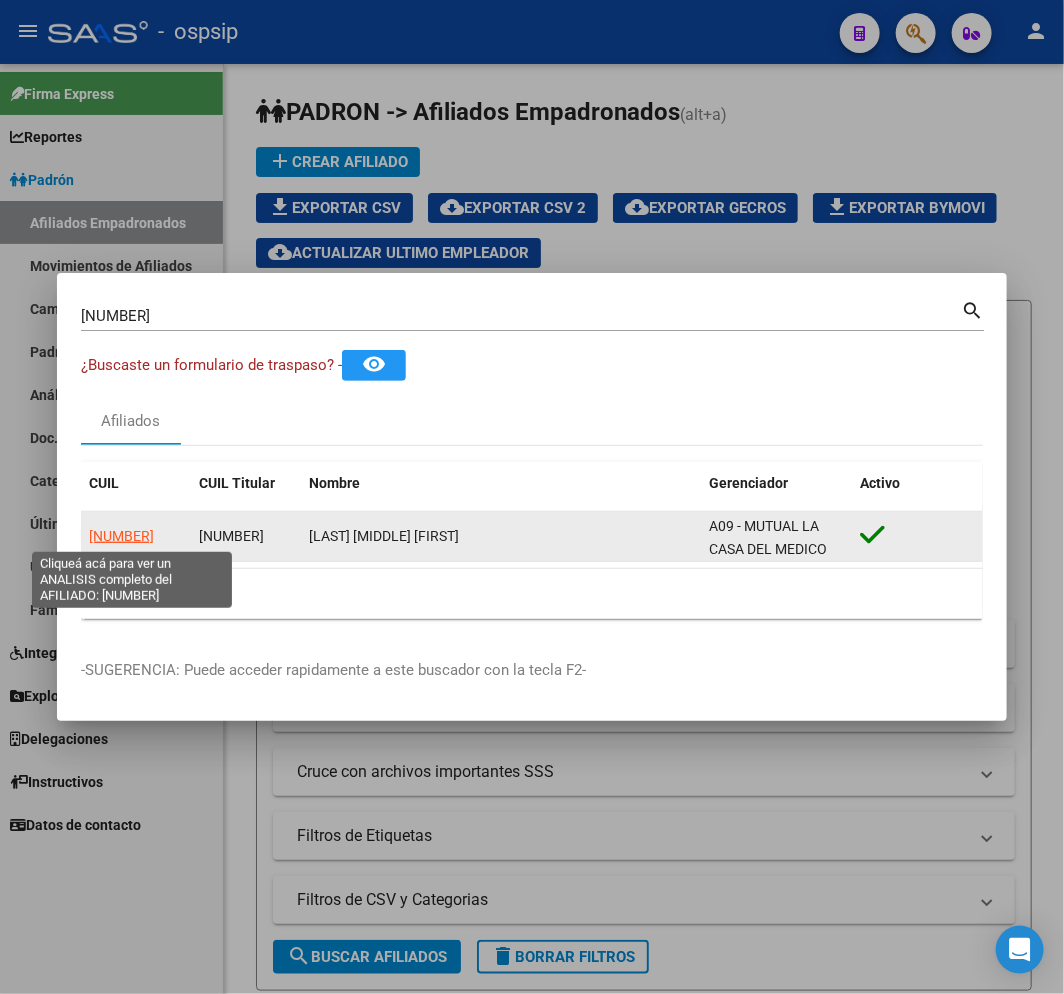 click on "[NUMBER]" 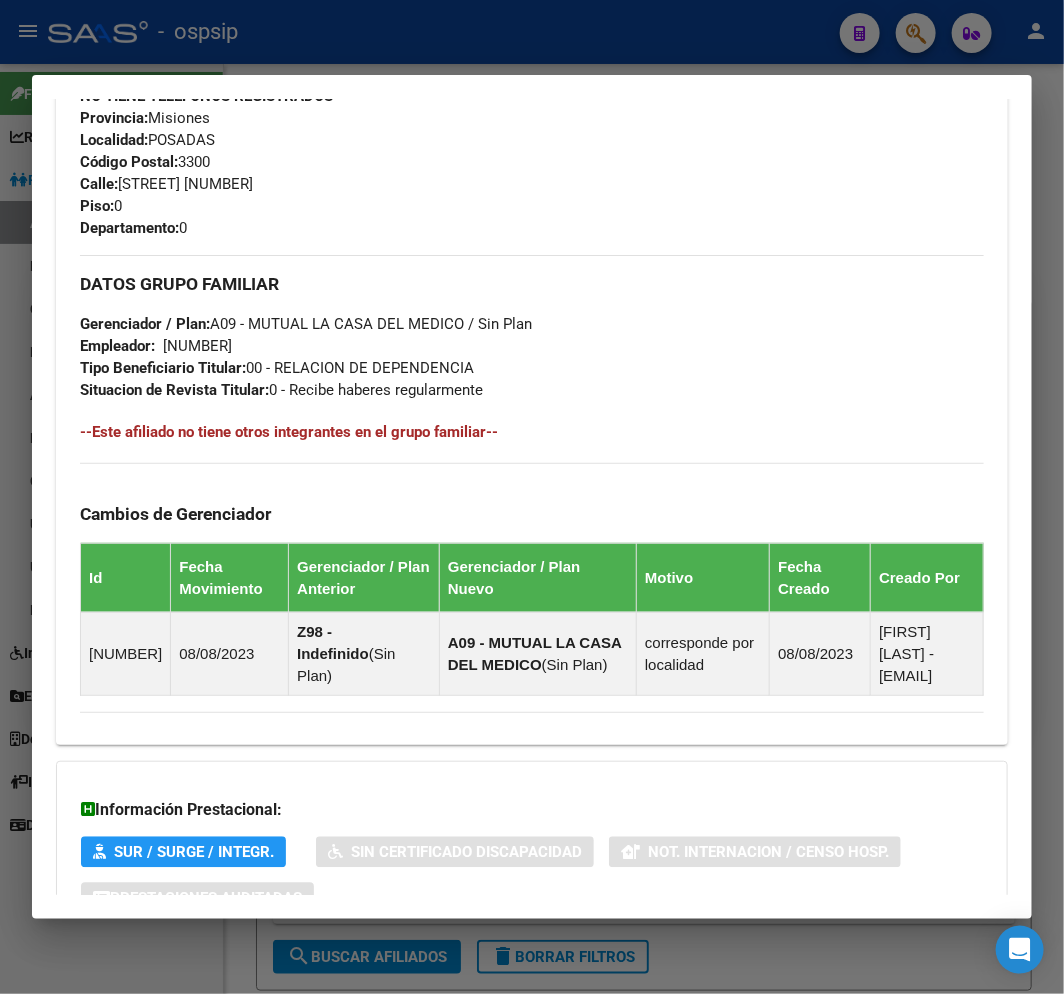 scroll, scrollTop: 1171, scrollLeft: 0, axis: vertical 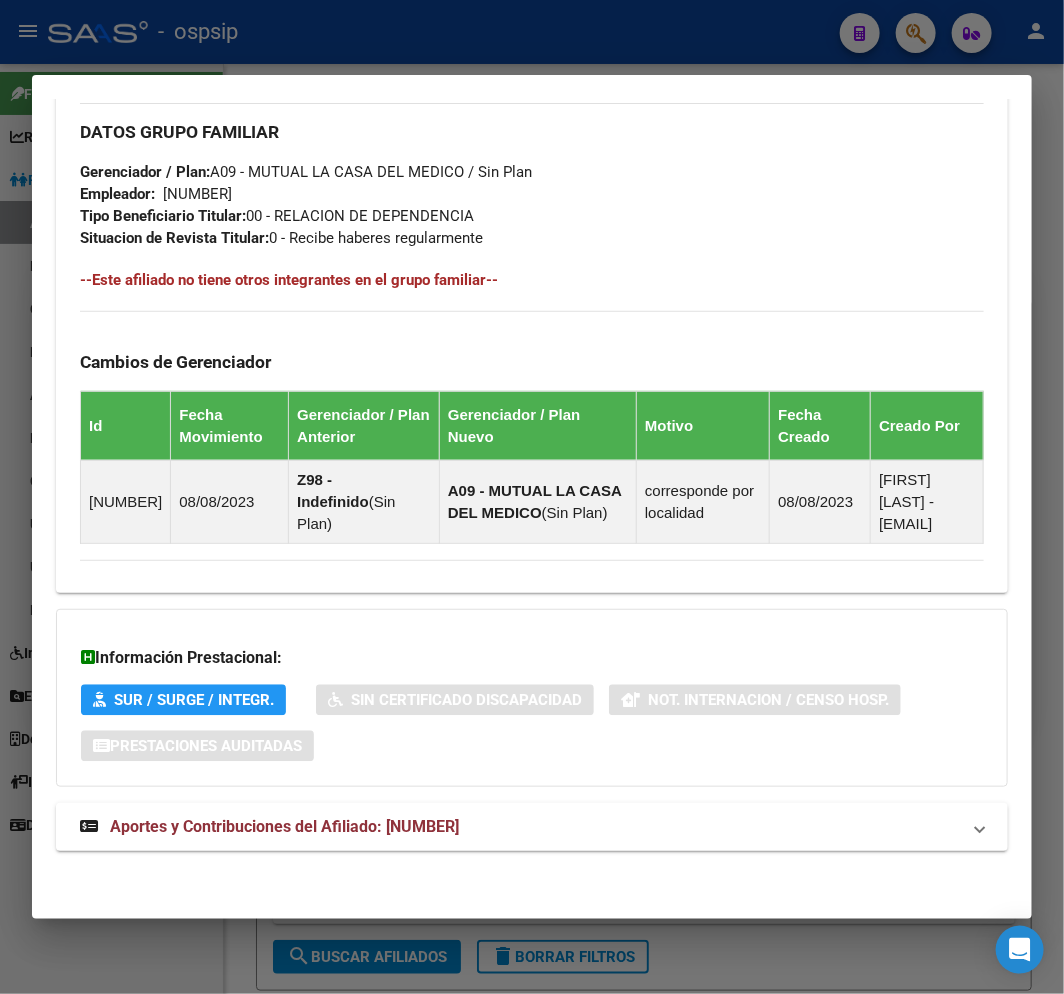 click on "DATOS PADRÓN ÁGIL:  [FIRST] [MIDDLE] [LAST]     |   ACTIVO   |     AFILIADO TITULAR  Datos Personales y Afiliatorios según Entes Externos: SSS FTP ARCA Padrón ARCA Impuestos Organismos Ext.    Gerenciador:      A09 - MUTUAL LA CASA DEL MEDICO  Atención telefónica: Atención emergencias: Otros Datos Útiles:    Datos de Empadronamiento  Enviar Credencial Digital remove_red_eye Movimientos    Sin Certificado Discapacidad Crear Familiar ABM Rápido ABM Etiquetas: Estado: ACTIVO Última Alta Formal:  [DATE] Ultimo Tipo Movimiento Alta:  ALTA INICIAL DIRECTA Ultimo Tipo Movimiento Baja:  BAJA SIN APORTES Comentario ADMIN:  Migración Padrón ALTA Directa RG[YEAR]-[MONTH]-[DAY] [TIME] DATOS DEL AFILIADO Apellido:  [LAST] CUIL:  [CUIL] Documento:  DU - DOCUMENTO UNICO [NUMBER]  Nacionalidad:  ARGENTINA Parentesco:  0 - Titular Estado Civil:  Soltero Discapacitado:    NO (00) Sexo:  M Nacimiento:  [DATE] Edad:  [AGE]  NO TIENE TELEFONOS REGISTRADOS Provincia:  [STATE] Localidad:  [CITY]" at bounding box center [532, -63] 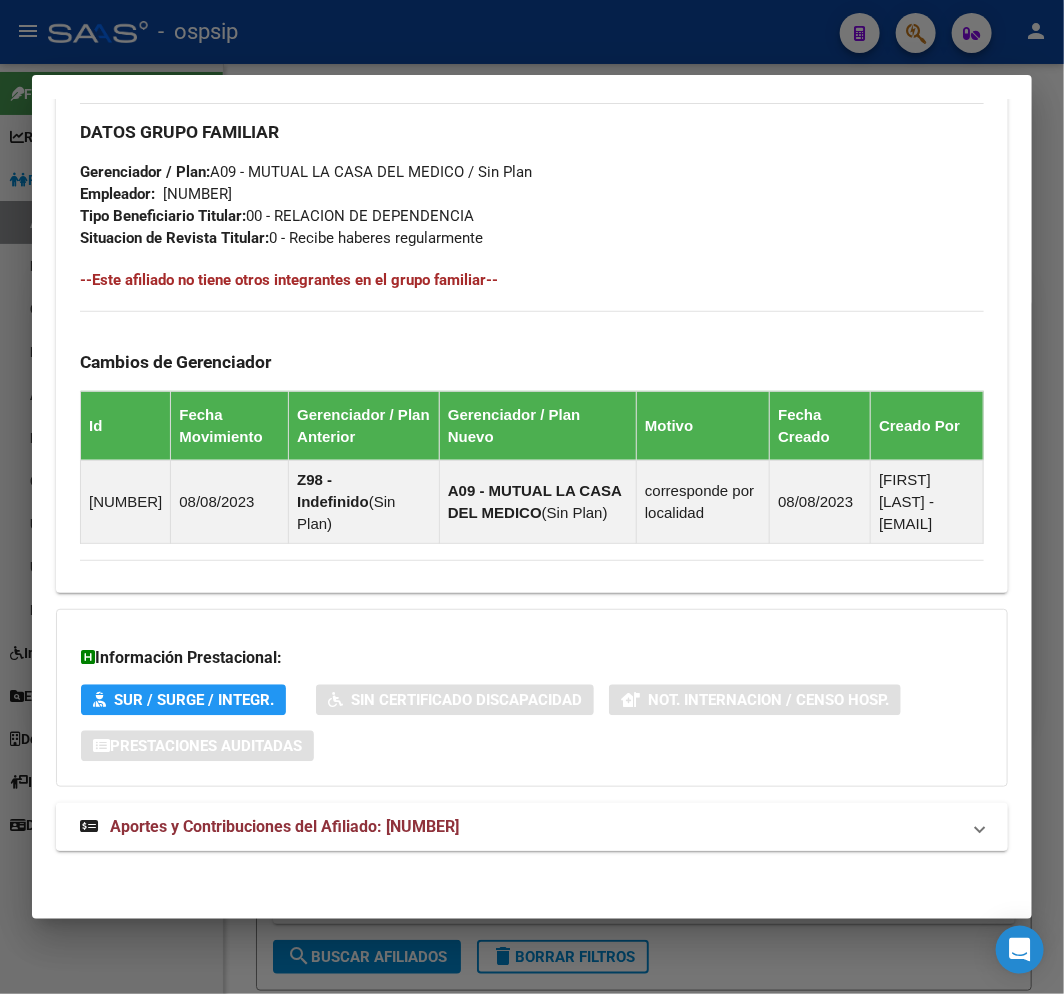 click on "Aportes y Contribuciones del Afiliado: [NUMBER]" at bounding box center [532, 827] 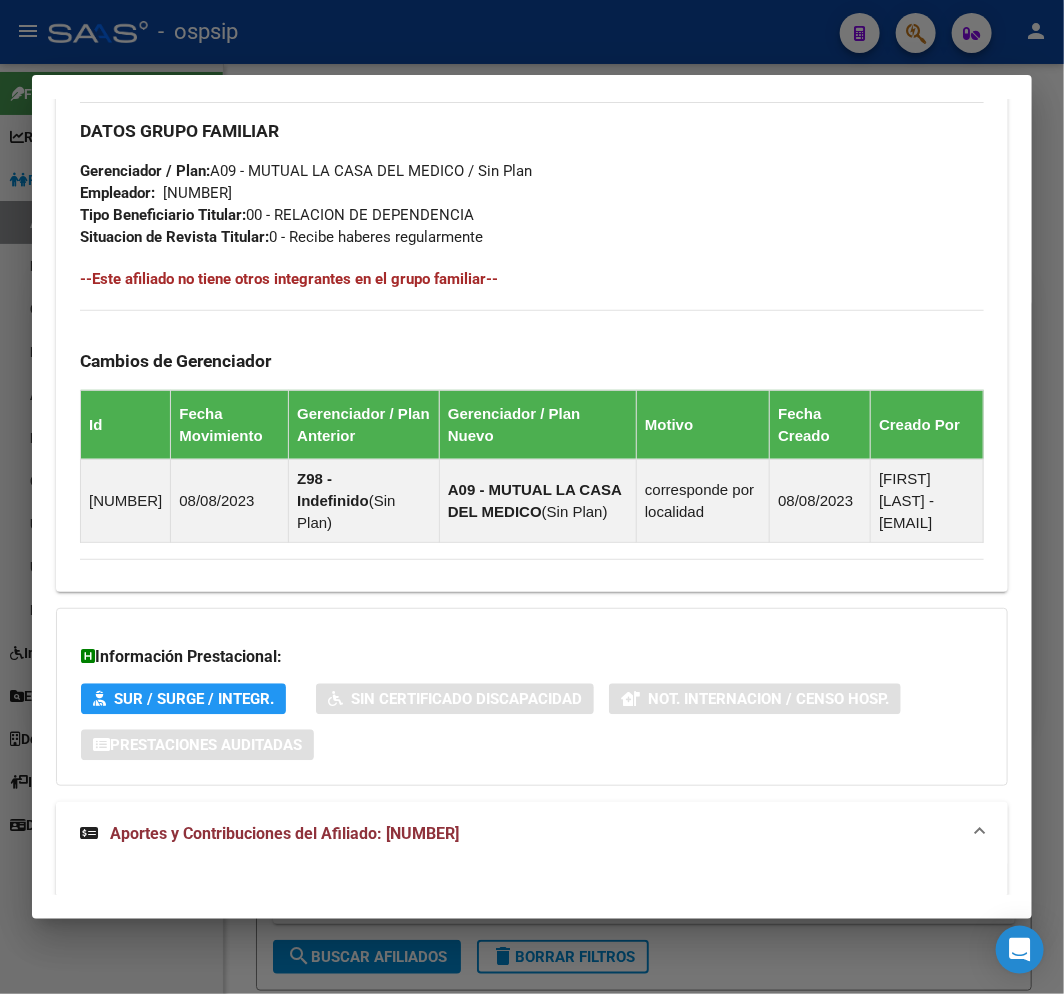 scroll, scrollTop: 1714, scrollLeft: 0, axis: vertical 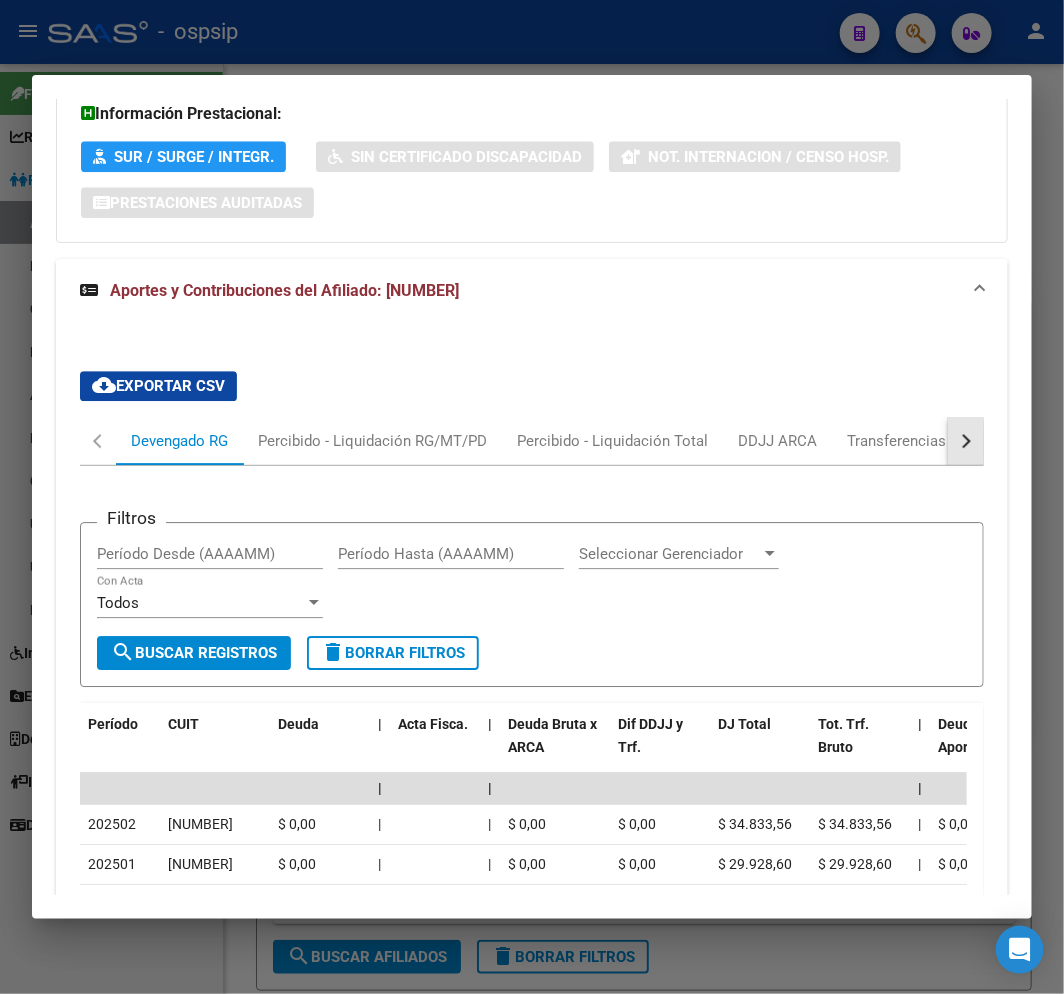 click at bounding box center [966, 441] 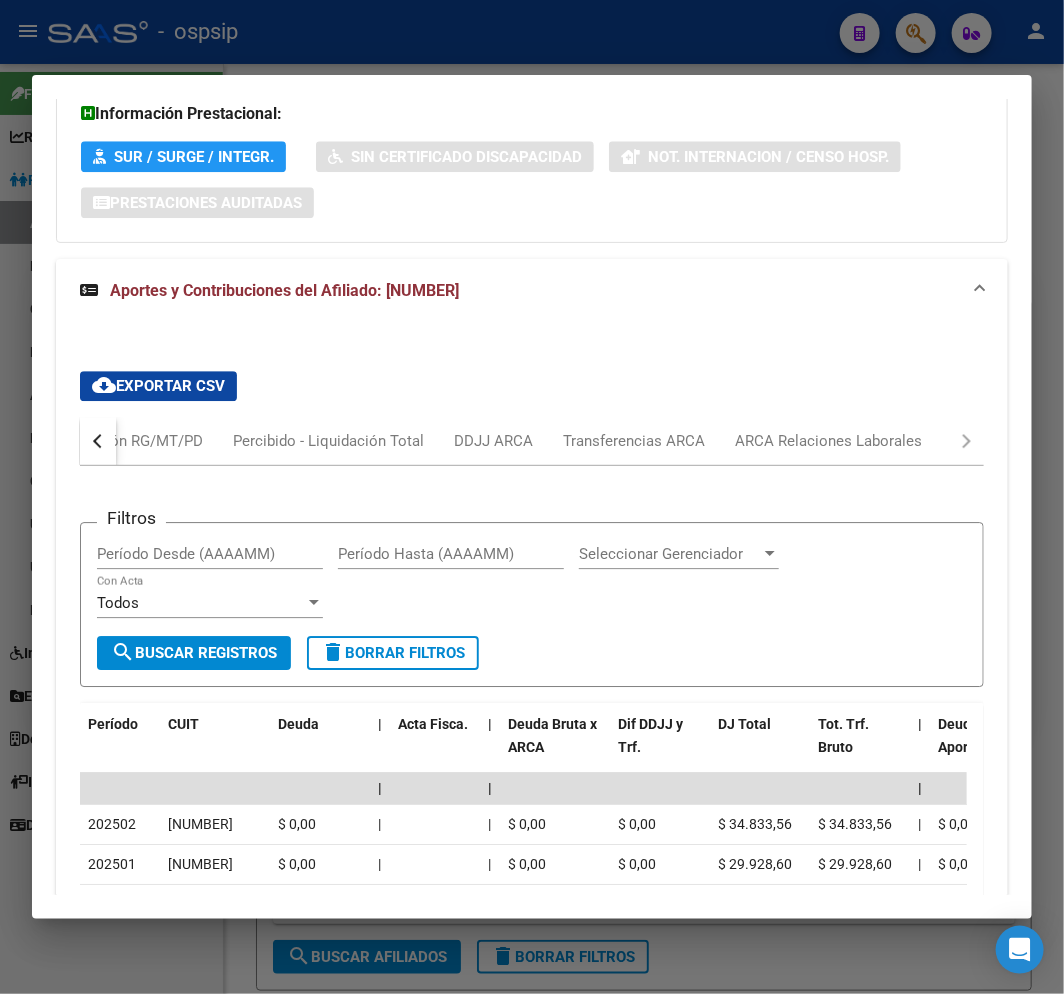 click on "Devengado RG Percibido - Liquidación RG/MT/PD Percibido - Liquidación Total DDJJ ARCA Transferencias ARCA ARCA Relaciones Laborales" at bounding box center [532, 441] 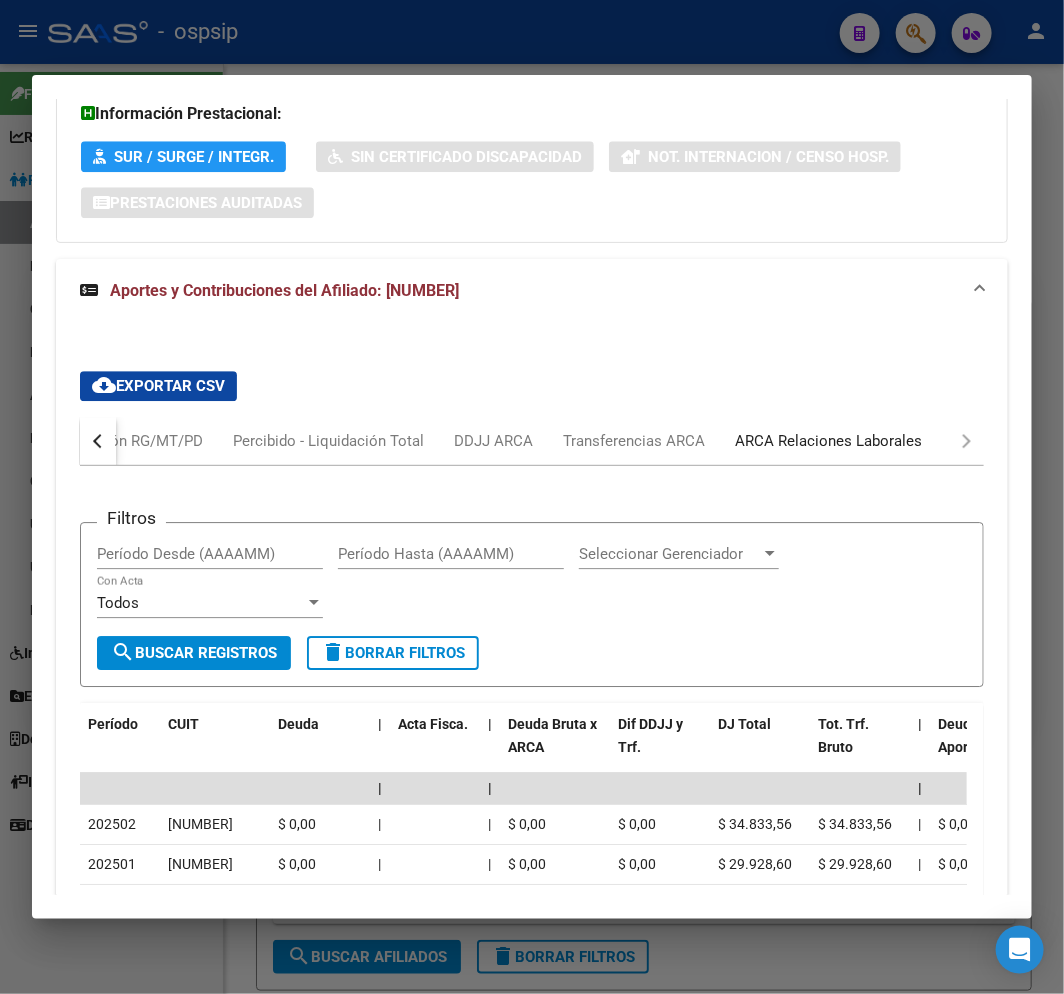 click on "ARCA Relaciones Laborales" at bounding box center (828, 441) 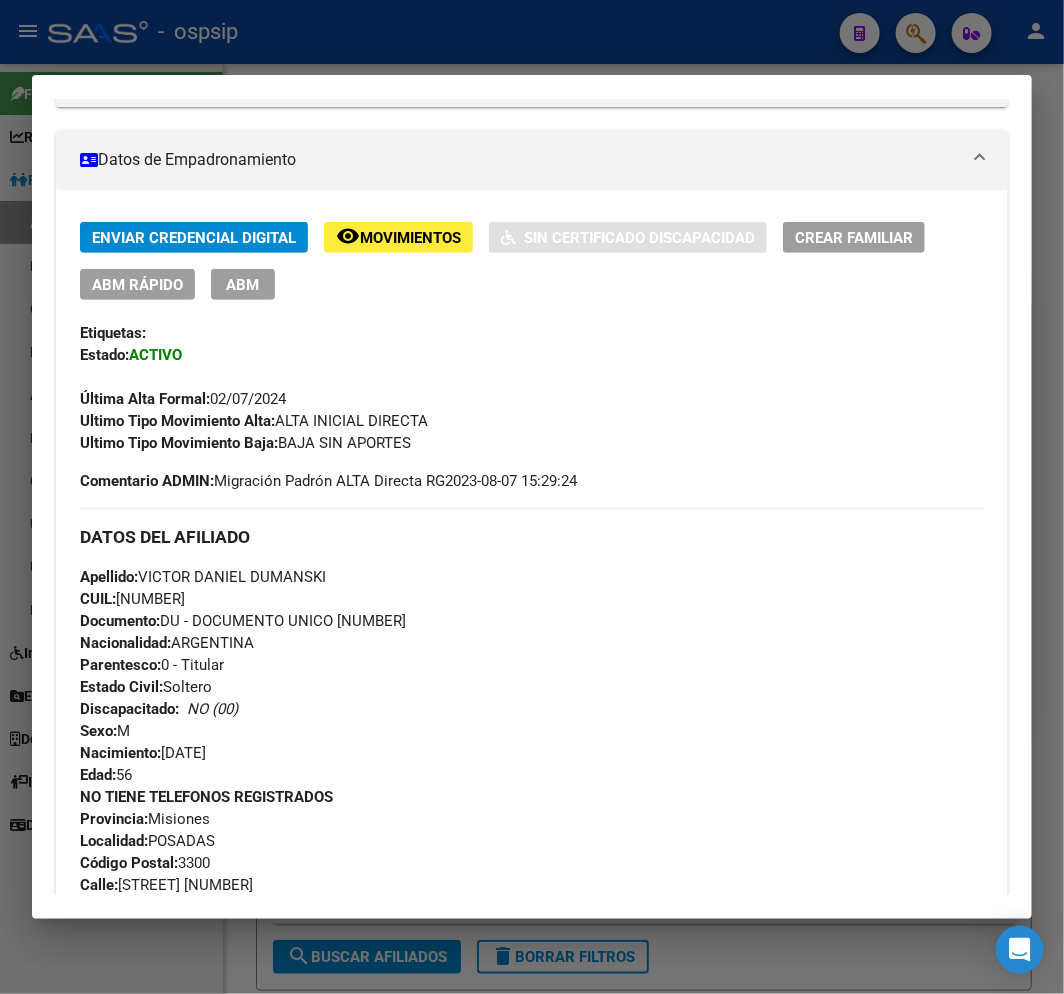scroll, scrollTop: 0, scrollLeft: 0, axis: both 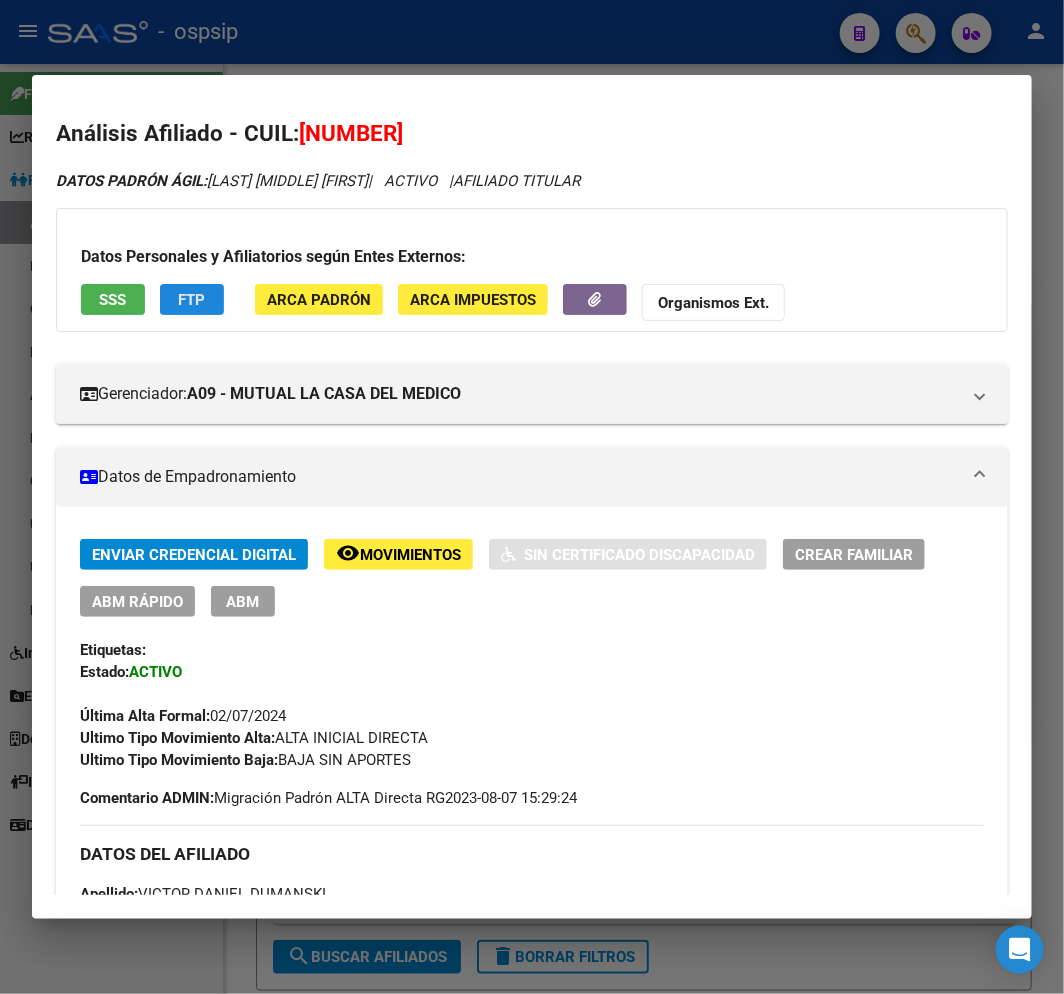 click on "FTP" 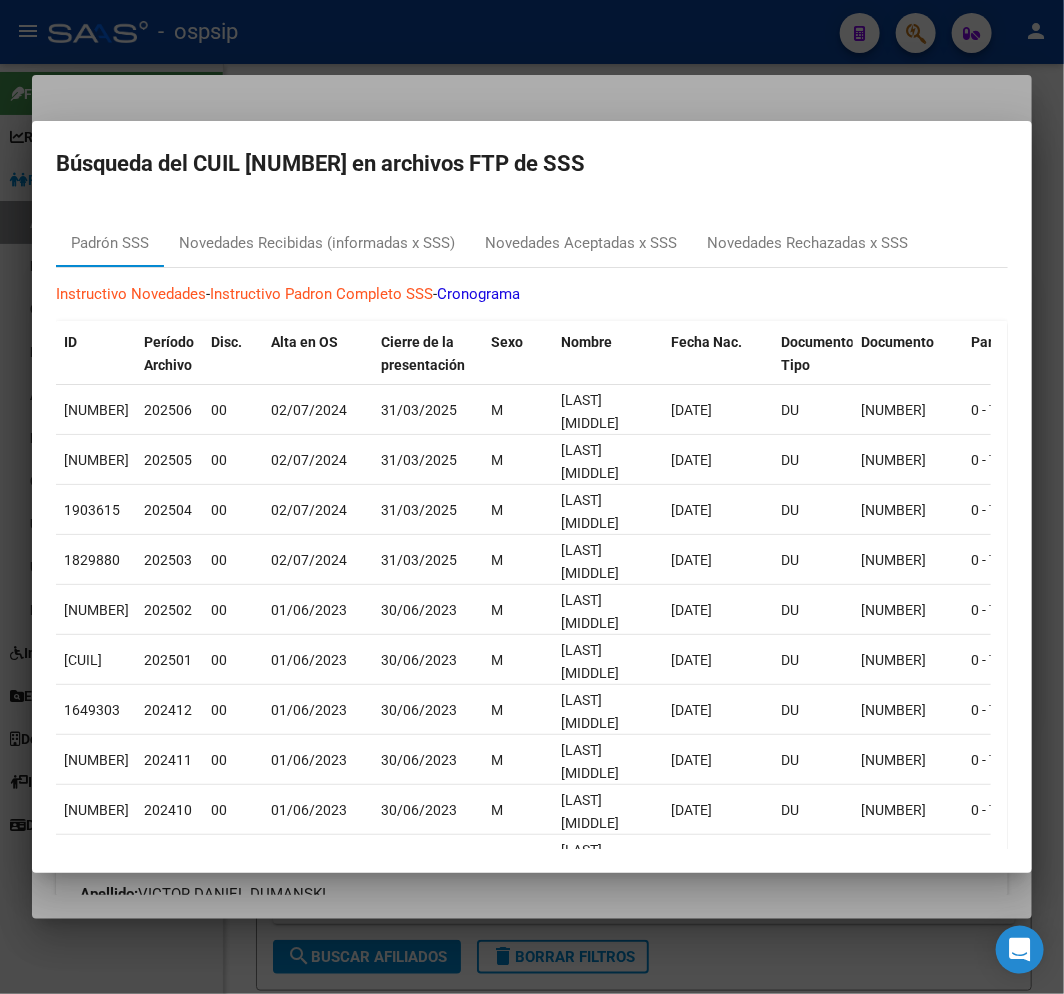 click at bounding box center (532, 497) 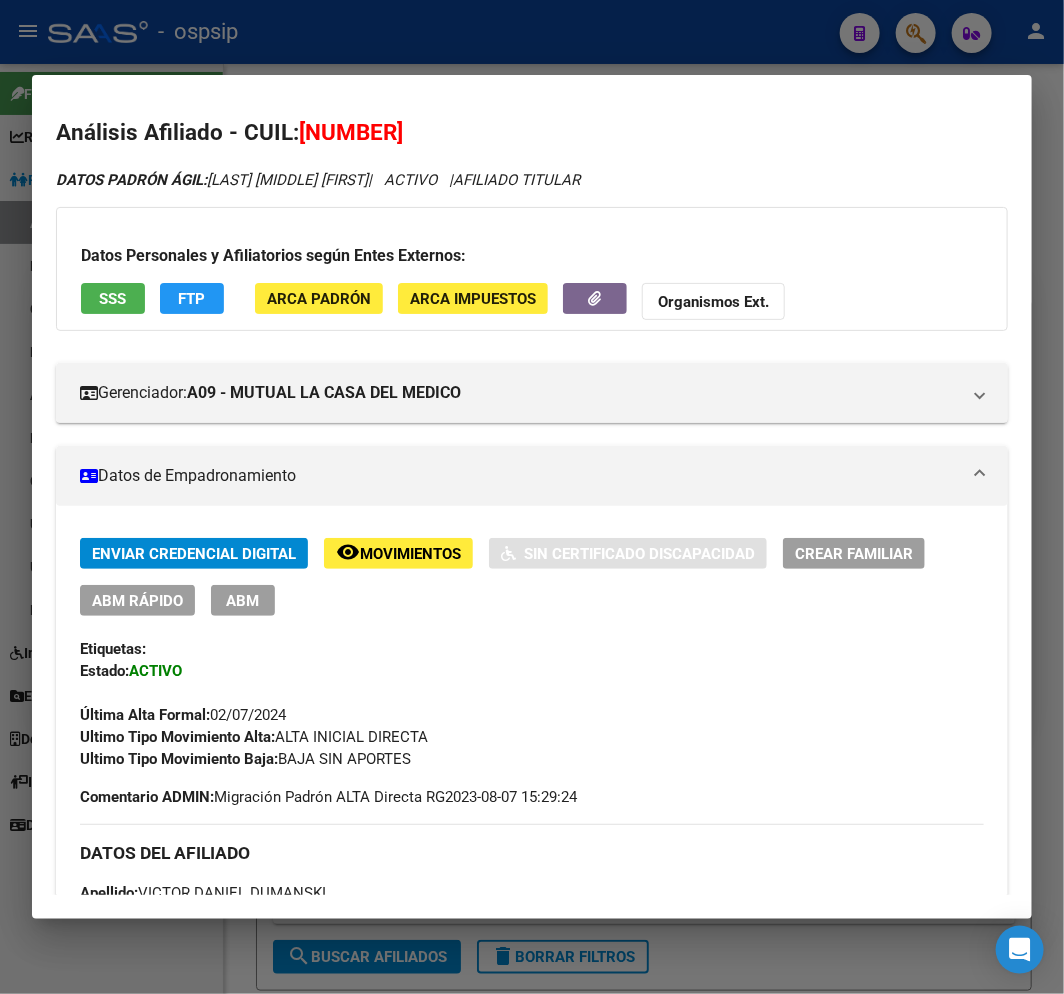 scroll, scrollTop: 0, scrollLeft: 0, axis: both 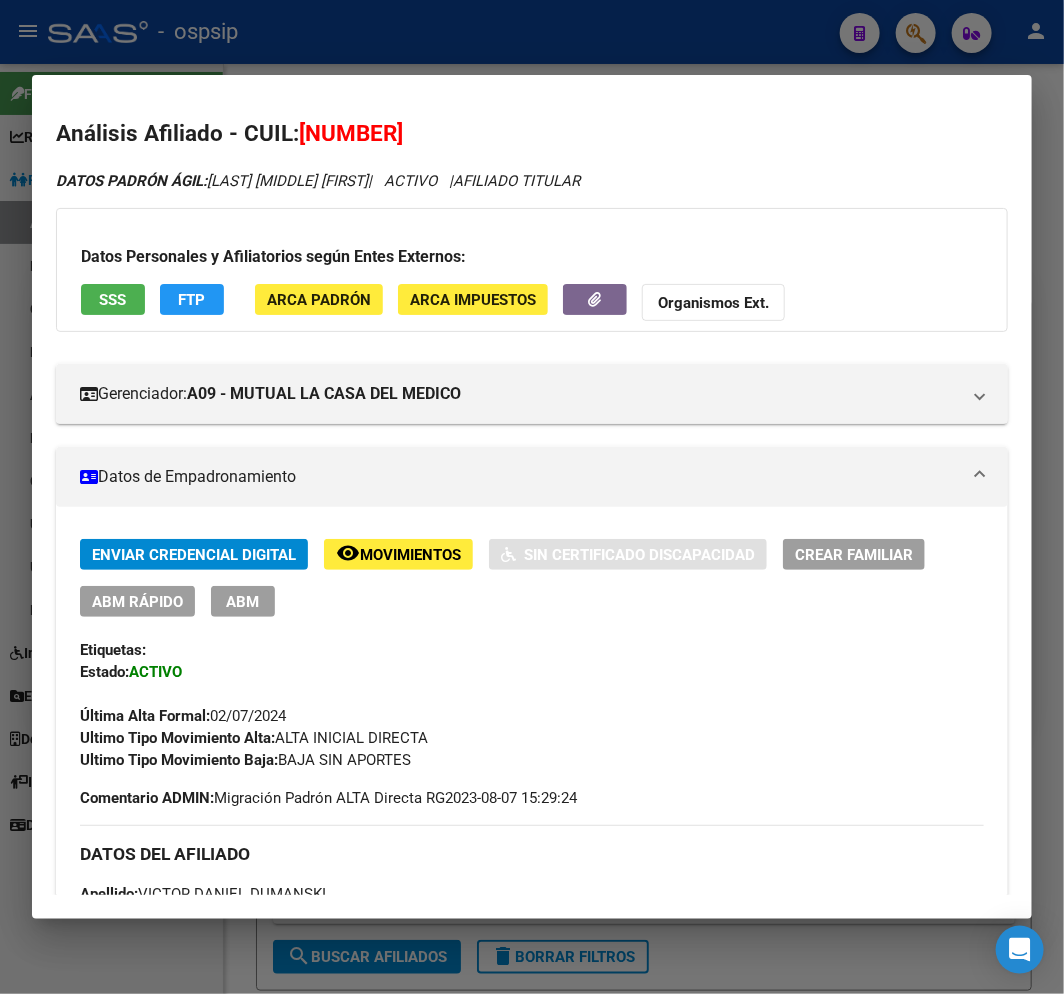 click on "ABM" at bounding box center [243, 602] 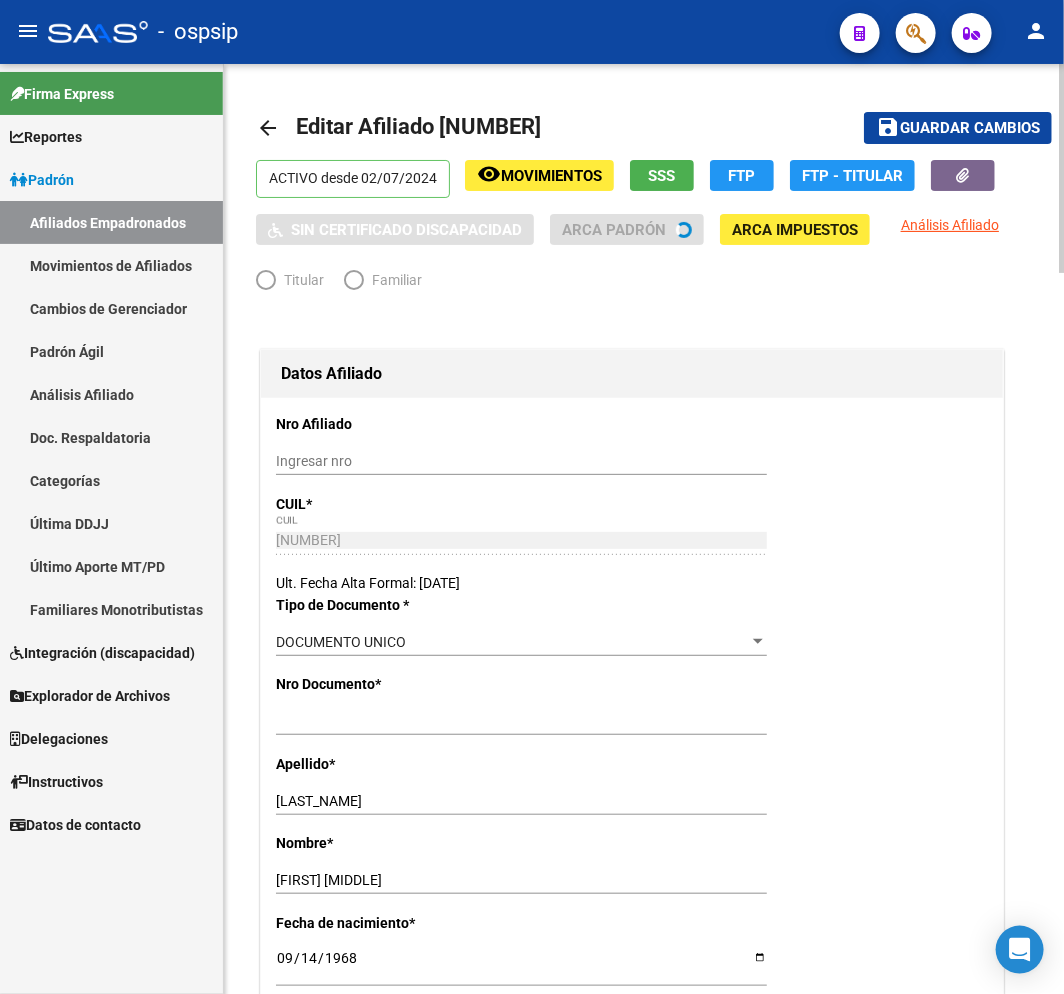 radio on "true" 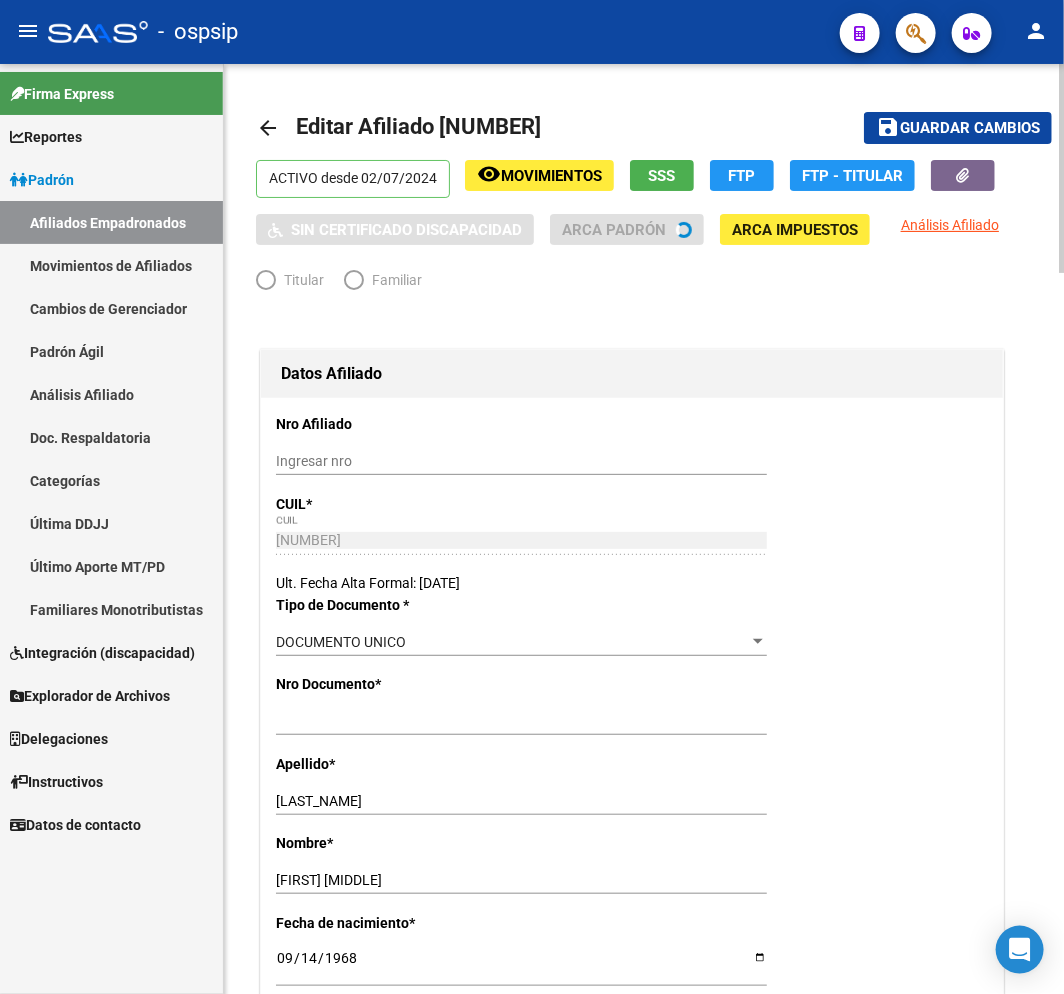type on "[CUIL]" 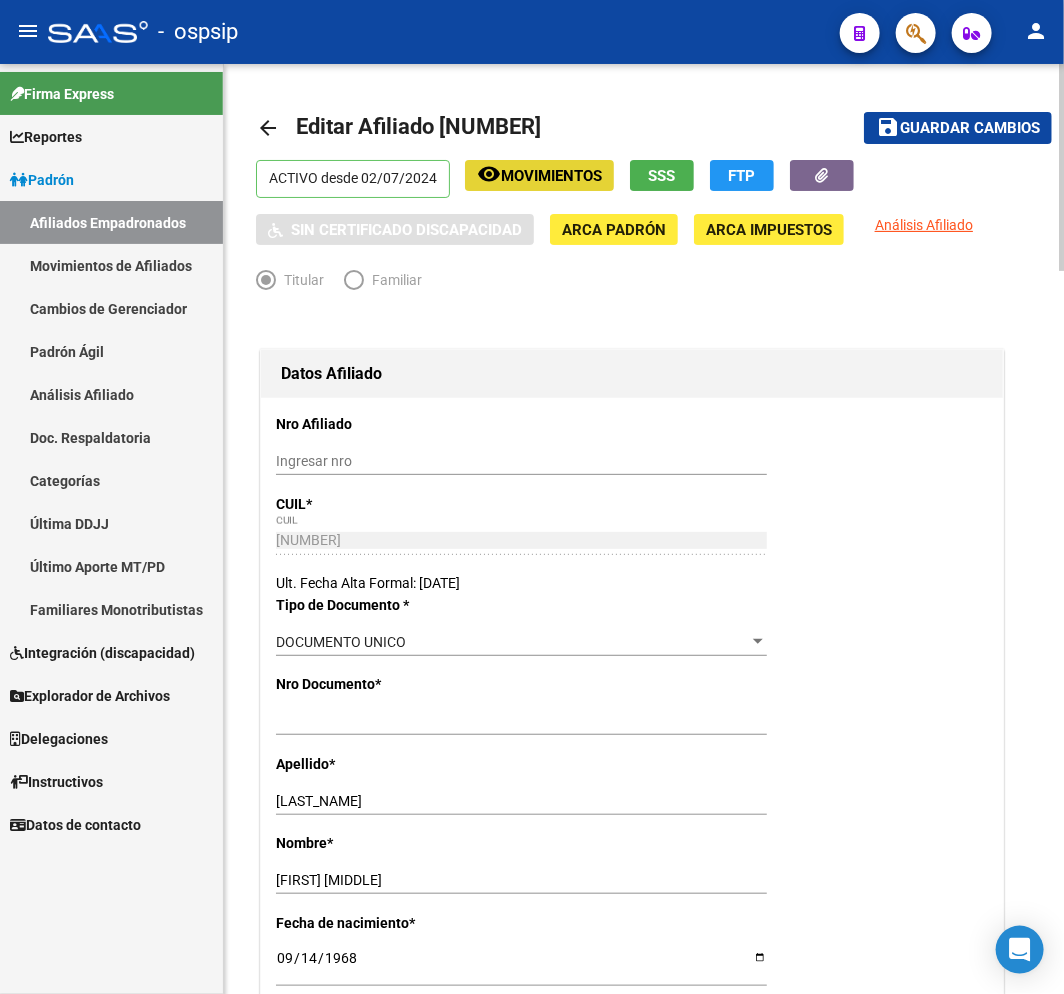 click on "Movimientos" 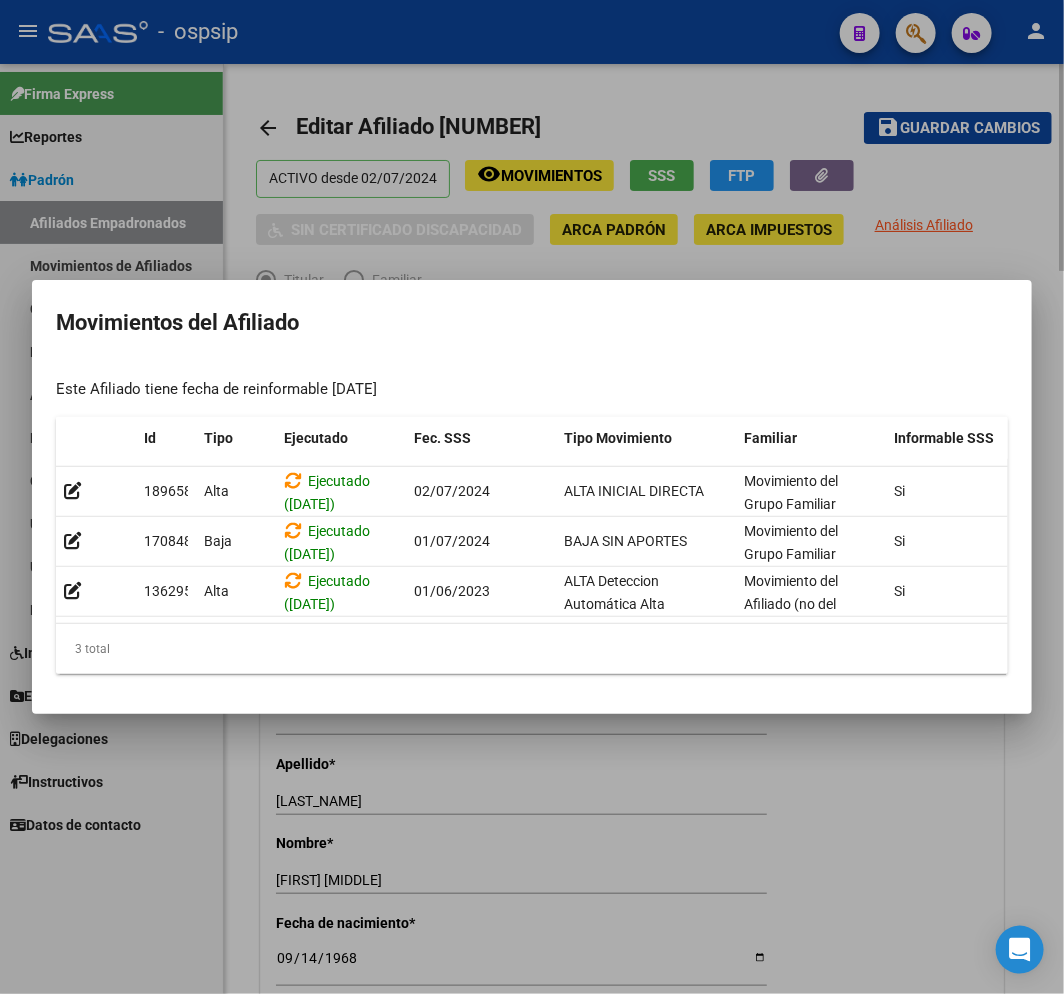 drag, startPoint x: 635, startPoint y: 745, endPoint x: 655, endPoint y: 827, distance: 84.40379 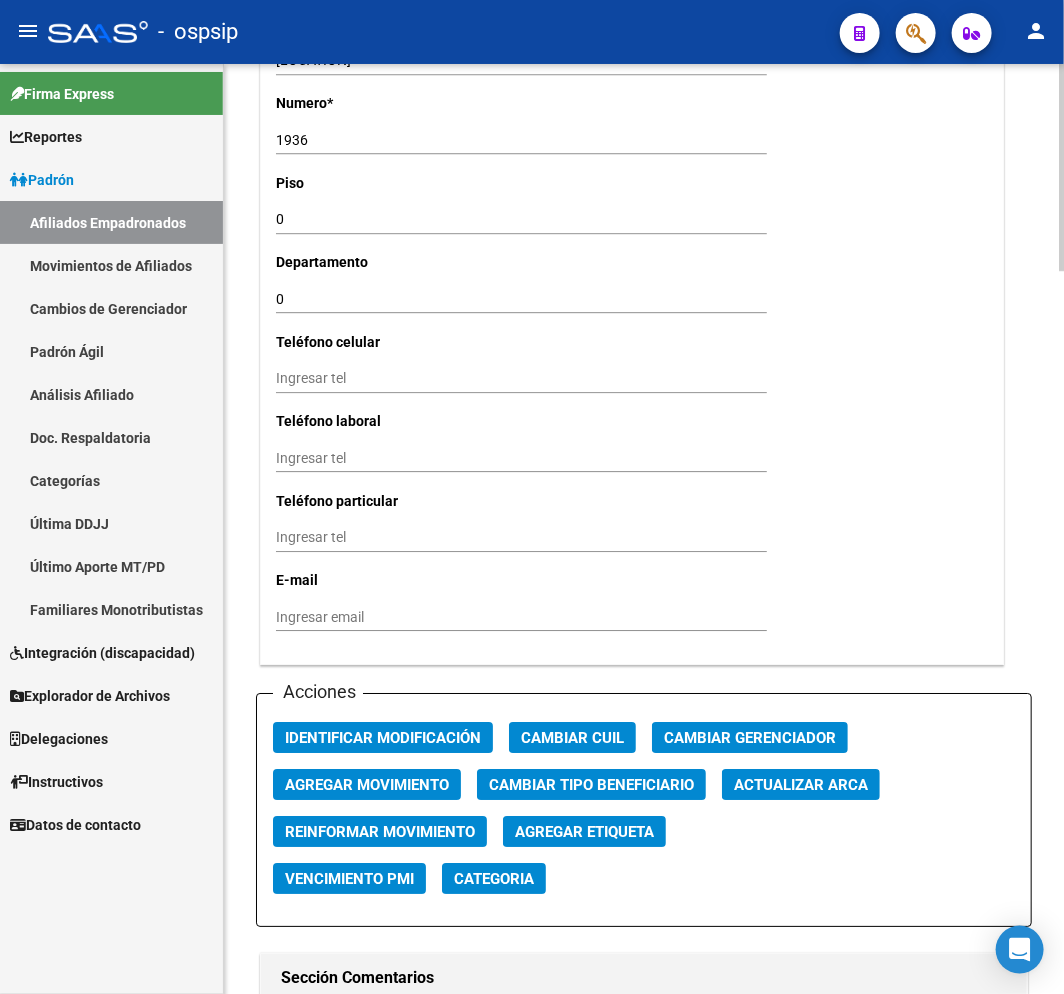 scroll, scrollTop: 1888, scrollLeft: 0, axis: vertical 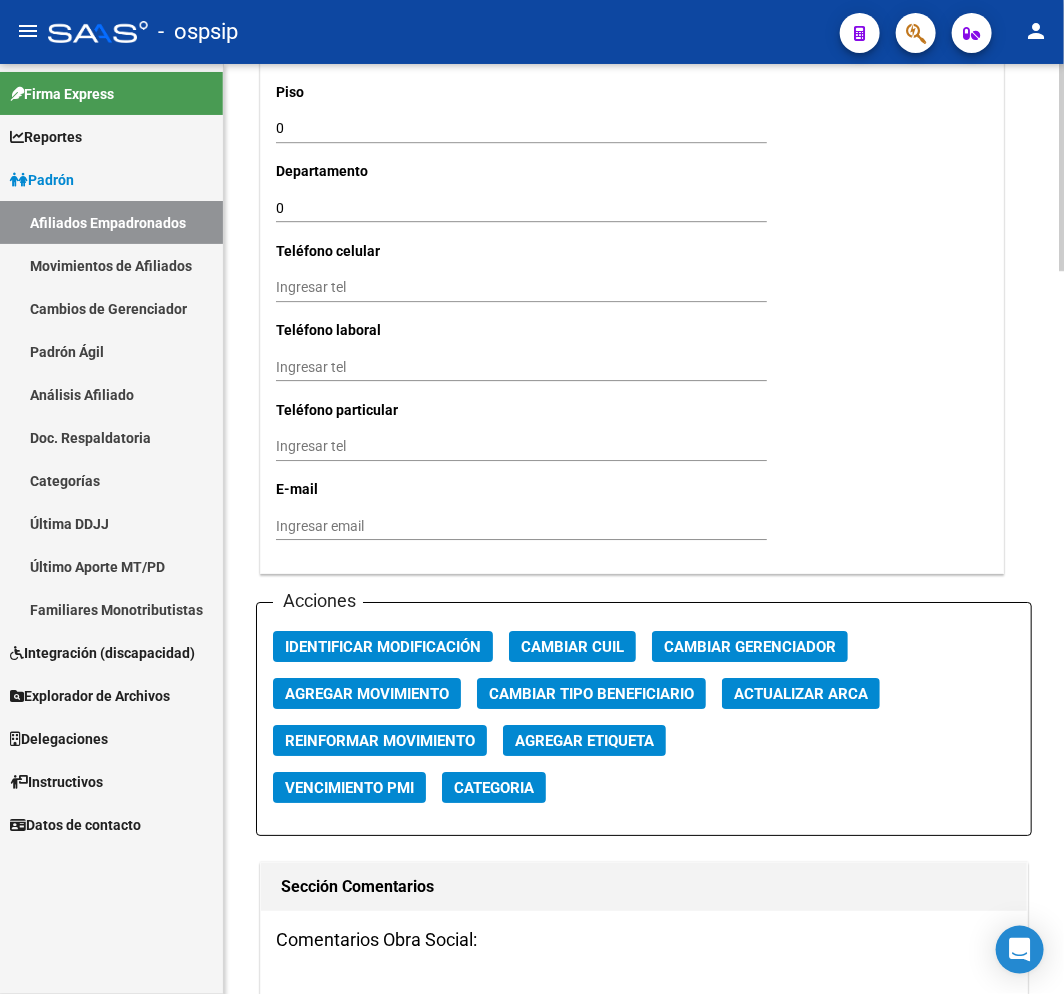 click on "Agregar Movimiento" 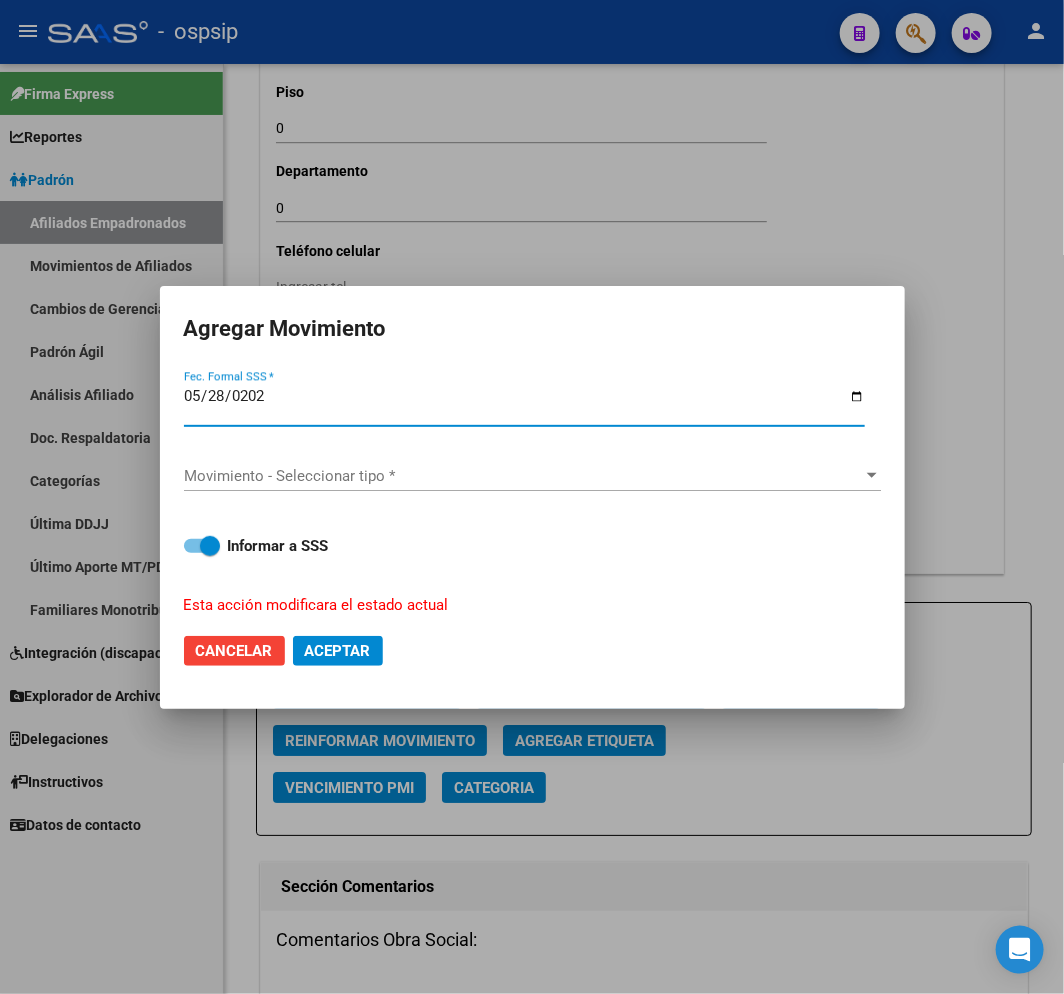type on "2025-05-28" 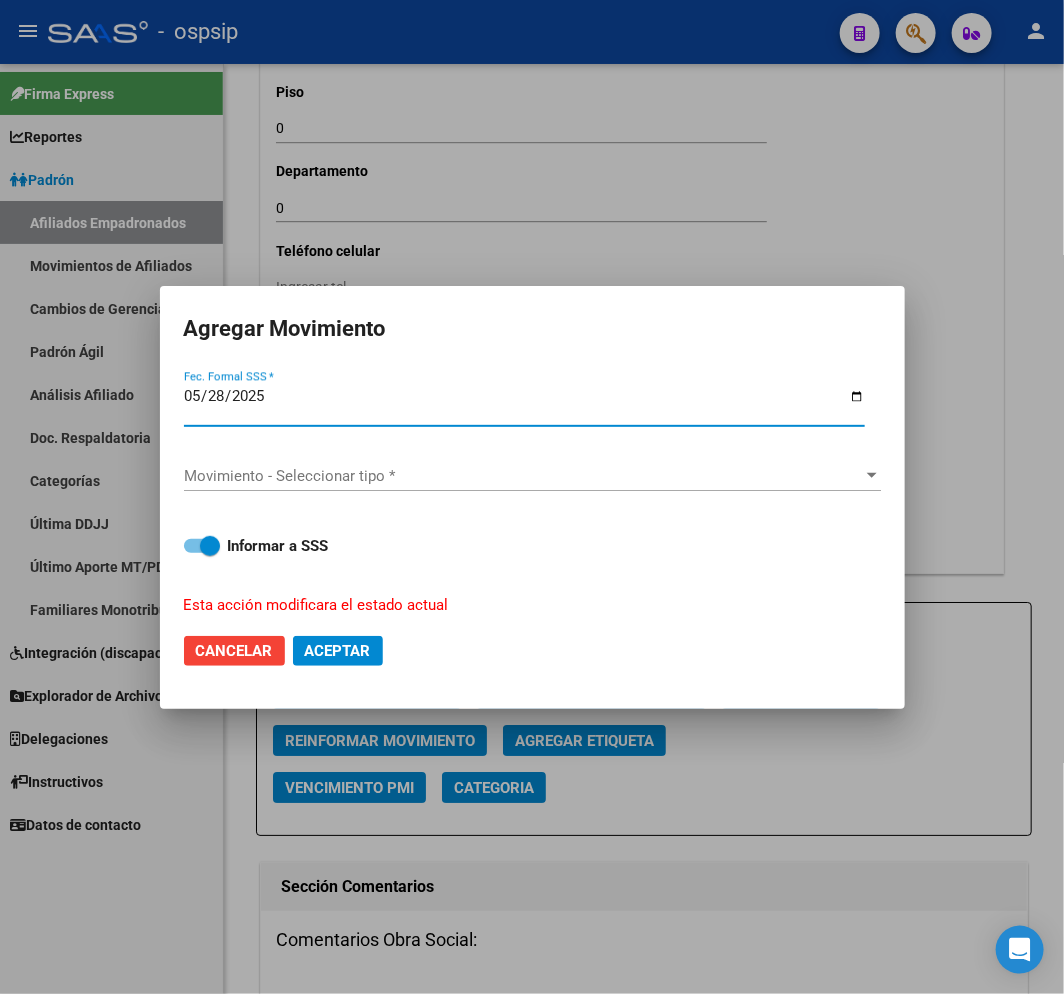 drag, startPoint x: 358, startPoint y: 513, endPoint x: 335, endPoint y: 473, distance: 46.141087 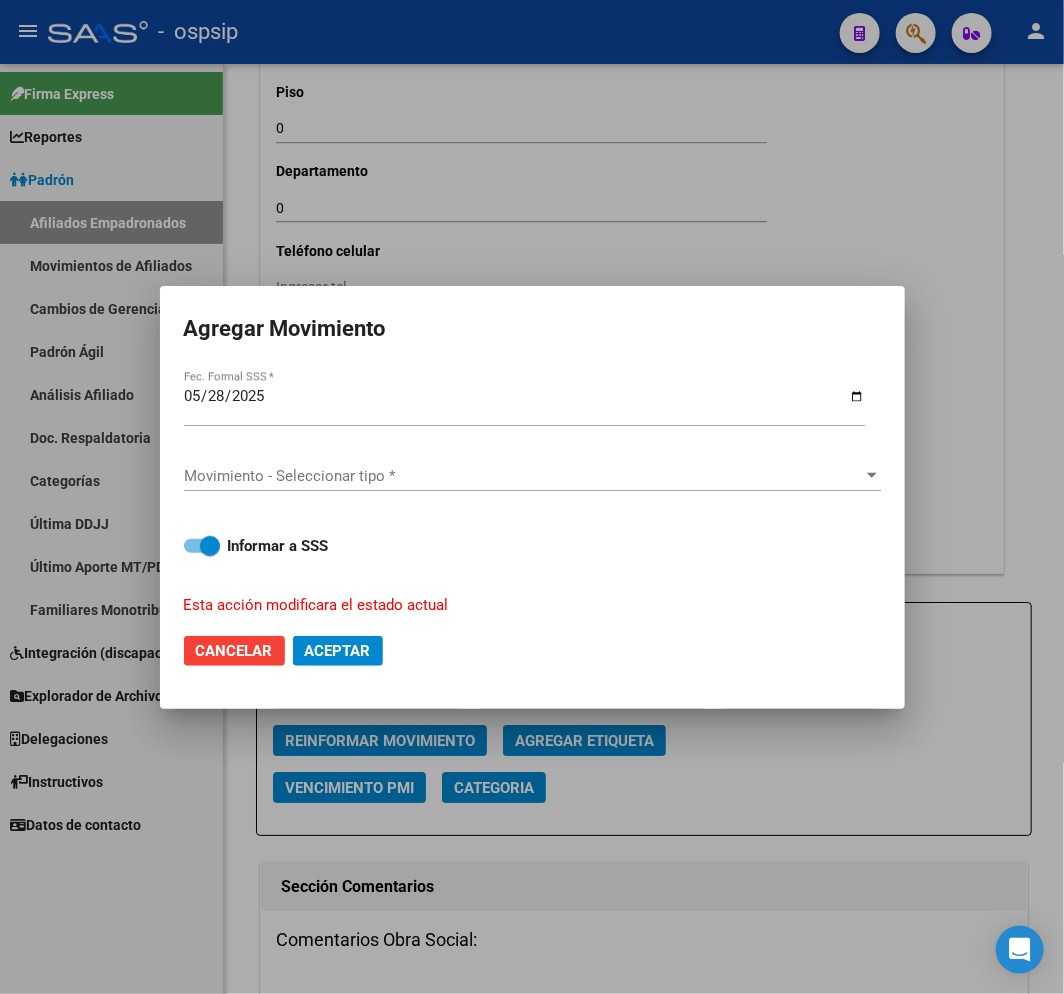 click on "Movimiento - Seleccionar tipo *" at bounding box center [523, 476] 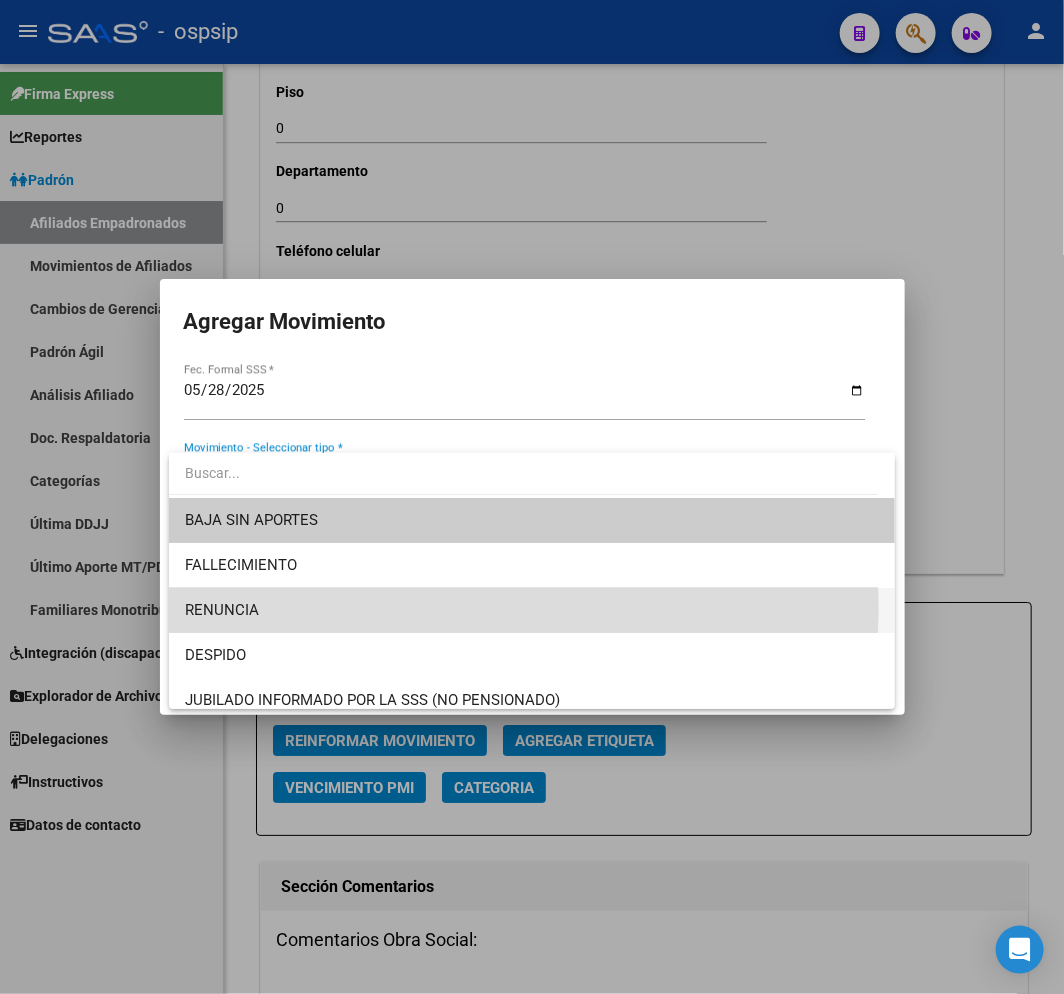 click on "RENUNCIA" at bounding box center [532, 610] 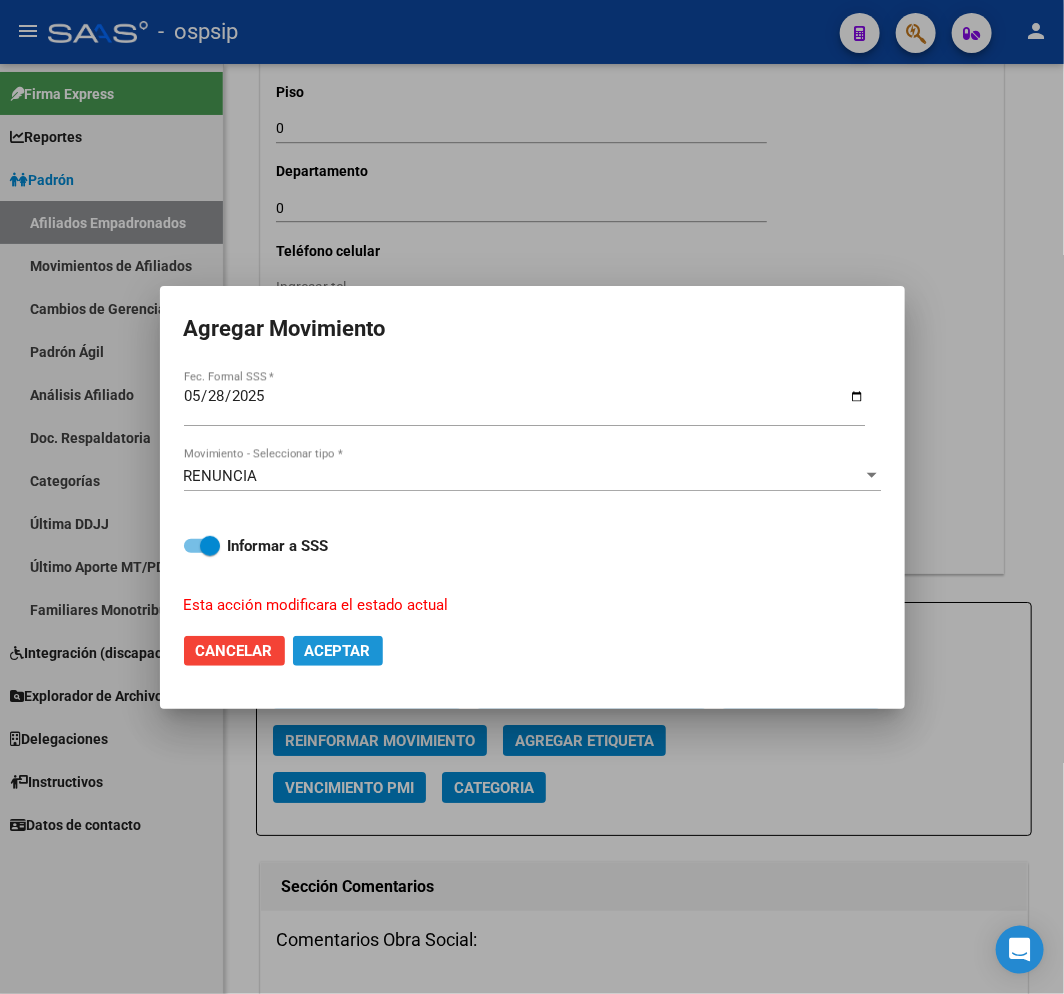 click on "Aceptar" 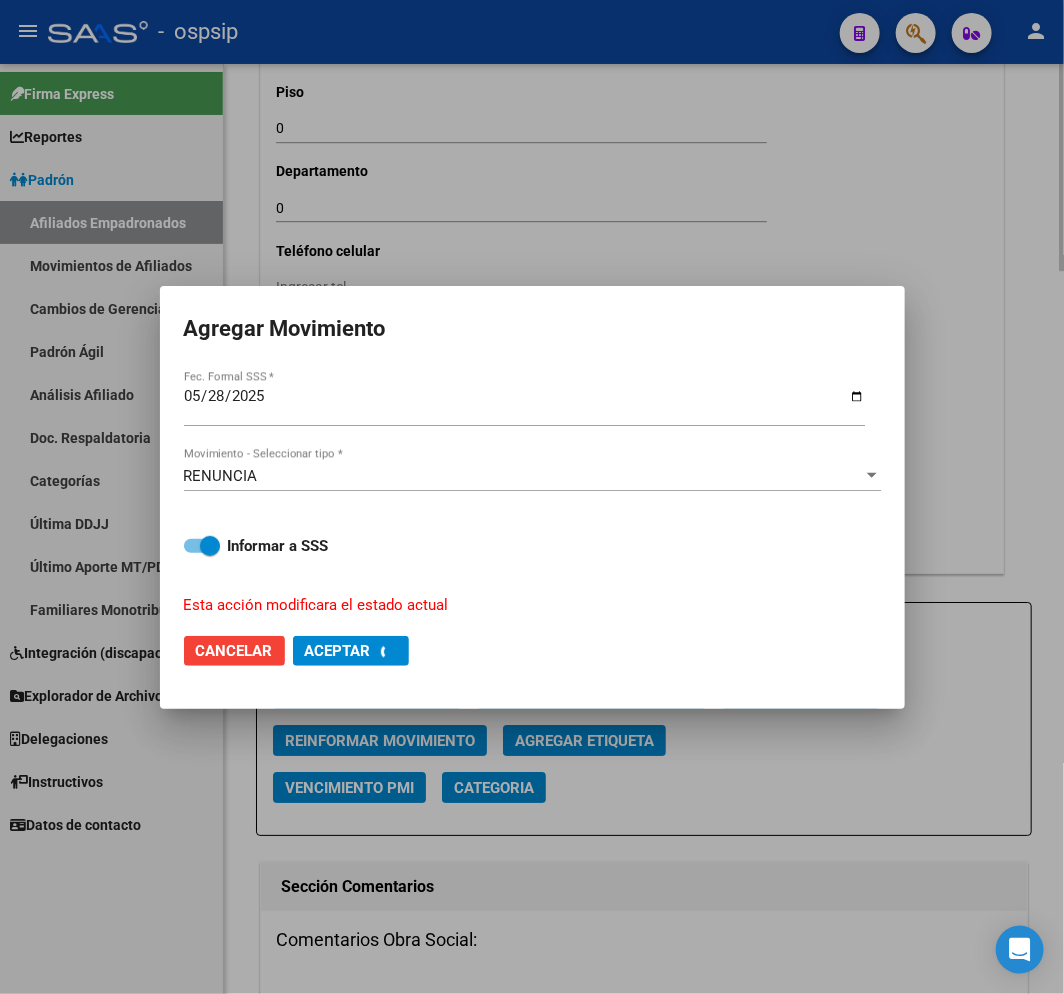 checkbox on "false" 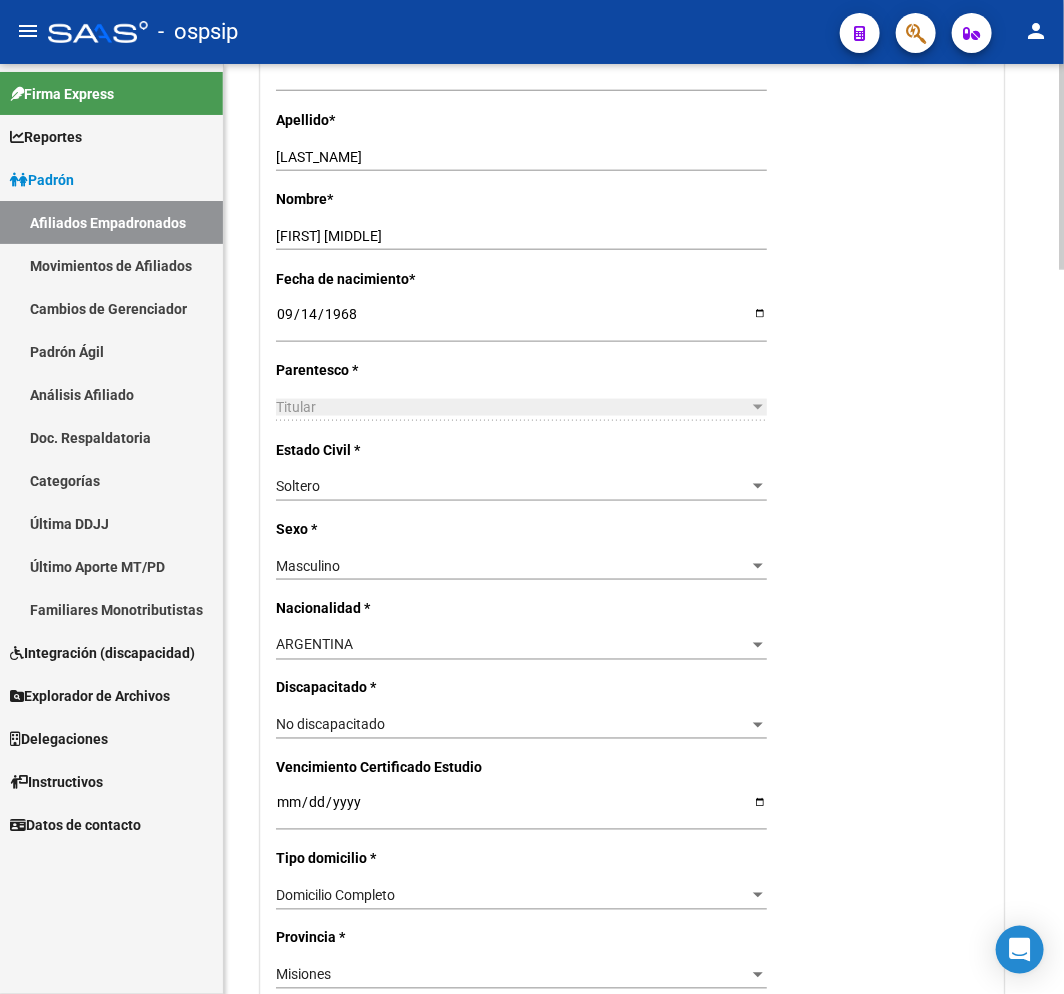 scroll, scrollTop: 0, scrollLeft: 0, axis: both 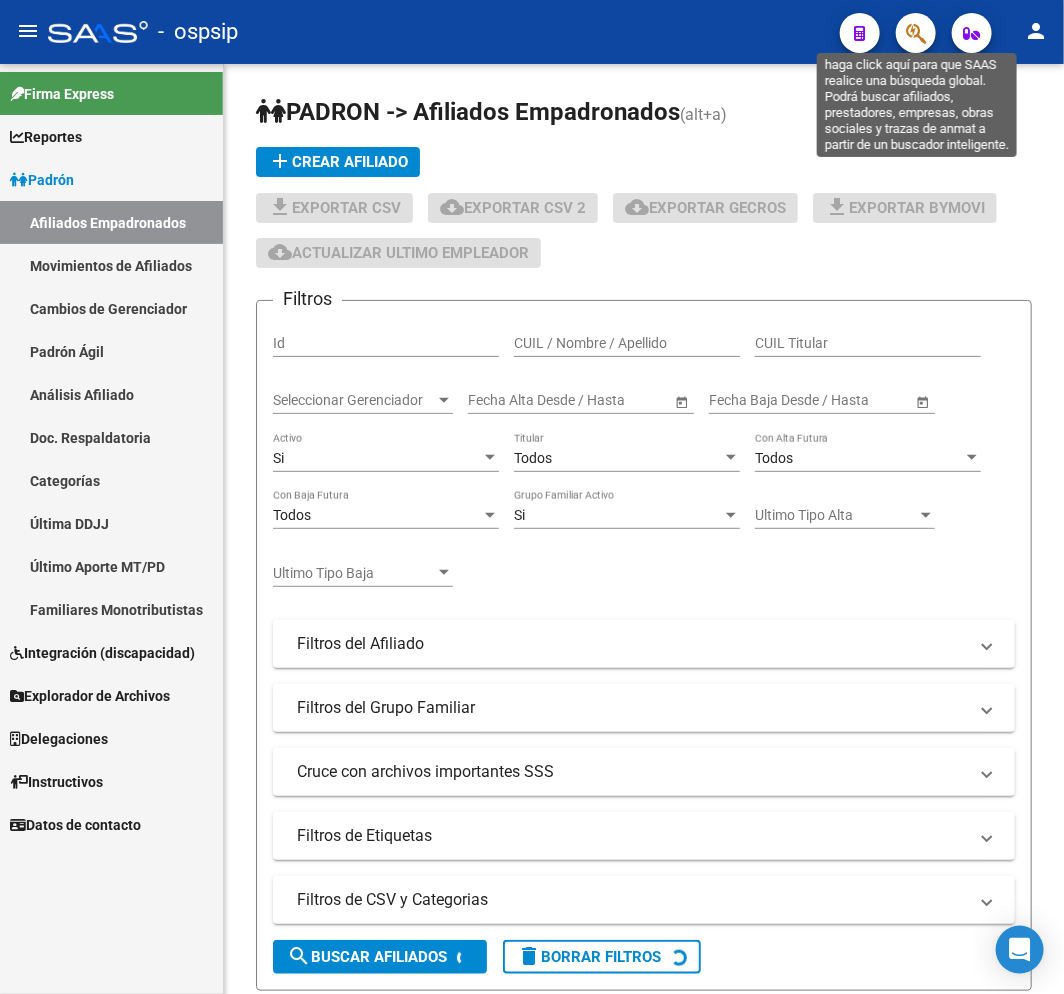click 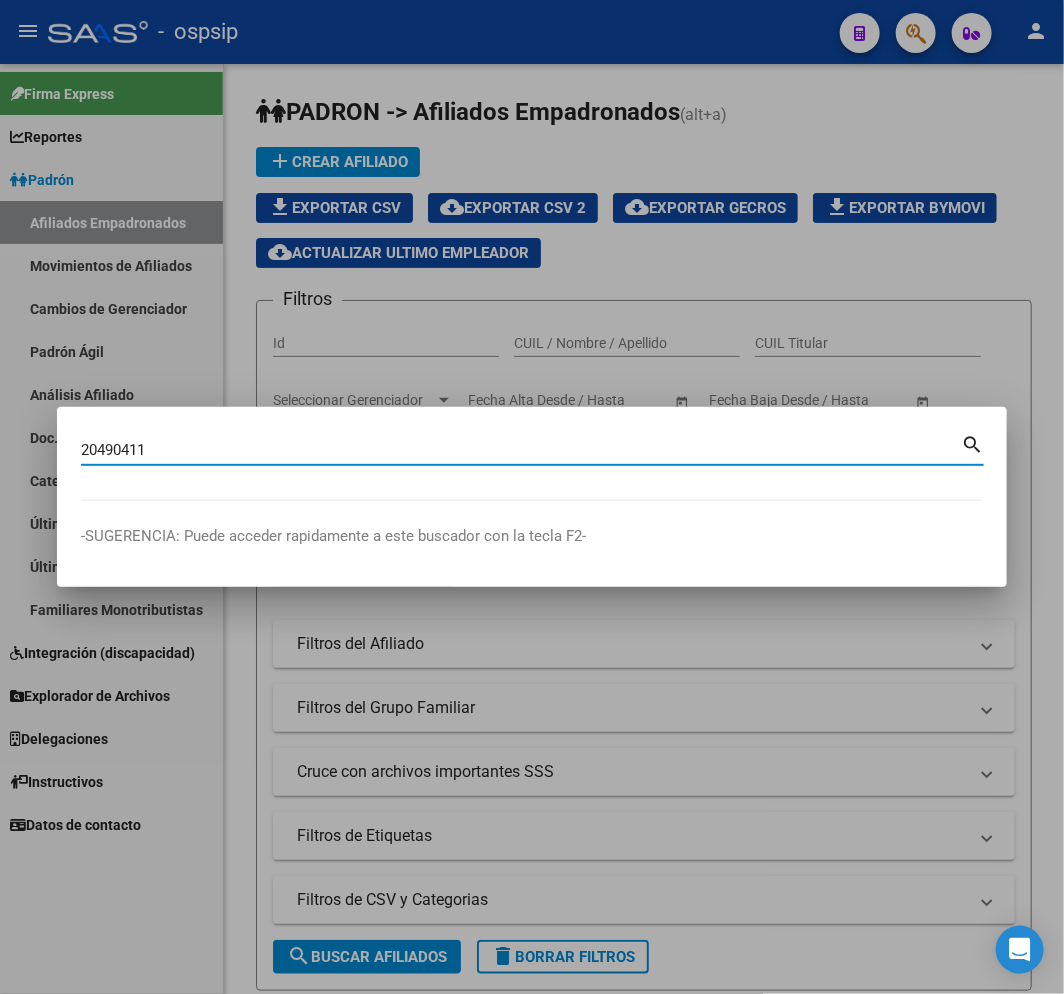 type on "20490411" 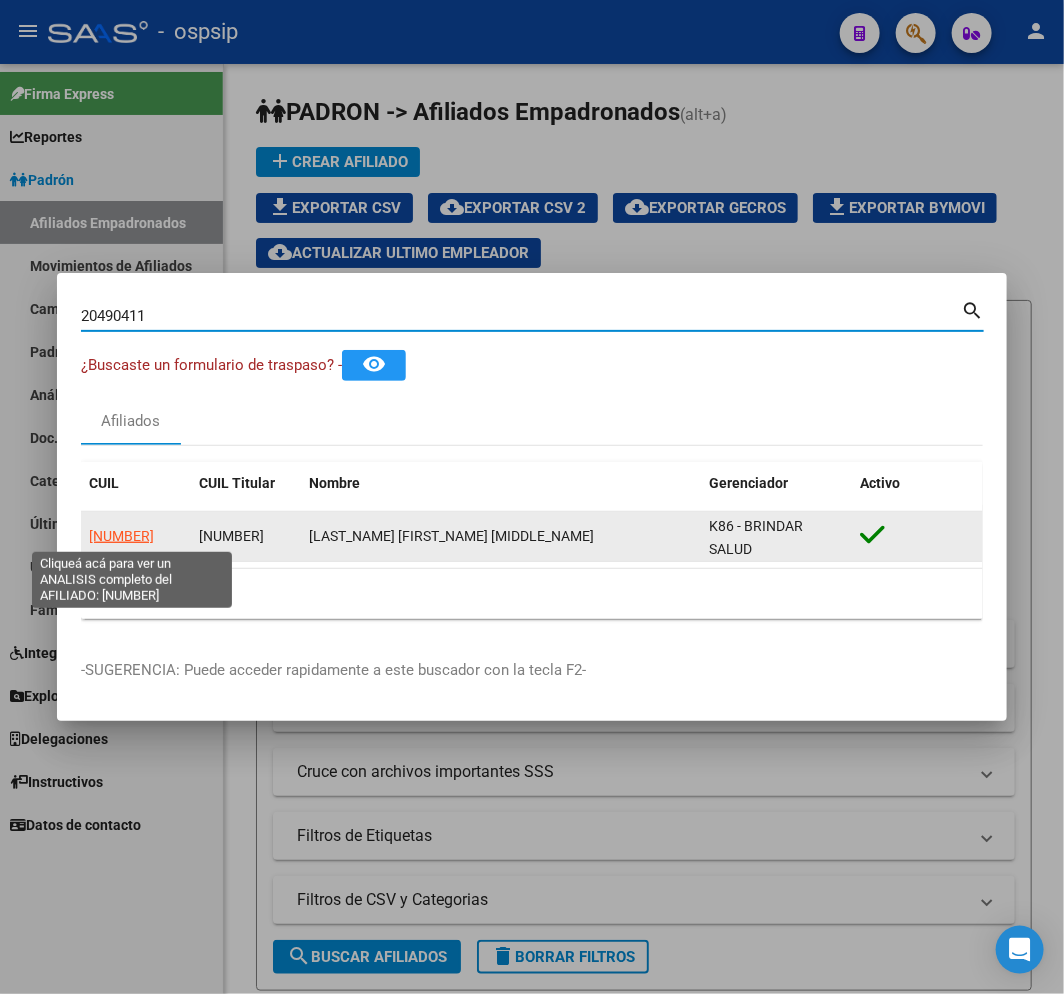 click on "[NUMBER]" 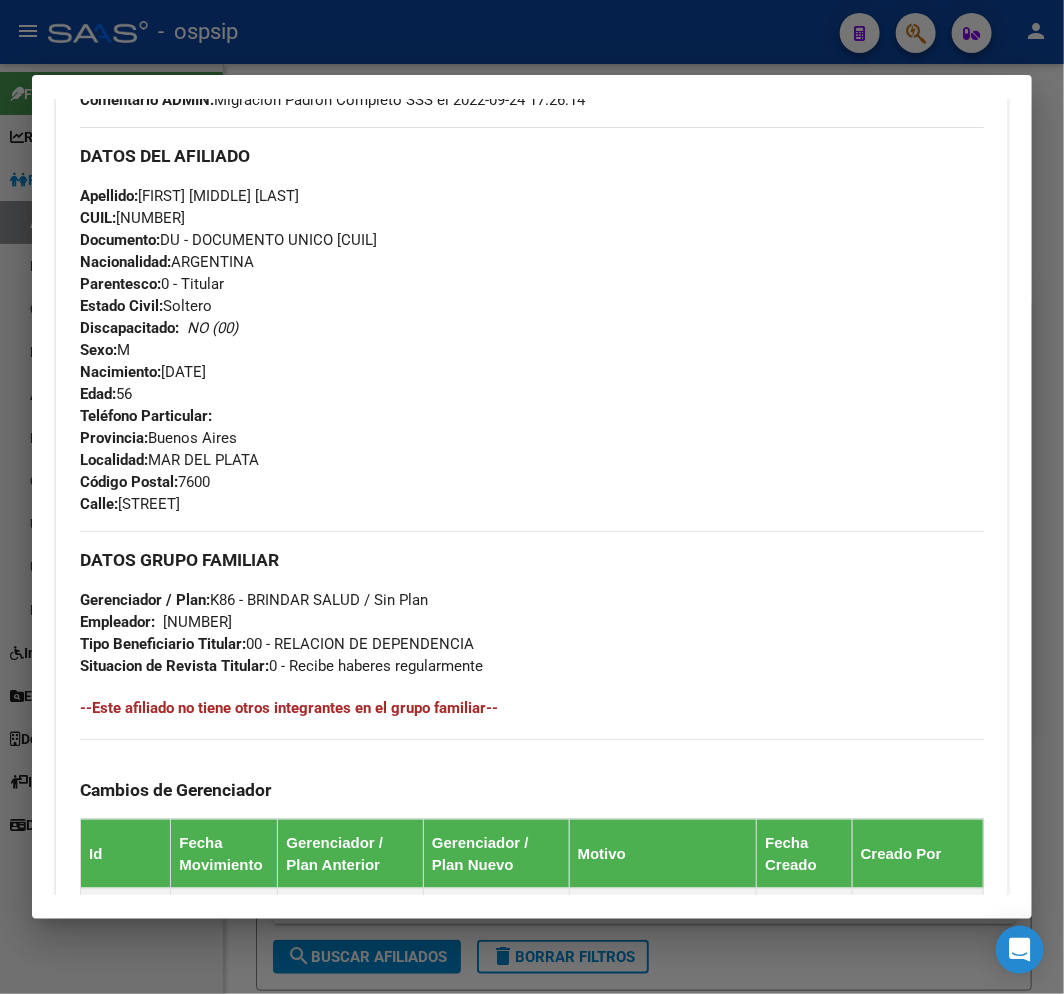 scroll, scrollTop: 666, scrollLeft: 0, axis: vertical 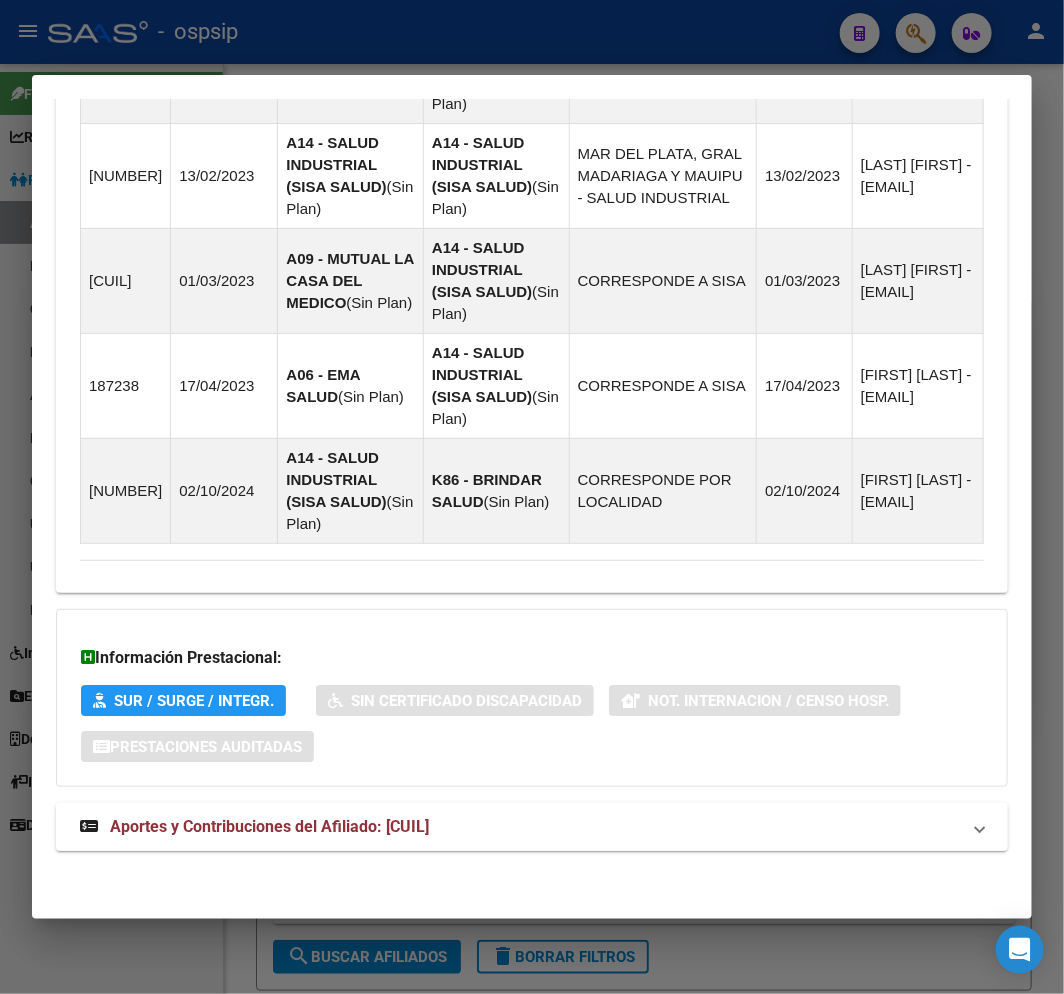 click on "Aportes y Contribuciones del Afiliado: [CUIL]" at bounding box center [532, 827] 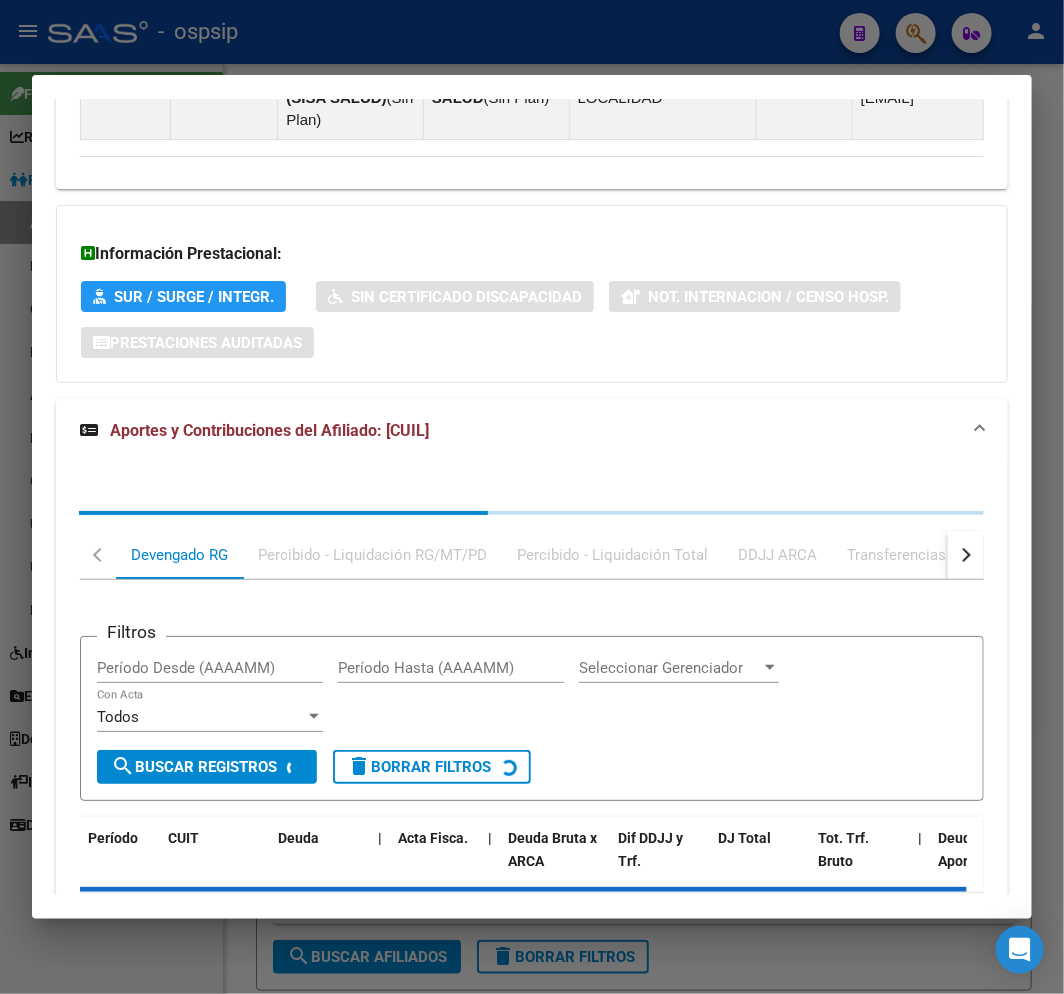 scroll, scrollTop: 2278, scrollLeft: 0, axis: vertical 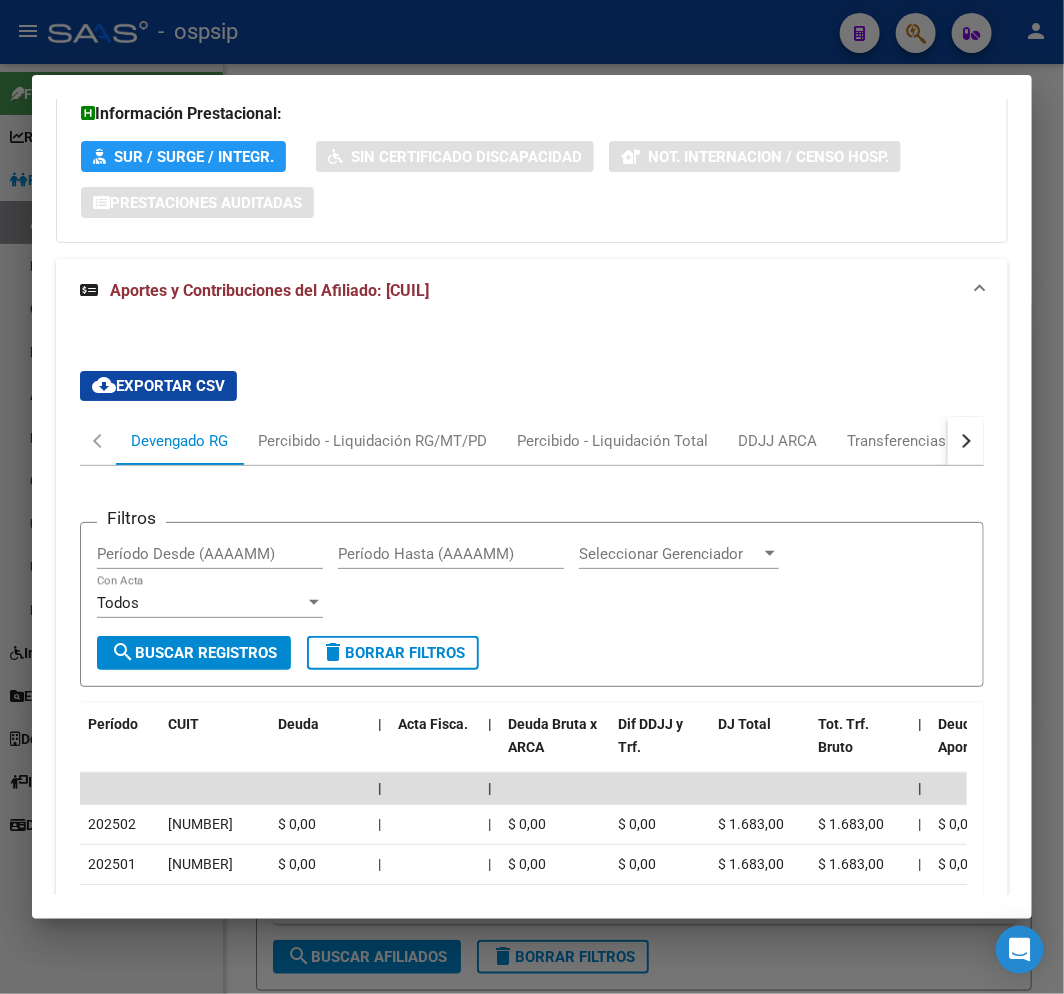 click at bounding box center (966, 441) 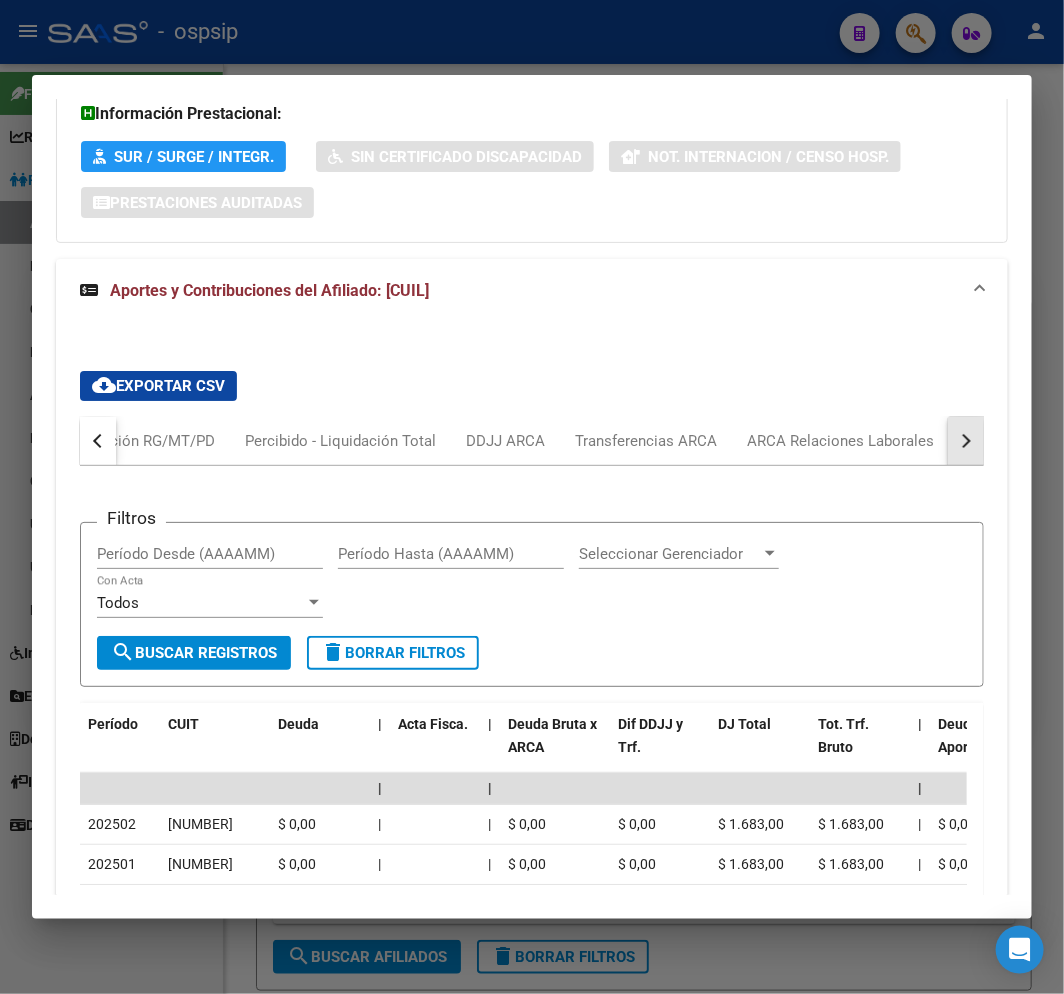 click at bounding box center [966, 441] 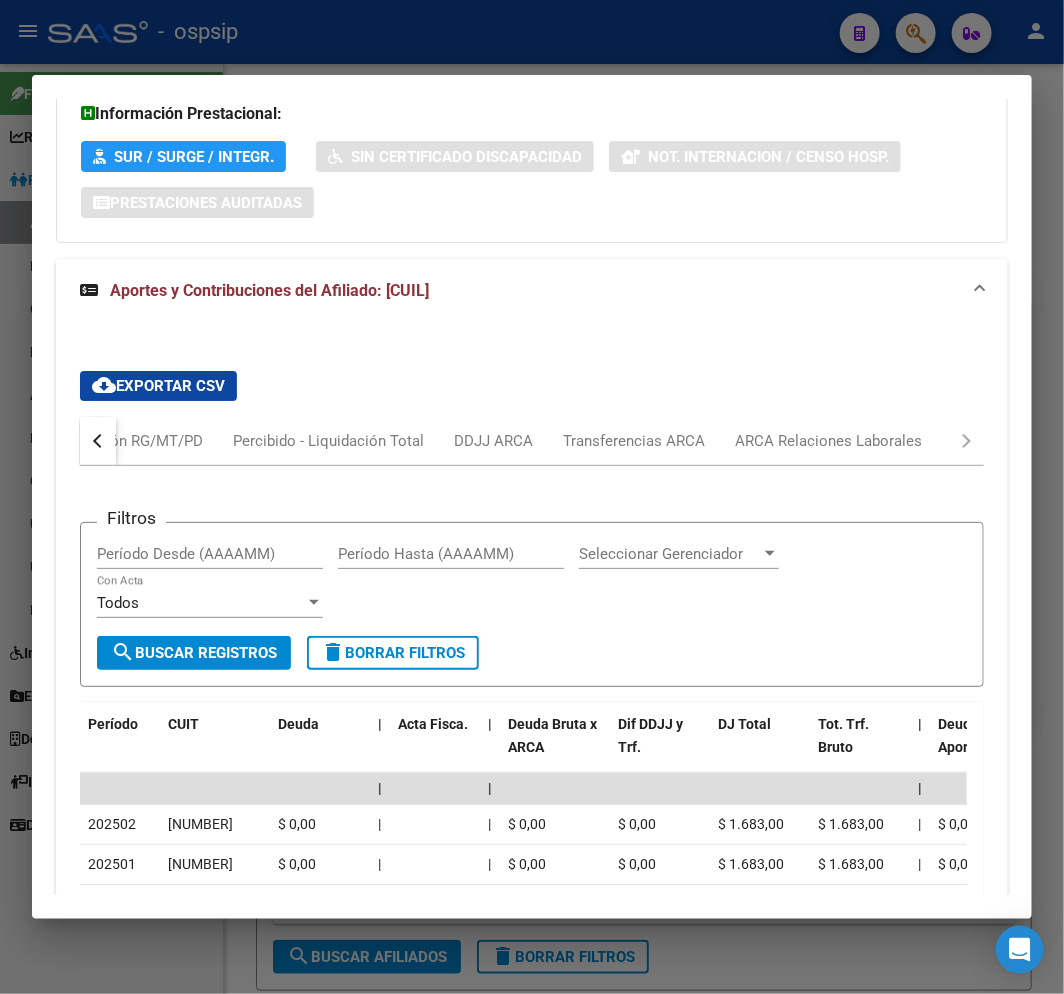 click on "Devengado RG Percibido - Liquidación RG/MT/PD Percibido - Liquidación Total DDJJ ARCA Transferencias ARCA ARCA Relaciones Laborales" at bounding box center [532, 441] 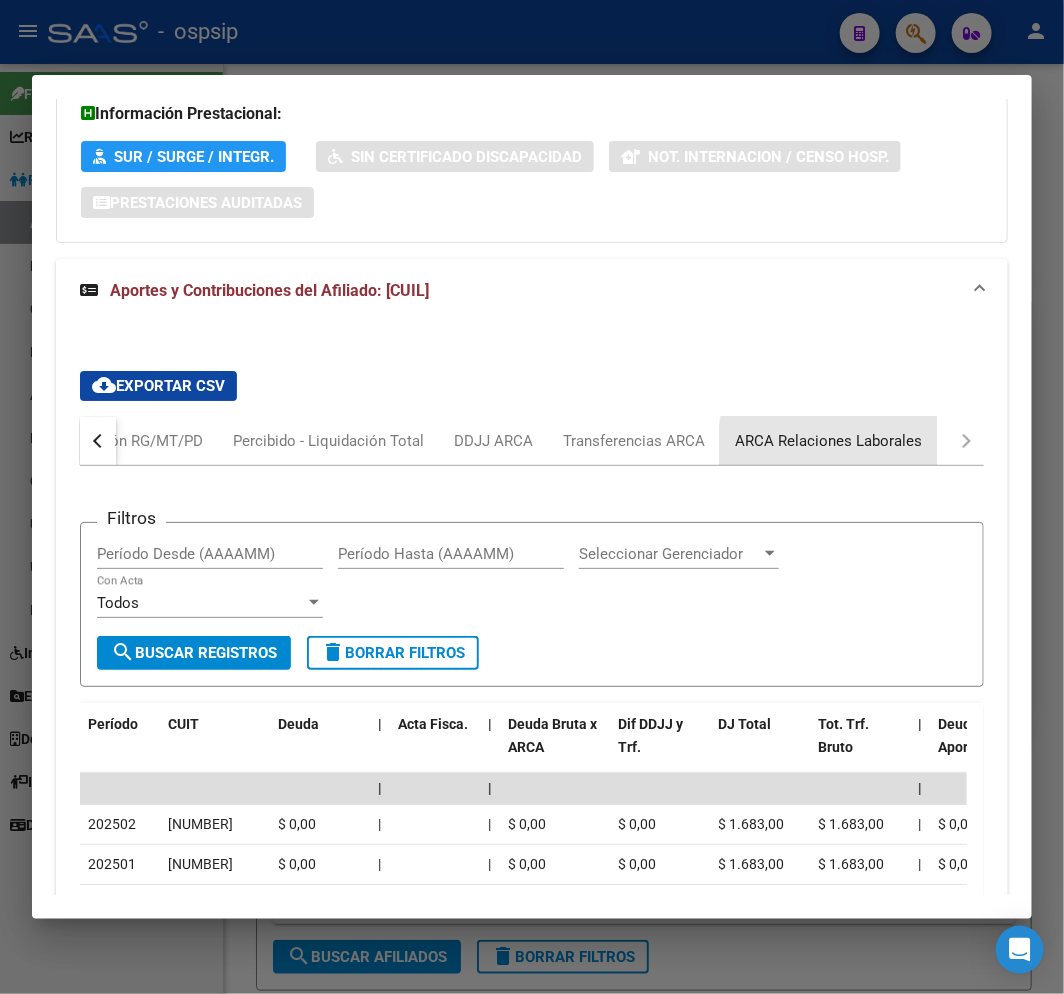 click on "ARCA Relaciones Laborales" at bounding box center (828, 441) 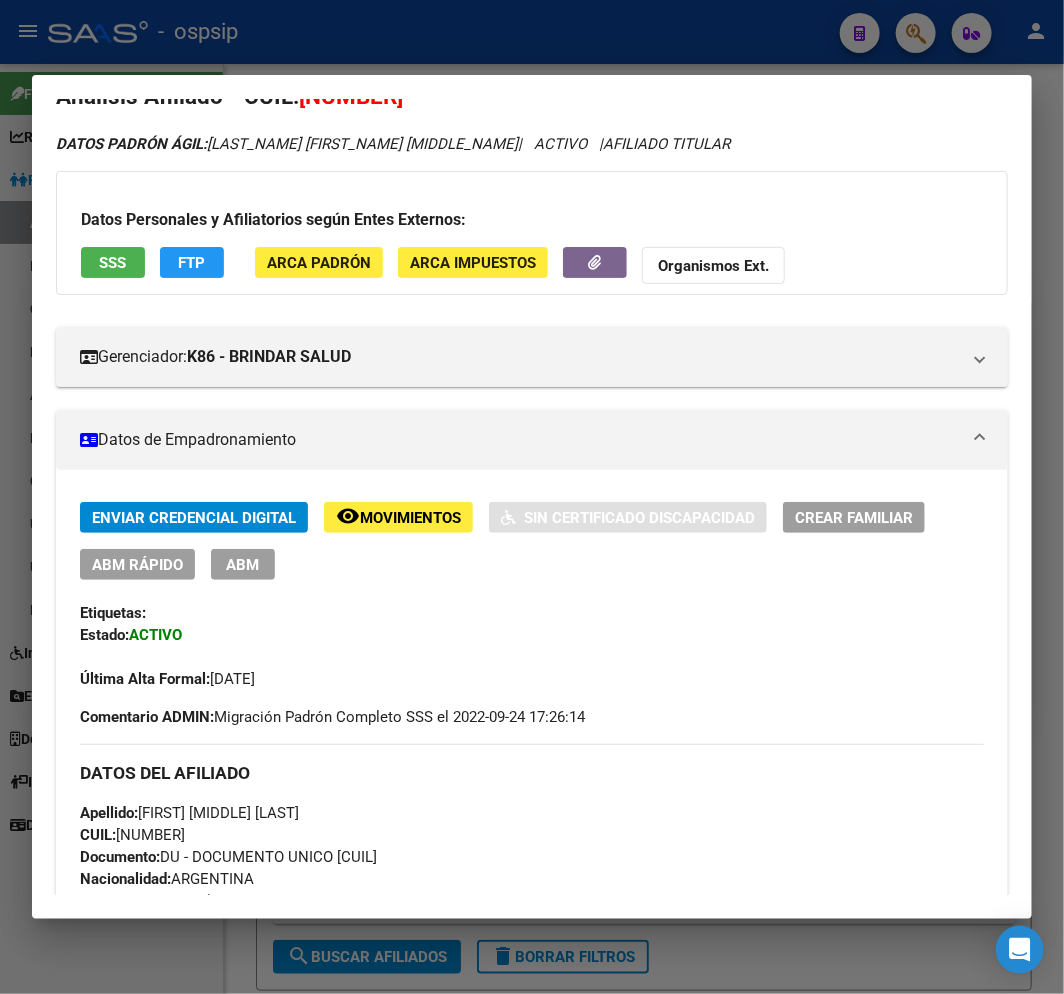 scroll, scrollTop: 35, scrollLeft: 0, axis: vertical 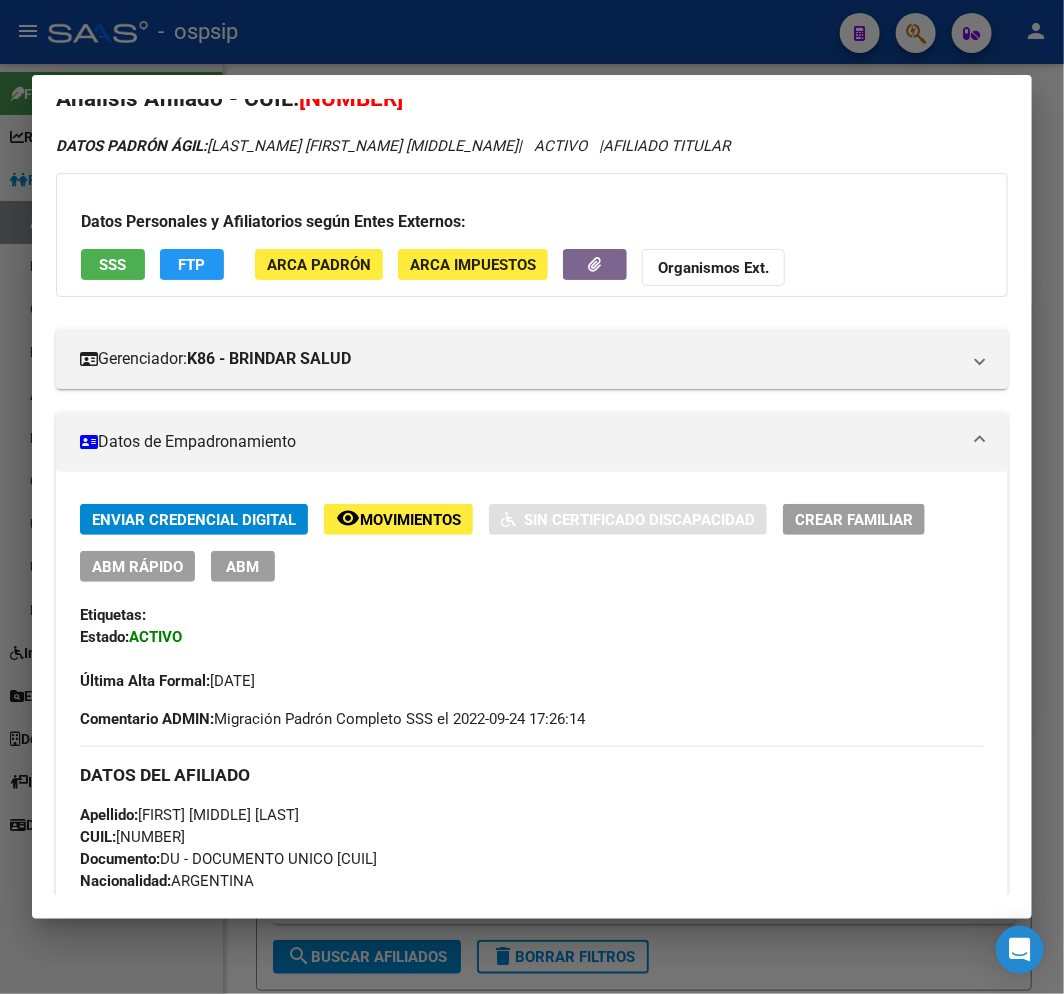 click on "ABM" at bounding box center (243, 566) 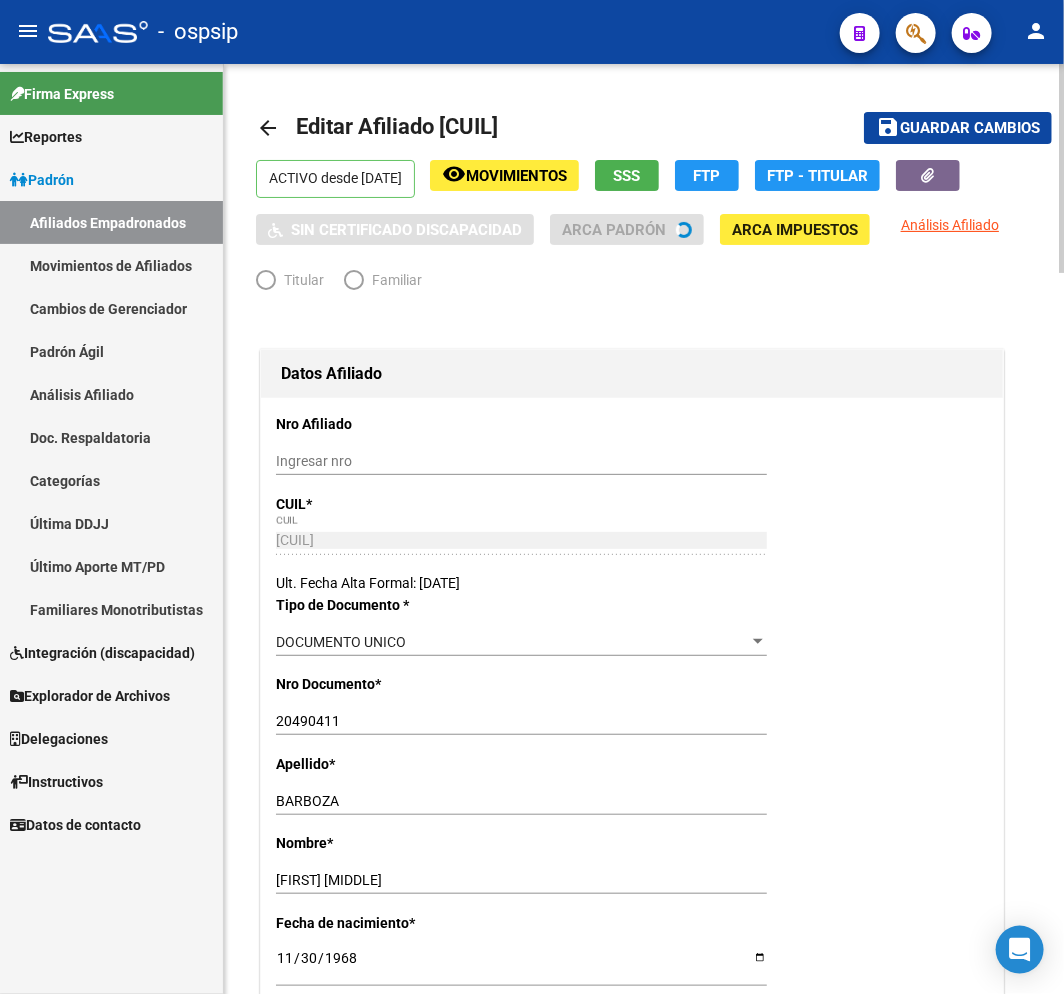 radio on "true" 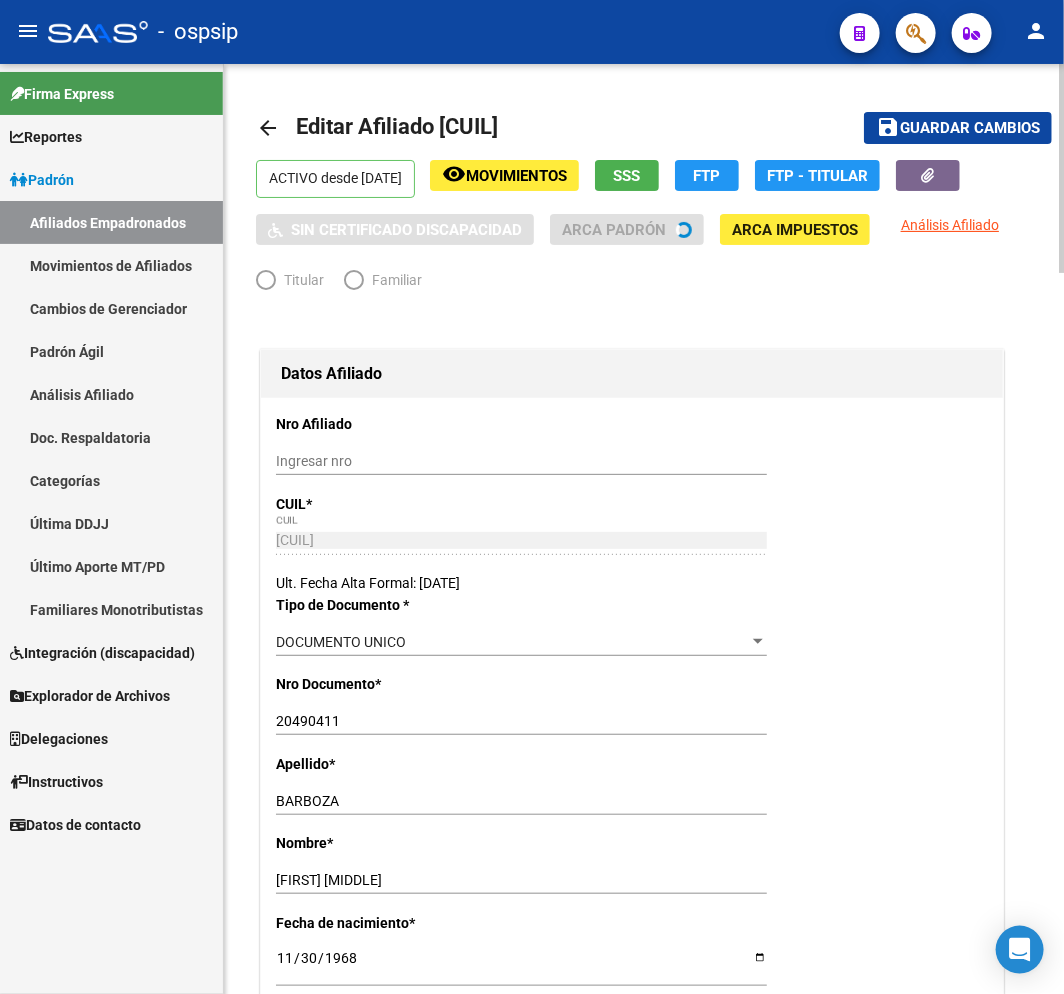 type on "30-71464956-2" 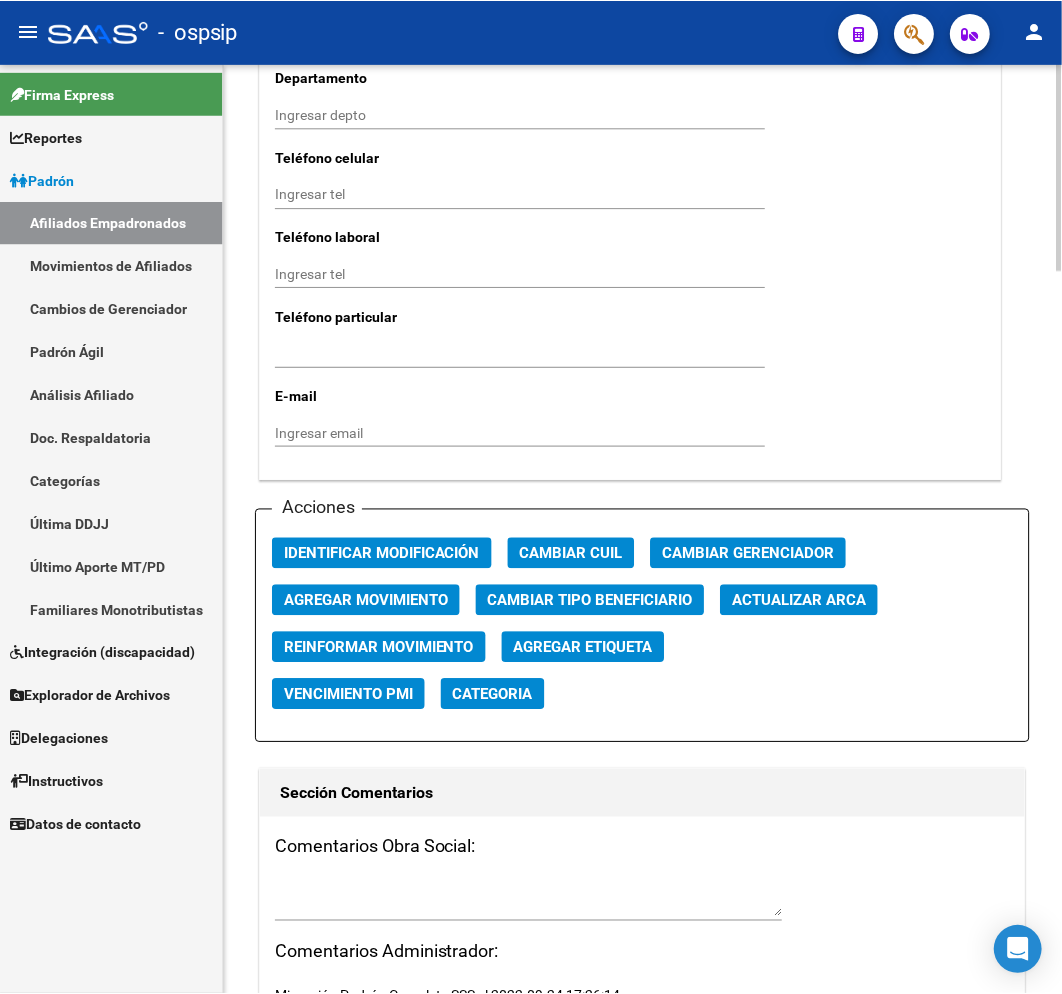 scroll, scrollTop: 2000, scrollLeft: 0, axis: vertical 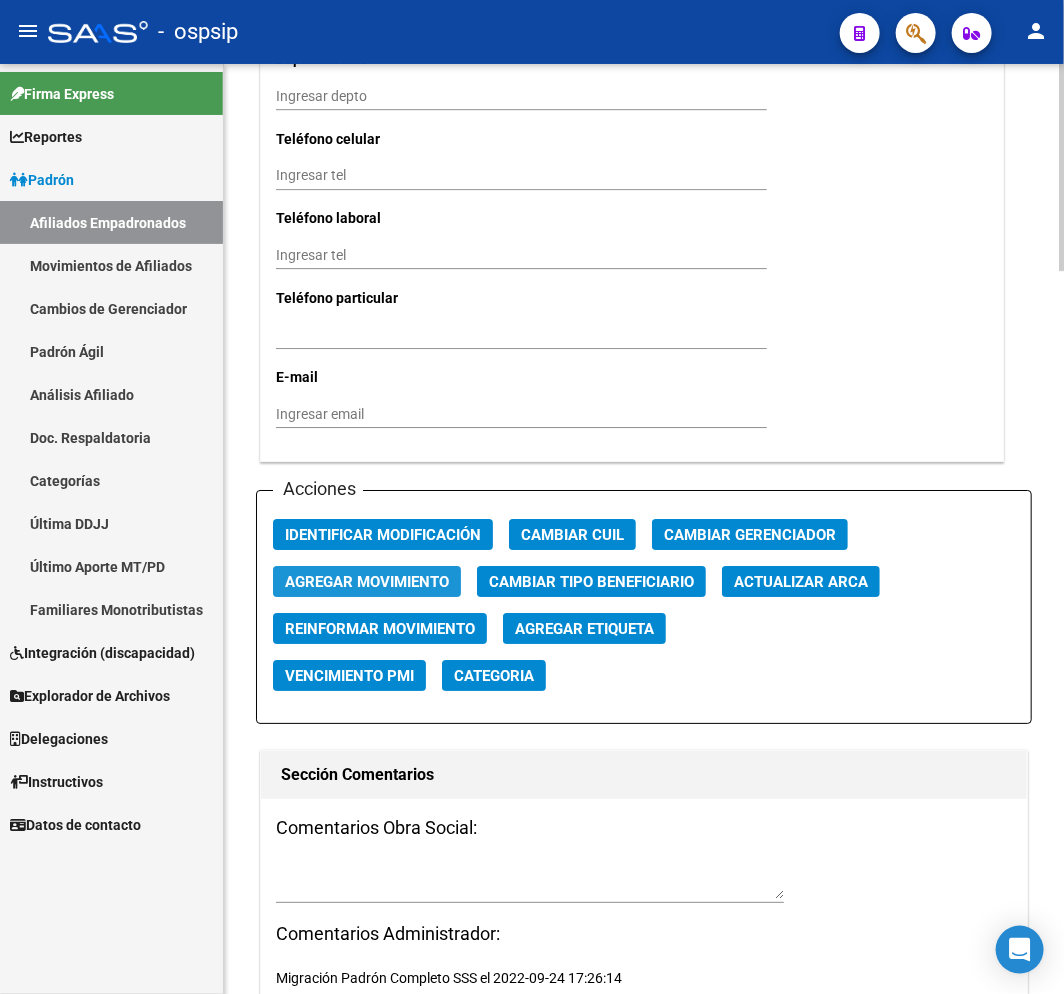 click on "Agregar Movimiento" 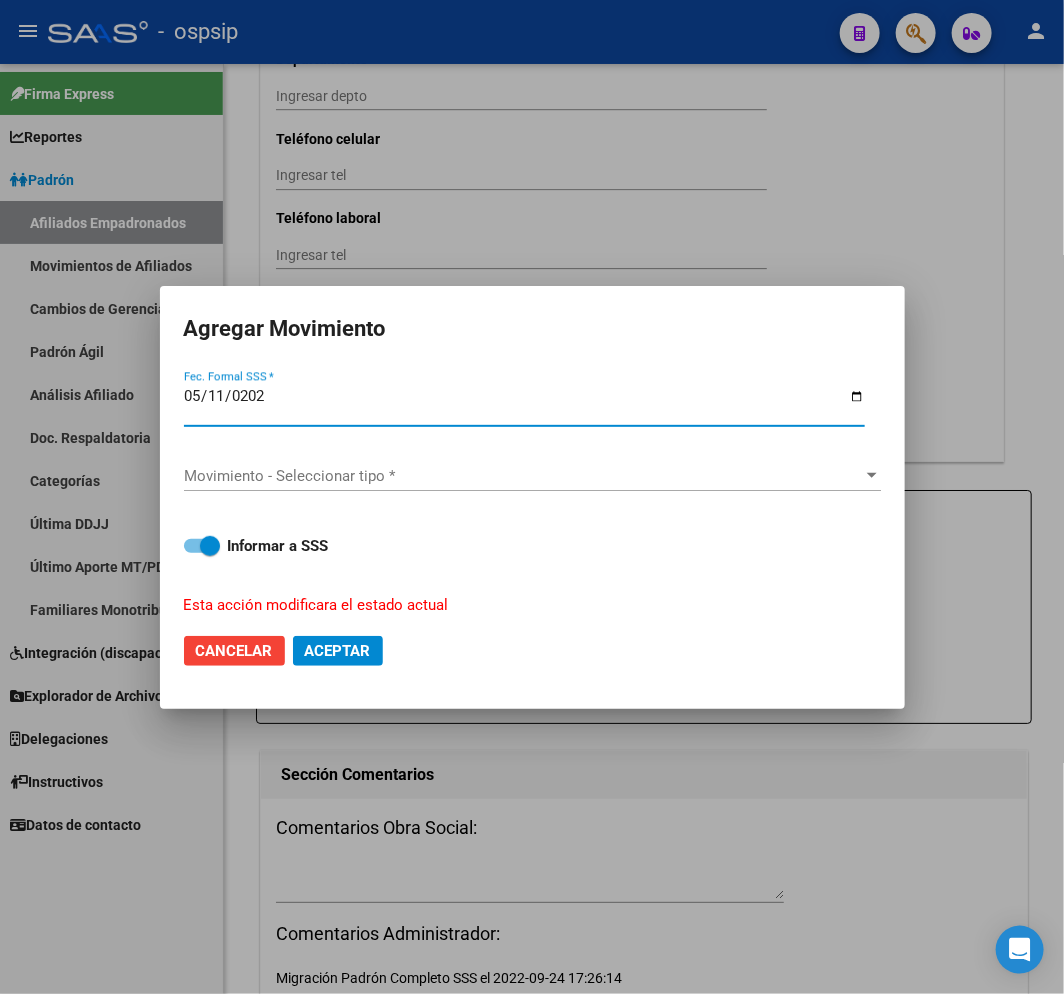 type on "2025-05-11" 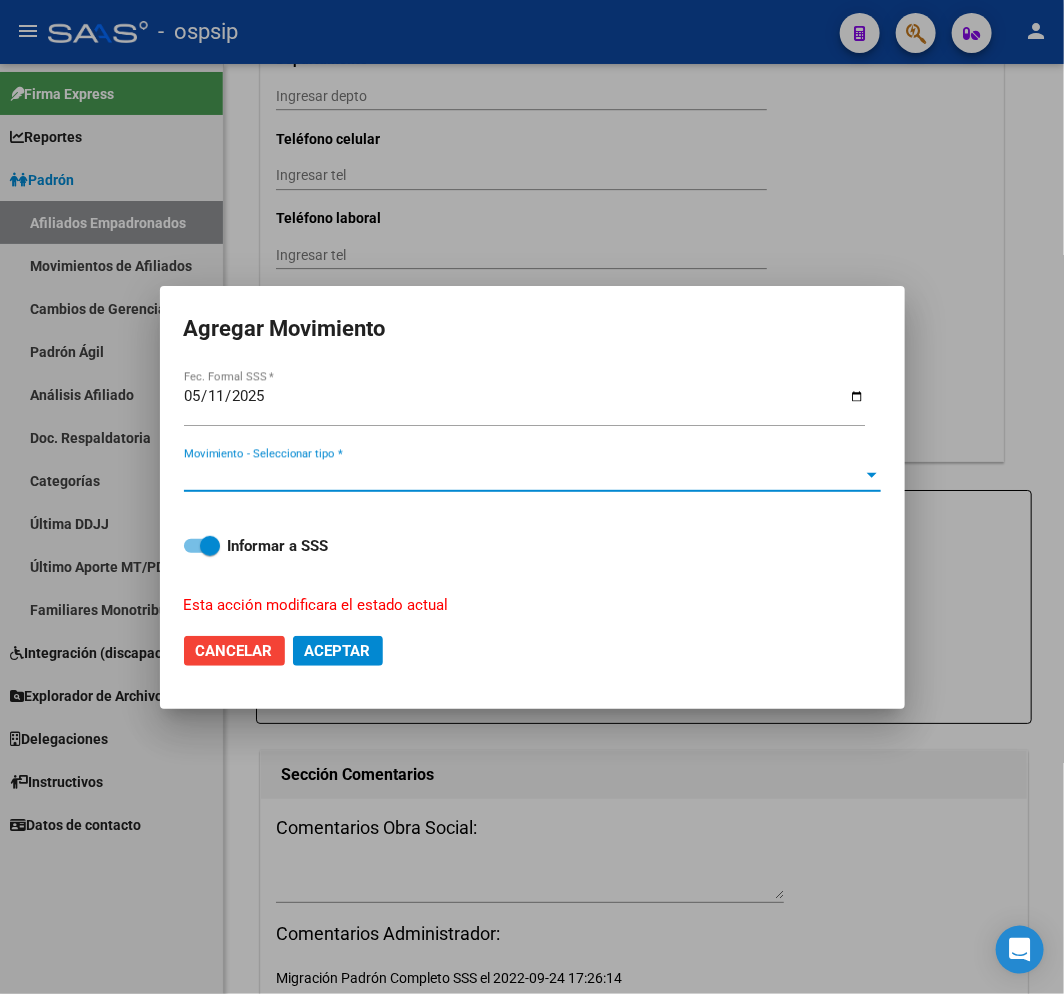 click on "Movimiento - Seleccionar tipo *" at bounding box center [523, 476] 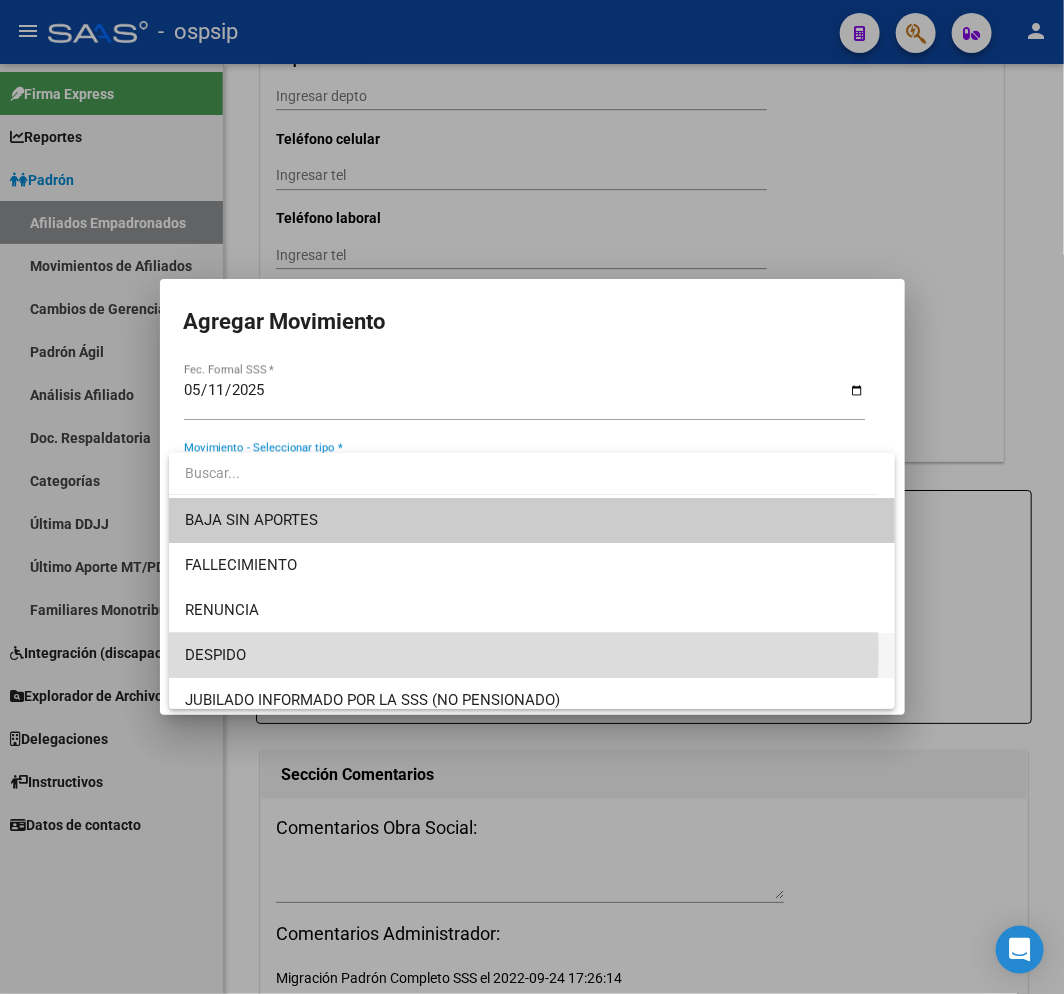 click on "DESPIDO" at bounding box center (532, 655) 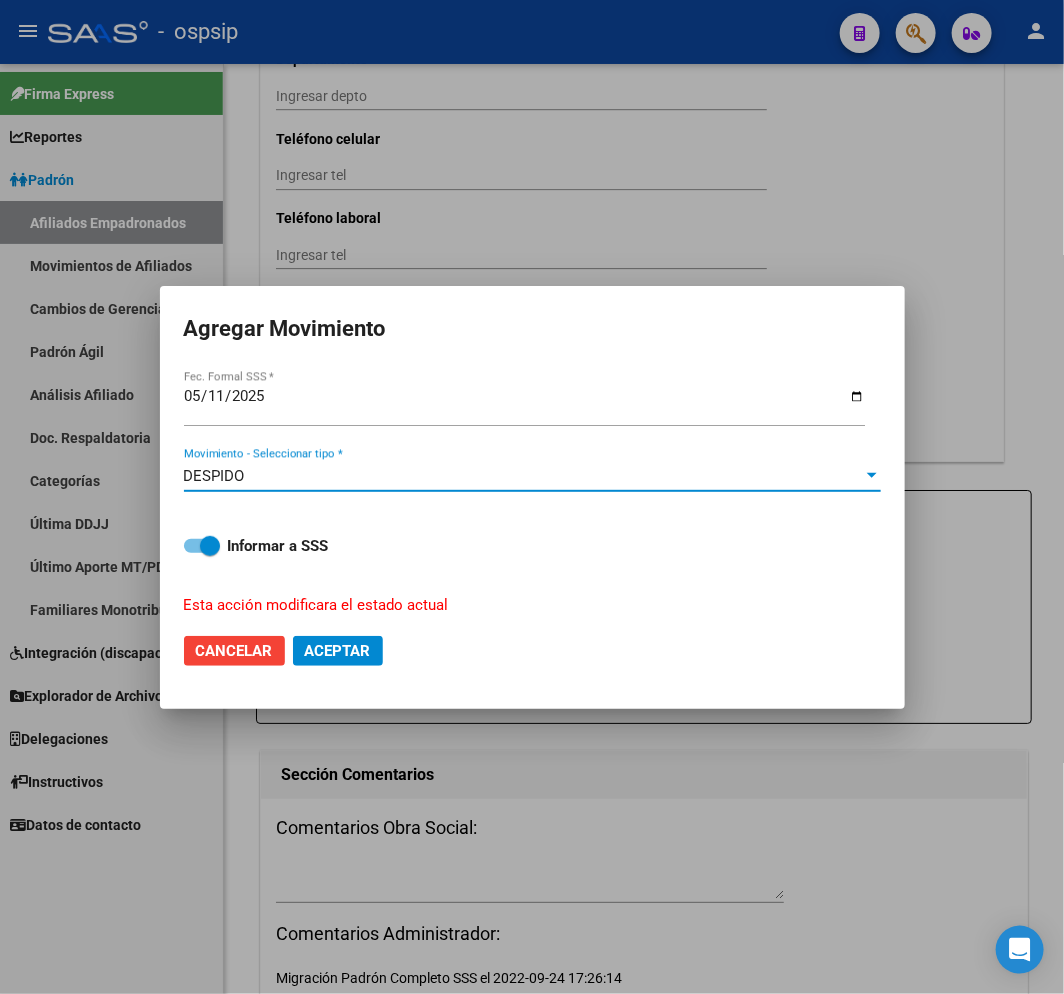 click on "Aceptar" 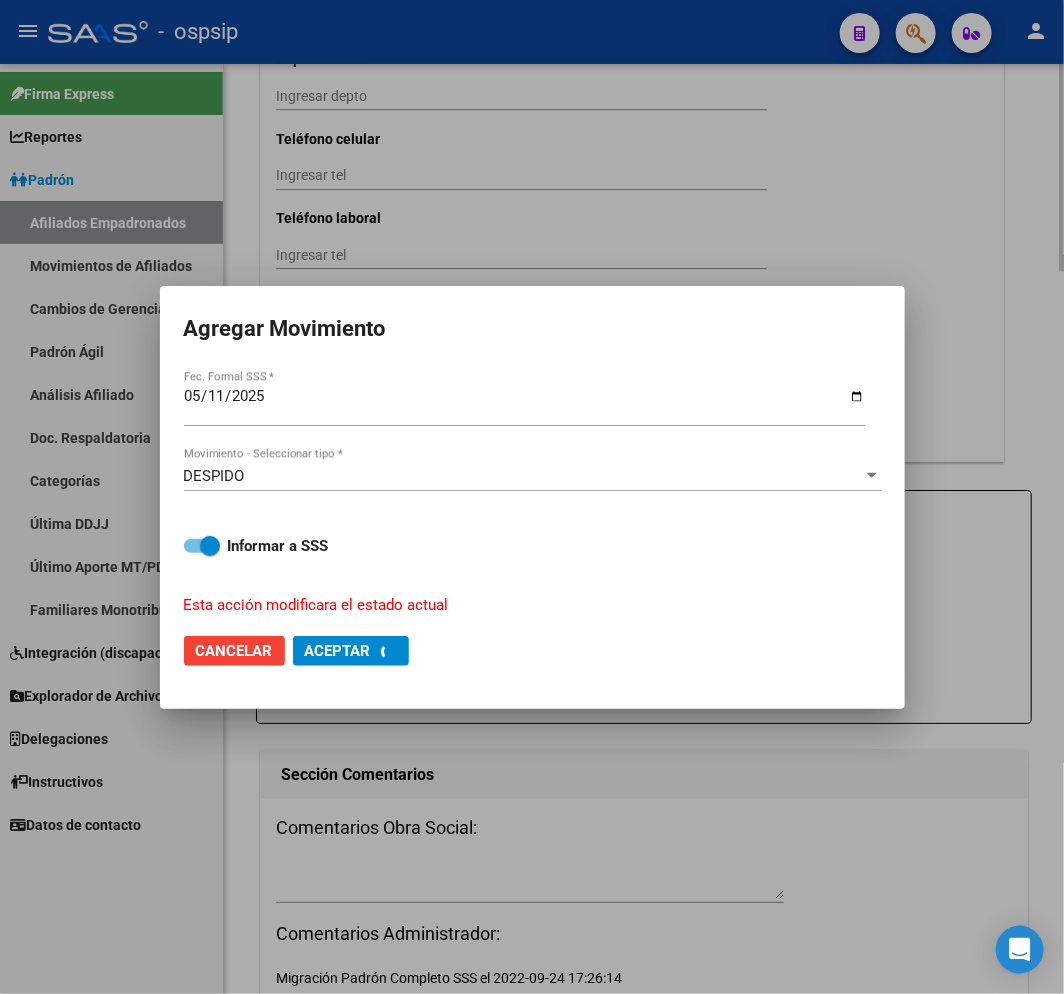 checkbox on "false" 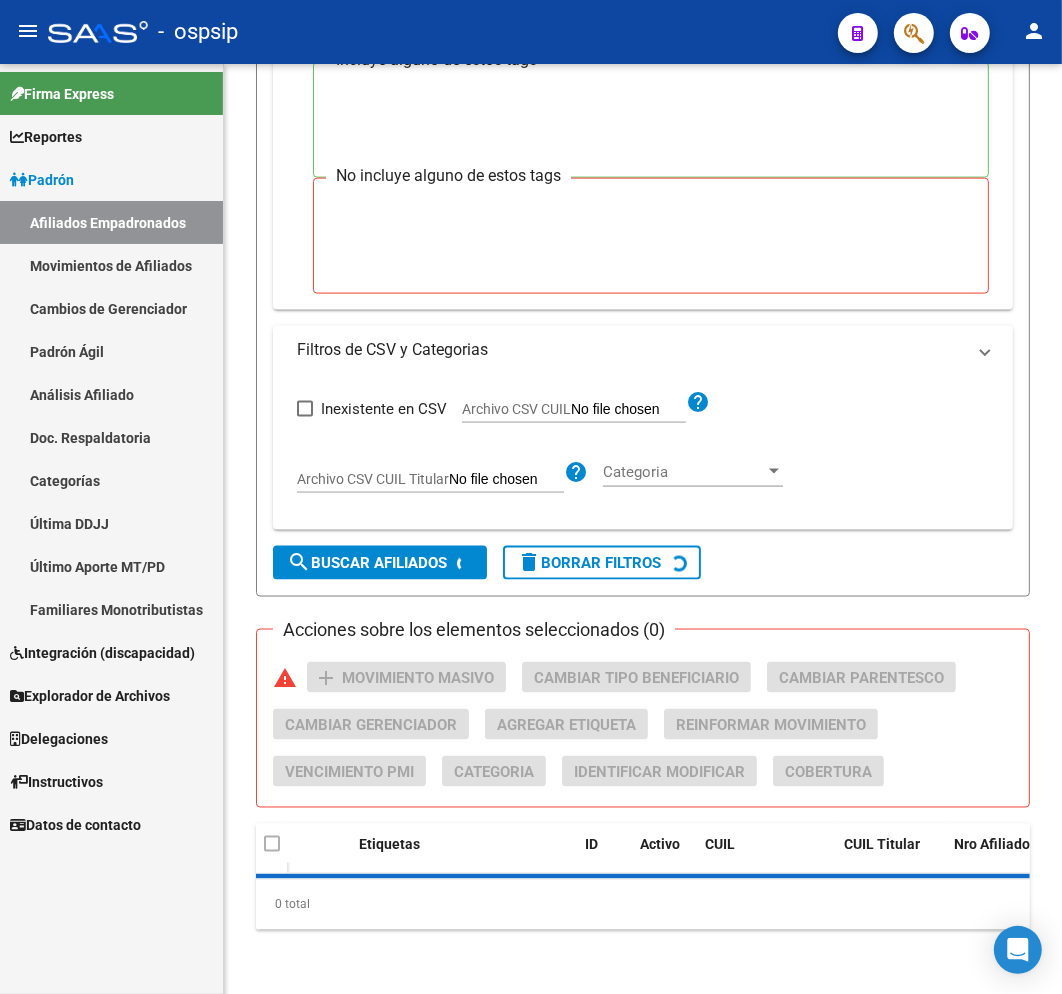 scroll, scrollTop: 394, scrollLeft: 0, axis: vertical 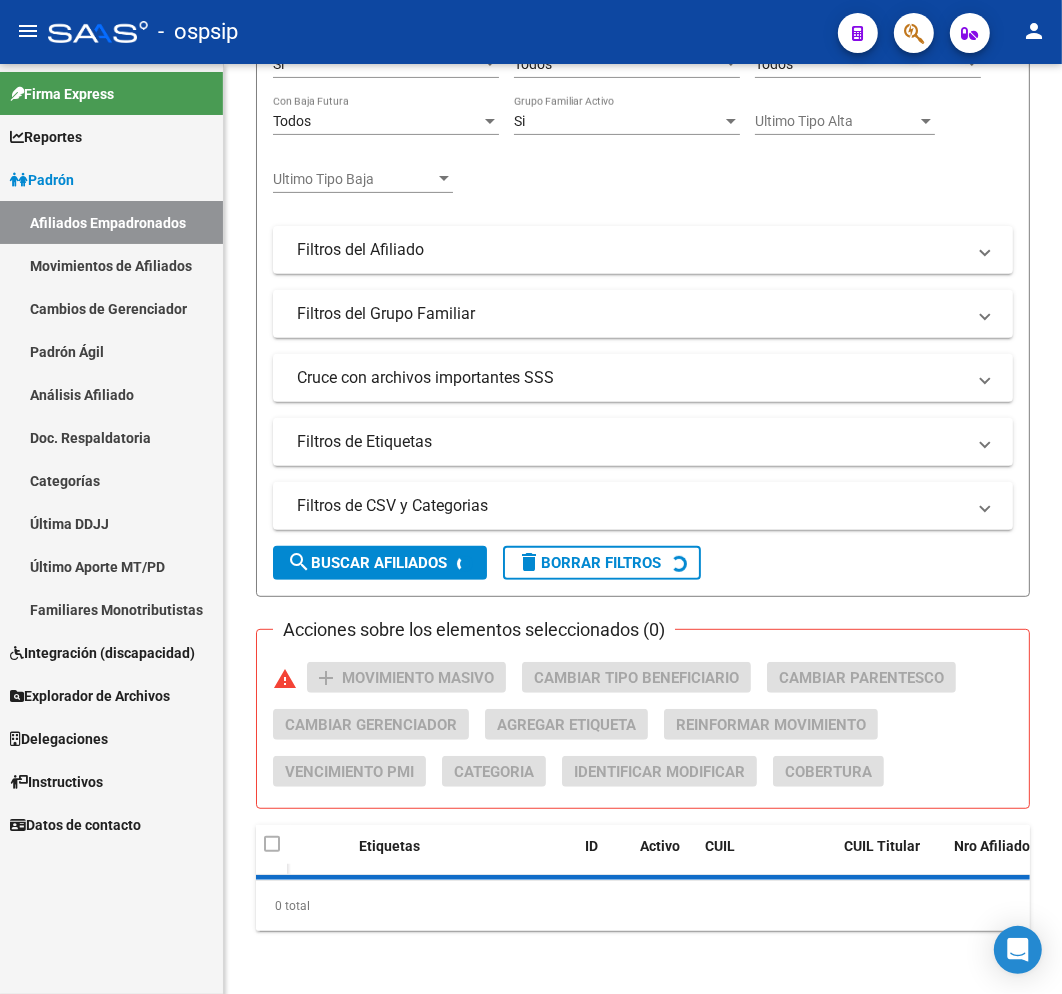click 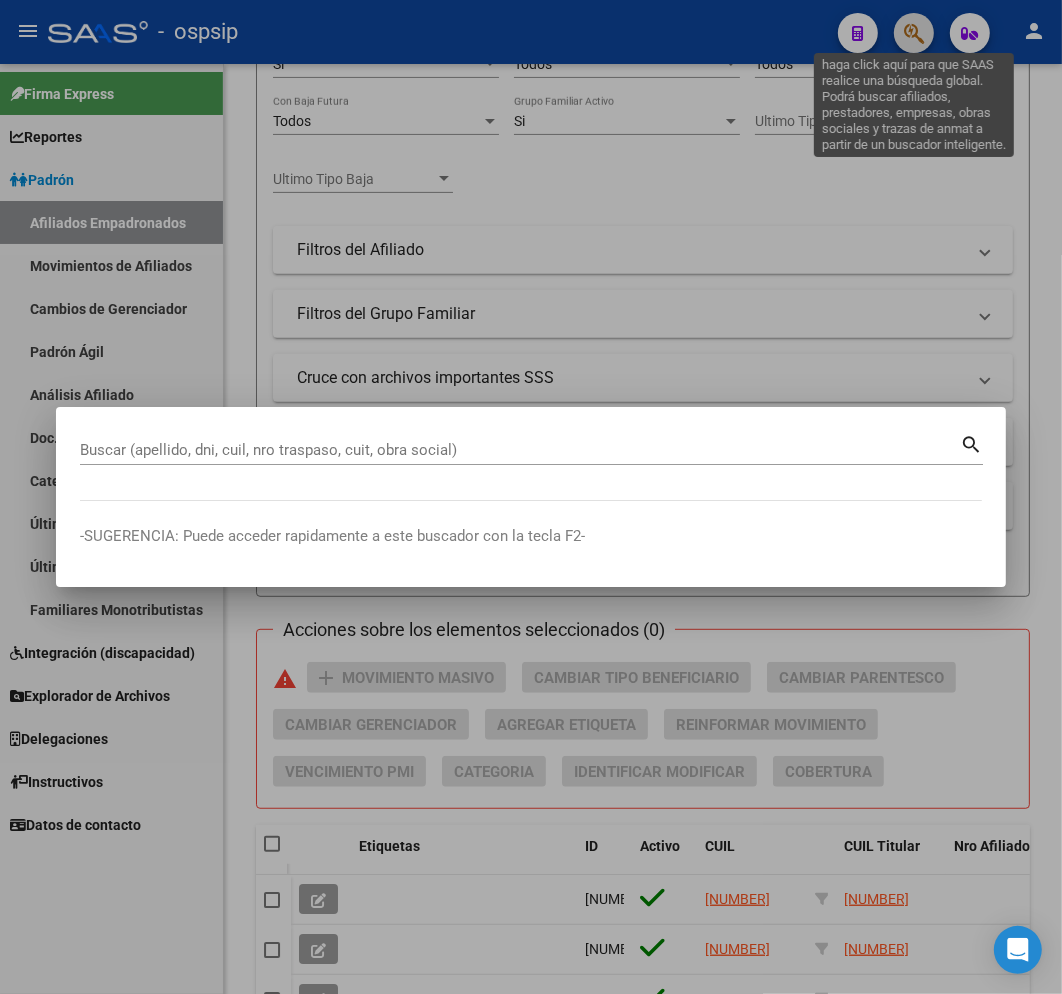 scroll, scrollTop: 905, scrollLeft: 0, axis: vertical 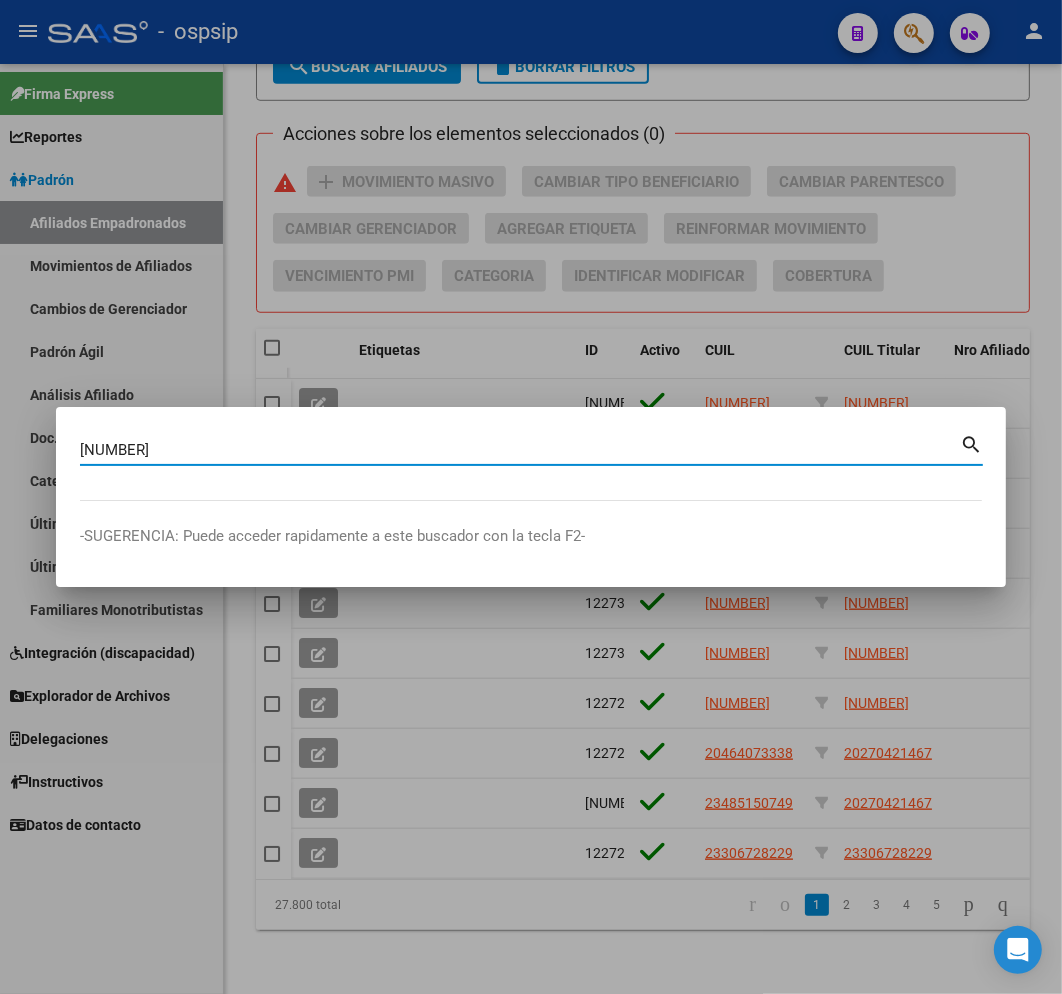 type on "20525738" 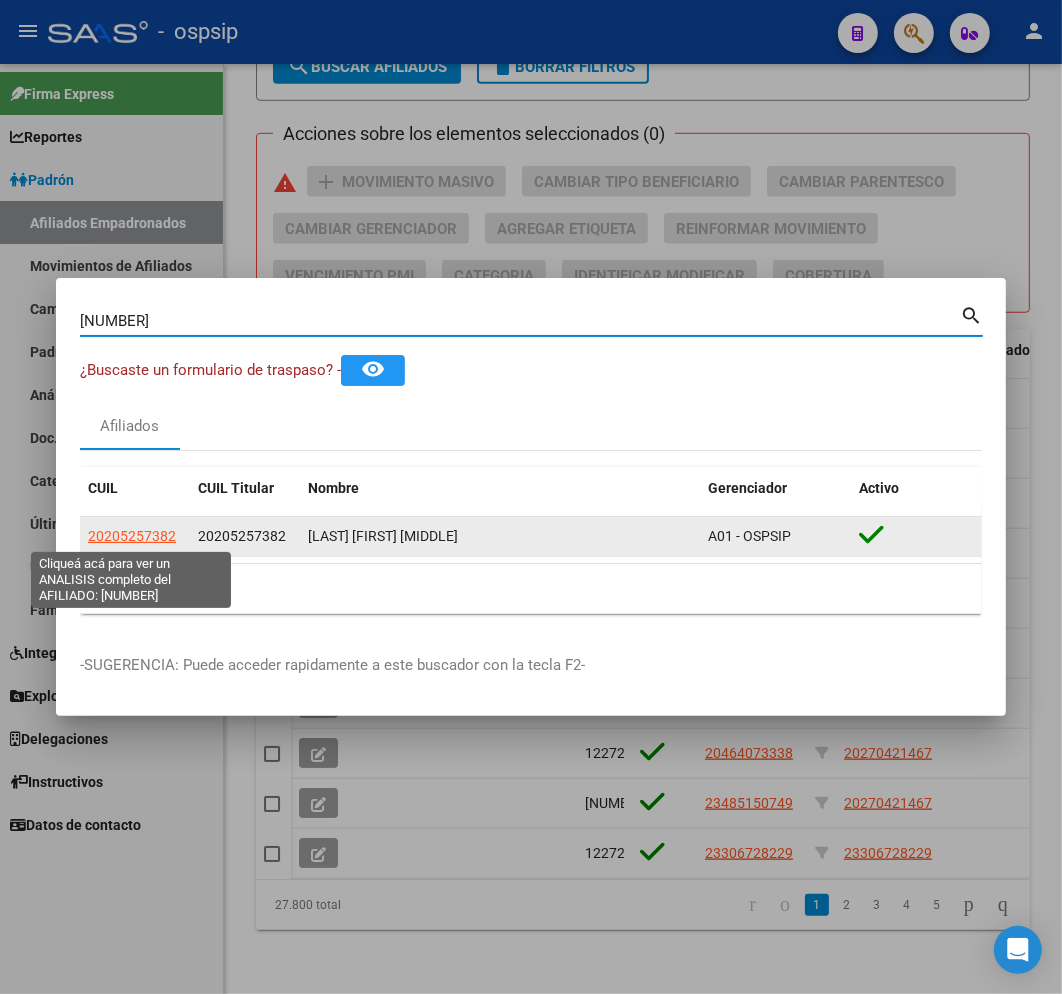 click on "20205257382" 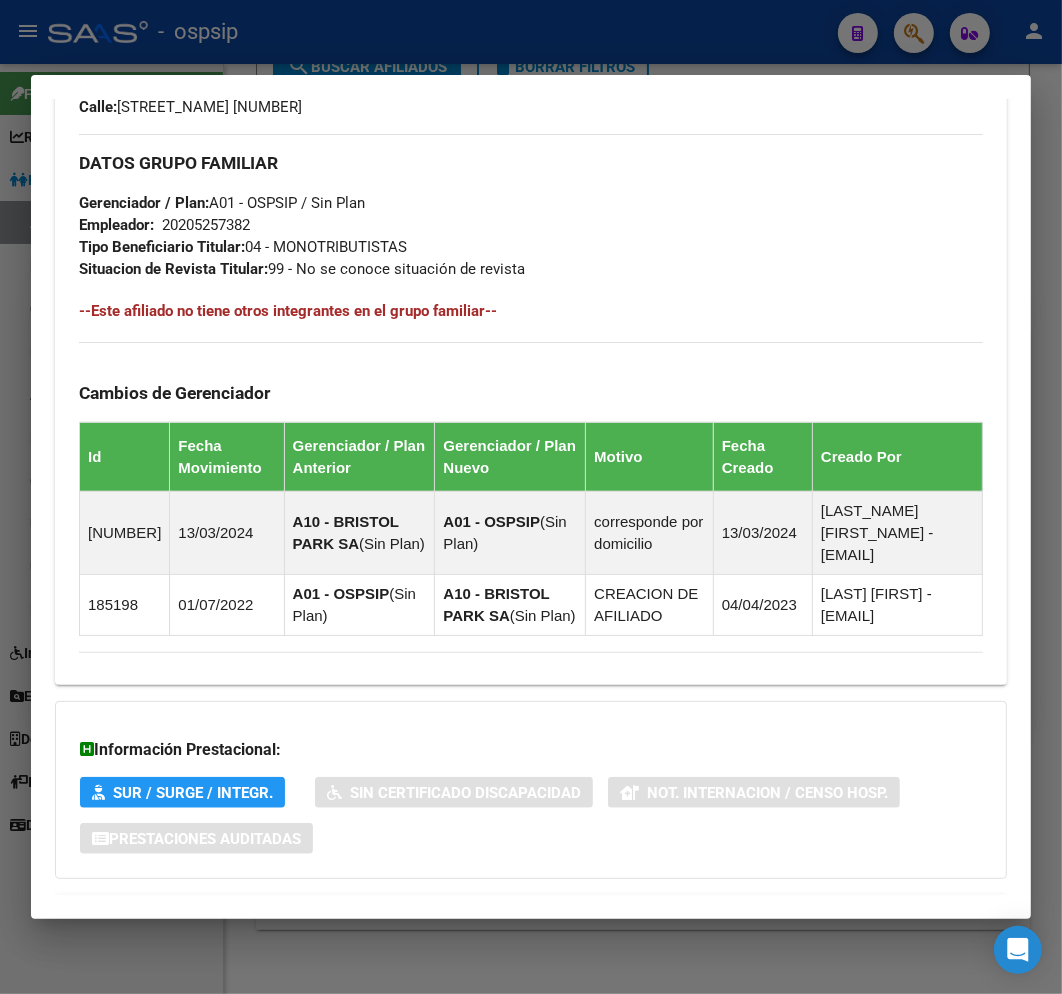 scroll, scrollTop: 1150, scrollLeft: 0, axis: vertical 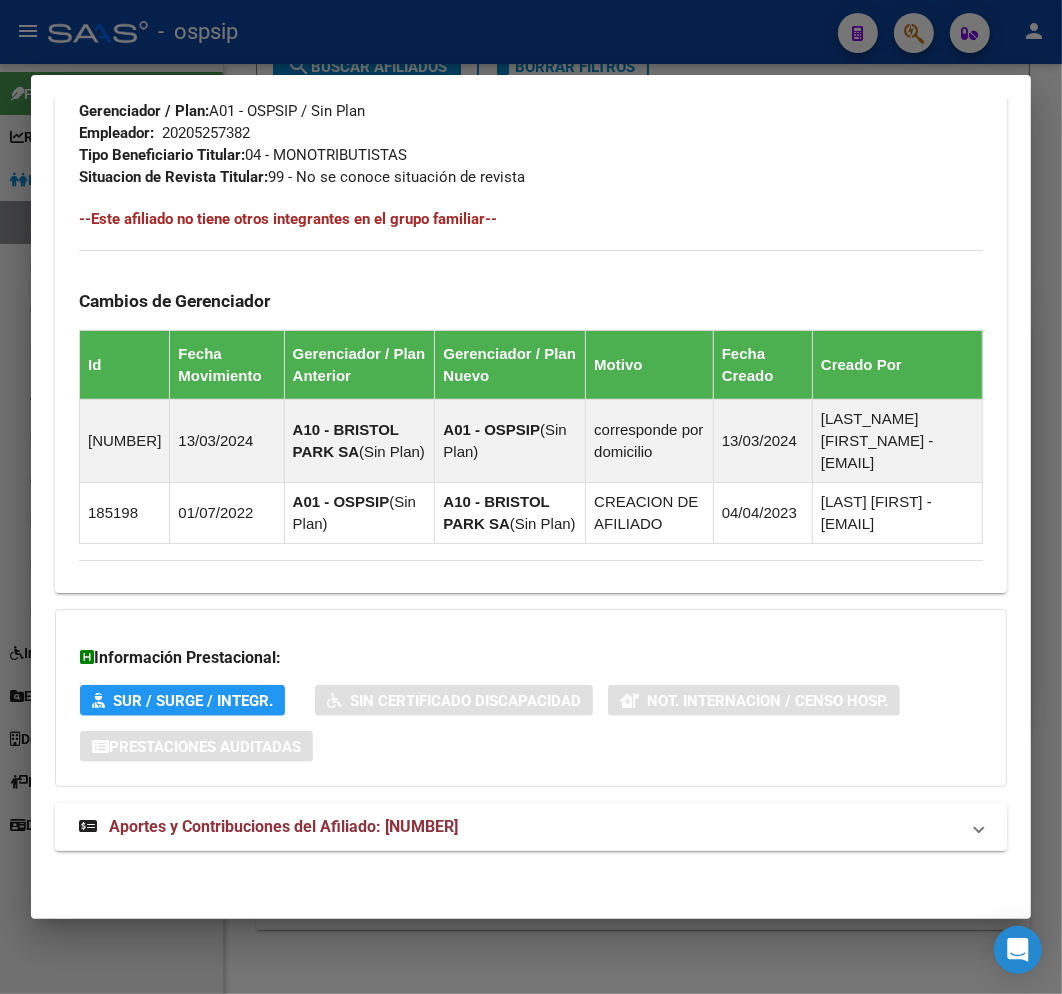 drag, startPoint x: 706, startPoint y: 856, endPoint x: 678, endPoint y: 820, distance: 45.607018 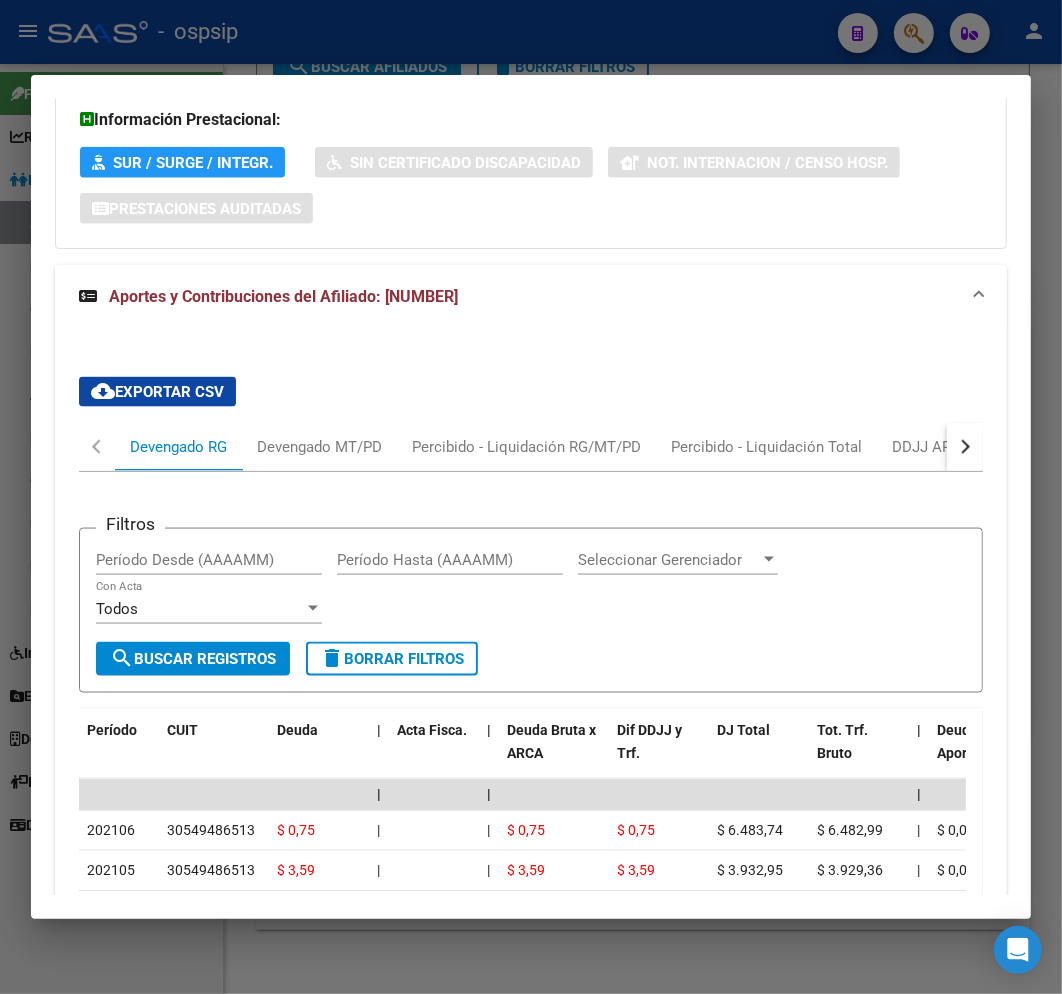 scroll, scrollTop: 1934, scrollLeft: 0, axis: vertical 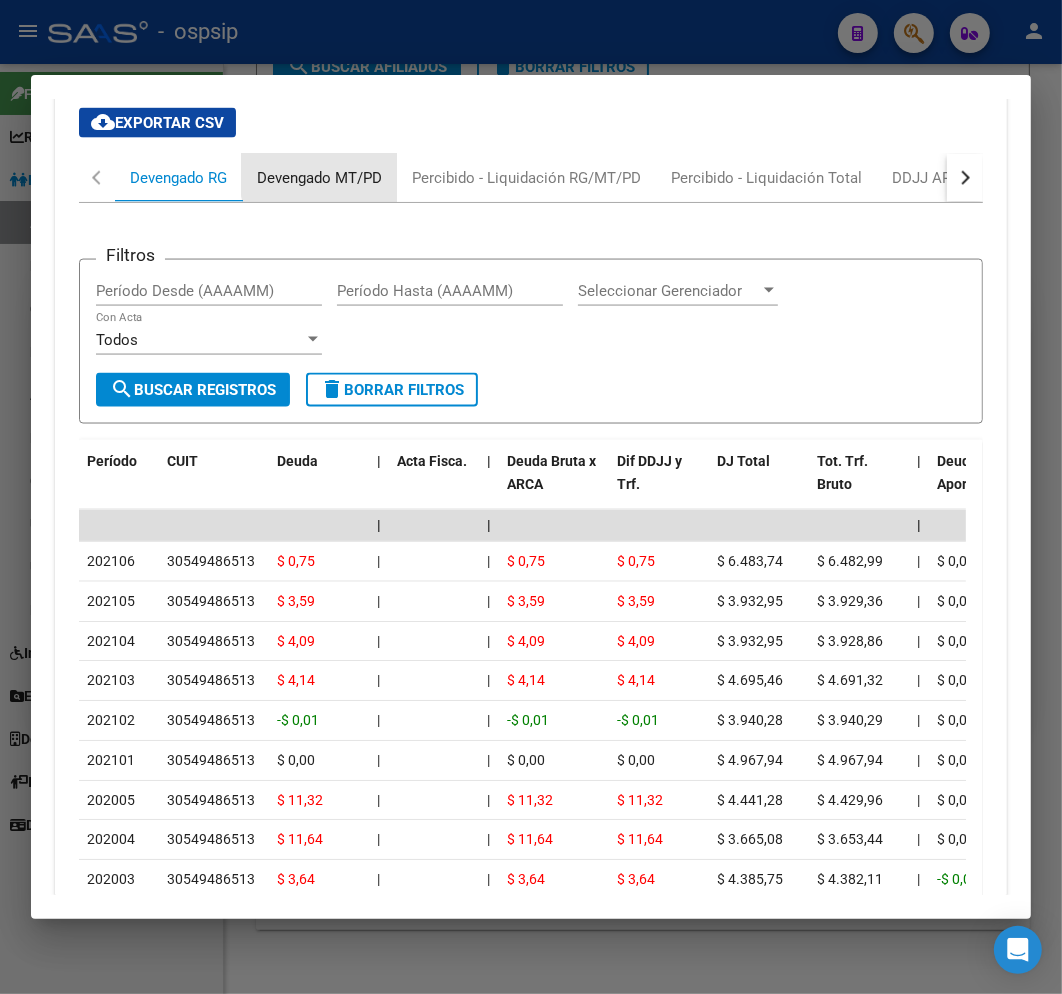 click on "Devengado MT/PD" at bounding box center (319, 178) 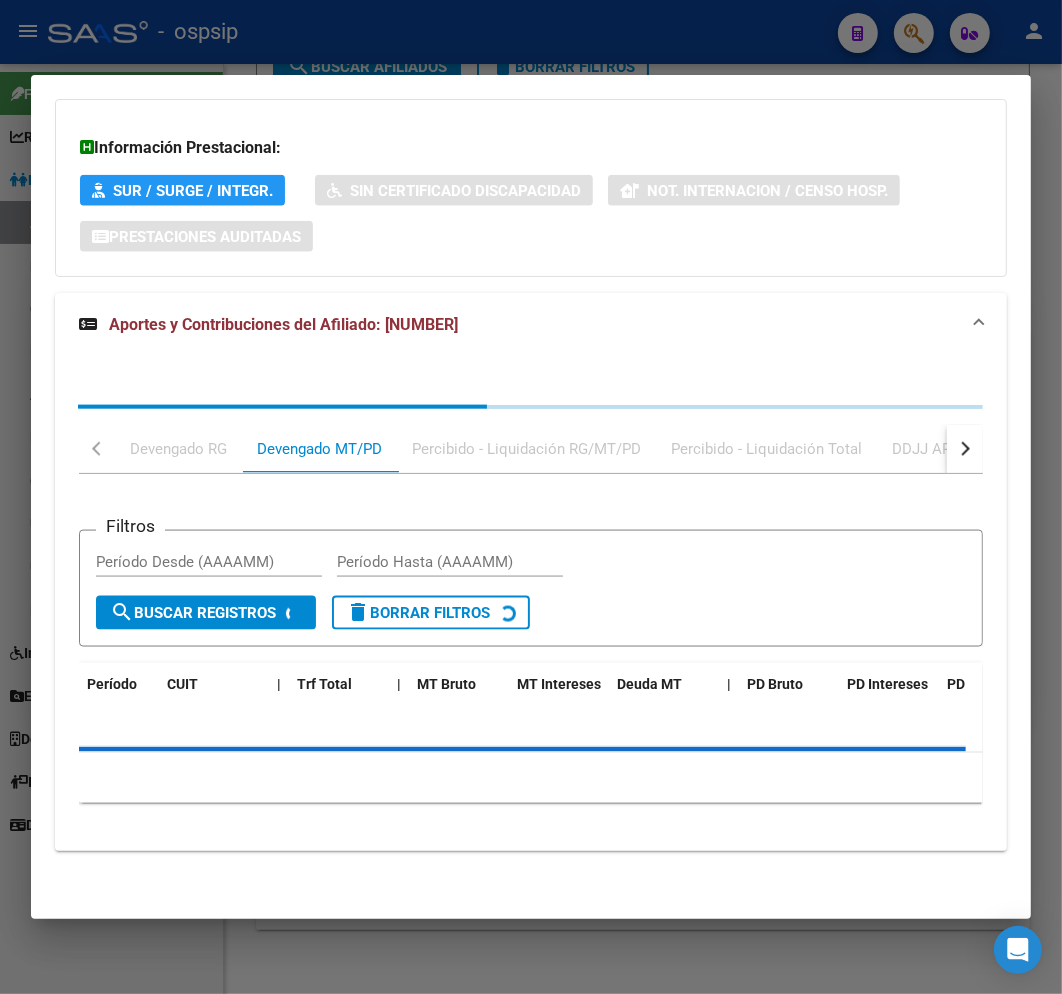 scroll, scrollTop: 1745, scrollLeft: 0, axis: vertical 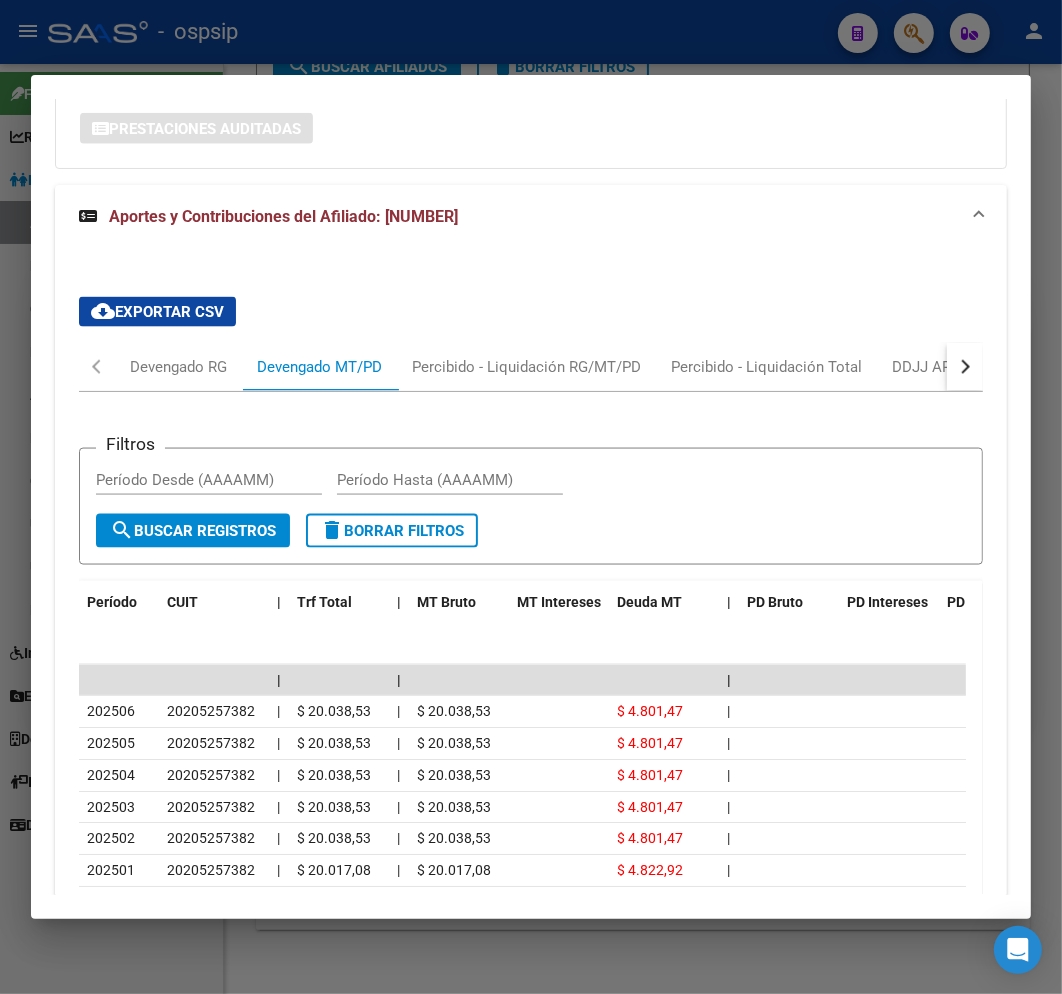 click at bounding box center (531, 497) 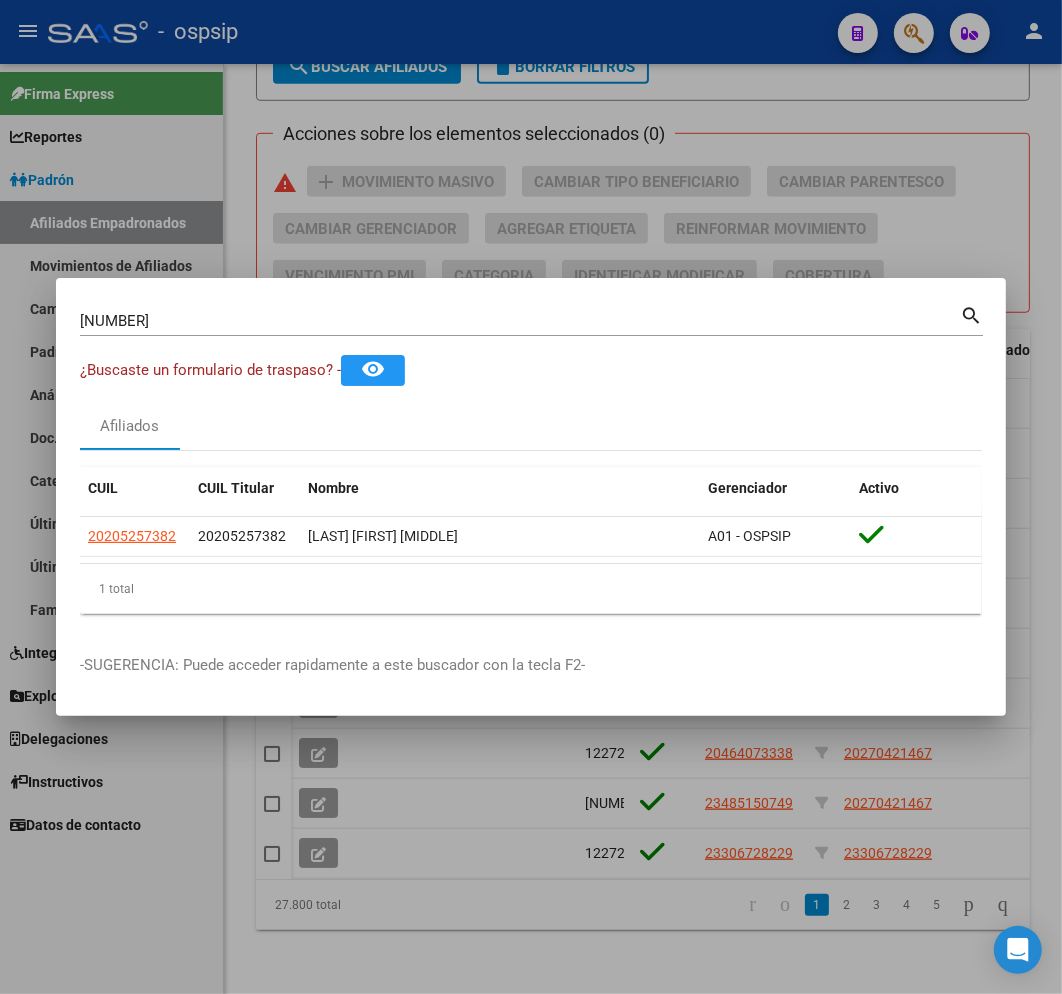 click at bounding box center [531, 497] 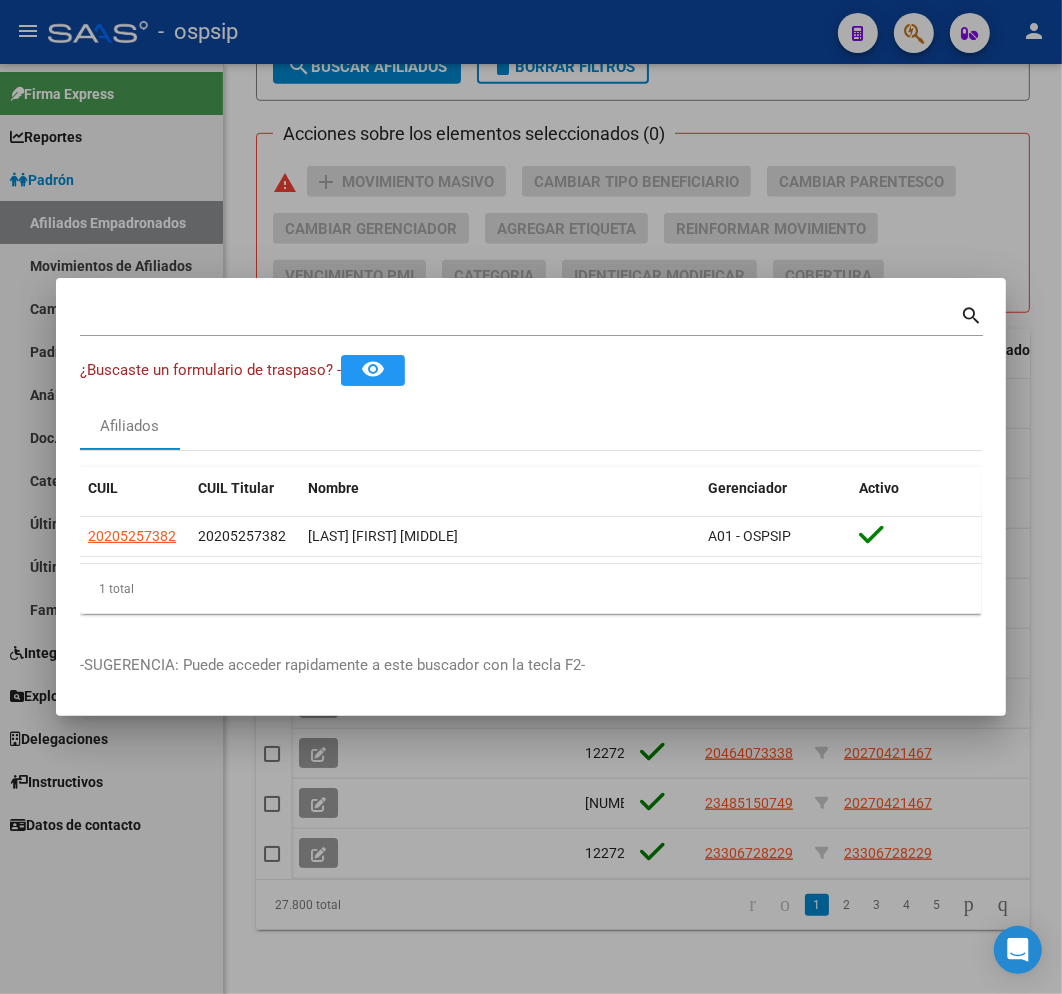click on "-   ospsip" 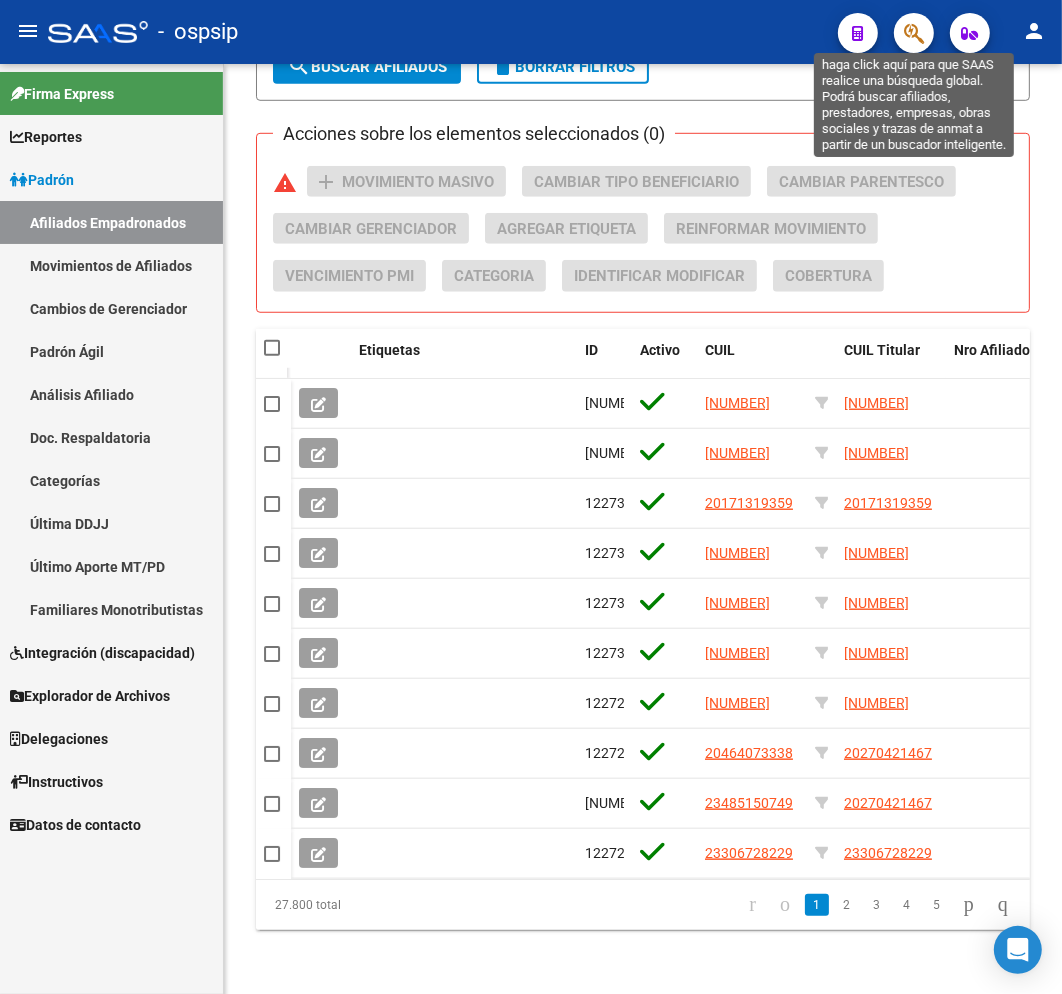 click 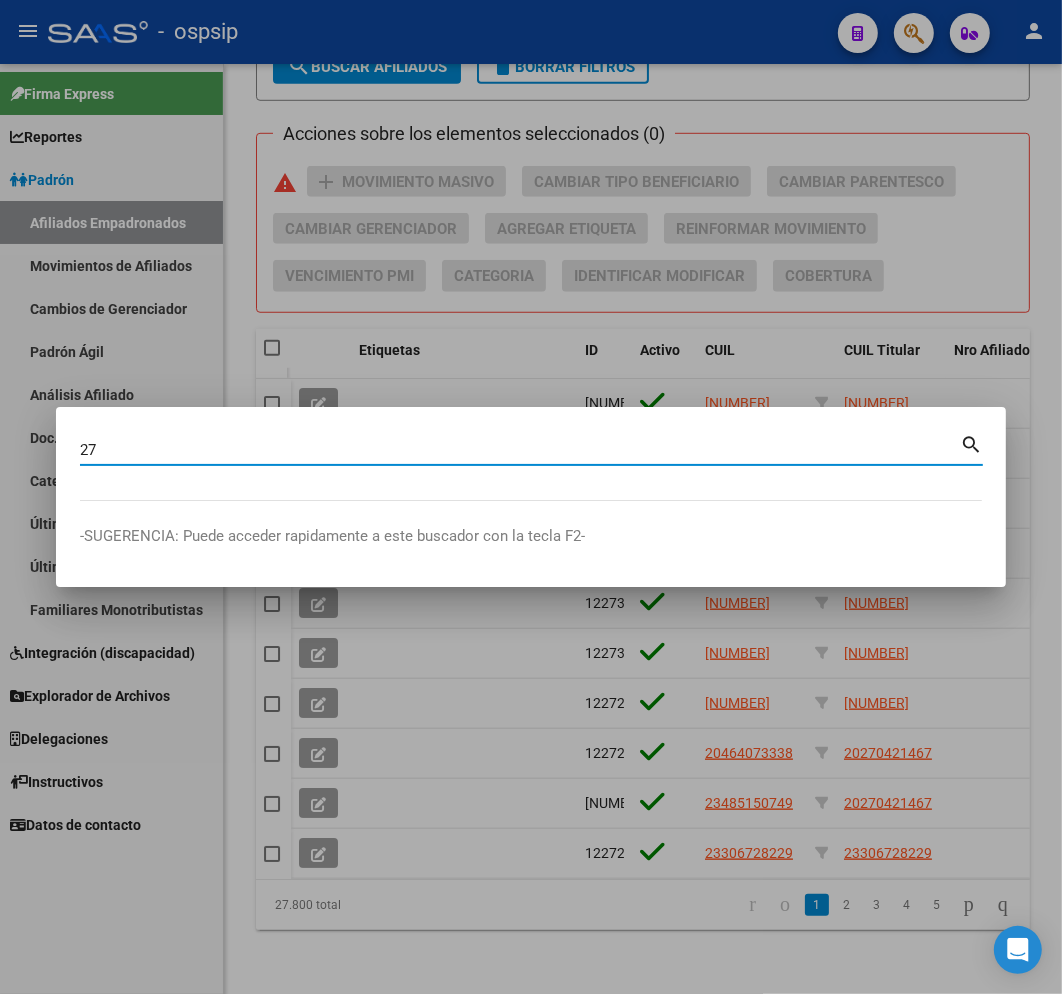 type on "2" 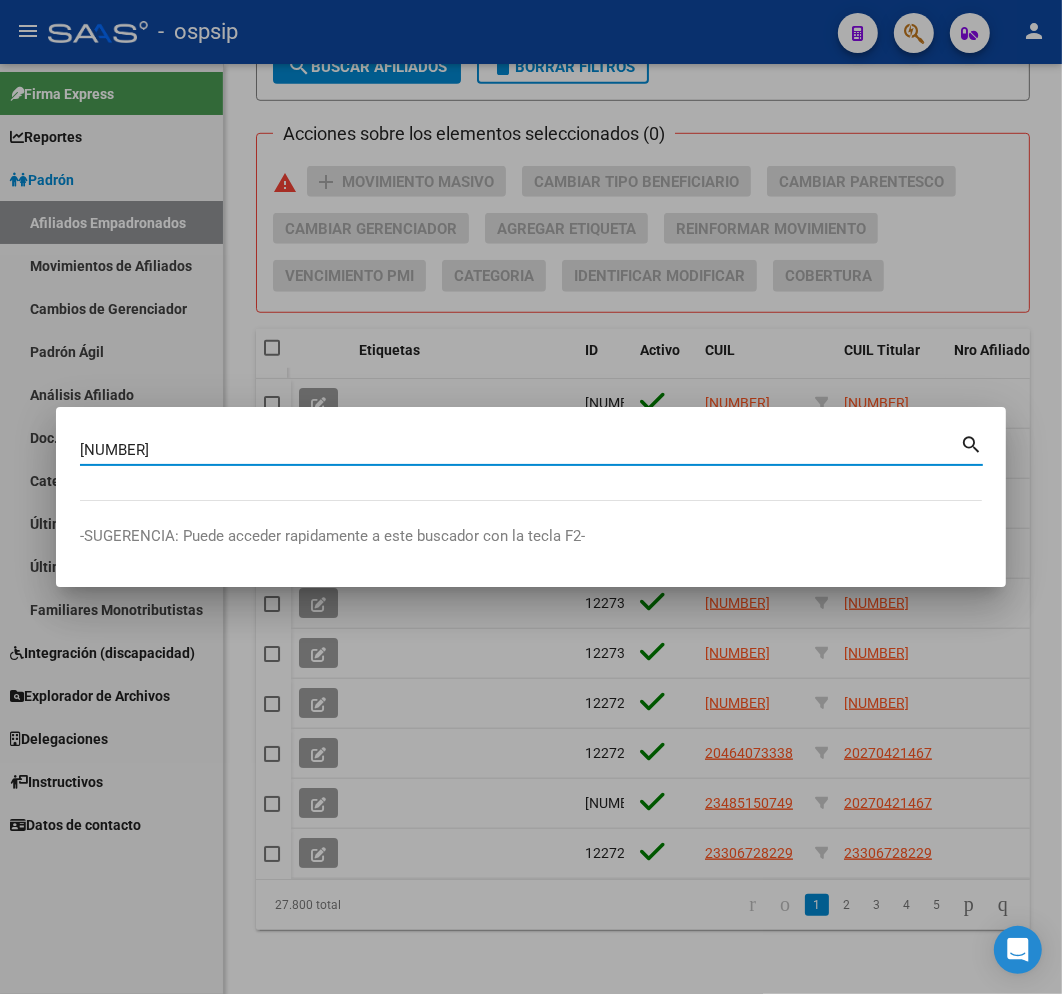 type on "70582898" 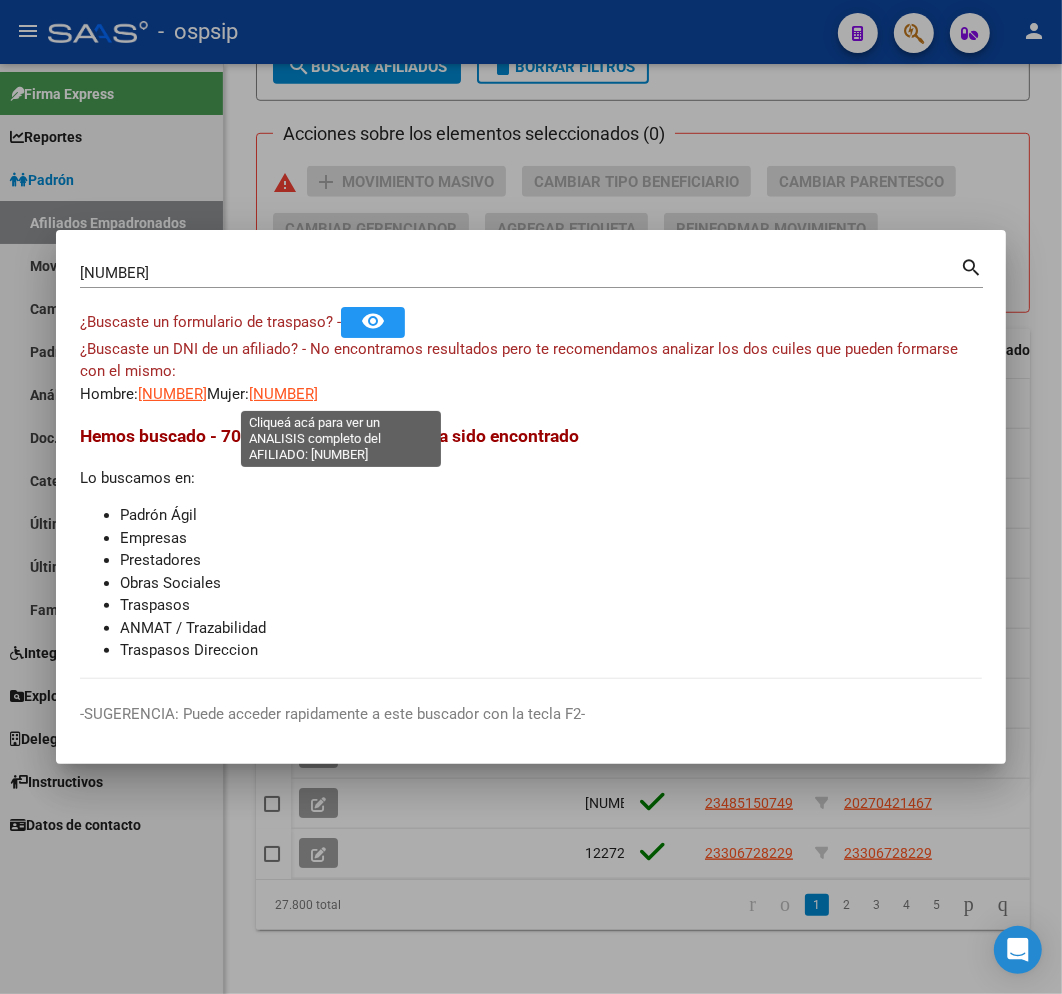 click on "27705828984" at bounding box center [283, 394] 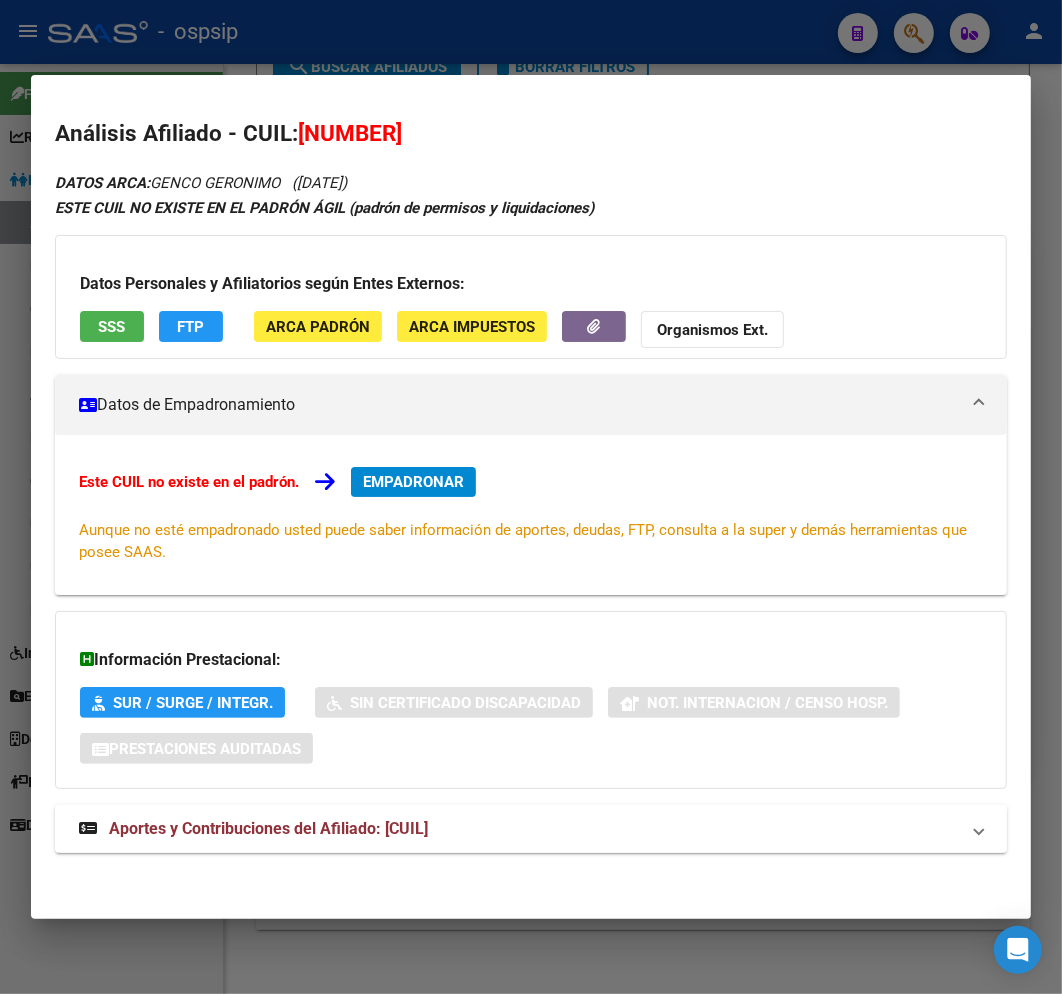 click on "Aportes y Contribuciones del Afiliado: 27705828984" at bounding box center (519, 829) 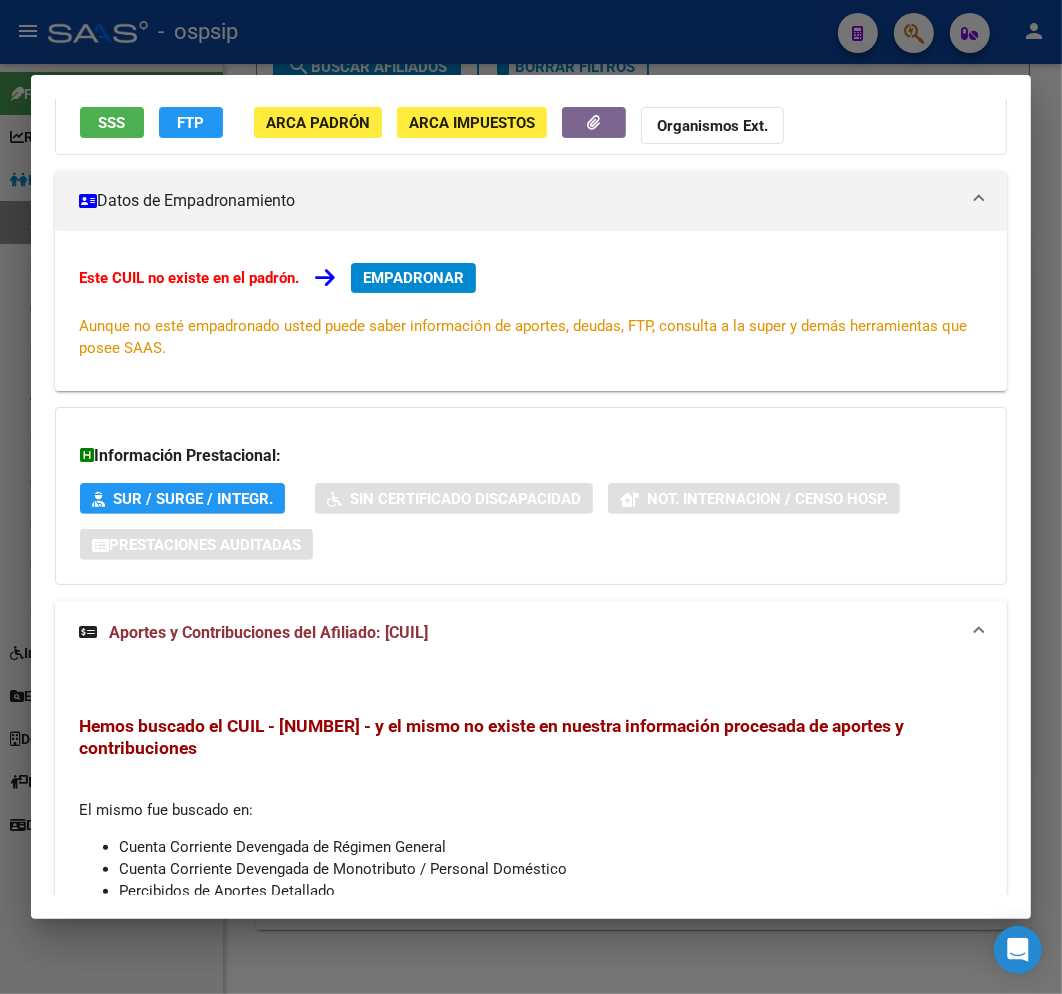 scroll, scrollTop: 0, scrollLeft: 0, axis: both 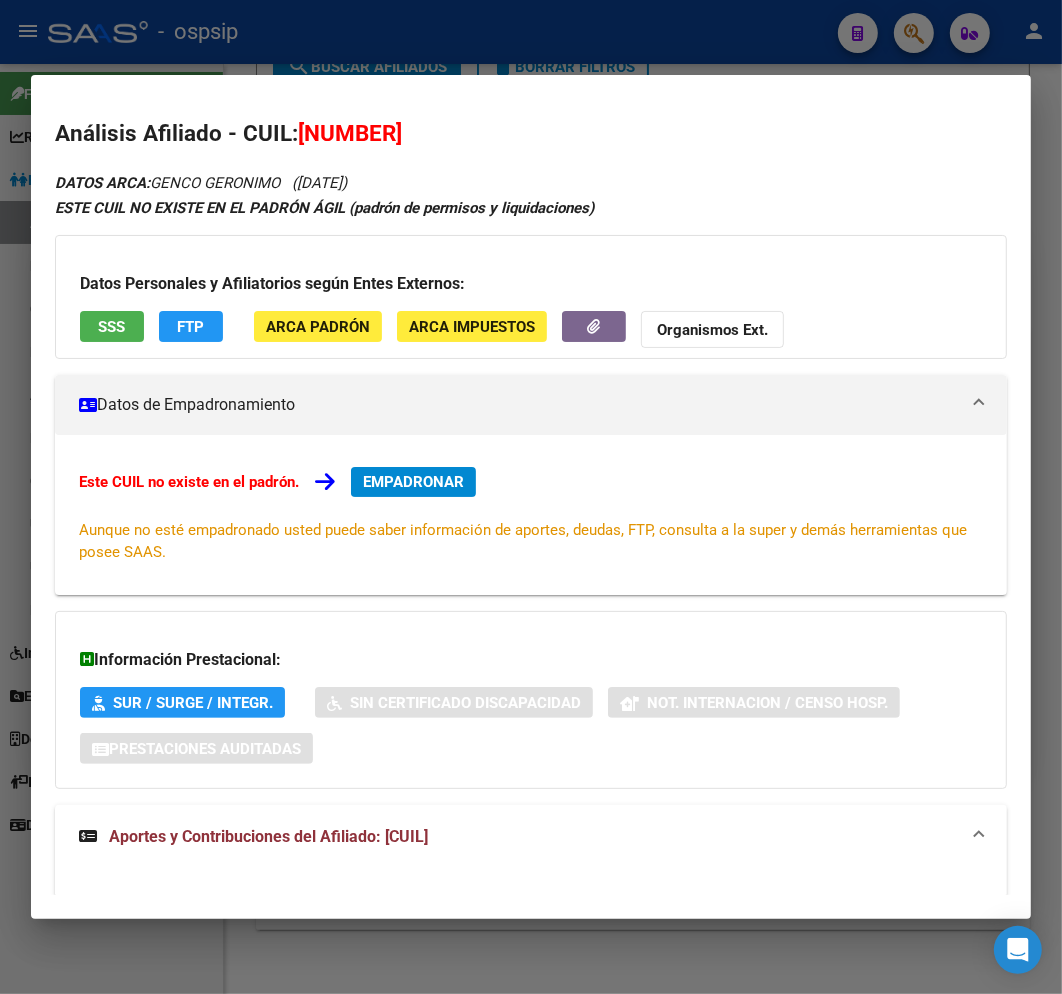 click at bounding box center [531, 497] 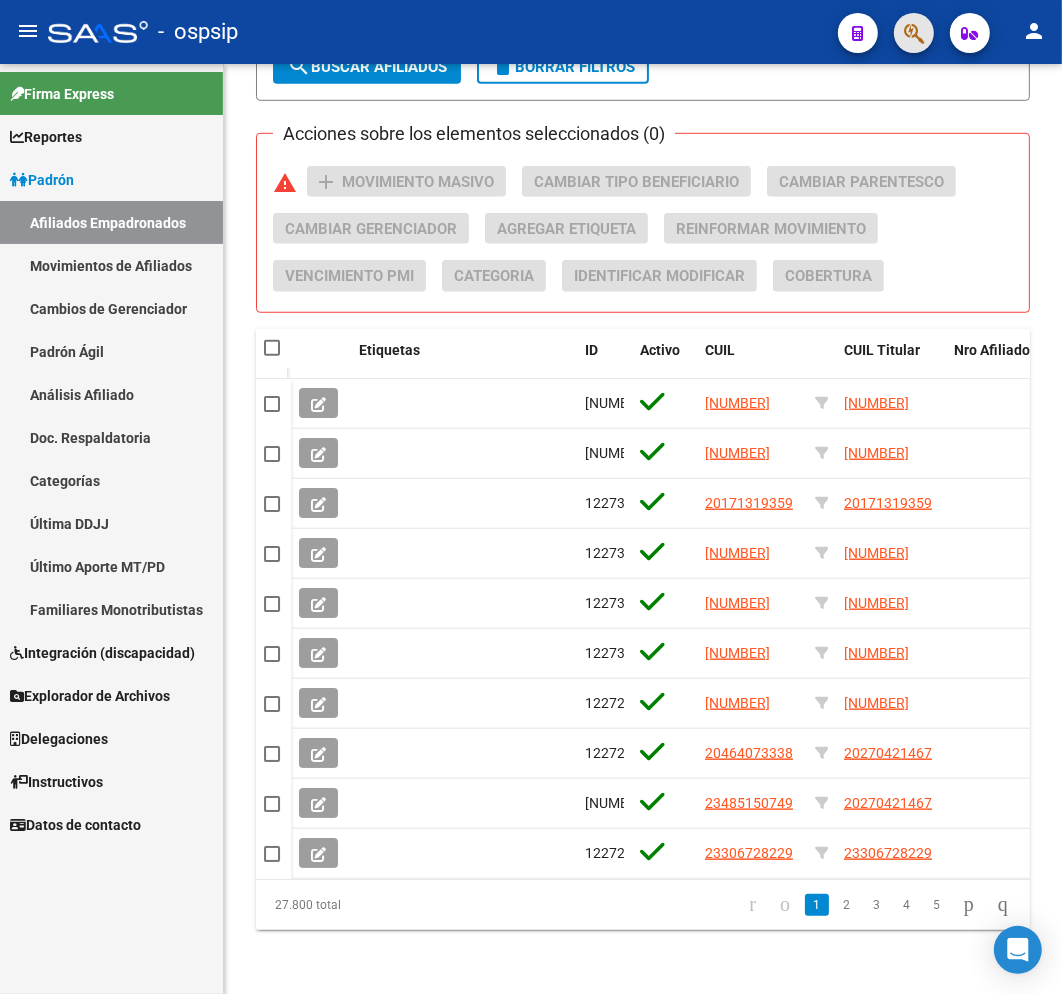 click 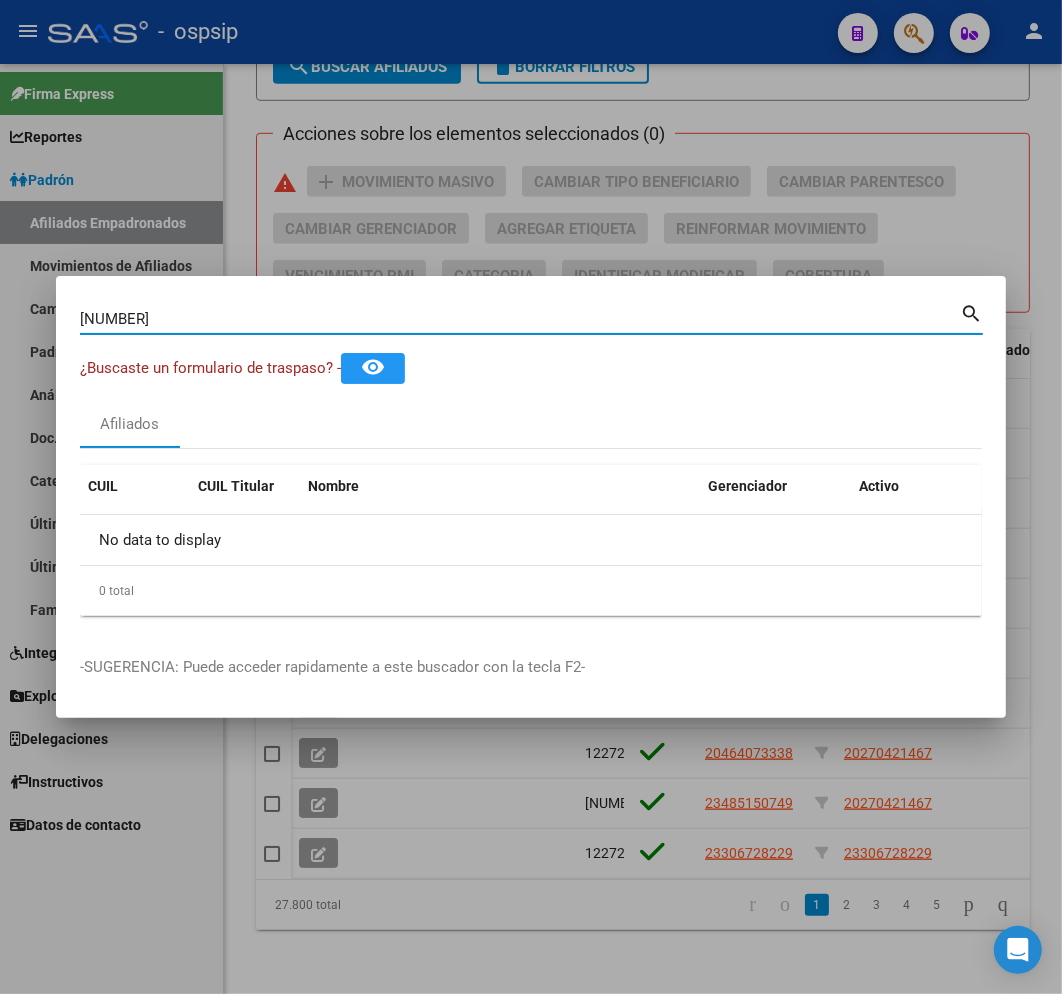 type on "20535257" 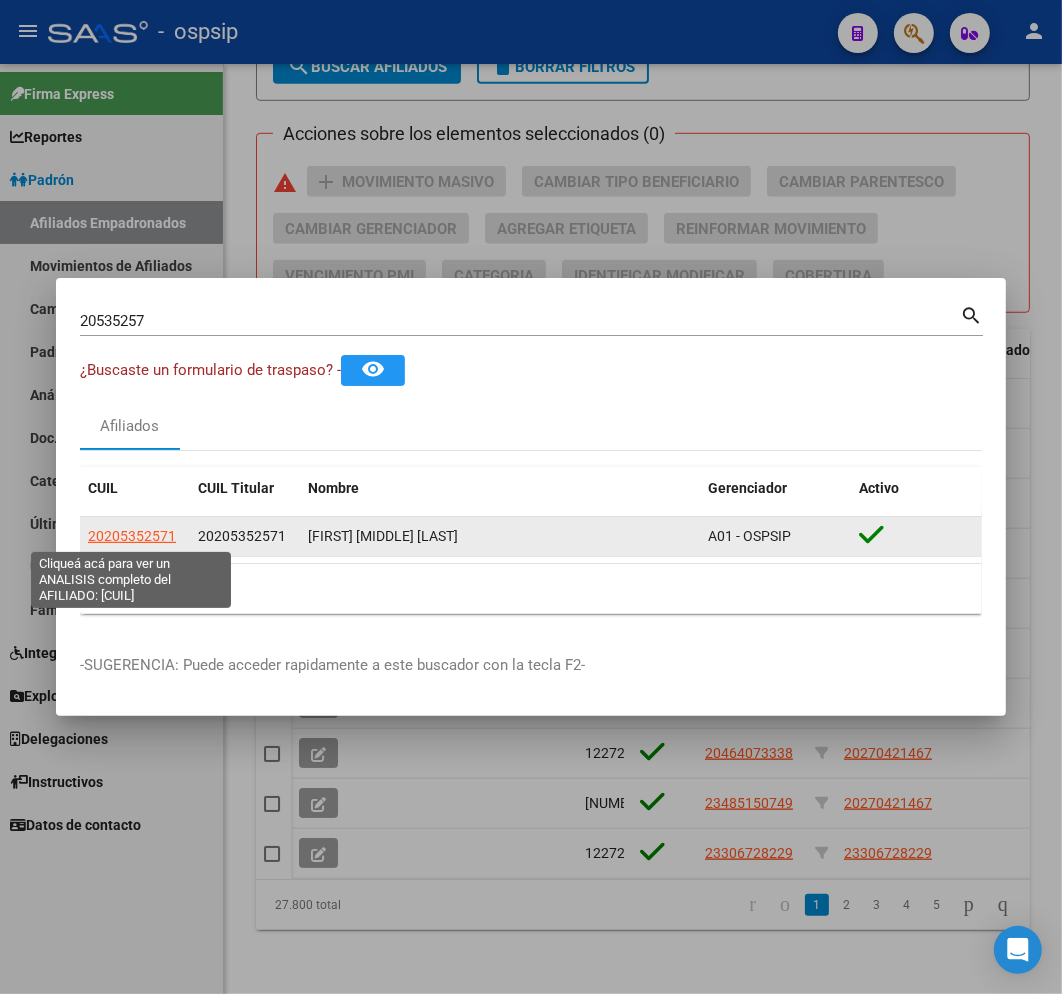 click on "20205352571" 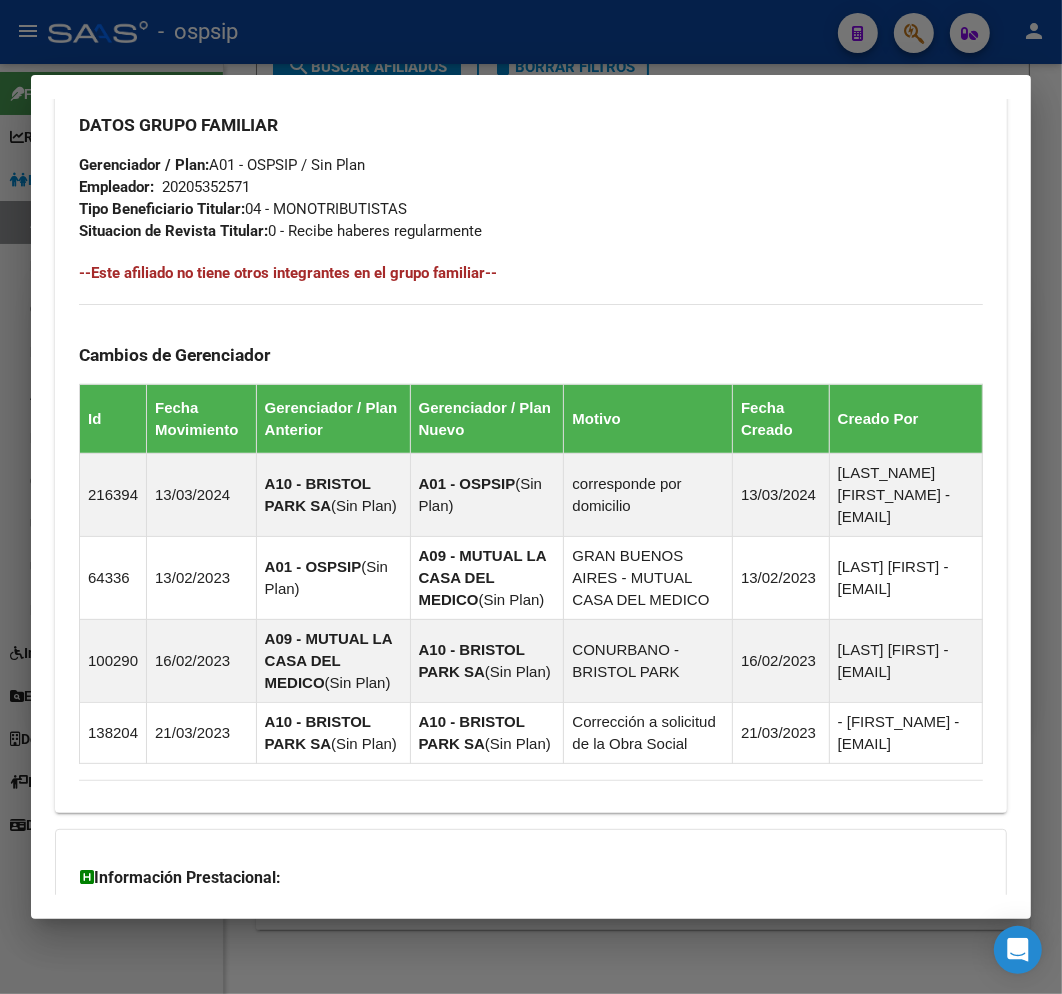 scroll, scrollTop: 1354, scrollLeft: 0, axis: vertical 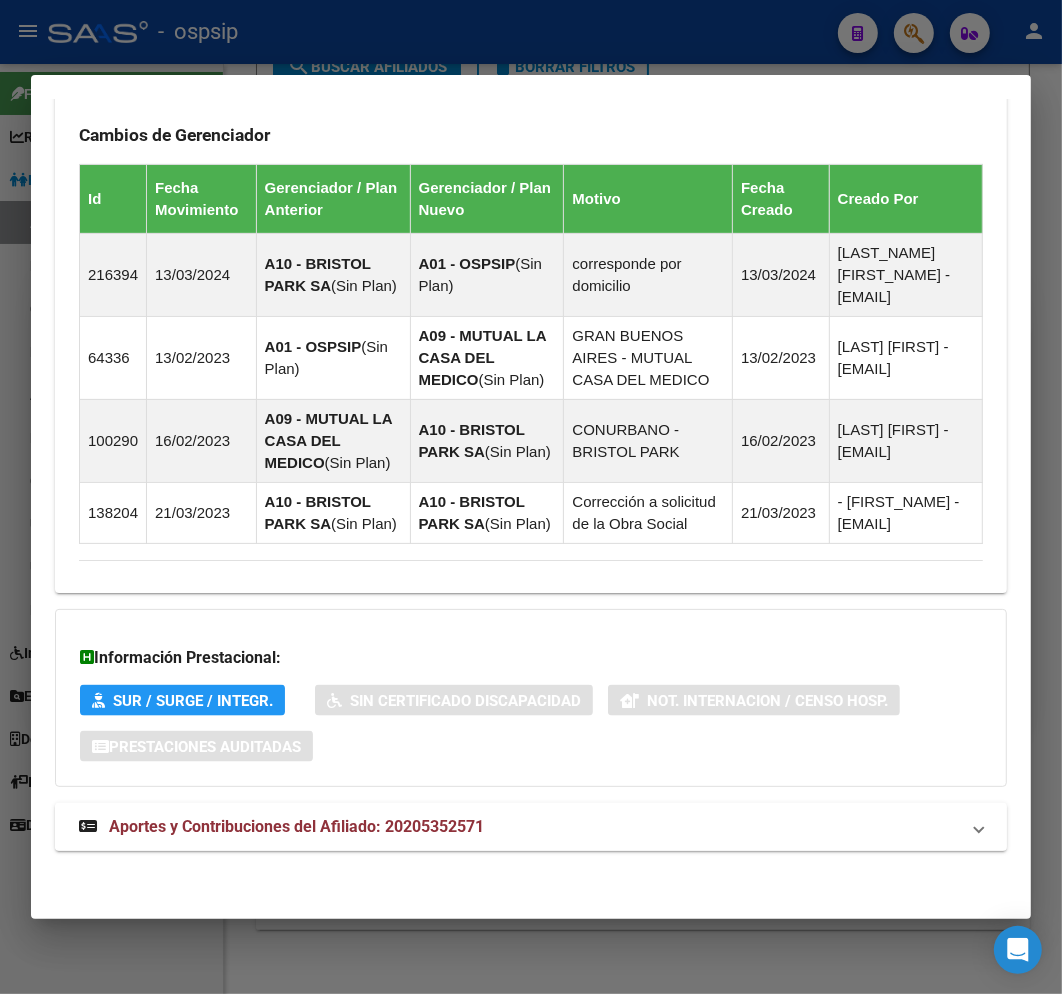 drag, startPoint x: 638, startPoint y: 834, endPoint x: 620, endPoint y: 811, distance: 29.206163 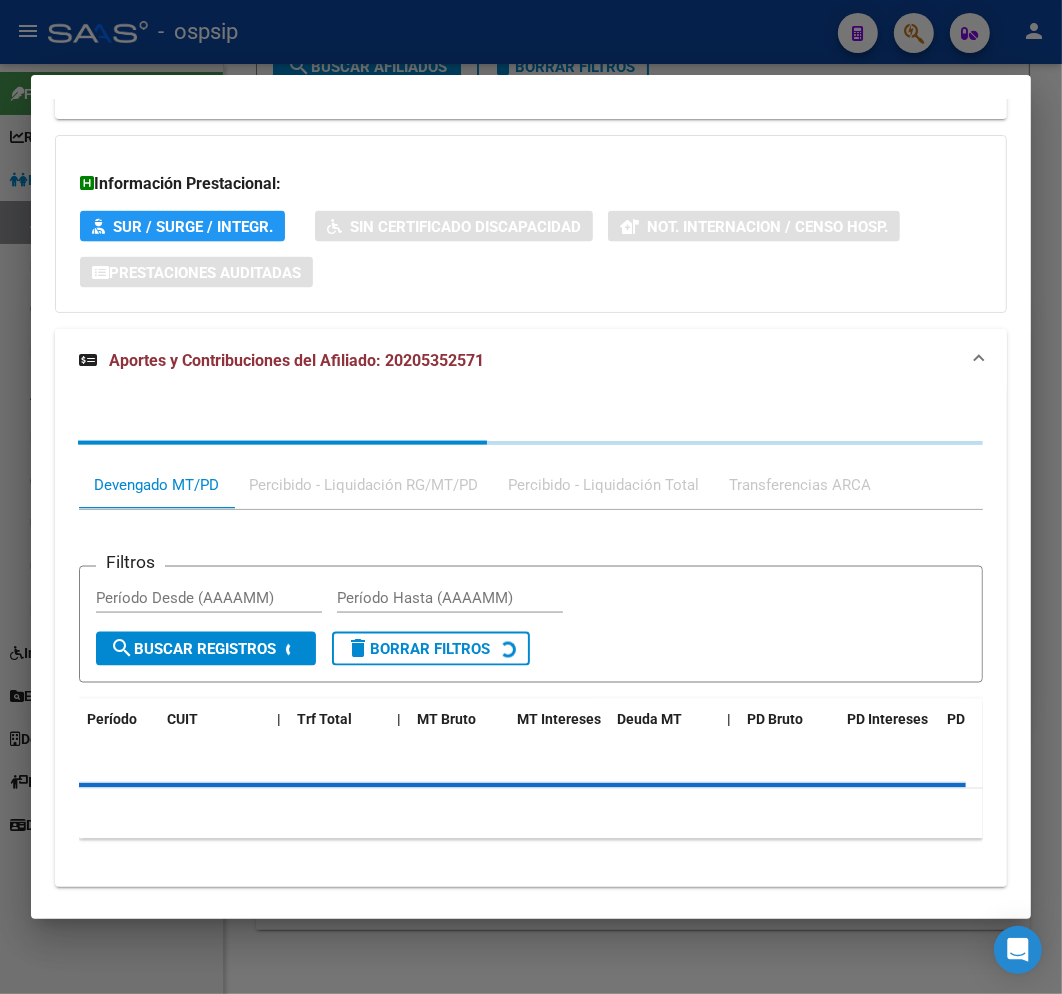 scroll, scrollTop: 1863, scrollLeft: 0, axis: vertical 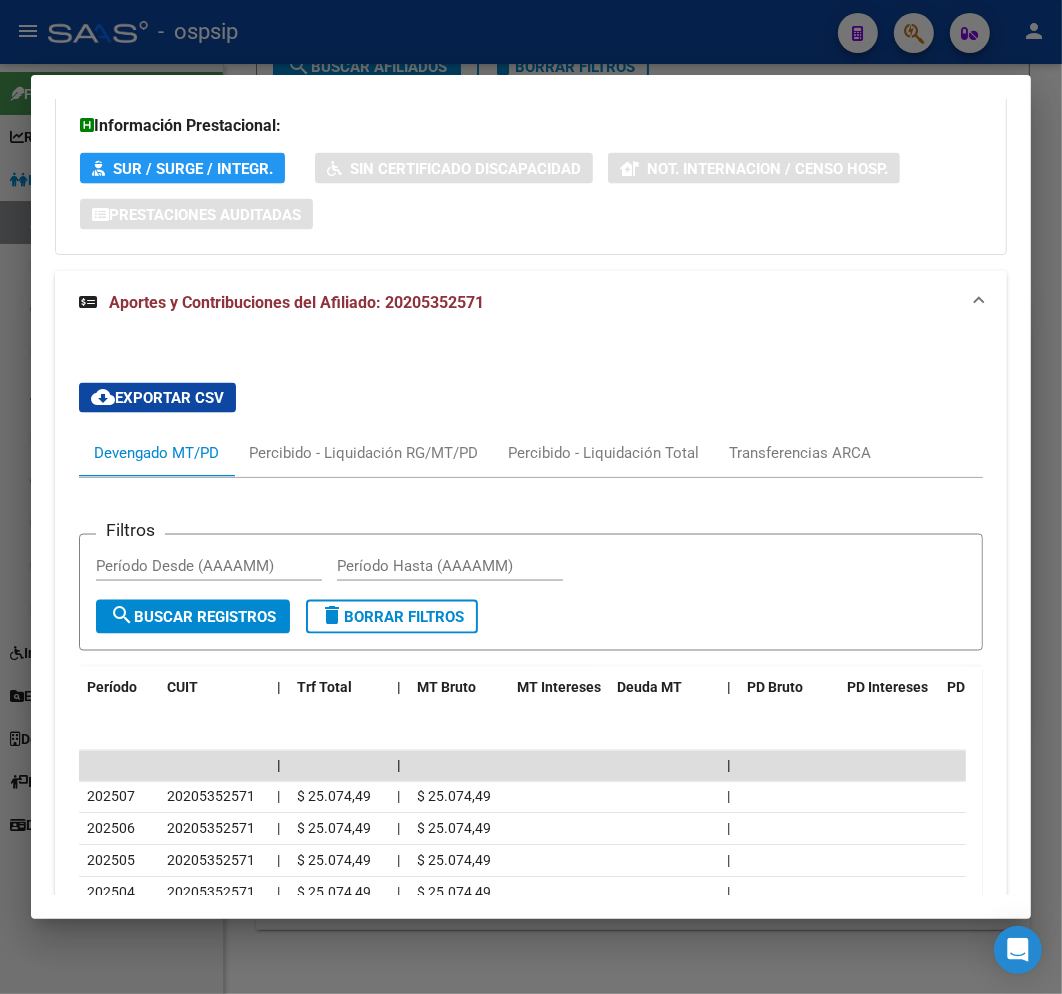 click at bounding box center (531, 497) 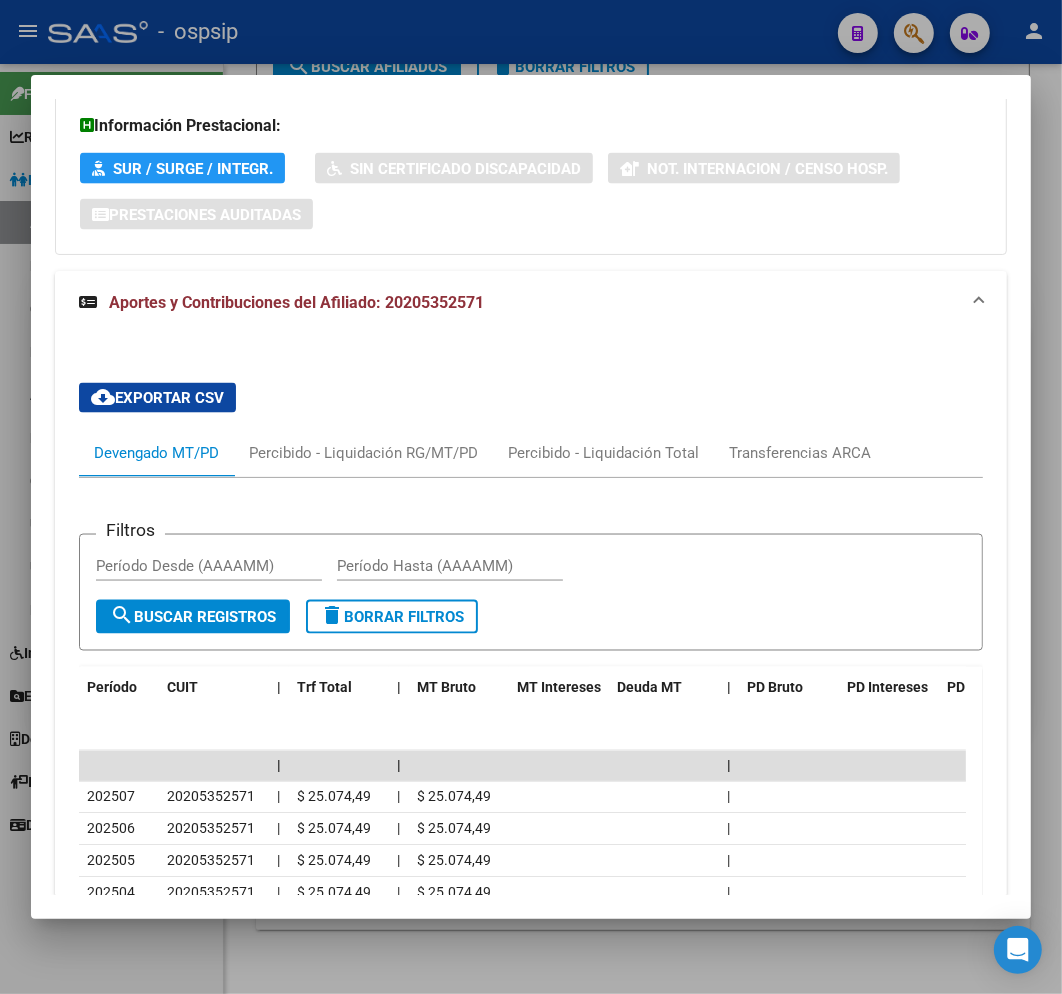 click at bounding box center [531, 497] 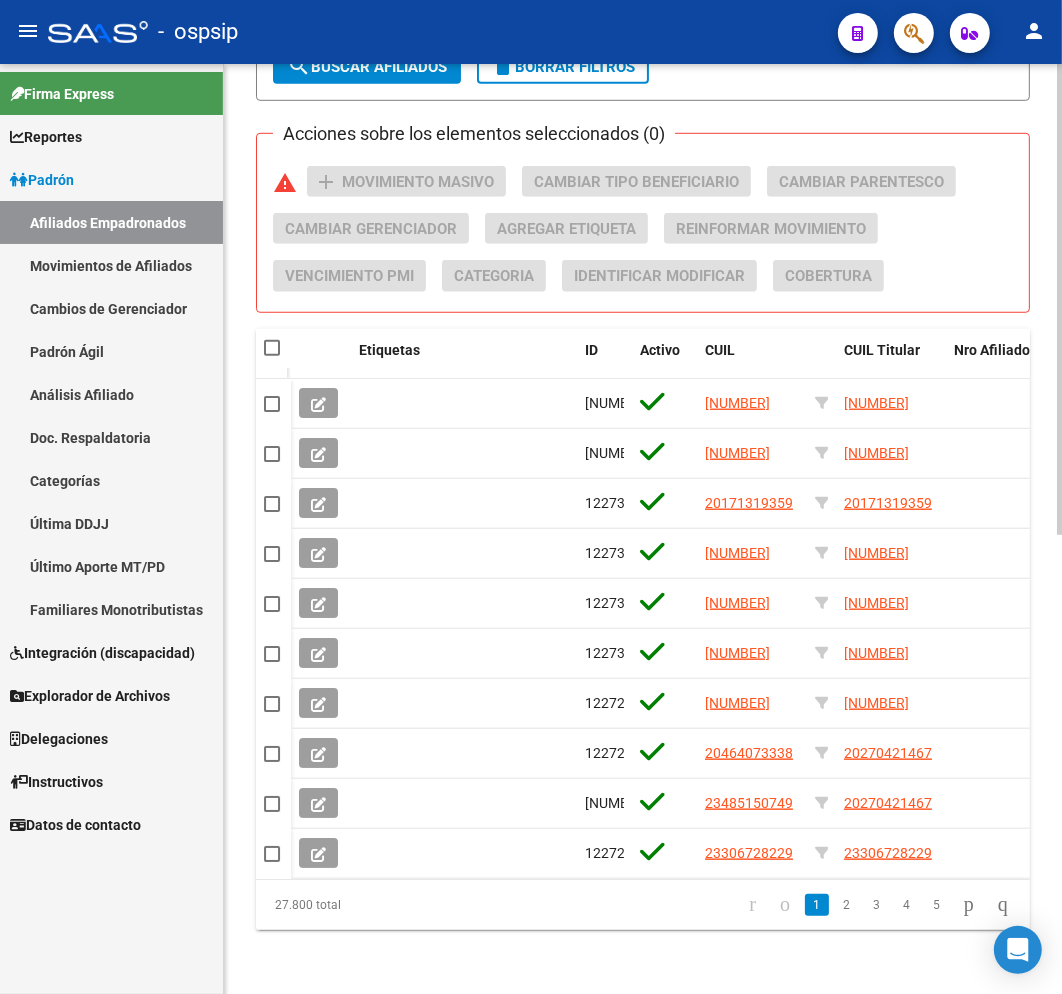 drag, startPoint x: 514, startPoint y: 50, endPoint x: 875, endPoint y: 111, distance: 366.11746 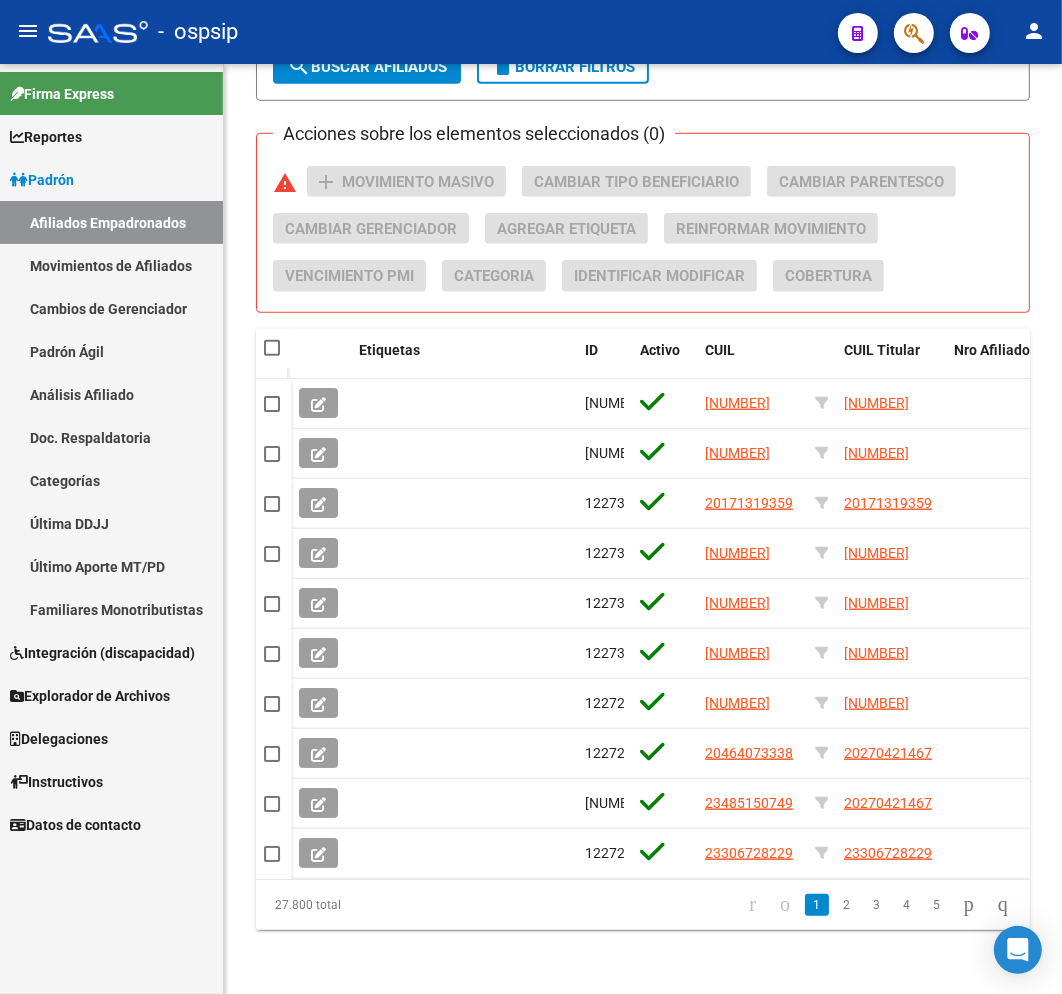click 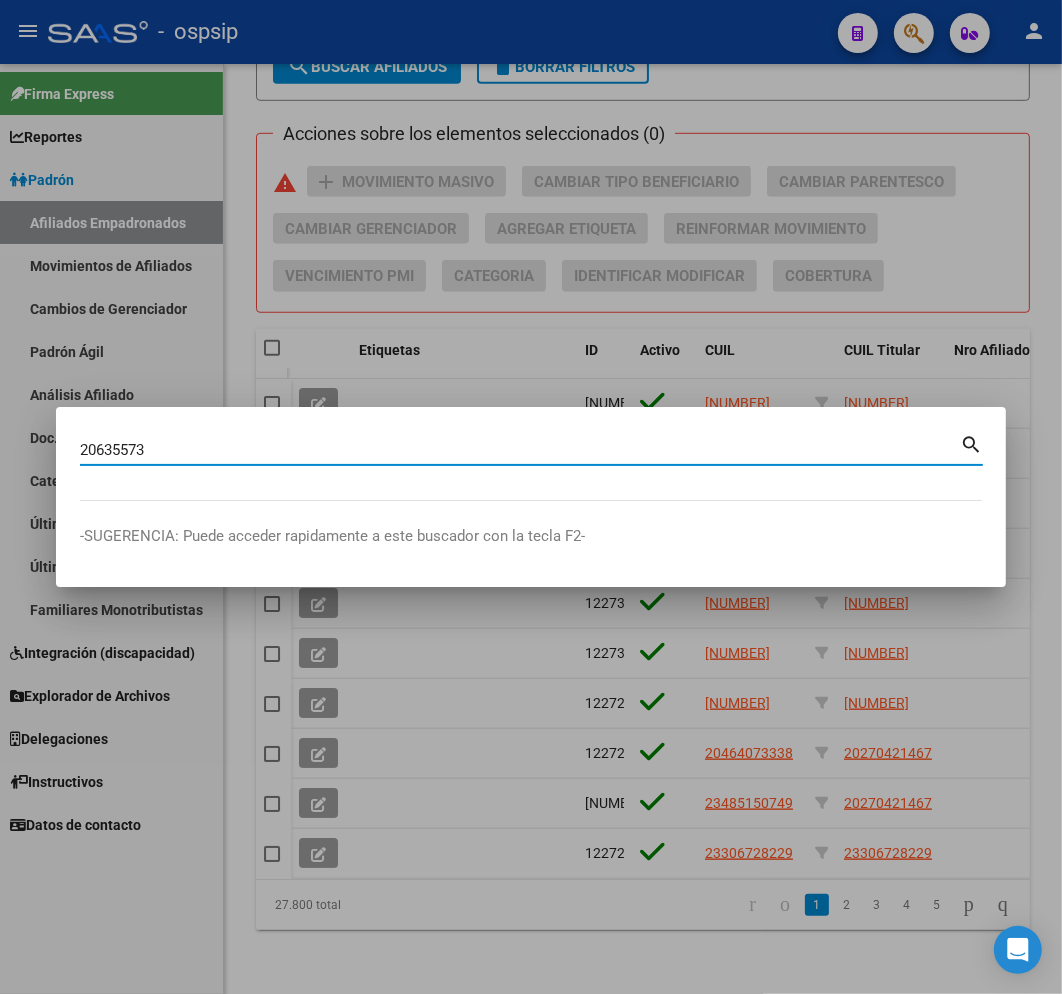 type on "20635573" 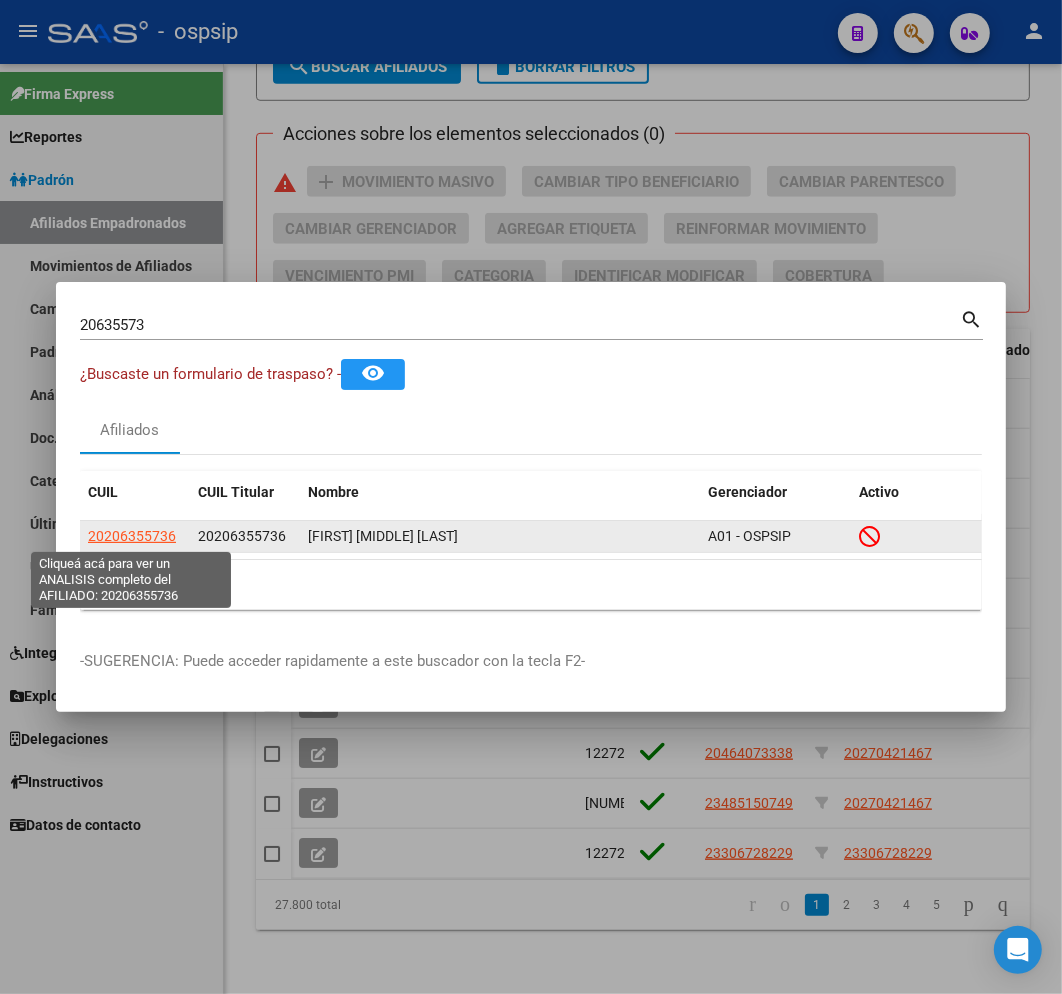 click on "20206355736" 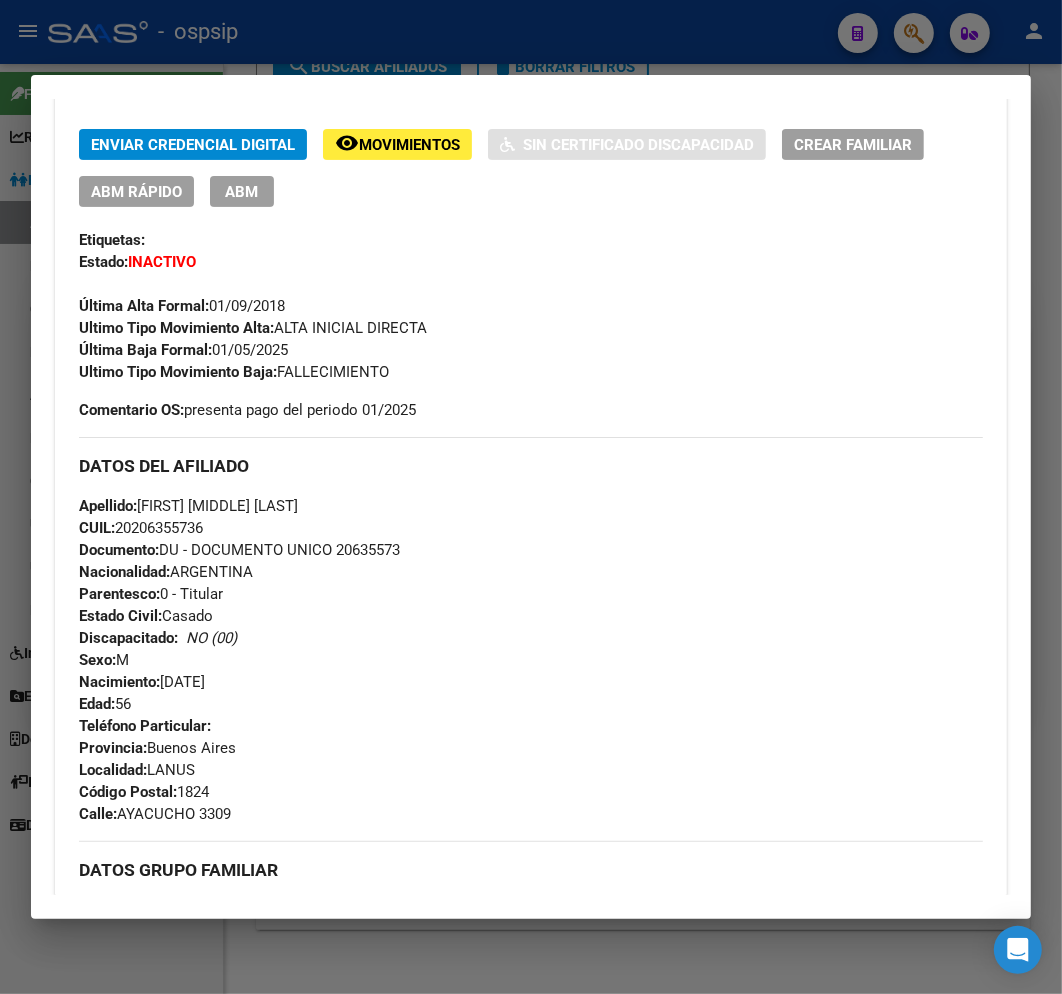 scroll, scrollTop: 555, scrollLeft: 0, axis: vertical 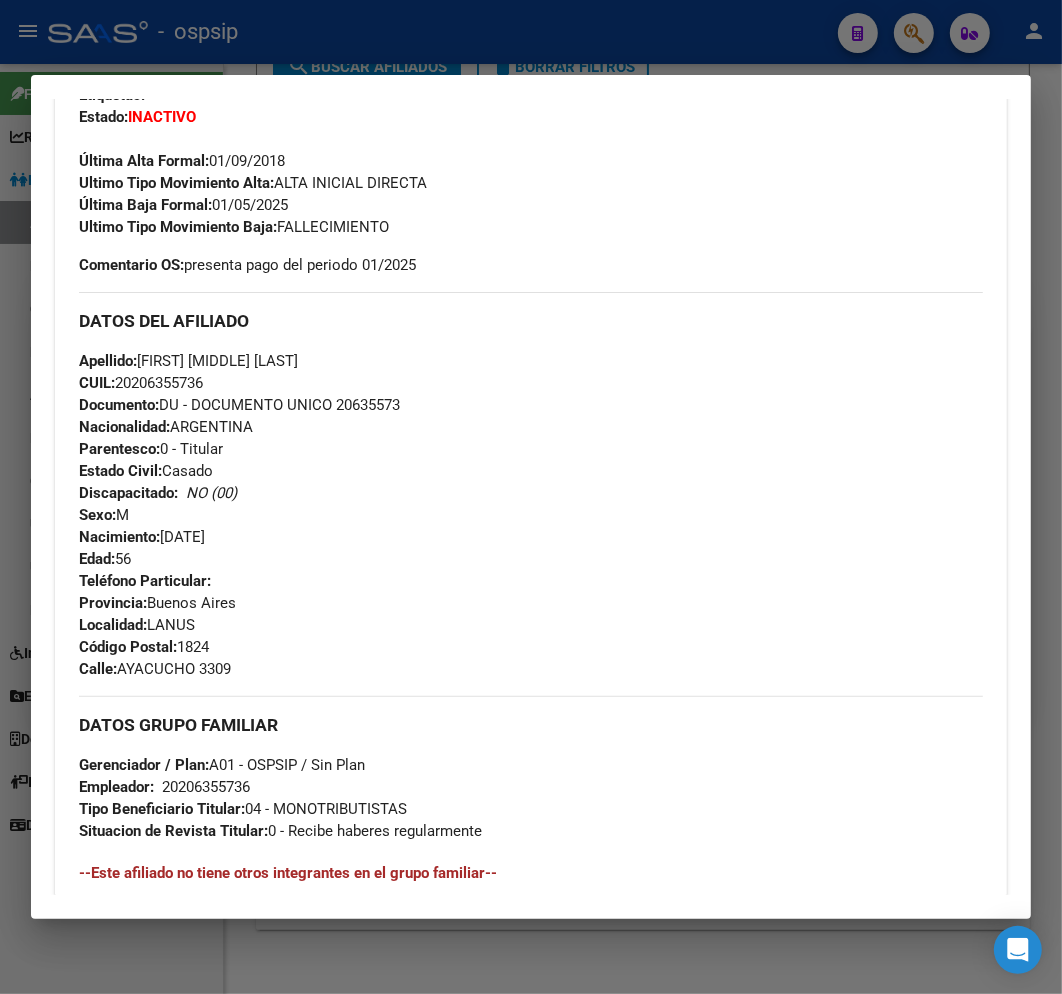 click at bounding box center (531, 497) 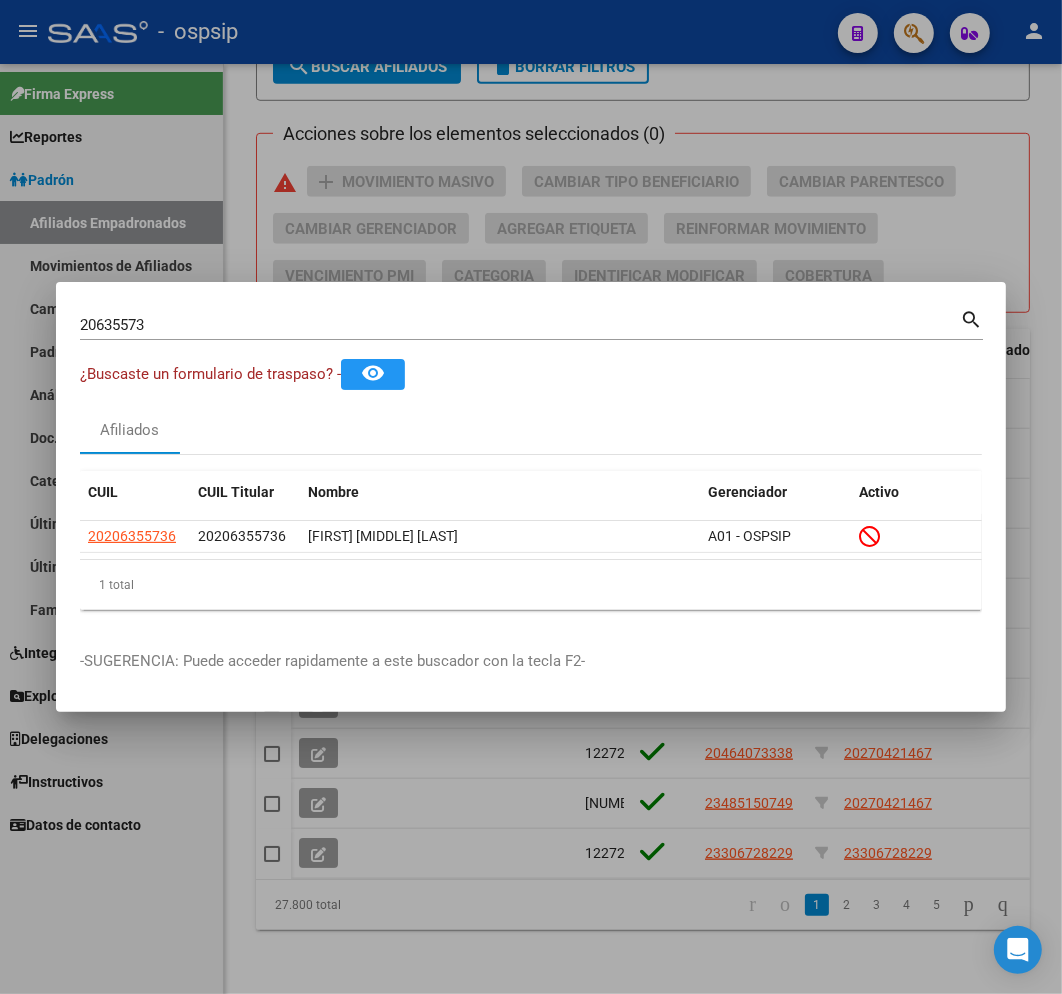 click at bounding box center (531, 497) 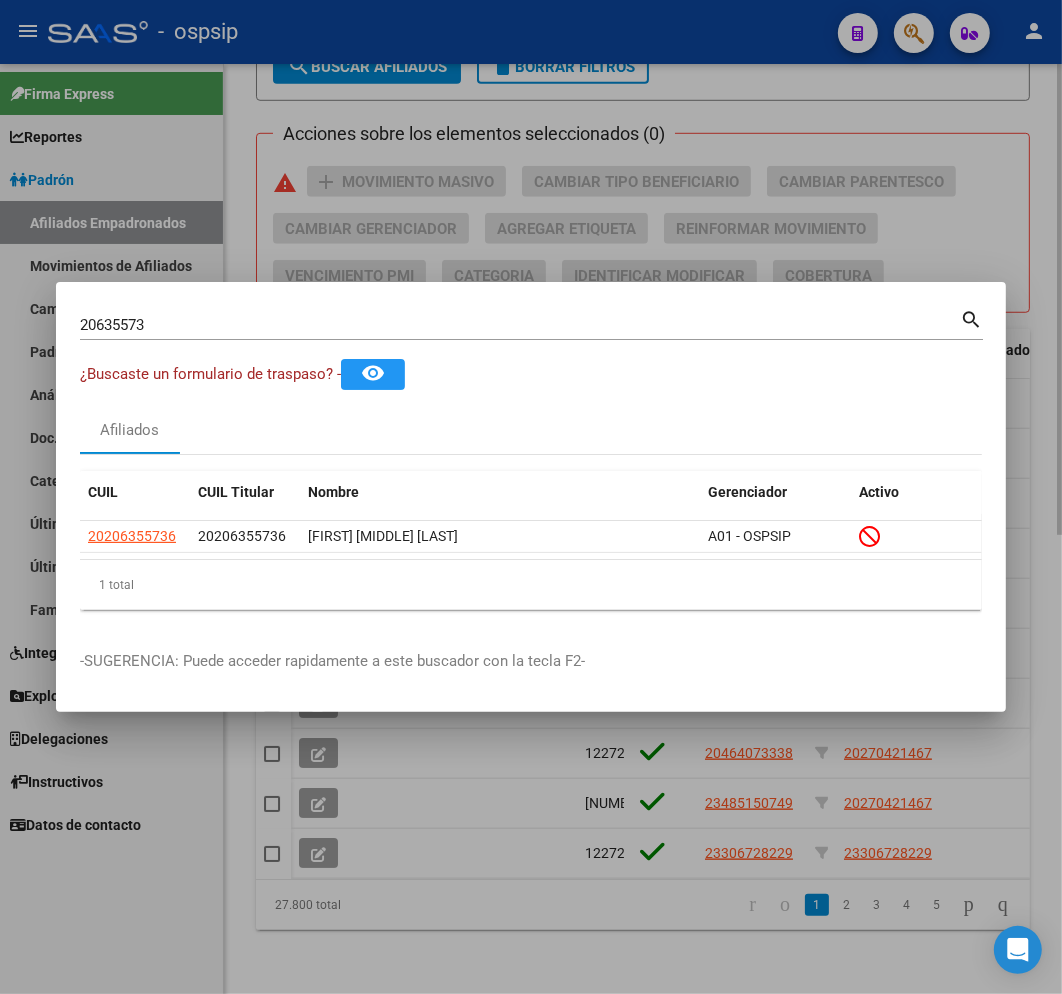type 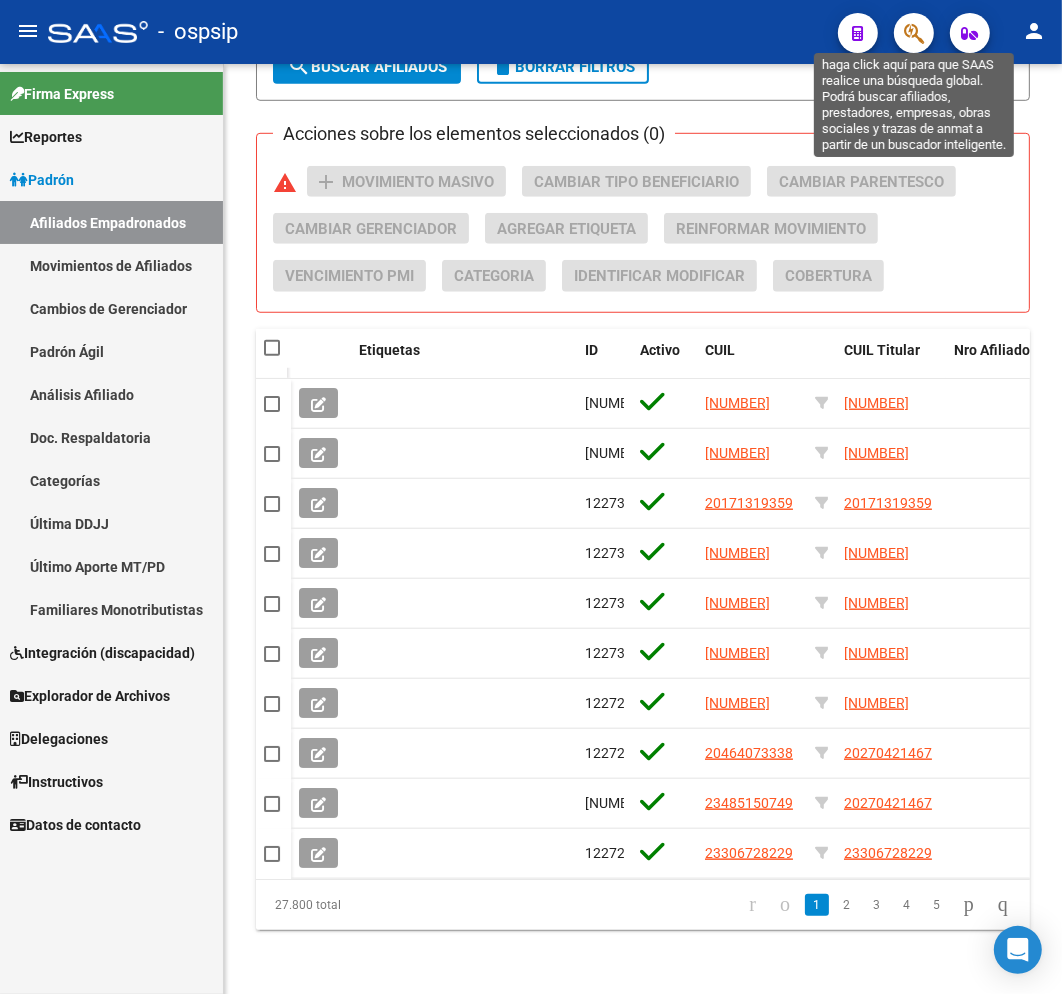click 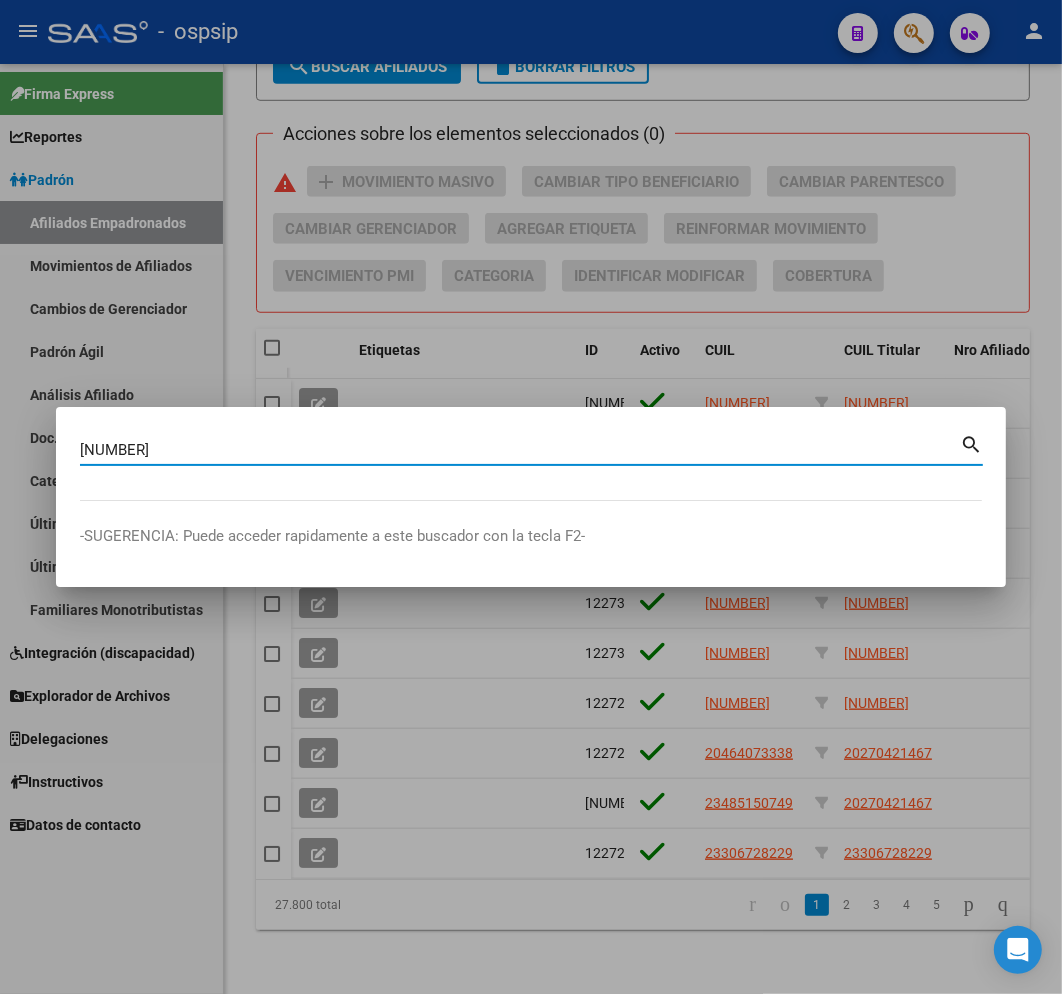 type on "20742002" 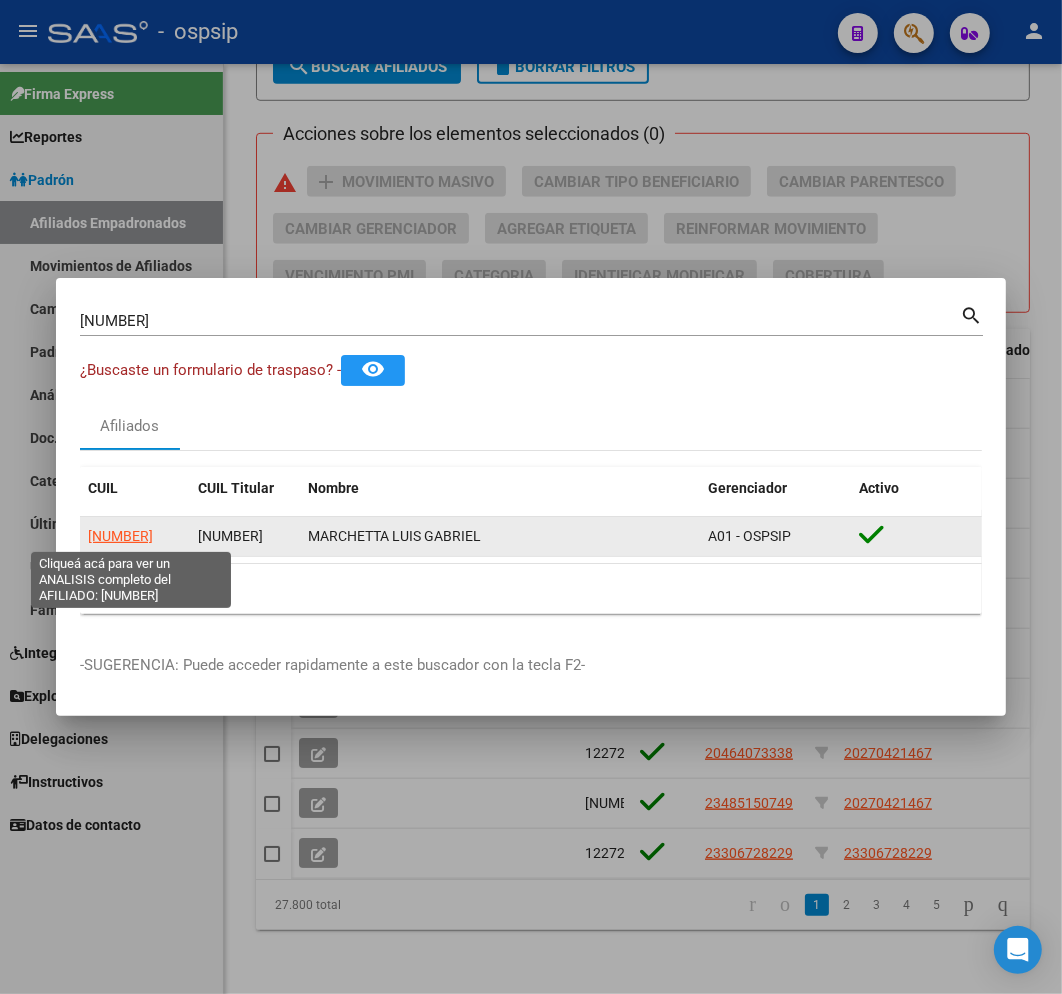 click on "20207420027" 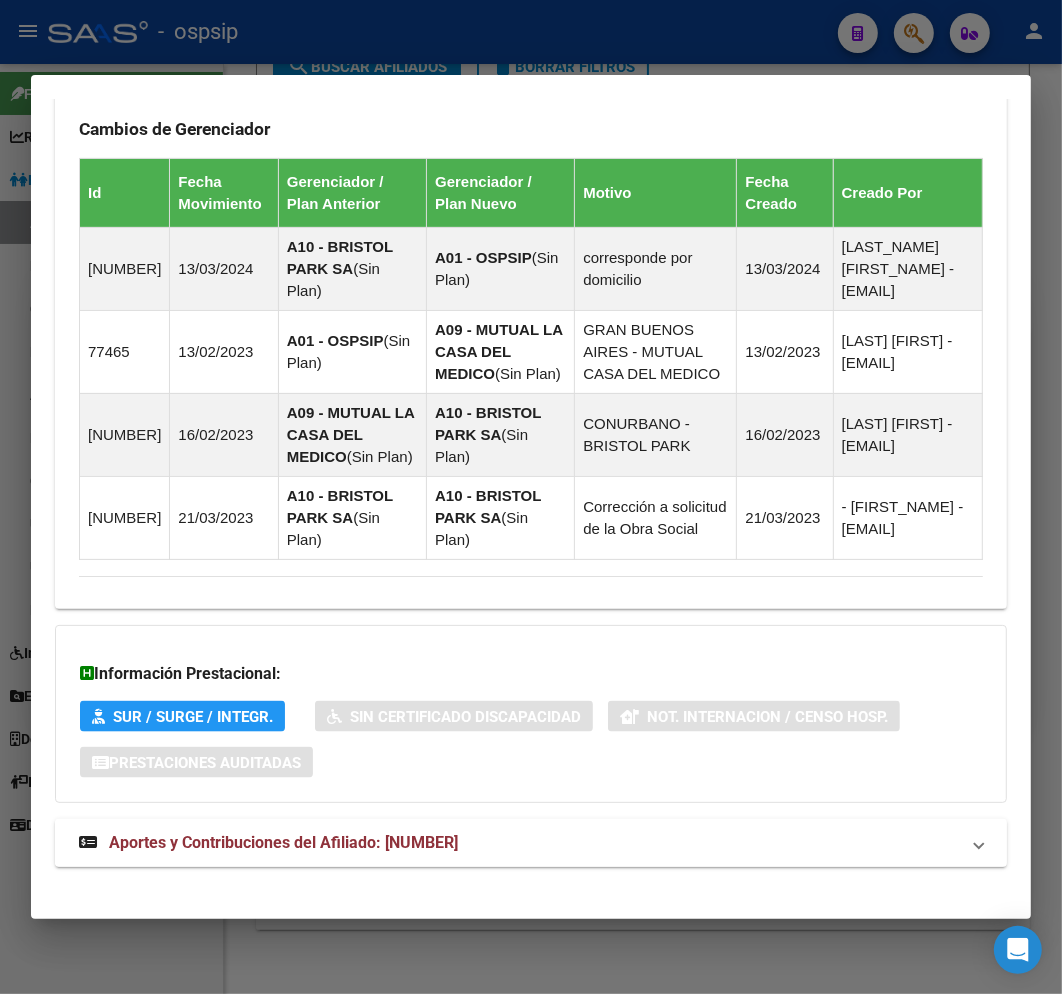 scroll, scrollTop: 1354, scrollLeft: 0, axis: vertical 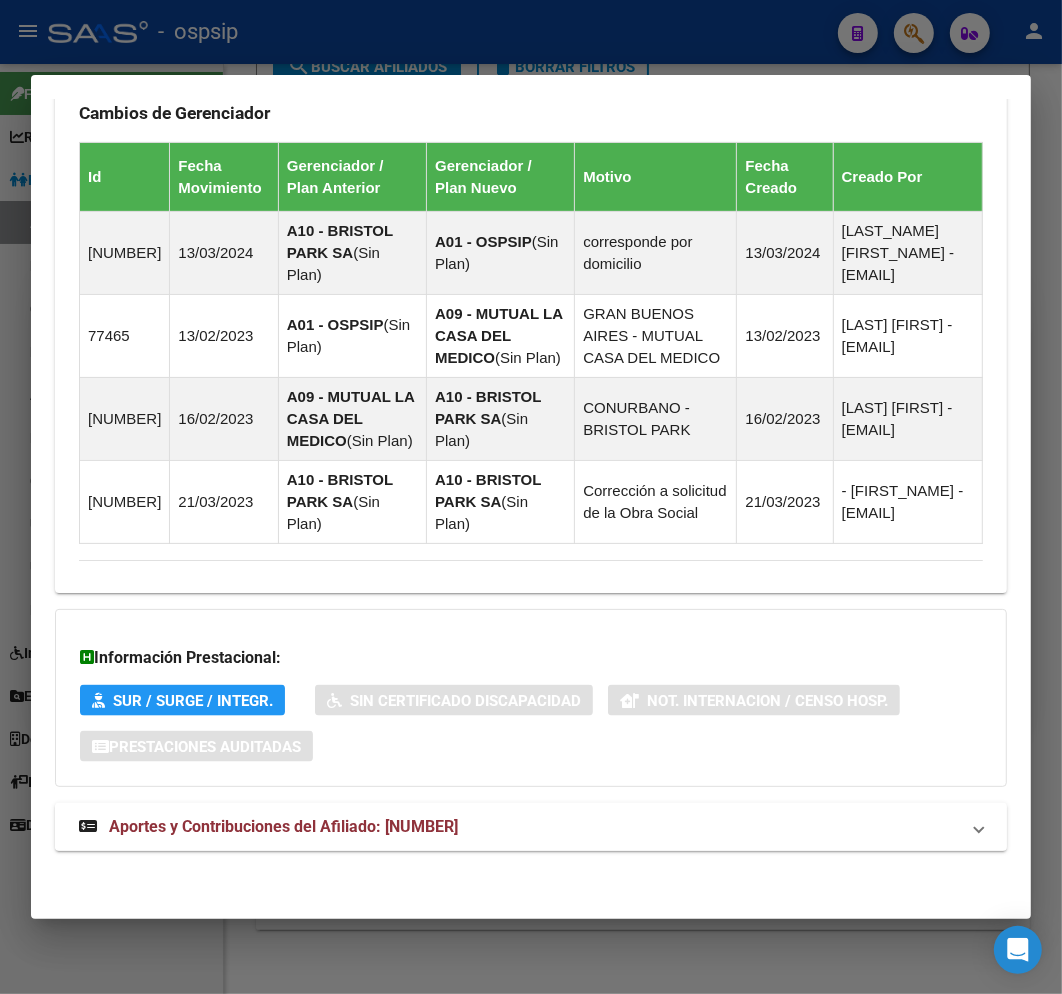 click on "Aportes y Contribuciones del Afiliado: 20207420027" at bounding box center [268, 827] 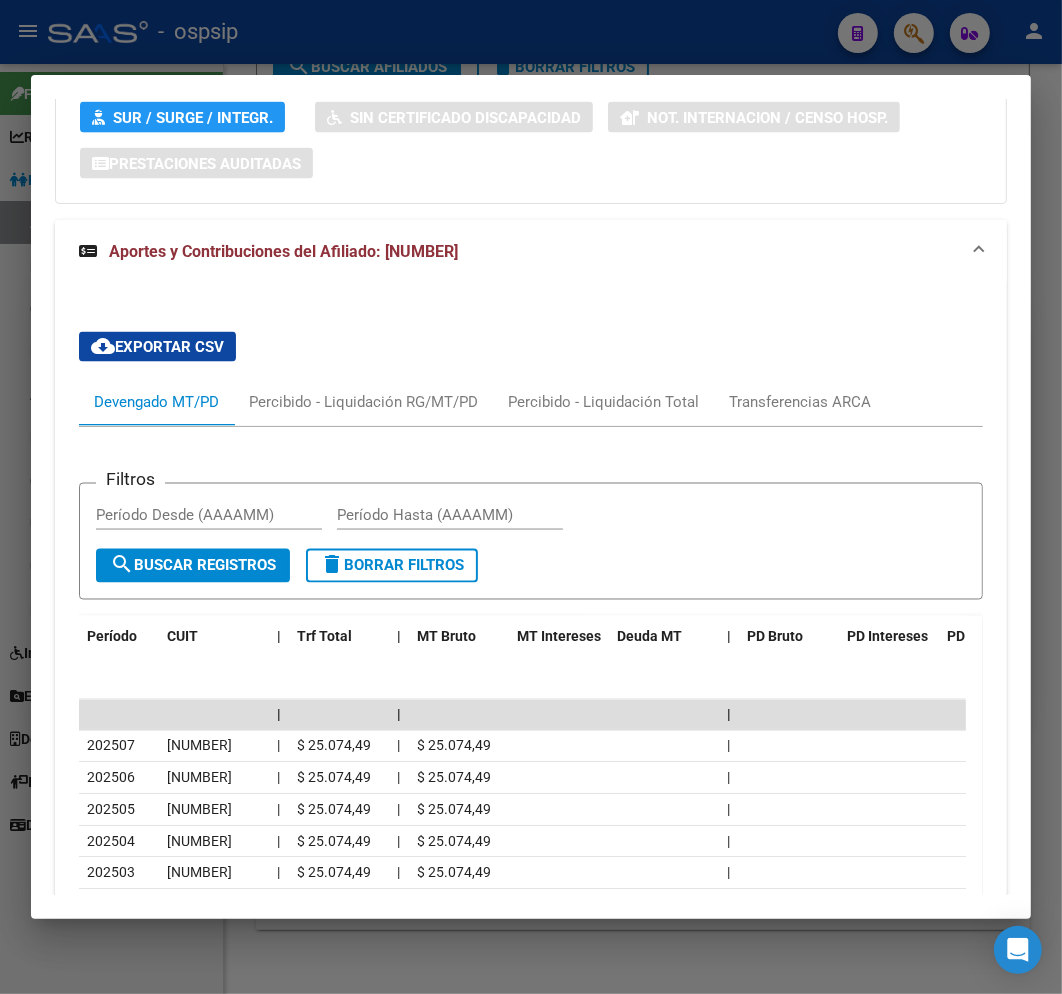 scroll, scrollTop: 2256, scrollLeft: 0, axis: vertical 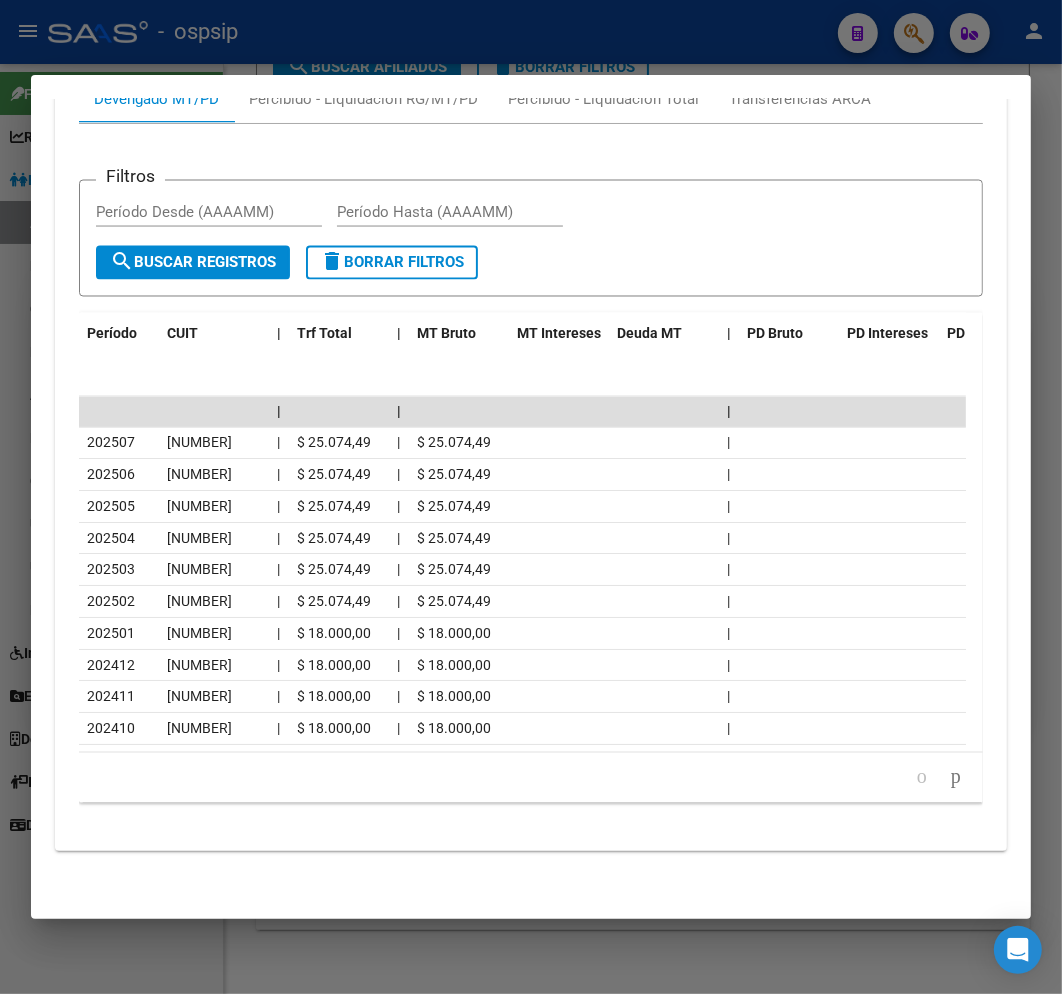 click at bounding box center [531, 497] 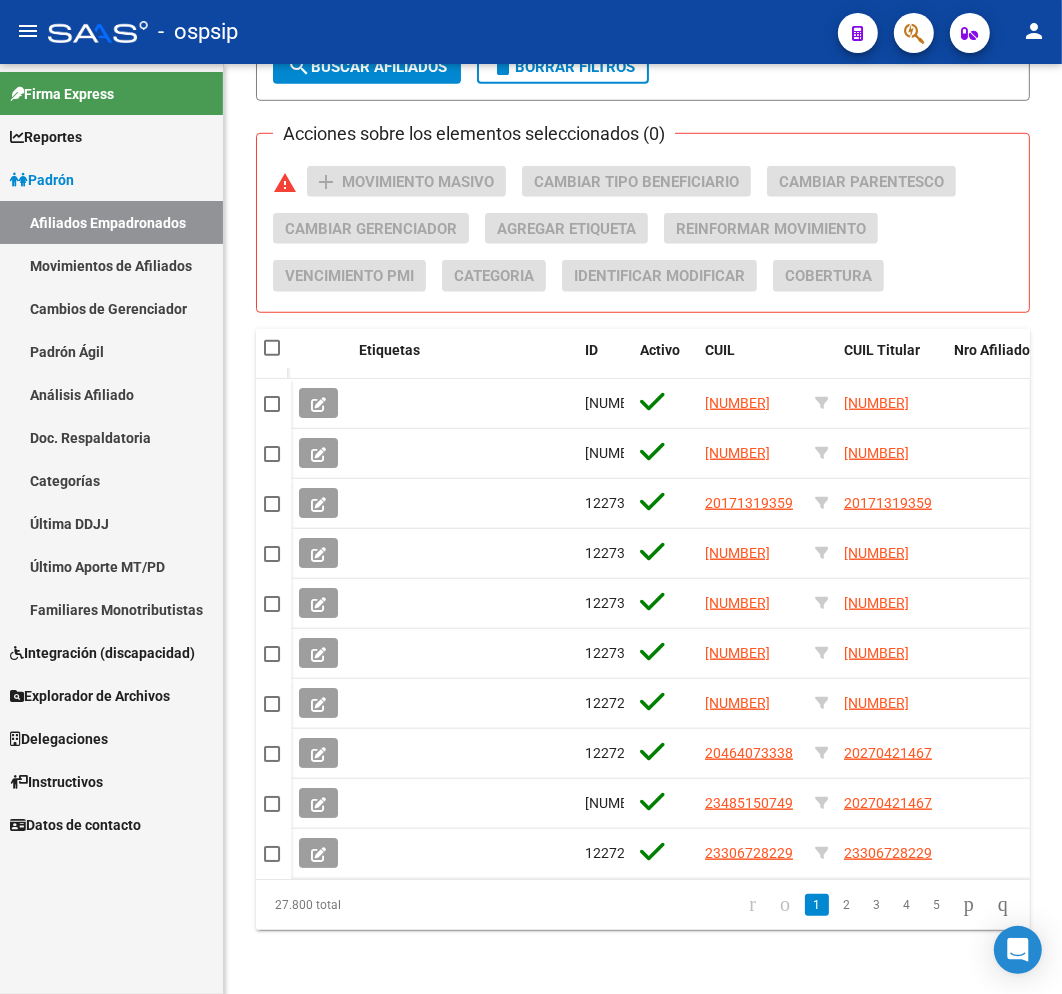 click on "-   ospsip" 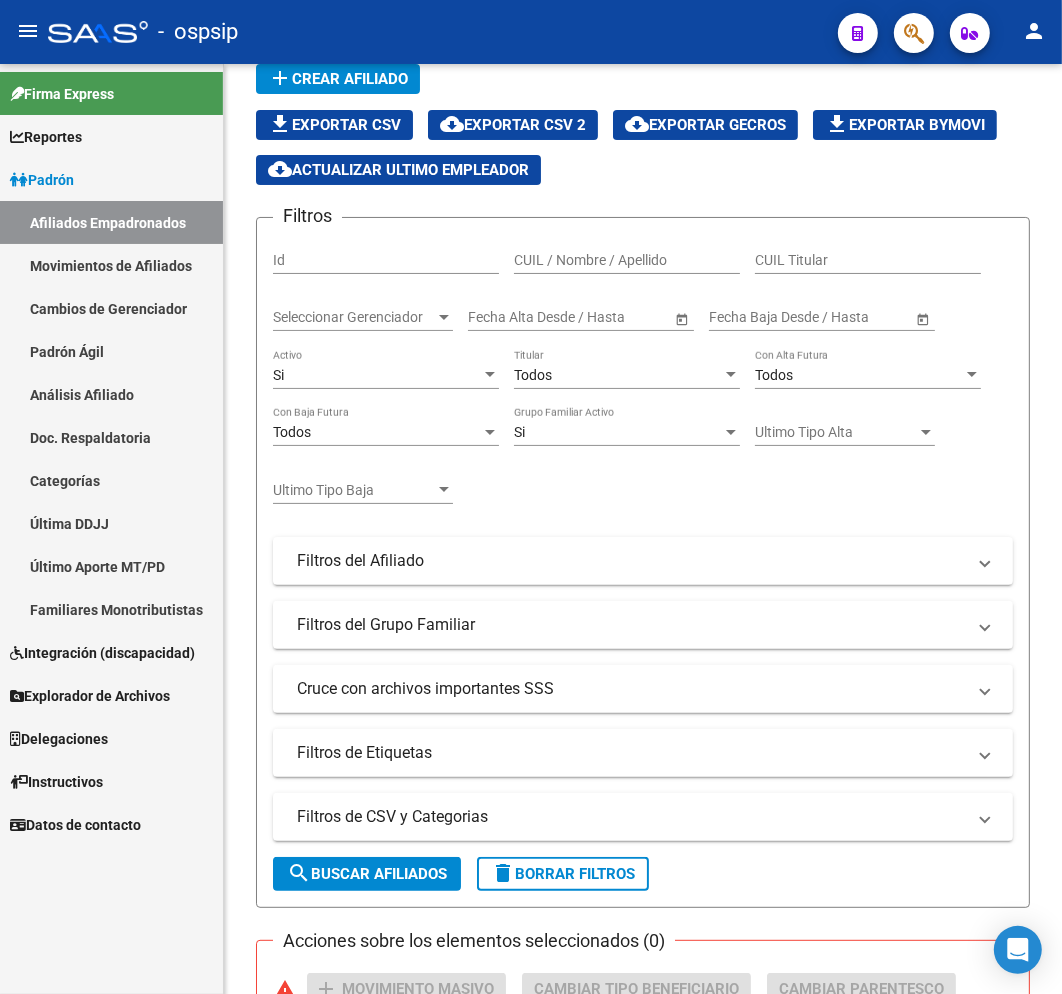 scroll, scrollTop: 0, scrollLeft: 0, axis: both 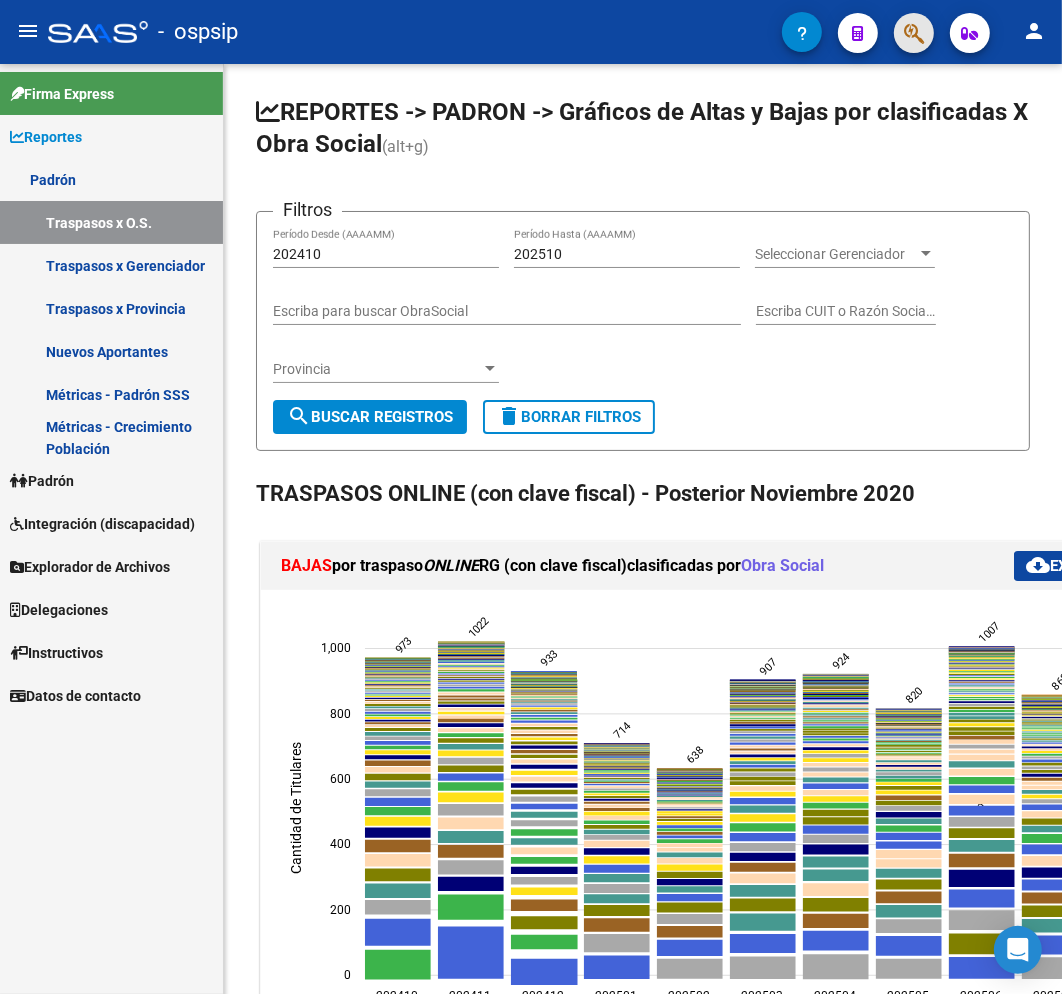 click 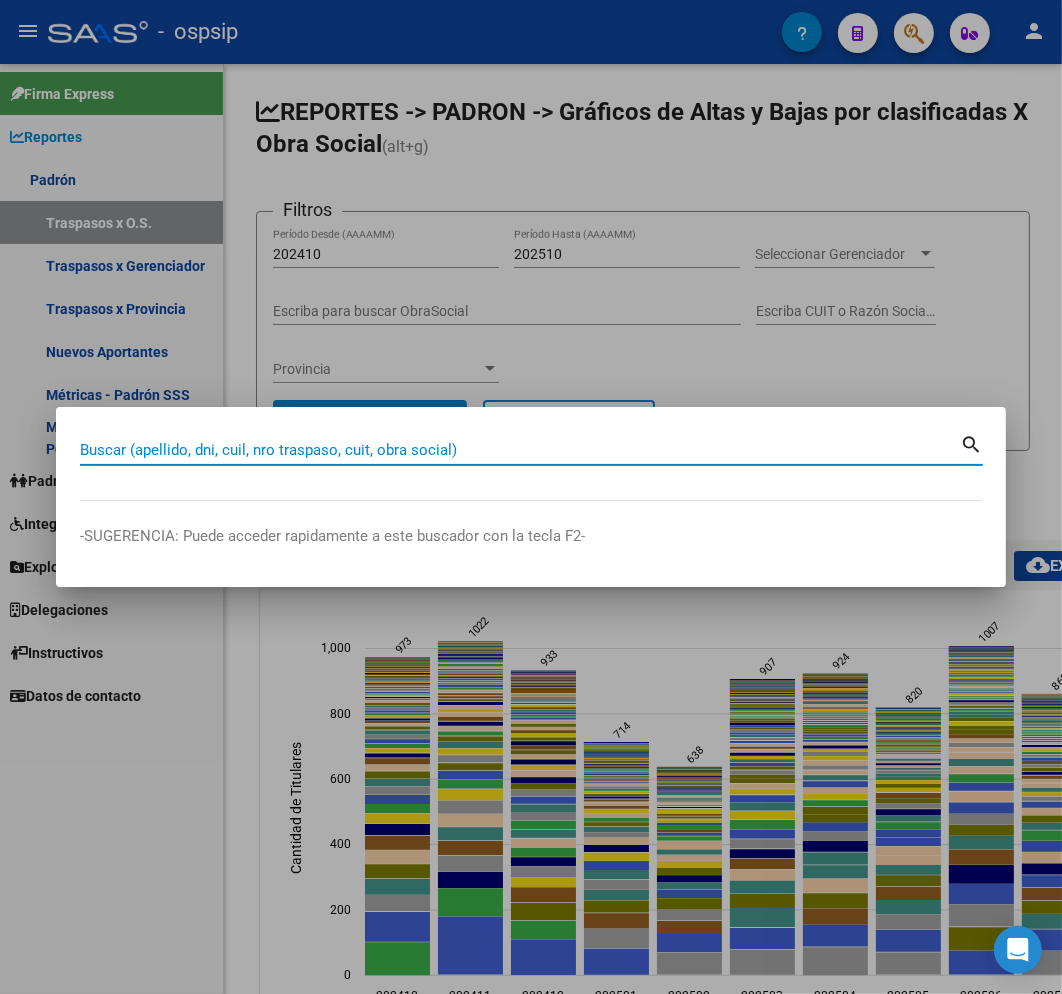 click on "Buscar (apellido, dni, cuil, nro traspaso, cuit, obra social)" at bounding box center (520, 450) 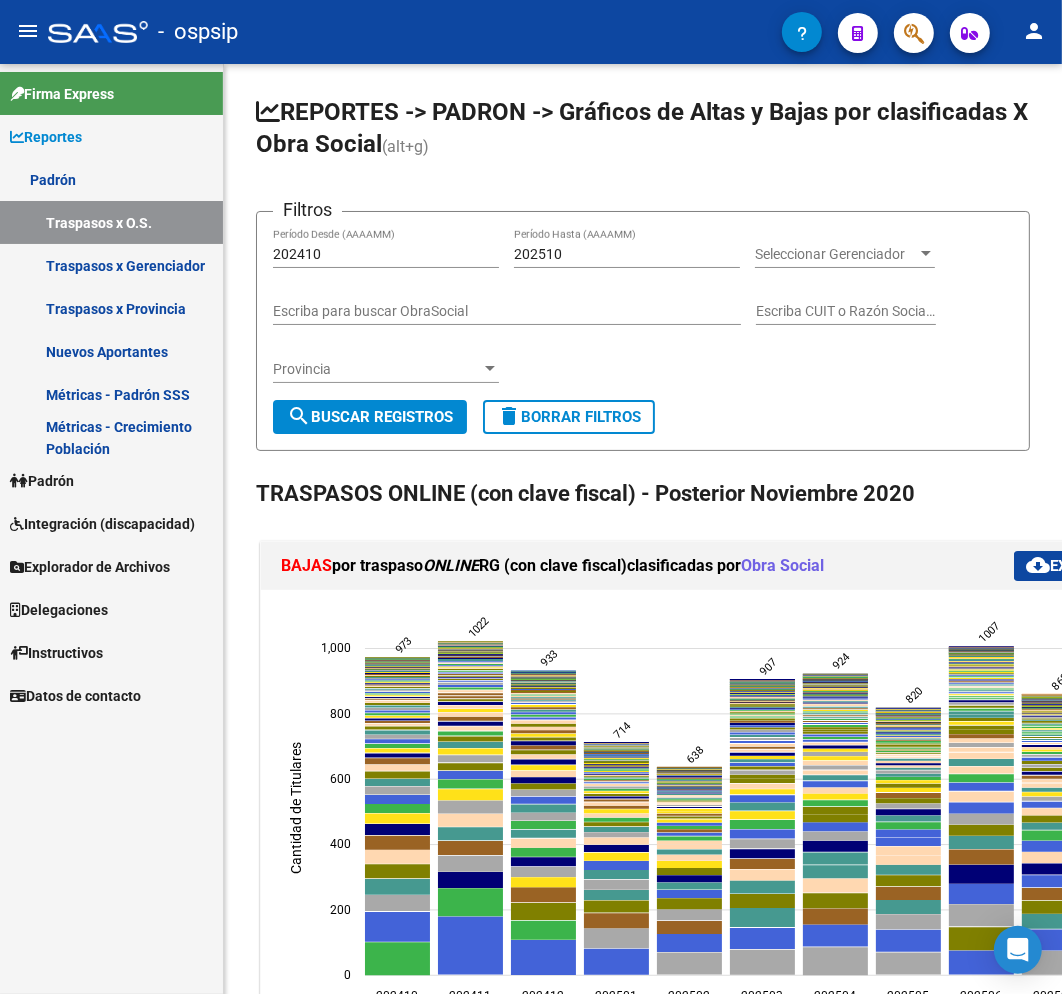 click on "Padrón" at bounding box center [42, 481] 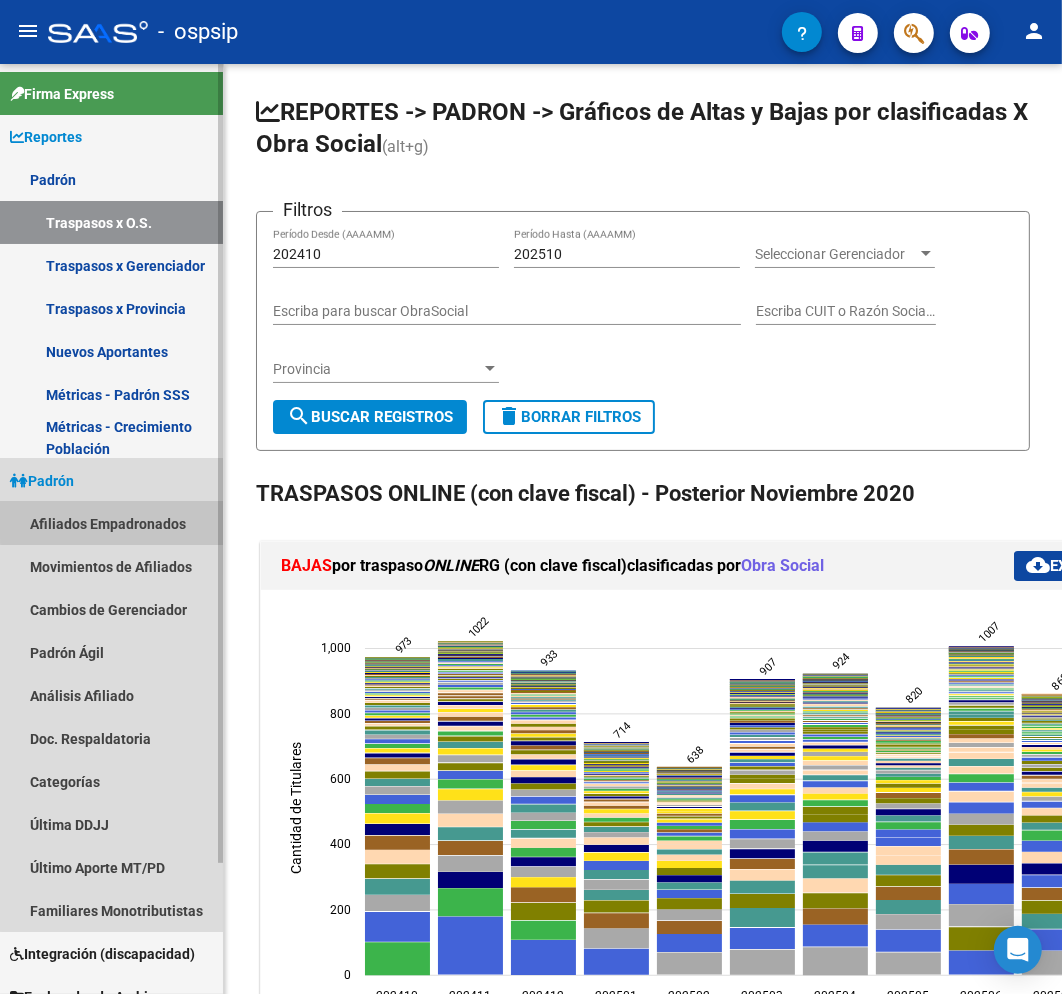 click on "Afiliados Empadronados" at bounding box center (111, 523) 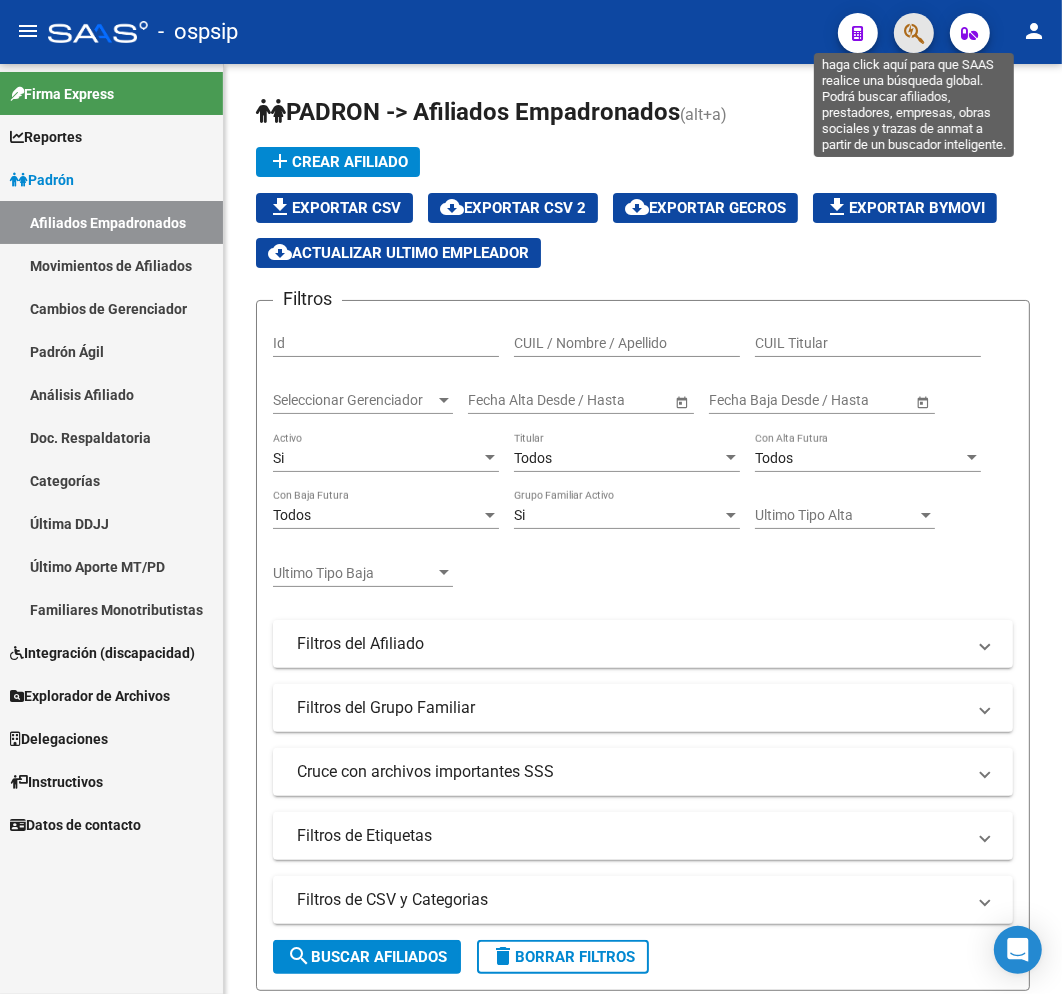 click 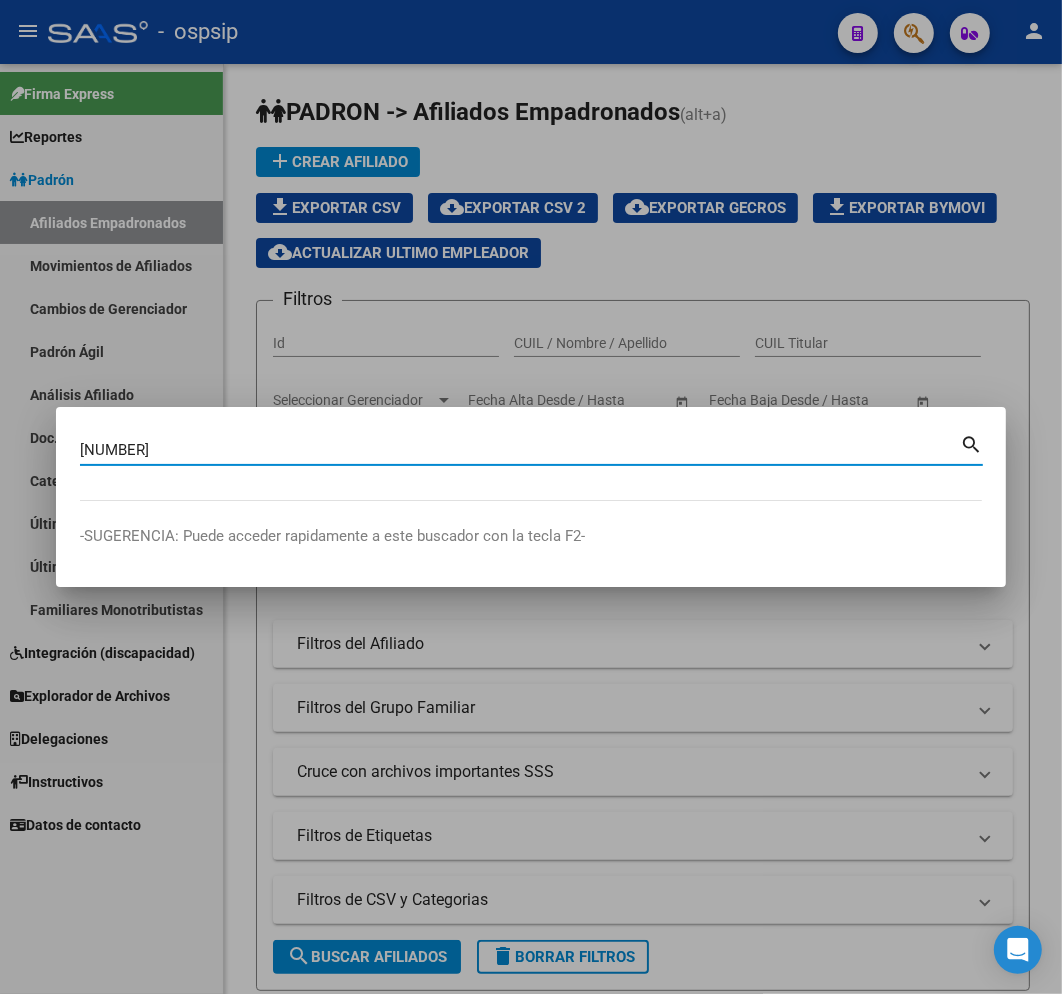 type on "20763056" 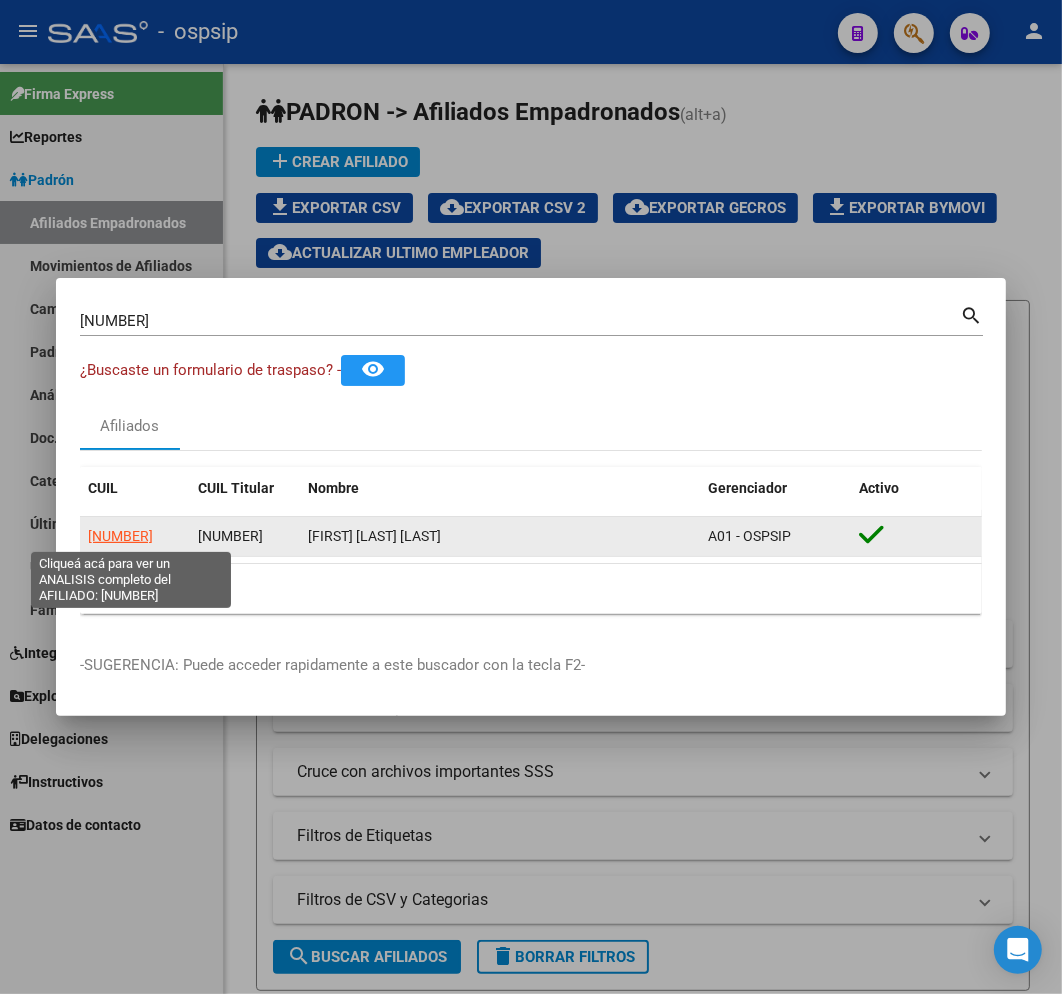 click on "20207630560" 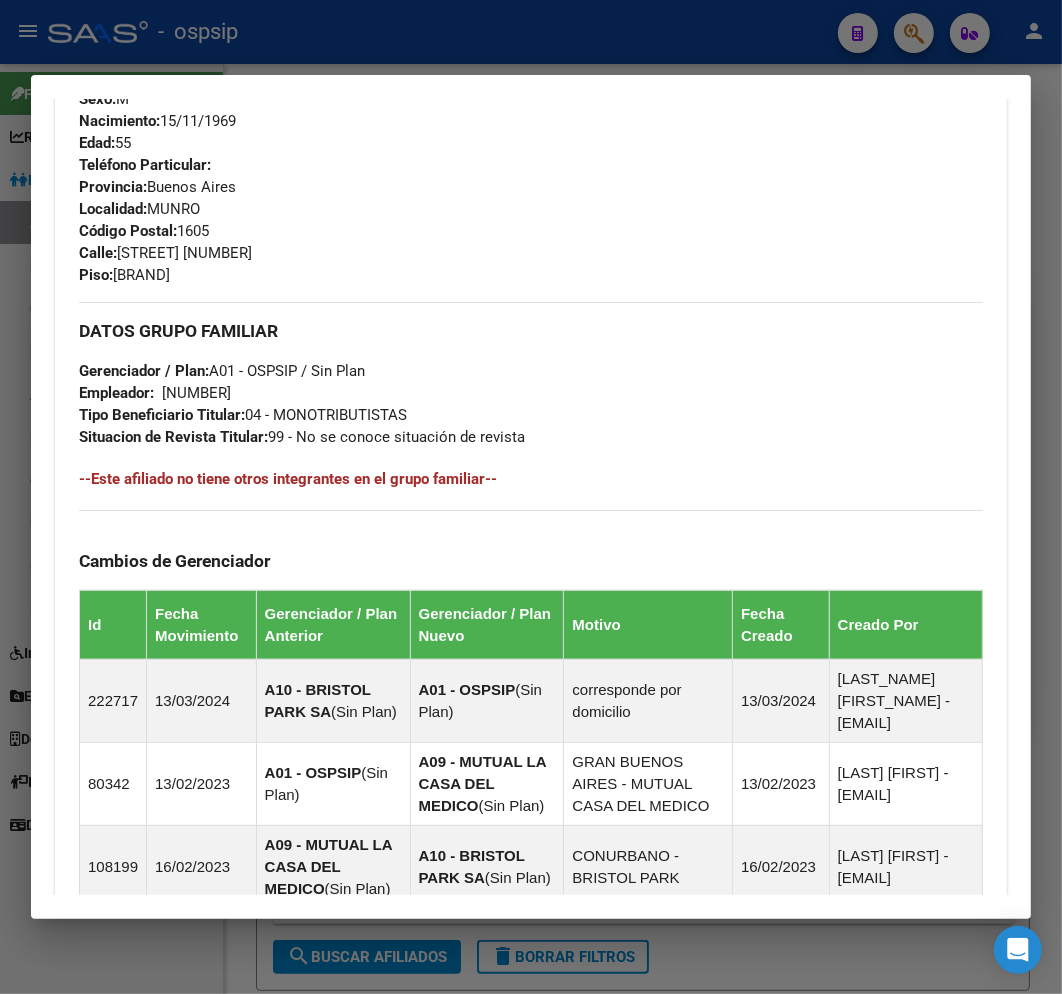 scroll, scrollTop: 1376, scrollLeft: 0, axis: vertical 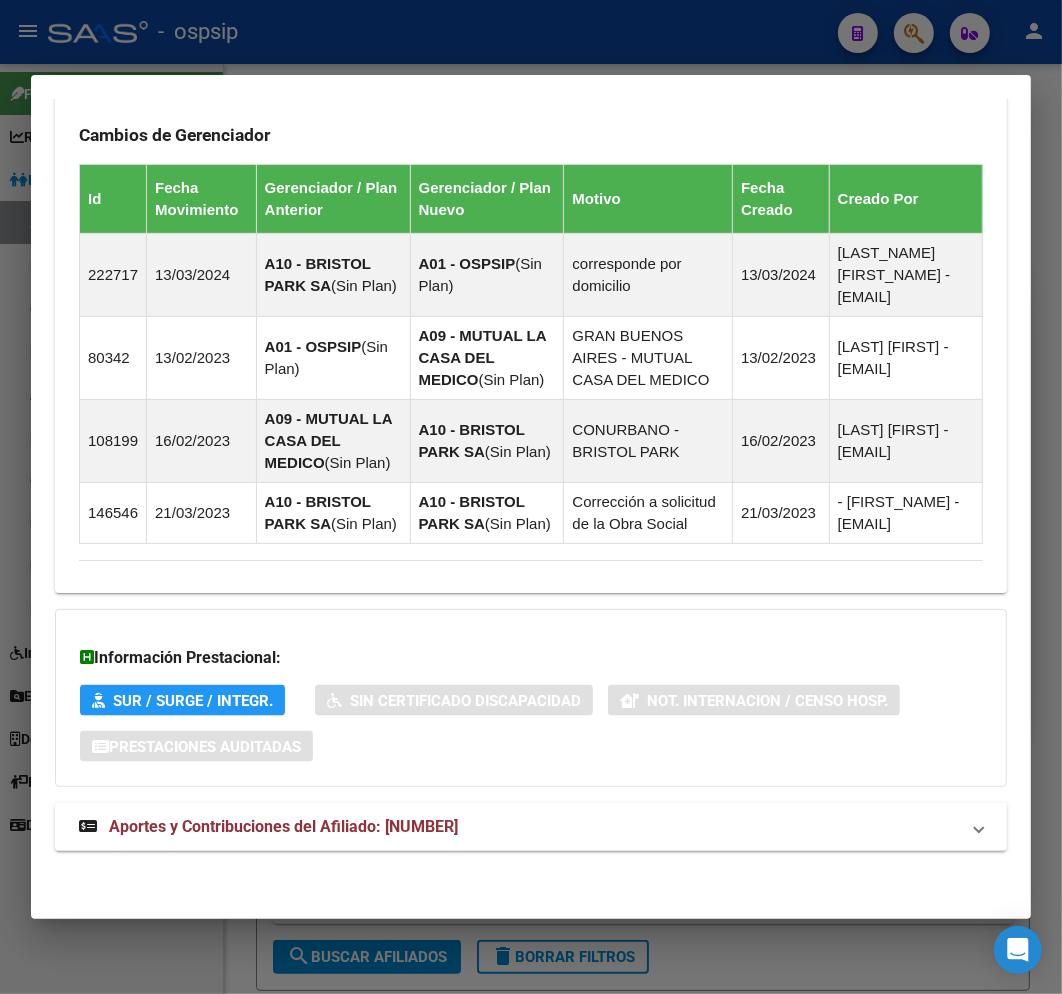 click on "DATOS PADRÓN ÁGIL:  PETRUCCI DANIEL ALEJANDRO     |   ACTIVO   |     AFILIADO TITULAR  Datos Personales y Afiliatorios según Entes Externos: SSS FTP ARCA Padrón ARCA Impuestos Organismos Ext.    Gerenciador:      A01 - OSPSIP Atención telefónica: Atención emergencias: Otros Datos Útiles:    Datos de Empadronamiento  Enviar Credencial Digital remove_red_eye Movimientos    Sin Certificado Discapacidad Crear Familiar ABM Rápido ABM Etiquetas: Estado: ACTIVO Última Alta Formal:  01/04/2000 Ultimo Tipo Movimiento Alta:  ALTA desde el Padrón Entregado x SSS Comentario ADMIN:  Migración Padrón Completo SSS el 2022-09-24 17:26:14 DATOS DEL AFILIADO Apellido:  DANIEL ALEJANDRO PETRUCCI CUIL:  20207630560 Documento:  DU - DOCUMENTO UNICO 20763056  Nacionalidad:  ARGENTINA Parentesco:  0 - Titular Estado Civil:  Soltero Discapacitado:    NO (00) Sexo:  M Nacimiento:  15/11/1969 Edad:  55  Teléfono Particular:                       Provincia:  Buenos Aires Localidad:  MUNRO Código Postal:  1605" at bounding box center [531, -155] 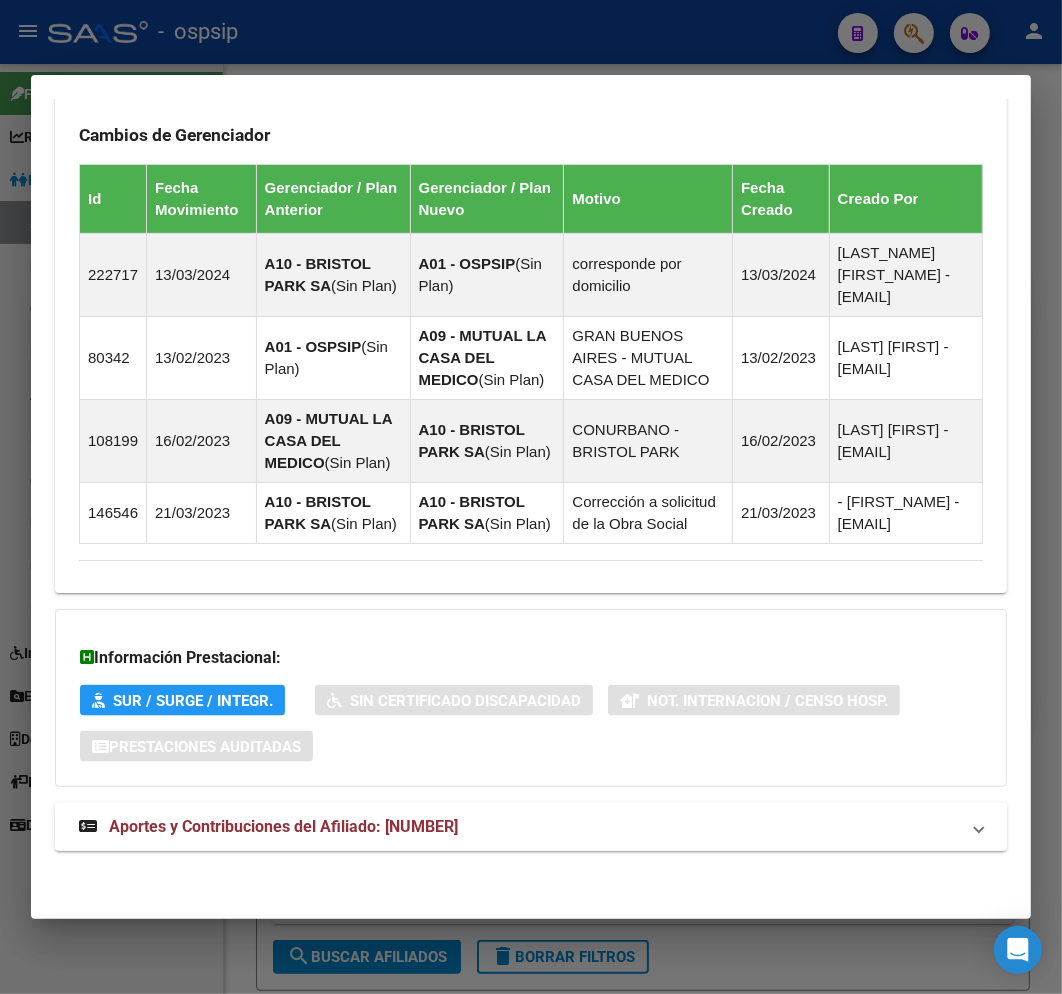 drag, startPoint x: 568, startPoint y: 816, endPoint x: 590, endPoint y: 813, distance: 22.203604 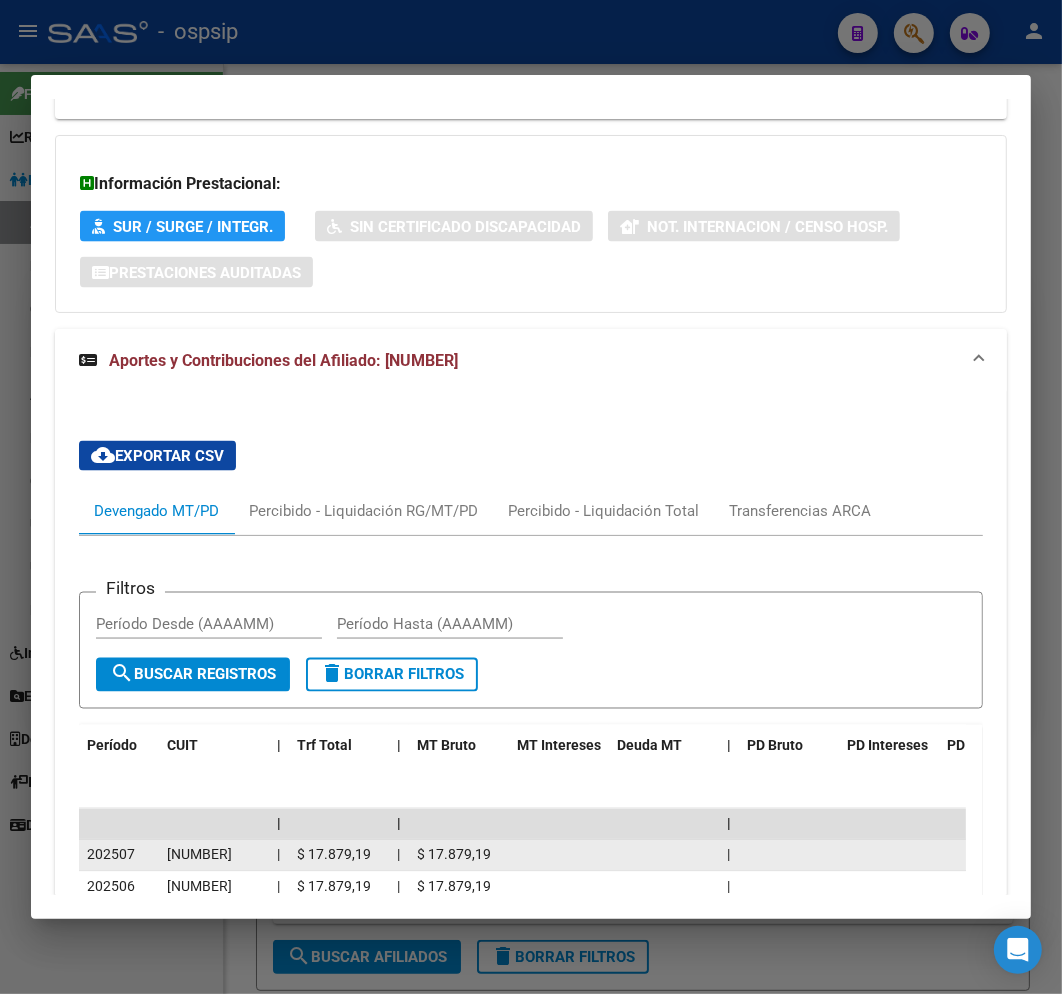 scroll, scrollTop: 2050, scrollLeft: 0, axis: vertical 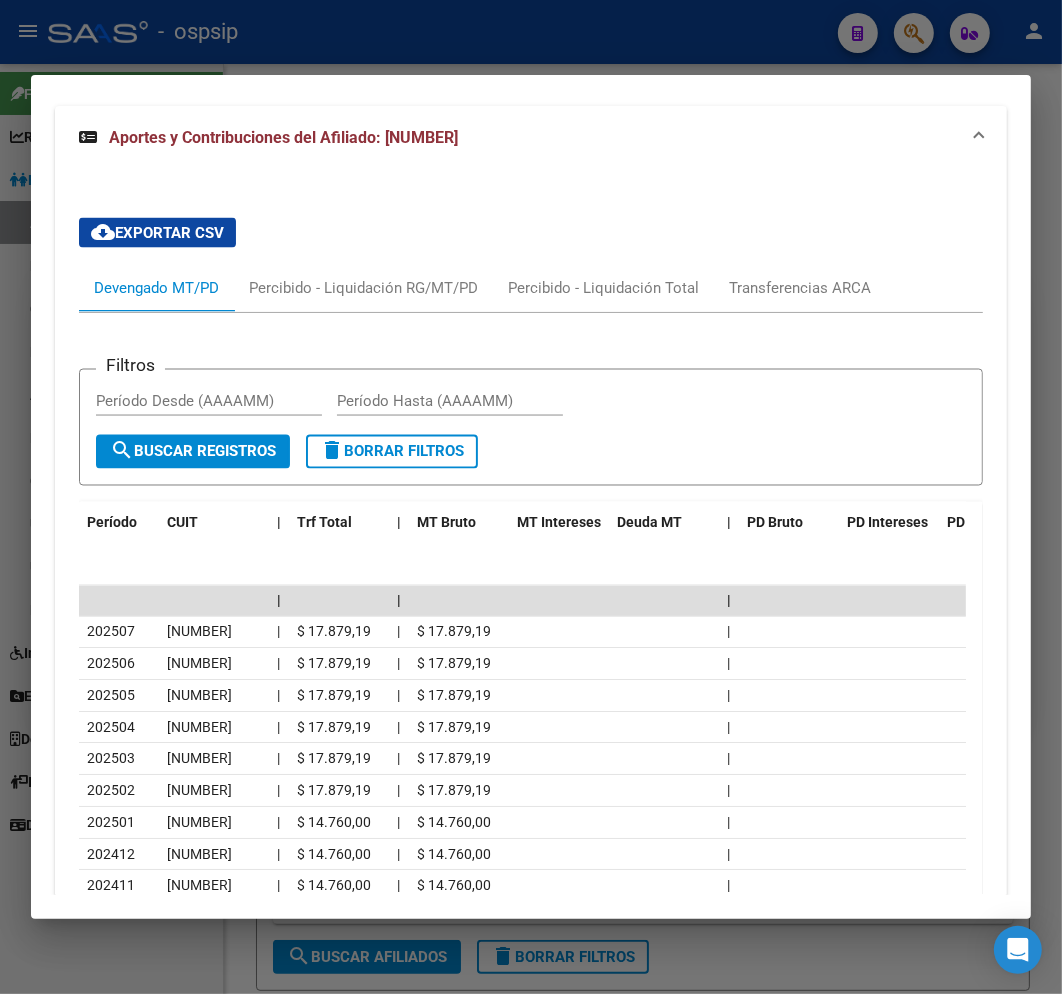 click at bounding box center (531, 497) 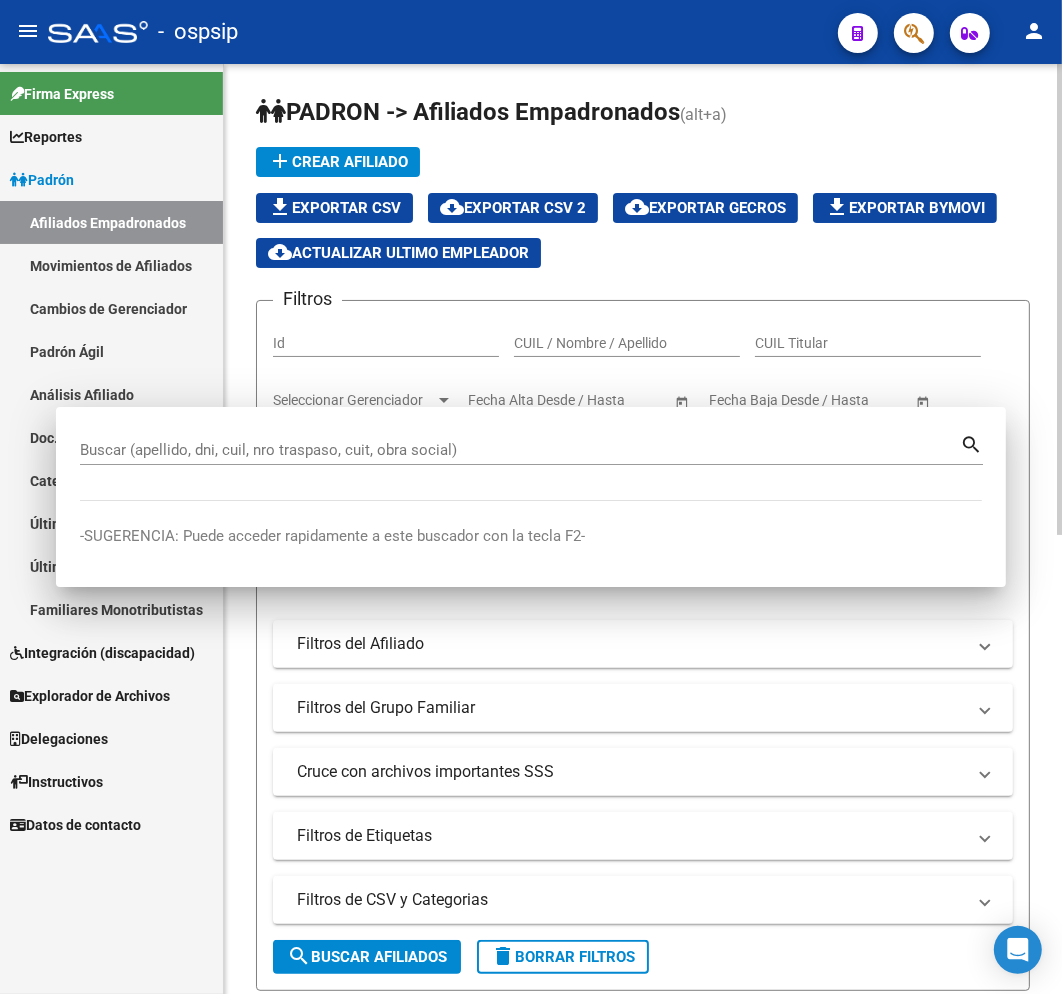 click on "menu -   ospsip  person    Firma Express     Reportes Padrón Traspasos x O.S. Traspasos x Gerenciador Traspasos x Provincia Nuevos Aportantes Métricas - Padrón SSS Métricas - Crecimiento Población    Padrón Afiliados Empadronados Movimientos de Afiliados Cambios de Gerenciador Padrón Ágil Análisis Afiliado Doc. Respaldatoria Categorías Última DDJJ Último Aporte MT/PD Familiares Monotributistas    Integración (discapacidad) Certificado Discapacidad    Explorador de Archivos Sistemas Externos Inserciones Manuales de Padrón Ágil SSS Traspasos Res. 01/2025 y Revs. Opciones Diarias (+) RG - Altas ONLINE (+) RG - Bajas ONLINE (+) MT - Altas ONLINE (+) MT - Bajas ONLINE (+) MT - Adhesiones (+) Padrón Completo SSS MT - Bajas Directas Novedades Recibidas Novedades Aceptadas Novedades Rechazadas Padrón Desempleo RG - Expedientes MT - Familiares MT - Inconsistencias RG - Bajas Opción (papel) RG - Altas Opción (papel) MT - Bajas Opción (papel) MT - Altas Opción (papel) MT - Efec. Soc. Planes Id" 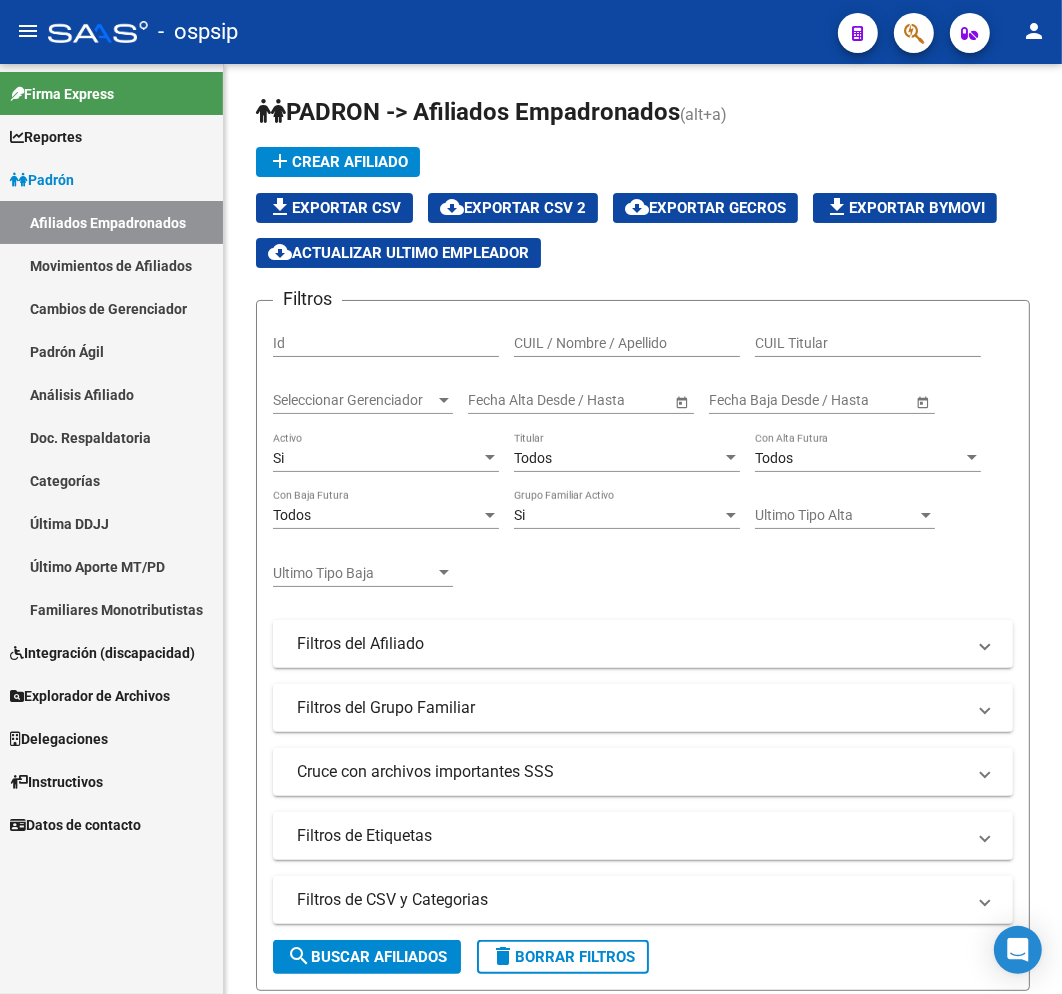 click 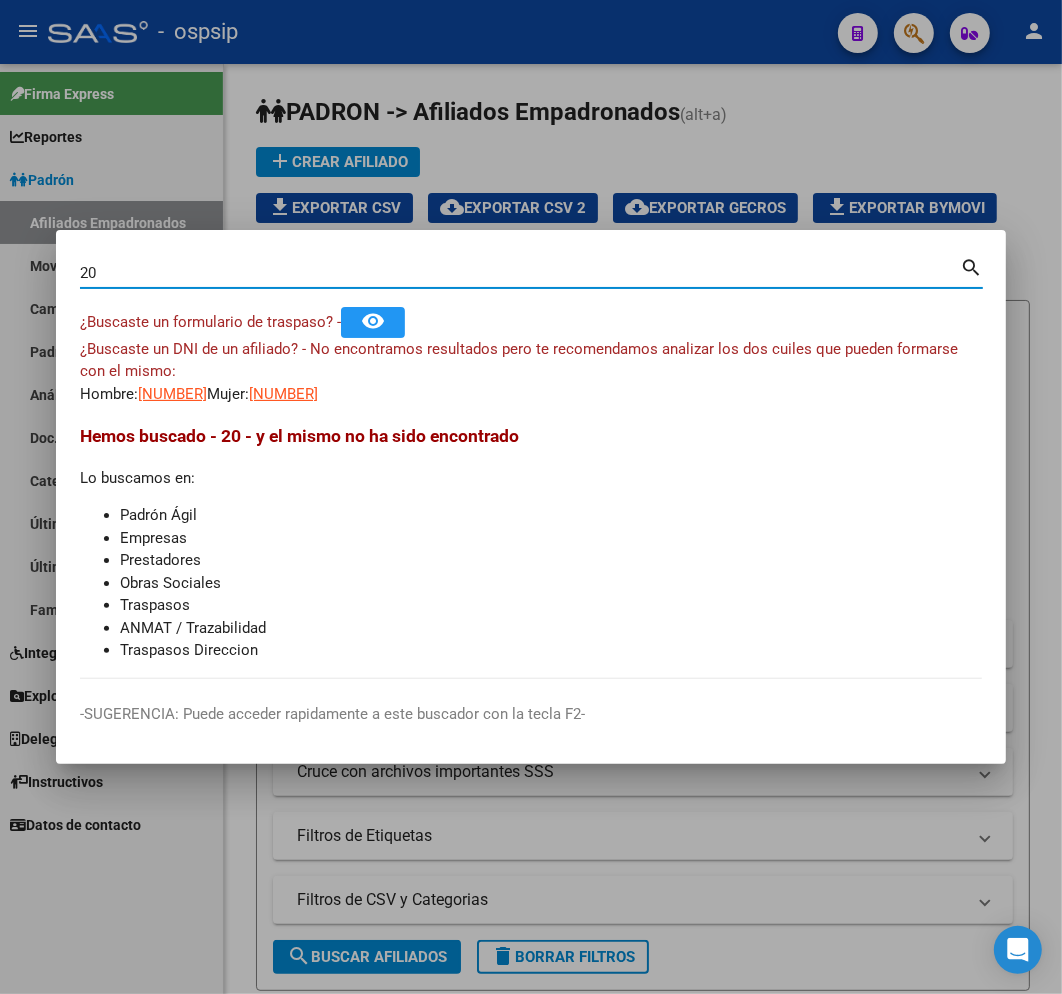 type on "2" 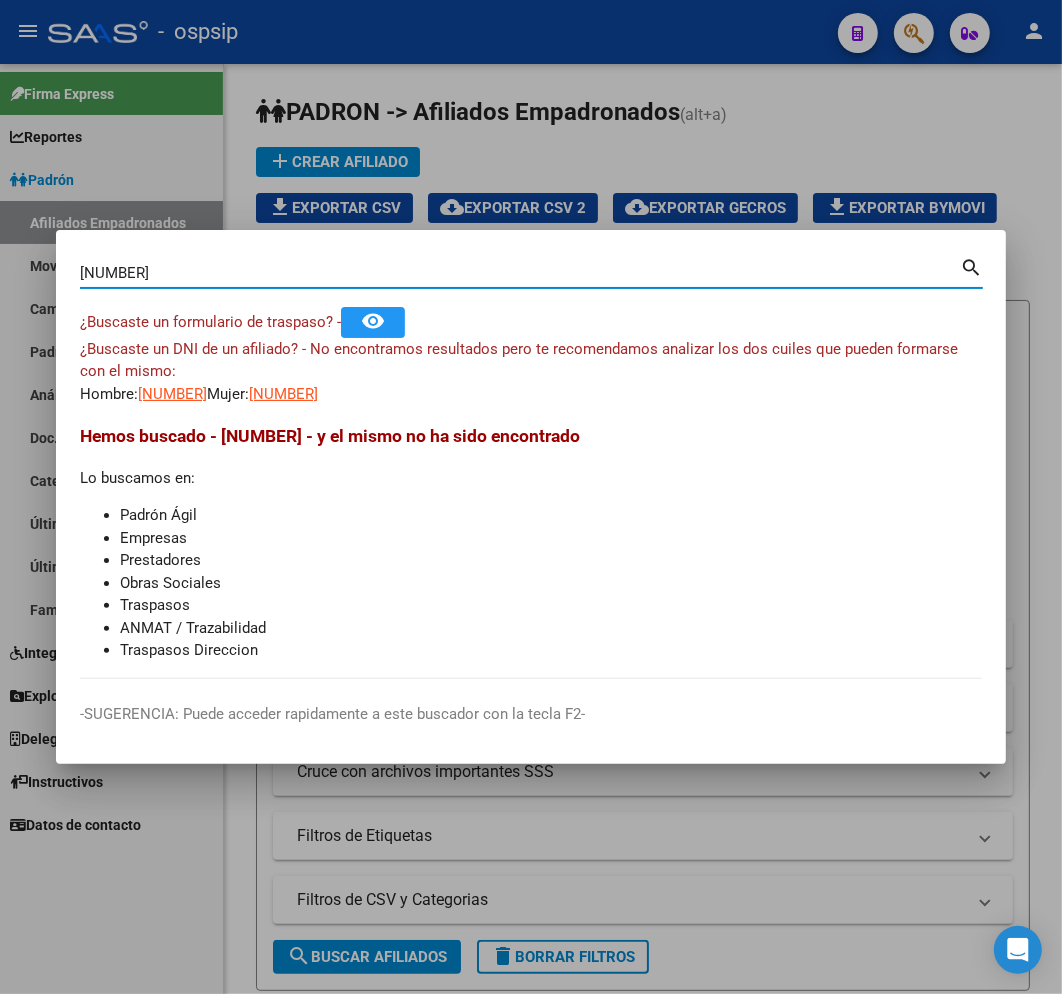 type on "20827451" 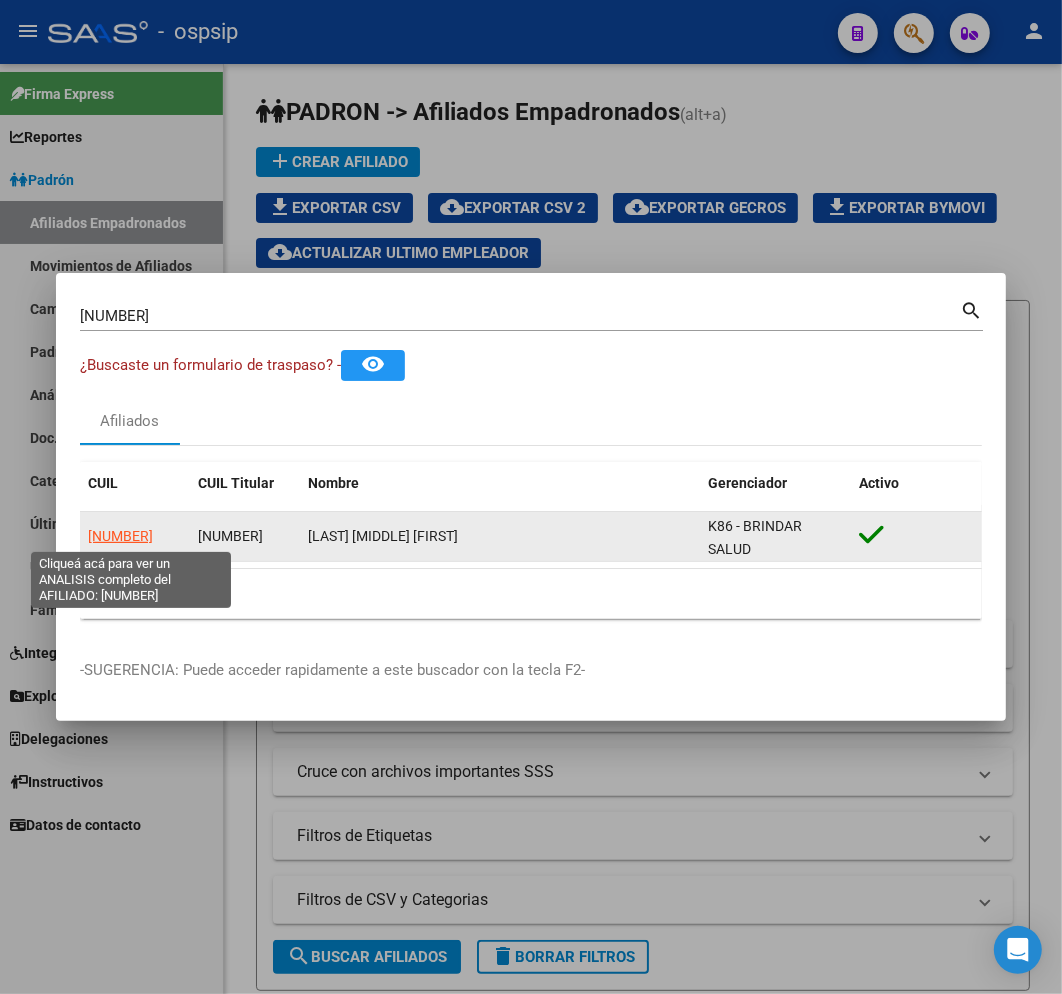 click on "20208274512" 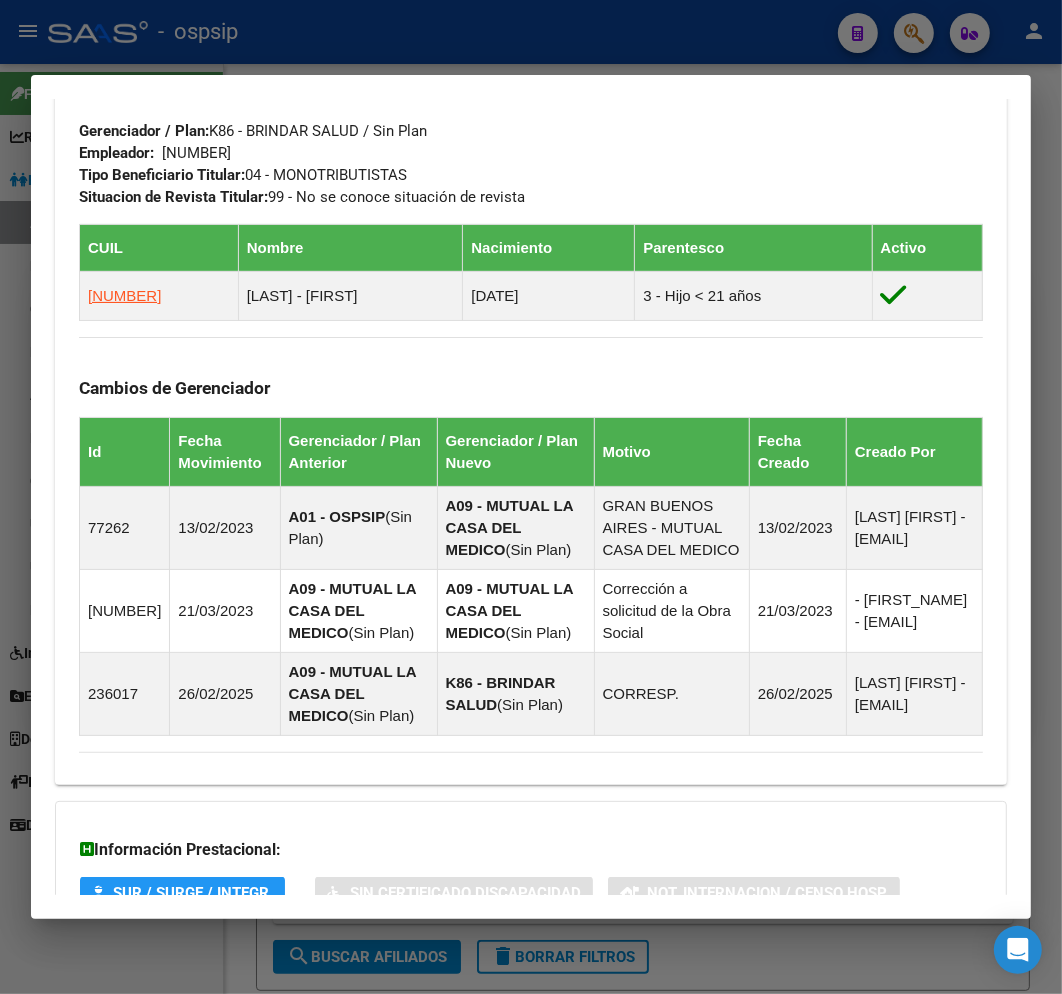 scroll, scrollTop: 1316, scrollLeft: 0, axis: vertical 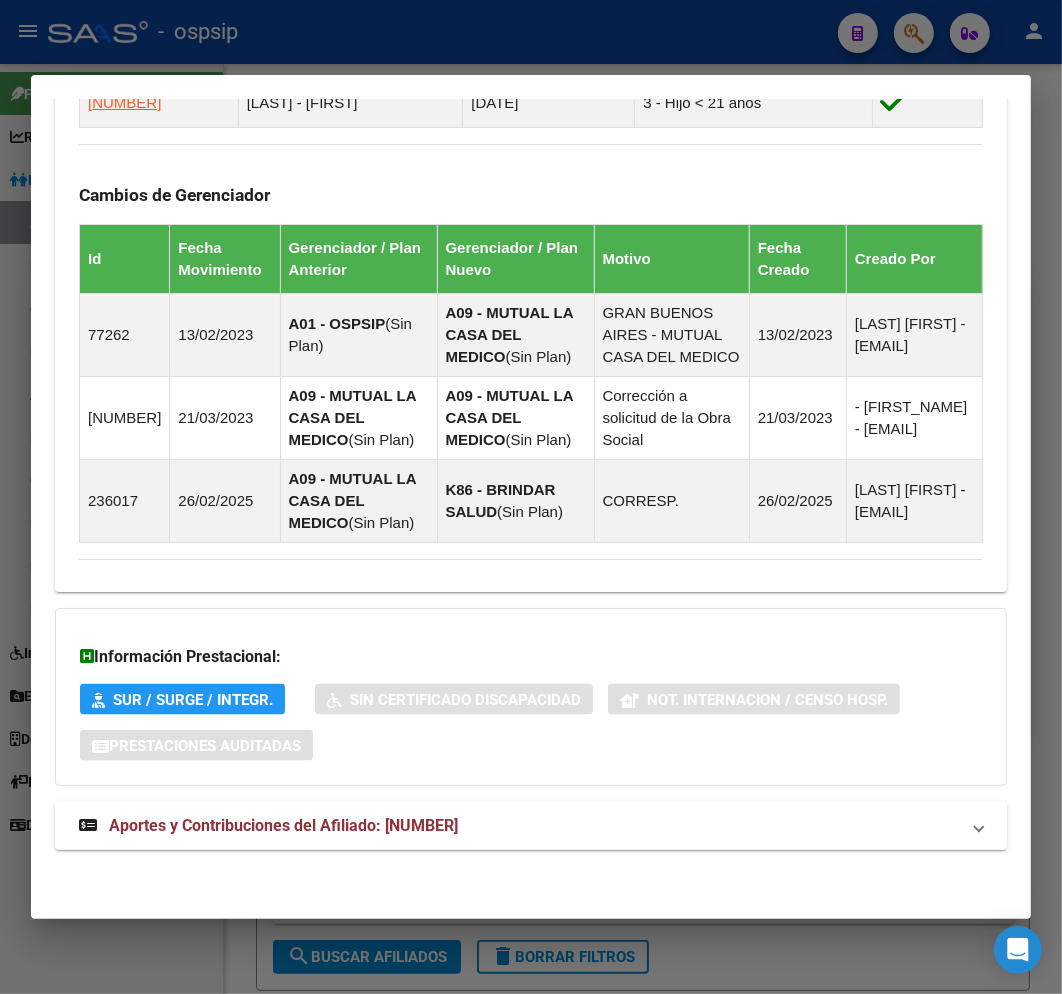 click on "Aportes y Contribuciones del Afiliado: 20208274512" at bounding box center [531, 826] 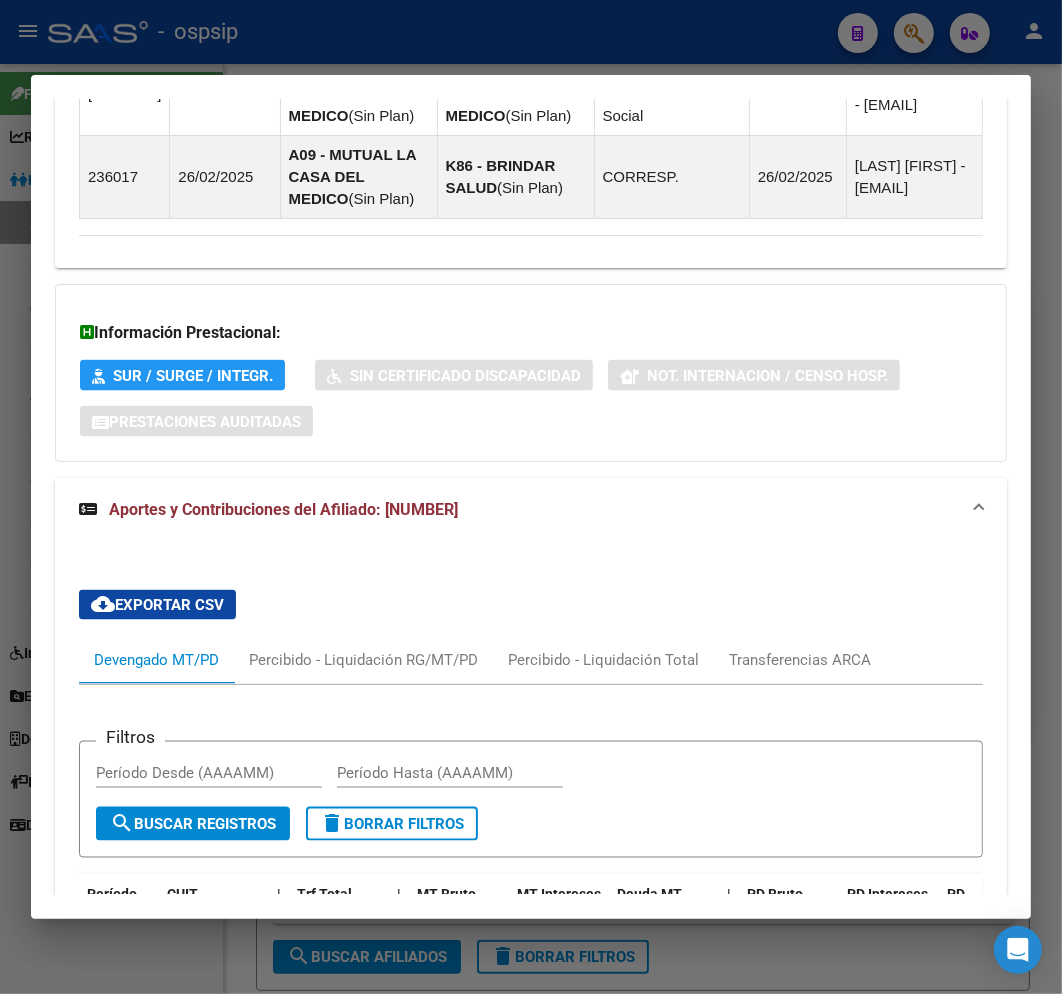 scroll, scrollTop: 1825, scrollLeft: 0, axis: vertical 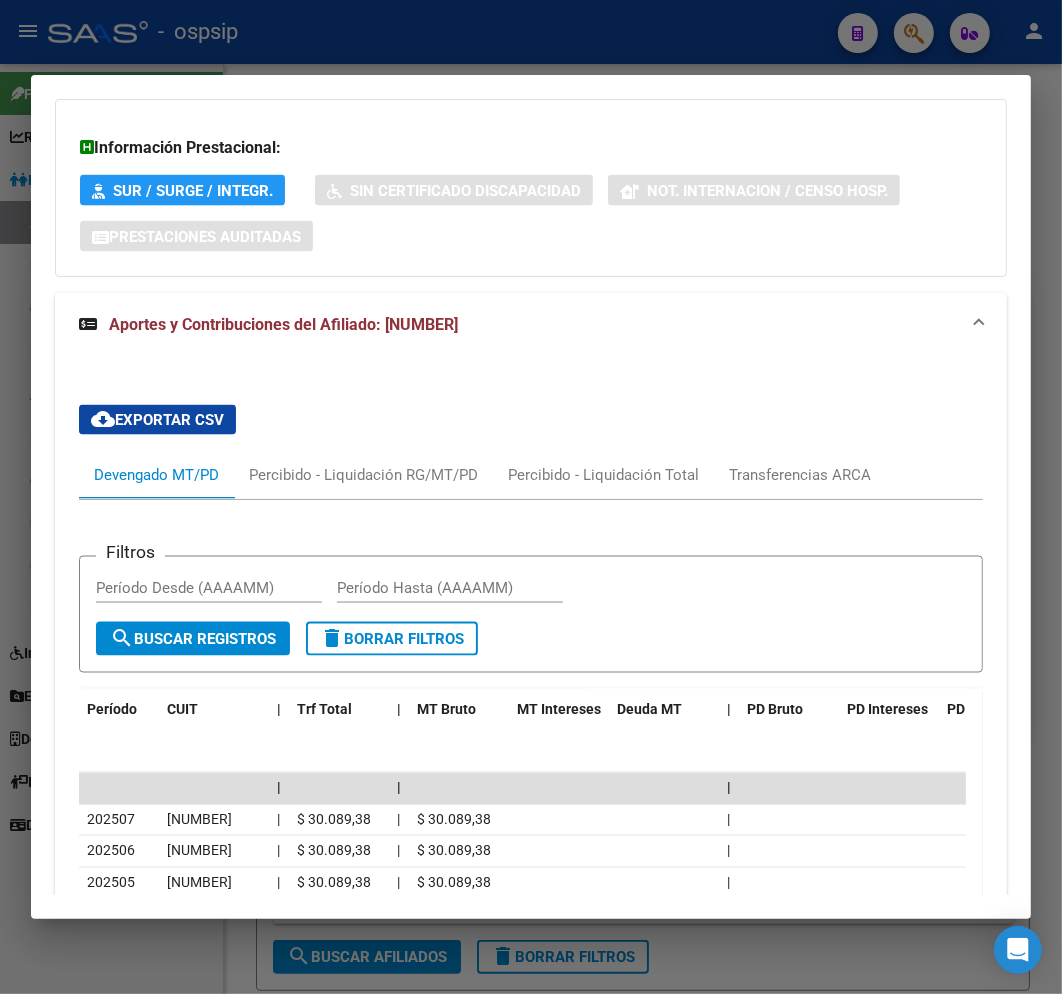 click at bounding box center [531, 497] 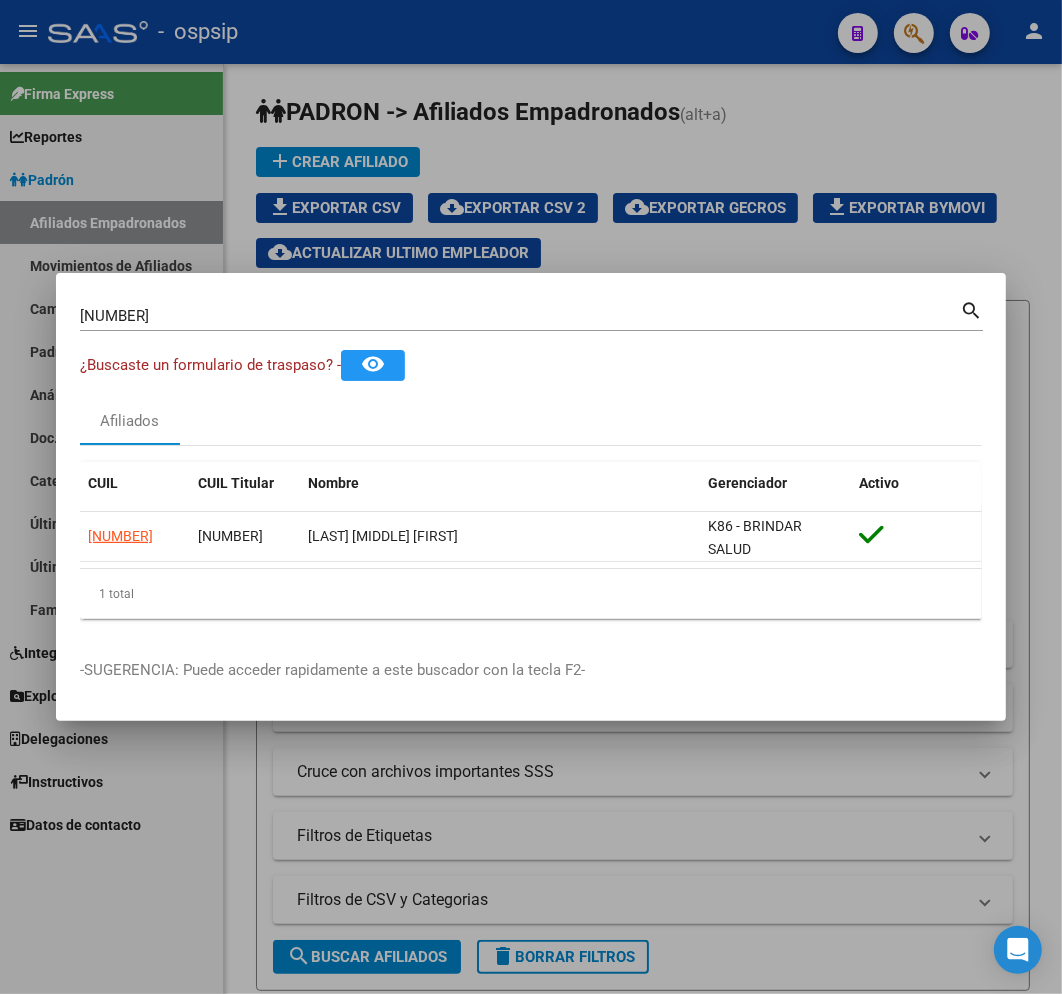 click at bounding box center [531, 497] 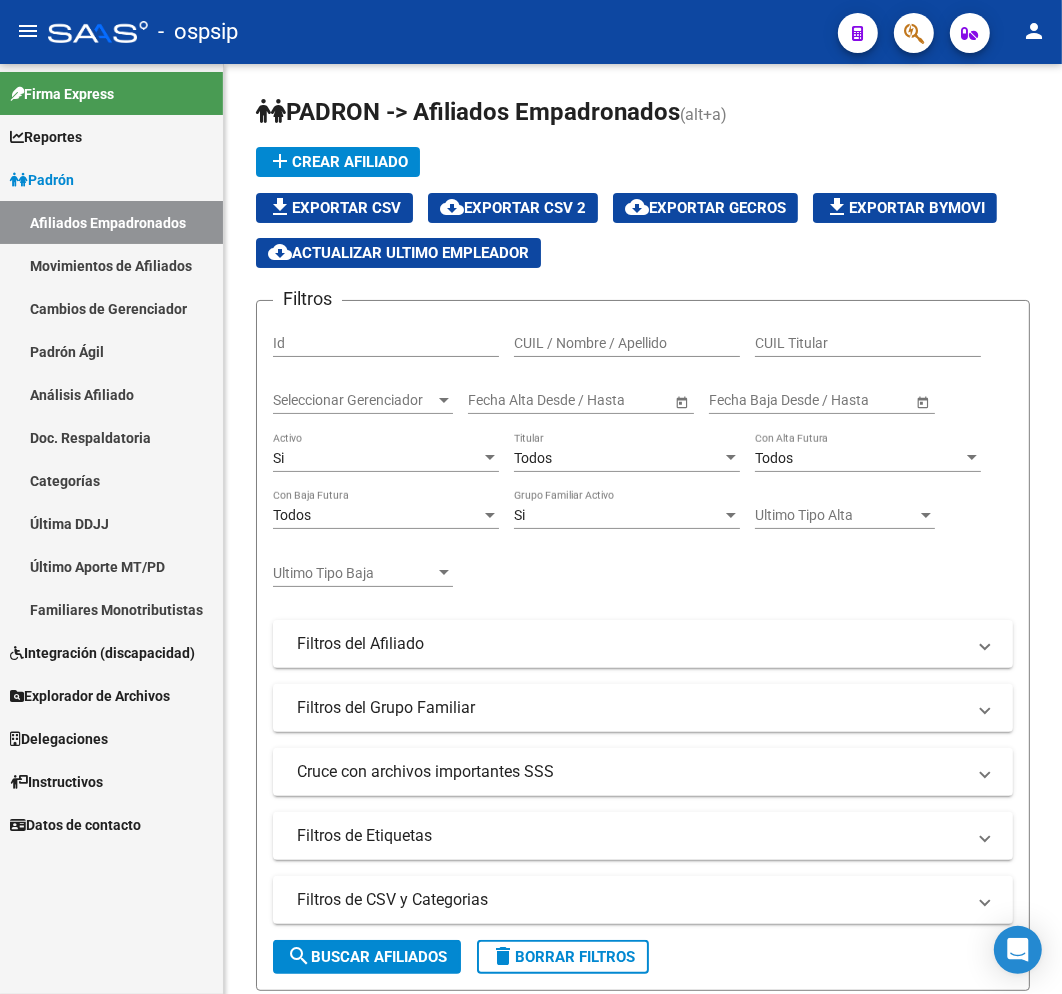 drag, startPoint x: 451, startPoint y: 47, endPoint x: 530, endPoint y: 107, distance: 99.20181 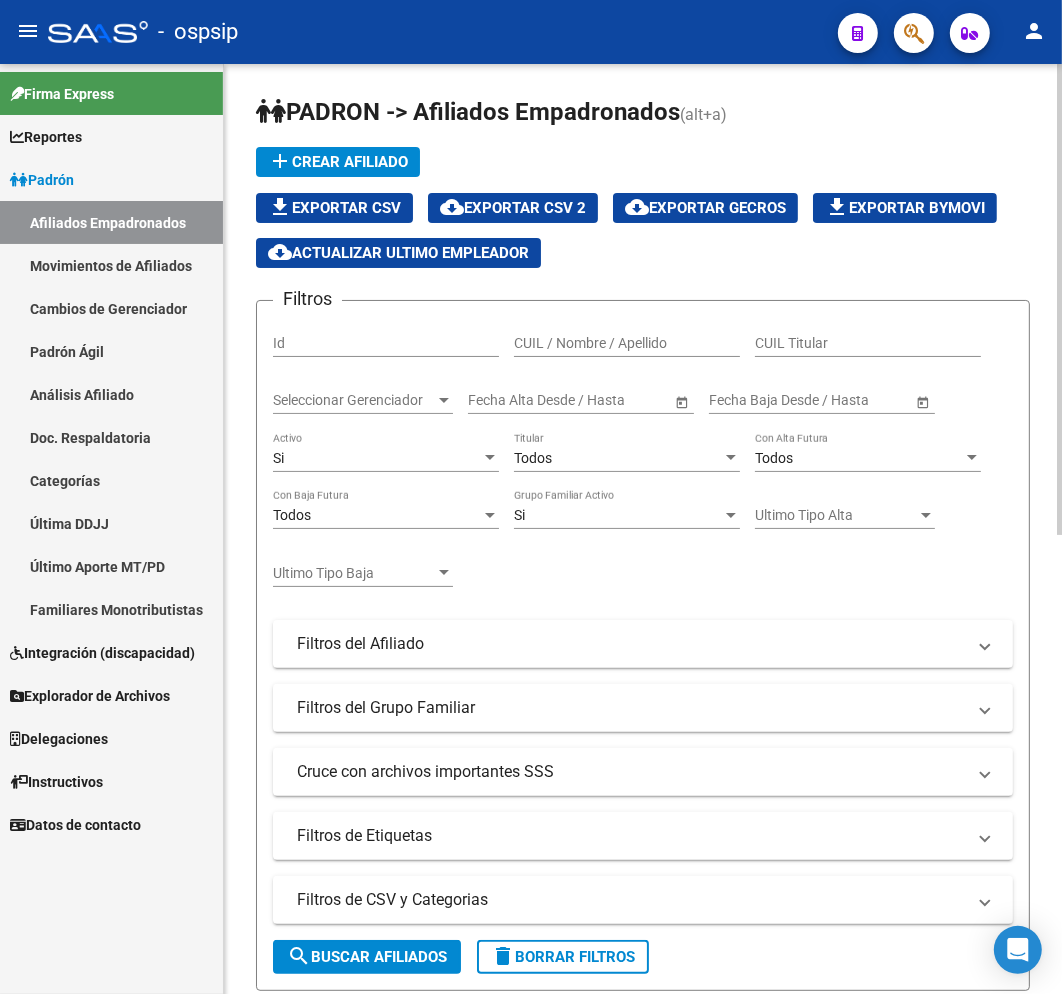 click on "-   ospsip" 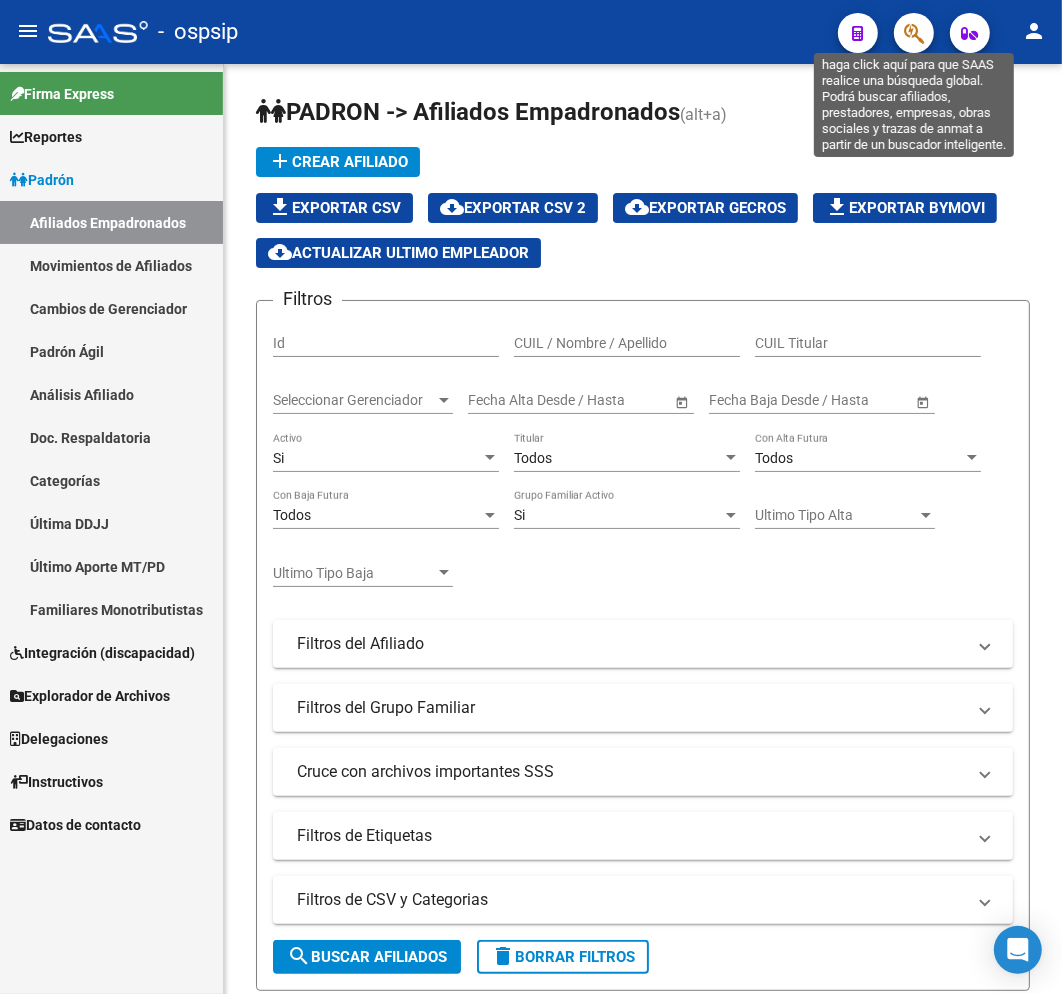 click 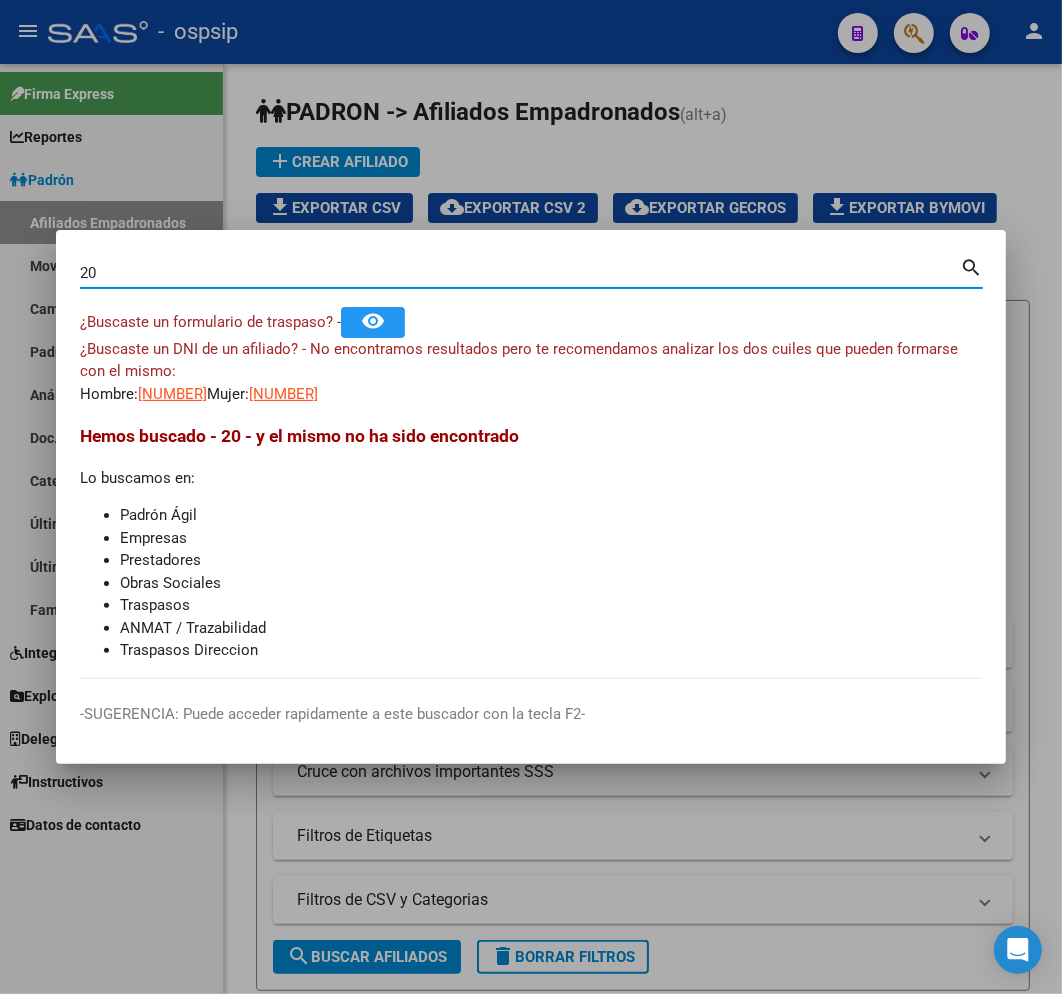 type on "2" 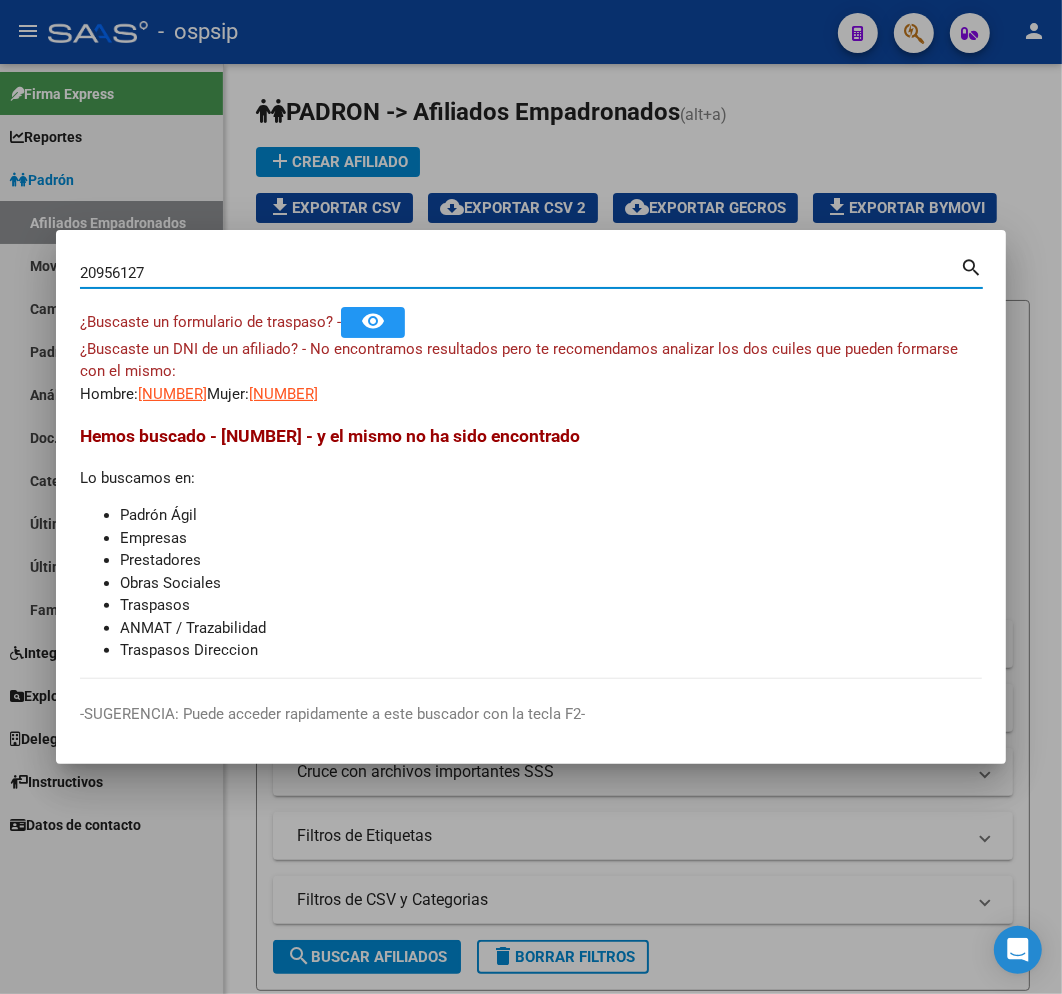 type on "20956127" 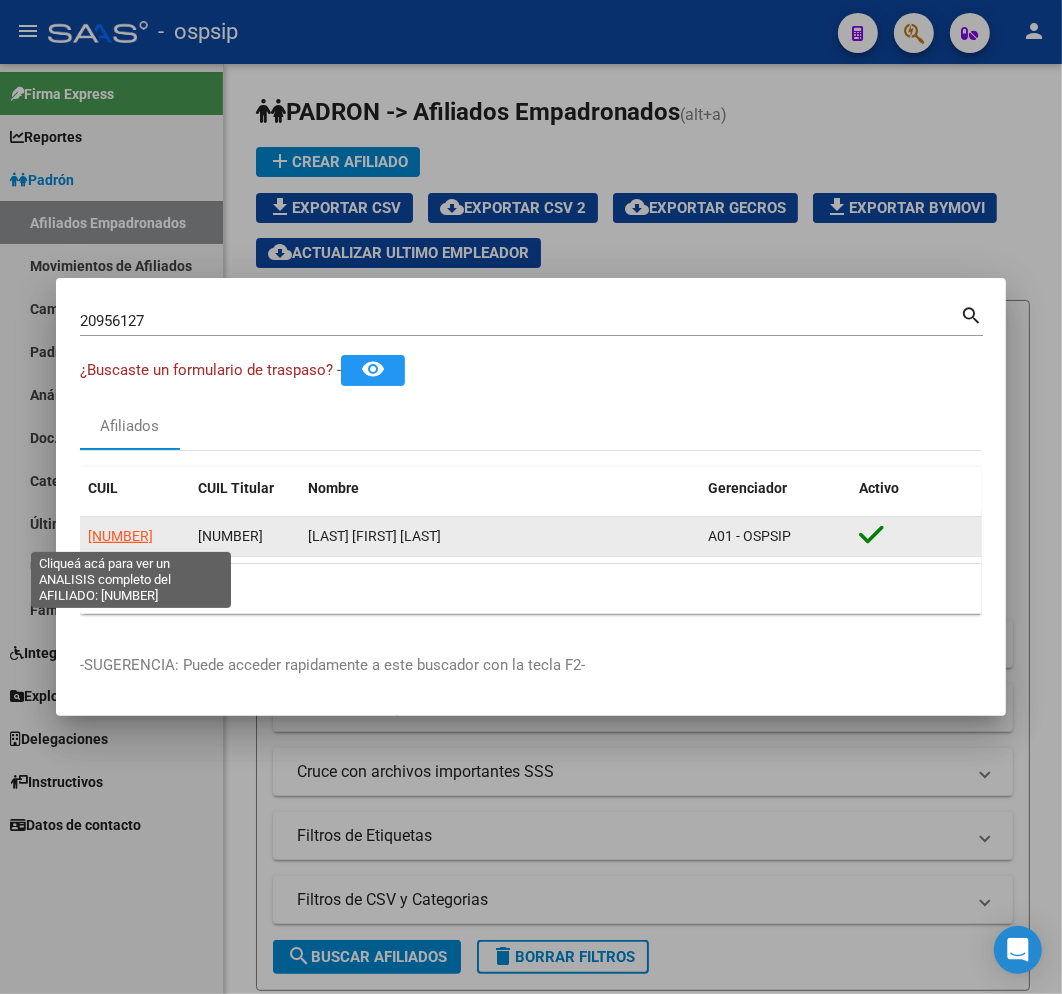 click on "20209561272" 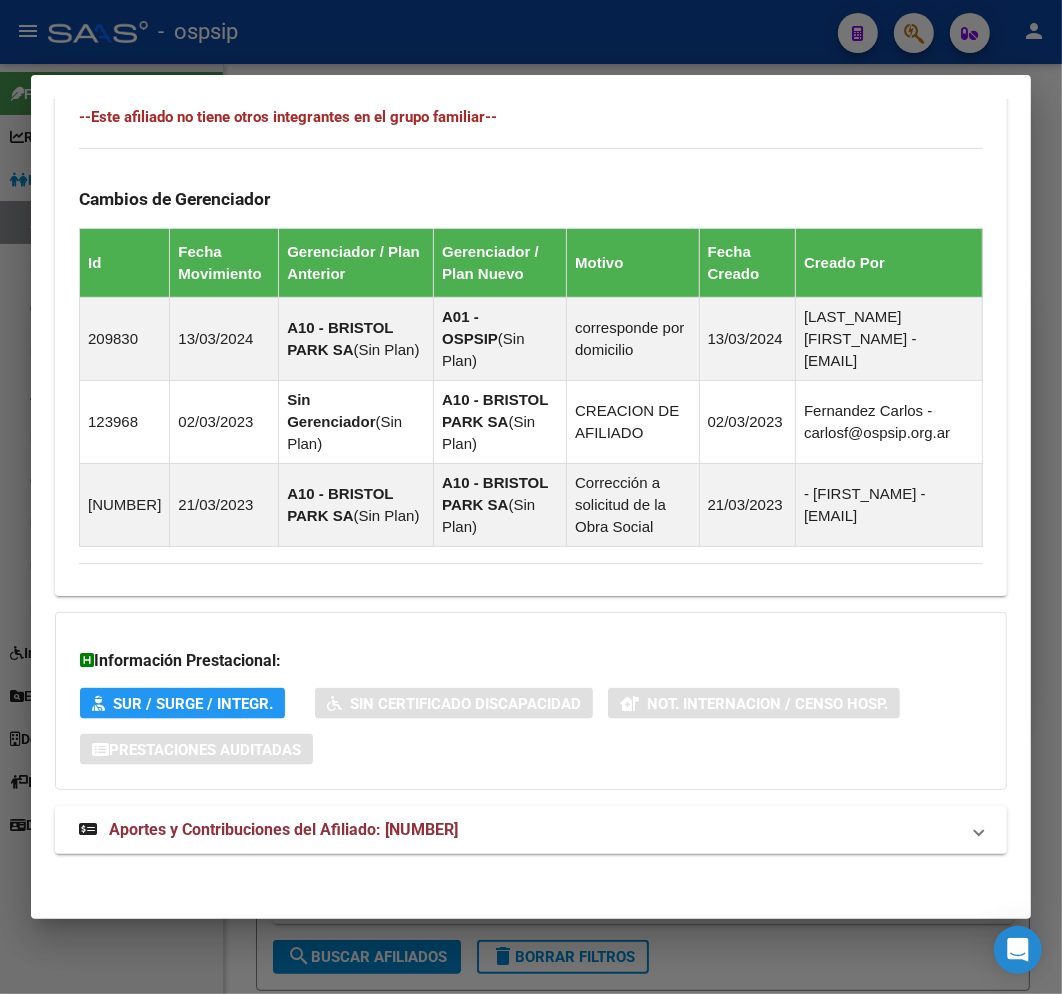 scroll, scrollTop: 1276, scrollLeft: 0, axis: vertical 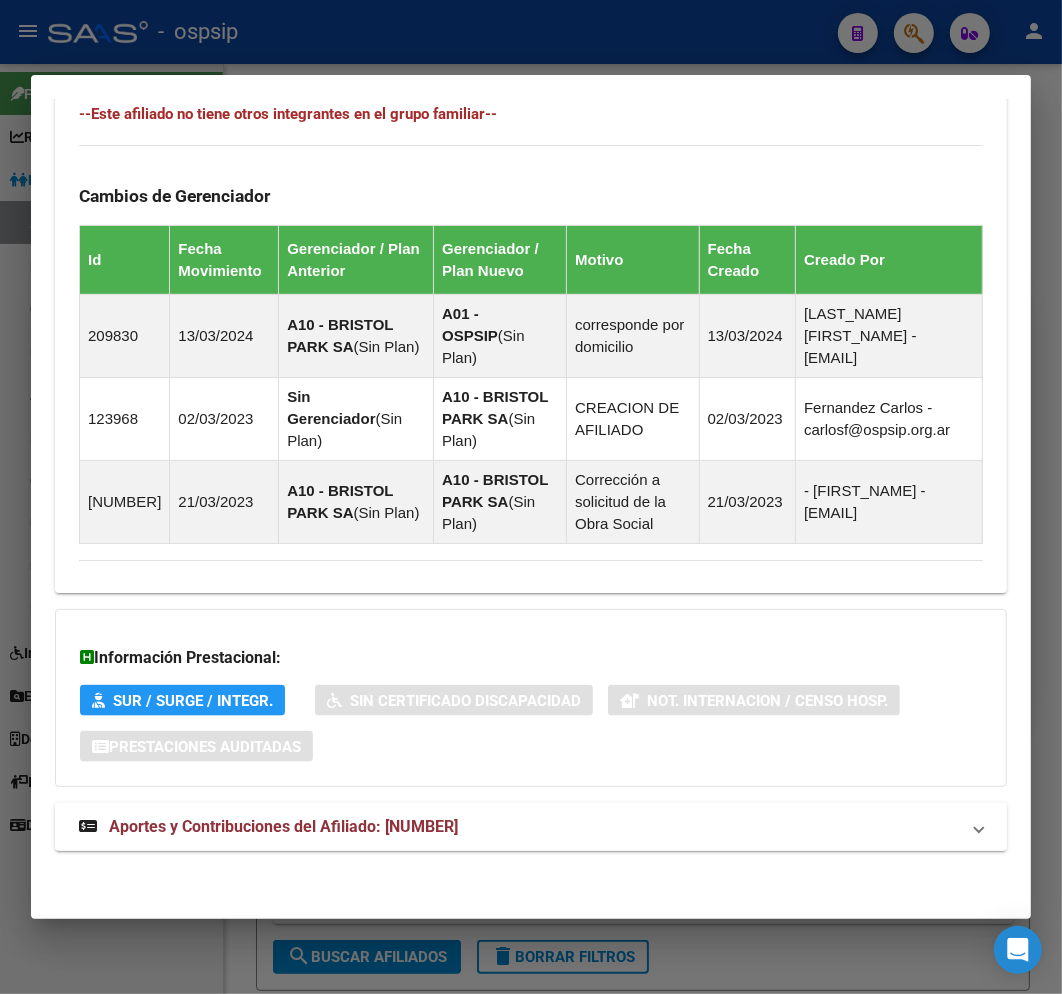 click on "Aportes y Contribuciones del Afiliado: 20209561272" at bounding box center [519, 827] 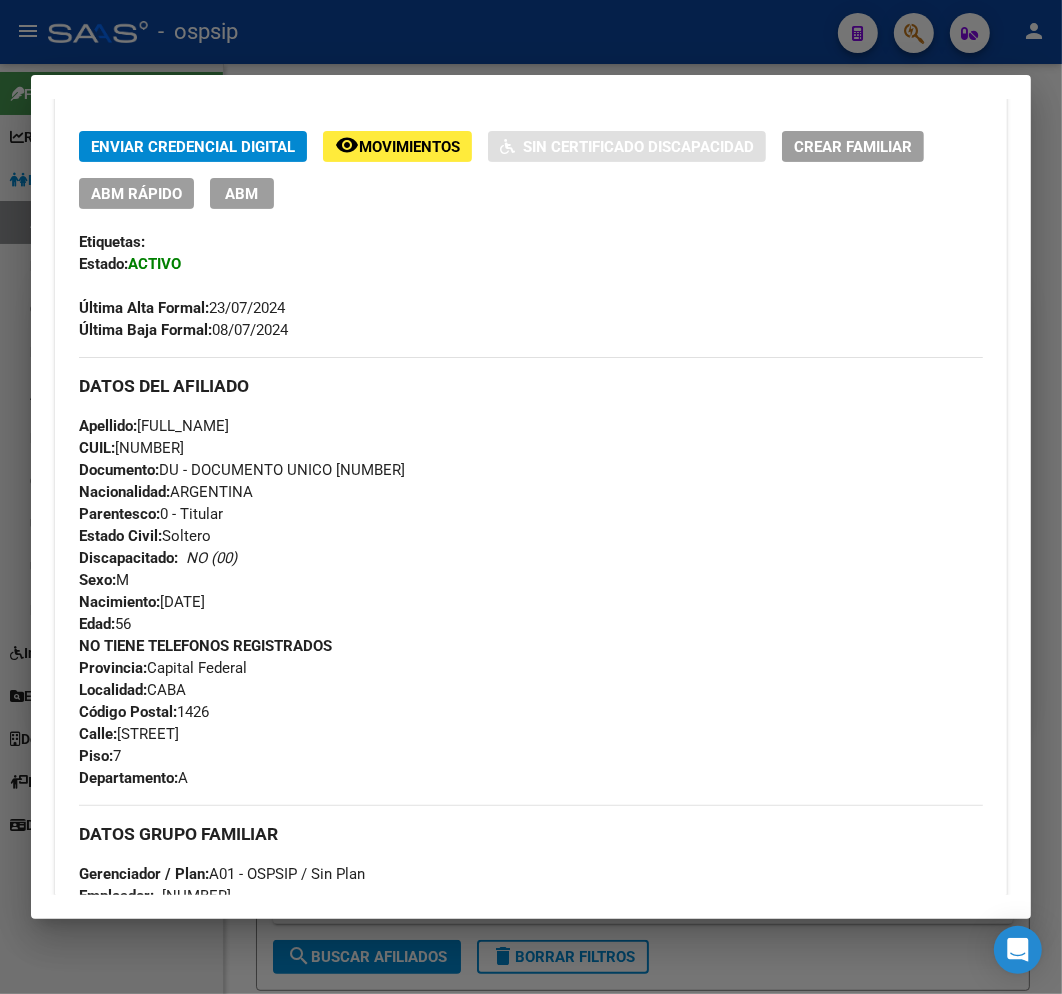 scroll, scrollTop: 402, scrollLeft: 0, axis: vertical 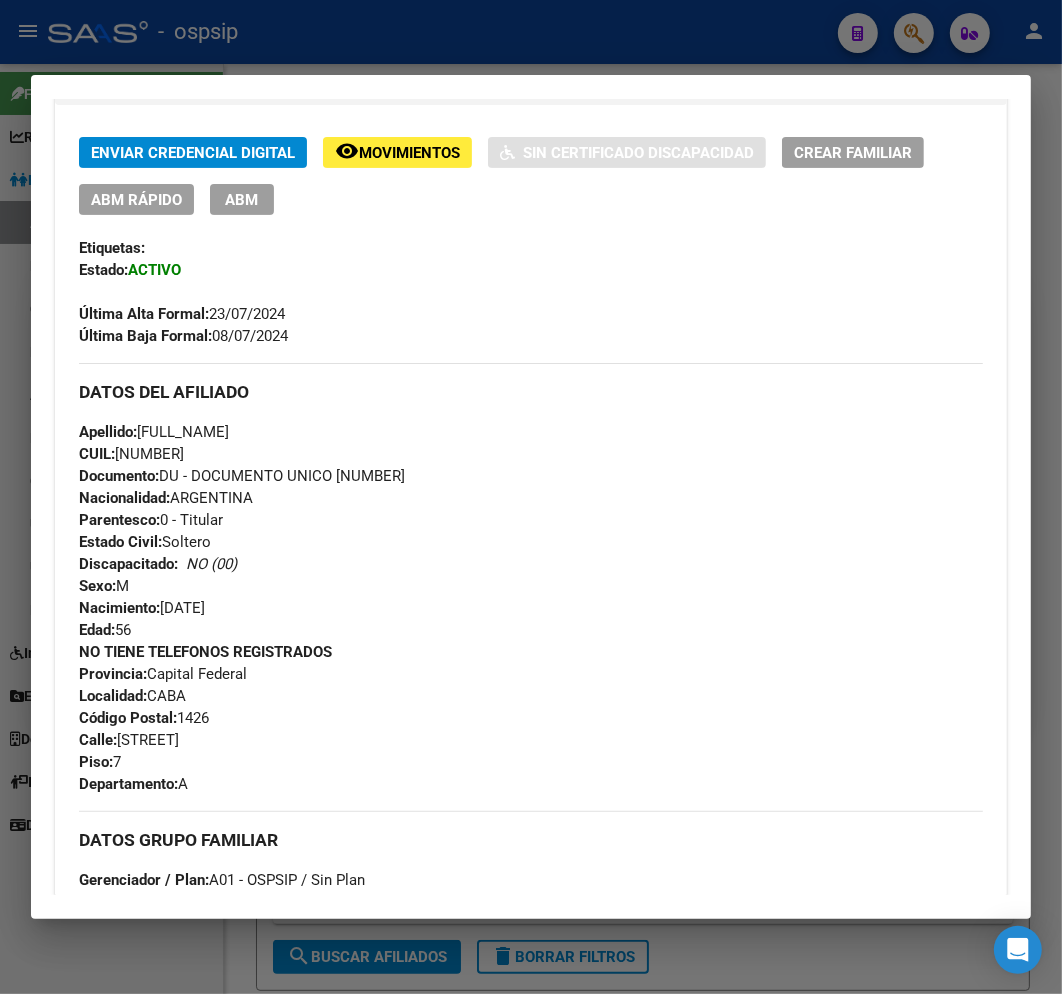click at bounding box center [531, 497] 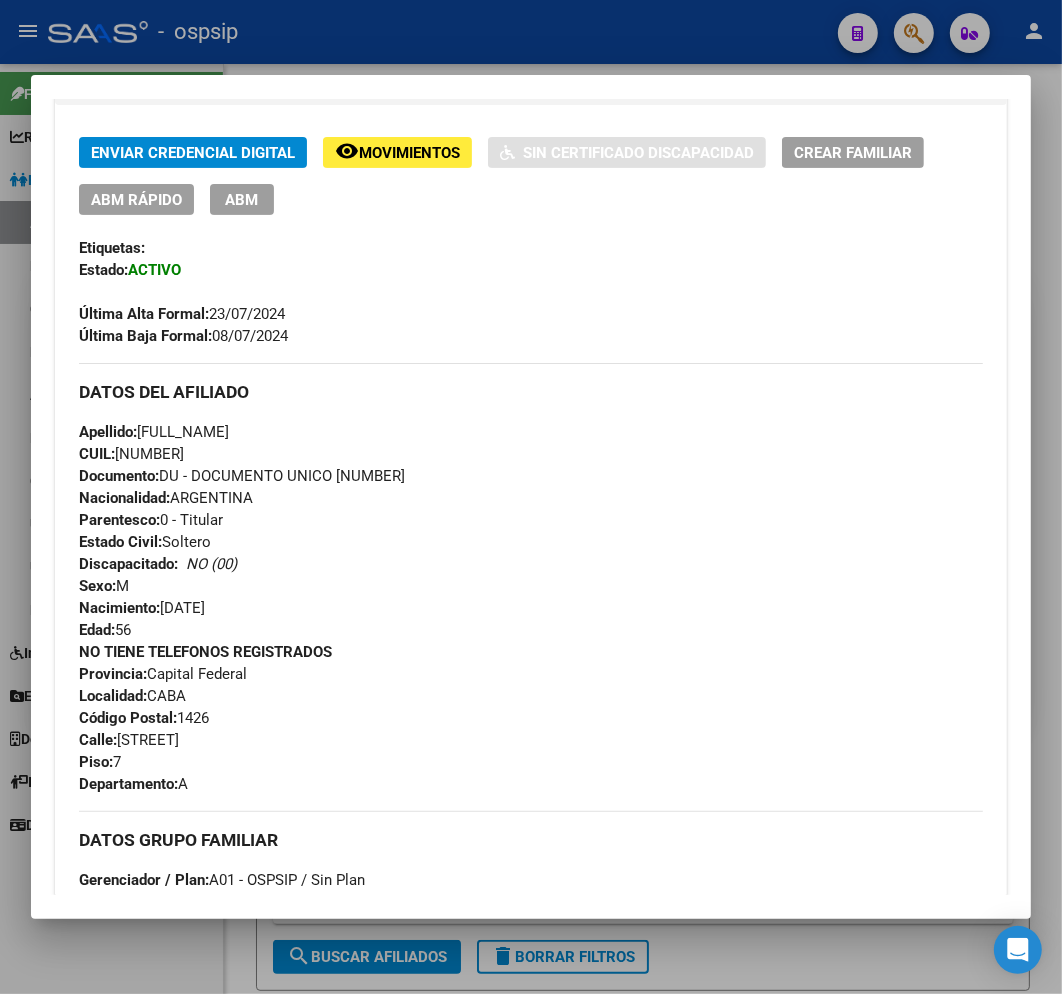 click at bounding box center (531, 497) 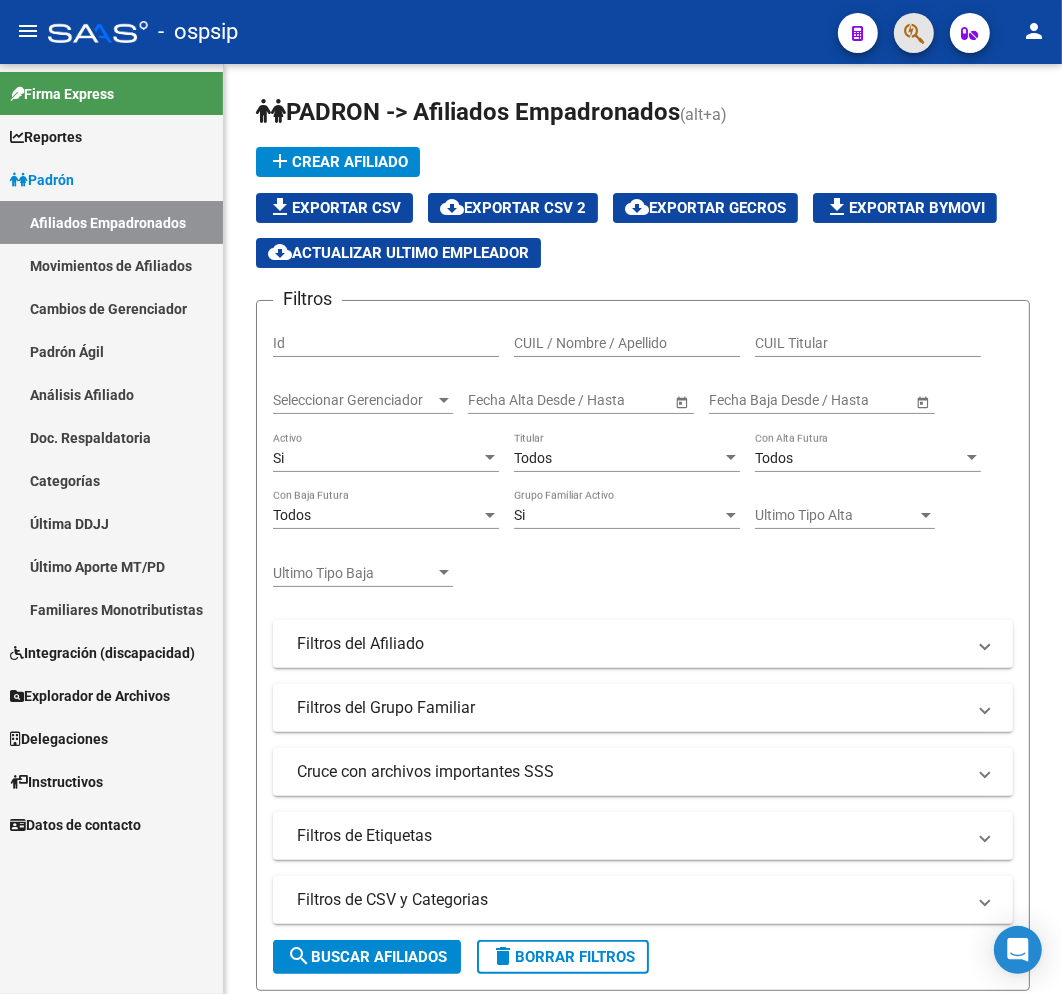 click 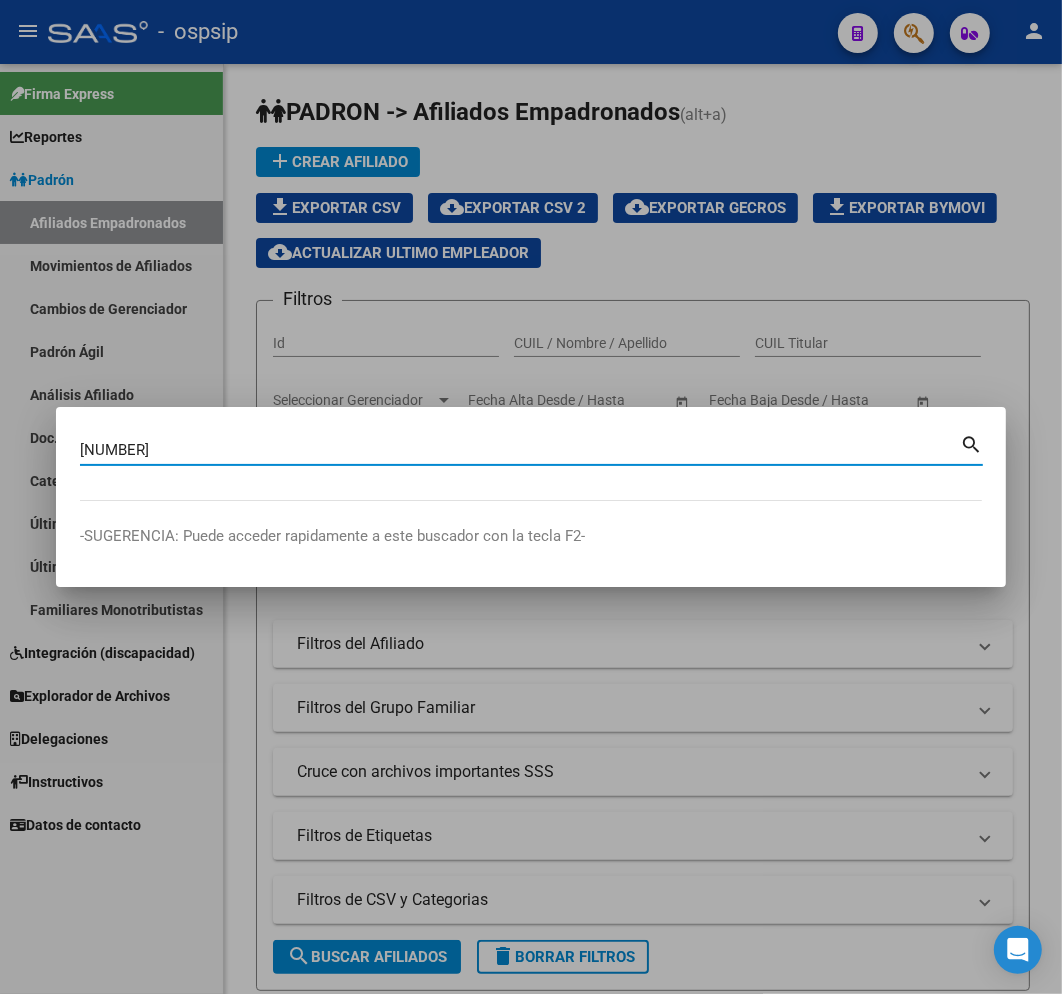 type on "20991864" 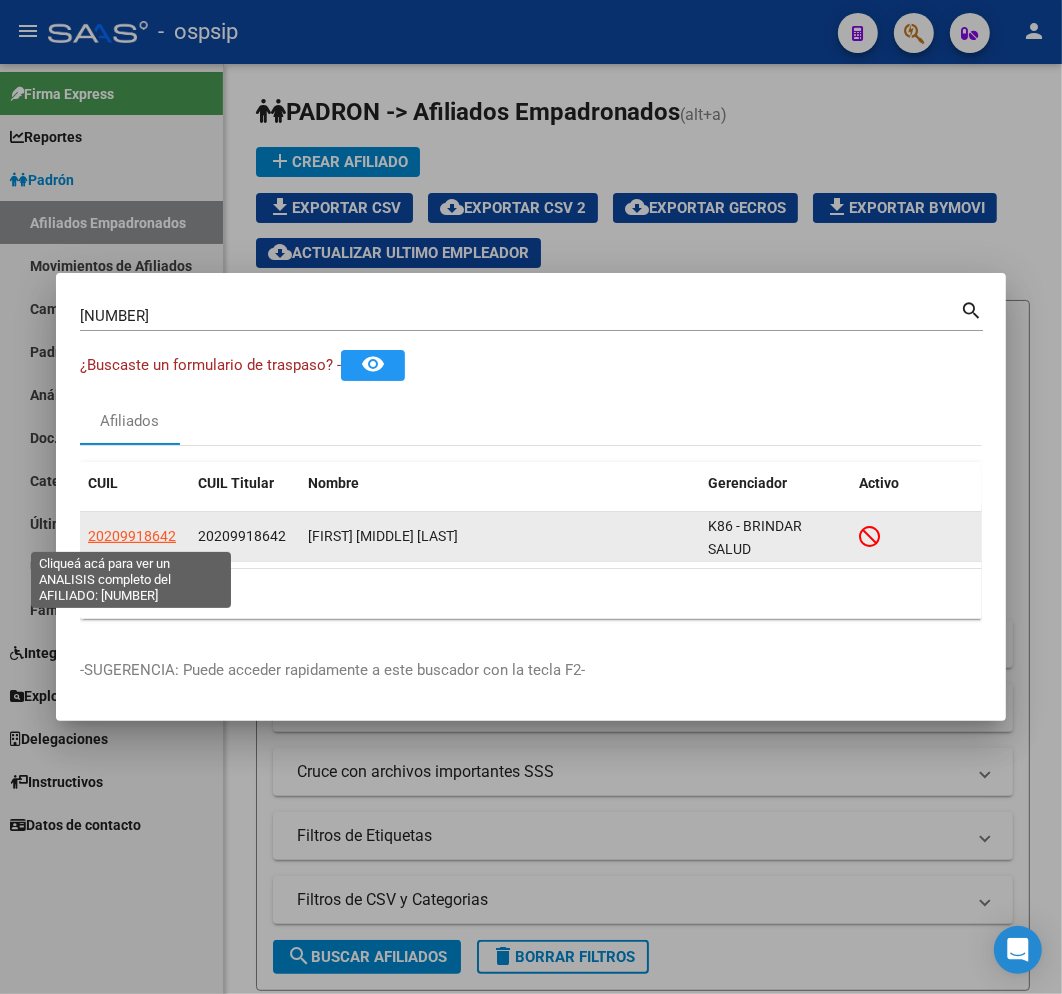 click on "20209918642" 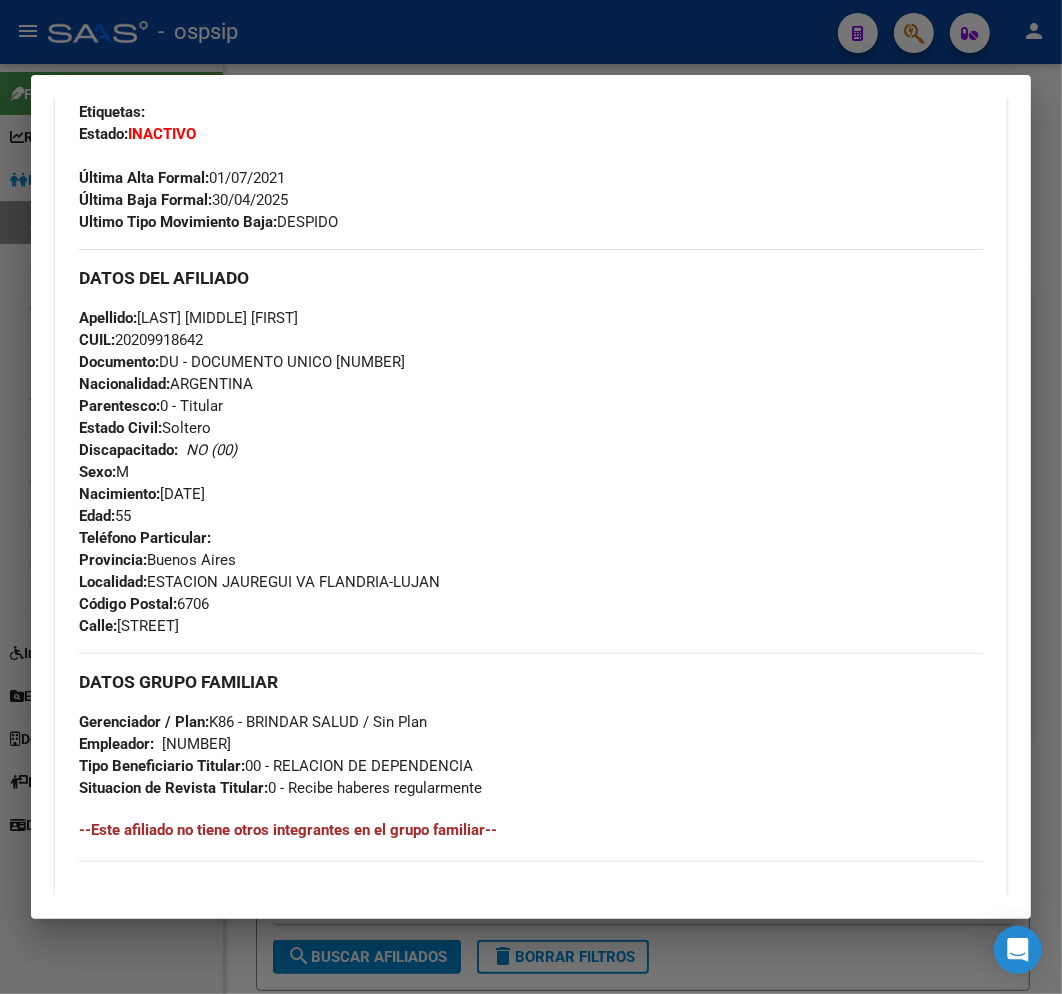 scroll, scrollTop: 1000, scrollLeft: 0, axis: vertical 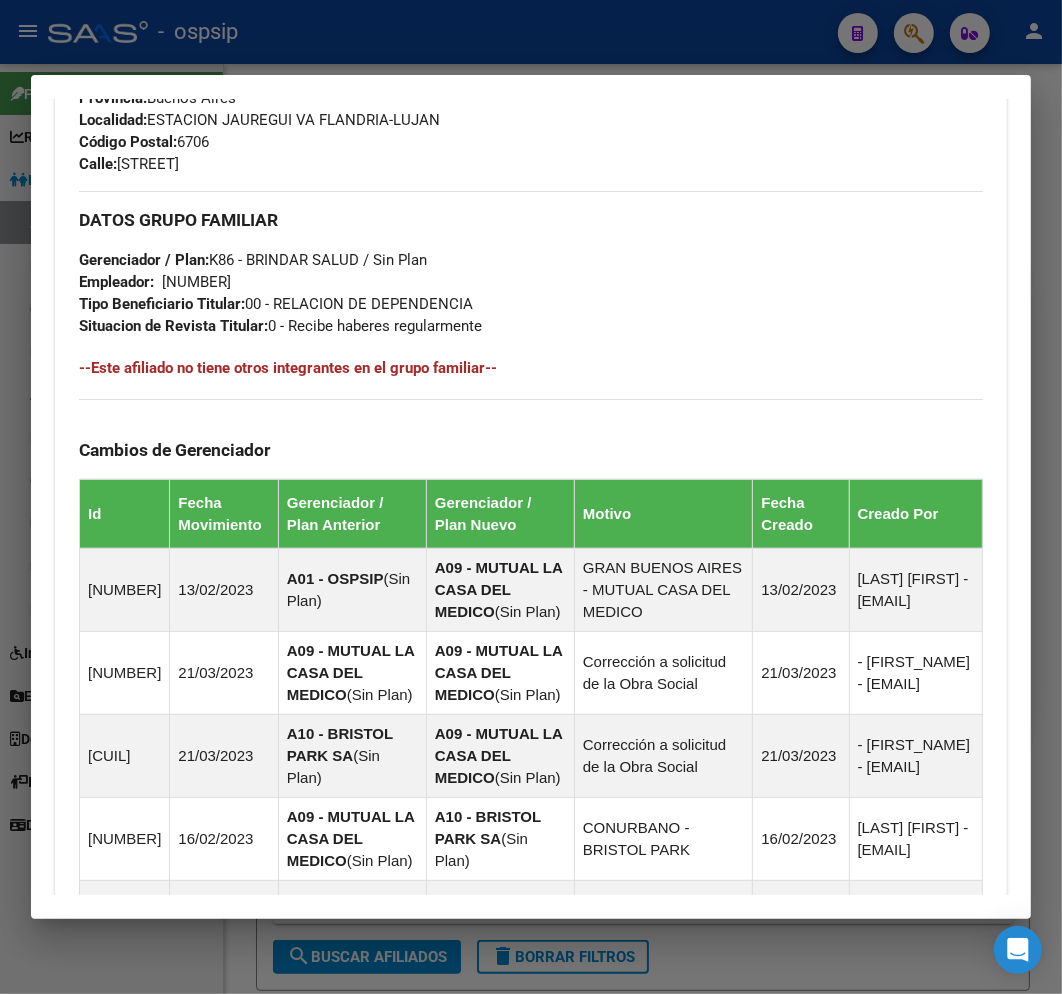 click at bounding box center [531, 497] 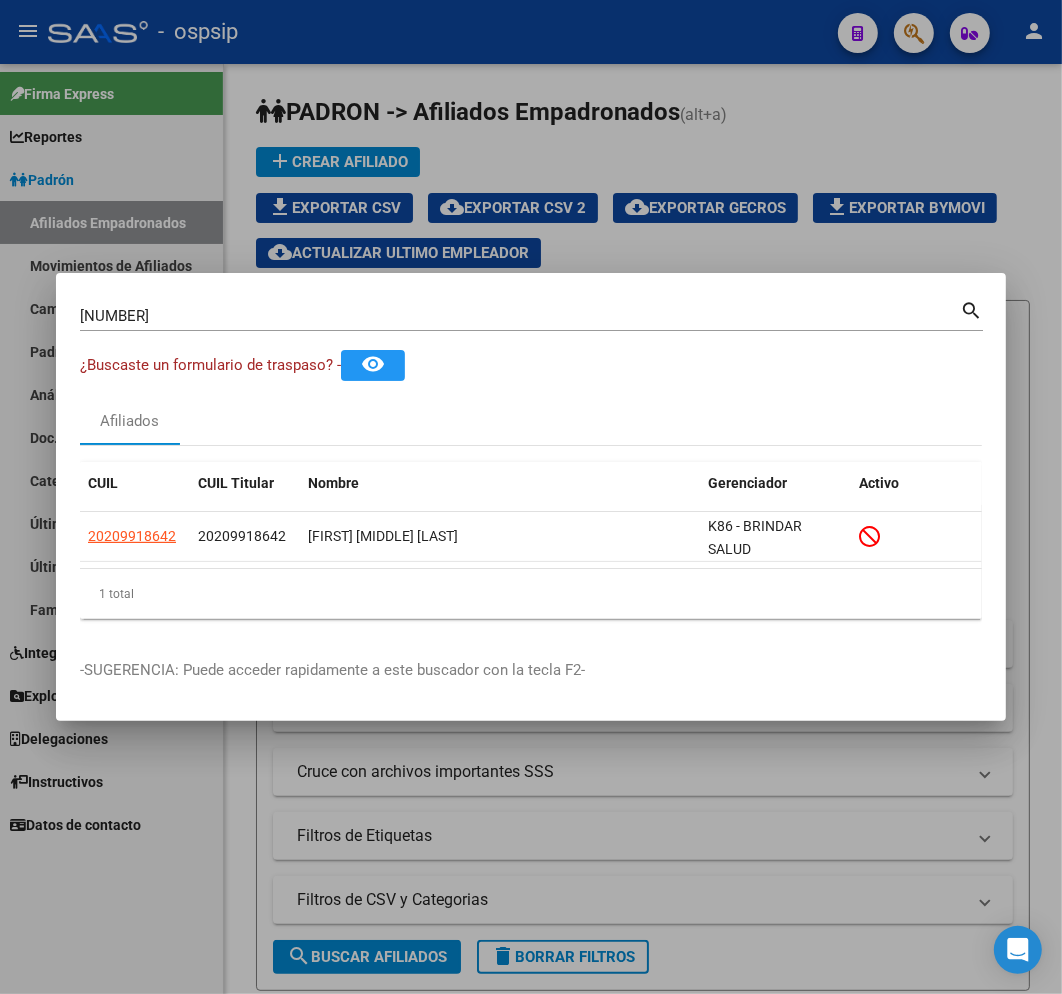 click at bounding box center [531, 497] 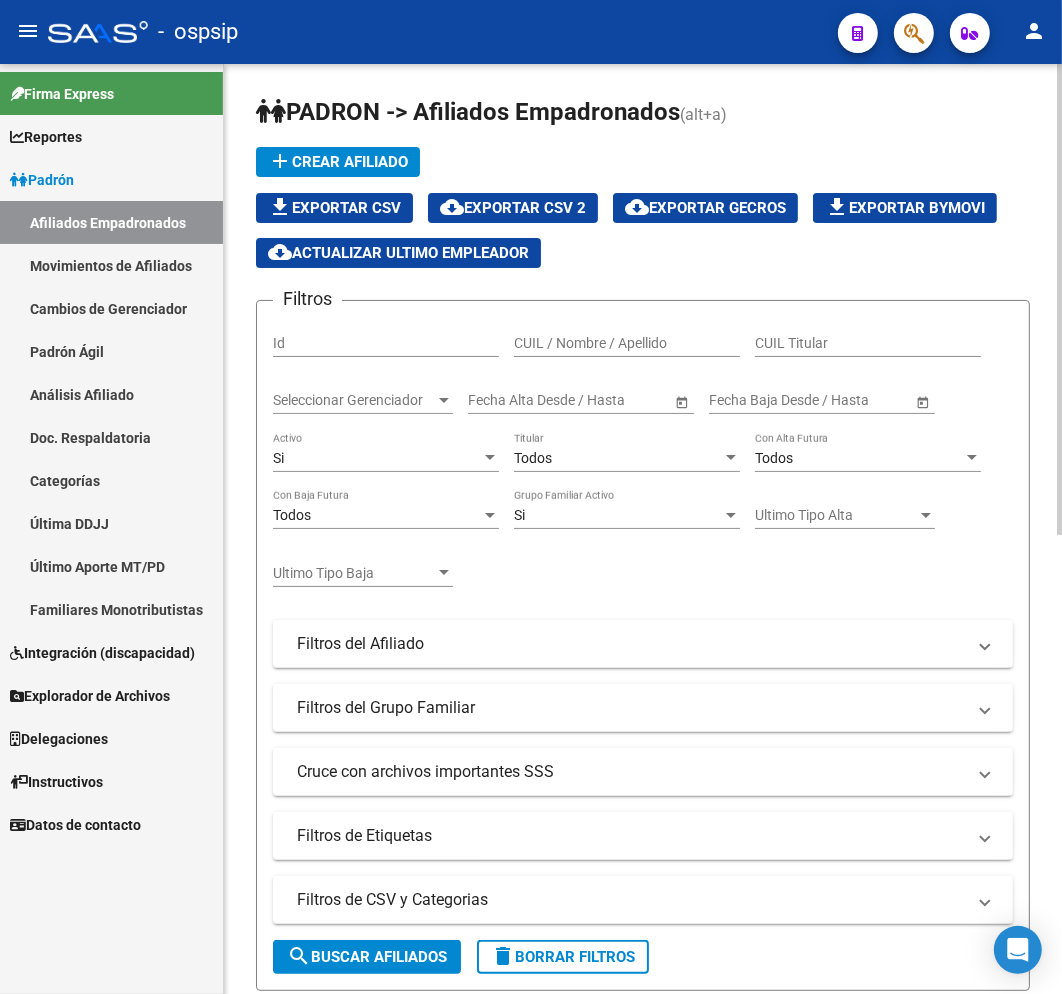 drag, startPoint x: 468, startPoint y: 23, endPoint x: 478, endPoint y: 67, distance: 45.122055 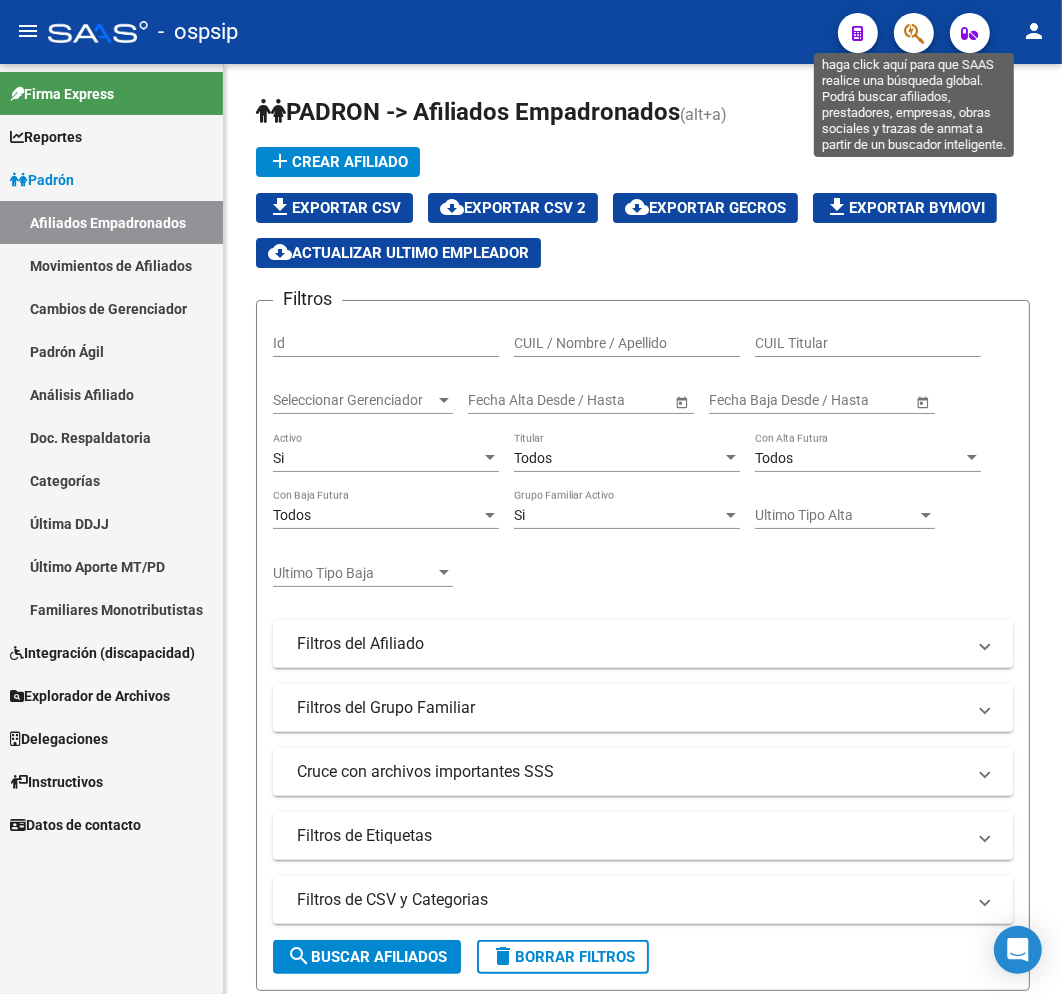 click 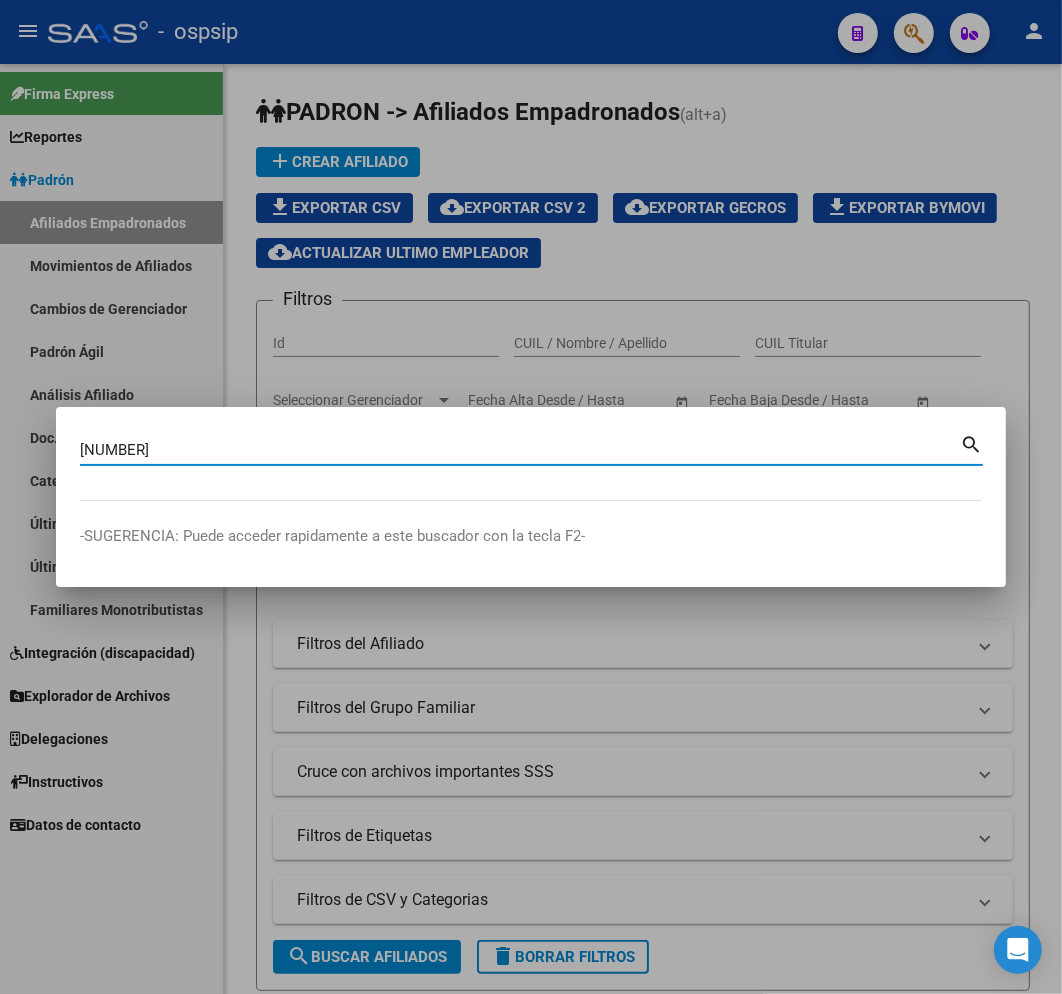 type on "21063462" 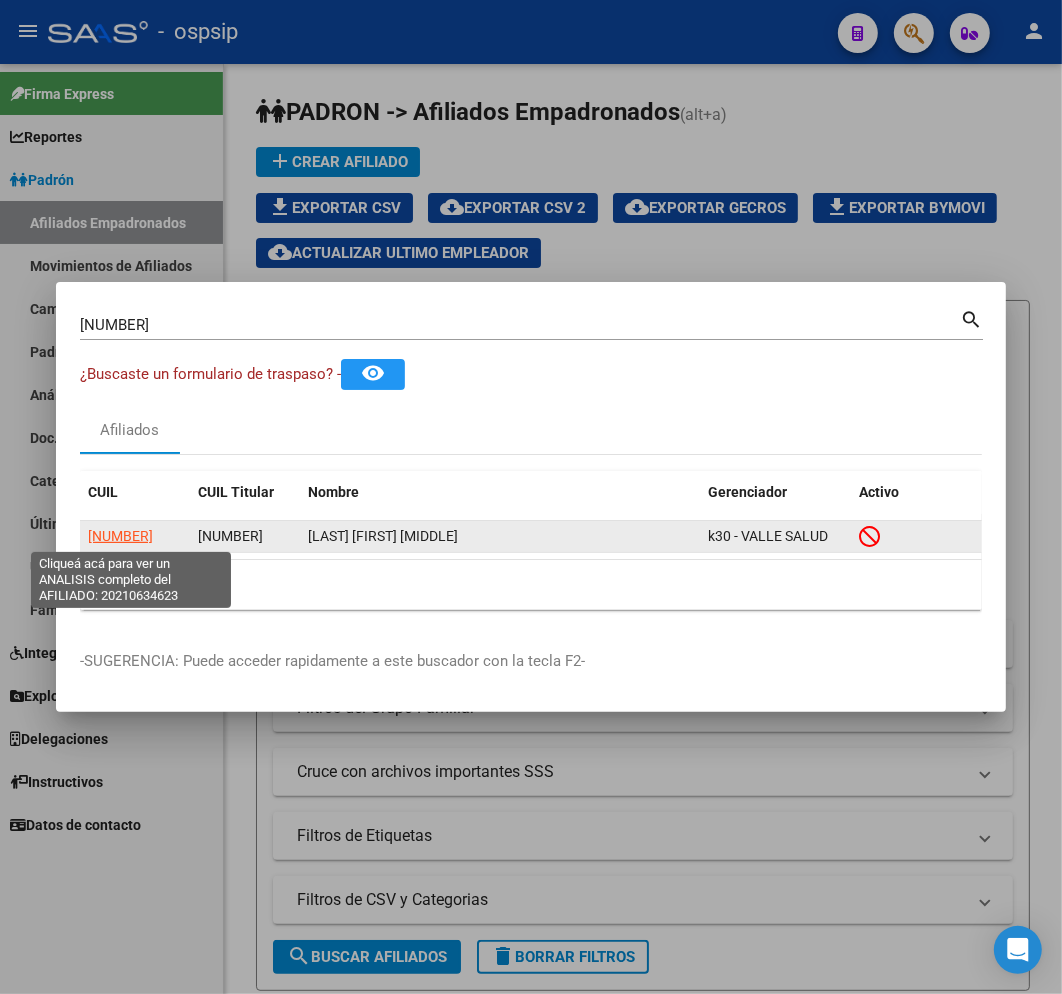 click on "20210634623" 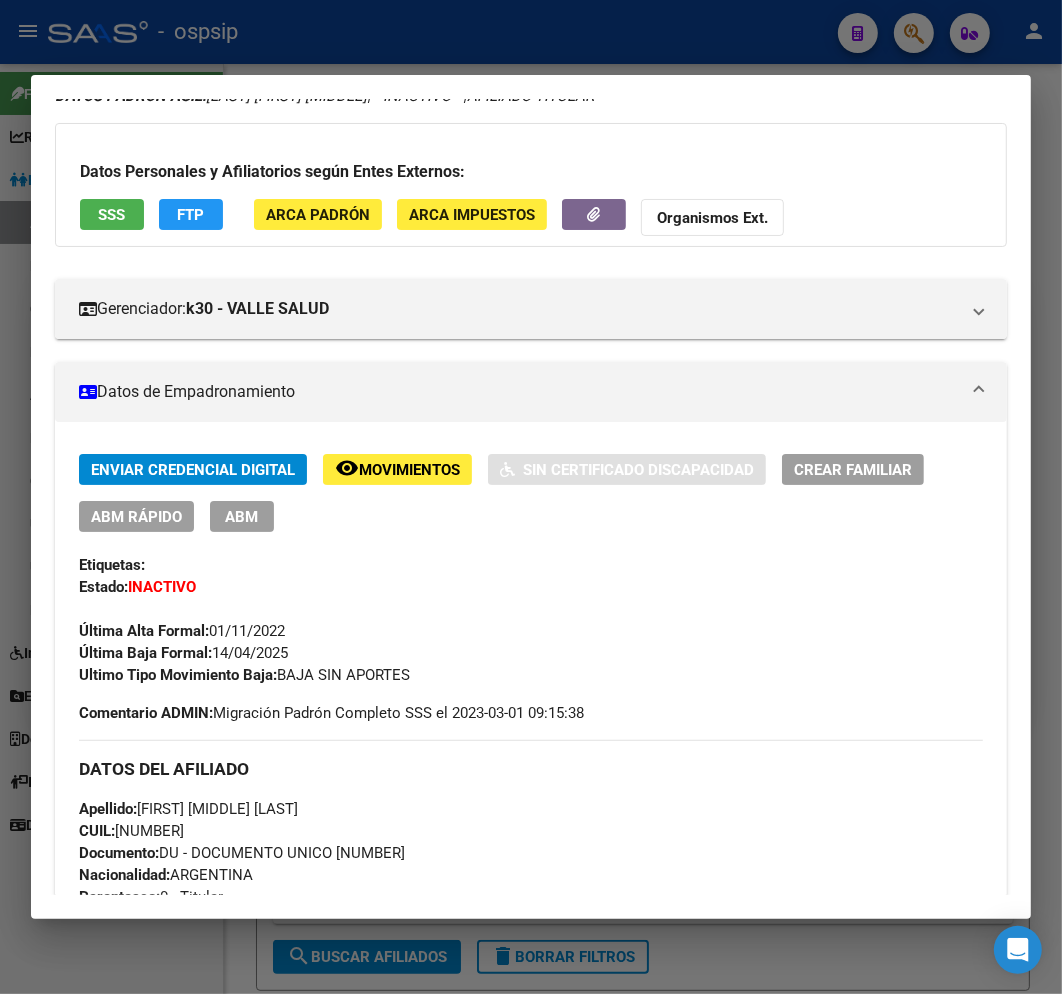 scroll, scrollTop: 333, scrollLeft: 0, axis: vertical 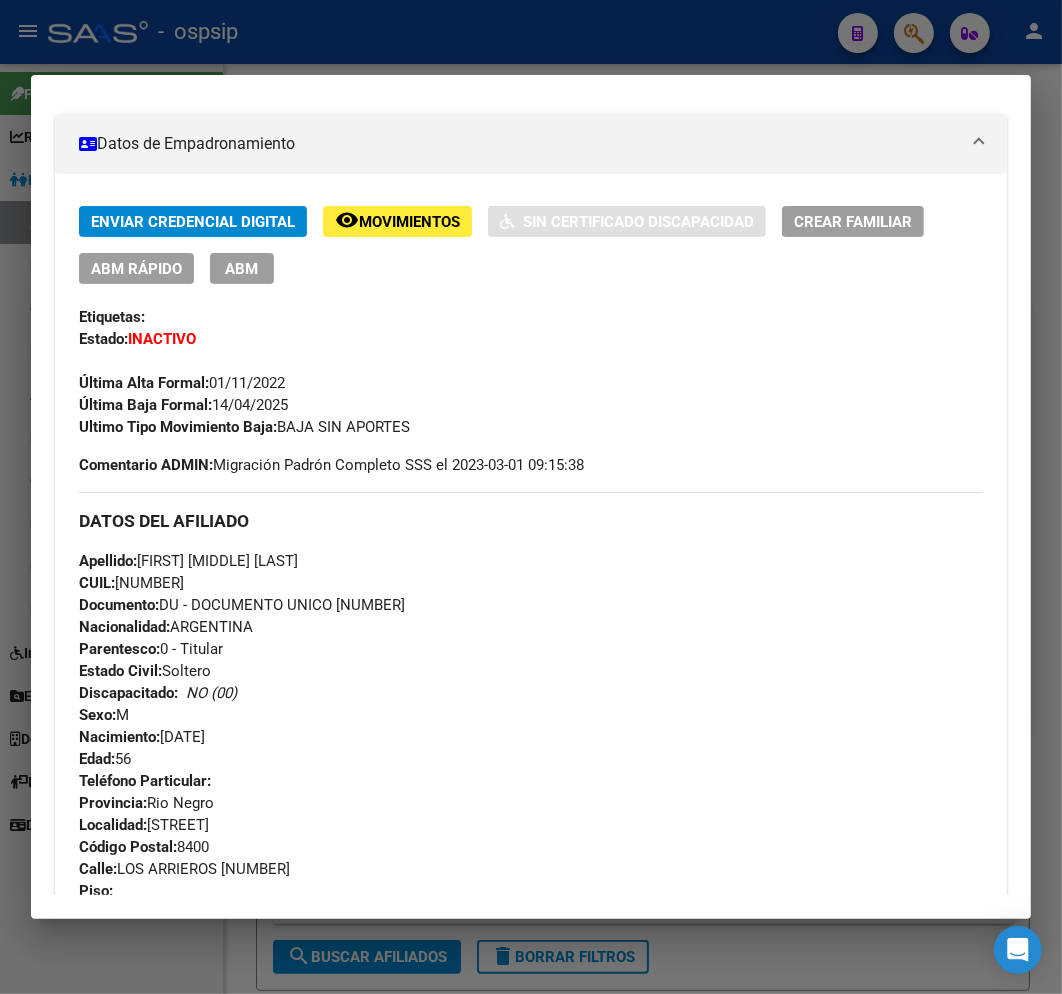 click at bounding box center (531, 497) 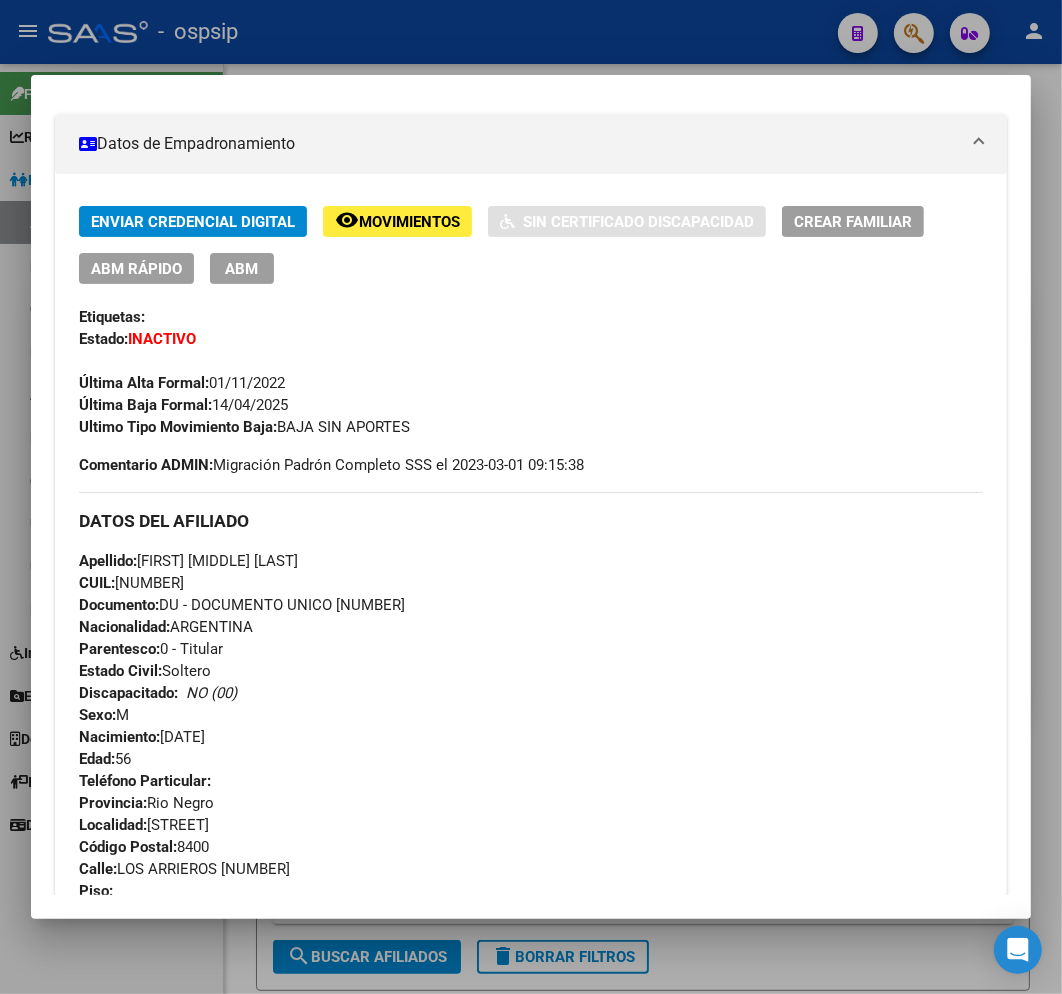 click at bounding box center (531, 497) 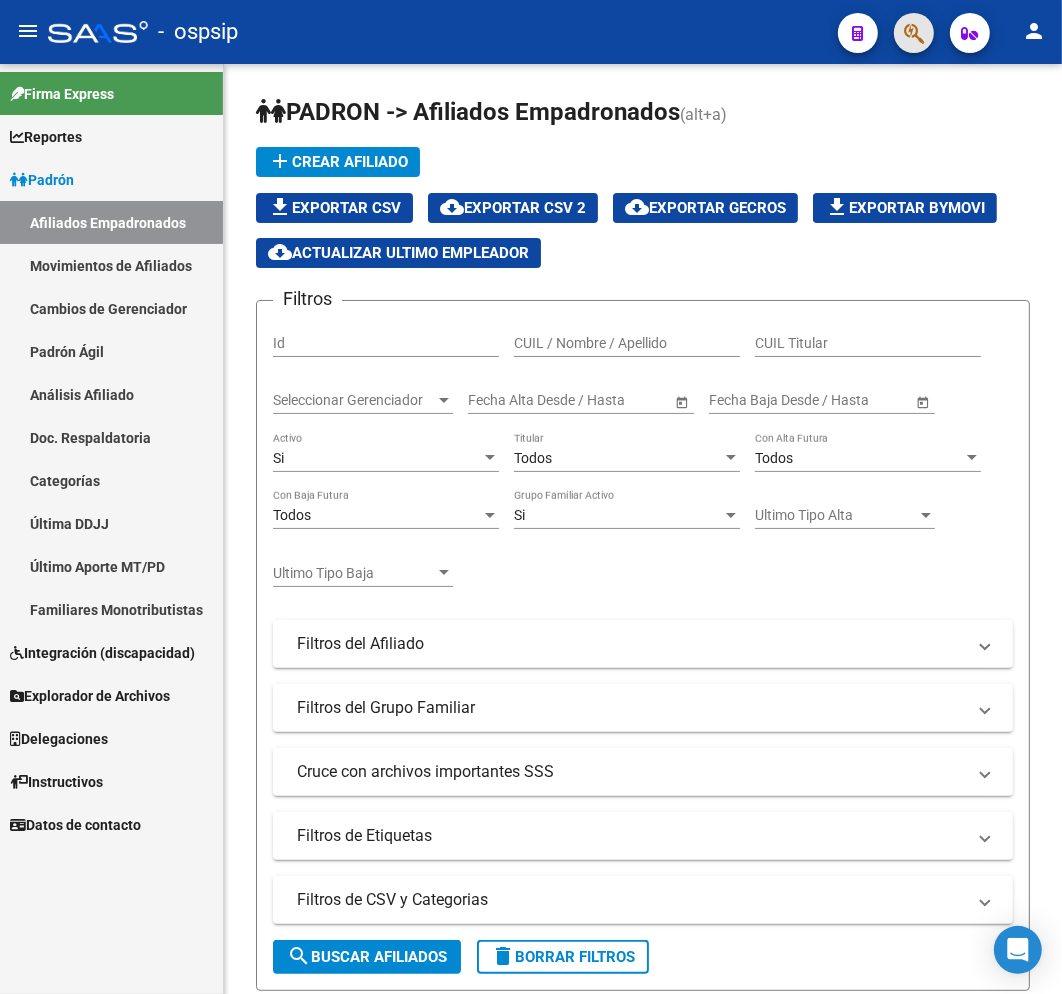click 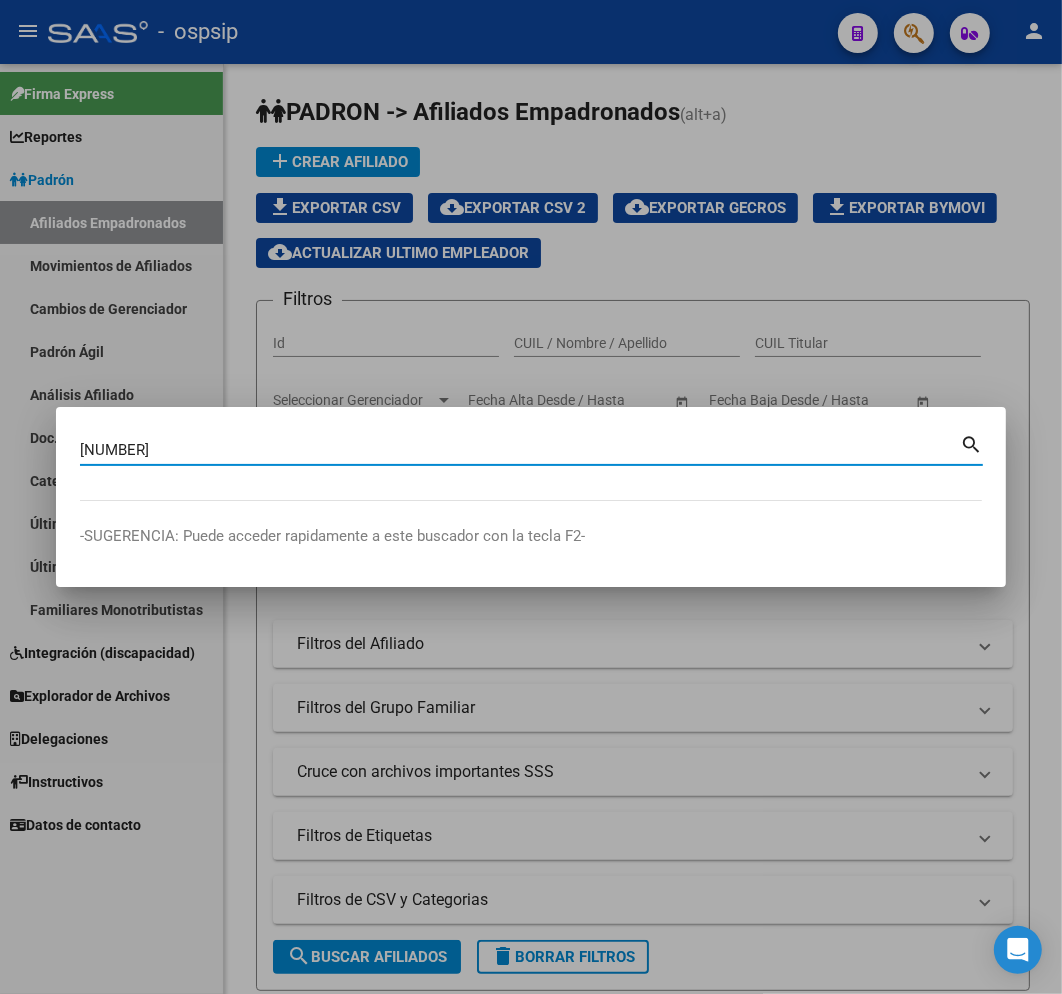 type on "21139403" 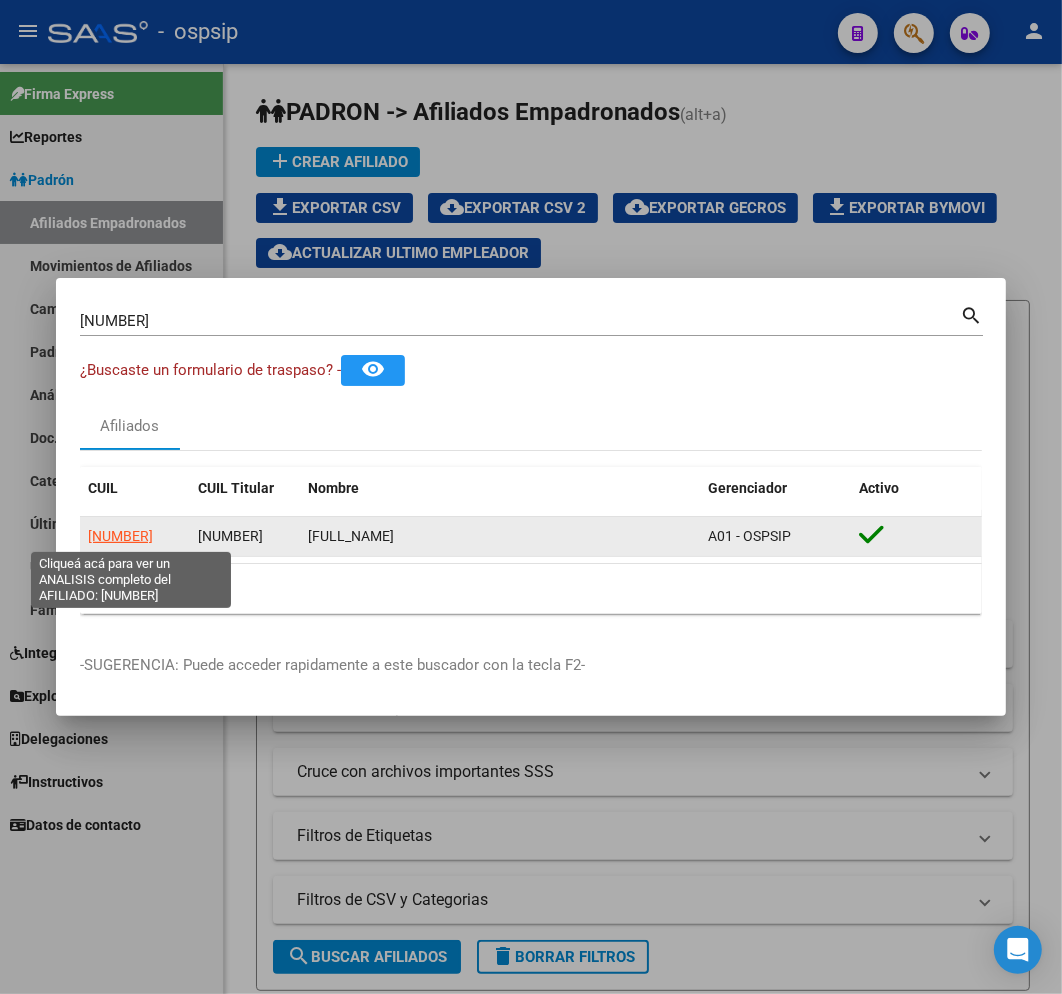 click on "20211394030" 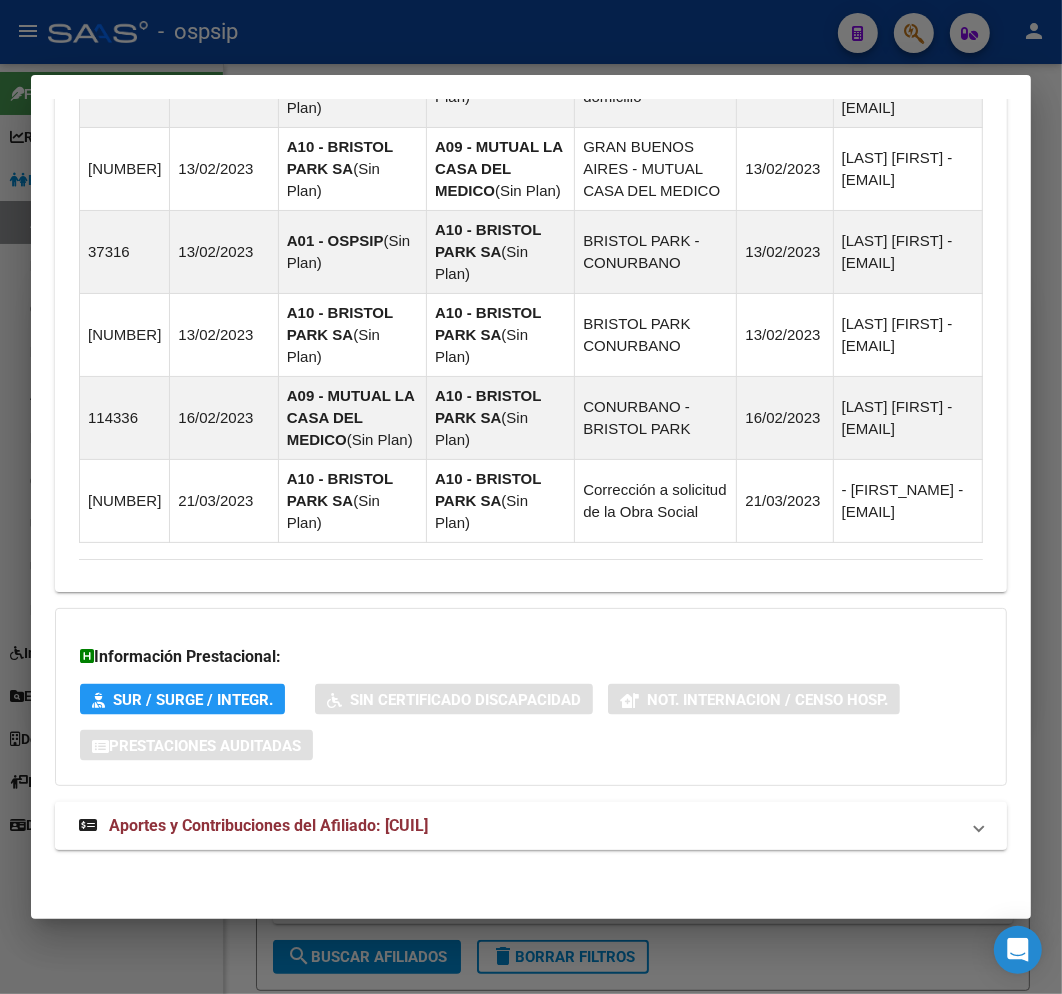 drag, startPoint x: 676, startPoint y: 843, endPoint x: 675, endPoint y: 831, distance: 12.0415945 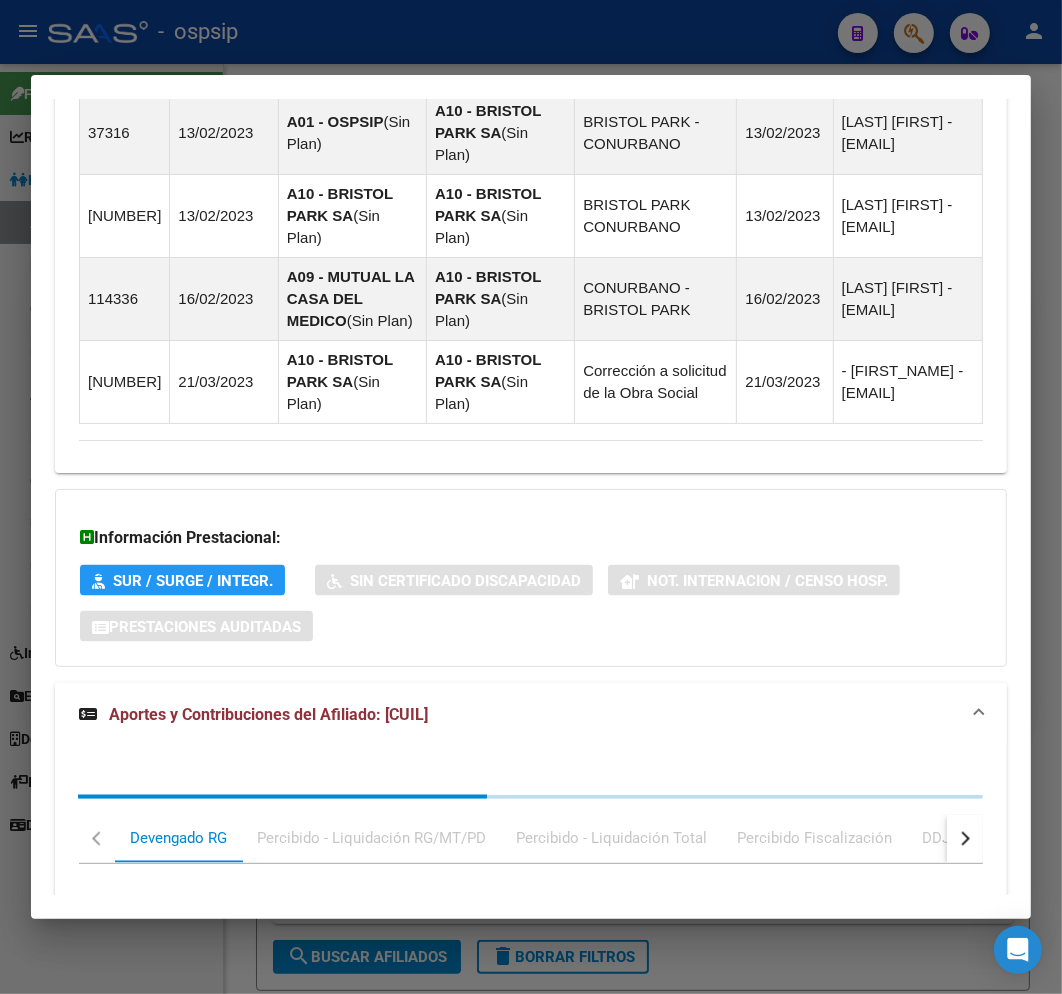 scroll, scrollTop: 2198, scrollLeft: 0, axis: vertical 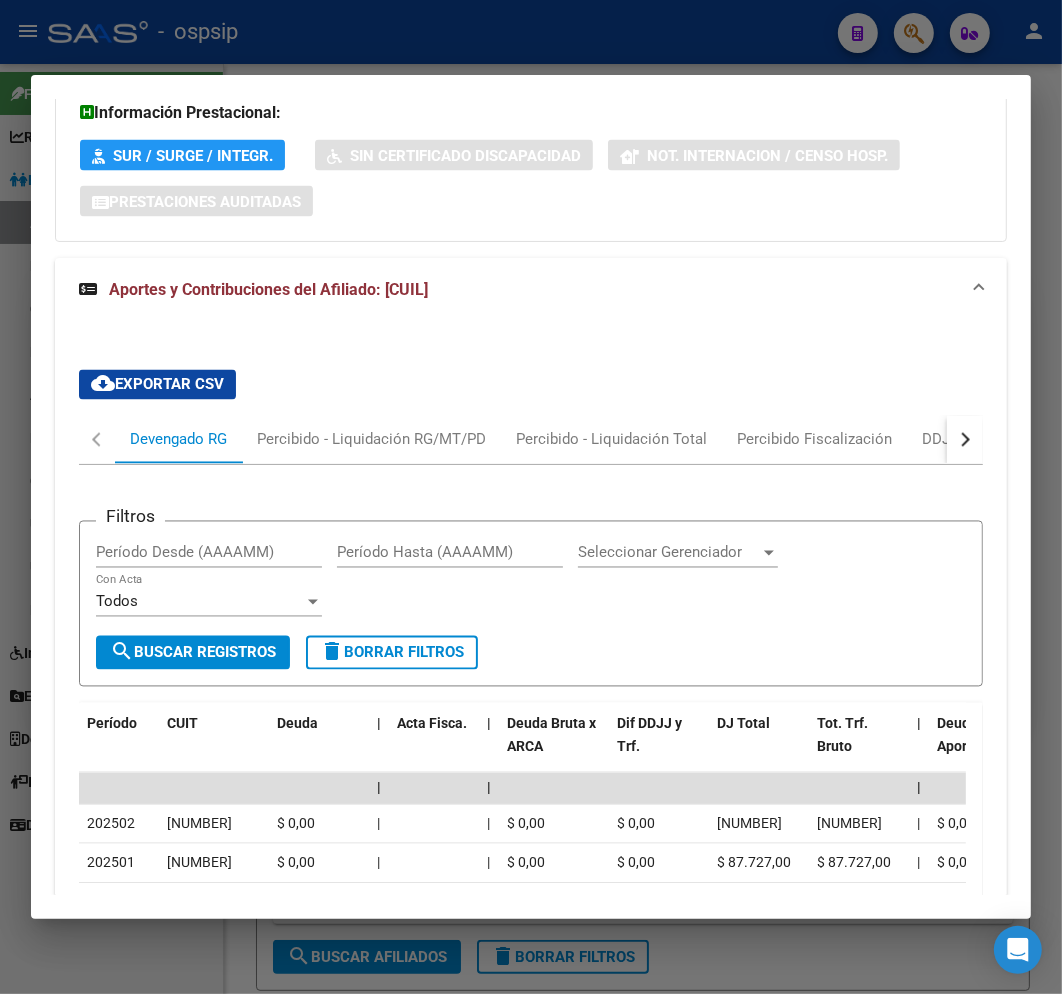 click at bounding box center (965, 440) 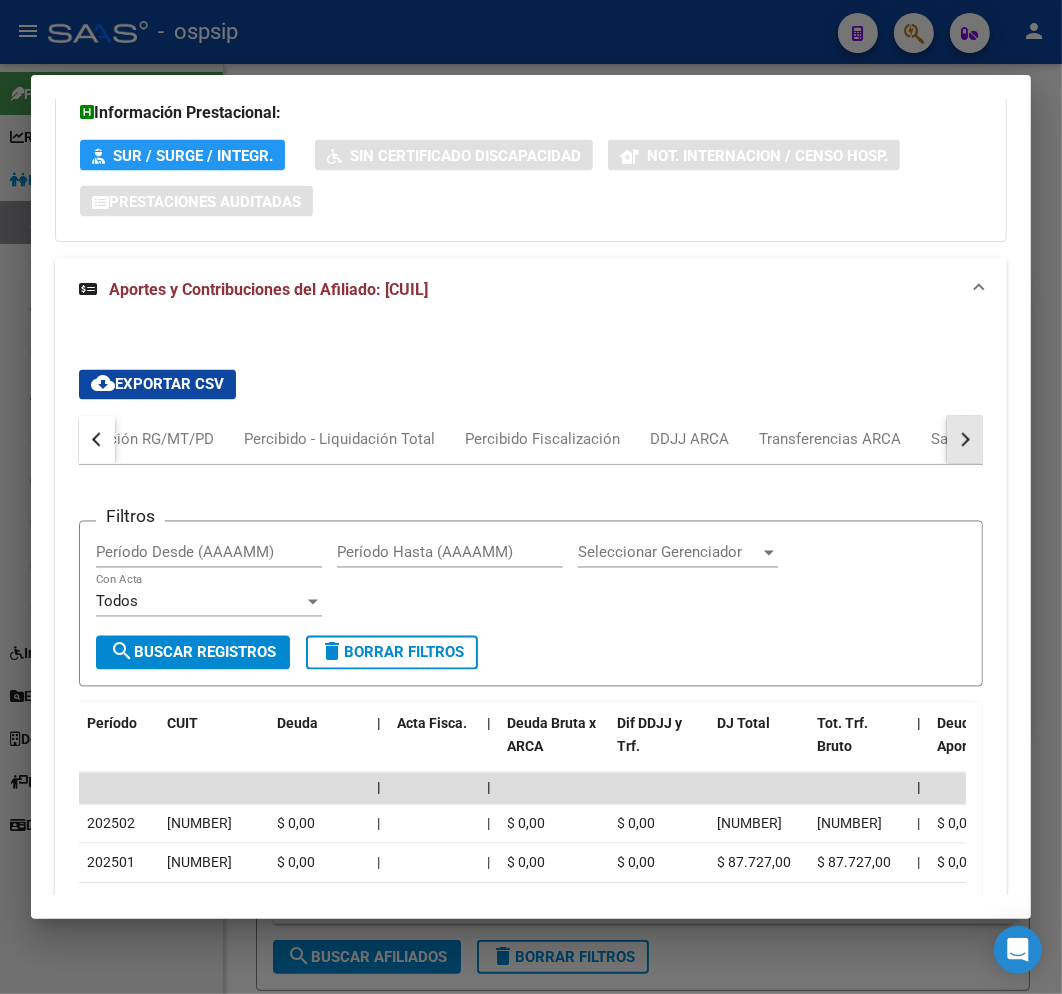 click at bounding box center (965, 440) 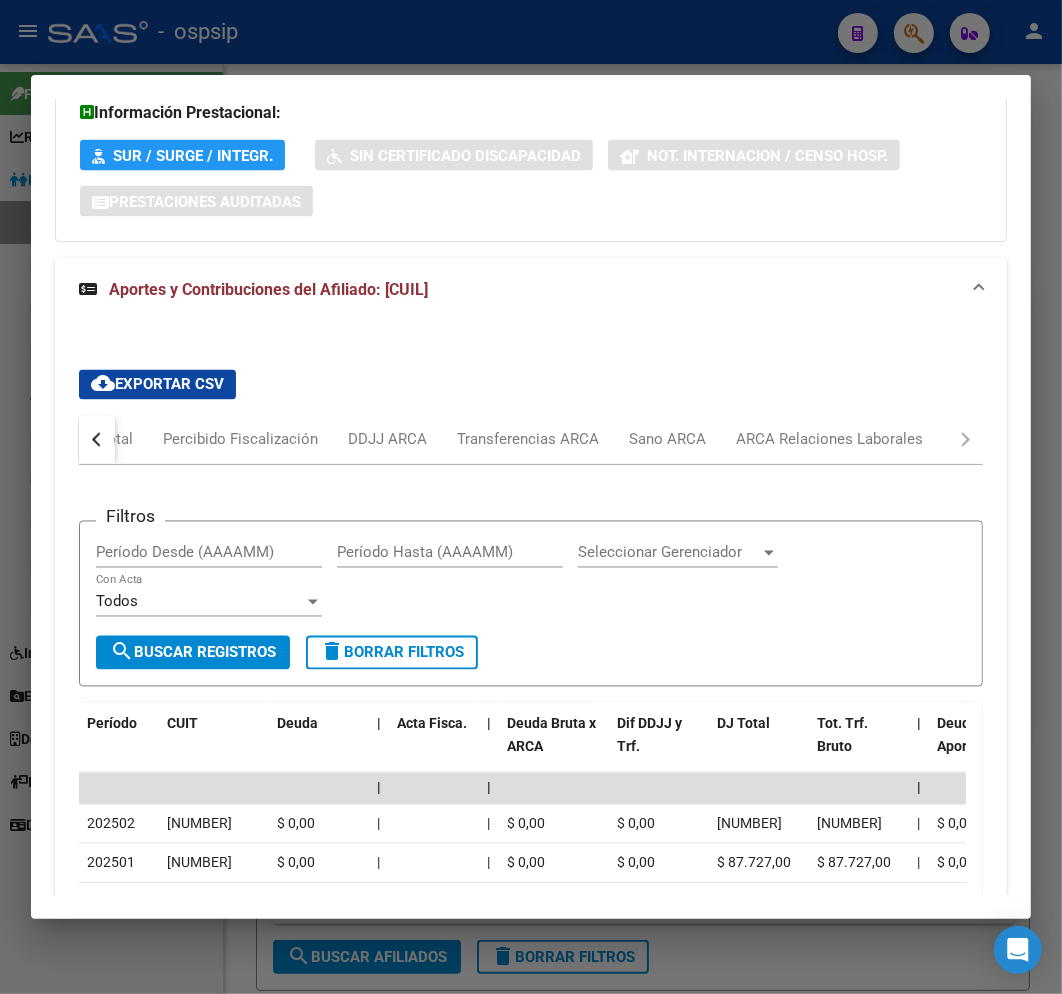 click on "Devengado RG Percibido - Liquidación RG/MT/PD Percibido - Liquidación Total Percibido Fiscalización DDJJ ARCA Transferencias ARCA Sano ARCA ARCA Relaciones Laborales" at bounding box center [531, 440] 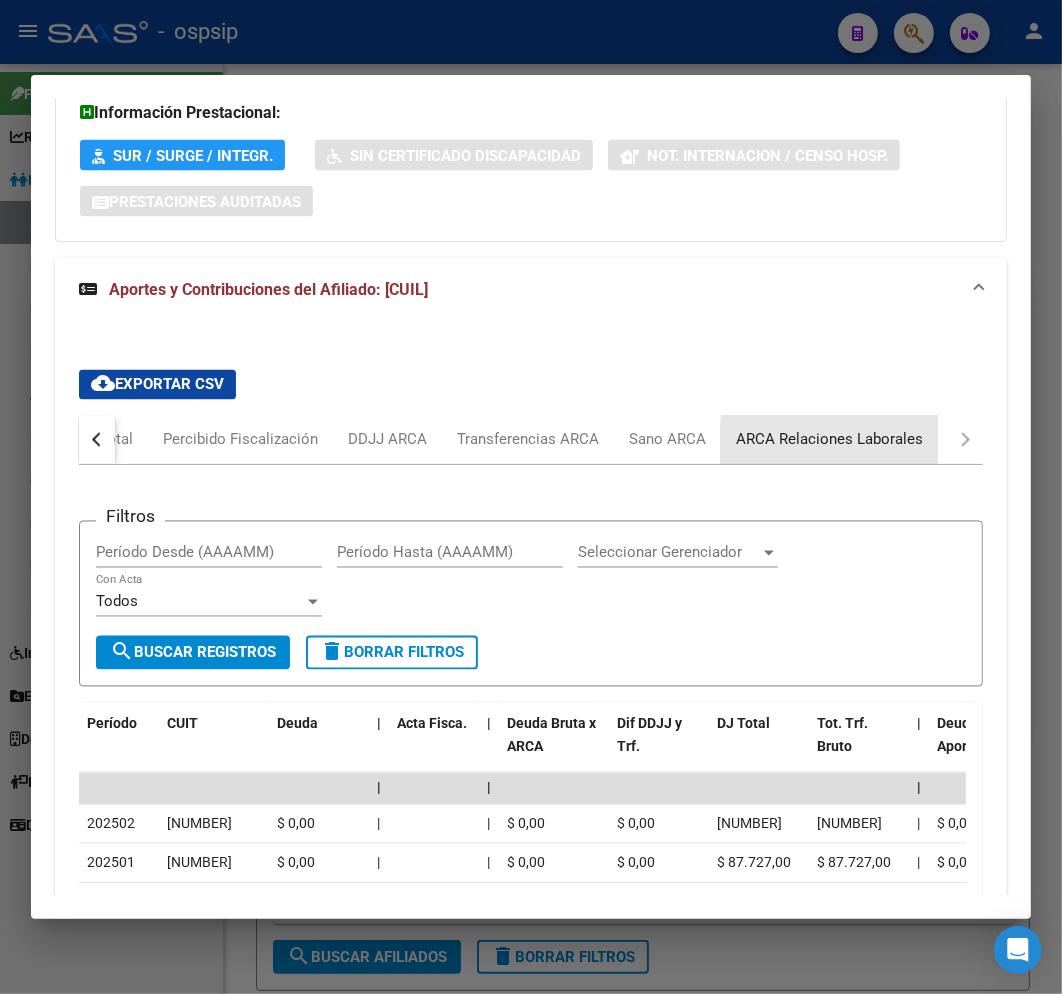click on "ARCA Relaciones Laborales" at bounding box center [829, 440] 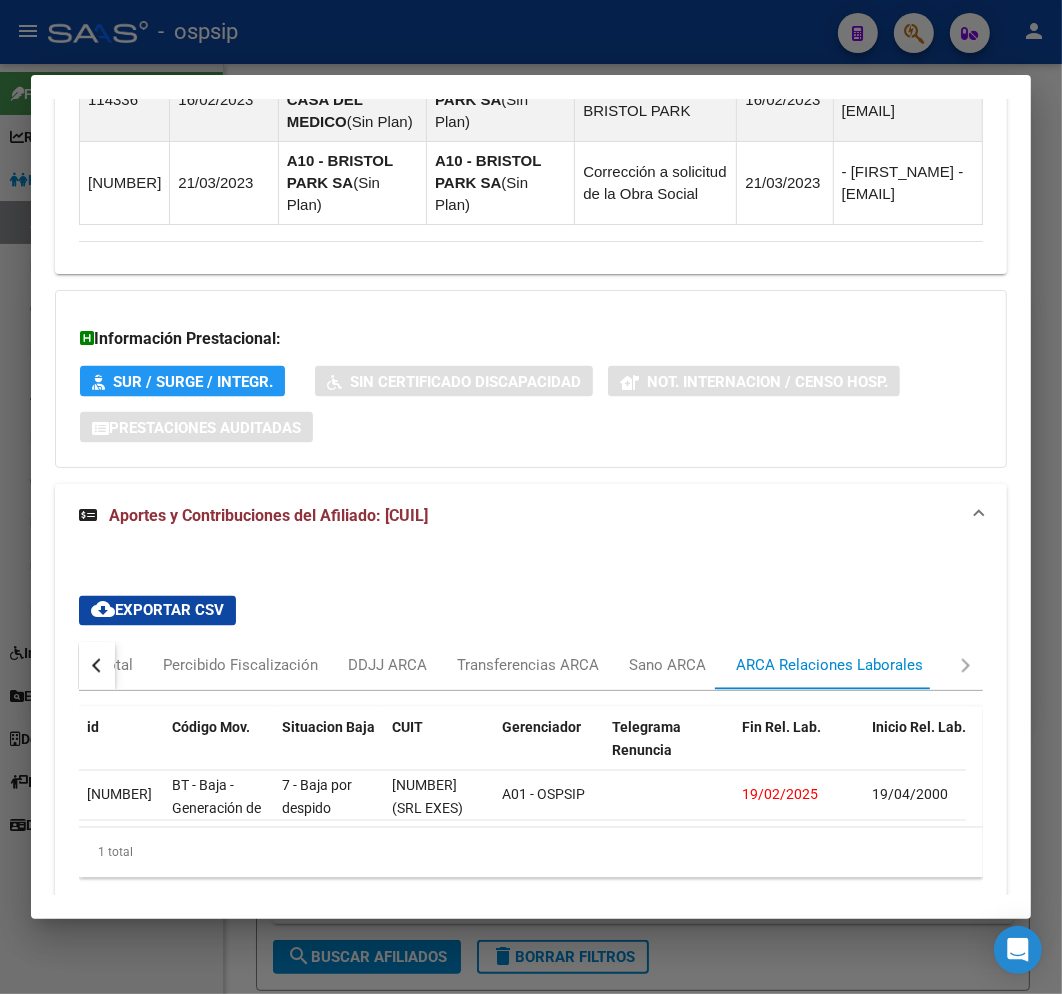 scroll, scrollTop: 2066, scrollLeft: 0, axis: vertical 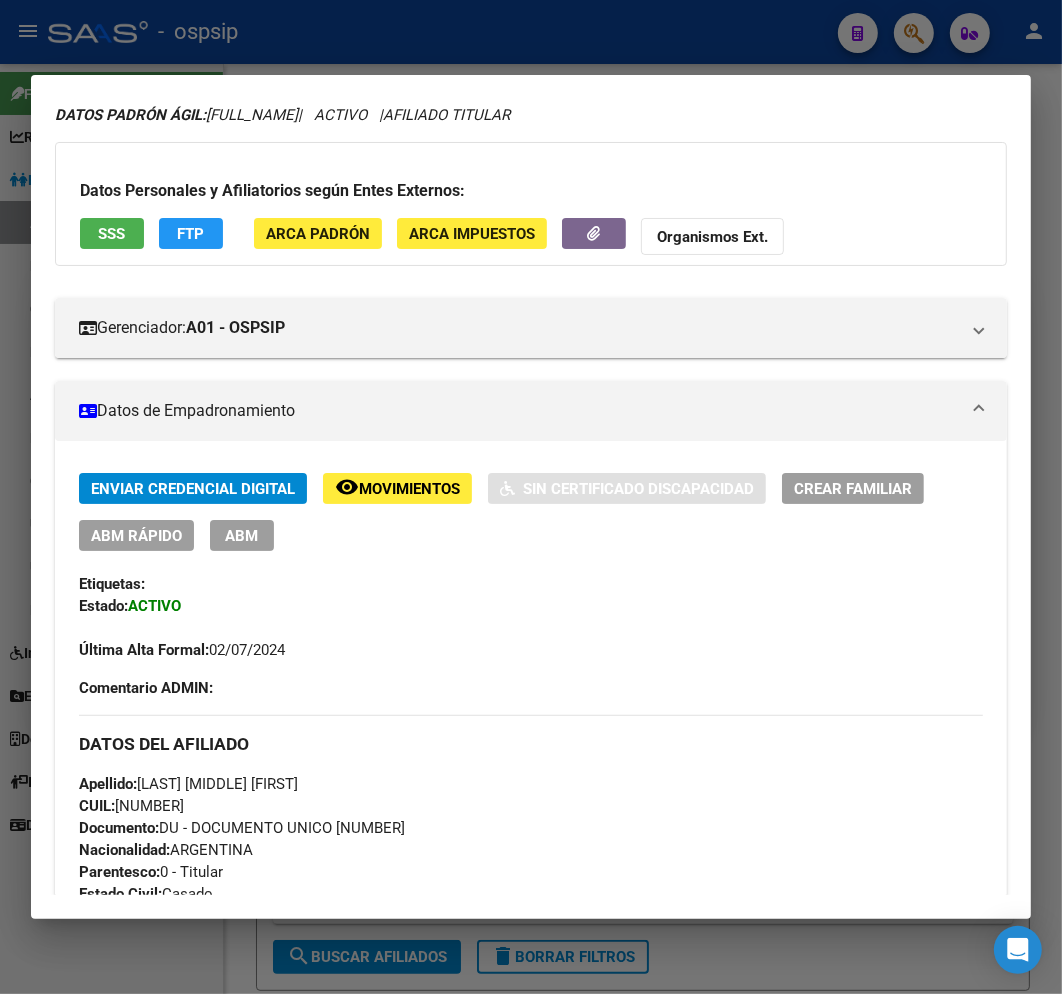 click on "ABM" at bounding box center [242, 536] 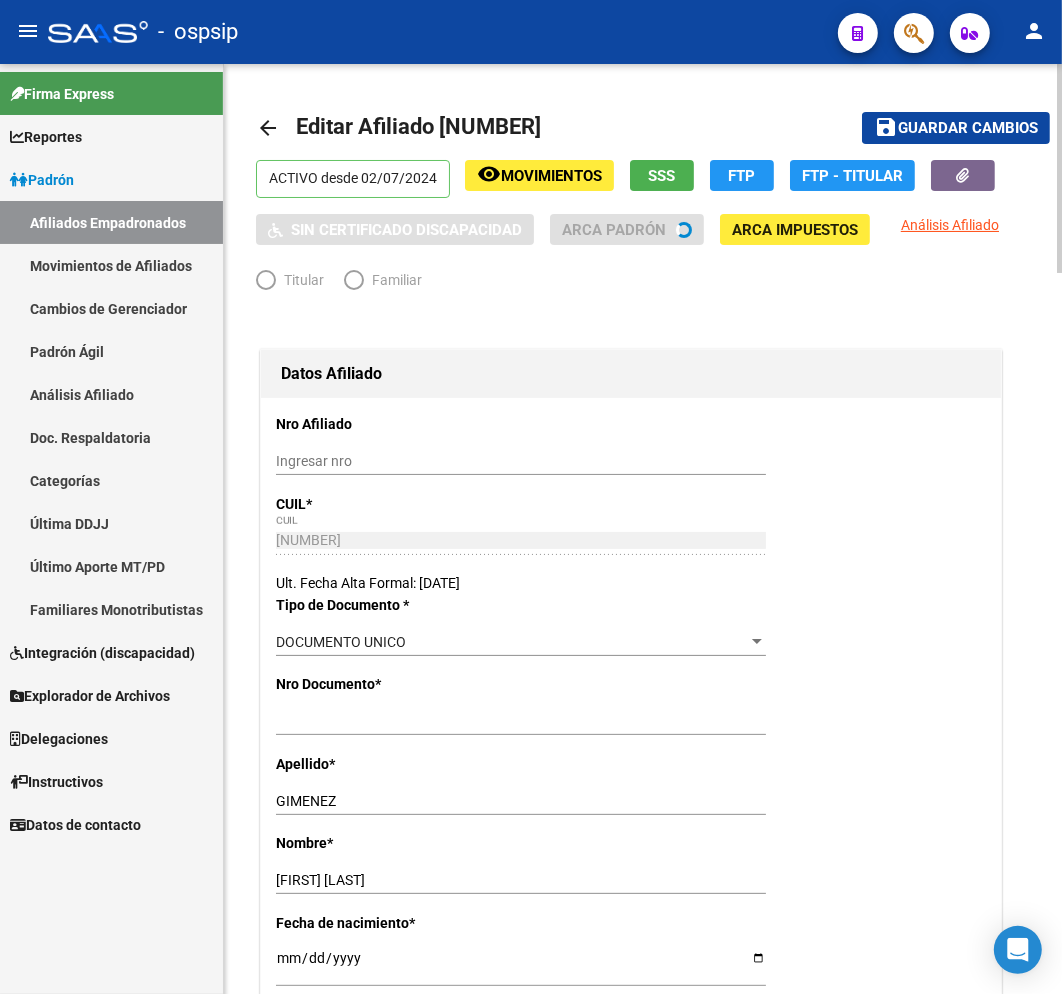 radio on "true" 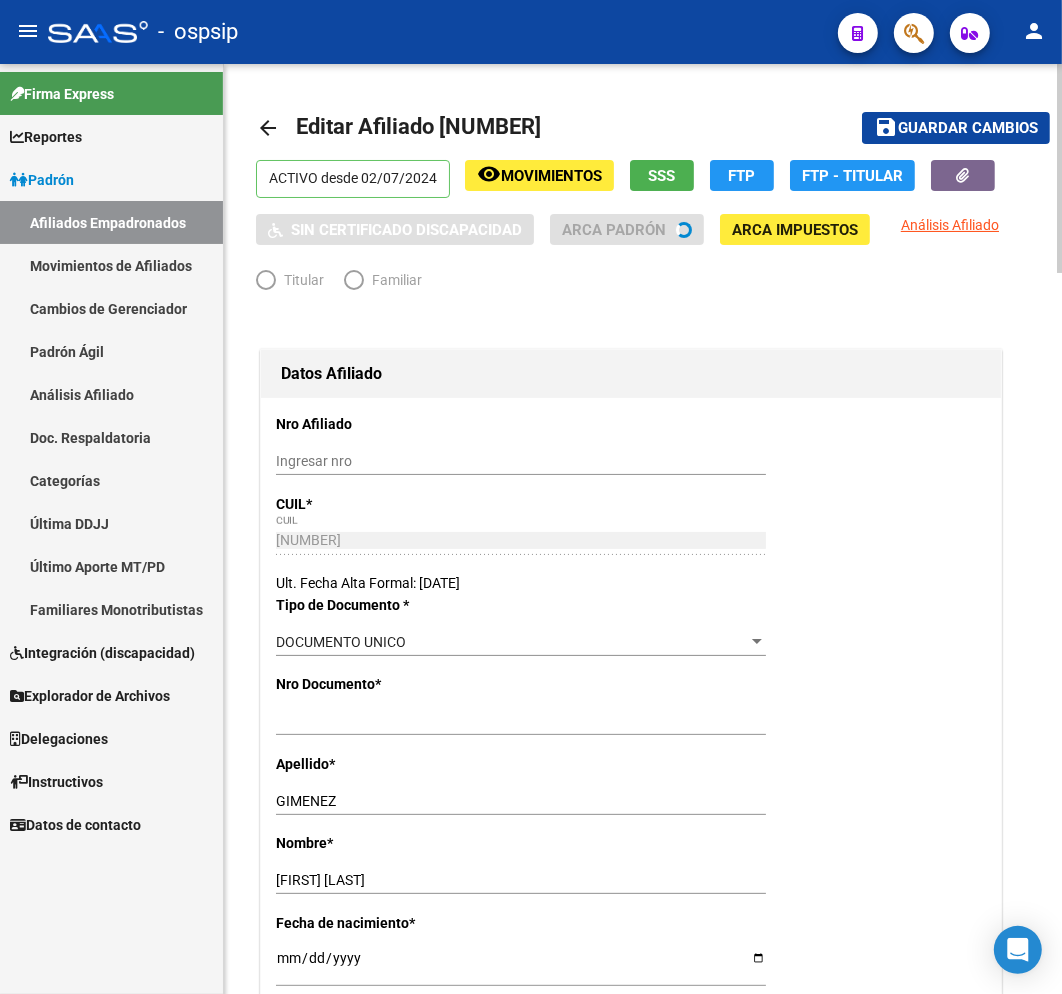 type on "30-59008987-3" 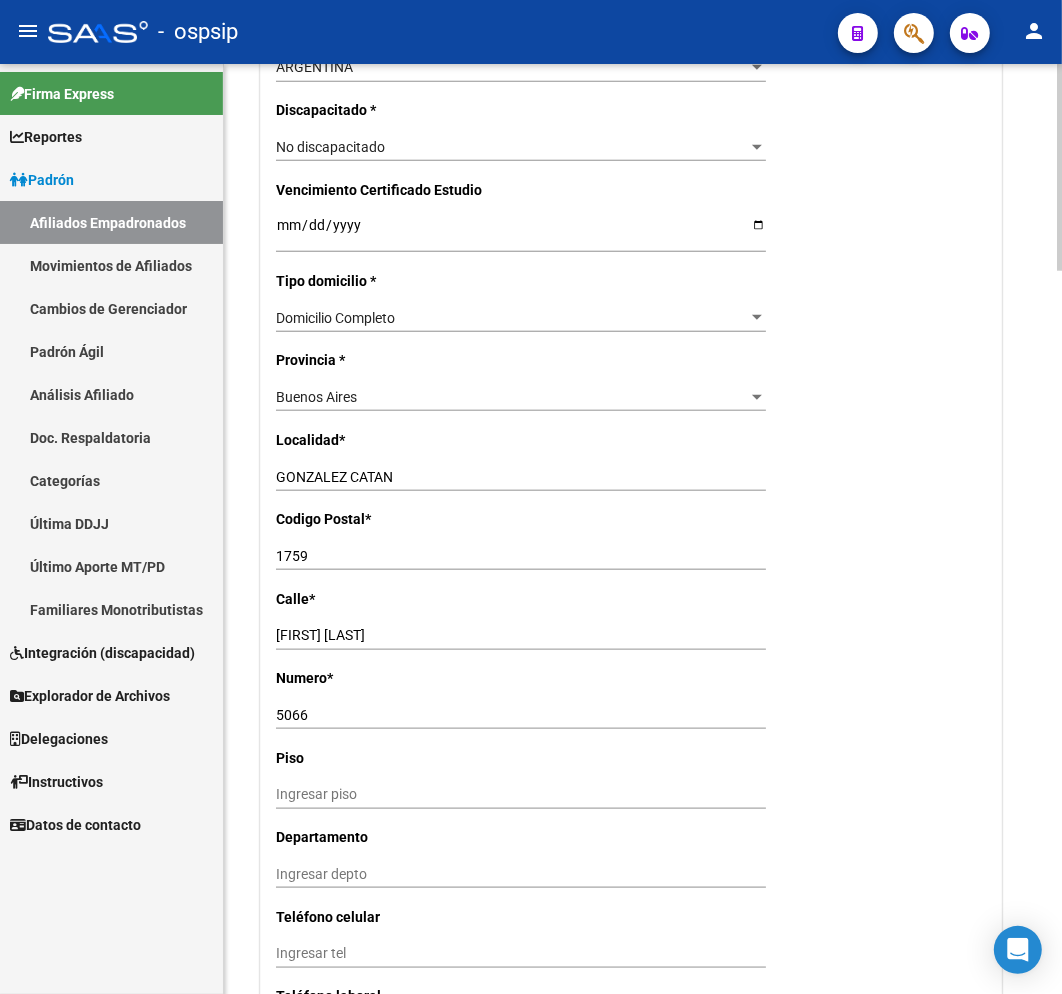 scroll, scrollTop: 2111, scrollLeft: 0, axis: vertical 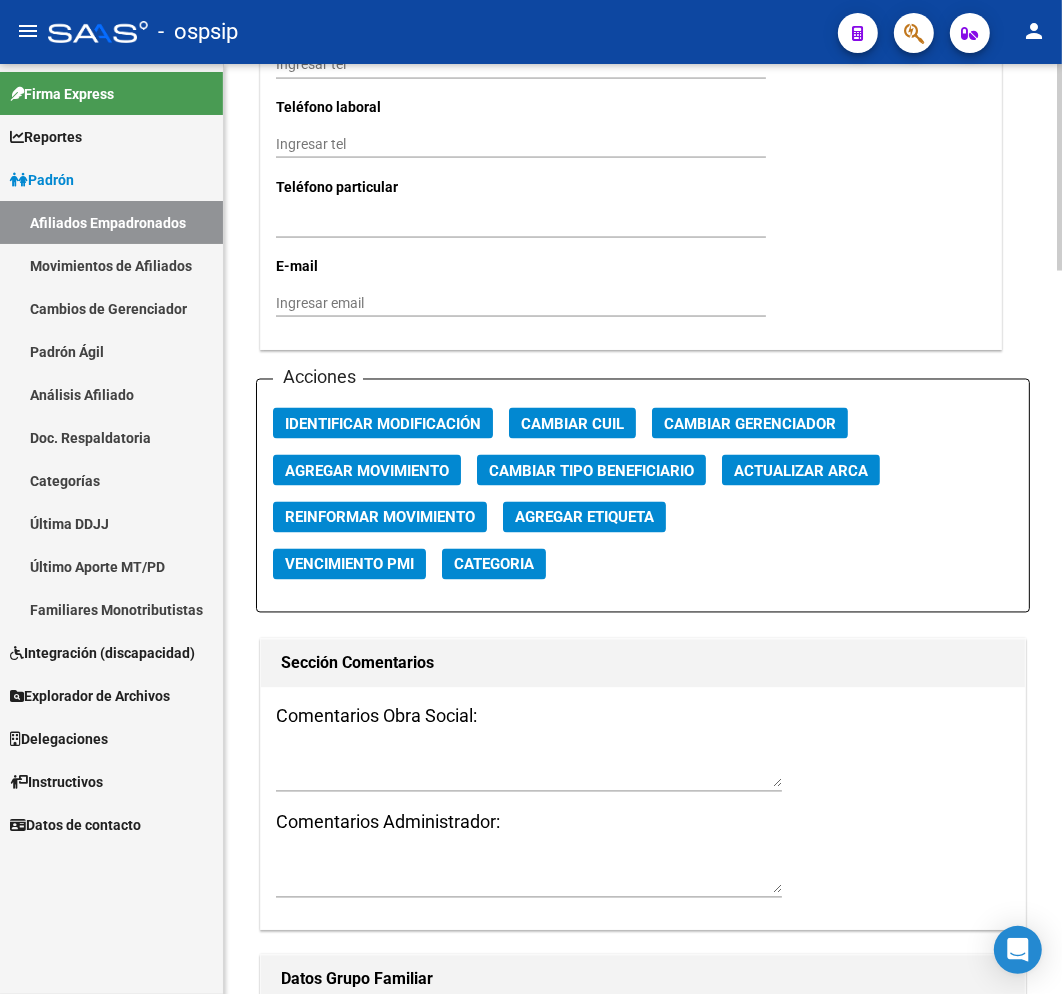 click on "Agregar Movimiento" 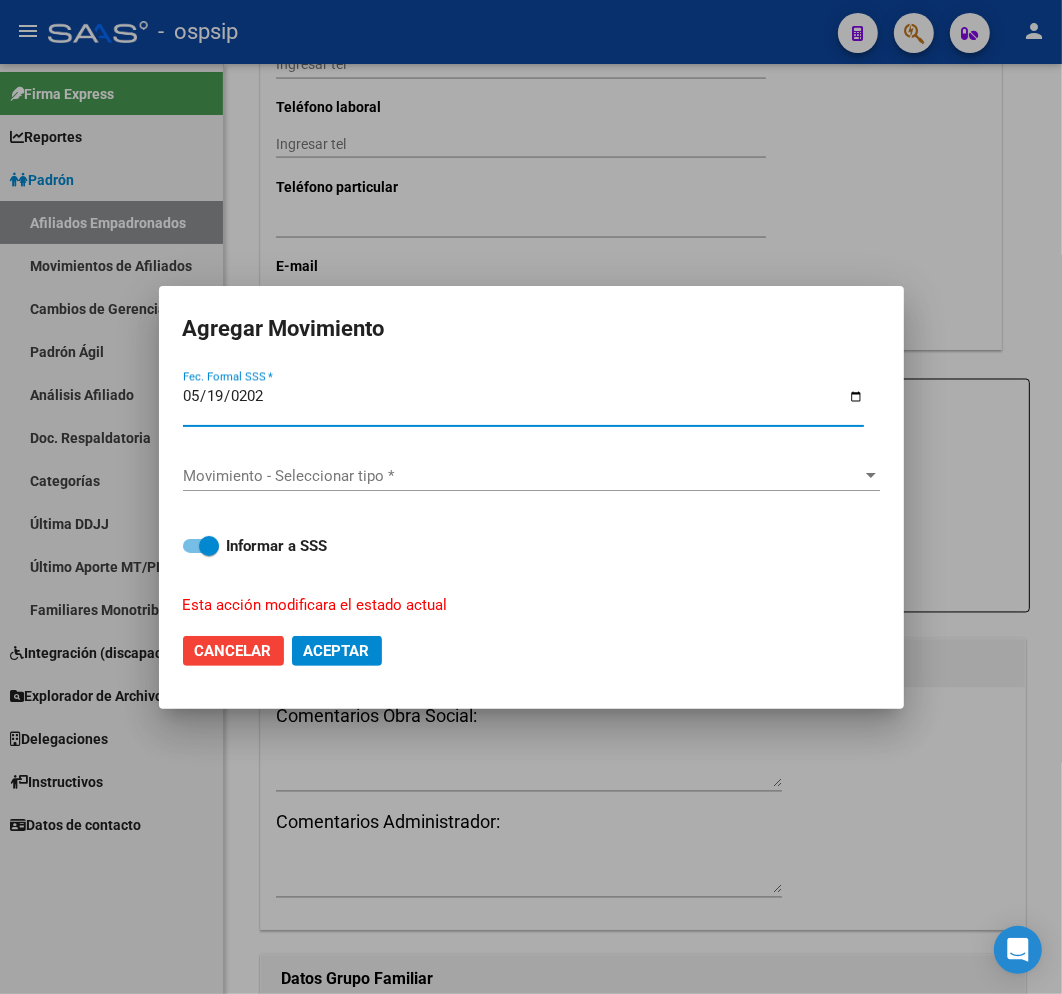 type on "2025-05-19" 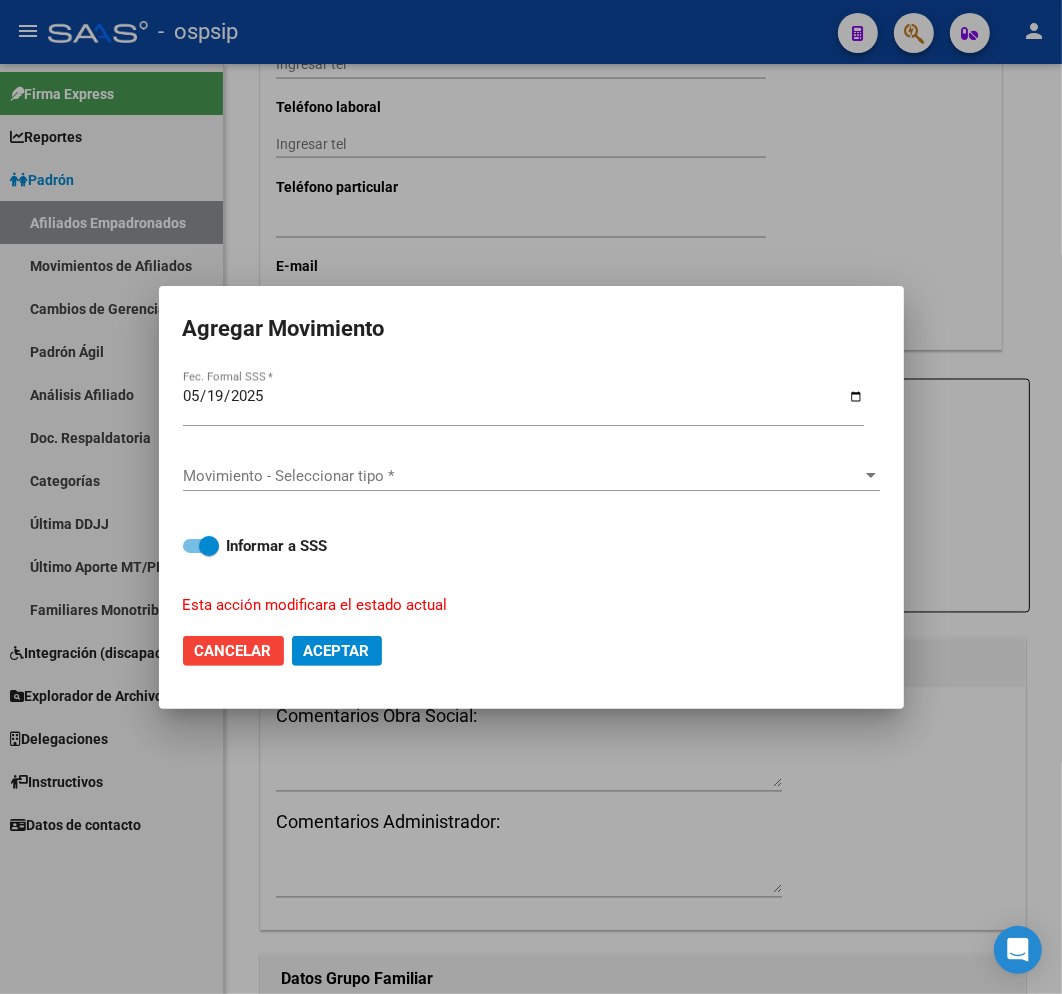 click on "Movimiento - Seleccionar tipo * Movimiento - Seleccionar tipo *" at bounding box center (531, 476) 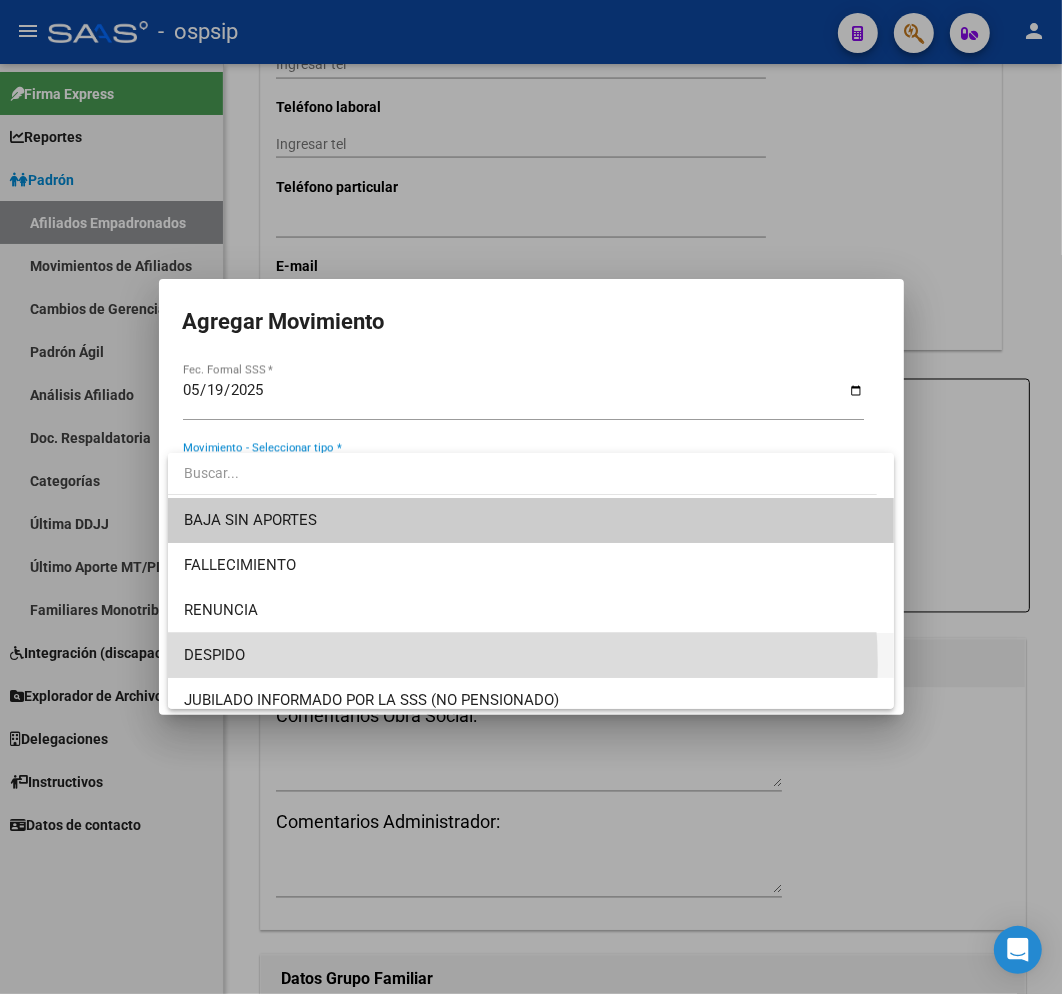 click on "DESPIDO" at bounding box center (531, 655) 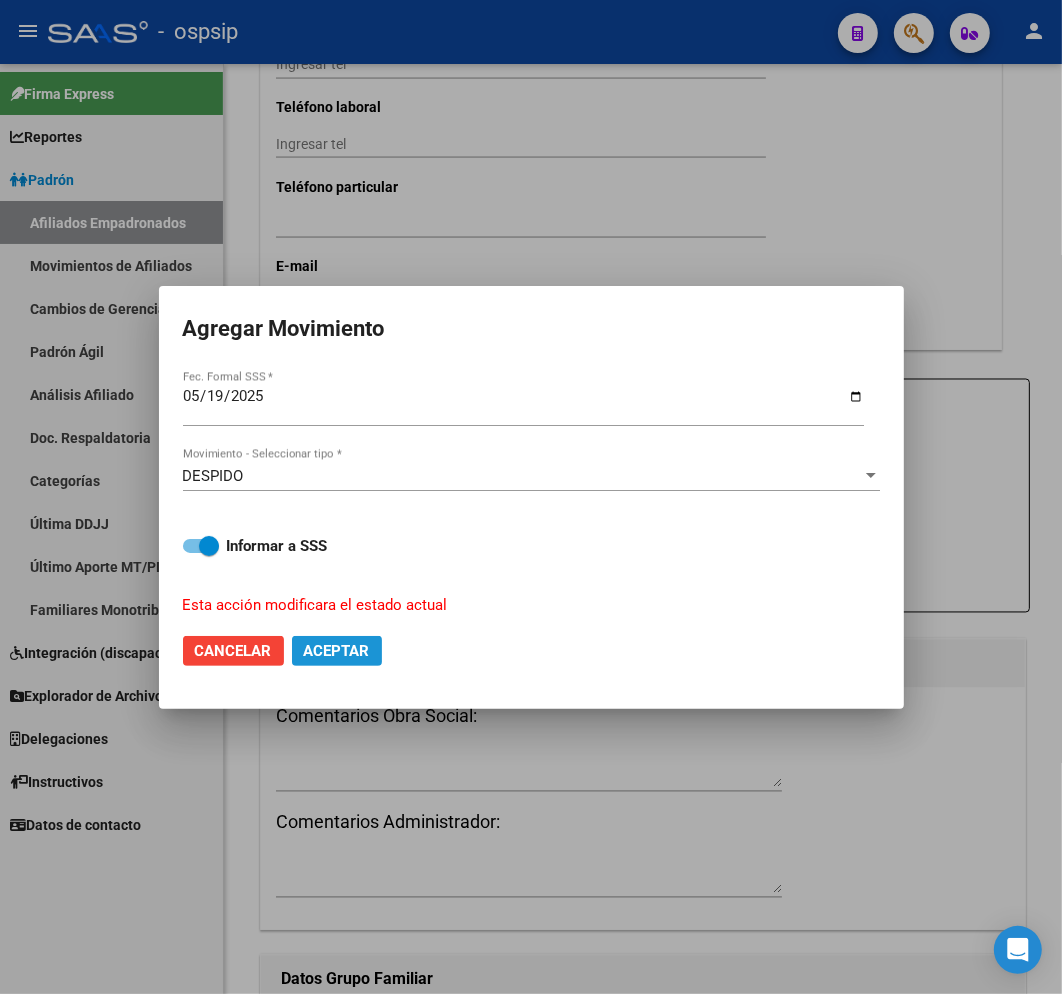 click on "Aceptar" 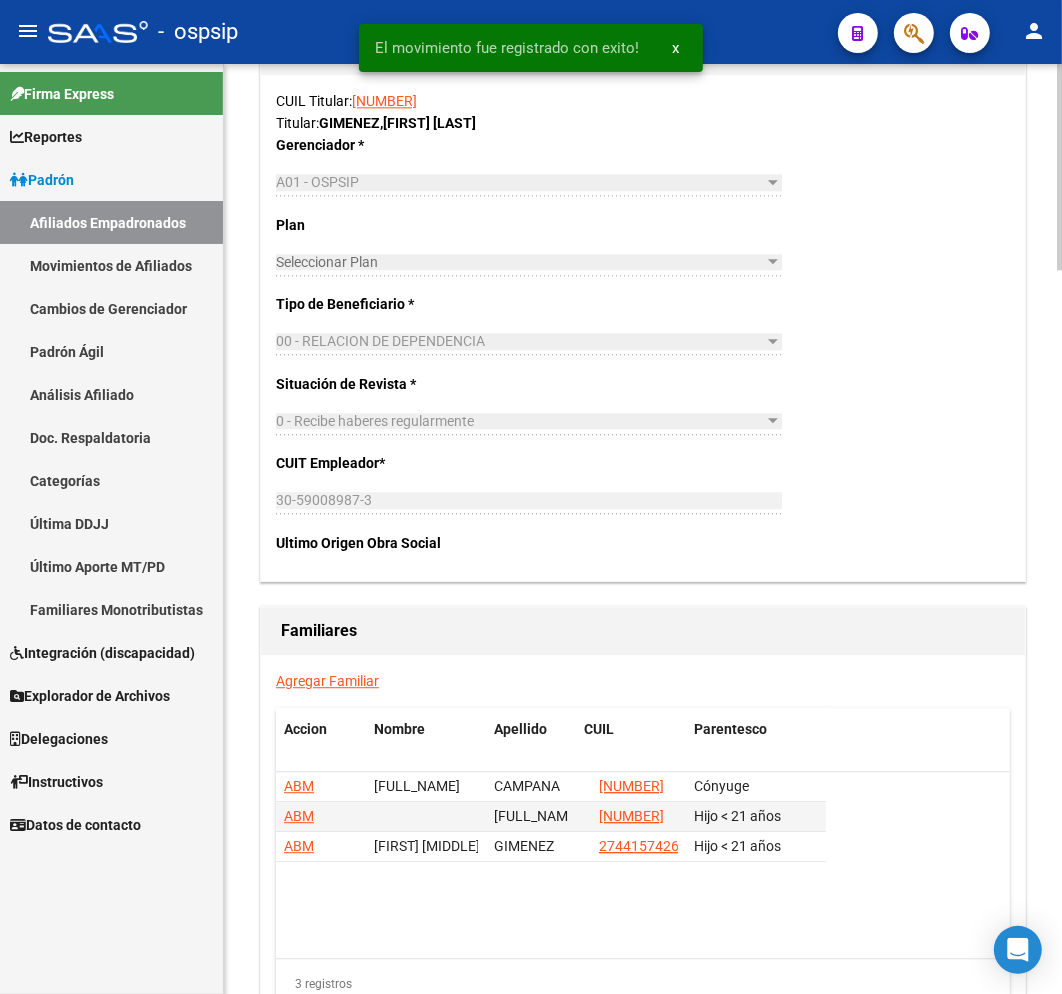 scroll, scrollTop: 3275, scrollLeft: 0, axis: vertical 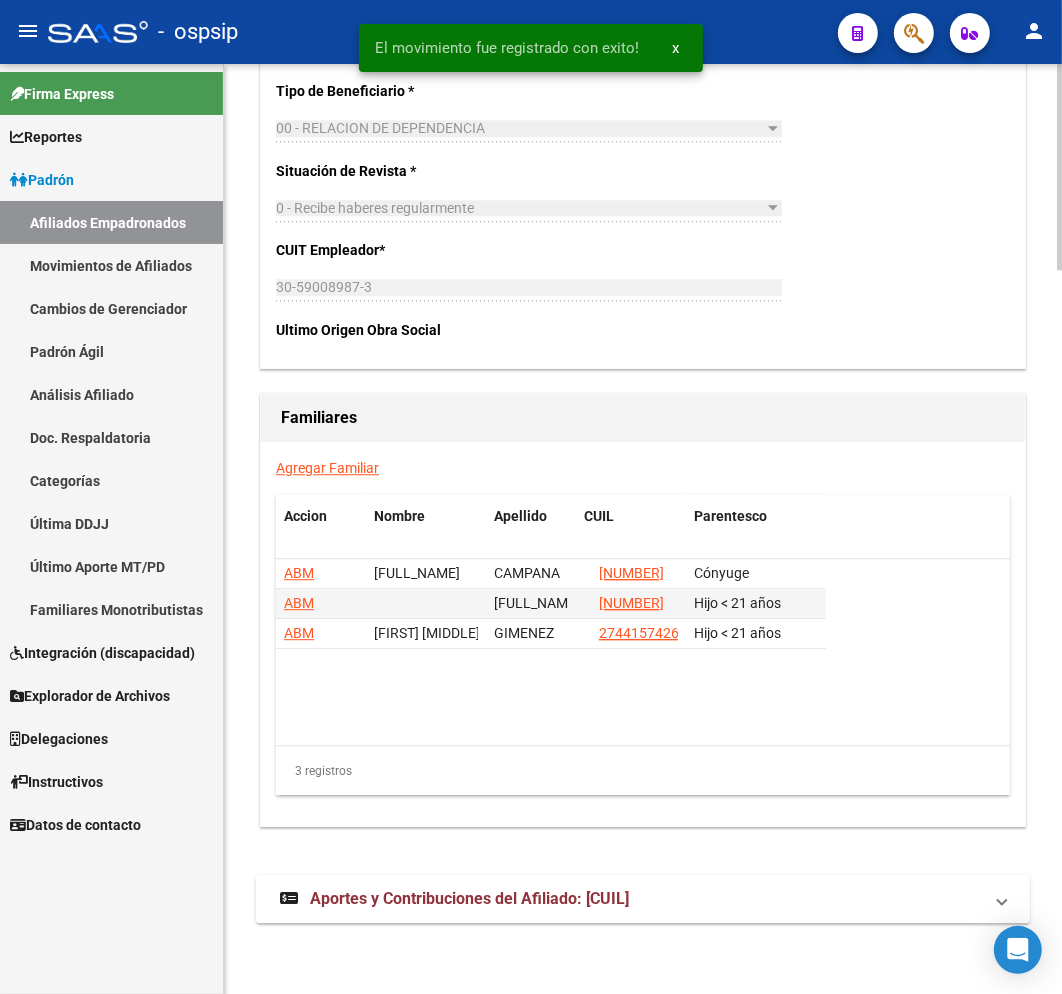 click on "Aportes y Contribuciones del Afiliado: 20211394030" at bounding box center (469, 898) 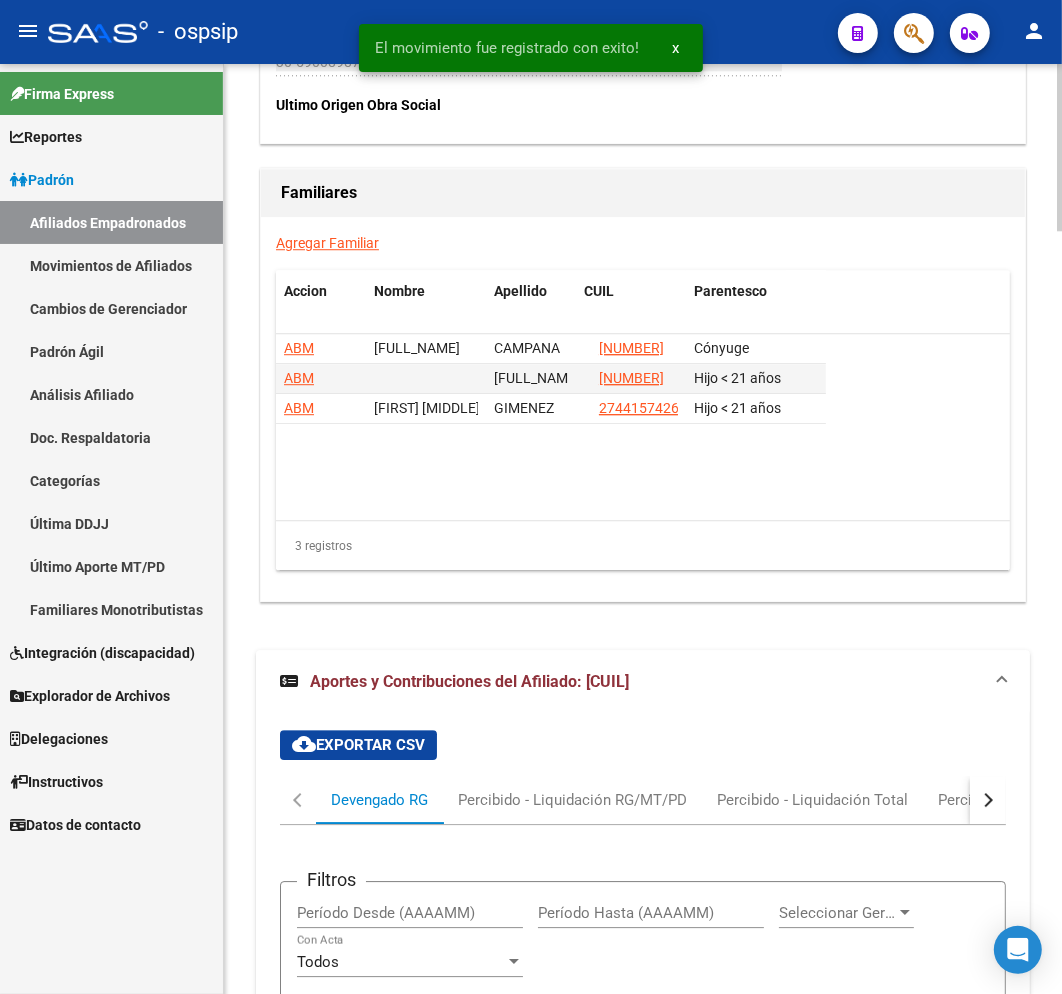 scroll, scrollTop: 3455, scrollLeft: 0, axis: vertical 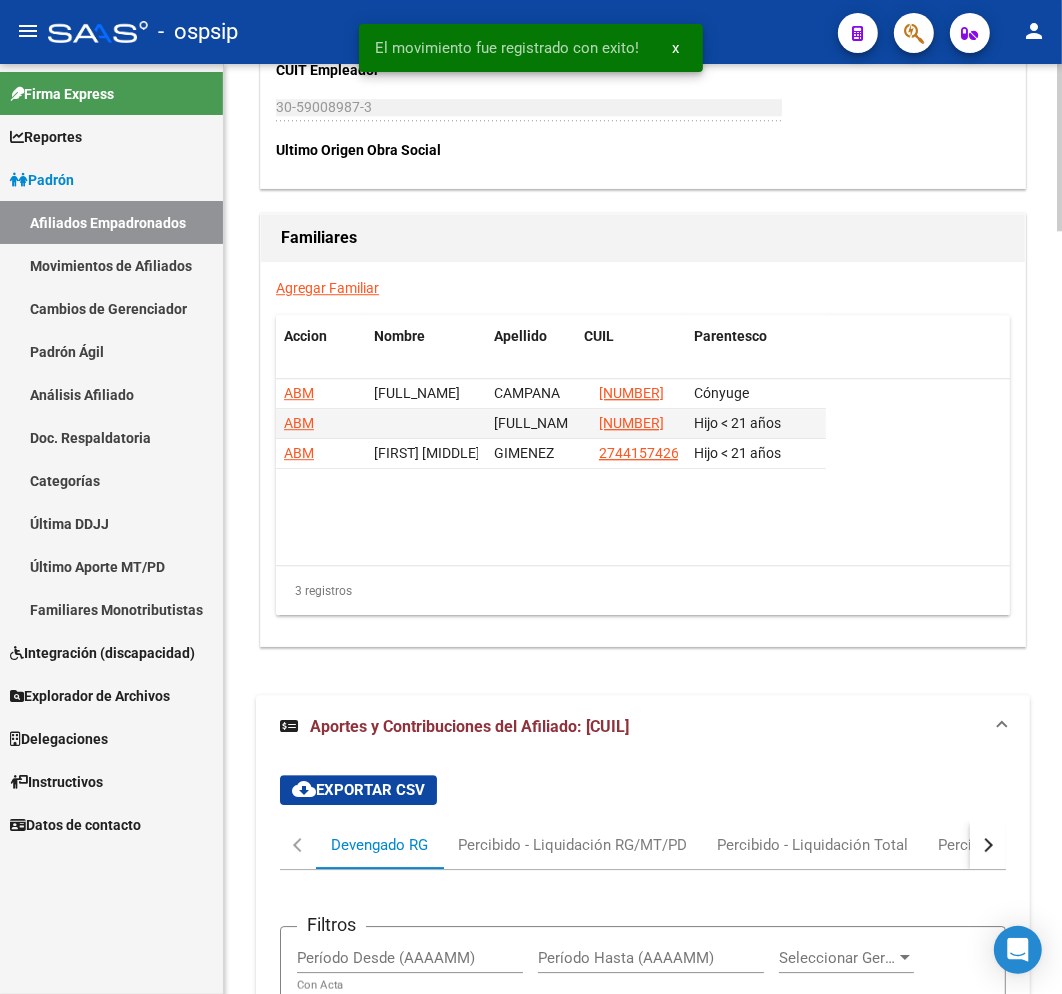 click at bounding box center [986, 845] 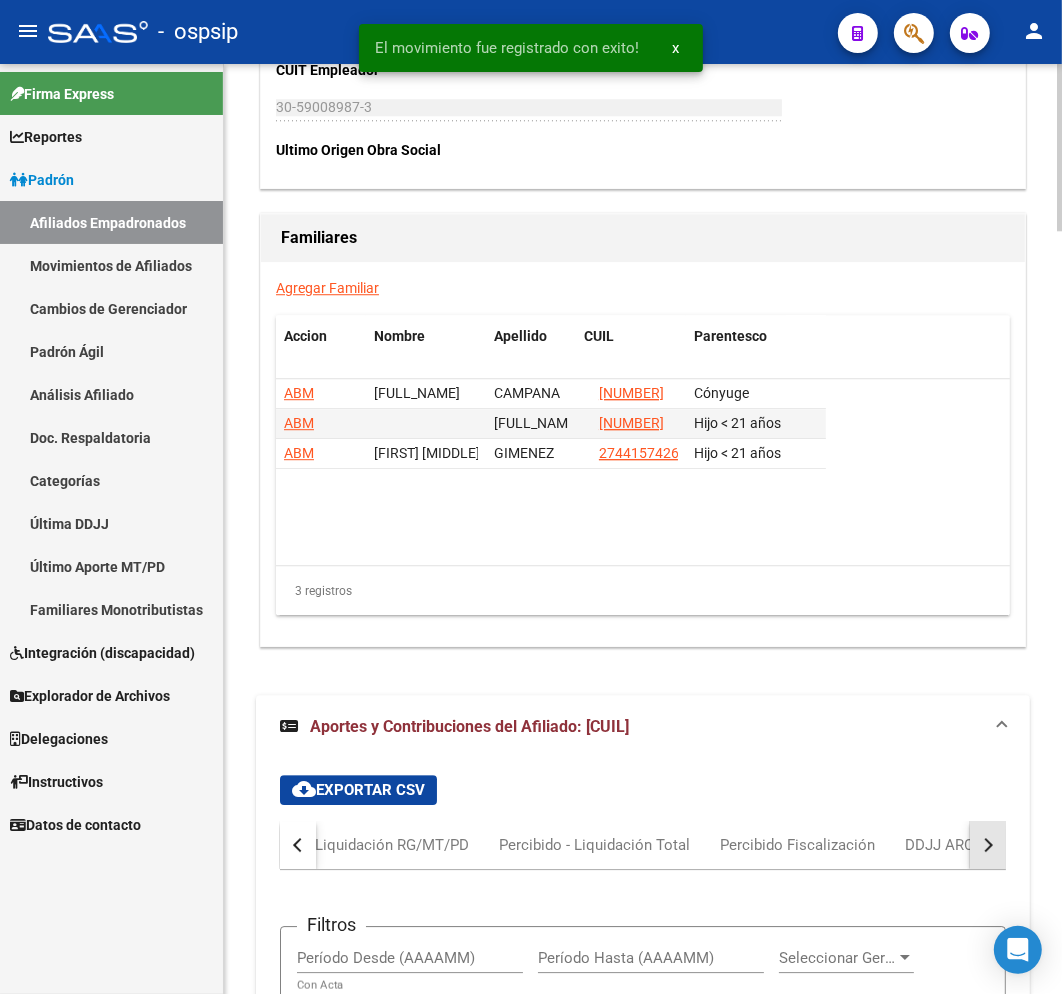 click at bounding box center (986, 845) 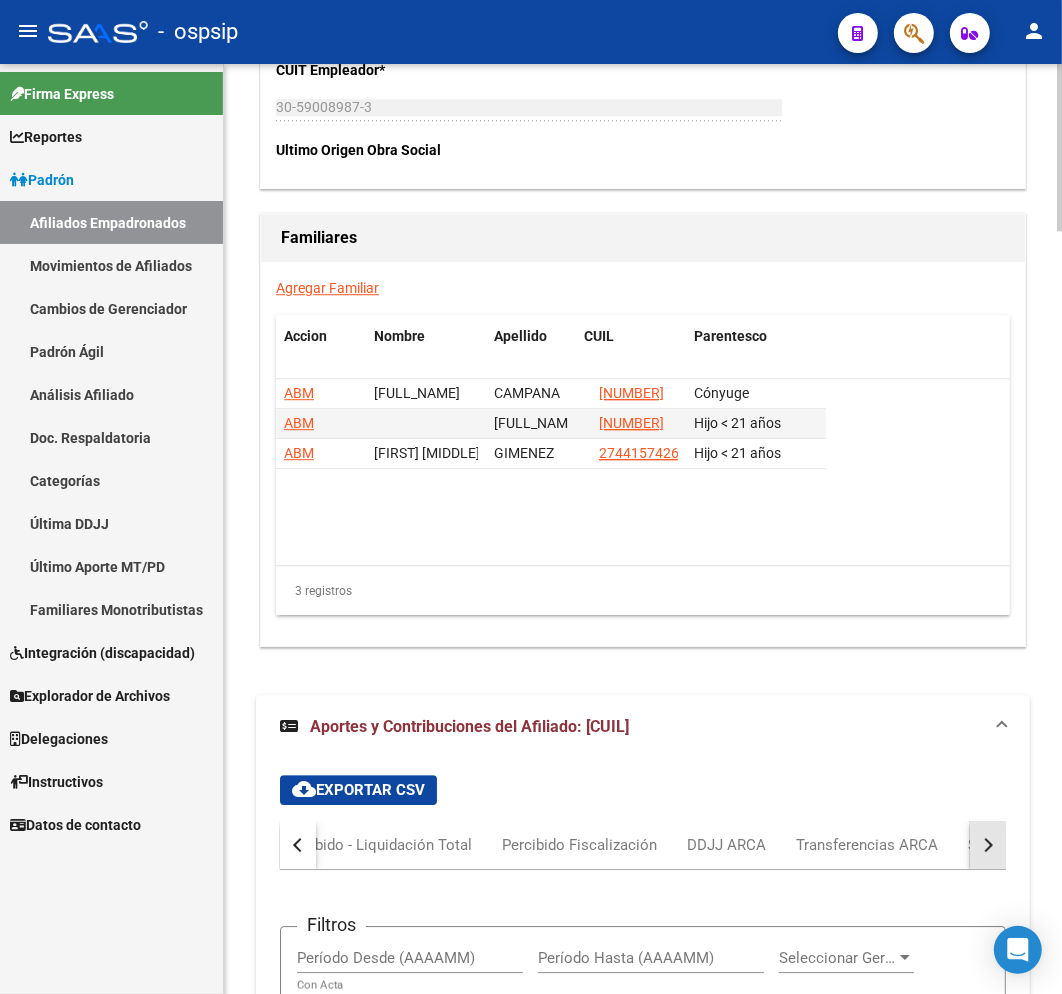 click at bounding box center [986, 845] 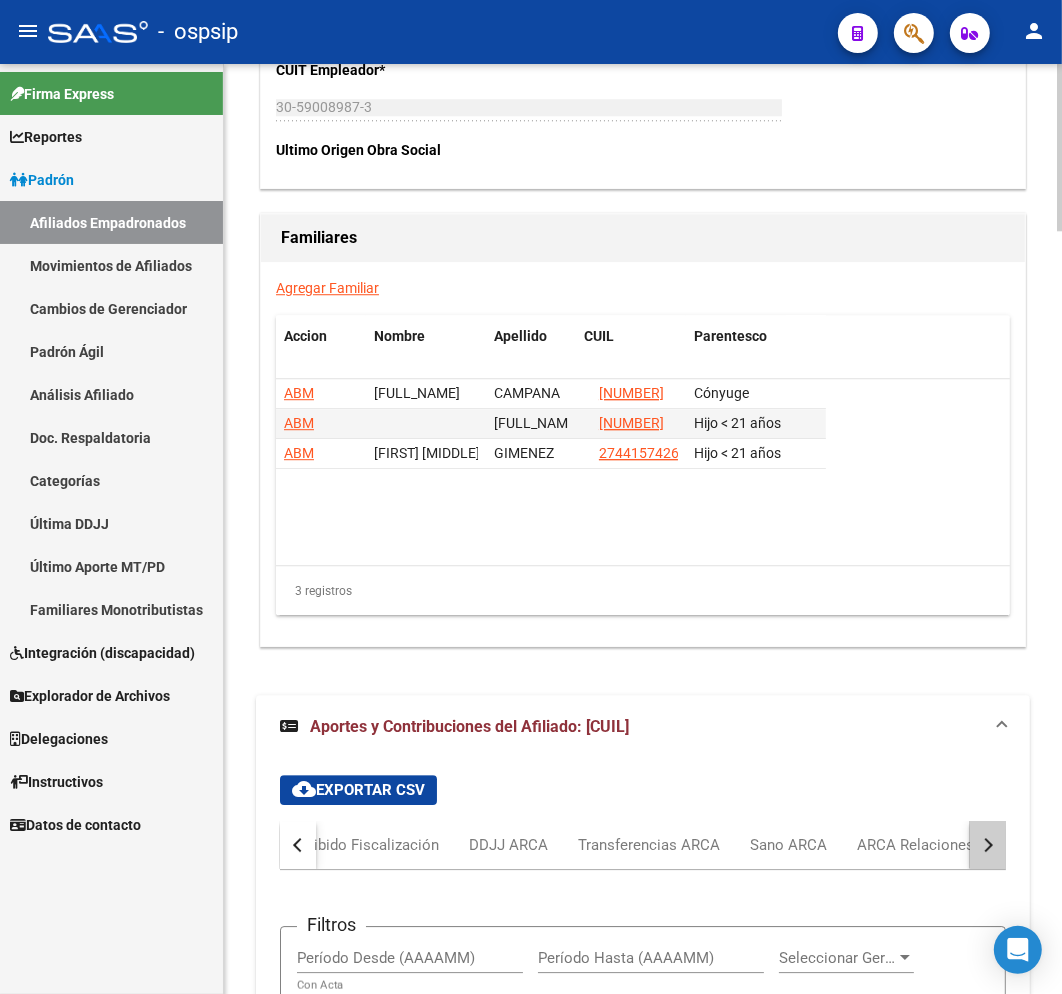 click at bounding box center (986, 845) 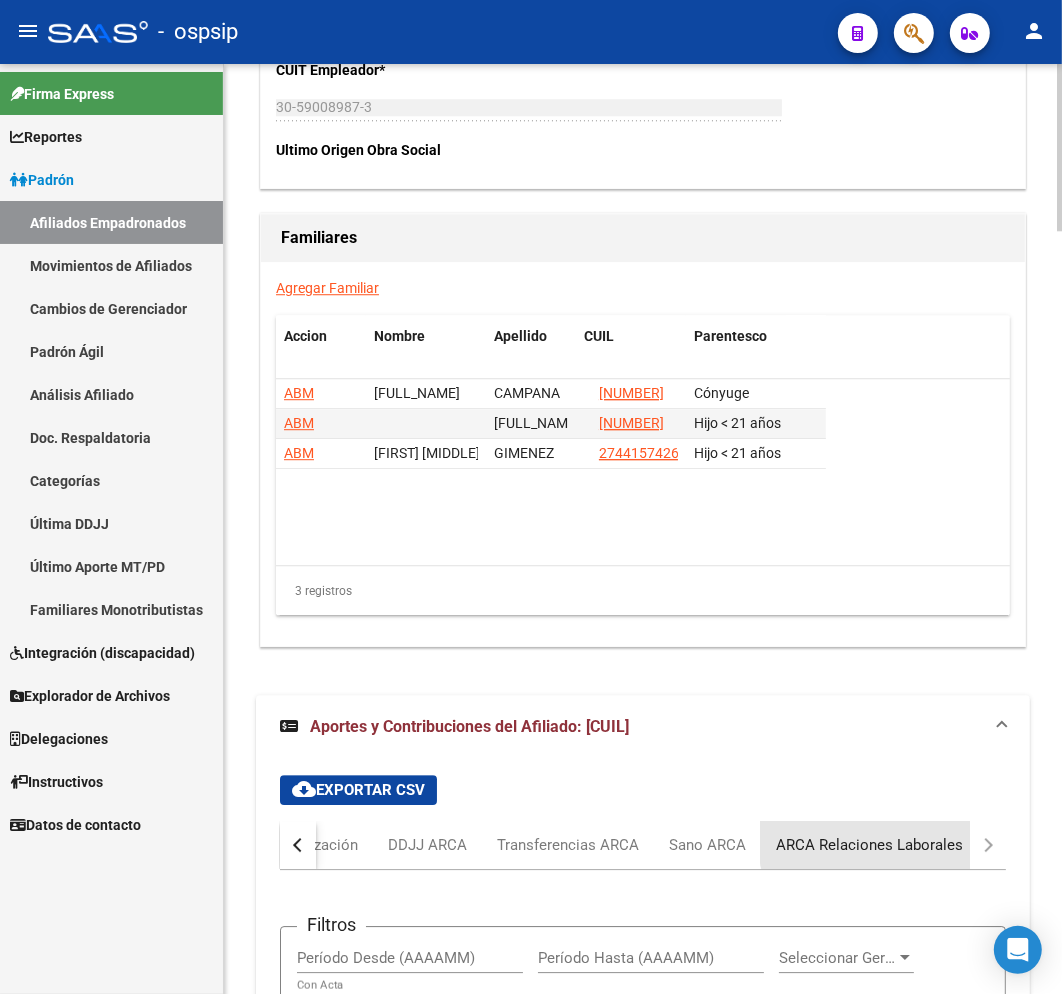click on "ARCA Relaciones Laborales" at bounding box center (869, 845) 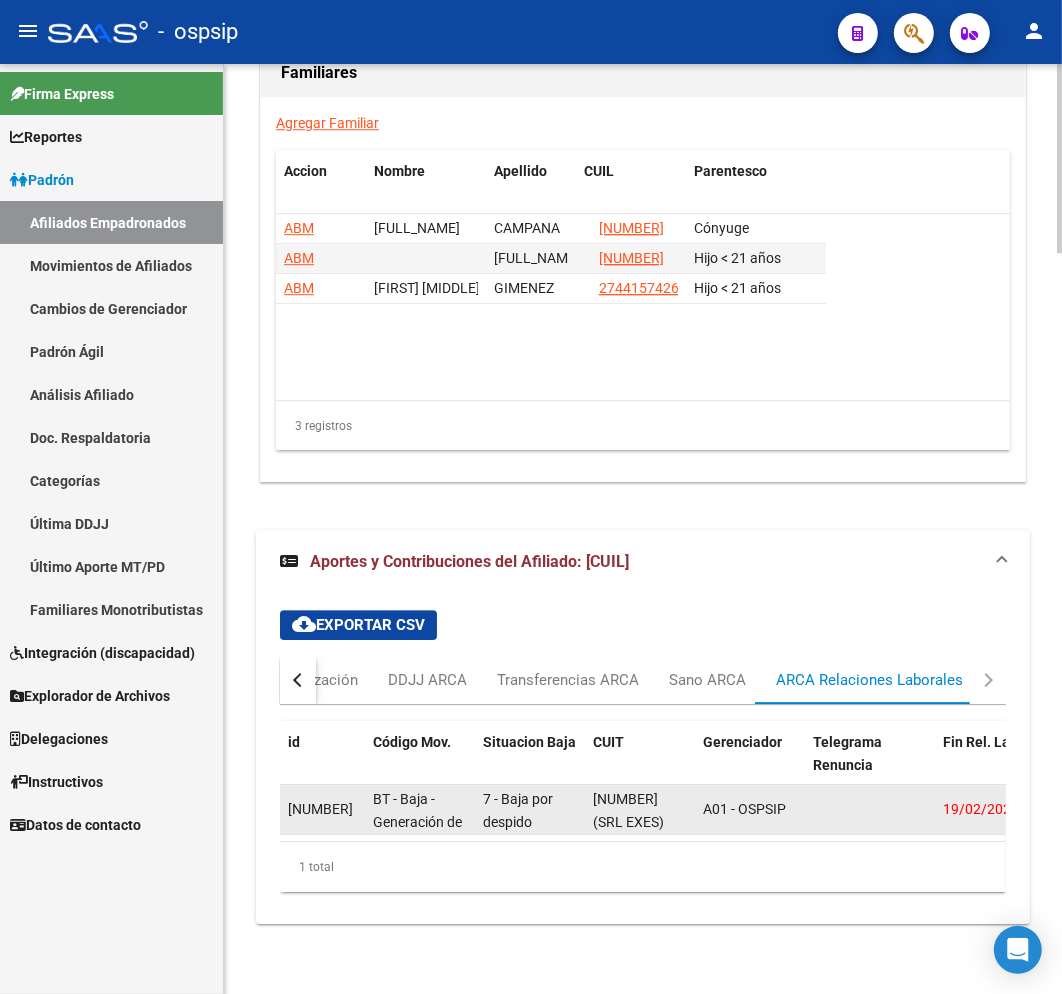 scroll, scrollTop: 3638, scrollLeft: 0, axis: vertical 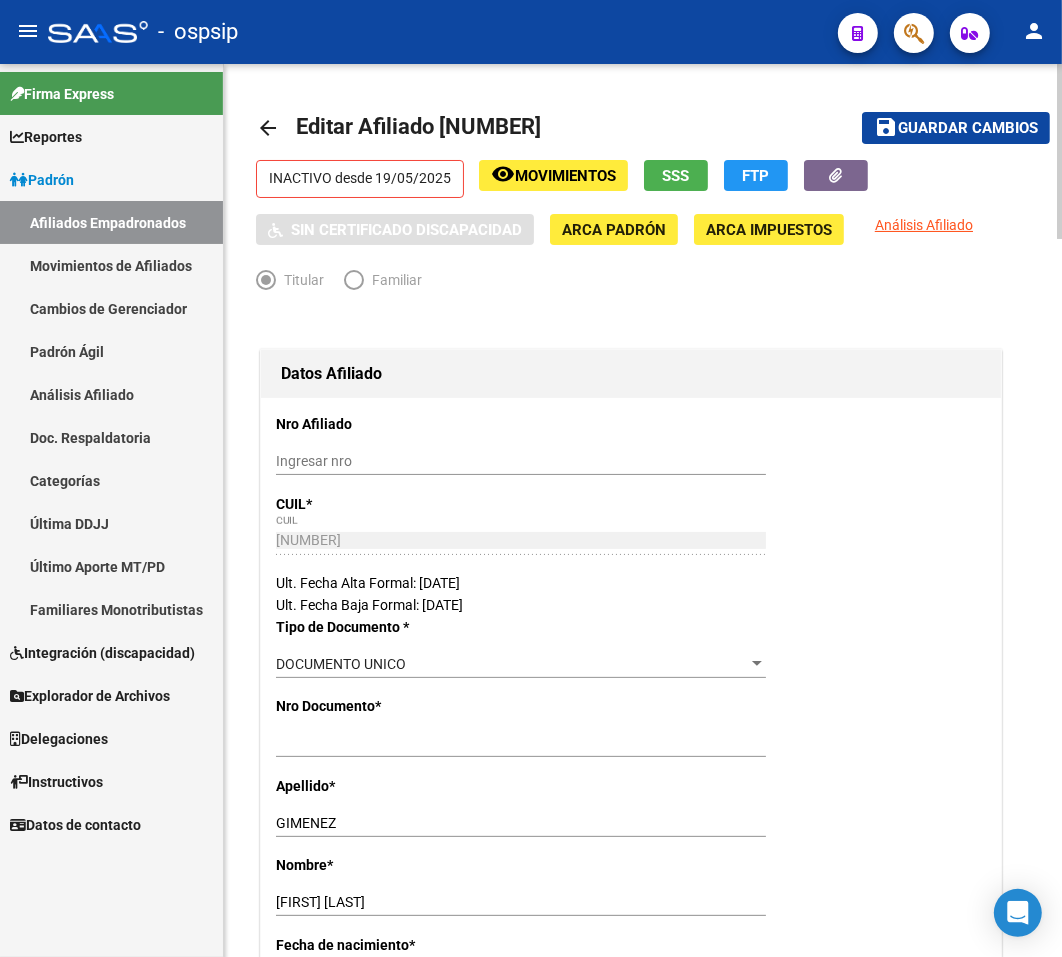 click on "arrow_back Editar Afiliado 20211394030    save Guardar cambios  INACTIVO desde 19/05/2025  remove_red_eye Movimientos SSS FTP    Sin Certificado Discapacidad ARCA Padrón ARCA Impuestos Análisis Afiliado   Titular   Familiar Datos Afiliado Nro Afiliado    Ingresar nro  CUIL  *   20-21139403-0 CUIL  ARCA Padrón  Ult. Fecha Alta Formal: 02/07/2024  Ult. Fecha Baja Formal: 19/05/2025  Tipo de Documento * DOCUMENTO UNICO Seleccionar tipo Nro Documento  *   21139403 Ingresar nro  Apellido  *   GIMENEZ Ingresar apellido  Nombre  *   DIEGO JORGE Ingresar nombre  Fecha de nacimiento  *   1969-12-04 Ingresar fecha   Parentesco * Titular Seleccionar parentesco  Estado Civil * Casado Seleccionar tipo  Sexo * Masculino Seleccionar sexo  Nacionalidad * ARGENTINA Seleccionar tipo  Discapacitado * No discapacitado Seleccionar tipo Vencimiento Certificado Estudio    Ingresar fecha   Tipo domicilio * Domicilio Completo Seleccionar tipo domicilio  Provincia * Buenos Aires Seleccionar provincia Localidad  *   *   1759 *" 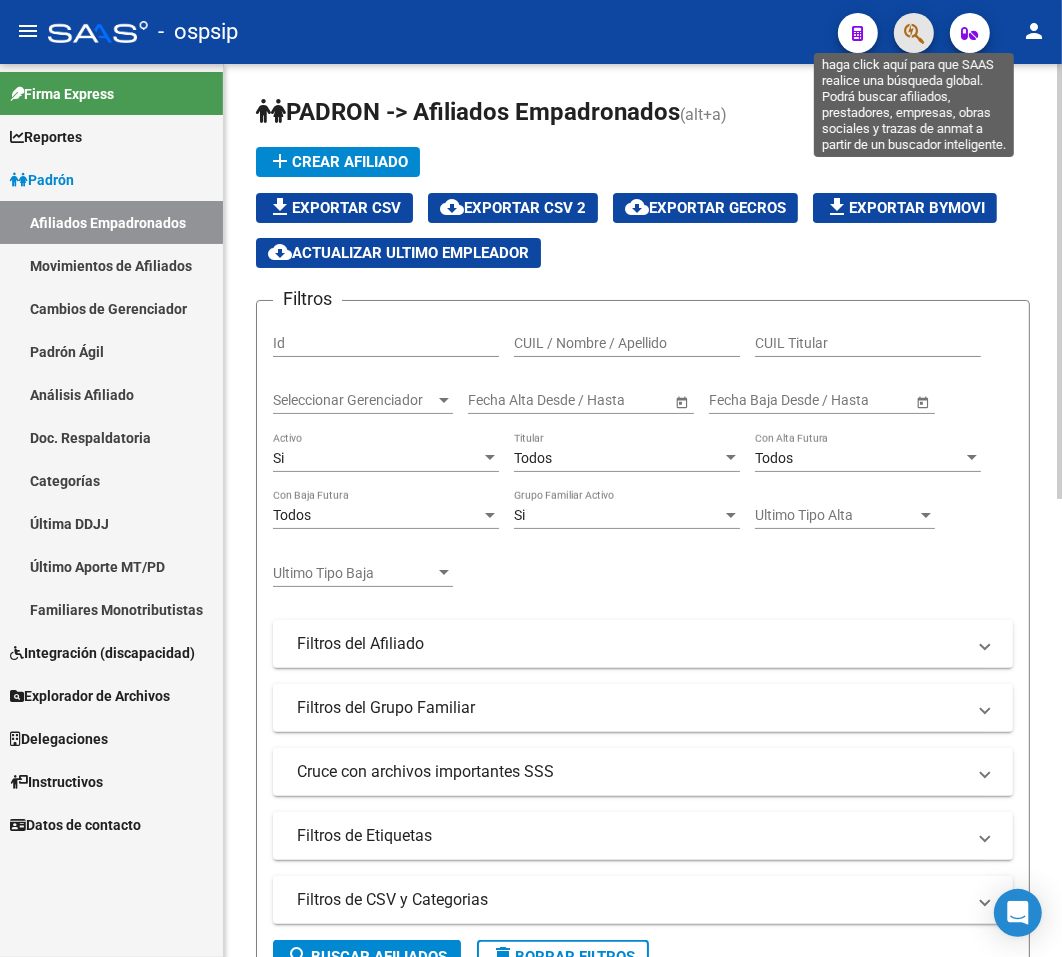 click 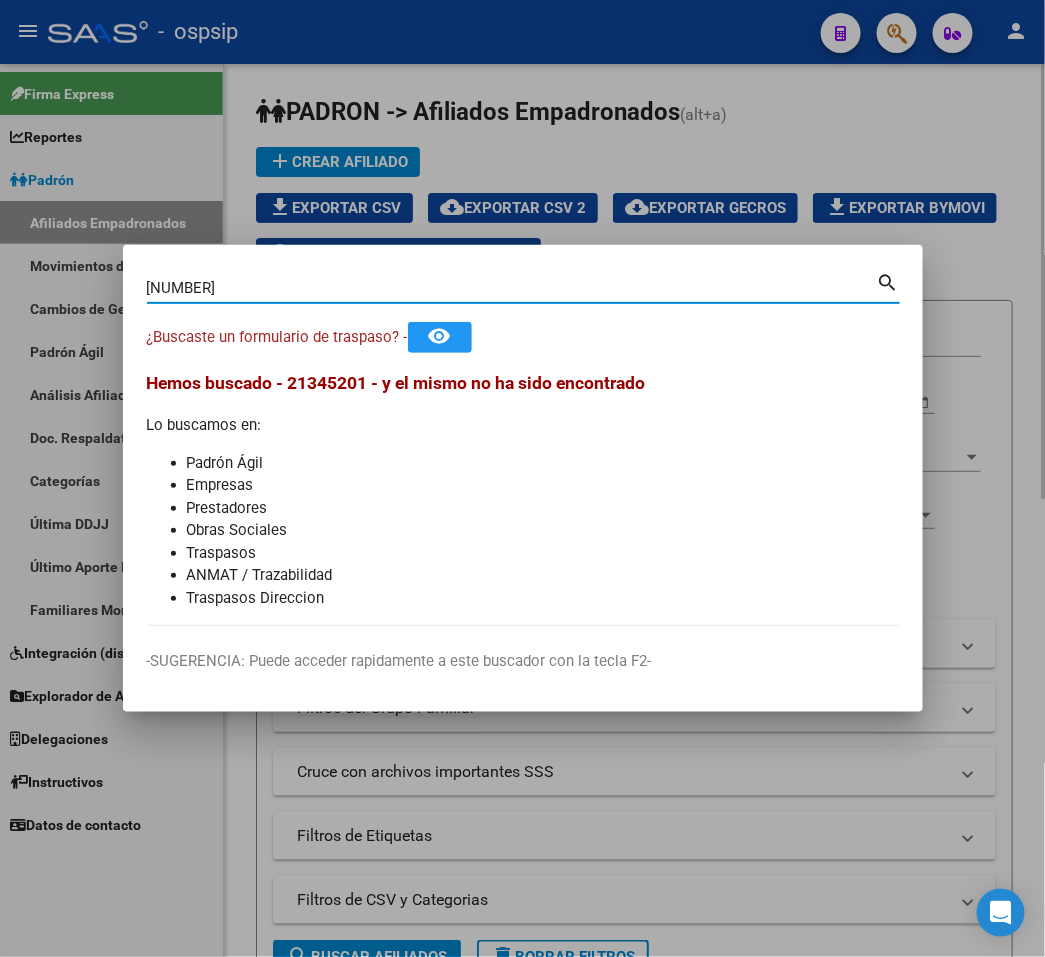 type on "21345201" 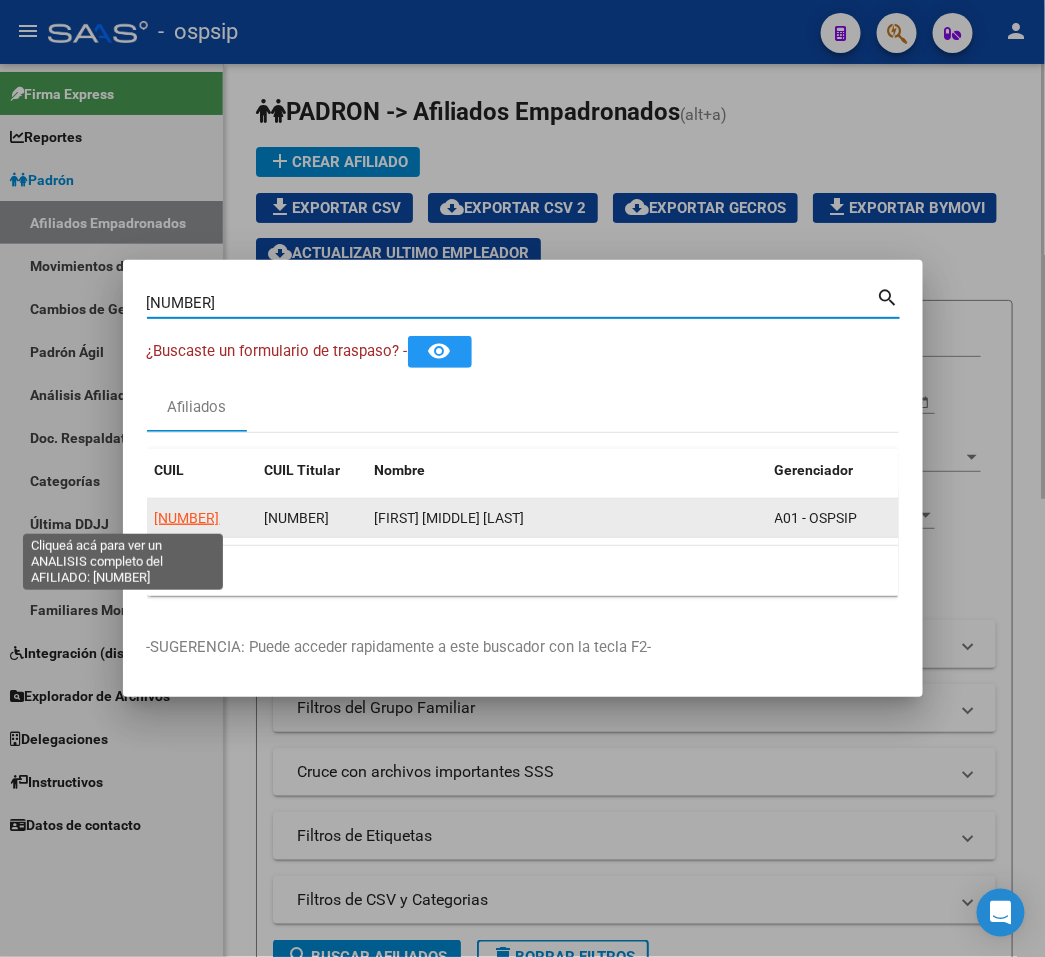 click on "20213452011" 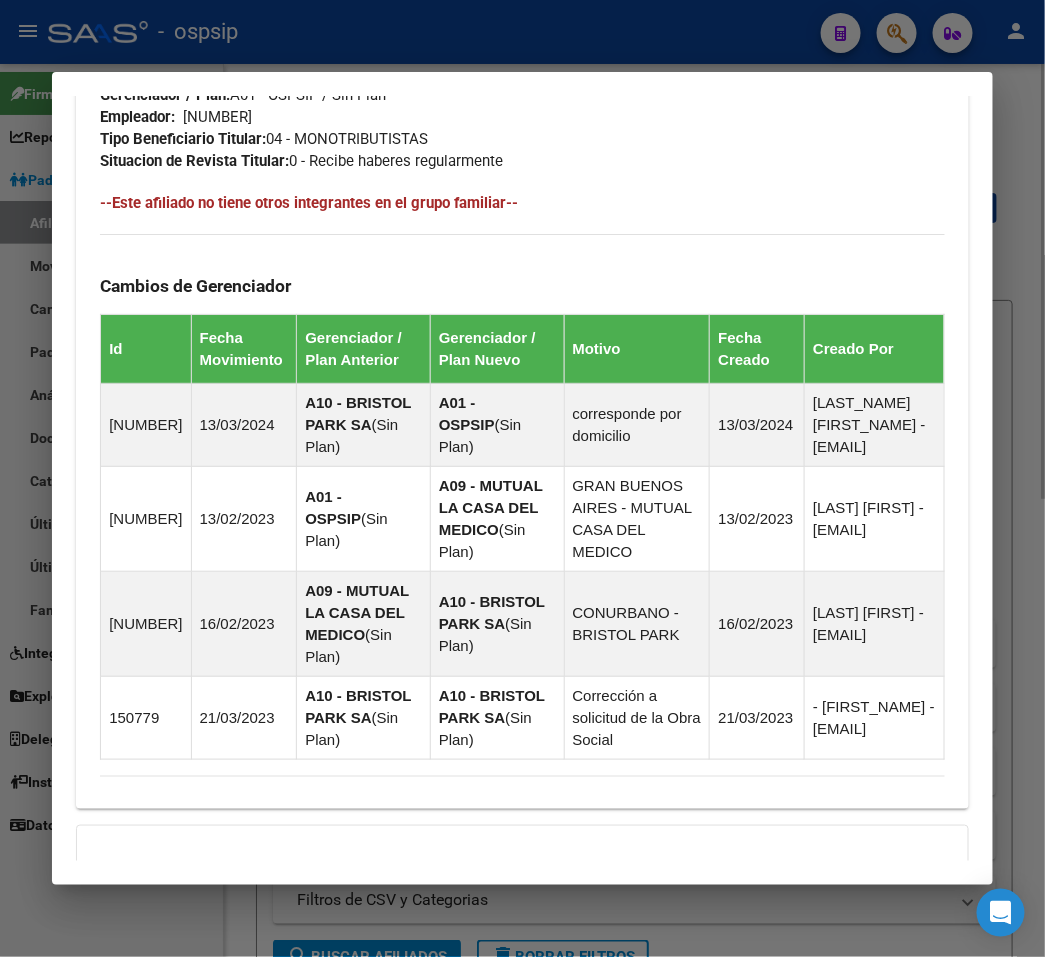 scroll, scrollTop: 1363, scrollLeft: 0, axis: vertical 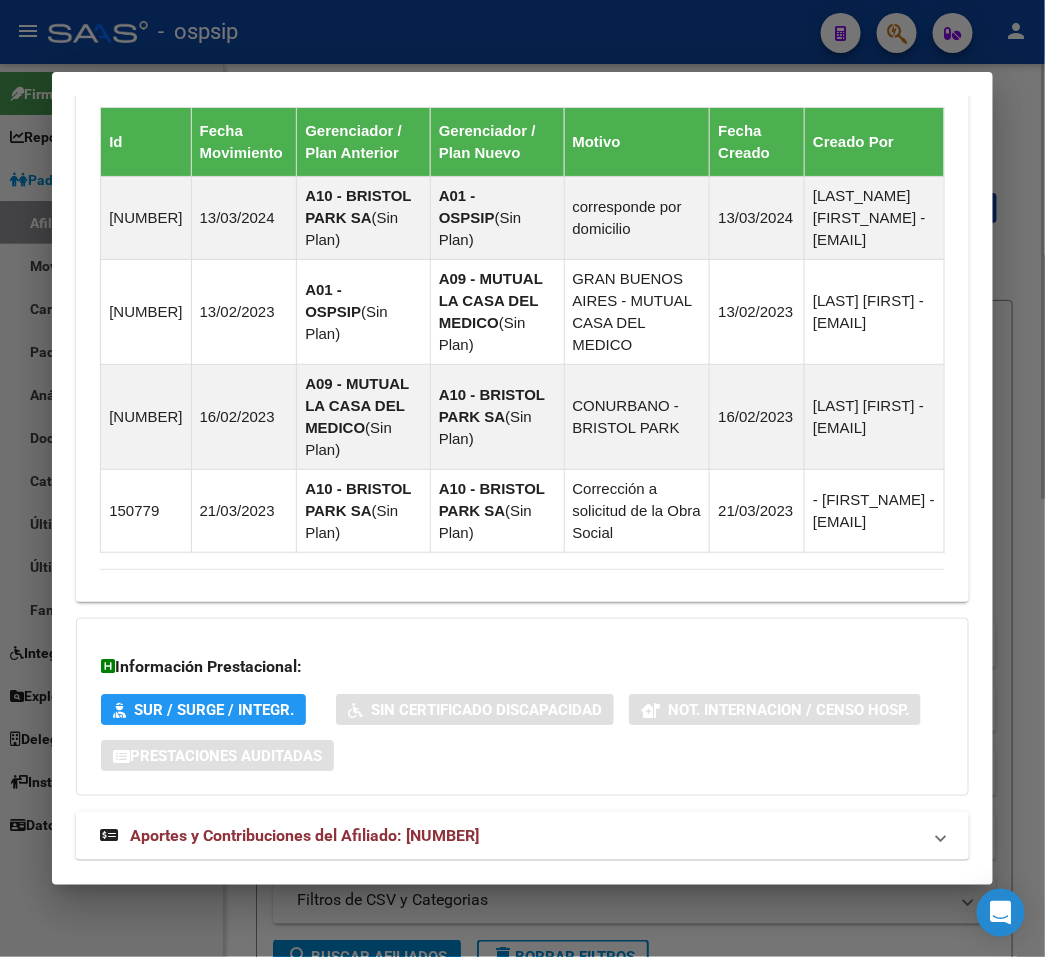click on "Aportes y Contribuciones del Afiliado: 20213452011" at bounding box center (522, 836) 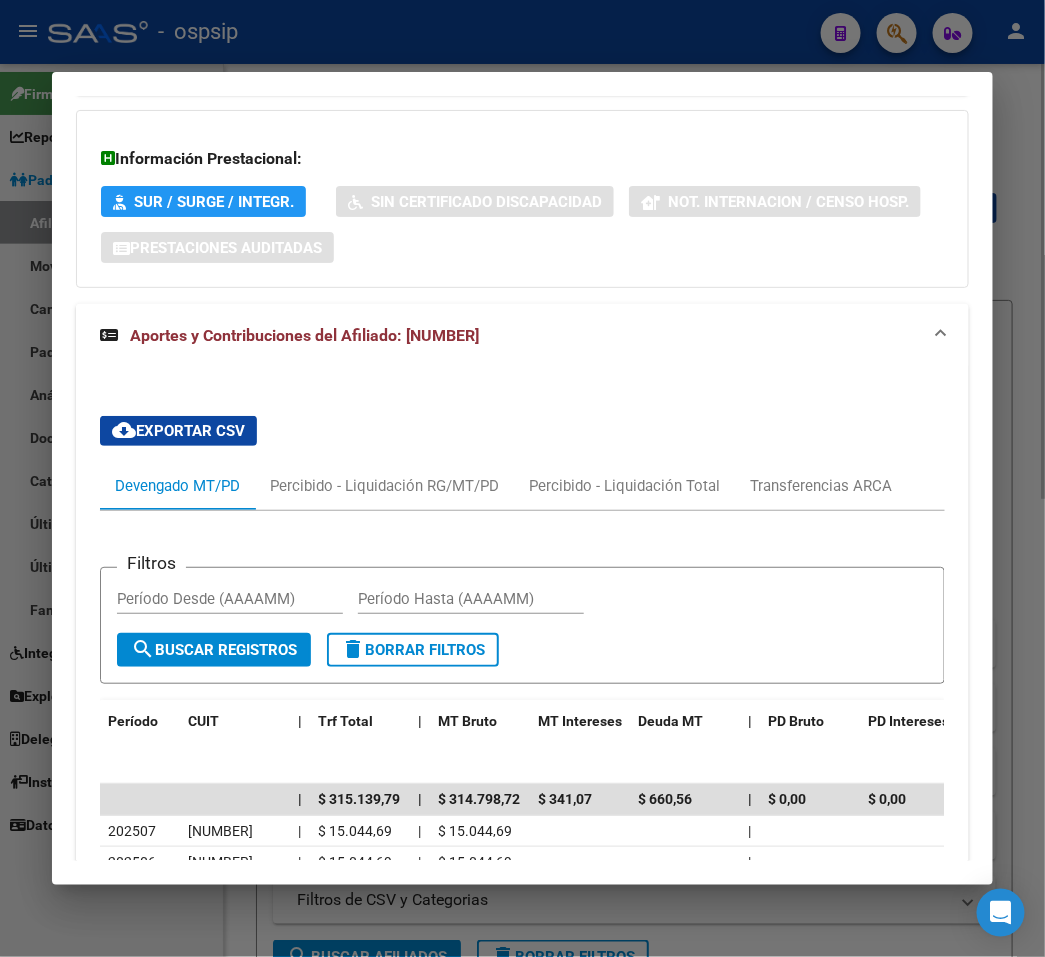 scroll, scrollTop: 1872, scrollLeft: 0, axis: vertical 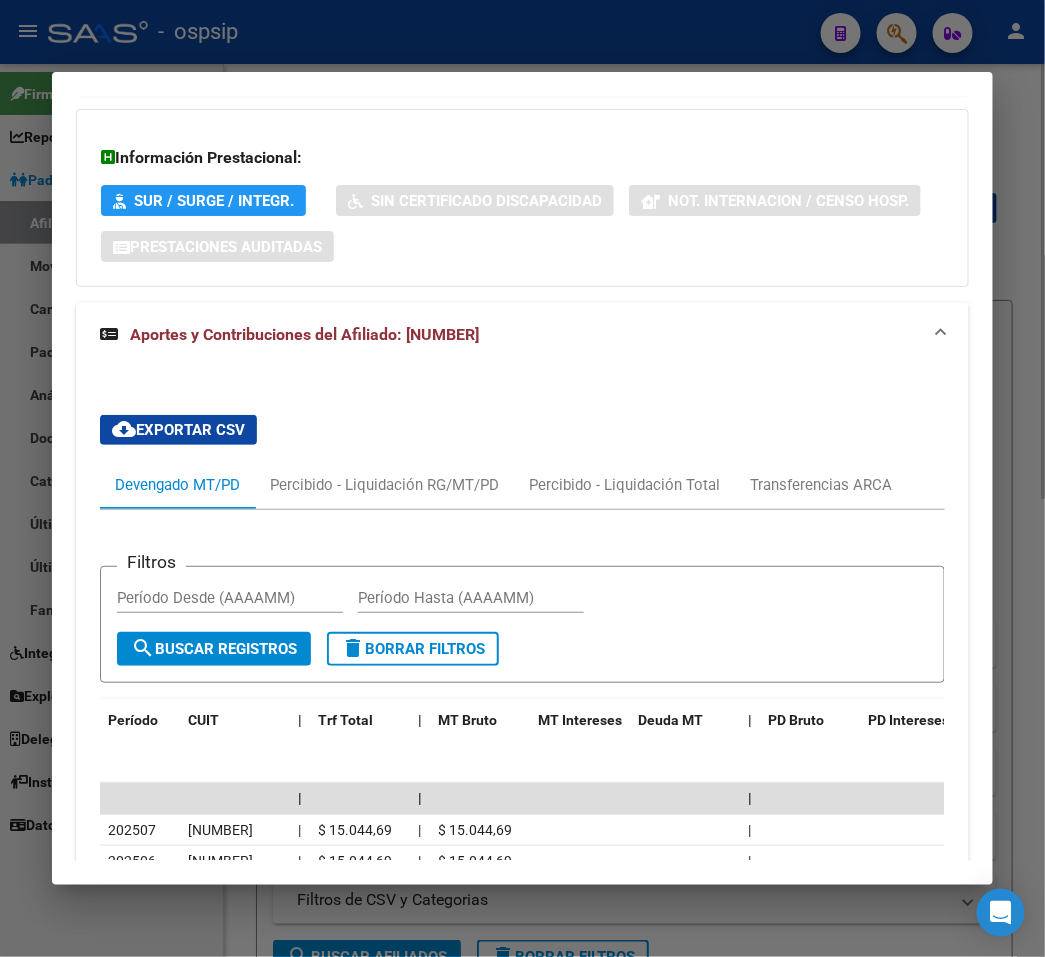 click at bounding box center [522, 478] 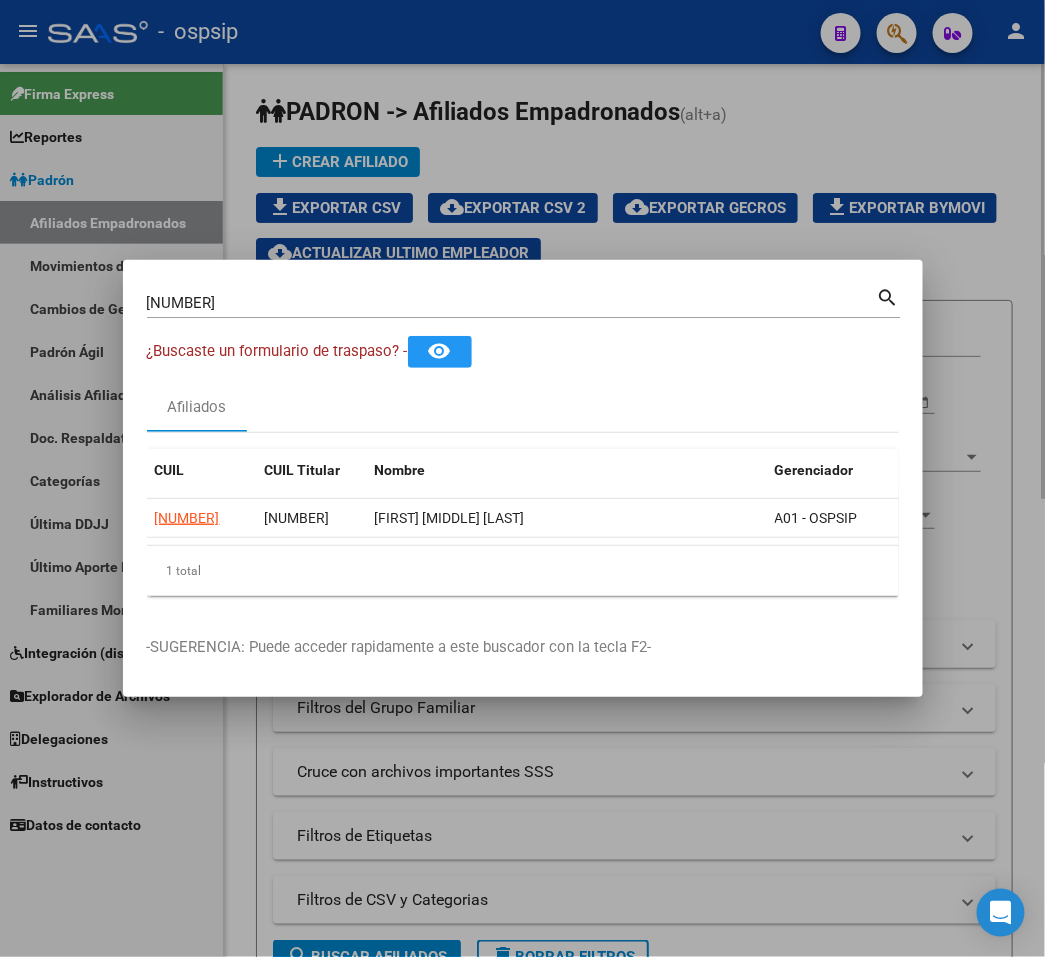 click at bounding box center [522, 478] 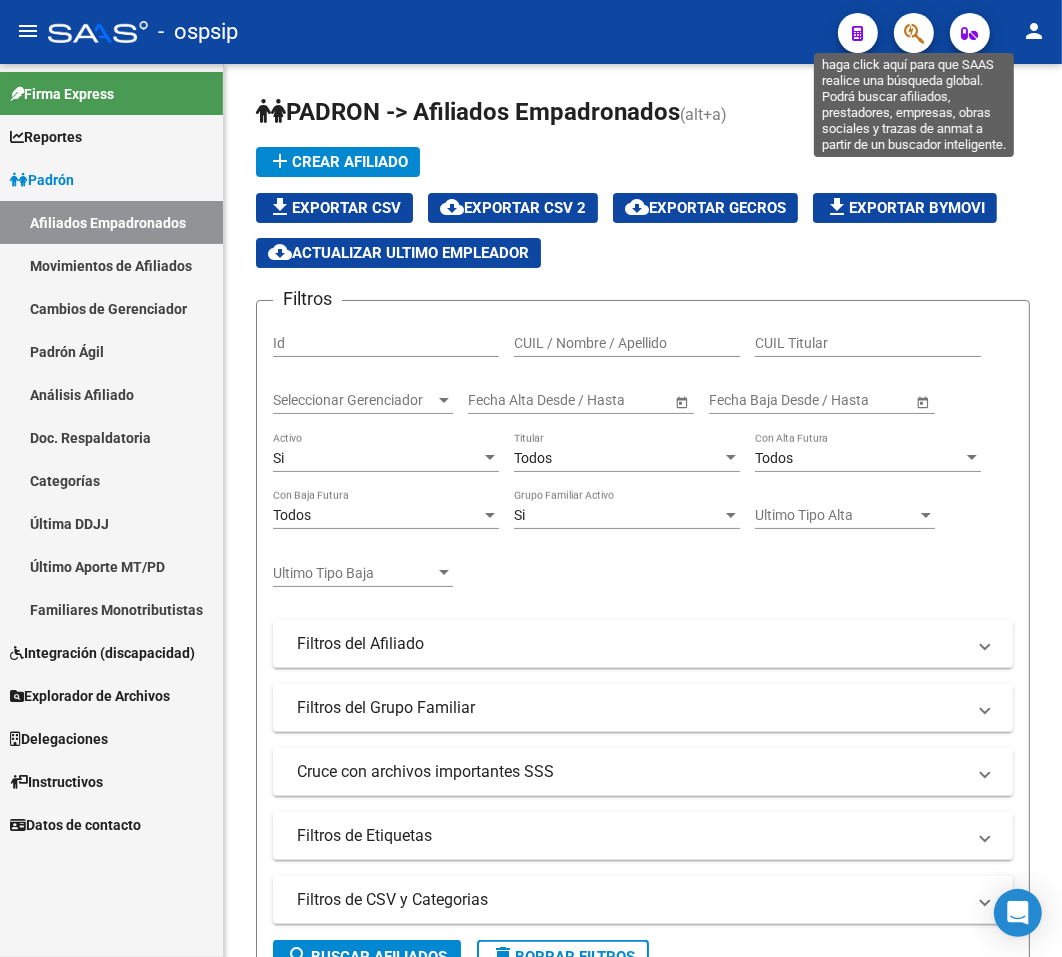 click 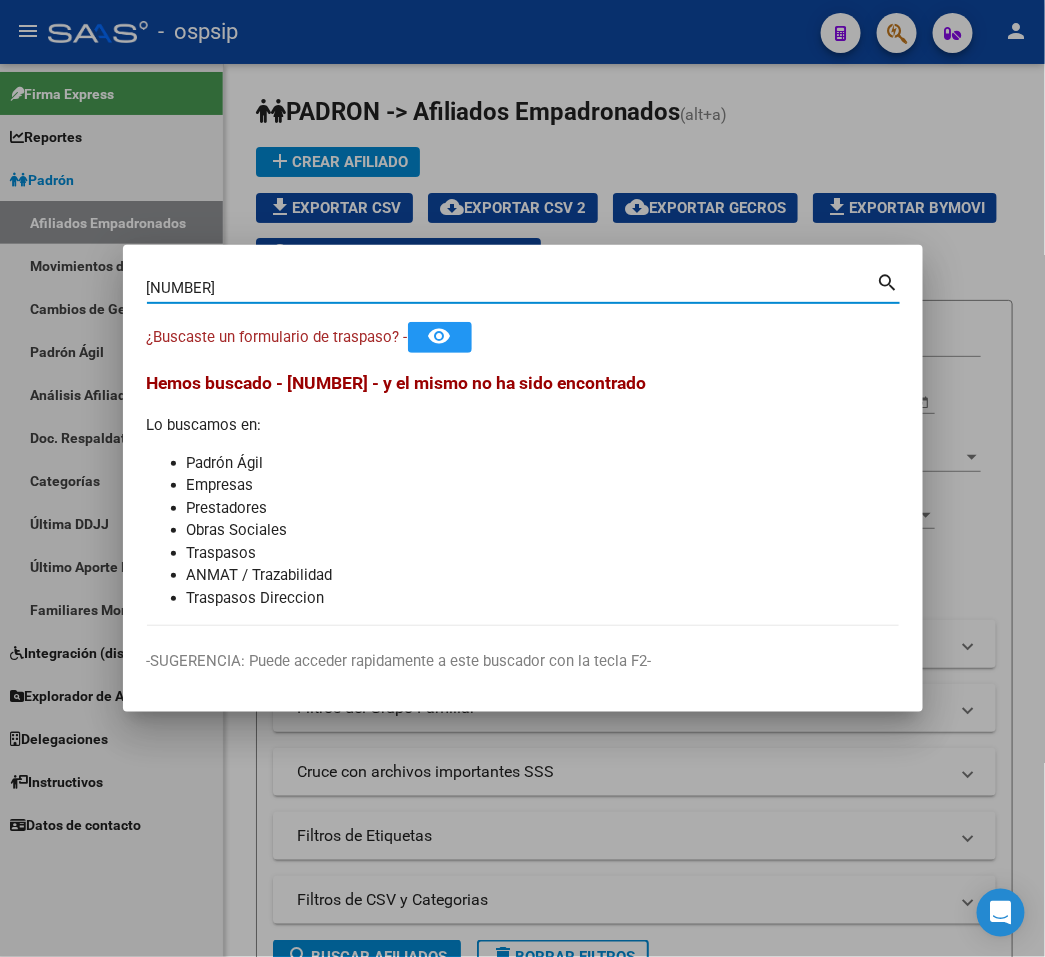 type on "21444629" 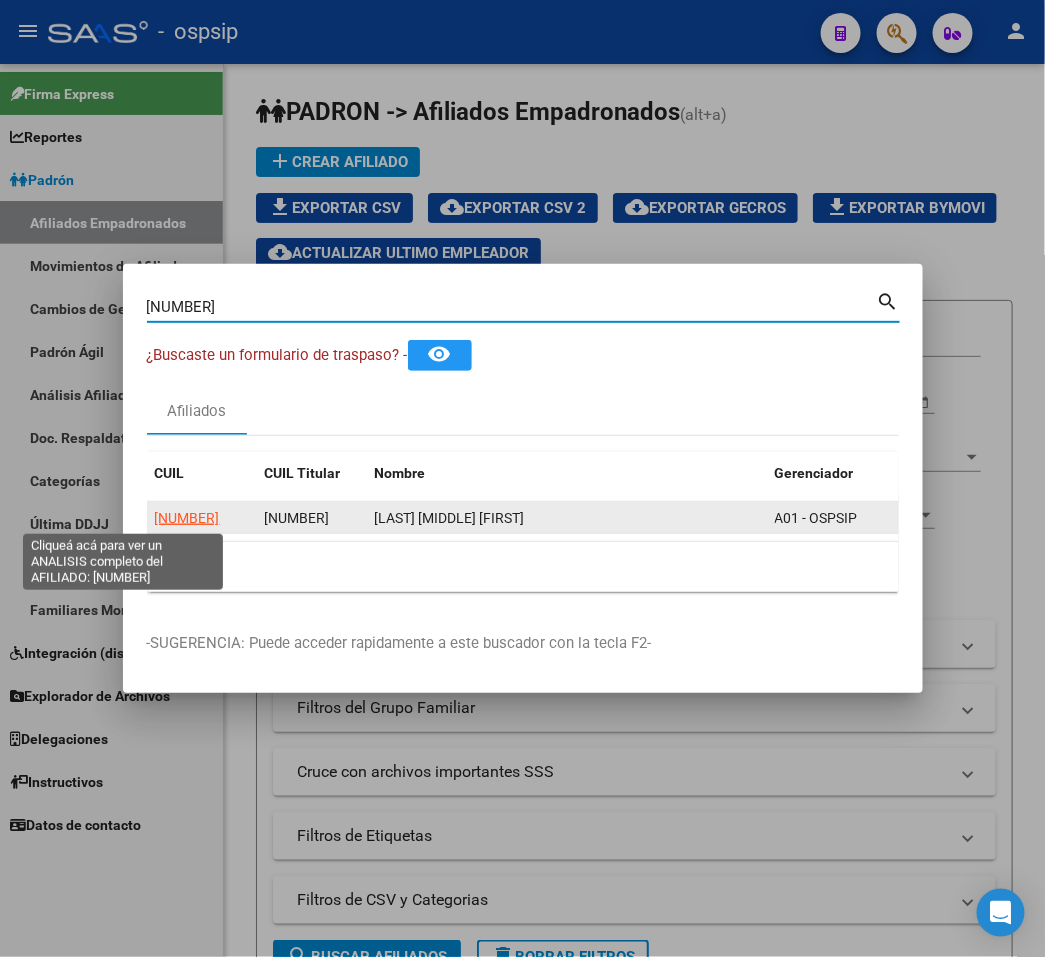 click on "20214446295" 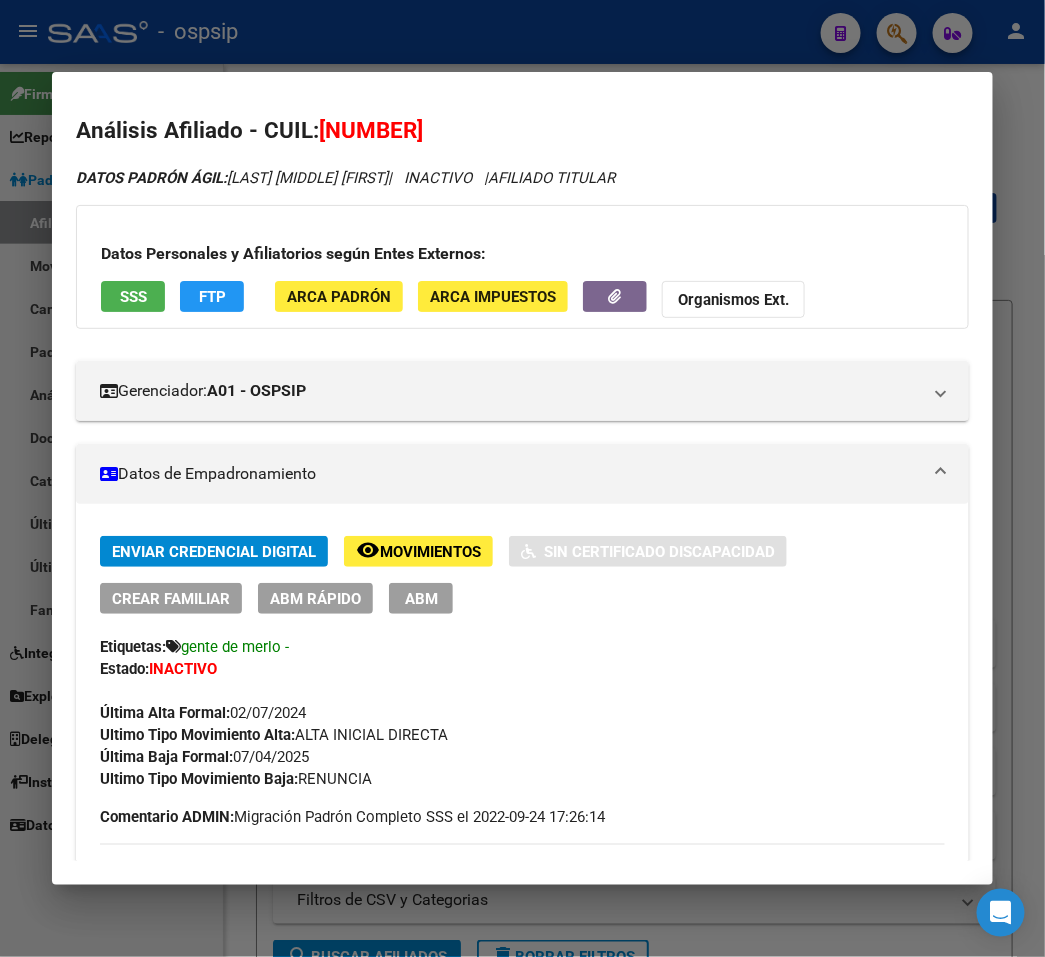 scroll, scrollTop: 111, scrollLeft: 0, axis: vertical 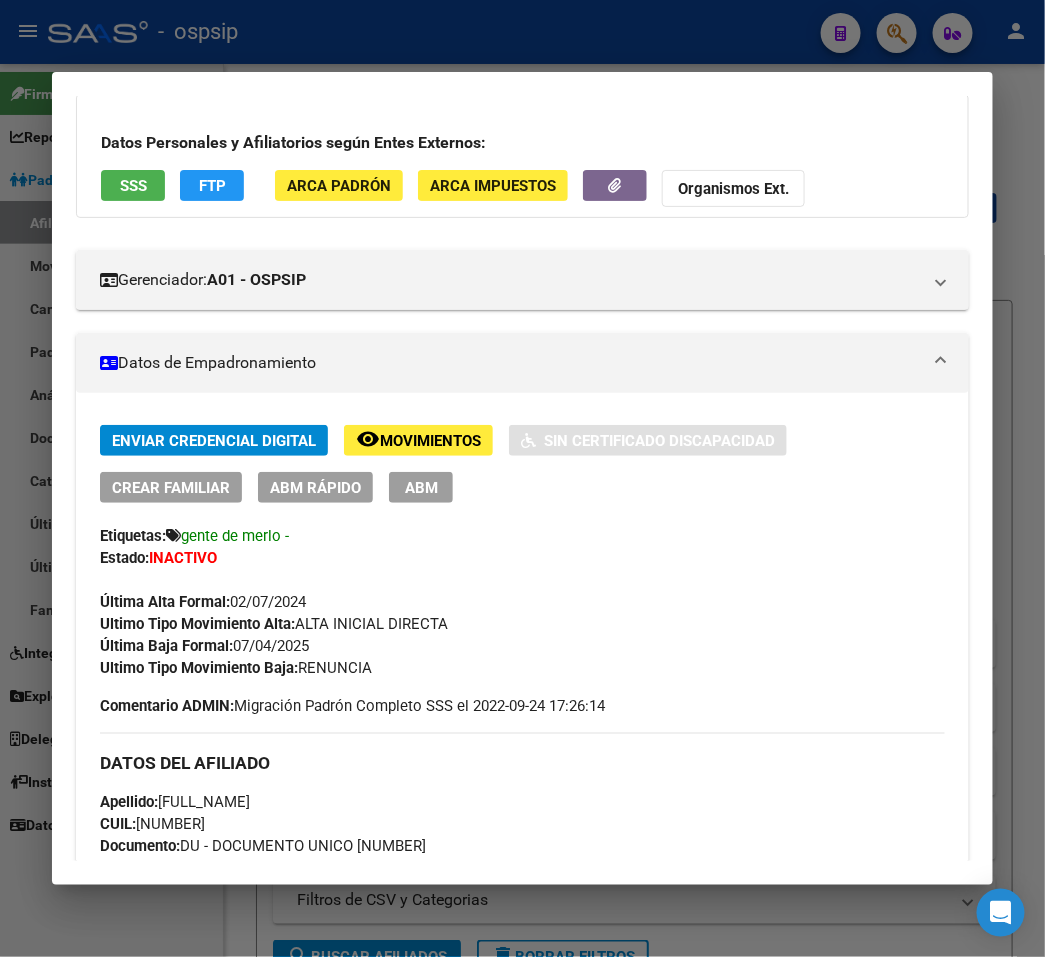 click at bounding box center (522, 478) 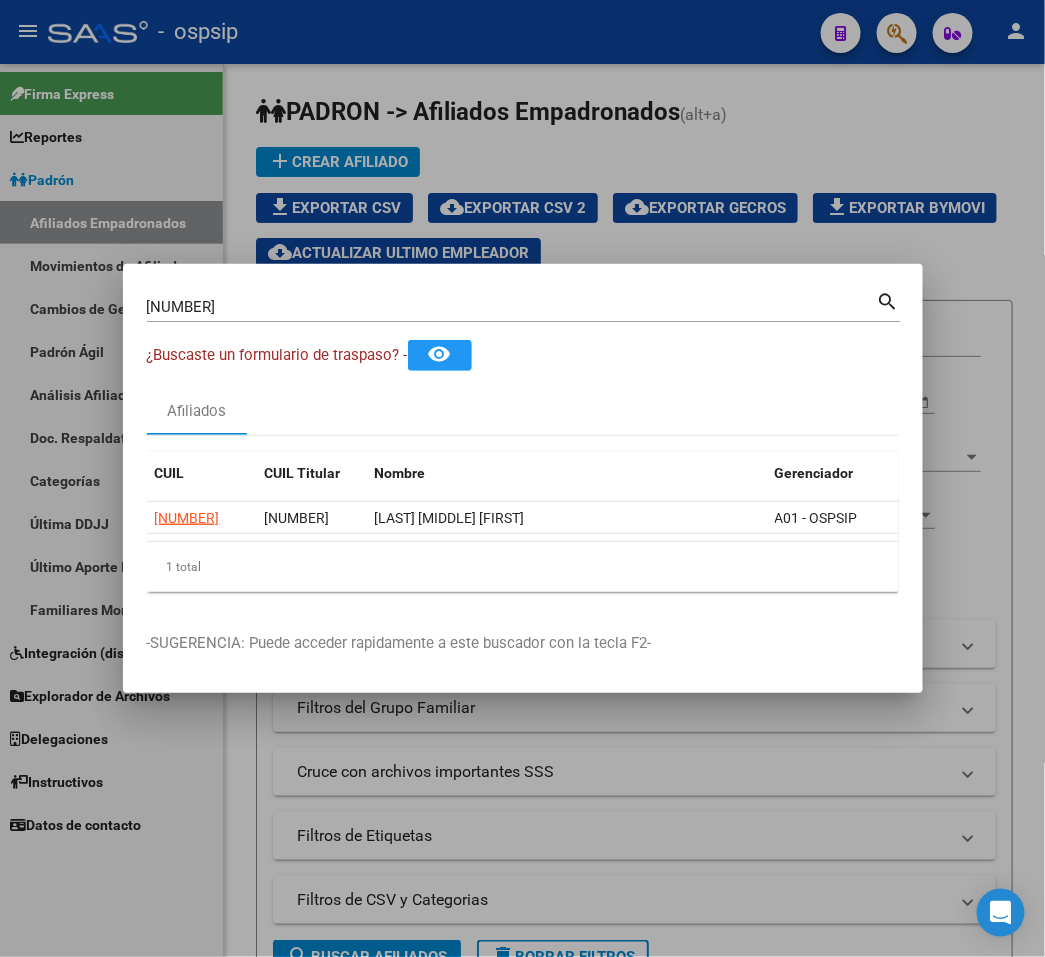 click at bounding box center [522, 478] 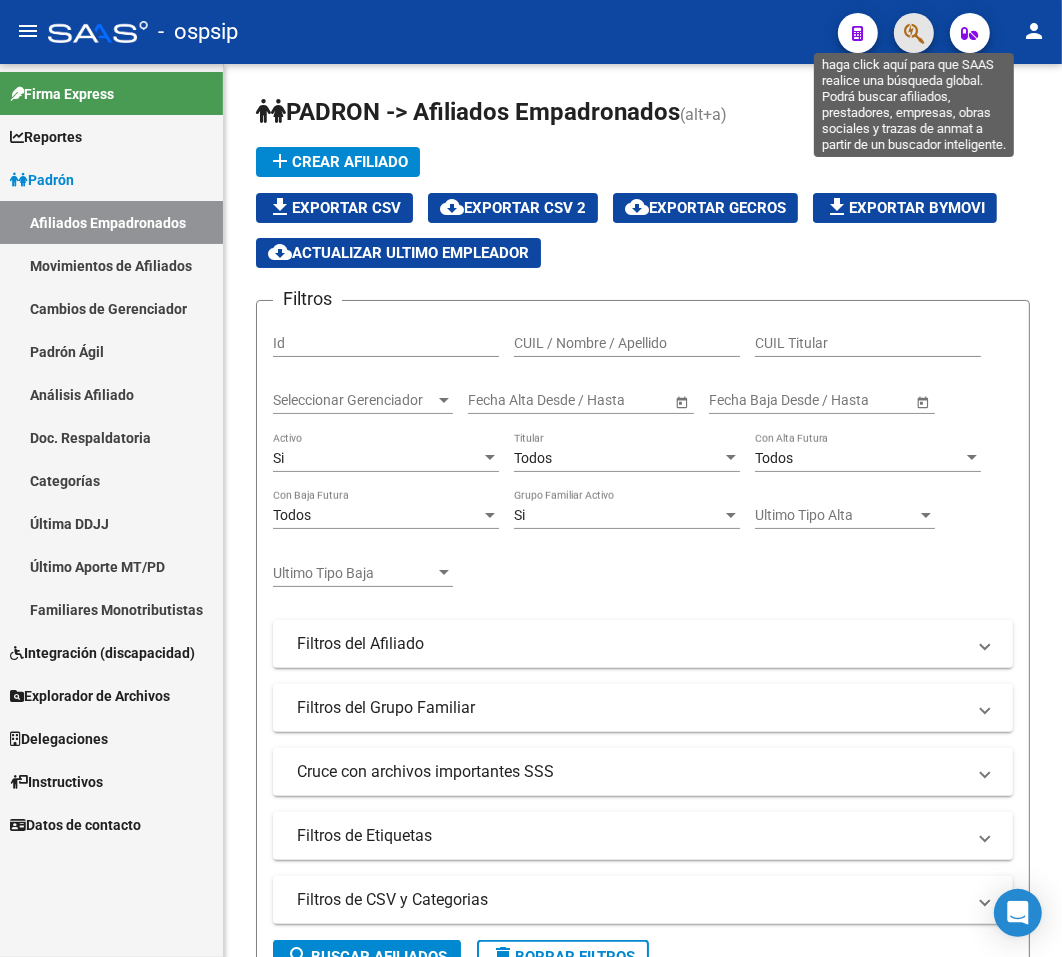 click 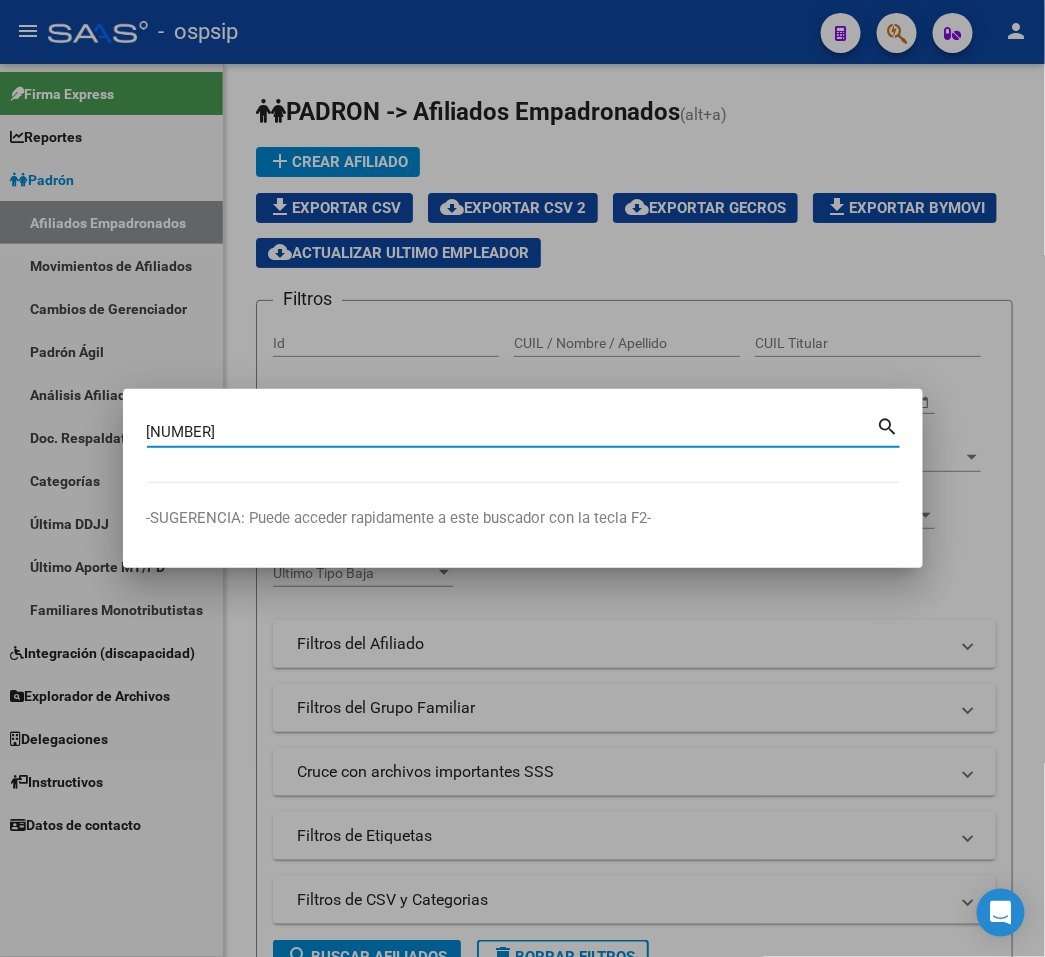 type on "21466374" 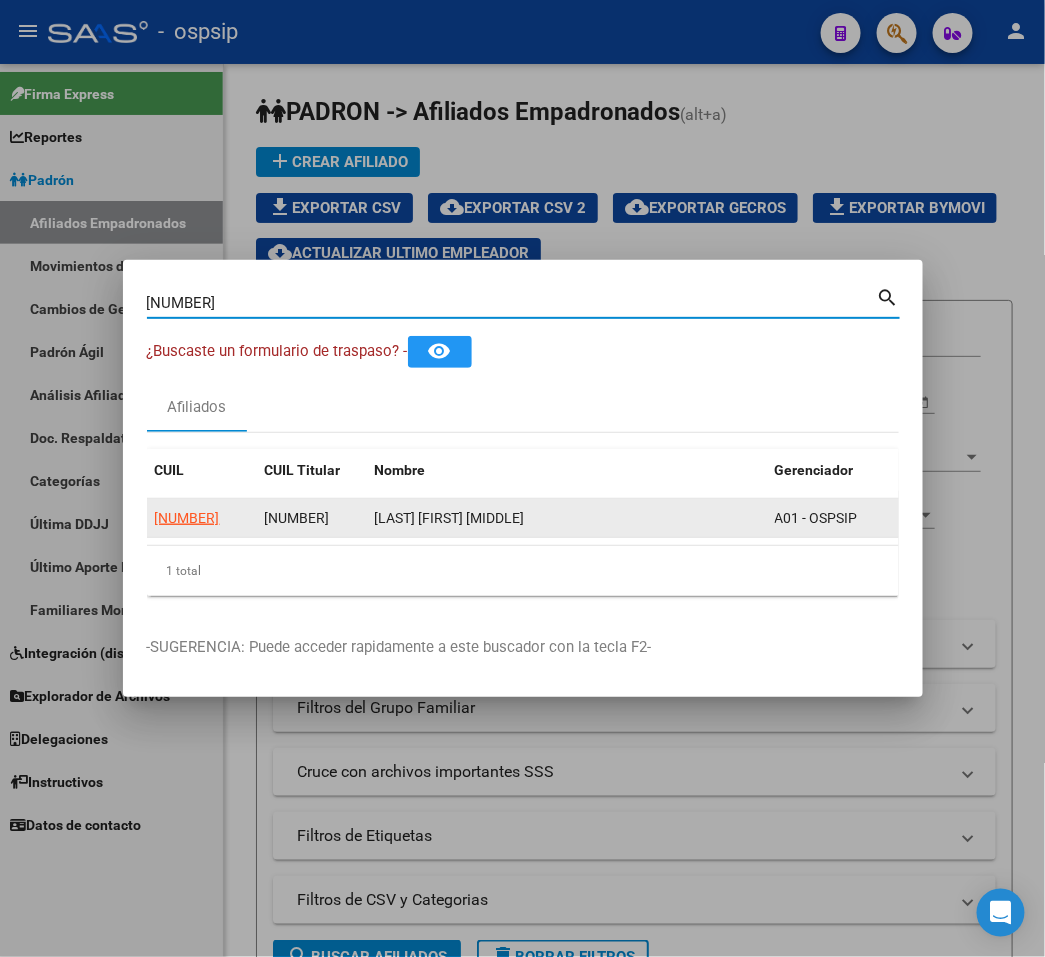 click on "20214663741" 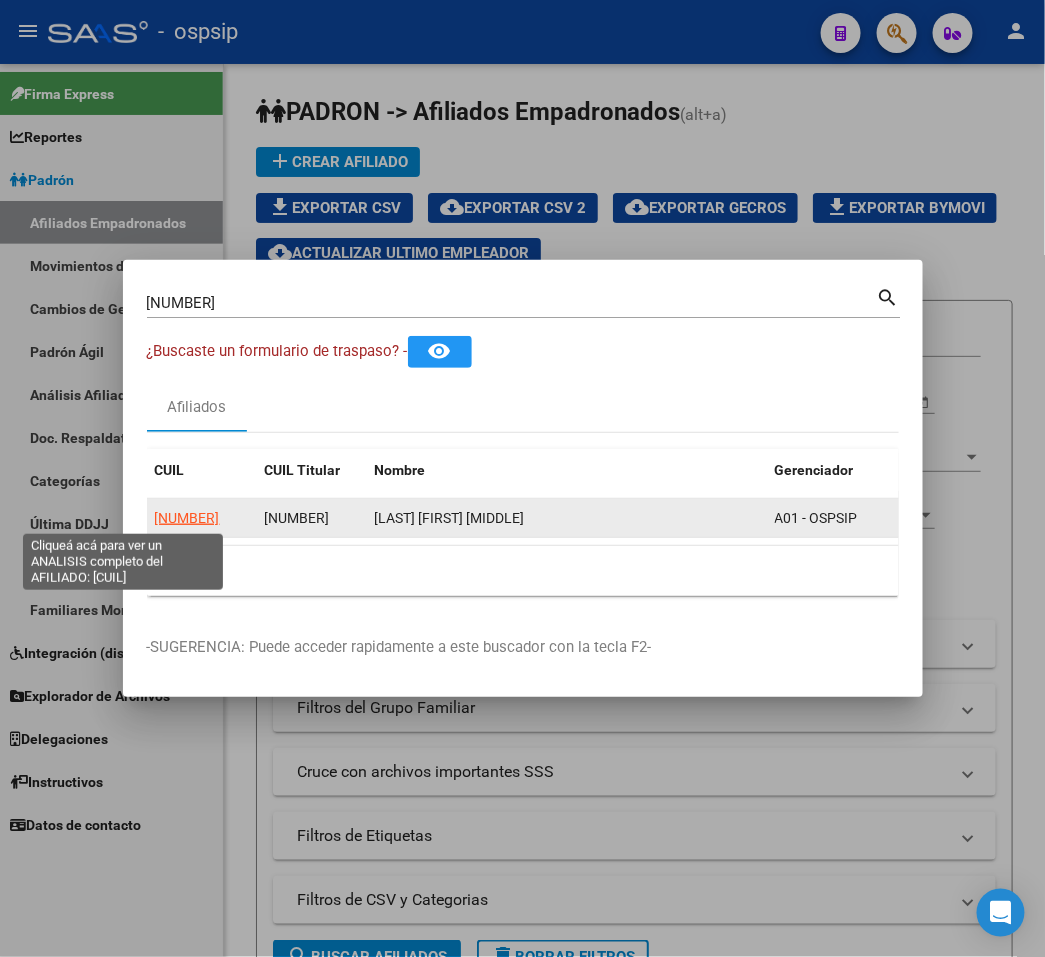 click on "20214663741" 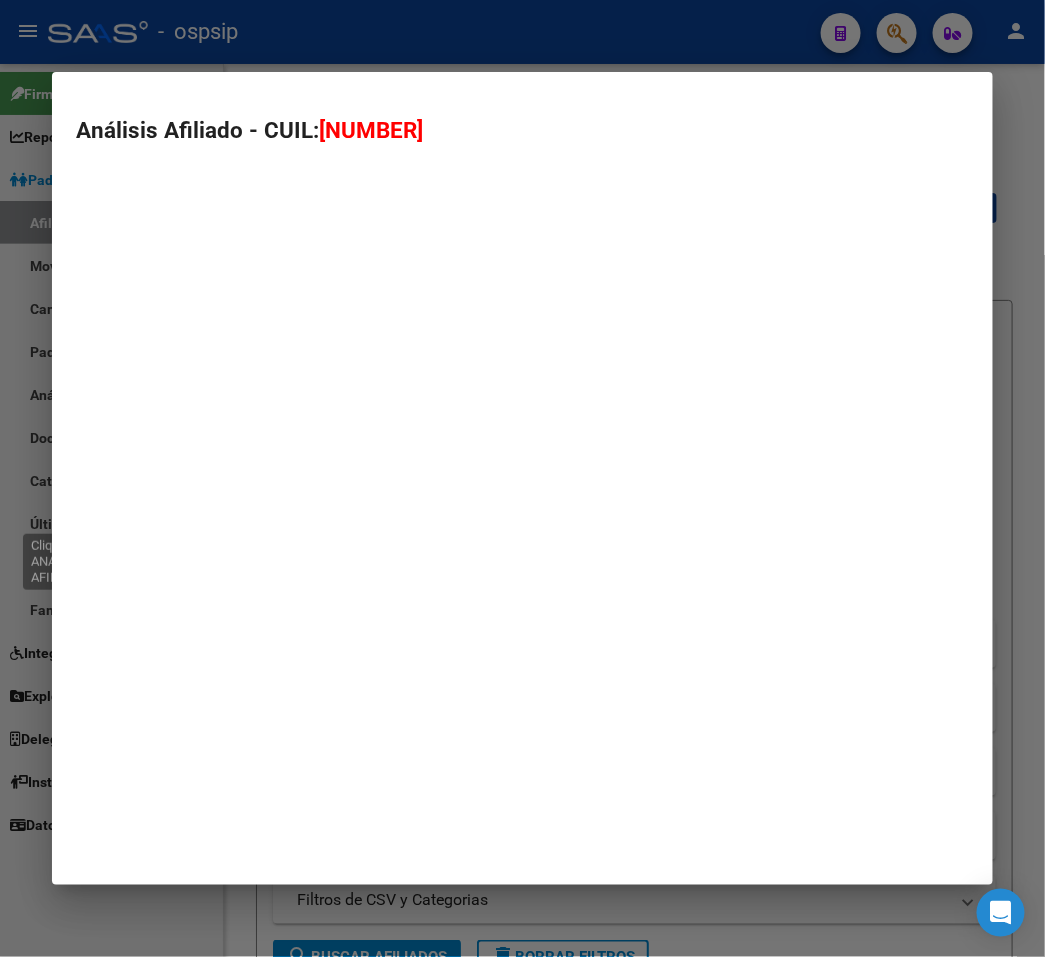 type on "20214663741" 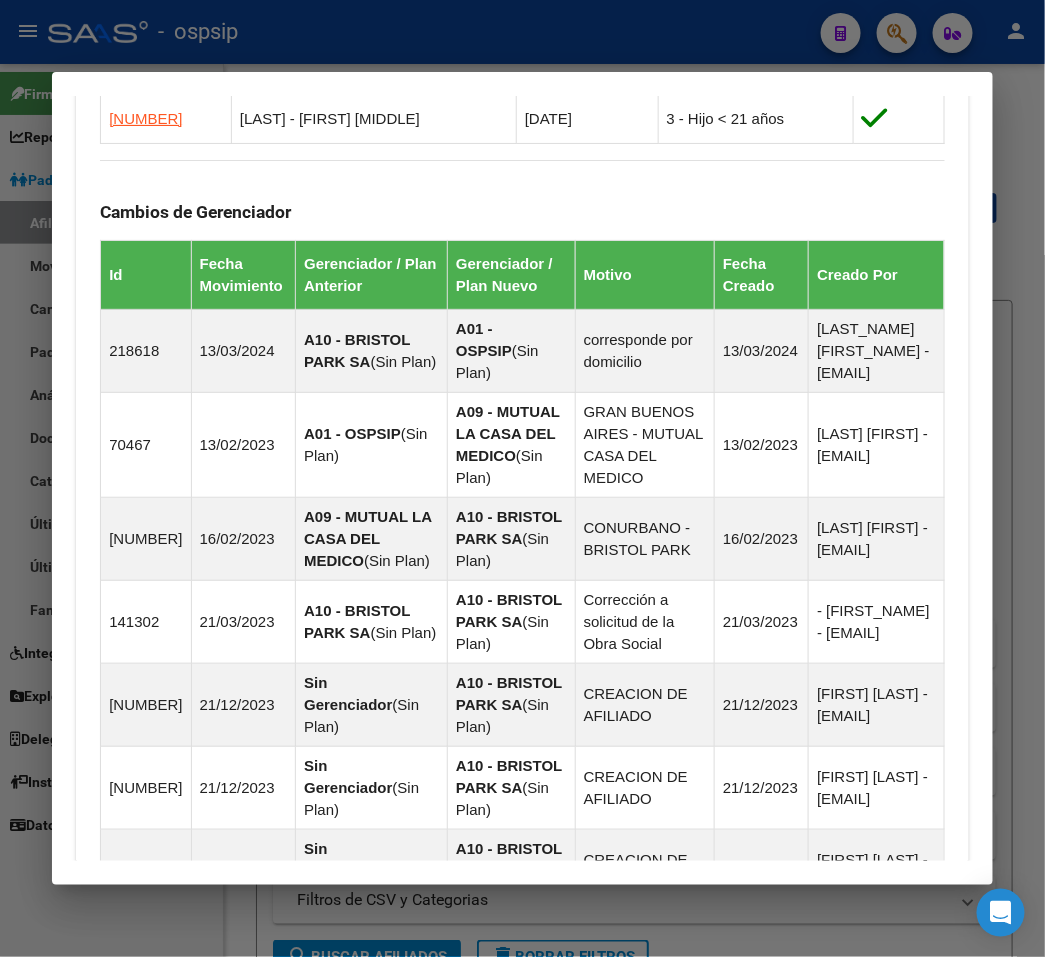 scroll, scrollTop: 1910, scrollLeft: 0, axis: vertical 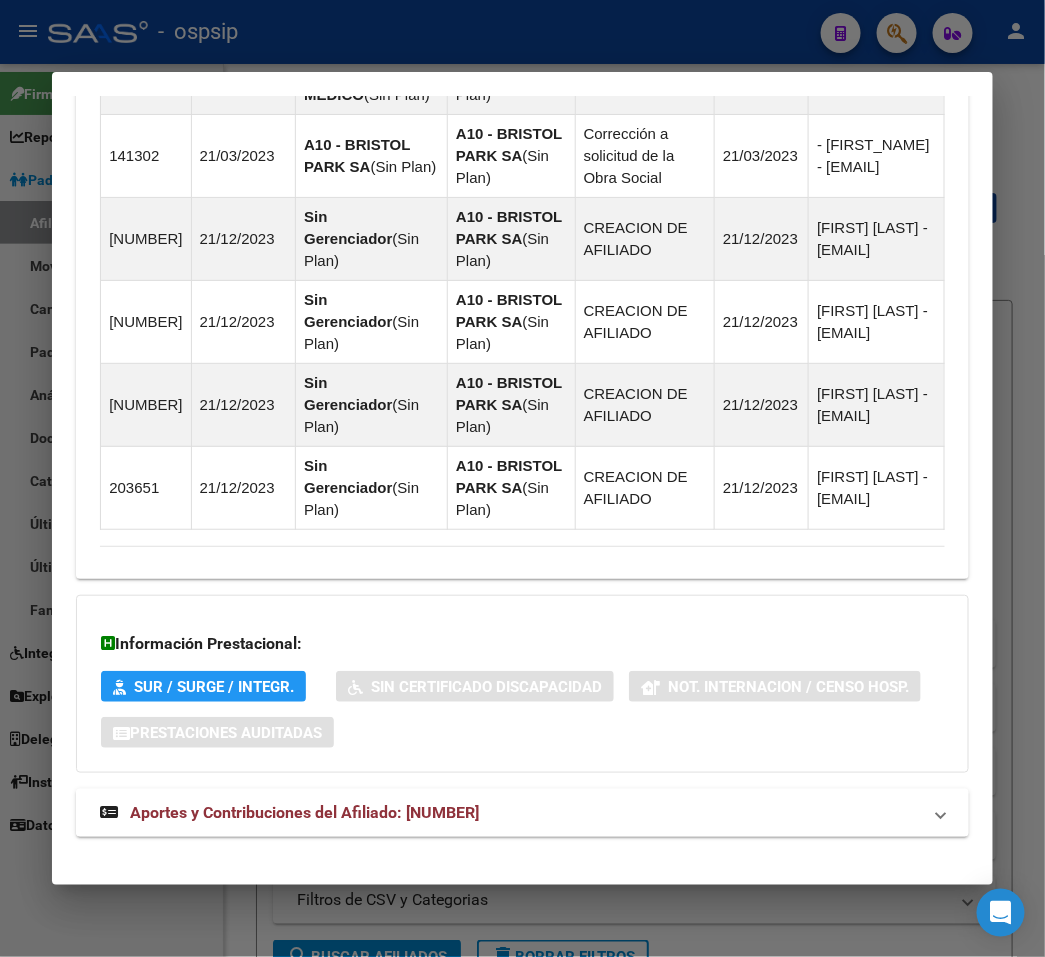 click on "Aportes y Contribuciones del Afiliado: 20214663741" at bounding box center [510, 813] 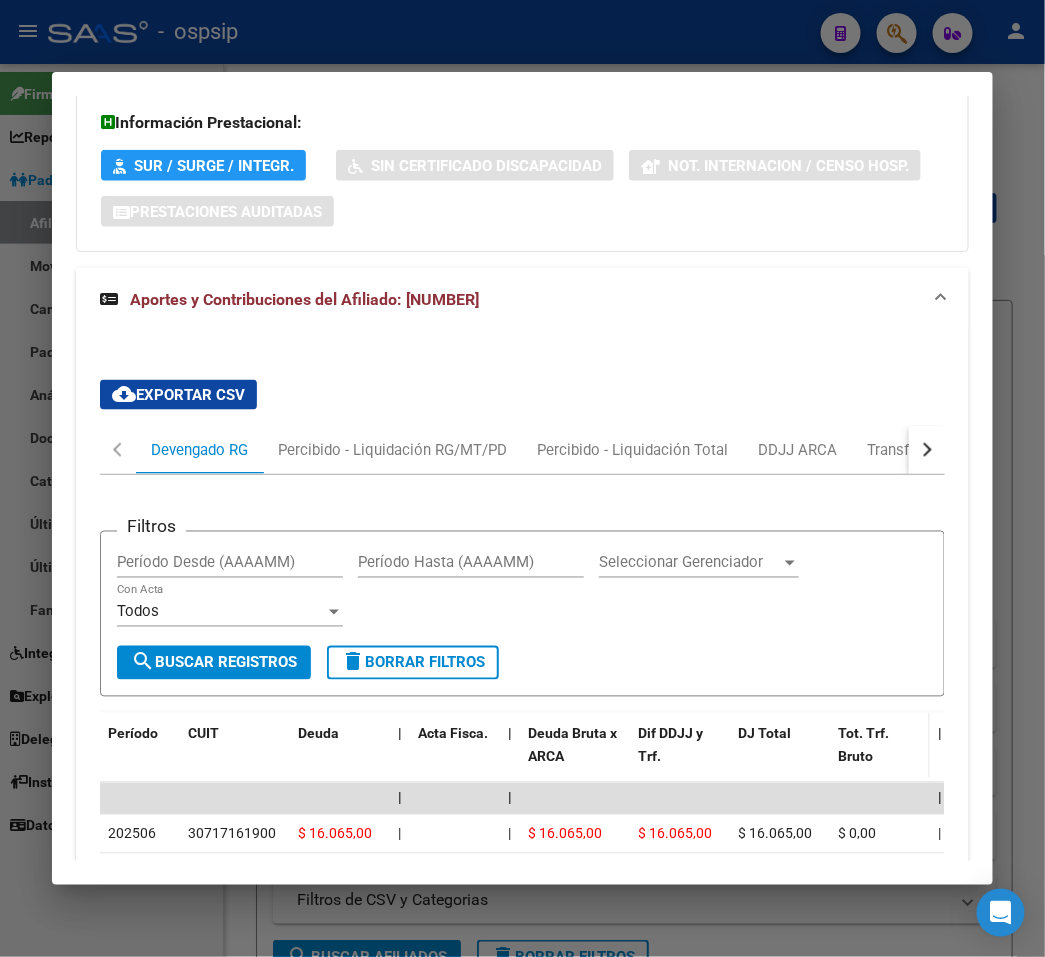 scroll, scrollTop: 2342, scrollLeft: 0, axis: vertical 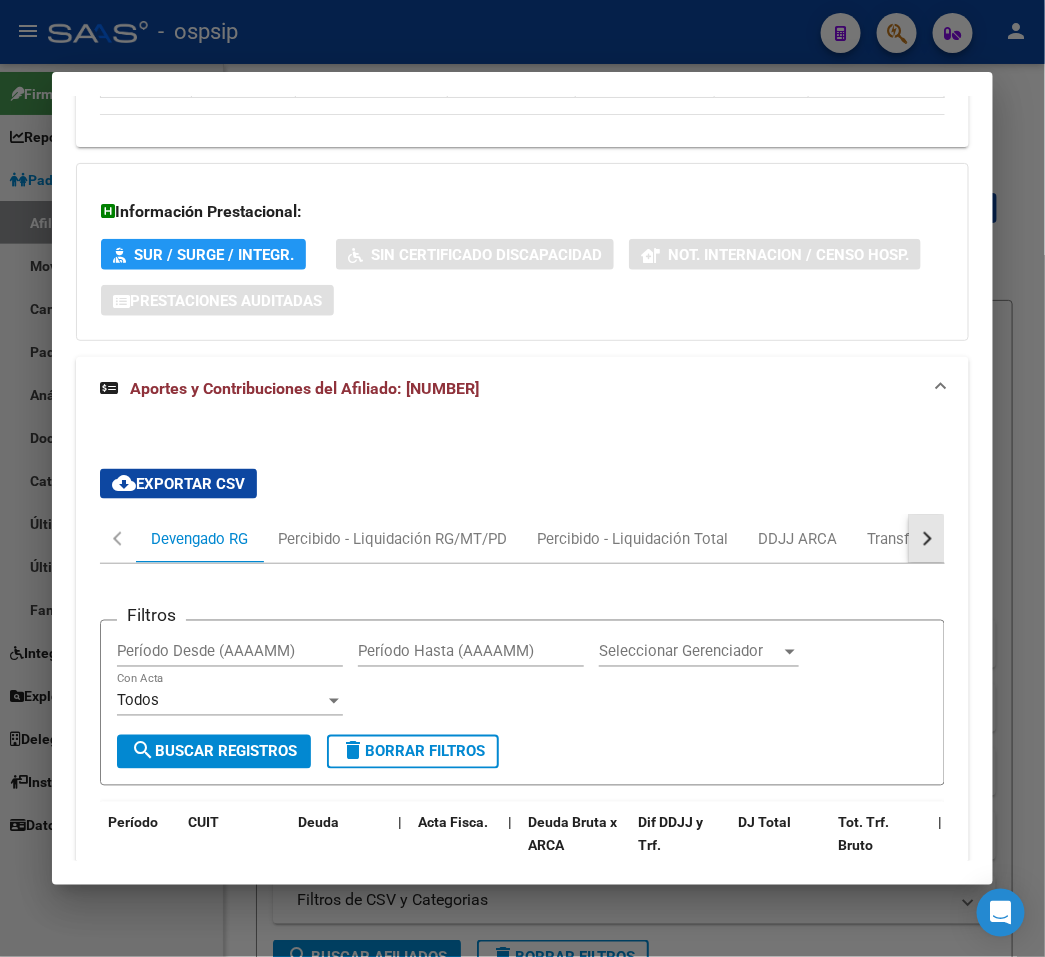 click at bounding box center [927, 539] 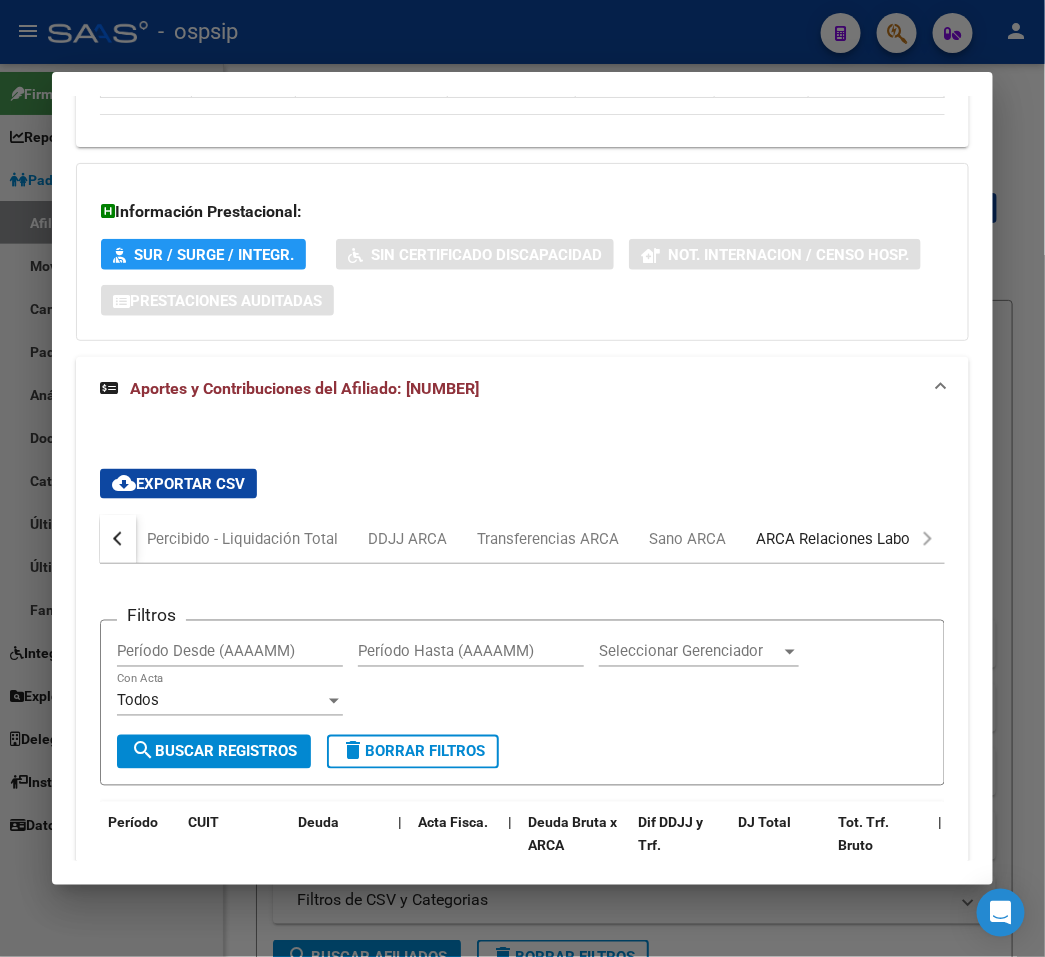 click on "ARCA Relaciones Laborales" at bounding box center [849, 539] 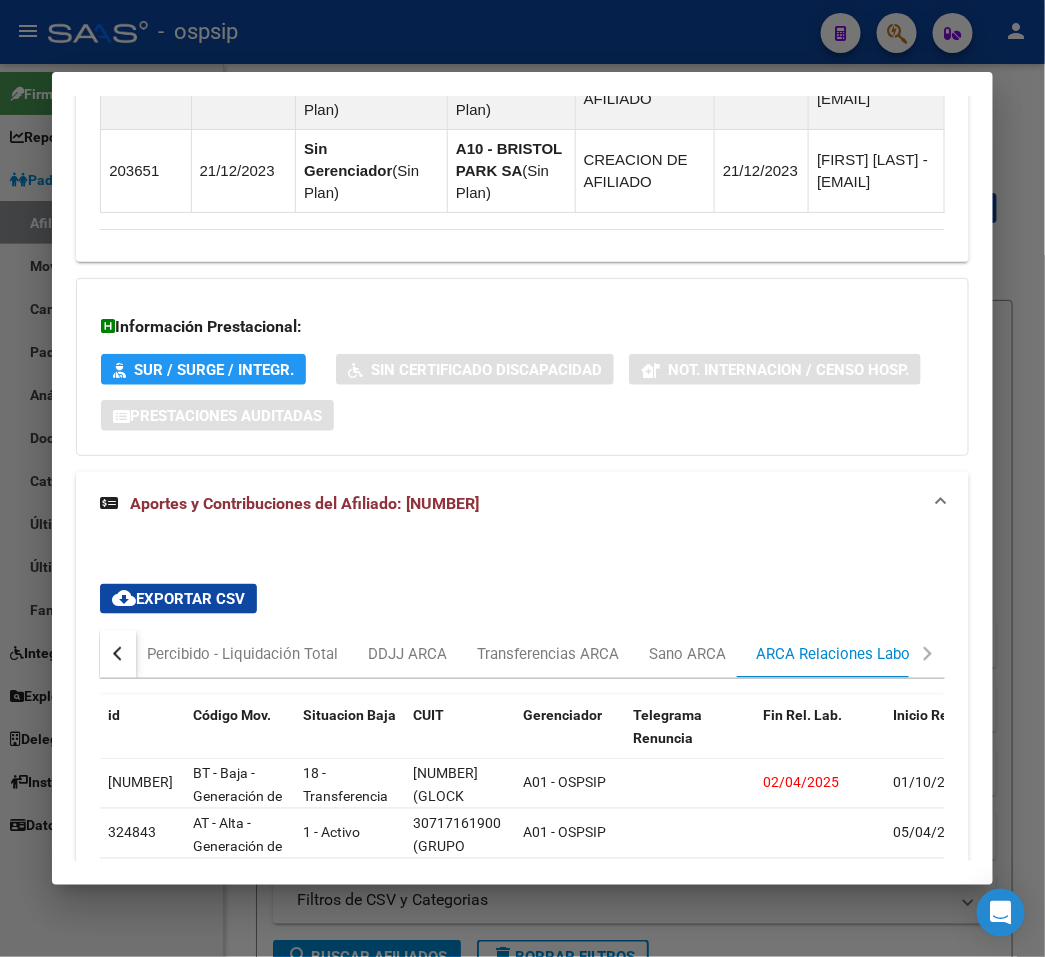 scroll, scrollTop: 2342, scrollLeft: 0, axis: vertical 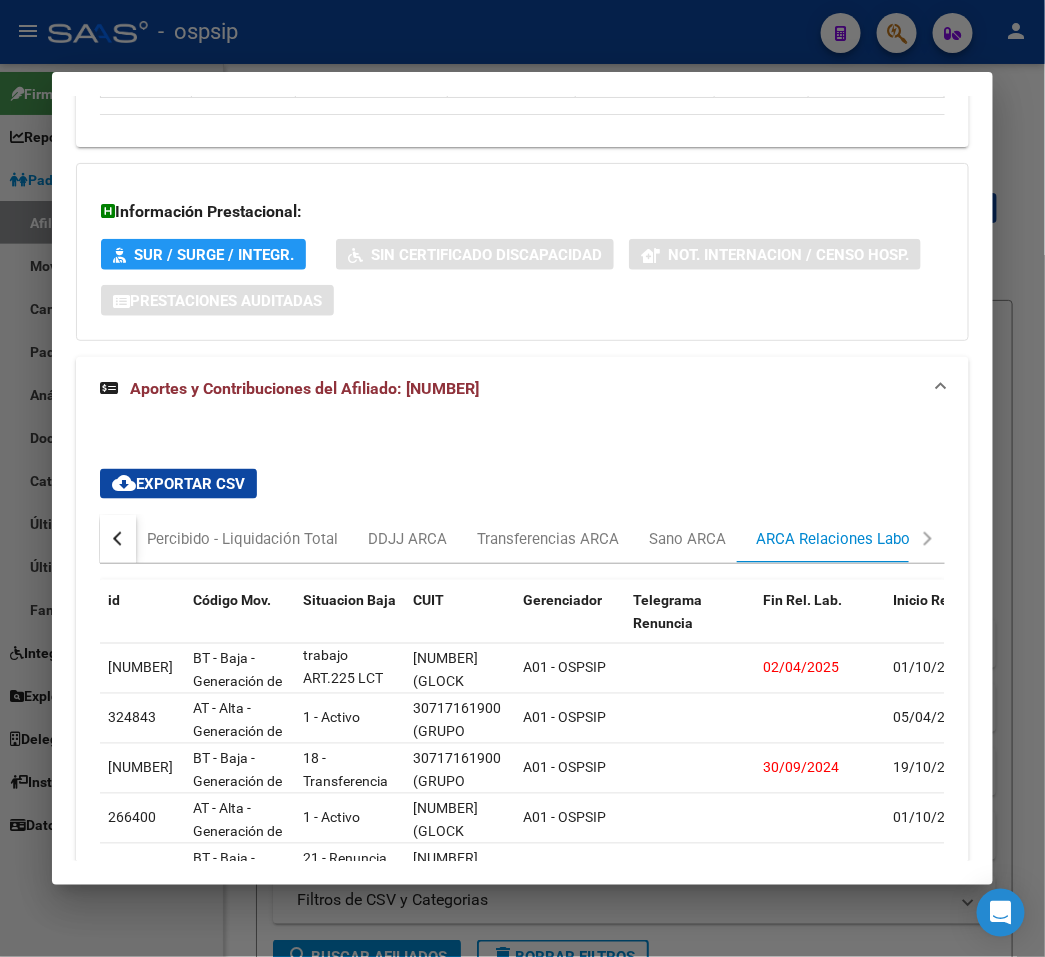 click at bounding box center [522, 478] 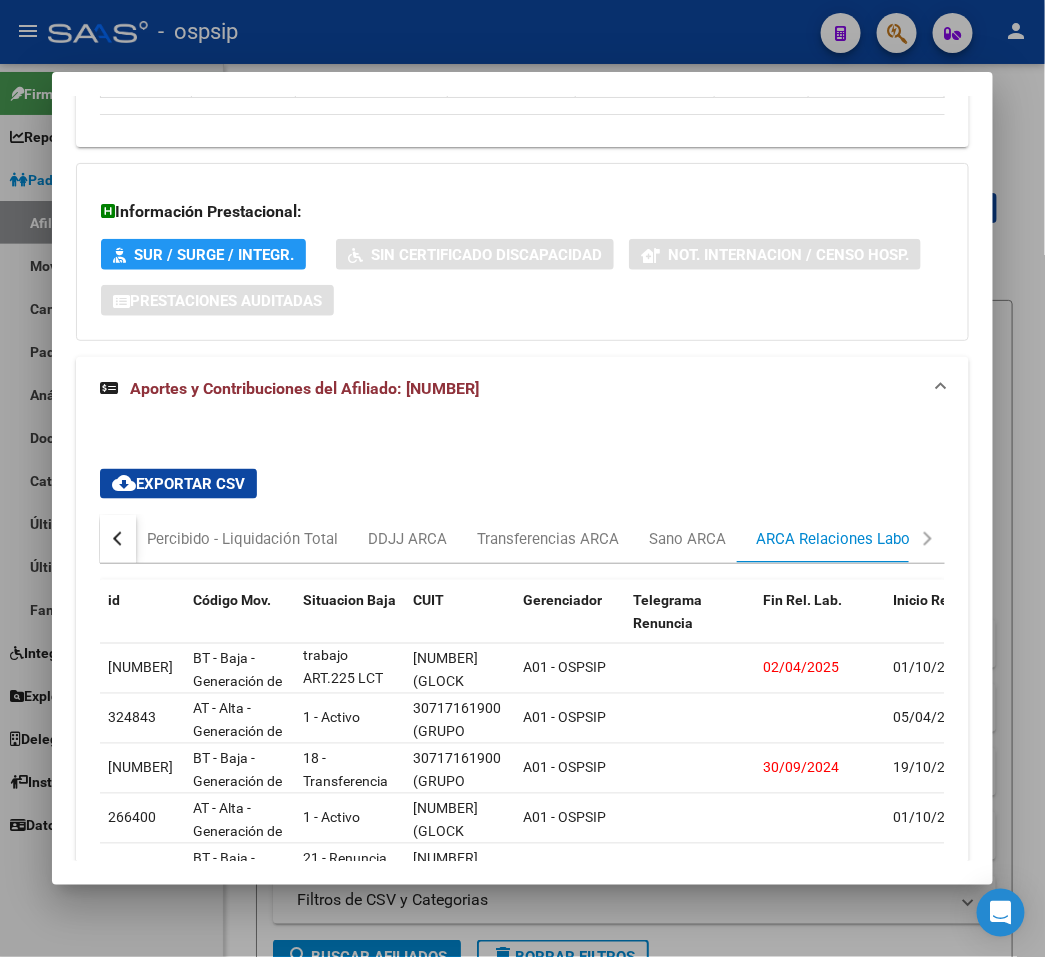 click at bounding box center (522, 478) 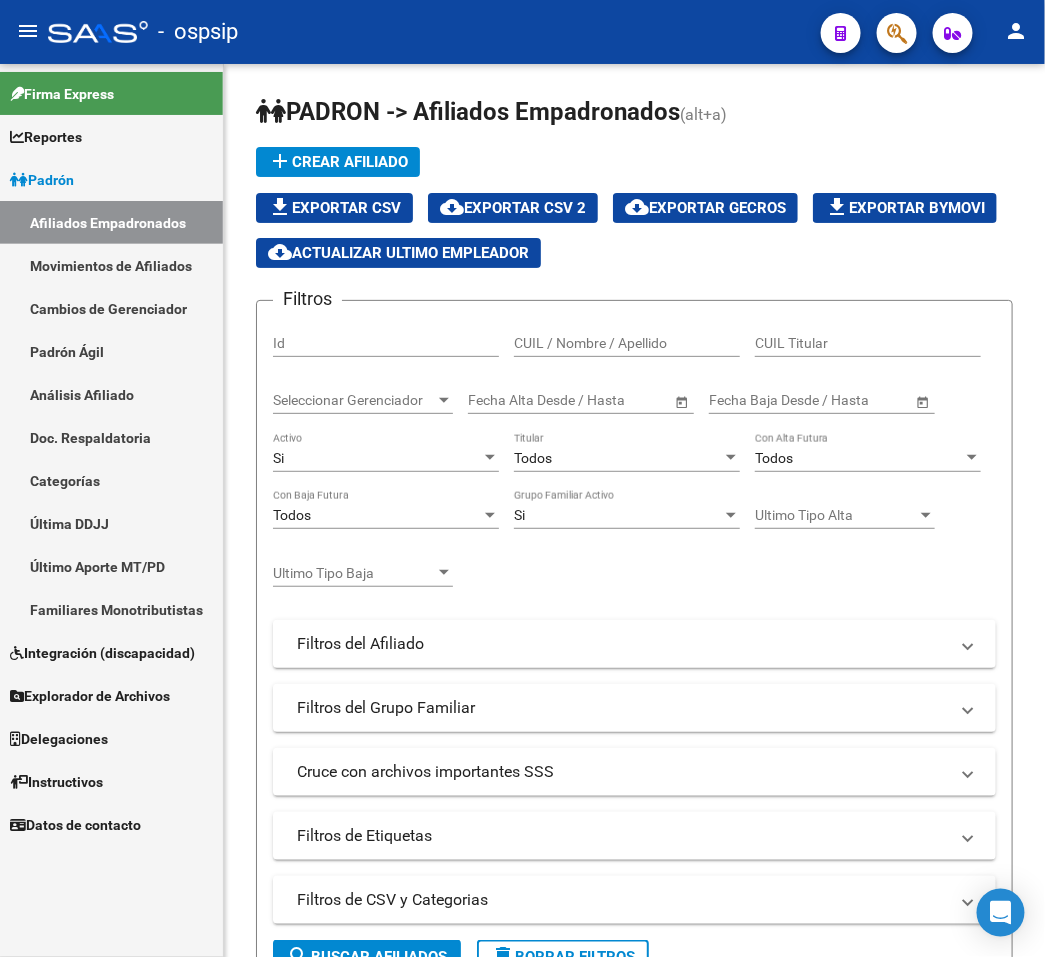drag, startPoint x: 432, startPoint y: 41, endPoint x: 617, endPoint y: 118, distance: 200.38463 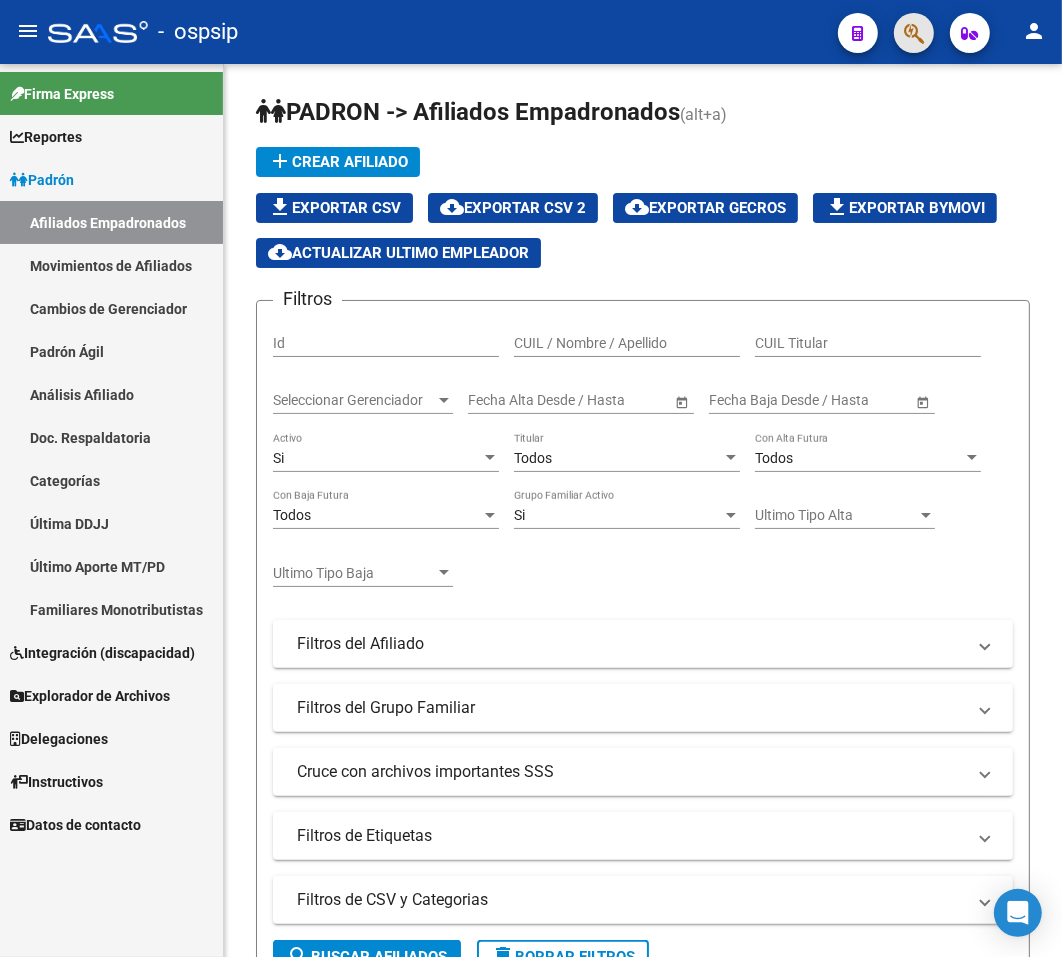 click 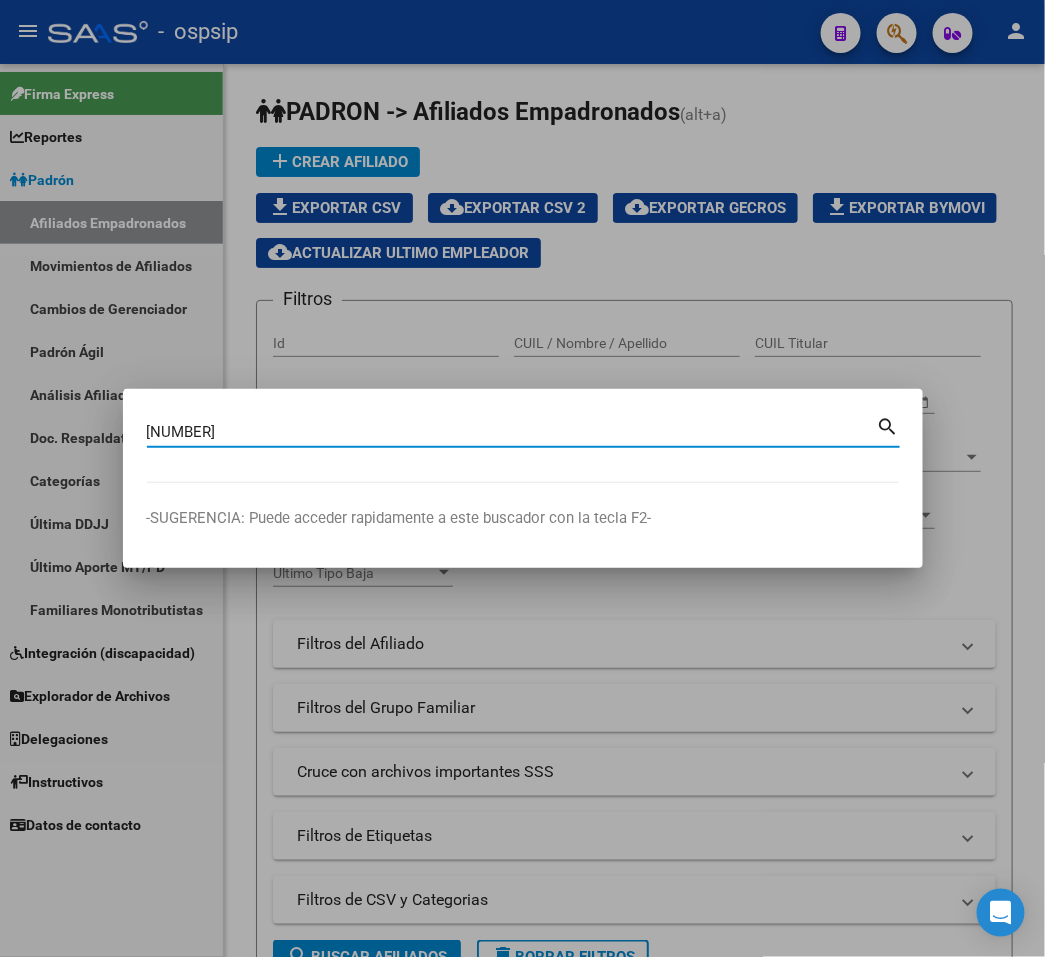 type on "21522391" 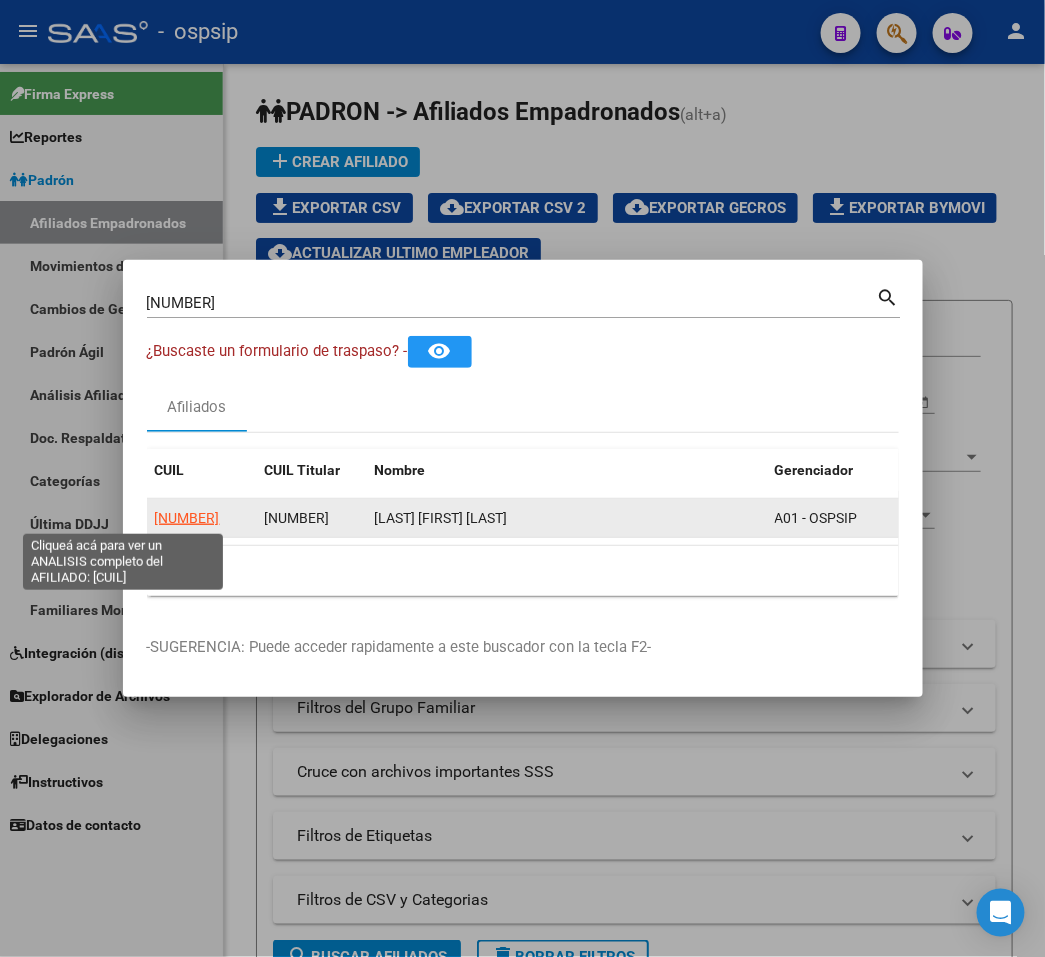 click on "20215223915" 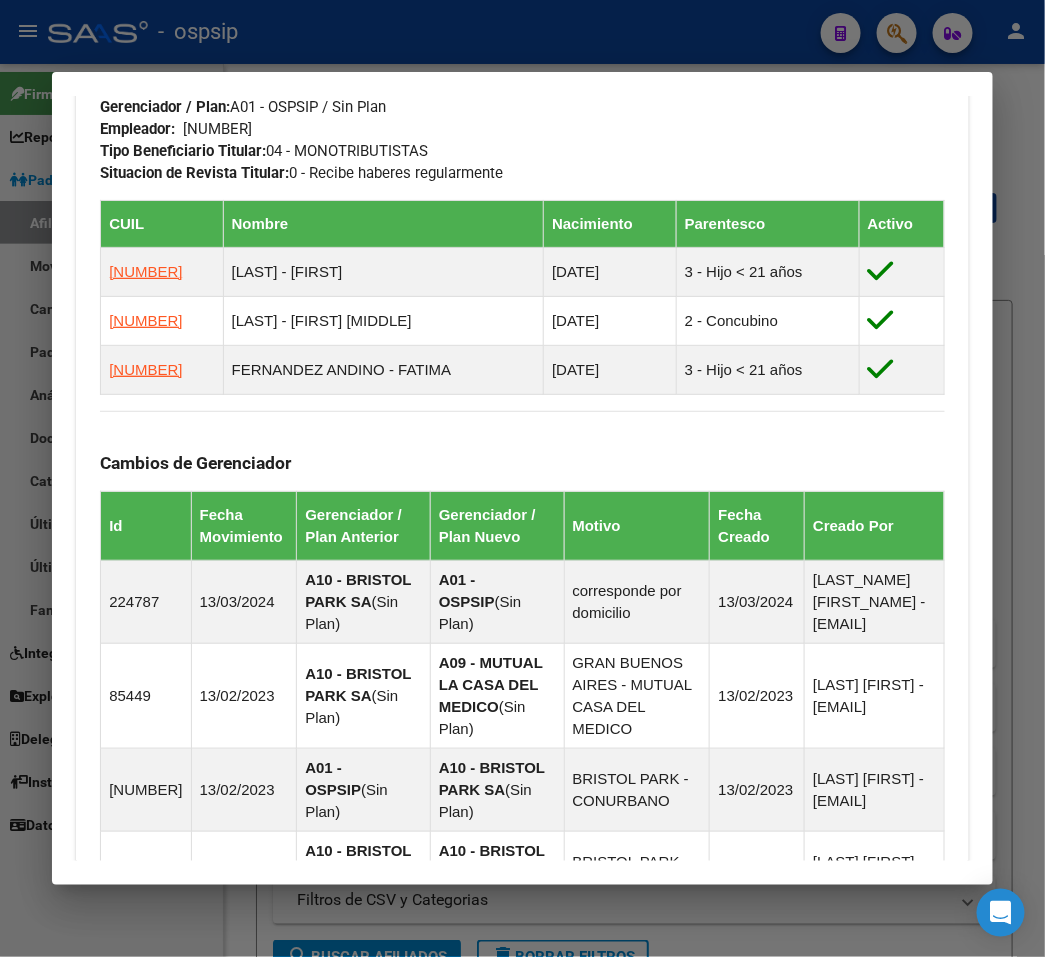 scroll, scrollTop: 1662, scrollLeft: 0, axis: vertical 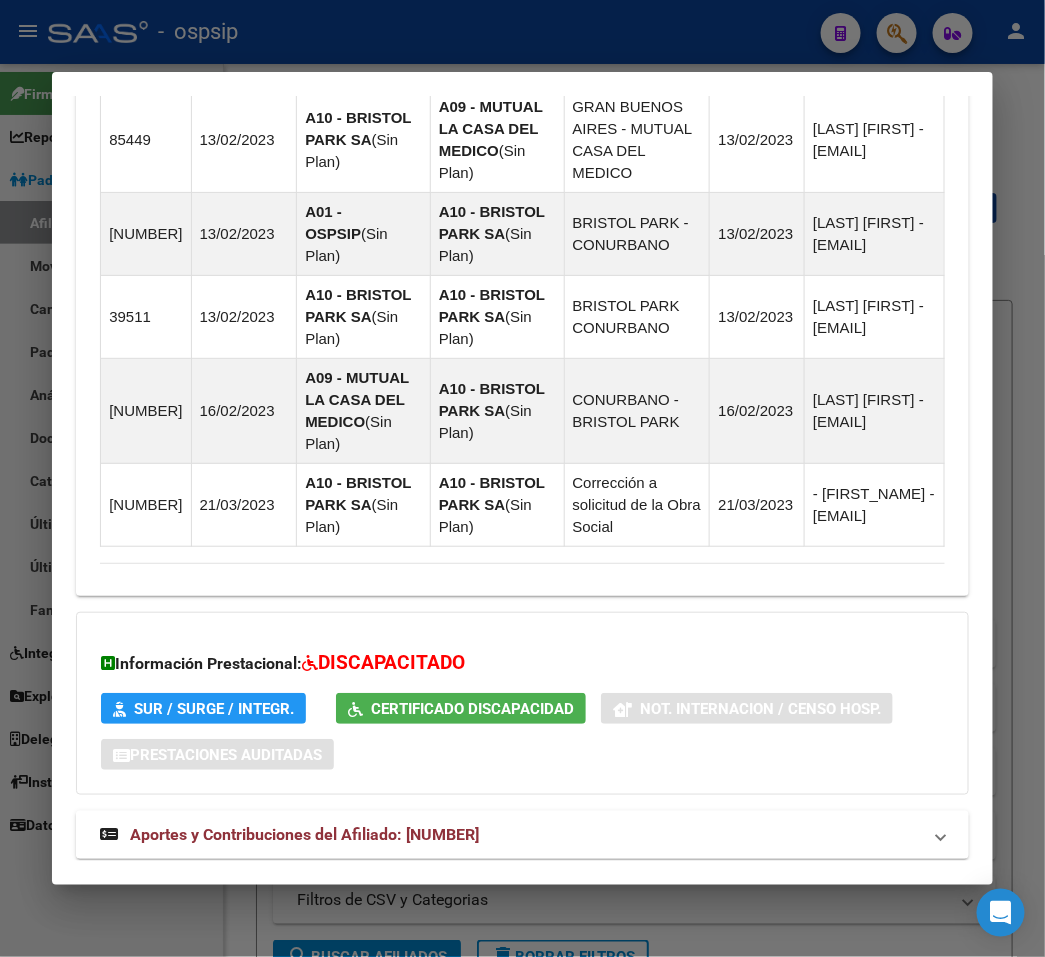 drag, startPoint x: 684, startPoint y: 811, endPoint x: 790, endPoint y: 810, distance: 106.004715 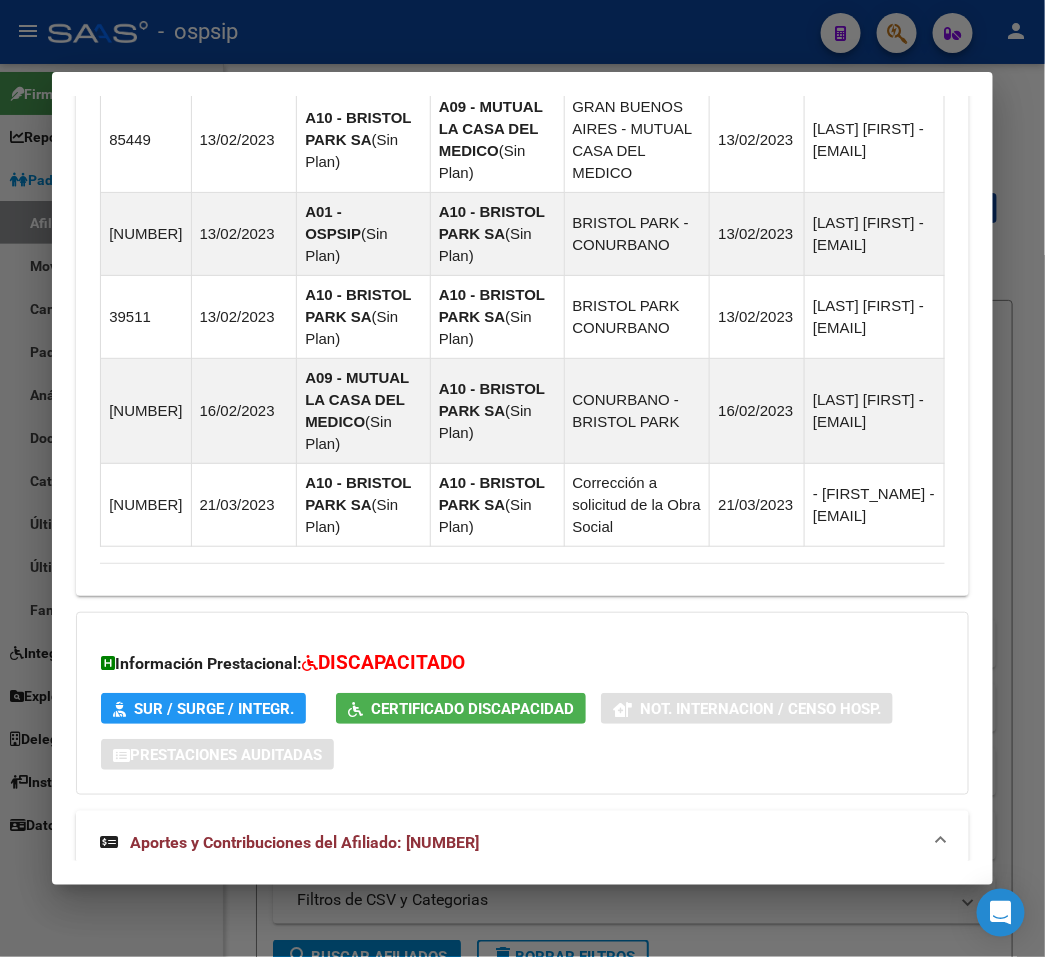 scroll, scrollTop: 2170, scrollLeft: 0, axis: vertical 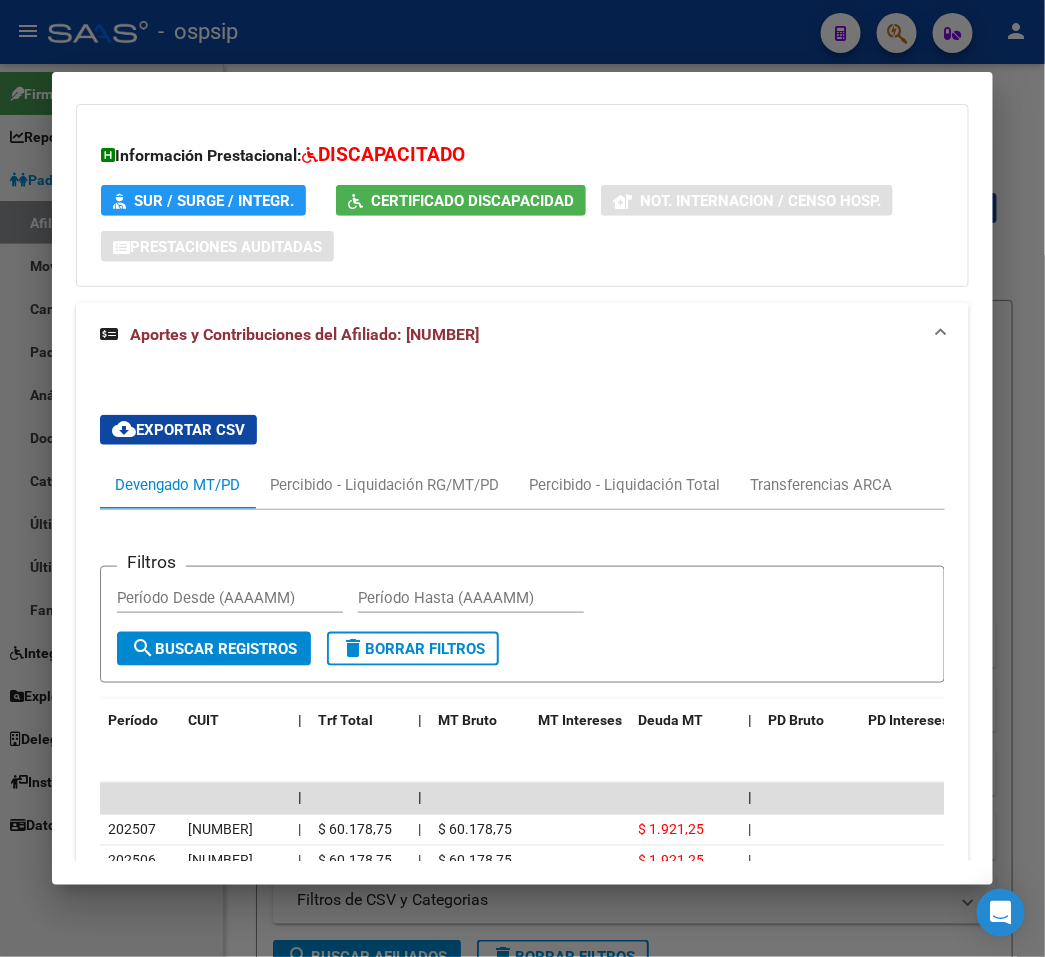 click at bounding box center [522, 478] 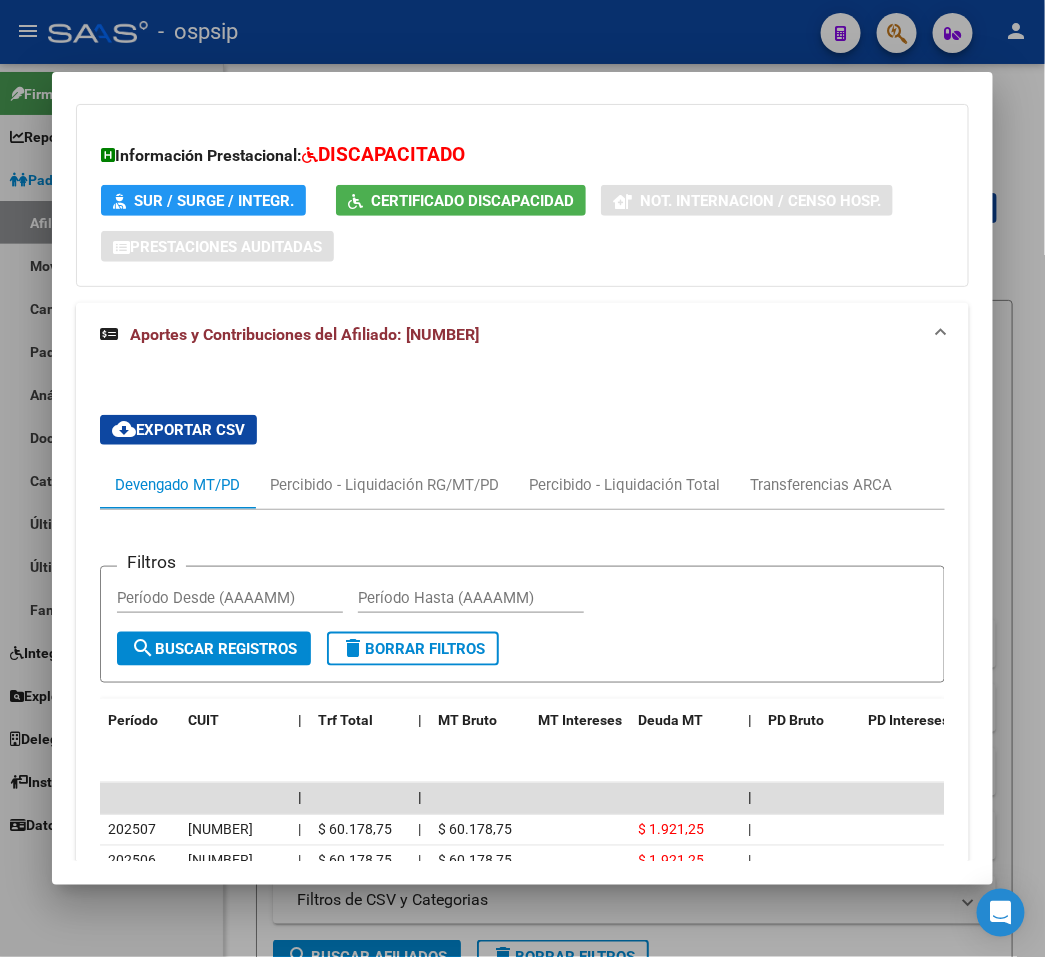 click at bounding box center (522, 478) 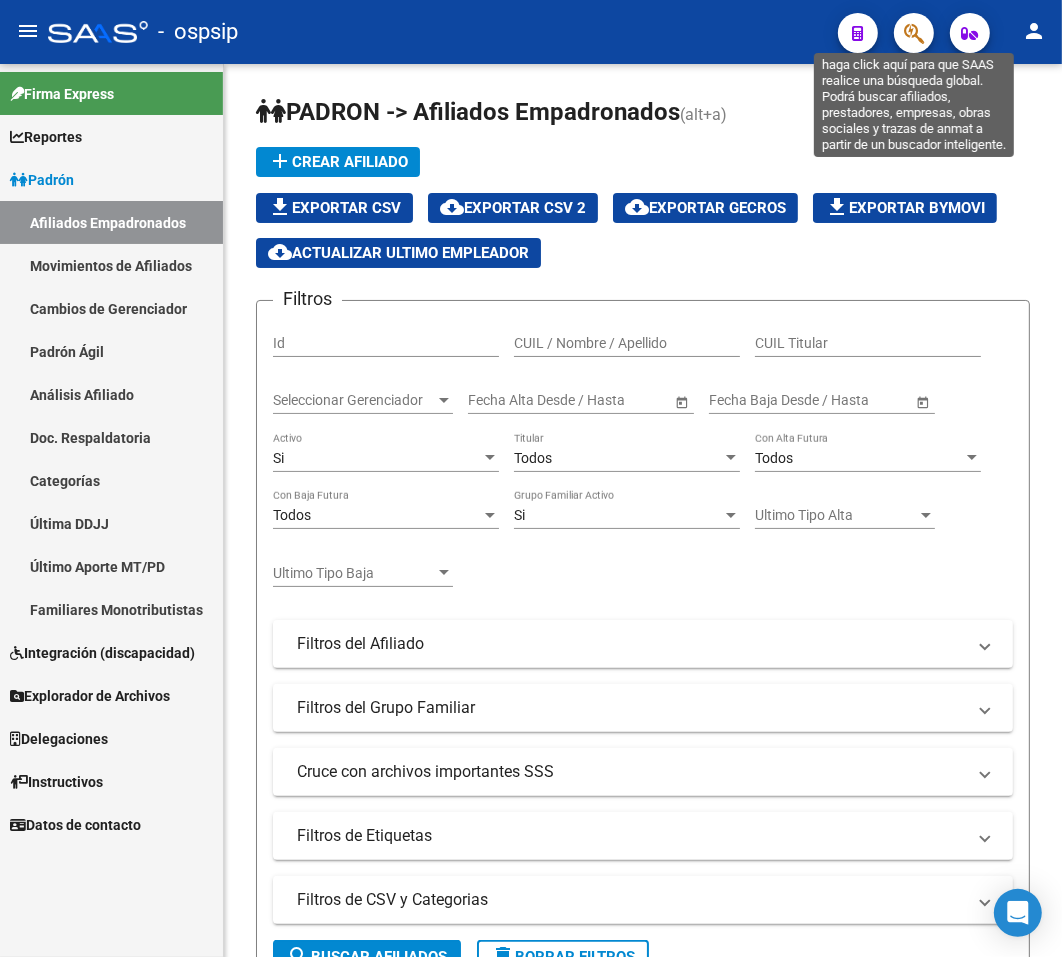 click 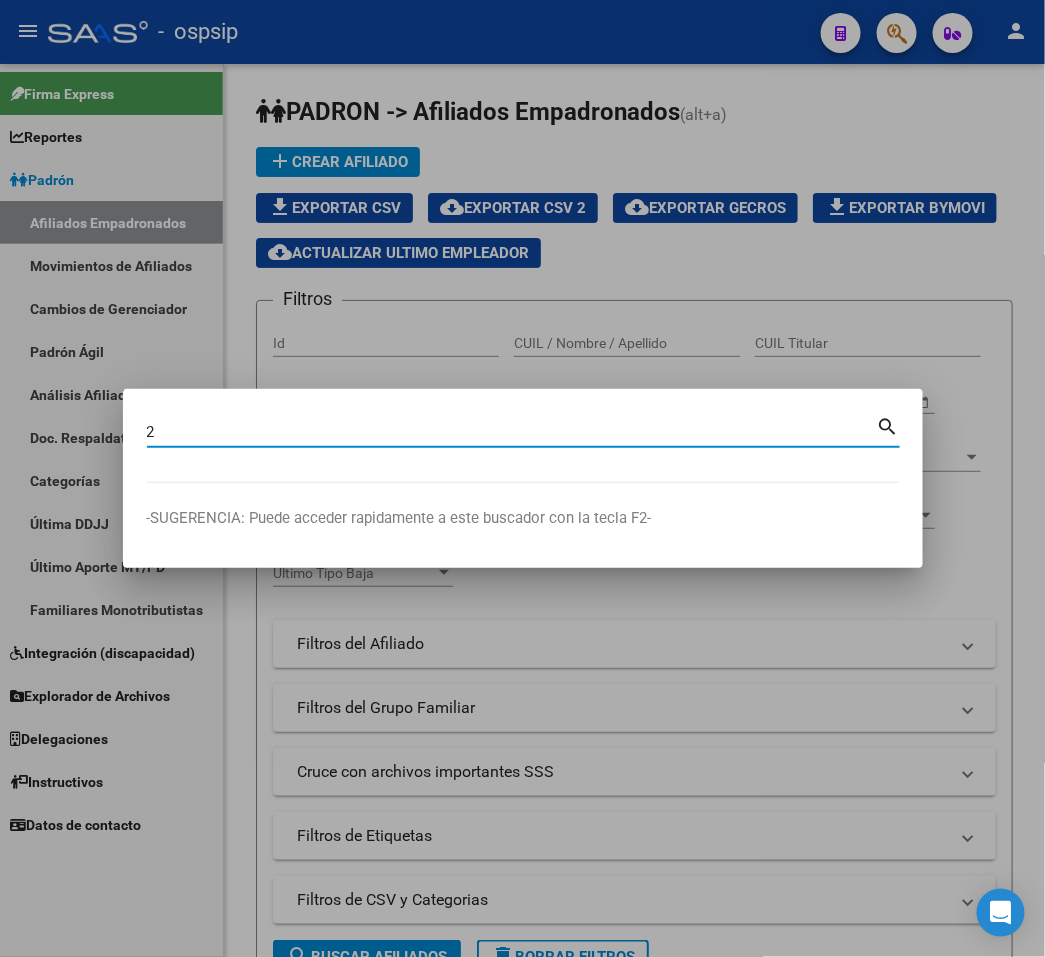 drag, startPoint x: 118, startPoint y: 432, endPoint x: 28, endPoint y: 446, distance: 91.08238 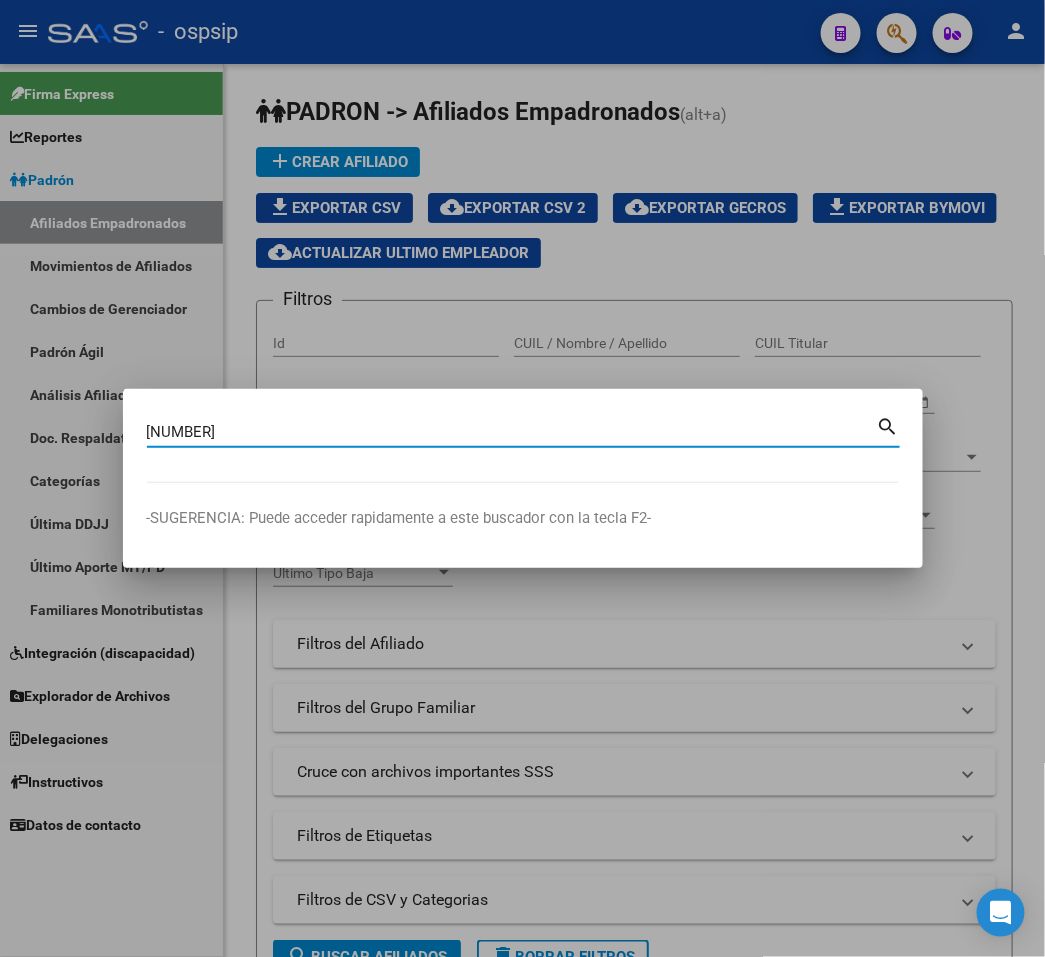 type on "21522391" 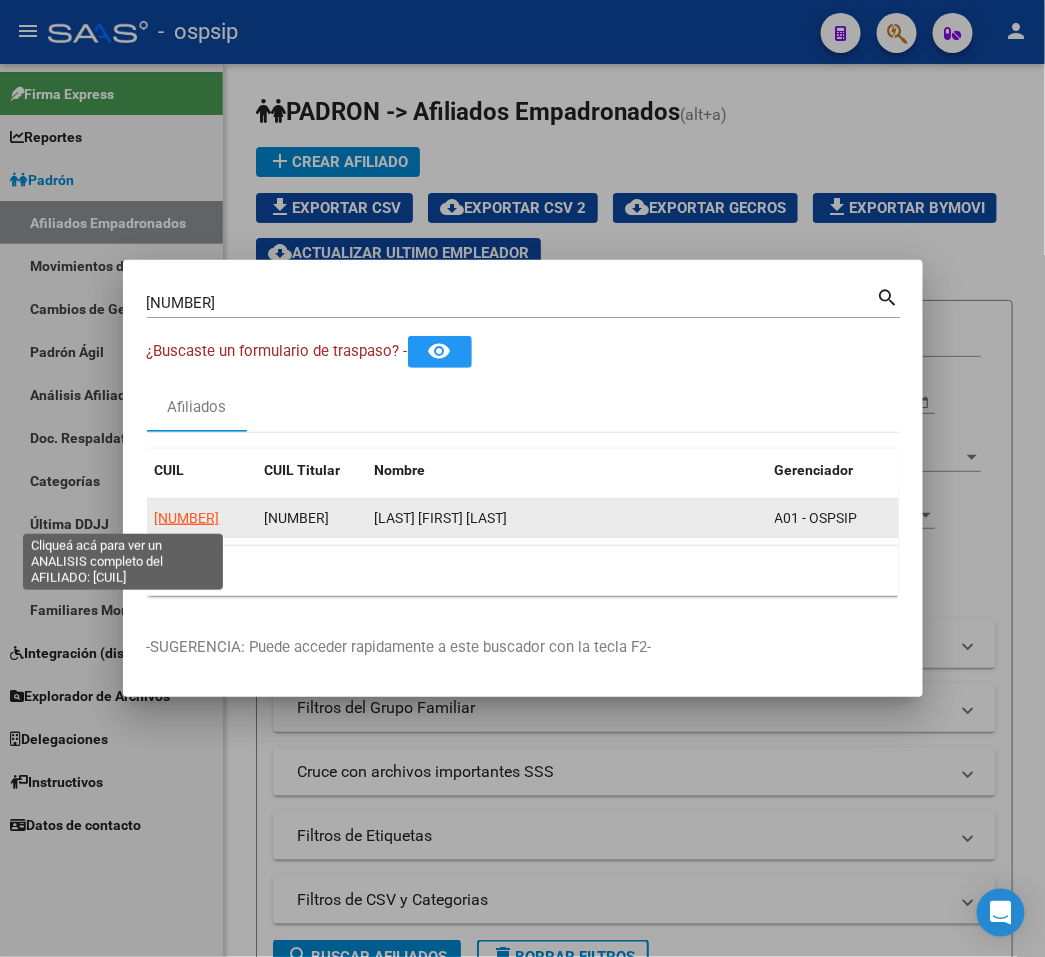 click on "20215223915" 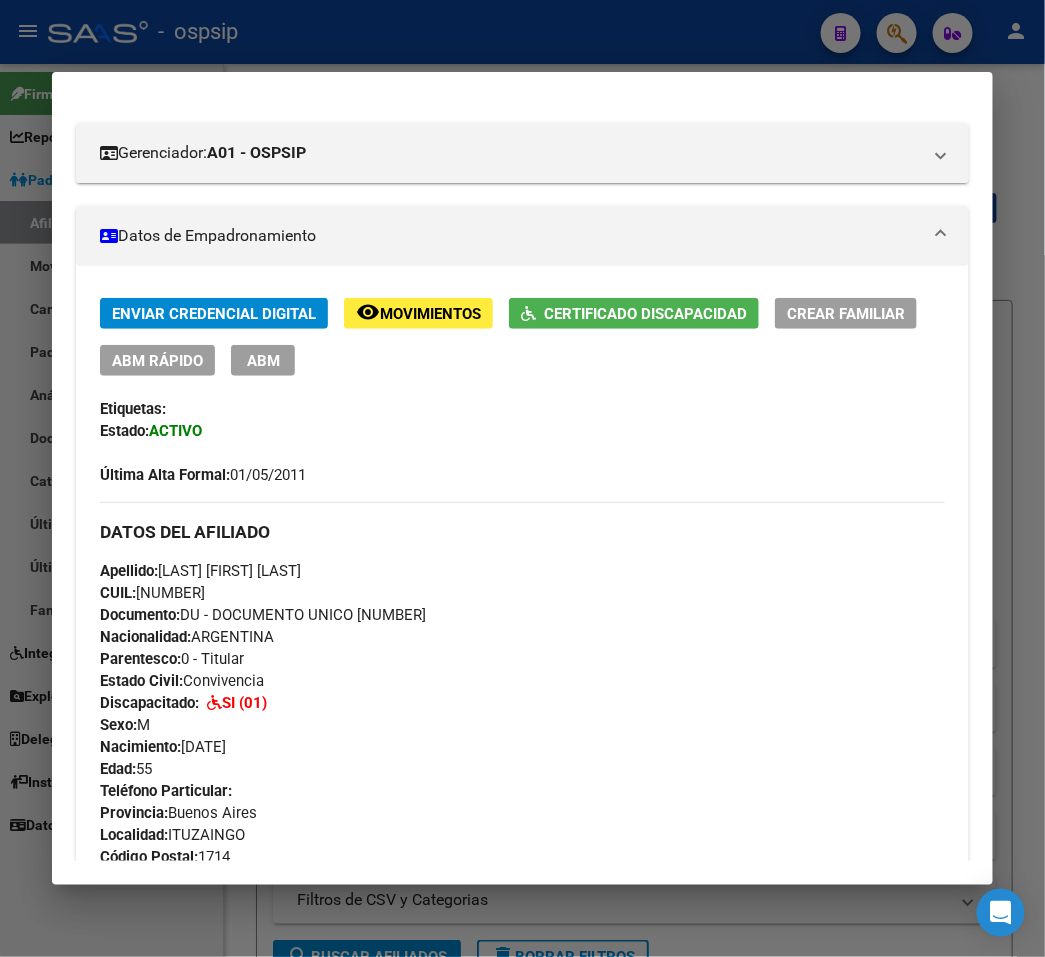scroll, scrollTop: 111, scrollLeft: 0, axis: vertical 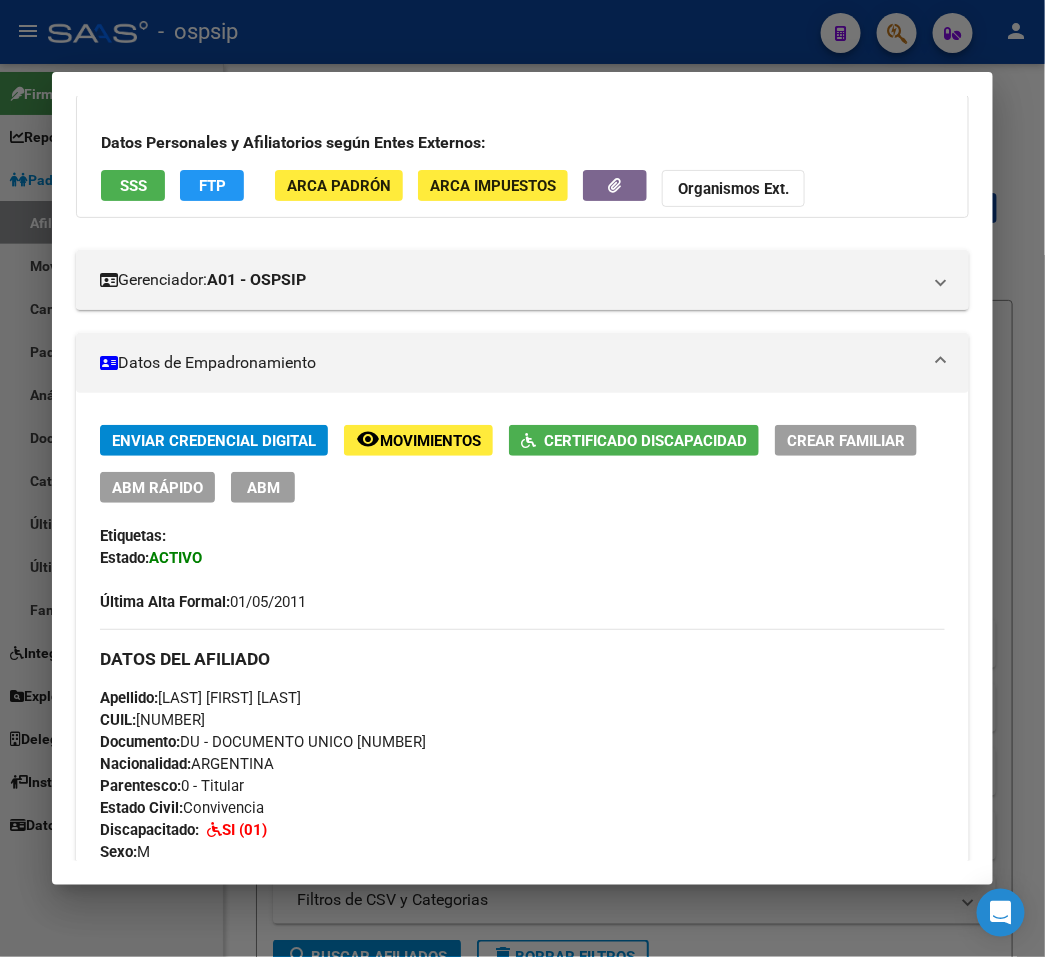click on "Certificado Discapacidad" 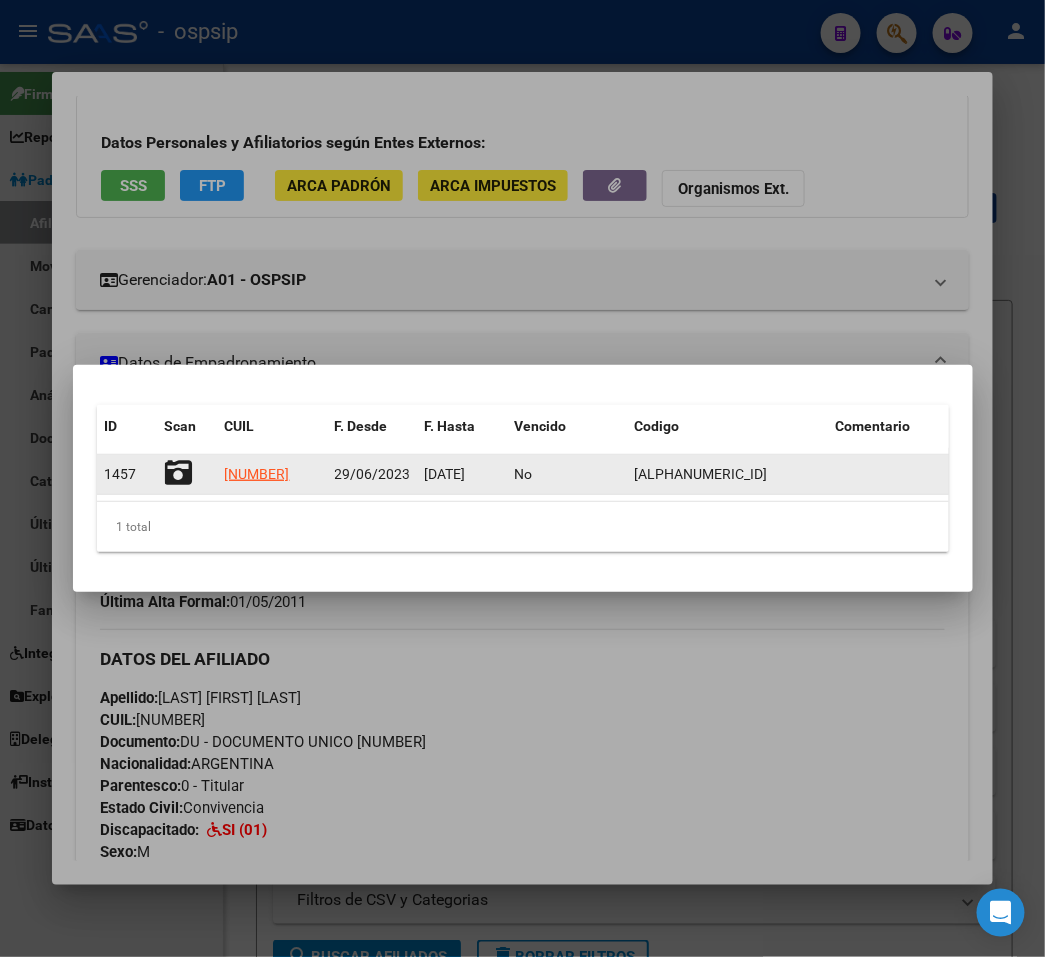click 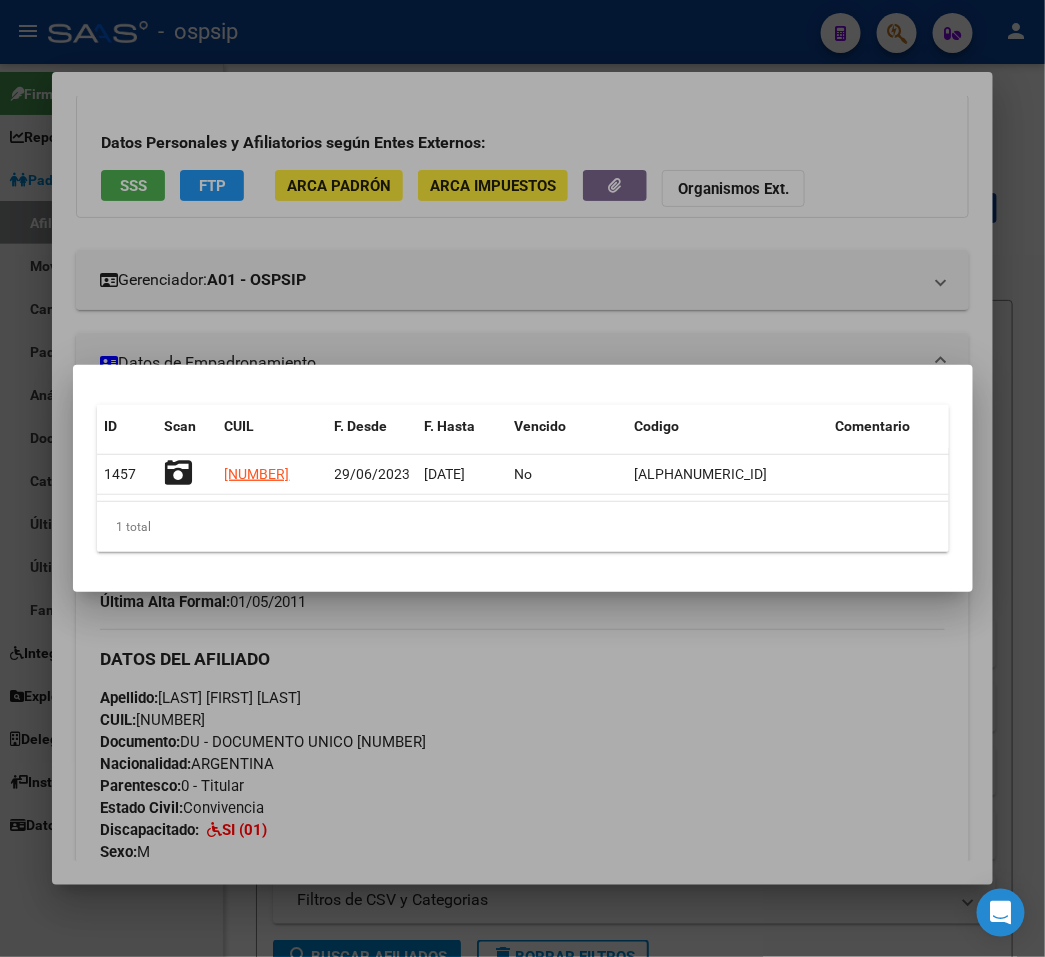 click at bounding box center (522, 478) 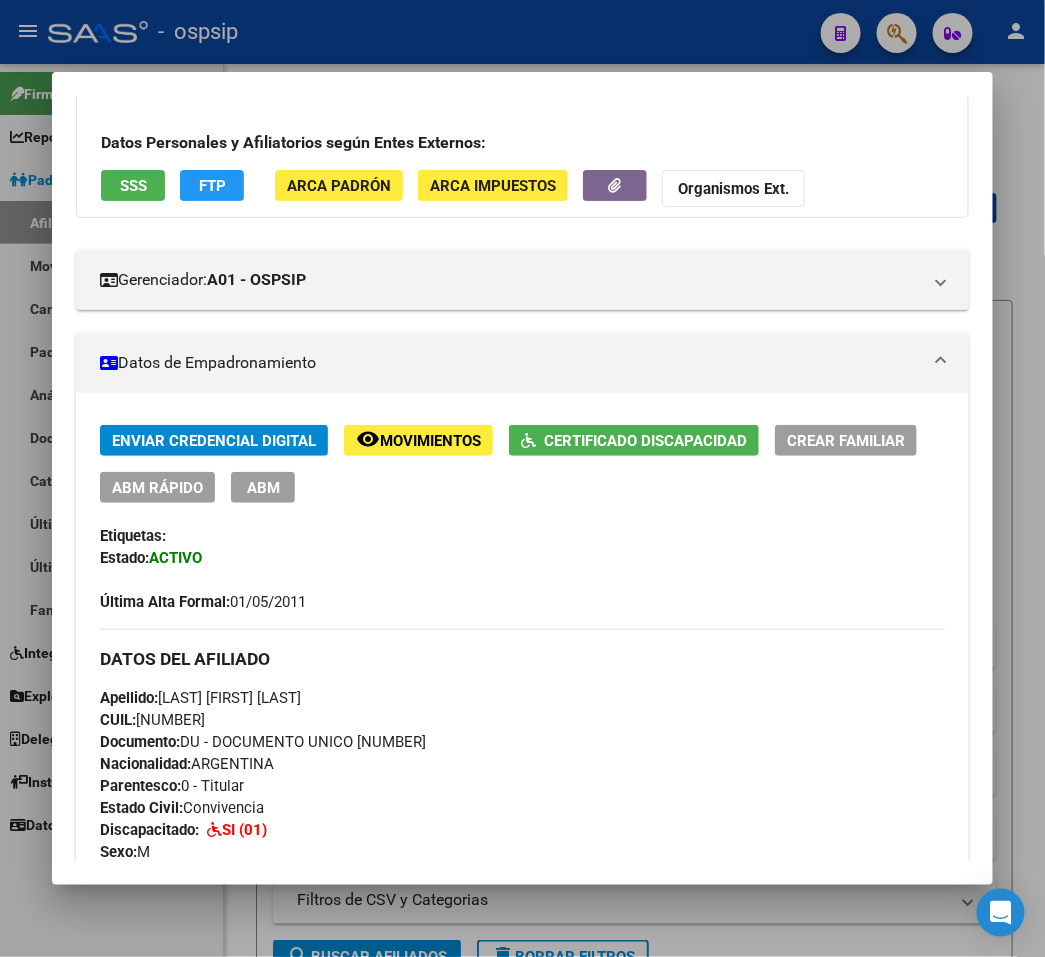 click at bounding box center (522, 478) 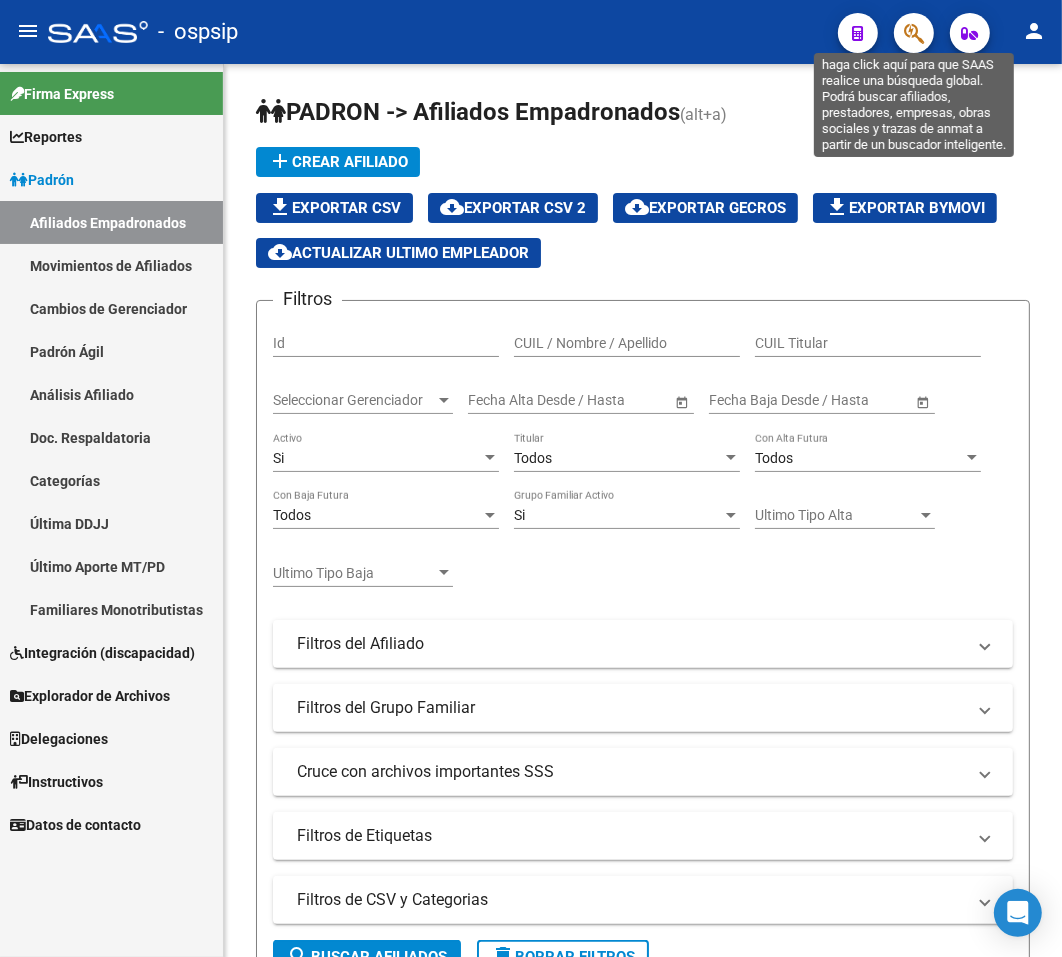 click 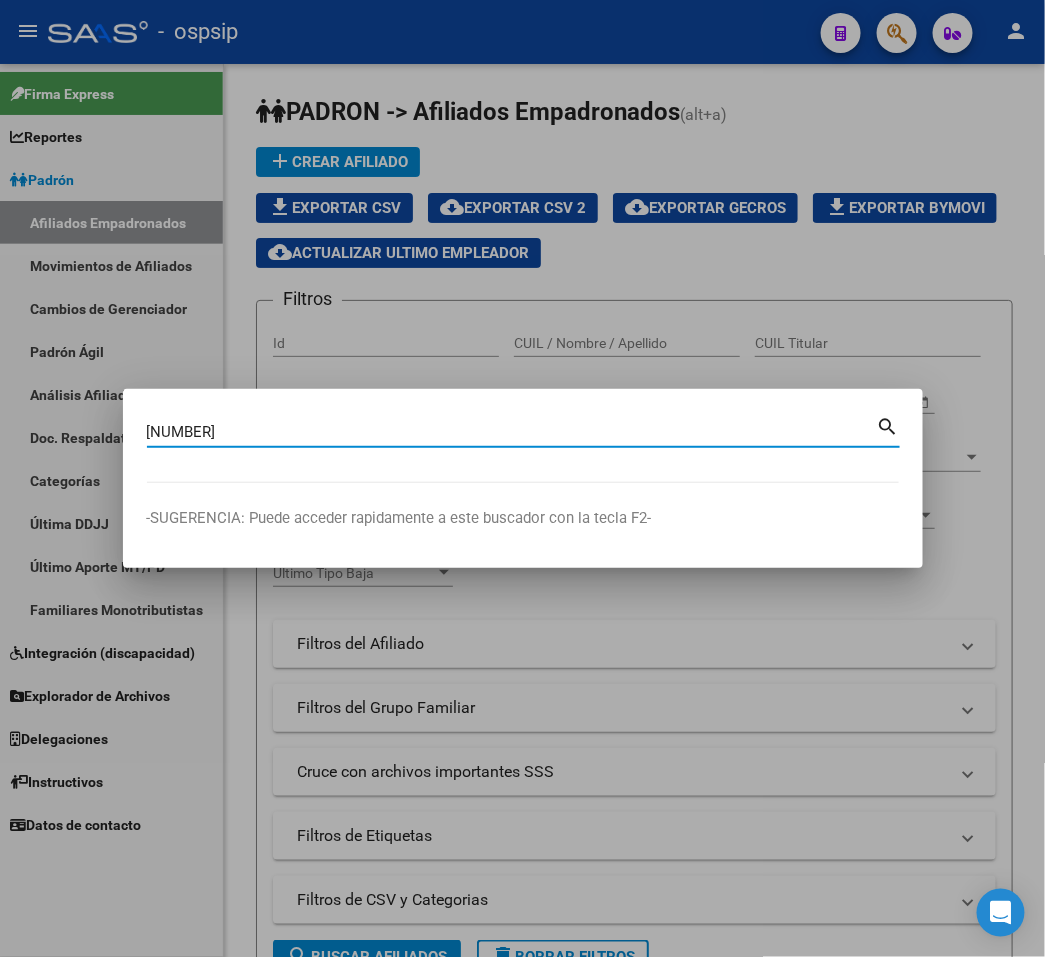 type on "21593149" 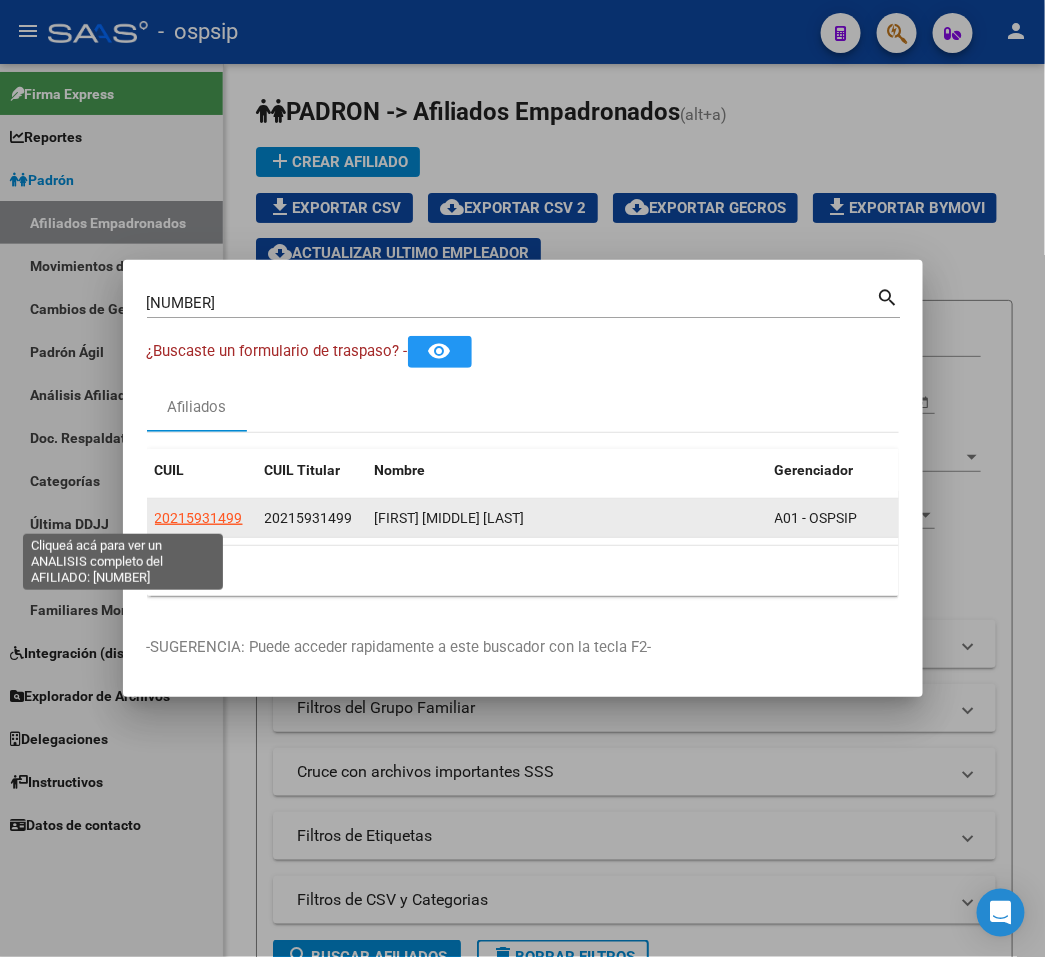 click on "20215931499" 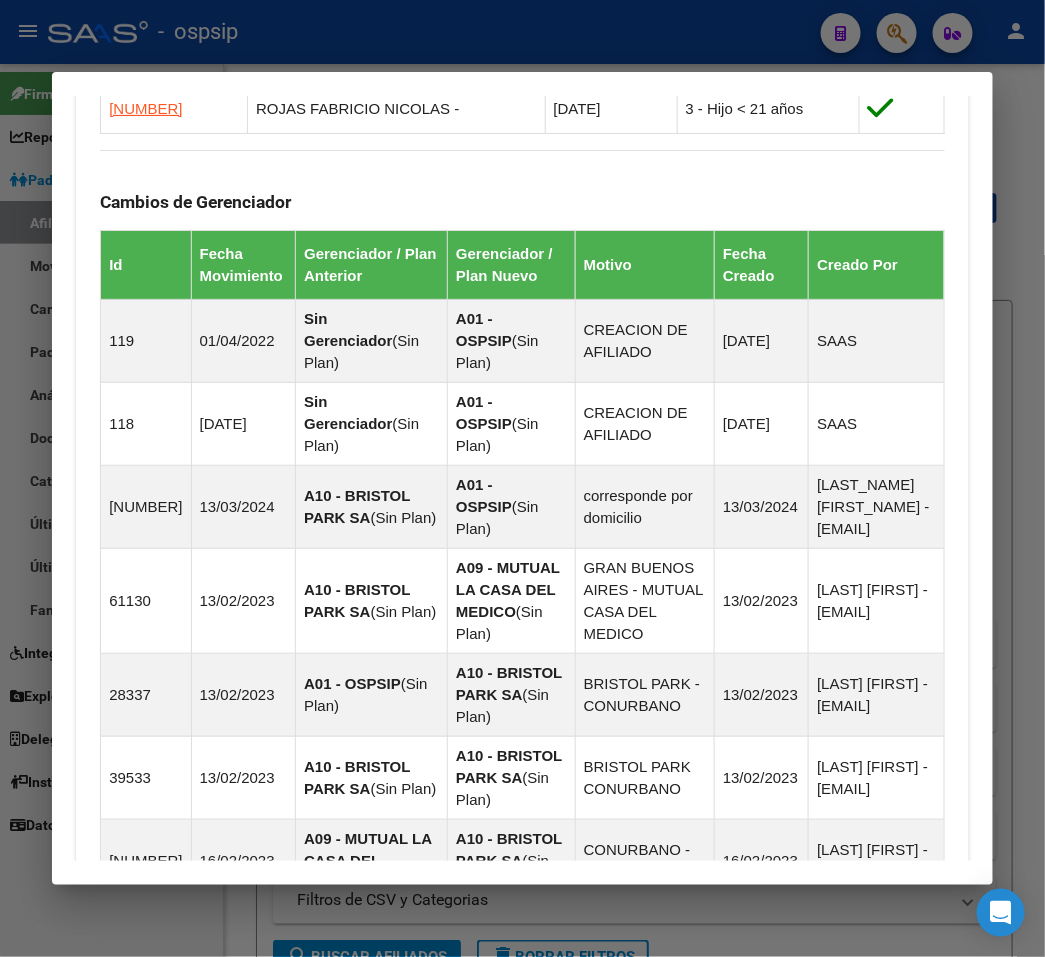 scroll, scrollTop: 1790, scrollLeft: 0, axis: vertical 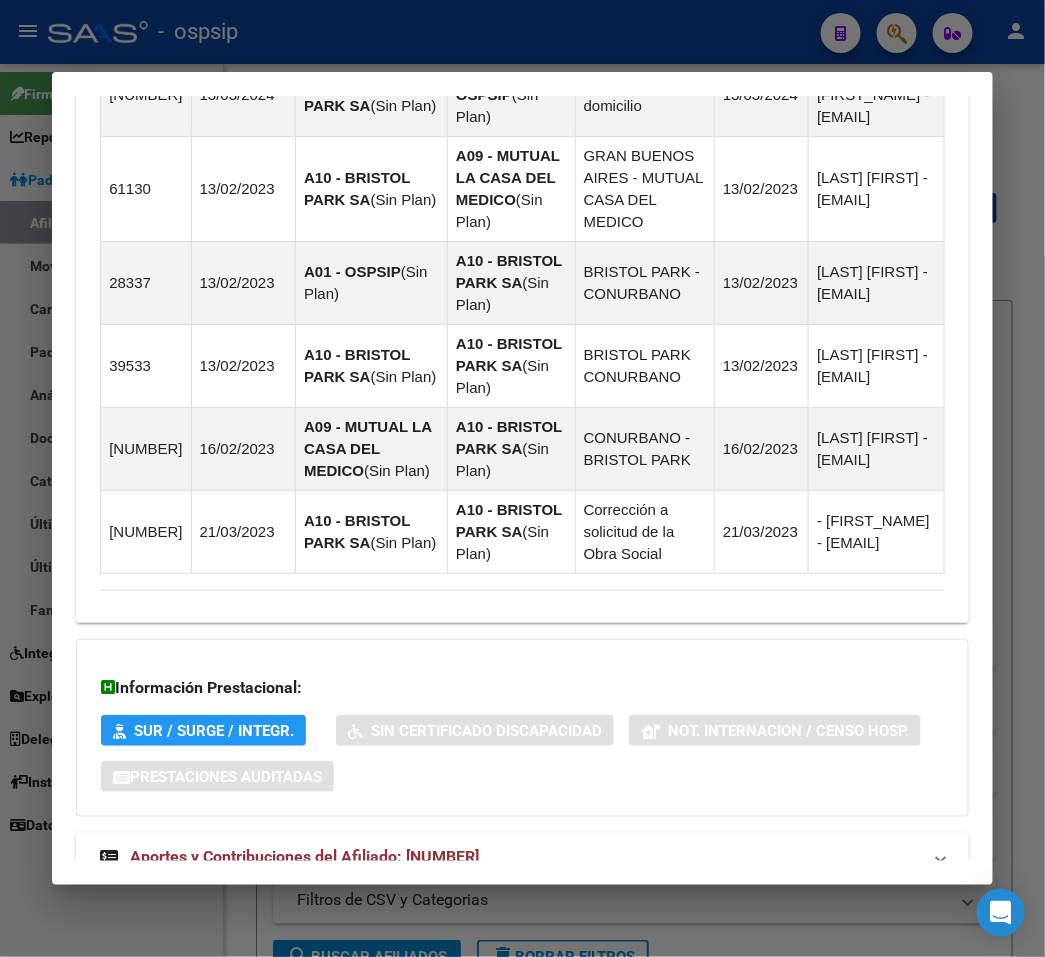 click on "Aportes y Contribuciones del Afiliado: 20215931499" at bounding box center [510, 857] 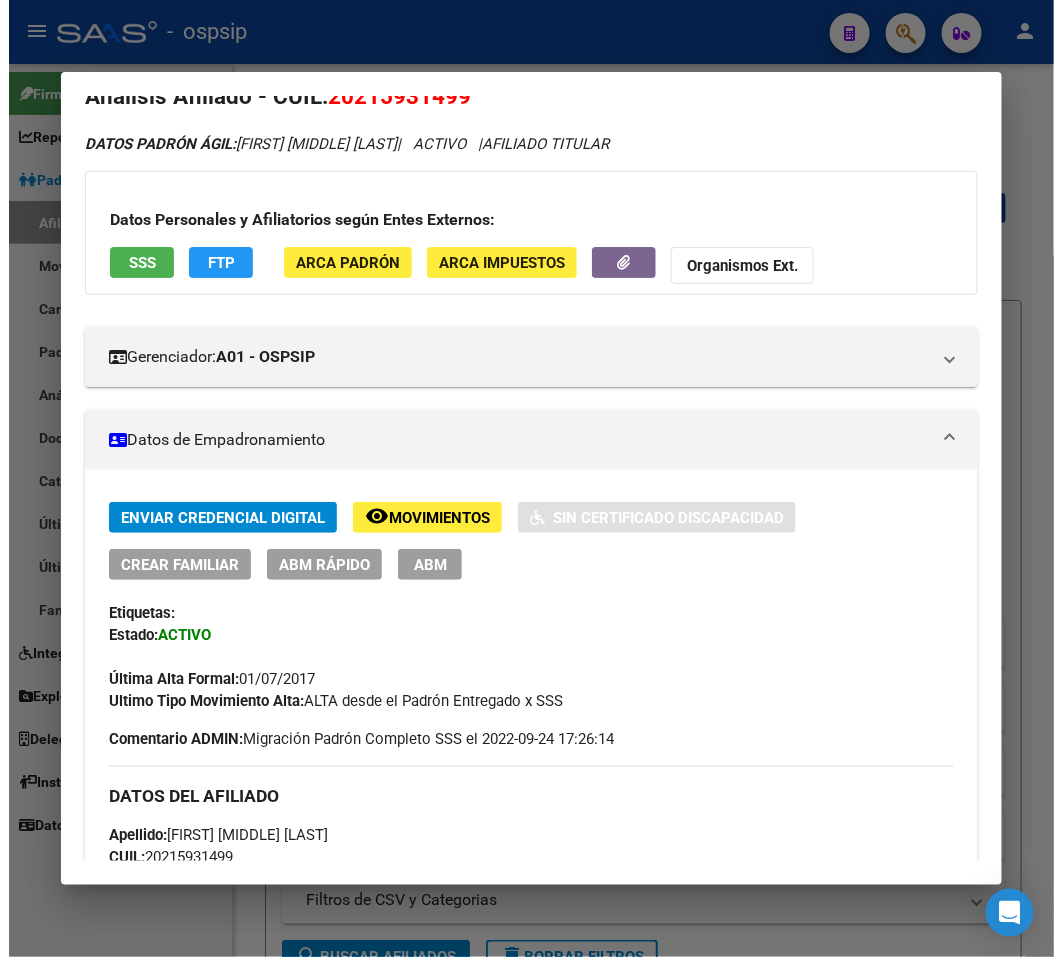 scroll, scrollTop: 18, scrollLeft: 0, axis: vertical 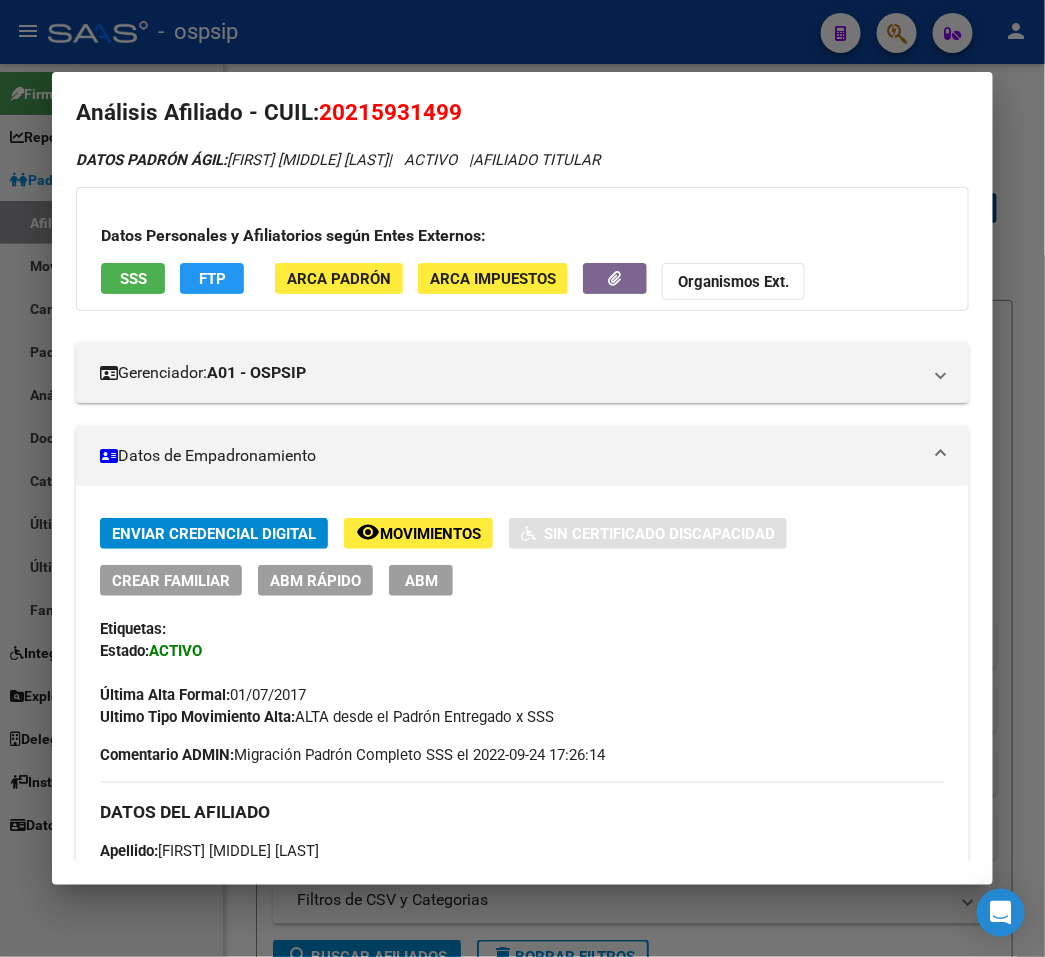 click on "ABM" at bounding box center (421, 581) 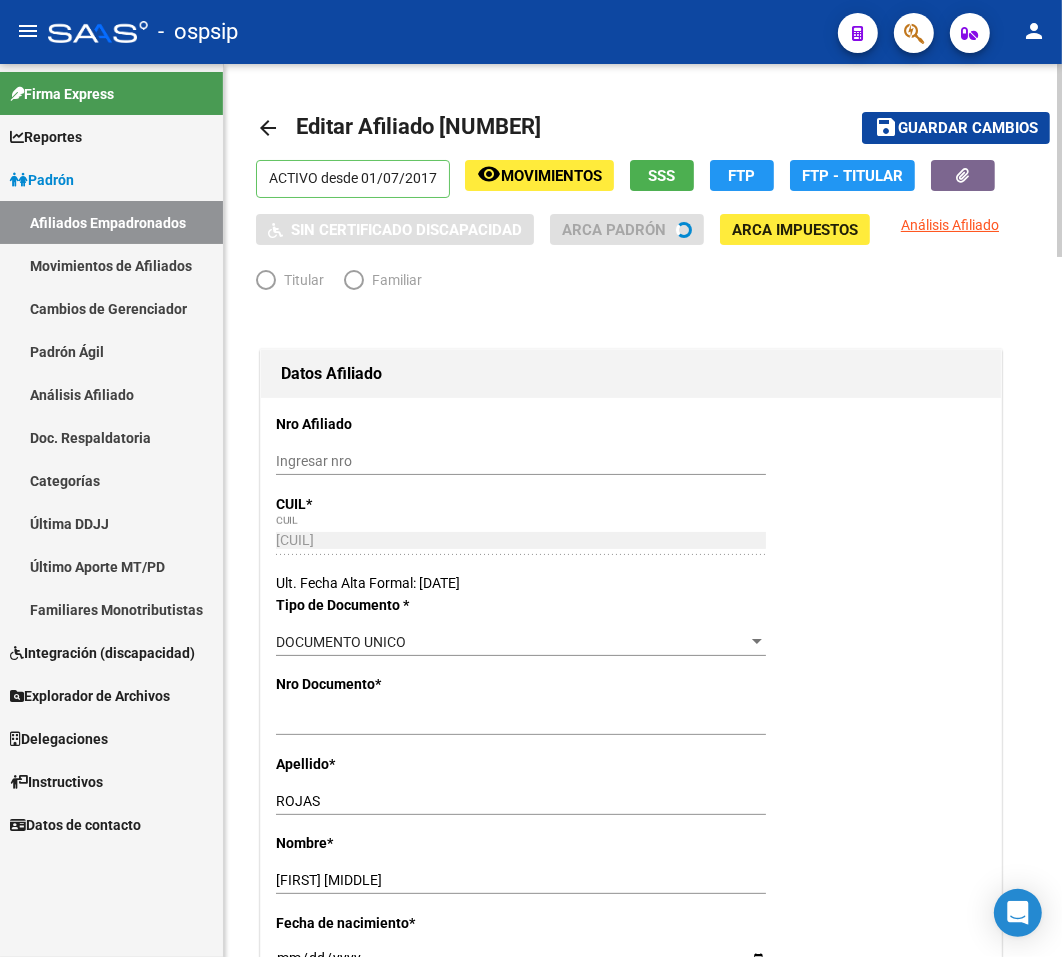 radio on "true" 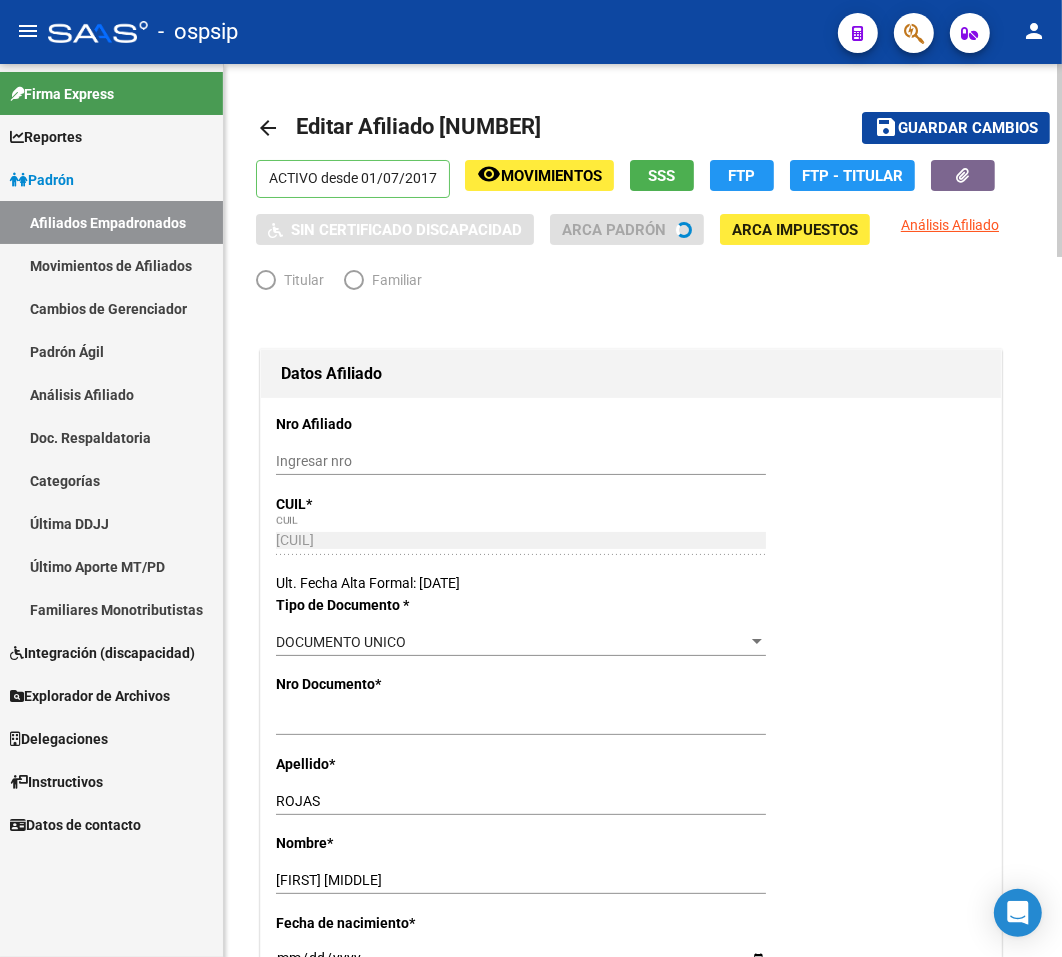 type on "20-21593149-9" 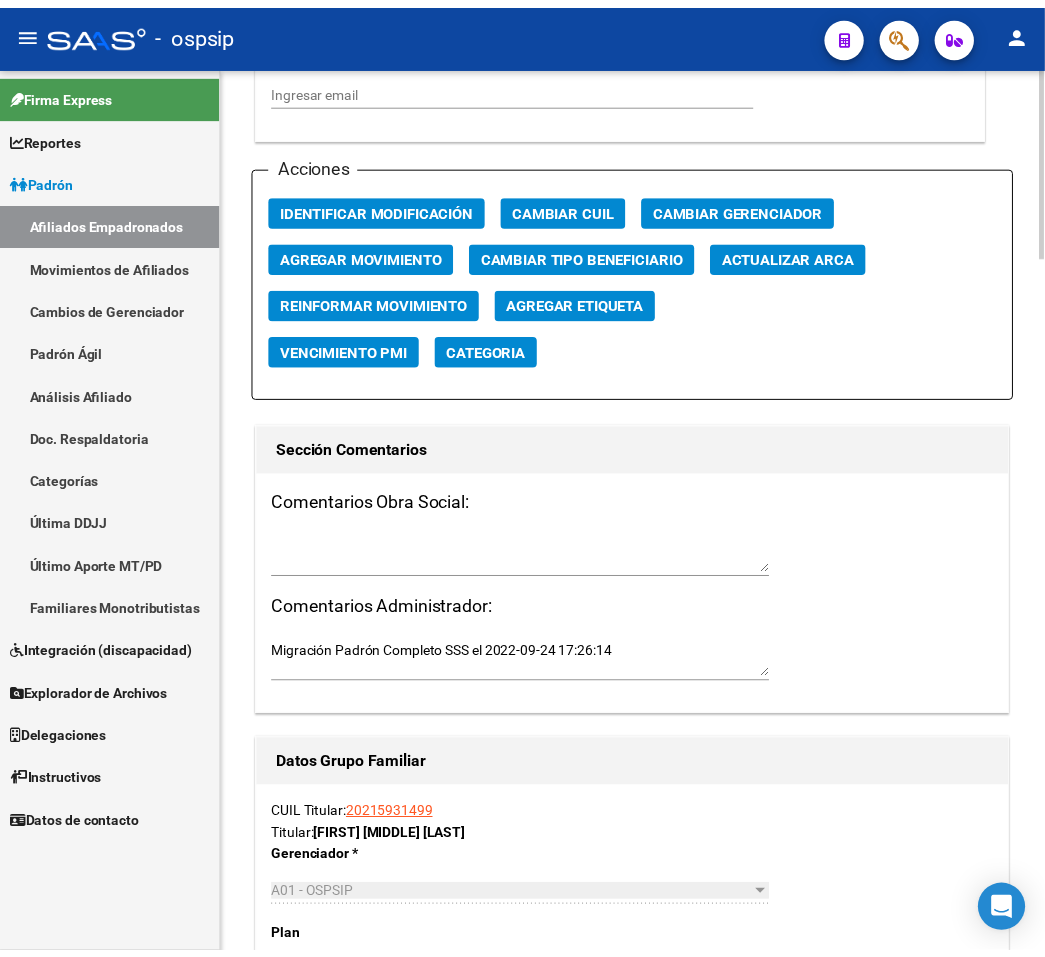 scroll, scrollTop: 2333, scrollLeft: 0, axis: vertical 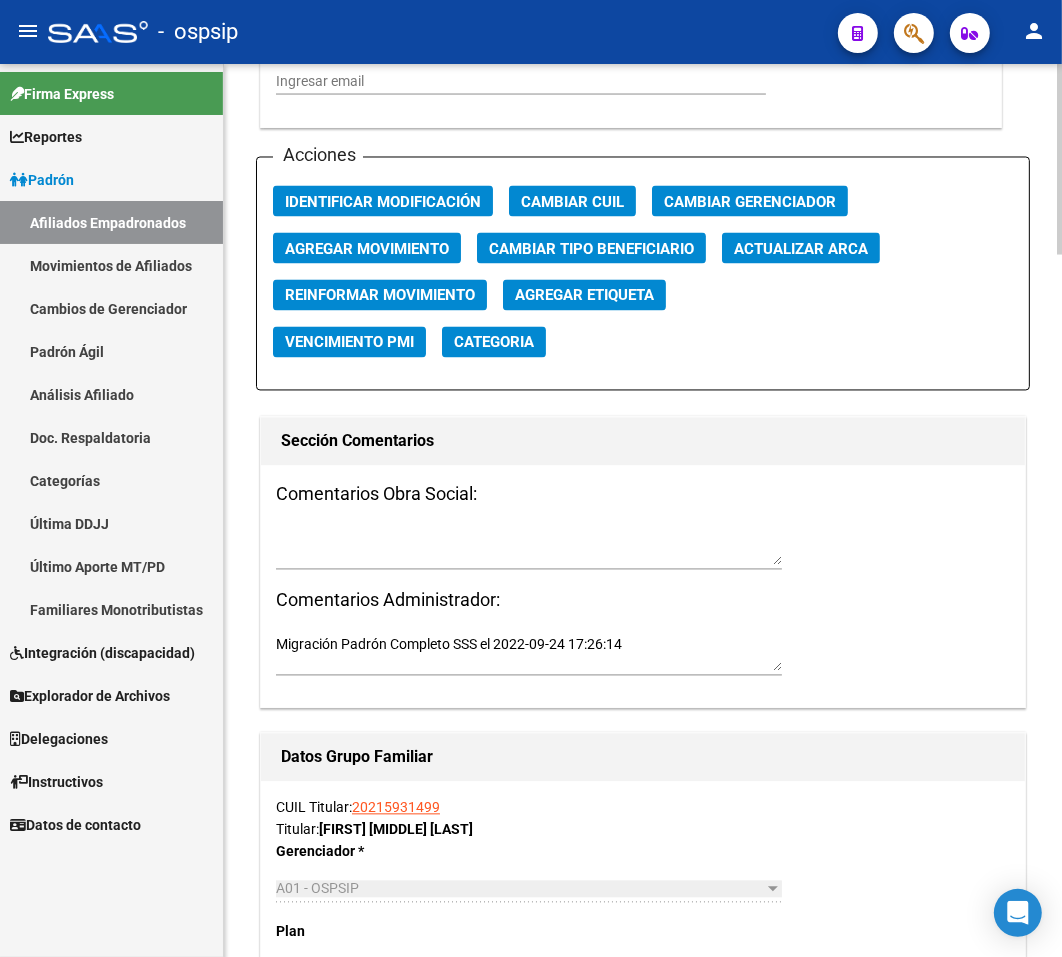 click on "Agregar Movimiento" 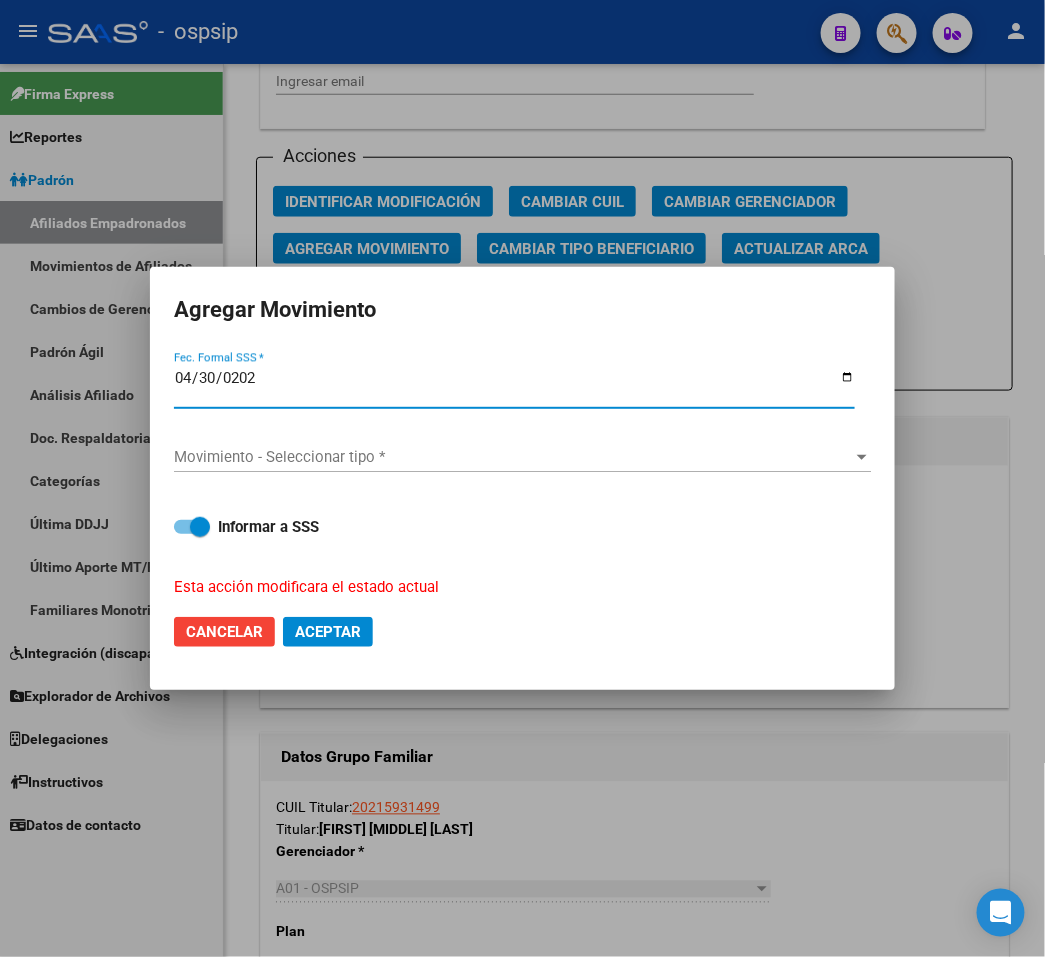 type on "2025-04-30" 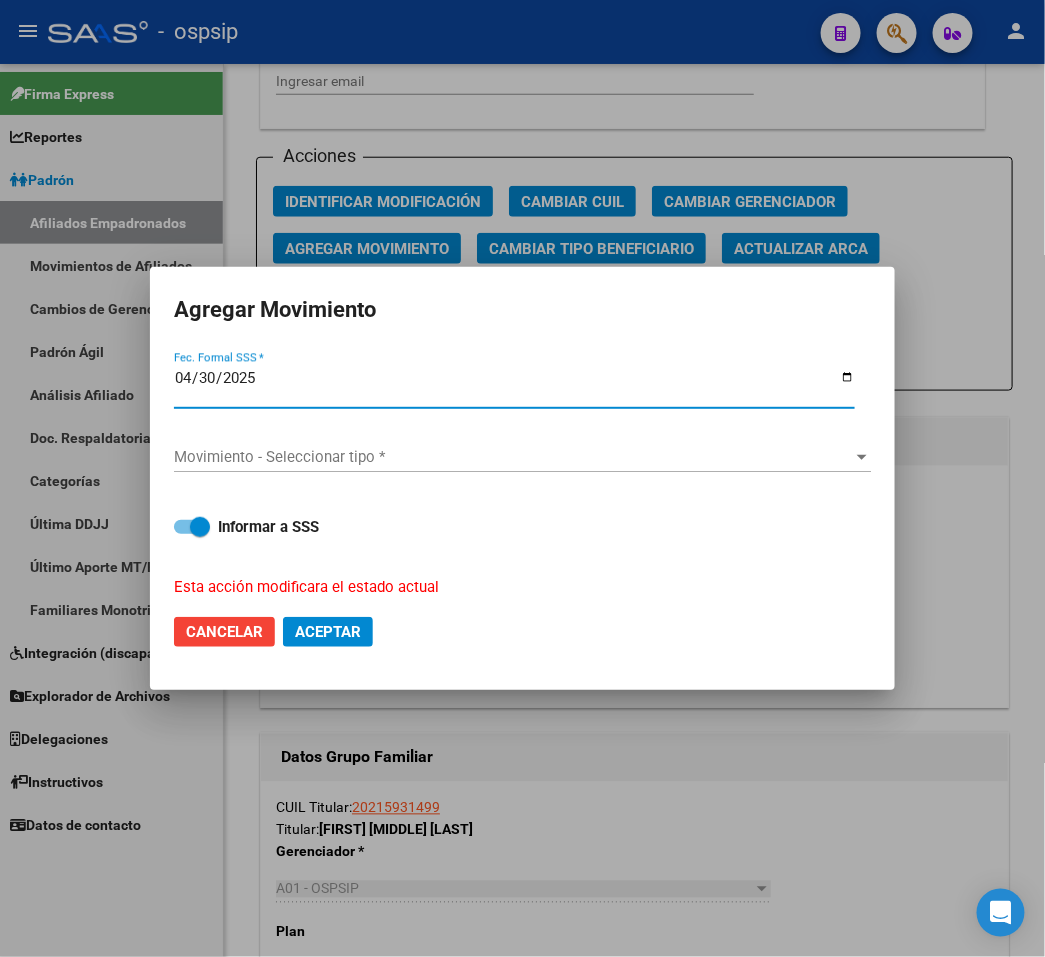 click on "Movimiento - Seleccionar tipo *" at bounding box center [513, 457] 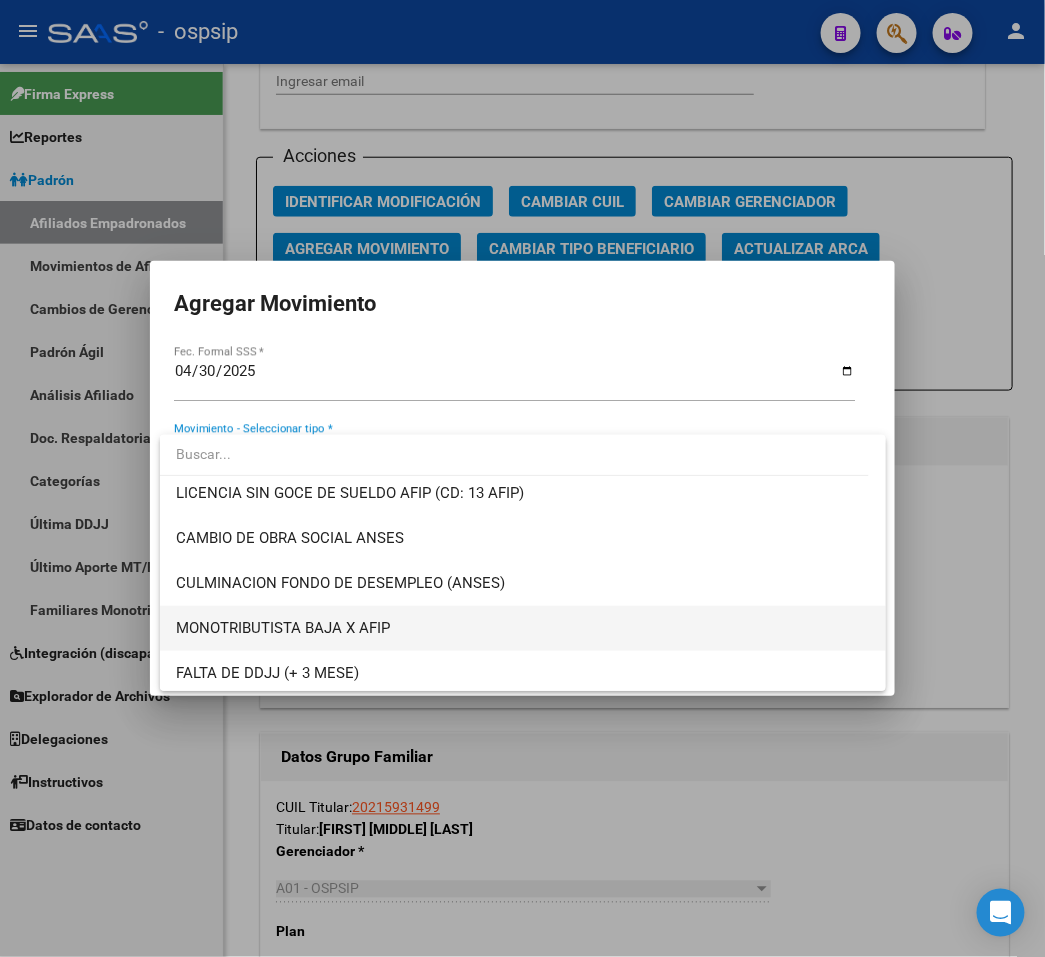 scroll, scrollTop: 555, scrollLeft: 0, axis: vertical 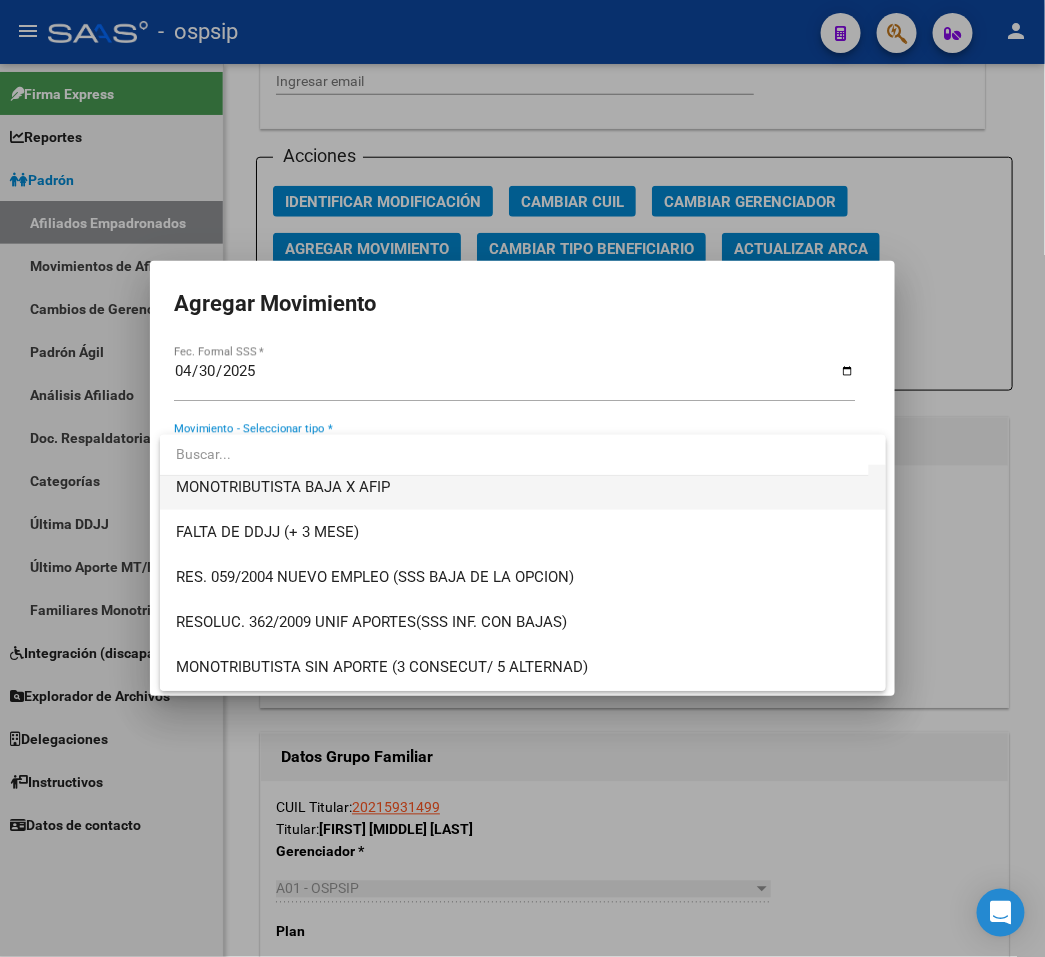 click on "MONOTRIBUTISTA BAJA X AFIP" at bounding box center (523, 487) 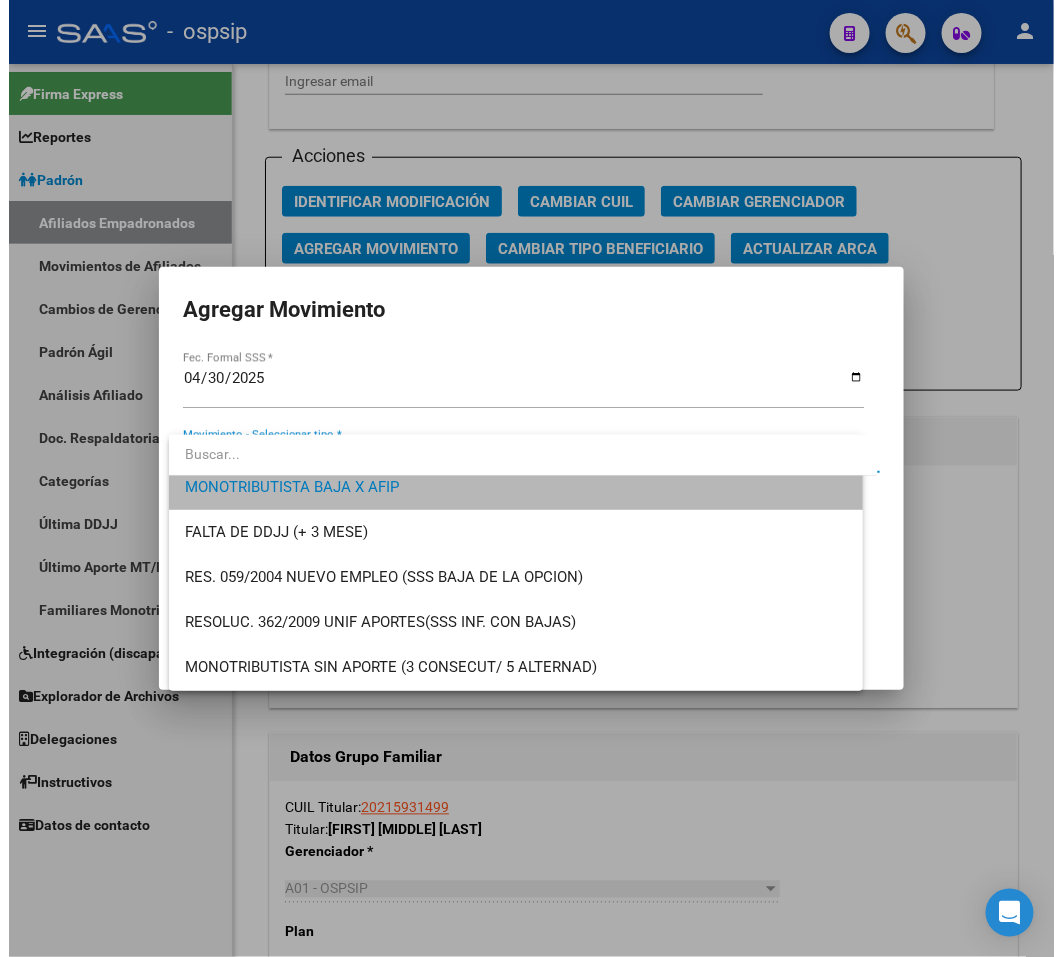 scroll, scrollTop: 540, scrollLeft: 0, axis: vertical 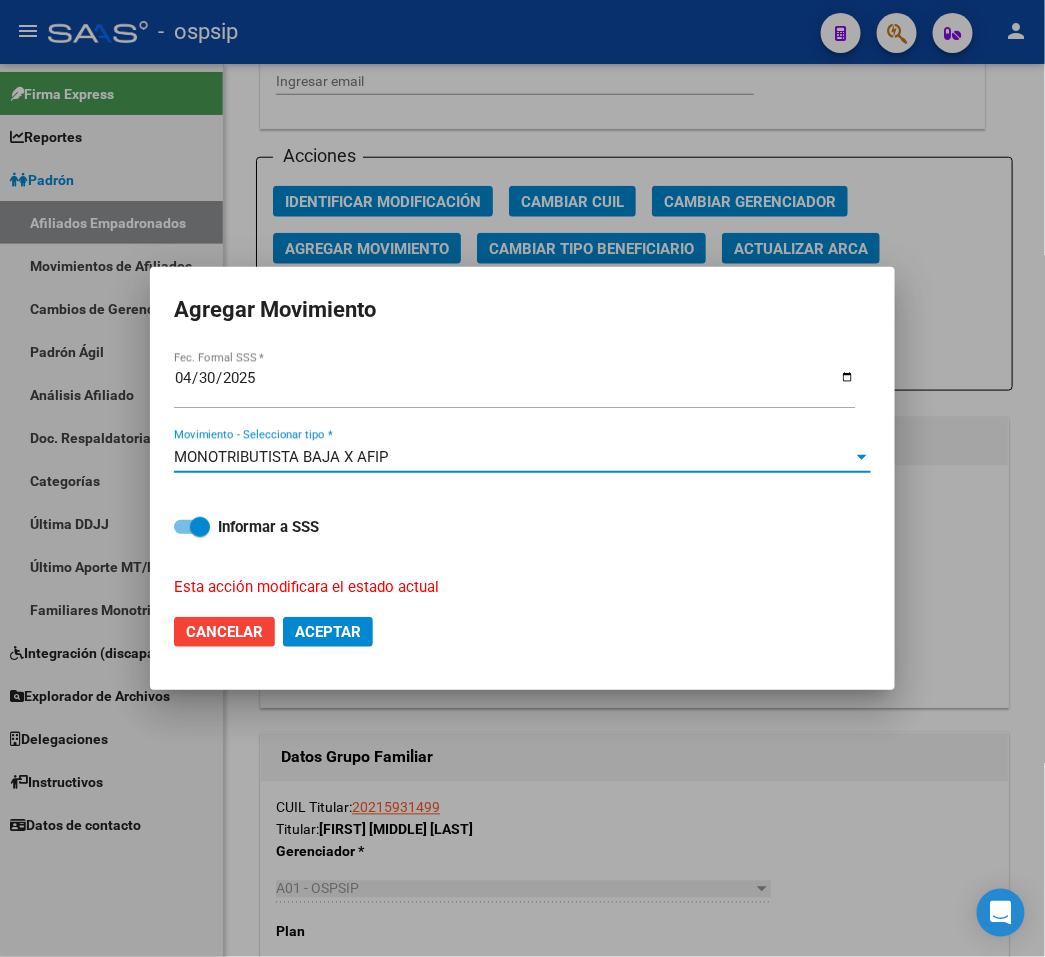 click on "Aceptar" 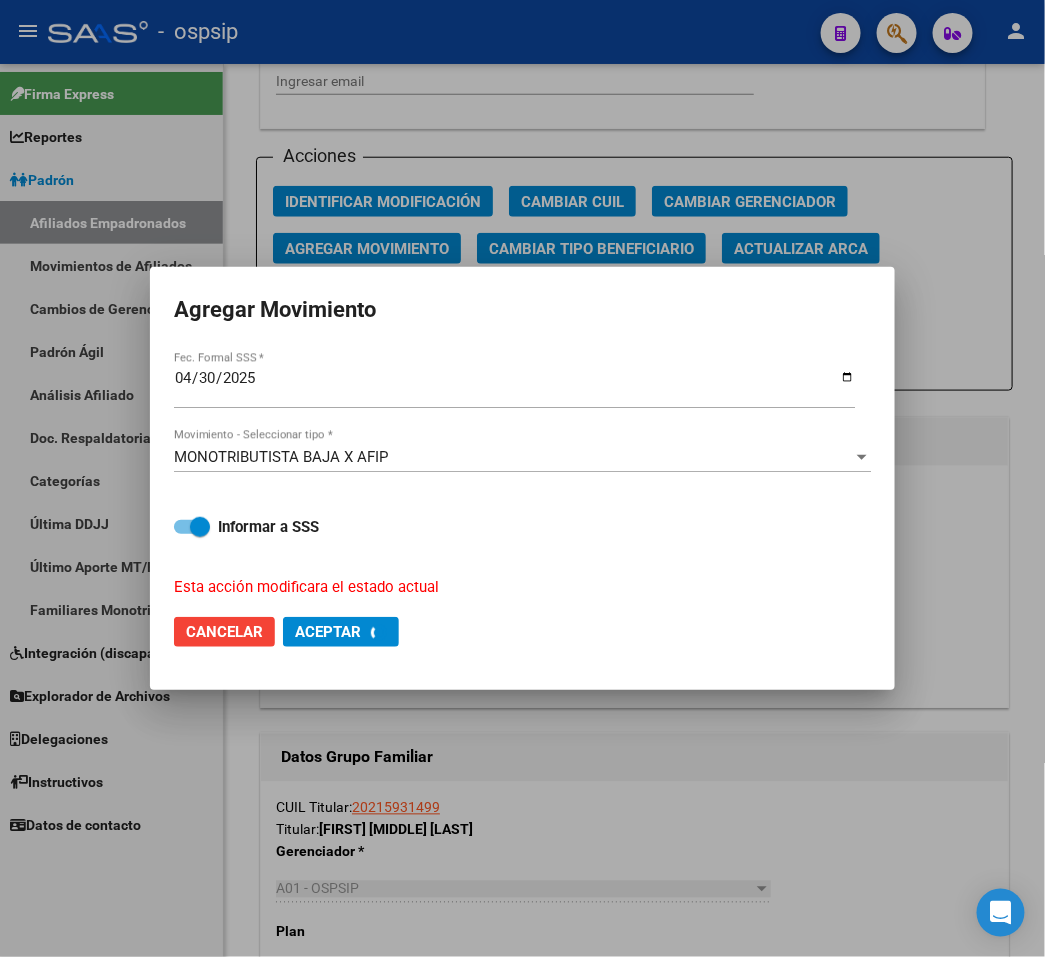 checkbox on "false" 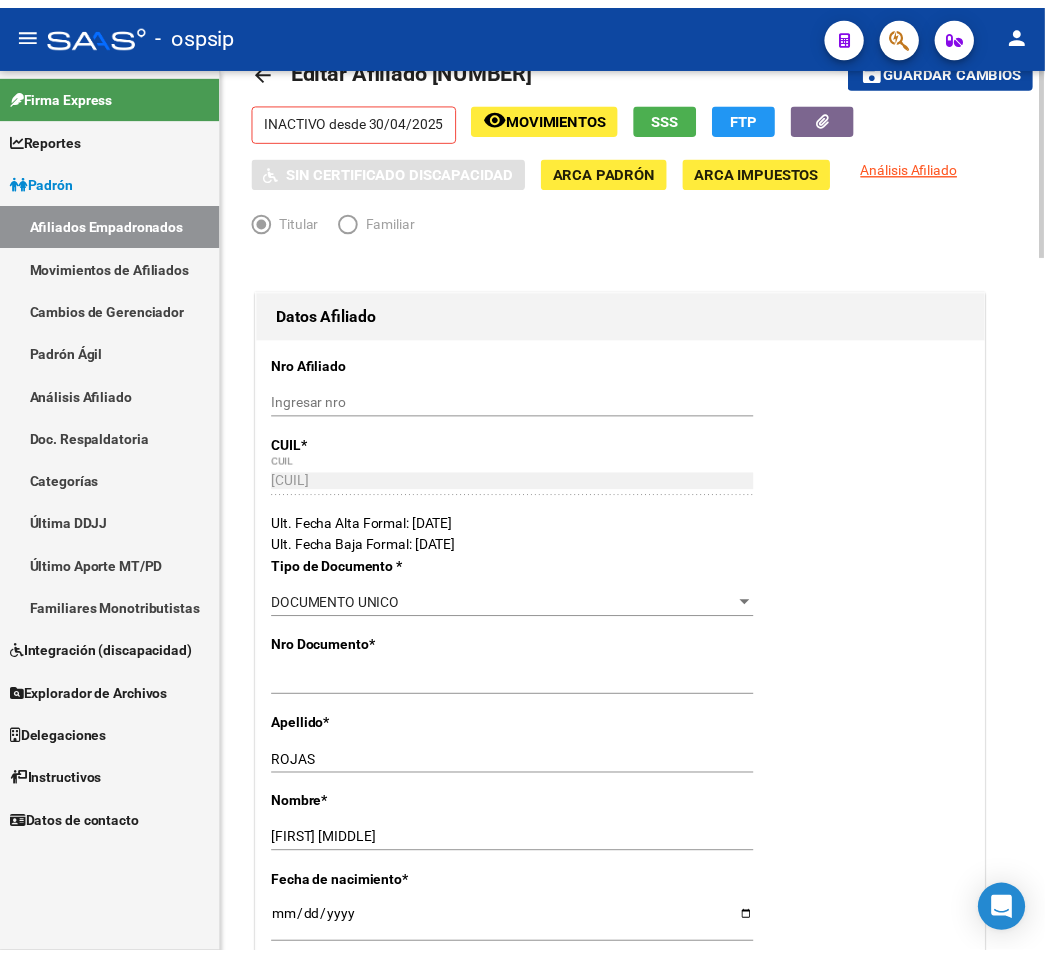 scroll, scrollTop: 0, scrollLeft: 0, axis: both 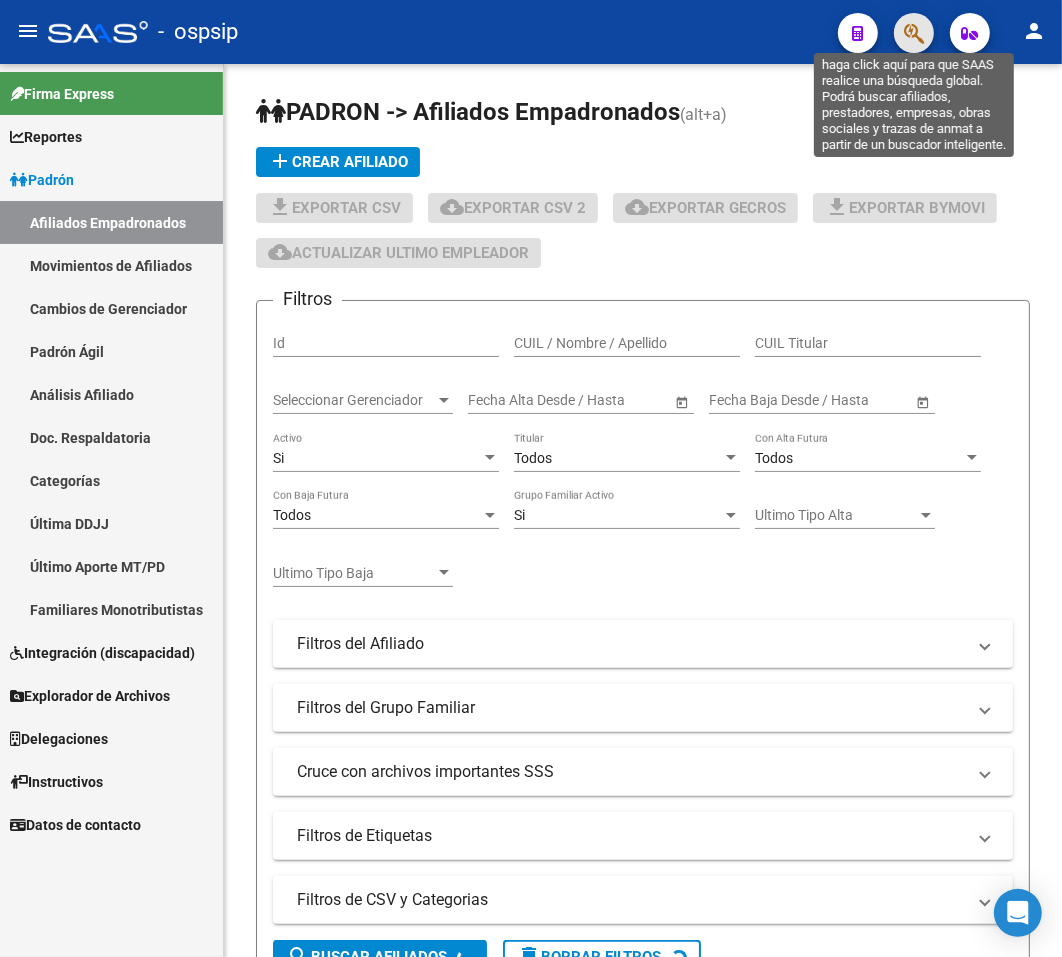 click 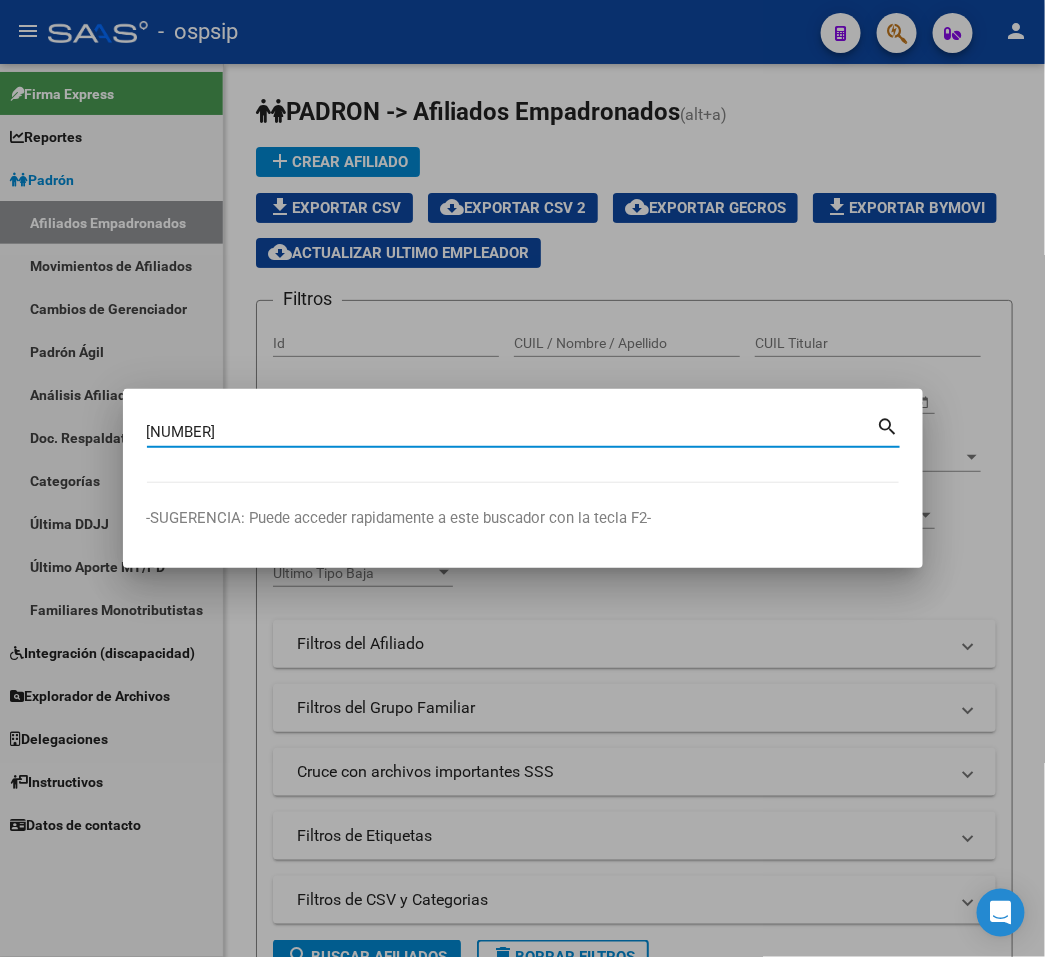 type on "21751336" 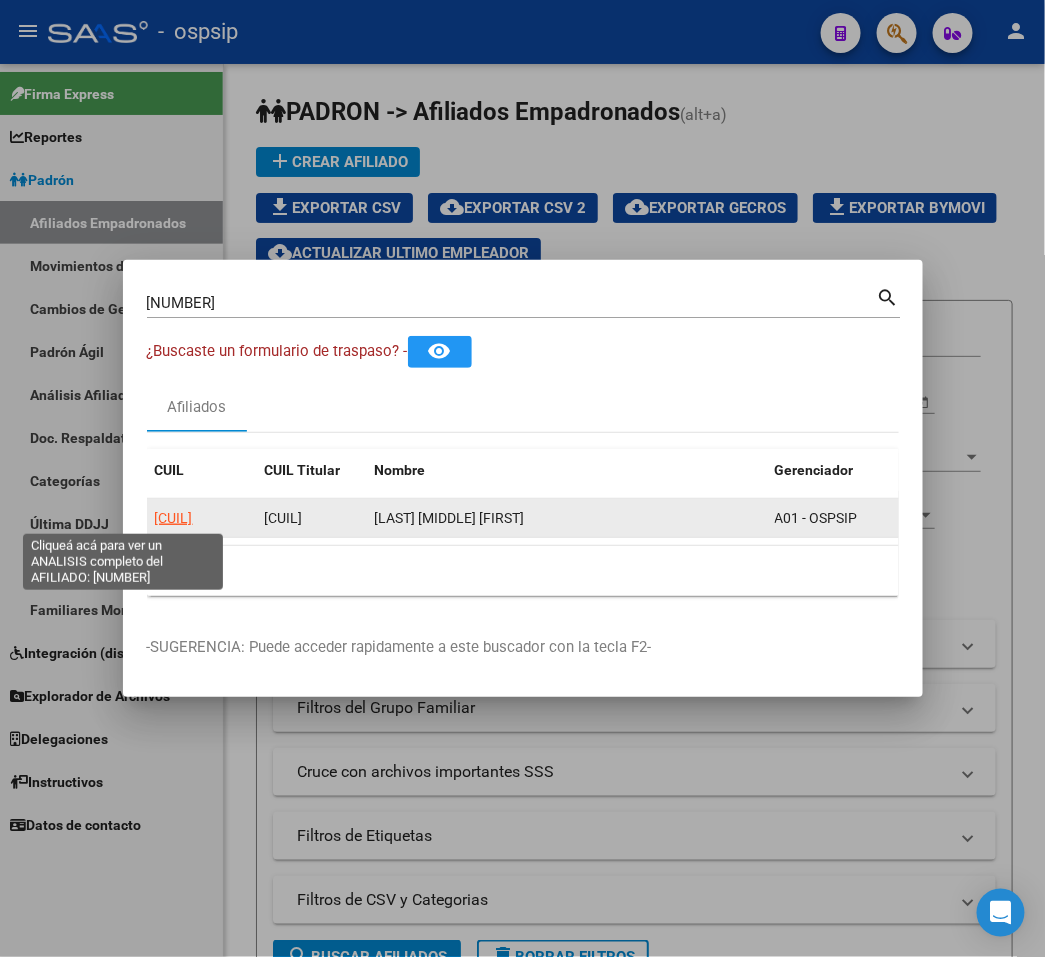 click on "20217513368" 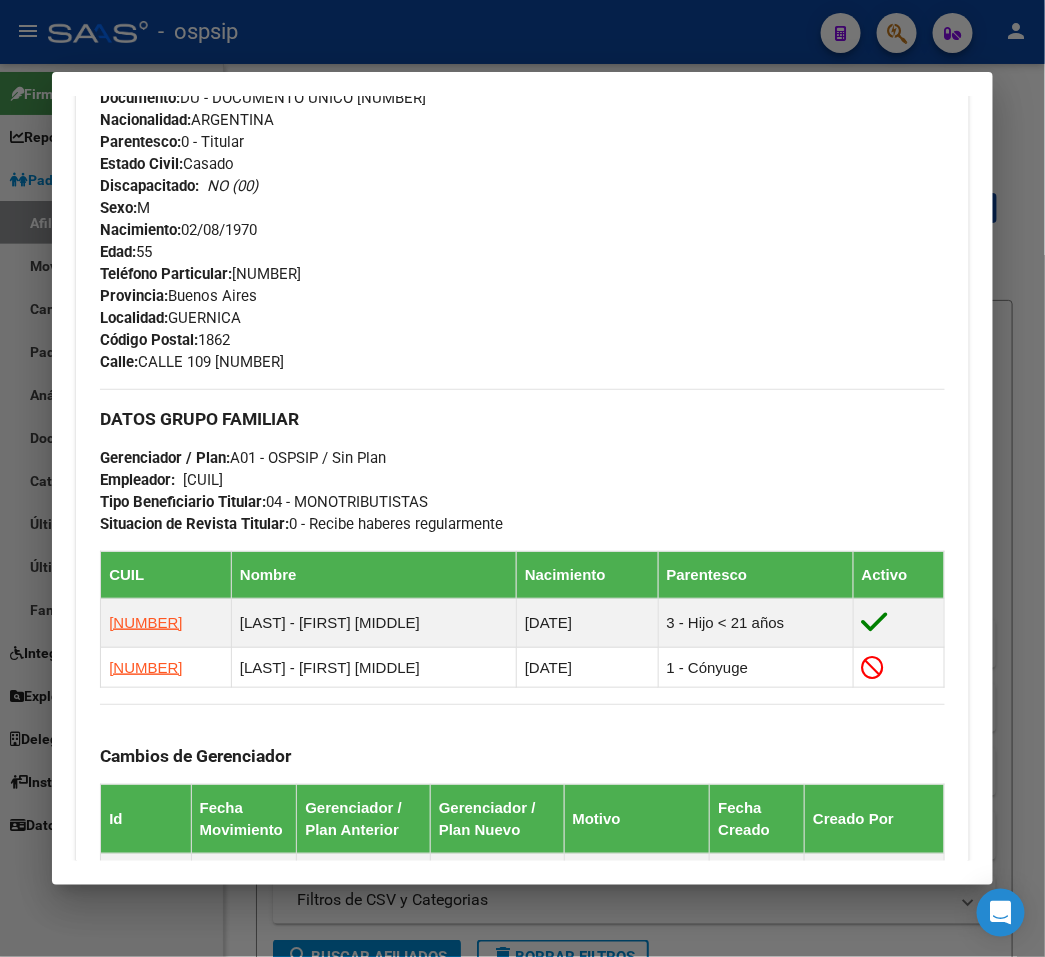 scroll, scrollTop: 1455, scrollLeft: 0, axis: vertical 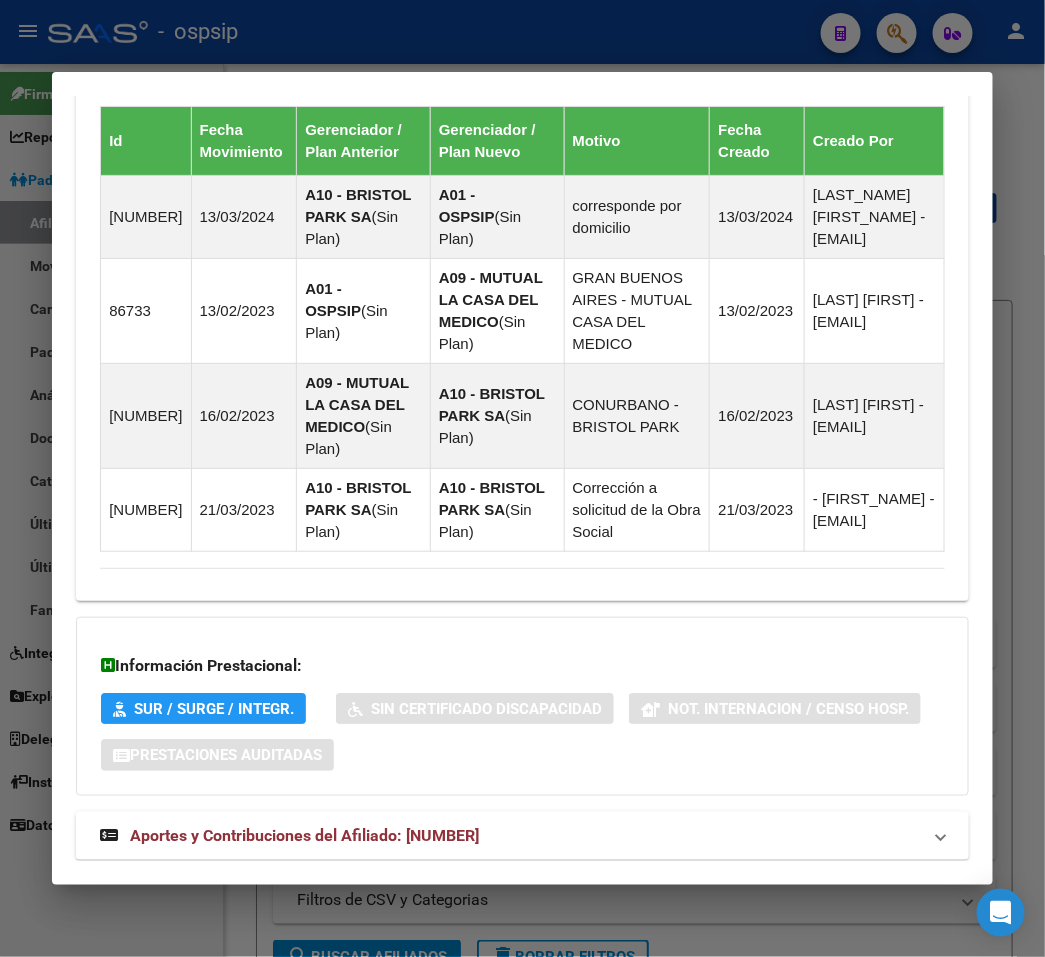 click on "Aportes y Contribuciones del Afiliado: 20217513368" at bounding box center (510, 836) 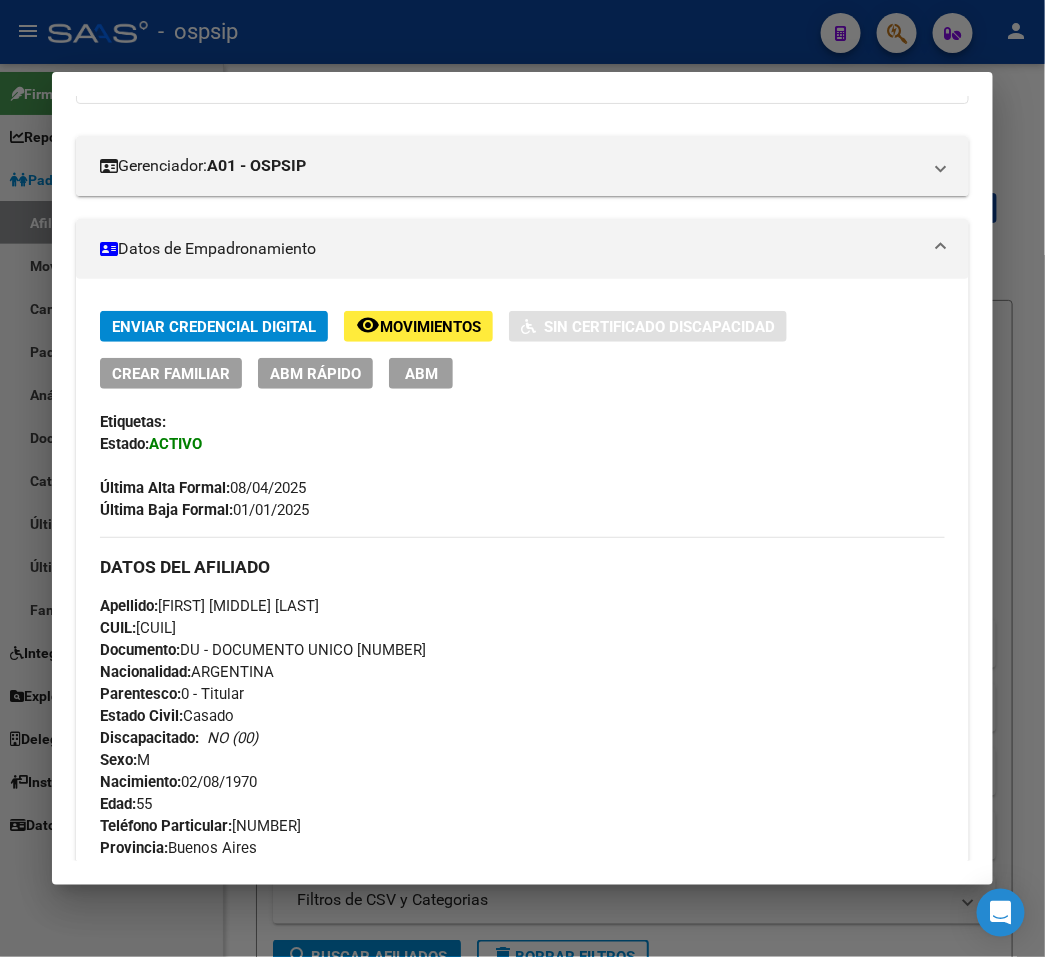 scroll, scrollTop: 185, scrollLeft: 0, axis: vertical 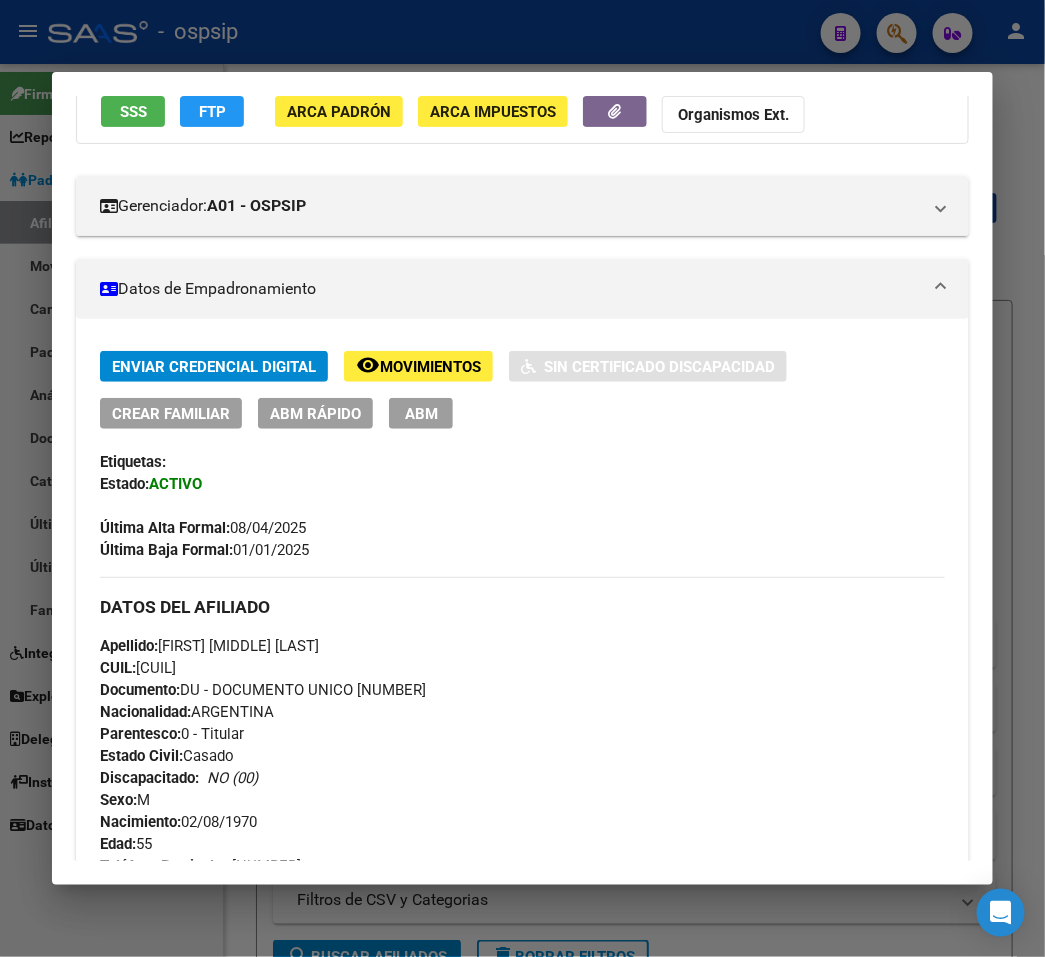 click at bounding box center (522, 478) 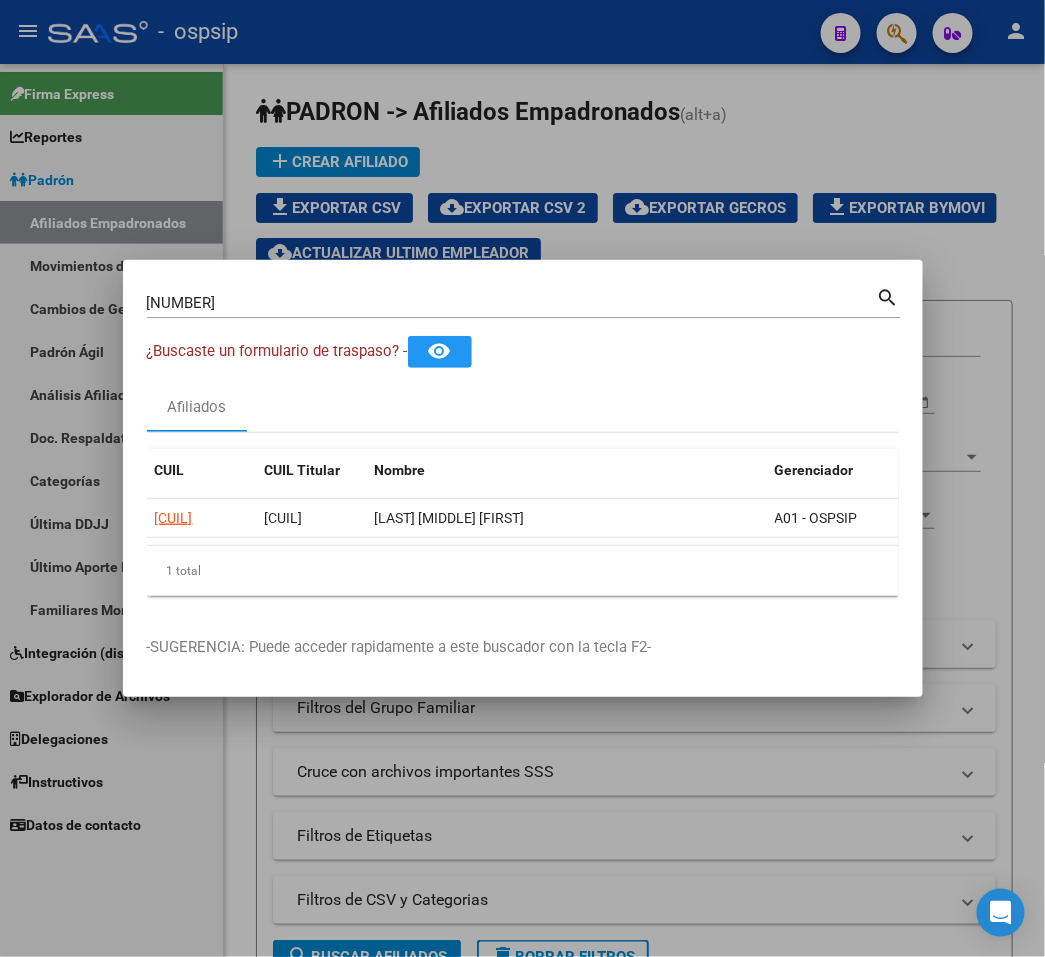 click at bounding box center [522, 478] 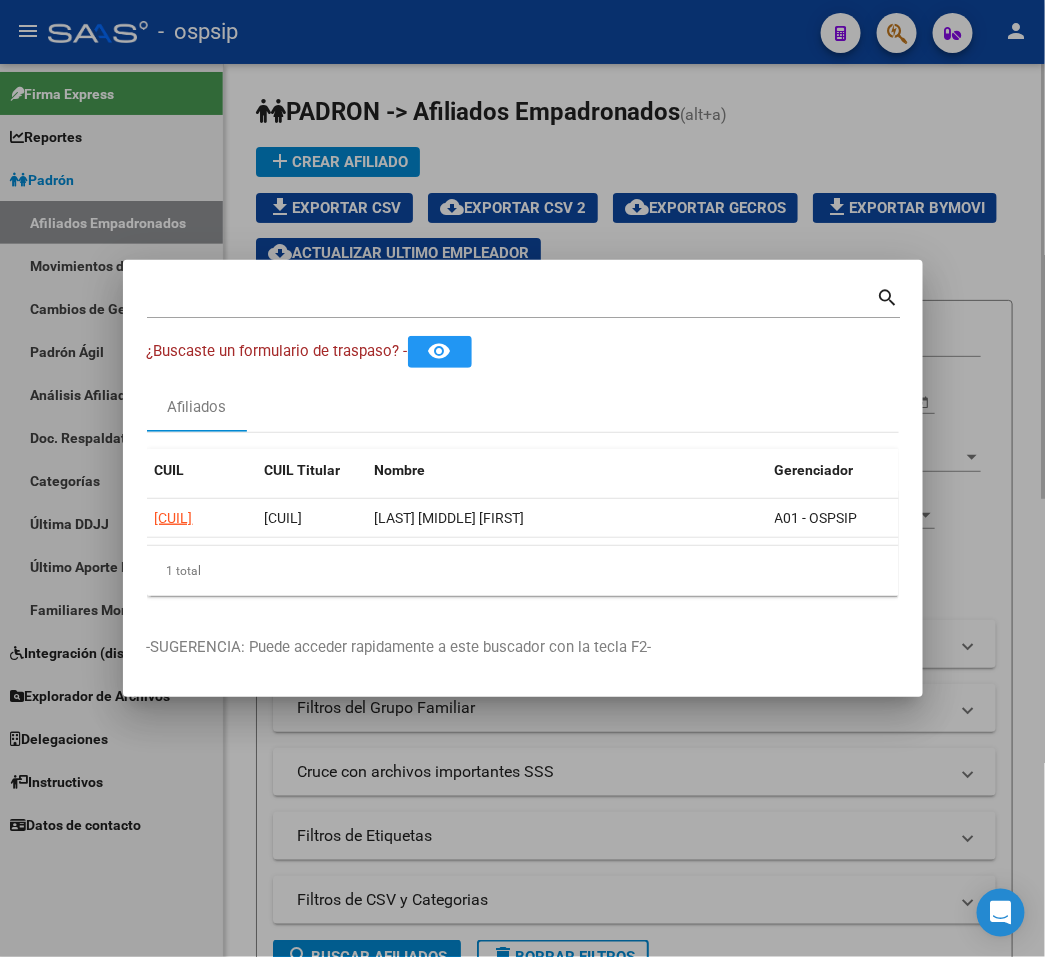 click on "menu -   ospsip  person" 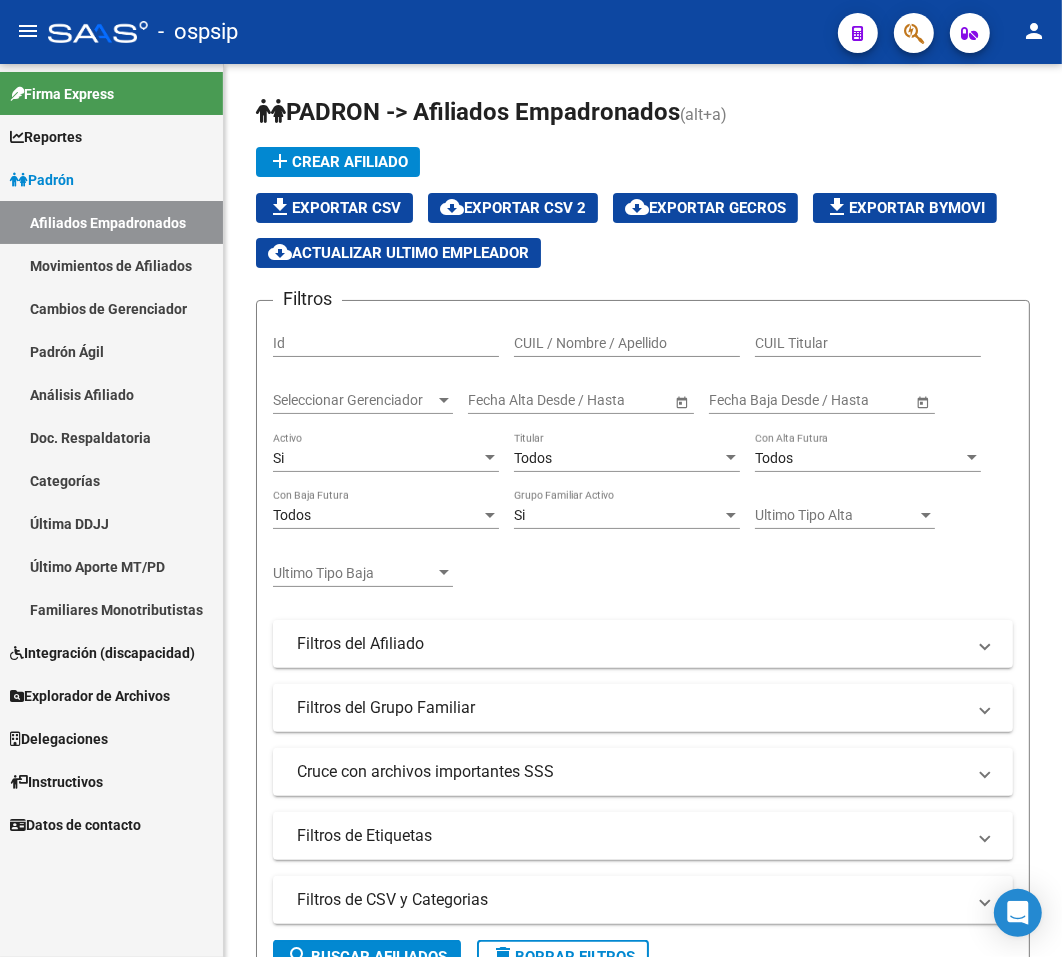 click 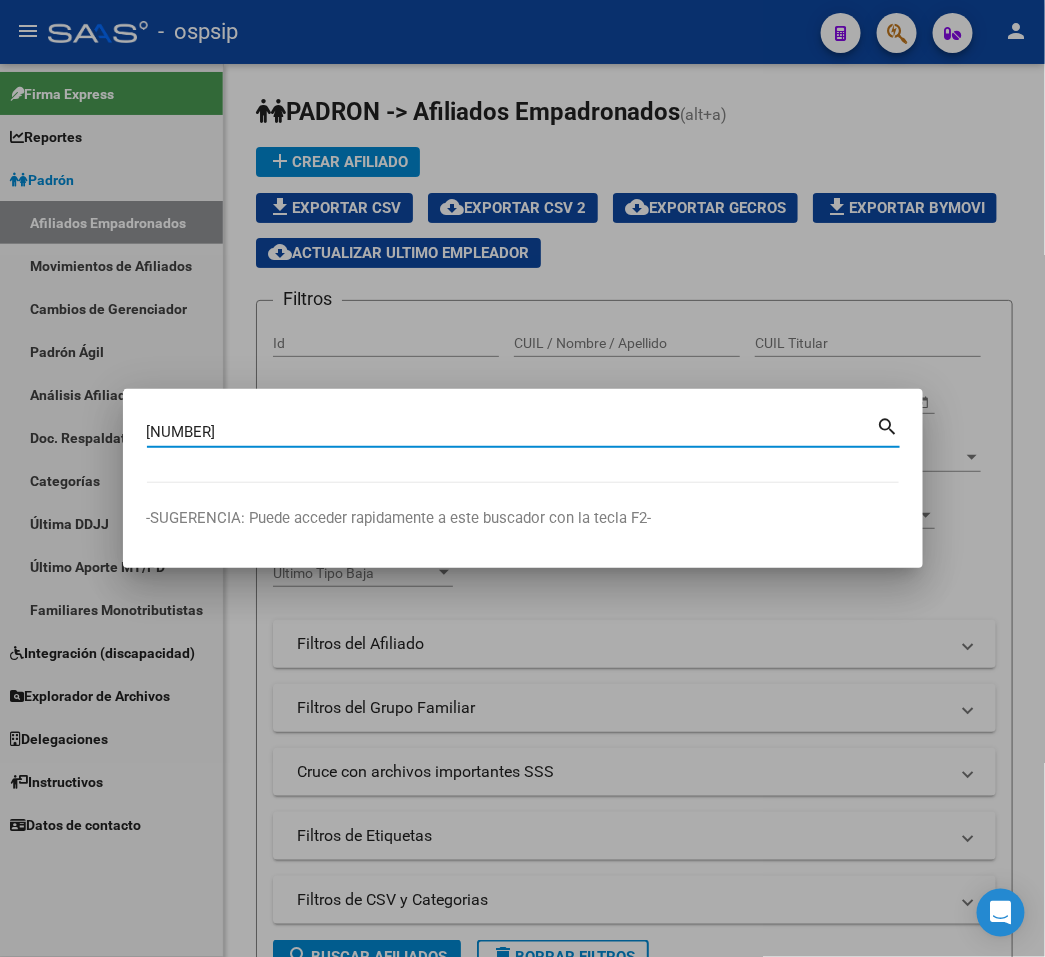 type on "21763788" 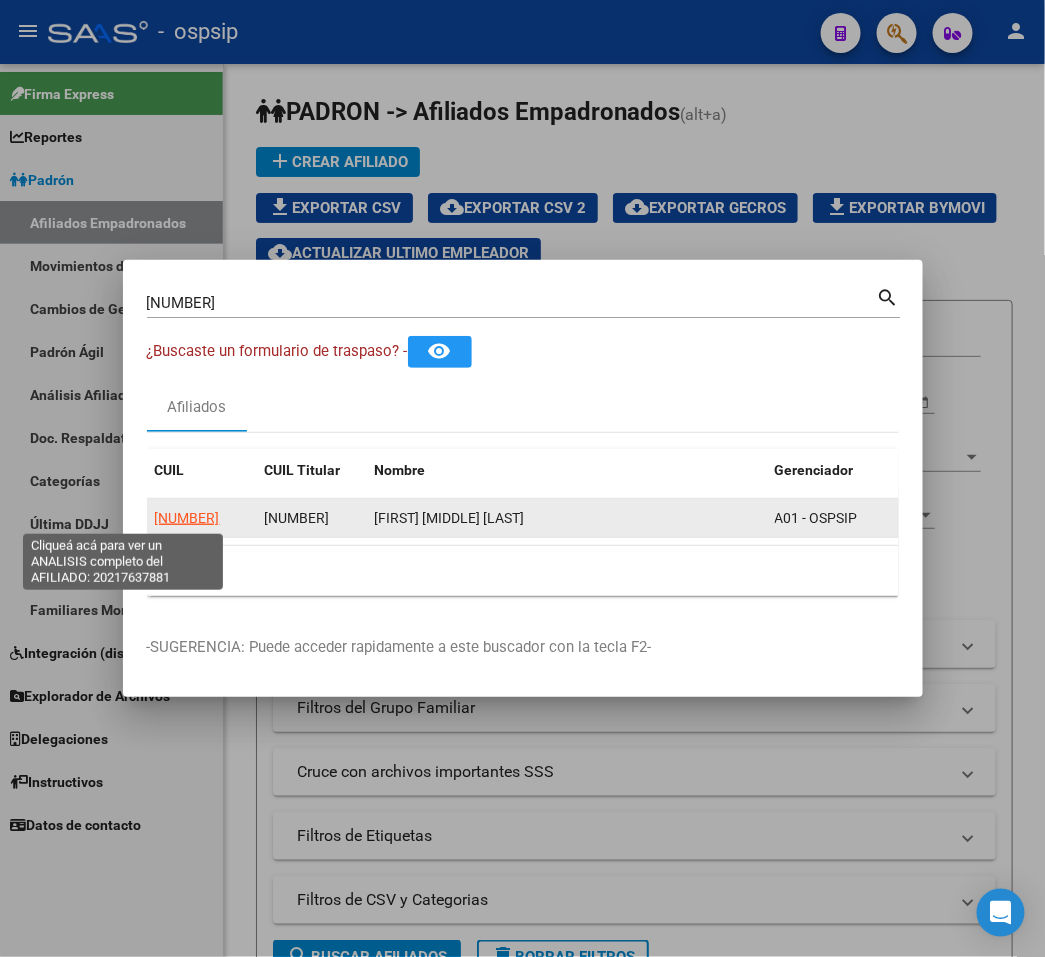 click on "20217637881" 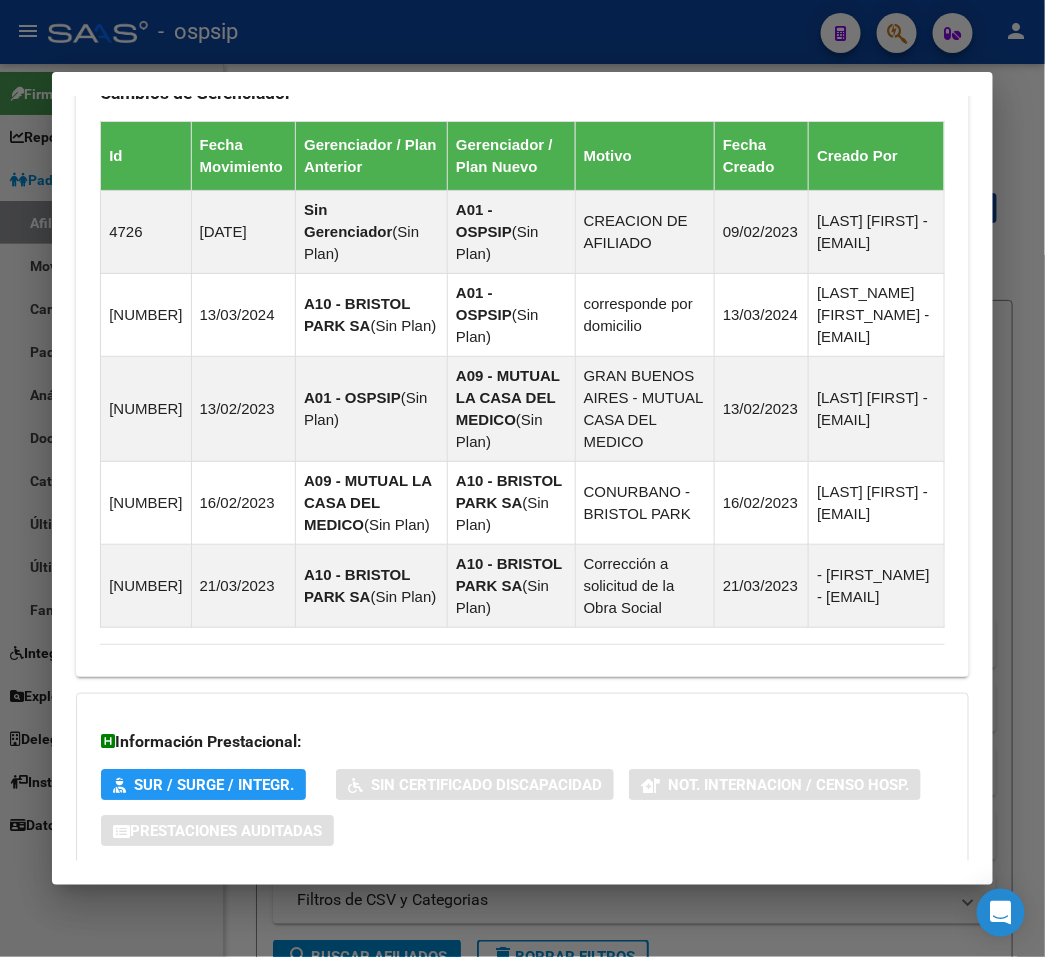 scroll, scrollTop: 1408, scrollLeft: 0, axis: vertical 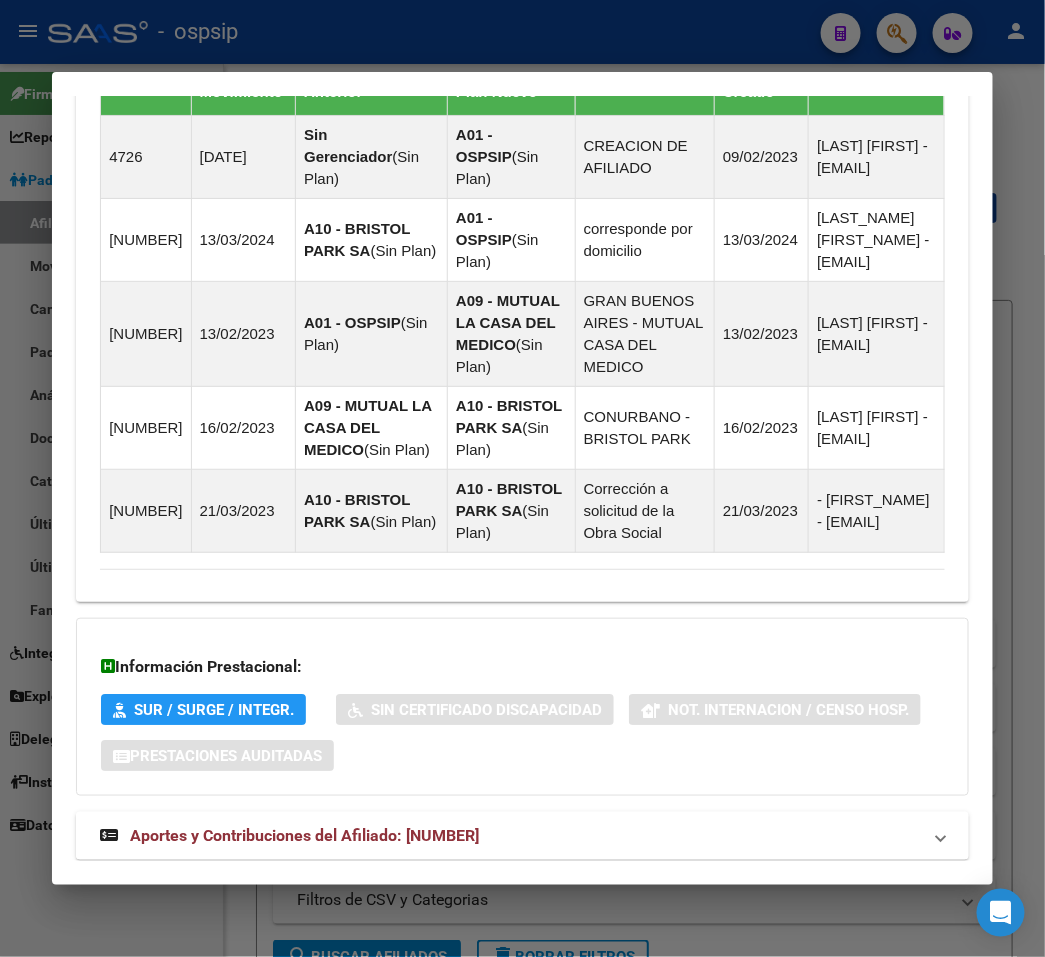 click on "Aportes y Contribuciones del Afiliado: 20217637881" at bounding box center [522, 836] 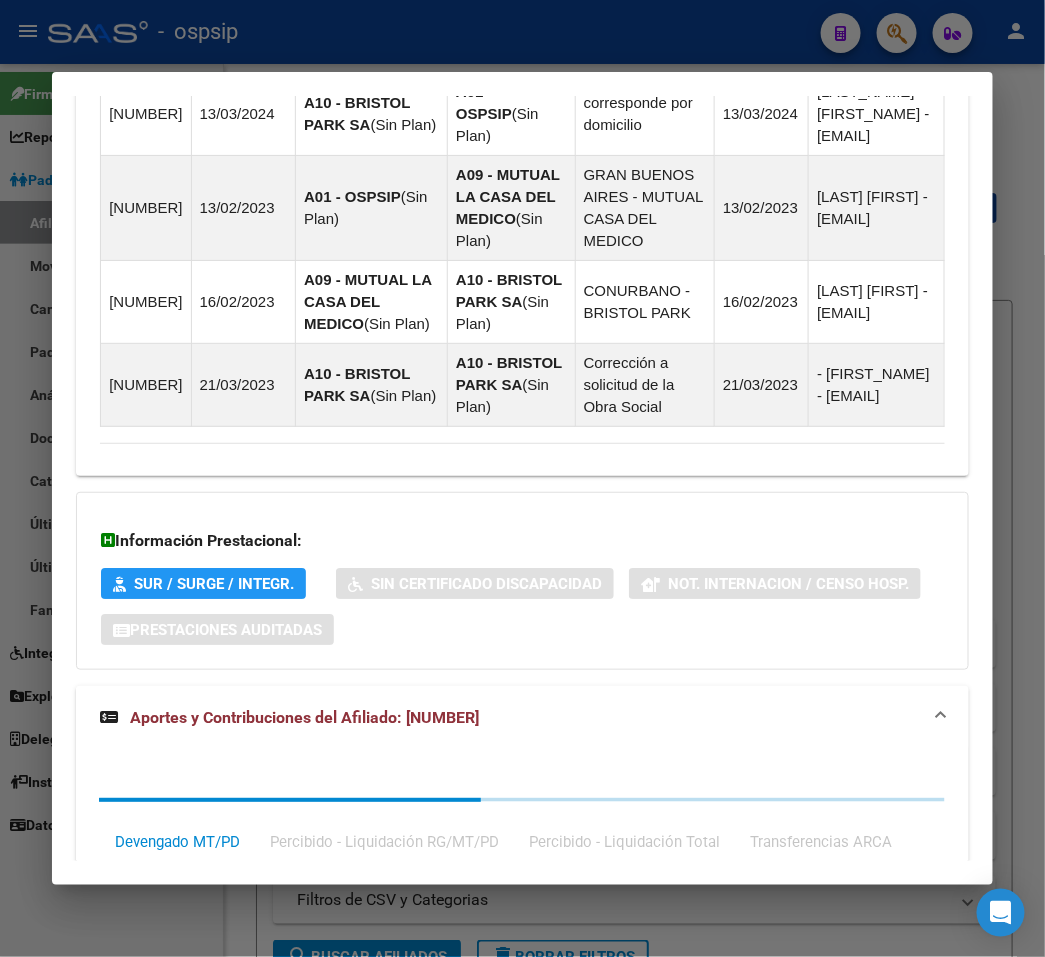 scroll, scrollTop: 1916, scrollLeft: 0, axis: vertical 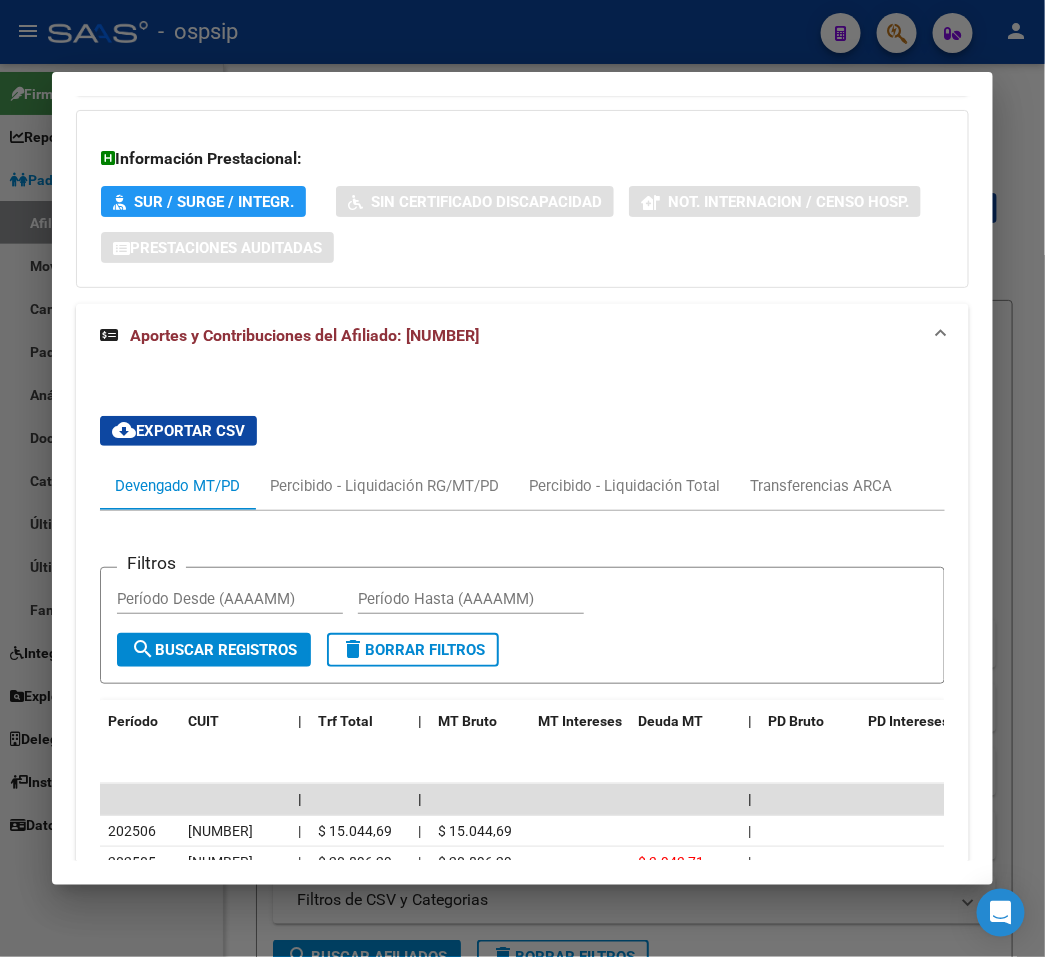 click at bounding box center [522, 478] 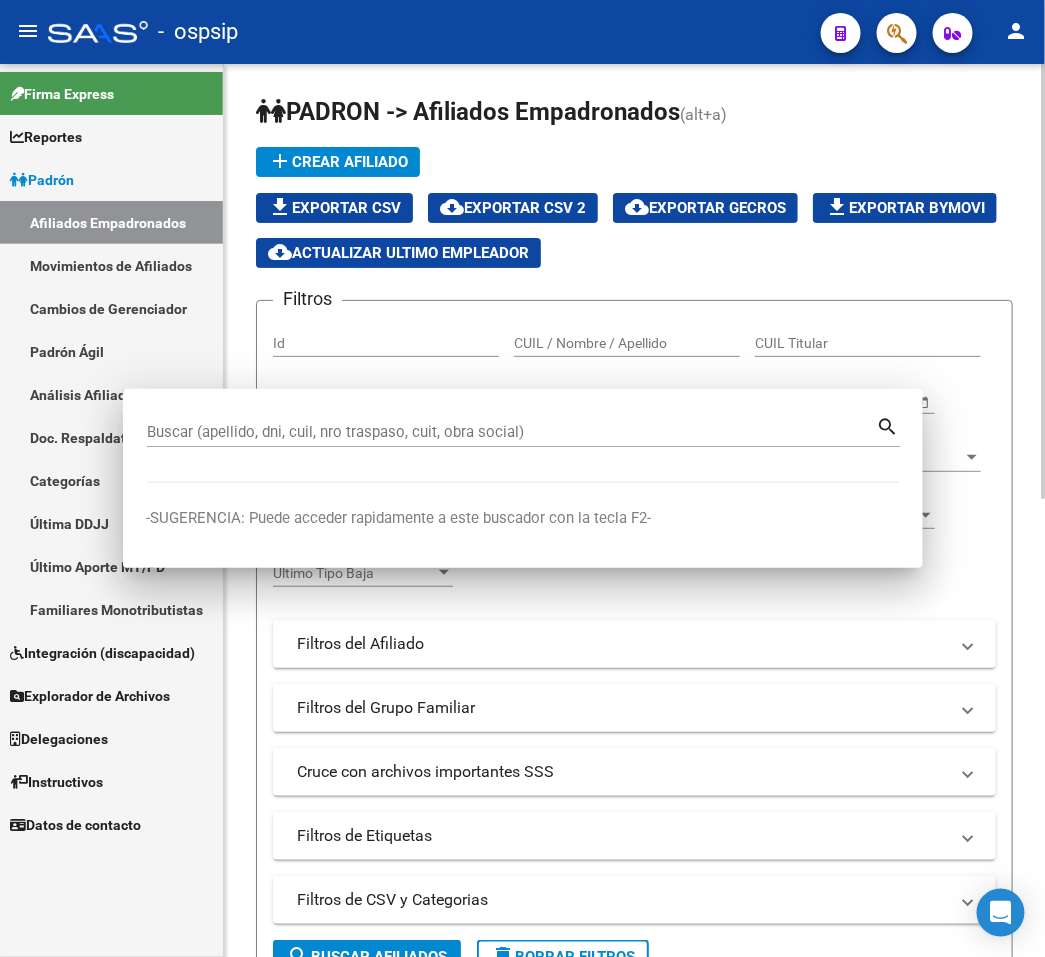 click on "menu -   ospsip  person    Firma Express     Reportes Padrón Traspasos x O.S. Traspasos x Gerenciador Traspasos x Provincia Nuevos Aportantes Métricas - Padrón SSS Métricas - Crecimiento Población    Padrón Afiliados Empadronados Movimientos de Afiliados Cambios de Gerenciador Padrón Ágil Análisis Afiliado Doc. Respaldatoria Categorías Última DDJJ Último Aporte MT/PD Familiares Monotributistas    Integración (discapacidad) Certificado Discapacidad    Explorador de Archivos Sistemas Externos Inserciones Manuales de Padrón Ágil SSS Traspasos Res. 01/2025 y Revs. Opciones Diarias (+) RG - Altas ONLINE (+) RG - Bajas ONLINE (+) MT - Altas ONLINE (+) MT - Bajas ONLINE (+) MT - Adhesiones (+) Padrón Completo SSS MT - Bajas Directas Novedades Recibidas Novedades Aceptadas Novedades Rechazadas Padrón Desempleo RG - Expedientes MT - Familiares MT - Inconsistencias RG - Bajas Opción (papel) RG - Altas Opción (papel) MT - Bajas Opción (papel) MT - Altas Opción (papel) MT - Efec. Soc. Planes Id" 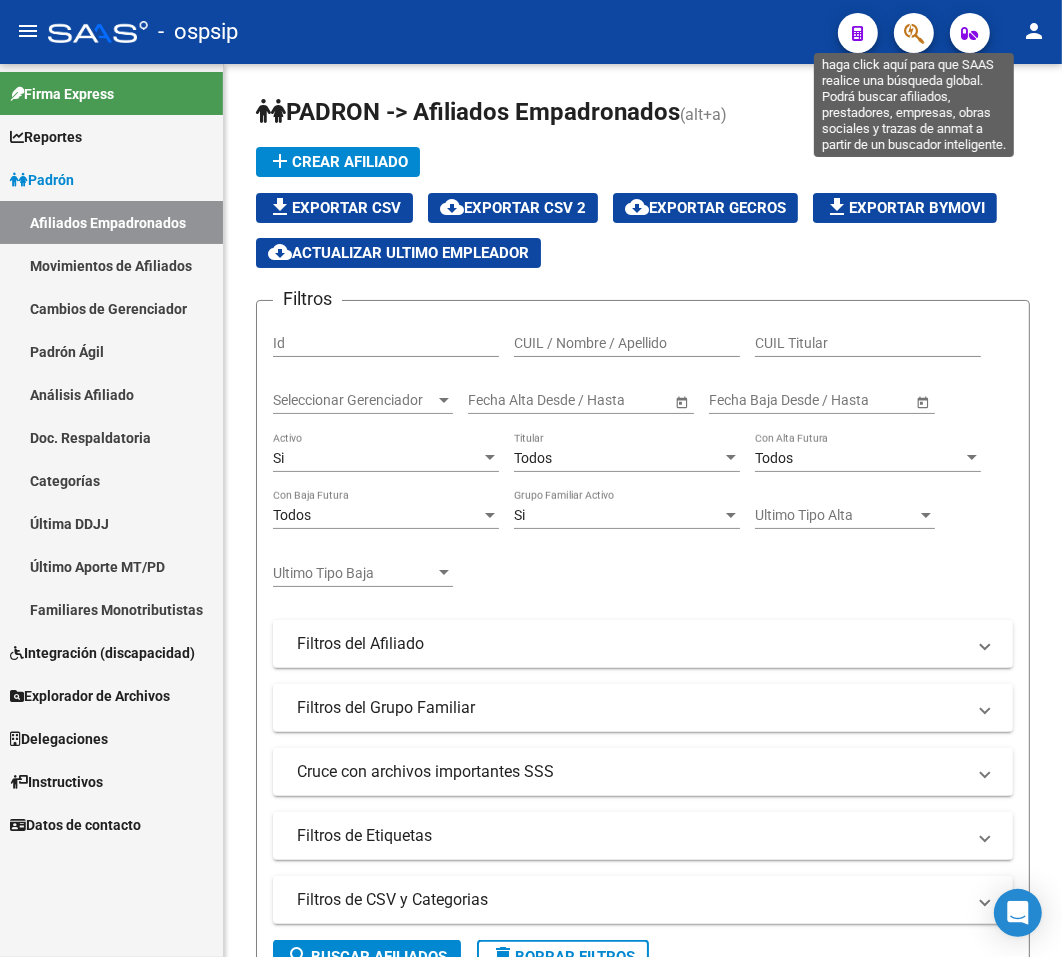 click 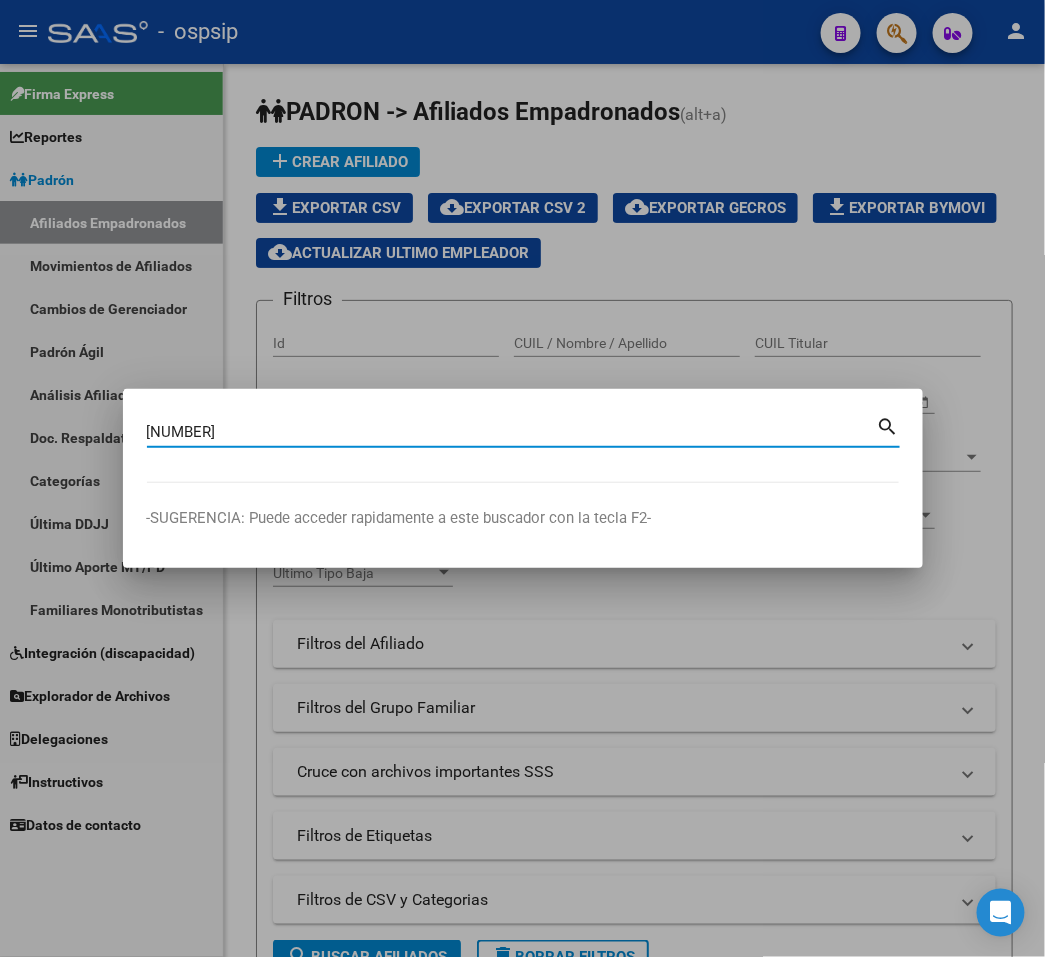 type on "21874034" 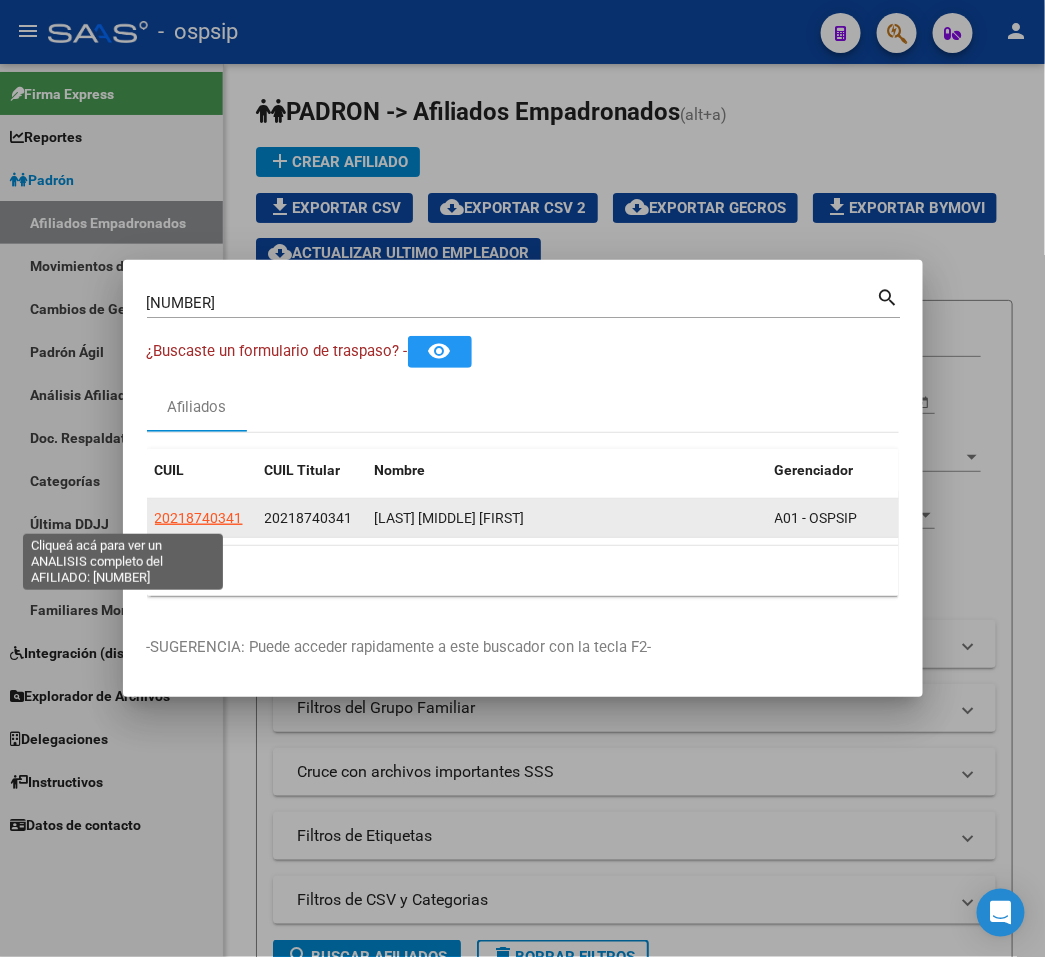 click on "20218740341" 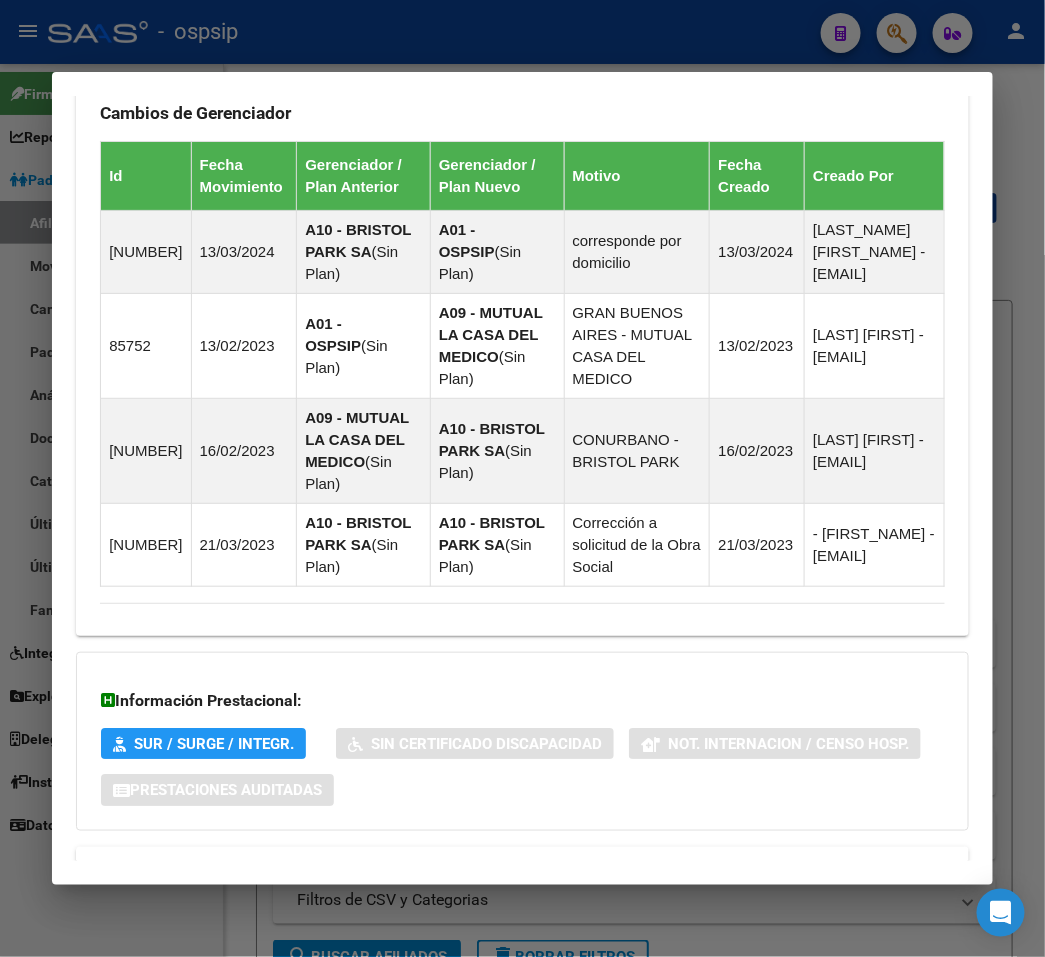 scroll, scrollTop: 1422, scrollLeft: 0, axis: vertical 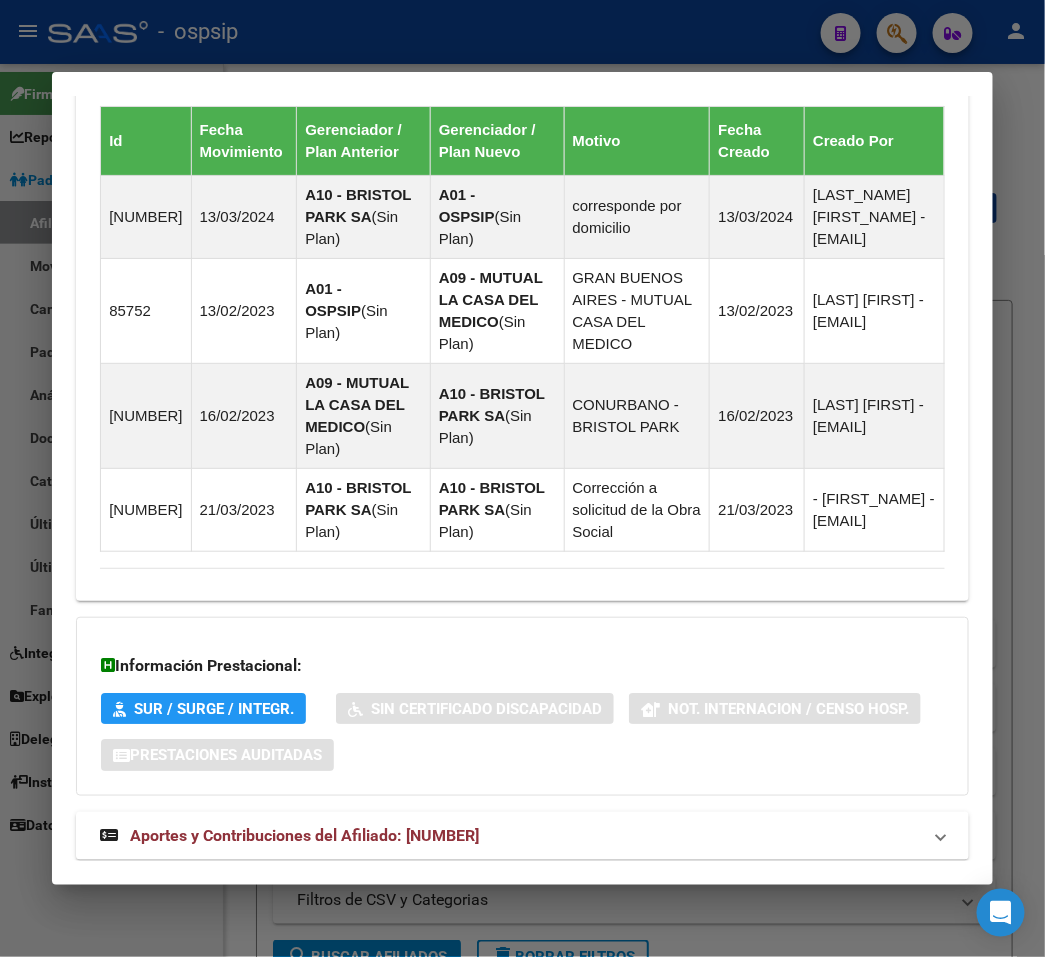 drag, startPoint x: 608, startPoint y: 793, endPoint x: 627, endPoint y: 746, distance: 50.695168 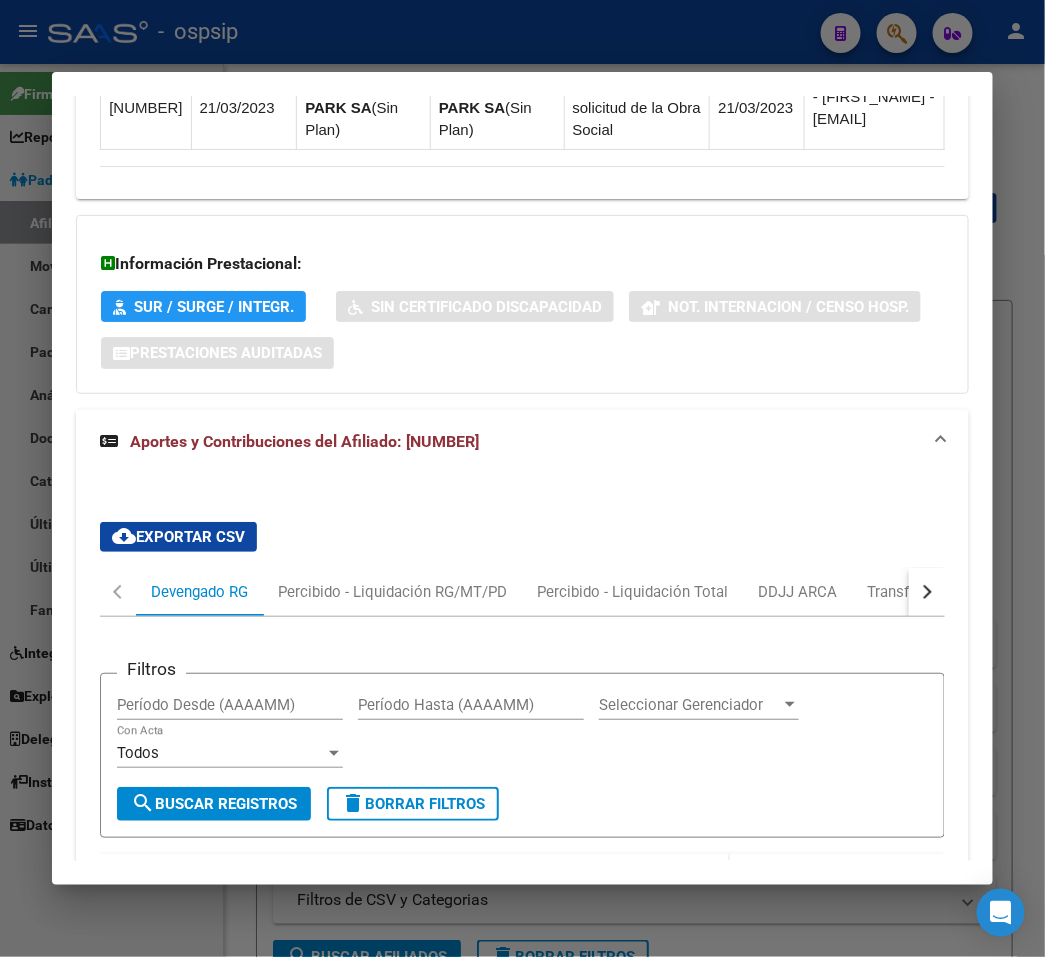 scroll, scrollTop: 1965, scrollLeft: 0, axis: vertical 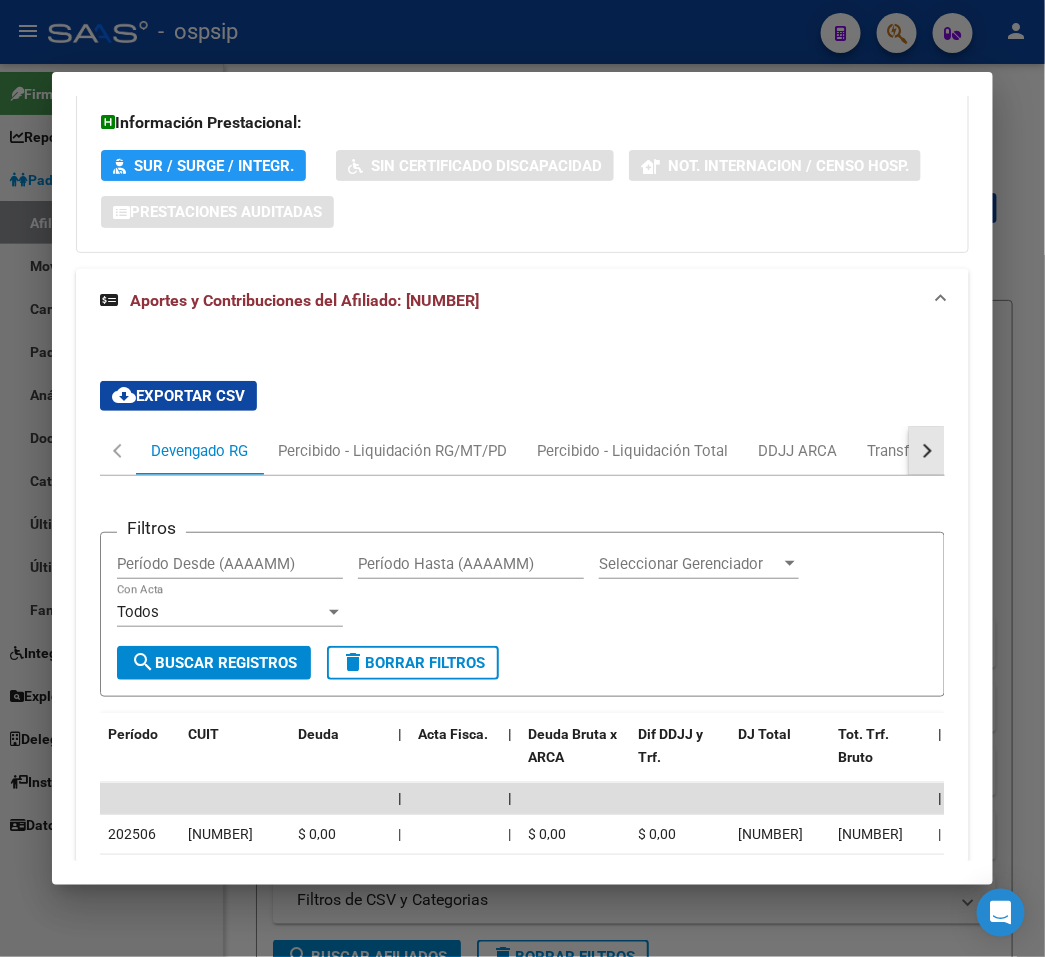 click at bounding box center (925, 450) 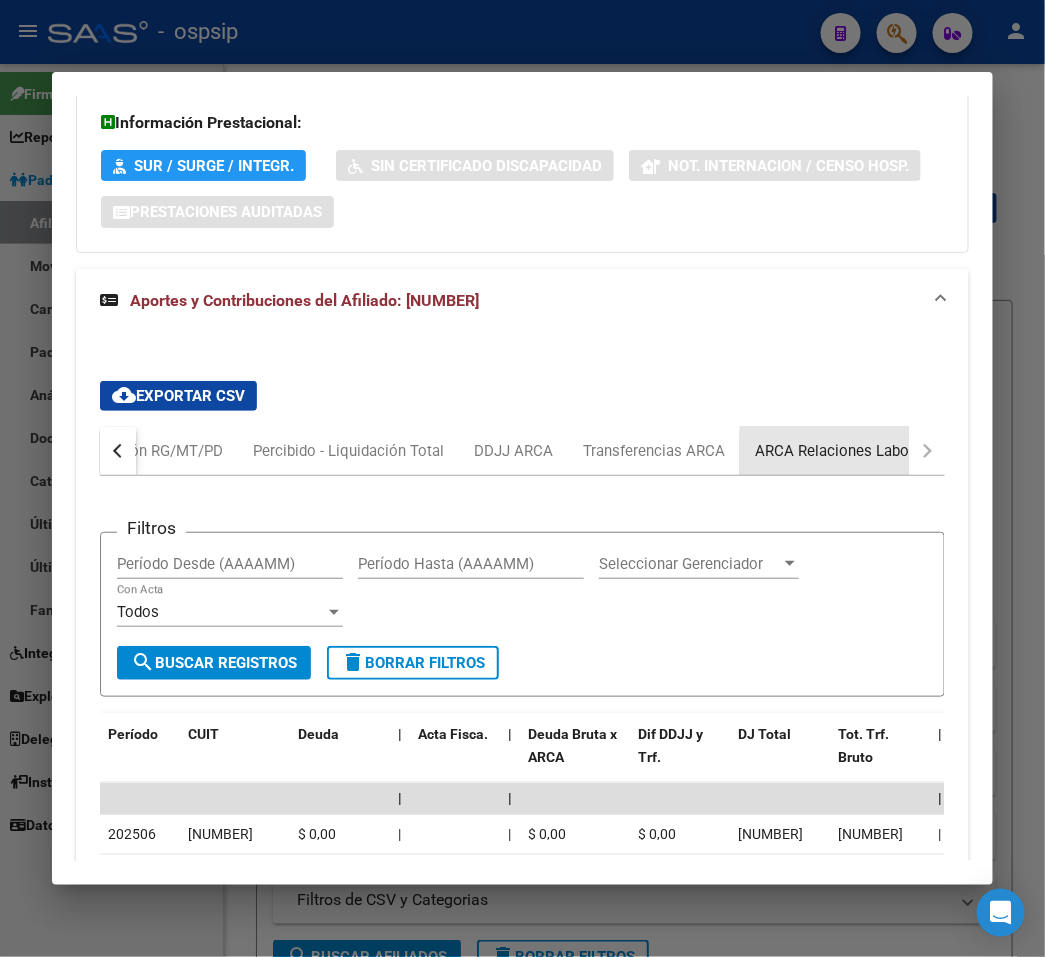click on "ARCA Relaciones Laborales" at bounding box center [848, 451] 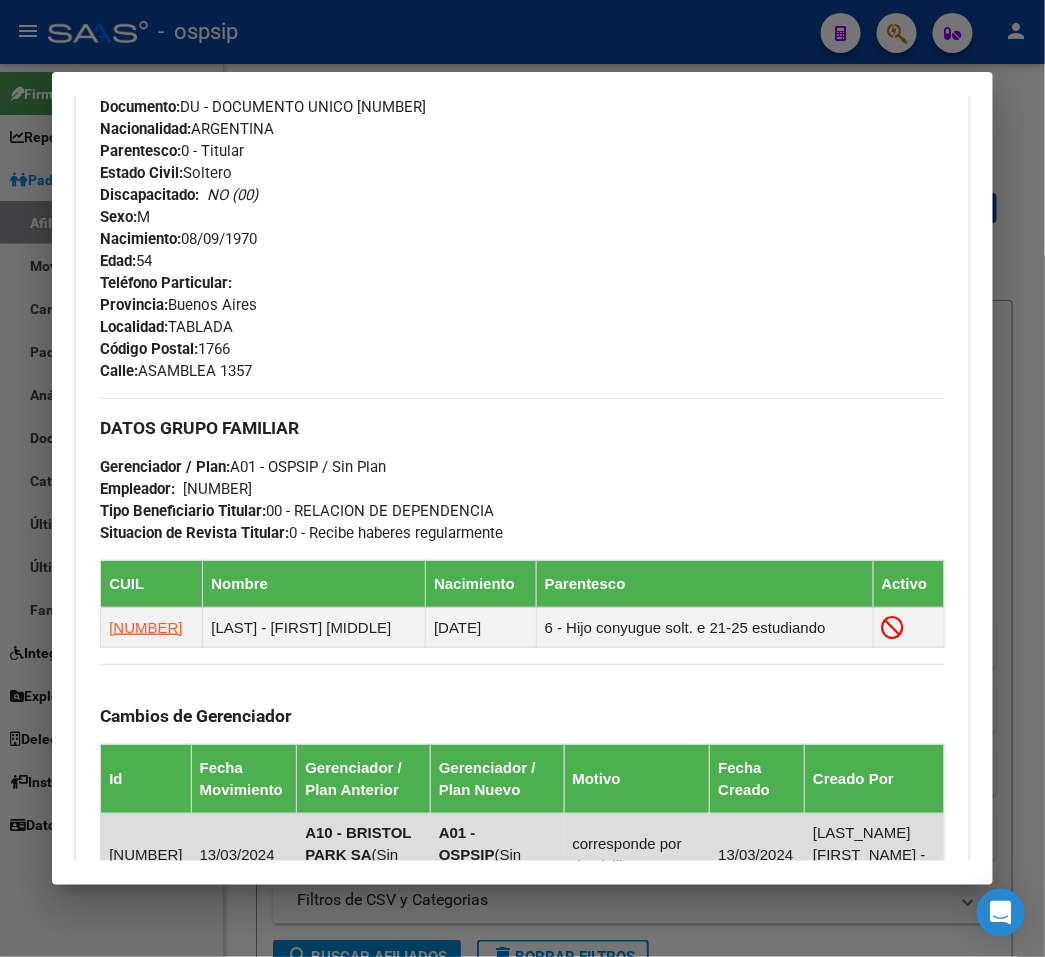 scroll, scrollTop: 327, scrollLeft: 0, axis: vertical 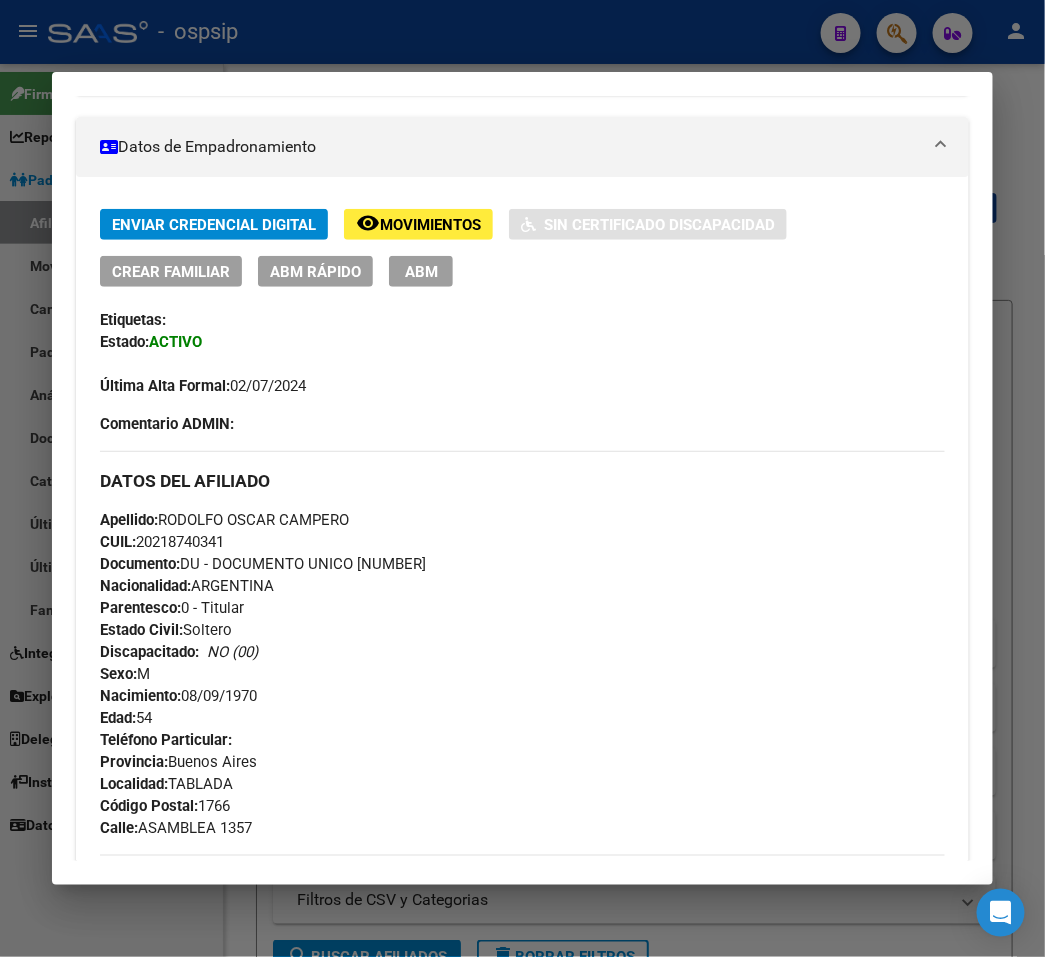 drag, startPoint x: 247, startPoint y: 61, endPoint x: 256, endPoint y: 54, distance: 11.401754 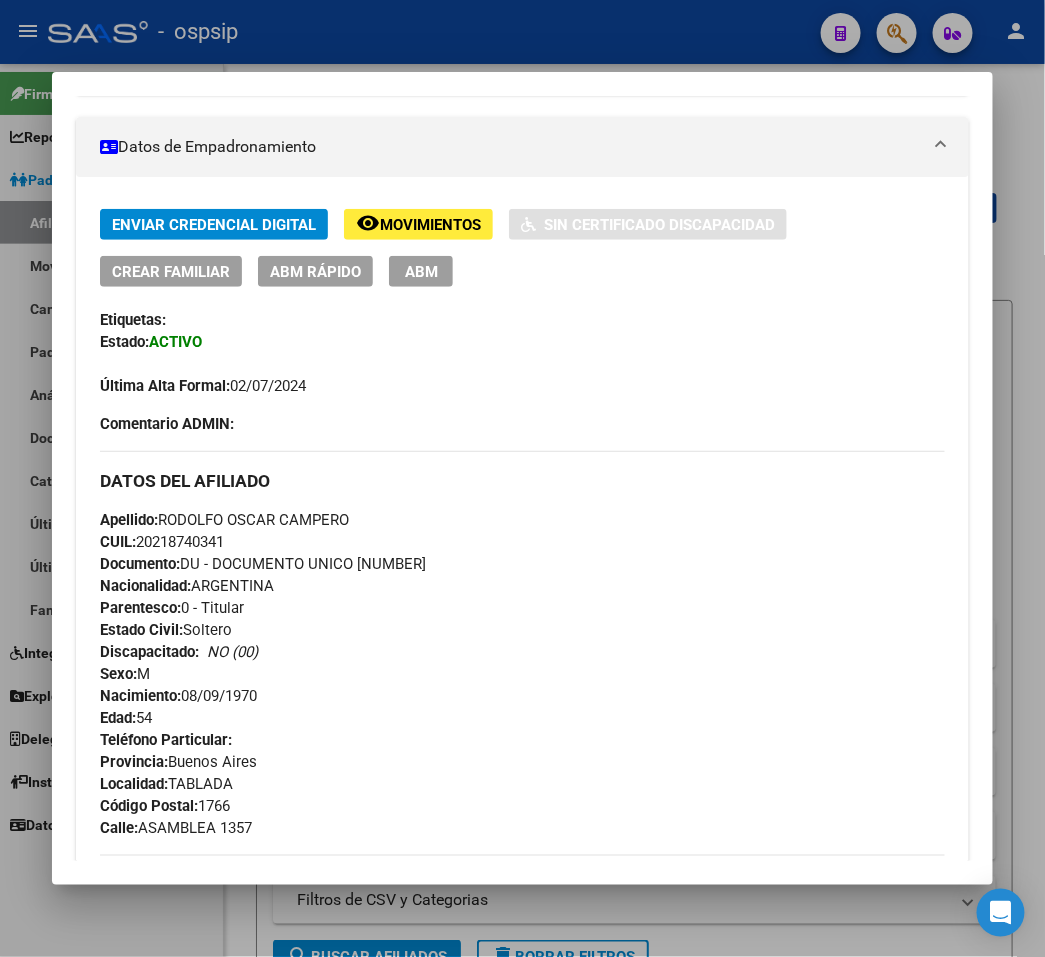 click at bounding box center [522, 478] 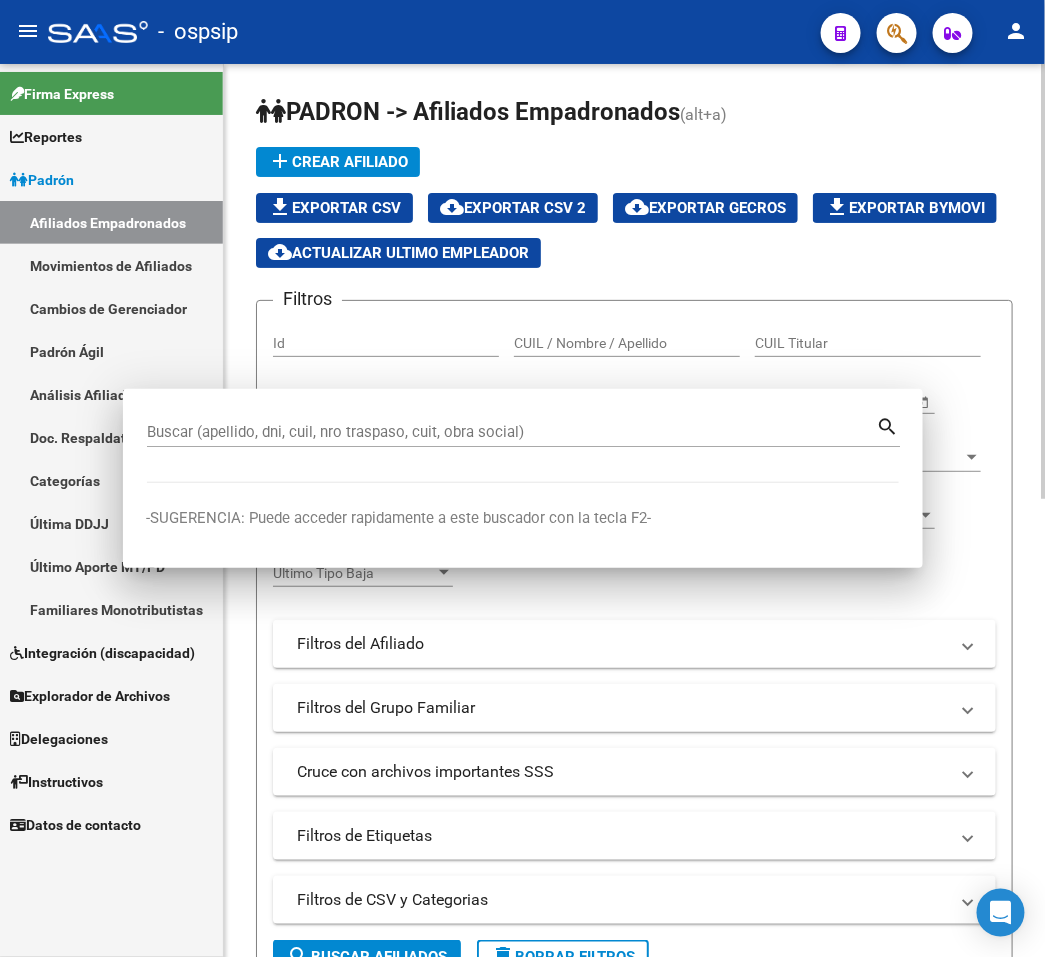 drag, startPoint x: 258, startPoint y: 52, endPoint x: 657, endPoint y: 125, distance: 405.623 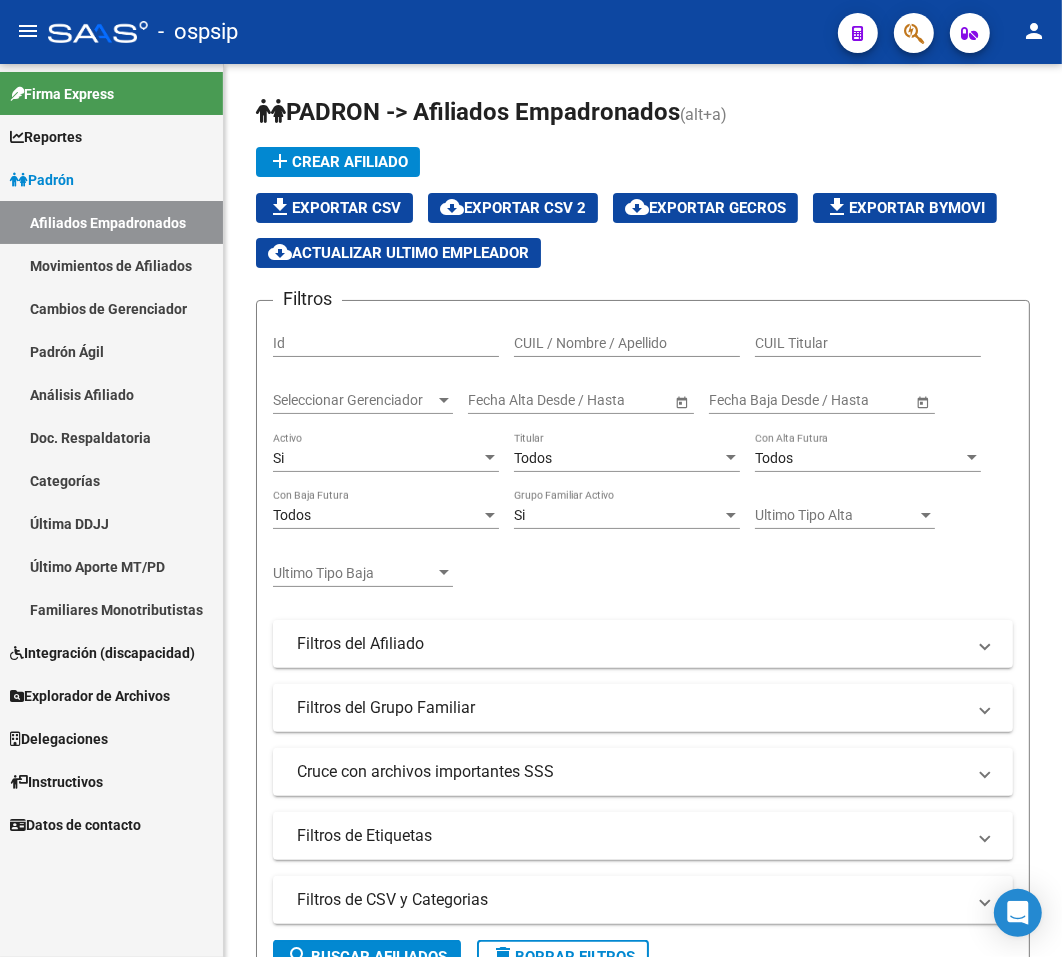 click 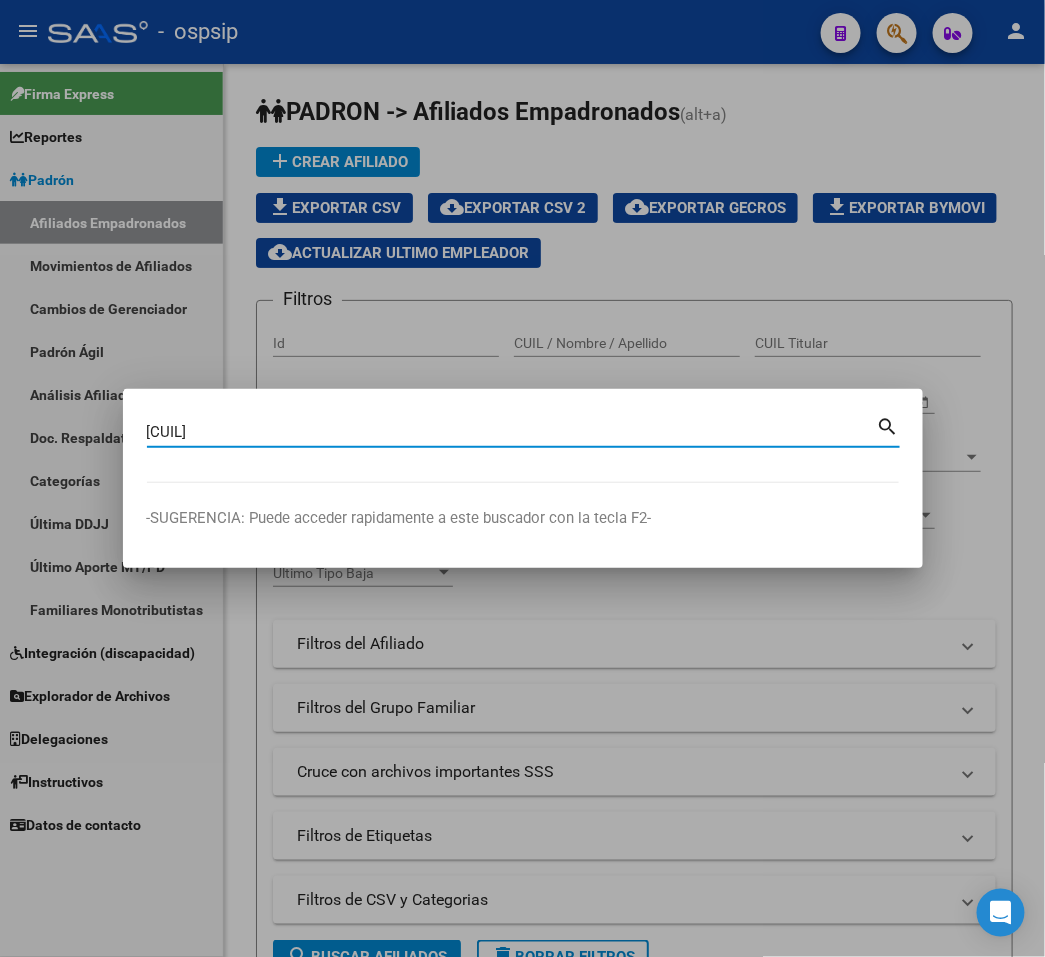 type on "22063992" 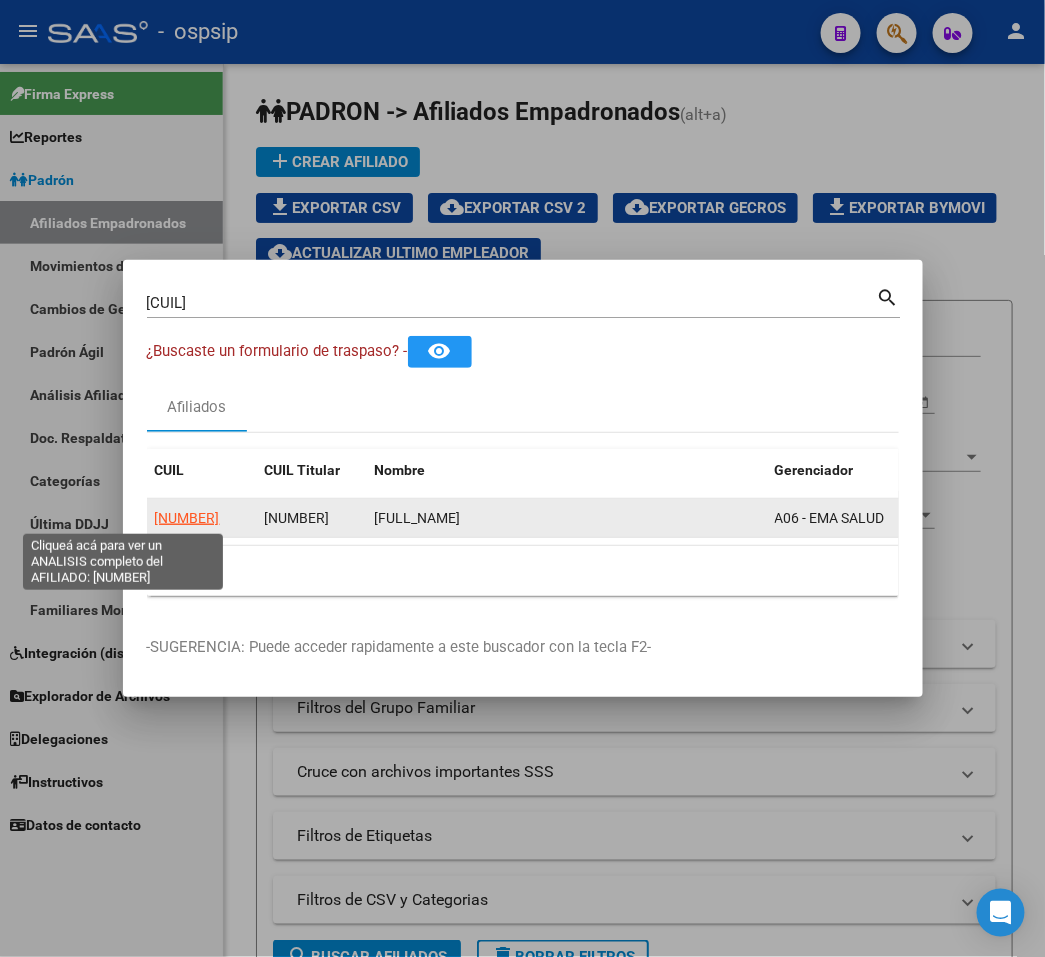 click on "20220639925" 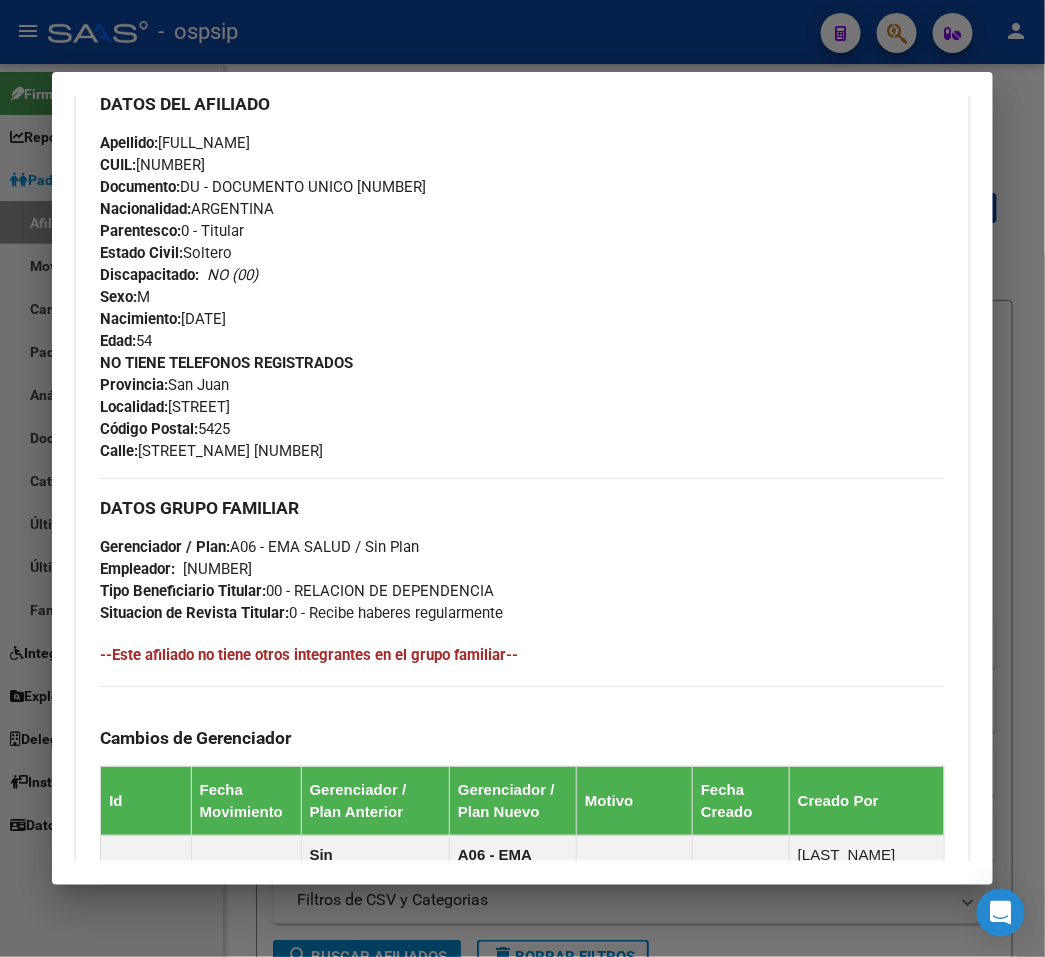 scroll, scrollTop: 1115, scrollLeft: 0, axis: vertical 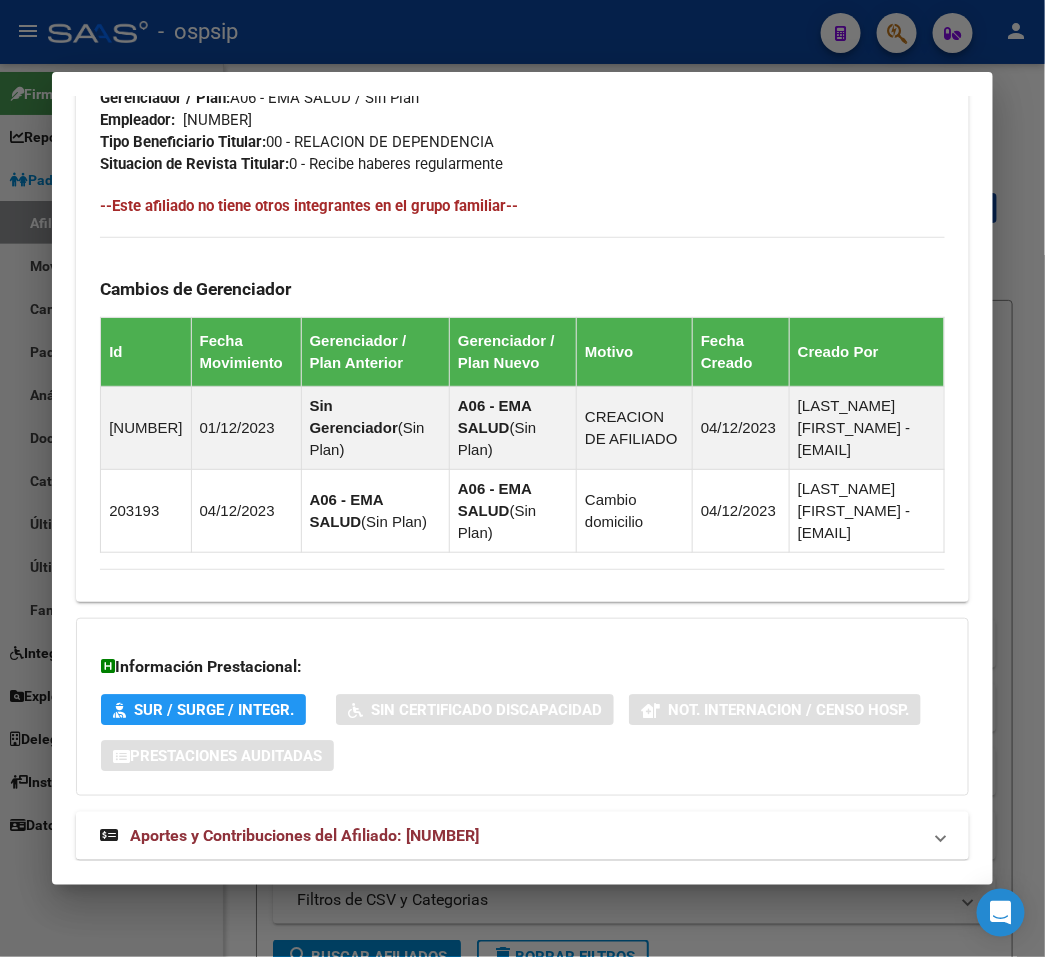 click on "Aportes y Contribuciones del Afiliado: 20220639925" at bounding box center (510, 836) 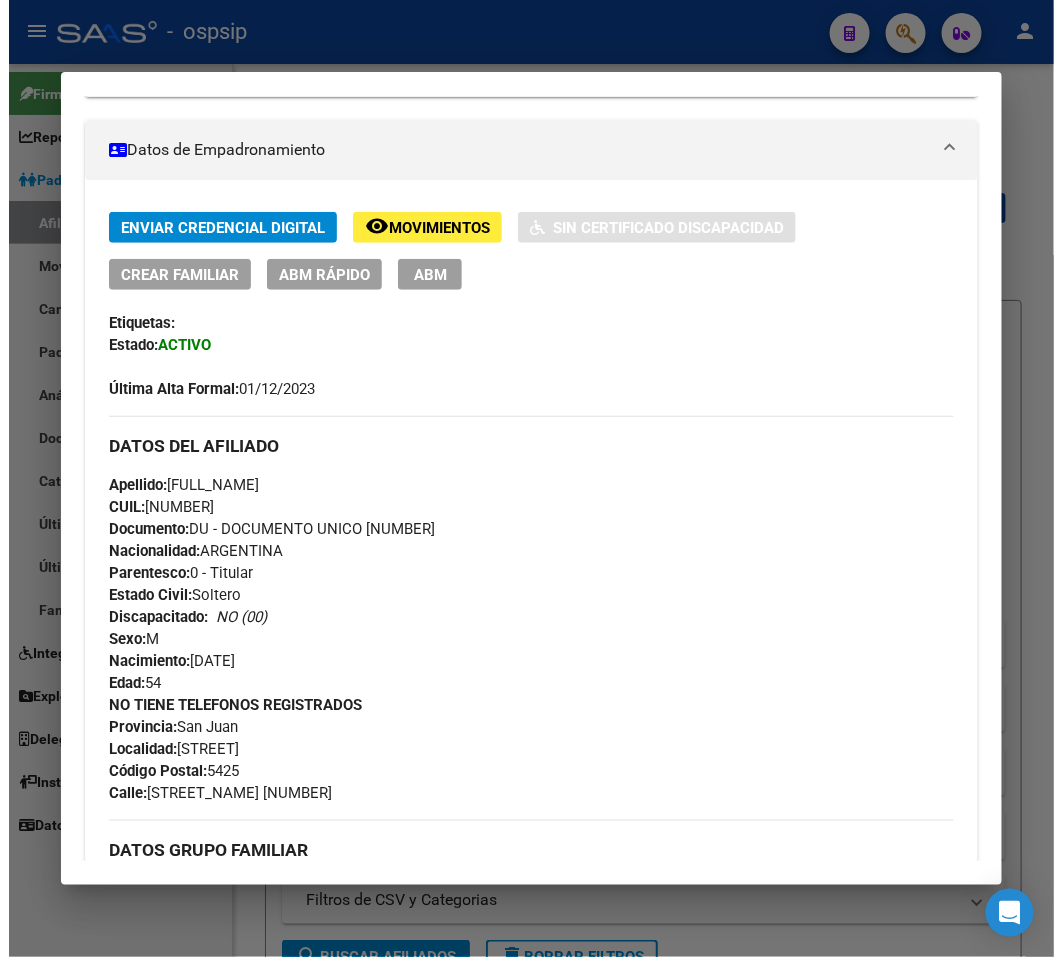 scroll, scrollTop: 0, scrollLeft: 0, axis: both 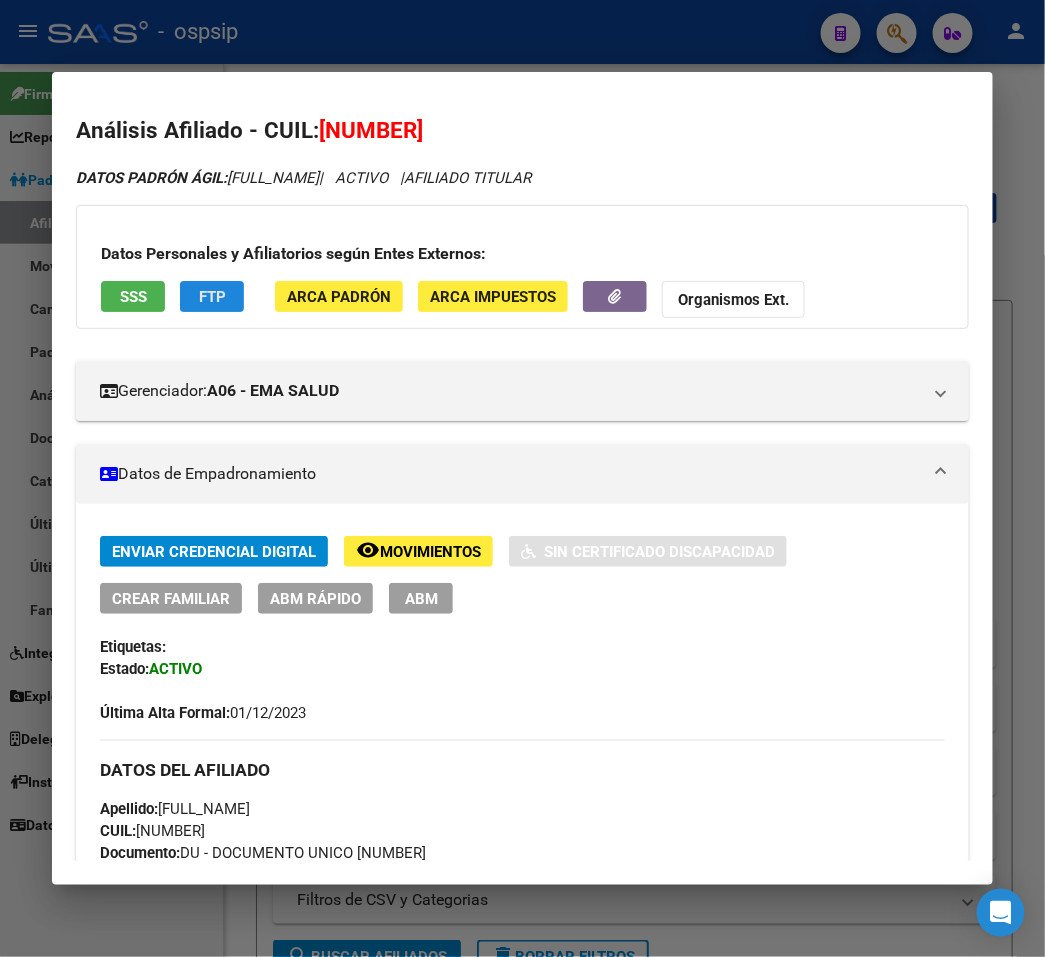 click on "FTP" 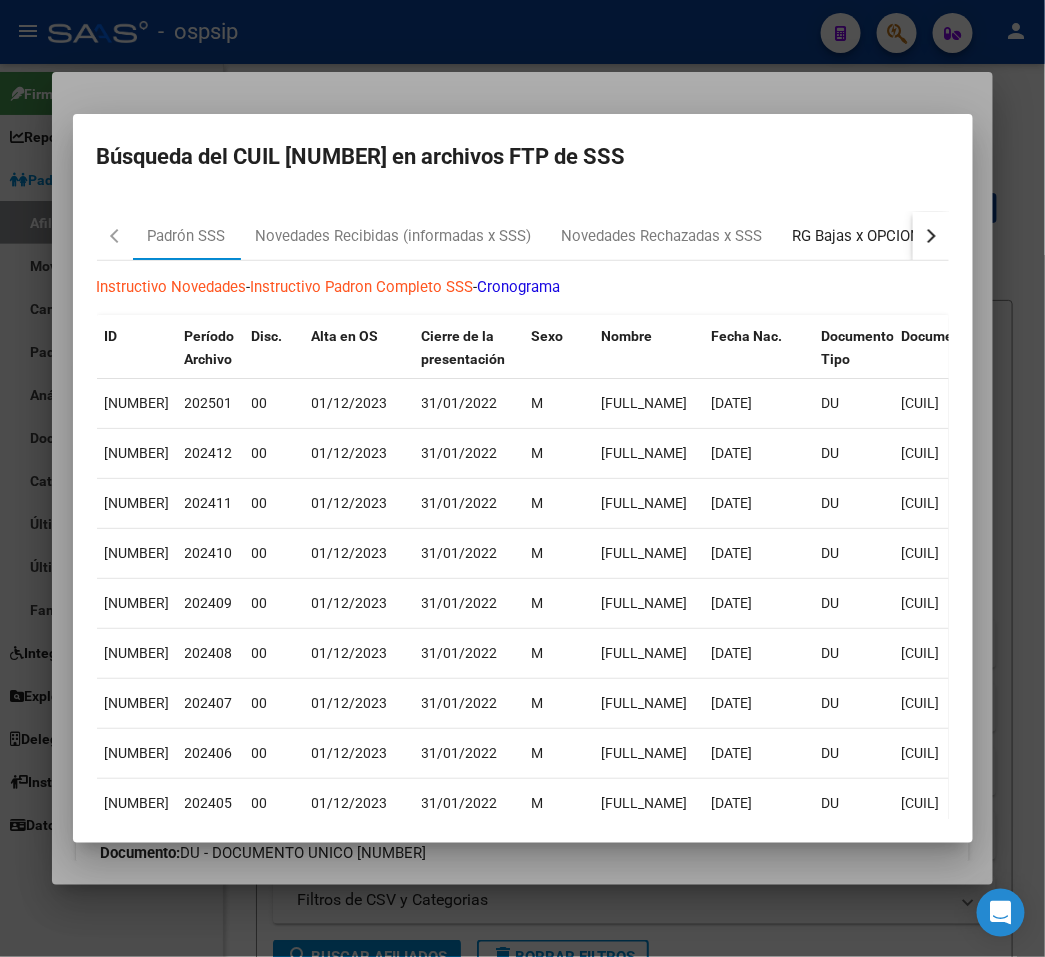 click on "RG Bajas x OPCION ONLINE (ARCA)" at bounding box center [912, 236] 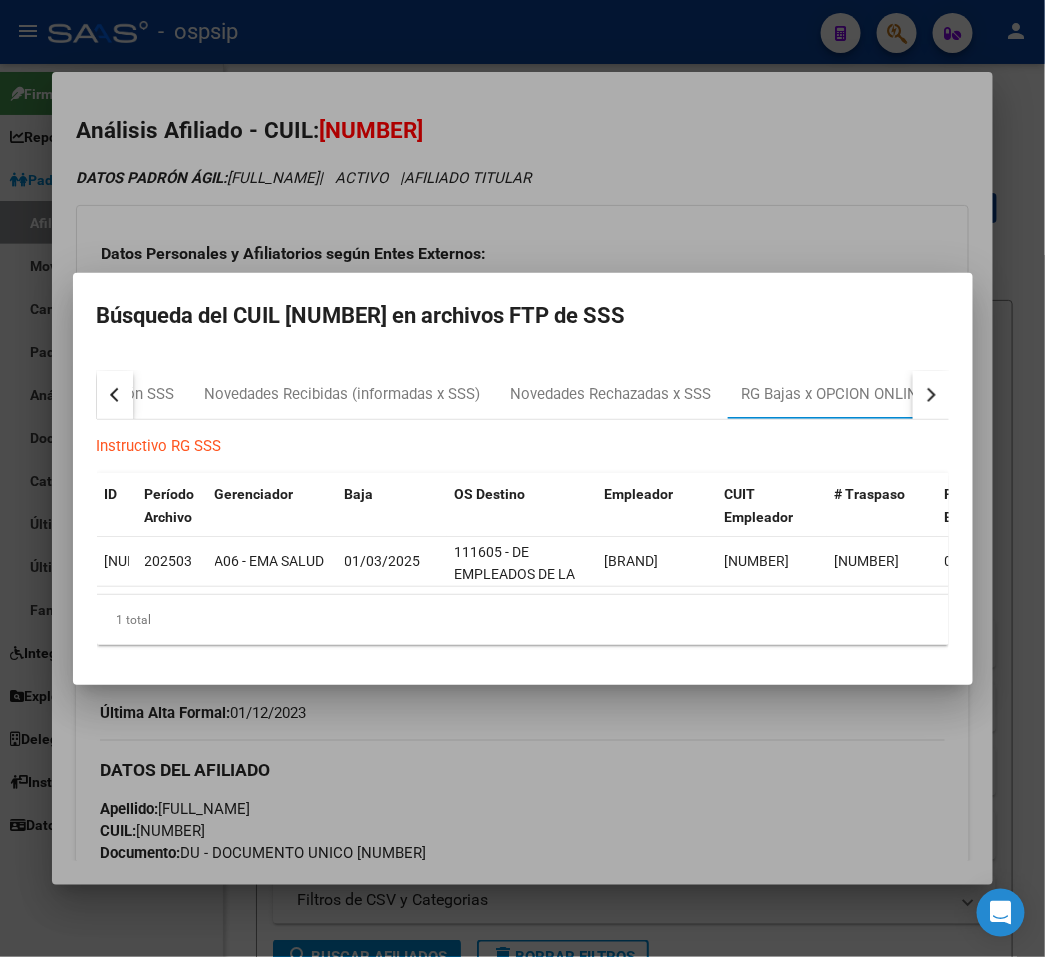 click at bounding box center (522, 478) 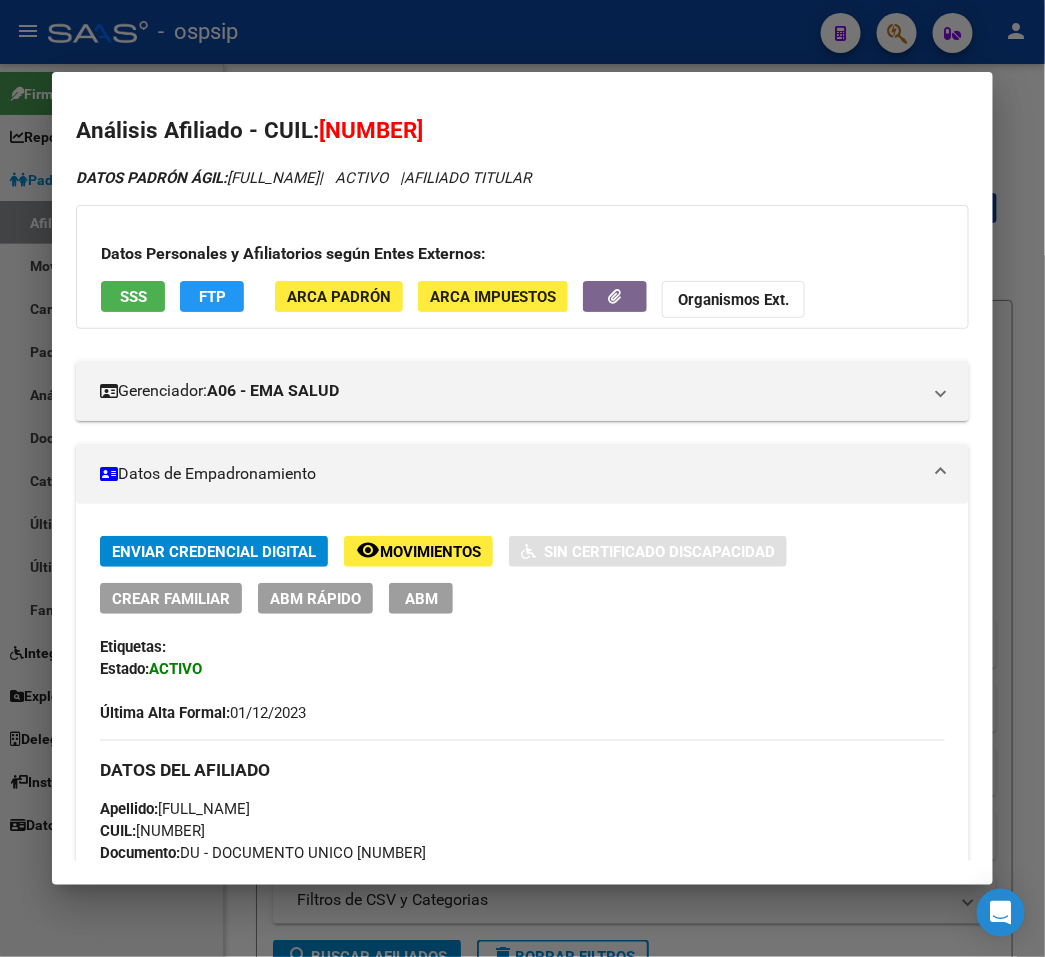 click on "ABM" at bounding box center [421, 599] 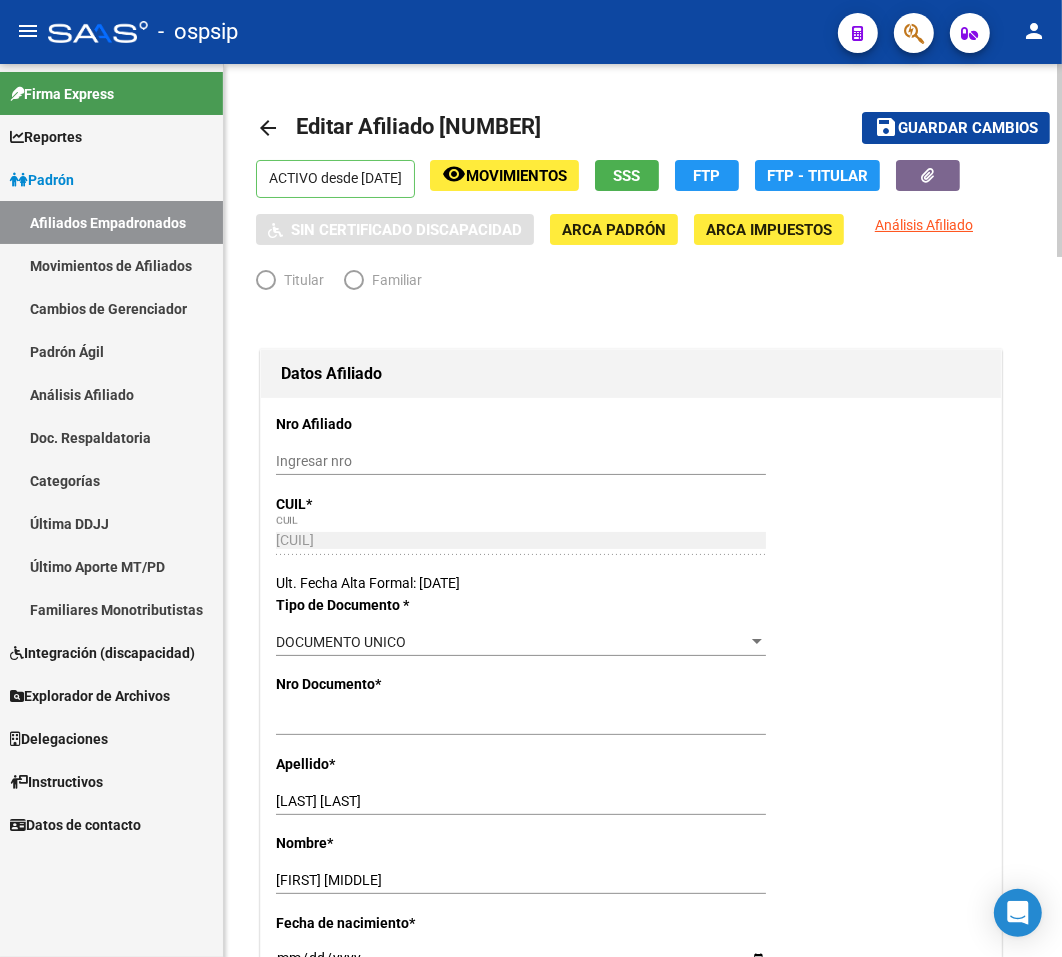 radio on "true" 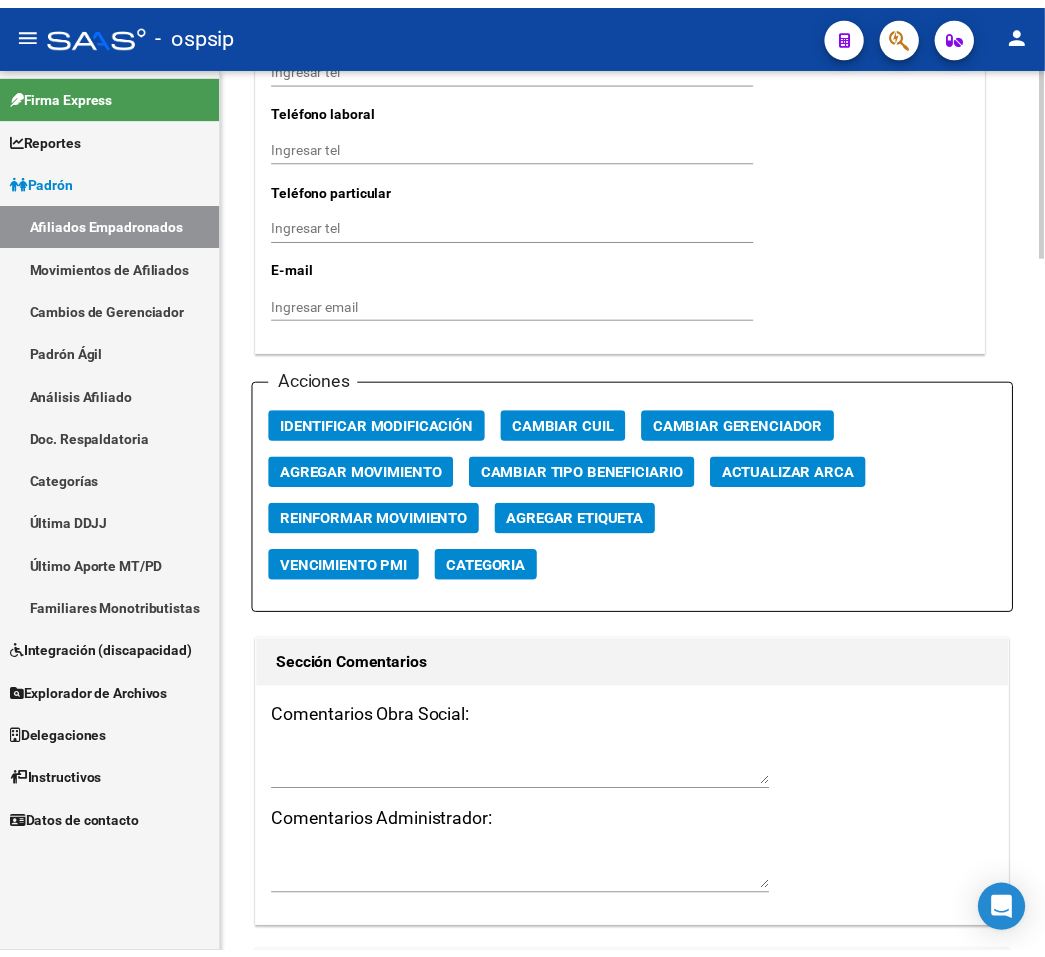 scroll, scrollTop: 2333, scrollLeft: 0, axis: vertical 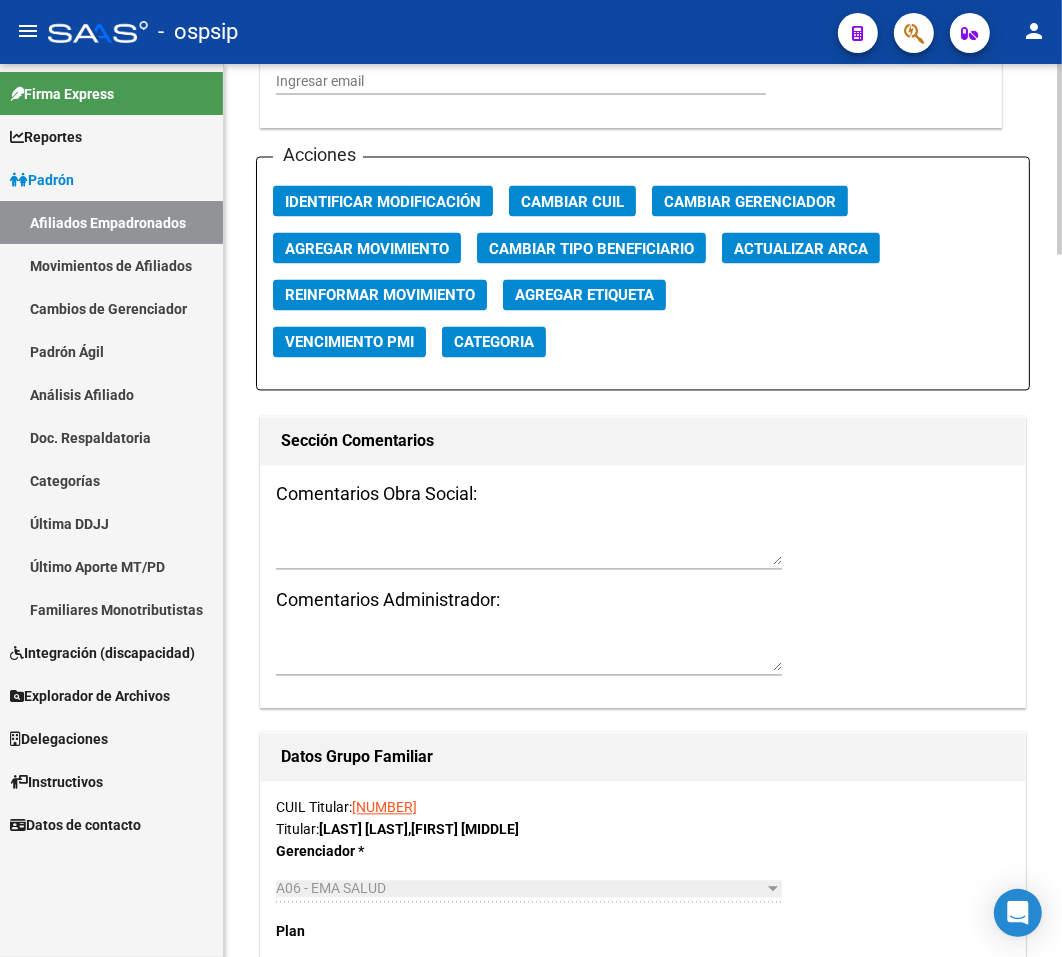 click on "Agregar Movimiento" 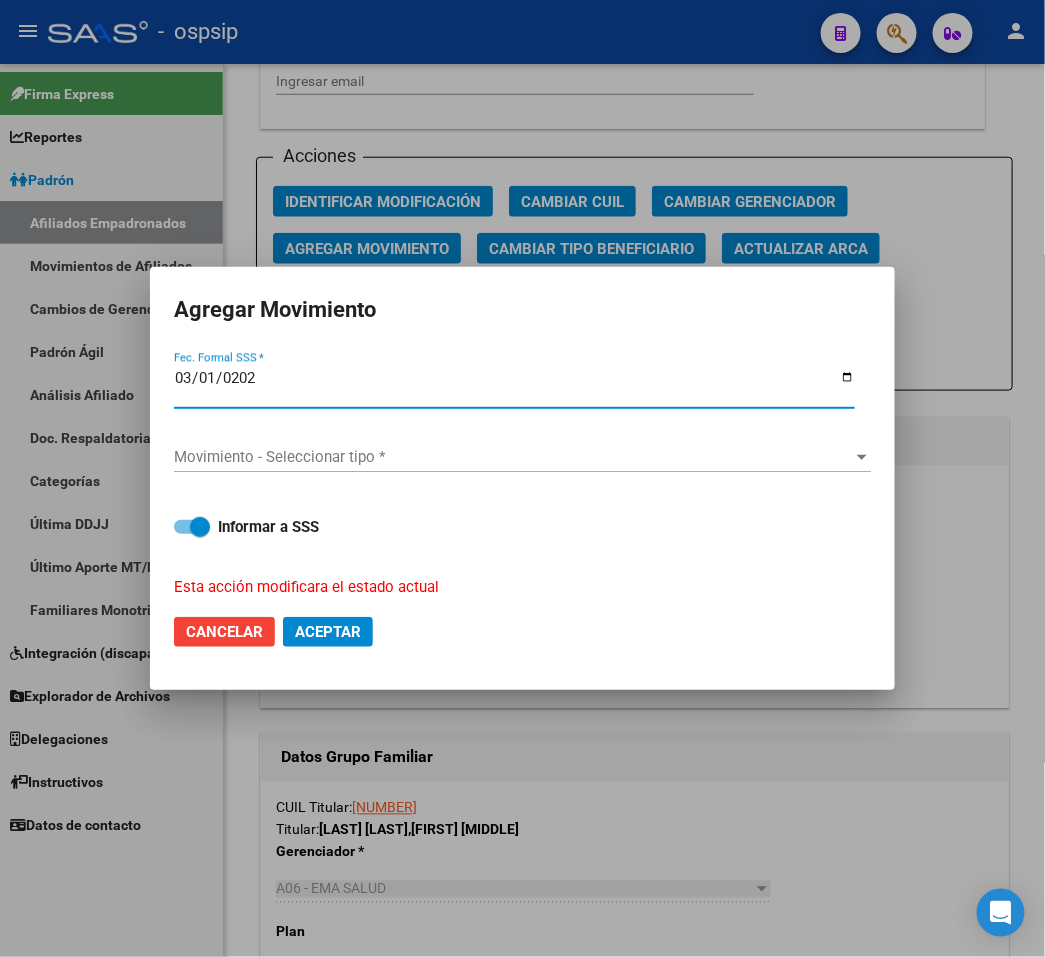 type on "2025-03-01" 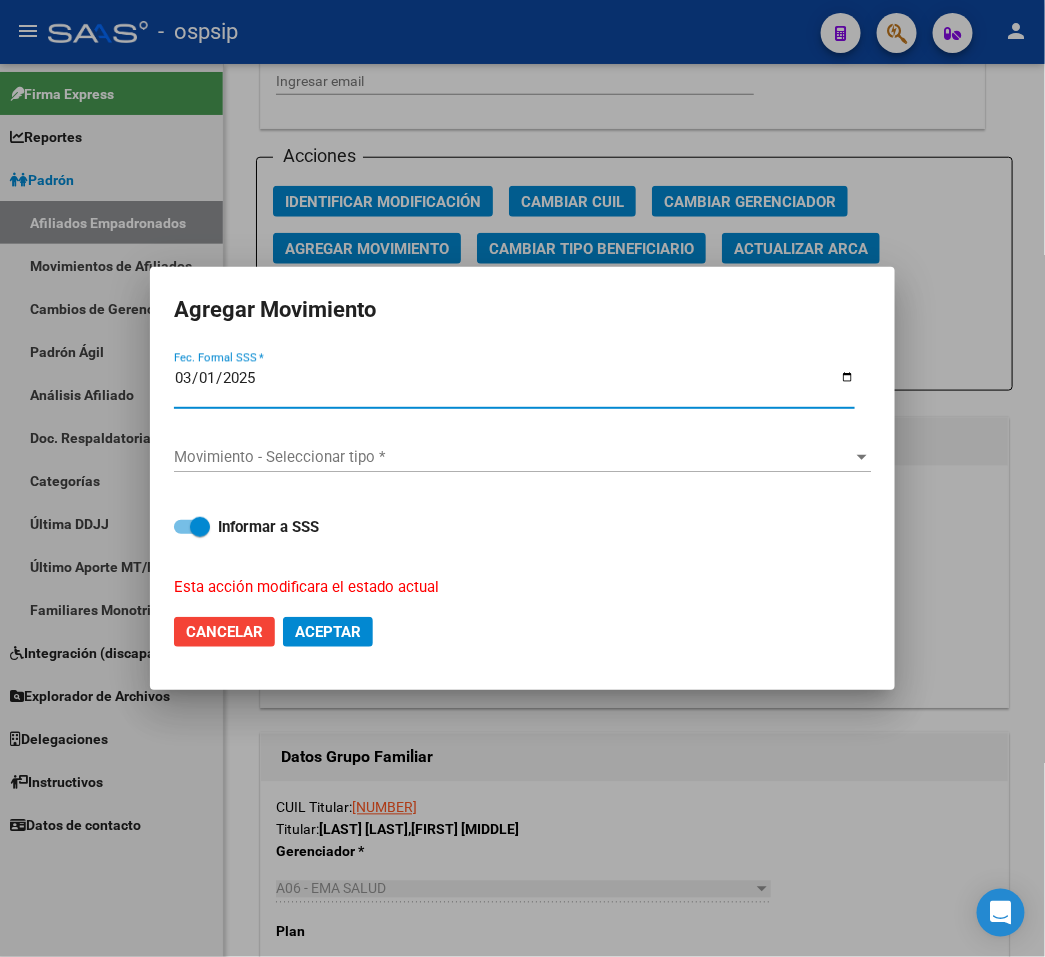 click on "Movimiento - Seleccionar tipo *" at bounding box center (513, 457) 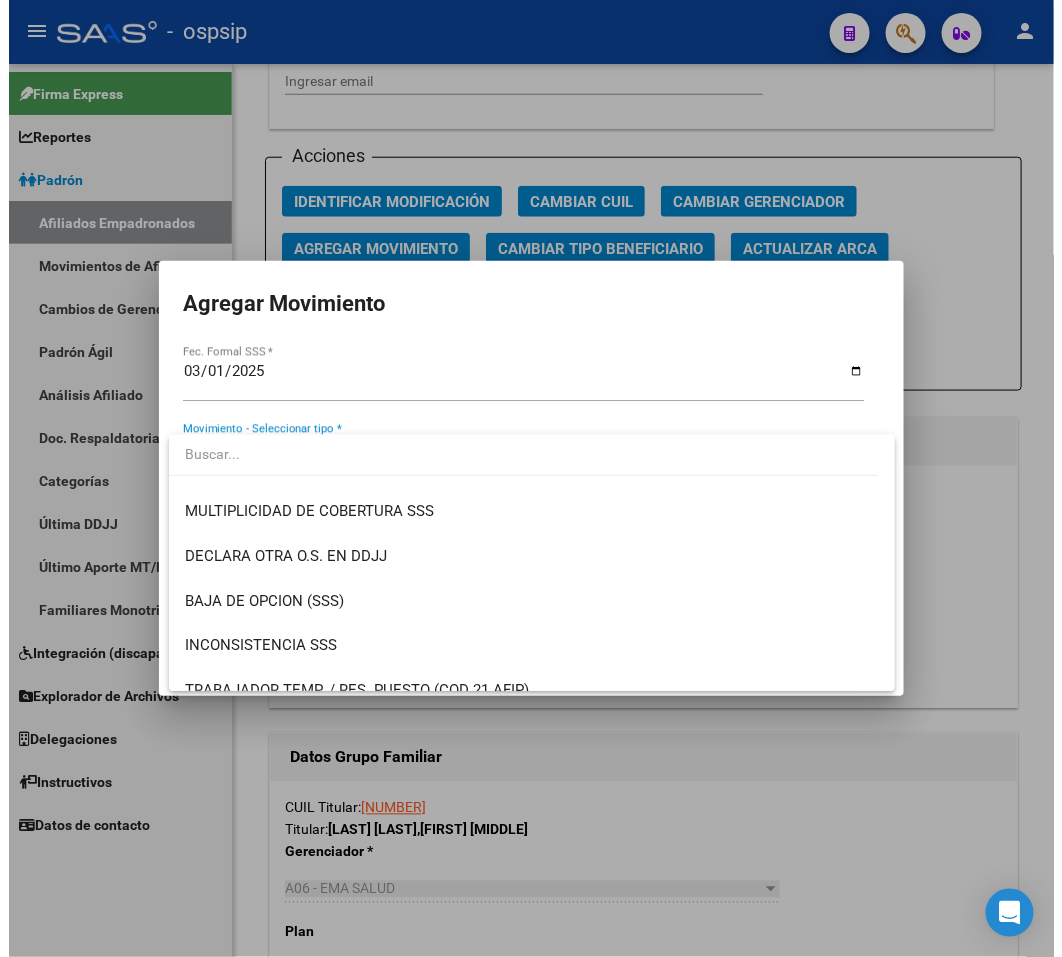 scroll, scrollTop: 777, scrollLeft: 0, axis: vertical 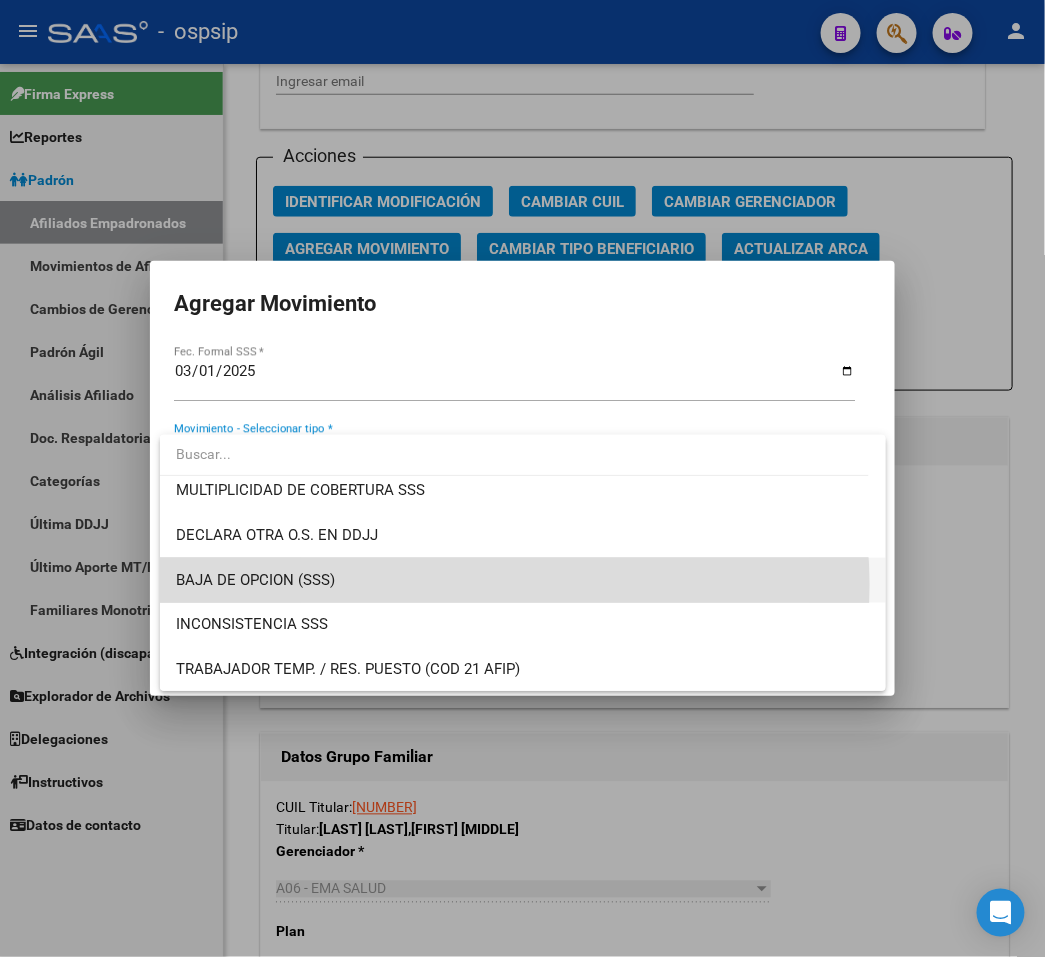 click on "BAJA DE OPCION (SSS)" at bounding box center (523, 580) 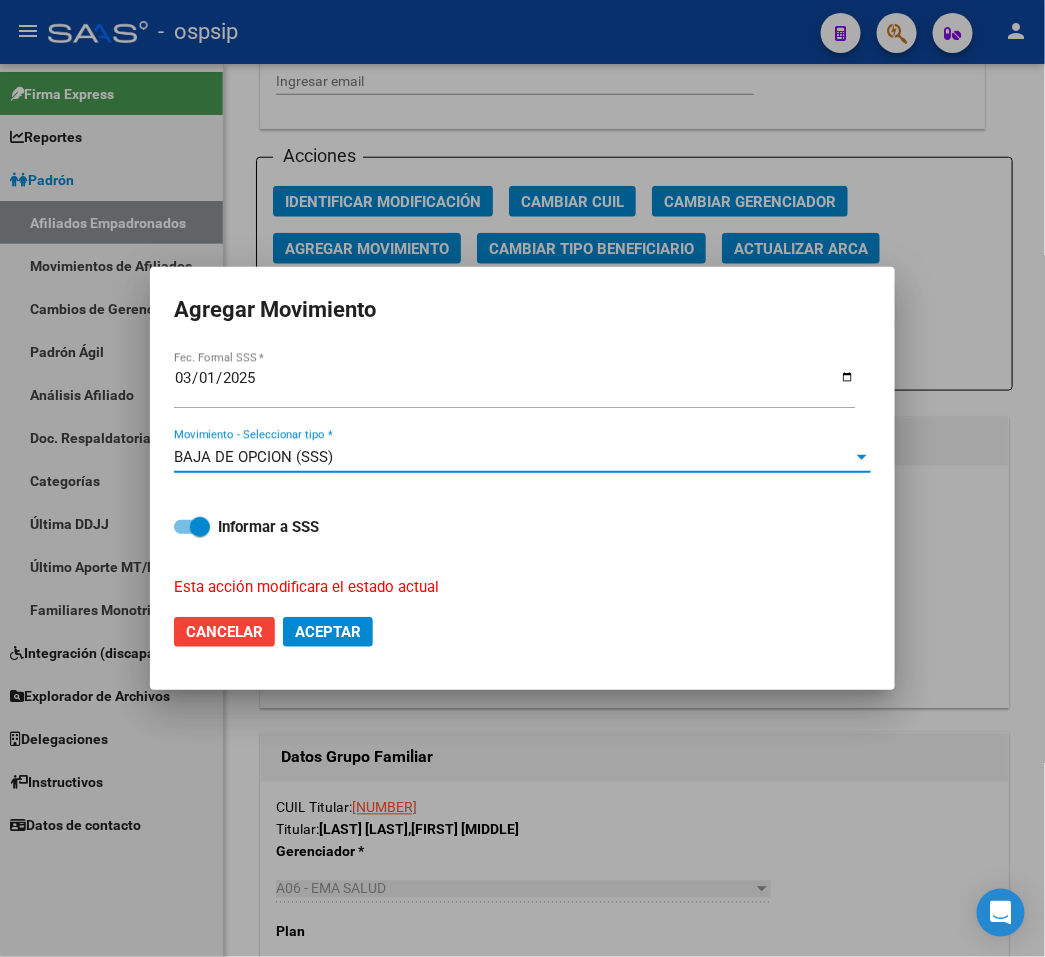 click on "Aceptar" 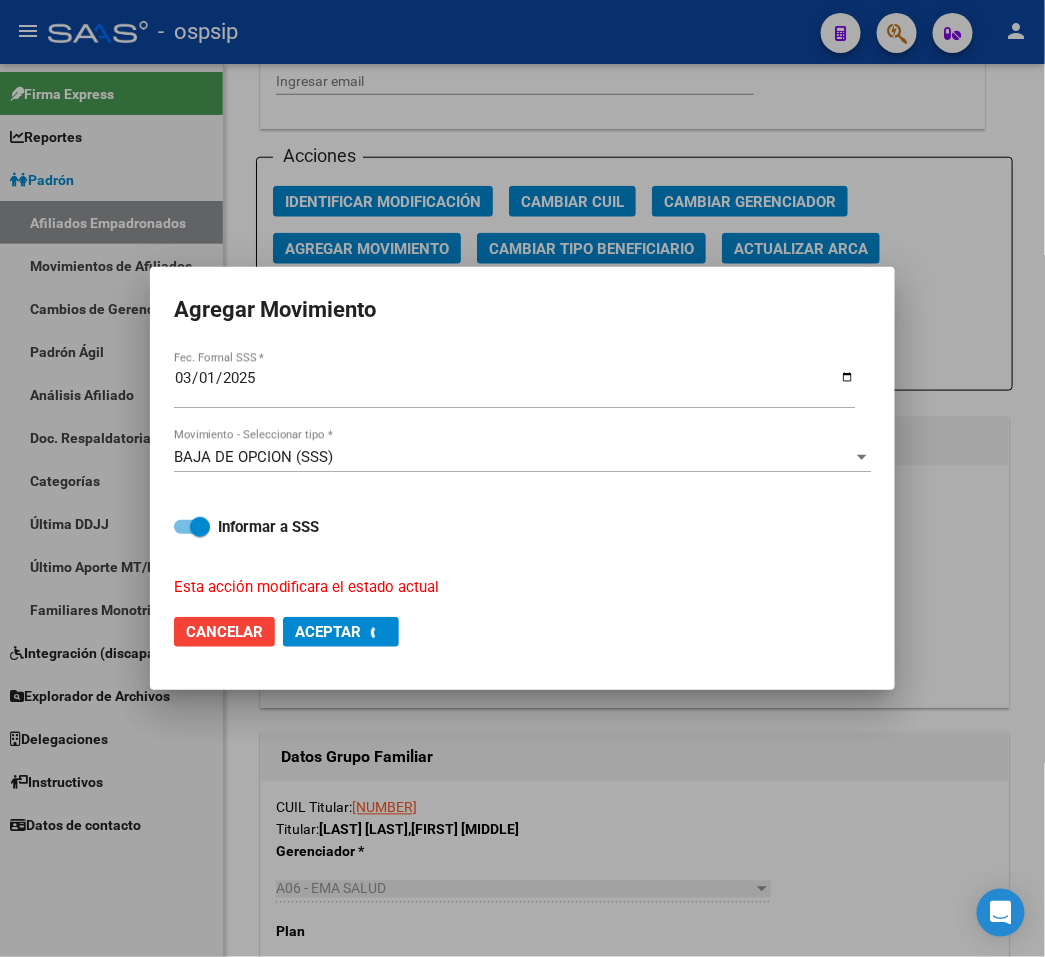 checkbox on "false" 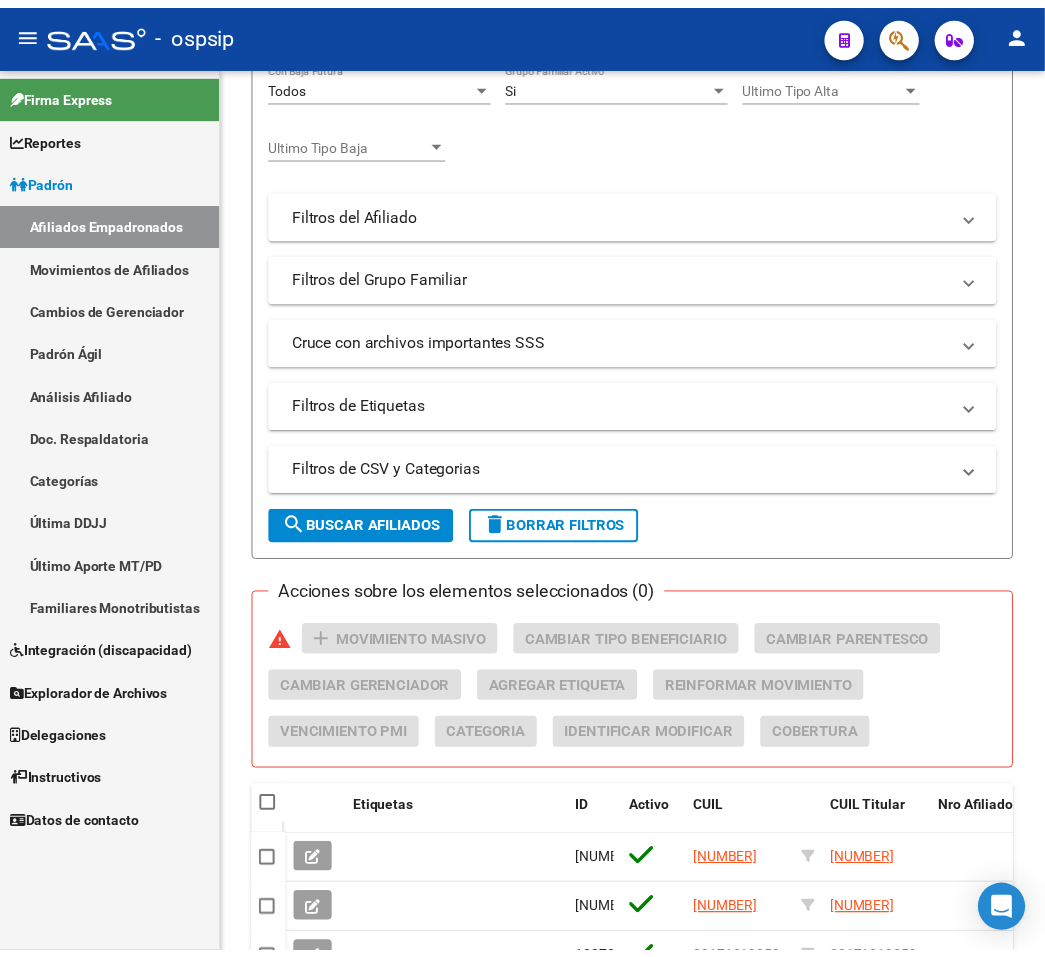 scroll, scrollTop: 942, scrollLeft: 0, axis: vertical 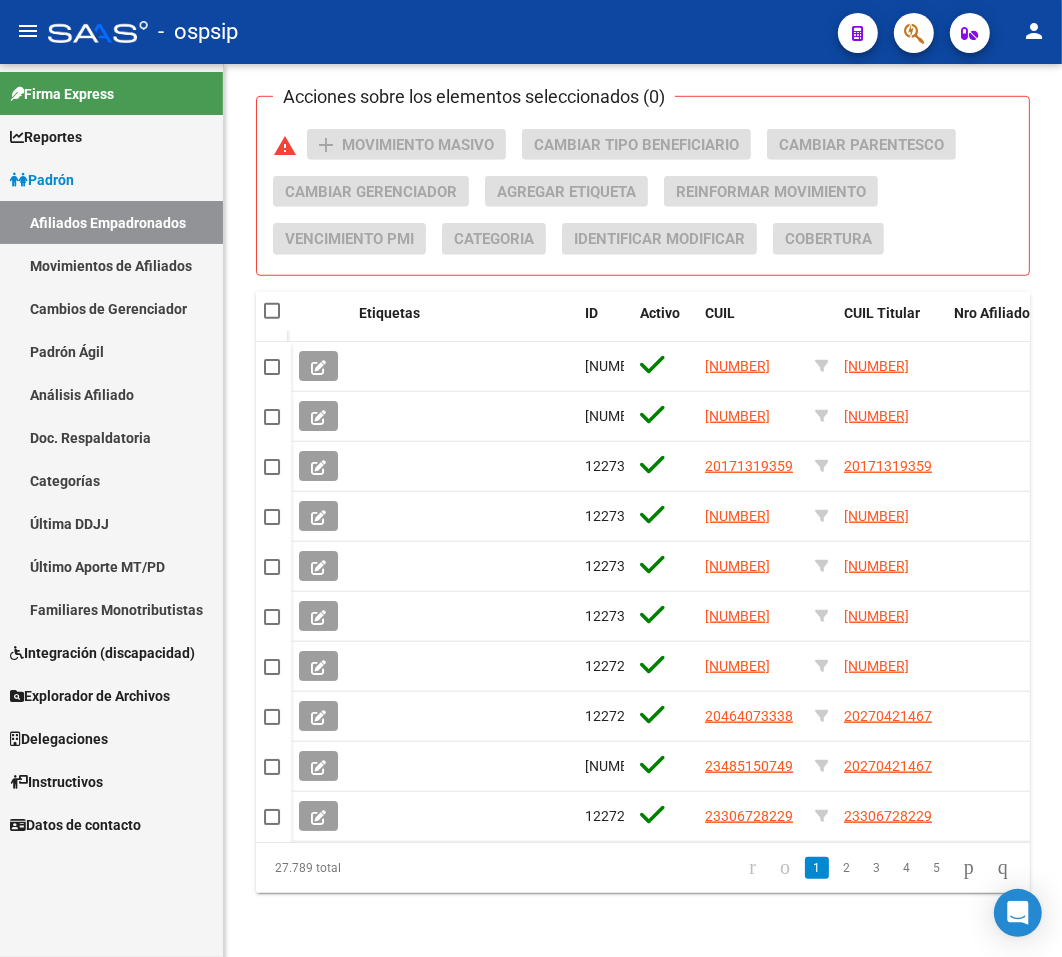 click 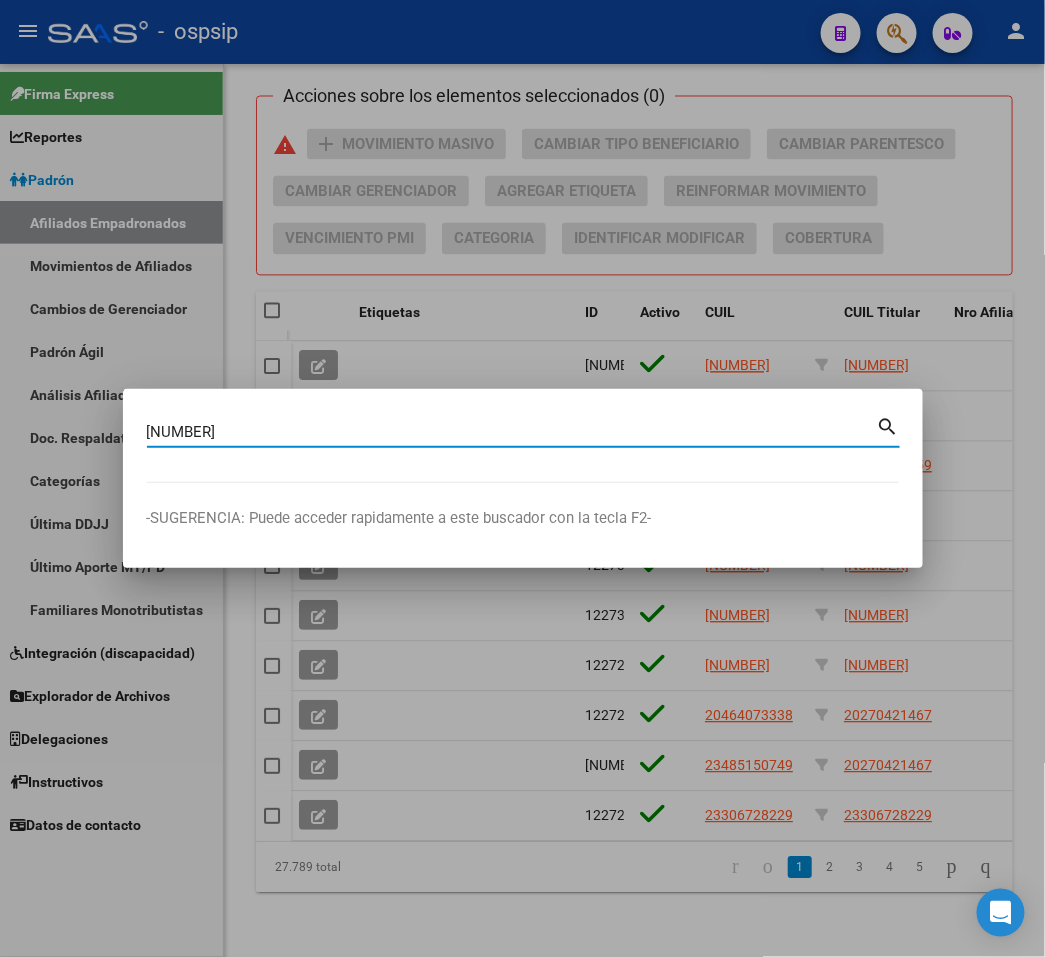 type on "22316452" 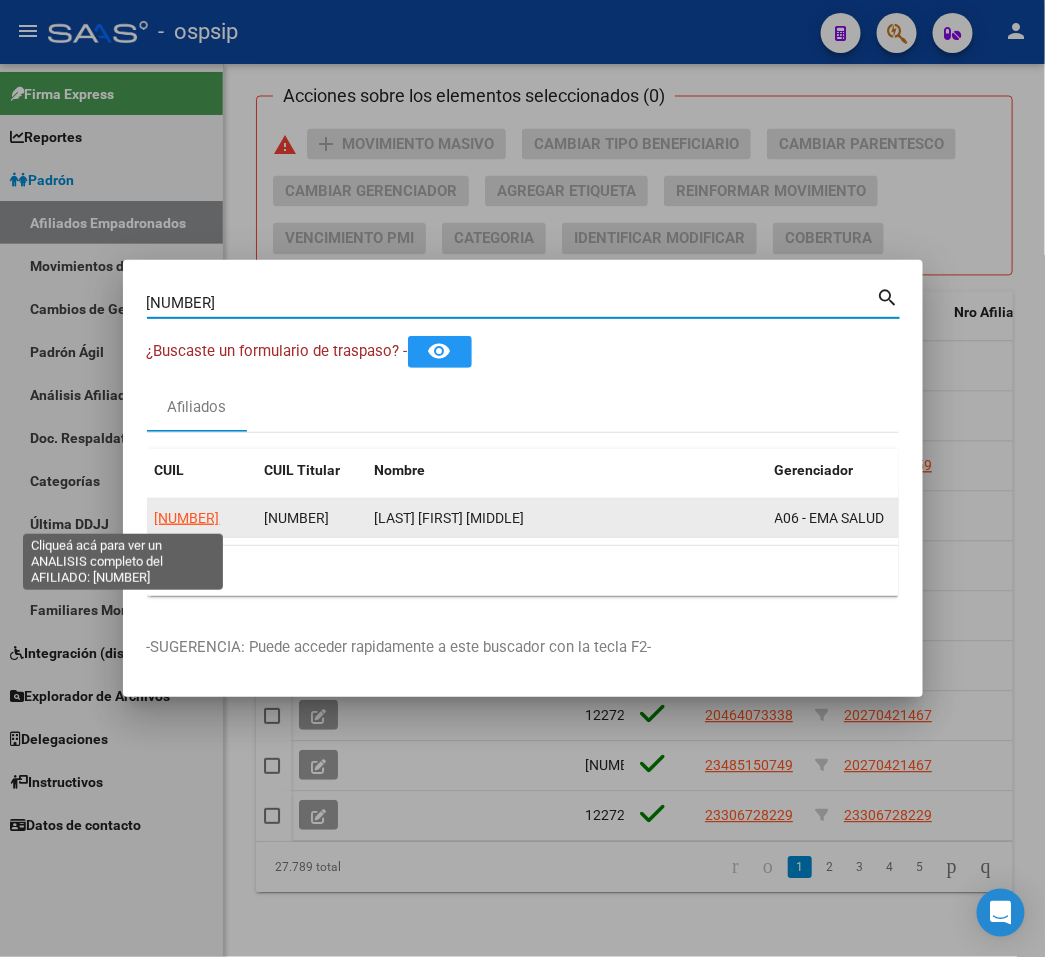 click on "20223164529" 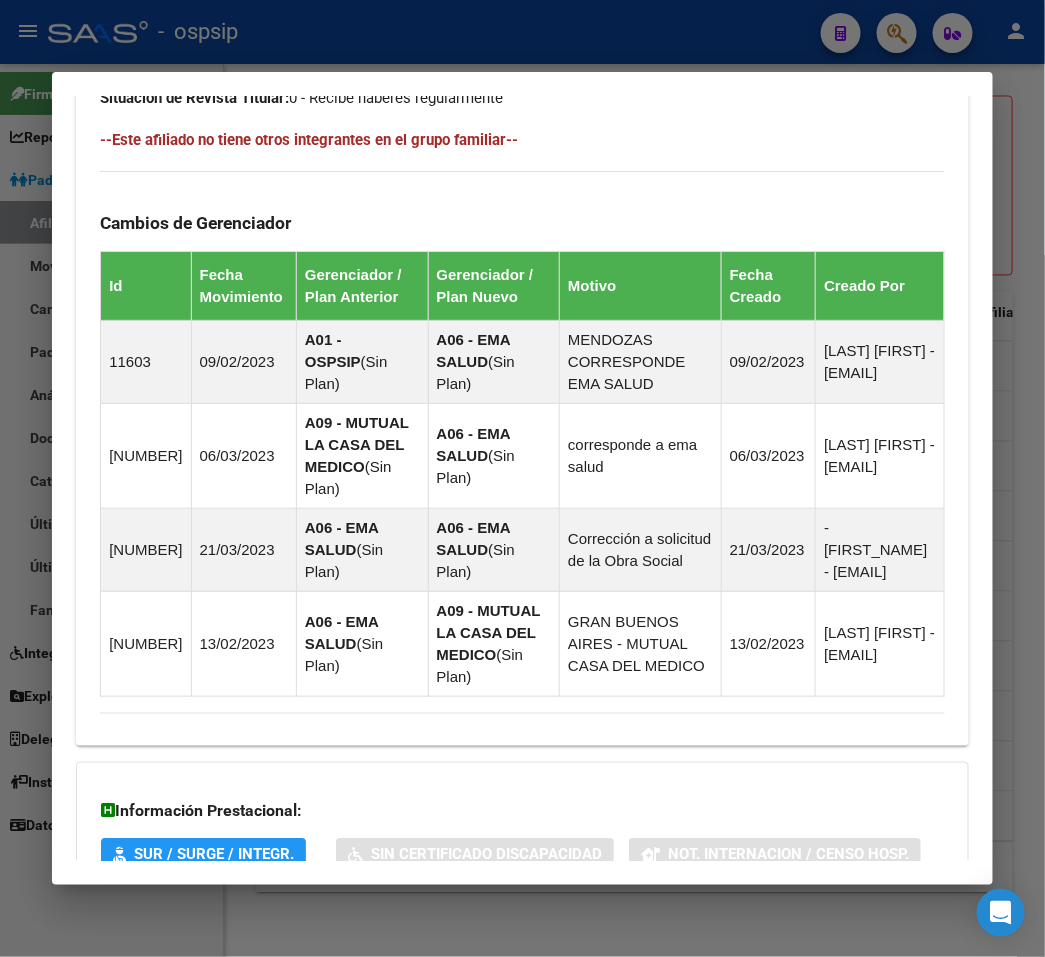 scroll, scrollTop: 1347, scrollLeft: 0, axis: vertical 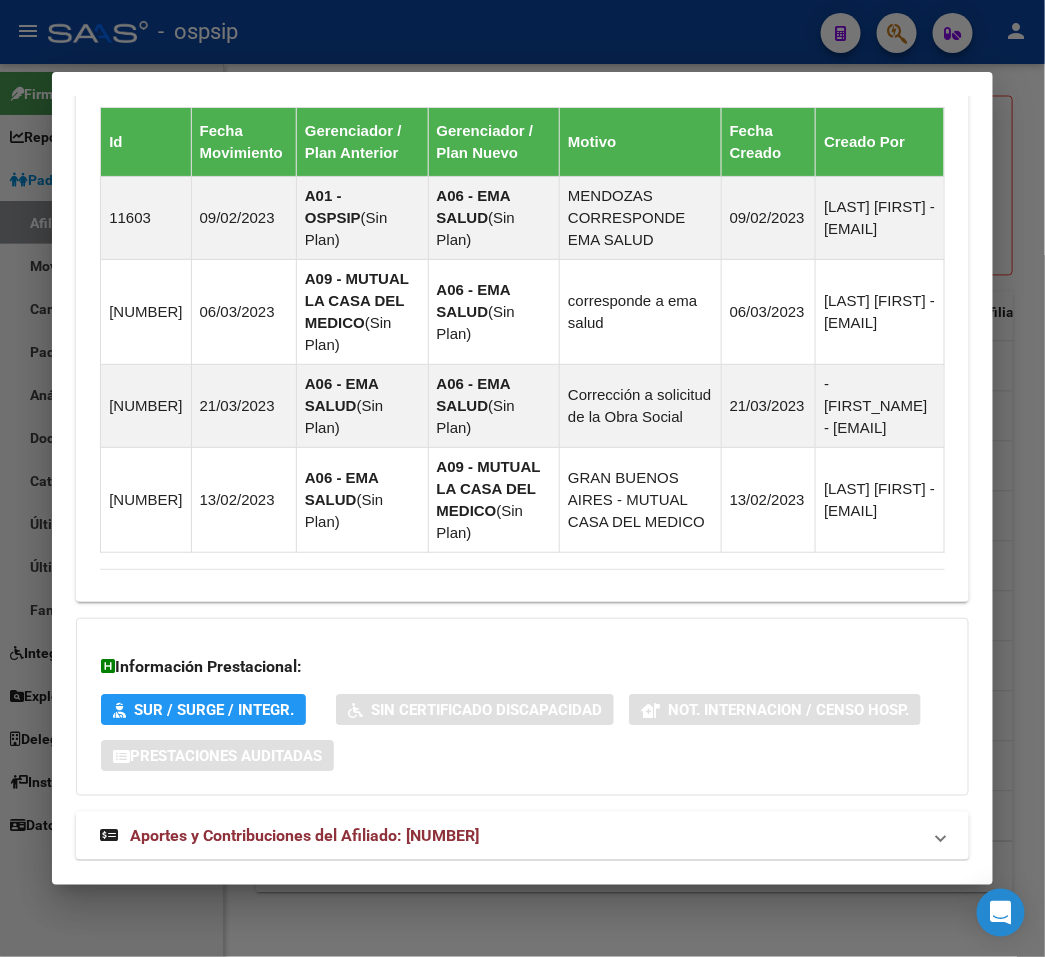 click on "Aportes y Contribuciones del Afiliado: 20223164529" at bounding box center (522, 836) 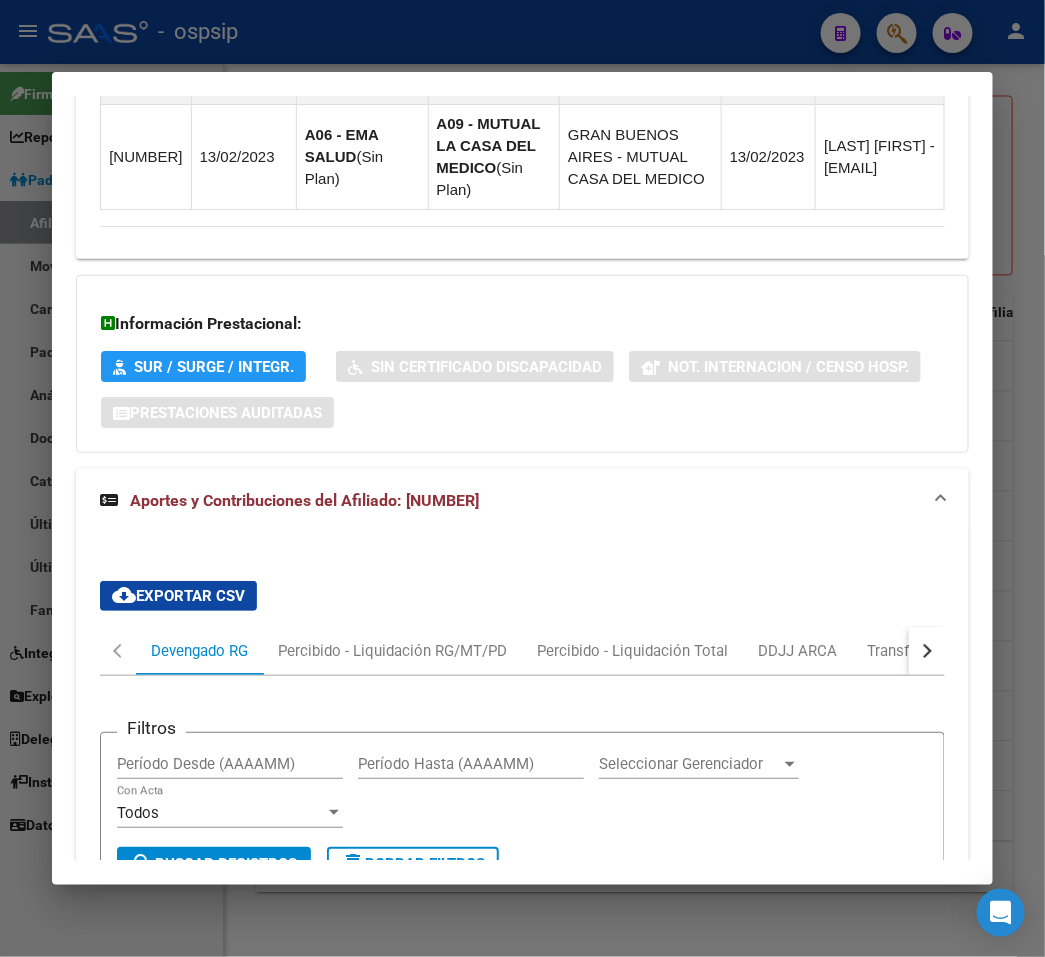 scroll, scrollTop: 1686, scrollLeft: 0, axis: vertical 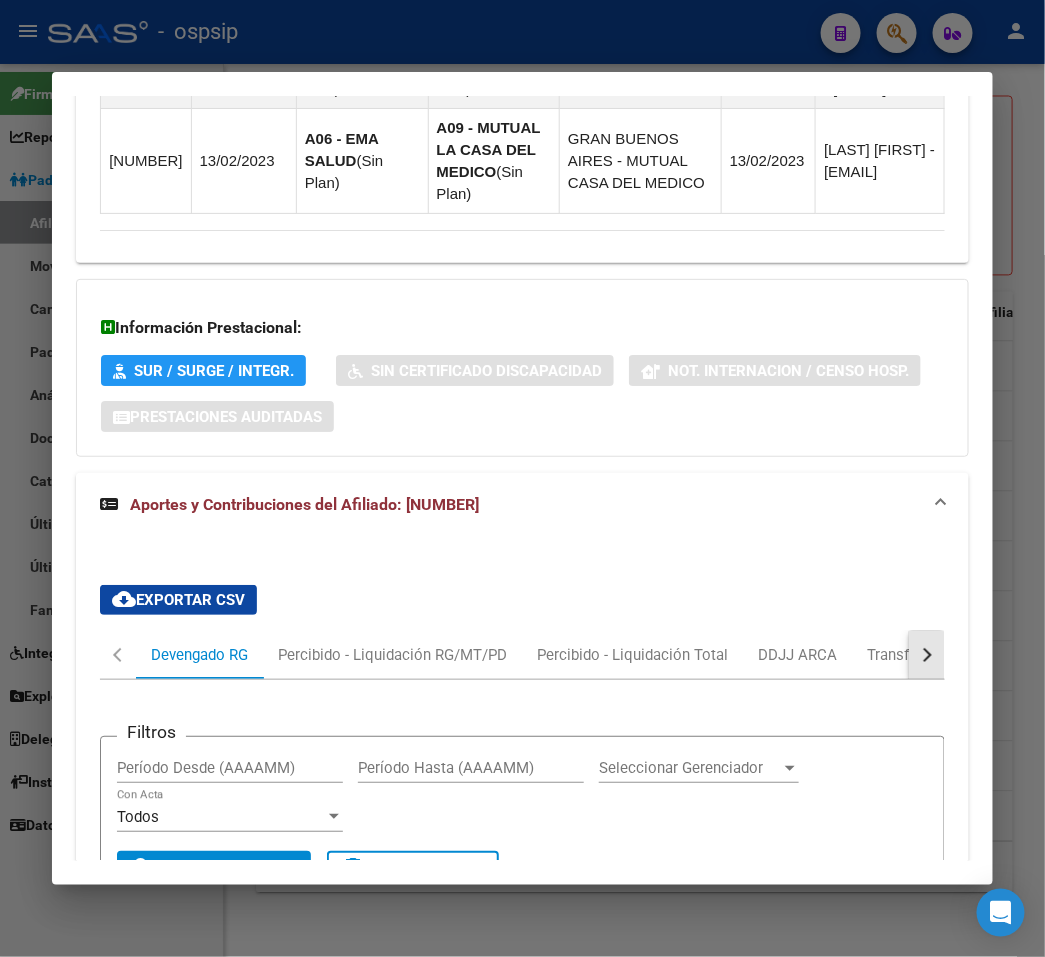 click at bounding box center (927, 655) 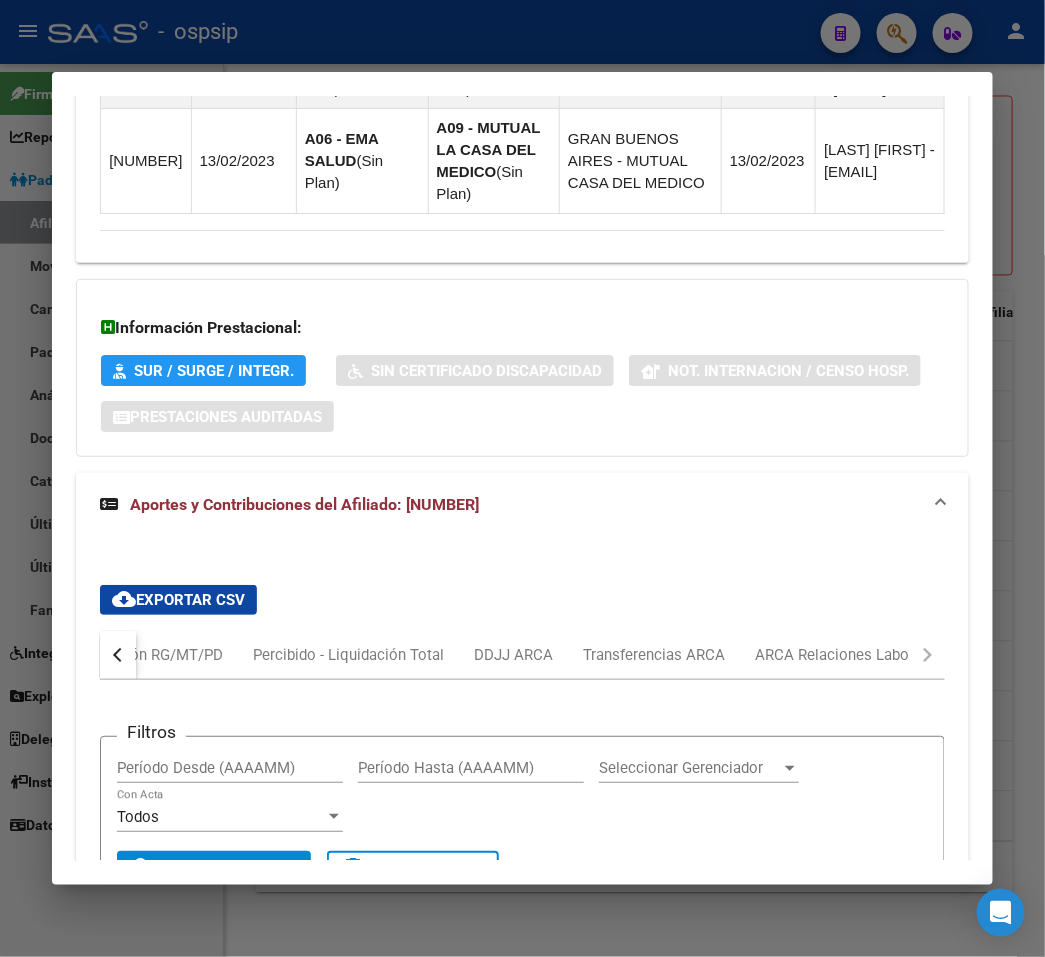 click on "Devengado RG Percibido - Liquidación RG/MT/PD Percibido - Liquidación Total DDJJ ARCA Transferencias ARCA ARCA Relaciones Laborales" at bounding box center [522, 655] 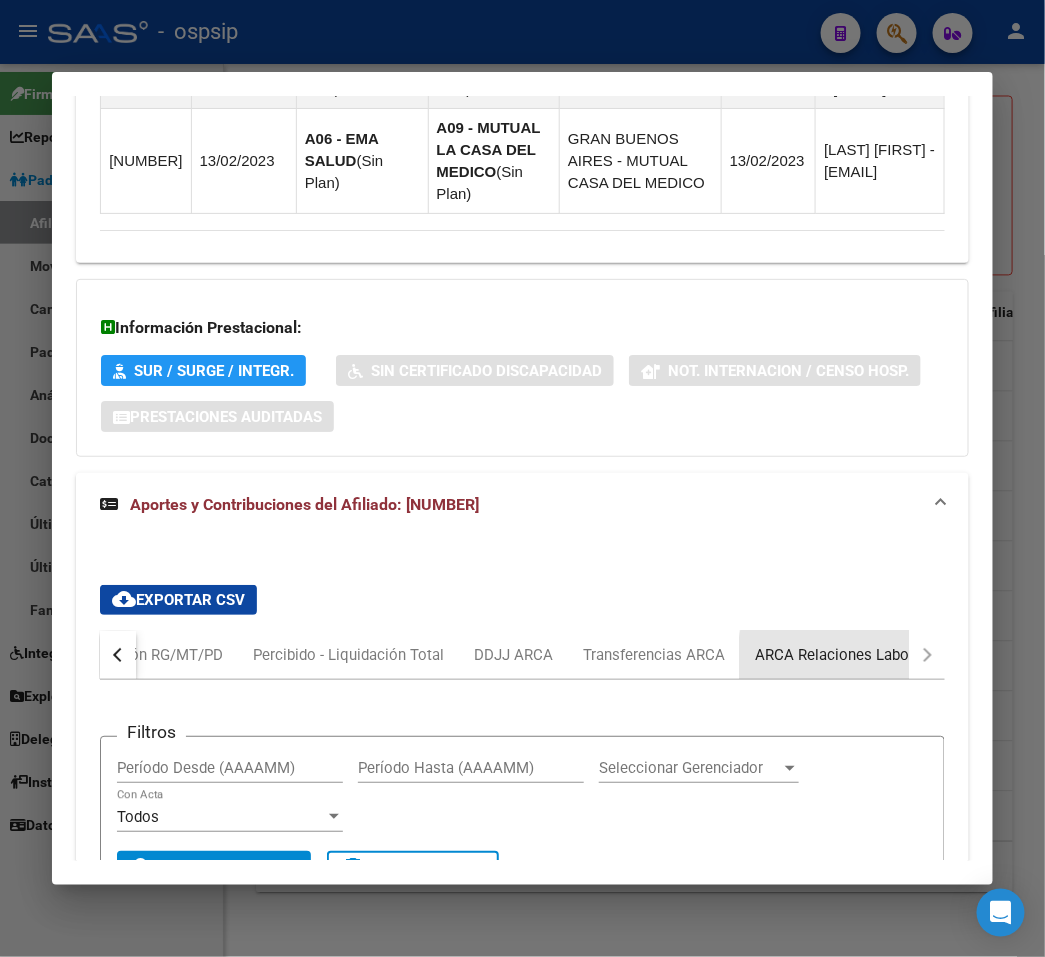 click on "ARCA Relaciones Laborales" at bounding box center [848, 655] 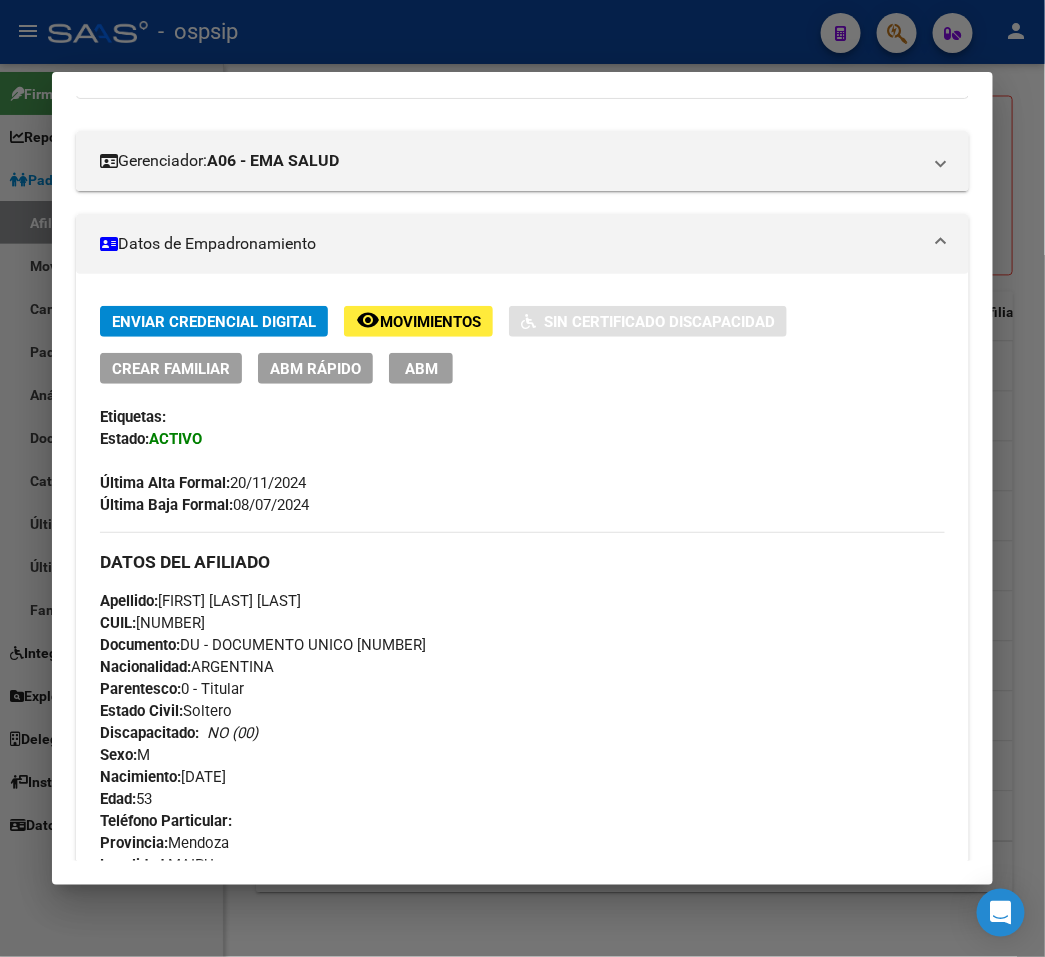 scroll, scrollTop: 222, scrollLeft: 0, axis: vertical 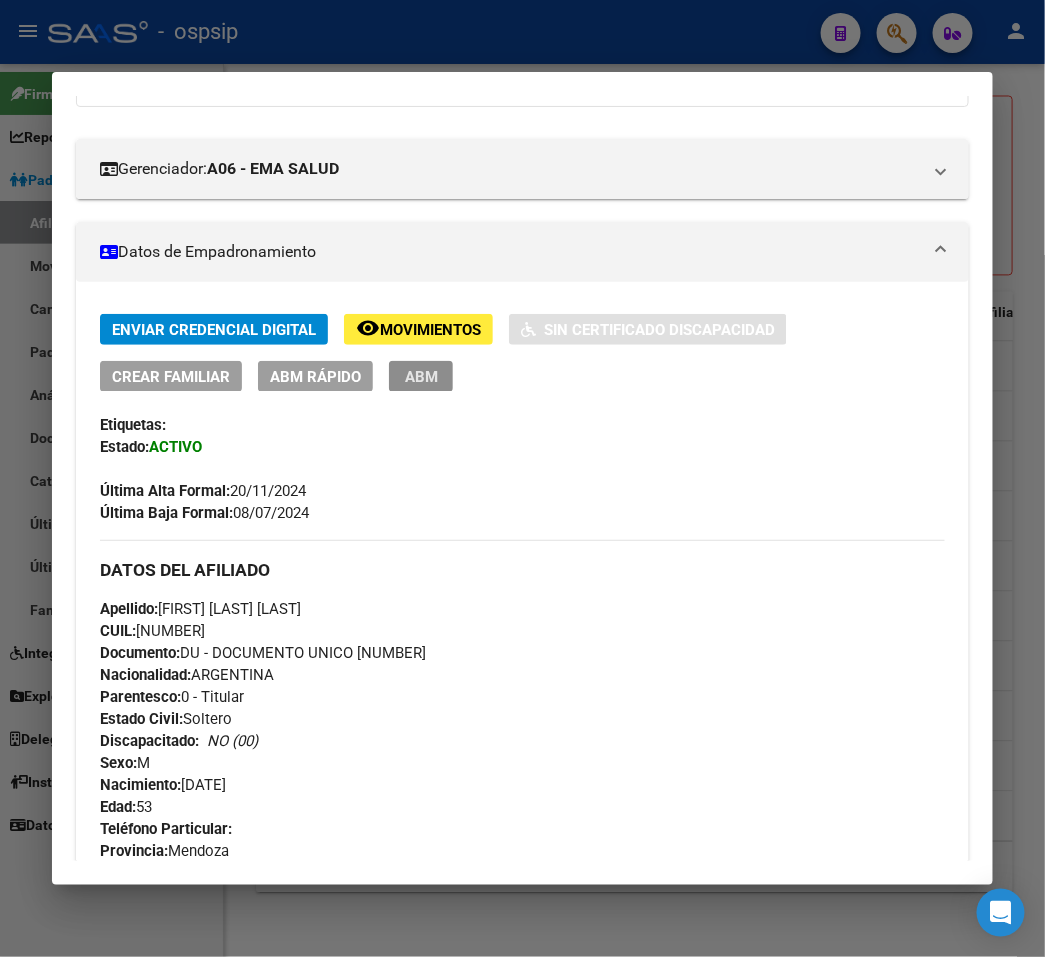 click on "ABM" at bounding box center [421, 376] 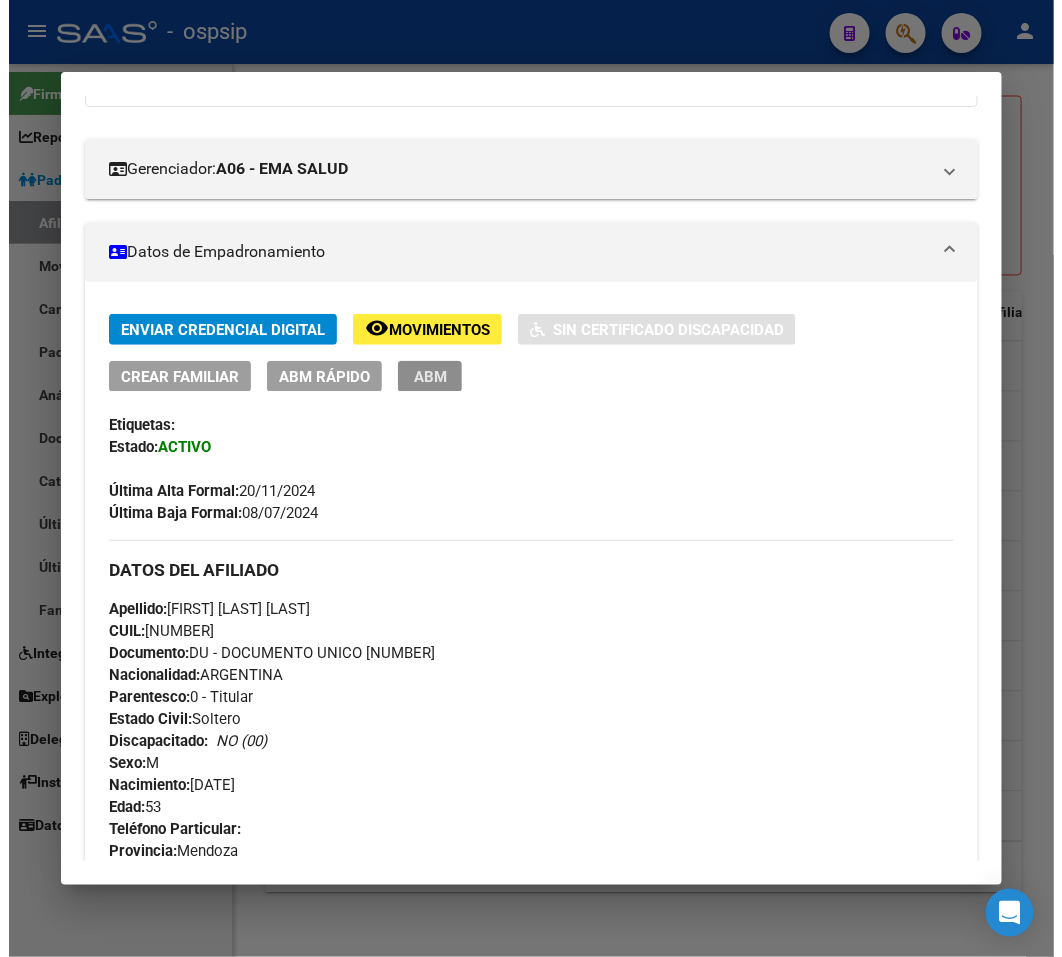 scroll, scrollTop: 0, scrollLeft: 0, axis: both 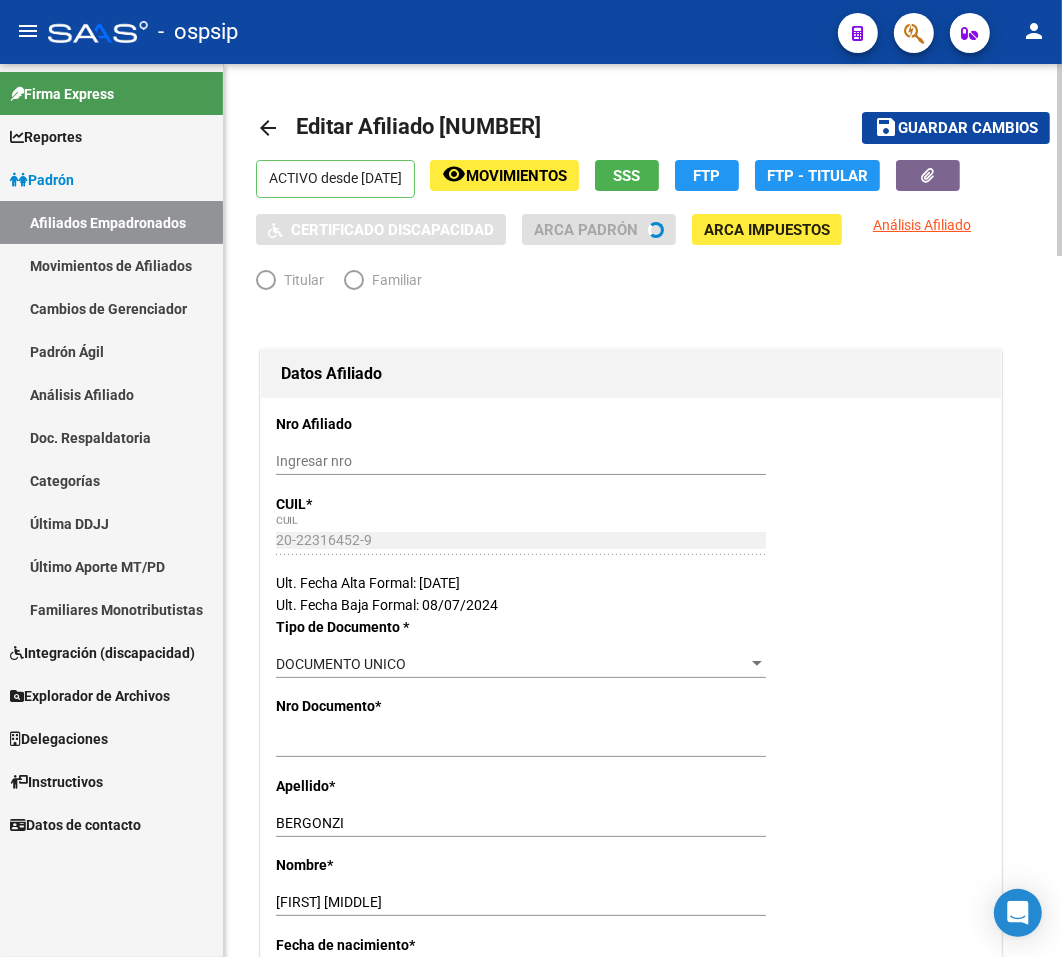 radio on "true" 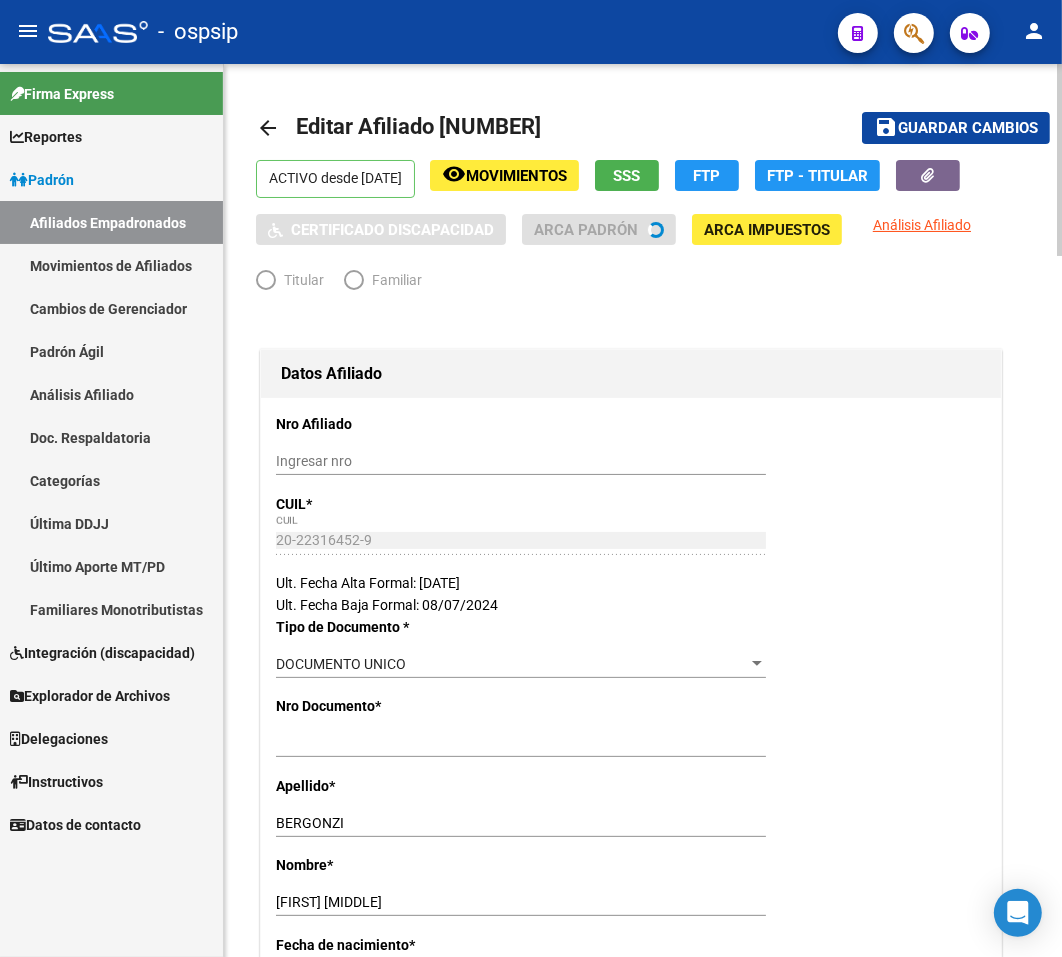 type on "30-71749281-8" 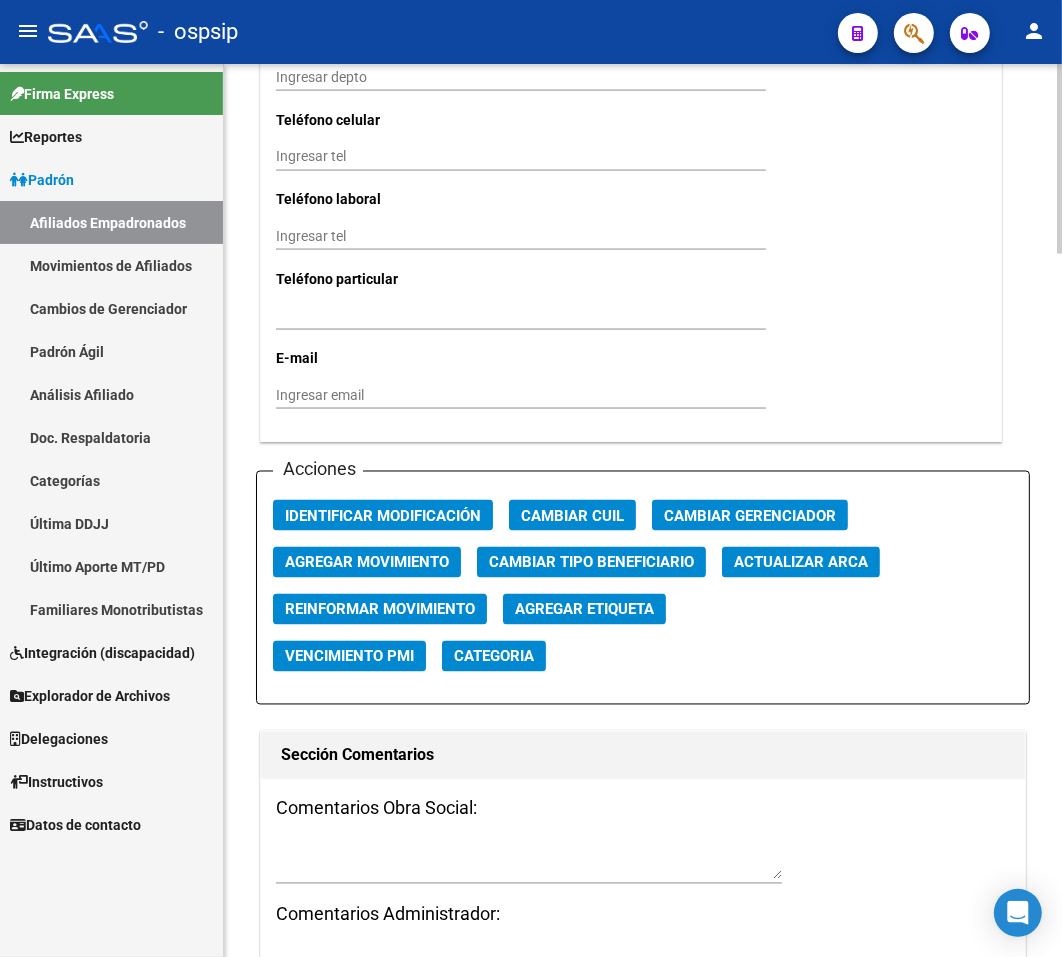 scroll, scrollTop: 2111, scrollLeft: 0, axis: vertical 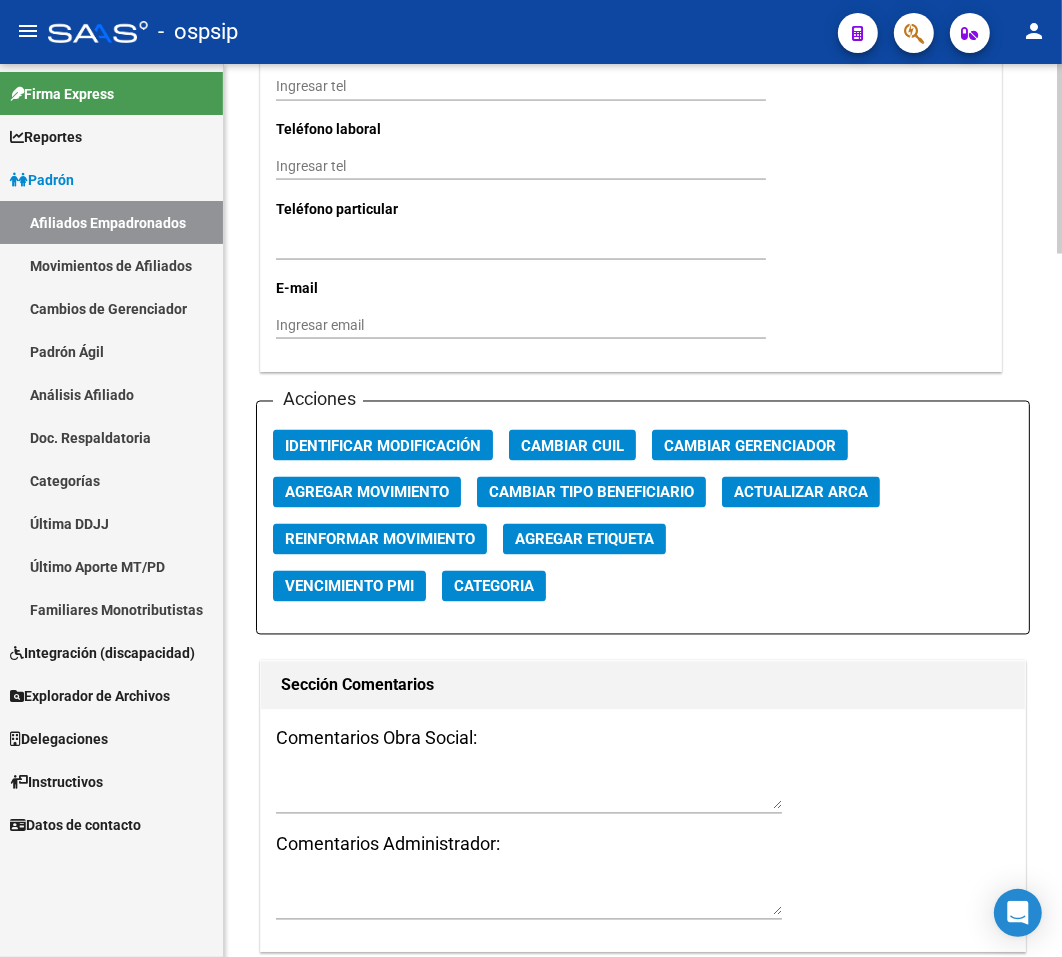 click on "Agregar Movimiento" 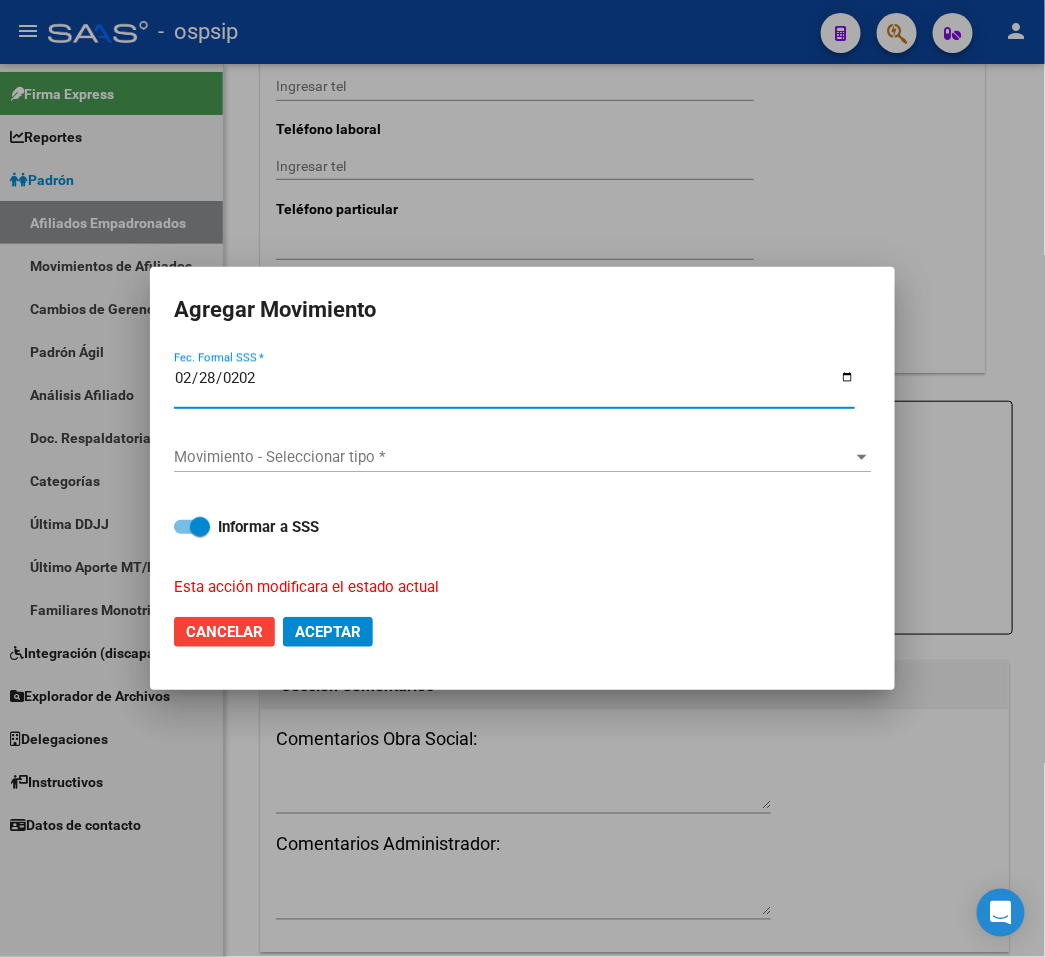 type on "2025-02-28" 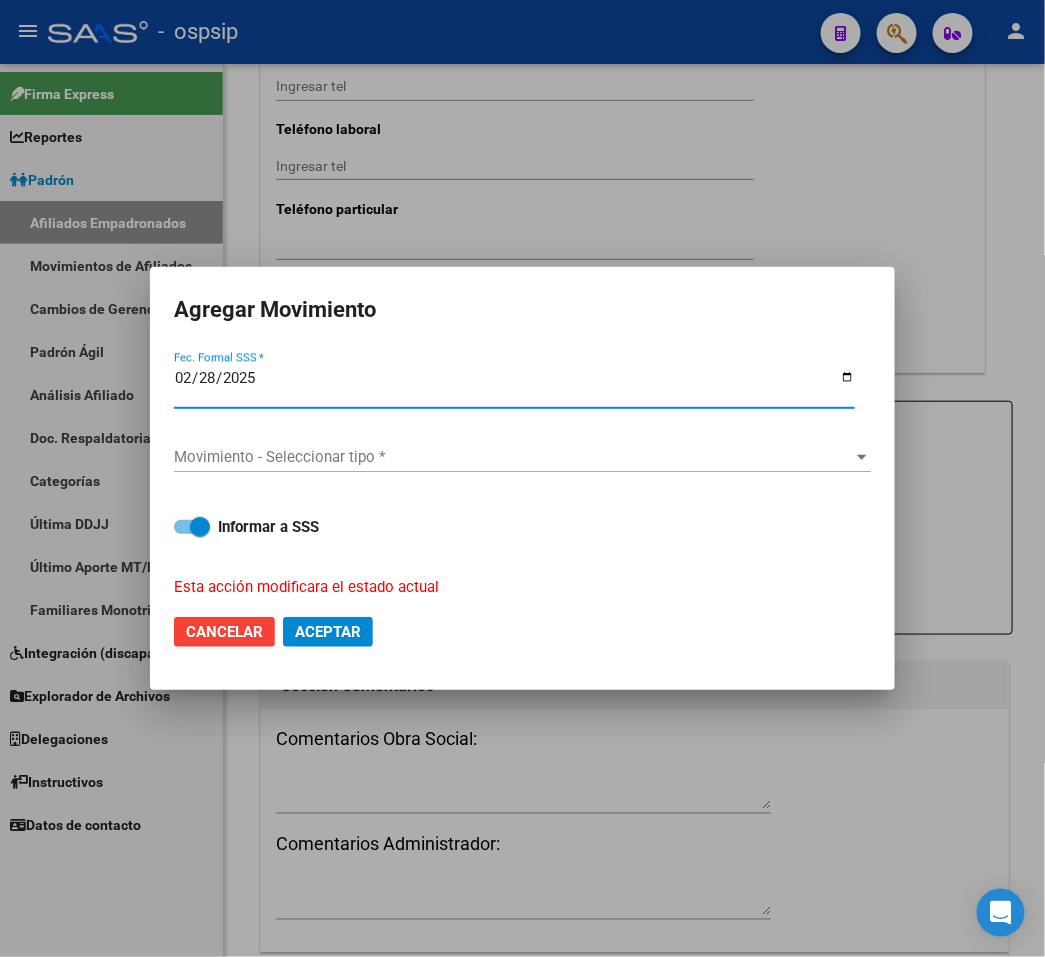 click on "Movimiento - Seleccionar tipo *" at bounding box center [513, 457] 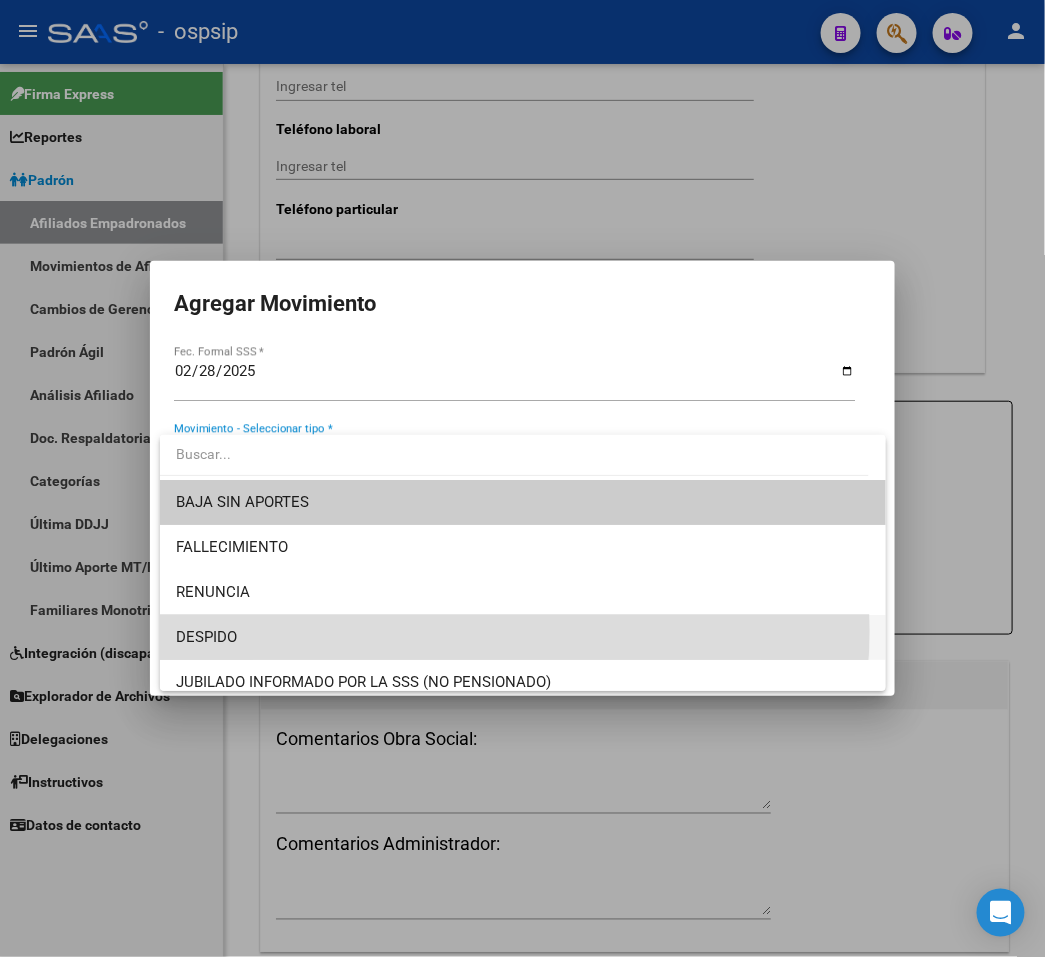 click on "DESPIDO" at bounding box center (523, 637) 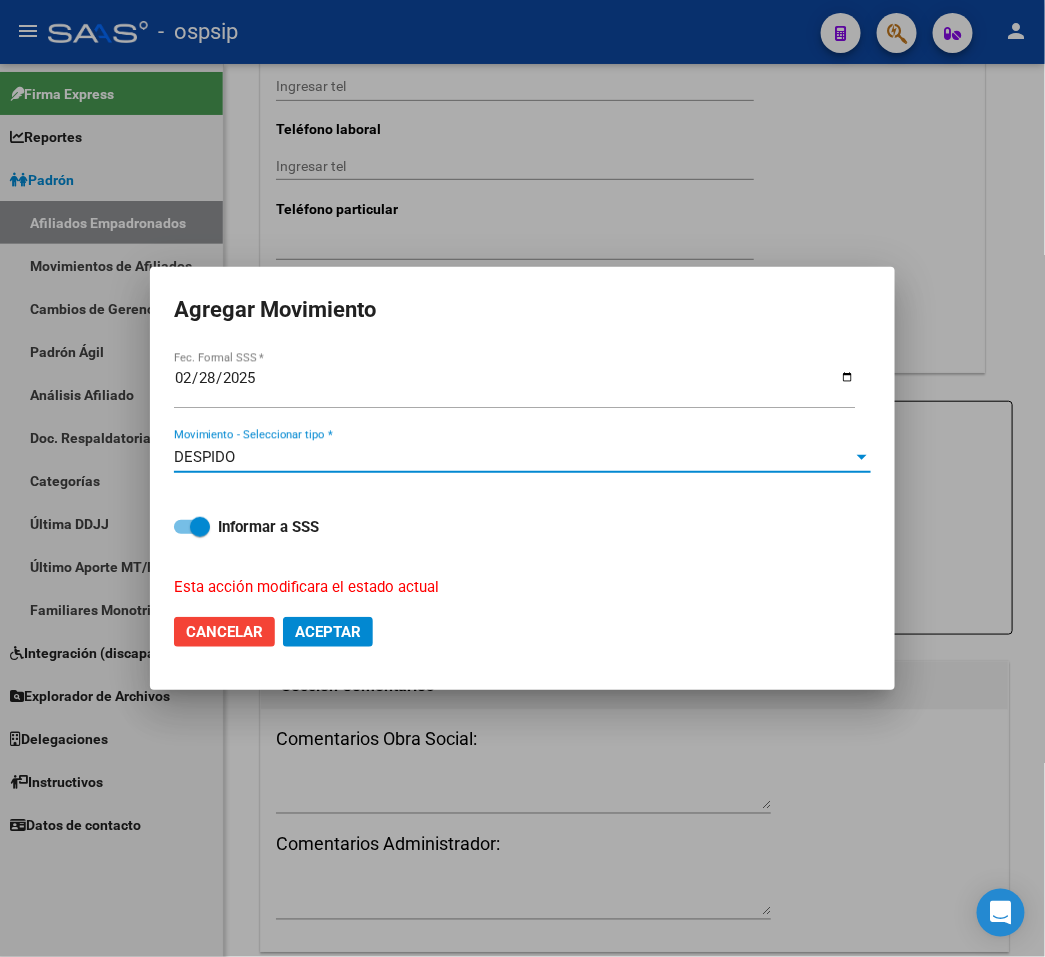 click on "Aceptar" 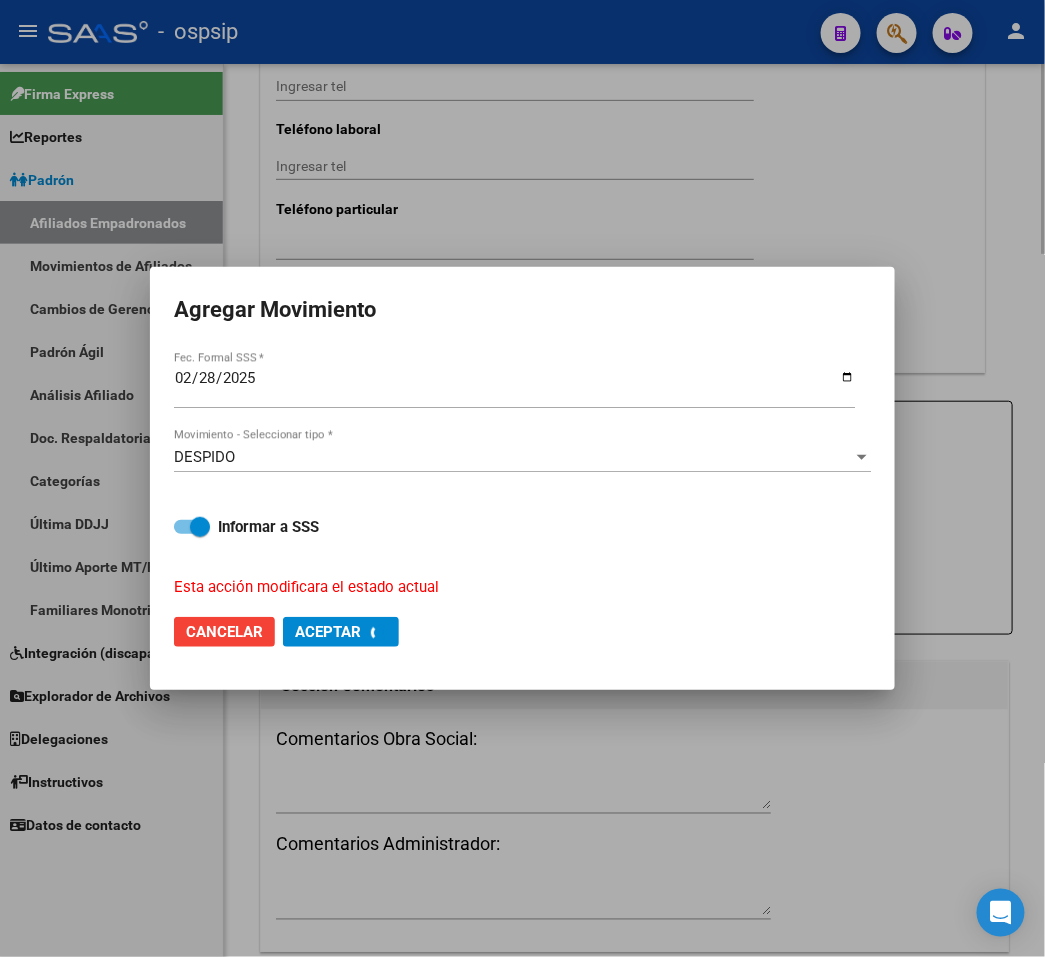 checkbox on "false" 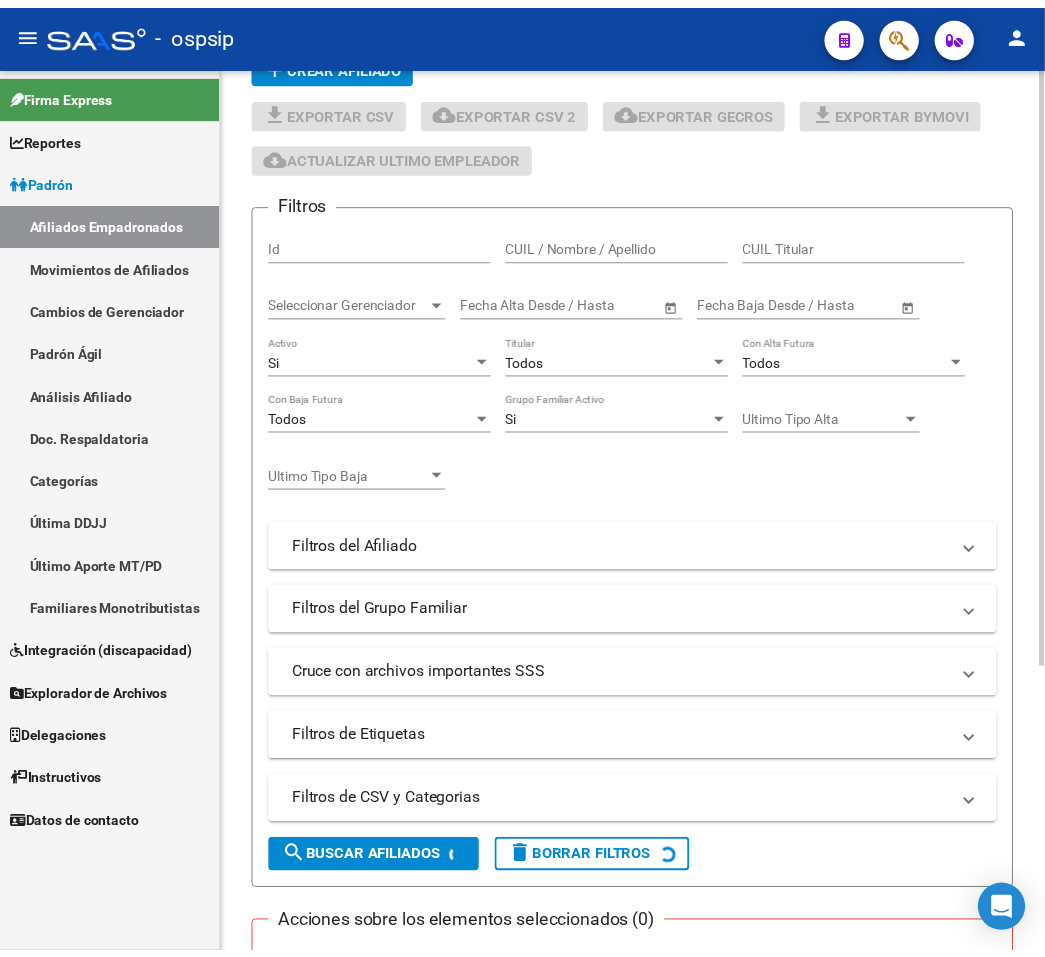scroll, scrollTop: 0, scrollLeft: 0, axis: both 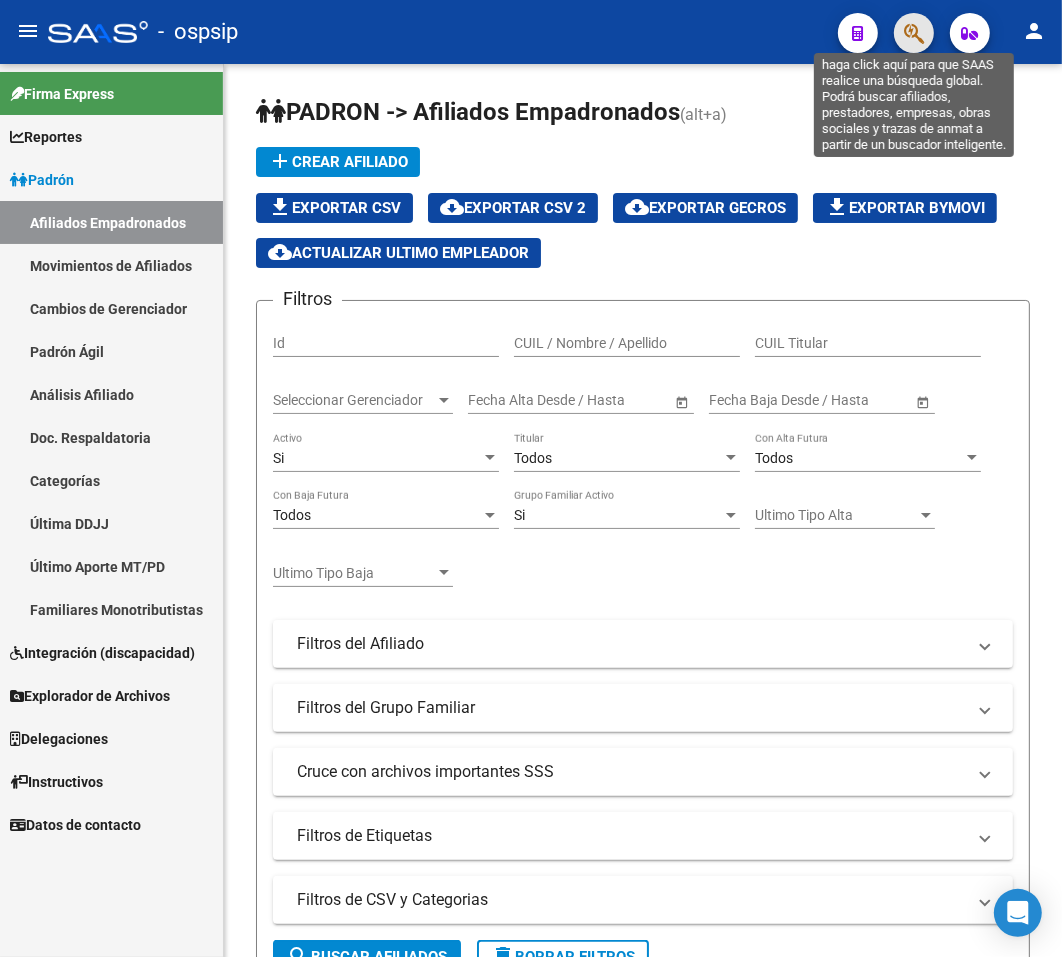 click 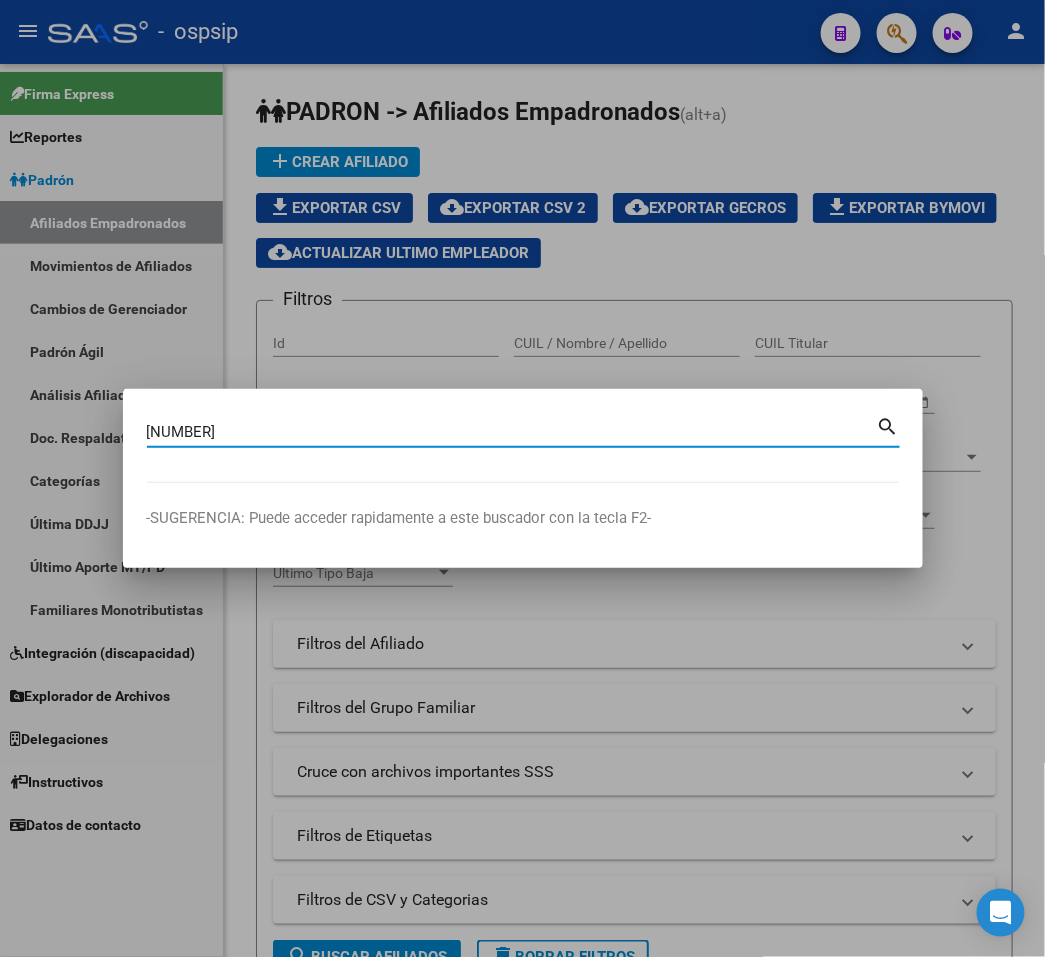 type on "[NUMBER]" 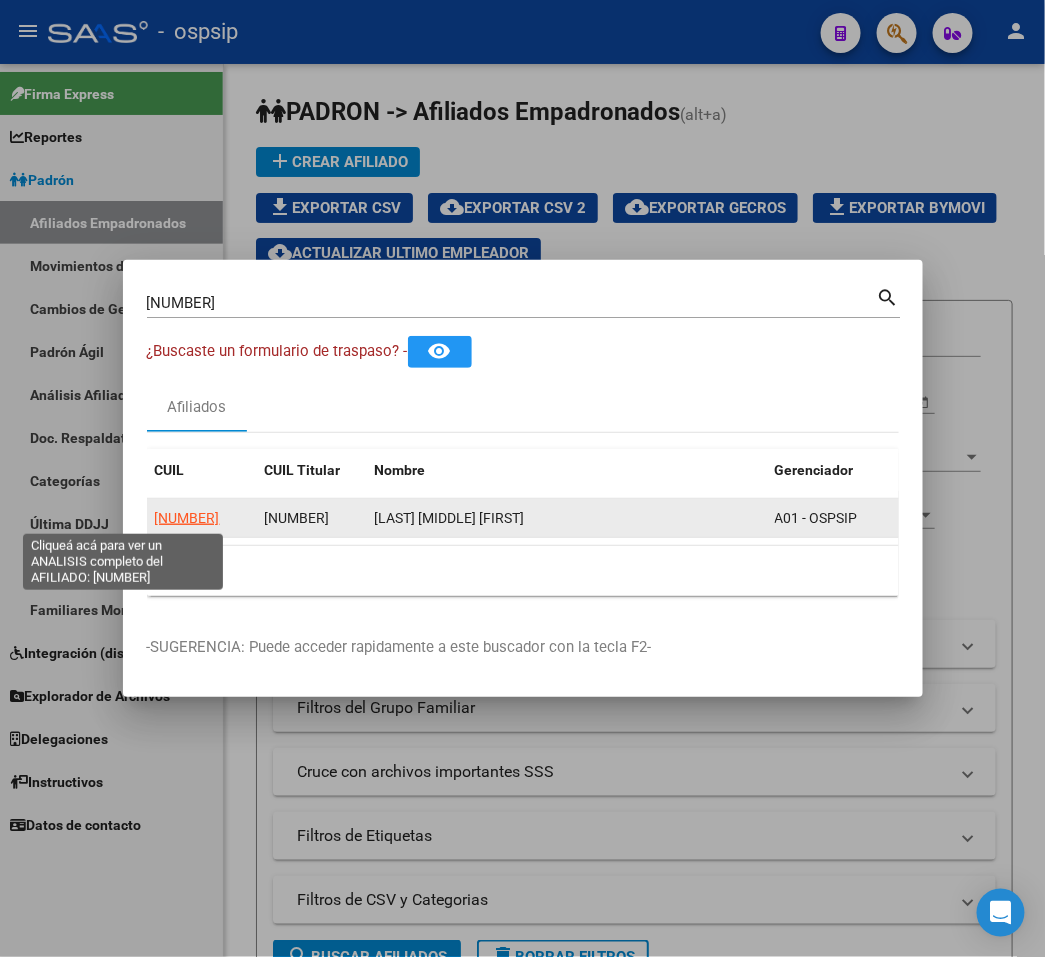 drag, startPoint x: 130, startPoint y: 497, endPoint x: 123, endPoint y: 515, distance: 19.313208 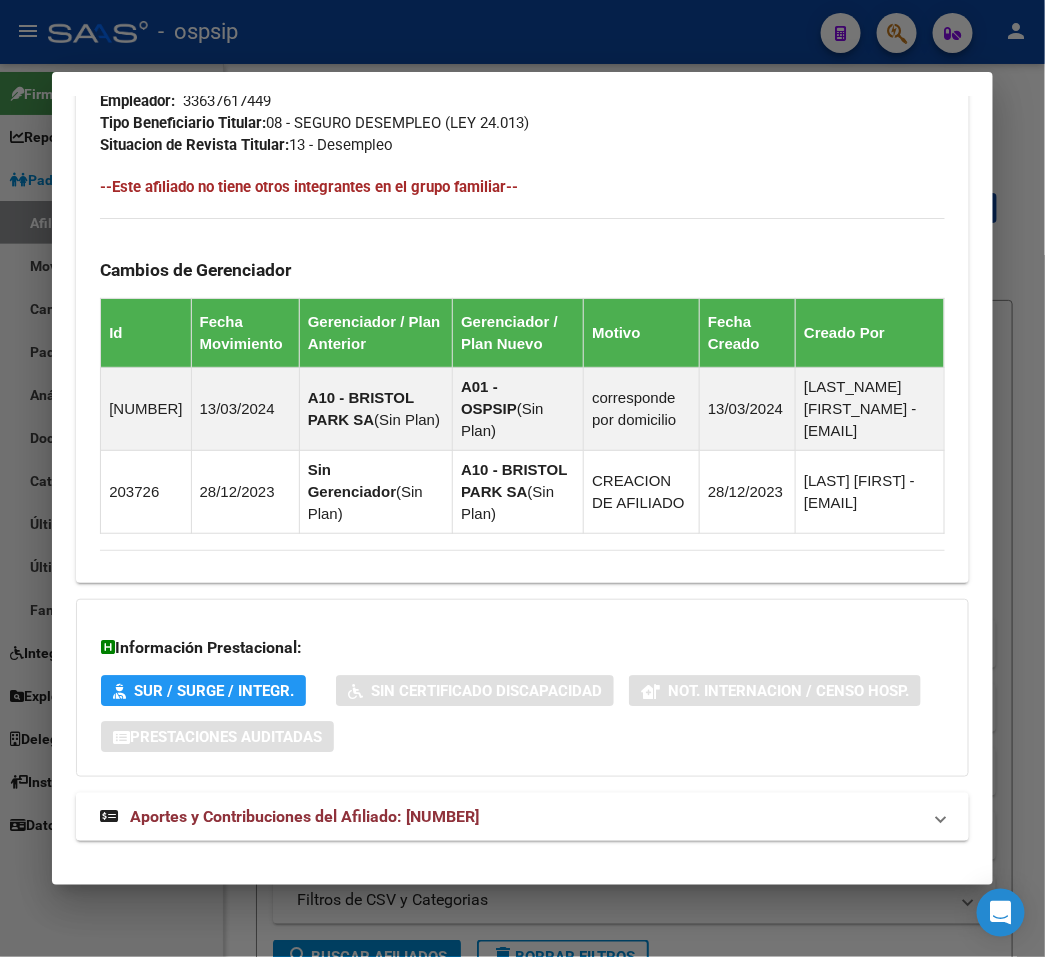 scroll, scrollTop: 1181, scrollLeft: 0, axis: vertical 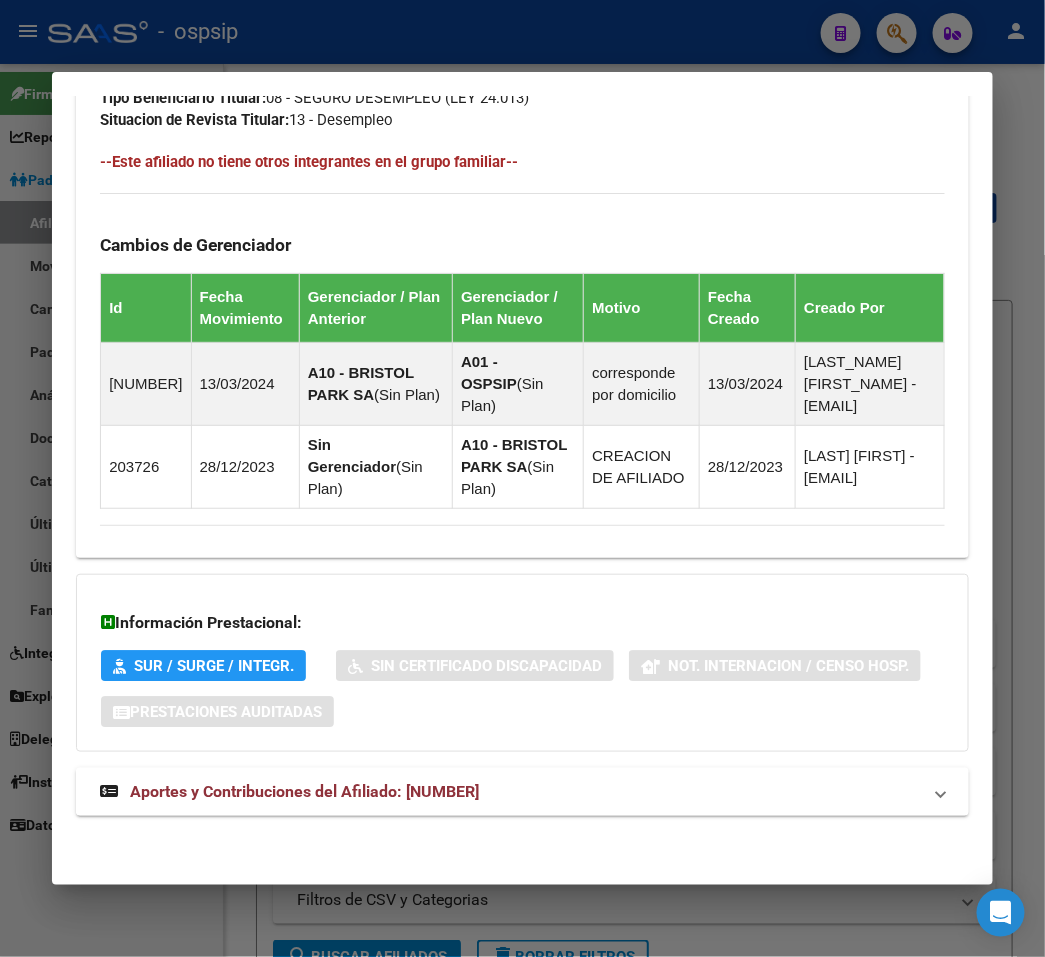 click on "Aportes y Contribuciones del Afiliado: [CUIL]" at bounding box center (510, 792) 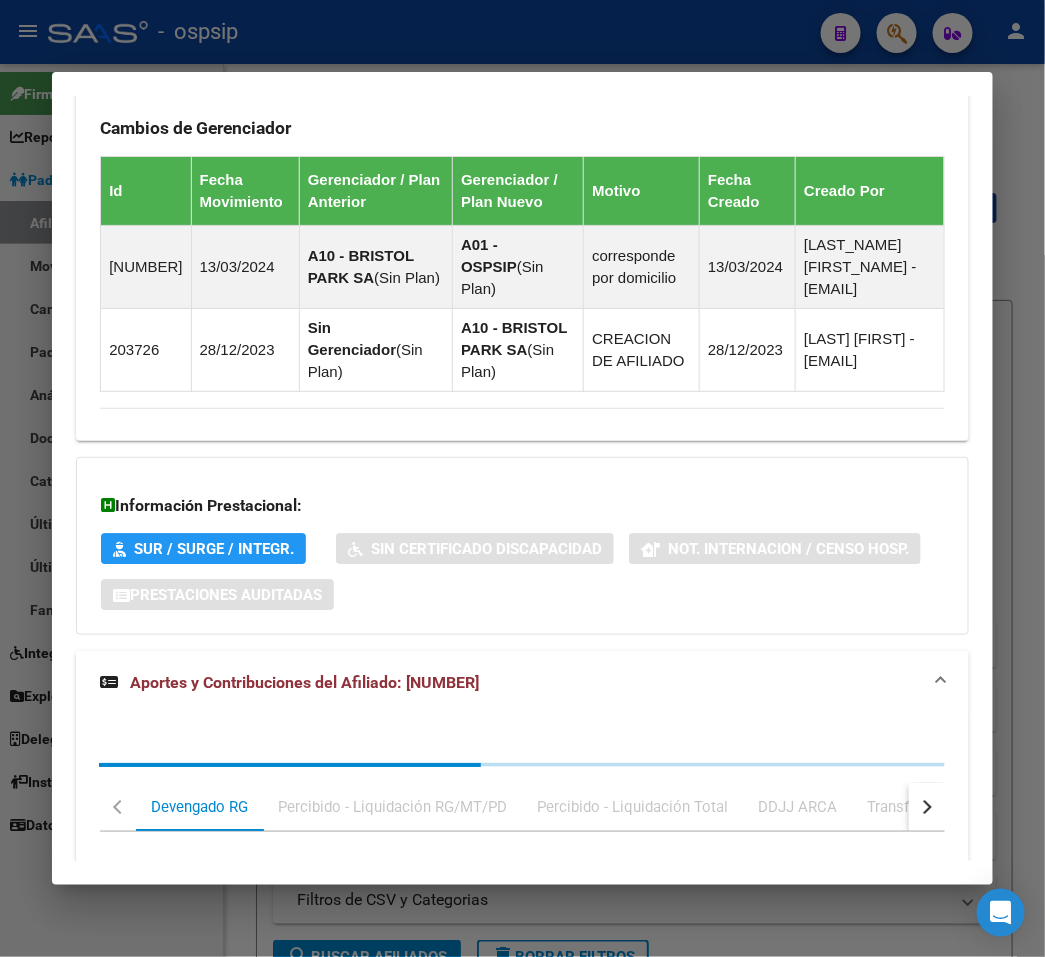scroll, scrollTop: 1724, scrollLeft: 0, axis: vertical 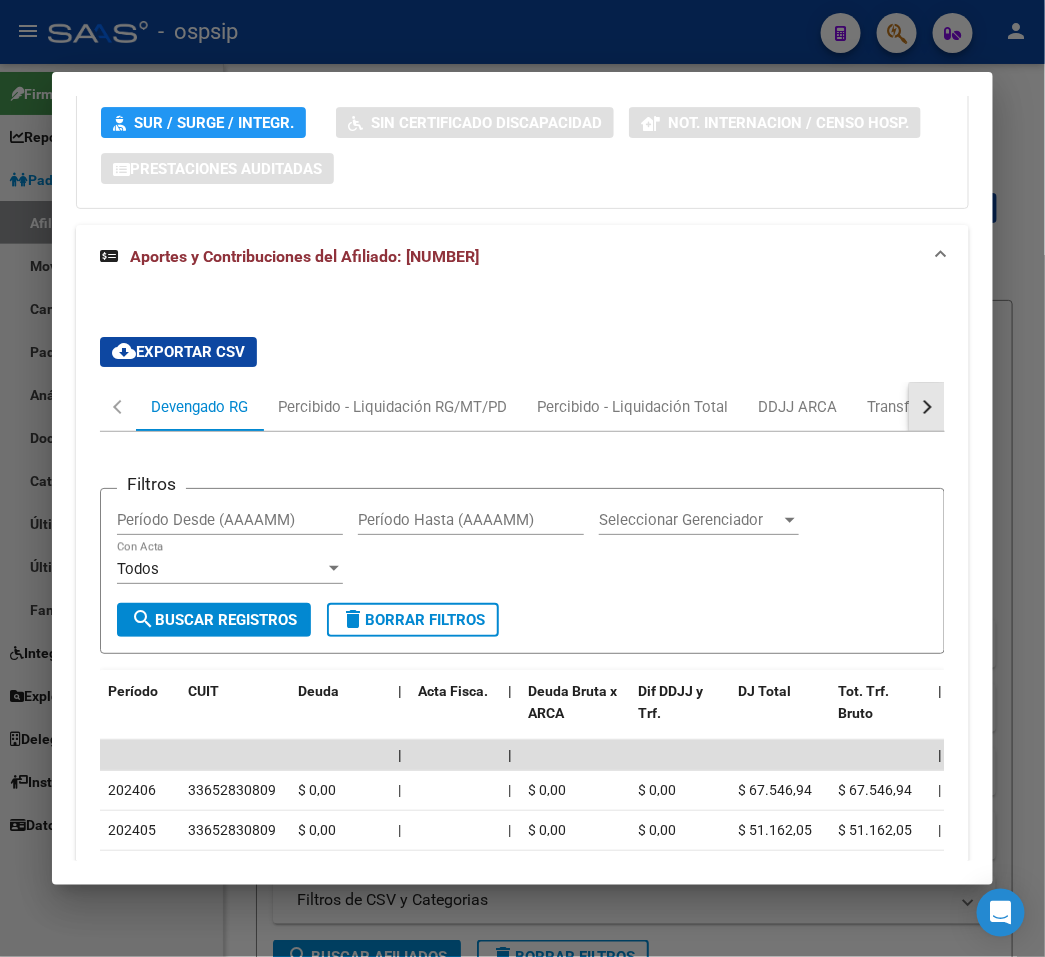 click at bounding box center (927, 407) 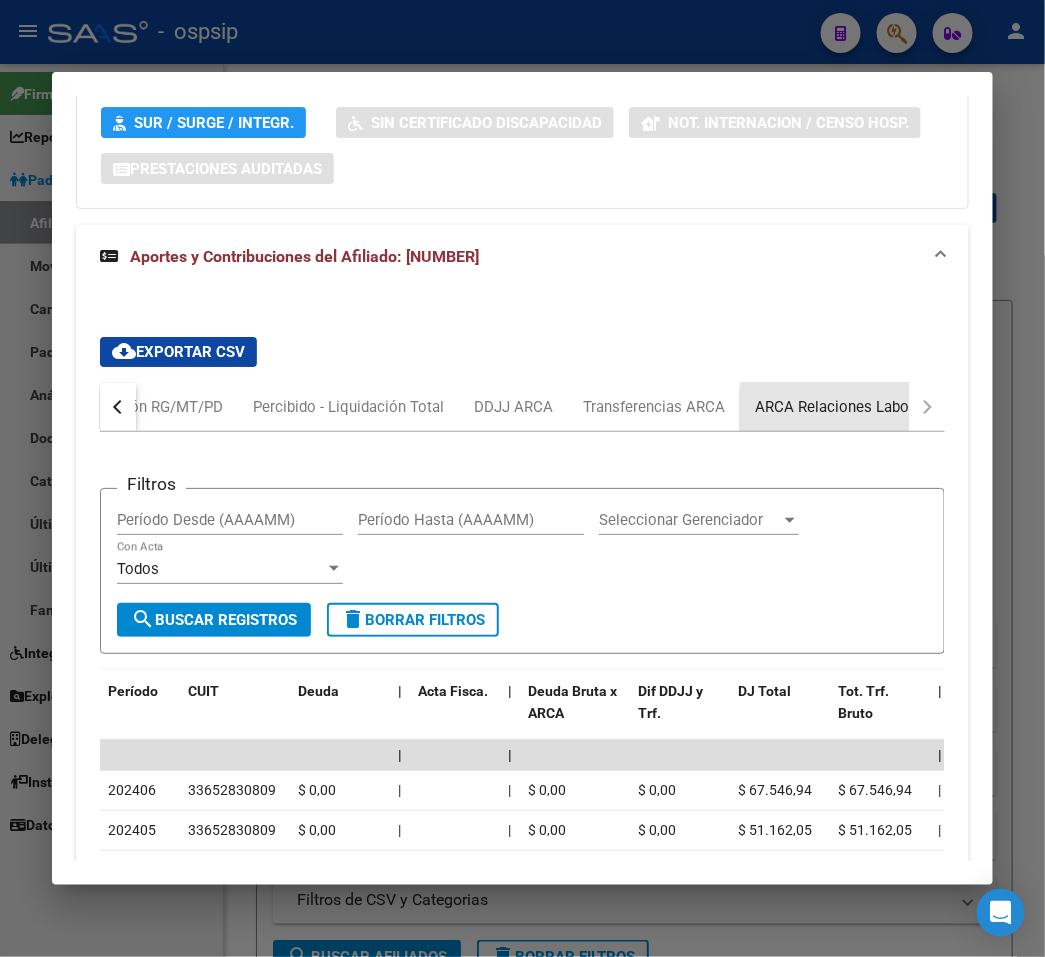 click on "ARCA Relaciones Laborales" at bounding box center (848, 407) 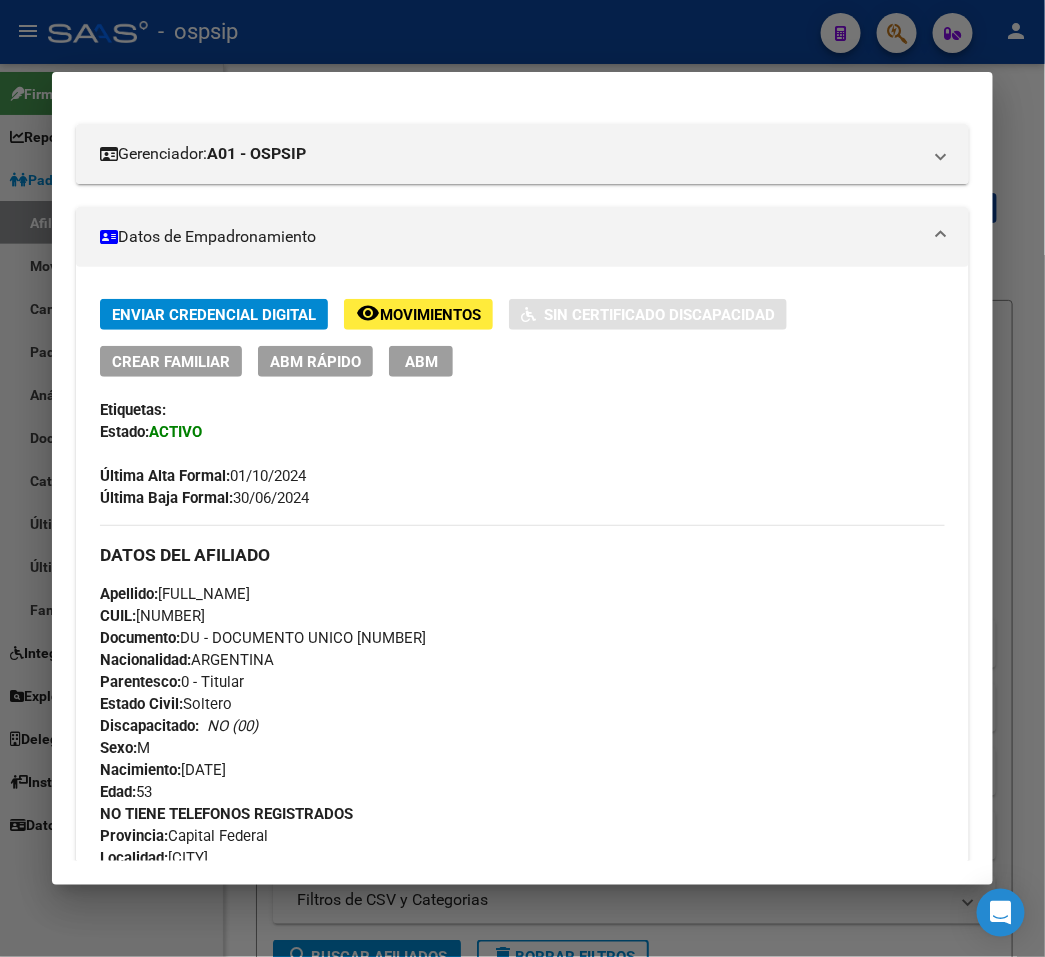 scroll, scrollTop: 0, scrollLeft: 0, axis: both 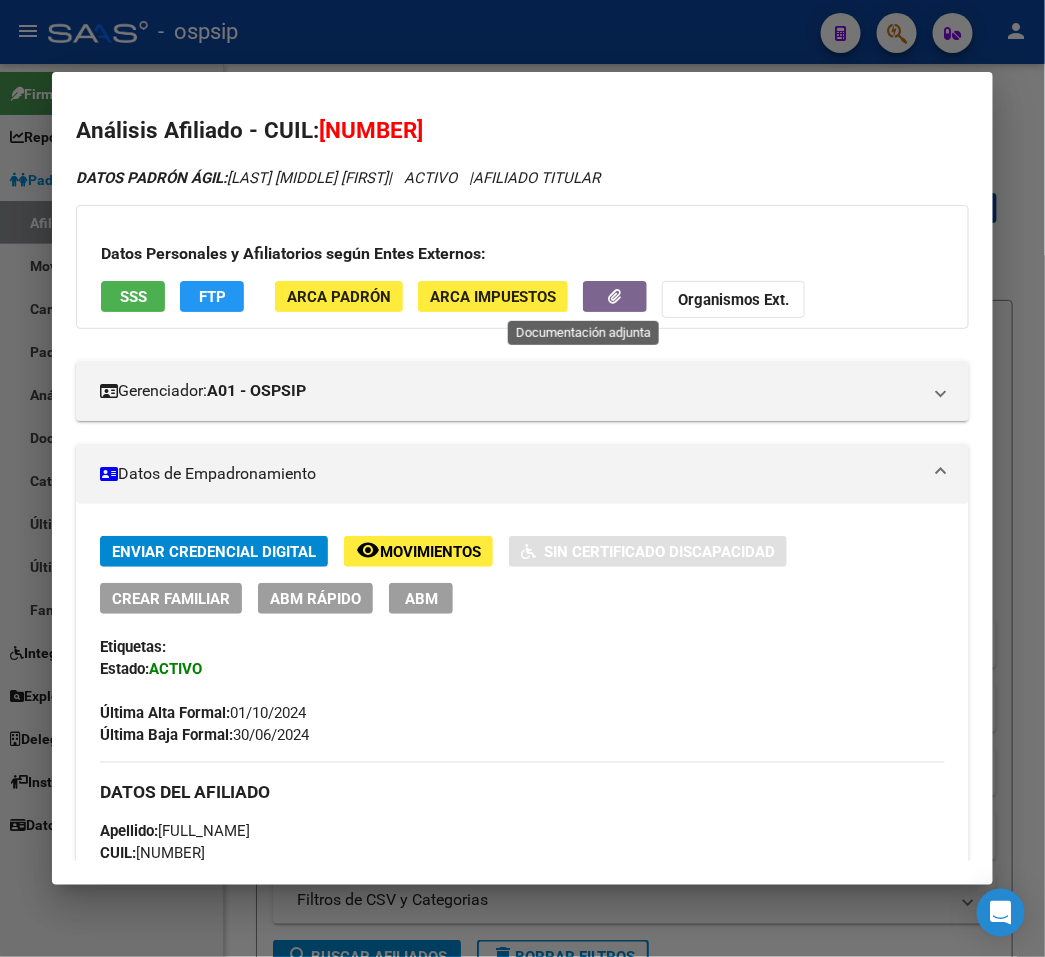 click 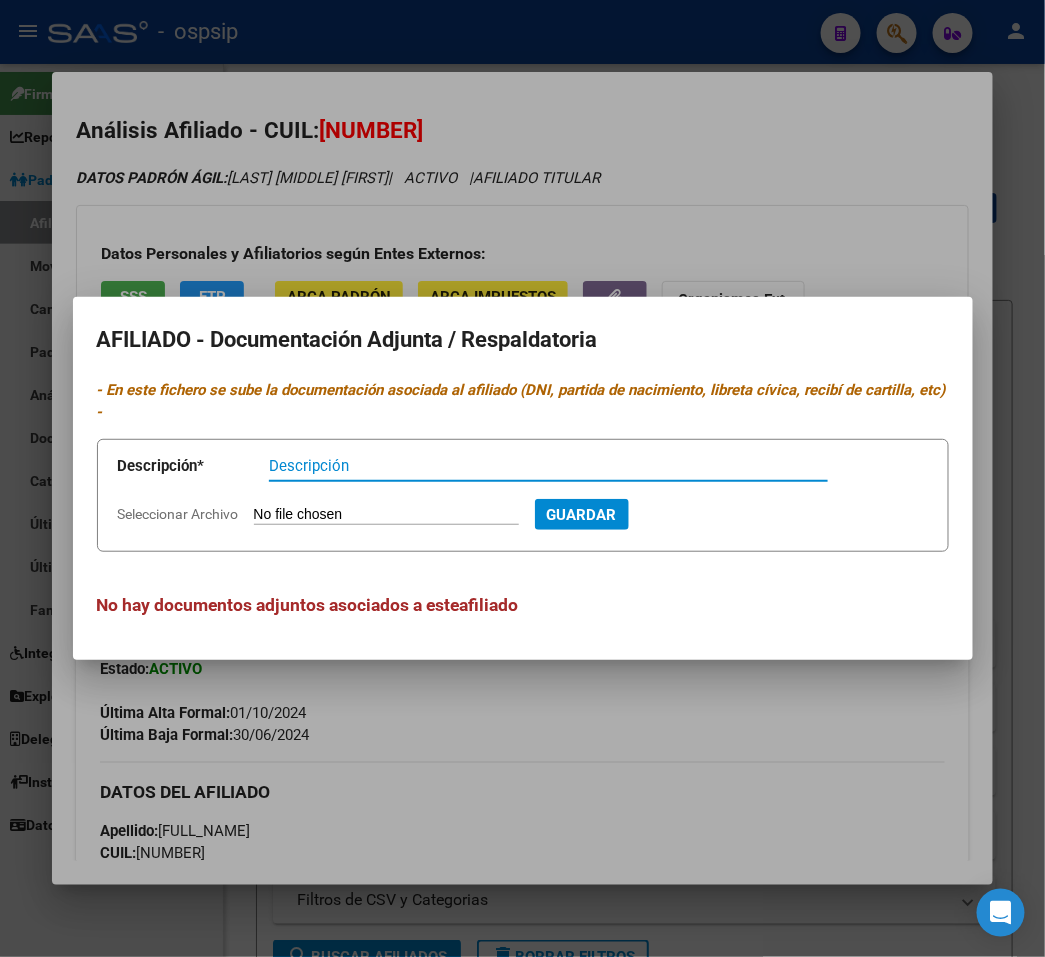 click at bounding box center [522, 478] 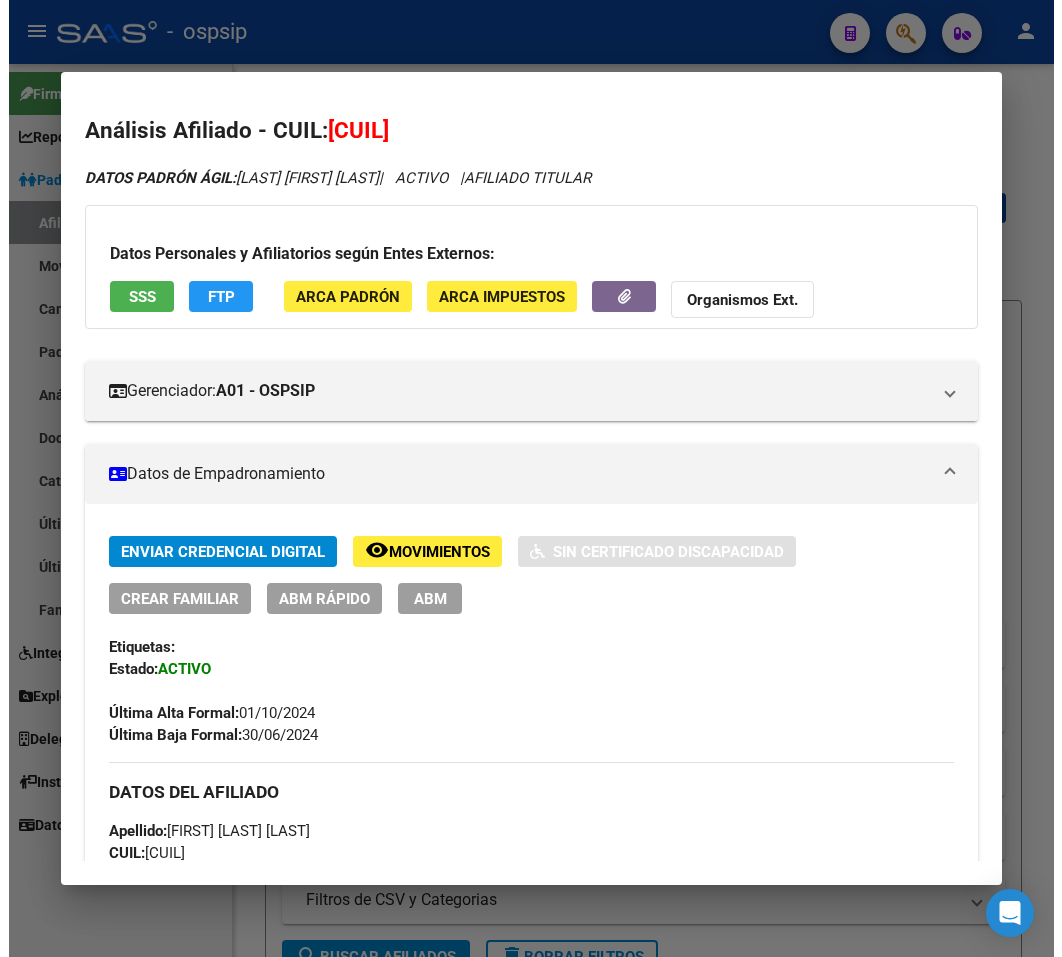 scroll, scrollTop: 0, scrollLeft: 0, axis: both 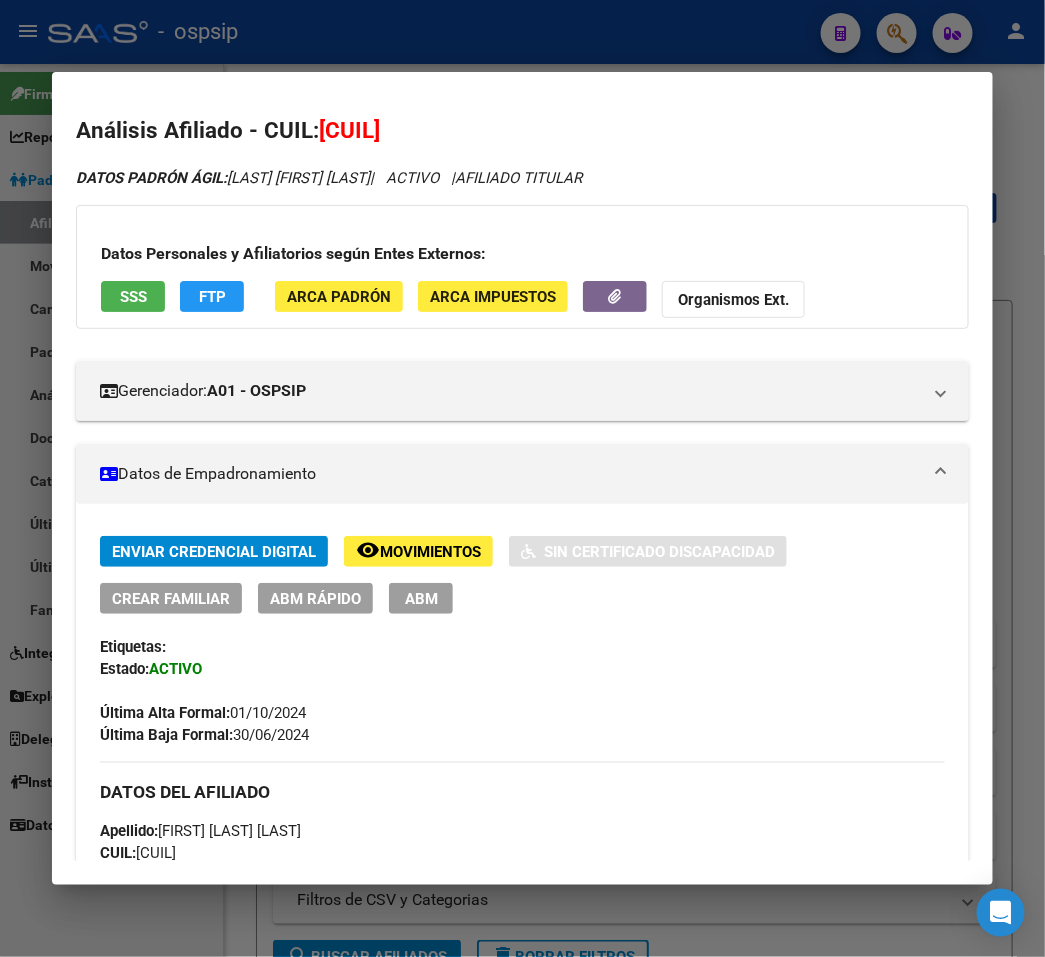 click on "ABM" at bounding box center [421, 599] 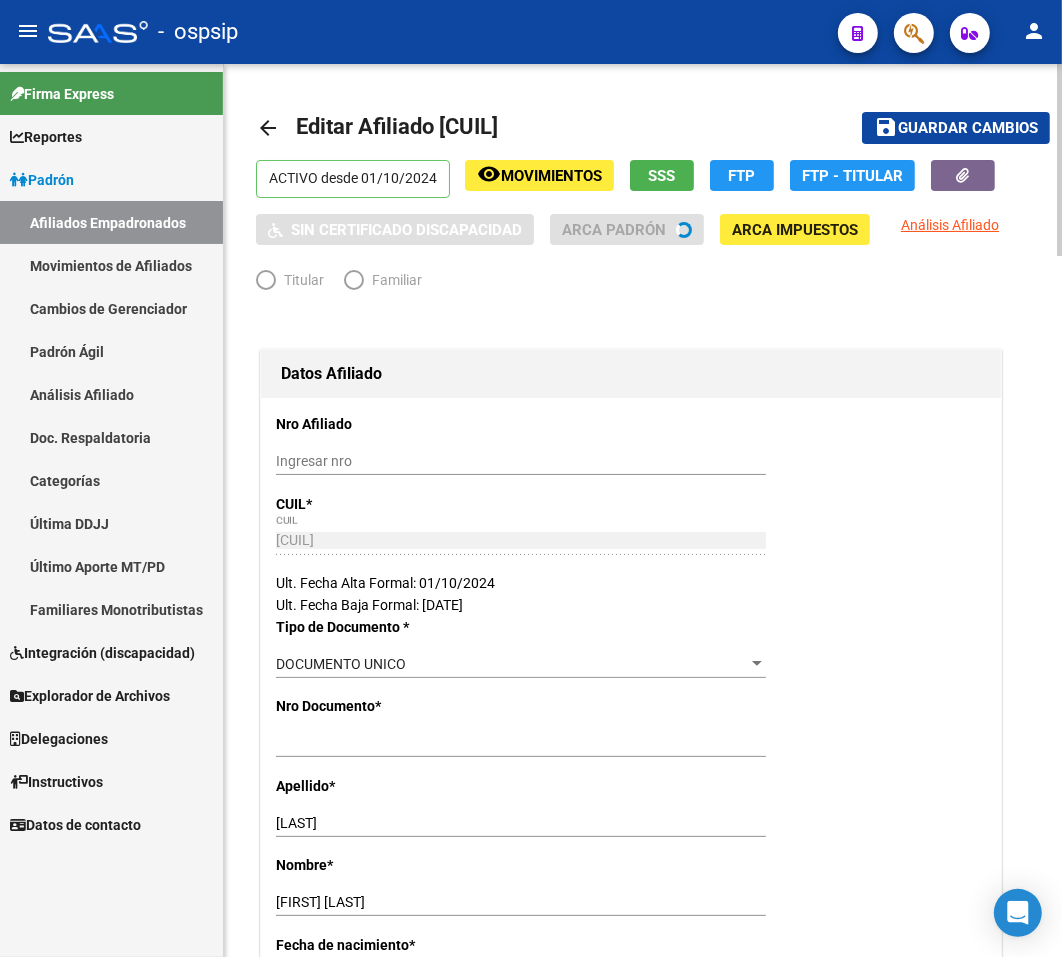 radio on "true" 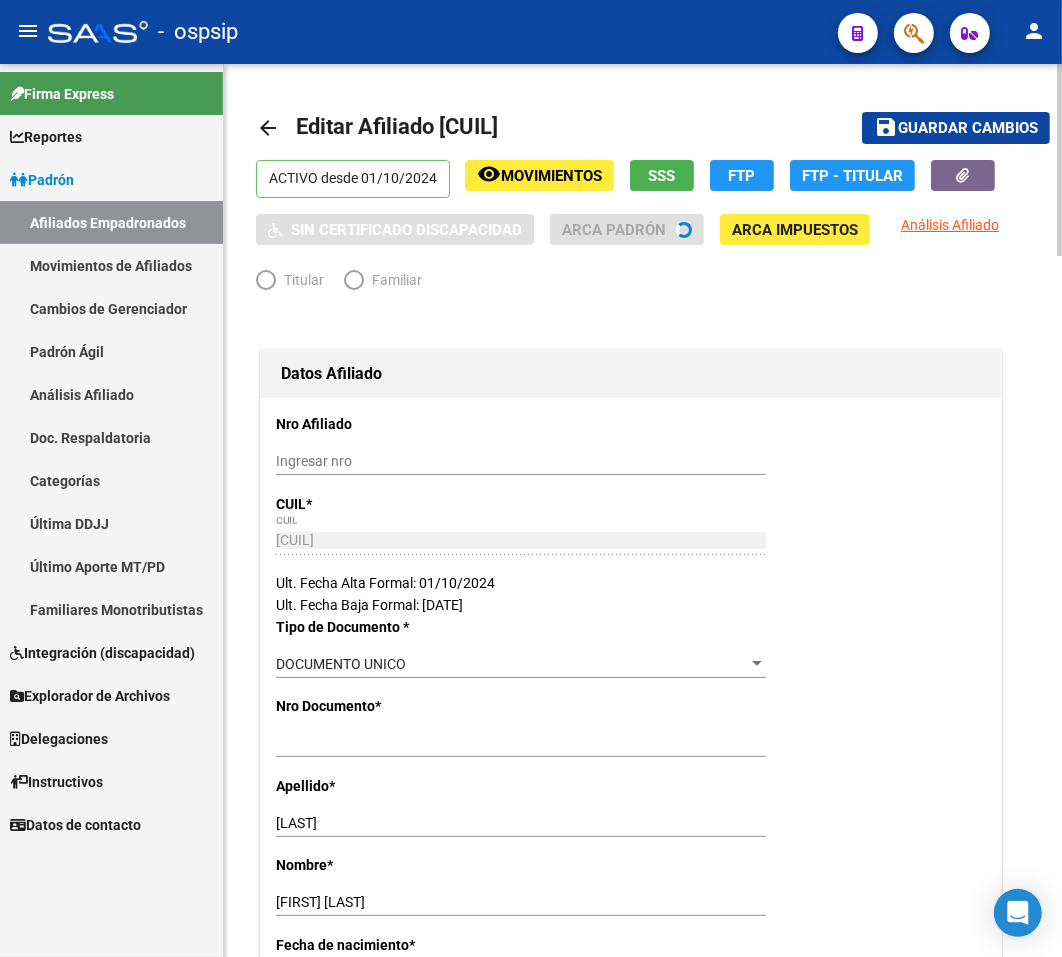 type on "33-63761744-9" 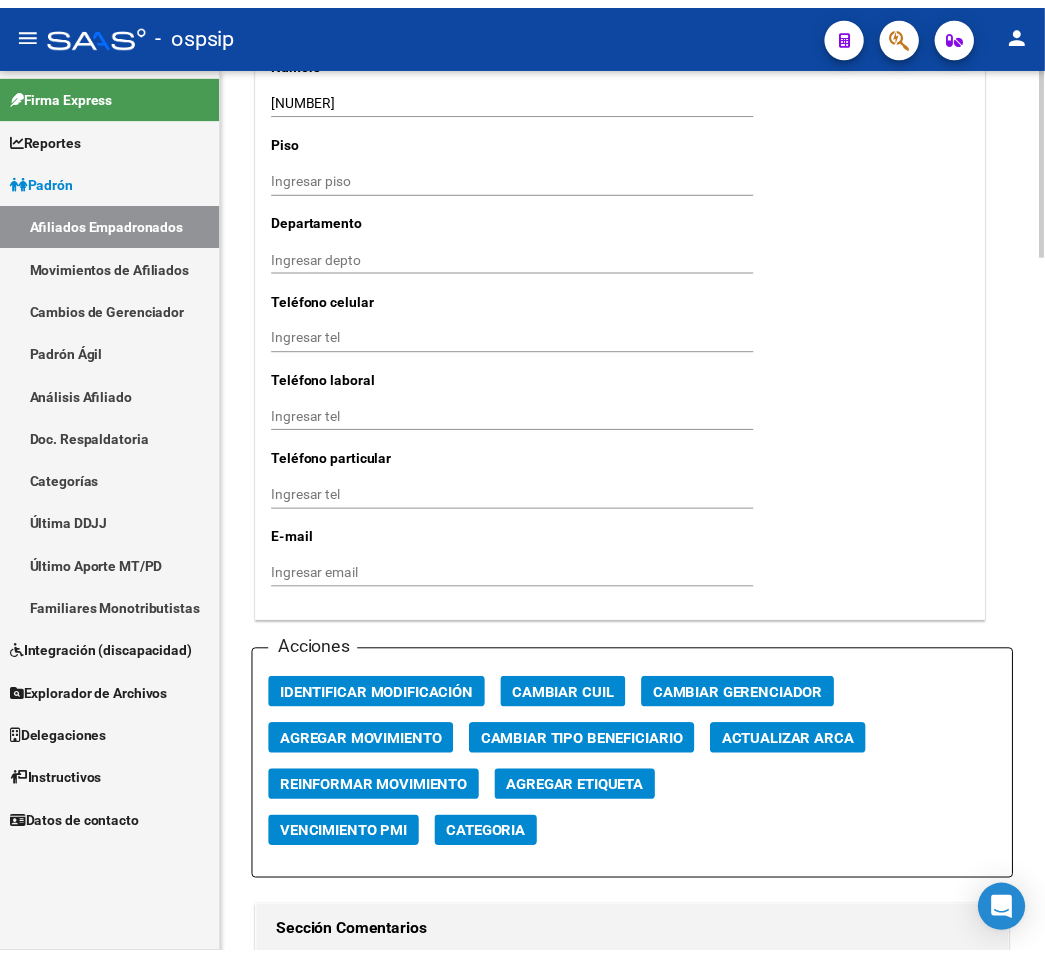 scroll, scrollTop: 1888, scrollLeft: 0, axis: vertical 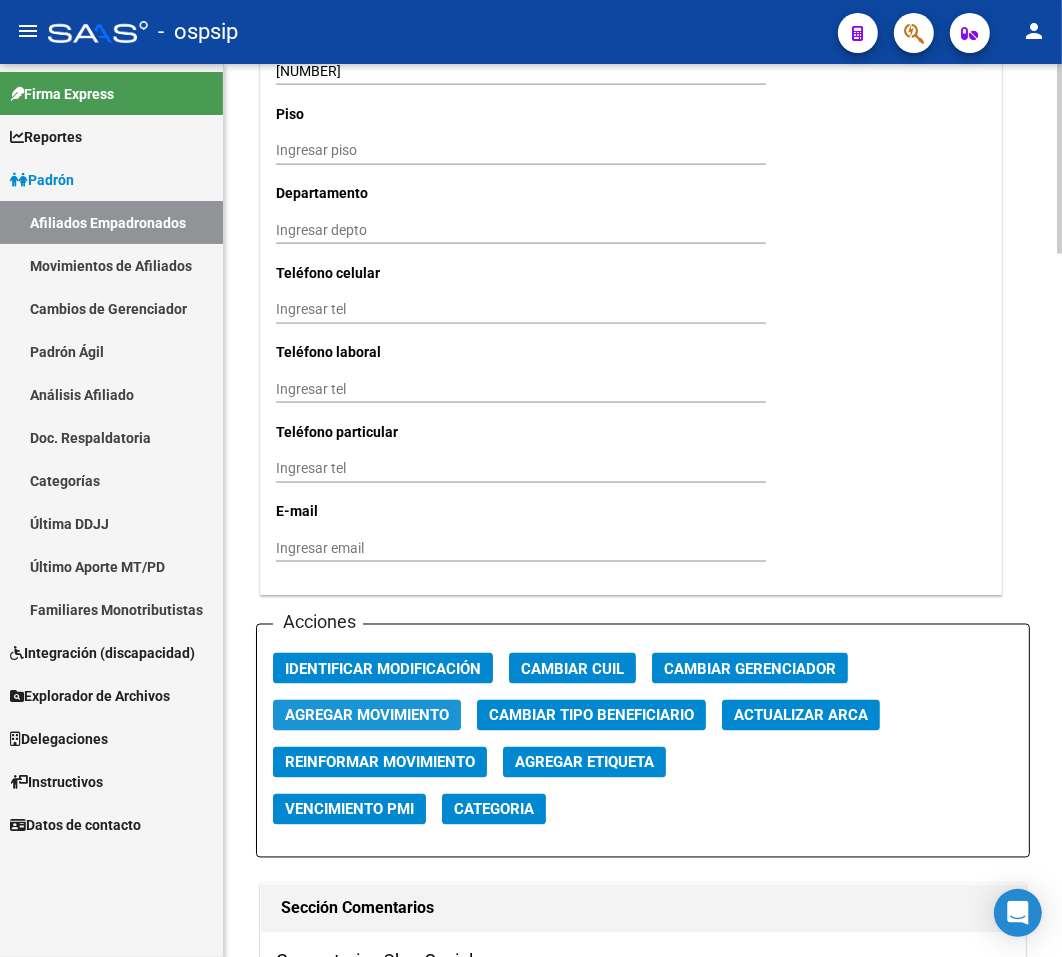 click on "Agregar Movimiento" 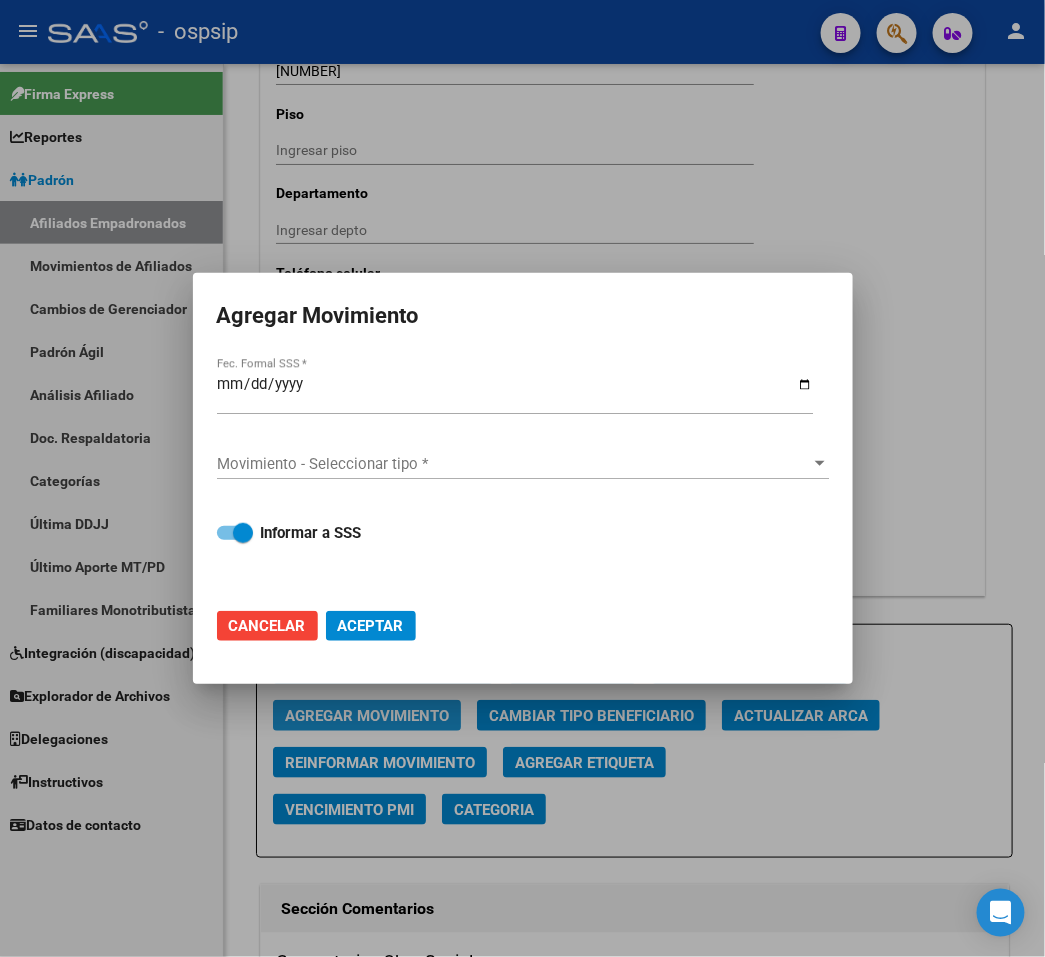 click at bounding box center [522, 478] 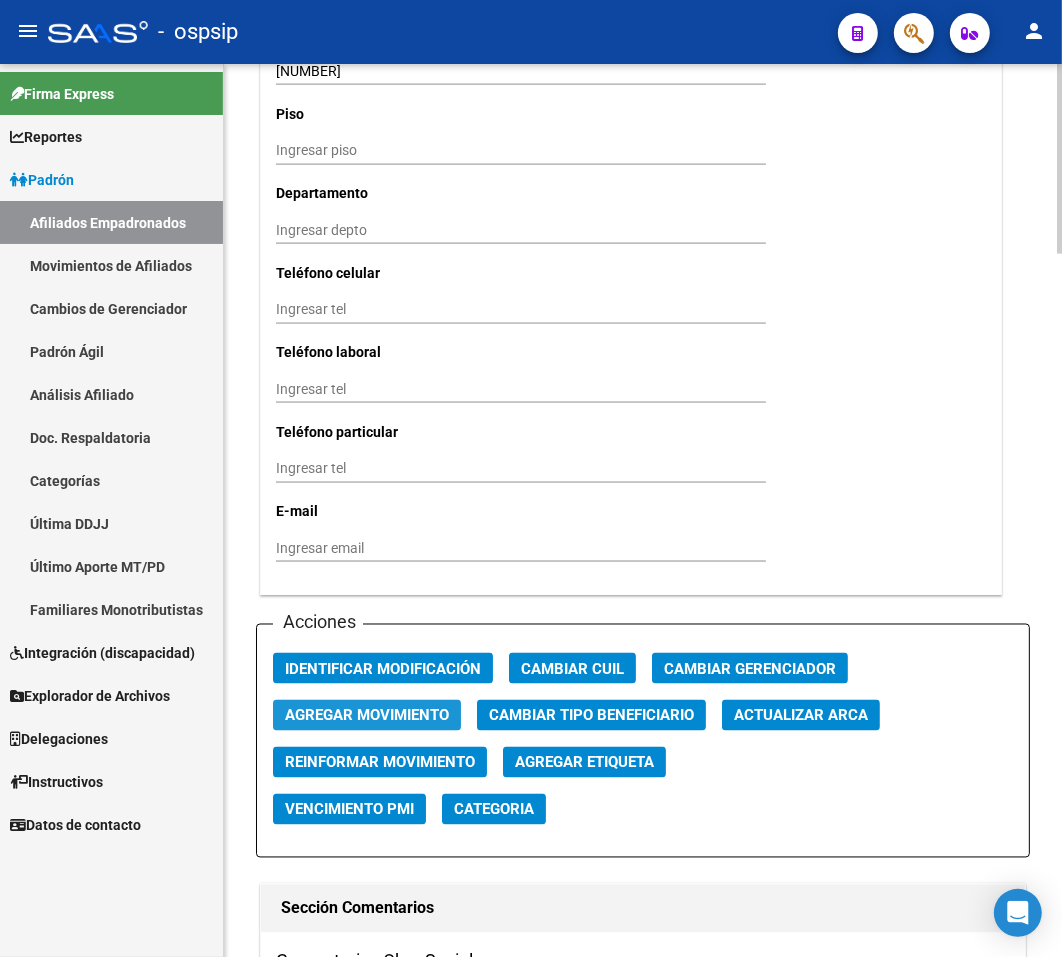 click on "Agregar Movimiento" 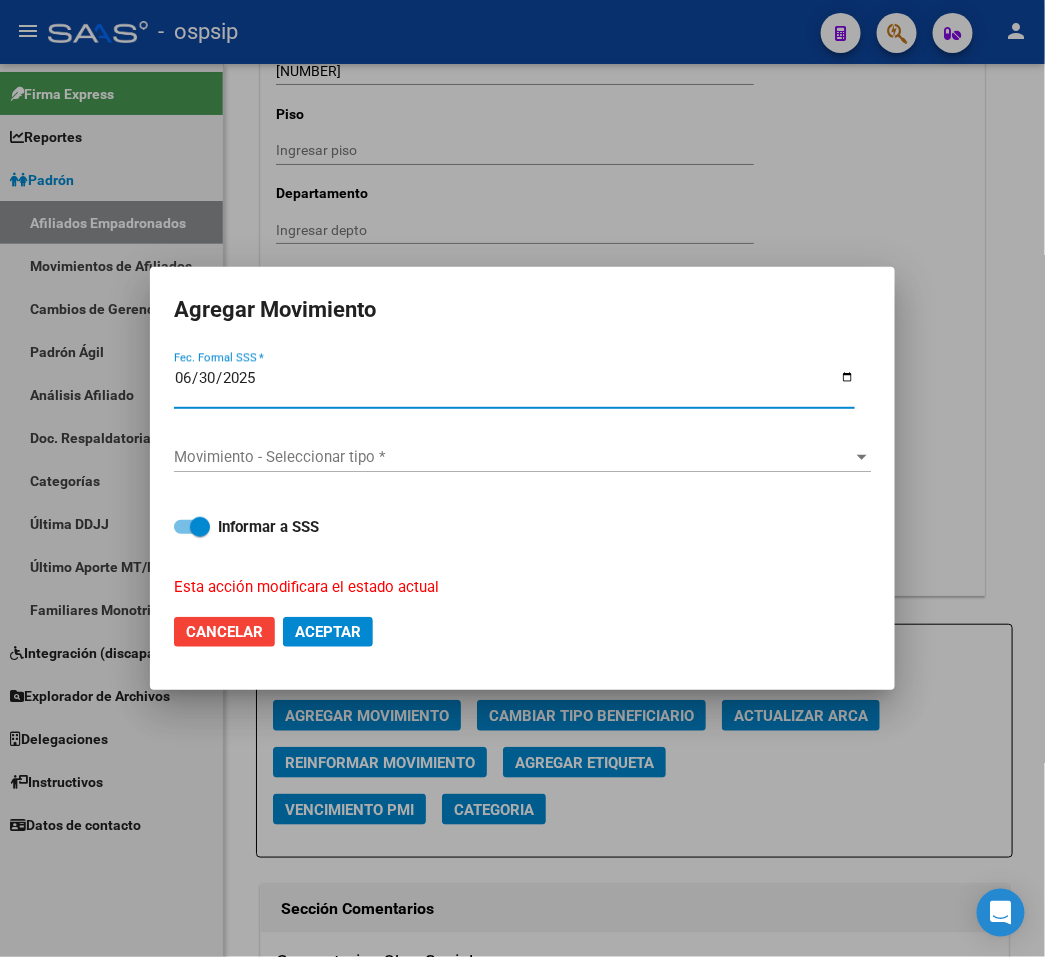 type on "[DATE]" 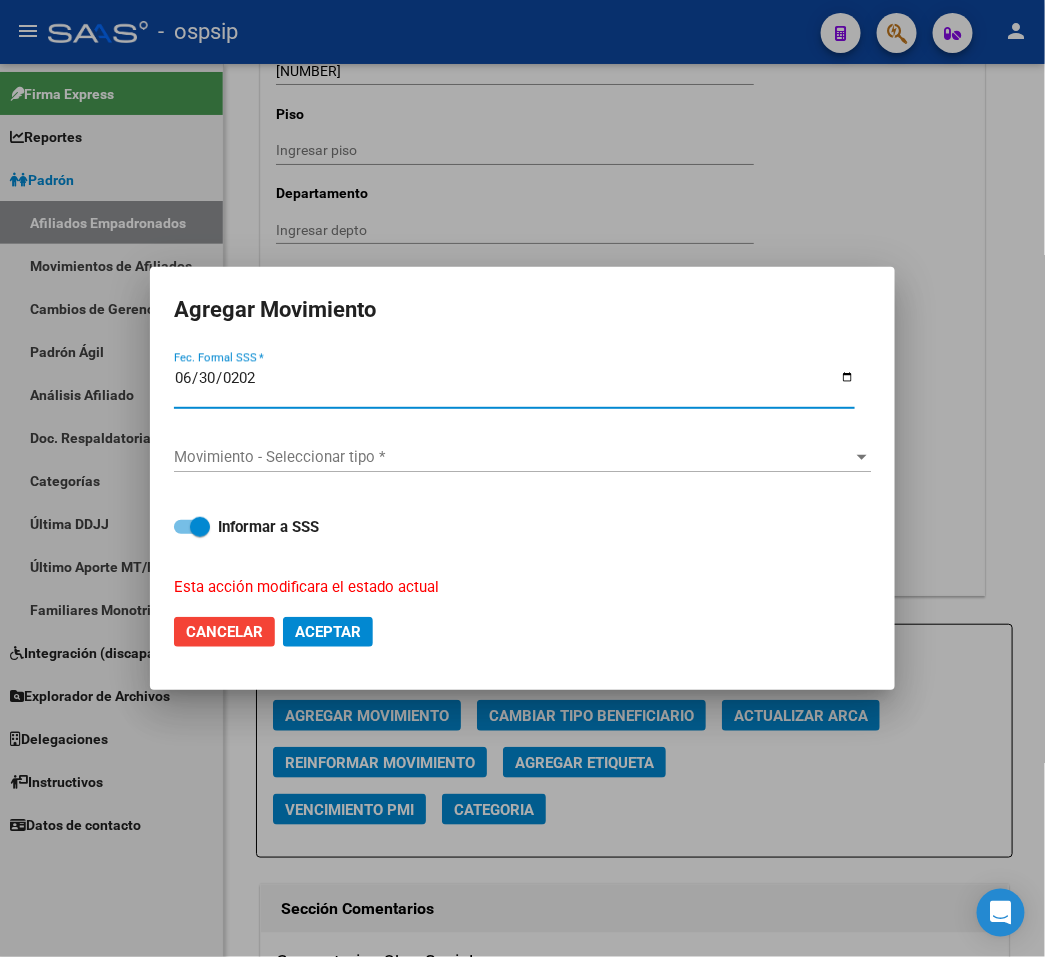 type on "2025-06-30" 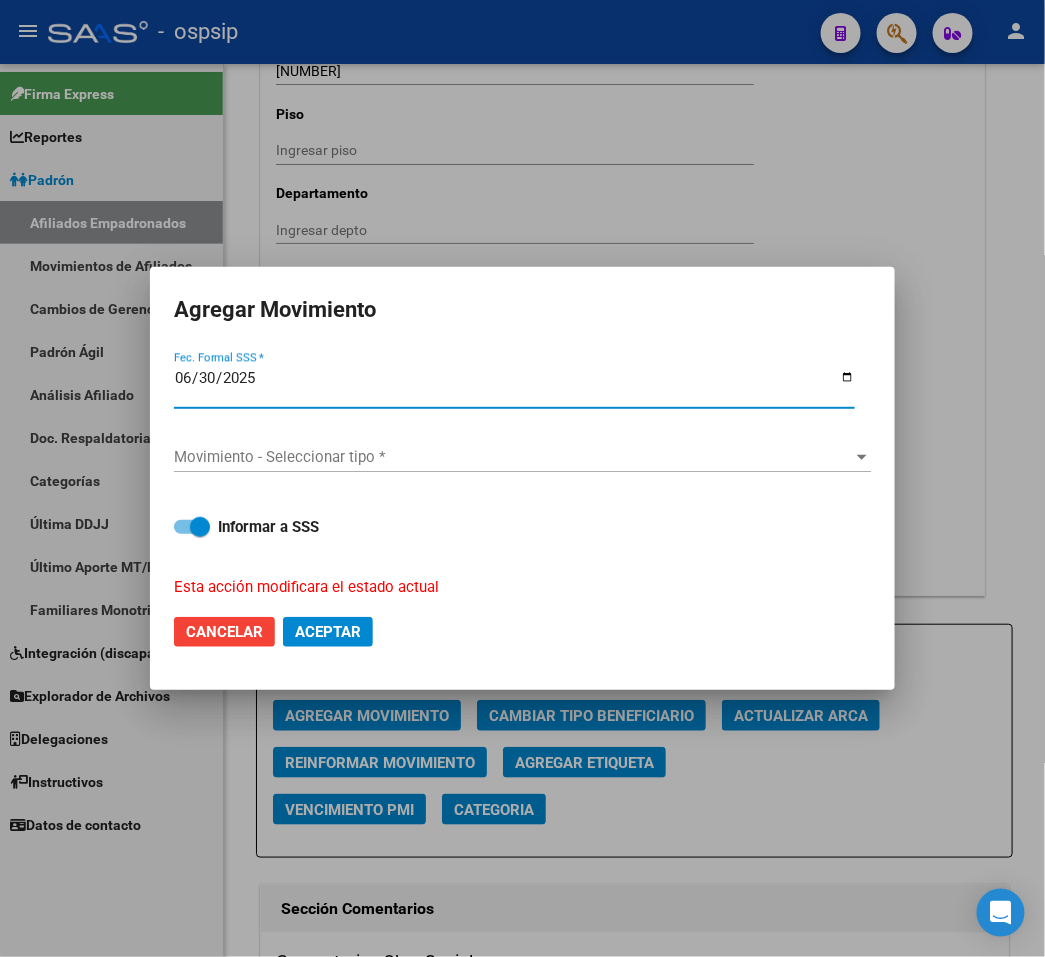 click on "Movimiento - Seleccionar tipo *" at bounding box center (513, 457) 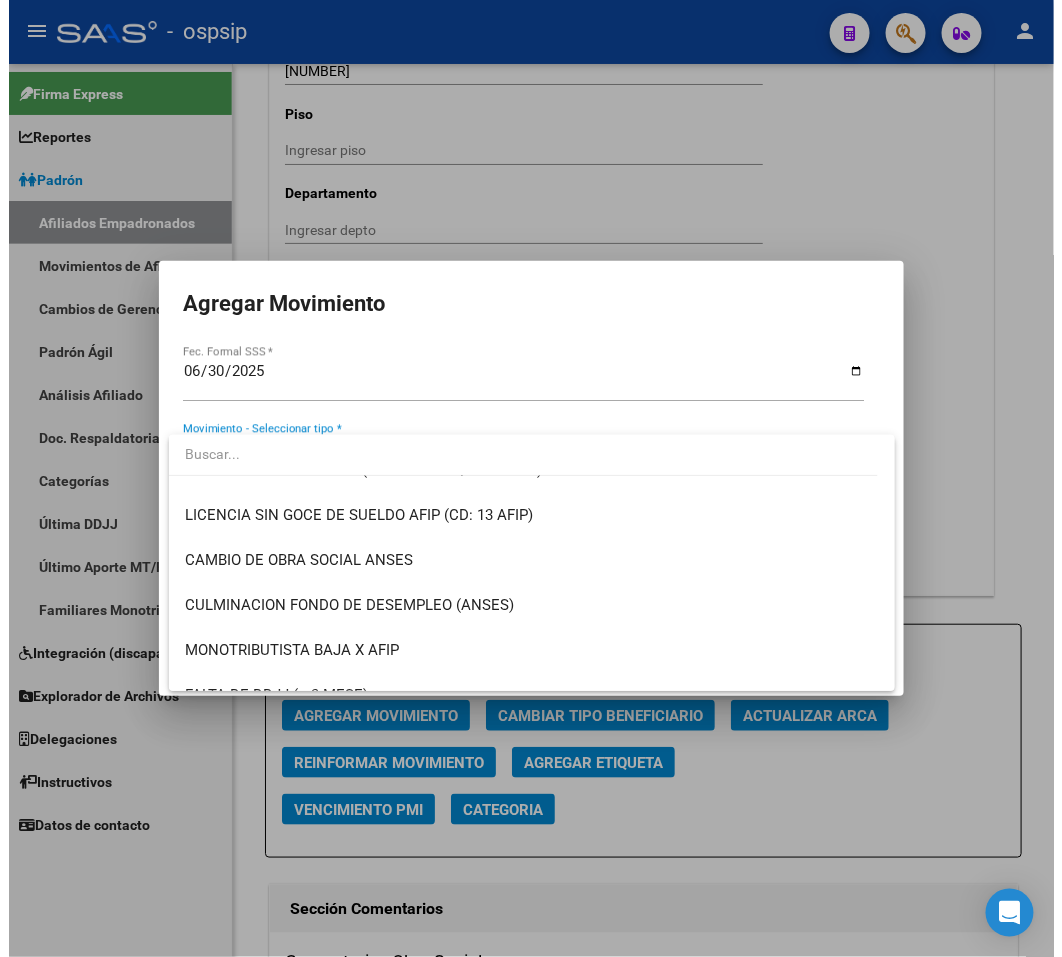 scroll, scrollTop: 444, scrollLeft: 0, axis: vertical 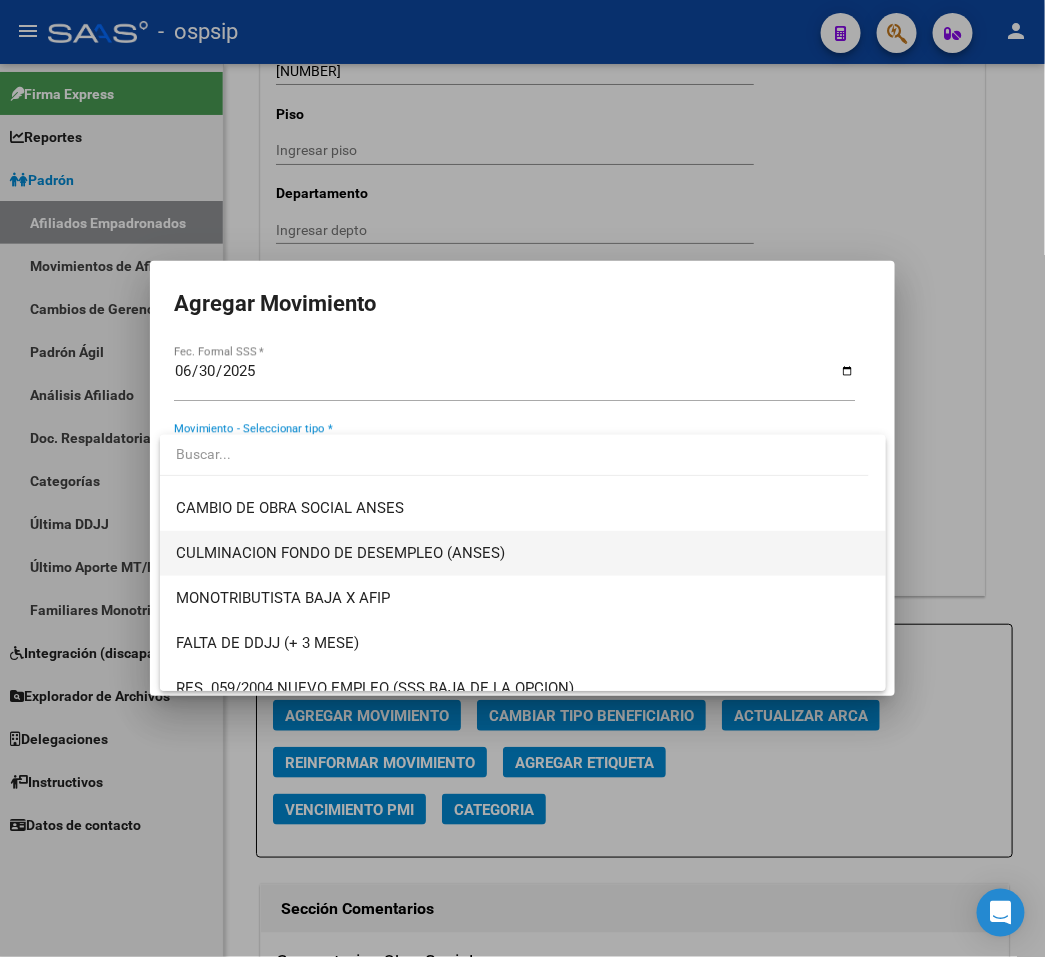 click on "CULMINACION FONDO DE DESEMPLEO (ANSES)" at bounding box center [523, 553] 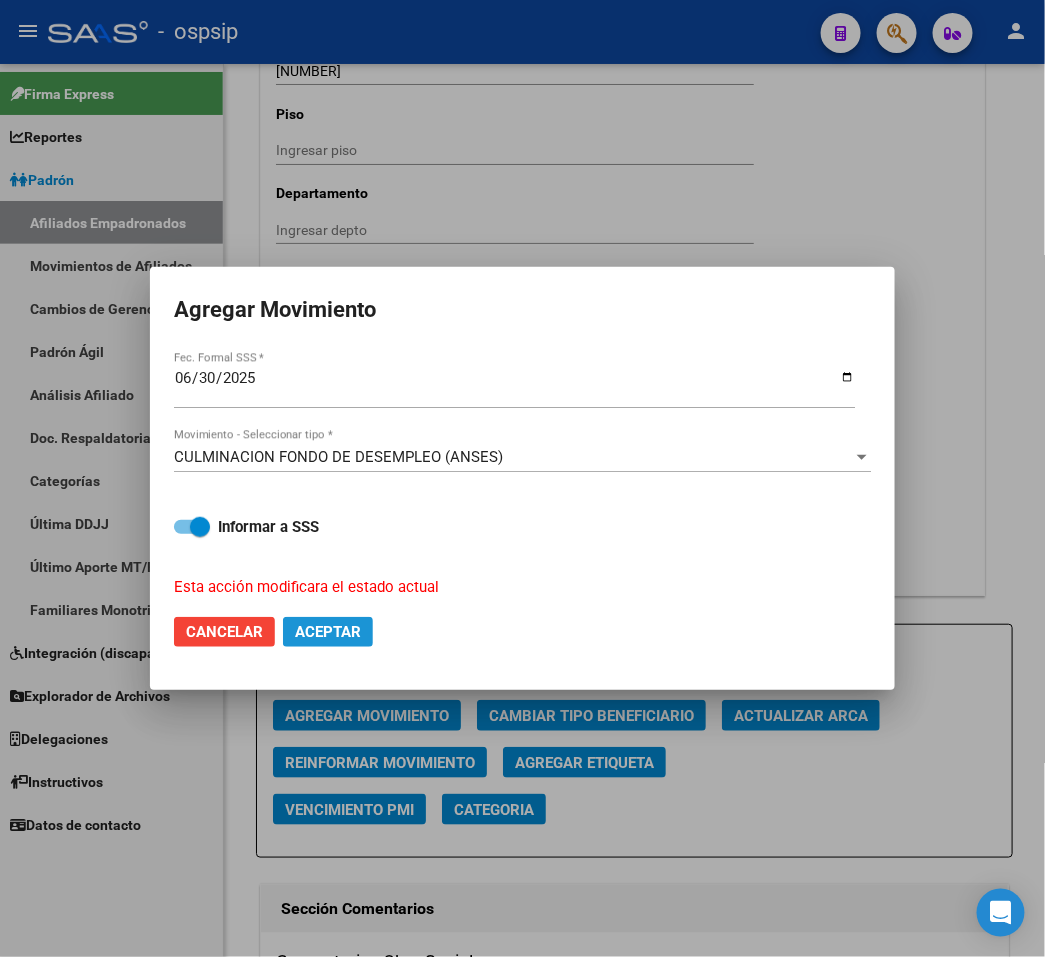 click on "Aceptar" 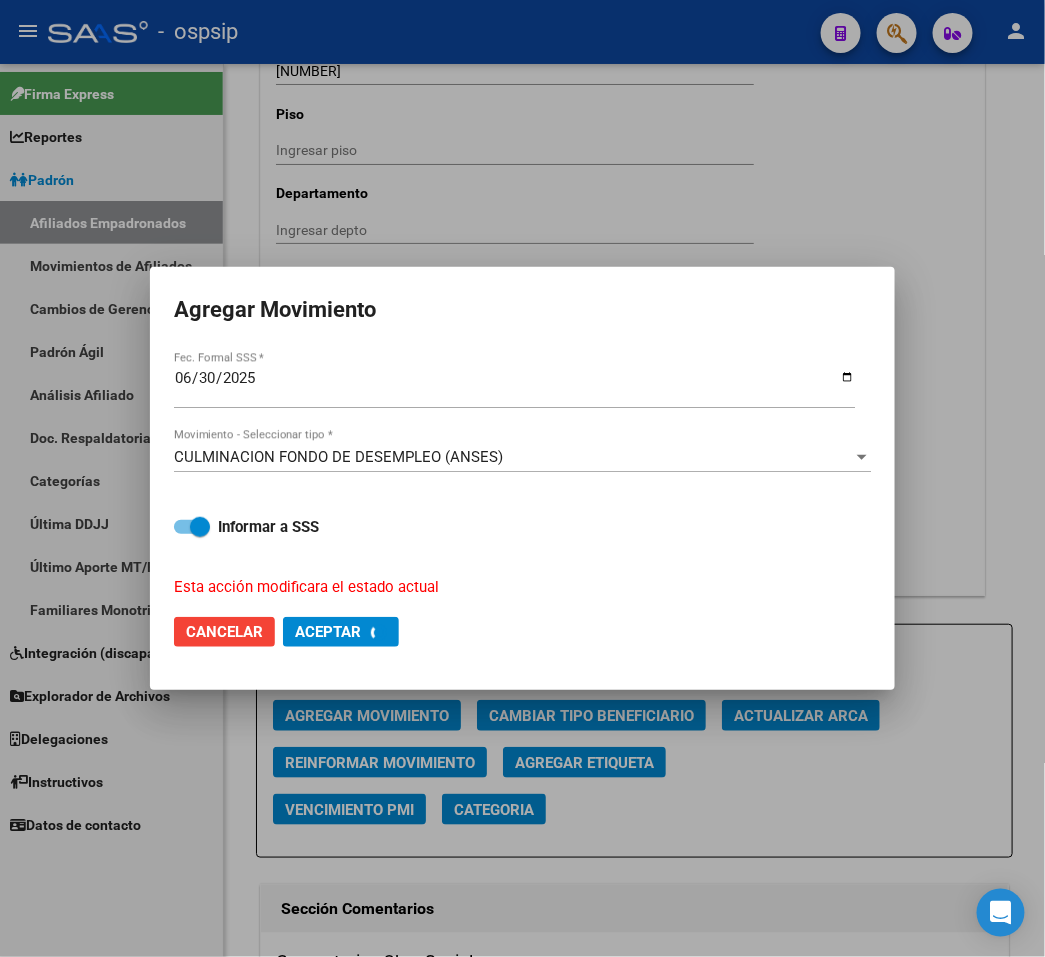 checkbox on "false" 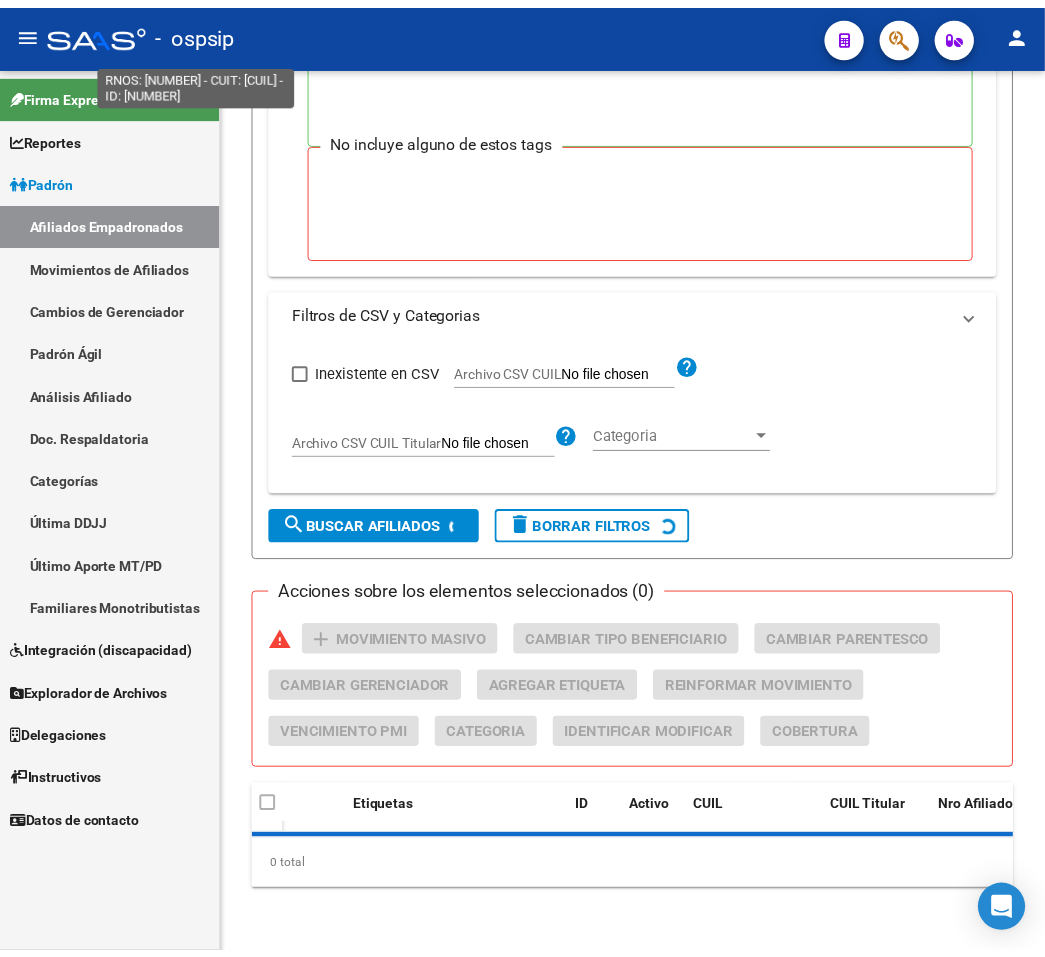 scroll, scrollTop: 431, scrollLeft: 0, axis: vertical 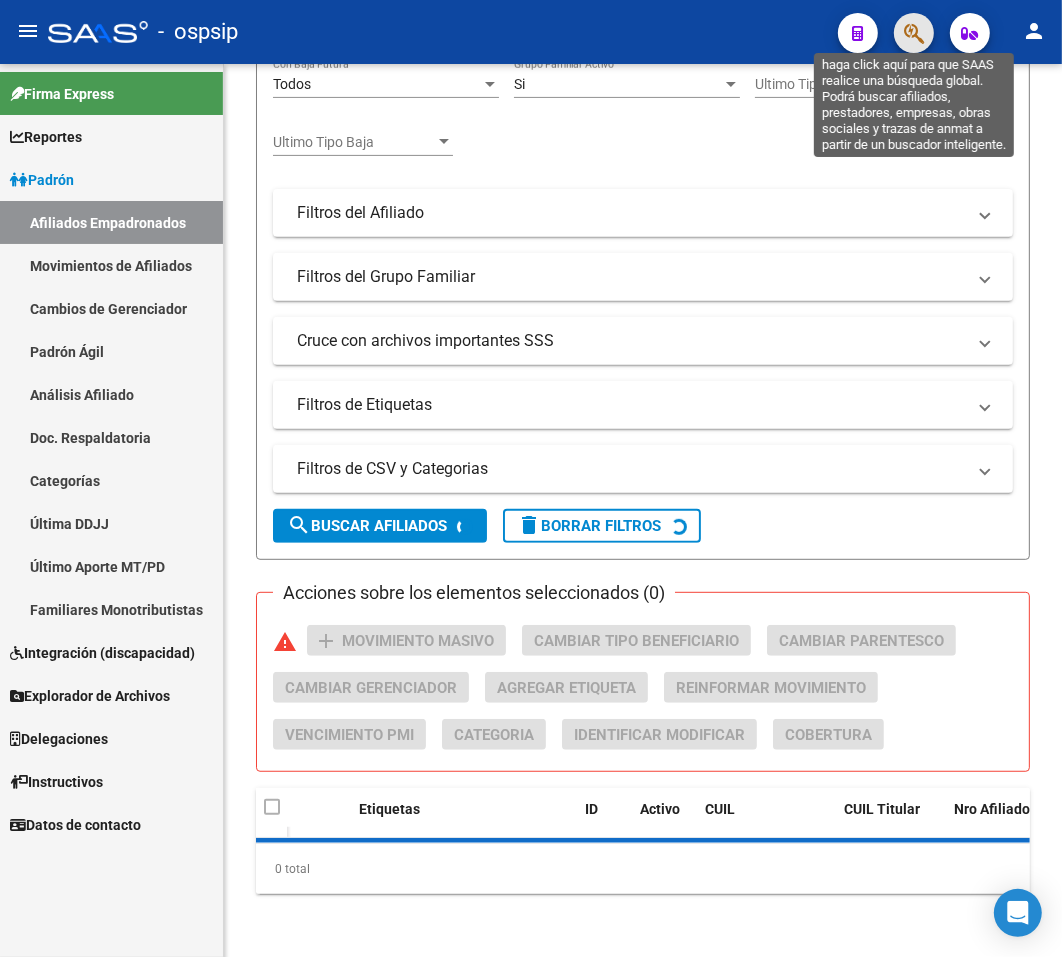 click 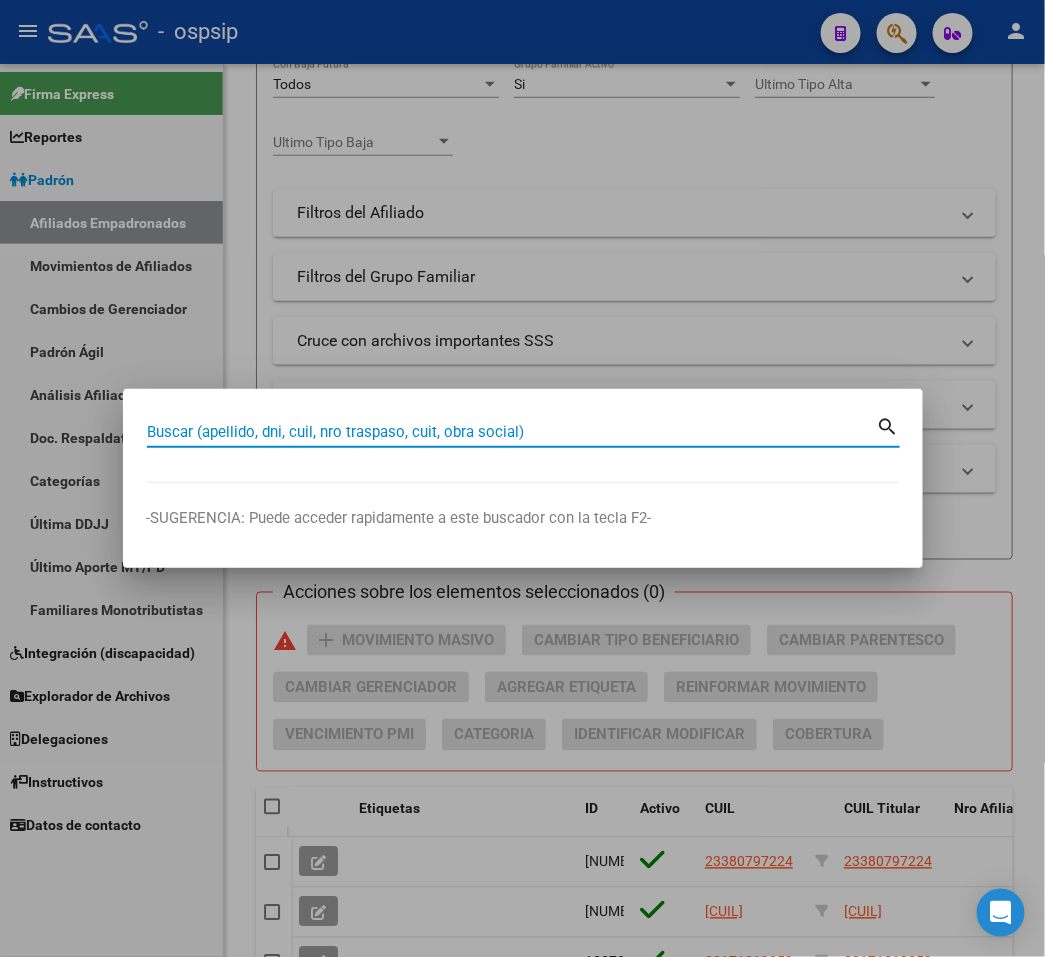 scroll, scrollTop: 942, scrollLeft: 0, axis: vertical 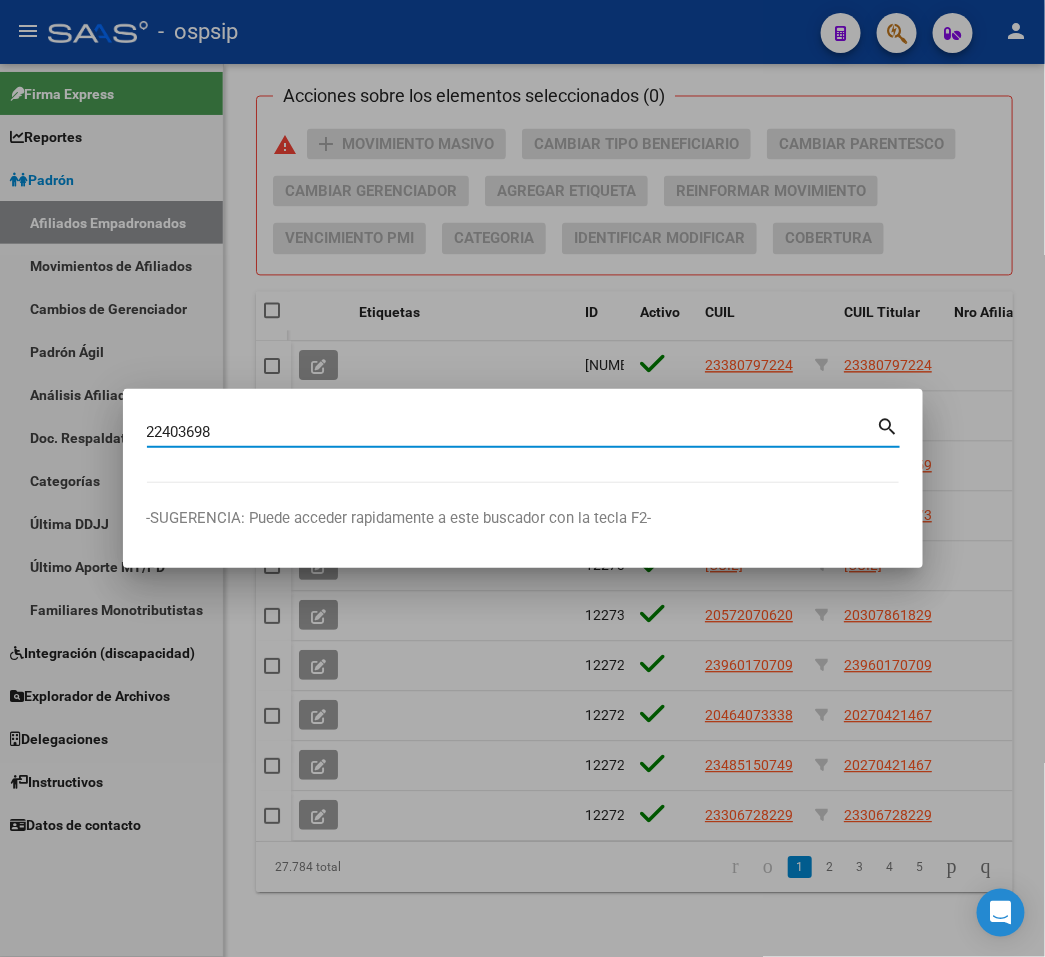 type on "22403698" 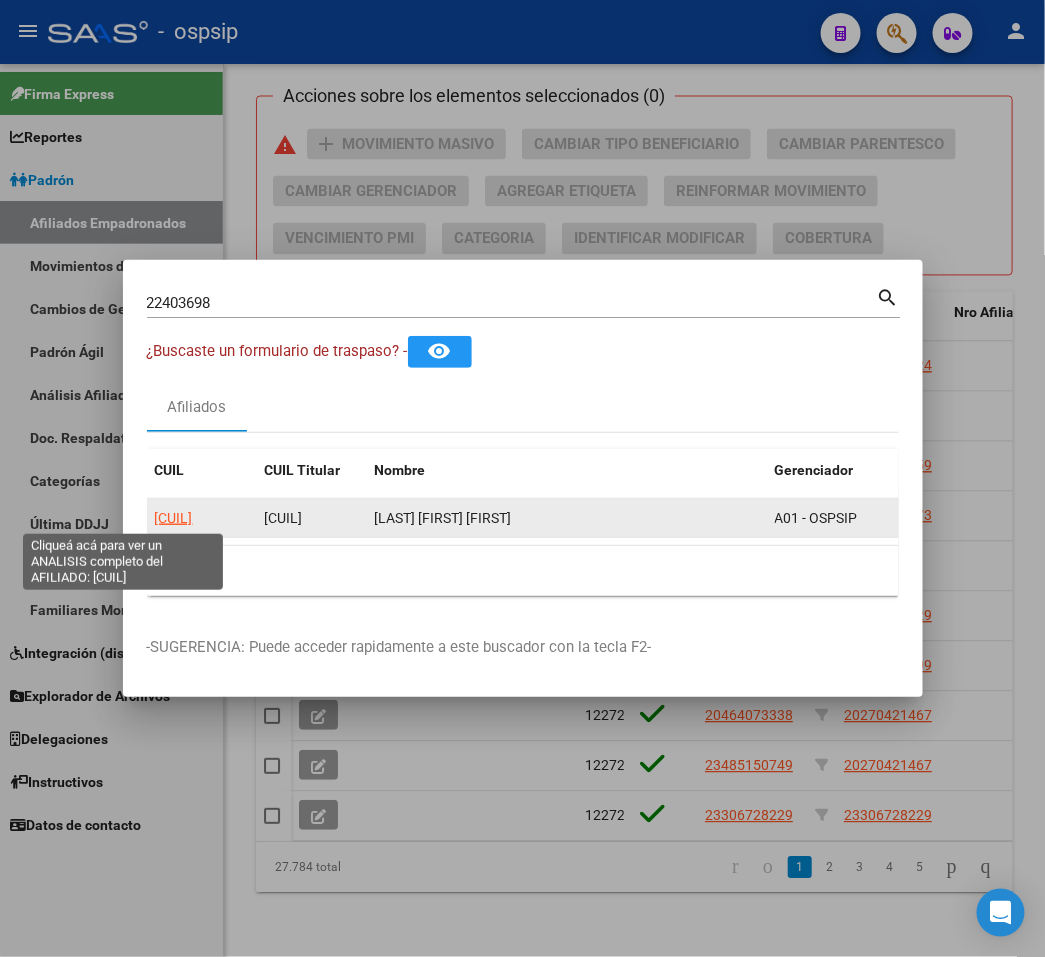 click on "[CUIL]" 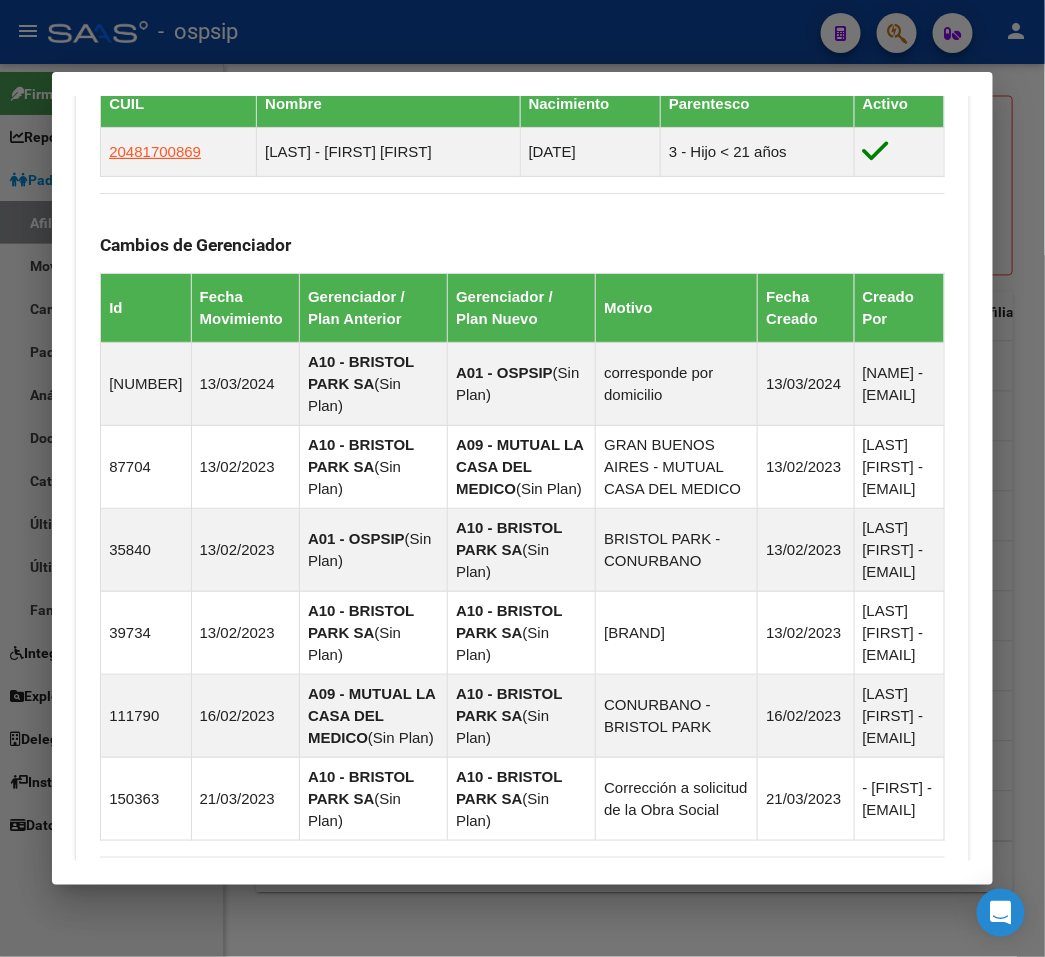 scroll, scrollTop: 1558, scrollLeft: 0, axis: vertical 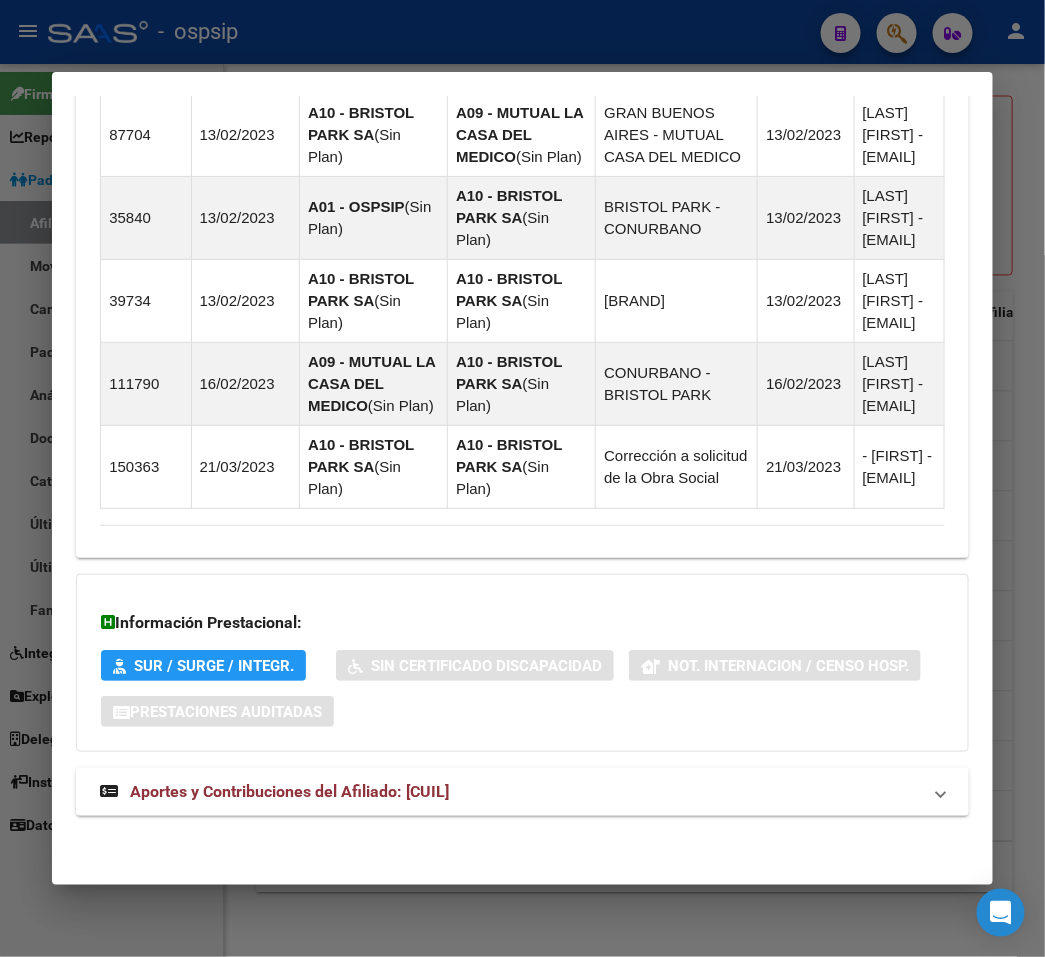 click on "Aportes y Contribuciones del Afiliado: [CUIL]" at bounding box center [510, 792] 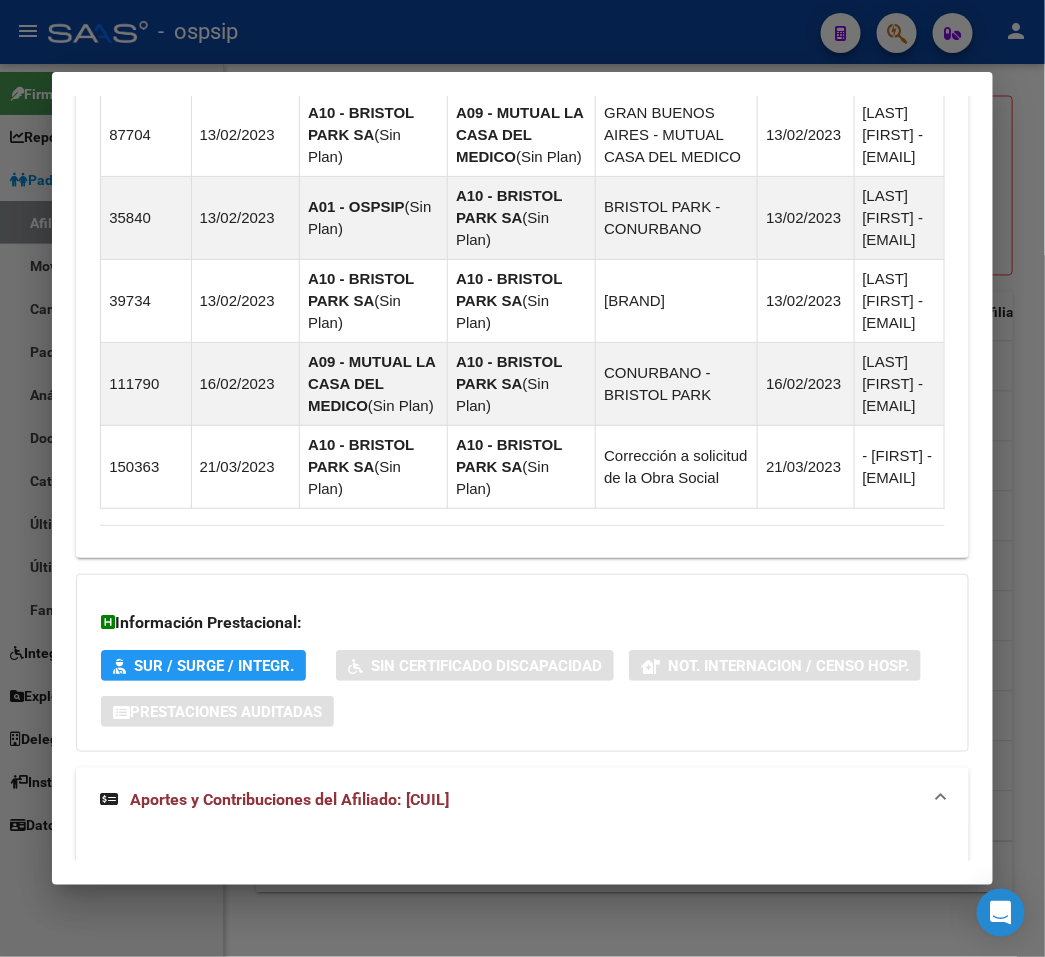 scroll, scrollTop: 2102, scrollLeft: 0, axis: vertical 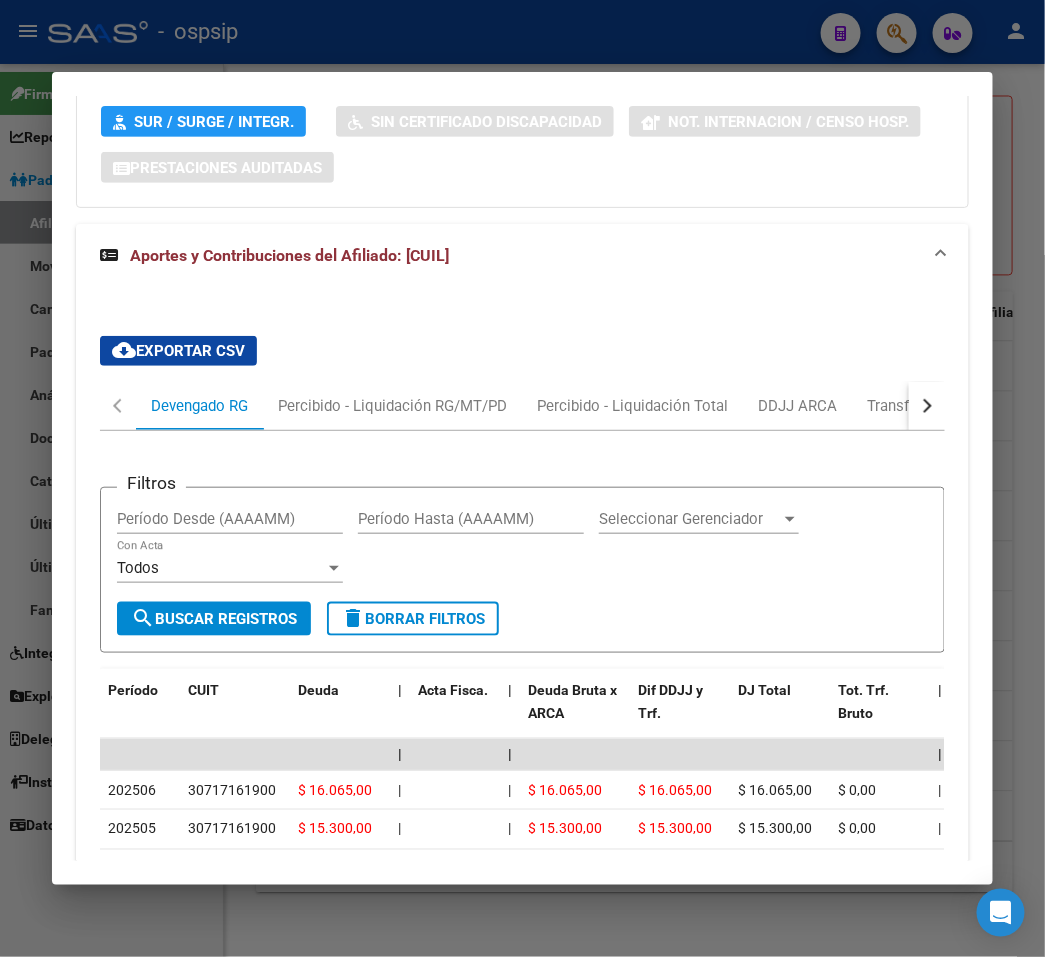 click at bounding box center [925, 406] 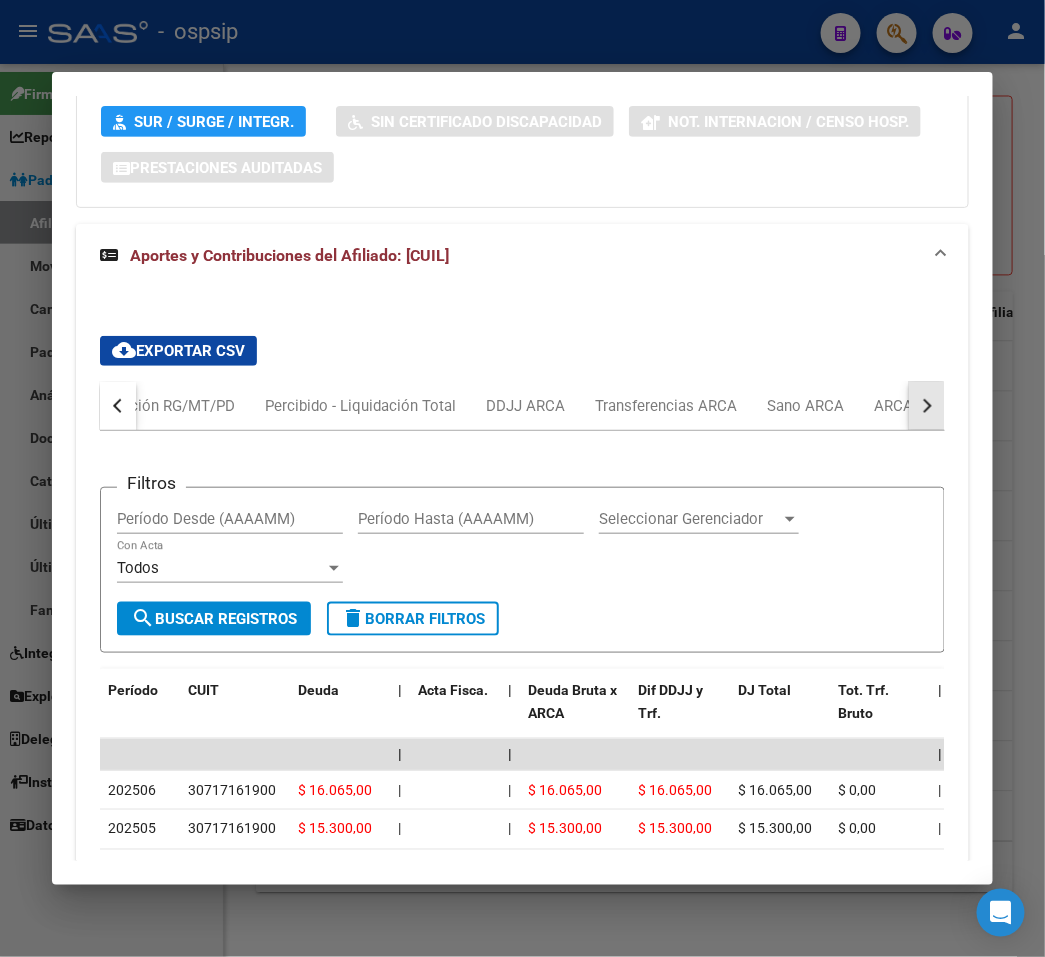 click at bounding box center (925, 406) 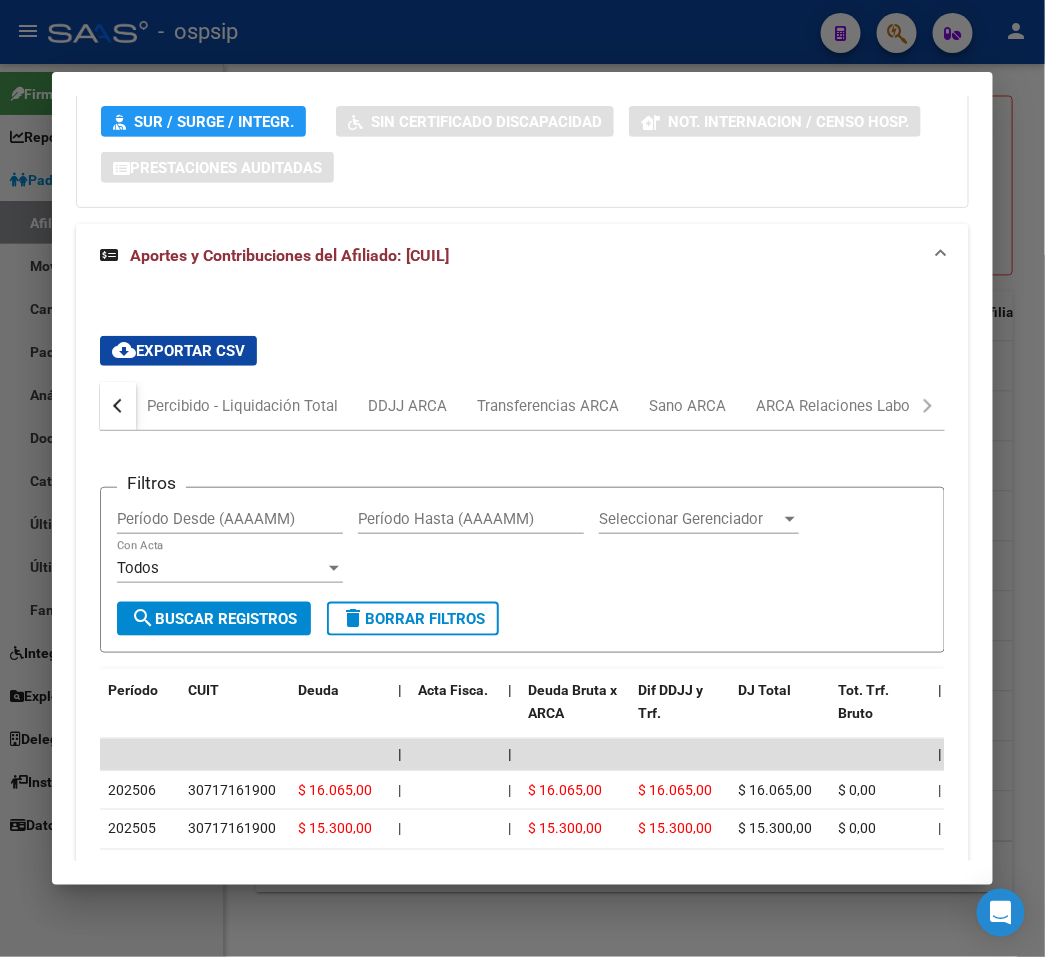 click on "Devengado RG Percibido - Liquidación RG/MT/PD Percibido - Liquidación Total DDJJ ARCA Transferencias ARCA Sano ARCA ARCA Relaciones Laborales" at bounding box center (522, 406) 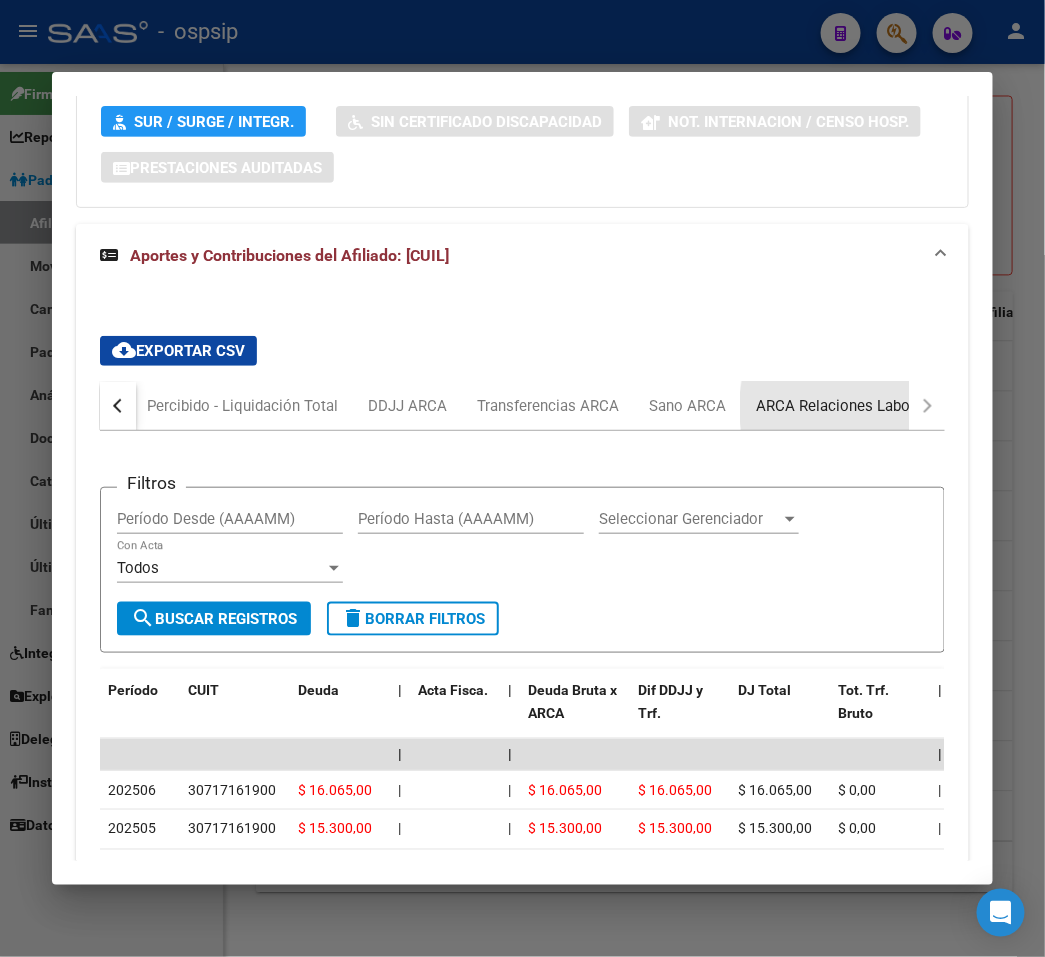 click on "ARCA Relaciones Laborales" at bounding box center [849, 406] 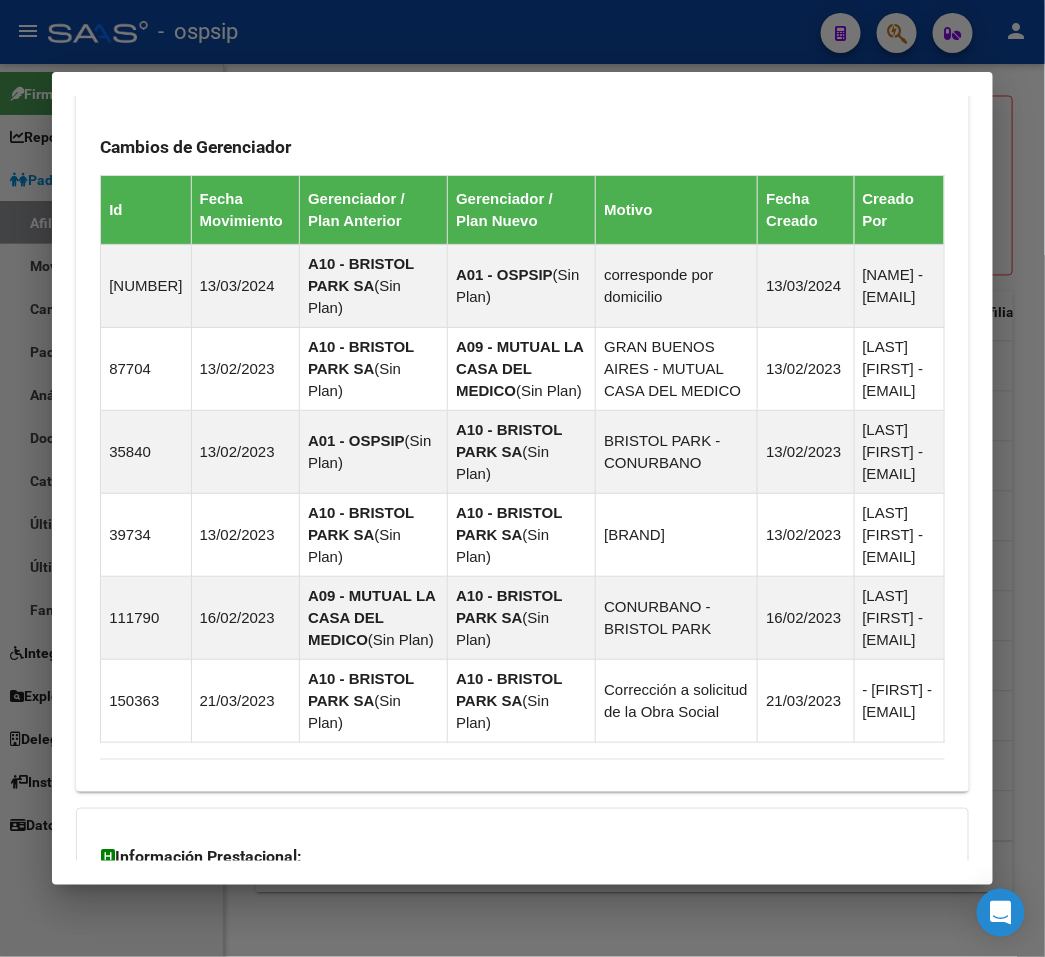 scroll, scrollTop: 2102, scrollLeft: 0, axis: vertical 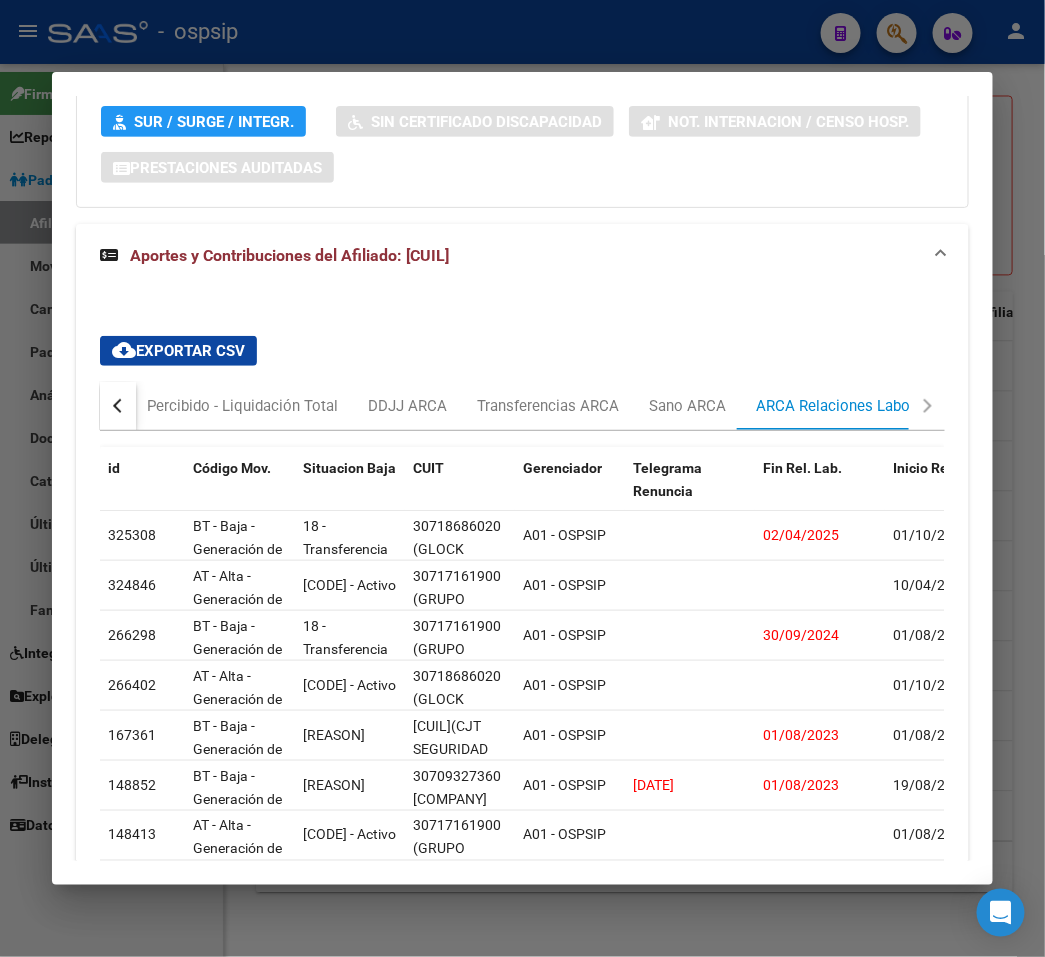 click at bounding box center [120, 406] 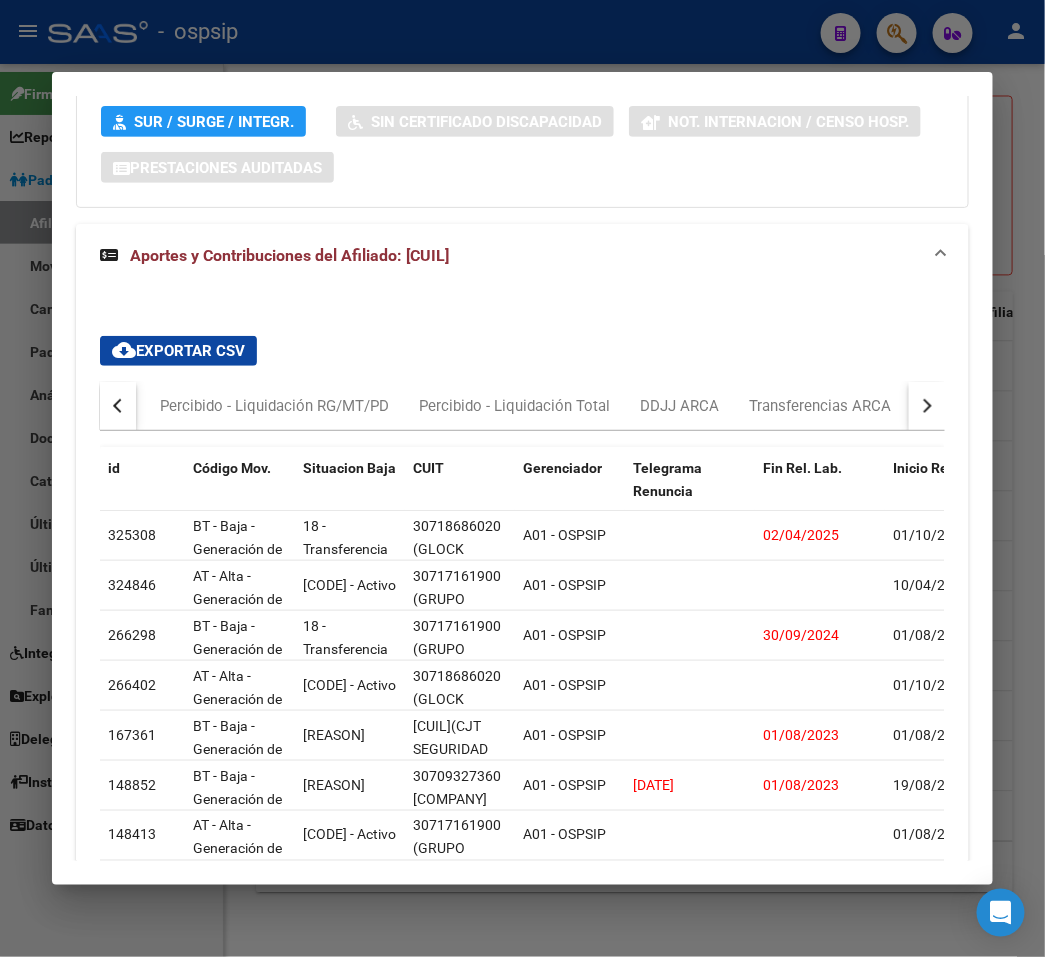 click at bounding box center (120, 406) 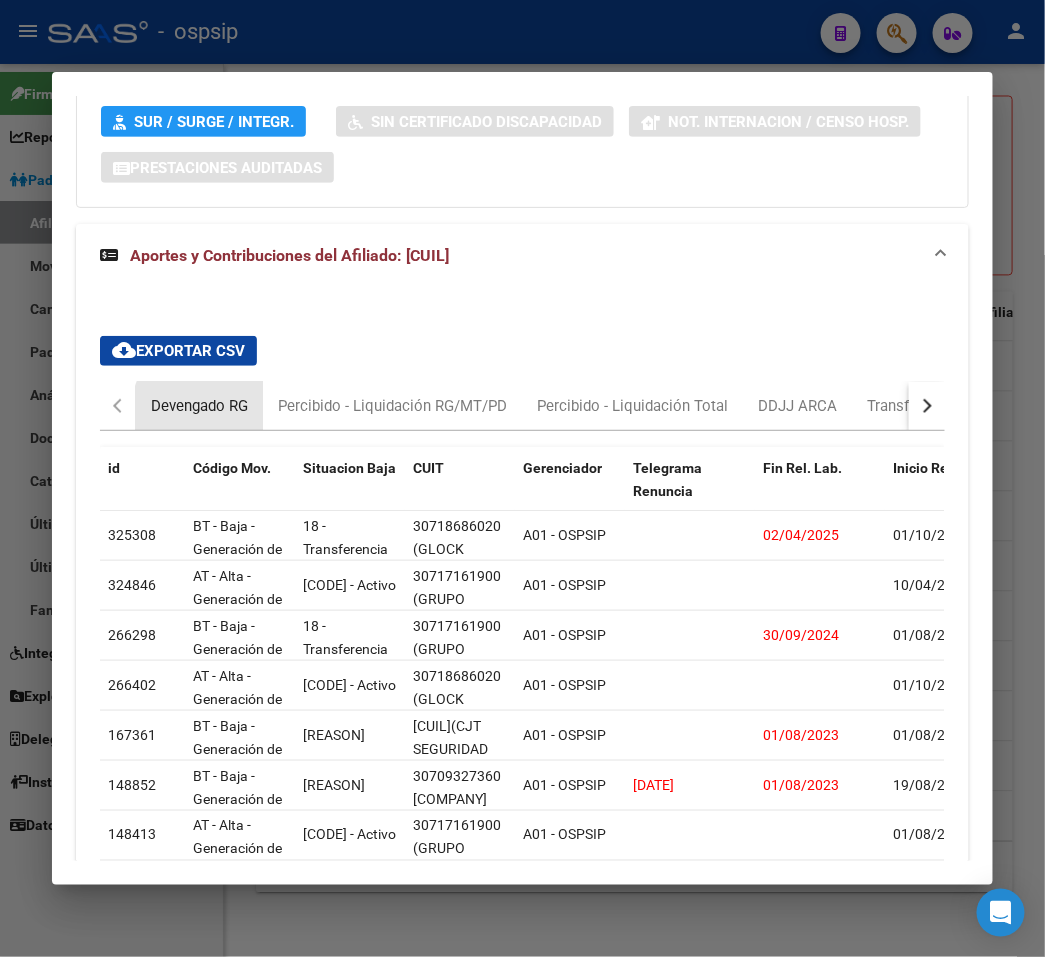 click on "Devengado RG" at bounding box center [199, 406] 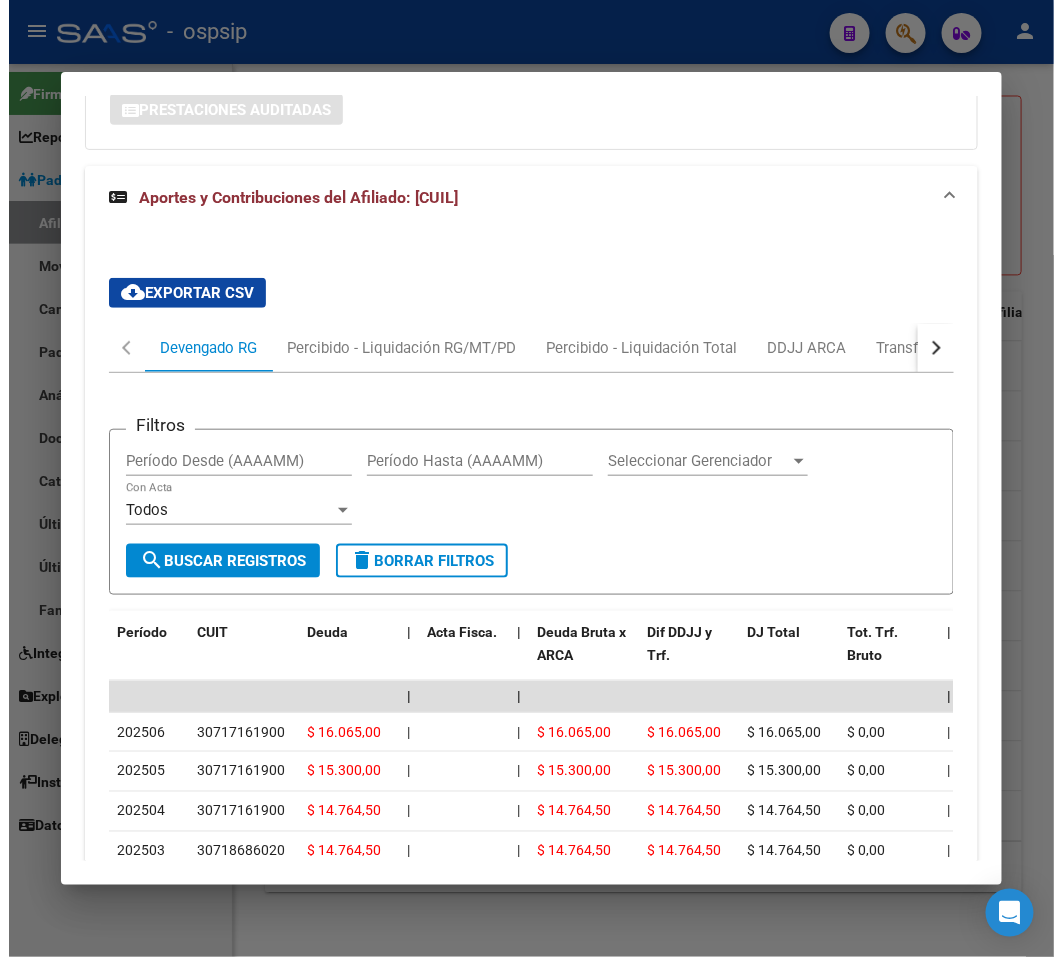 scroll, scrollTop: 2546, scrollLeft: 0, axis: vertical 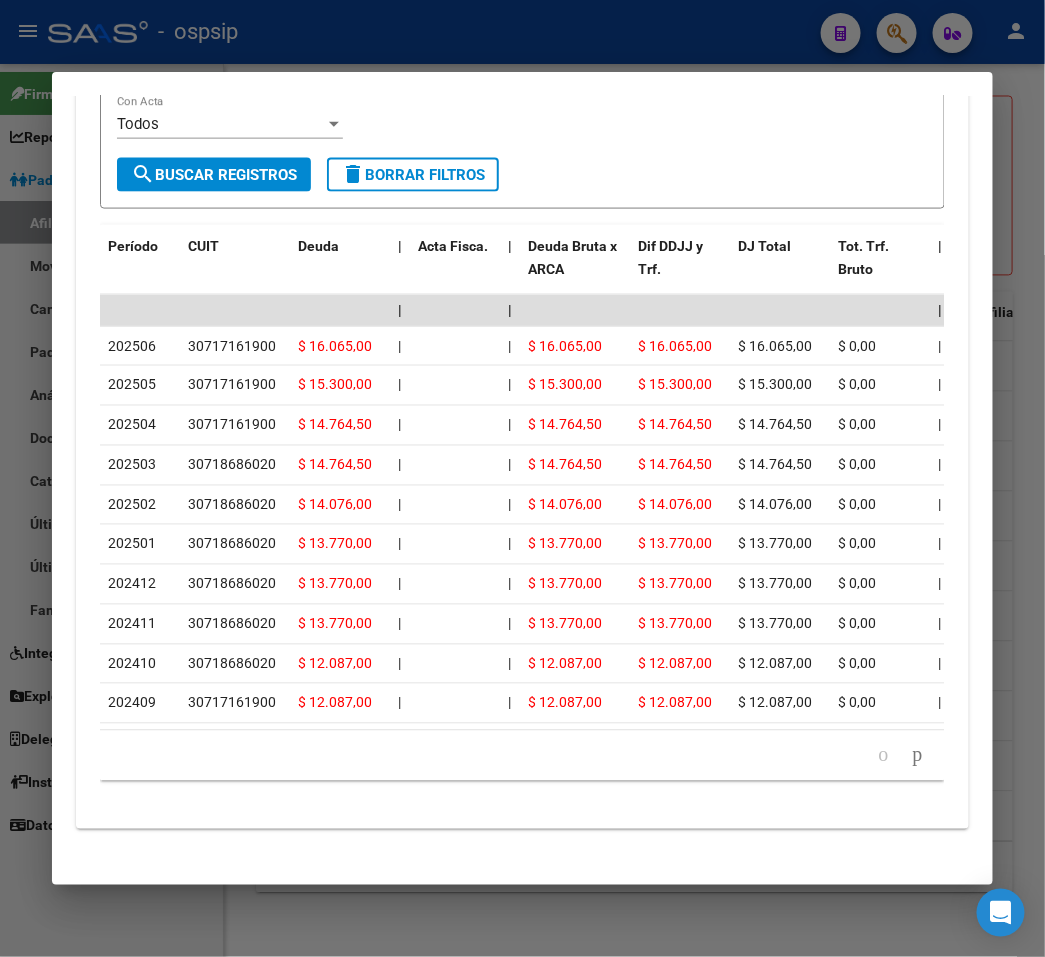click at bounding box center (522, 478) 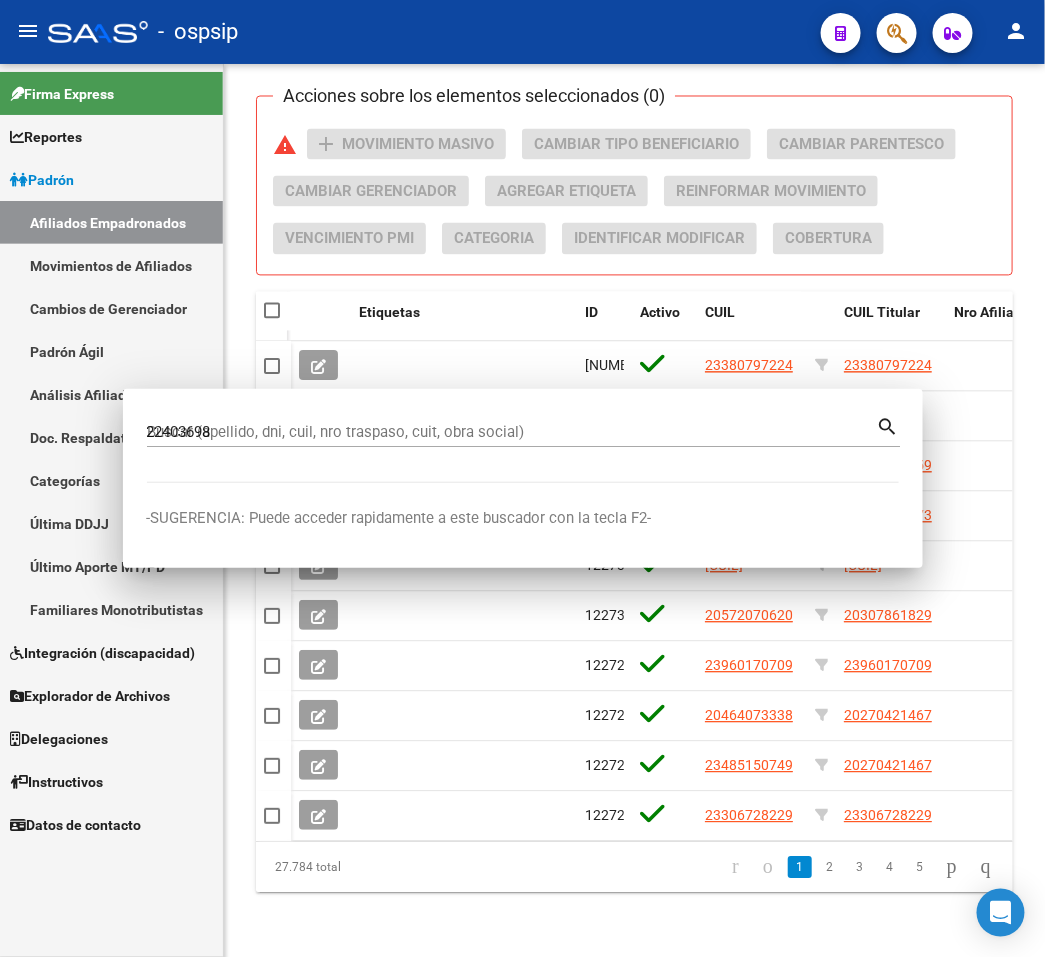 type 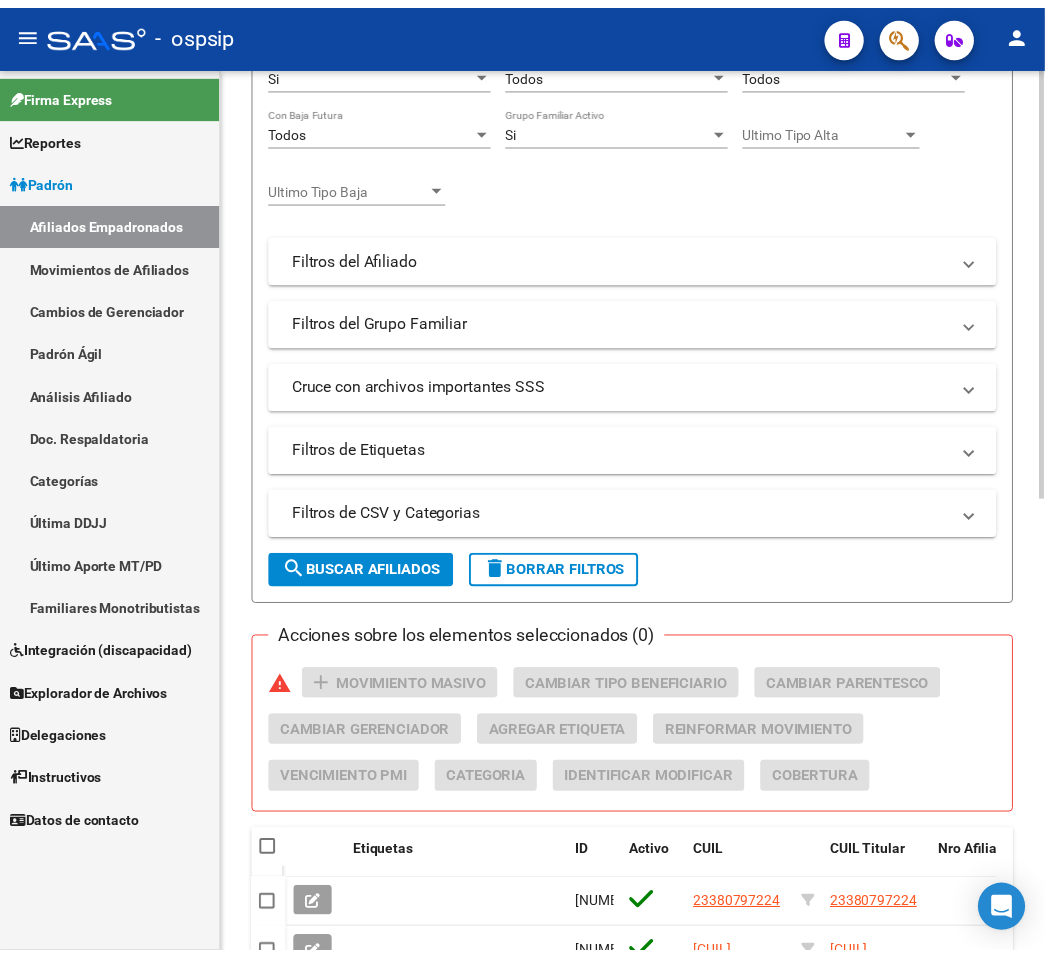 scroll, scrollTop: 0, scrollLeft: 0, axis: both 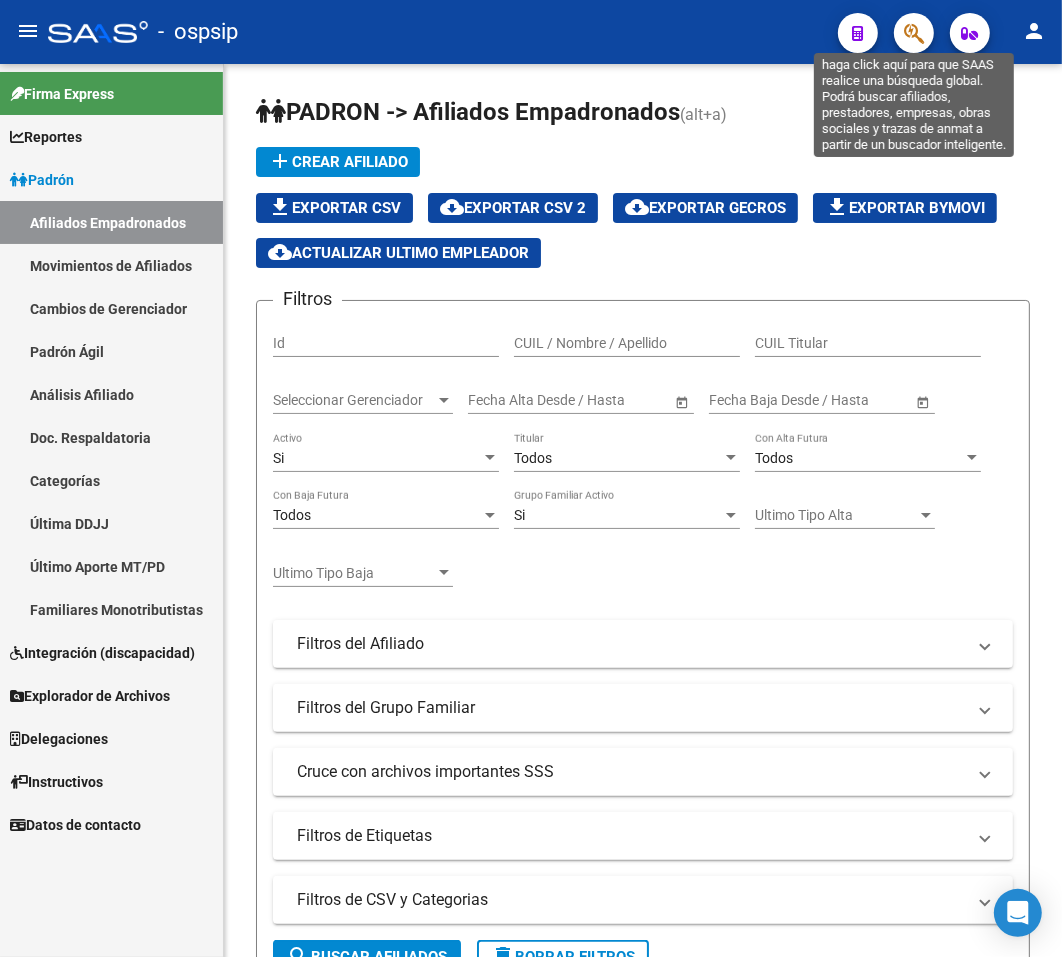 click 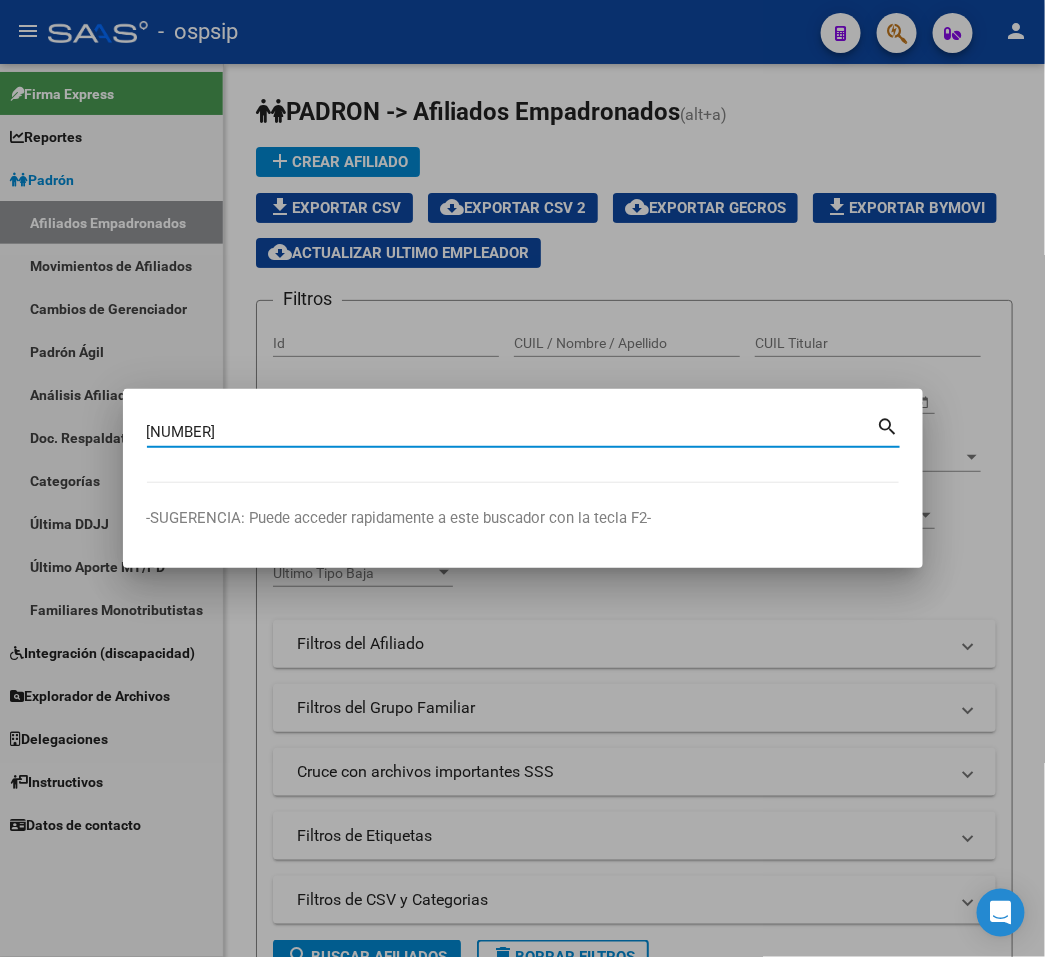 type on "[NUMBER]" 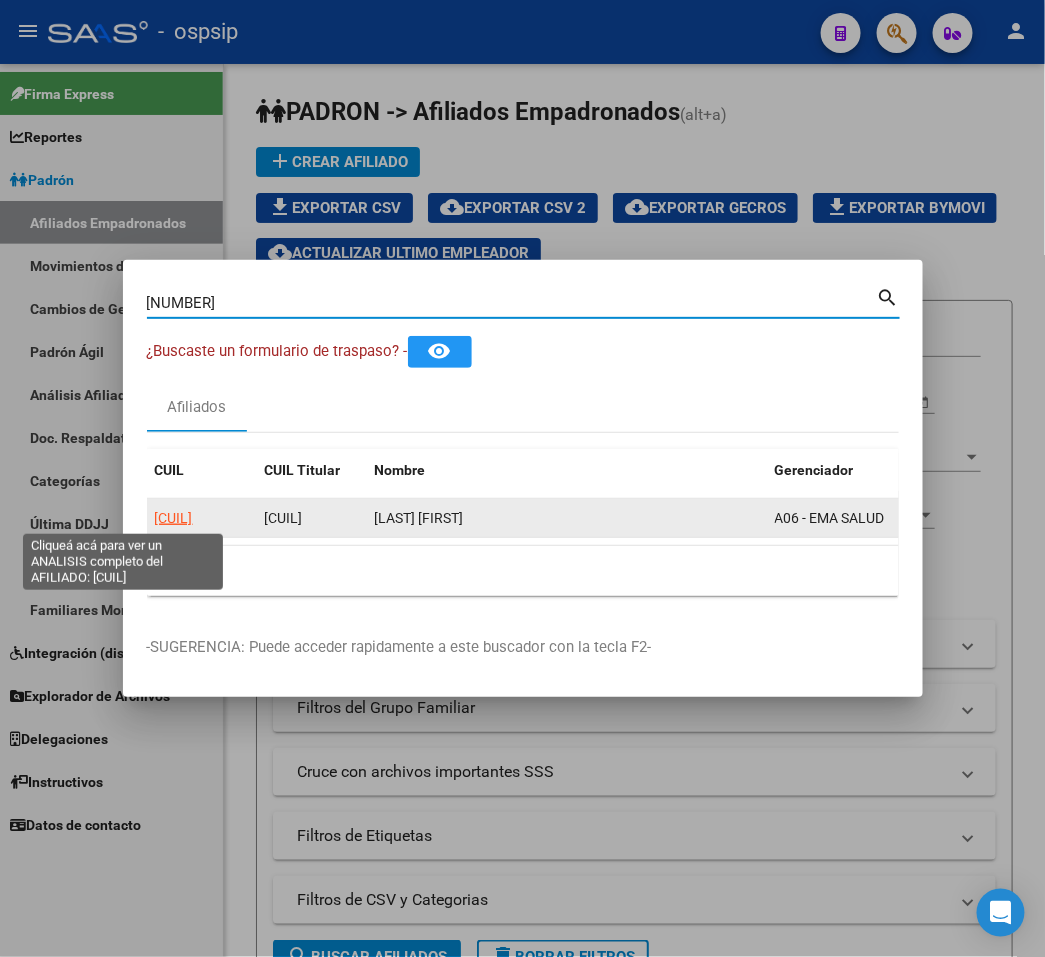 click on "[CUIL]" 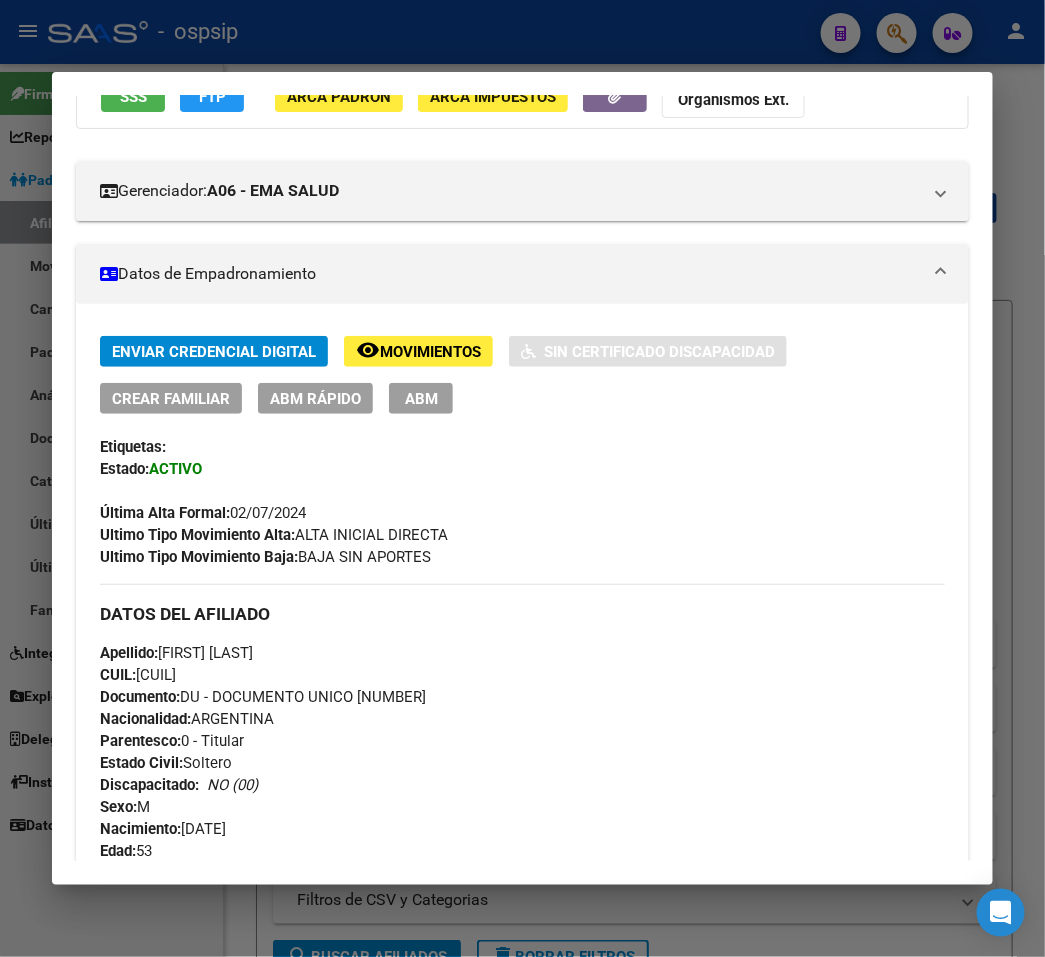 scroll, scrollTop: 222, scrollLeft: 0, axis: vertical 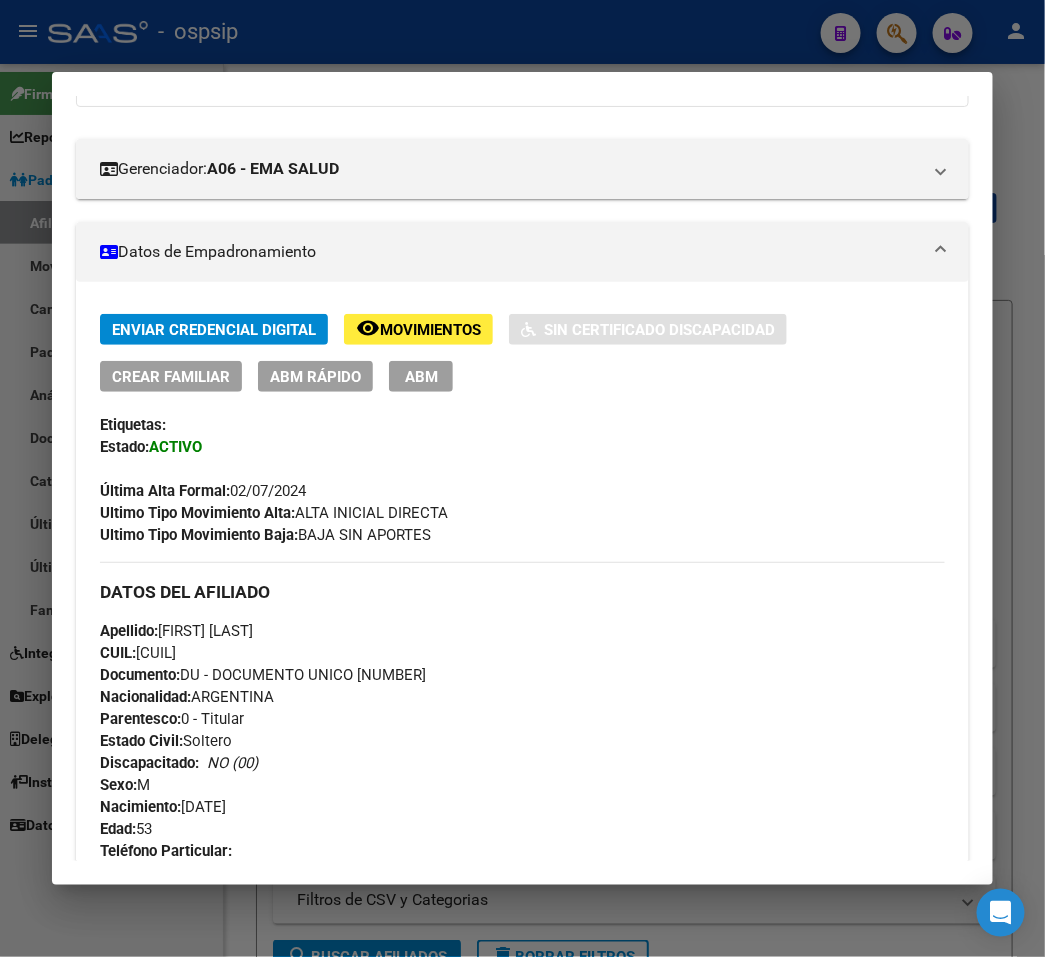 click at bounding box center [522, 478] 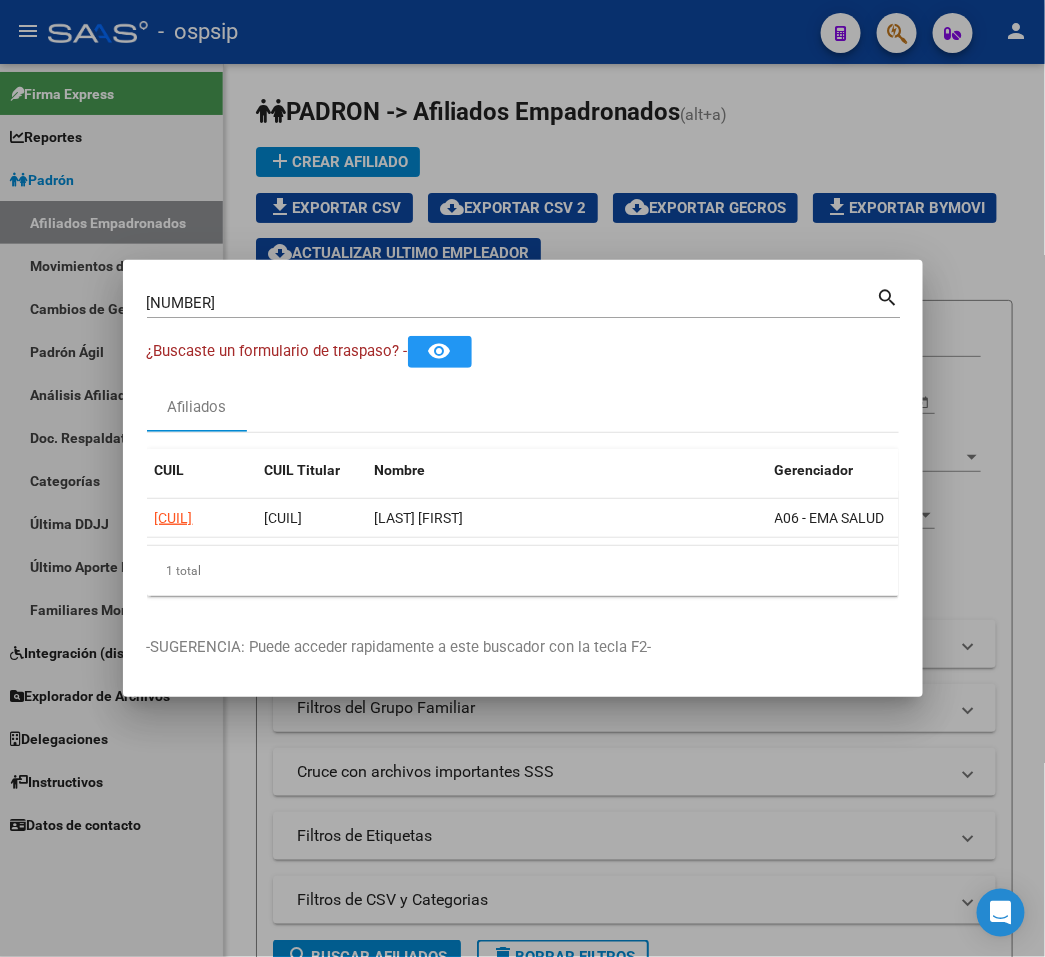 click at bounding box center (522, 478) 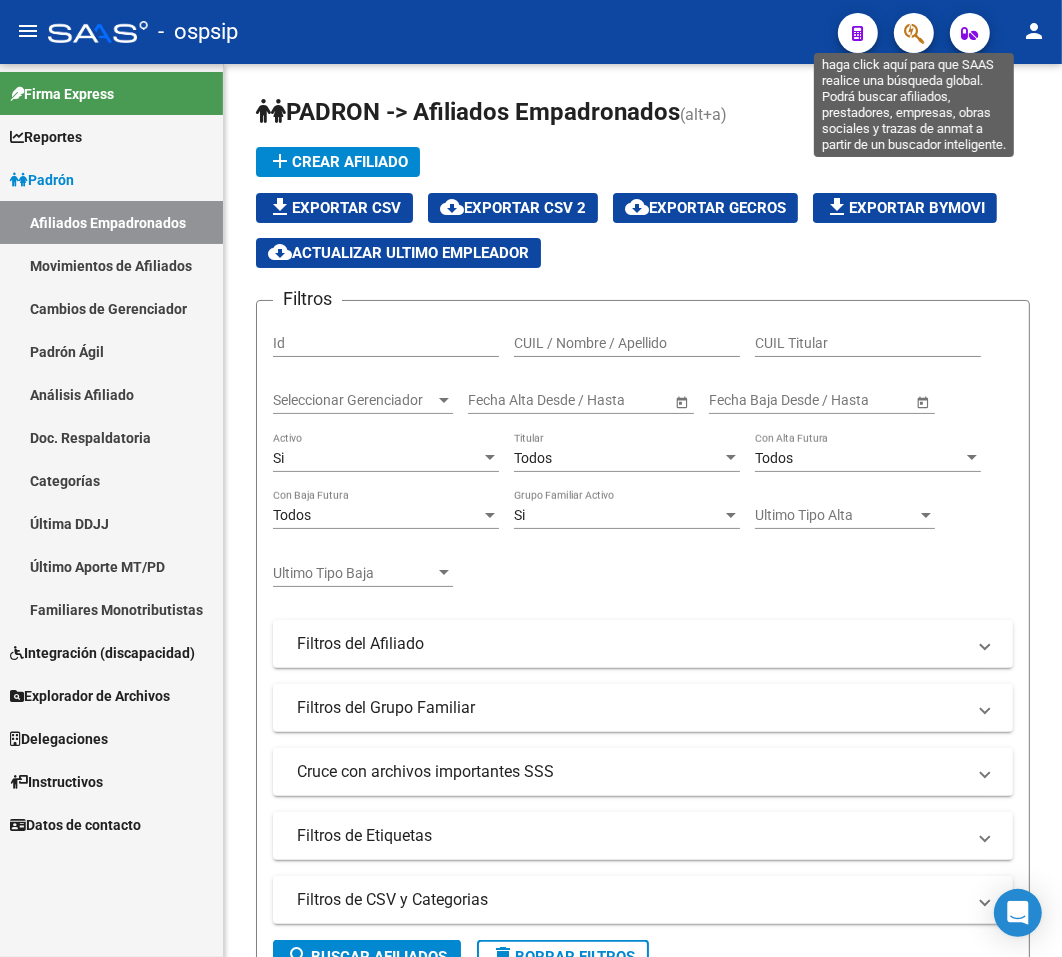 click 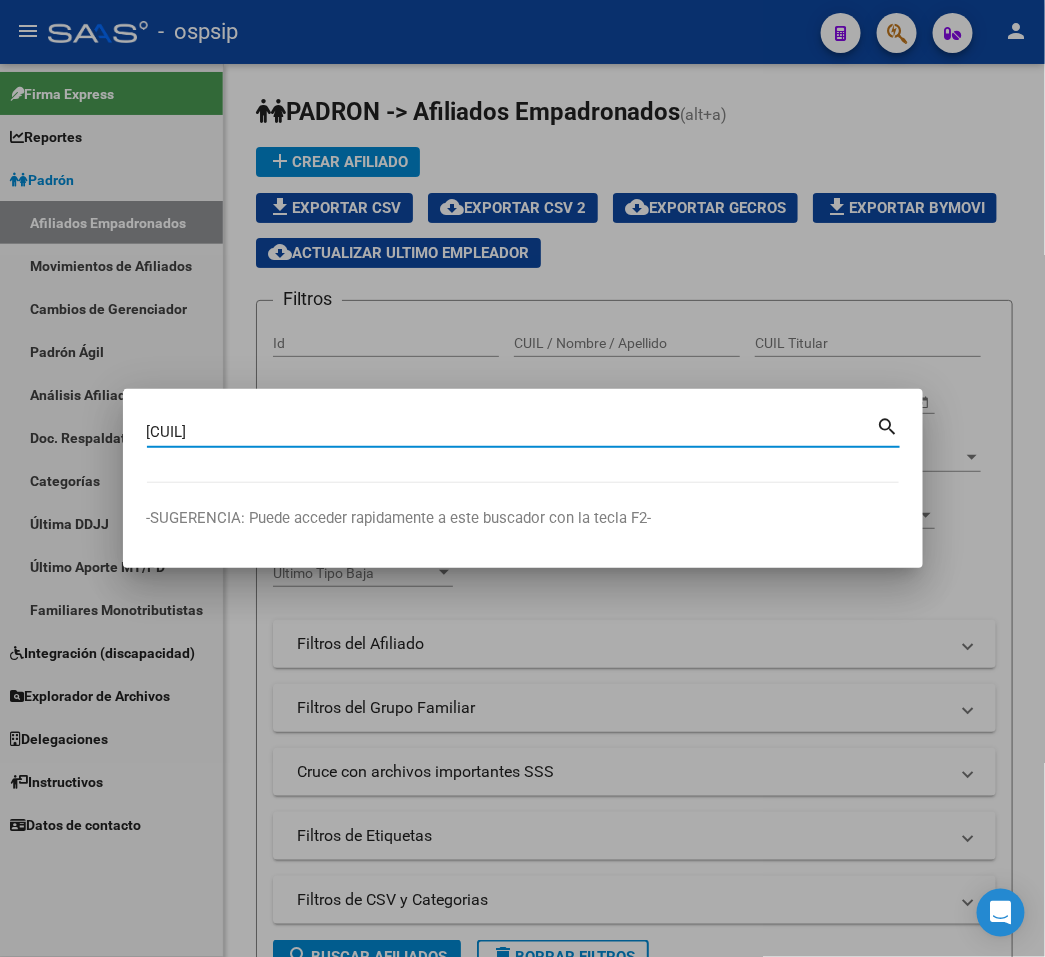 type on "[CUIL]" 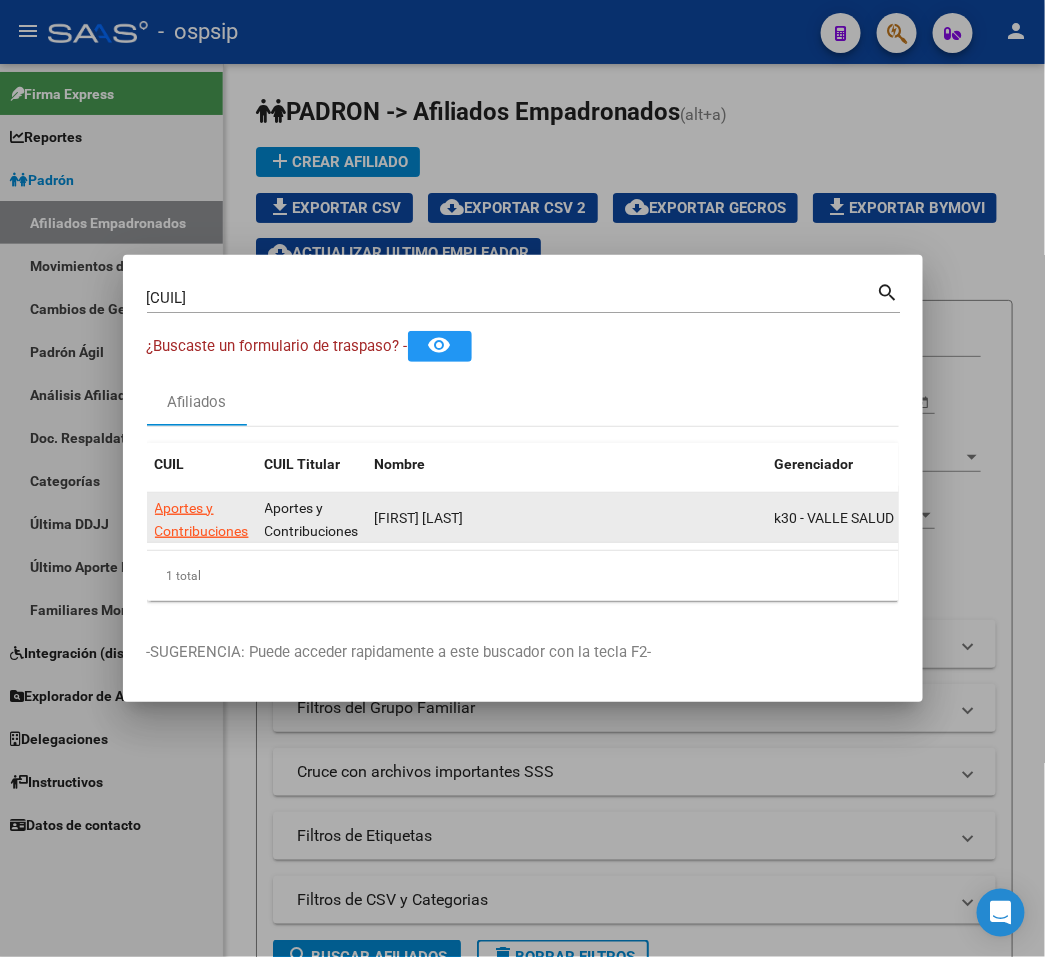 click on "Aportes y Contribuciones del Afiliado: [CUIL]" 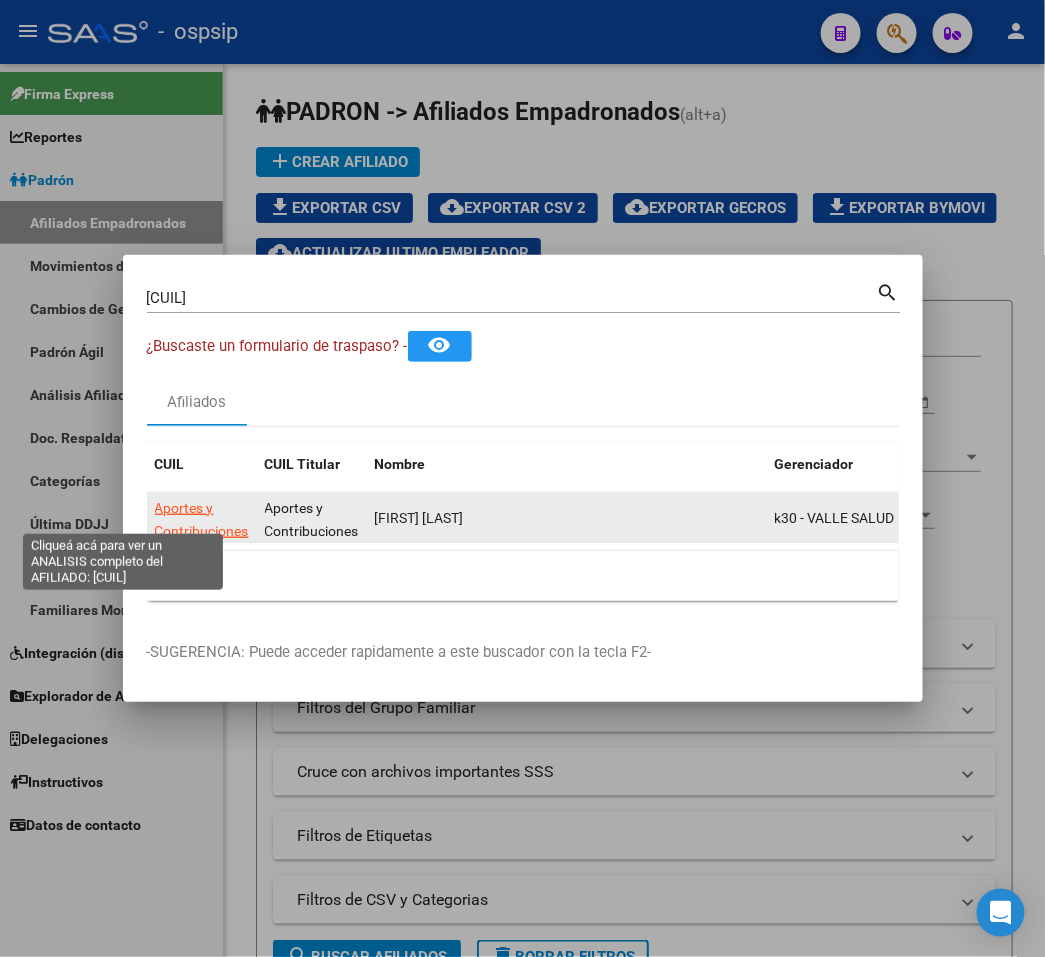 click on "Aportes y Contribuciones del Afiliado: [CUIL]" 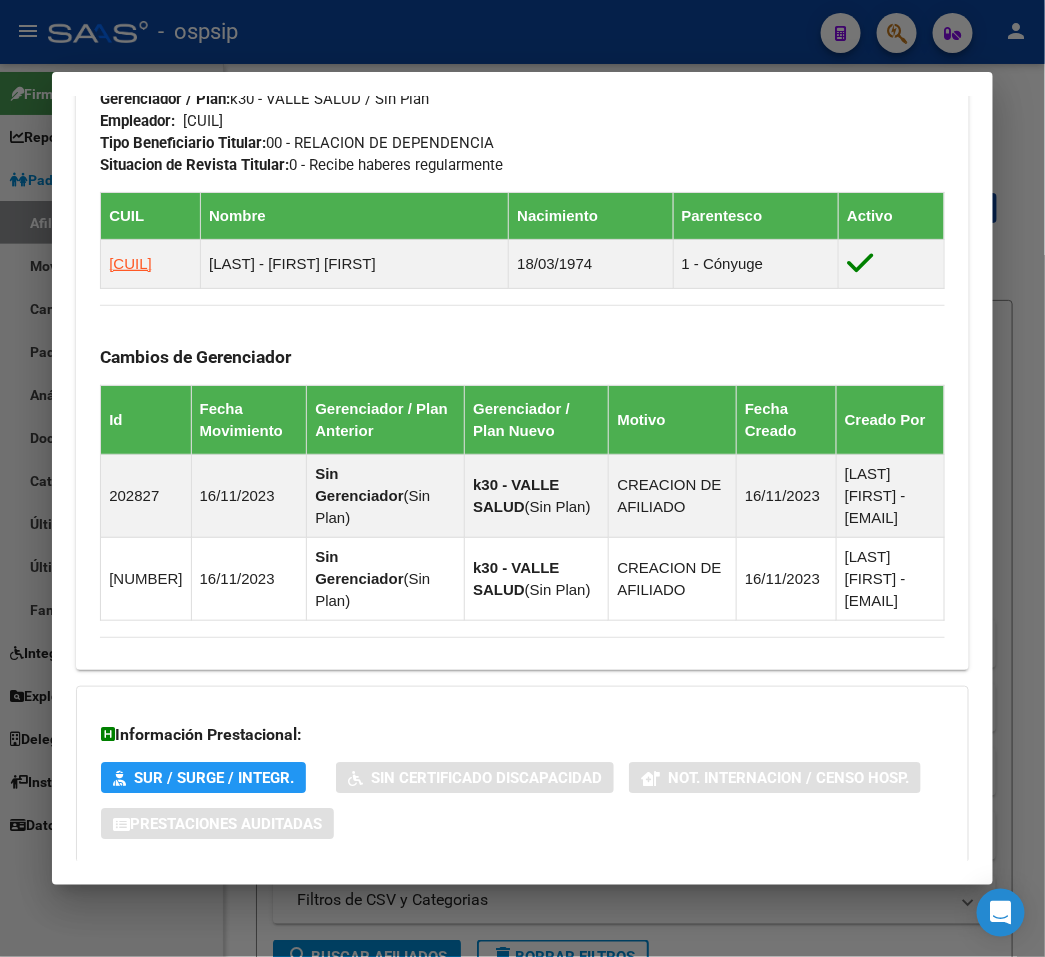 scroll, scrollTop: 1248, scrollLeft: 0, axis: vertical 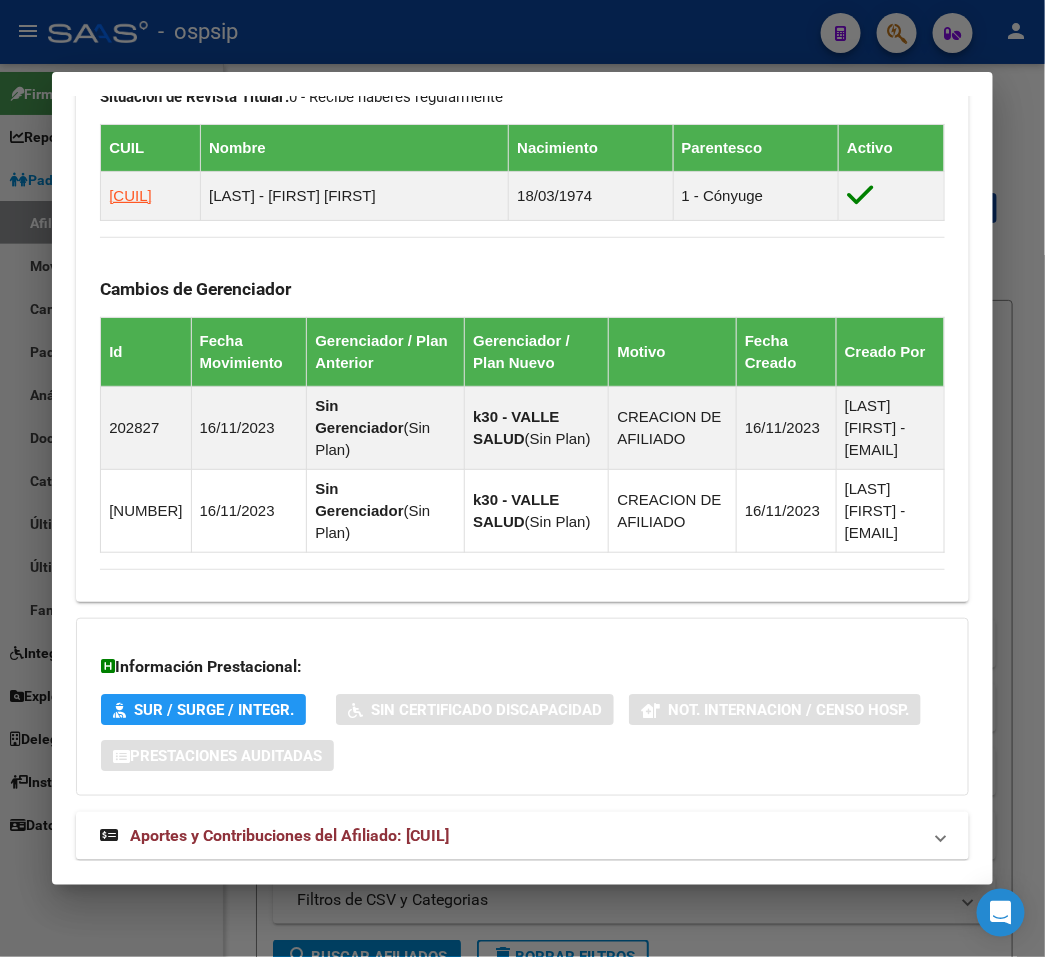 click on "DATOS PADRÓN ÁGIL: [LAST] [FIRST] | ACTIVO | AFILIADO TITULAR Datos Personales y Afiliatorios según Entes Externos: SSS FTP ARCA Padrón ARCA Impuestos Organismos Ext. Gerenciador: k30 - VALLE SALUD Atención telefónica: Atención emergencias: Otros Datos Útiles: Datos de Empadronamiento Enviar Credencial Digital remove_red_eye Movimientos Sin Certificado Discapacidad Crear Familiar ABM Rápido ABM Etiquetas: Estado: ACTIVO Última Alta Formal: [DATE] Ultimo Tipo Movimiento Alta: ALTA INICIAL DIRECTA DATOS DEL AFILIADO Apellido: [FIRST] [LAST] CUIL: [CUIL] Documento: DU - DOCUMENTO UNICO [DOCUMENT_NUMBER] Nacionalidad: ARGENTINA Parentesco: 0 - Titular Estado Civil: Casado Discapacitado: NO (00) Sexo: M Nacimiento: [DATE] Edad: 53 NO TIENE TELEFONOS REGISTRADOS Provincia: [STATE] Localidad: [CITY] Código Postal: [POSTAL_CODE] Calle: [STREET] Piso: 00 Departamento: 00 DATOS GRUPO FAMILIAR Gerenciador / Plan:" at bounding box center (522, -99) 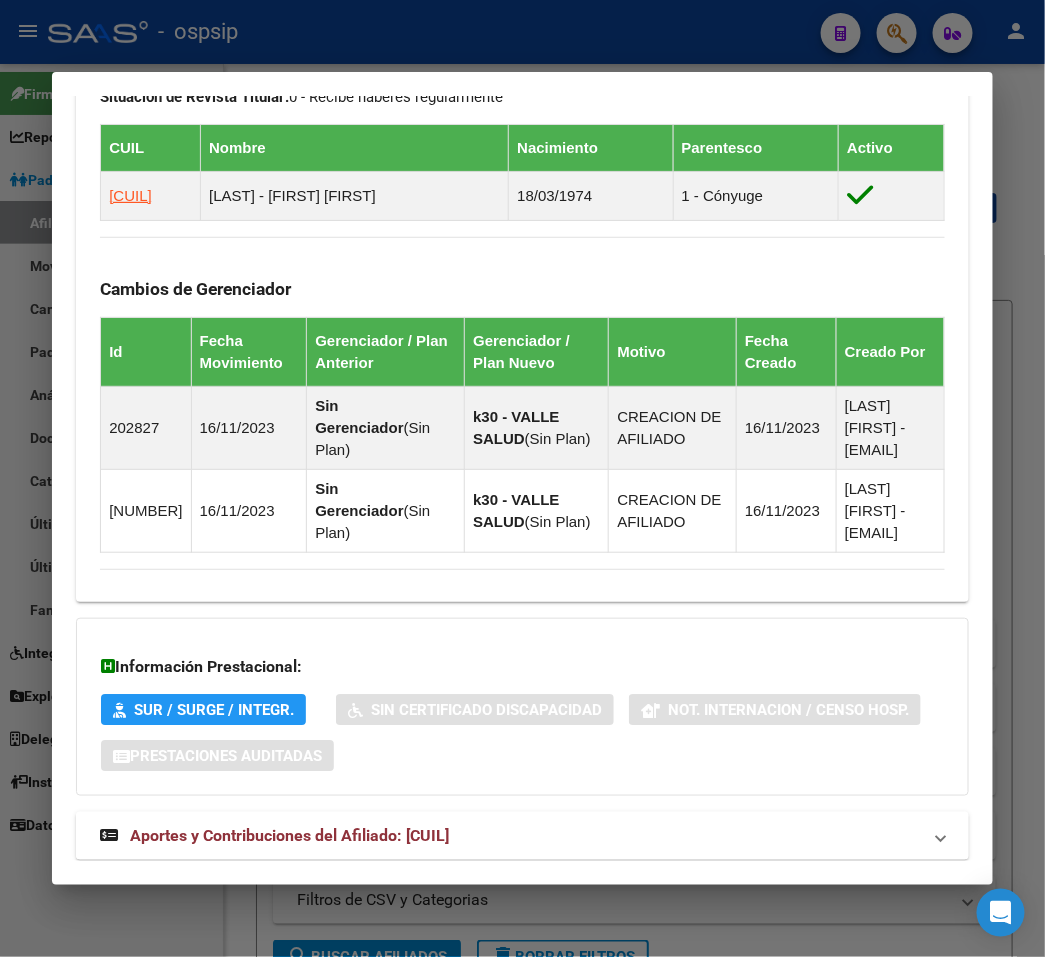 click on "Aportes y Contribuciones del Afiliado: [CUIL]" at bounding box center (510, 836) 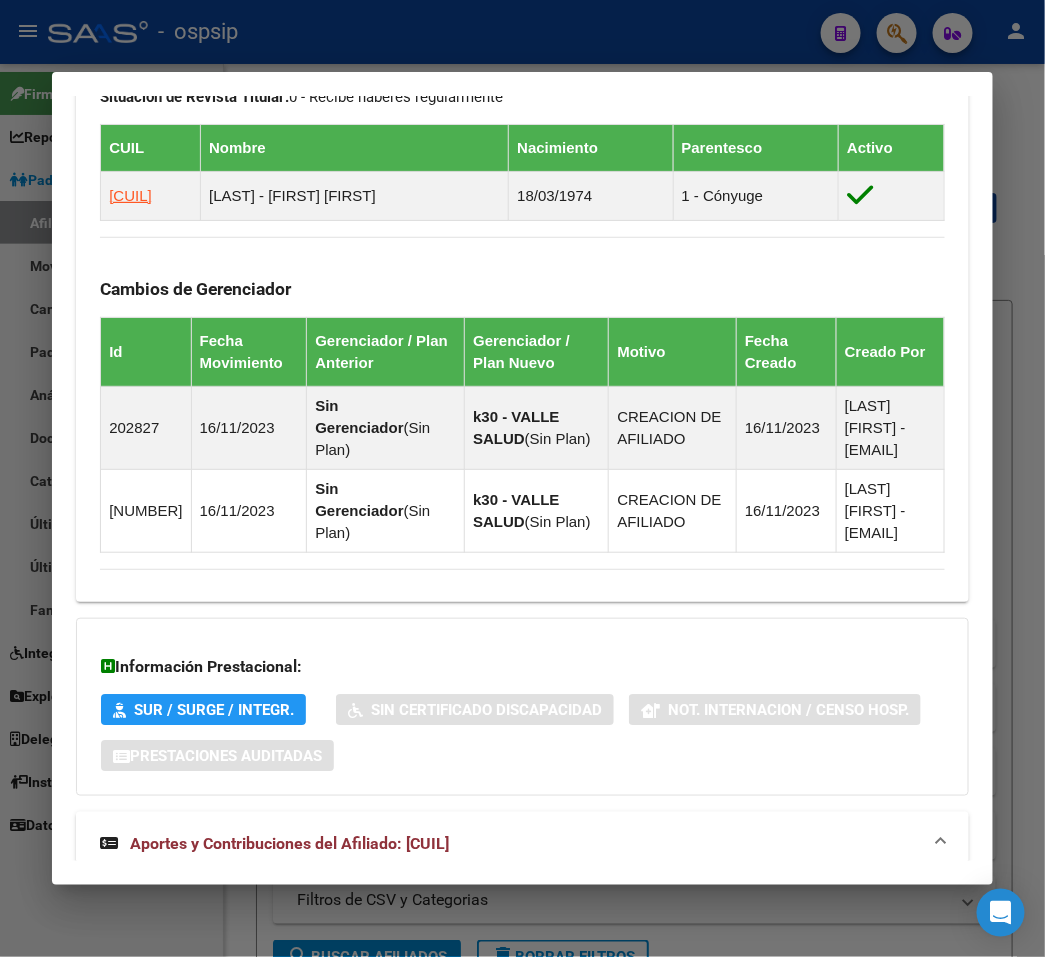 scroll, scrollTop: 1791, scrollLeft: 0, axis: vertical 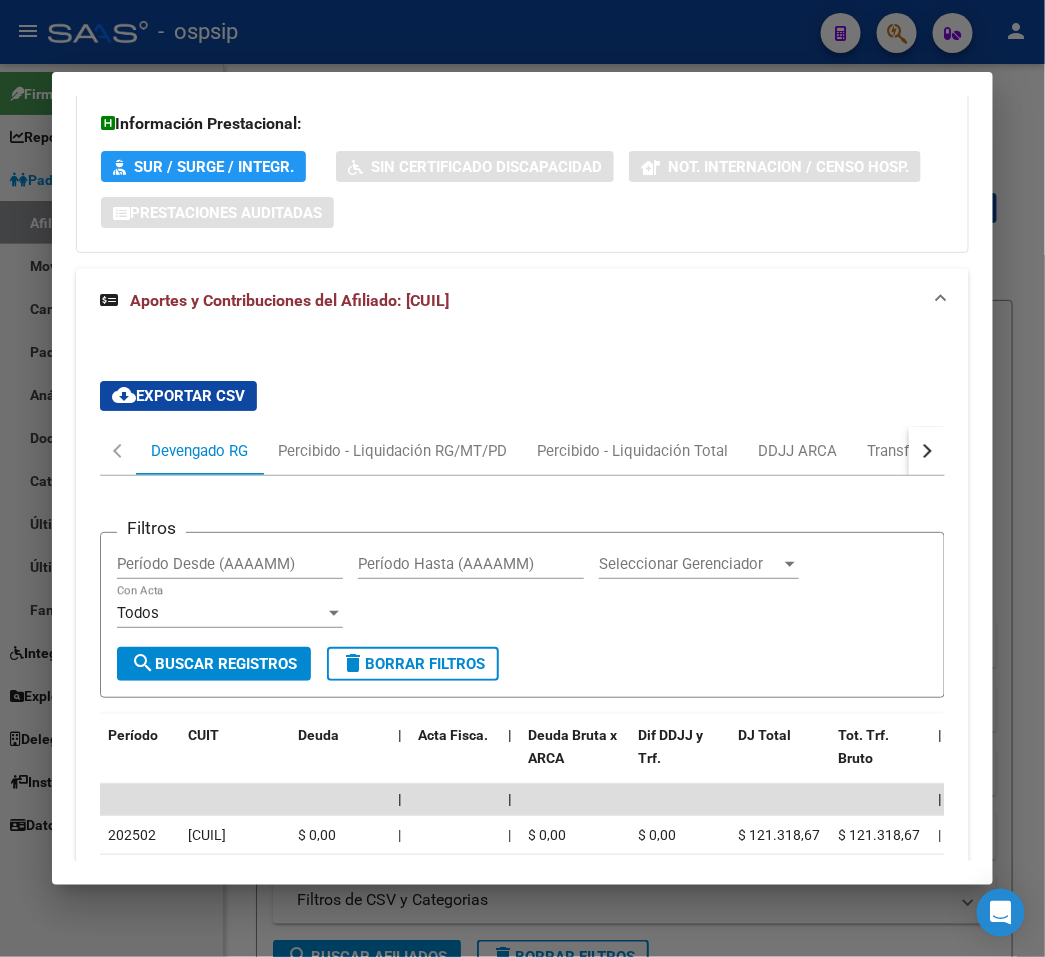 click at bounding box center (927, 451) 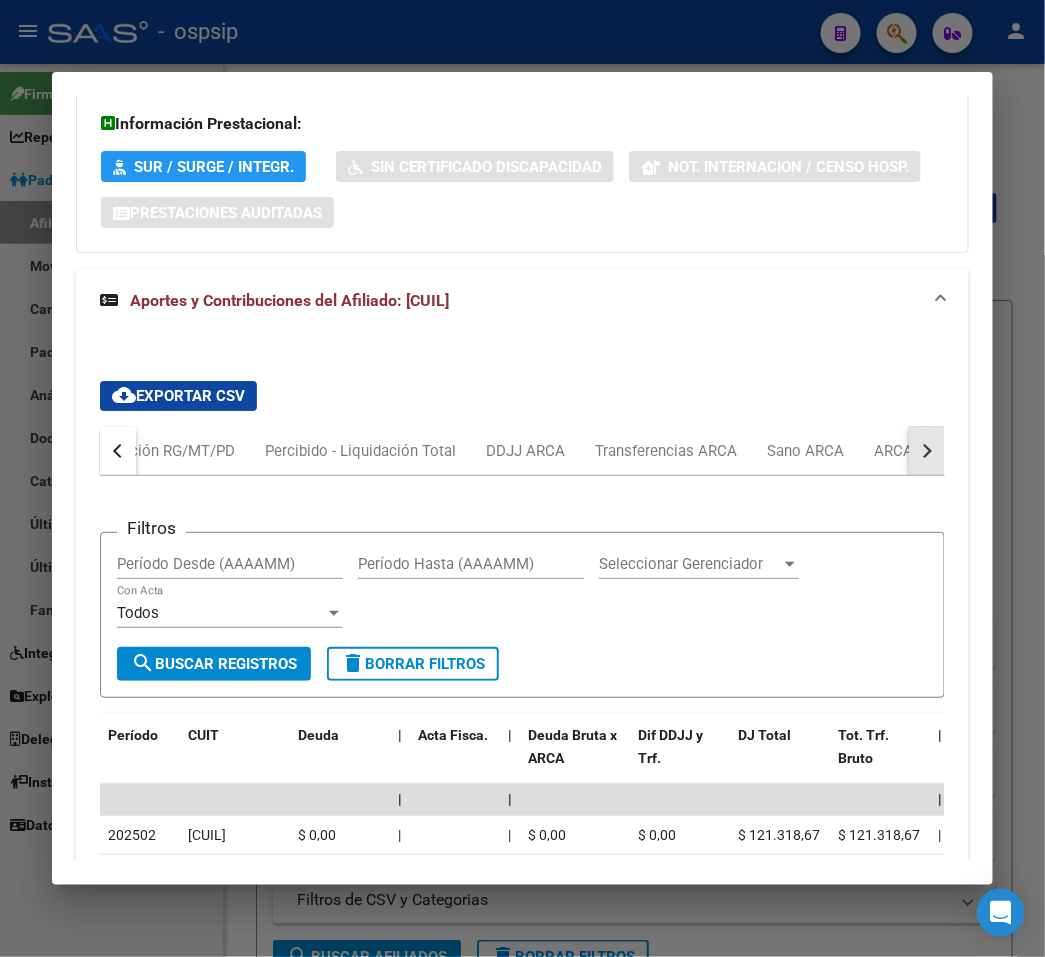 click at bounding box center (927, 451) 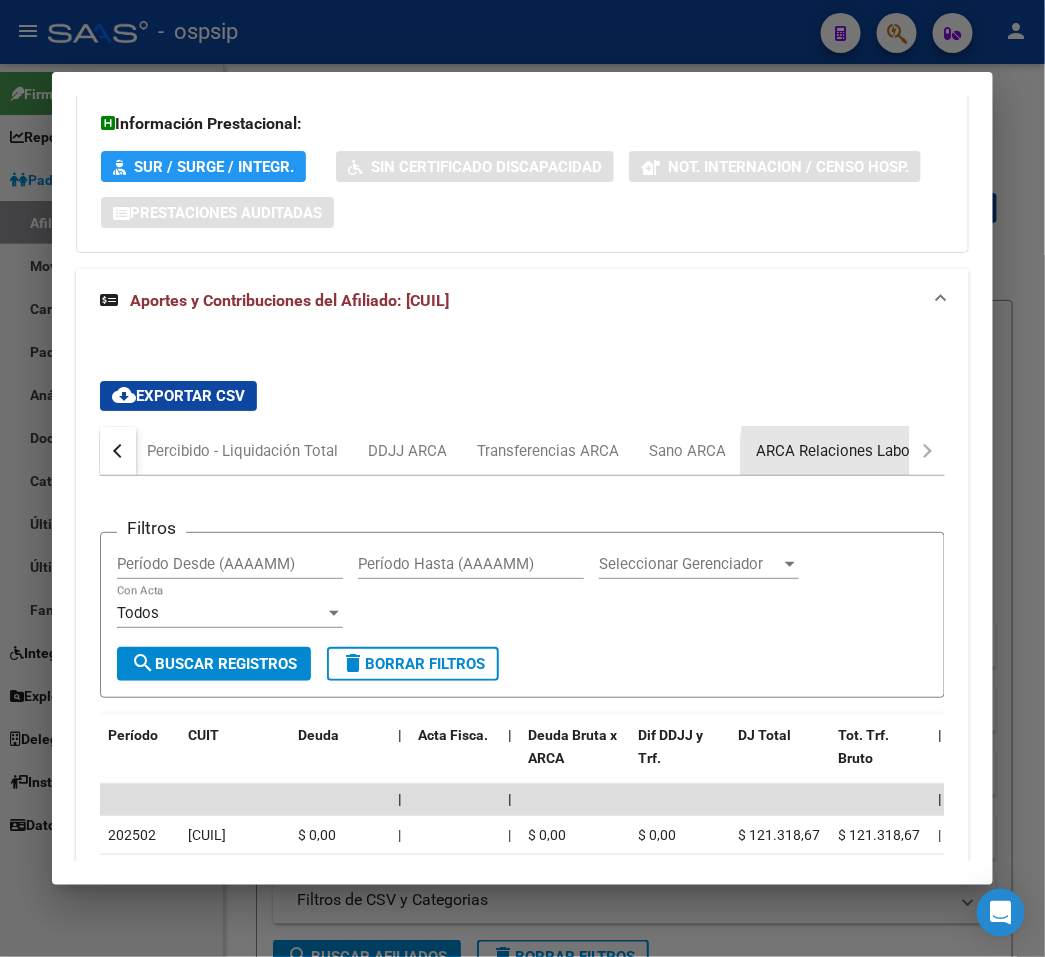 click on "ARCA Relaciones Laborales" at bounding box center [849, 451] 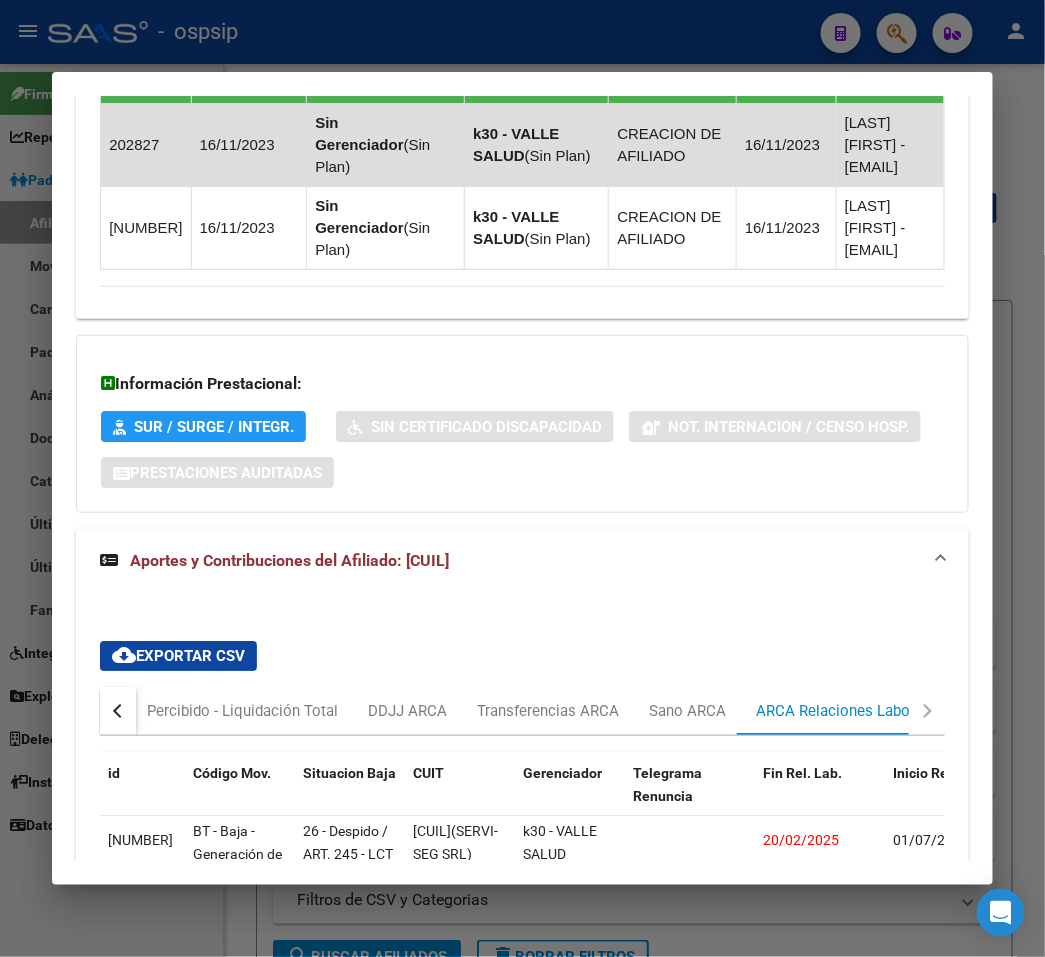scroll, scrollTop: 1568, scrollLeft: 0, axis: vertical 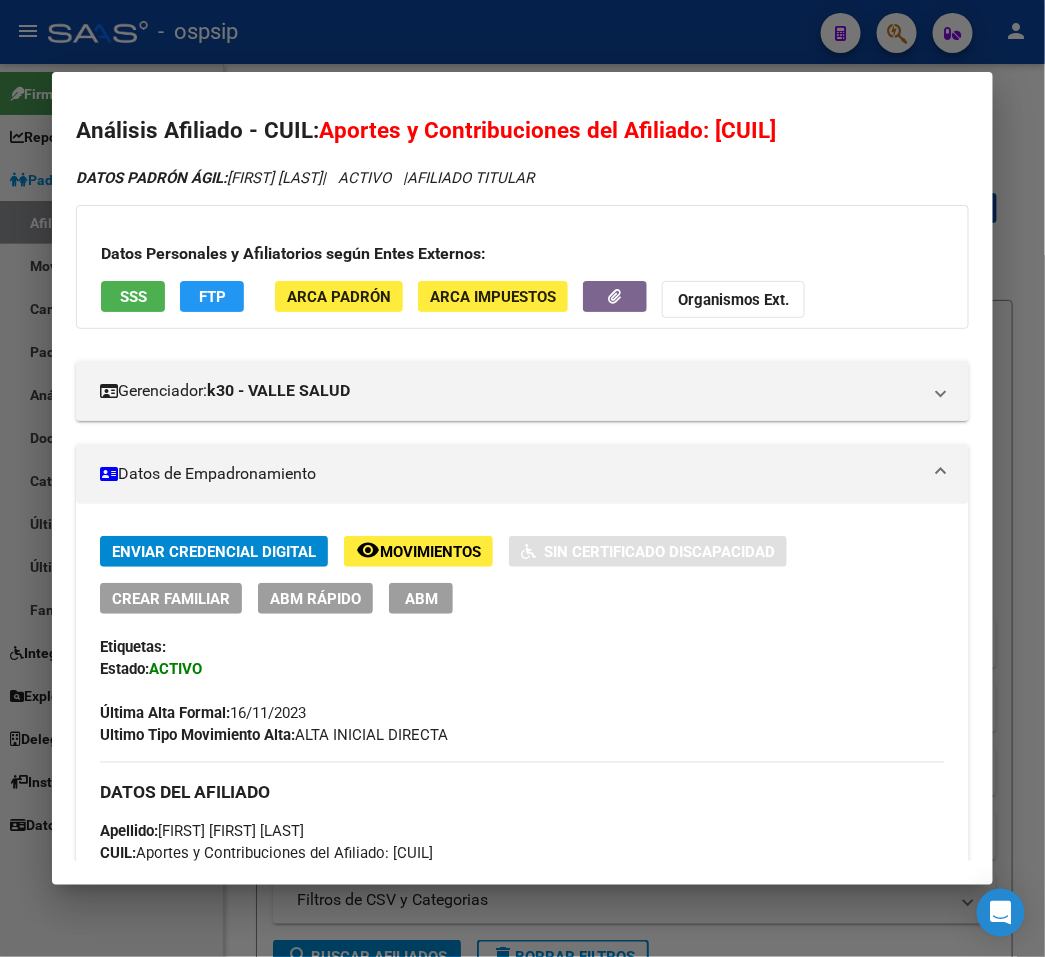 click on "ABM" at bounding box center [421, 599] 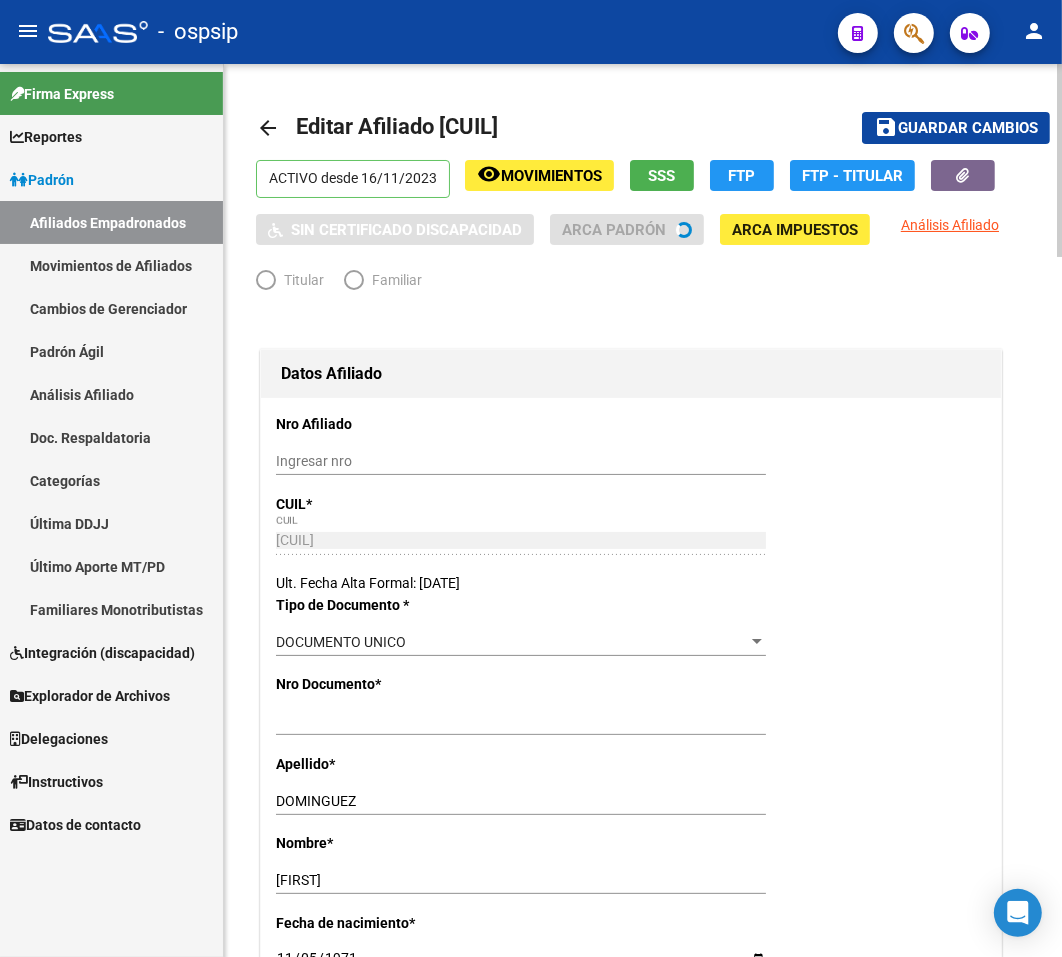 radio on "true" 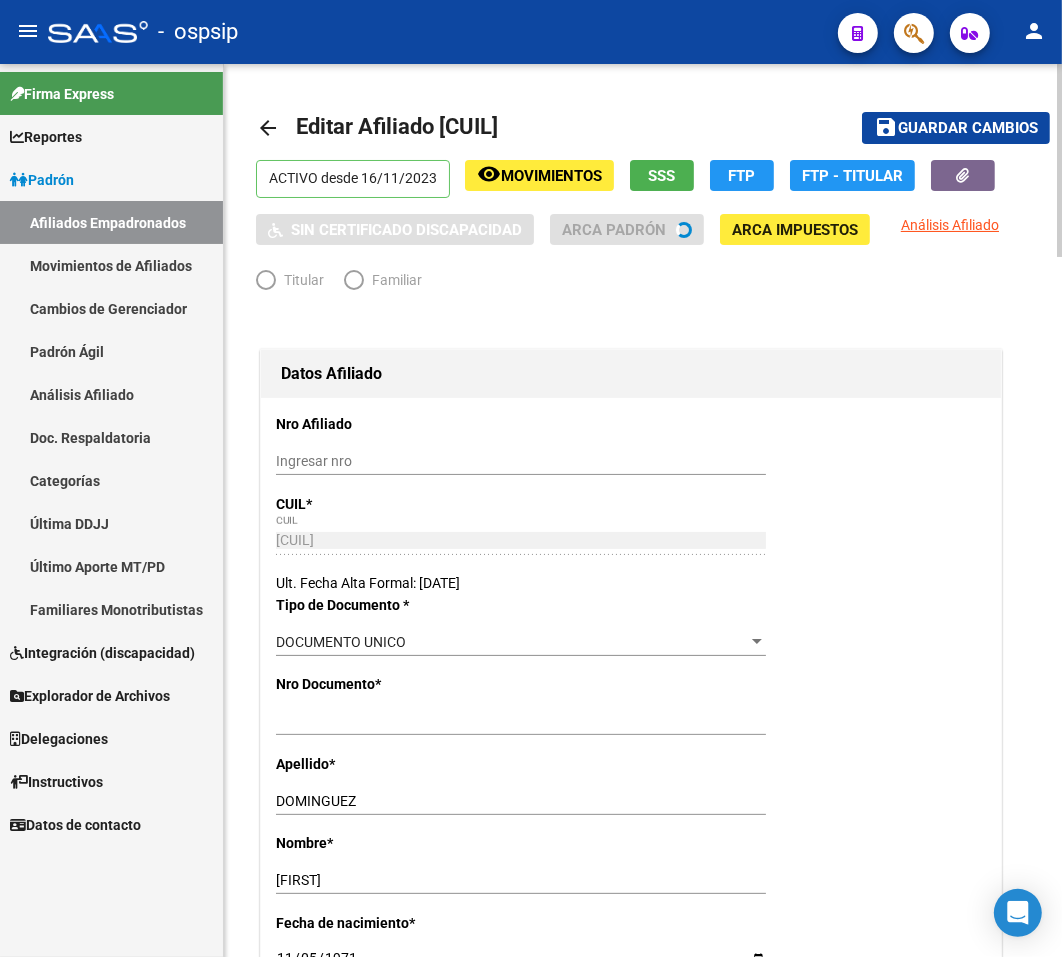 type on "[CUIL]" 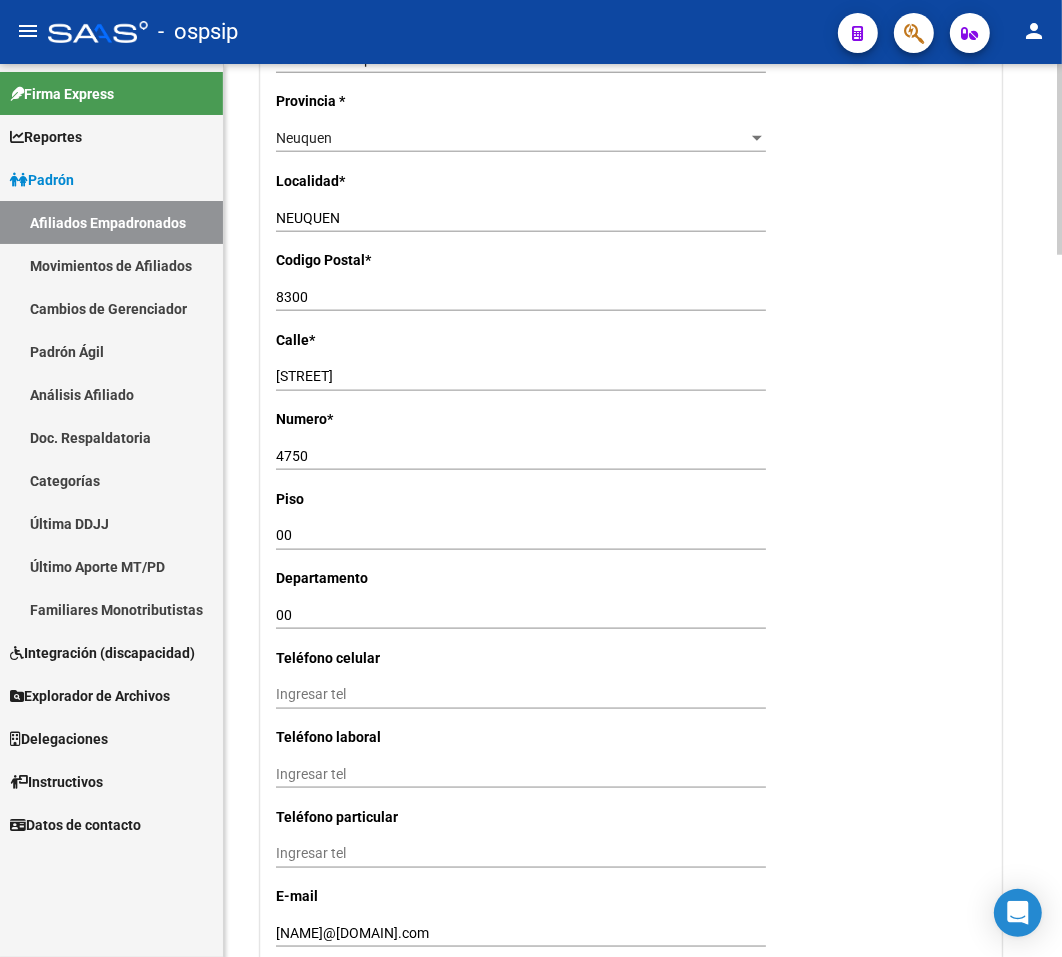 scroll, scrollTop: 1888, scrollLeft: 0, axis: vertical 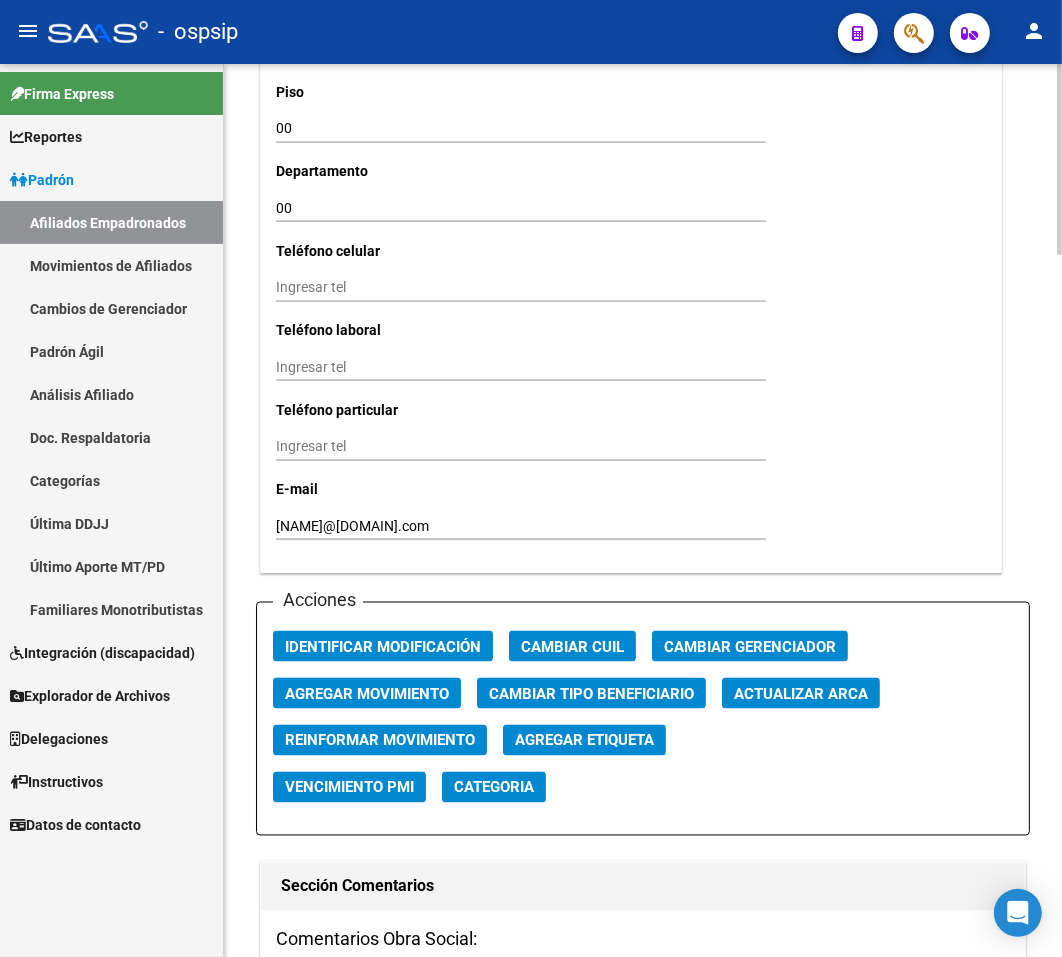 click on "Agregar Movimiento" 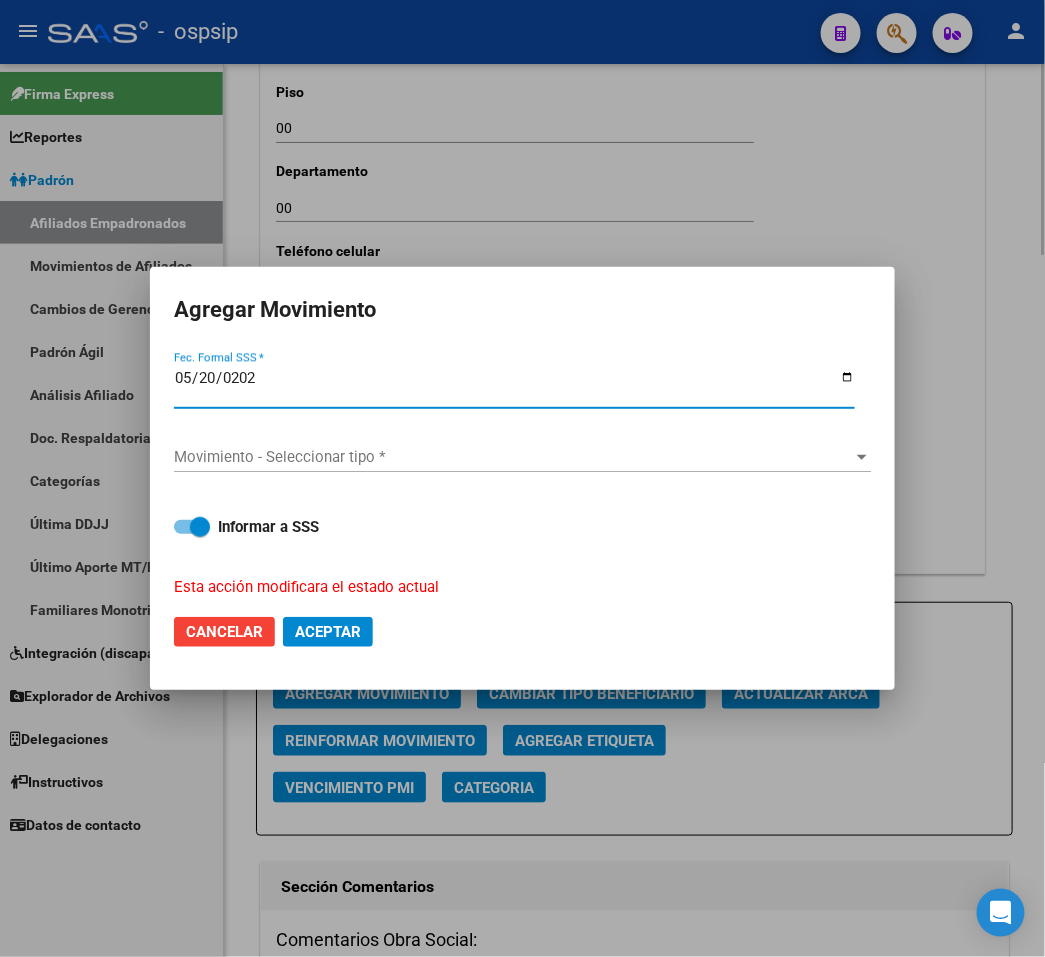 type on "2025-05-20" 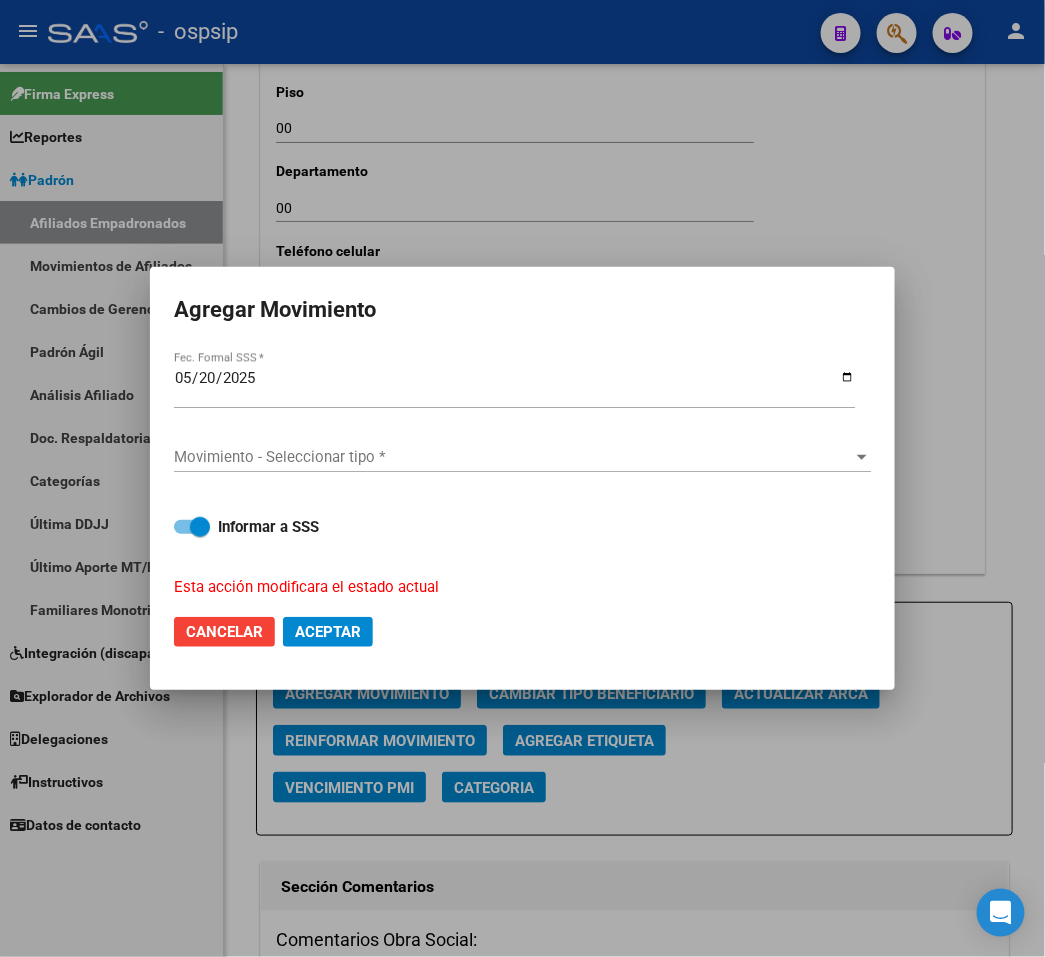 click on "Movimiento - Seleccionar tipo * Movimiento - Seleccionar tipo *" at bounding box center (522, 457) 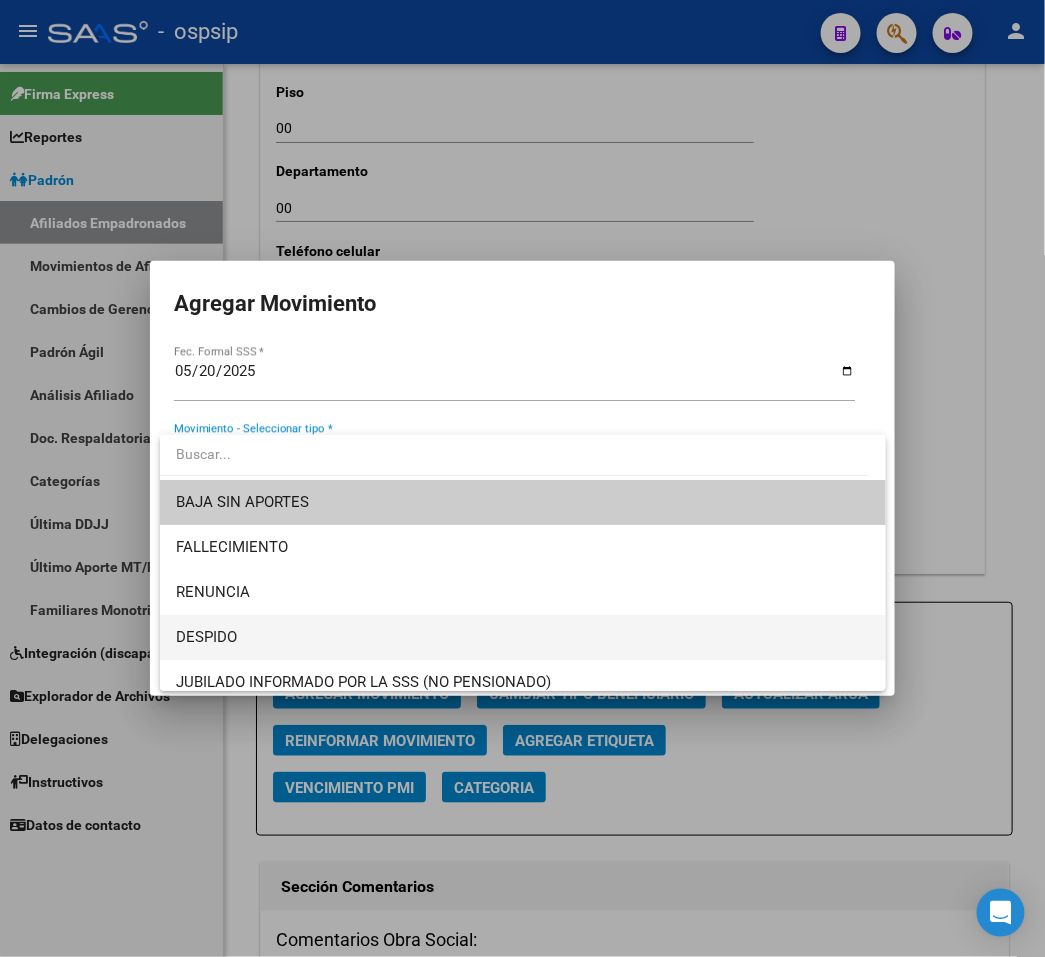 click on "DESPIDO" at bounding box center (523, 637) 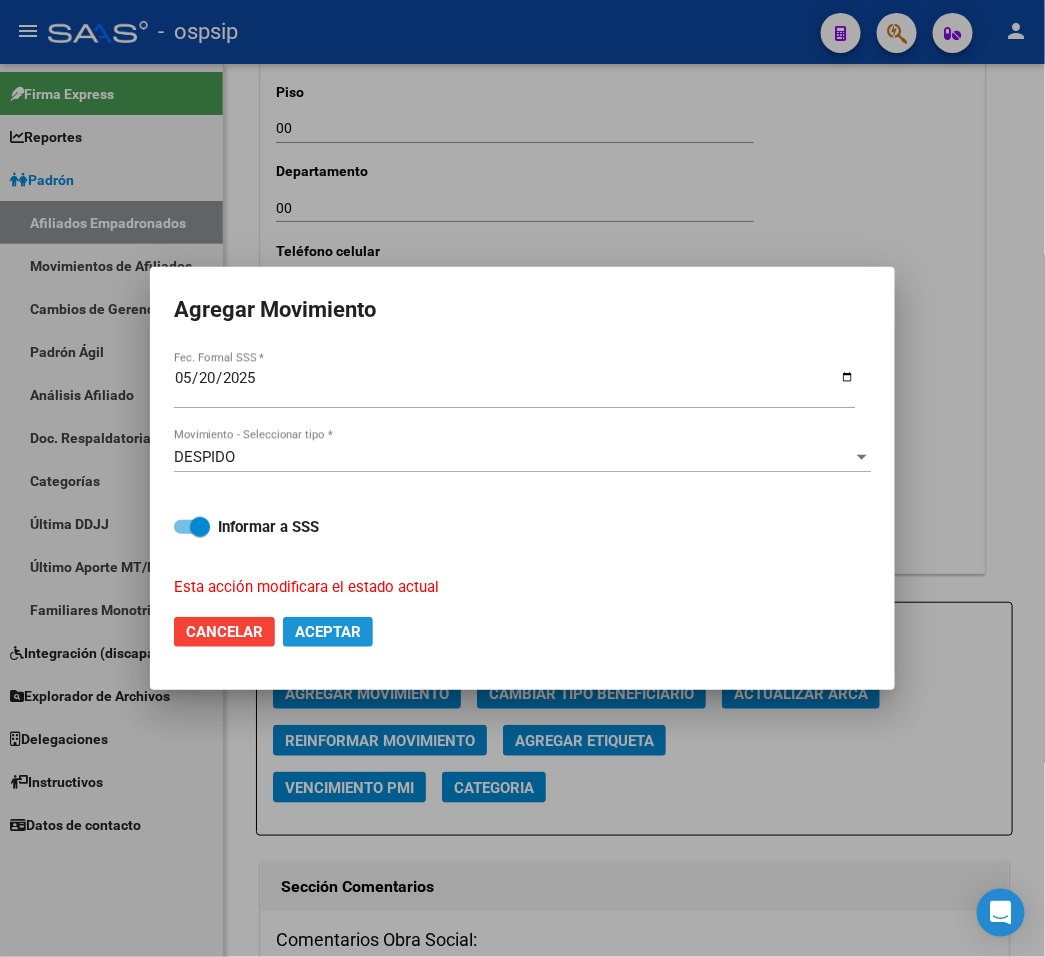 click on "Aceptar" 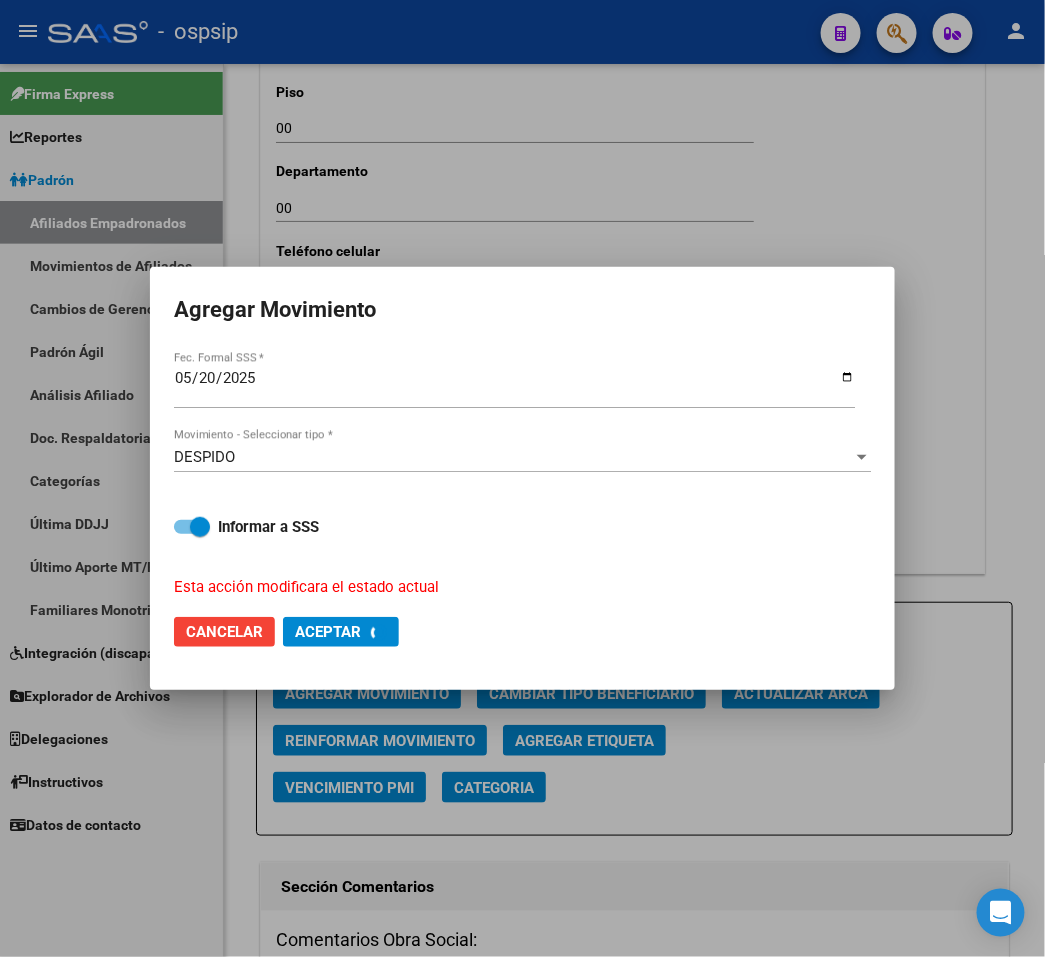 checkbox on "false" 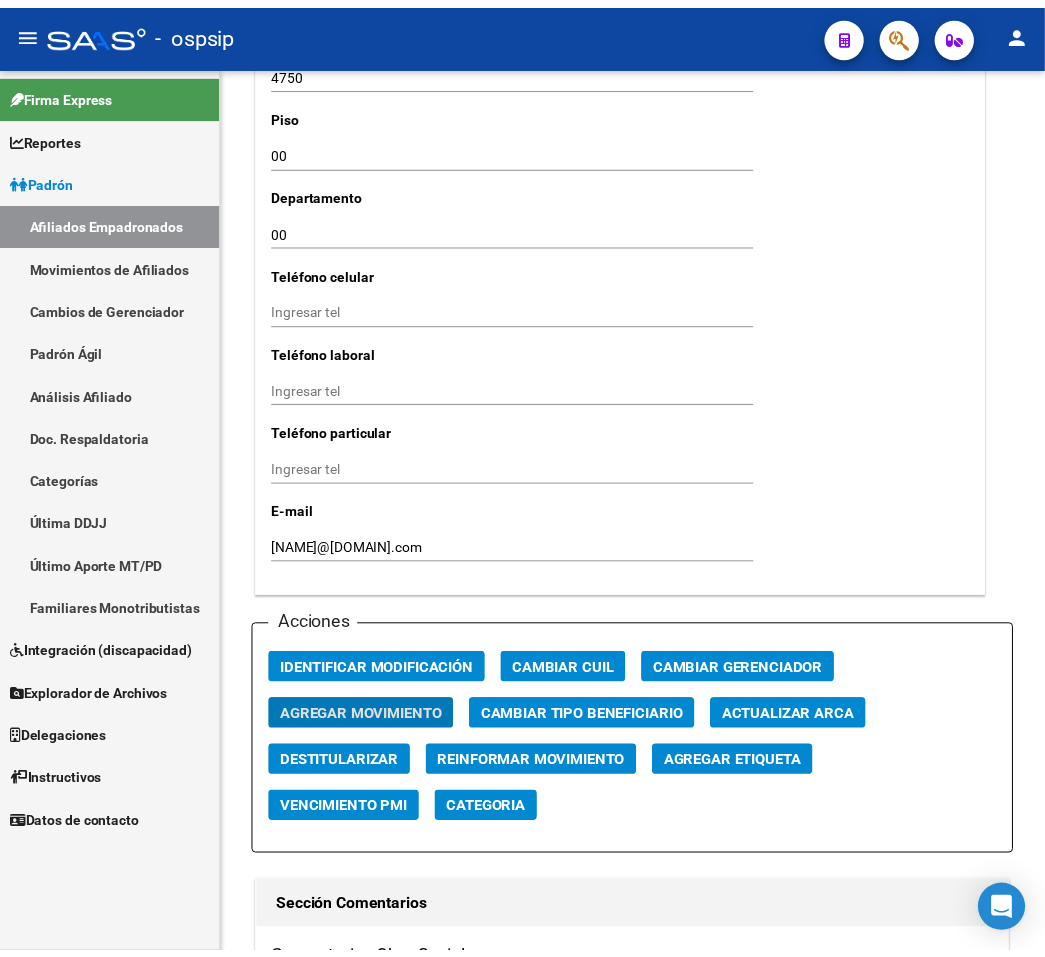 scroll, scrollTop: 431, scrollLeft: 0, axis: vertical 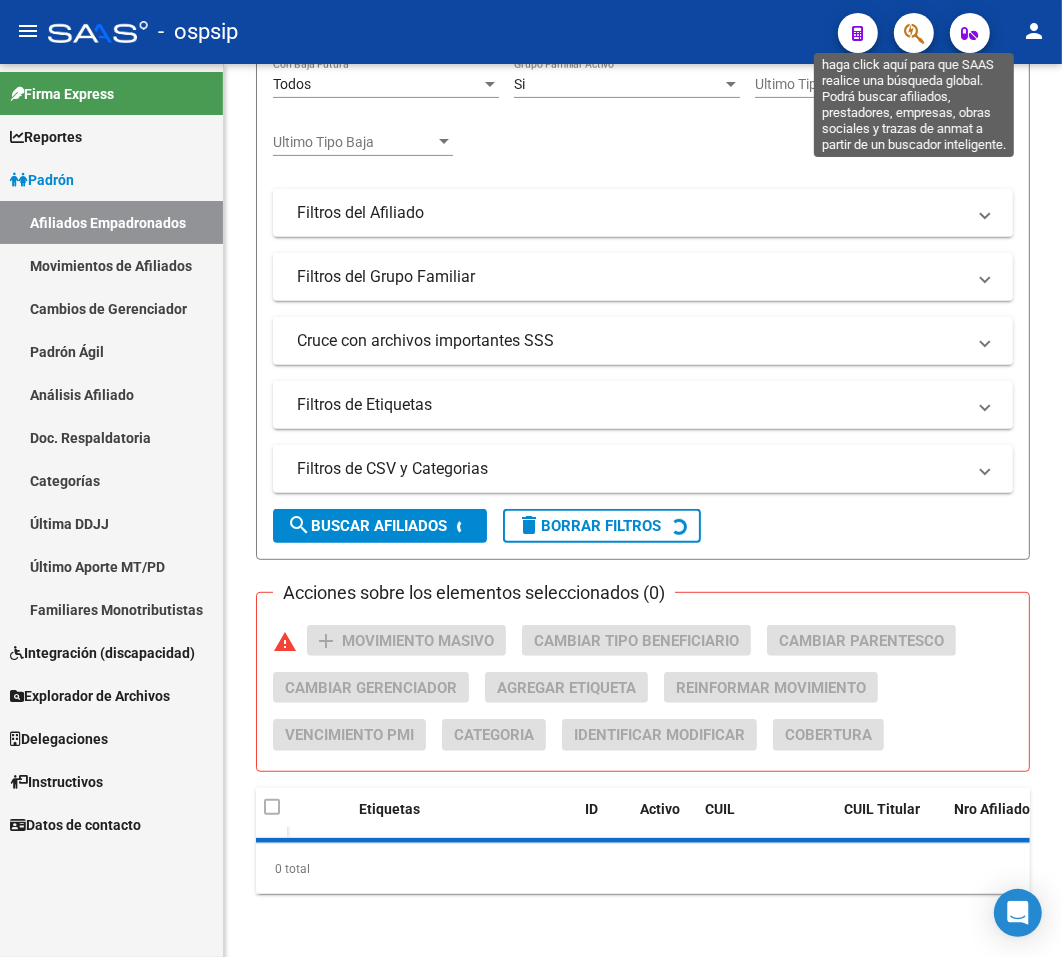 click 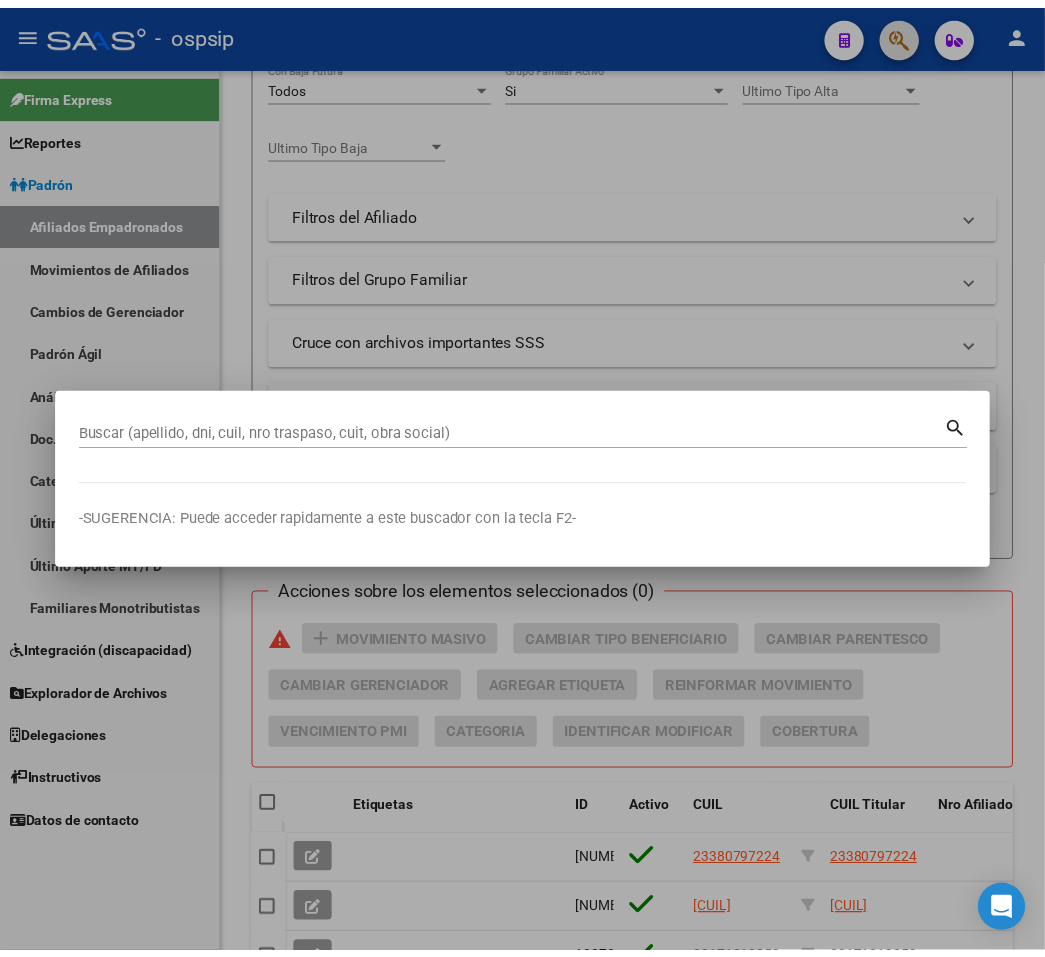 scroll, scrollTop: 942, scrollLeft: 0, axis: vertical 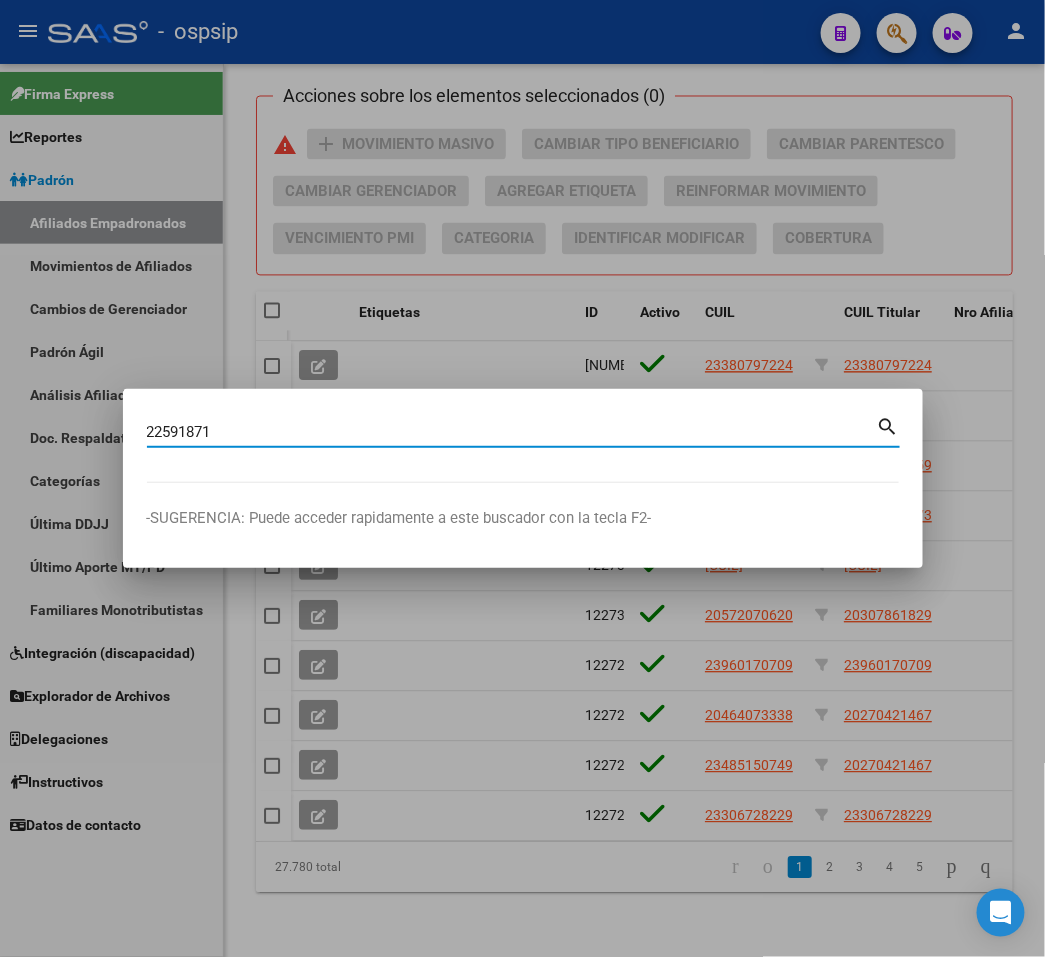 type on "22591871" 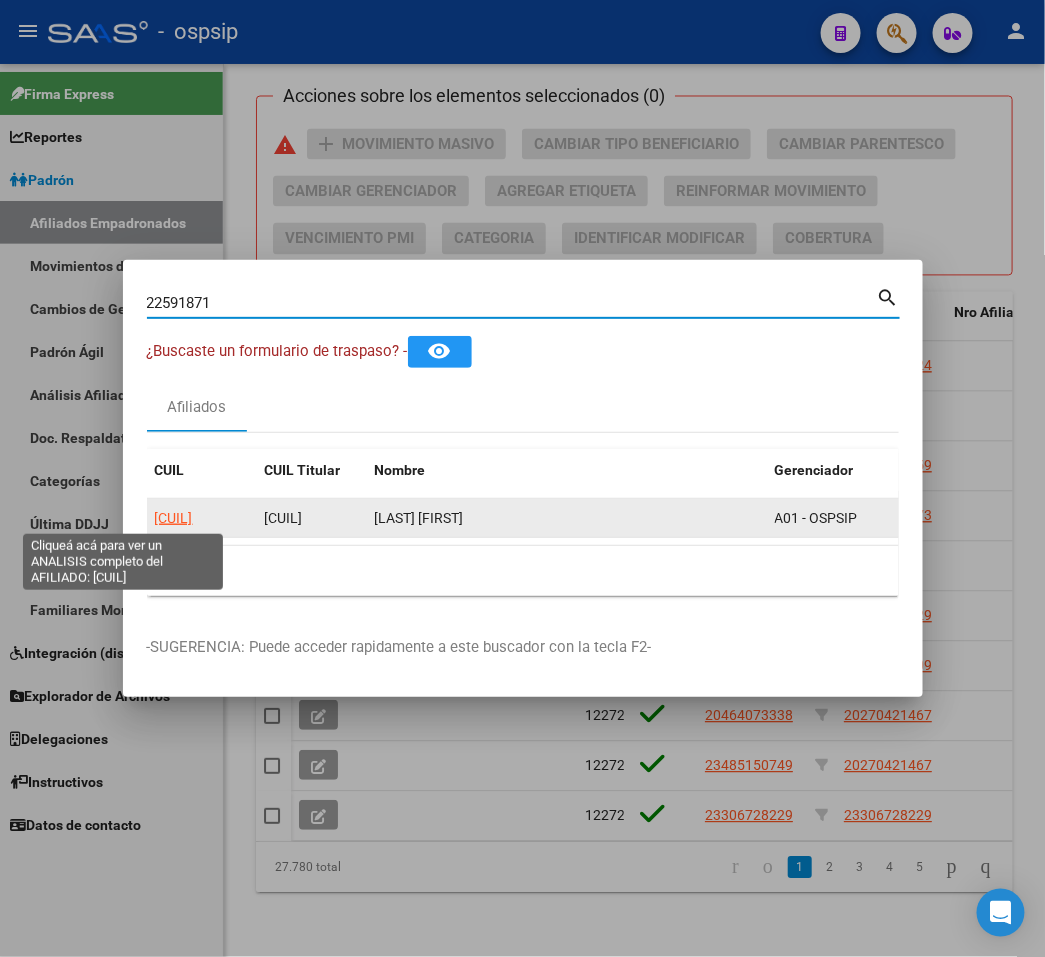 click on "[CUIL]" 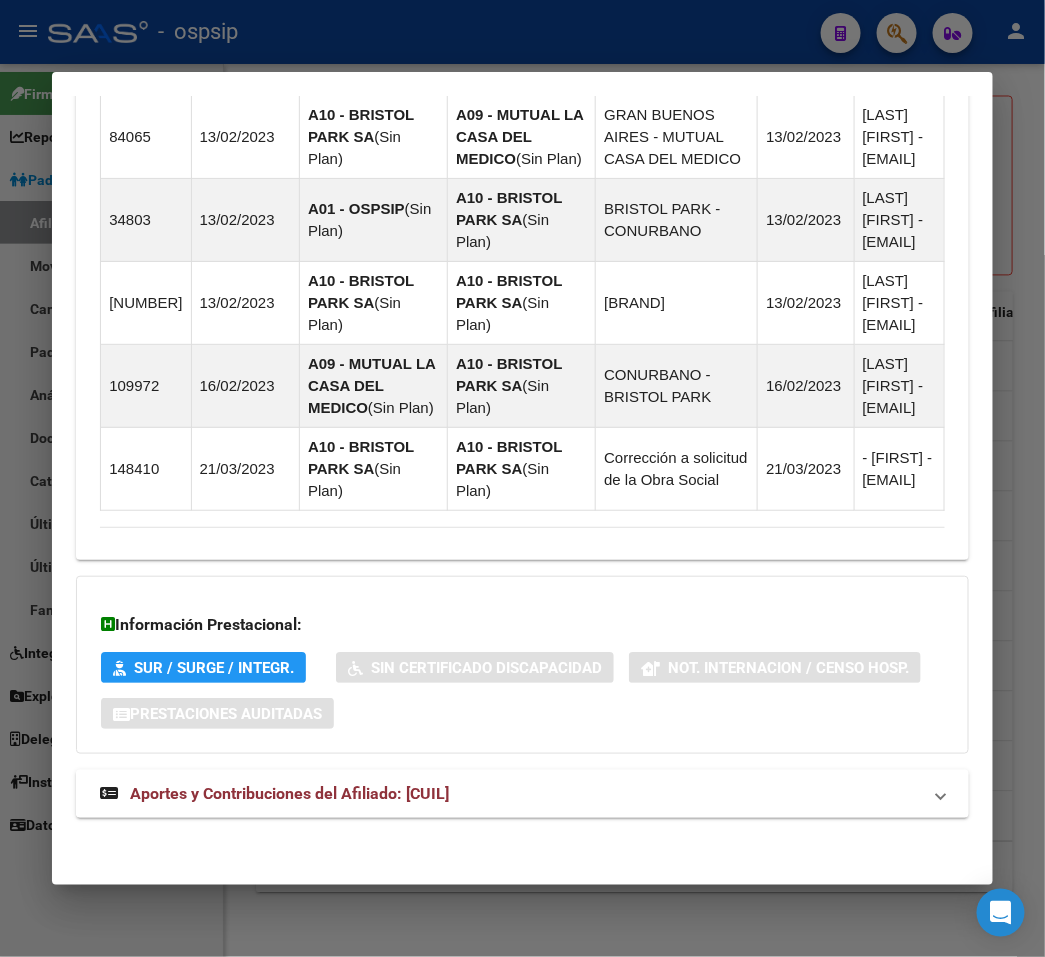 scroll, scrollTop: 1535, scrollLeft: 0, axis: vertical 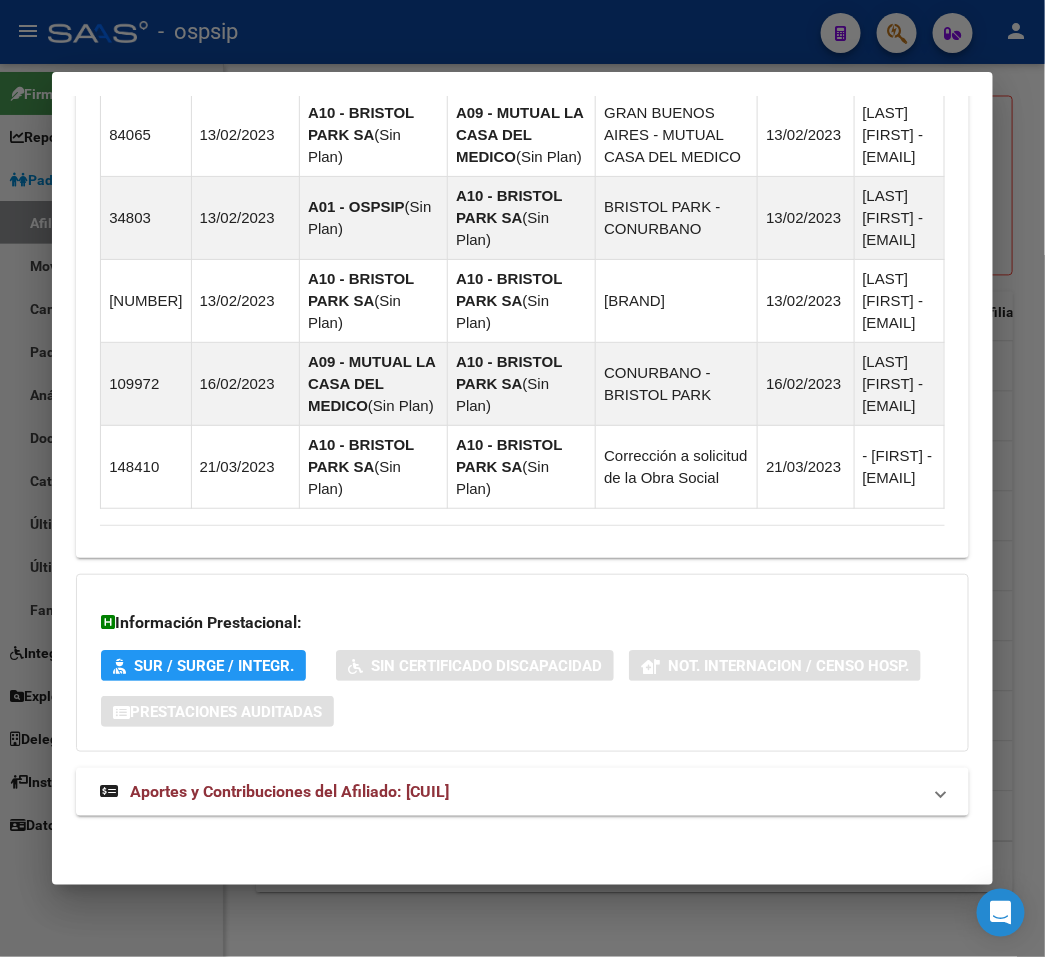 drag, startPoint x: 740, startPoint y: 800, endPoint x: 767, endPoint y: 754, distance: 53.338543 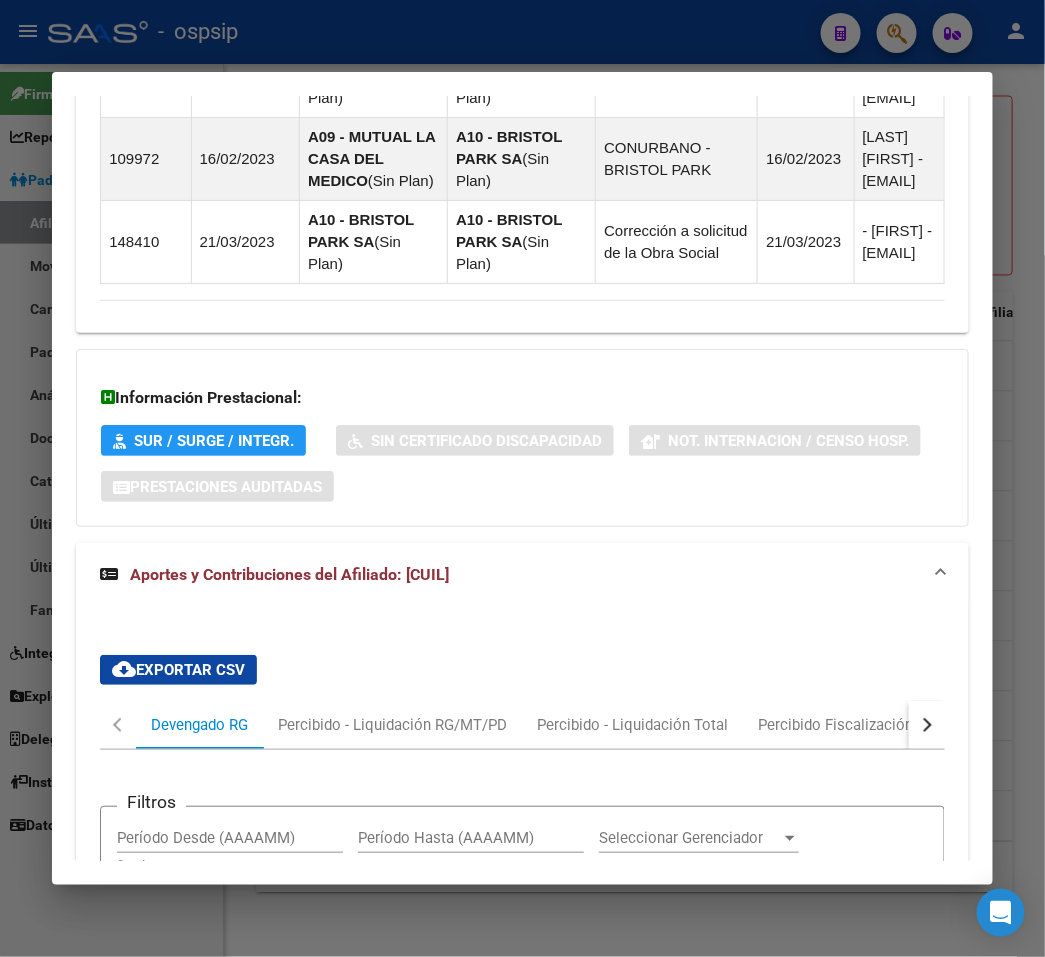 scroll, scrollTop: 2078, scrollLeft: 0, axis: vertical 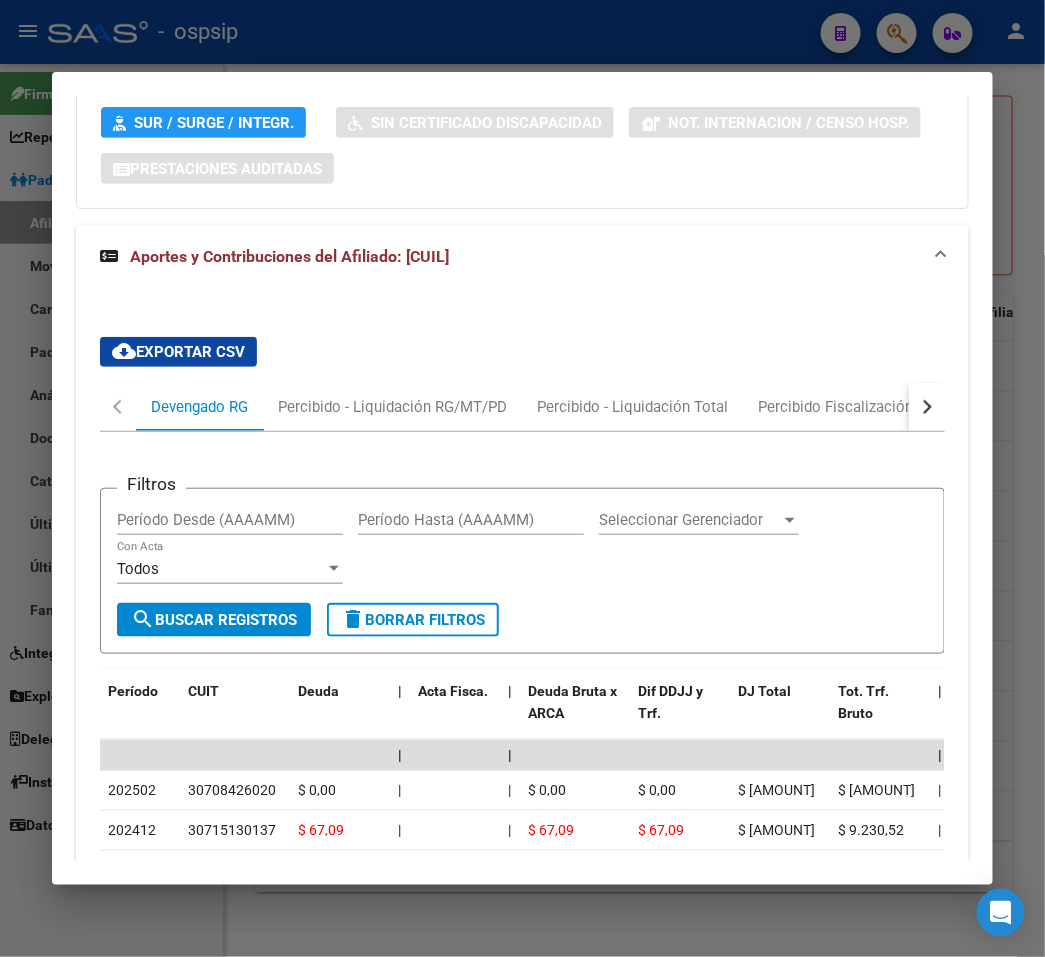 click at bounding box center (927, 407) 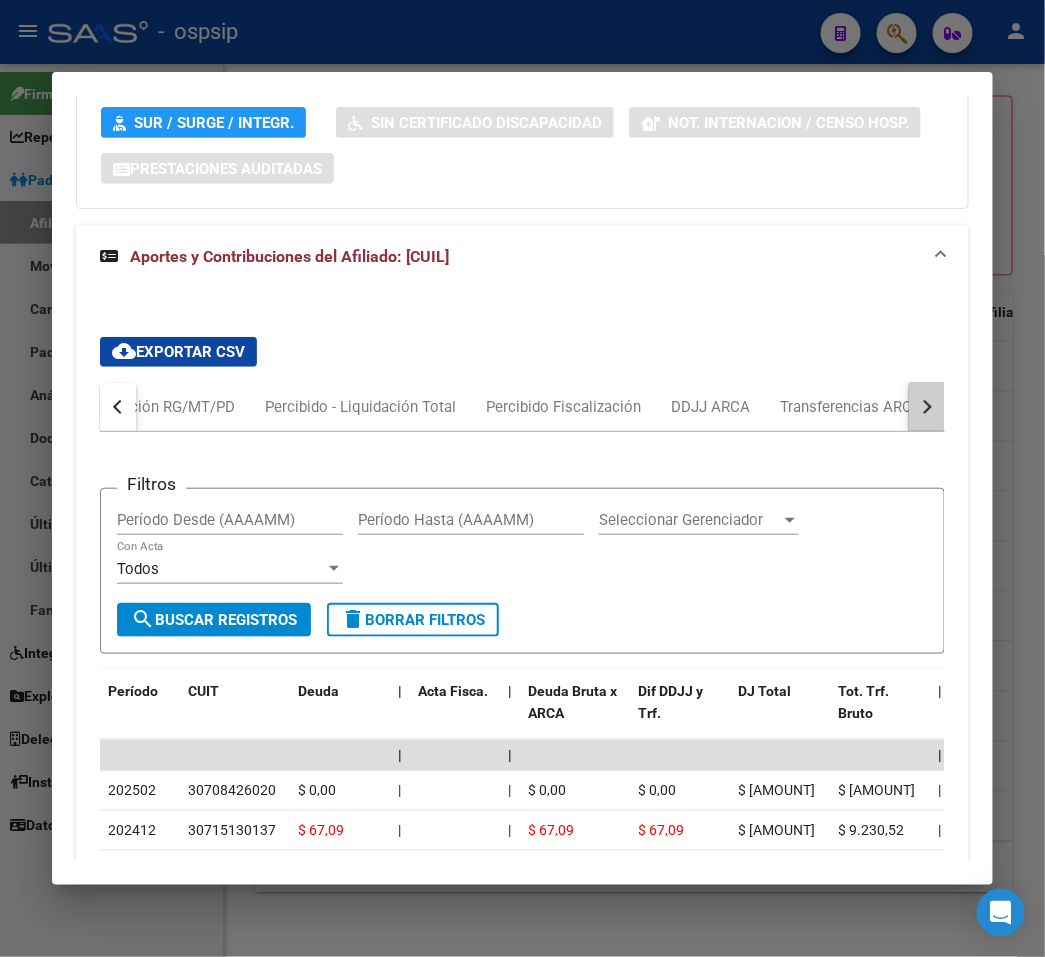 click at bounding box center (927, 407) 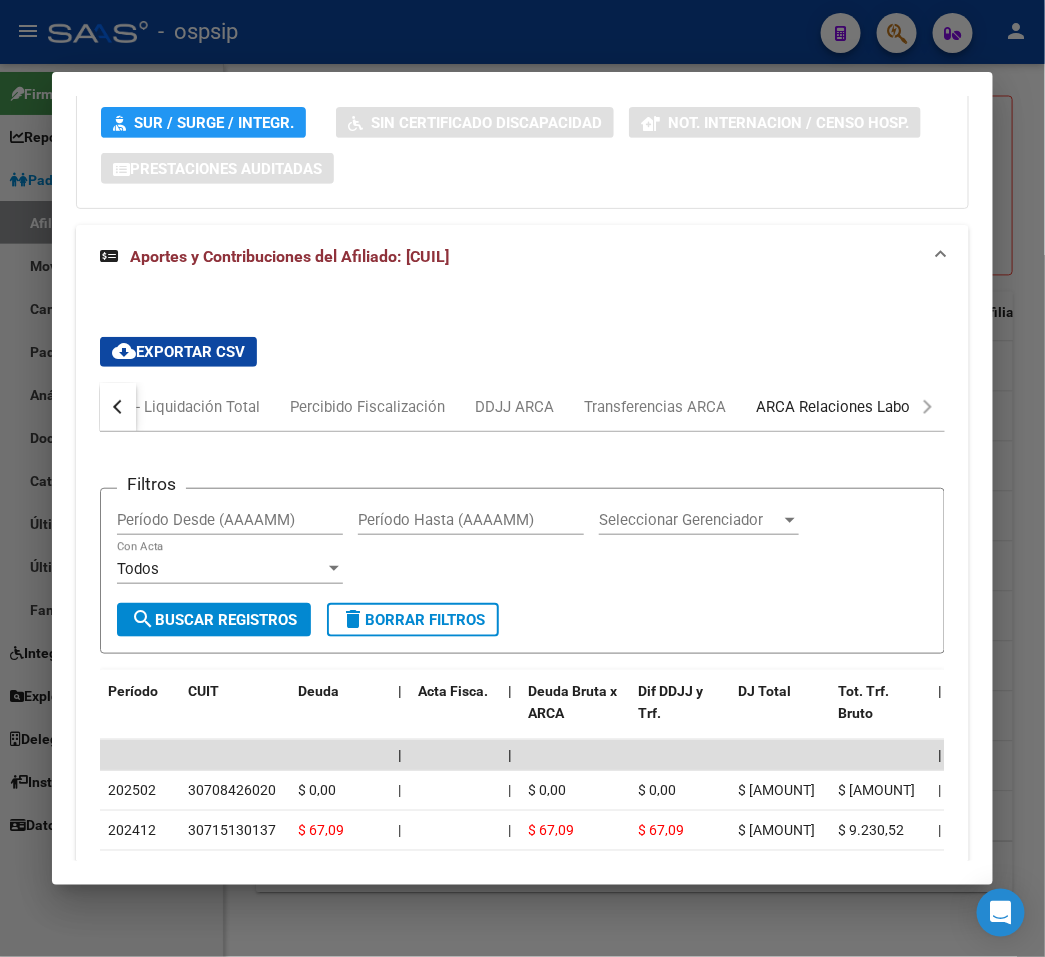 click on "ARCA Relaciones Laborales" at bounding box center (849, 407) 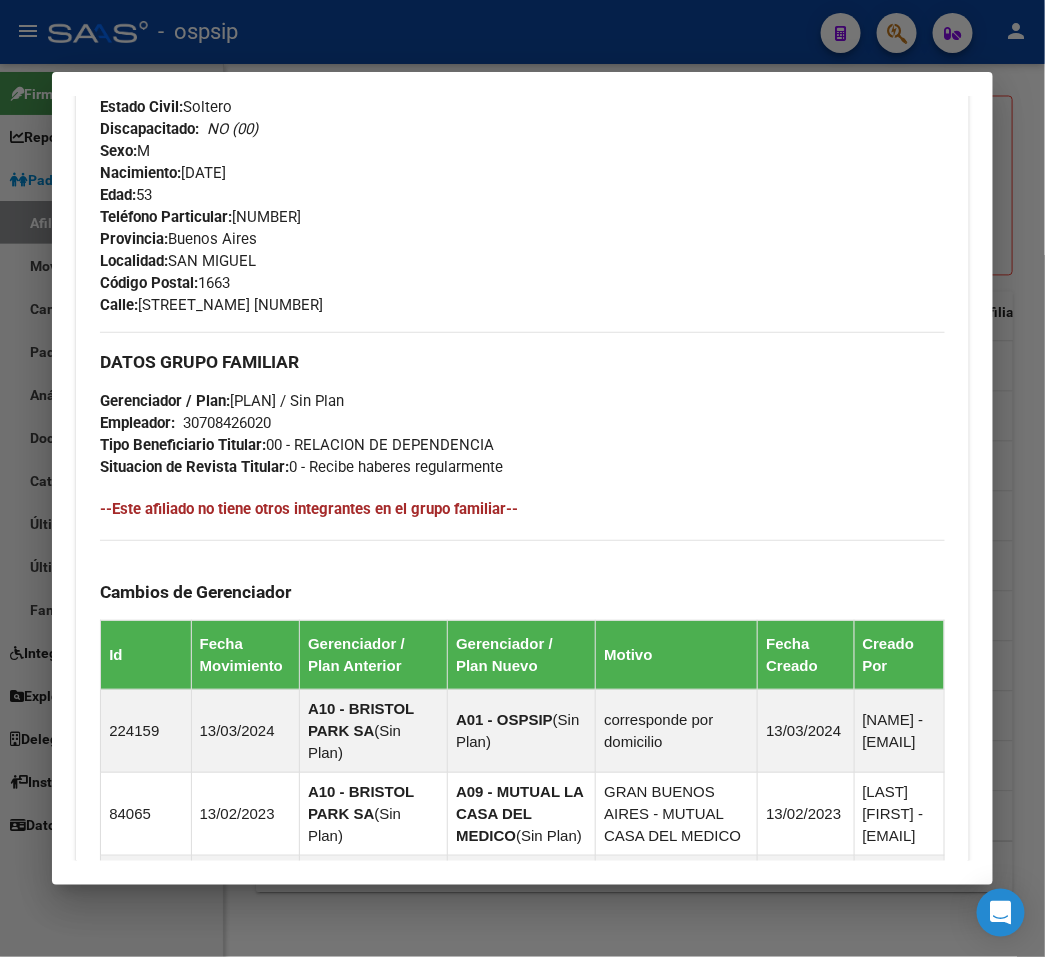 scroll, scrollTop: 190, scrollLeft: 0, axis: vertical 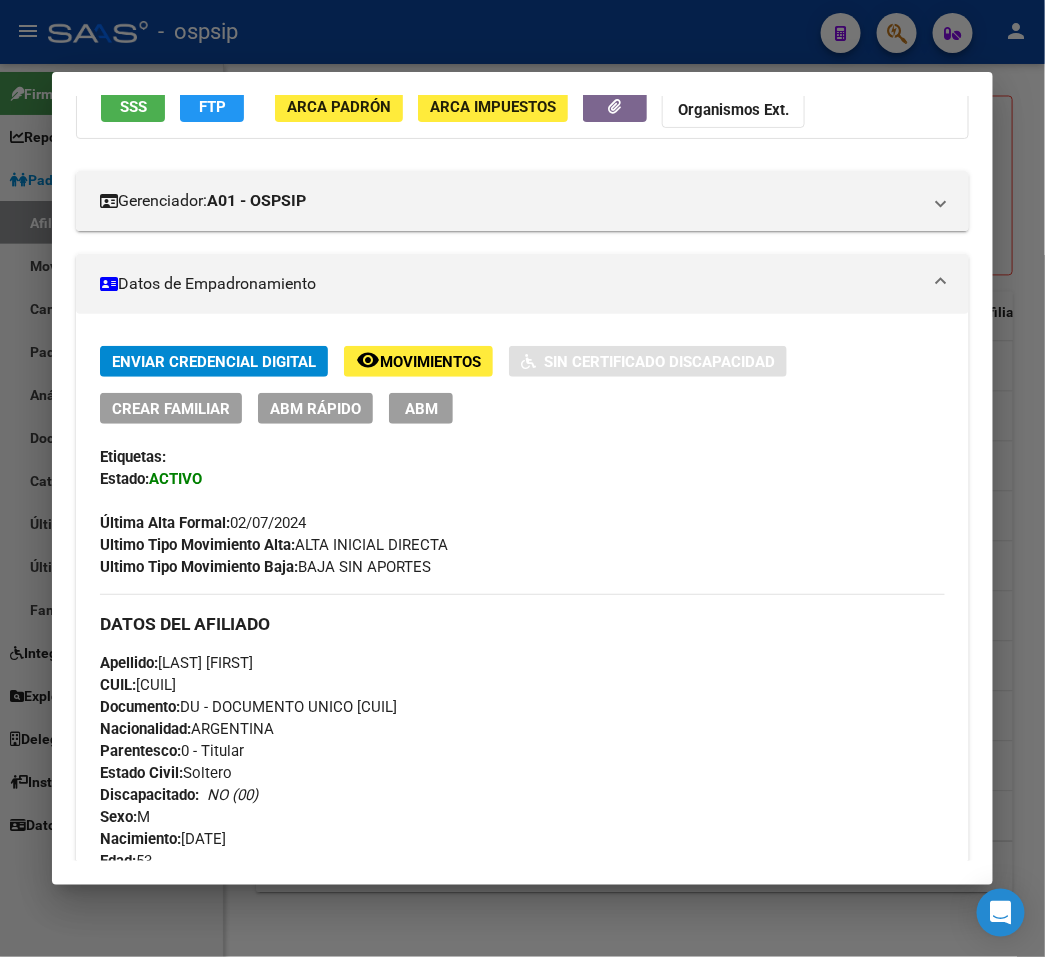 click on "ABM" at bounding box center (421, 408) 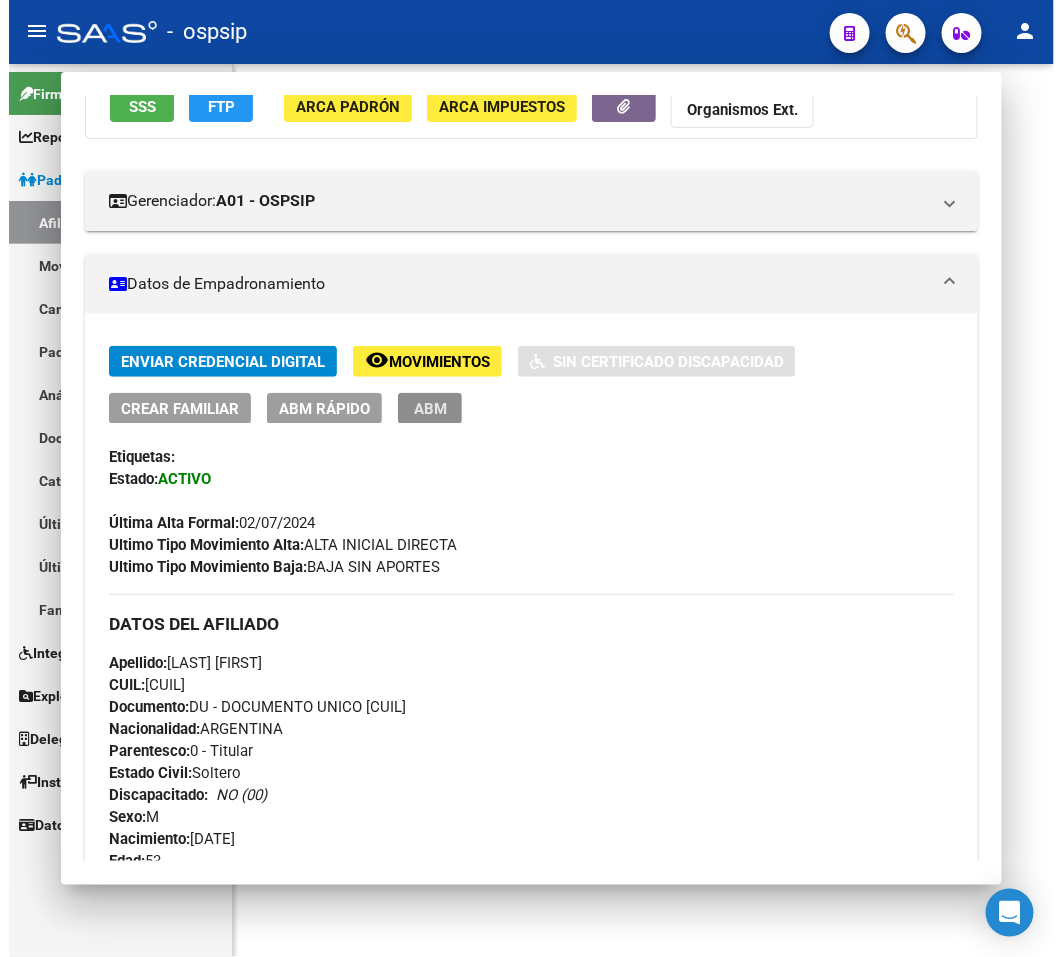 scroll, scrollTop: 0, scrollLeft: 0, axis: both 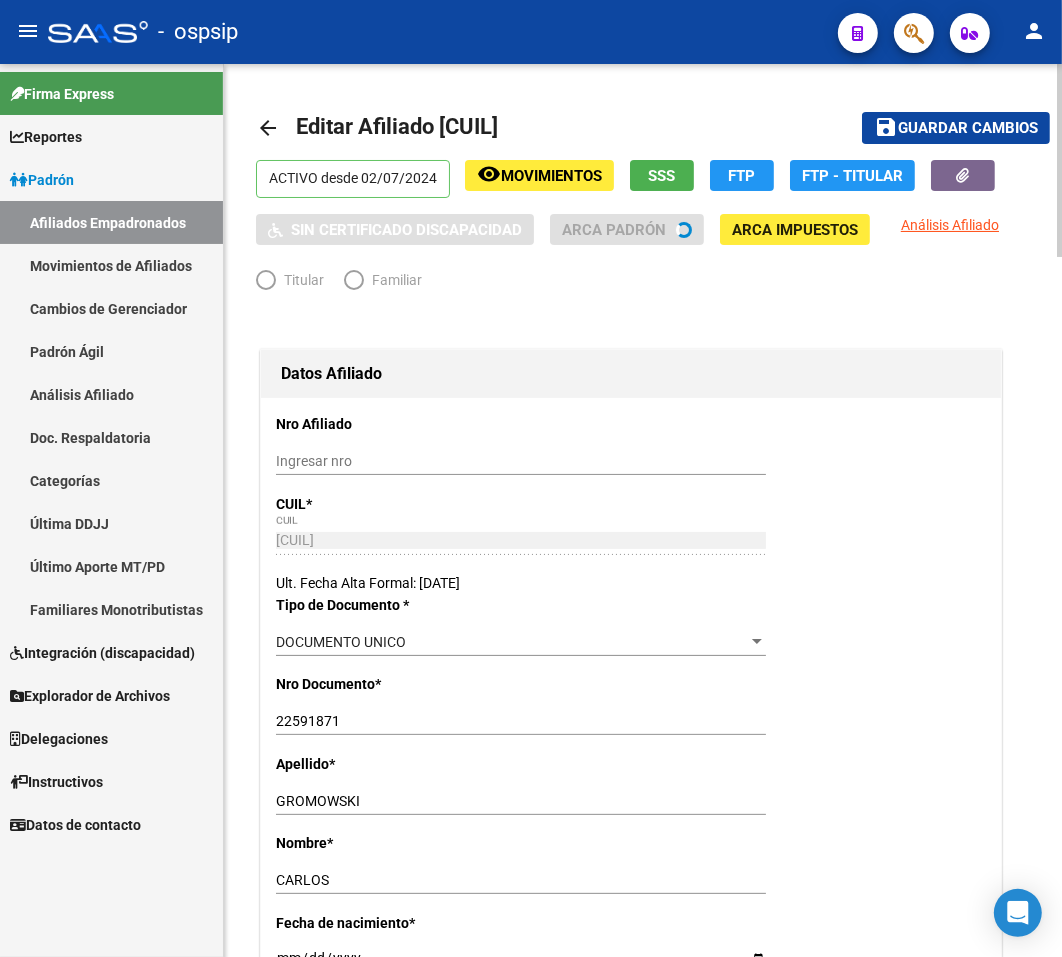 radio on "true" 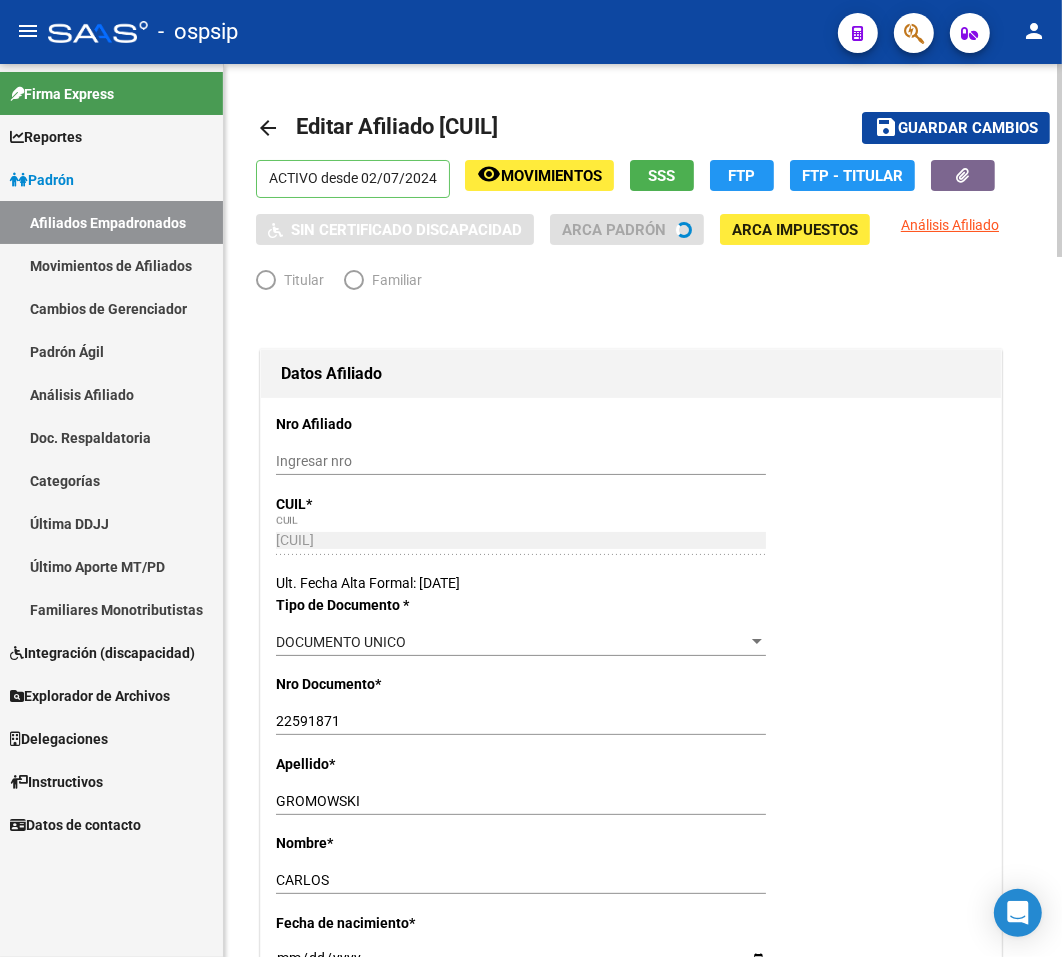 type on "30-70842602-0" 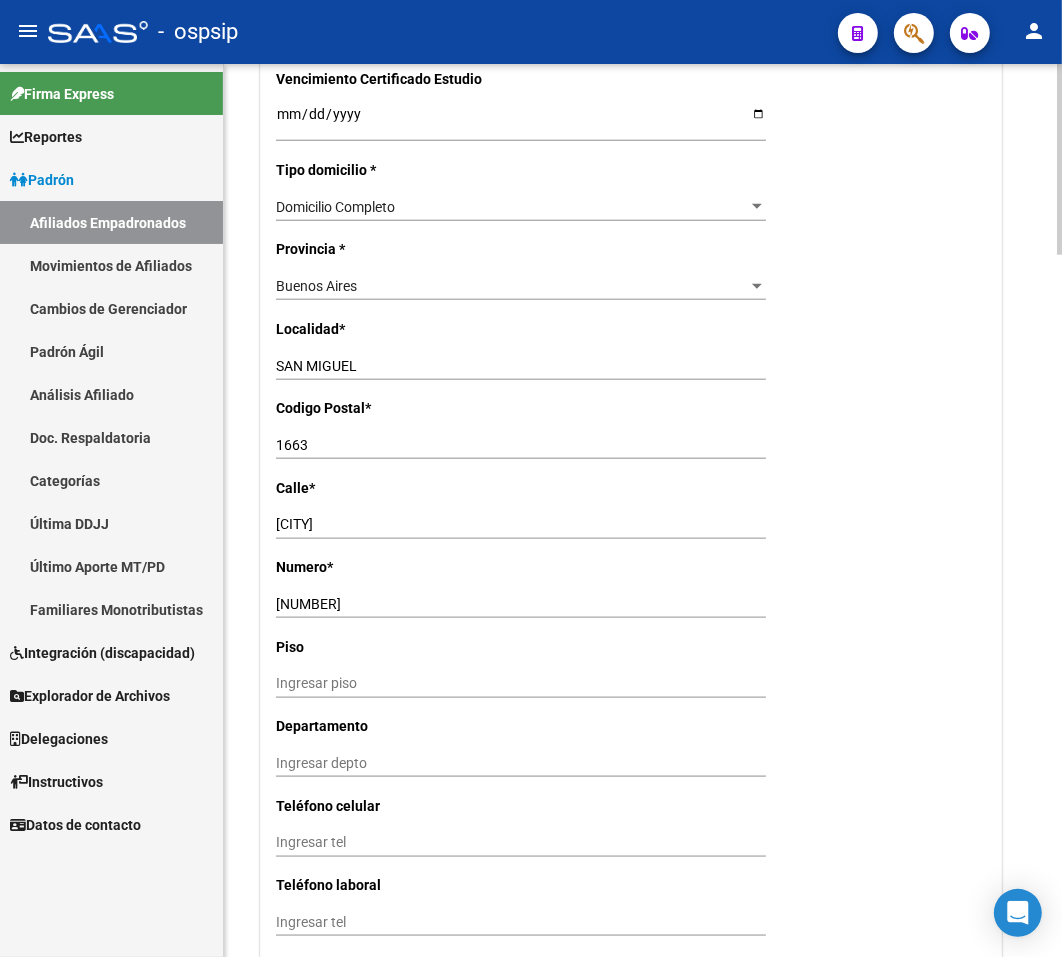 scroll, scrollTop: 1888, scrollLeft: 0, axis: vertical 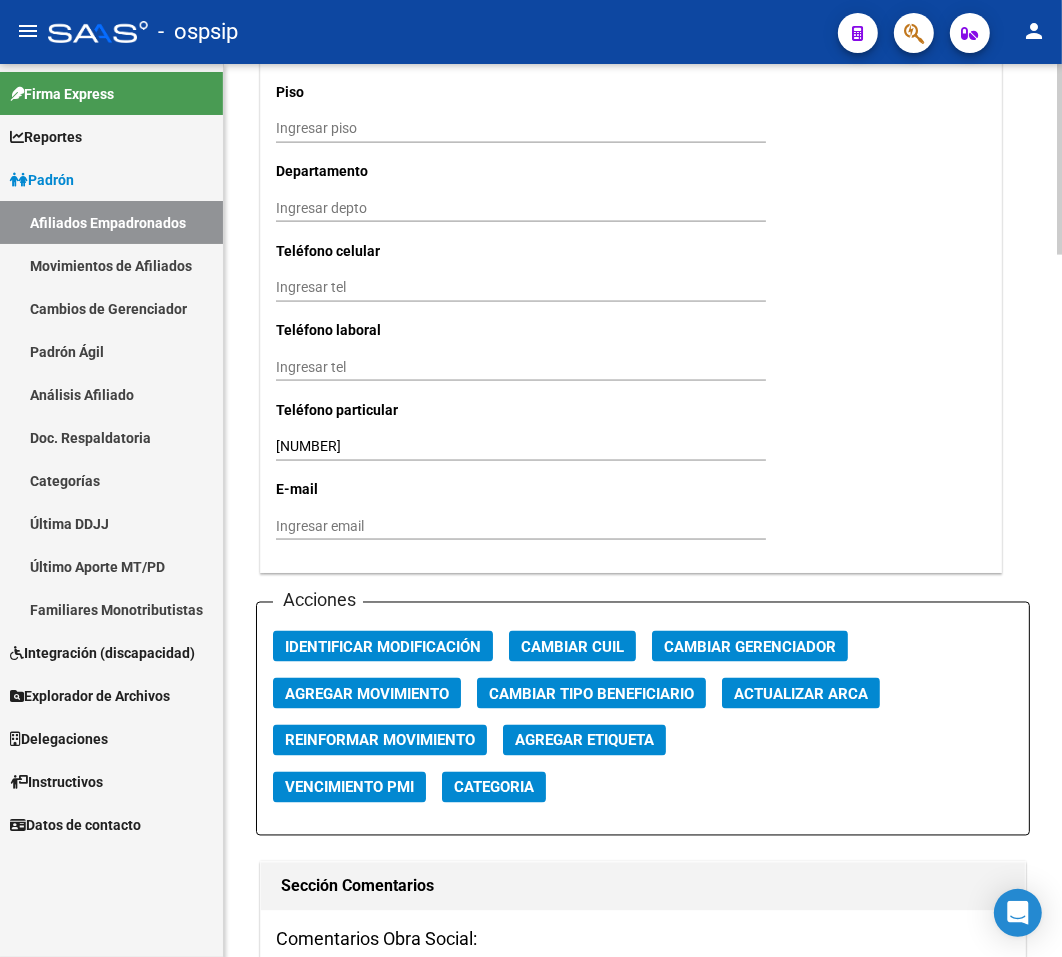 click on "Agregar Movimiento" 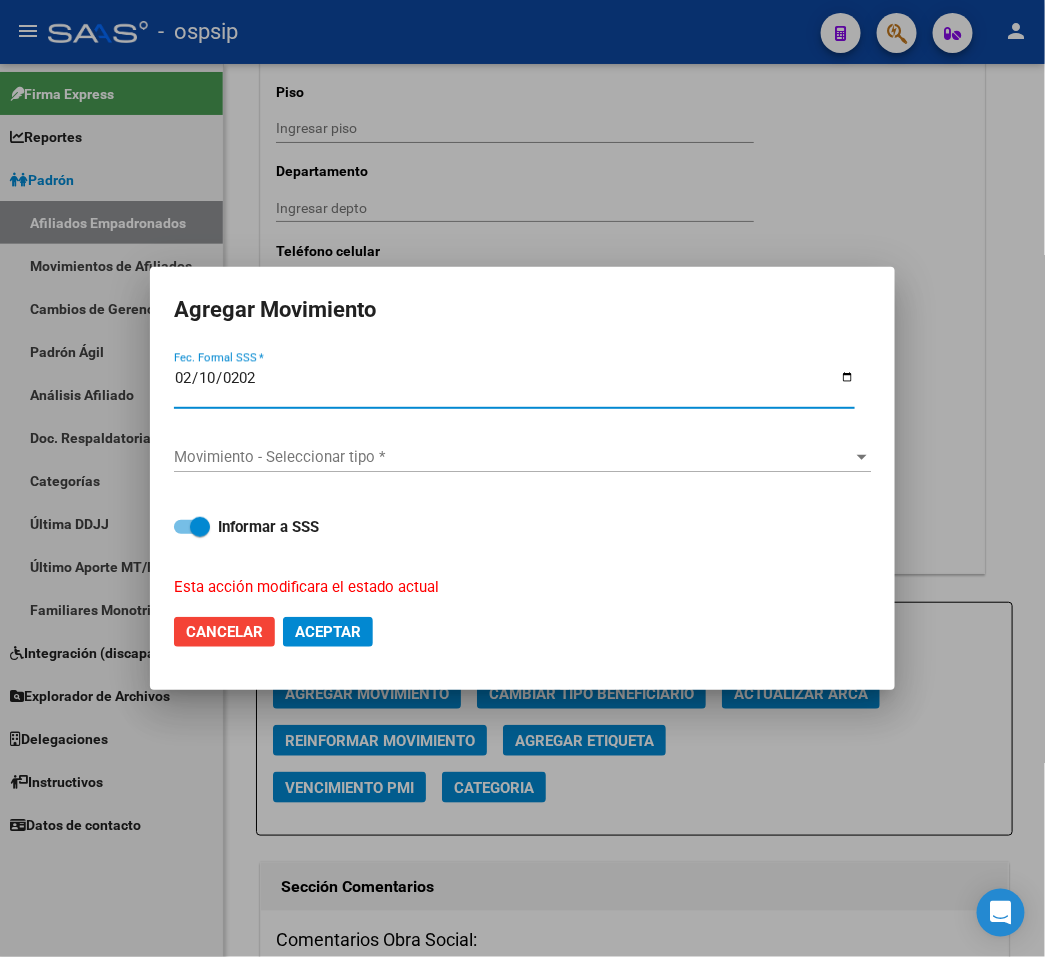 type on "2025-02-10" 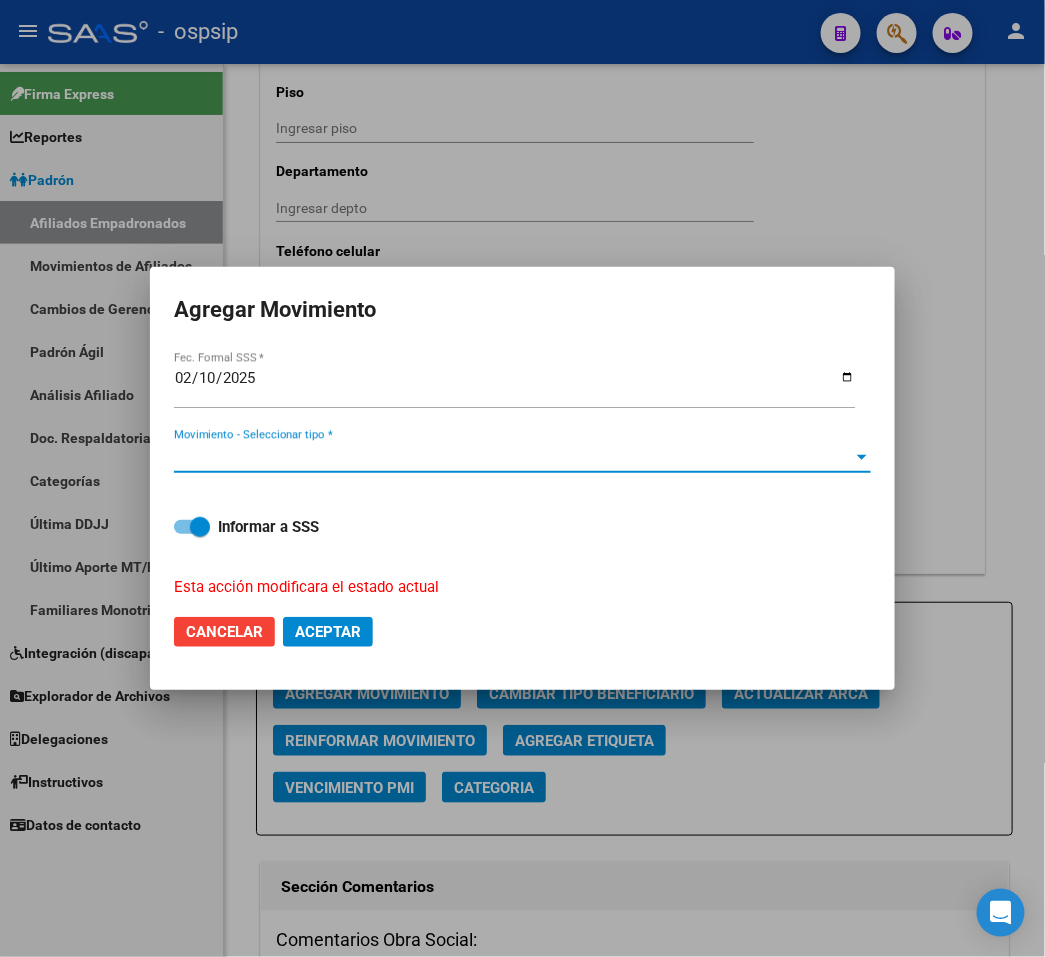 click on "Movimiento - Seleccionar tipo *" at bounding box center (513, 457) 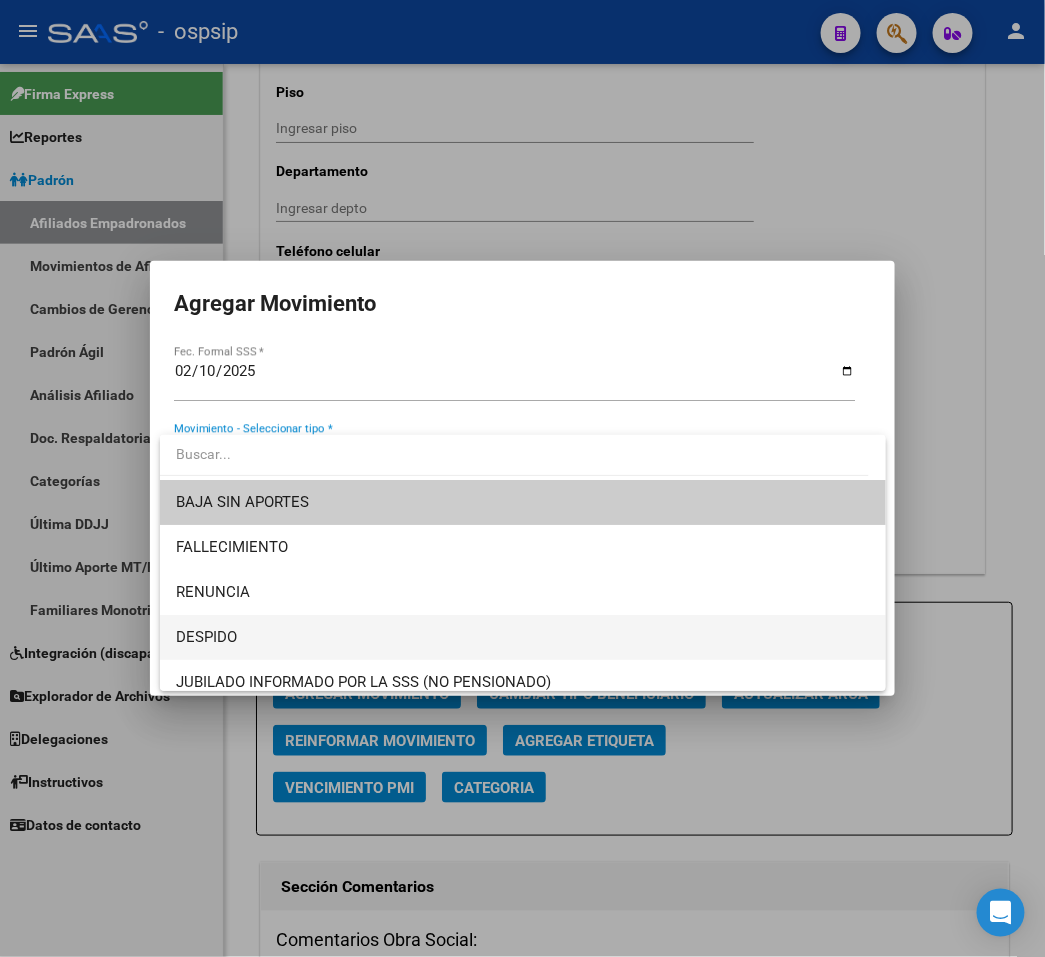 click on "DESPIDO" at bounding box center (523, 637) 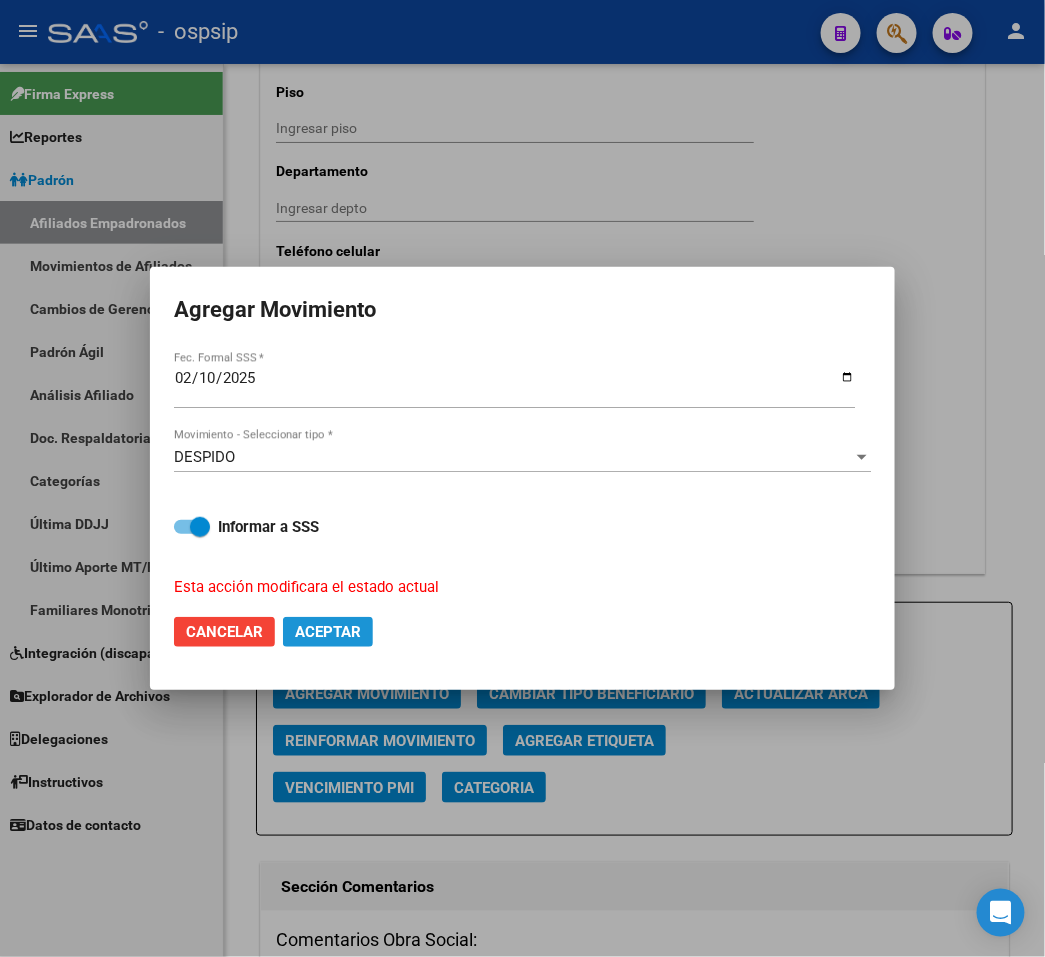 click on "Aceptar" 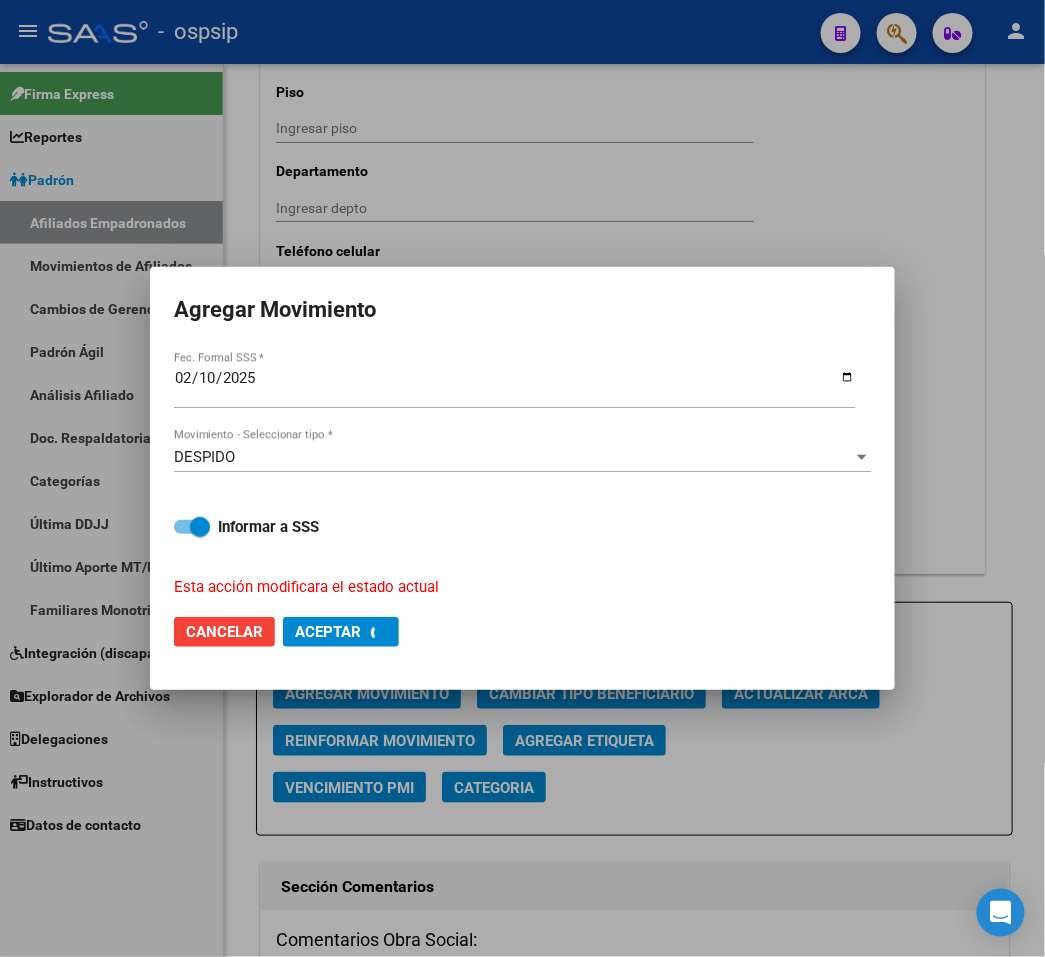 checkbox on "false" 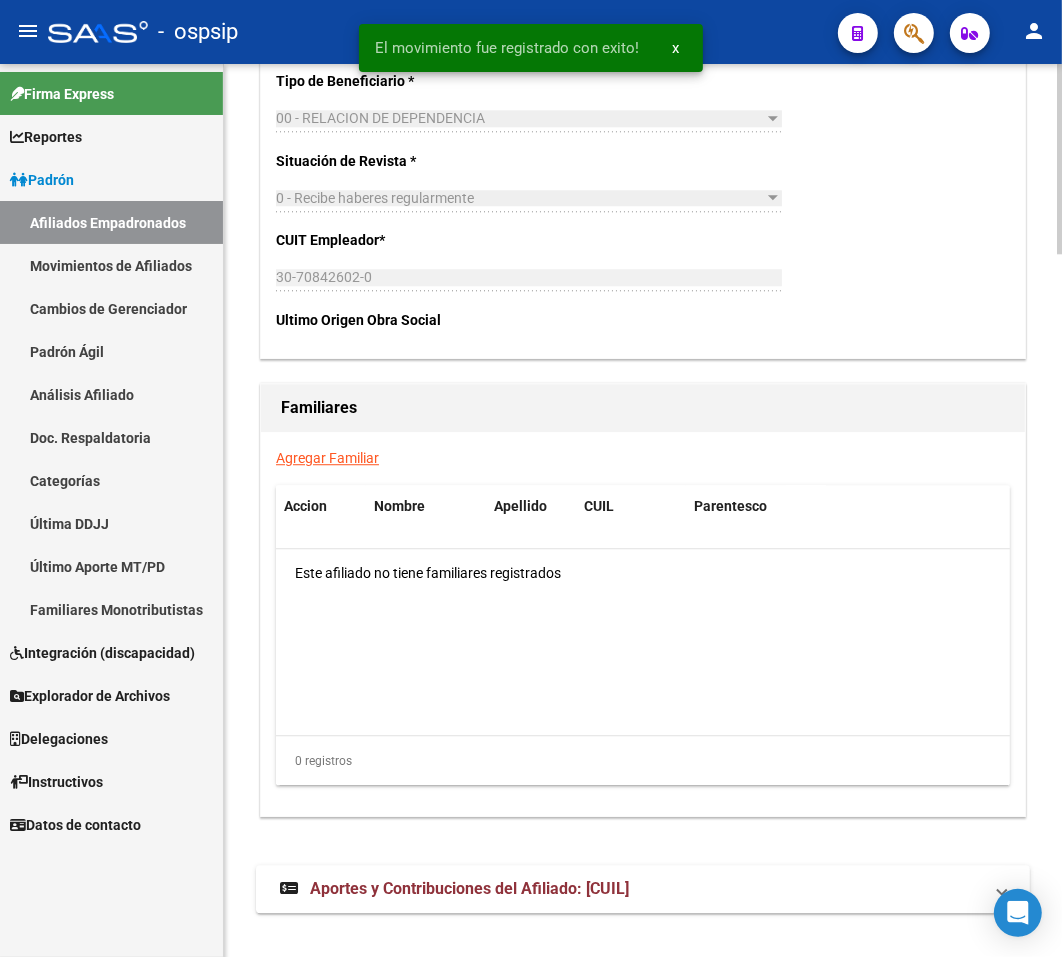 scroll, scrollTop: 3312, scrollLeft: 0, axis: vertical 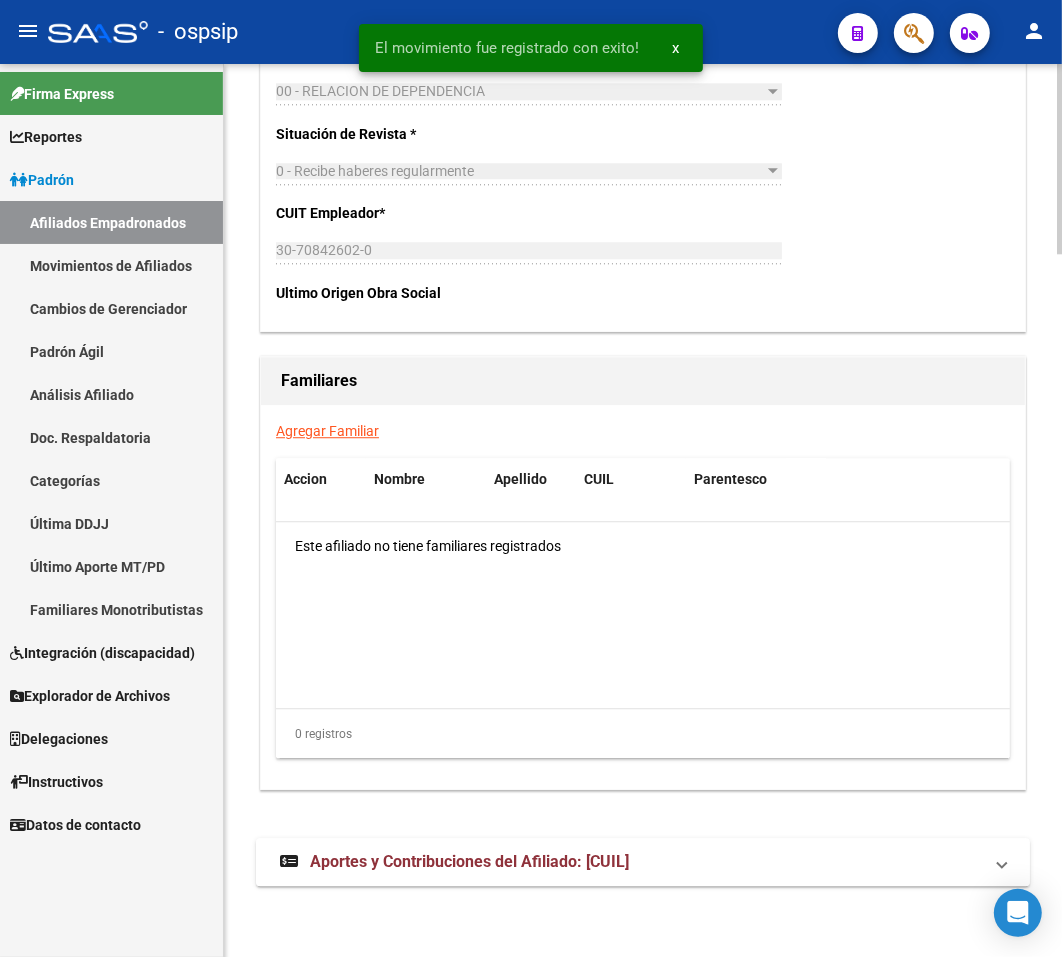 drag, startPoint x: 674, startPoint y: 893, endPoint x: 674, endPoint y: 877, distance: 16 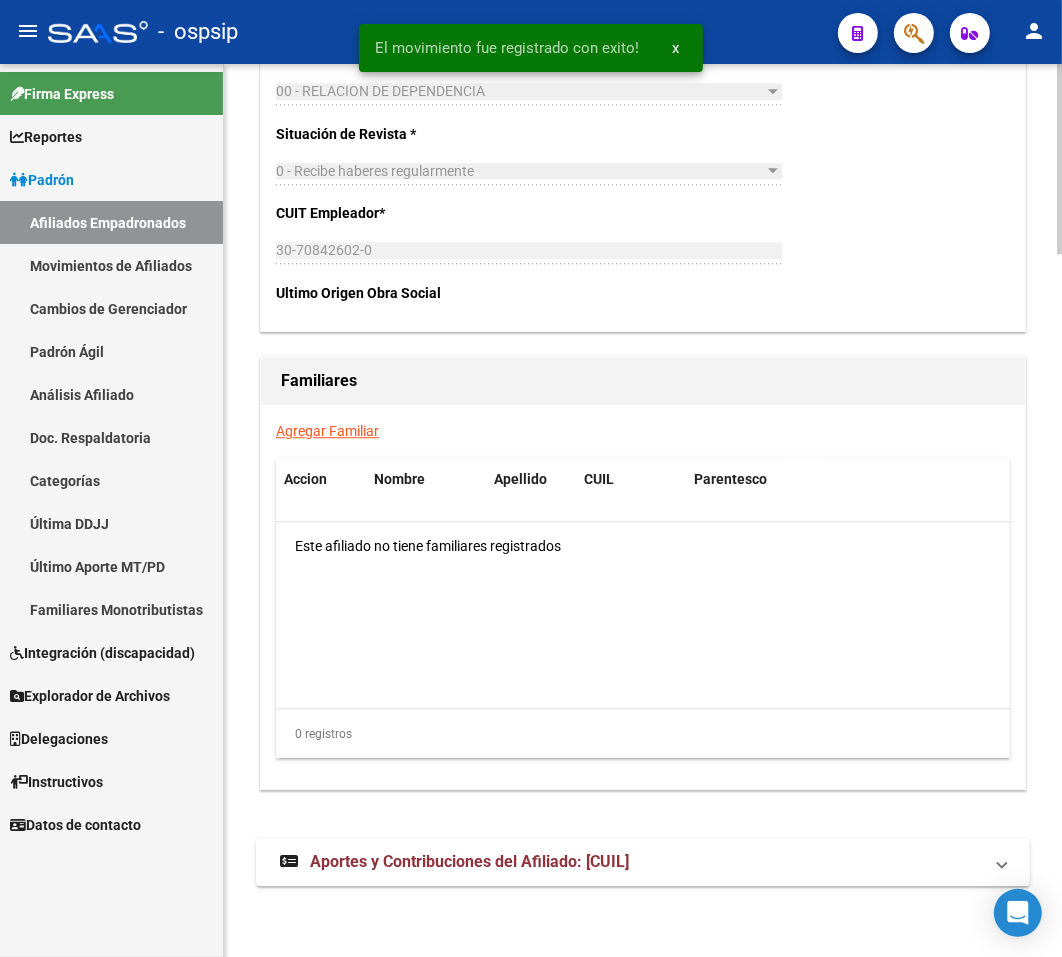 drag, startPoint x: 686, startPoint y: 854, endPoint x: 828, endPoint y: 825, distance: 144.93102 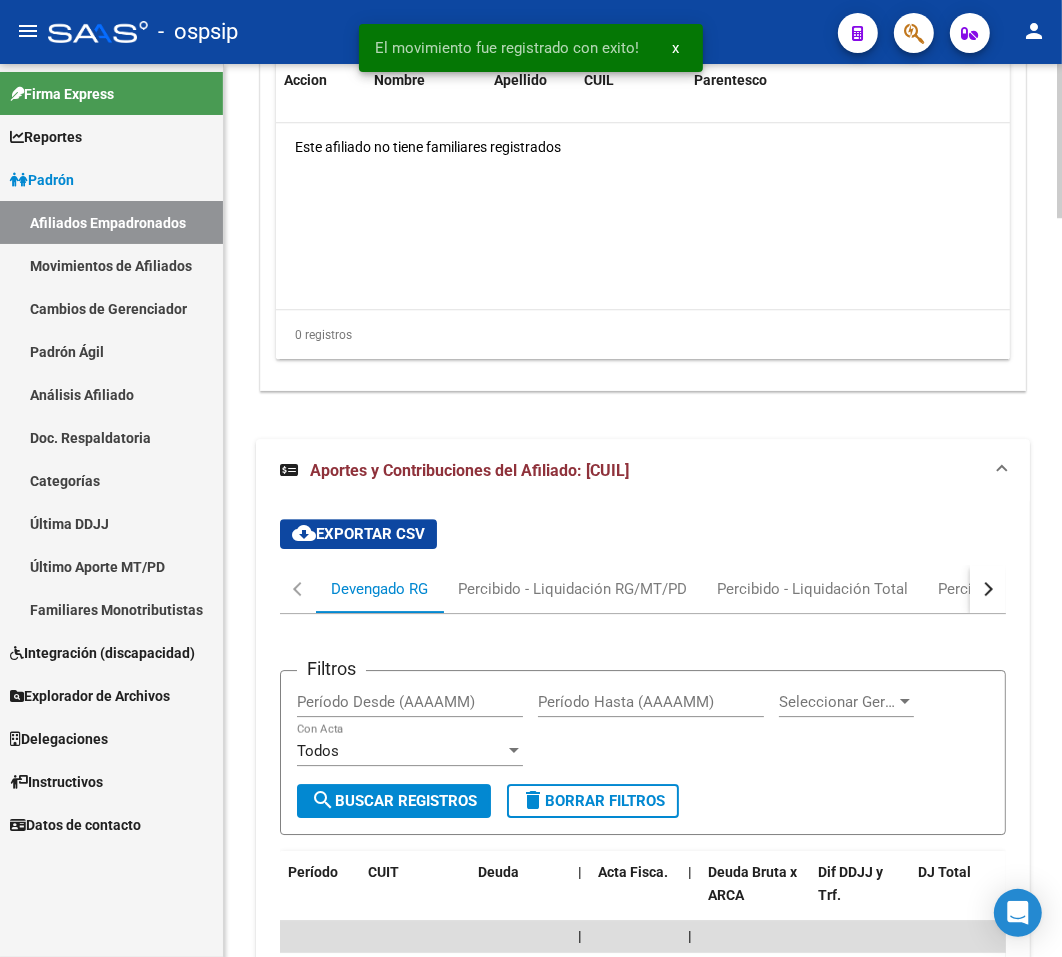 scroll, scrollTop: 3806, scrollLeft: 0, axis: vertical 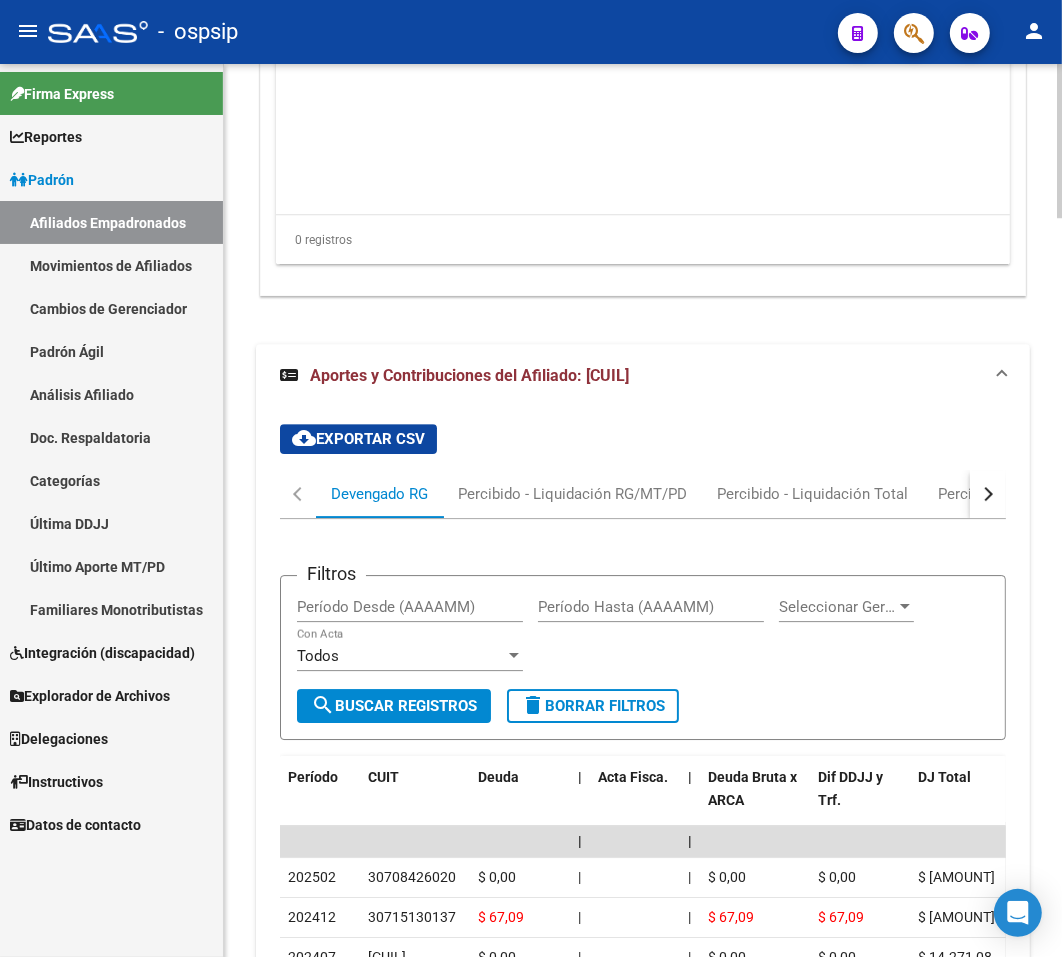 click at bounding box center [988, 494] 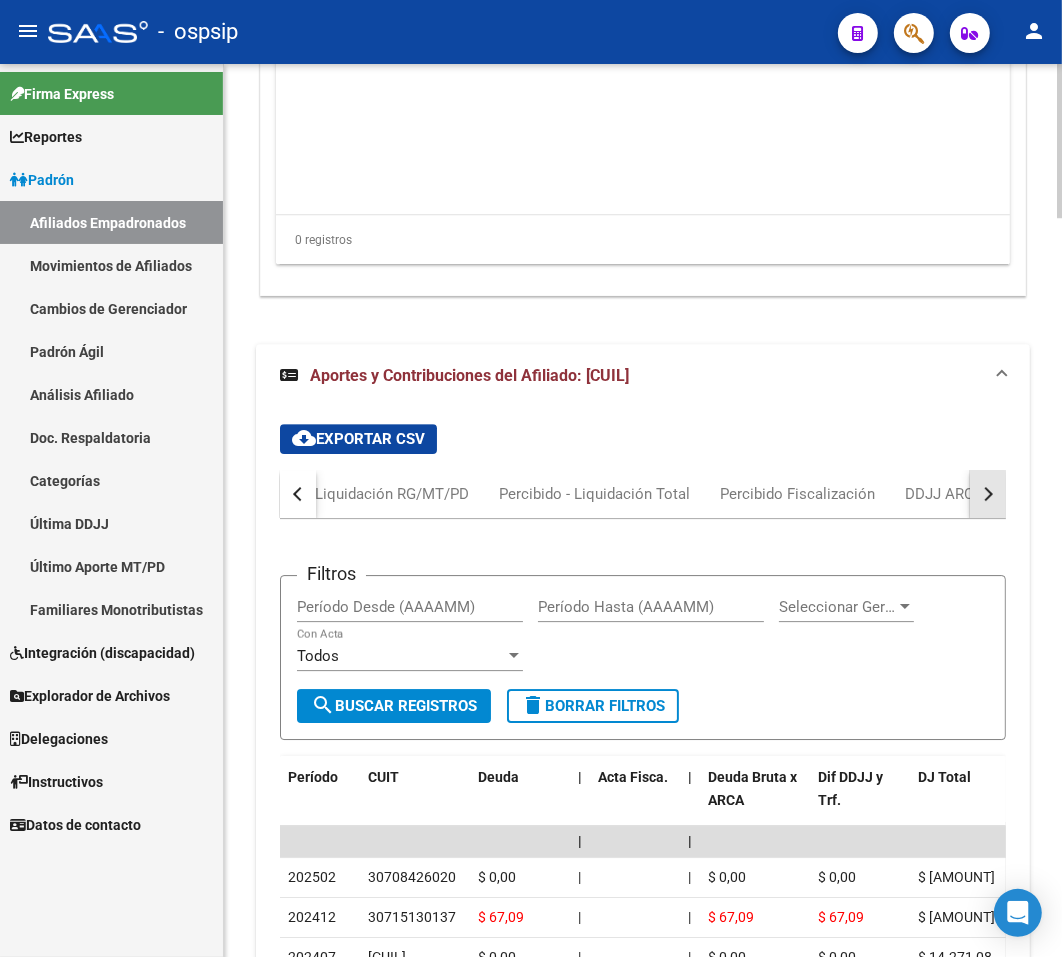 click at bounding box center (988, 494) 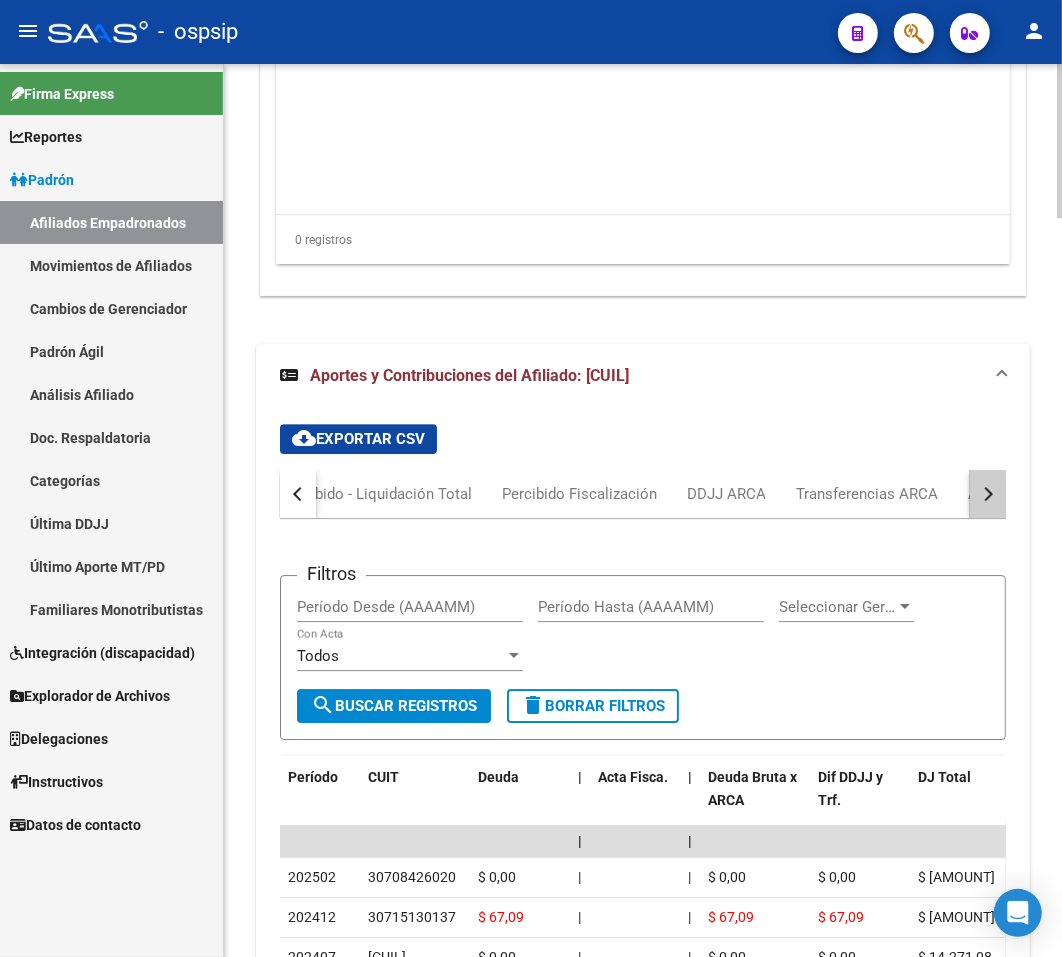 click at bounding box center [988, 494] 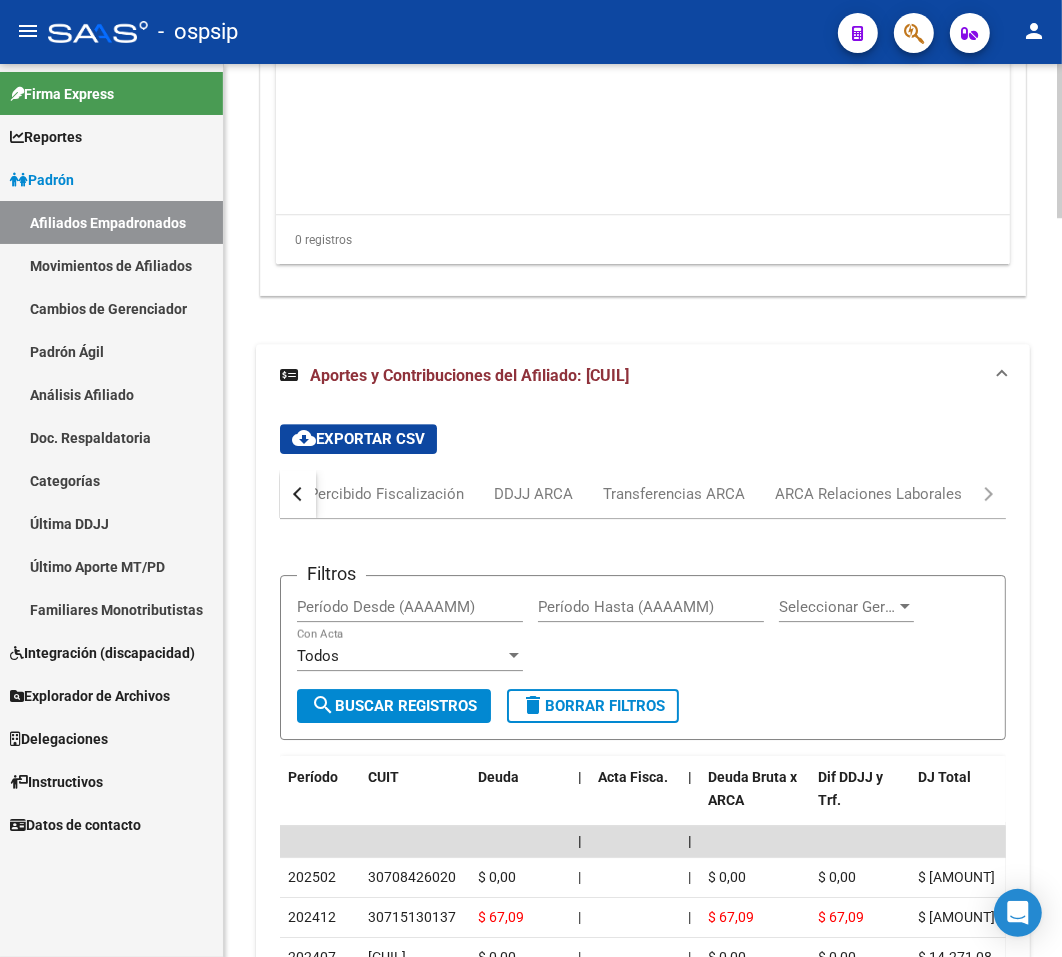 click on "Devengado RG Percibido - Liquidación RG/MT/PD Percibido - Liquidación Total Percibido Fiscalización DDJJ ARCA Transferencias ARCA ARCA Relaciones Laborales" at bounding box center (643, 494) 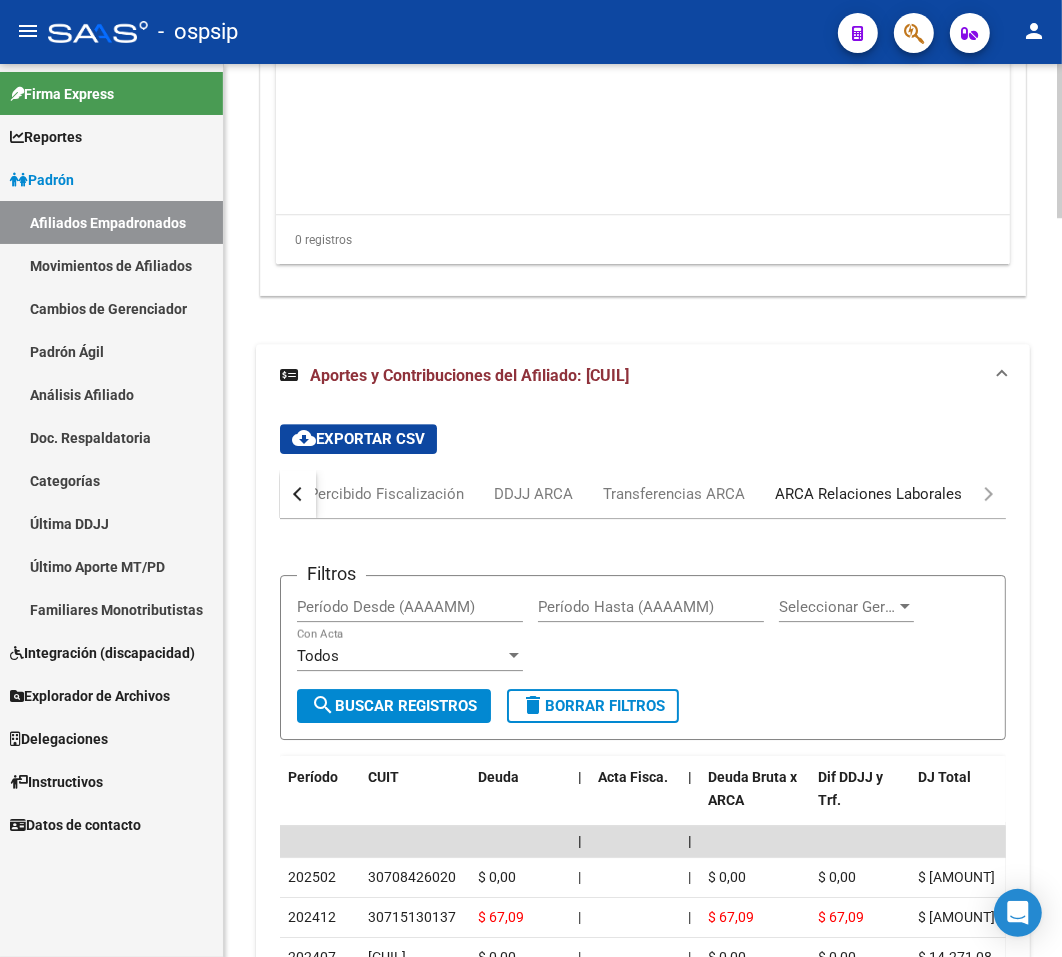 click on "ARCA Relaciones Laborales" at bounding box center [868, 494] 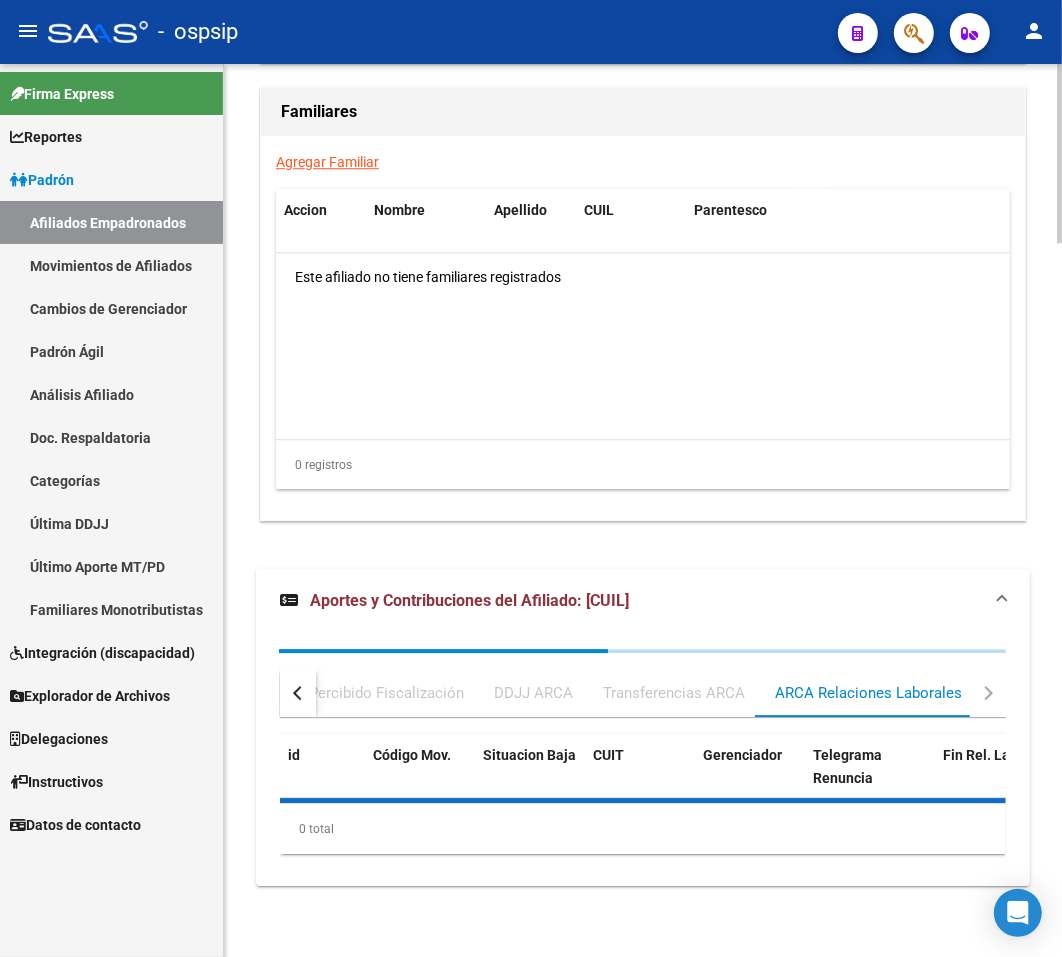 scroll, scrollTop: 3806, scrollLeft: 0, axis: vertical 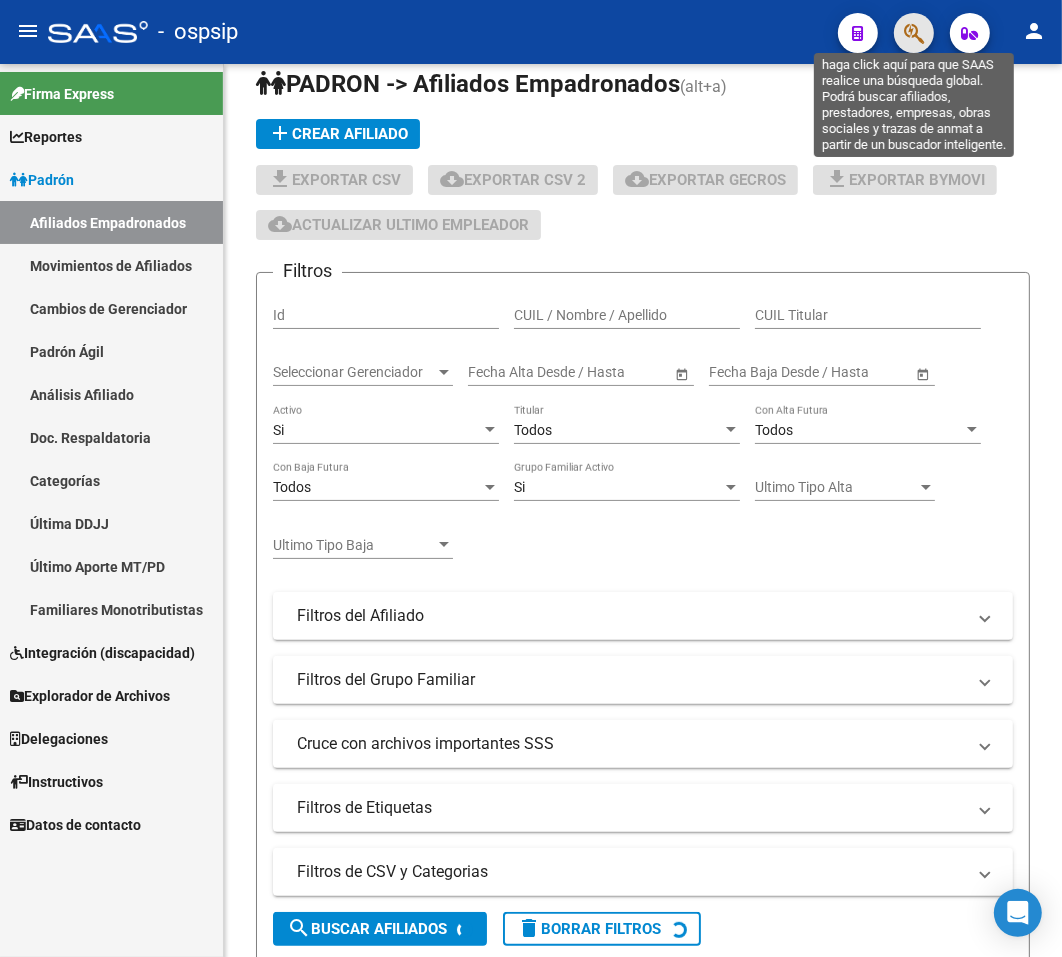 click 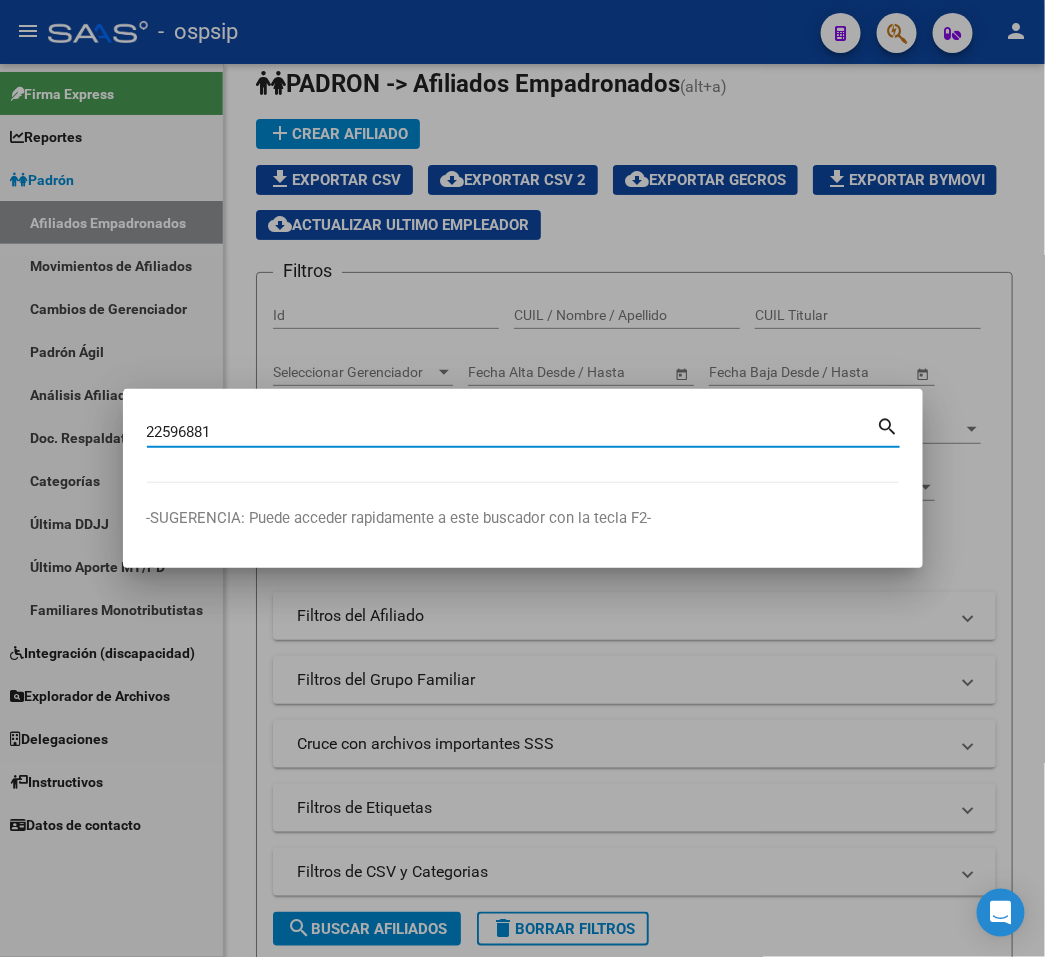 type on "22596881" 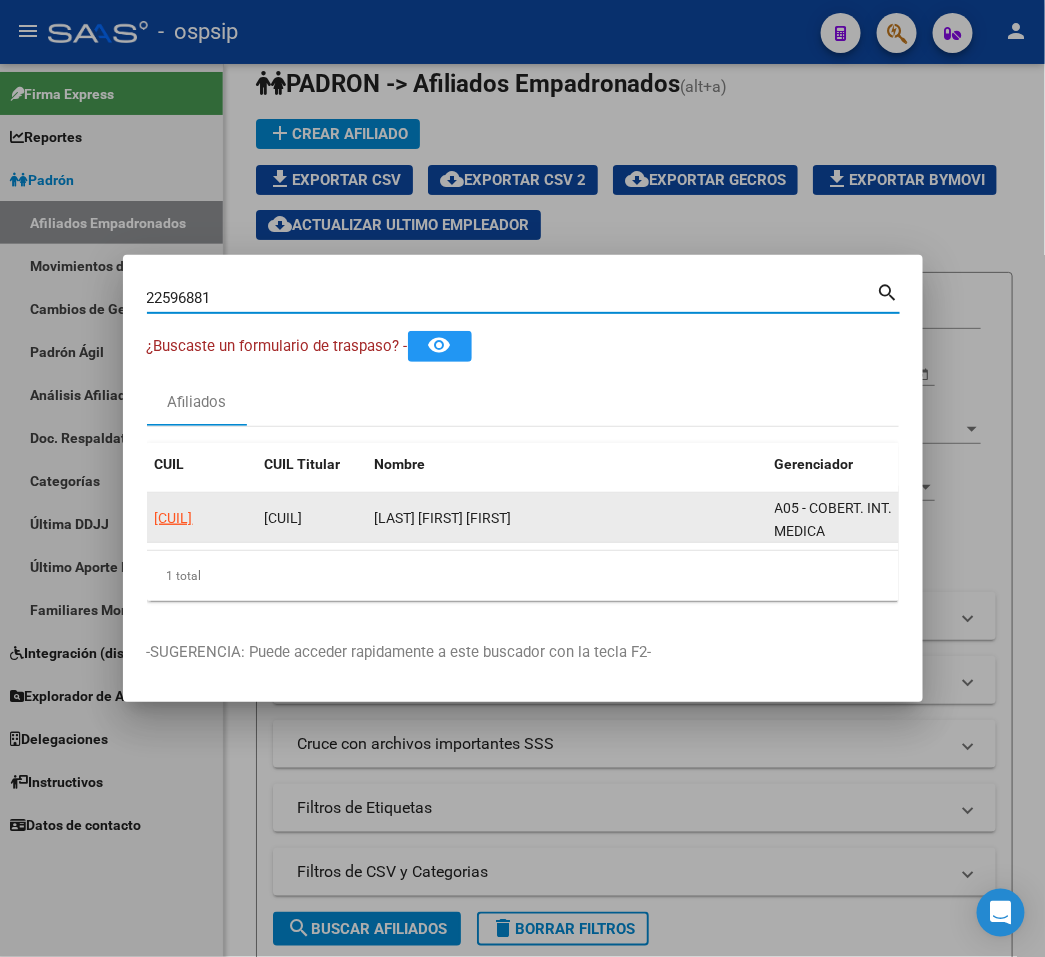 click on "[CUIL]" 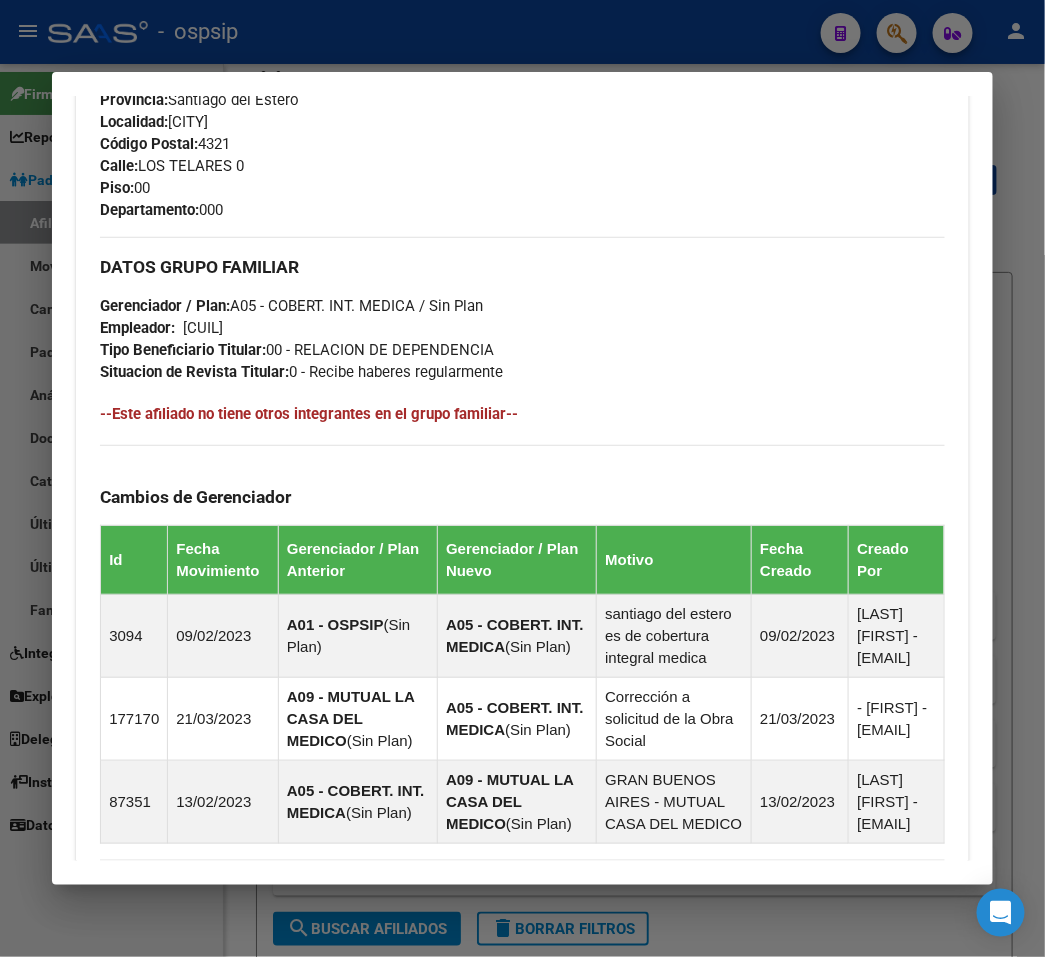 scroll, scrollTop: 1352, scrollLeft: 0, axis: vertical 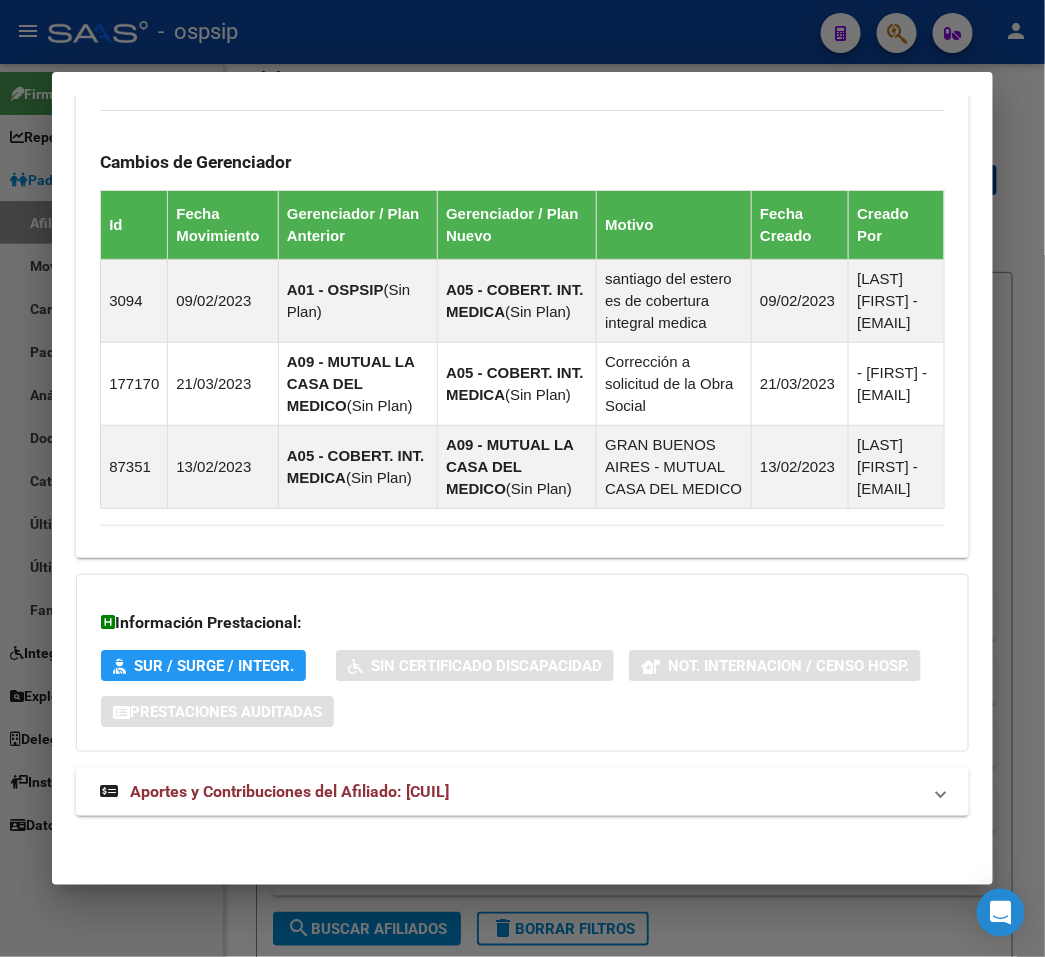 click on "Aportes y Contribuciones del Afiliado: [CUIL]" at bounding box center [510, 792] 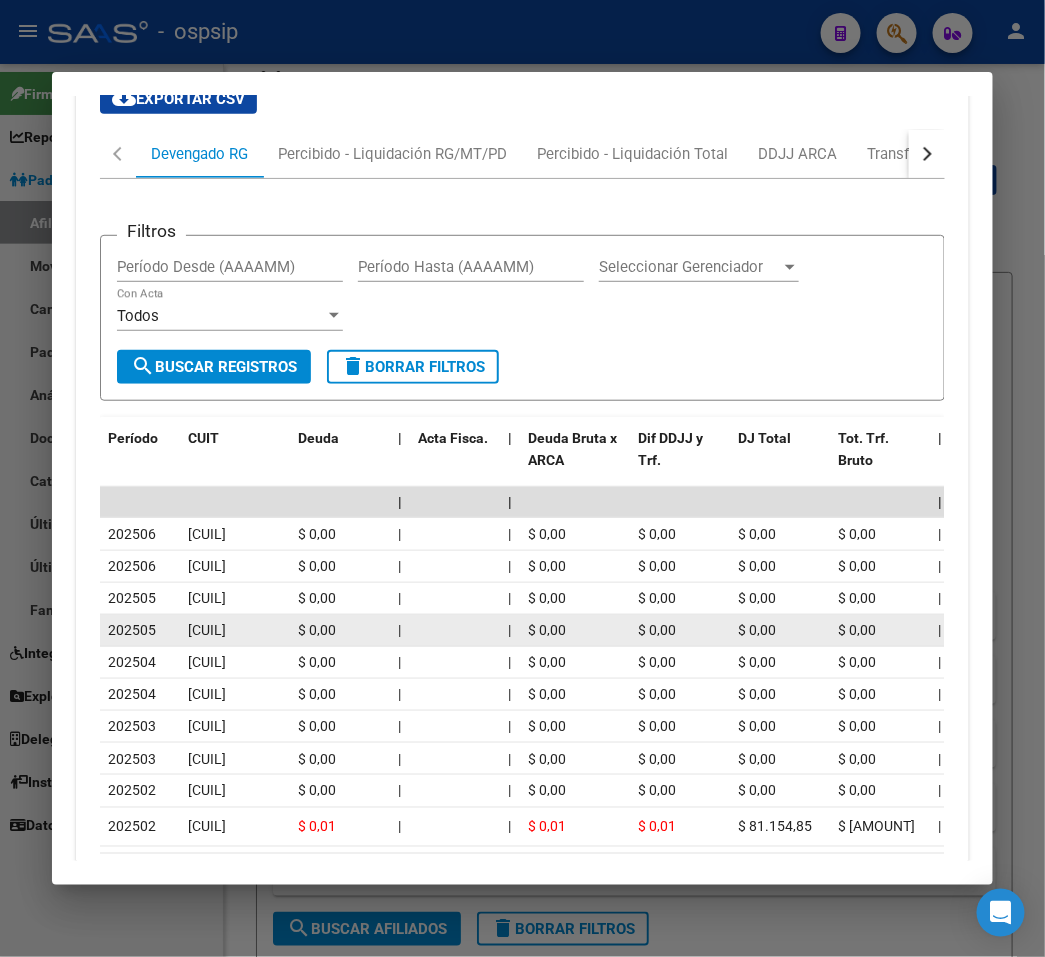 scroll, scrollTop: 2006, scrollLeft: 0, axis: vertical 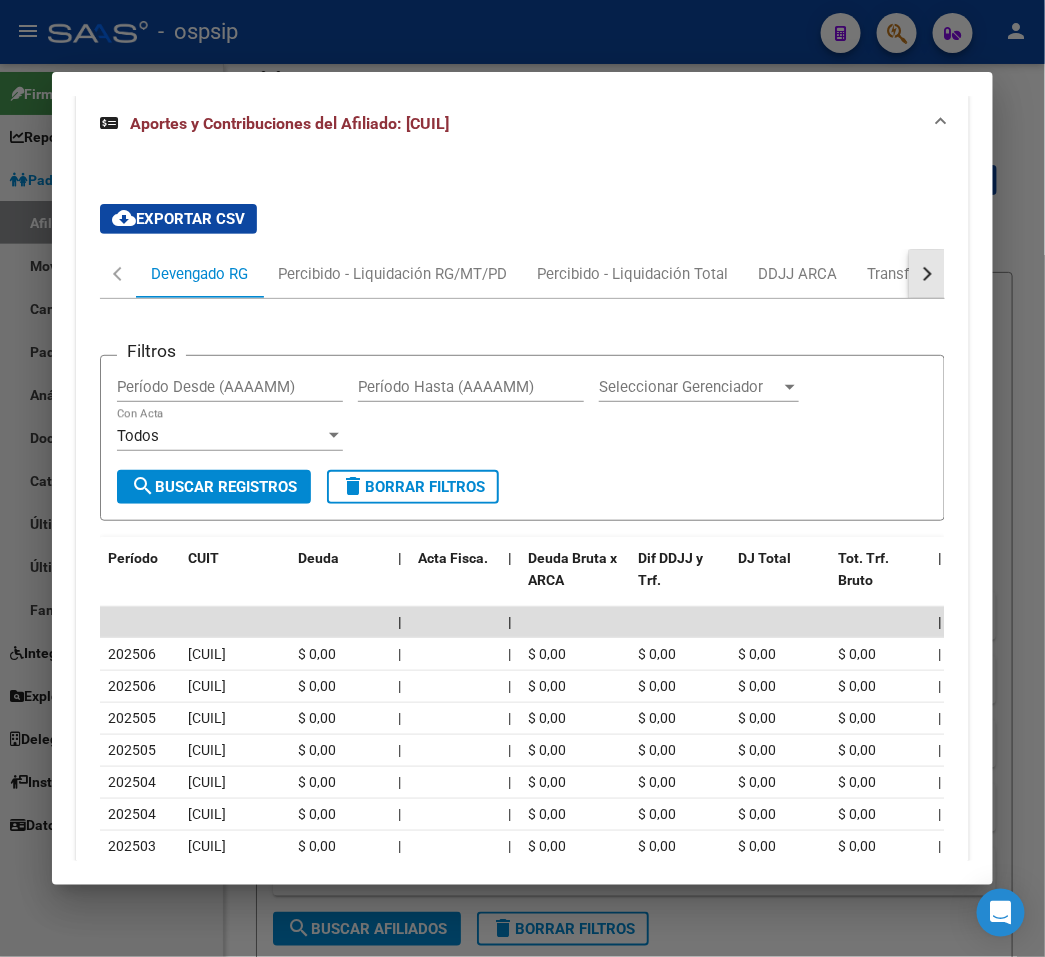 click at bounding box center [927, 274] 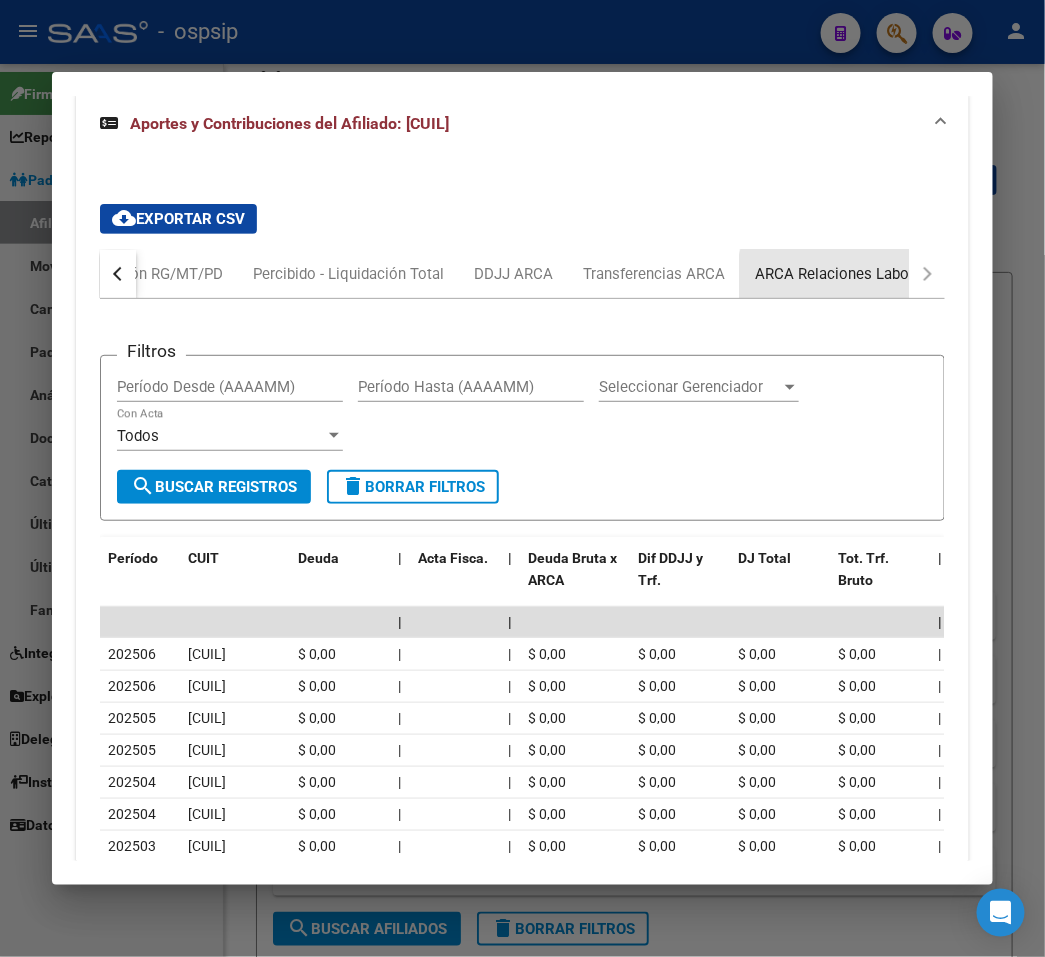 click on "ARCA Relaciones Laborales" at bounding box center (848, 274) 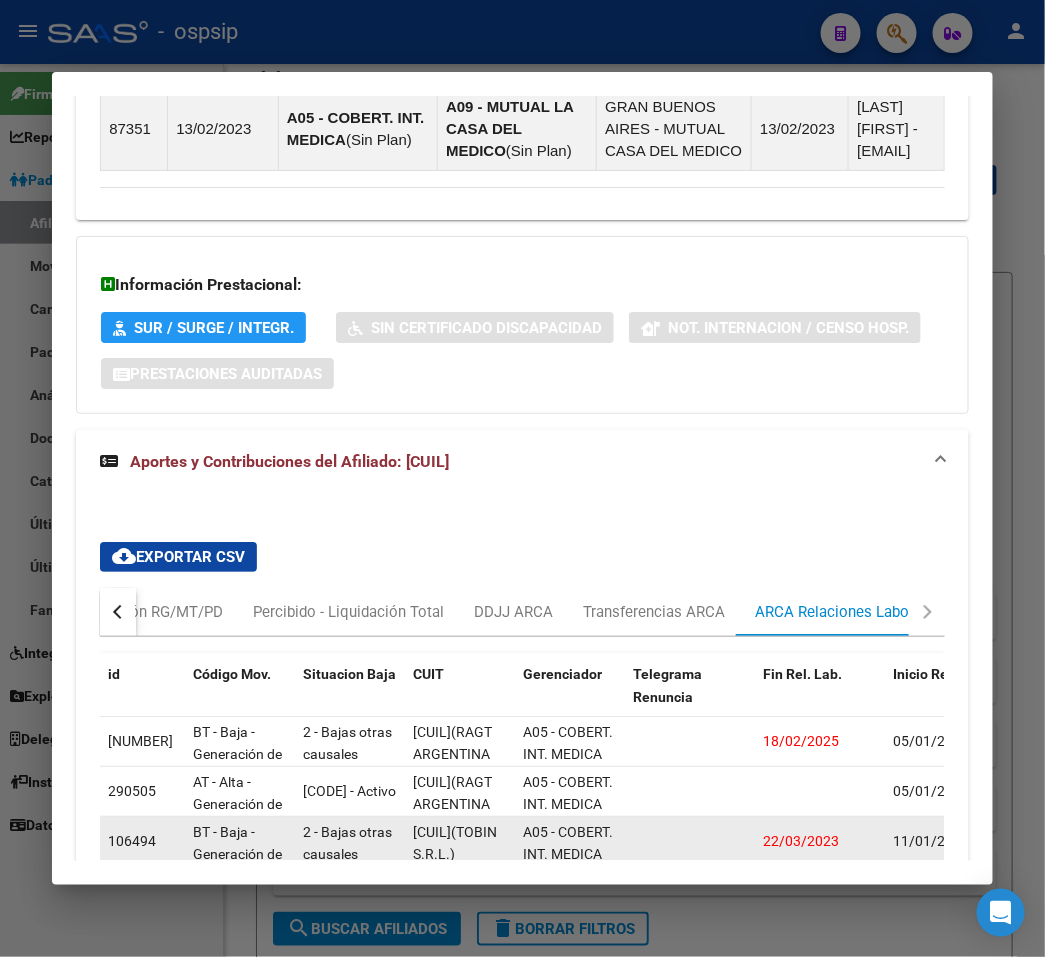 scroll, scrollTop: 1913, scrollLeft: 0, axis: vertical 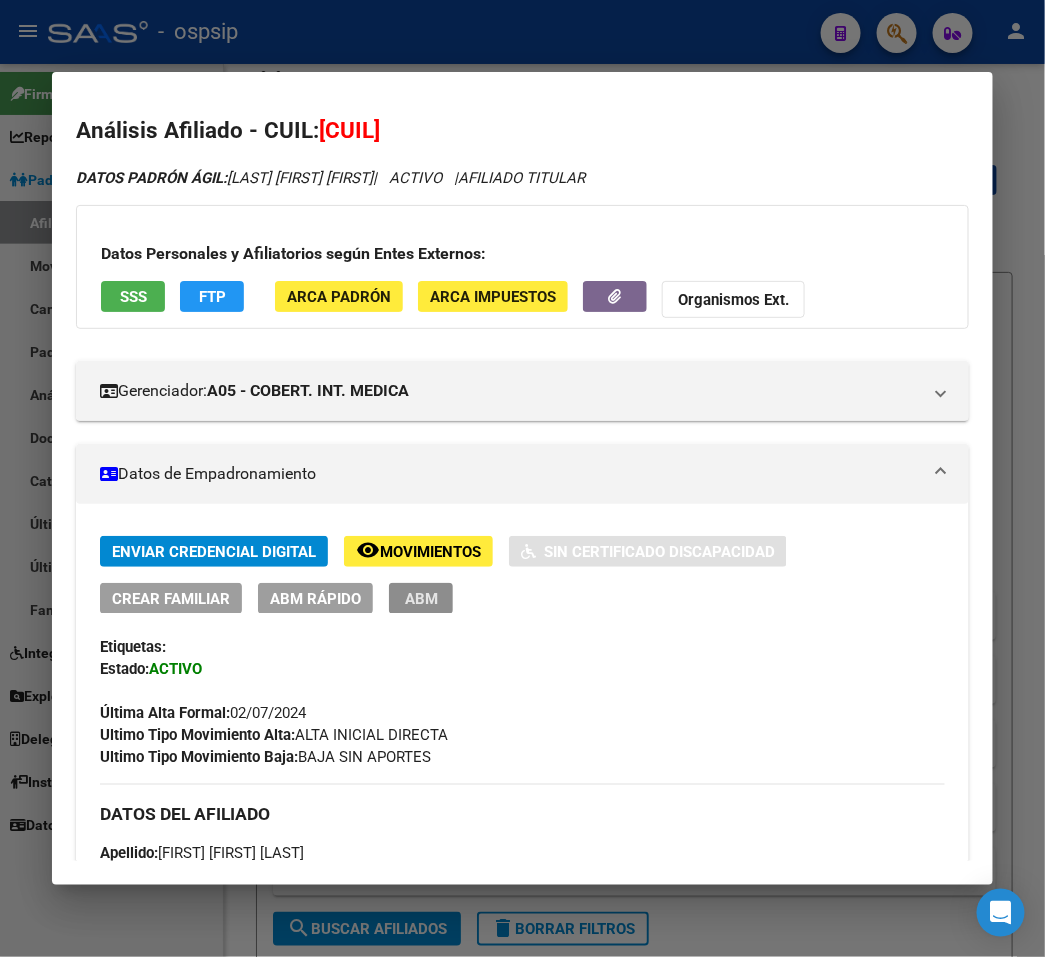 click on "ABM" at bounding box center (421, 599) 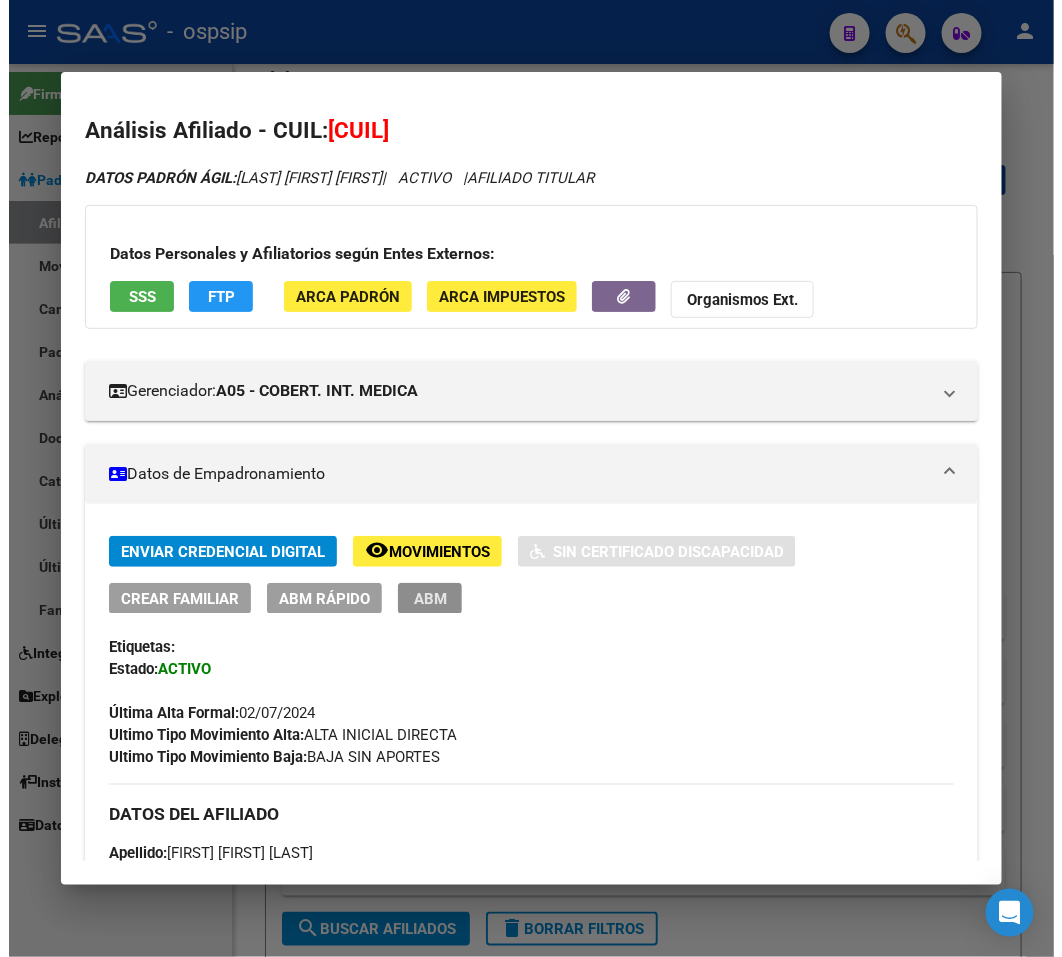 scroll, scrollTop: 0, scrollLeft: 0, axis: both 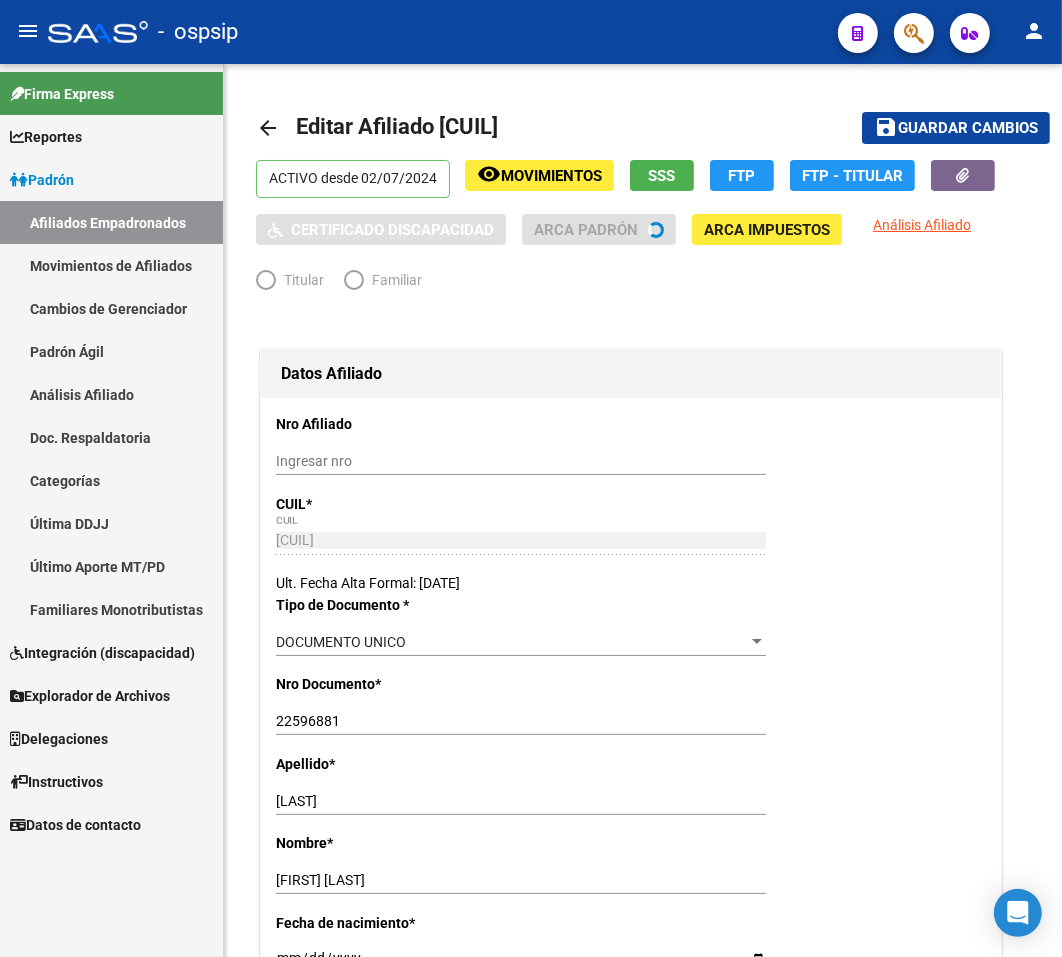 radio on "true" 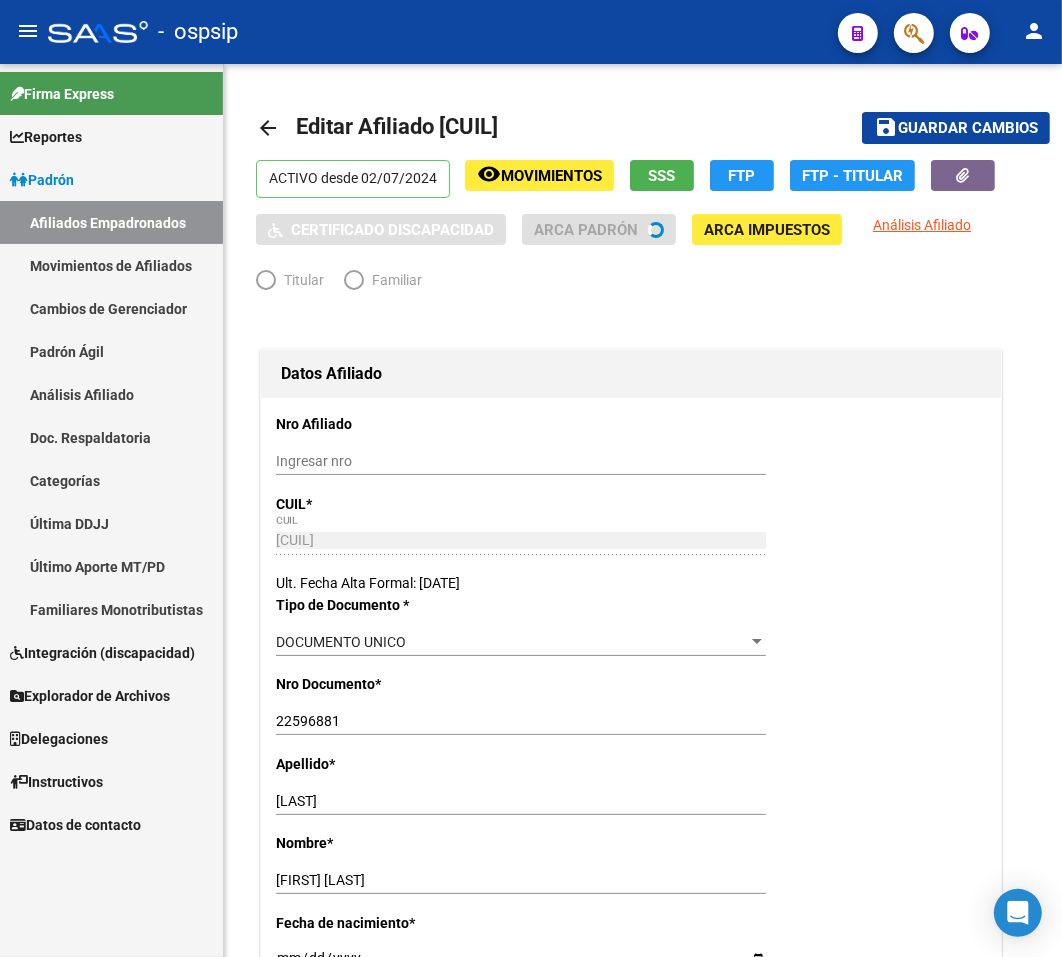 type on "[CUIL]" 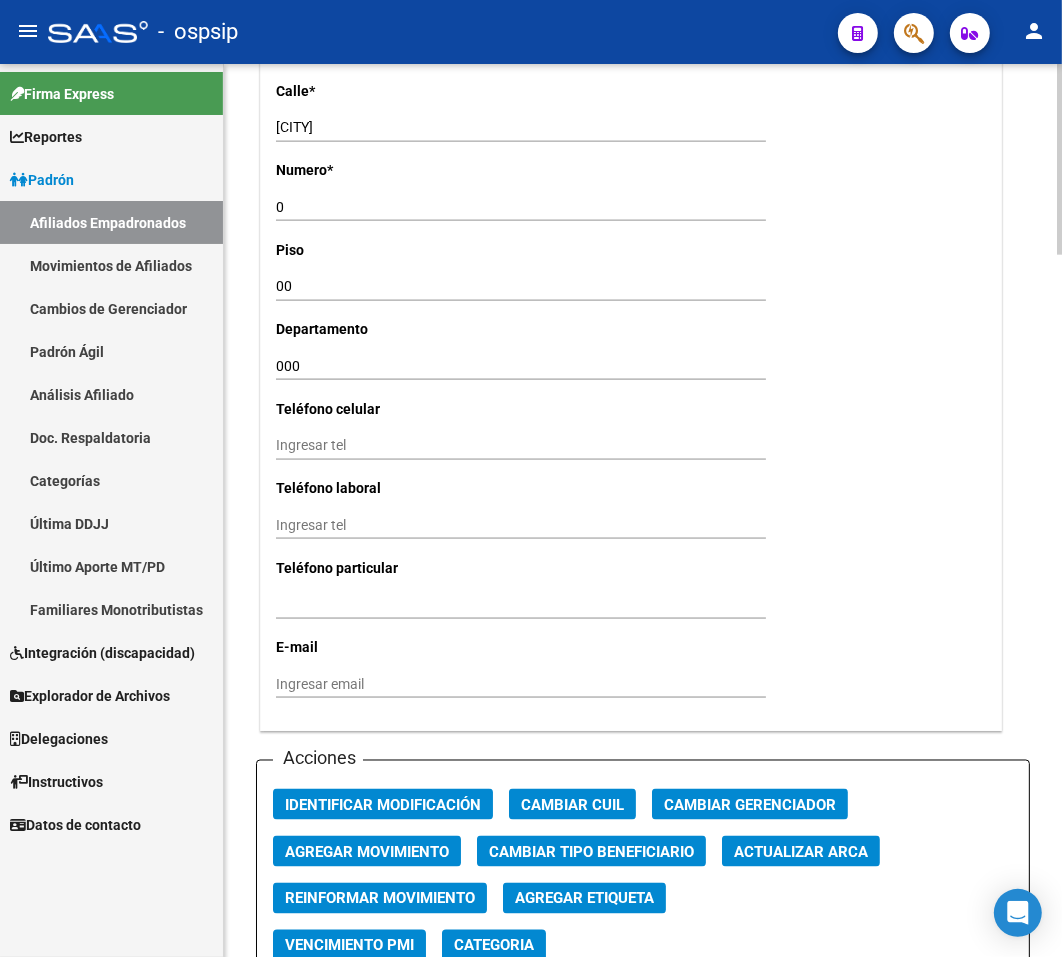 scroll, scrollTop: 2222, scrollLeft: 0, axis: vertical 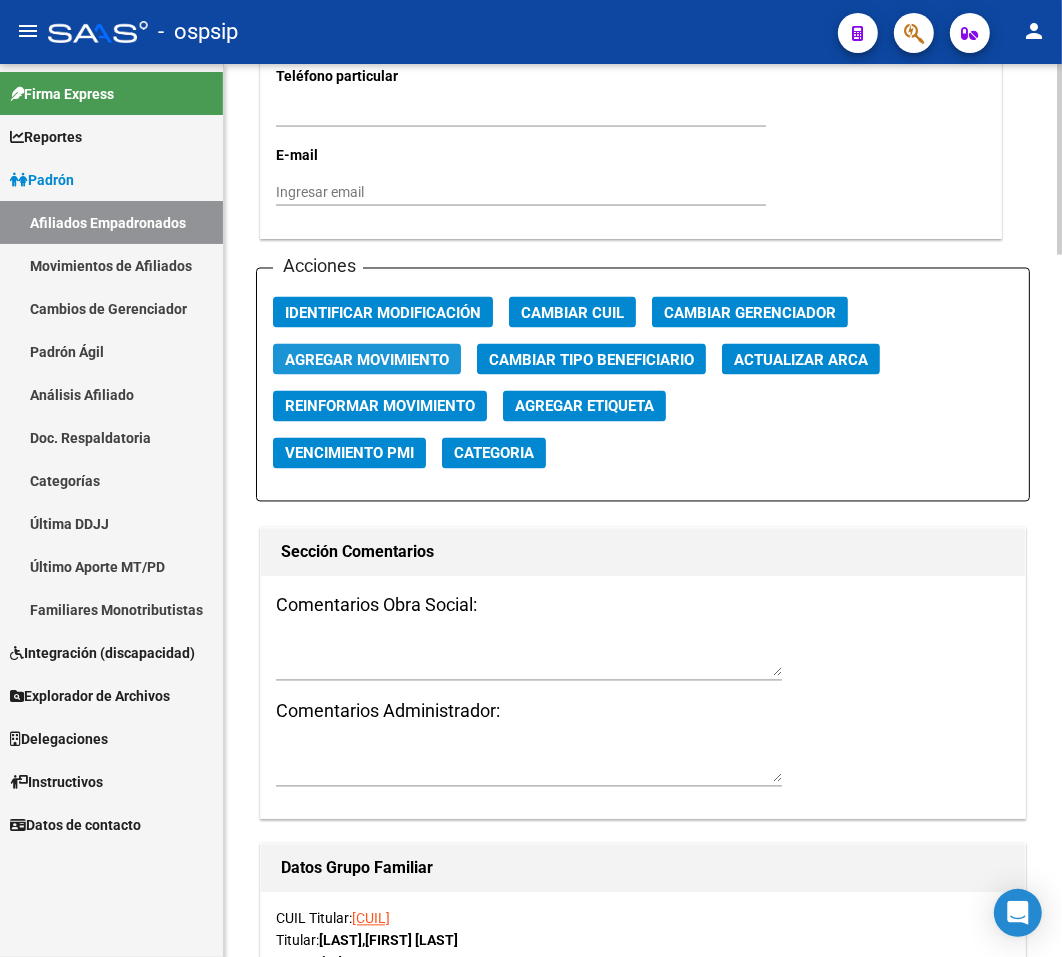 click on "Agregar Movimiento" 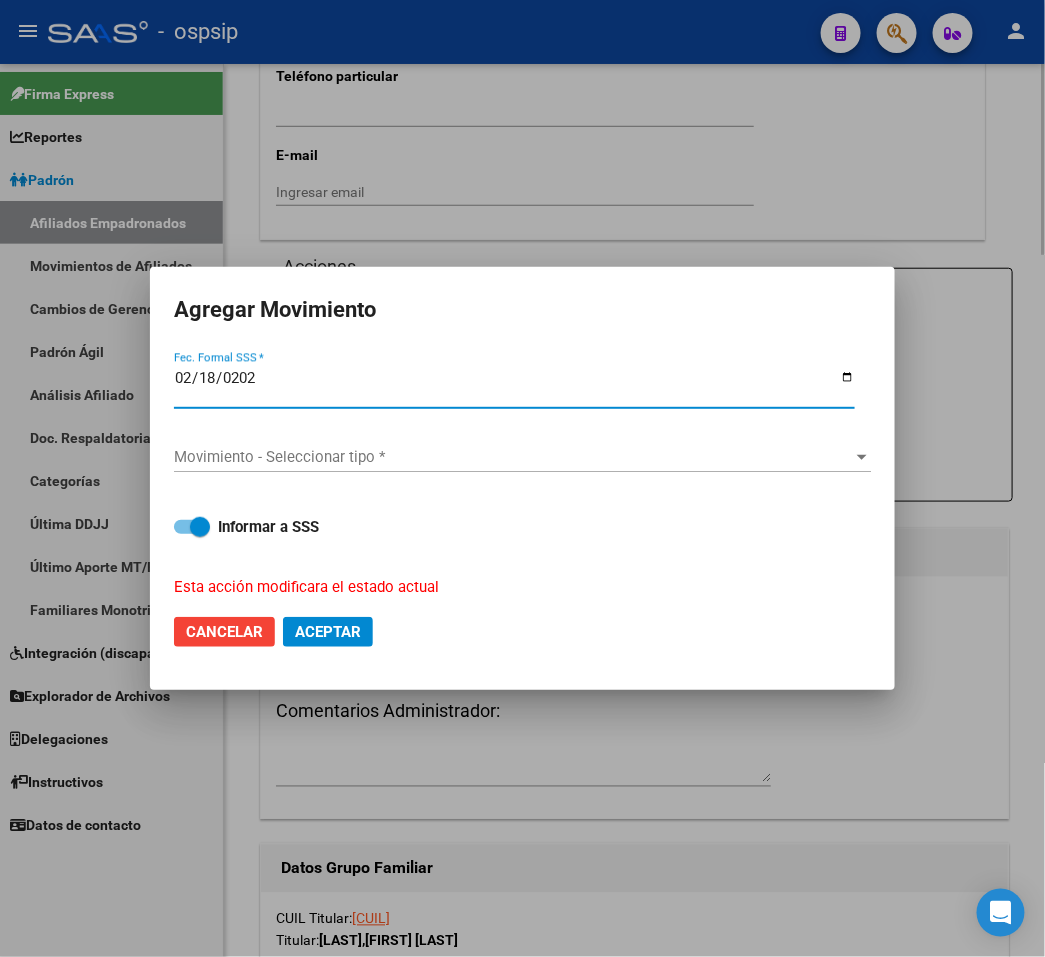 type on "2025-02-18" 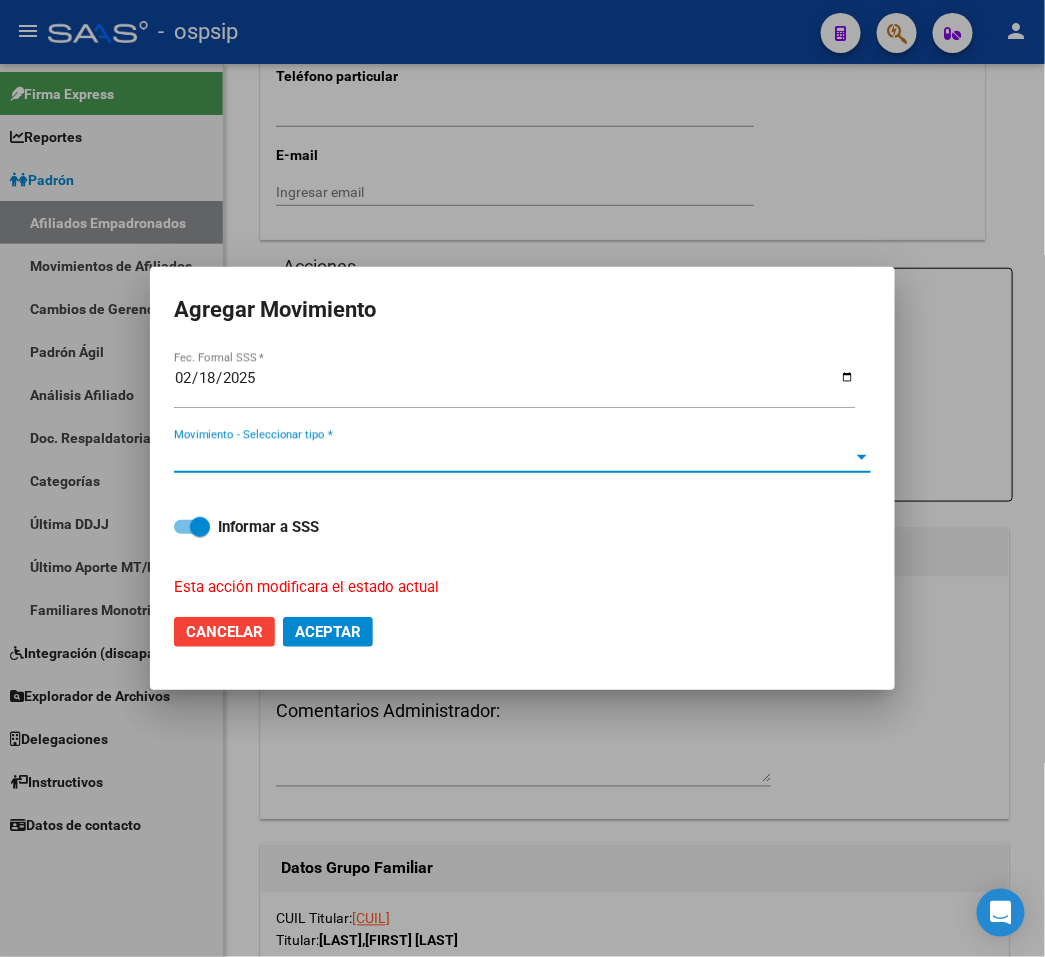 click on "Movimiento - Seleccionar tipo *" at bounding box center [513, 457] 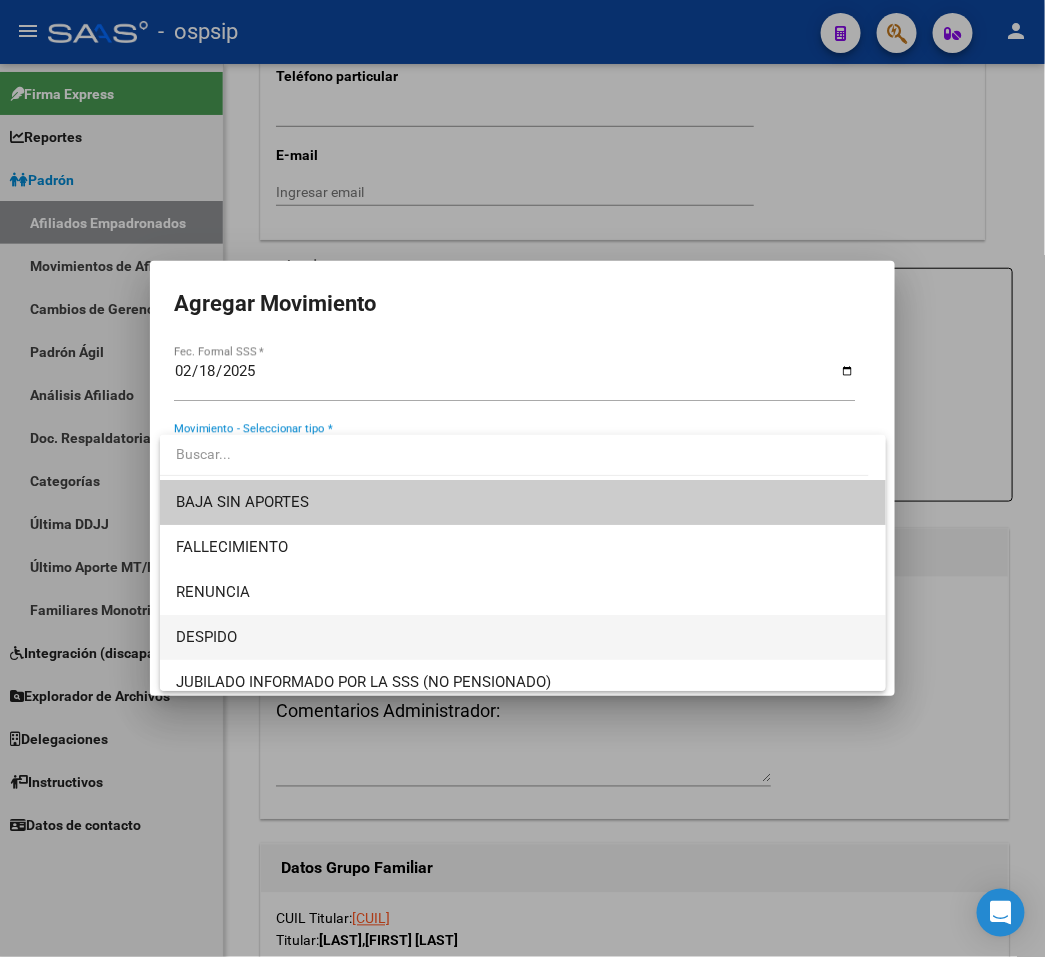 click on "DESPIDO" at bounding box center [523, 637] 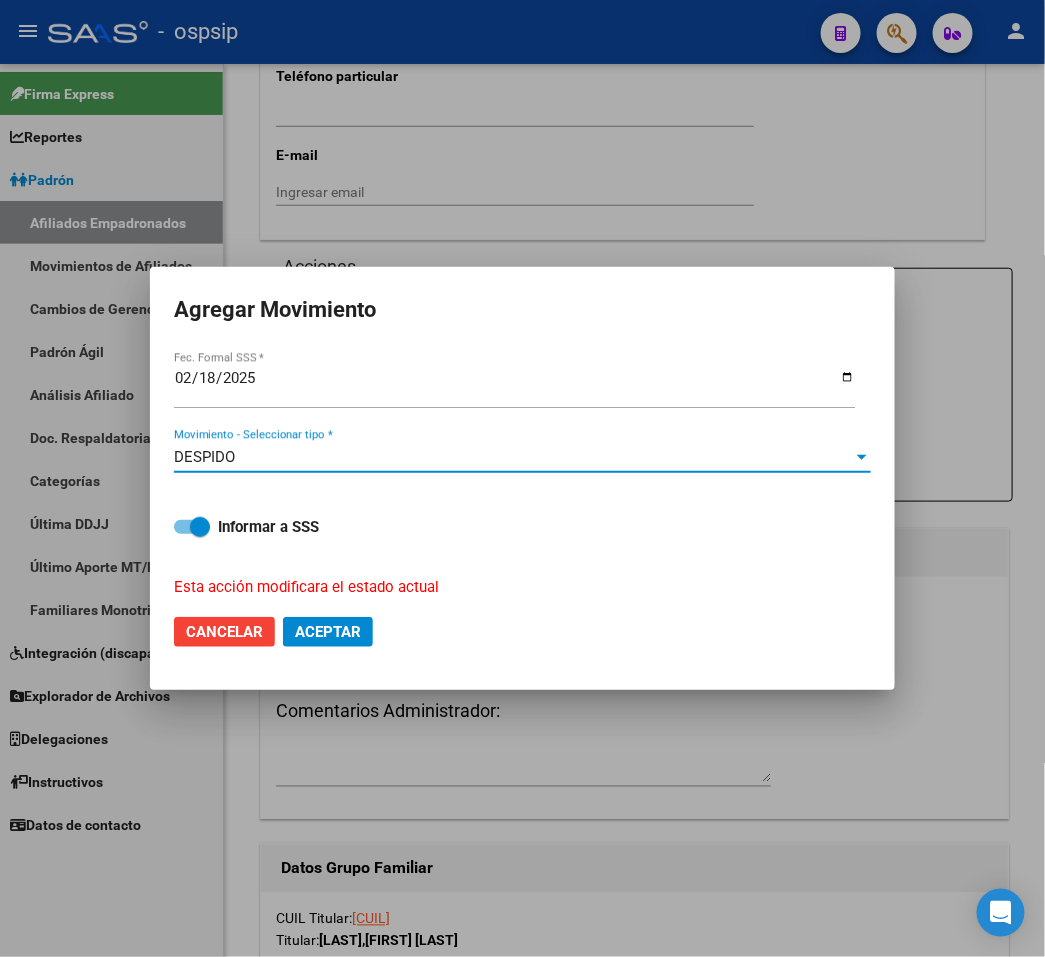 click on "Aceptar" 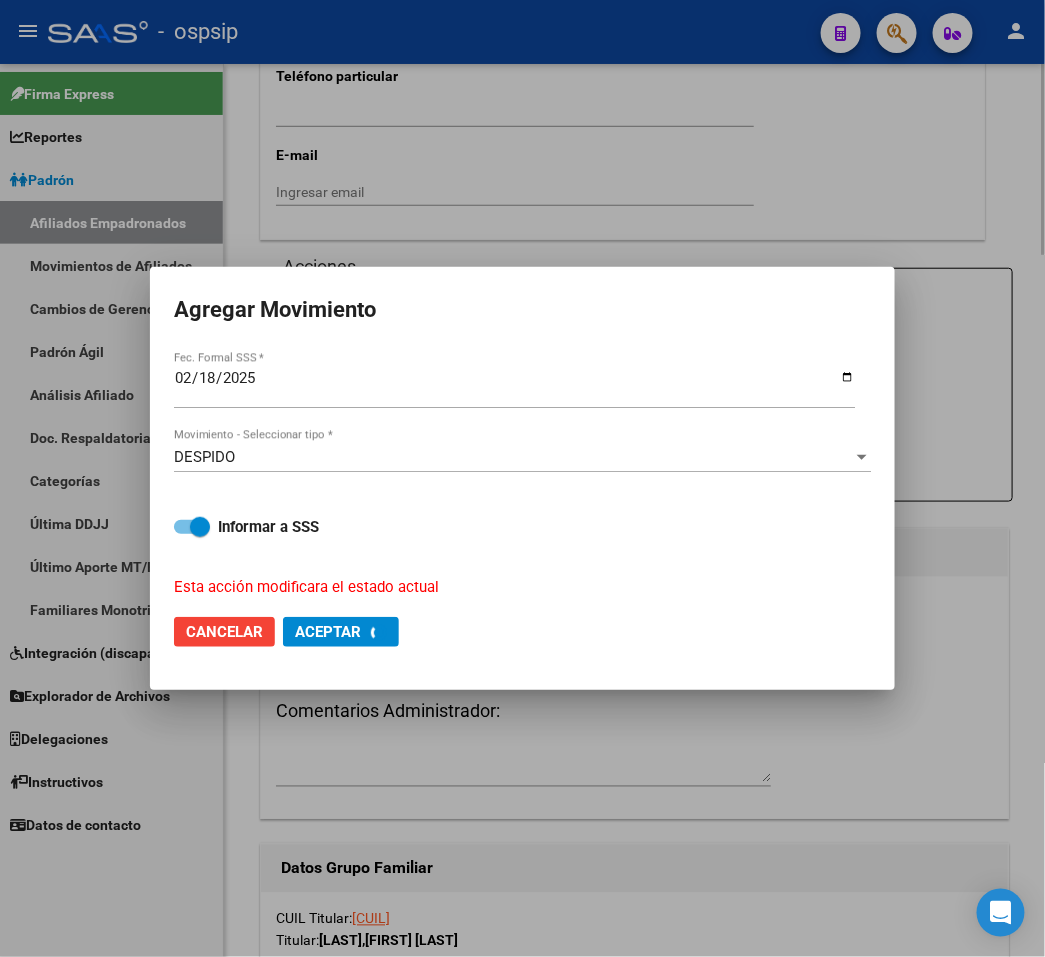 checkbox on "false" 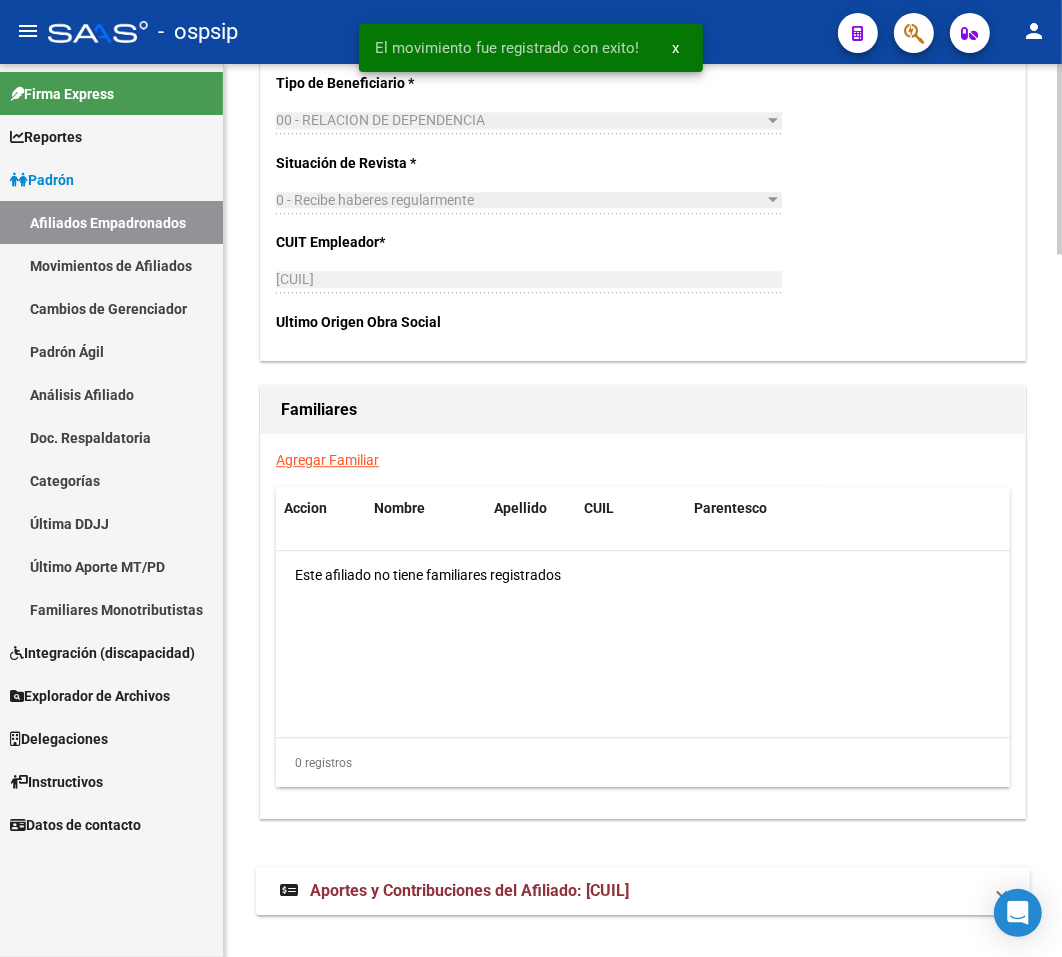 scroll, scrollTop: 3312, scrollLeft: 0, axis: vertical 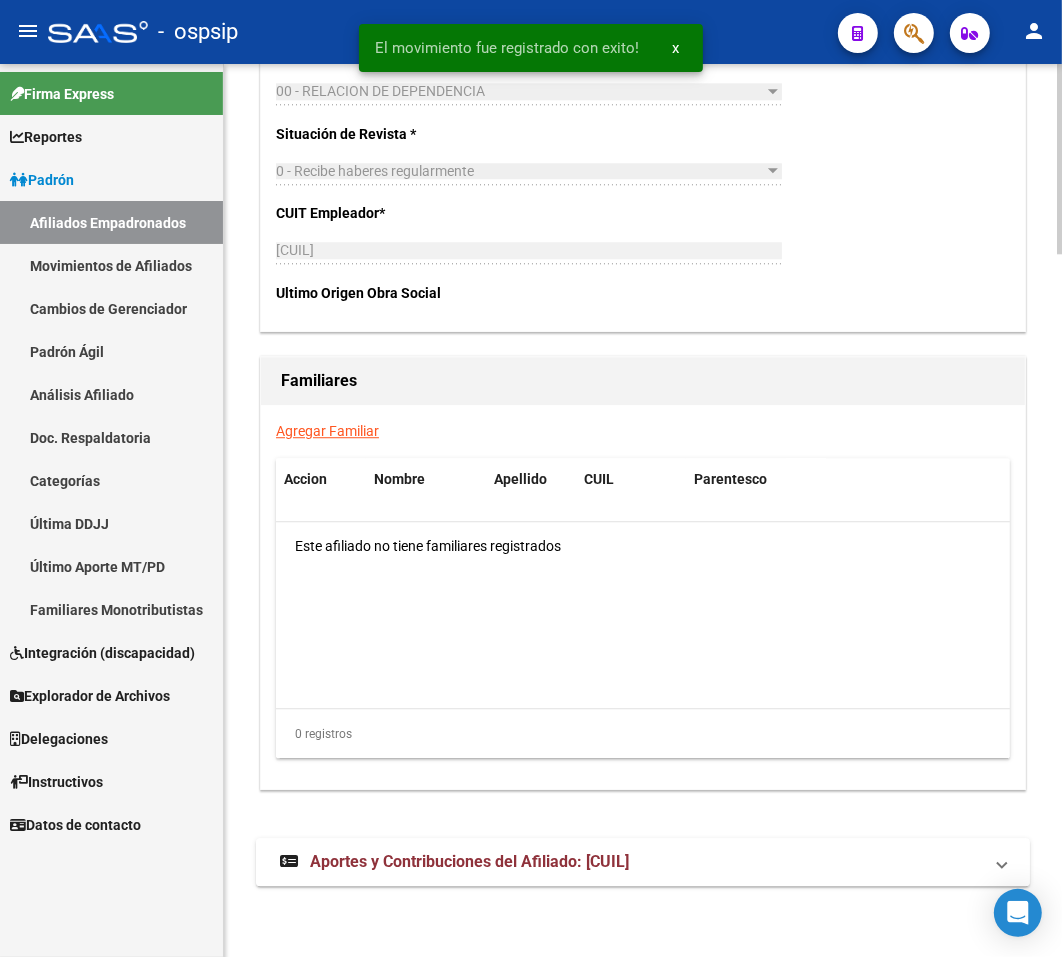 drag, startPoint x: 618, startPoint y: 867, endPoint x: 657, endPoint y: 840, distance: 47.434166 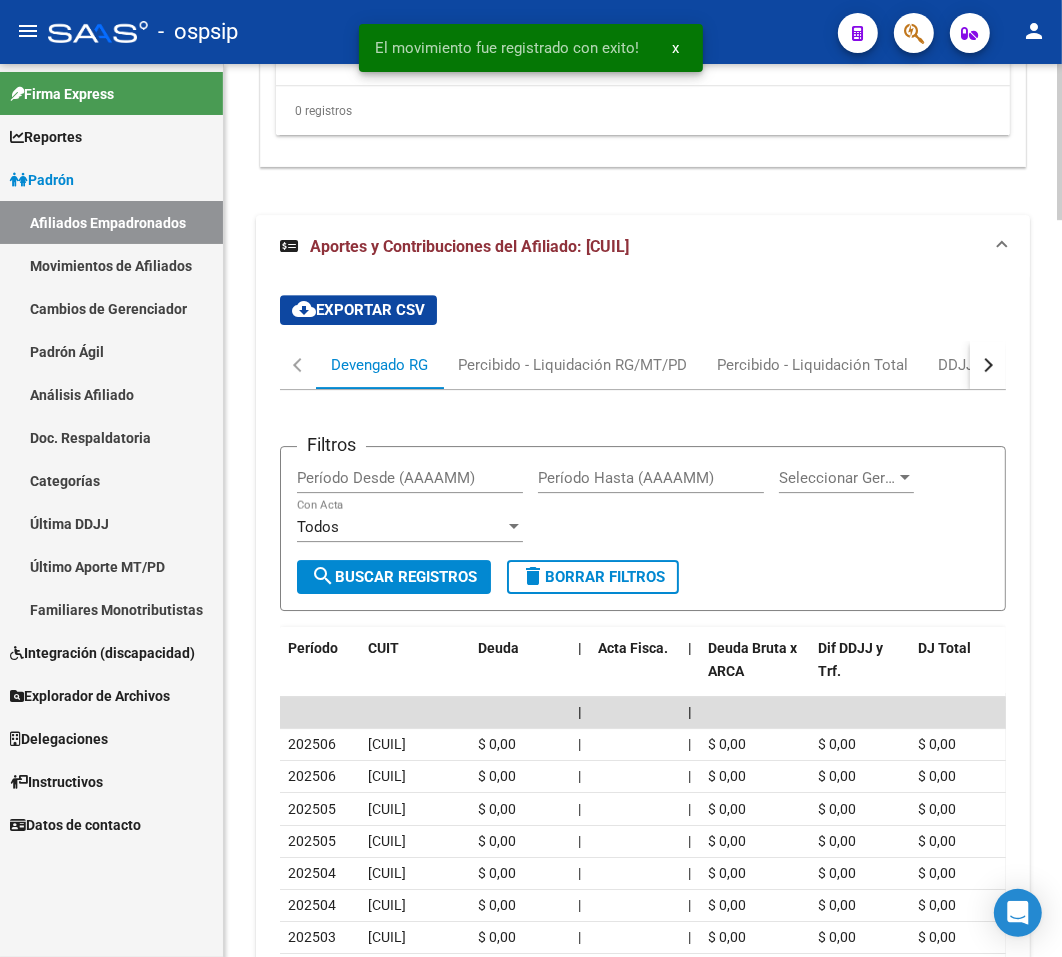 scroll, scrollTop: 4140, scrollLeft: 0, axis: vertical 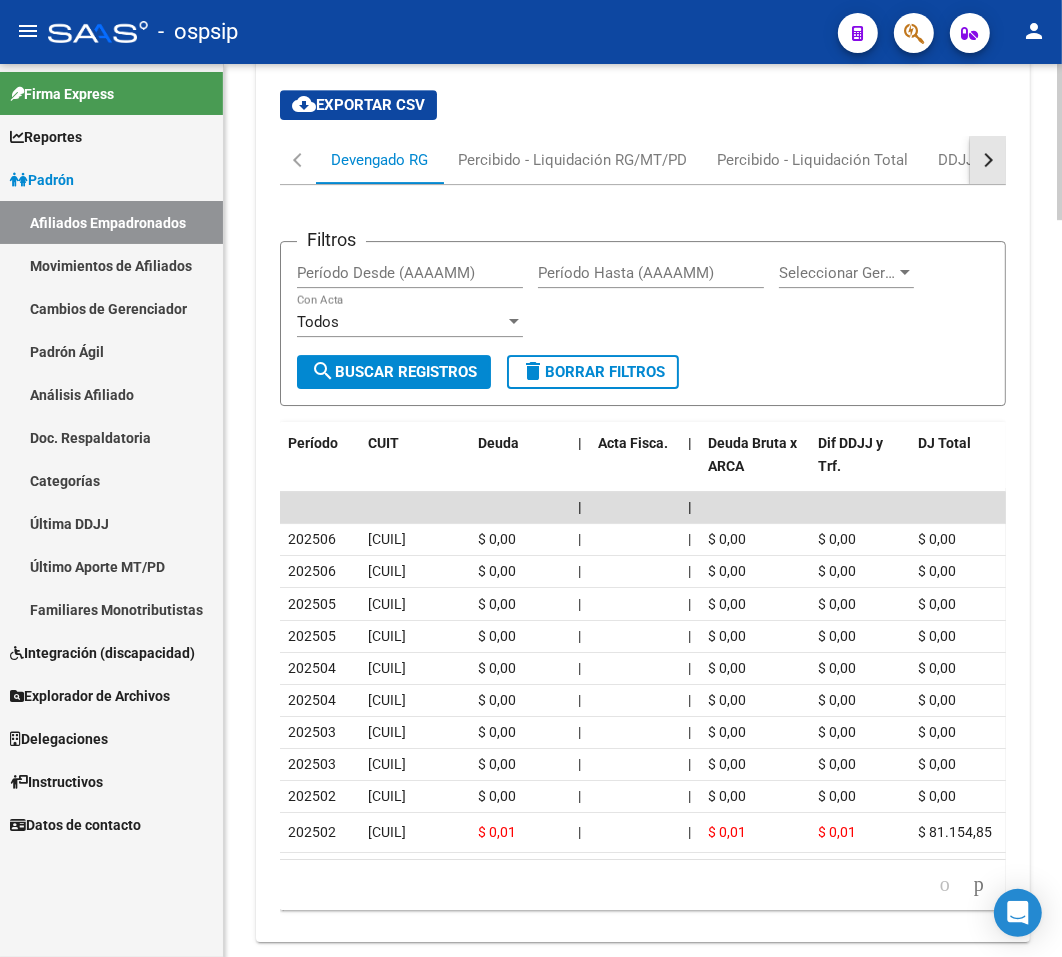 click at bounding box center (988, 160) 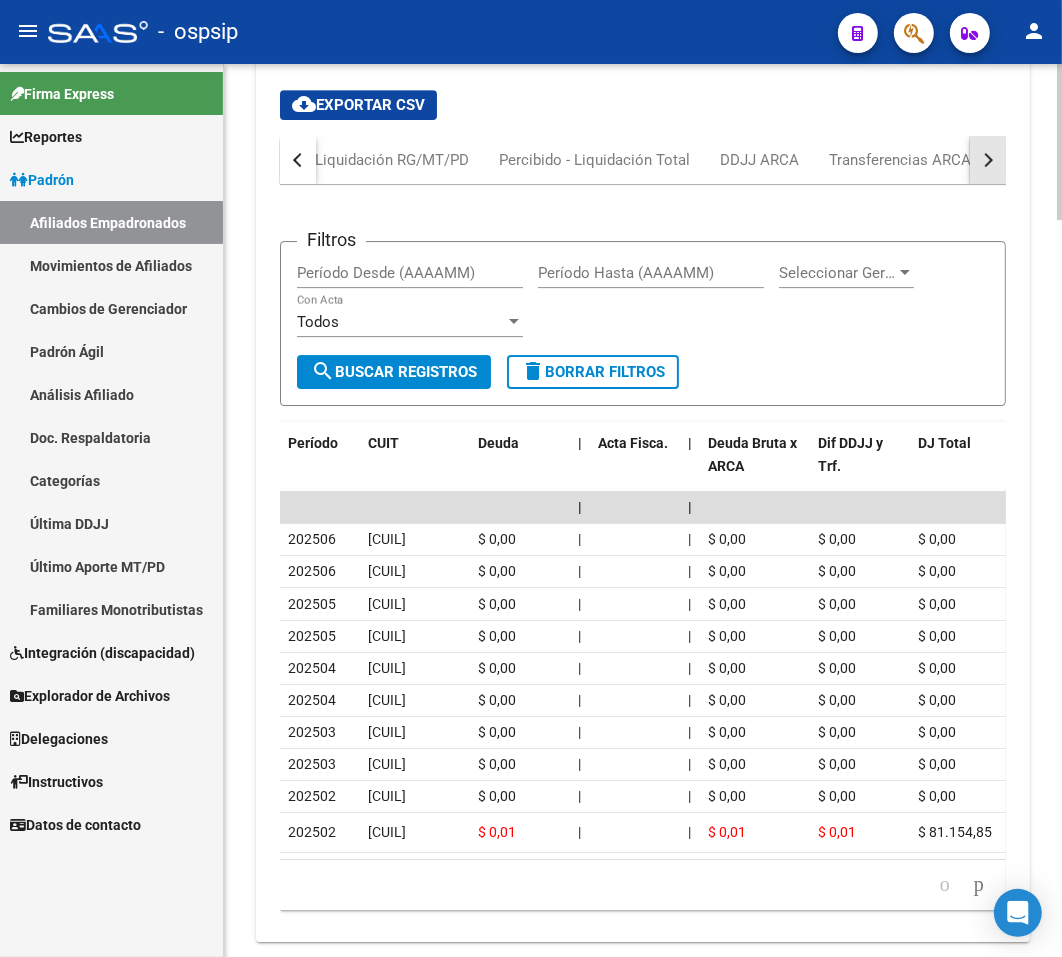 click at bounding box center [988, 160] 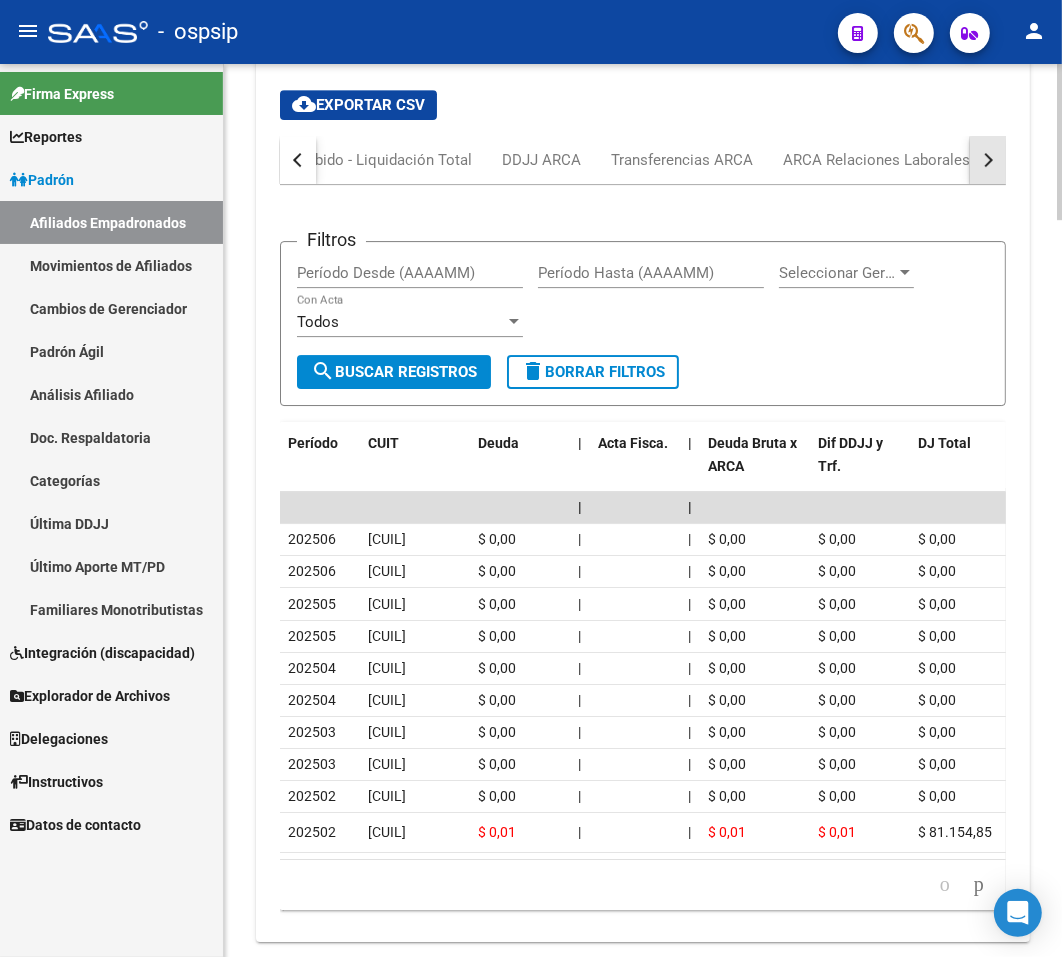 click at bounding box center (988, 160) 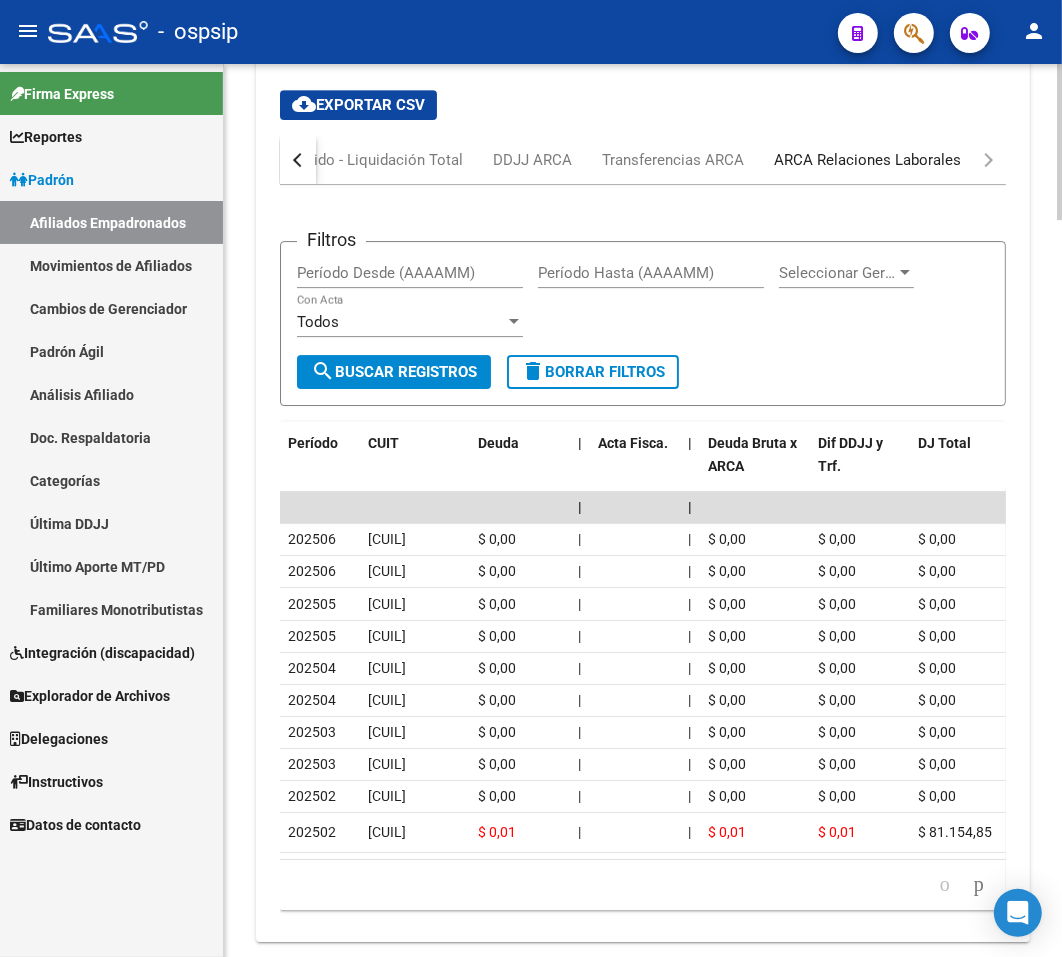 click on "ARCA Relaciones Laborales" at bounding box center [867, 160] 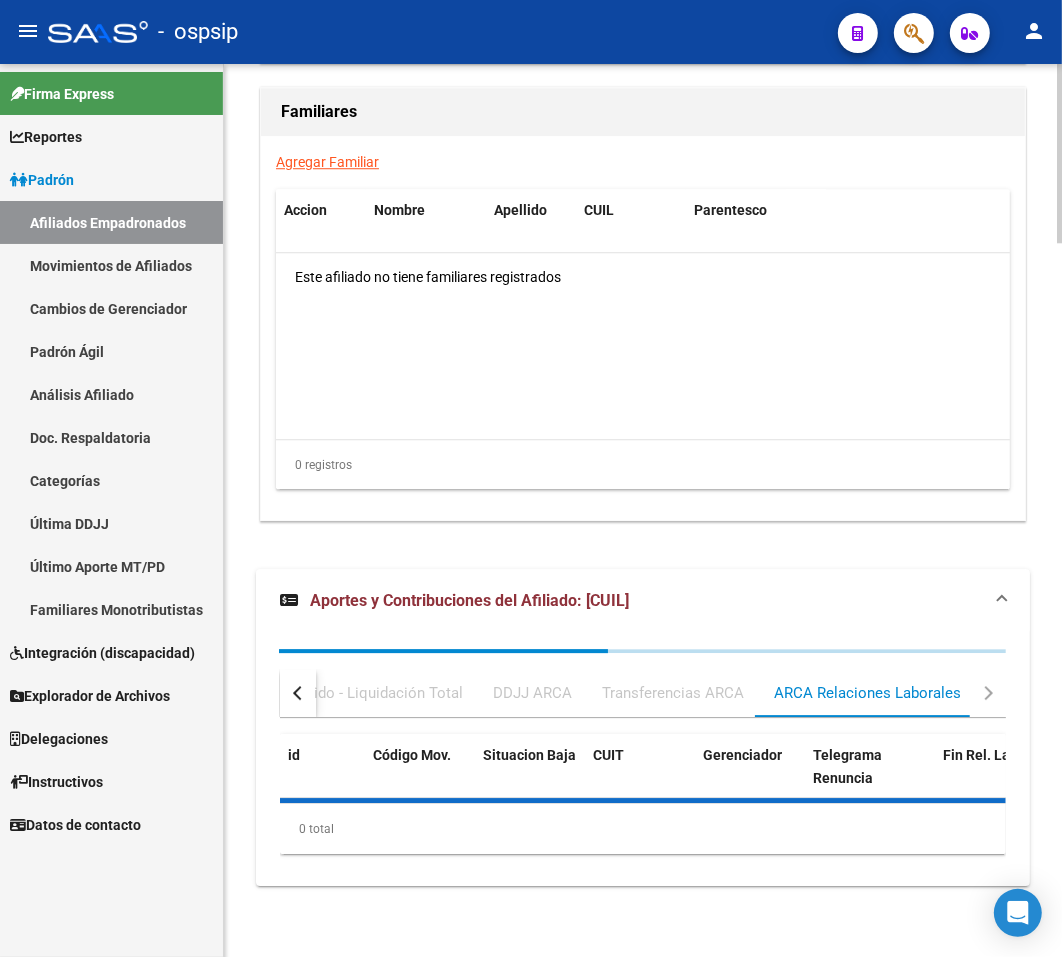 scroll, scrollTop: 3825, scrollLeft: 0, axis: vertical 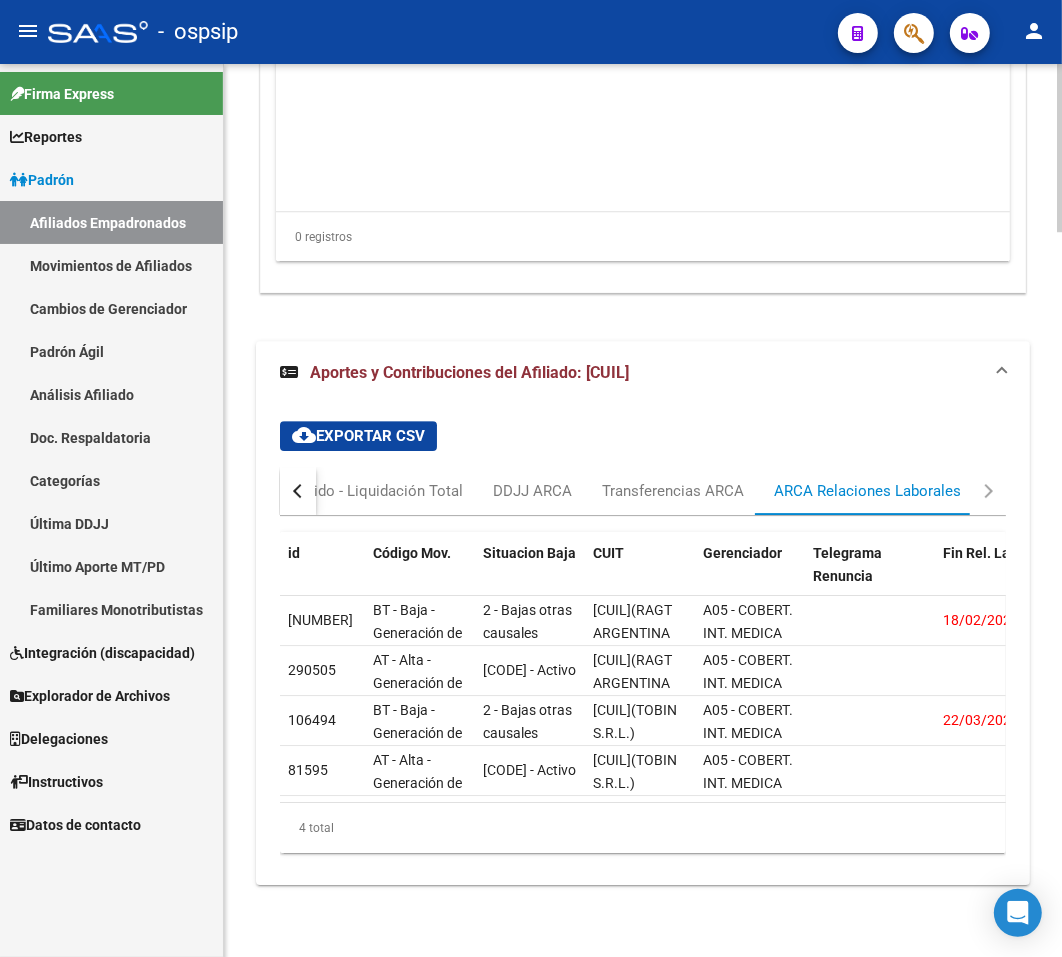 click on "cloud_download Exportar CSV Devengado RG Percibido - Liquidación RG/MT/PD Percibido - Liquidación Total DDJJ ARCA Transferencias ARCA ARCA Relaciones Laborales id Código Mov. Situacion Baja CUIT Gerenciador Telegrama Renuncia Fin Rel. Lab. Inicio Rel. Lab. Renumeracion Bruta Categoria Convenio Actividad Puesto Modalidad Régimen Aportes Rectificación Clave Alta Clave Baja Fecha Clave Alta Fecha Clave Baja Formulario Agropecuario [NUMBER] BT - Baja - Generación de Clave [CODE] - Bajas otras causales [CUIL] ([COMPANY]) [PLAN] [DATE] [DATE] $ [AMOUNT] [NUMBER] [CODE] [NUMBER] [NUMBER] [CODE] [NUMBER] [NUMBER] [NUMBER] [NUMBER] [DATE] [NUMBER] AT - Alta - Generación de clave [CODE] - Activo [CUIL] ([COMPANY]) [PLAN] [DATE] $ [AMOUNT] [NUMBER] [CODE] [NUMBER] [NUMBER] [CODE] [NUMBER] [NUMBER] [NUMBER] [DATE] [NUMBER] BT - Baja - Generación de Clave [CODE] - Bajas otras causales [CUIL] [CODE]" at bounding box center [643, 645] 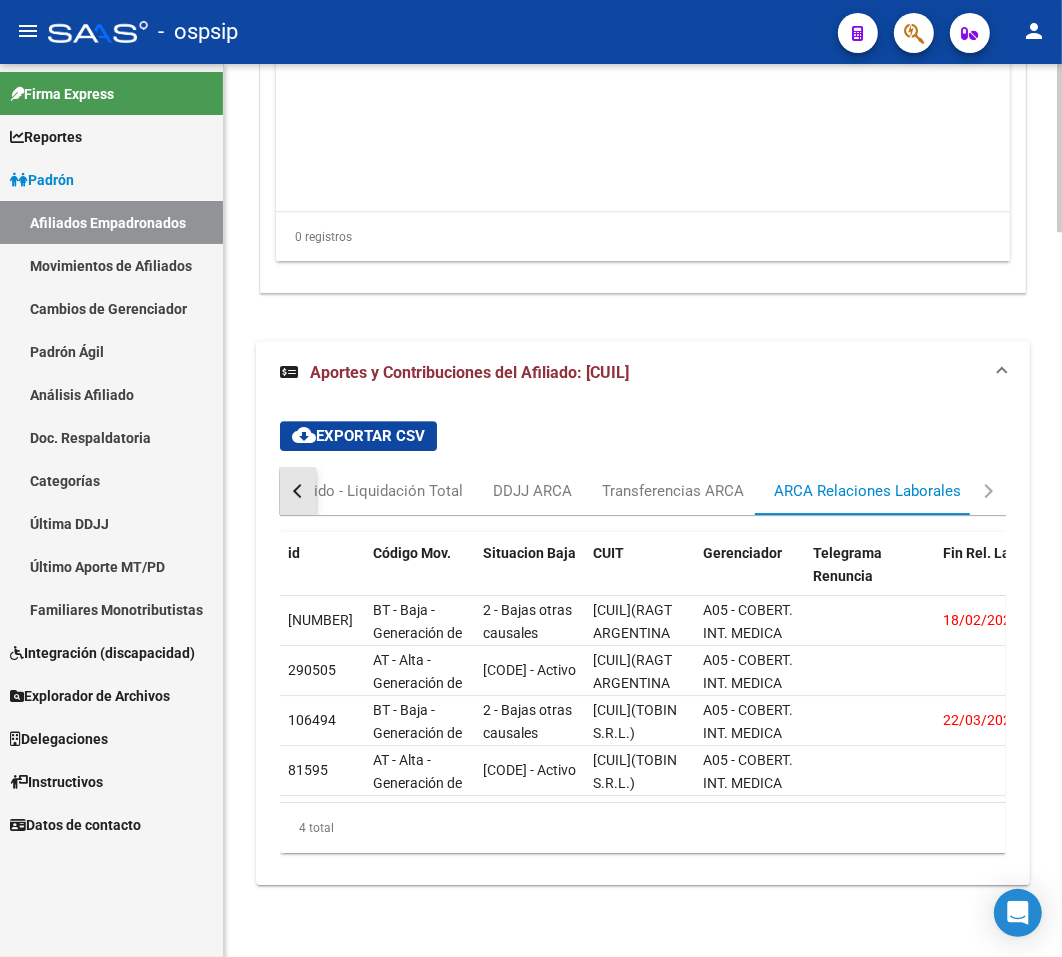 click at bounding box center (298, 491) 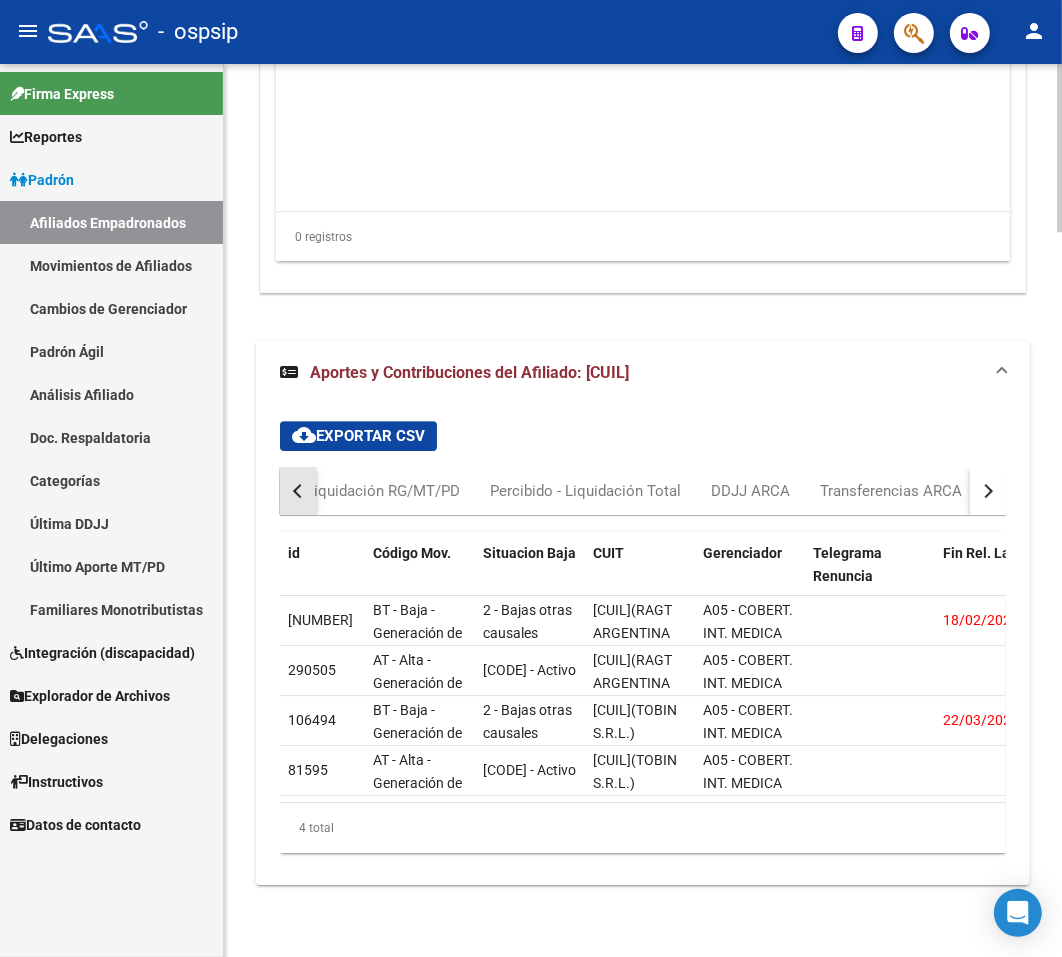 click at bounding box center (298, 491) 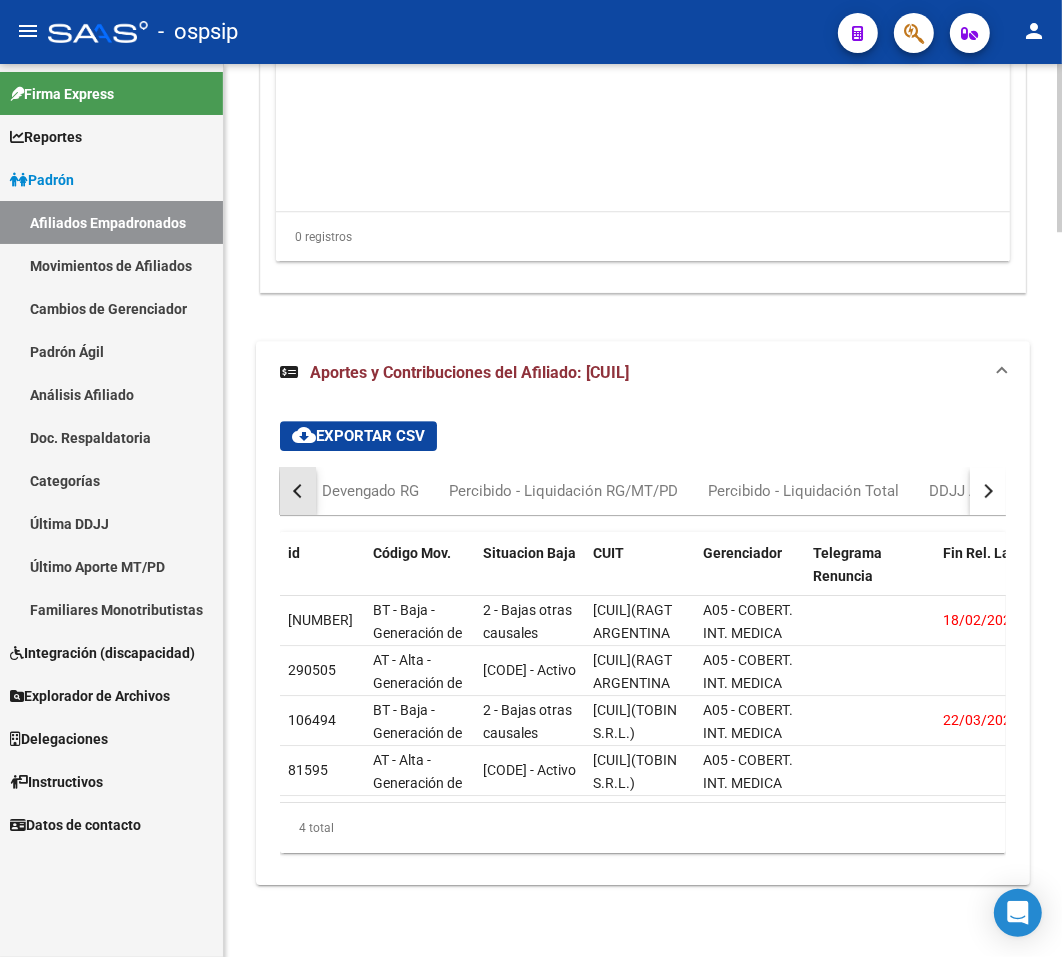 click at bounding box center [298, 491] 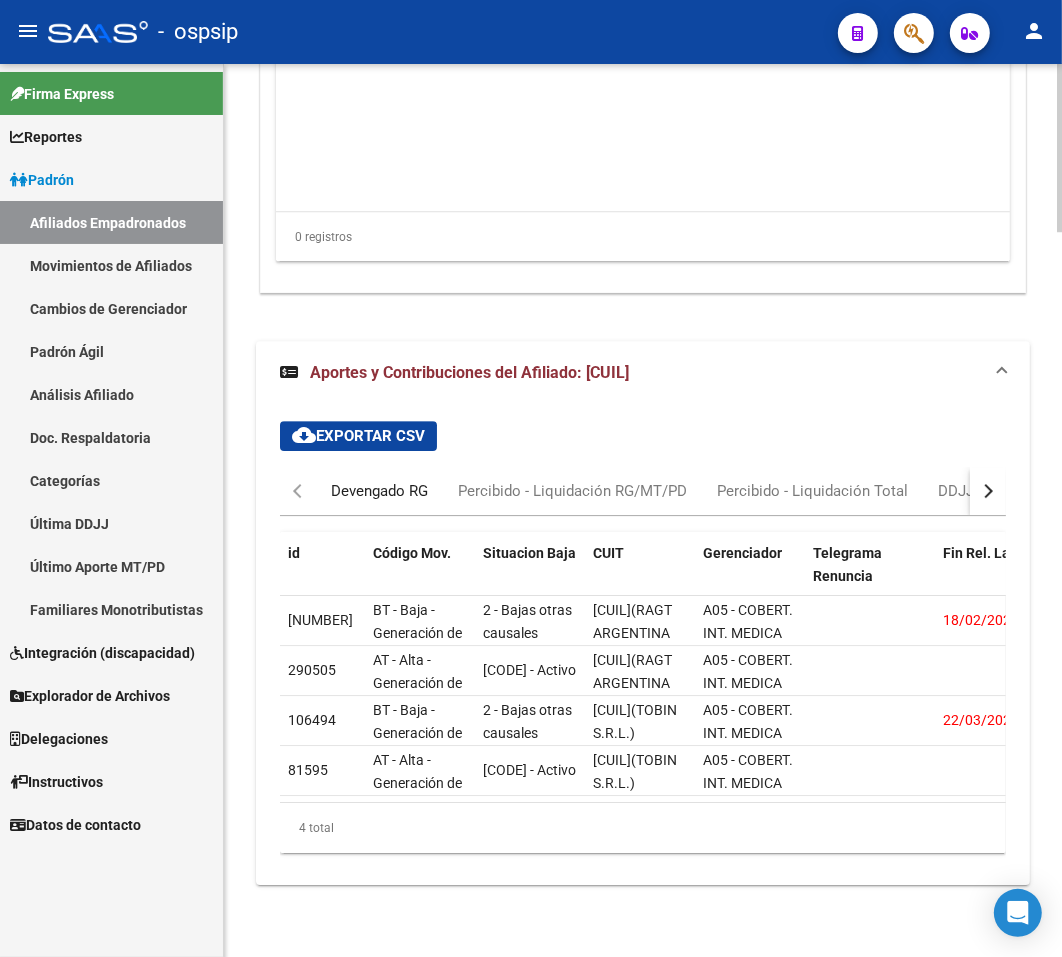 click on "Devengado RG" at bounding box center (379, 491) 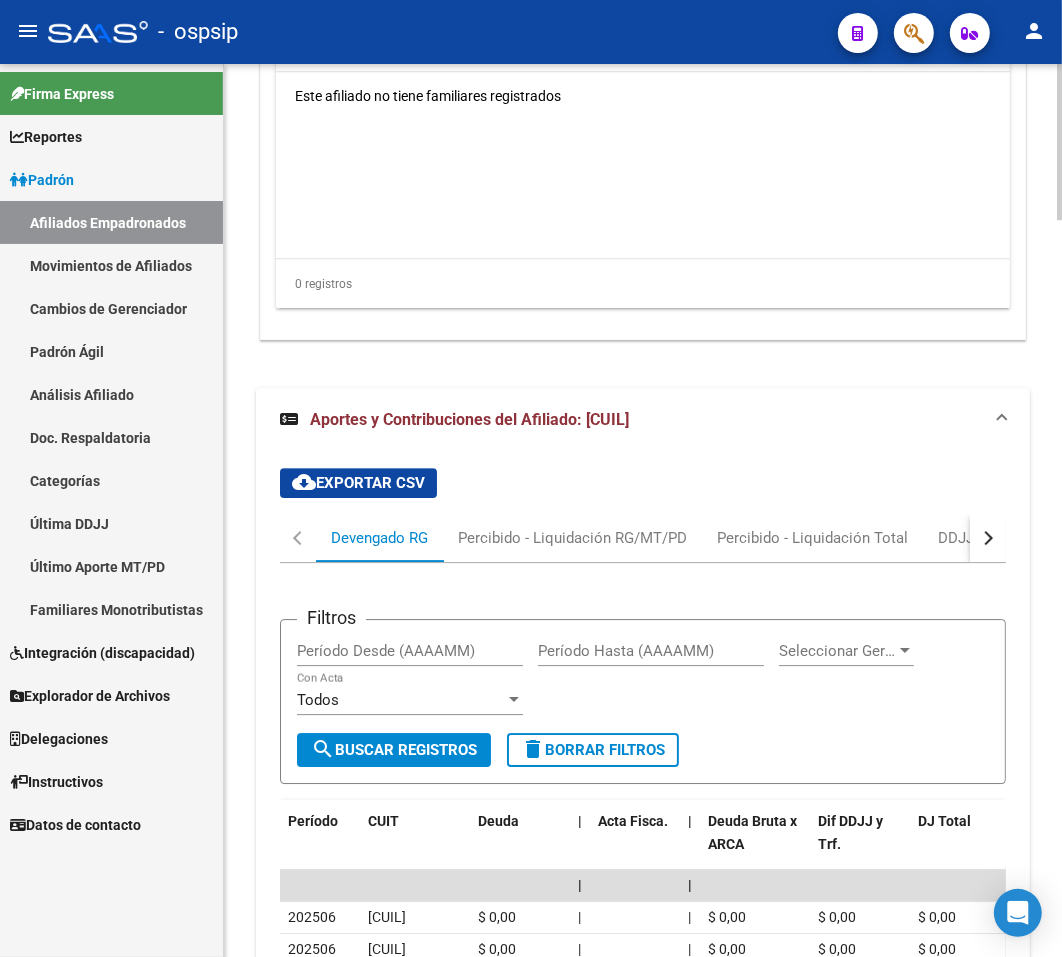 scroll, scrollTop: 4158, scrollLeft: 0, axis: vertical 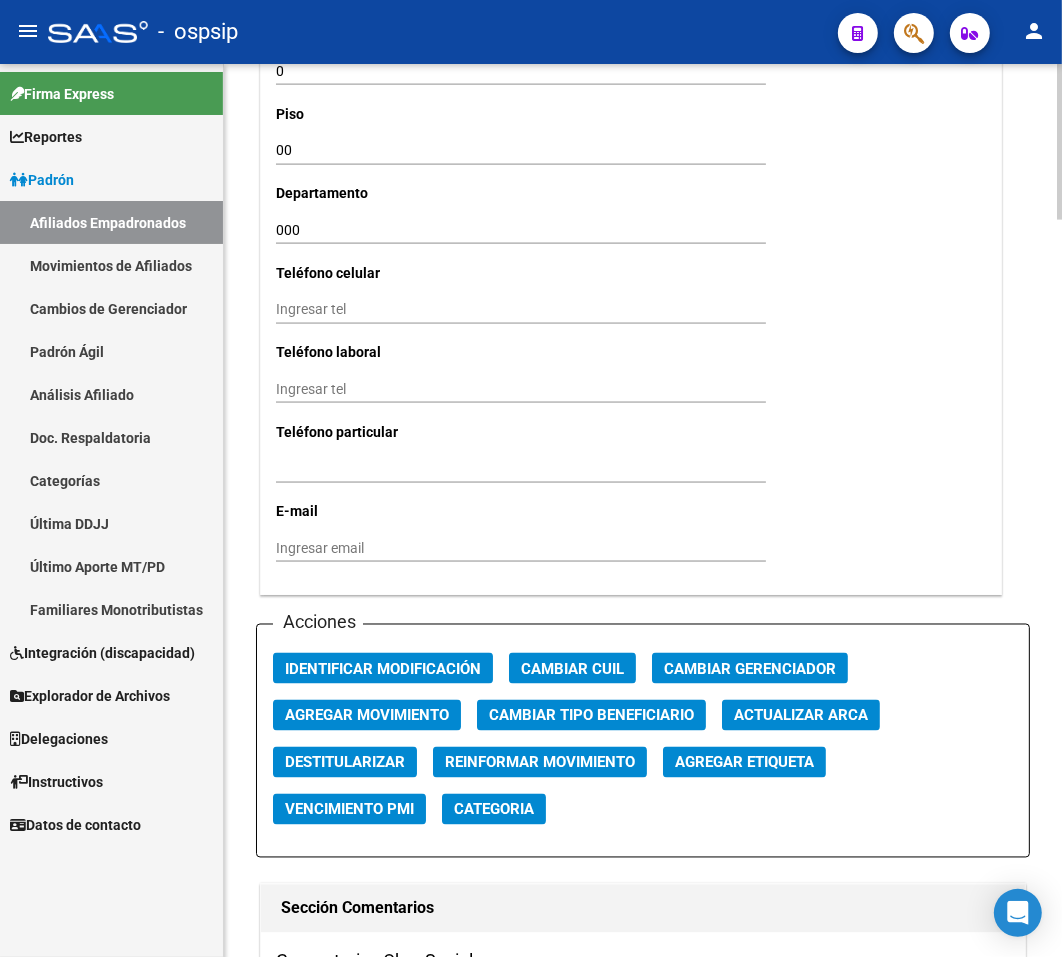 click on "Agregar Movimiento" 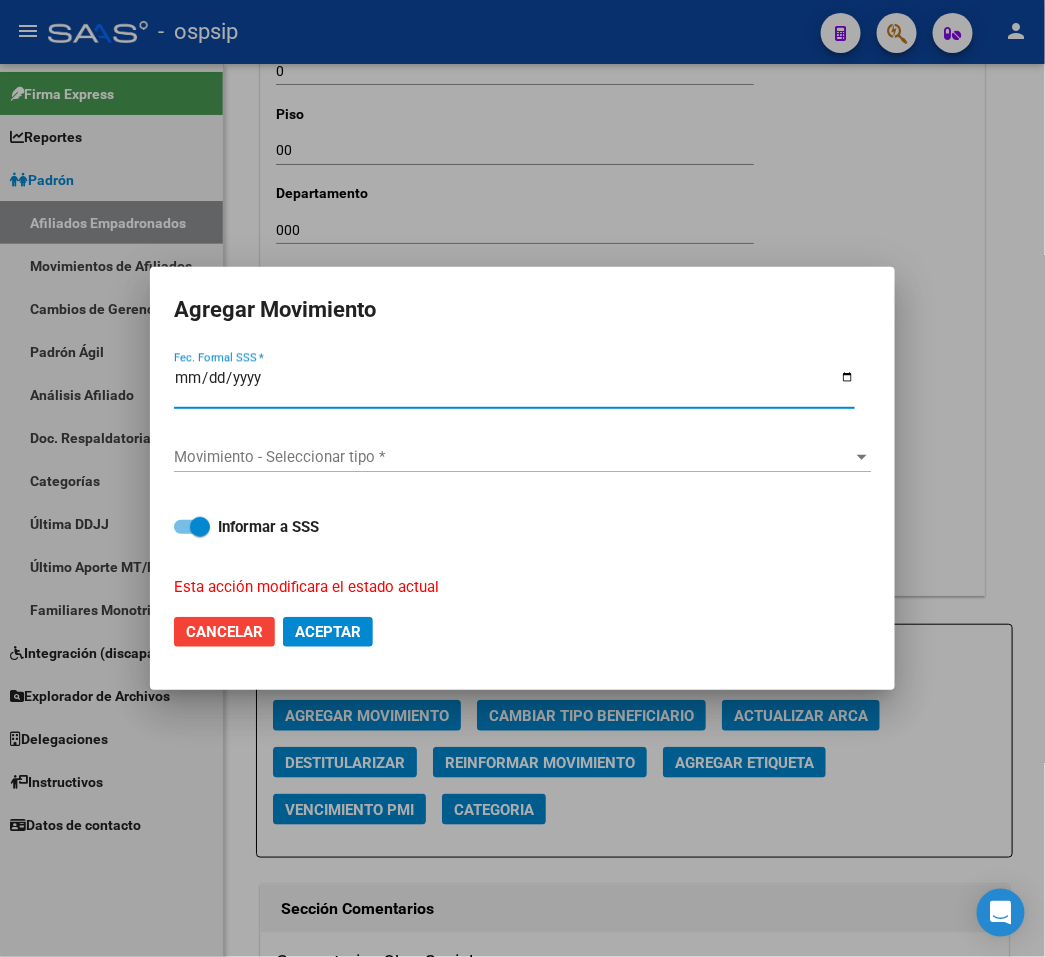 type on "2025-08-04" 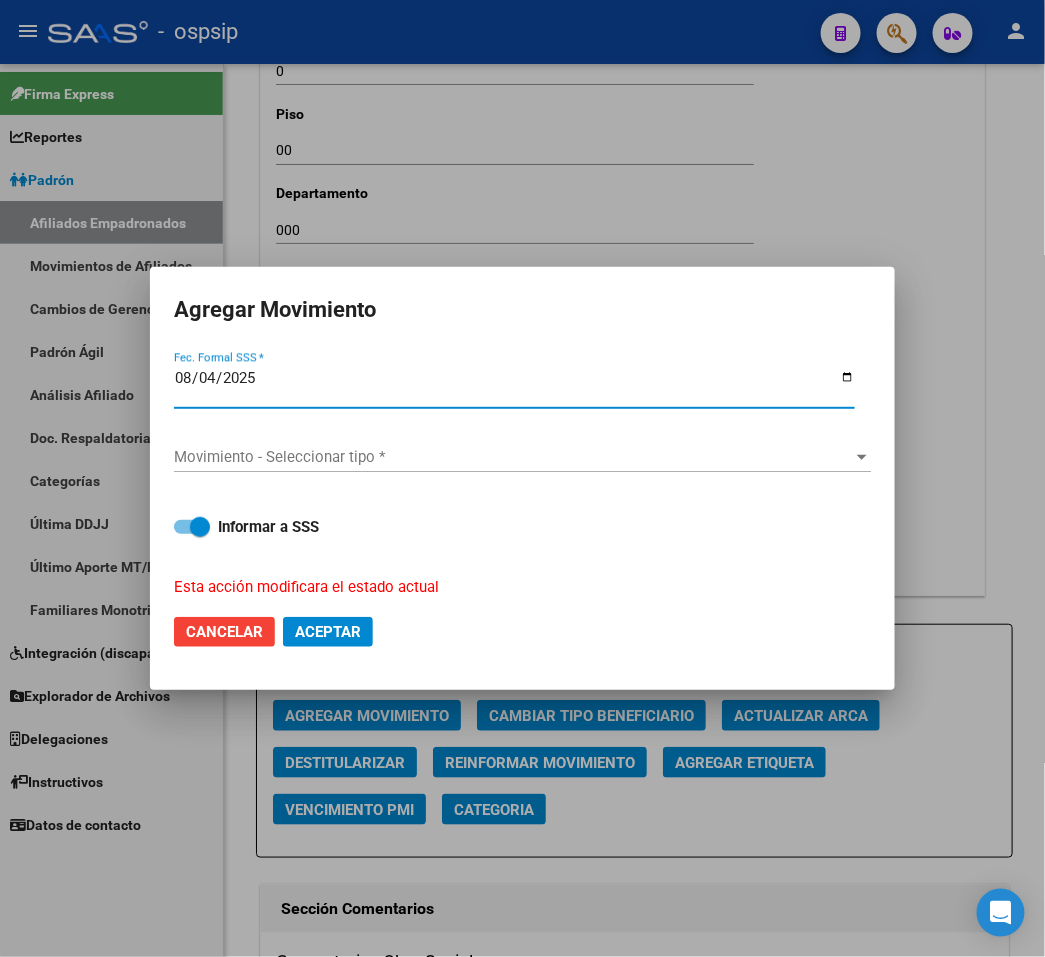 click on "Movimiento - Seleccionar tipo *" at bounding box center (513, 457) 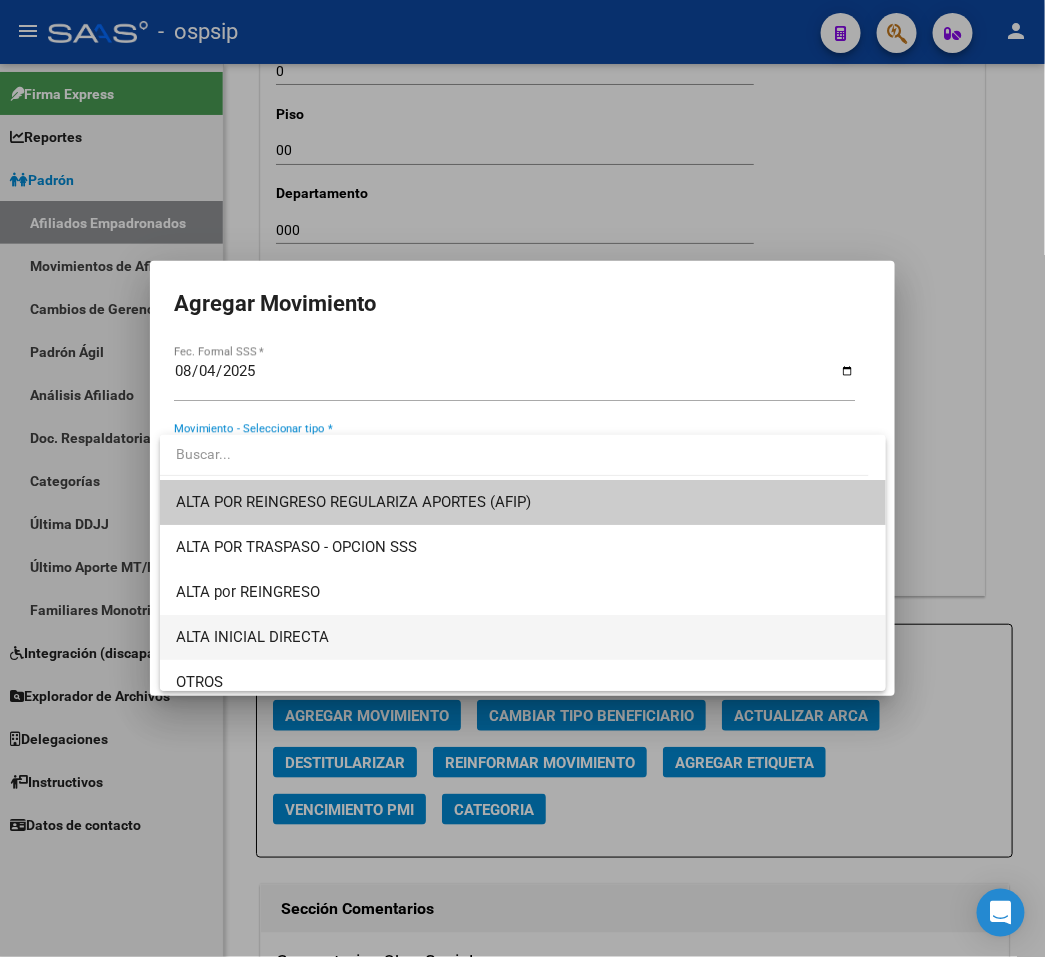 click on "ALTA INICIAL DIRECTA" at bounding box center [523, 637] 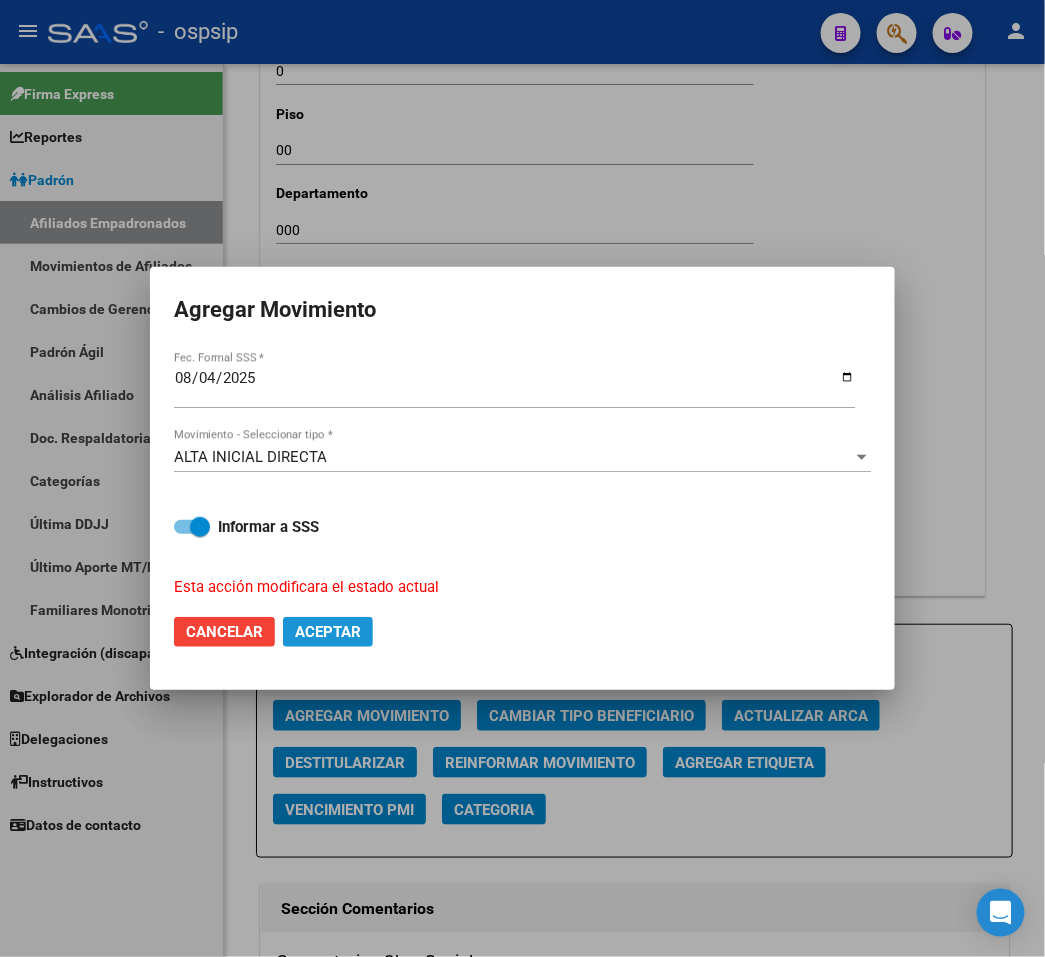 click on "Cancelar Aceptar" 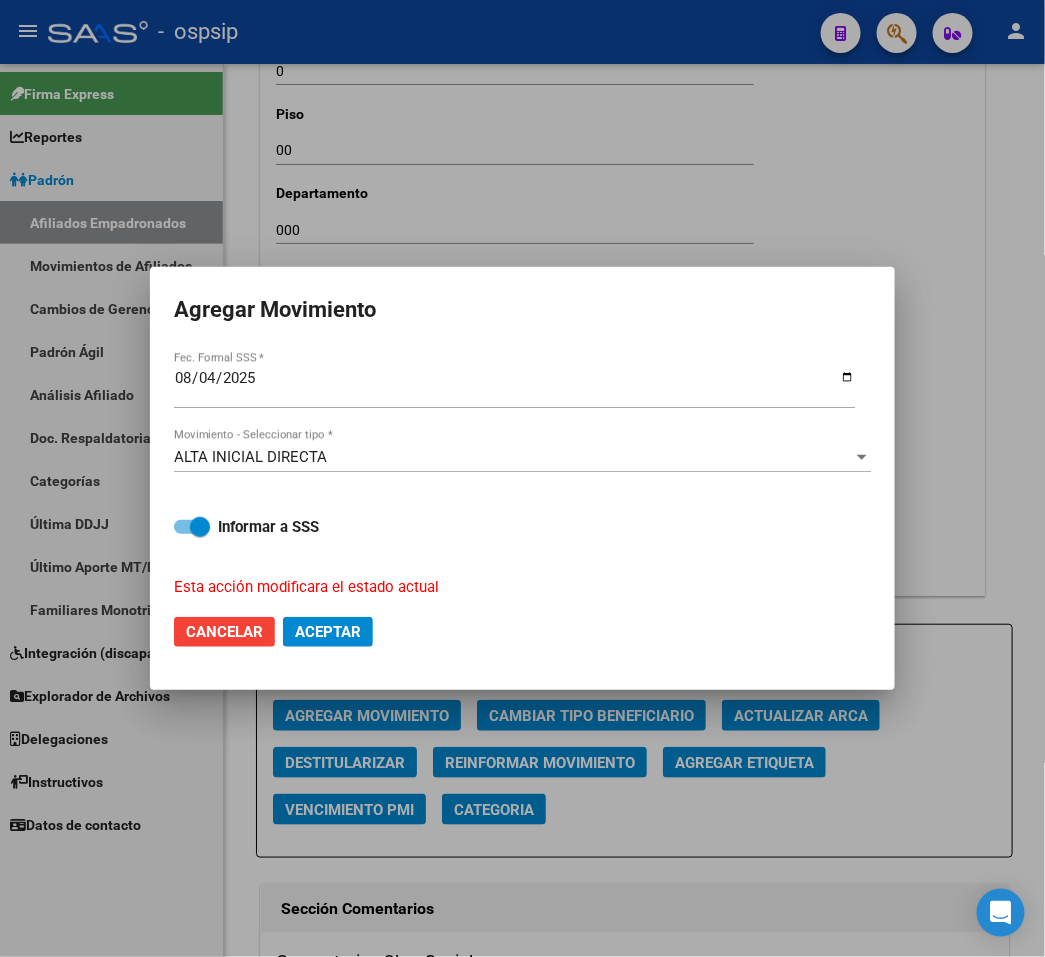 click on "Aceptar" 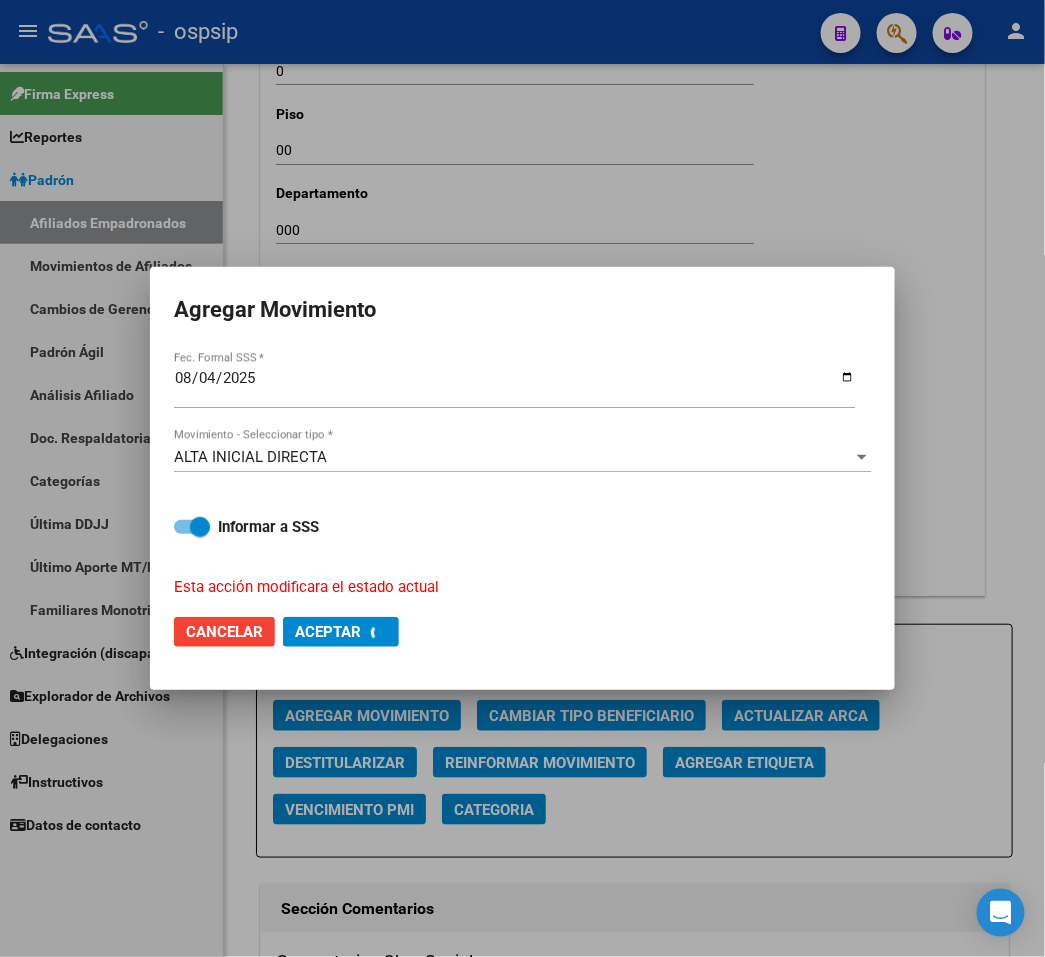 checkbox on "false" 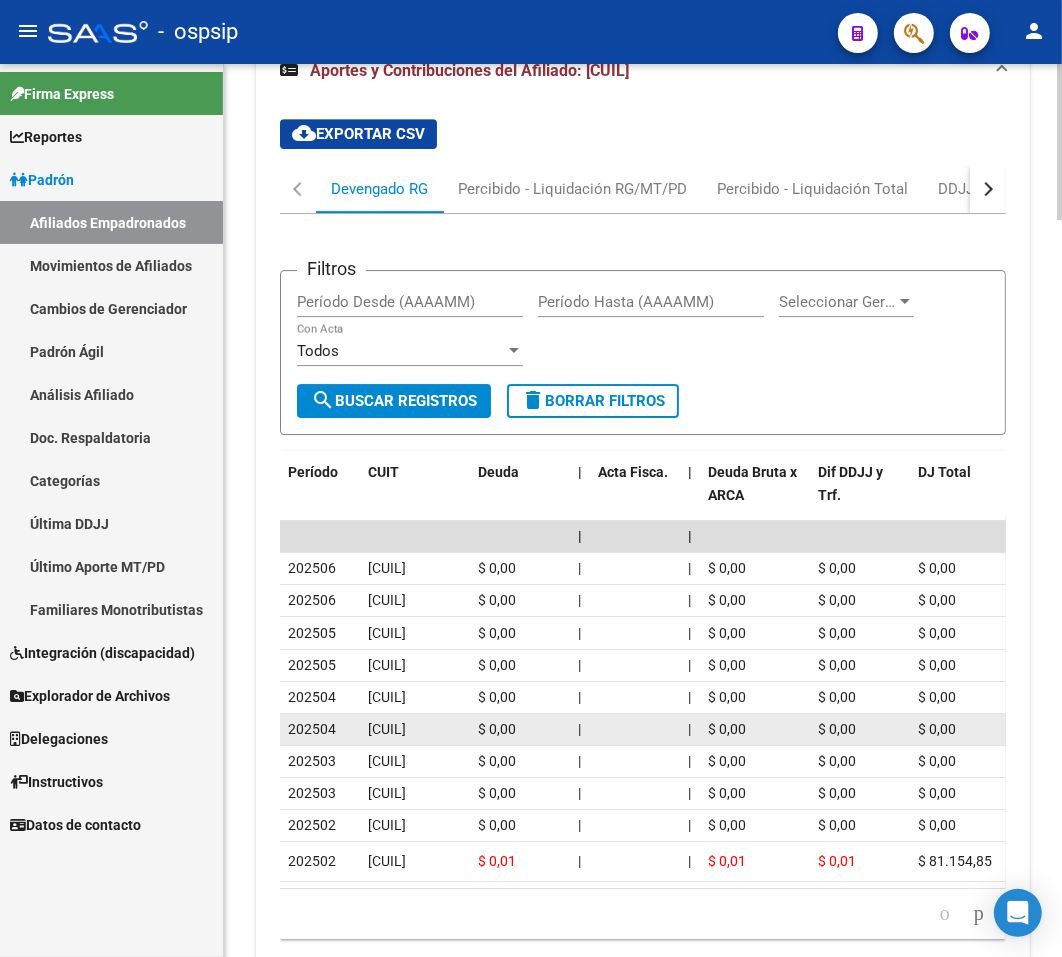 scroll, scrollTop: 4000, scrollLeft: 0, axis: vertical 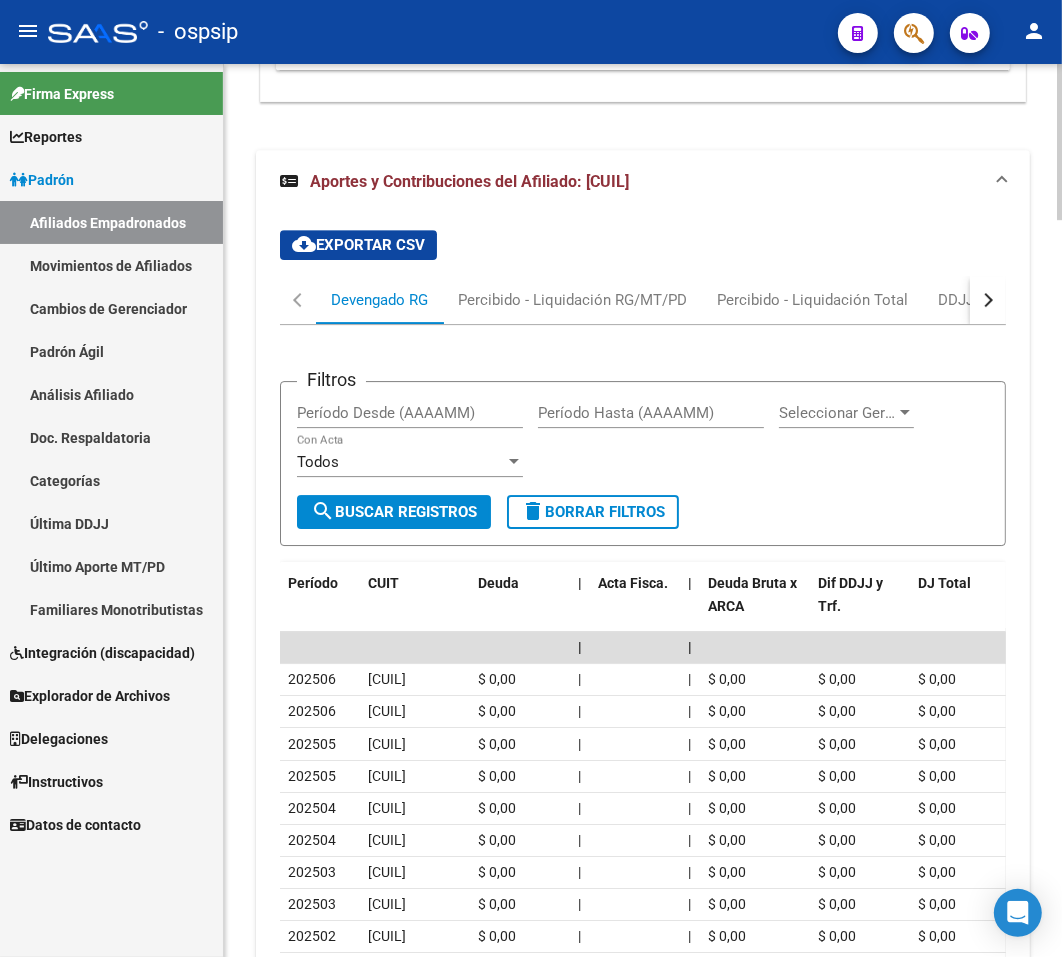 click at bounding box center [988, 300] 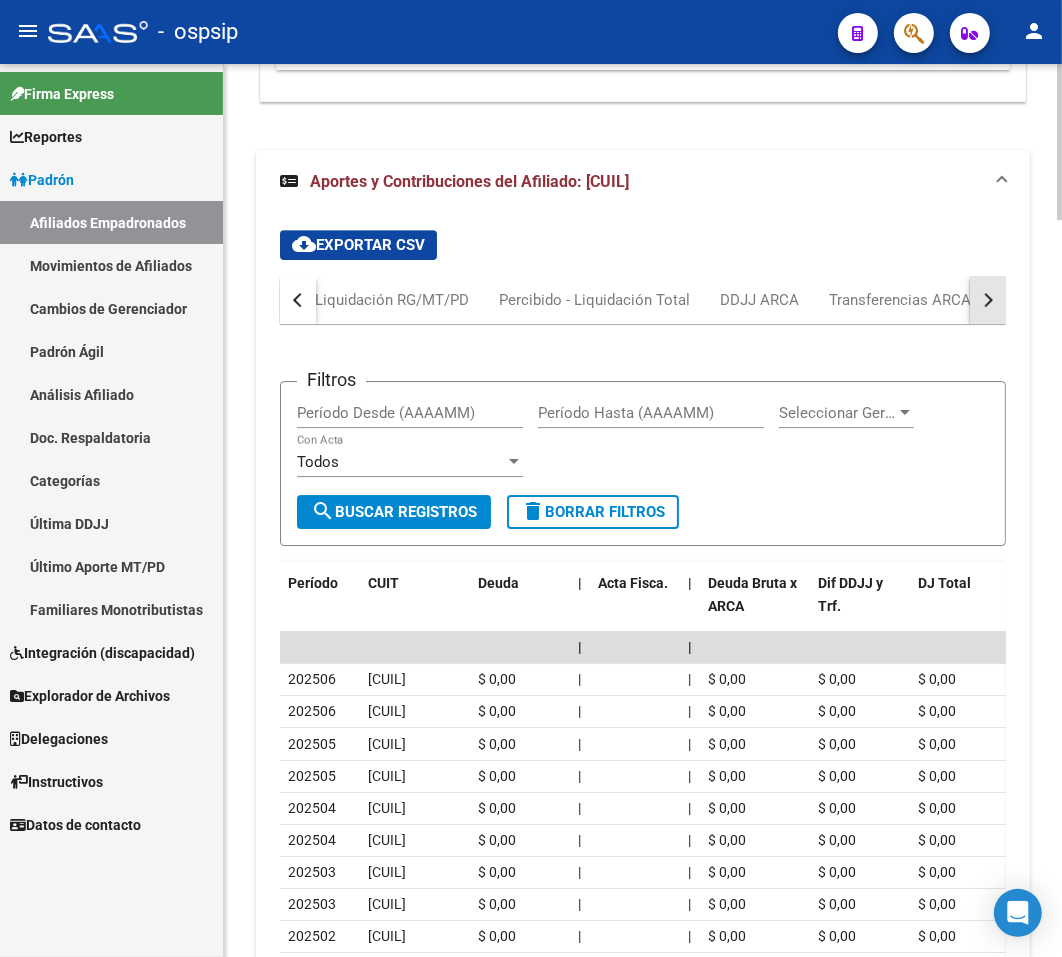 click at bounding box center [988, 300] 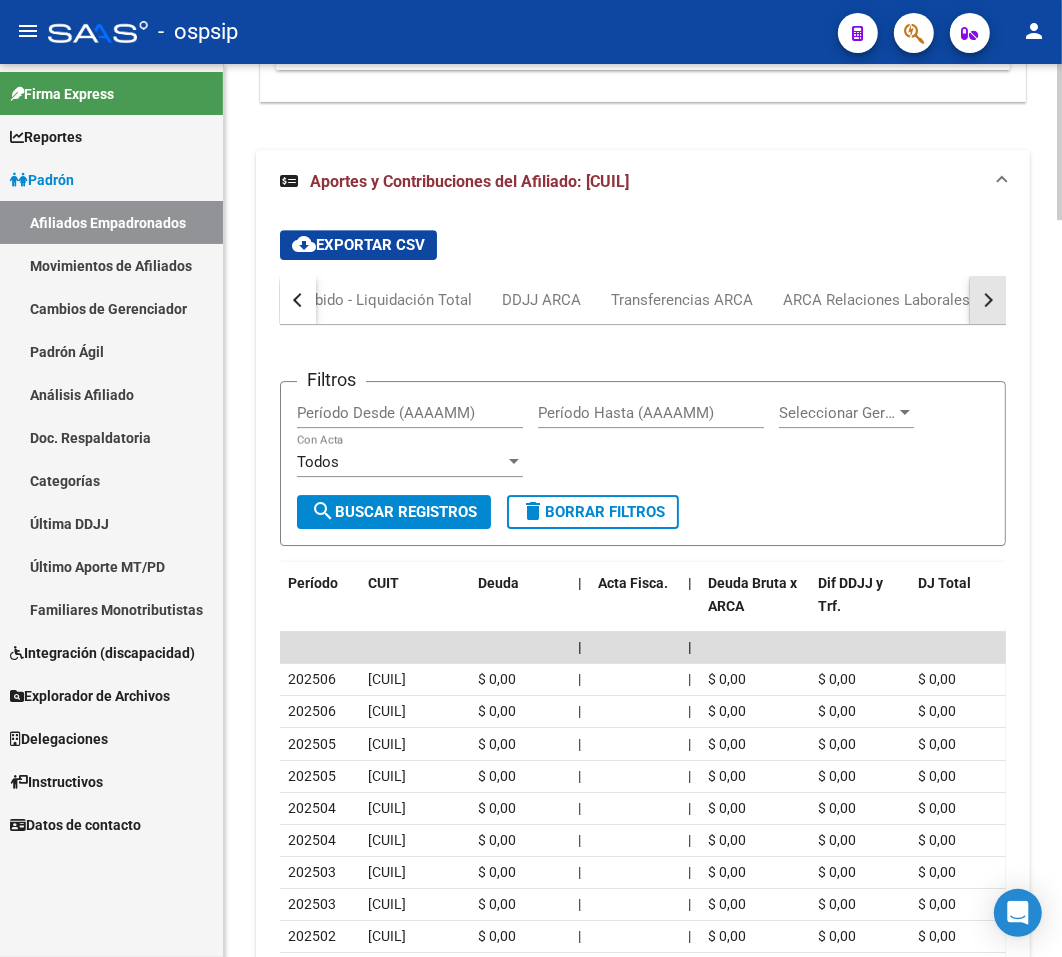 click at bounding box center [988, 300] 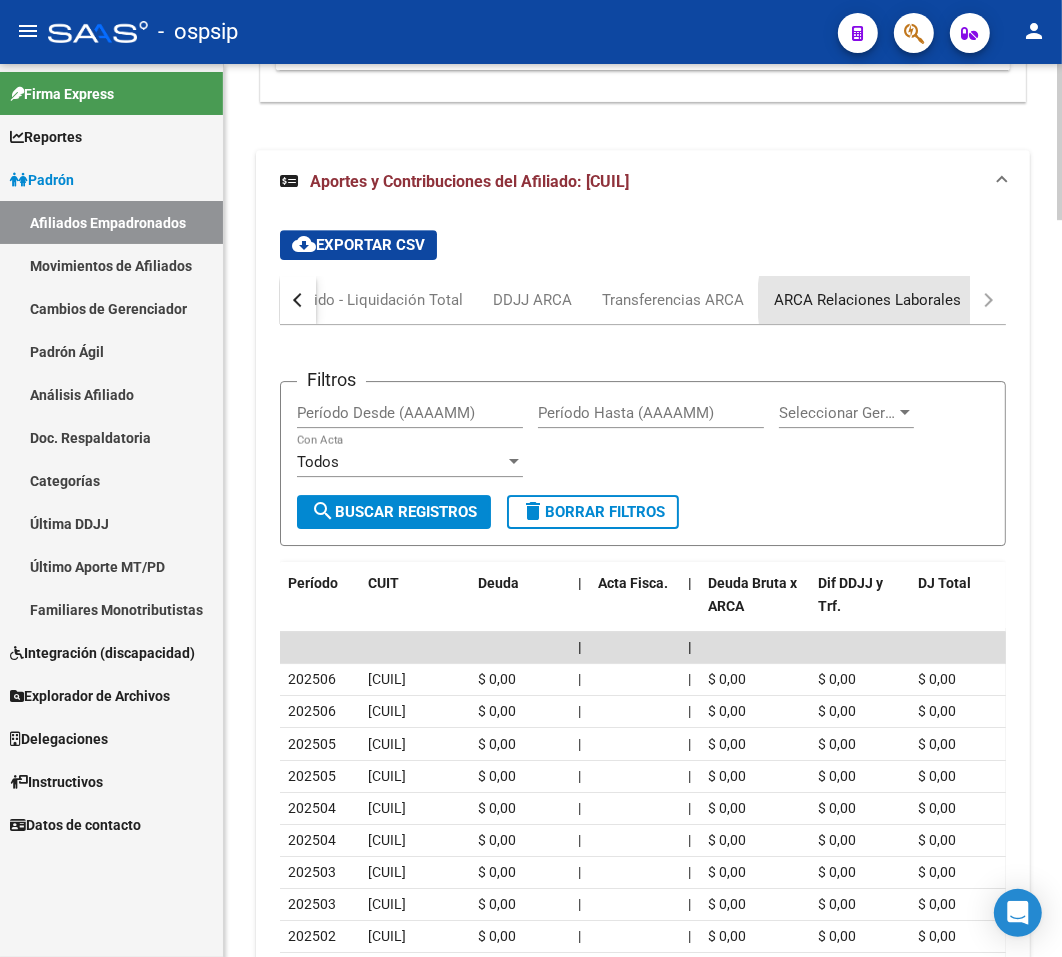 click on "ARCA Relaciones Laborales" at bounding box center (867, 300) 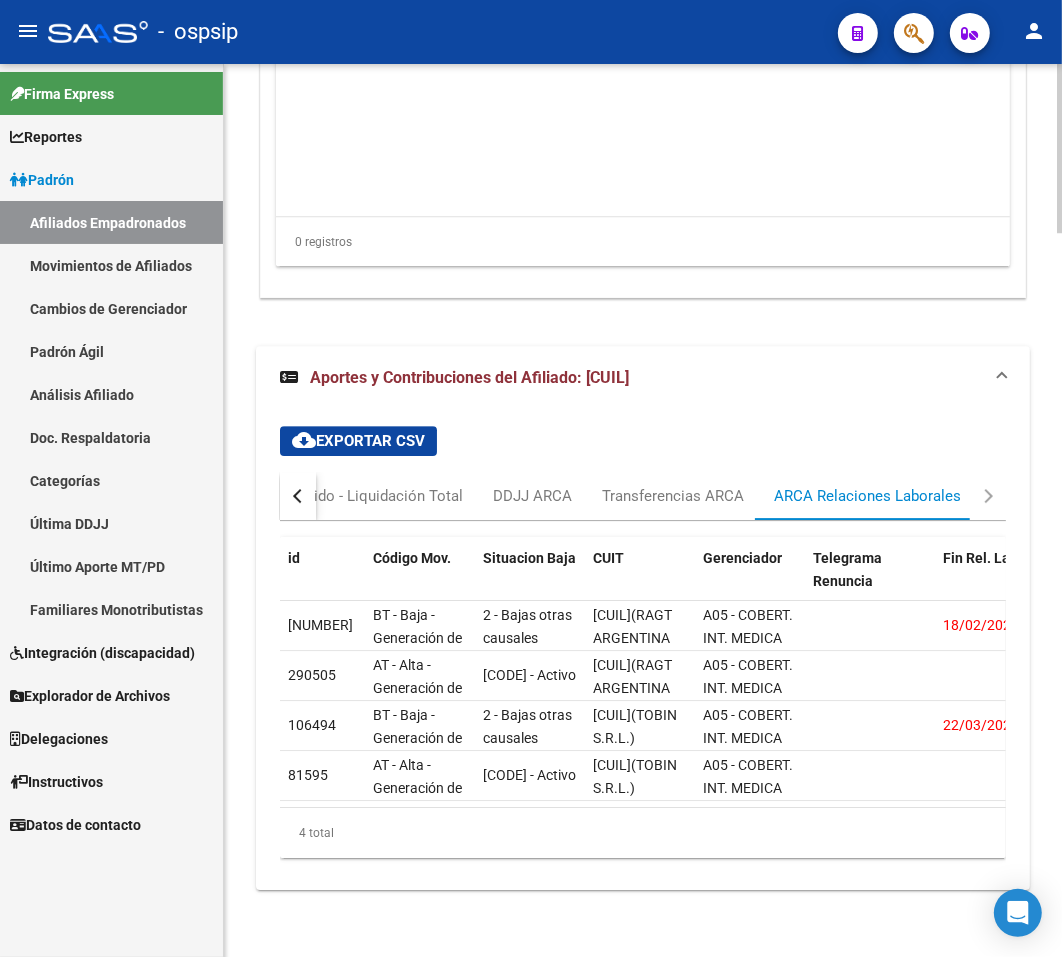 scroll, scrollTop: 3825, scrollLeft: 0, axis: vertical 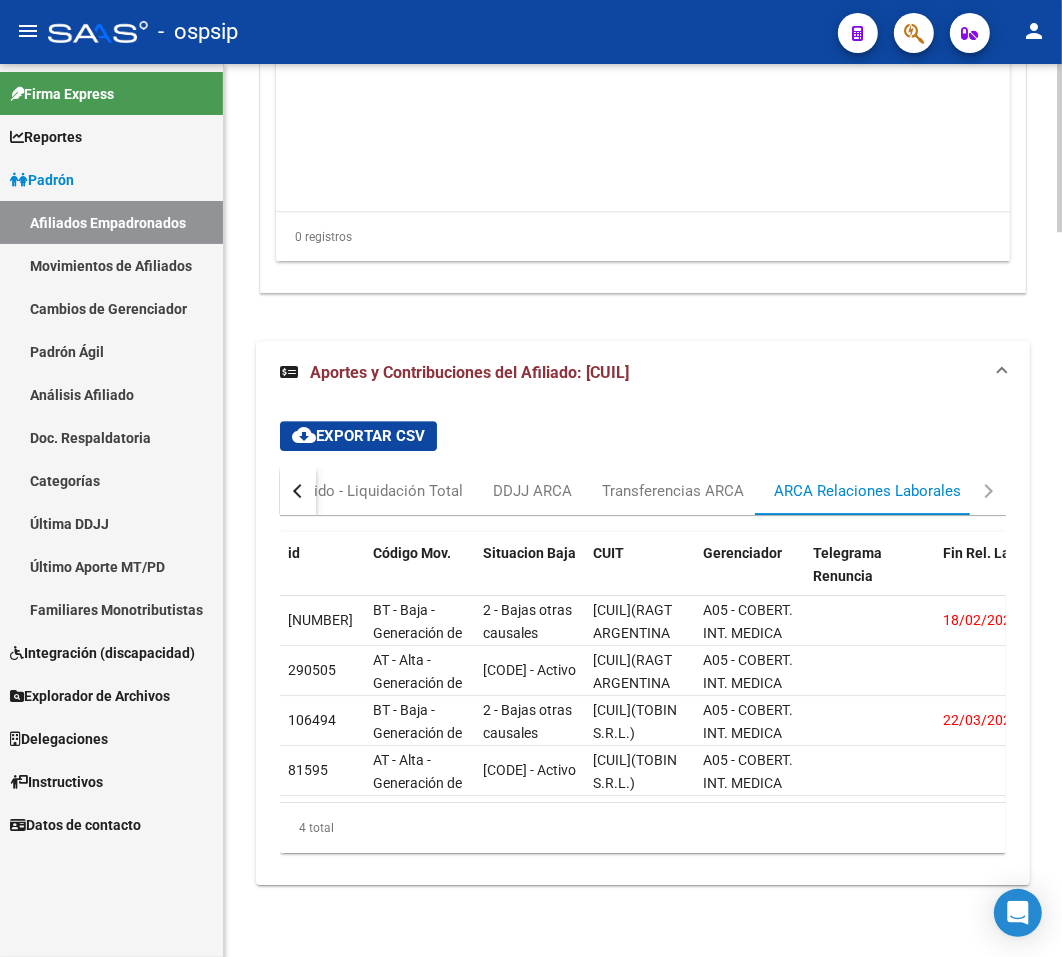 click at bounding box center (298, 491) 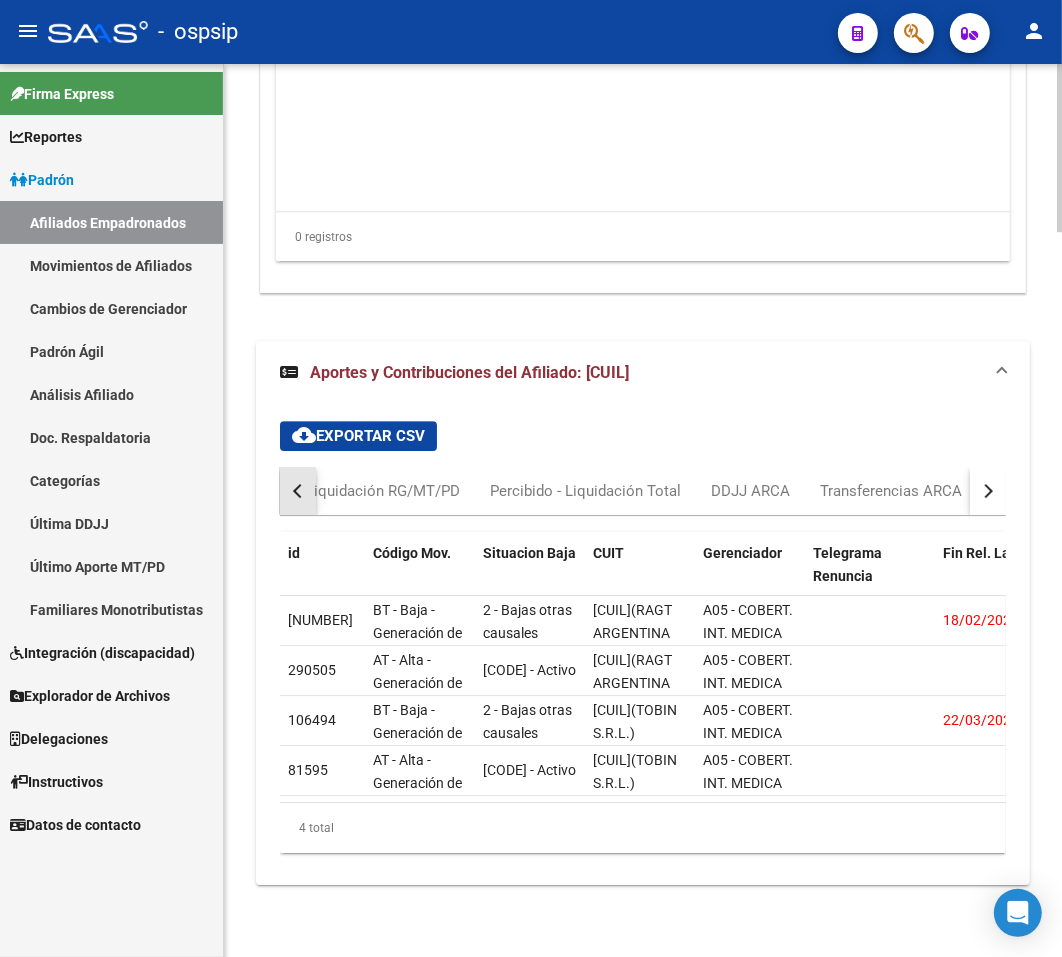 click at bounding box center [298, 491] 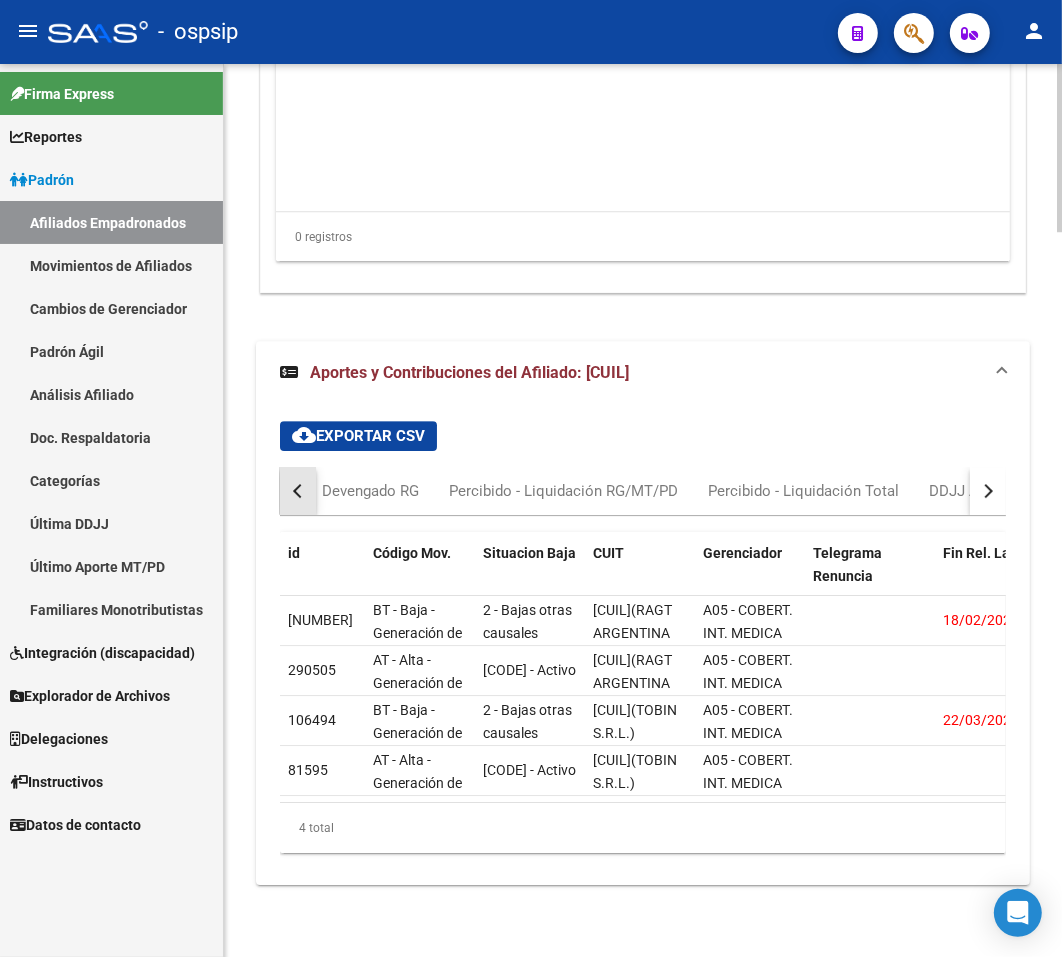 click at bounding box center [298, 491] 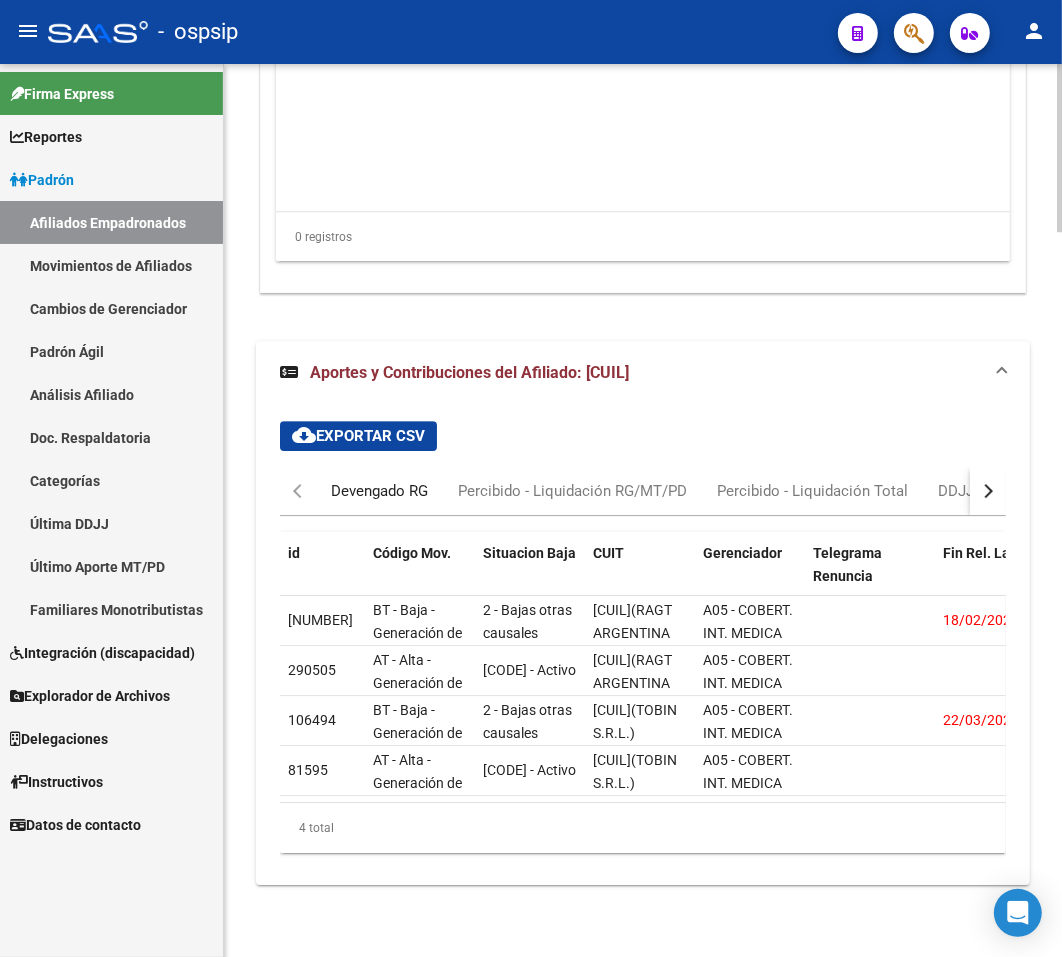 click on "Devengado RG" at bounding box center (379, 491) 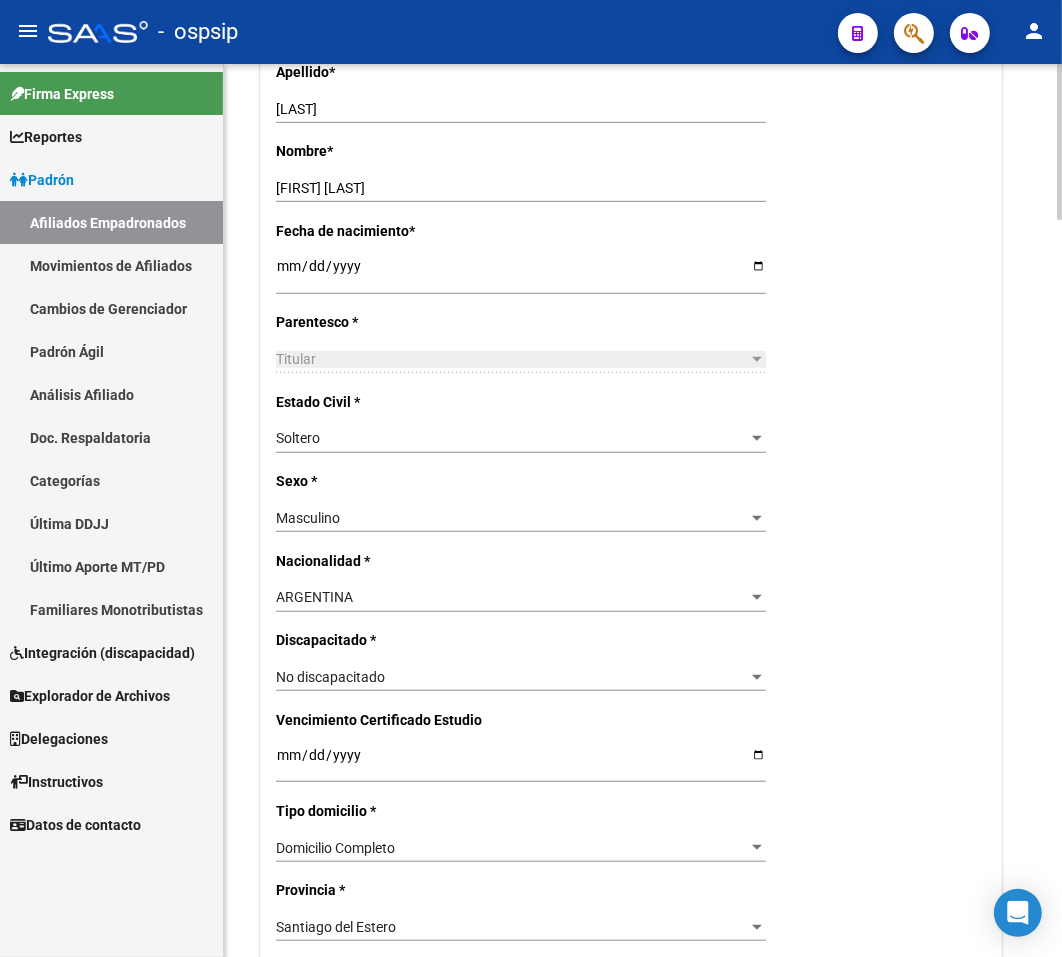 scroll, scrollTop: 47, scrollLeft: 0, axis: vertical 